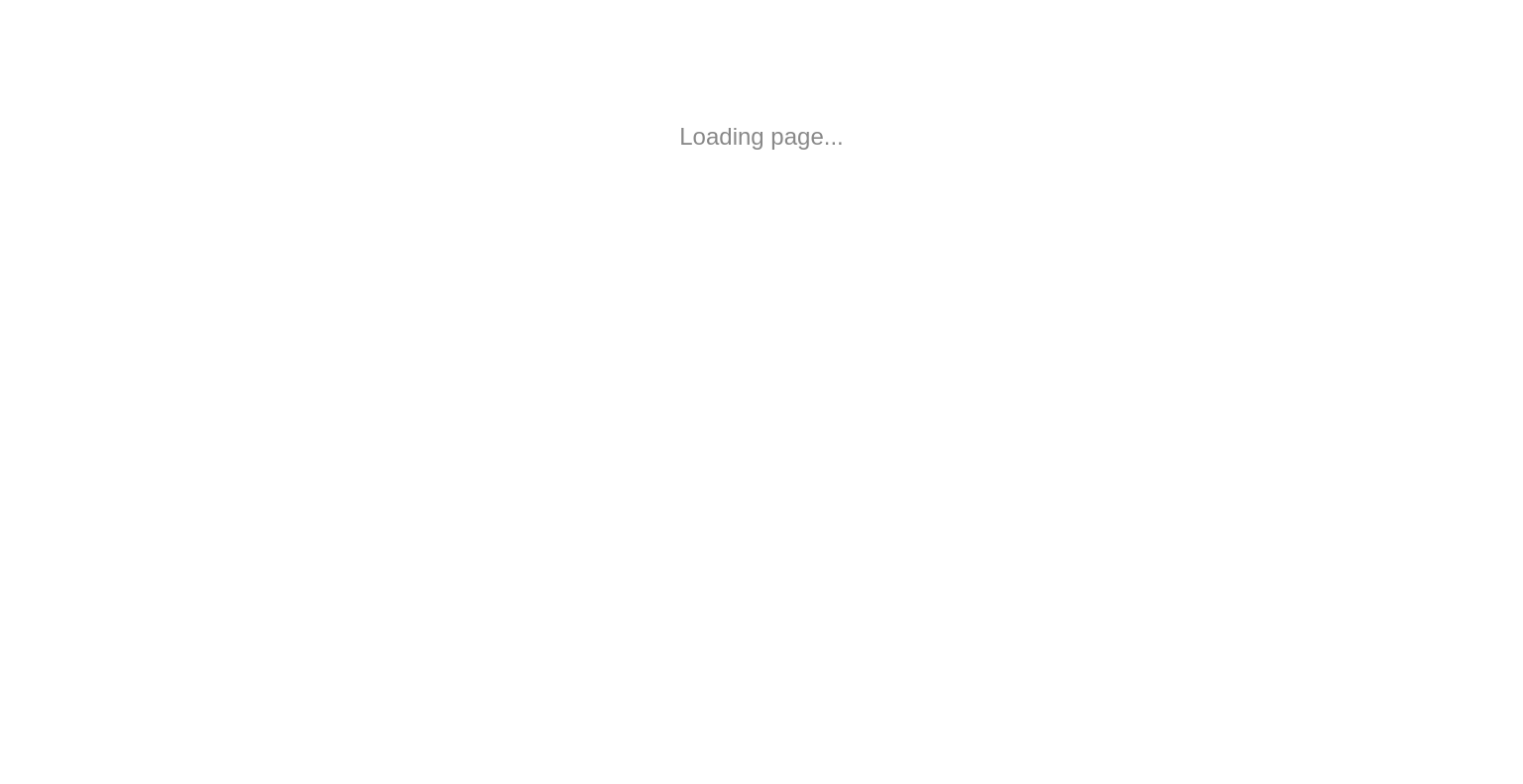 scroll, scrollTop: 0, scrollLeft: 0, axis: both 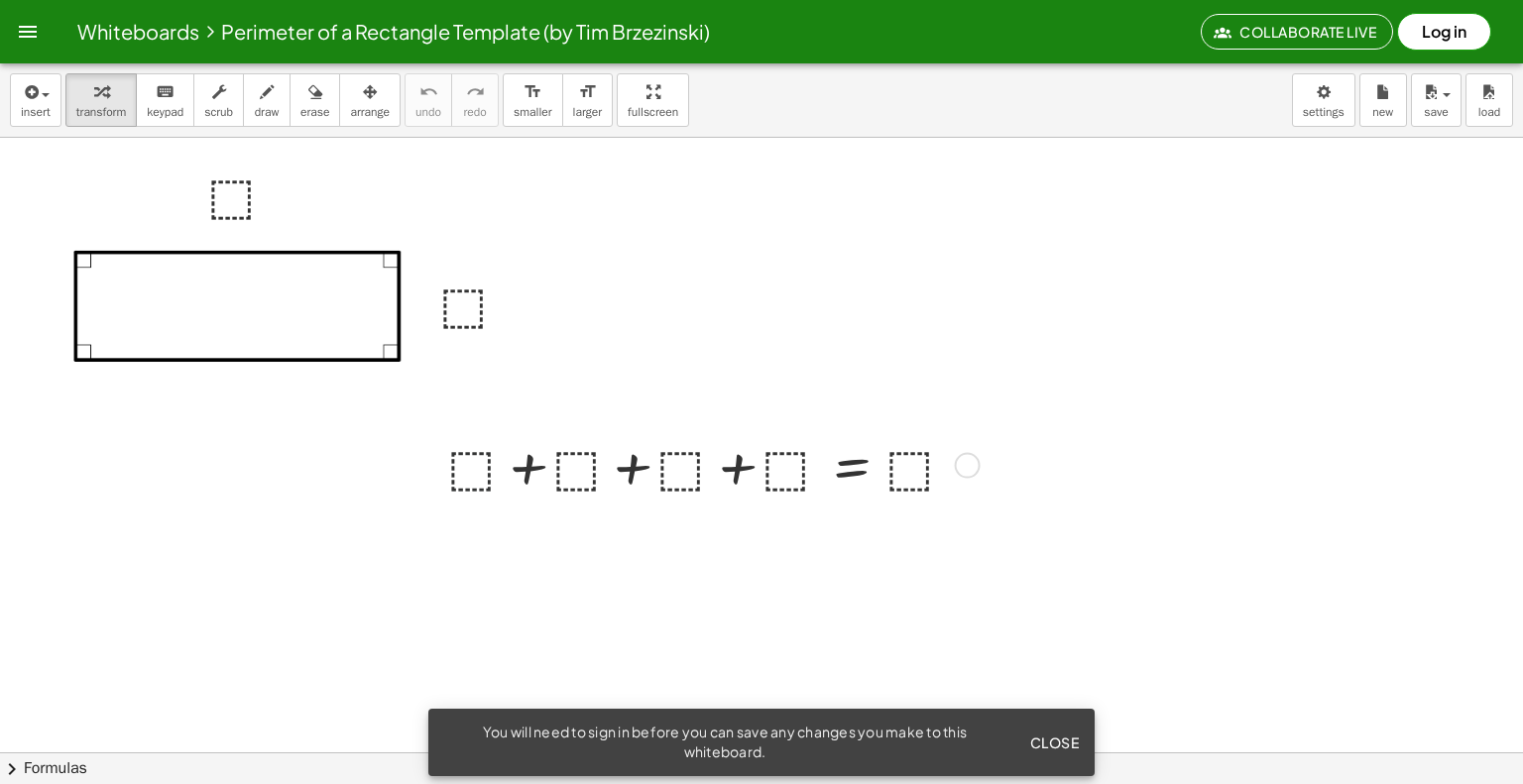 click at bounding box center (710, 464) 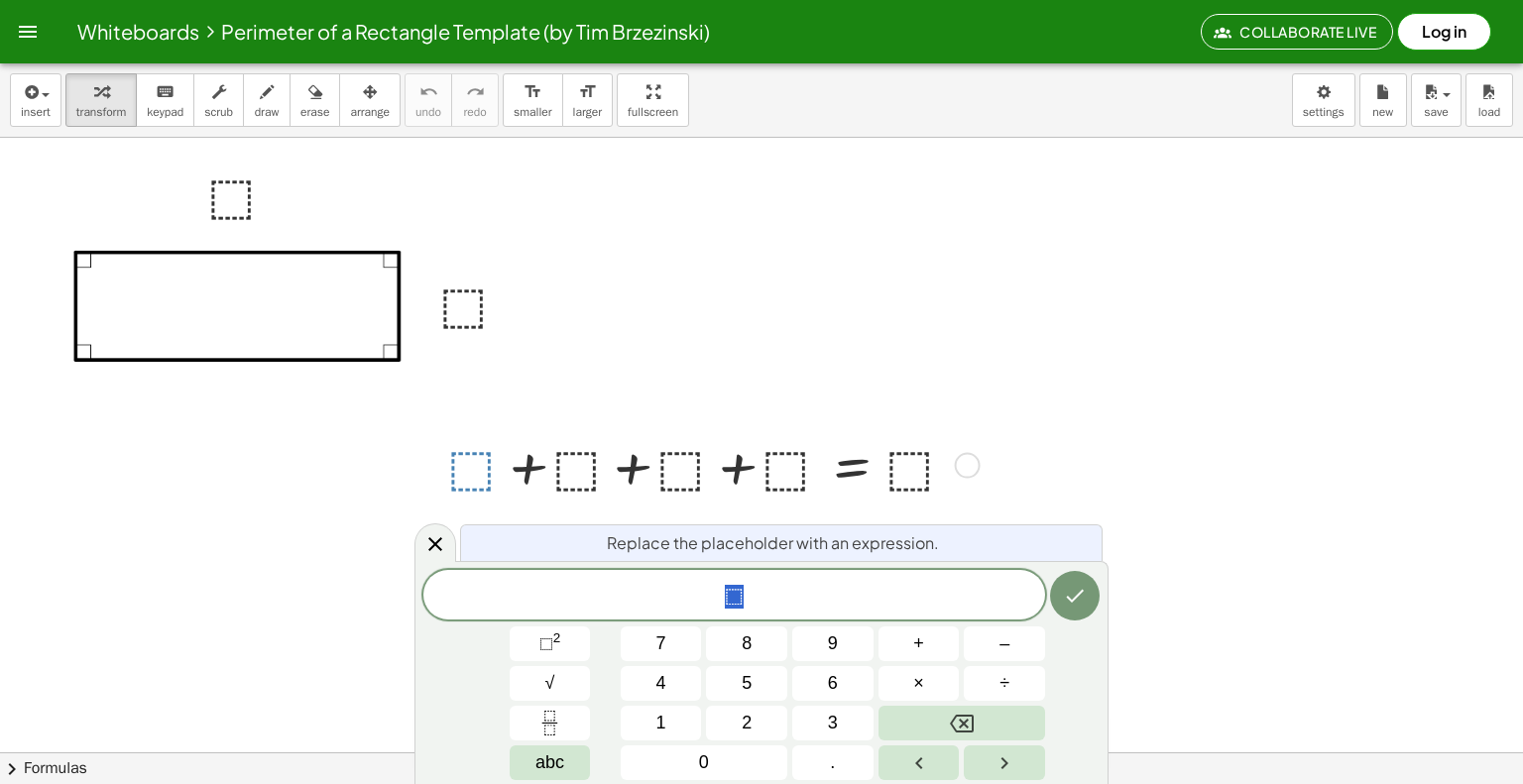 click at bounding box center (762, 817) 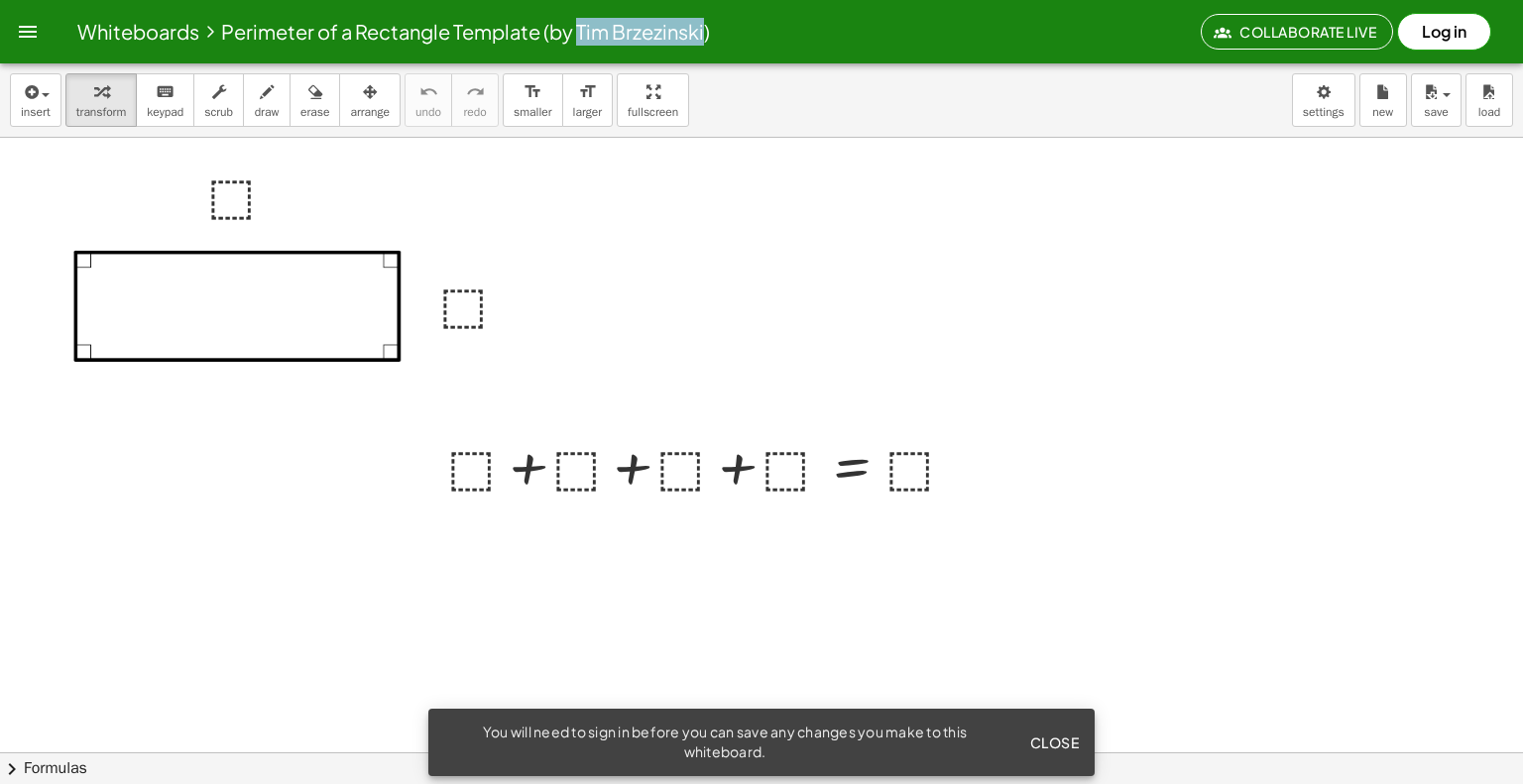 drag, startPoint x: 585, startPoint y: 27, endPoint x: 710, endPoint y: 36, distance: 125.32358 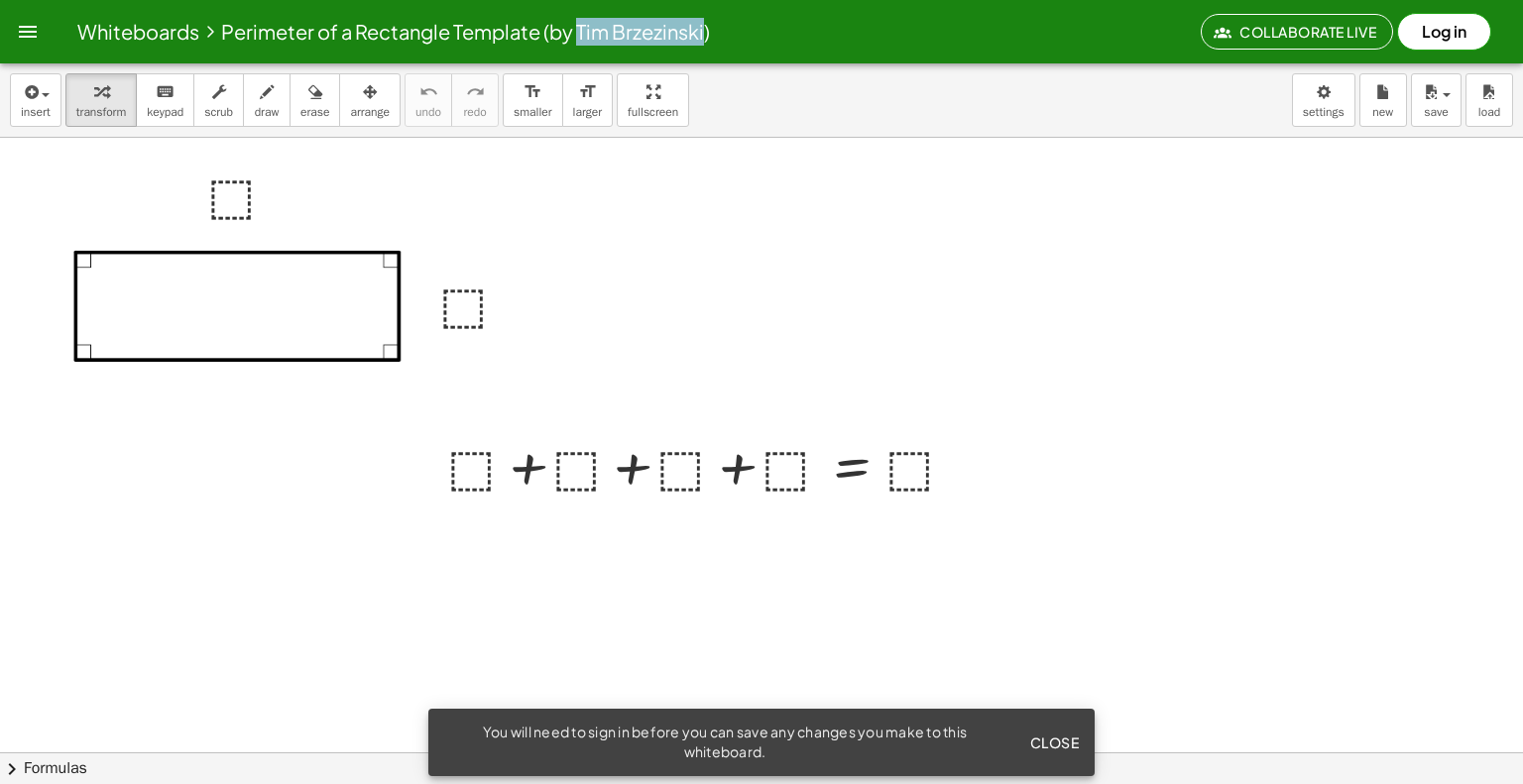 click at bounding box center (762, 817) 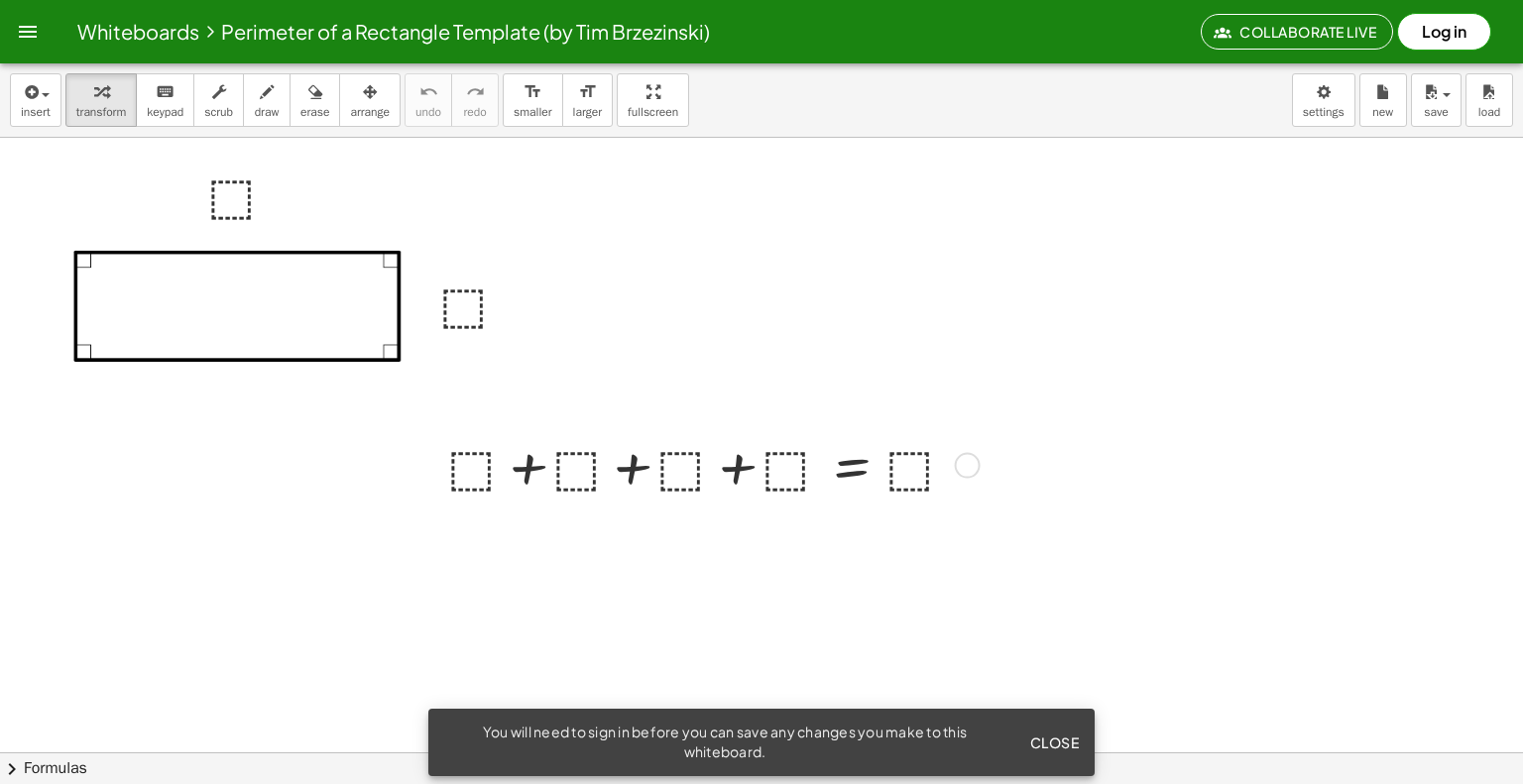 click at bounding box center [710, 464] 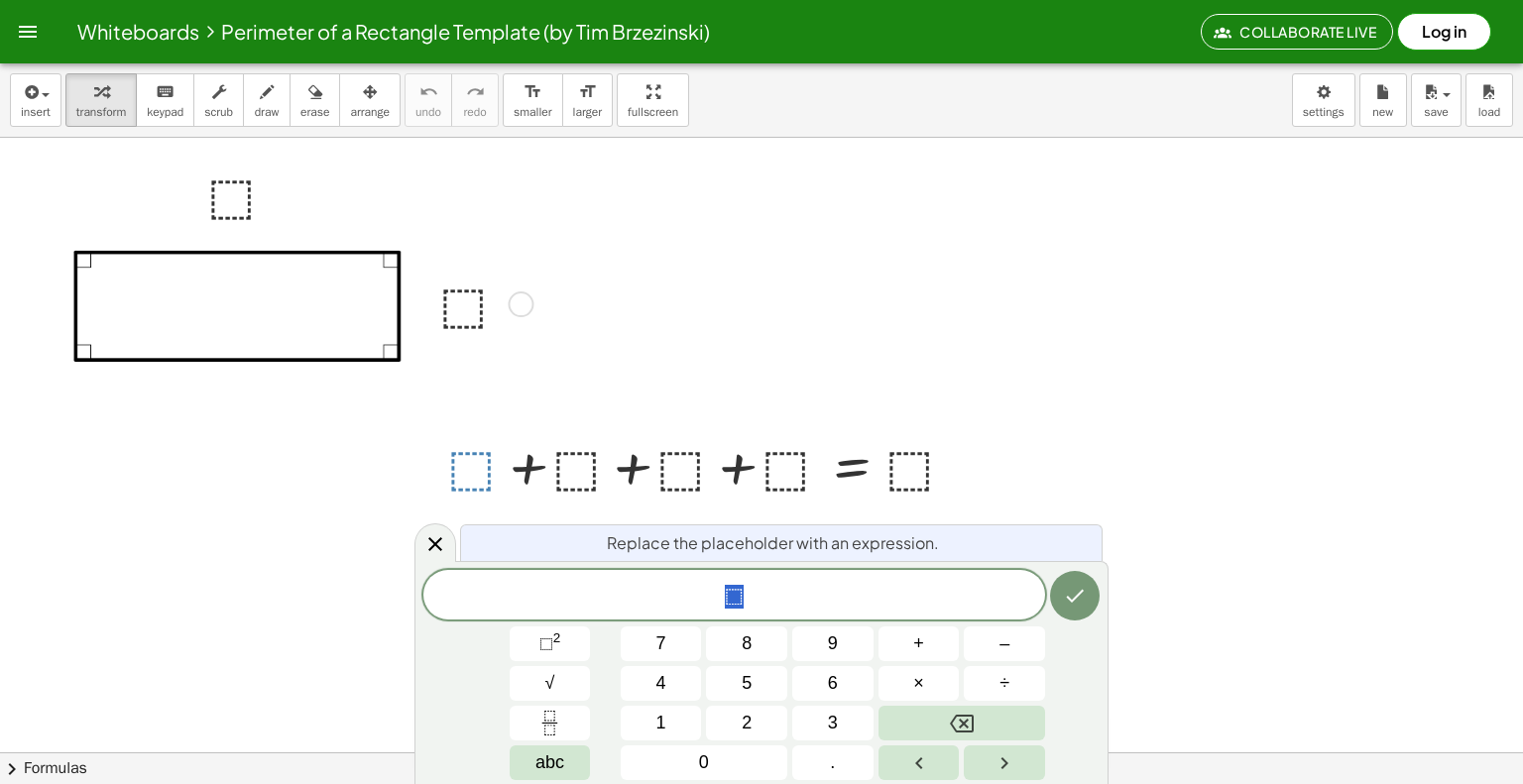 click at bounding box center (483, 302) 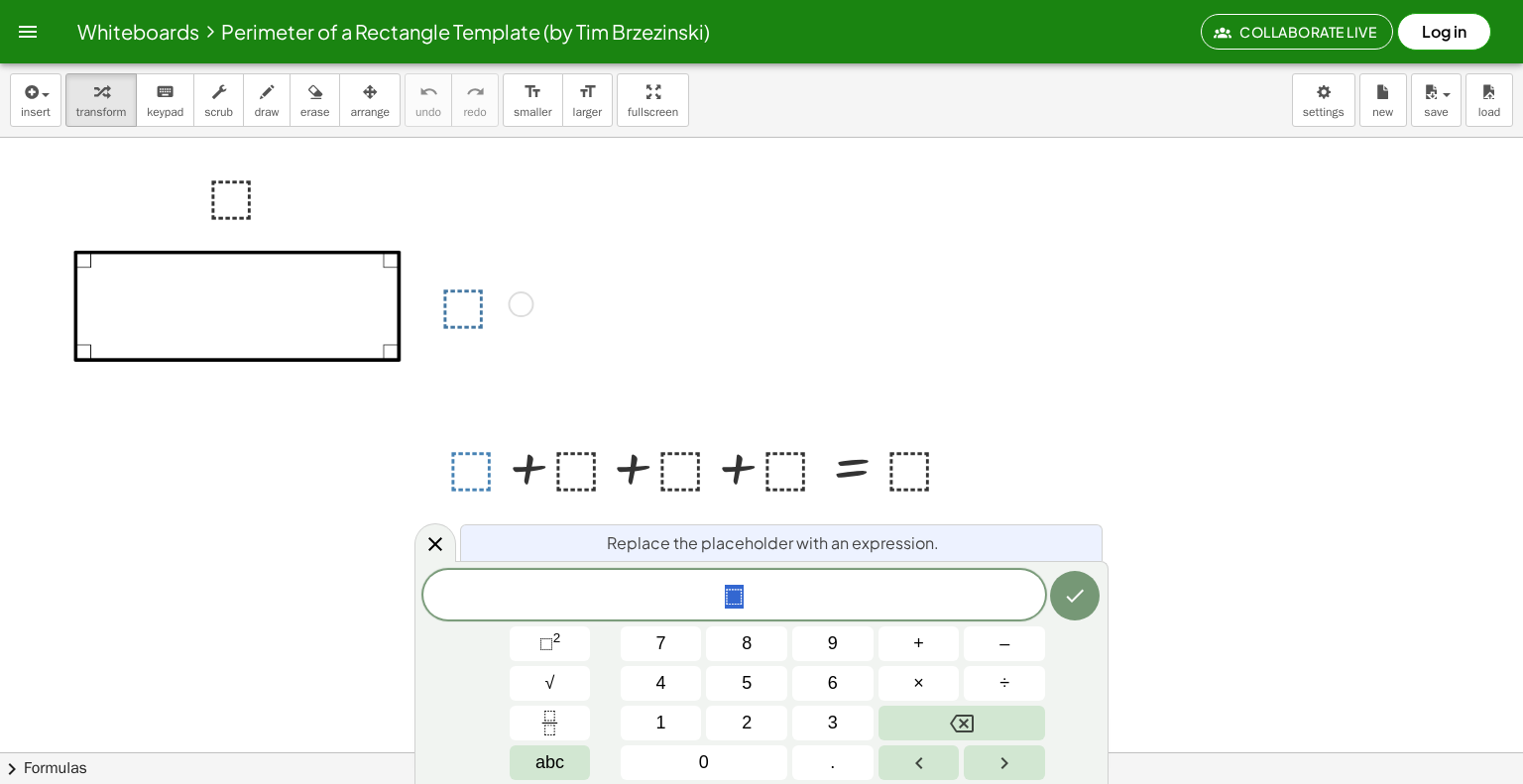 click at bounding box center [483, 302] 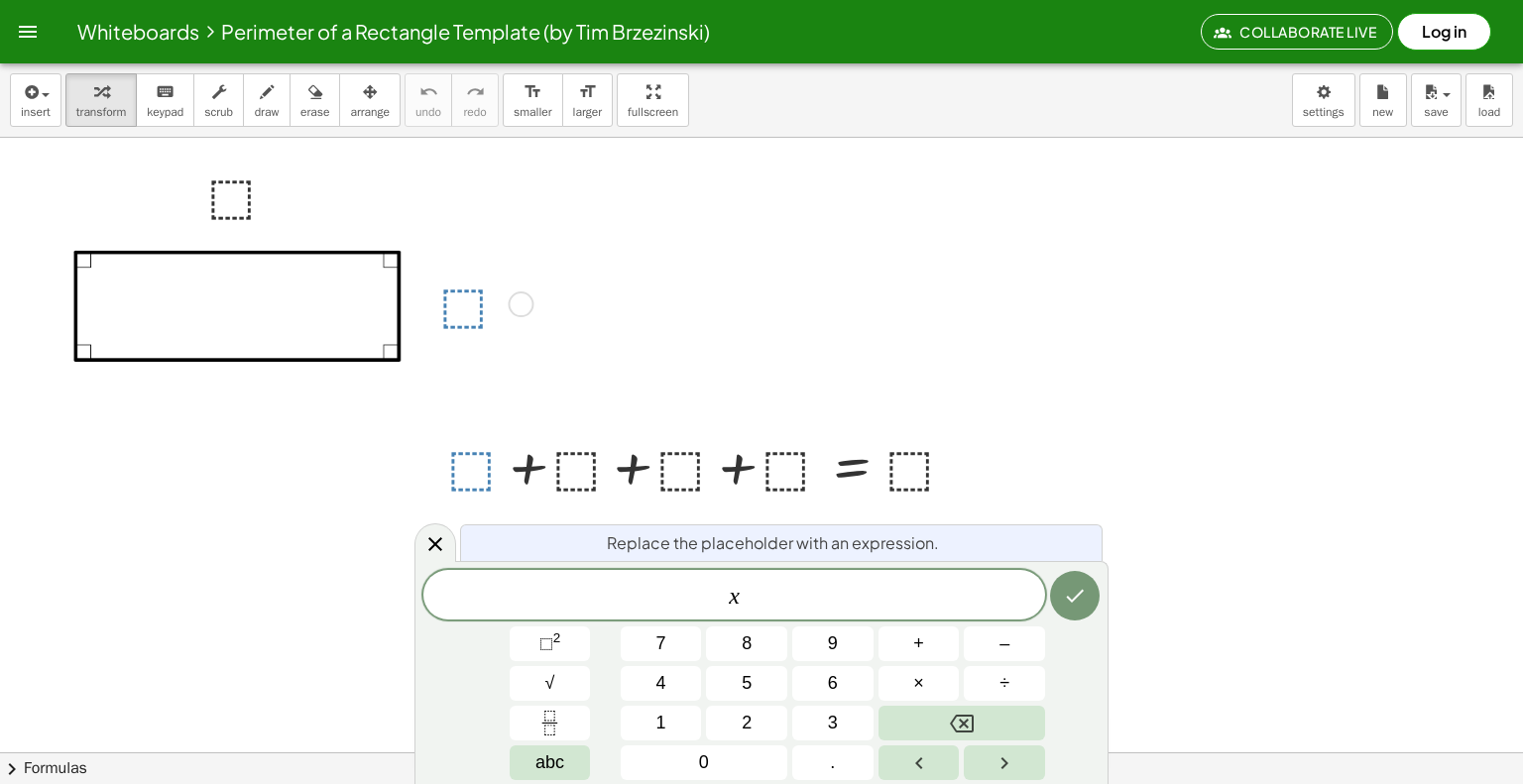 click at bounding box center [483, 302] 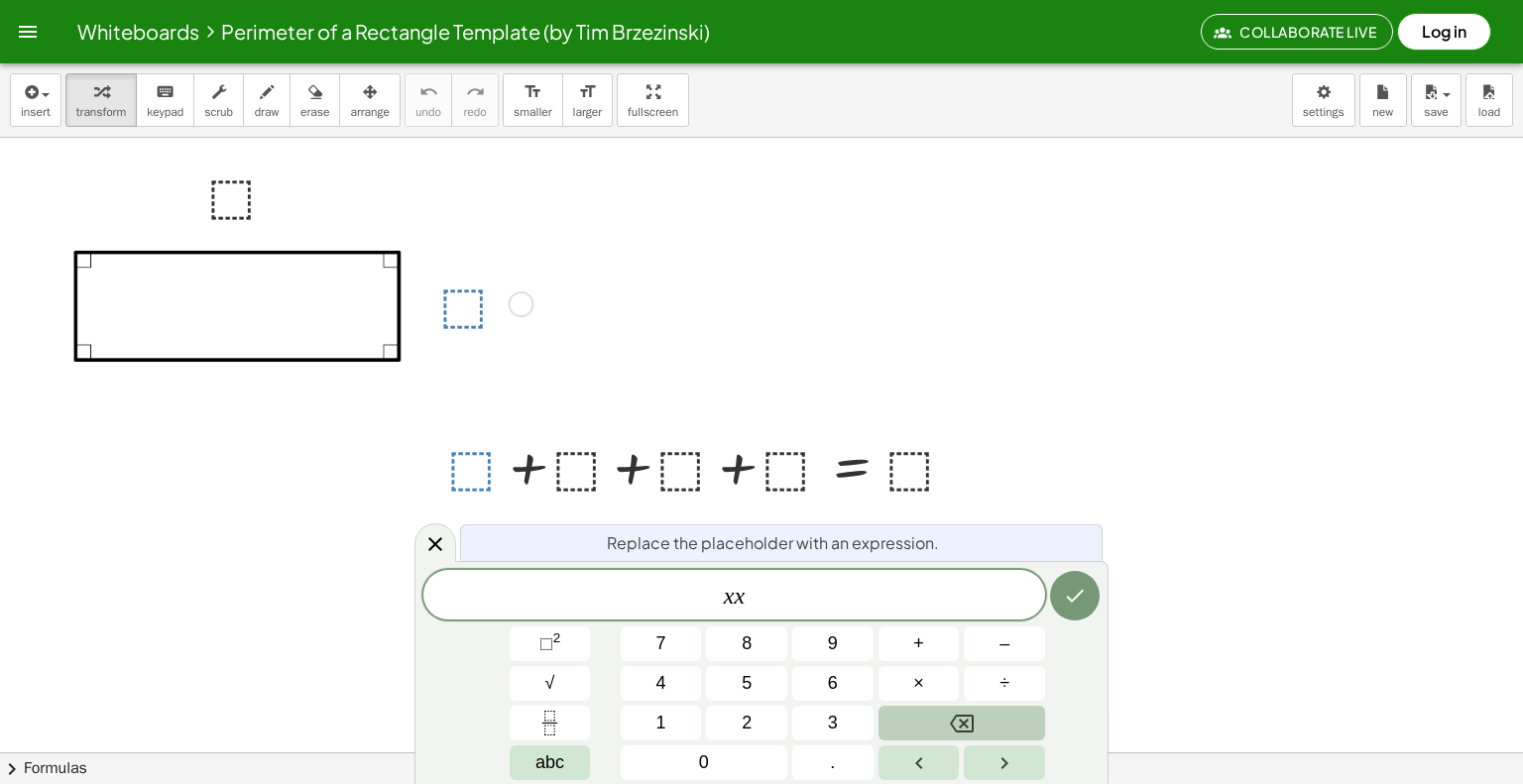 click 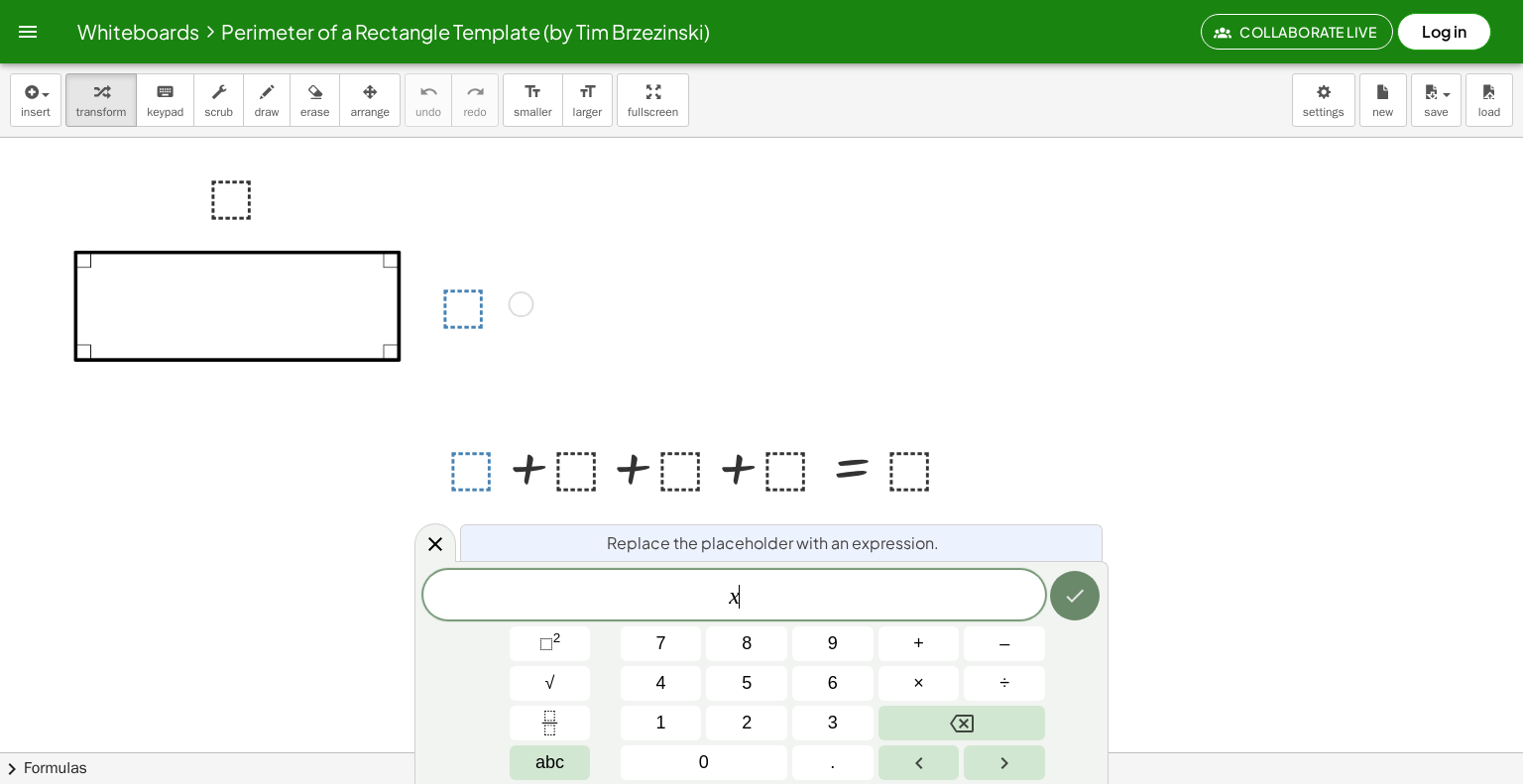 click at bounding box center [1075, 596] 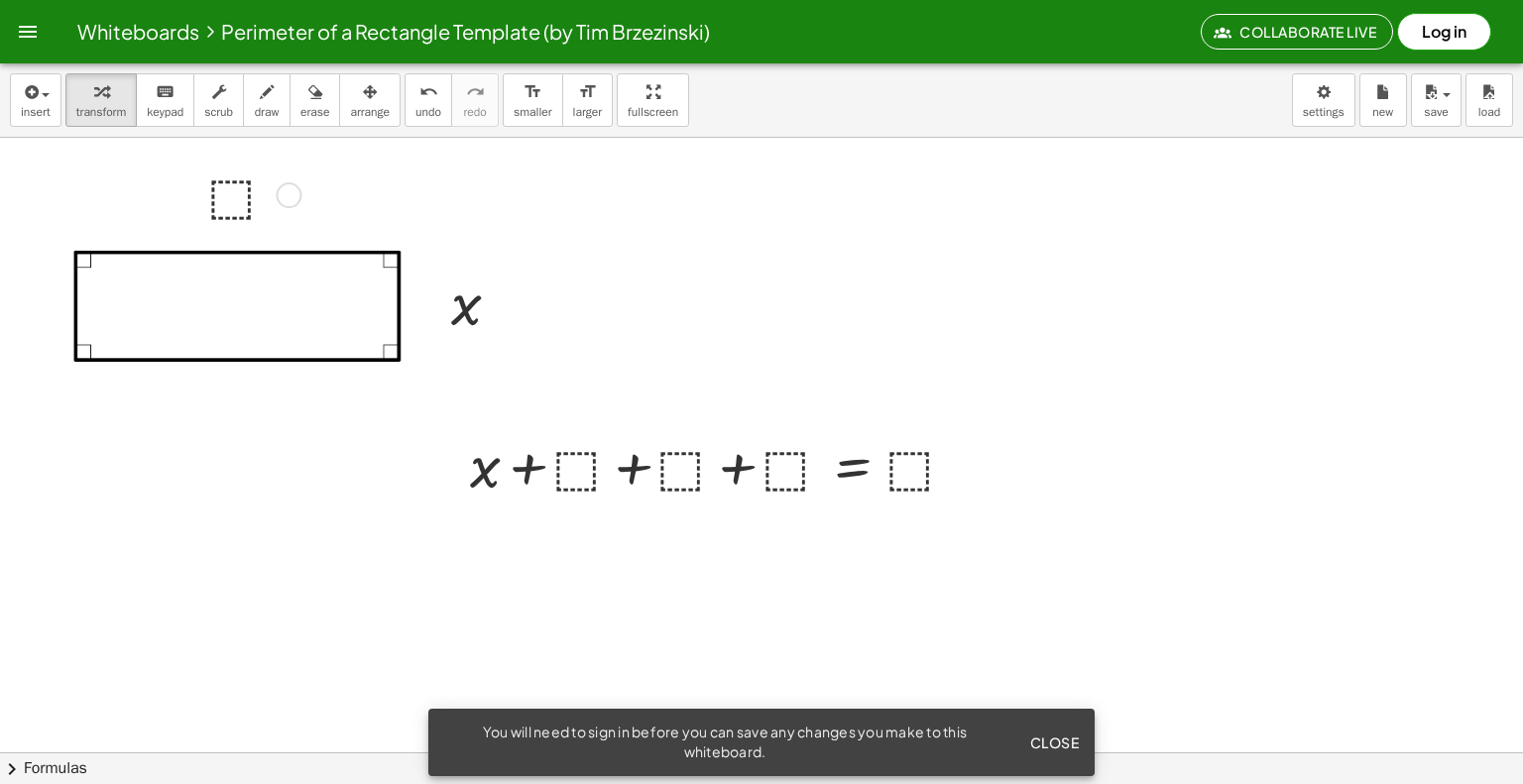 click at bounding box center [251, 193] 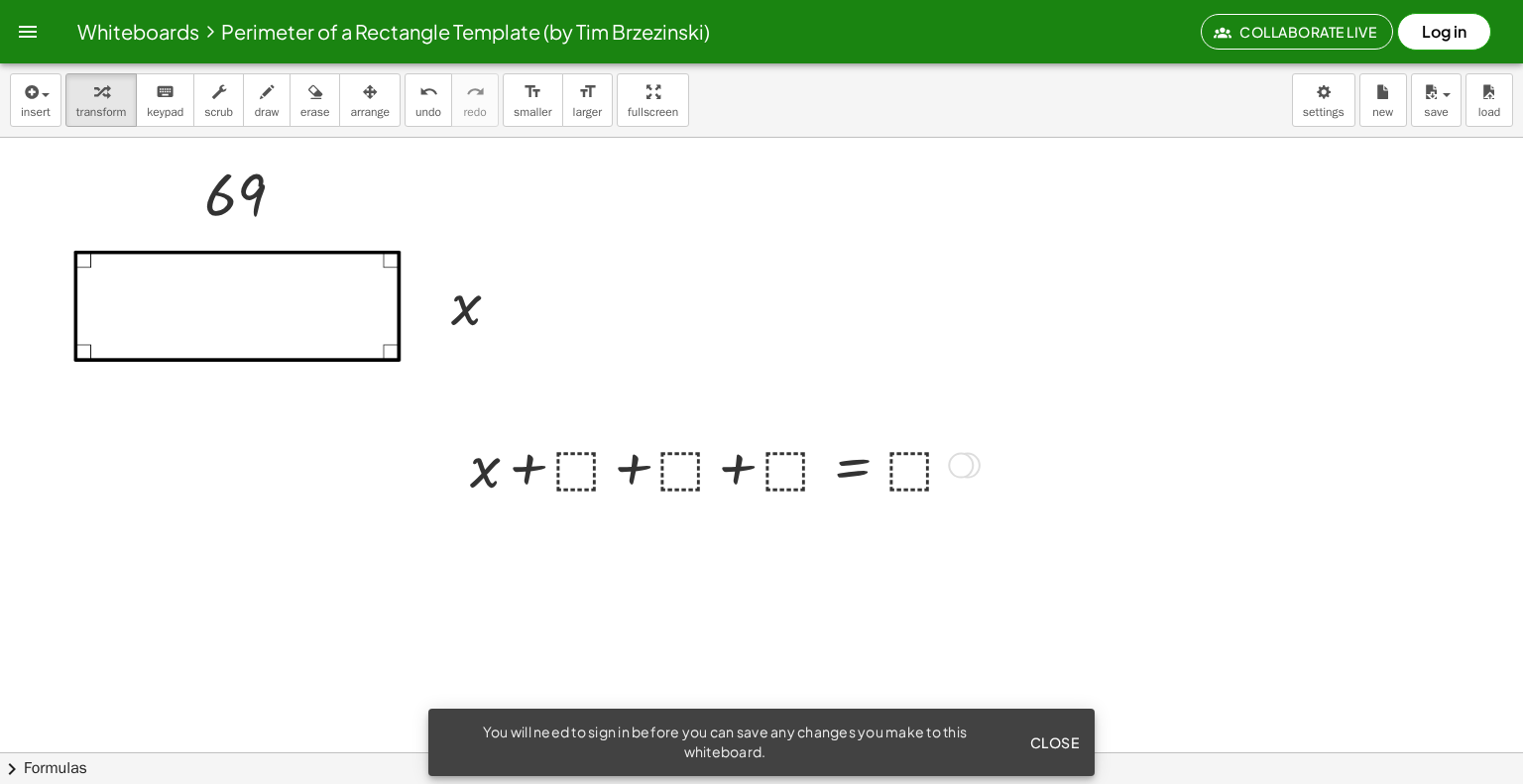 click at bounding box center (721, 464) 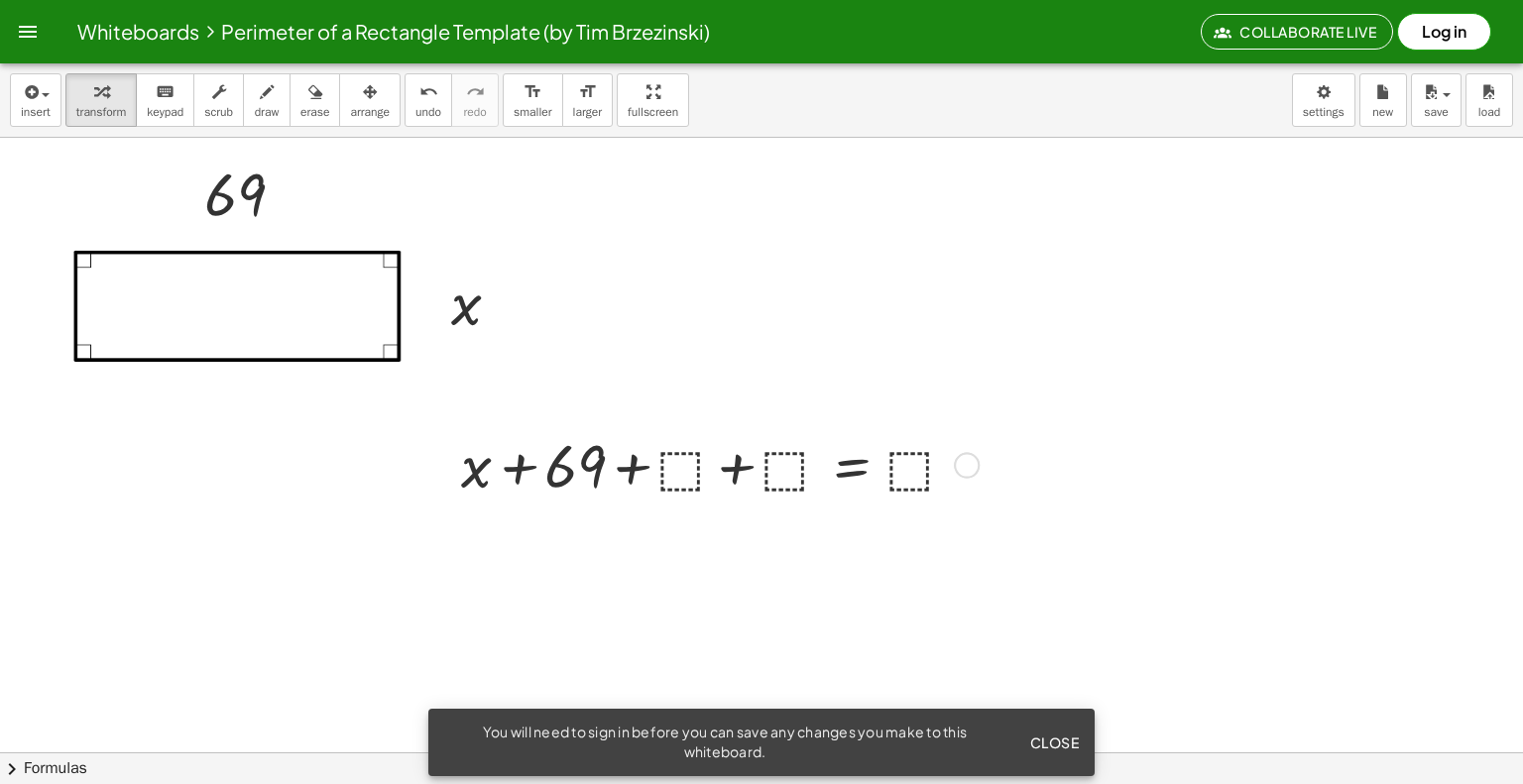 click at bounding box center (716, 464) 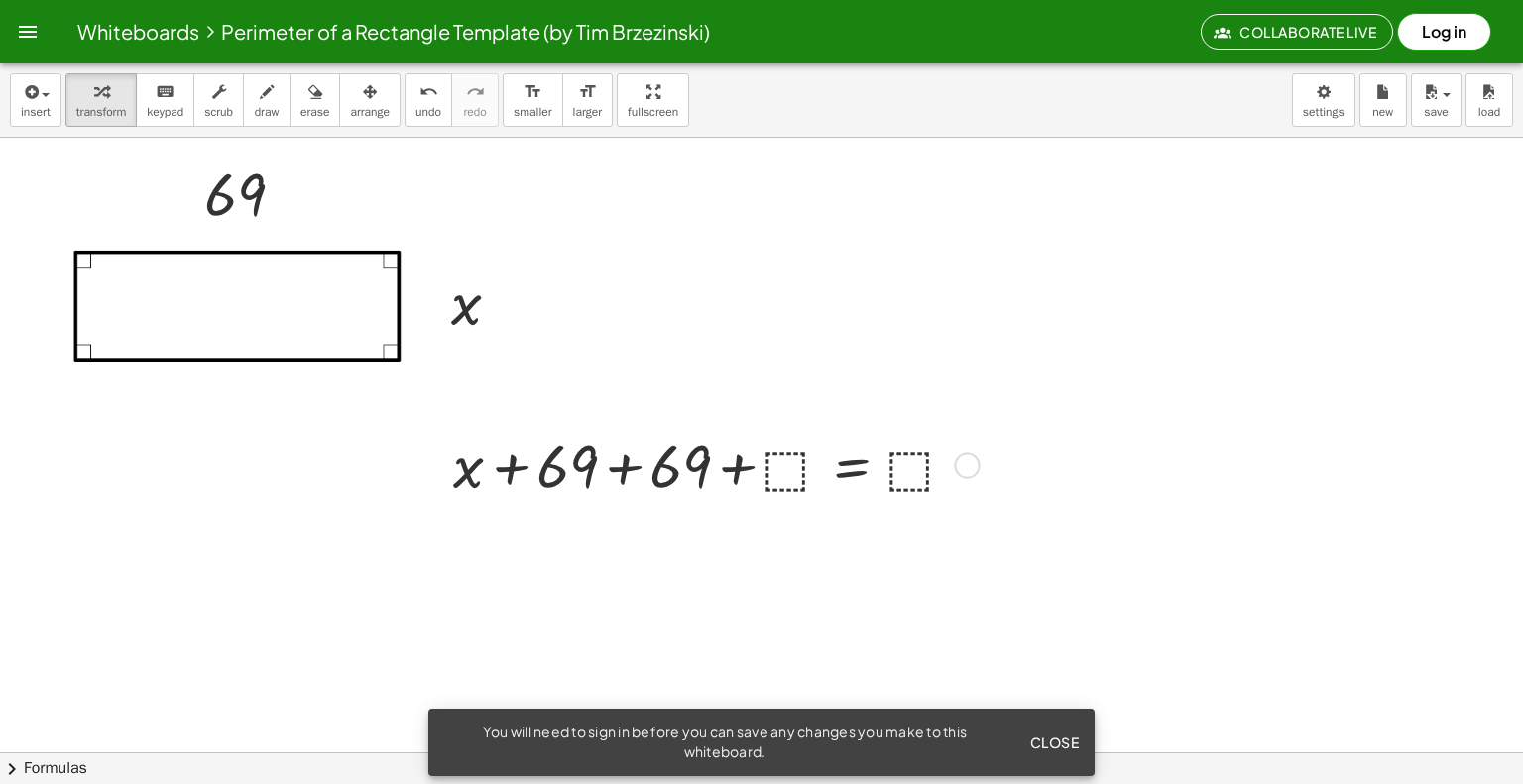 click at bounding box center (713, 464) 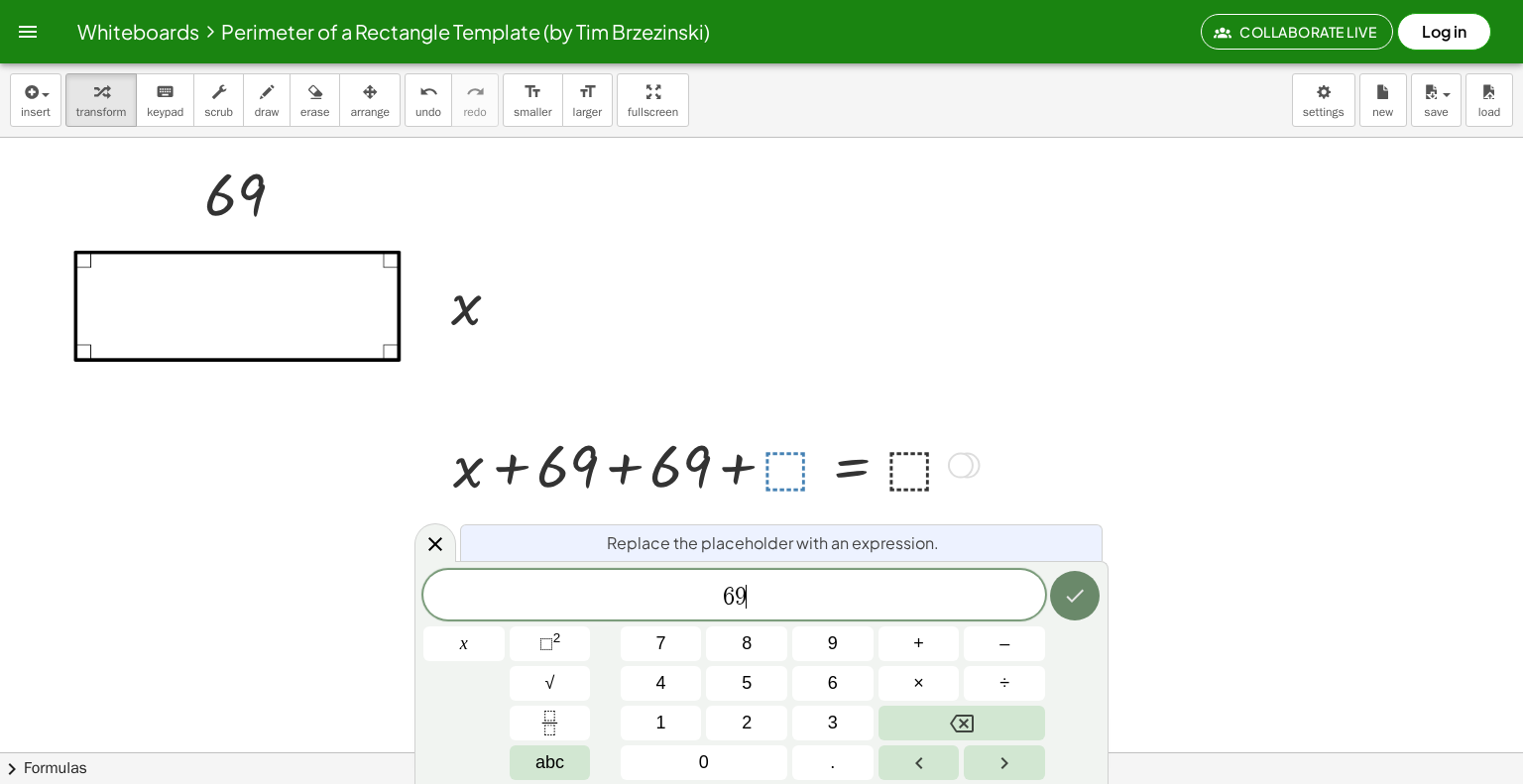 click 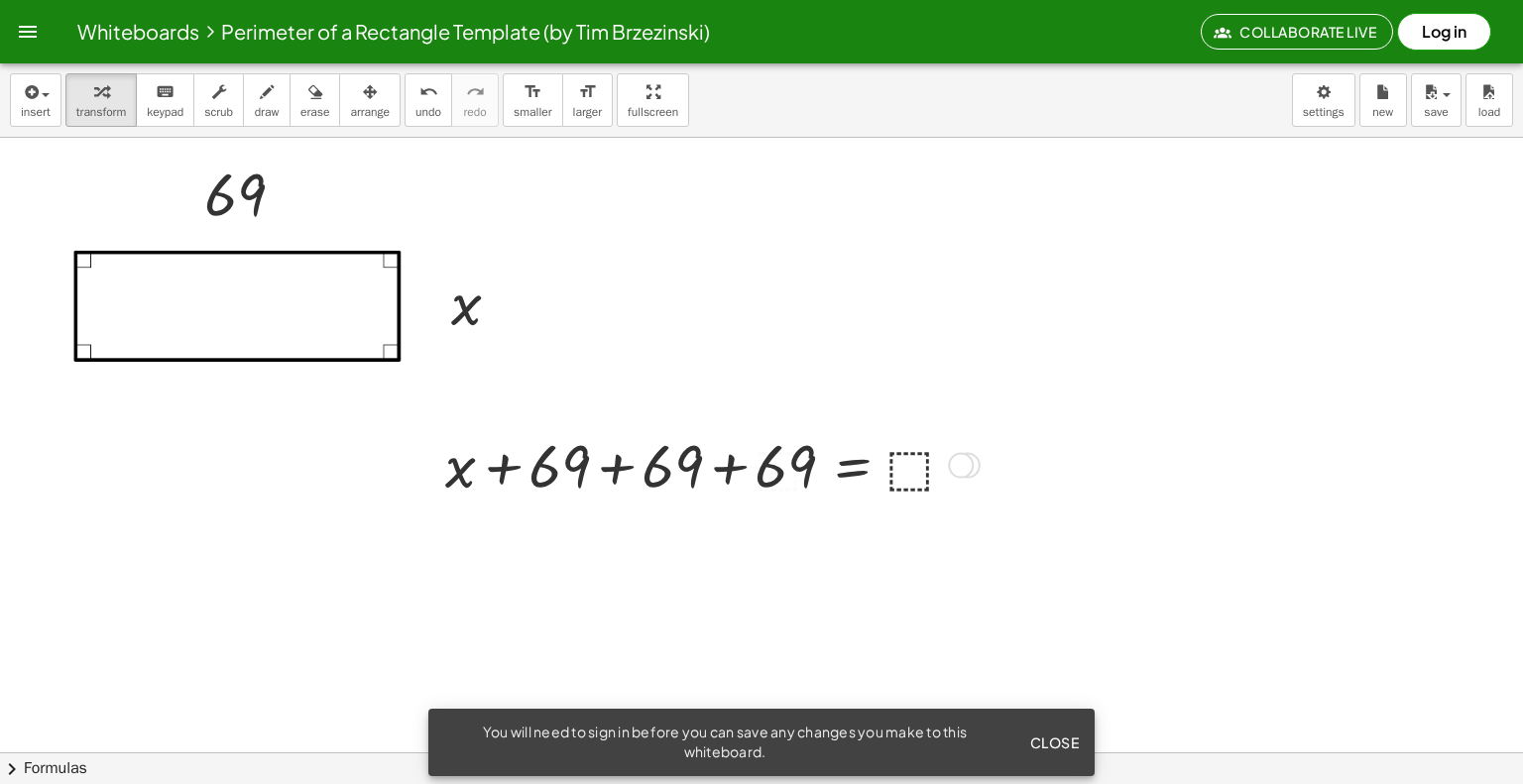 click at bounding box center (709, 464) 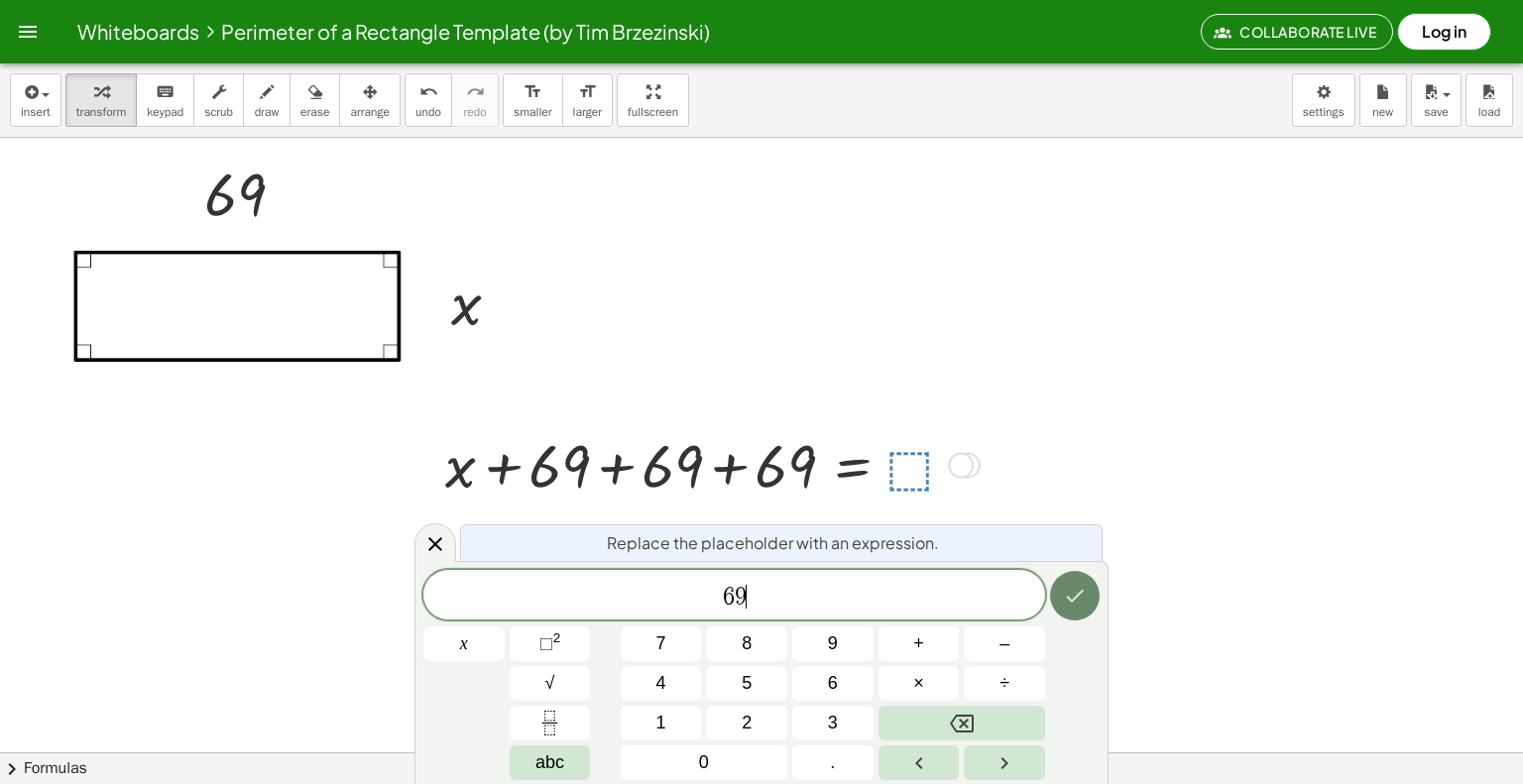 click 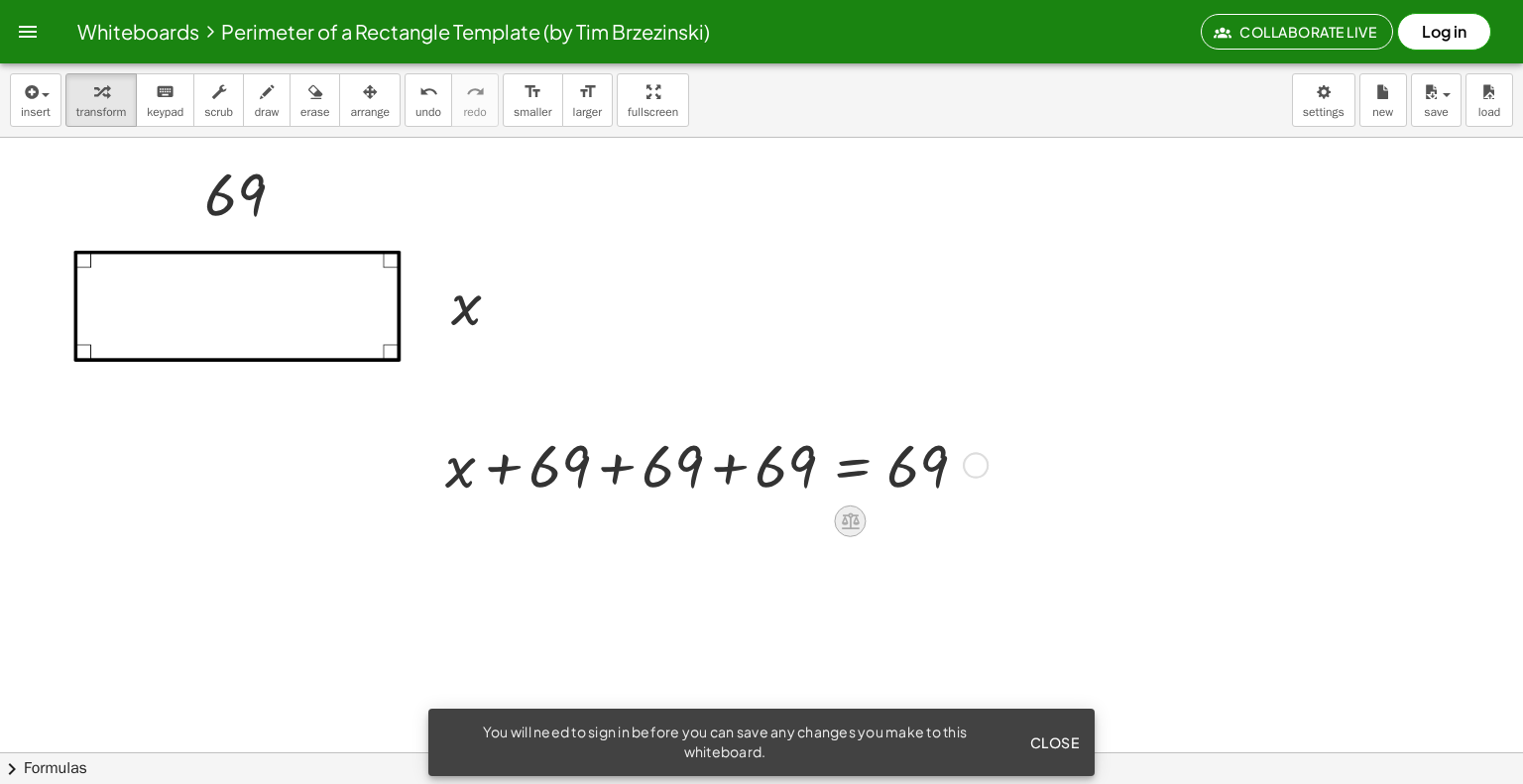 click 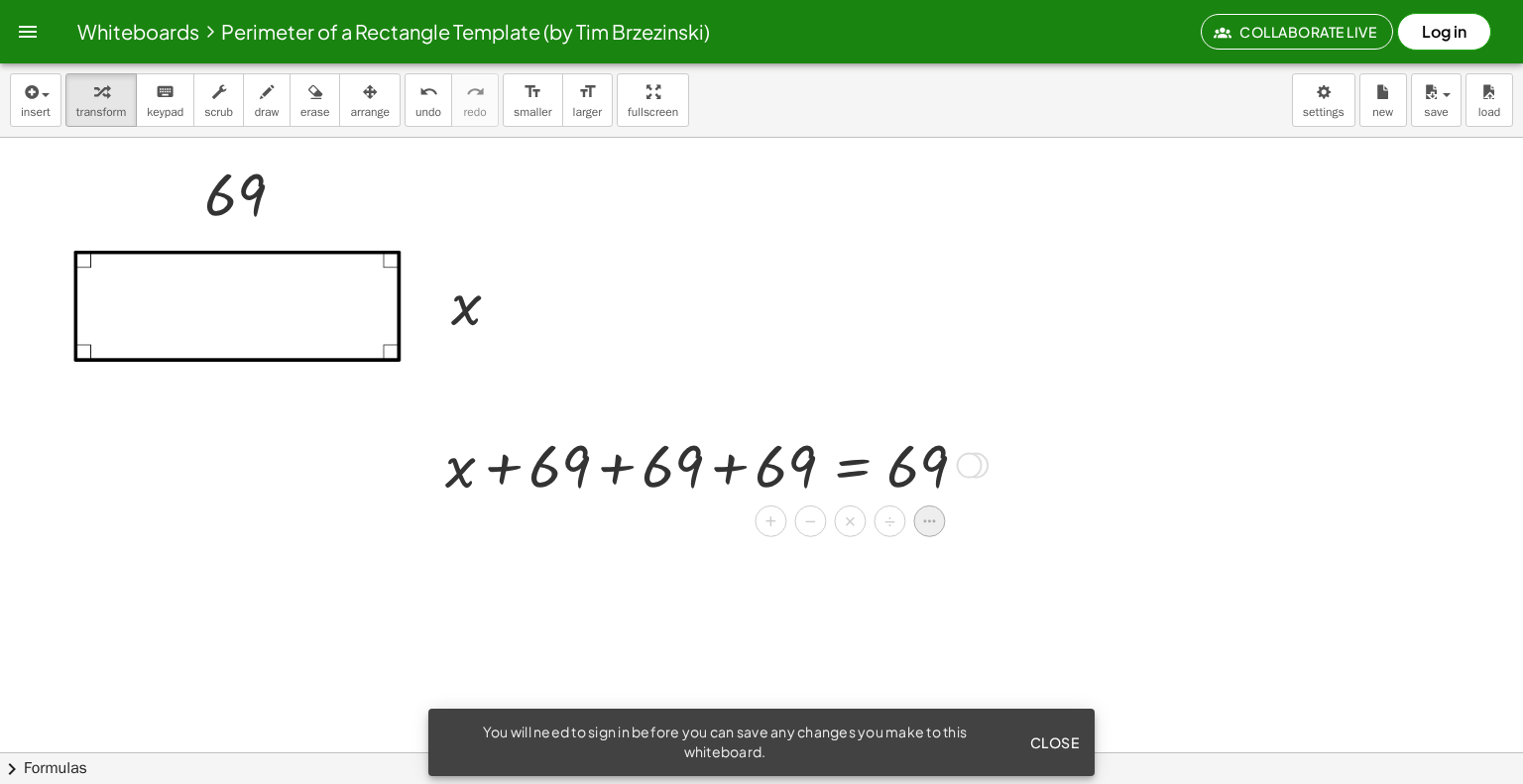 click 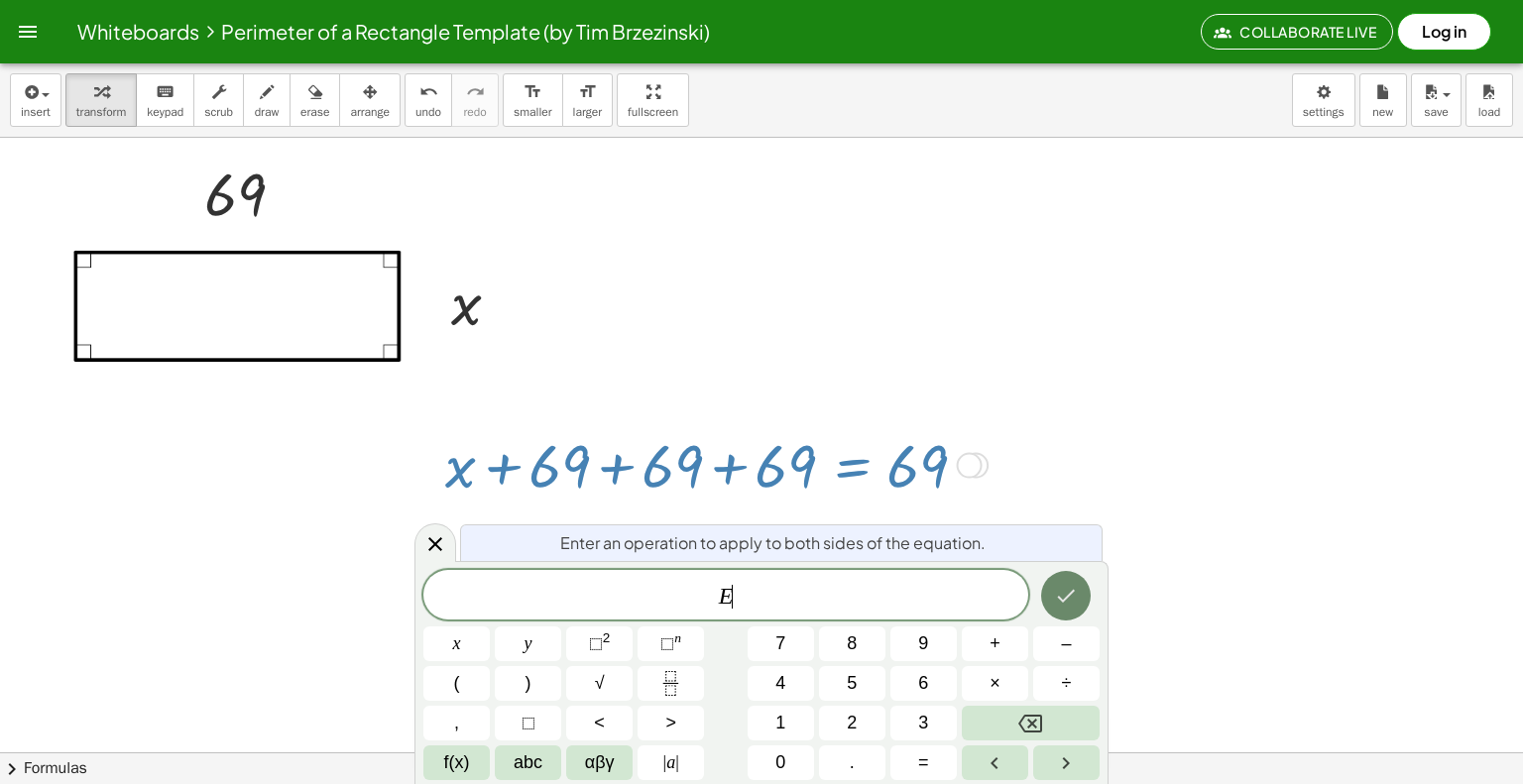 click 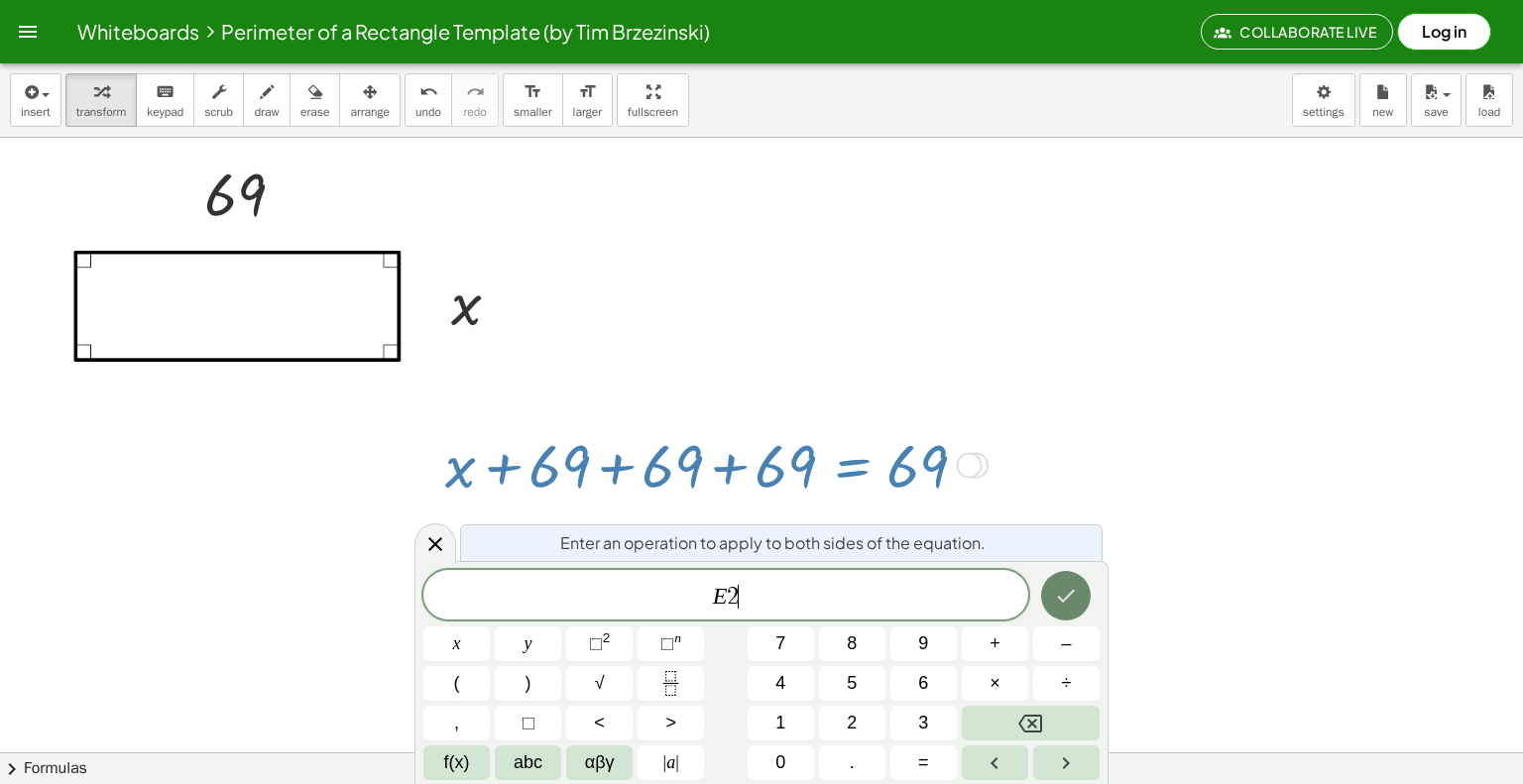 click 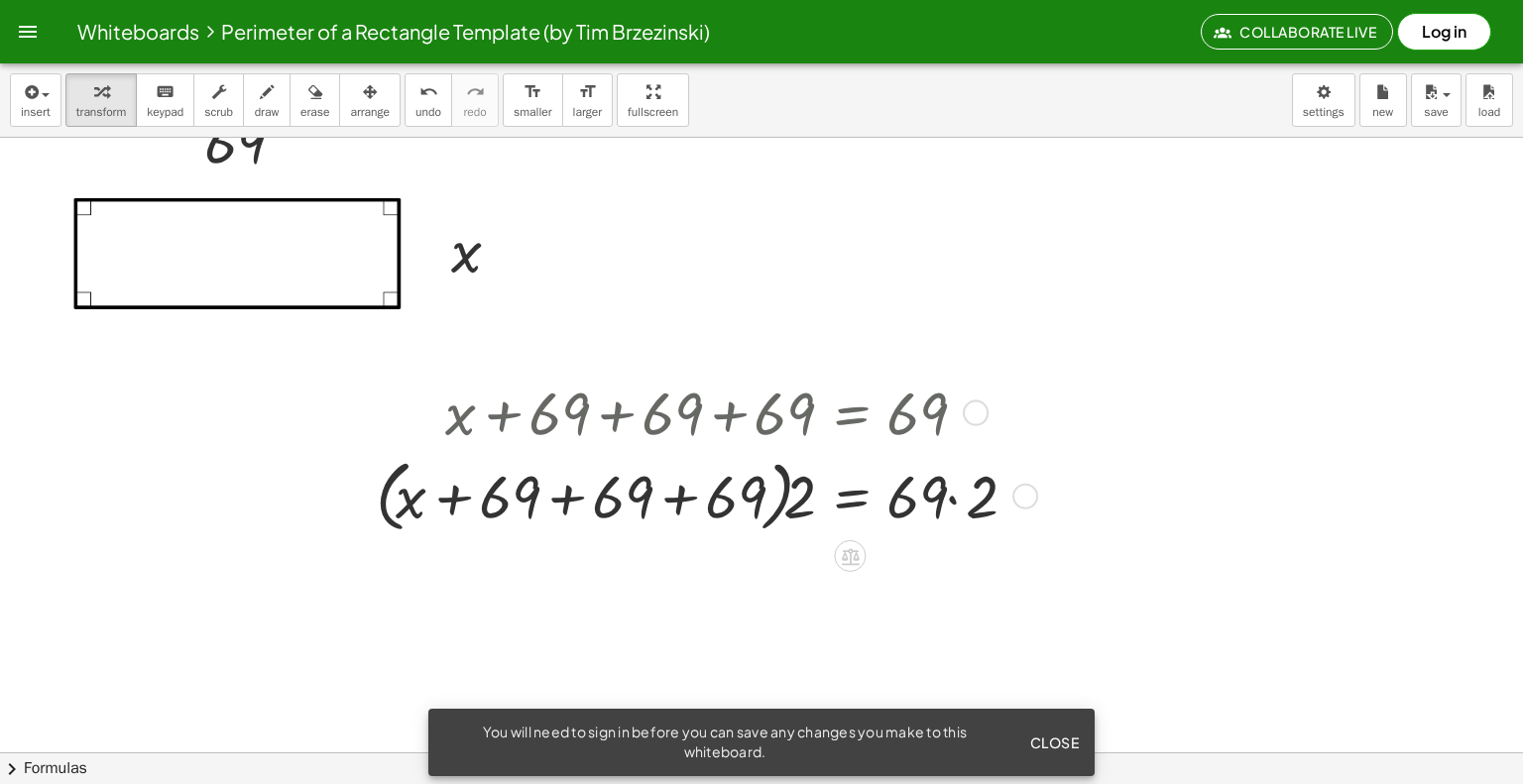 scroll, scrollTop: 99, scrollLeft: 0, axis: vertical 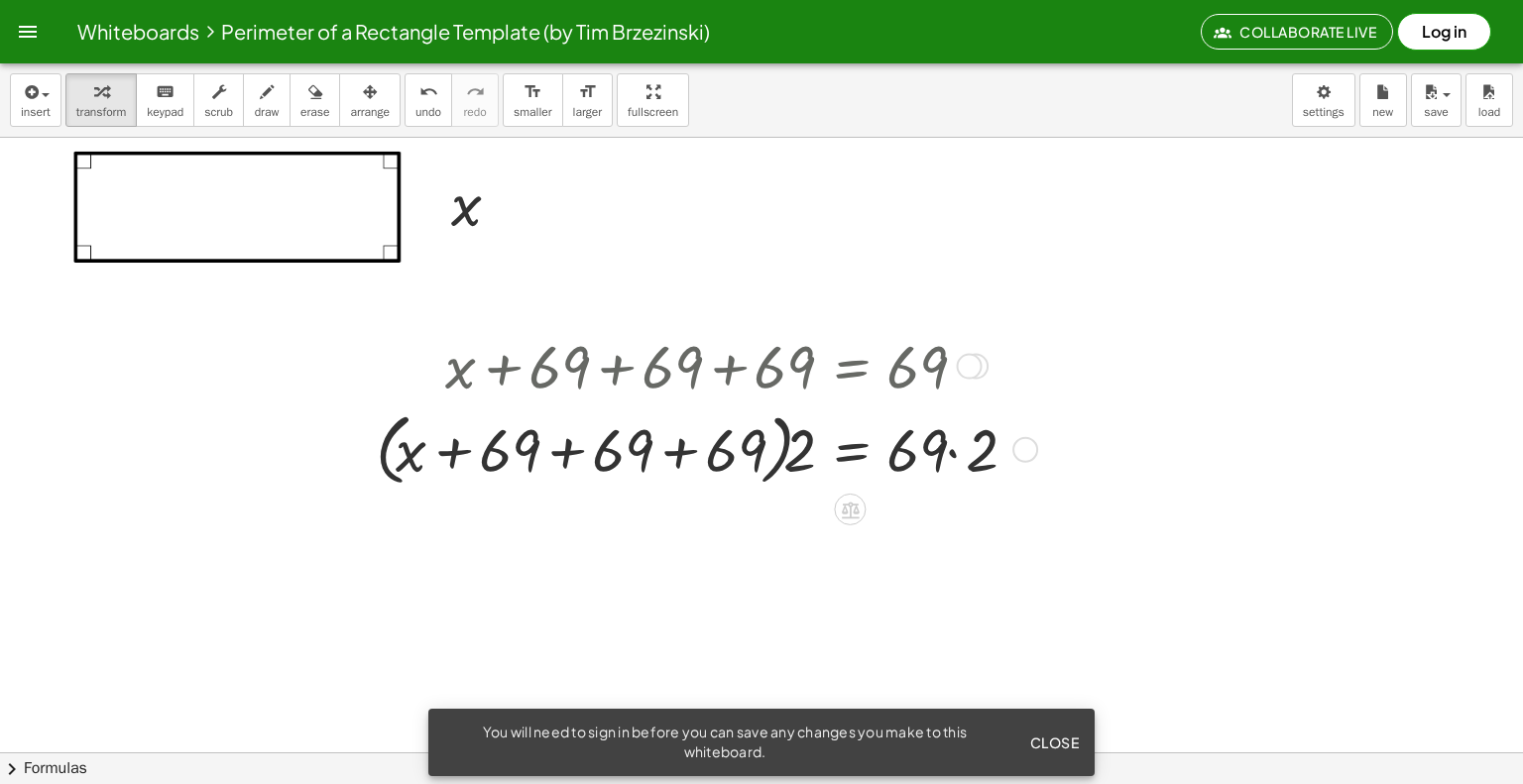 click at bounding box center [970, 367] 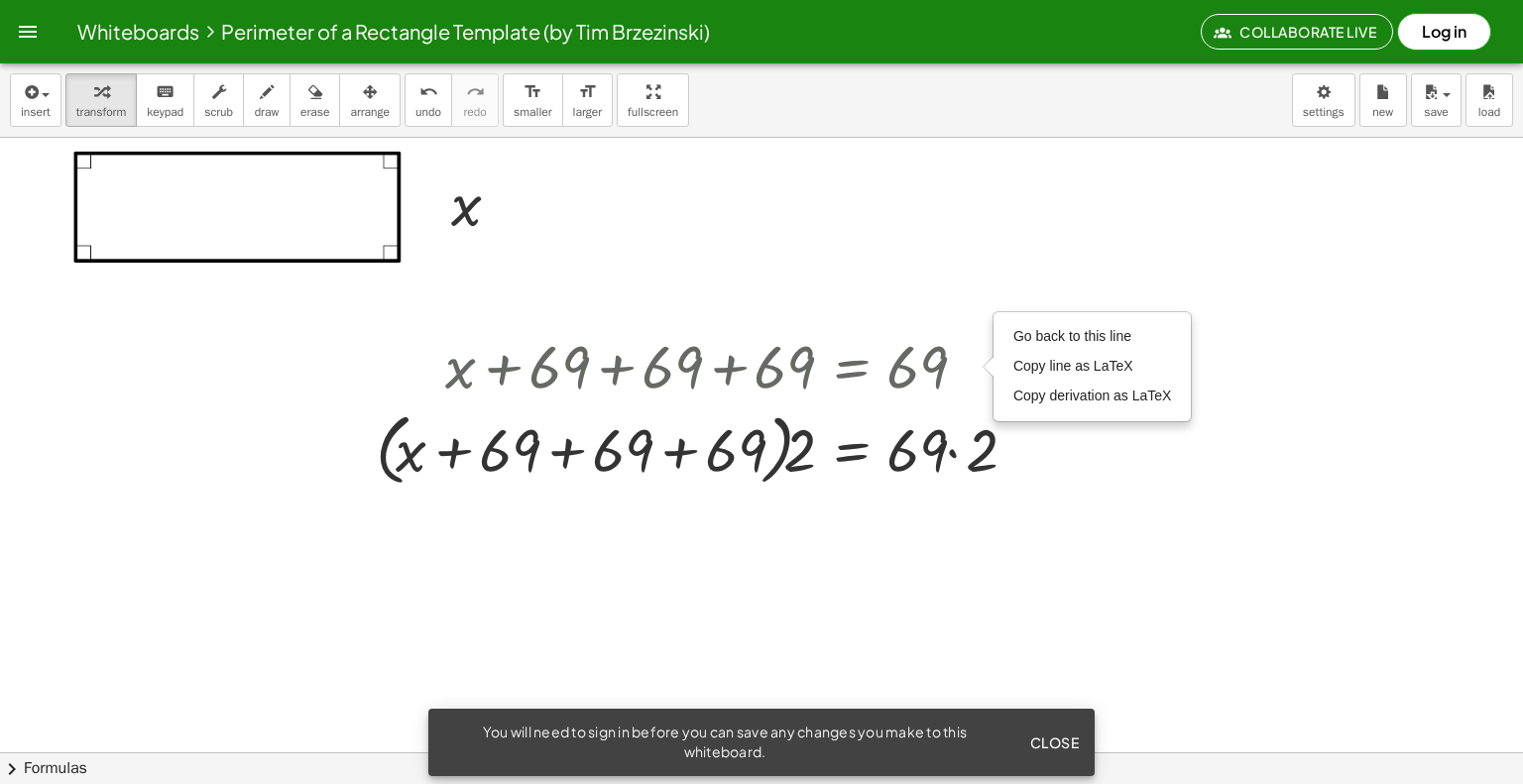 drag, startPoint x: 1162, startPoint y: 488, endPoint x: 1151, endPoint y: 485, distance: 11.401754 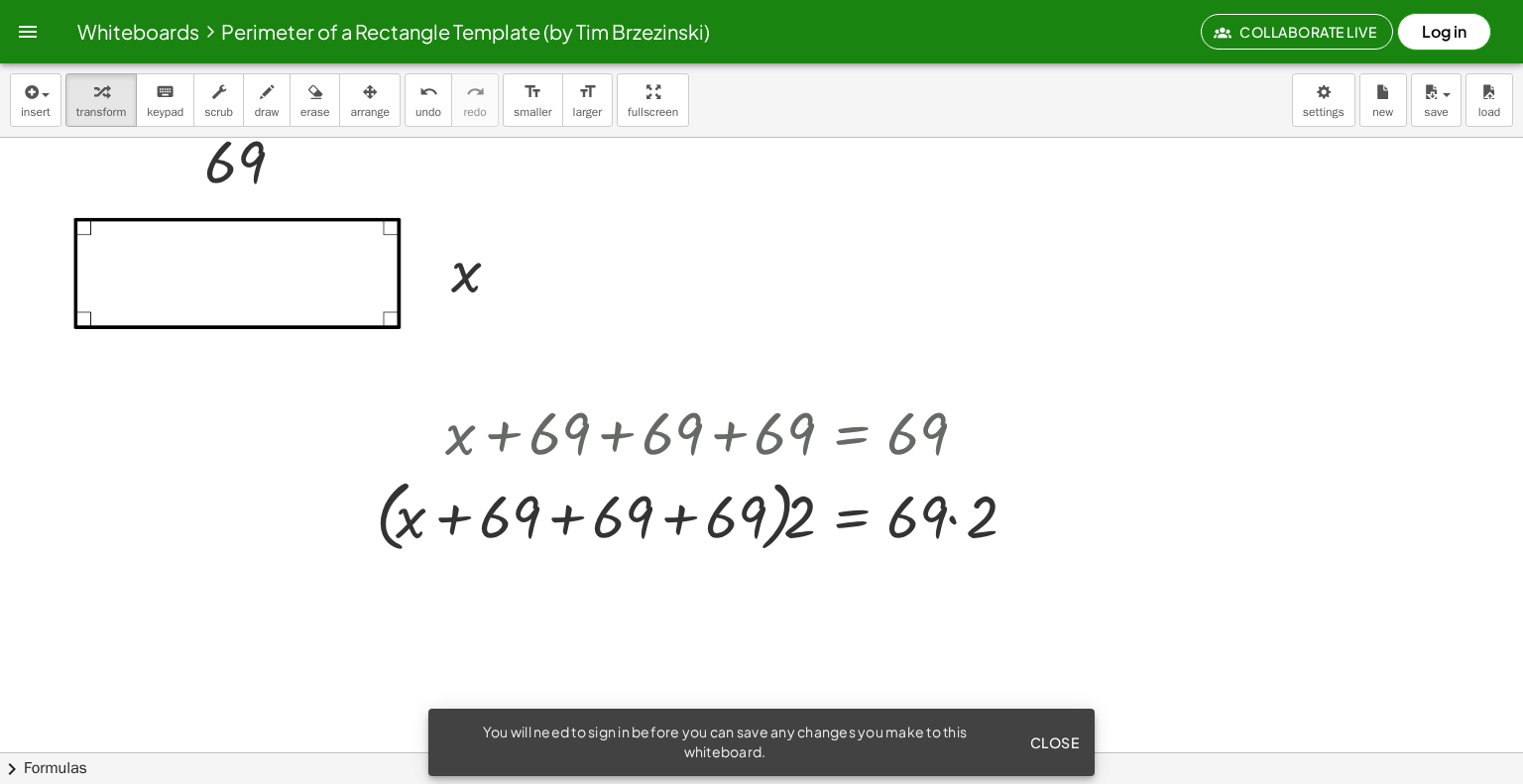 scroll, scrollTop: 0, scrollLeft: 0, axis: both 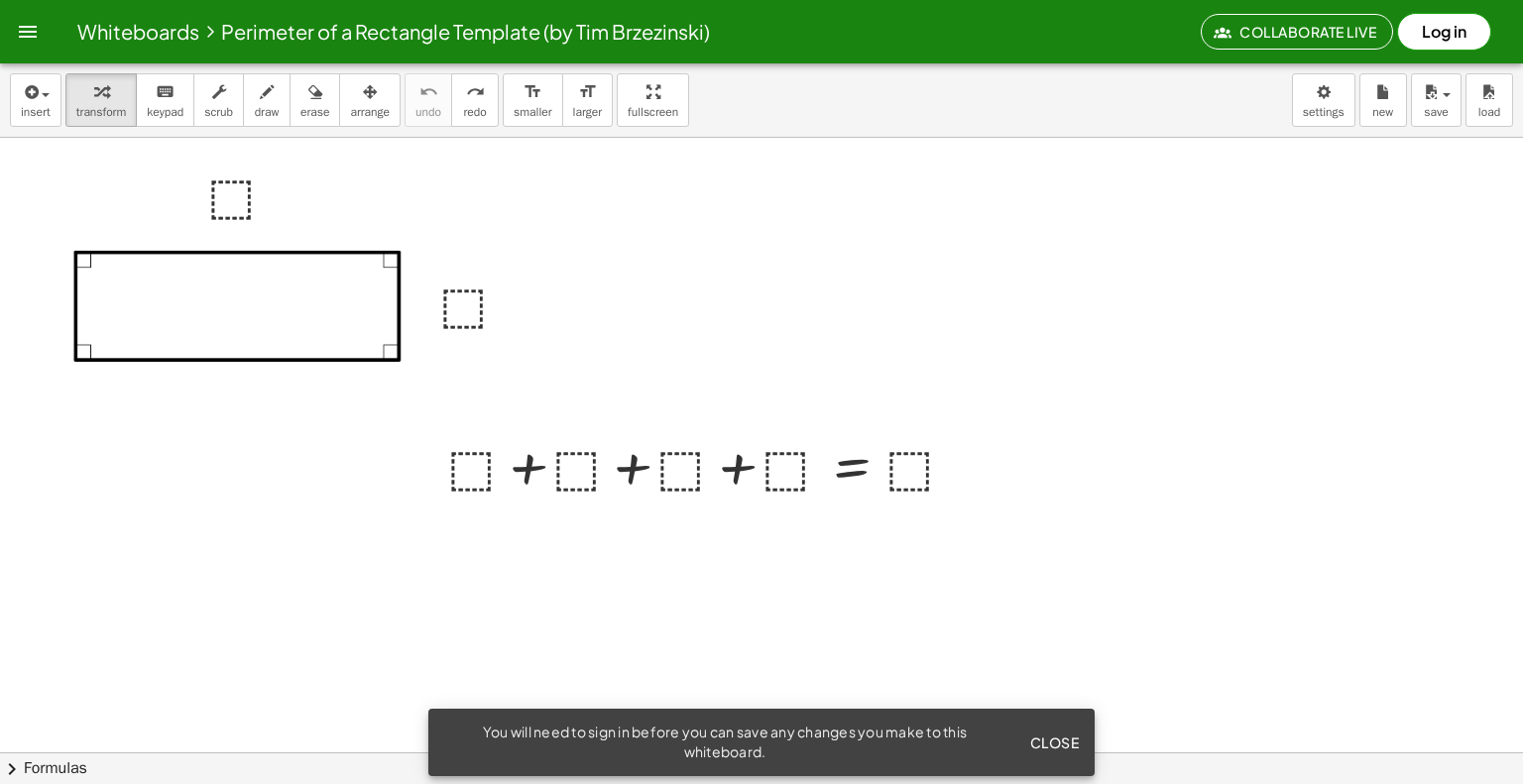 click on "Close" 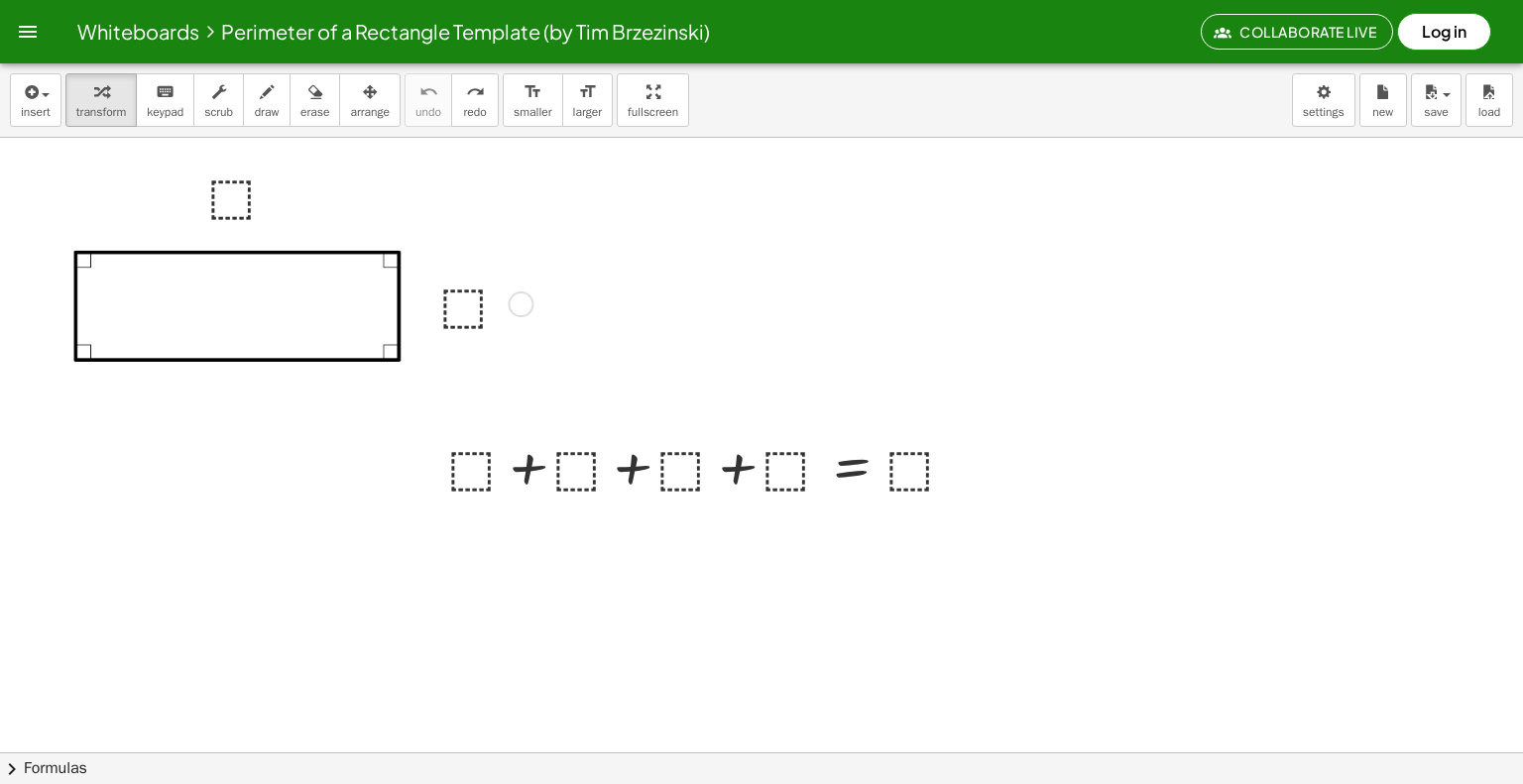 drag, startPoint x: 454, startPoint y: 306, endPoint x: 472, endPoint y: 293, distance: 22.203603 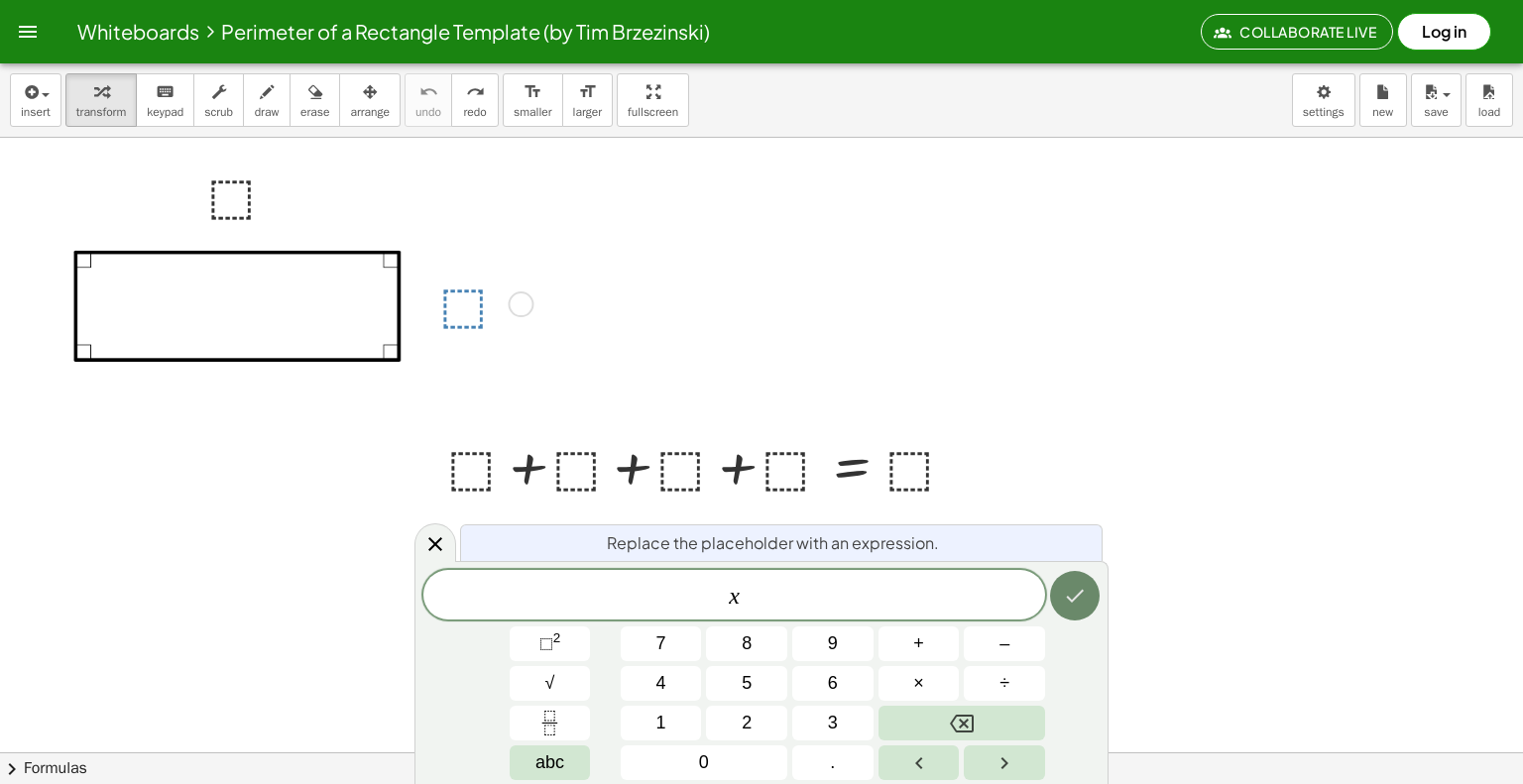 click at bounding box center (1075, 596) 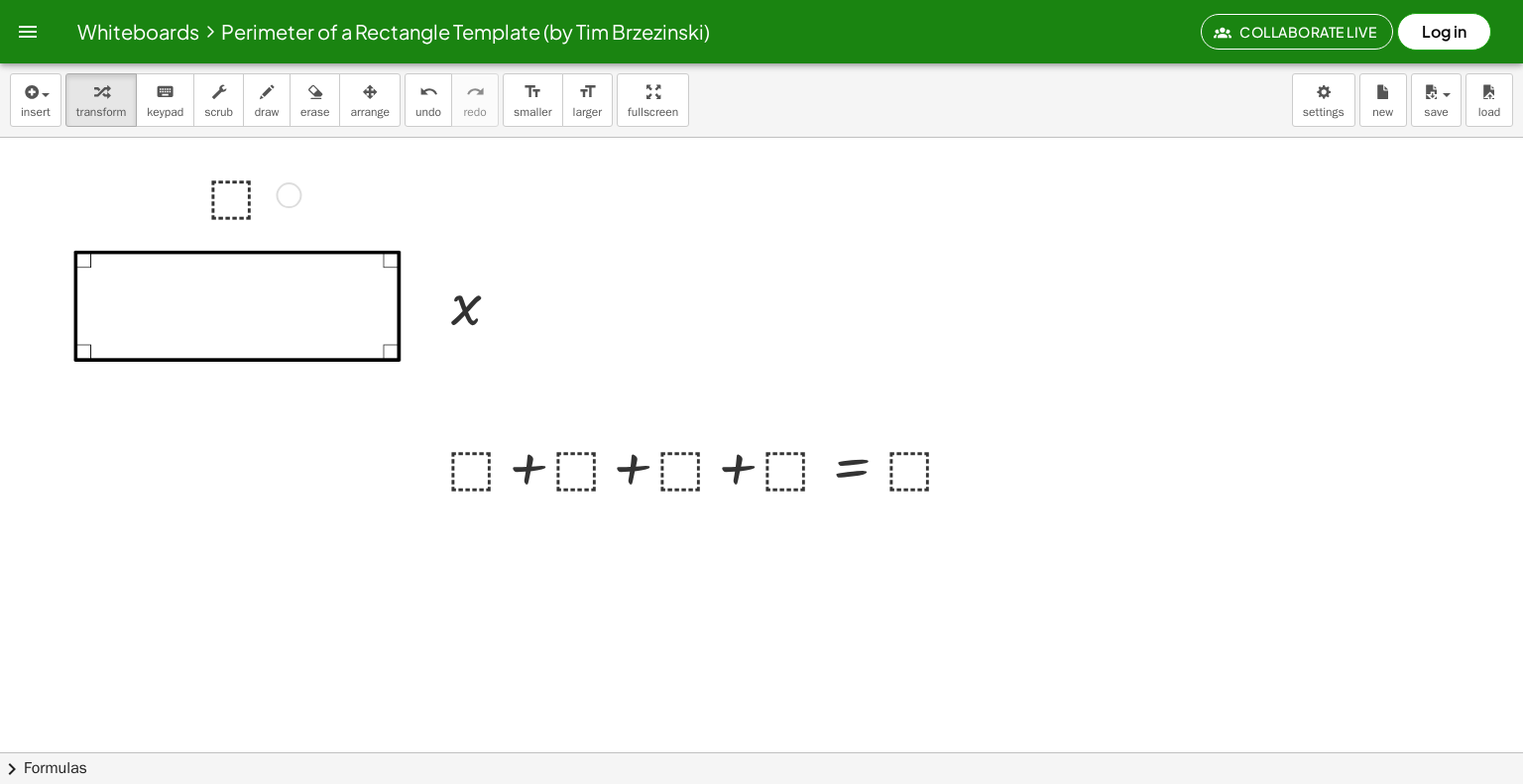 click at bounding box center [251, 193] 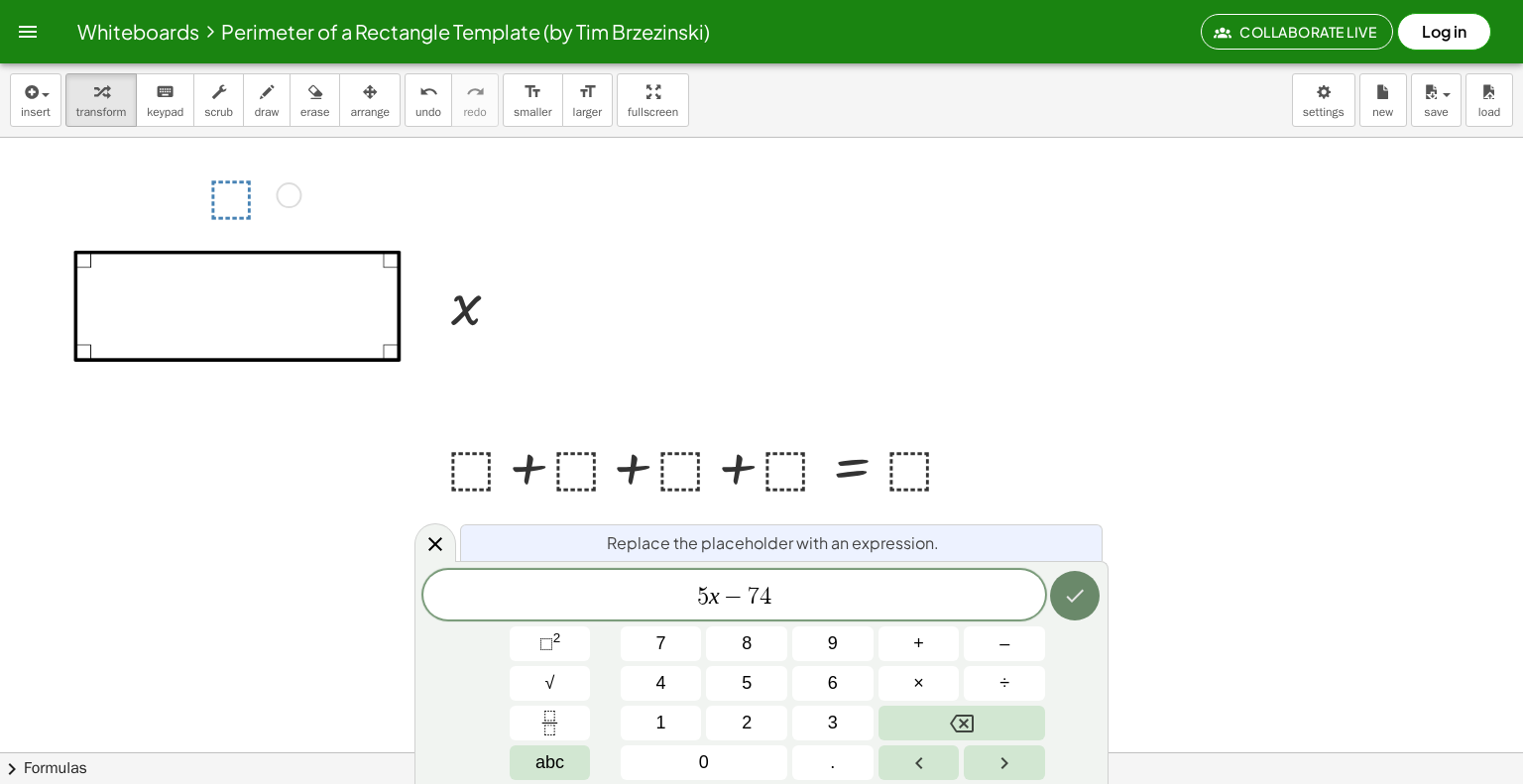 click 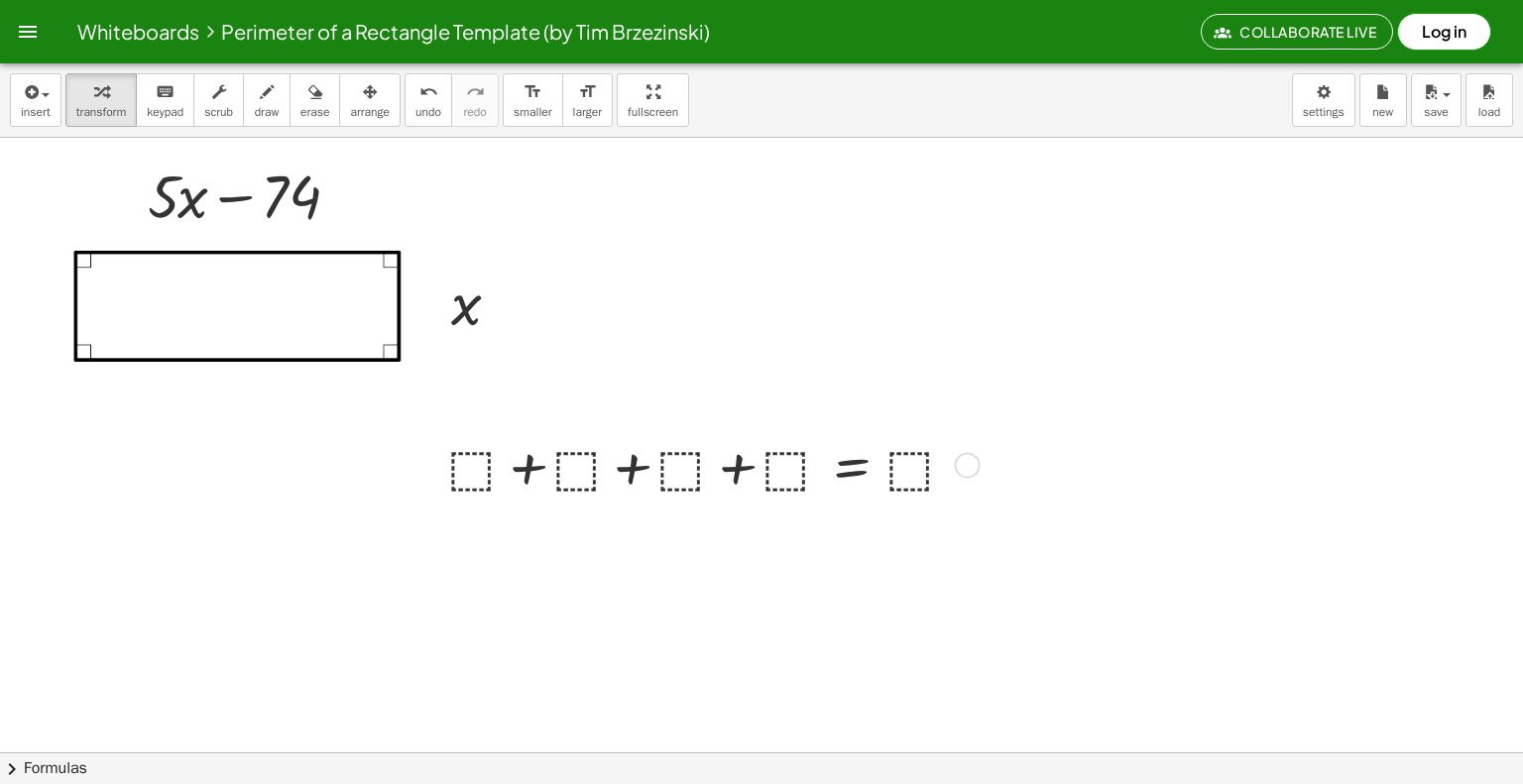 click at bounding box center (710, 464) 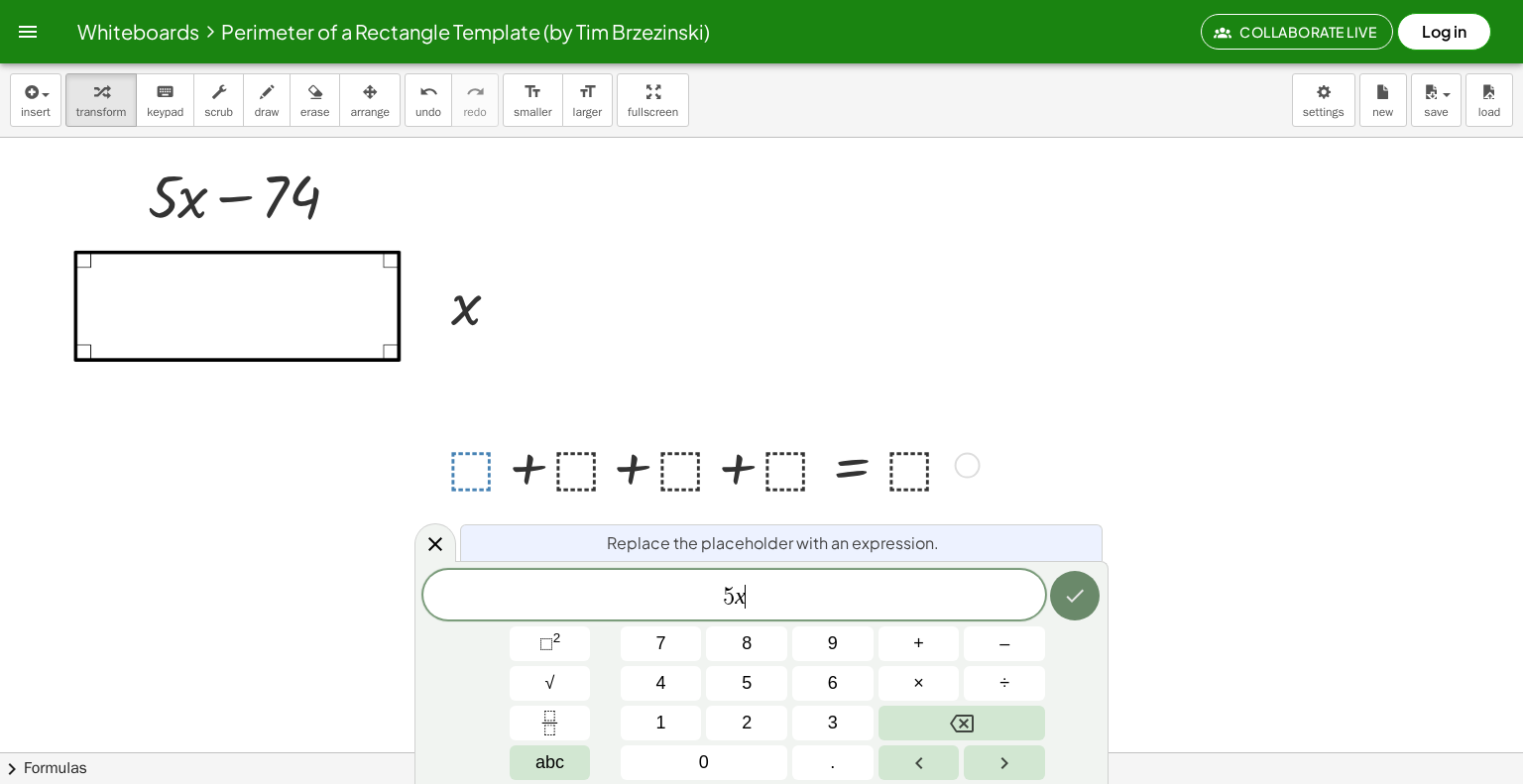 click at bounding box center [1075, 596] 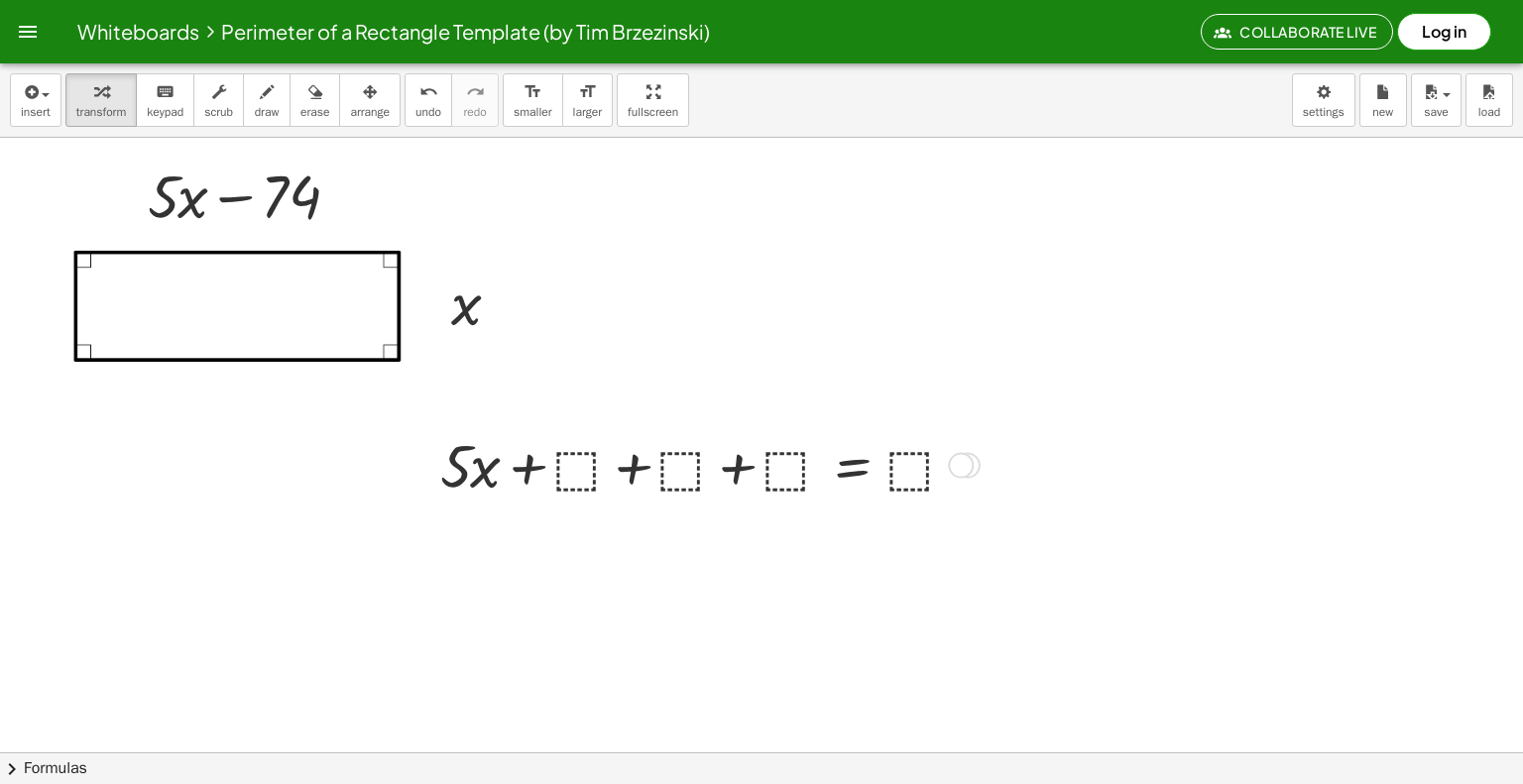 click at bounding box center [706, 464] 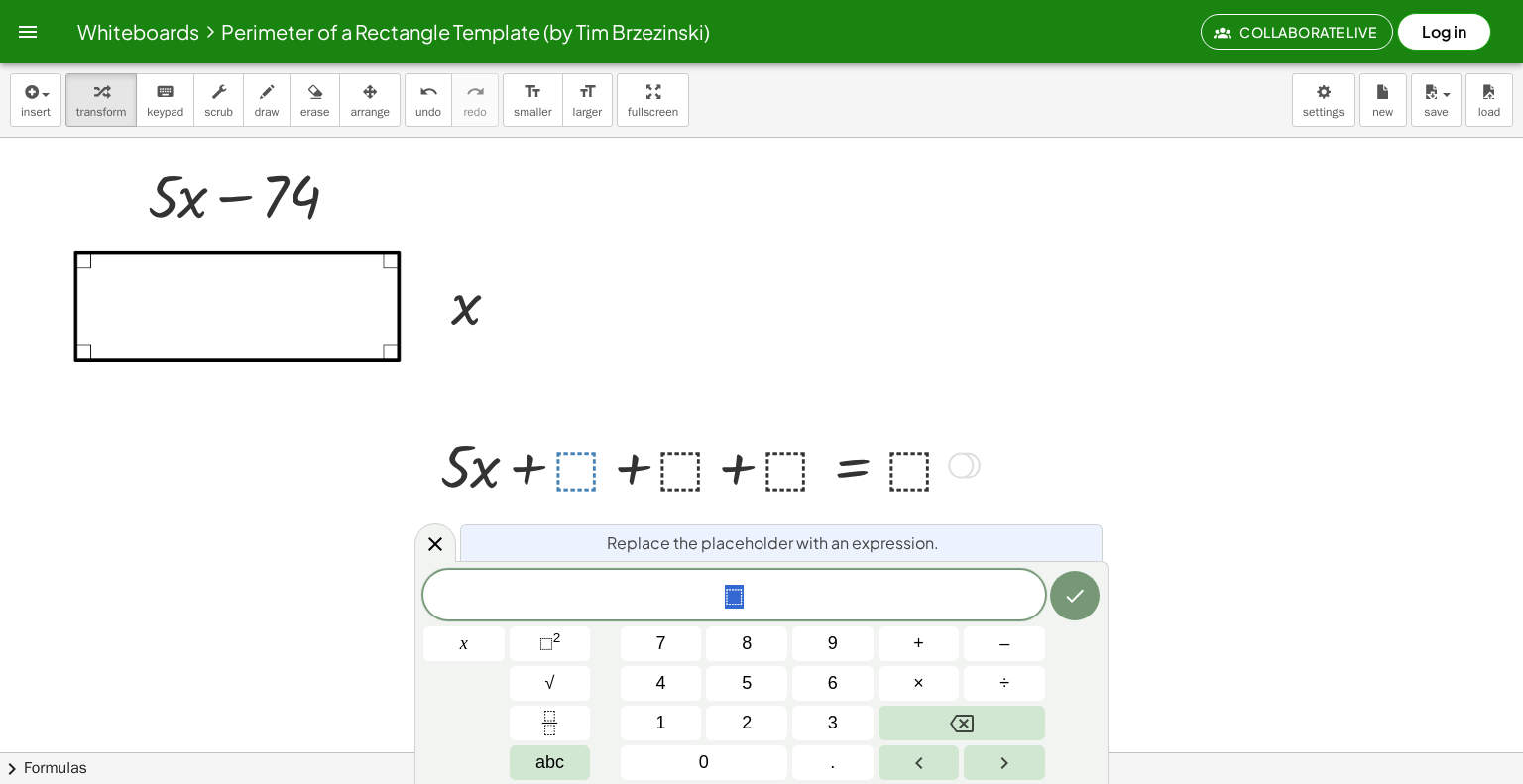 click at bounding box center [706, 464] 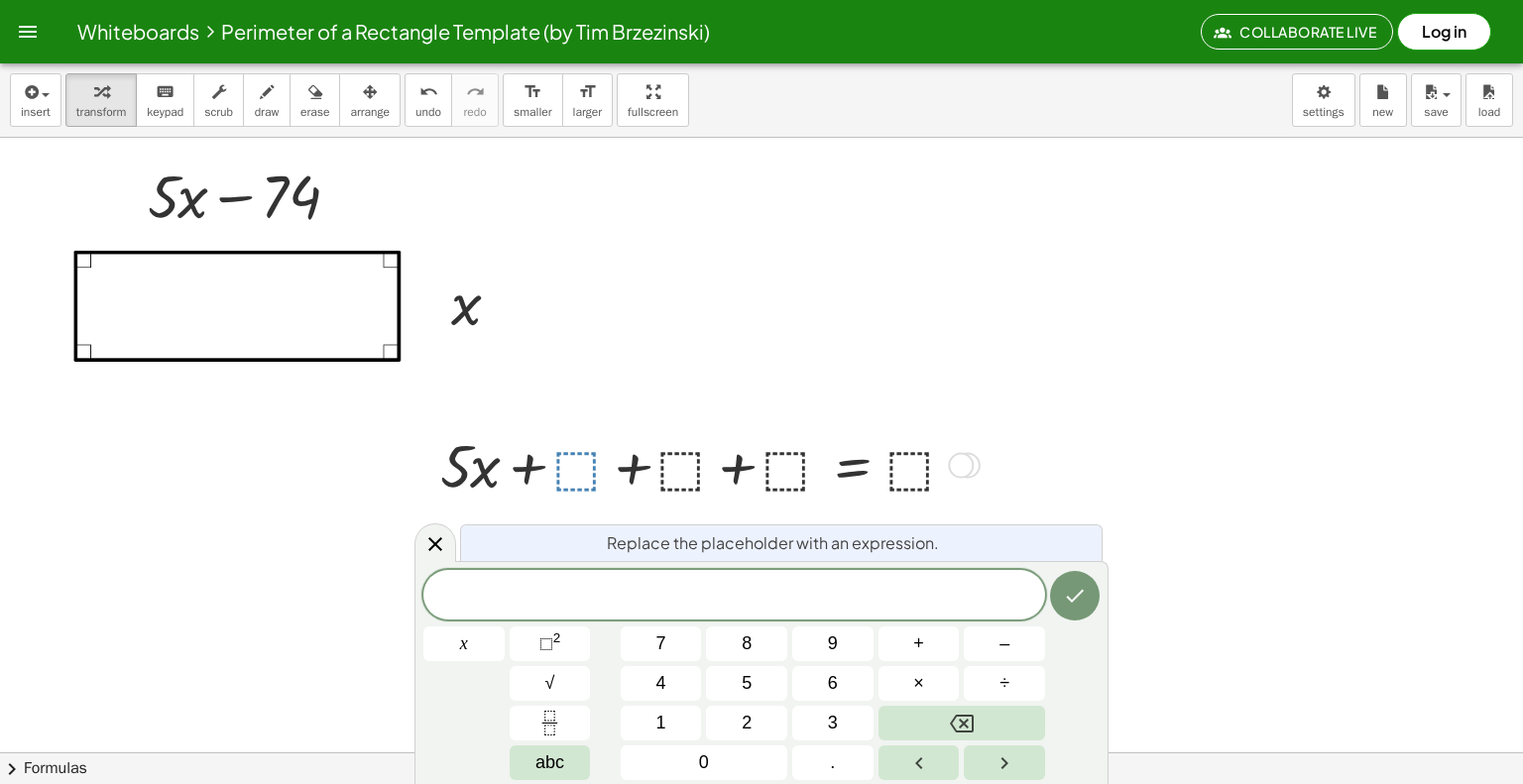 click at bounding box center [762, 817] 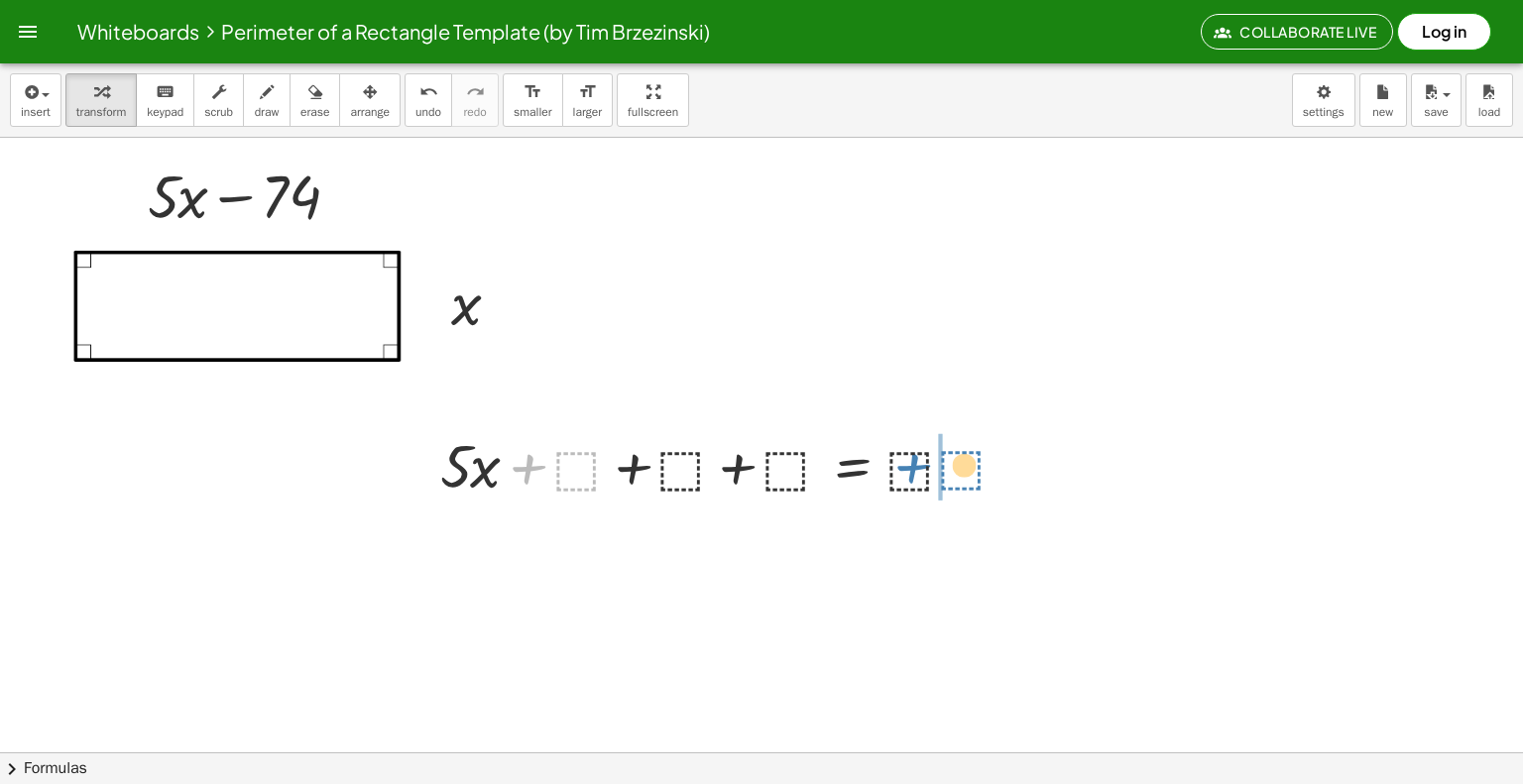 drag, startPoint x: 565, startPoint y: 483, endPoint x: 953, endPoint y: 482, distance: 388.00129 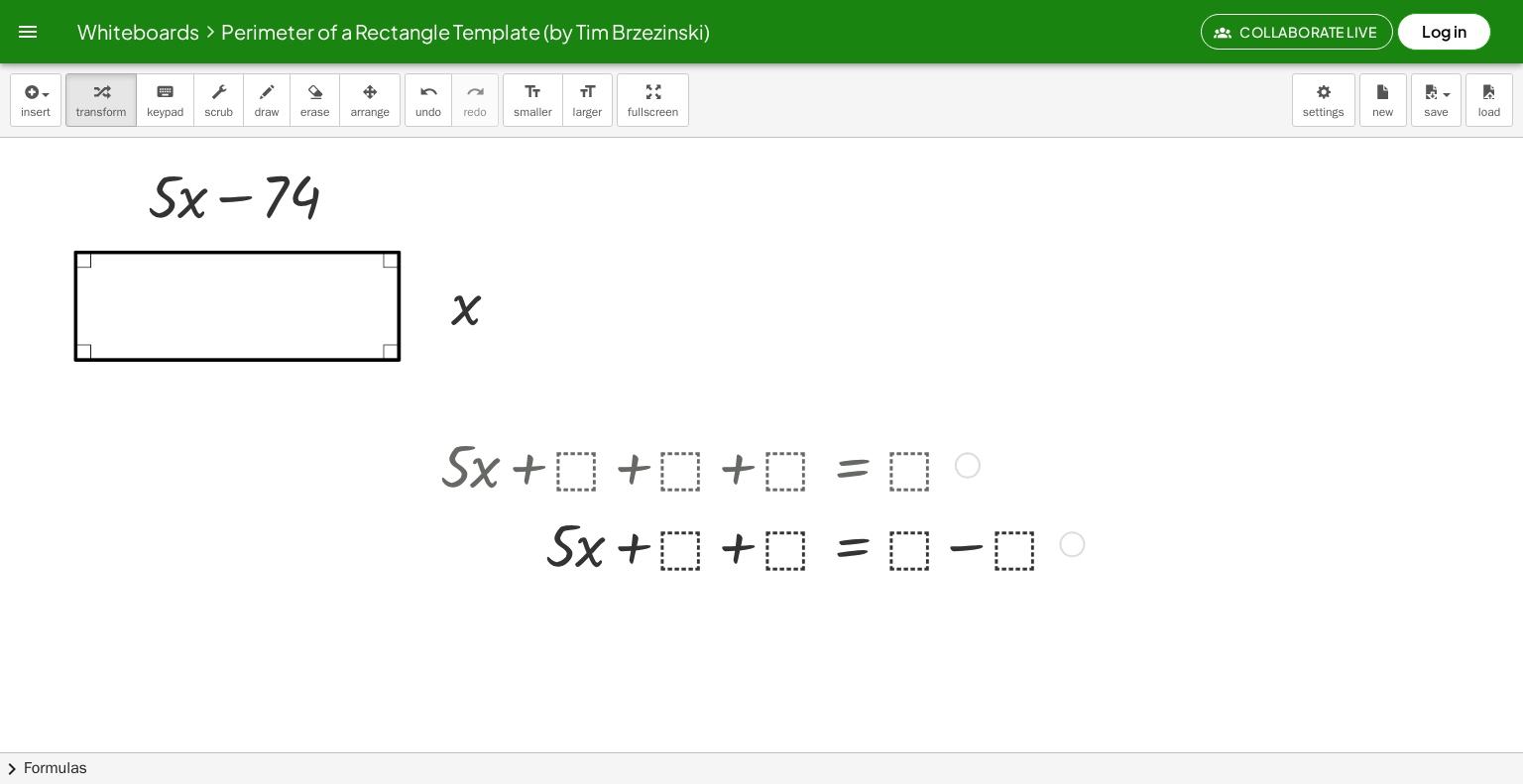drag, startPoint x: 583, startPoint y: 486, endPoint x: 639, endPoint y: 477, distance: 56.718604 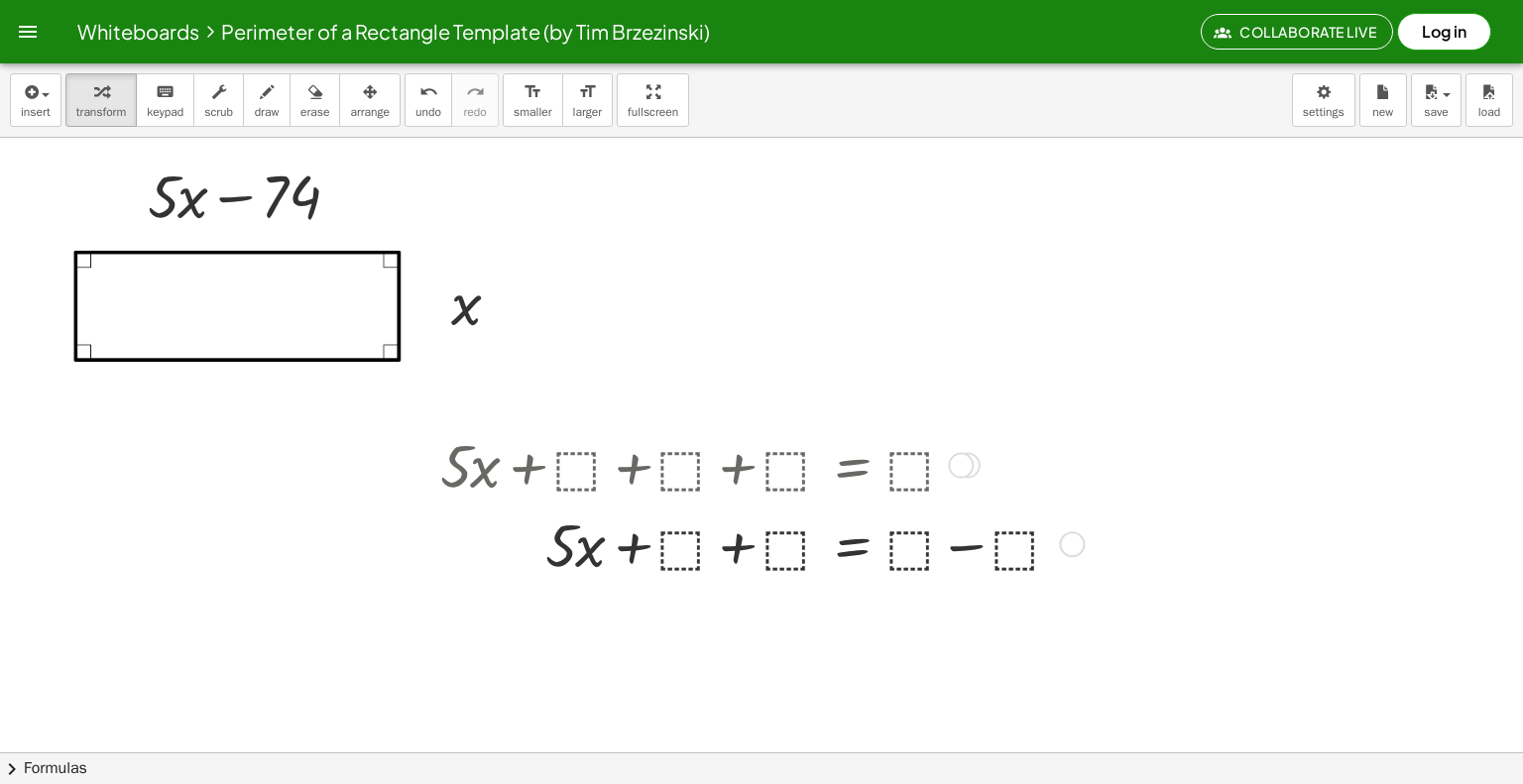 click at bounding box center [759, 543] 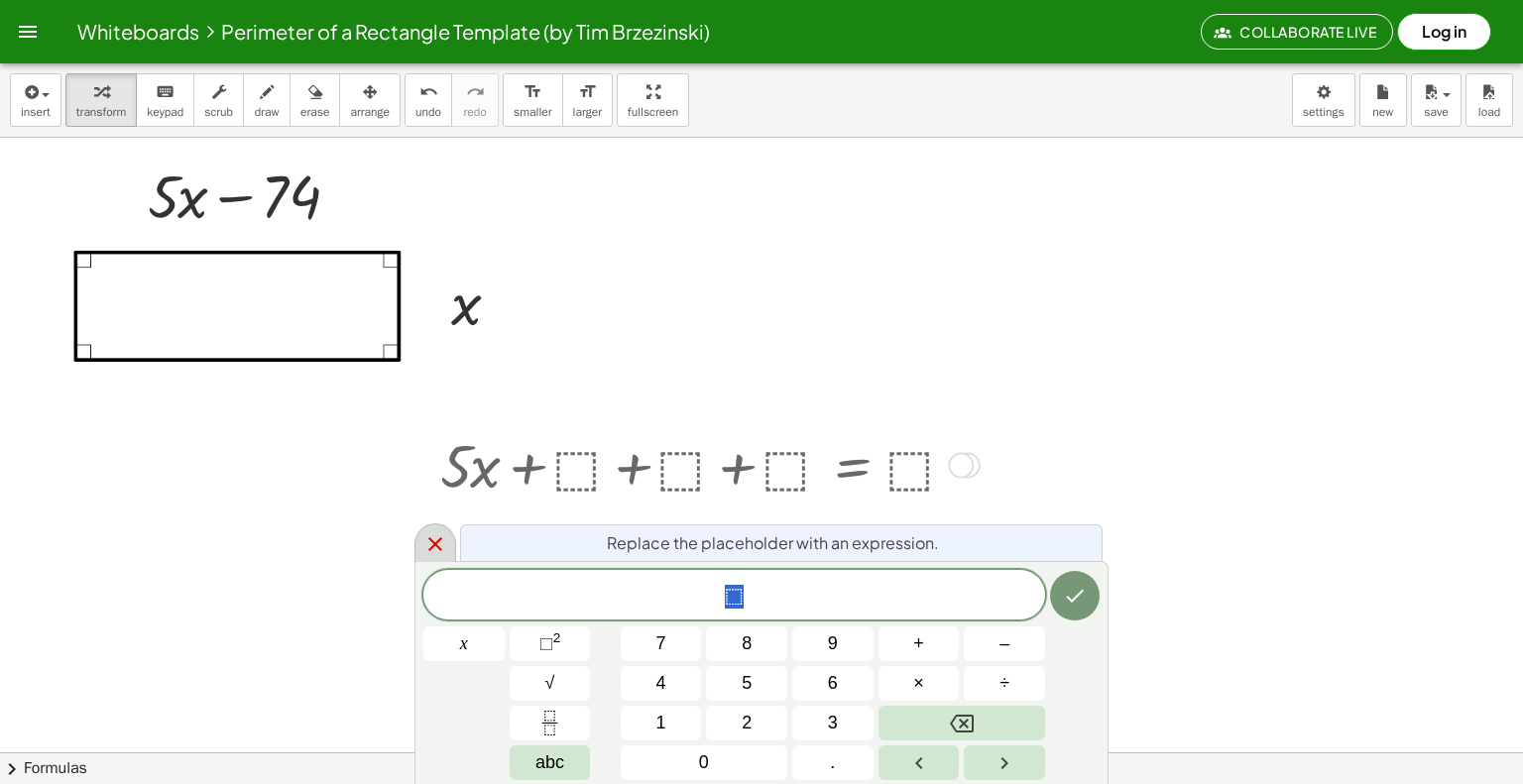 click 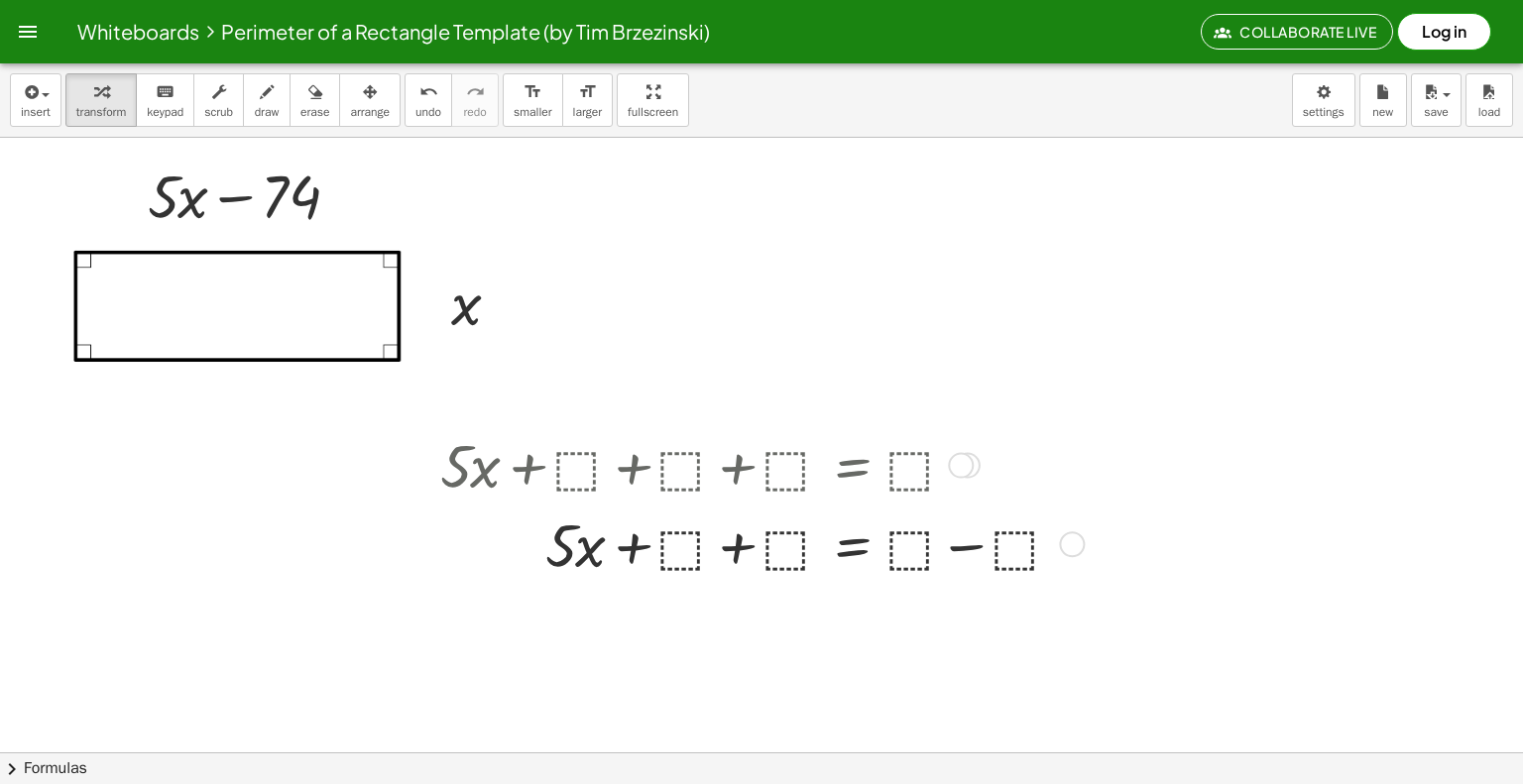 drag, startPoint x: 531, startPoint y: 471, endPoint x: 570, endPoint y: 505, distance: 51.73973 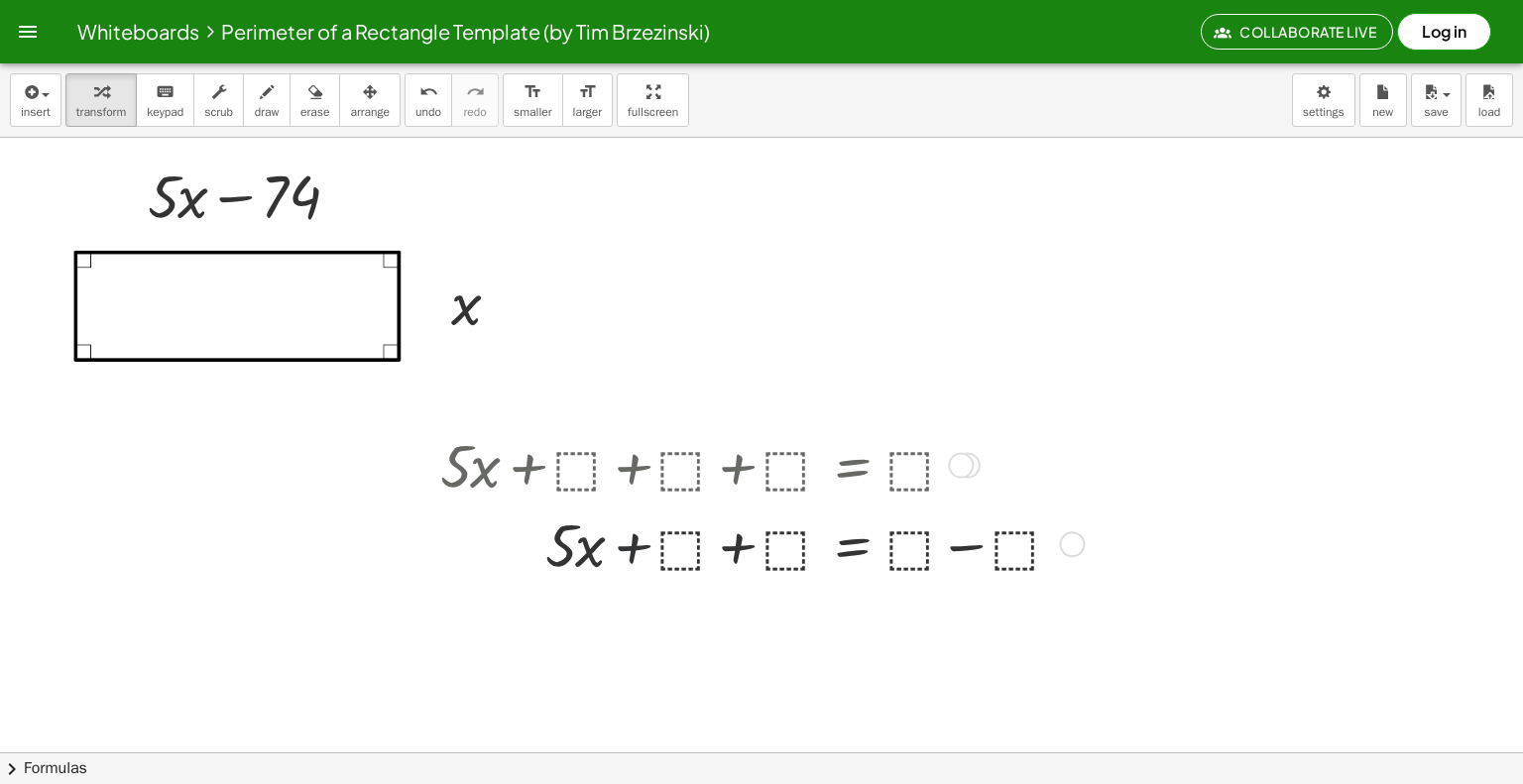 click at bounding box center [759, 543] 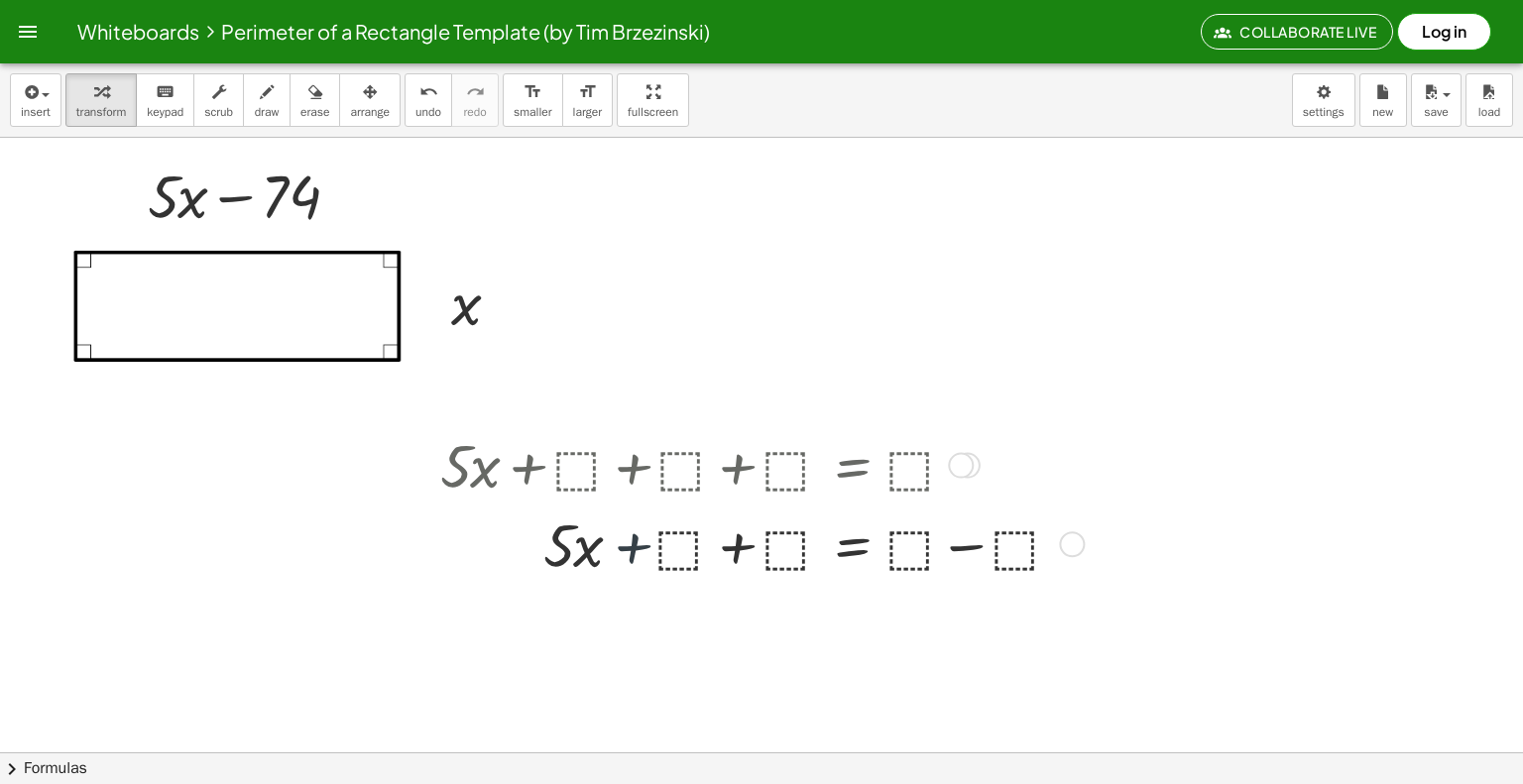 click at bounding box center [759, 543] 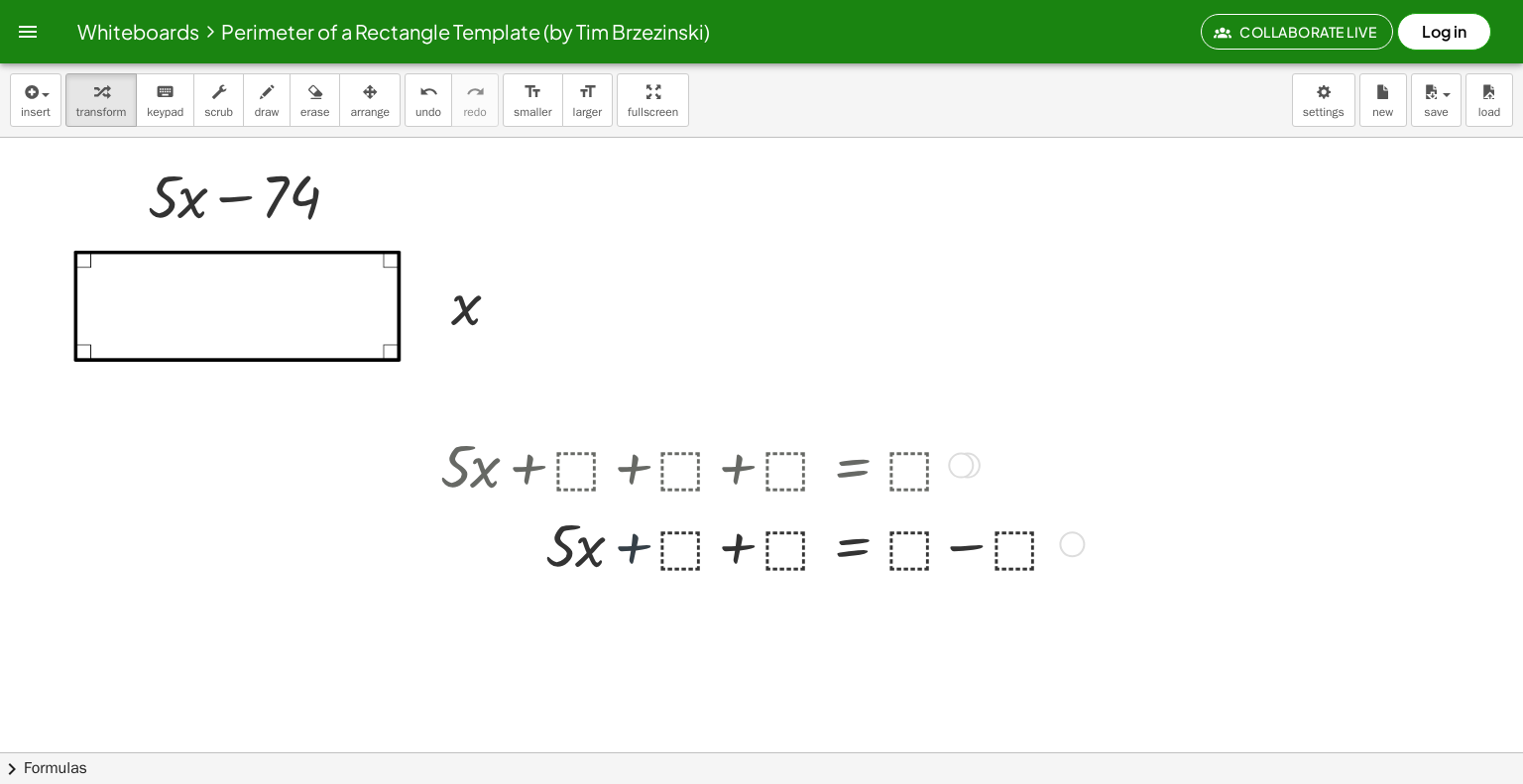 click at bounding box center [759, 543] 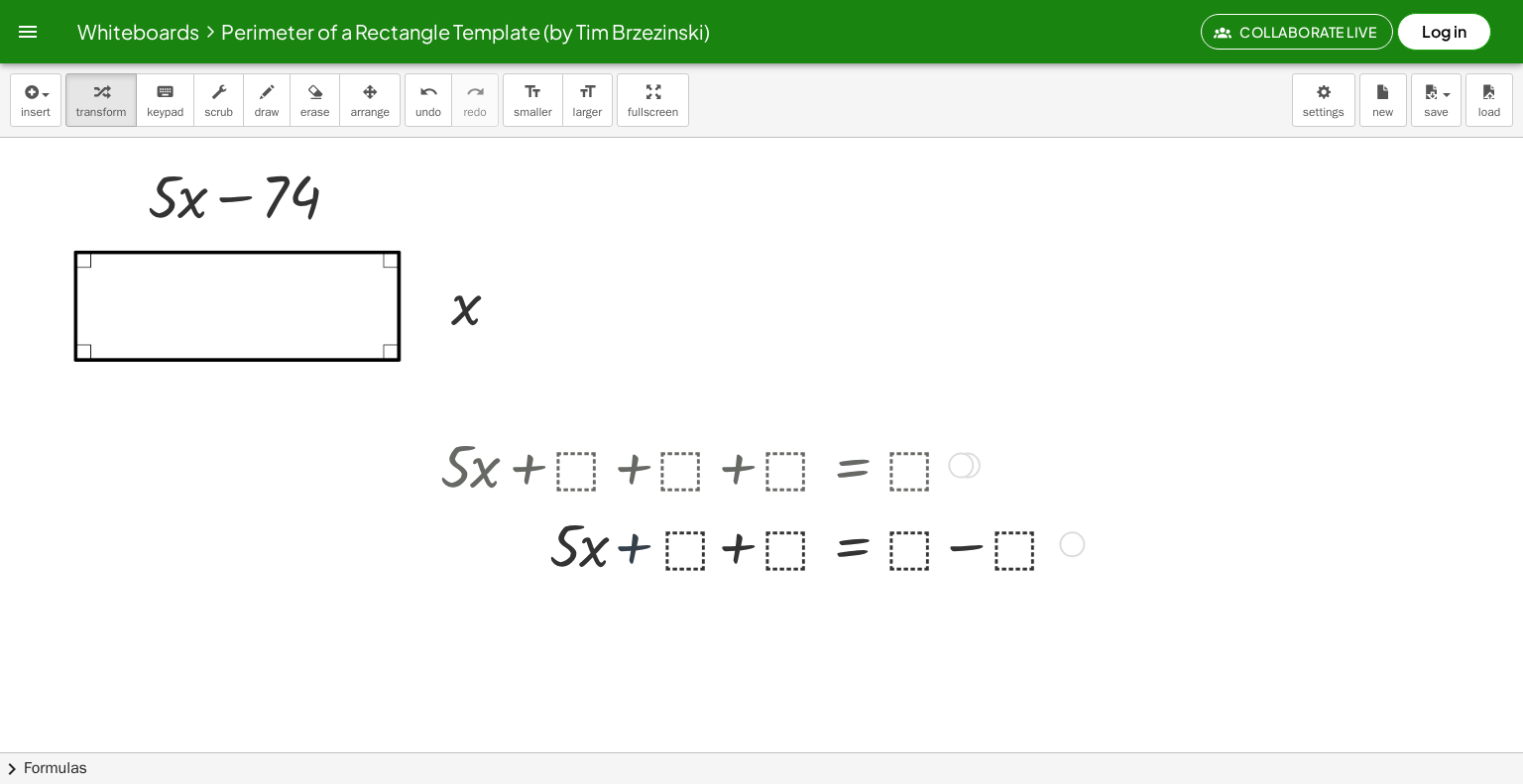 click at bounding box center (759, 543) 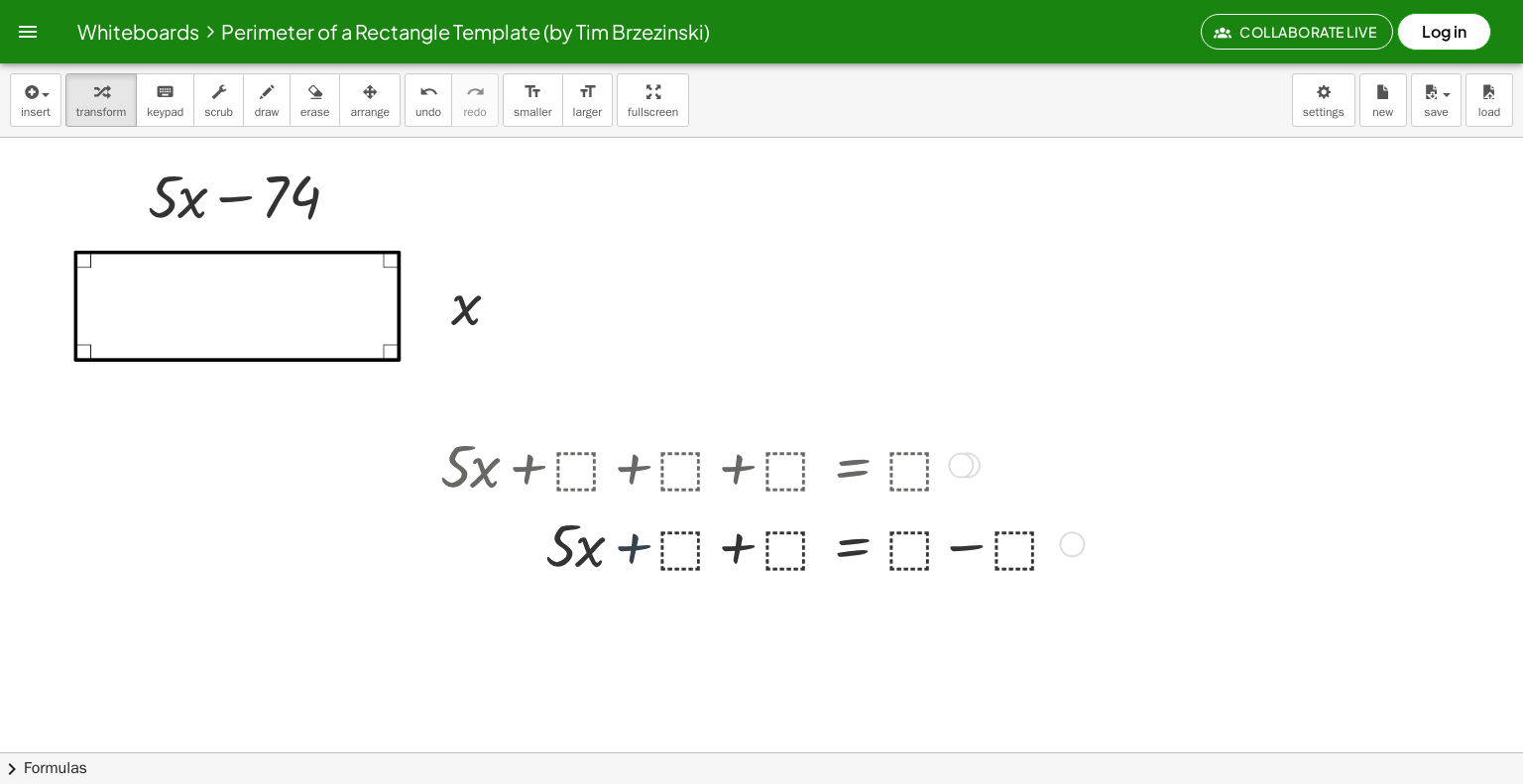 click at bounding box center [759, 543] 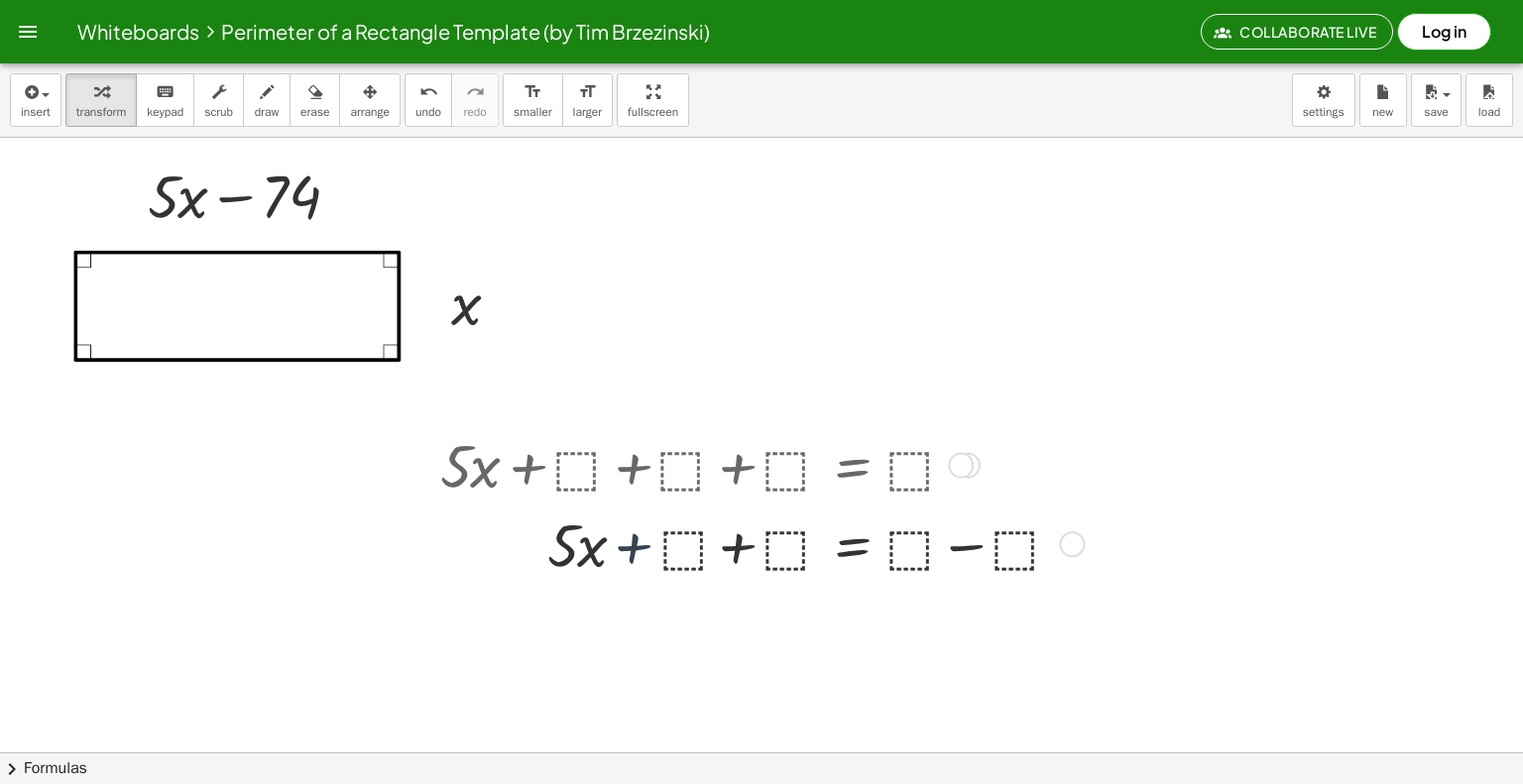 click at bounding box center (759, 543) 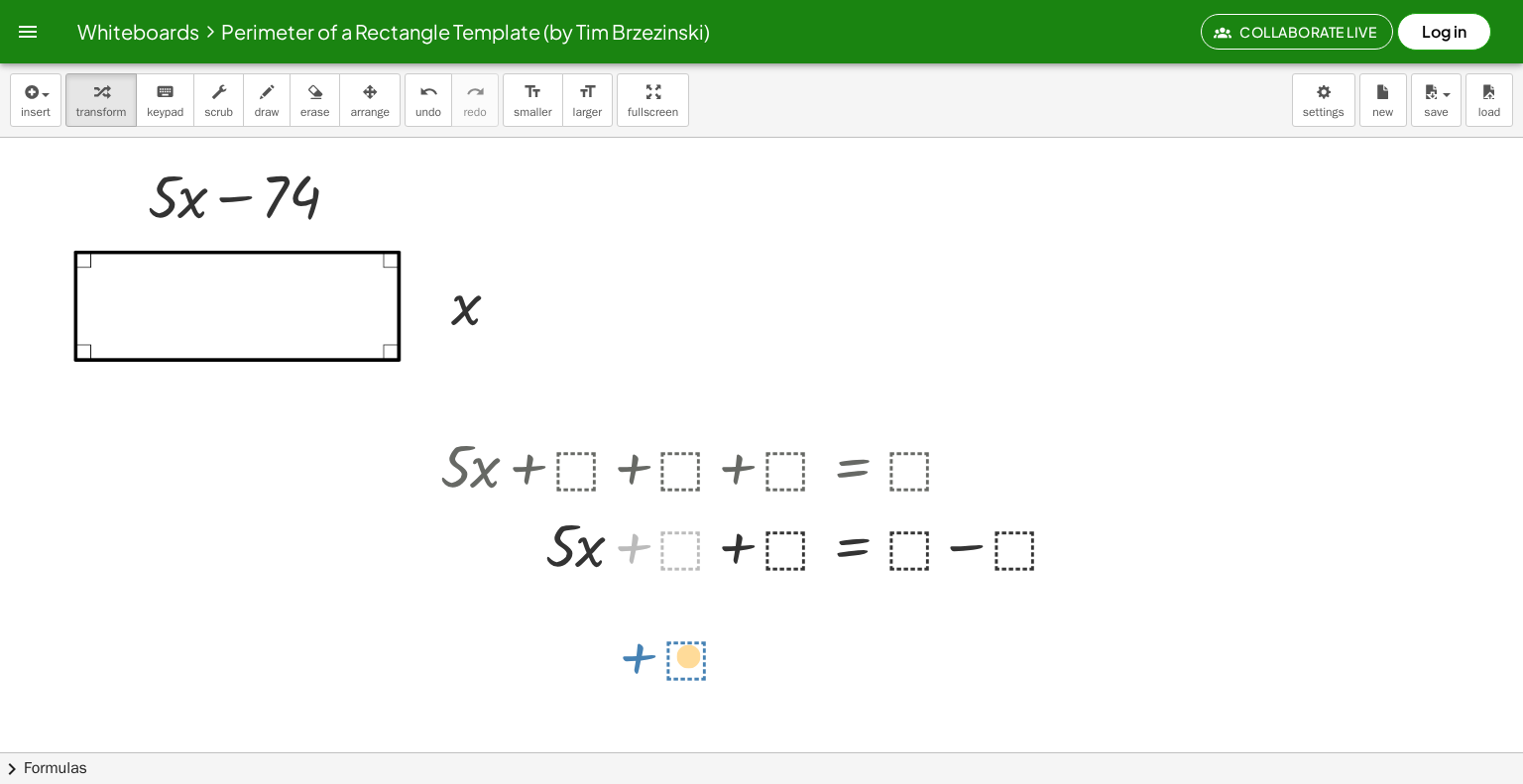 drag, startPoint x: 631, startPoint y: 547, endPoint x: 654, endPoint y: 645, distance: 100.6628 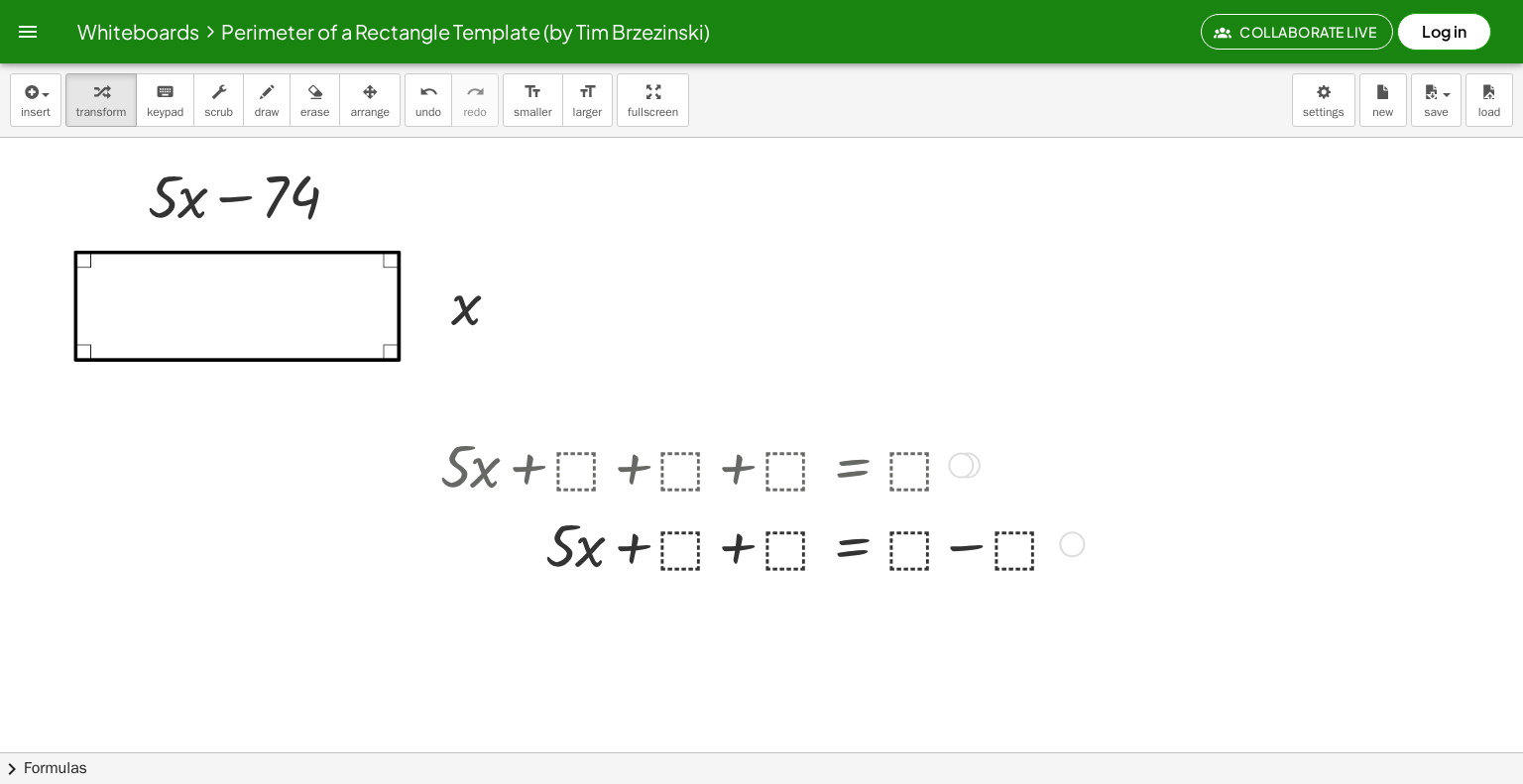 click at bounding box center (961, 466) 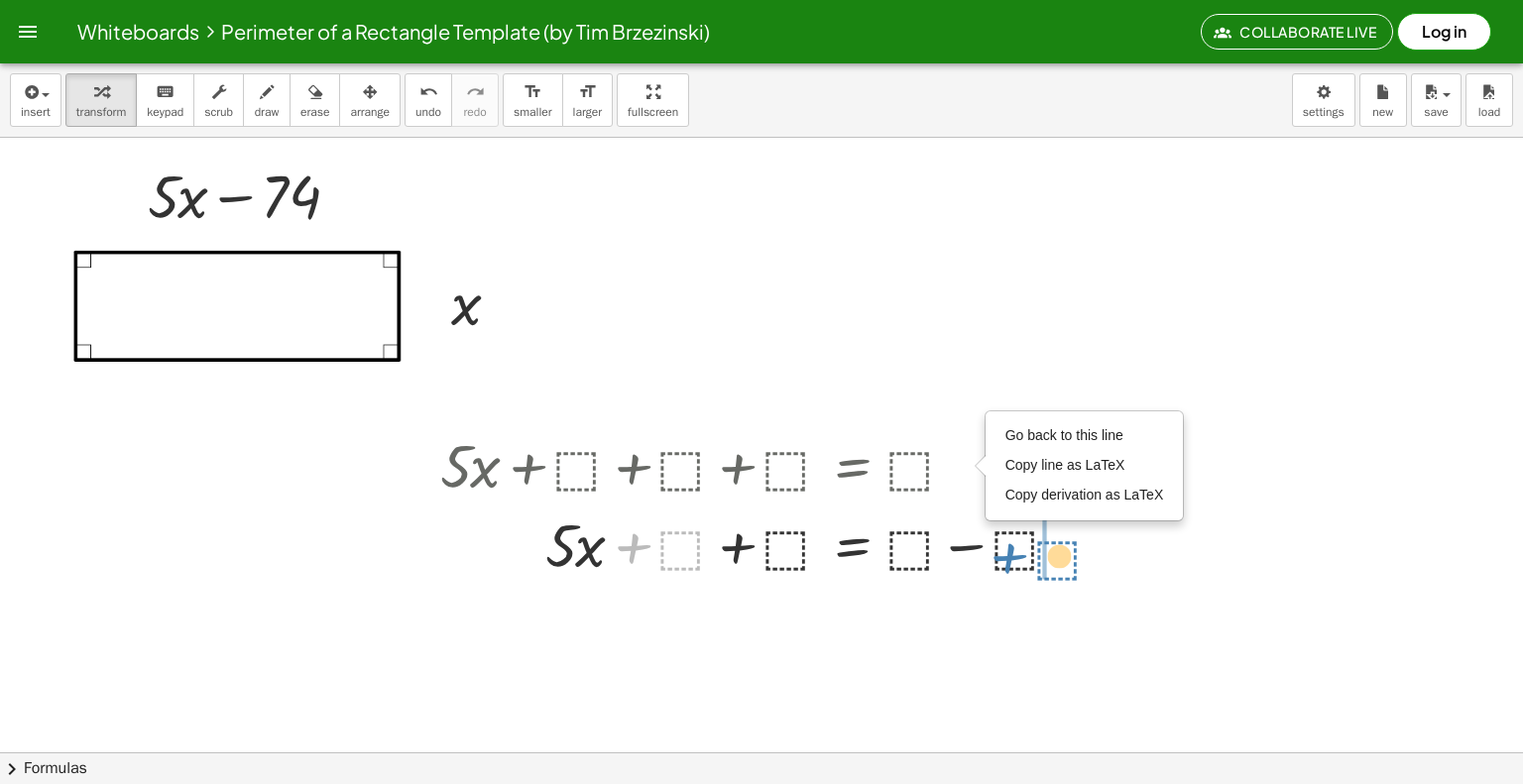 drag, startPoint x: 626, startPoint y: 552, endPoint x: 1015, endPoint y: 555, distance: 389.01157 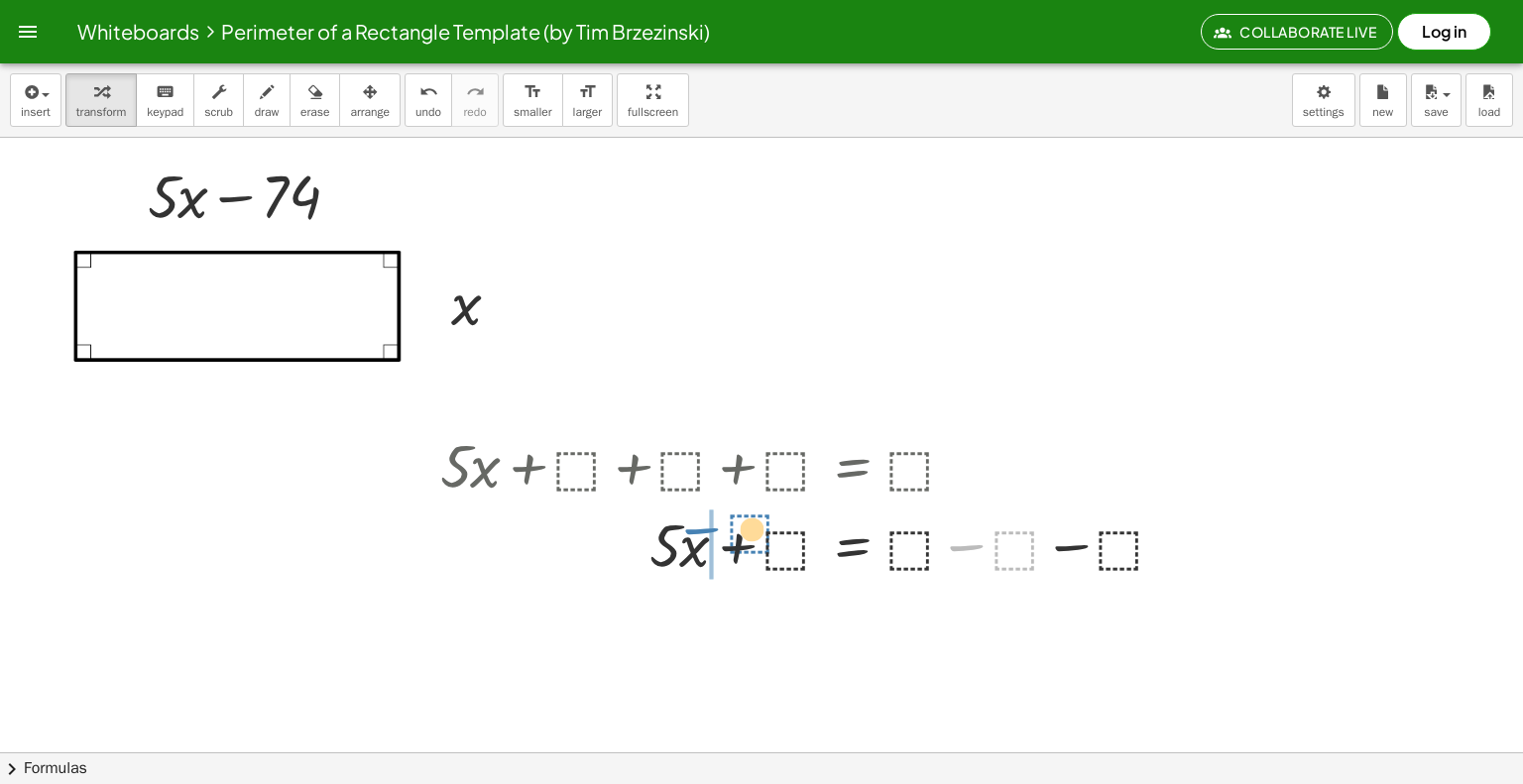 drag, startPoint x: 1005, startPoint y: 546, endPoint x: 744, endPoint y: 544, distance: 261.00766 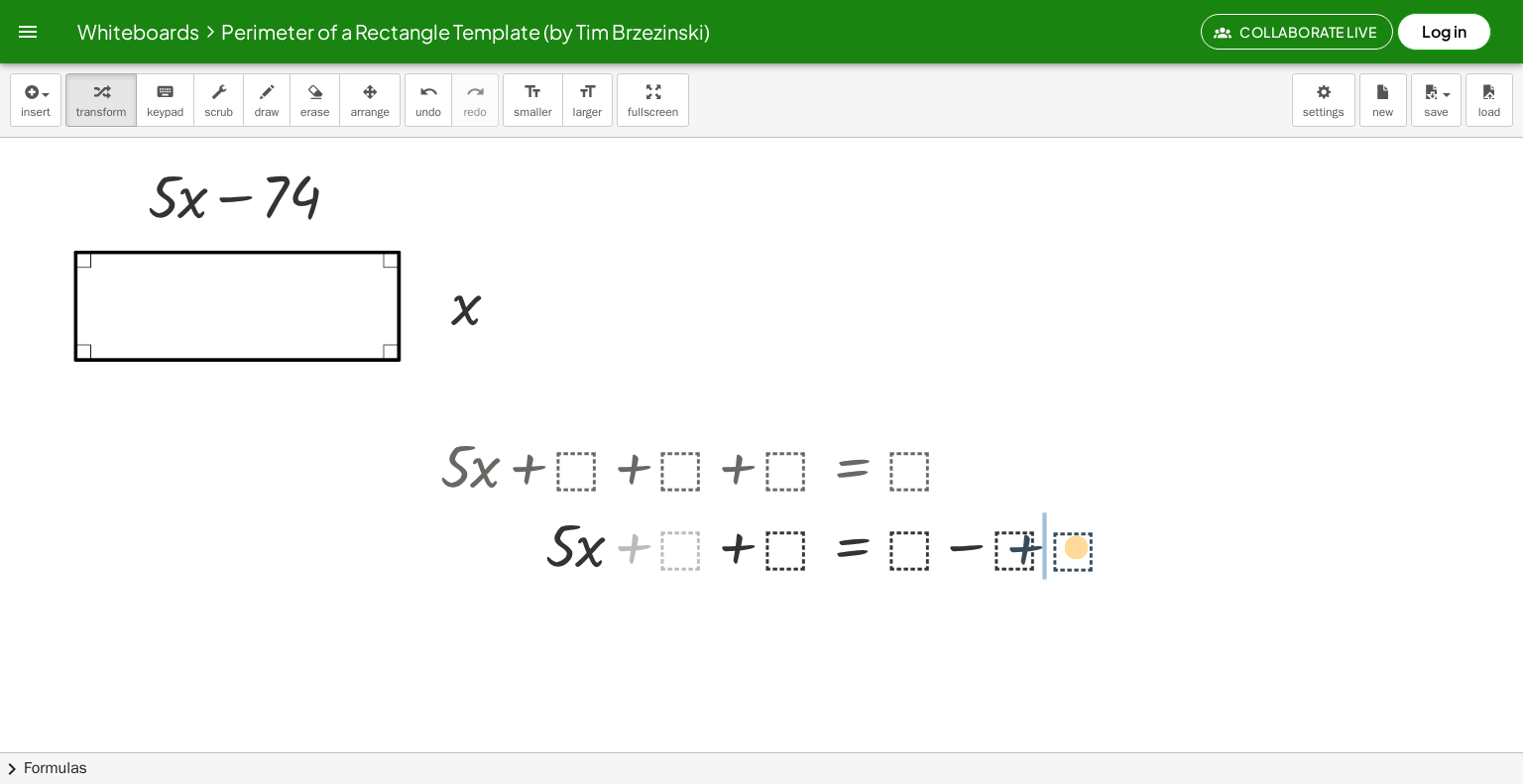 drag, startPoint x: 644, startPoint y: 538, endPoint x: 1157, endPoint y: 506, distance: 513.9971 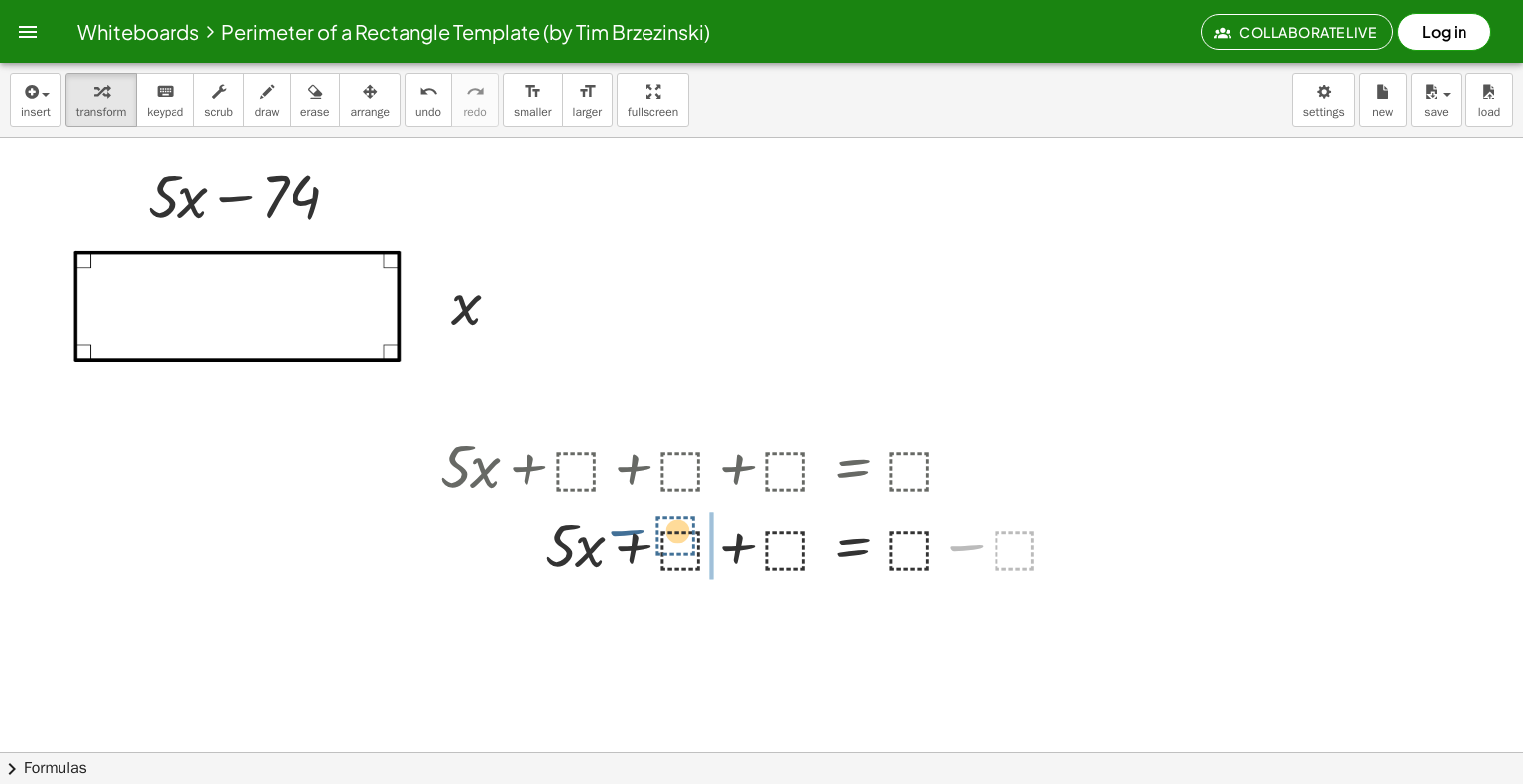 drag, startPoint x: 1011, startPoint y: 555, endPoint x: 650, endPoint y: 545, distance: 361.13848 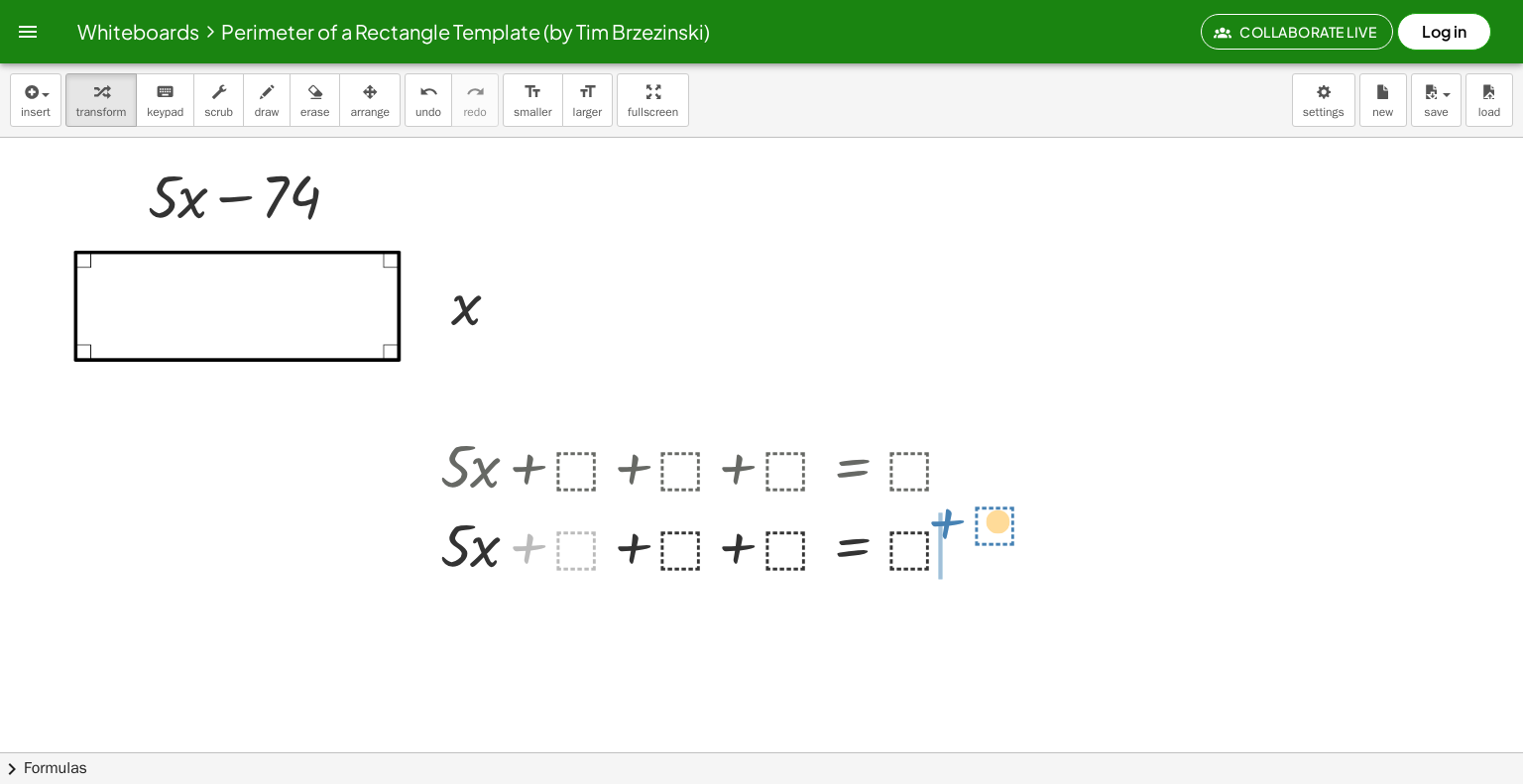 drag, startPoint x: 536, startPoint y: 542, endPoint x: 979, endPoint y: 520, distance: 443.54594 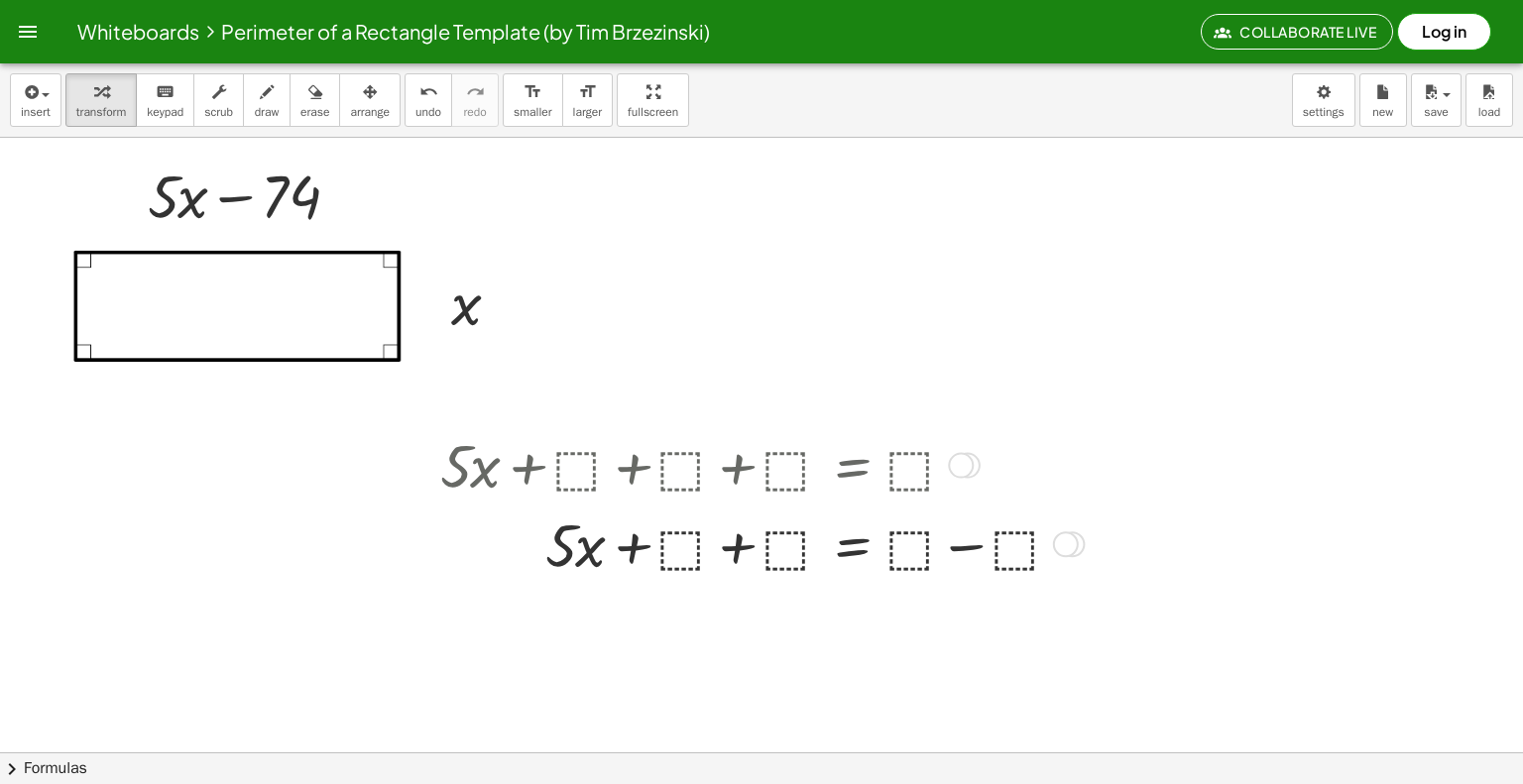 drag, startPoint x: 905, startPoint y: 546, endPoint x: 884, endPoint y: 546, distance: 21 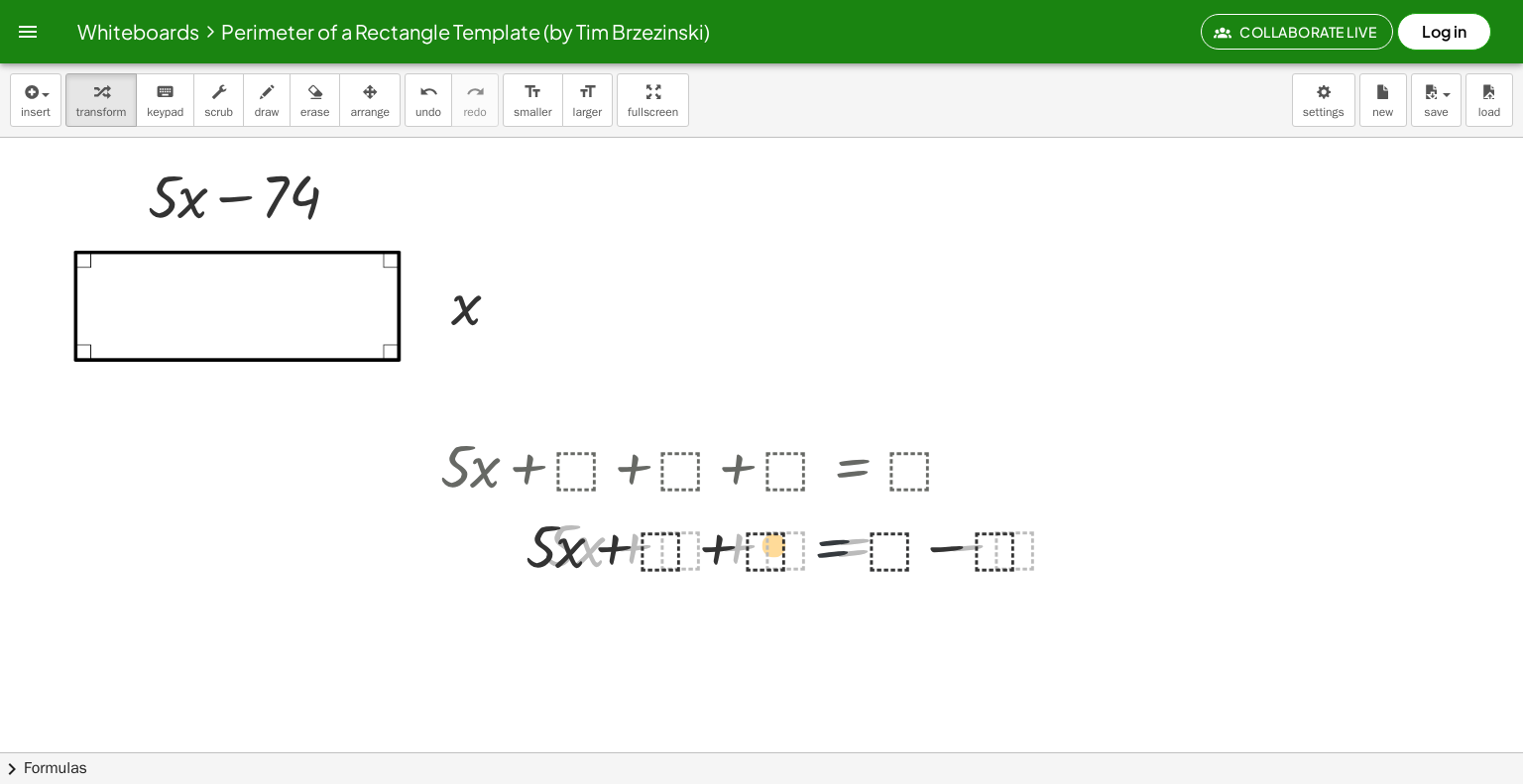 drag, startPoint x: 845, startPoint y: 546, endPoint x: 825, endPoint y: 547, distance: 20.024984 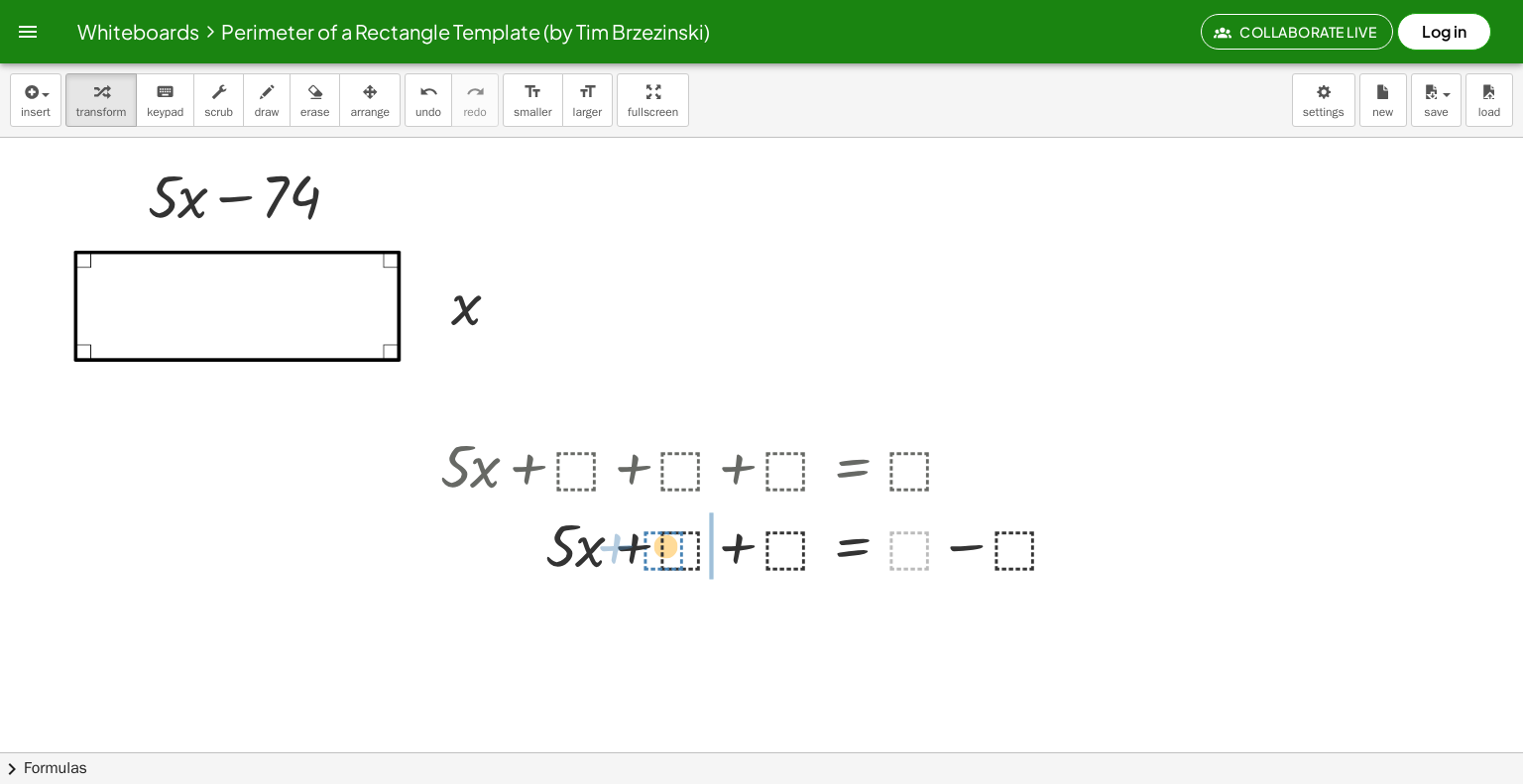 drag, startPoint x: 896, startPoint y: 542, endPoint x: 654, endPoint y: 543, distance: 242.00207 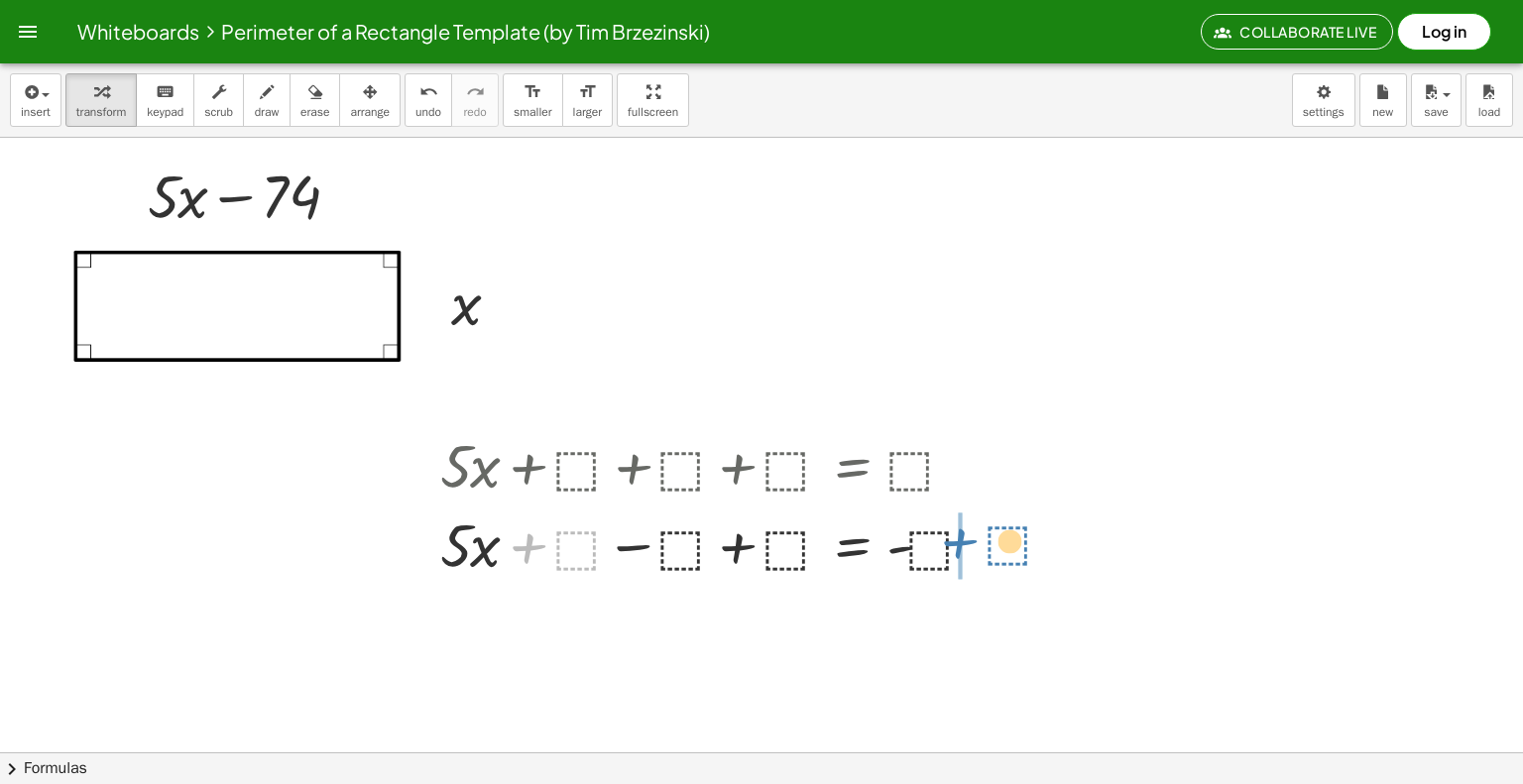 drag, startPoint x: 561, startPoint y: 544, endPoint x: 996, endPoint y: 540, distance: 435.01839 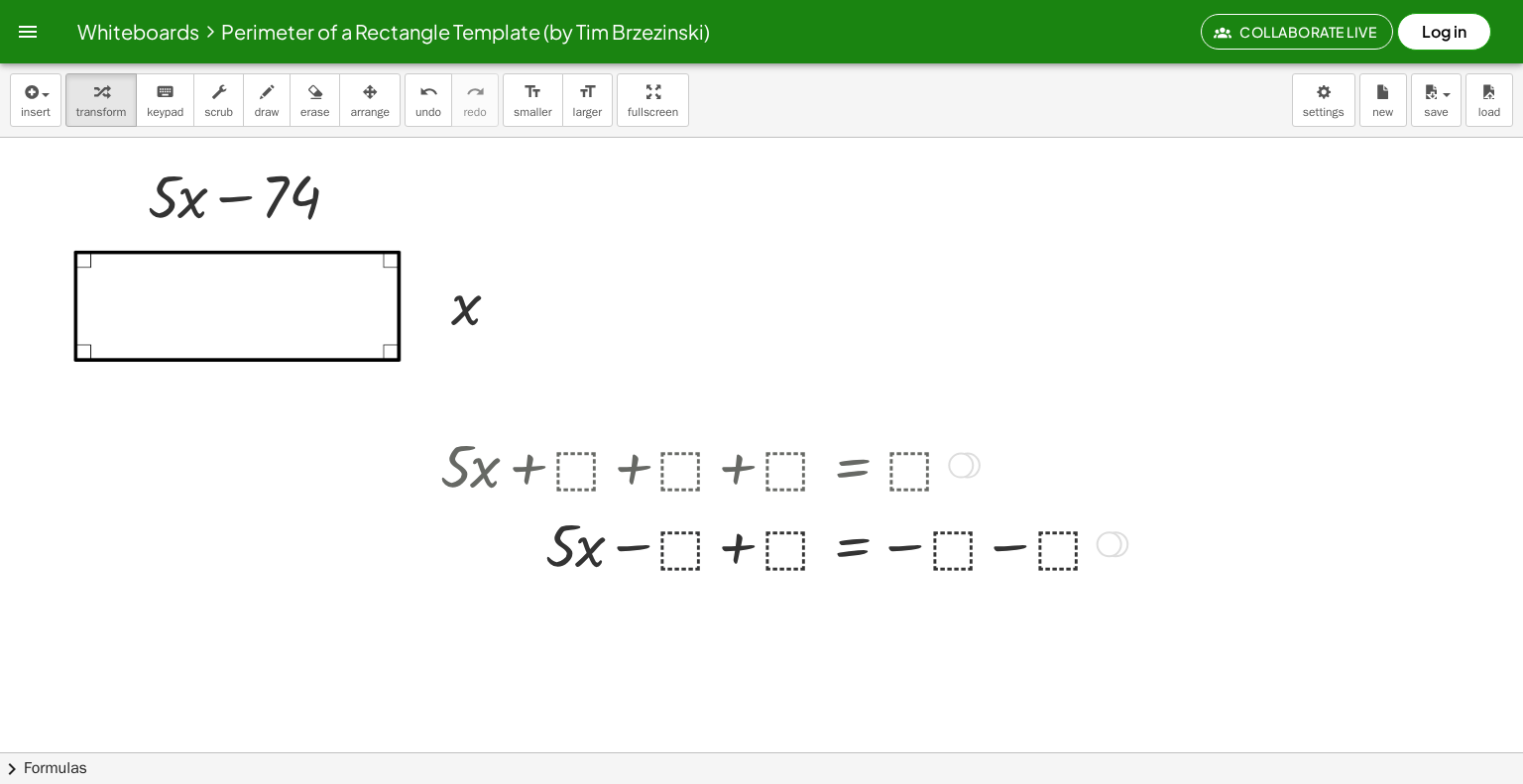 click at bounding box center [780, 543] 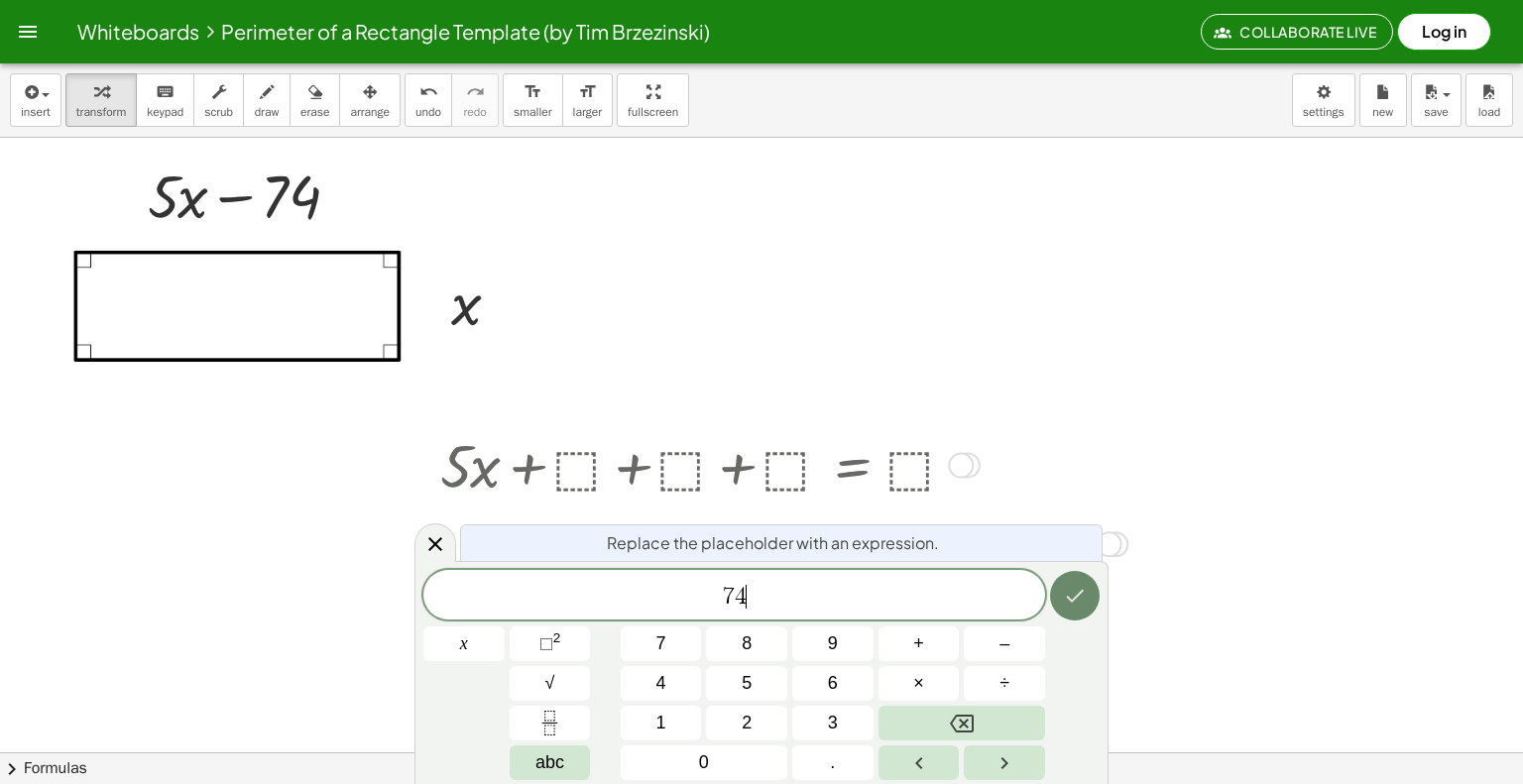 click at bounding box center (1075, 596) 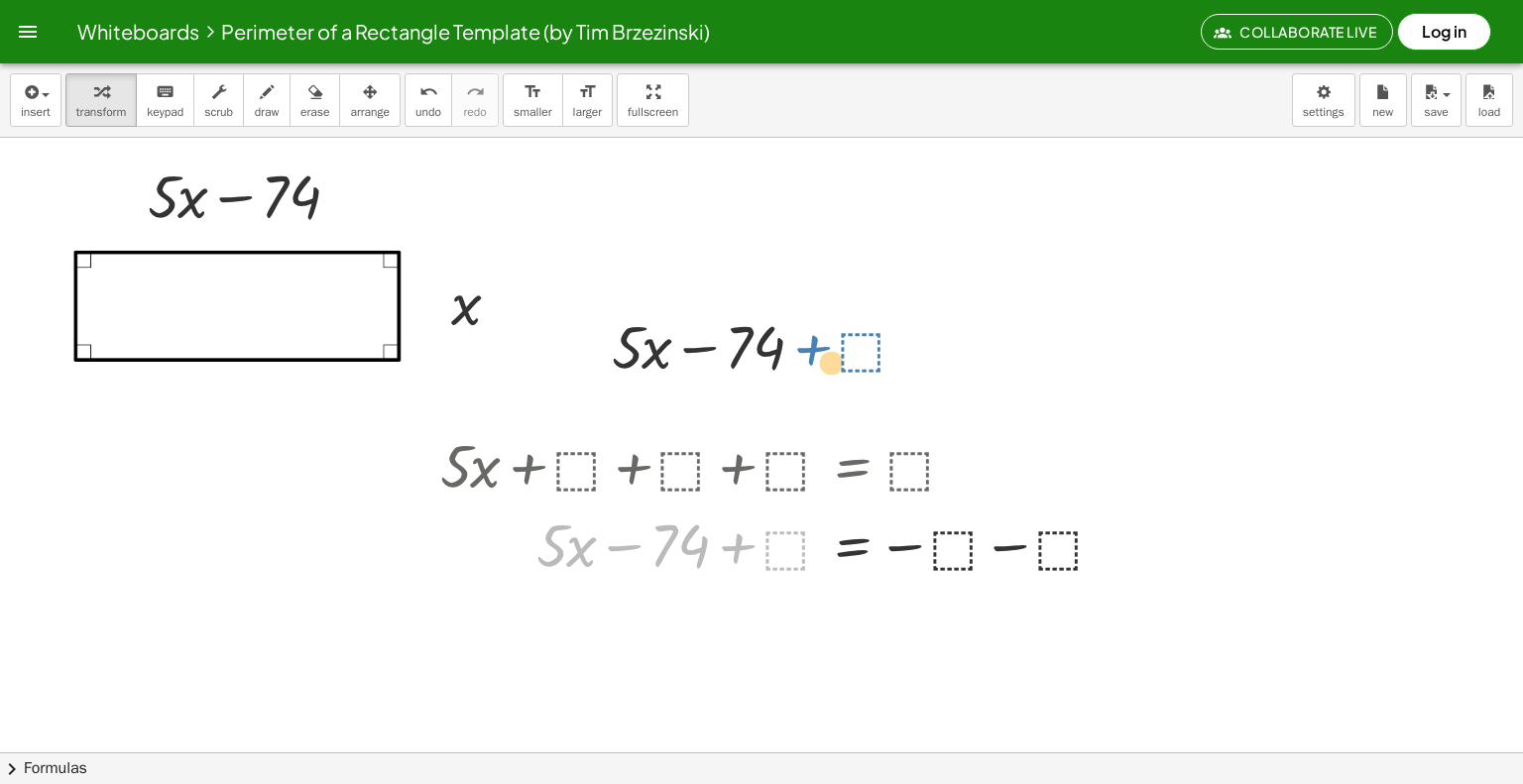 drag, startPoint x: 735, startPoint y: 553, endPoint x: 752, endPoint y: 232, distance: 321.44984 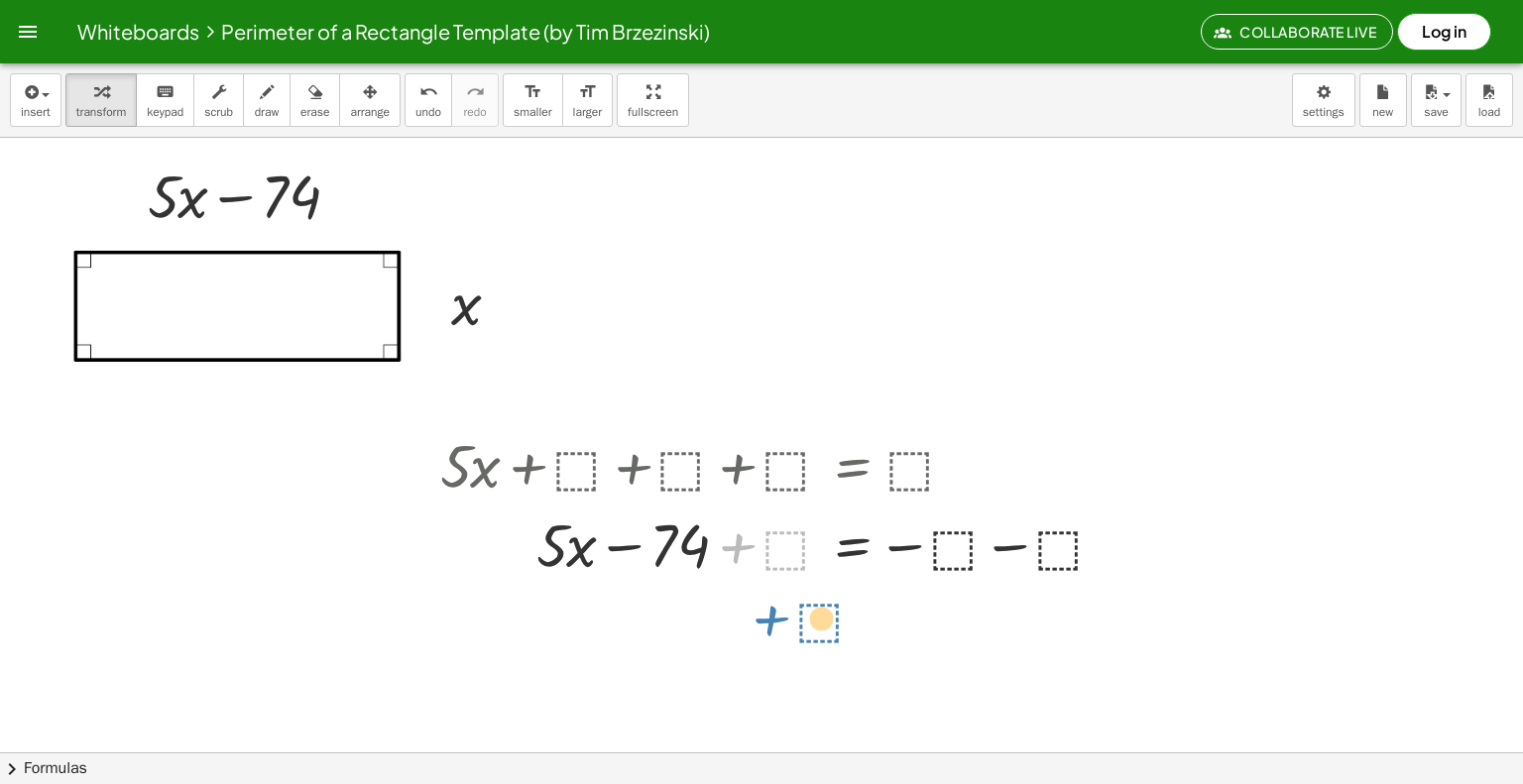 drag, startPoint x: 785, startPoint y: 541, endPoint x: 716, endPoint y: 638, distance: 119.037809 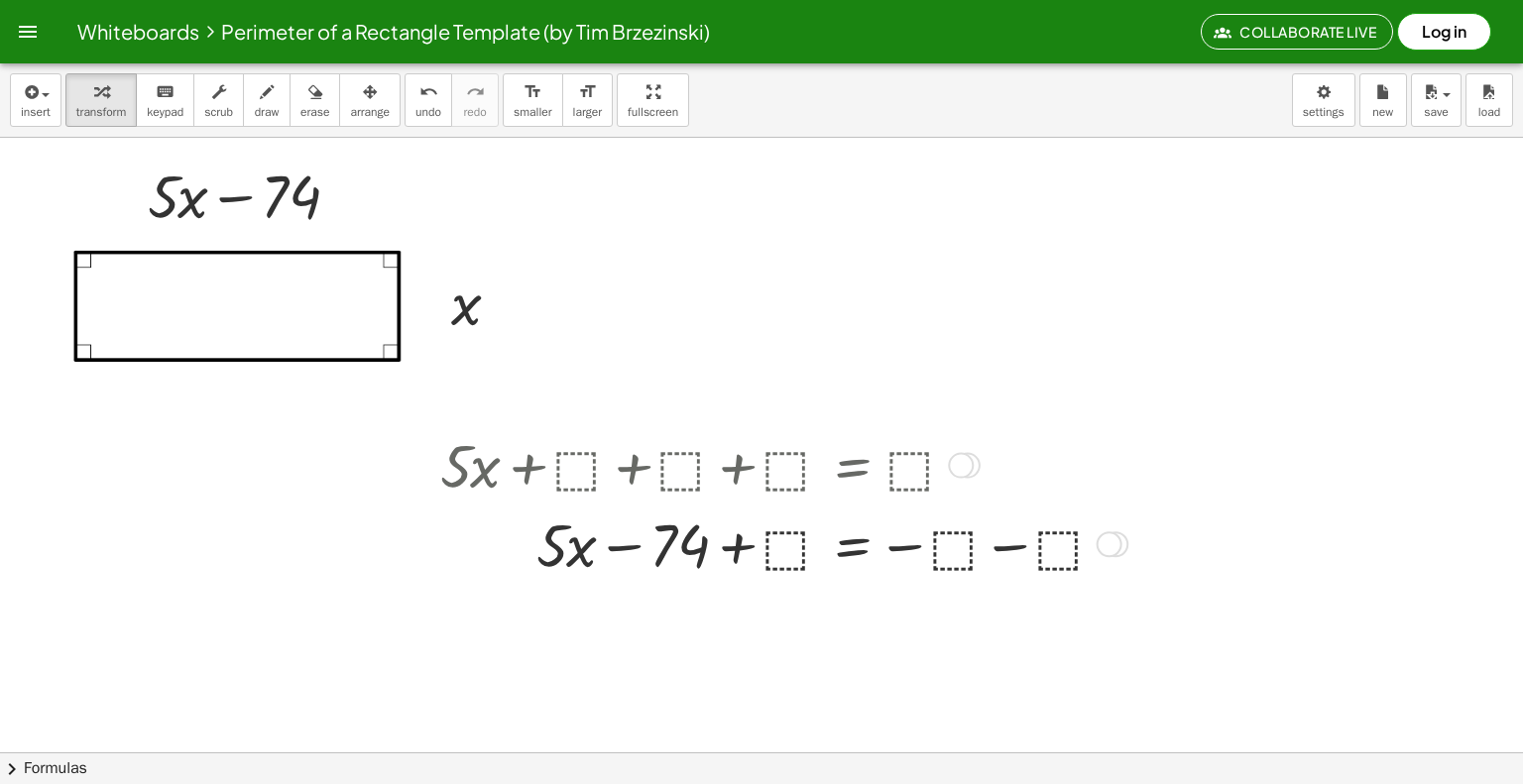 click at bounding box center [780, 543] 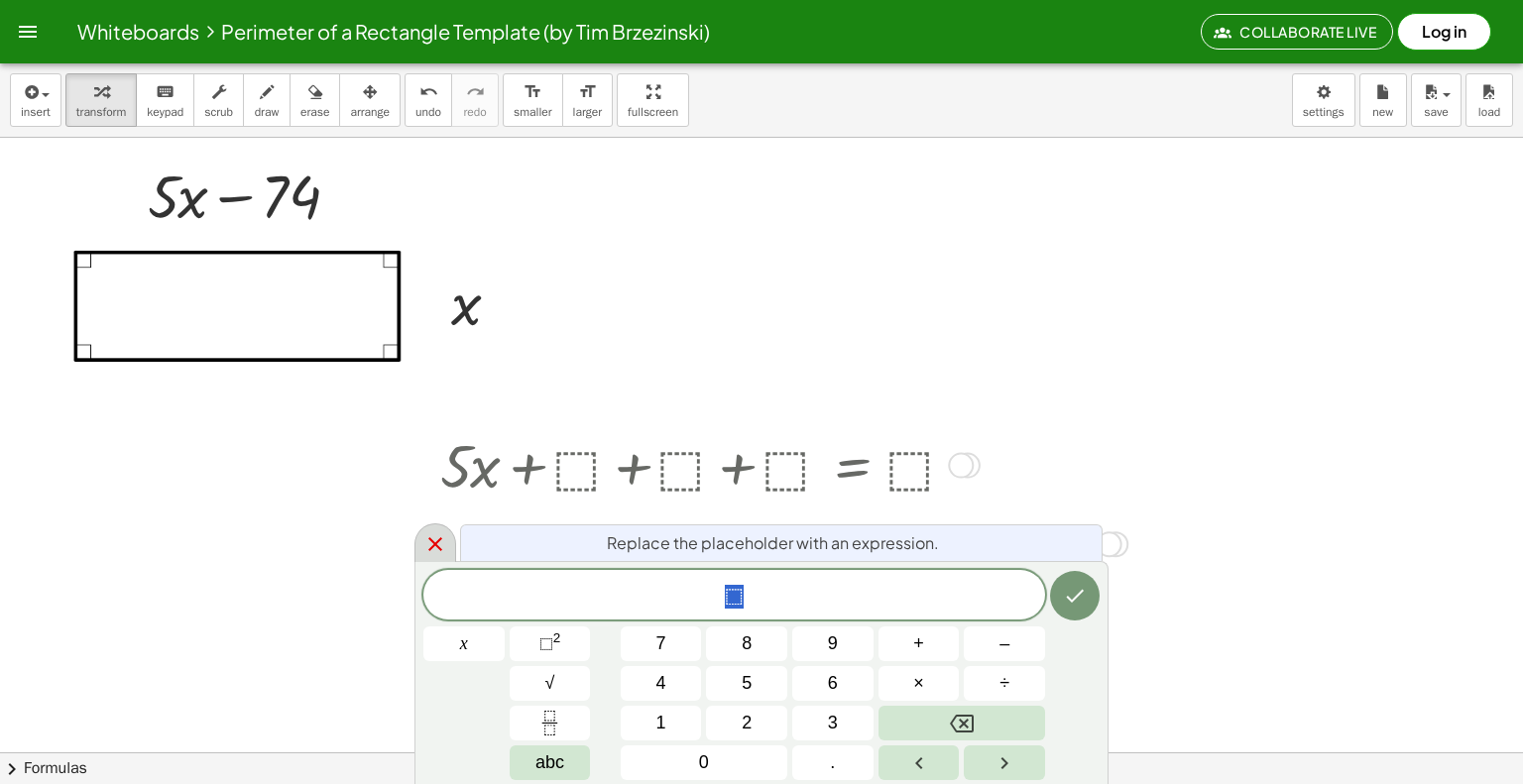 click 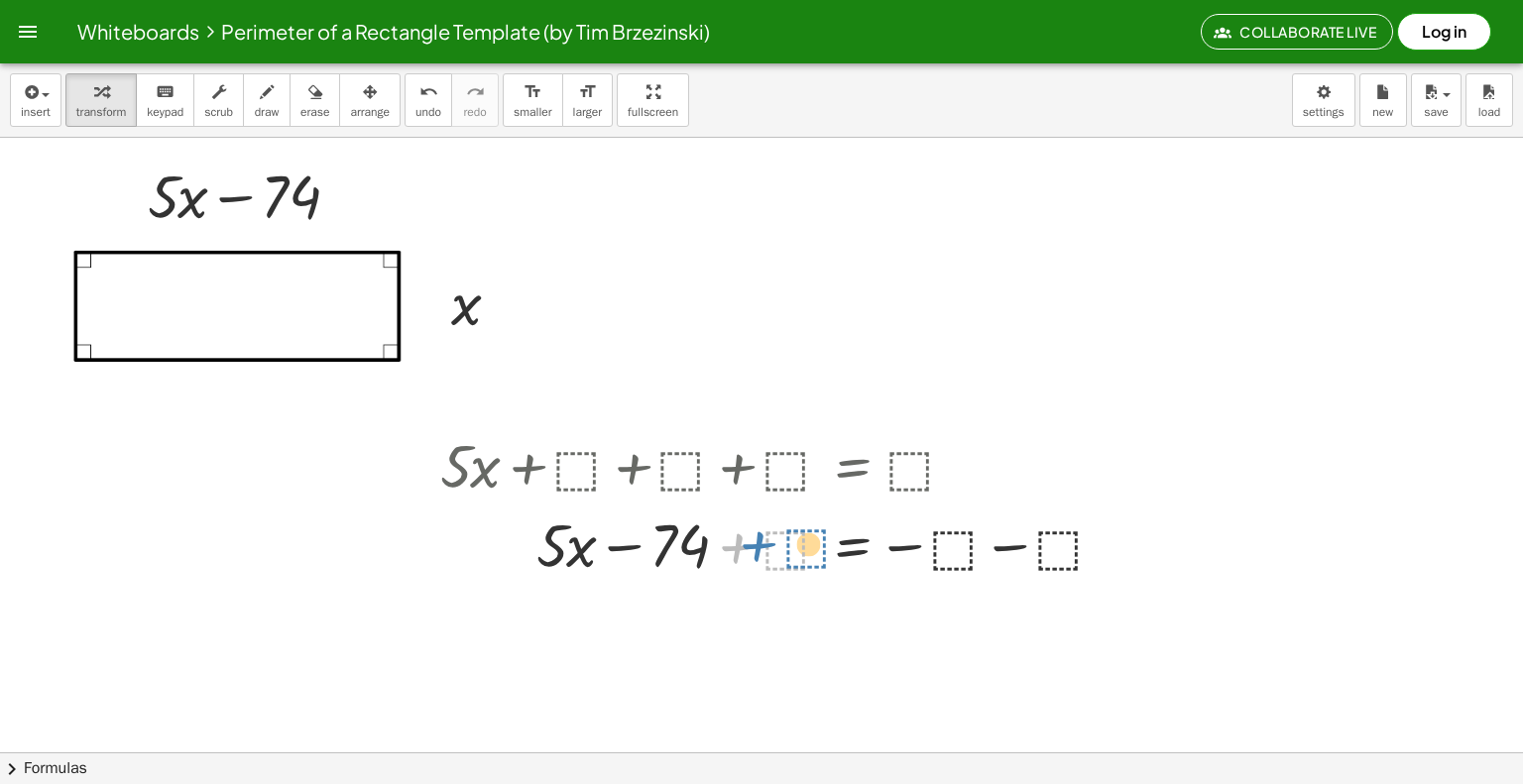 drag, startPoint x: 755, startPoint y: 553, endPoint x: 770, endPoint y: 549, distance: 15.524175 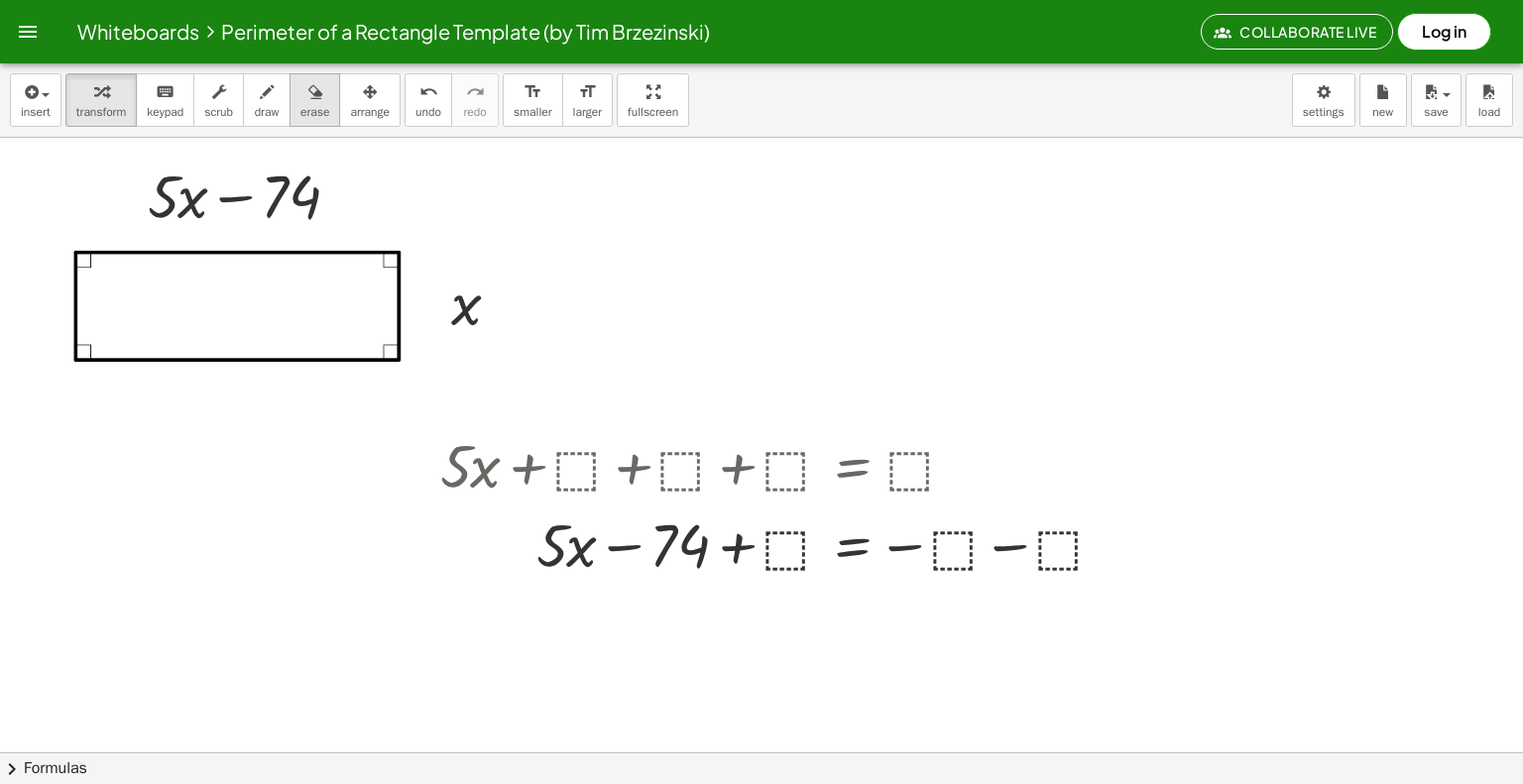 click at bounding box center (315, 92) 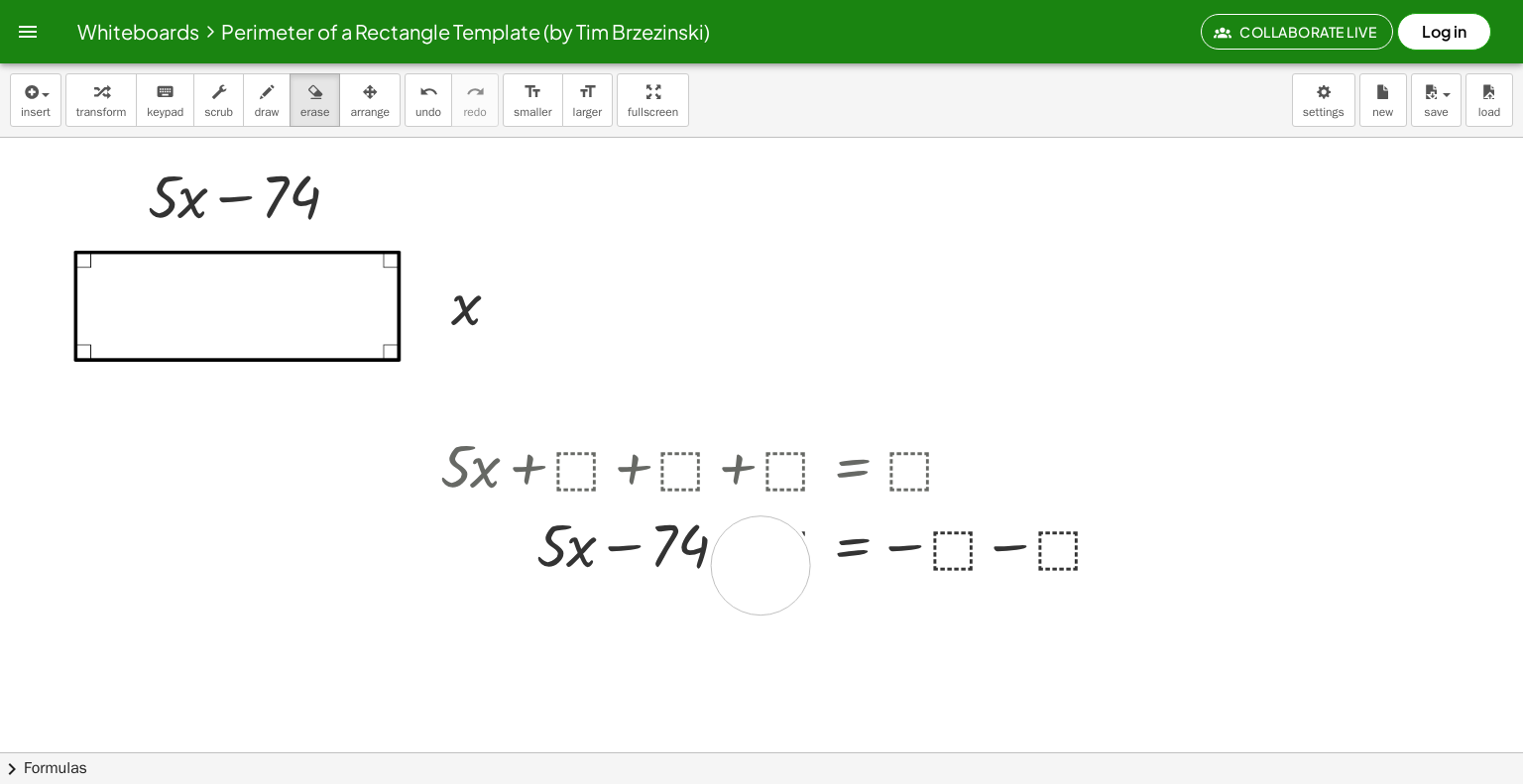 click at bounding box center (762, 817) 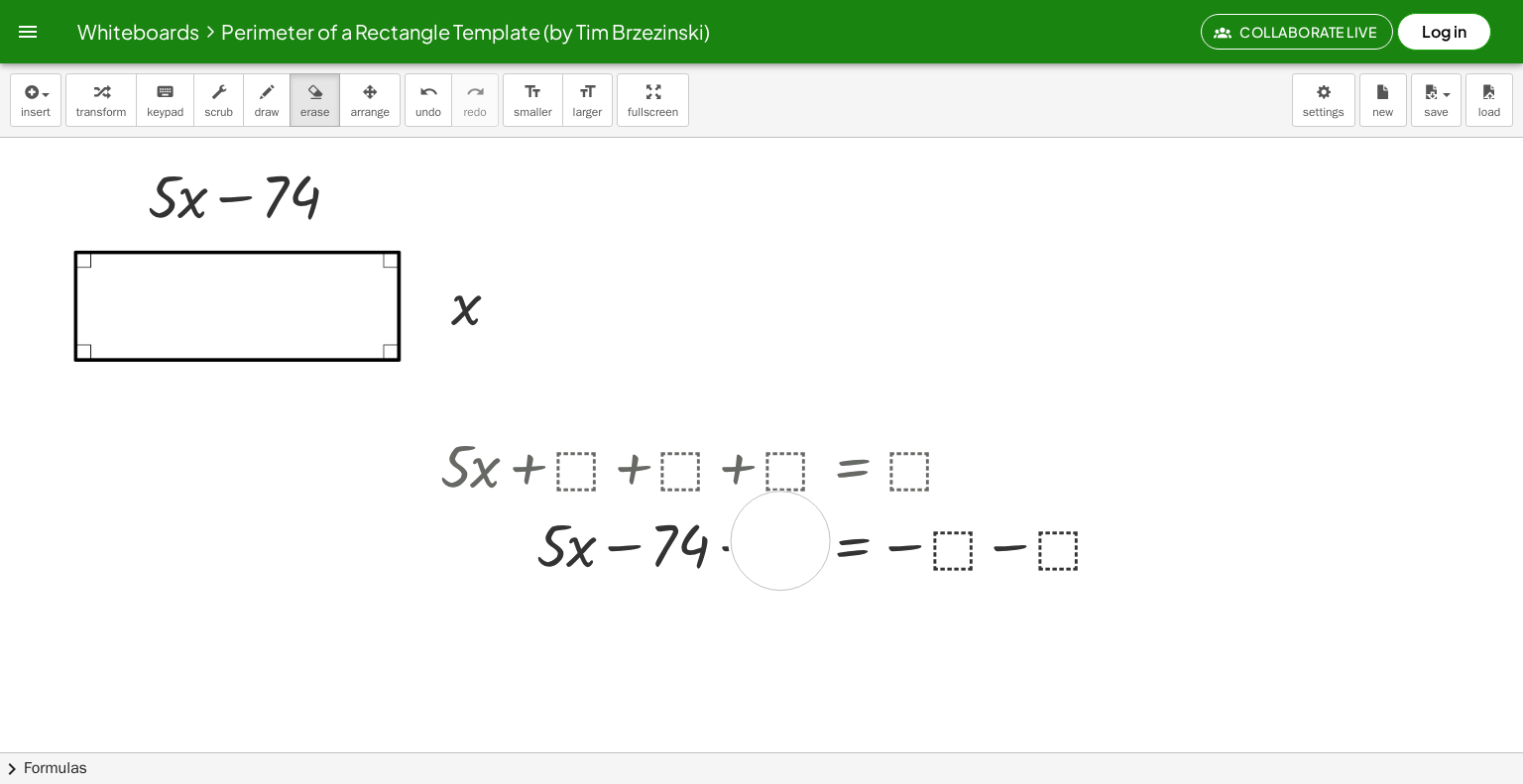 drag, startPoint x: 780, startPoint y: 540, endPoint x: 785, endPoint y: 550, distance: 11.18034 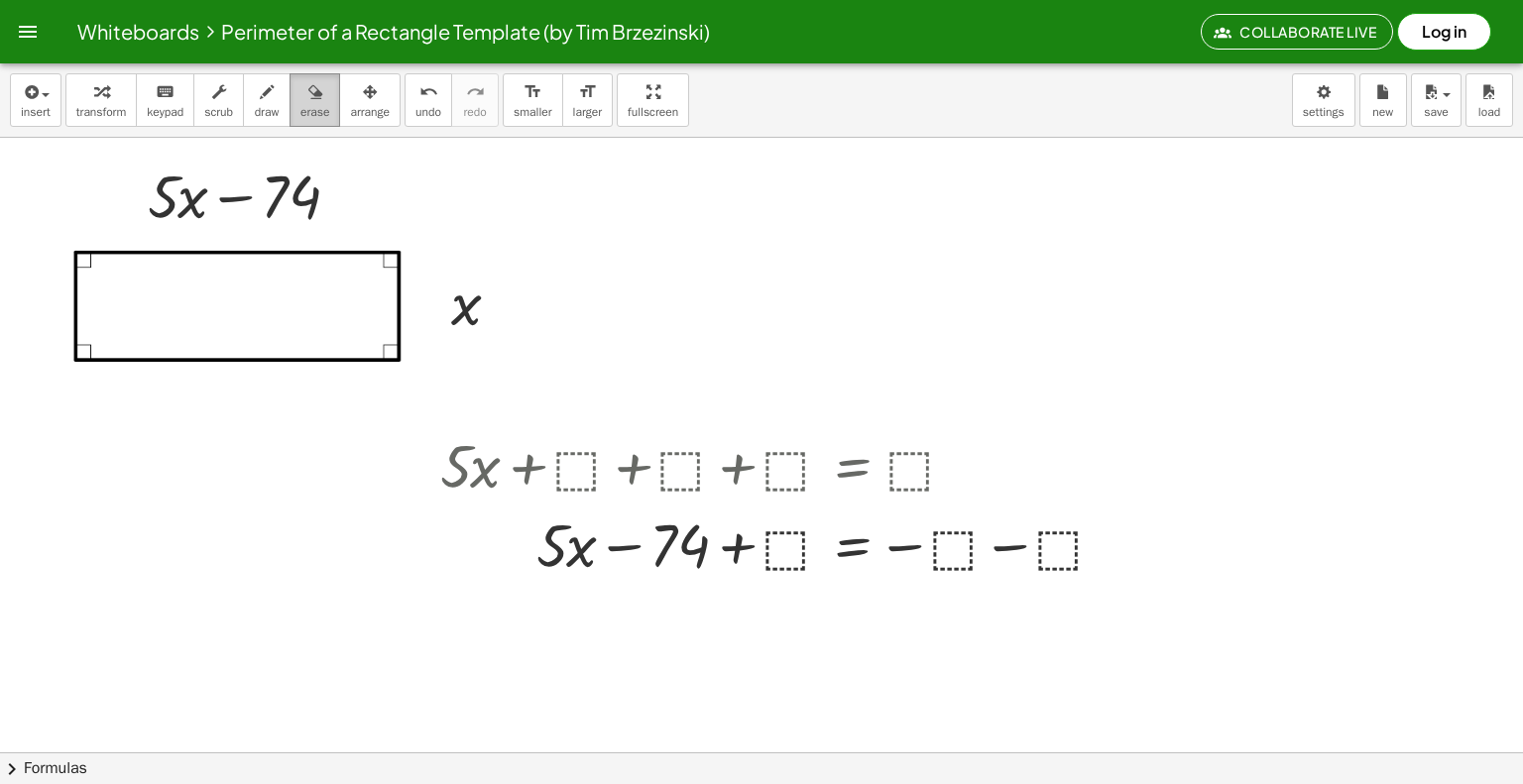 click at bounding box center [315, 92] 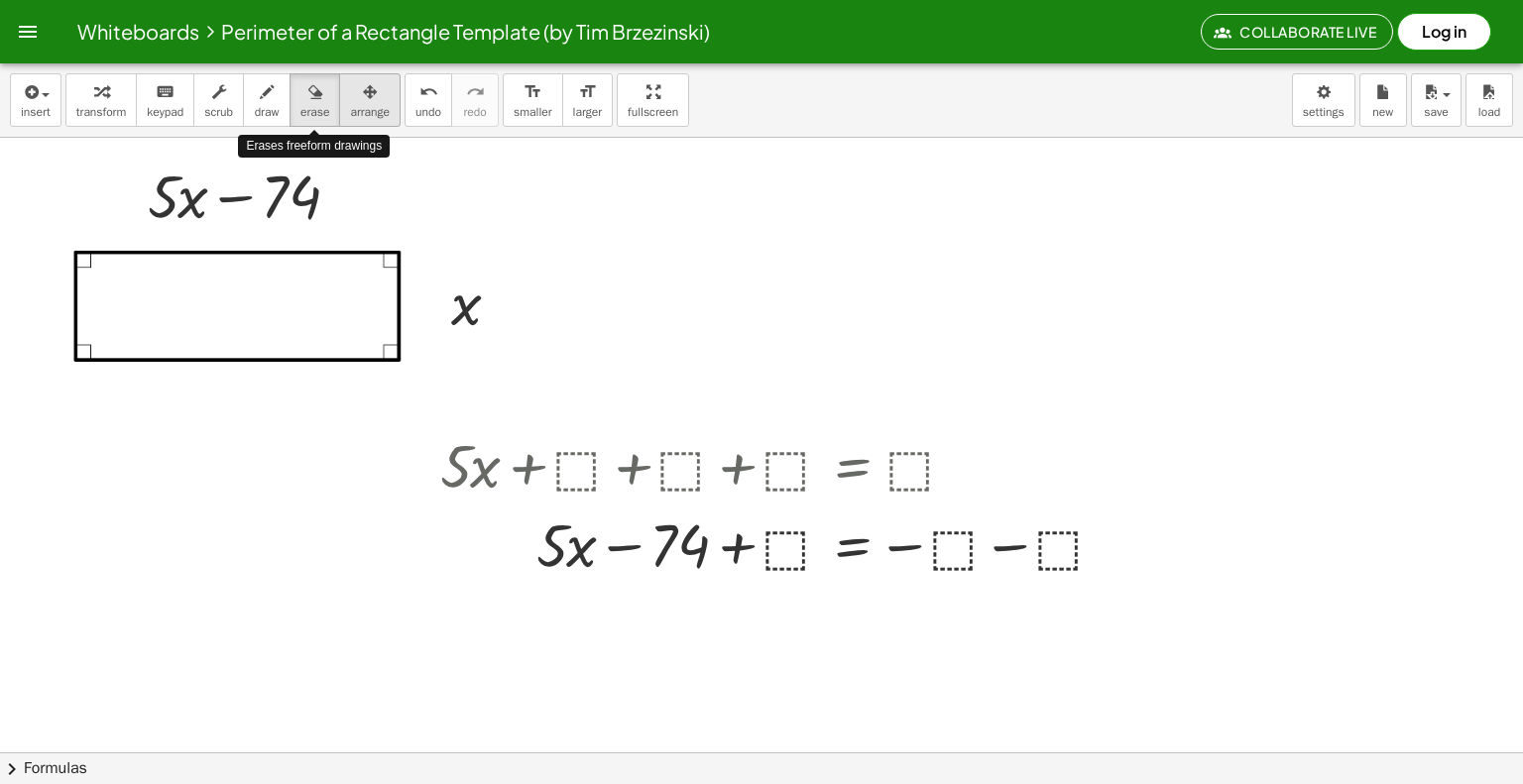 click at bounding box center [370, 91] 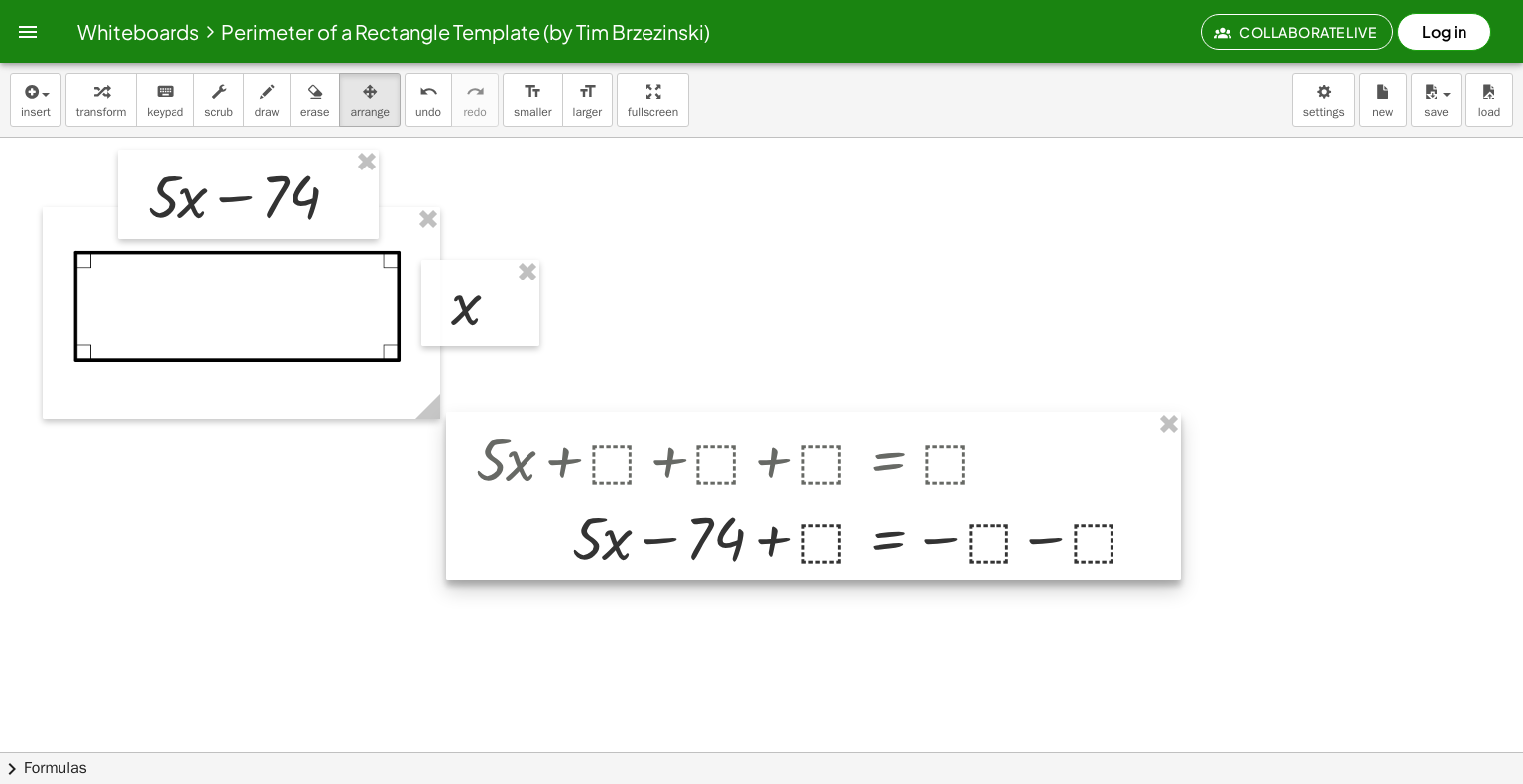 drag, startPoint x: 777, startPoint y: 549, endPoint x: 789, endPoint y: 541, distance: 14.422205 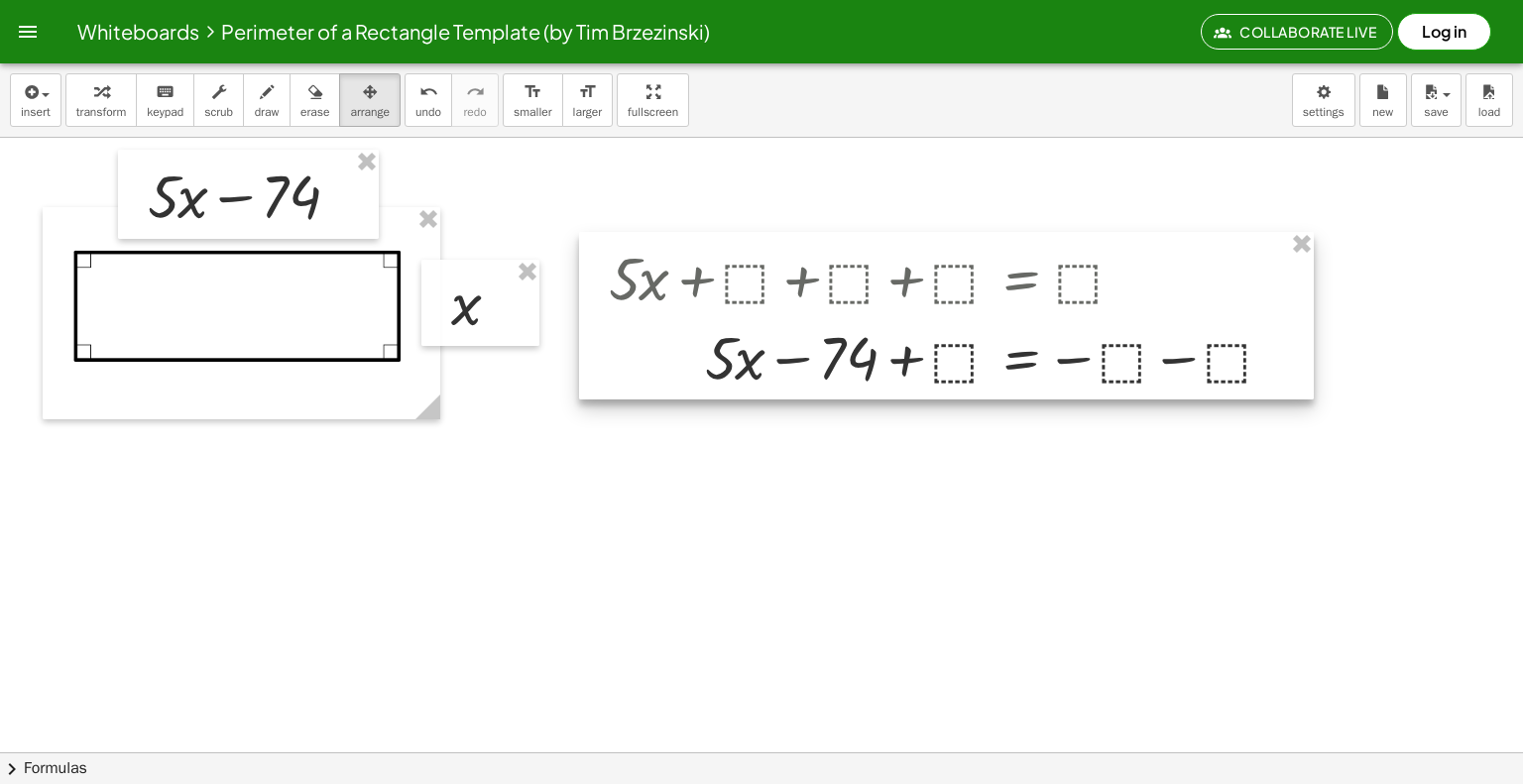 drag, startPoint x: 793, startPoint y: 541, endPoint x: 939, endPoint y: 363, distance: 230.21729 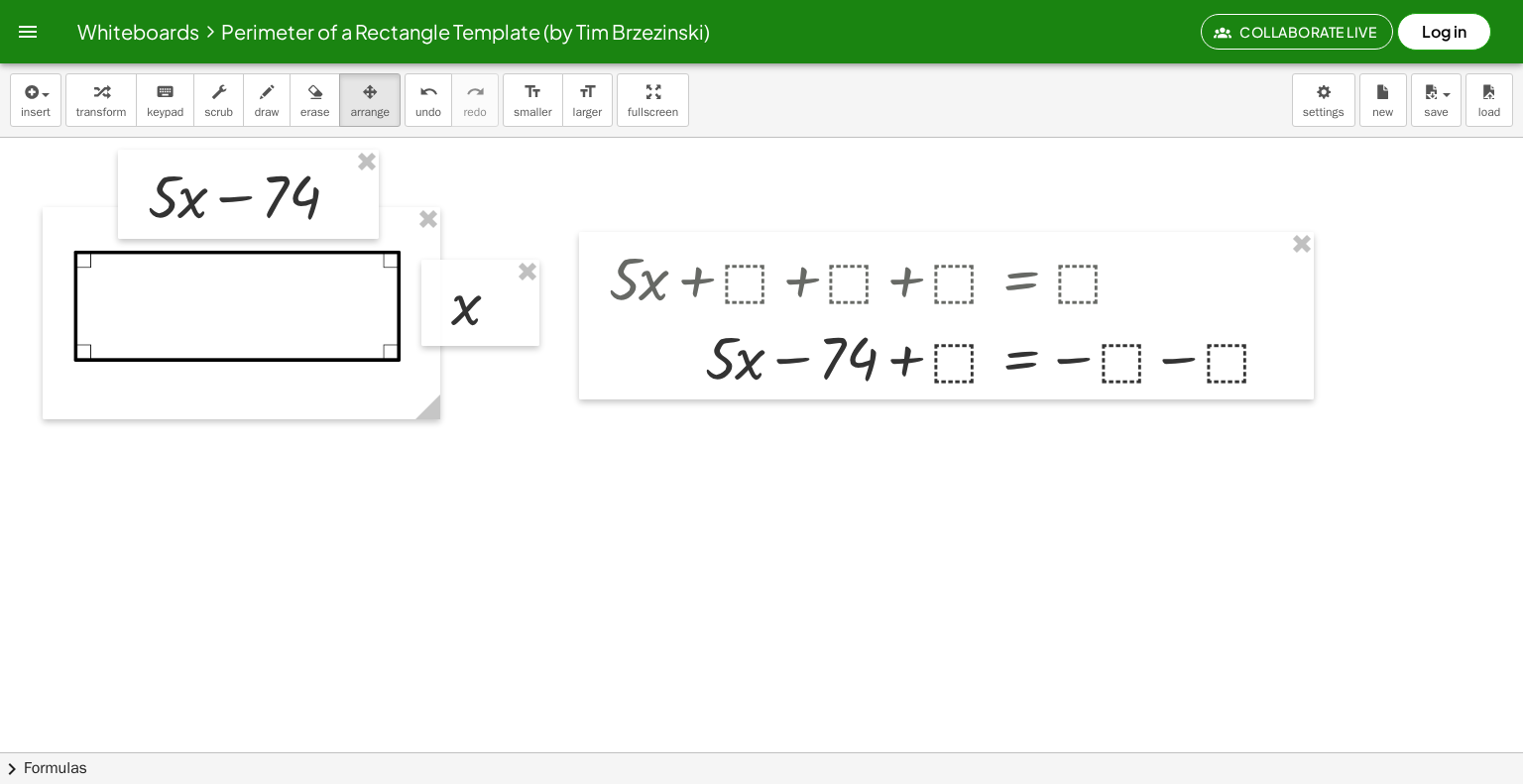 click at bounding box center [762, 817] 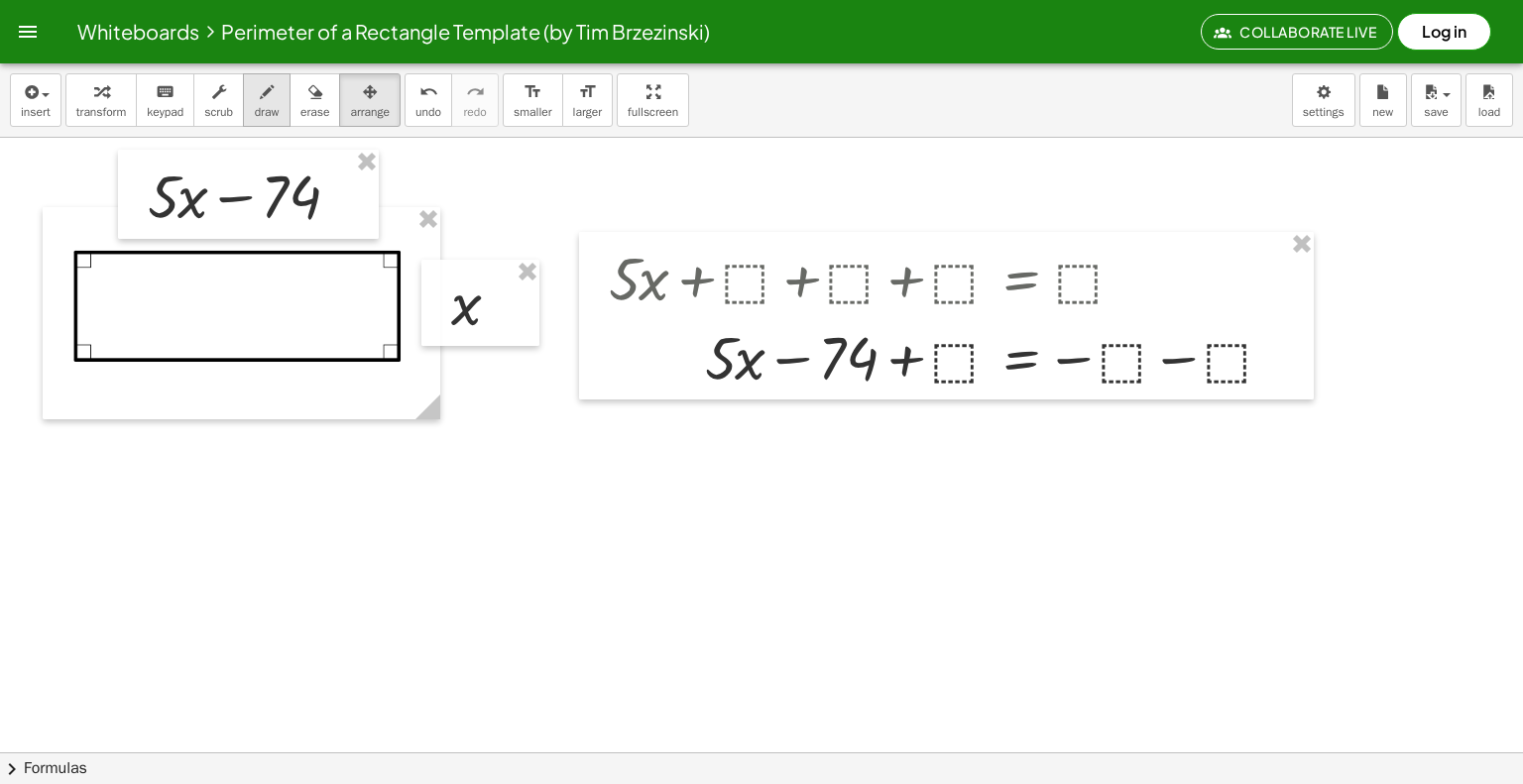 click at bounding box center (267, 91) 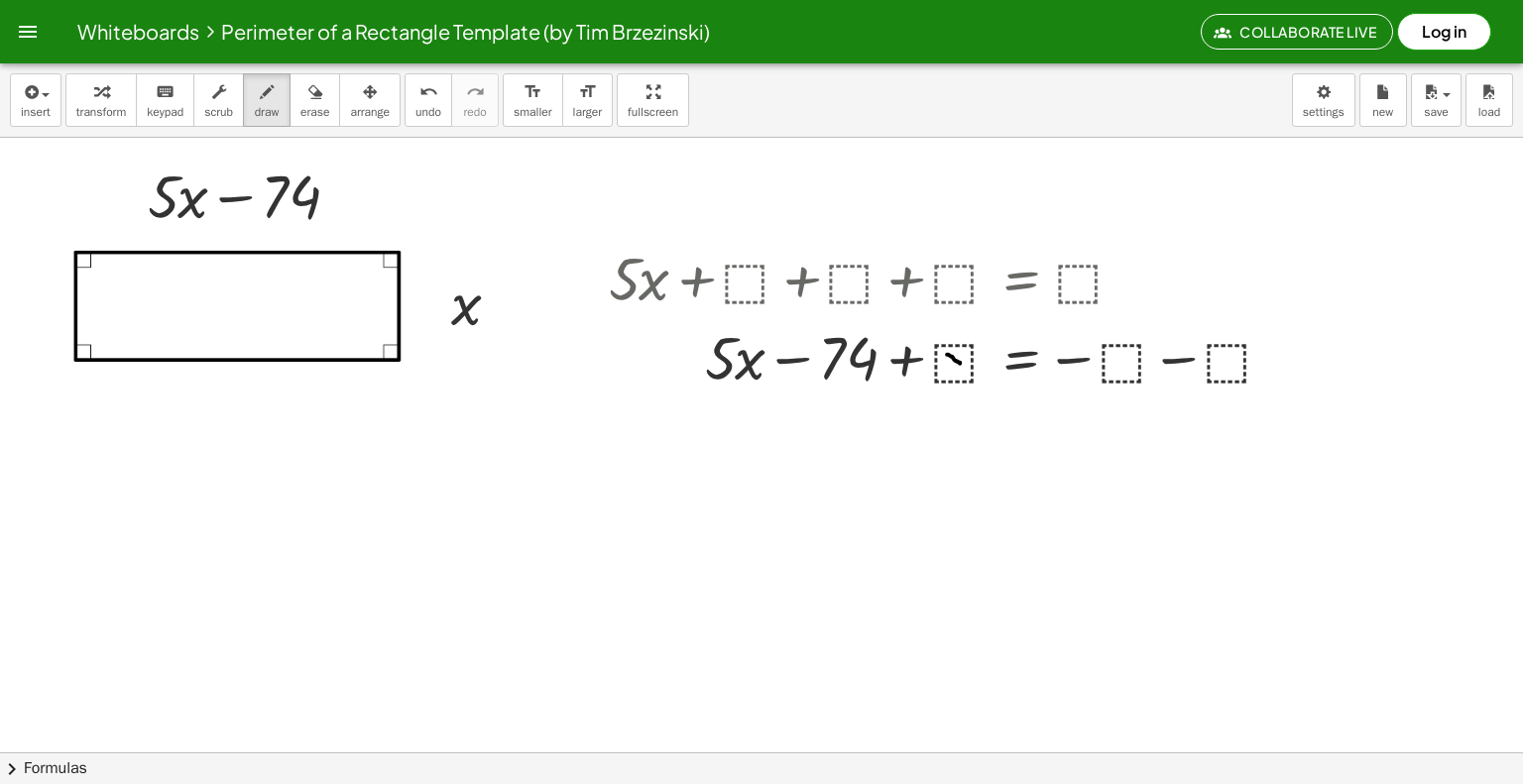 drag, startPoint x: 948, startPoint y: 354, endPoint x: 960, endPoint y: 363, distance: 15 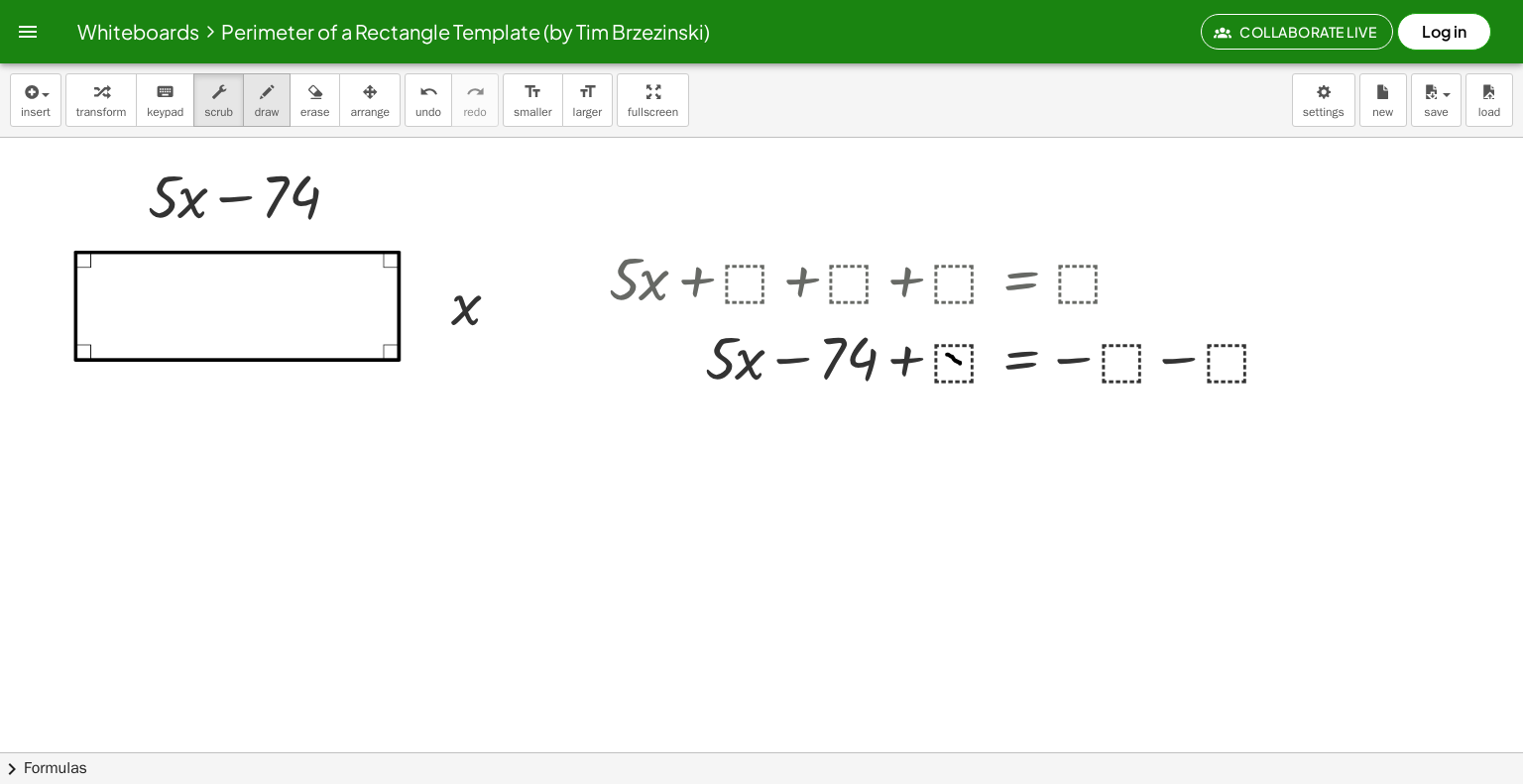 drag, startPoint x: 228, startPoint y: 105, endPoint x: 253, endPoint y: 113, distance: 26.24881 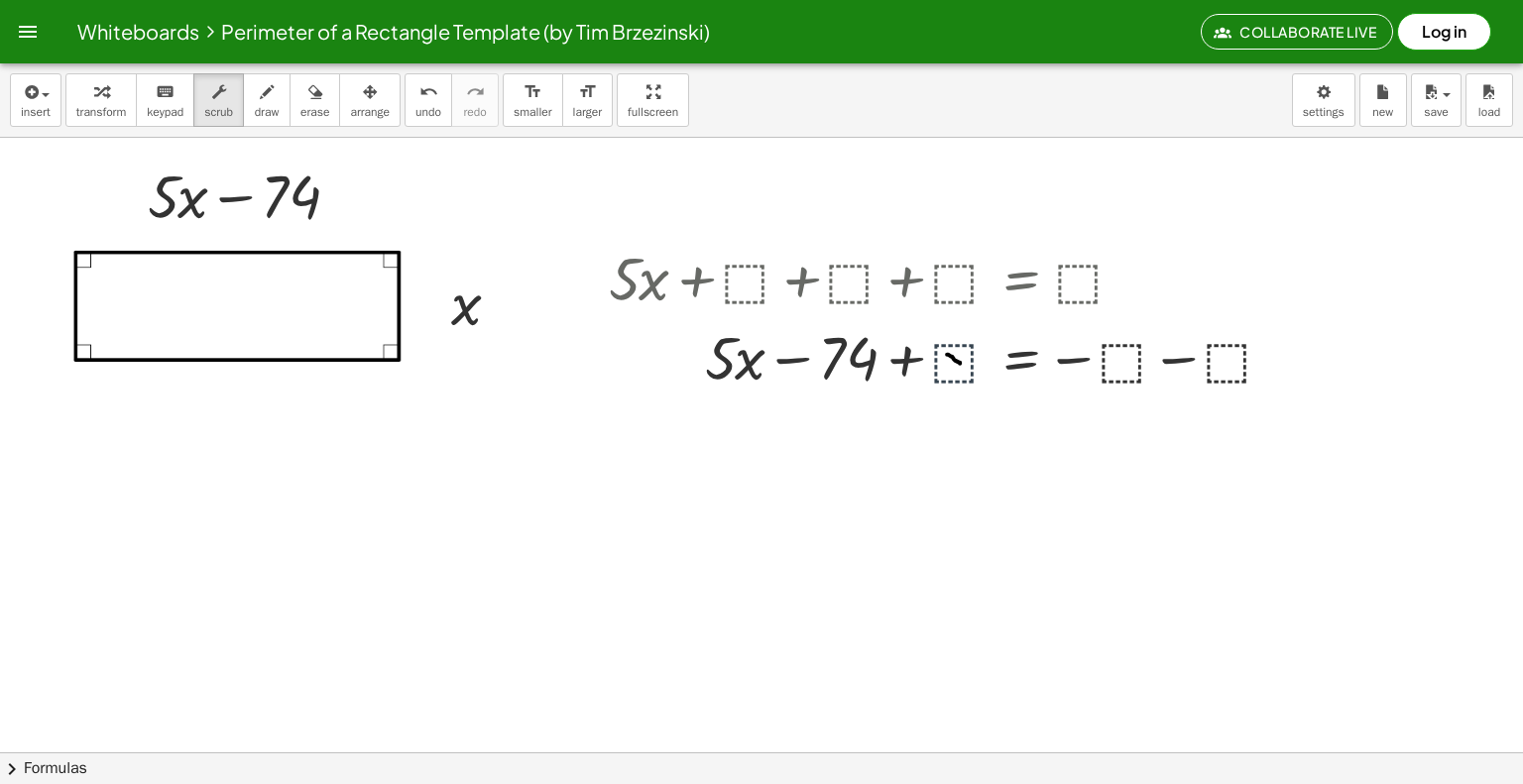 drag, startPoint x: 947, startPoint y: 353, endPoint x: 966, endPoint y: 368, distance: 24.207437 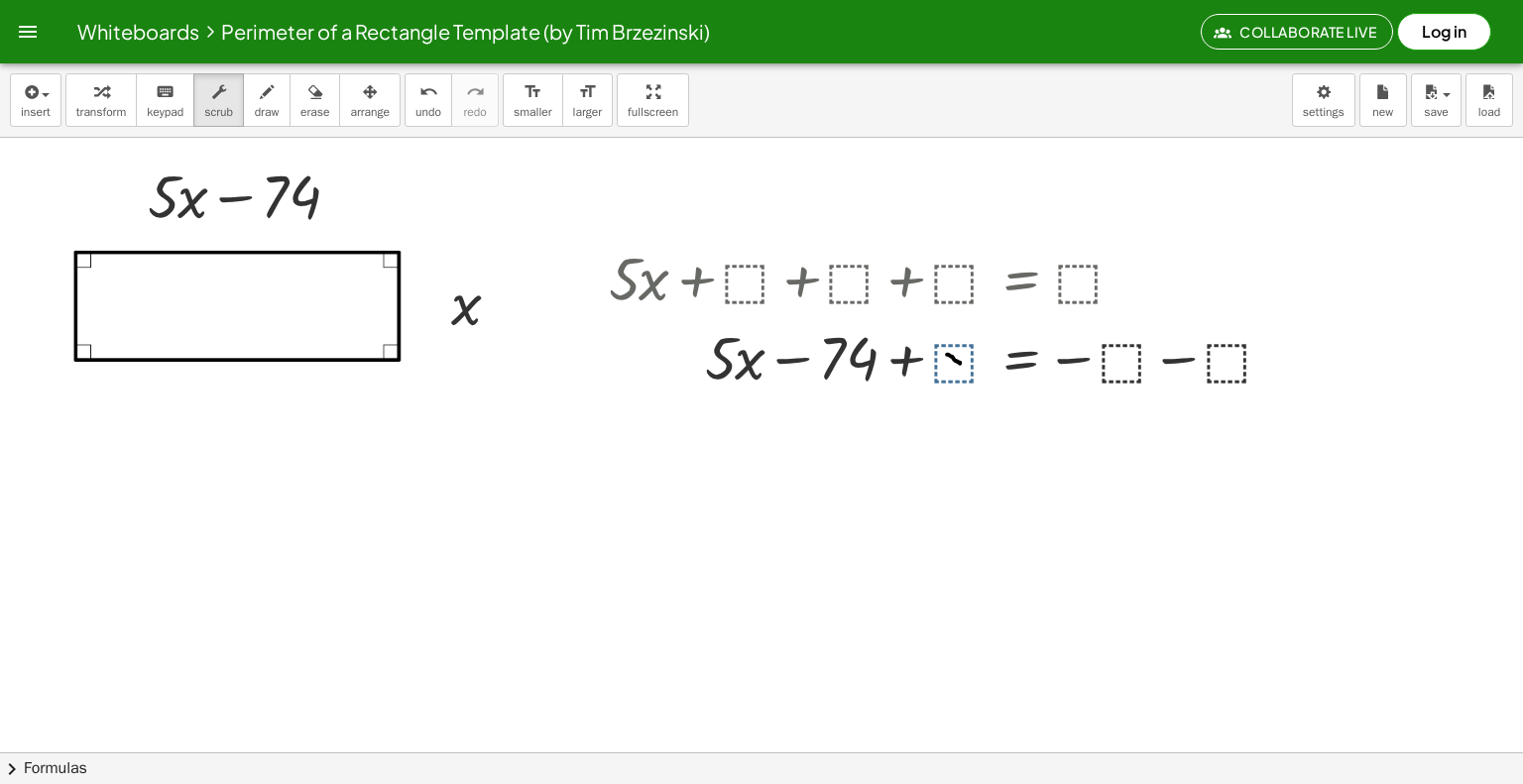 drag, startPoint x: 940, startPoint y: 346, endPoint x: 968, endPoint y: 357, distance: 30.083218 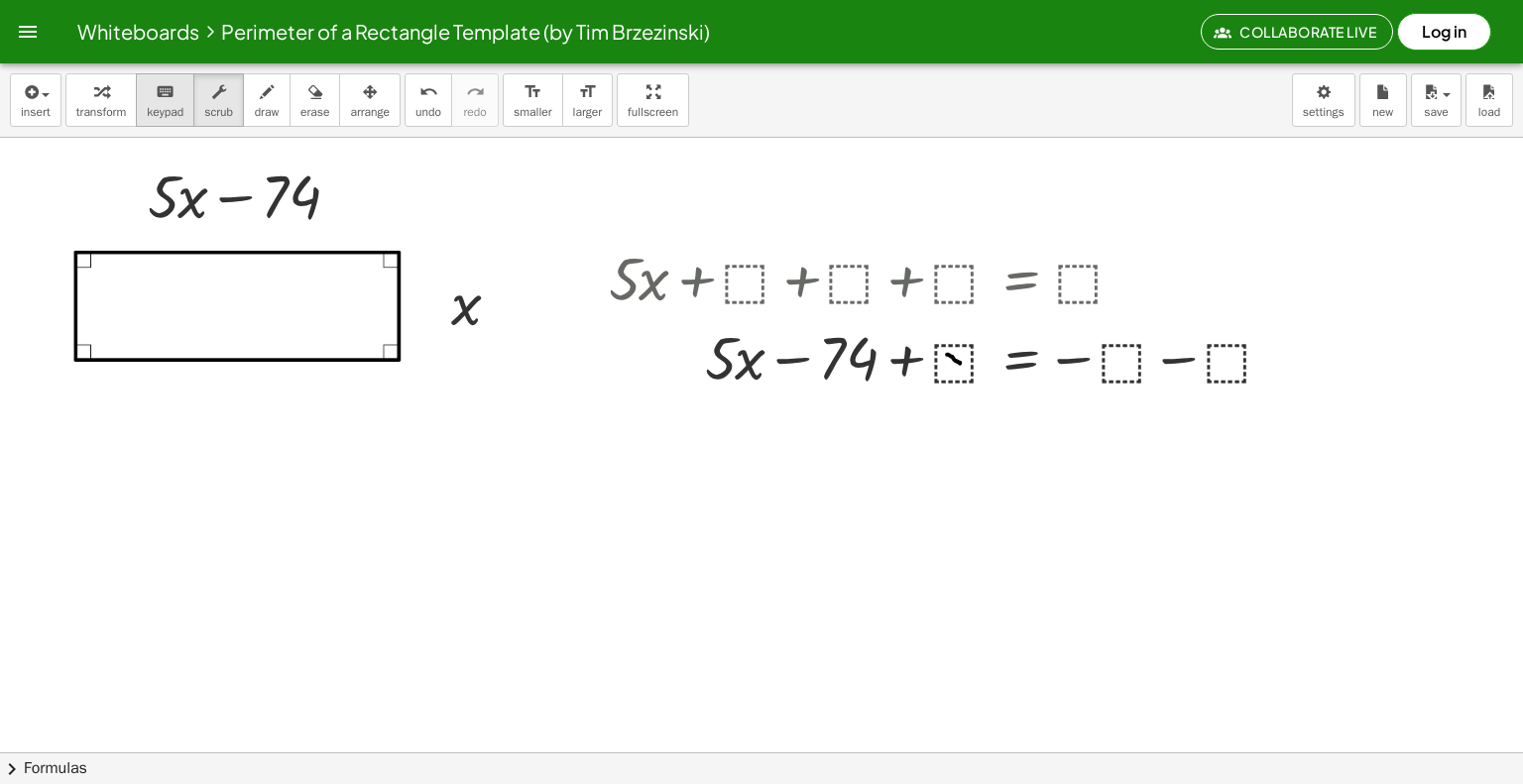 click on "keyboard" at bounding box center (165, 92) 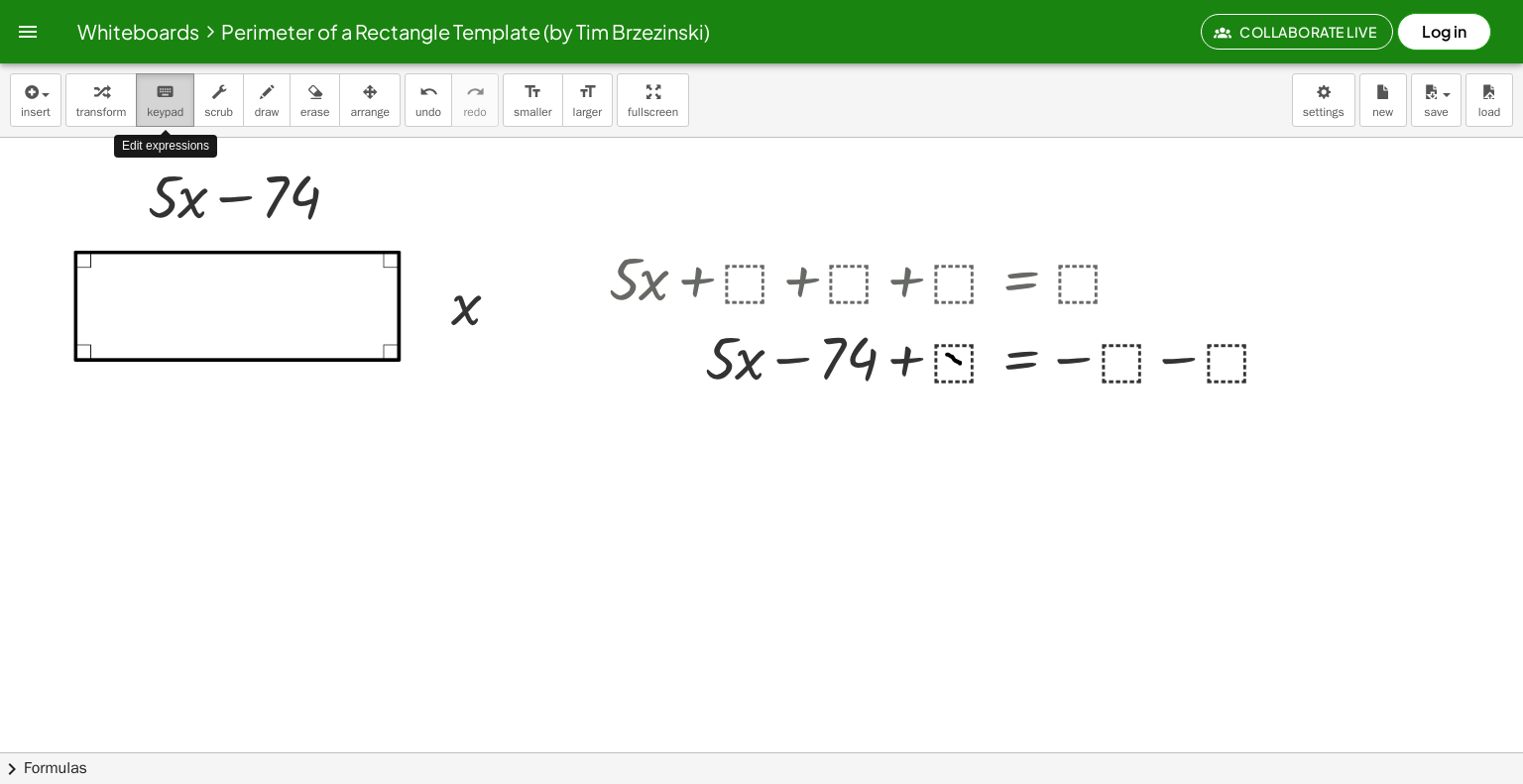 click on "keyboard" at bounding box center (165, 92) 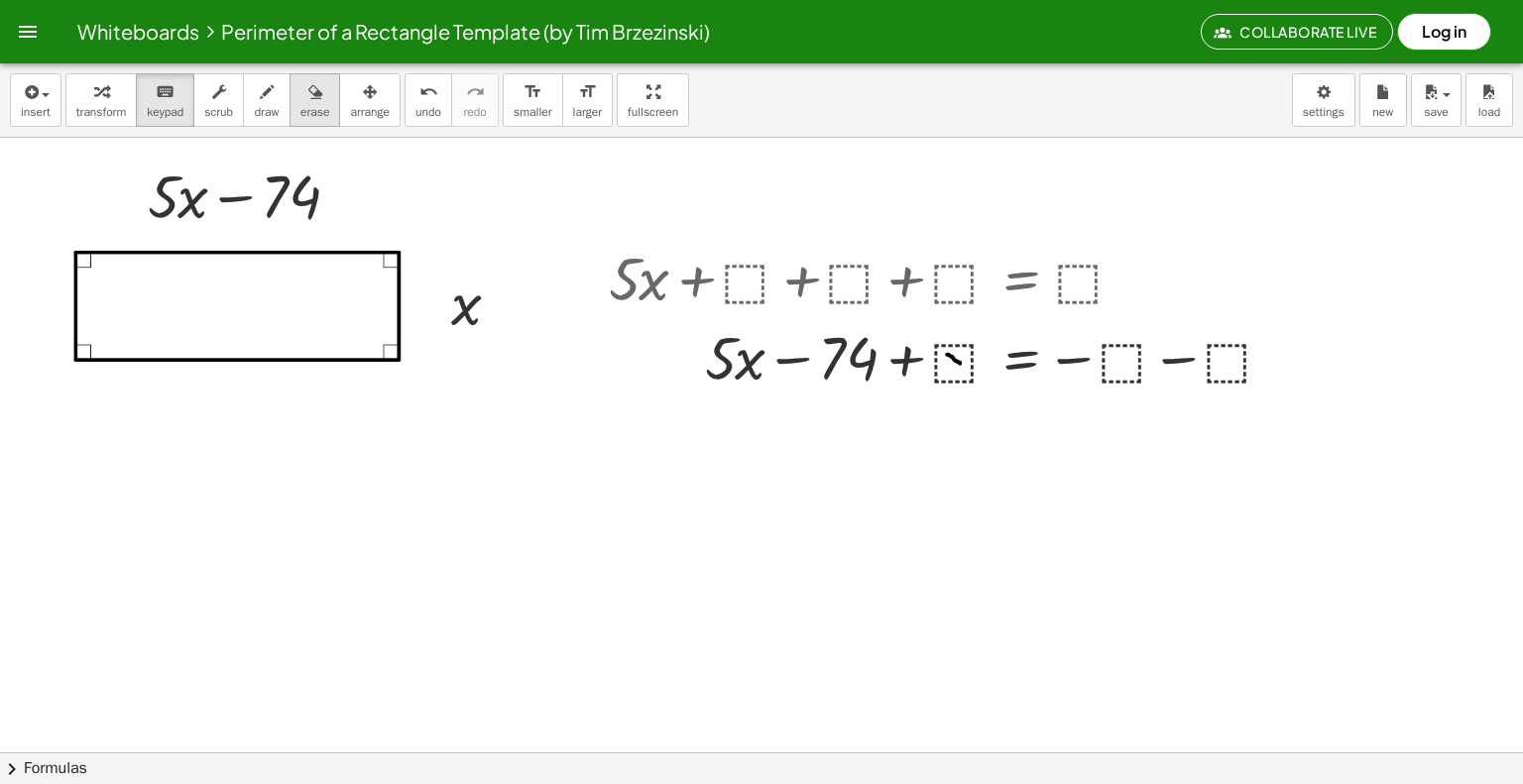 click at bounding box center (315, 92) 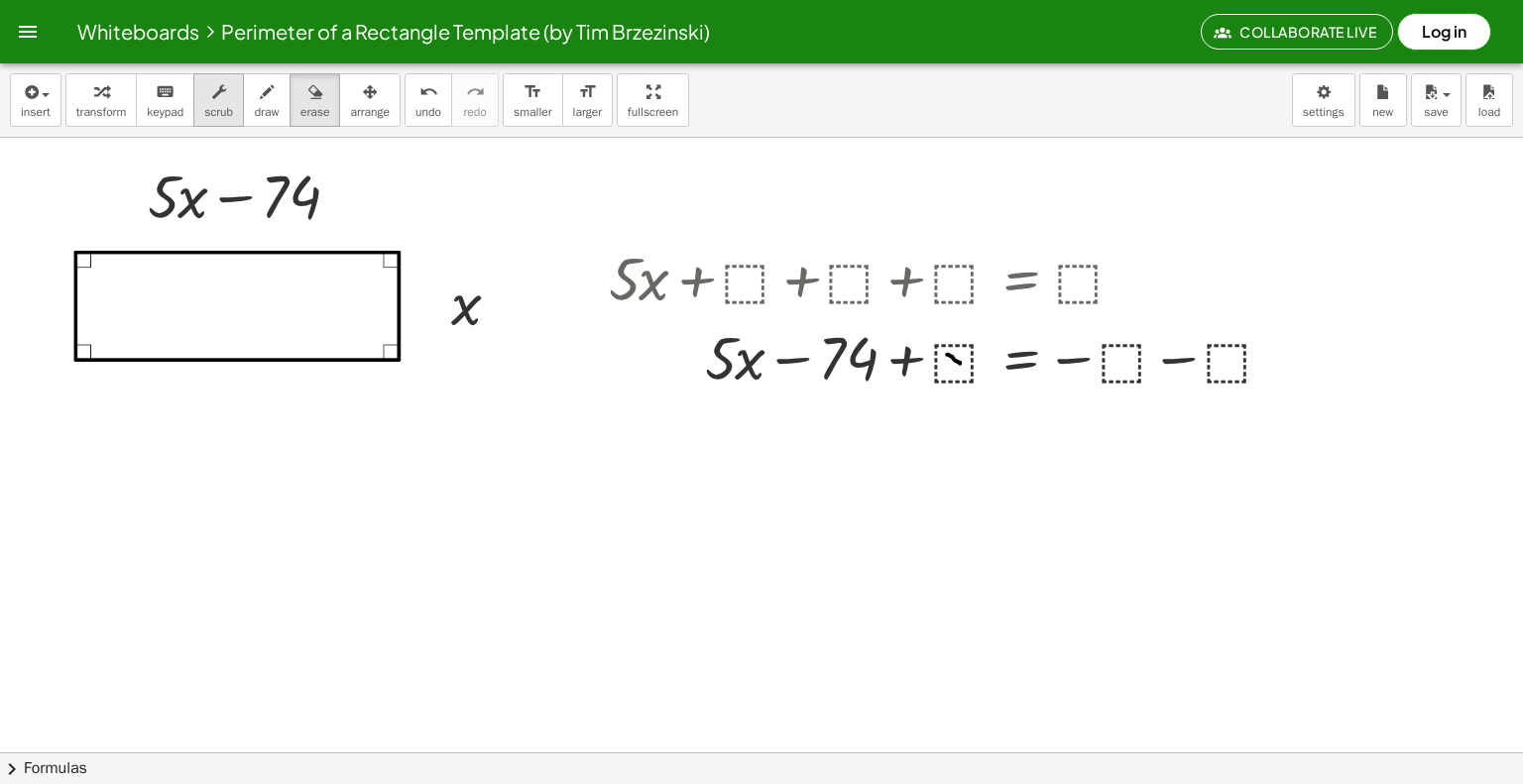 click on "scrub" at bounding box center (218, 100) 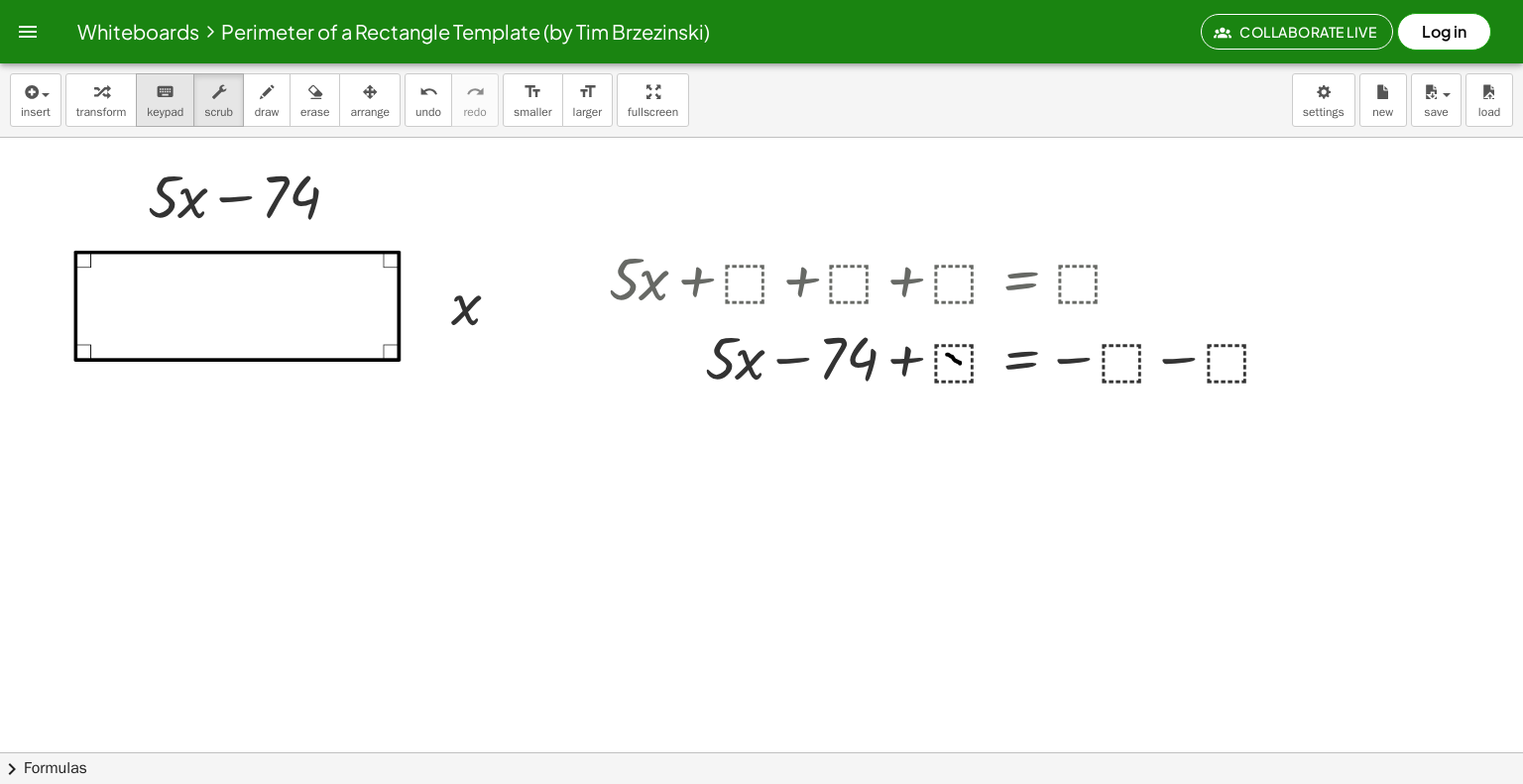click on "keypad" at bounding box center [165, 112] 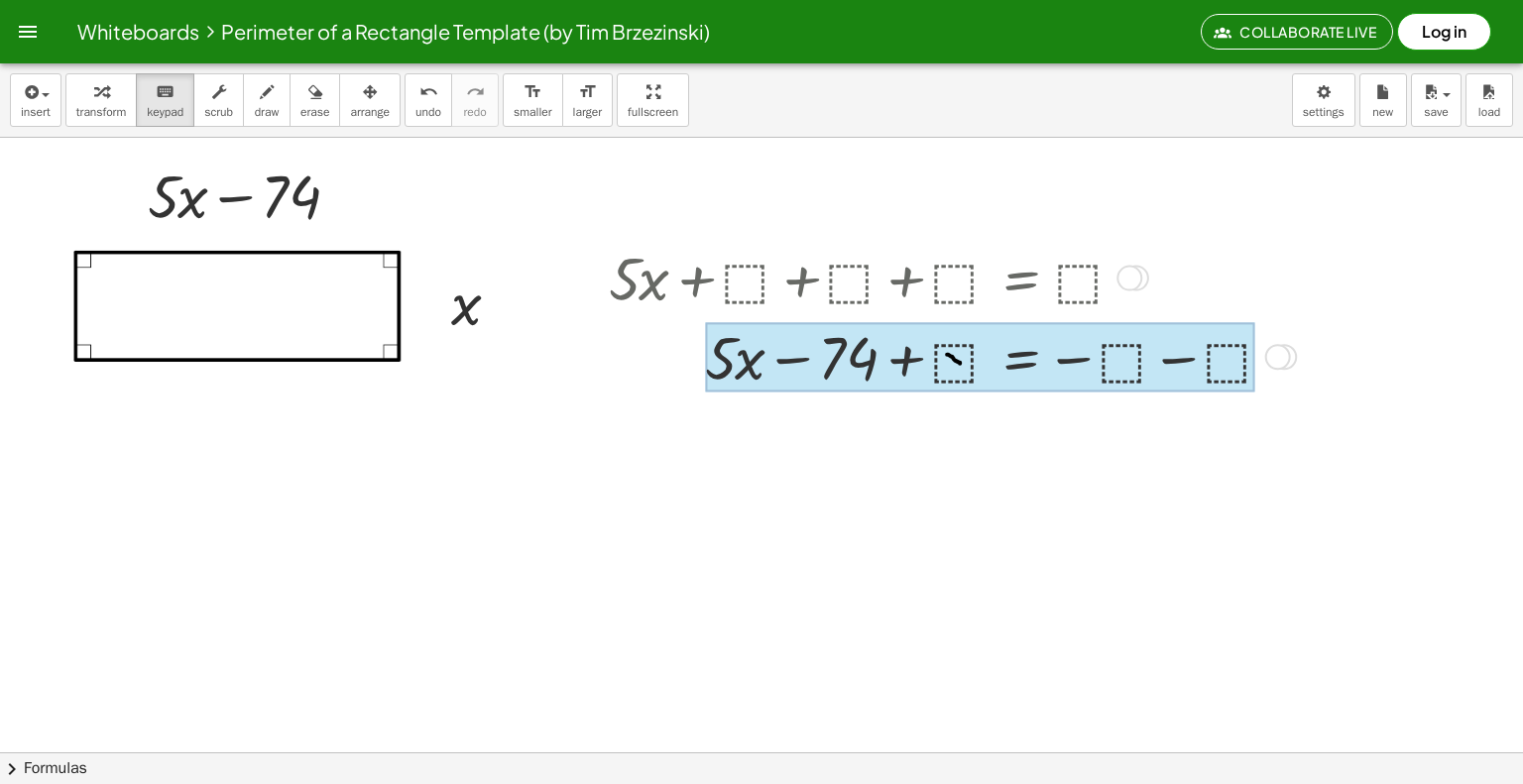 drag, startPoint x: 956, startPoint y: 359, endPoint x: 982, endPoint y: 376, distance: 31.06445 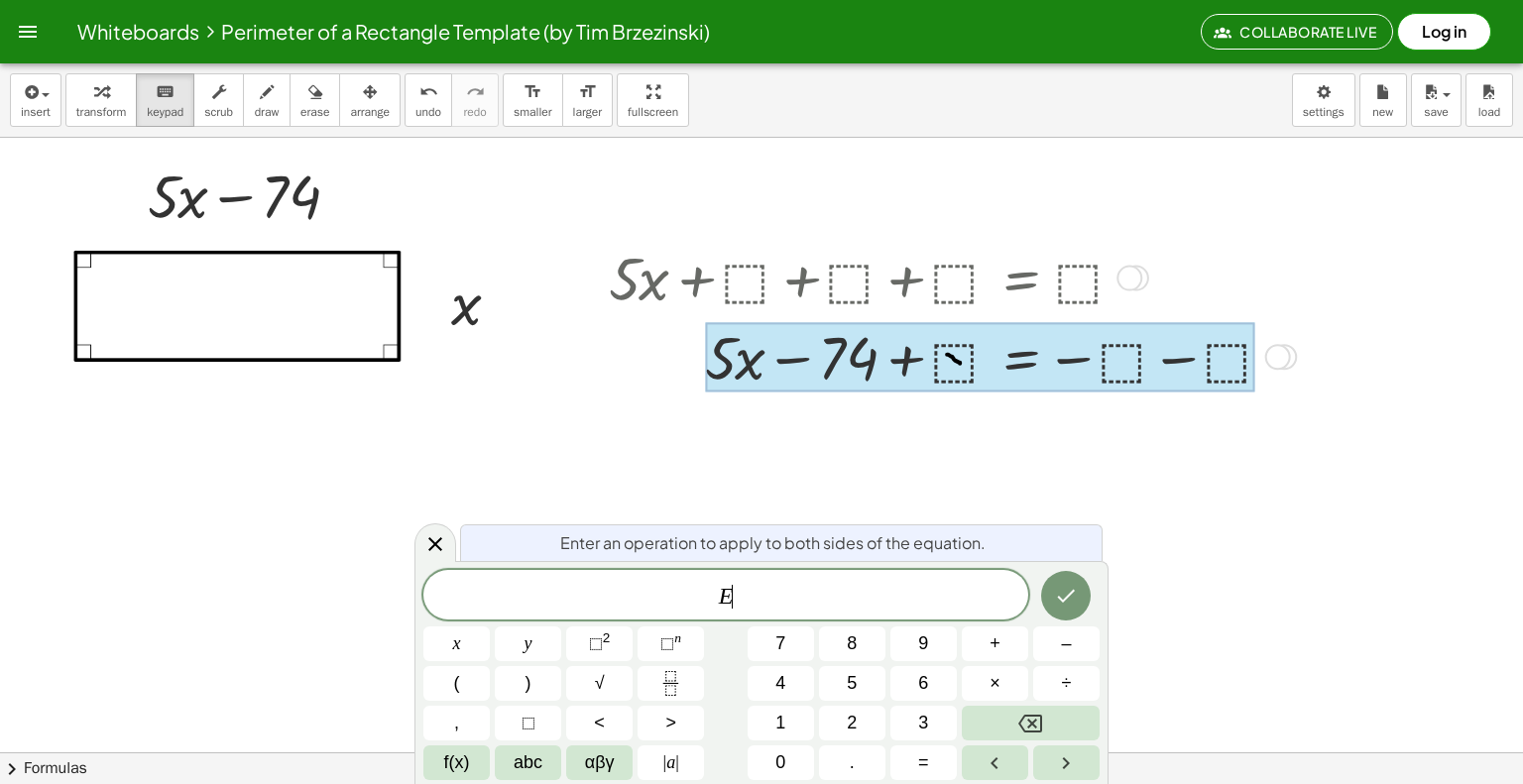 click at bounding box center (980, 358) 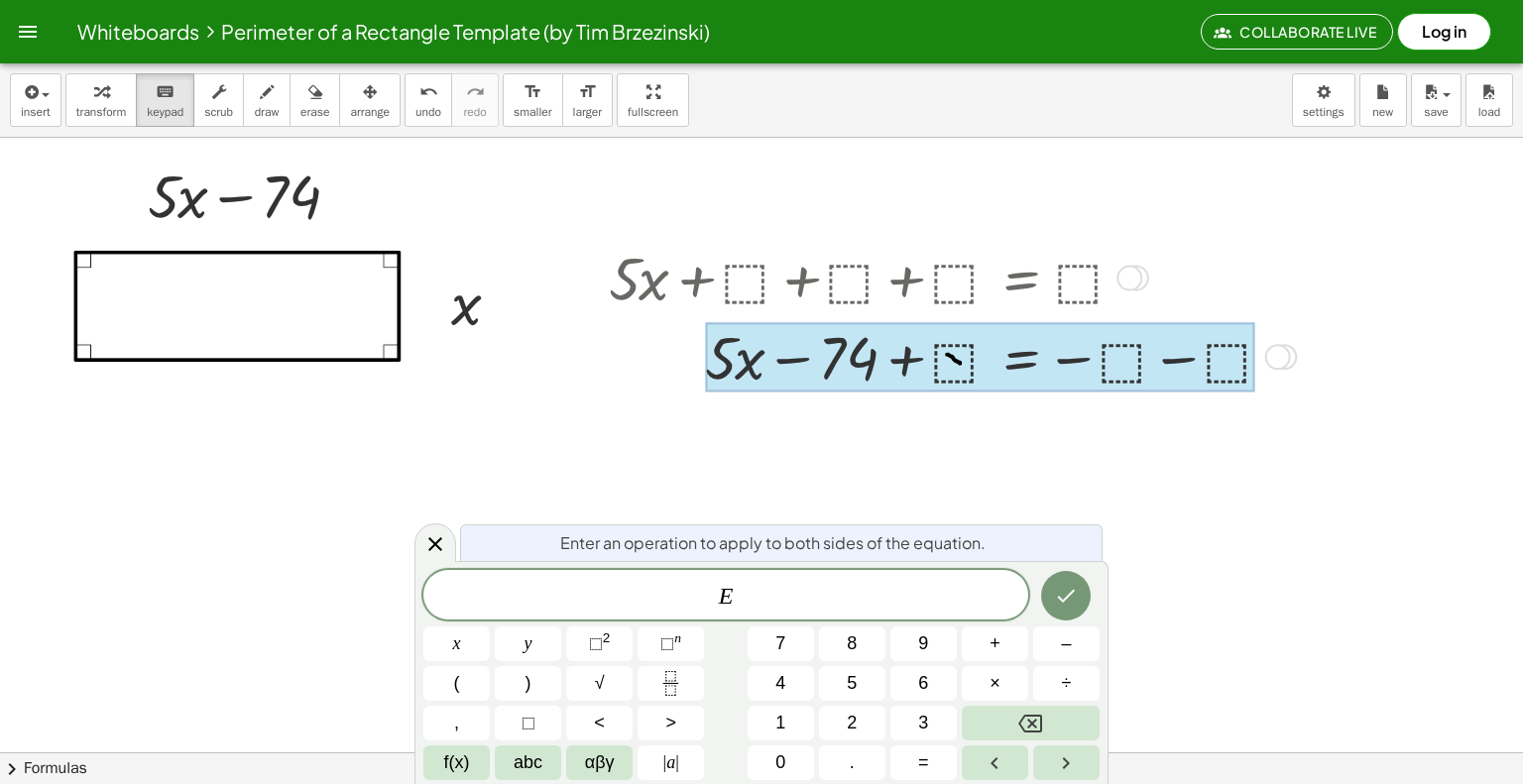 click at bounding box center [980, 358] 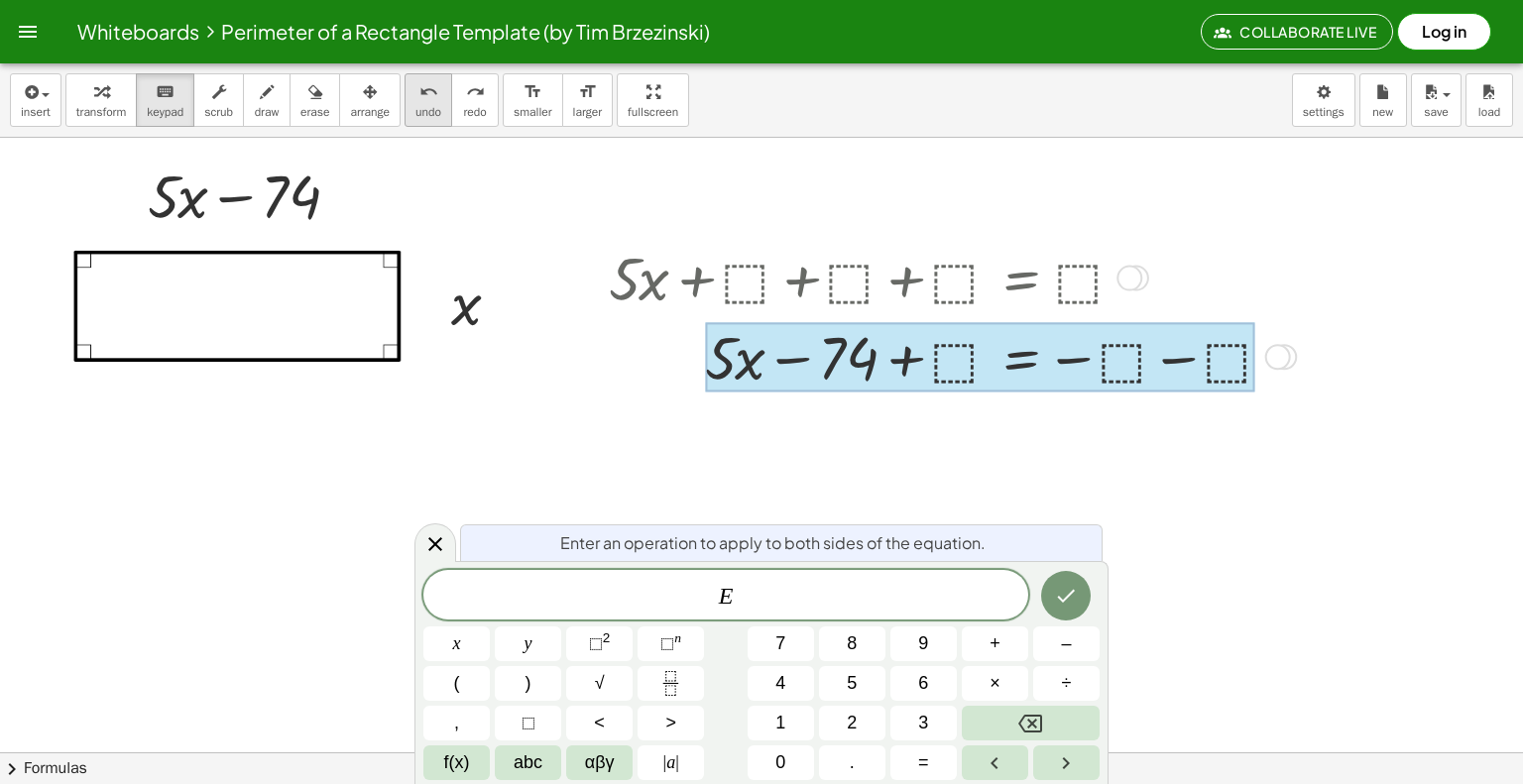 click on "undo" at bounding box center [428, 112] 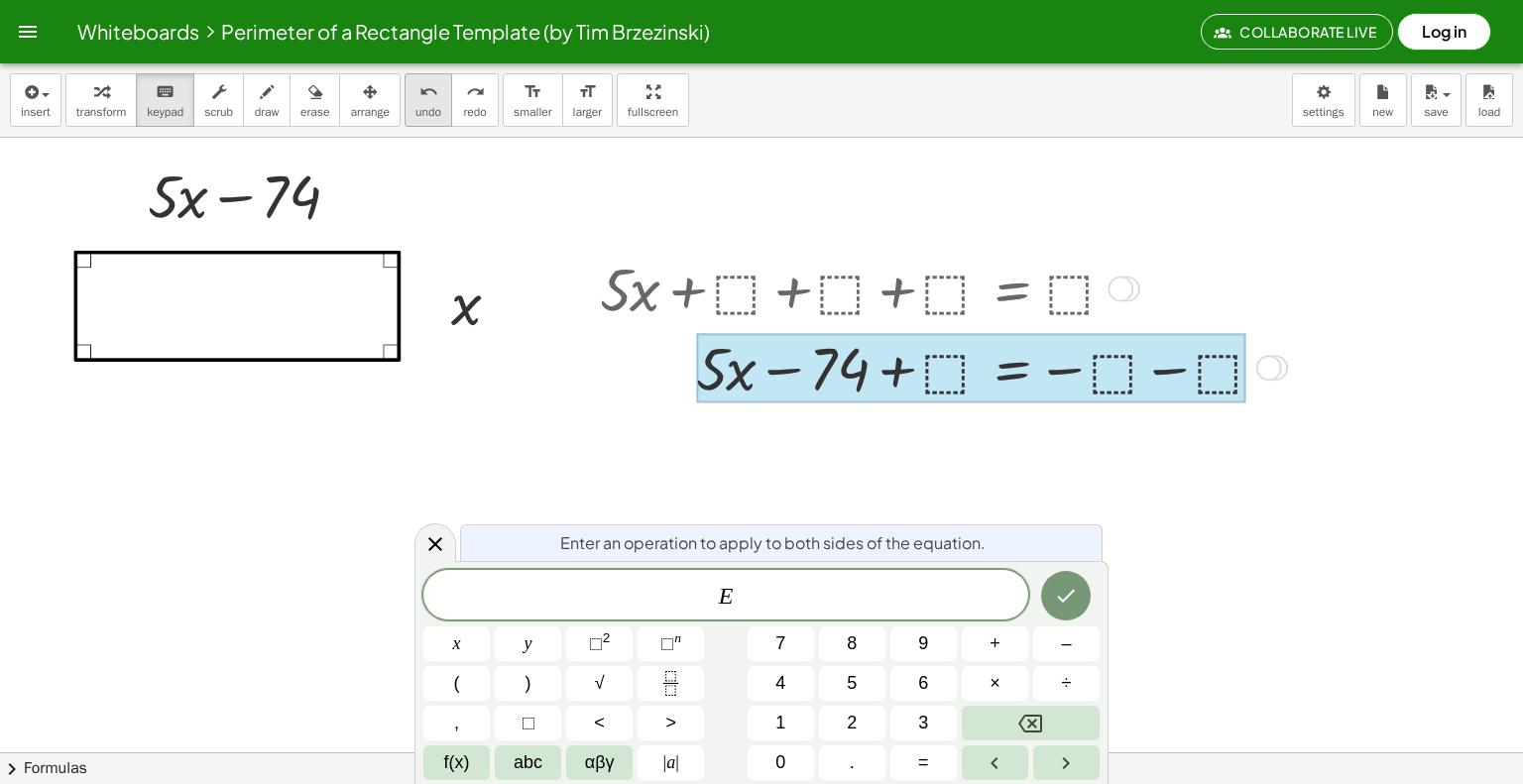 click on "undo" at bounding box center [428, 112] 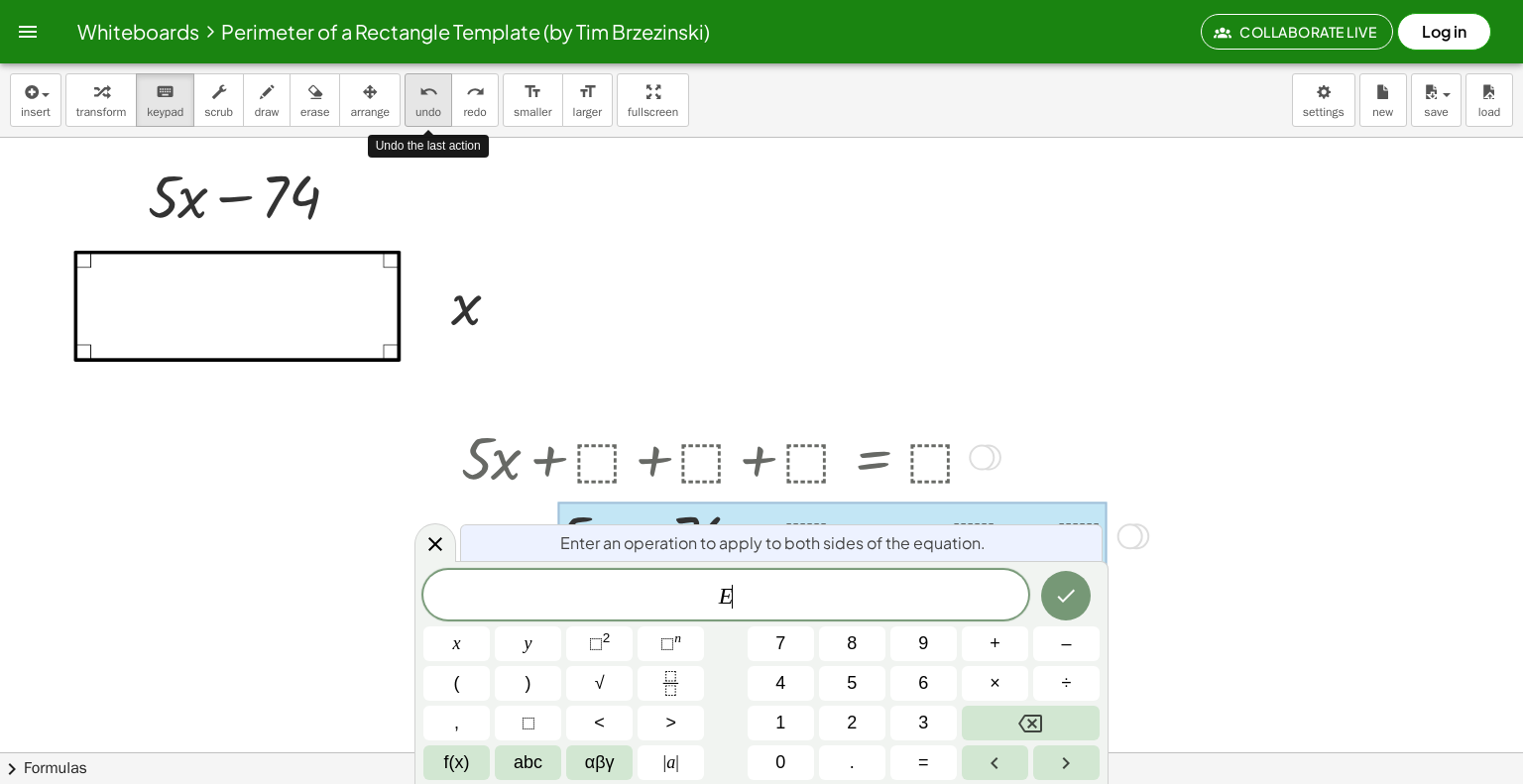 click on "undo" at bounding box center (428, 112) 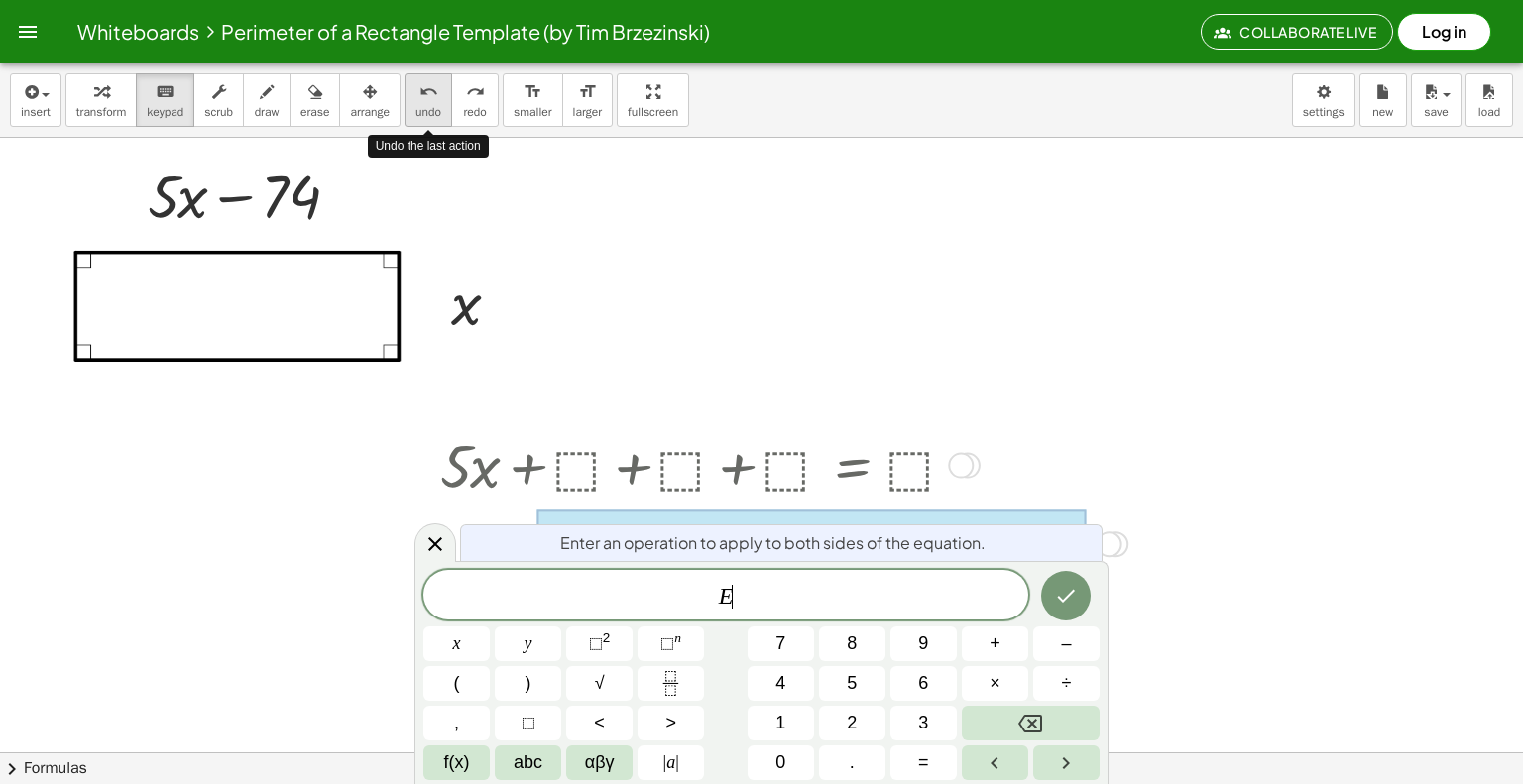 click on "undo" at bounding box center [428, 112] 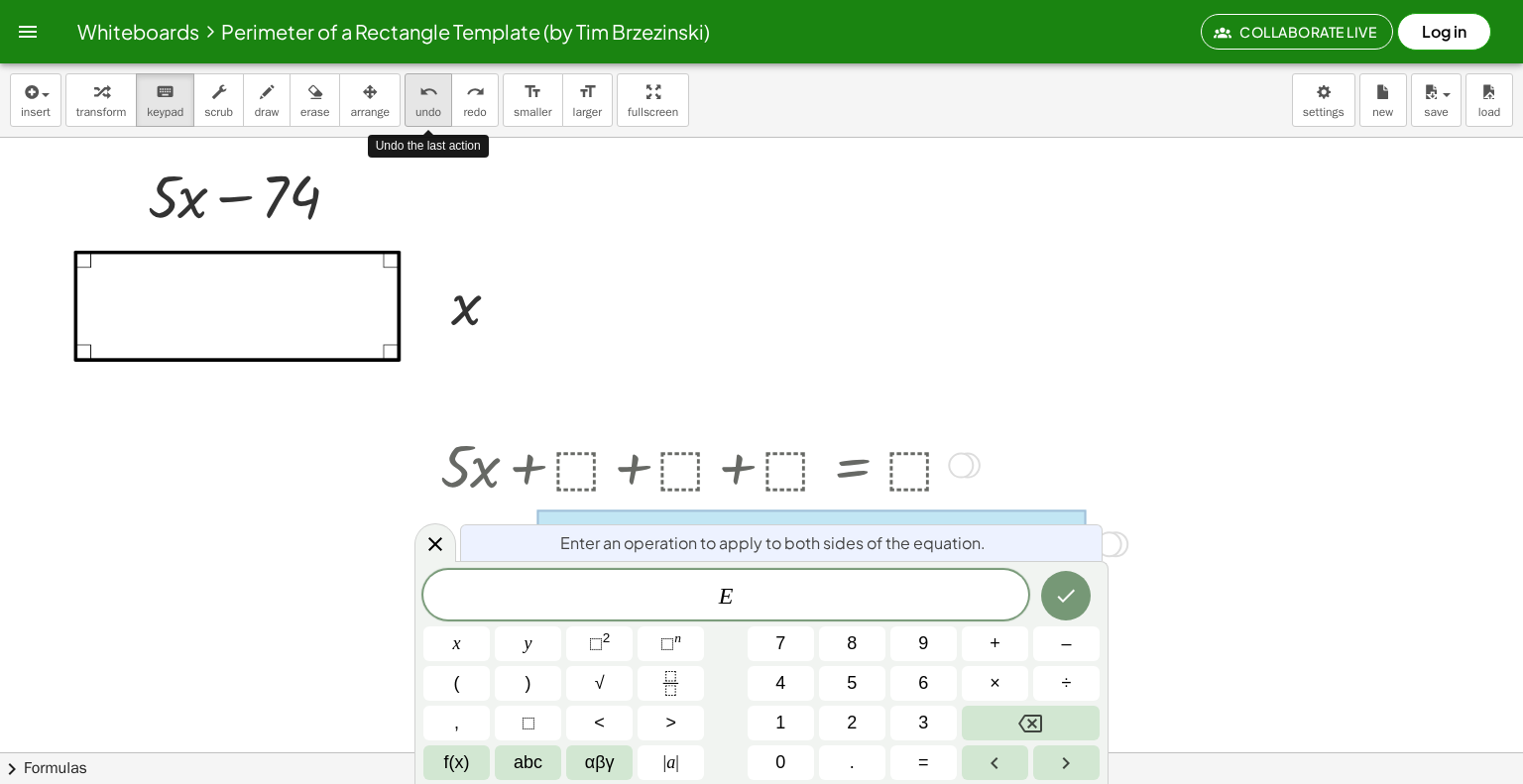 click on "undo" at bounding box center [428, 112] 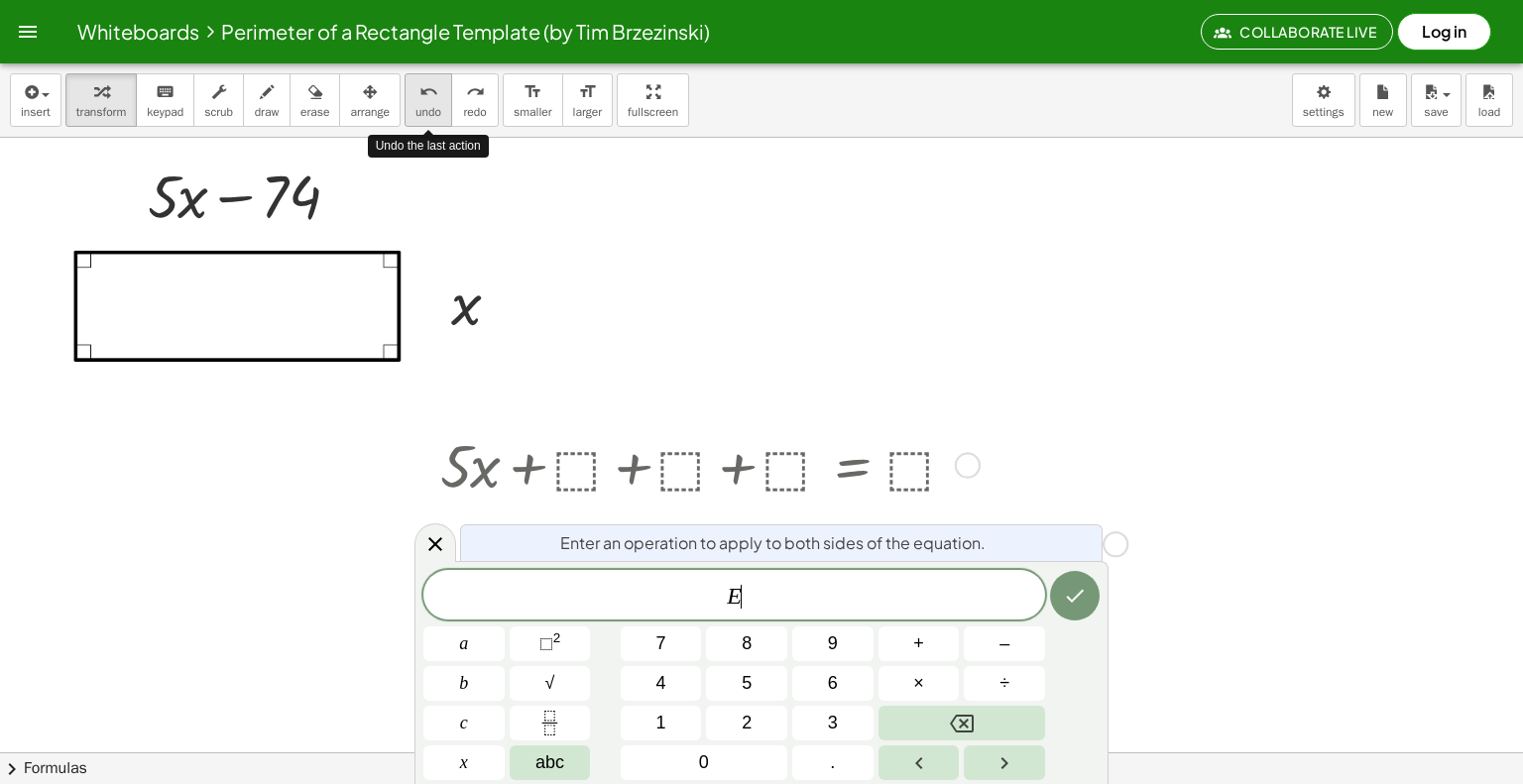 click on "undo" at bounding box center (428, 112) 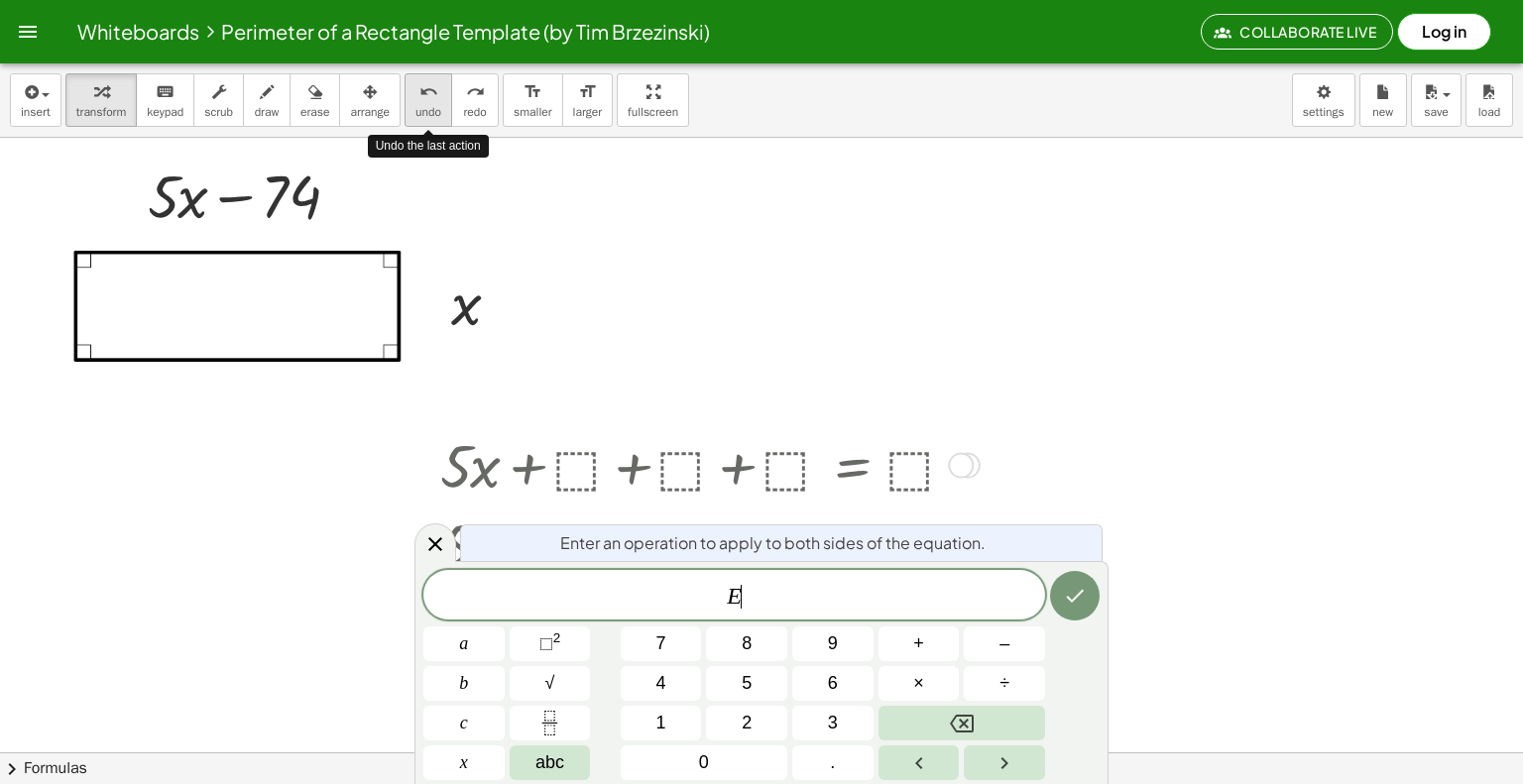 click on "undo" at bounding box center [428, 112] 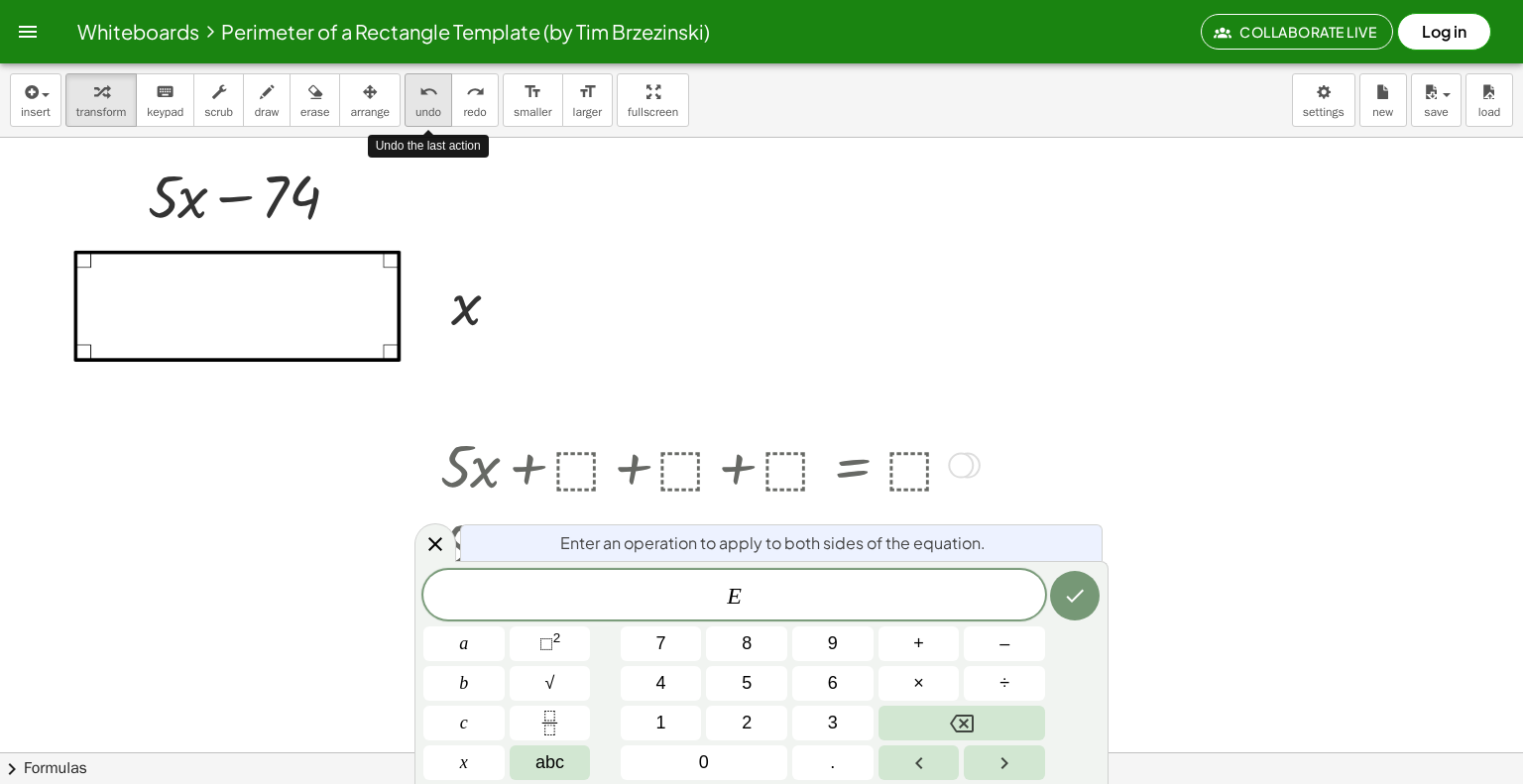 click on "undo" at bounding box center (428, 112) 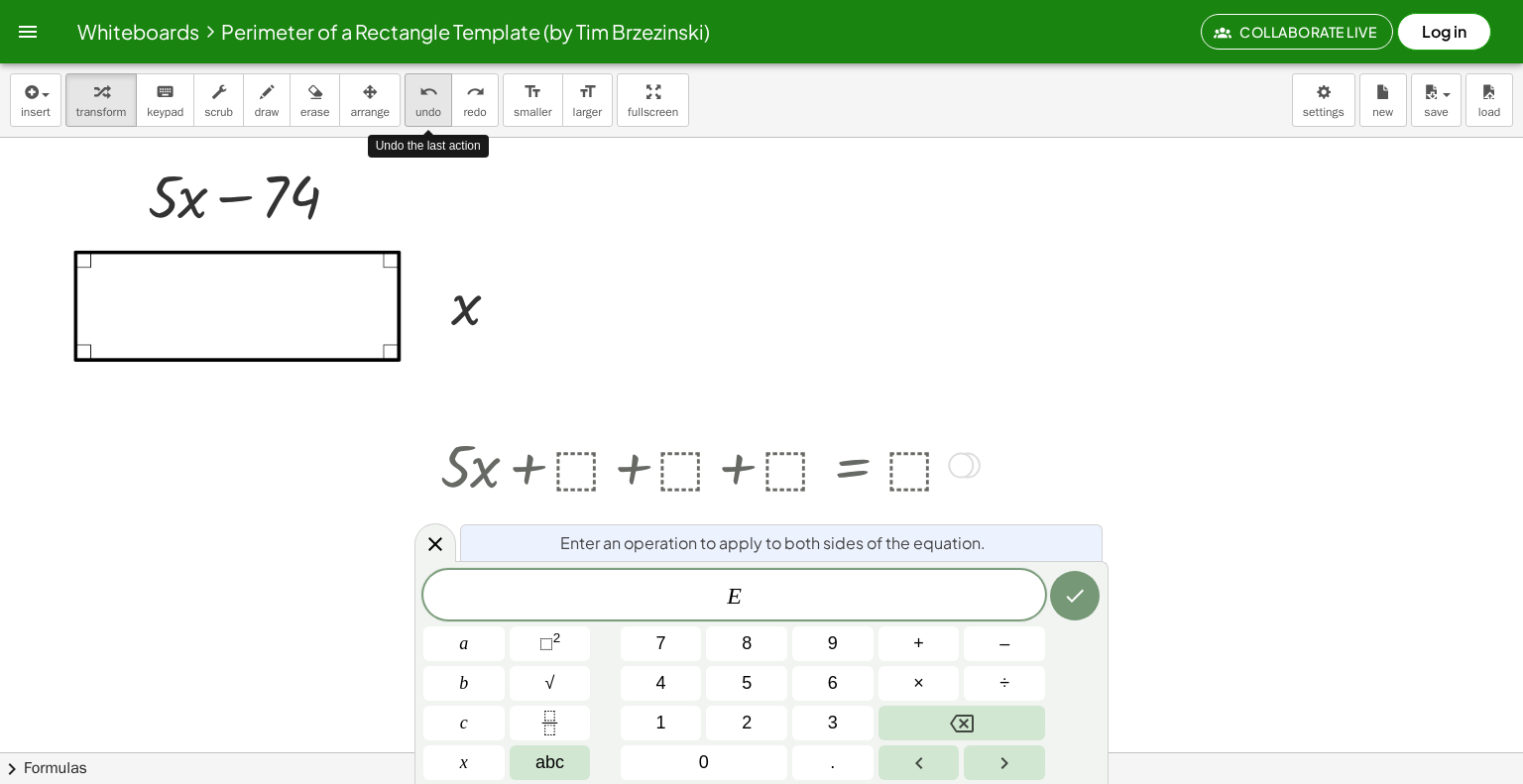 click on "undo" at bounding box center (428, 112) 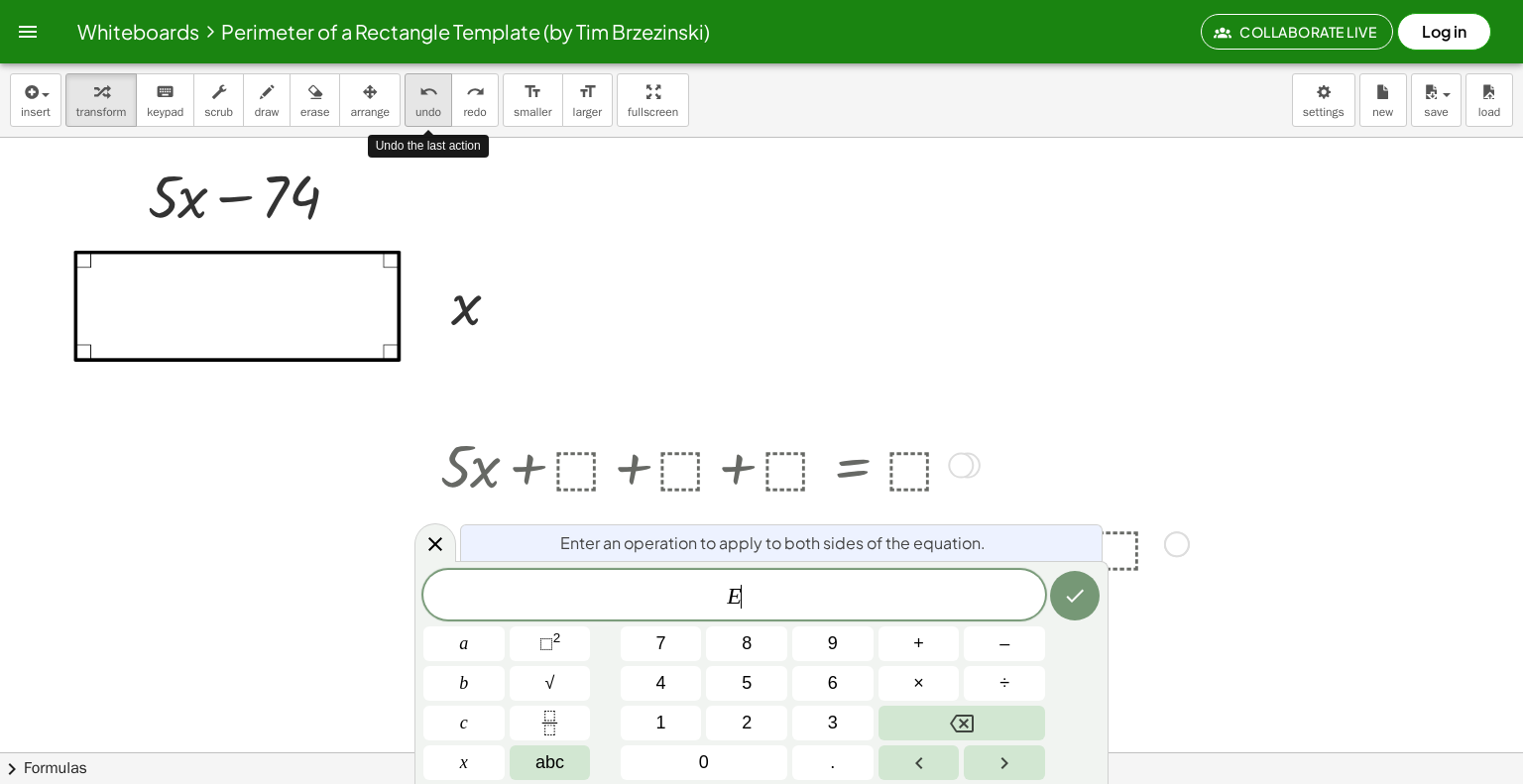 click on "undo" at bounding box center [428, 112] 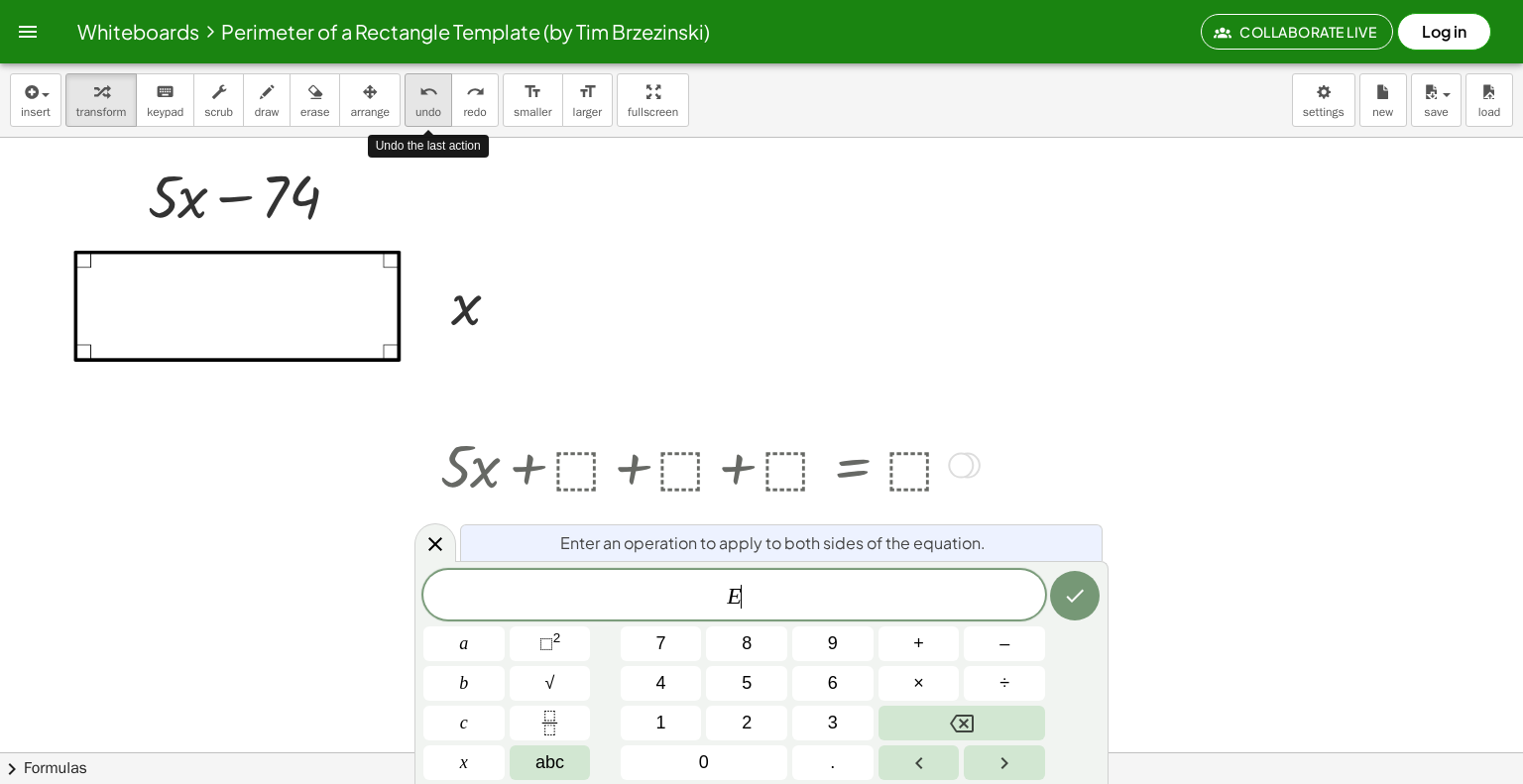 click on "undo" at bounding box center [428, 112] 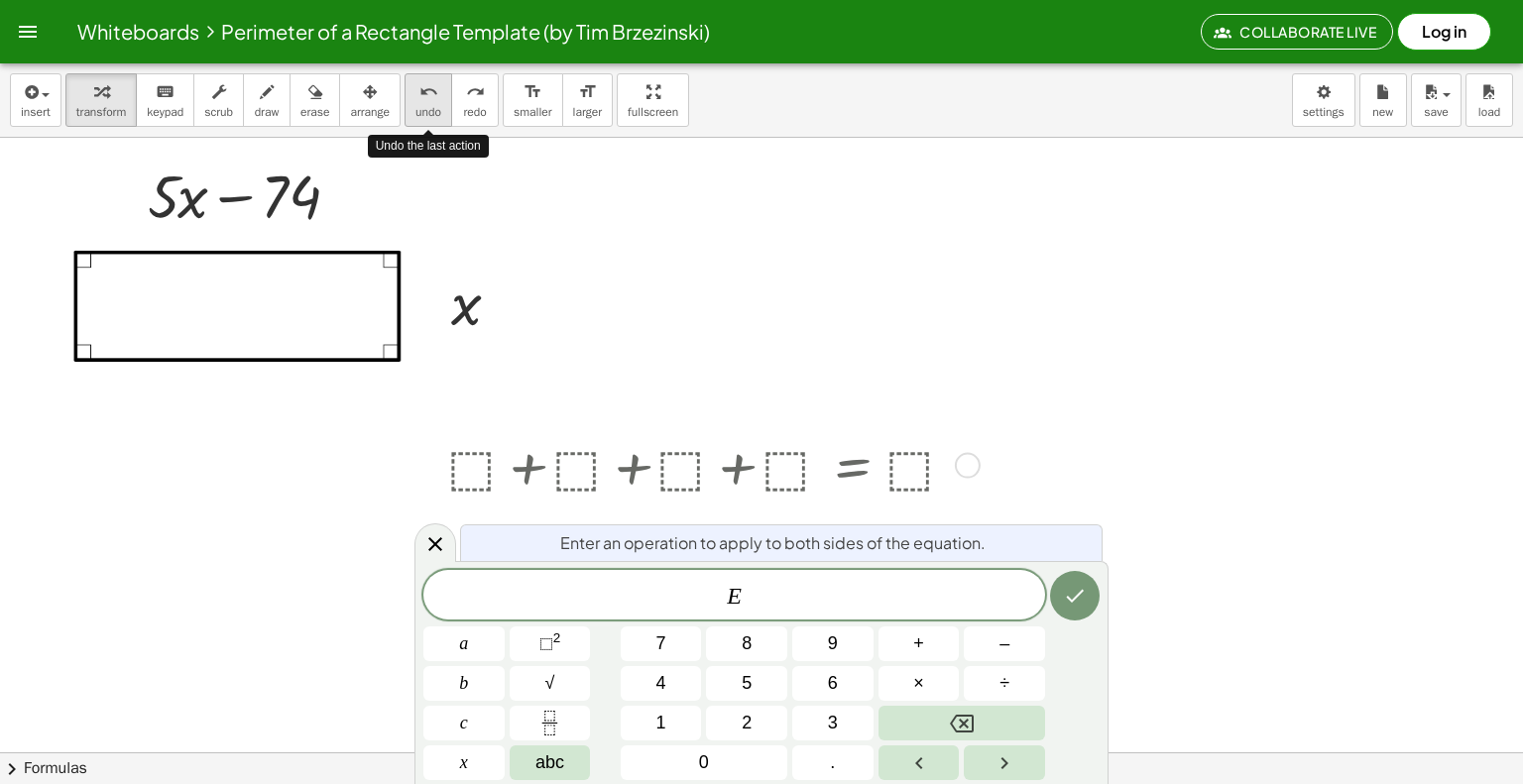 click on "undo" at bounding box center [428, 112] 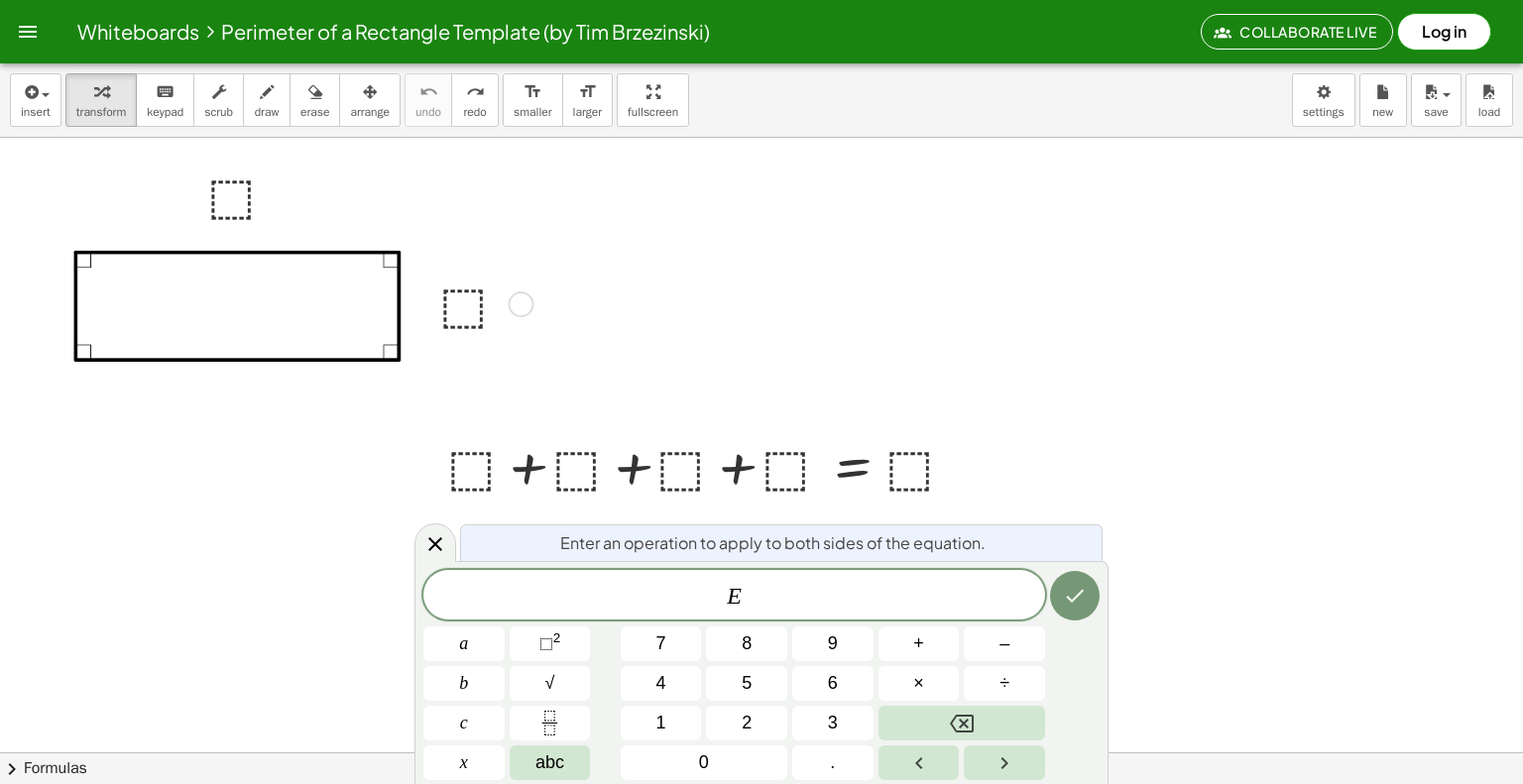 click at bounding box center [483, 302] 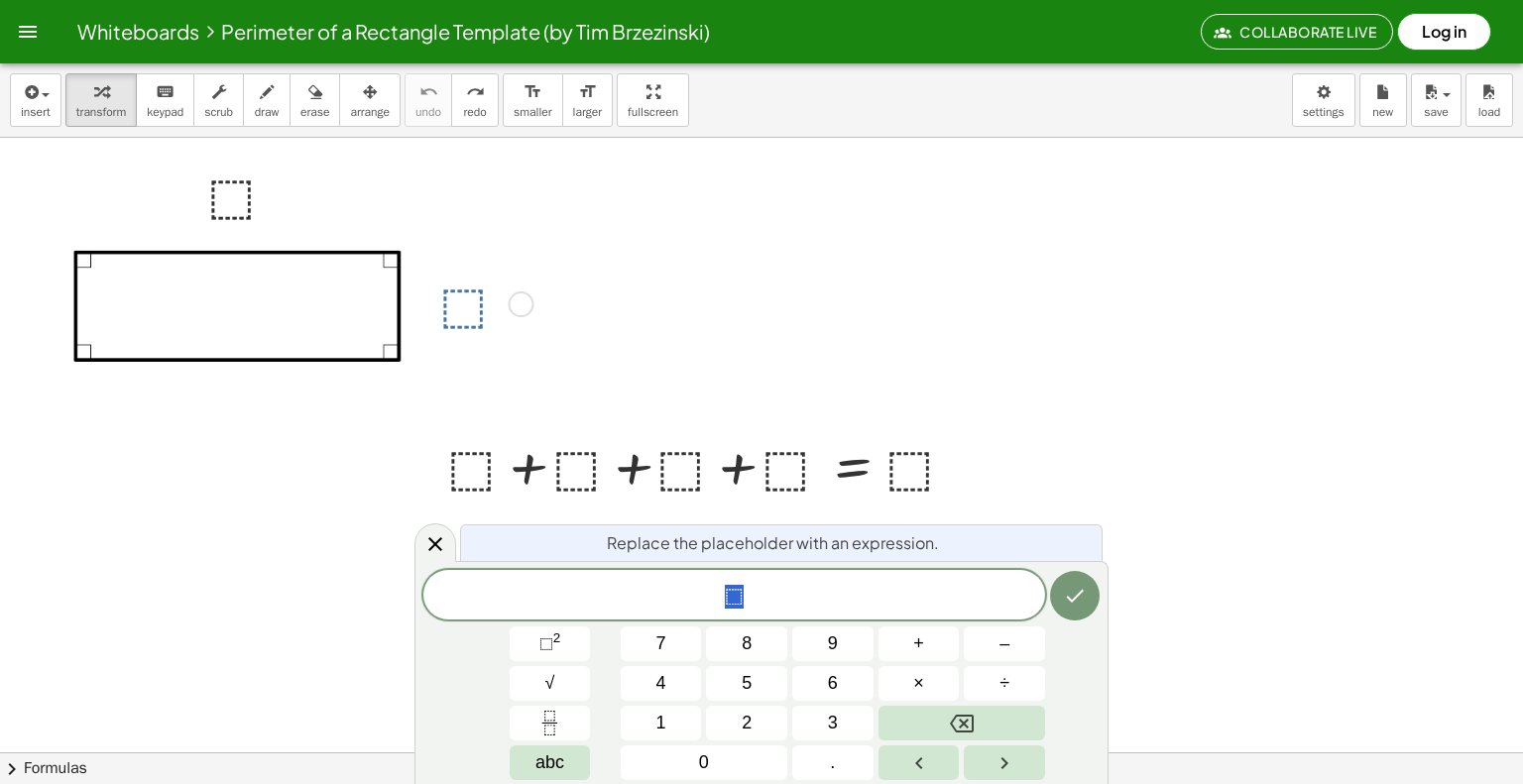 click at bounding box center (483, 302) 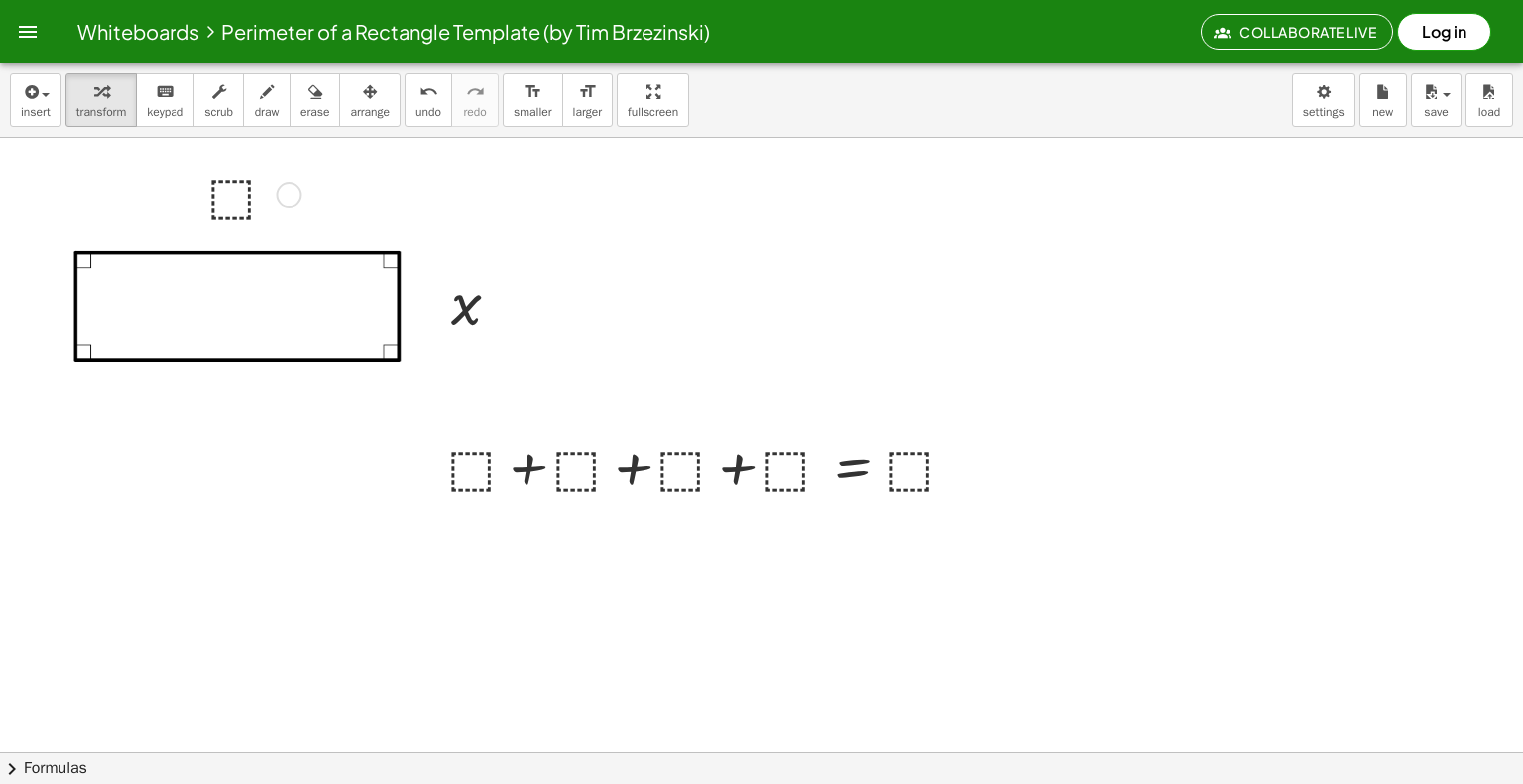 click at bounding box center [251, 193] 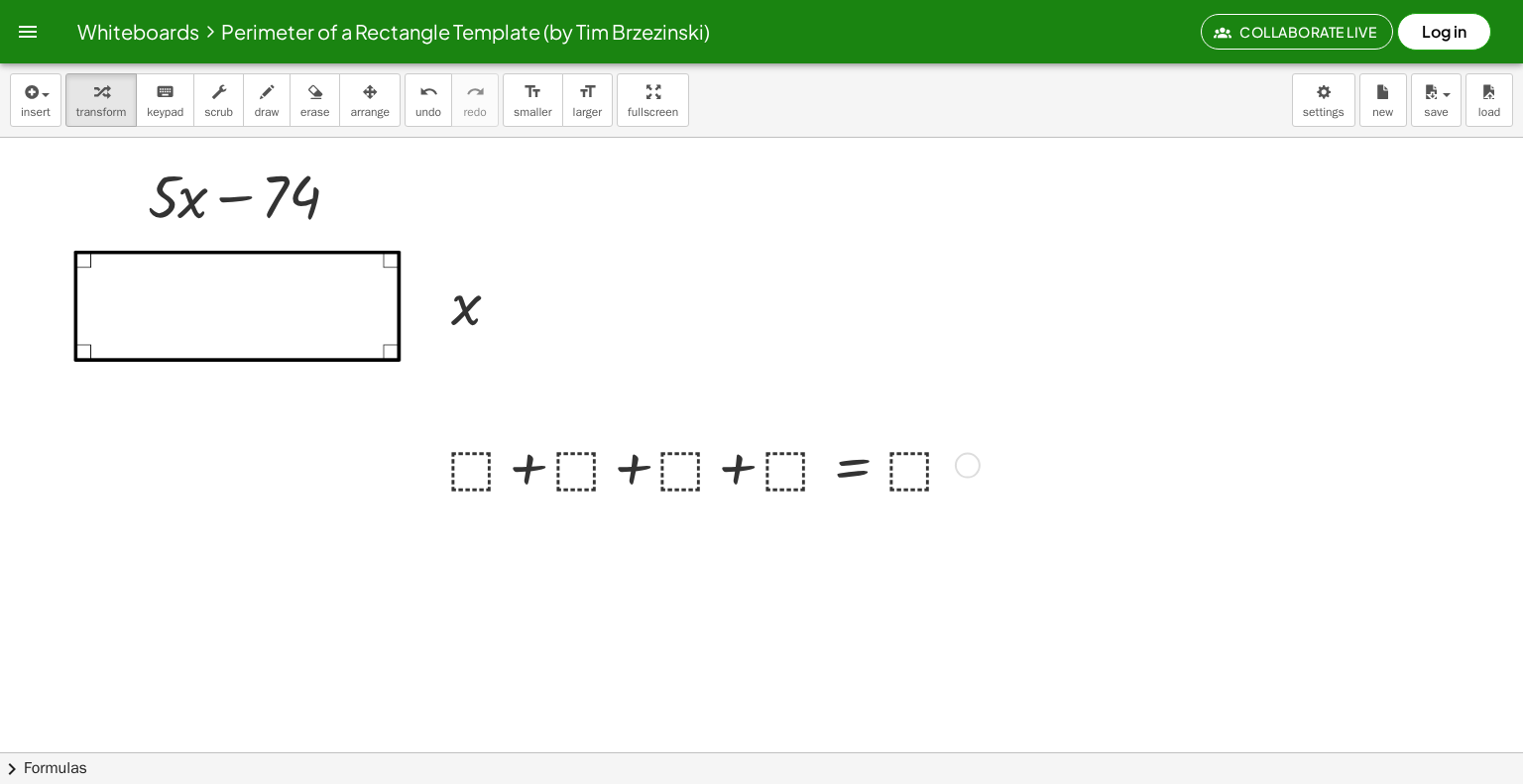 click at bounding box center [780, 464] 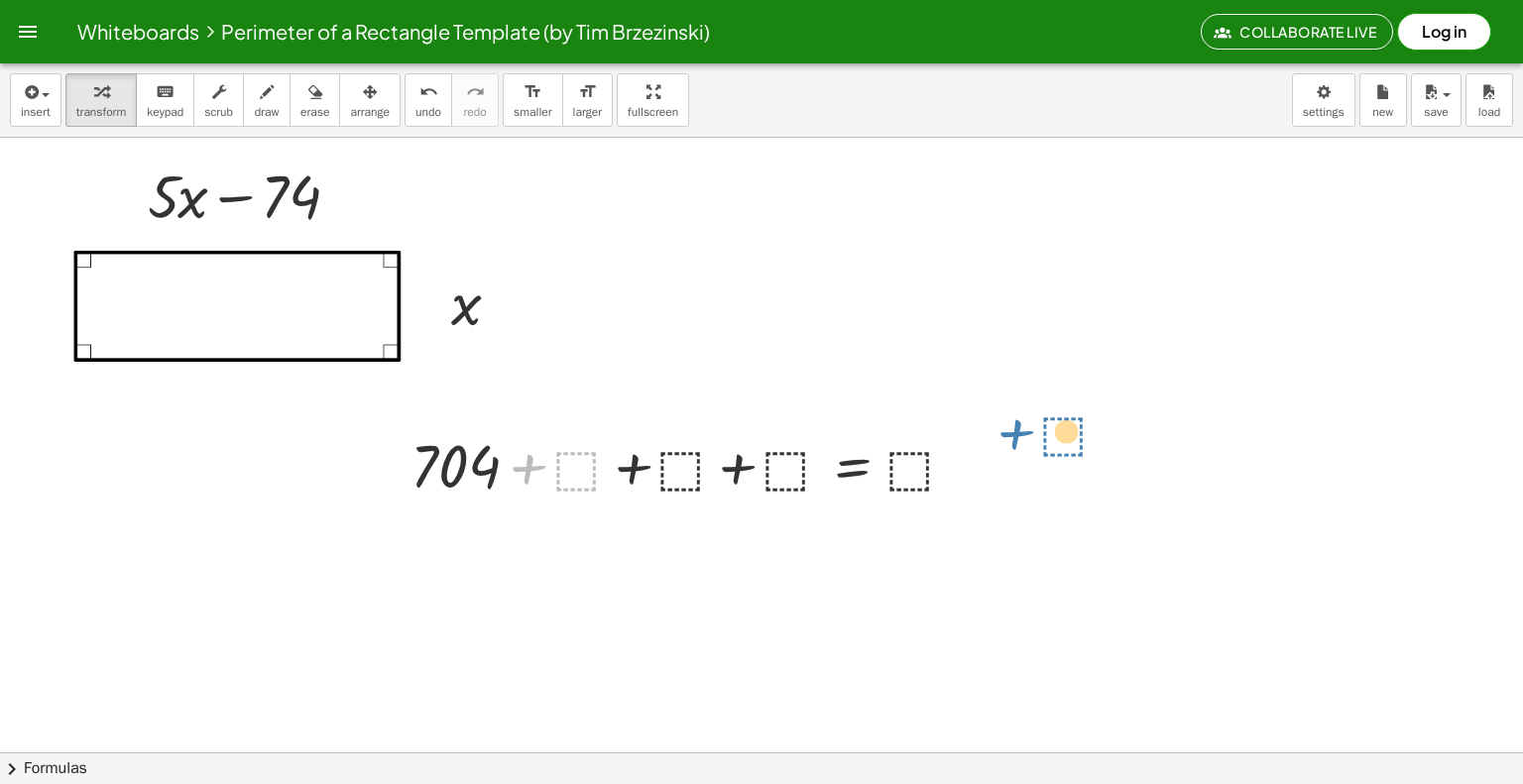 drag, startPoint x: 575, startPoint y: 468, endPoint x: 1062, endPoint y: 435, distance: 488.1168 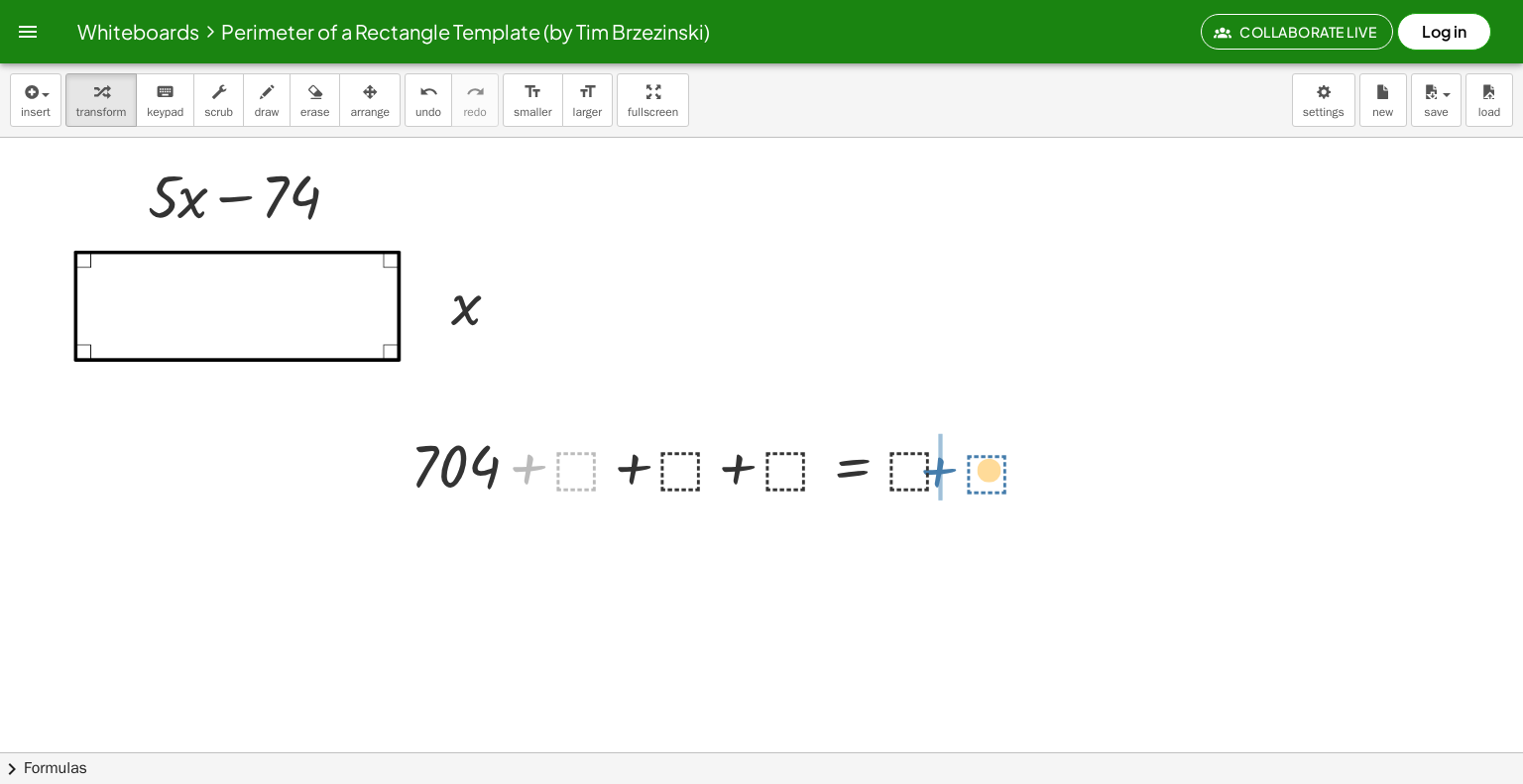 drag, startPoint x: 577, startPoint y: 469, endPoint x: 993, endPoint y: 475, distance: 416.04327 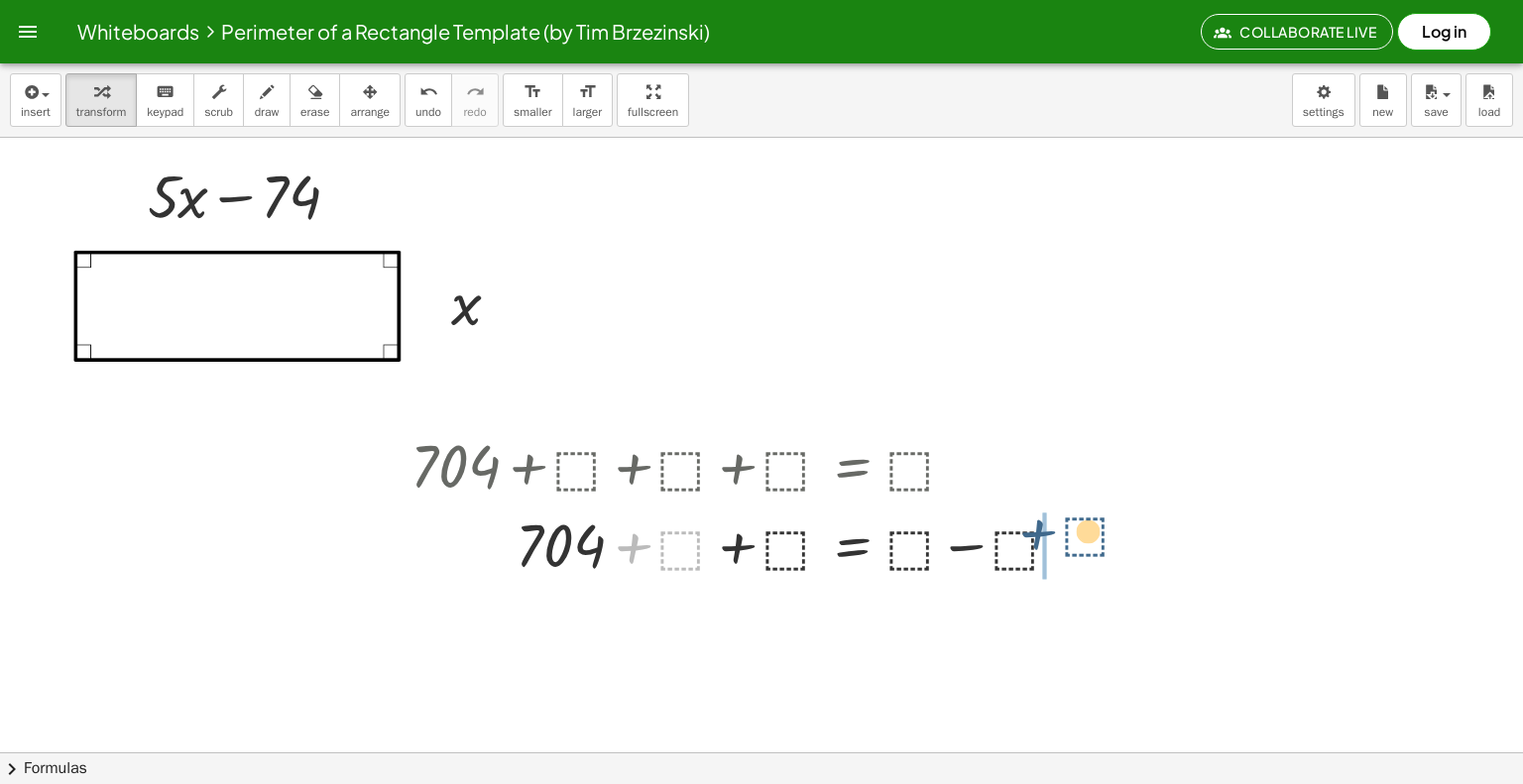 drag, startPoint x: 674, startPoint y: 540, endPoint x: 1092, endPoint y: 526, distance: 418.23438 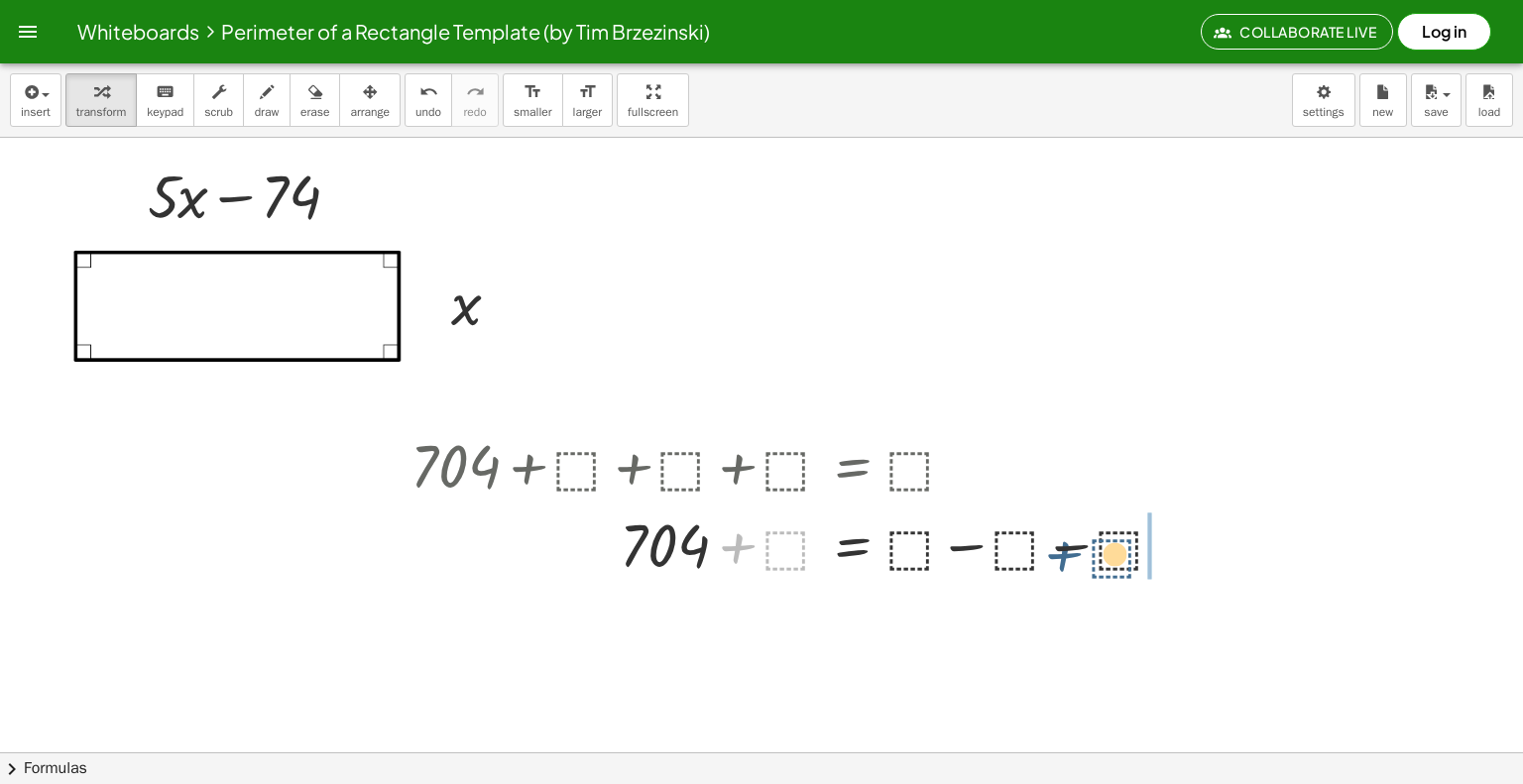 drag, startPoint x: 773, startPoint y: 540, endPoint x: 1184, endPoint y: 512, distance: 411.95267 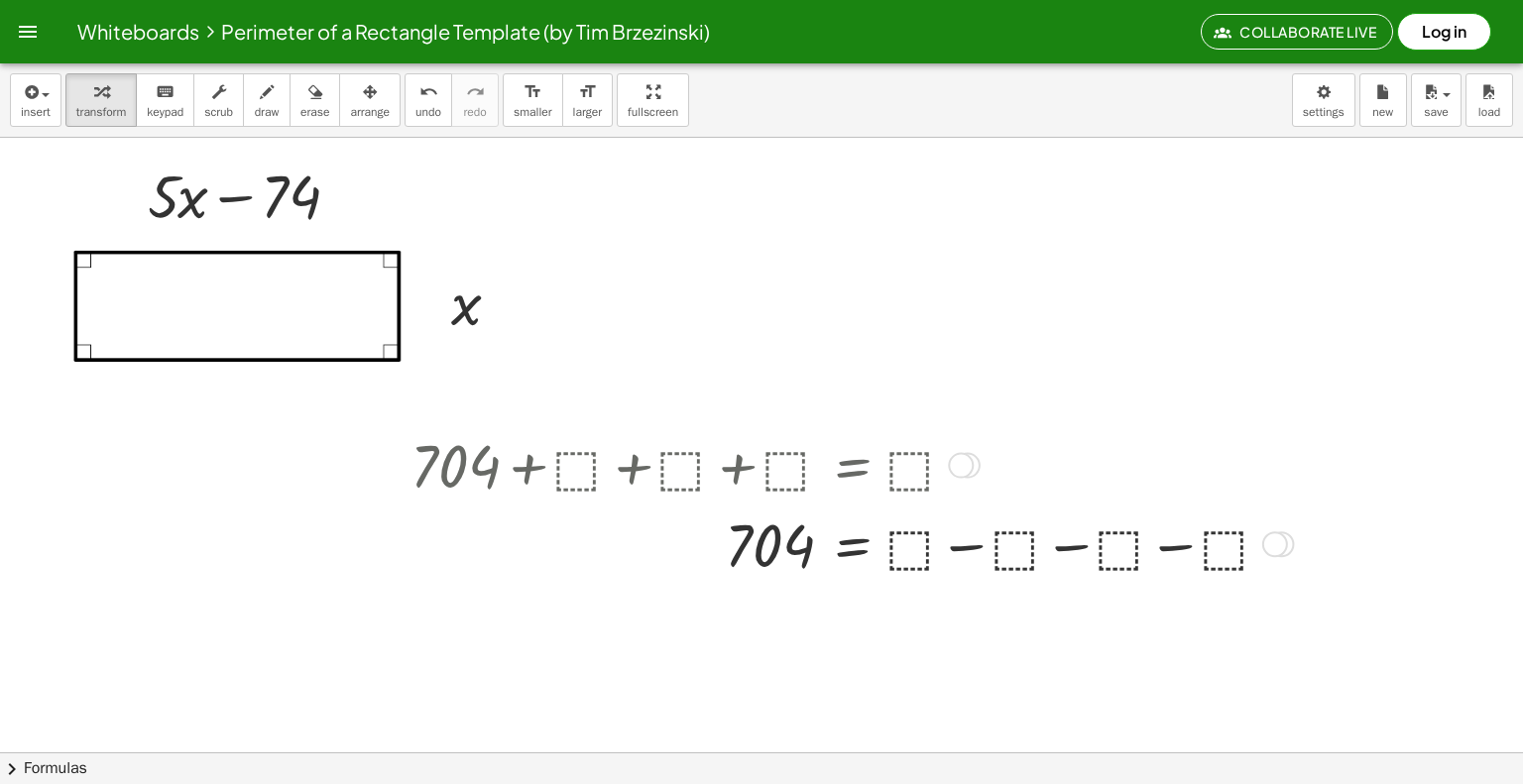 click at bounding box center [780, 543] 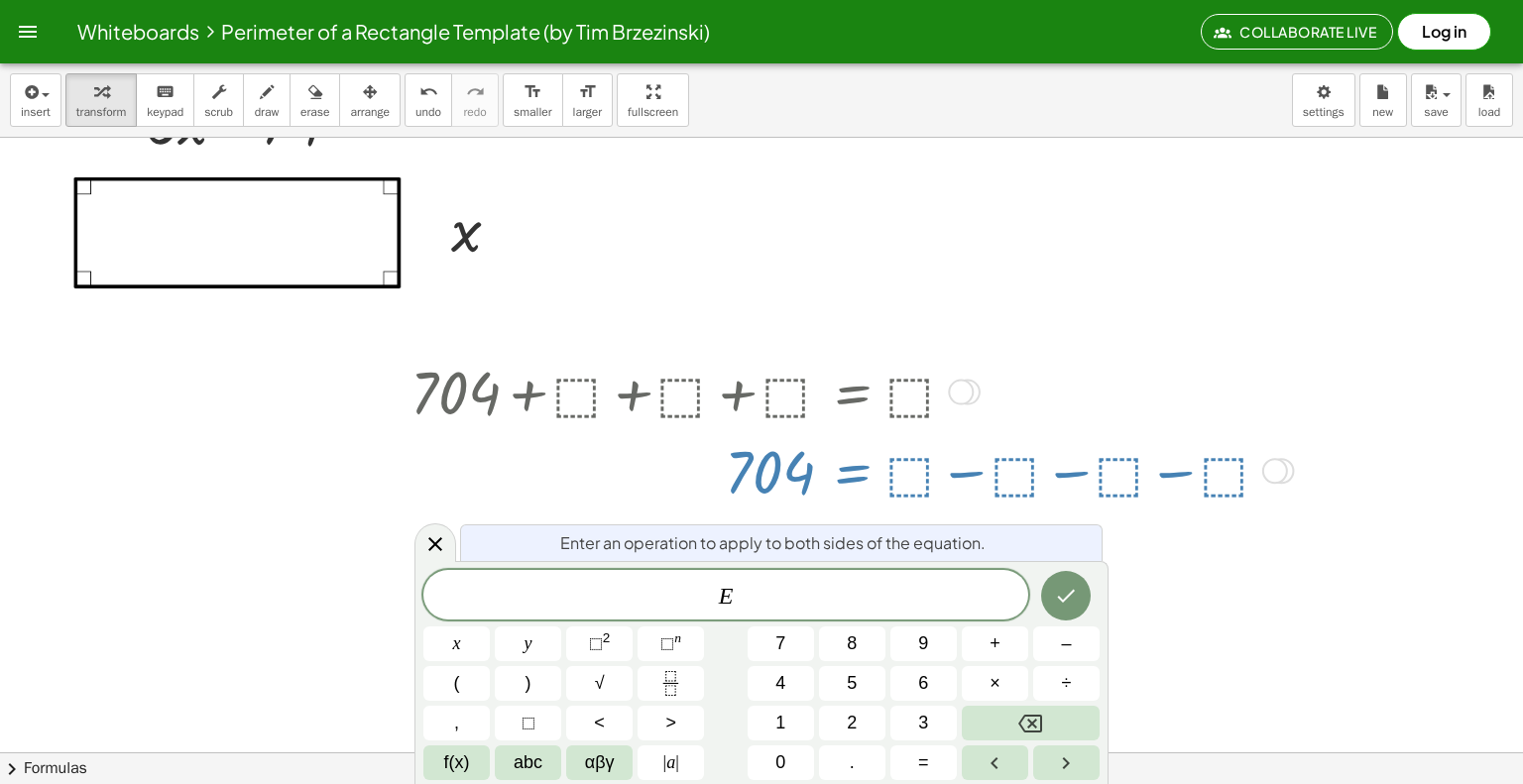 scroll, scrollTop: 74, scrollLeft: 0, axis: vertical 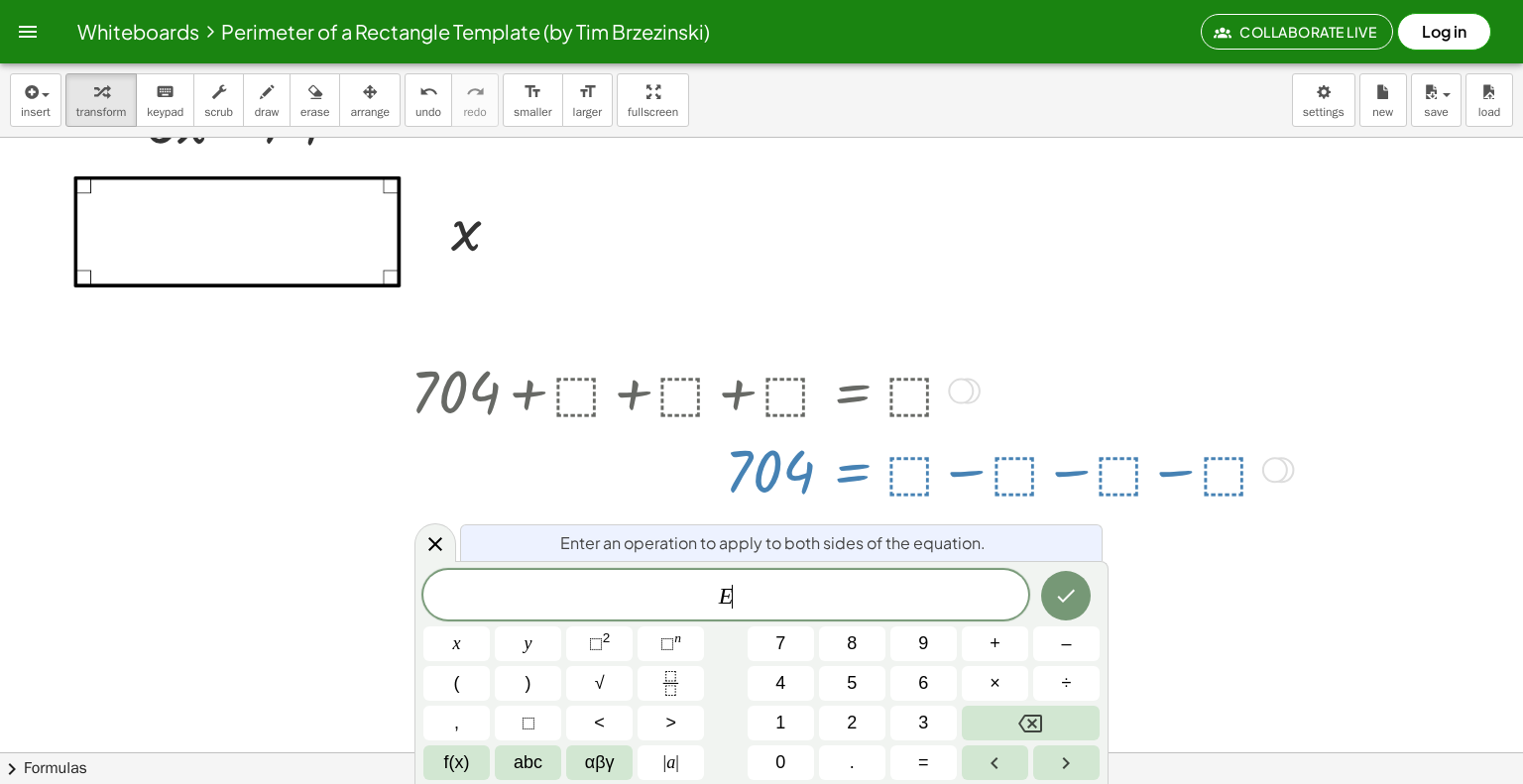 click at bounding box center [780, 469] 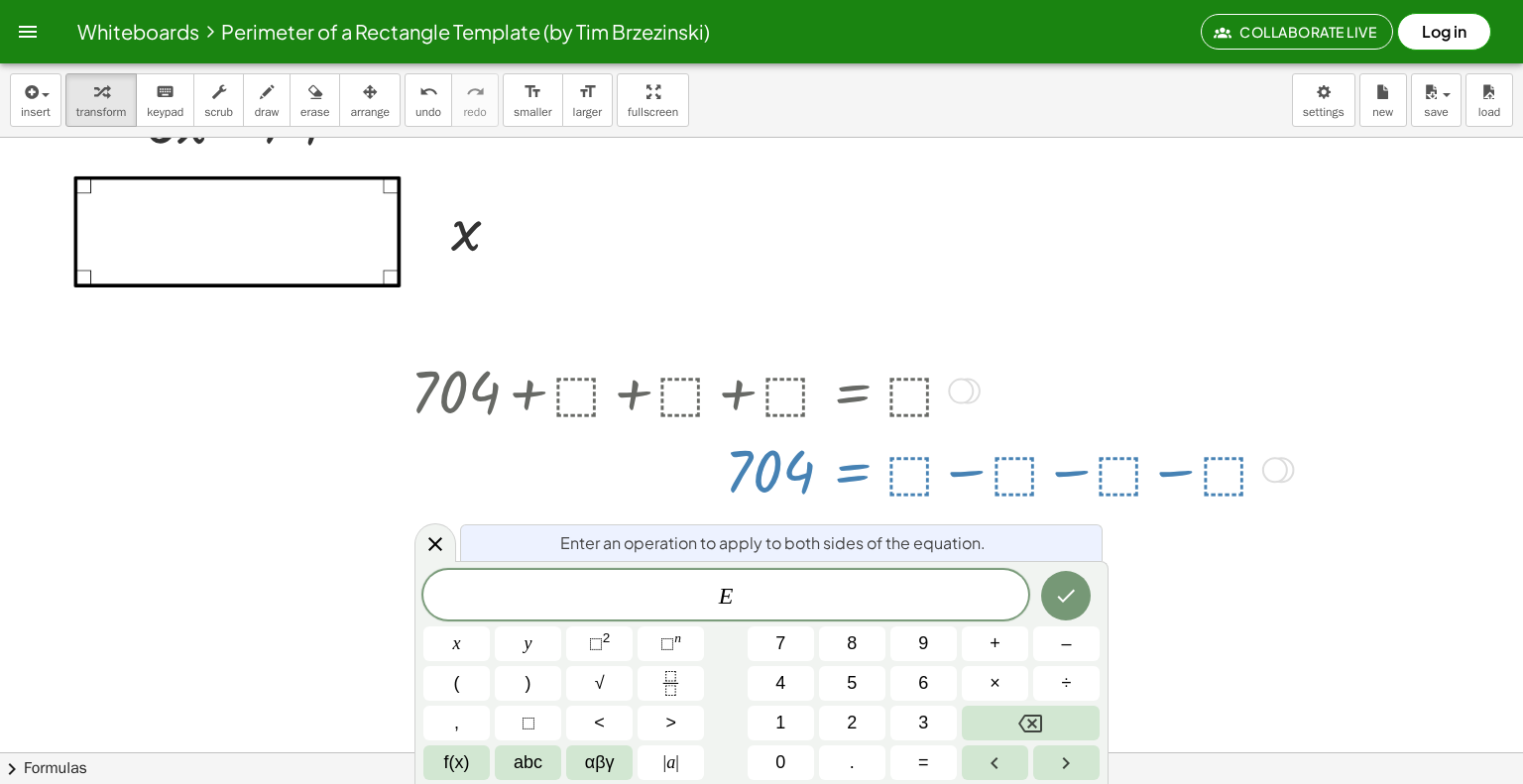 click at bounding box center [780, 469] 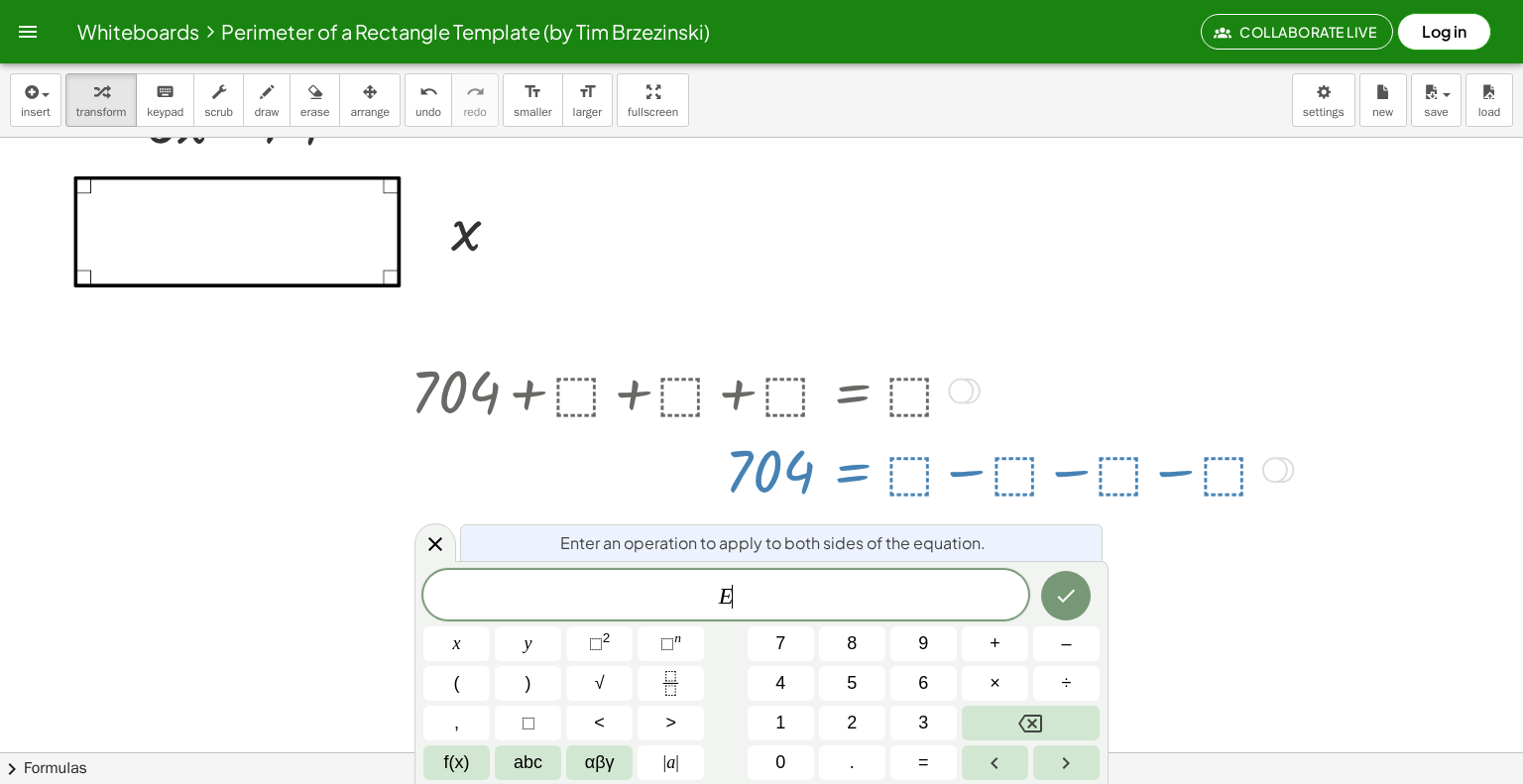 click at bounding box center (762, 742) 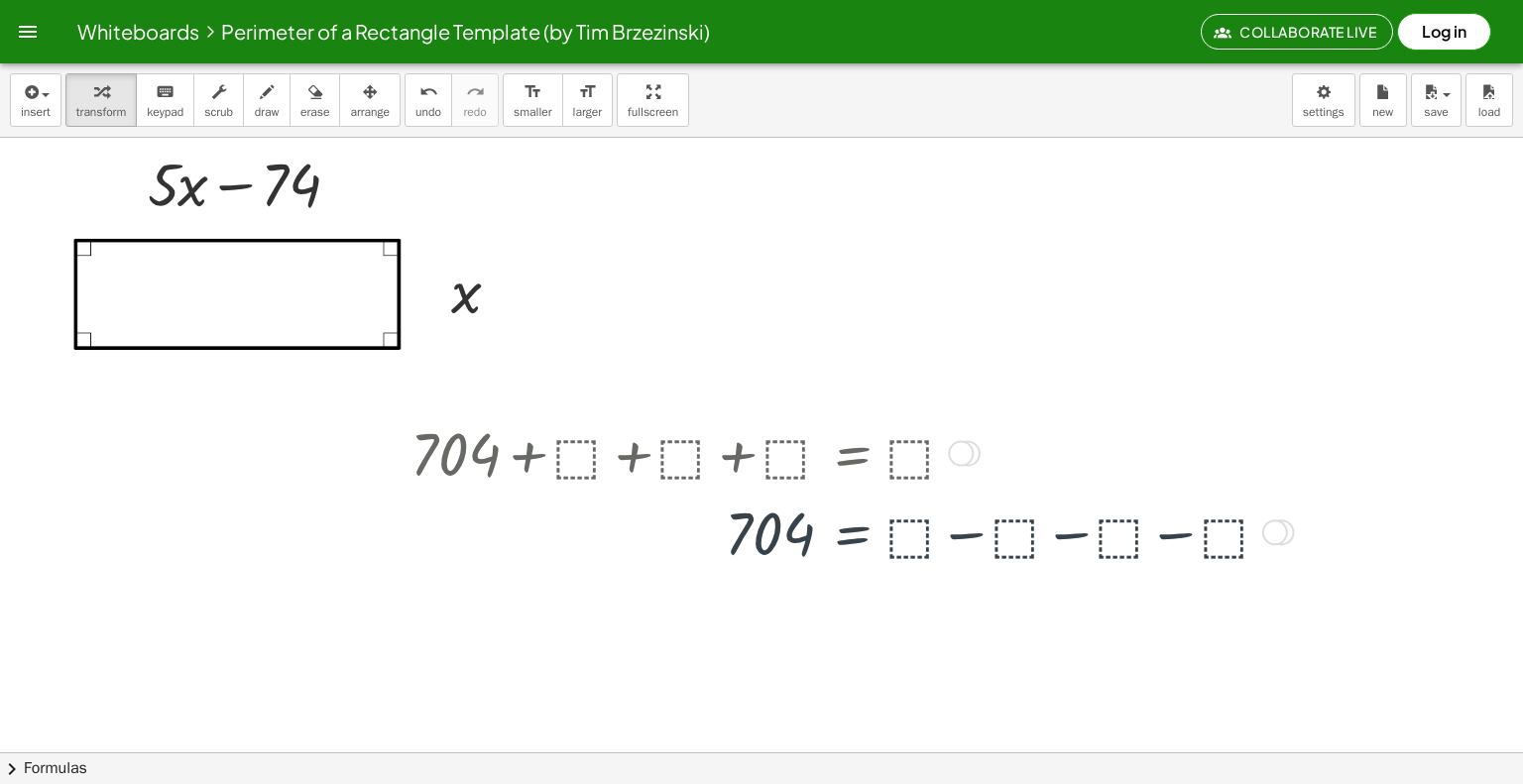 scroll, scrollTop: 0, scrollLeft: 0, axis: both 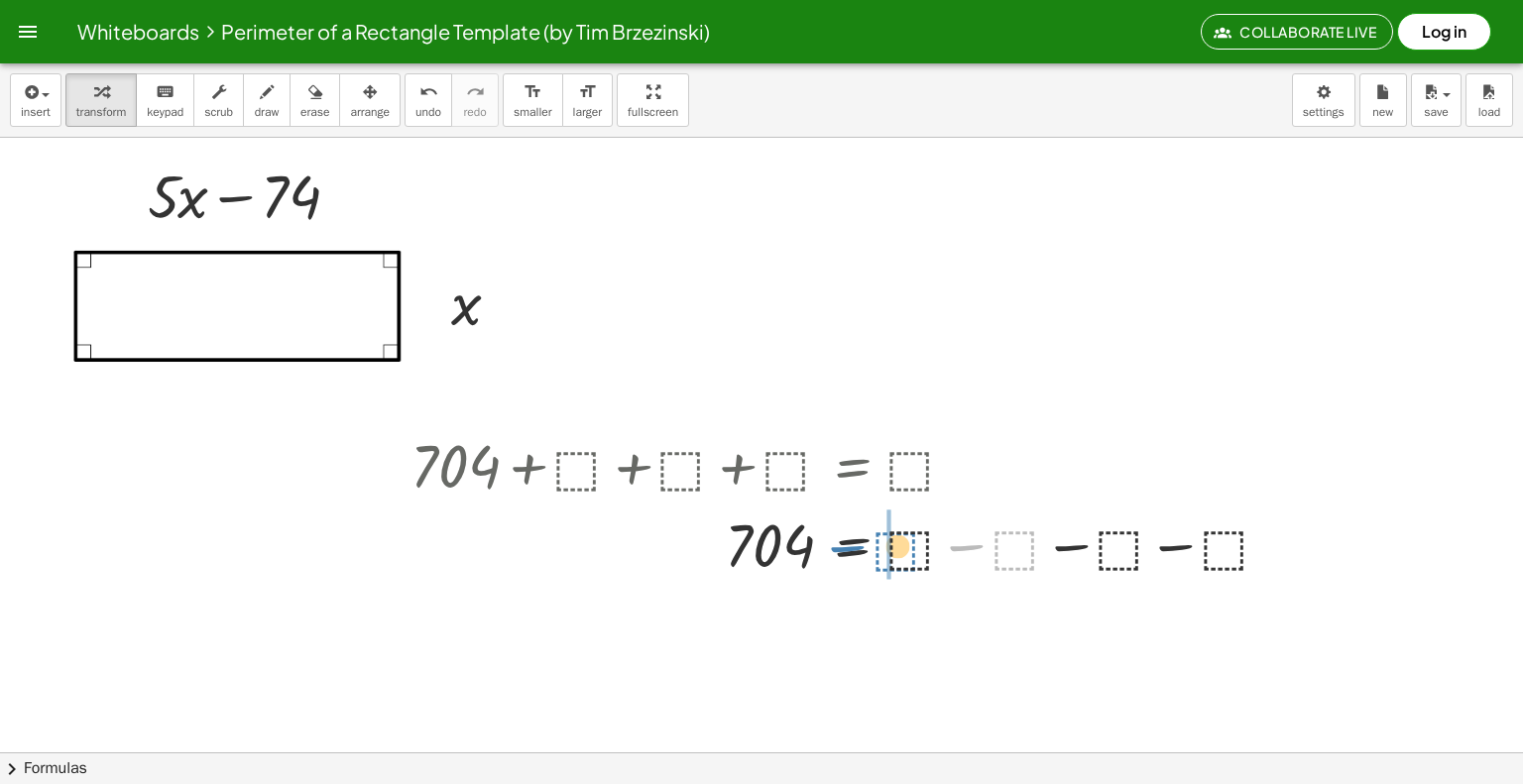 drag, startPoint x: 1005, startPoint y: 538, endPoint x: 878, endPoint y: 535, distance: 127.03543 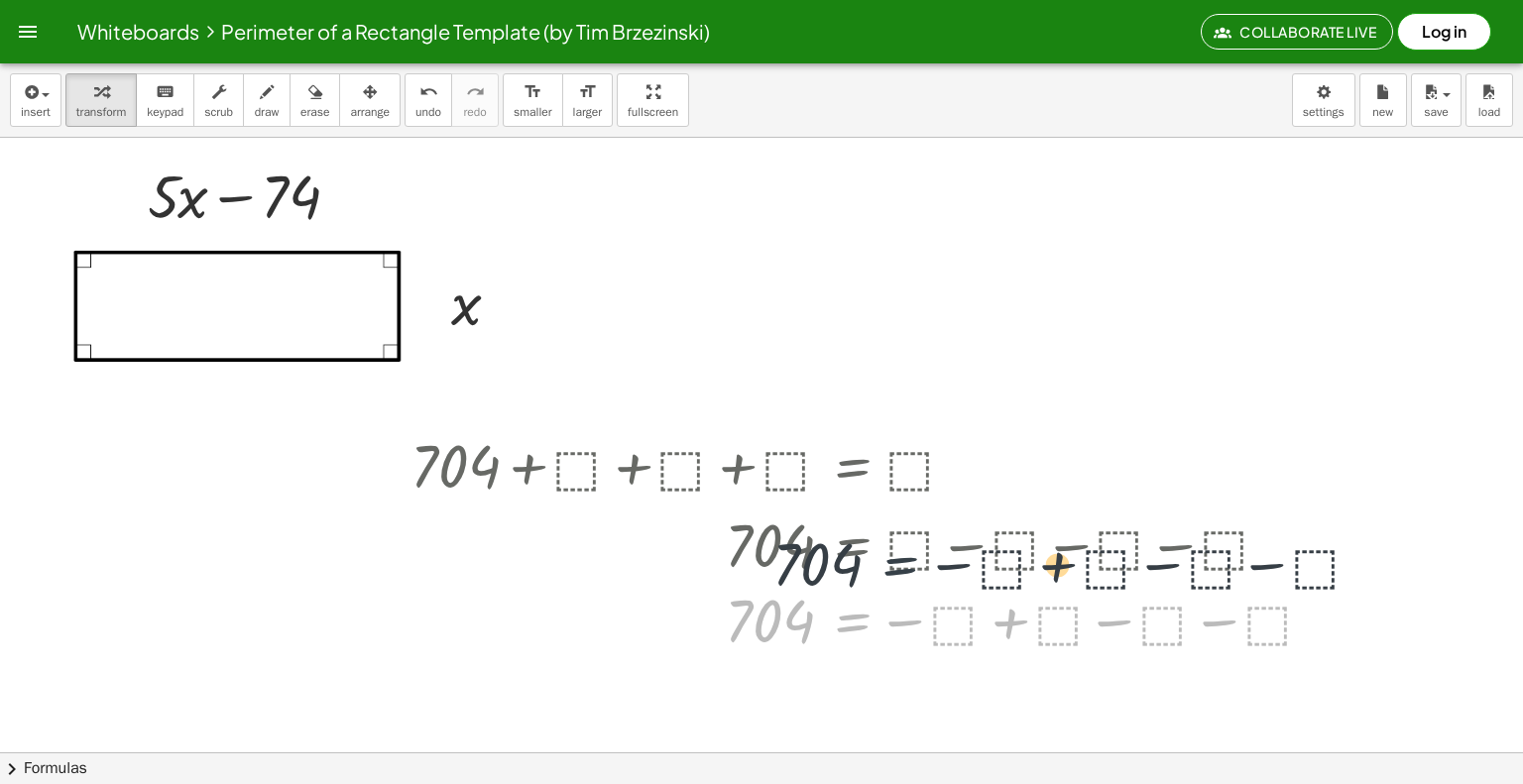 drag, startPoint x: 851, startPoint y: 624, endPoint x: 919, endPoint y: 539, distance: 108.85311 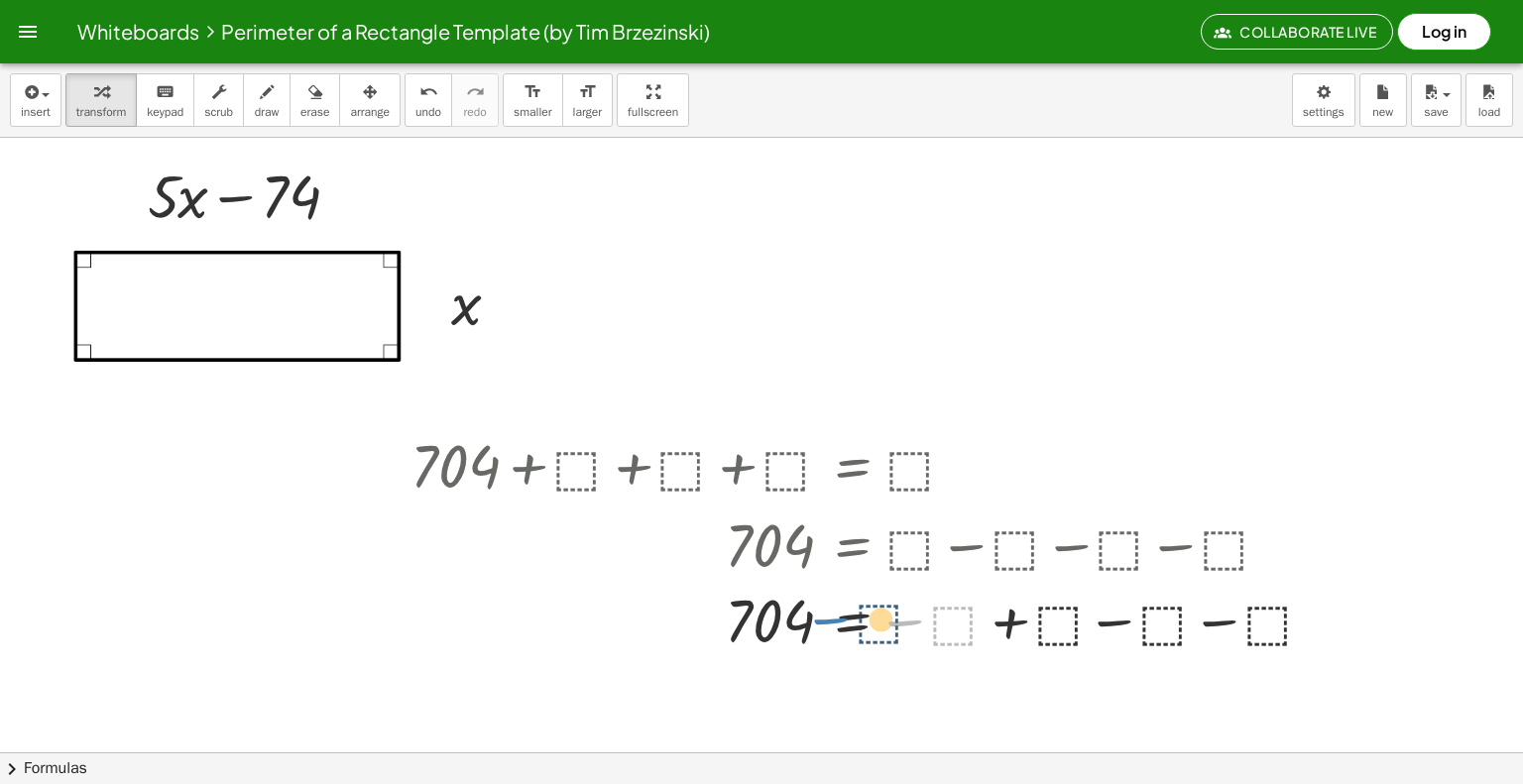 drag, startPoint x: 918, startPoint y: 621, endPoint x: 845, endPoint y: 617, distance: 73.10951 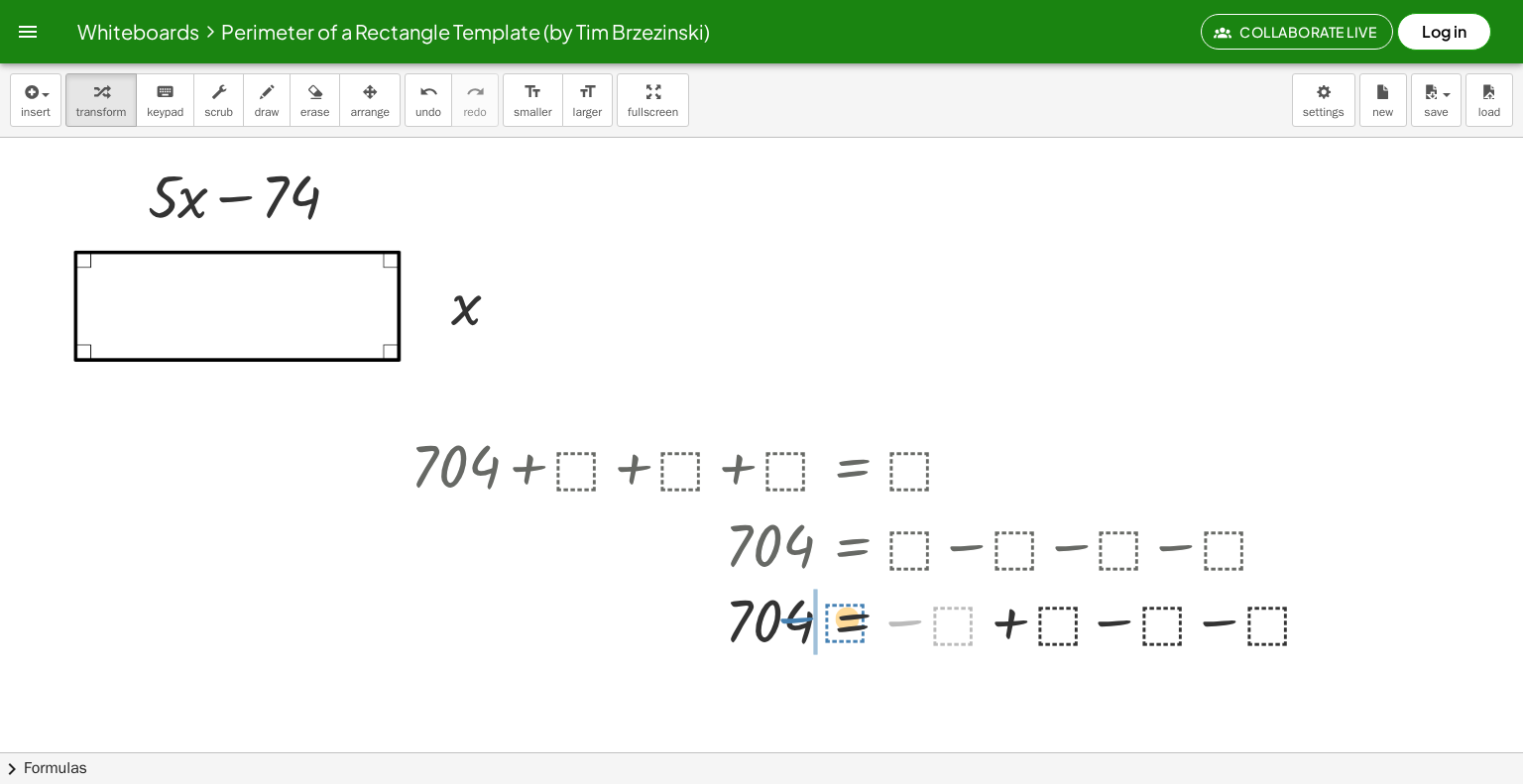 drag, startPoint x: 950, startPoint y: 617, endPoint x: 840, endPoint y: 616, distance: 110.00455 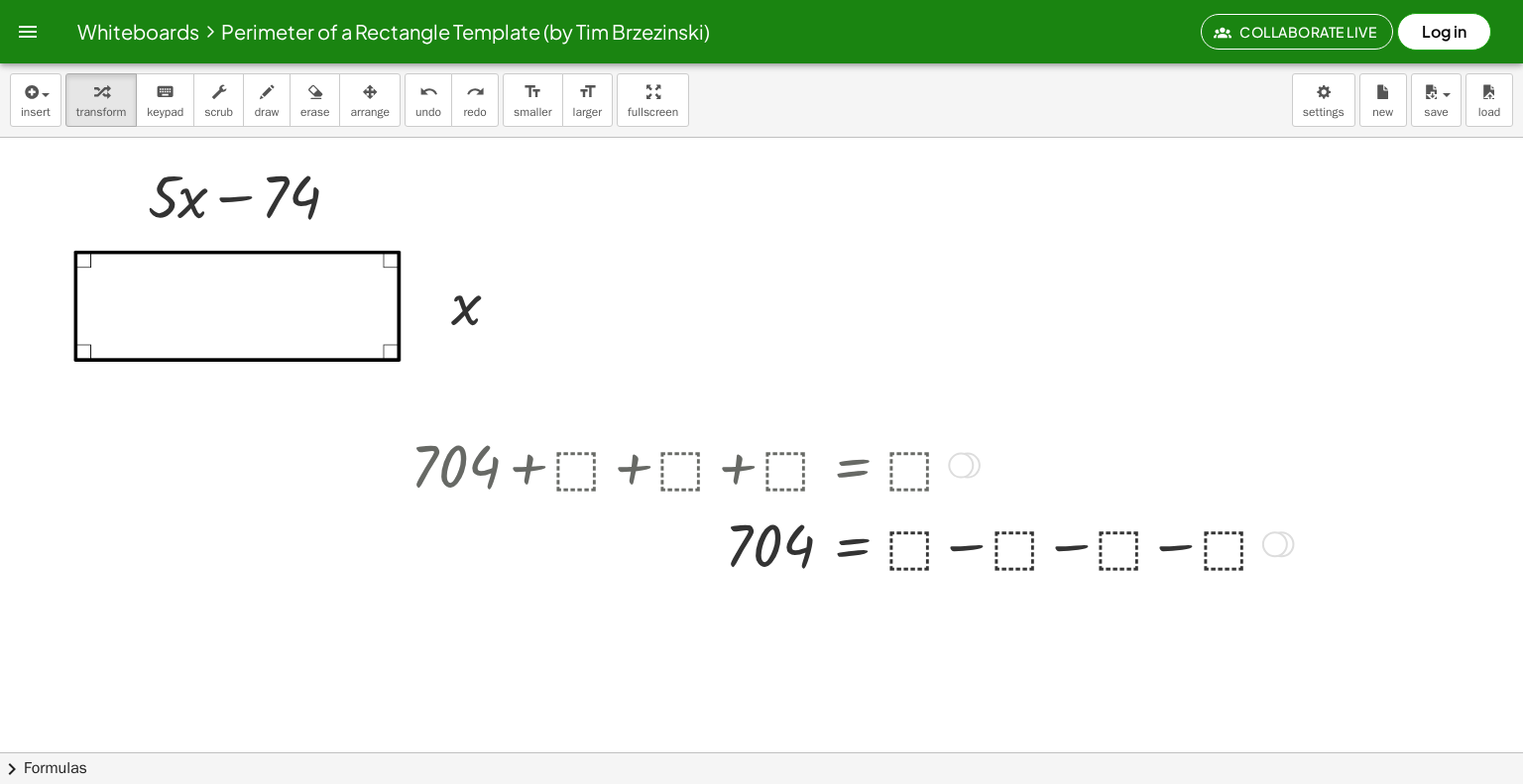 drag, startPoint x: 861, startPoint y: 562, endPoint x: 847, endPoint y: 545, distance: 22.022716 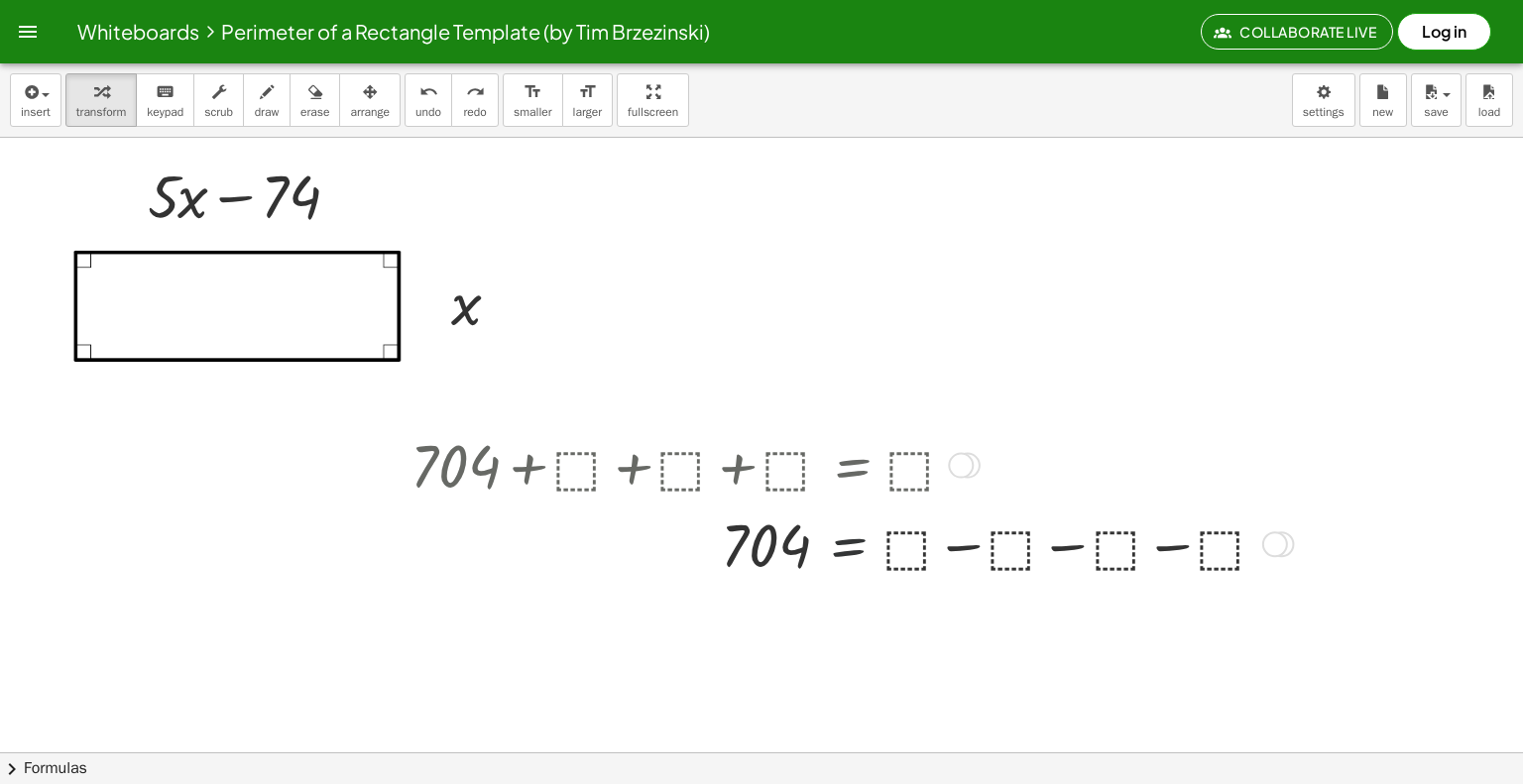 click at bounding box center [759, 543] 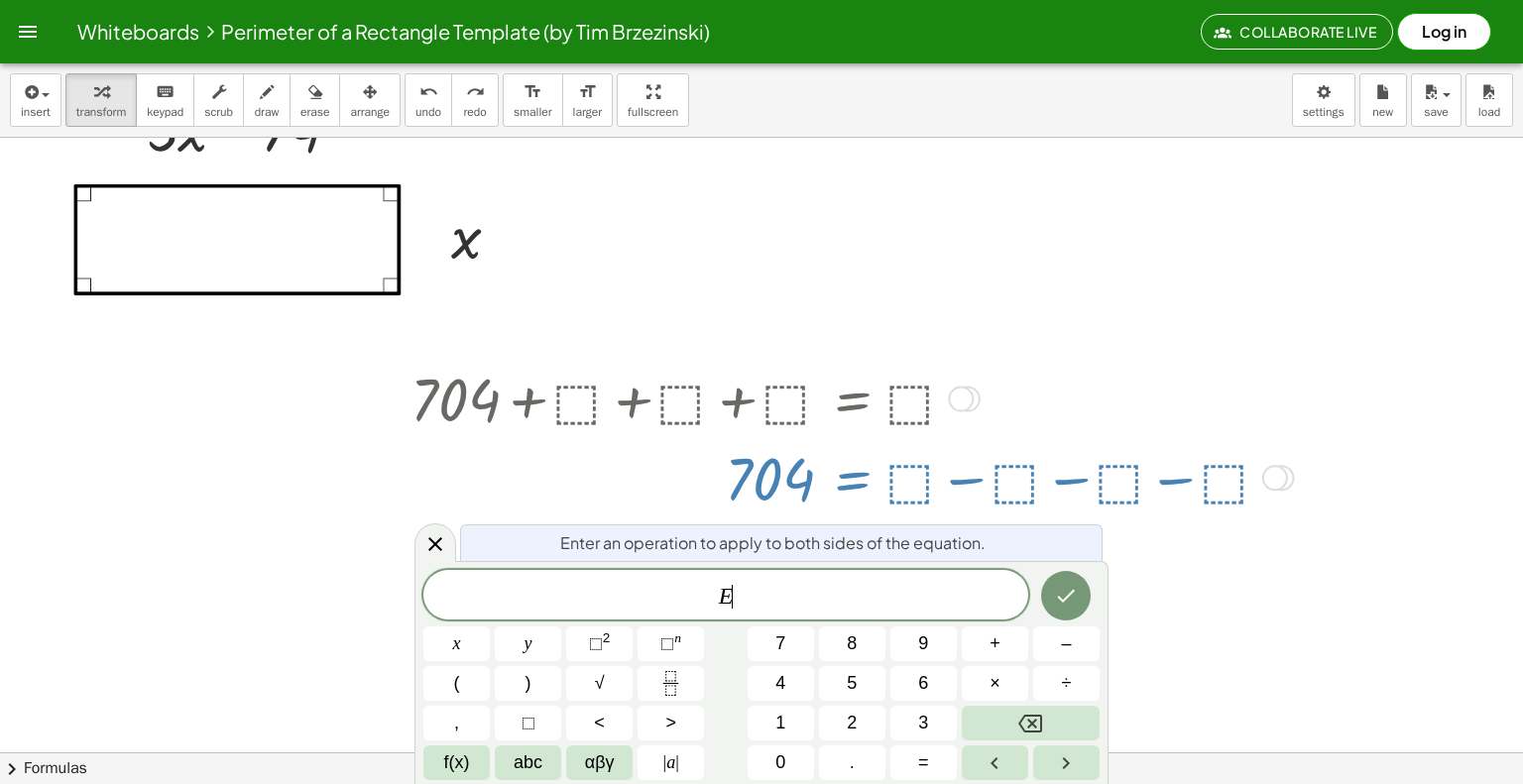 scroll, scrollTop: 74, scrollLeft: 0, axis: vertical 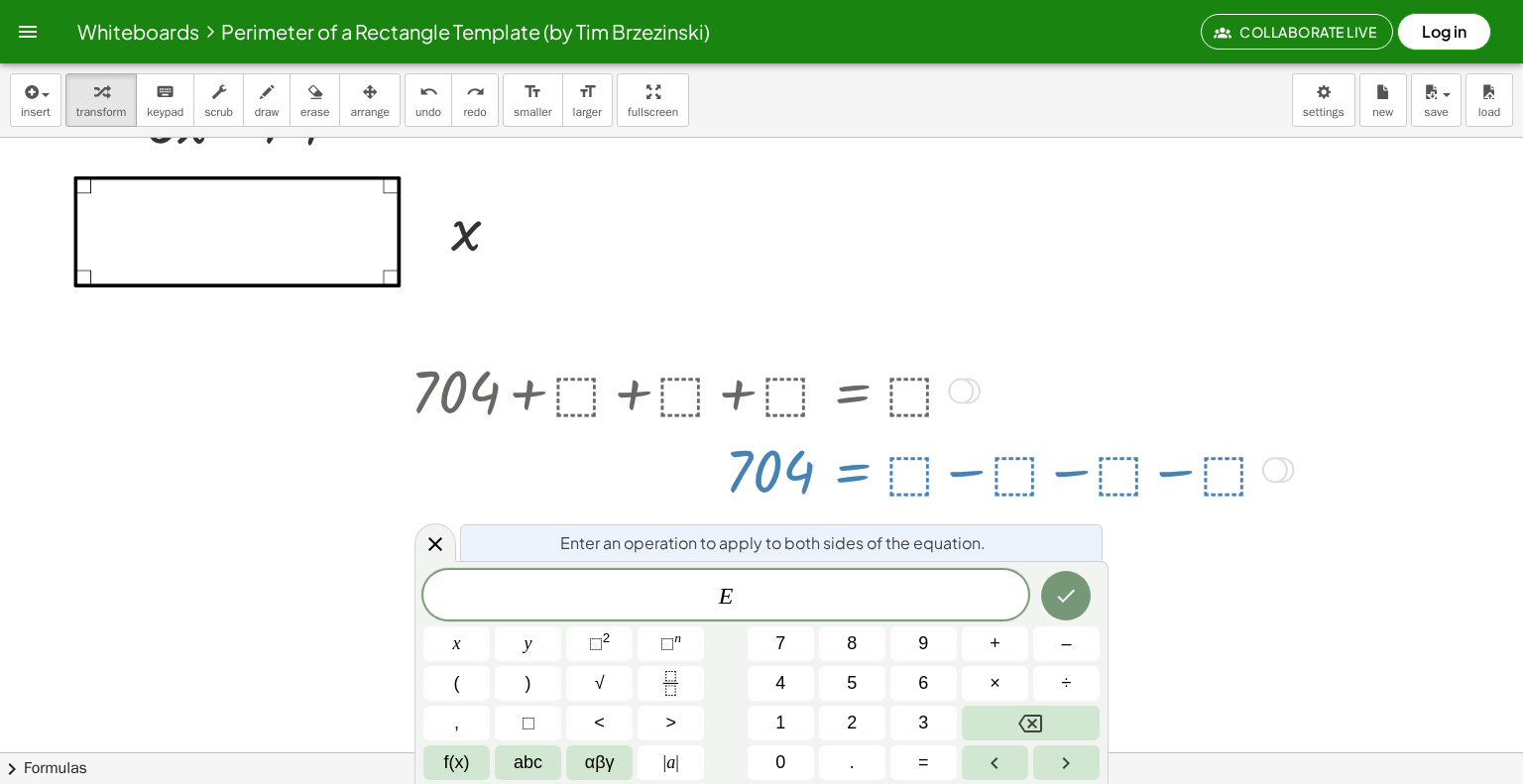 click at bounding box center [759, 469] 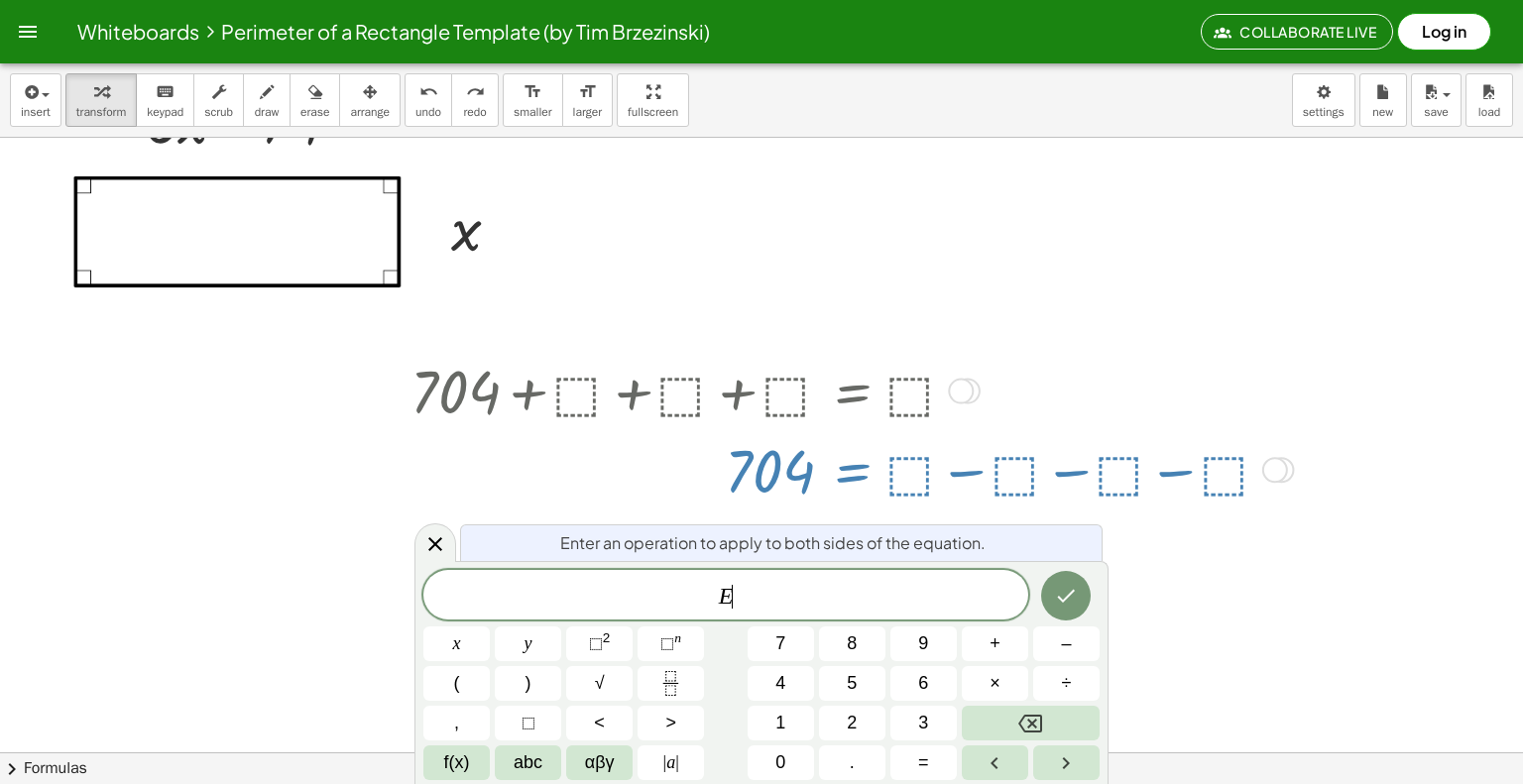 click at bounding box center [759, 469] 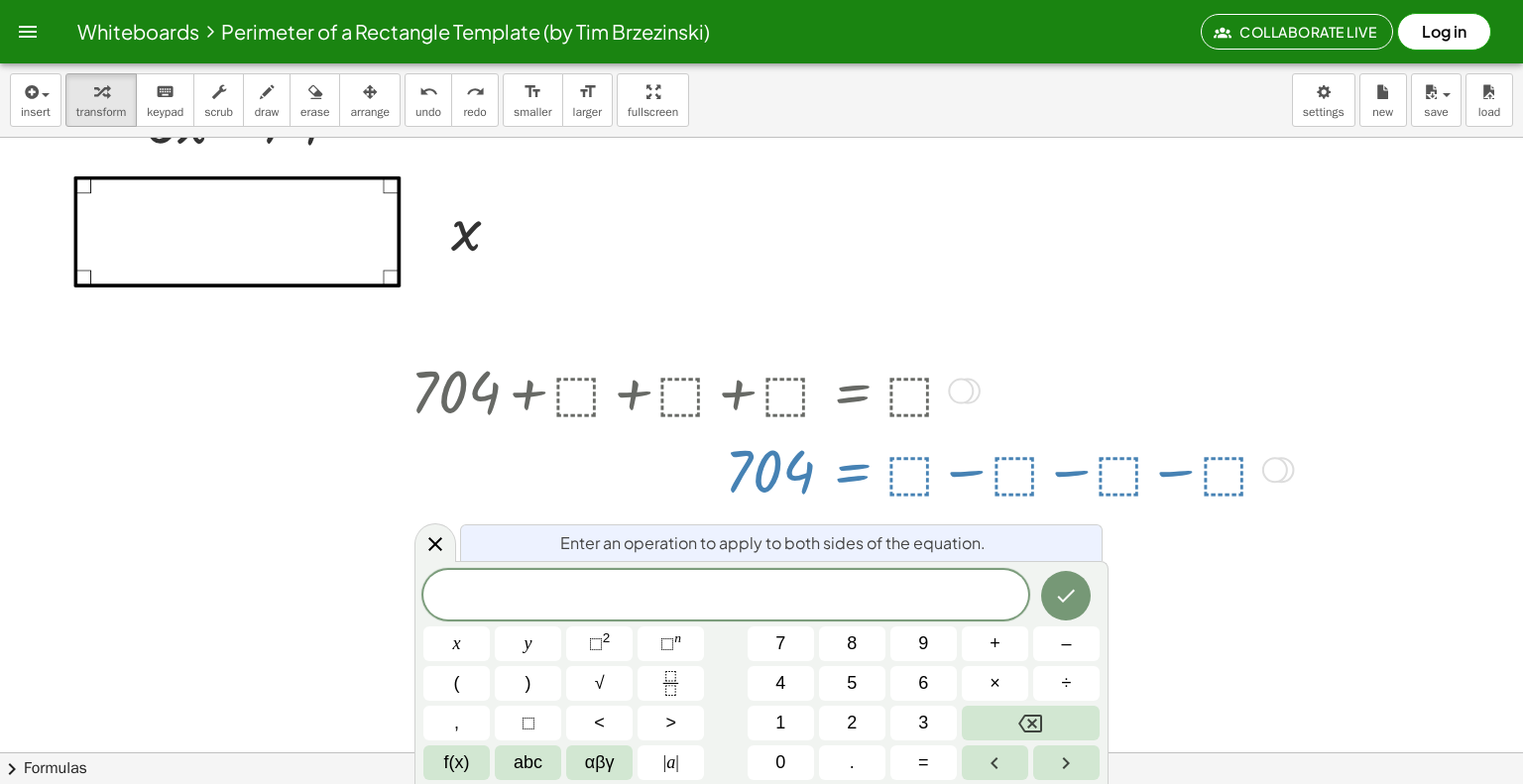 click at bounding box center (759, 469) 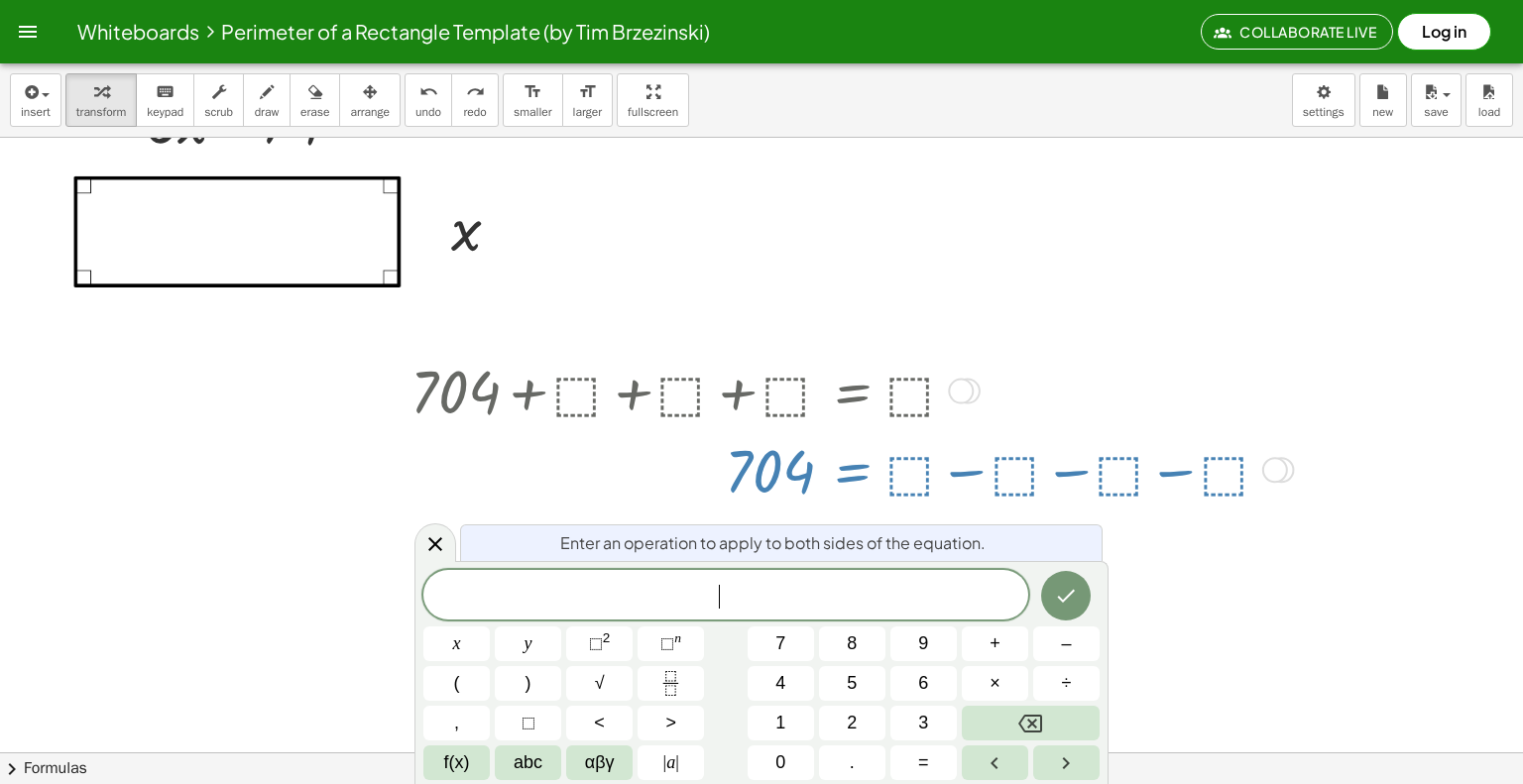 click at bounding box center (759, 469) 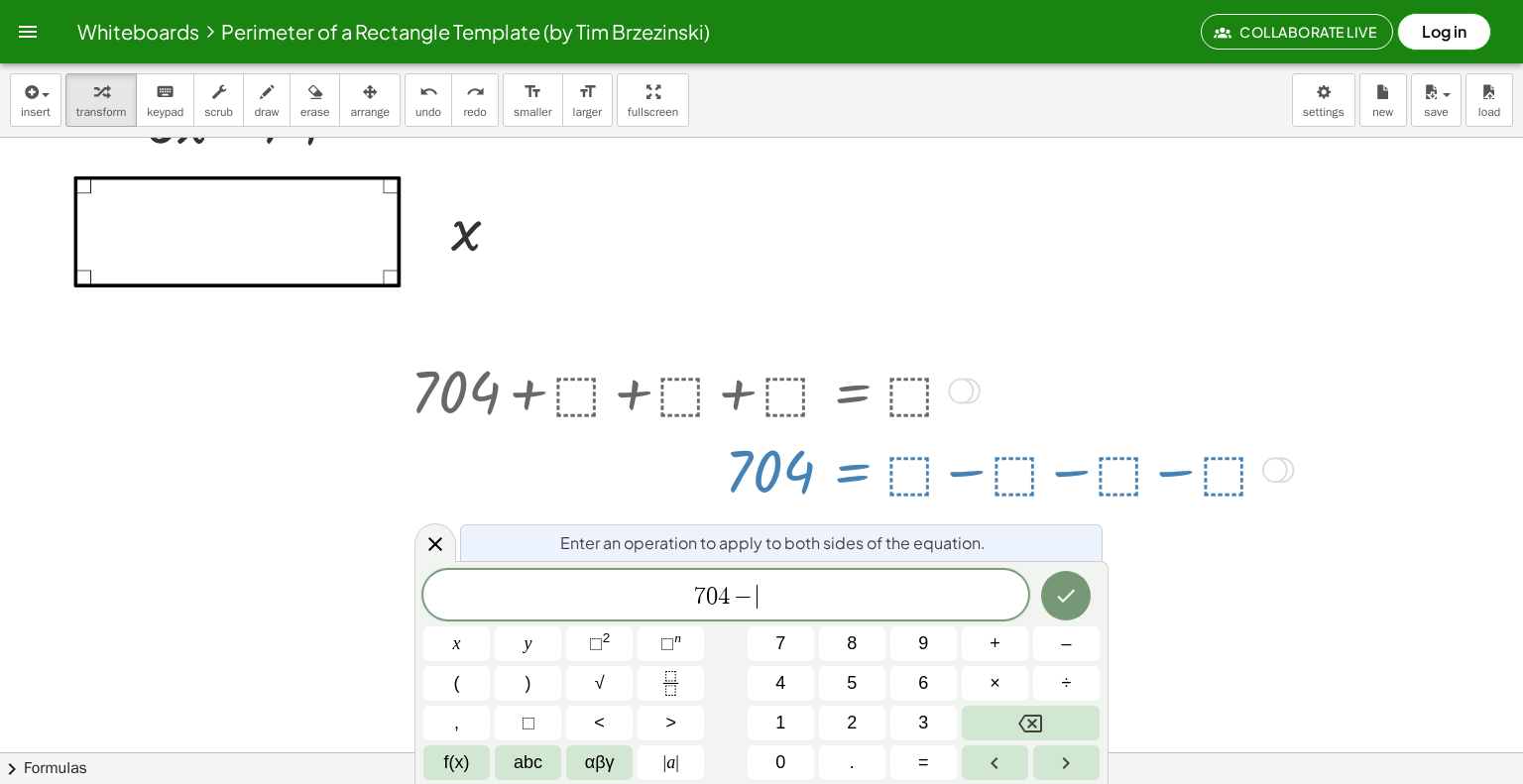 click at bounding box center [759, 469] 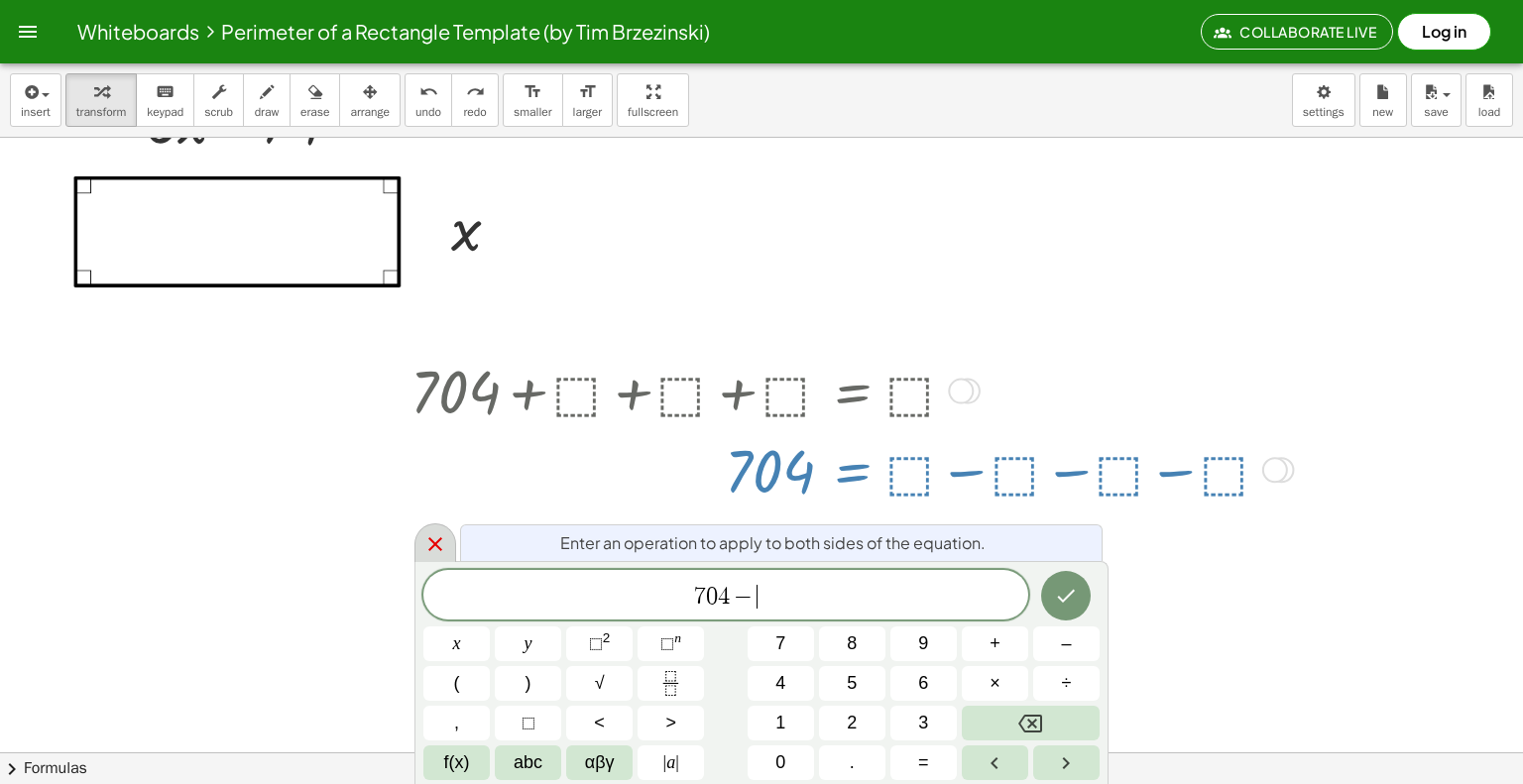 click at bounding box center [435, 542] 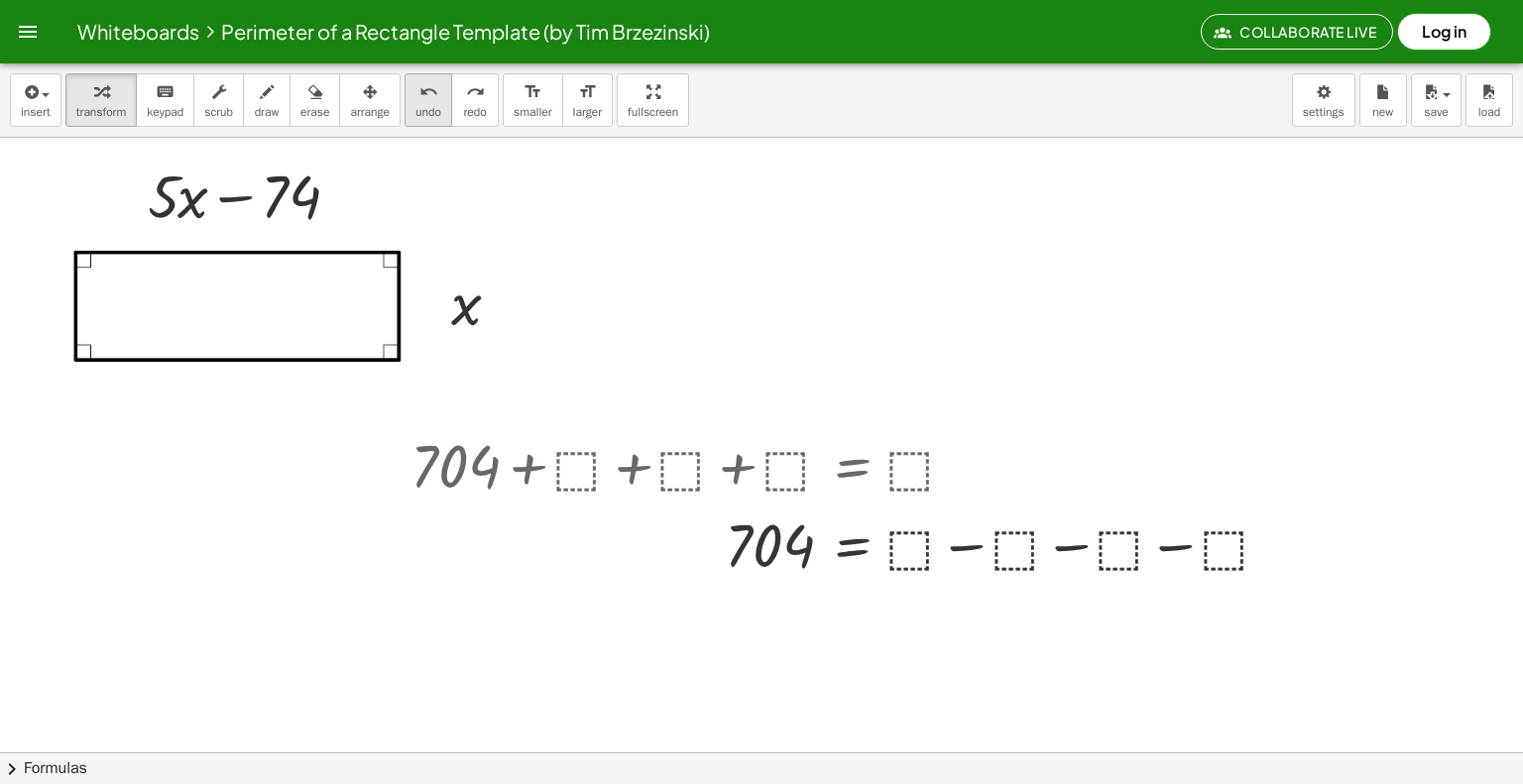 scroll, scrollTop: 0, scrollLeft: 0, axis: both 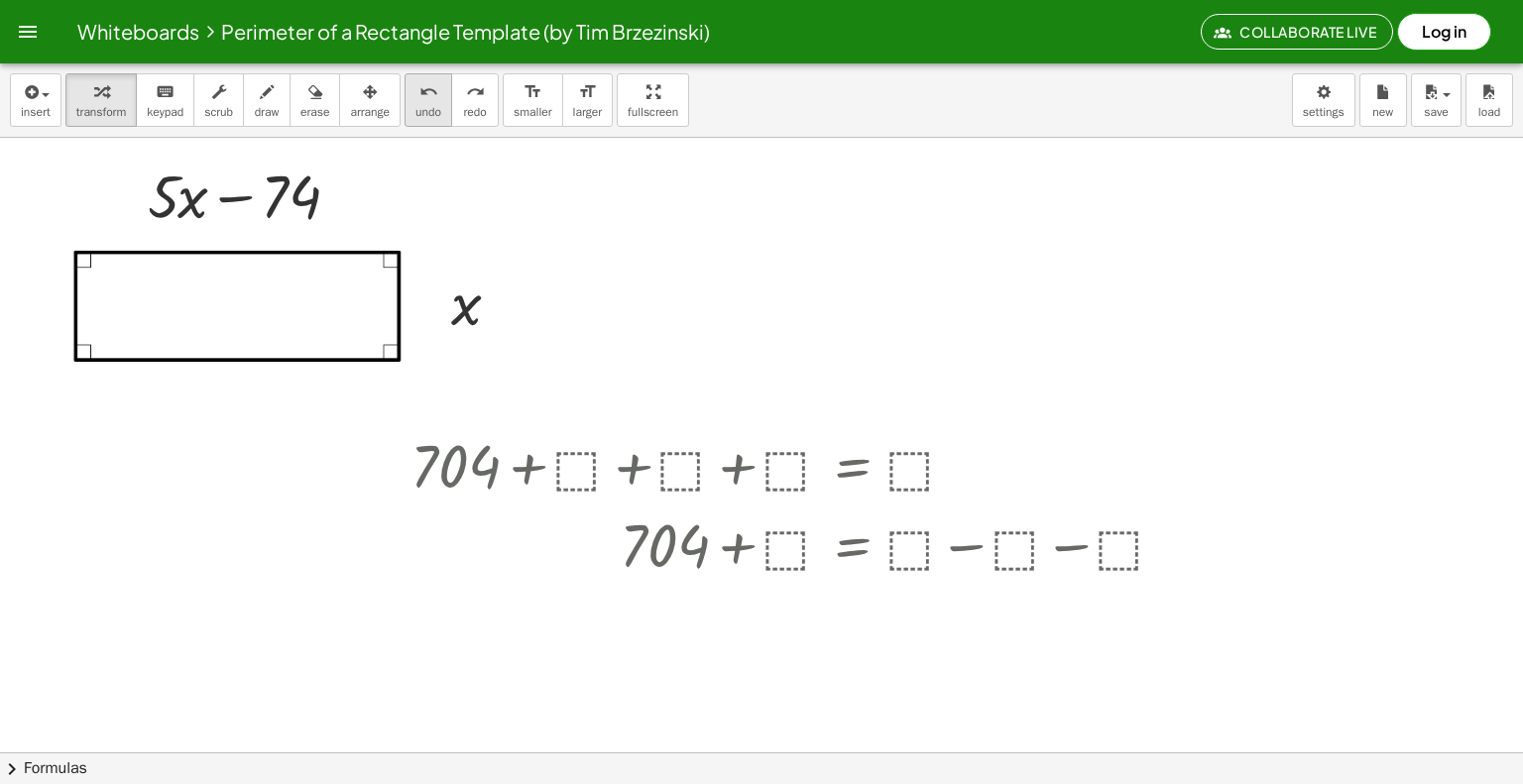 click on "undo" at bounding box center [428, 112] 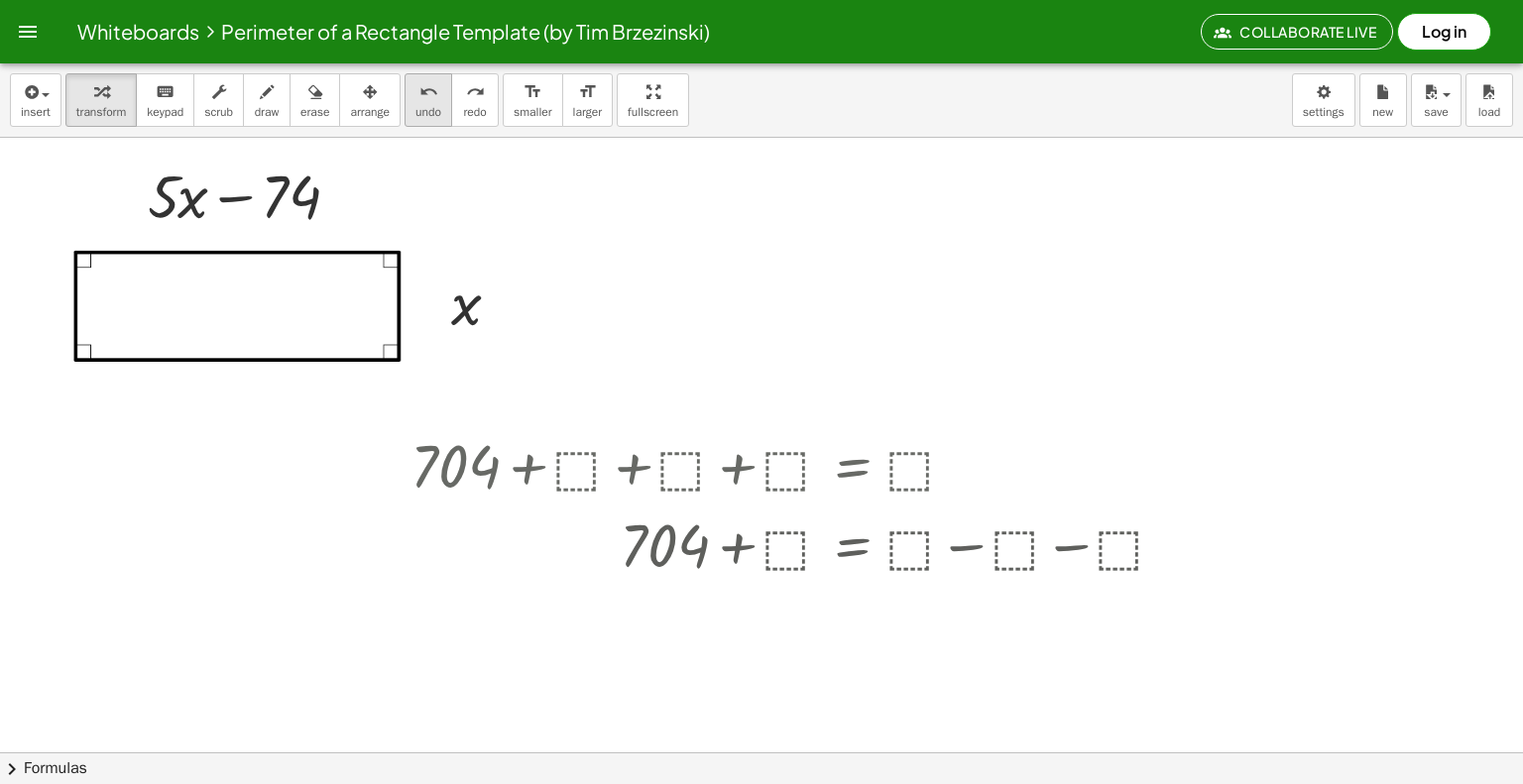 click on "undo" at bounding box center [428, 112] 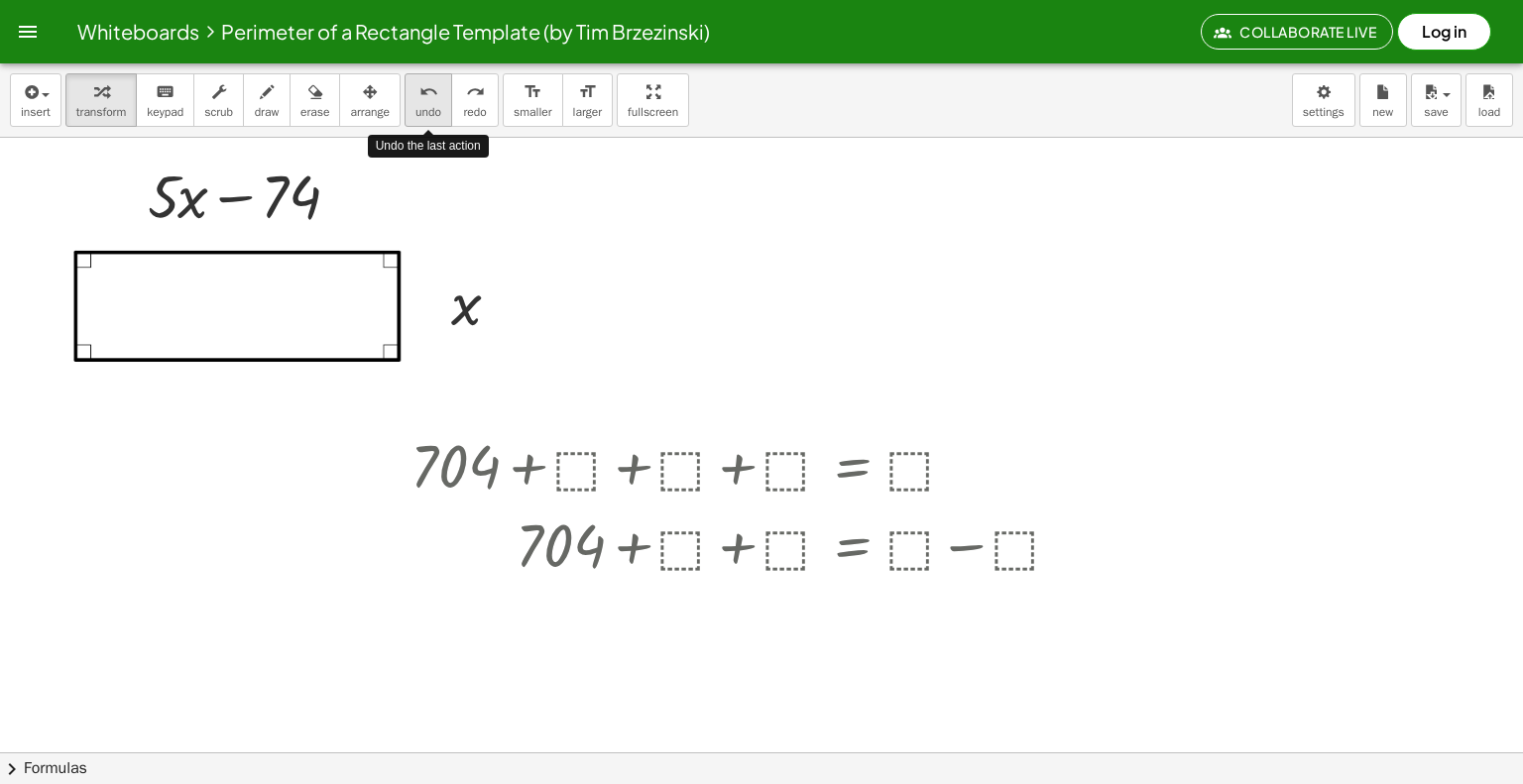 click on "undo" at bounding box center (428, 112) 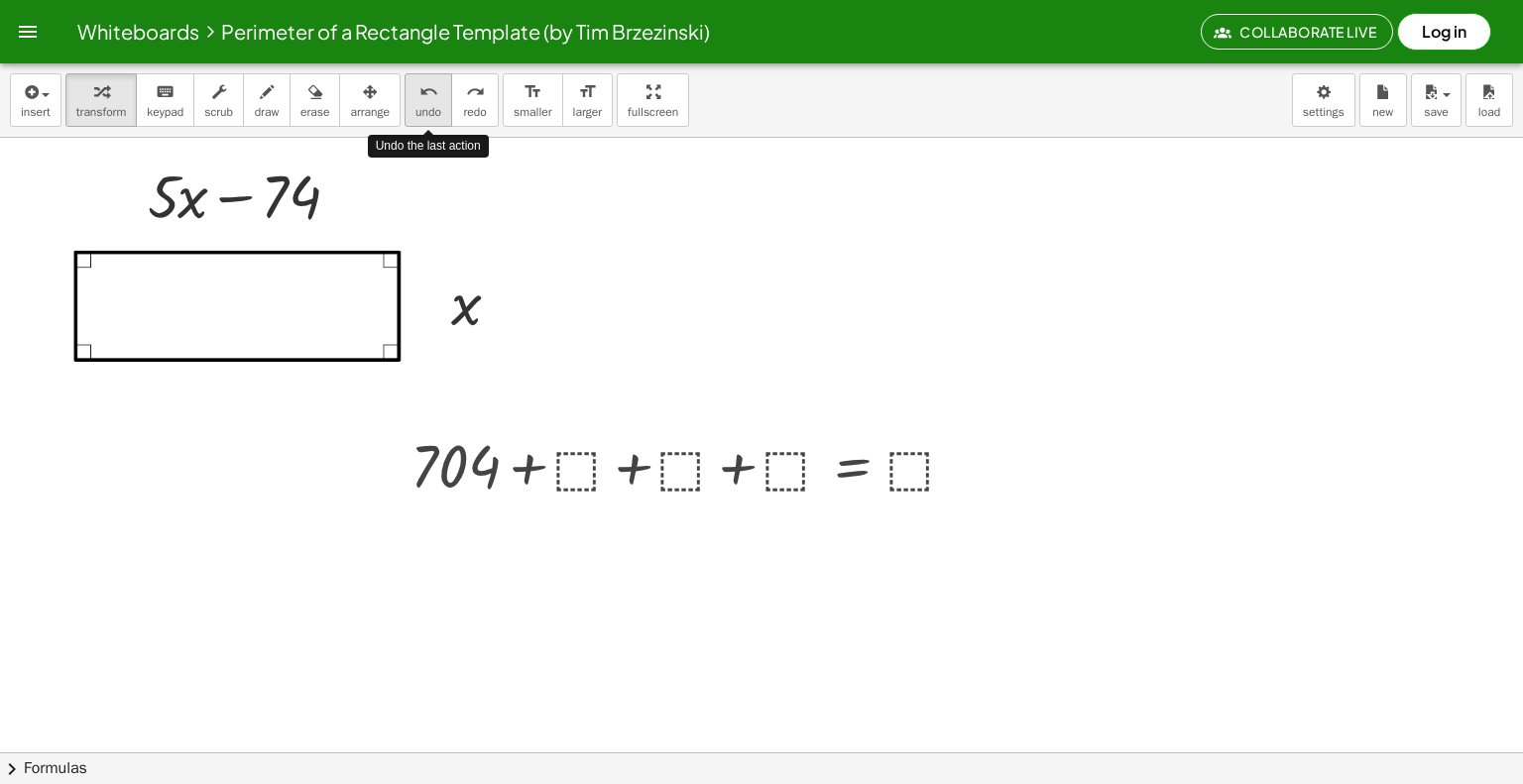click on "undo" at bounding box center [428, 112] 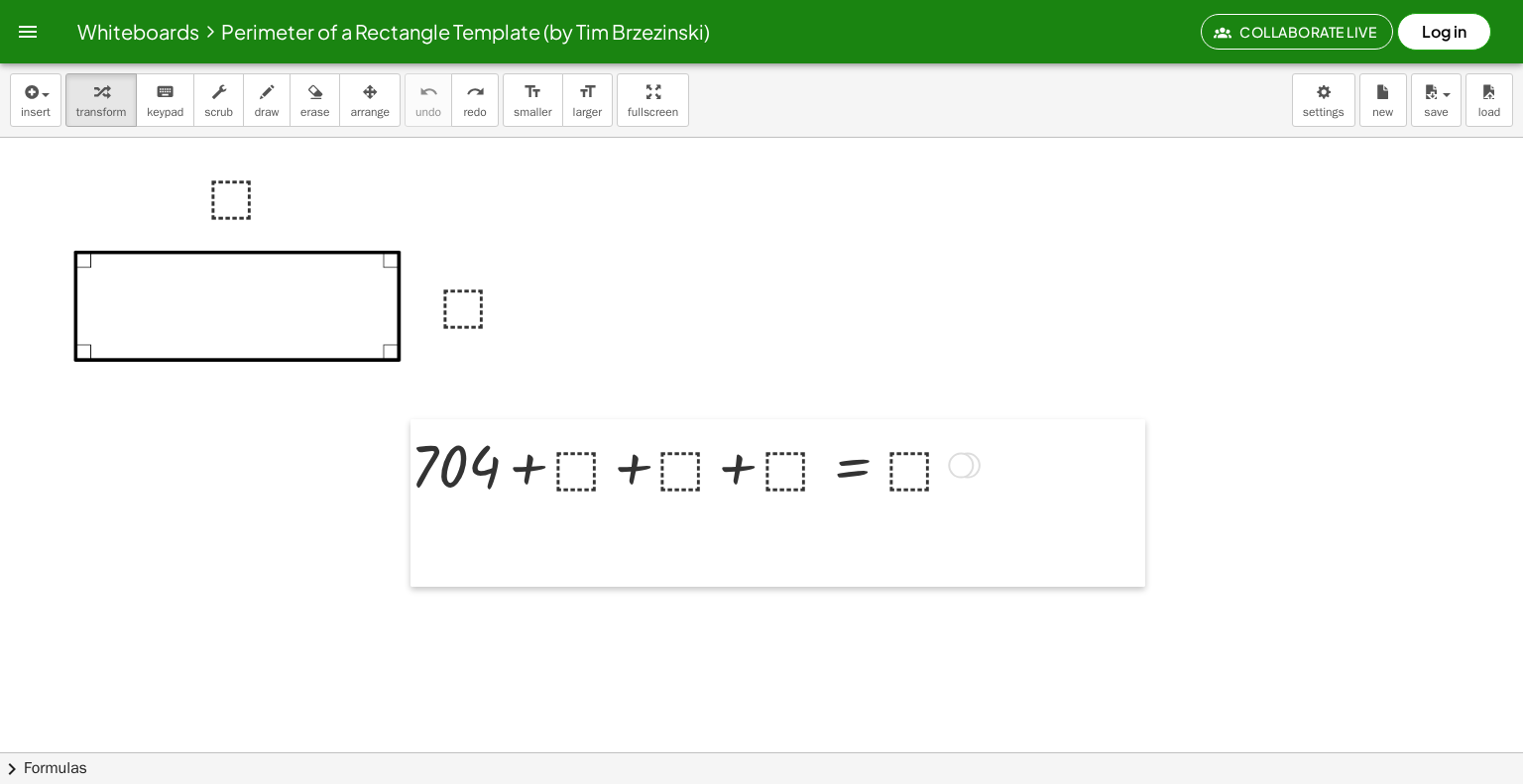 click at bounding box center [425, 503] 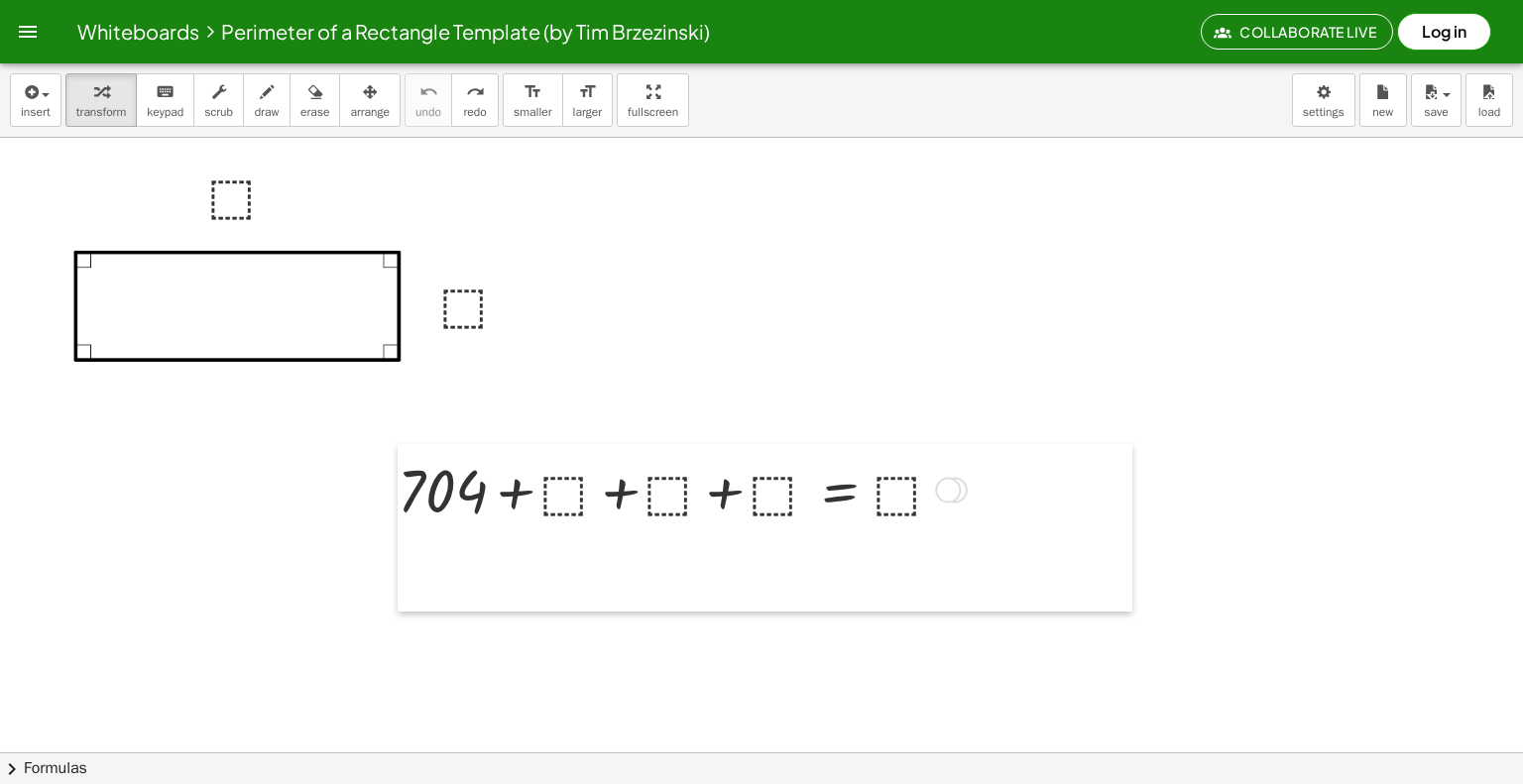 drag, startPoint x: 429, startPoint y: 478, endPoint x: 301, endPoint y: 369, distance: 168.12198 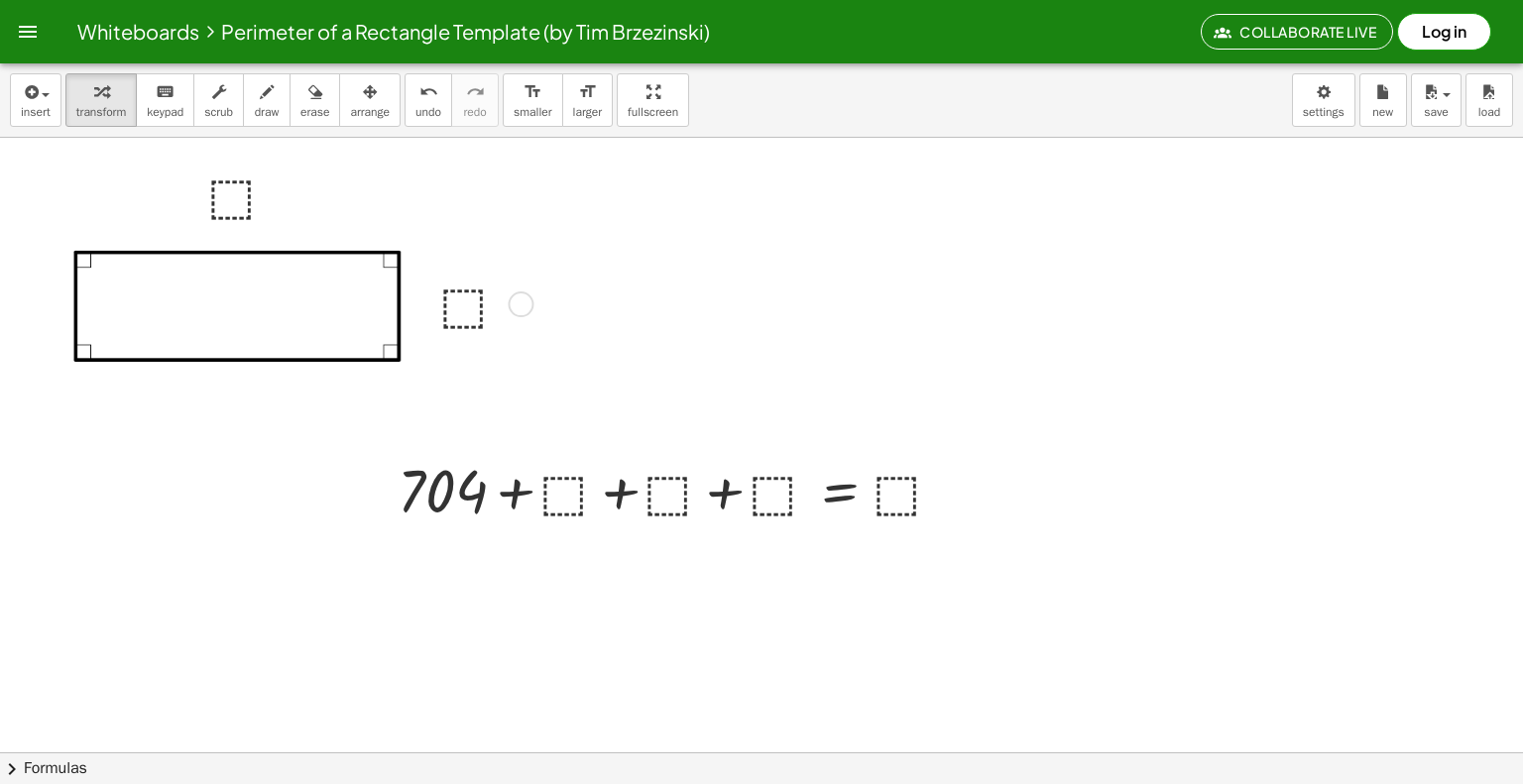 click at bounding box center (483, 302) 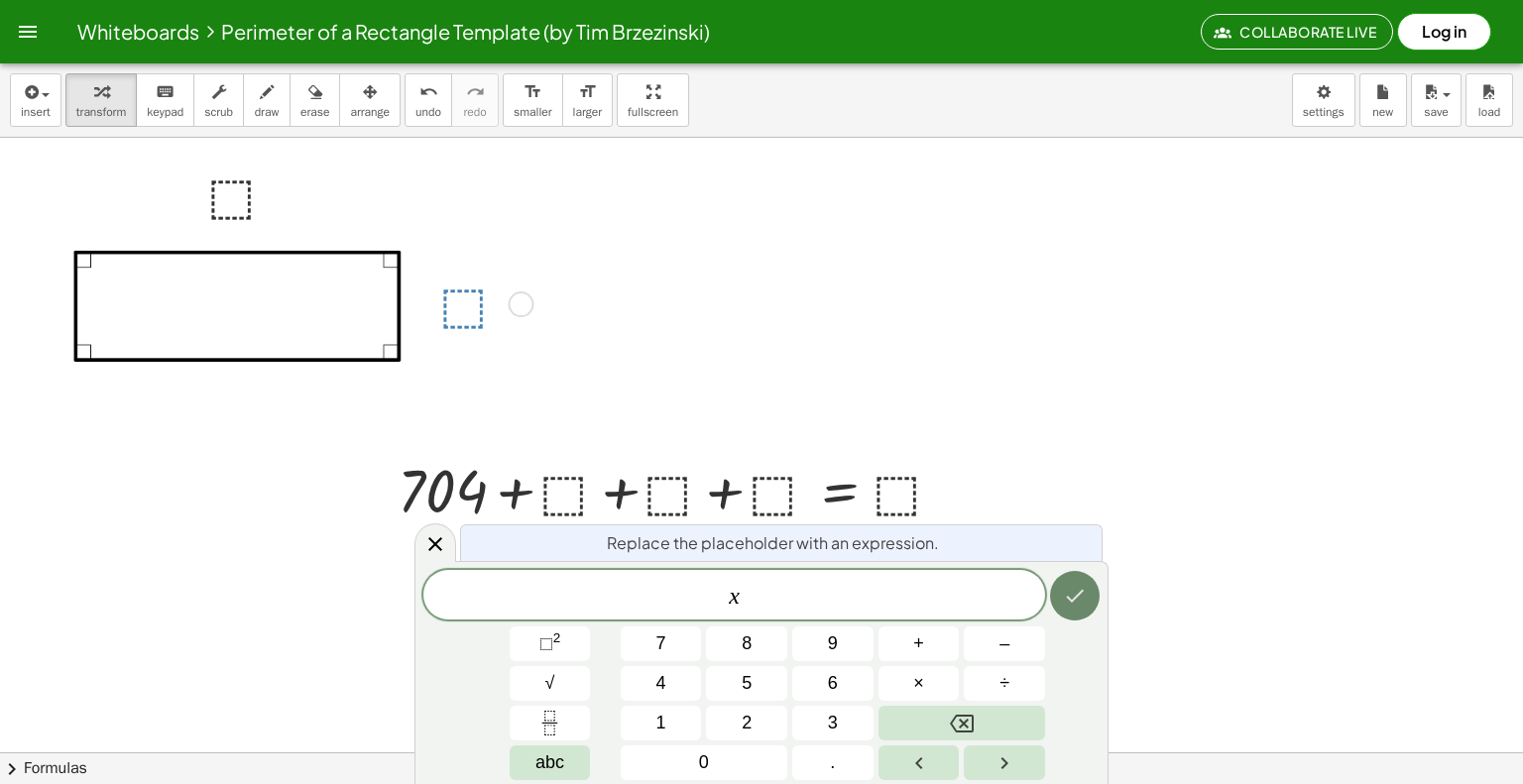 click 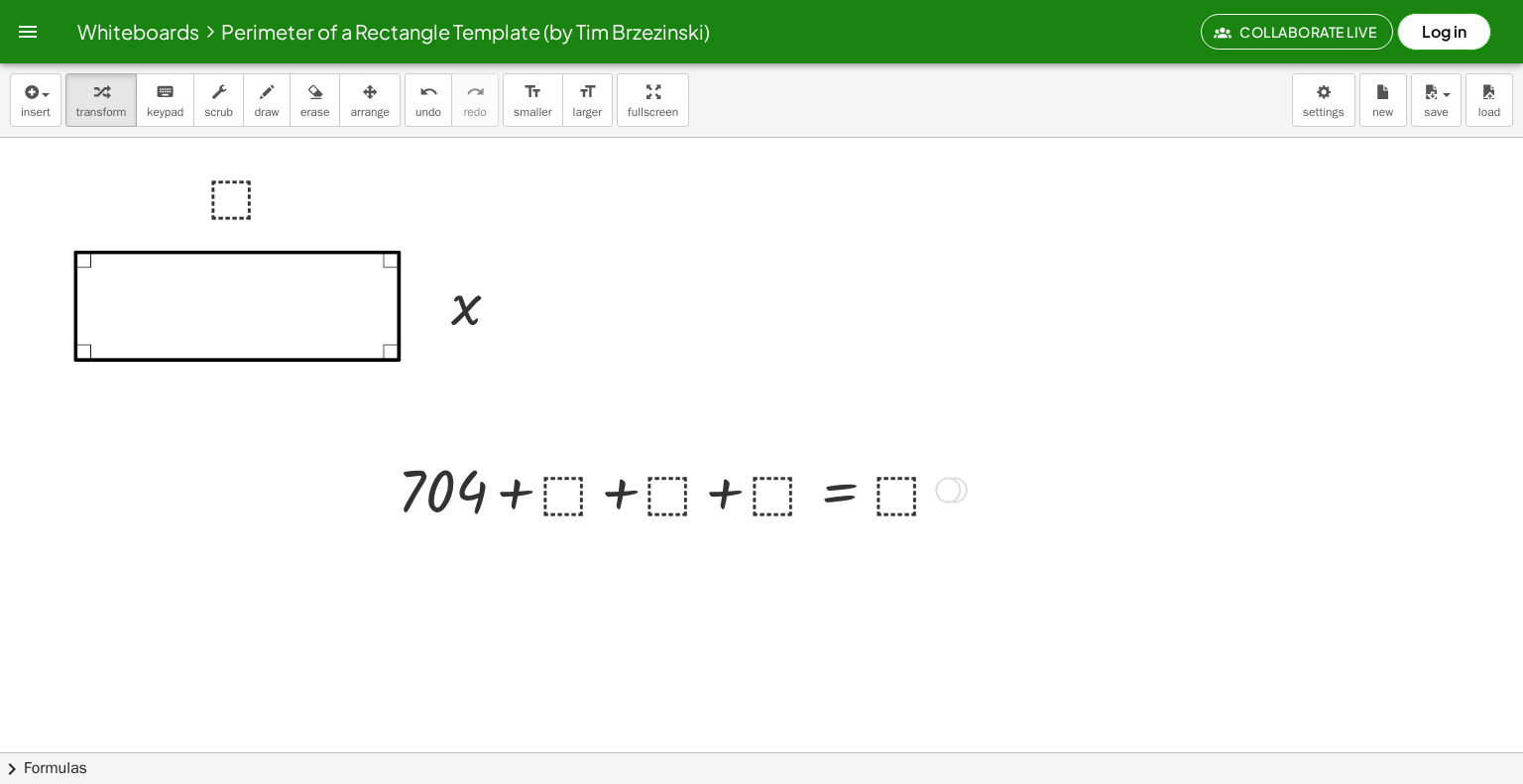 click at bounding box center (412, 527) 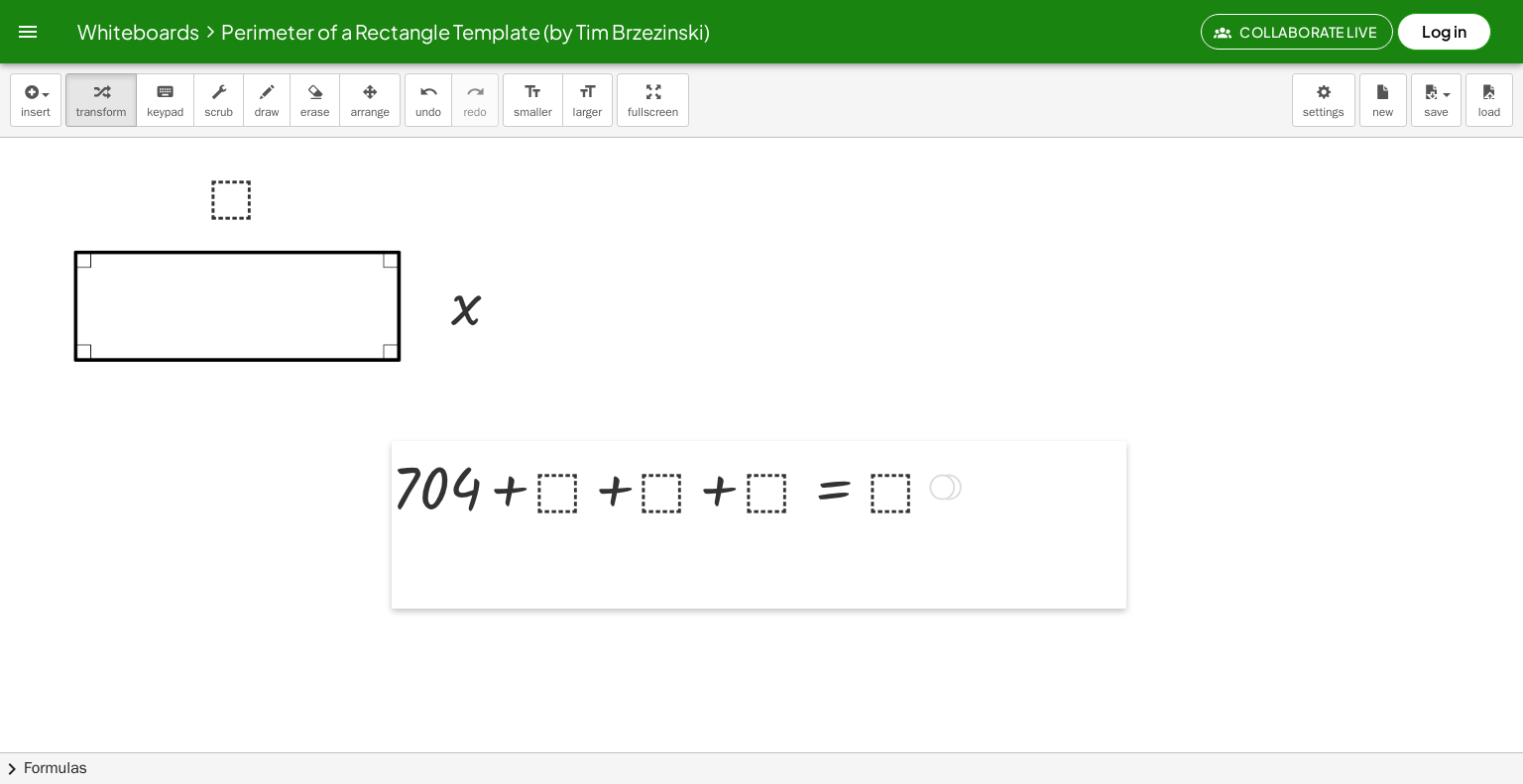 click at bounding box center (407, 524) 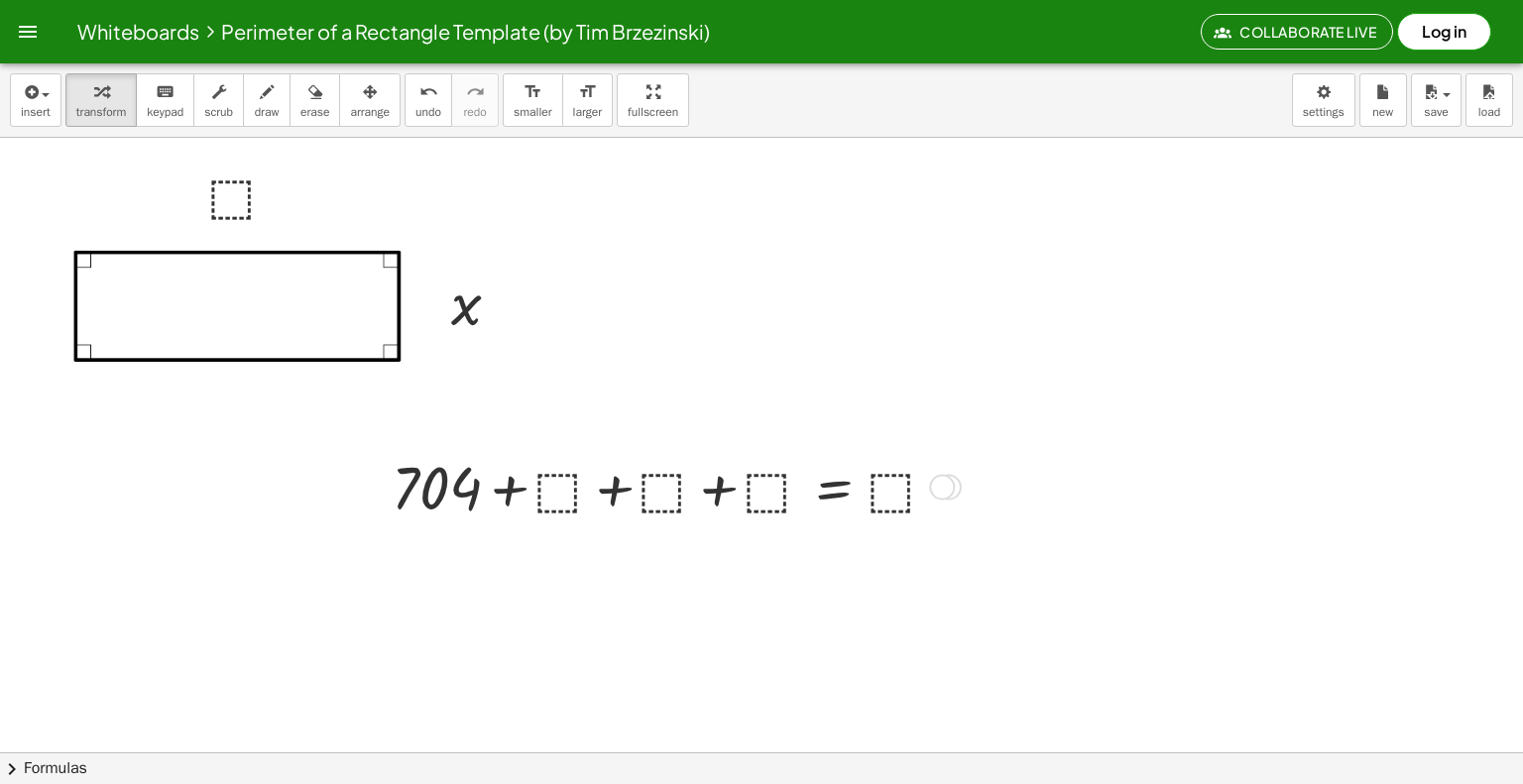 click at bounding box center (656, 486) 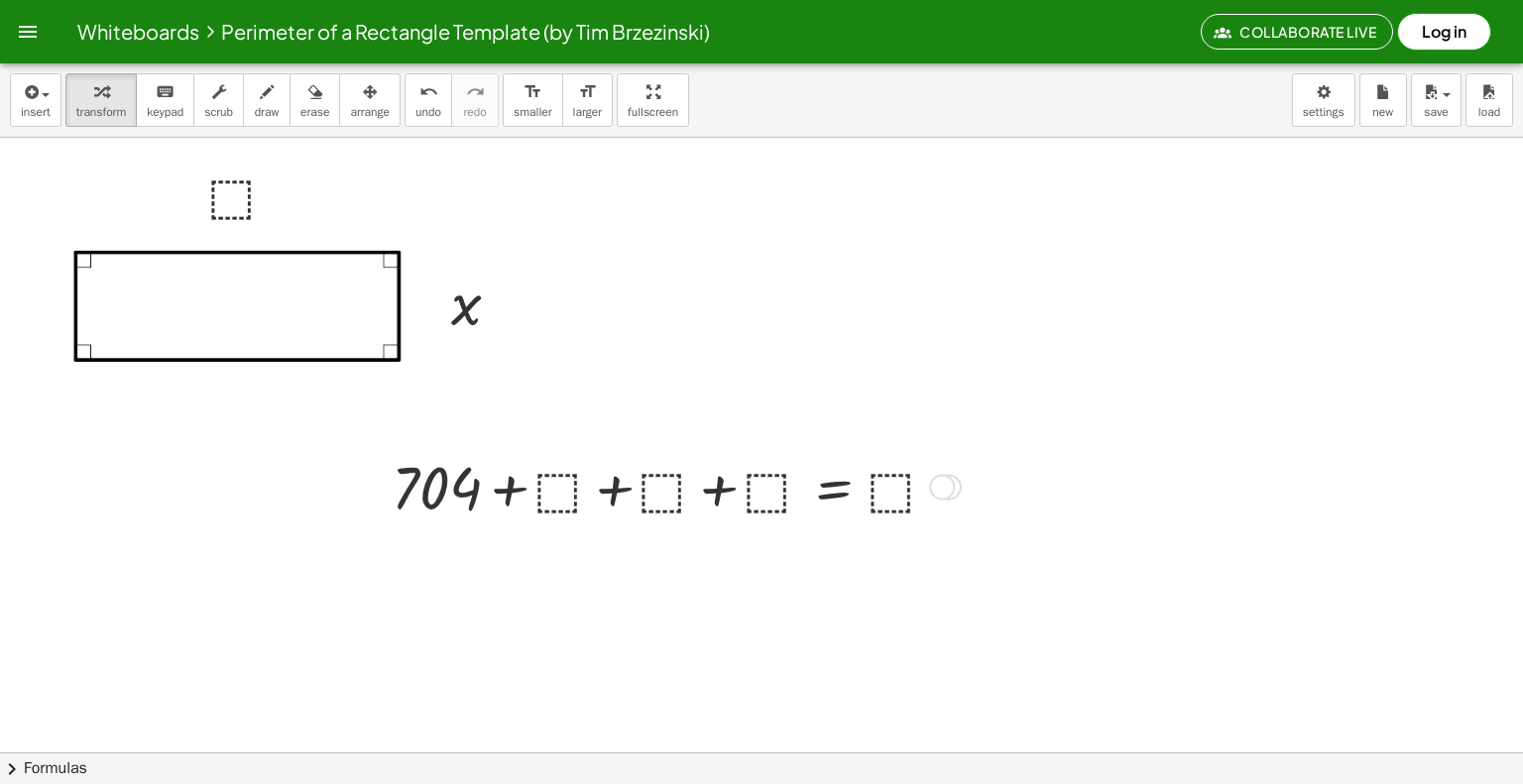 click at bounding box center [656, 486] 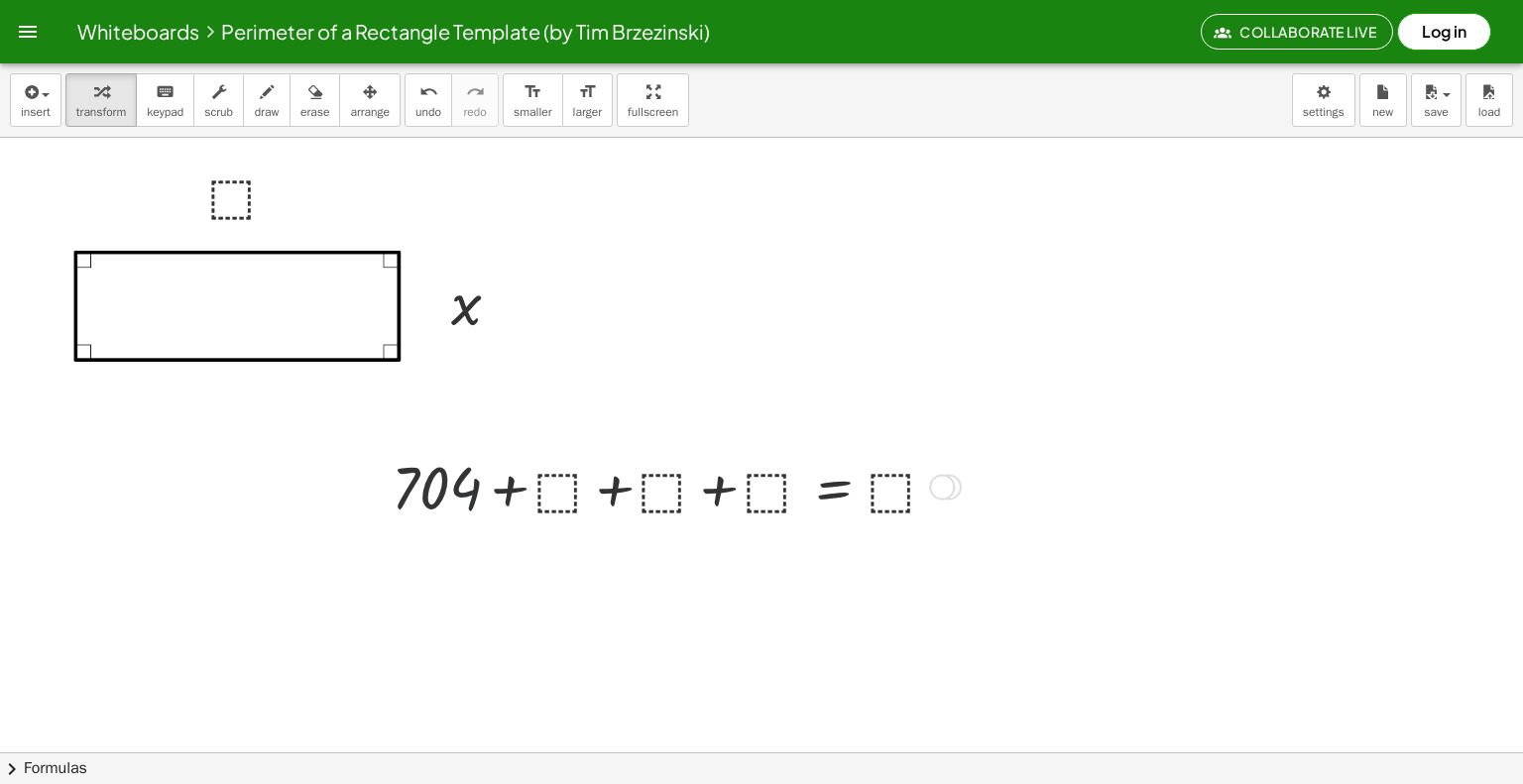 click at bounding box center (656, 486) 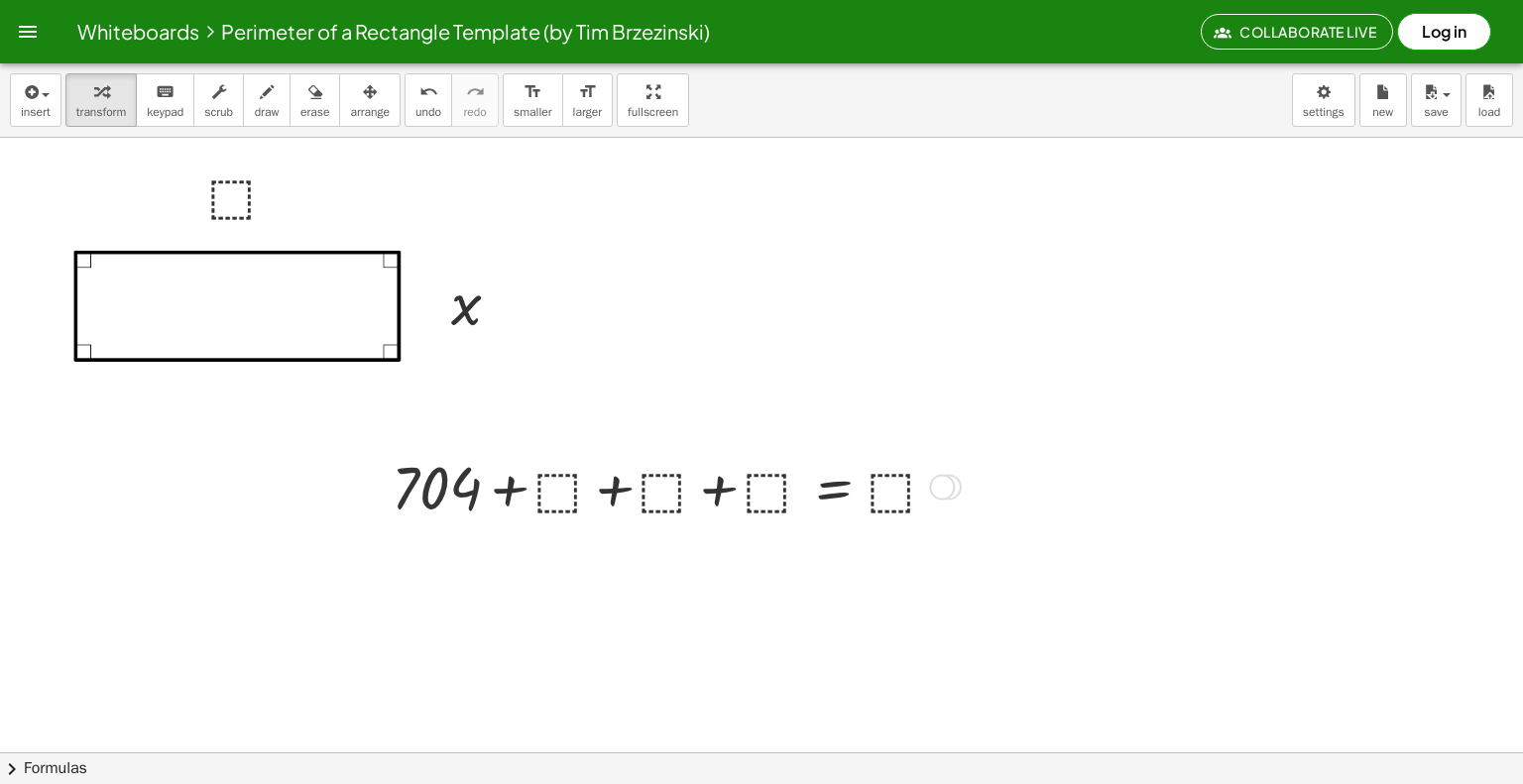 click at bounding box center (656, 486) 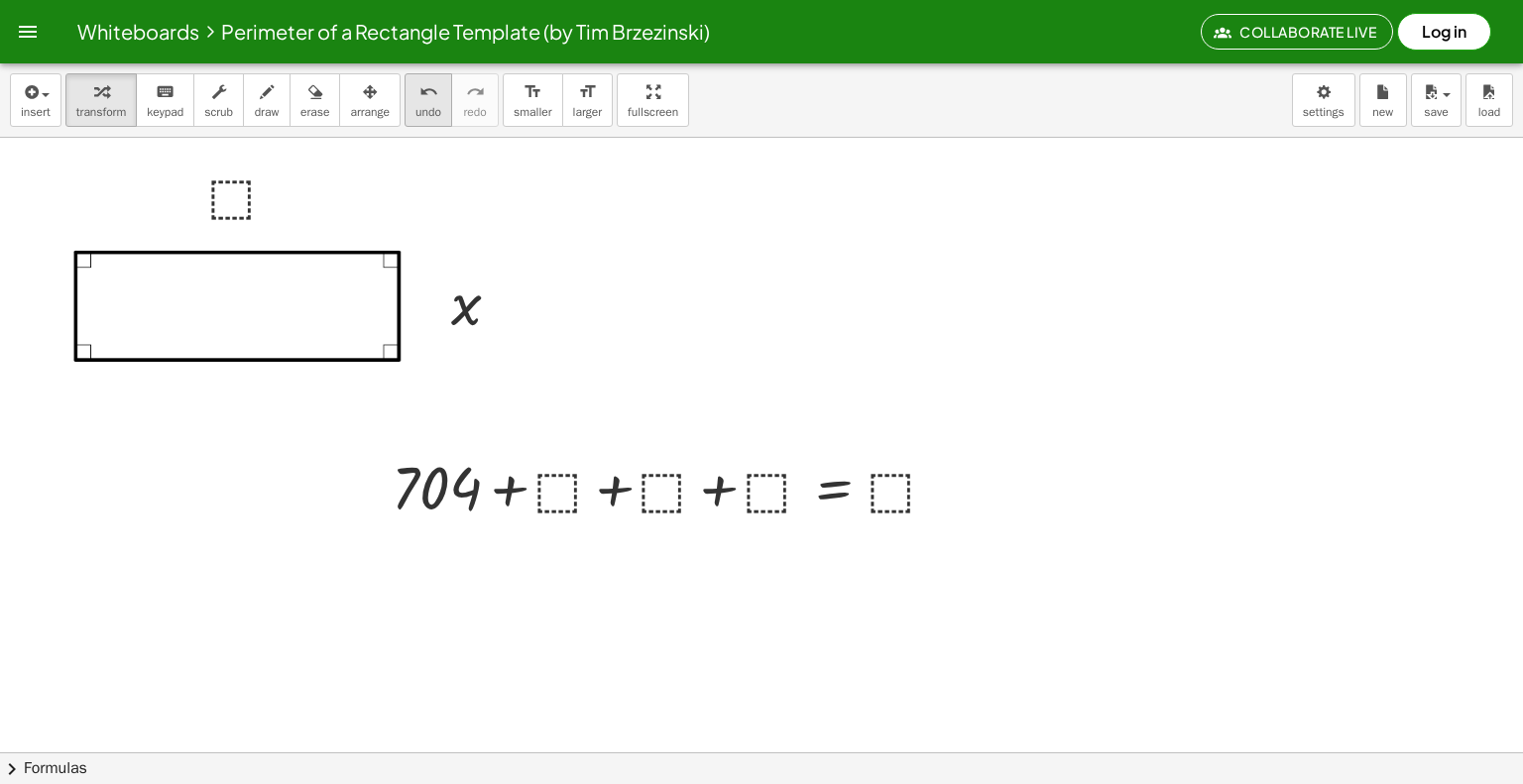 click on "undo" at bounding box center (428, 92) 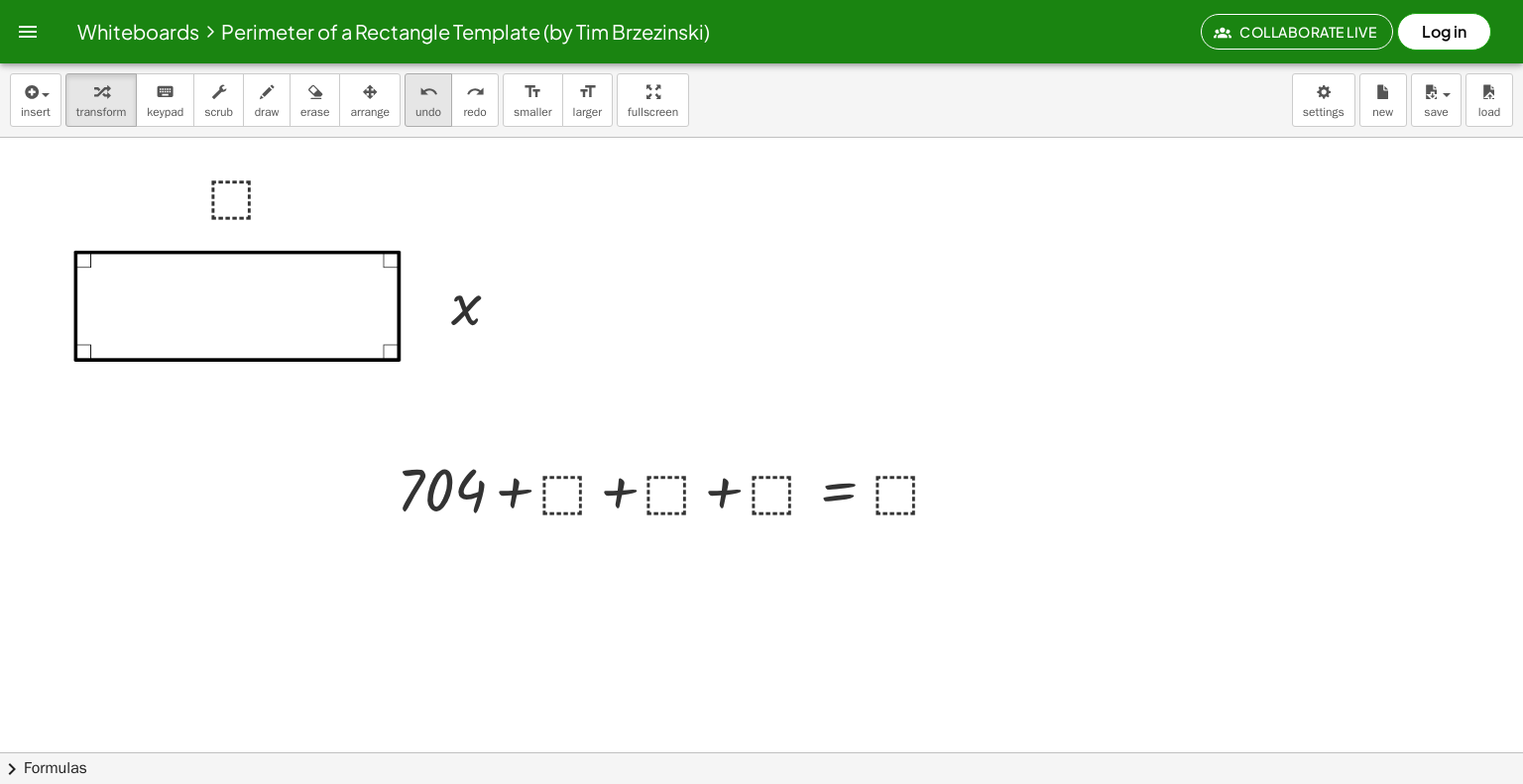 click on "undo" at bounding box center (428, 92) 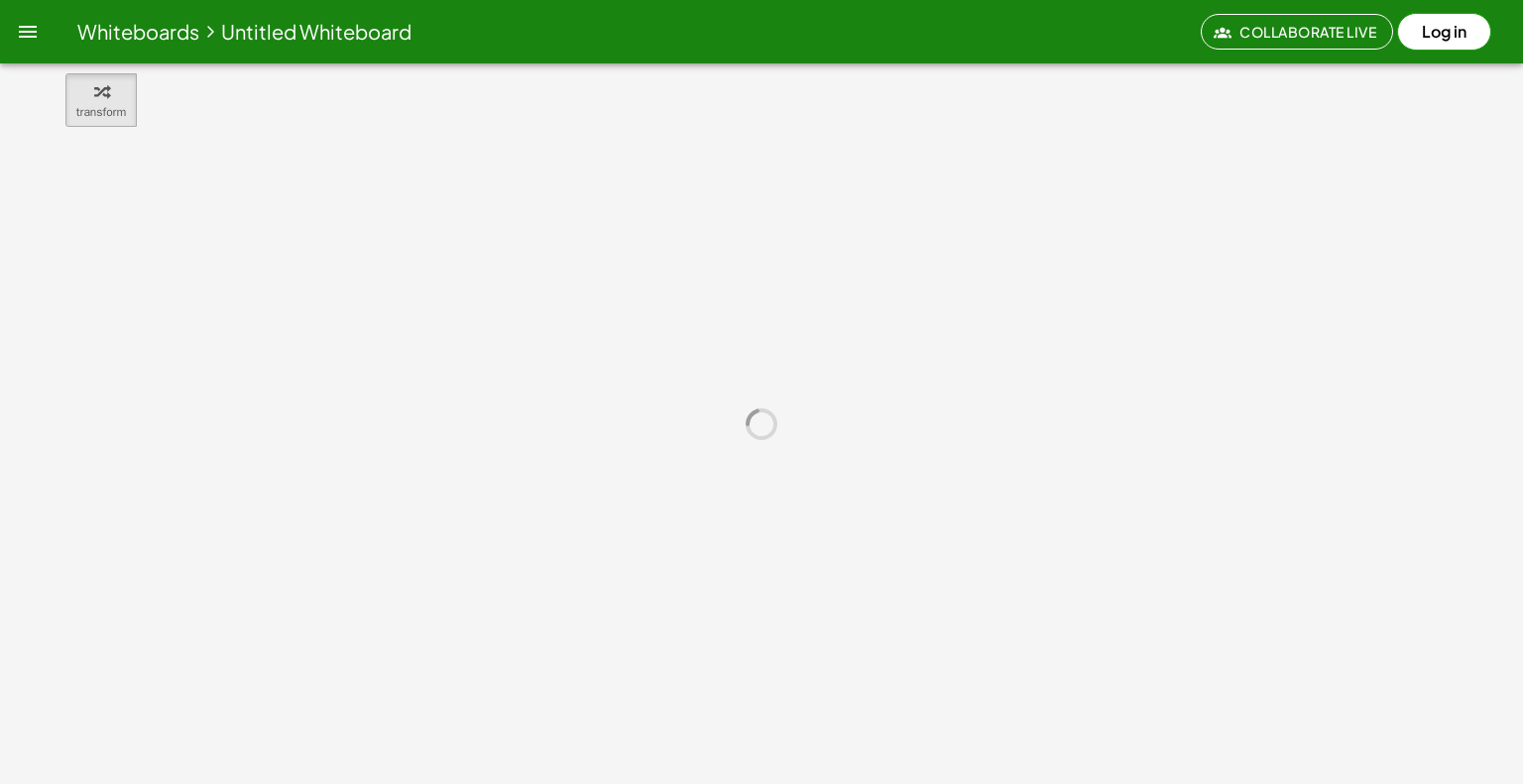 scroll, scrollTop: 0, scrollLeft: 0, axis: both 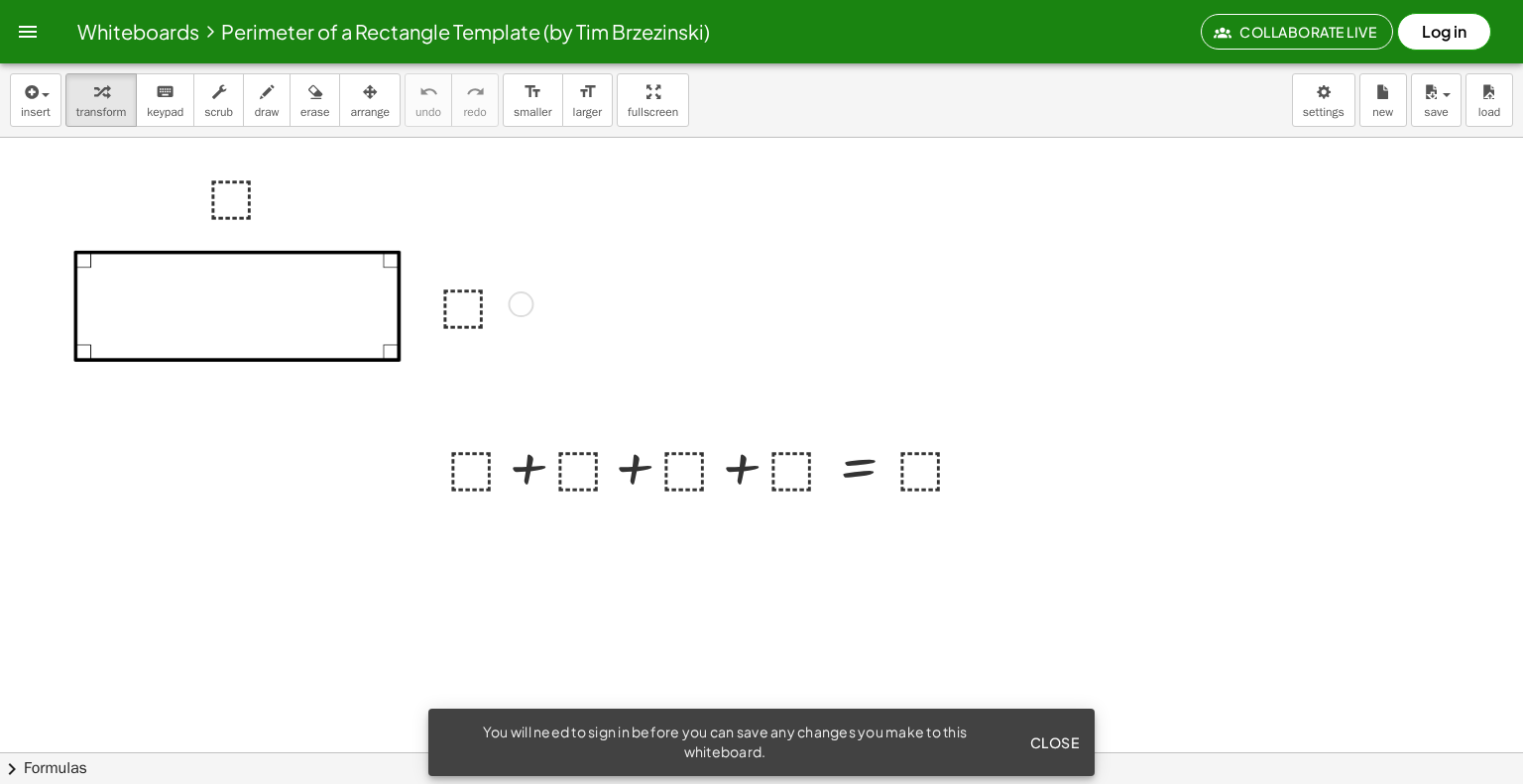 click at bounding box center [483, 302] 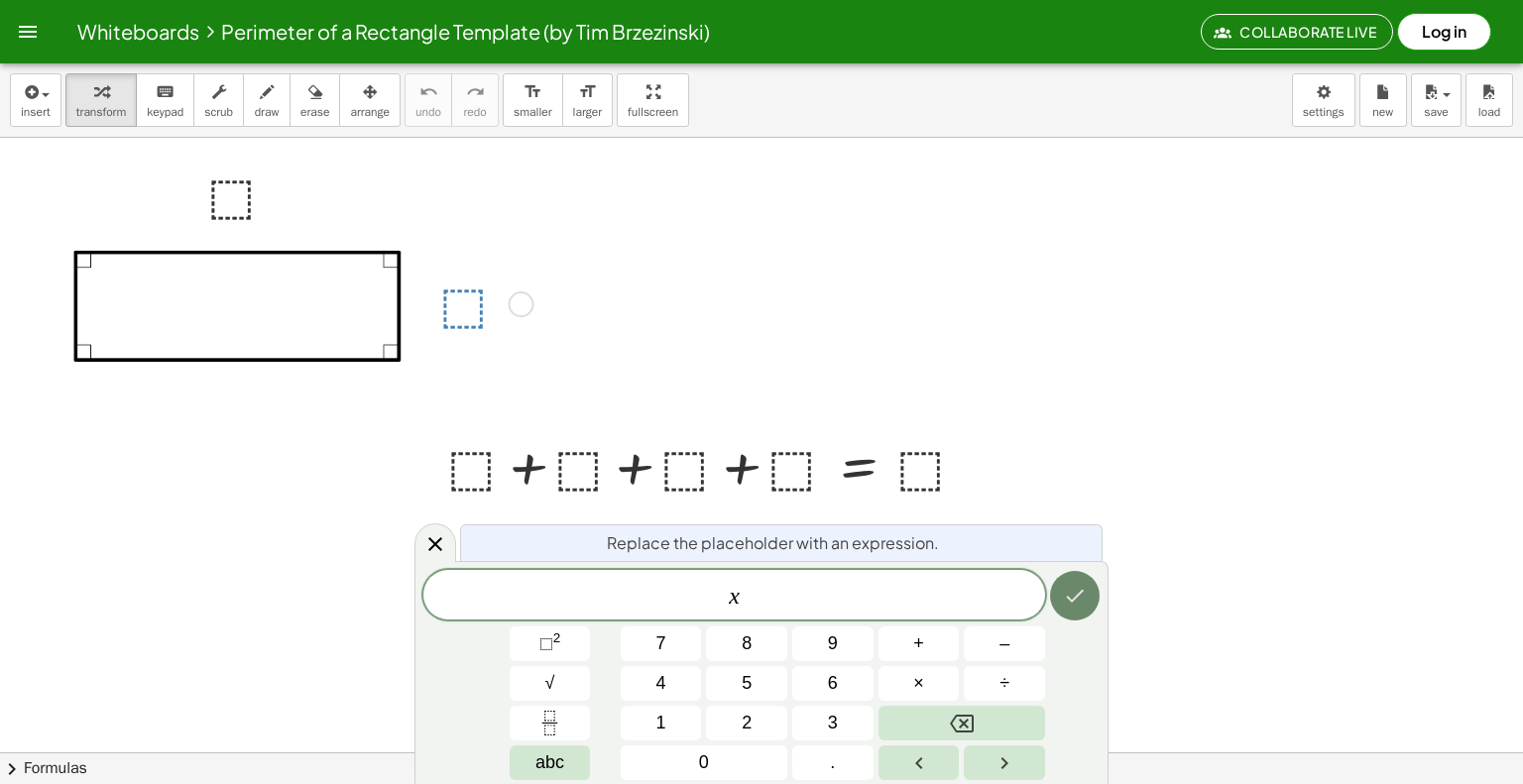 click 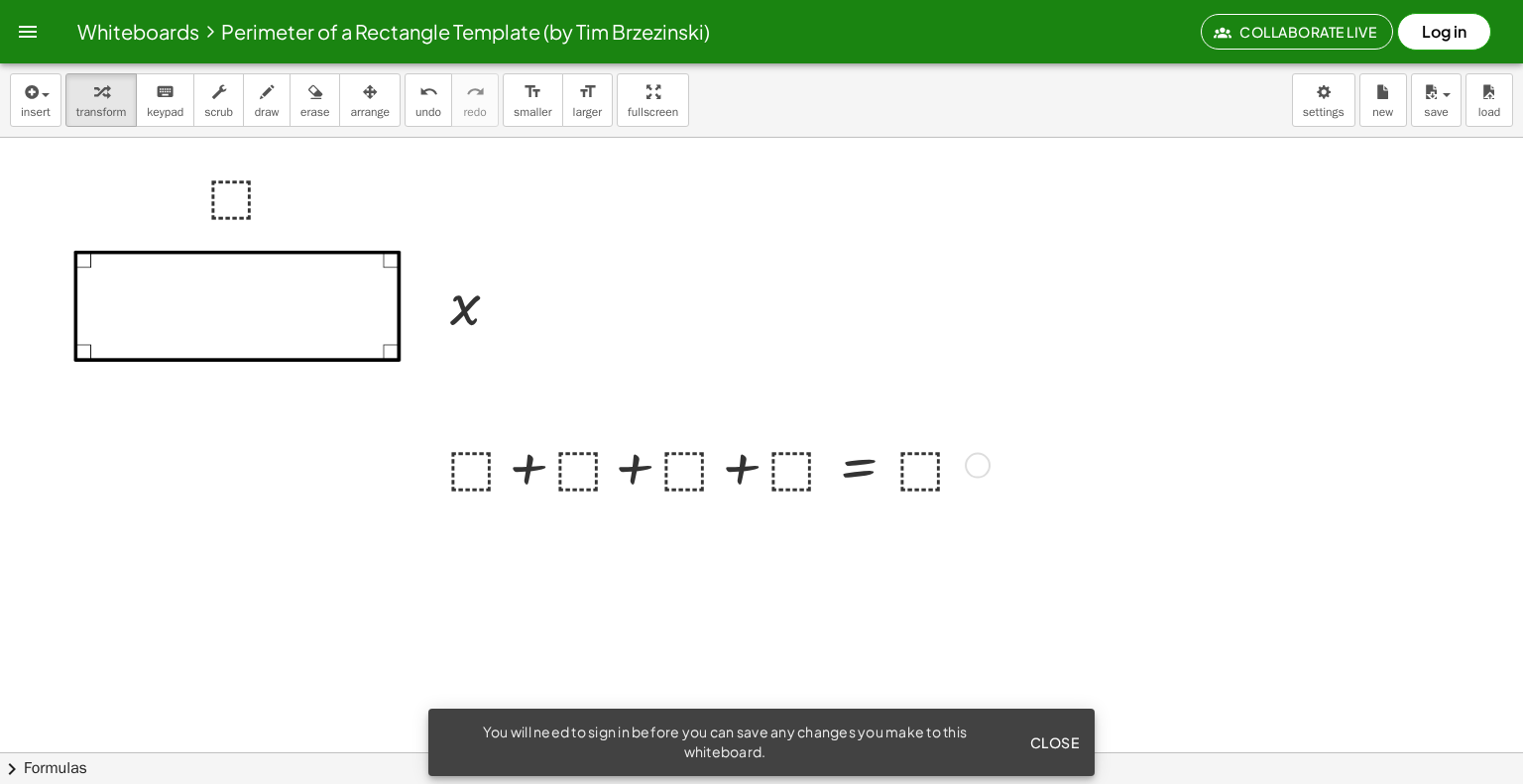 click at bounding box center [715, 464] 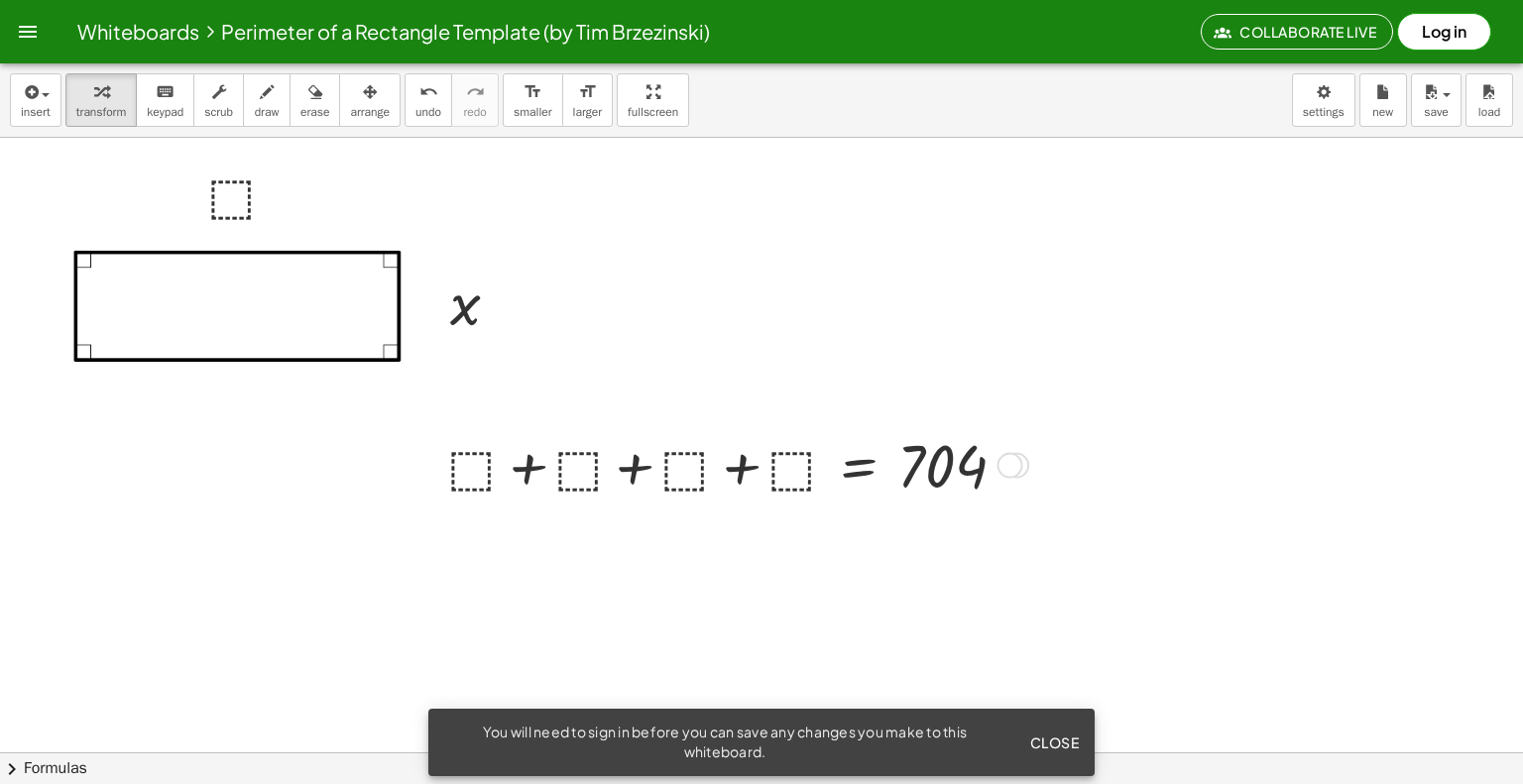 click at bounding box center (735, 464) 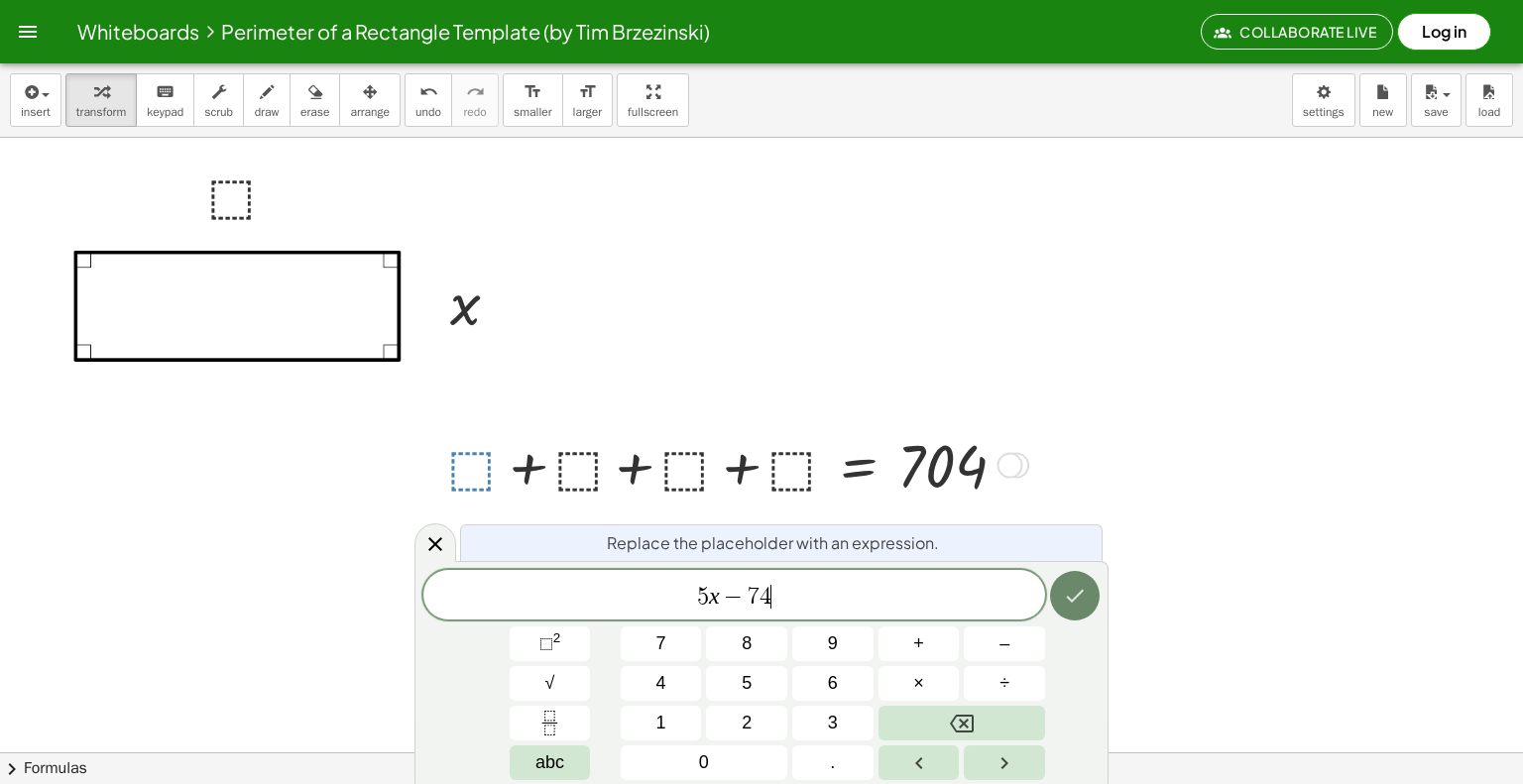 click 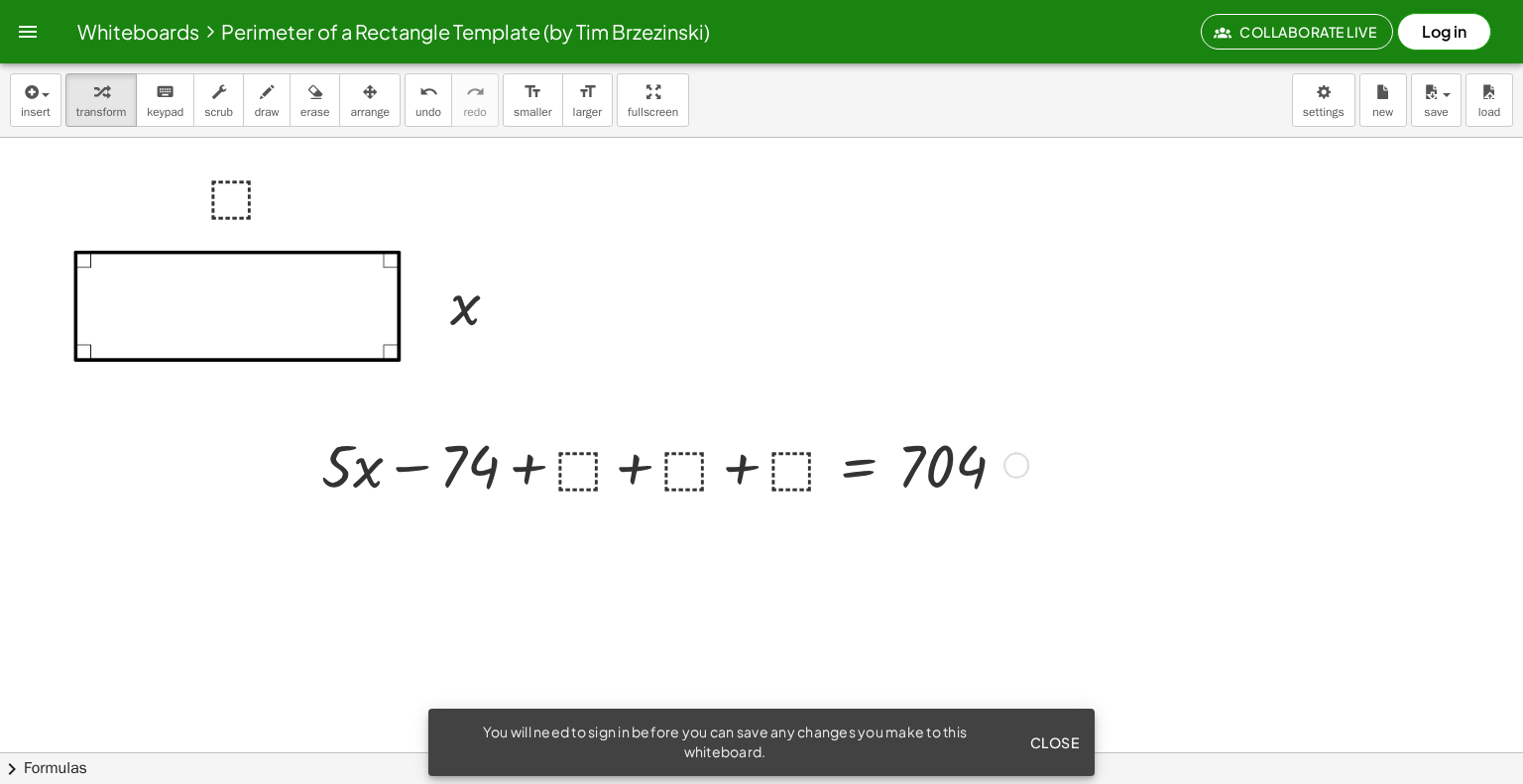 click at bounding box center [671, 464] 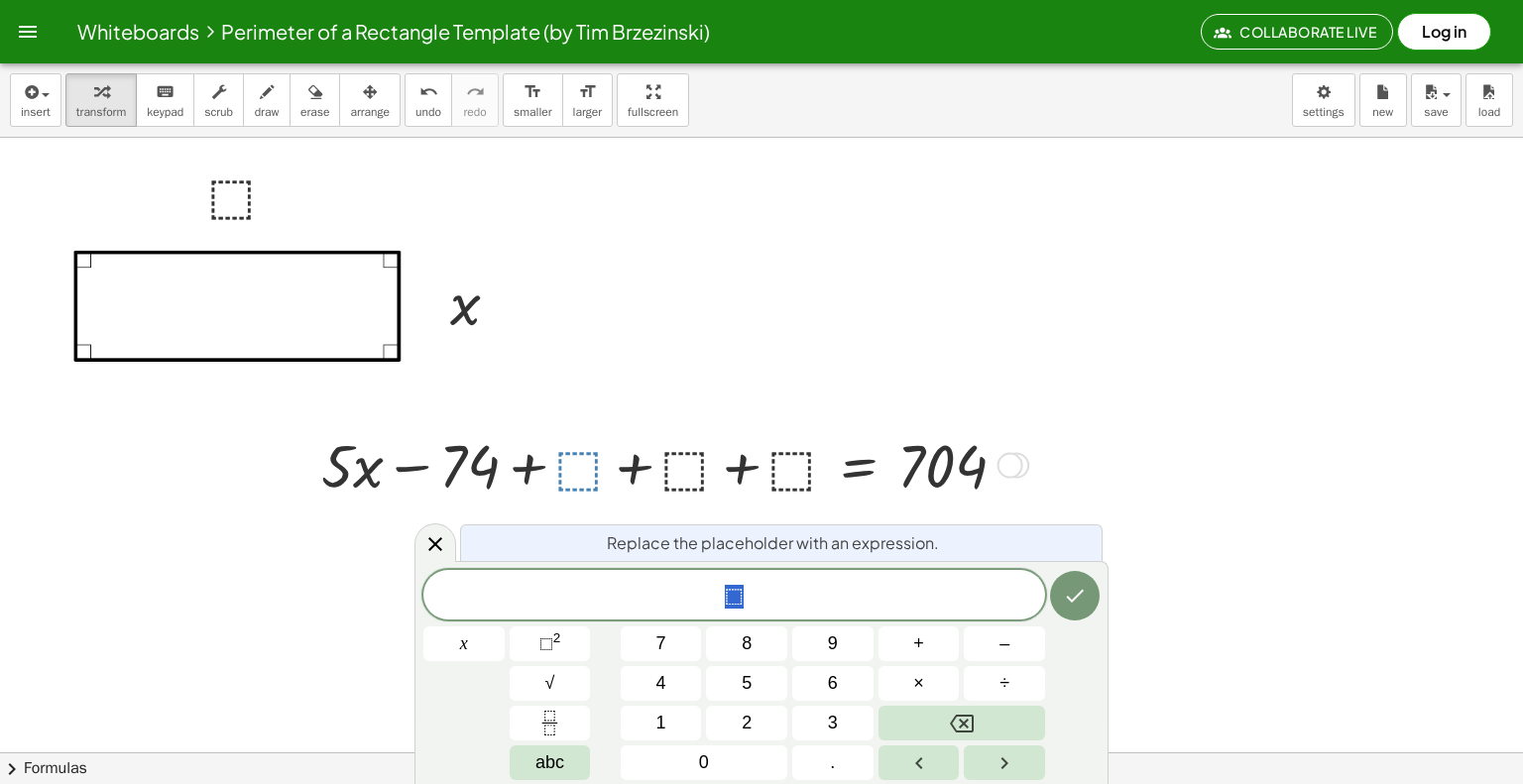 click at bounding box center [671, 464] 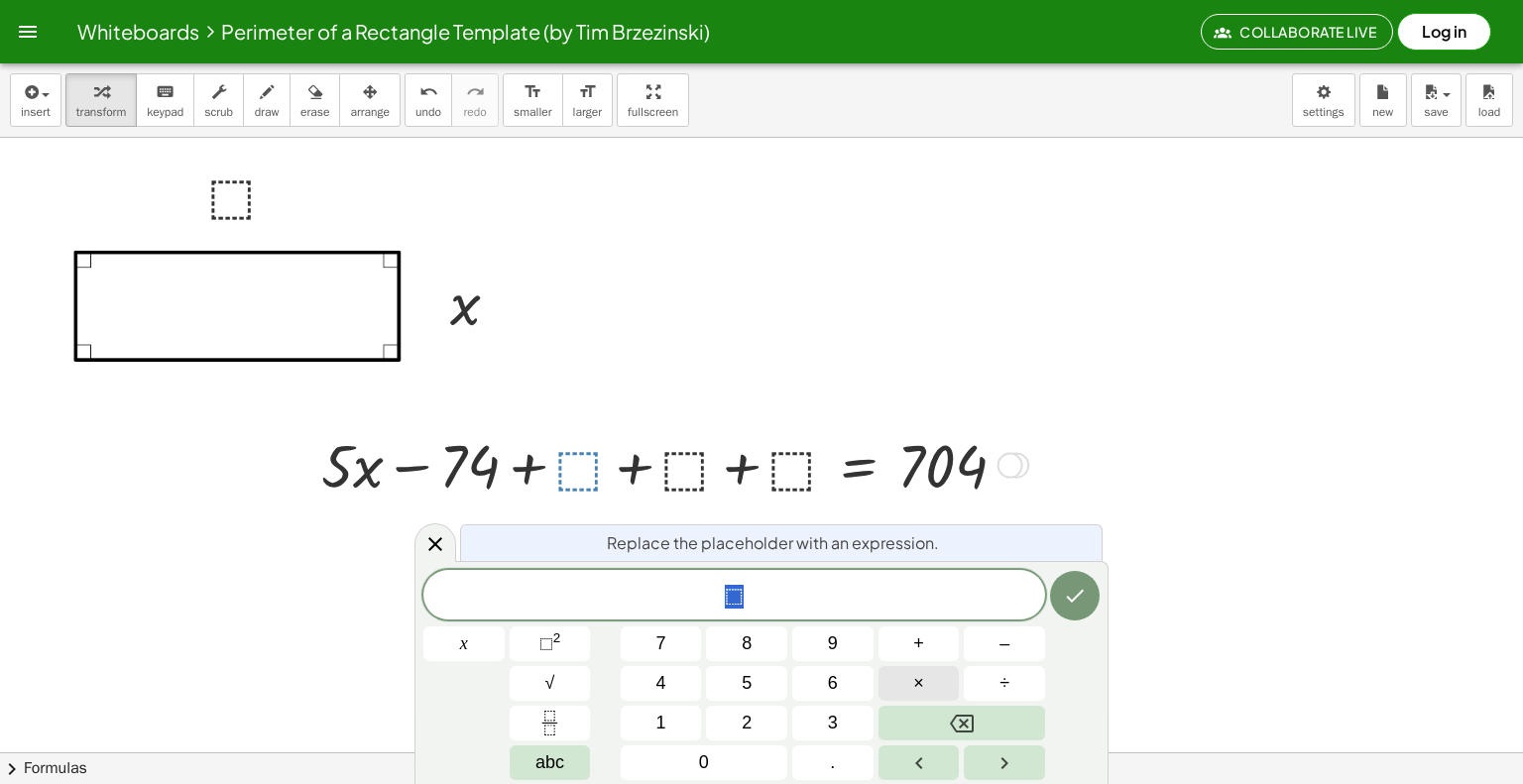 click on "×" at bounding box center [919, 683] 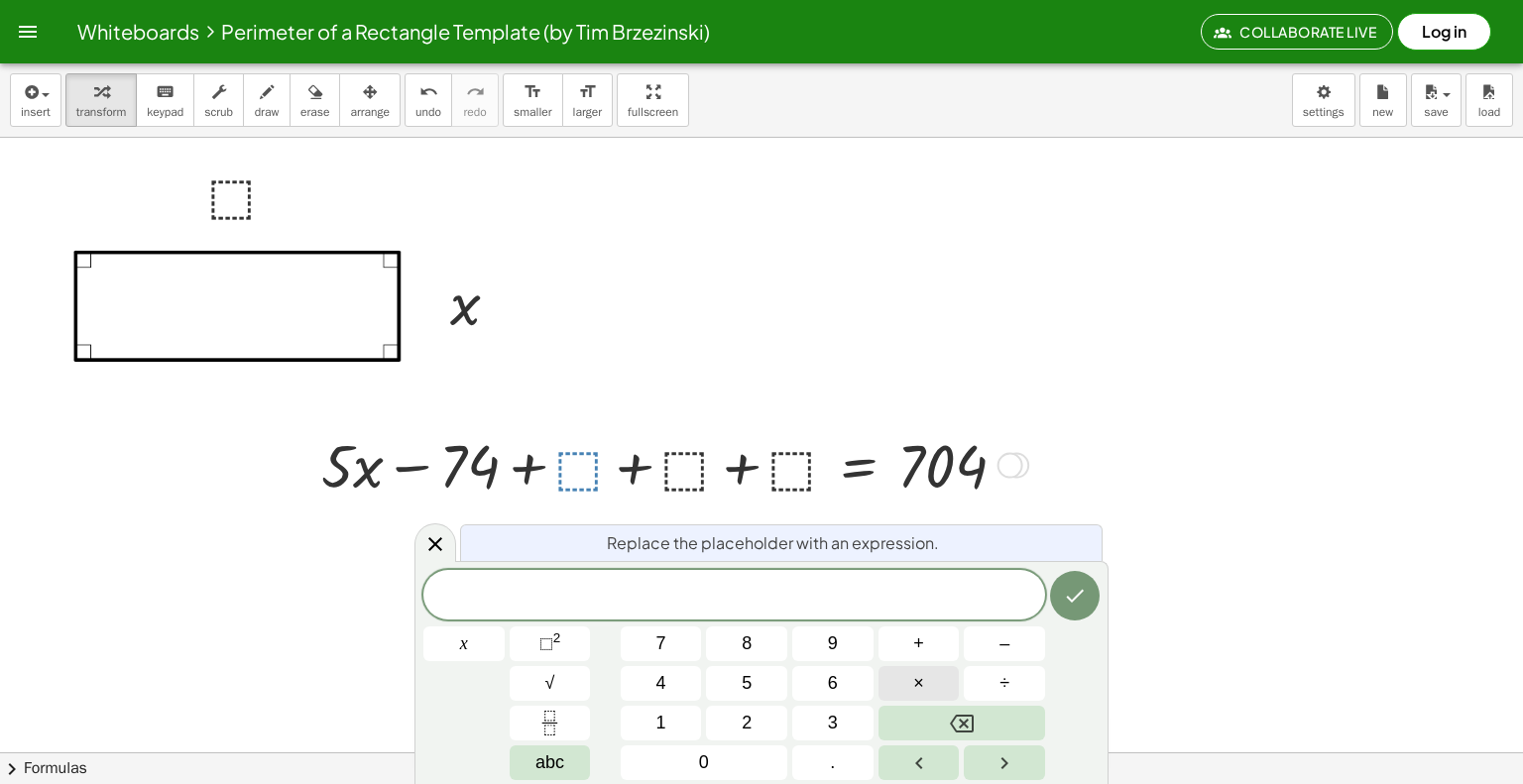 click on "×" at bounding box center [918, 683] 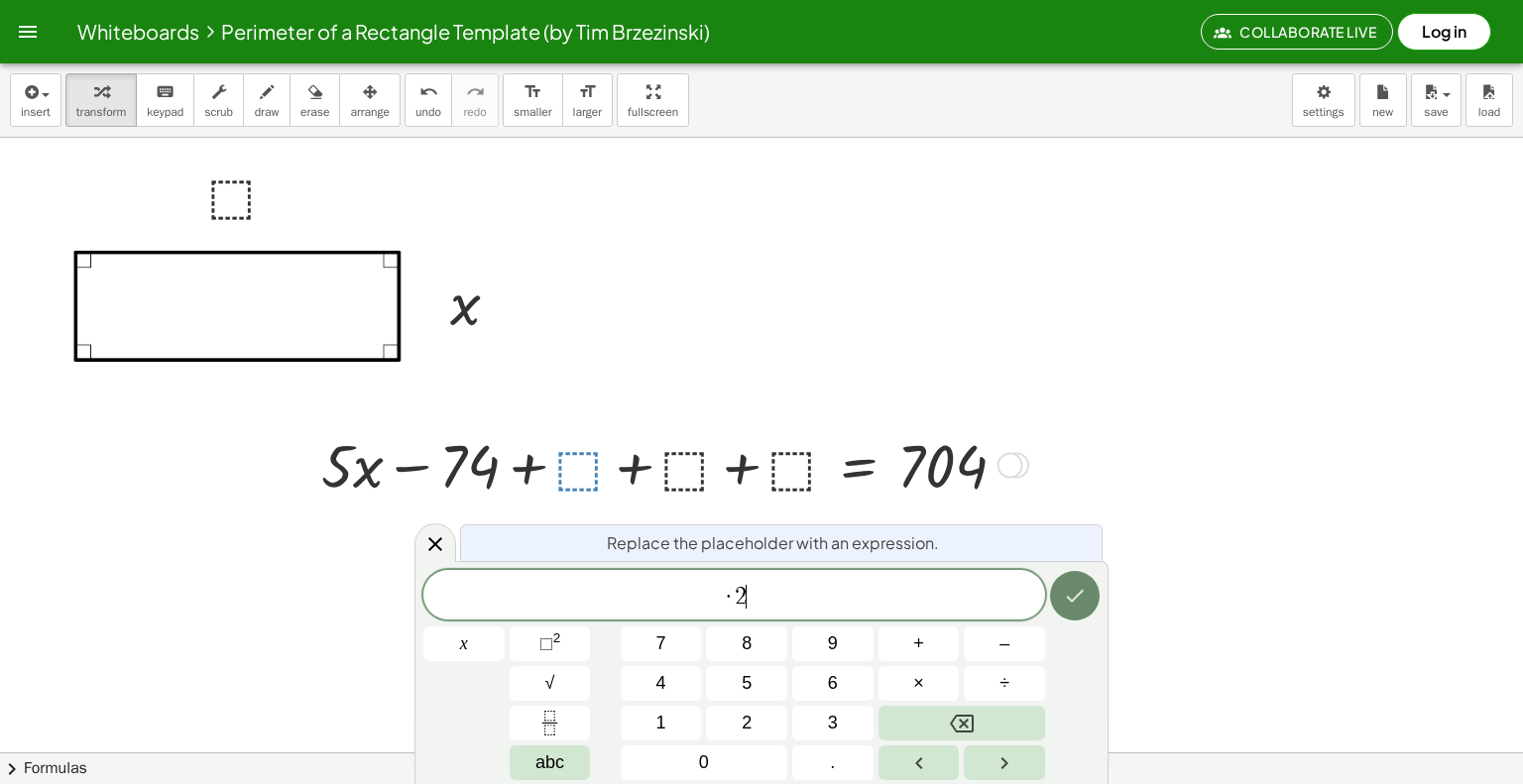 click at bounding box center [1075, 596] 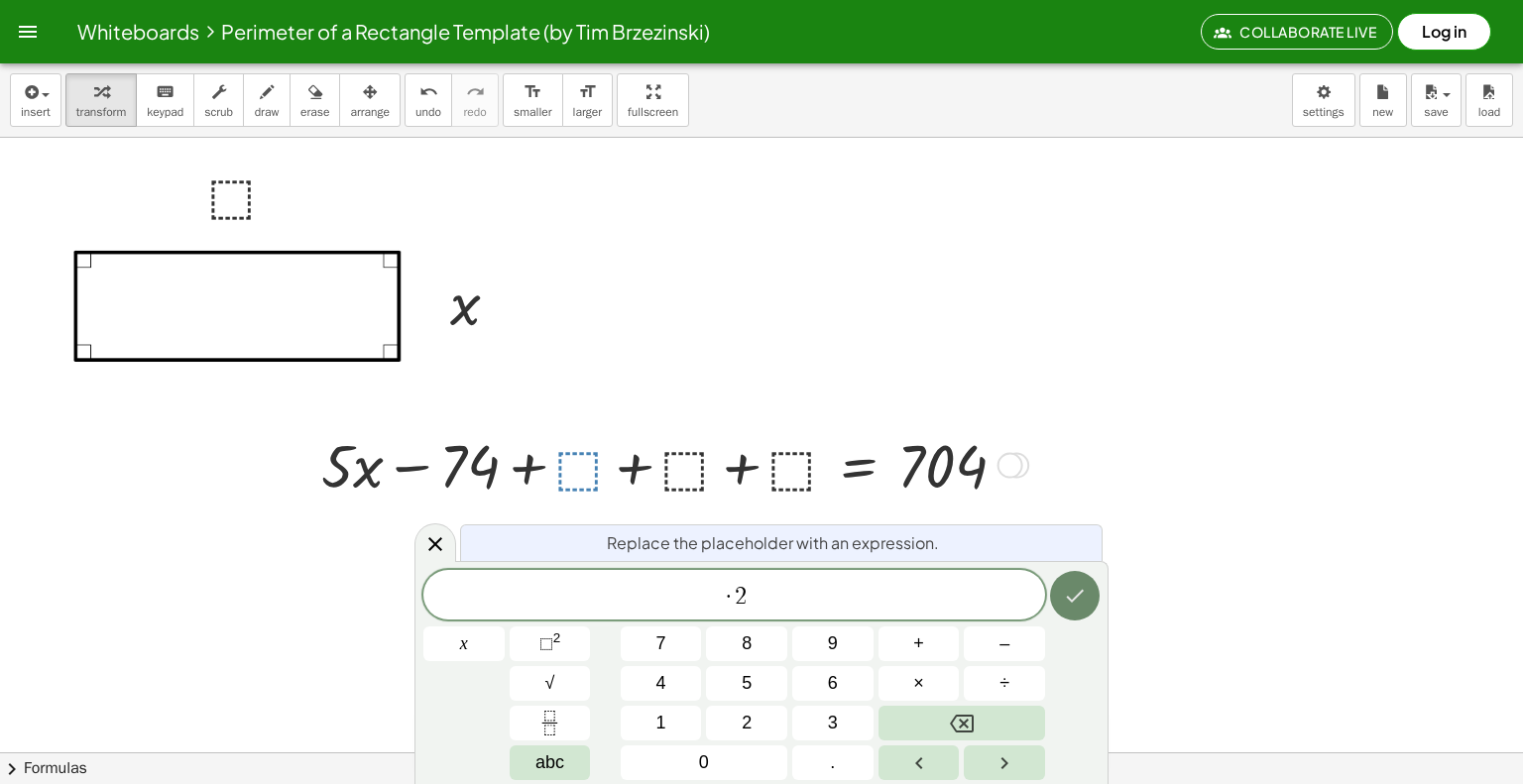 click at bounding box center [1075, 596] 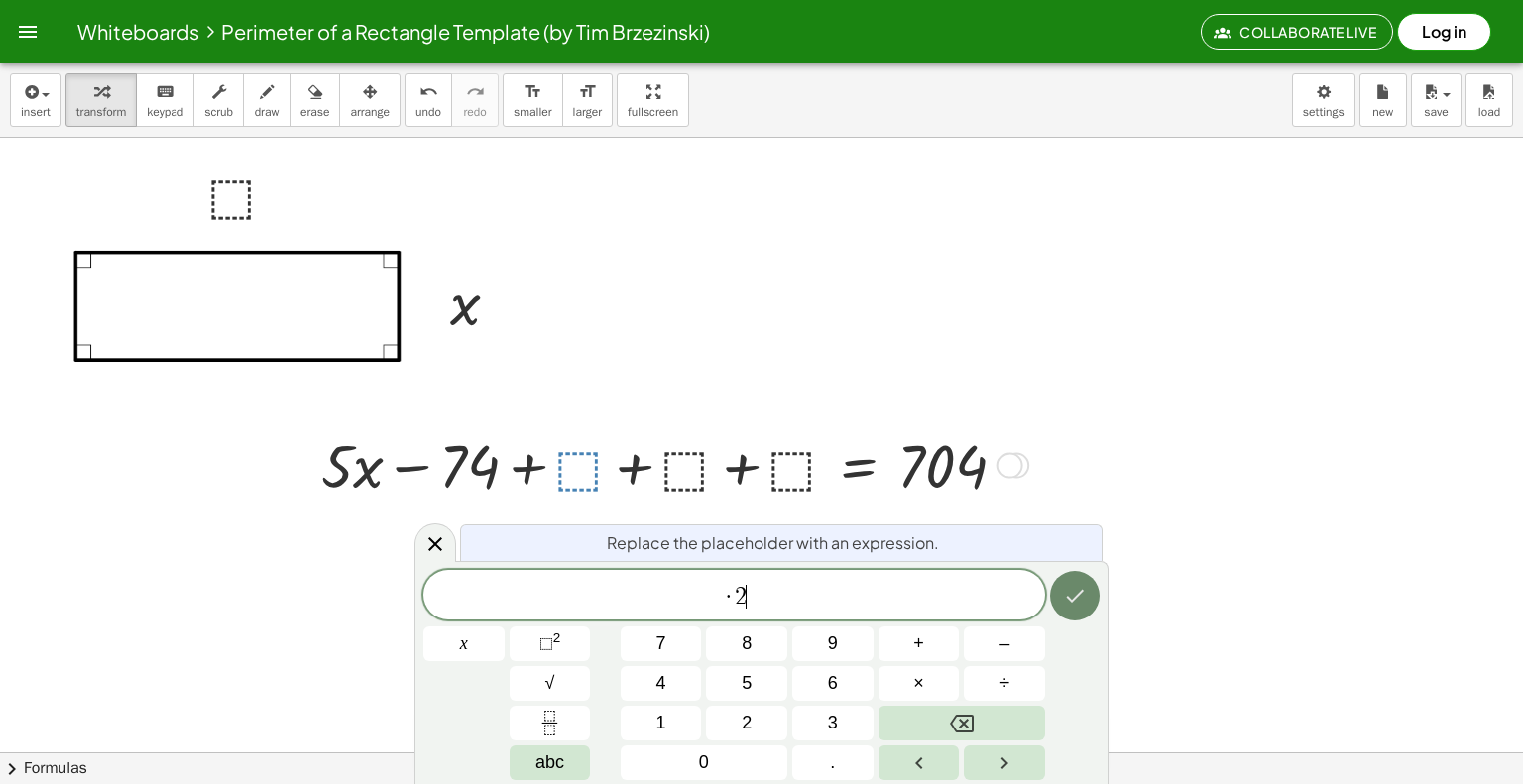 click 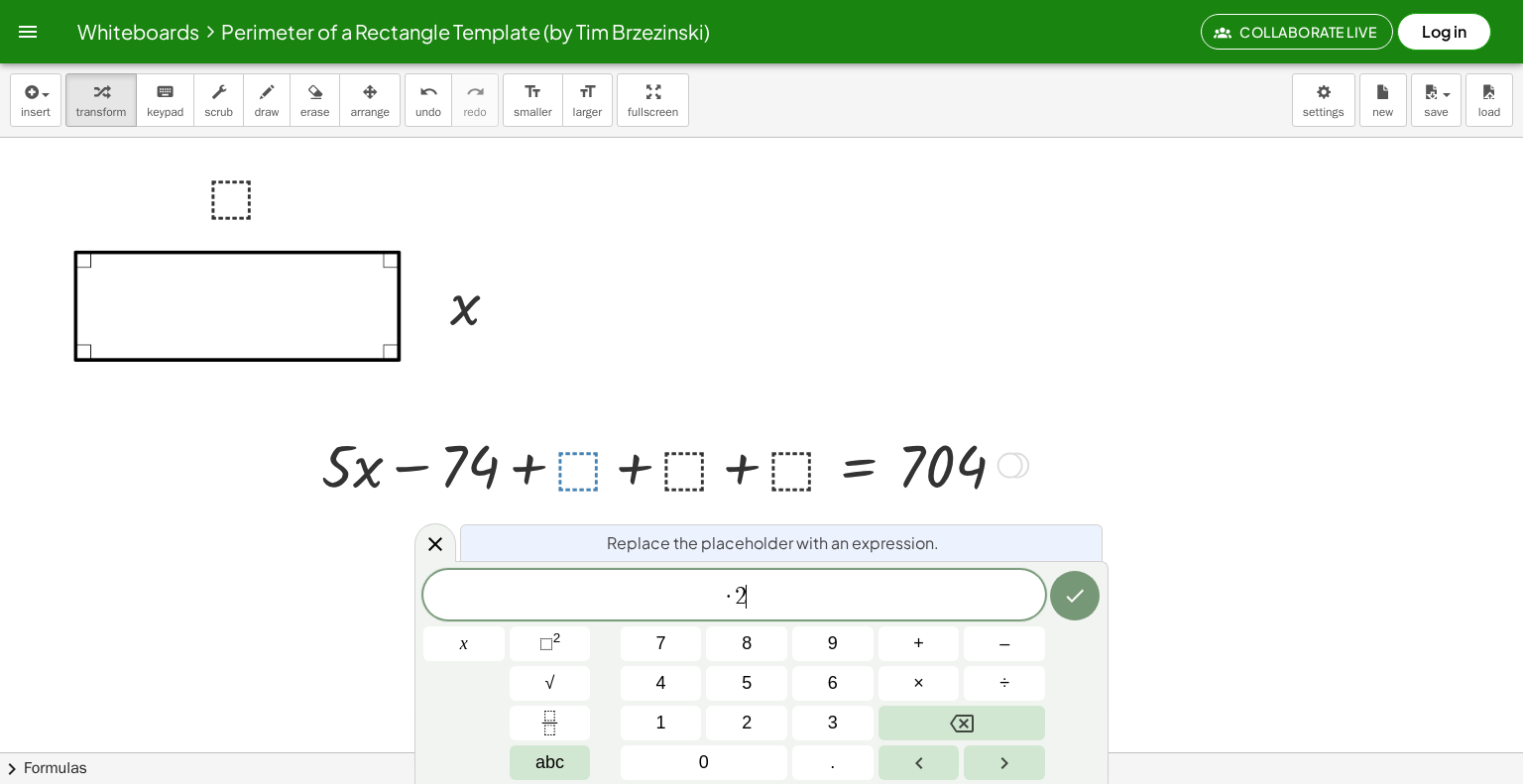 click at bounding box center [762, 817] 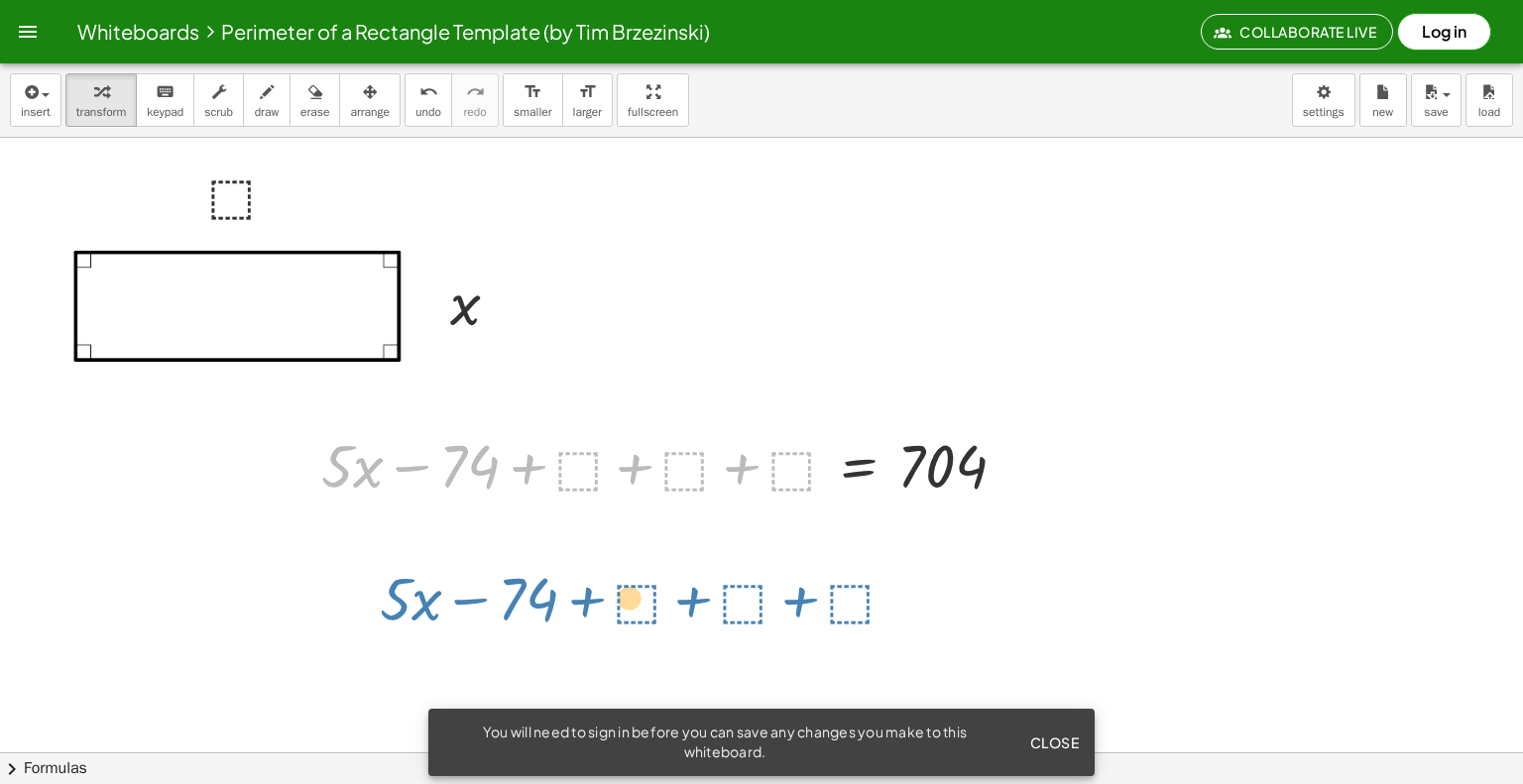 drag, startPoint x: 535, startPoint y: 475, endPoint x: 566, endPoint y: 555, distance: 85.79627 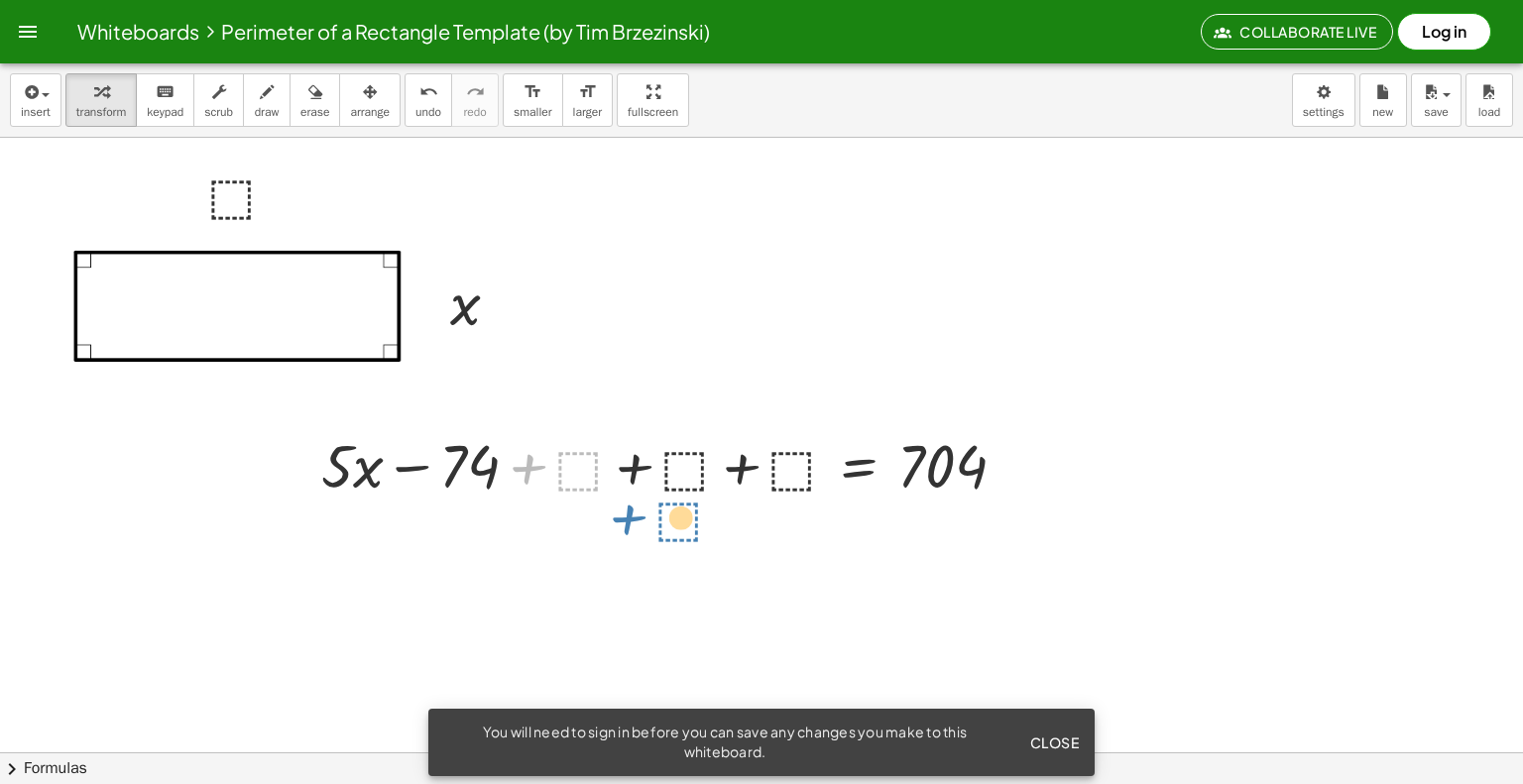 drag, startPoint x: 539, startPoint y: 466, endPoint x: 640, endPoint y: 516, distance: 112.69871 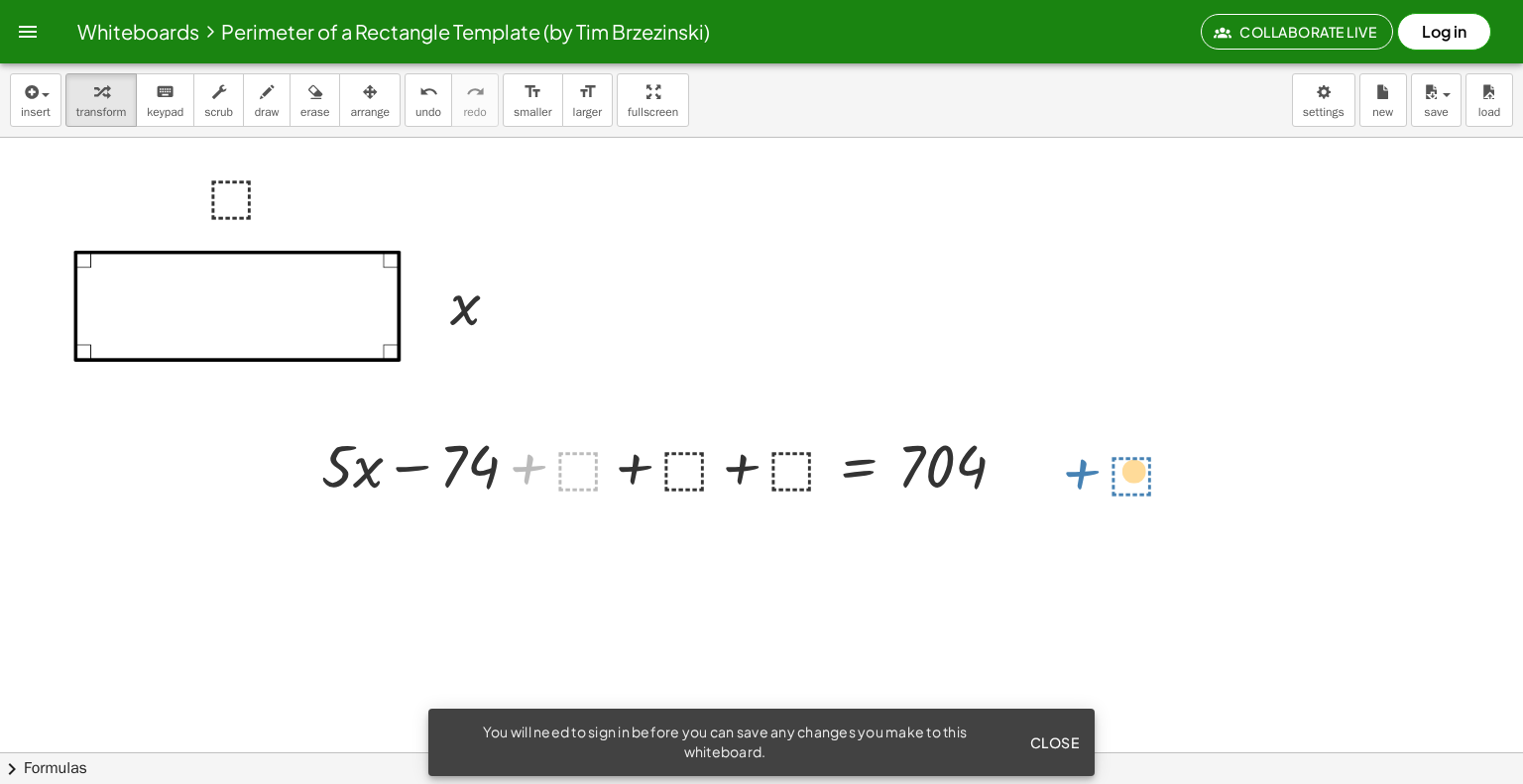 drag, startPoint x: 545, startPoint y: 471, endPoint x: 1085, endPoint y: 499, distance: 540.7254 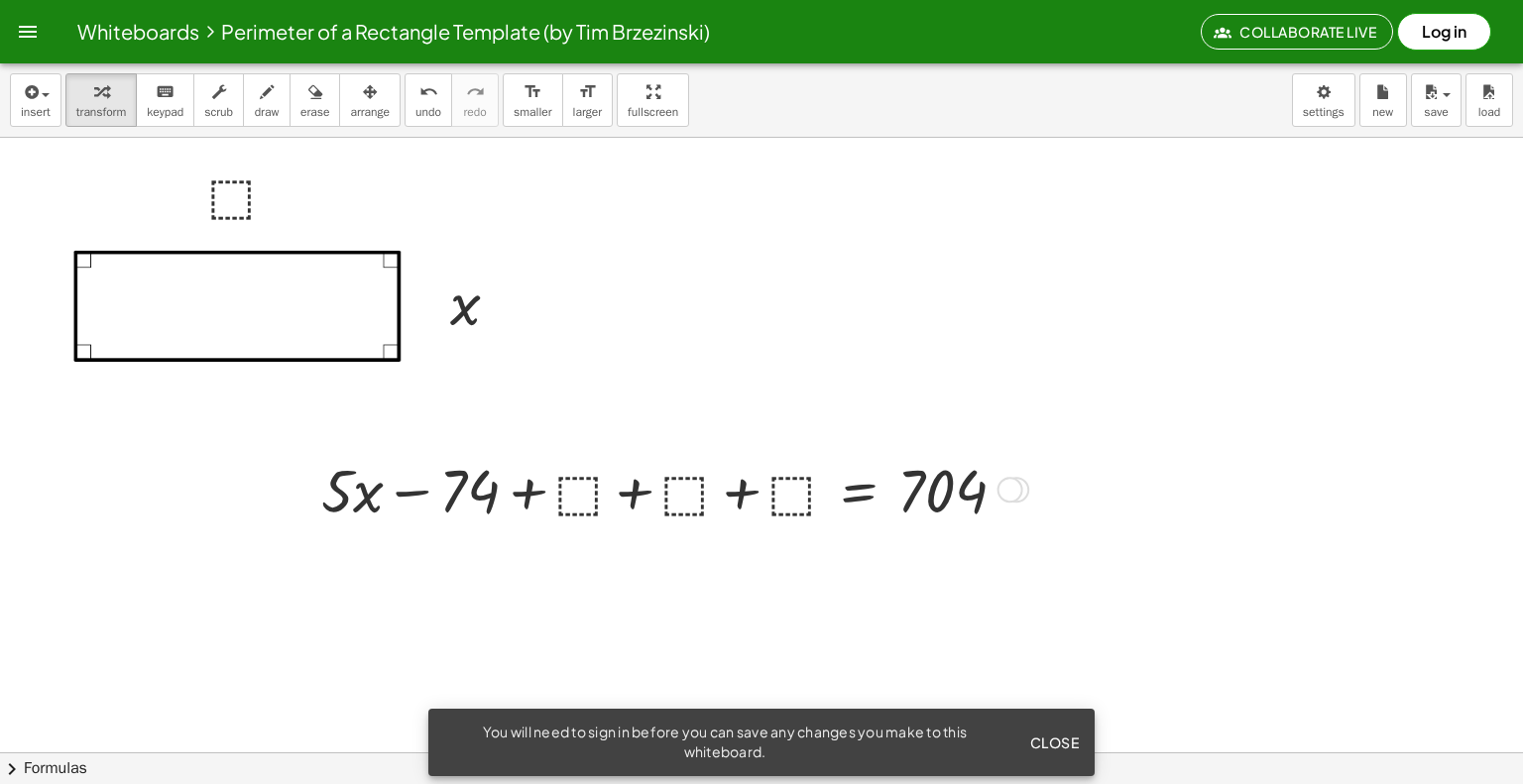 drag, startPoint x: 1013, startPoint y: 467, endPoint x: 1001, endPoint y: 492, distance: 27.730849 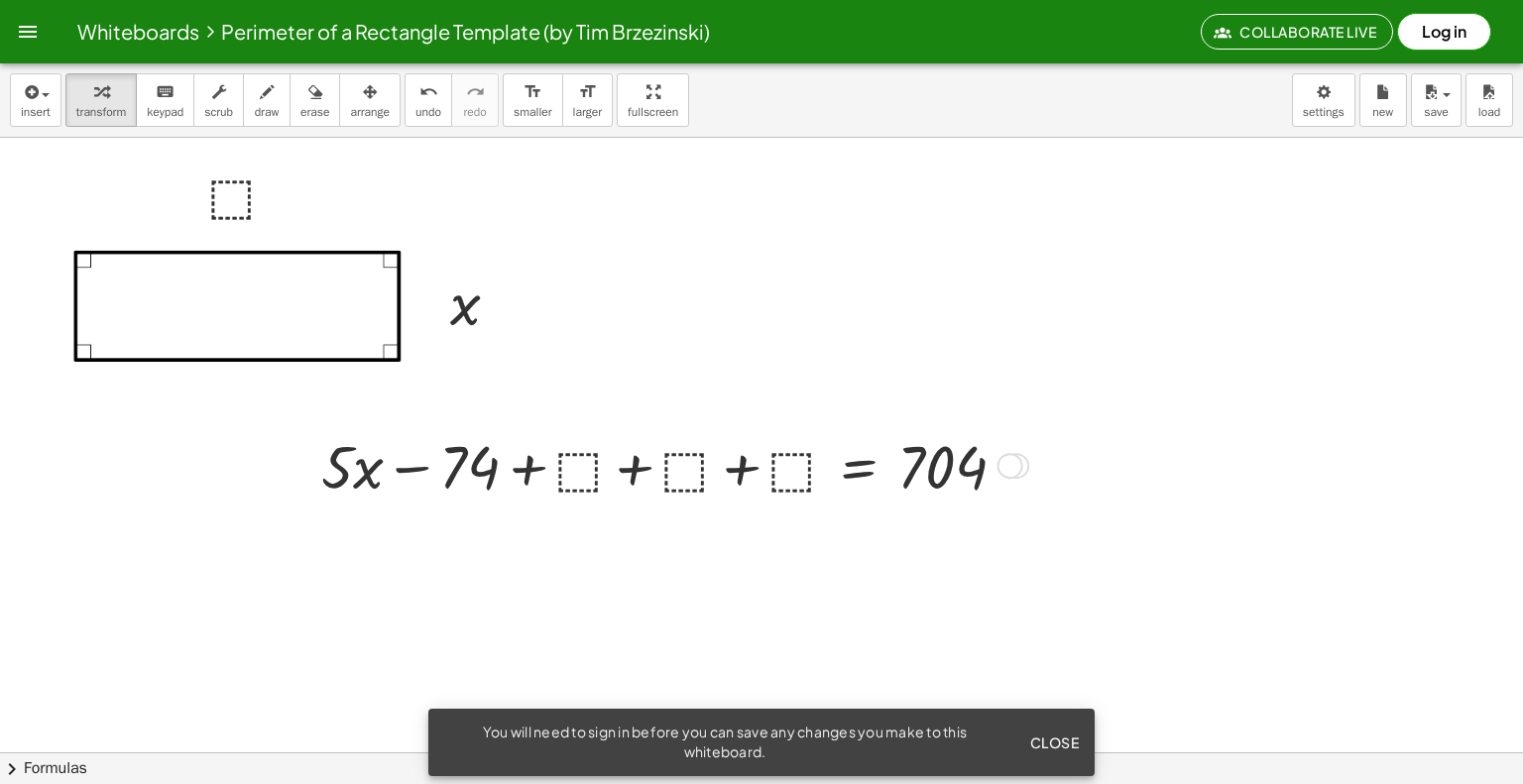 click at bounding box center (671, 465) 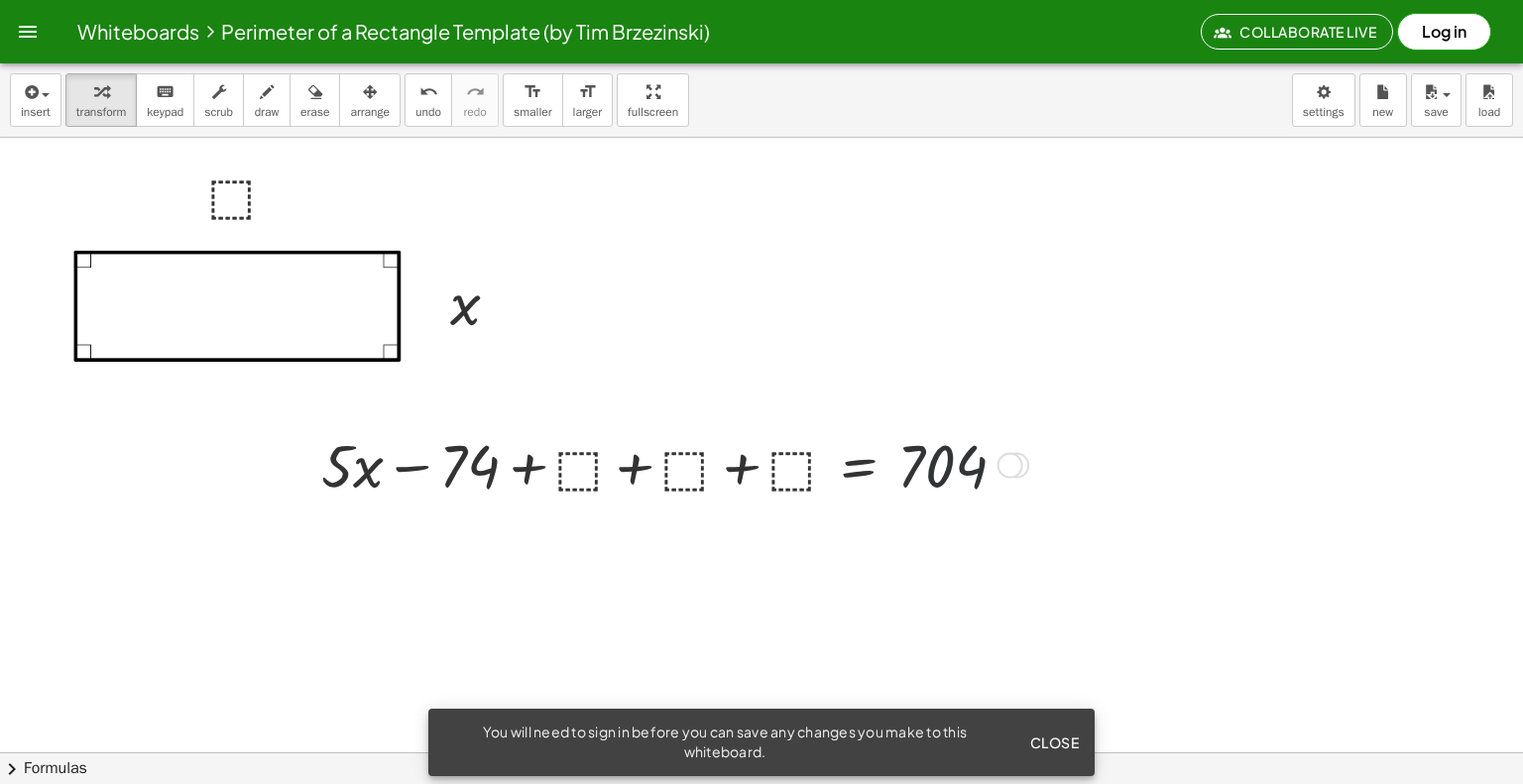 click at bounding box center [1010, 466] 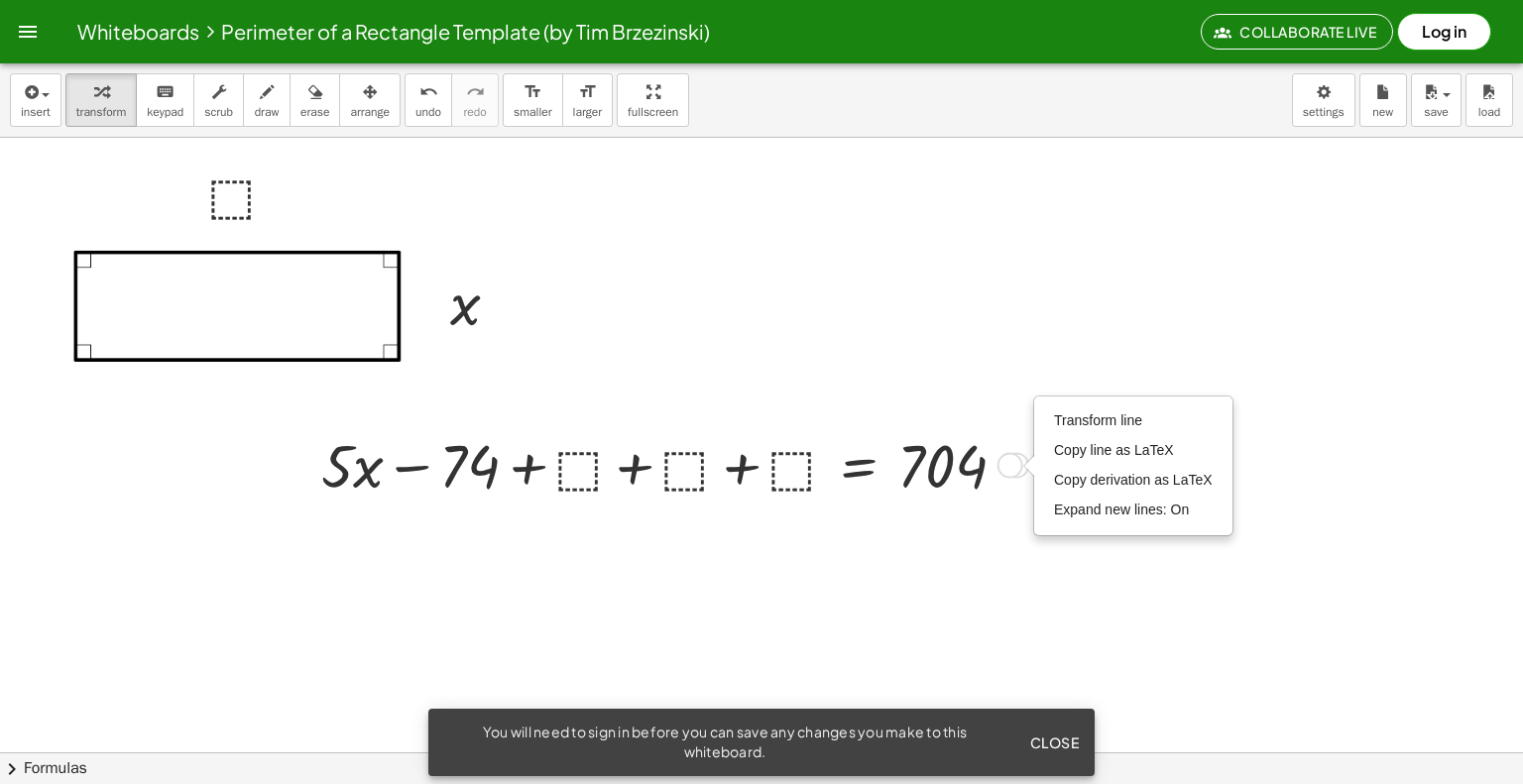 click on "Transform line Copy line as LaTeX Copy derivation as LaTeX Expand new lines: On" at bounding box center [1010, 466] 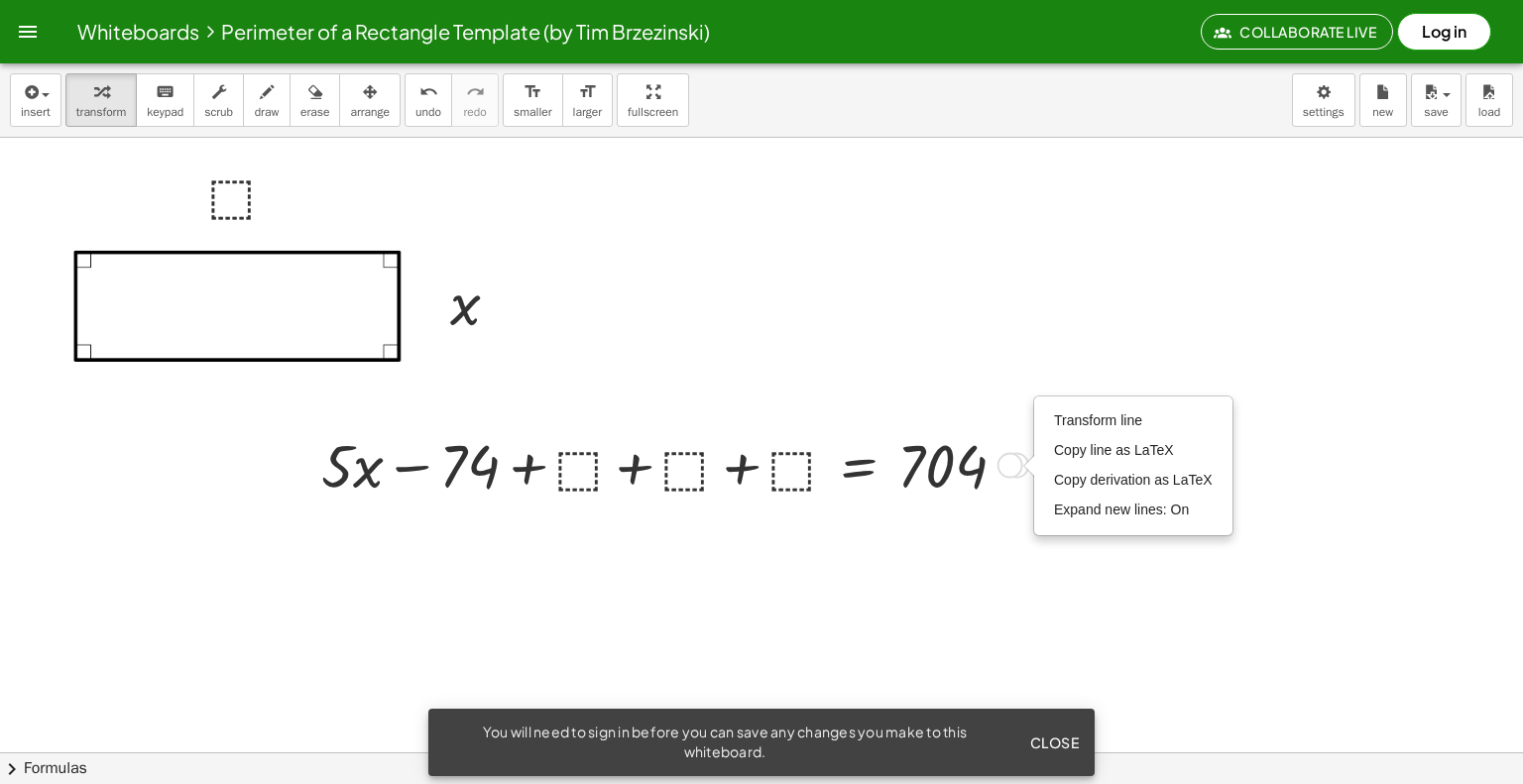 click on "Transform line Copy line as LaTeX Copy derivation as LaTeX Expand new lines: On" at bounding box center (1010, 466) 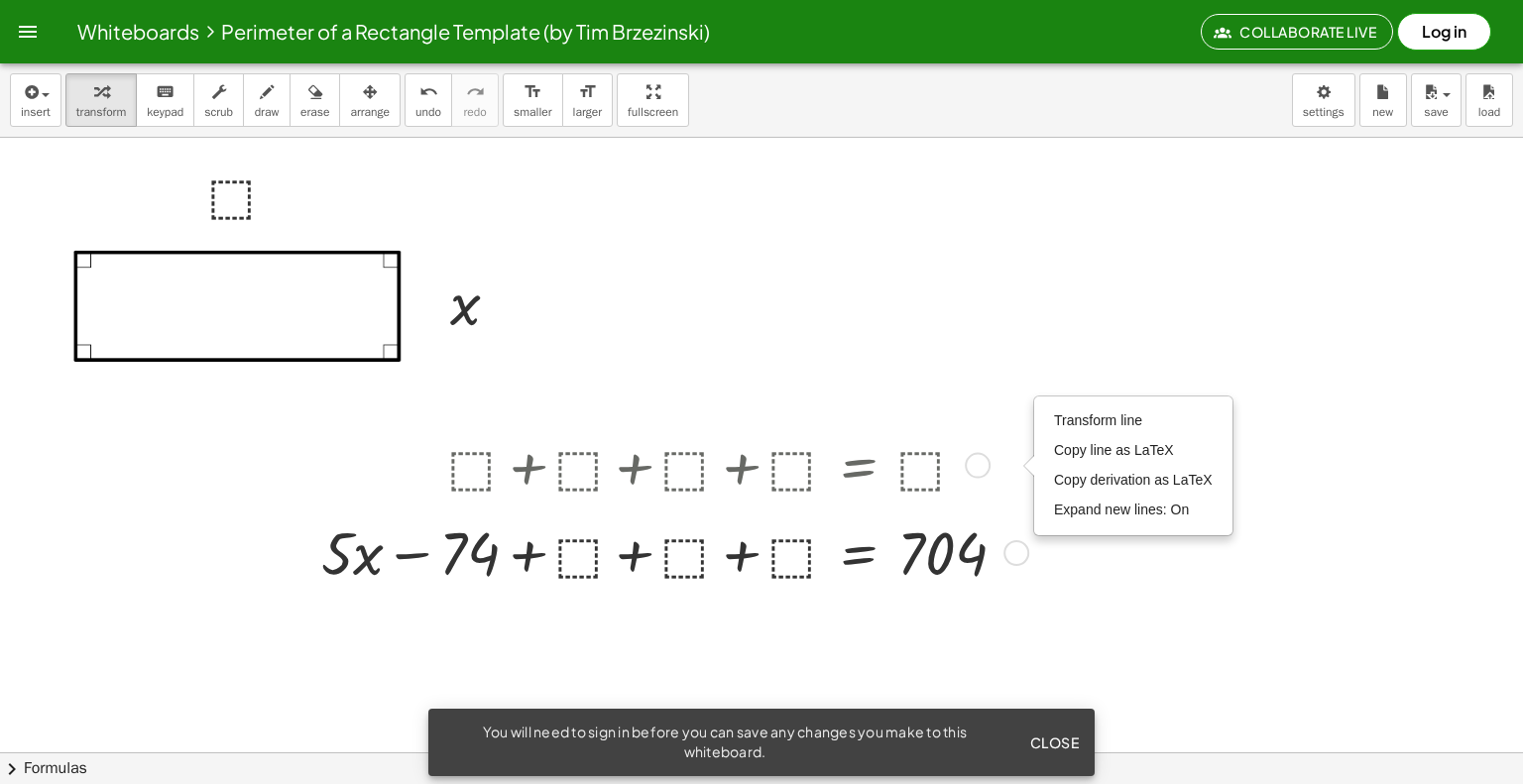 drag, startPoint x: 1007, startPoint y: 460, endPoint x: 1014, endPoint y: 567, distance: 107.228727 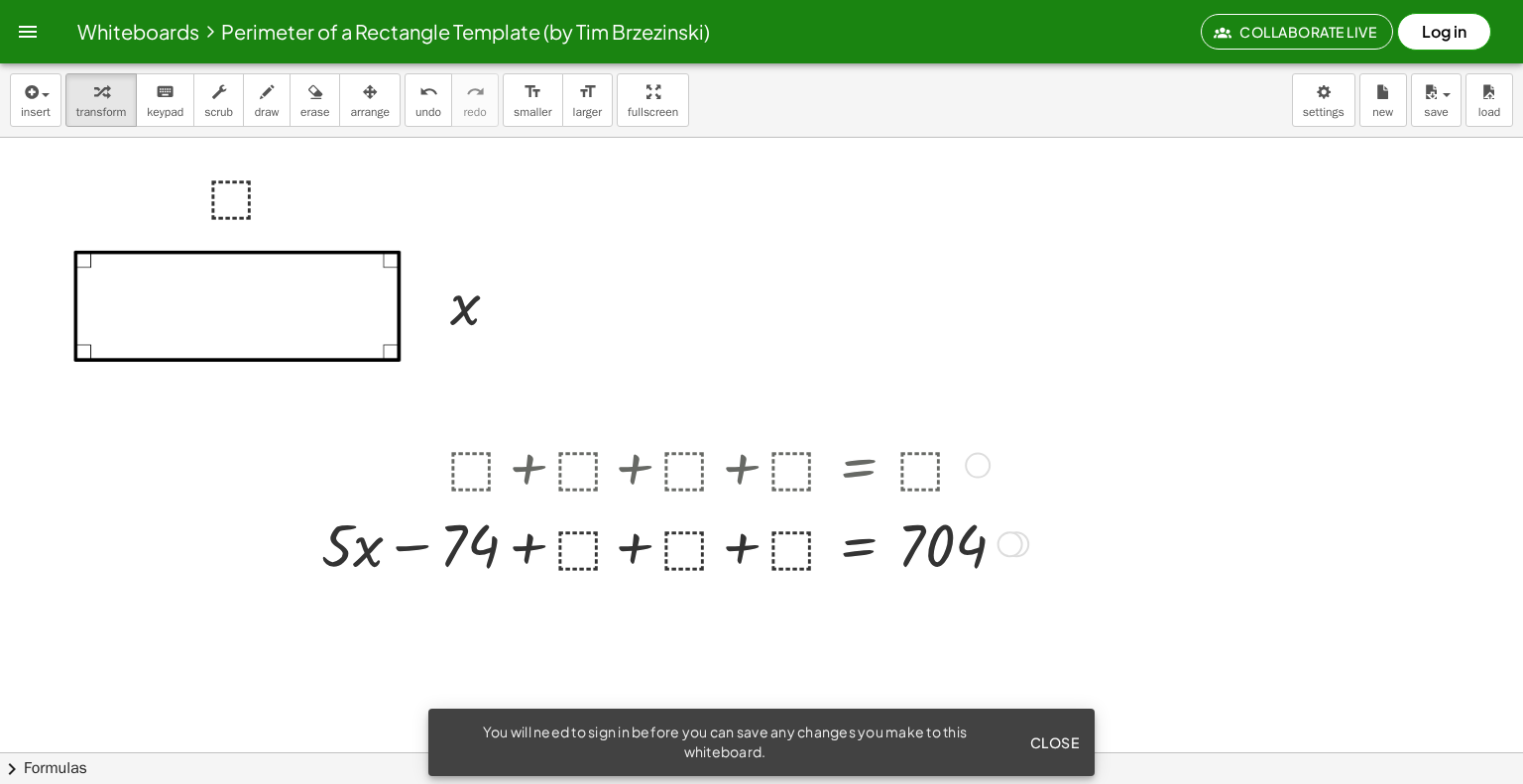click at bounding box center (671, 464) 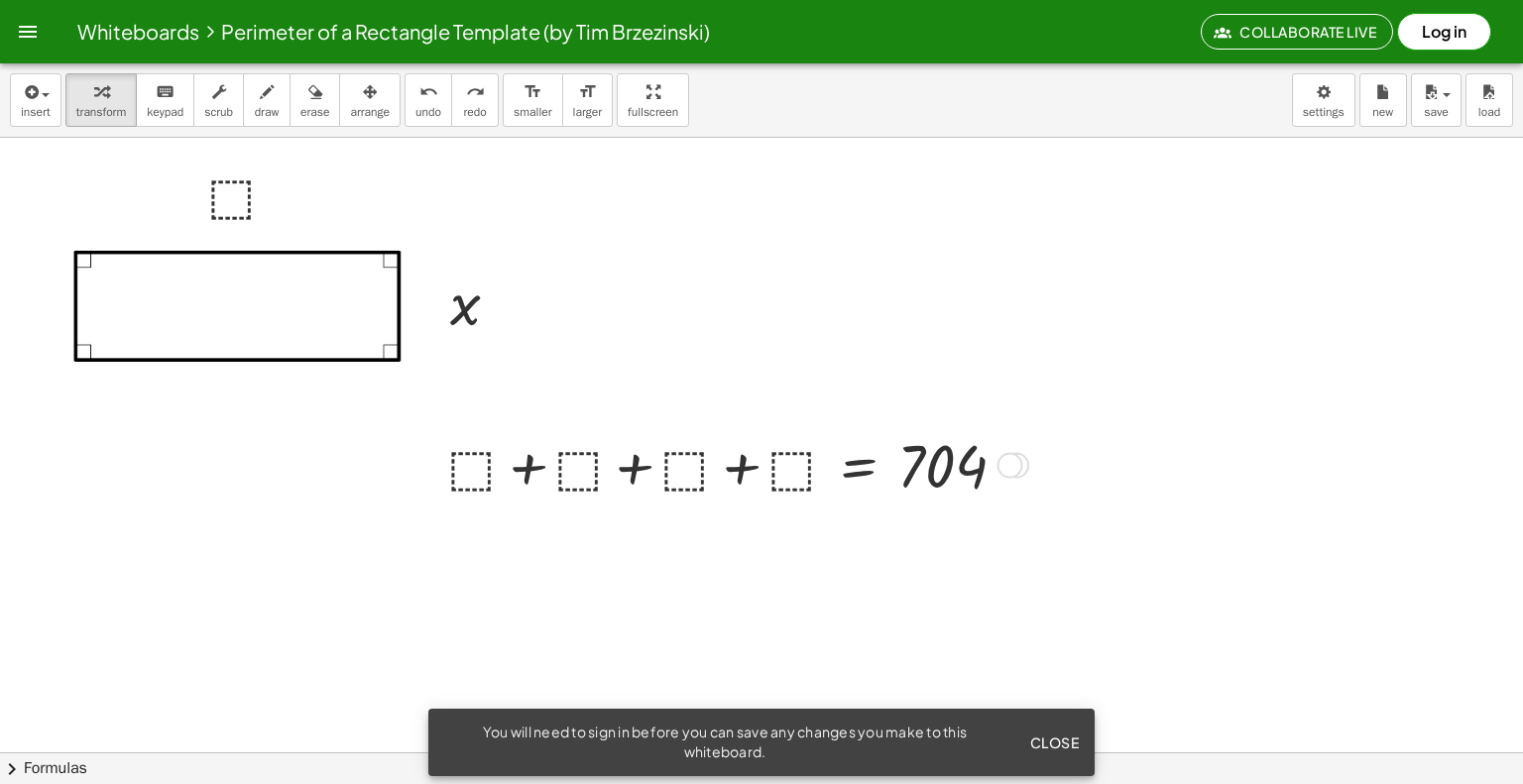 click at bounding box center [735, 464] 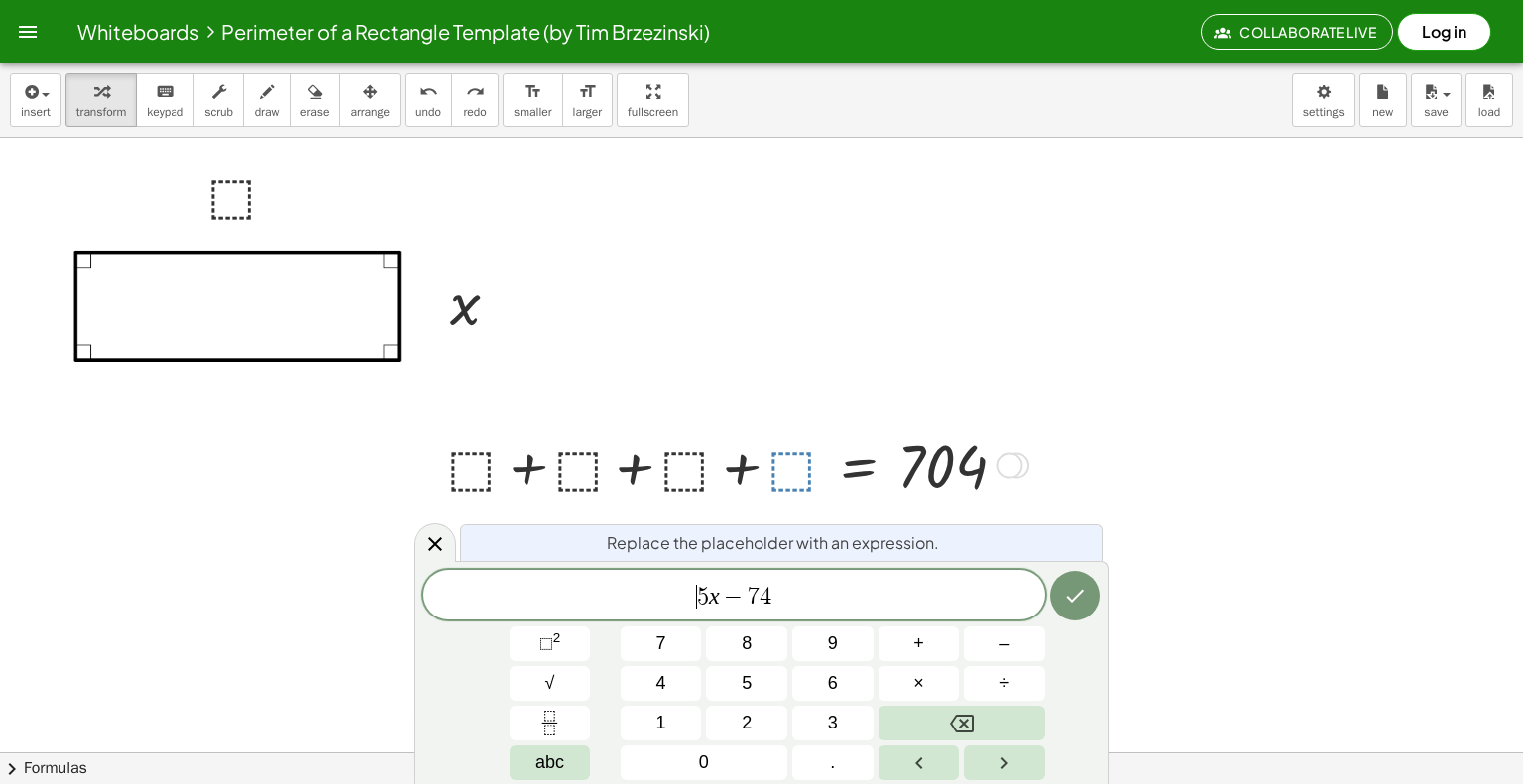 click on "5" at bounding box center [703, 597] 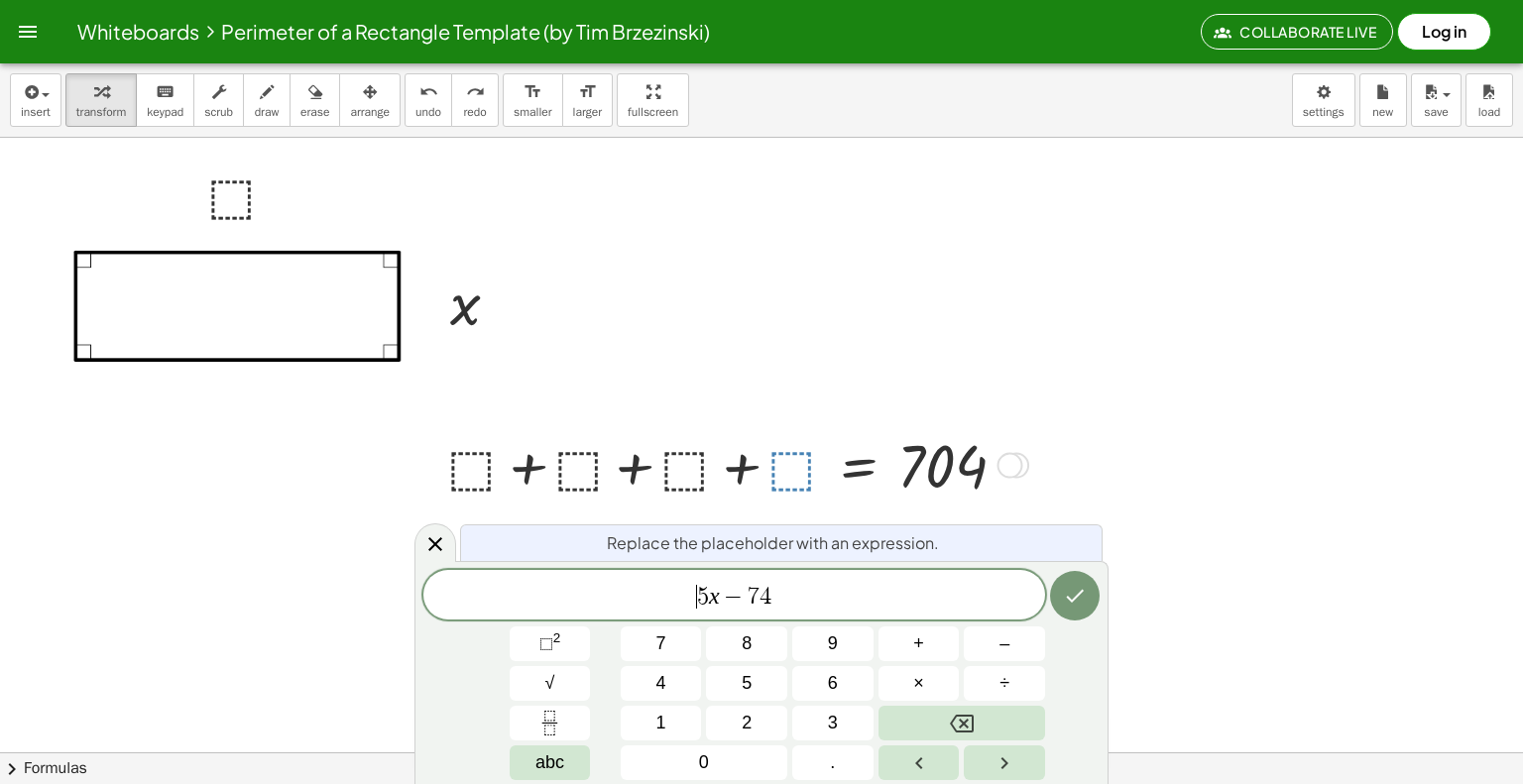 click on "​ 5 x − 7 4" at bounding box center [734, 597] 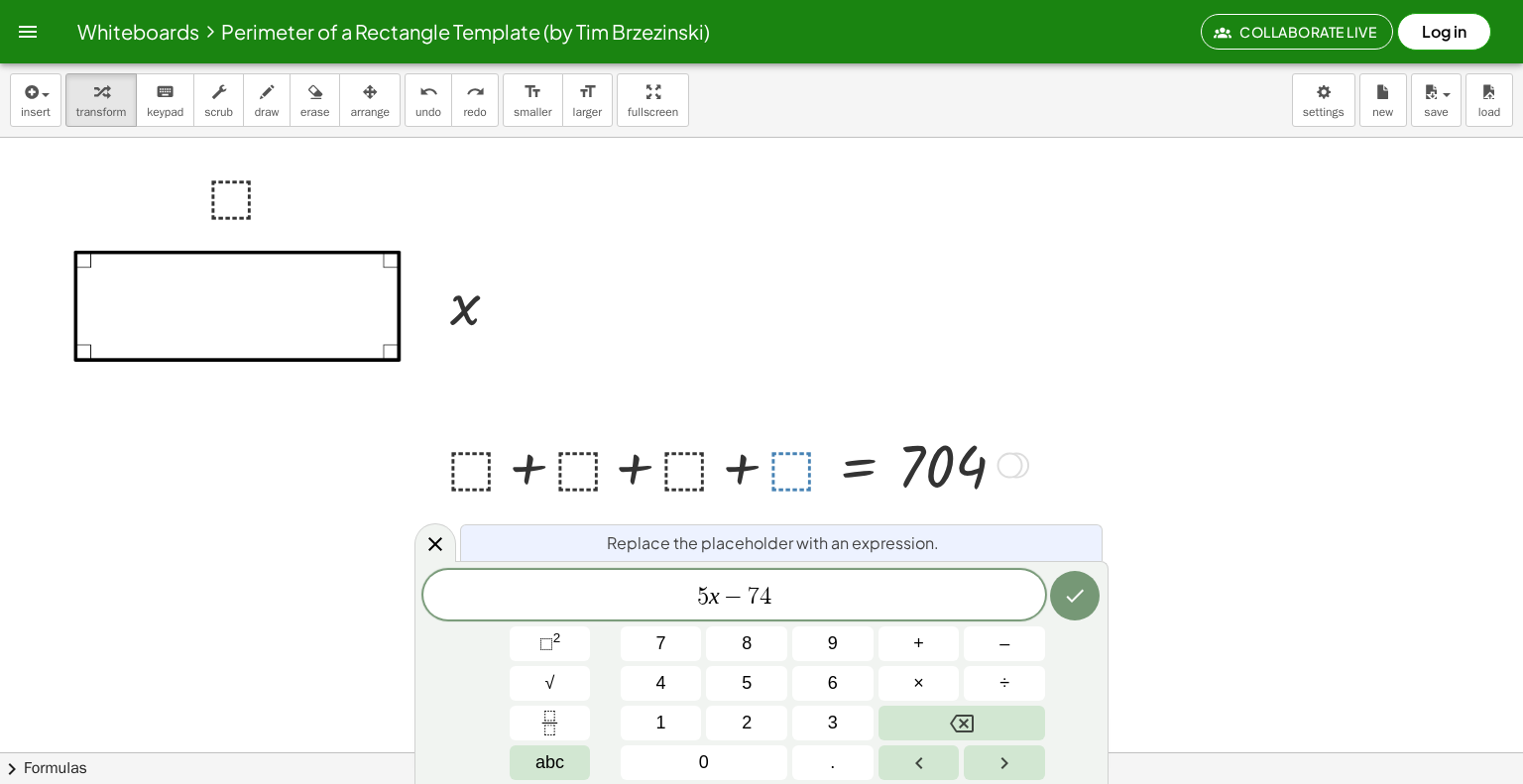 click on "5 x − 7 4 ​ 7 8 9 + – 4 5 6 × ÷ ⬚ 2 √ abc 1 2 3 0 ." at bounding box center (762, 675) 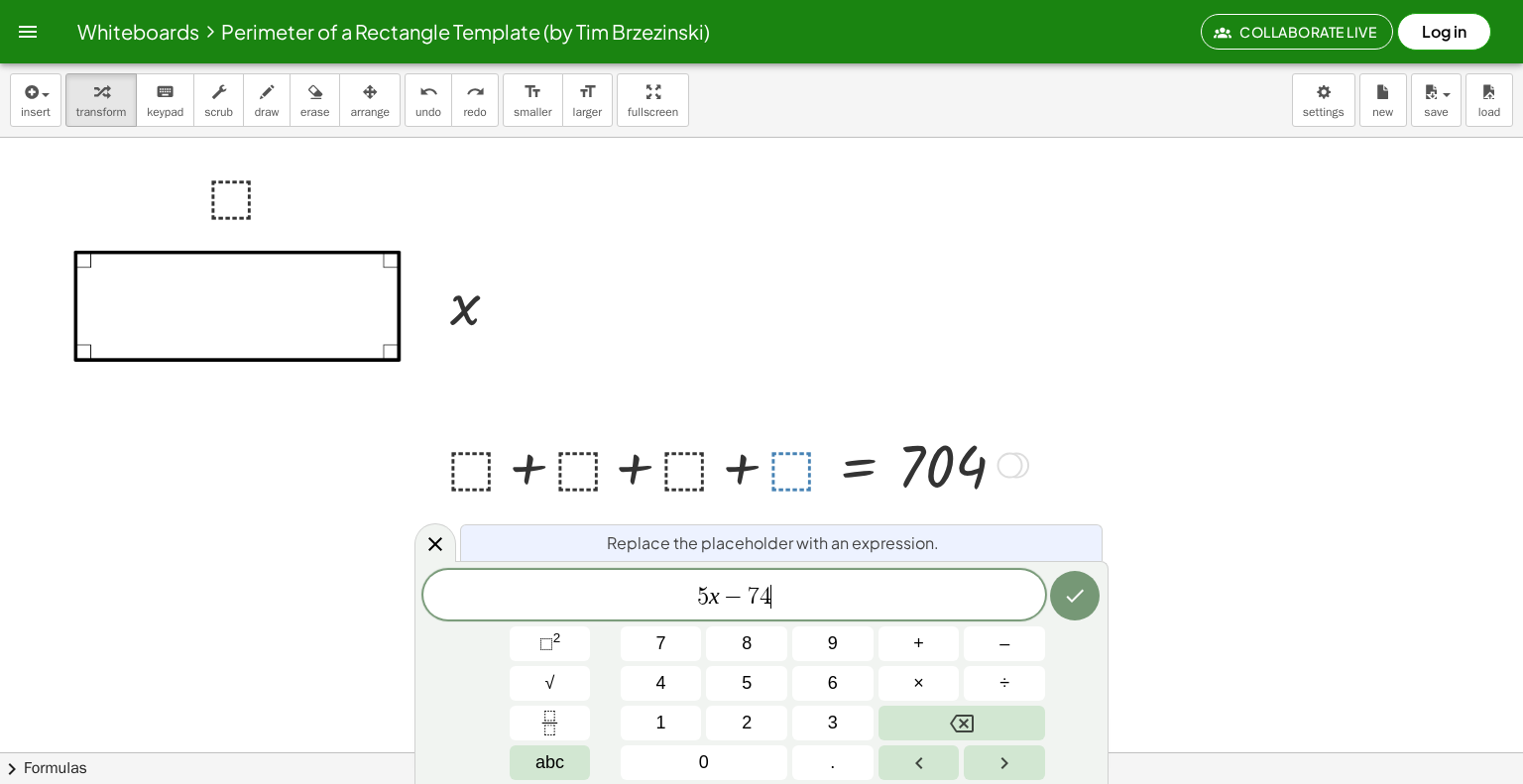 click on "5 x − 7 4 ​" at bounding box center [734, 597] 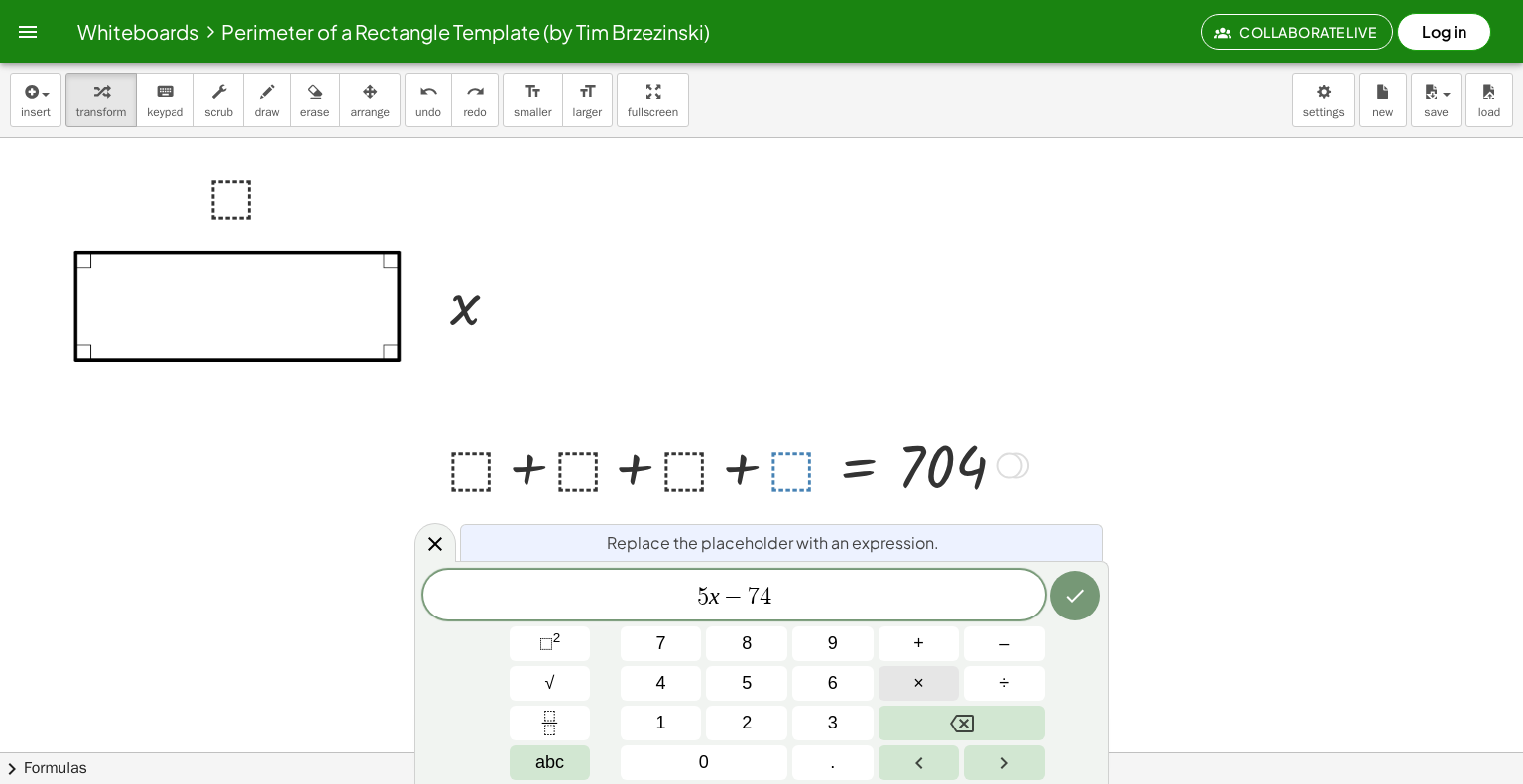 click on "×" at bounding box center (919, 683) 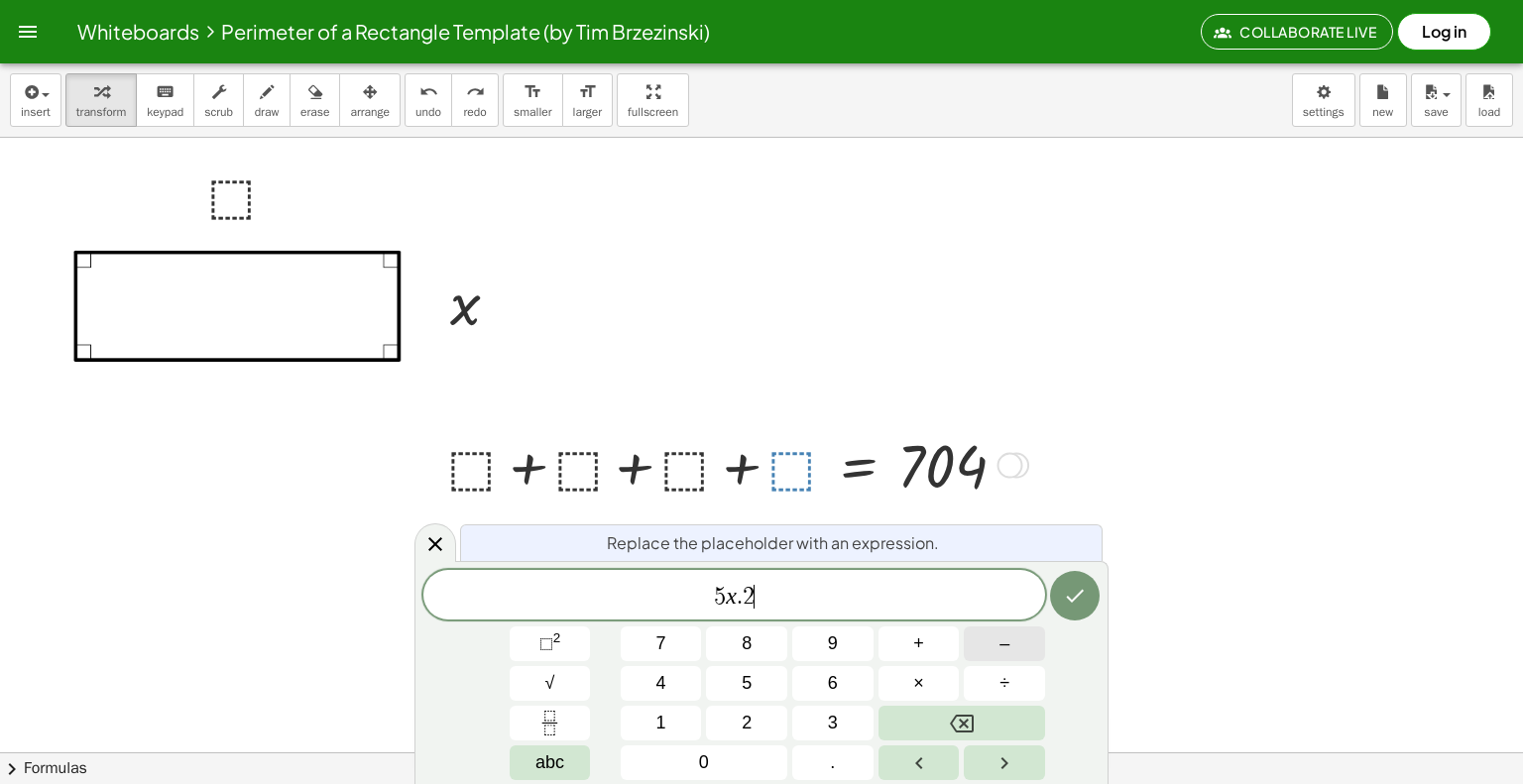 click on "–" at bounding box center (1004, 643) 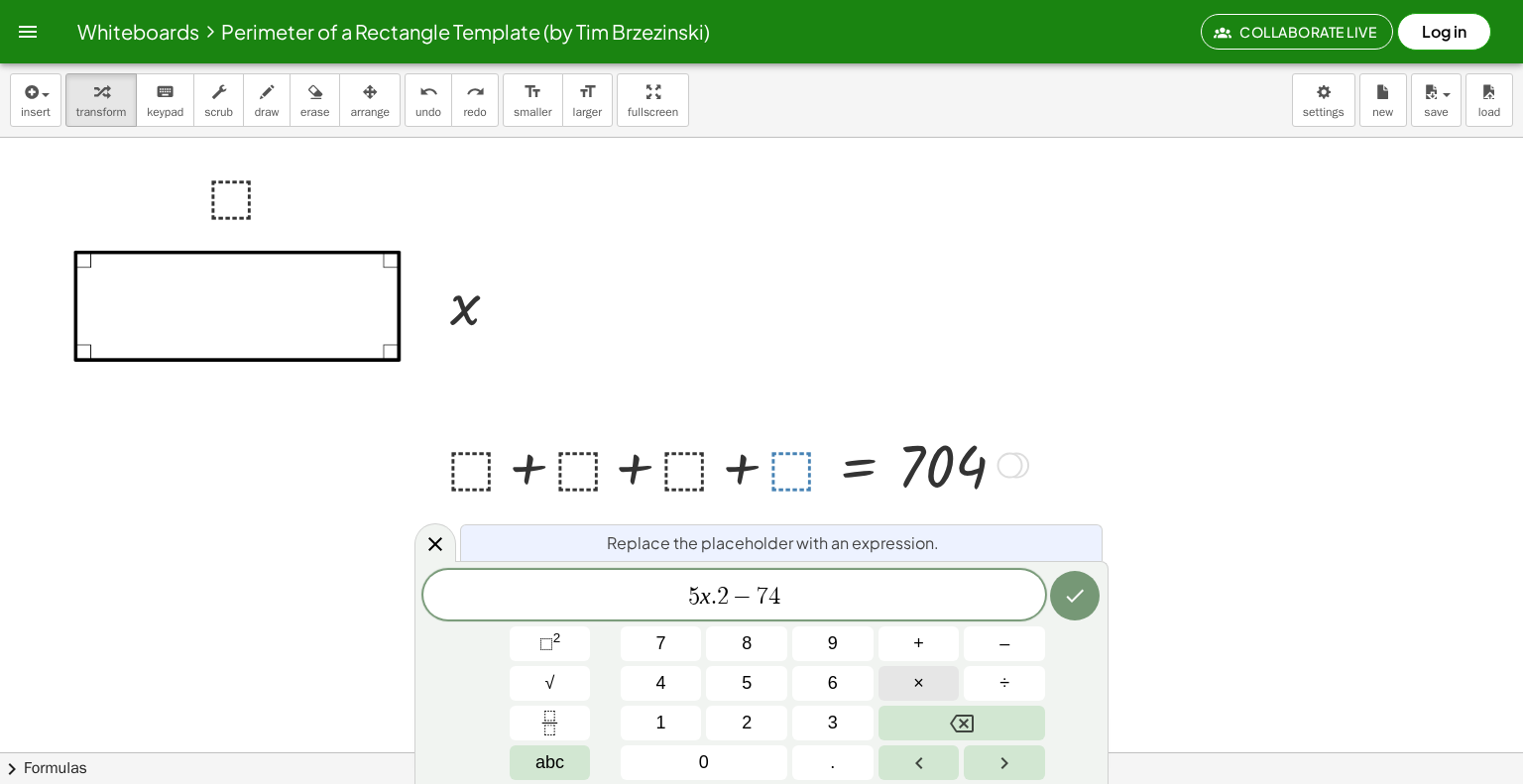 click on "×" at bounding box center [919, 683] 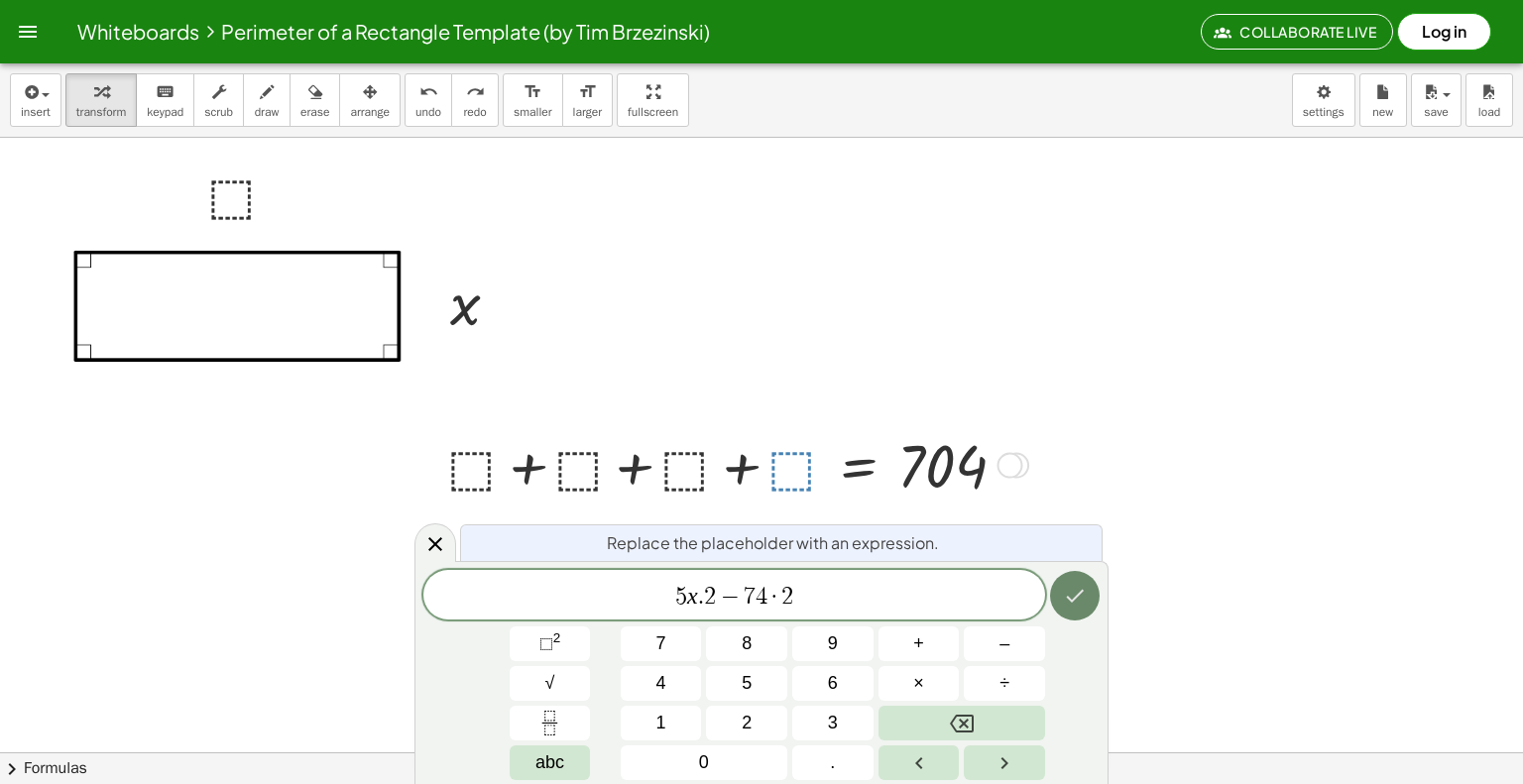 click 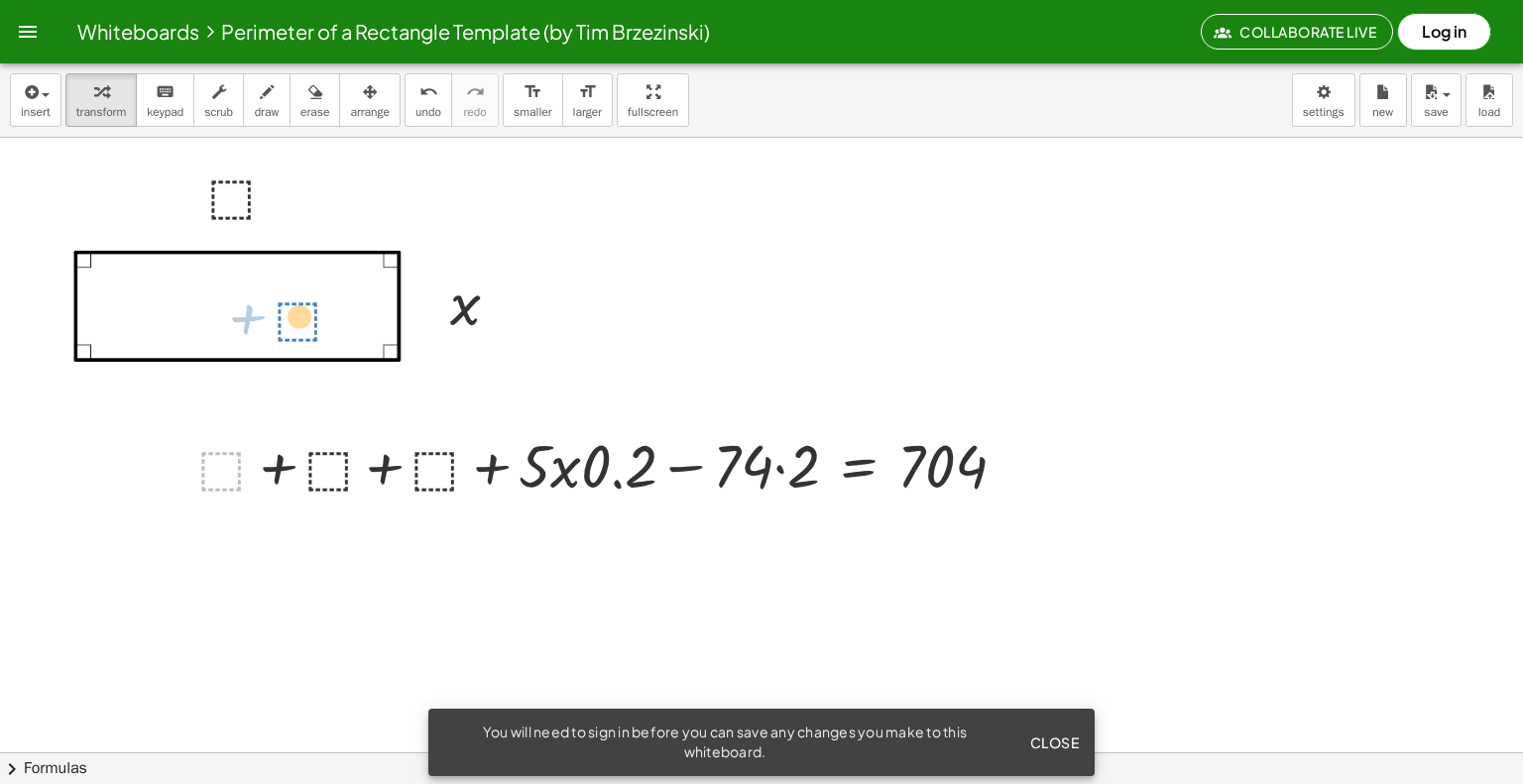 drag, startPoint x: 210, startPoint y: 468, endPoint x: 252, endPoint y: 355, distance: 120.55289 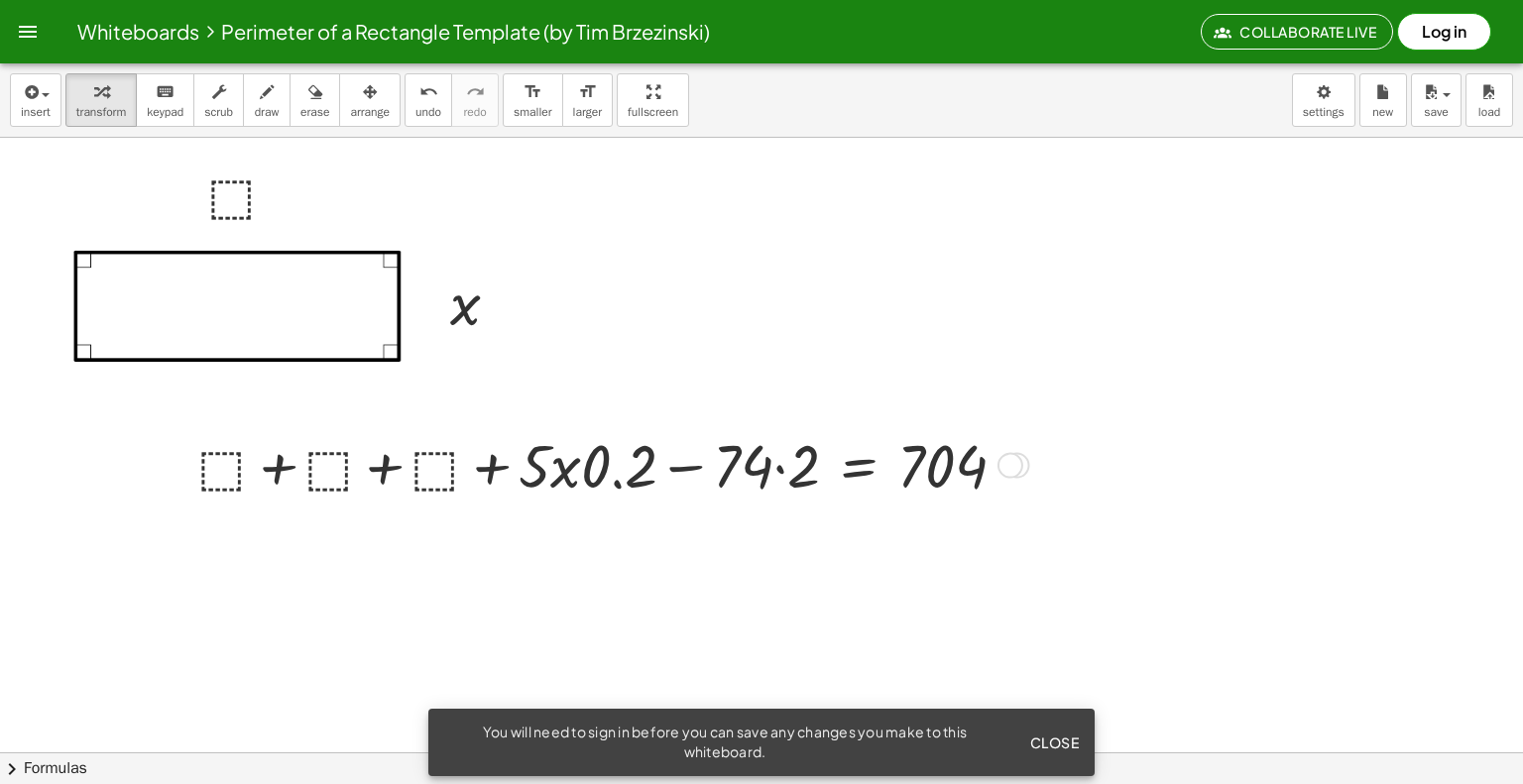 click at bounding box center [610, 464] 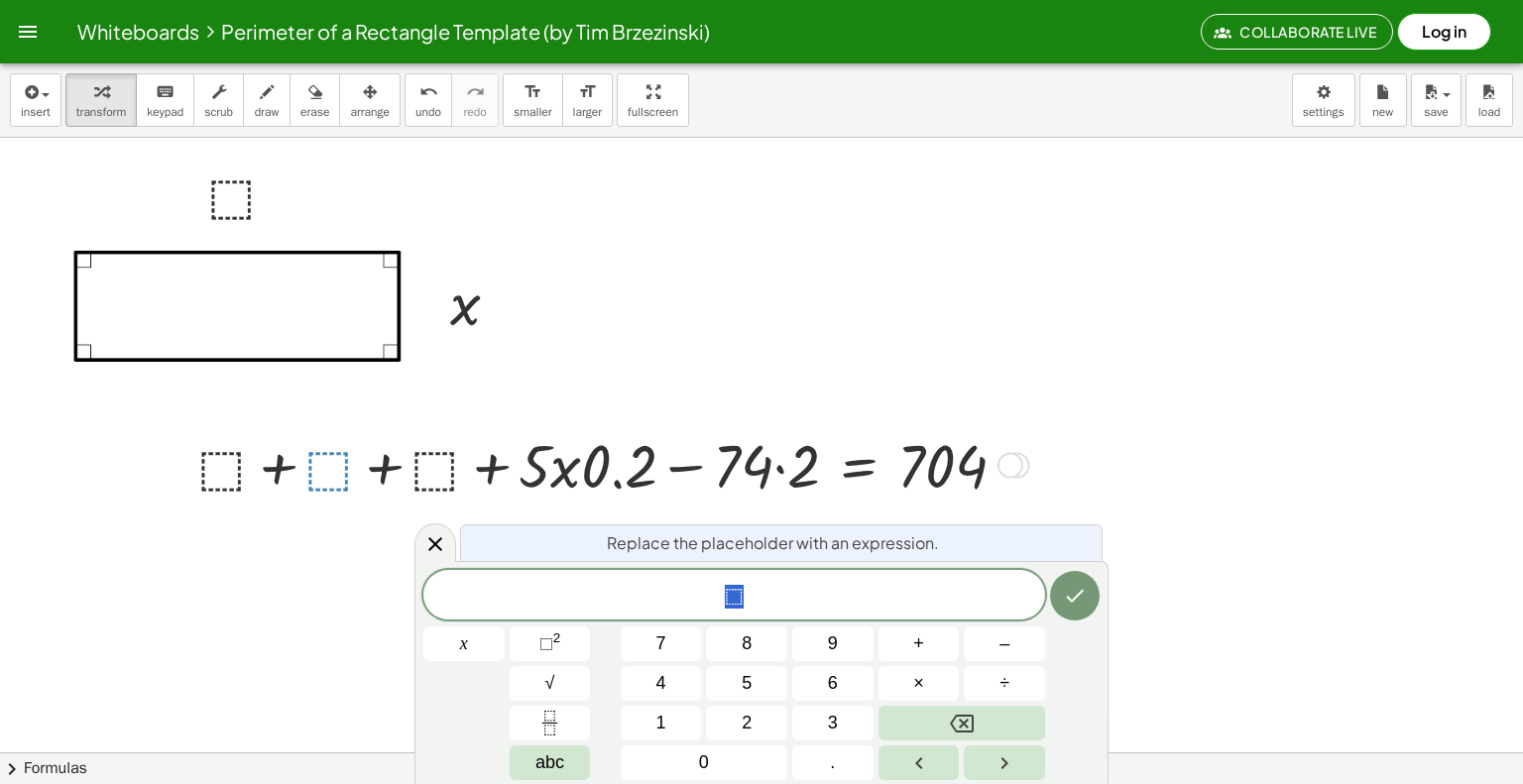 click at bounding box center (610, 464) 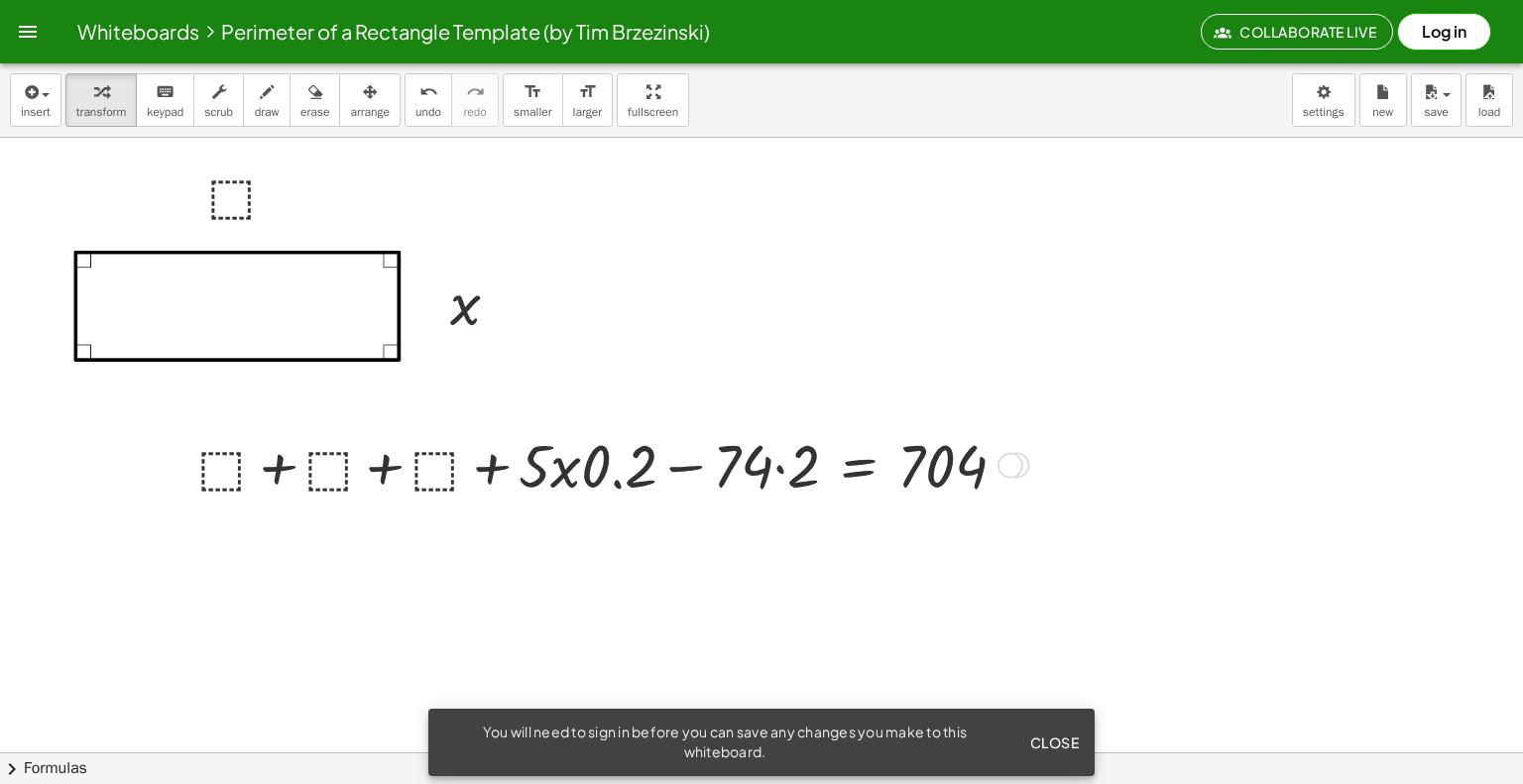 click at bounding box center [610, 464] 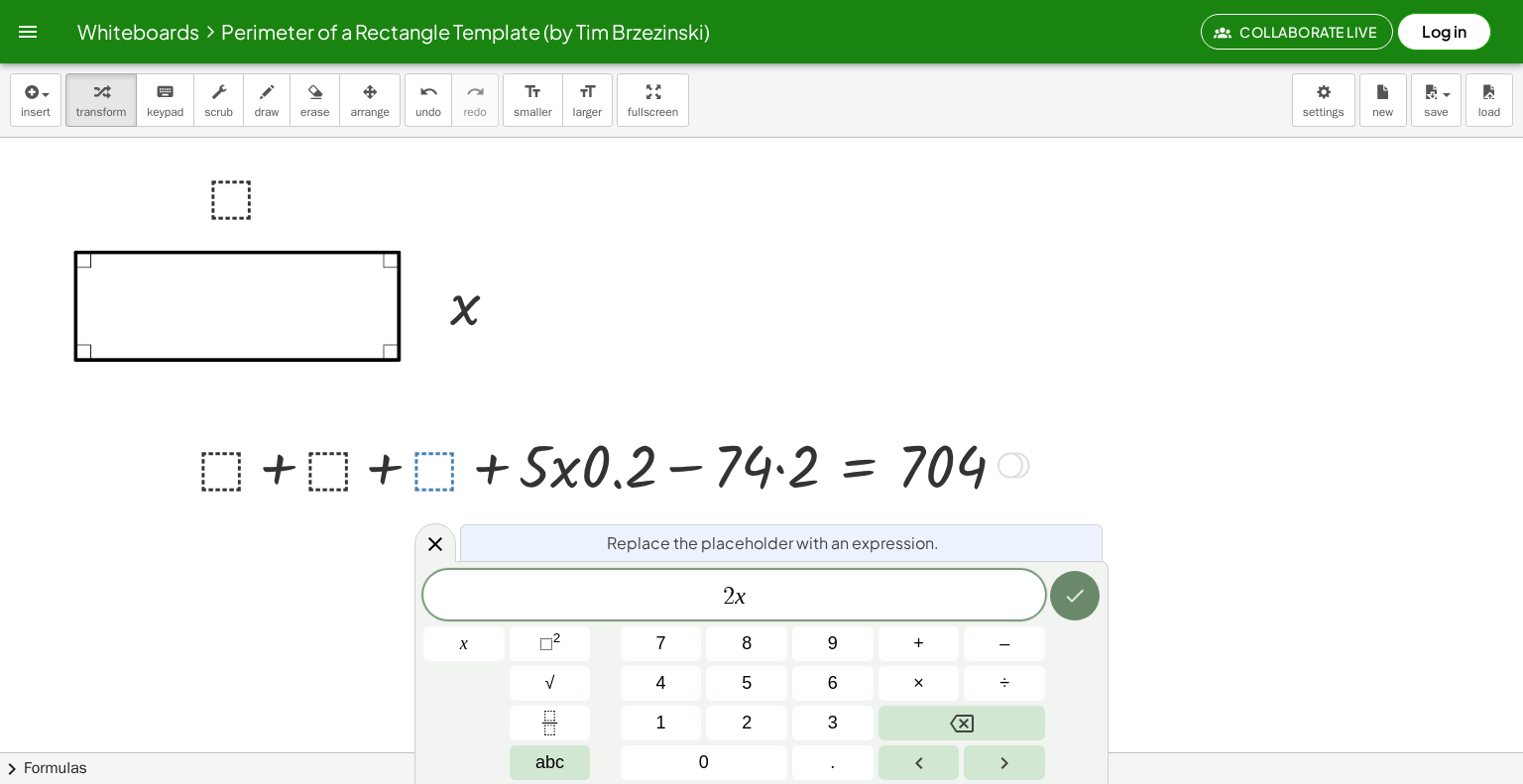 click 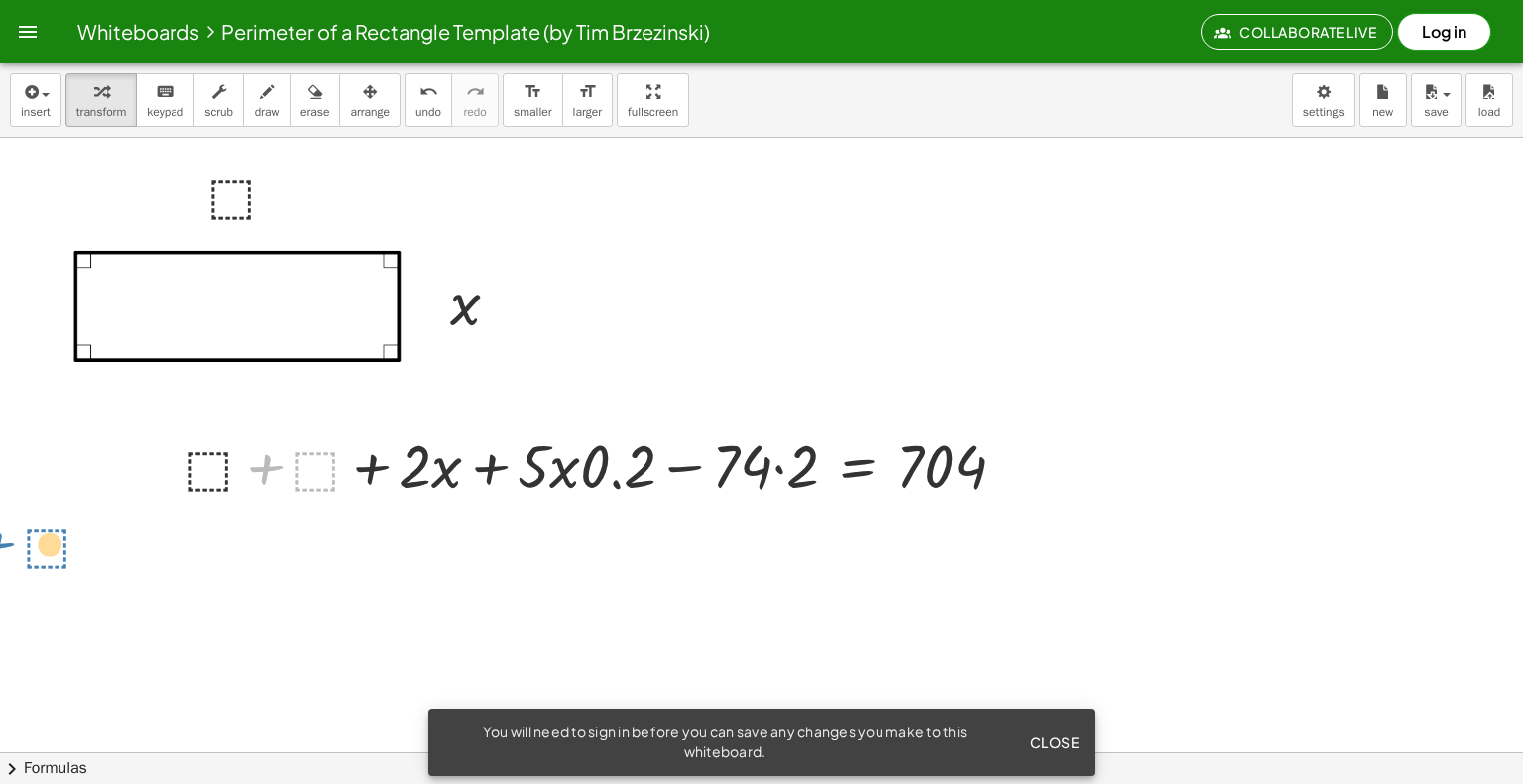 drag, startPoint x: 313, startPoint y: 462, endPoint x: 0, endPoint y: 538, distance: 322.09471 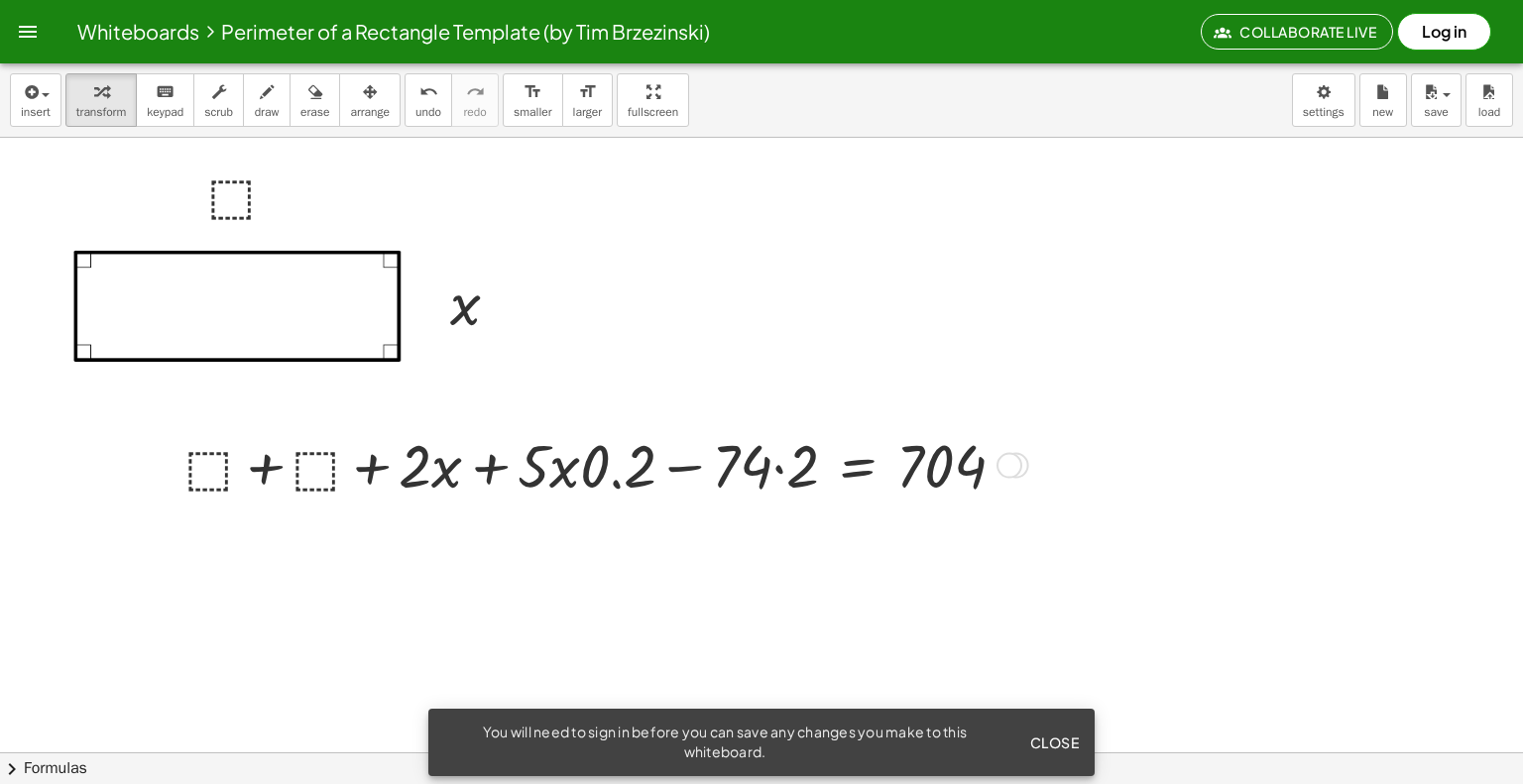 drag, startPoint x: 278, startPoint y: 465, endPoint x: 301, endPoint y: 481, distance: 28.01785 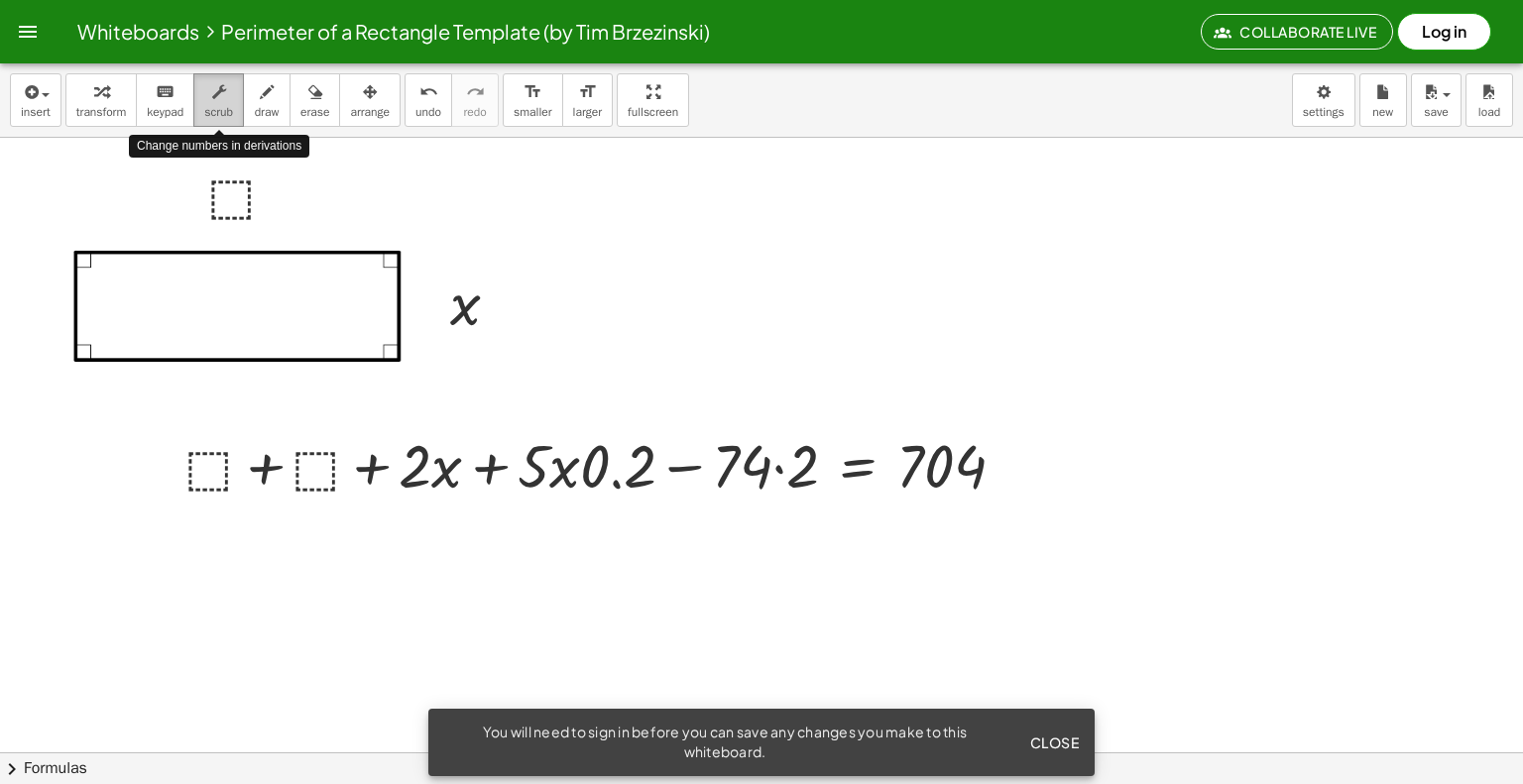 click on "scrub" at bounding box center [218, 100] 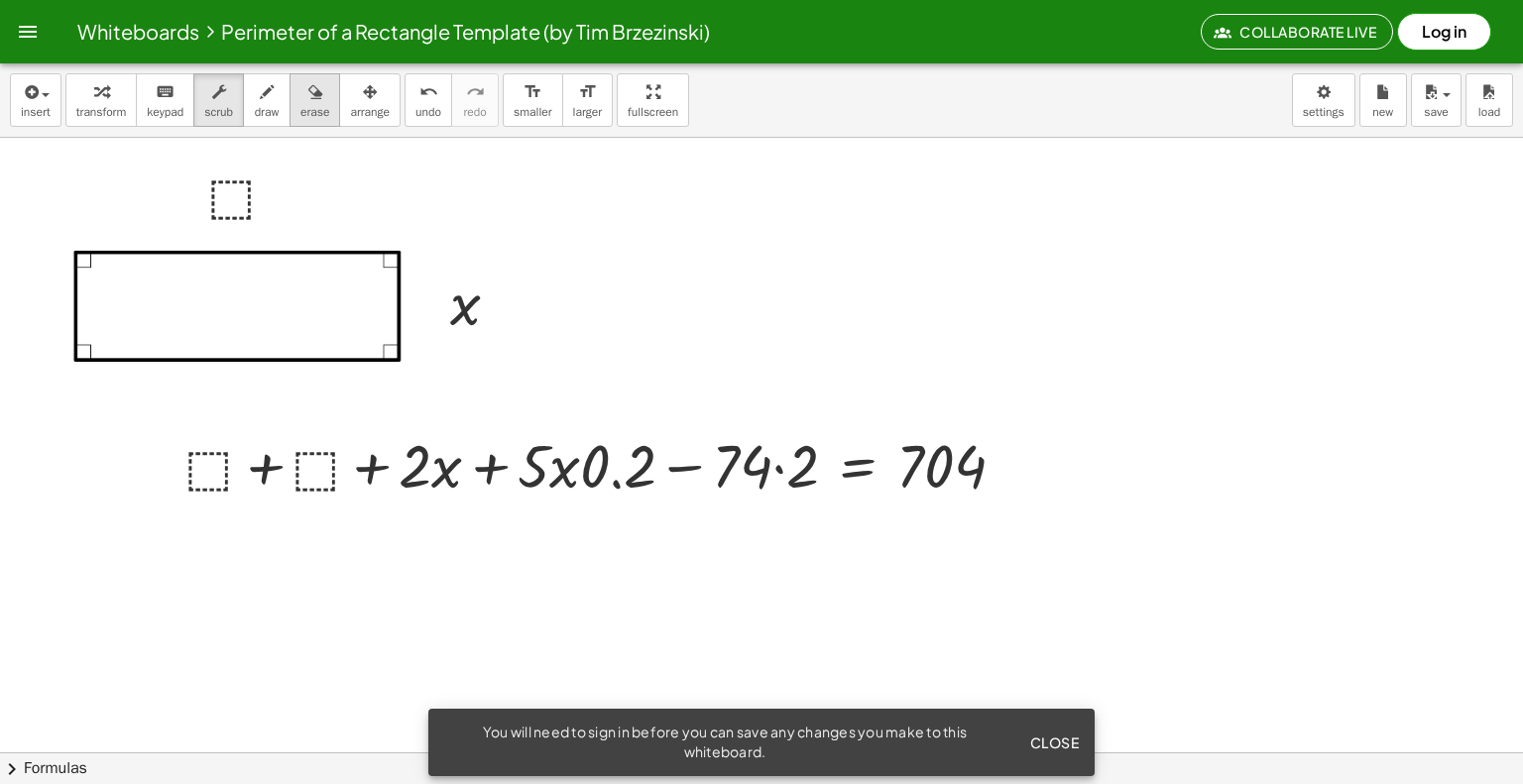 click on "erase" at bounding box center (314, 100) 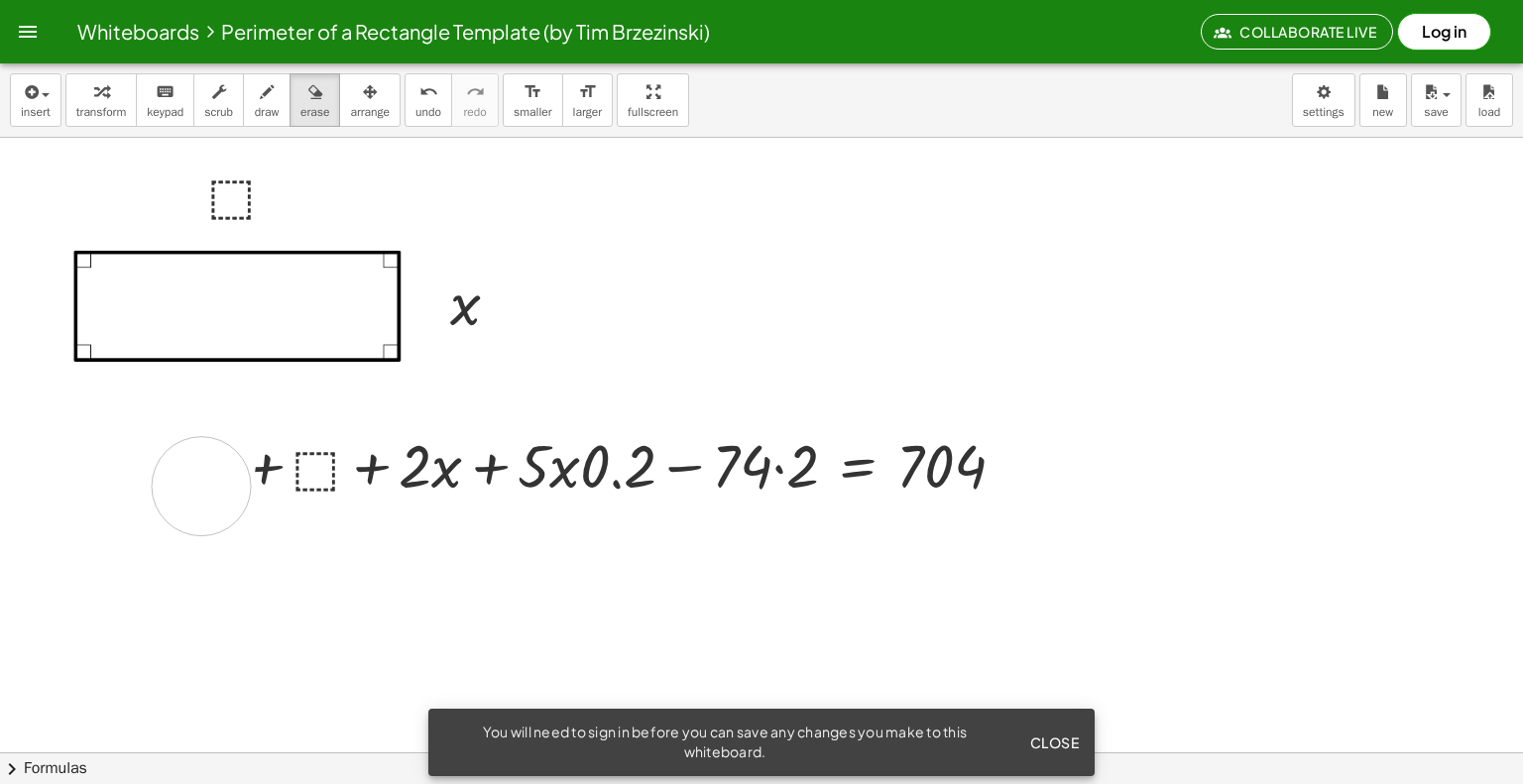 drag, startPoint x: 204, startPoint y: 435, endPoint x: 254, endPoint y: 451, distance: 52.49762 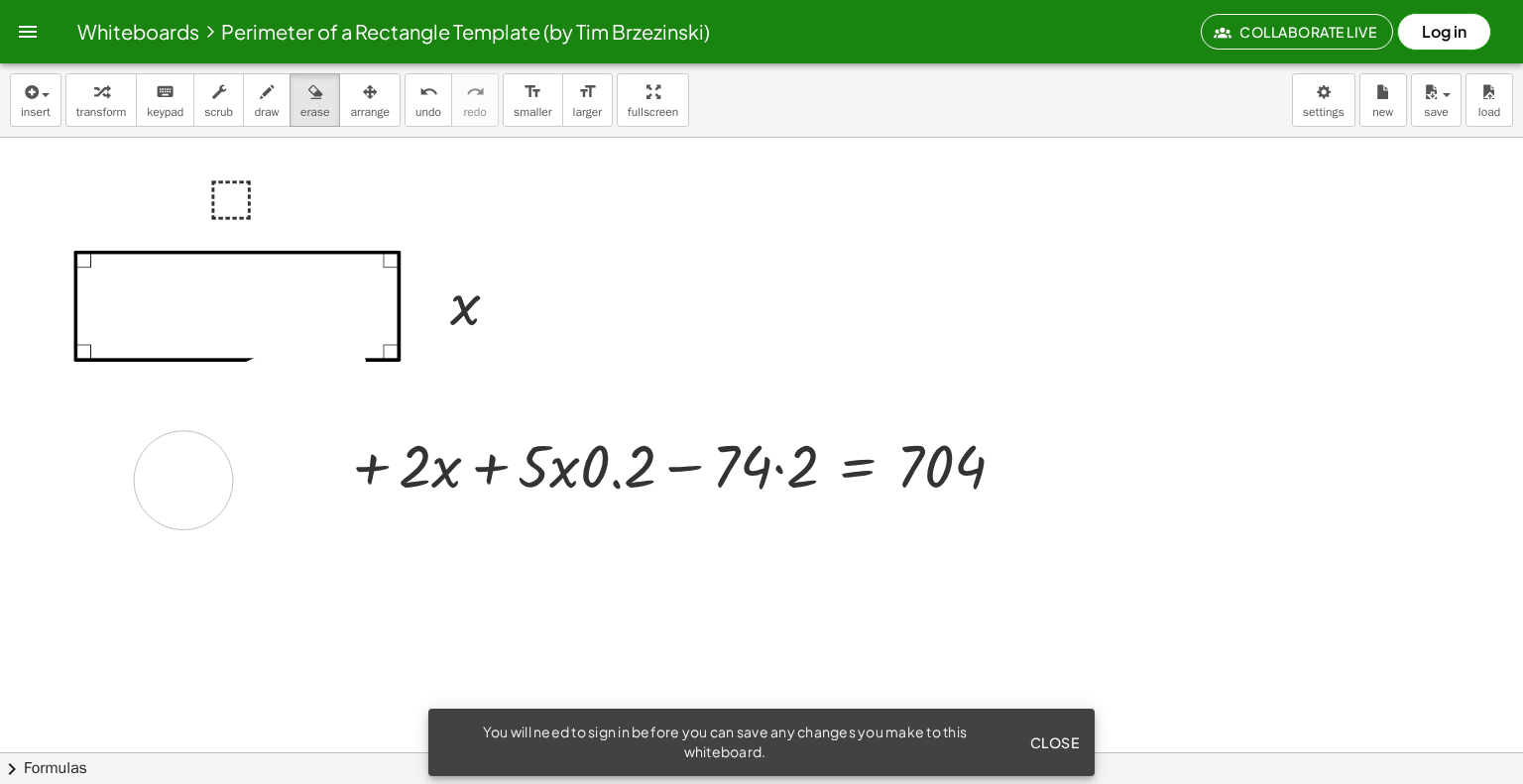 drag, startPoint x: 274, startPoint y: 439, endPoint x: 206, endPoint y: 452, distance: 69.2315 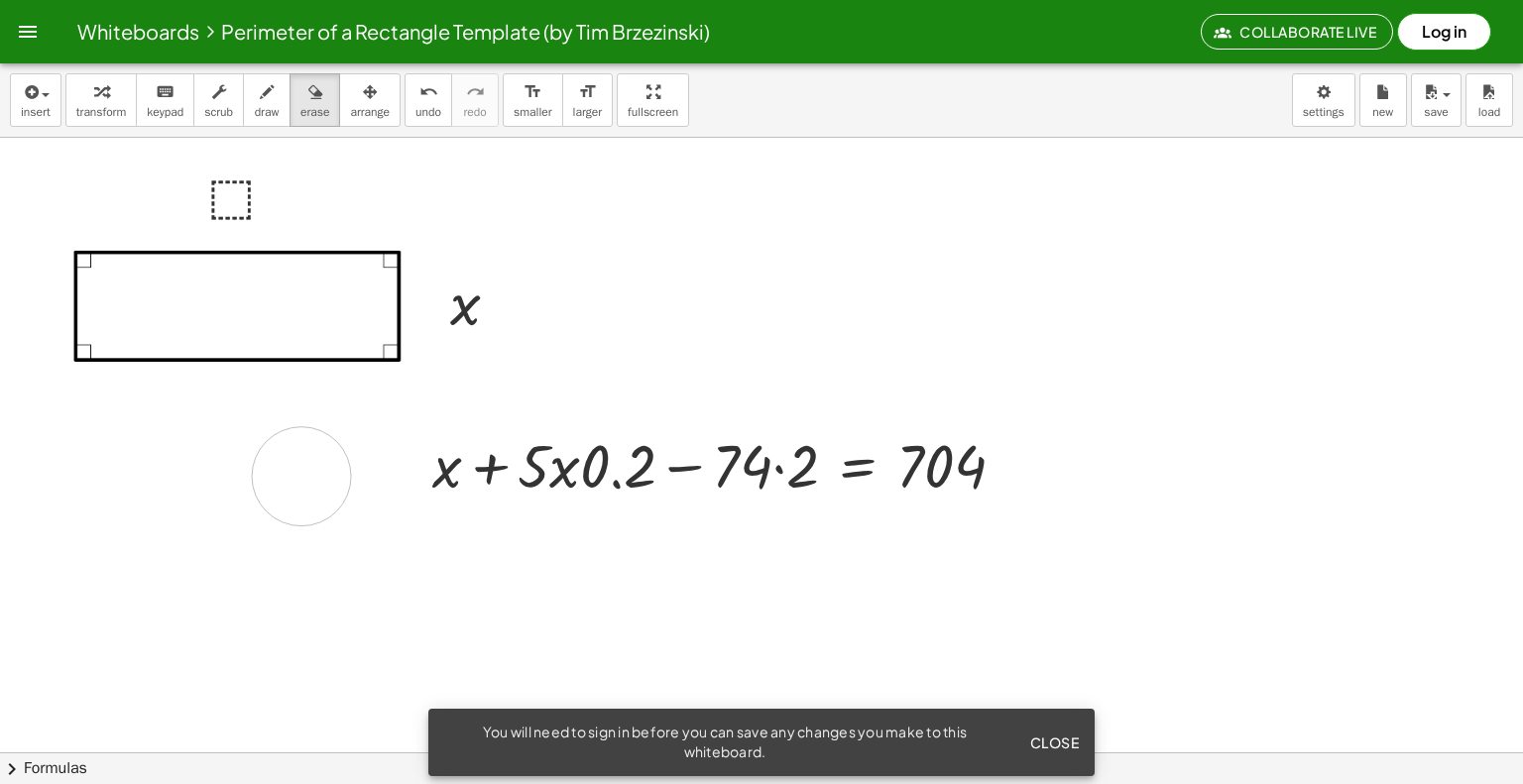 drag, startPoint x: 250, startPoint y: 435, endPoint x: 301, endPoint y: 472, distance: 63.00794 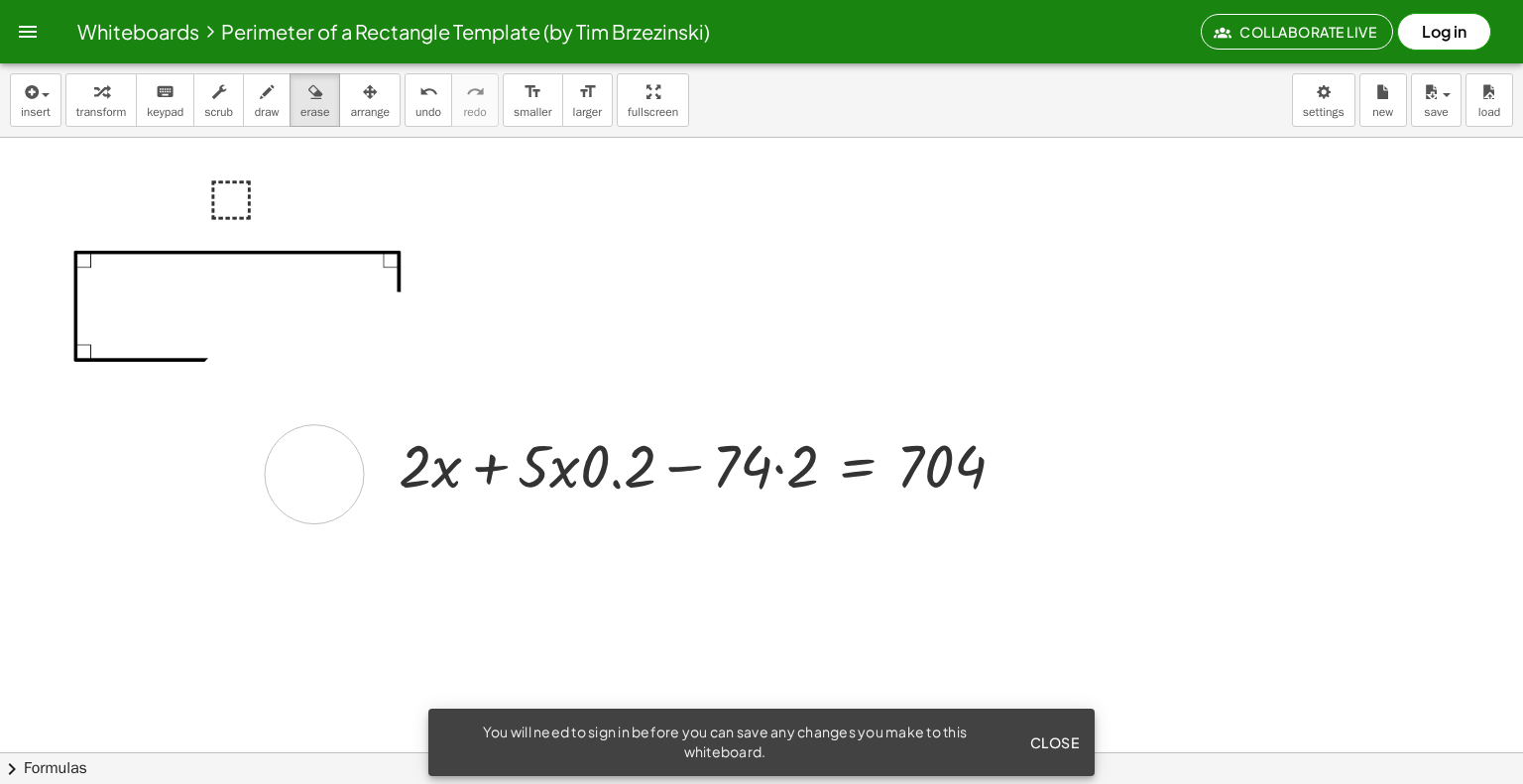 drag, startPoint x: 276, startPoint y: 453, endPoint x: 314, endPoint y: 473, distance: 42.941821 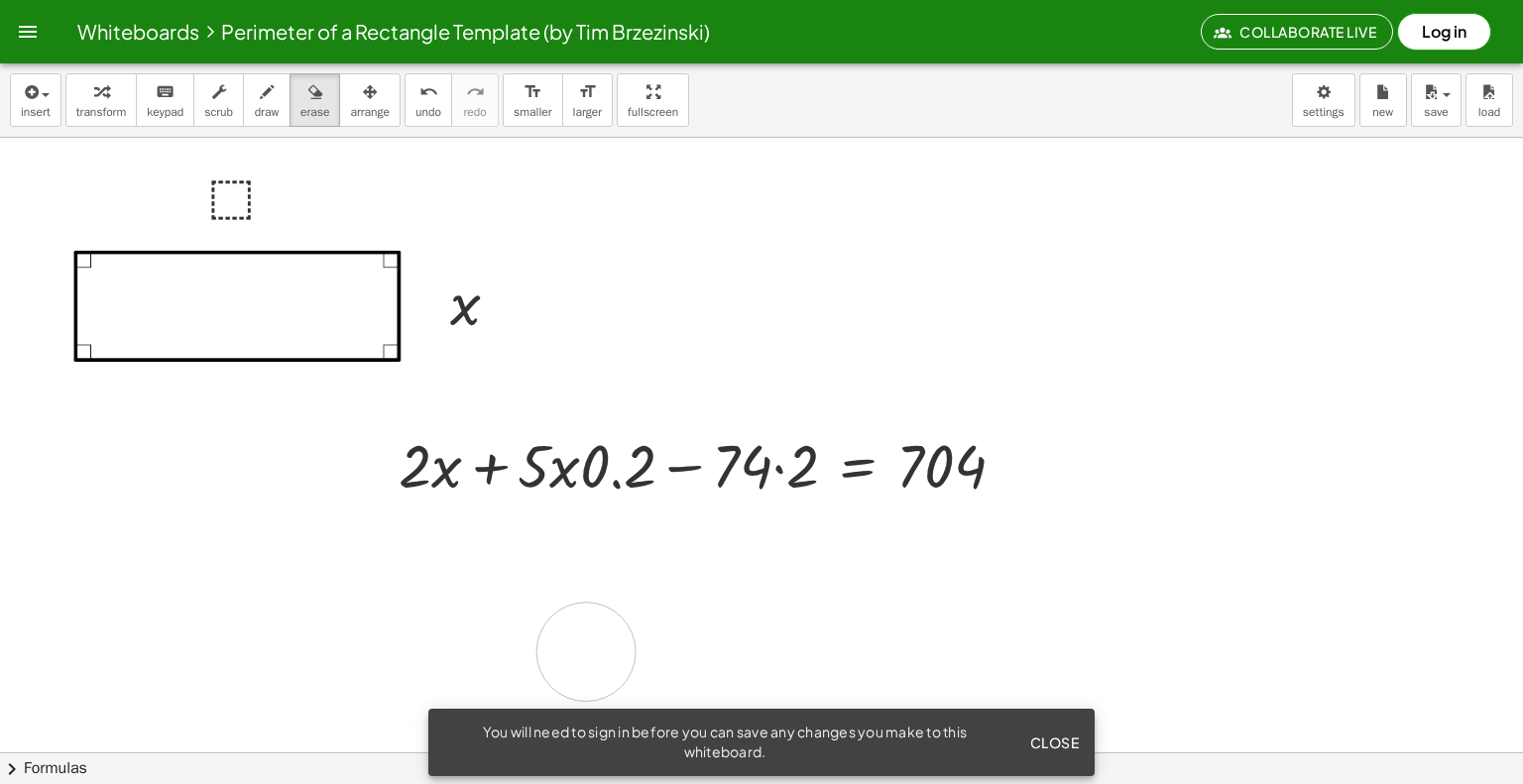 drag, startPoint x: 177, startPoint y: 453, endPoint x: 647, endPoint y: 628, distance: 501.52268 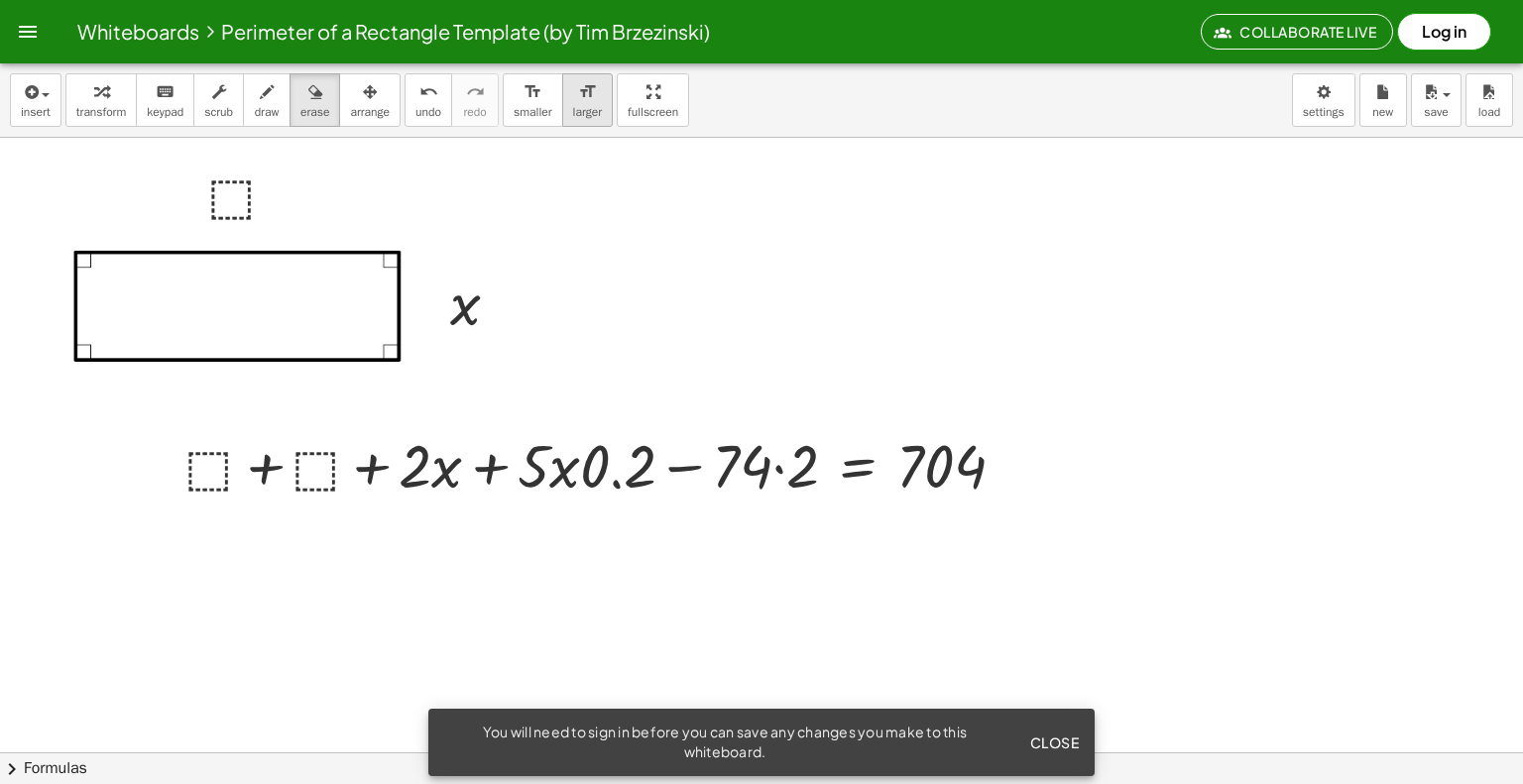 click on "format_size larger" at bounding box center (587, 100) 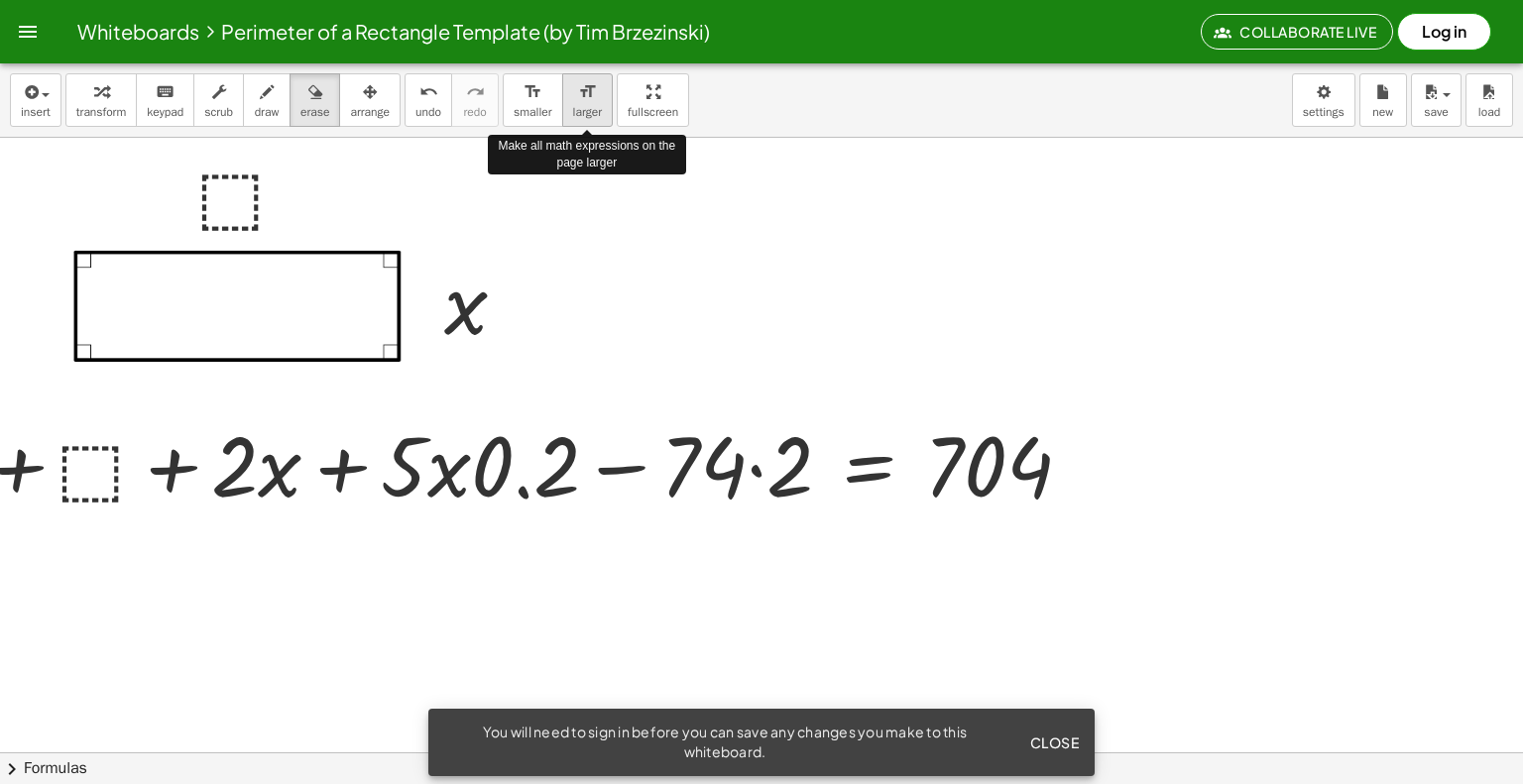 click on "format_size larger" at bounding box center [587, 100] 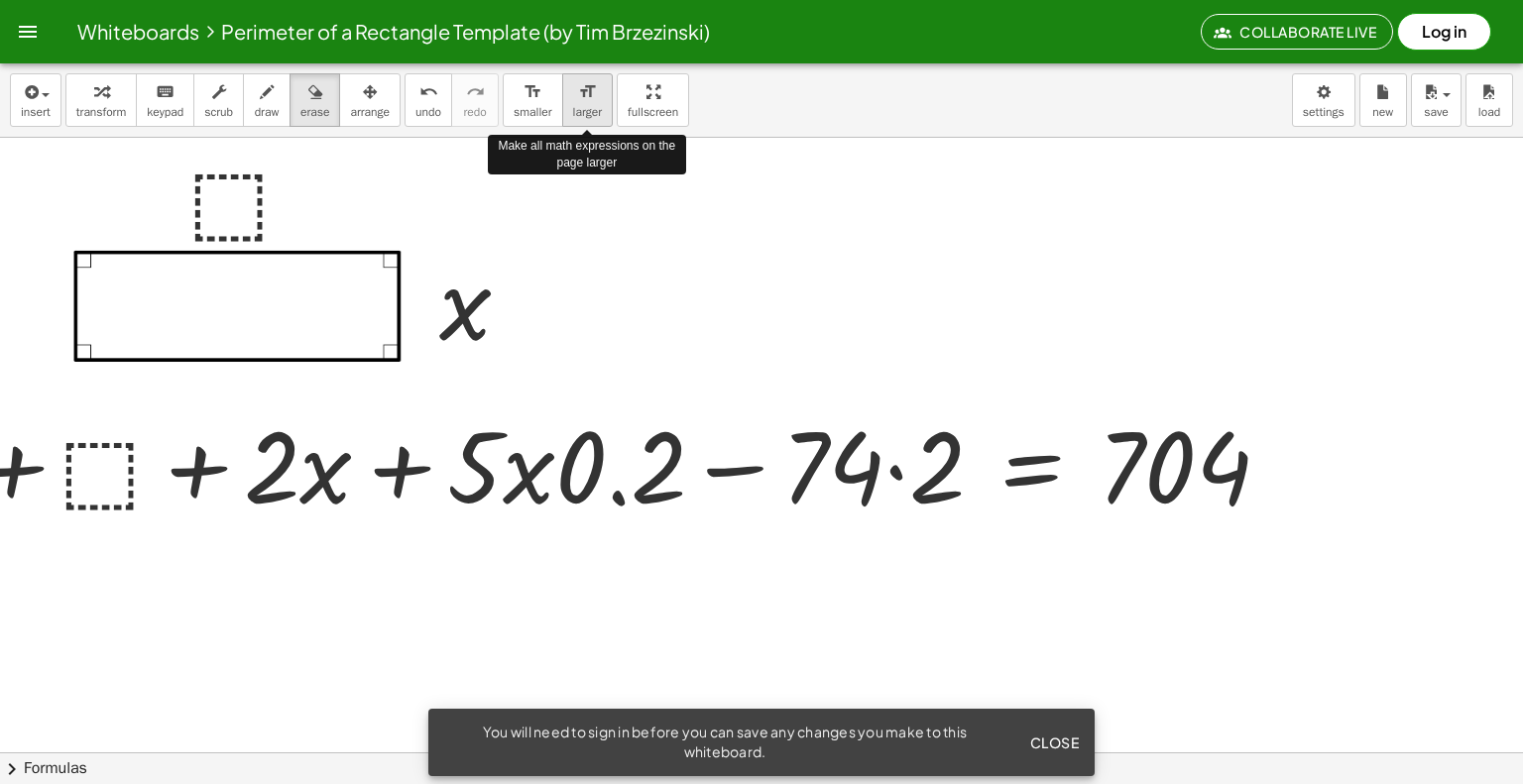 click on "format_size larger" at bounding box center (587, 100) 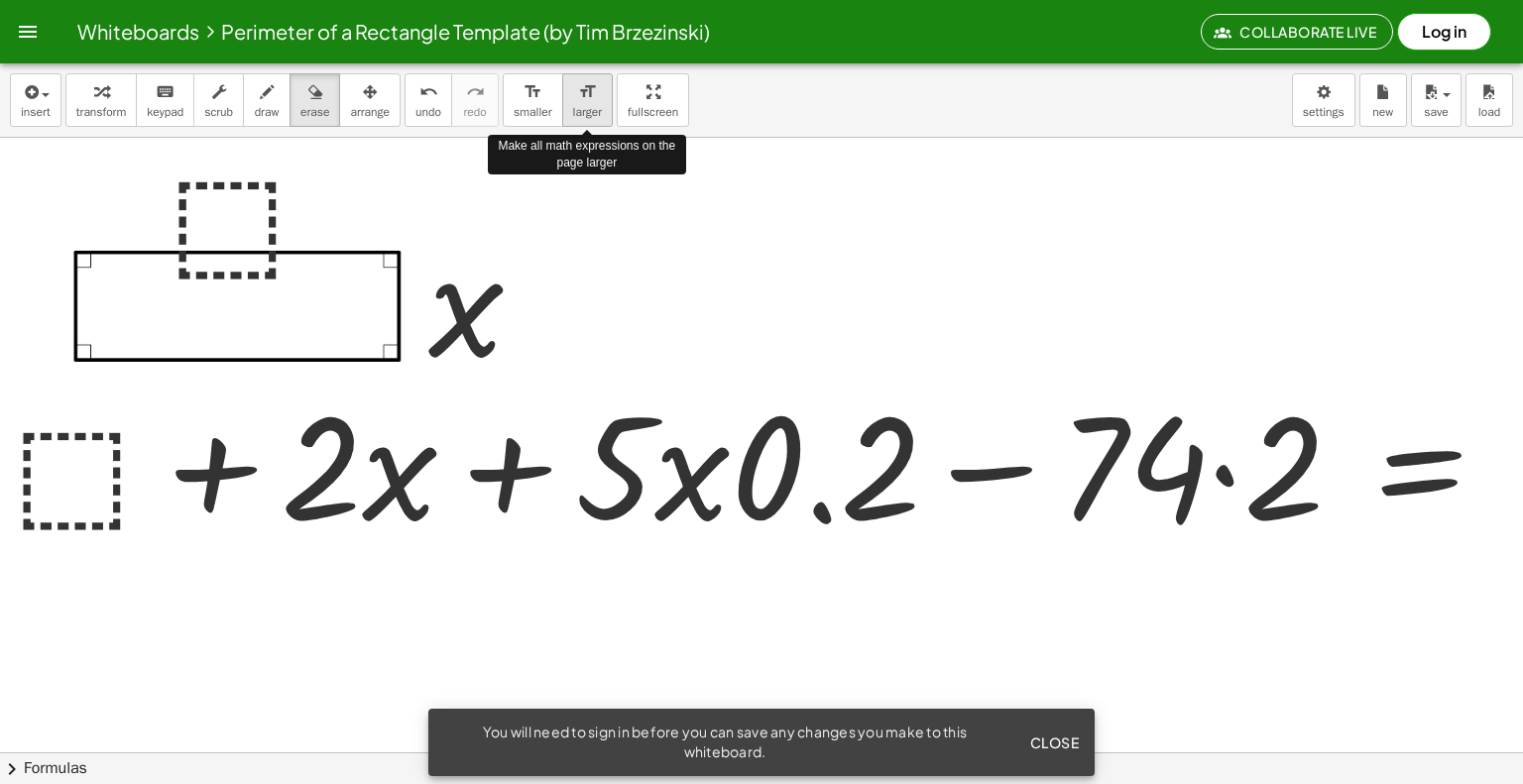 click on "format_size larger" at bounding box center (587, 100) 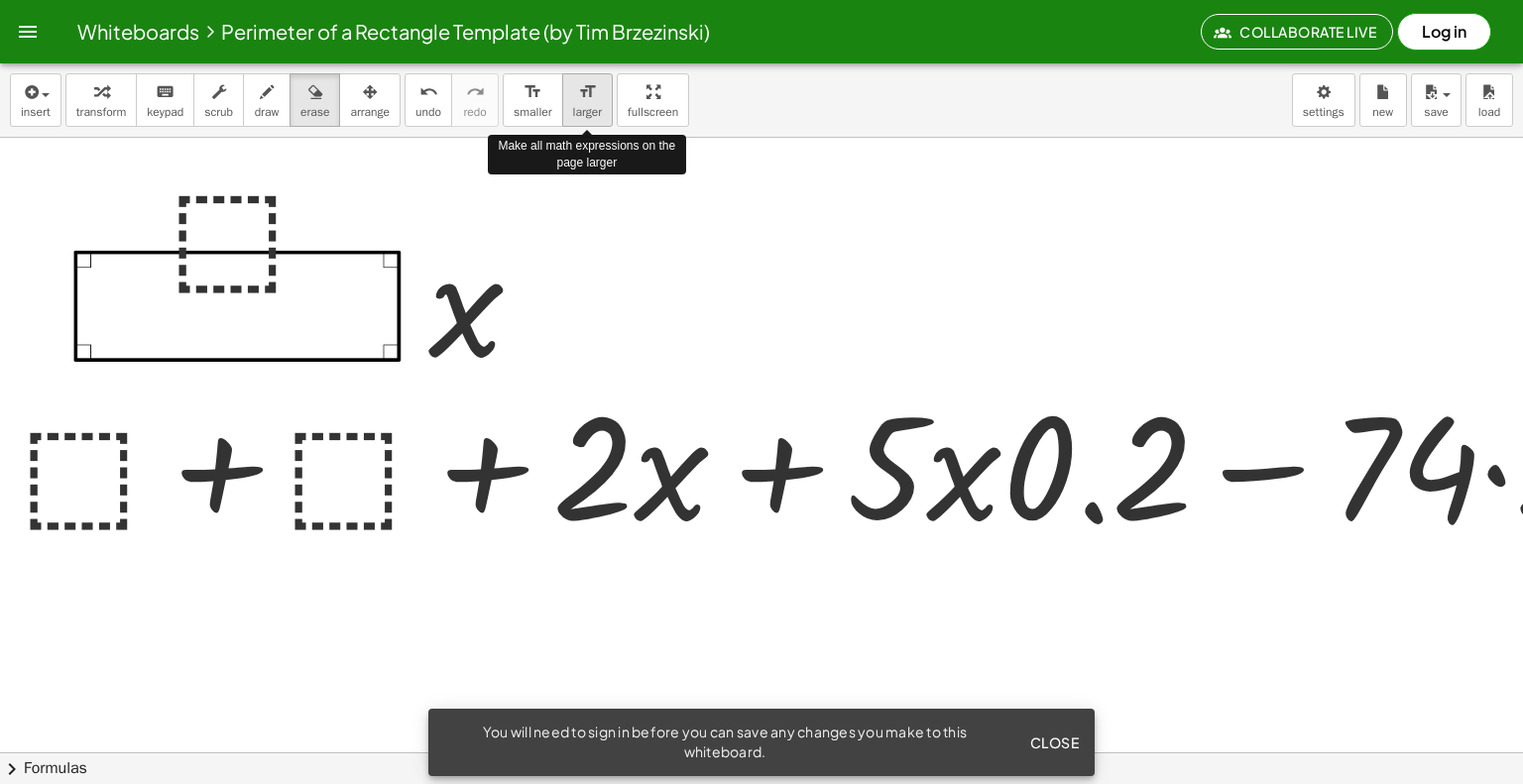 click on "format_size larger" at bounding box center (587, 100) 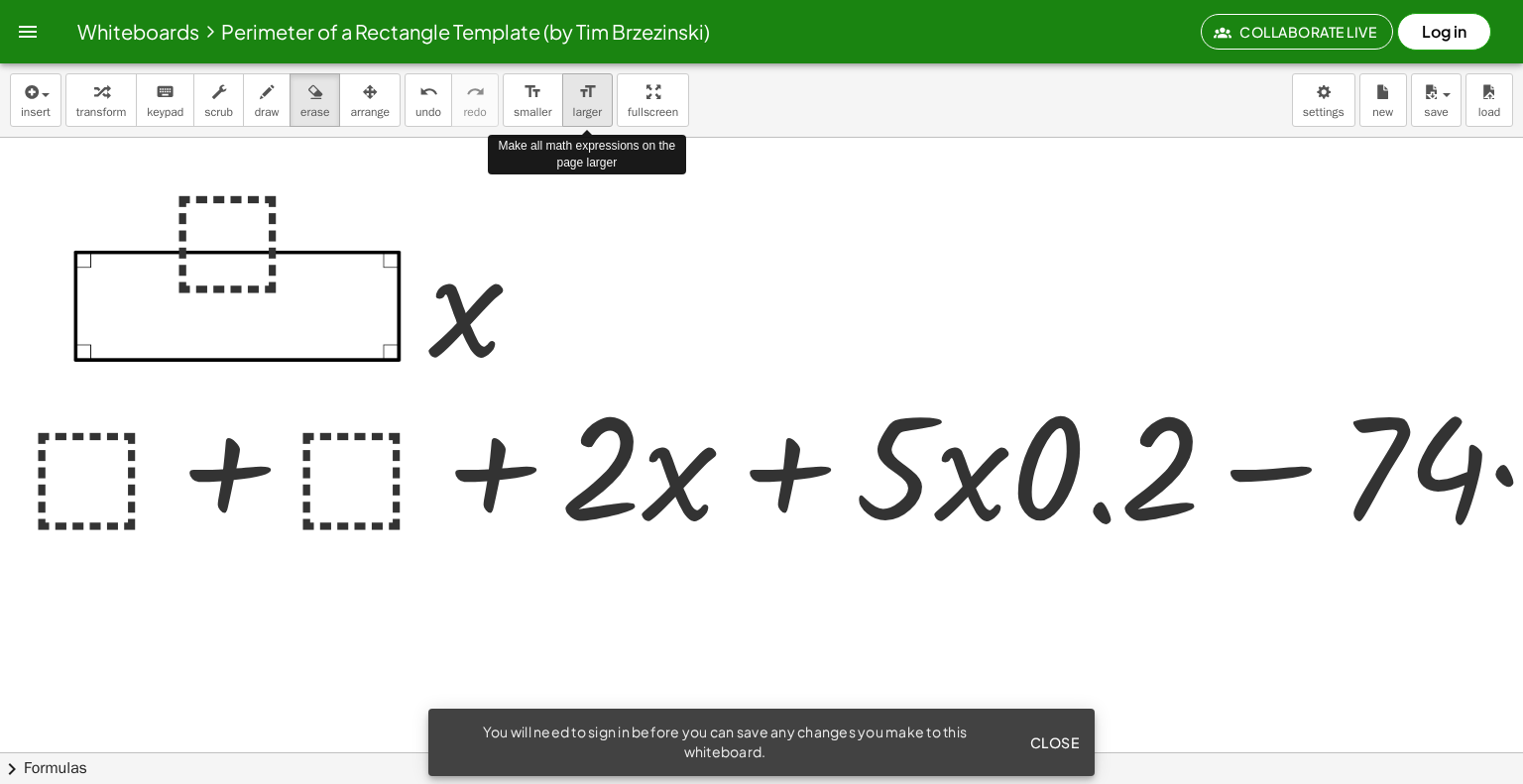 click on "format_size larger" at bounding box center (587, 100) 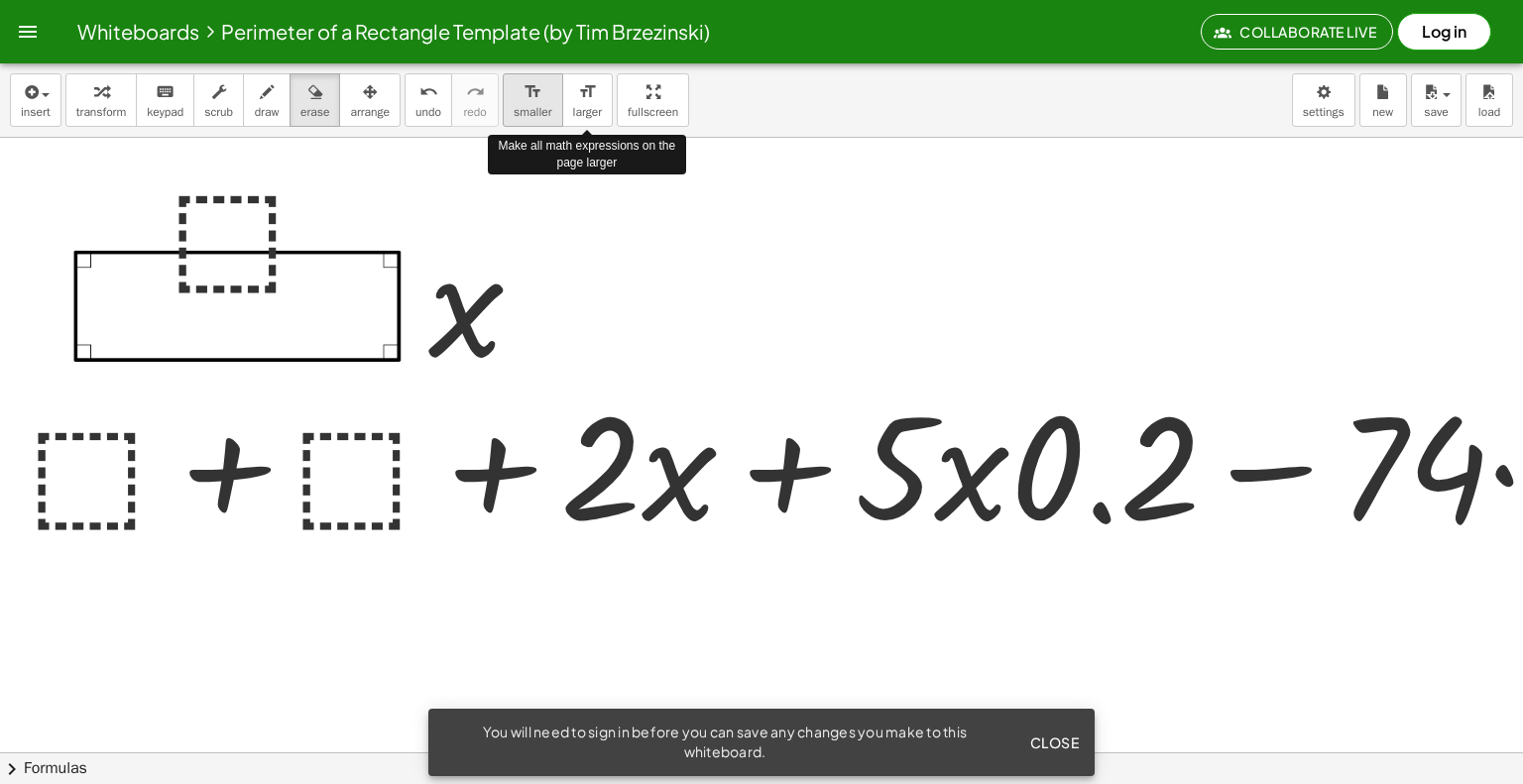 click on "smaller" at bounding box center (532, 112) 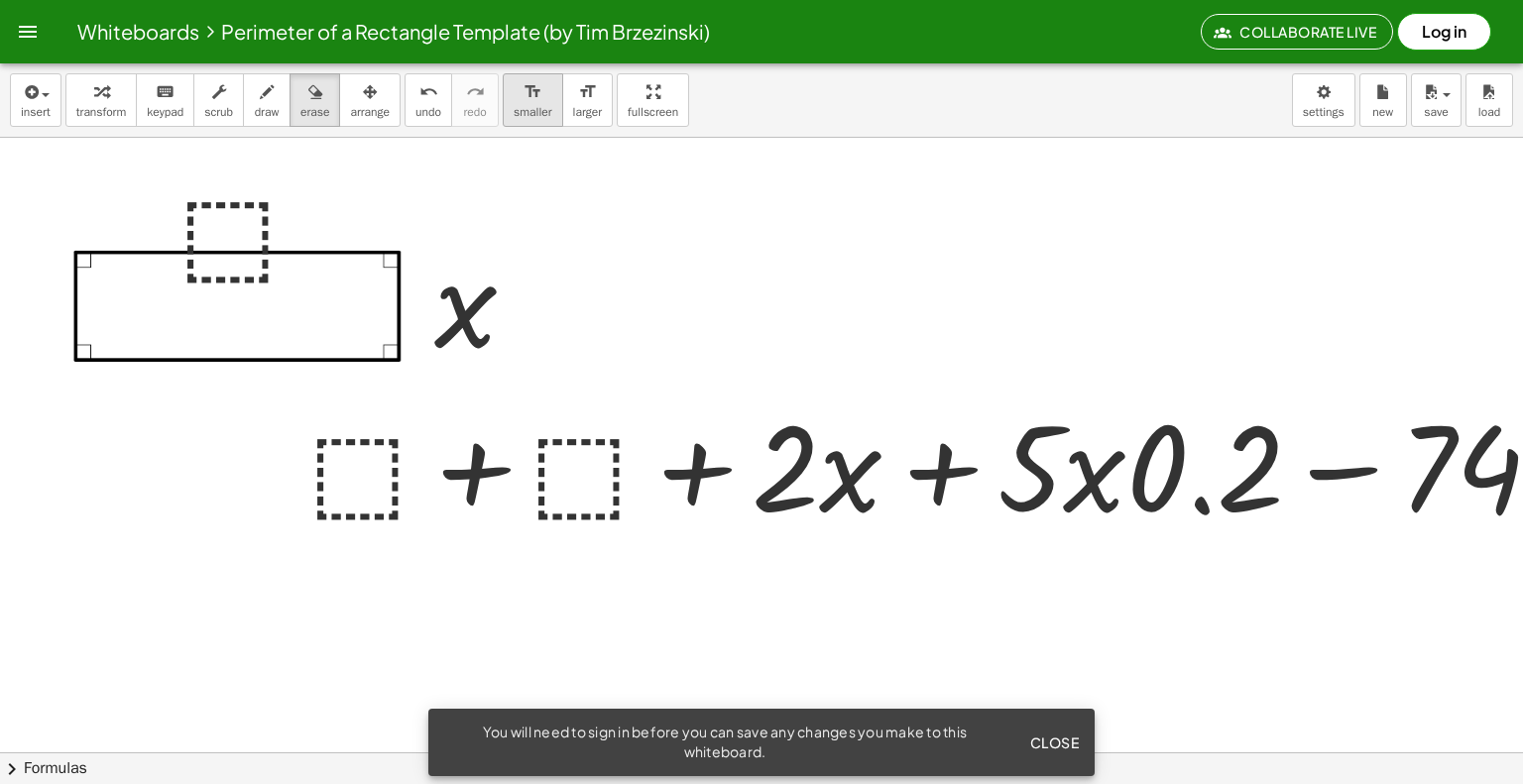 click on "smaller" at bounding box center (532, 112) 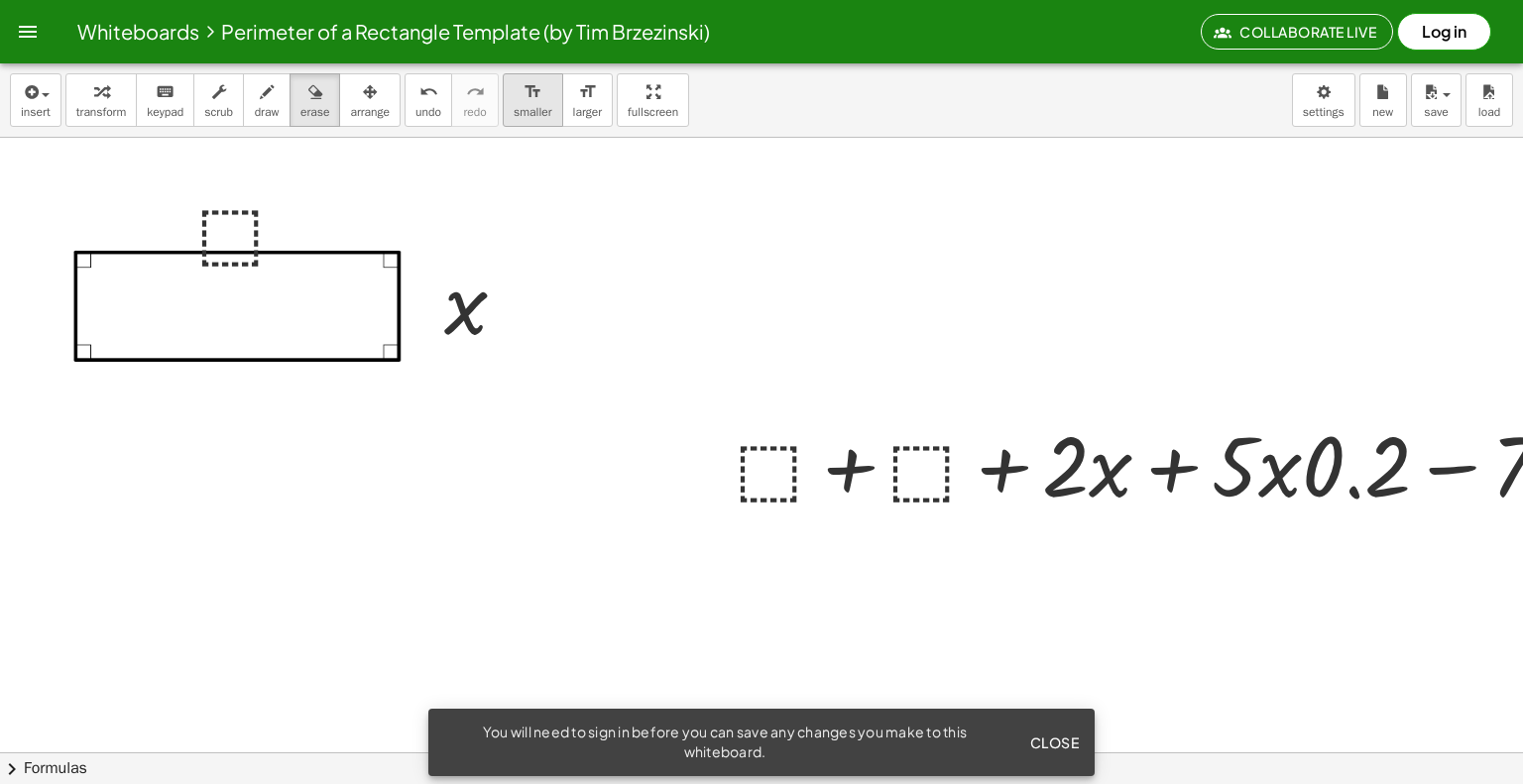 click on "smaller" at bounding box center [532, 112] 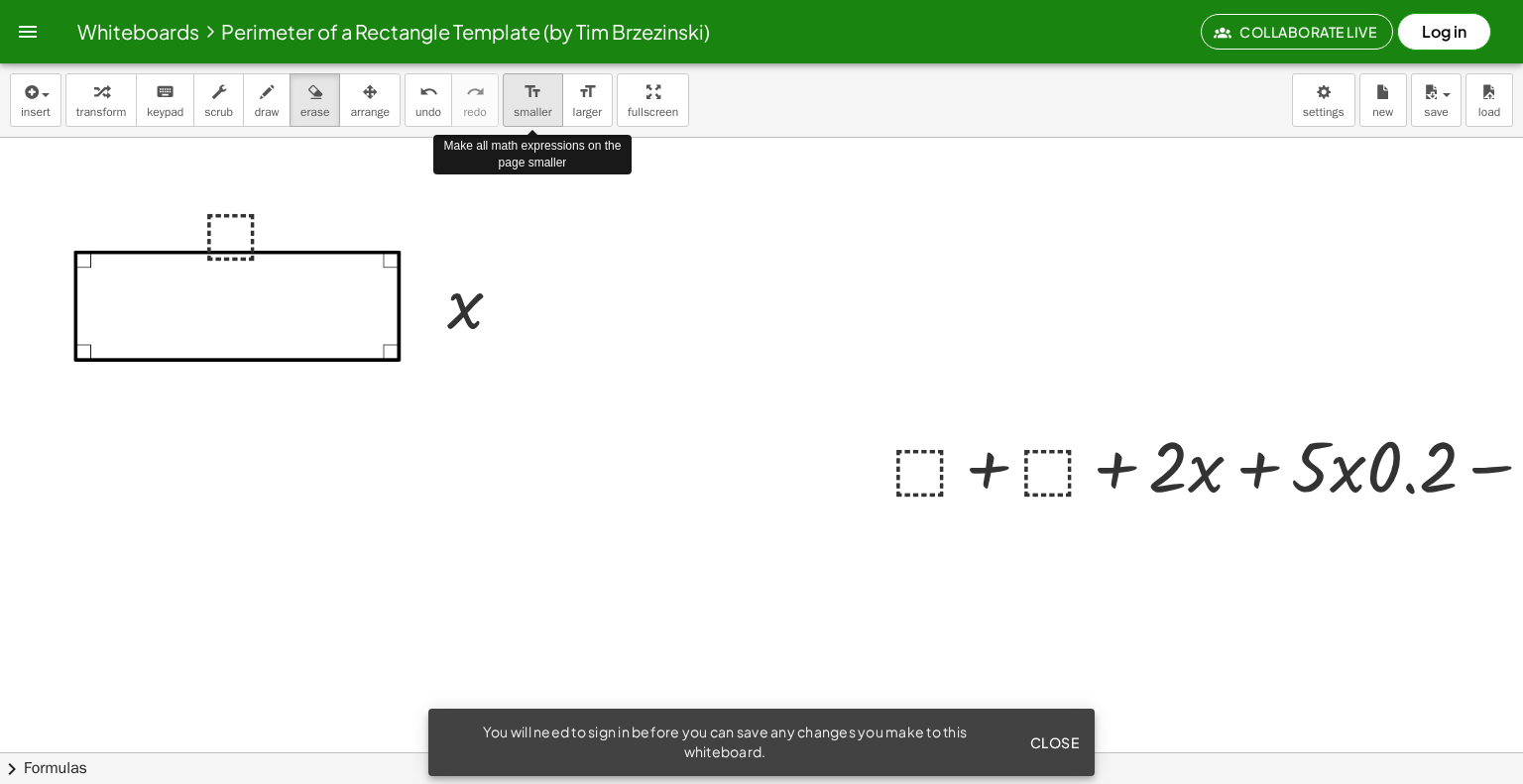 click on "smaller" at bounding box center (532, 112) 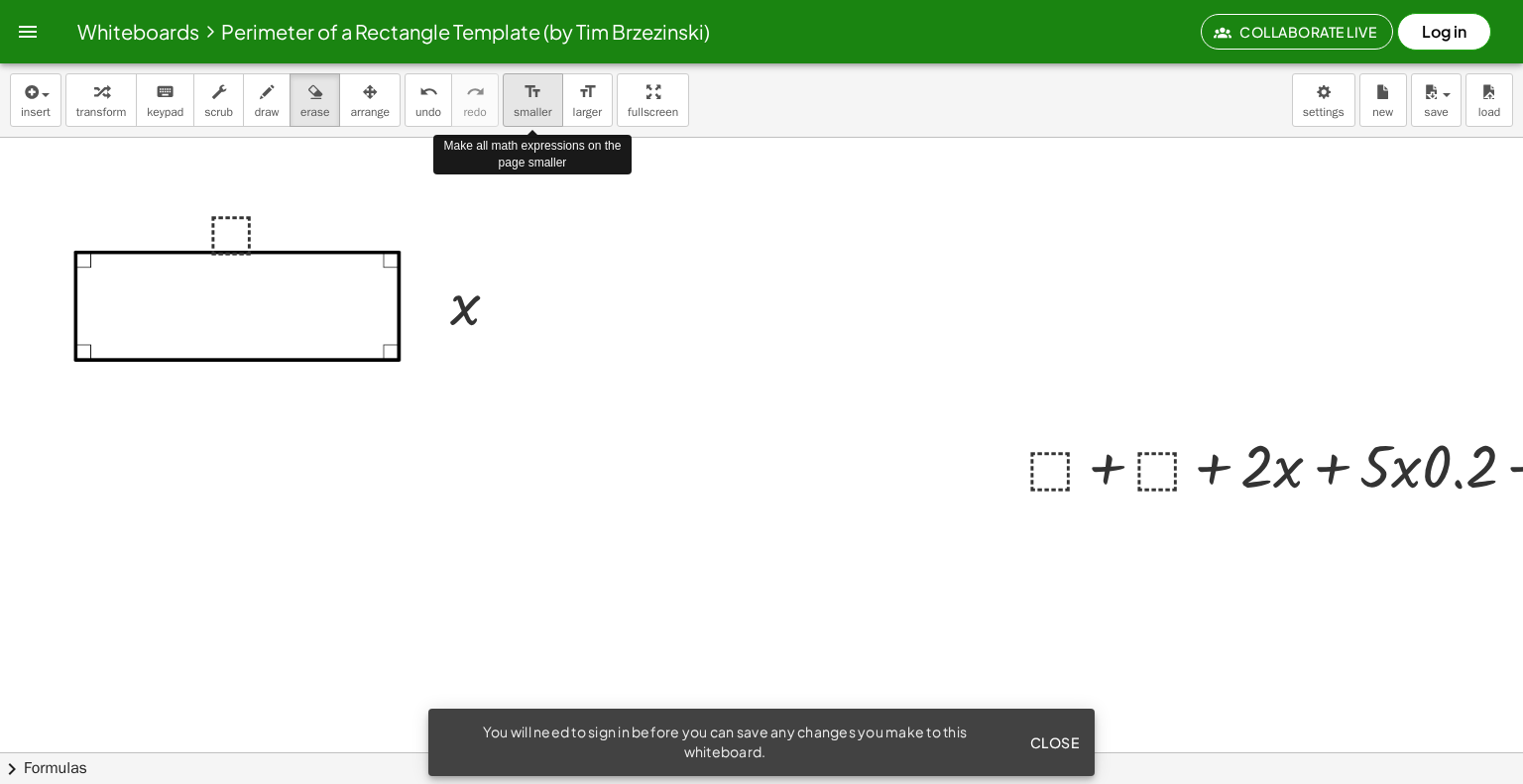 click on "smaller" at bounding box center [532, 112] 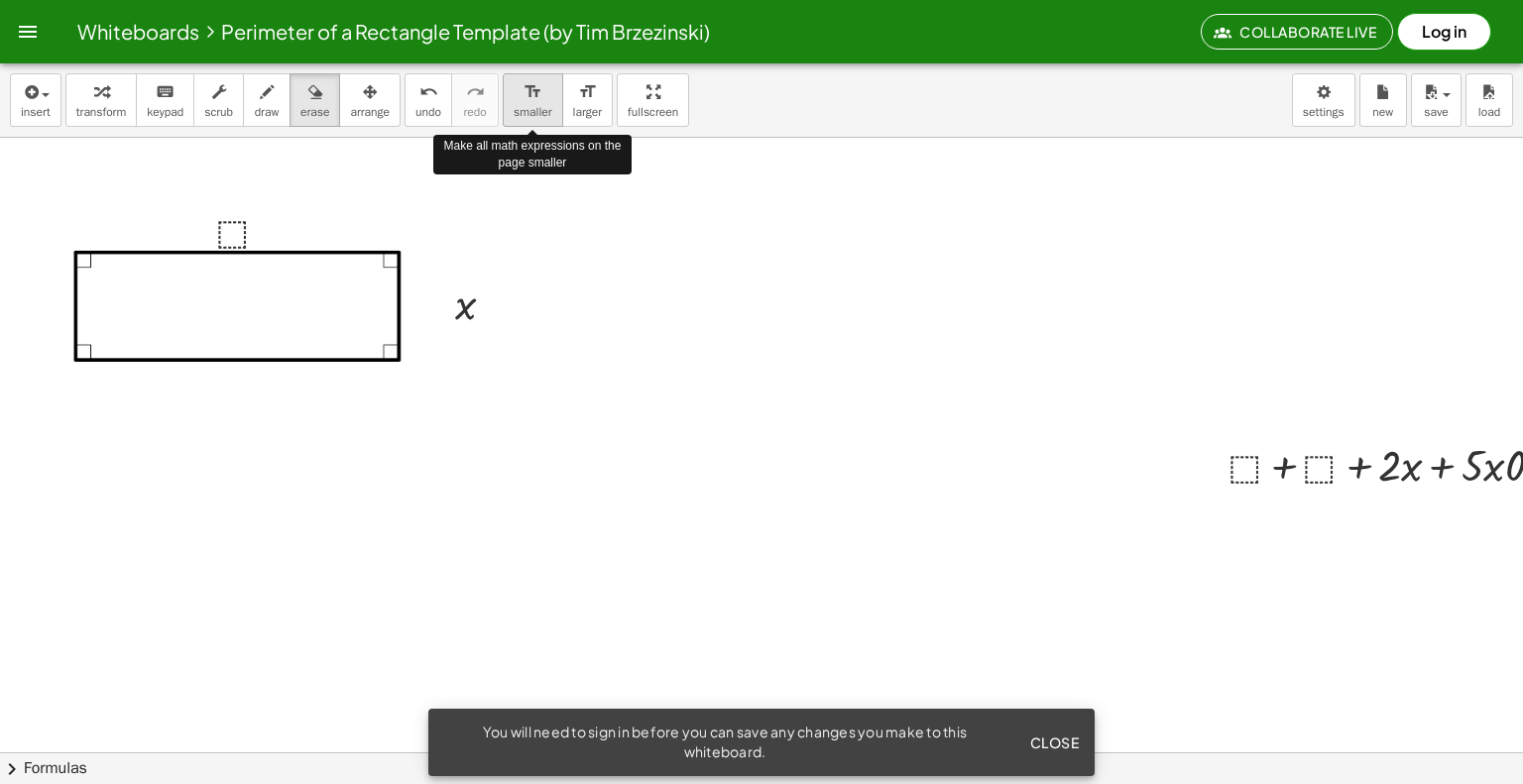 click on "smaller" at bounding box center (532, 112) 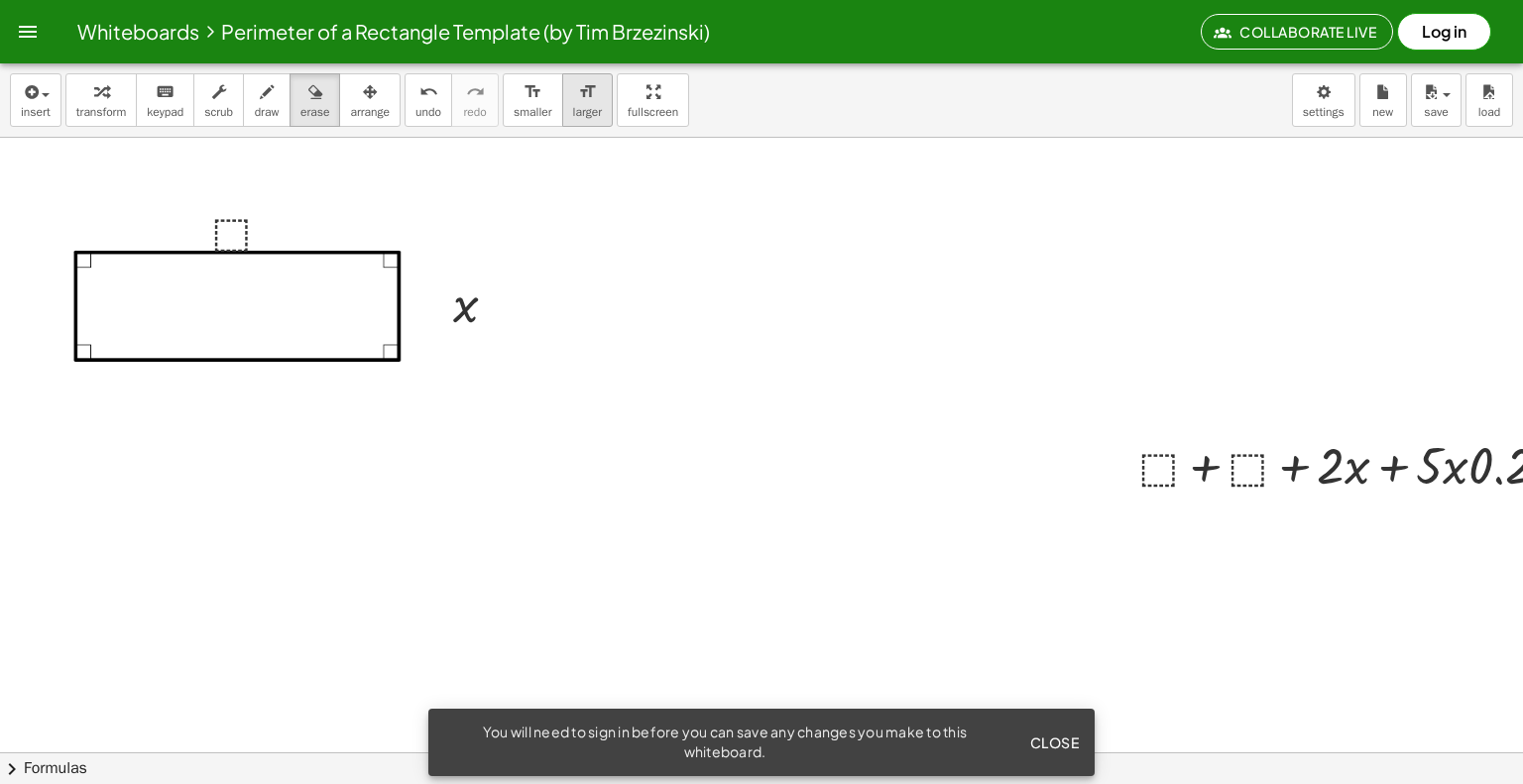 click on "format_size" at bounding box center (587, 91) 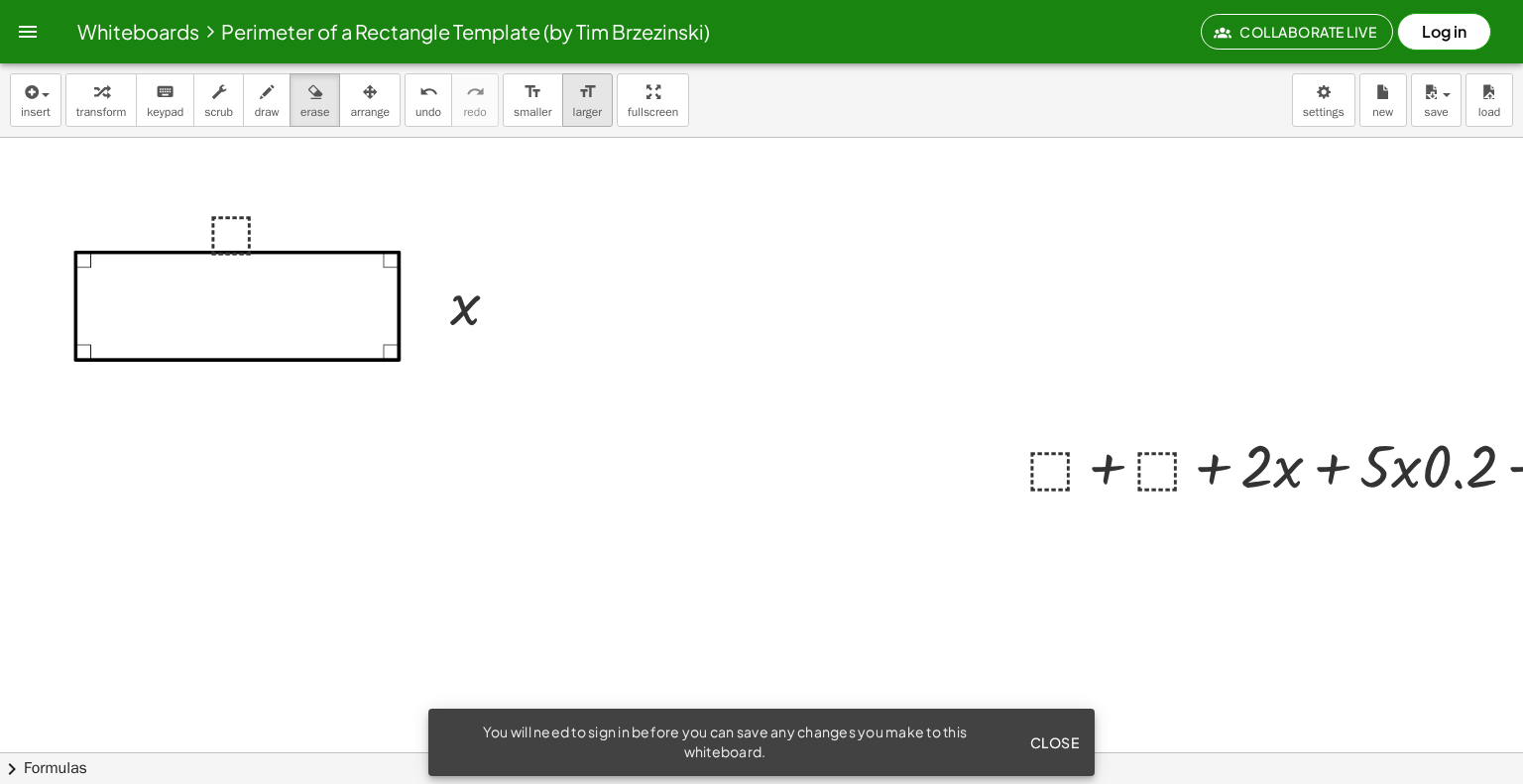click on "format_size" at bounding box center [587, 91] 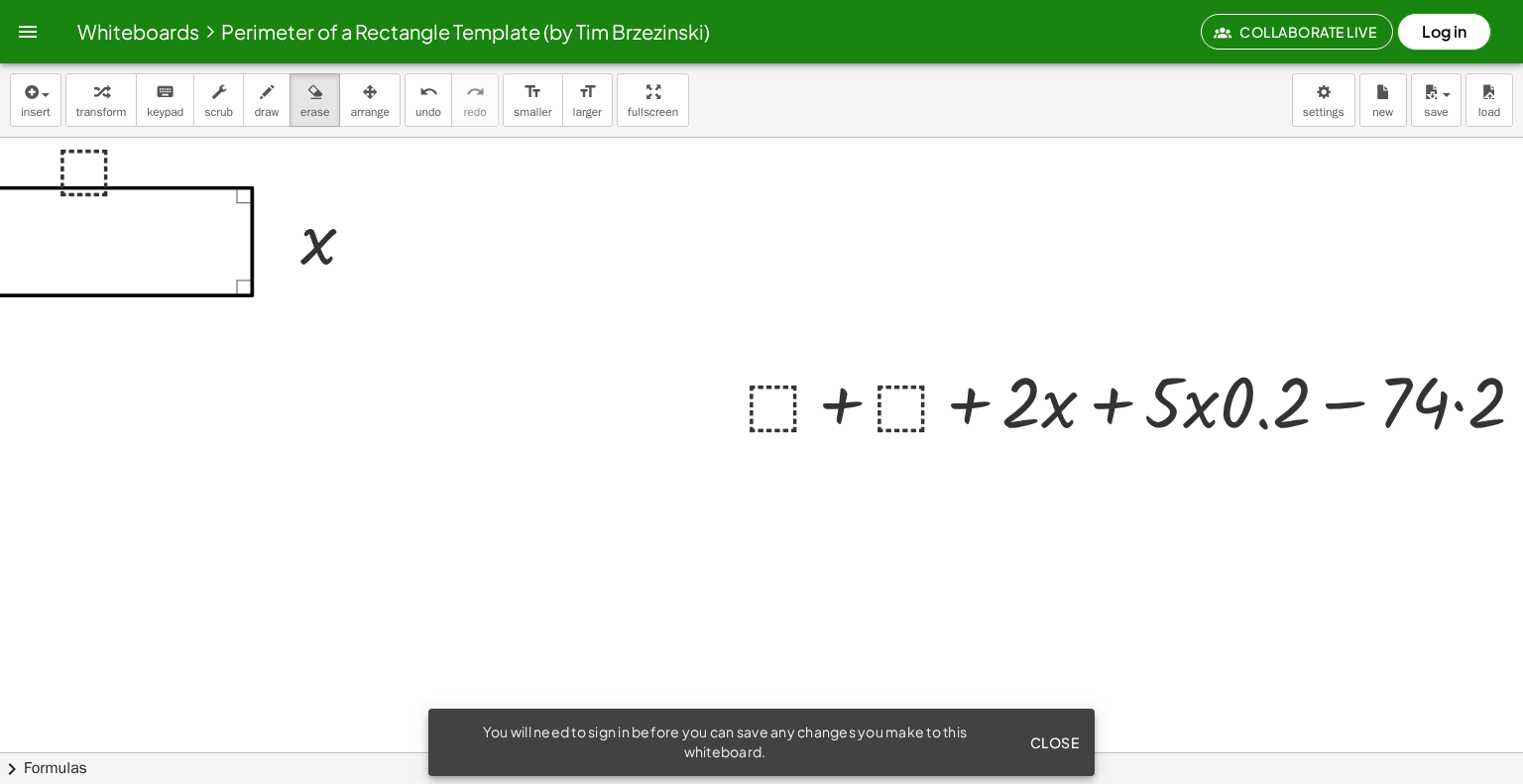 scroll, scrollTop: 99, scrollLeft: 147, axis: both 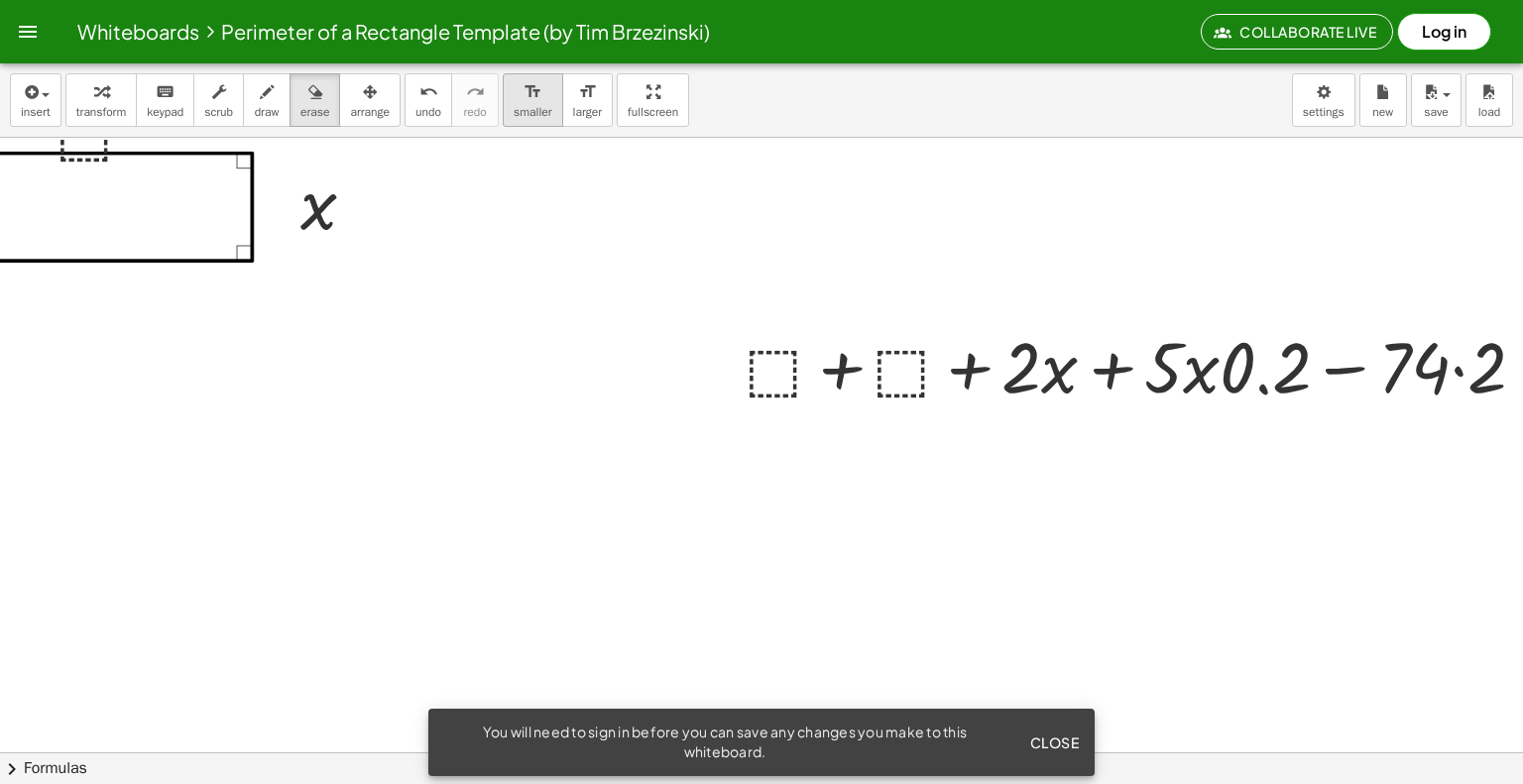 click on "format_size" at bounding box center [532, 91] 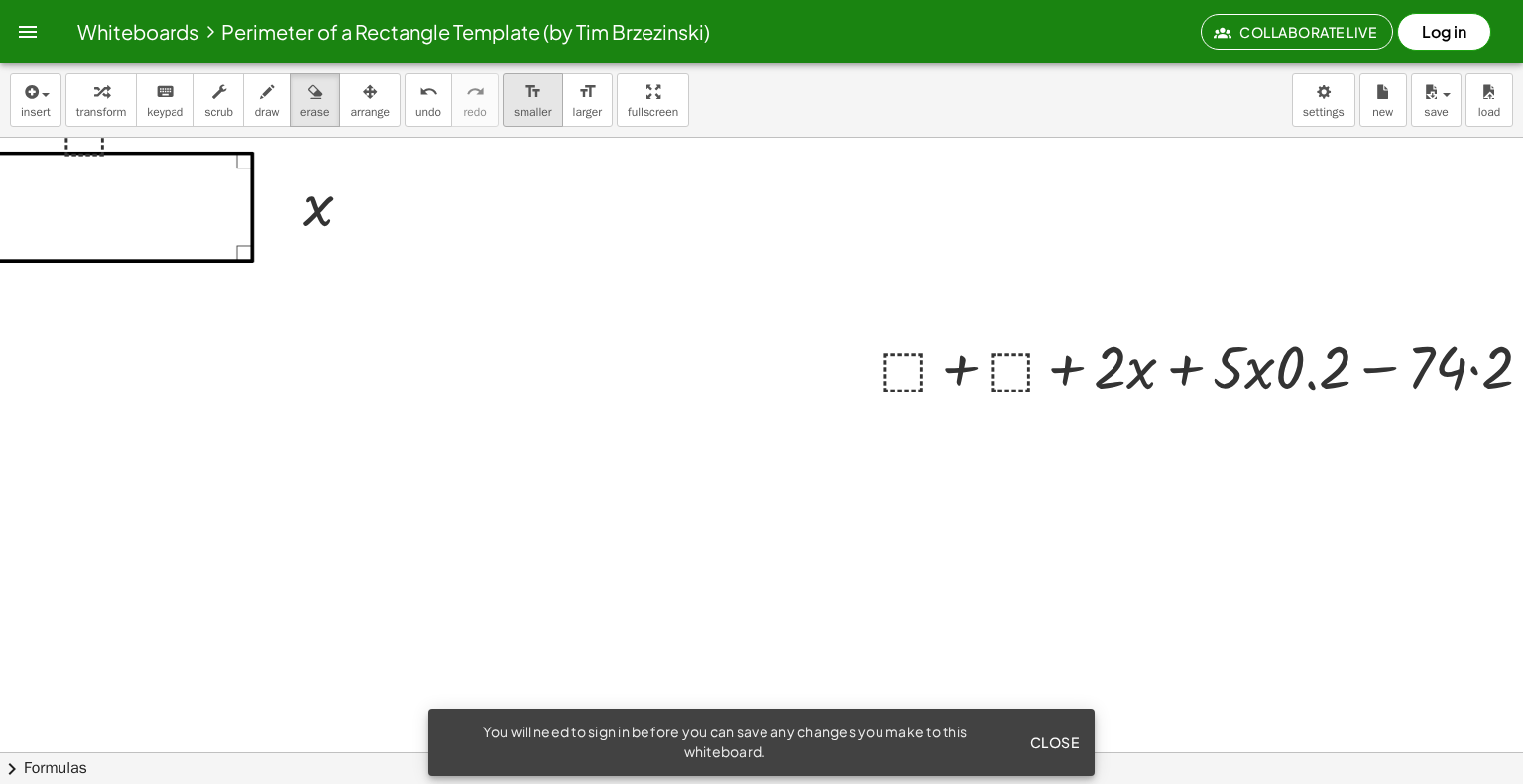 click on "format_size" at bounding box center (532, 91) 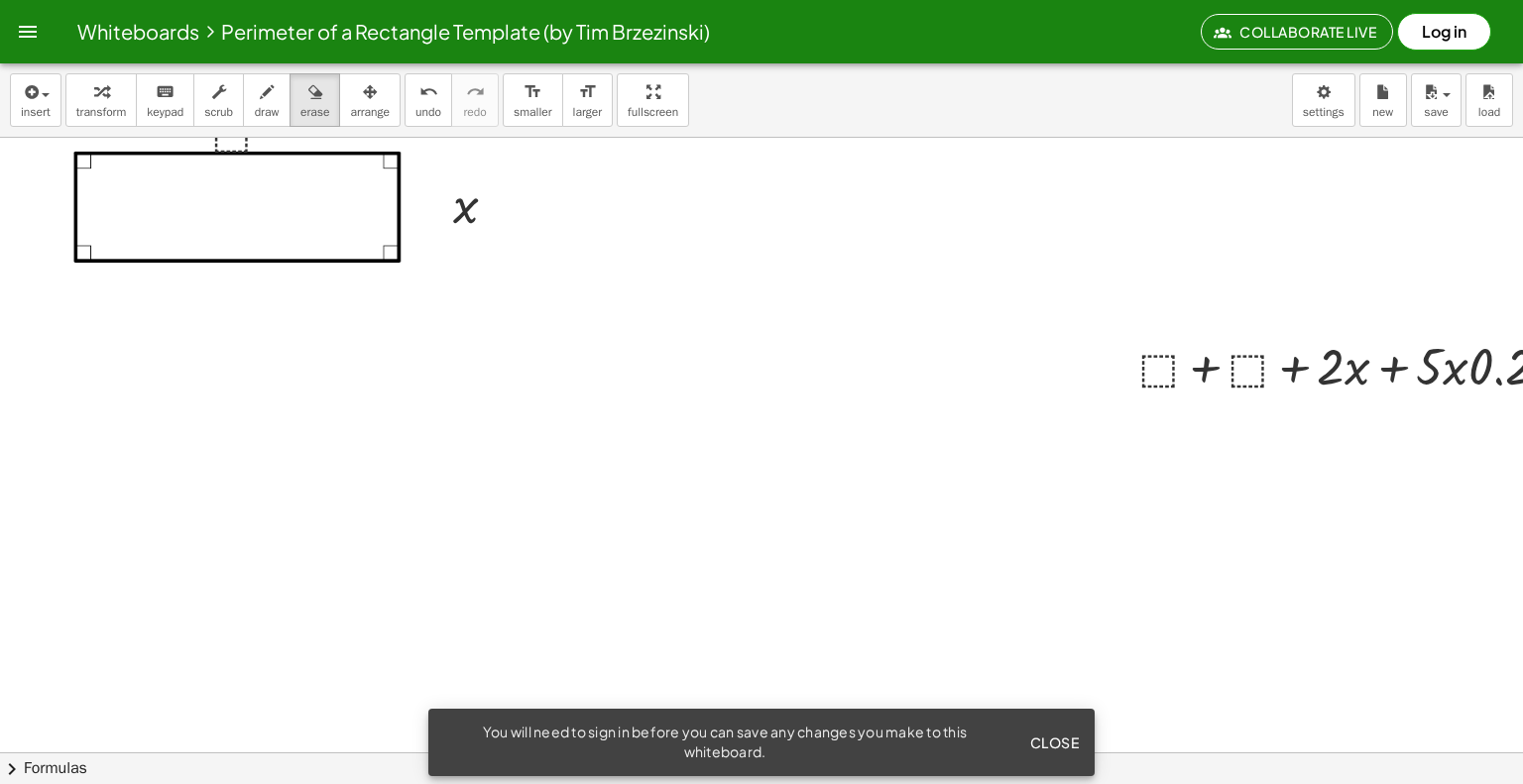 scroll, scrollTop: 99, scrollLeft: 30, axis: both 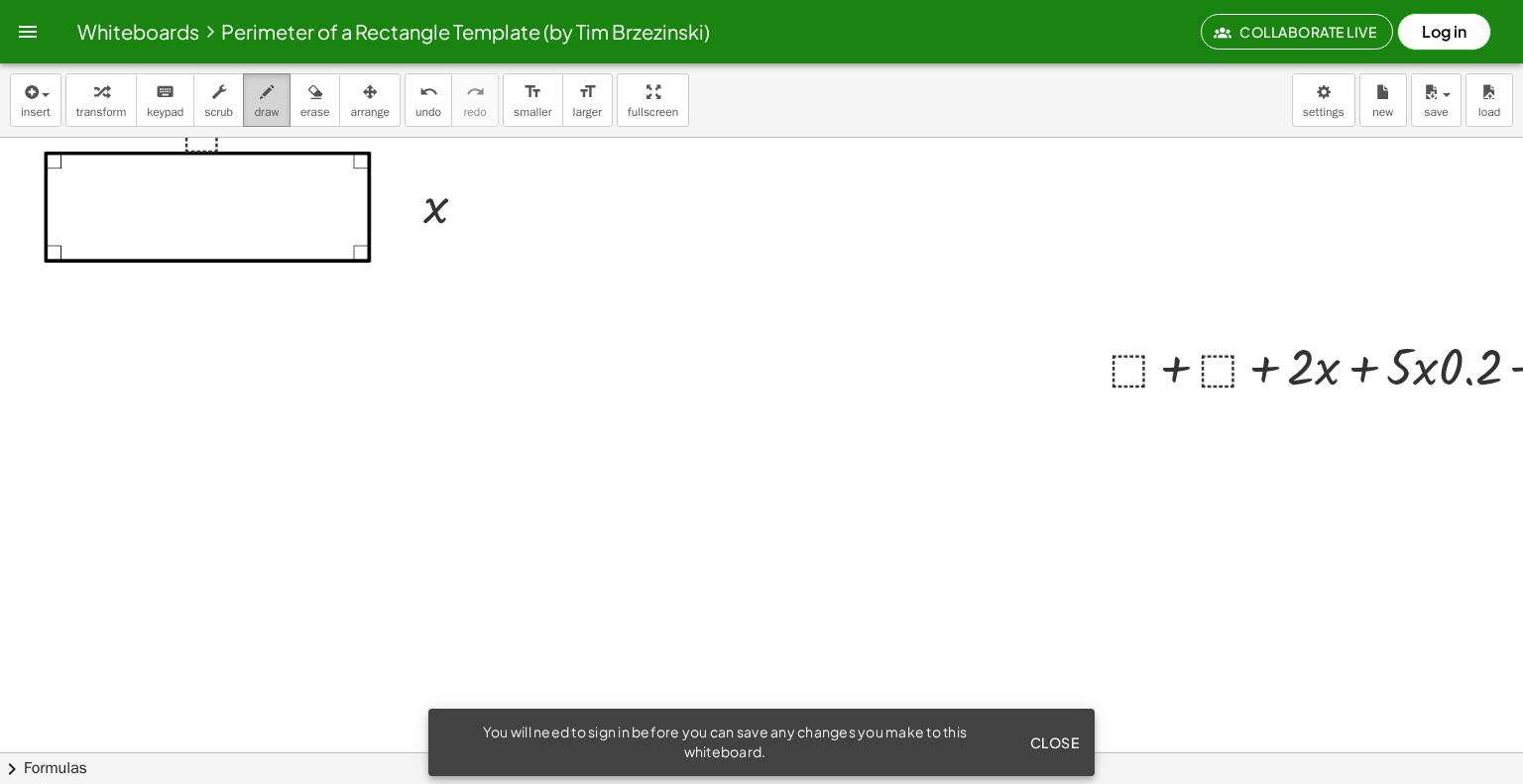 click at bounding box center [267, 91] 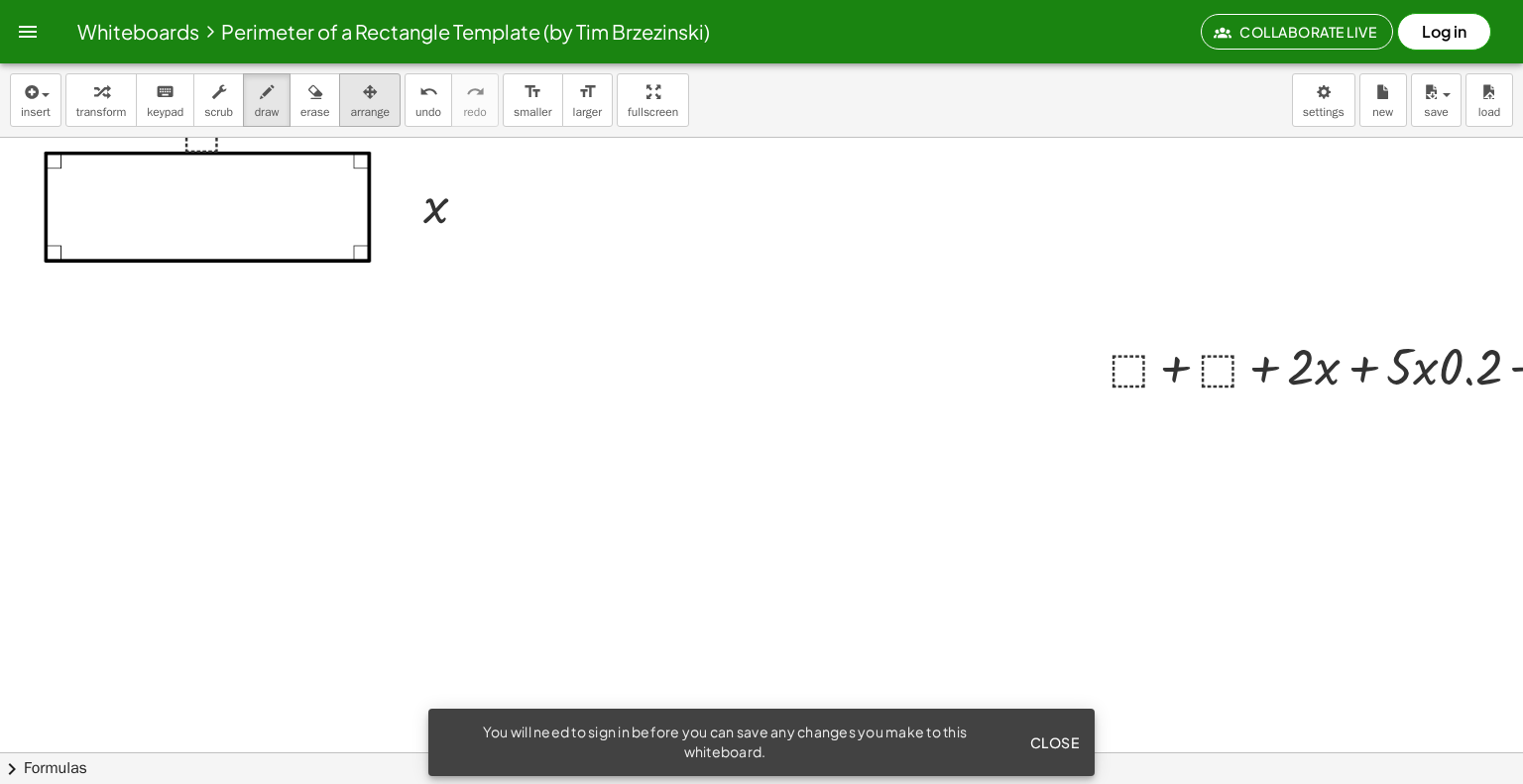 click at bounding box center [370, 91] 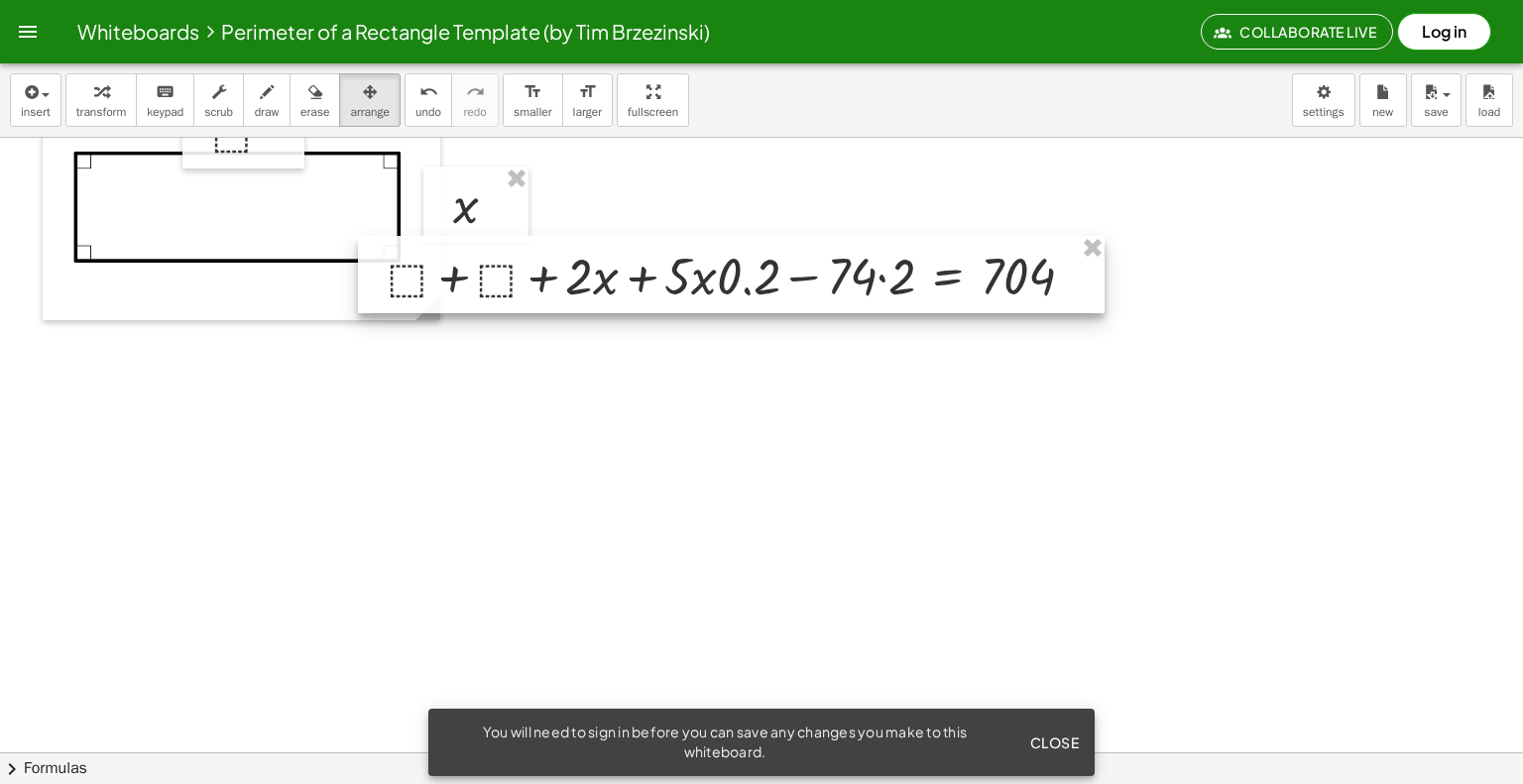 scroll, scrollTop: 99, scrollLeft: 0, axis: vertical 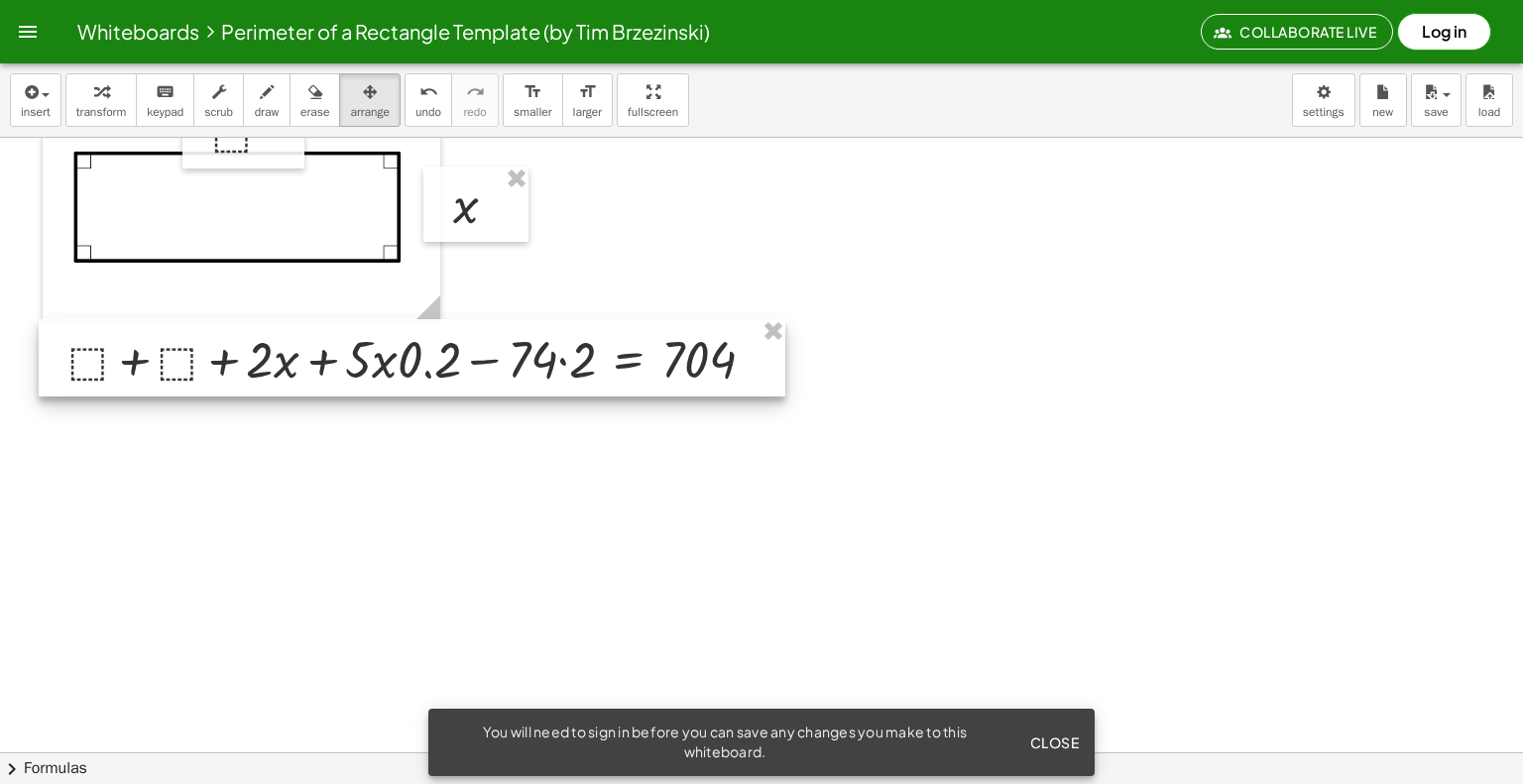 drag, startPoint x: 1099, startPoint y: 351, endPoint x: 28, endPoint y: 344, distance: 1071.0229 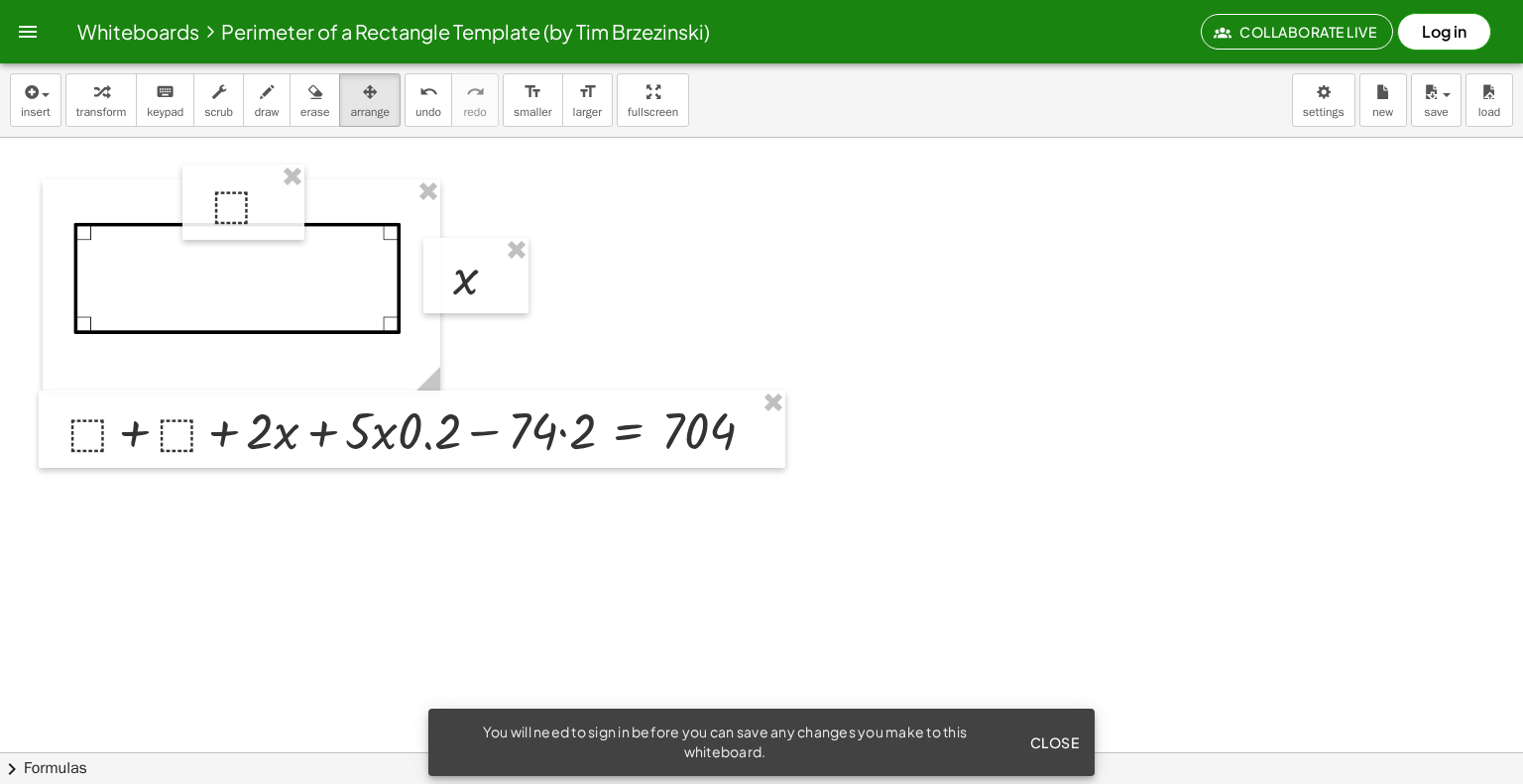 scroll, scrollTop: 0, scrollLeft: 0, axis: both 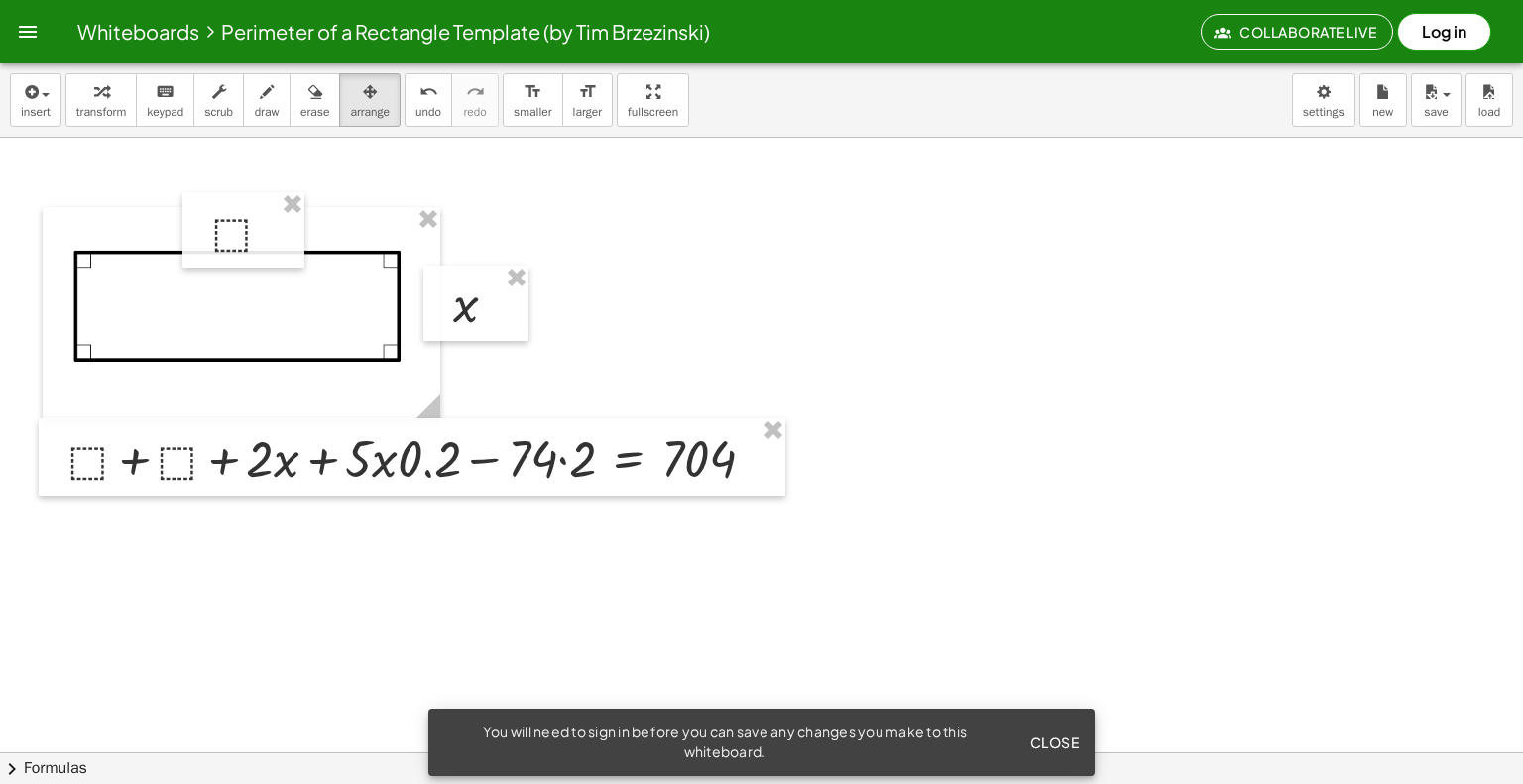drag, startPoint x: 859, startPoint y: 300, endPoint x: 987, endPoint y: 296, distance: 128.062 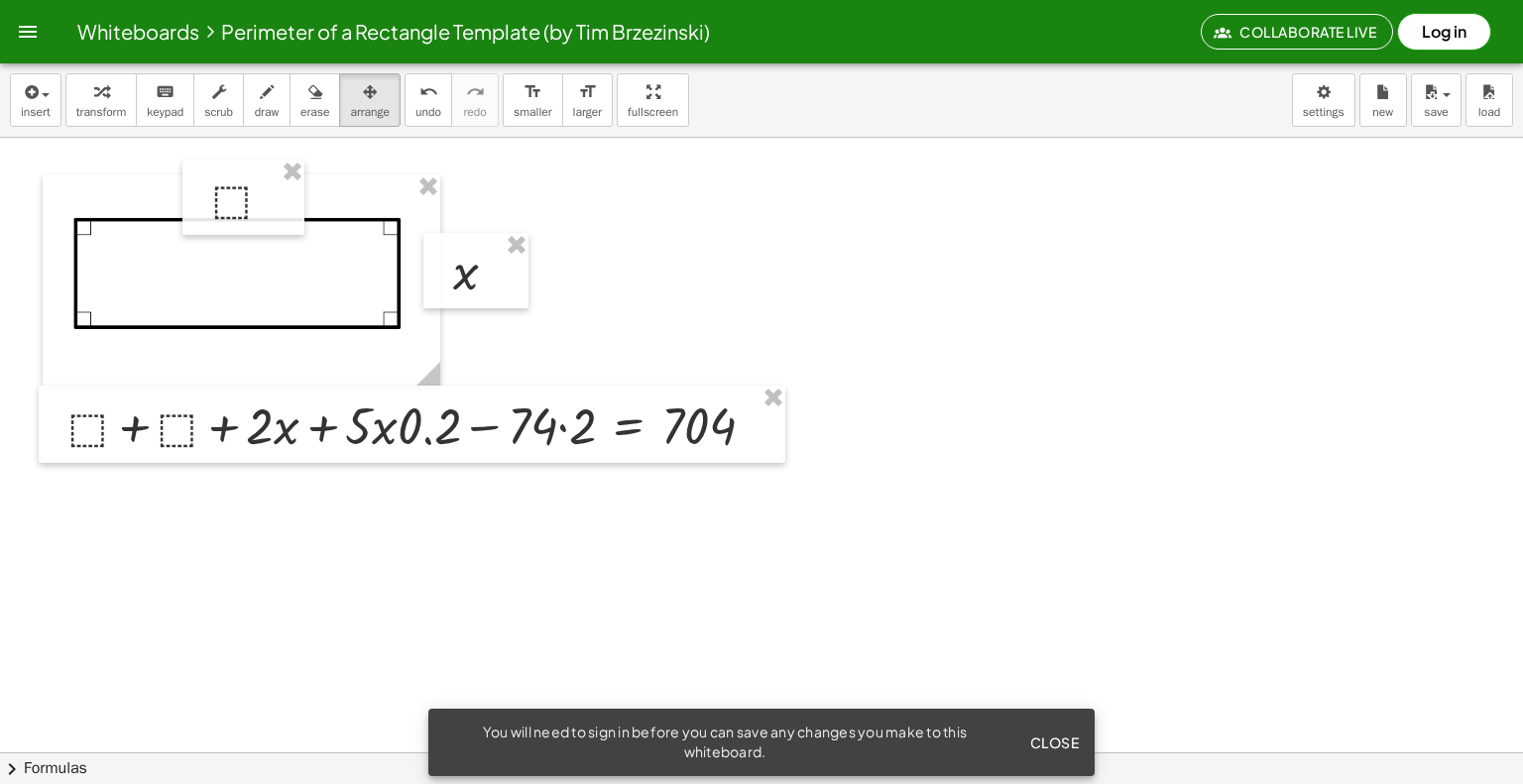 scroll, scrollTop: 0, scrollLeft: 0, axis: both 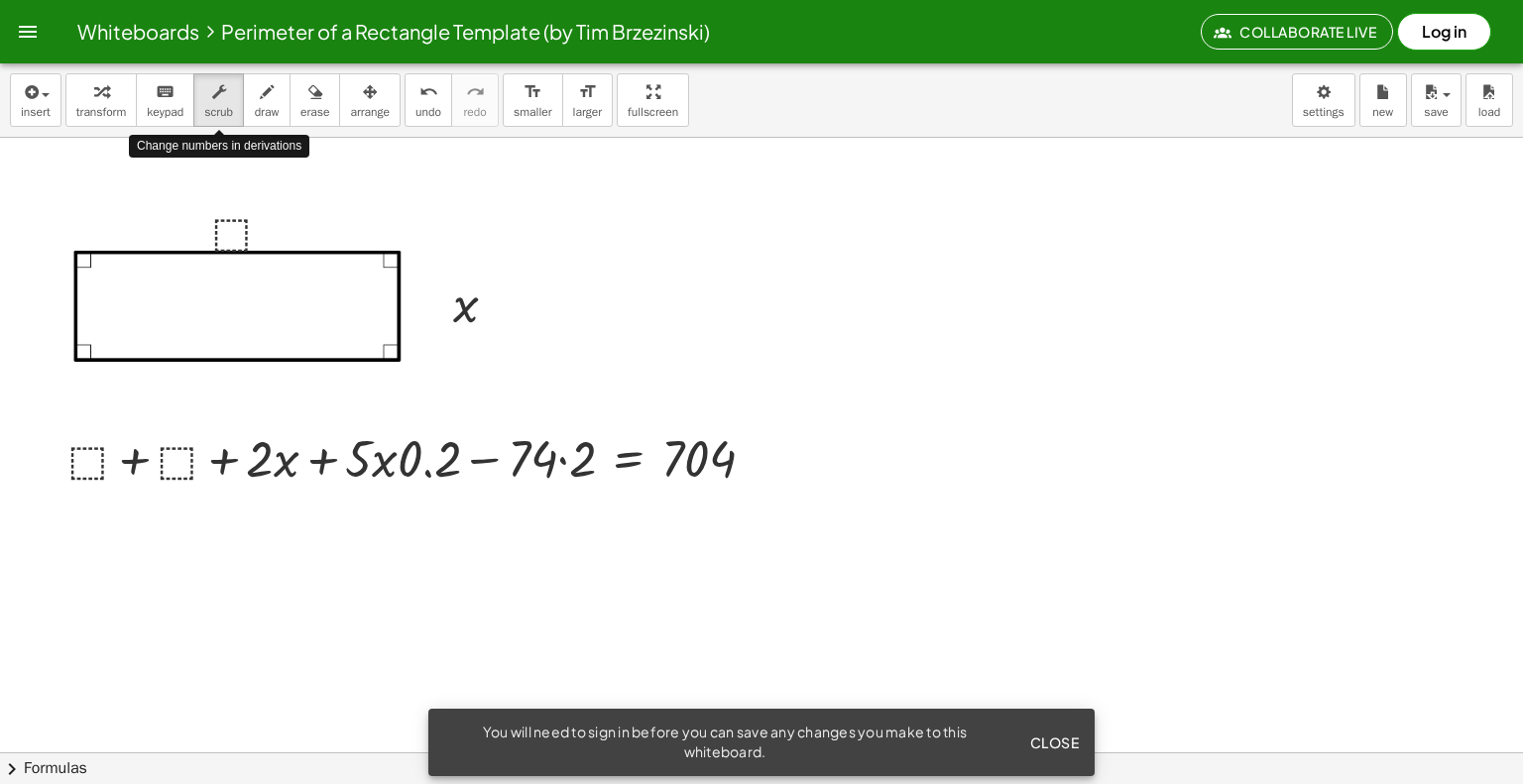 drag, startPoint x: 226, startPoint y: 81, endPoint x: 214, endPoint y: 158, distance: 77.92946 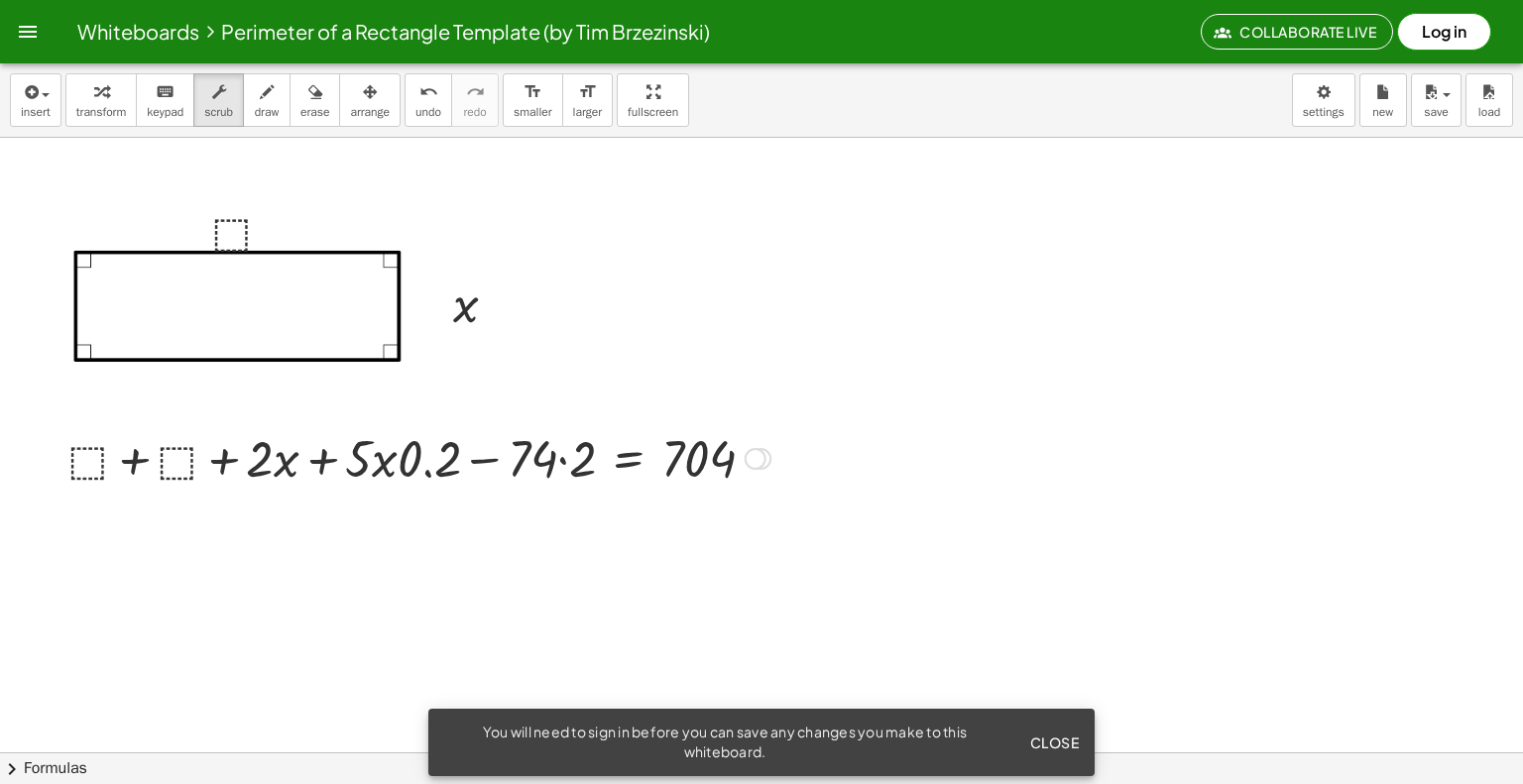 click at bounding box center (419, 457) 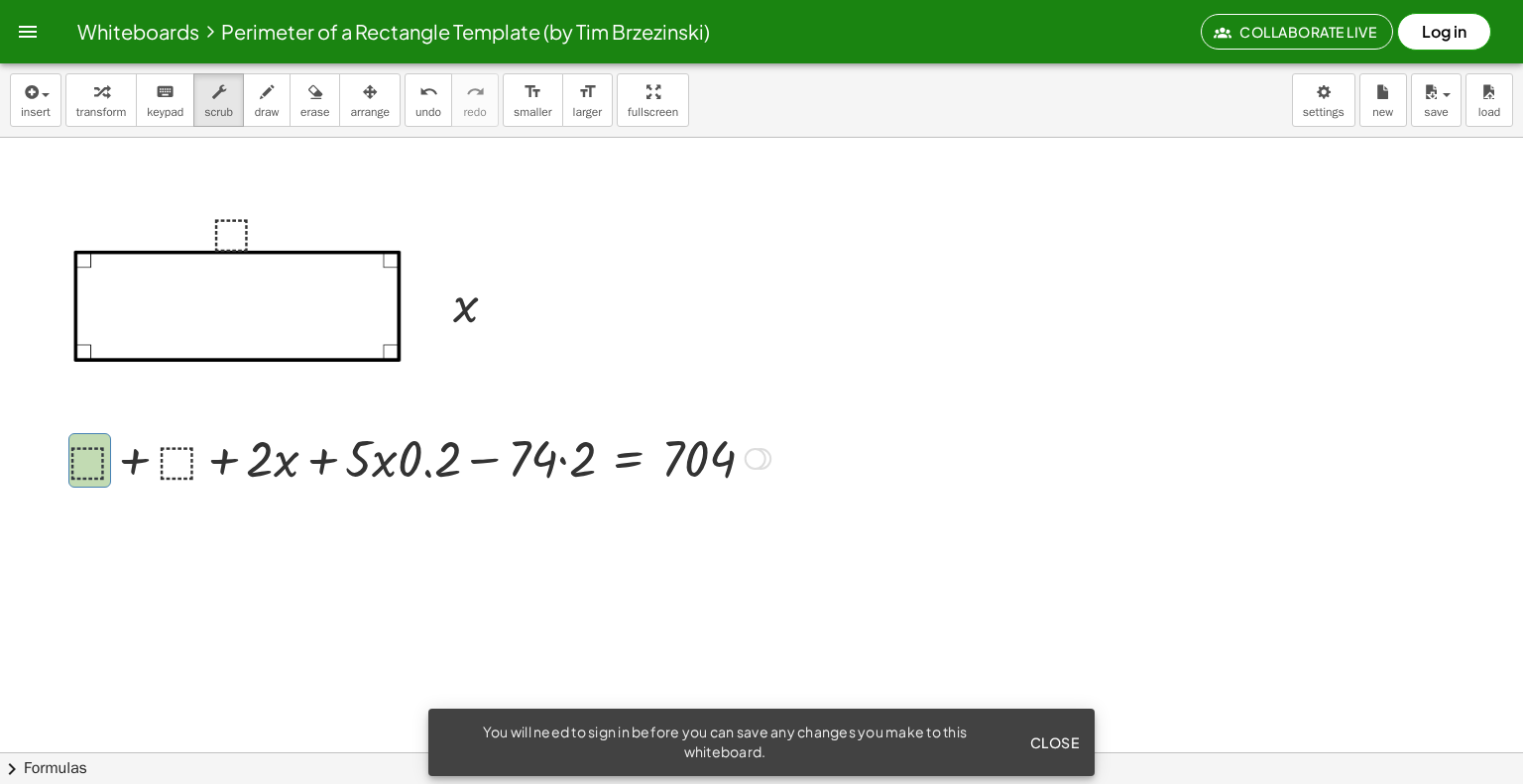 drag, startPoint x: 79, startPoint y: 475, endPoint x: 100, endPoint y: 480, distance: 21.587033 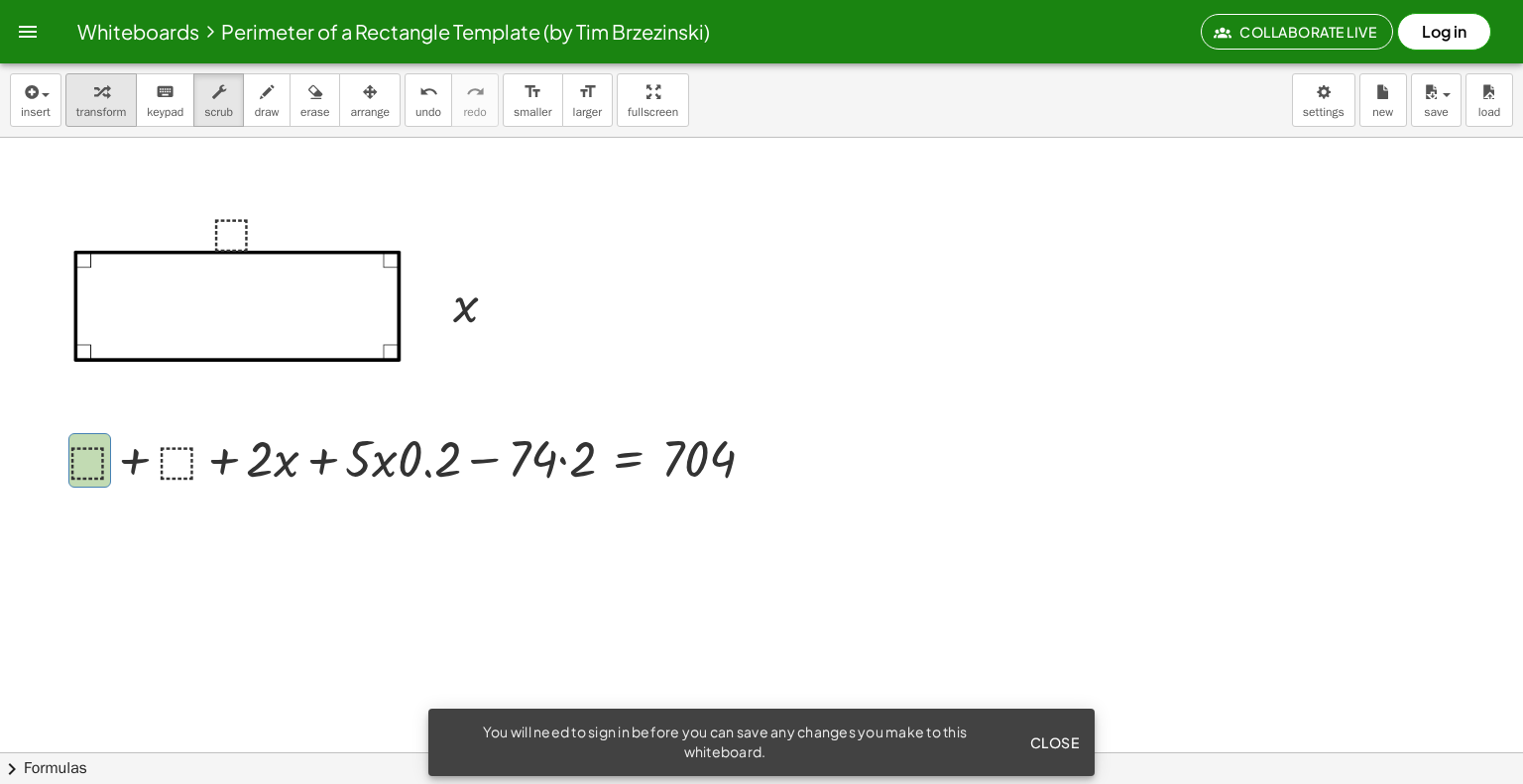 click on "transform" at bounding box center [101, 112] 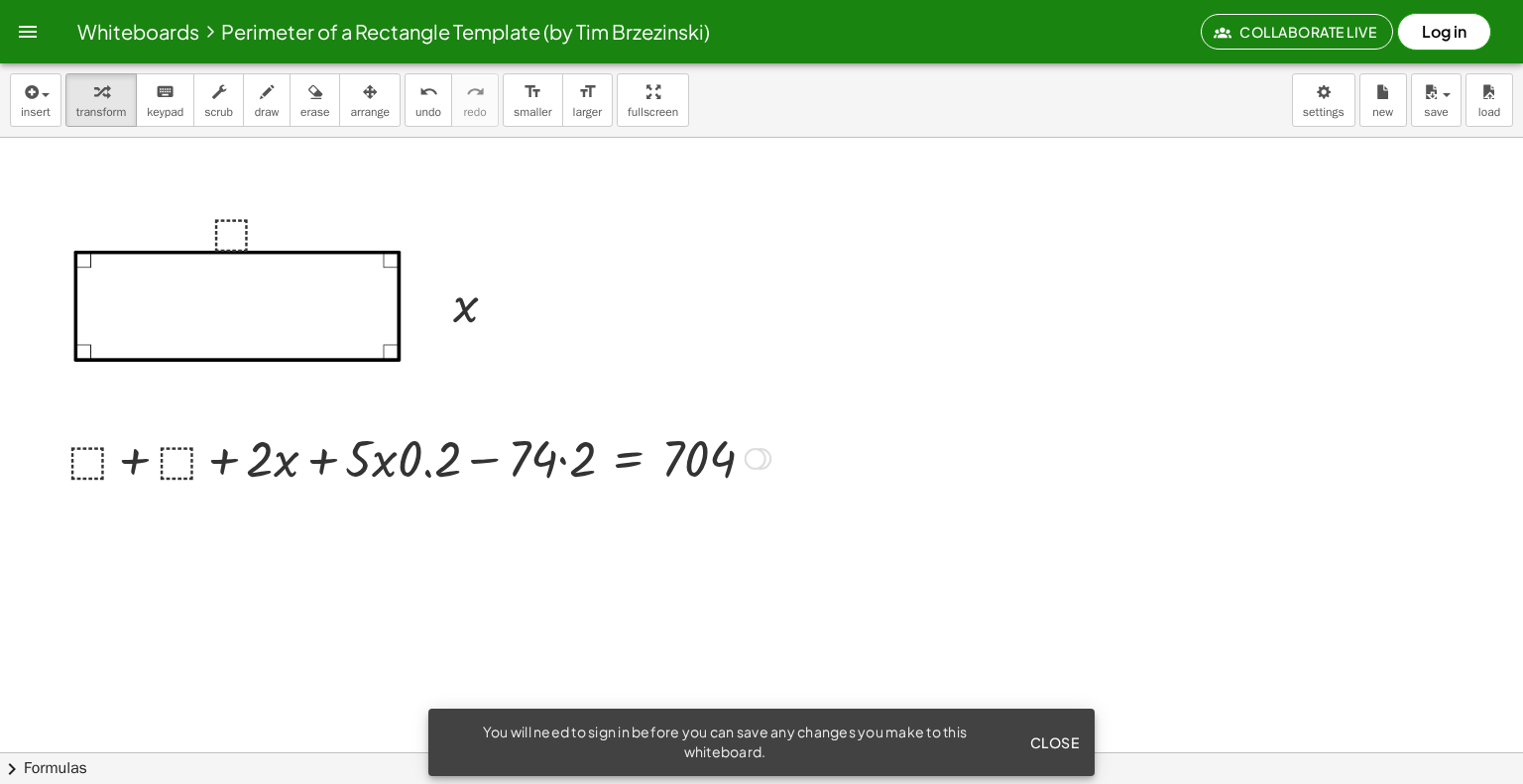 click at bounding box center (419, 457) 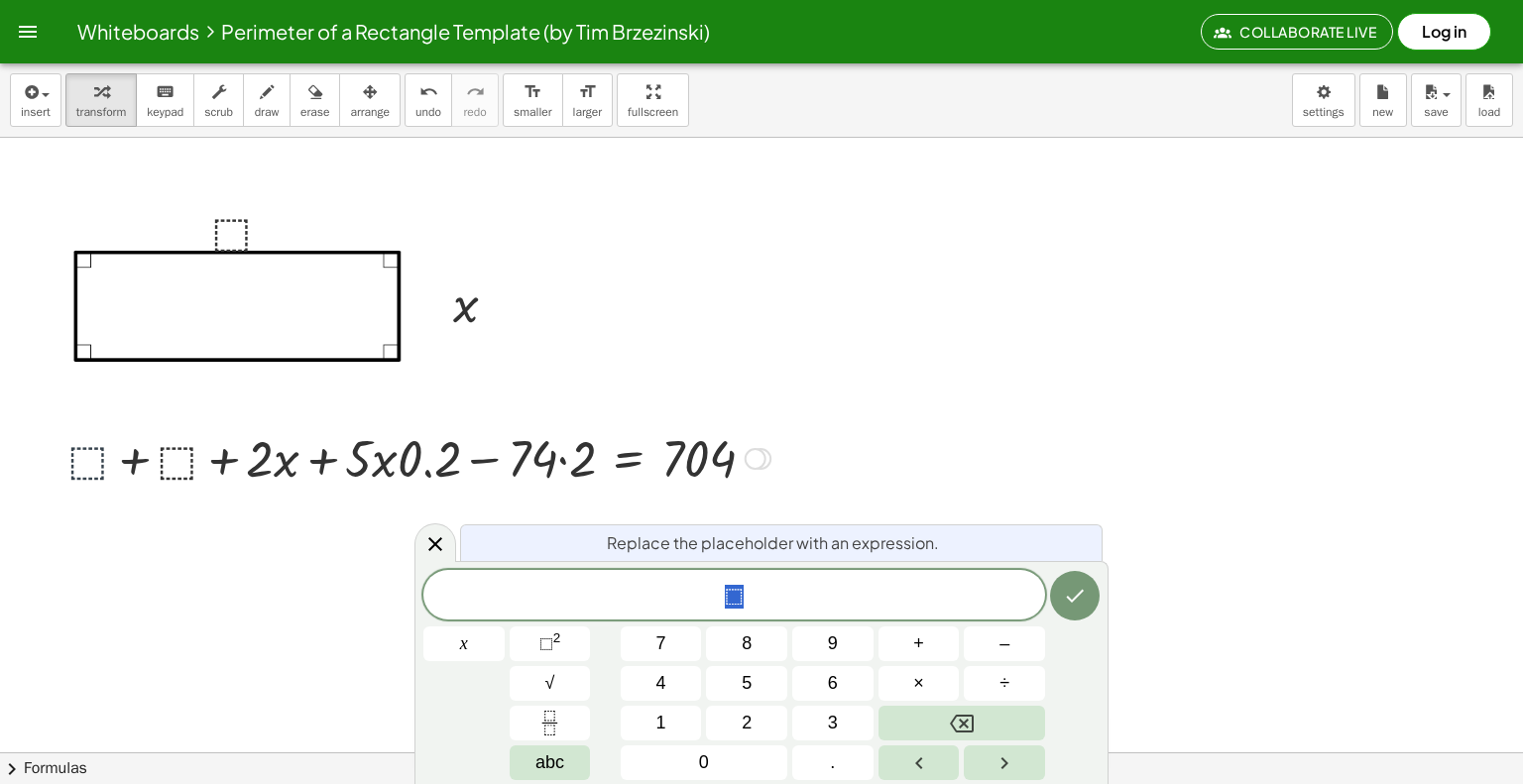 click at bounding box center (419, 457) 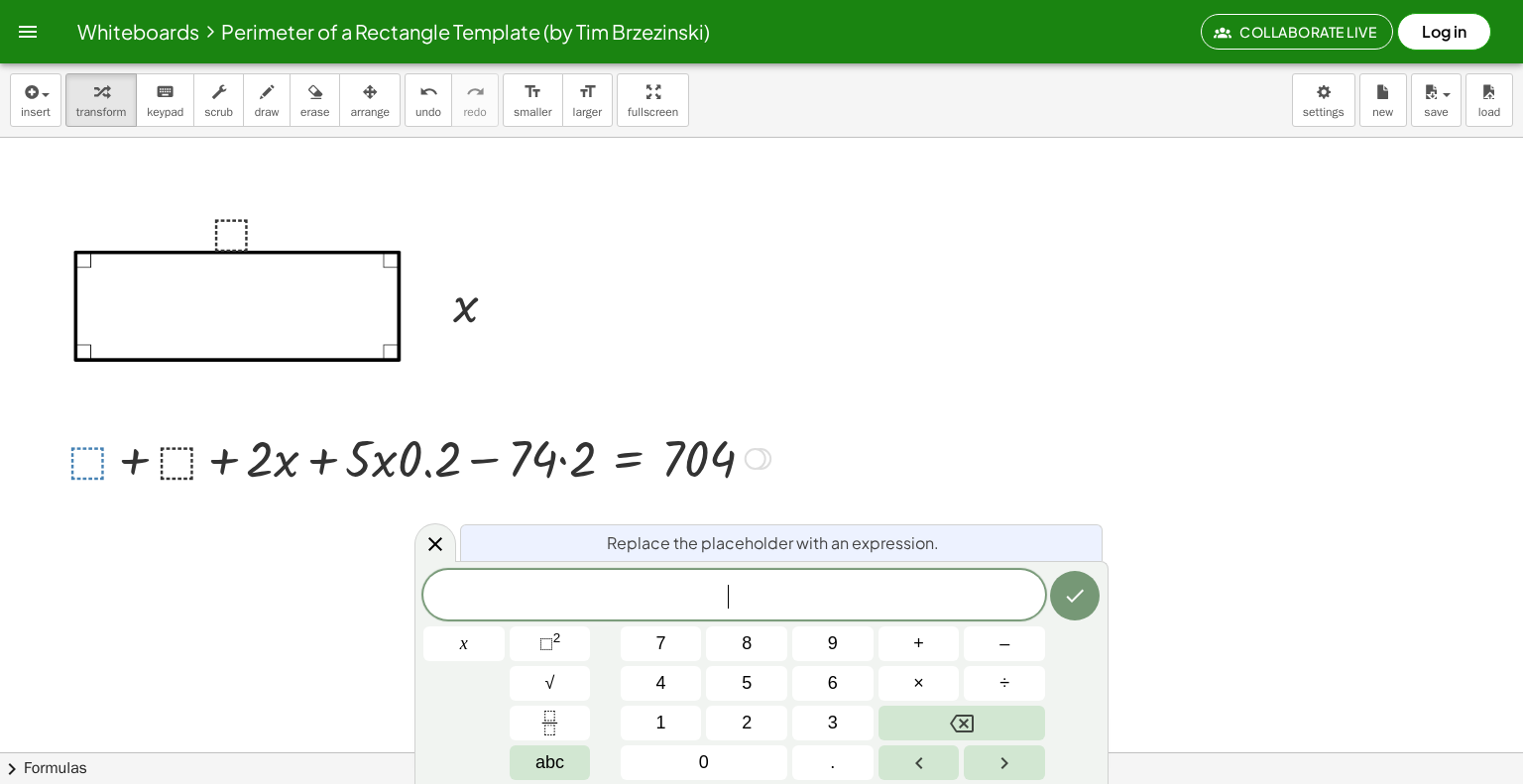 click 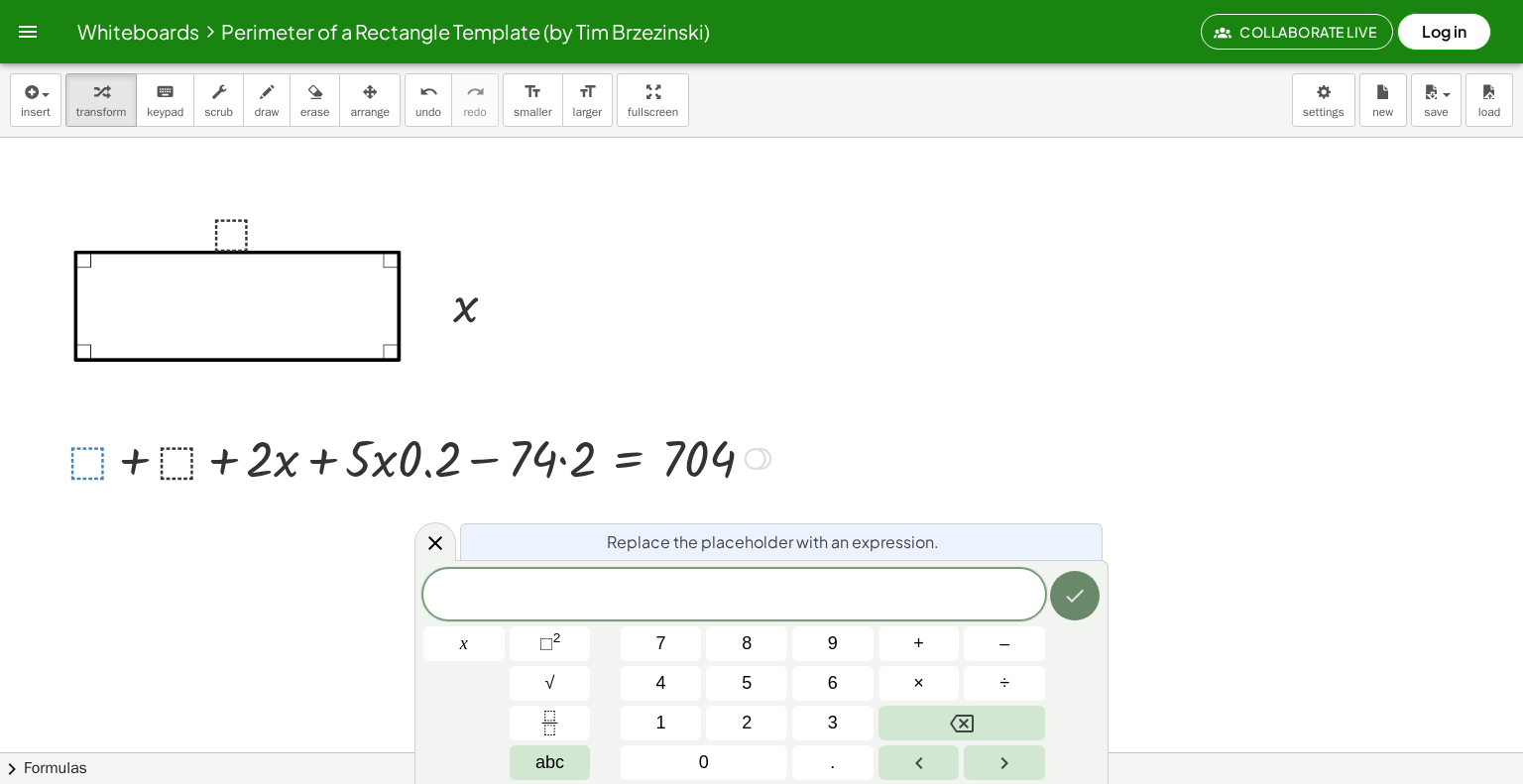click 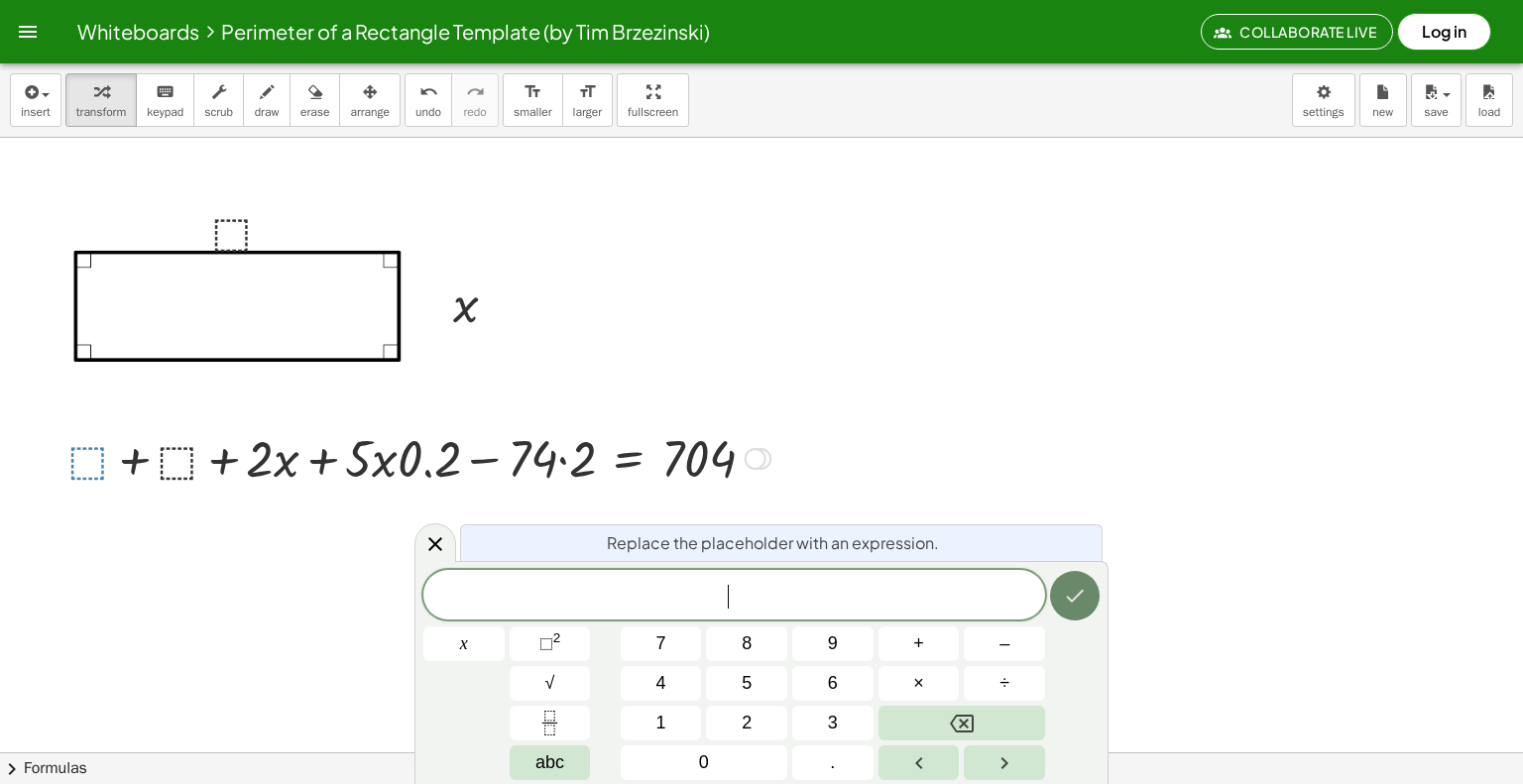 click 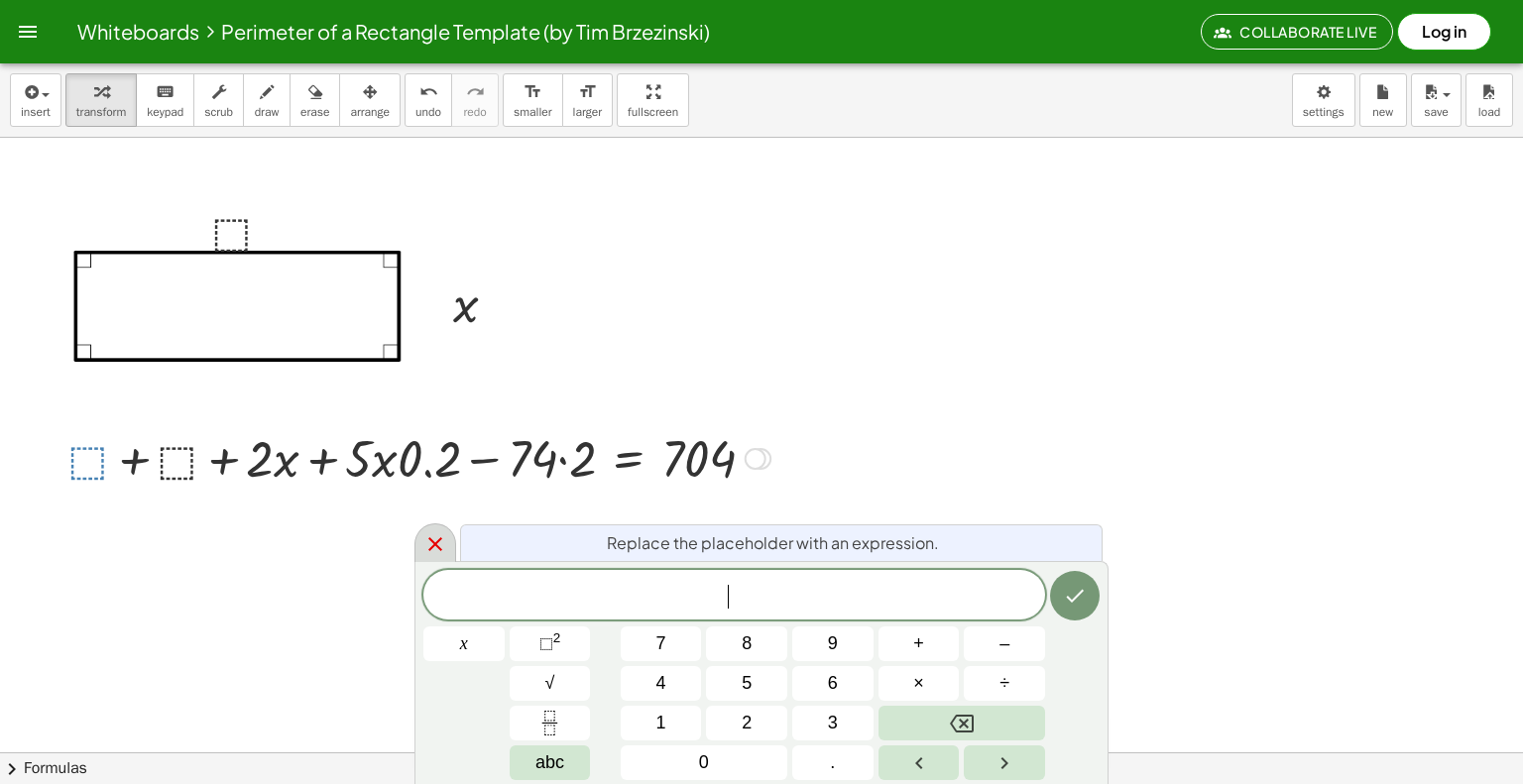 click at bounding box center [435, 542] 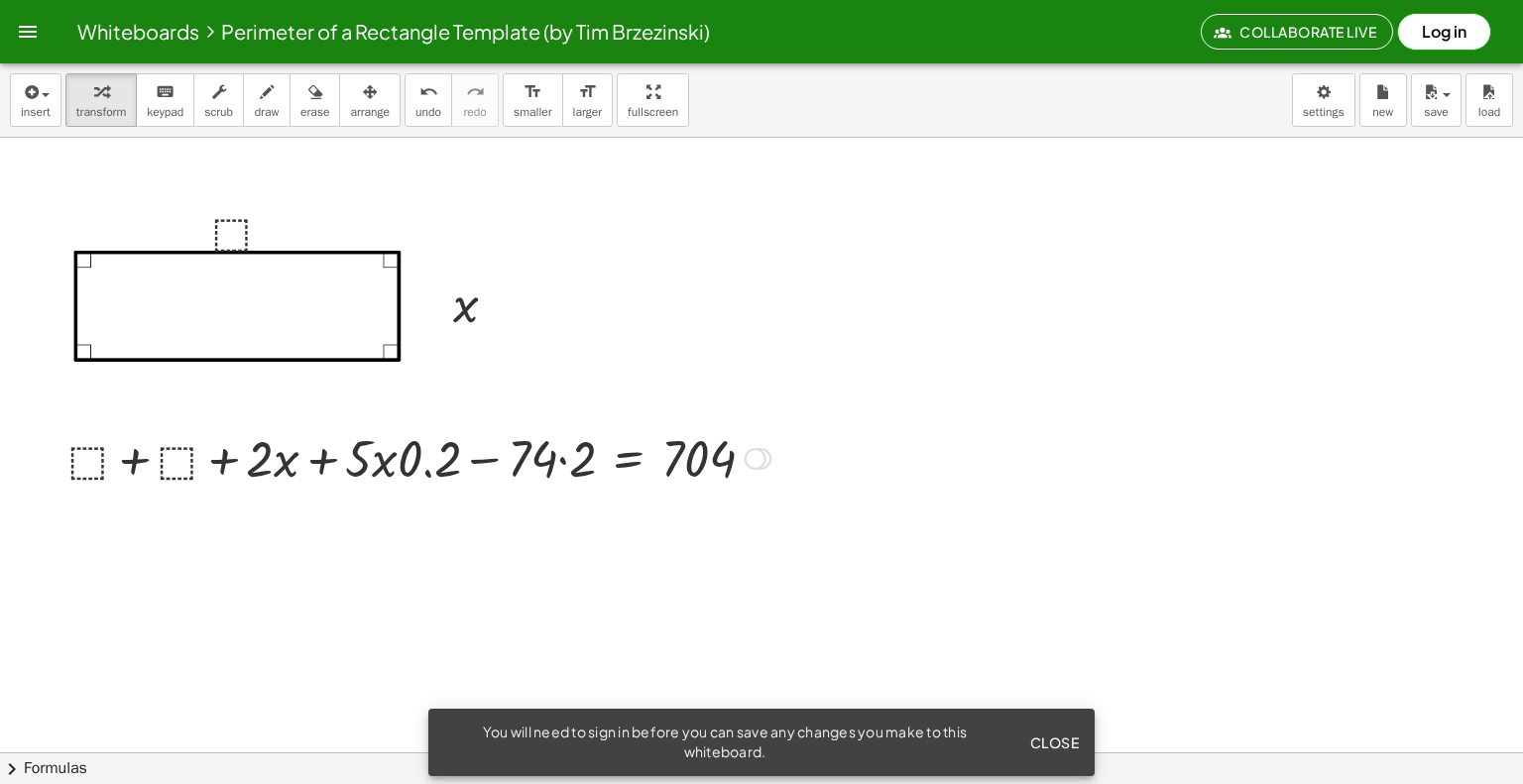 click at bounding box center (419, 457) 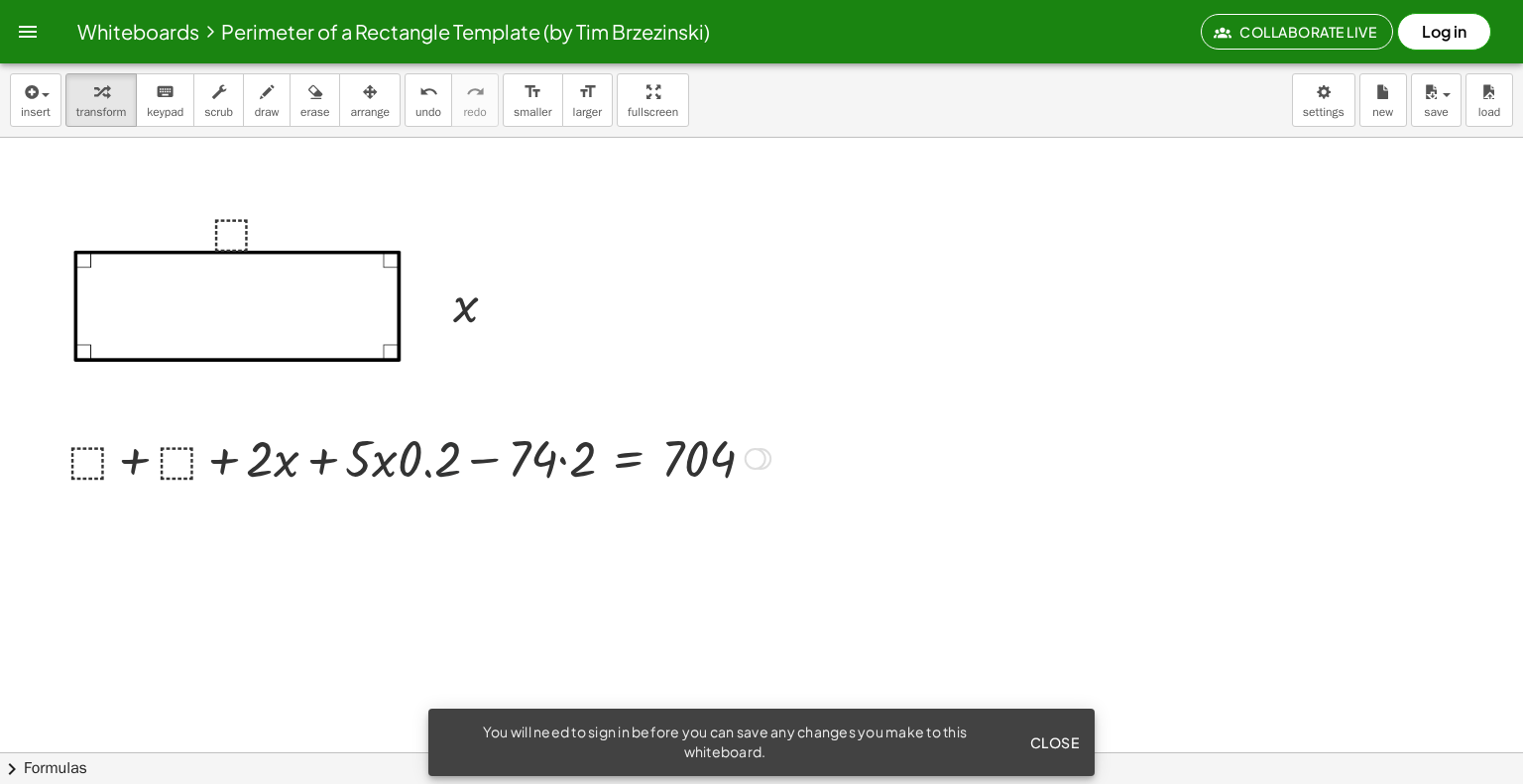 click at bounding box center [419, 457] 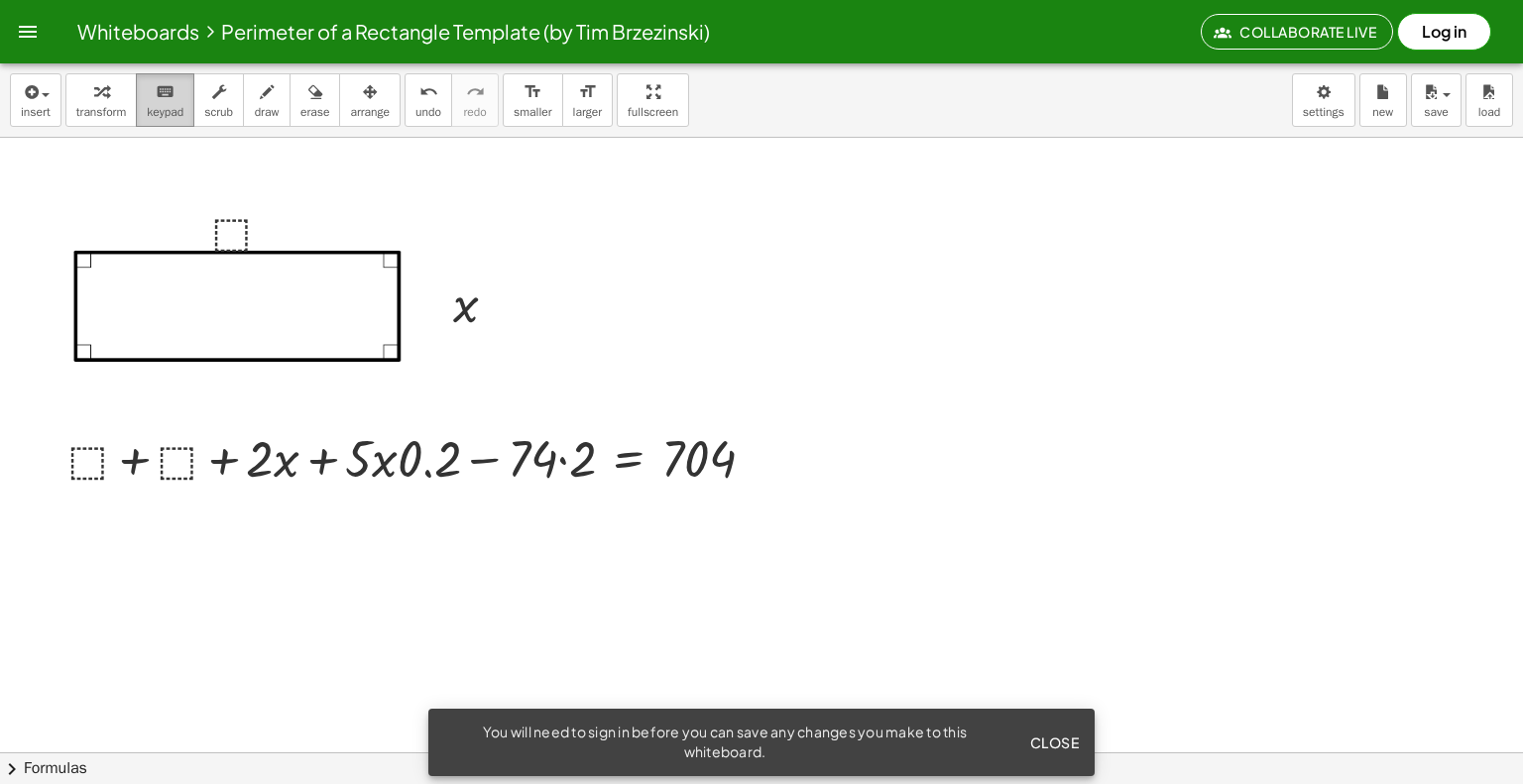 click on "keyboard keypad" at bounding box center (165, 100) 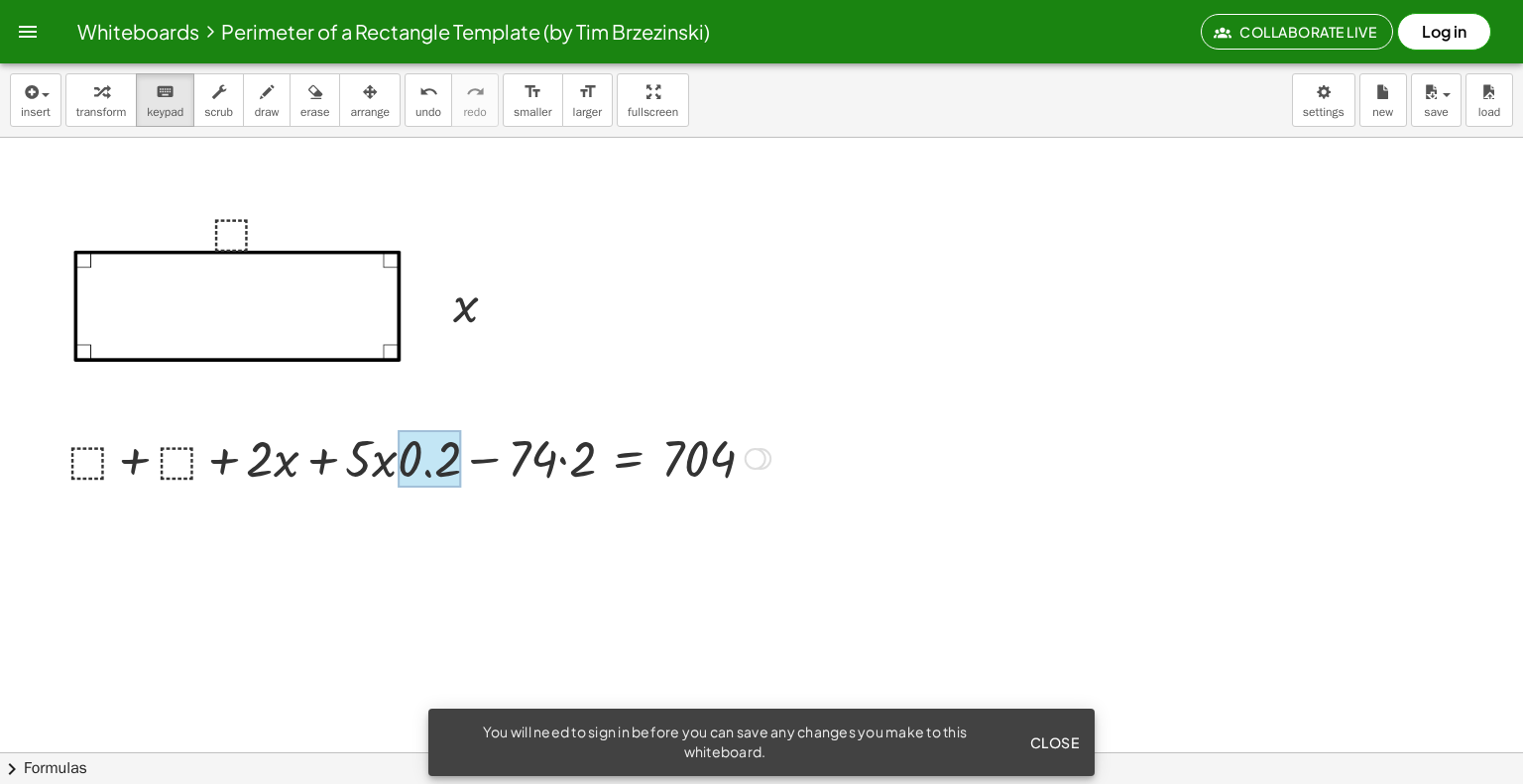 click at bounding box center [429, 459] 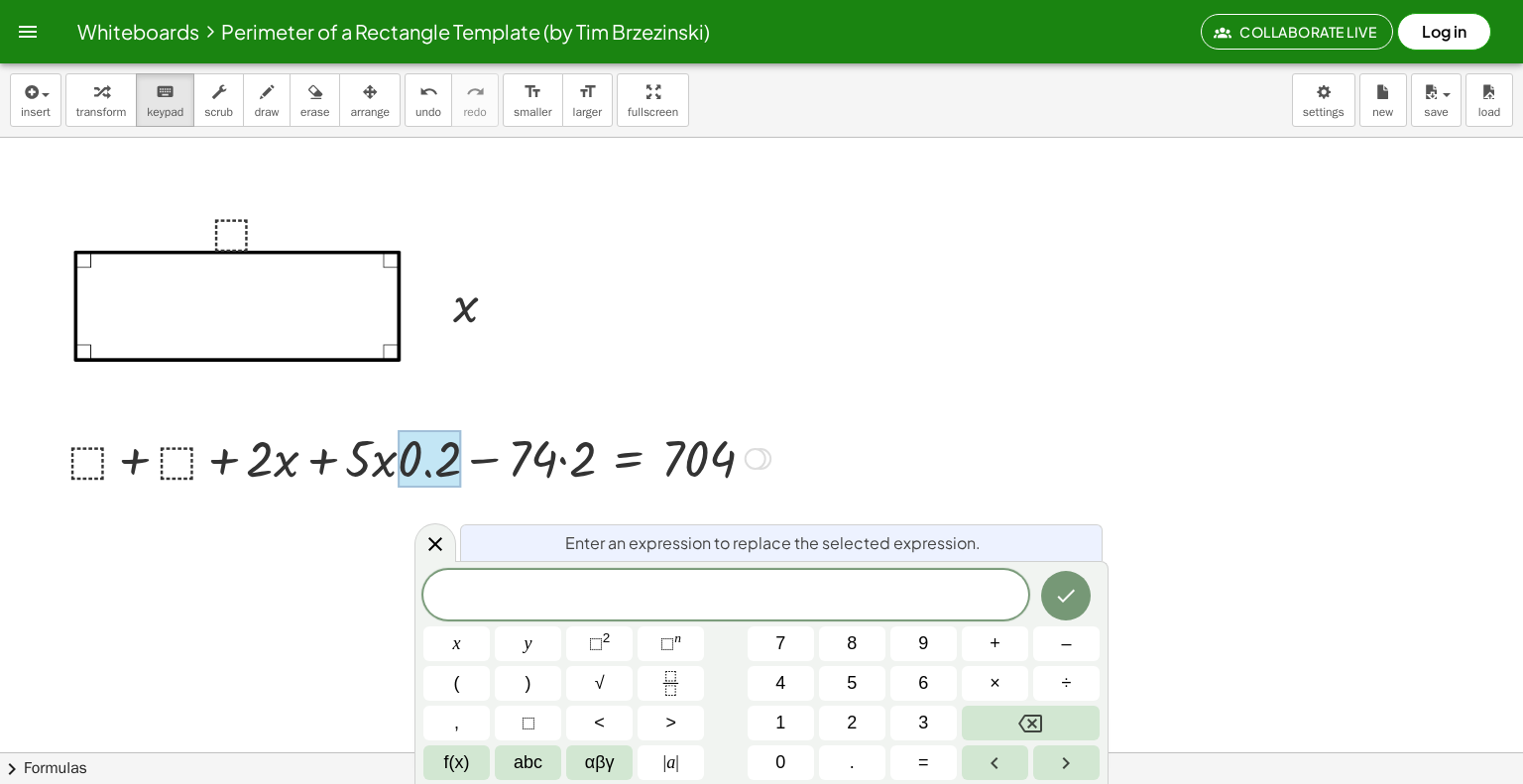 click at bounding box center [419, 457] 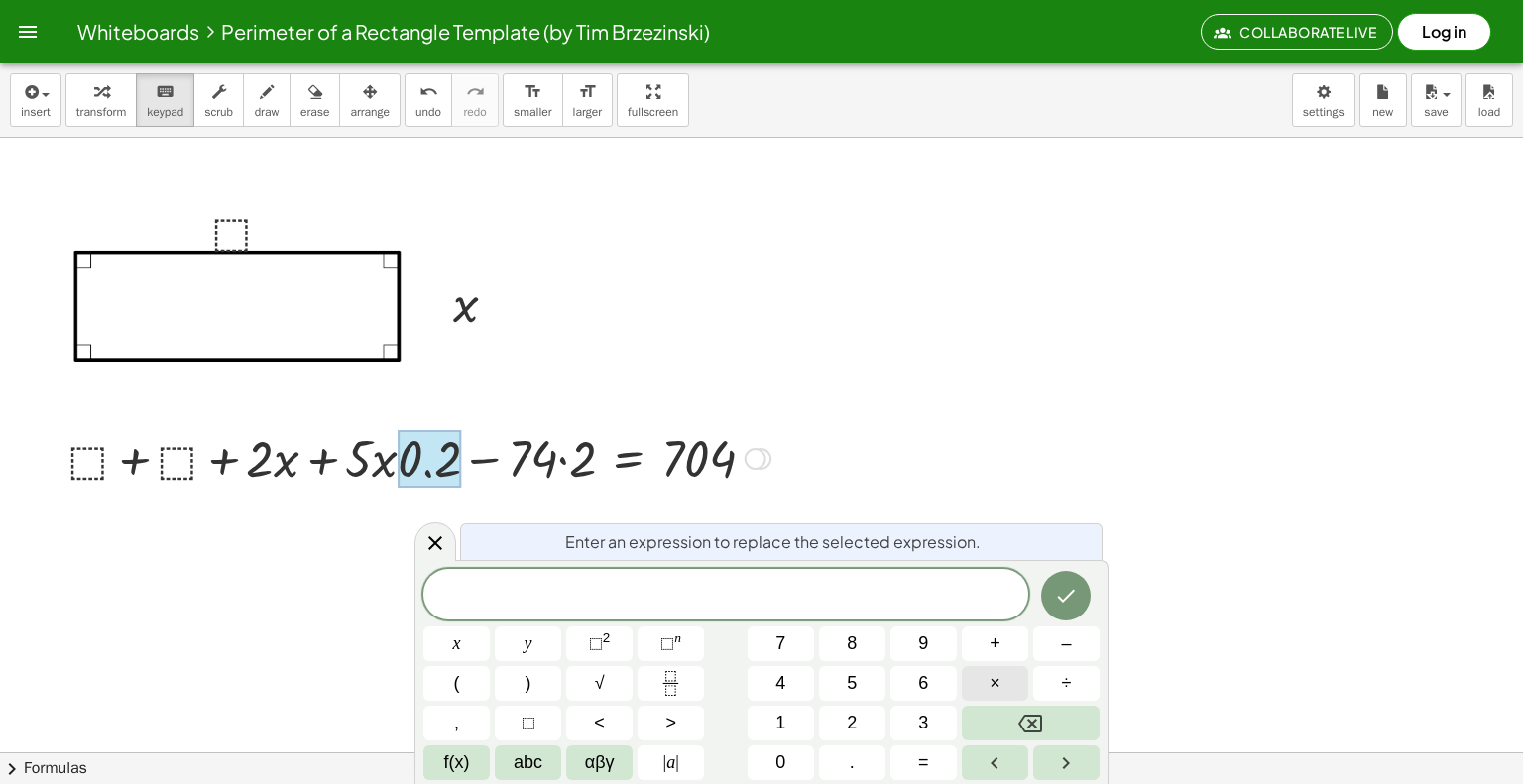 click on "×" at bounding box center [995, 683] 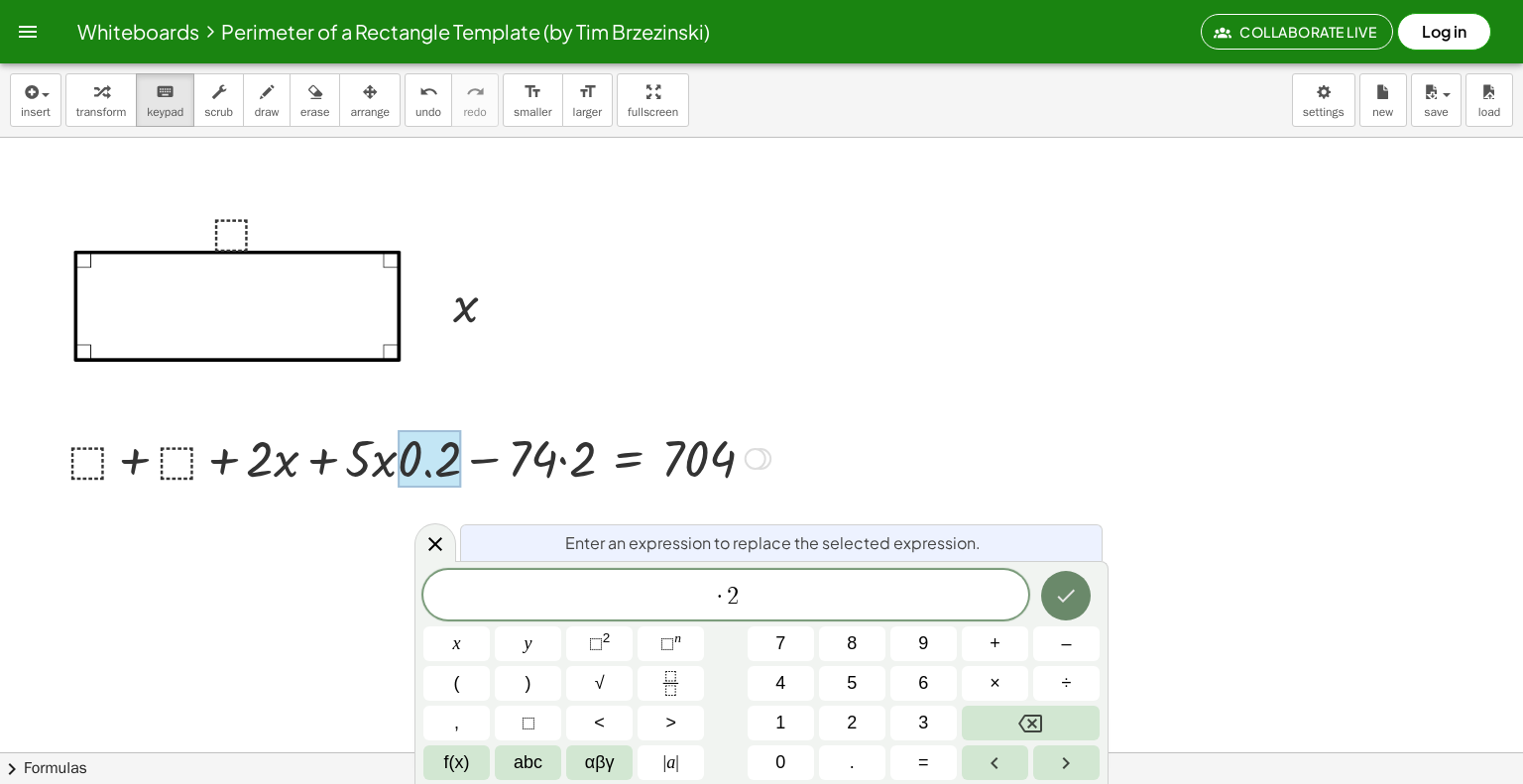 click 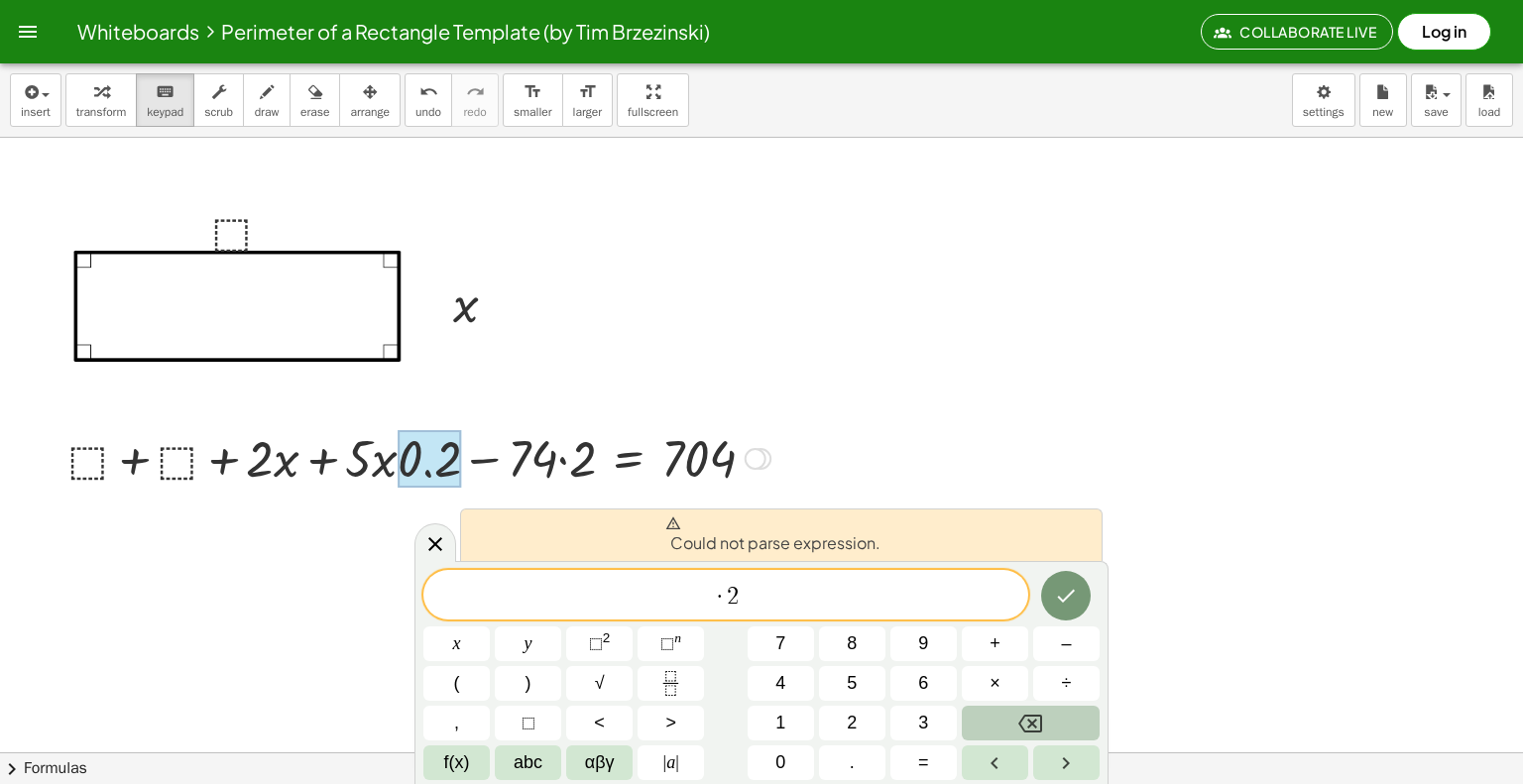click 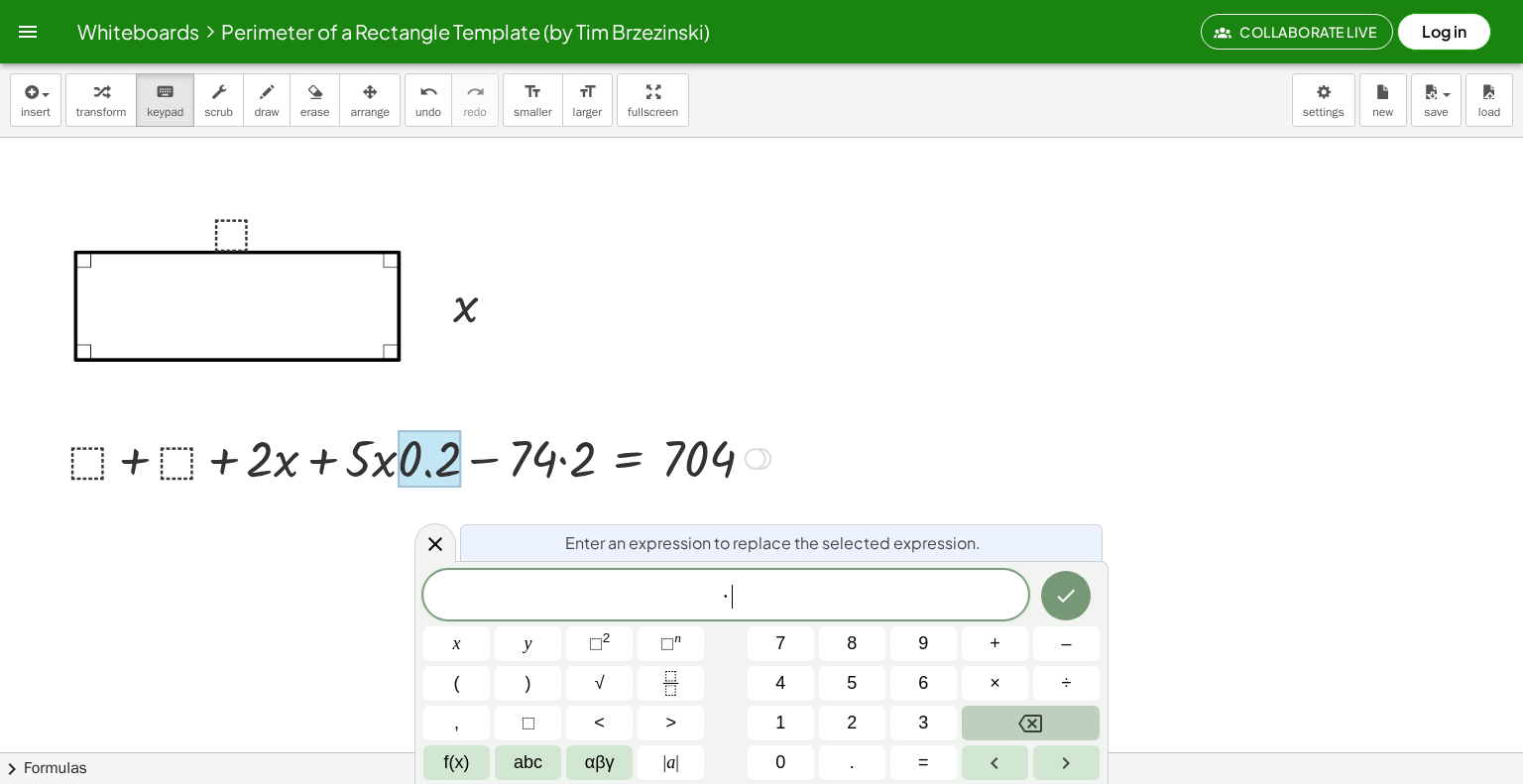 click 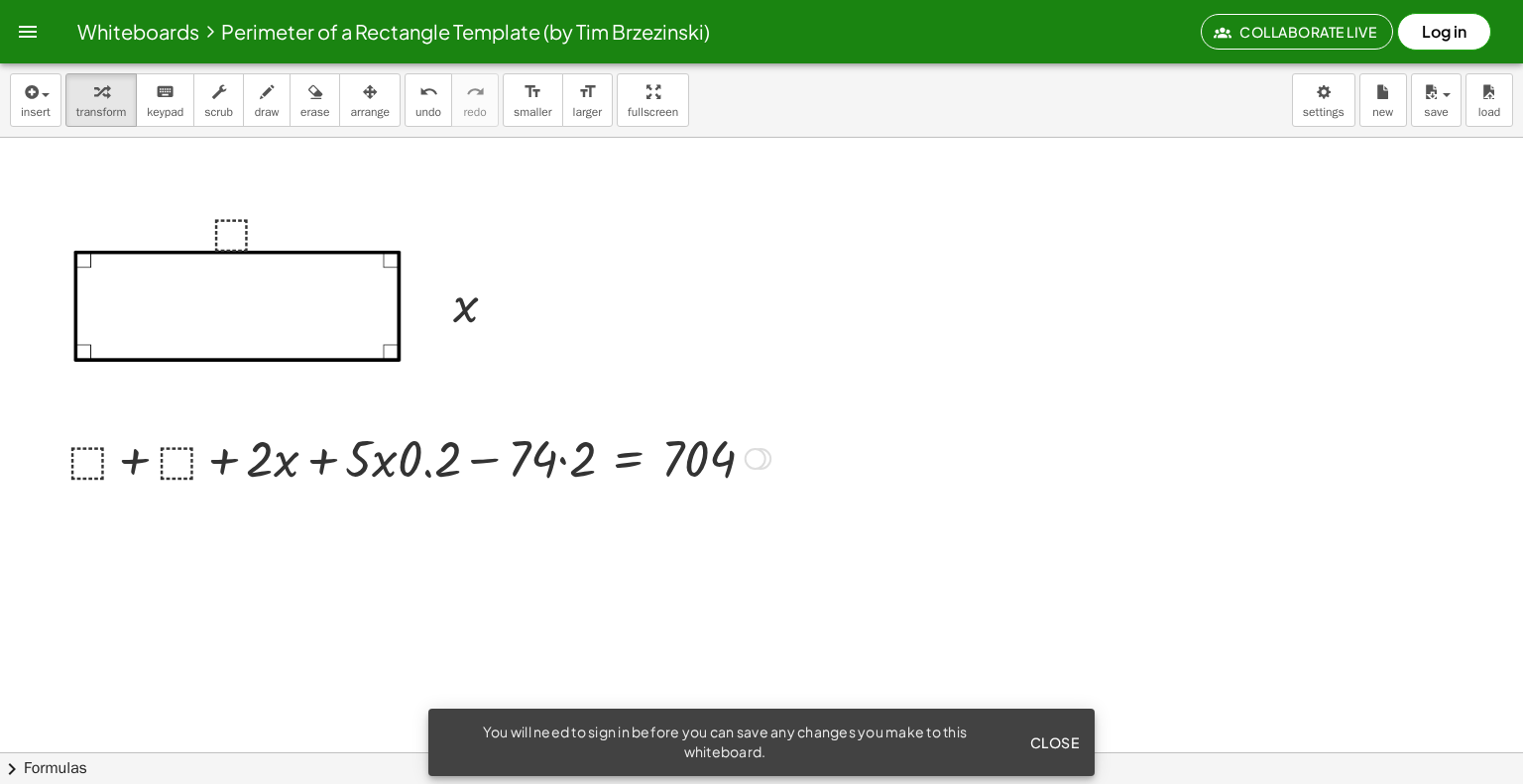 click at bounding box center [419, 457] 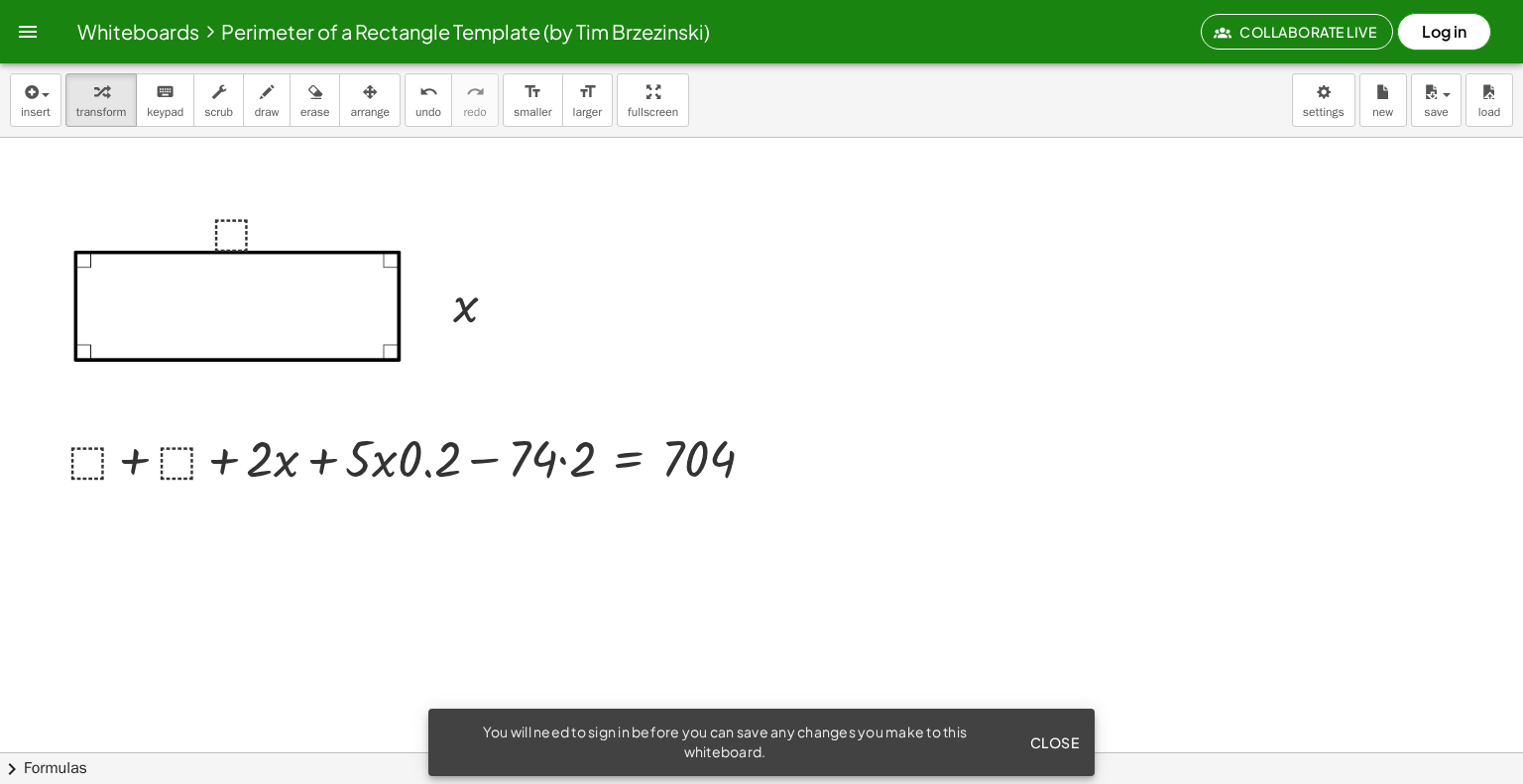 click on "Collaborate Live" 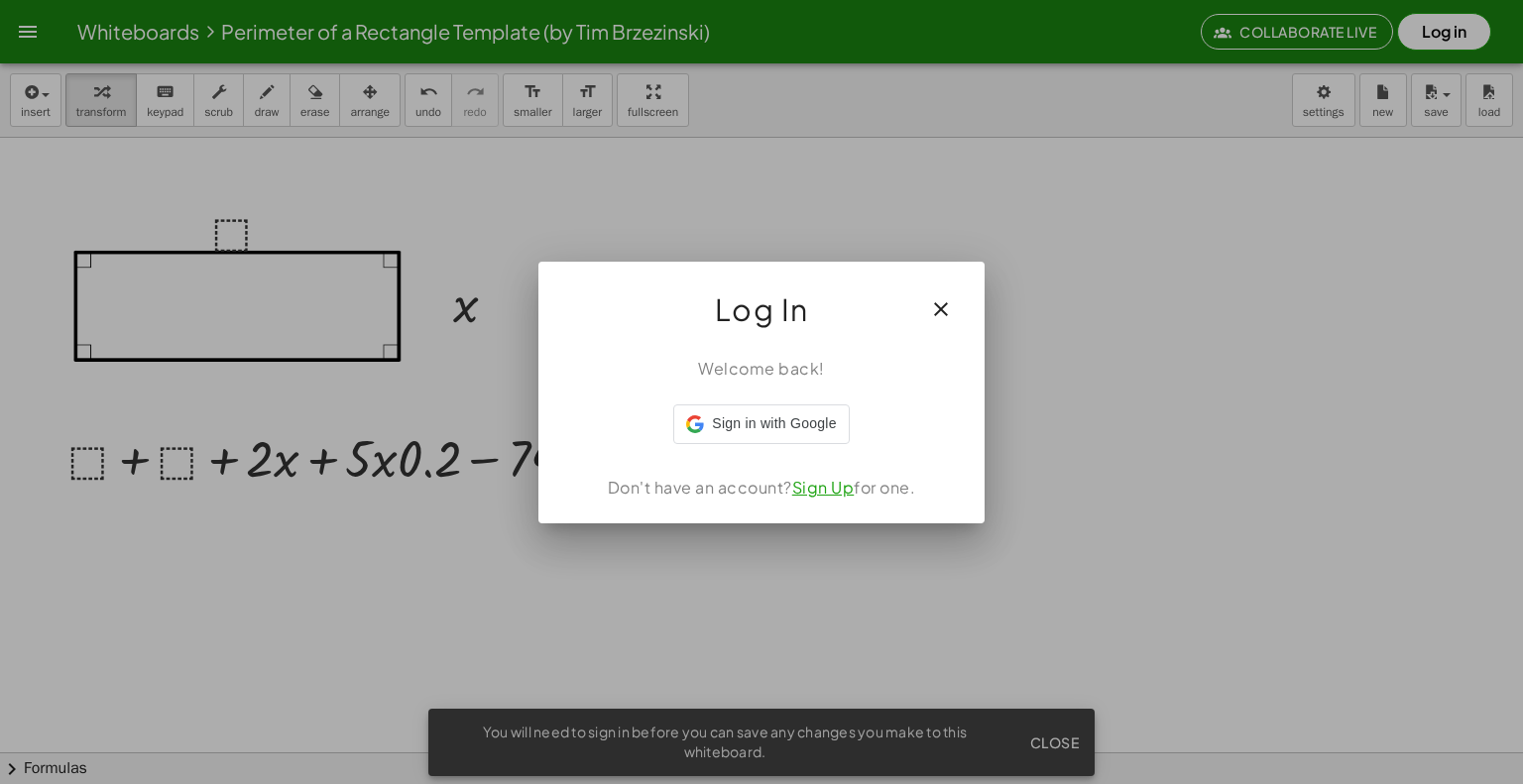 click 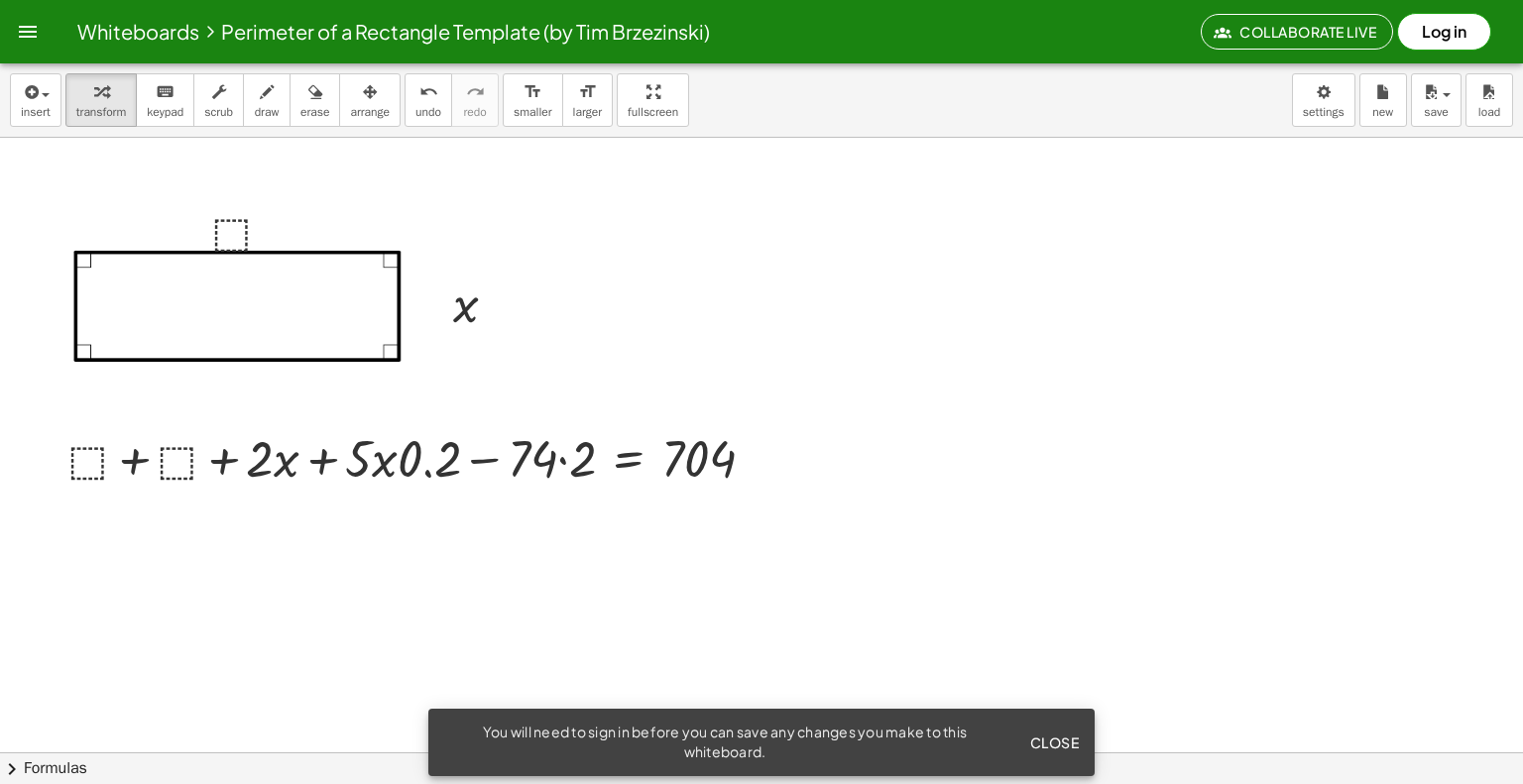 click at bounding box center (762, 817) 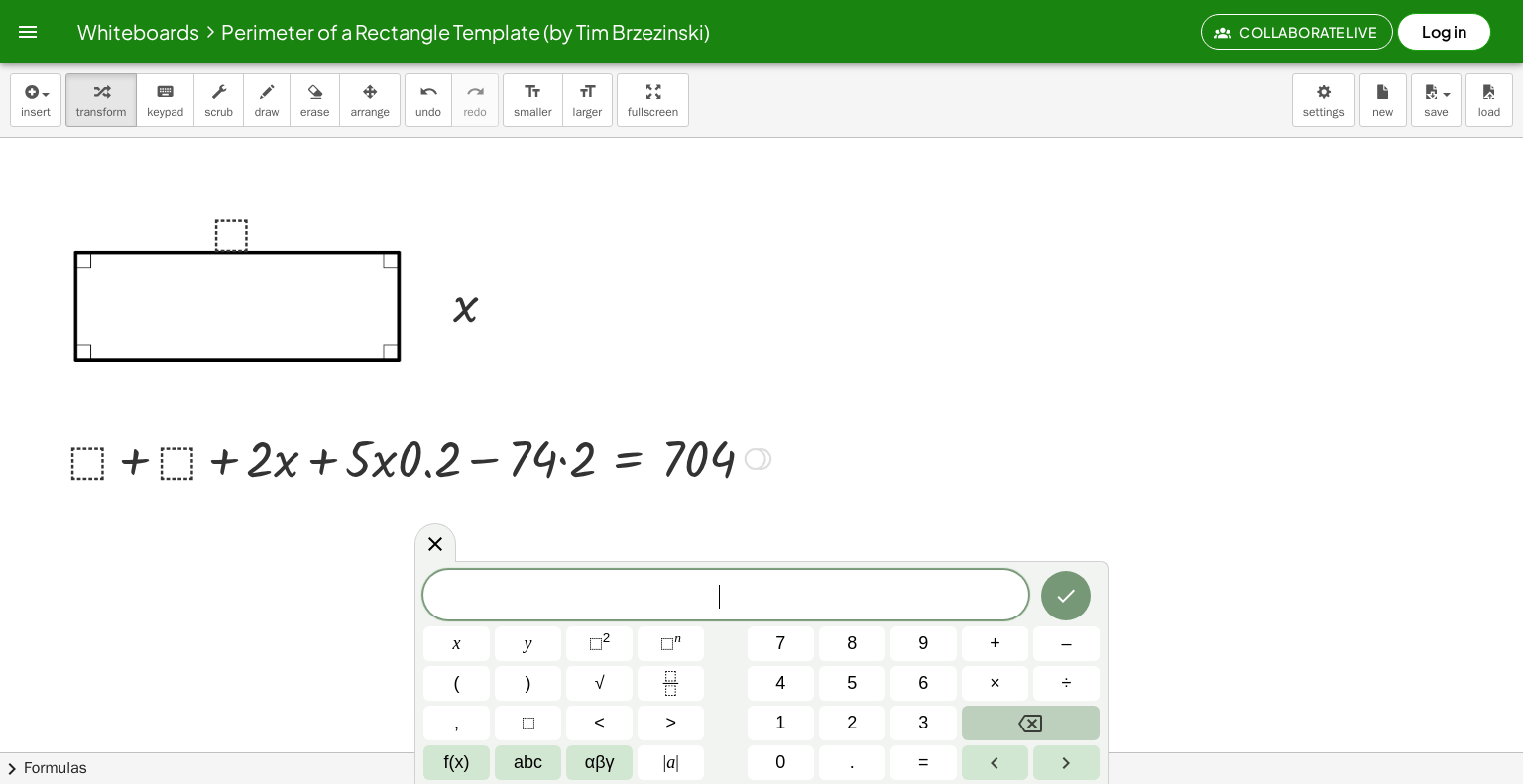 click at bounding box center (419, 457) 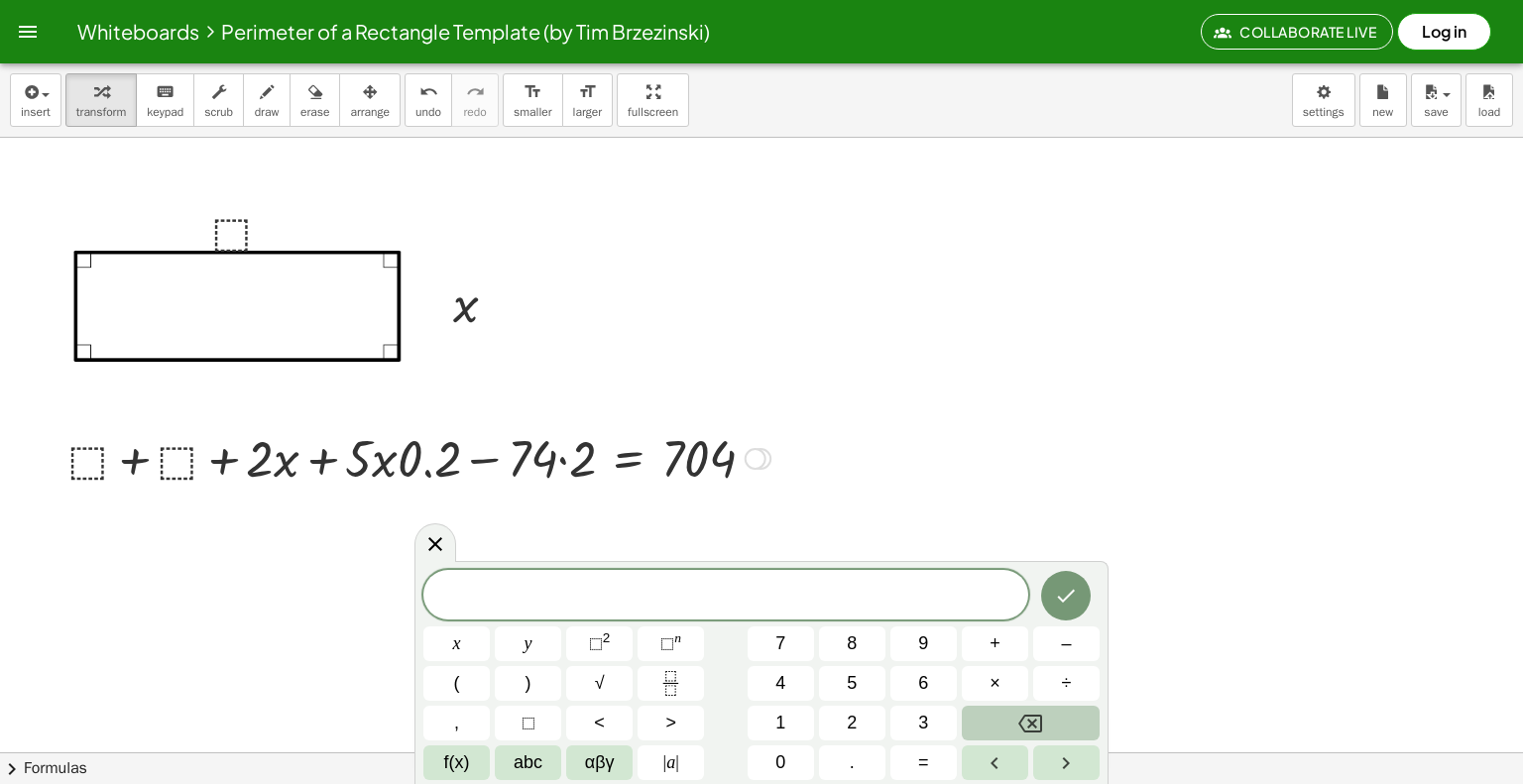 click at bounding box center [756, 459] 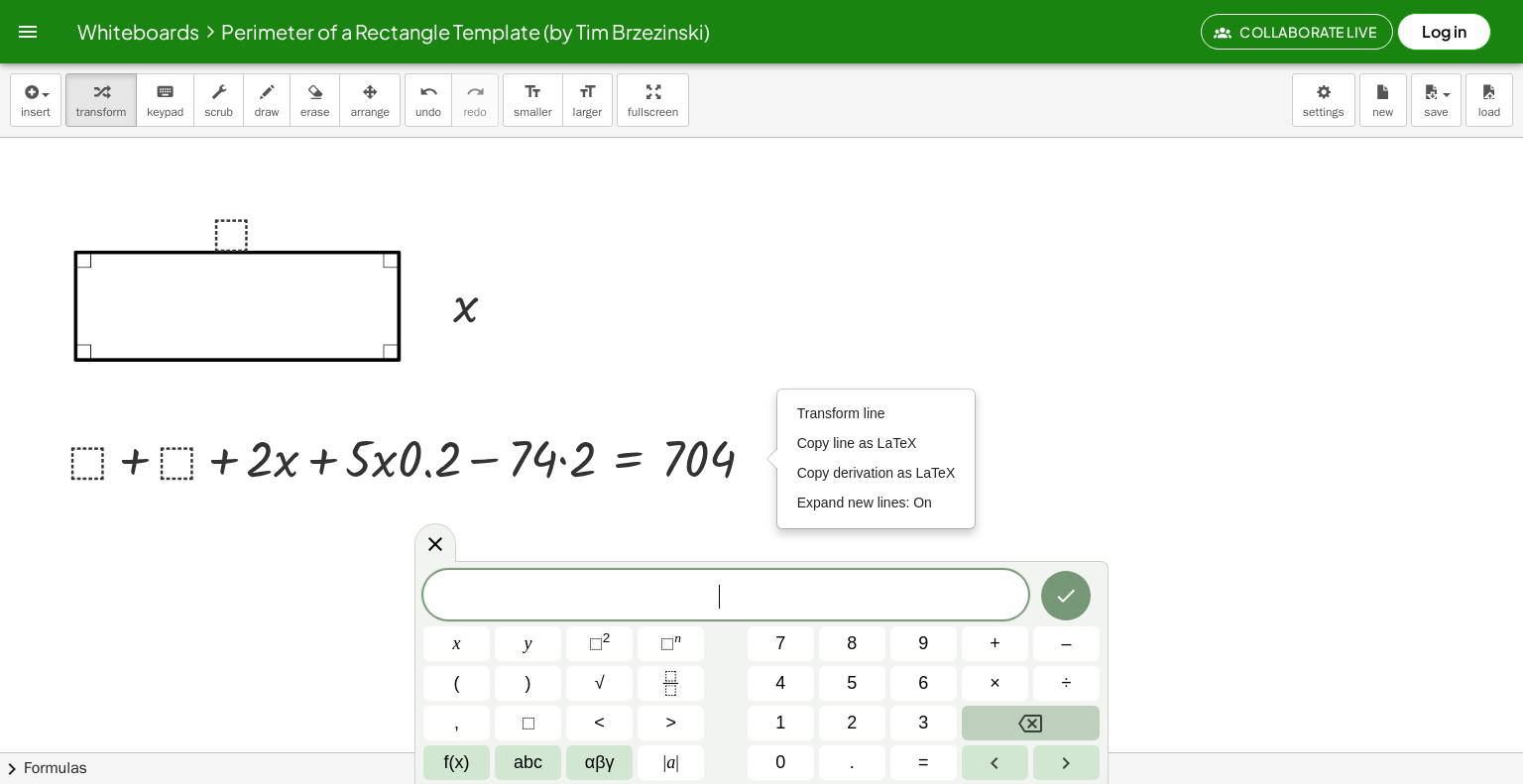 click at bounding box center [762, 817] 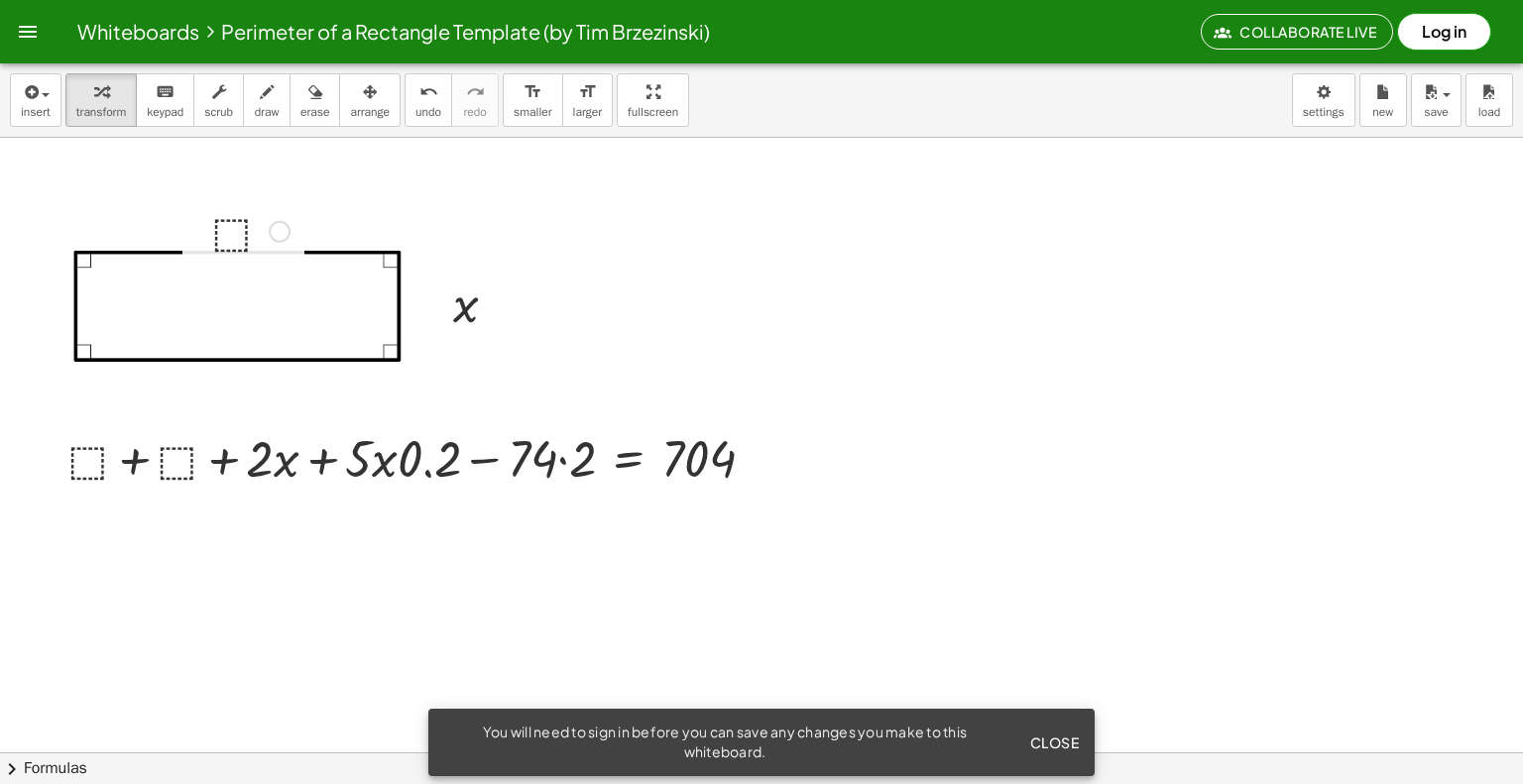 click at bounding box center [251, 230] 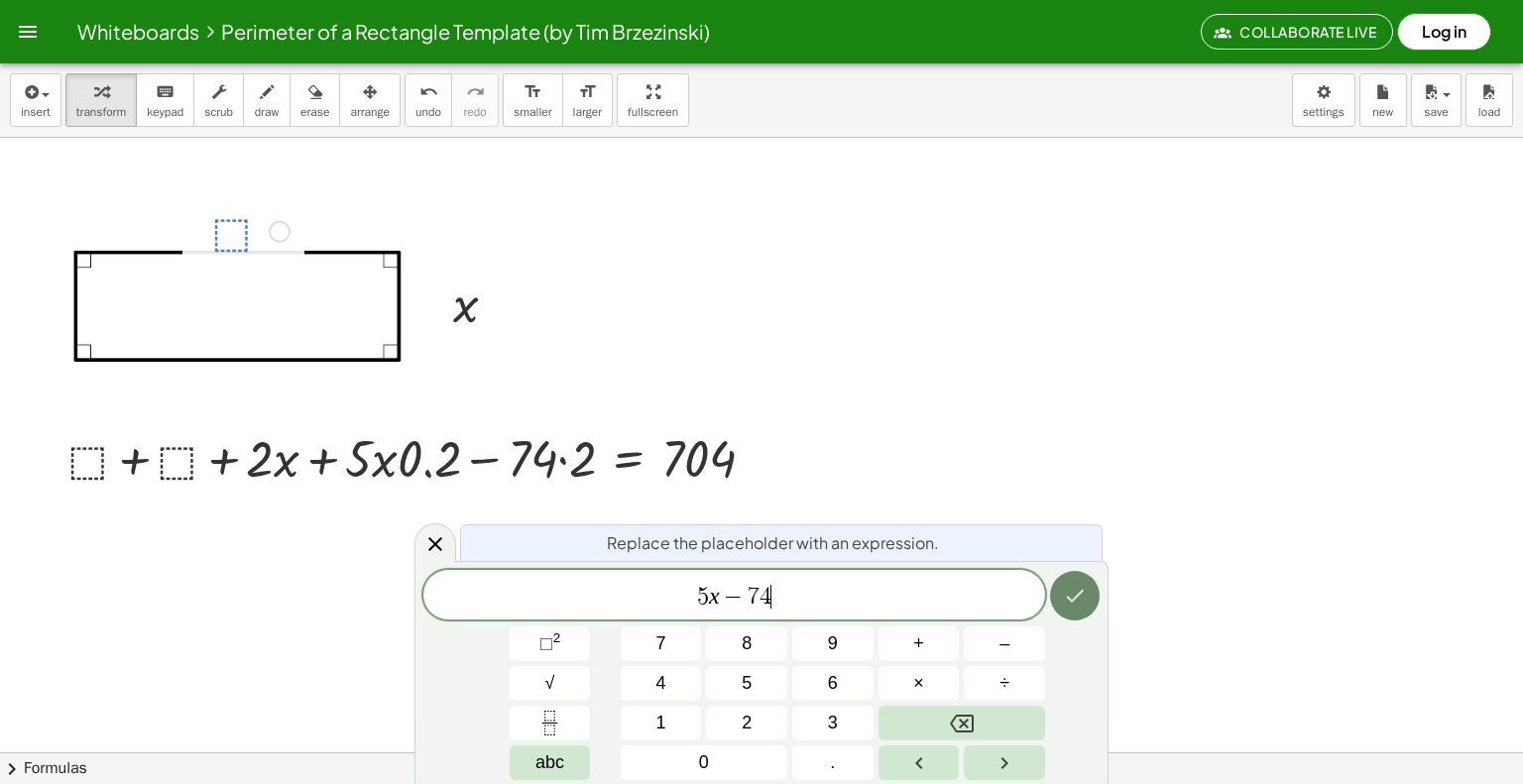 click at bounding box center (1075, 596) 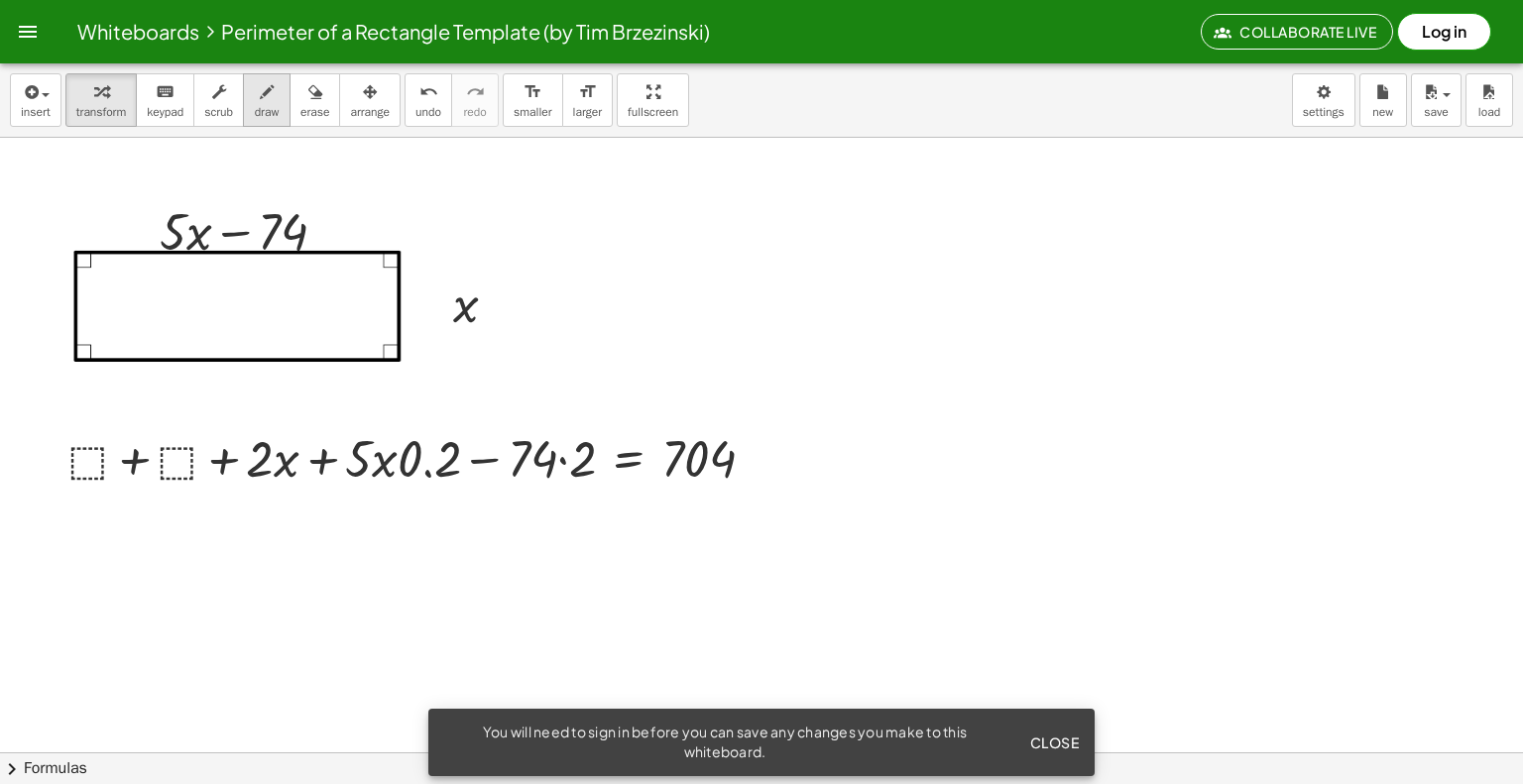 click on "draw" at bounding box center [267, 100] 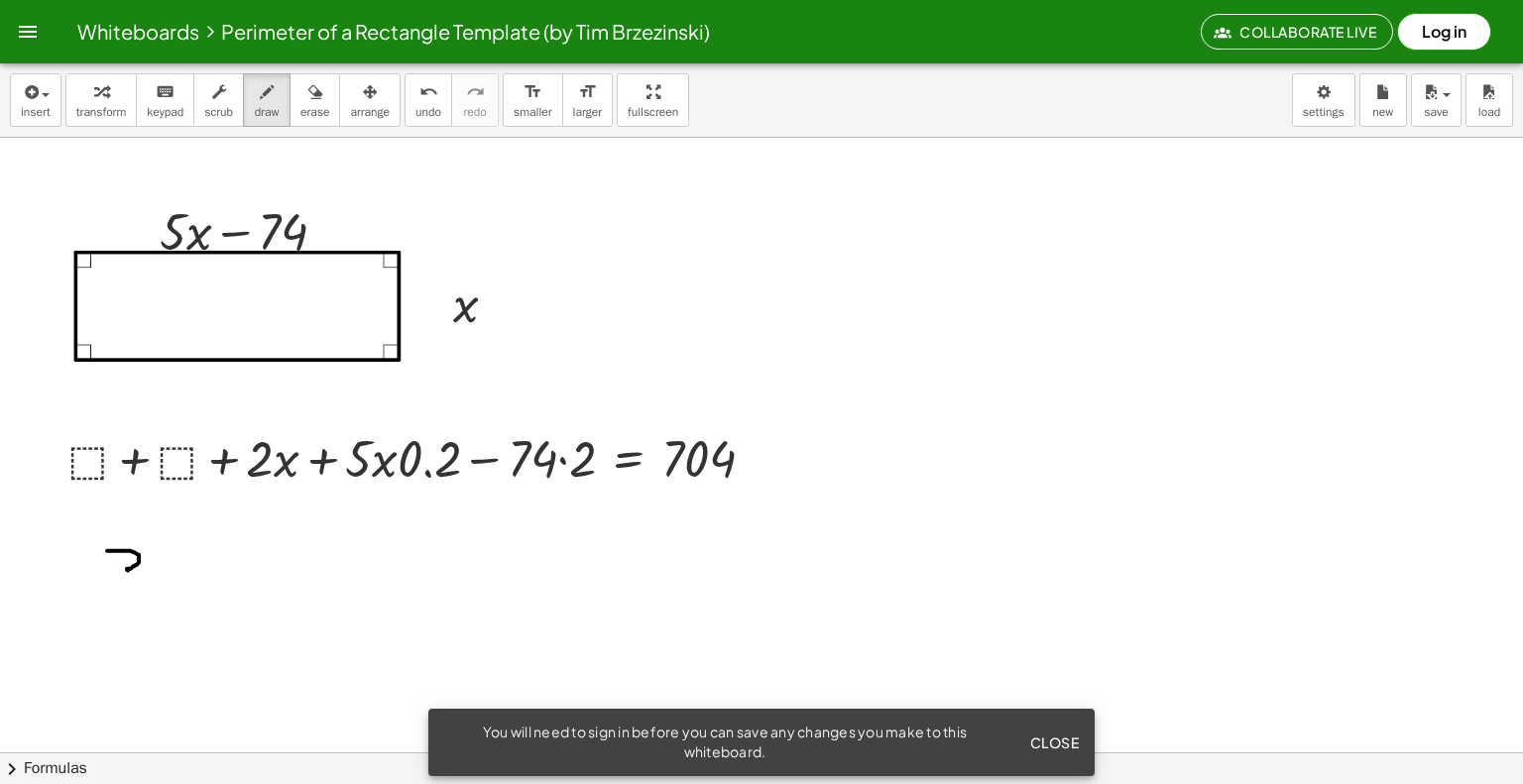 drag, startPoint x: 107, startPoint y: 550, endPoint x: 142, endPoint y: 575, distance: 43.011626 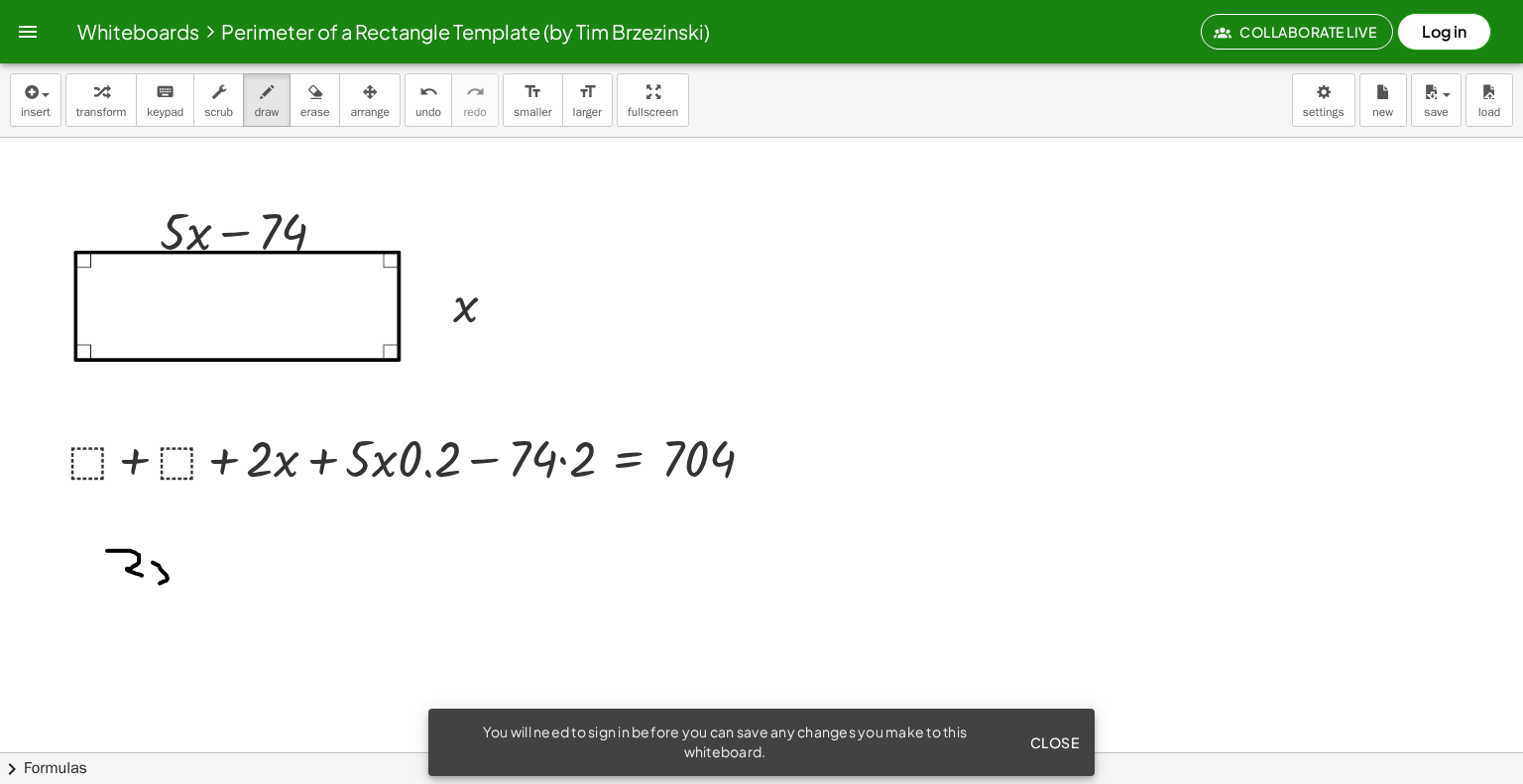 drag, startPoint x: 159, startPoint y: 565, endPoint x: 172, endPoint y: 586, distance: 24.698178 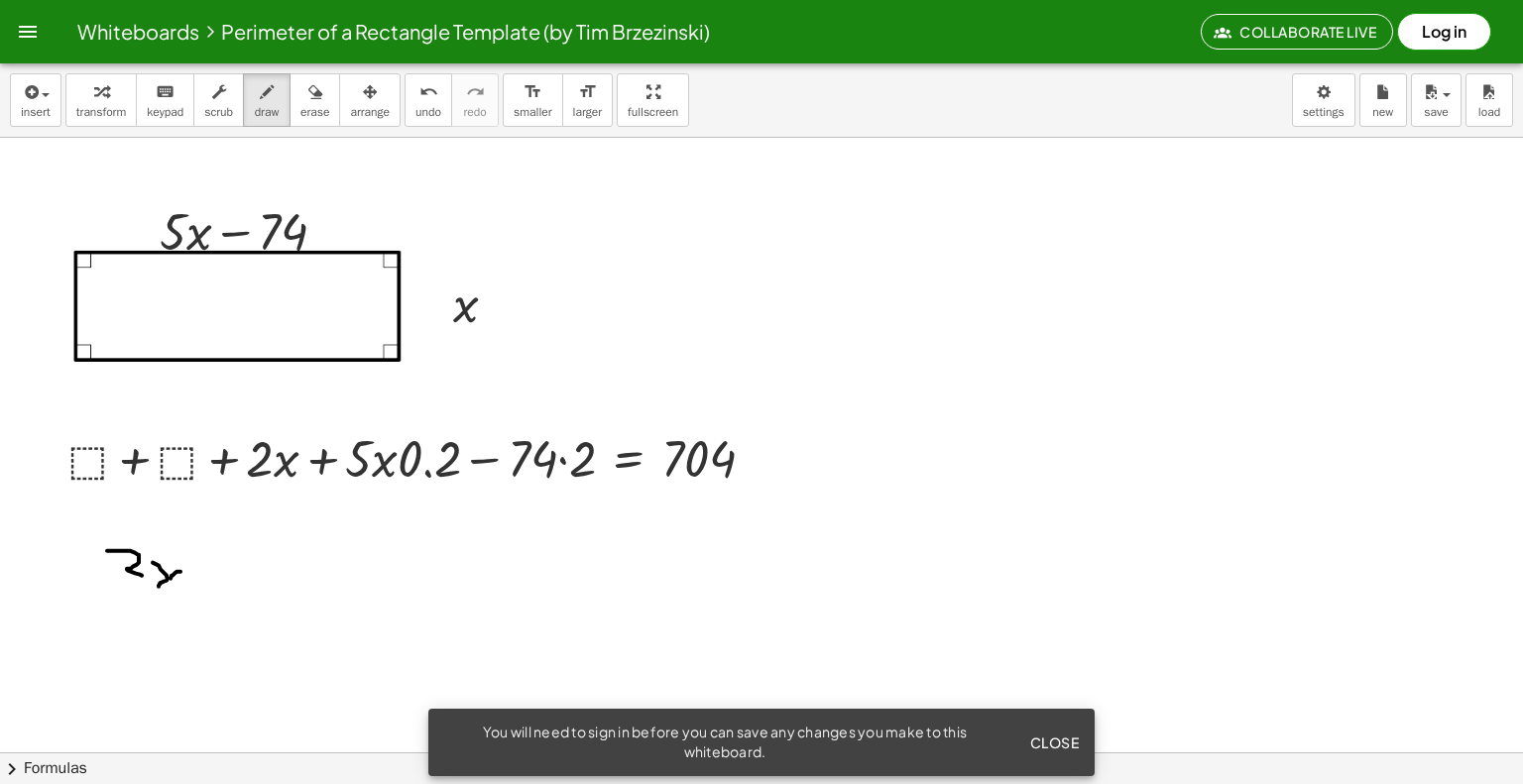 drag, startPoint x: 173, startPoint y: 575, endPoint x: 178, endPoint y: 600, distance: 25.4951 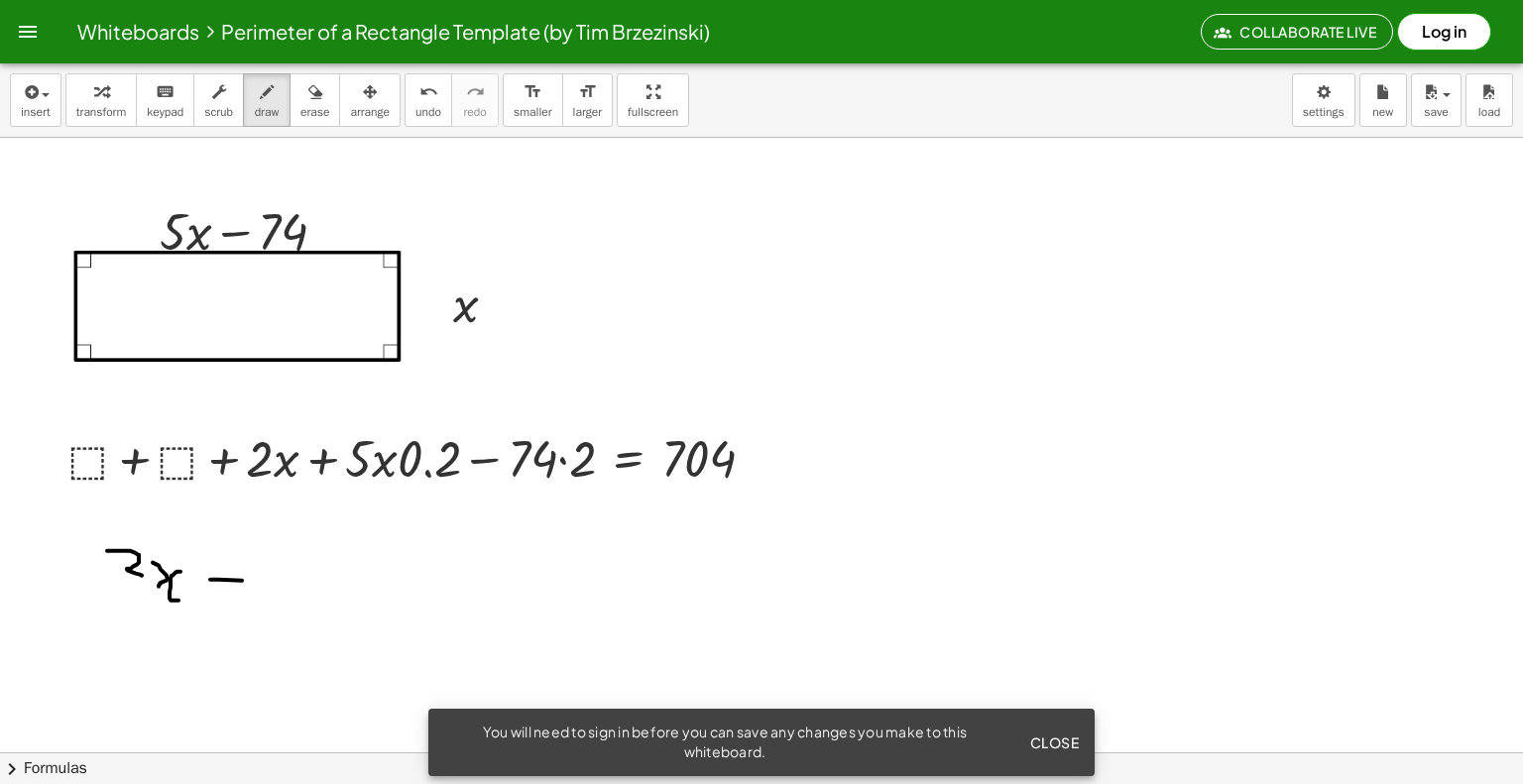 drag, startPoint x: 210, startPoint y: 579, endPoint x: 286, endPoint y: 579, distance: 76 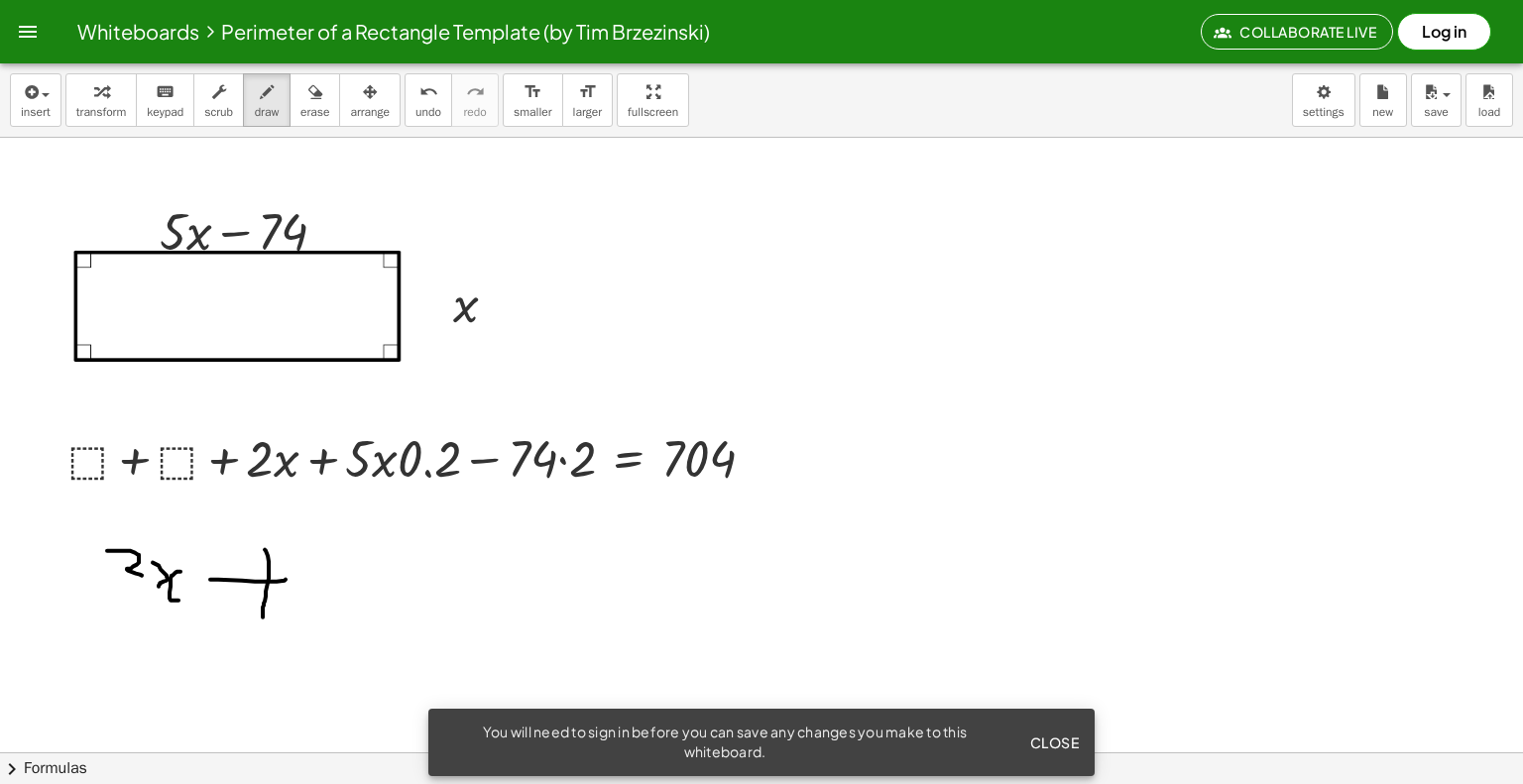 drag, startPoint x: 265, startPoint y: 549, endPoint x: 263, endPoint y: 617, distance: 68.02941 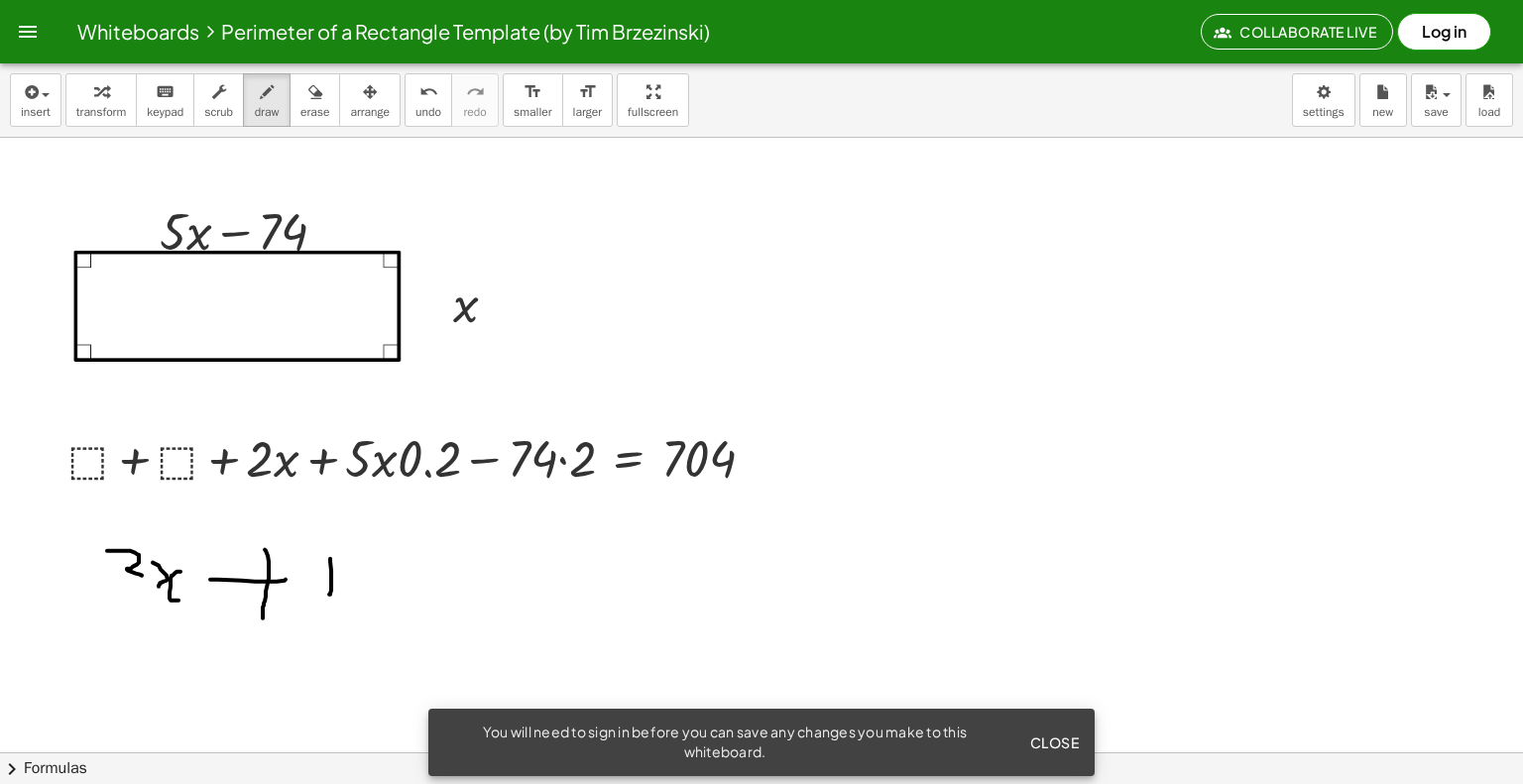 drag, startPoint x: 330, startPoint y: 558, endPoint x: 343, endPoint y: 590, distance: 34.539832 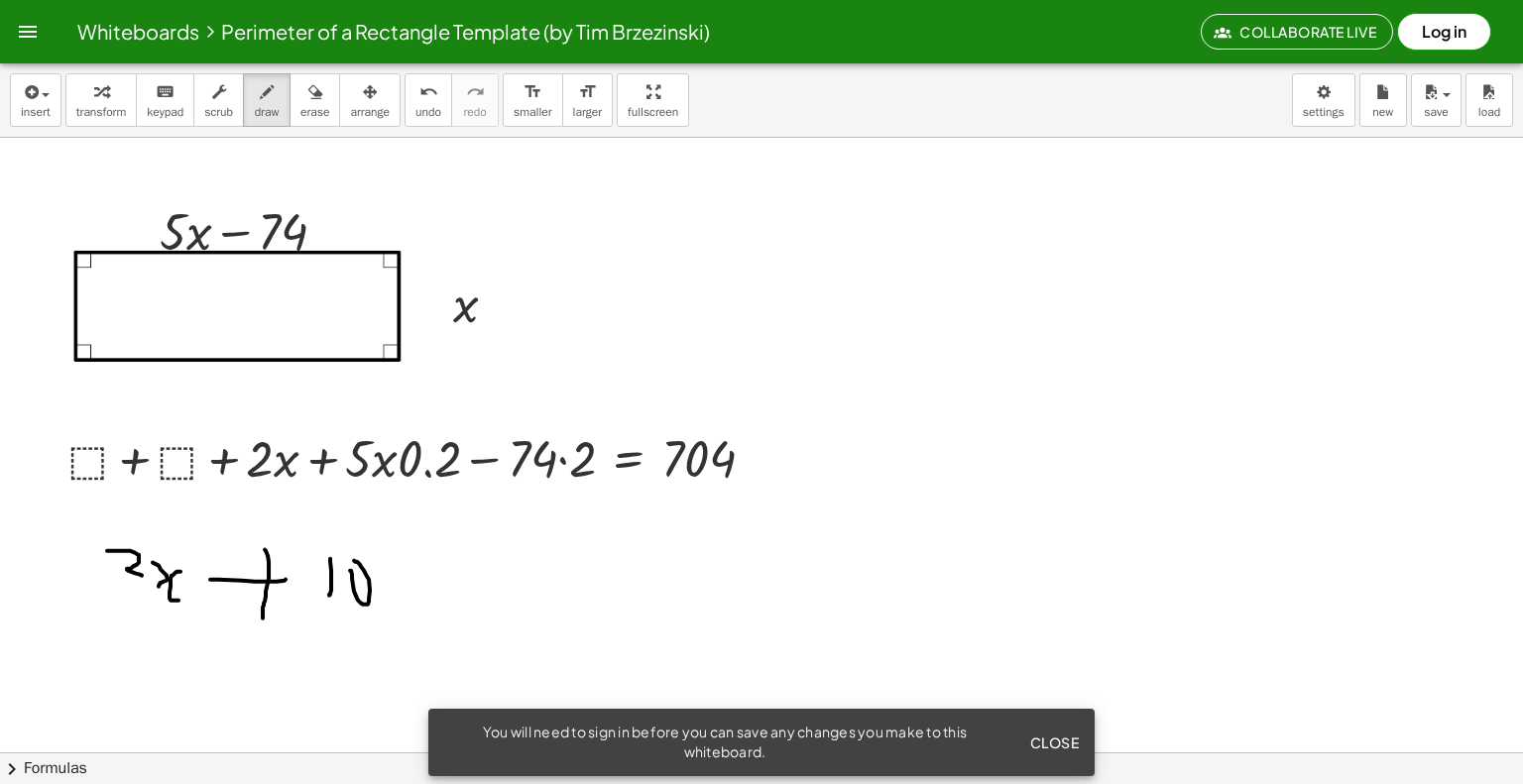 drag, startPoint x: 350, startPoint y: 570, endPoint x: 353, endPoint y: 560, distance: 10.440307 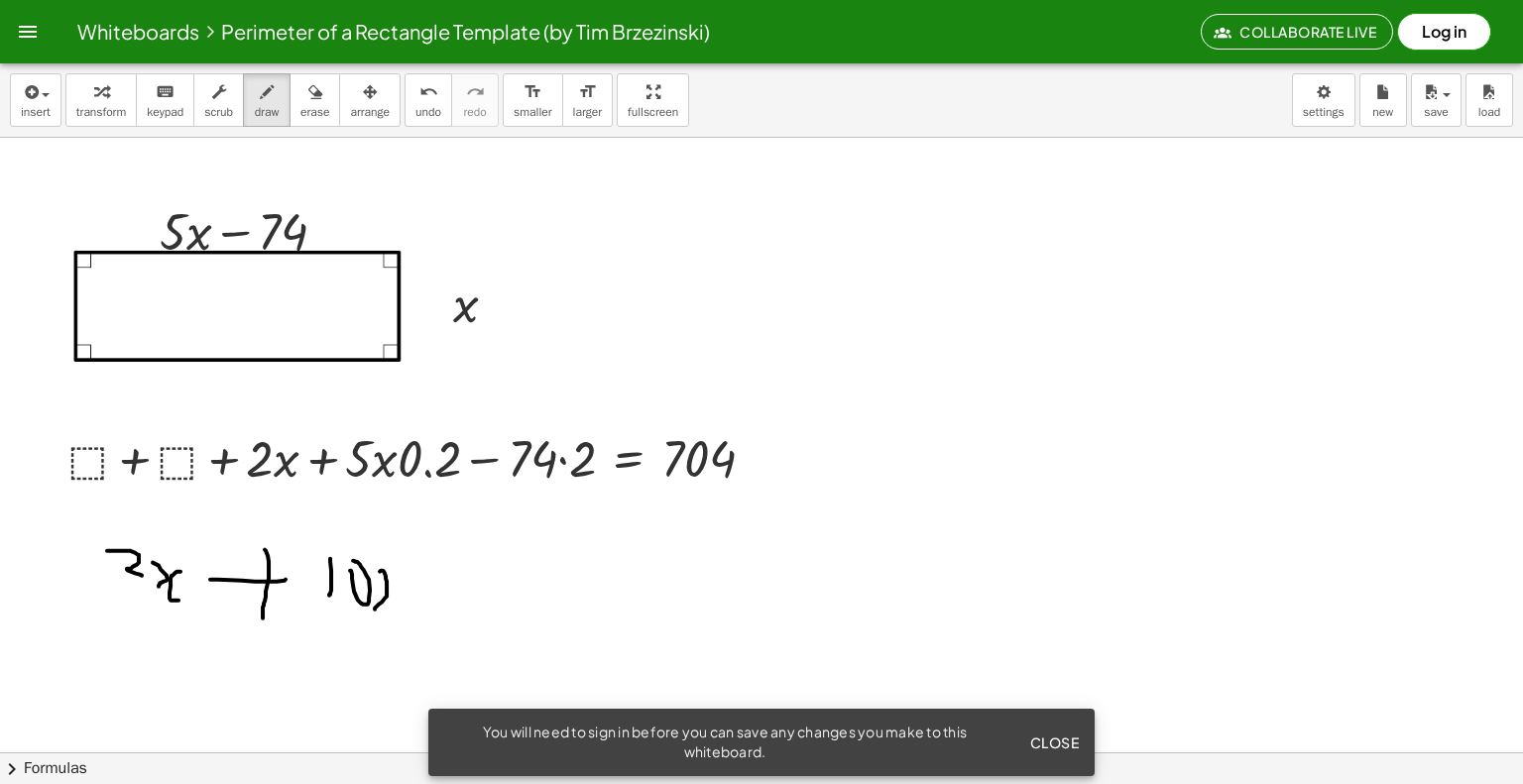 drag, startPoint x: 381, startPoint y: 570, endPoint x: 375, endPoint y: 609, distance: 39.45884 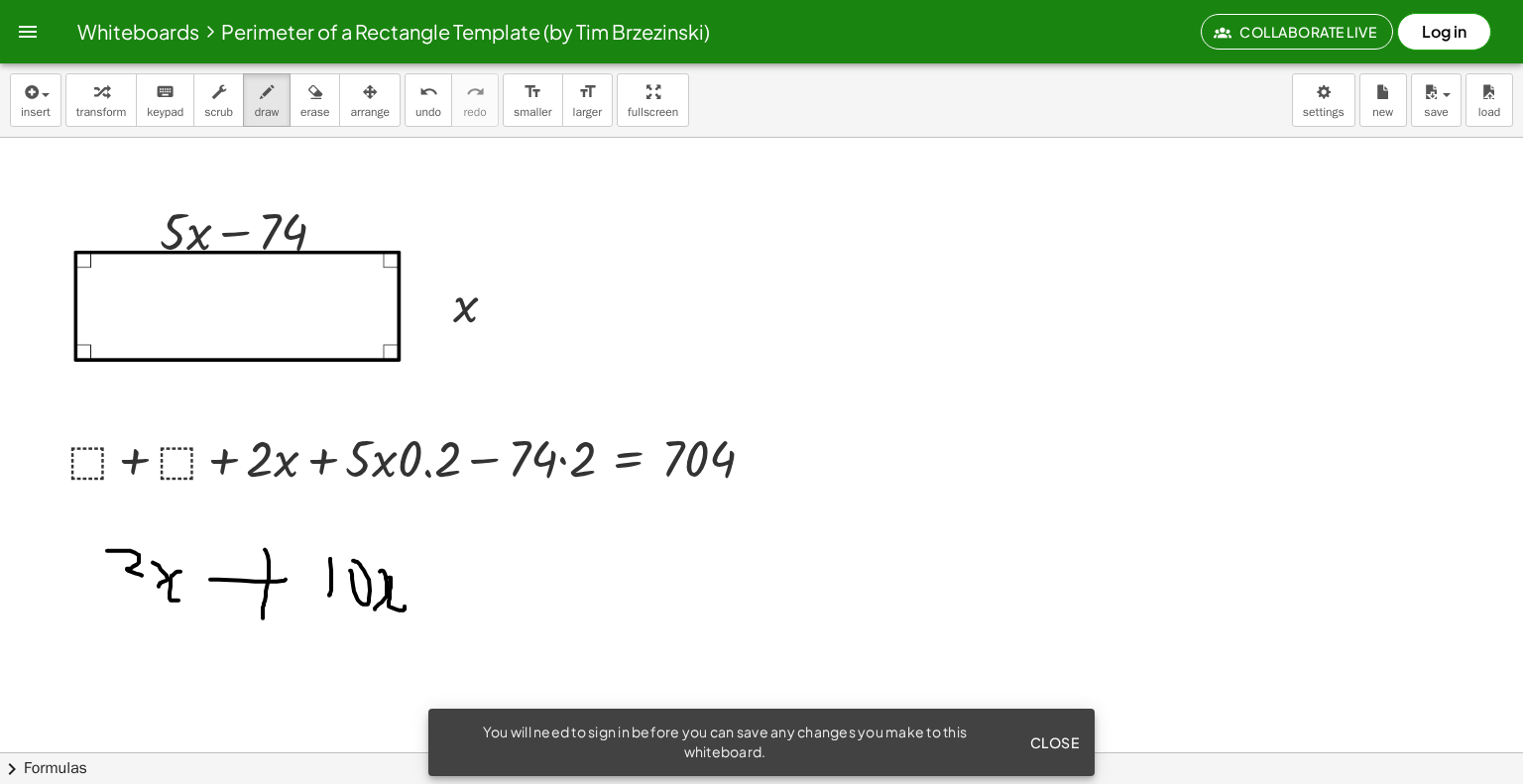 drag, startPoint x: 391, startPoint y: 581, endPoint x: 404, endPoint y: 604, distance: 26.41969 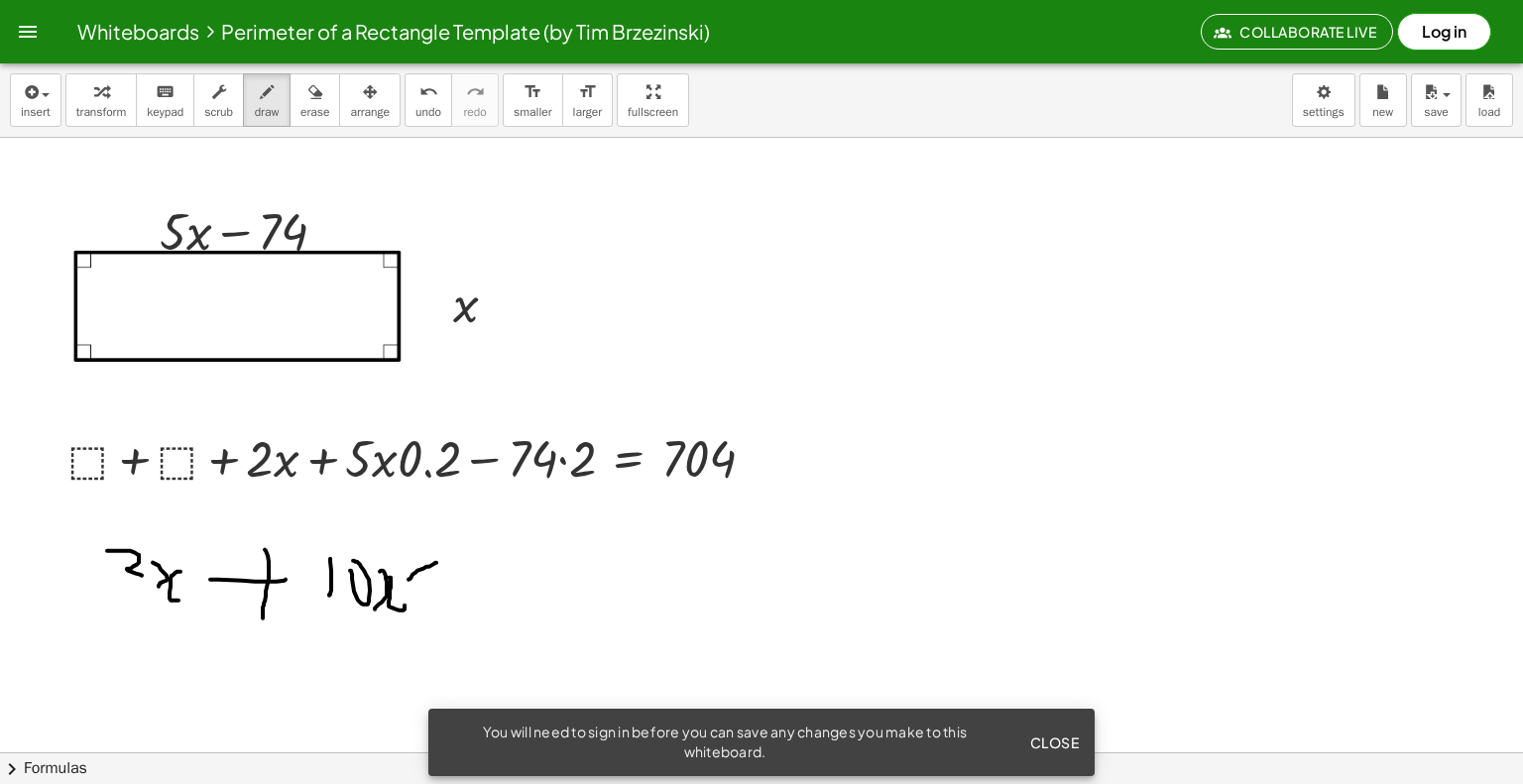 drag, startPoint x: 417, startPoint y: 570, endPoint x: 436, endPoint y: 546, distance: 30.610456 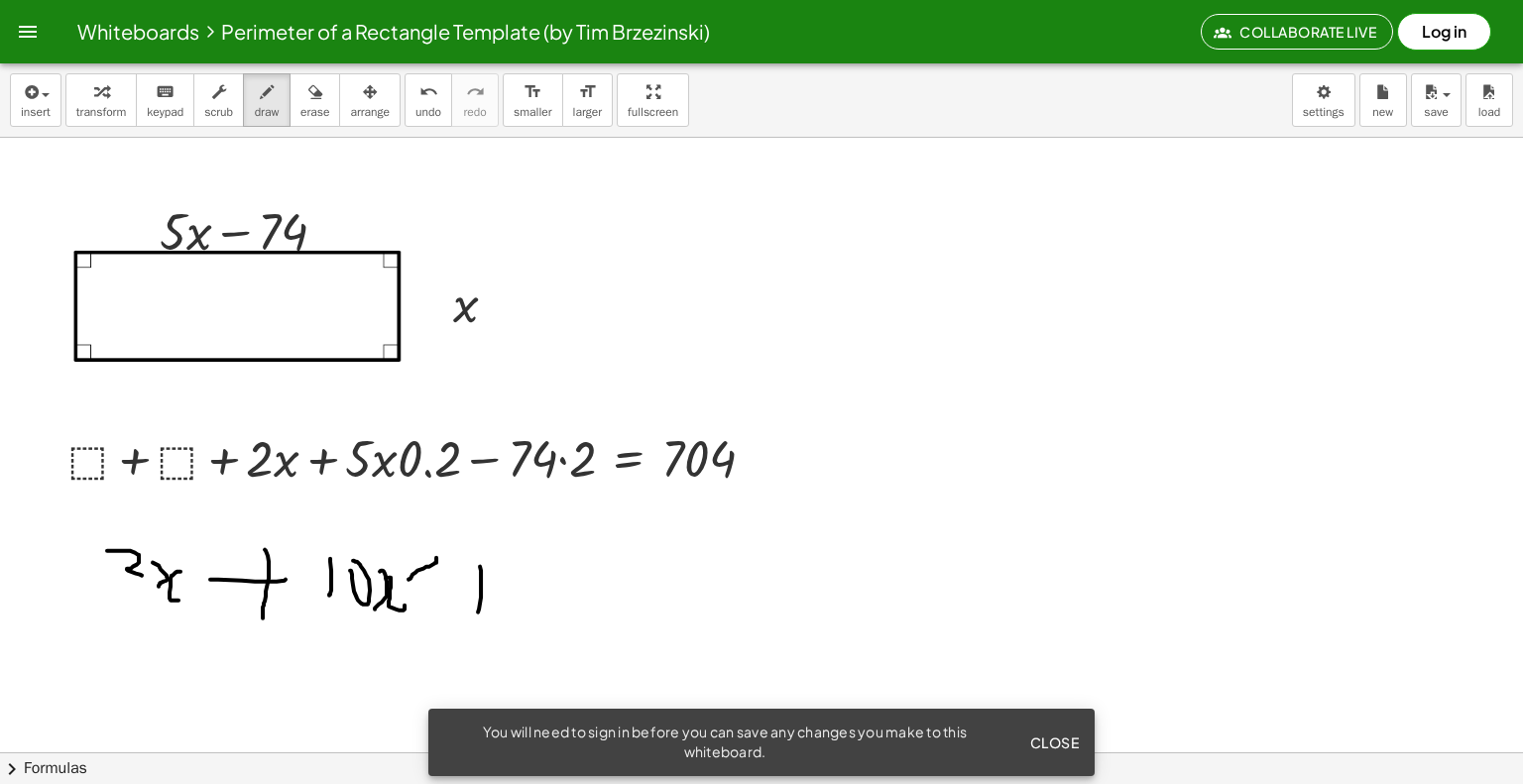 drag, startPoint x: 480, startPoint y: 566, endPoint x: 478, endPoint y: 612, distance: 46.043458 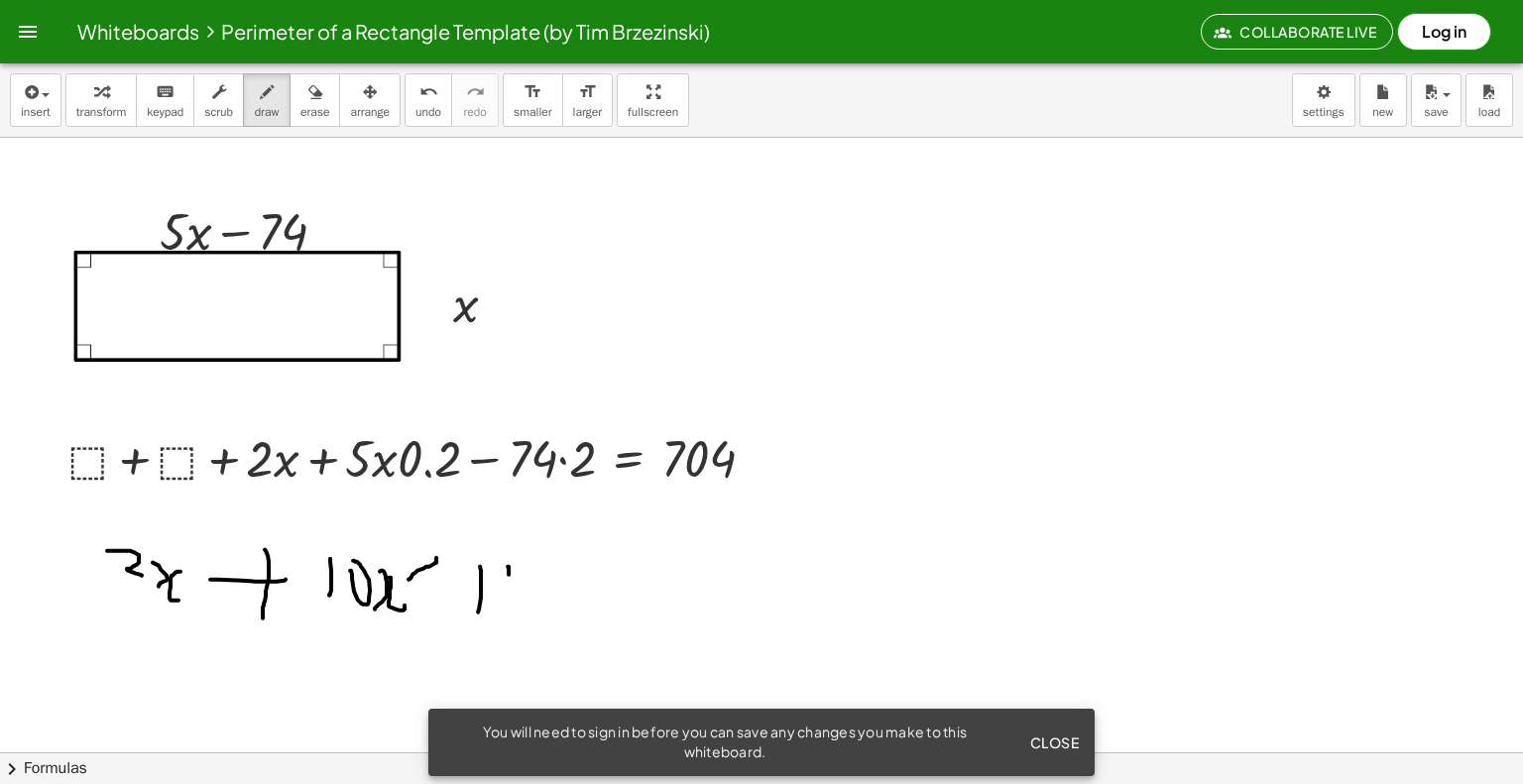 drag, startPoint x: 509, startPoint y: 574, endPoint x: 538, endPoint y: 587, distance: 31.780497 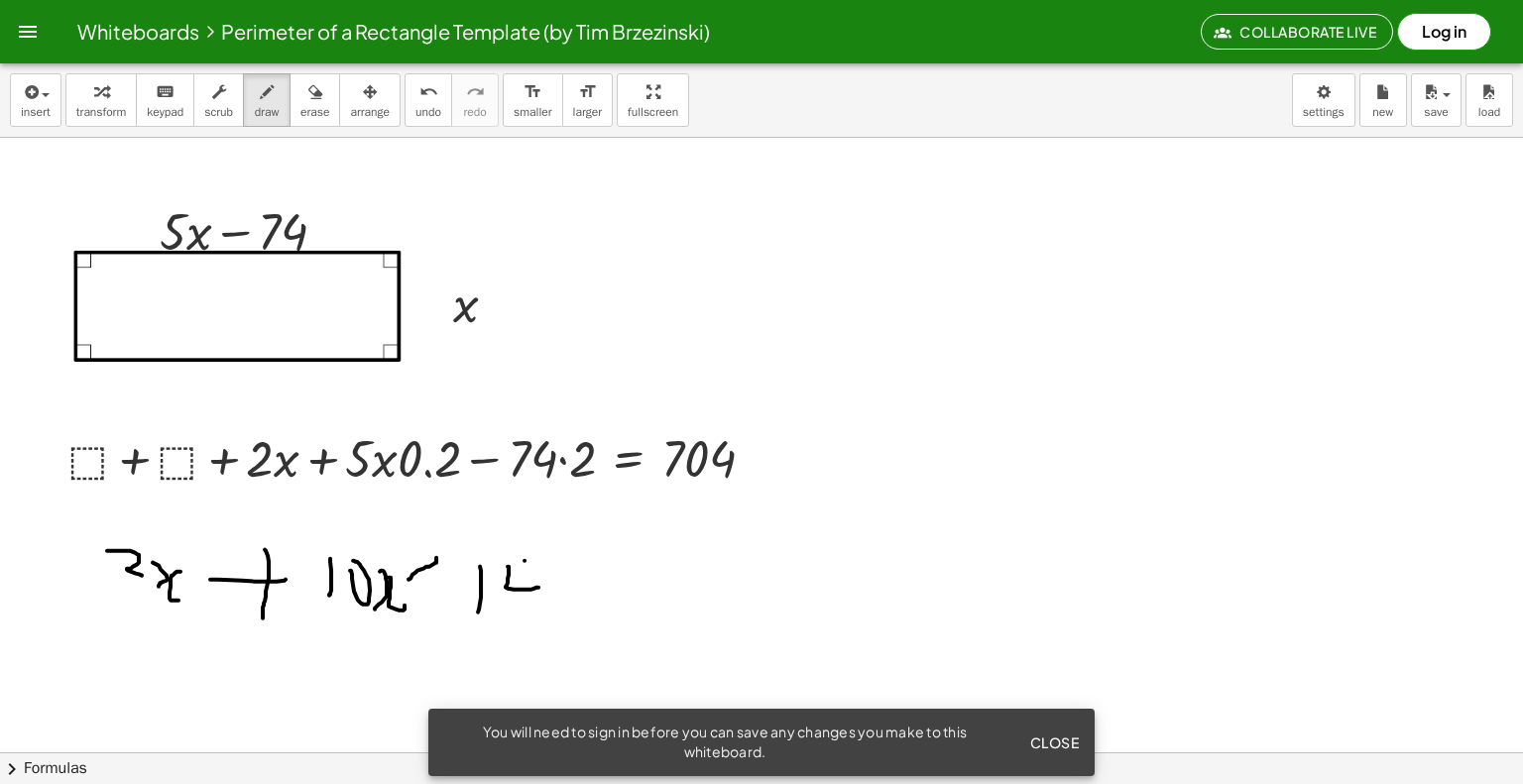 drag, startPoint x: 525, startPoint y: 560, endPoint x: 526, endPoint y: 618, distance: 58.00862 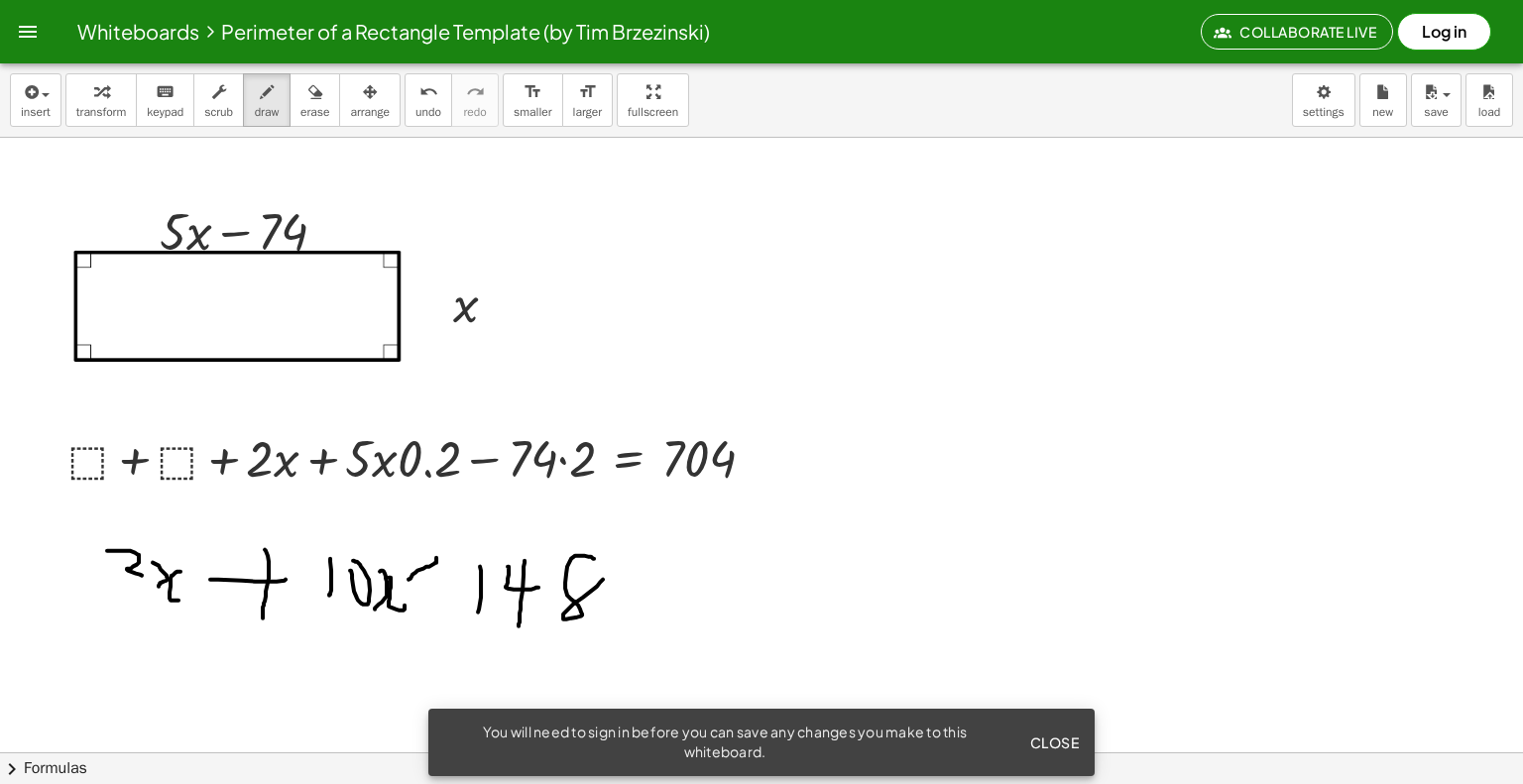 drag, startPoint x: 593, startPoint y: 558, endPoint x: 618, endPoint y: 554, distance: 25.317978 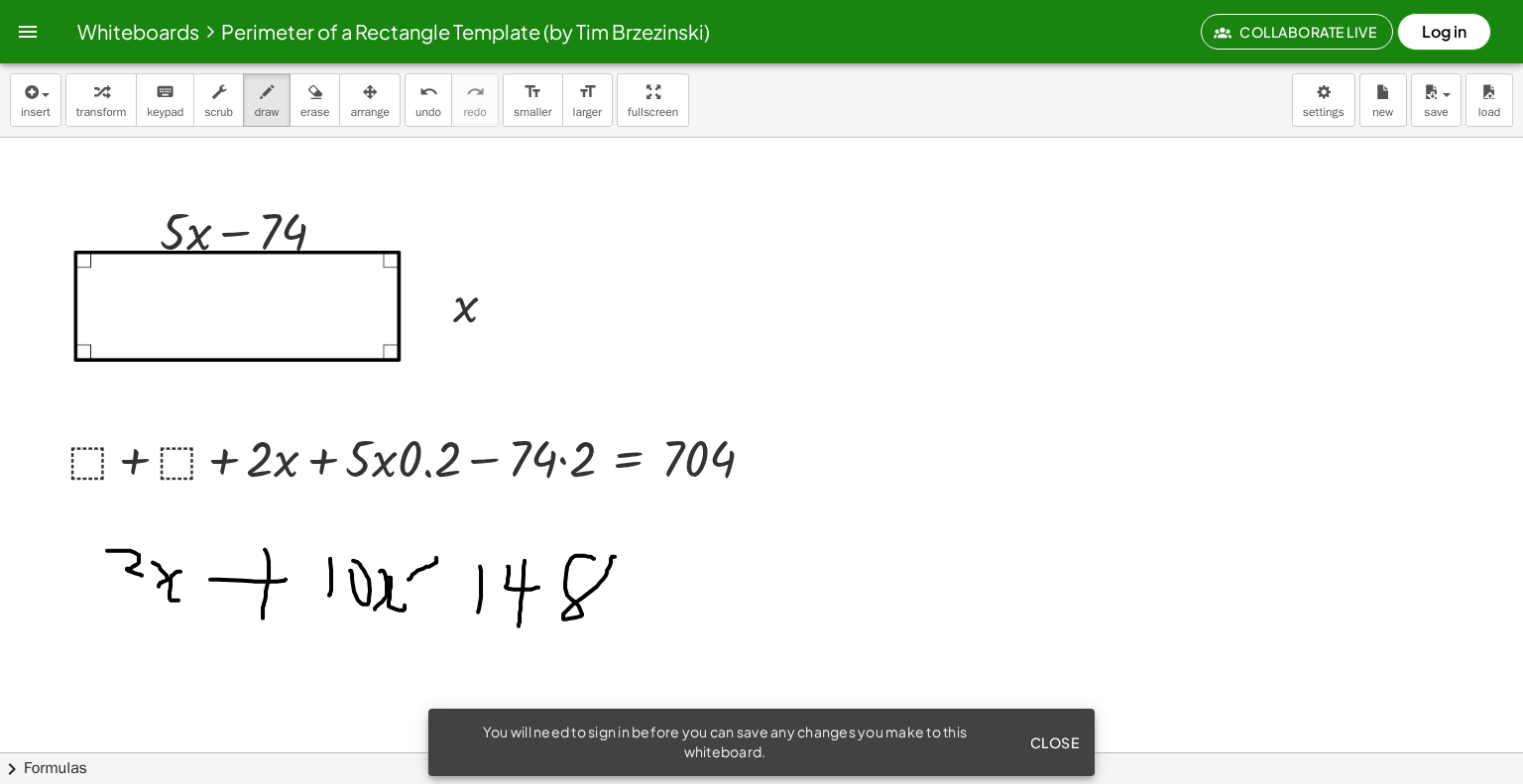 drag, startPoint x: 638, startPoint y: 569, endPoint x: 666, endPoint y: 567, distance: 28.071338 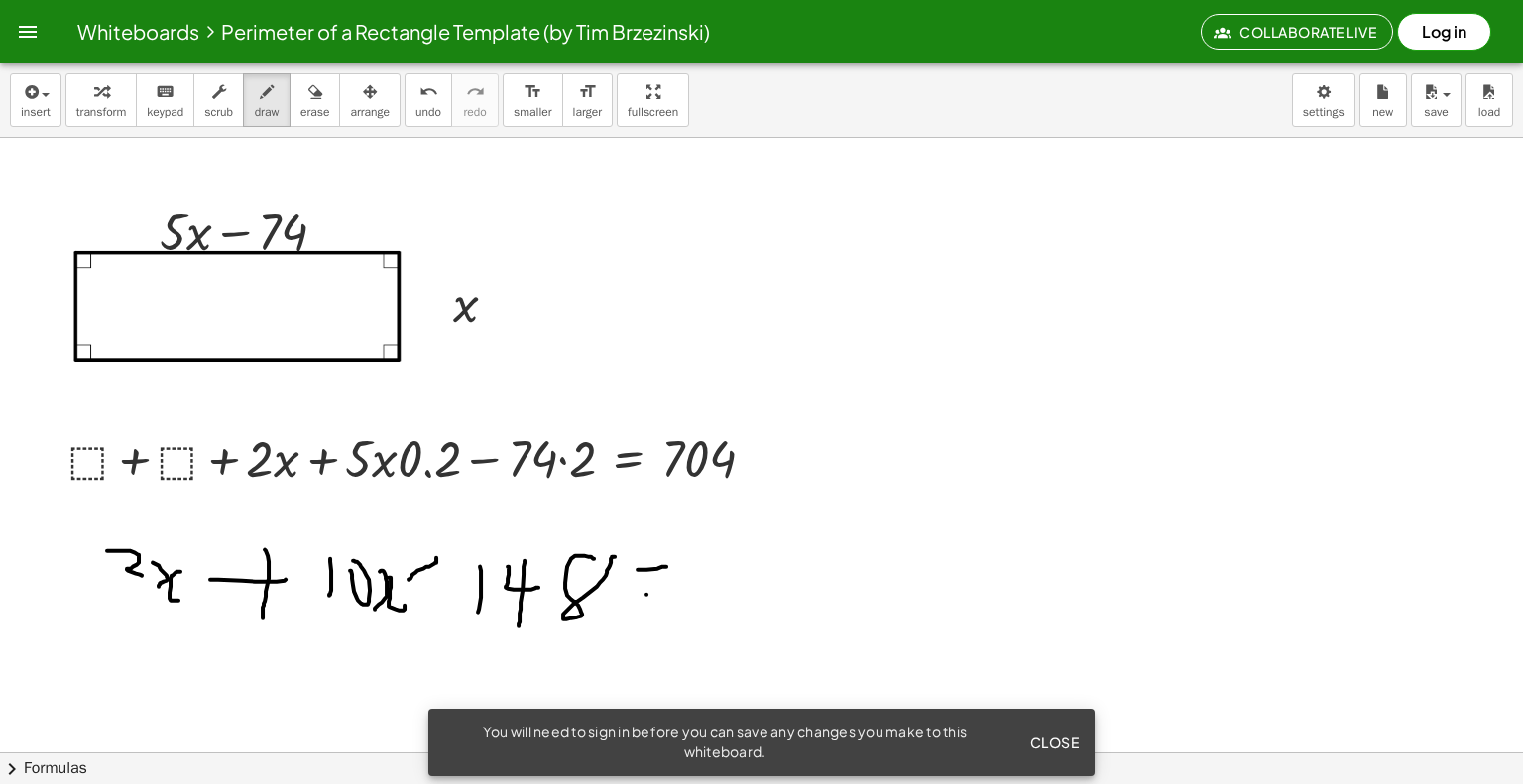 drag, startPoint x: 646, startPoint y: 594, endPoint x: 676, endPoint y: 586, distance: 31.04835 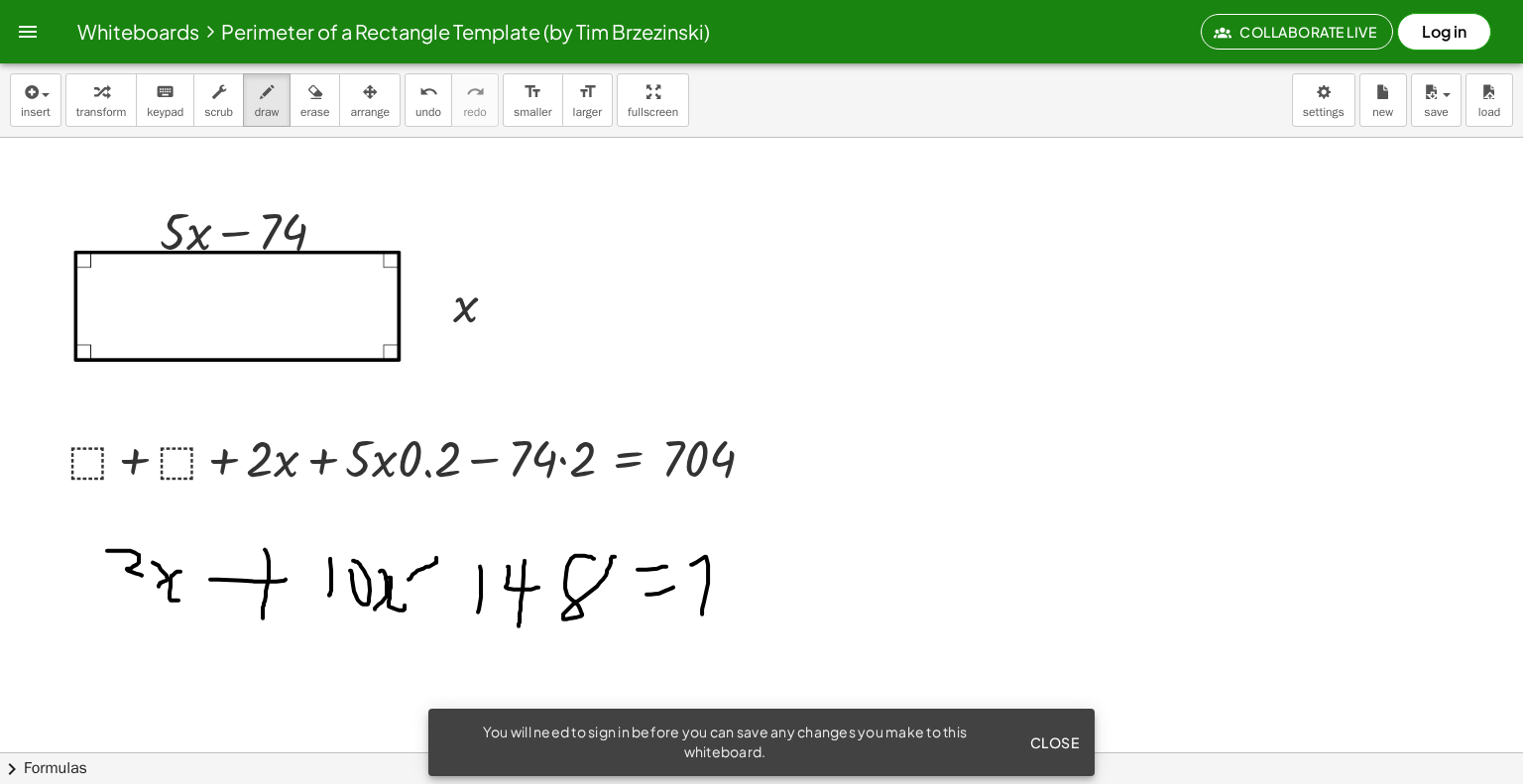 drag, startPoint x: 696, startPoint y: 562, endPoint x: 710, endPoint y: 612, distance: 51.92302 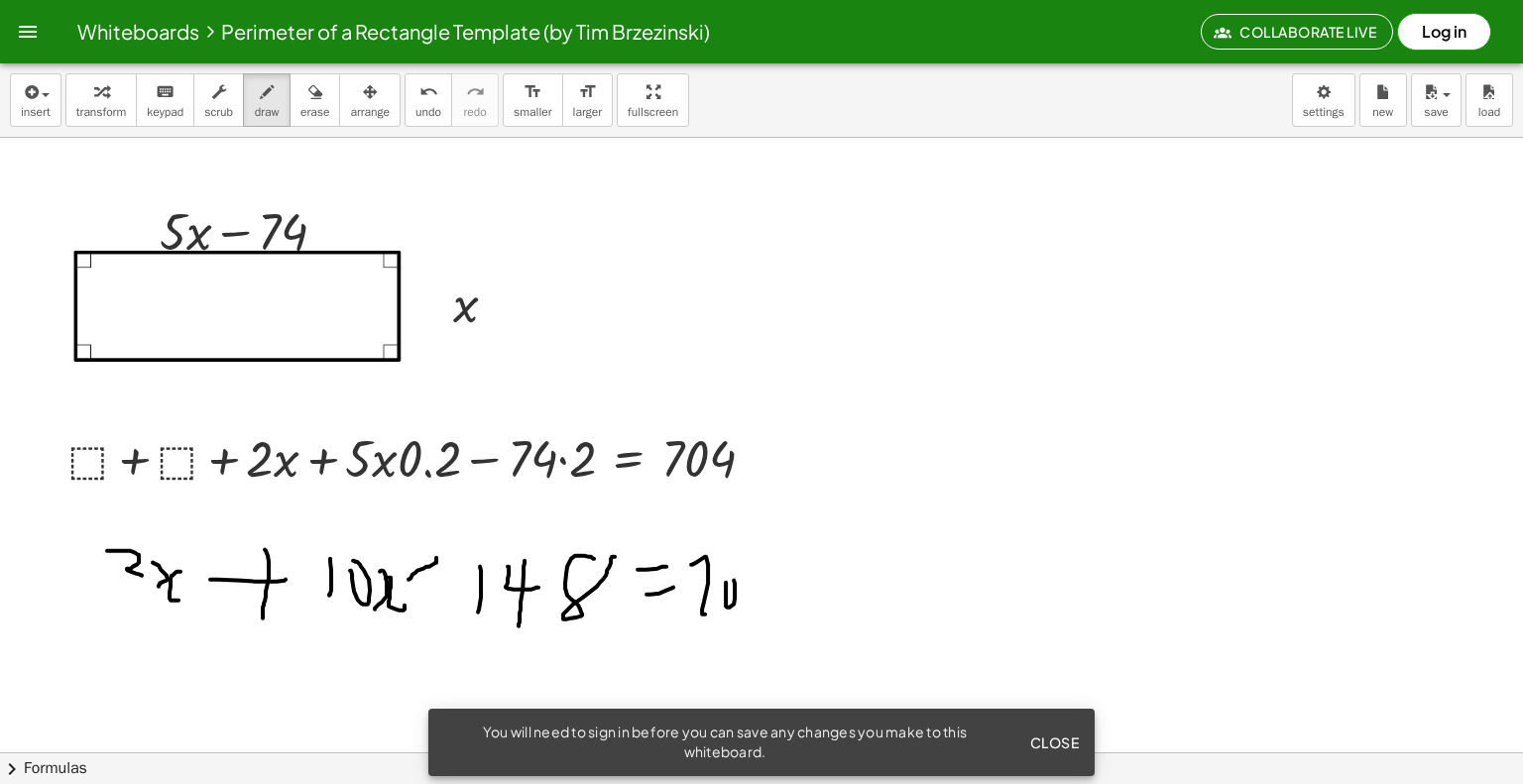 click at bounding box center [762, 817] 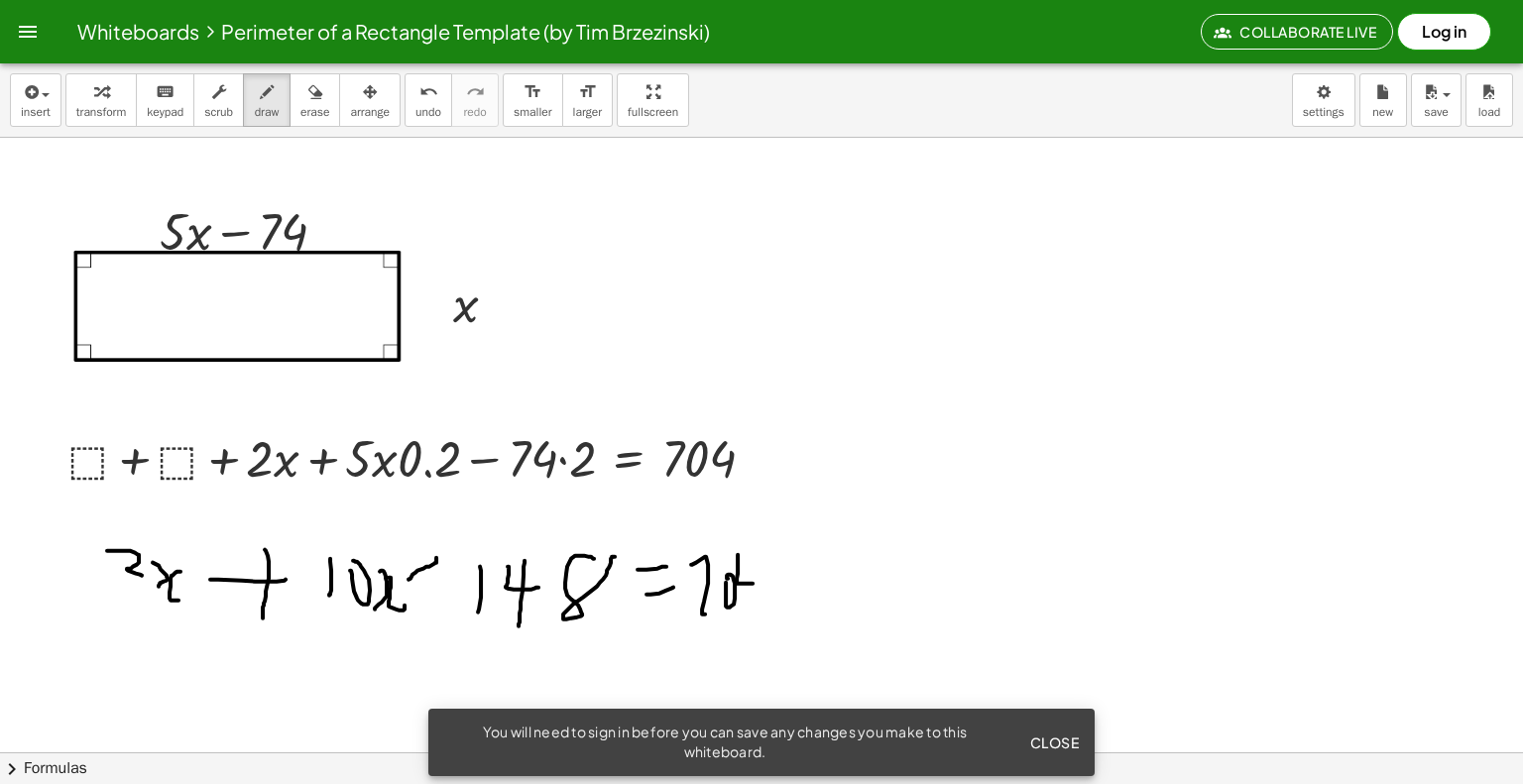 drag, startPoint x: 738, startPoint y: 554, endPoint x: 754, endPoint y: 569, distance: 21.931712 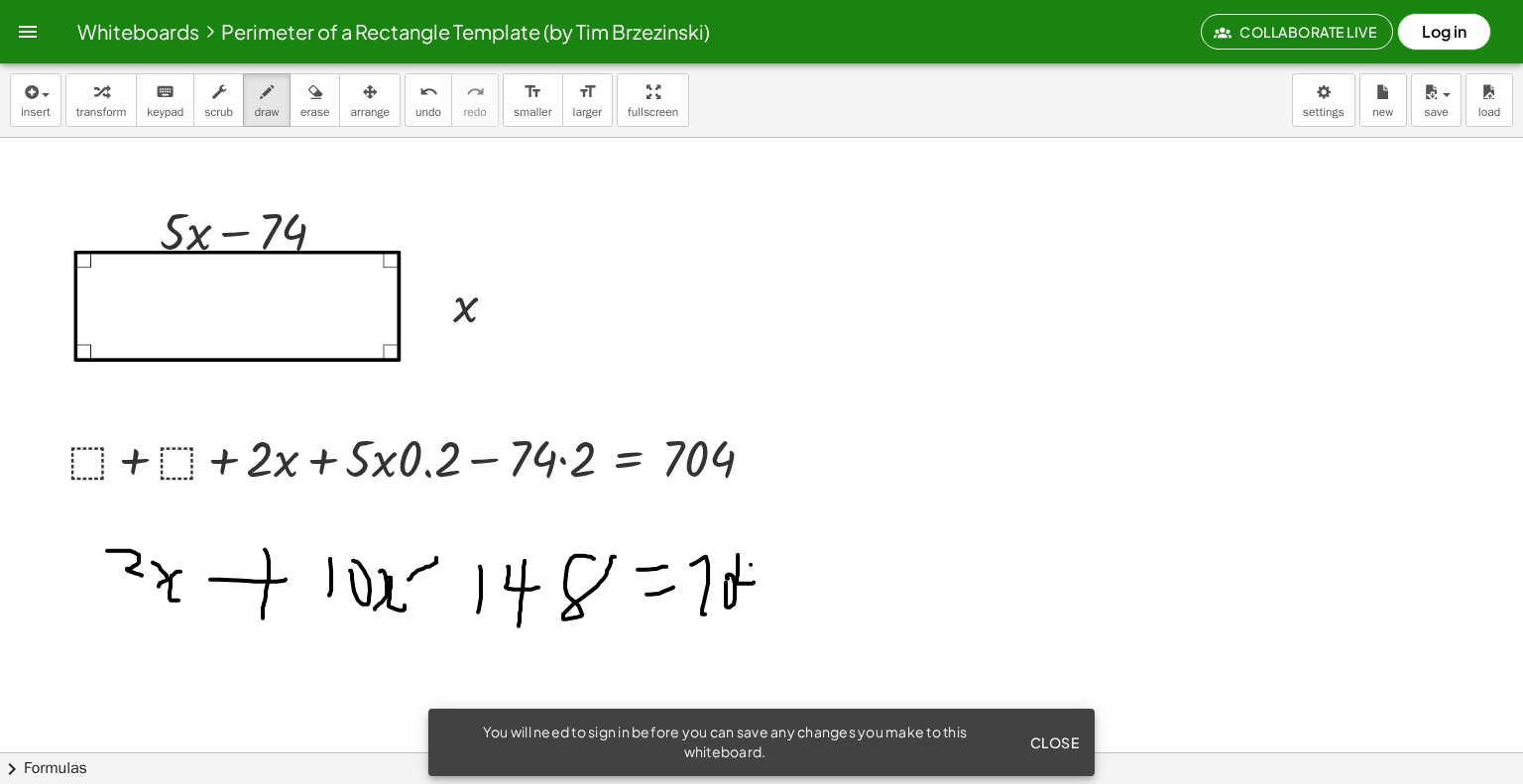 drag, startPoint x: 751, startPoint y: 564, endPoint x: 746, endPoint y: 607, distance: 43.289722 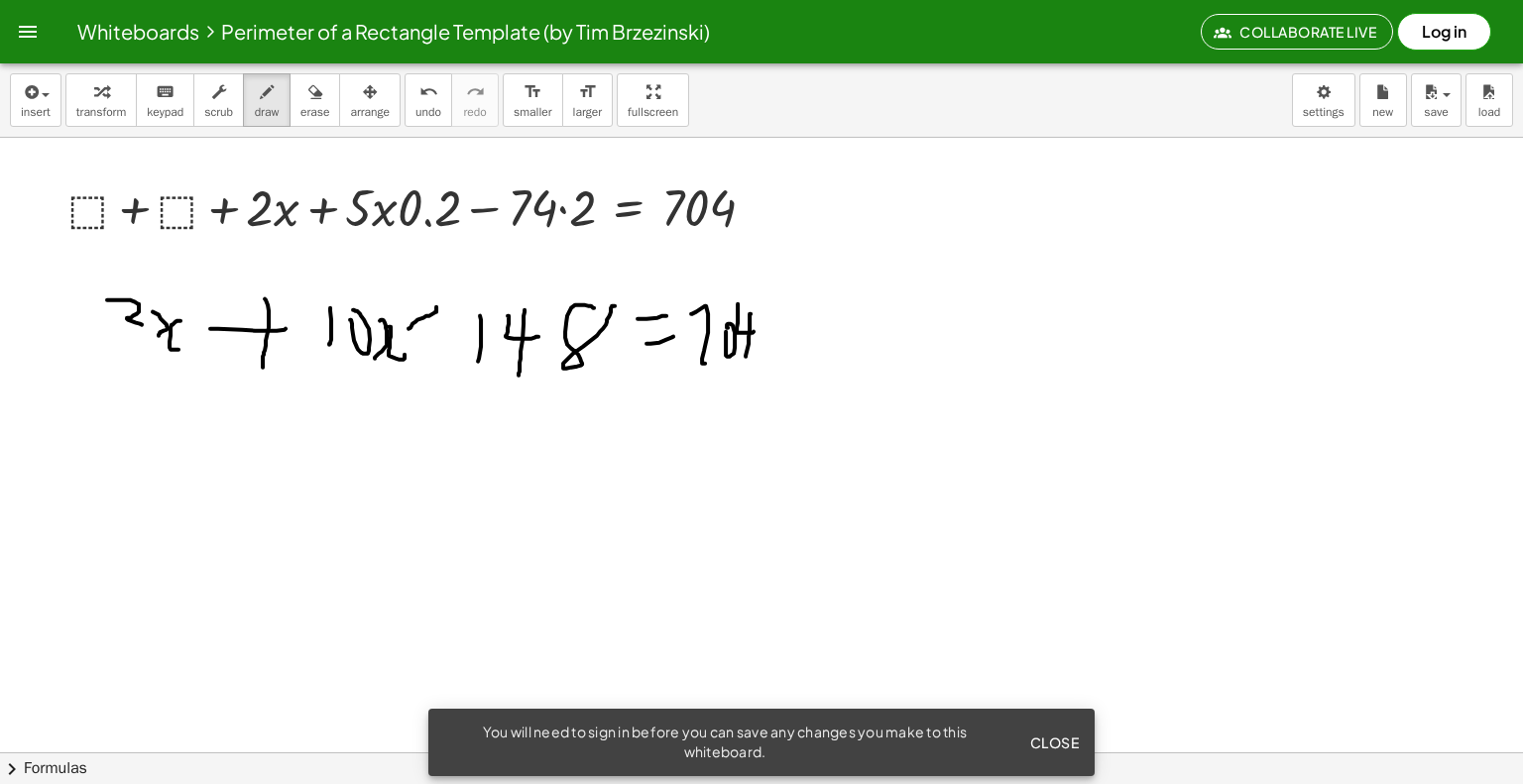 scroll, scrollTop: 297, scrollLeft: 0, axis: vertical 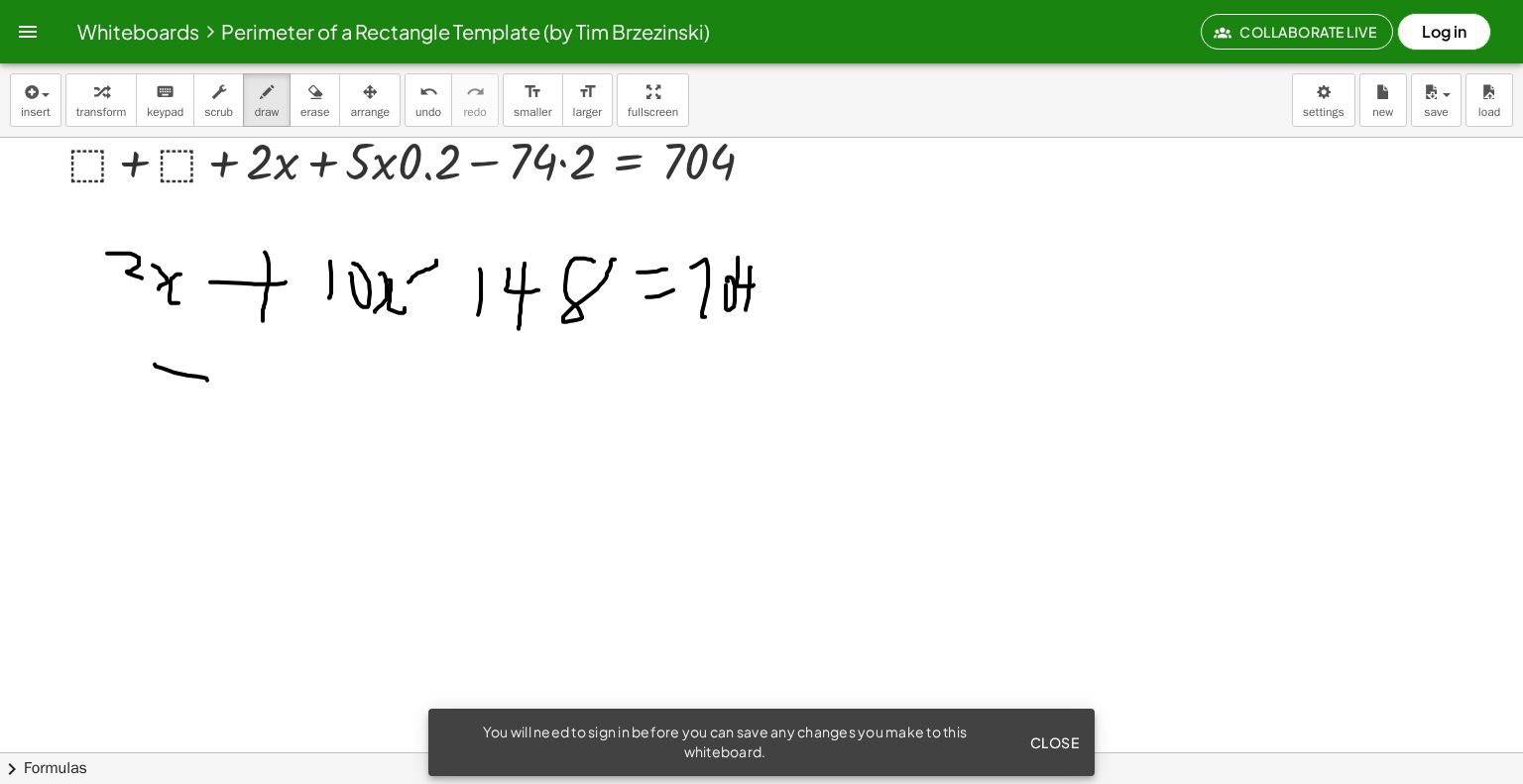 drag, startPoint x: 155, startPoint y: 364, endPoint x: 214, endPoint y: 407, distance: 73.006849 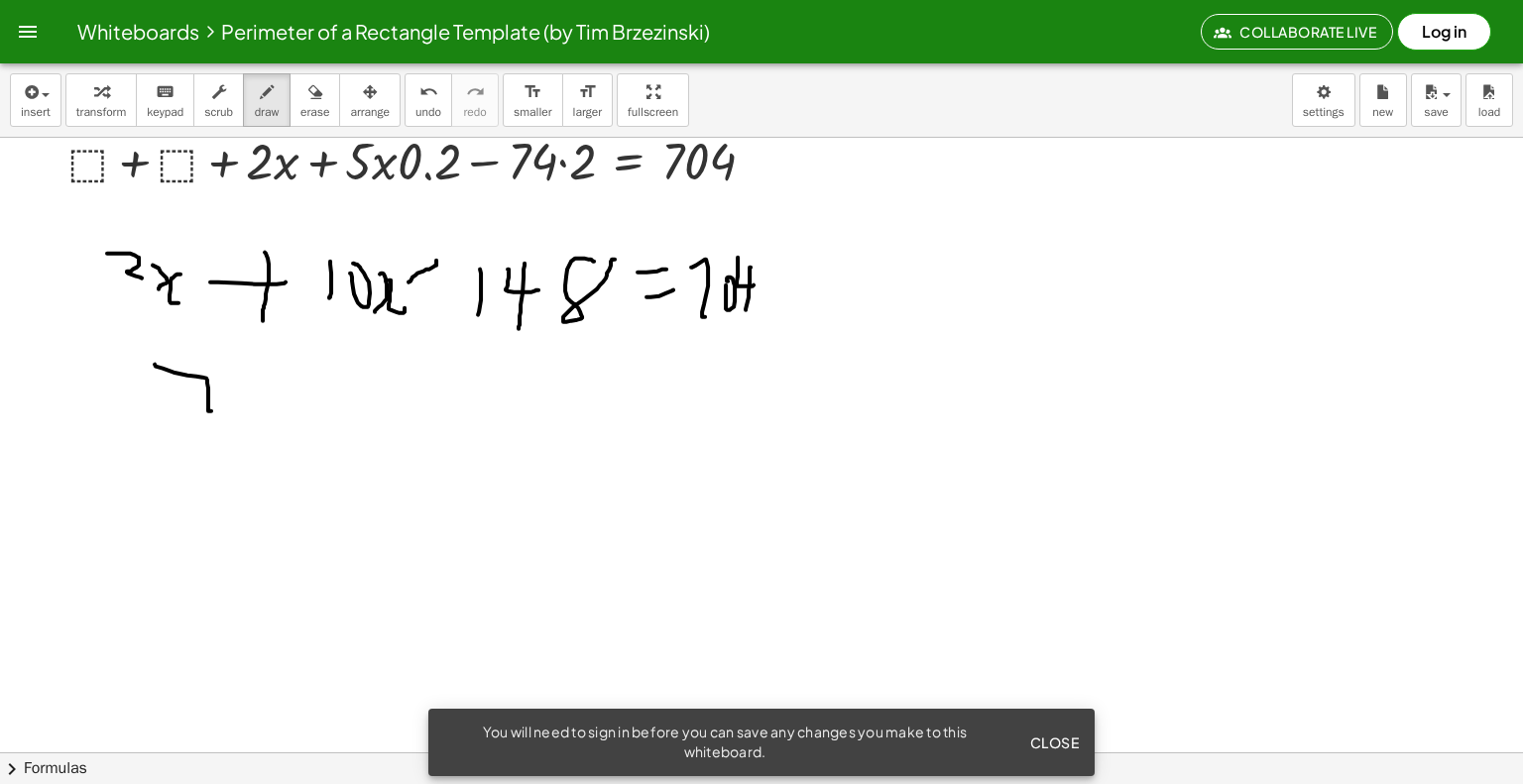 drag, startPoint x: 242, startPoint y: 384, endPoint x: 256, endPoint y: 395, distance: 17.804494 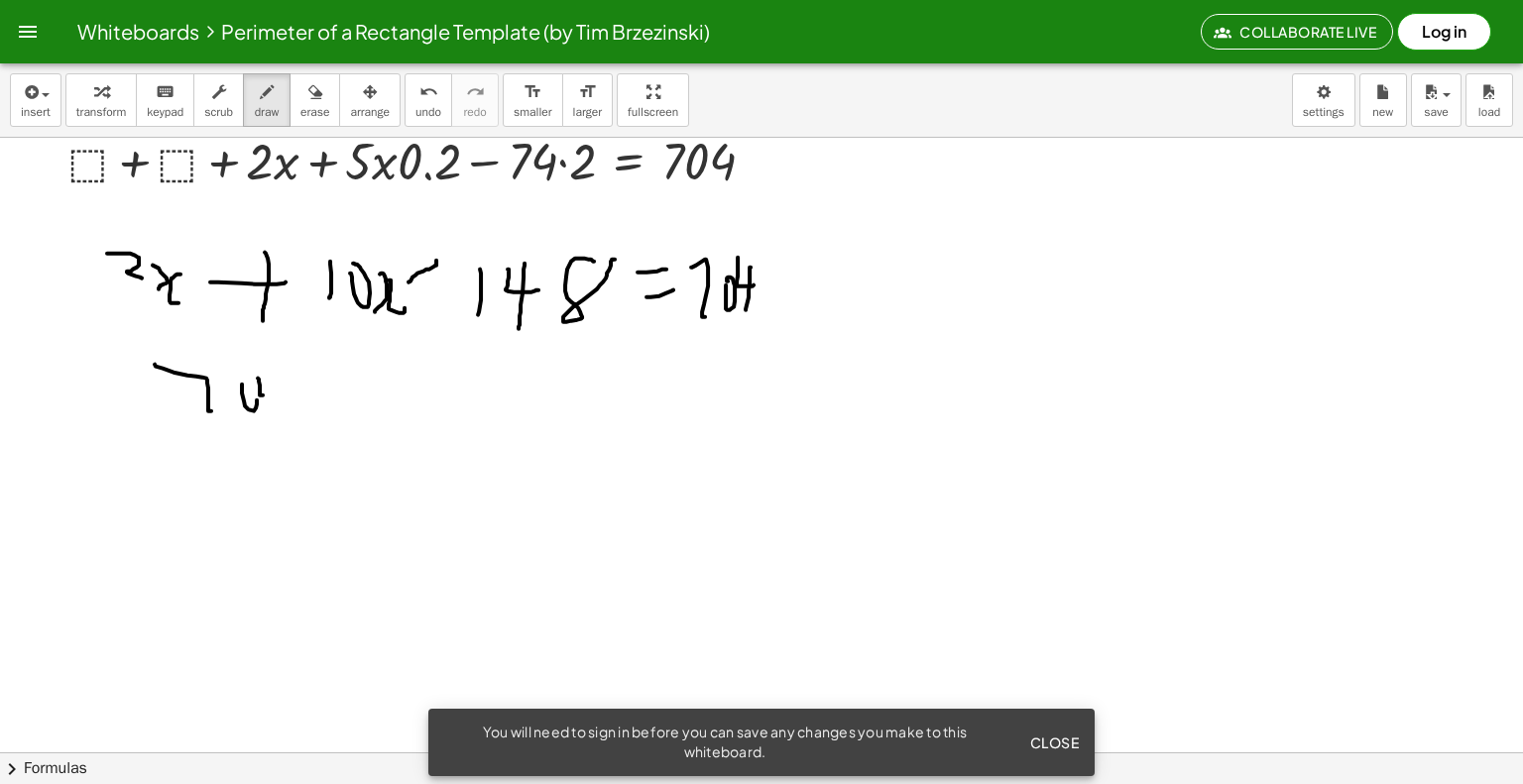 drag, startPoint x: 259, startPoint y: 381, endPoint x: 286, endPoint y: 391, distance: 28.79236 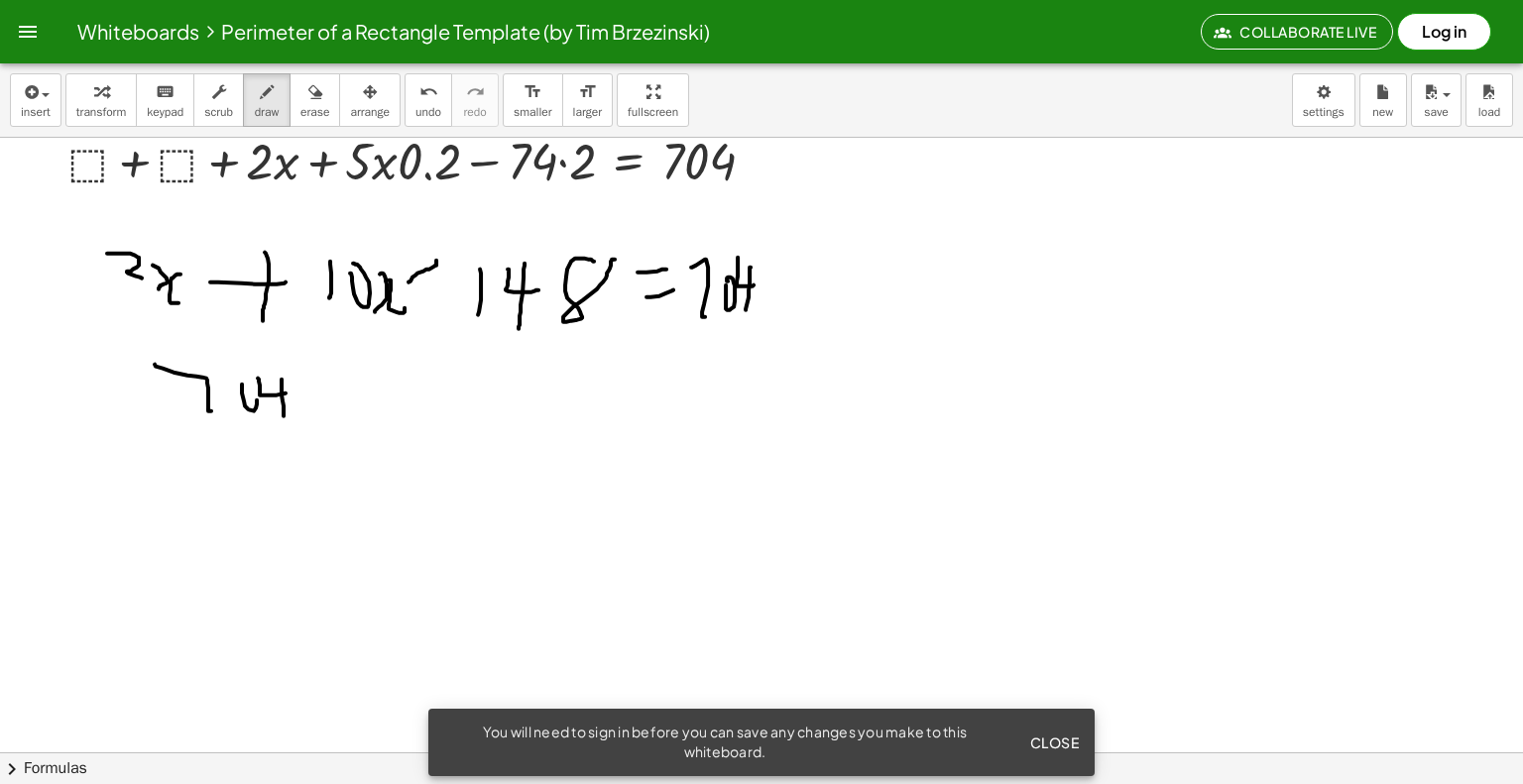 drag, startPoint x: 282, startPoint y: 381, endPoint x: 284, endPoint y: 428, distance: 47.04253 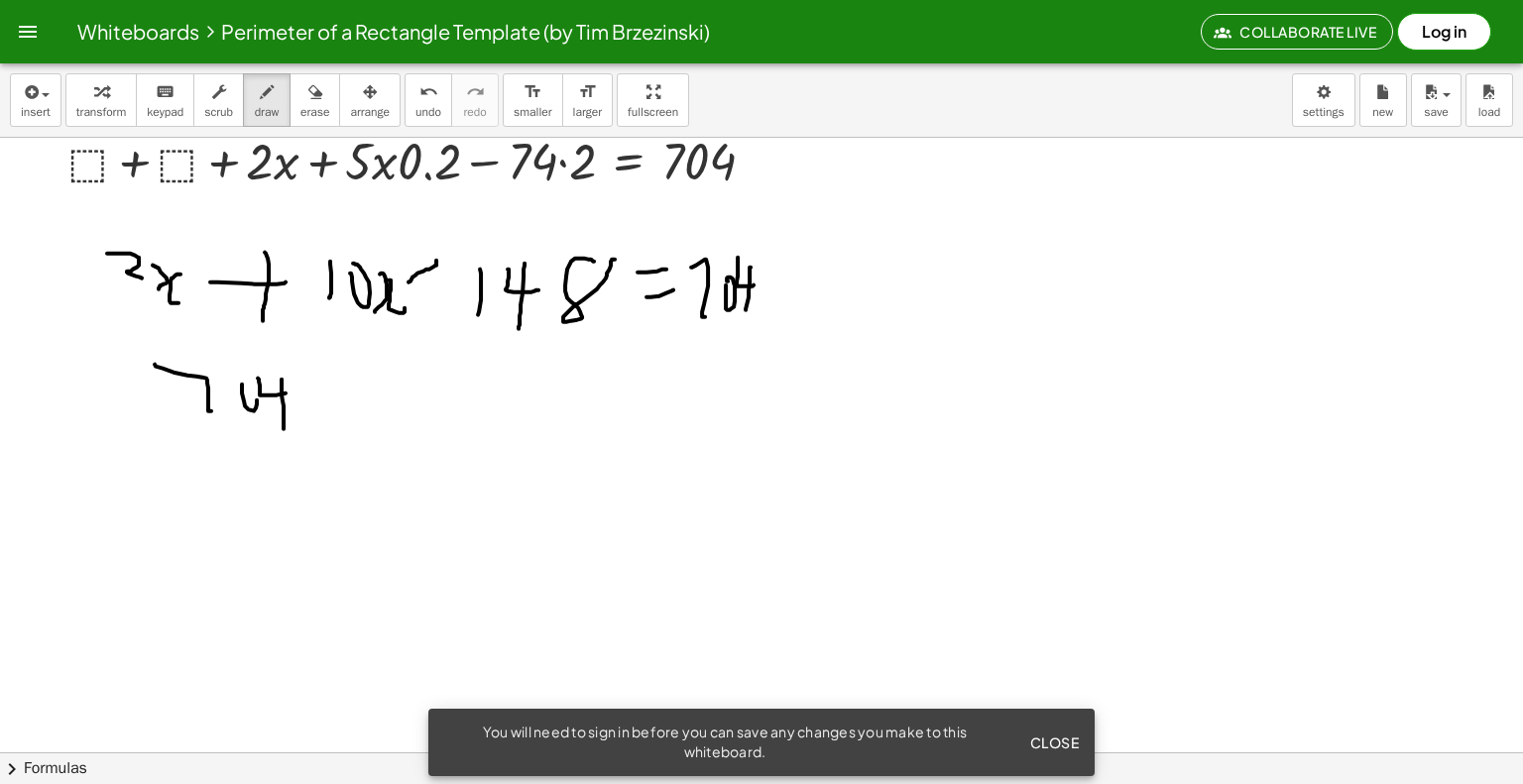 drag, startPoint x: 322, startPoint y: 410, endPoint x: 379, endPoint y: 404, distance: 57.31492 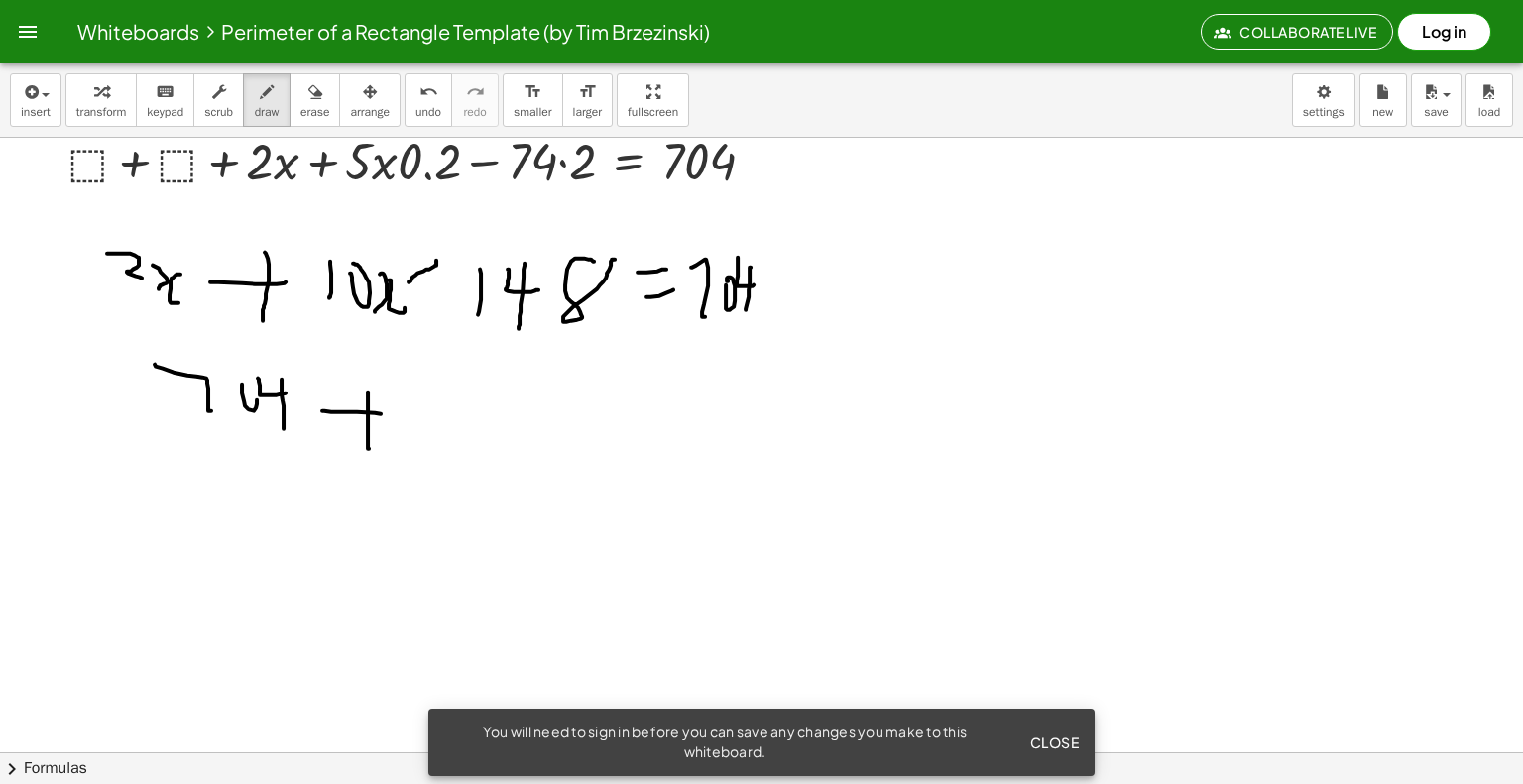drag, startPoint x: 368, startPoint y: 421, endPoint x: 384, endPoint y: 428, distance: 17.464249 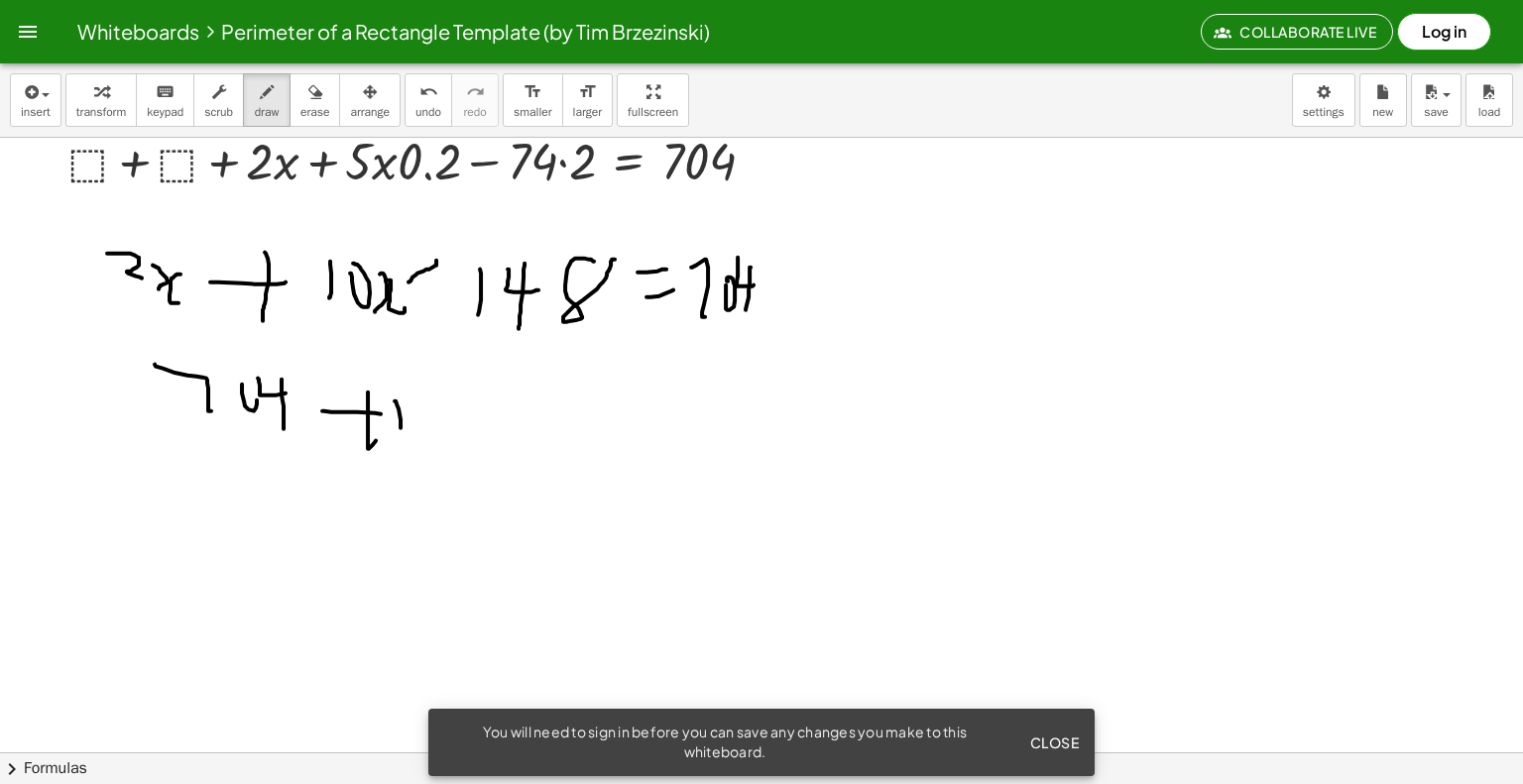 drag, startPoint x: 399, startPoint y: 408, endPoint x: 406, endPoint y: 435, distance: 27.89265 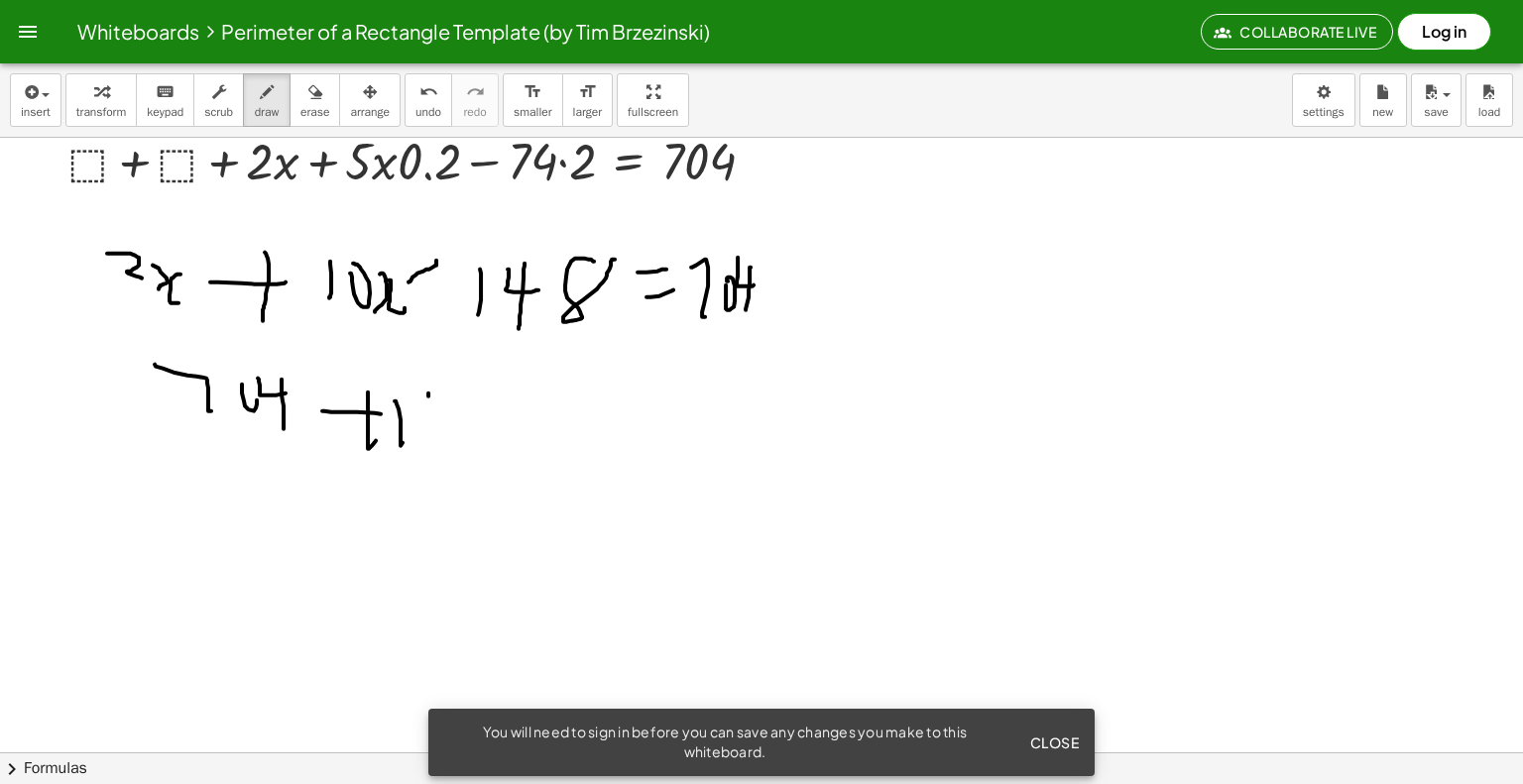 drag, startPoint x: 428, startPoint y: 395, endPoint x: 478, endPoint y: 416, distance: 54.230987 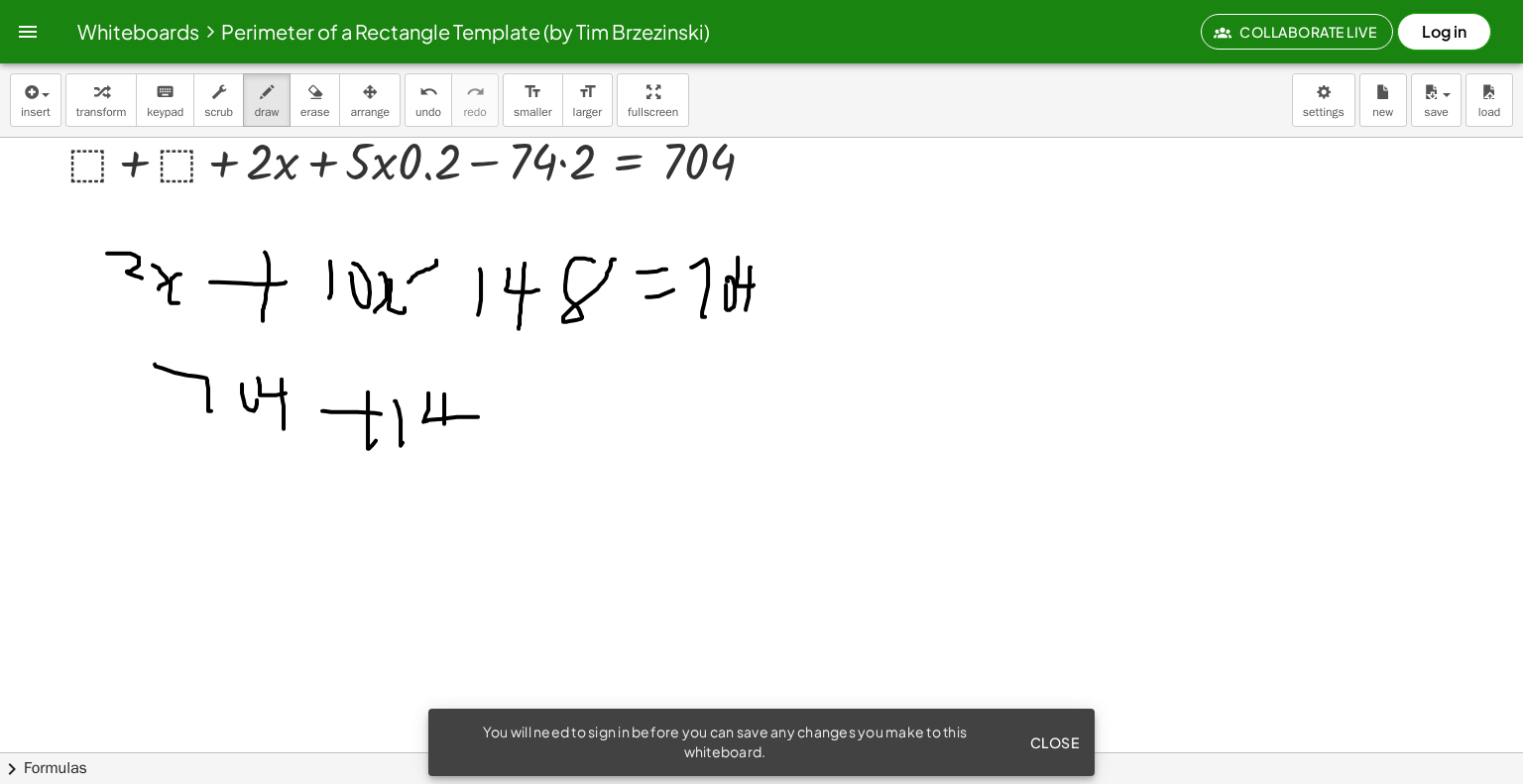 drag, startPoint x: 444, startPoint y: 423, endPoint x: 491, endPoint y: 428, distance: 47.26521 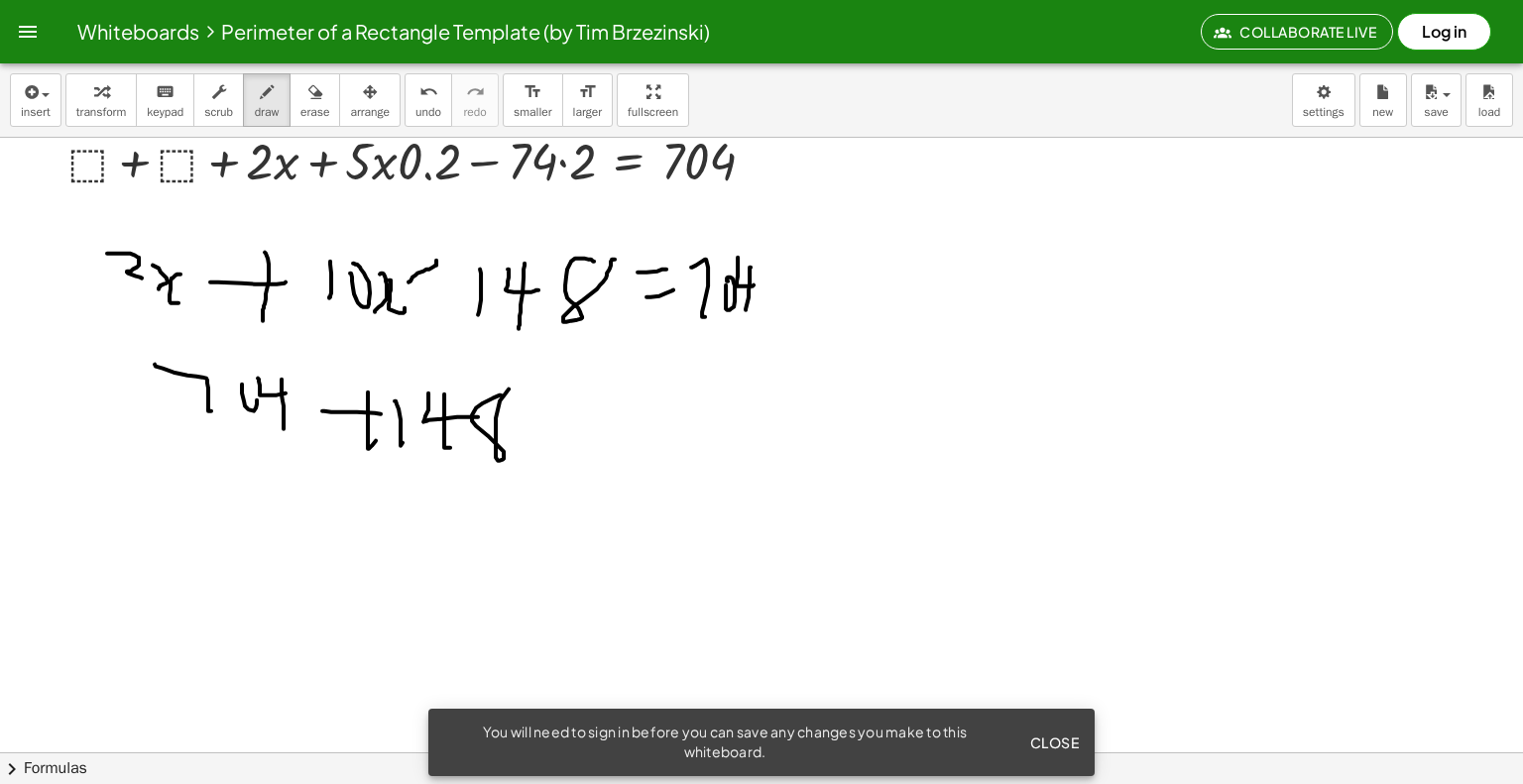 drag, startPoint x: 476, startPoint y: 425, endPoint x: 515, endPoint y: 382, distance: 58.051701 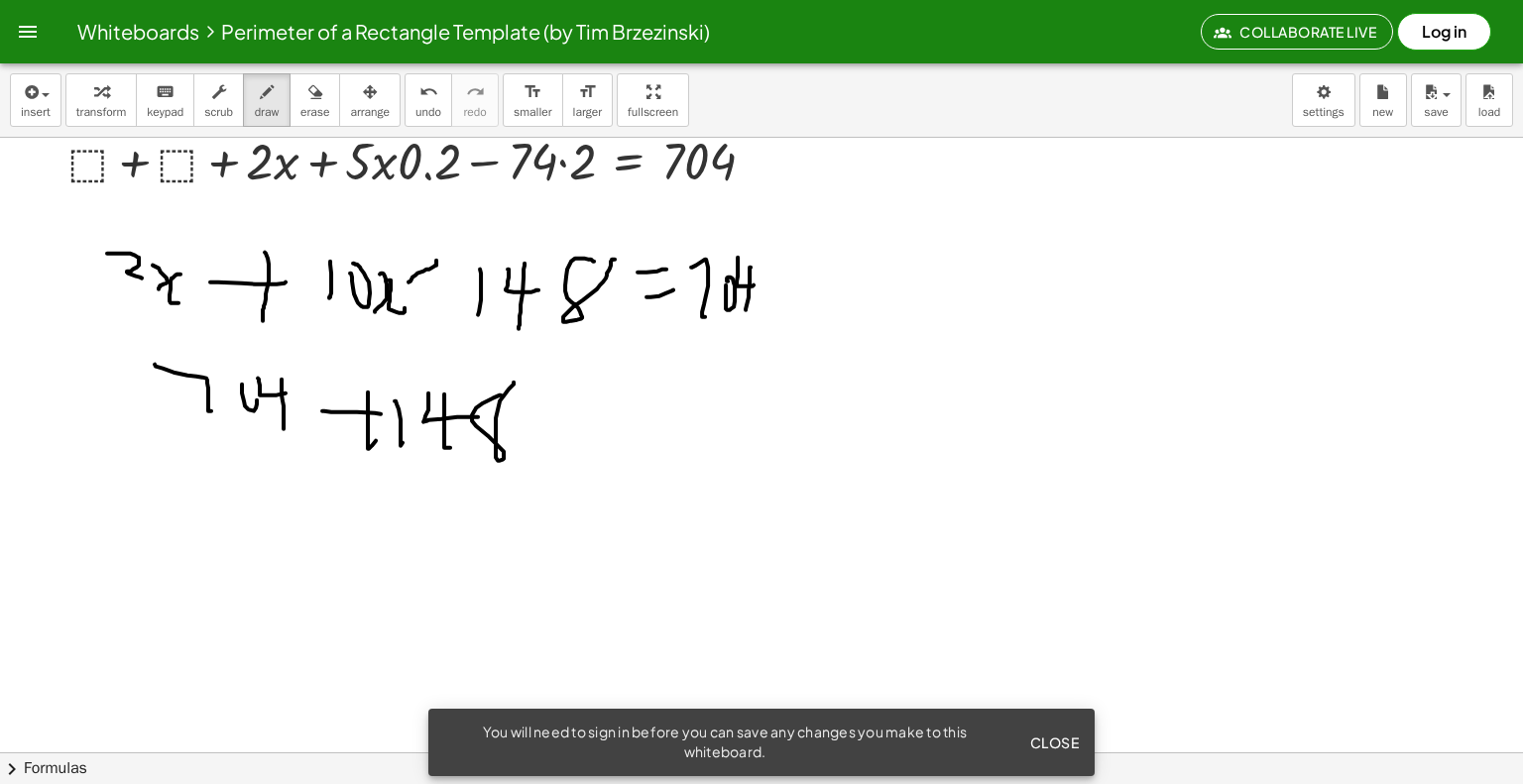 drag, startPoint x: 558, startPoint y: 439, endPoint x: 619, endPoint y: 442, distance: 61.073726 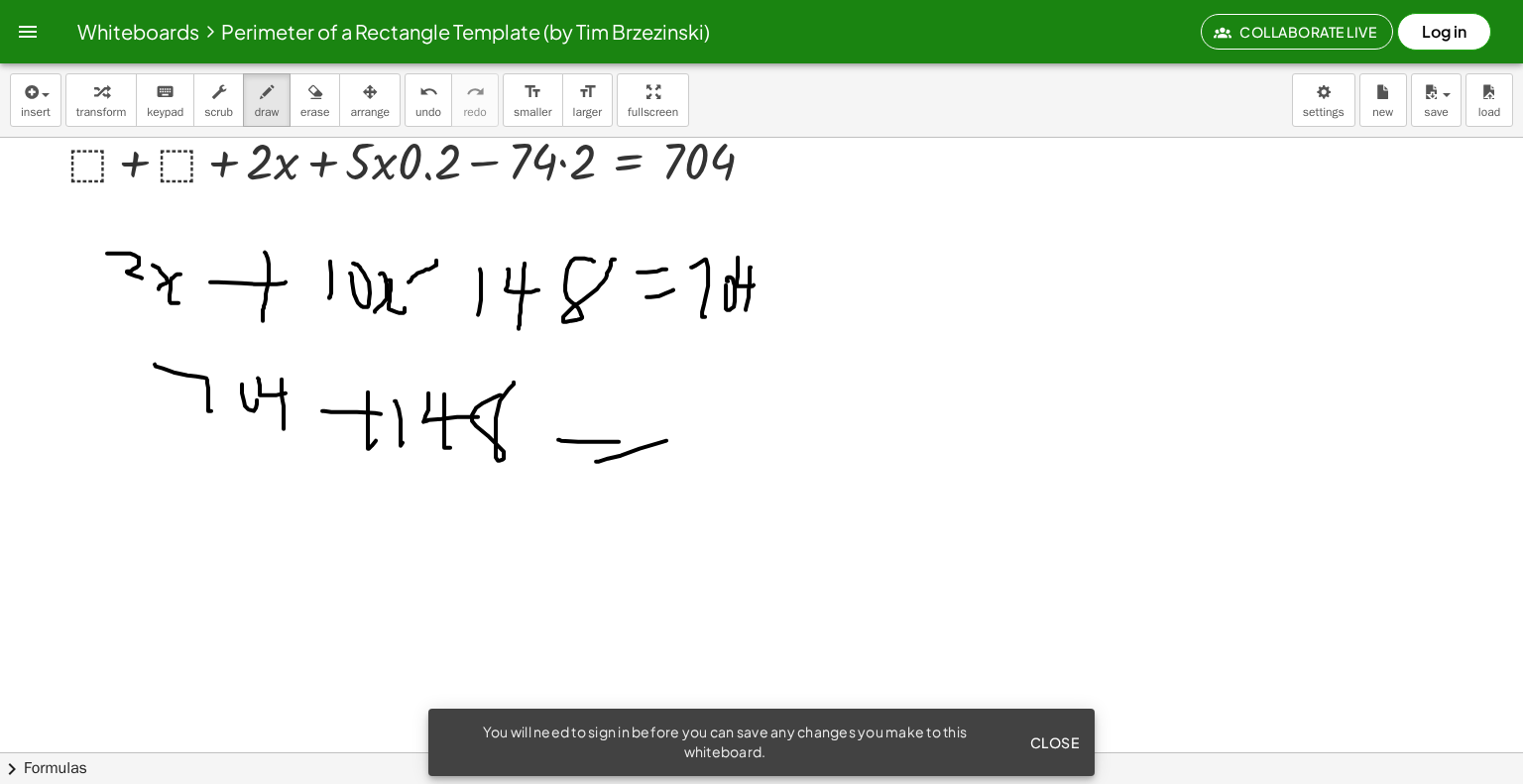 drag 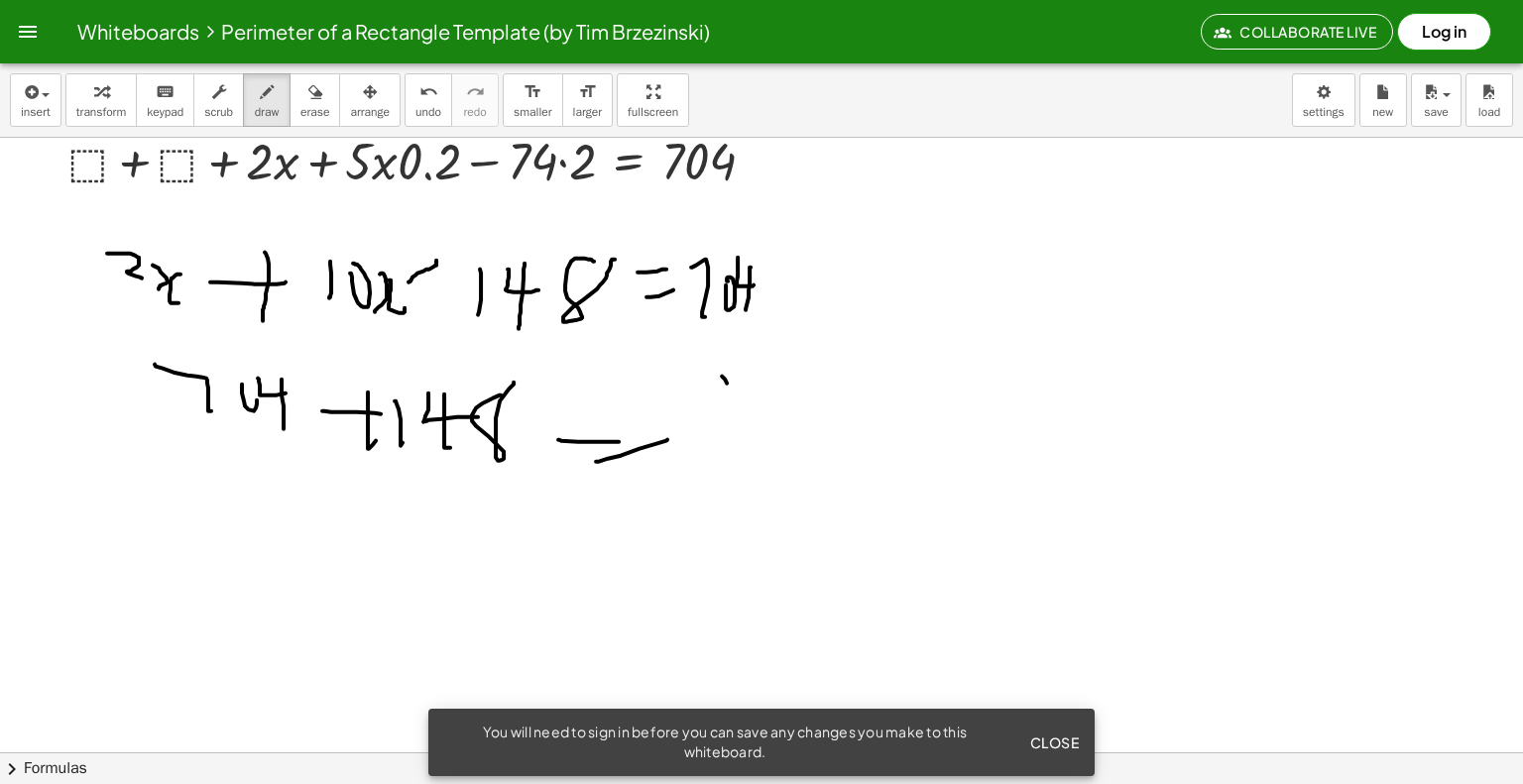 click at bounding box center [762, 519] 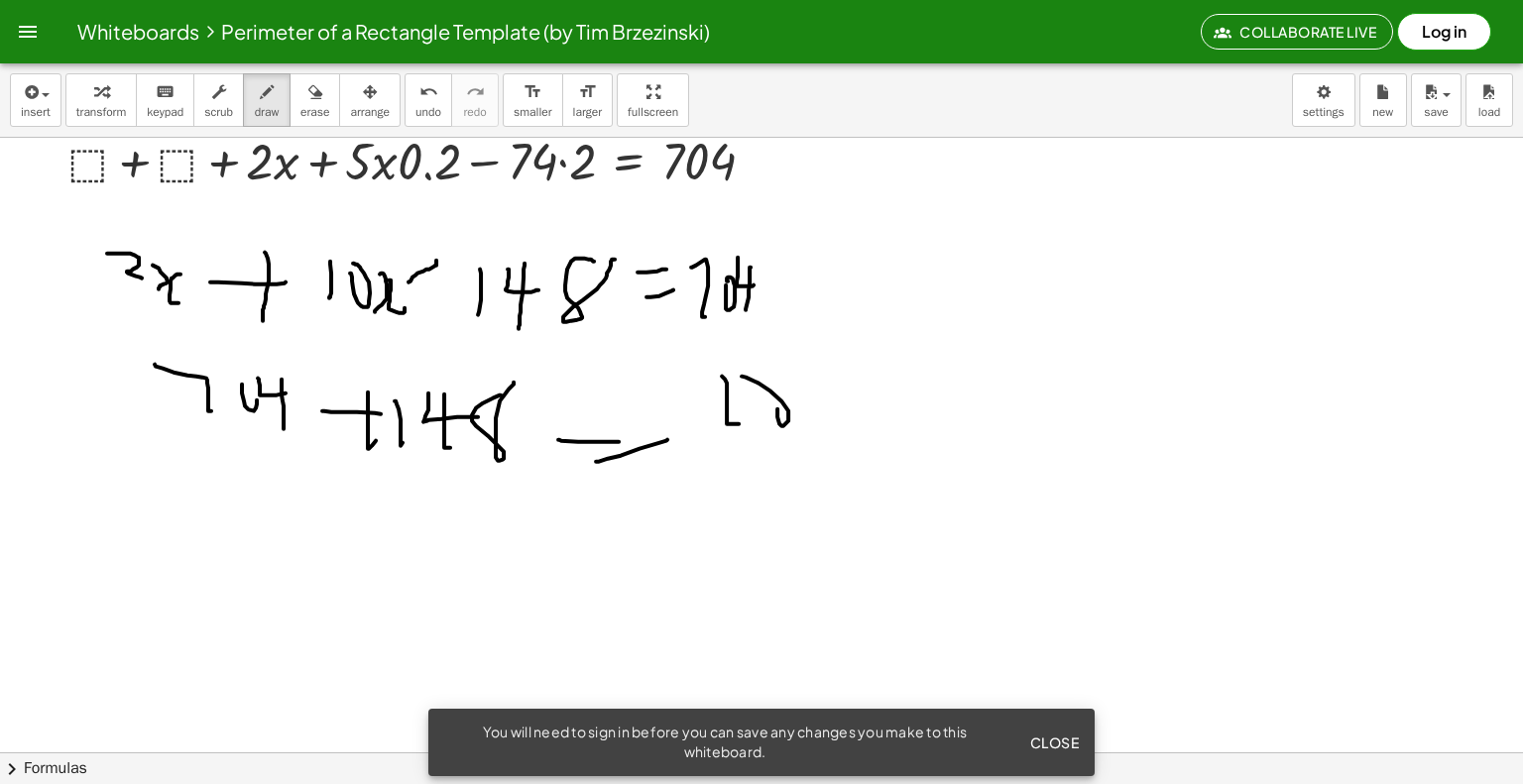 click at bounding box center [762, 519] 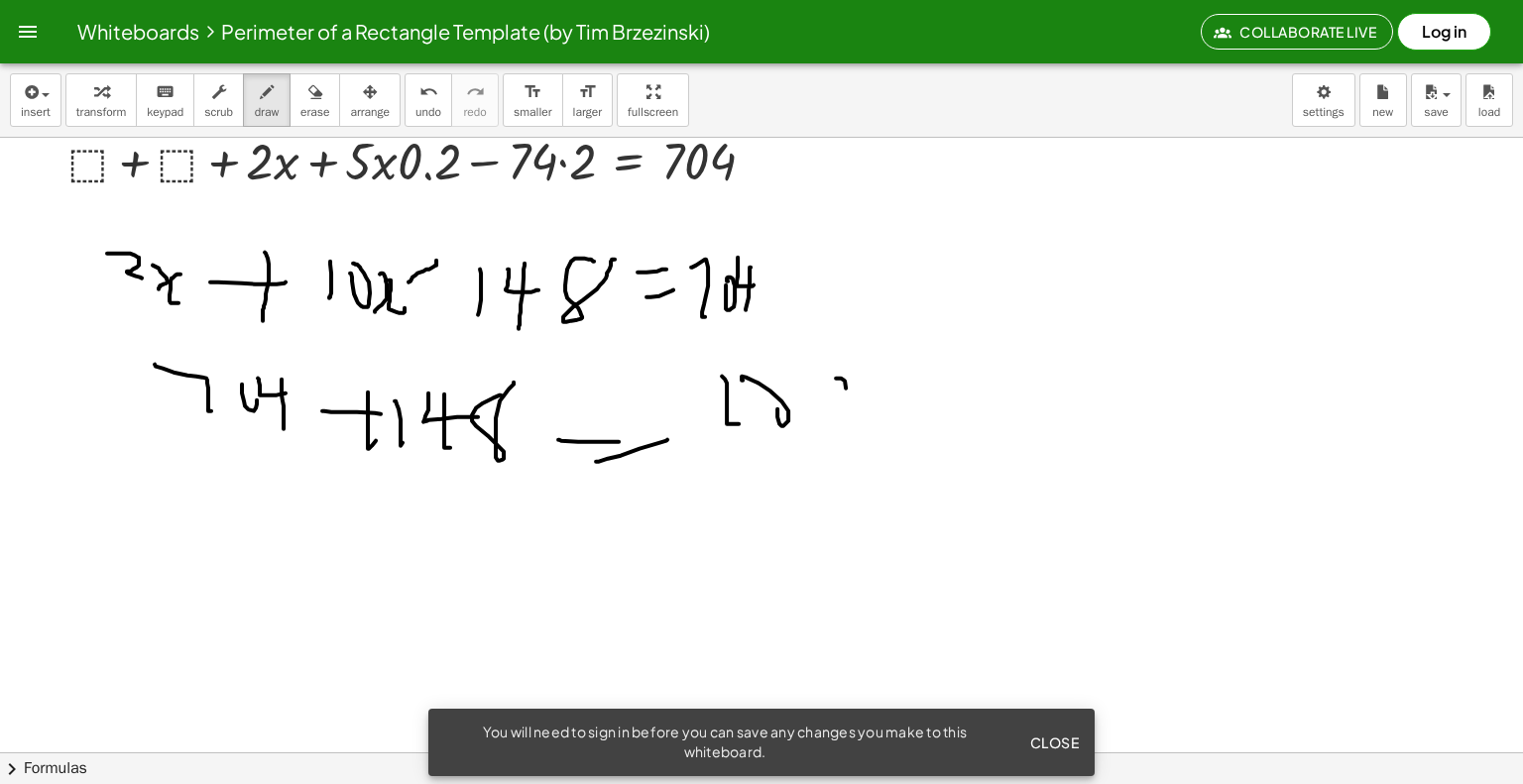 click at bounding box center (762, 519) 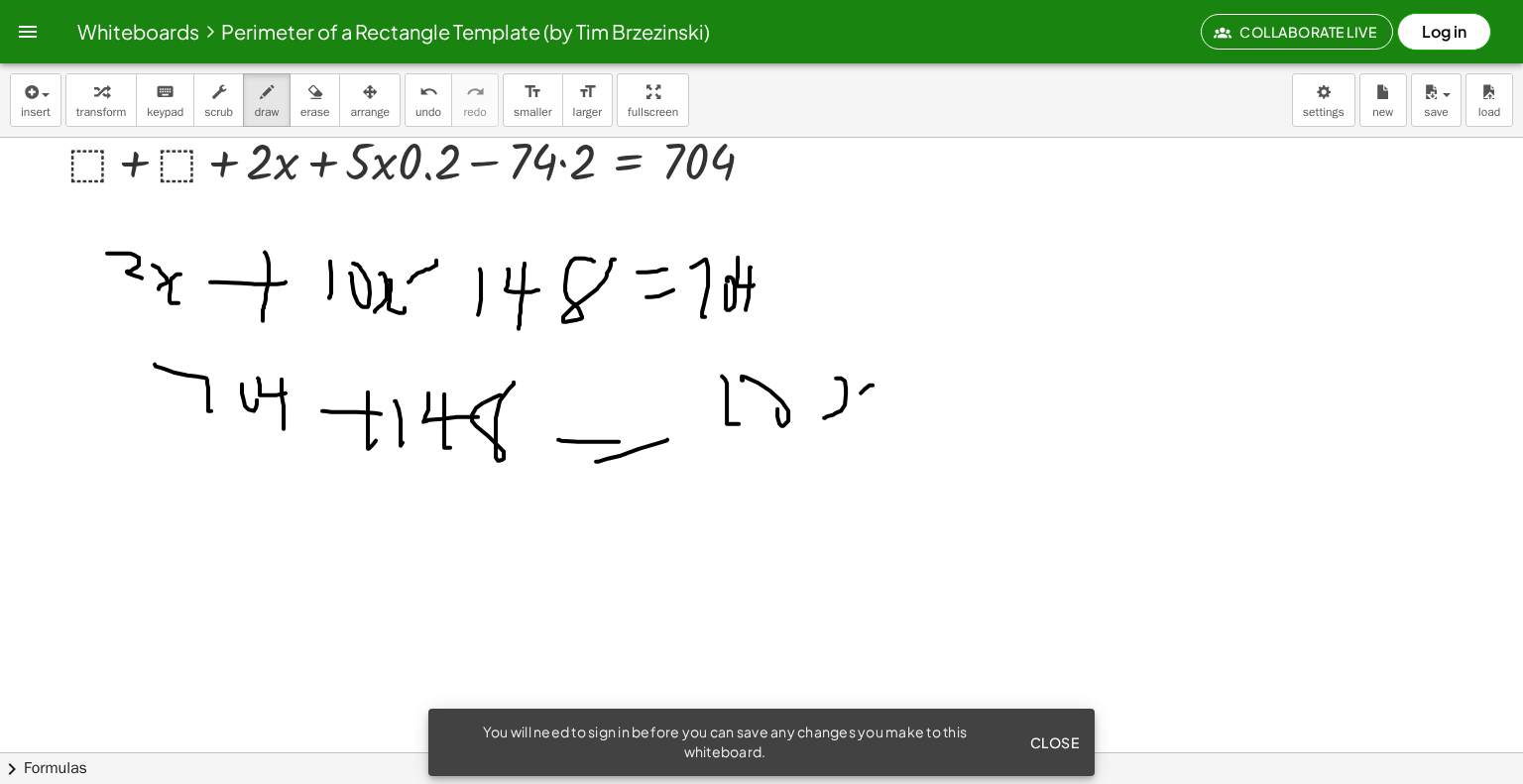 click at bounding box center [762, 519] 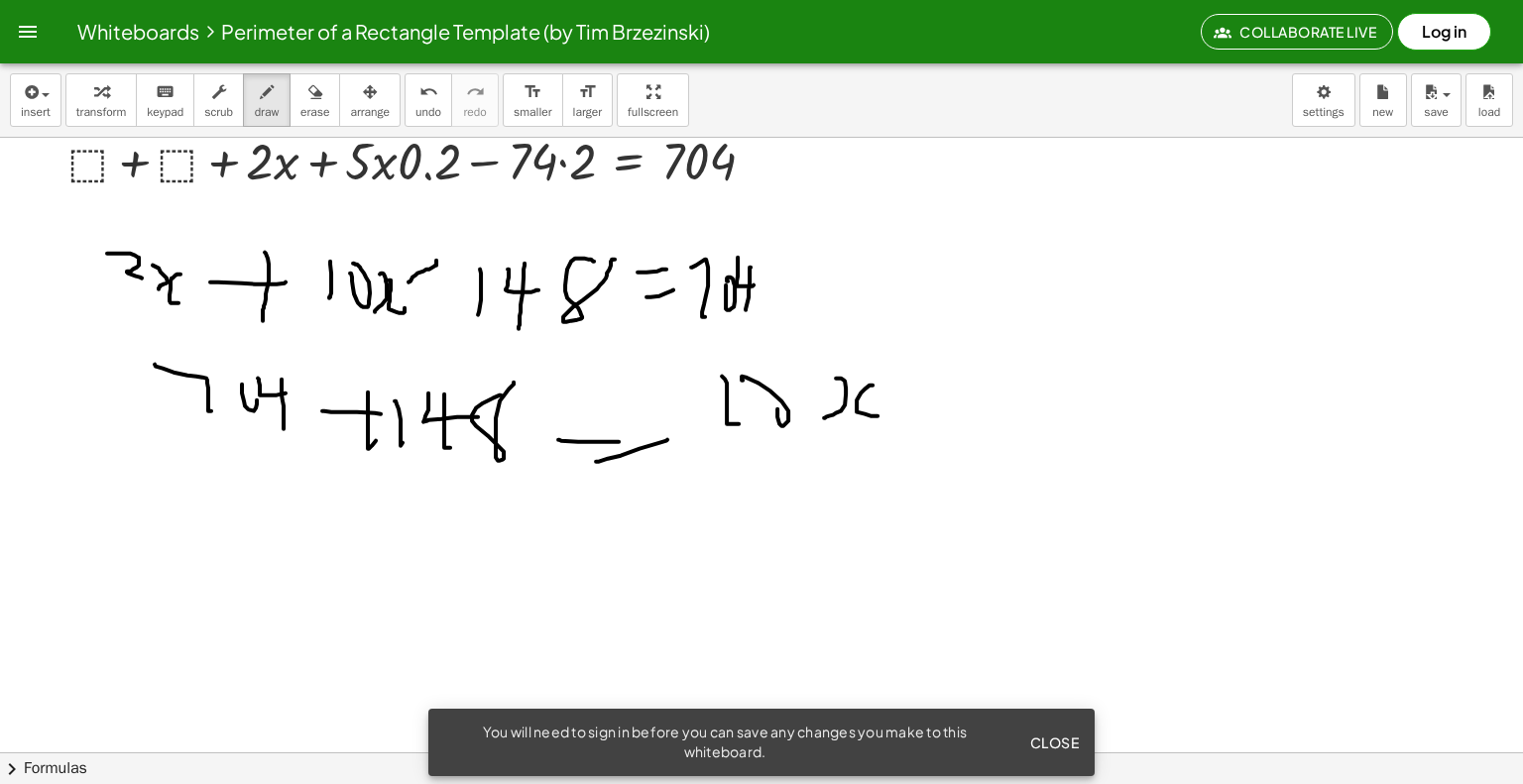click at bounding box center (762, 519) 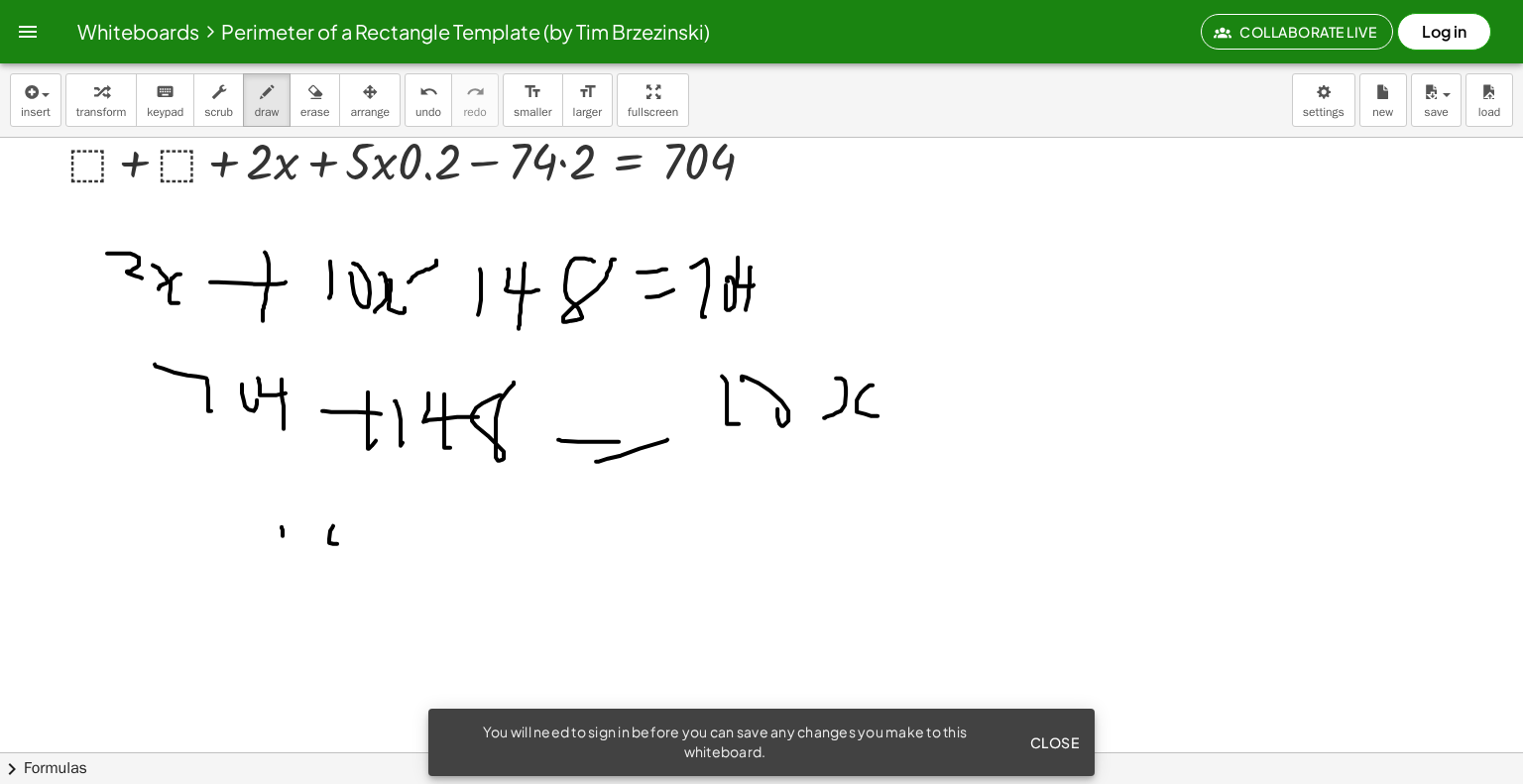 click at bounding box center [762, 519] 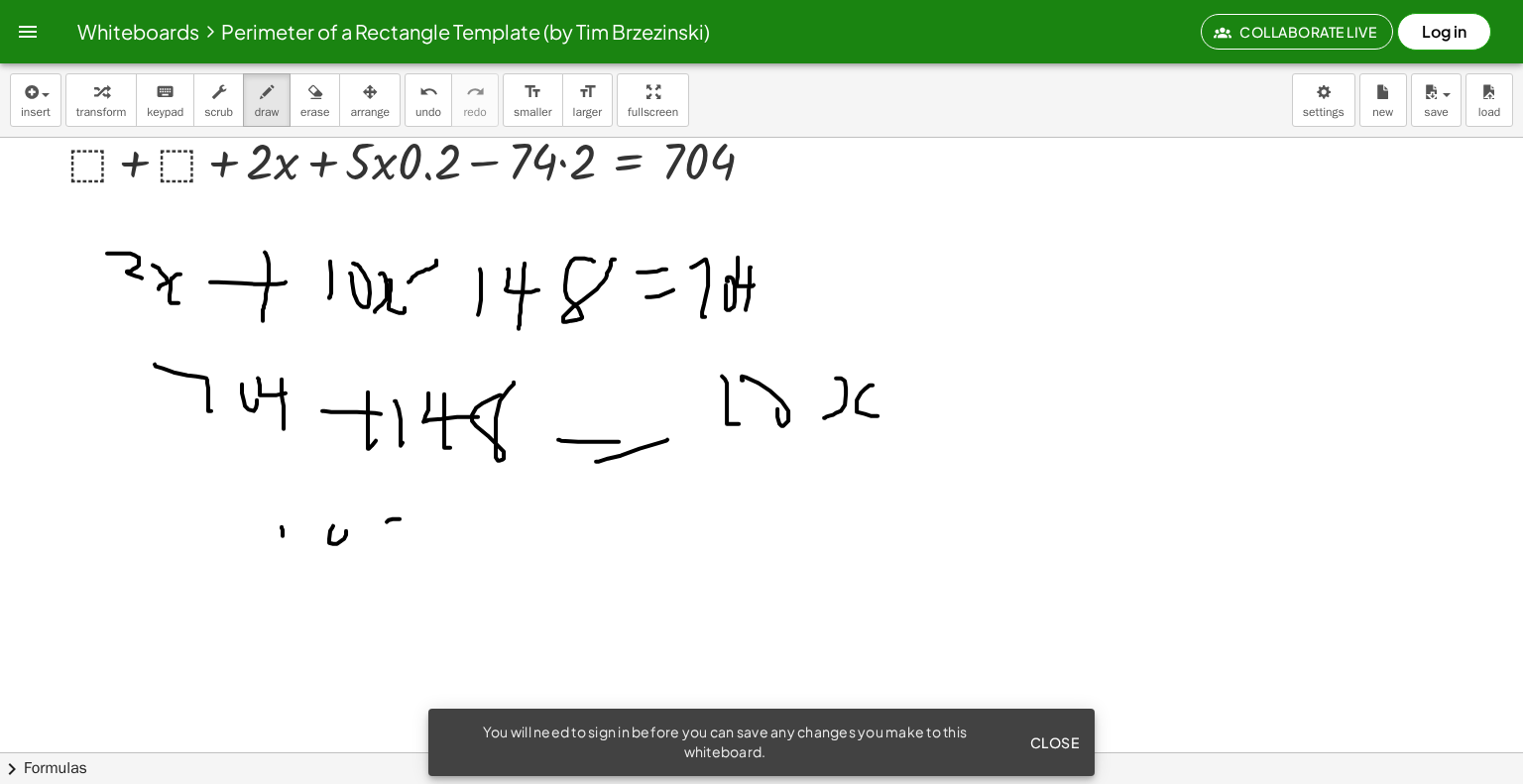 click at bounding box center [762, 519] 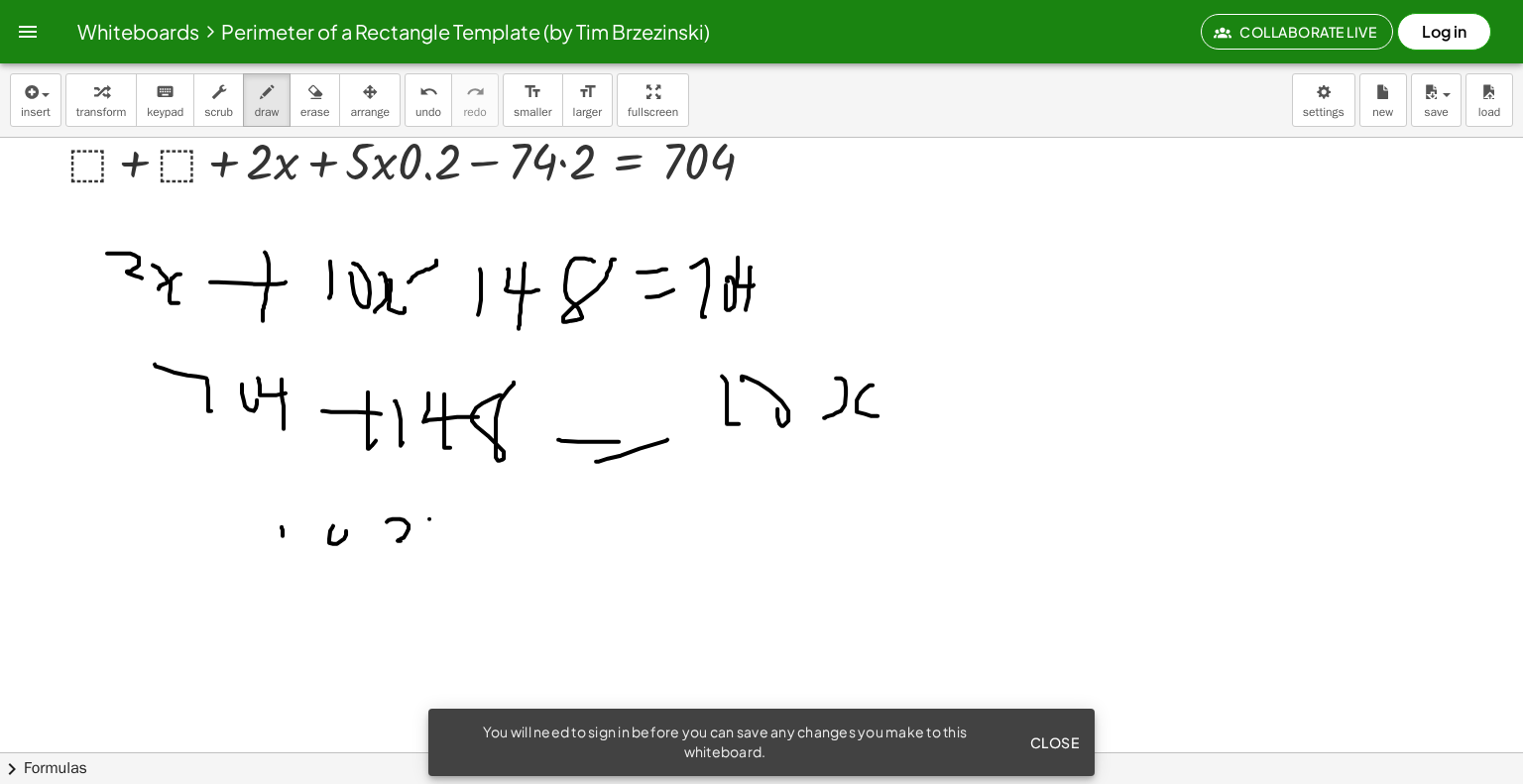 click at bounding box center [762, 519] 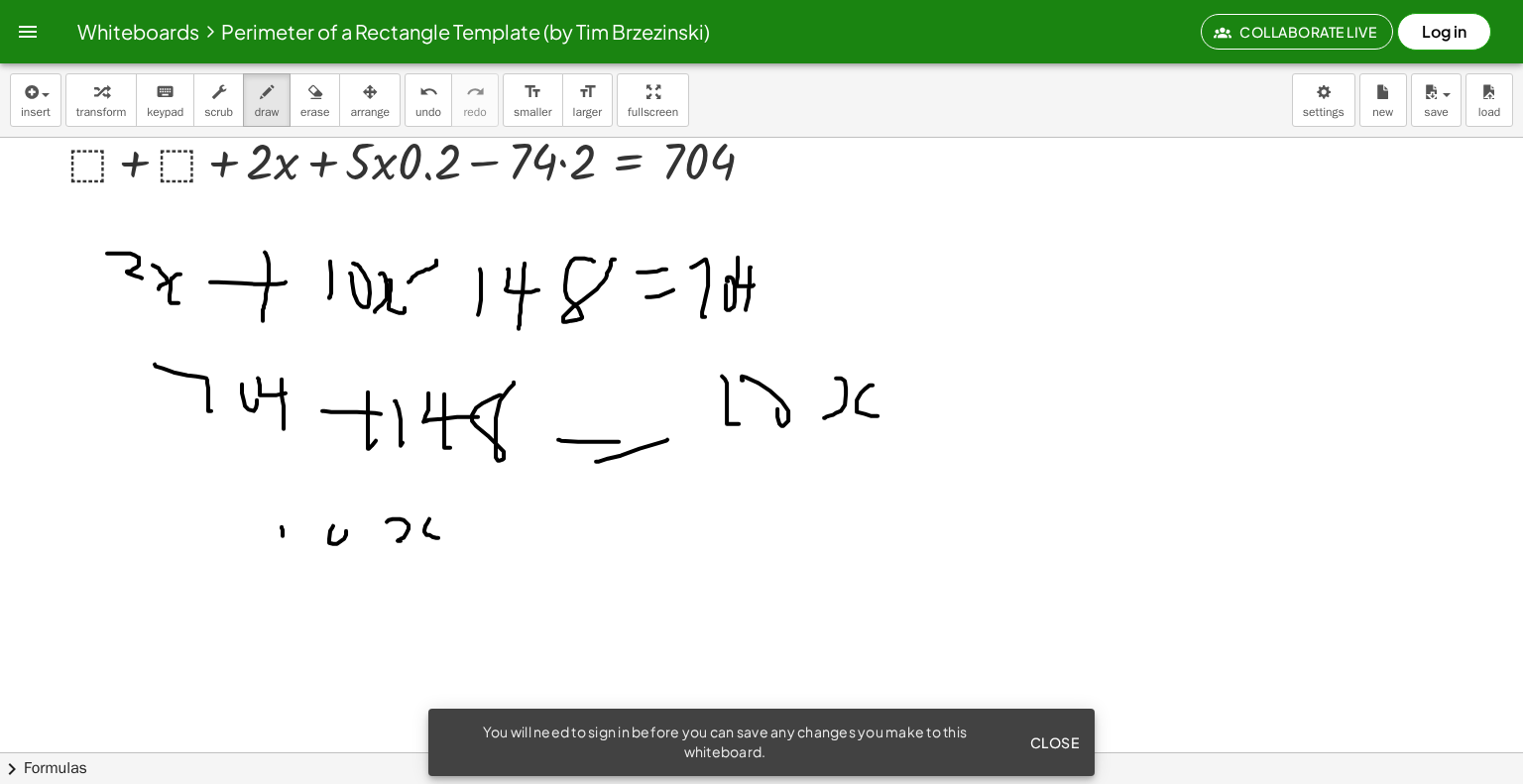 click at bounding box center (762, 519) 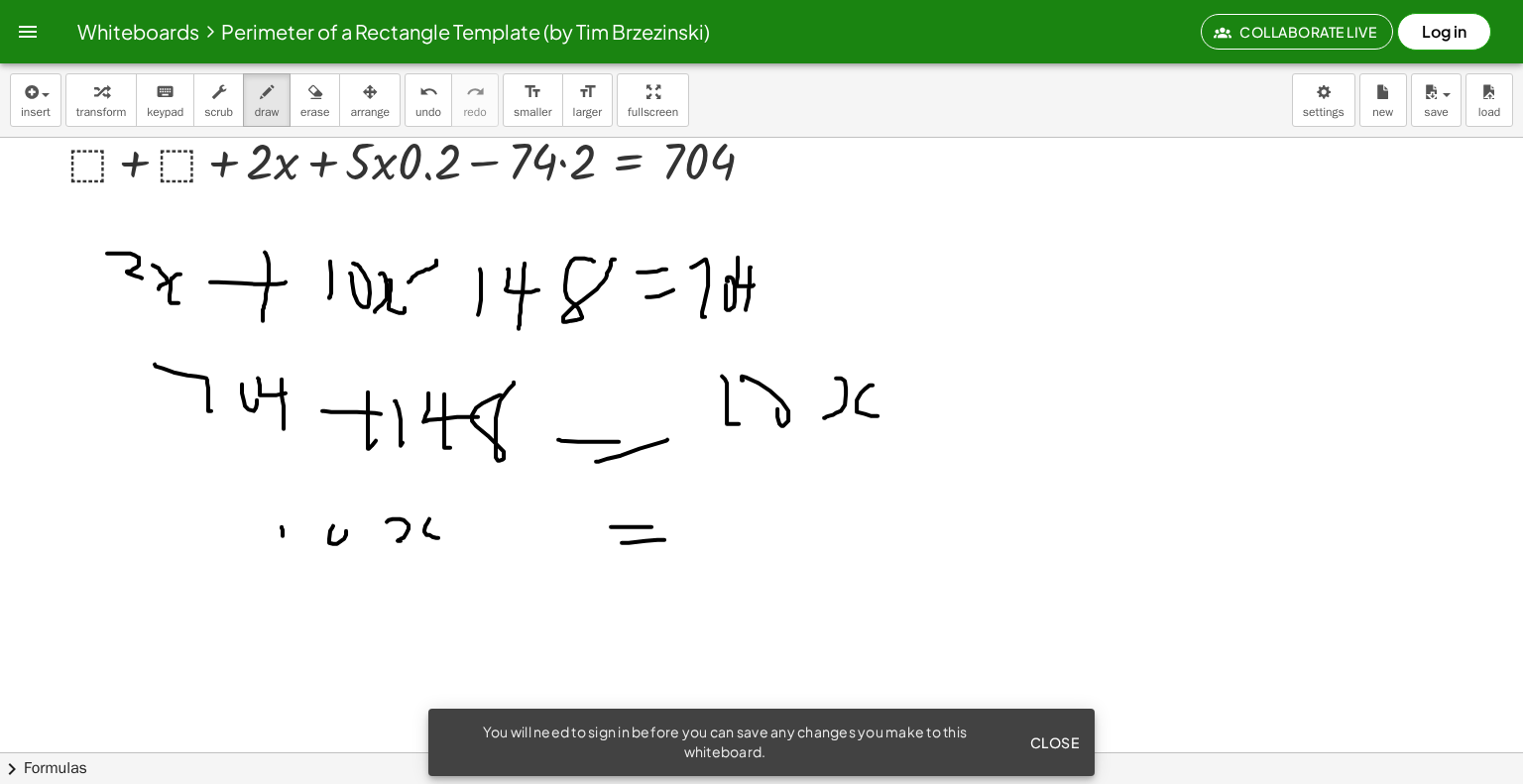 click at bounding box center (762, 519) 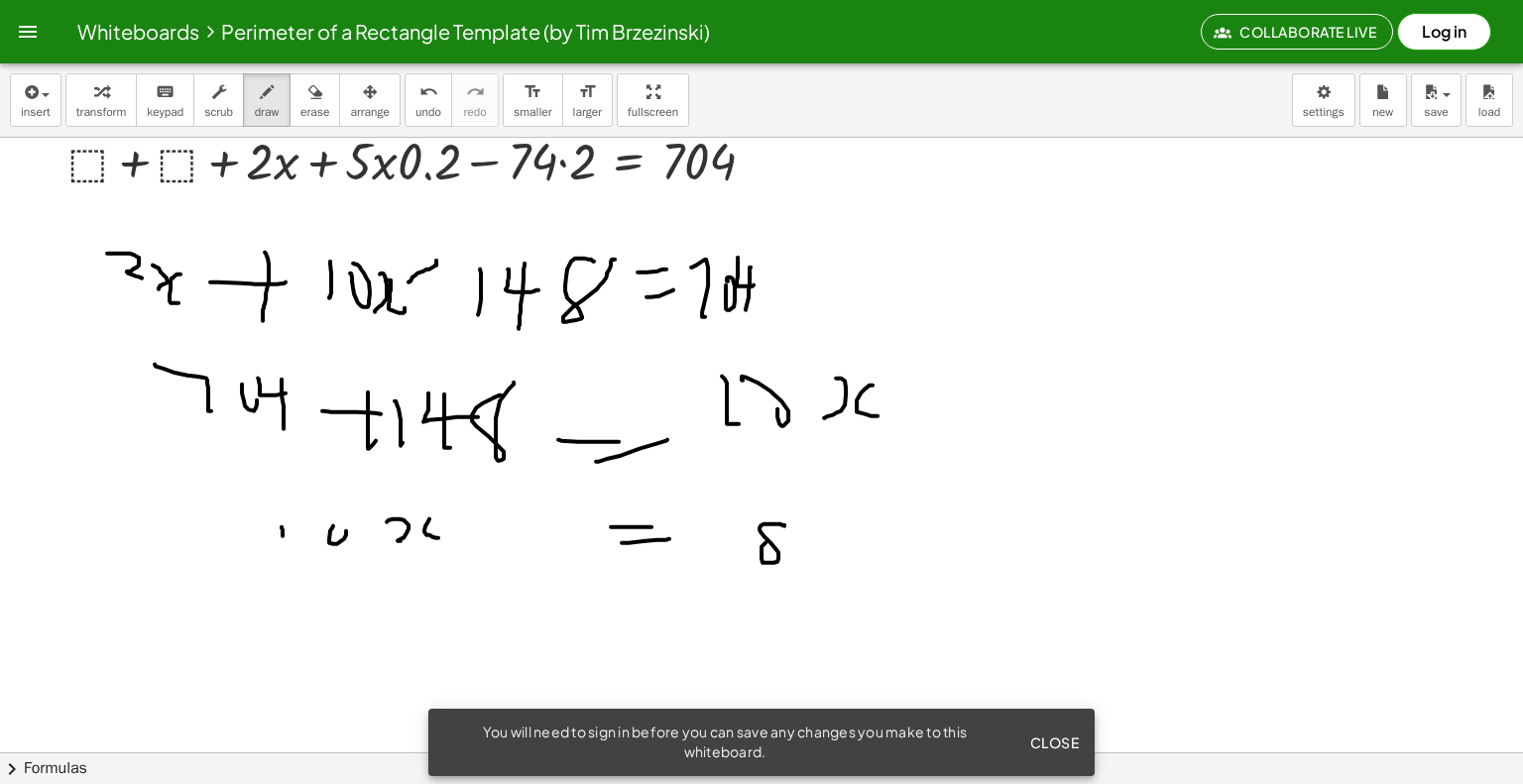 click at bounding box center [762, 519] 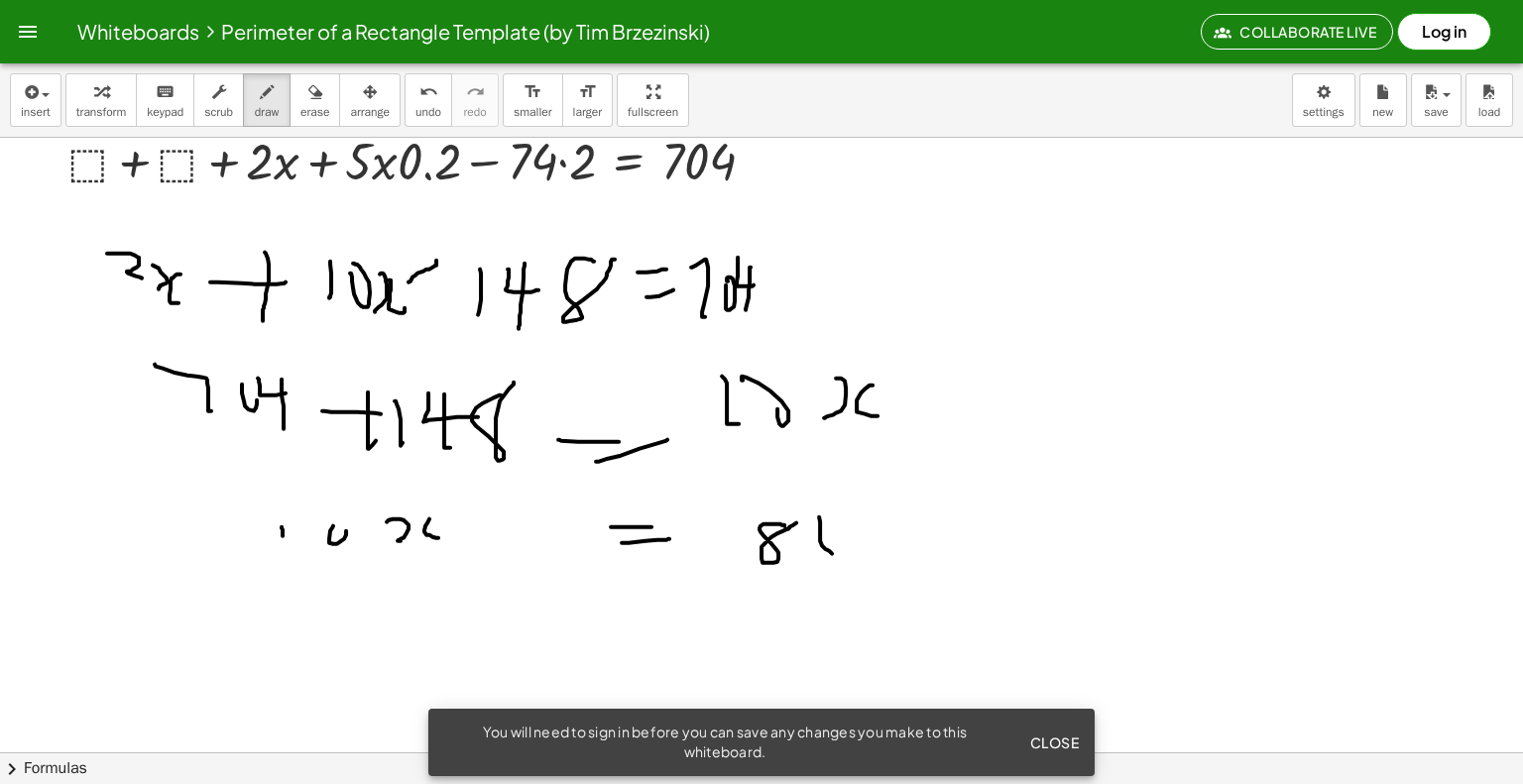 click at bounding box center (762, 519) 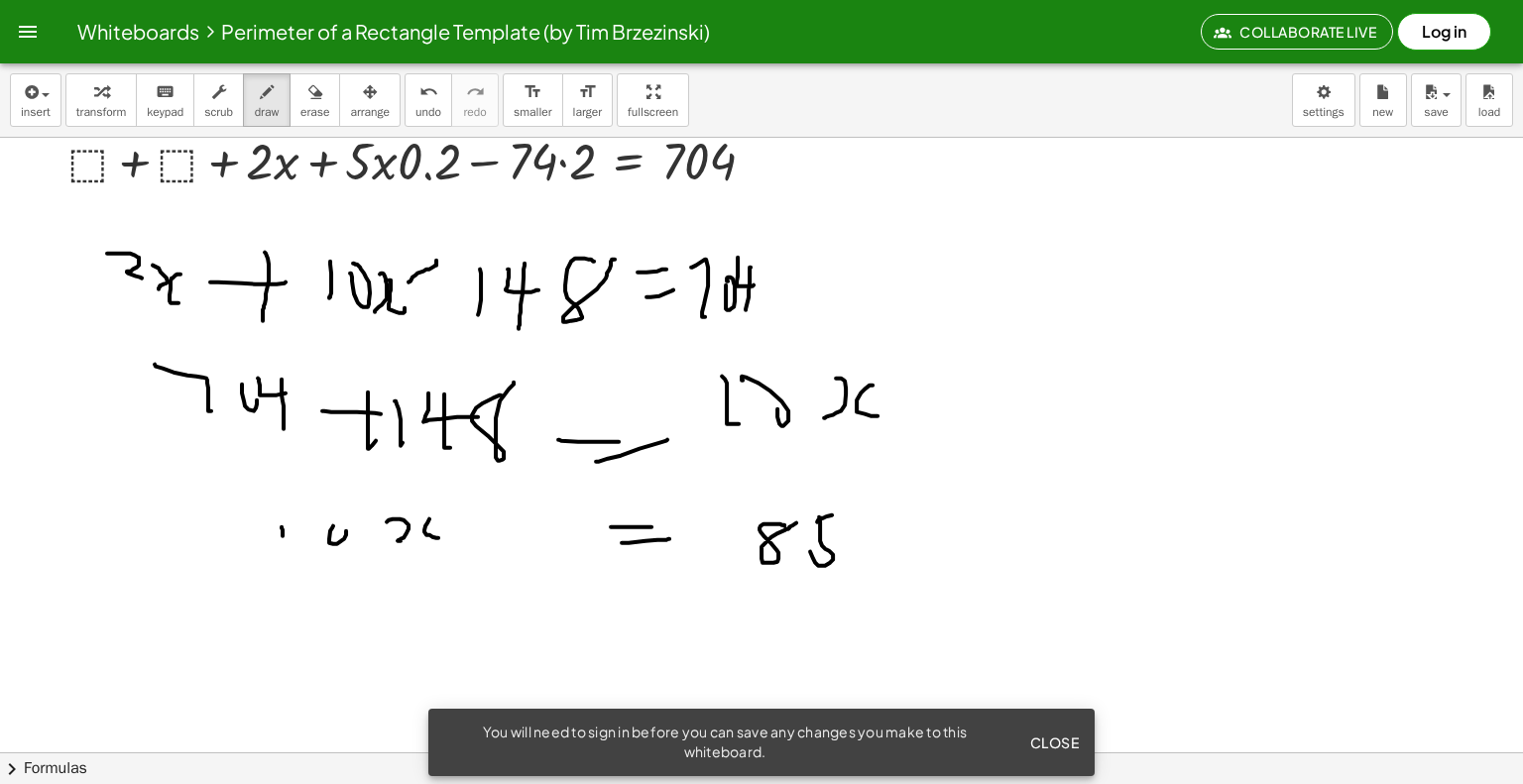 click at bounding box center (762, 519) 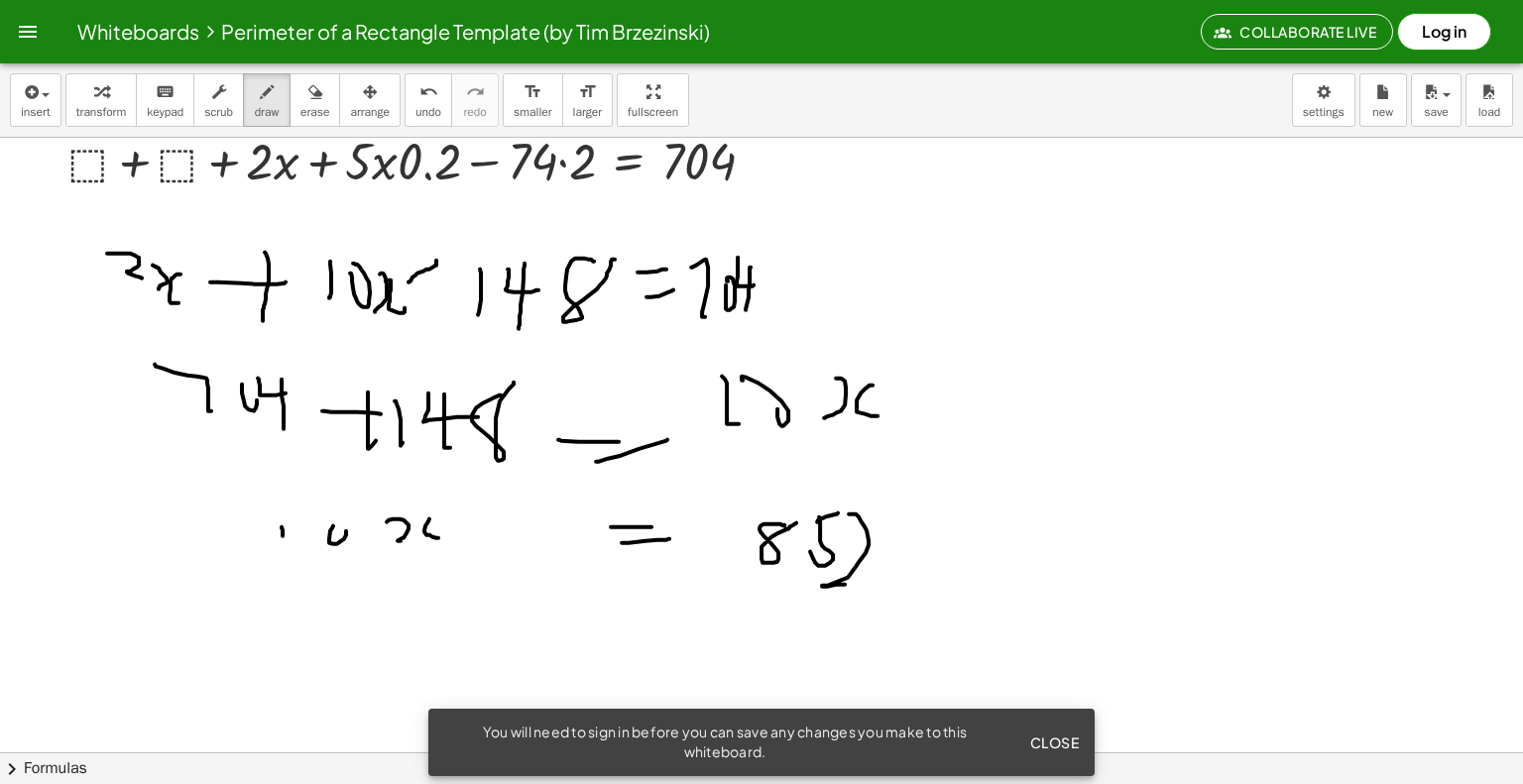 click at bounding box center [762, 519] 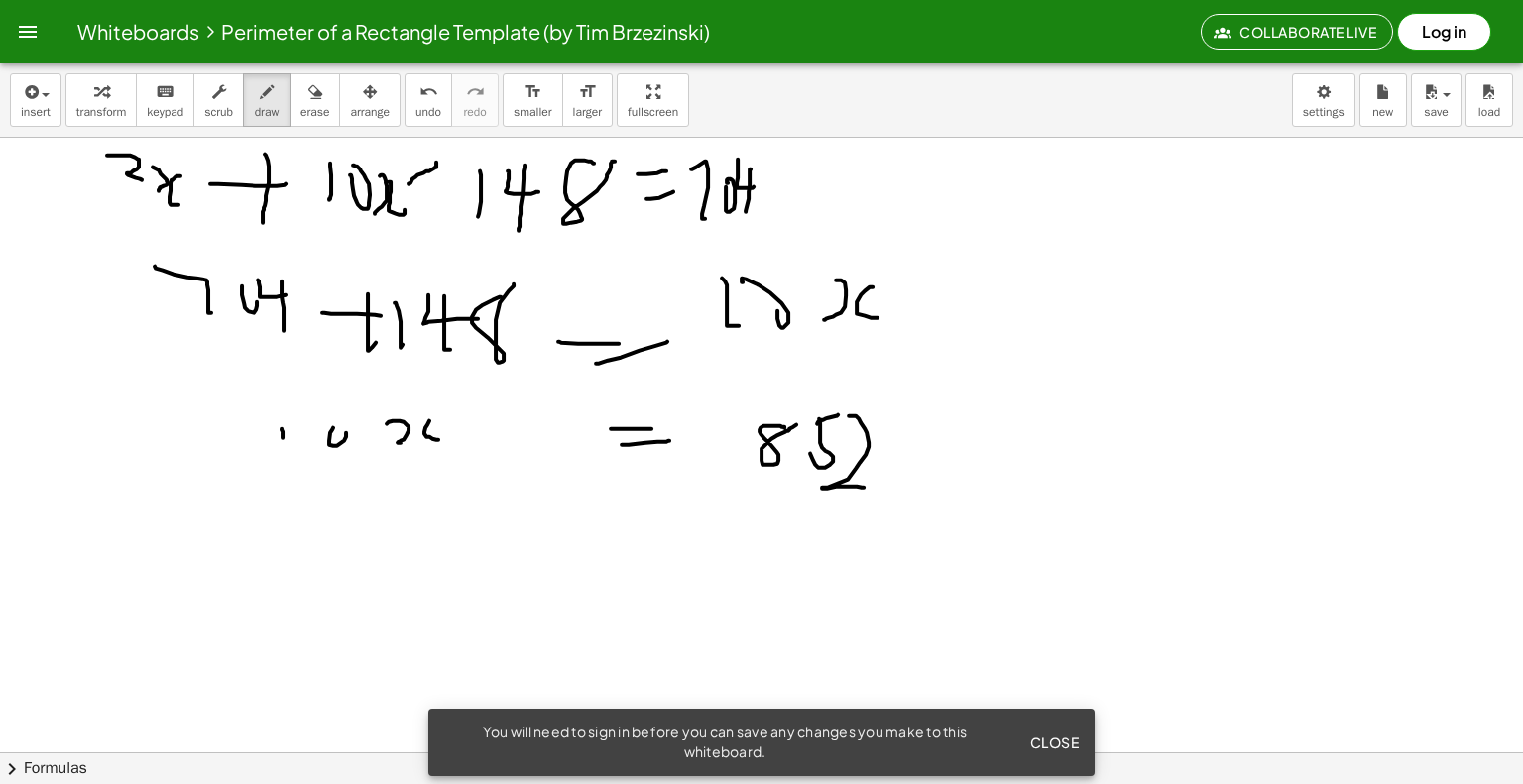 scroll, scrollTop: 595, scrollLeft: 0, axis: vertical 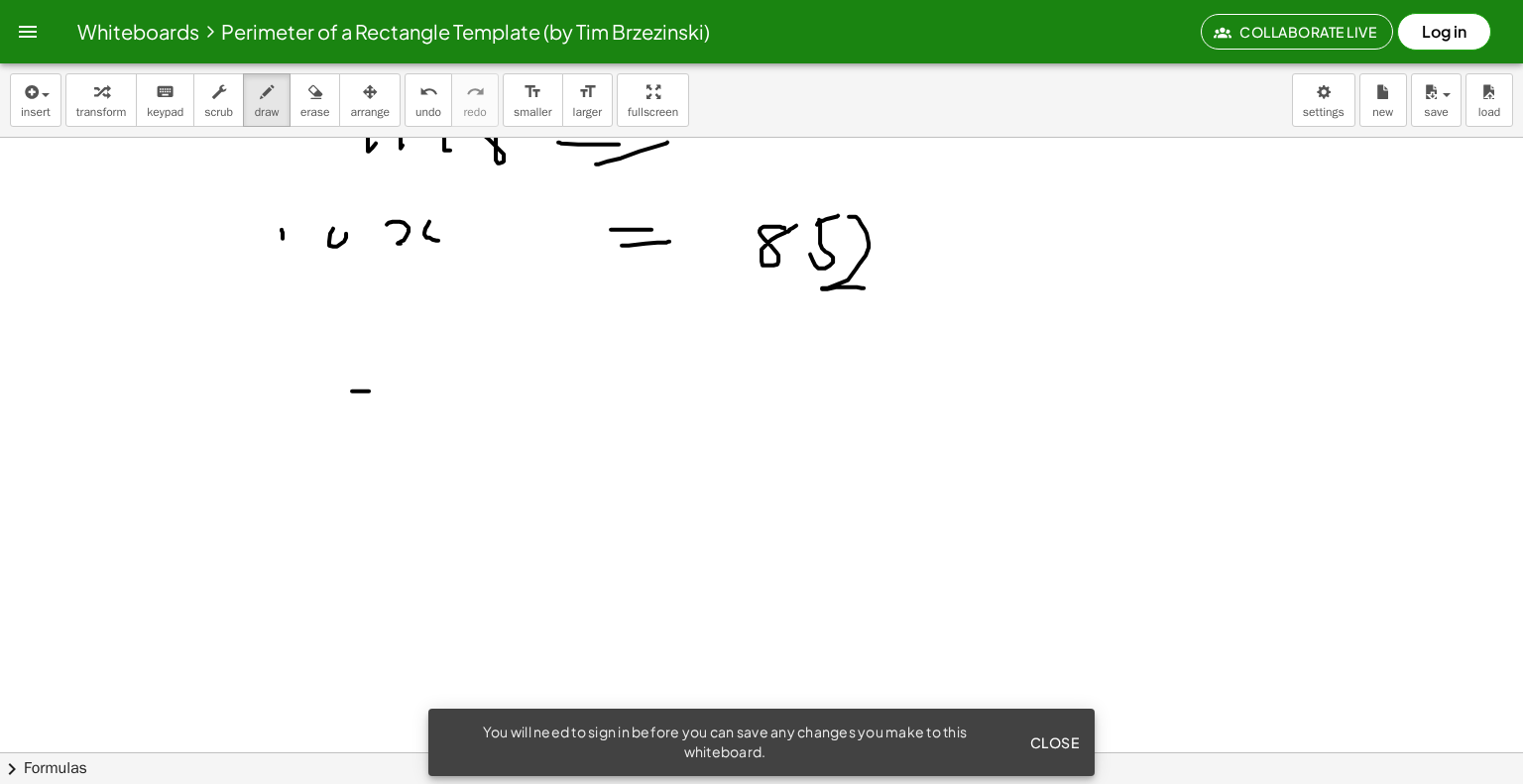 click at bounding box center [762, 222] 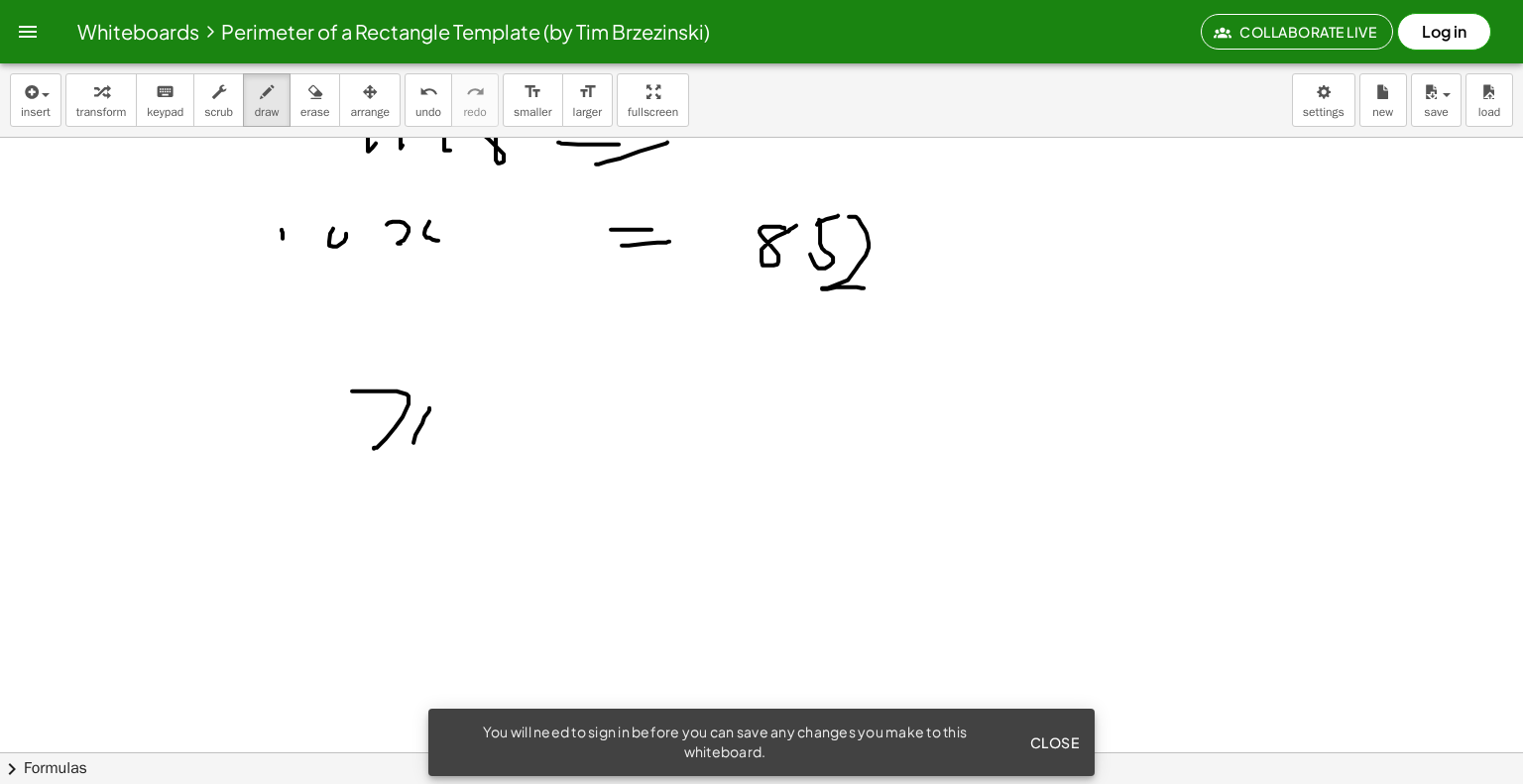 click at bounding box center [762, 222] 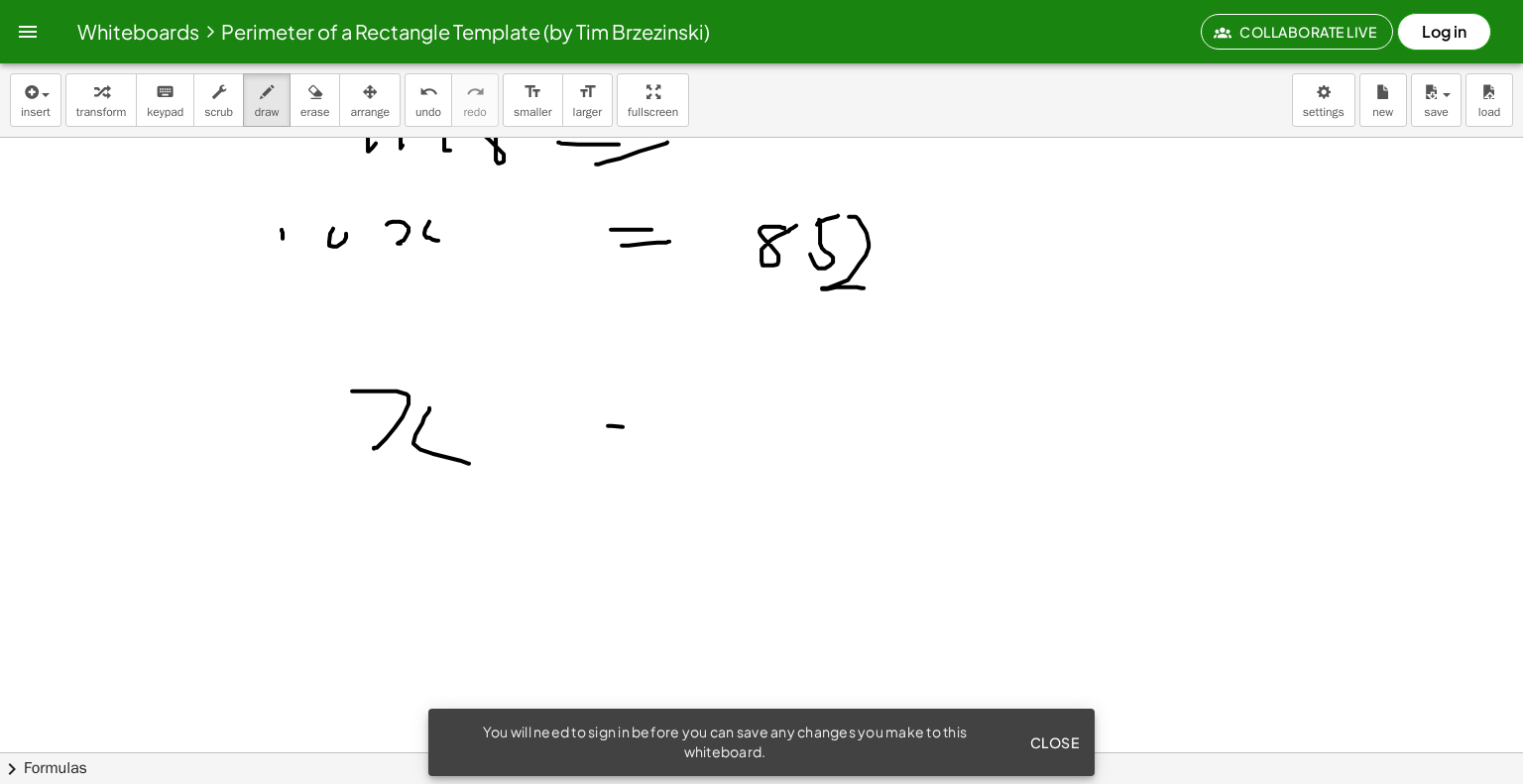 click at bounding box center (762, 222) 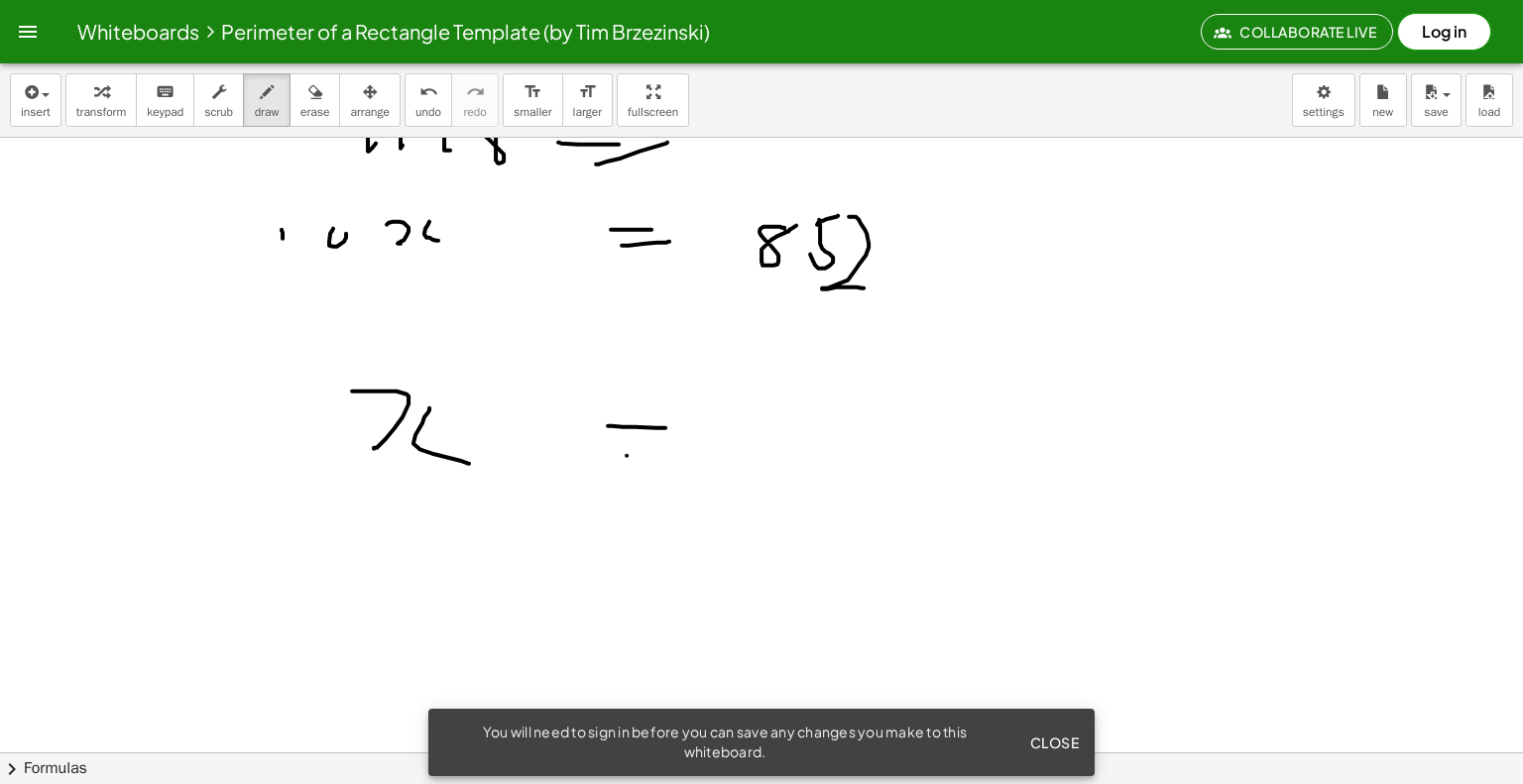 click at bounding box center [762, 222] 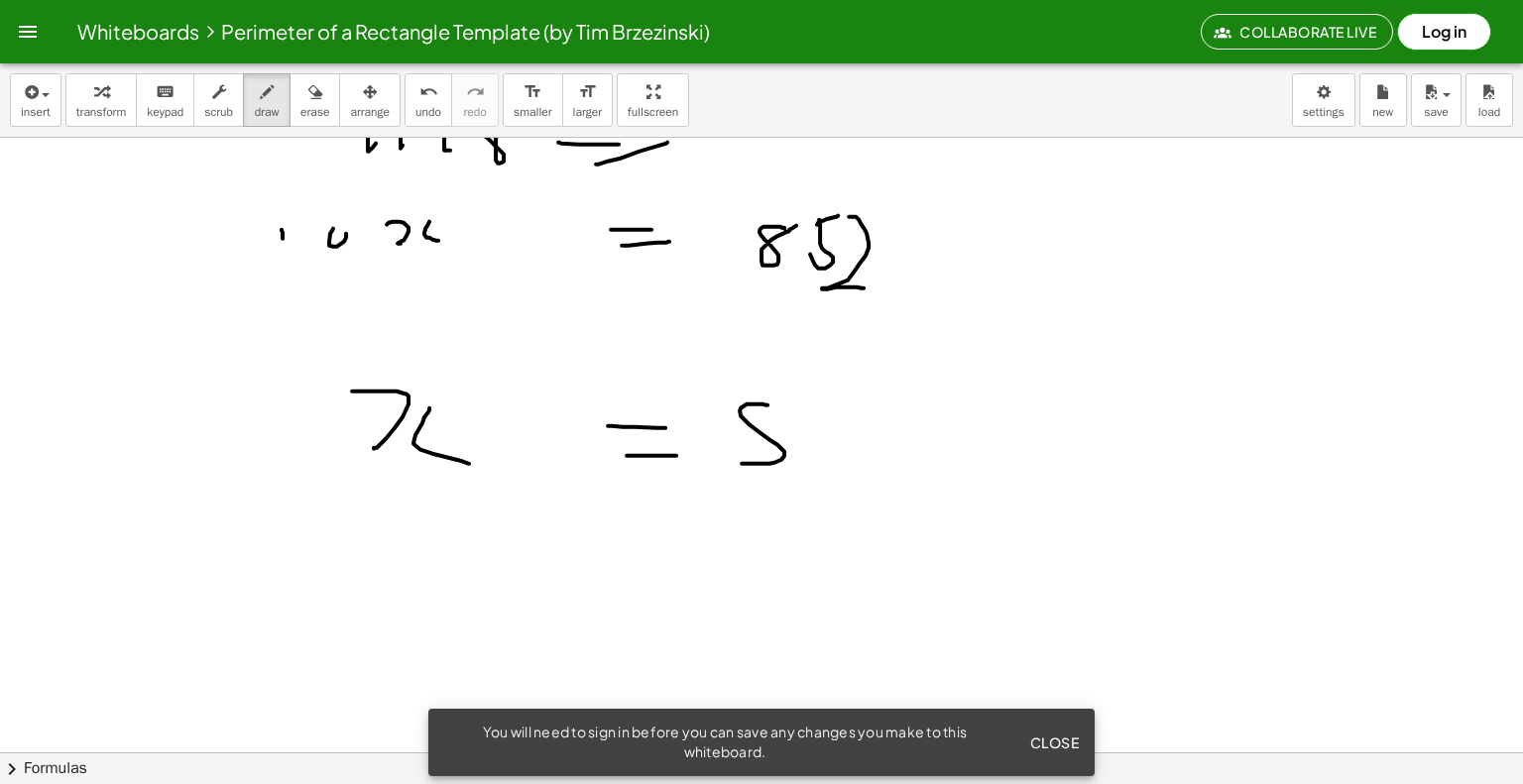 click at bounding box center (762, 222) 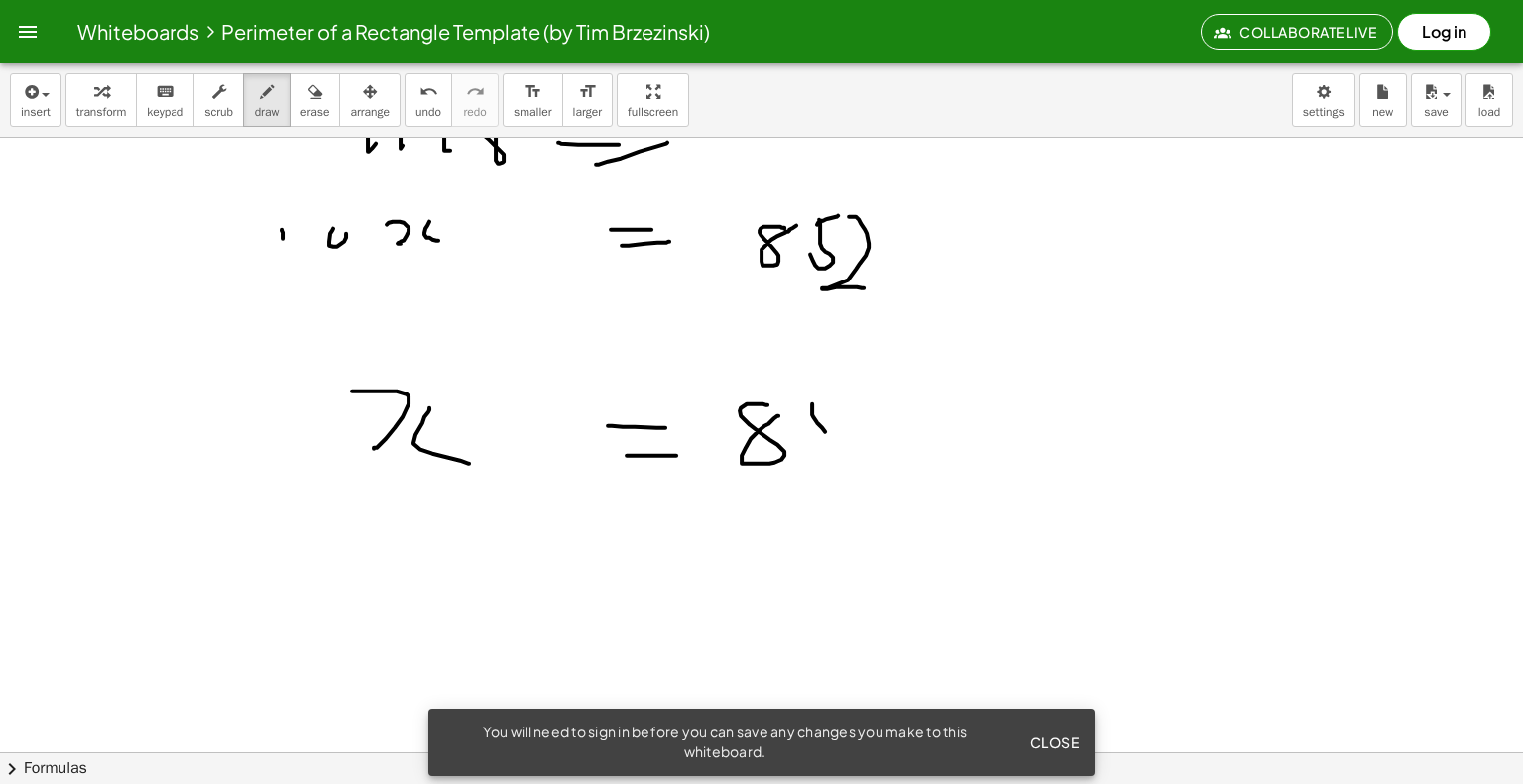 click at bounding box center (762, 222) 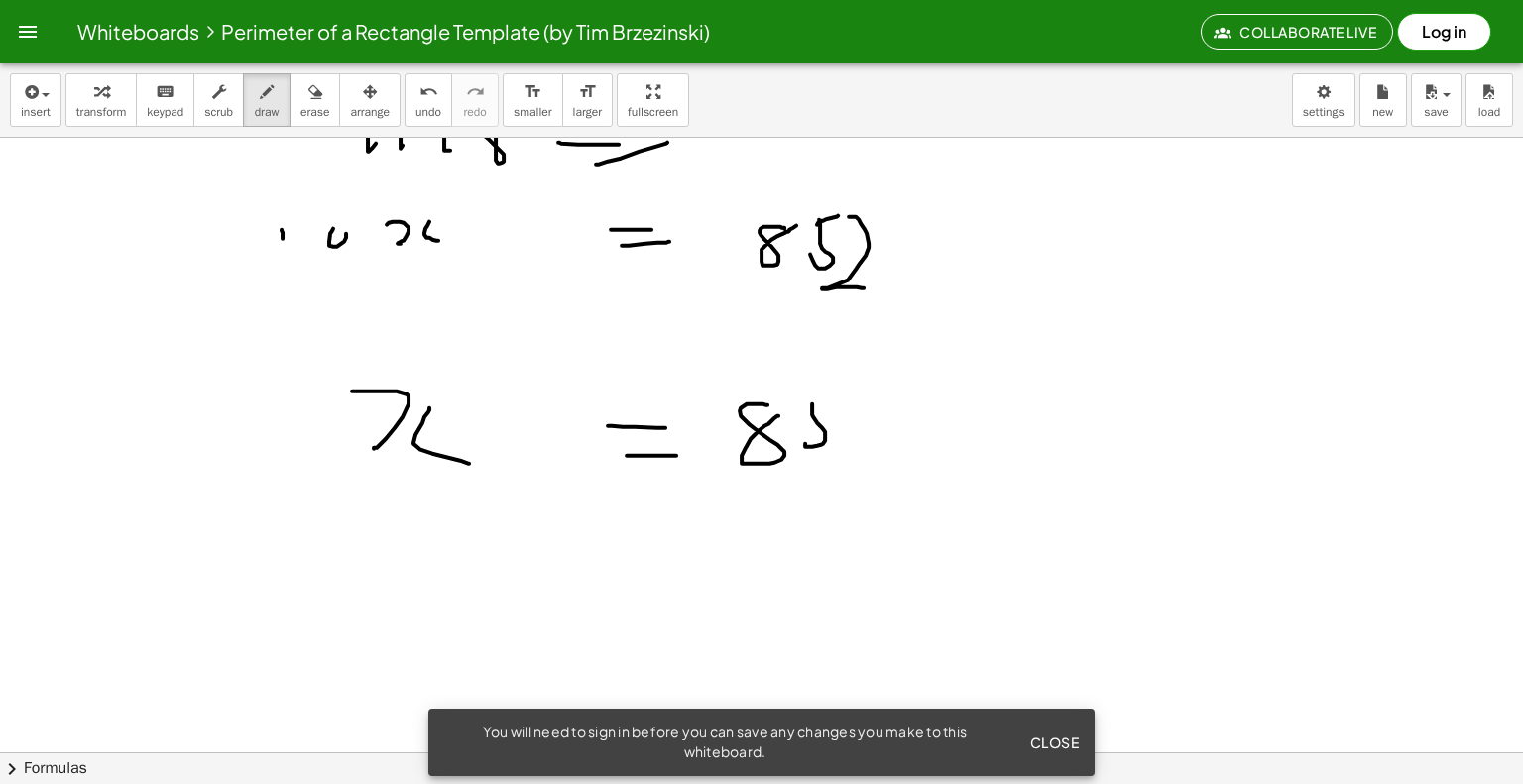 click at bounding box center [762, 222] 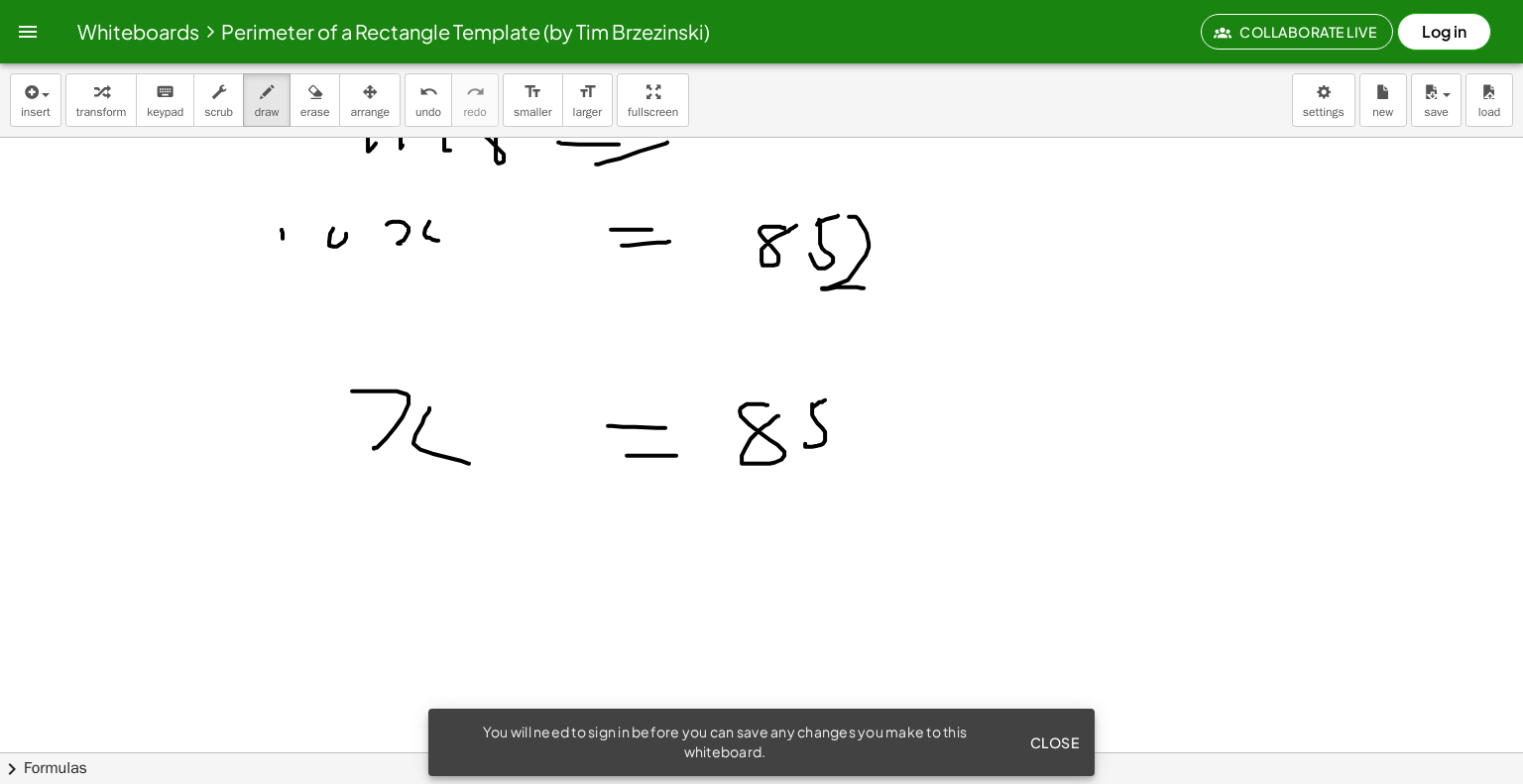 click at bounding box center [762, 222] 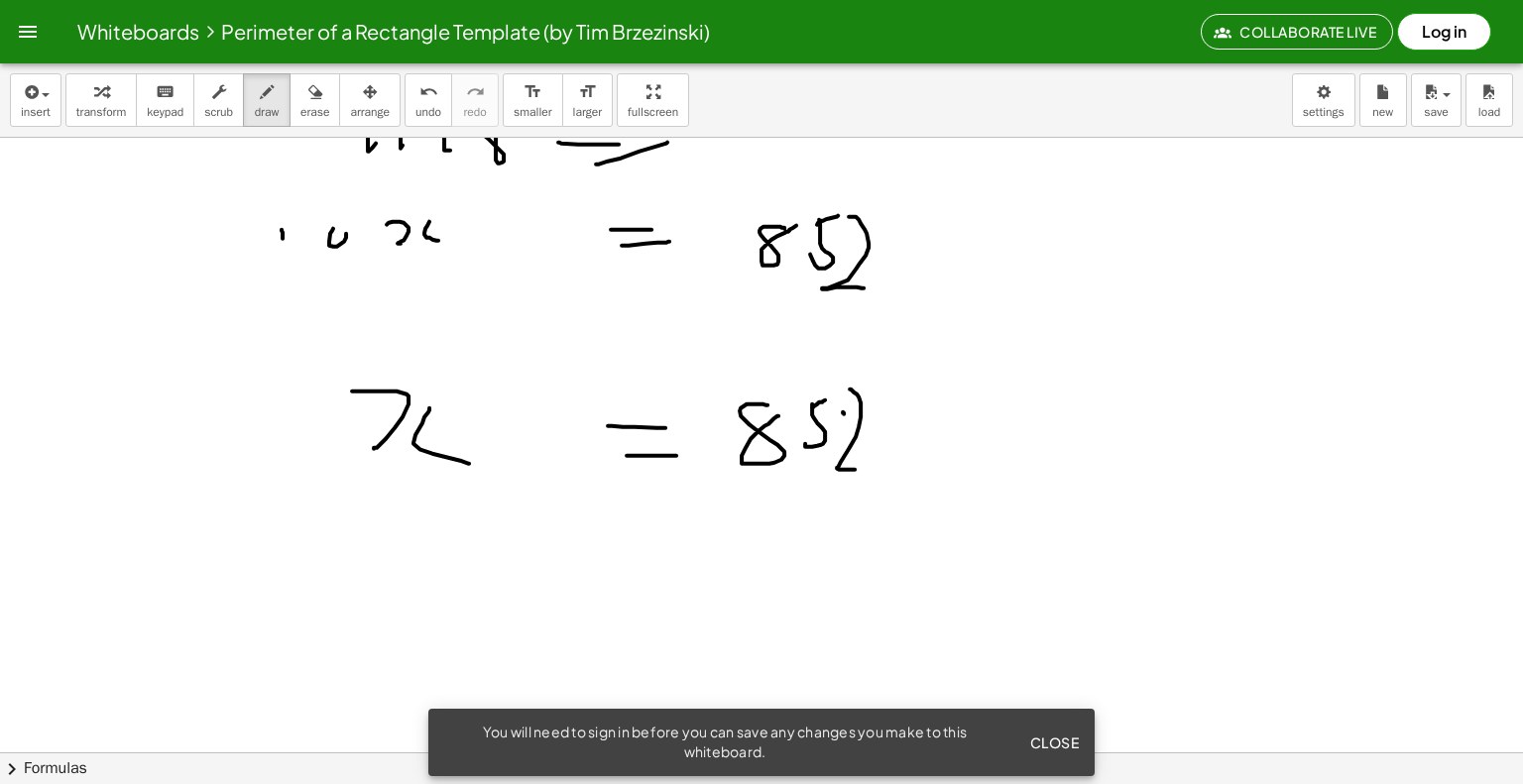 click at bounding box center [762, 222] 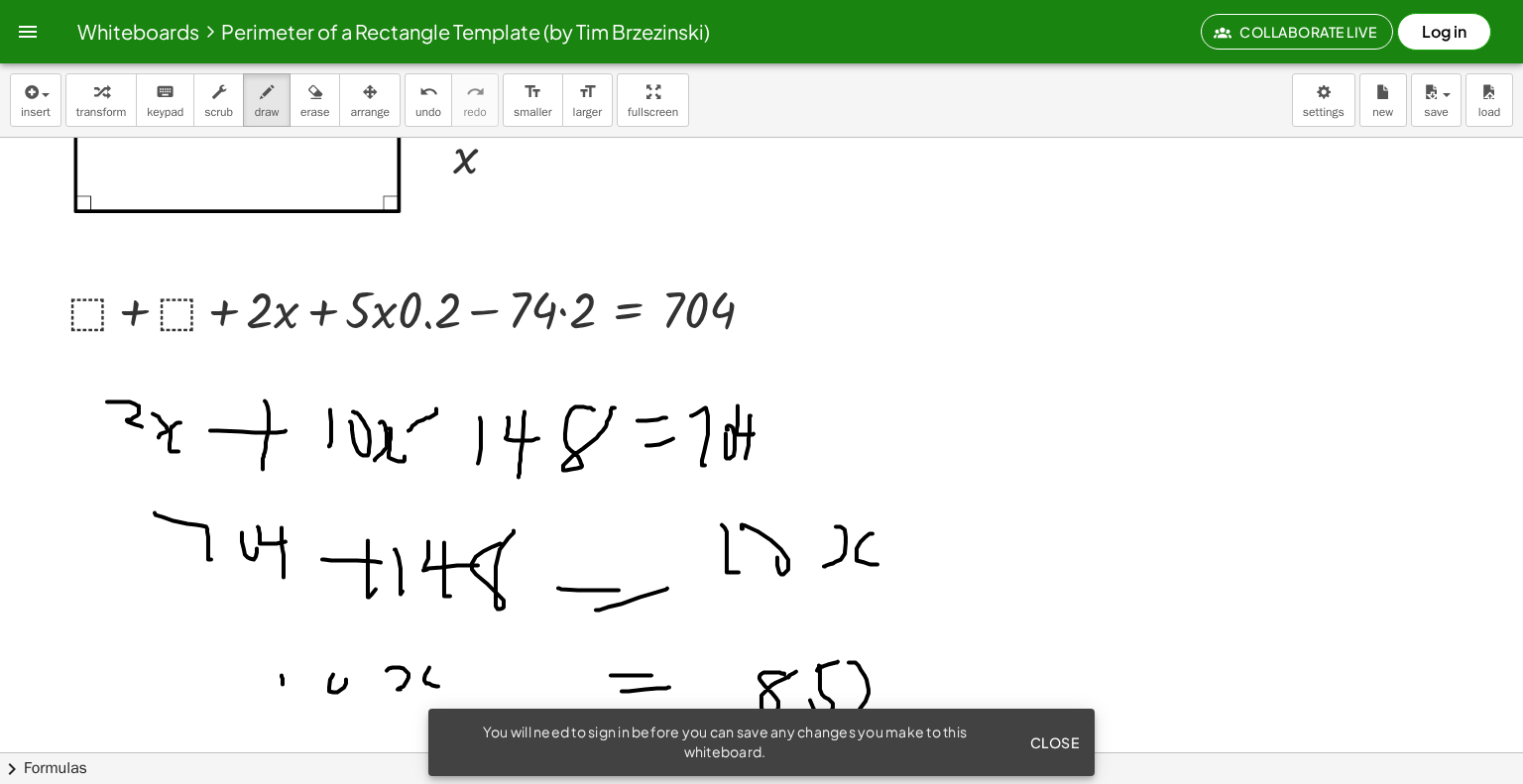 scroll, scrollTop: 147, scrollLeft: 0, axis: vertical 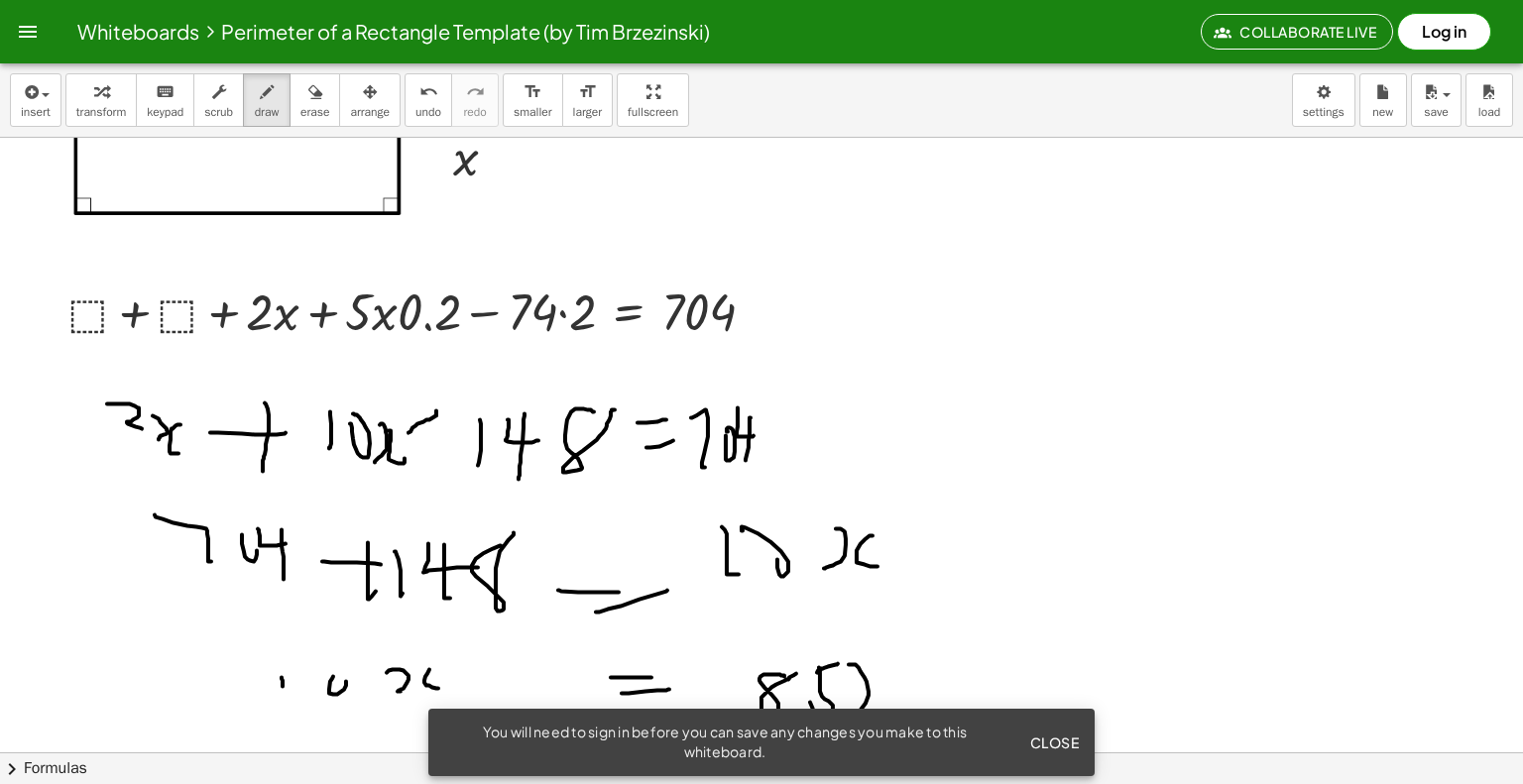 click at bounding box center (762, 914) 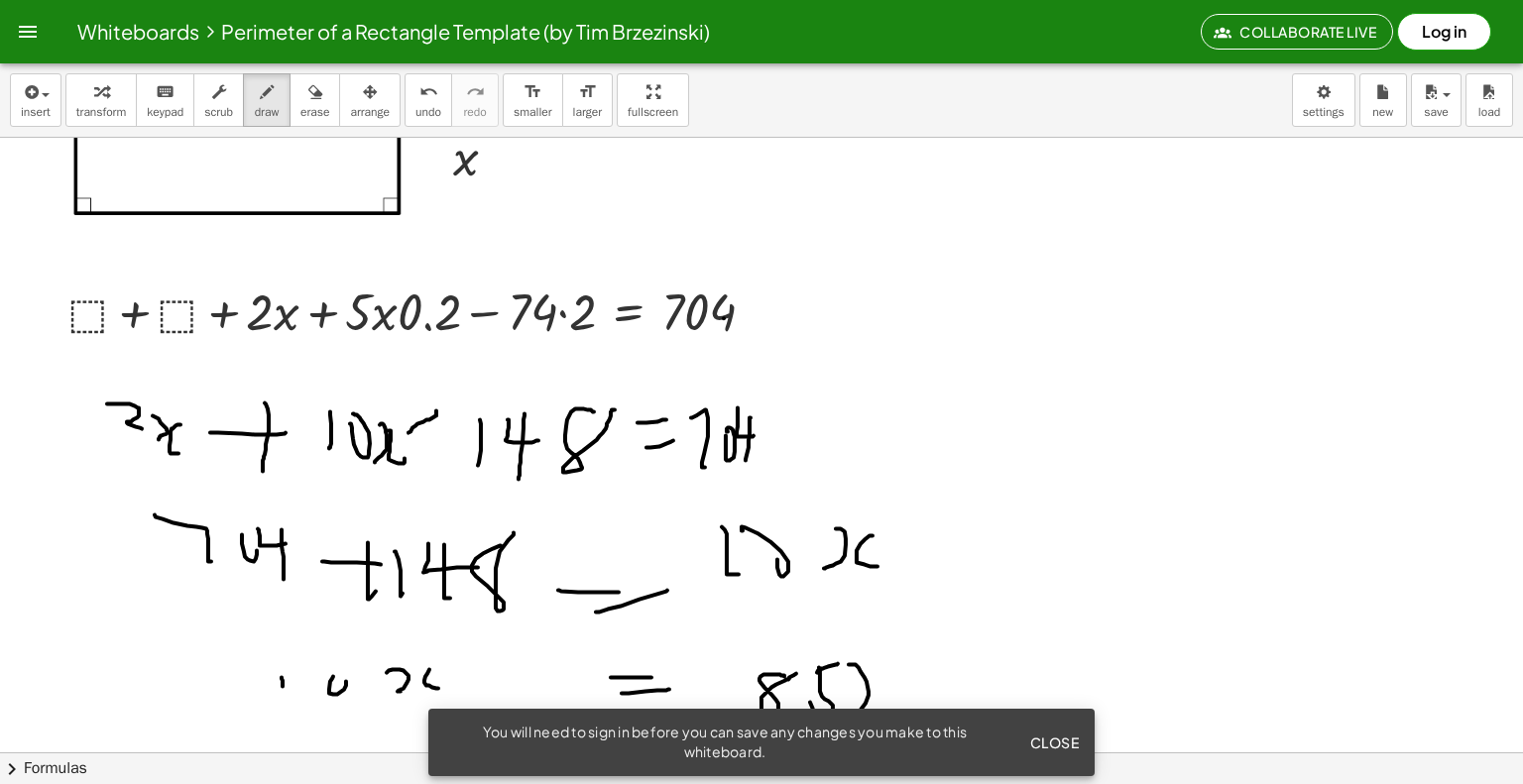 click at bounding box center (762, 914) 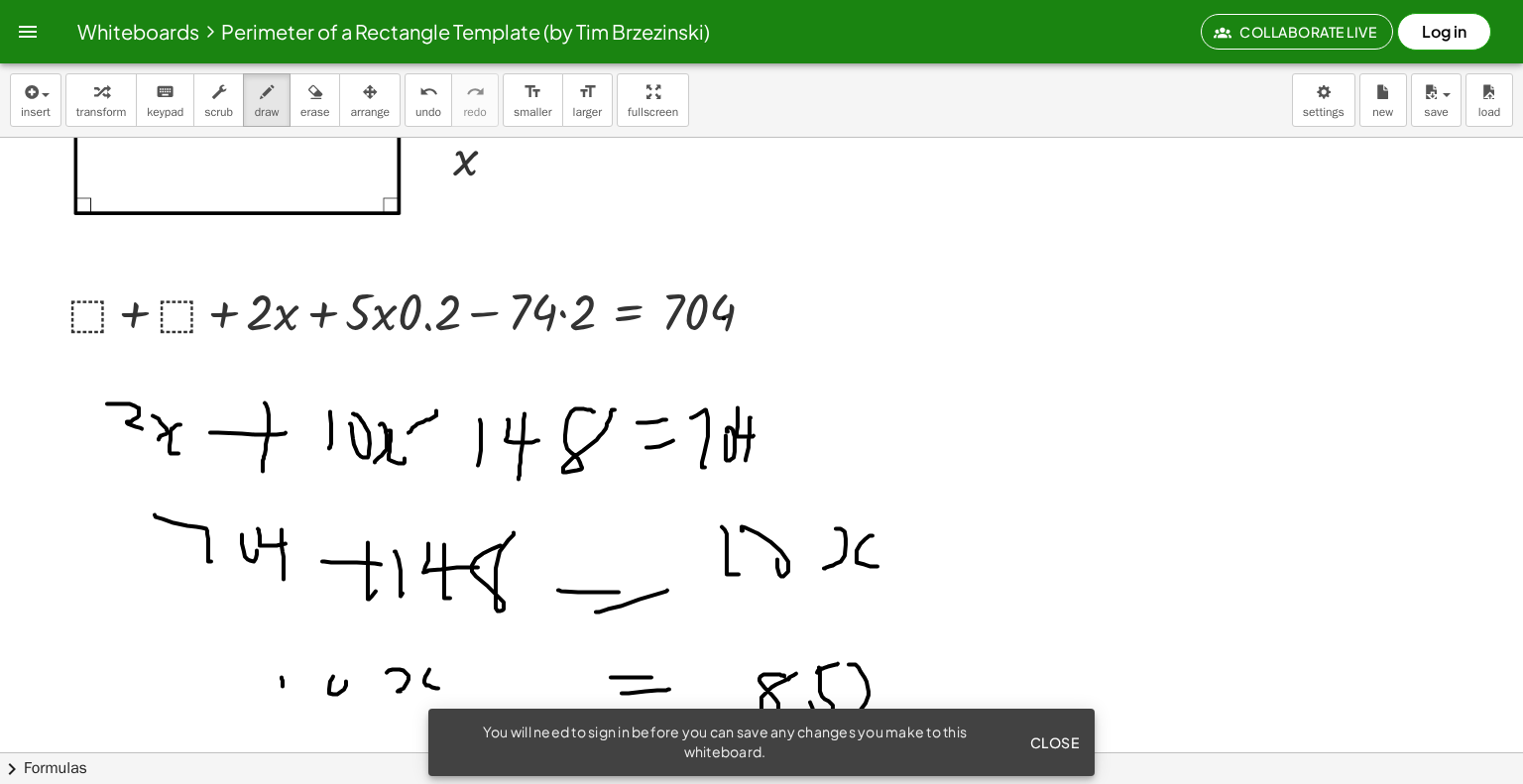 click at bounding box center [762, 914] 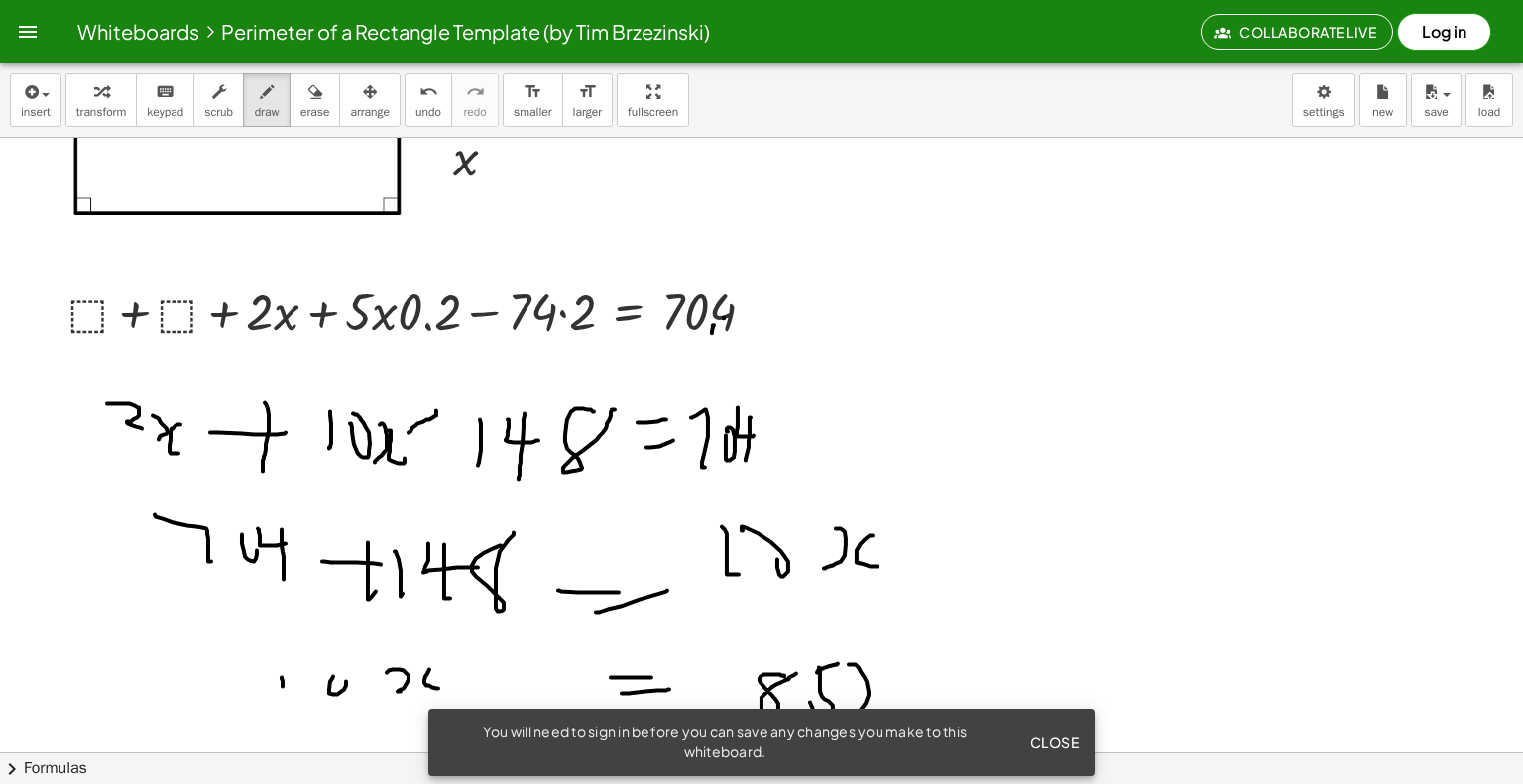 click at bounding box center [762, 914] 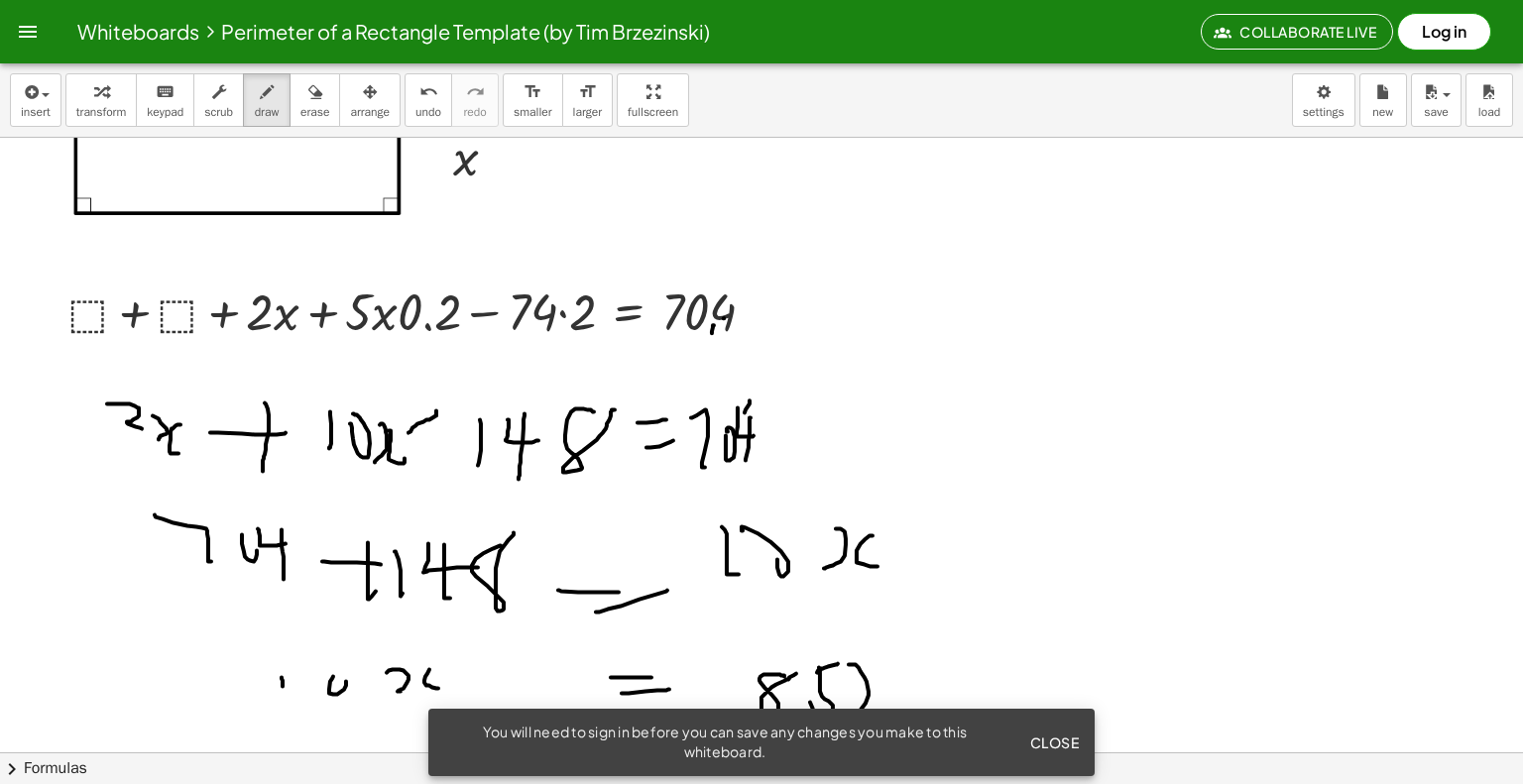 click at bounding box center (762, 914) 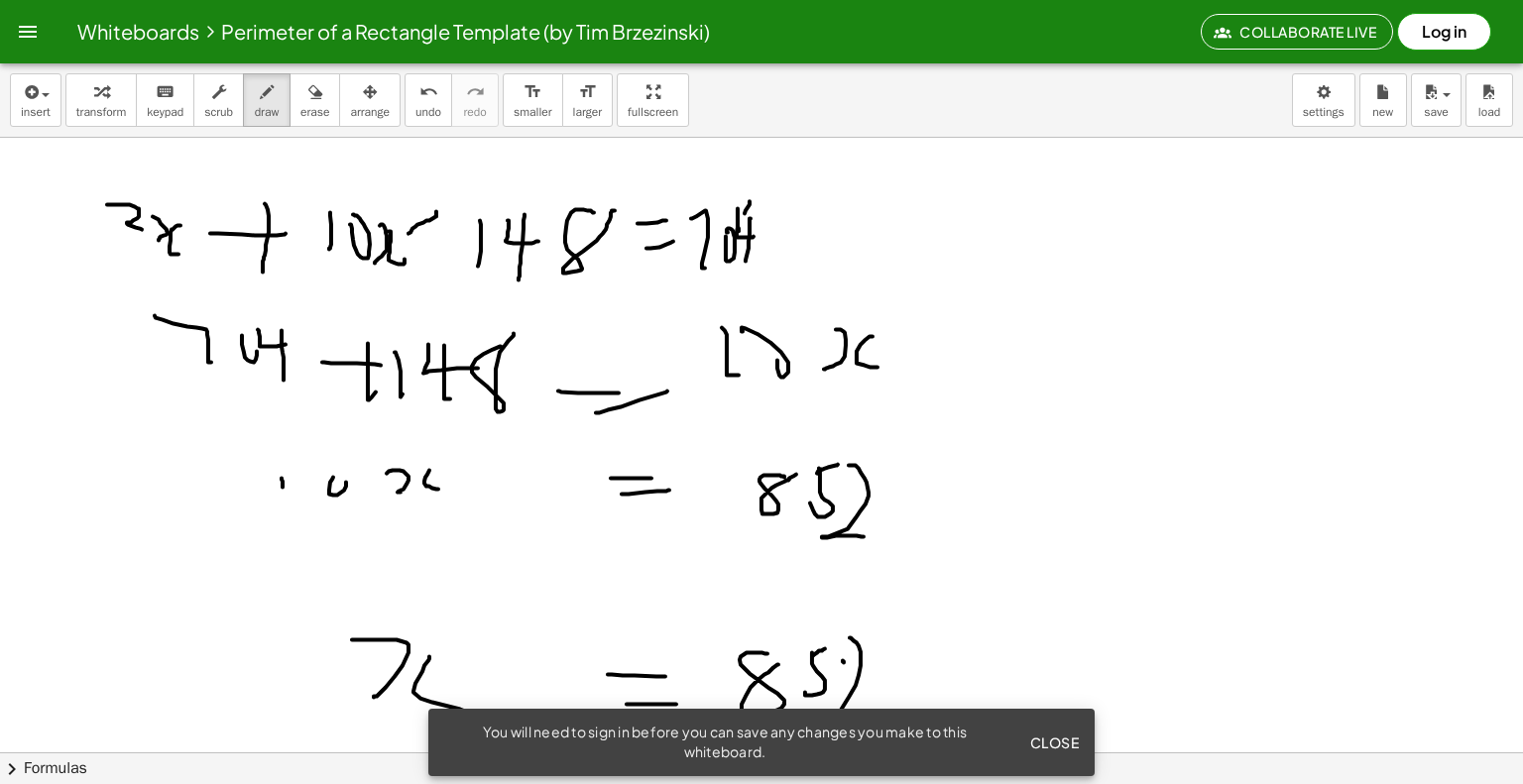 scroll, scrollTop: 345, scrollLeft: 0, axis: vertical 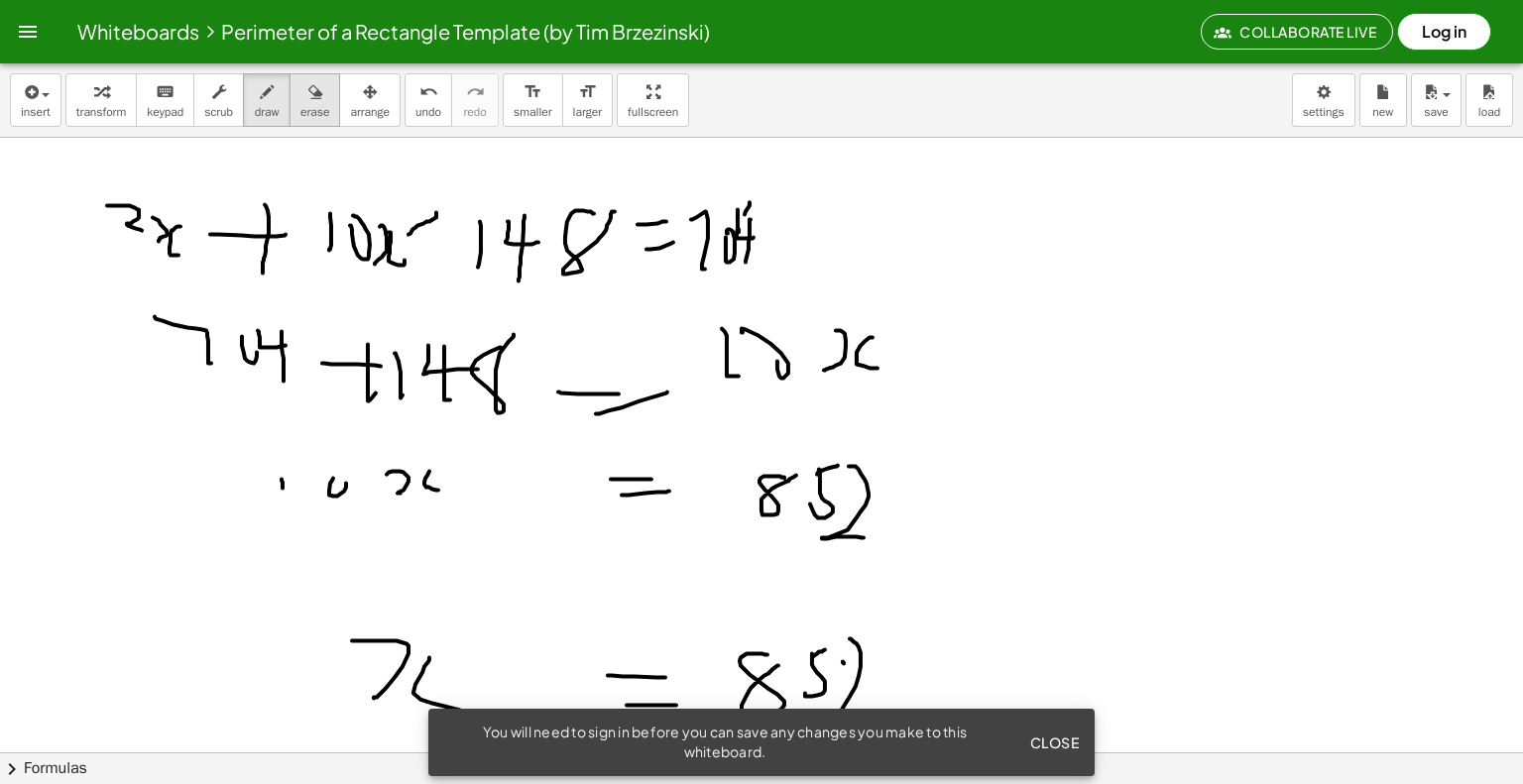 click on "erase" at bounding box center [314, 112] 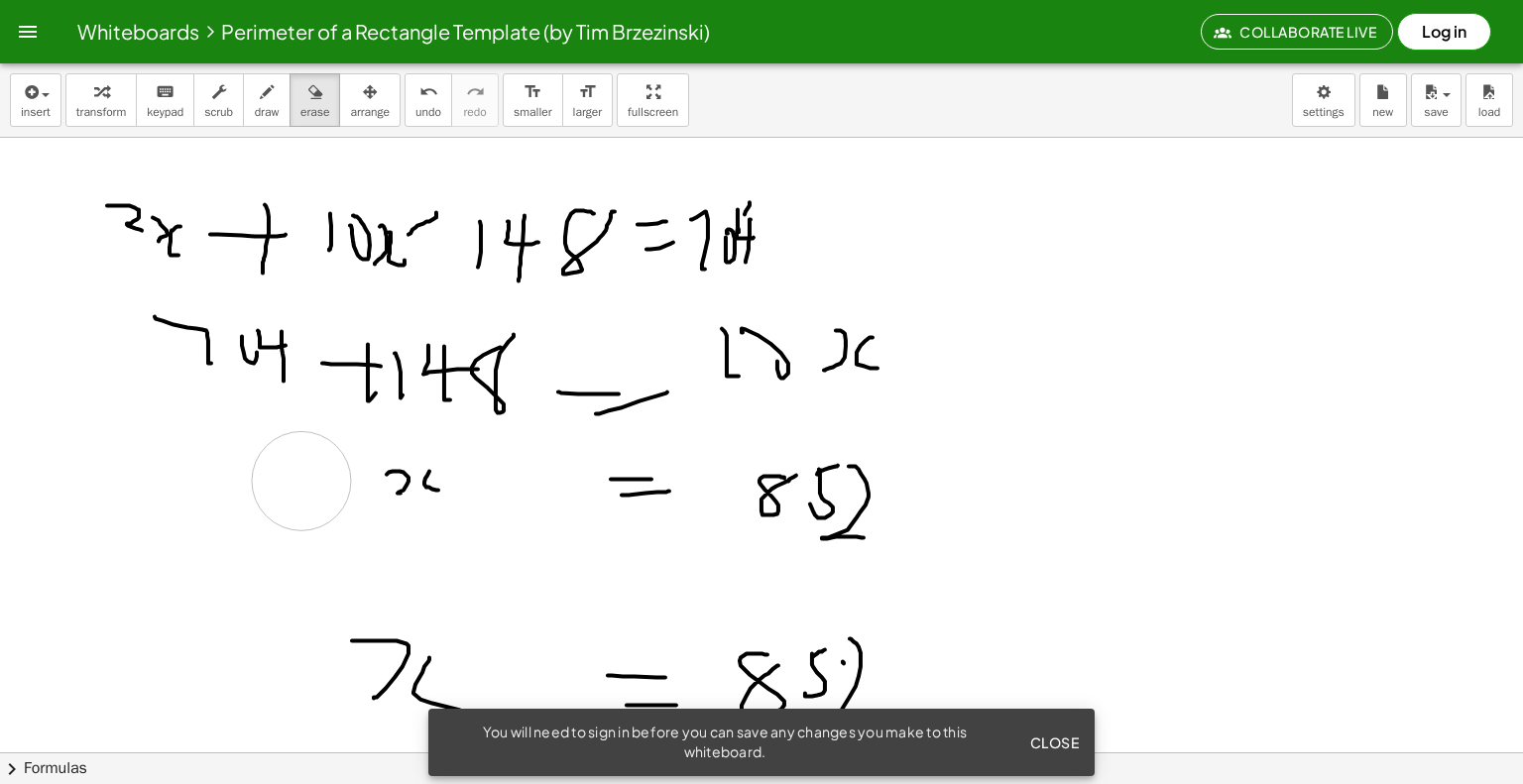 click at bounding box center (762, 716) 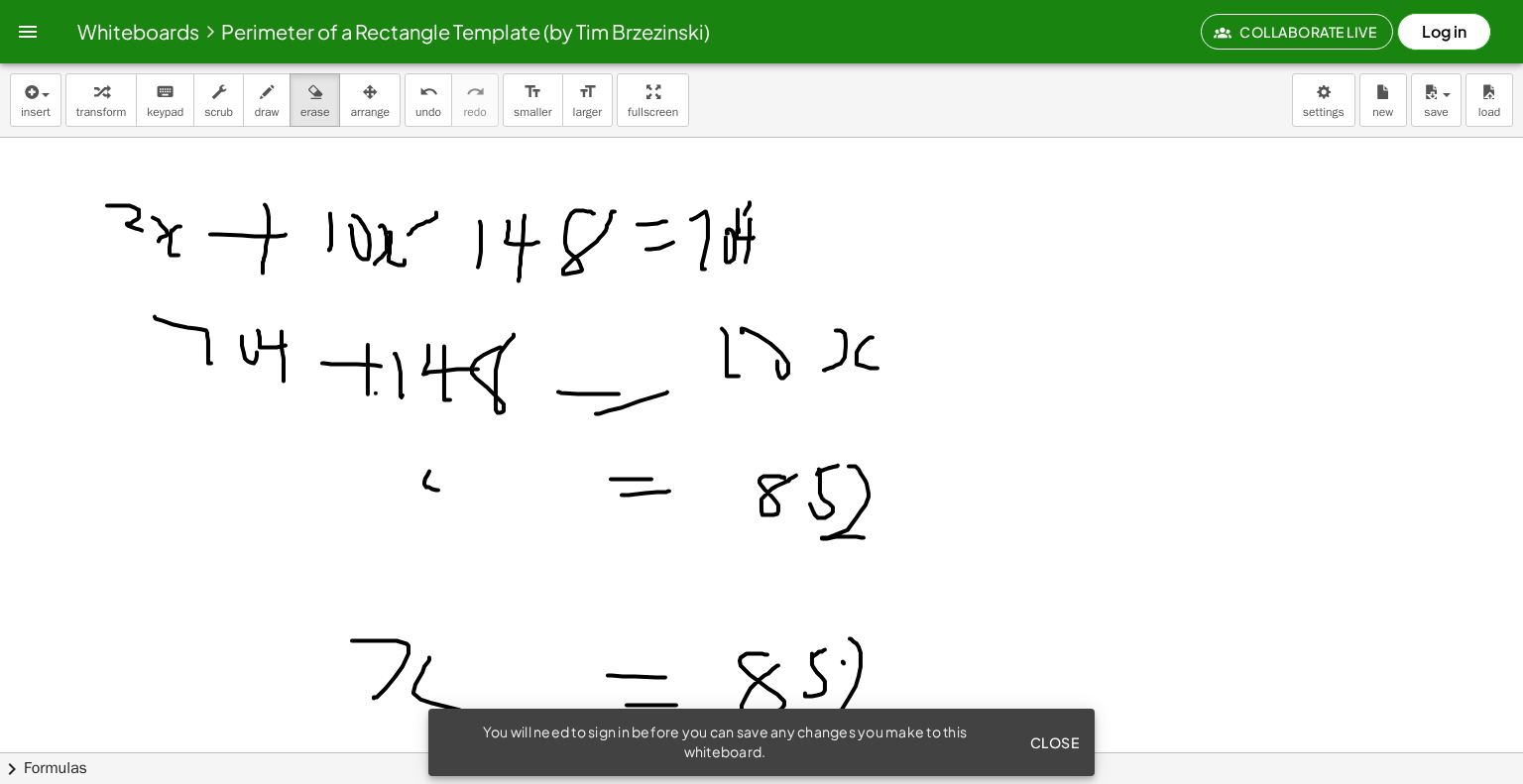 scroll, scrollTop: 741, scrollLeft: 0, axis: vertical 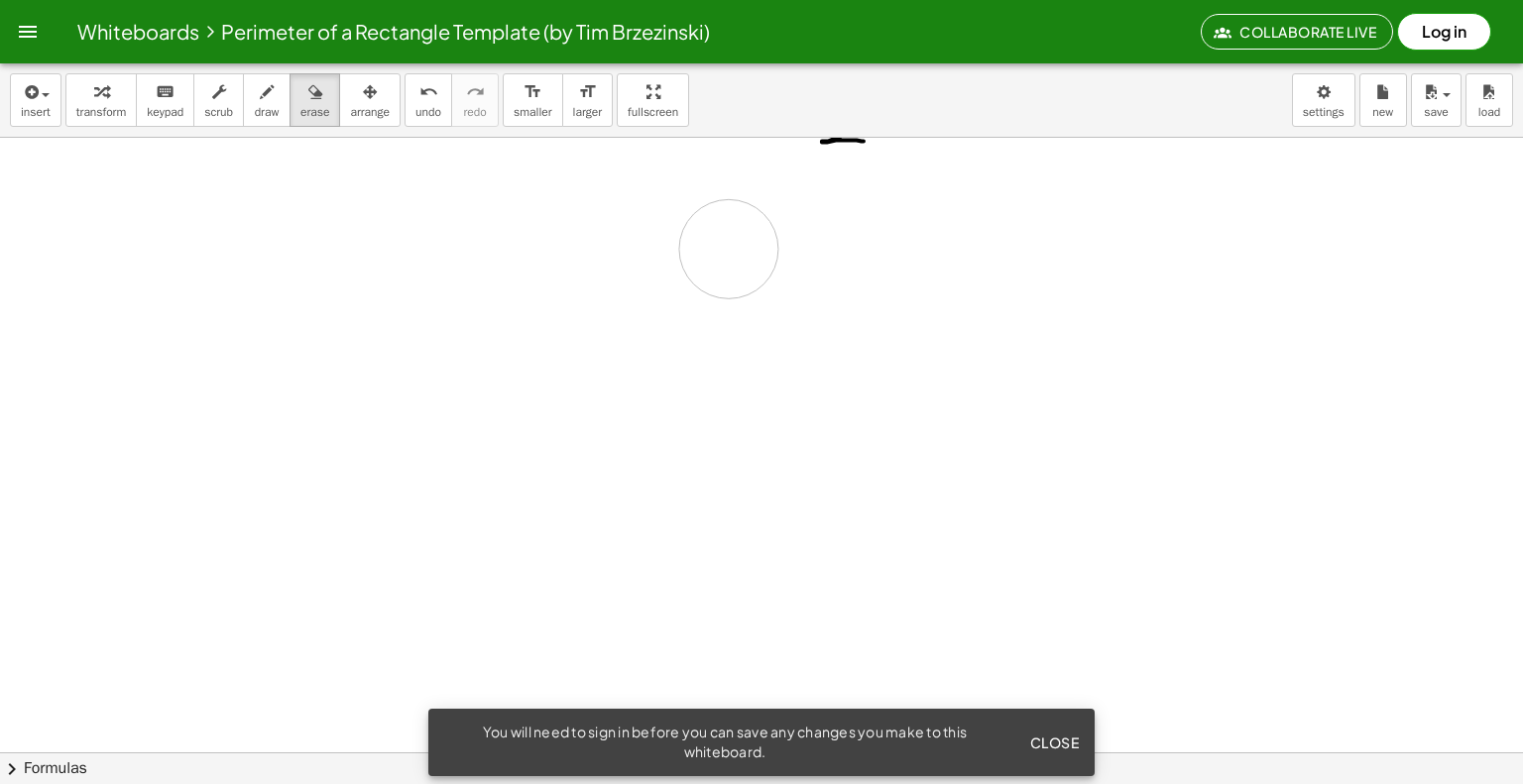 click at bounding box center [762, 319] 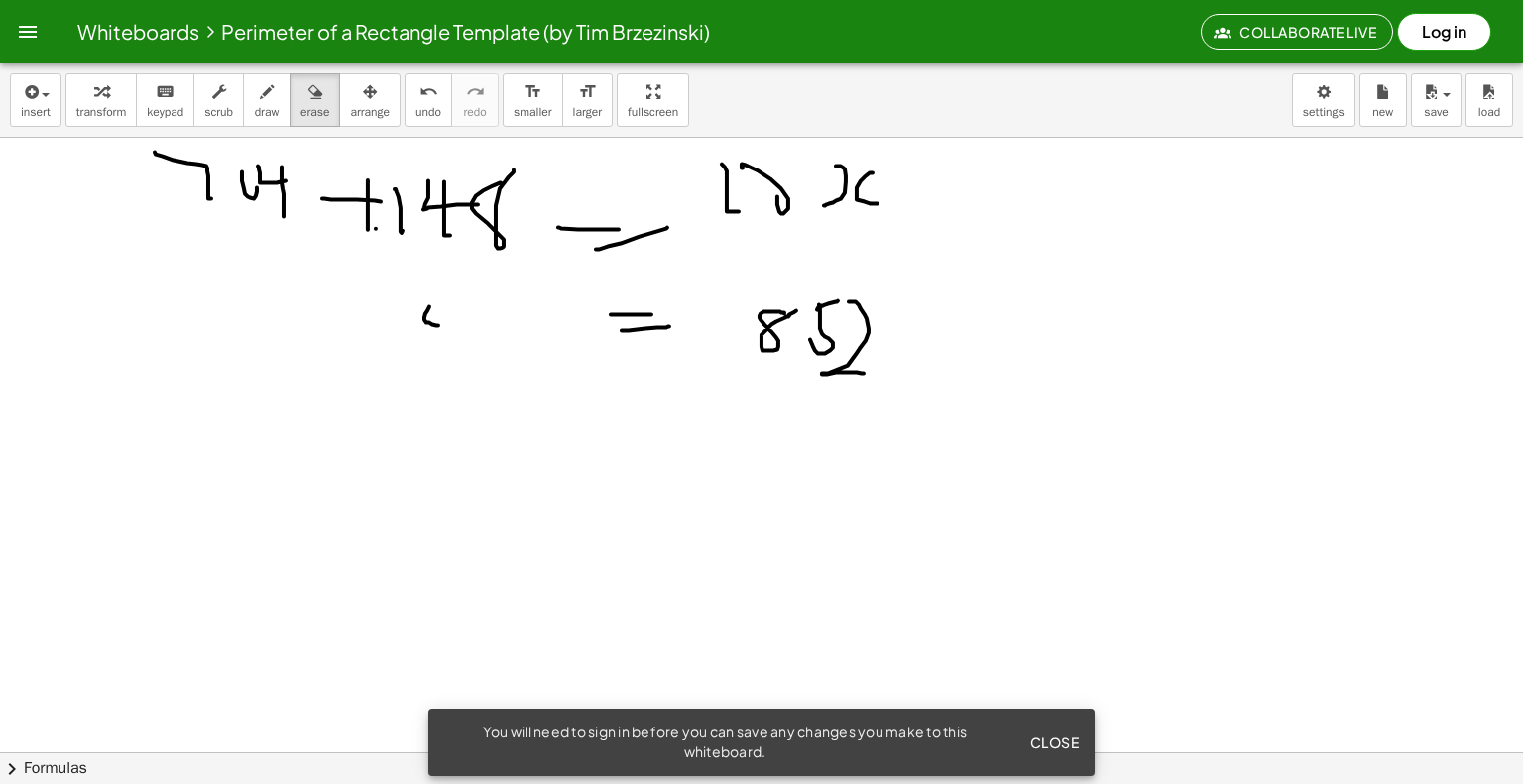 scroll, scrollTop: 543, scrollLeft: 0, axis: vertical 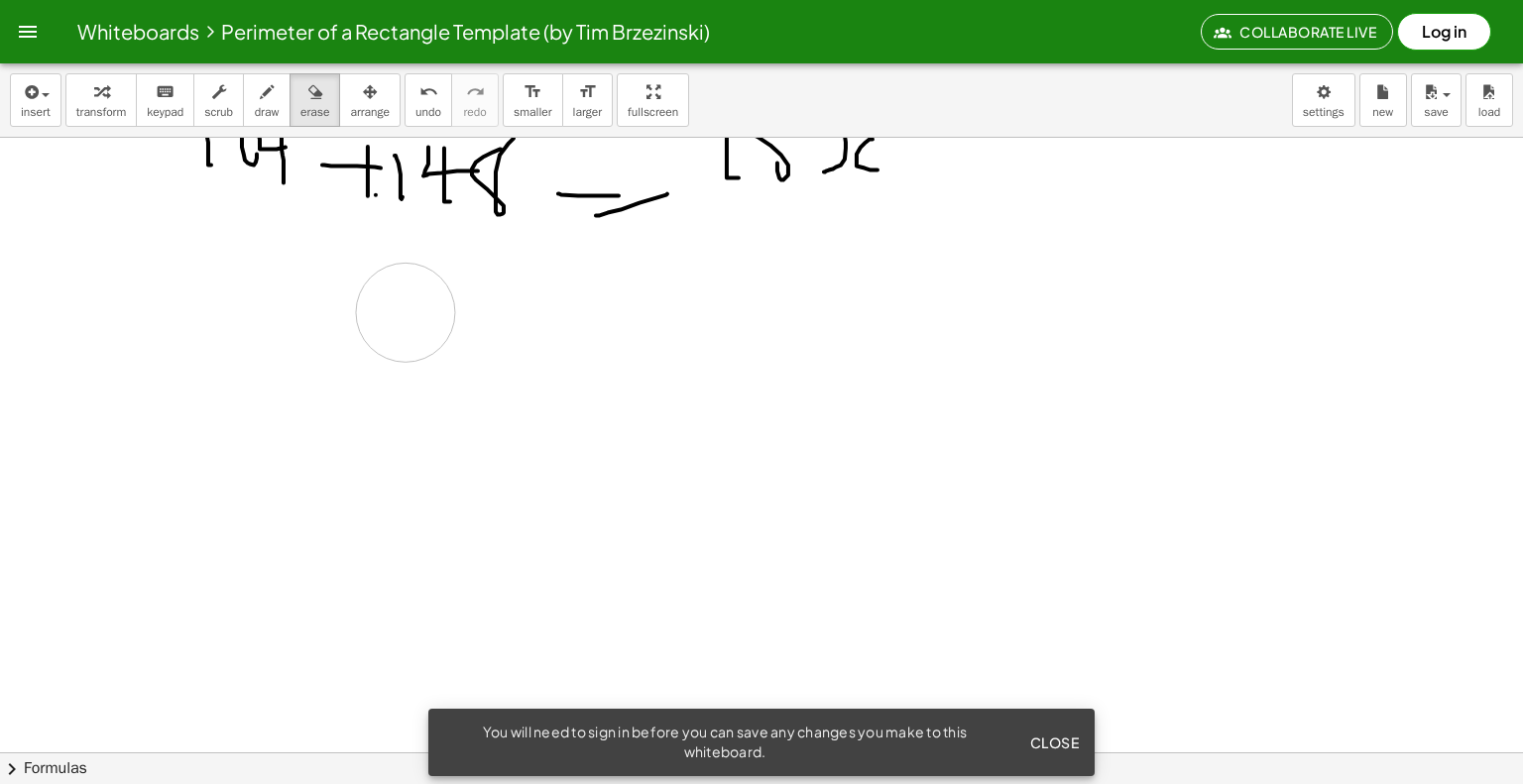 click at bounding box center [762, 517] 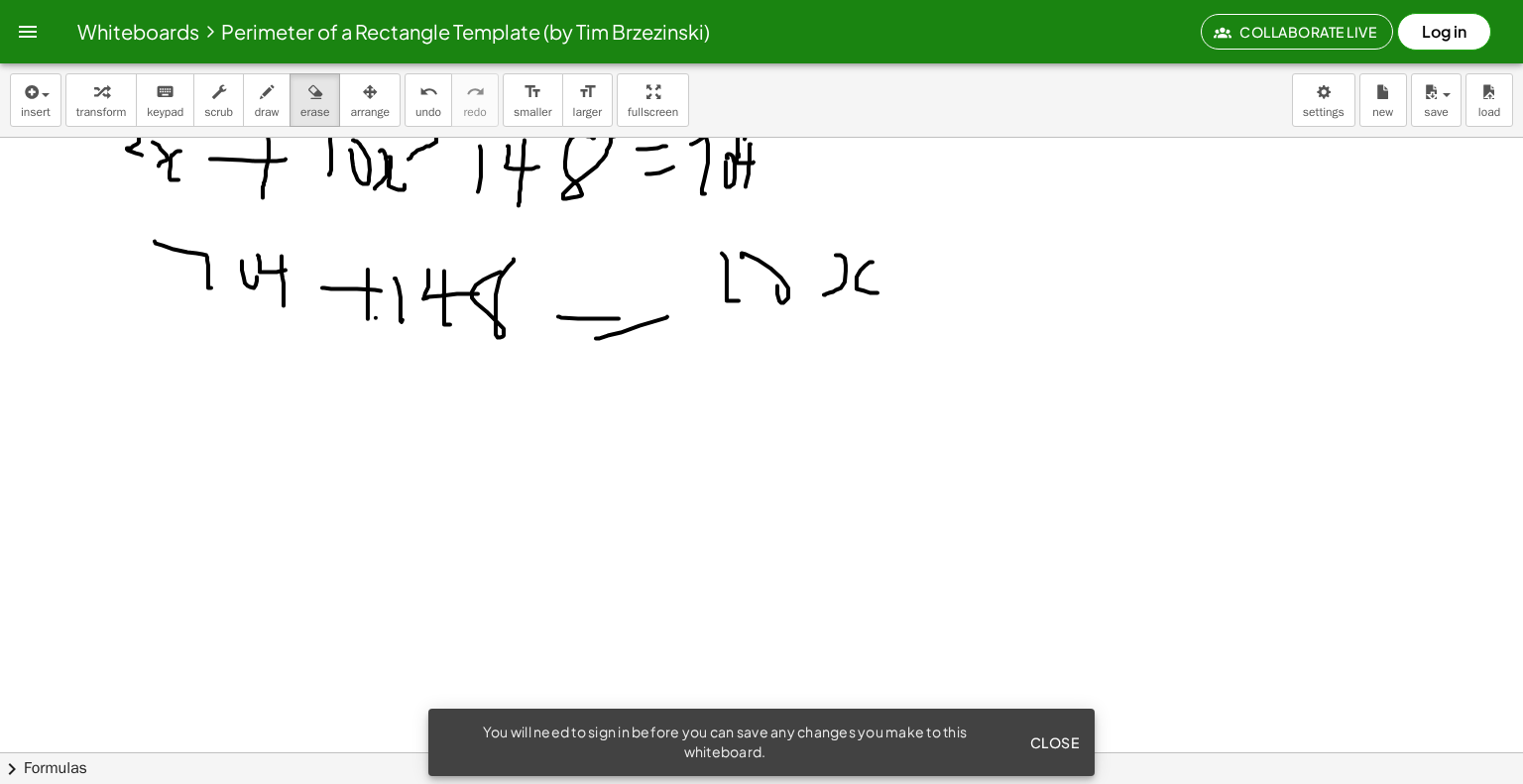 scroll, scrollTop: 345, scrollLeft: 0, axis: vertical 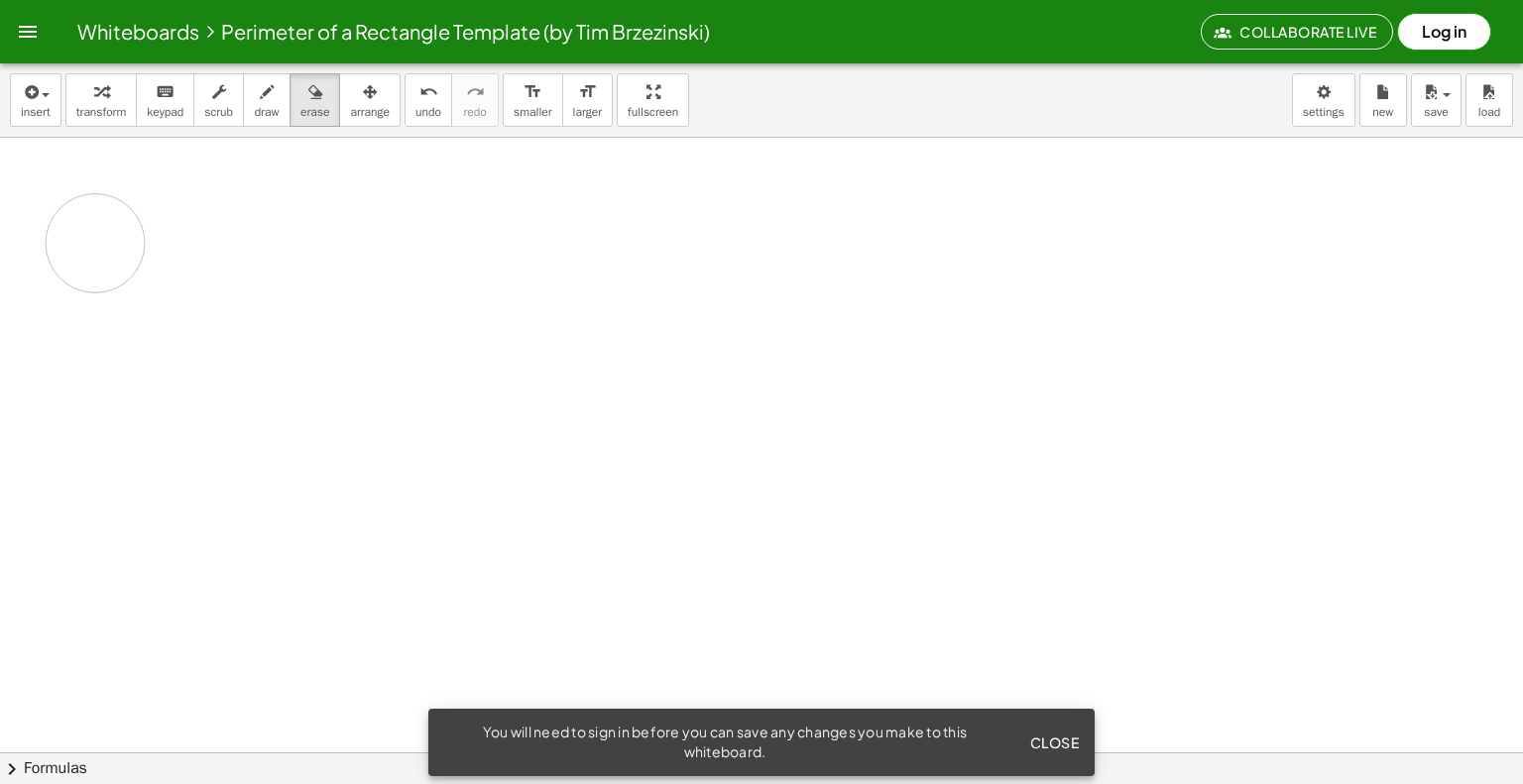 click at bounding box center (762, 716) 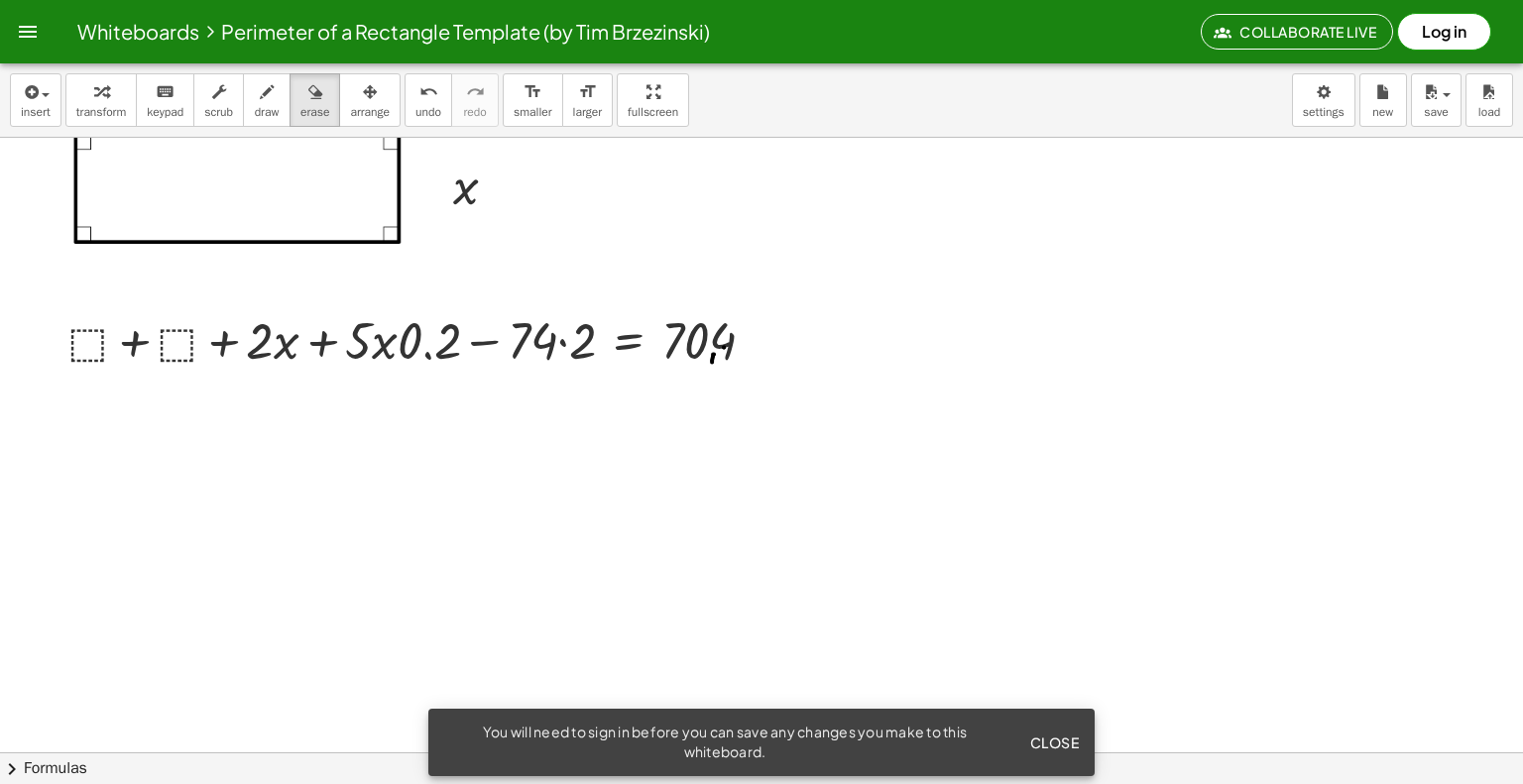 scroll, scrollTop: 48, scrollLeft: 0, axis: vertical 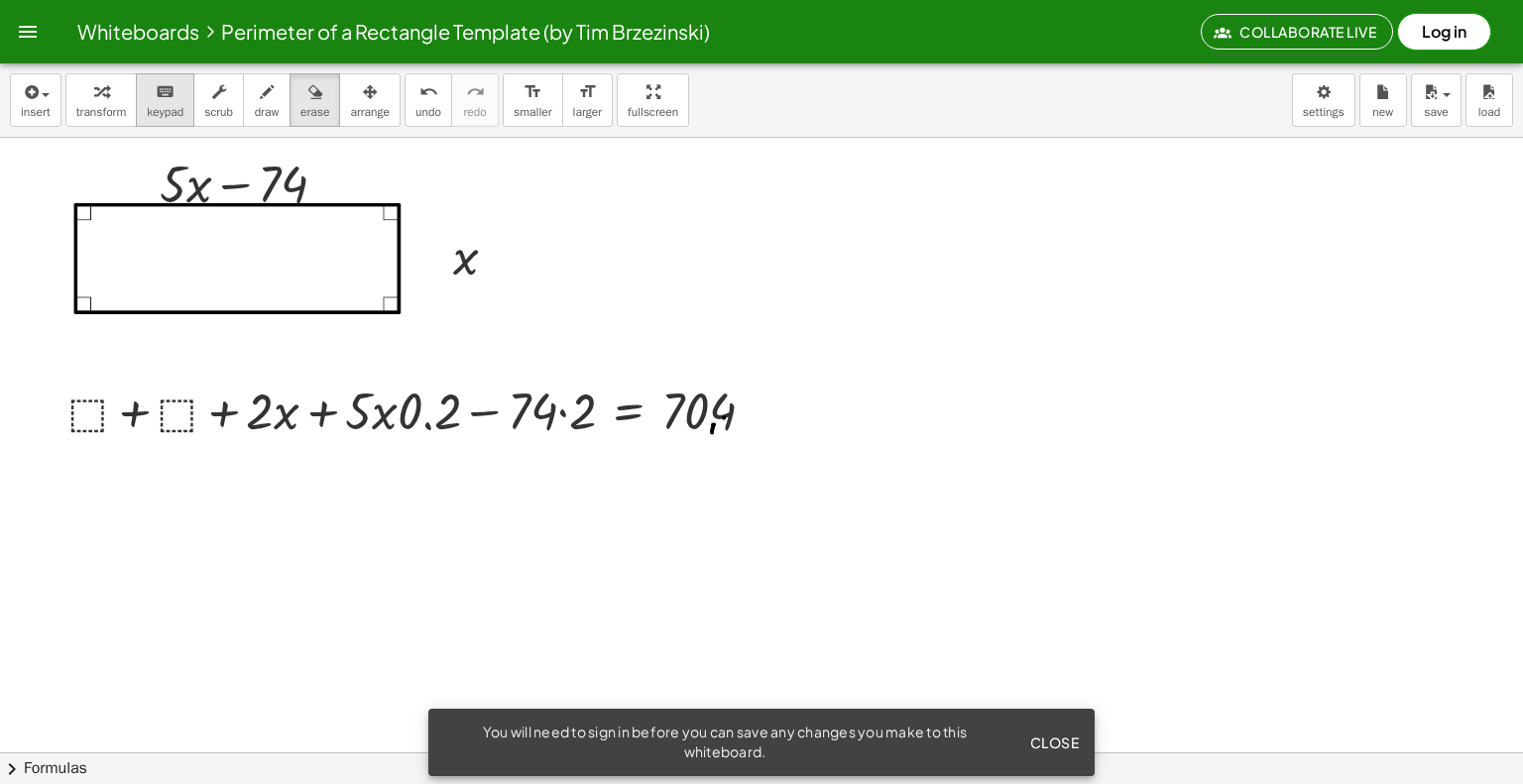 click on "keypad" at bounding box center (165, 112) 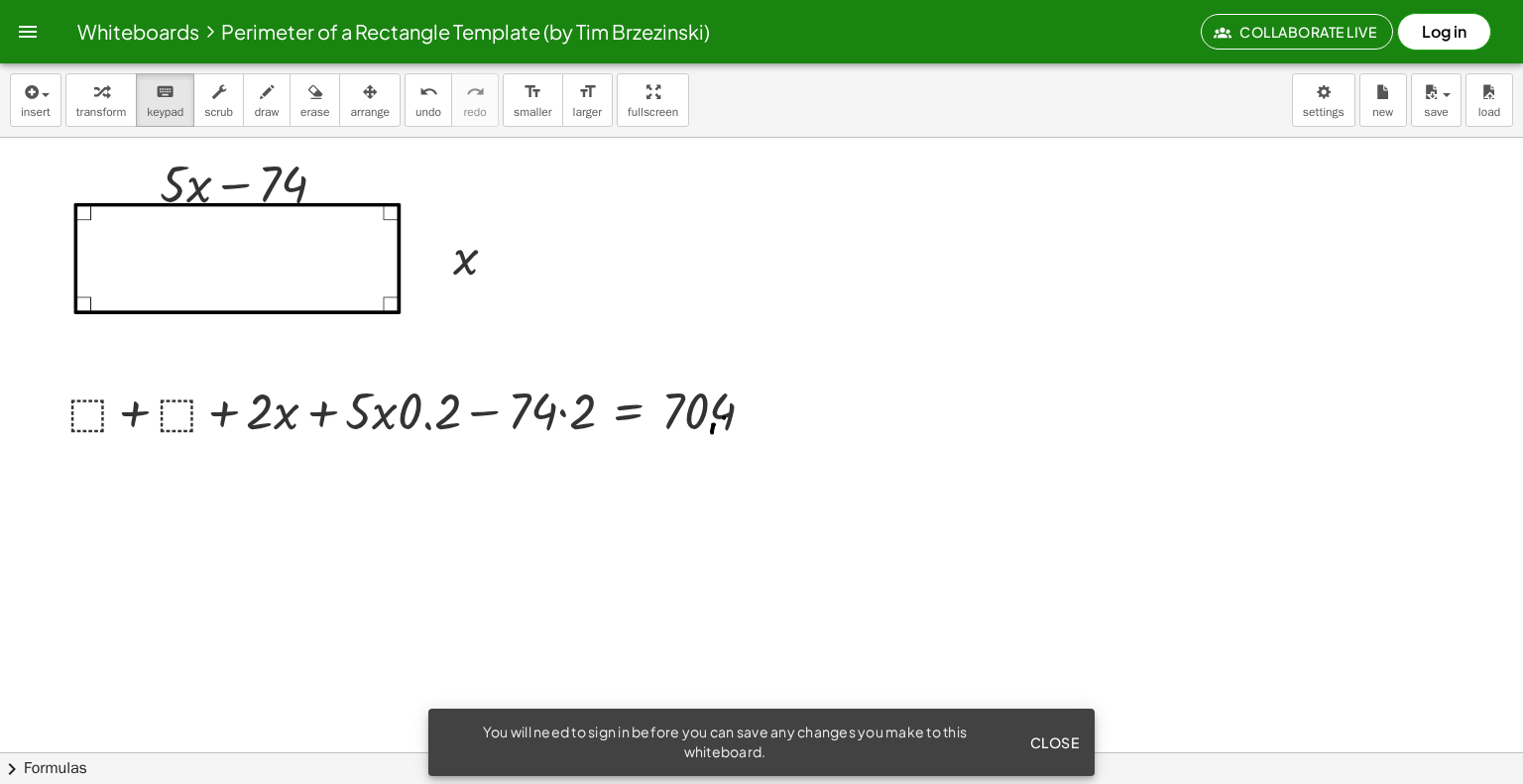 click at bounding box center (762, 706) 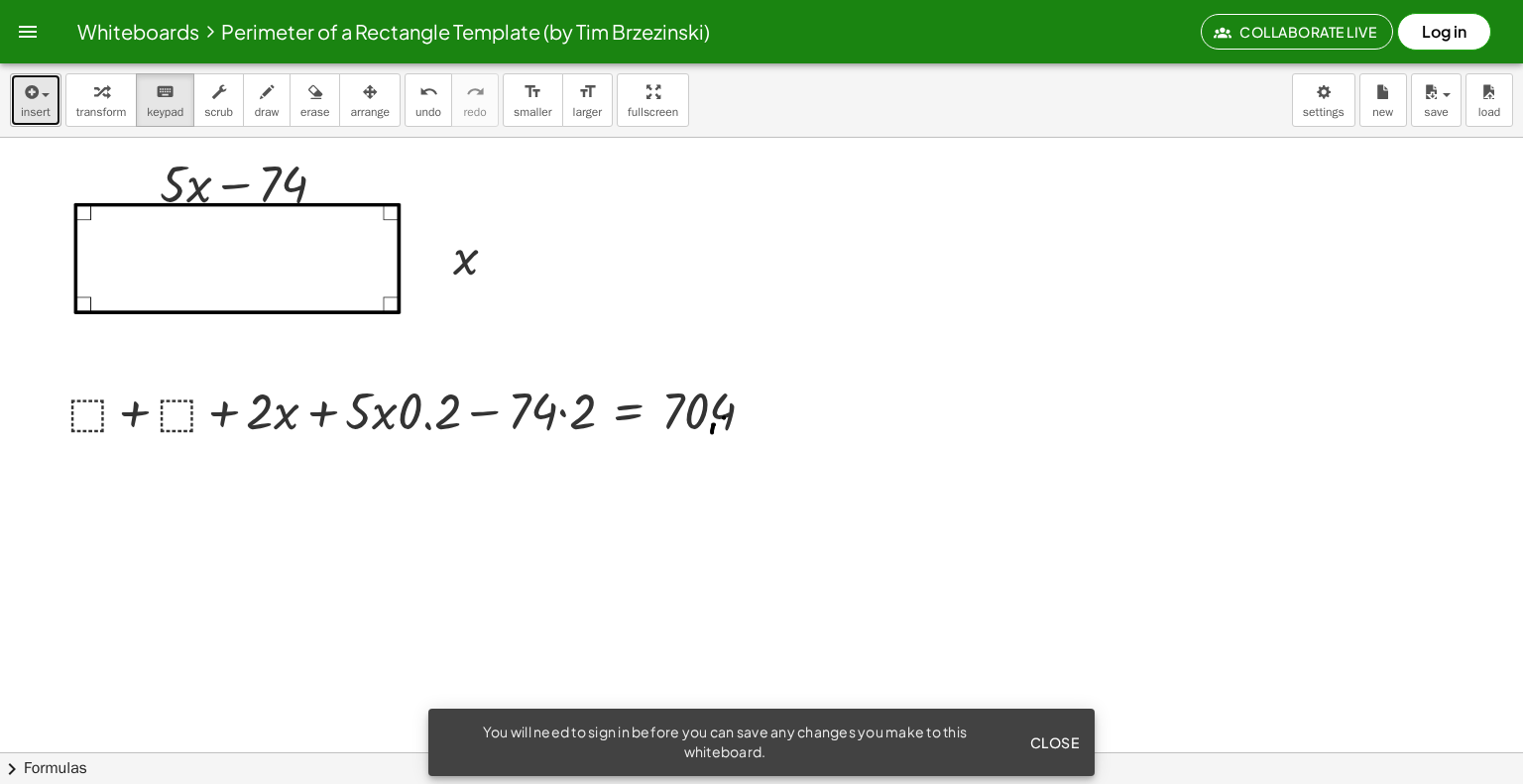 click on "insert" at bounding box center [36, 100] 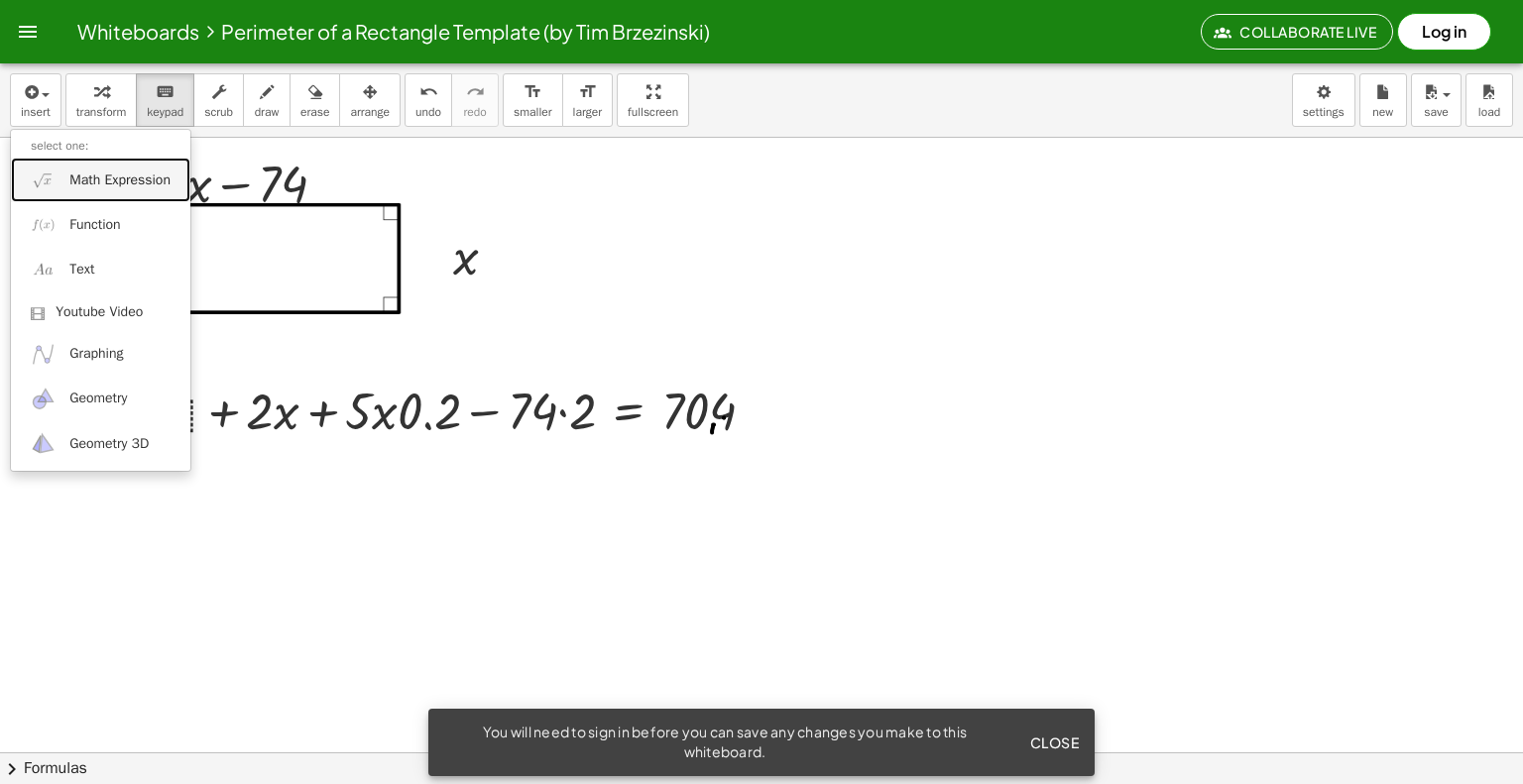 click on "Math Expression" at bounding box center [100, 179] 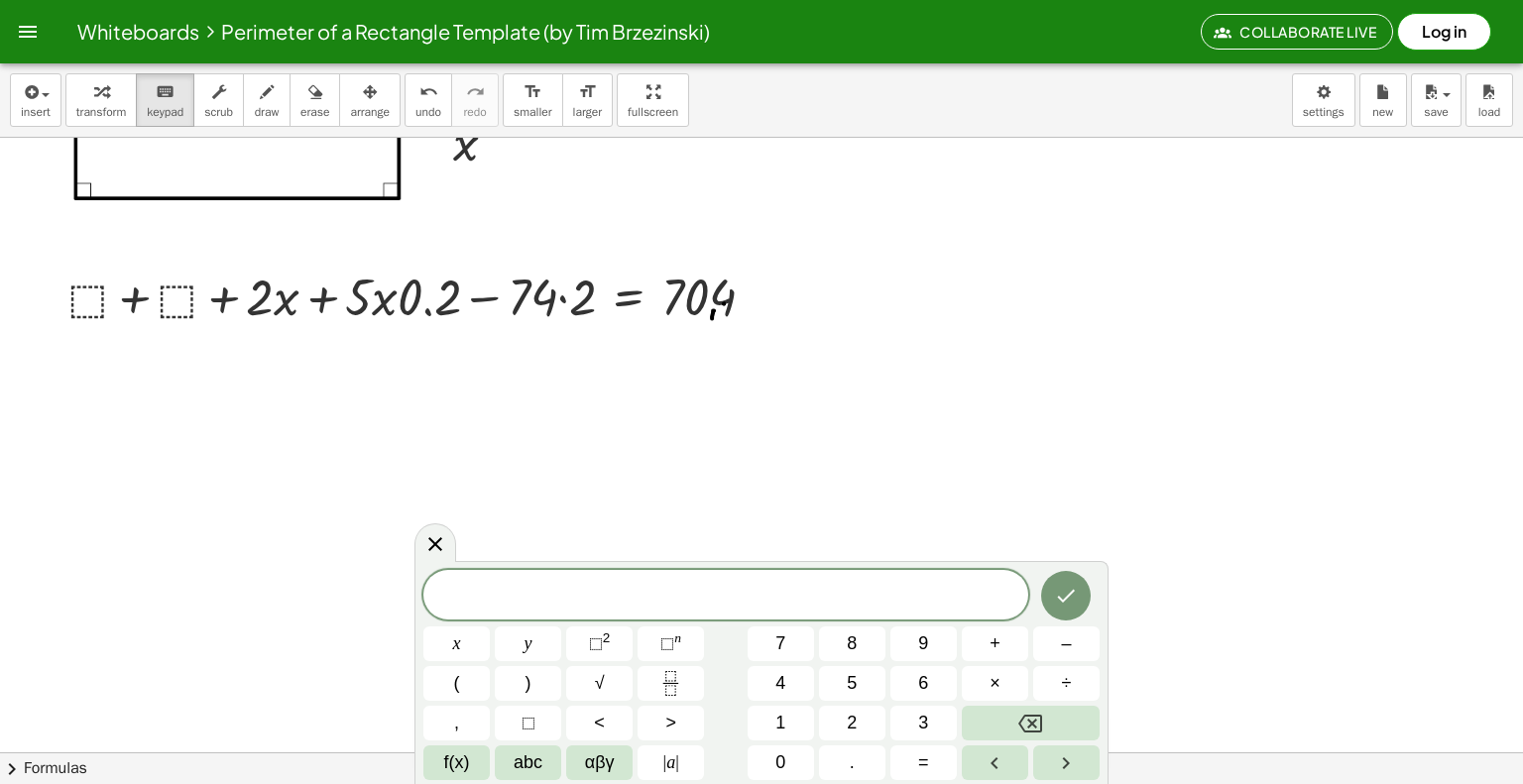 scroll, scrollTop: 246, scrollLeft: 0, axis: vertical 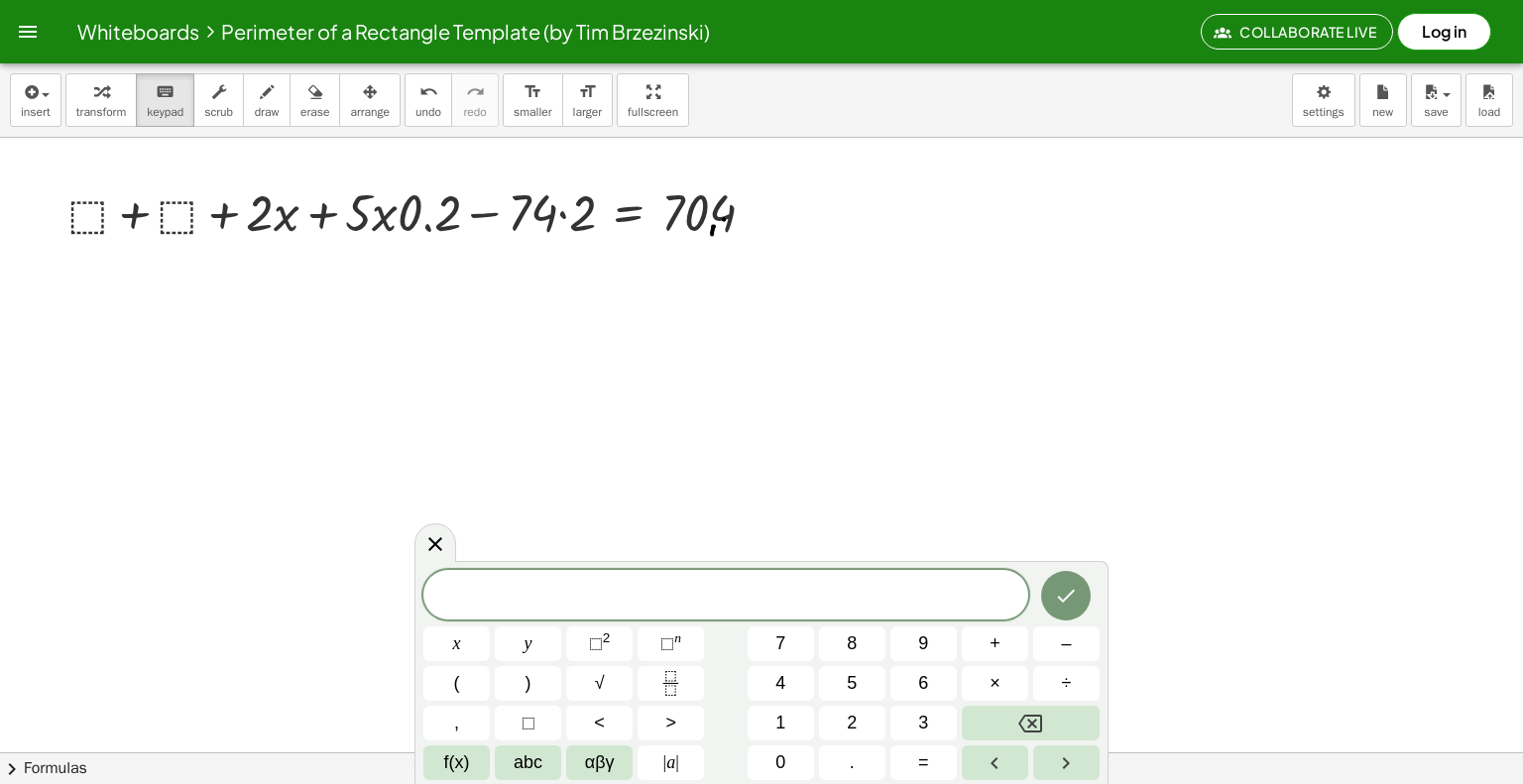click at bounding box center [762, 507] 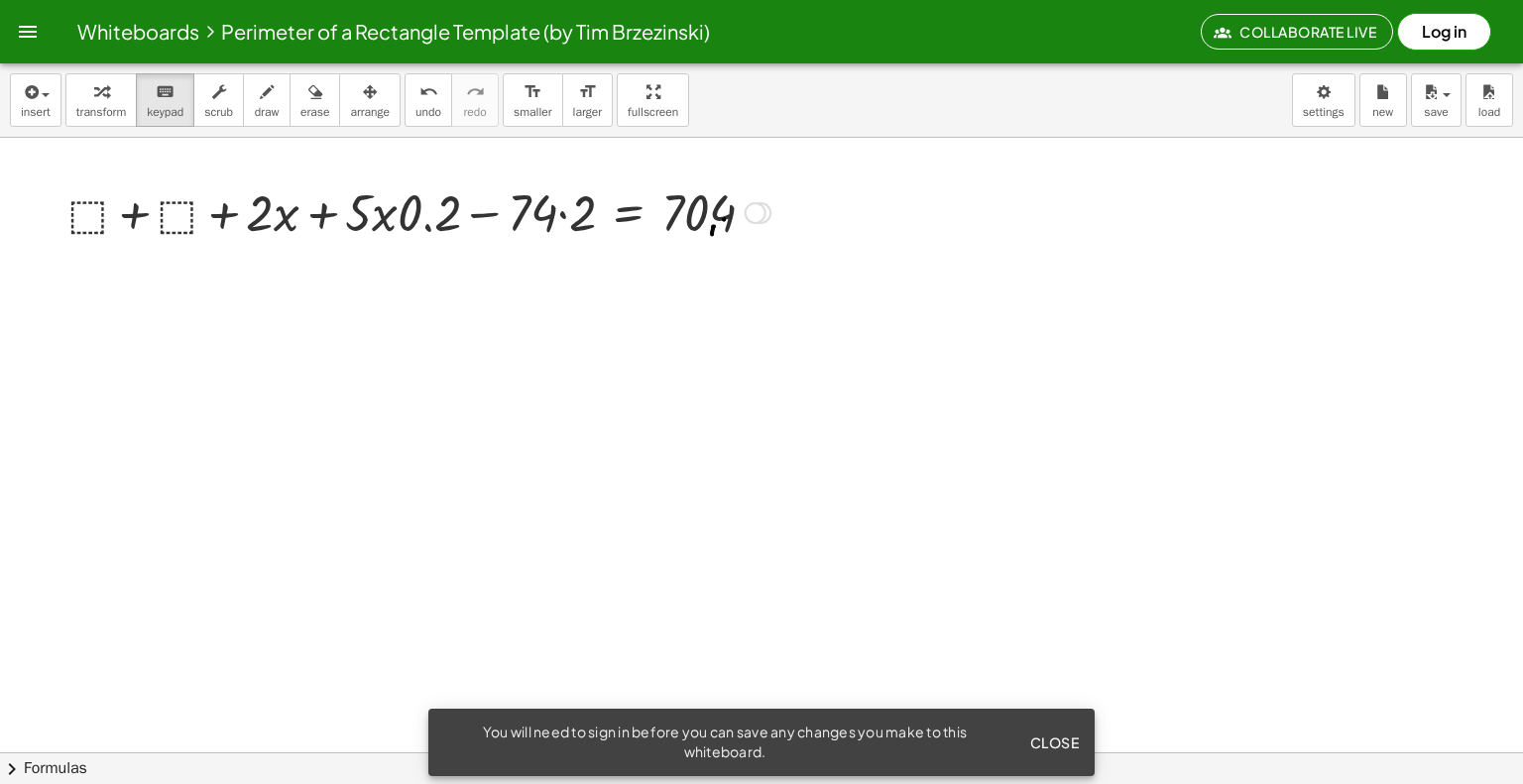 click at bounding box center [419, 211] 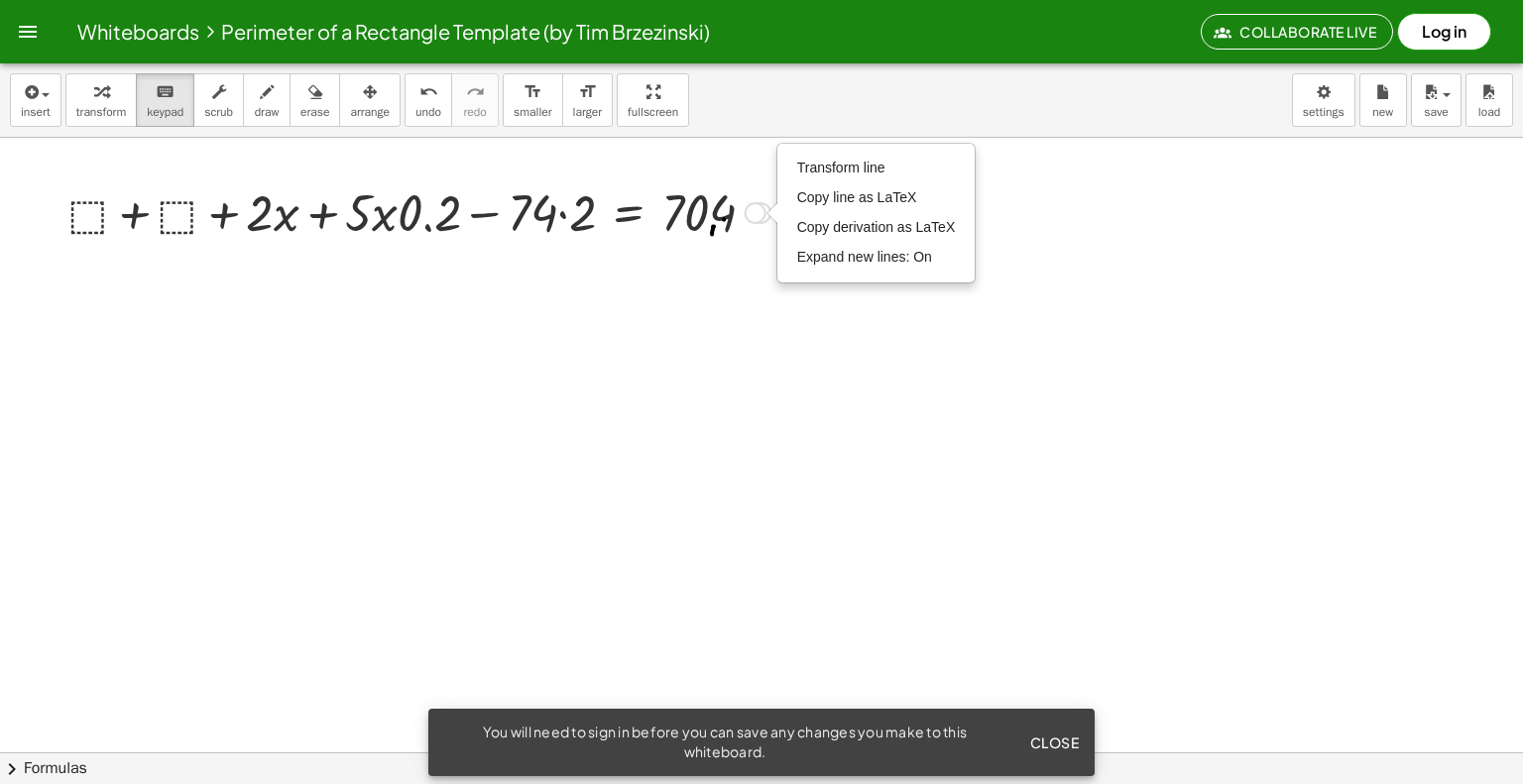 click at bounding box center (419, 211) 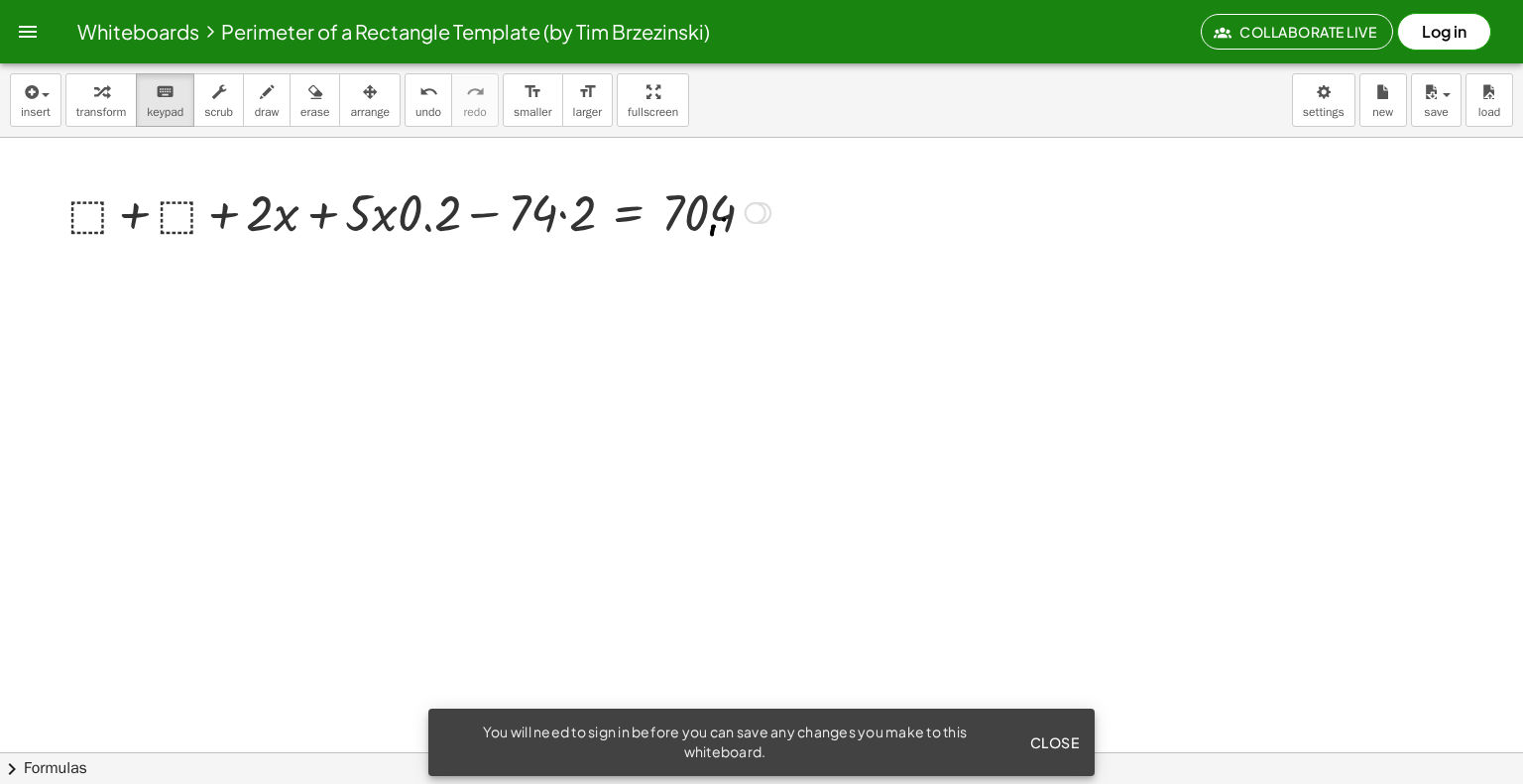 drag, startPoint x: 86, startPoint y: 220, endPoint x: 98, endPoint y: 221, distance: 12.0415946 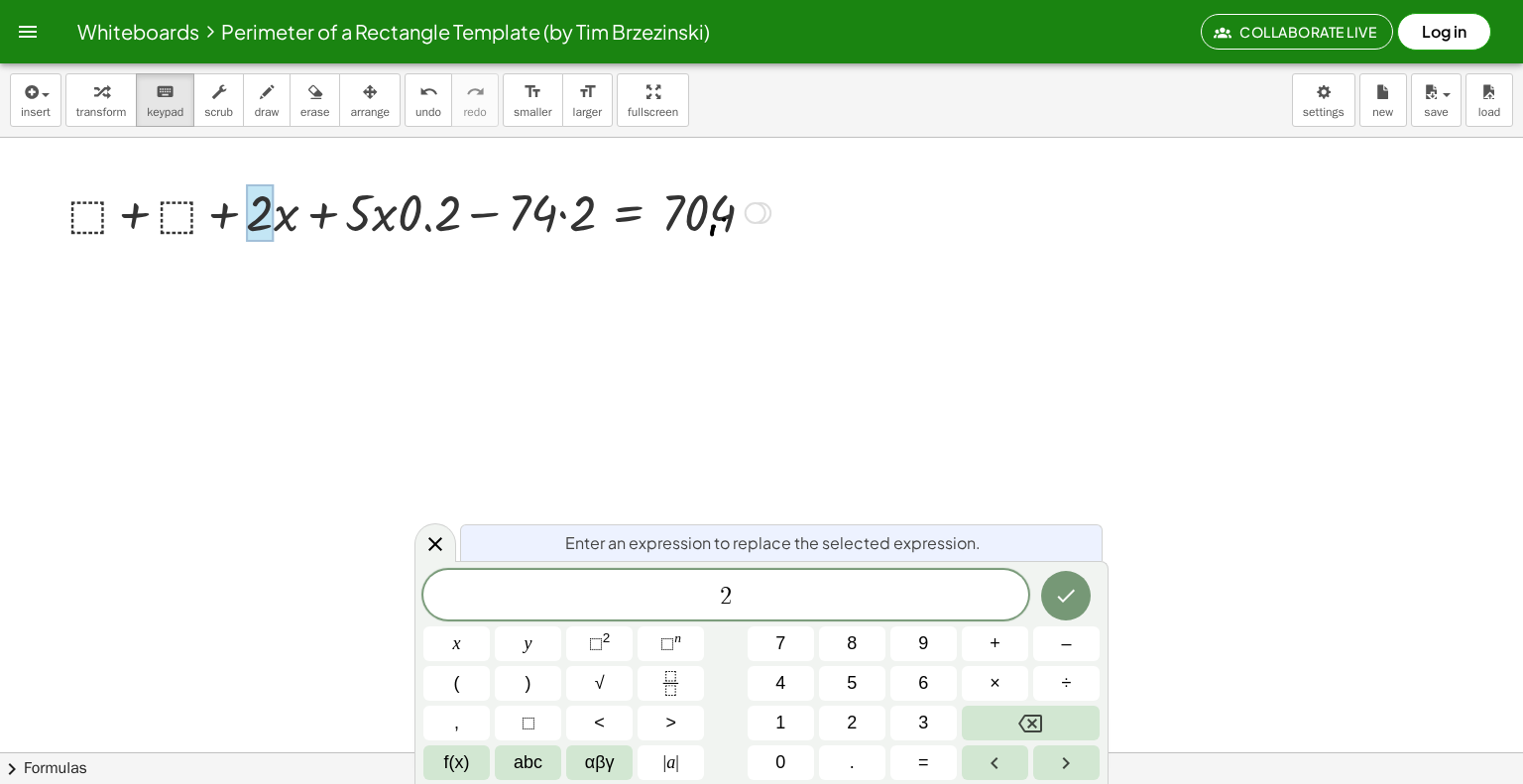 click at bounding box center [419, 211] 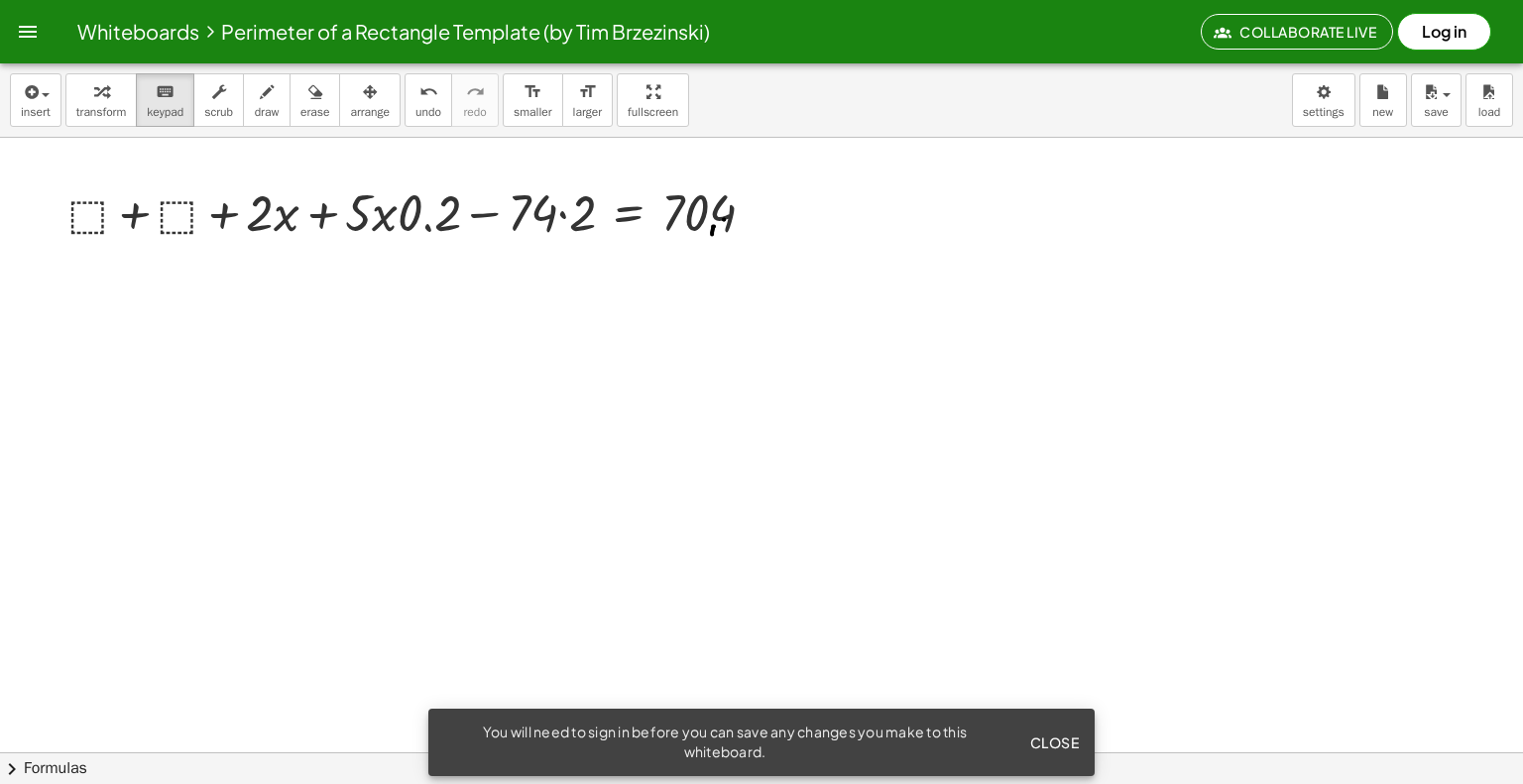 drag, startPoint x: 256, startPoint y: 210, endPoint x: 558, endPoint y: 265, distance: 306.96742 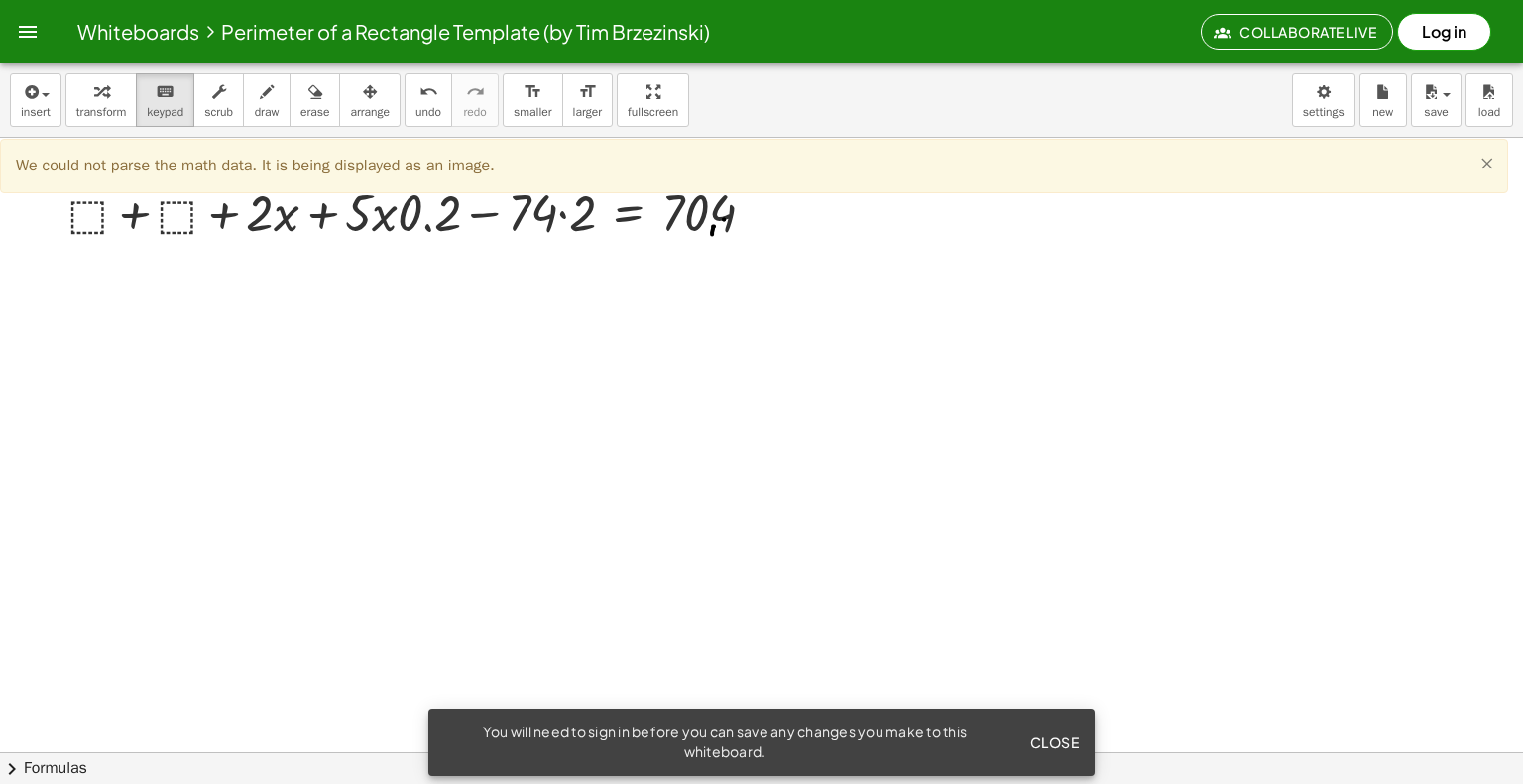 click on "×" at bounding box center (1486, 163) 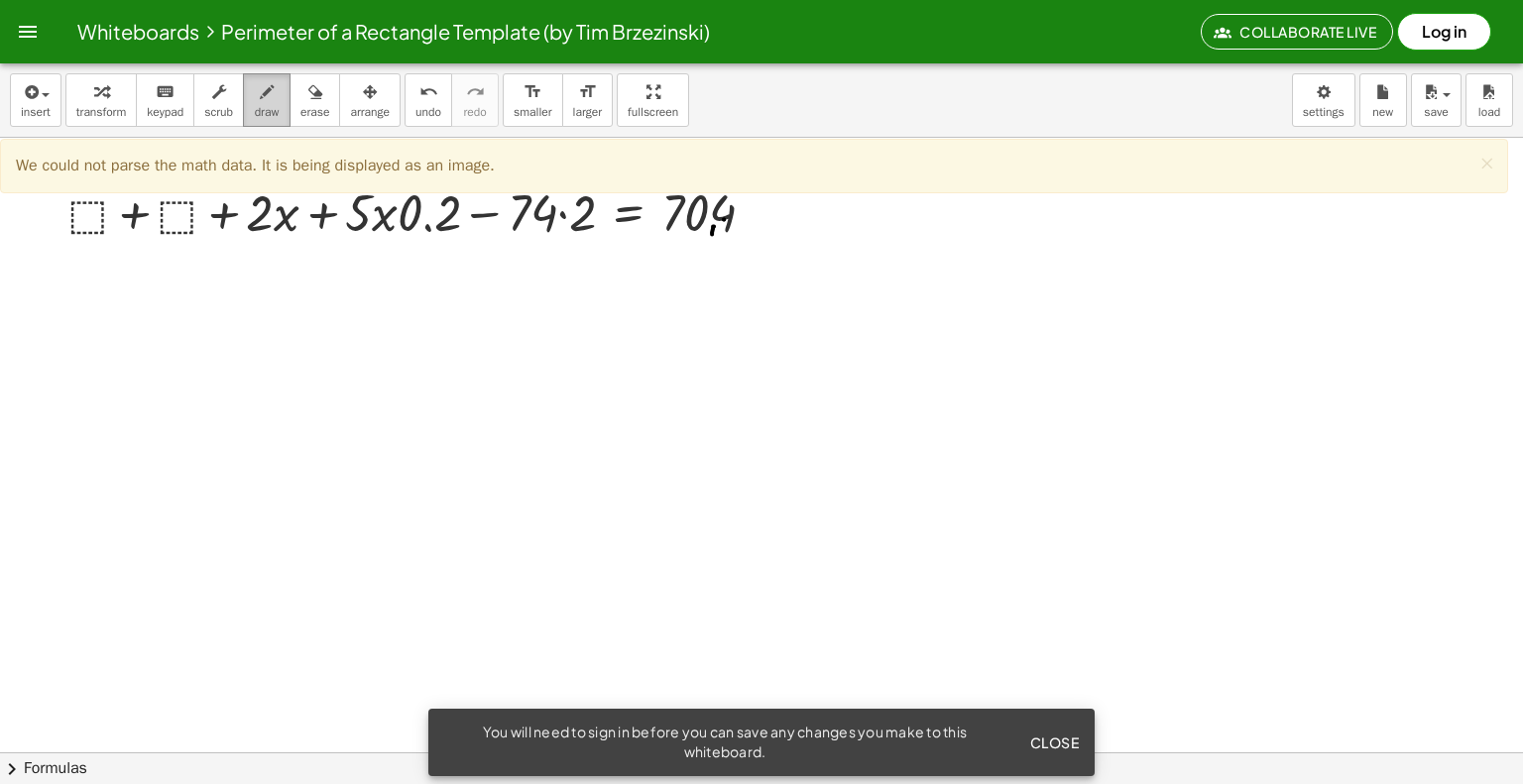 click on "draw" at bounding box center [267, 100] 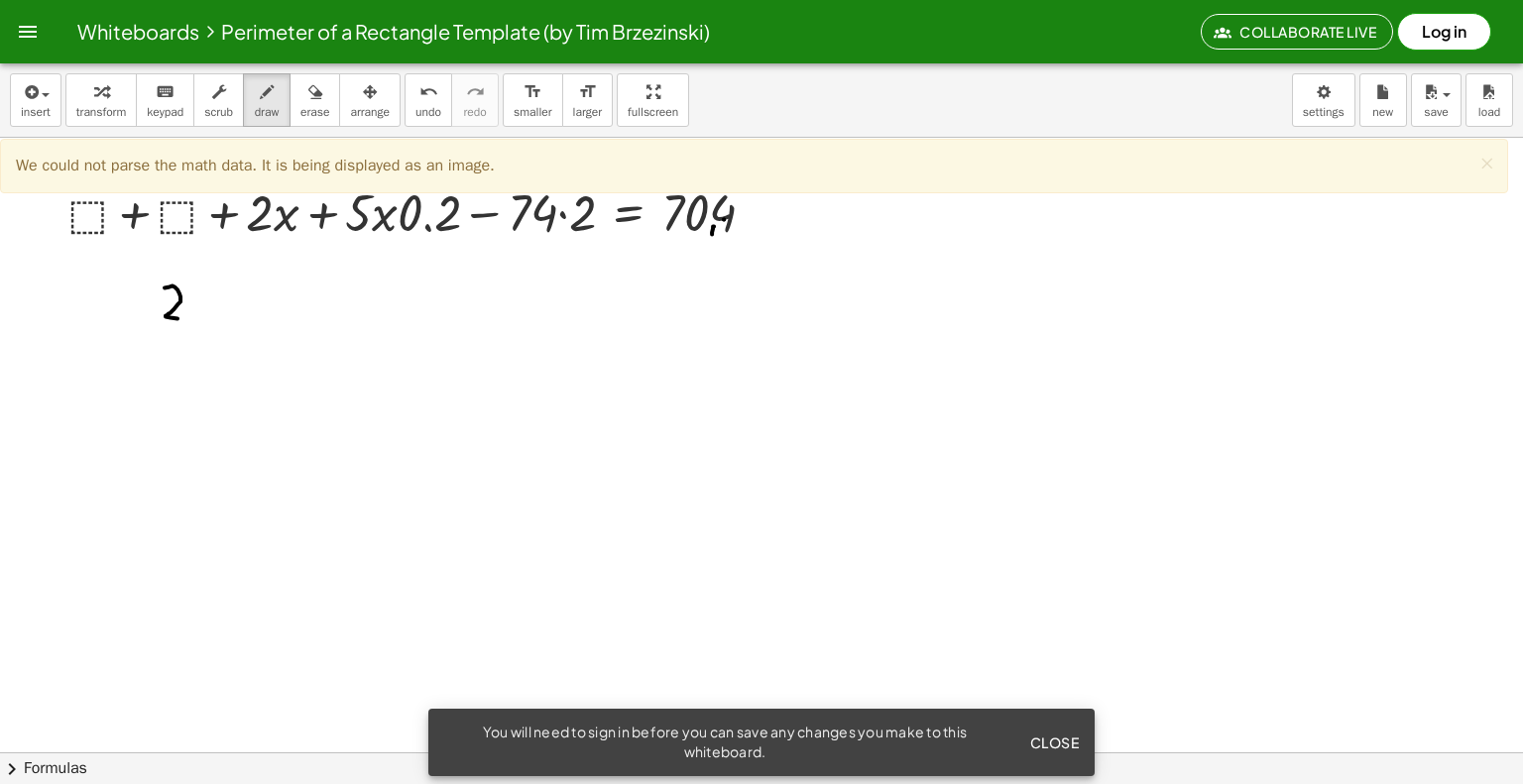 drag, startPoint x: 175, startPoint y: 285, endPoint x: 186, endPoint y: 320, distance: 37 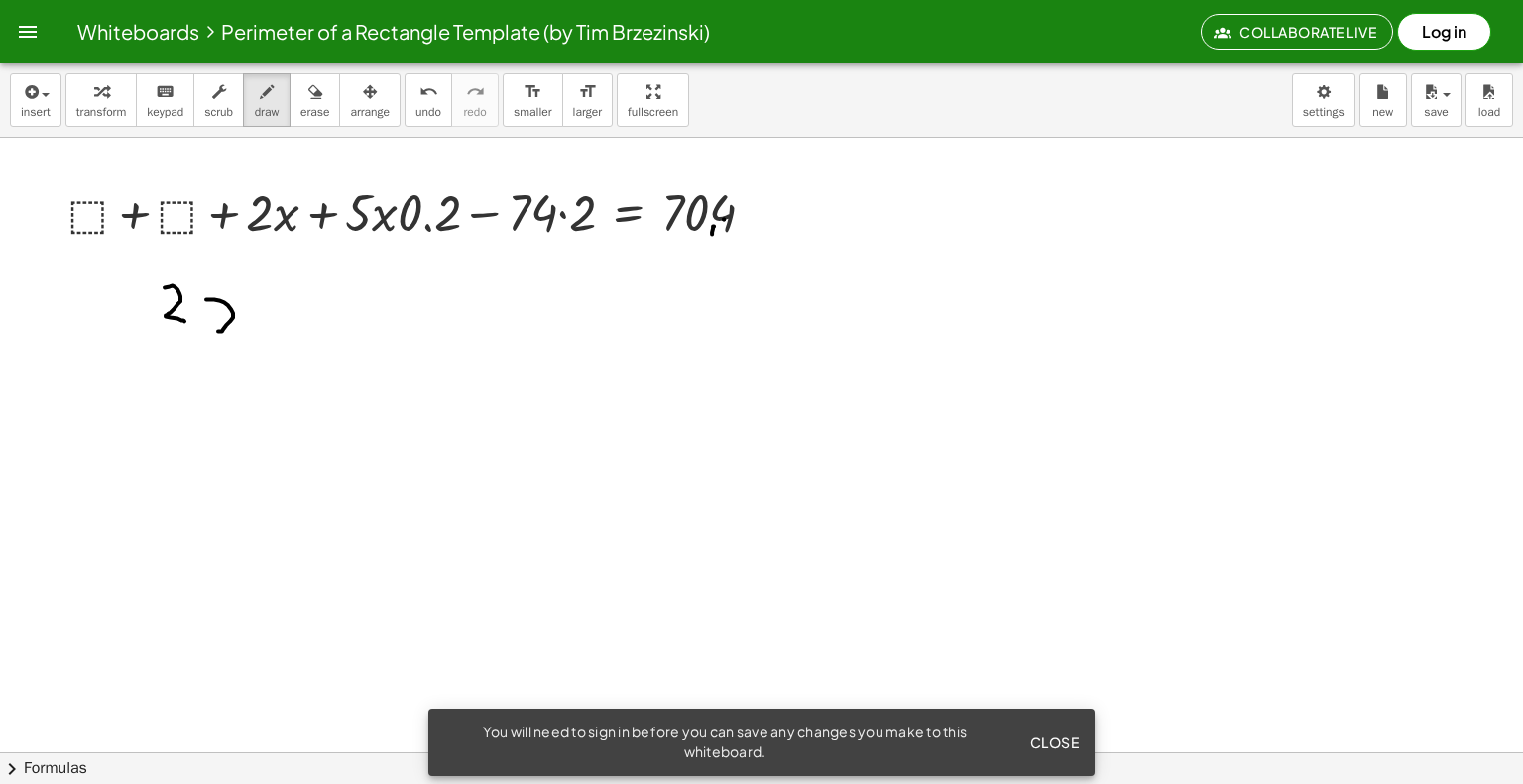 drag, startPoint x: 228, startPoint y: 304, endPoint x: 218, endPoint y: 330, distance: 27.856777 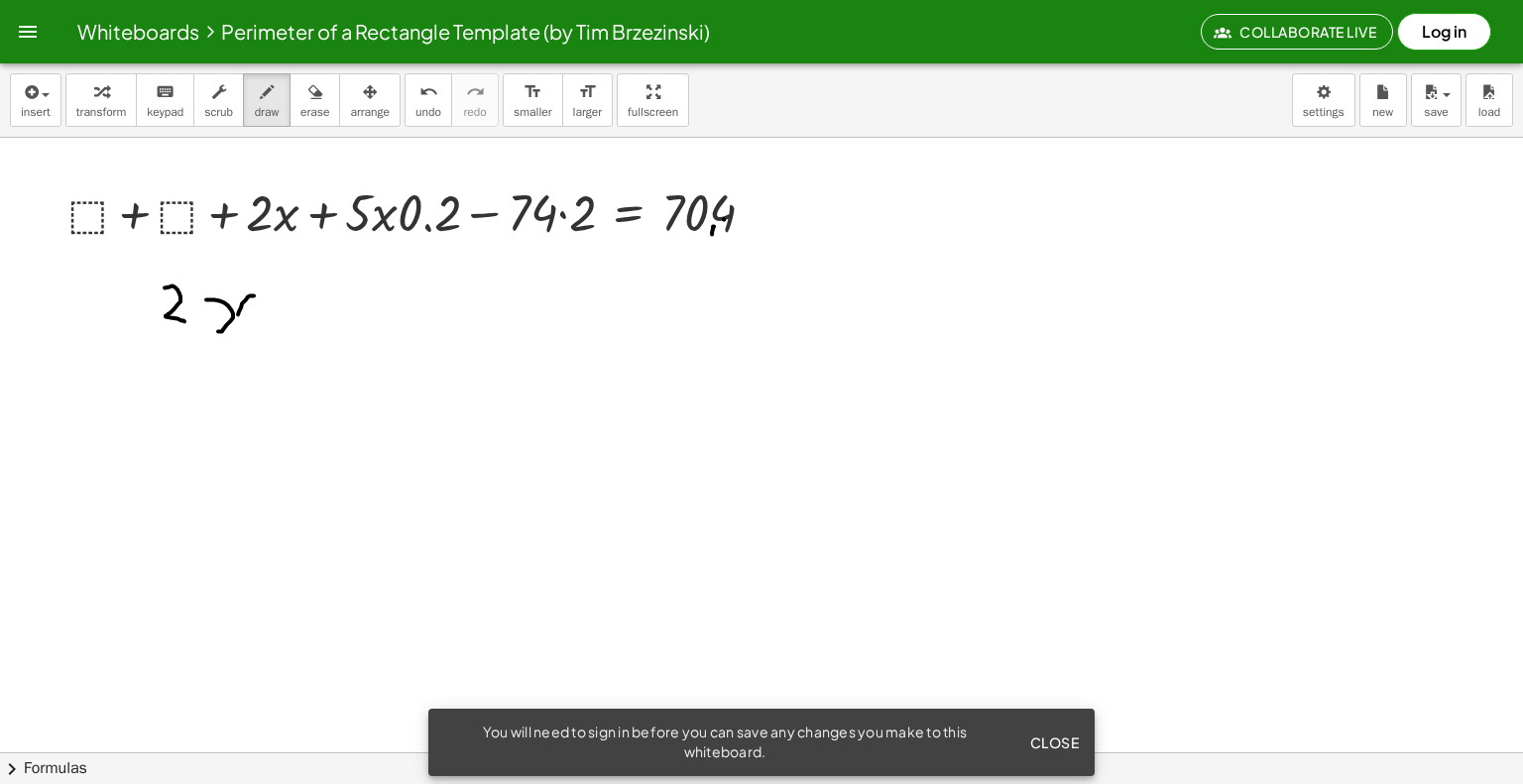 drag, startPoint x: 254, startPoint y: 294, endPoint x: 255, endPoint y: 336, distance: 42.0119 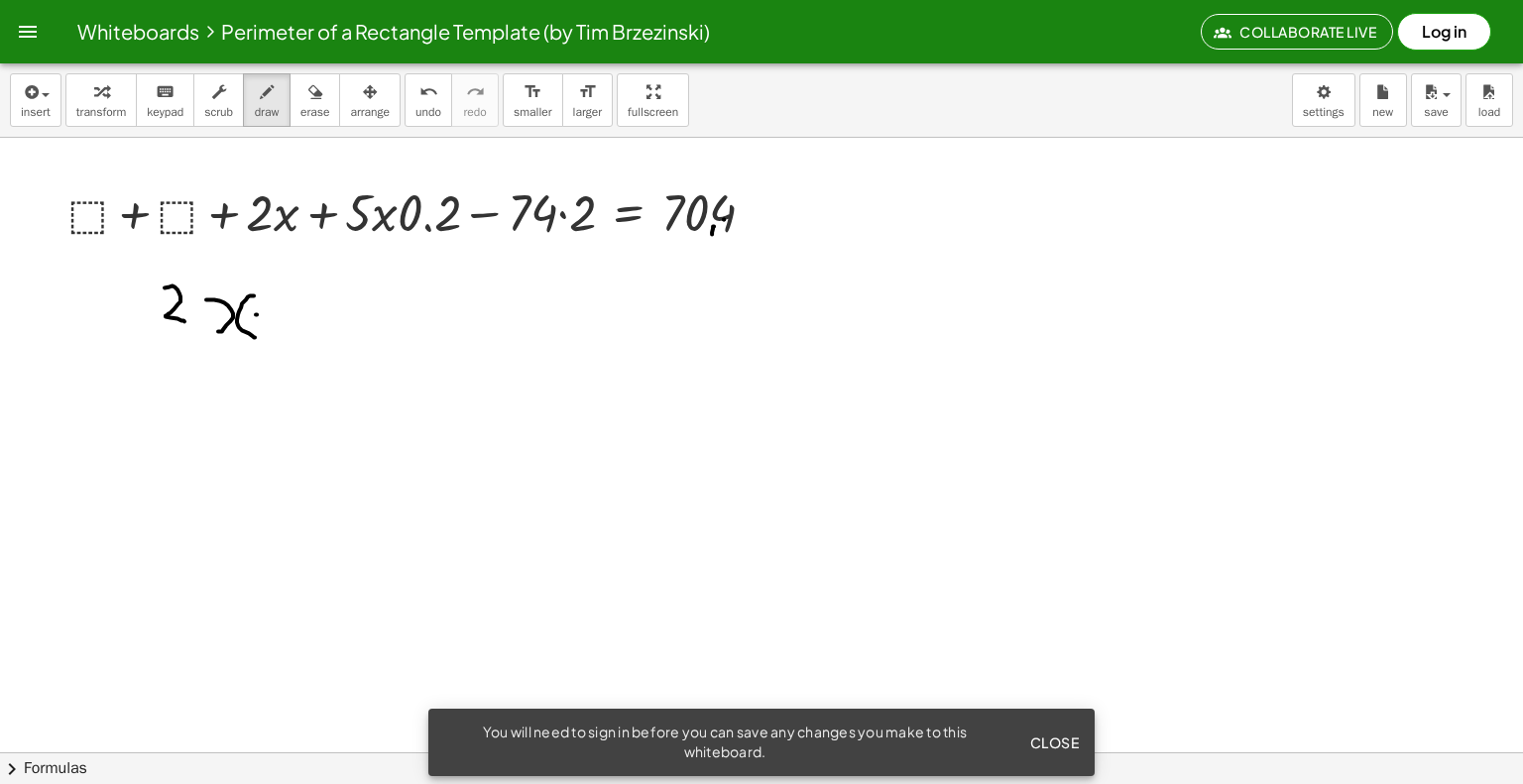 drag, startPoint x: 257, startPoint y: 313, endPoint x: 329, endPoint y: 321, distance: 72.44308 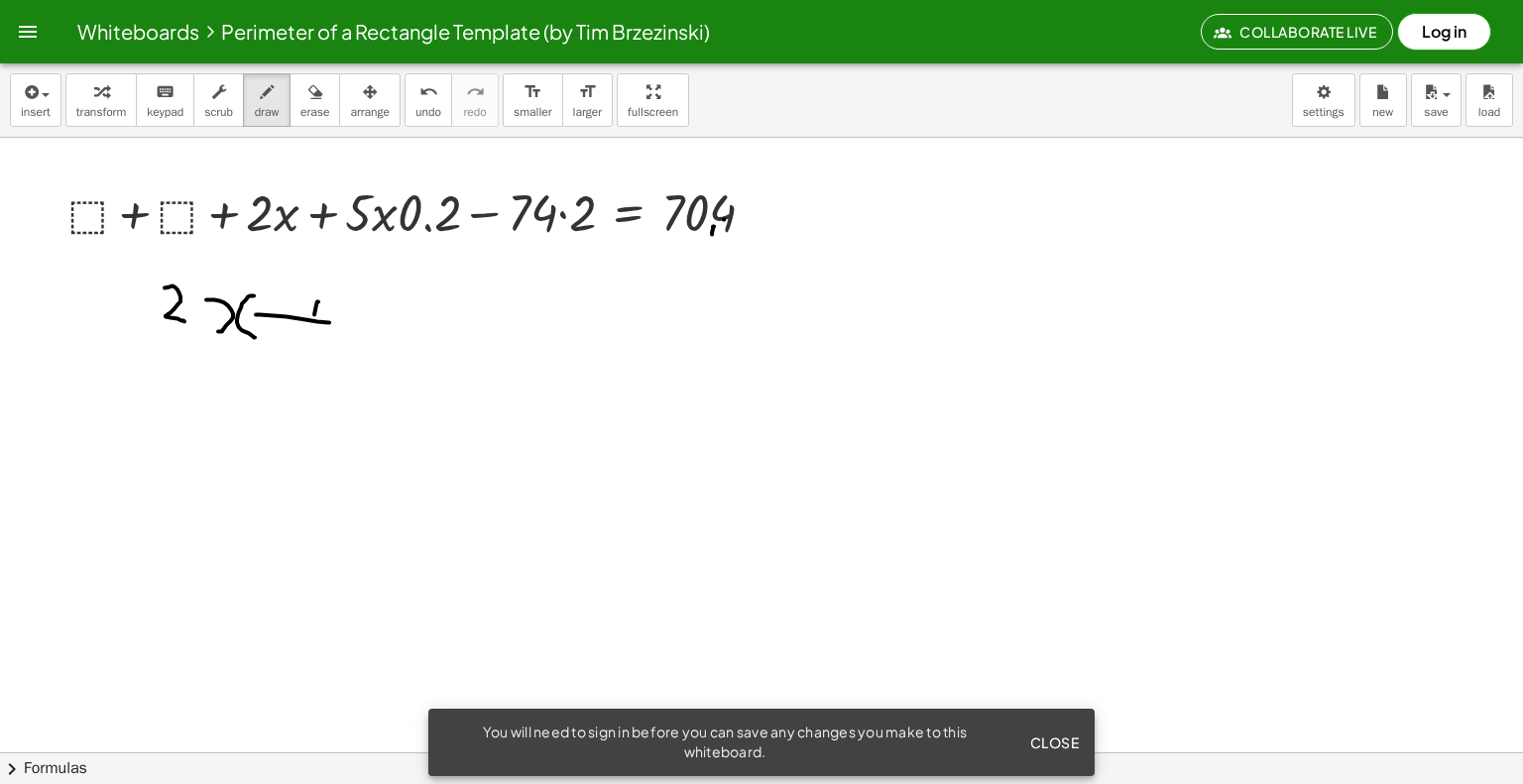 drag, startPoint x: 314, startPoint y: 313, endPoint x: 316, endPoint y: 347, distance: 34.058773 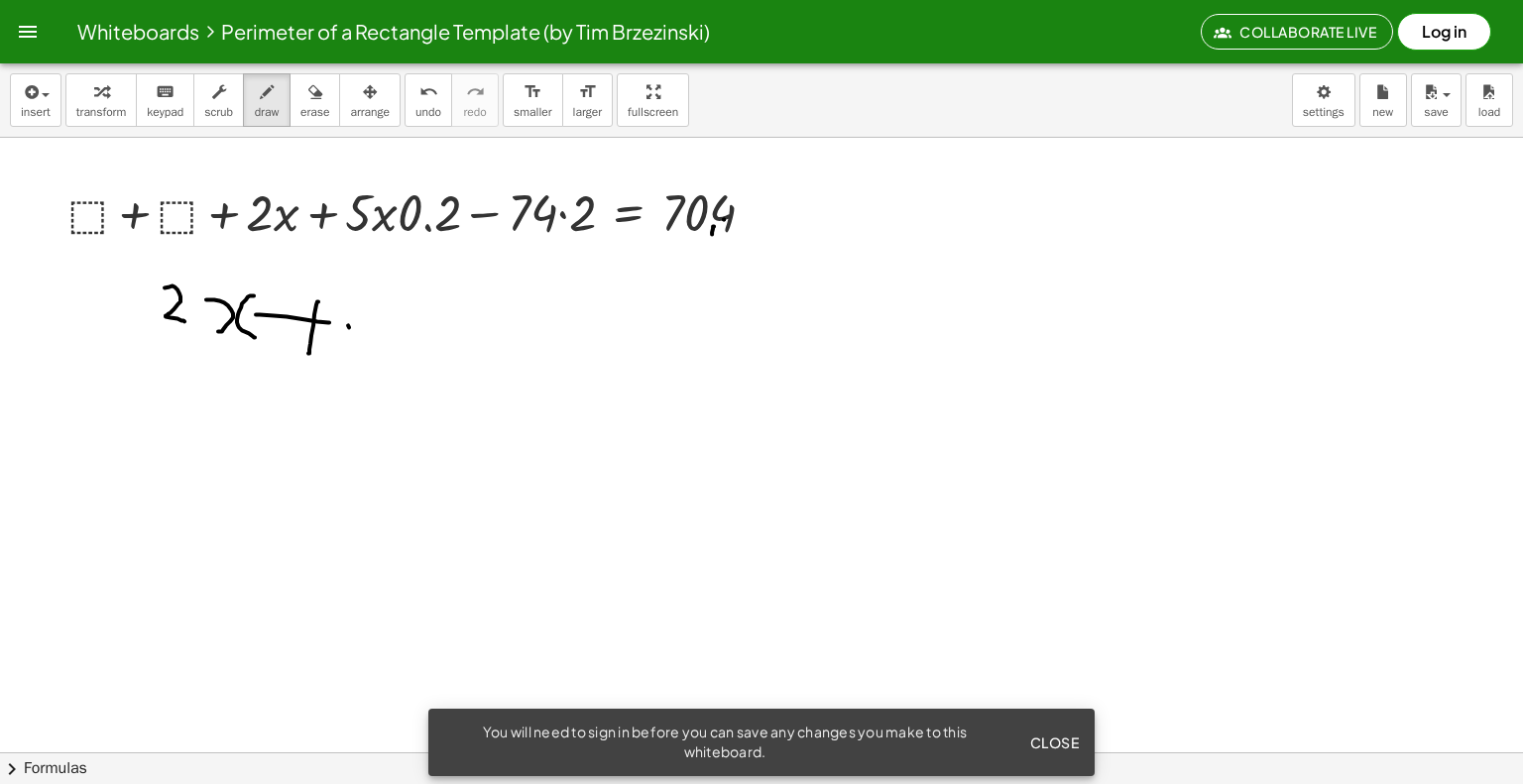 drag, startPoint x: 349, startPoint y: 326, endPoint x: 376, endPoint y: 348, distance: 34.82815 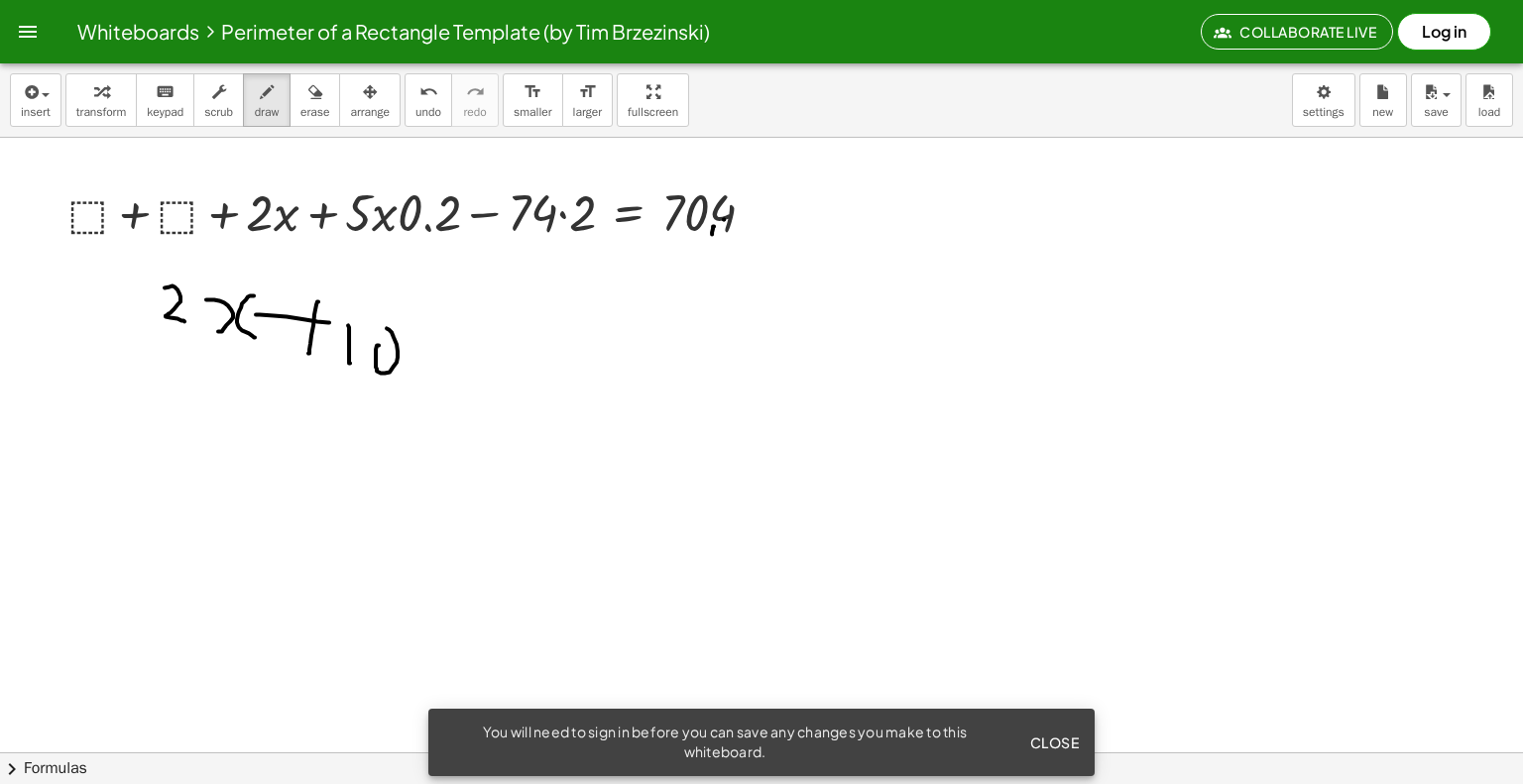 drag, startPoint x: 379, startPoint y: 344, endPoint x: 377, endPoint y: 328, distance: 16.124515 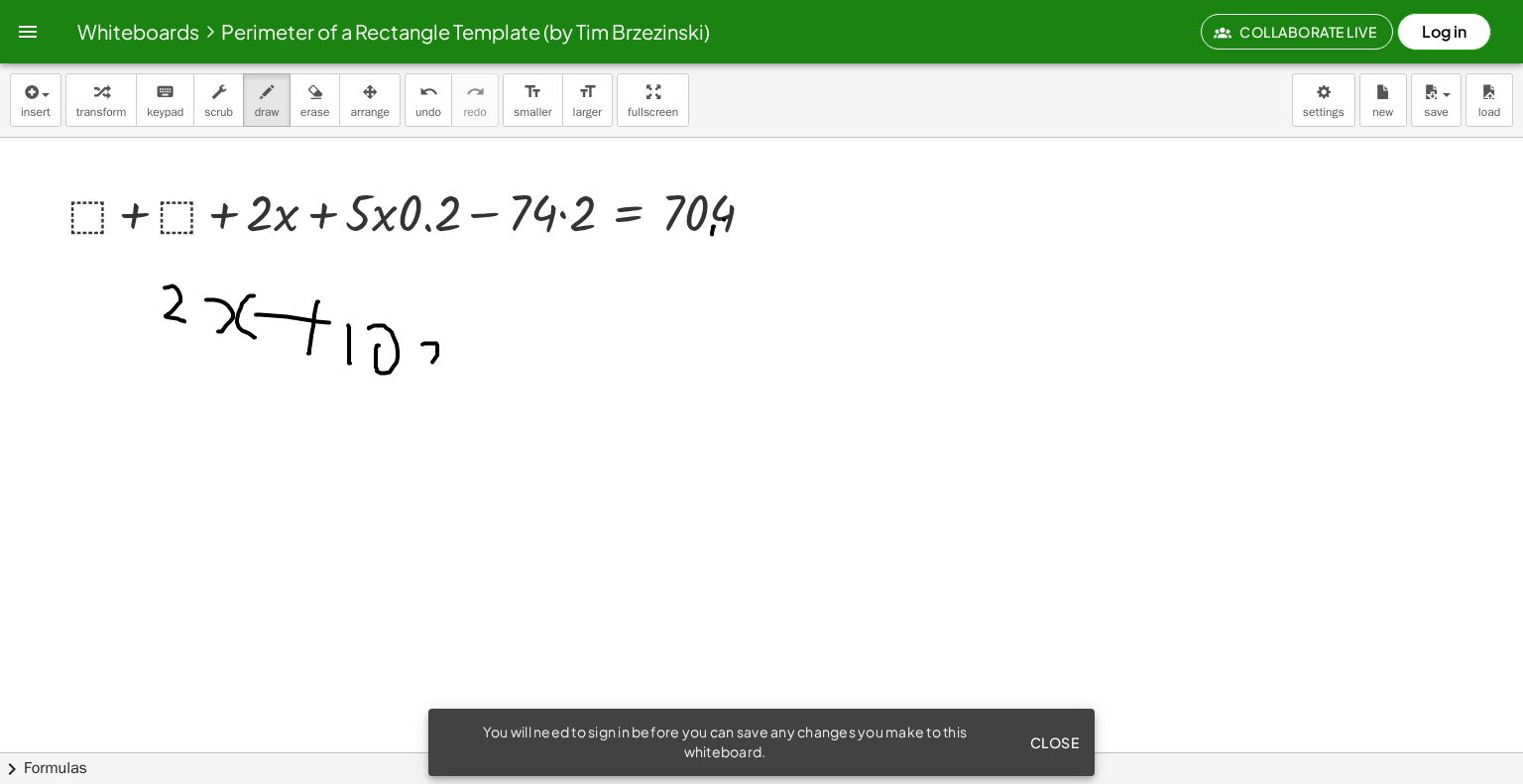 drag, startPoint x: 437, startPoint y: 344, endPoint x: 420, endPoint y: 368, distance: 29.410882 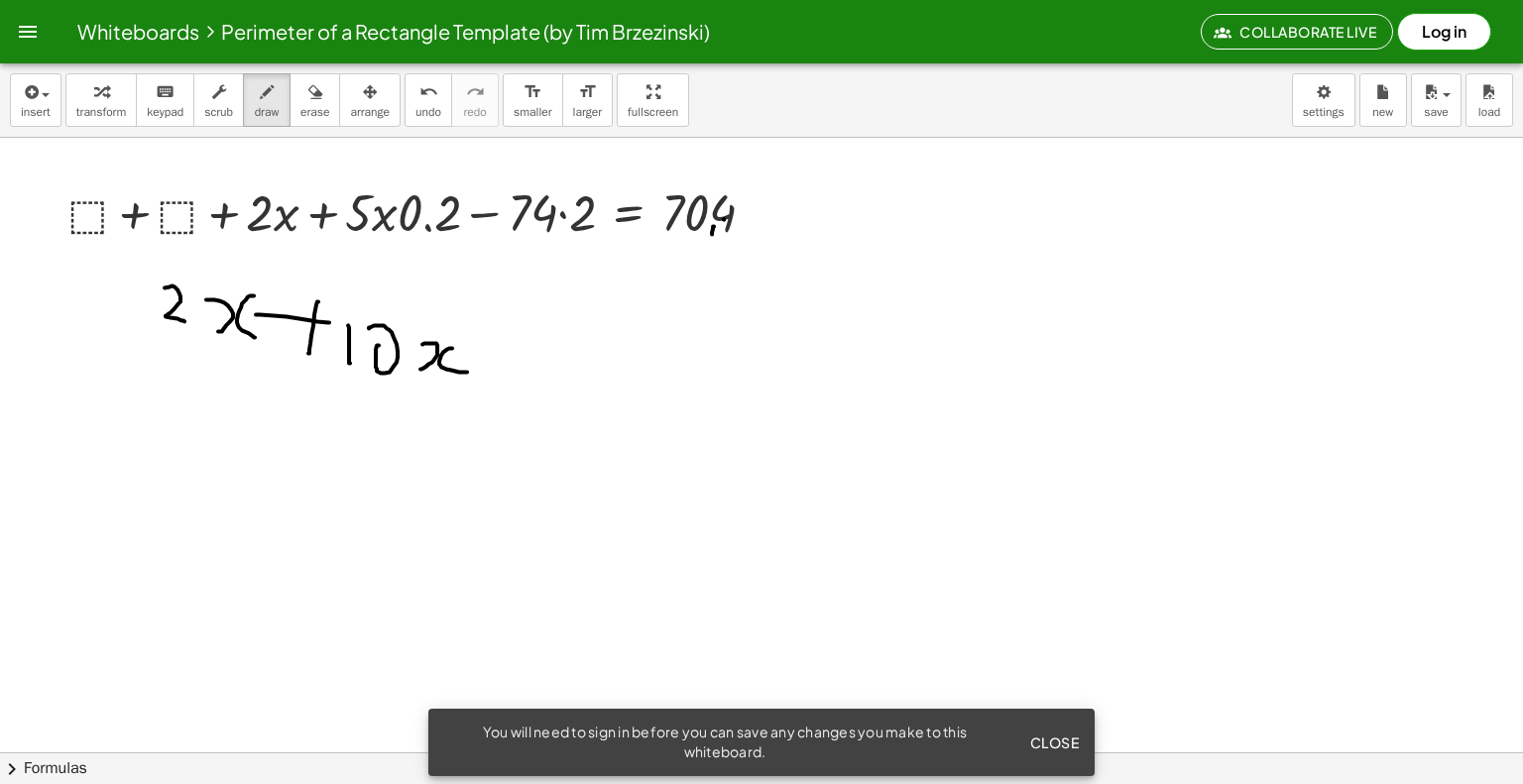 drag, startPoint x: 447, startPoint y: 348, endPoint x: 467, endPoint y: 371, distance: 30.479501 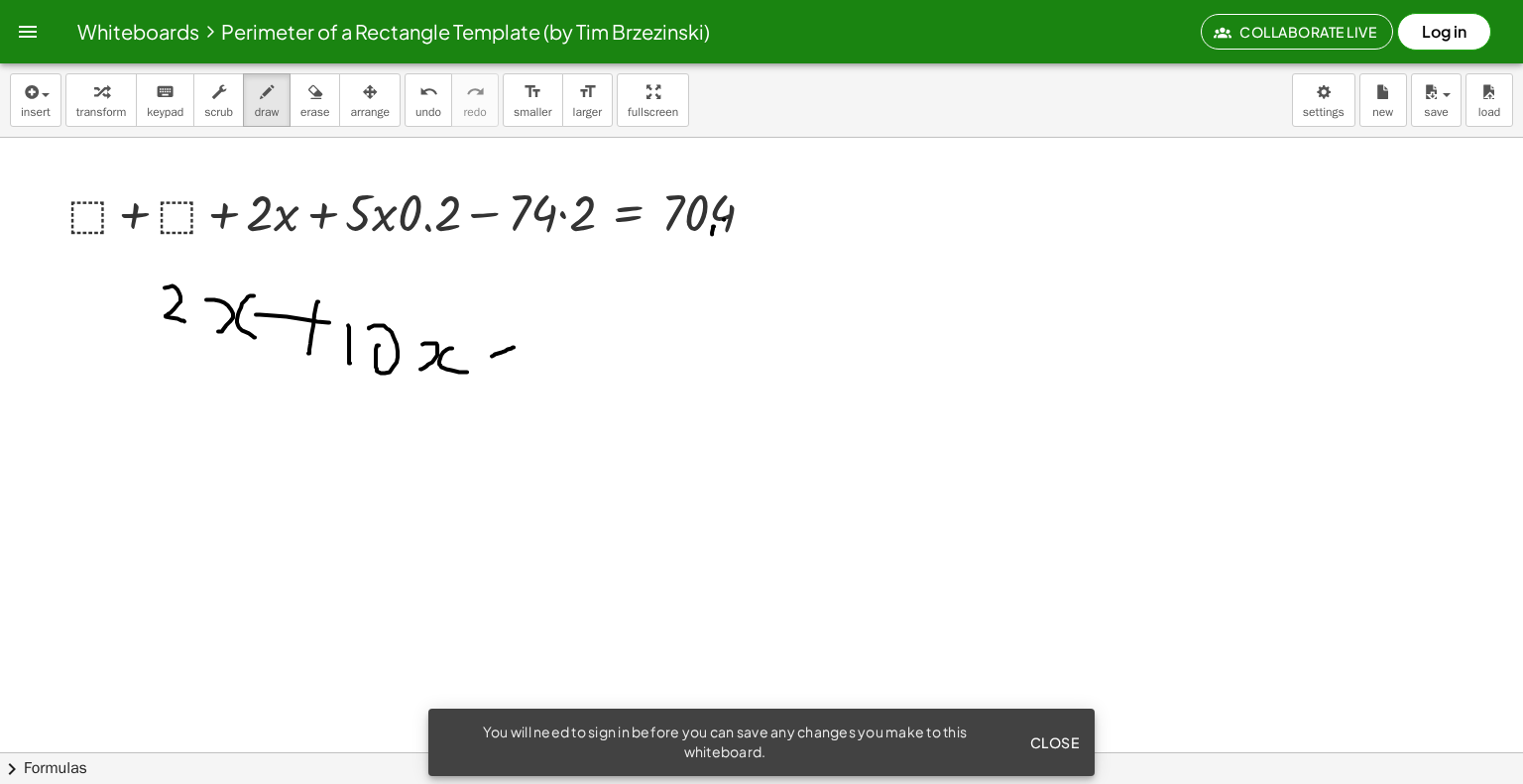 drag, startPoint x: 492, startPoint y: 355, endPoint x: 514, endPoint y: 346, distance: 23.769729 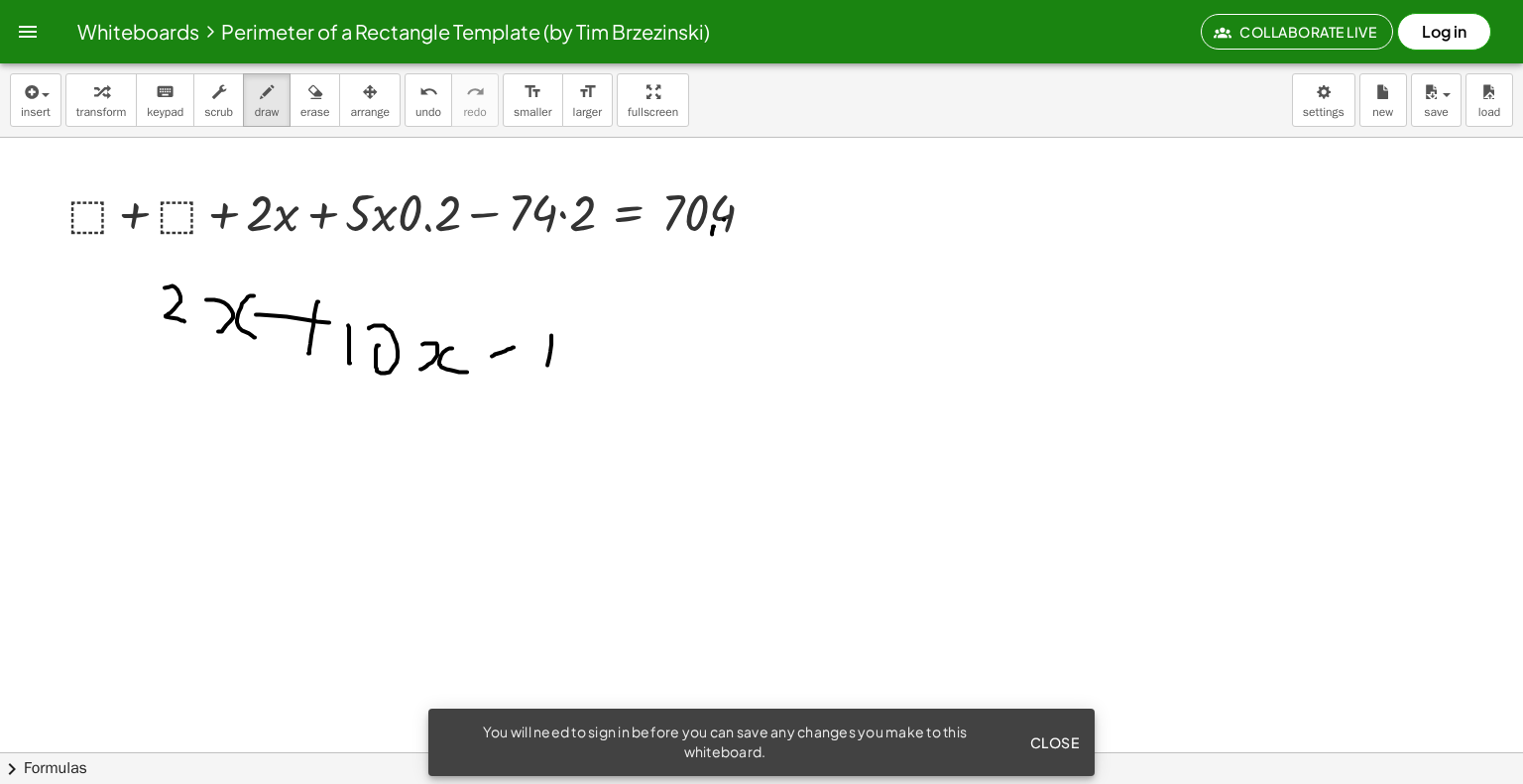 drag, startPoint x: 551, startPoint y: 334, endPoint x: 547, endPoint y: 365, distance: 31.257 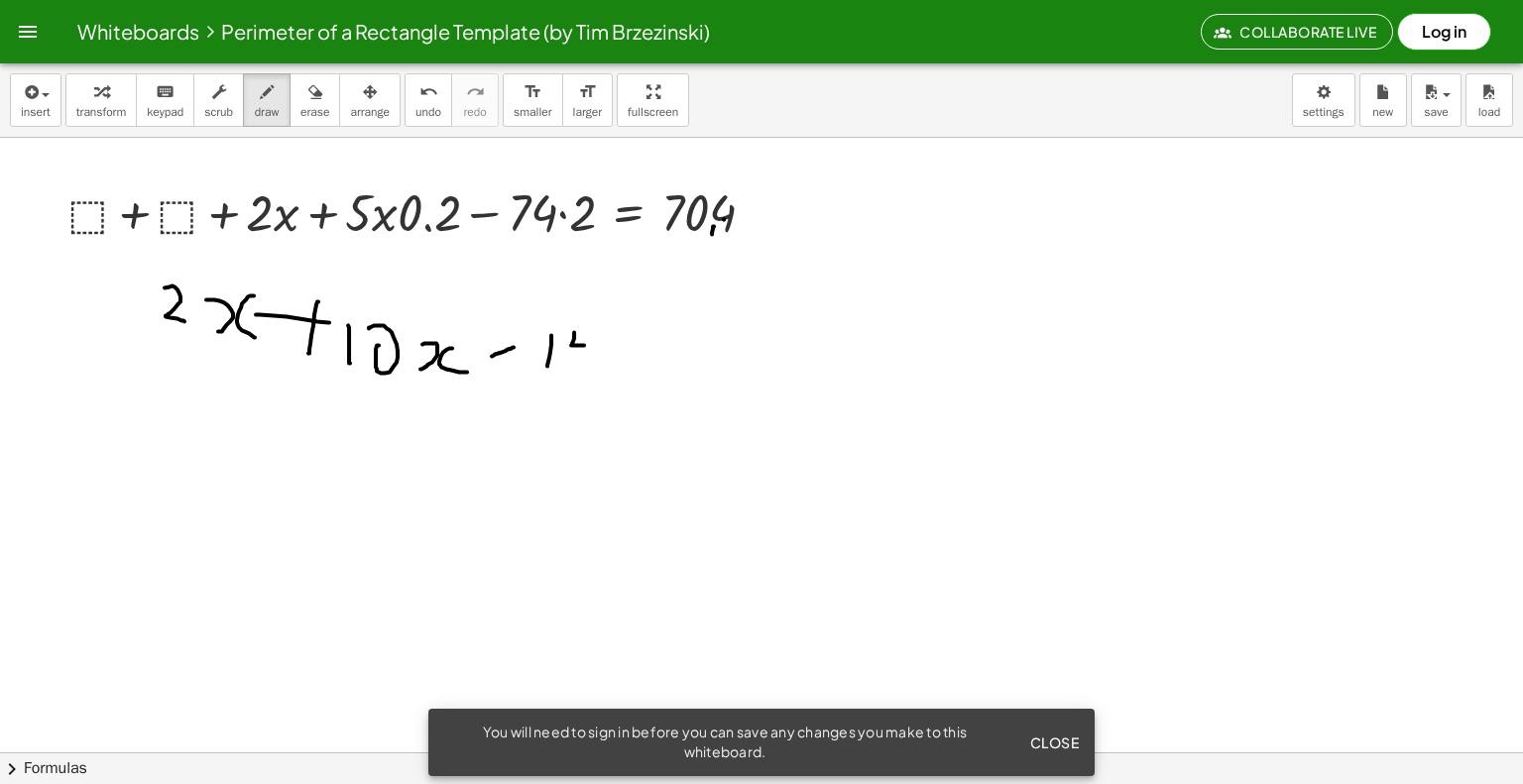 click at bounding box center [762, 507] 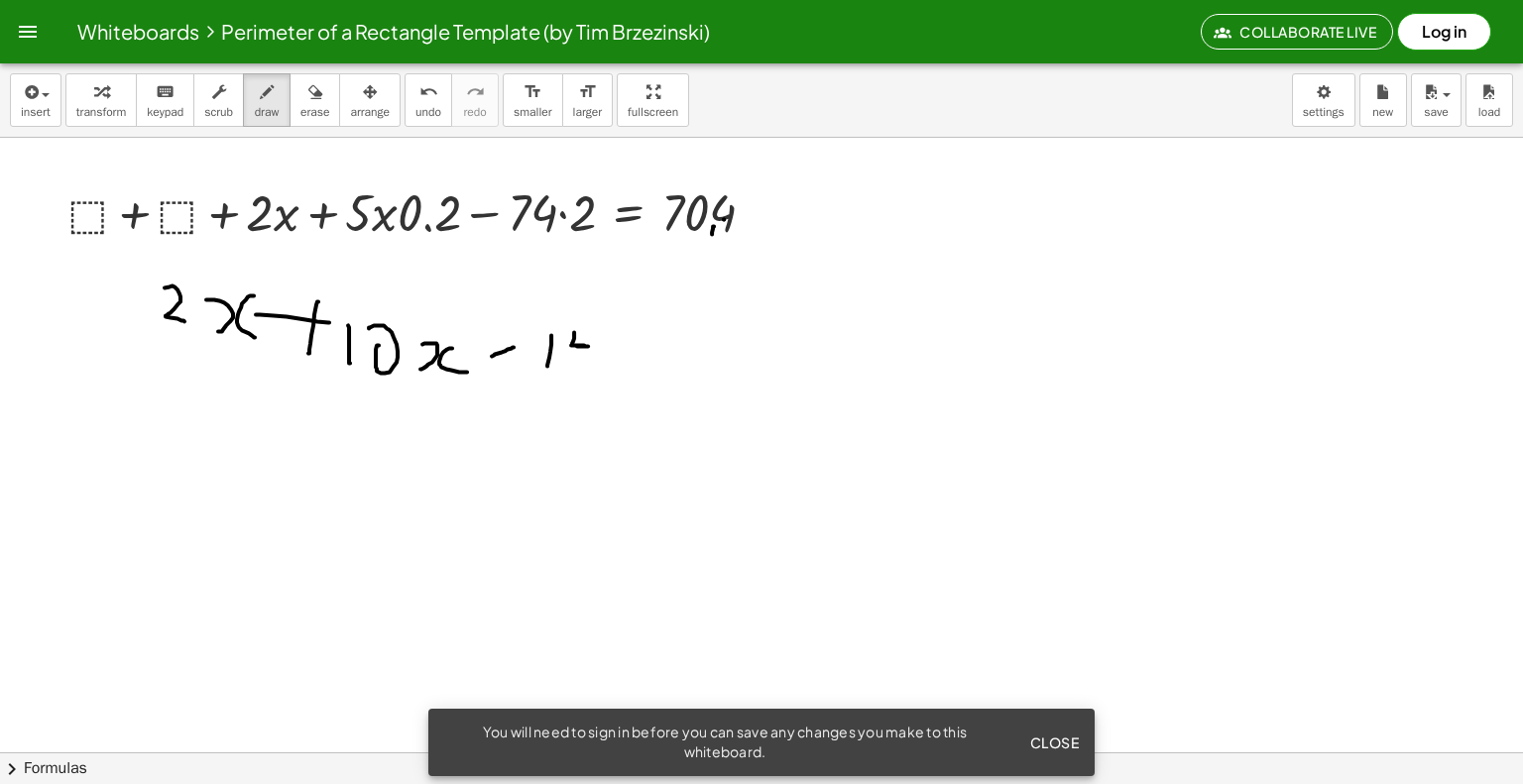 drag, startPoint x: 577, startPoint y: 345, endPoint x: 591, endPoint y: 344, distance: 14.035669 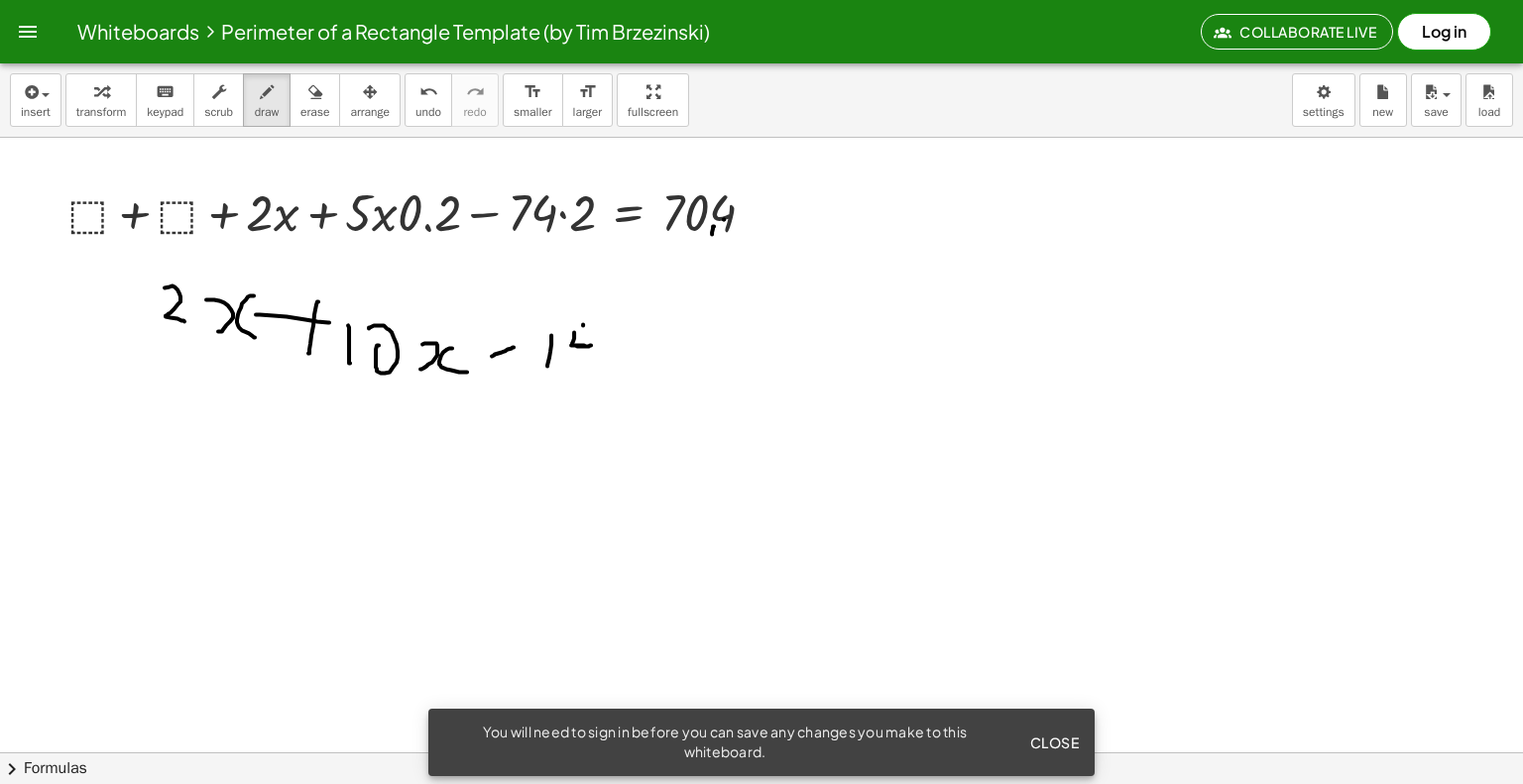 drag, startPoint x: 583, startPoint y: 324, endPoint x: 580, endPoint y: 372, distance: 48.09366 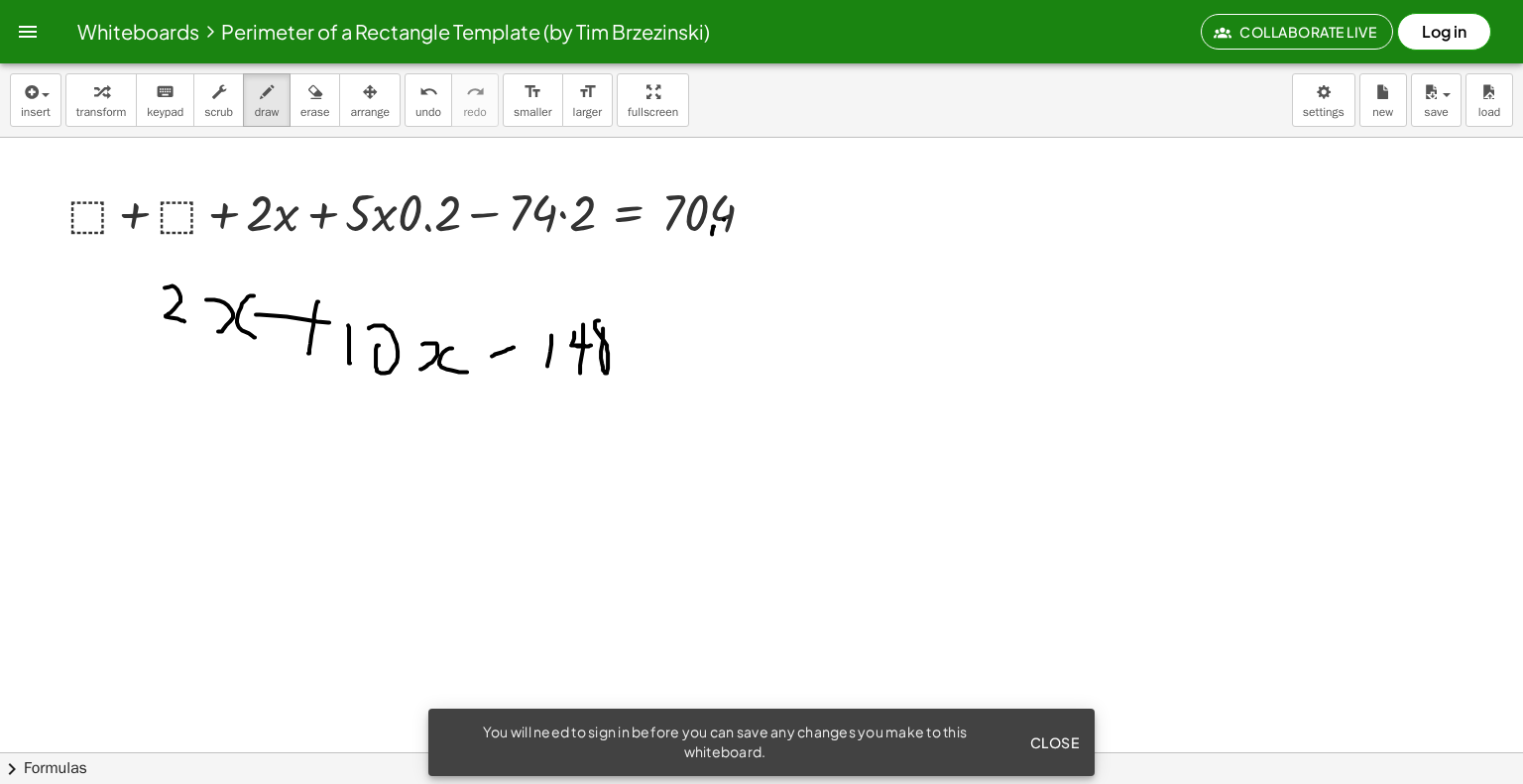drag, startPoint x: 597, startPoint y: 319, endPoint x: 603, endPoint y: 308, distance: 12.529964 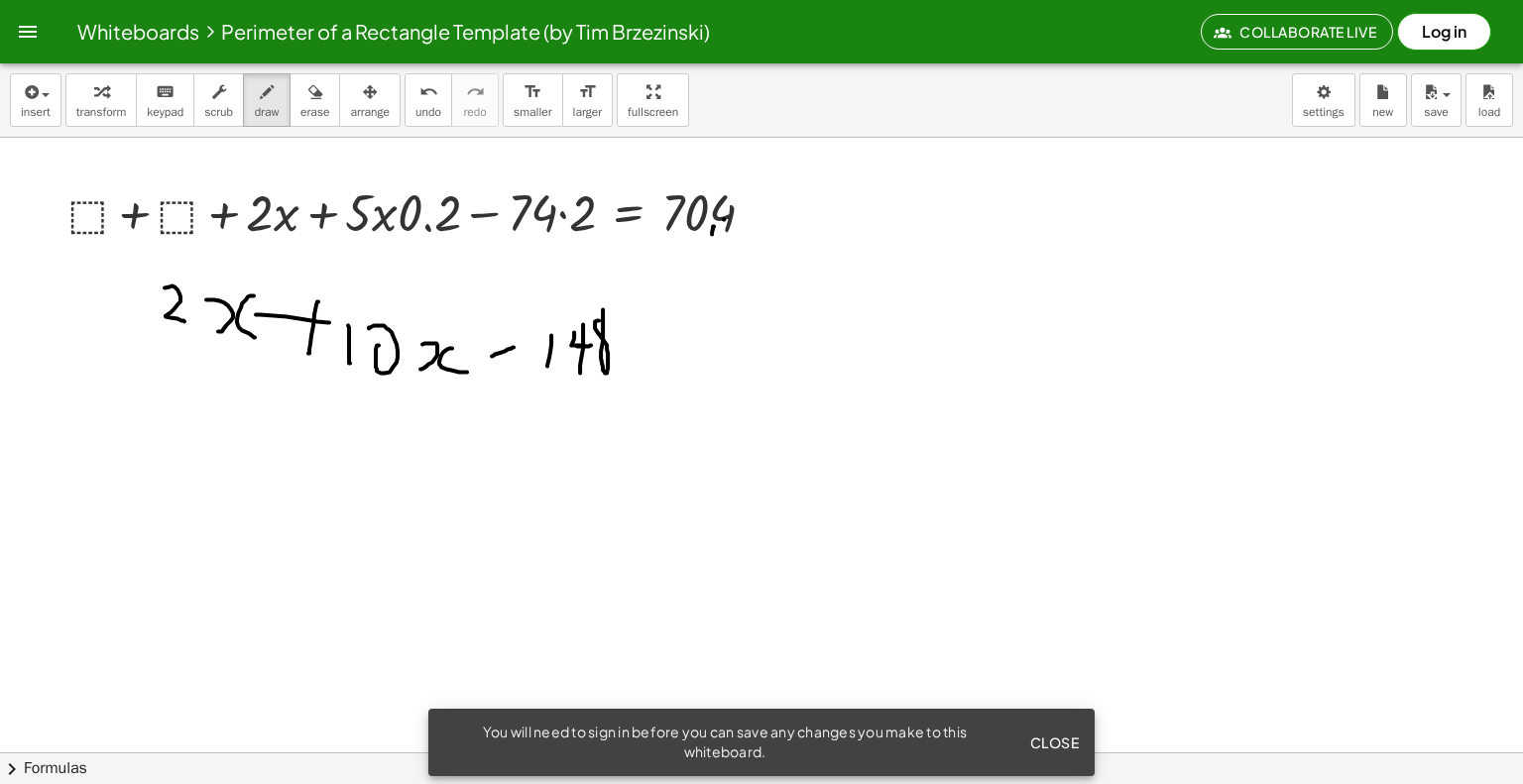 drag, startPoint x: 641, startPoint y: 332, endPoint x: 650, endPoint y: 330, distance: 9.219544 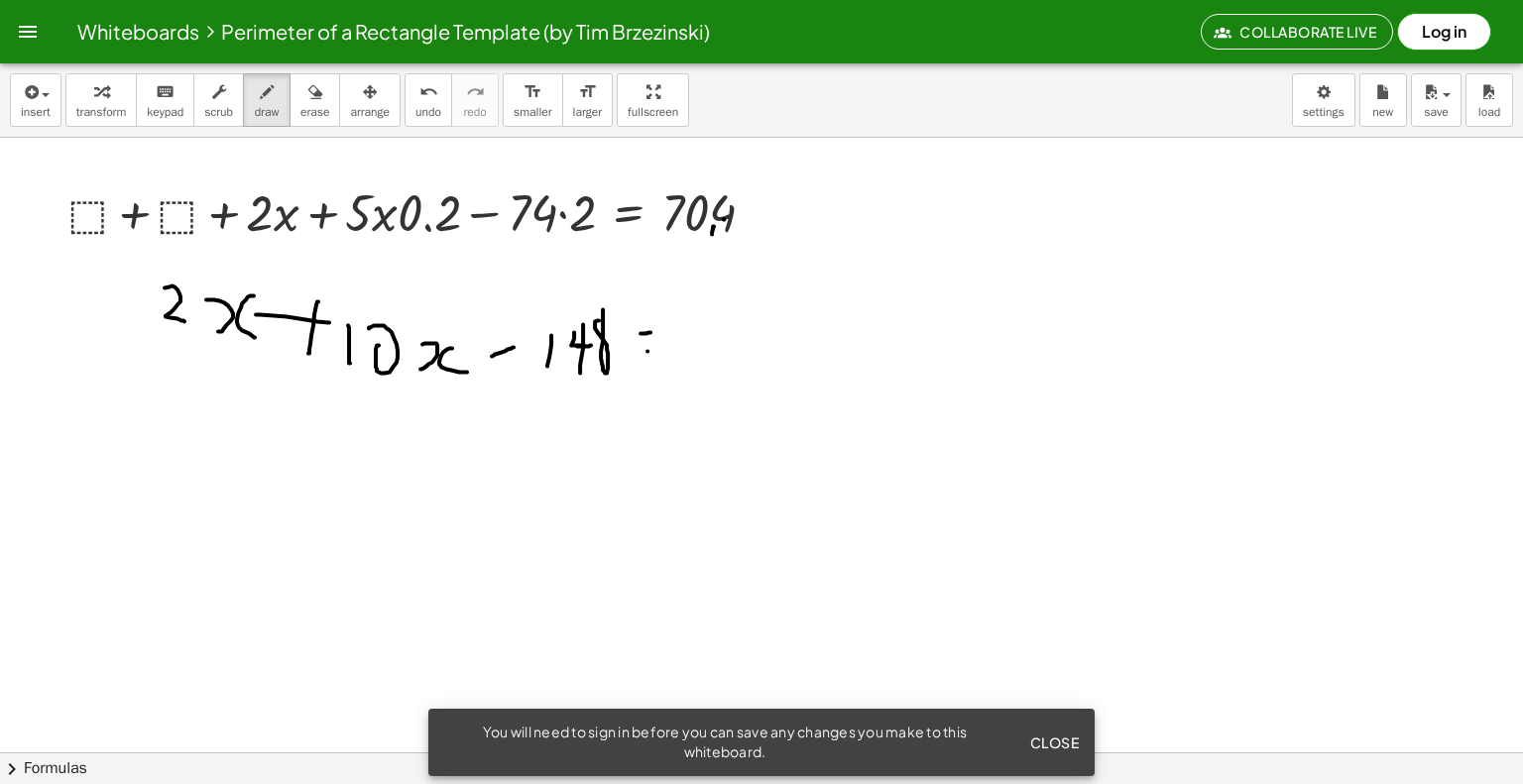 drag, startPoint x: 647, startPoint y: 350, endPoint x: 672, endPoint y: 347, distance: 25.179357 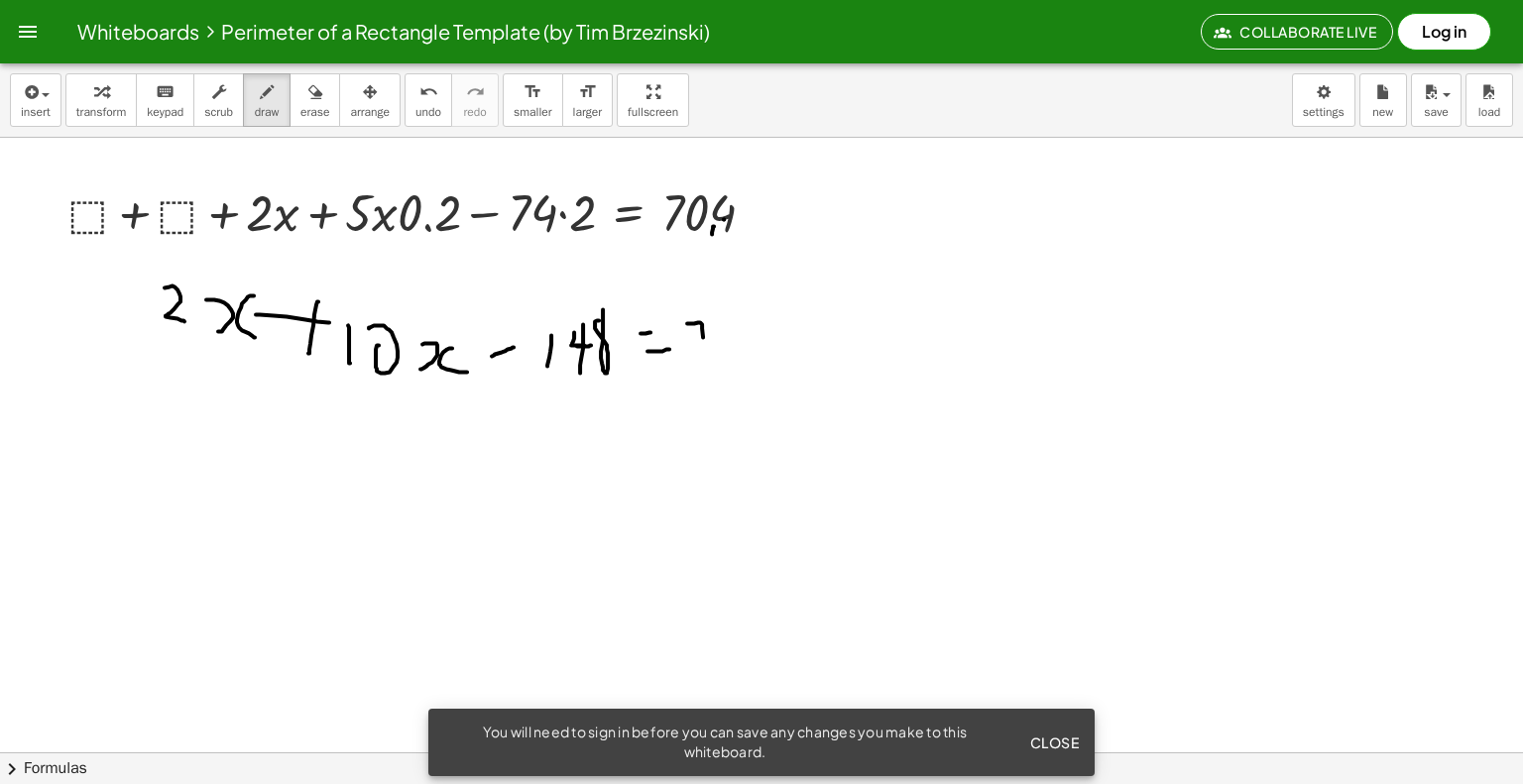 drag, startPoint x: 690, startPoint y: 322, endPoint x: 726, endPoint y: 334, distance: 37.94733 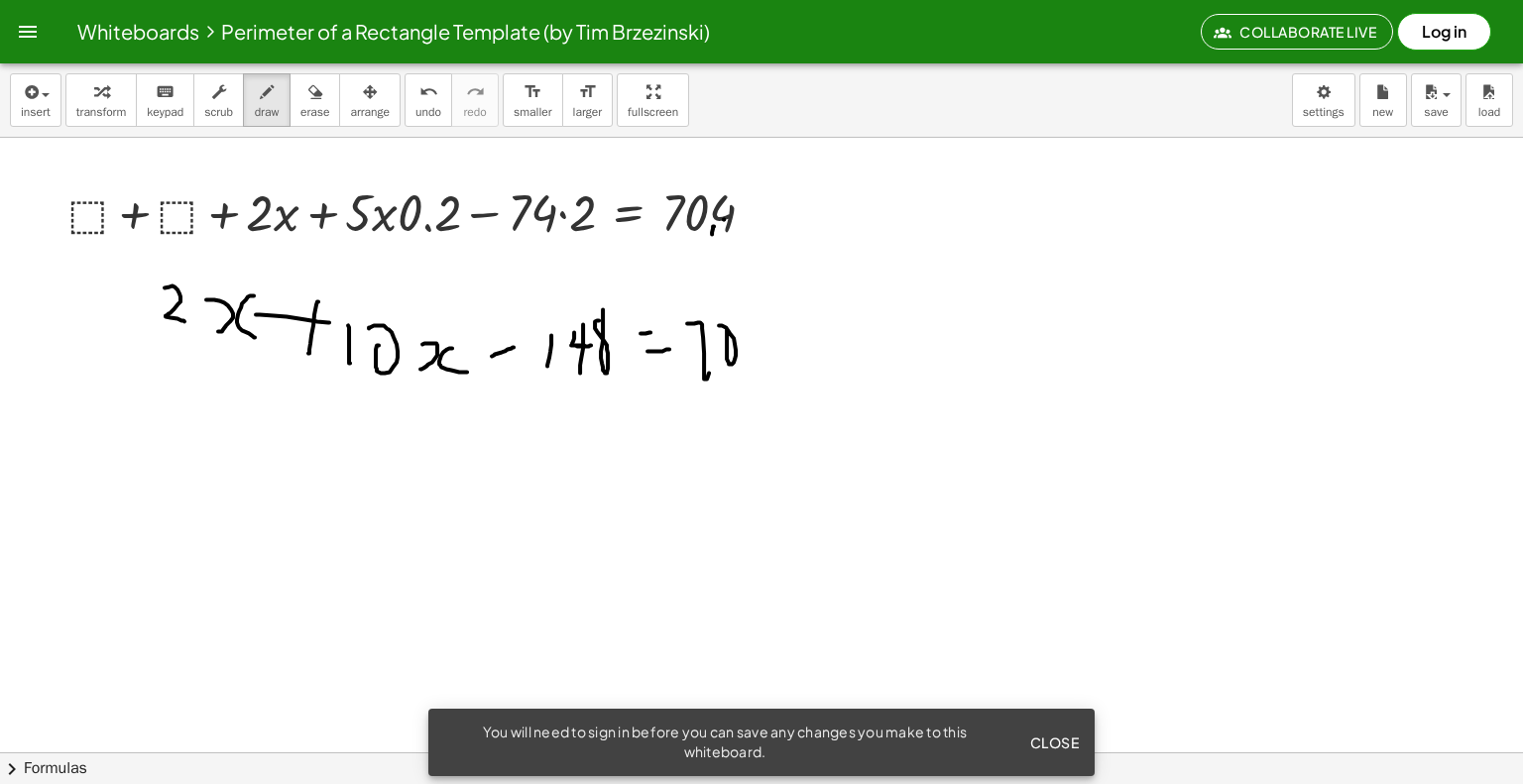 drag, startPoint x: 727, startPoint y: 328, endPoint x: 735, endPoint y: 317, distance: 13.601471 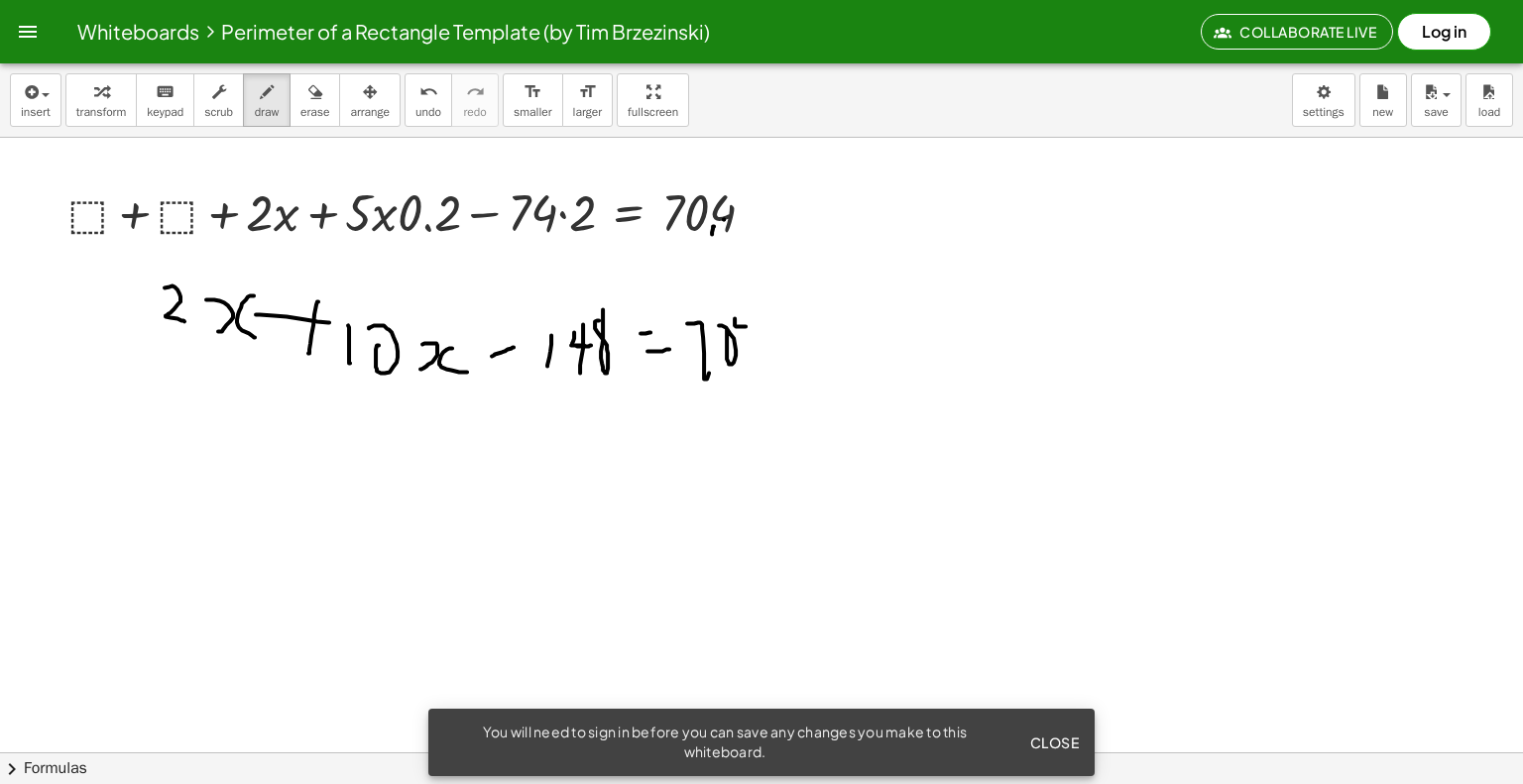 drag, startPoint x: 735, startPoint y: 317, endPoint x: 767, endPoint y: 327, distance: 33.52611 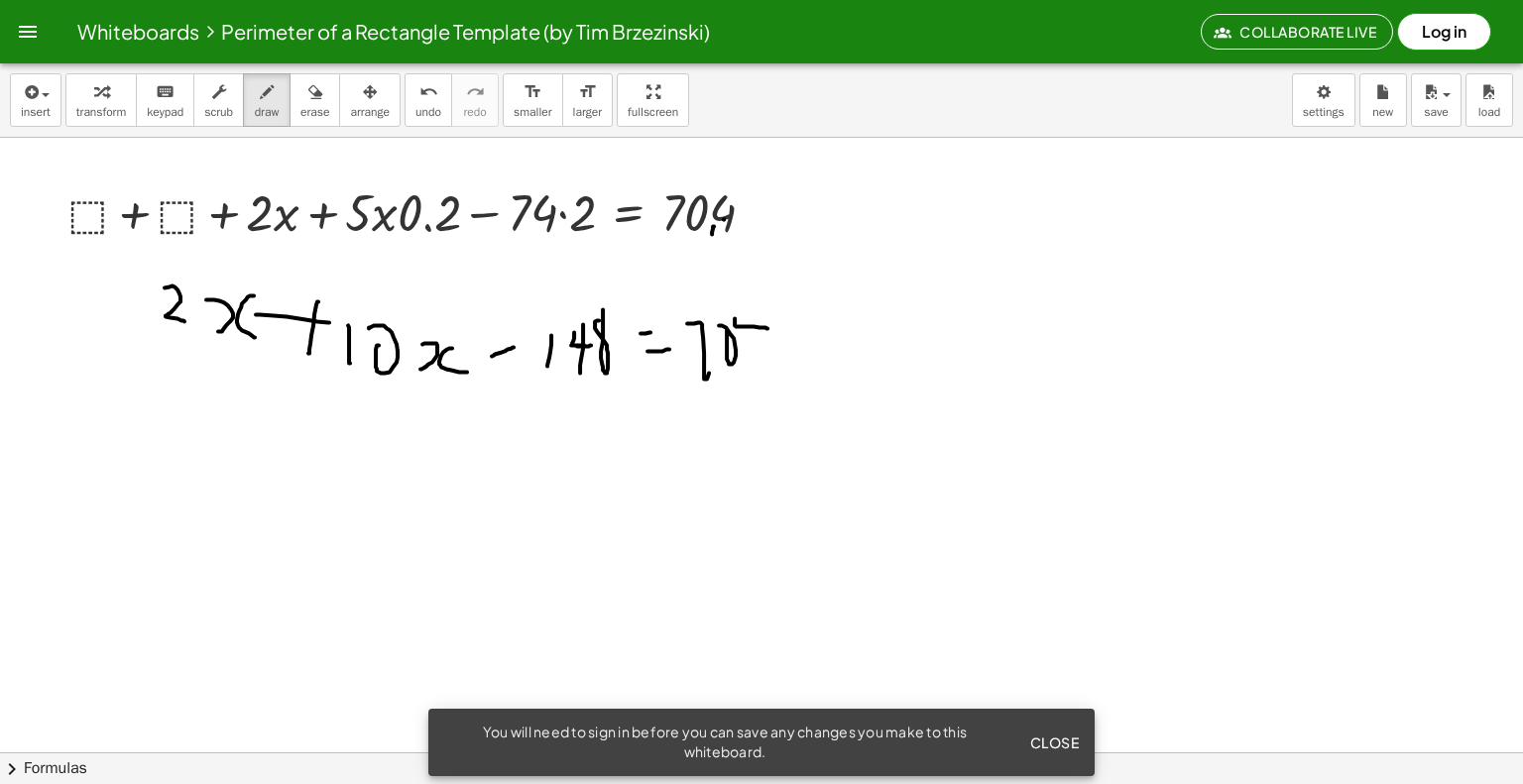 click at bounding box center [762, 507] 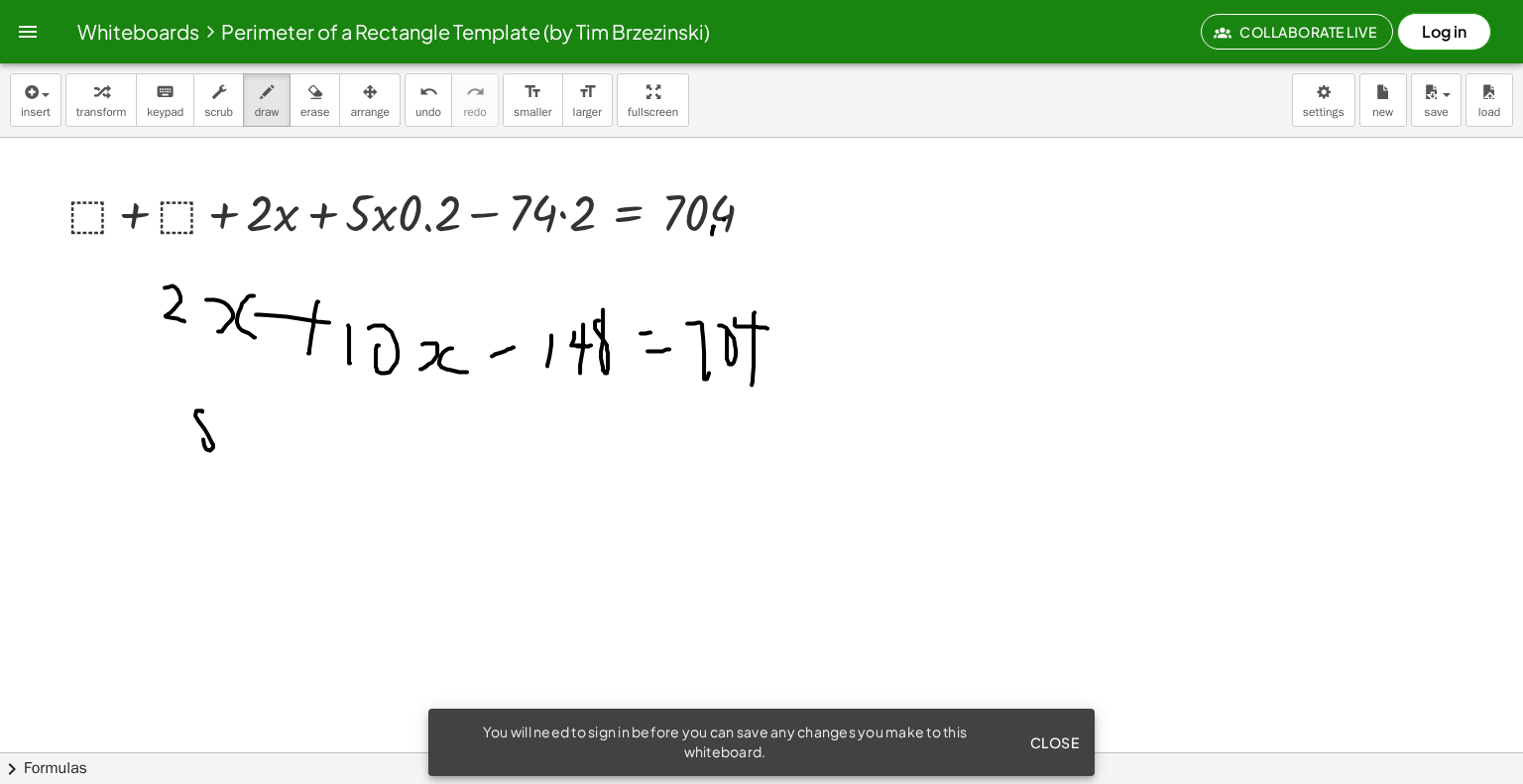 drag, startPoint x: 202, startPoint y: 410, endPoint x: 223, endPoint y: 398, distance: 24.186773 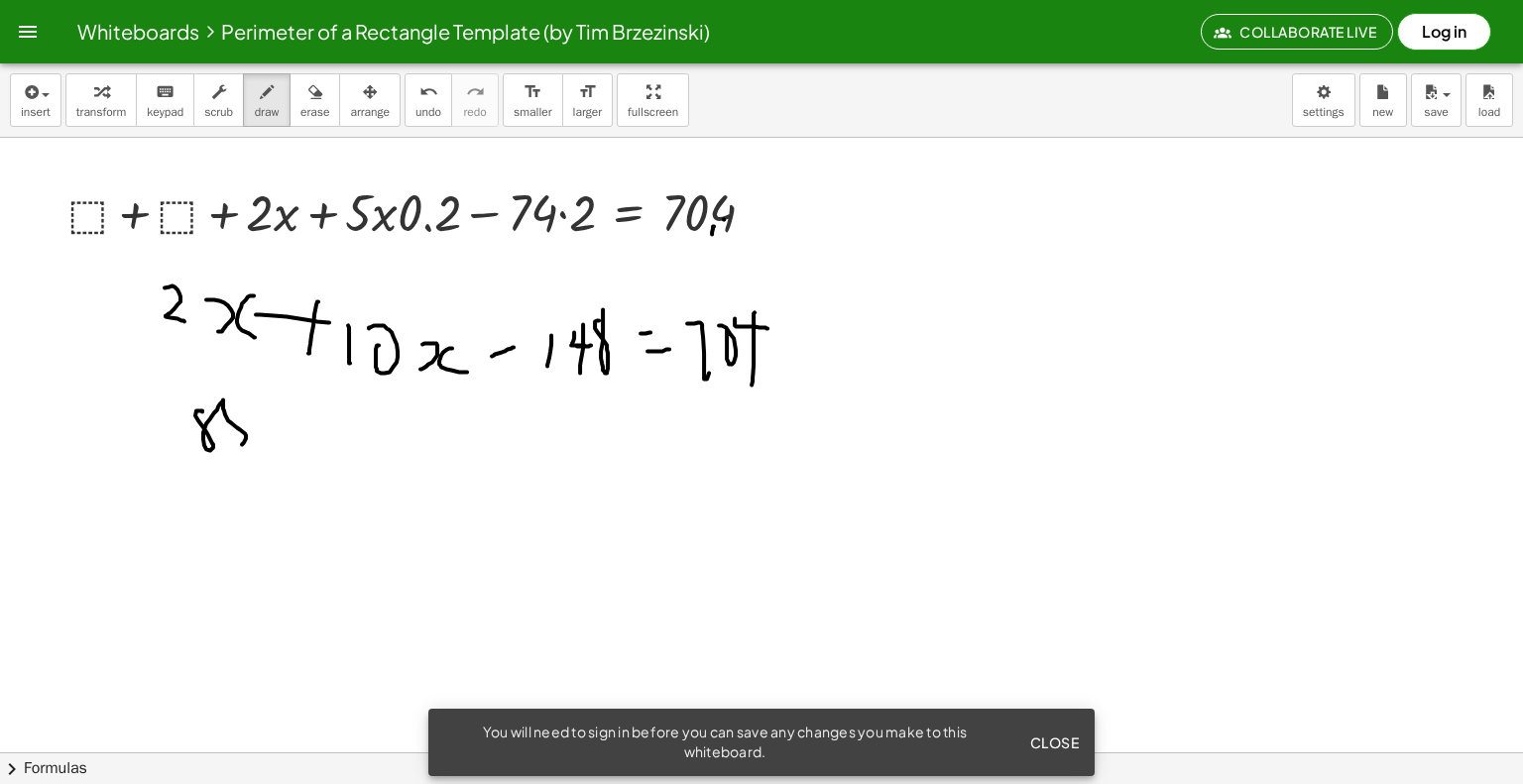 click at bounding box center [762, 507] 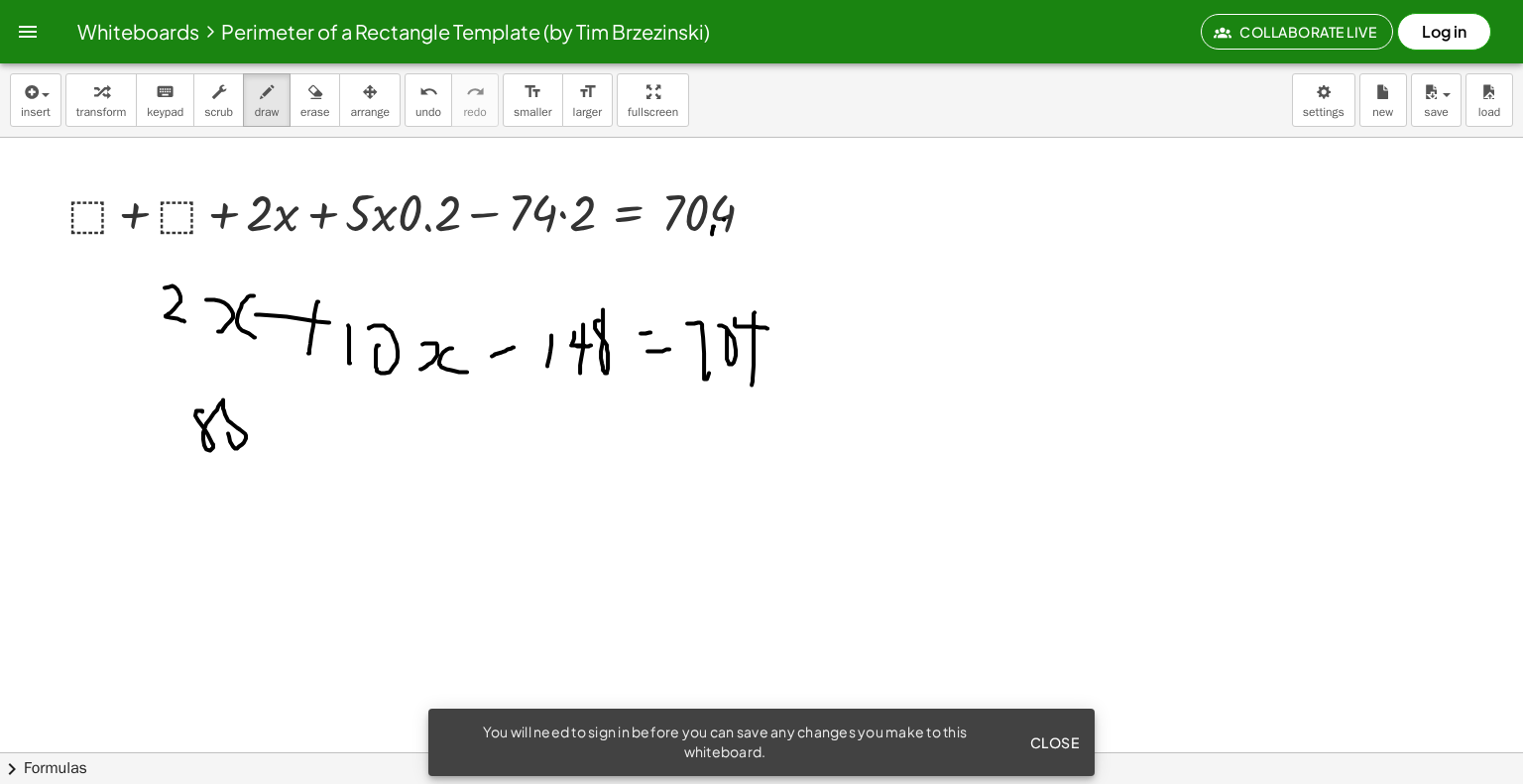 drag, startPoint x: 227, startPoint y: 394, endPoint x: 247, endPoint y: 394, distance: 20 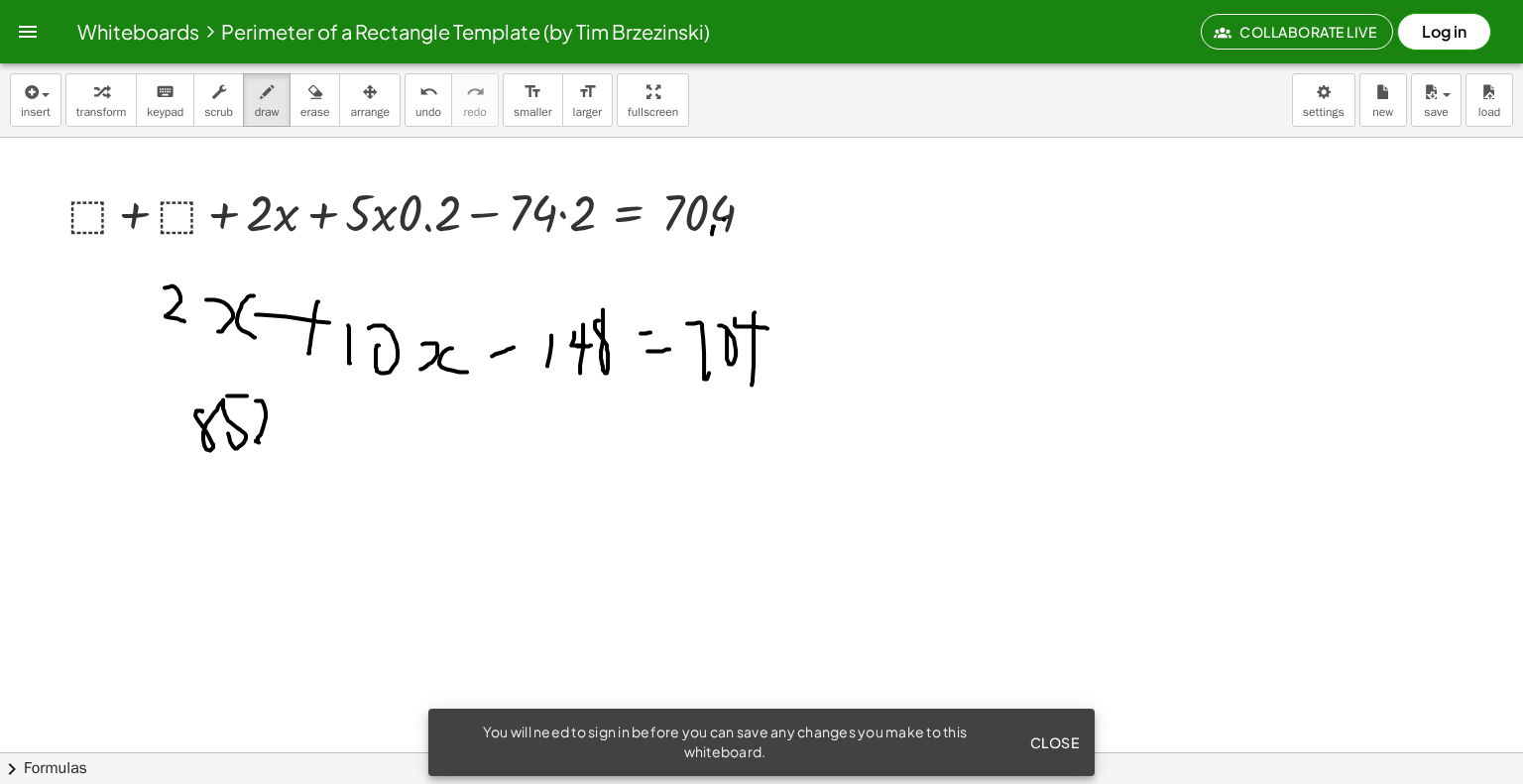 drag, startPoint x: 263, startPoint y: 401, endPoint x: 275, endPoint y: 440, distance: 40.804412 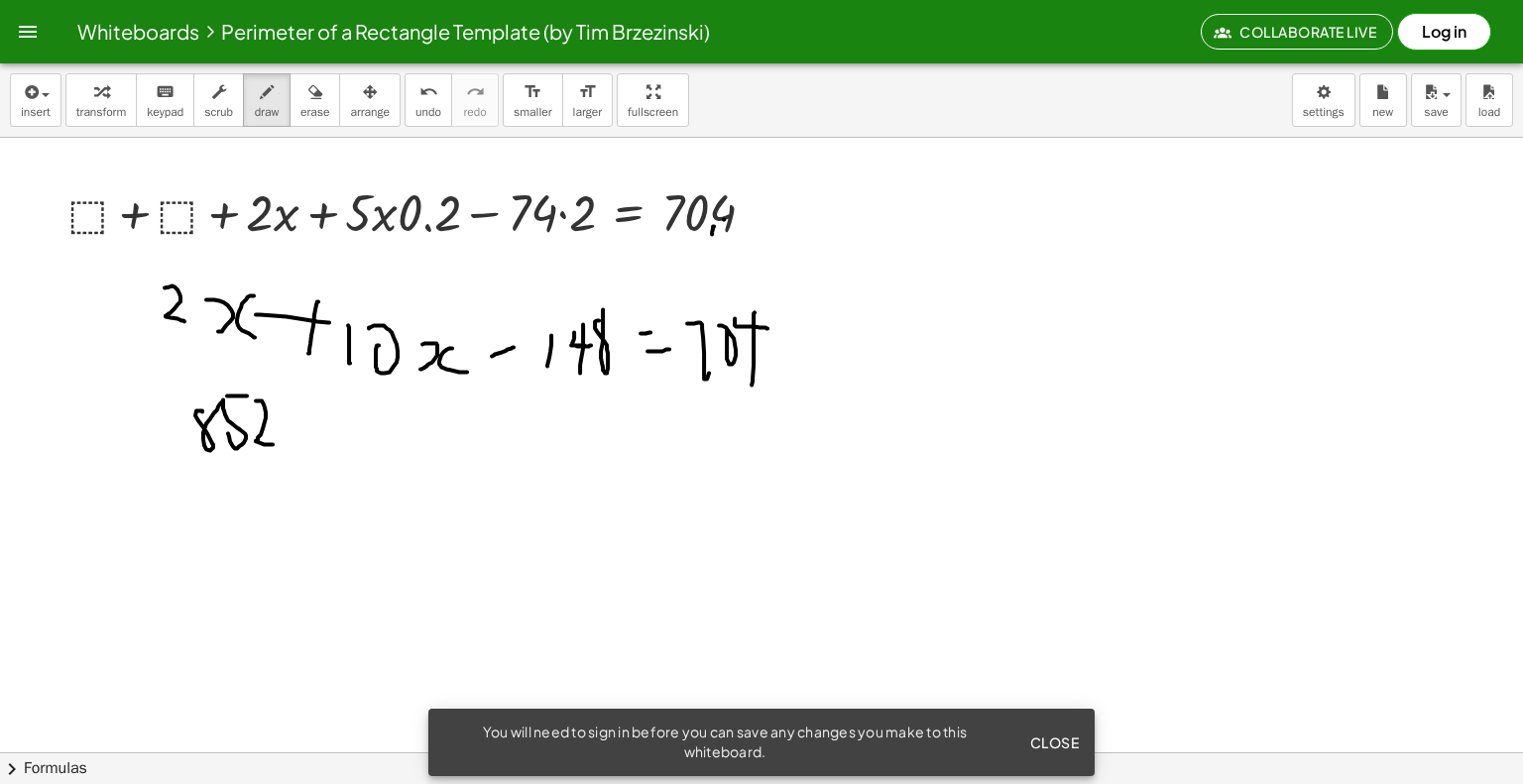 drag, startPoint x: 290, startPoint y: 418, endPoint x: 310, endPoint y: 423, distance: 20.615528 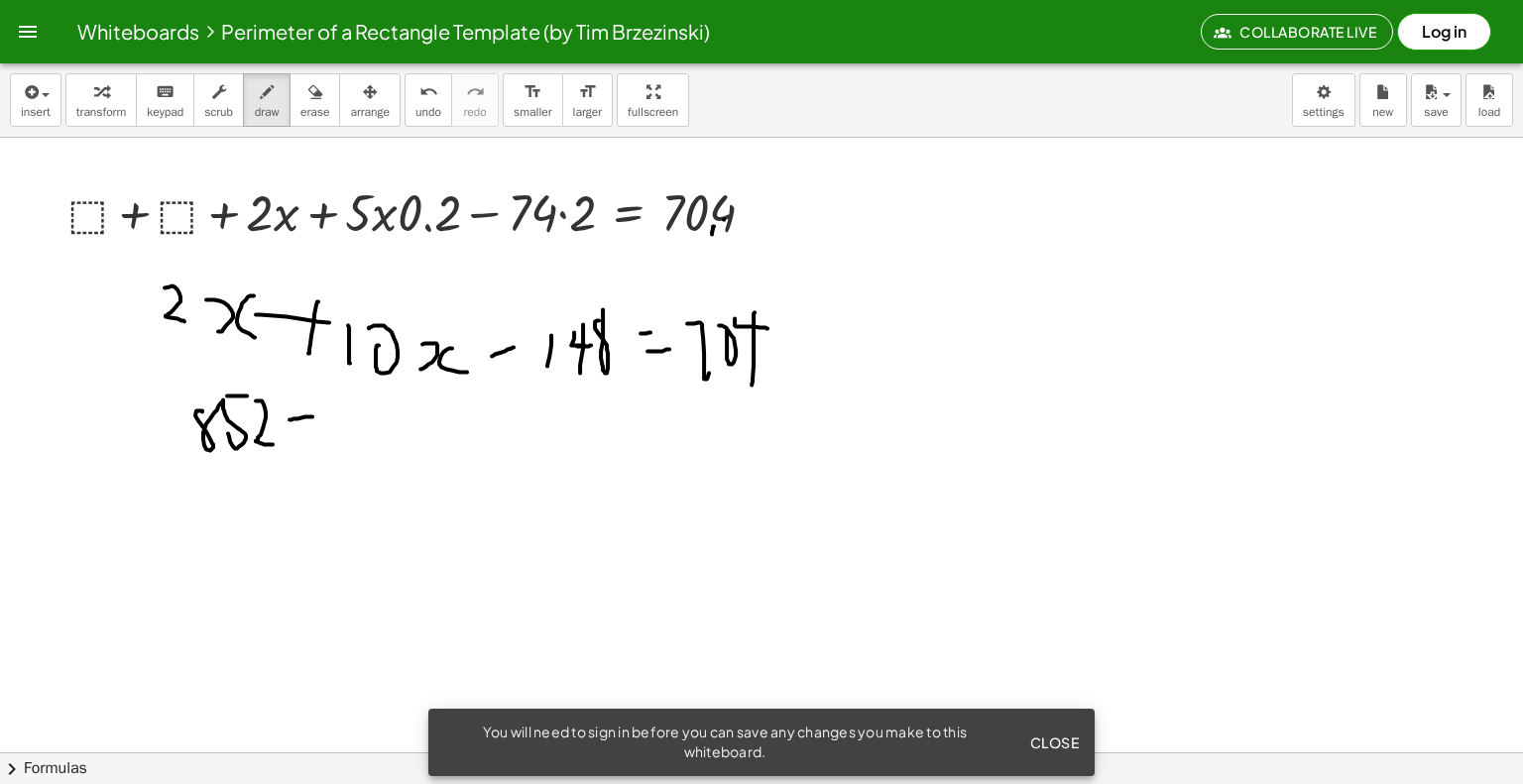 drag, startPoint x: 297, startPoint y: 443, endPoint x: 313, endPoint y: 433, distance: 18.867962 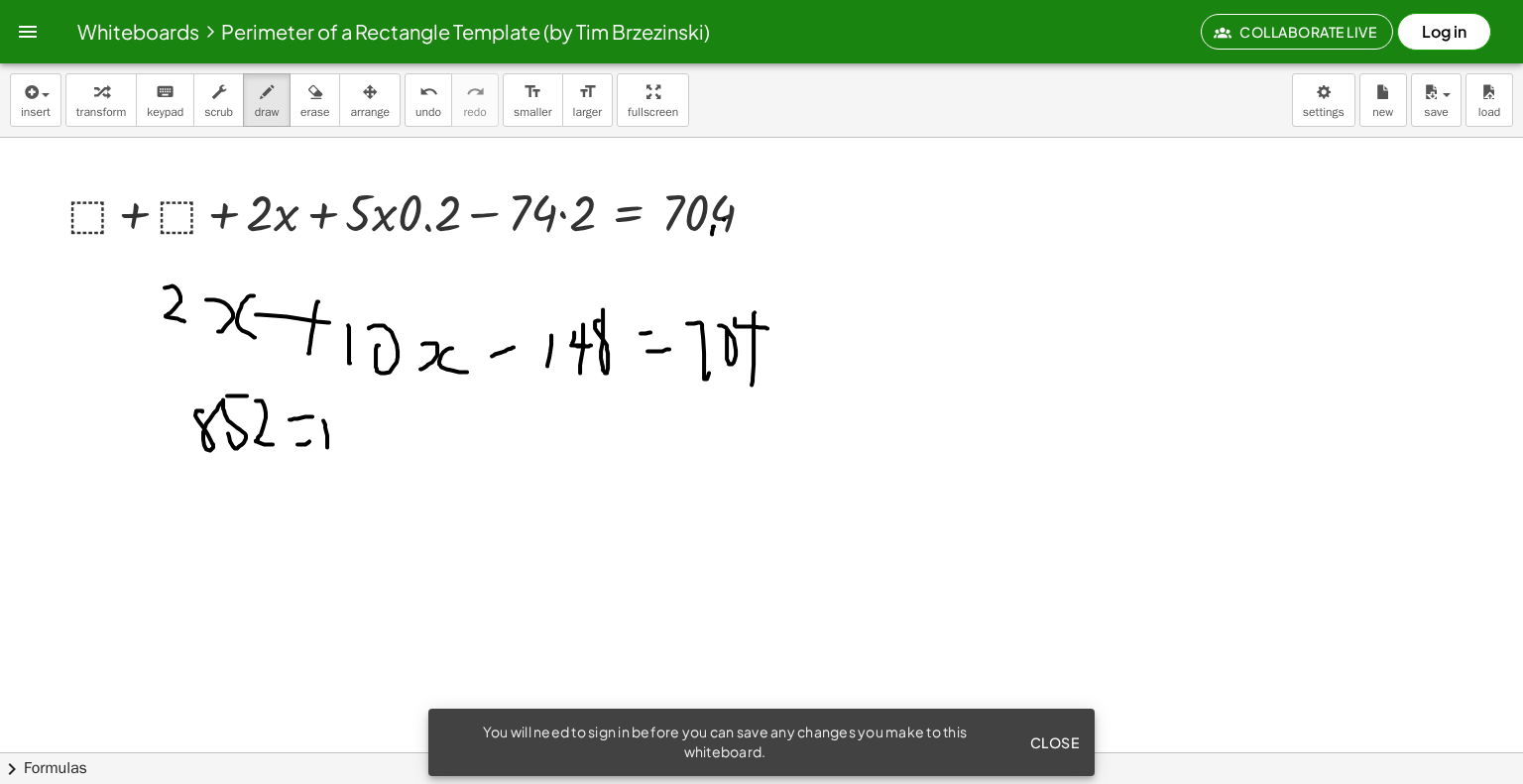 click at bounding box center [762, 507] 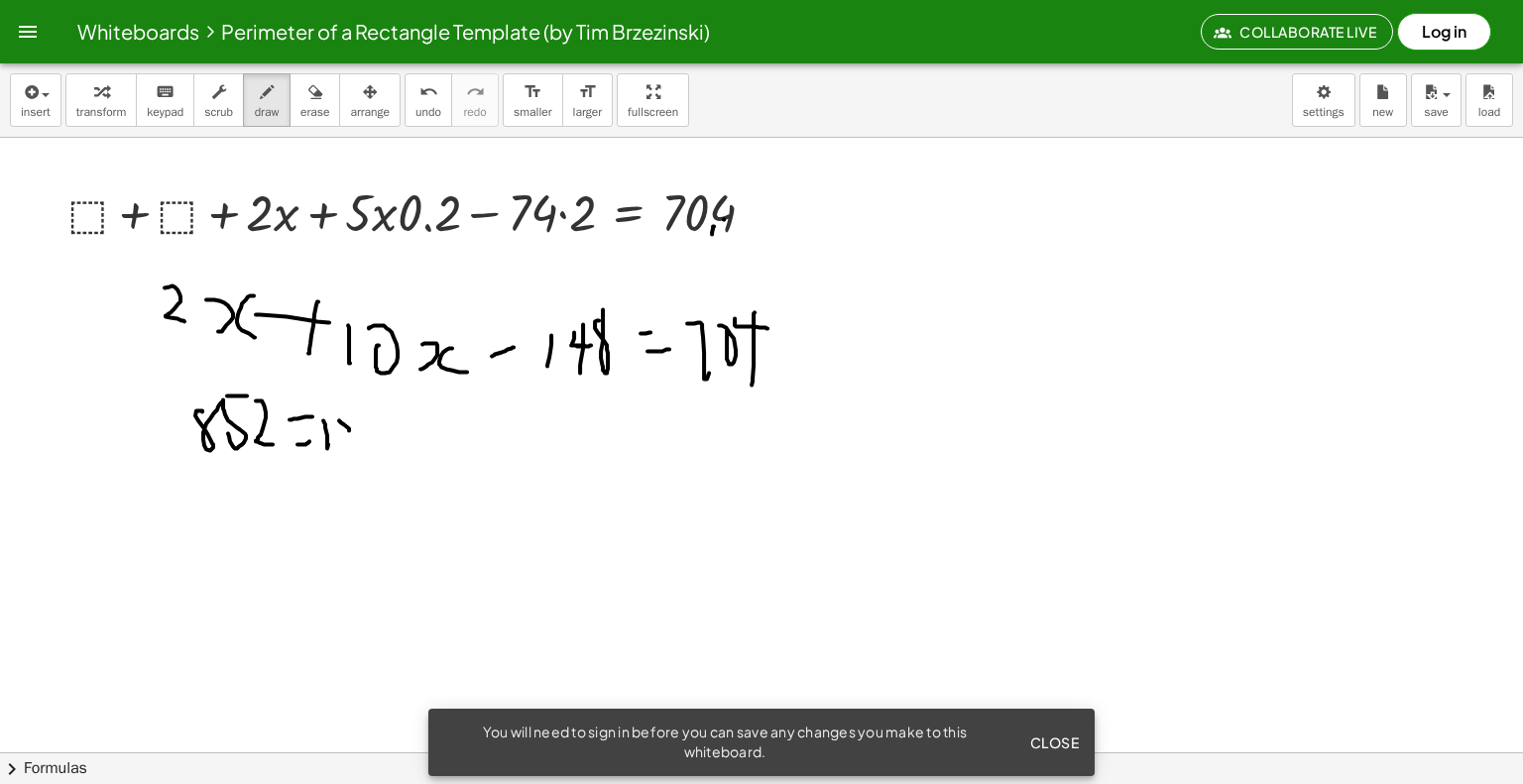 drag, startPoint x: 349, startPoint y: 429, endPoint x: 355, endPoint y: 451, distance: 22.803509 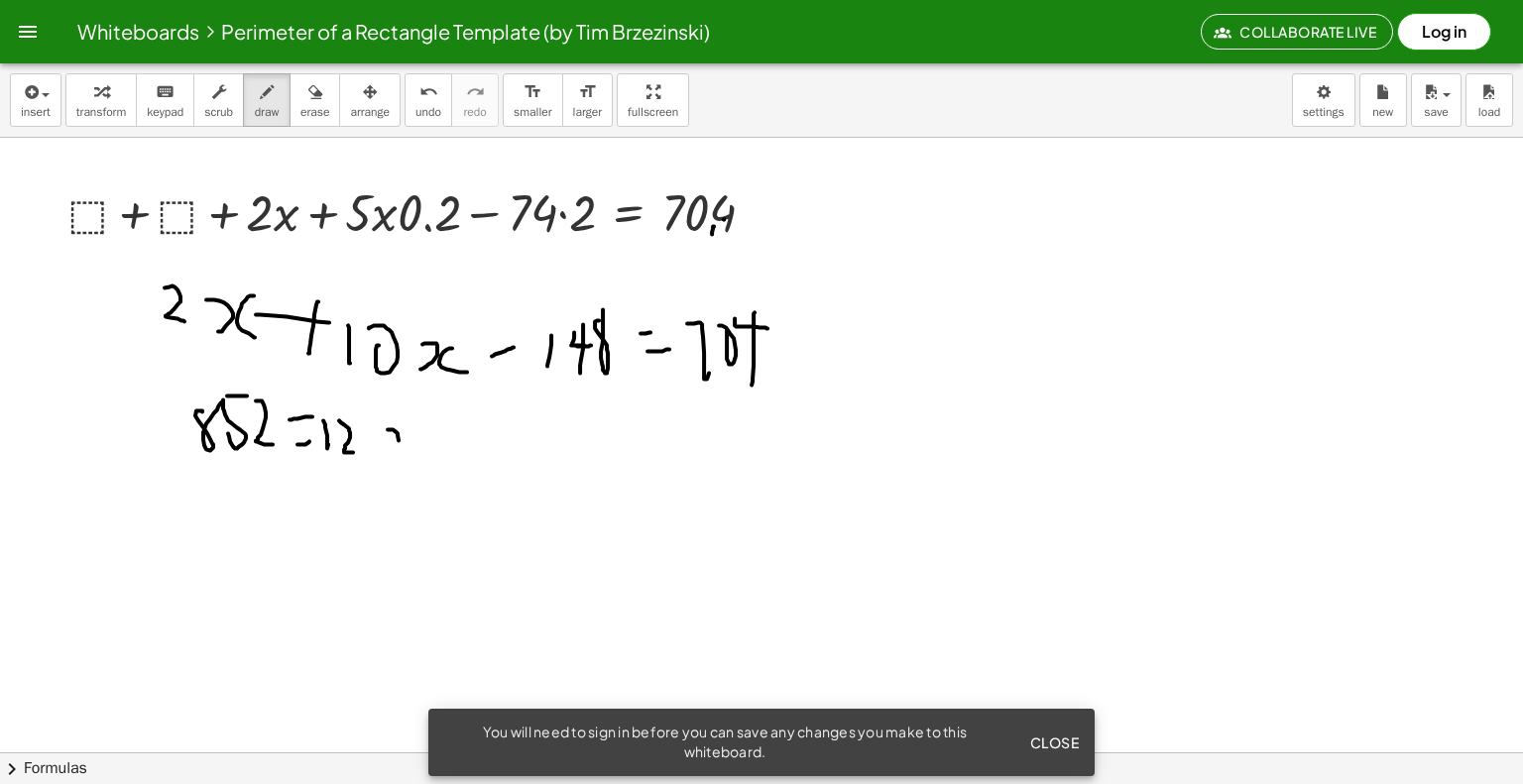 drag, startPoint x: 398, startPoint y: 432, endPoint x: 430, endPoint y: 435, distance: 32.14032 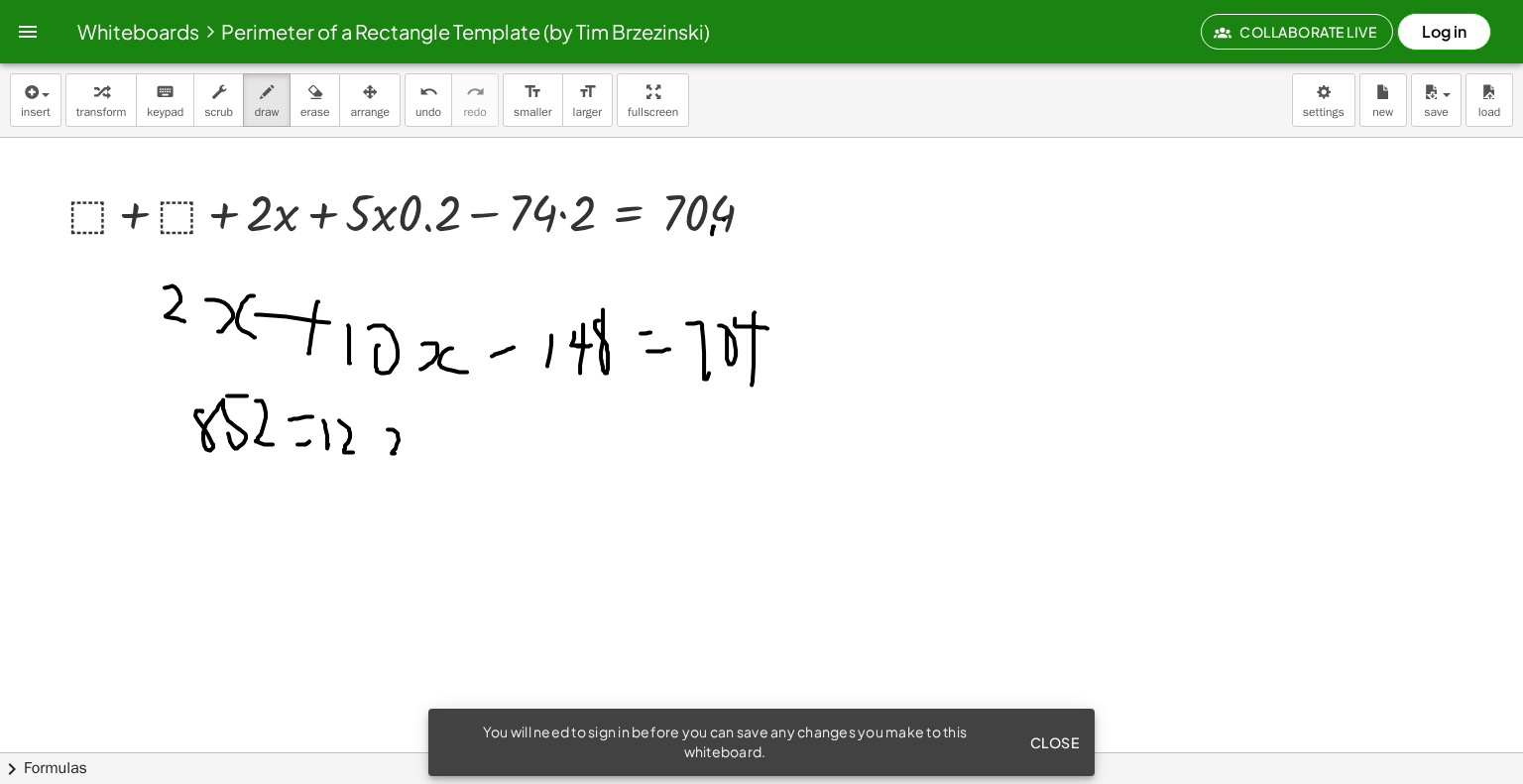 click at bounding box center [762, 507] 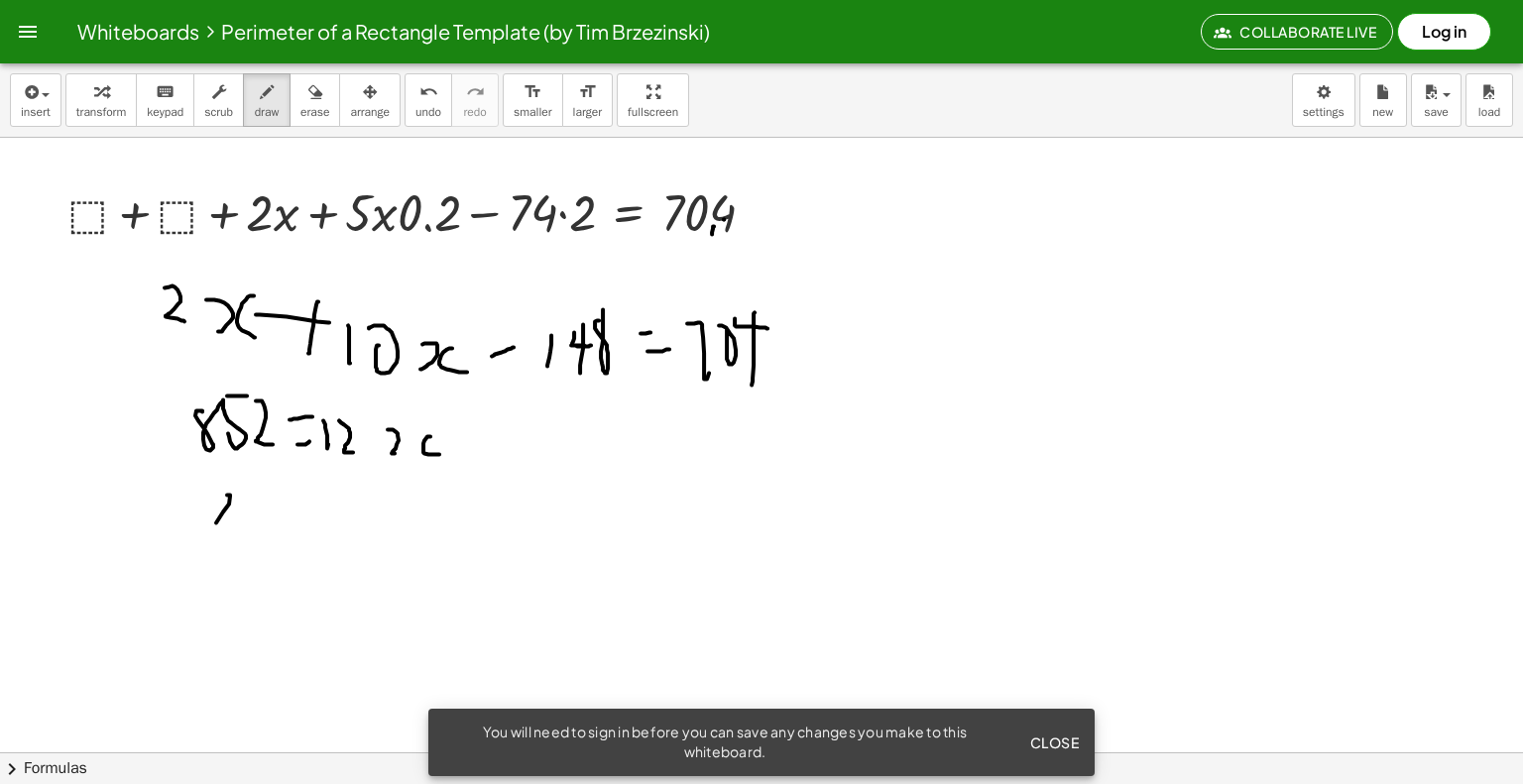 click at bounding box center (762, 507) 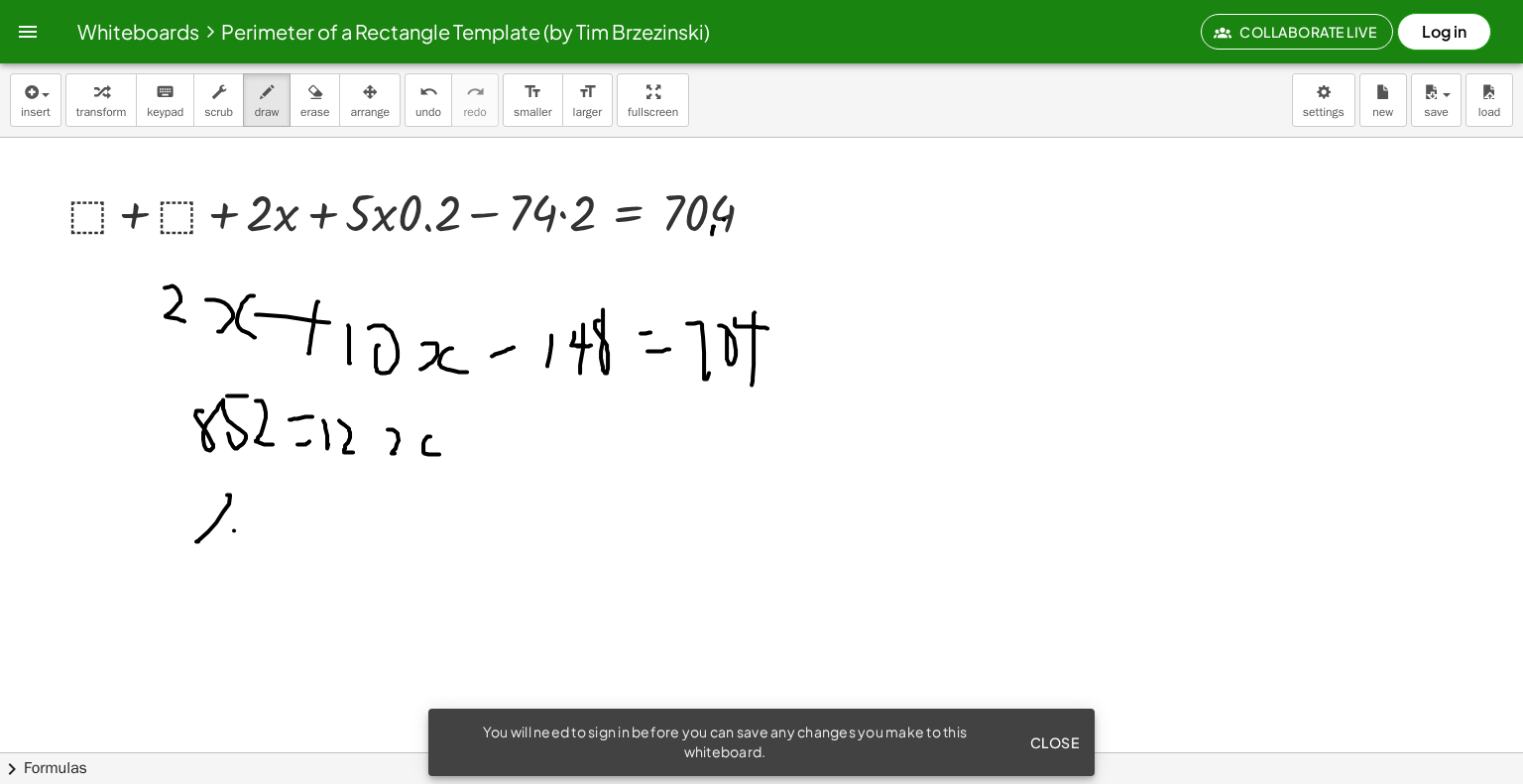 click at bounding box center (762, 507) 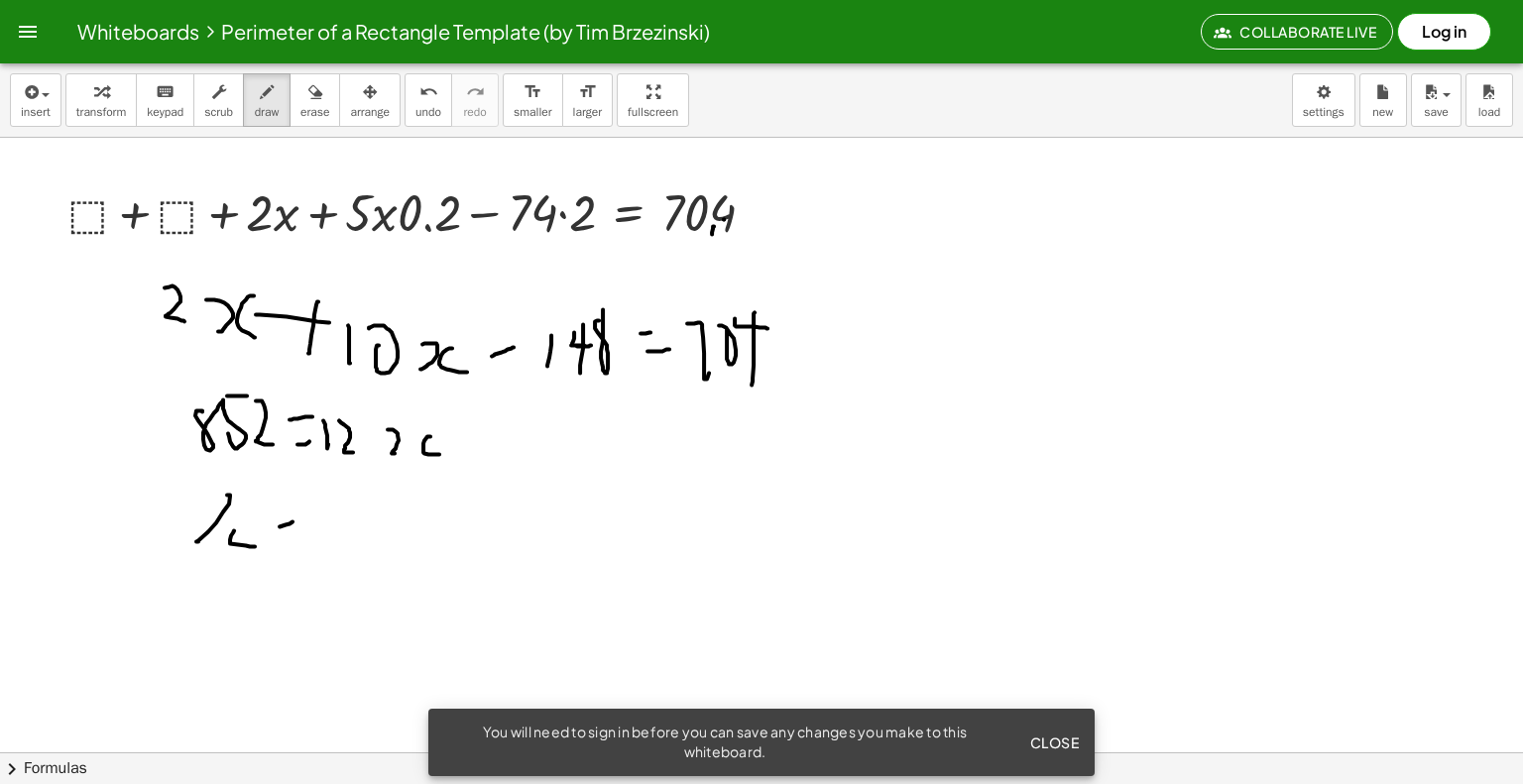 click at bounding box center [762, 507] 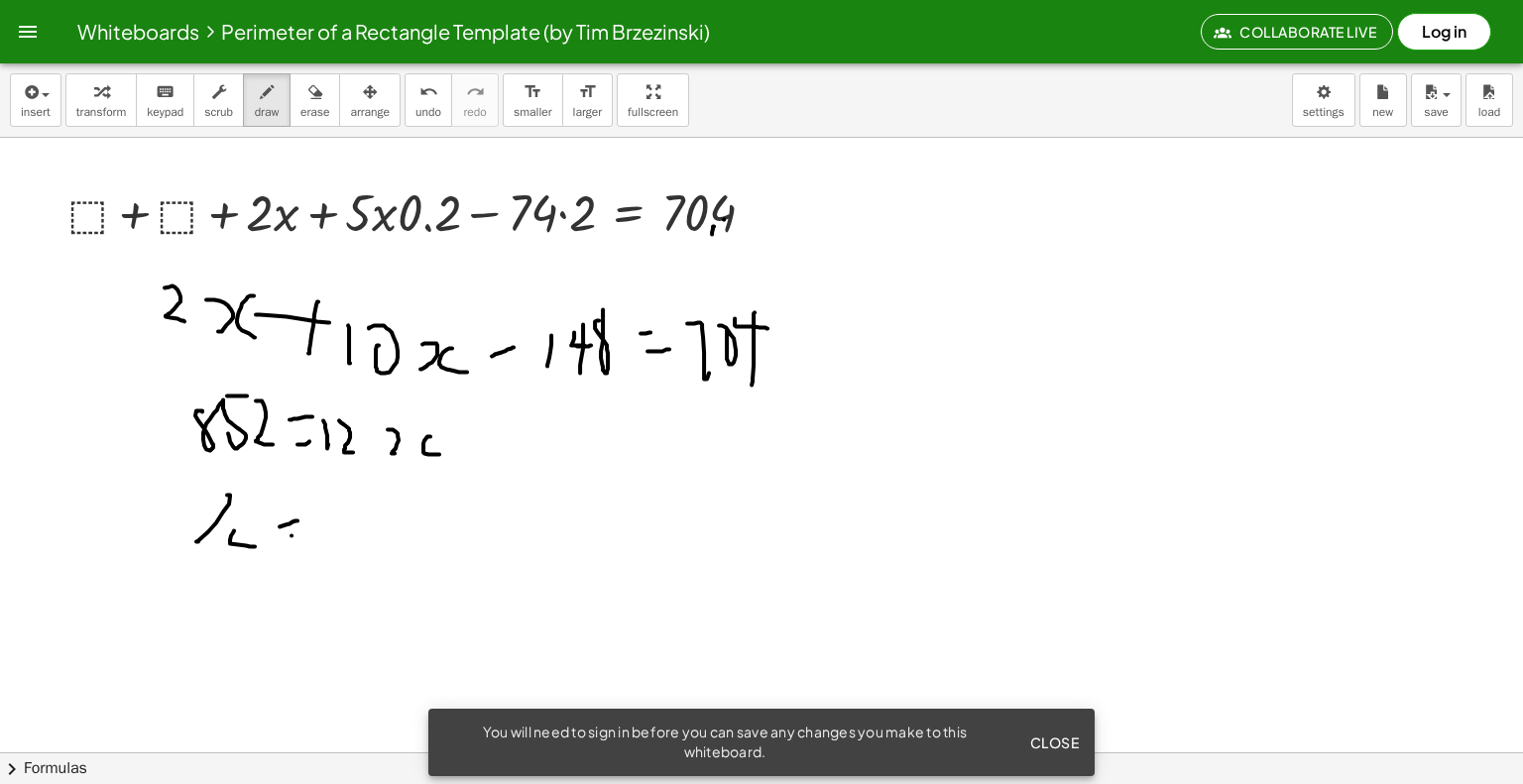 click at bounding box center [762, 507] 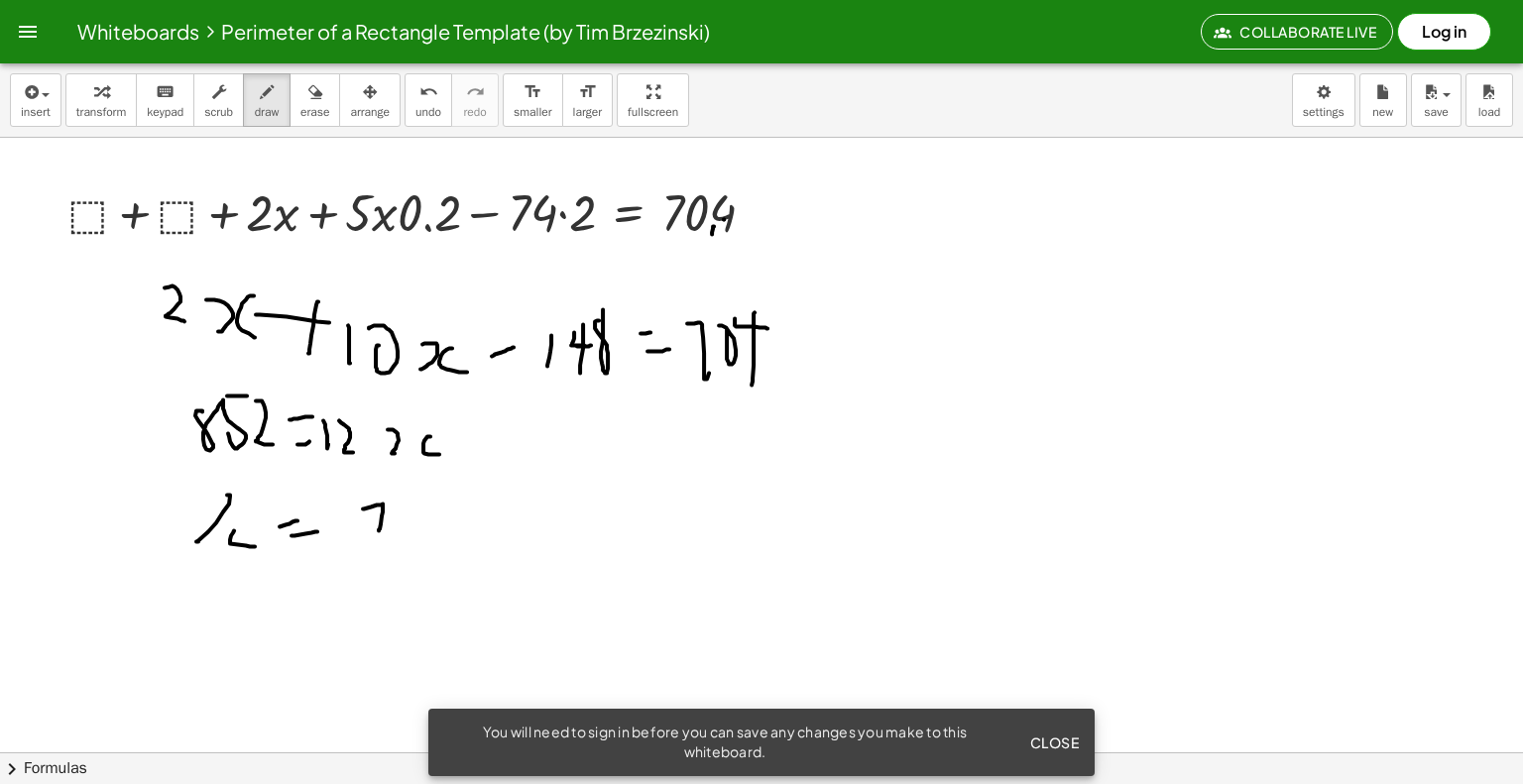 click at bounding box center (762, 507) 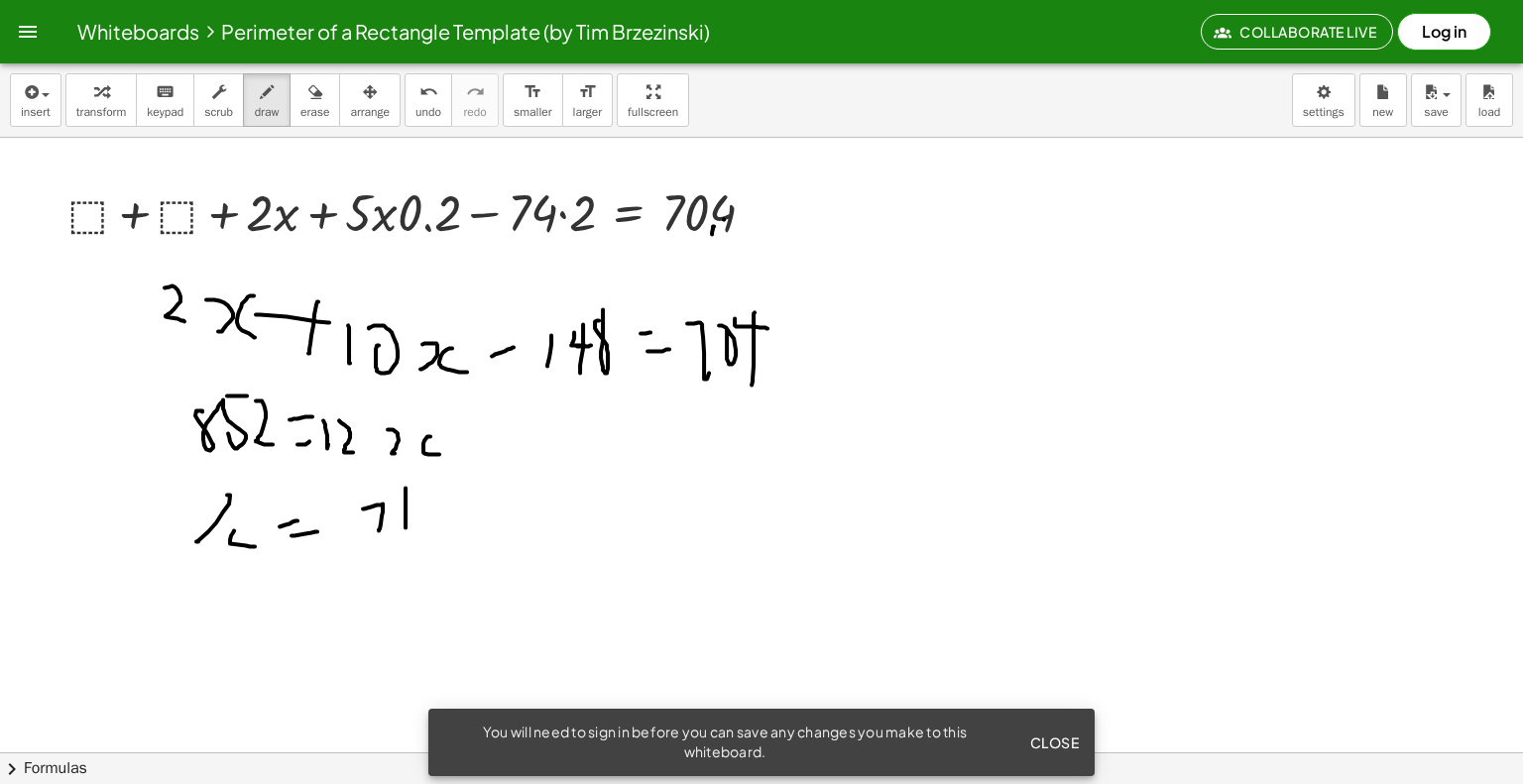 click at bounding box center [762, 507] 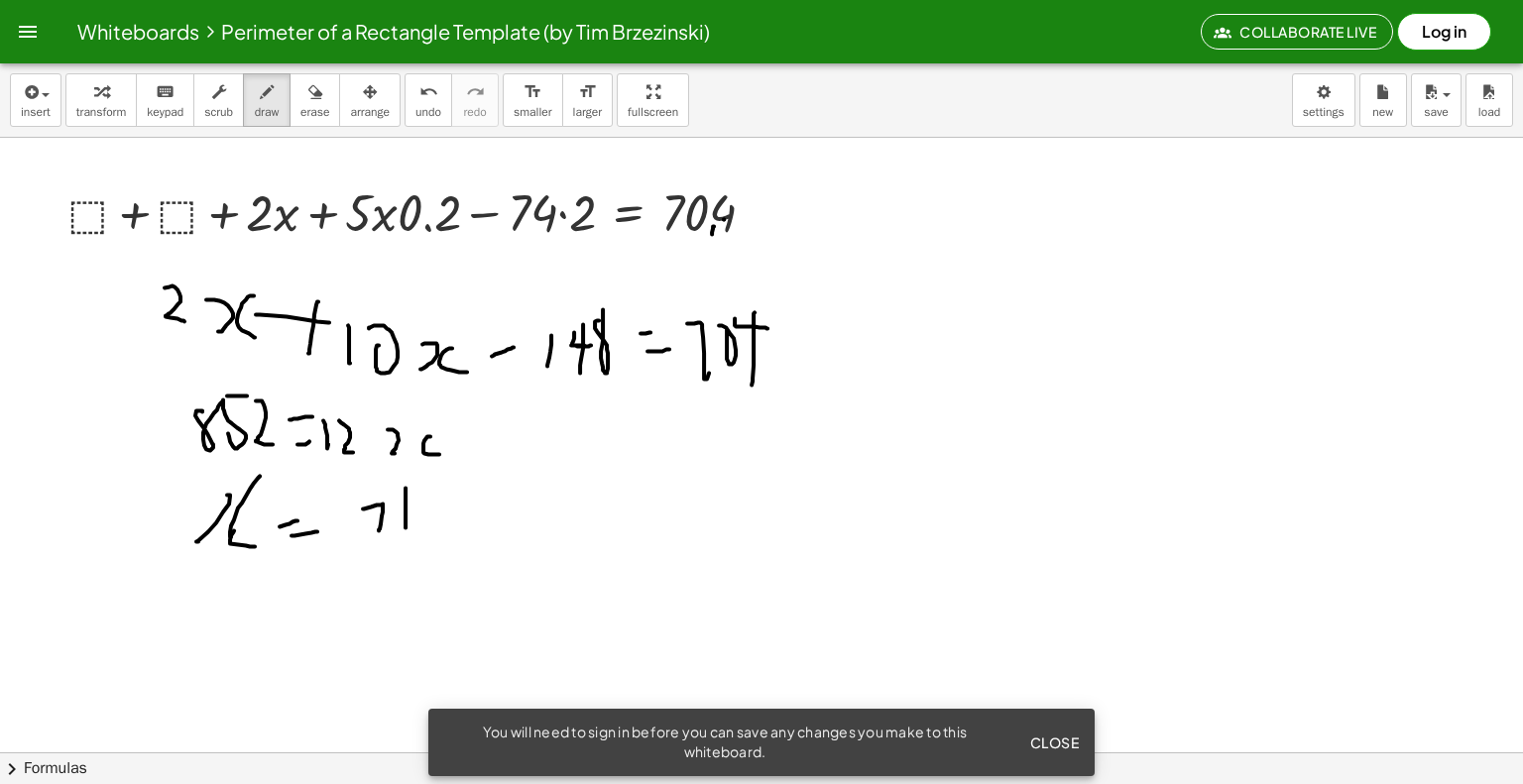 click at bounding box center [762, 507] 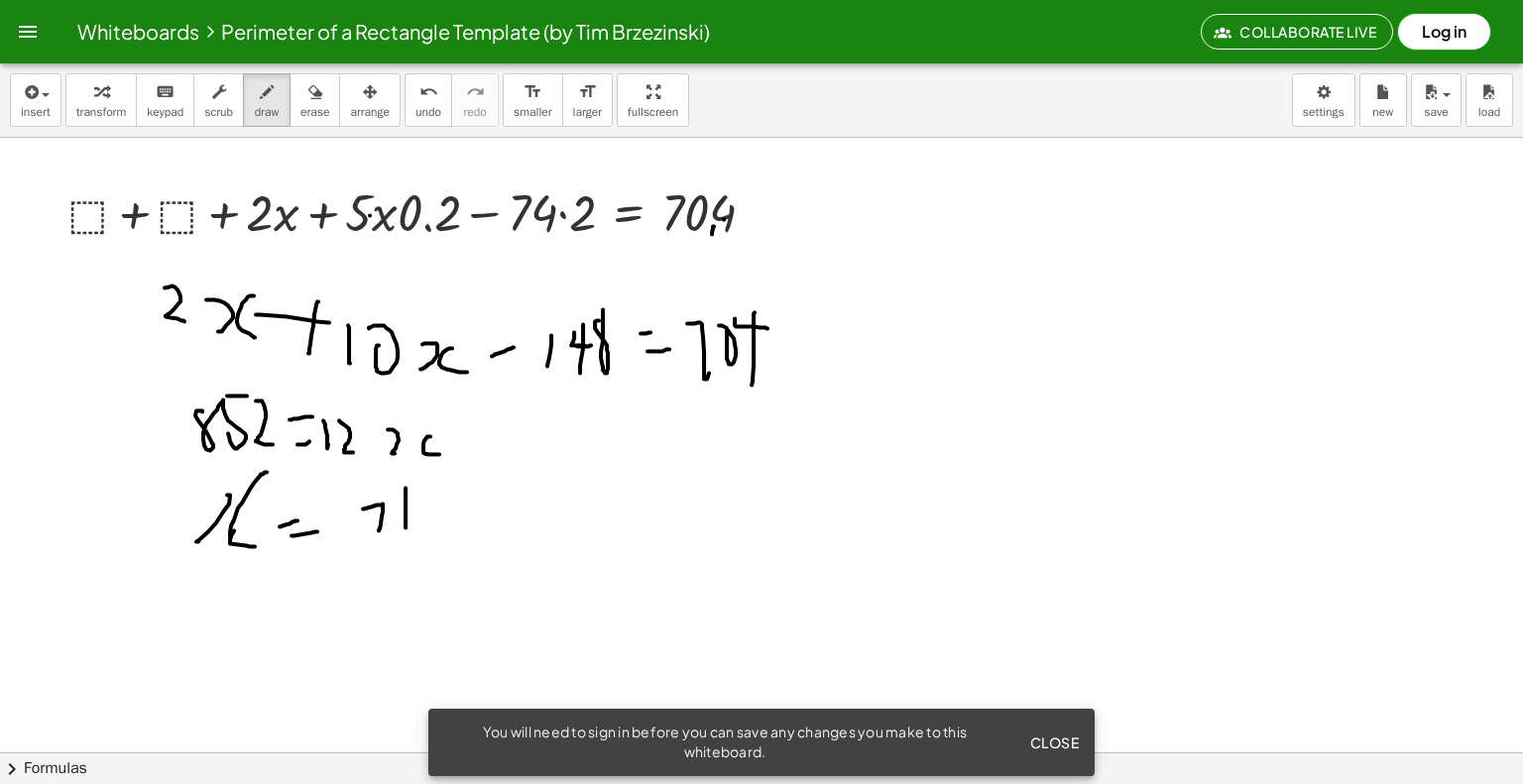 click at bounding box center (762, 507) 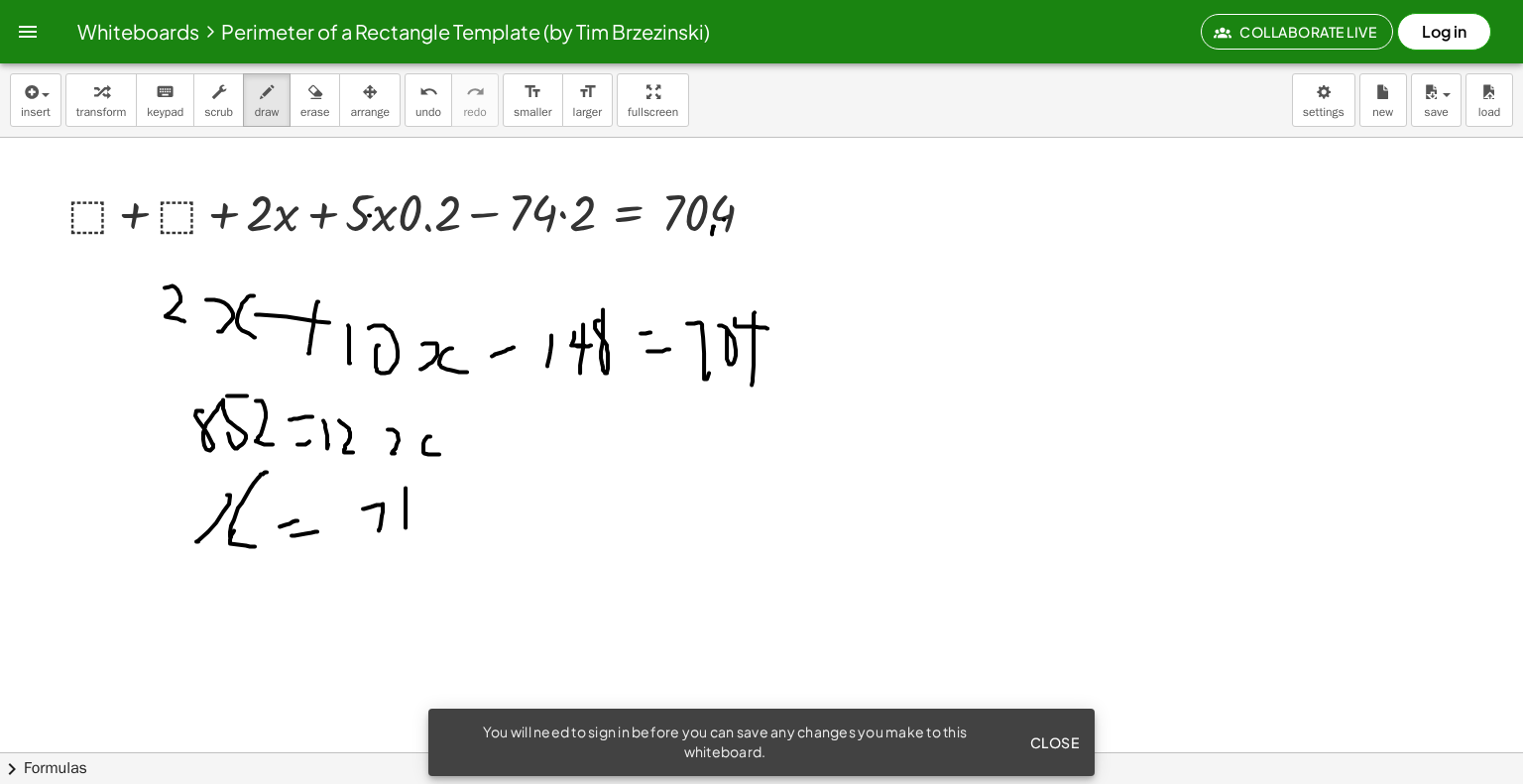 click at bounding box center (762, 507) 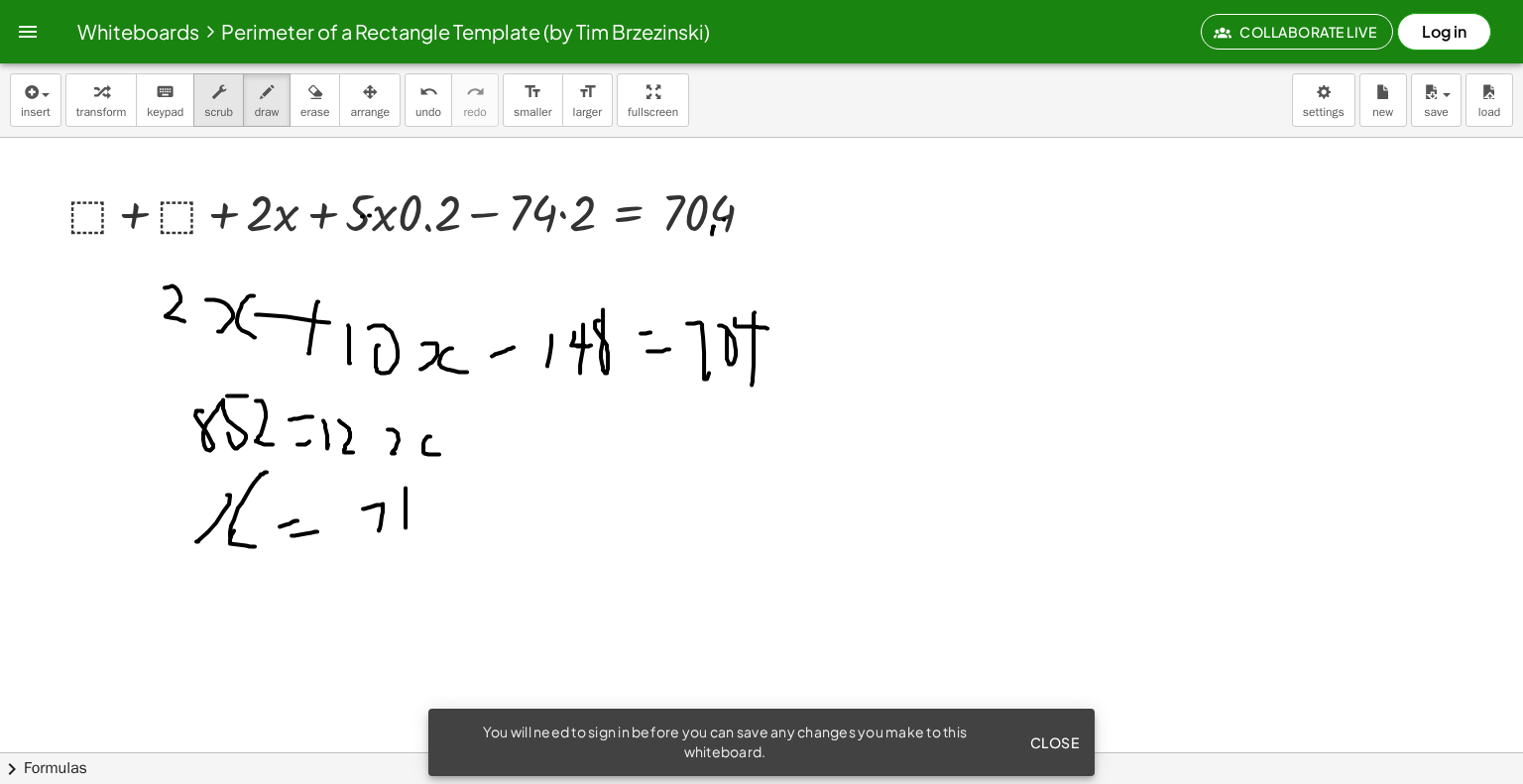 click at bounding box center [219, 92] 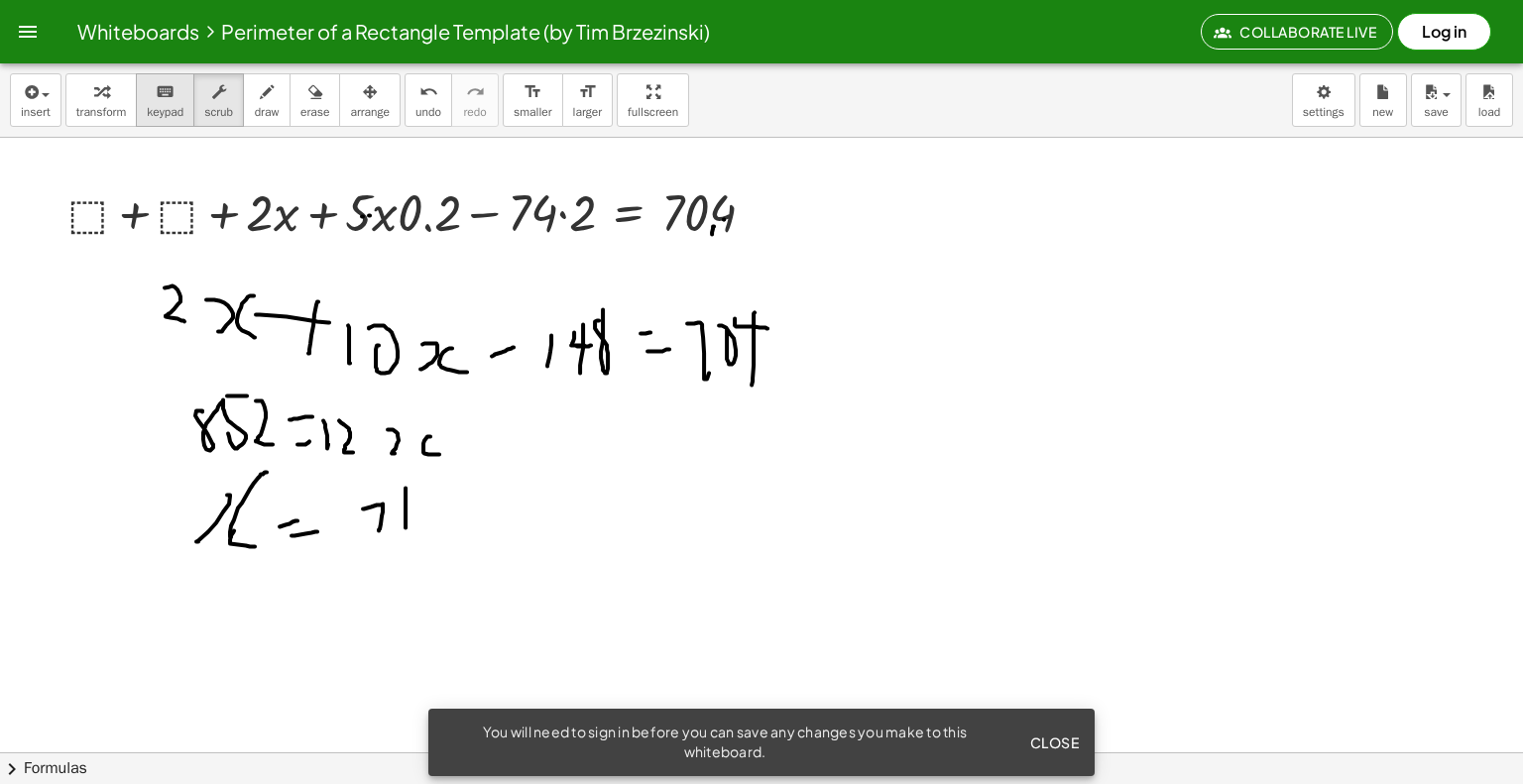 click on "keypad" at bounding box center (165, 112) 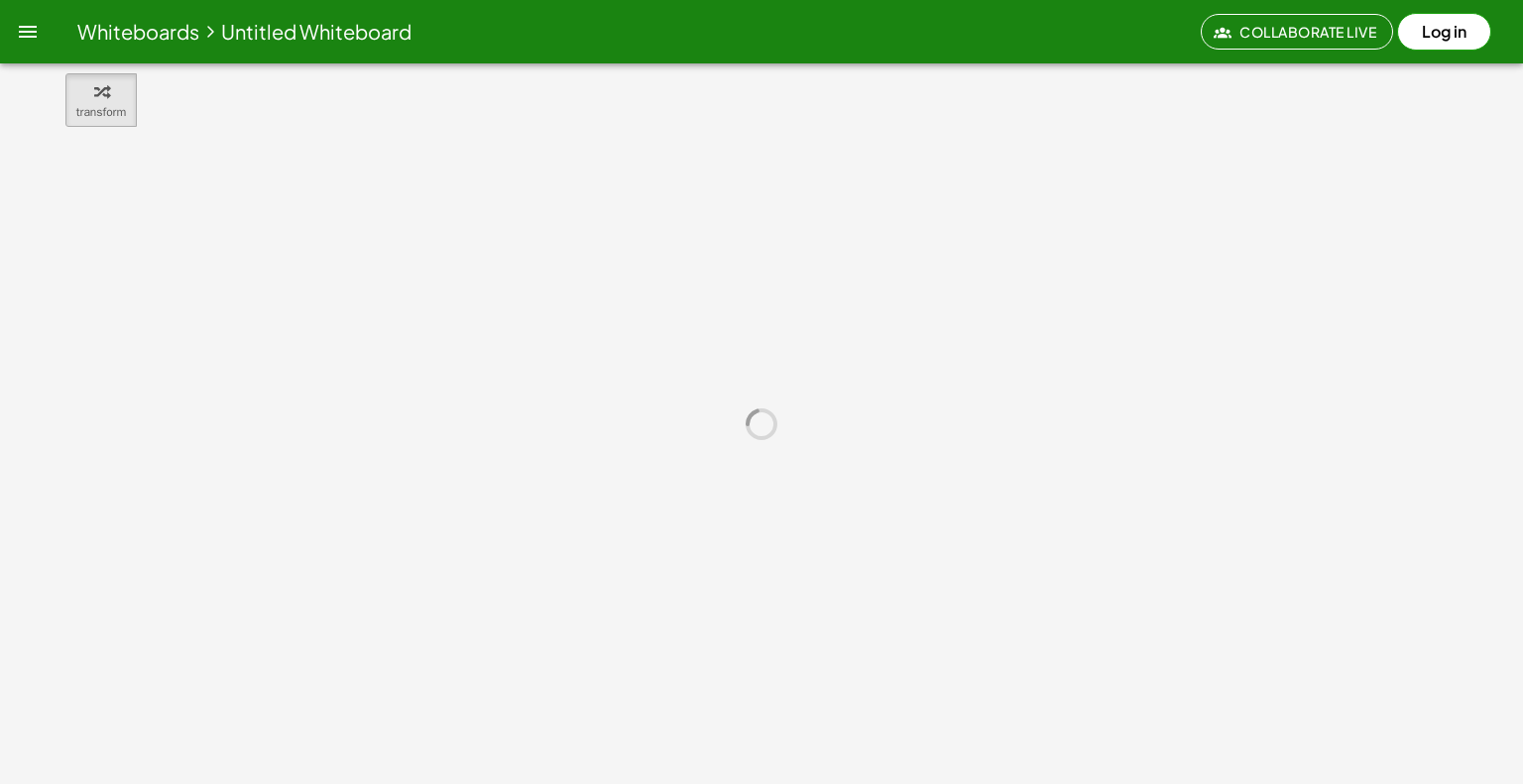 scroll, scrollTop: 0, scrollLeft: 0, axis: both 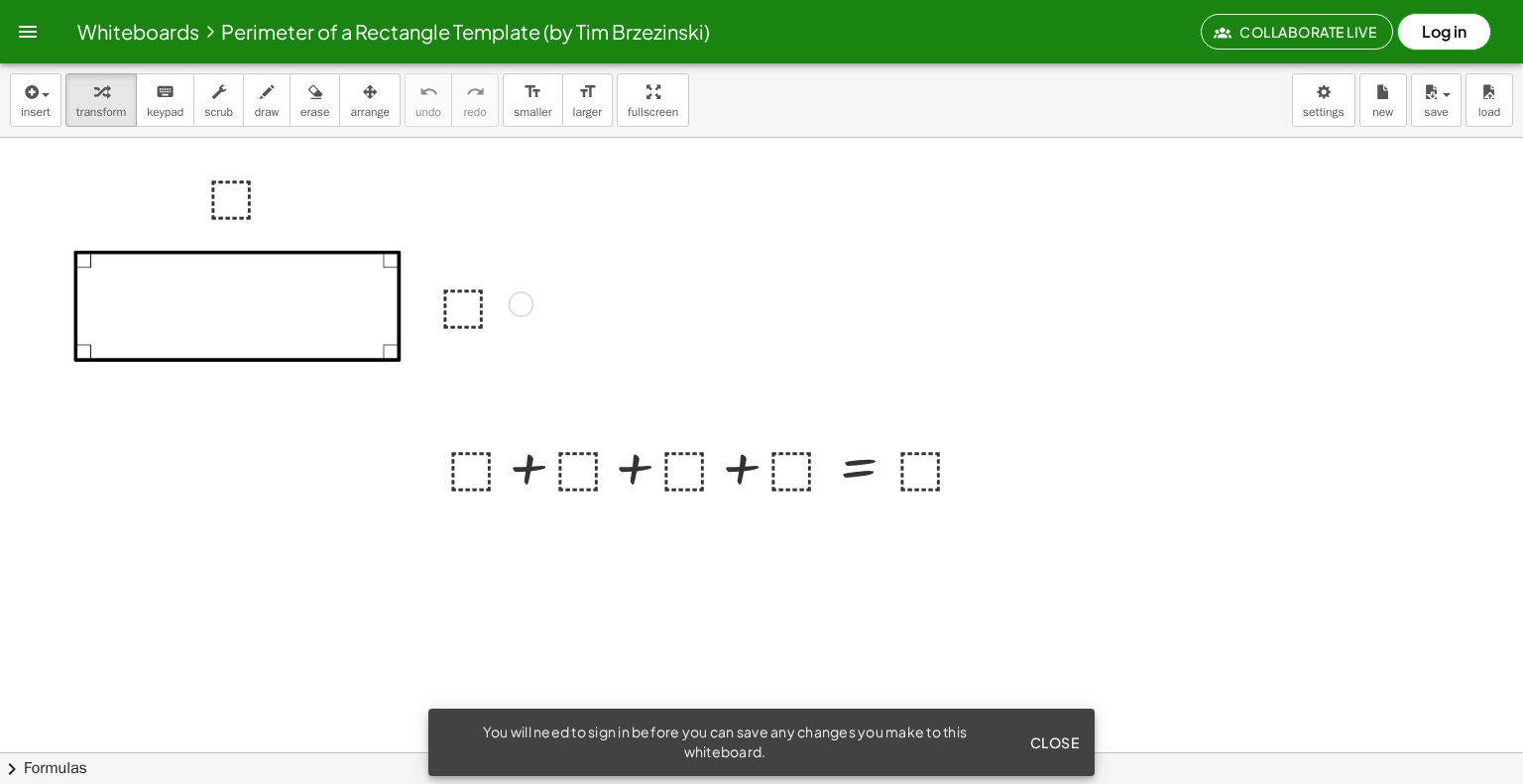 click at bounding box center (483, 302) 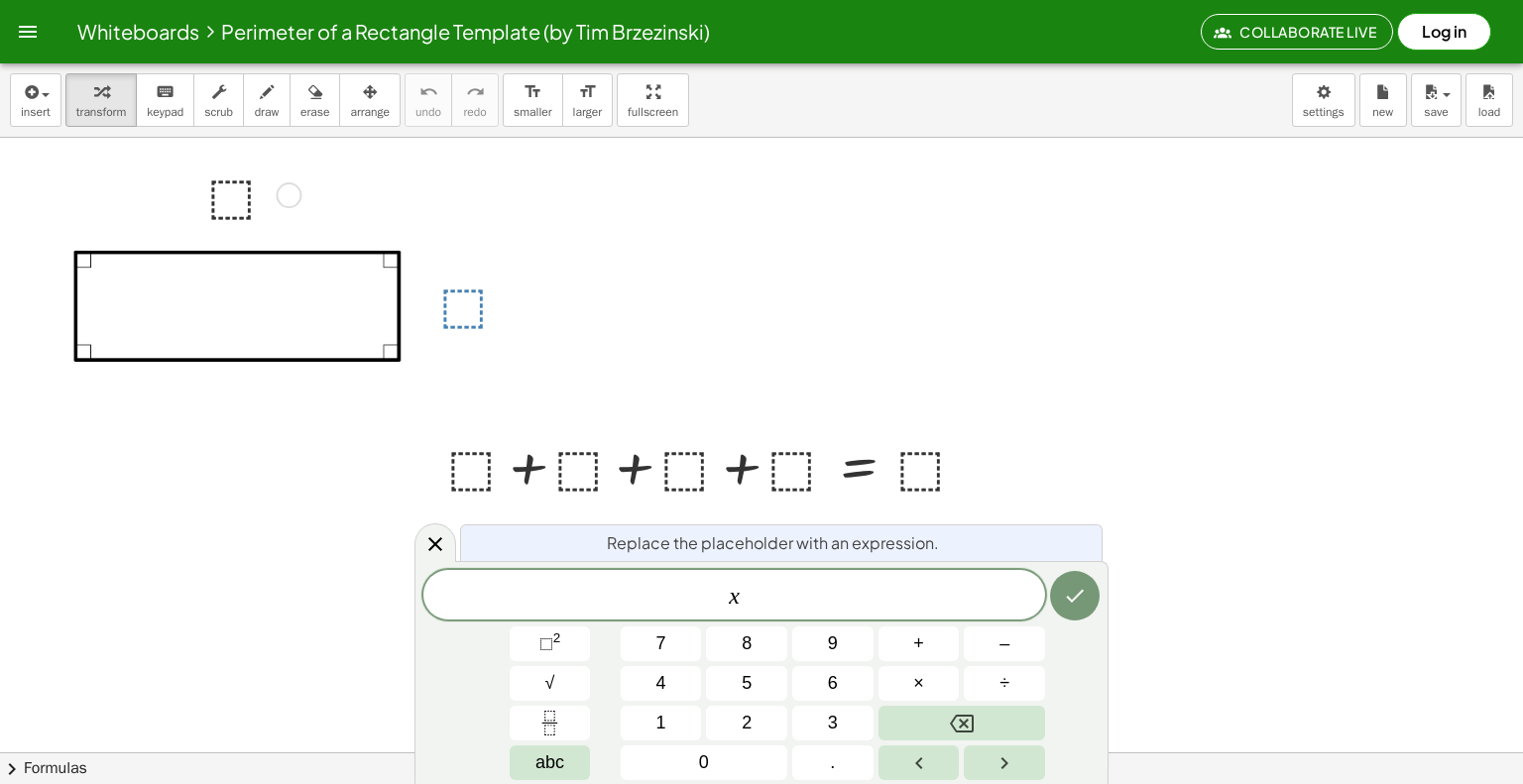click at bounding box center (251, 193) 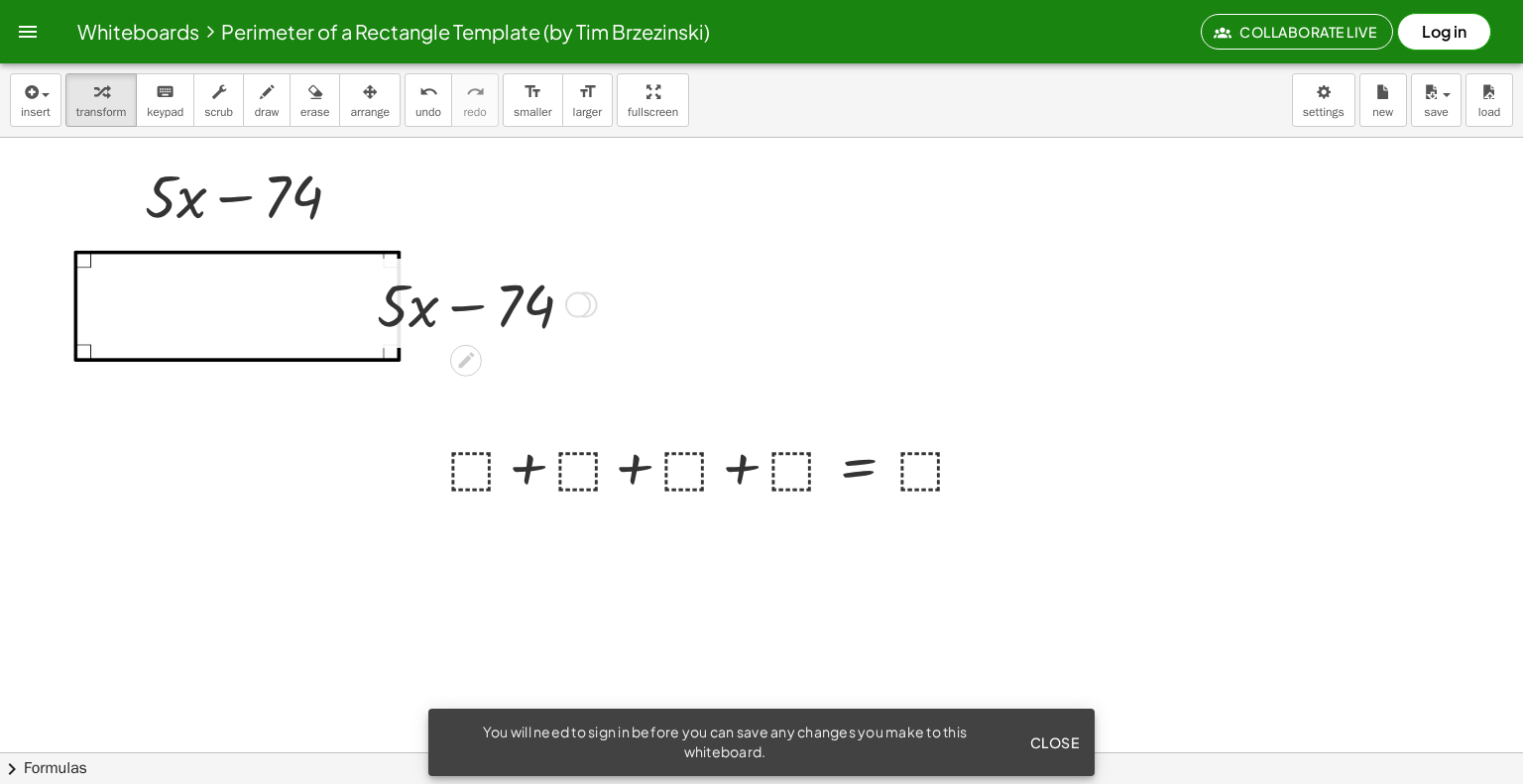 click at bounding box center (483, 303) 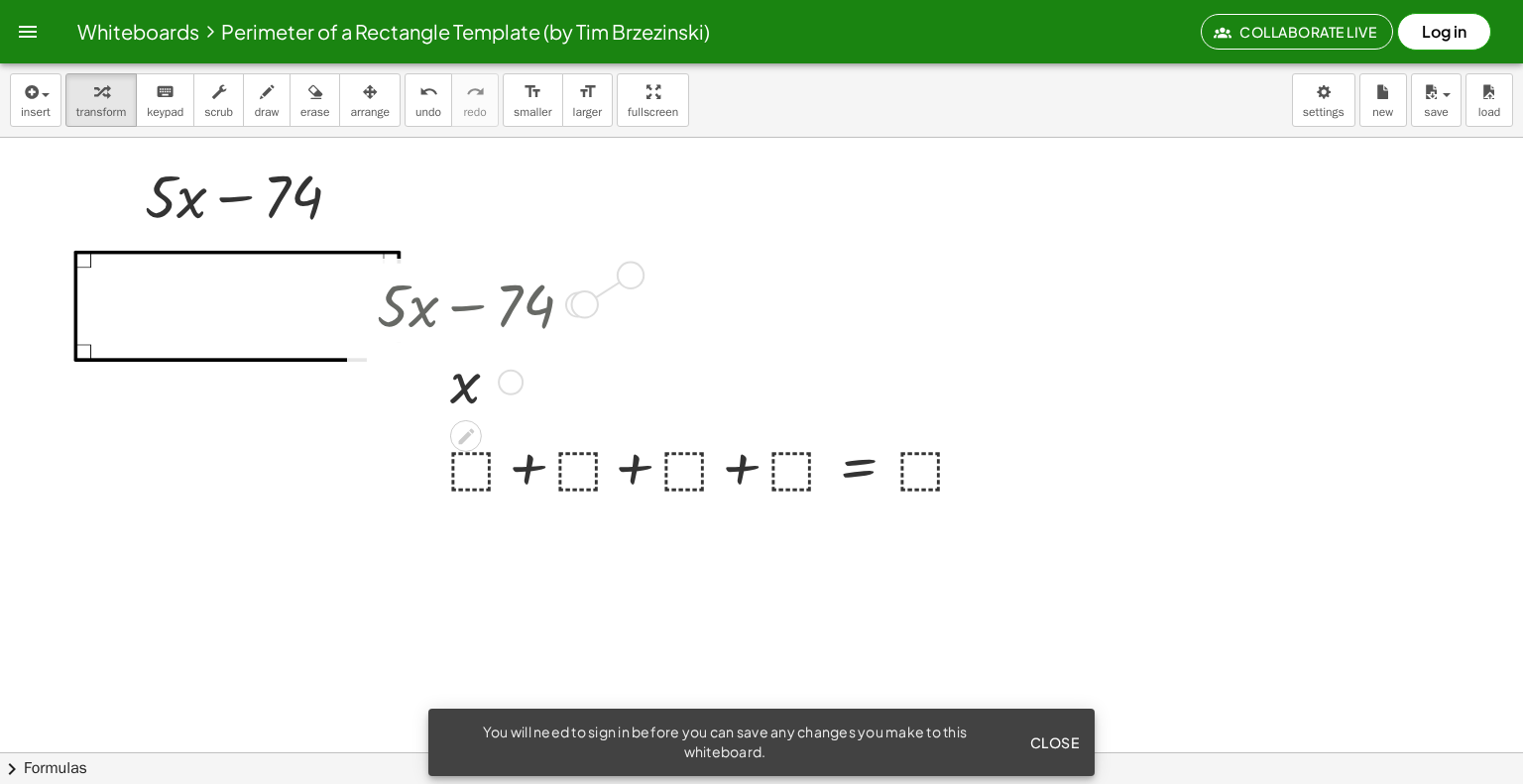 drag, startPoint x: 586, startPoint y: 304, endPoint x: 569, endPoint y: 296, distance: 18.788294 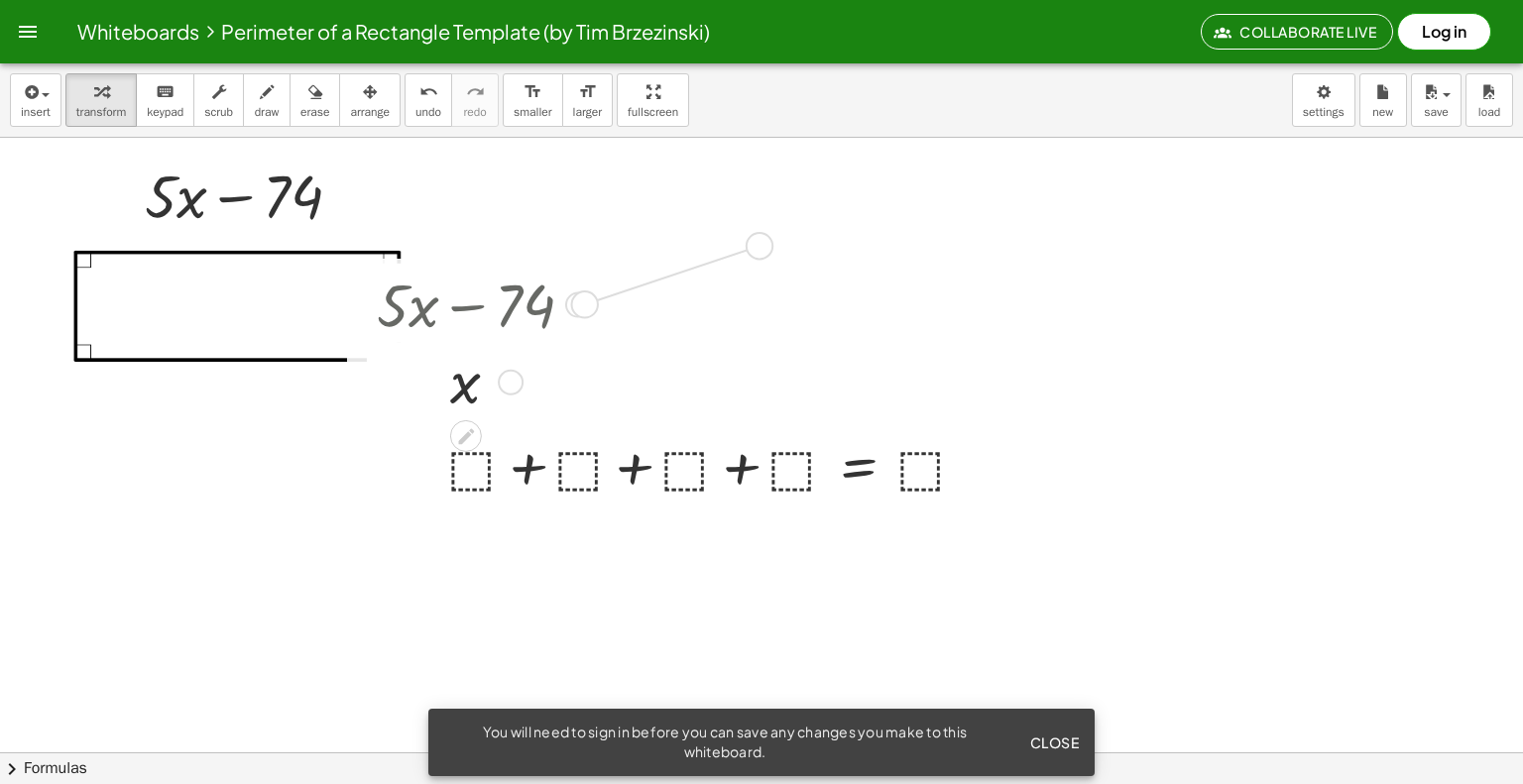 drag, startPoint x: 579, startPoint y: 296, endPoint x: 790, endPoint y: 236, distance: 219.36499 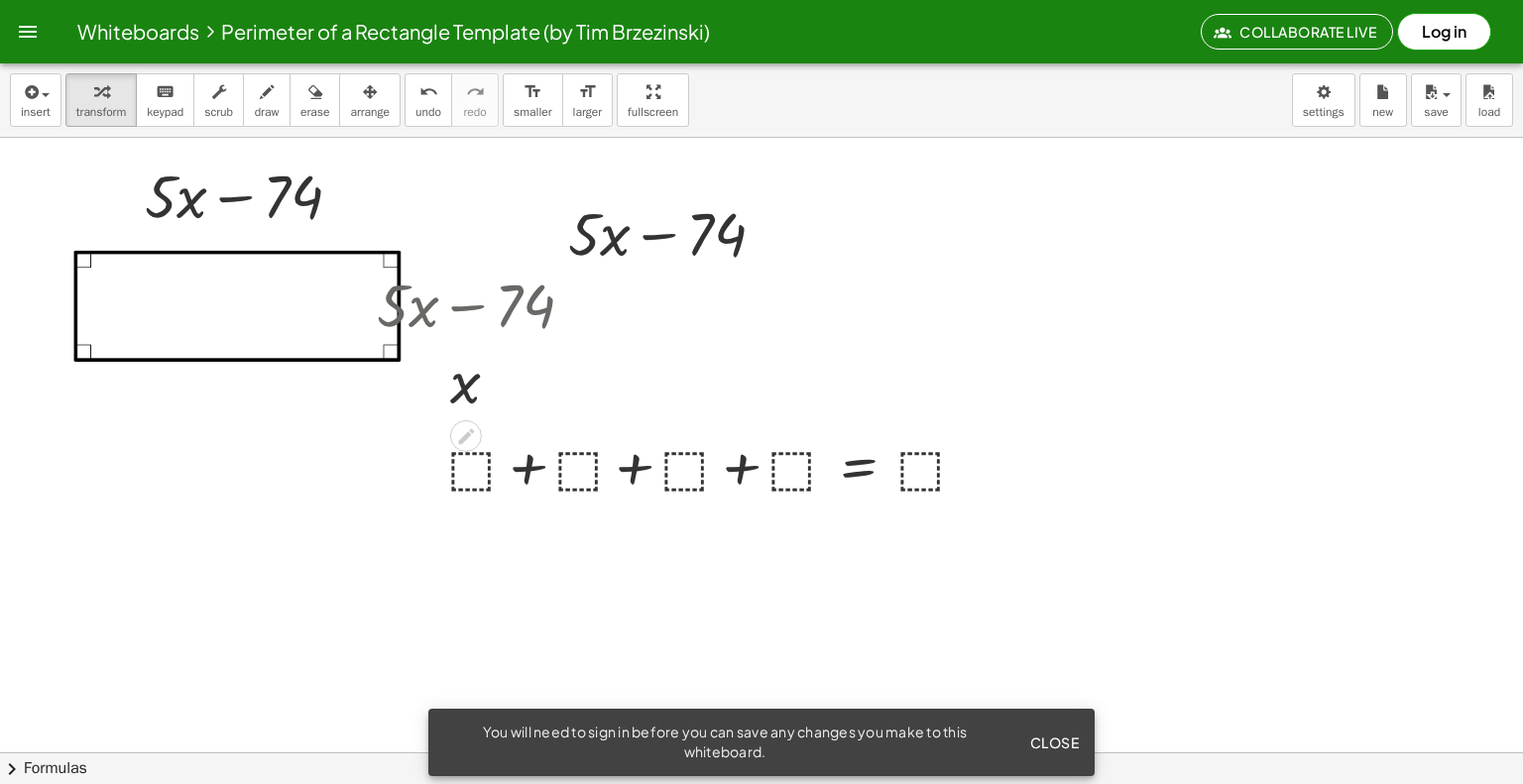 drag, startPoint x: 559, startPoint y: 306, endPoint x: 657, endPoint y: 281, distance: 101.13852 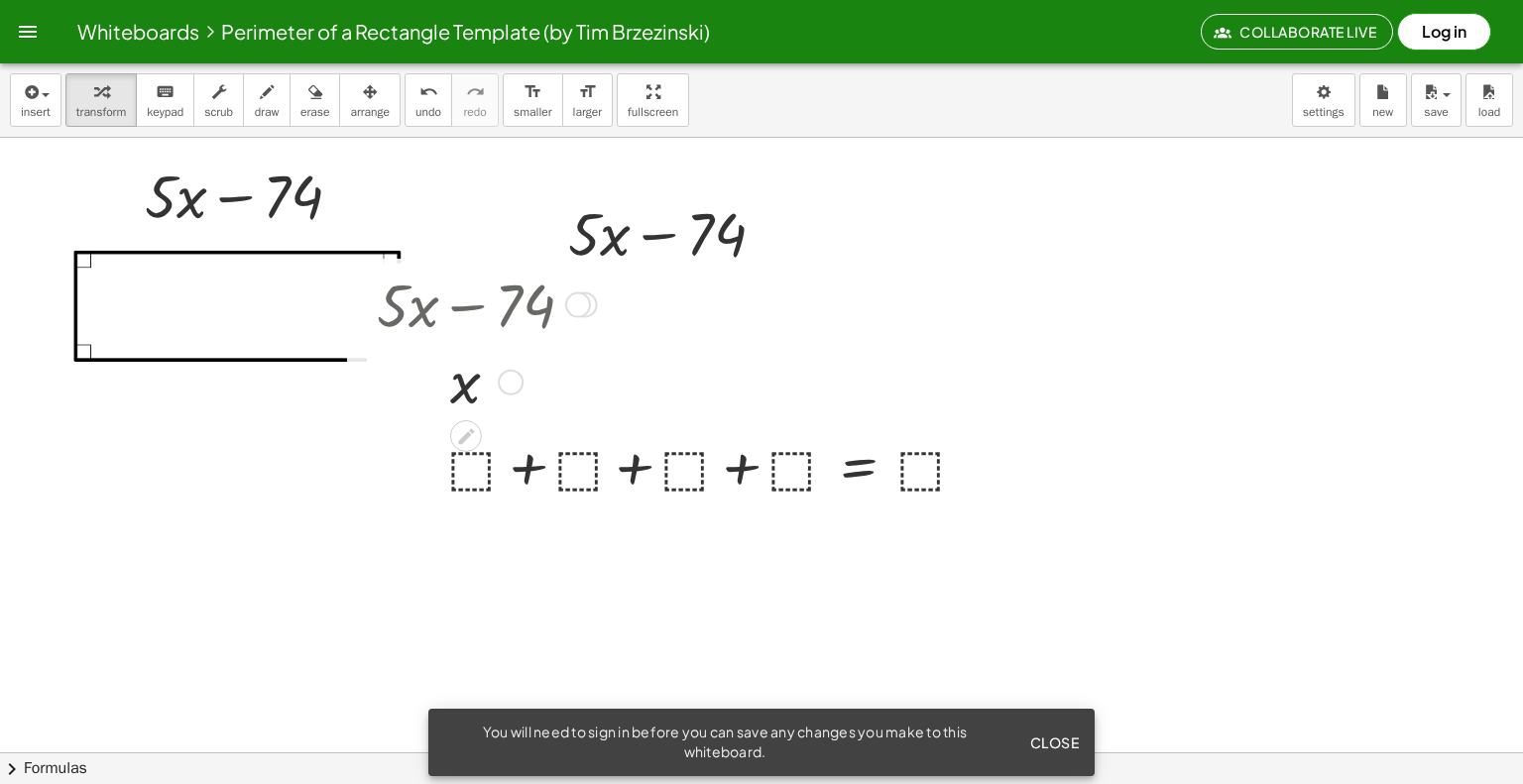 drag, startPoint x: 575, startPoint y: 306, endPoint x: 870, endPoint y: 275, distance: 296.62434 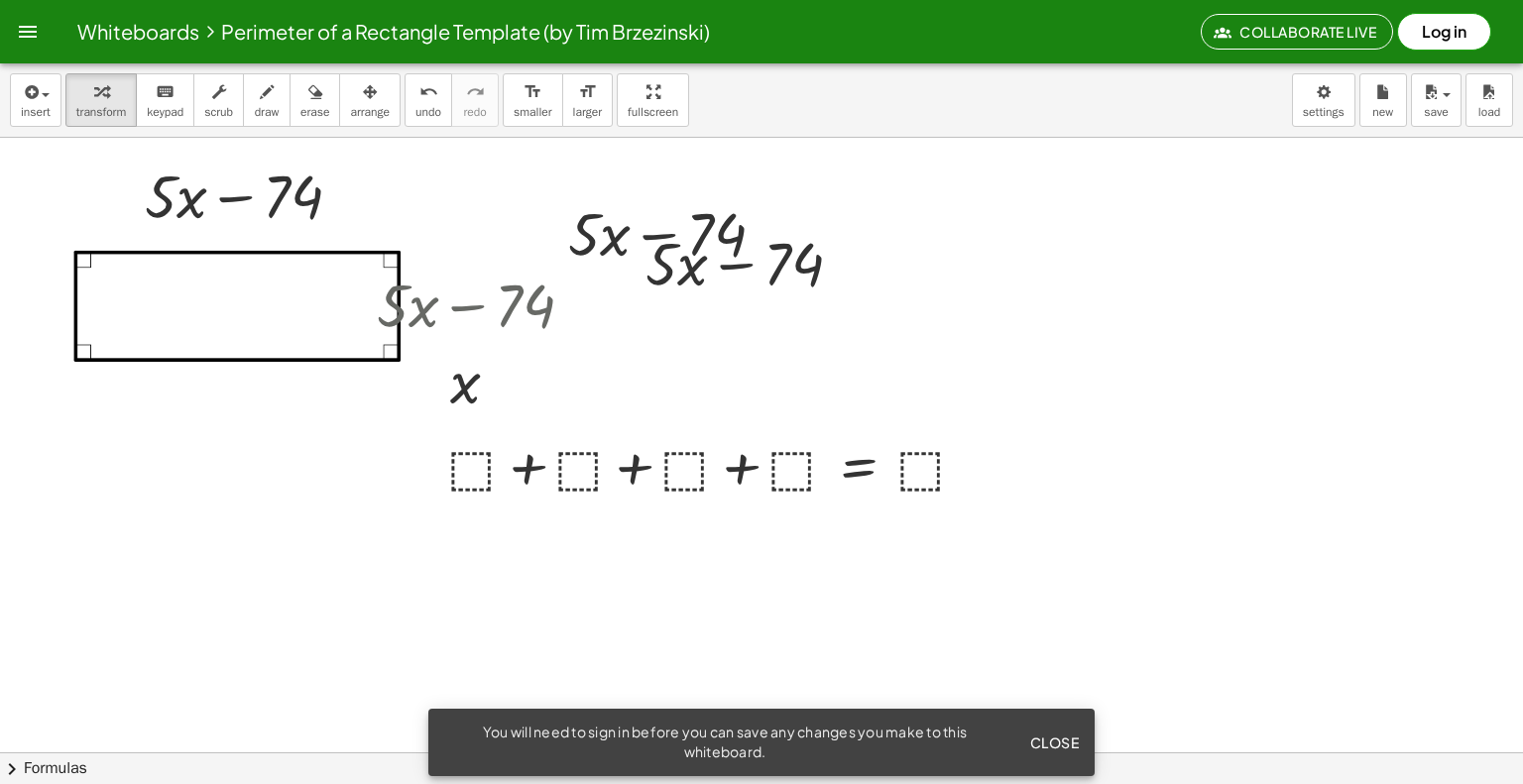 drag, startPoint x: 734, startPoint y: 318, endPoint x: 572, endPoint y: 195, distance: 203.40354 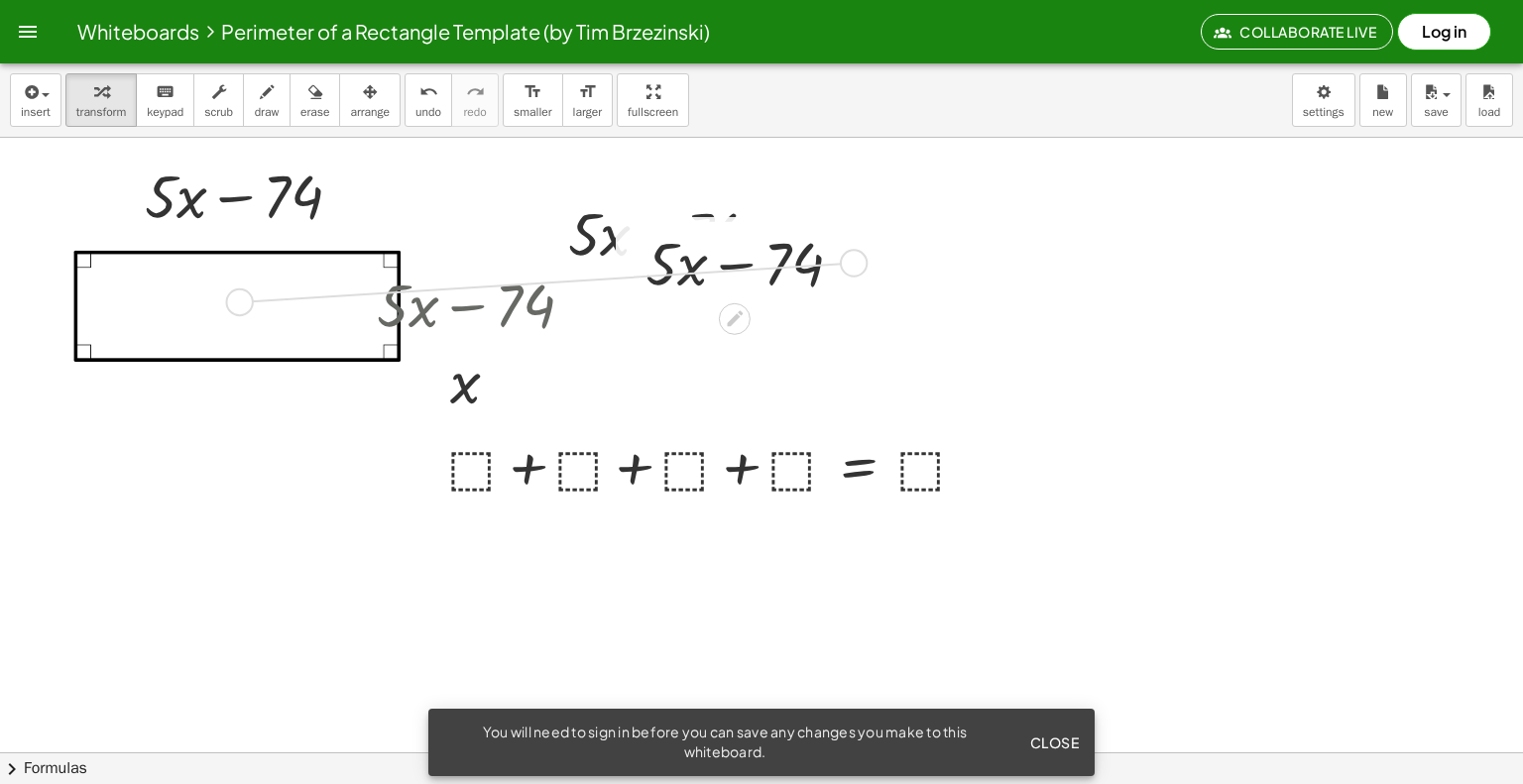 drag, startPoint x: 849, startPoint y: 261, endPoint x: 0, endPoint y: 290, distance: 849.4951 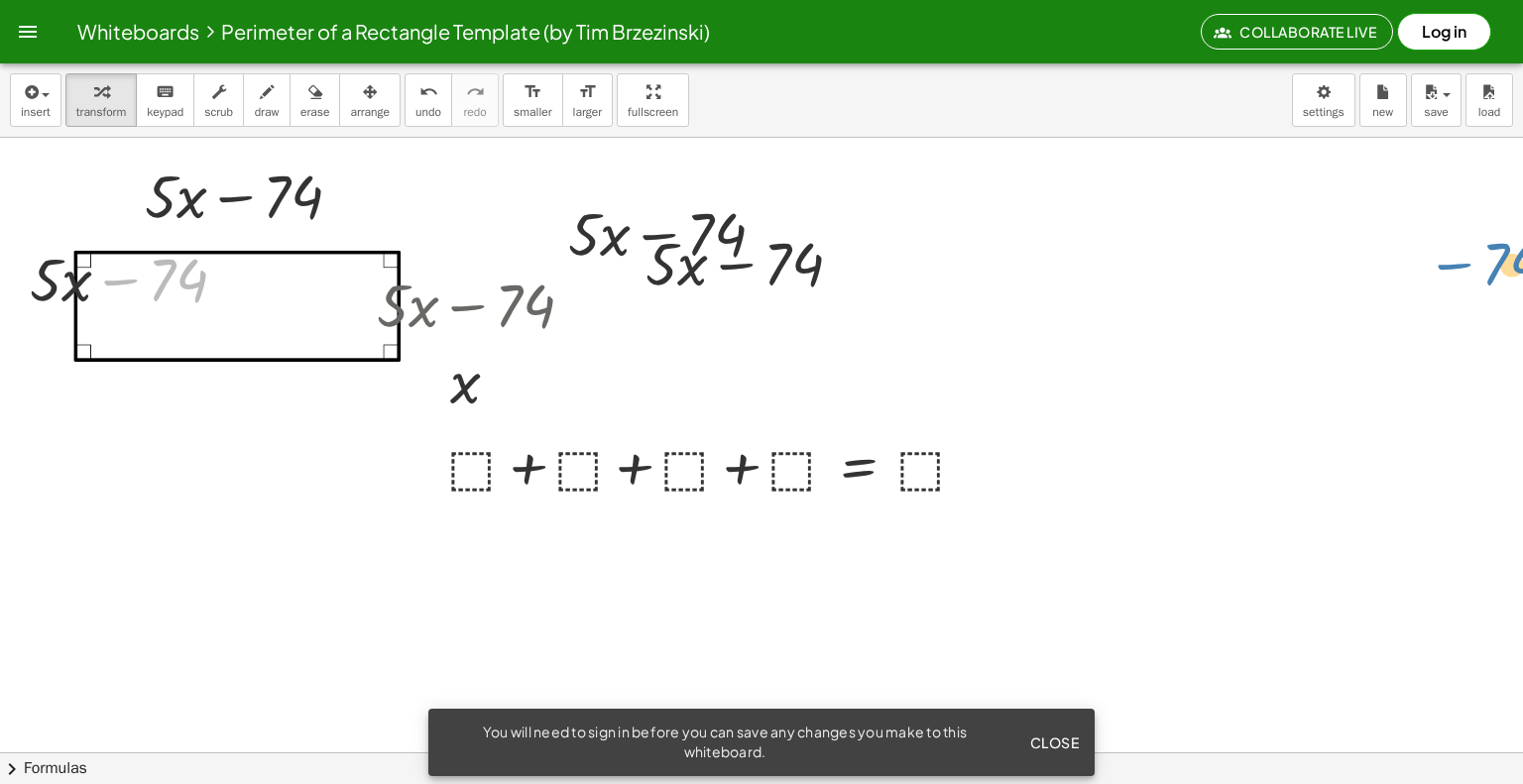 drag, startPoint x: 150, startPoint y: 278, endPoint x: 1522, endPoint y: 261, distance: 1372.1053 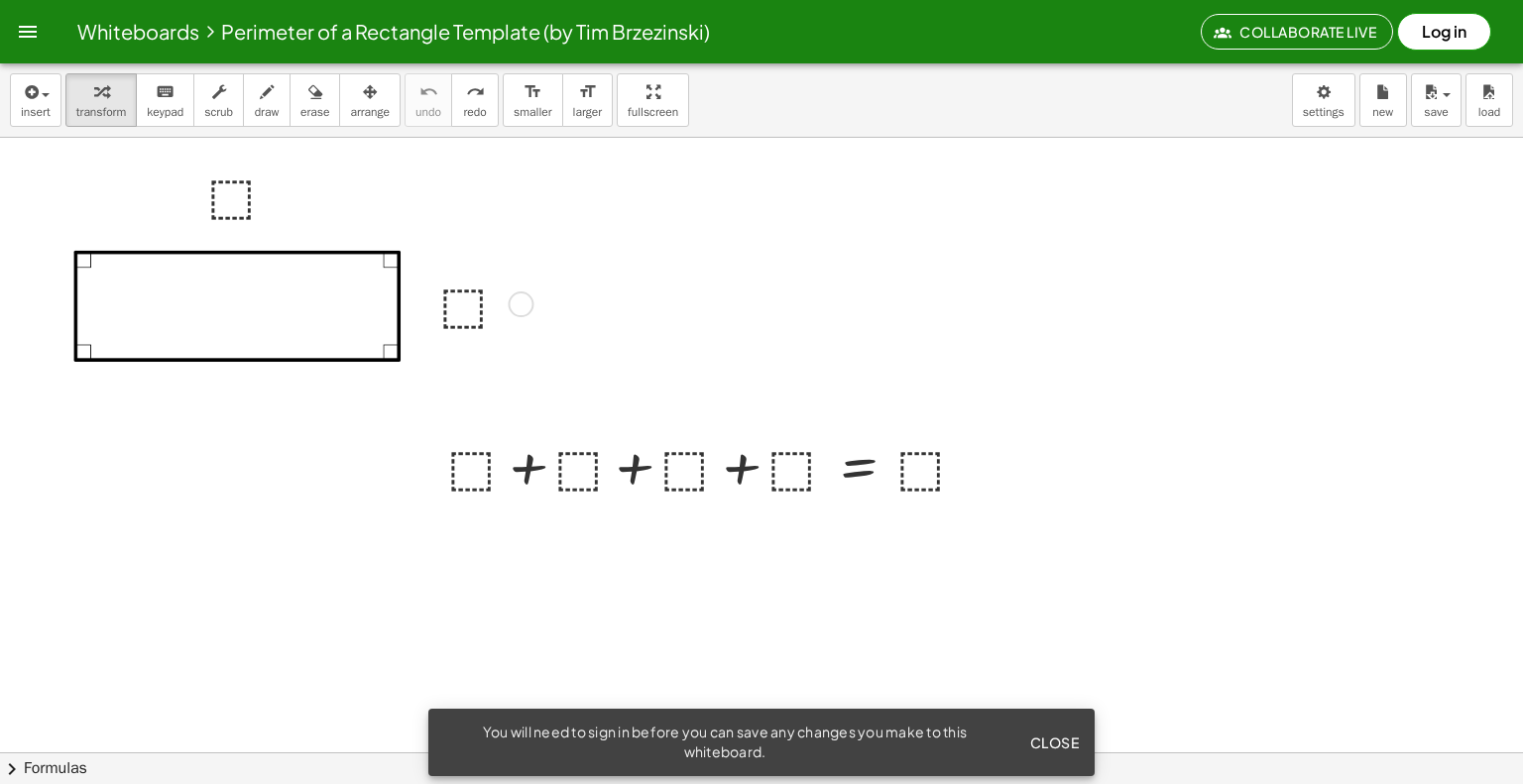 click at bounding box center [483, 302] 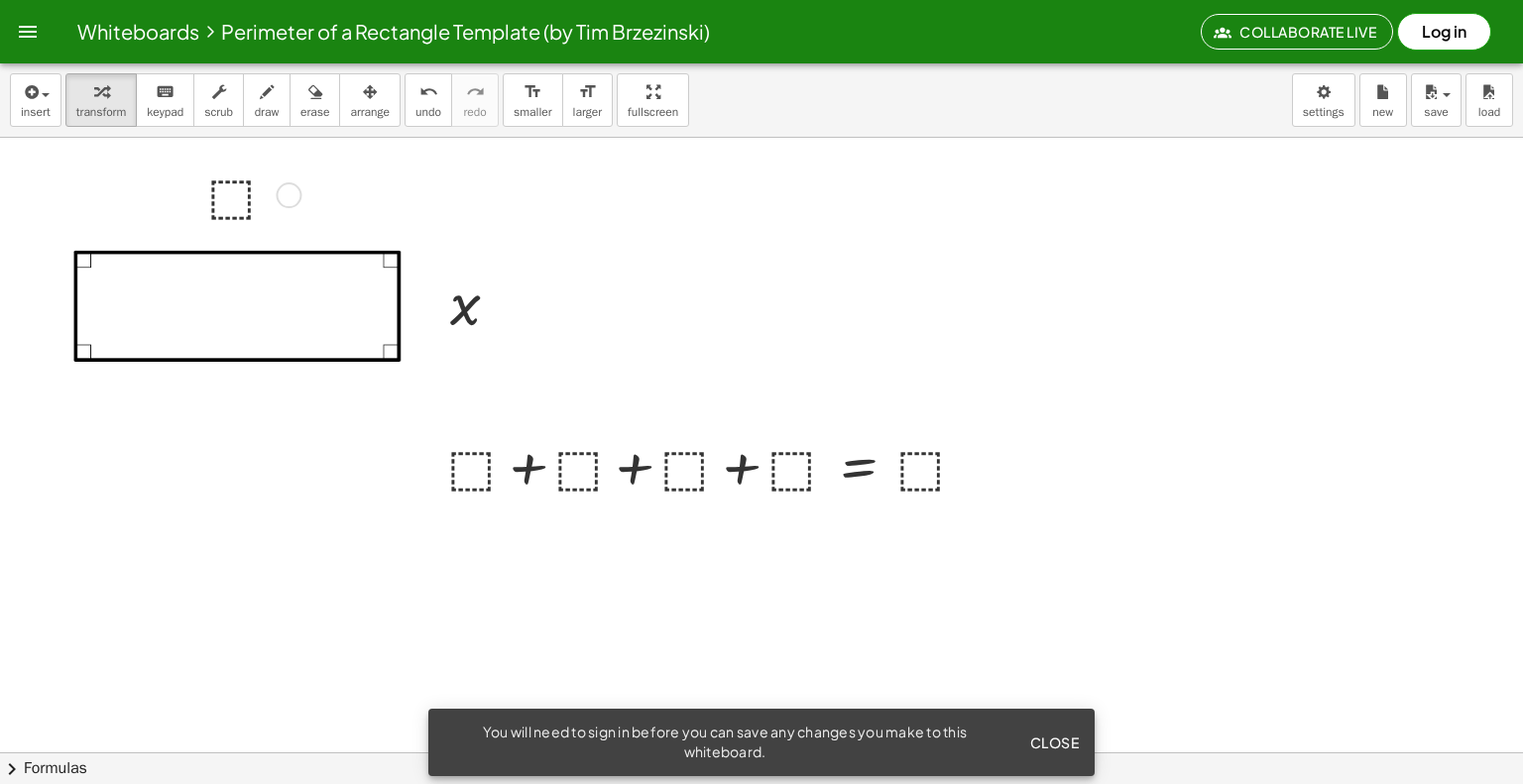 click at bounding box center [251, 193] 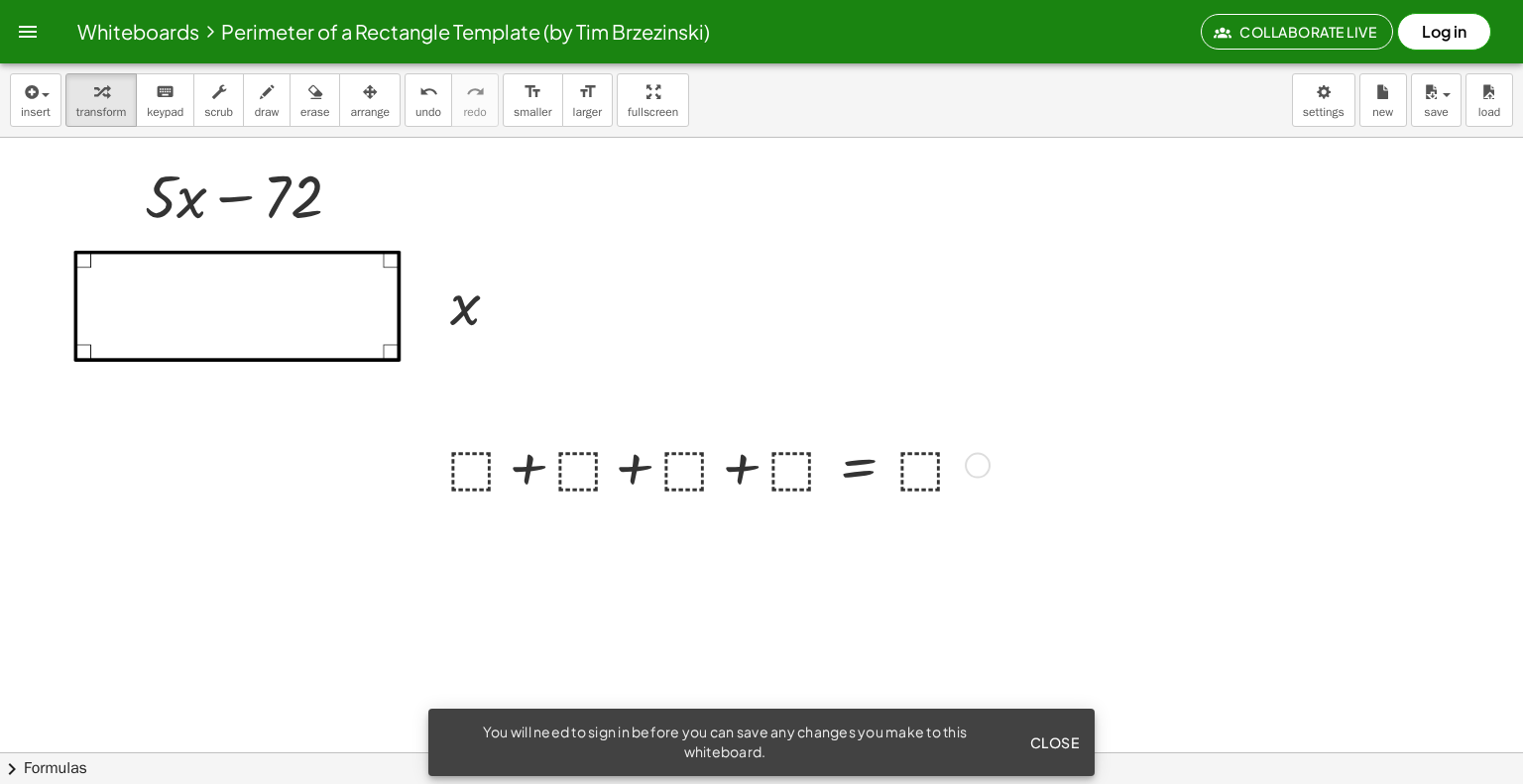 click at bounding box center [715, 464] 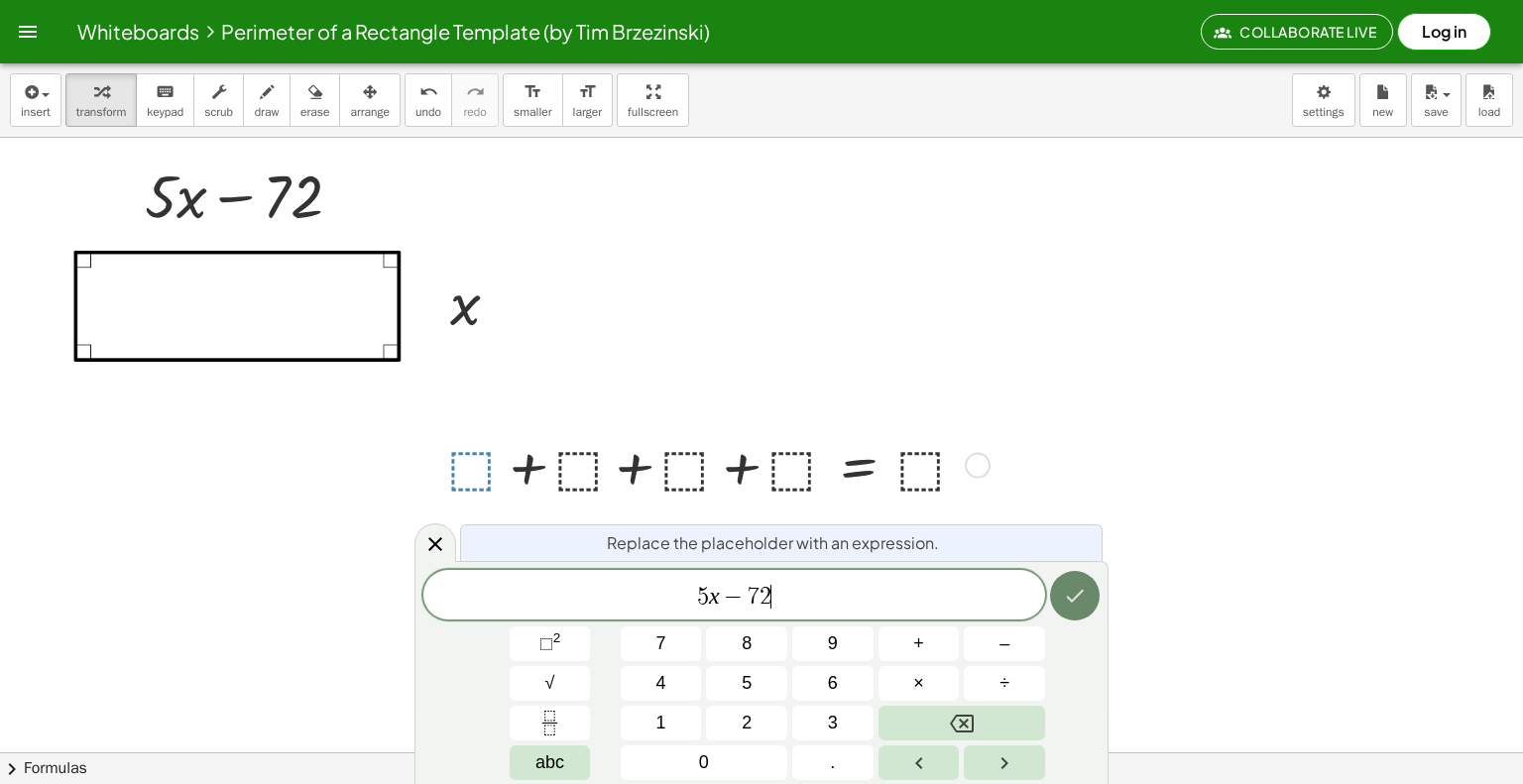 drag, startPoint x: 1100, startPoint y: 606, endPoint x: 1074, endPoint y: 603, distance: 26.172505 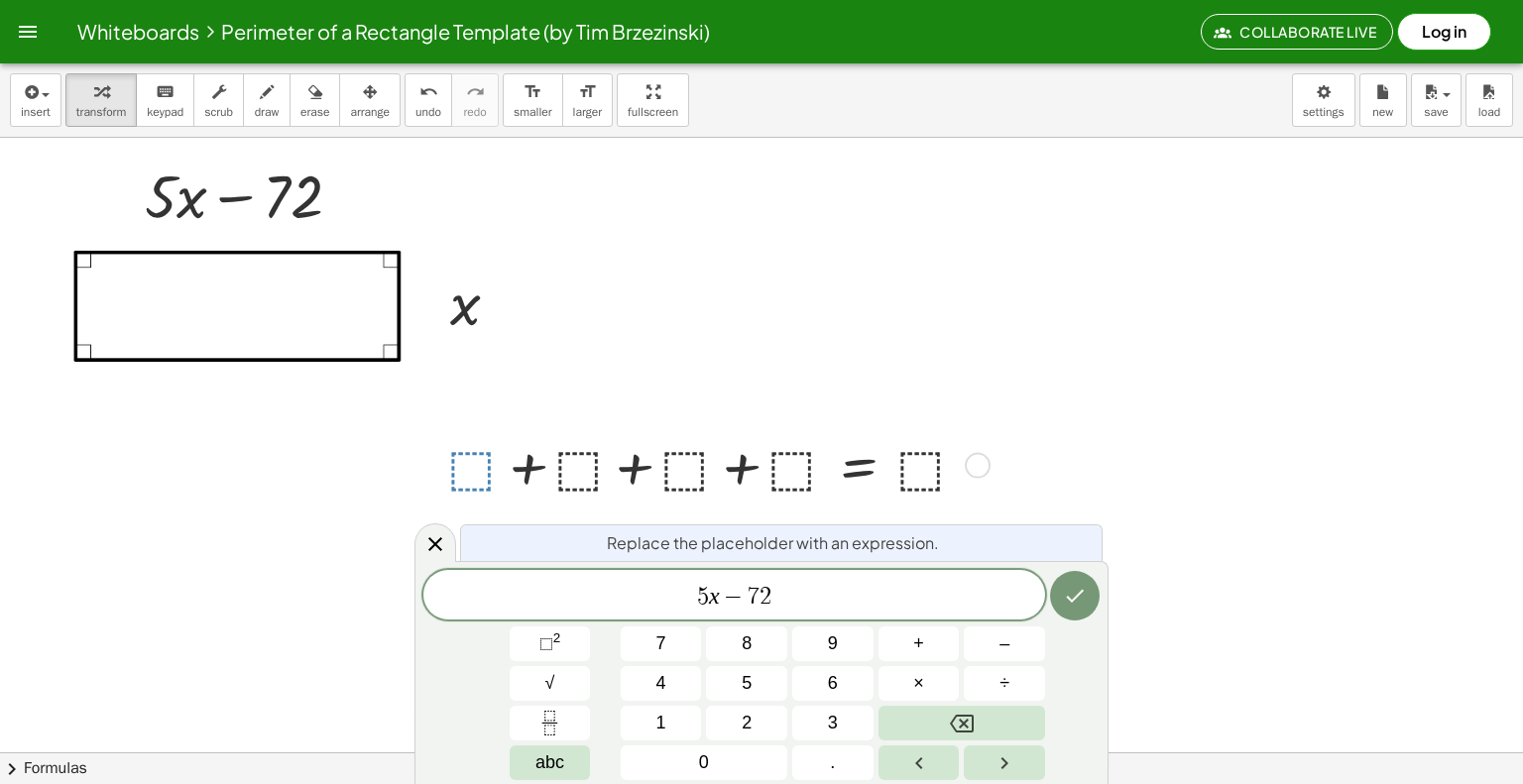 click on "5 x − 7 2" at bounding box center (734, 597) 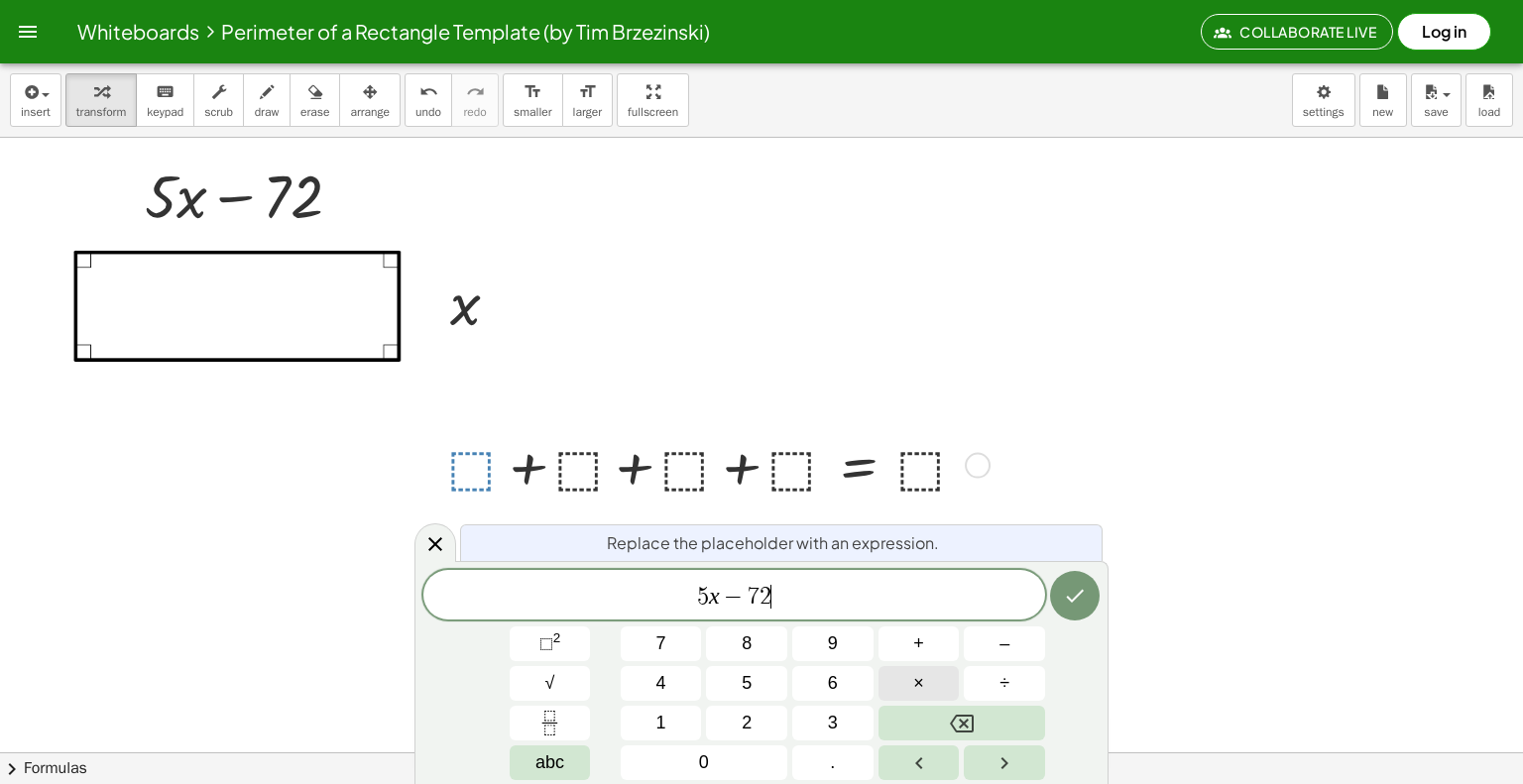 click on "×" at bounding box center (918, 683) 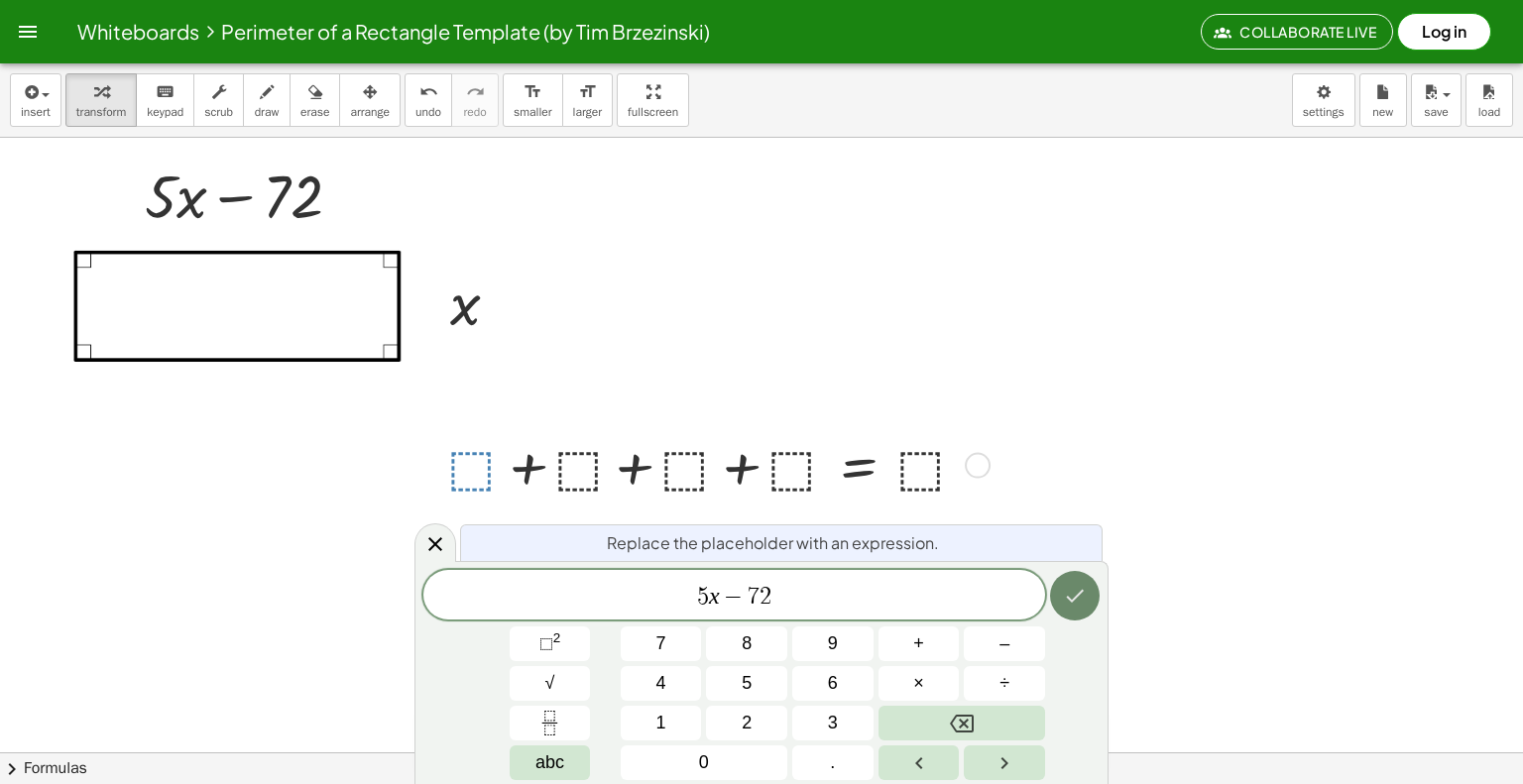 click at bounding box center [1075, 596] 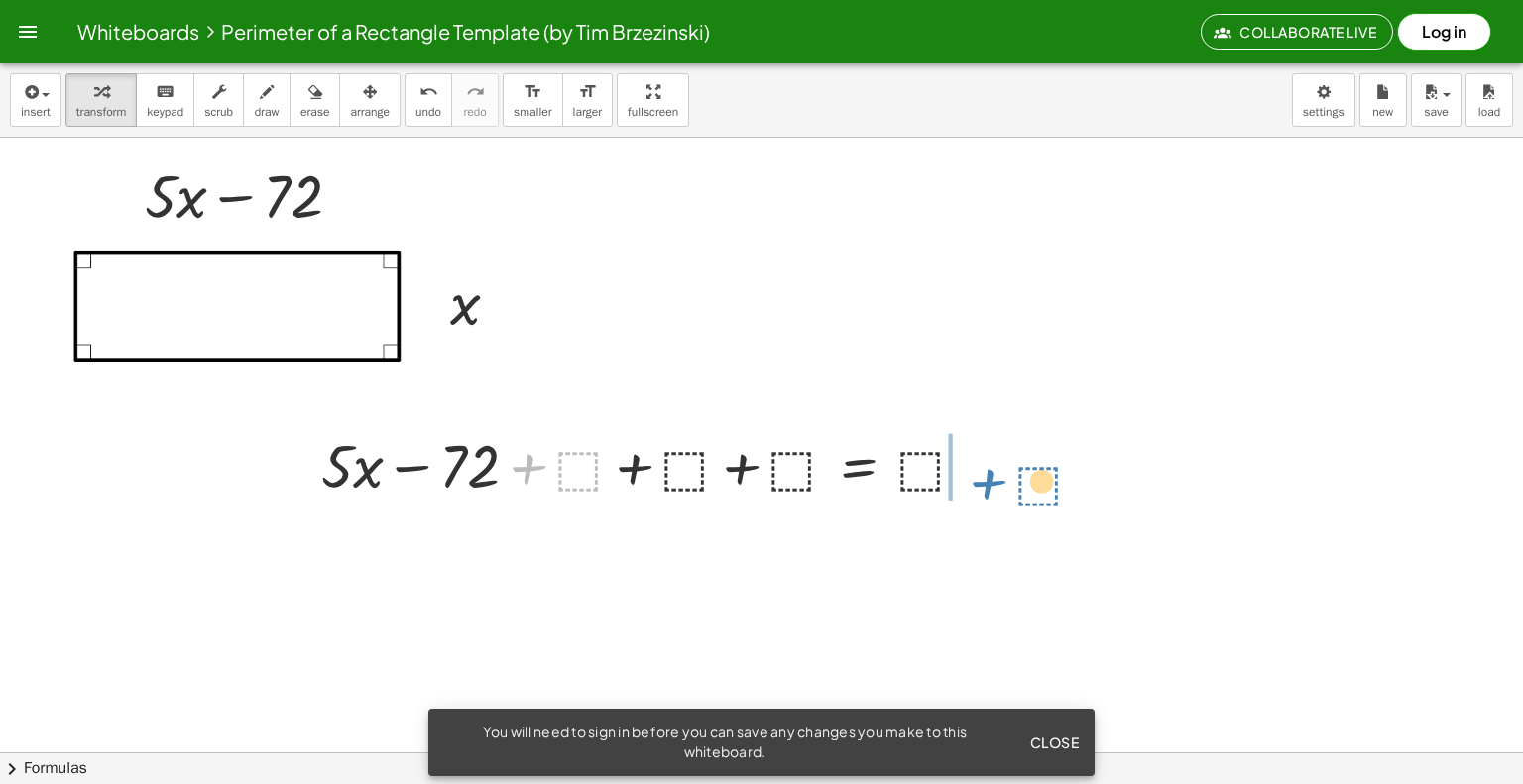 drag, startPoint x: 533, startPoint y: 478, endPoint x: 1009, endPoint y: 489, distance: 476.12708 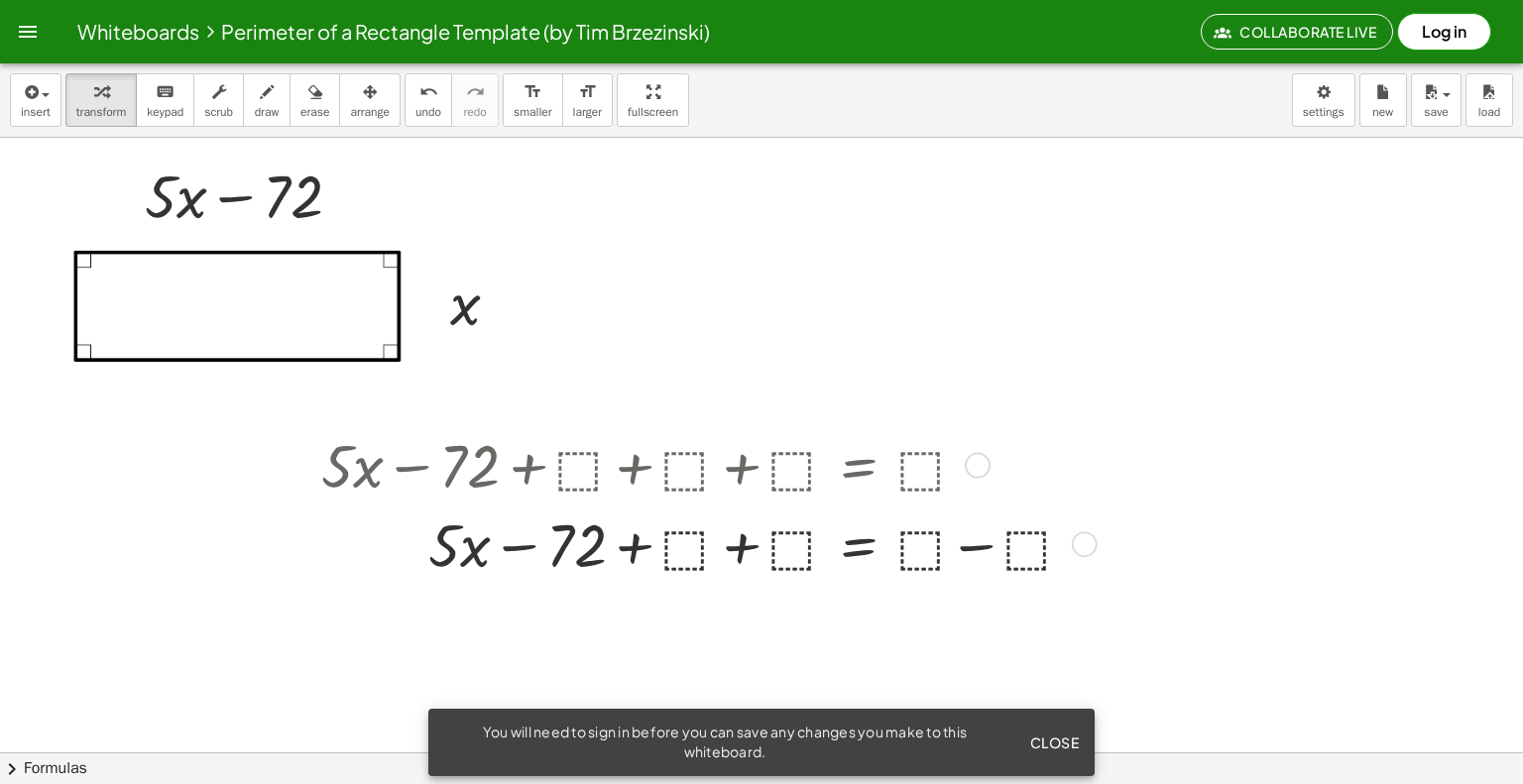 click at bounding box center (705, 464) 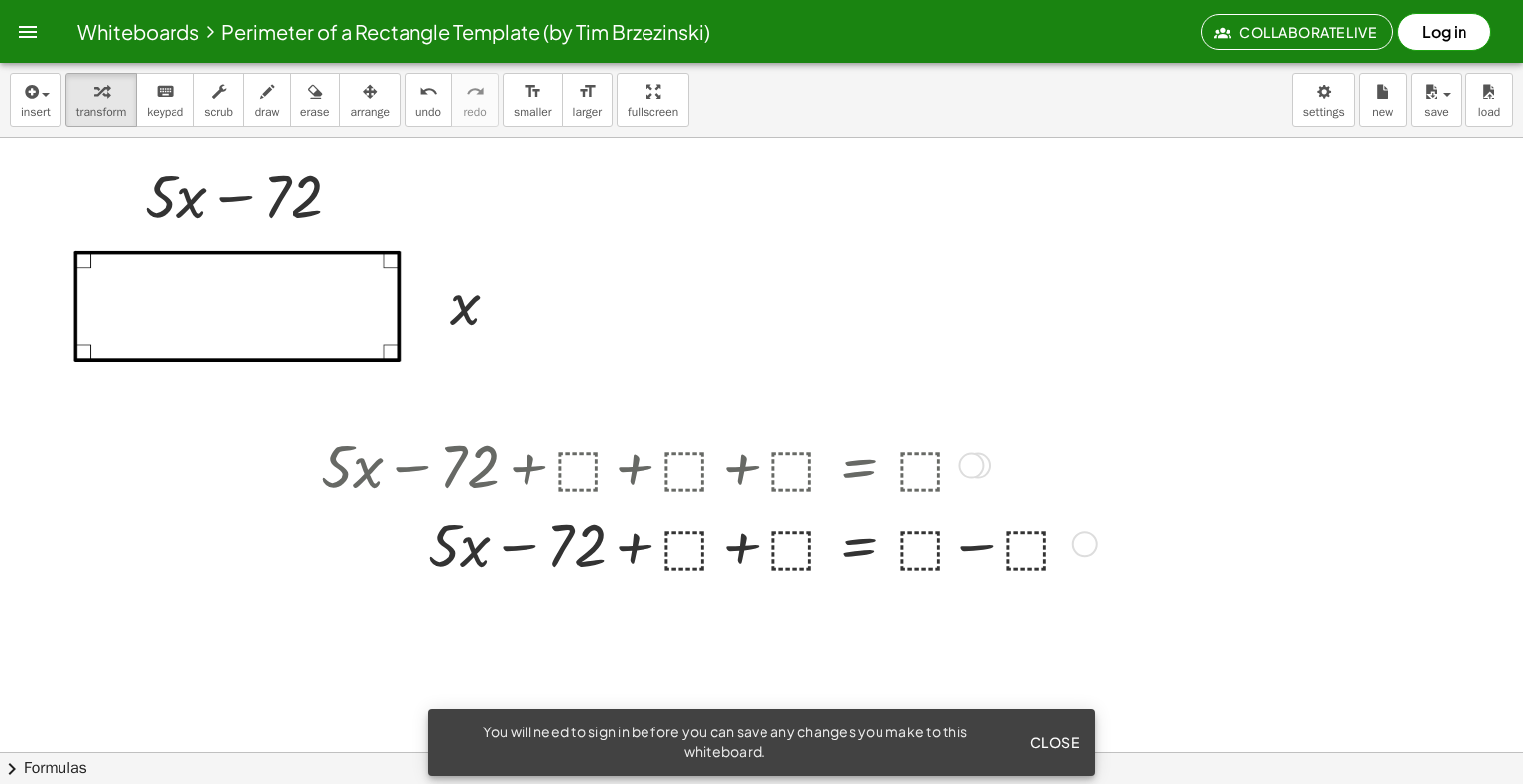 click at bounding box center [705, 543] 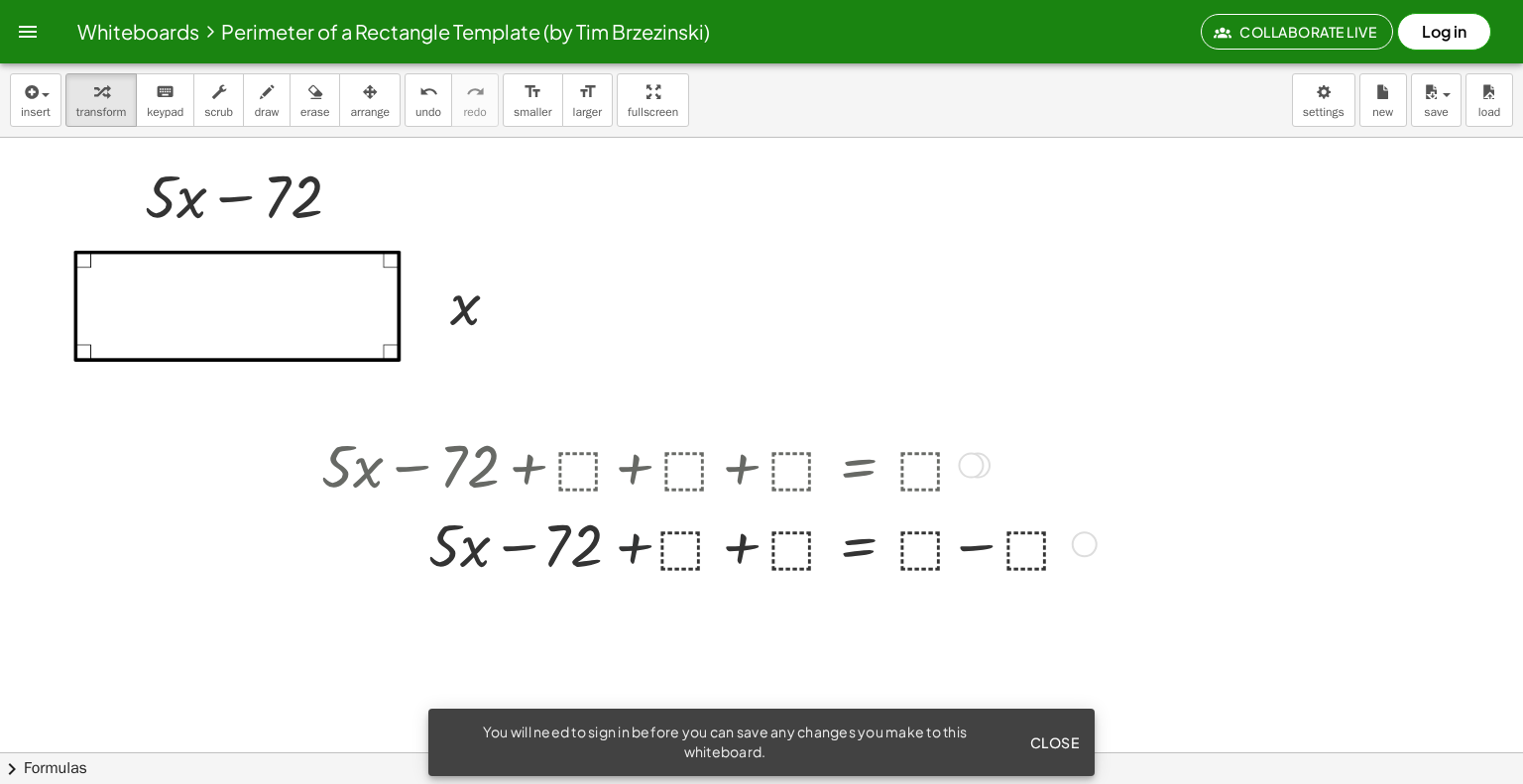 click at bounding box center [705, 543] 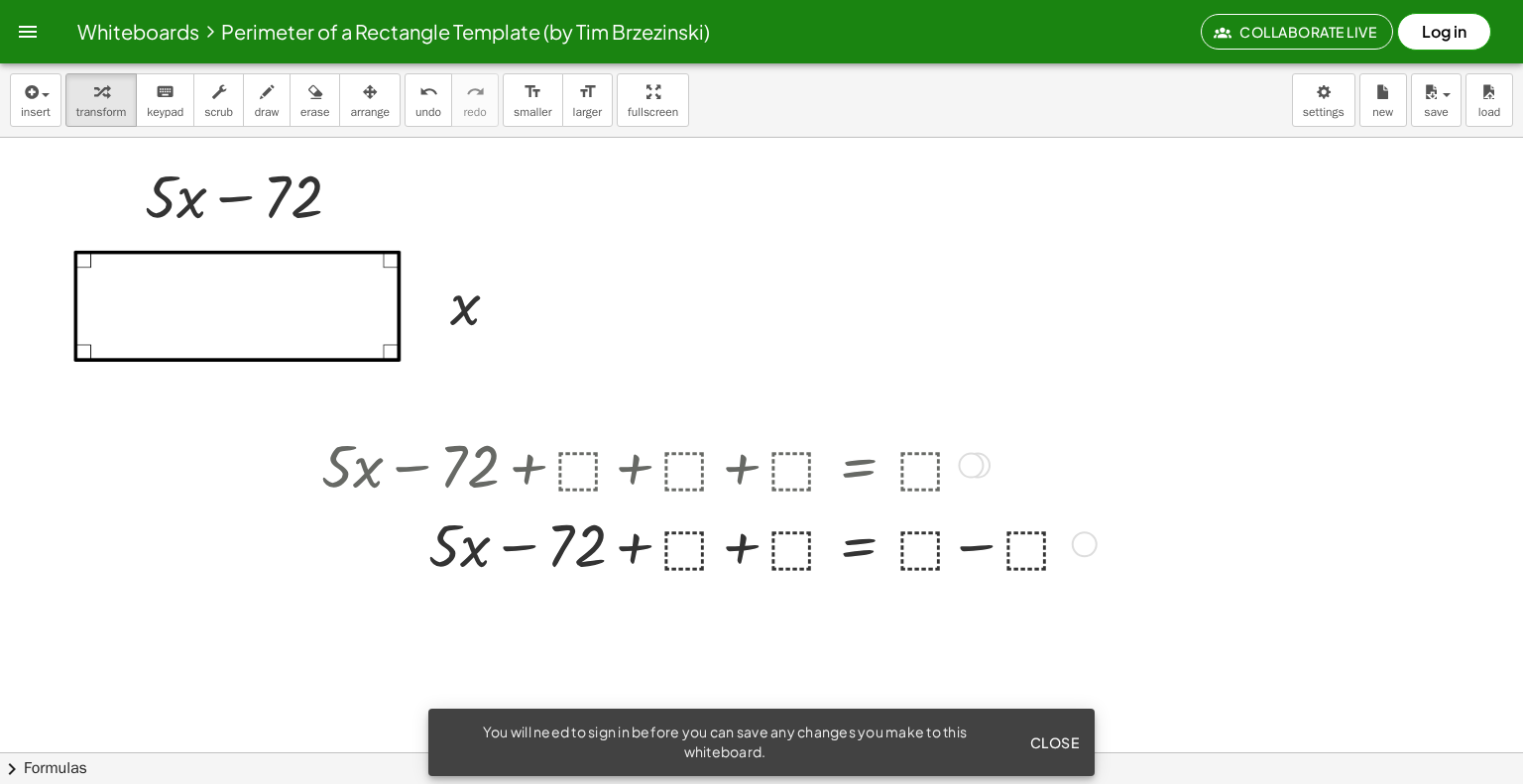 click at bounding box center (705, 543) 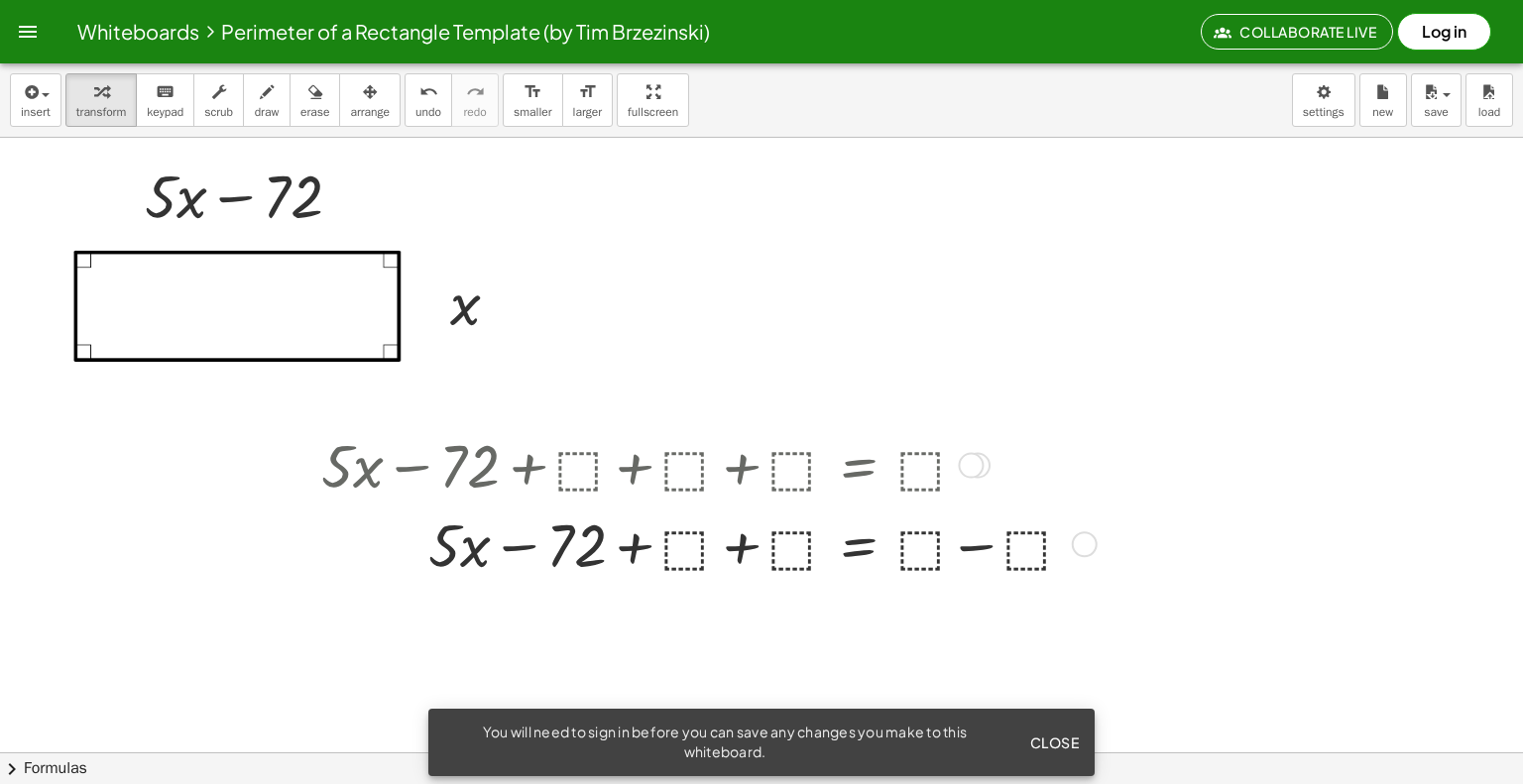 drag, startPoint x: 636, startPoint y: 548, endPoint x: 627, endPoint y: 557, distance: 12.727922 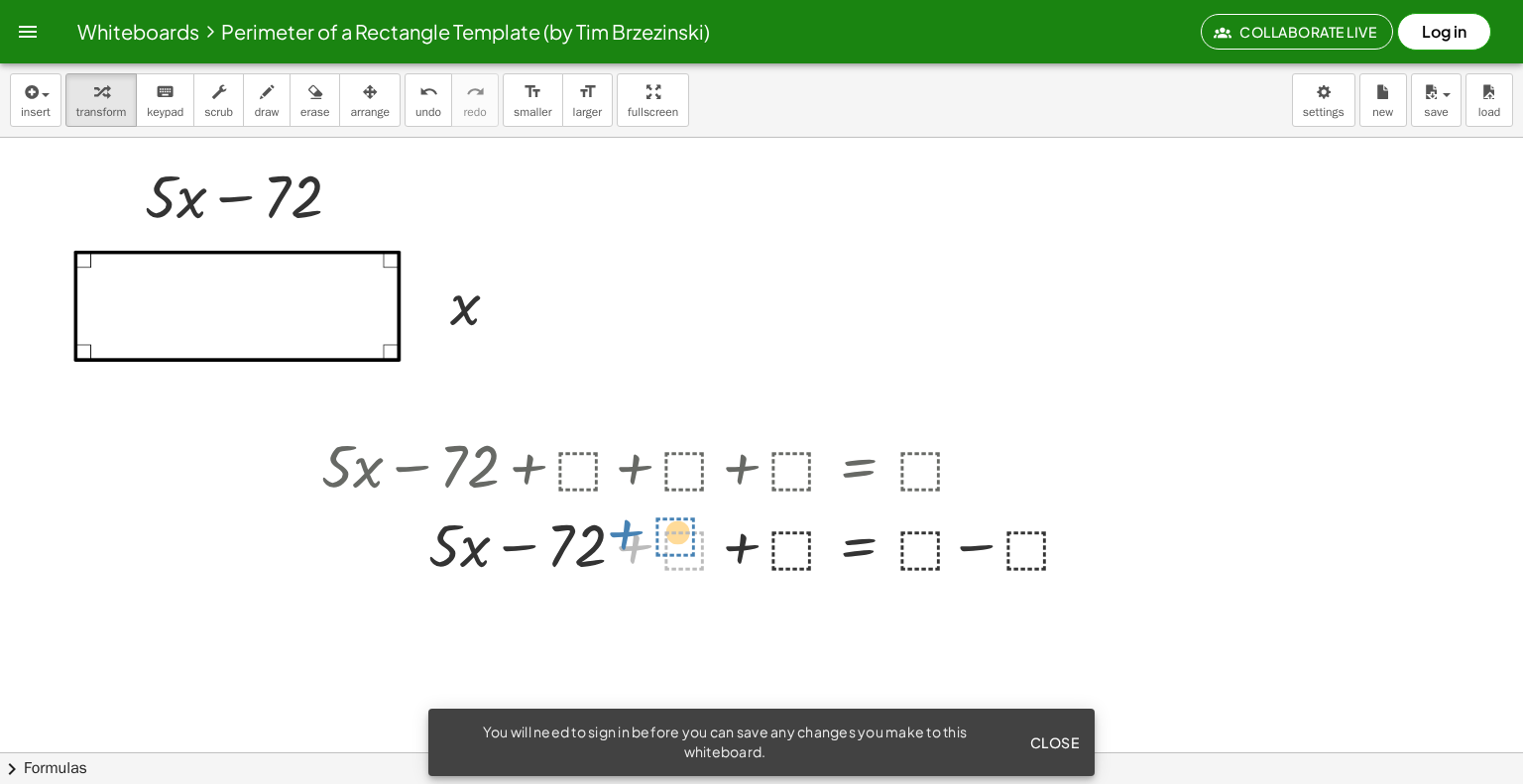 drag, startPoint x: 633, startPoint y: 551, endPoint x: 625, endPoint y: 544, distance: 10.630146 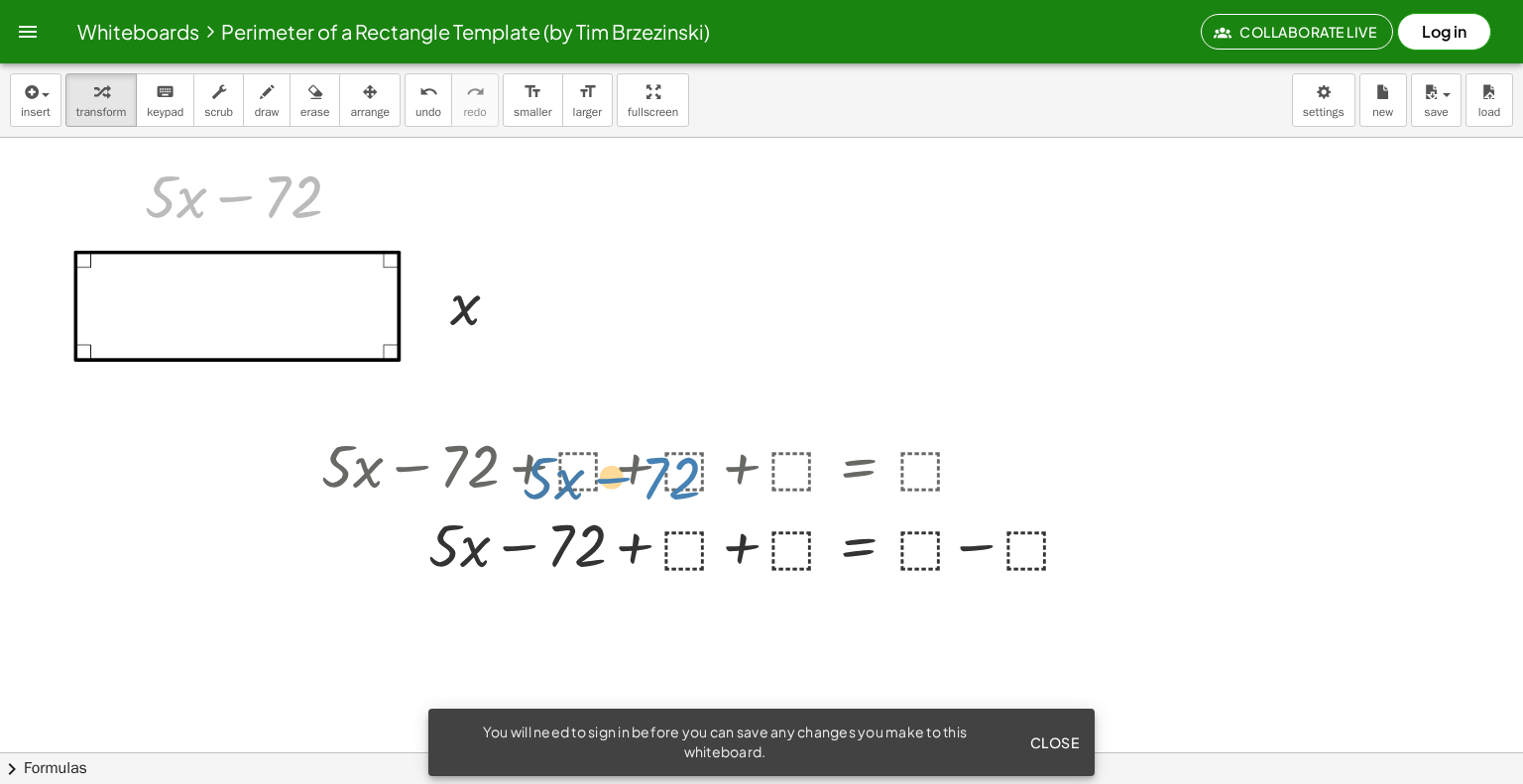 drag, startPoint x: 282, startPoint y: 201, endPoint x: 661, endPoint y: 485, distance: 473.60004 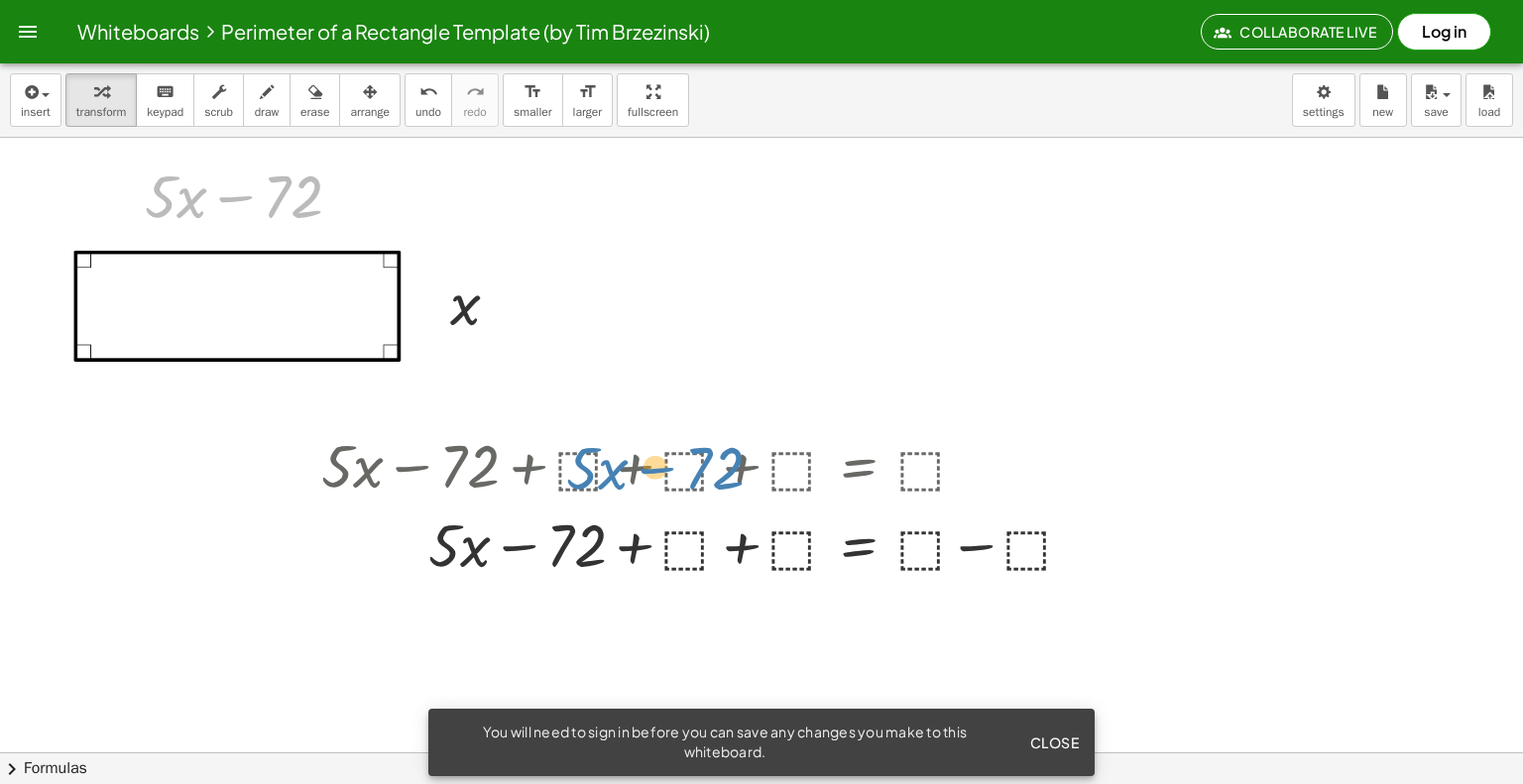 drag, startPoint x: 275, startPoint y: 218, endPoint x: 697, endPoint y: 490, distance: 502.0637 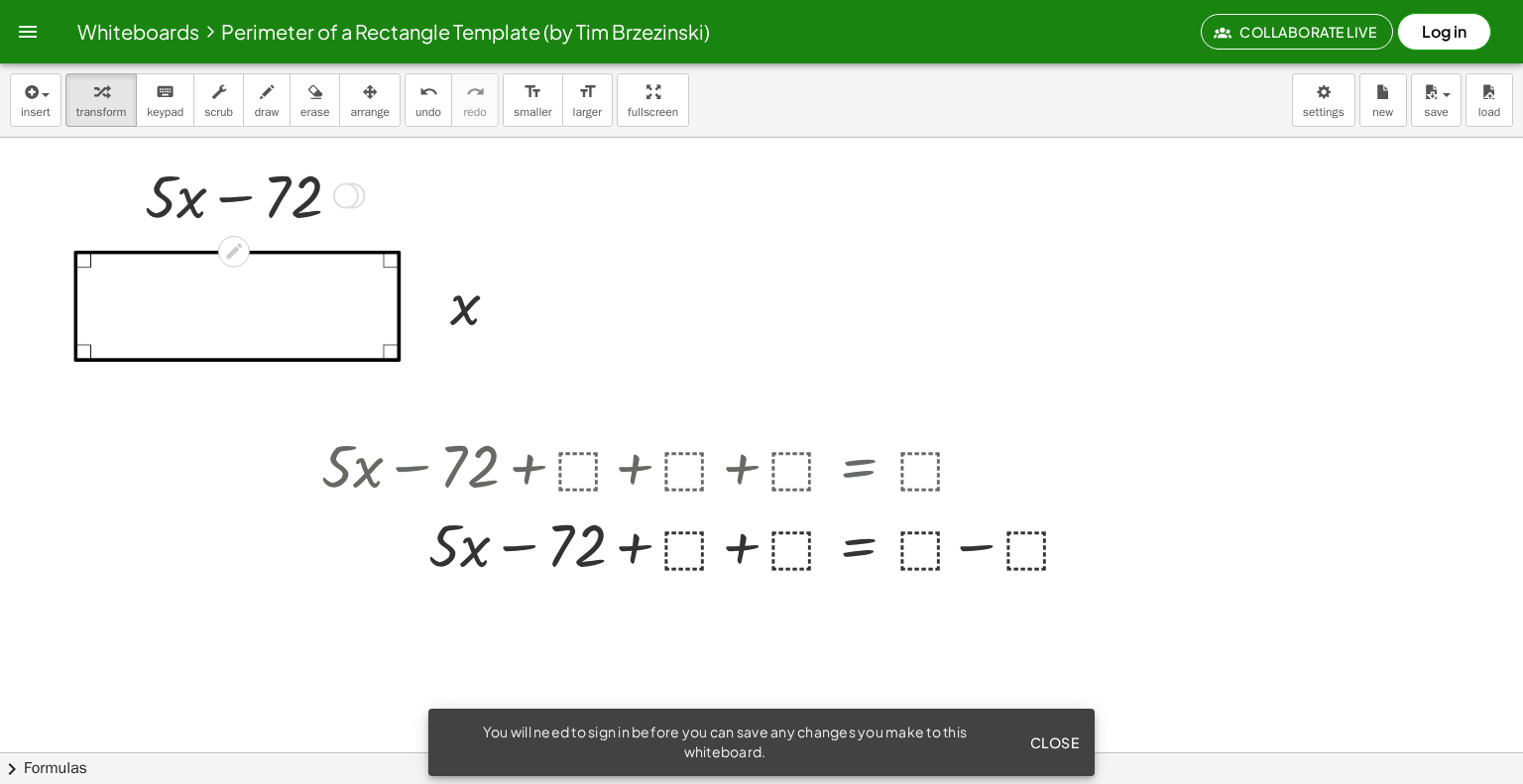 drag, startPoint x: 584, startPoint y: 466, endPoint x: 604, endPoint y: 451, distance: 25 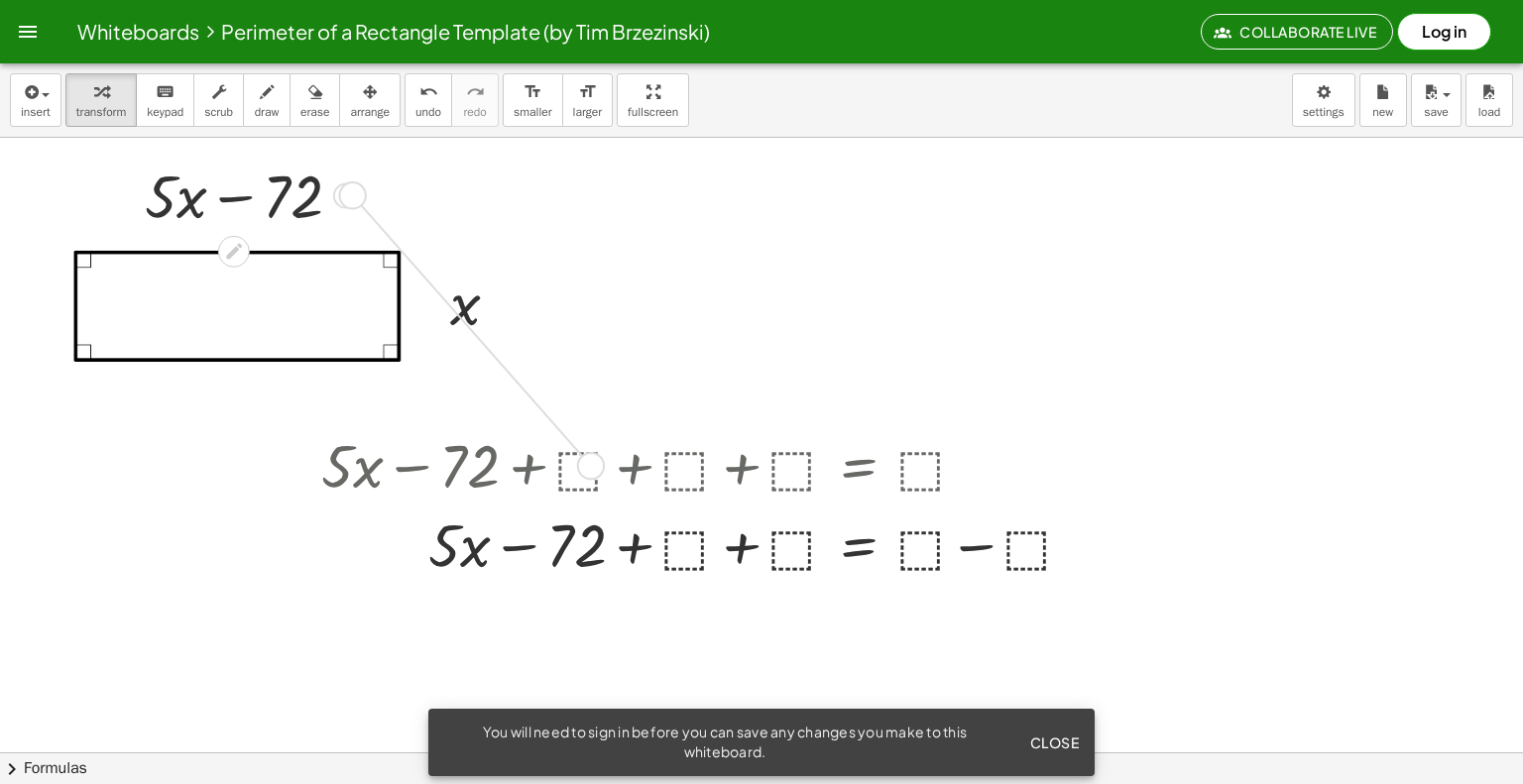 drag, startPoint x: 349, startPoint y: 197, endPoint x: 597, endPoint y: 480, distance: 376.2885 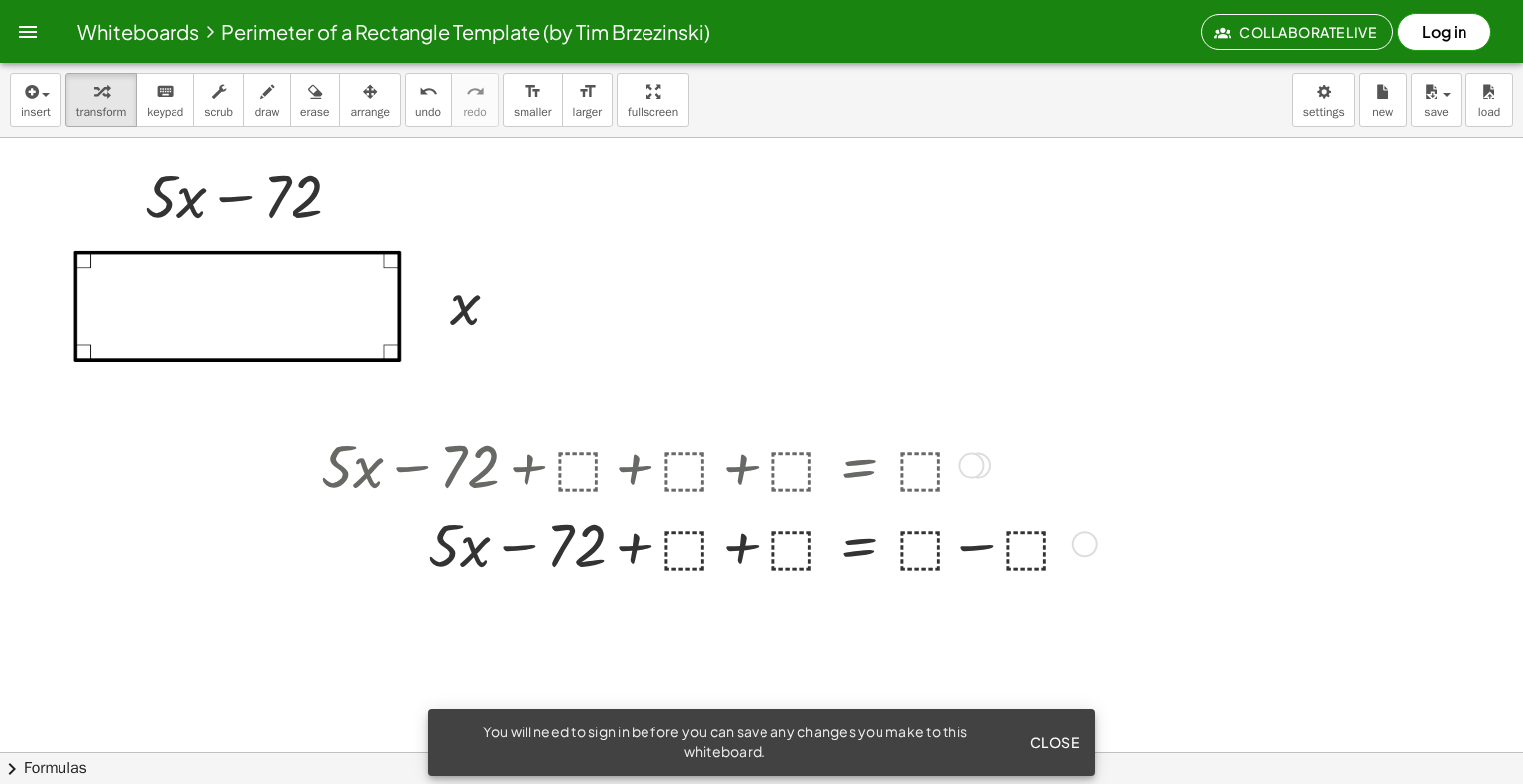 click at bounding box center [705, 464] 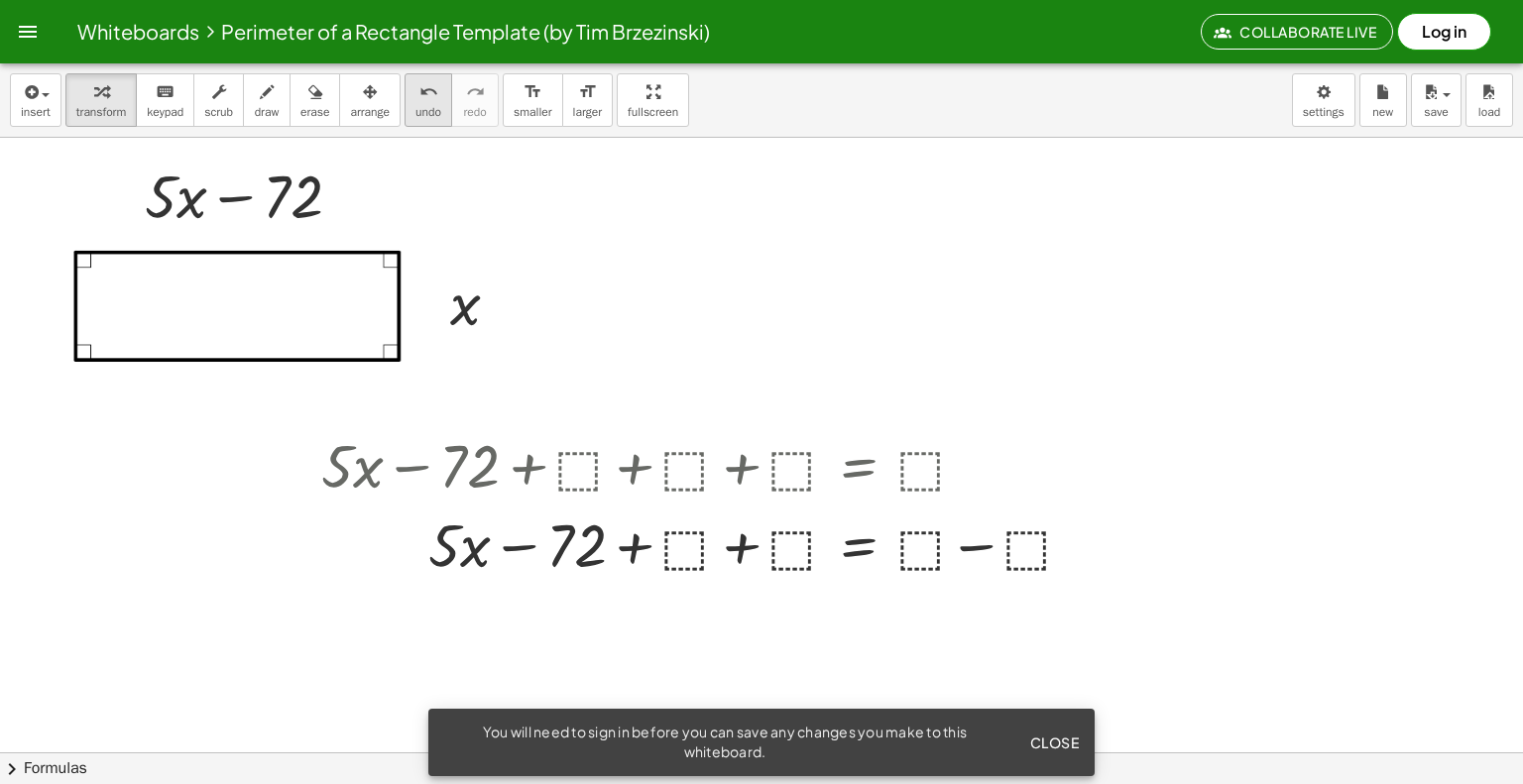 click on "undo" at bounding box center [428, 92] 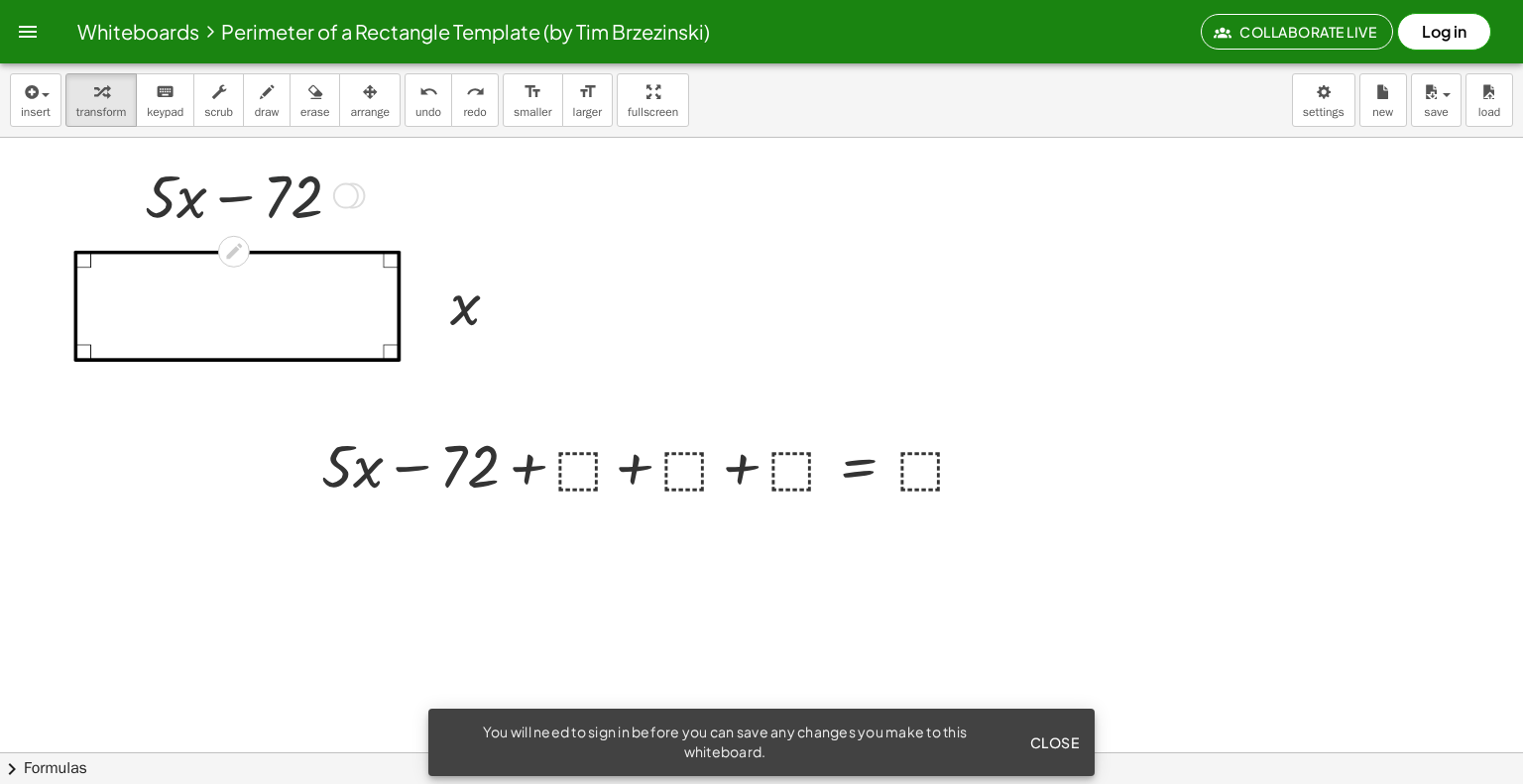 click at bounding box center [251, 194] 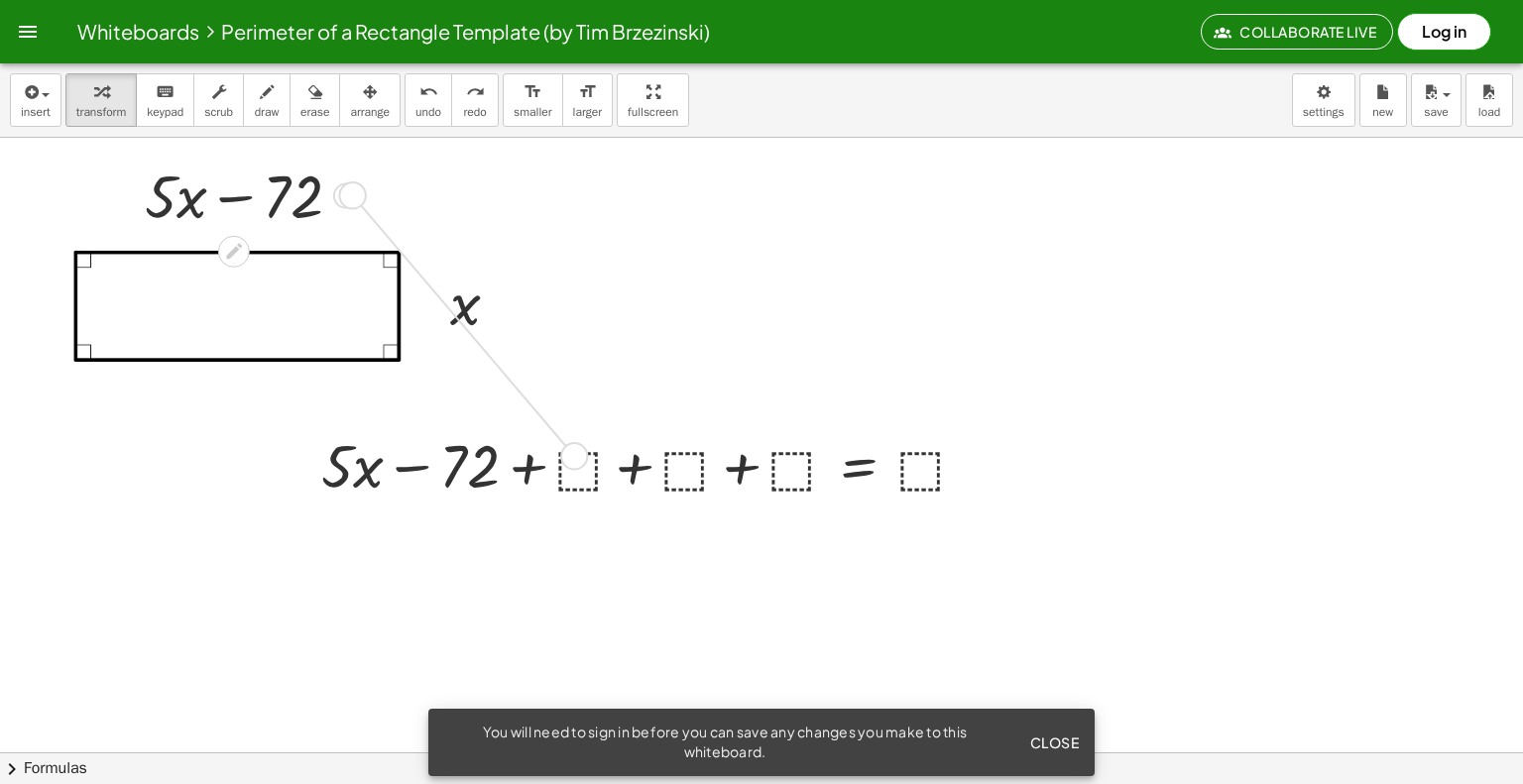 drag, startPoint x: 347, startPoint y: 194, endPoint x: 577, endPoint y: 466, distance: 356.2078 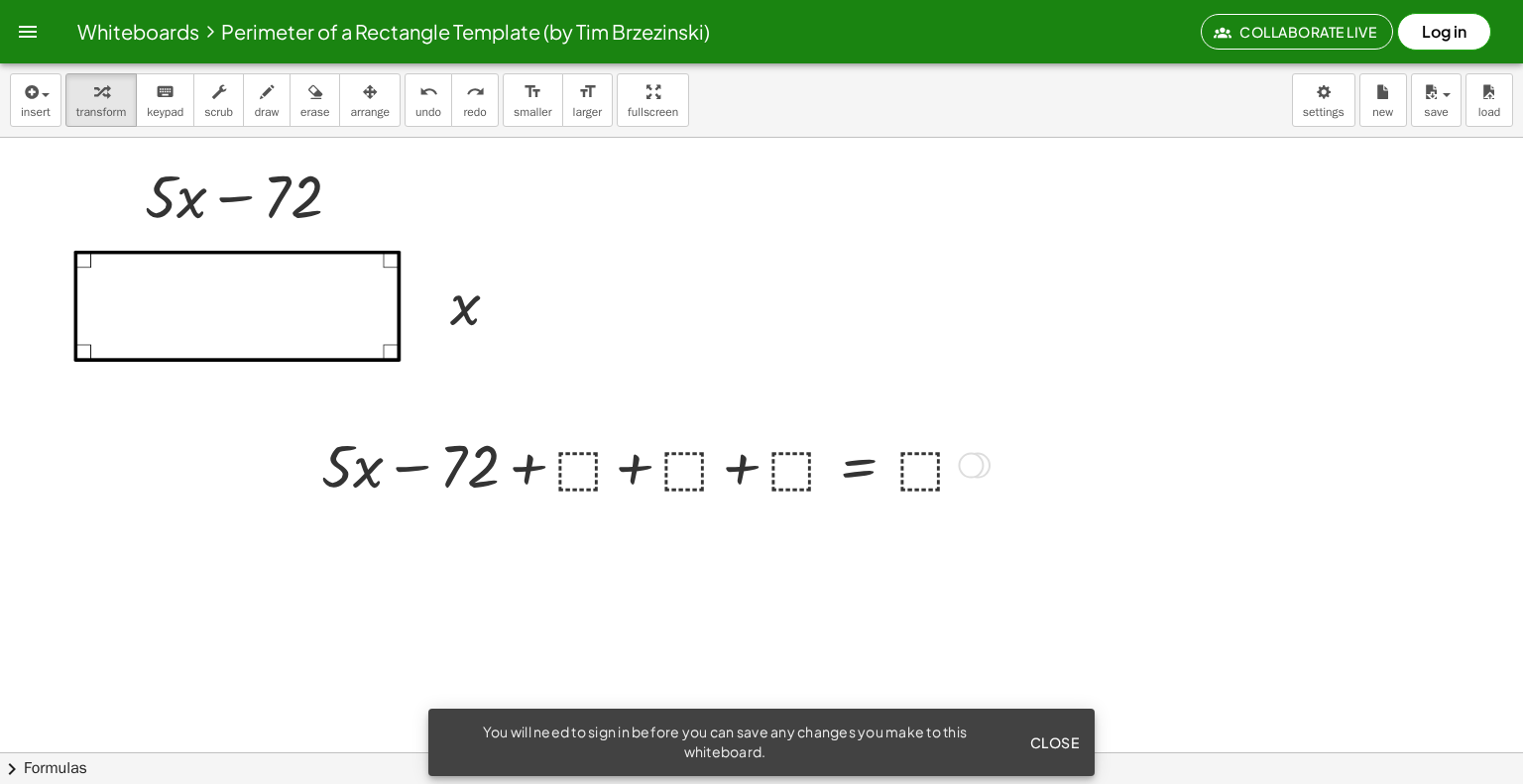 click at bounding box center (651, 464) 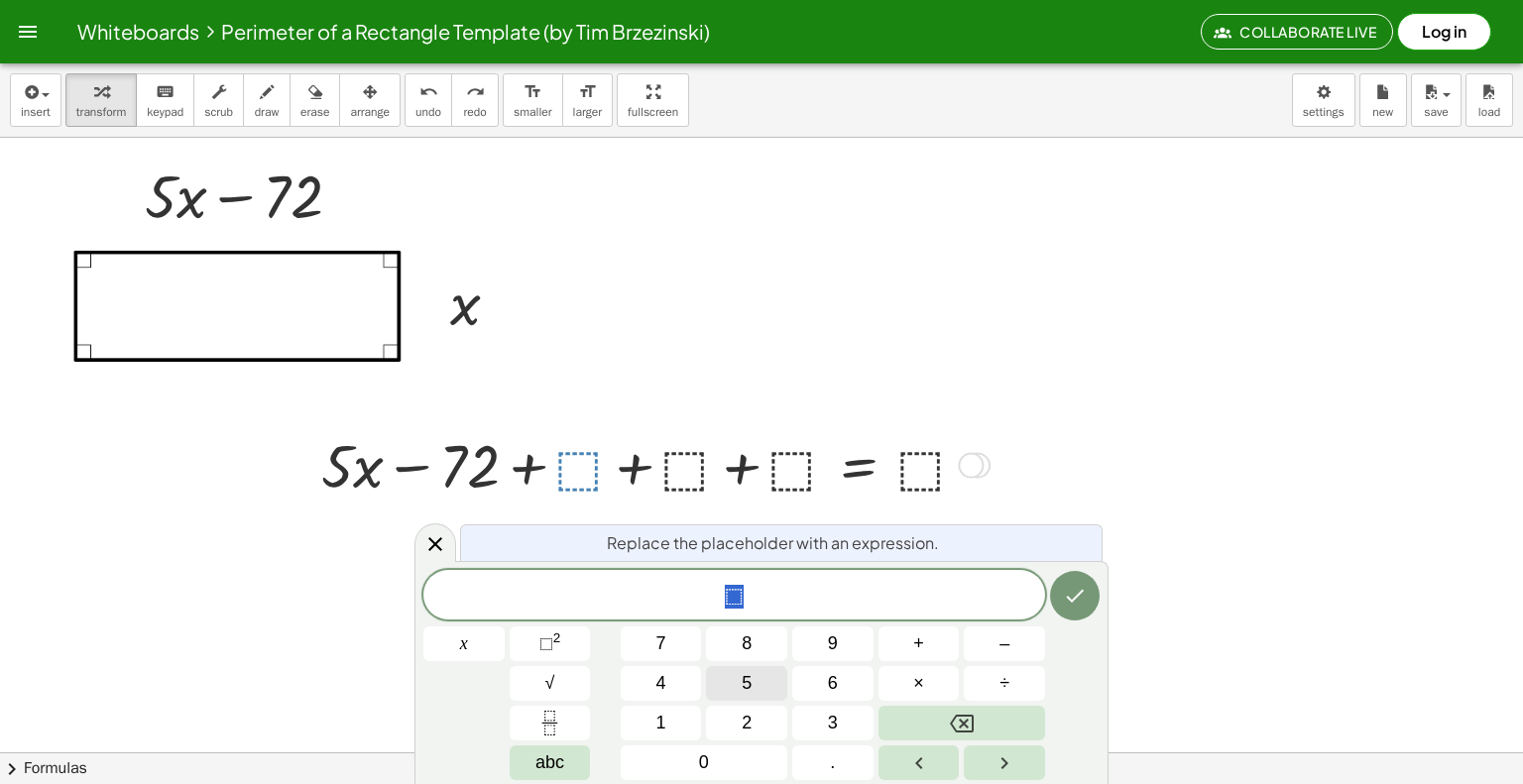 click on "5" at bounding box center (747, 683) 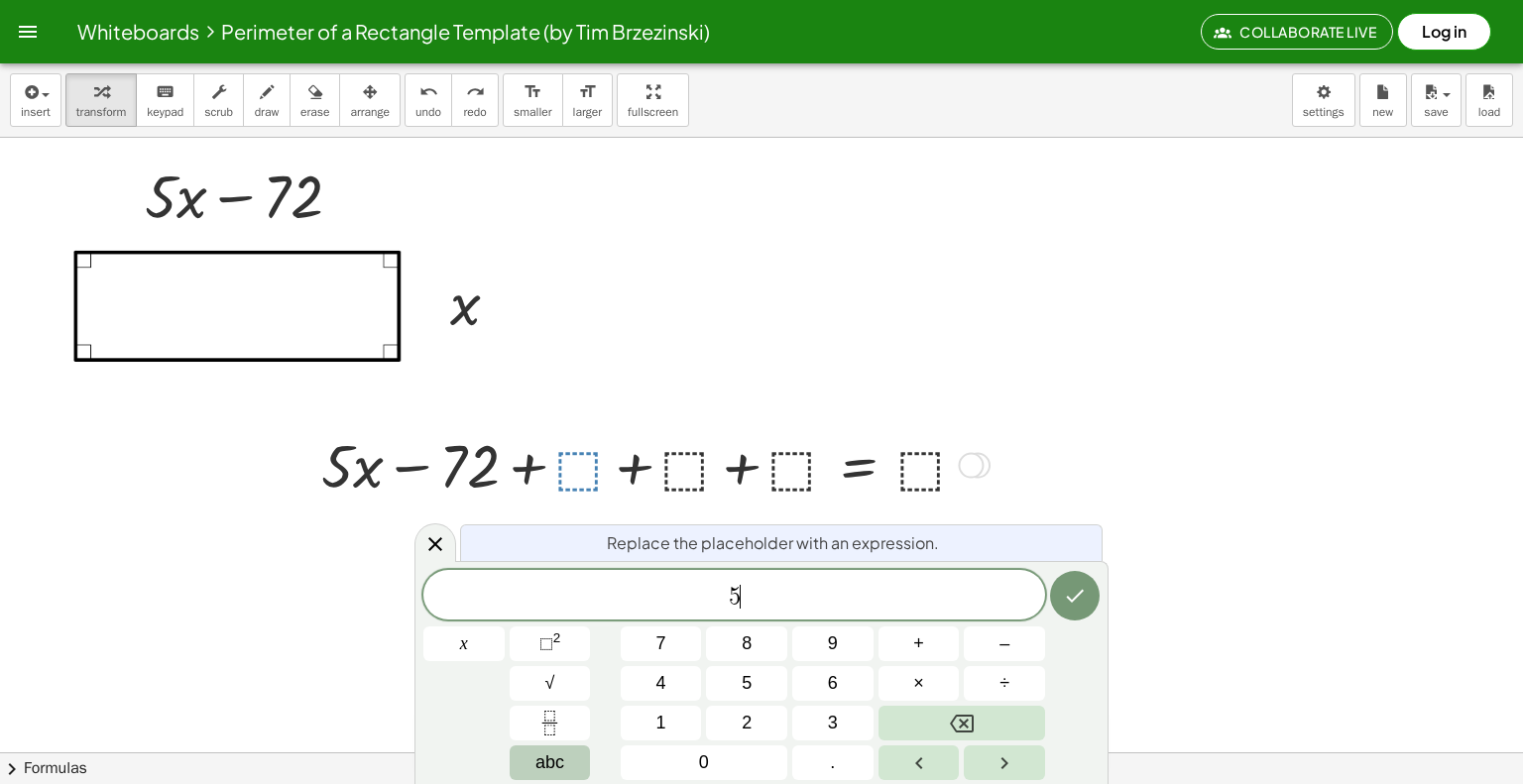 click on "abc" at bounding box center [550, 762] 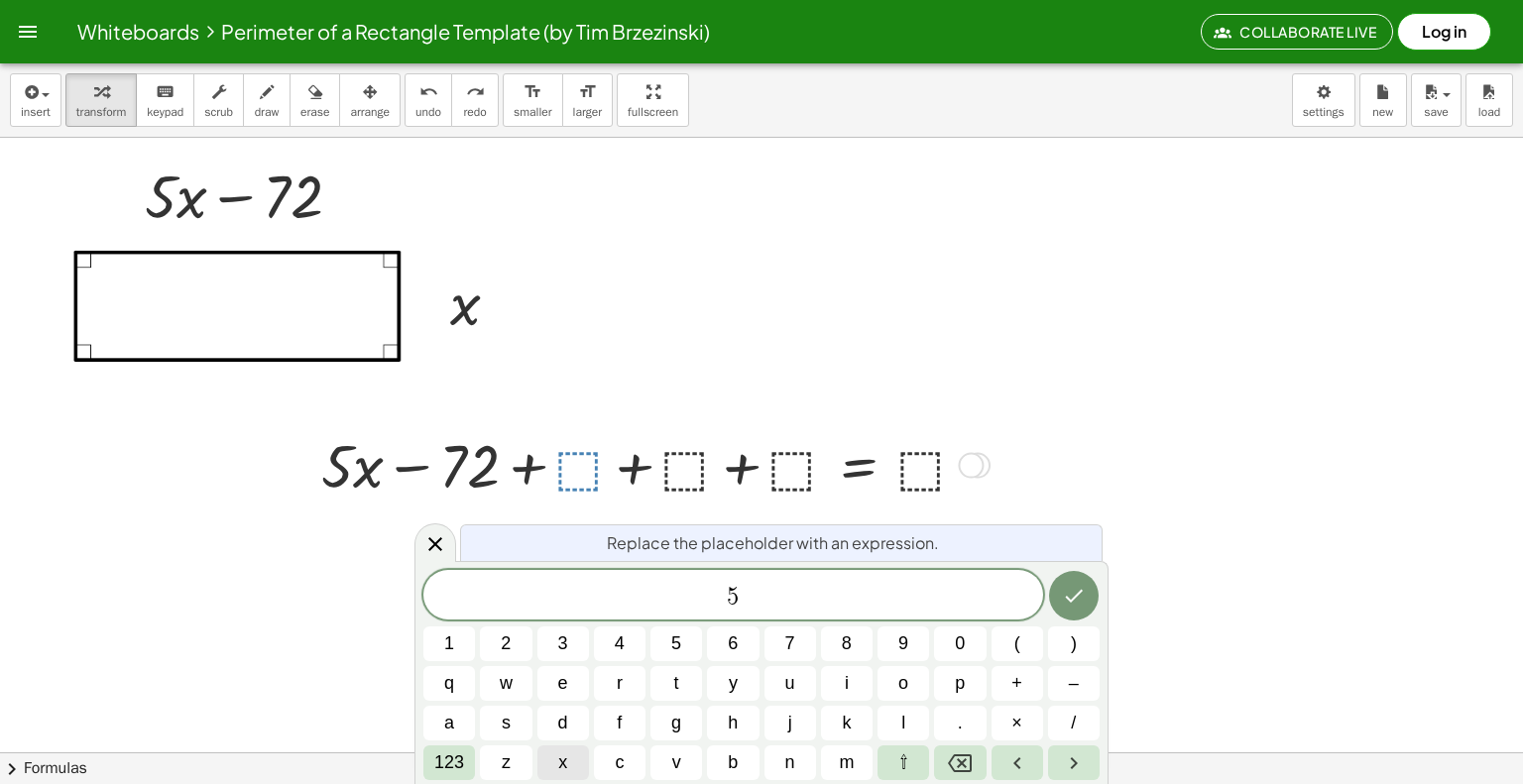 click on "x" at bounding box center (563, 762) 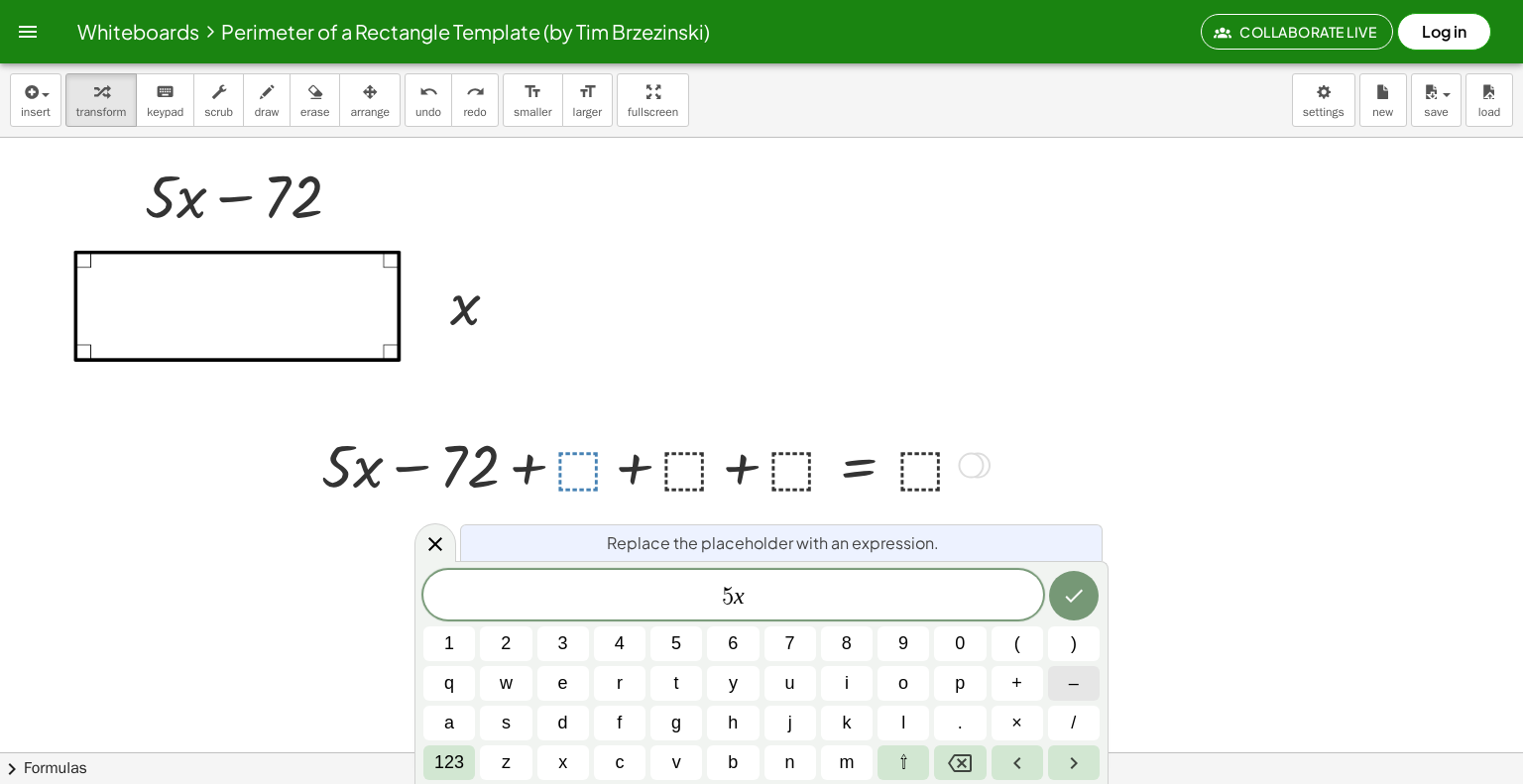 click on "–" at bounding box center [1074, 683] 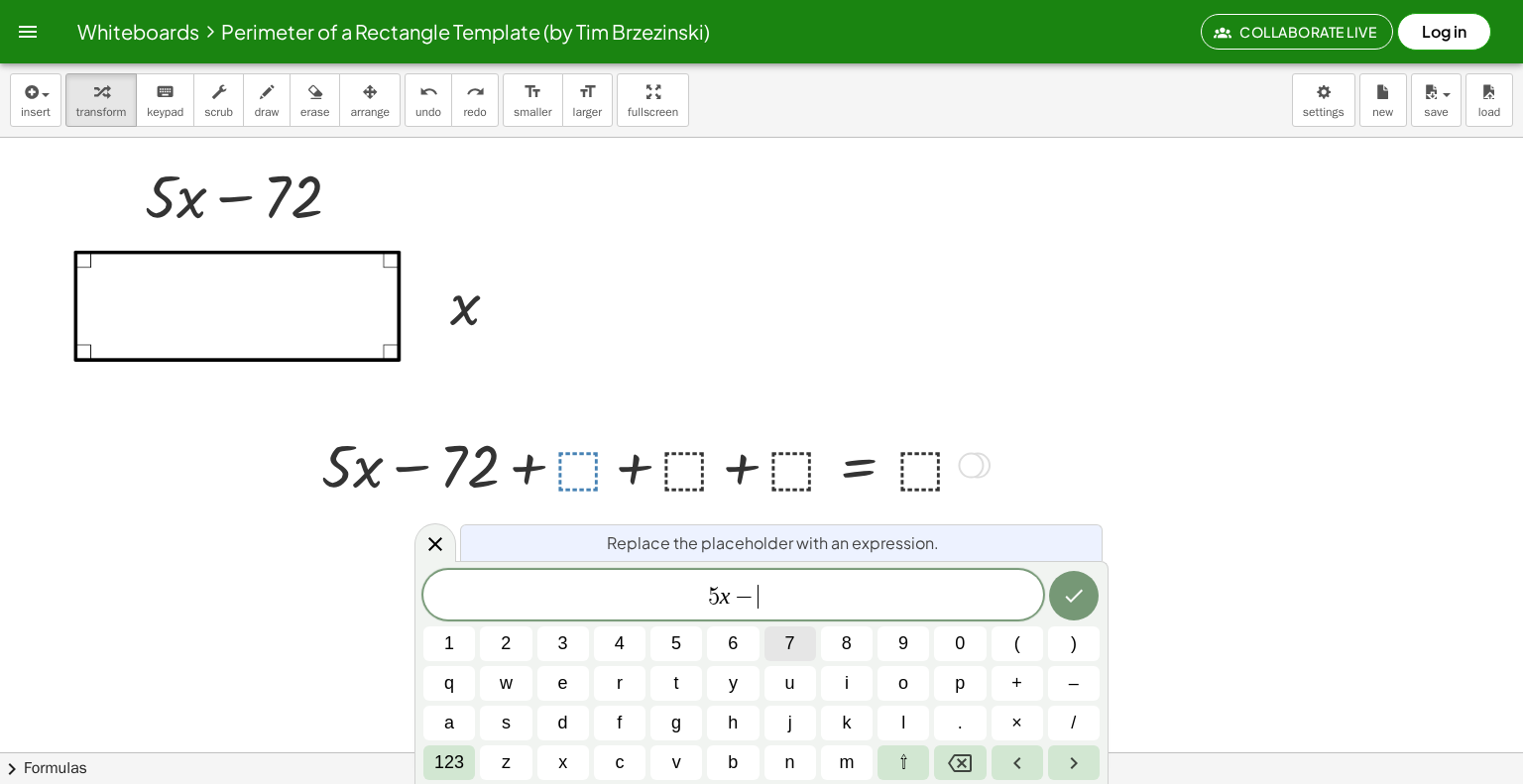 click on "7" at bounding box center [790, 643] 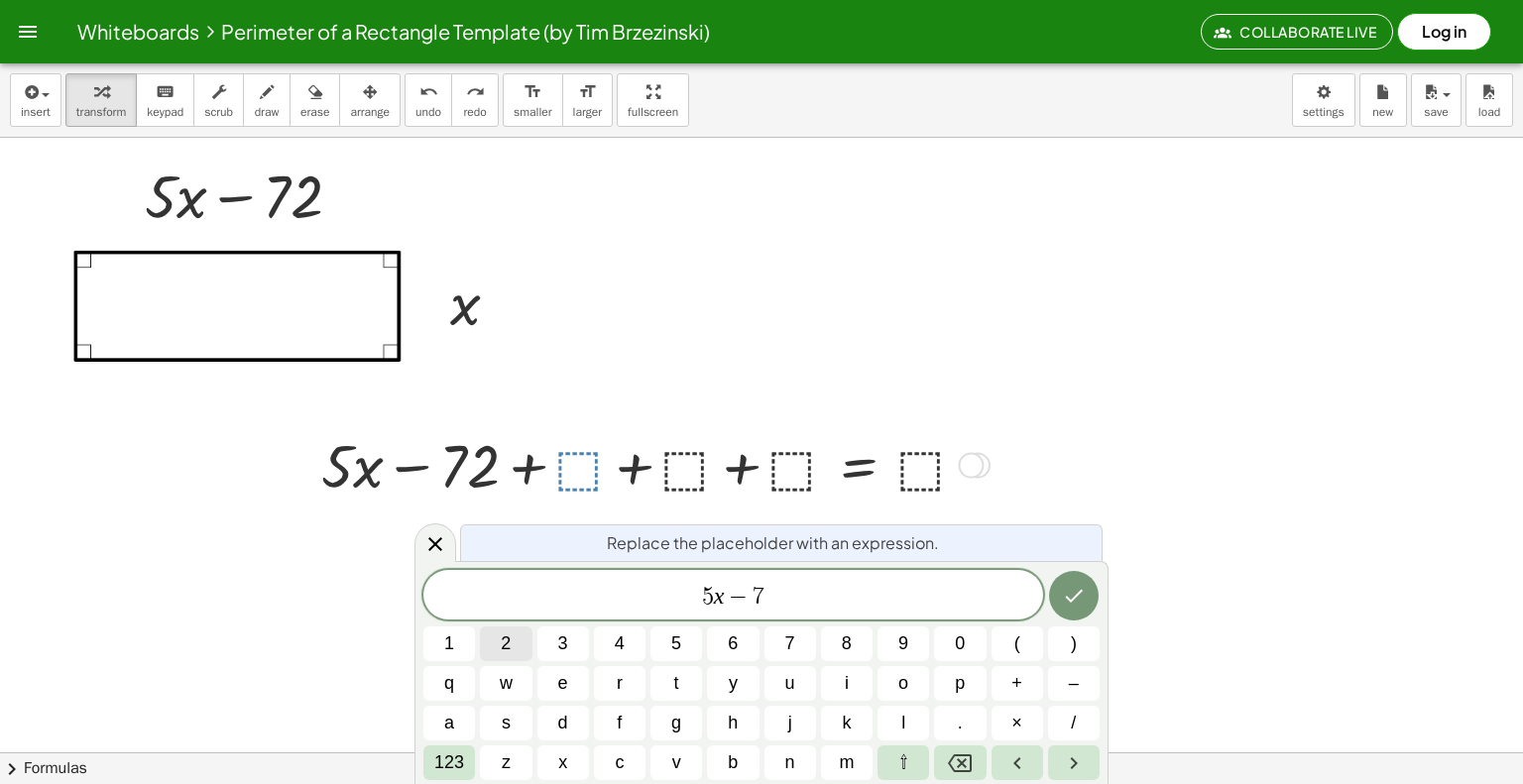click on "2" at bounding box center [506, 643] 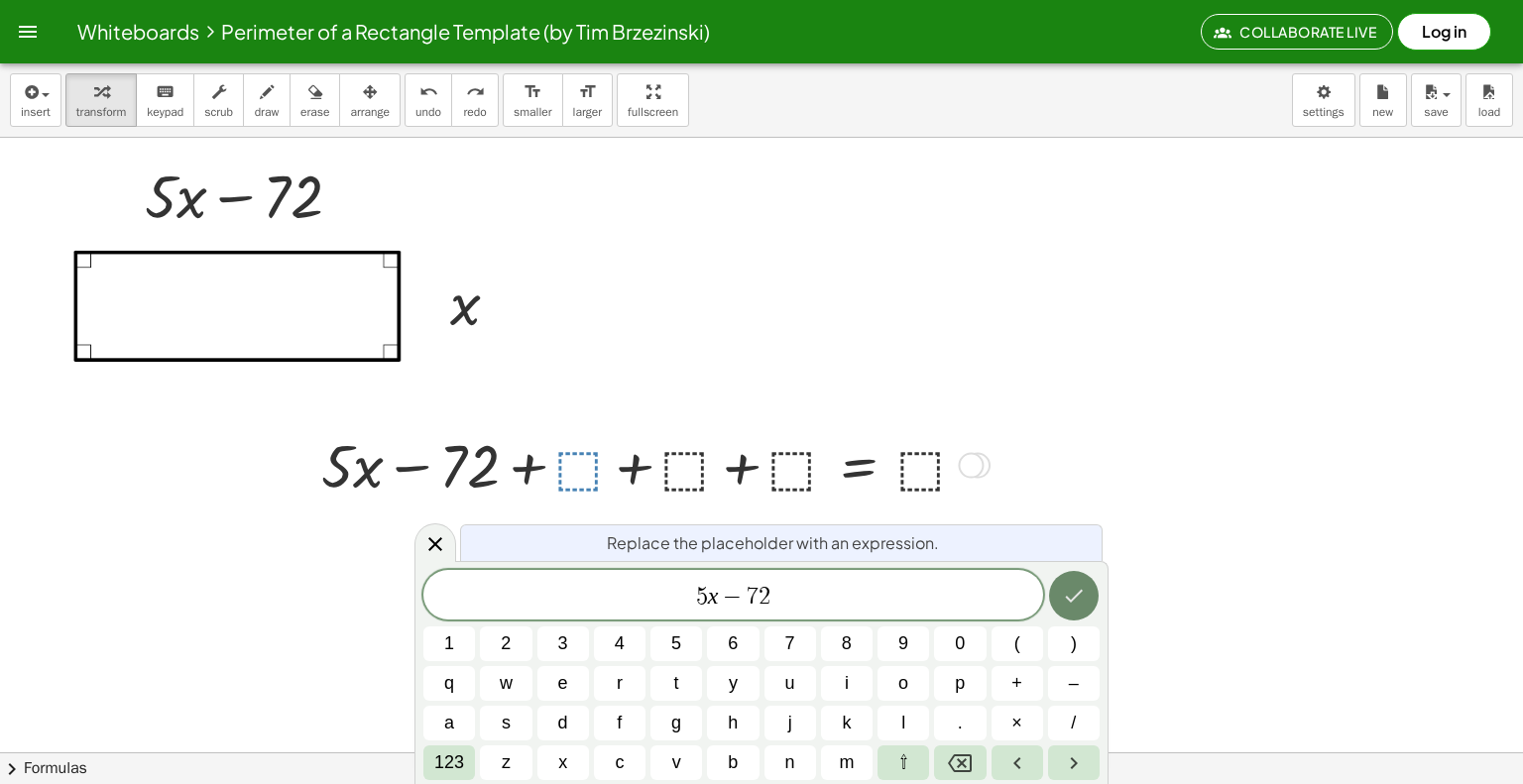 click 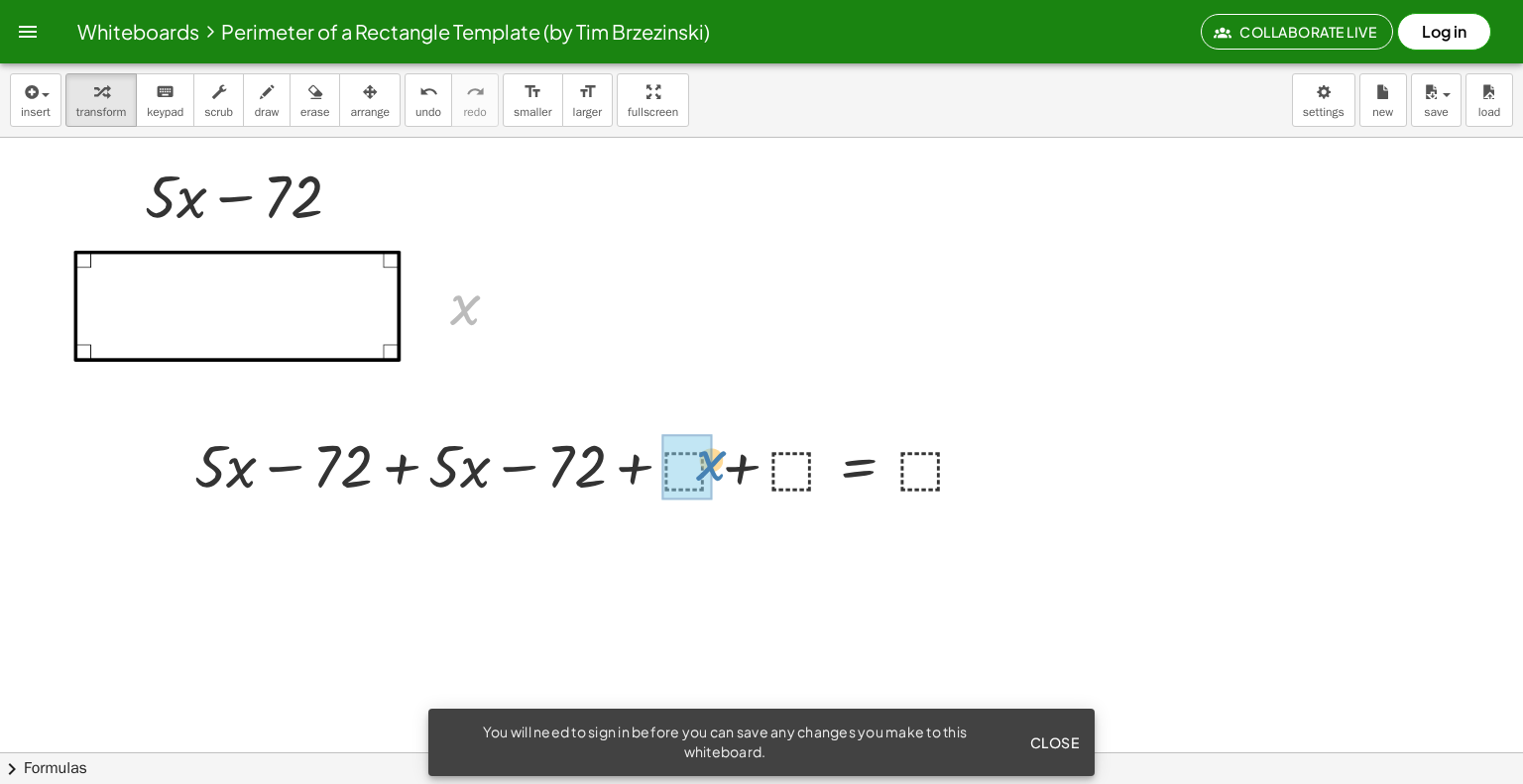 drag, startPoint x: 470, startPoint y: 293, endPoint x: 718, endPoint y: 450, distance: 293.51831 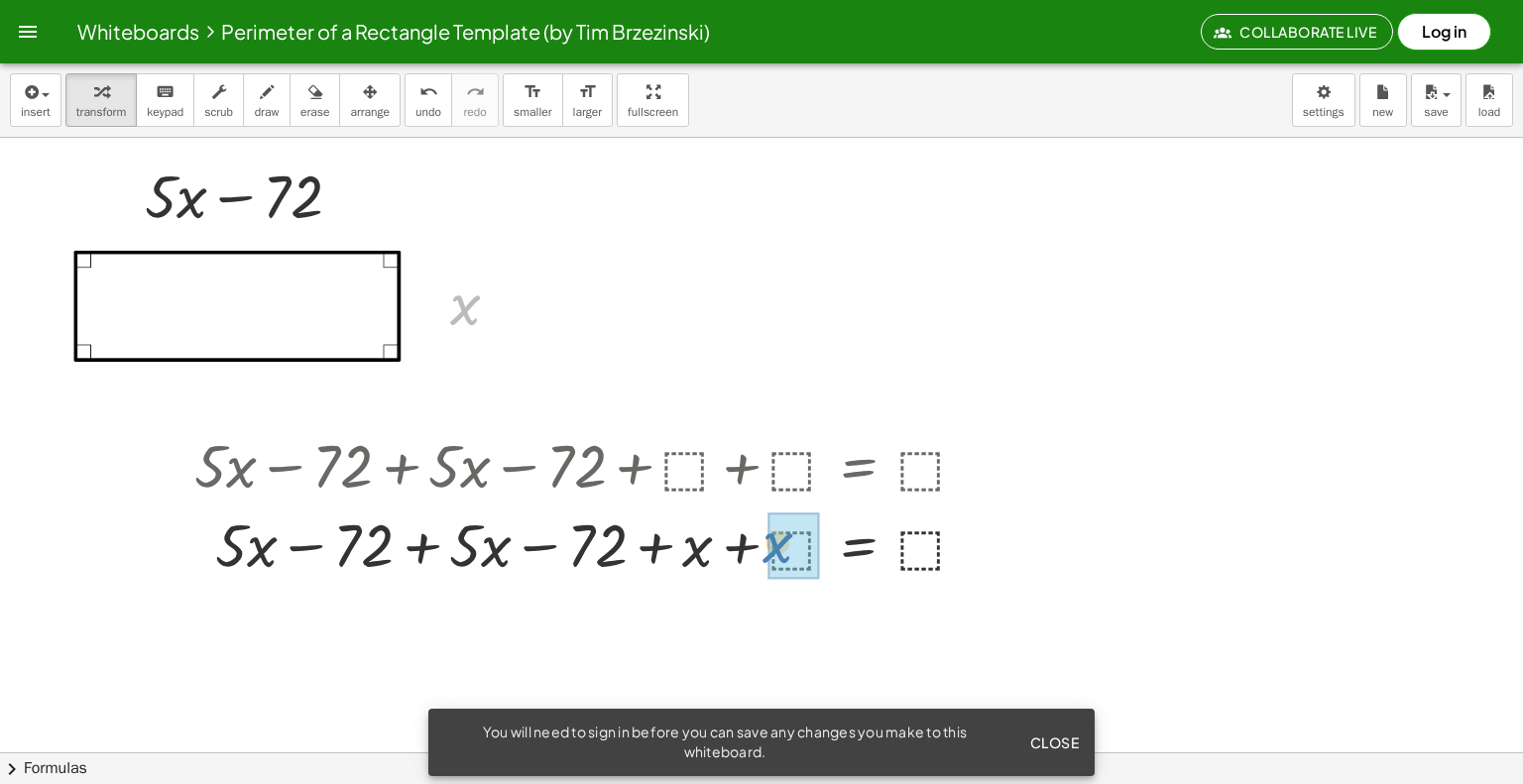 drag, startPoint x: 488, startPoint y: 312, endPoint x: 801, endPoint y: 551, distance: 393.81468 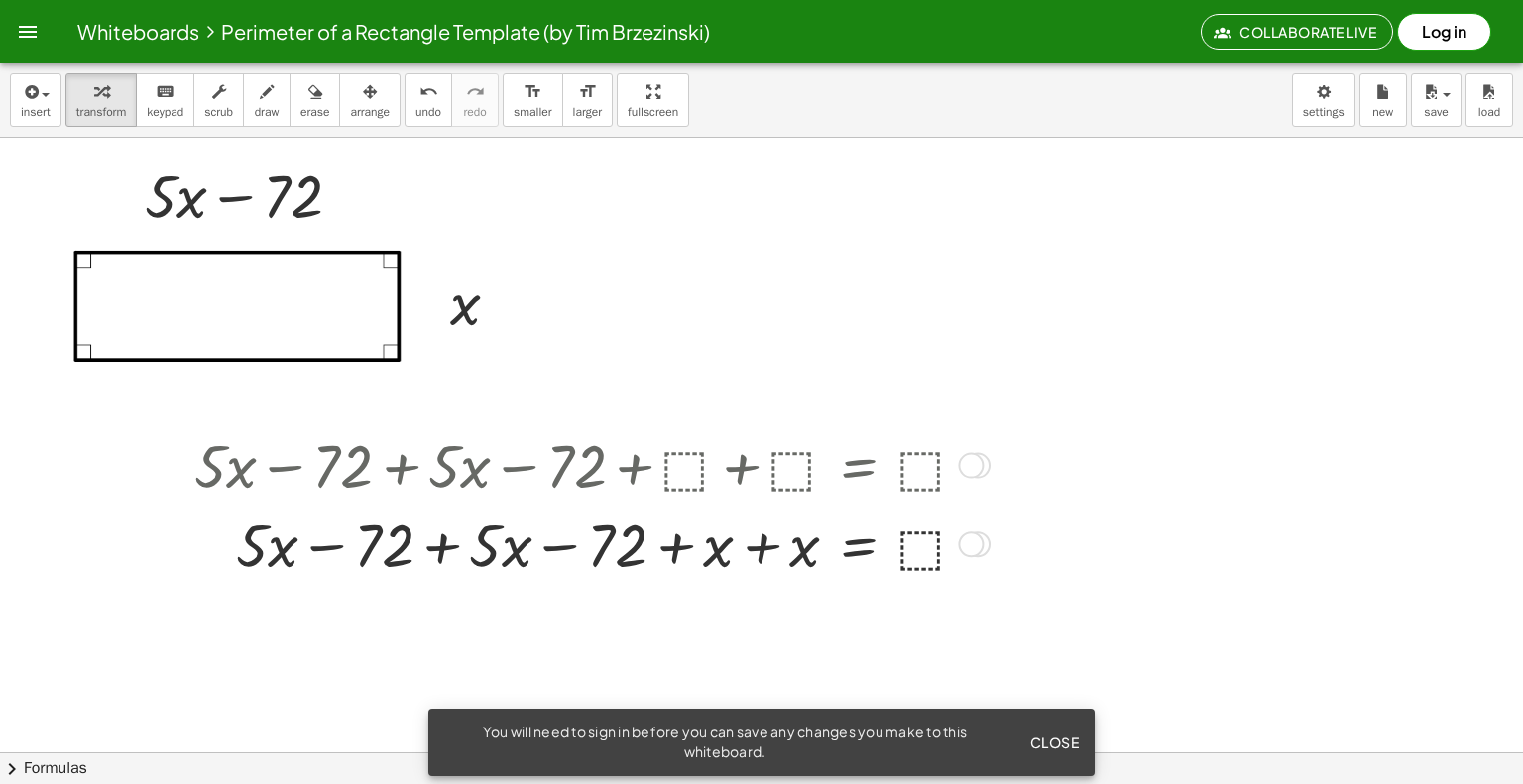 click at bounding box center (588, 543) 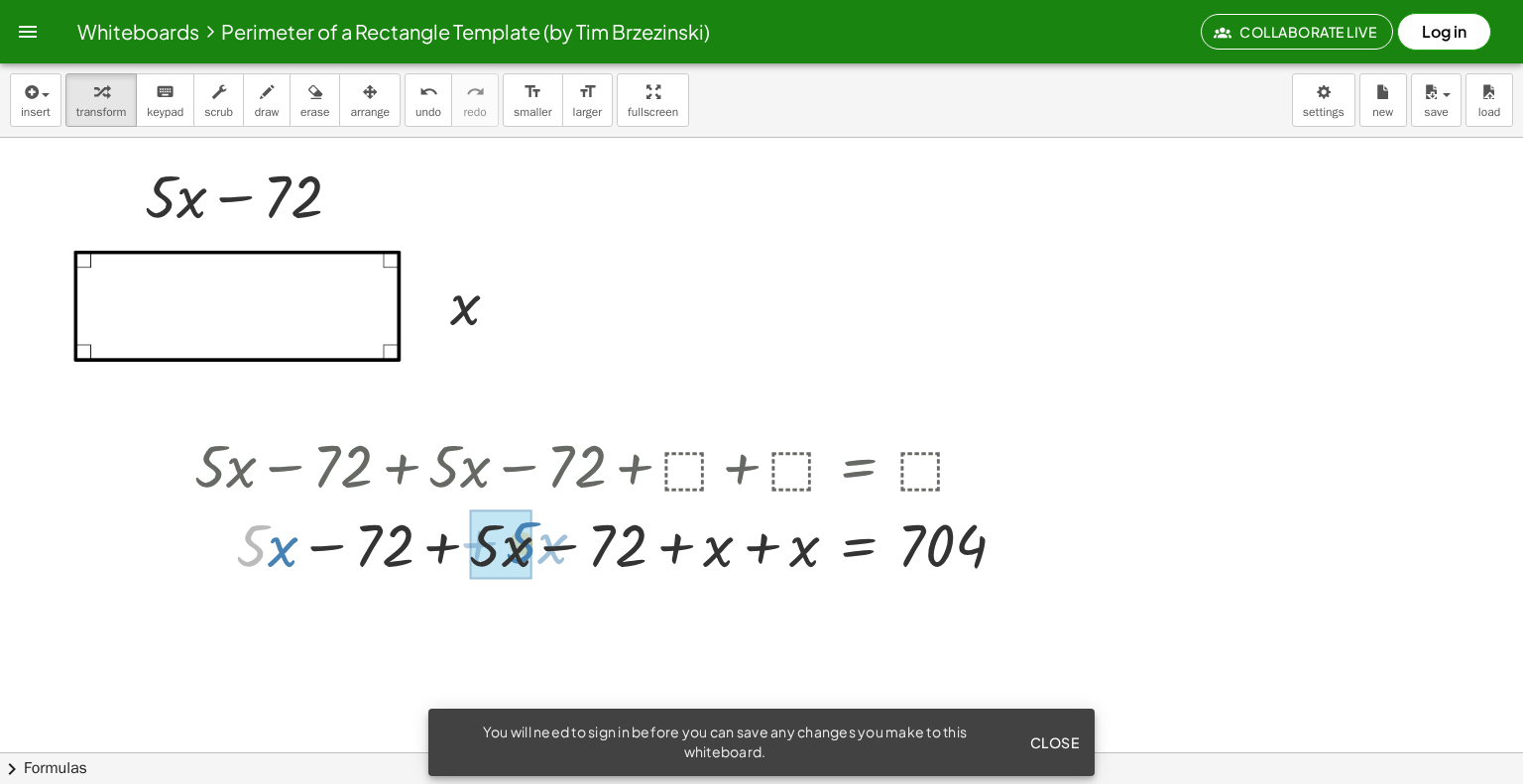 drag, startPoint x: 264, startPoint y: 550, endPoint x: 531, endPoint y: 547, distance: 267.01685 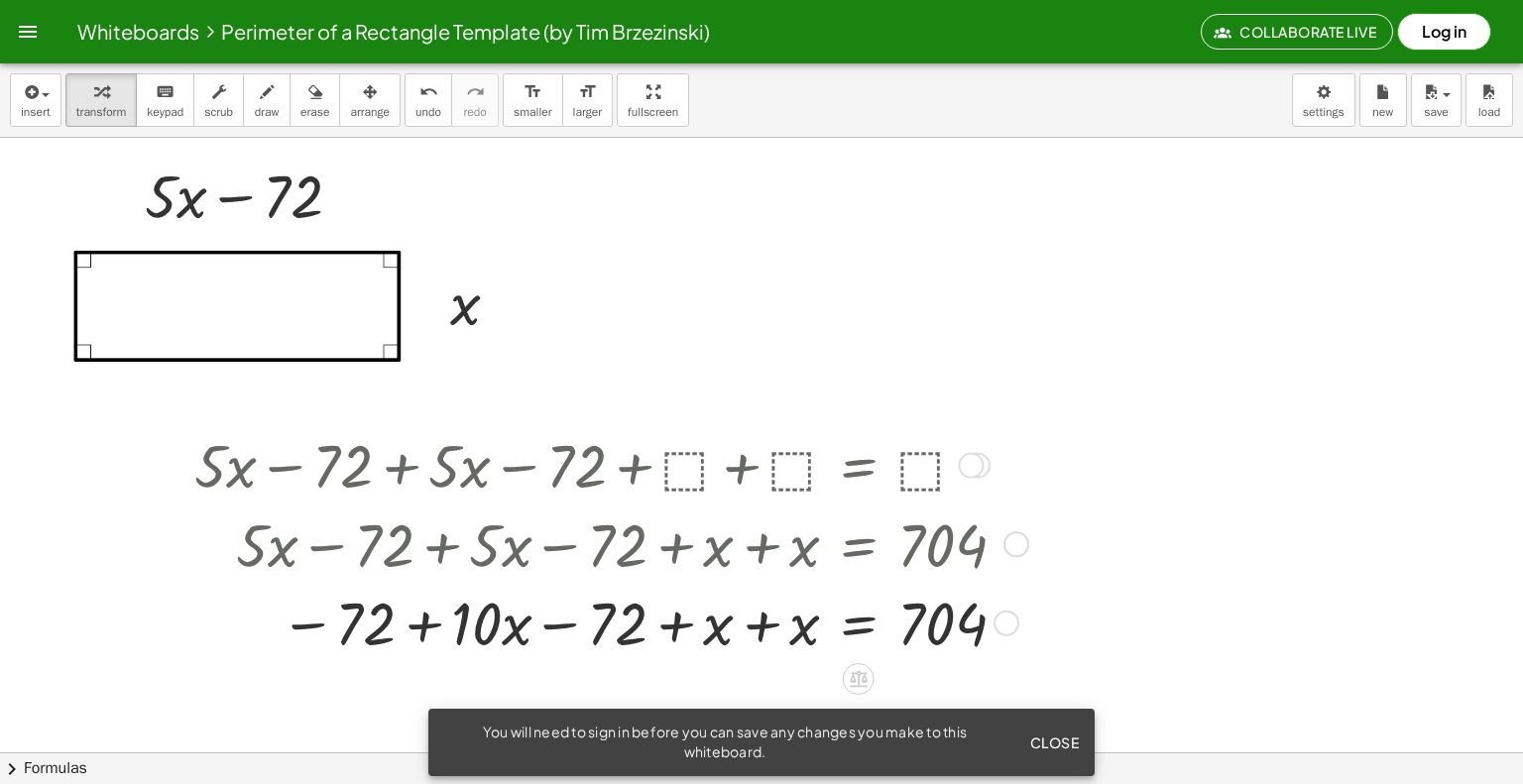 click at bounding box center (608, 621) 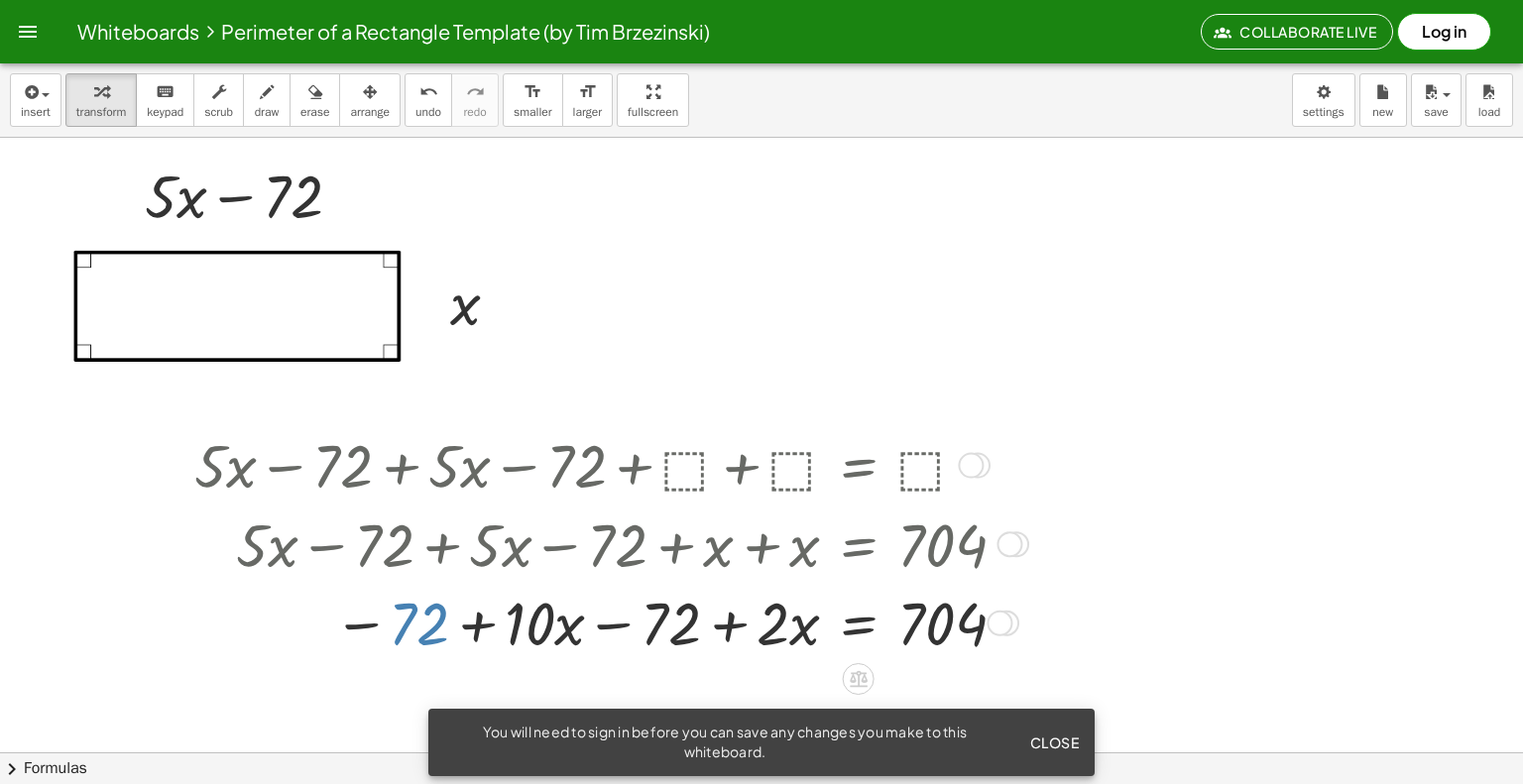 click at bounding box center [608, 621] 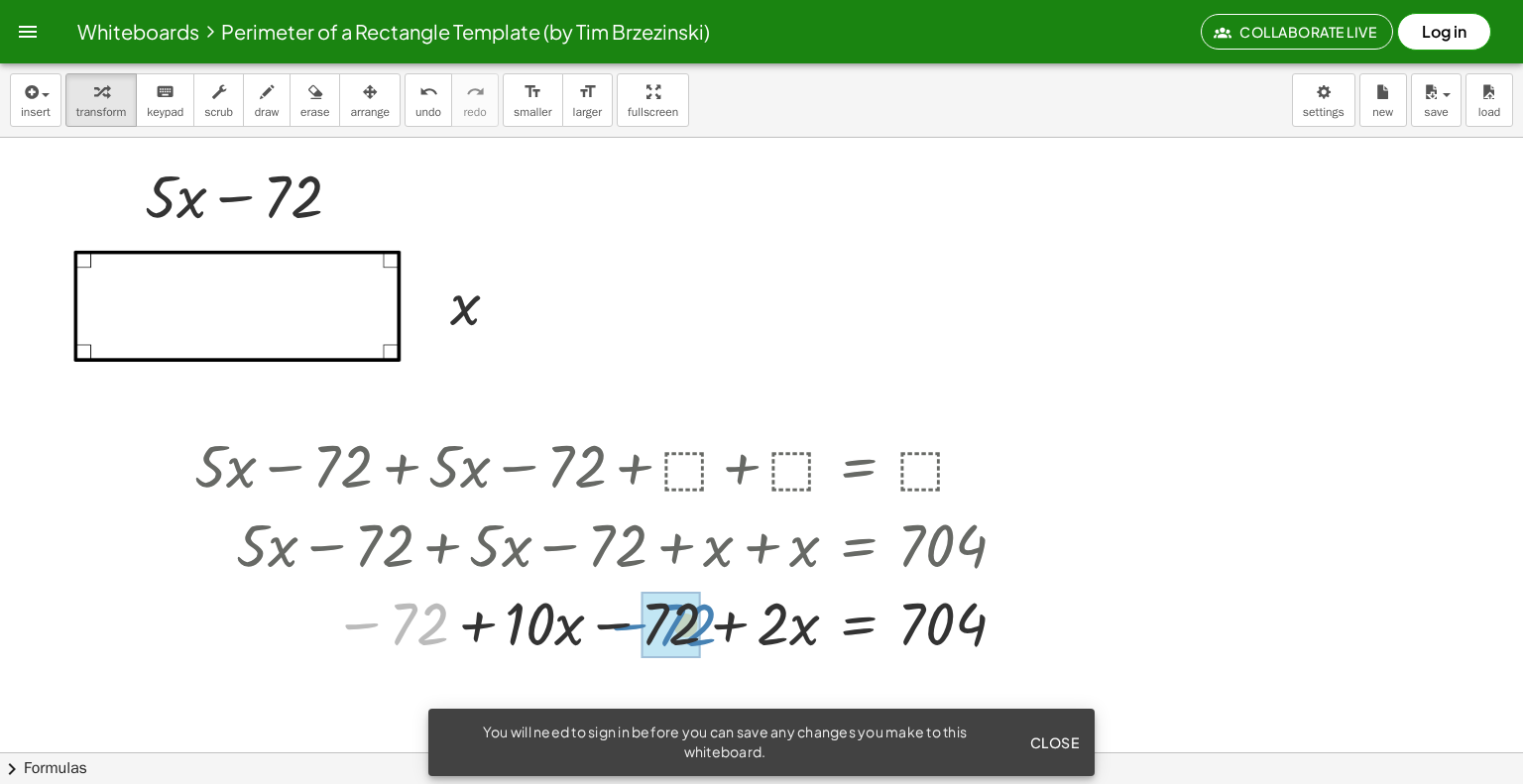 drag, startPoint x: 412, startPoint y: 630, endPoint x: 676, endPoint y: 632, distance: 264.0076 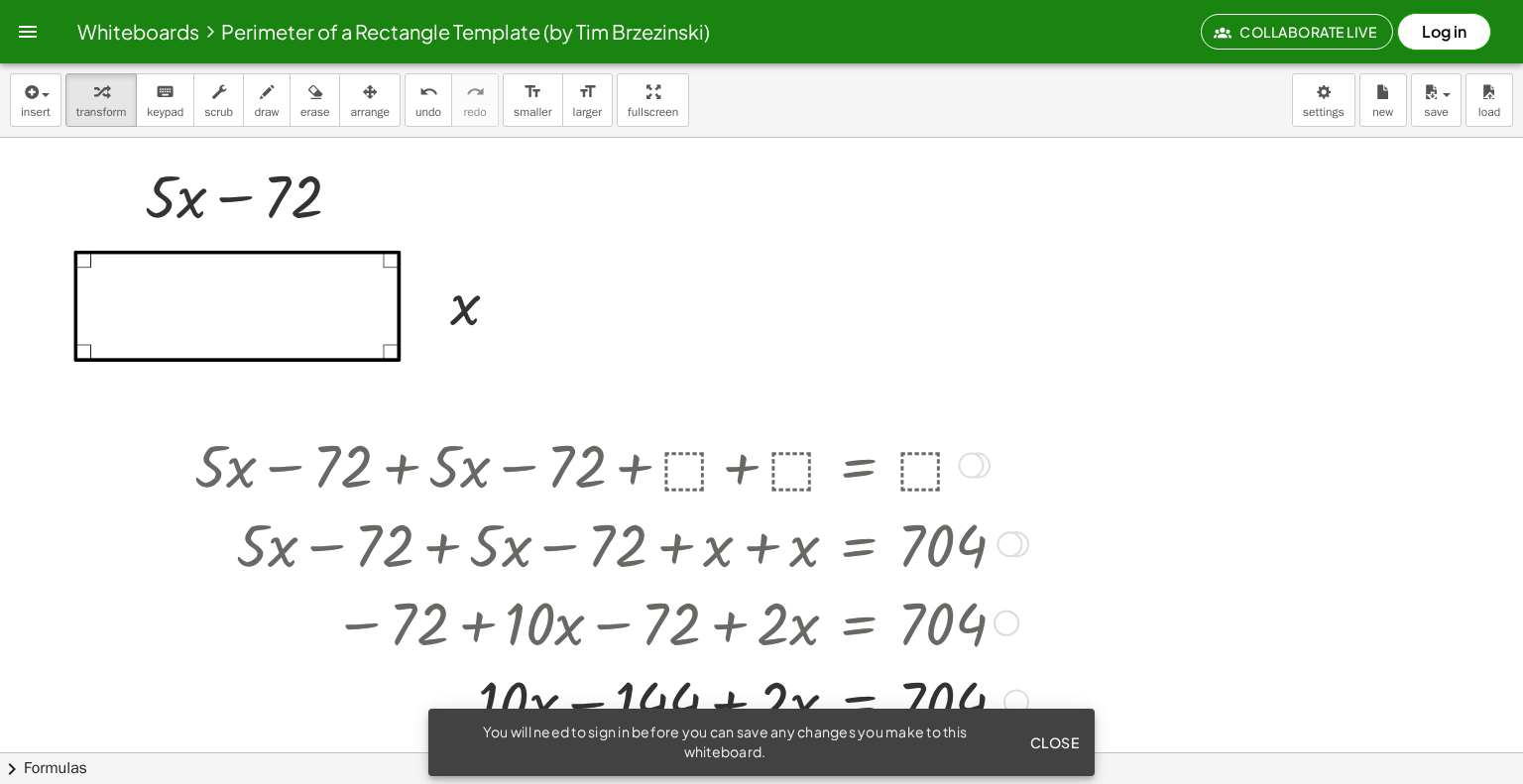 drag, startPoint x: 494, startPoint y: 633, endPoint x: 540, endPoint y: 635, distance: 46.043458 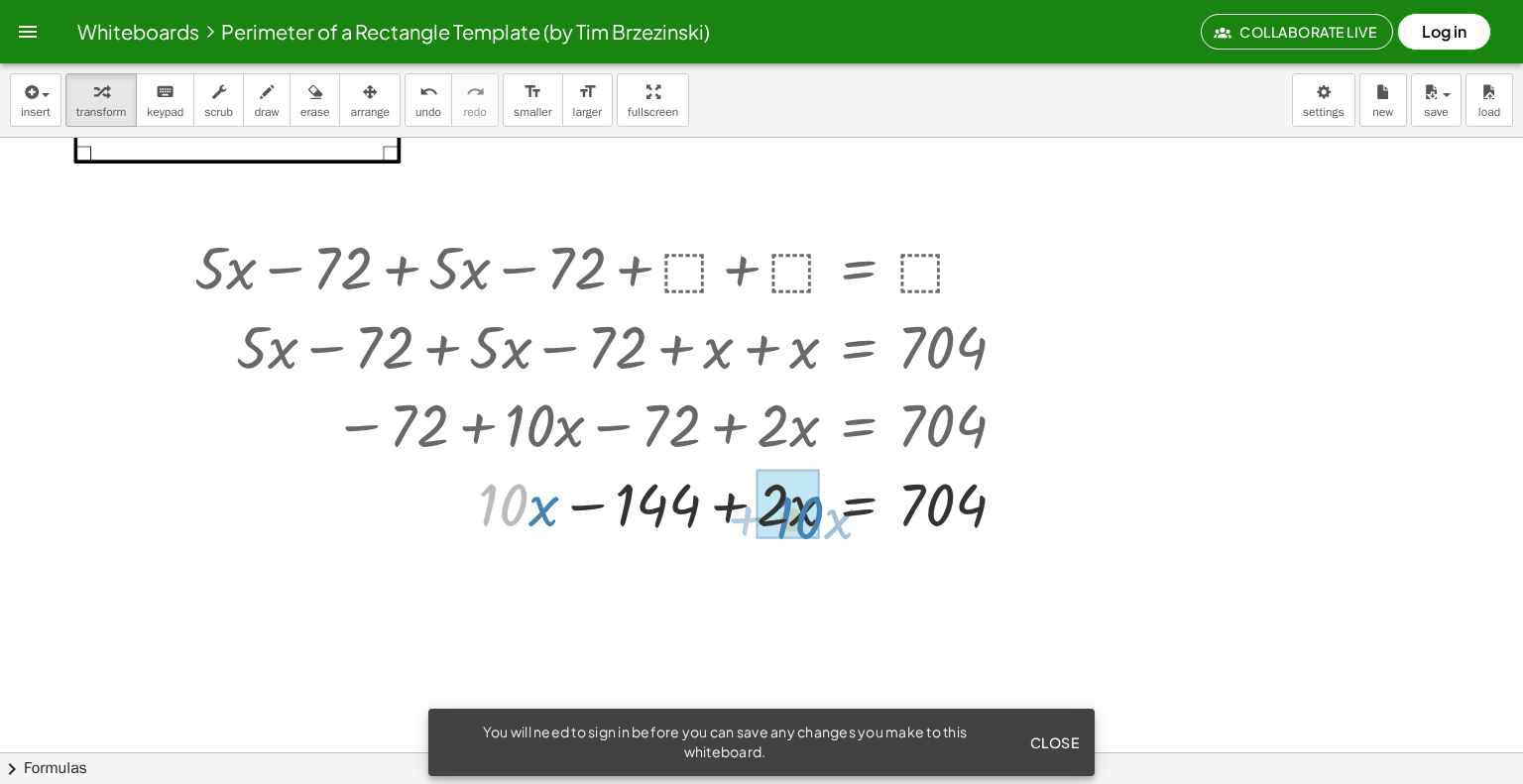 drag, startPoint x: 512, startPoint y: 503, endPoint x: 808, endPoint y: 515, distance: 296.24314 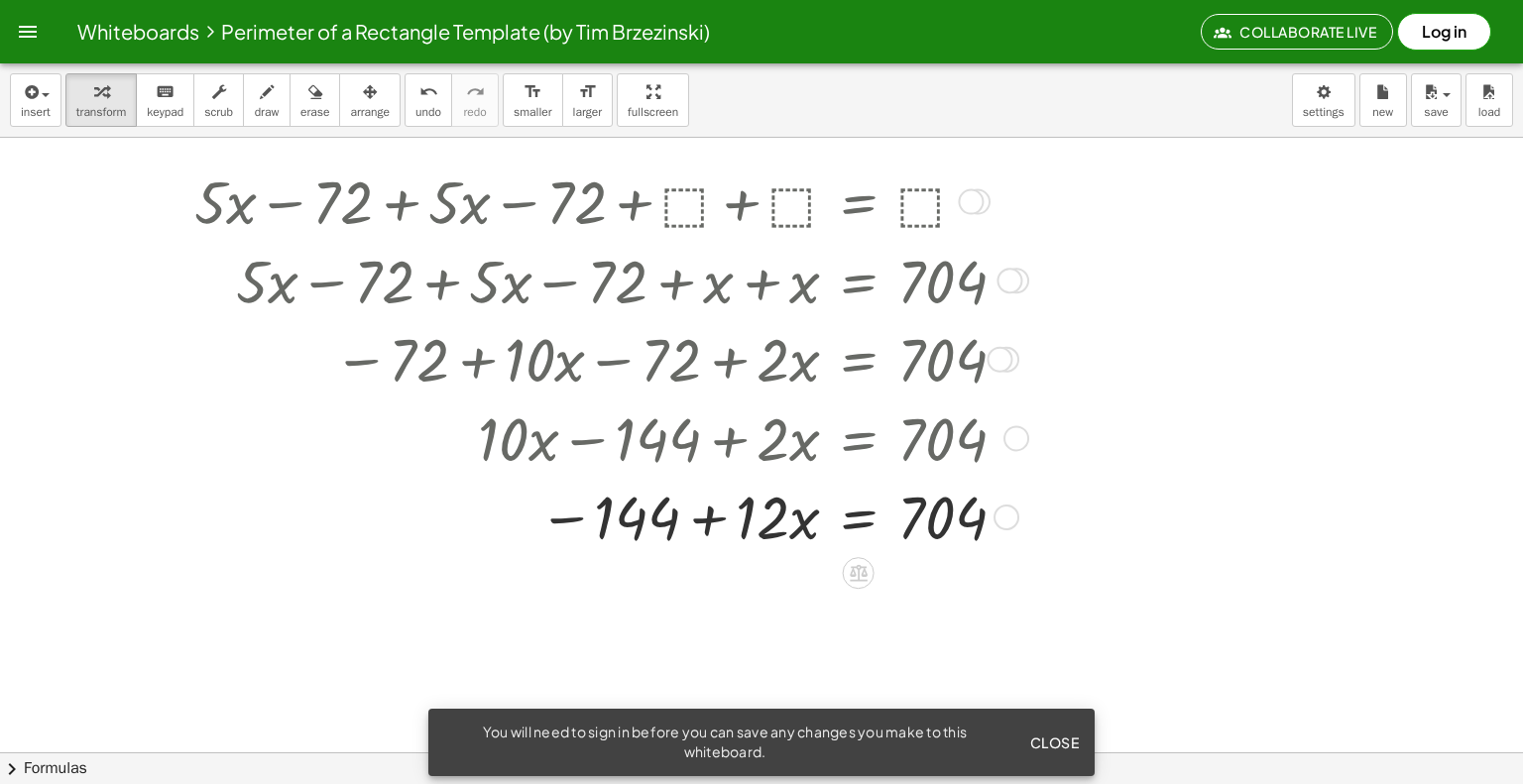 scroll, scrollTop: 297, scrollLeft: 0, axis: vertical 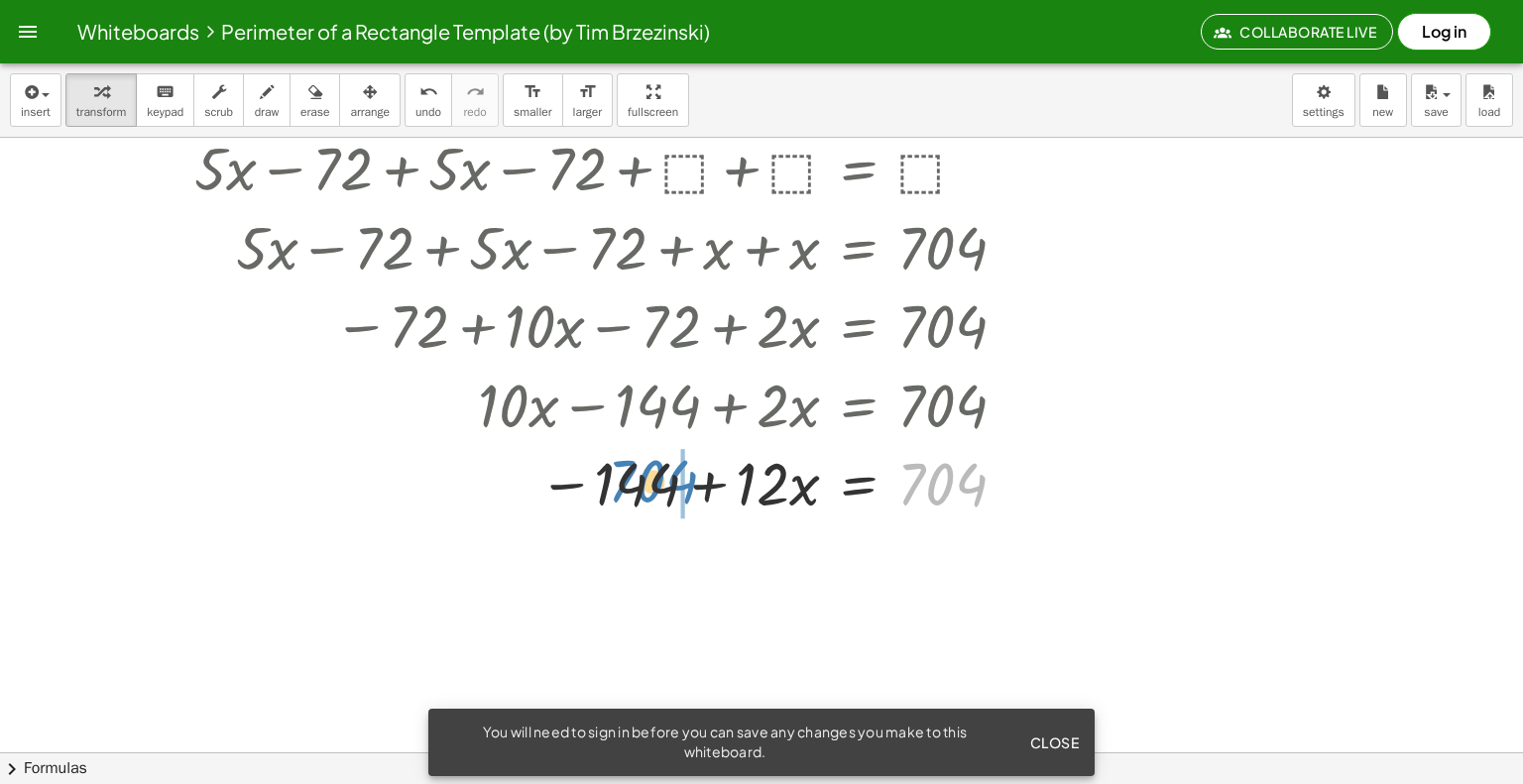 drag, startPoint x: 957, startPoint y: 475, endPoint x: 659, endPoint y: 474, distance: 298.00168 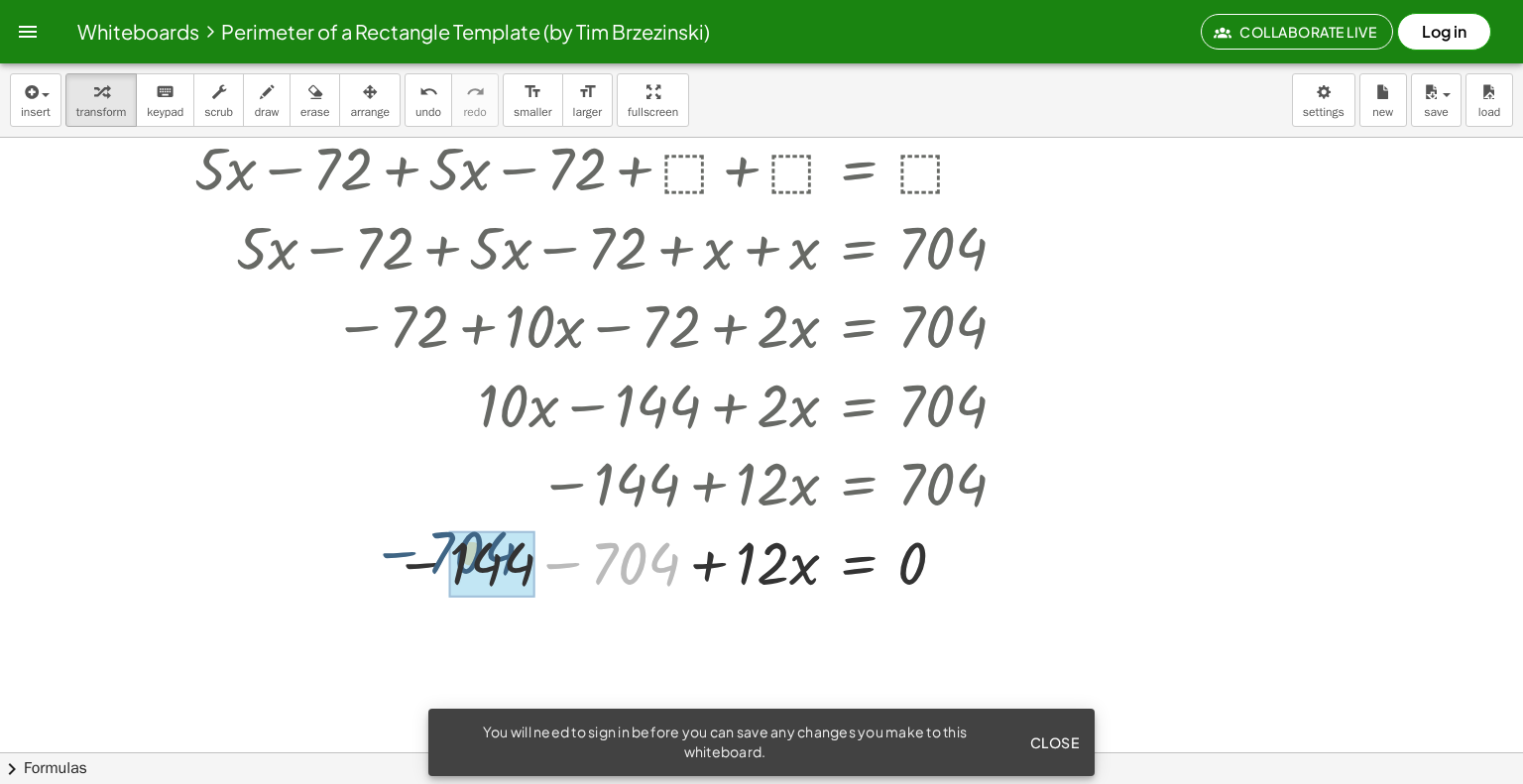drag, startPoint x: 641, startPoint y: 572, endPoint x: 483, endPoint y: 562, distance: 158.31614 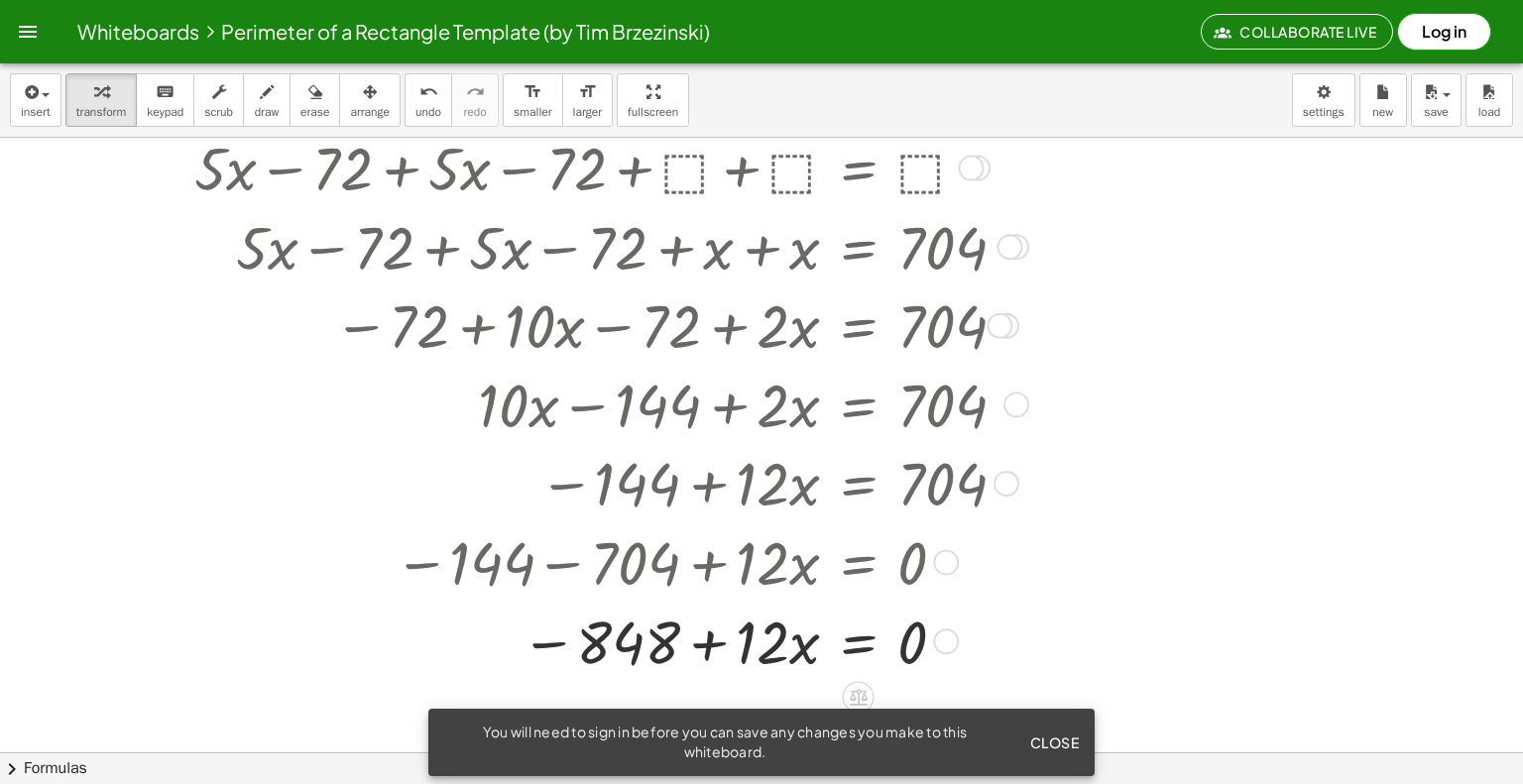scroll, scrollTop: 496, scrollLeft: 0, axis: vertical 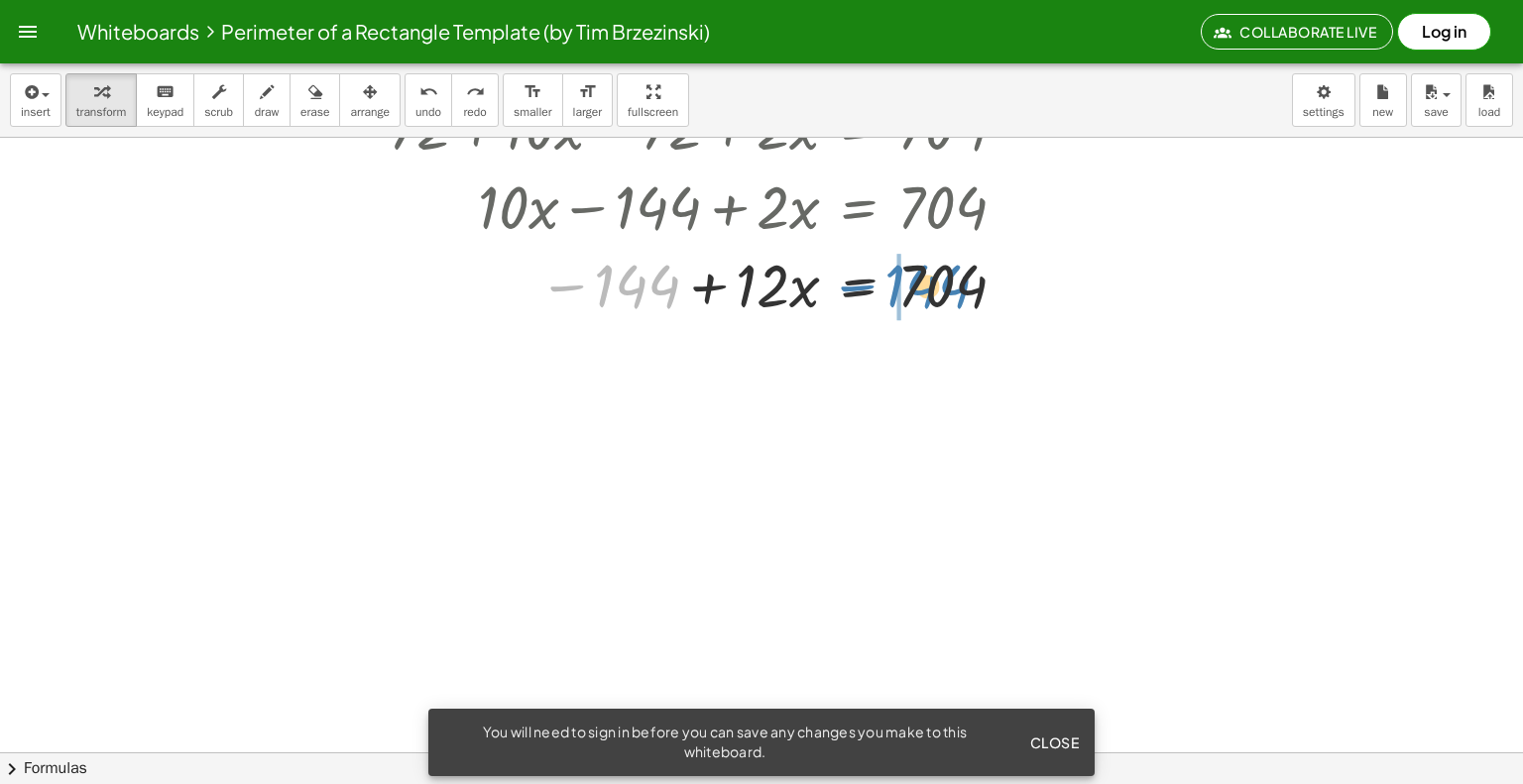 drag, startPoint x: 613, startPoint y: 281, endPoint x: 913, endPoint y: 288, distance: 300.08166 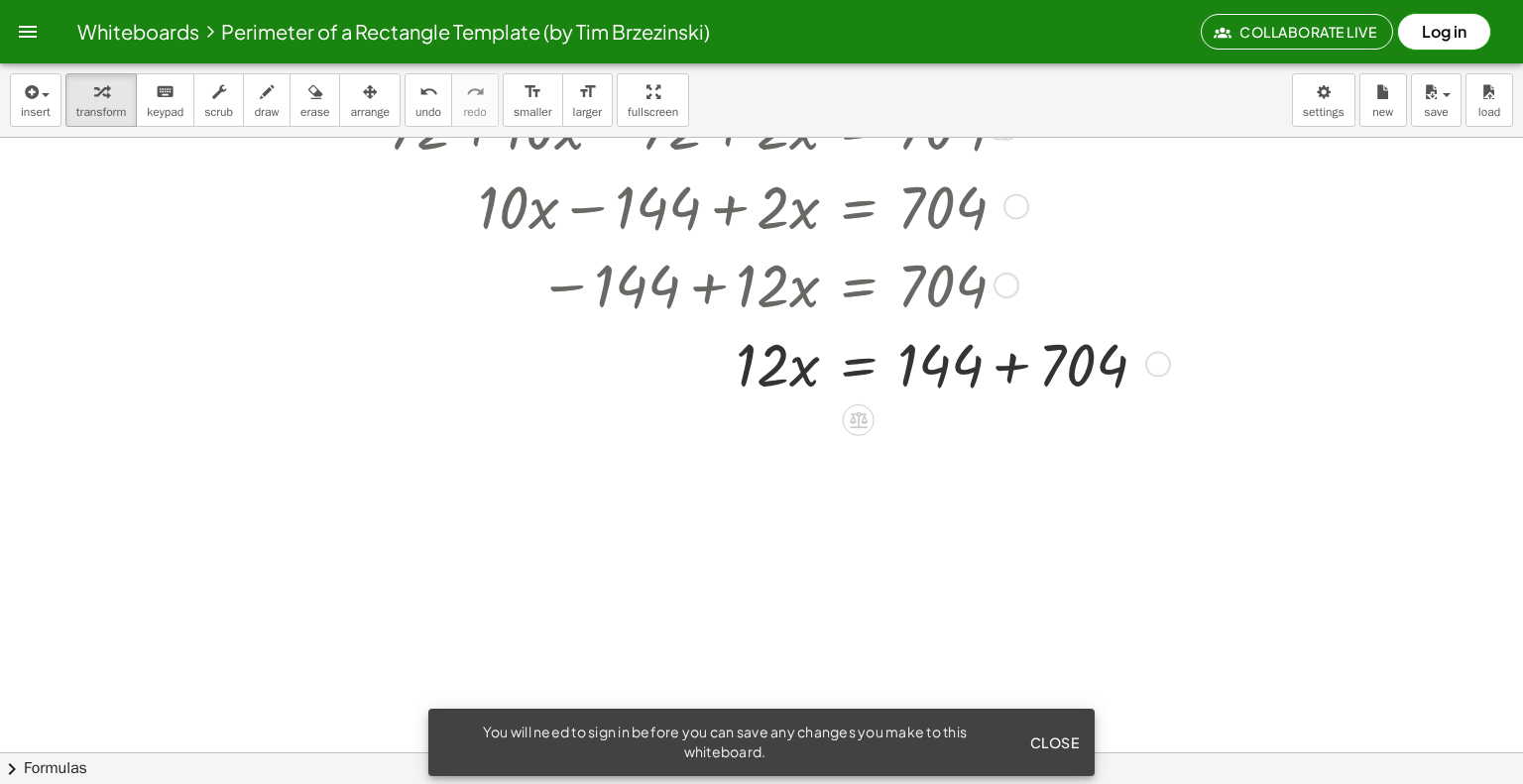 click at bounding box center (678, 363) 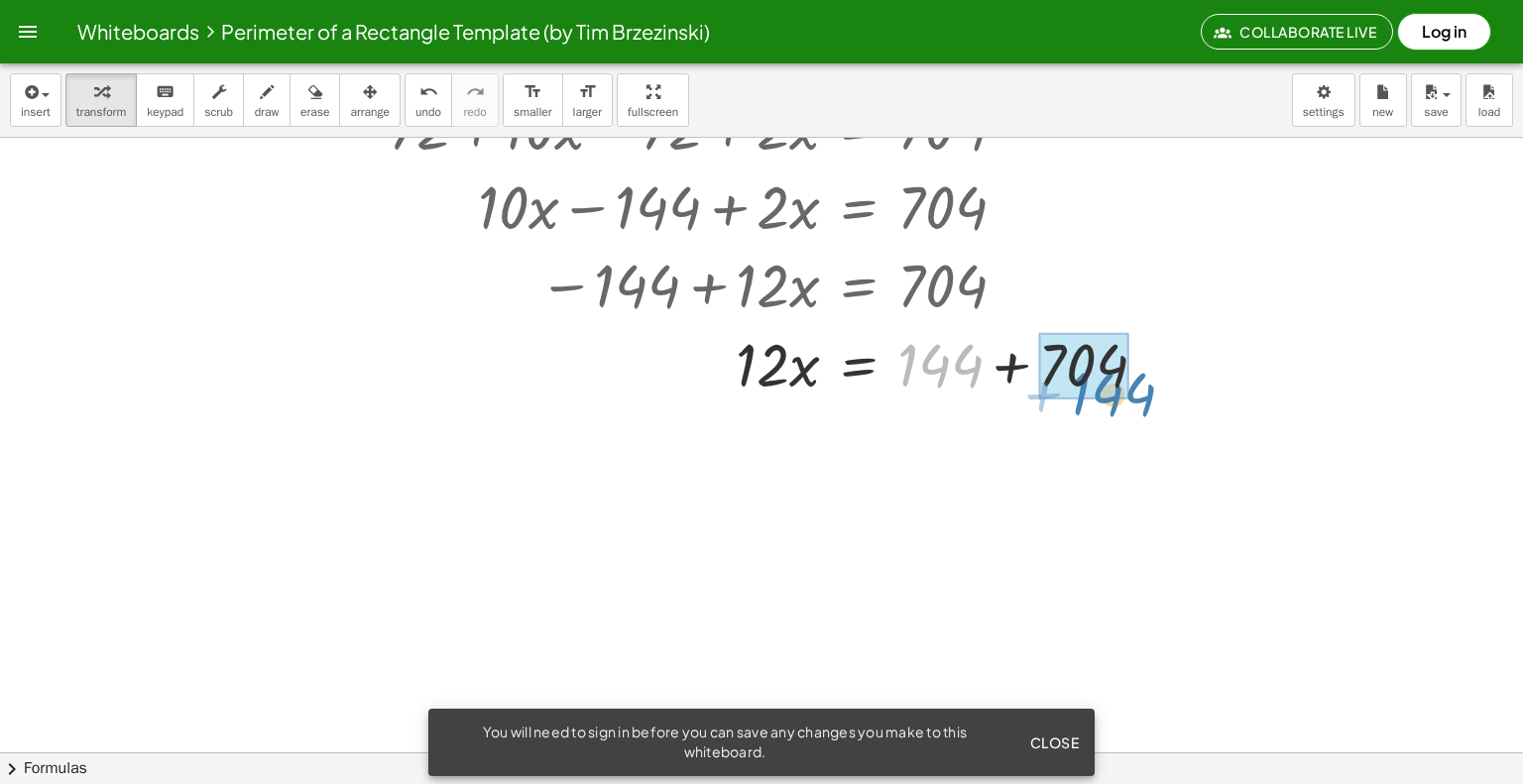 drag, startPoint x: 937, startPoint y: 385, endPoint x: 1114, endPoint y: 415, distance: 179.52437 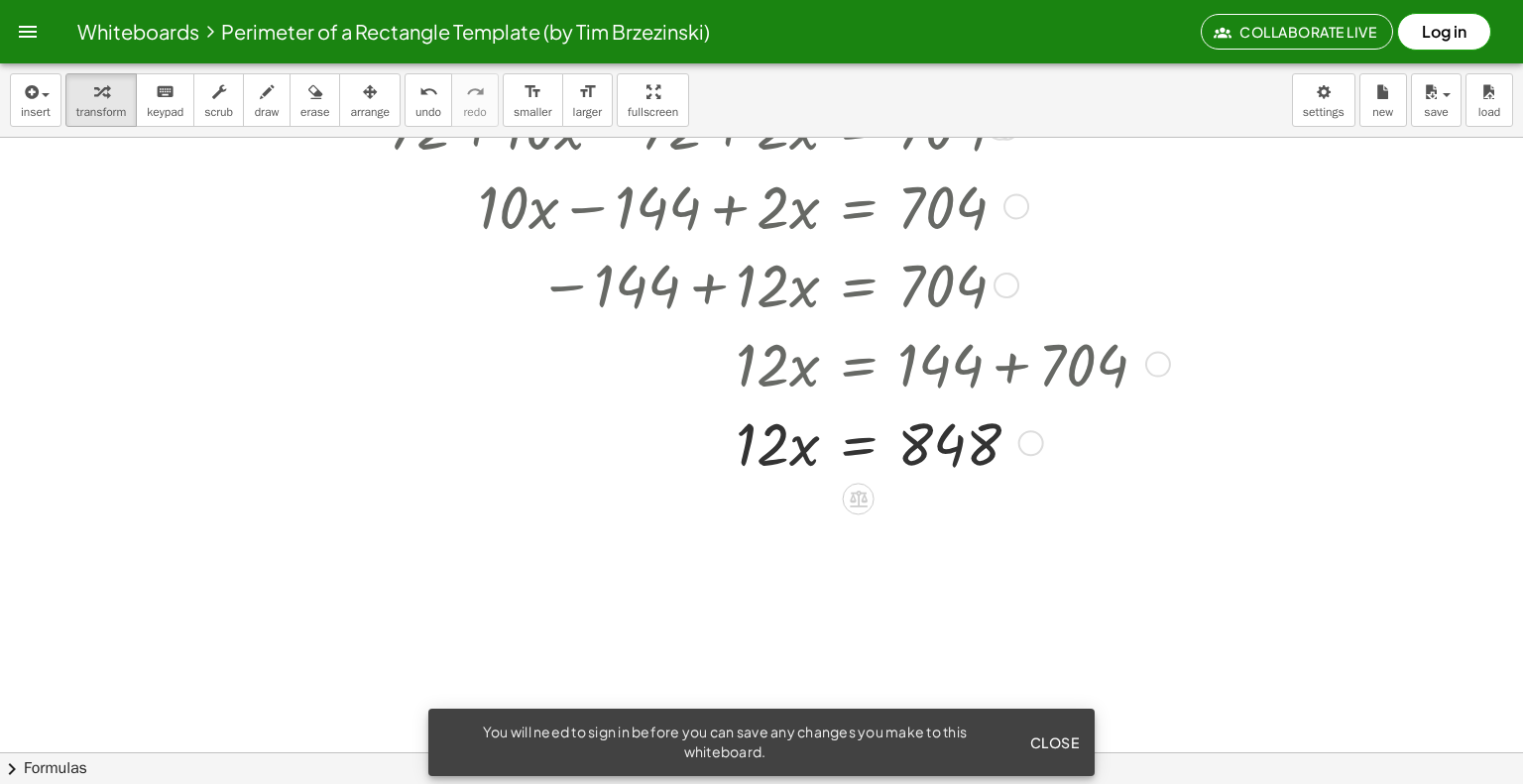 drag, startPoint x: 895, startPoint y: 583, endPoint x: 779, endPoint y: 574, distance: 116.34861 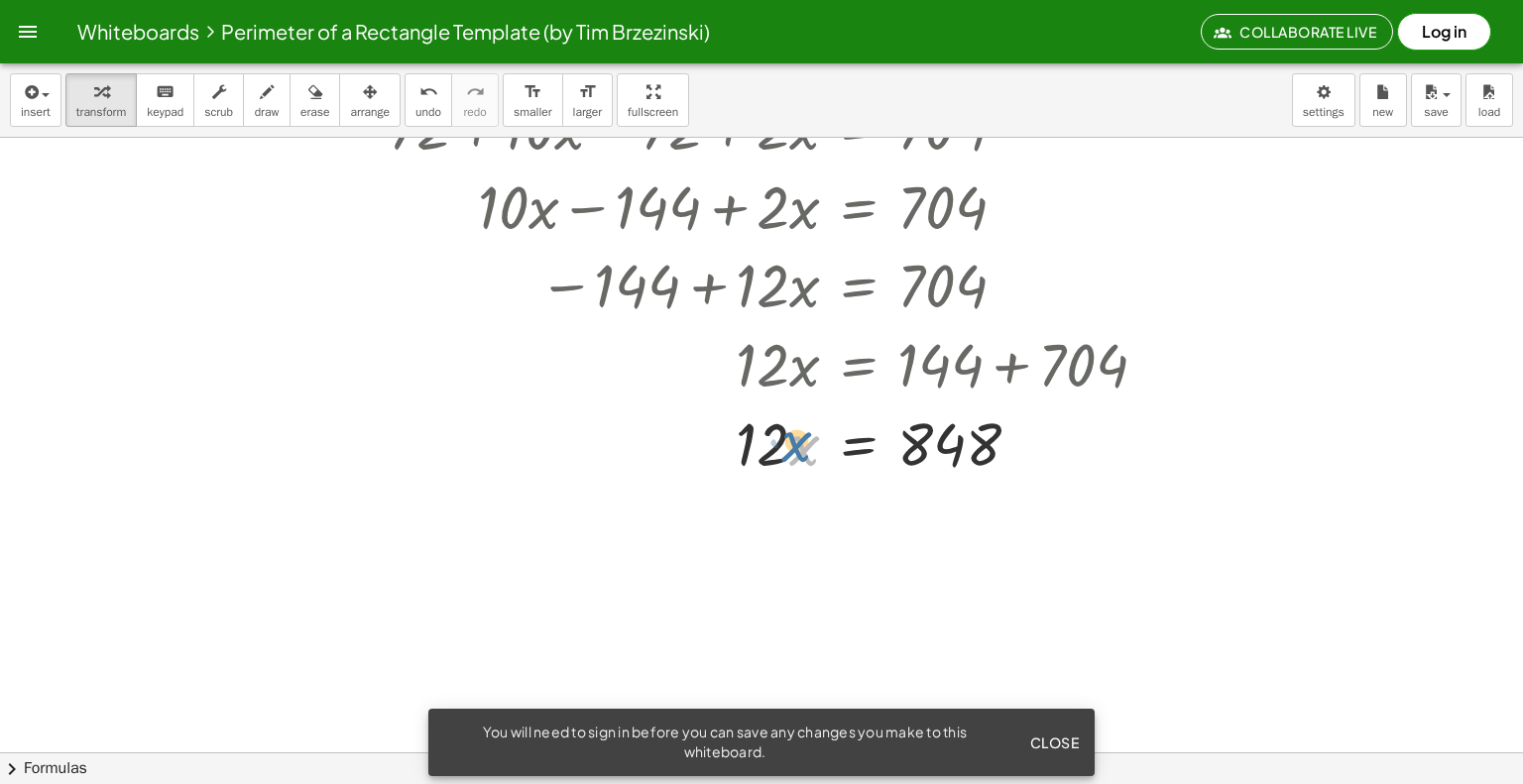 click at bounding box center (678, 442) 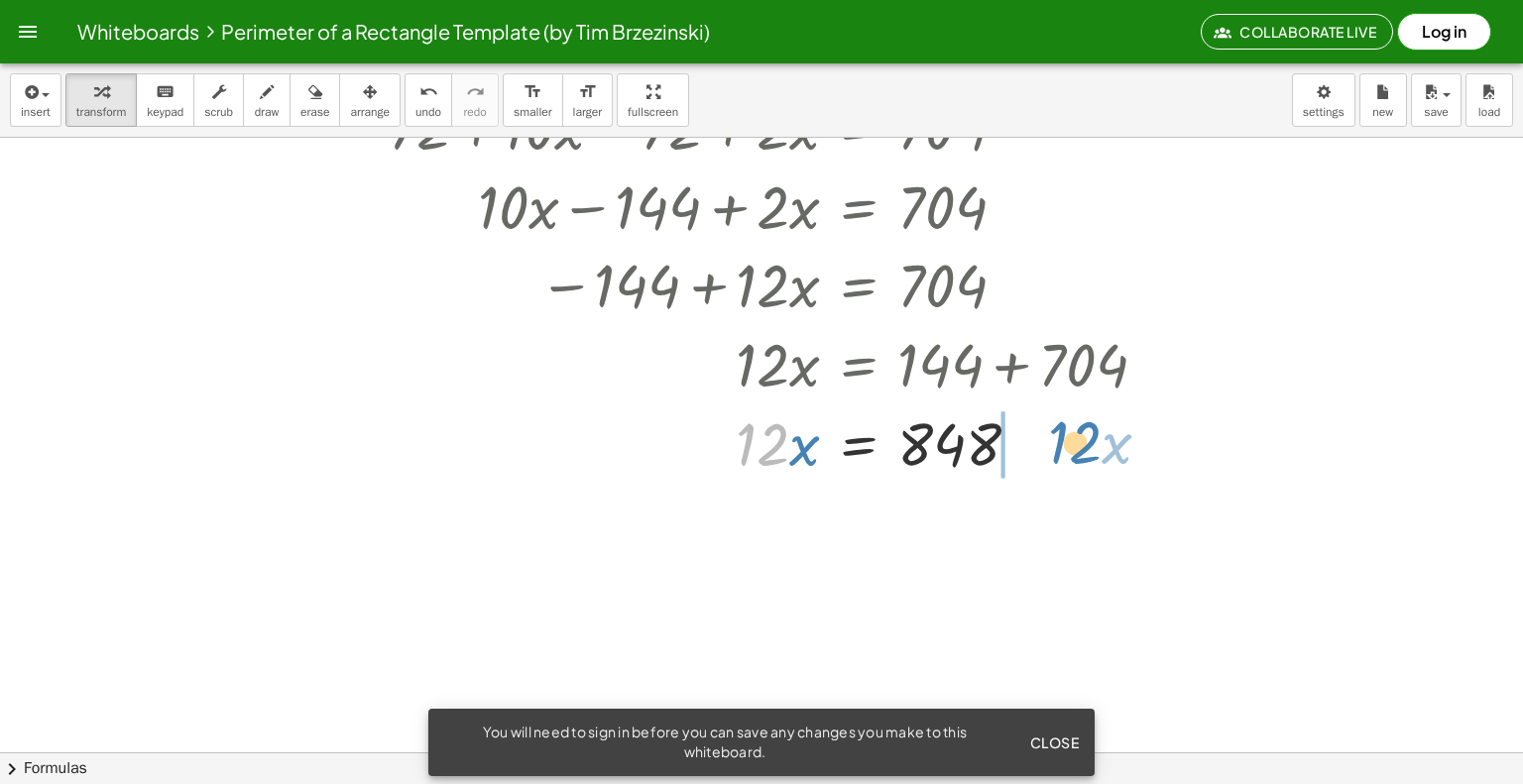 drag, startPoint x: 764, startPoint y: 445, endPoint x: 1077, endPoint y: 444, distance: 313.0016 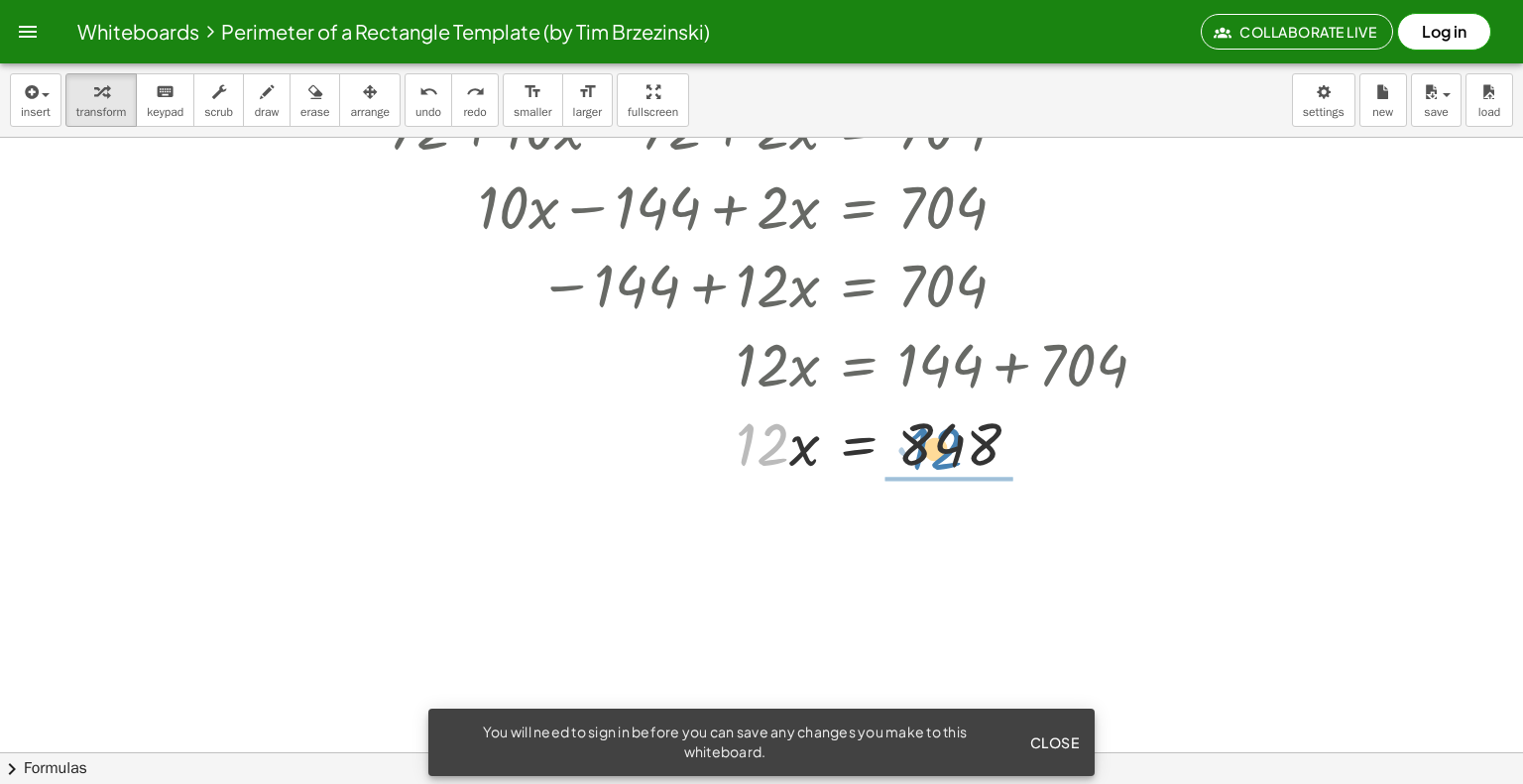 drag, startPoint x: 765, startPoint y: 444, endPoint x: 938, endPoint y: 448, distance: 173.04624 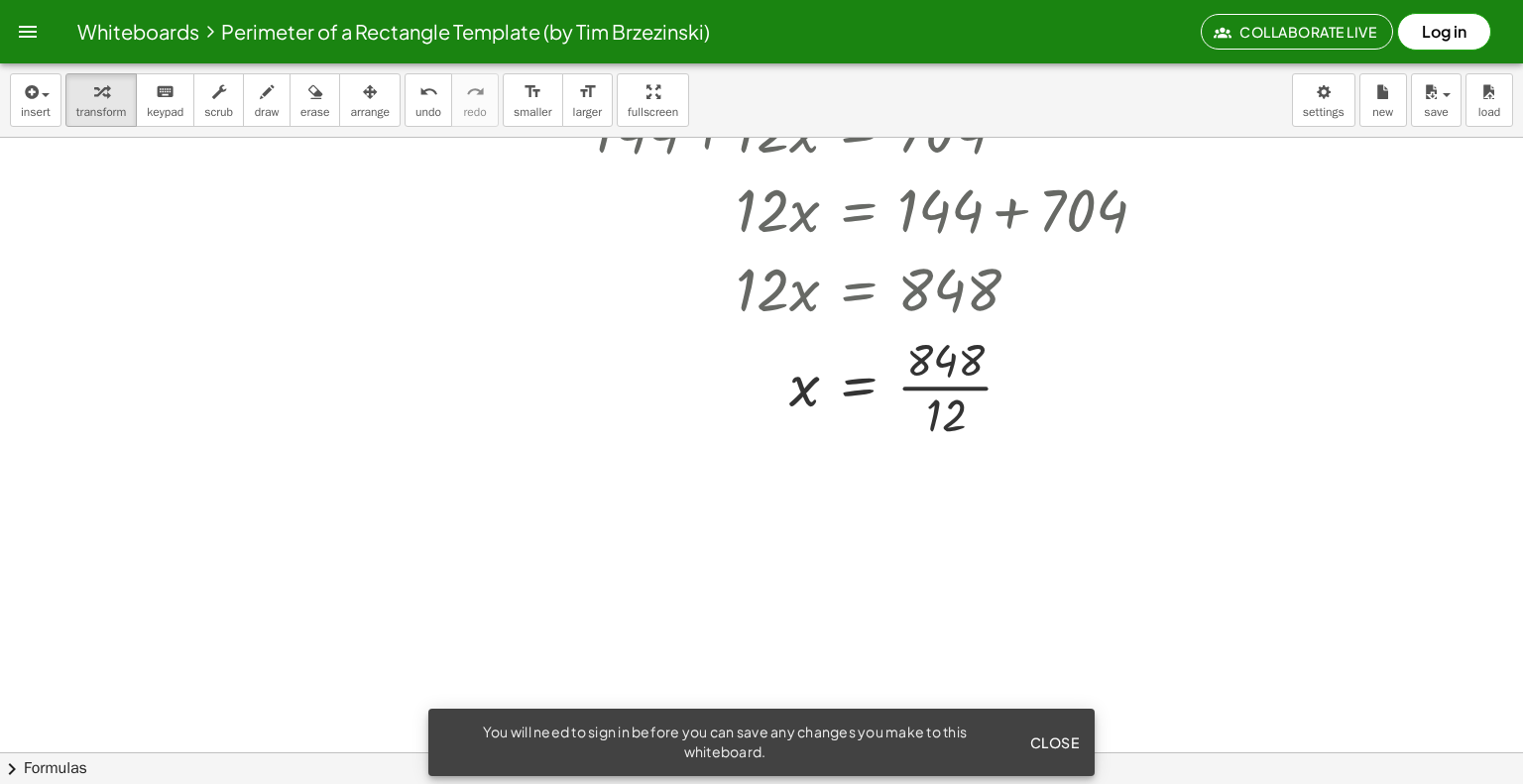 scroll, scrollTop: 694, scrollLeft: 0, axis: vertical 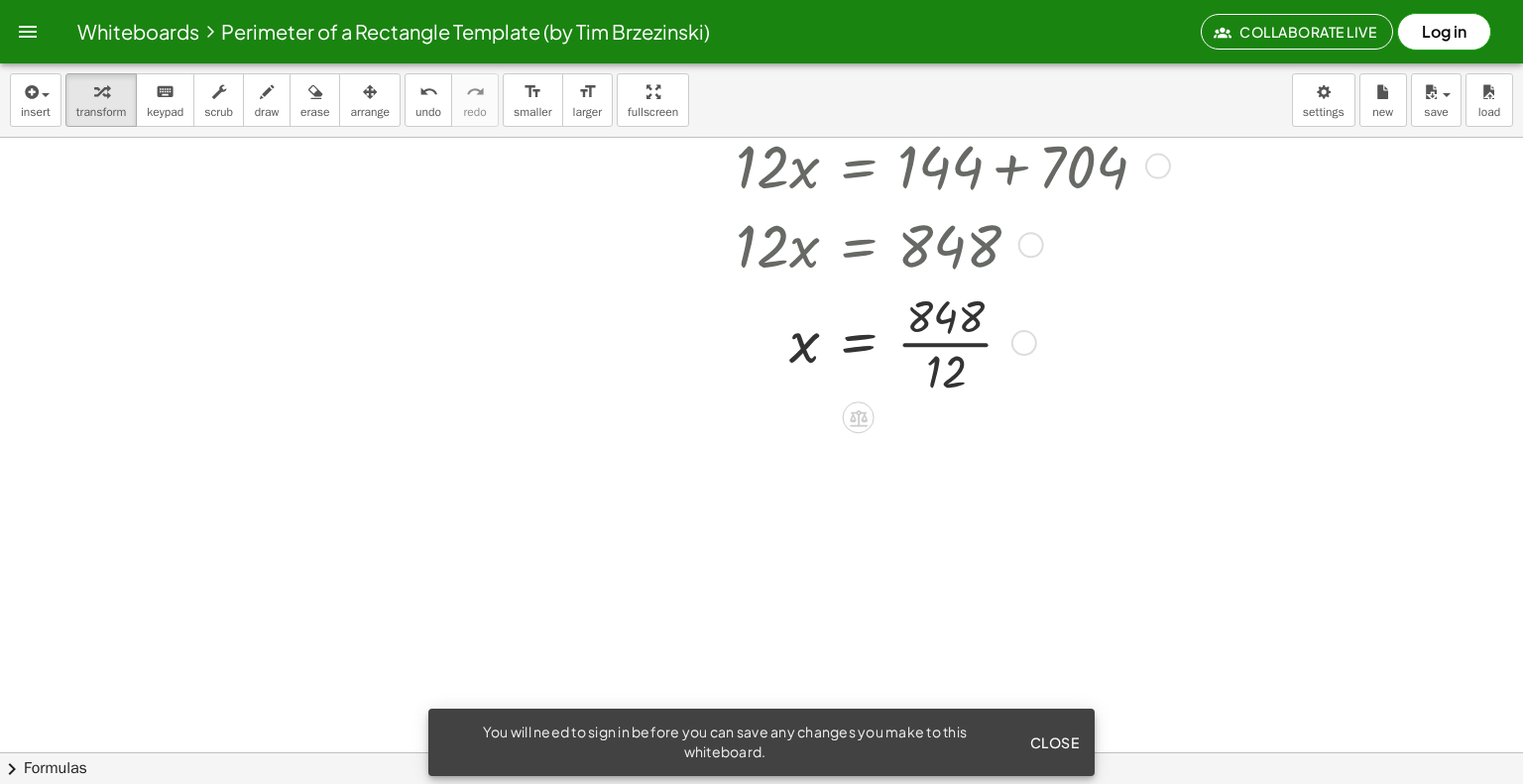 click at bounding box center [678, 341] 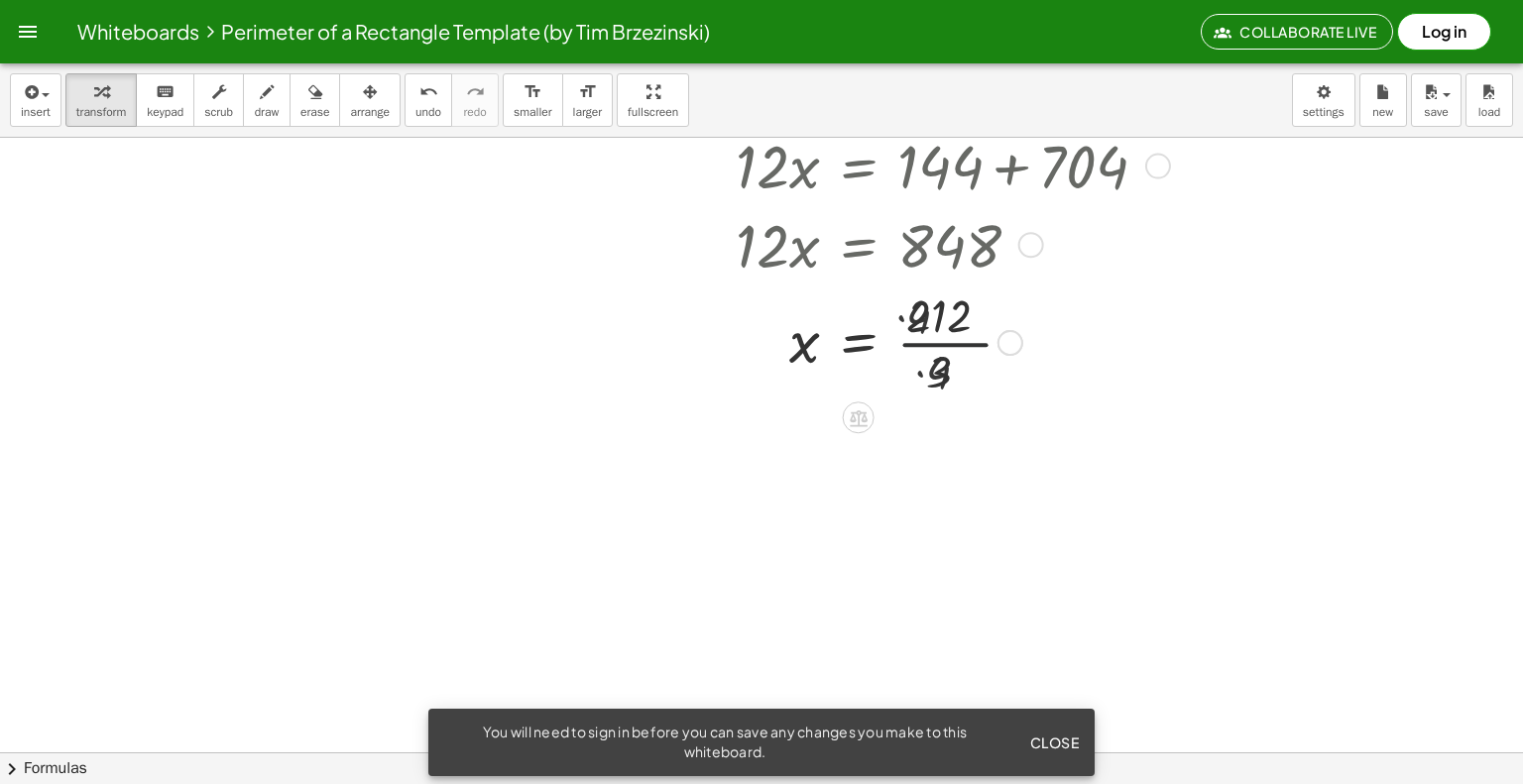 click at bounding box center (678, 341) 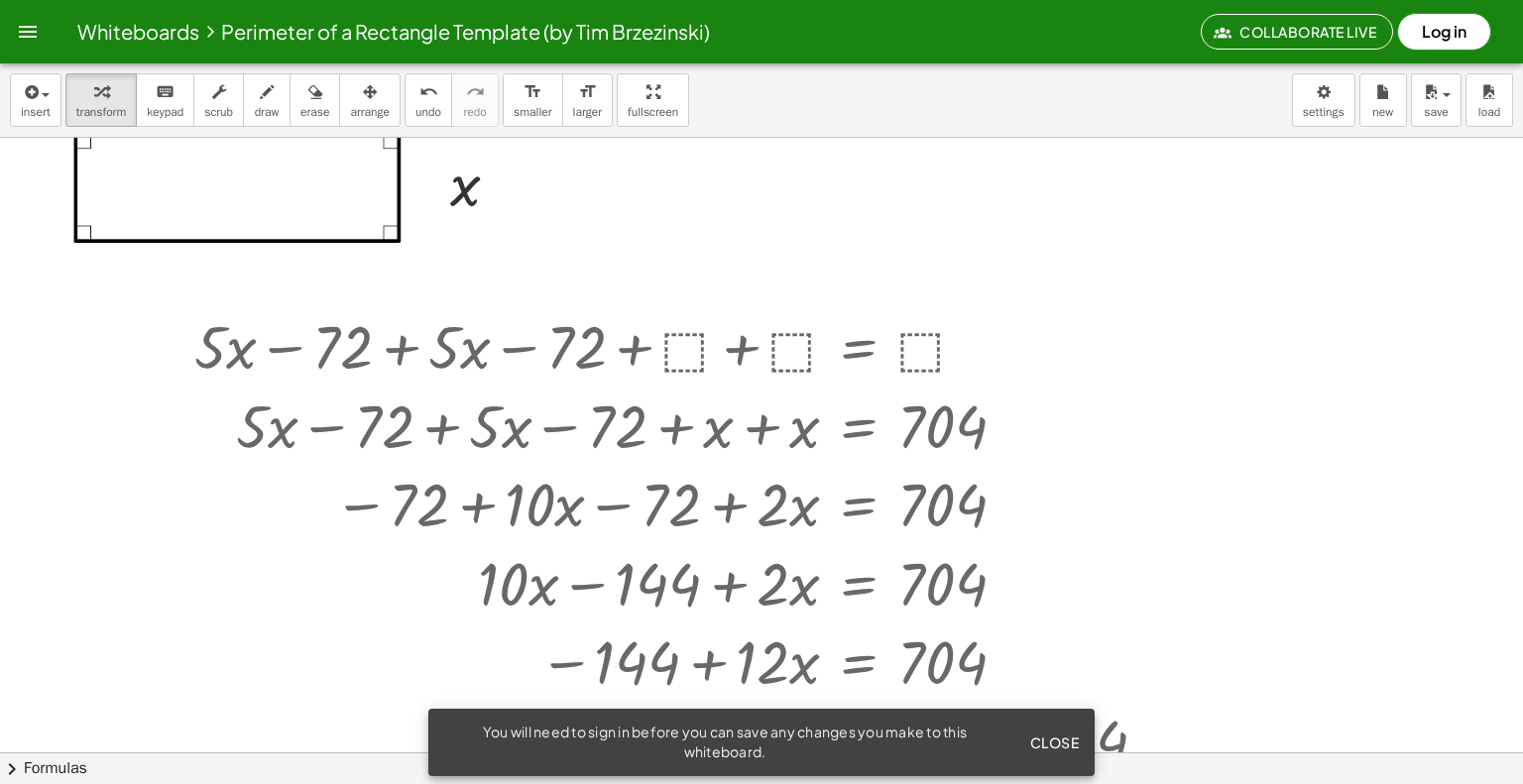 scroll, scrollTop: 0, scrollLeft: 0, axis: both 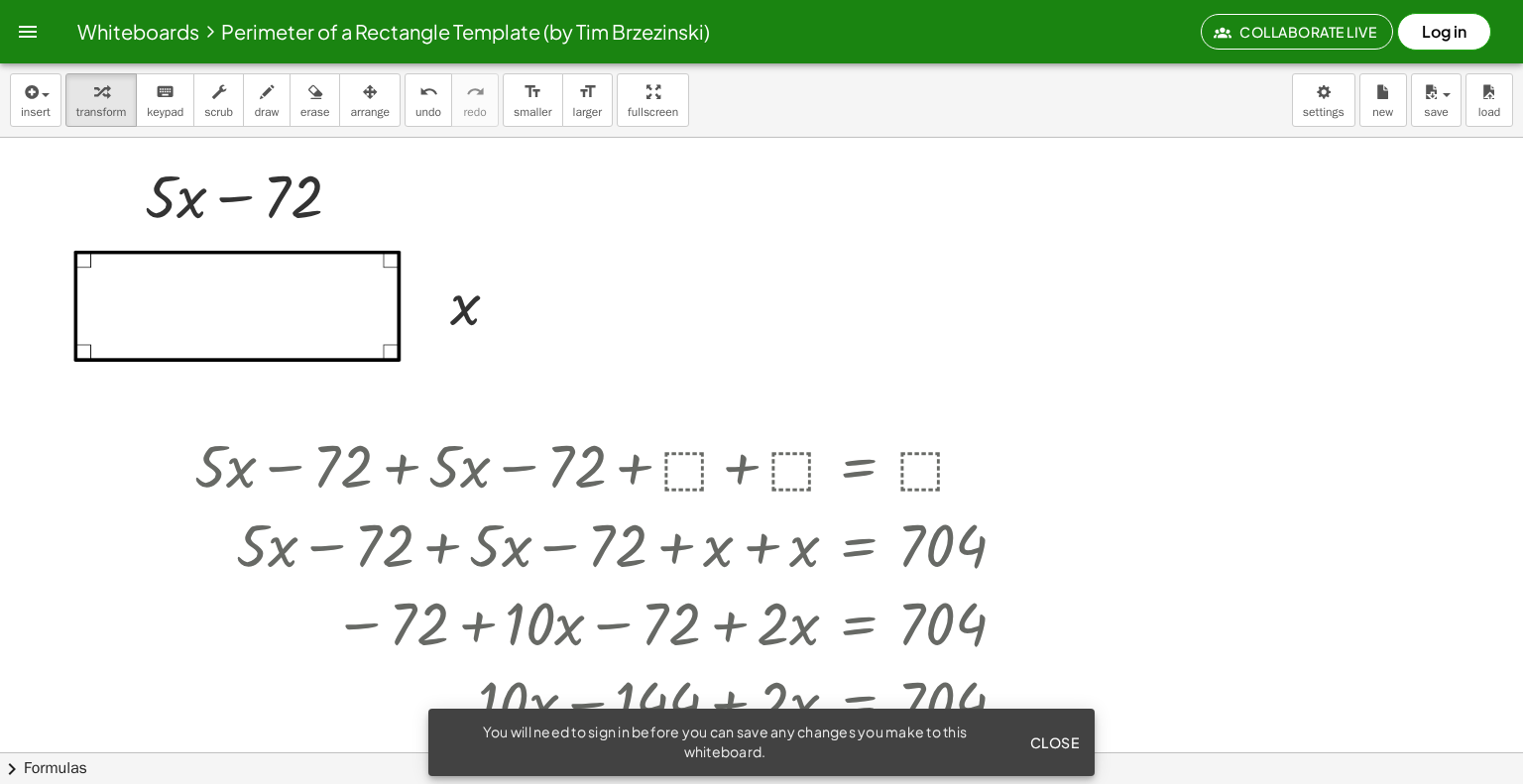 drag, startPoint x: 1391, startPoint y: 554, endPoint x: 1278, endPoint y: 570, distance: 114.12712 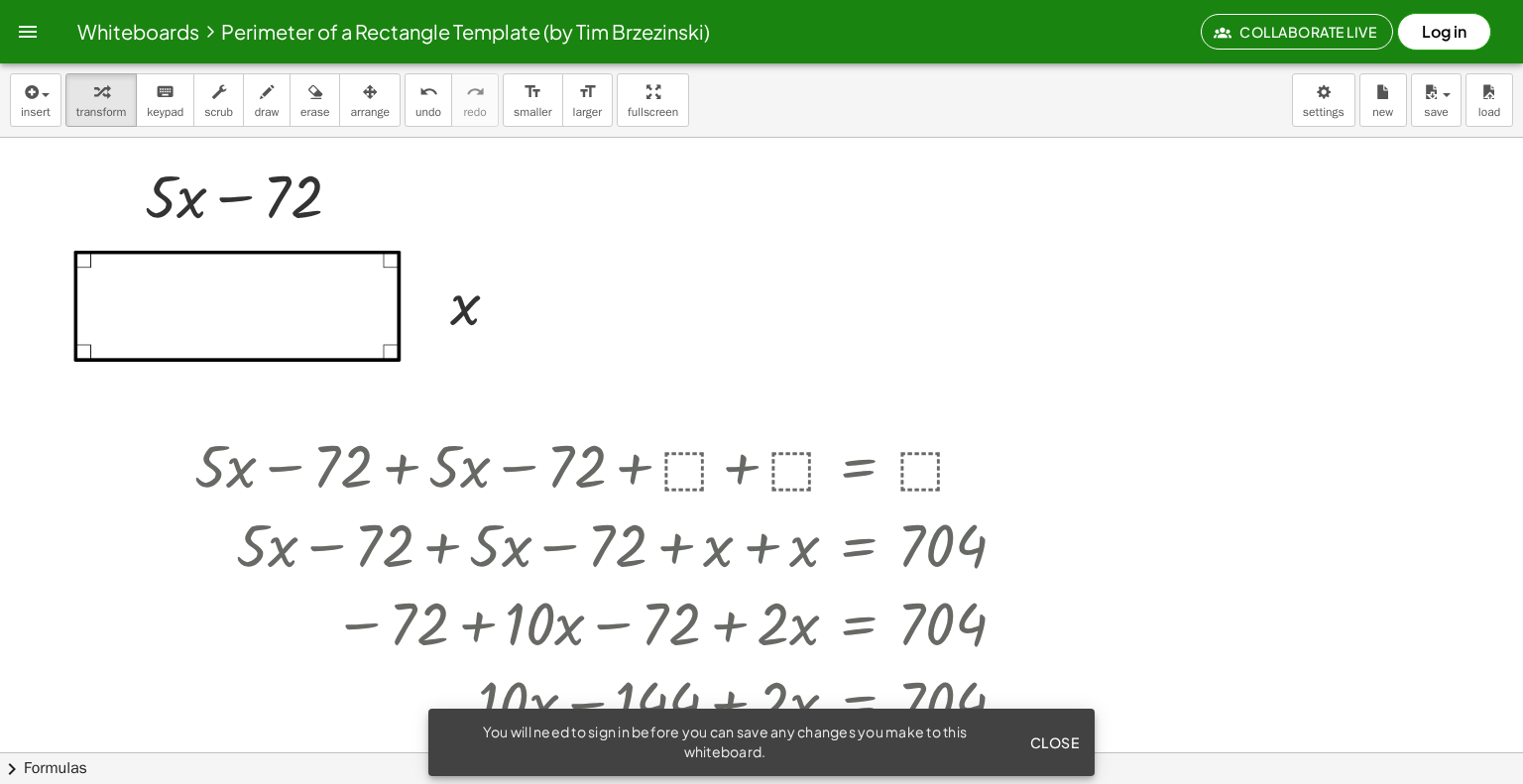drag, startPoint x: 1278, startPoint y: 570, endPoint x: 1335, endPoint y: 584, distance: 58.694122 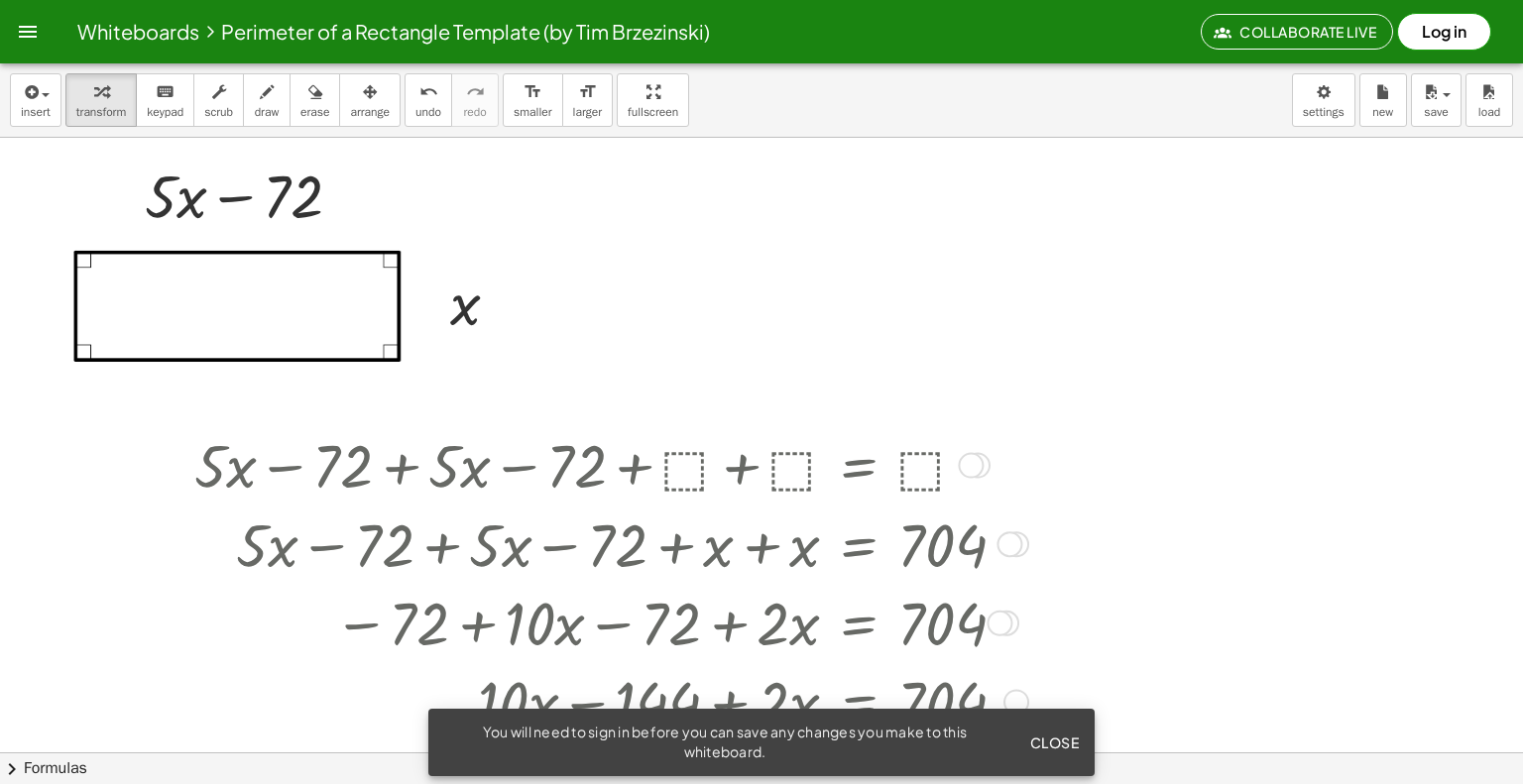 drag, startPoint x: 1340, startPoint y: 568, endPoint x: 1087, endPoint y: 677, distance: 275.4814 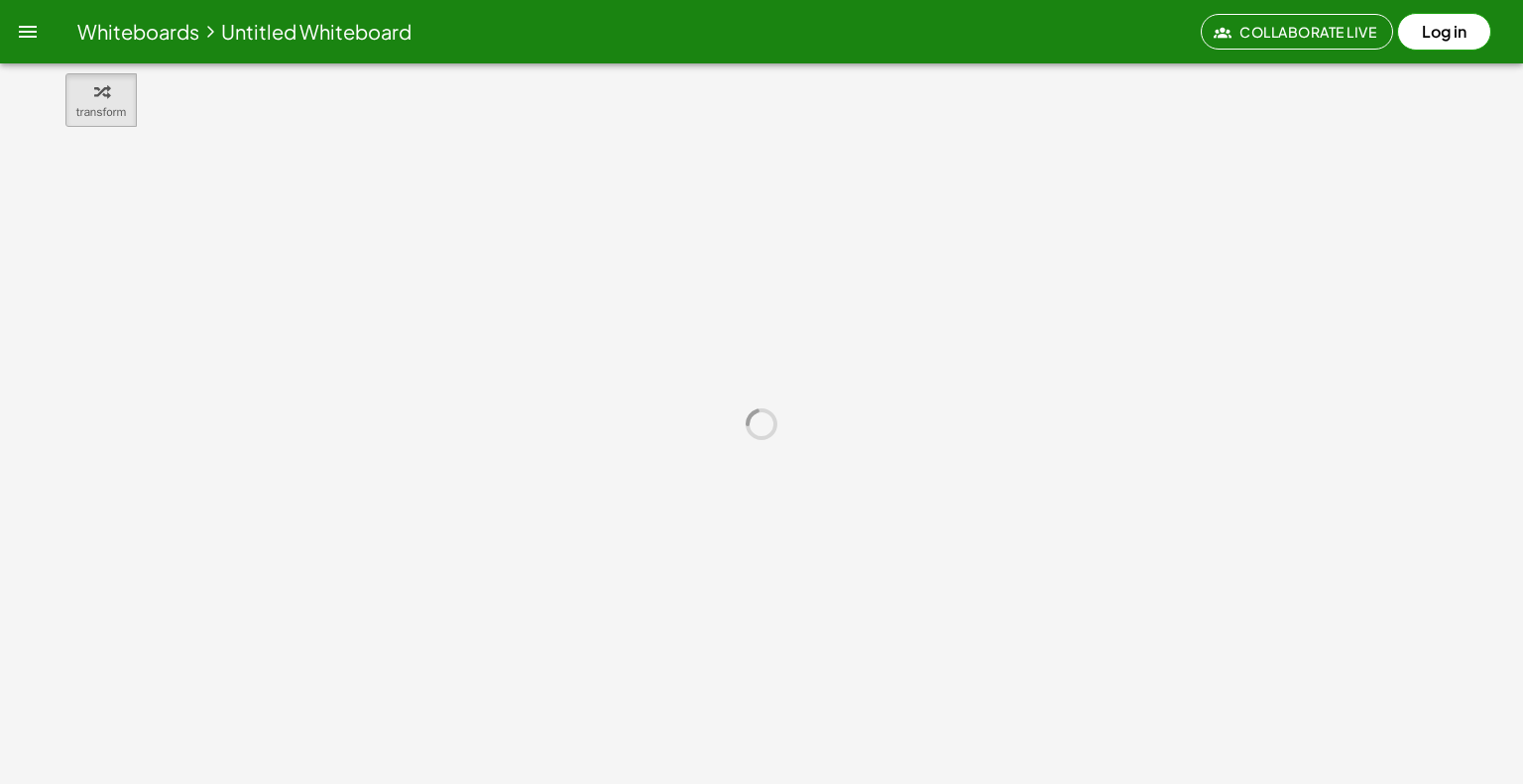 scroll, scrollTop: 0, scrollLeft: 0, axis: both 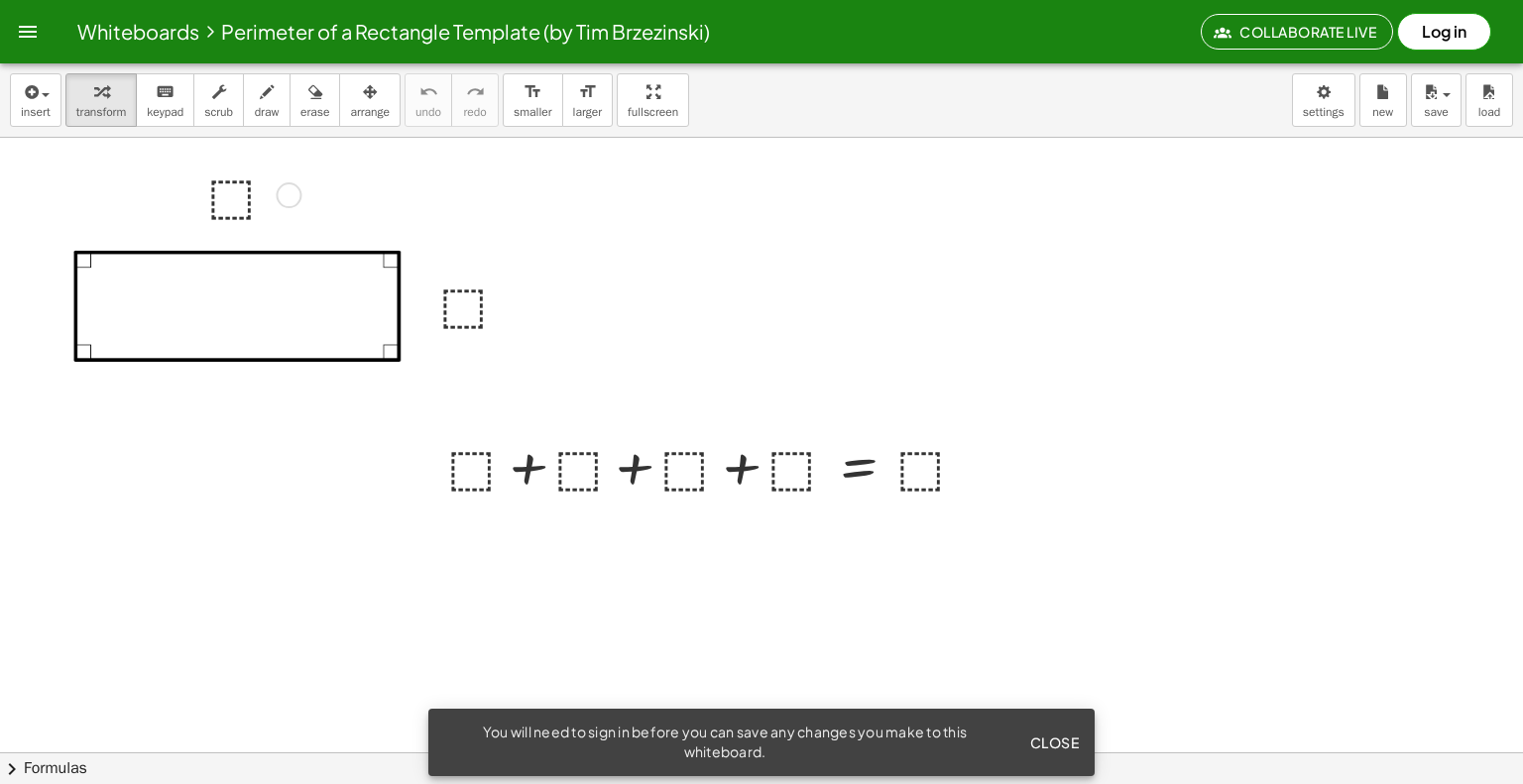 click at bounding box center [251, 193] 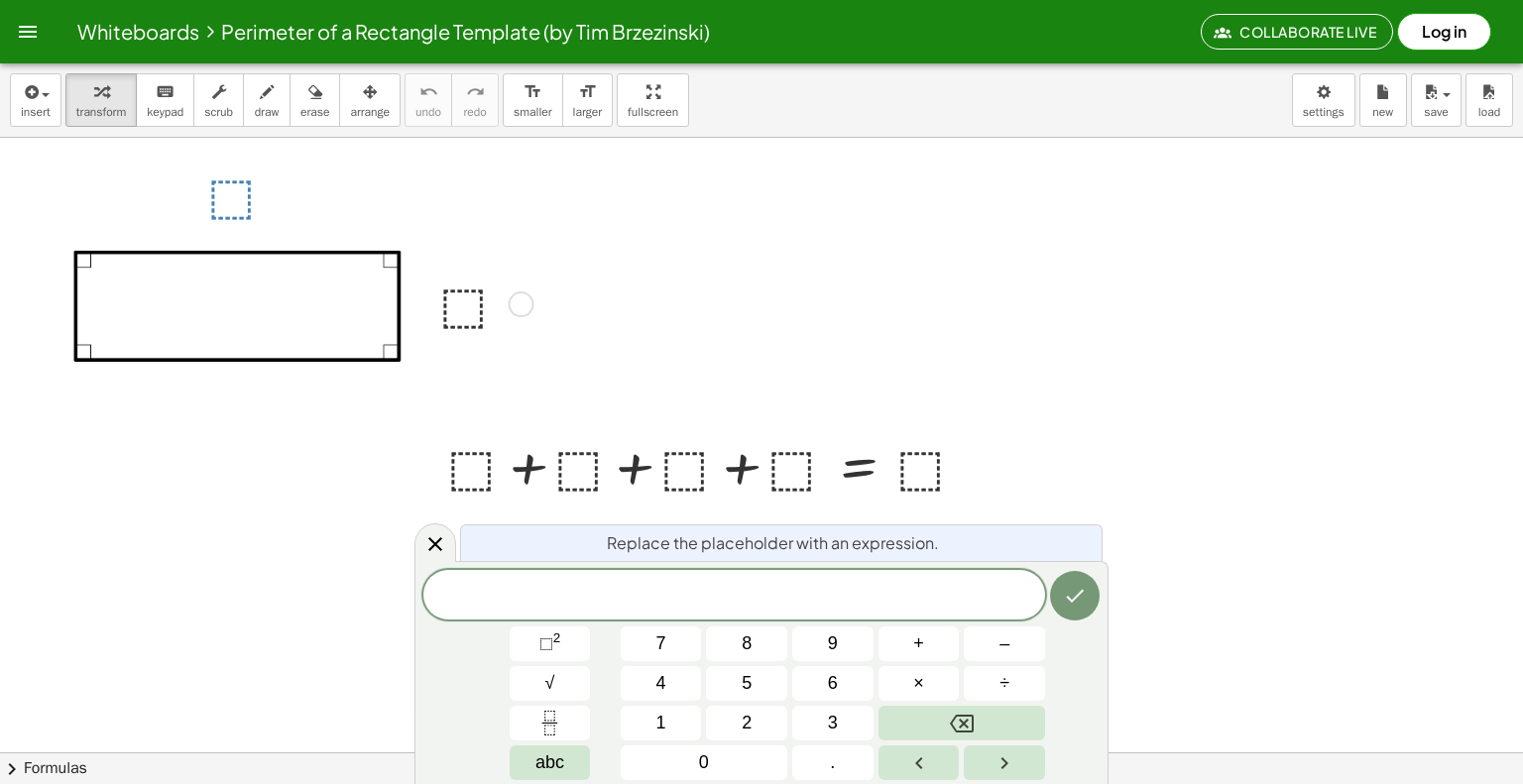 click at bounding box center (483, 302) 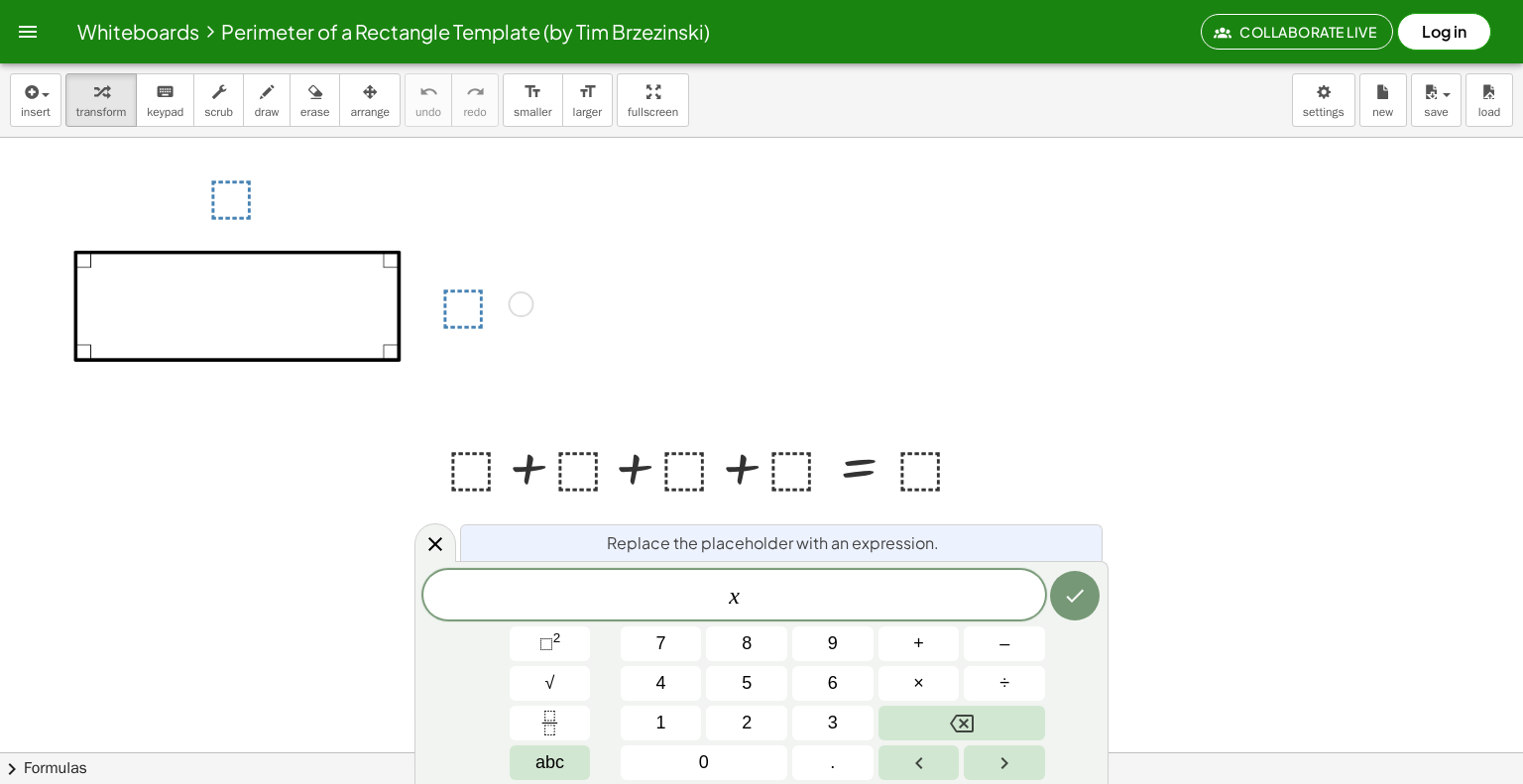 click at bounding box center [251, 193] 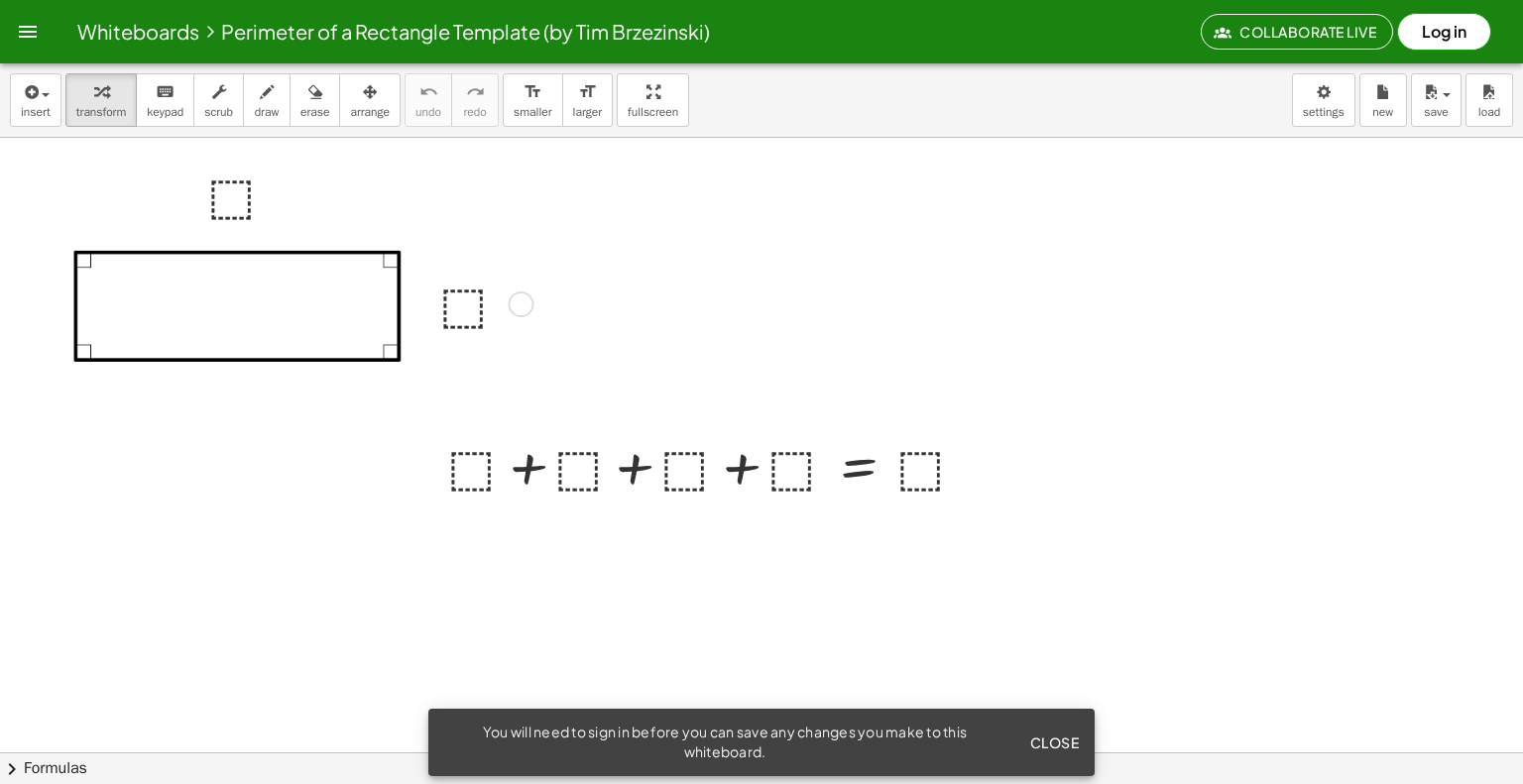 click at bounding box center (483, 302) 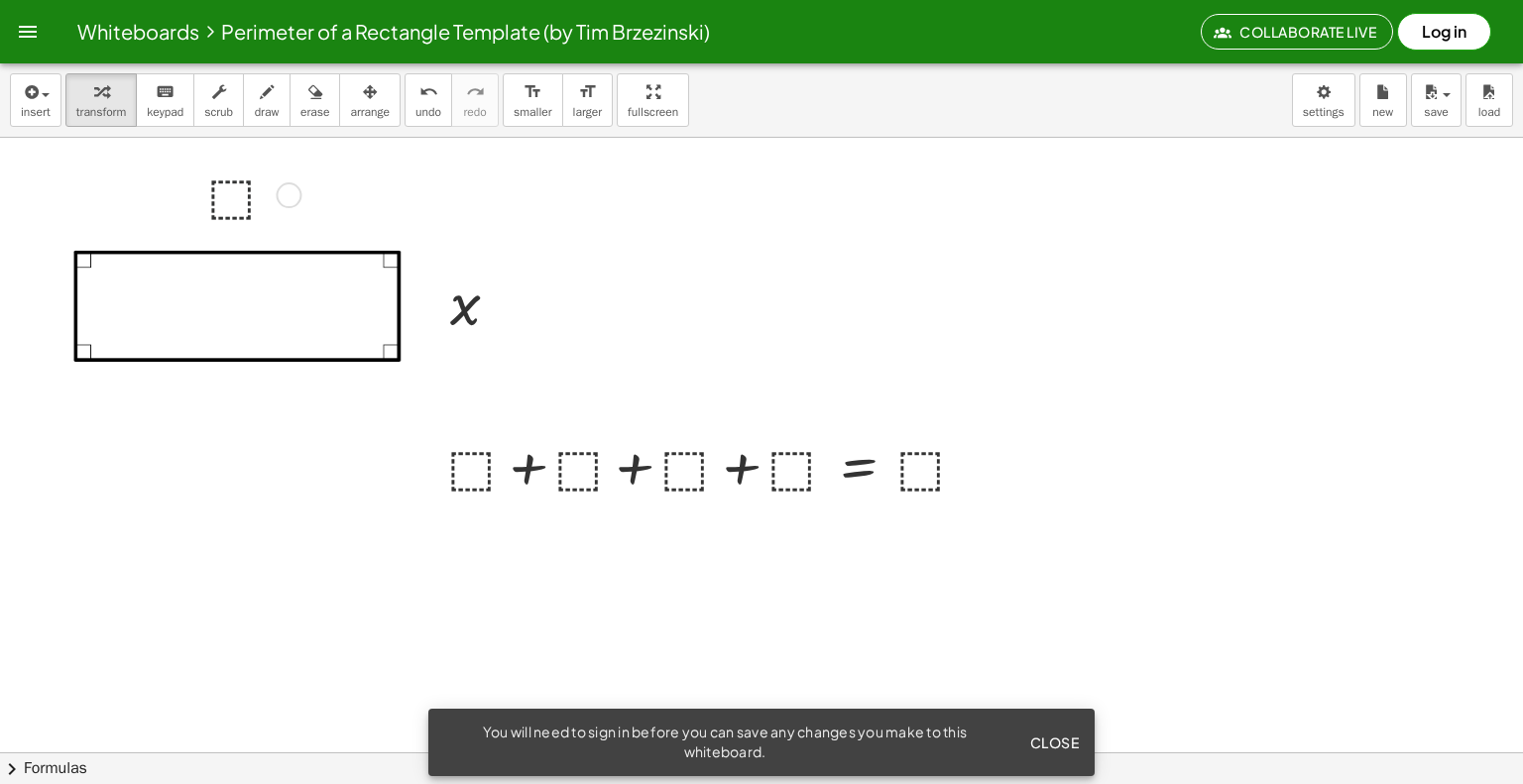 click at bounding box center [251, 193] 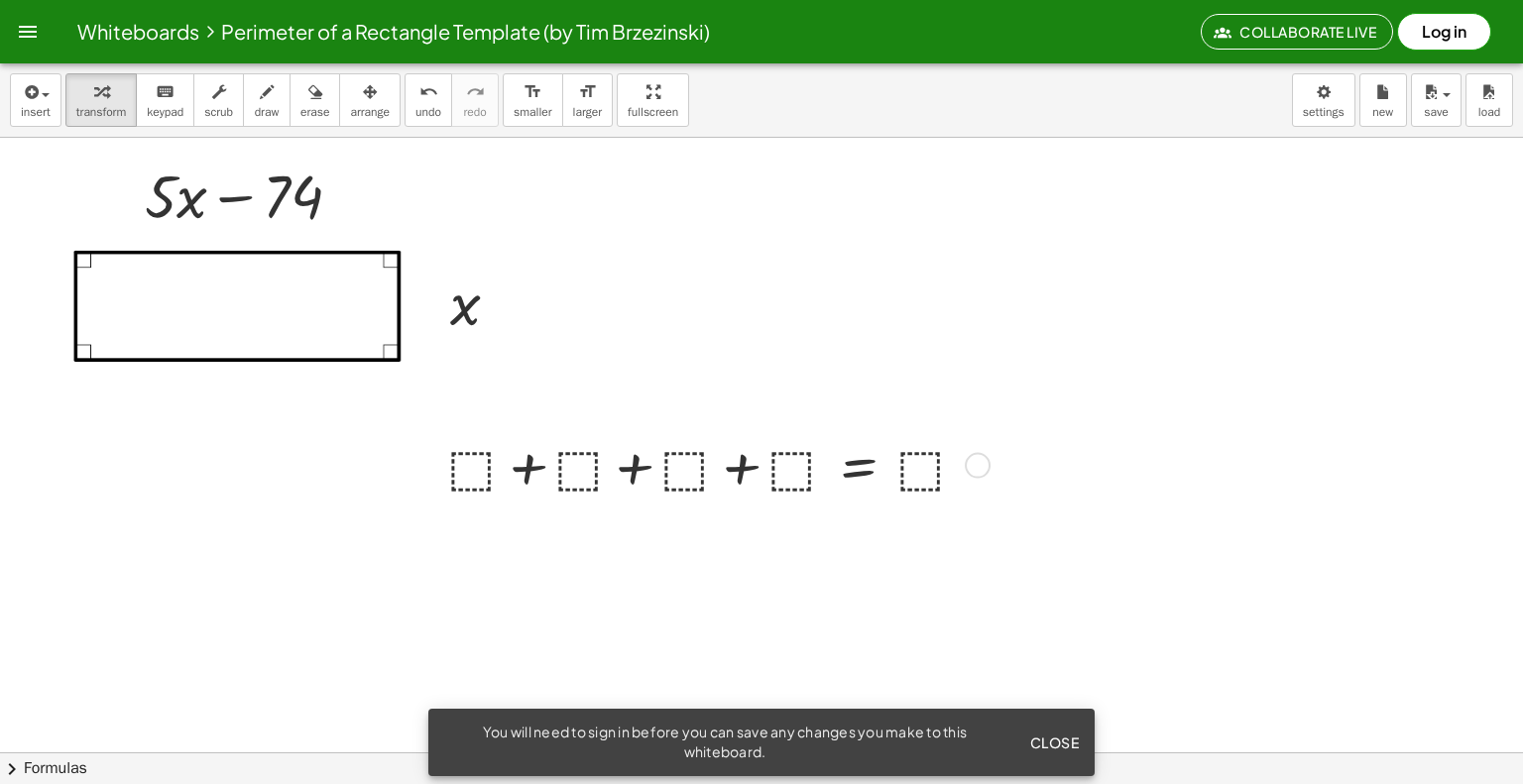 click at bounding box center (715, 464) 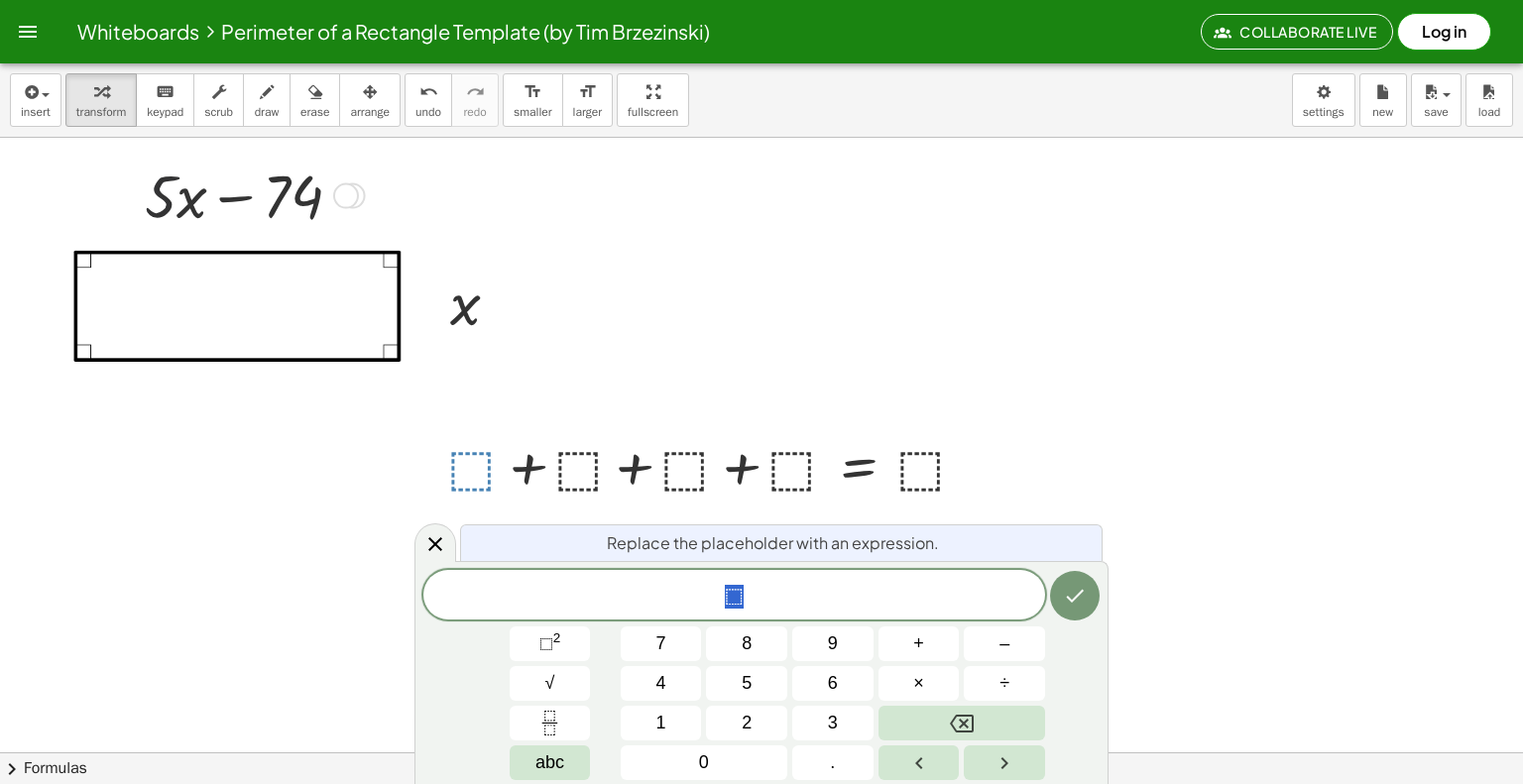 click at bounding box center (251, 194) 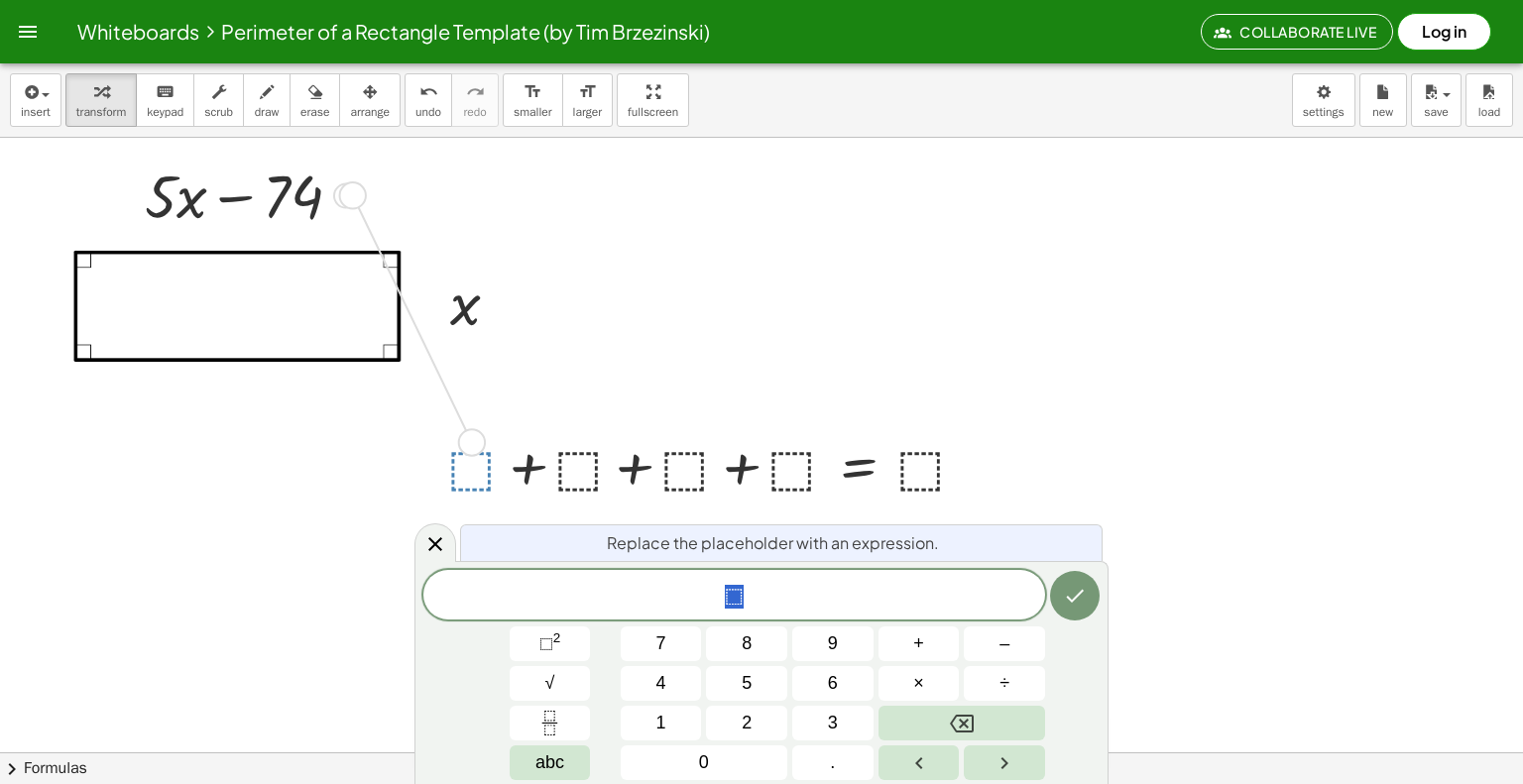 drag, startPoint x: 354, startPoint y: 196, endPoint x: 467, endPoint y: 474, distance: 300.08832 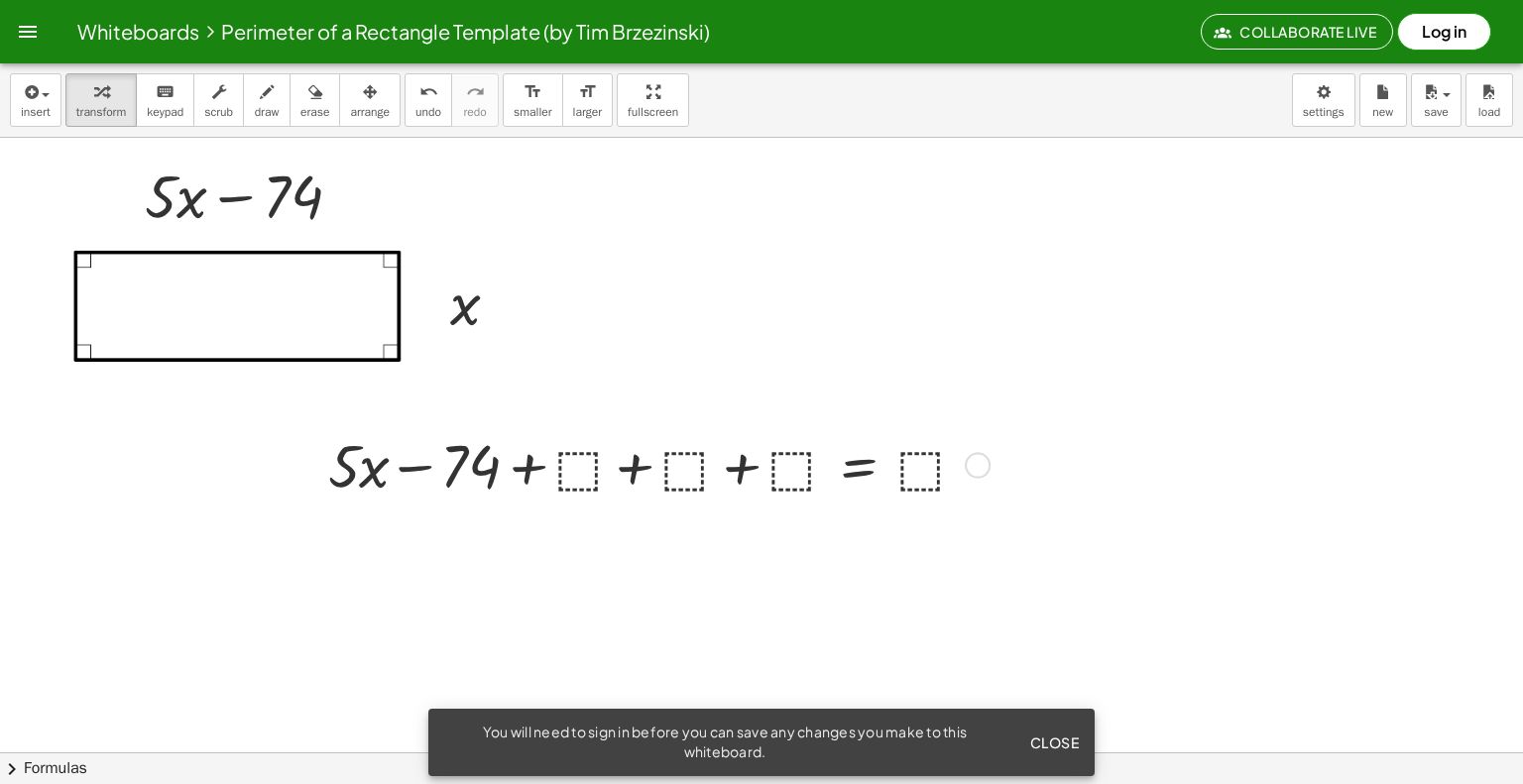 click at bounding box center (651, 464) 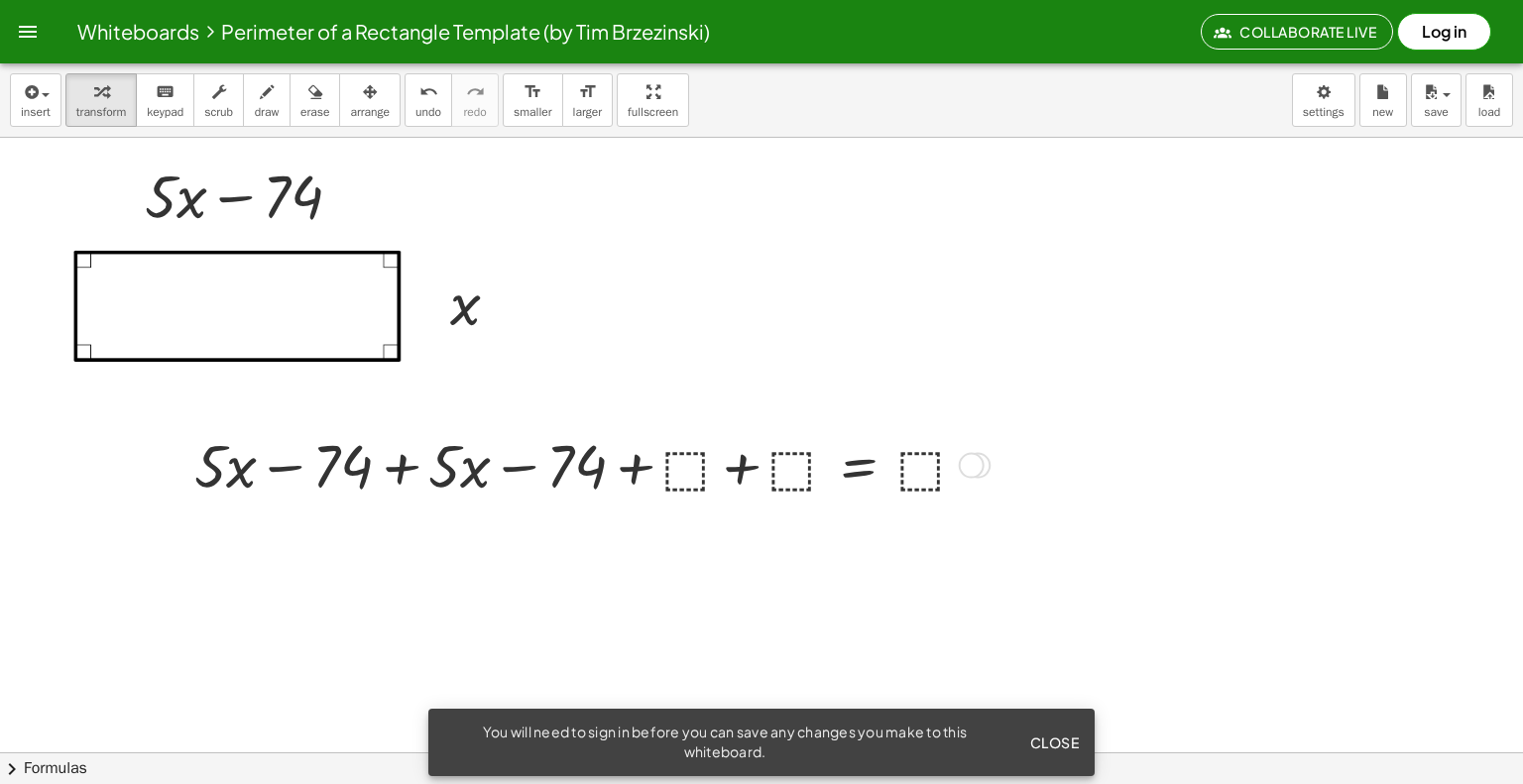 click at bounding box center [588, 464] 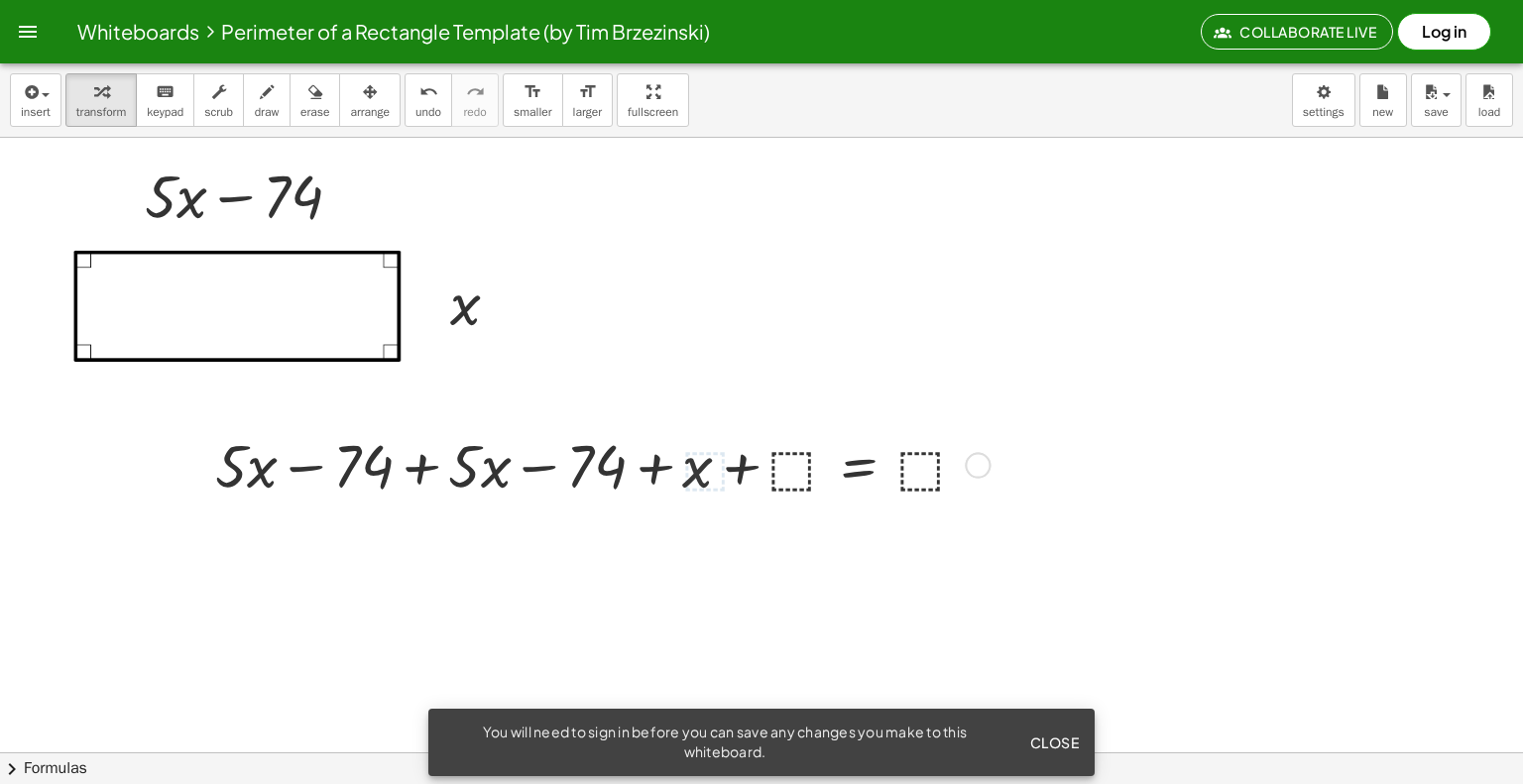 click at bounding box center [599, 464] 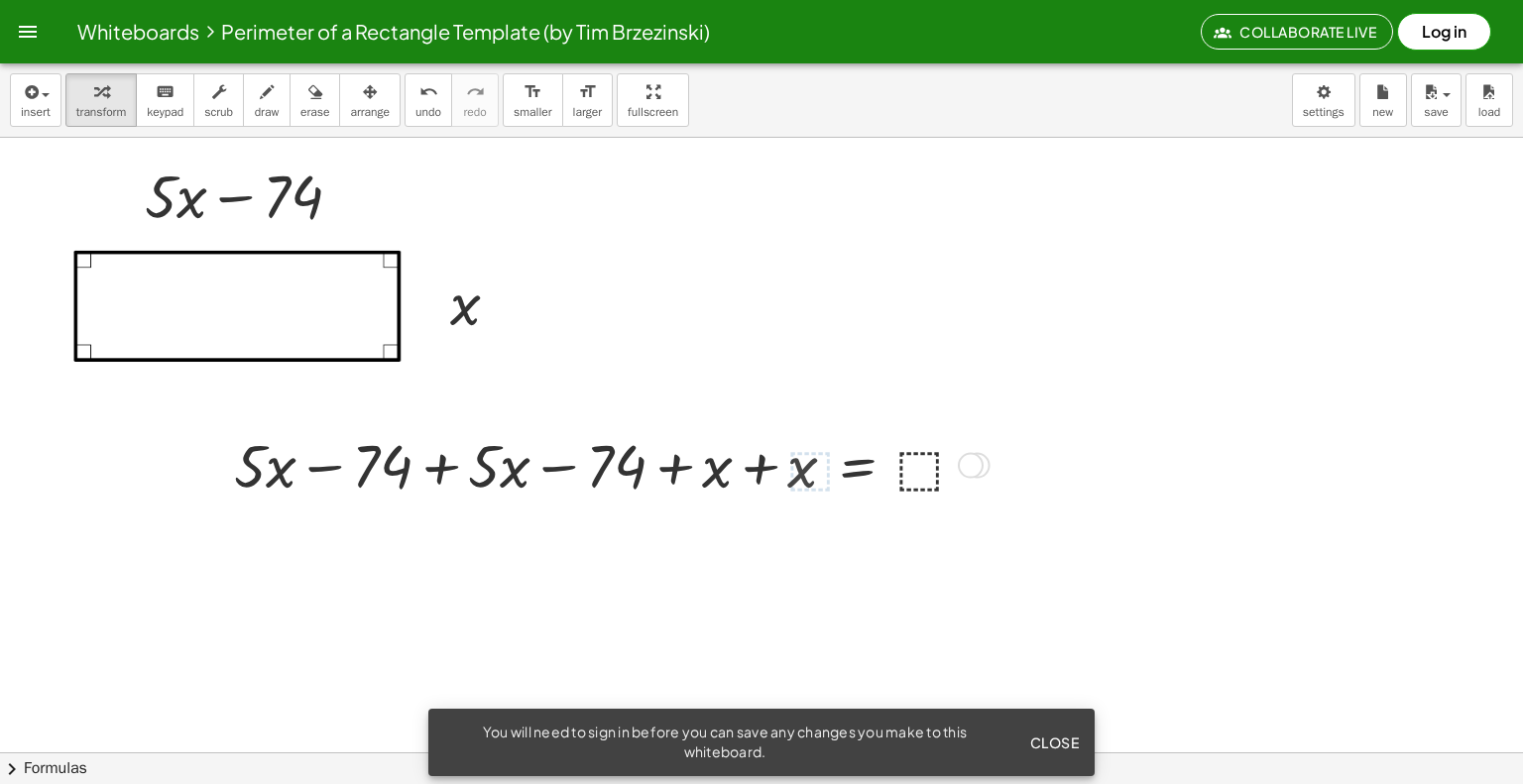 click at bounding box center [609, 464] 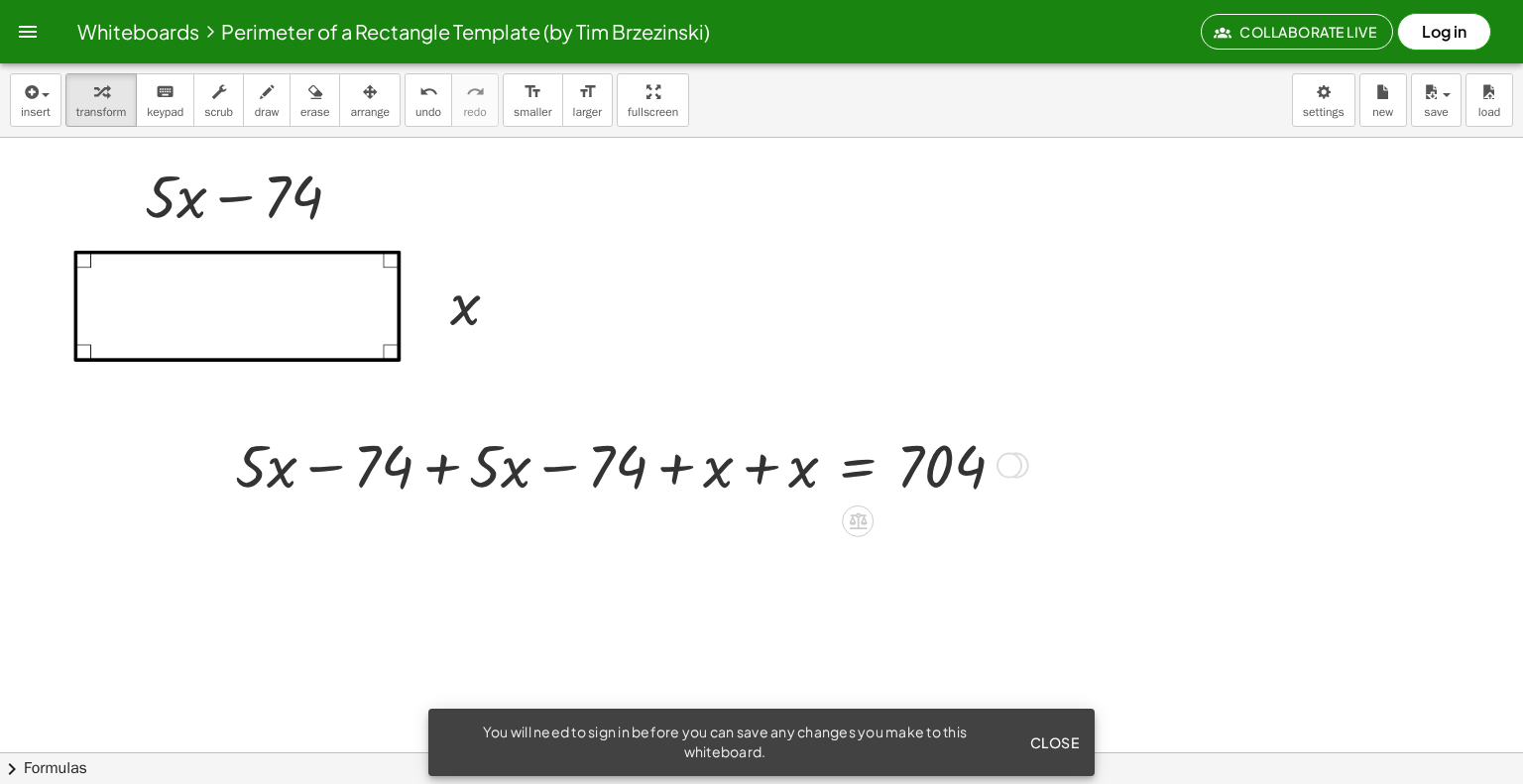 click at bounding box center [628, 464] 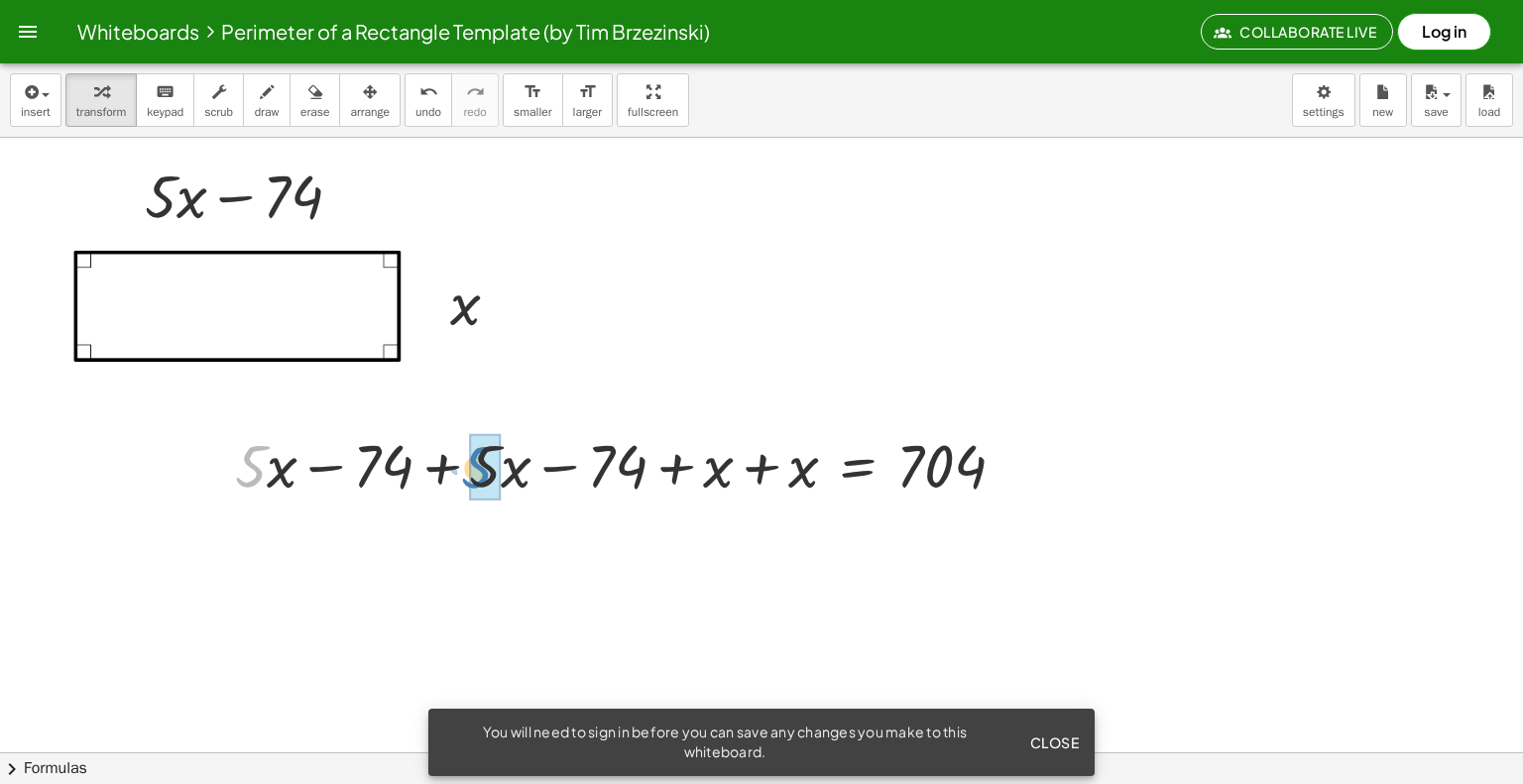 drag, startPoint x: 253, startPoint y: 468, endPoint x: 480, endPoint y: 469, distance: 227.0022 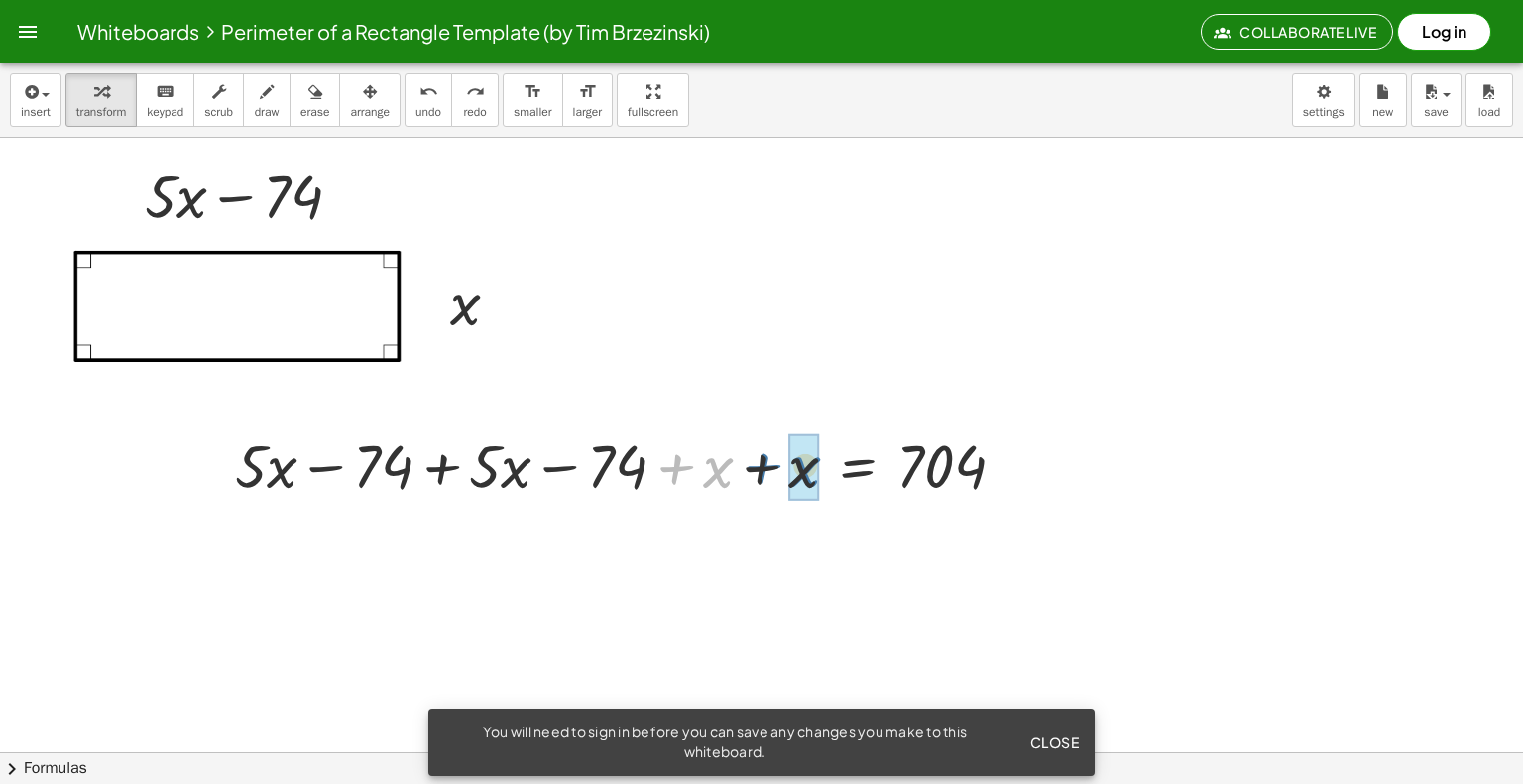 drag, startPoint x: 714, startPoint y: 475, endPoint x: 812, endPoint y: 475, distance: 98 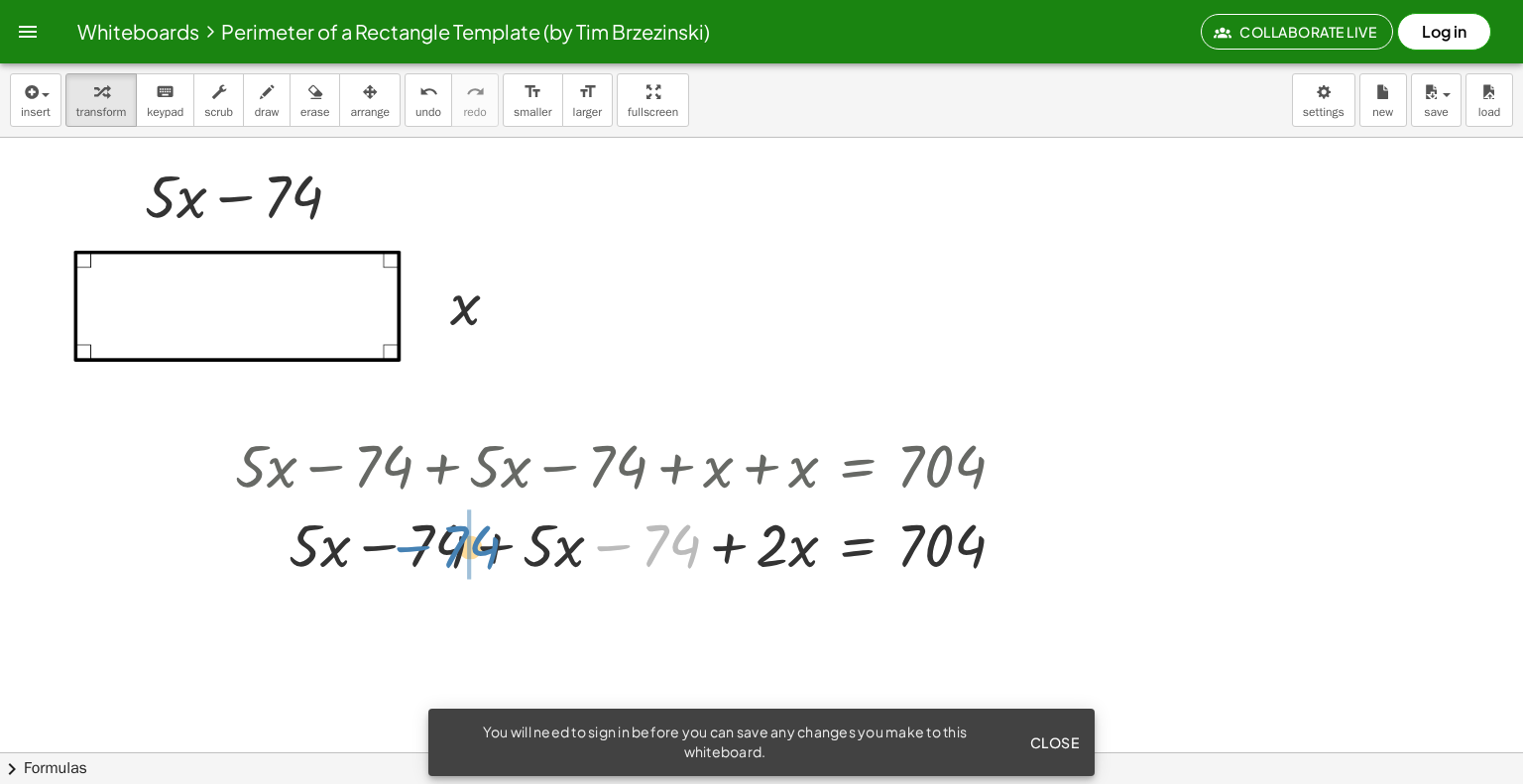 drag, startPoint x: 670, startPoint y: 537, endPoint x: 468, endPoint y: 538, distance: 202.00248 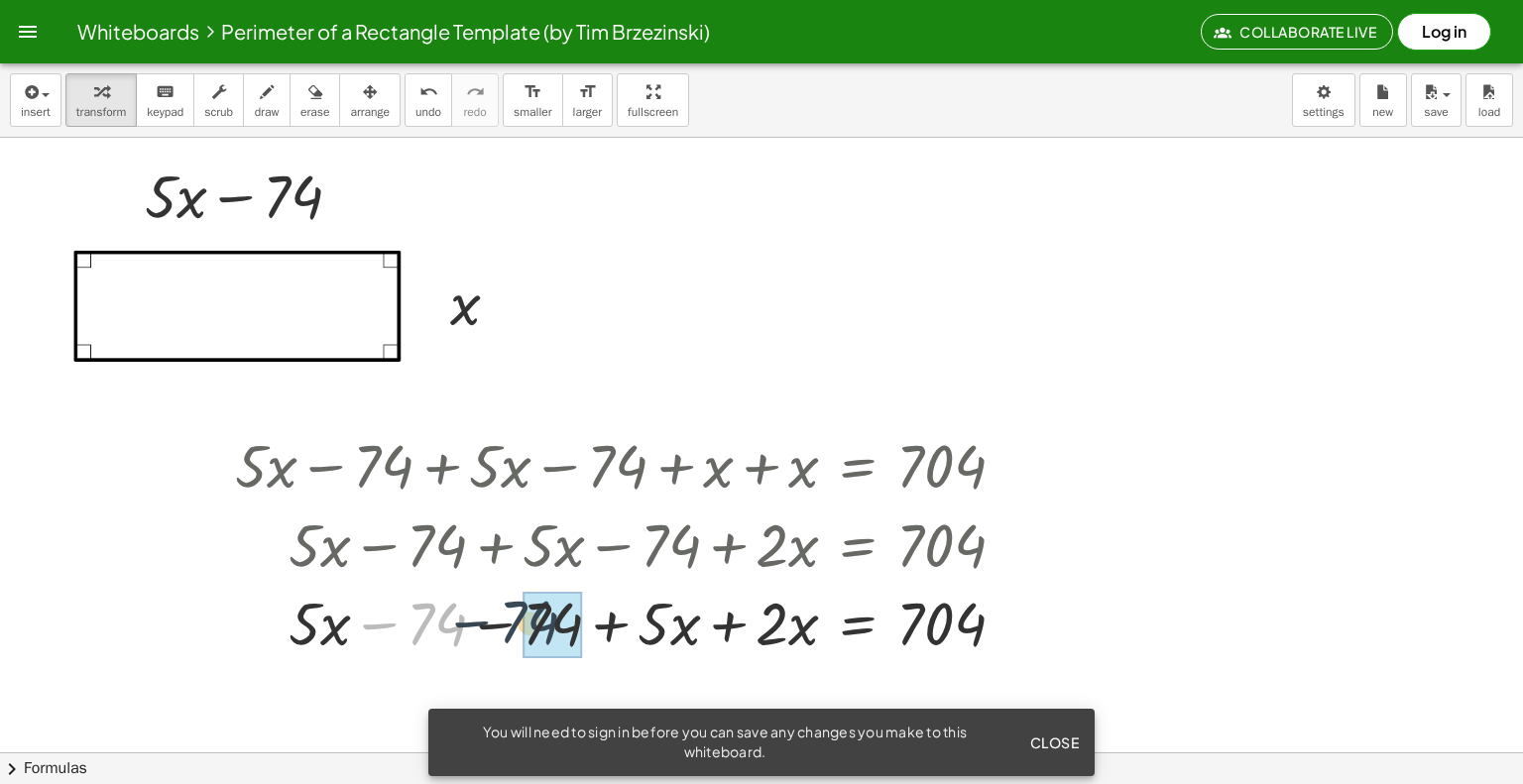 drag, startPoint x: 441, startPoint y: 617, endPoint x: 546, endPoint y: 617, distance: 105 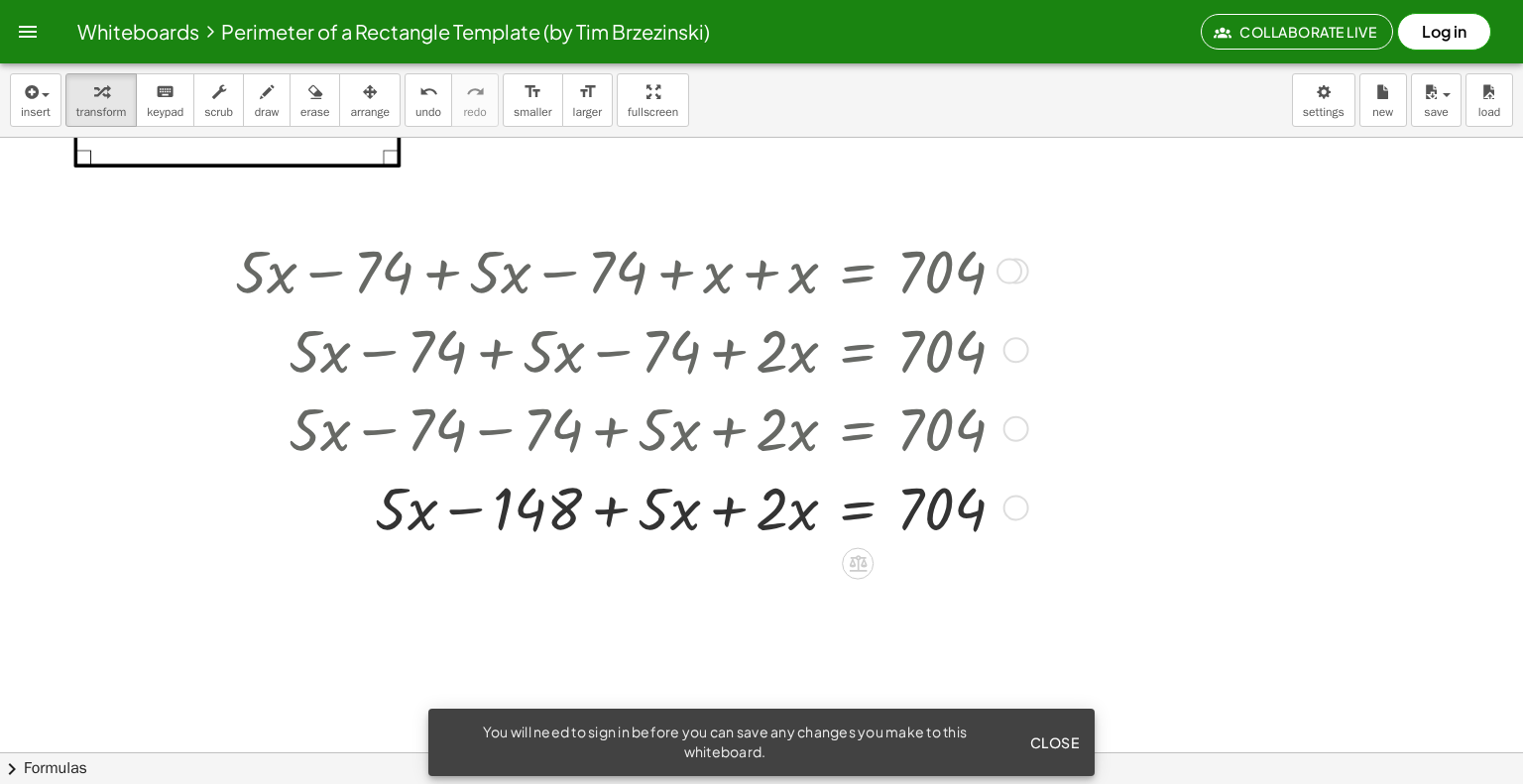 scroll, scrollTop: 198, scrollLeft: 0, axis: vertical 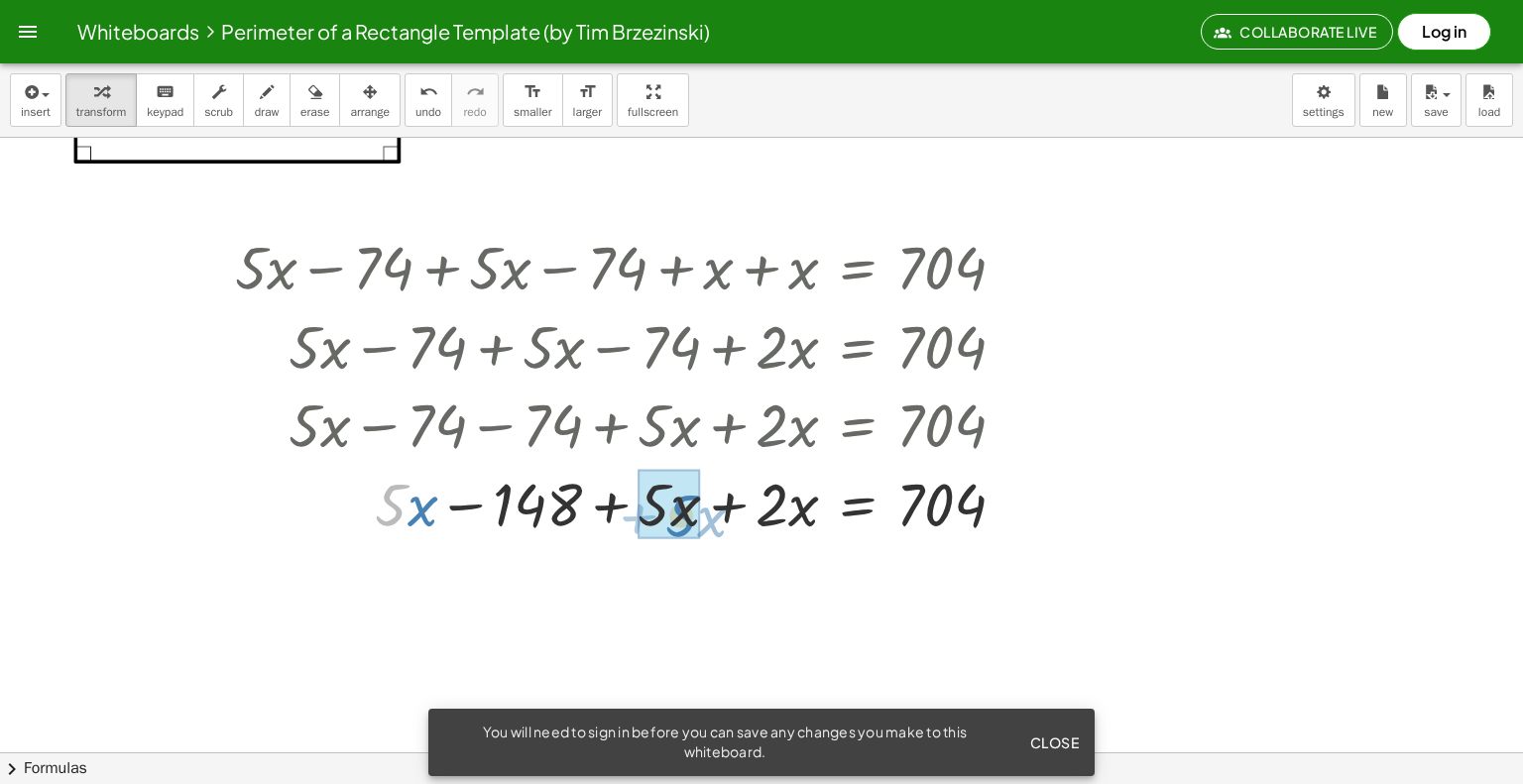 drag, startPoint x: 392, startPoint y: 504, endPoint x: 682, endPoint y: 514, distance: 290.17236 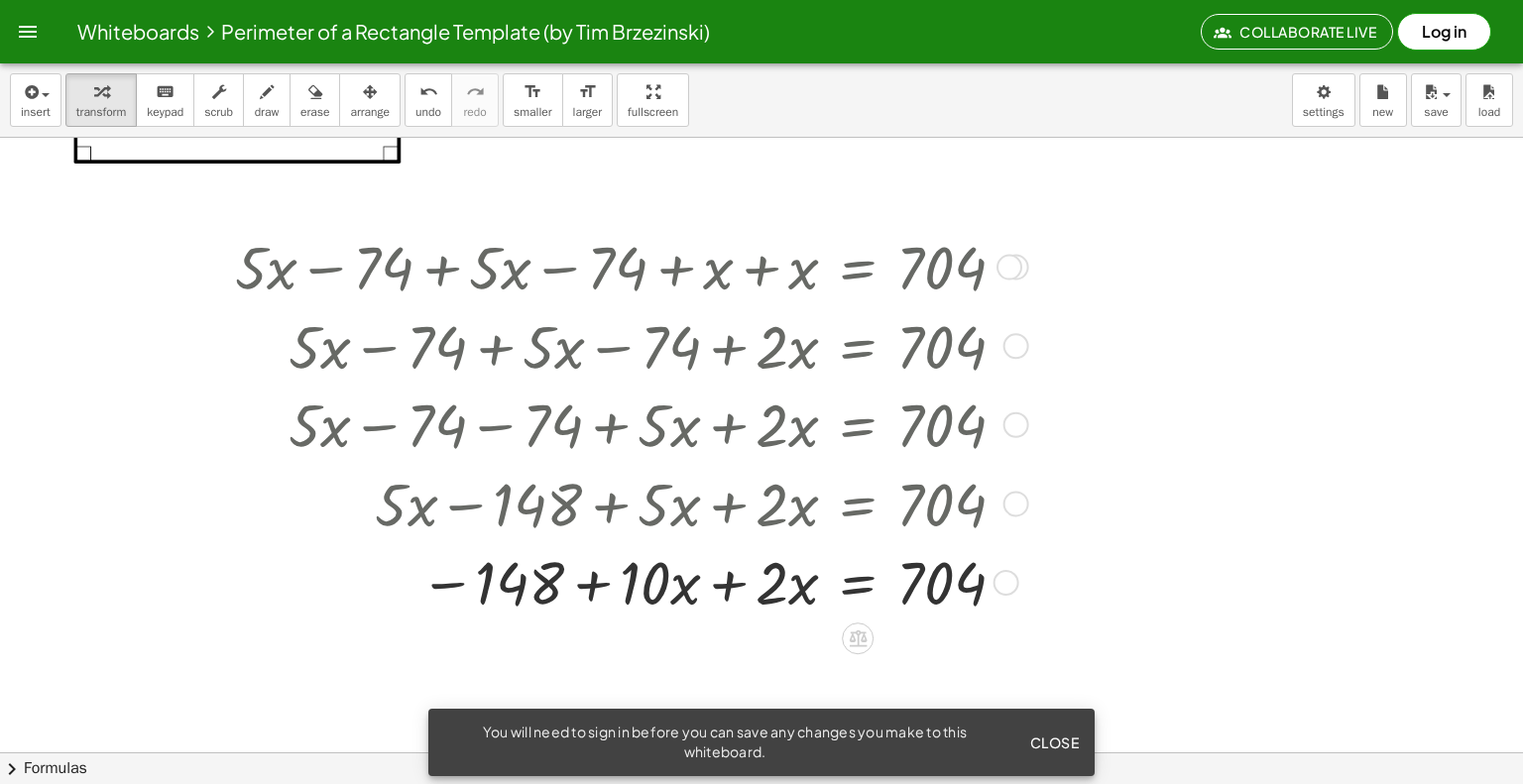 scroll, scrollTop: 297, scrollLeft: 0, axis: vertical 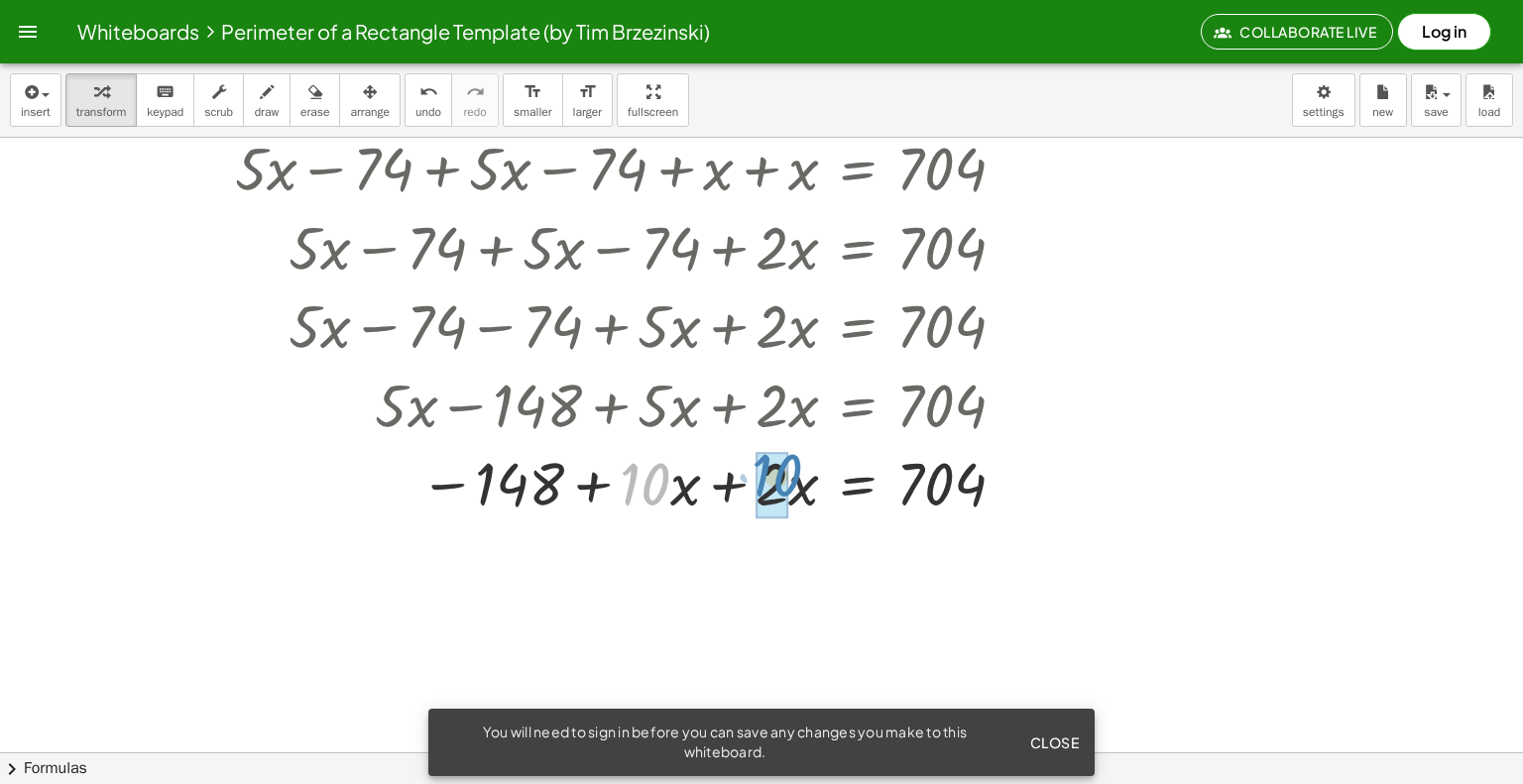 drag, startPoint x: 639, startPoint y: 497, endPoint x: 770, endPoint y: 488, distance: 131.3088 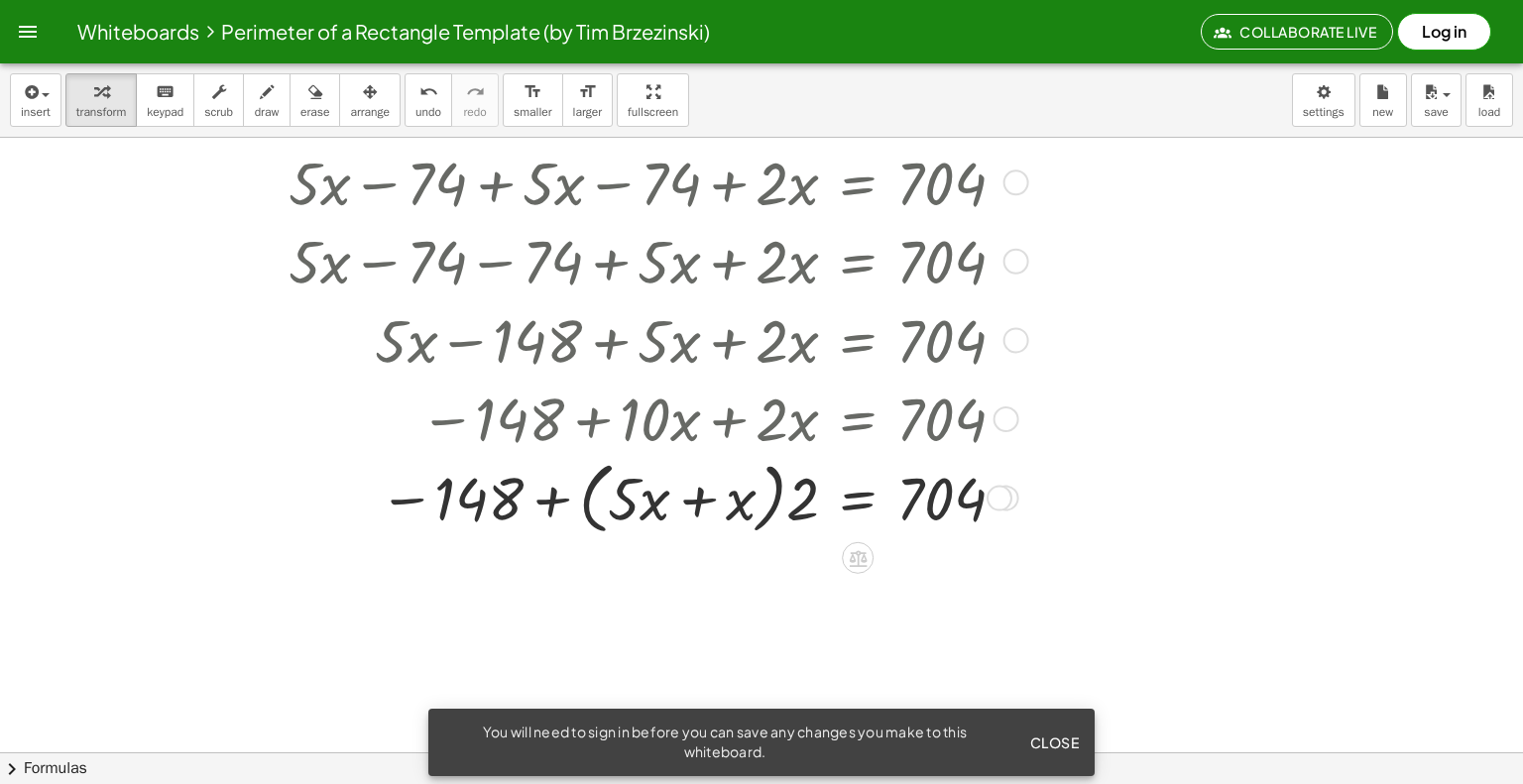 scroll, scrollTop: 396, scrollLeft: 0, axis: vertical 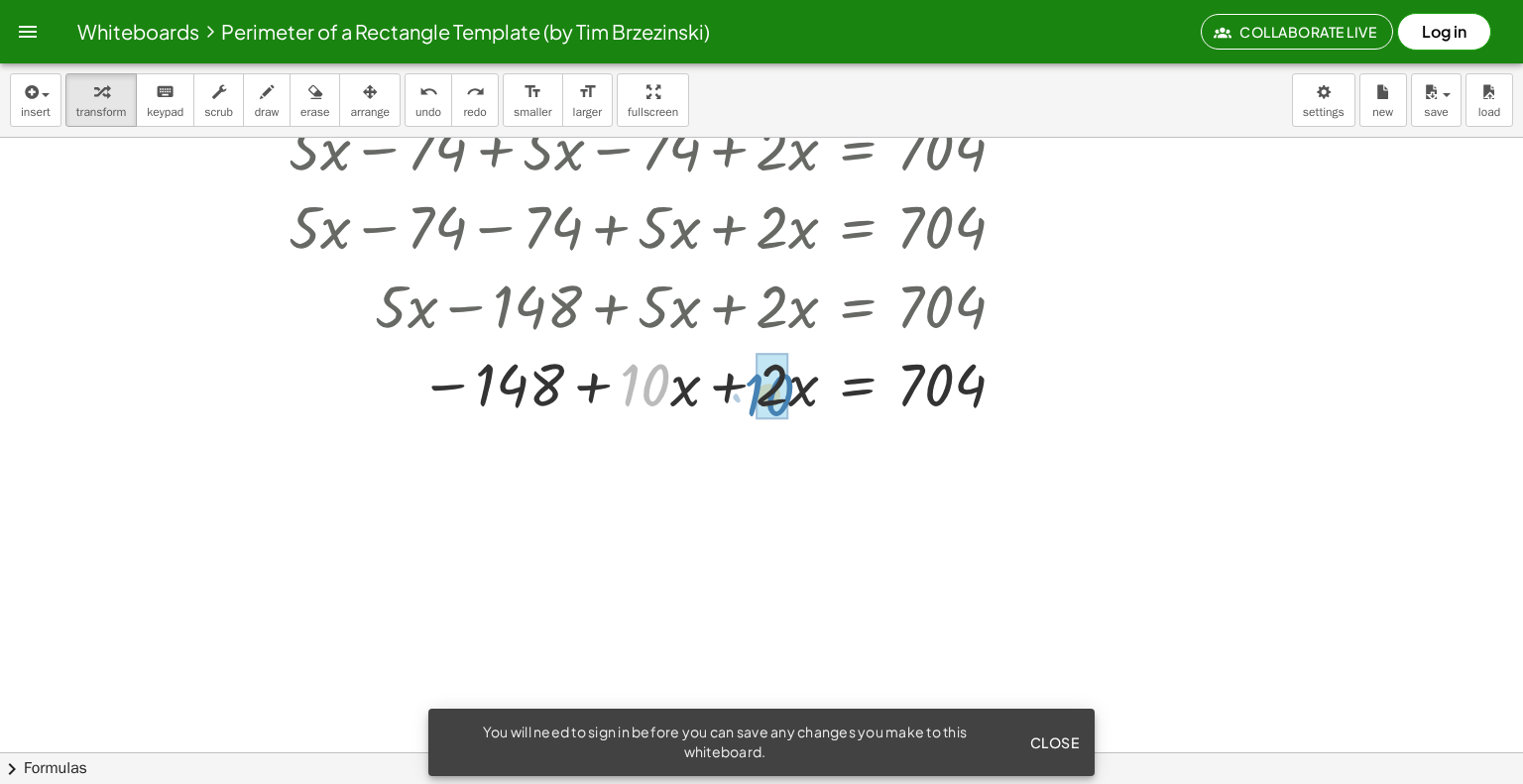 drag, startPoint x: 639, startPoint y: 377, endPoint x: 768, endPoint y: 386, distance: 129.31357 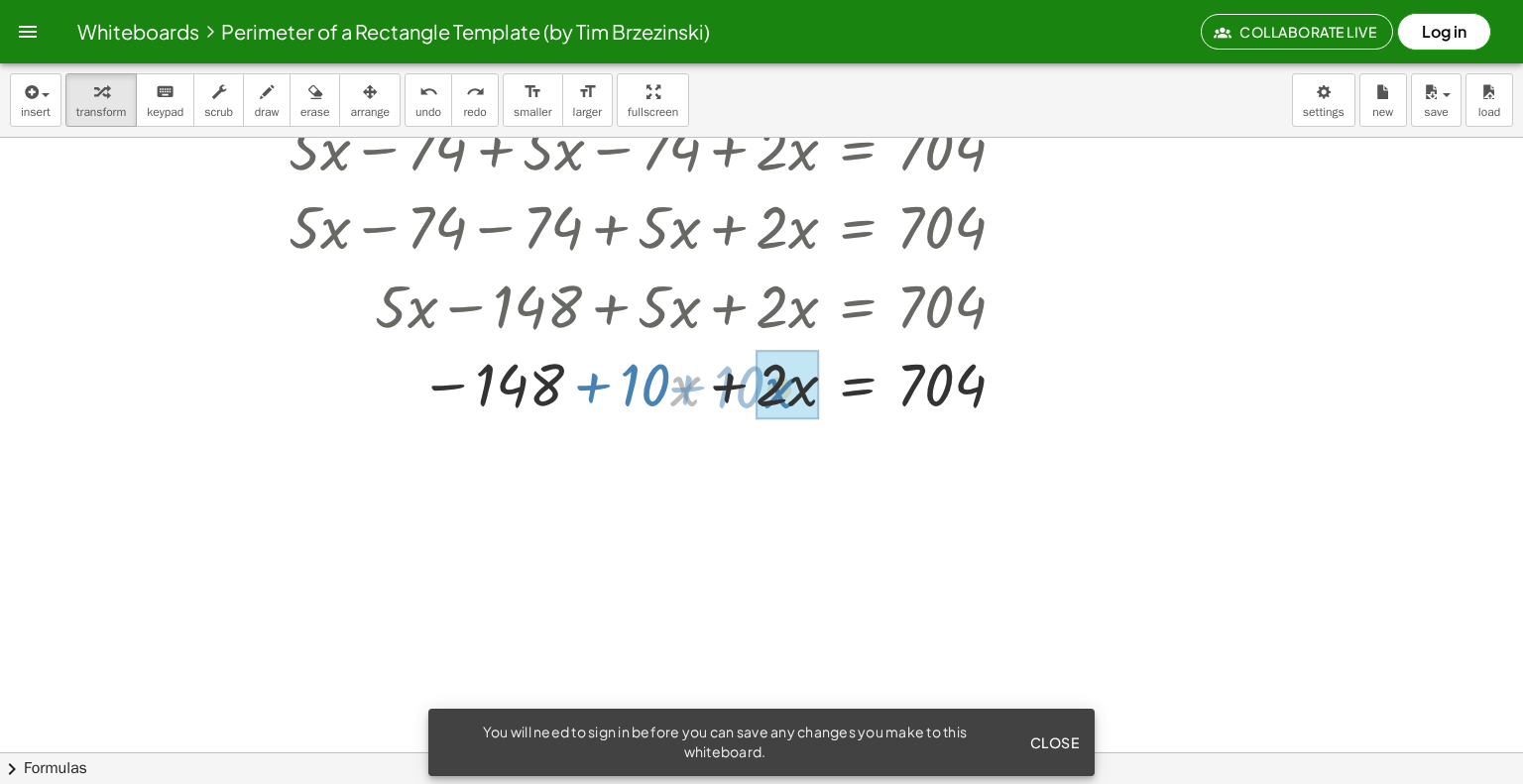 drag, startPoint x: 671, startPoint y: 392, endPoint x: 765, endPoint y: 393, distance: 94.00532 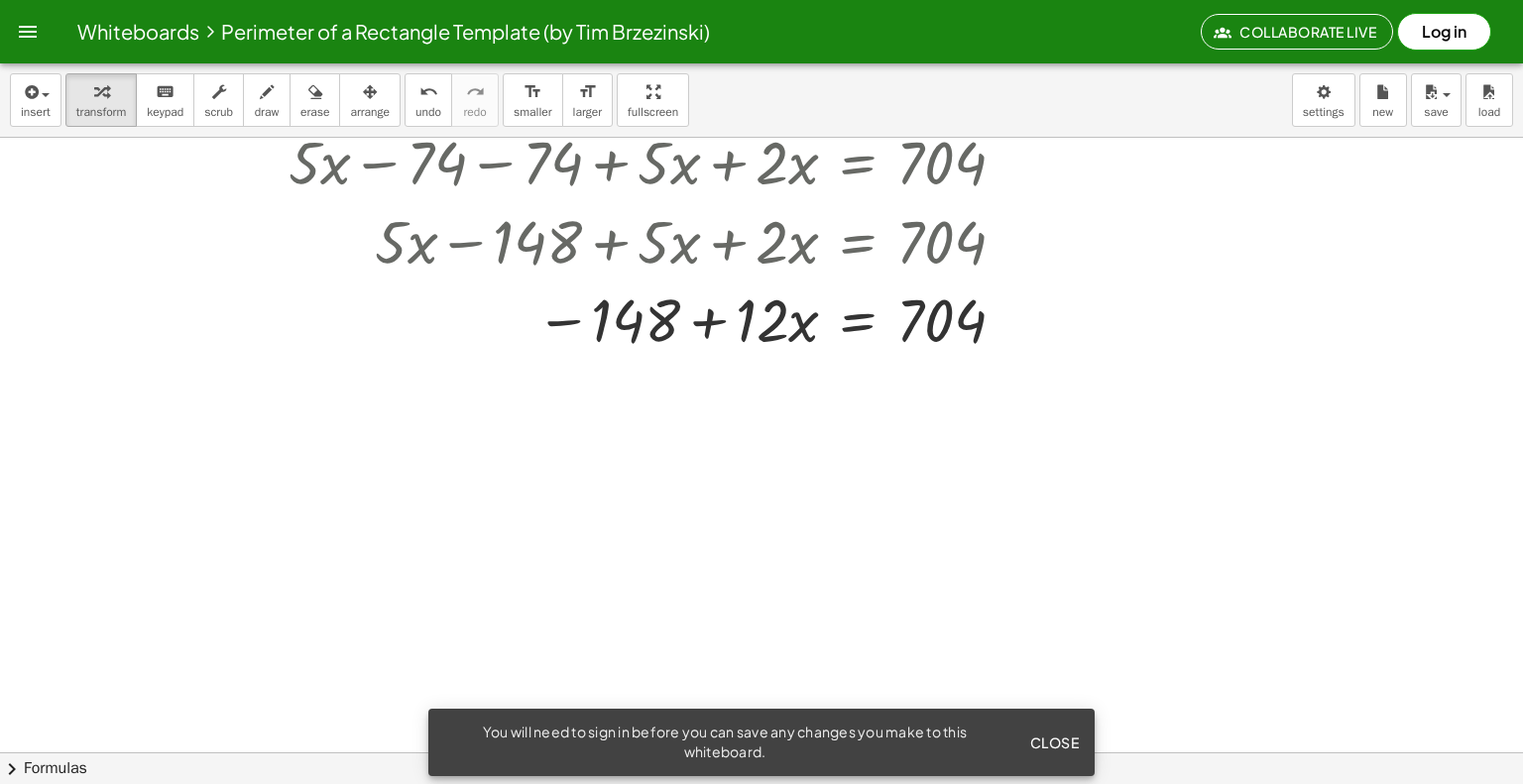 scroll, scrollTop: 496, scrollLeft: 0, axis: vertical 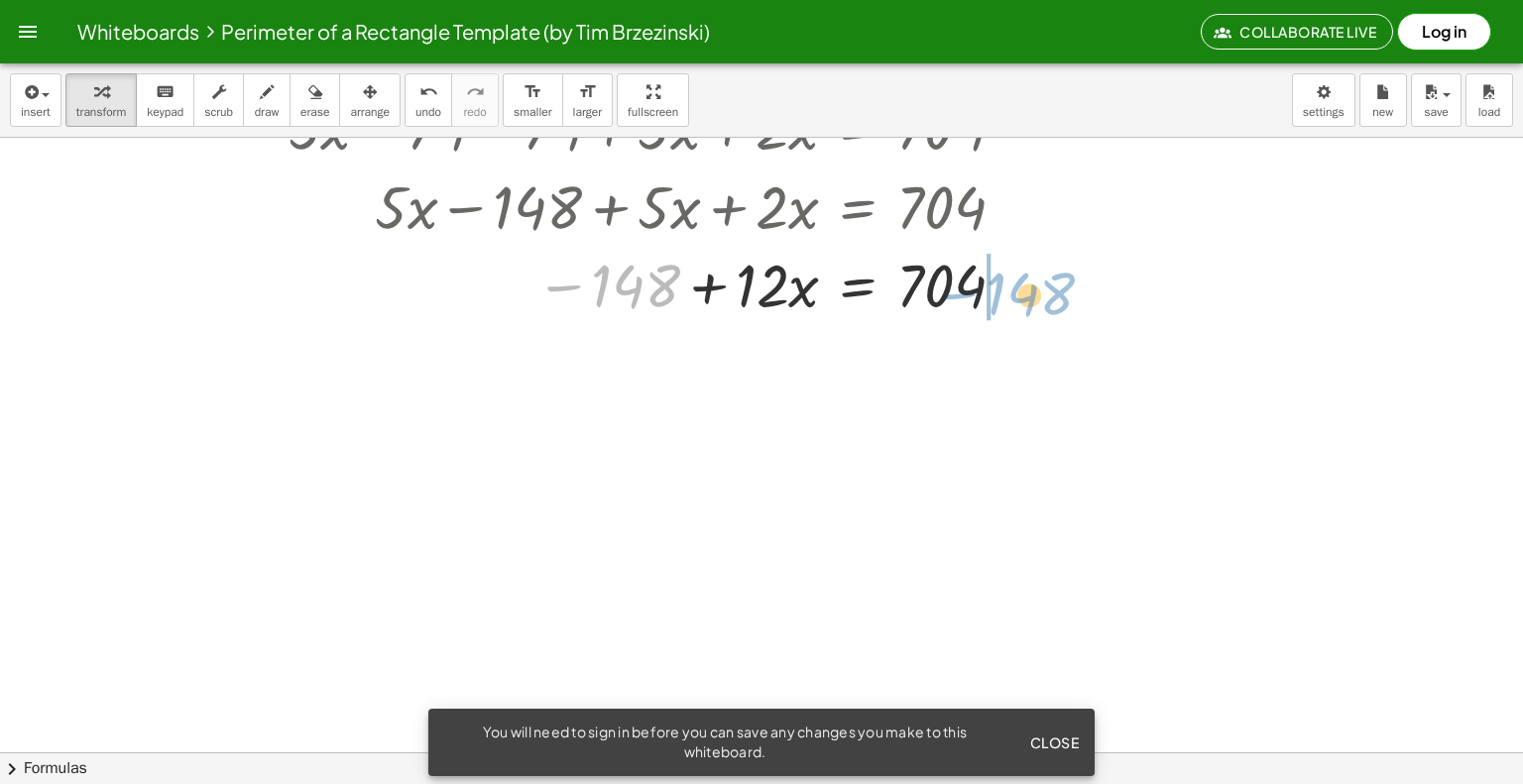 drag, startPoint x: 637, startPoint y: 286, endPoint x: 1031, endPoint y: 294, distance: 394.08121 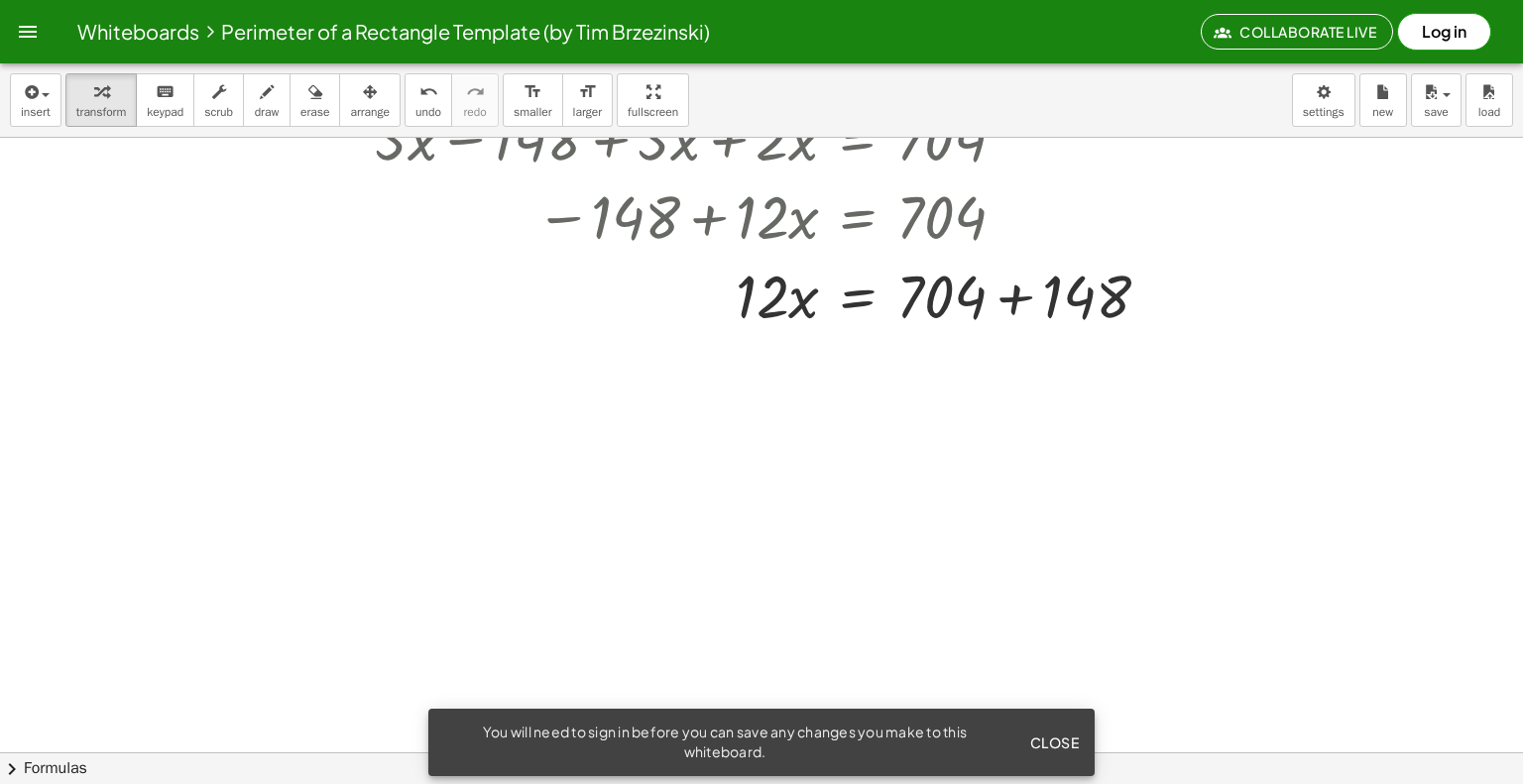 scroll, scrollTop: 595, scrollLeft: 0, axis: vertical 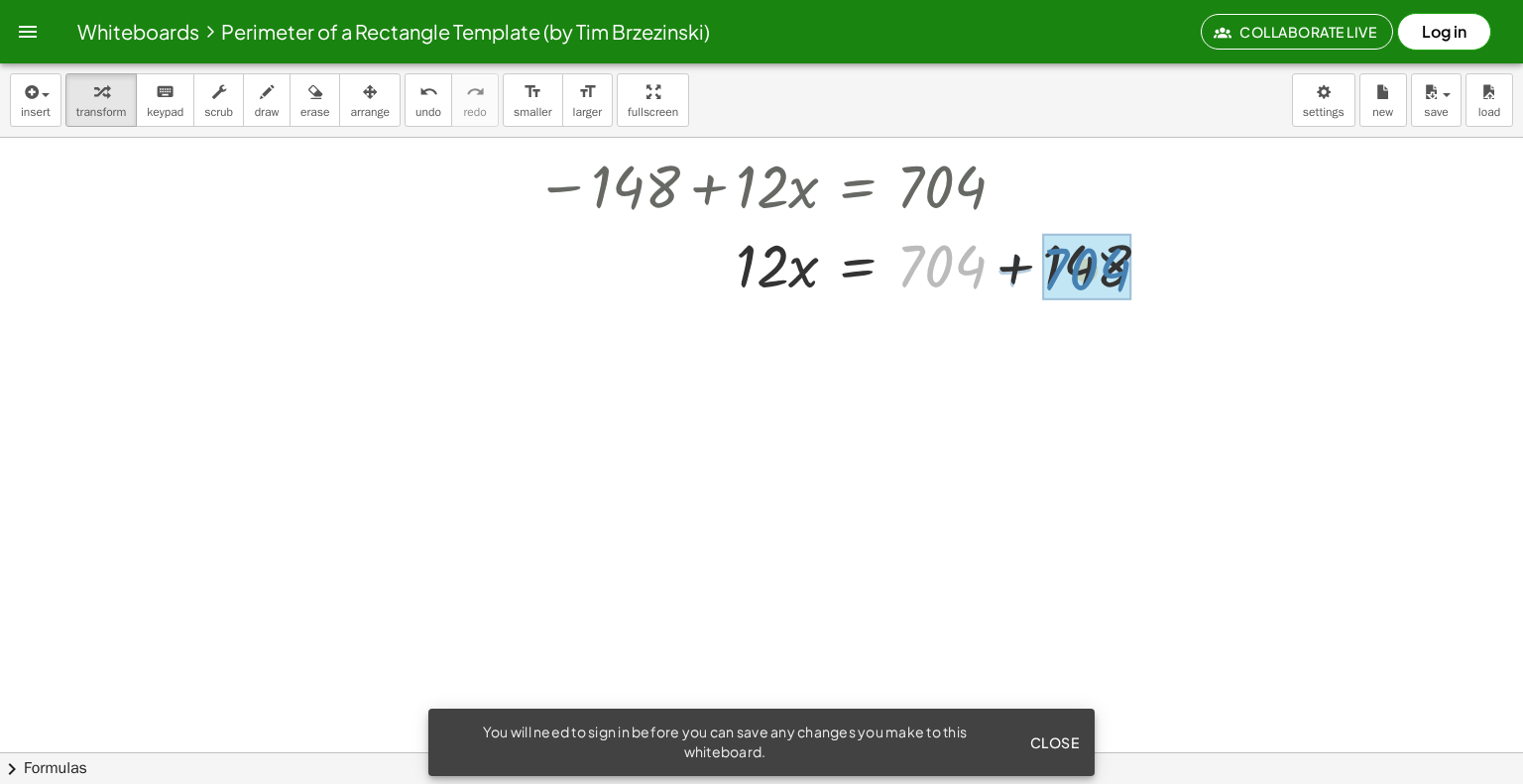 drag, startPoint x: 942, startPoint y: 271, endPoint x: 1040, endPoint y: 269, distance: 98.0204 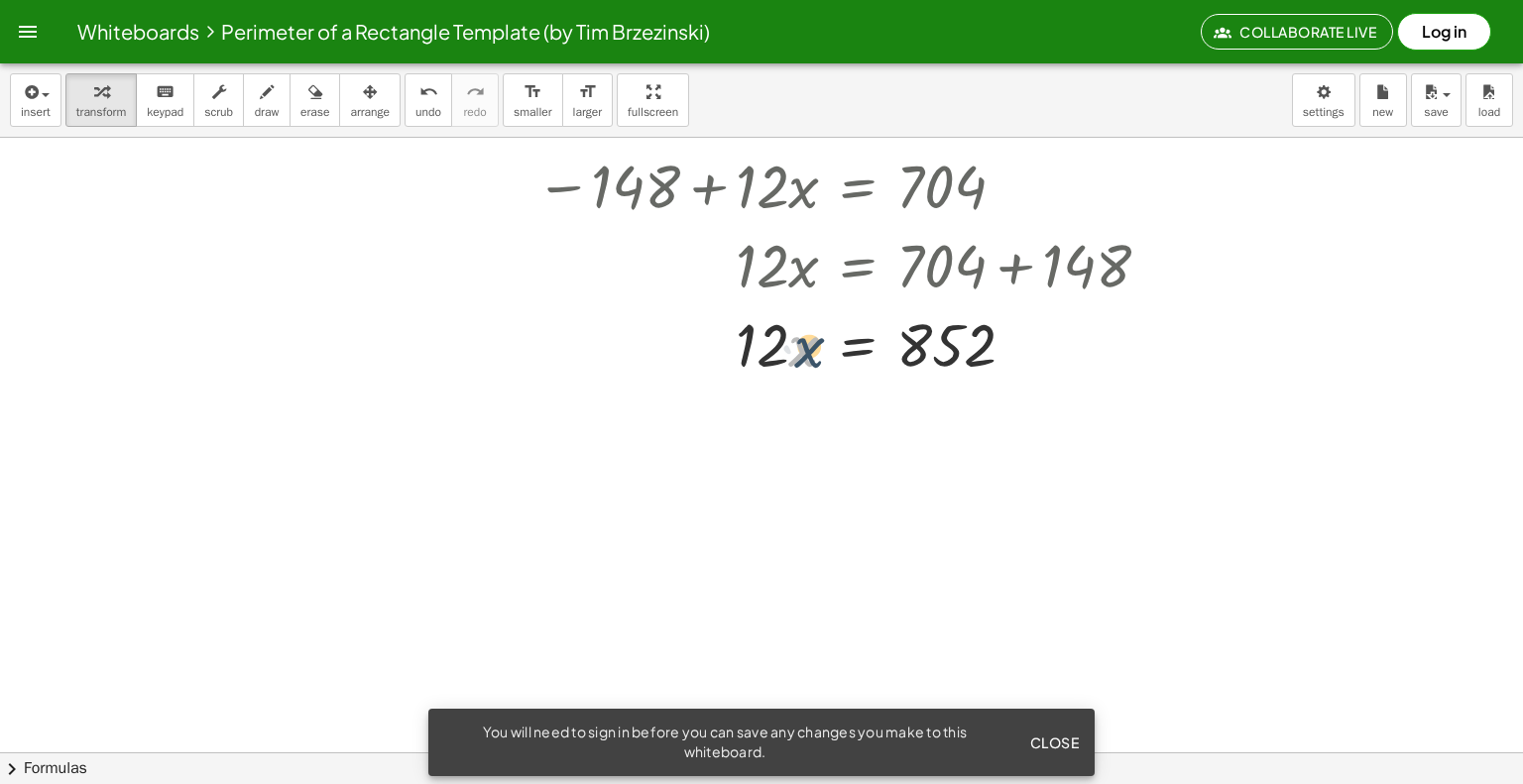 click at bounding box center [700, 343] 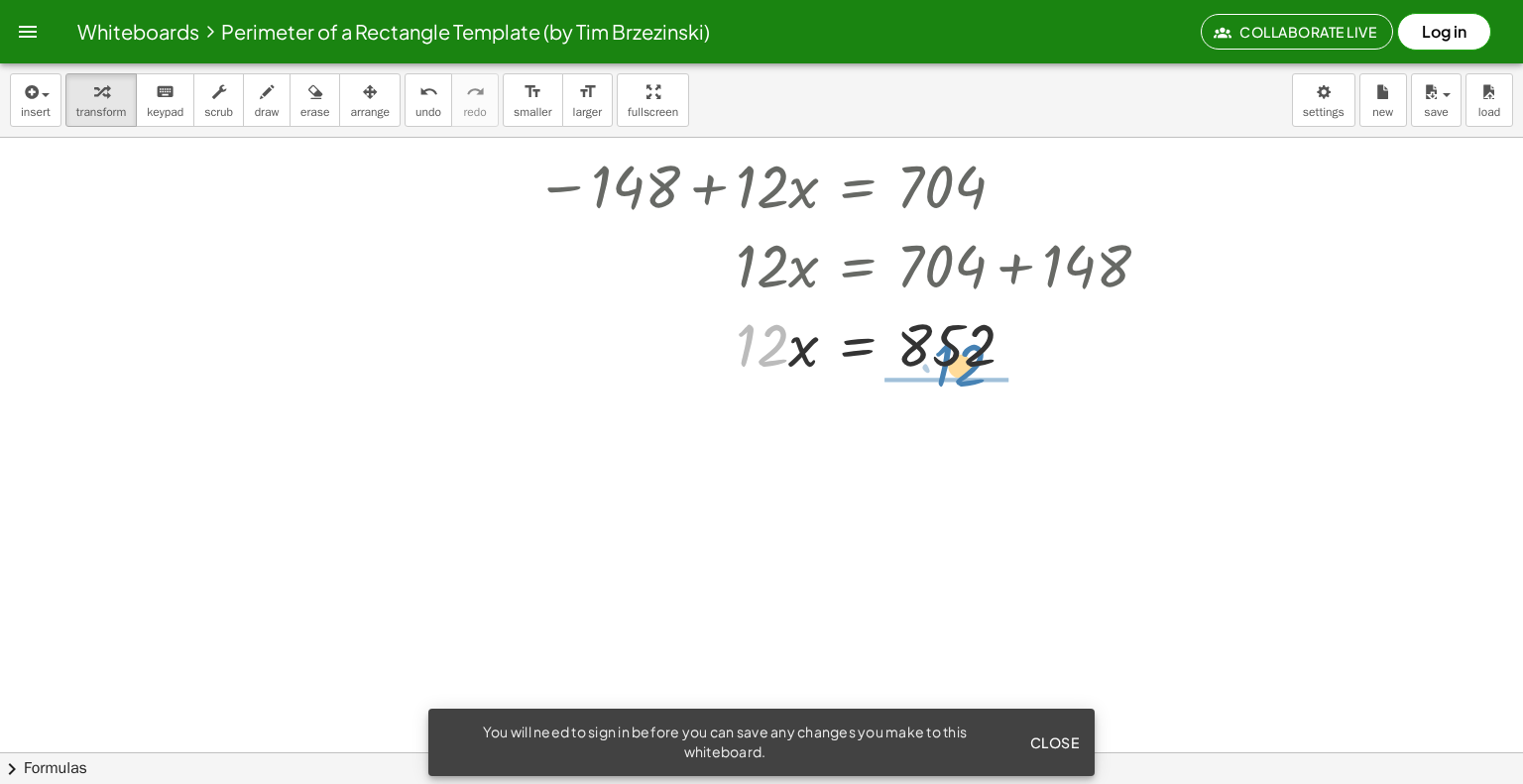 drag, startPoint x: 750, startPoint y: 342, endPoint x: 949, endPoint y: 363, distance: 200.10497 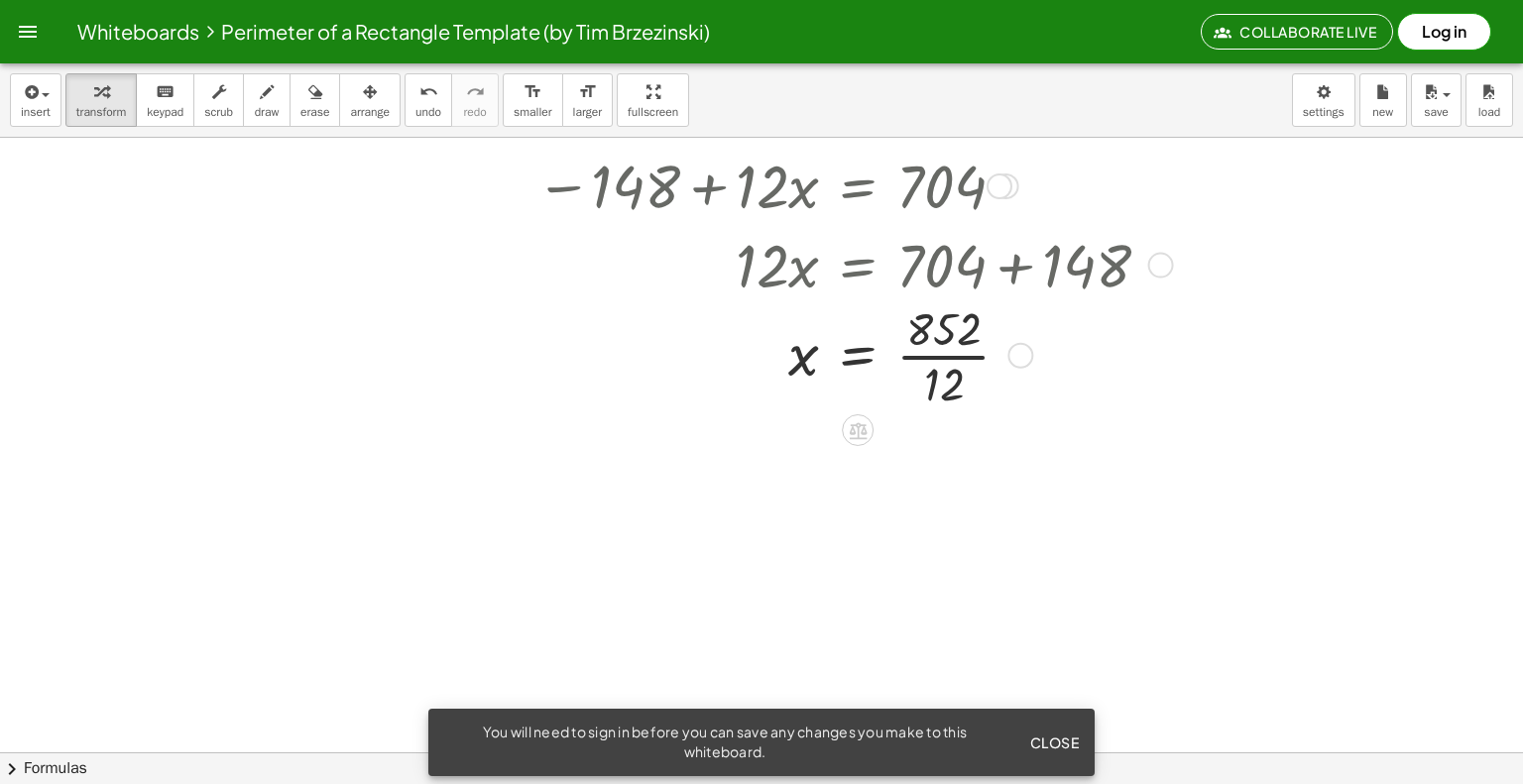 click at bounding box center (676, 343) 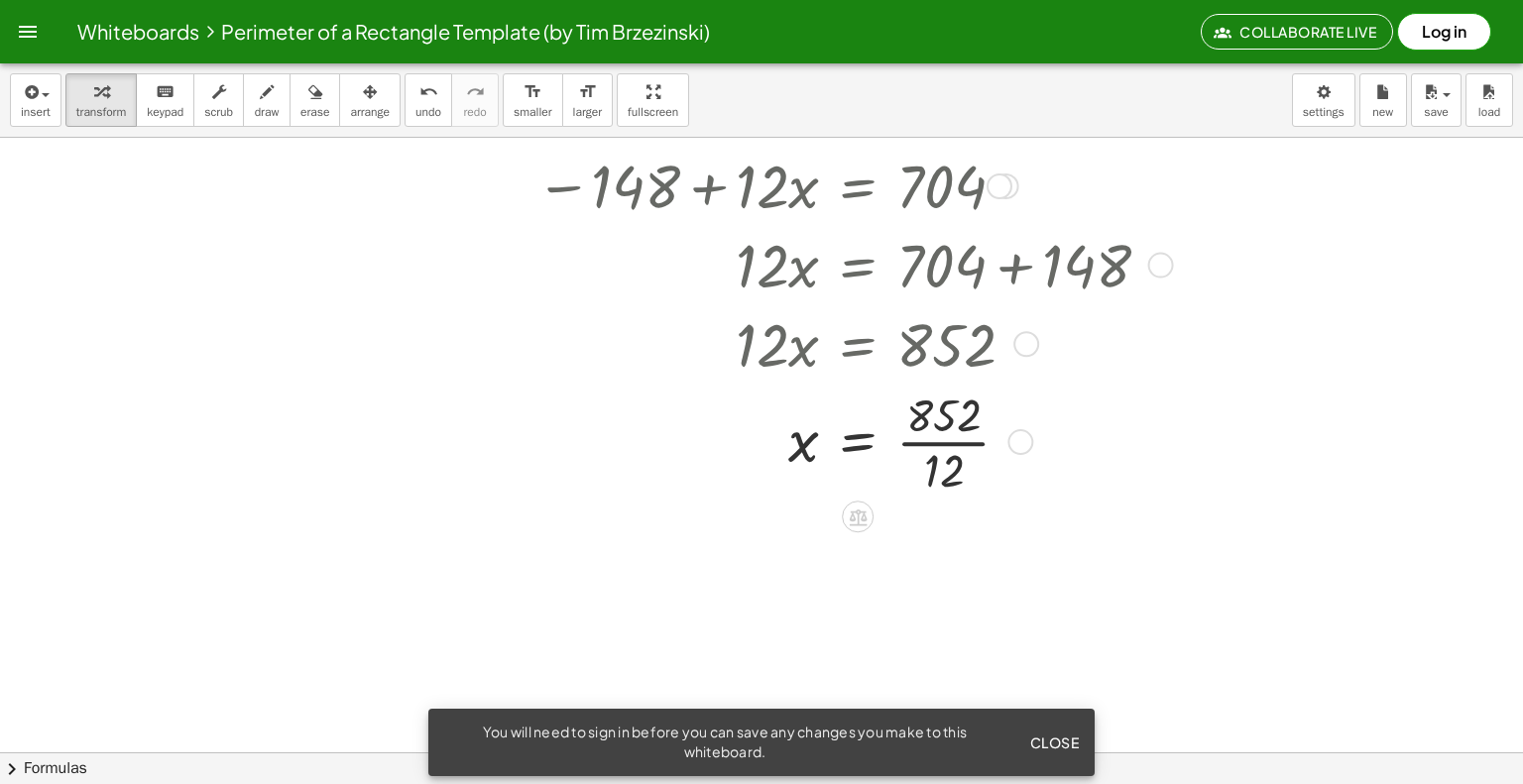 click at bounding box center (676, 343) 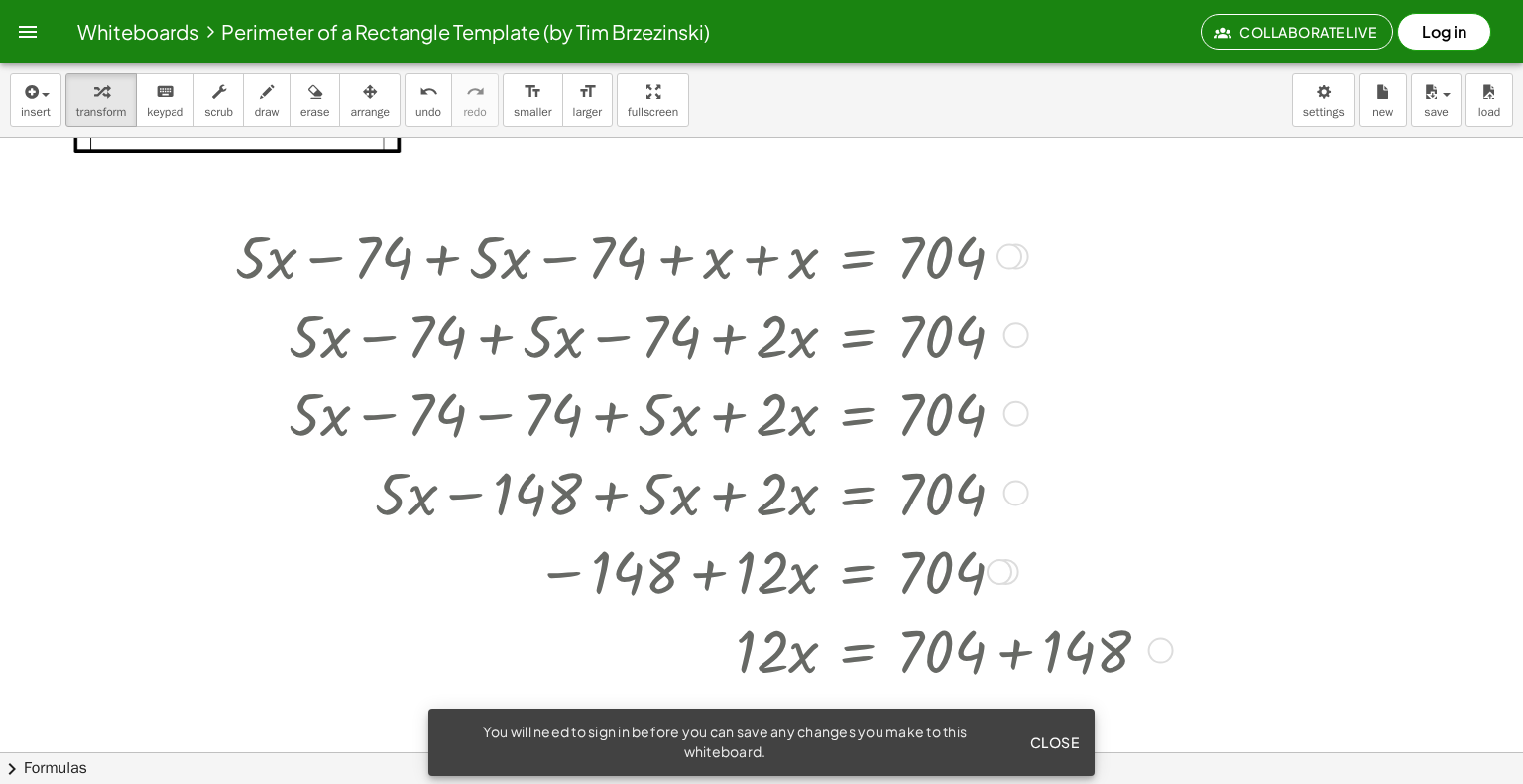 scroll, scrollTop: 0, scrollLeft: 0, axis: both 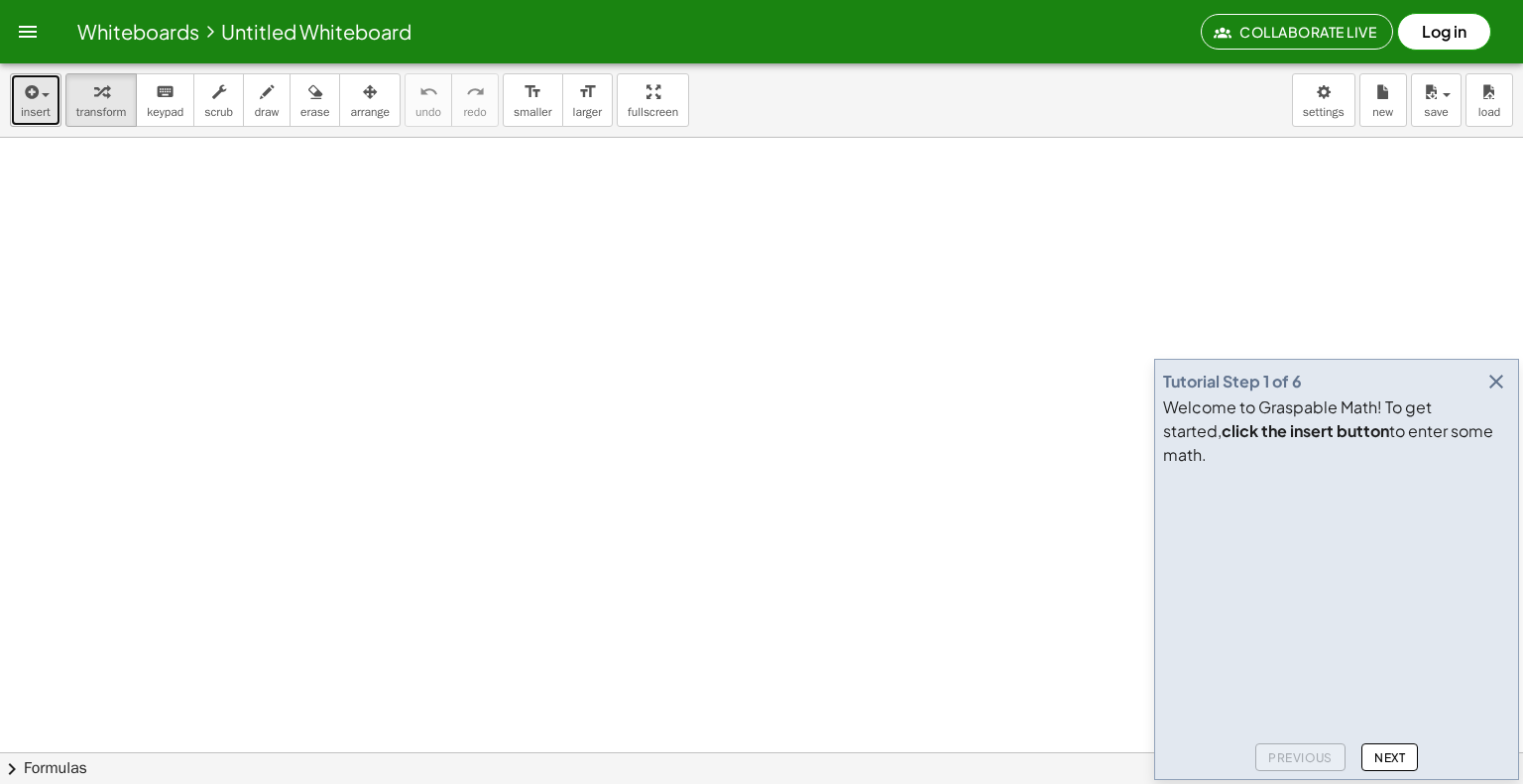 click on "insert" at bounding box center [36, 100] 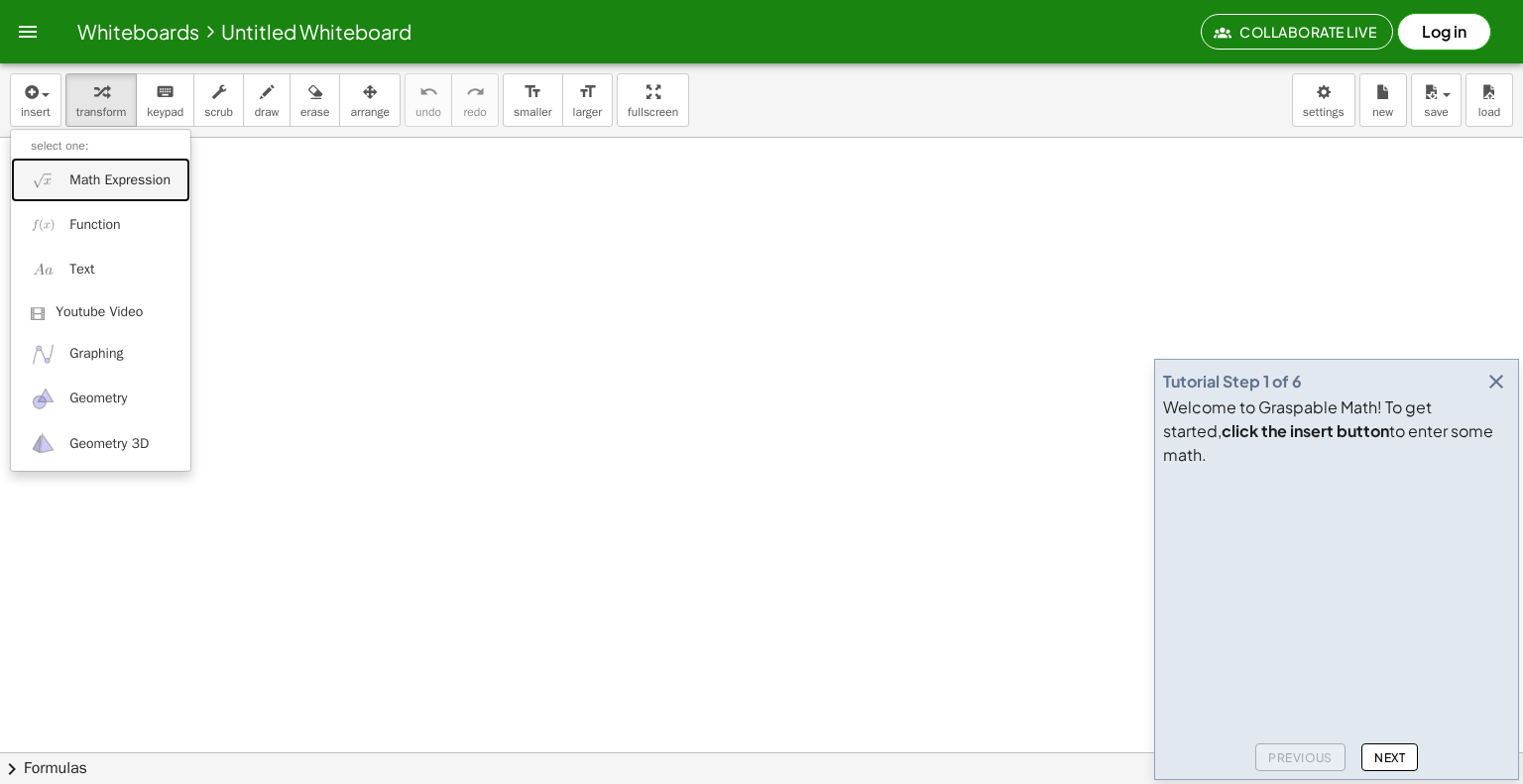 click on "Math Expression" at bounding box center [120, 180] 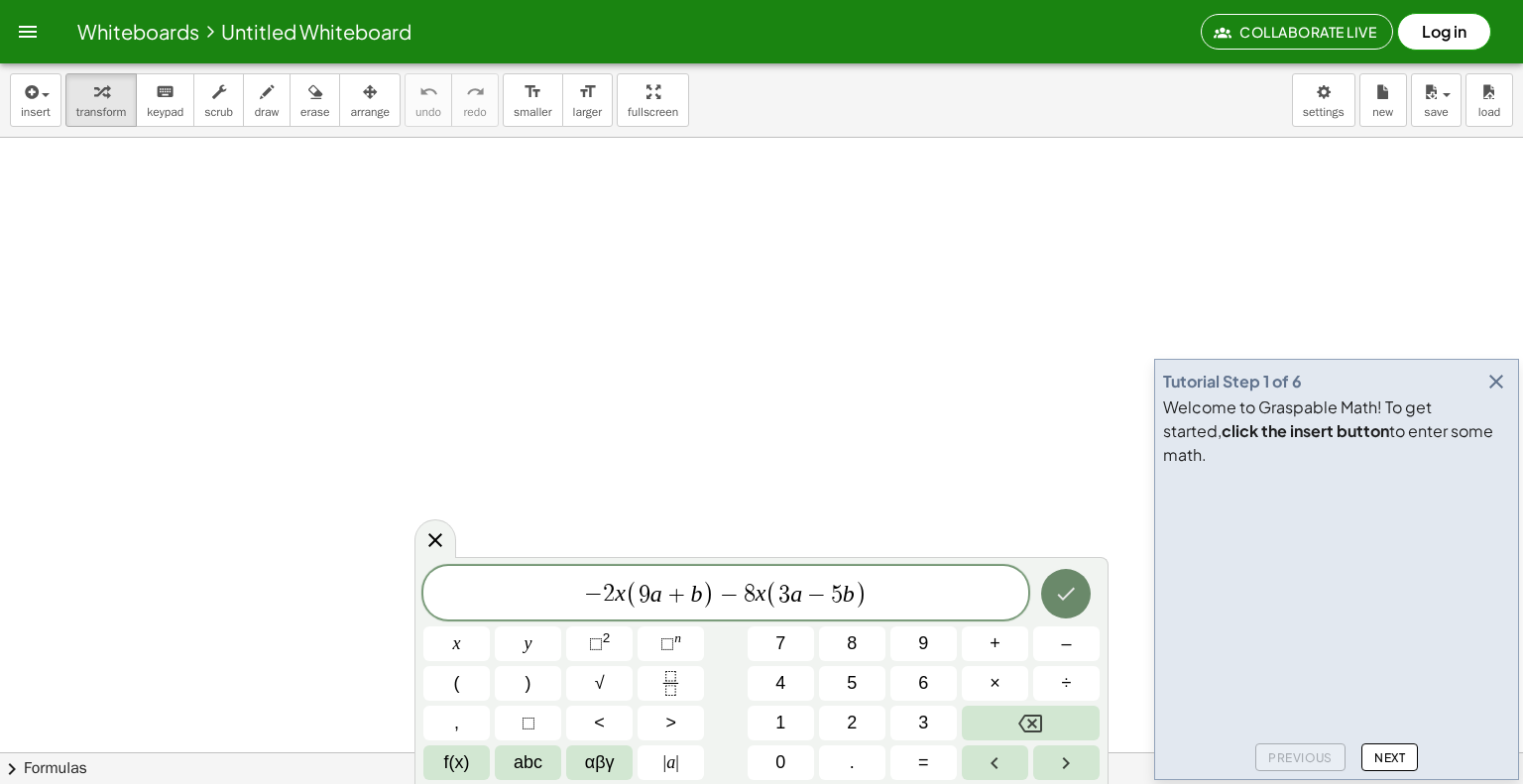 click 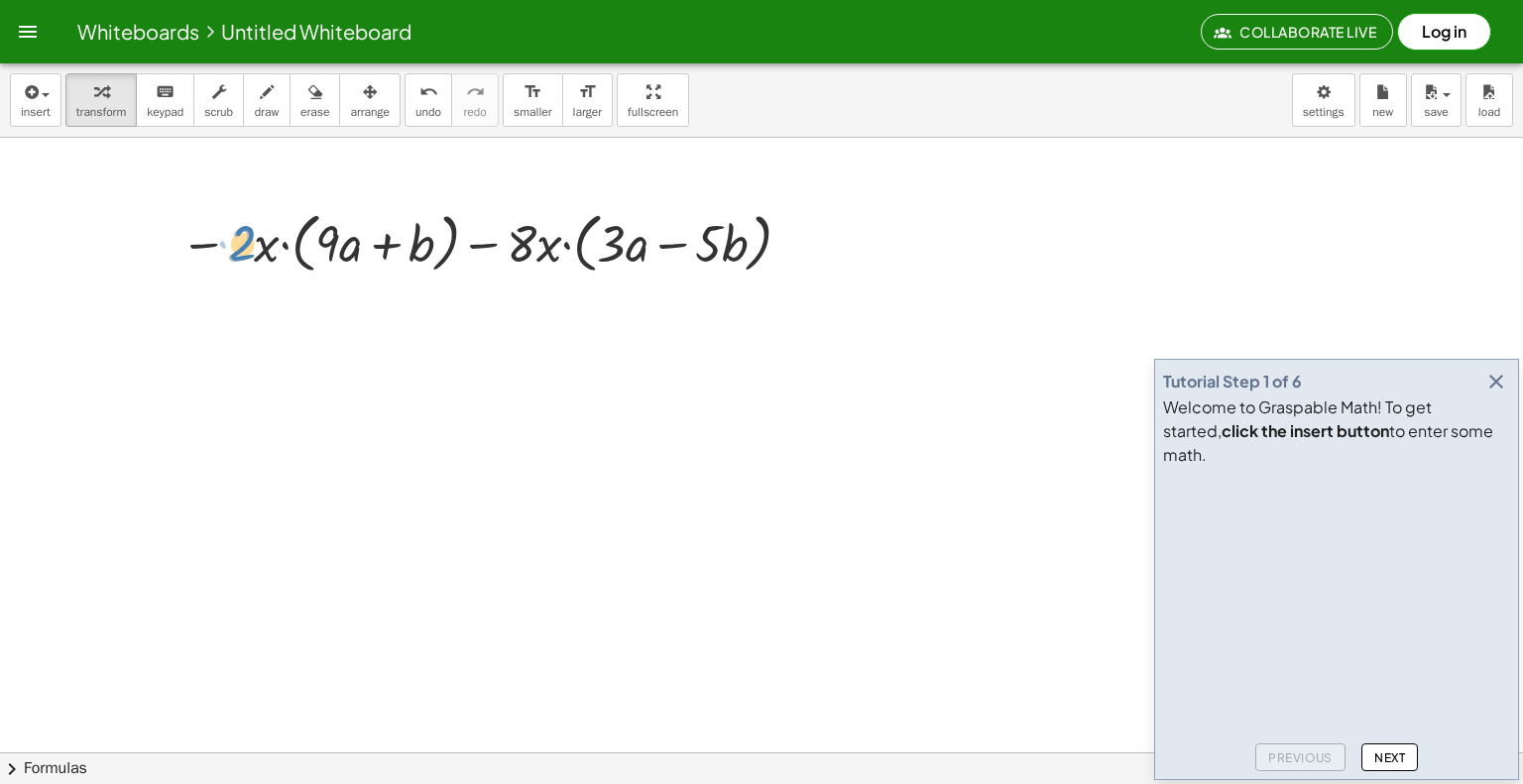 click at bounding box center [490, 242] 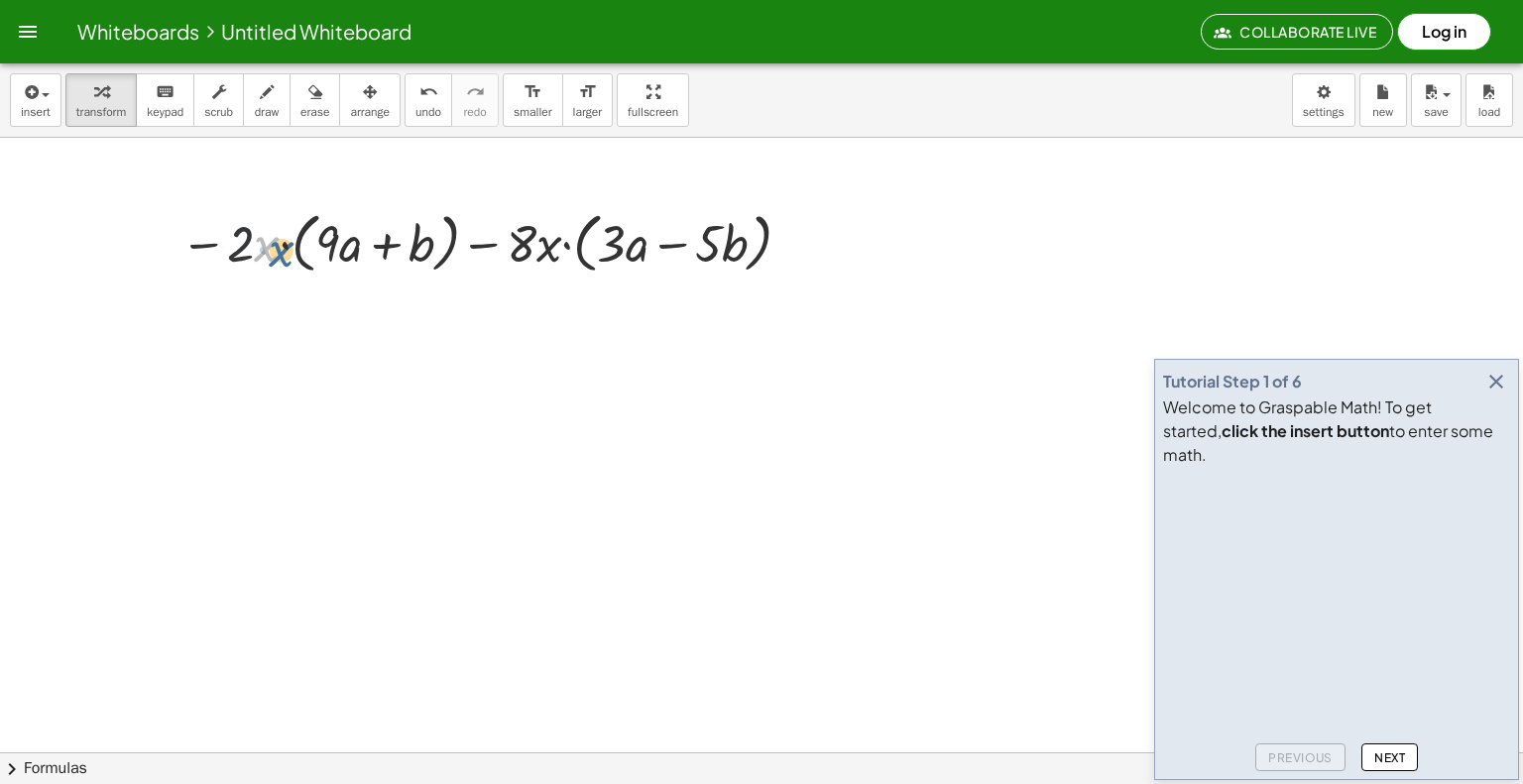 click at bounding box center [490, 242] 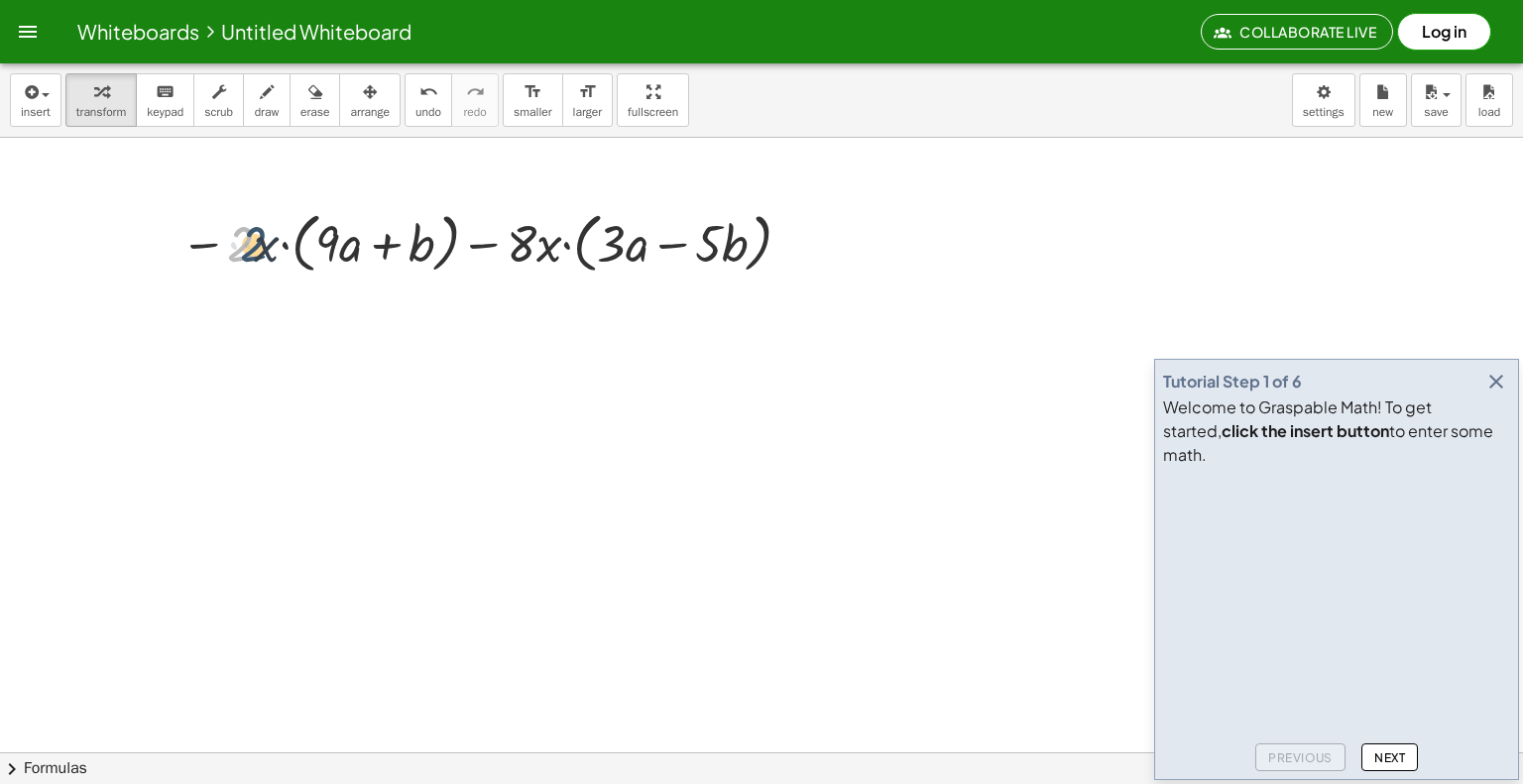 click at bounding box center [490, 242] 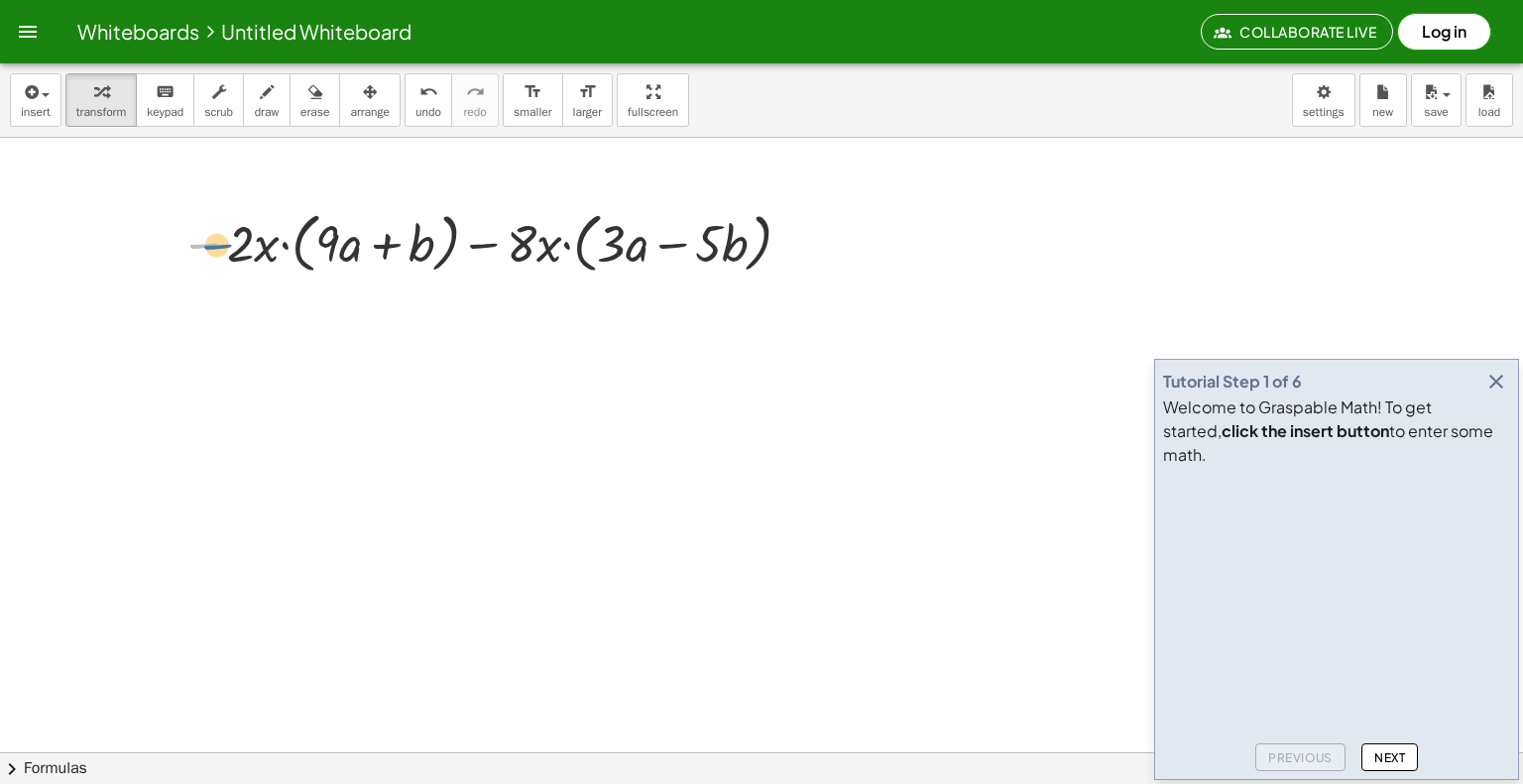 drag, startPoint x: 211, startPoint y: 245, endPoint x: 228, endPoint y: 243, distance: 17.117243 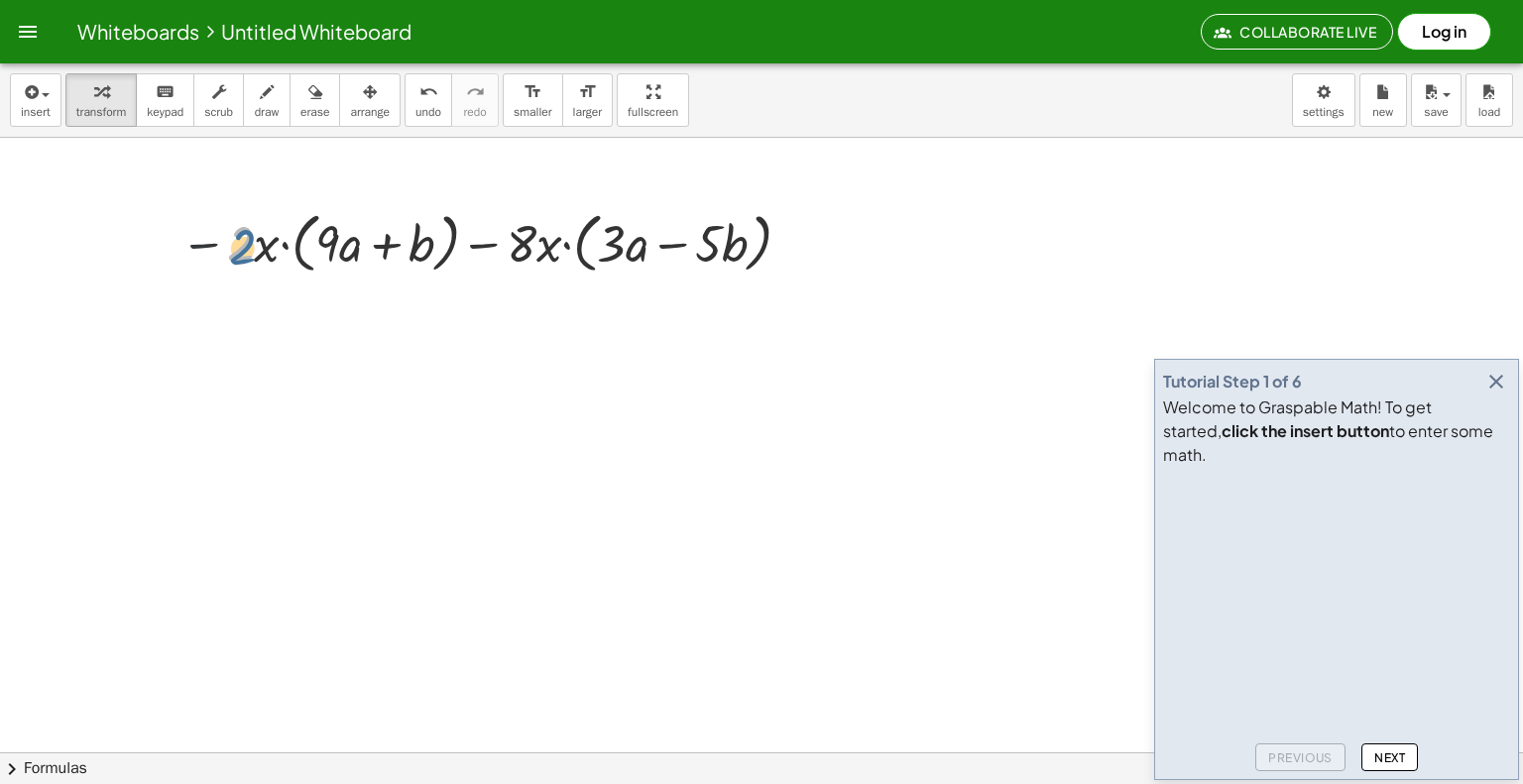 drag, startPoint x: 254, startPoint y: 252, endPoint x: 263, endPoint y: 262, distance: 13.453624 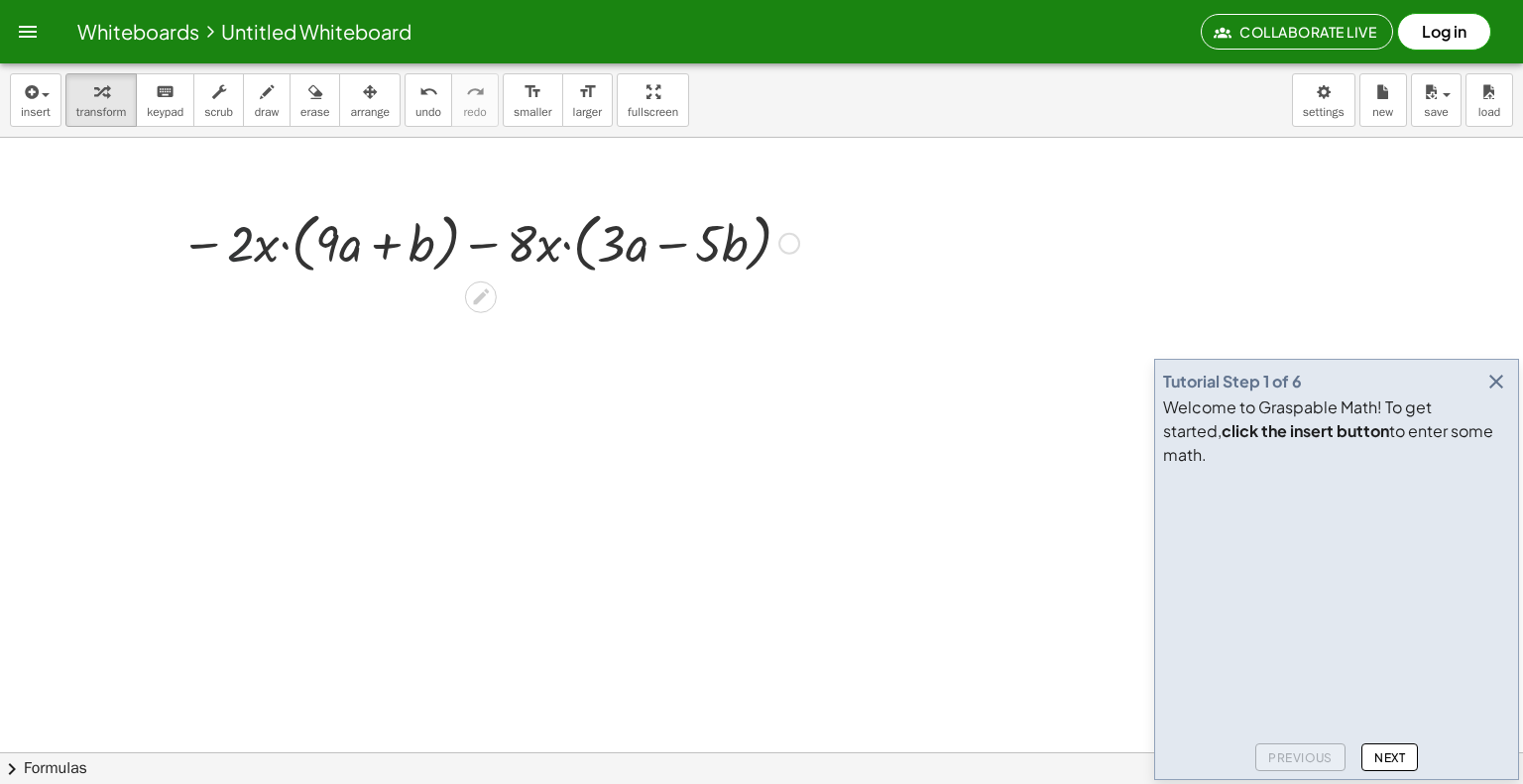 click at bounding box center [490, 242] 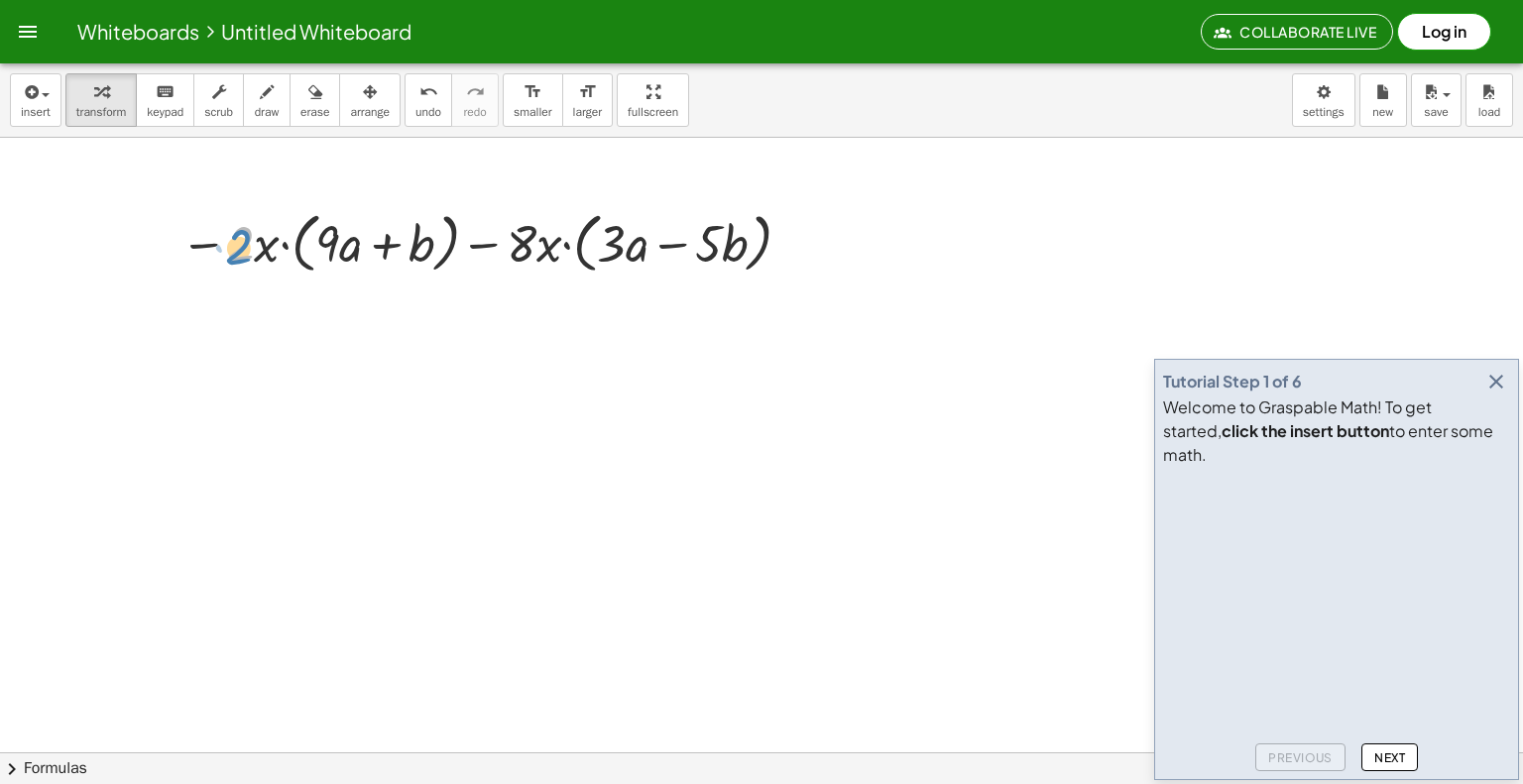 click at bounding box center [490, 242] 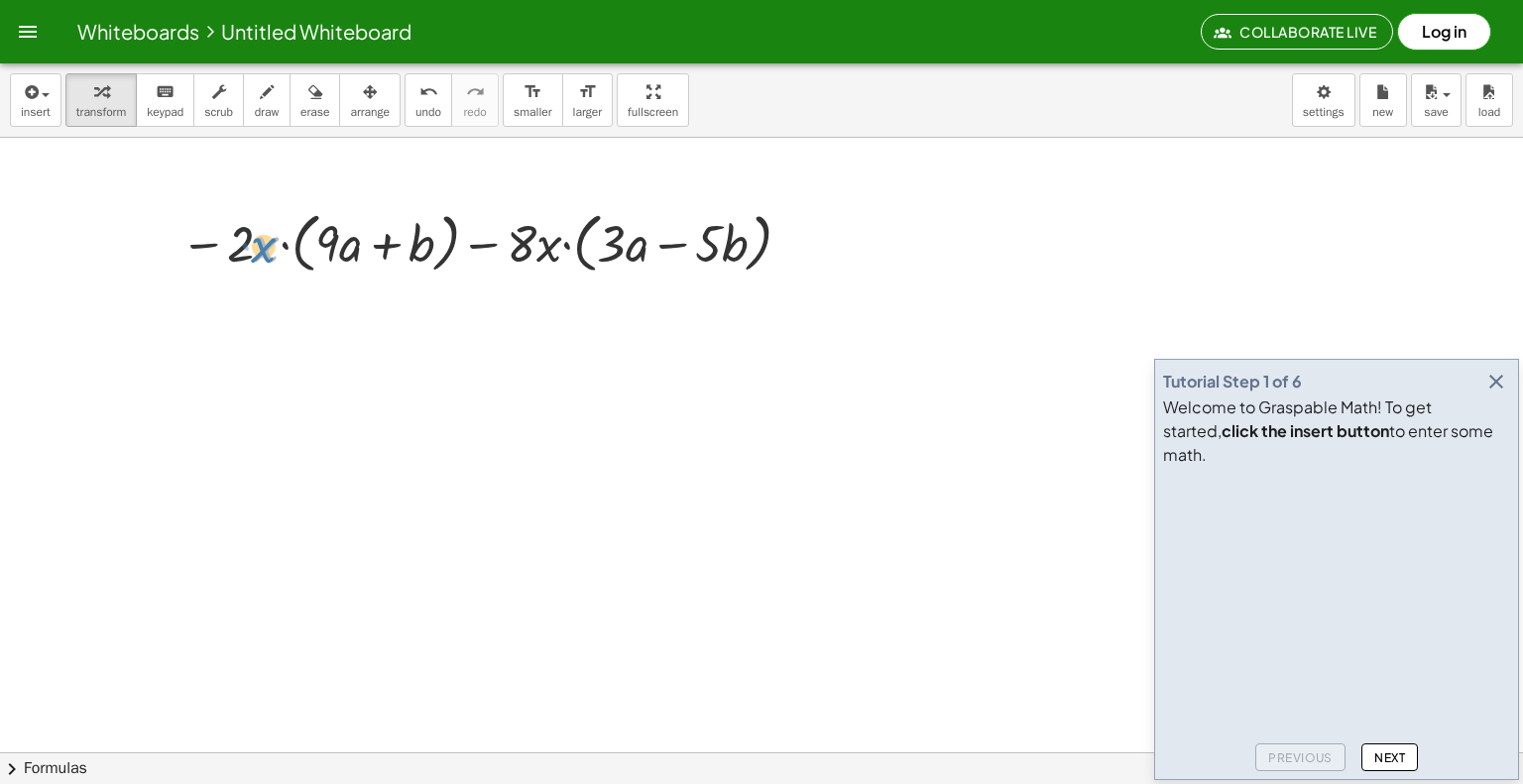 click at bounding box center (490, 242) 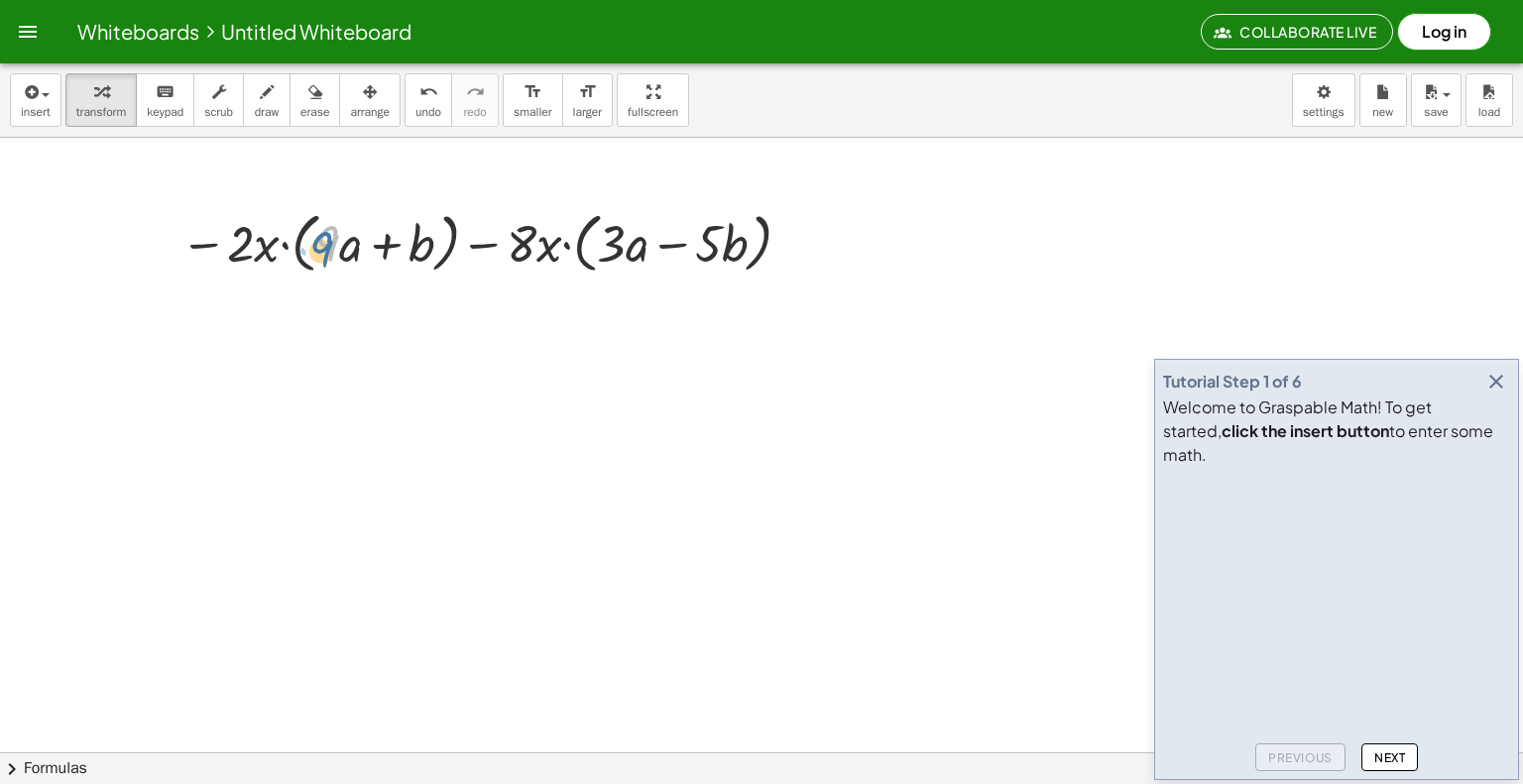 click at bounding box center [490, 242] 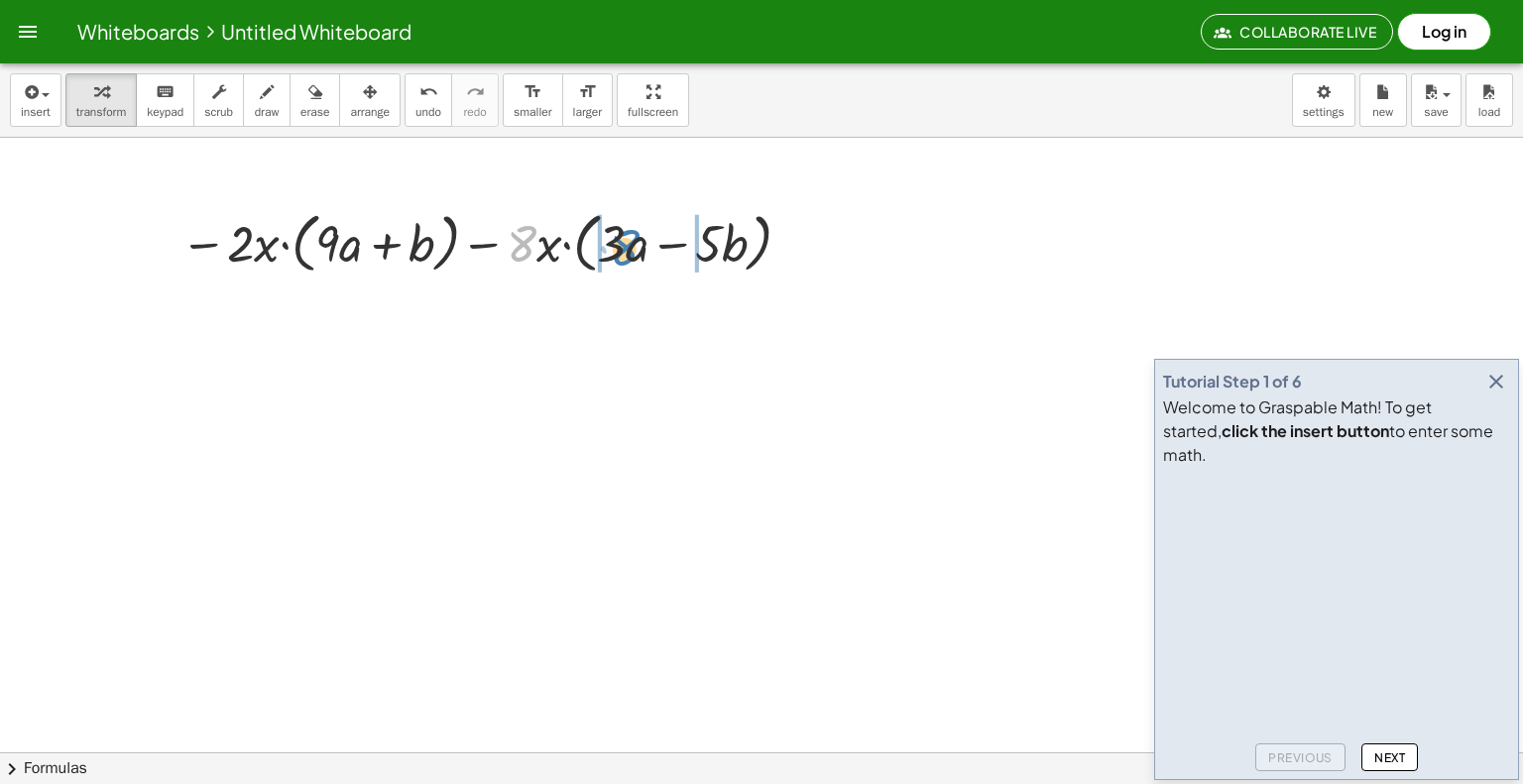 drag, startPoint x: 534, startPoint y: 239, endPoint x: 639, endPoint y: 243, distance: 105.076163 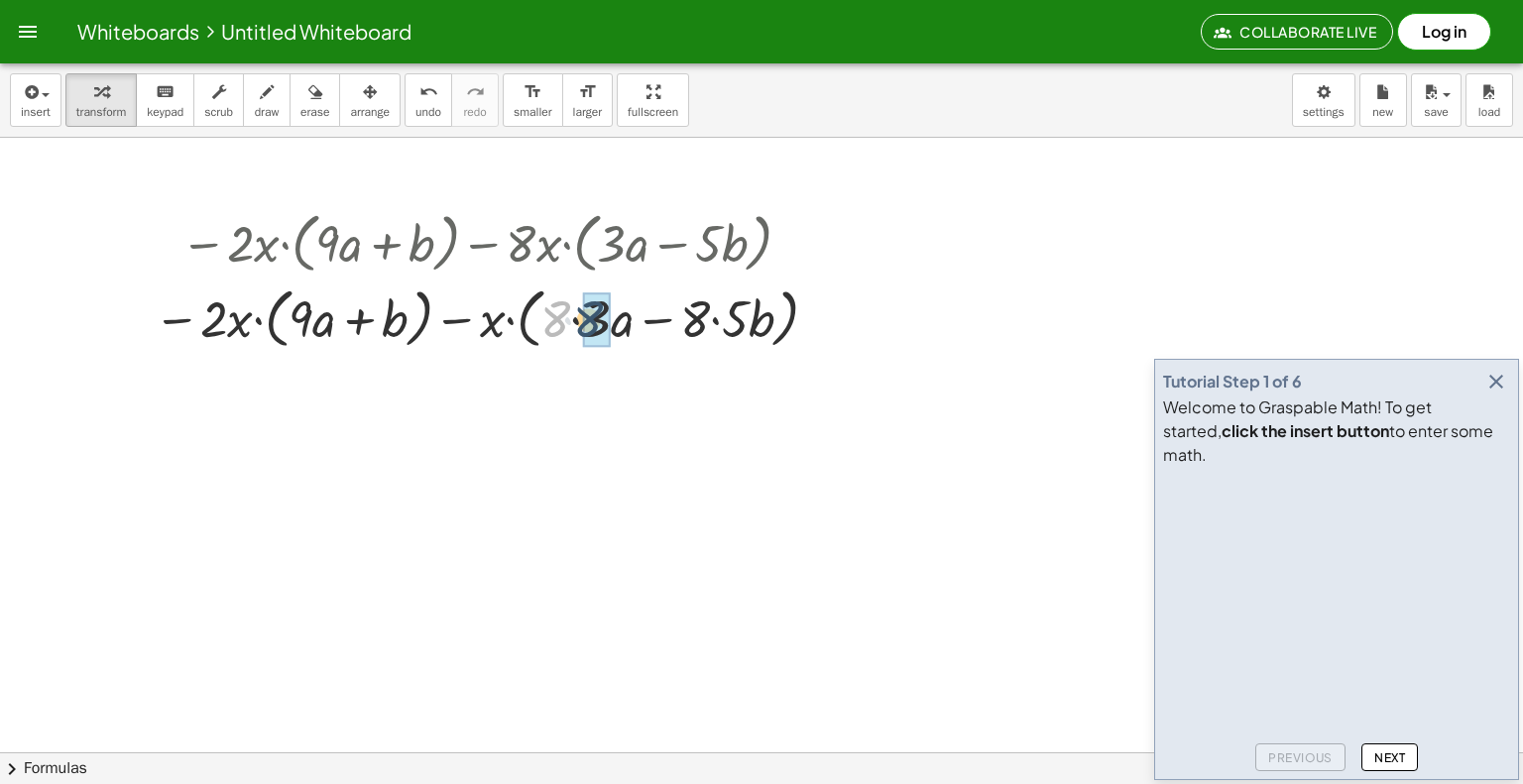 drag, startPoint x: 567, startPoint y: 316, endPoint x: 588, endPoint y: 316, distance: 21 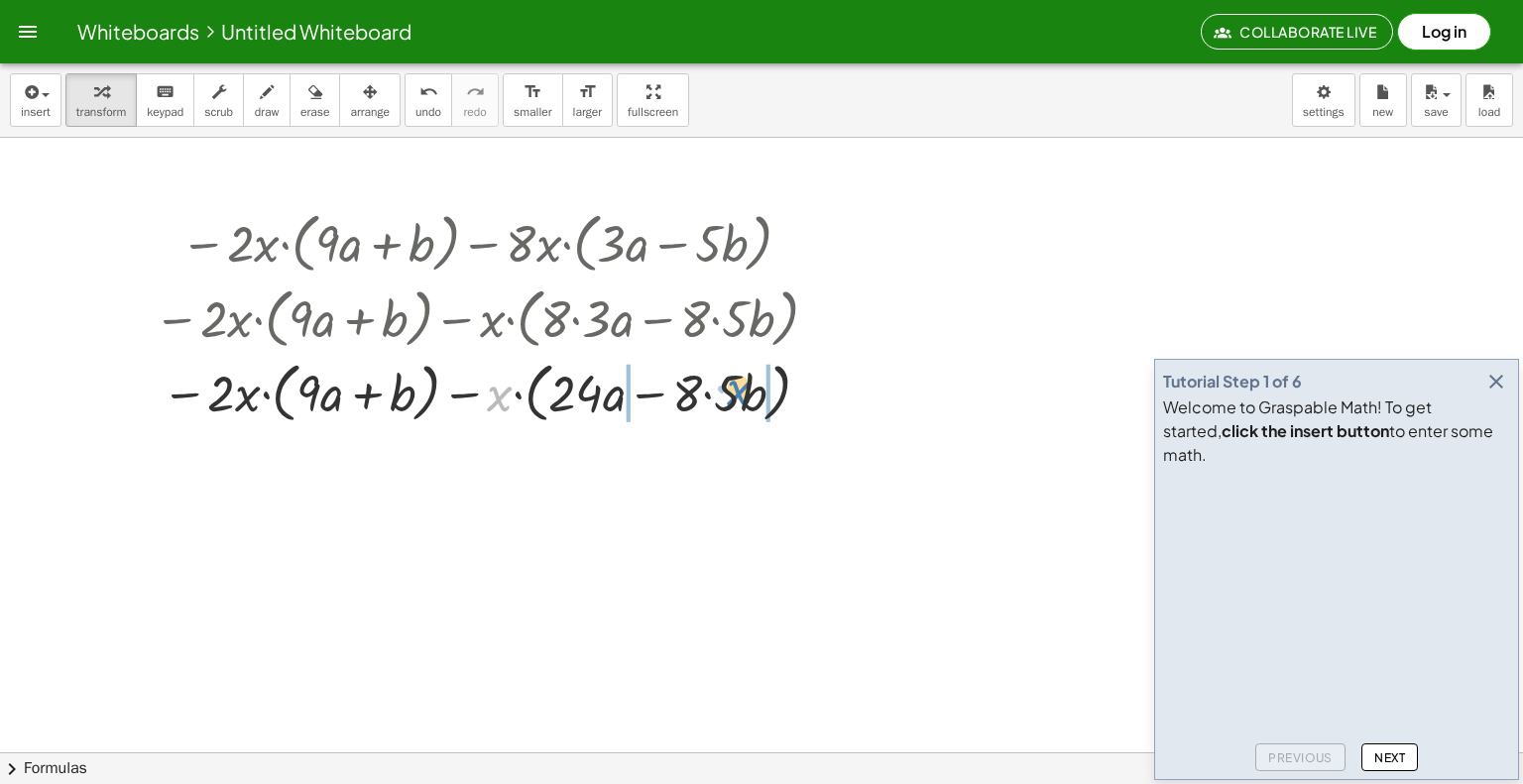 drag, startPoint x: 506, startPoint y: 388, endPoint x: 742, endPoint y: 385, distance: 236.0191 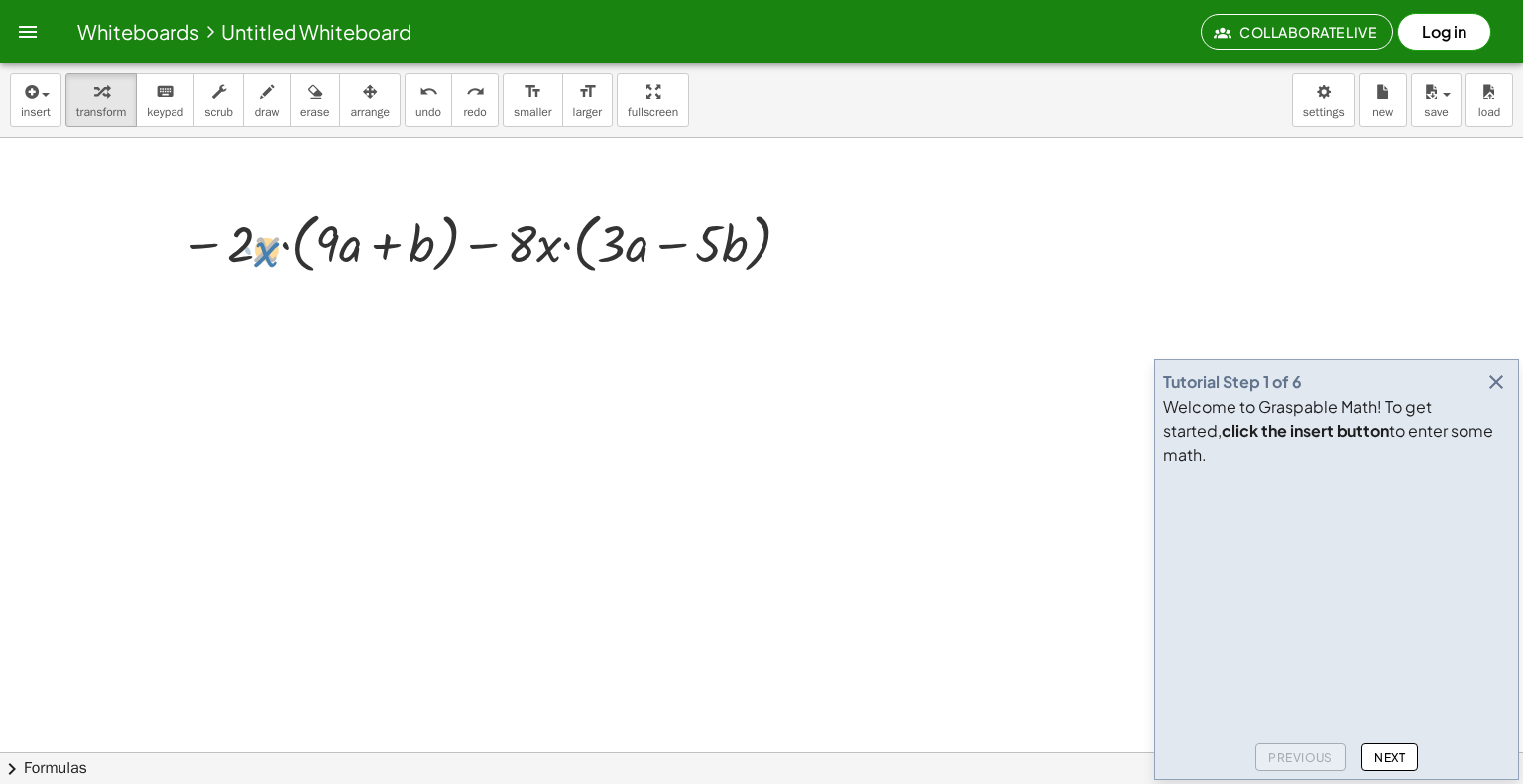 drag, startPoint x: 252, startPoint y: 244, endPoint x: 238, endPoint y: 245, distance: 14.035669 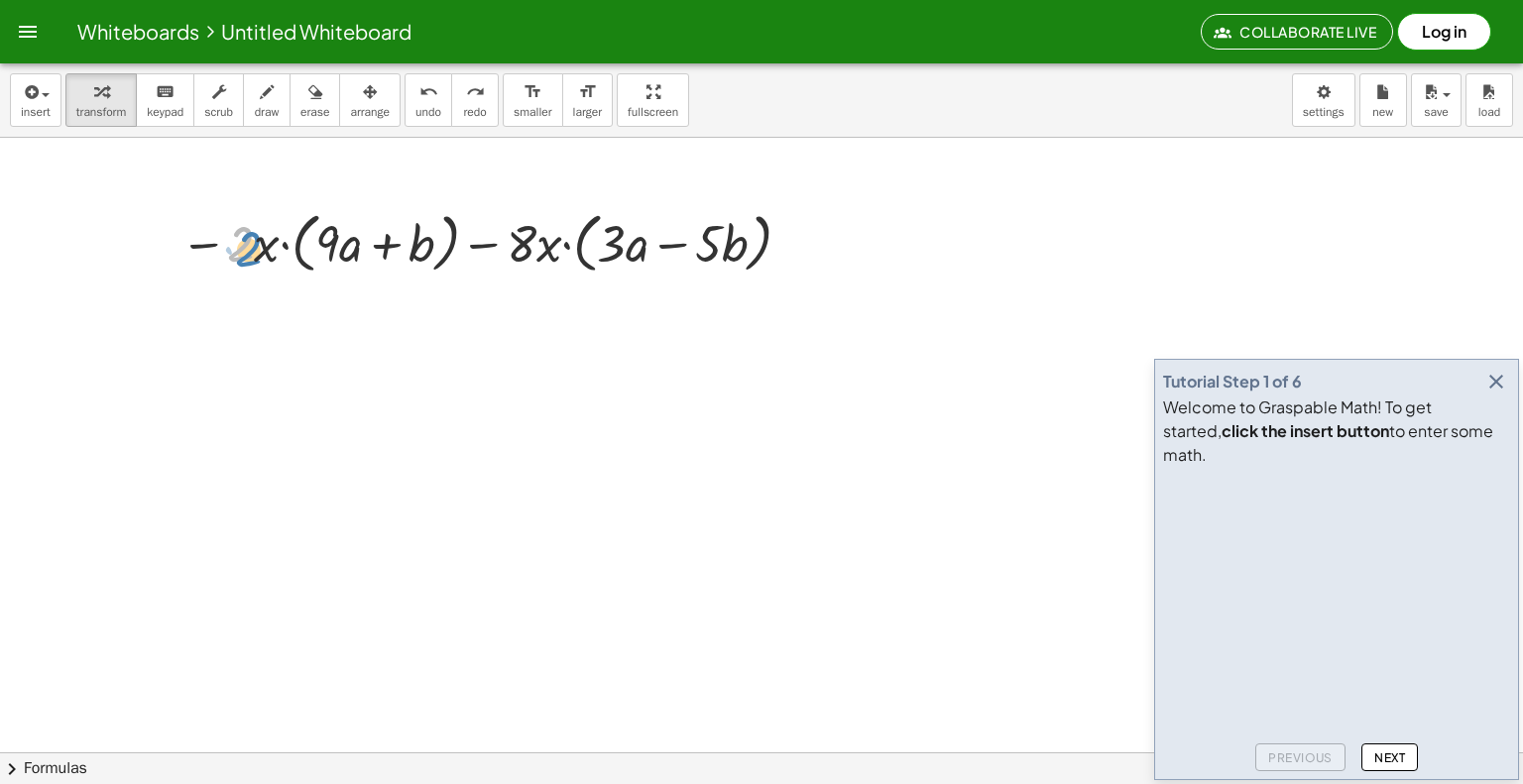 click at bounding box center [490, 242] 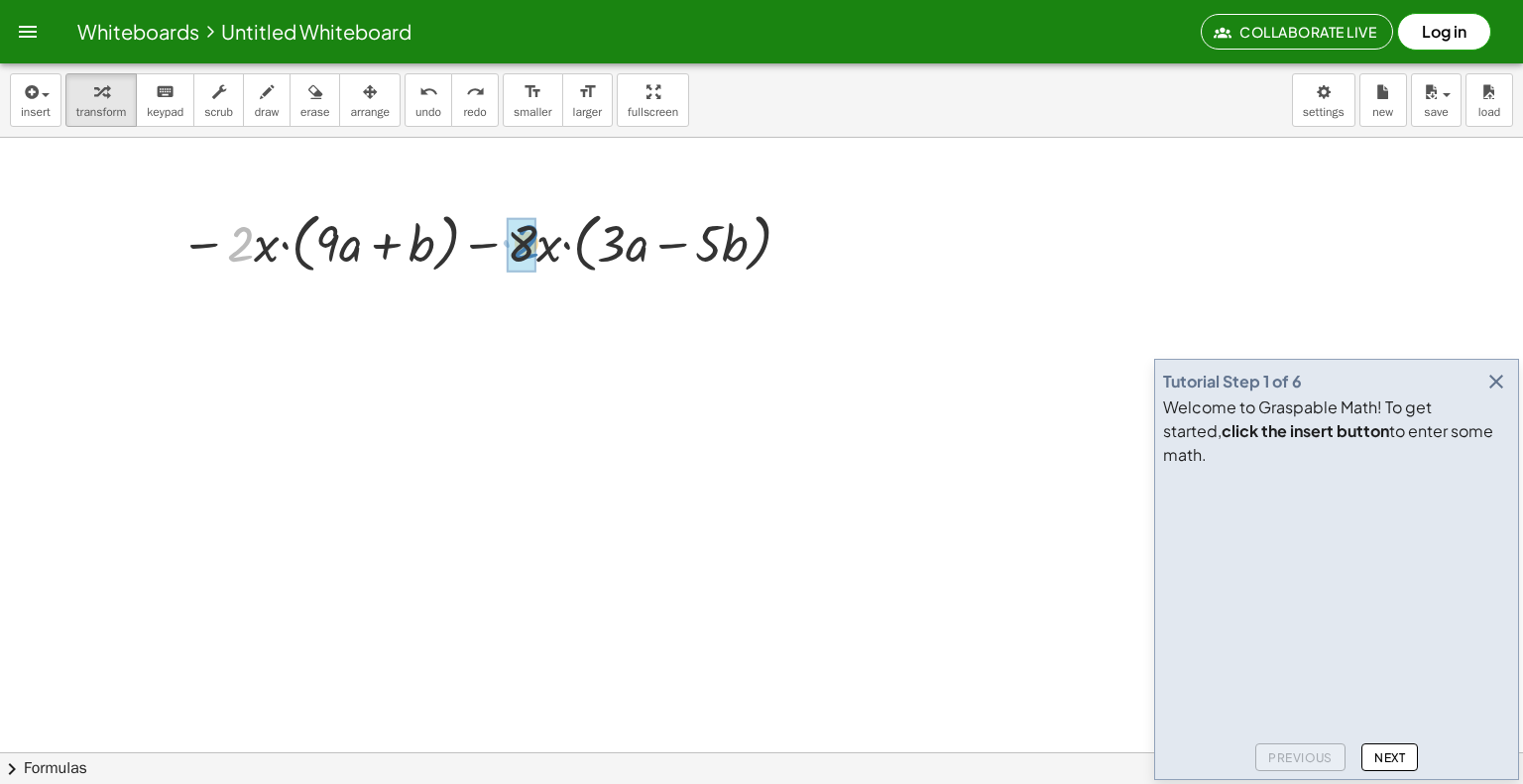 drag, startPoint x: 246, startPoint y: 244, endPoint x: 530, endPoint y: 243, distance: 284.00176 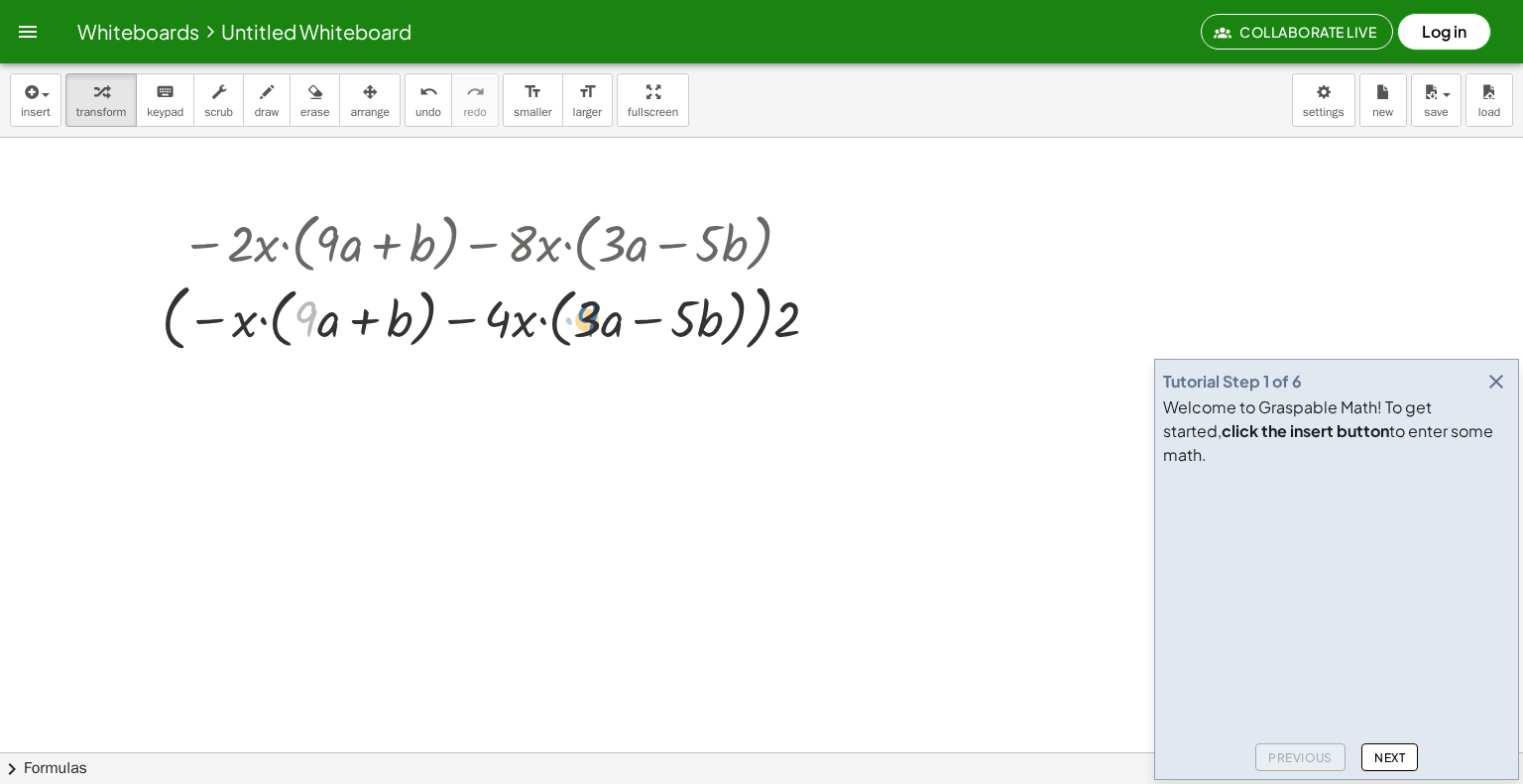 drag, startPoint x: 309, startPoint y: 312, endPoint x: 594, endPoint y: 310, distance: 285.00702 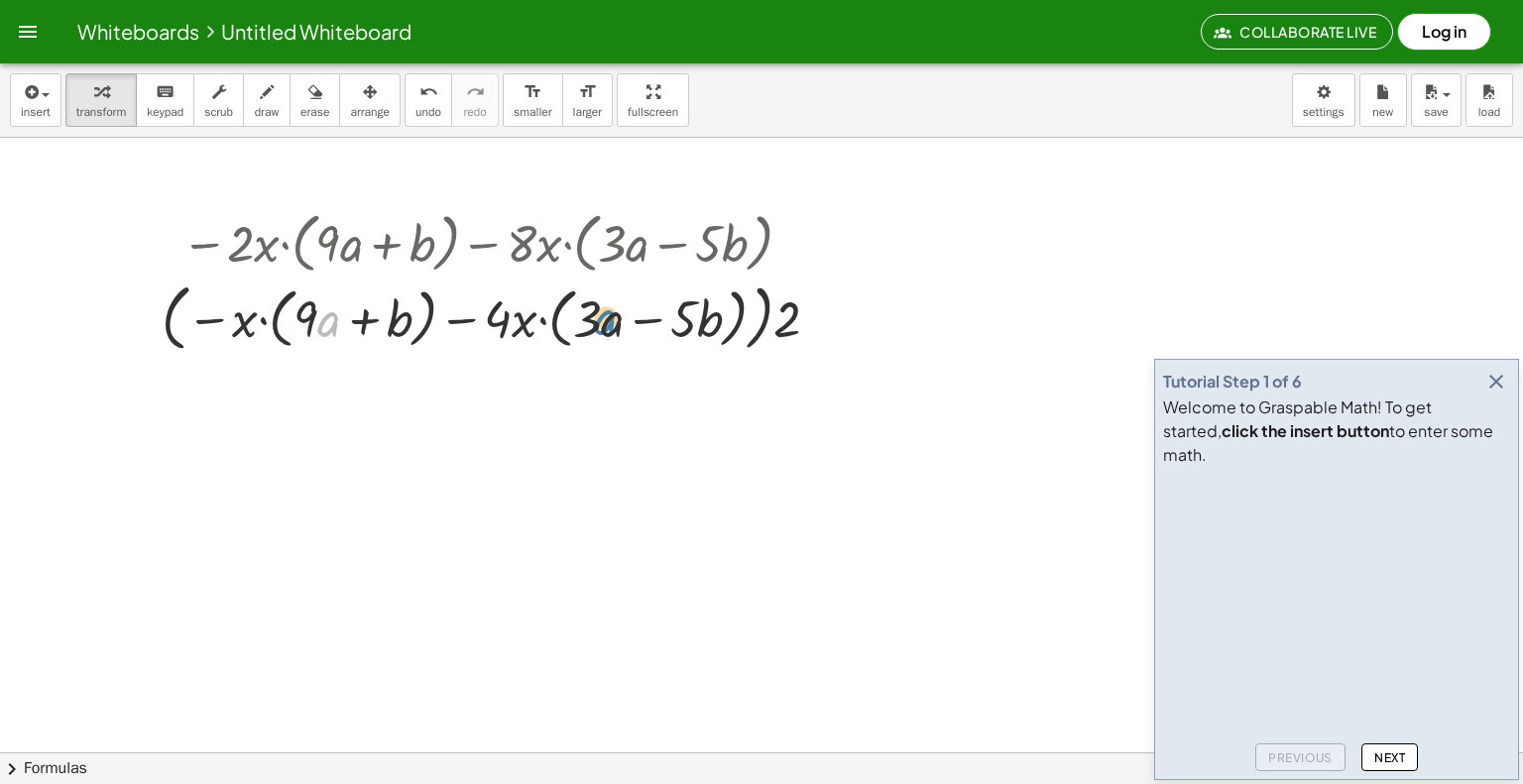drag, startPoint x: 329, startPoint y: 324, endPoint x: 607, endPoint y: 320, distance: 278.02878 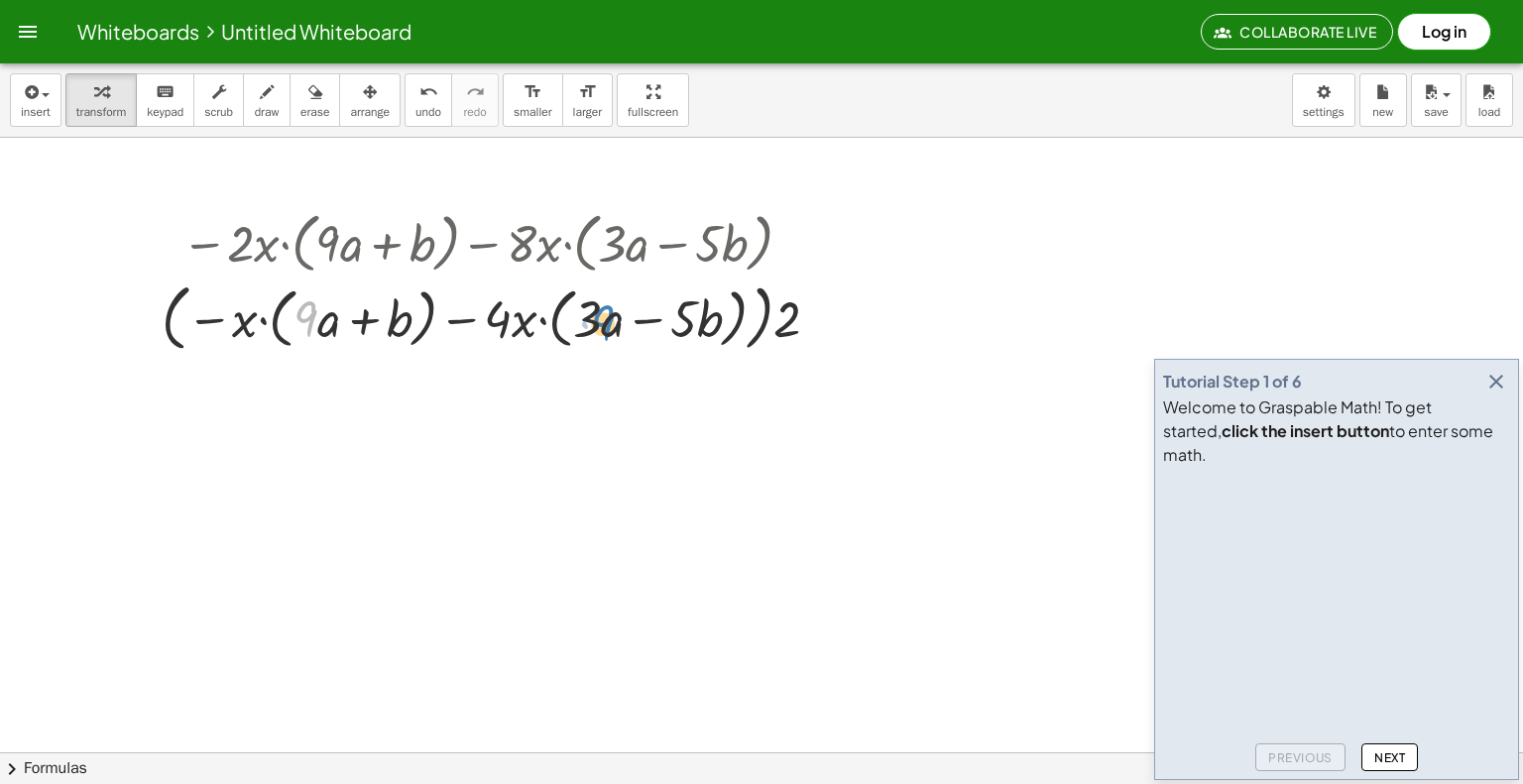drag, startPoint x: 301, startPoint y: 319, endPoint x: 502, endPoint y: 322, distance: 201.02239 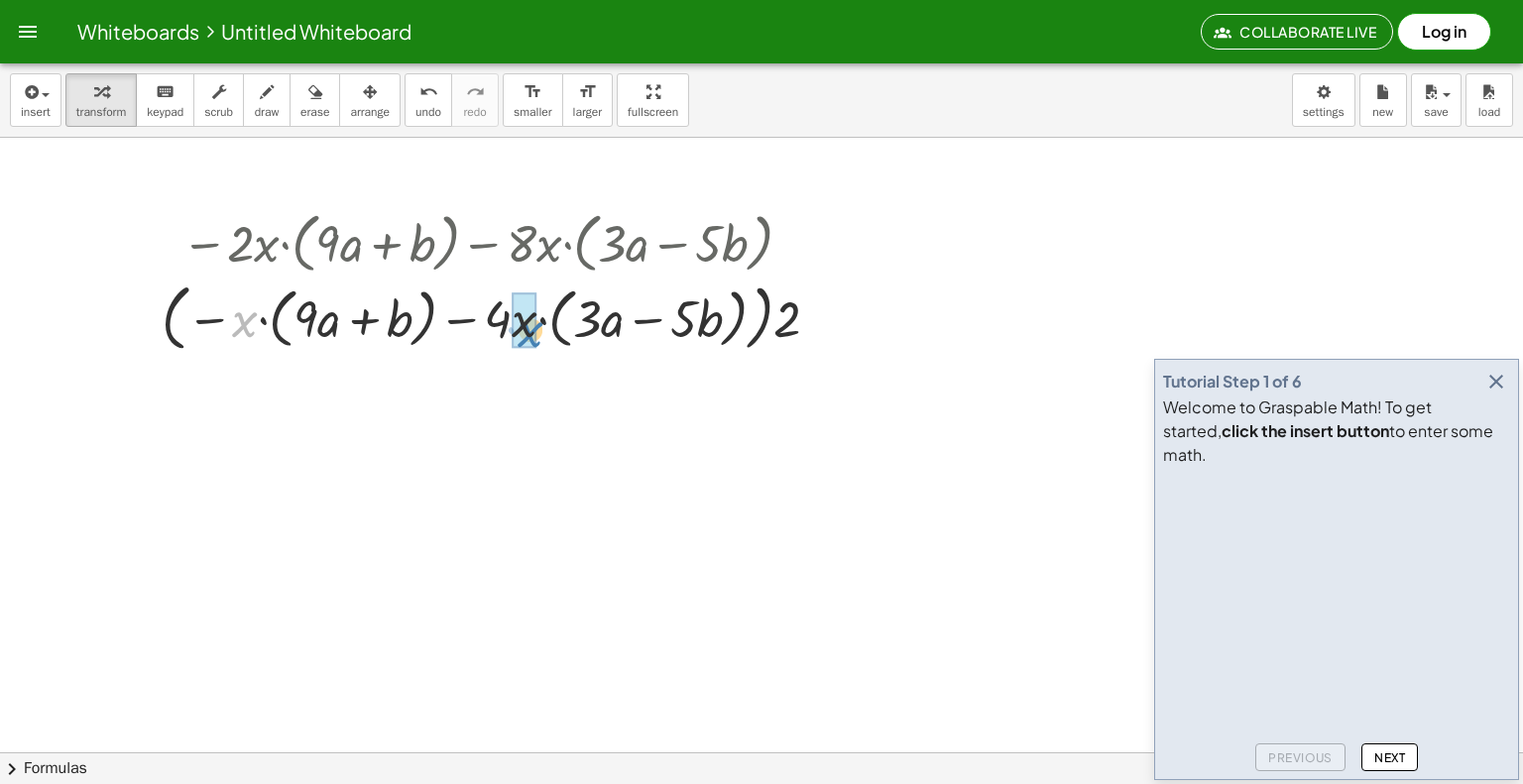 drag, startPoint x: 247, startPoint y: 327, endPoint x: 536, endPoint y: 340, distance: 289.29224 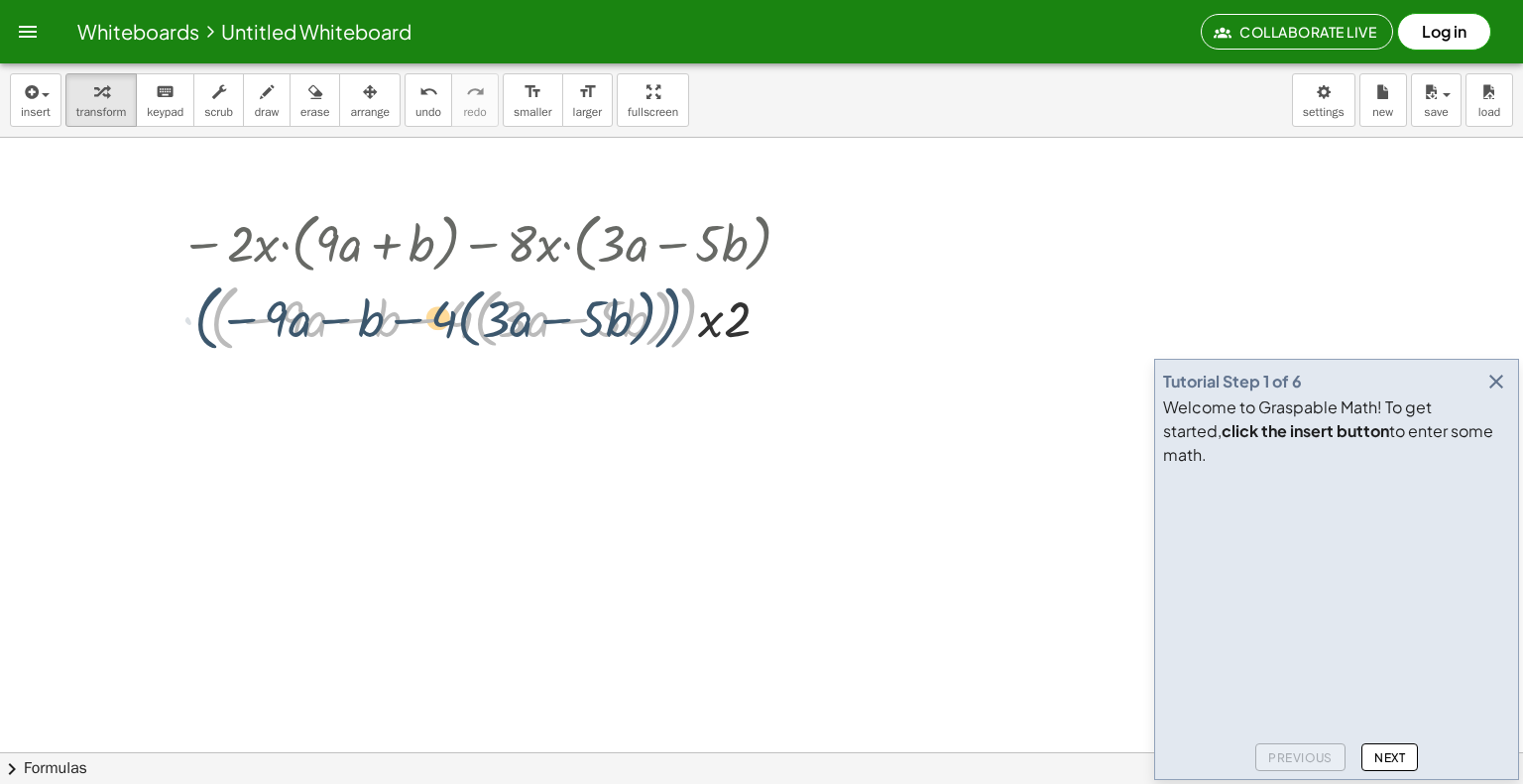 drag, startPoint x: 696, startPoint y: 329, endPoint x: 679, endPoint y: 329, distance: 17 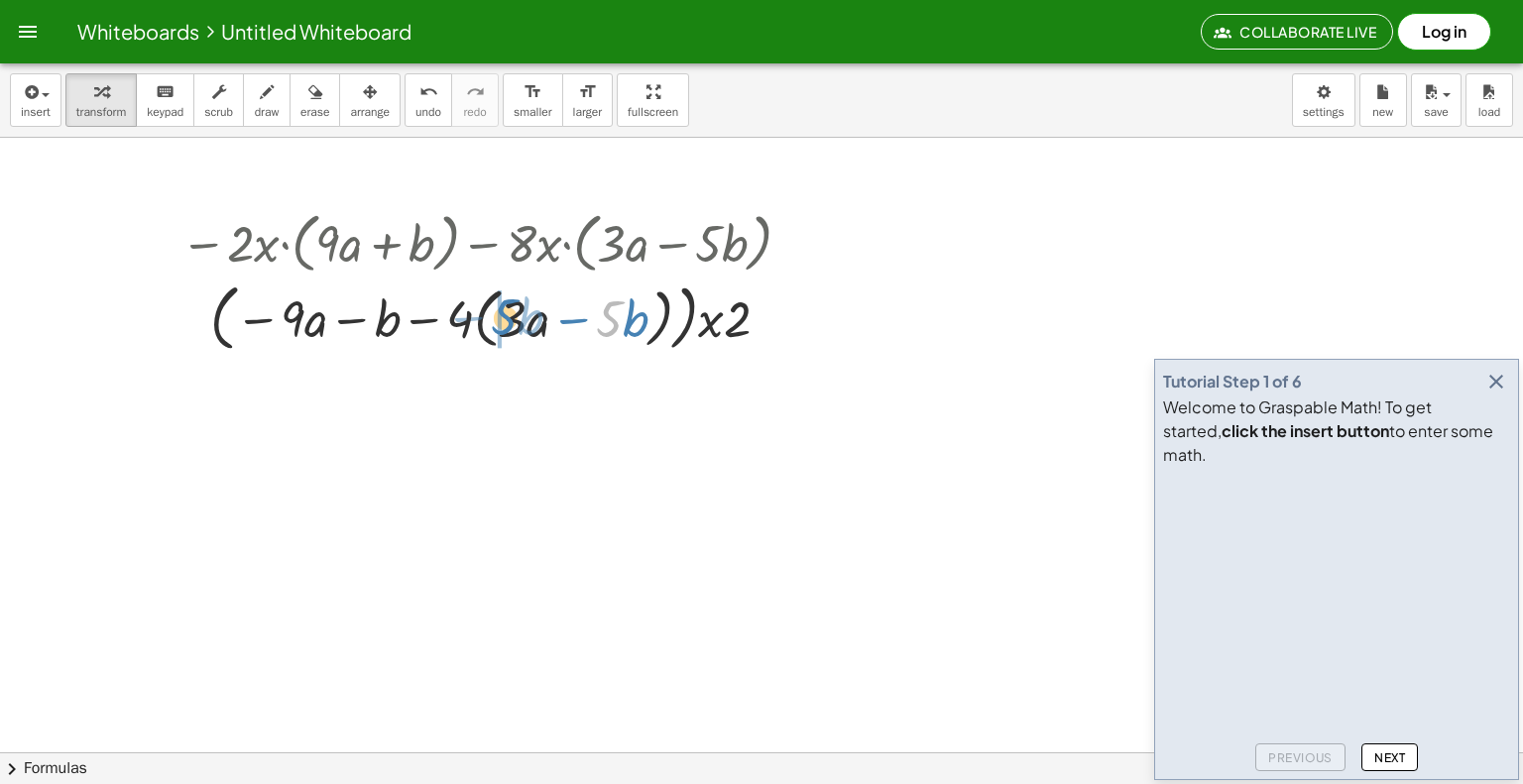 drag, startPoint x: 613, startPoint y: 323, endPoint x: 506, endPoint y: 317, distance: 107.16809 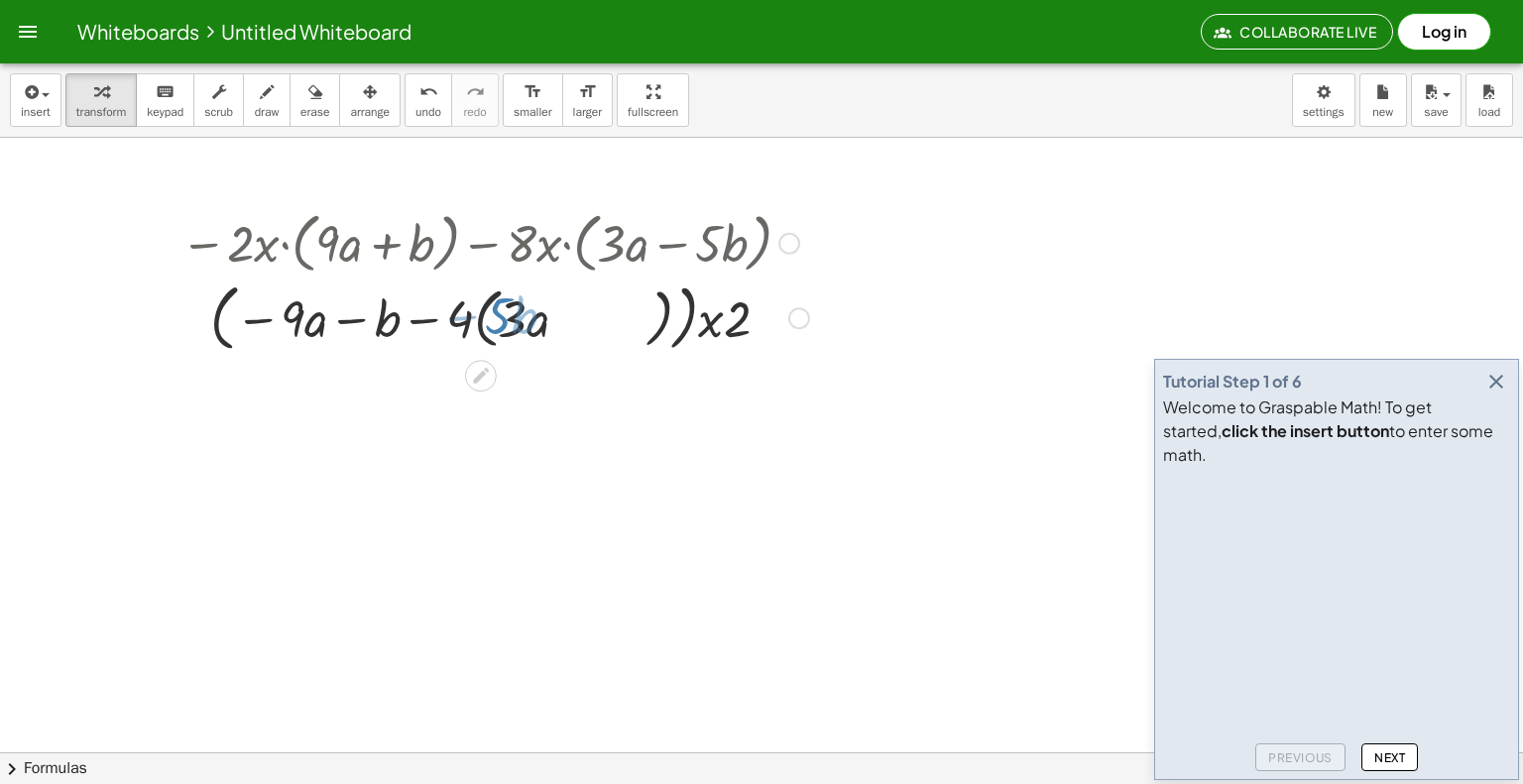 click at bounding box center (495, 316) 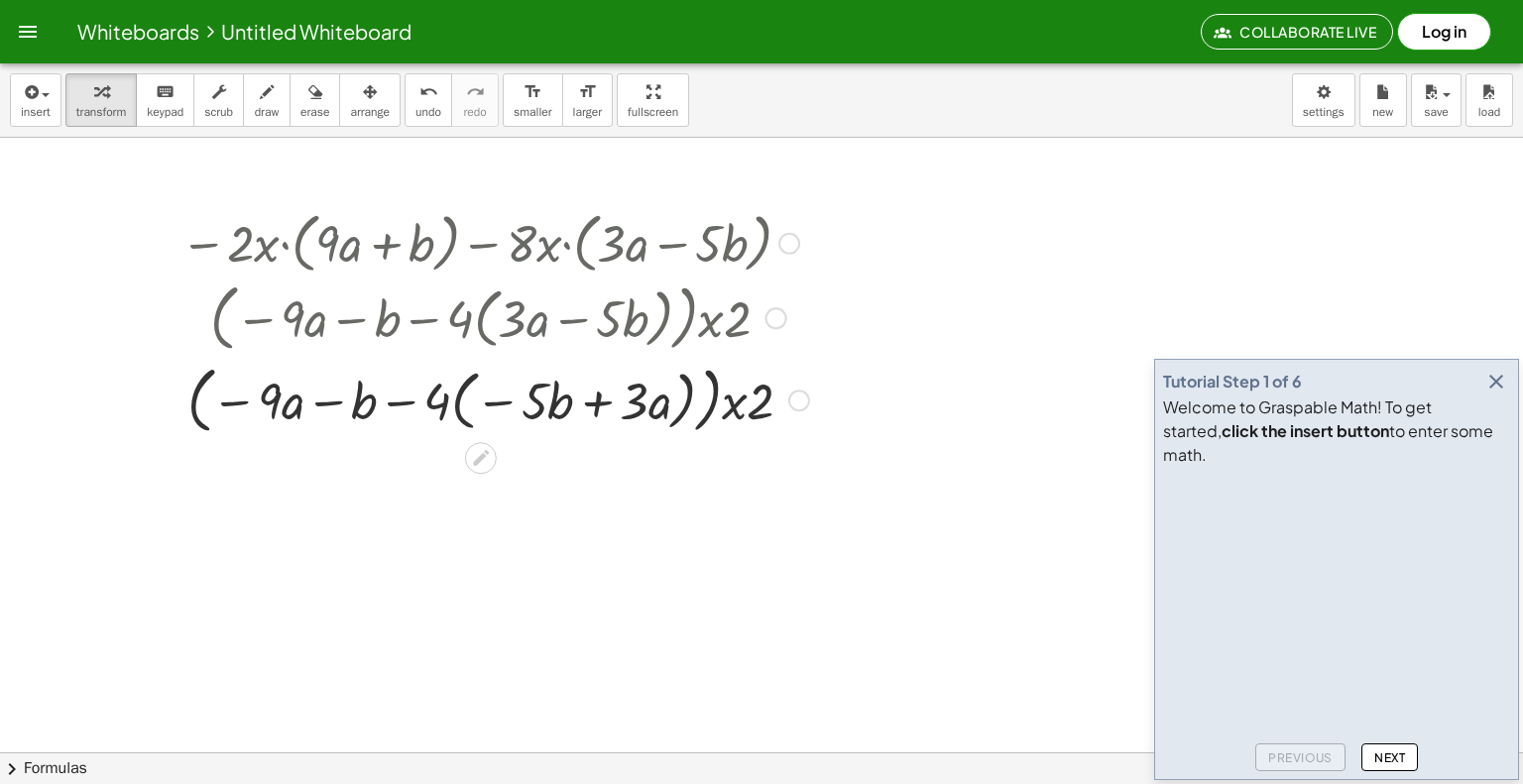 drag, startPoint x: 542, startPoint y: 323, endPoint x: 506, endPoint y: 336, distance: 38.275318 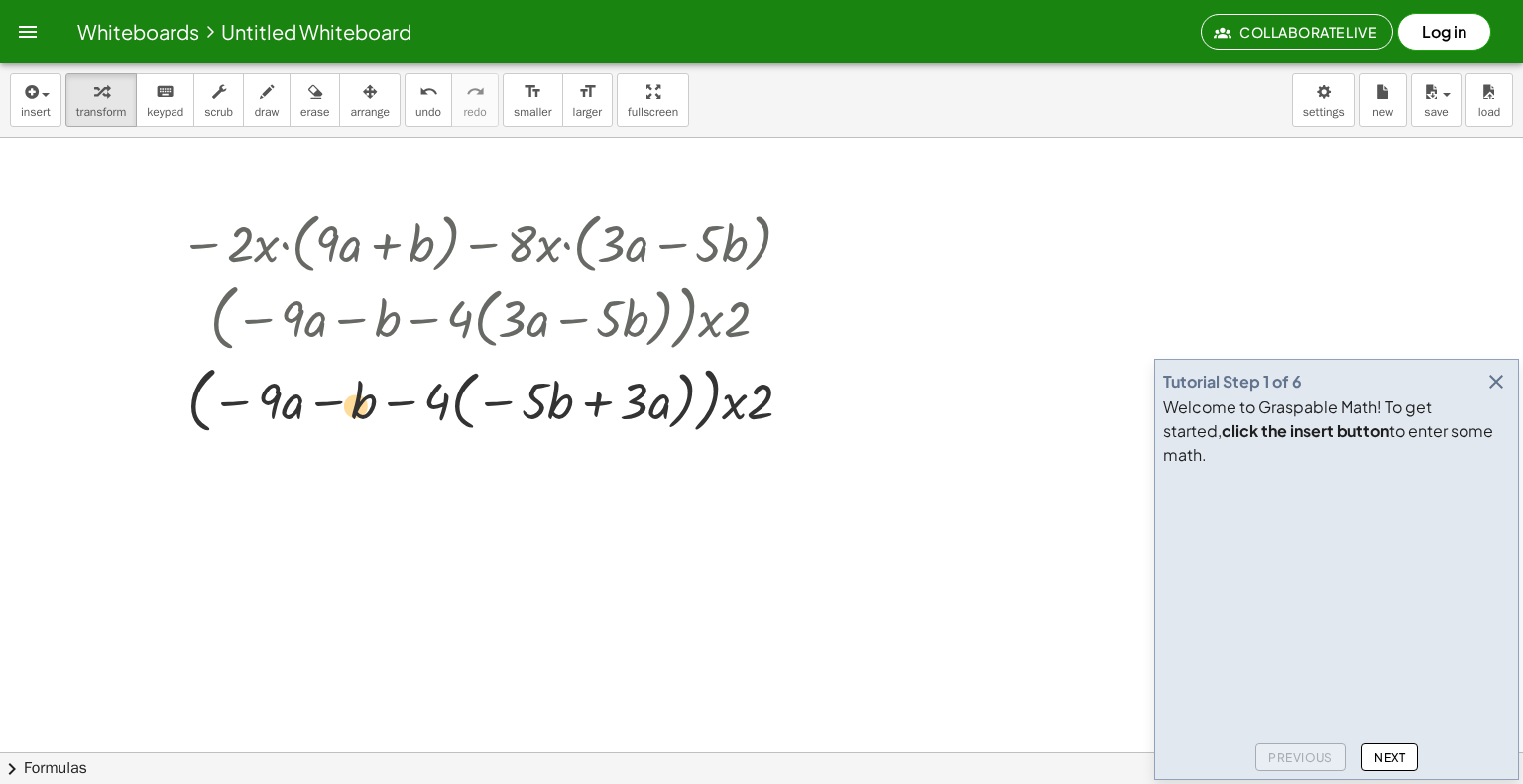 drag, startPoint x: 551, startPoint y: 400, endPoint x: 358, endPoint y: 403, distance: 193.02331 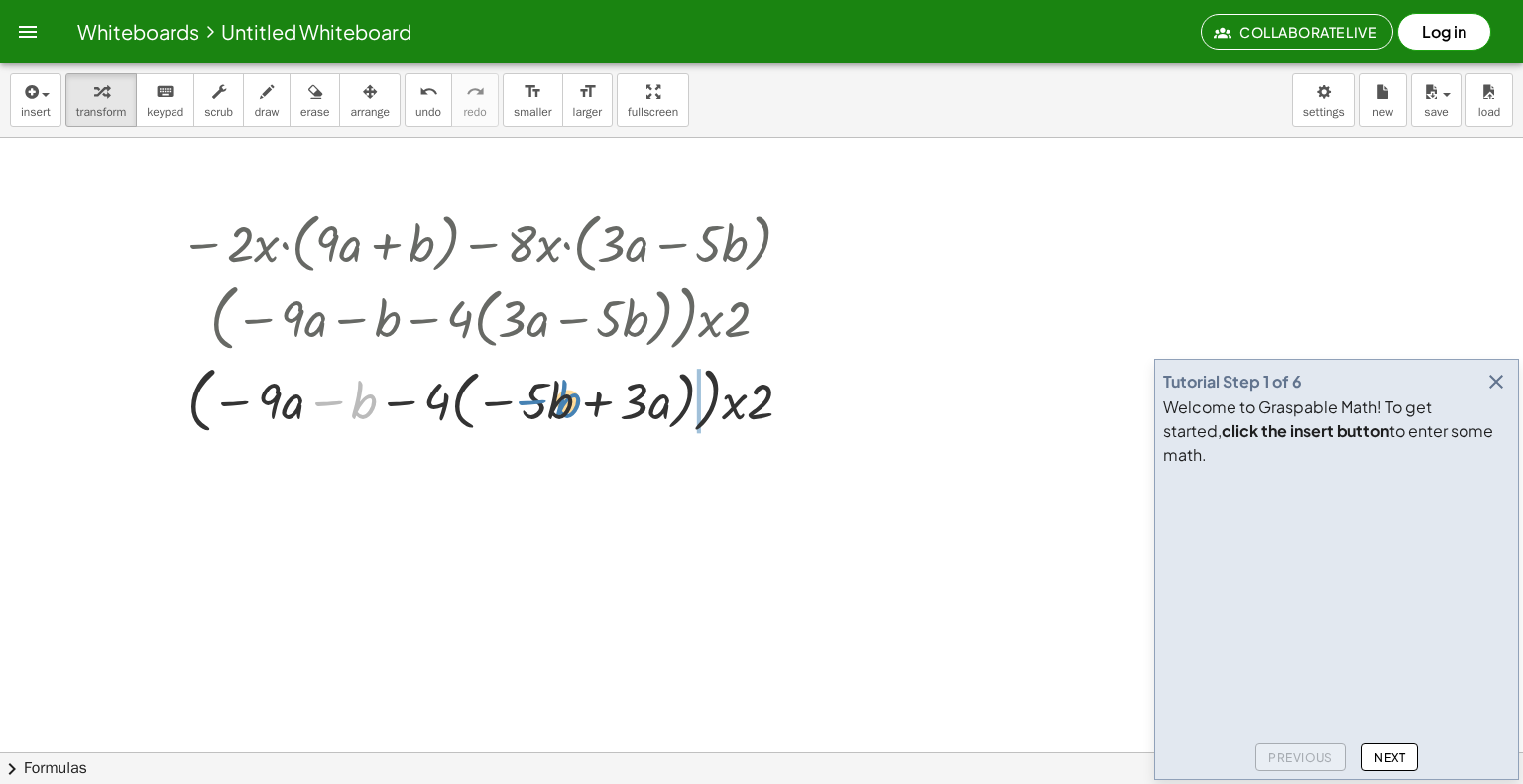 drag, startPoint x: 365, startPoint y: 406, endPoint x: 572, endPoint y: 403, distance: 207.02174 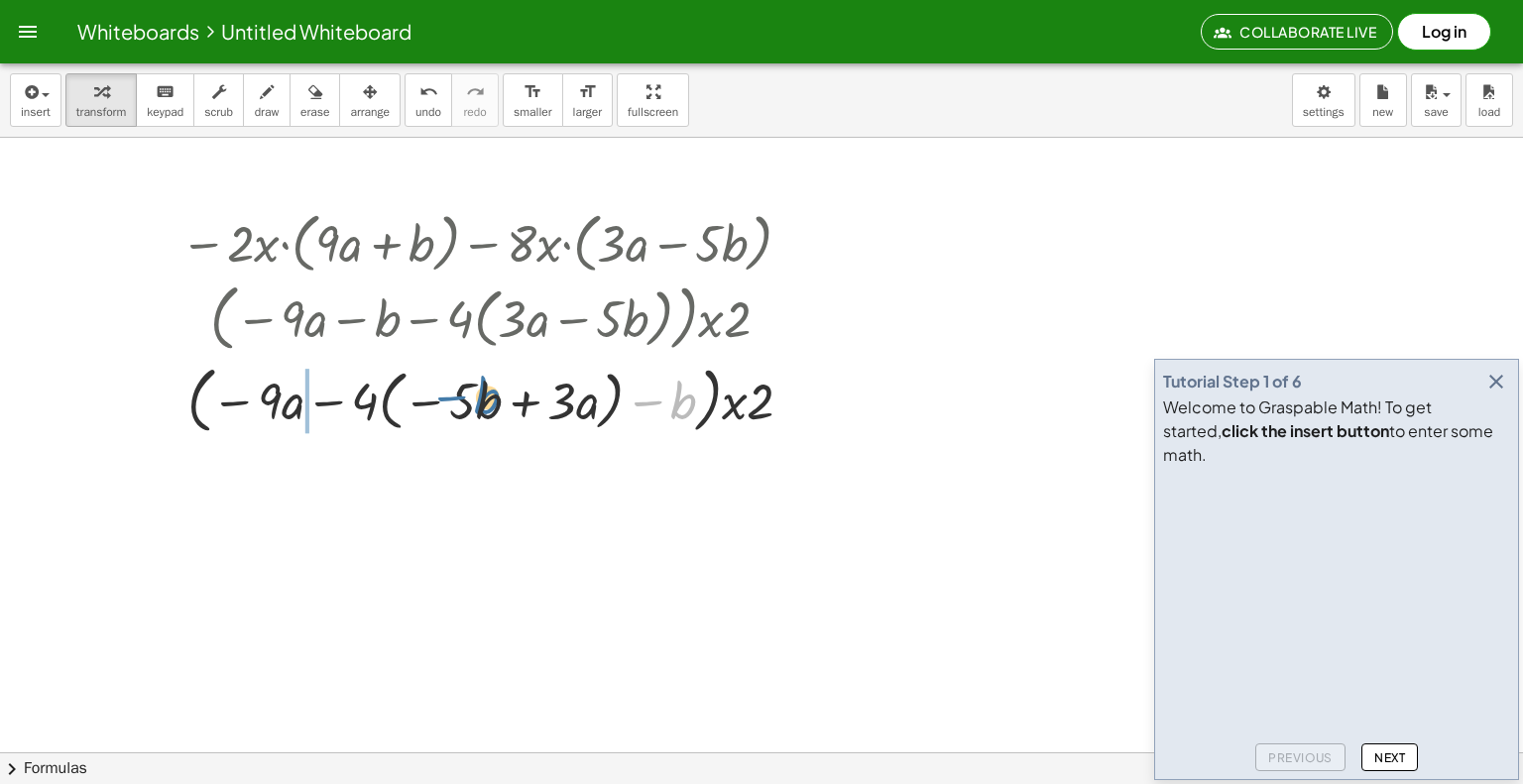 drag, startPoint x: 677, startPoint y: 403, endPoint x: 468, endPoint y: 399, distance: 209.03827 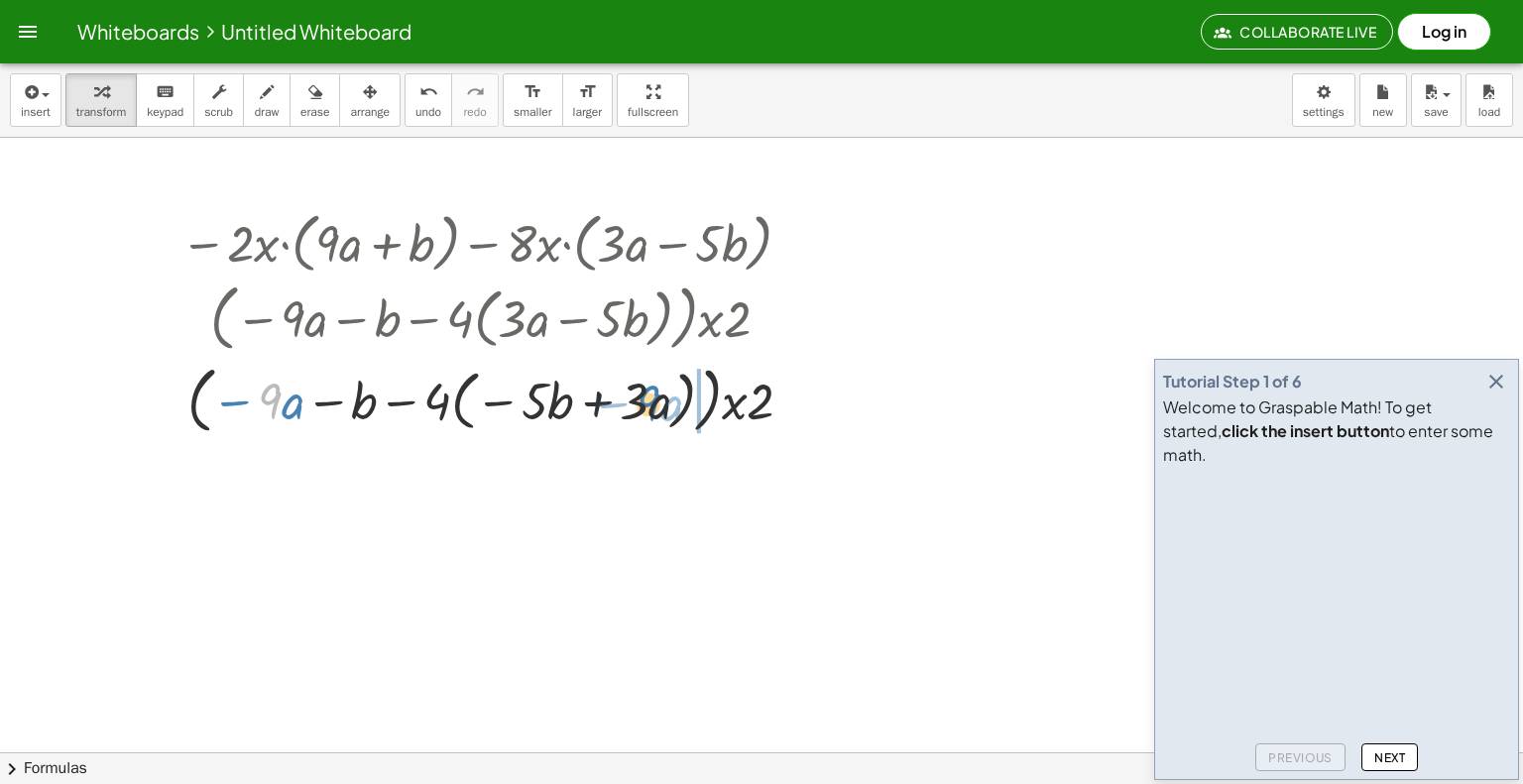 drag, startPoint x: 282, startPoint y: 403, endPoint x: 661, endPoint y: 407, distance: 379.02111 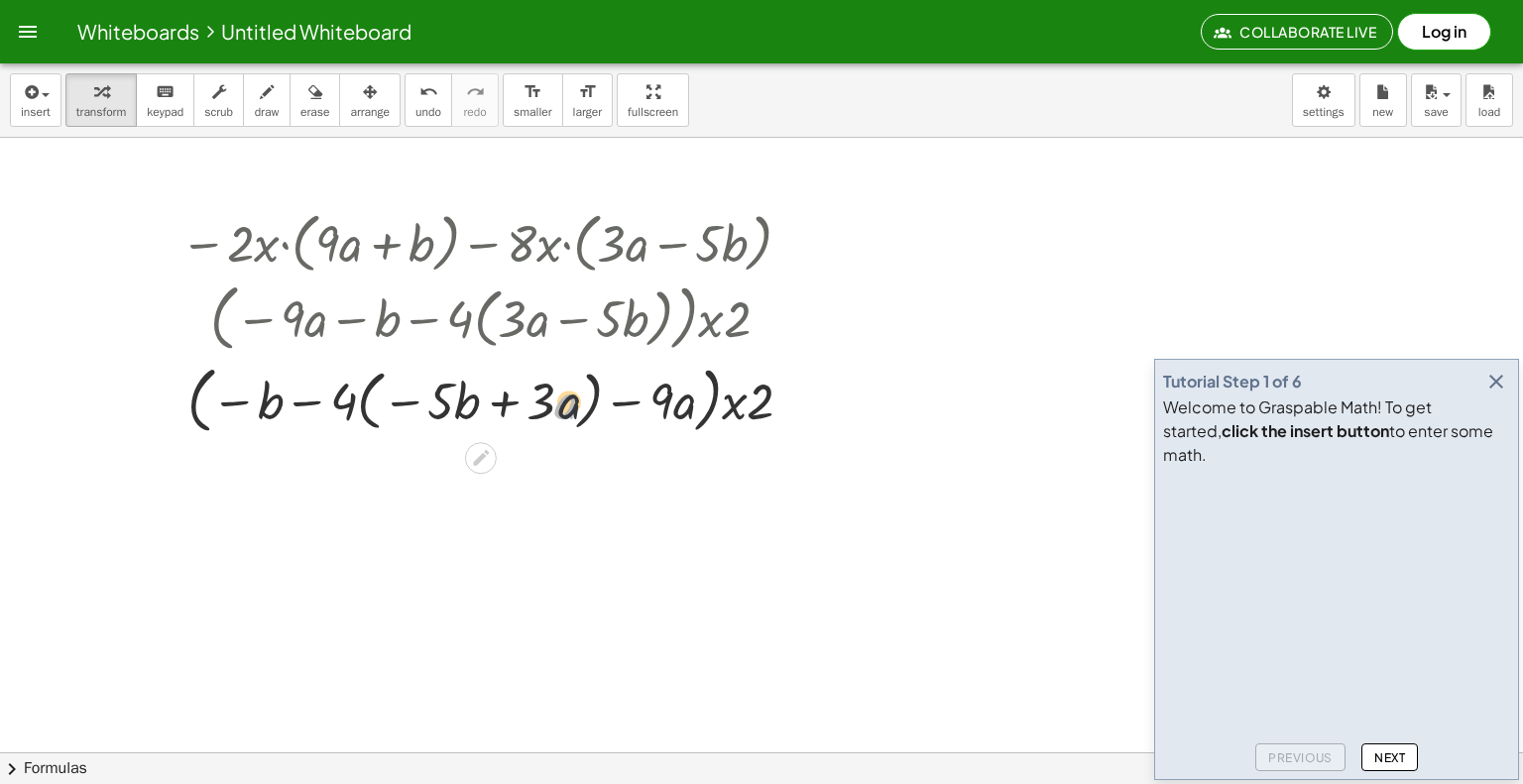 drag, startPoint x: 569, startPoint y: 403, endPoint x: 619, endPoint y: 402, distance: 50.01 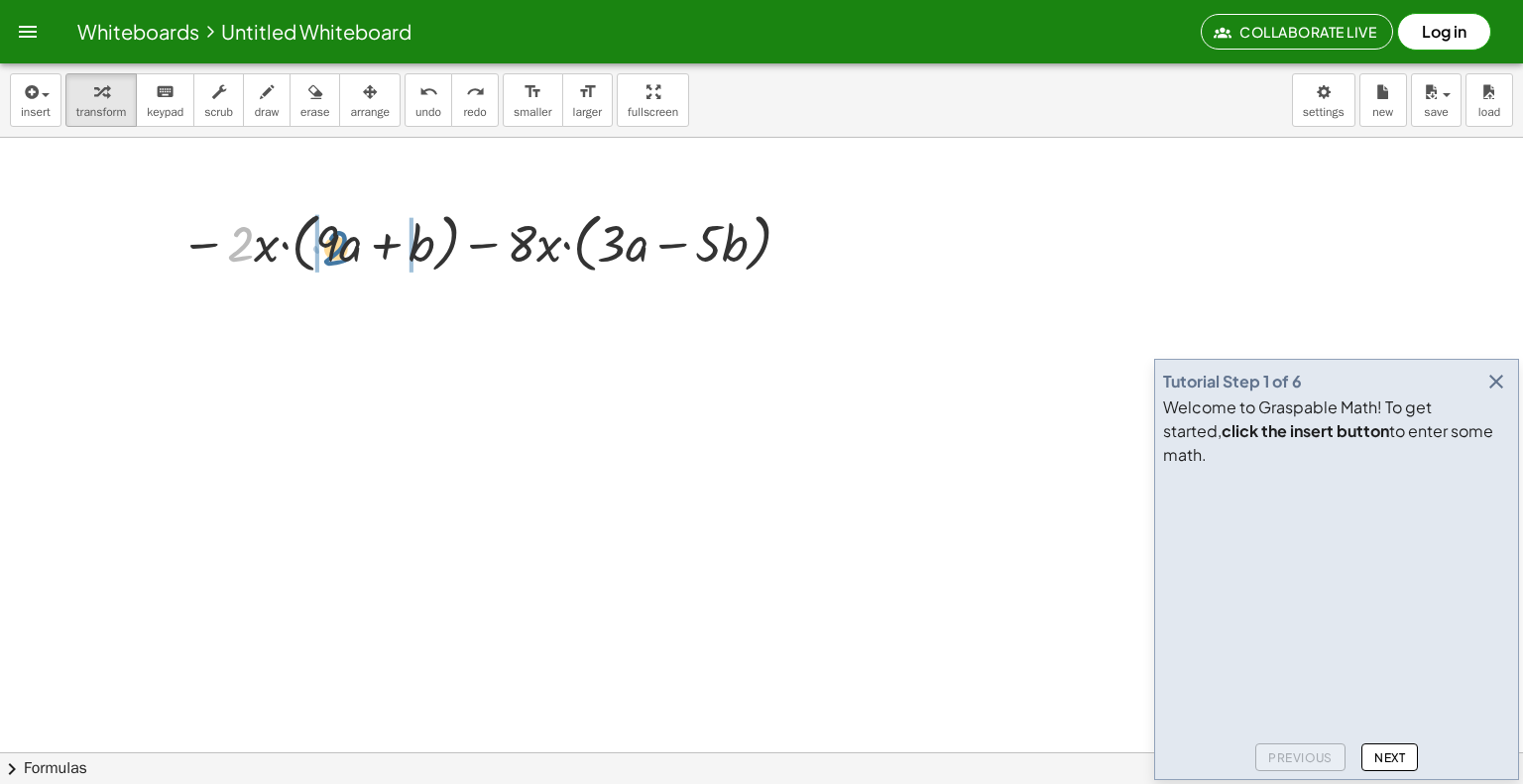 drag, startPoint x: 246, startPoint y: 244, endPoint x: 345, endPoint y: 248, distance: 99.08078 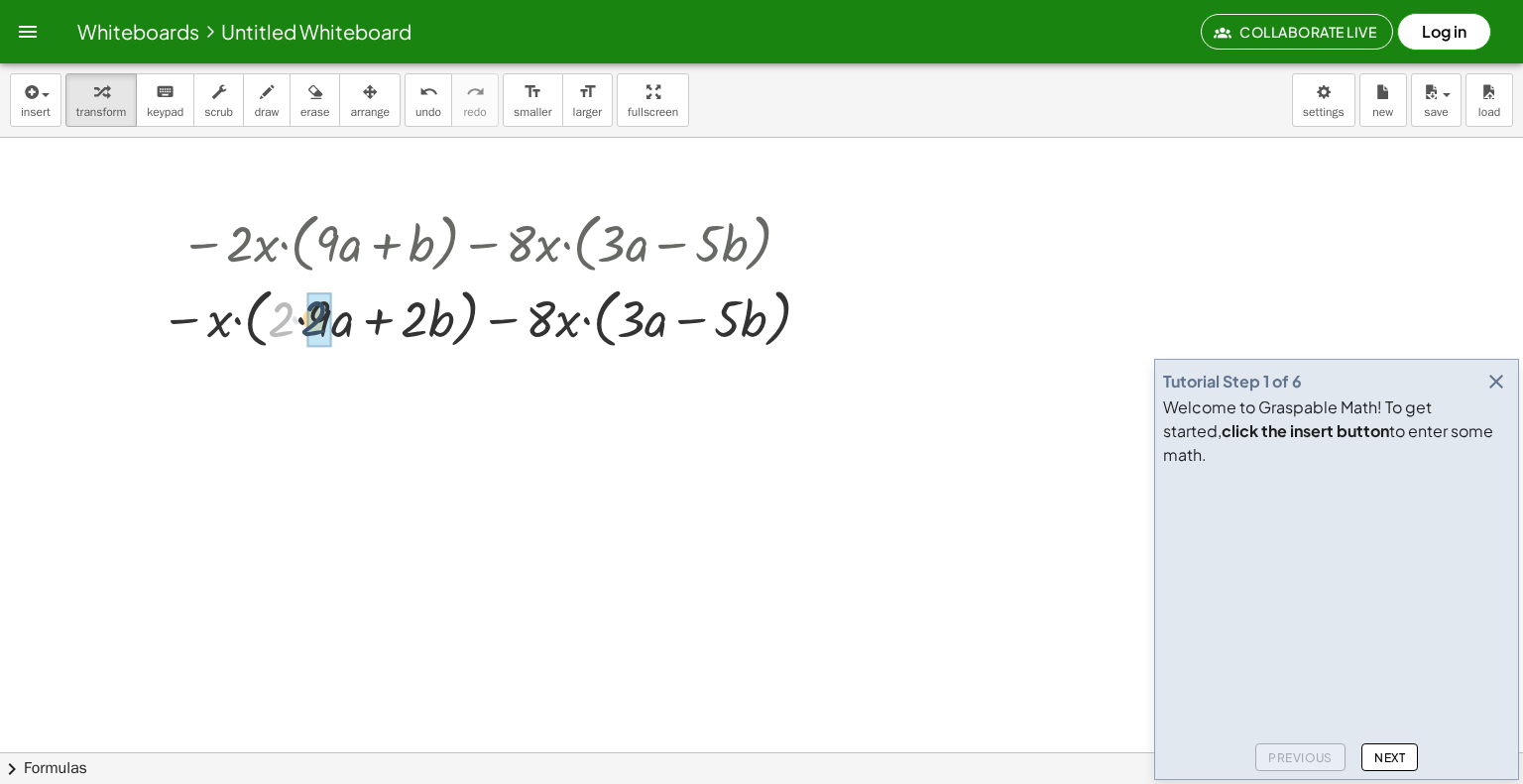 drag, startPoint x: 284, startPoint y: 311, endPoint x: 317, endPoint y: 310, distance: 33.0151 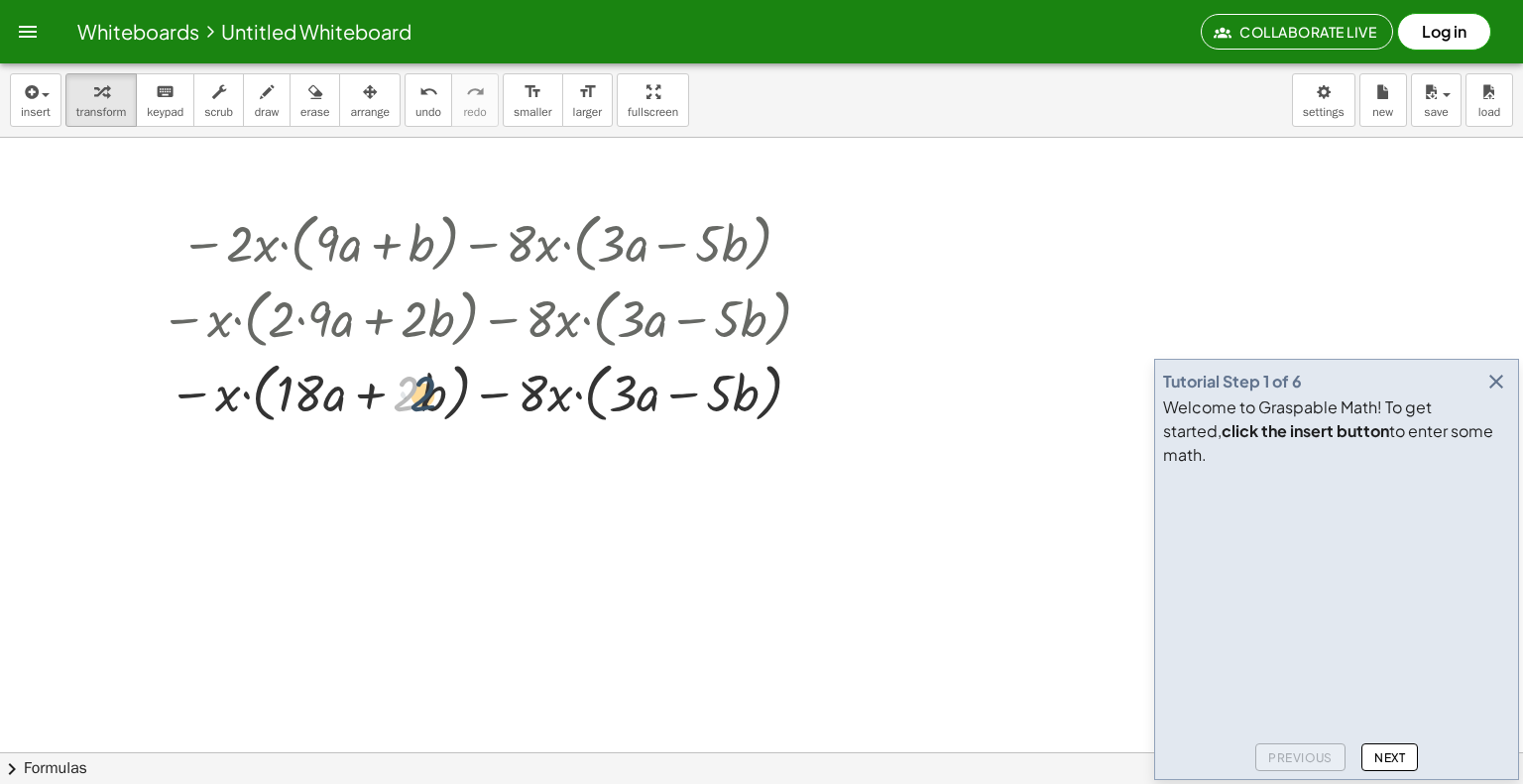drag, startPoint x: 410, startPoint y: 393, endPoint x: 432, endPoint y: 392, distance: 22.022716 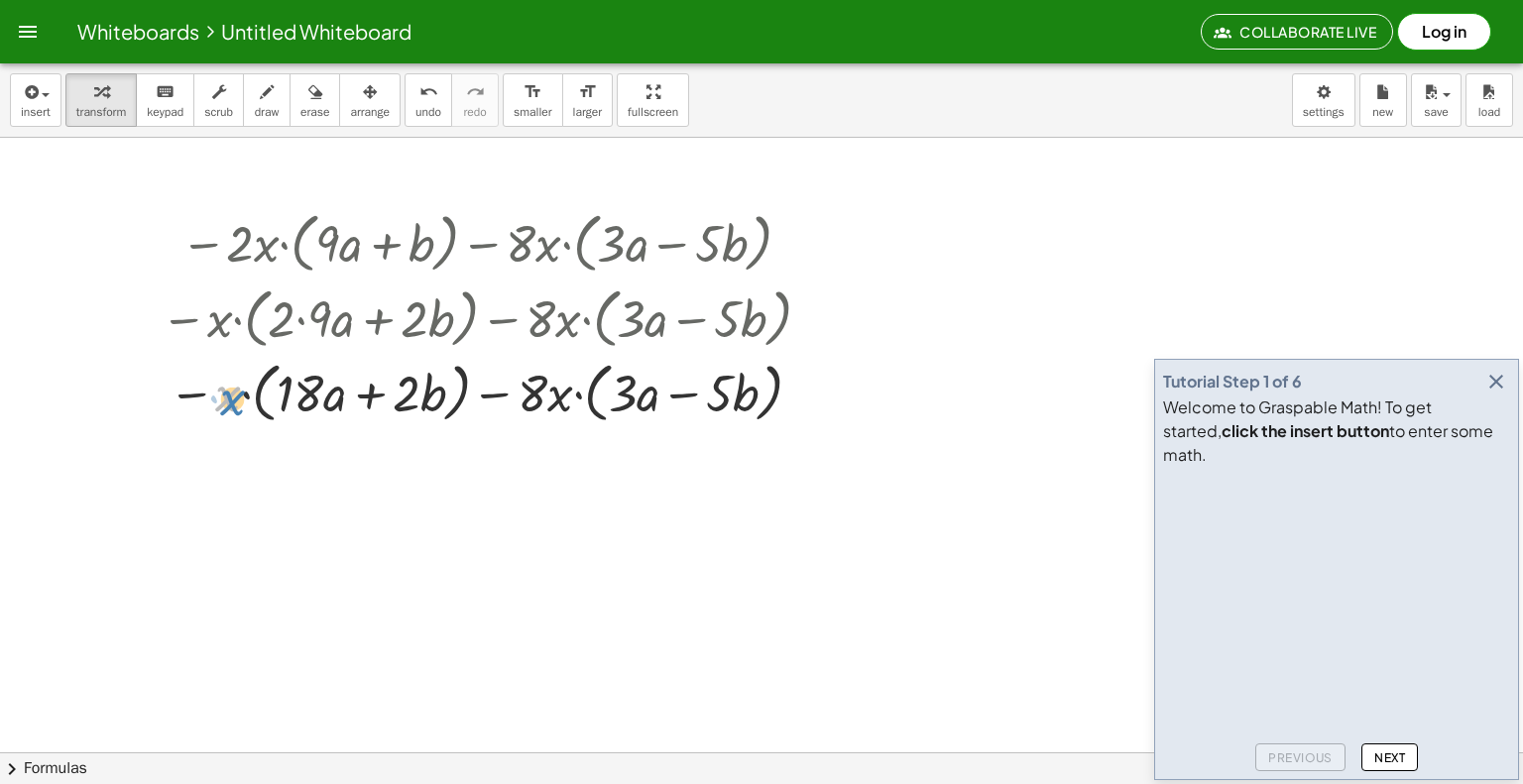 click at bounding box center [489, 392] 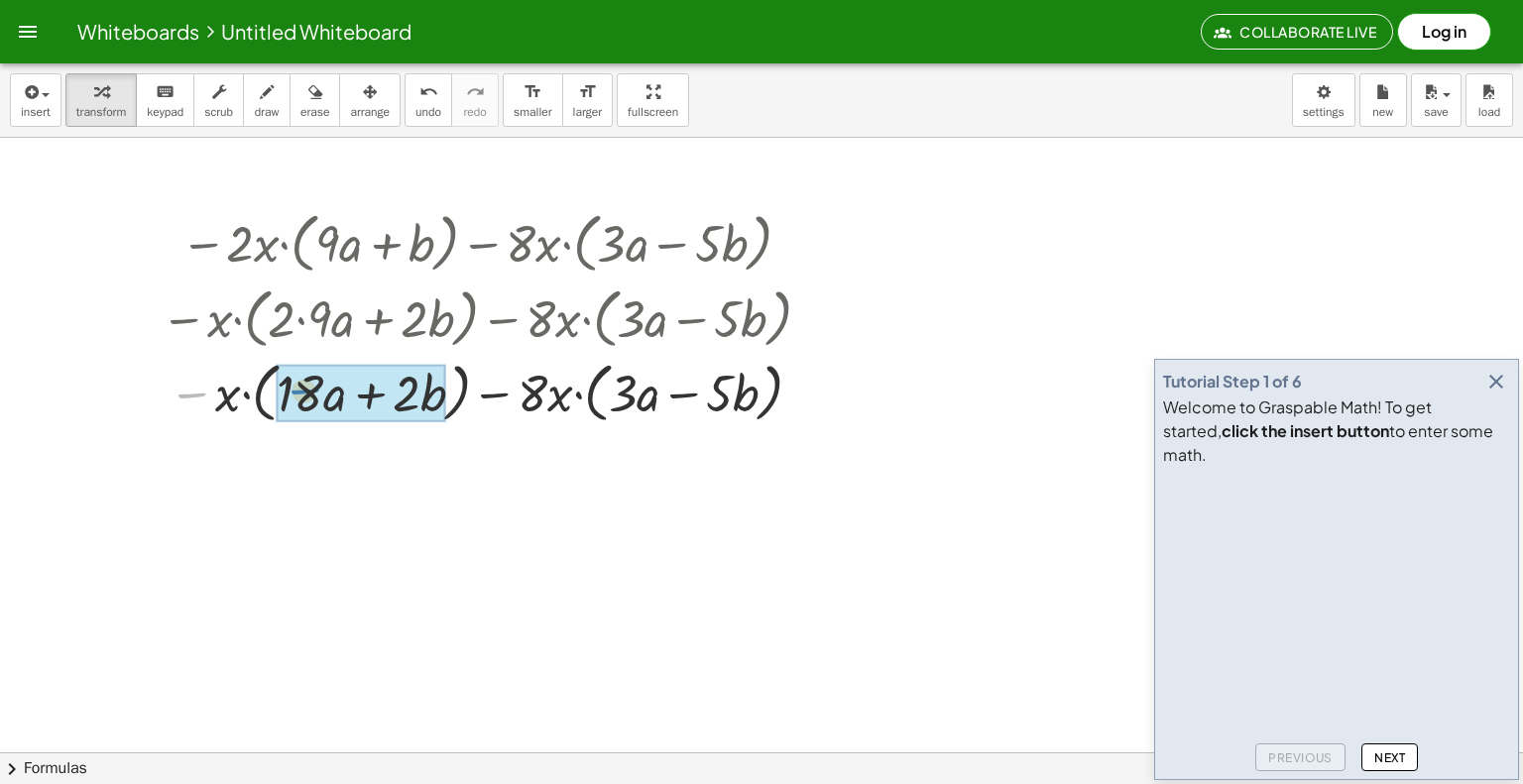 drag, startPoint x: 198, startPoint y: 392, endPoint x: 286, endPoint y: 390, distance: 88.022724 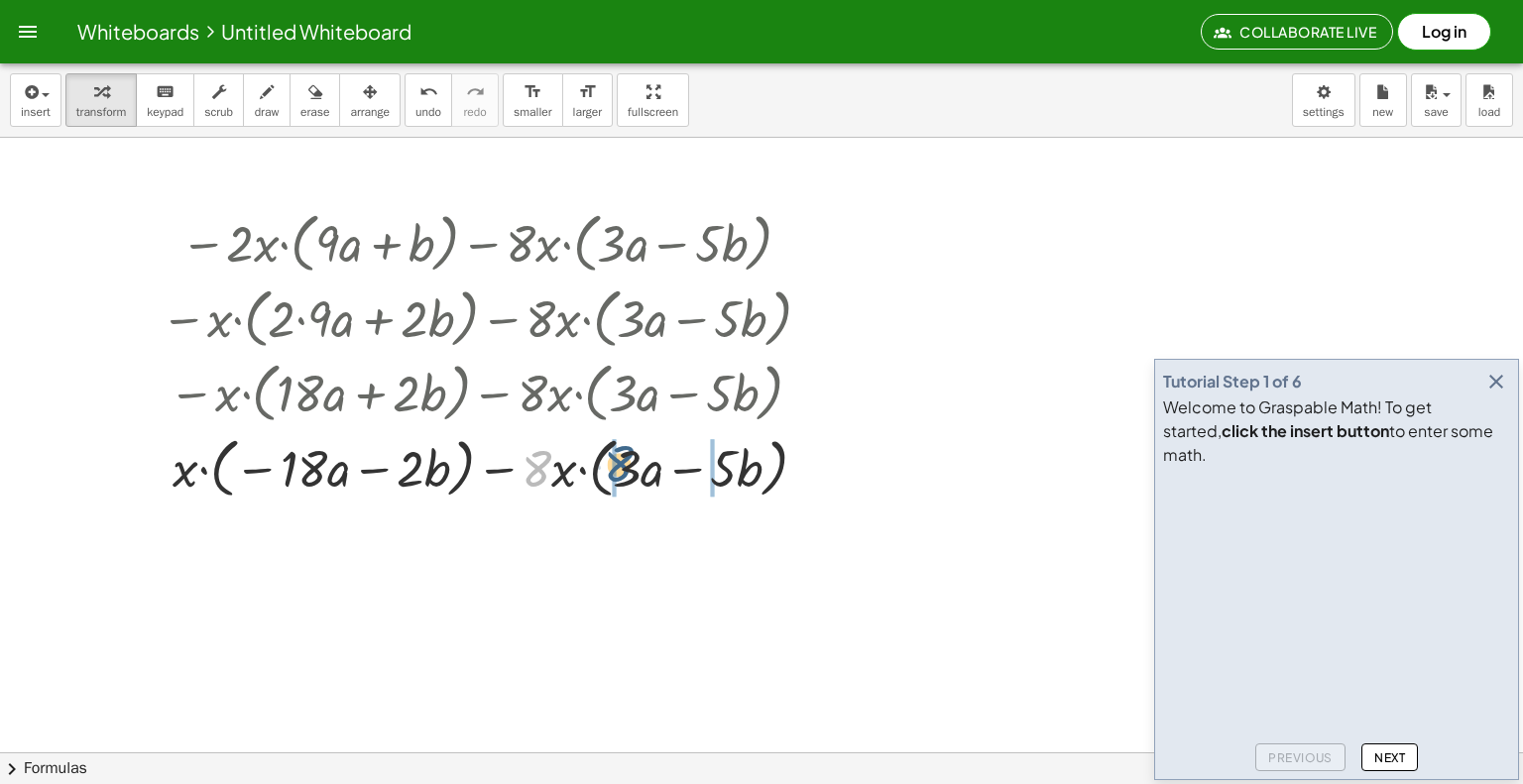 drag, startPoint x: 536, startPoint y: 473, endPoint x: 622, endPoint y: 467, distance: 86.209048 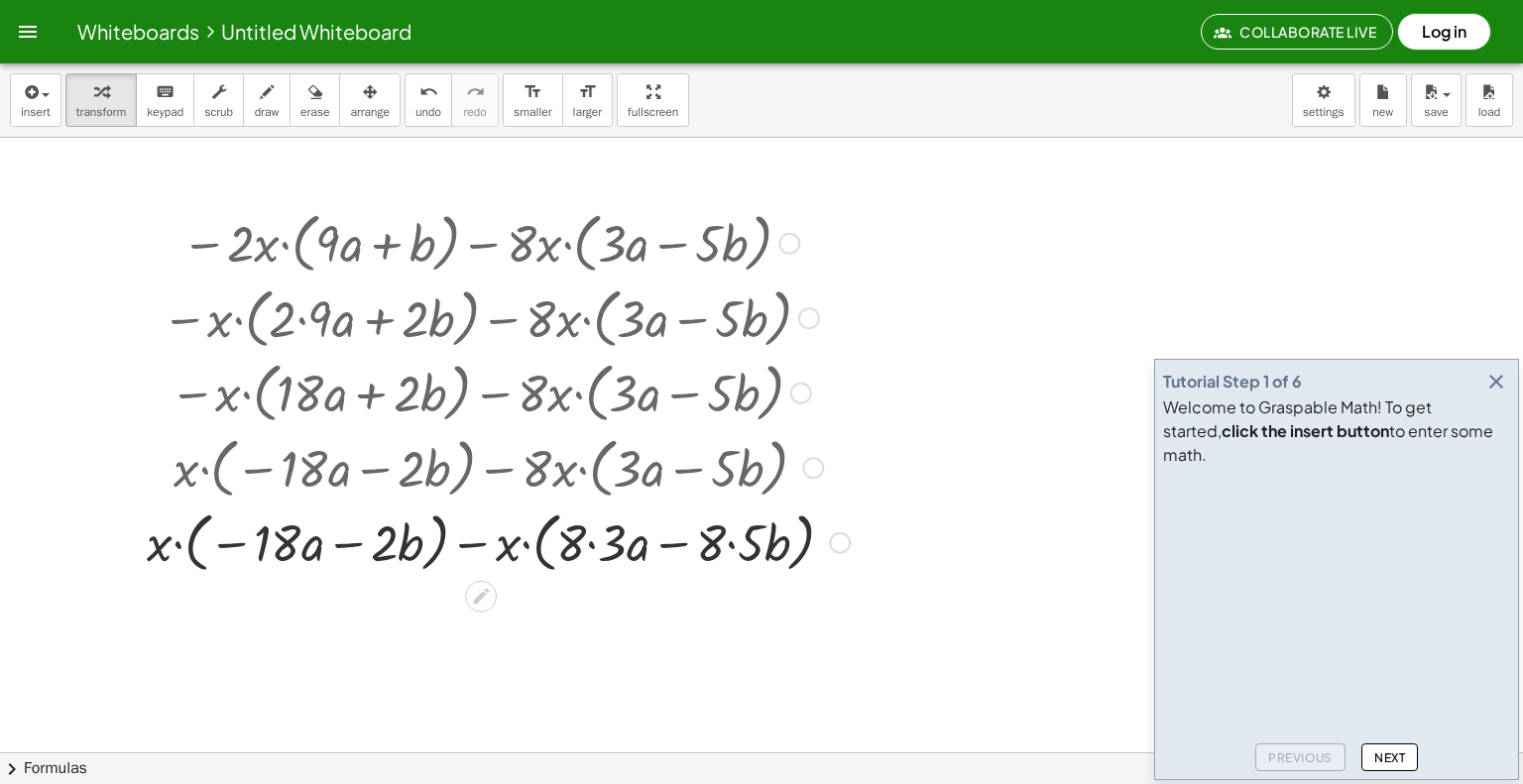 drag, startPoint x: 564, startPoint y: 473, endPoint x: 586, endPoint y: 483, distance: 24.166092 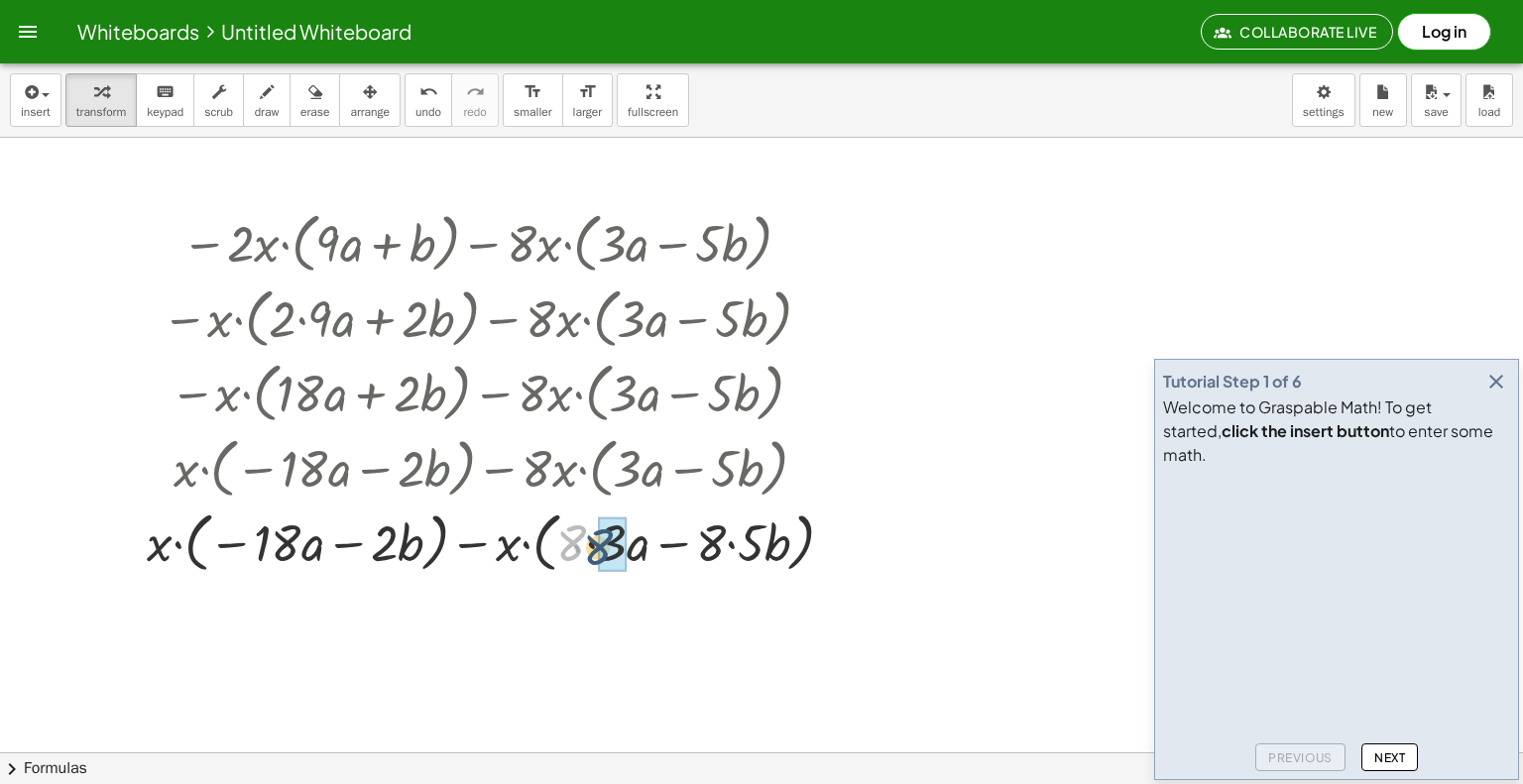 drag, startPoint x: 584, startPoint y: 542, endPoint x: 611, endPoint y: 546, distance: 27.294688 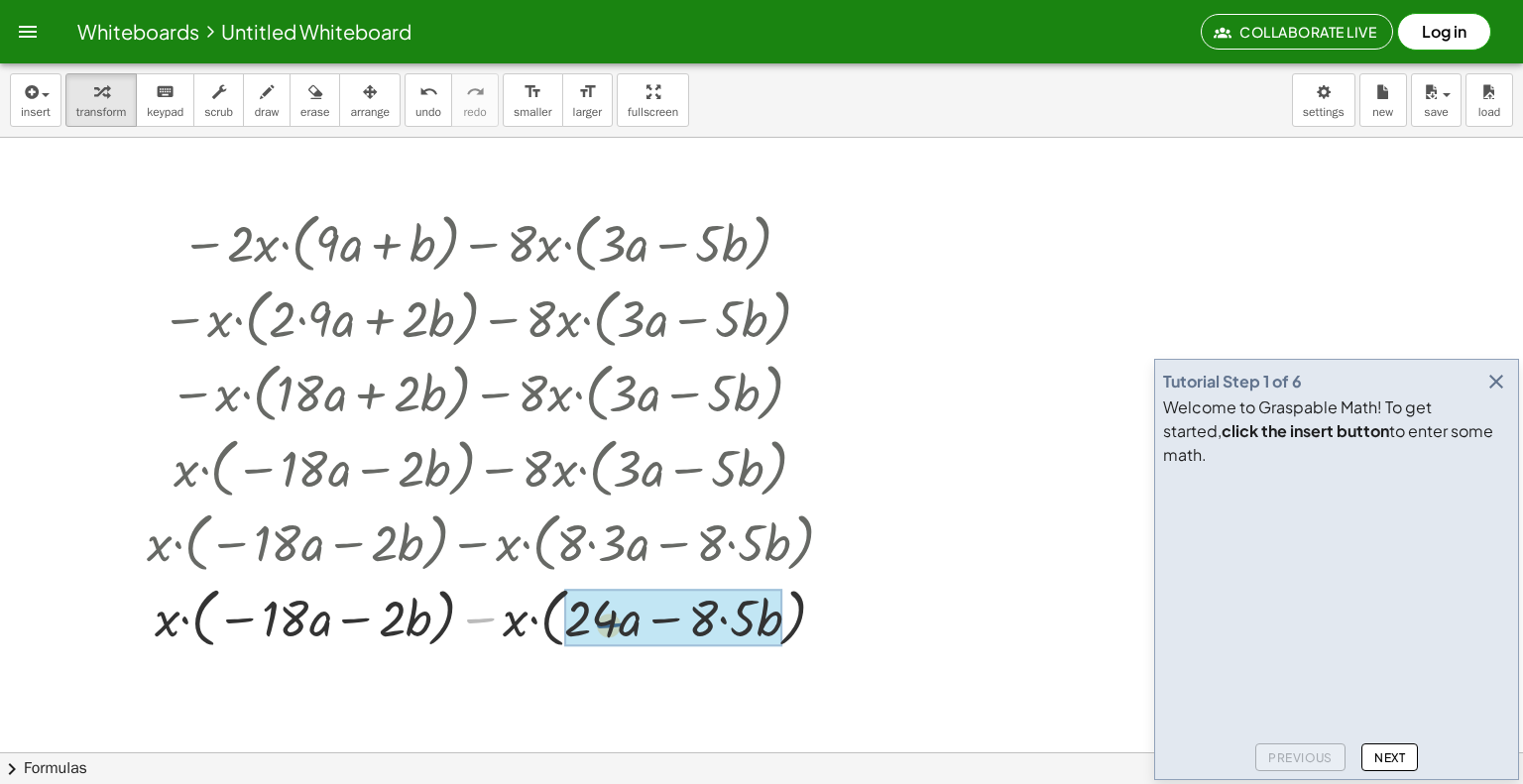 drag, startPoint x: 472, startPoint y: 613, endPoint x: 560, endPoint y: 618, distance: 88.14193 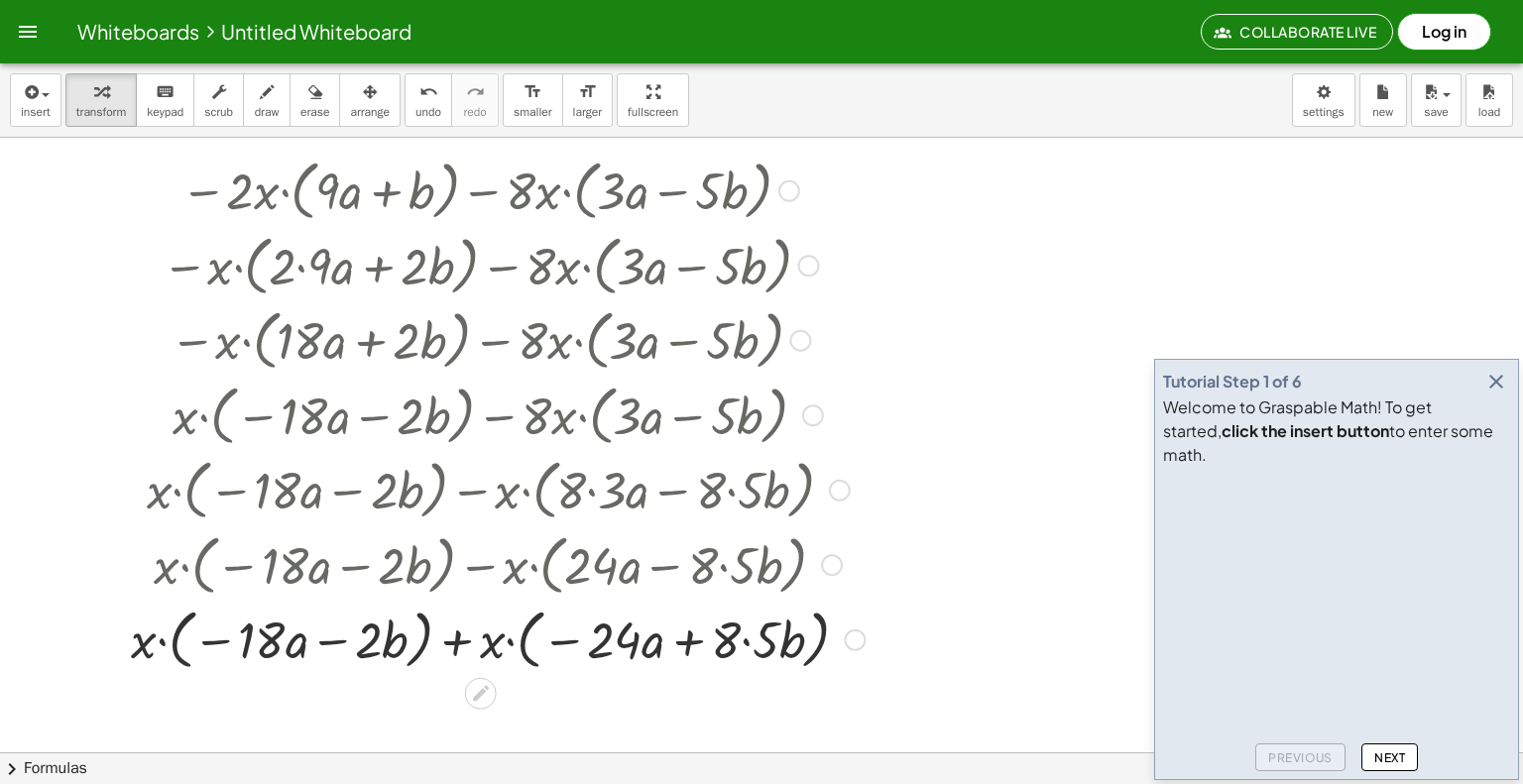 scroll, scrollTop: 99, scrollLeft: 0, axis: vertical 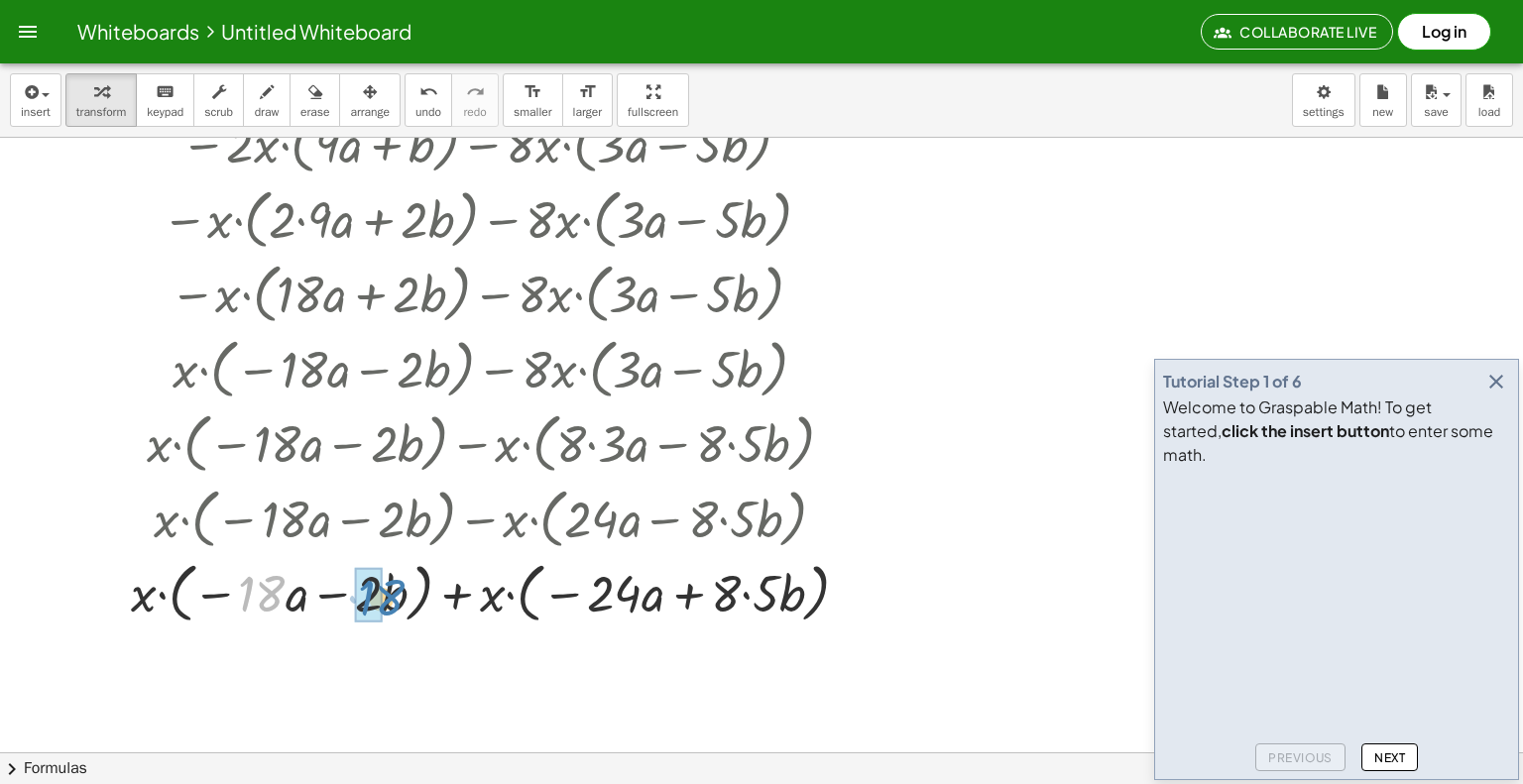 drag, startPoint x: 250, startPoint y: 596, endPoint x: 370, endPoint y: 600, distance: 120.0666 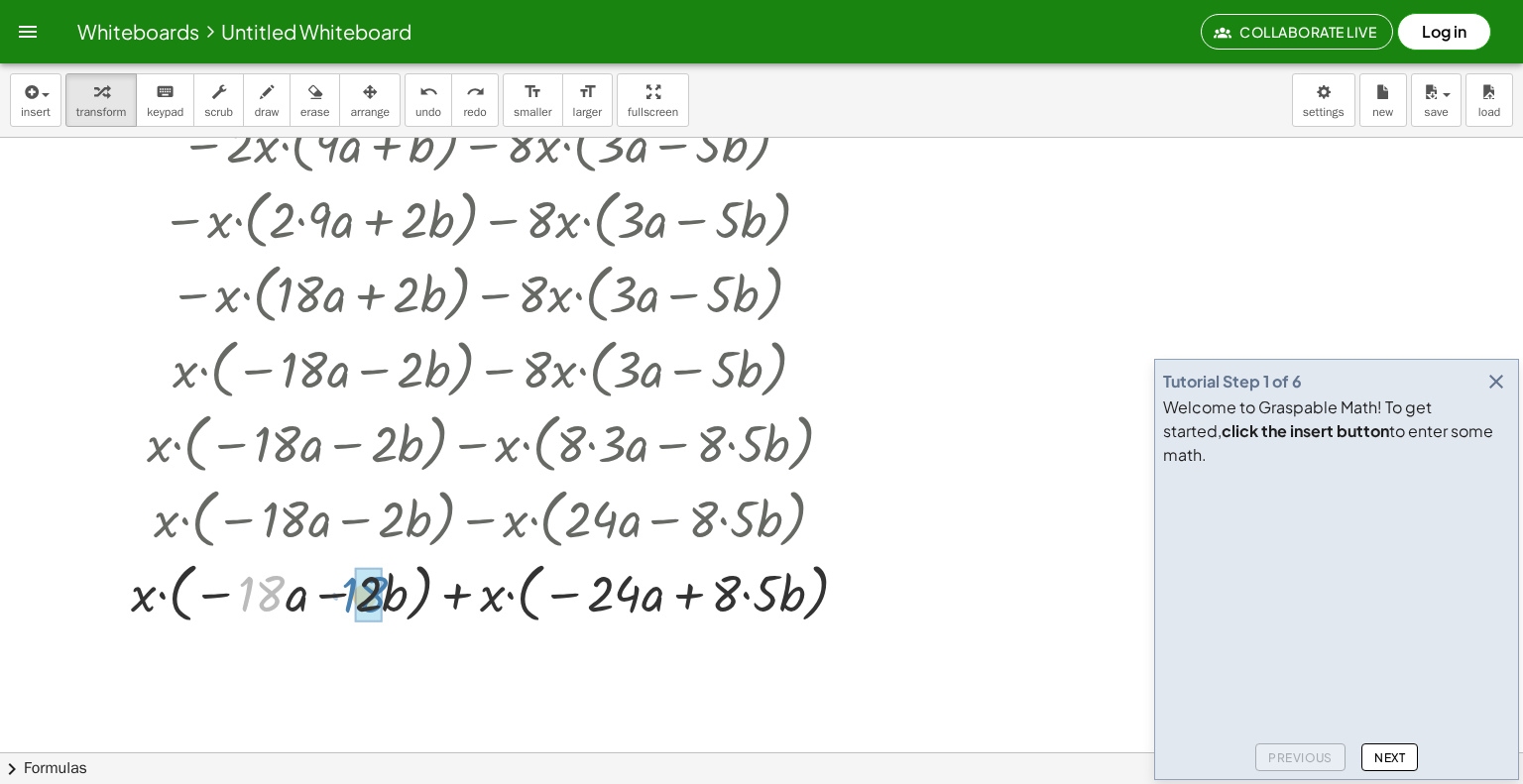 drag, startPoint x: 260, startPoint y: 604, endPoint x: 369, endPoint y: 608, distance: 109.0734 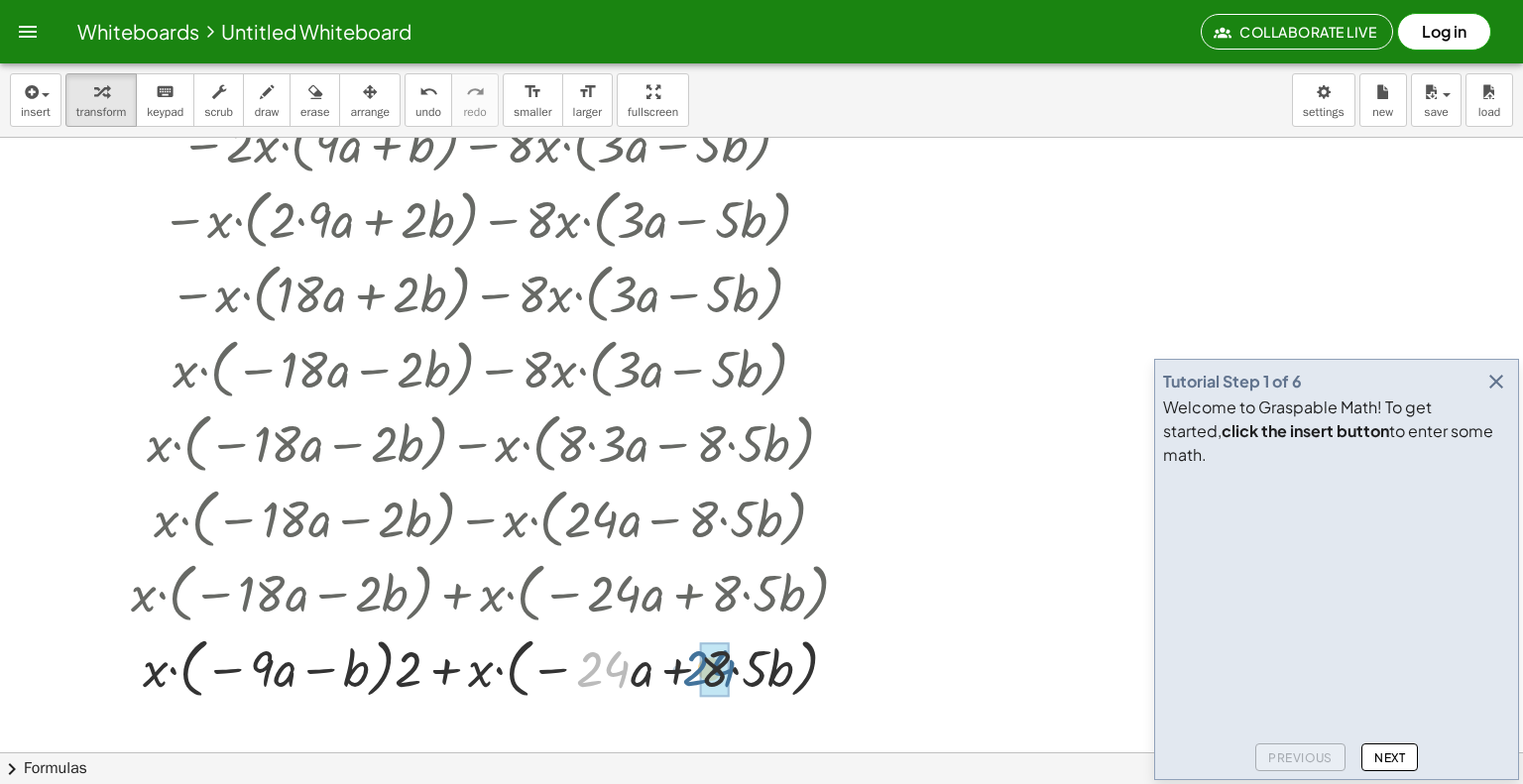 drag, startPoint x: 591, startPoint y: 677, endPoint x: 694, endPoint y: 675, distance: 103.019416 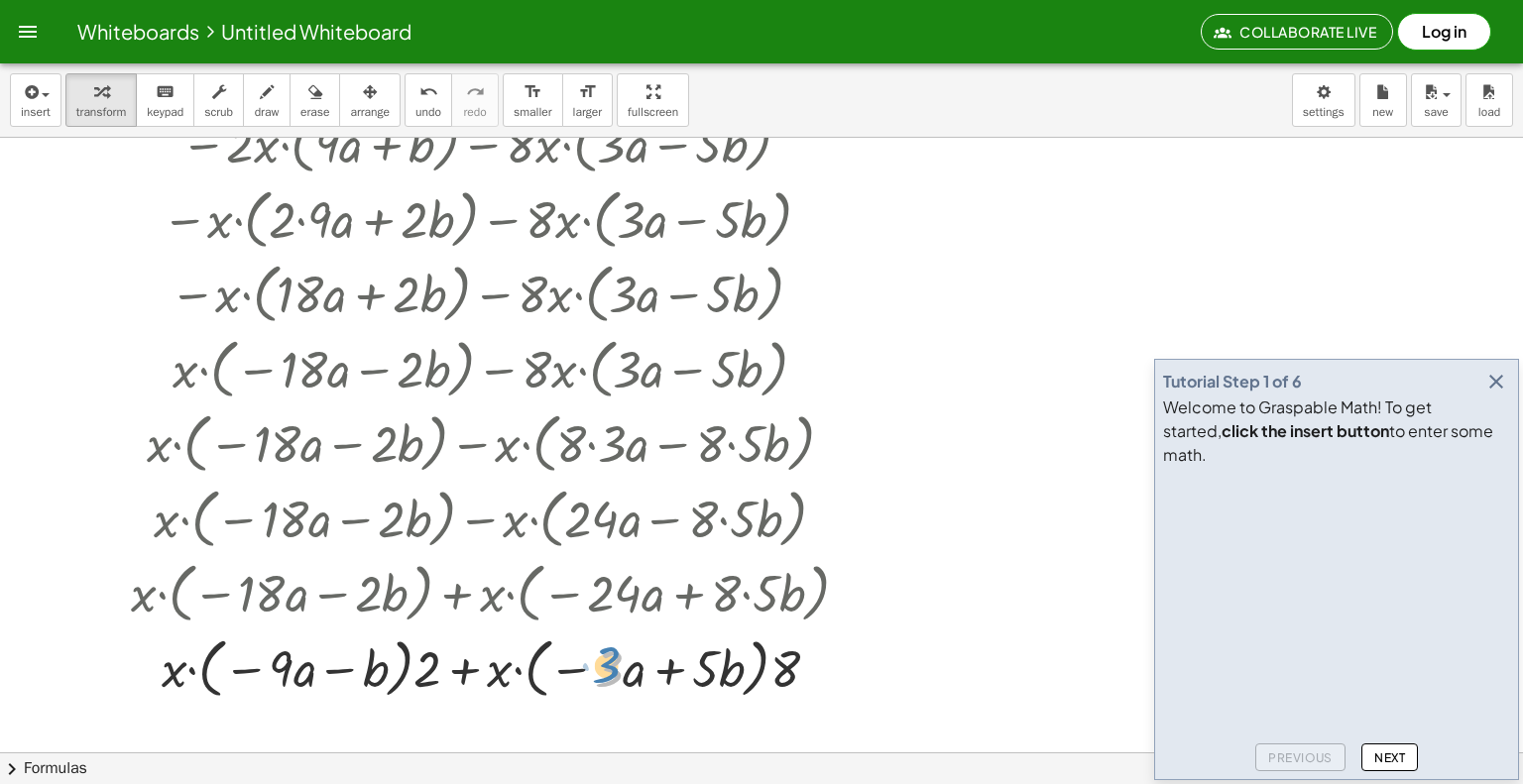 click at bounding box center [498, 667] 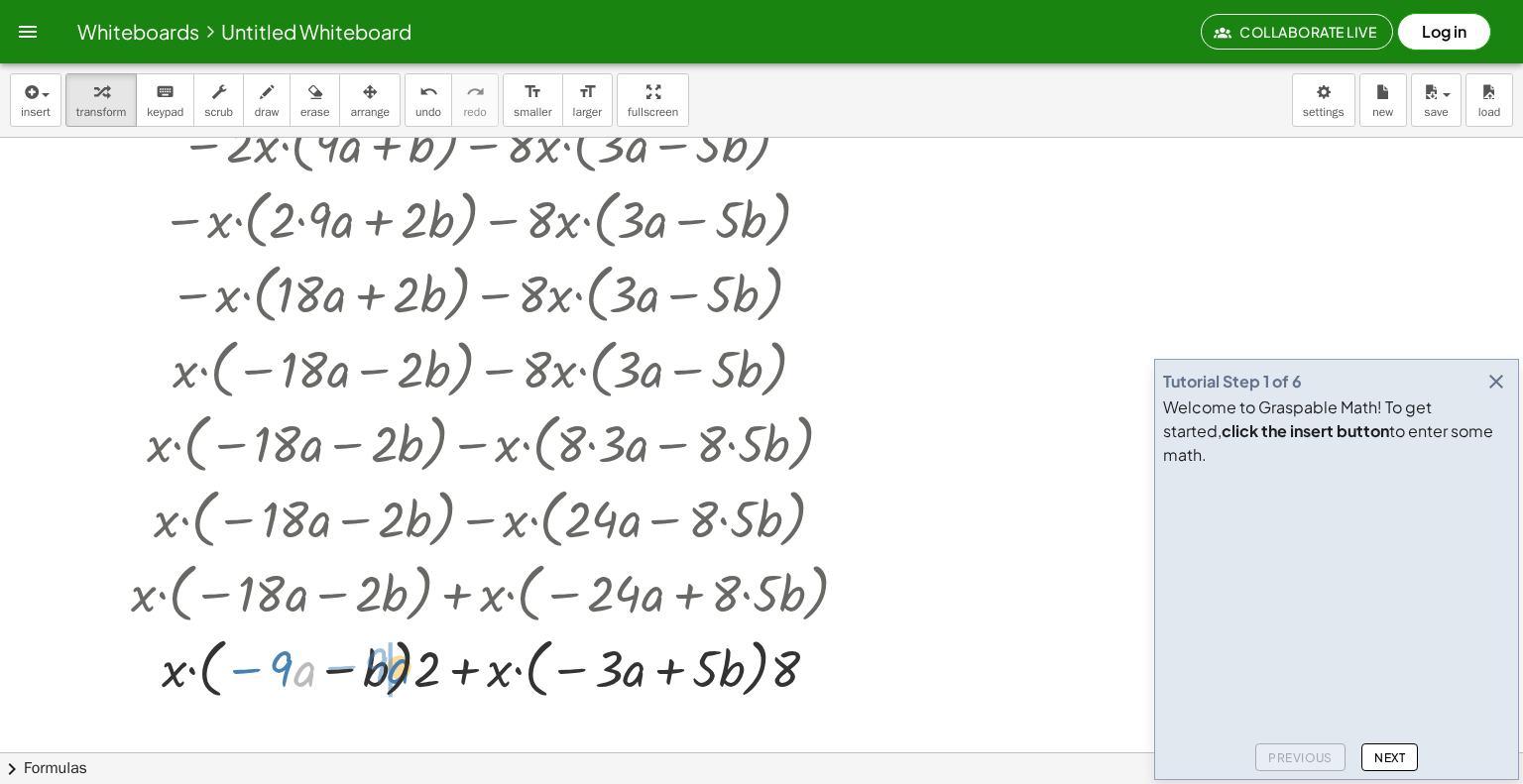drag, startPoint x: 322, startPoint y: 672, endPoint x: 401, endPoint y: 670, distance: 79.025312 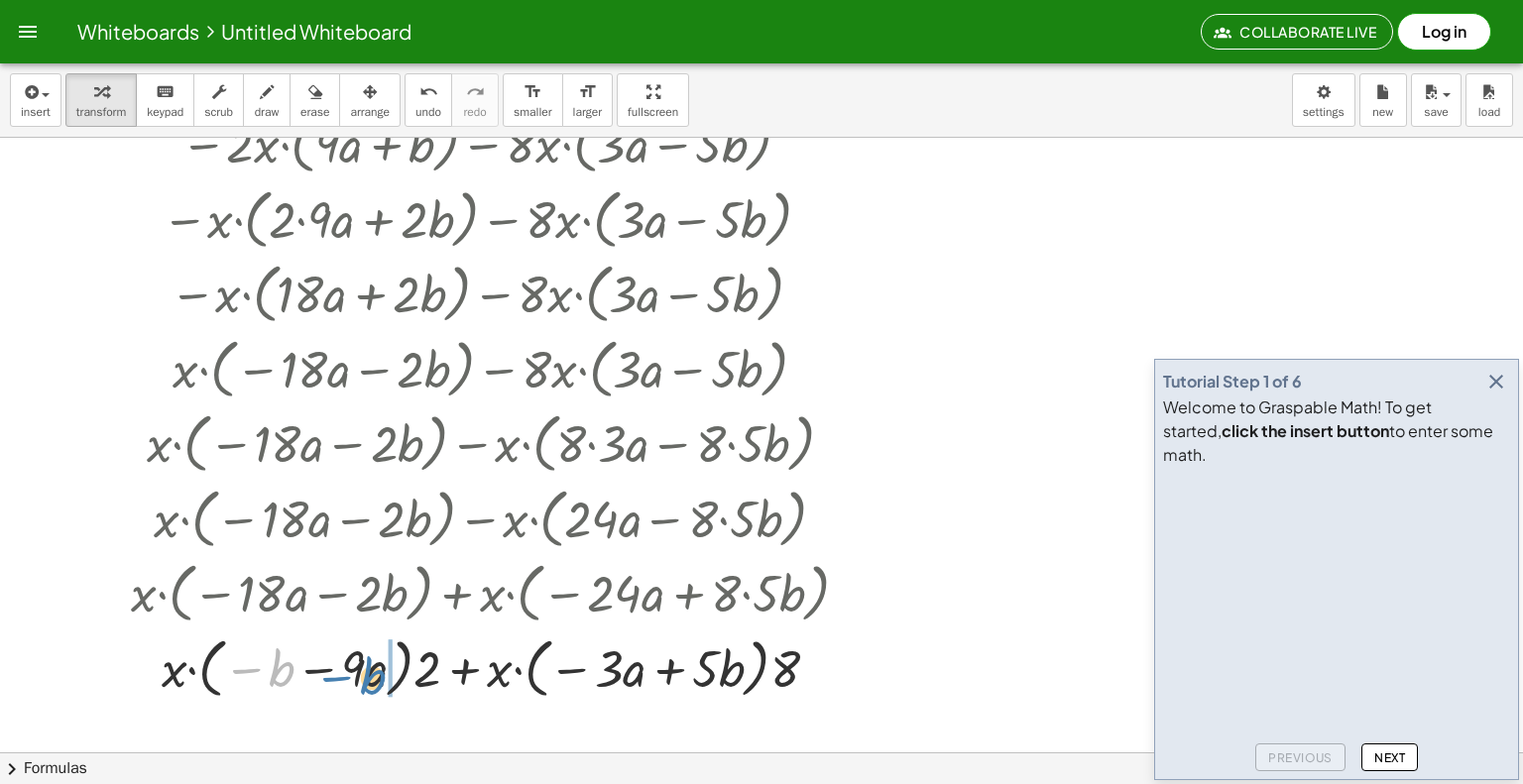 drag, startPoint x: 279, startPoint y: 663, endPoint x: 370, endPoint y: 672, distance: 91.44397 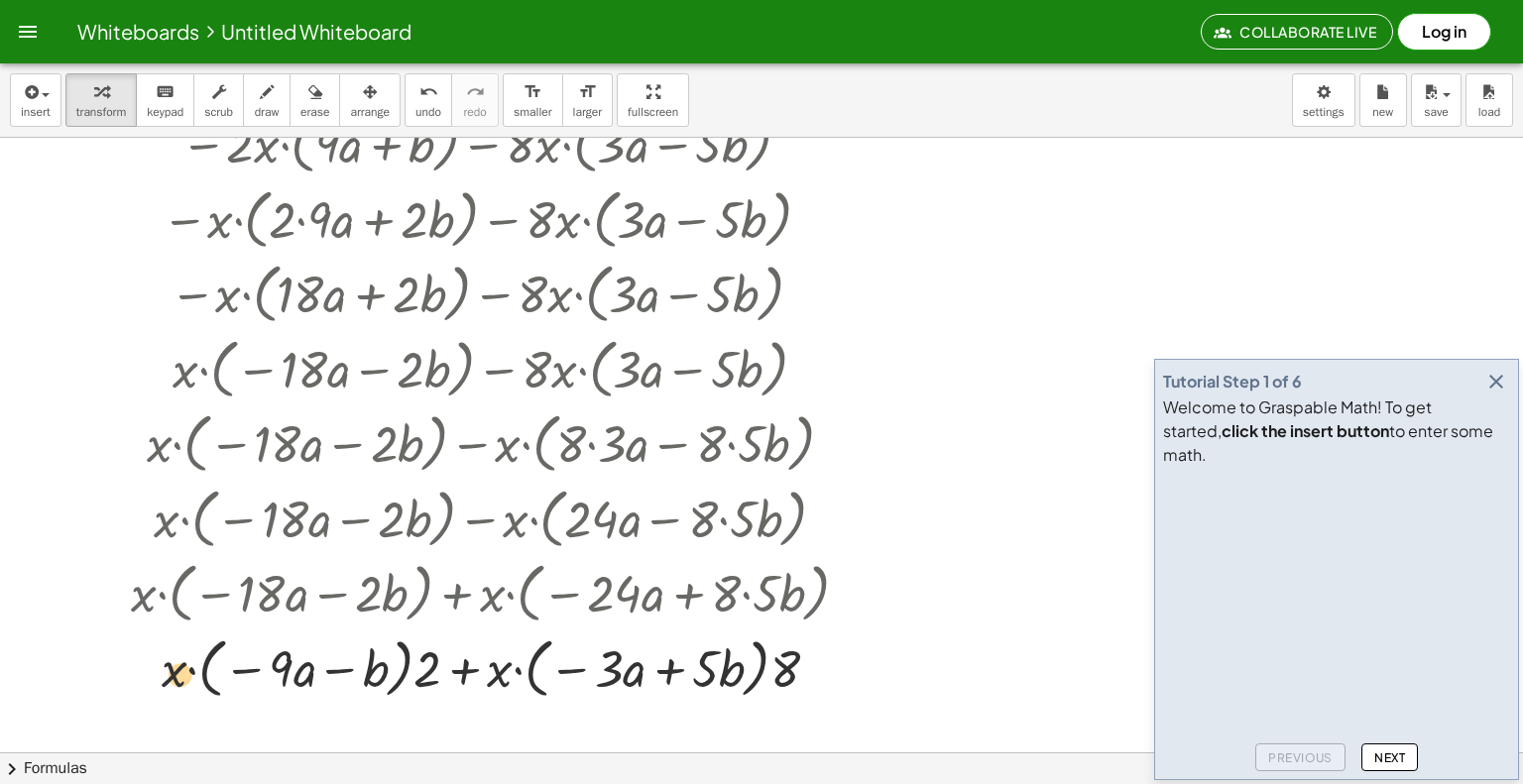 click at bounding box center [498, 667] 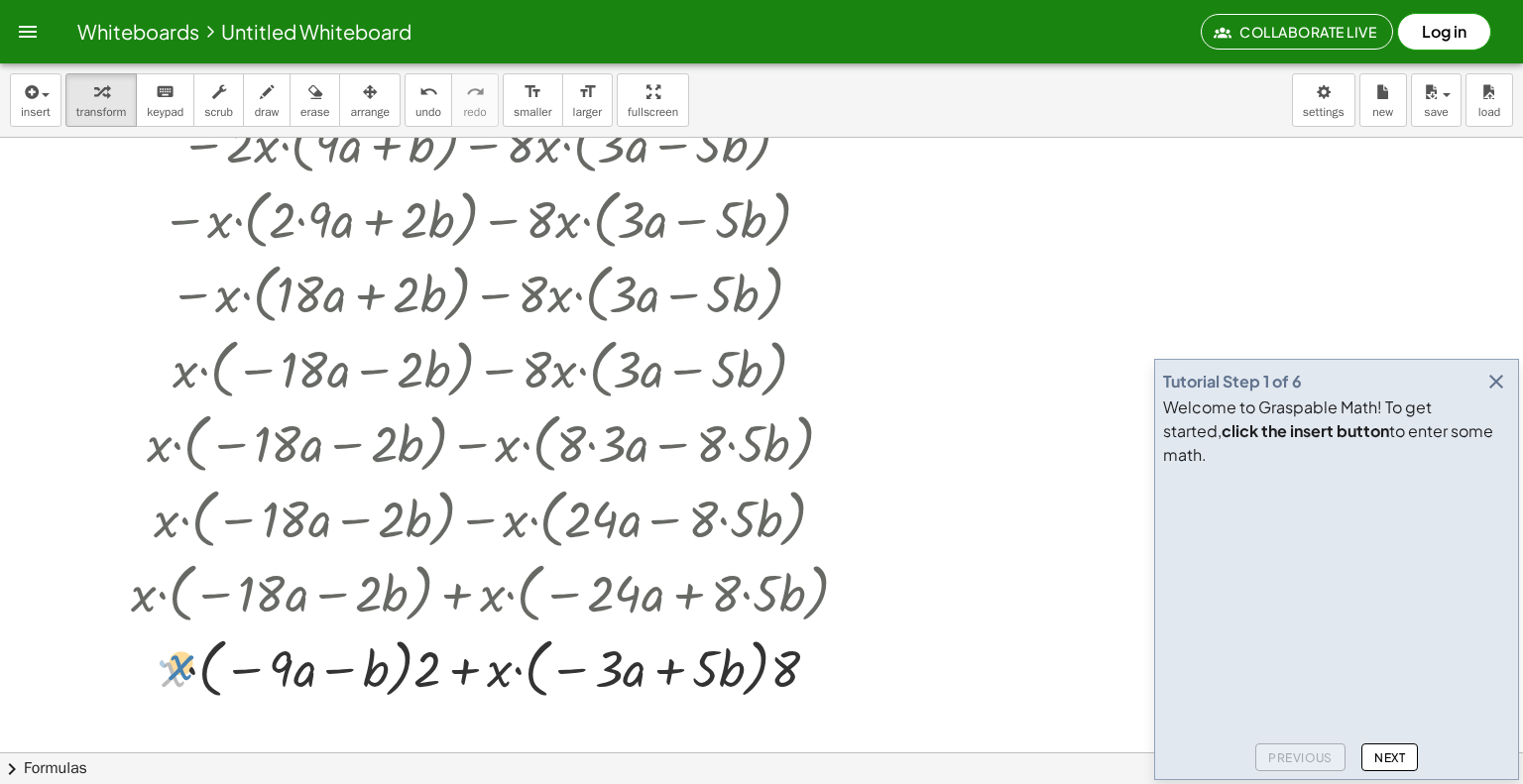 drag, startPoint x: 169, startPoint y: 686, endPoint x: 170, endPoint y: 674, distance: 12.0415946 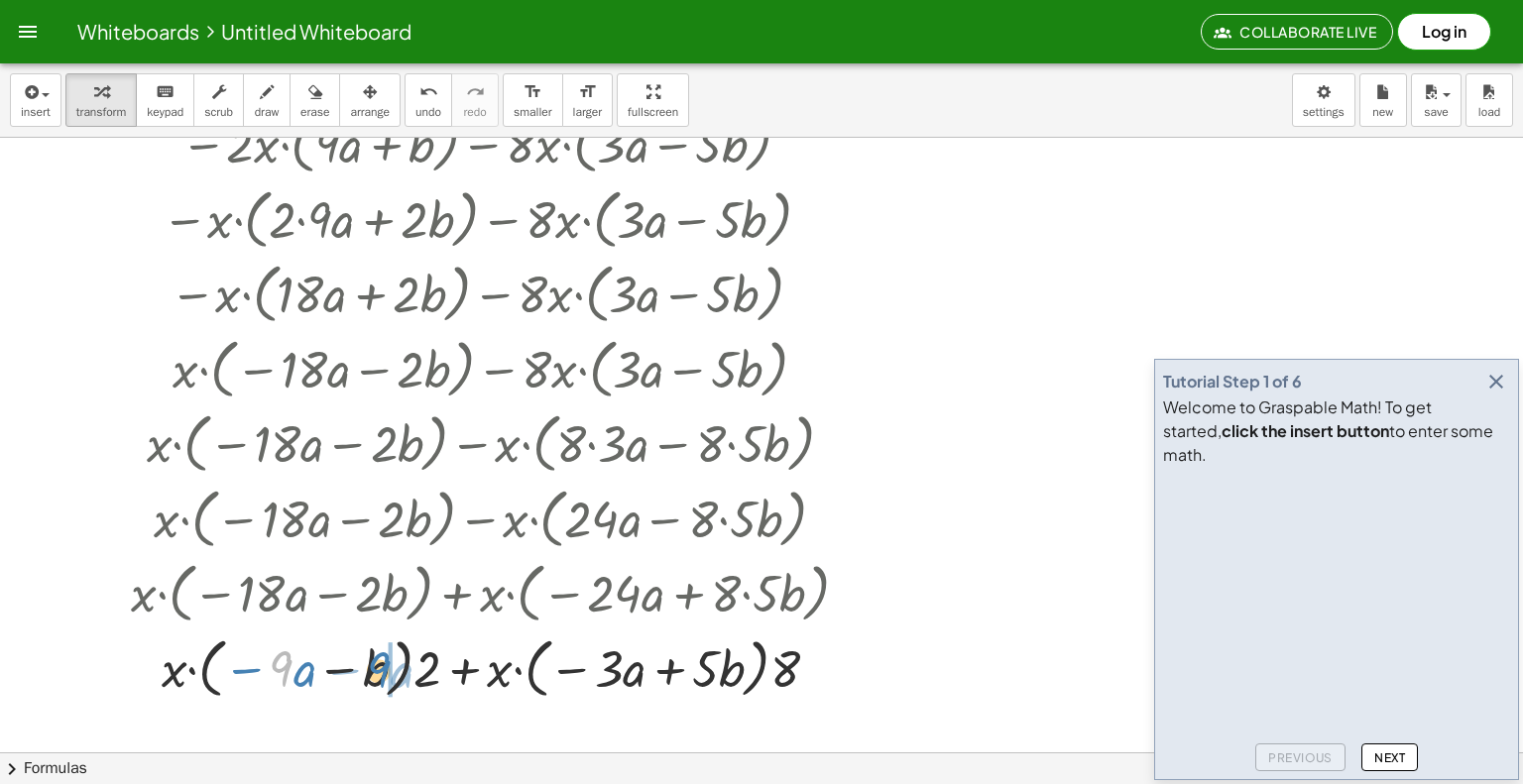 drag, startPoint x: 286, startPoint y: 678, endPoint x: 385, endPoint y: 679, distance: 99.005 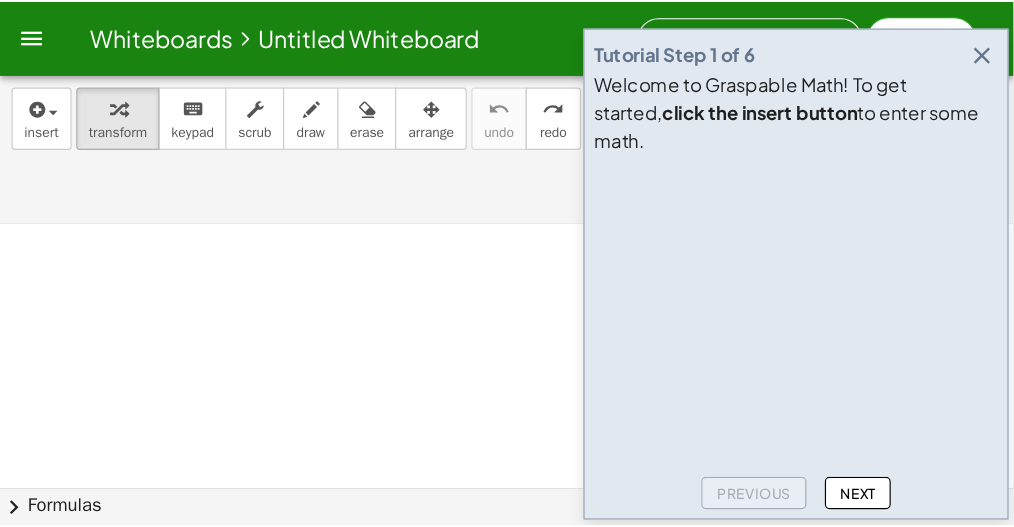 scroll, scrollTop: 171, scrollLeft: 0, axis: vertical 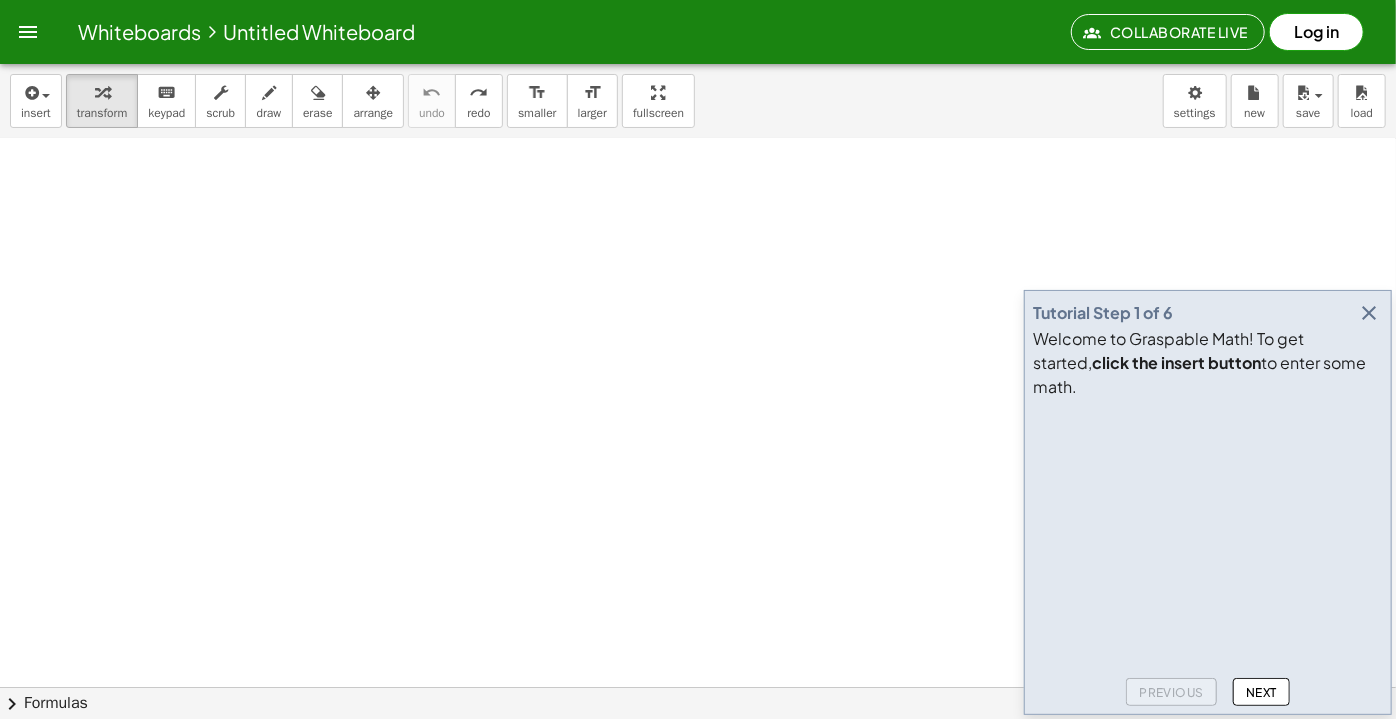 click at bounding box center (1369, 313) 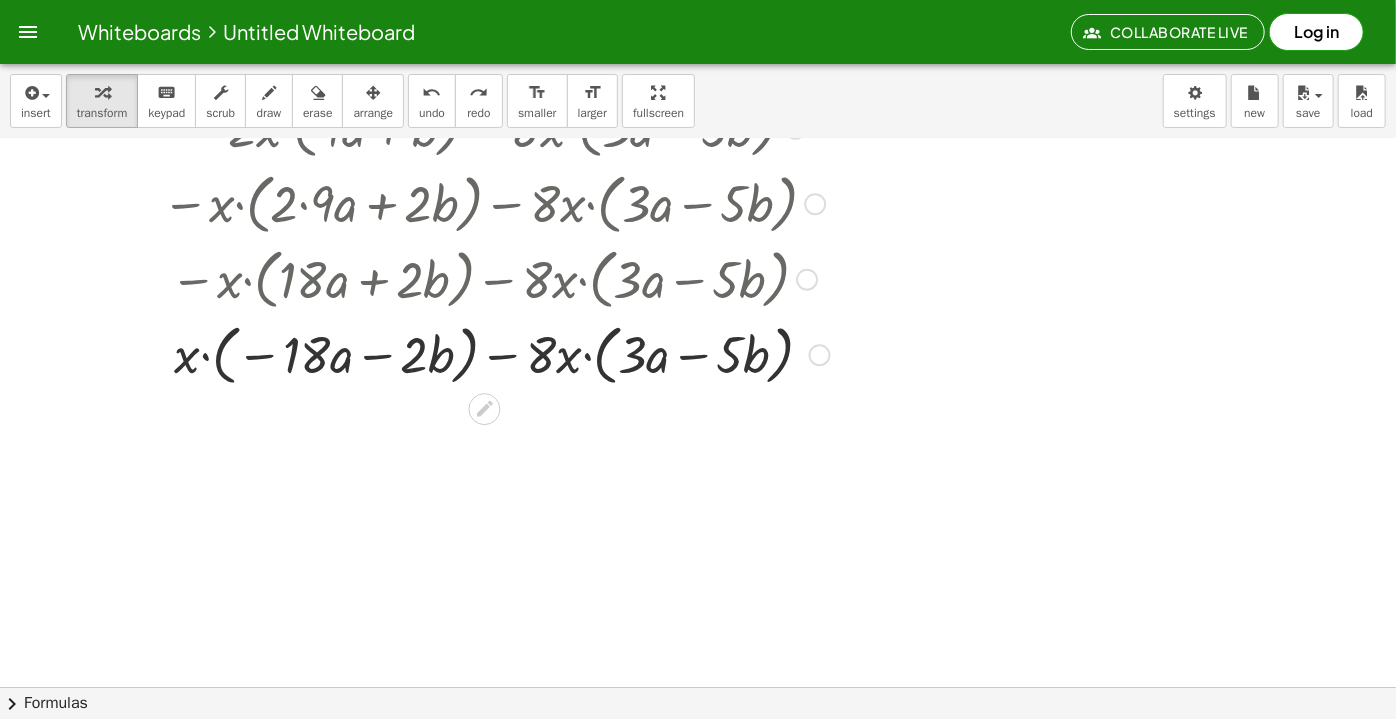 scroll, scrollTop: 0, scrollLeft: 0, axis: both 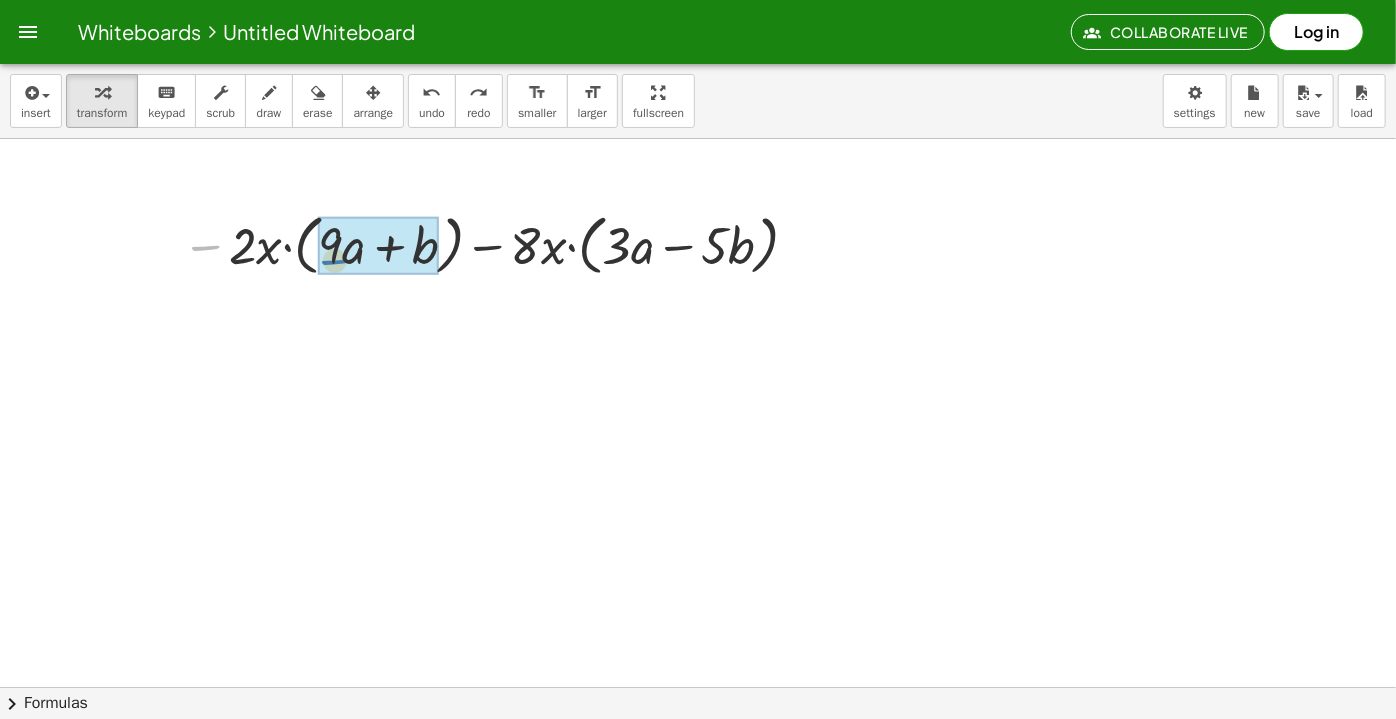 drag, startPoint x: 206, startPoint y: 243, endPoint x: 315, endPoint y: 255, distance: 109.65856 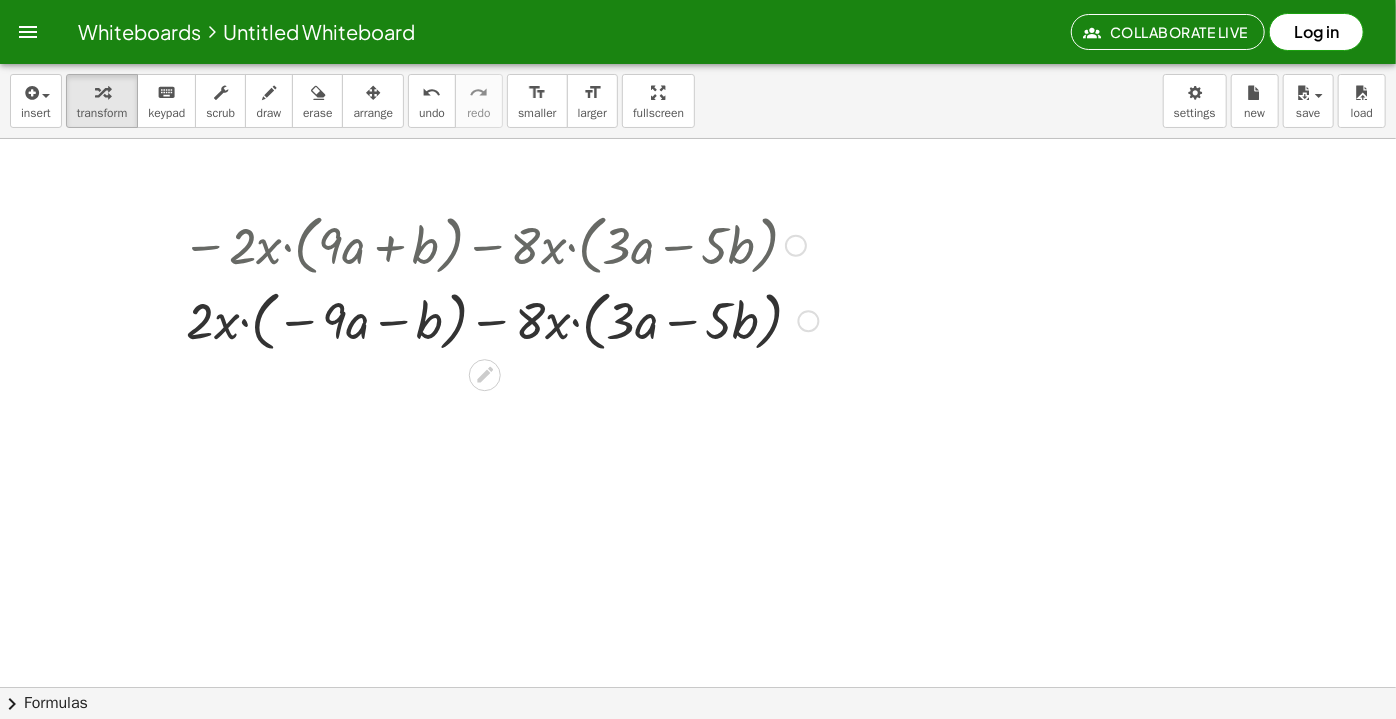 drag, startPoint x: 490, startPoint y: 250, endPoint x: 490, endPoint y: 275, distance: 25 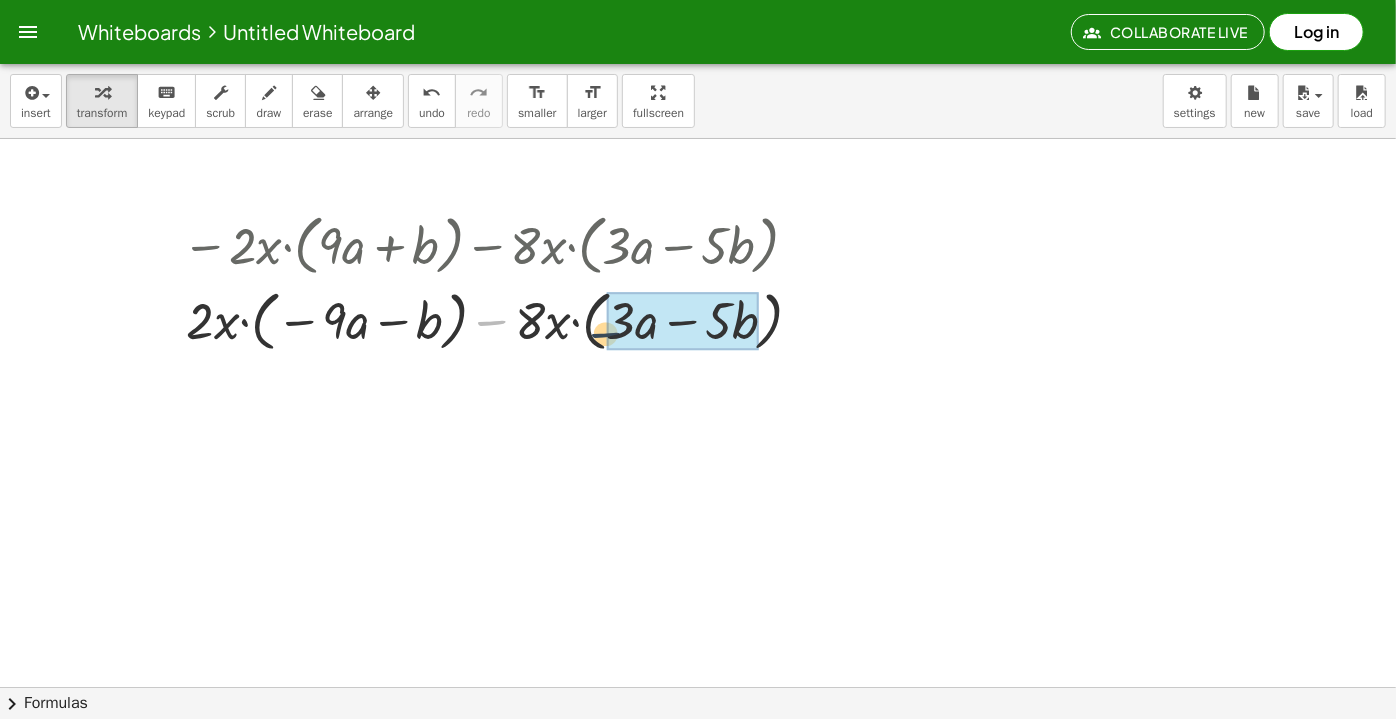 drag, startPoint x: 493, startPoint y: 324, endPoint x: 638, endPoint y: 343, distance: 146.23953 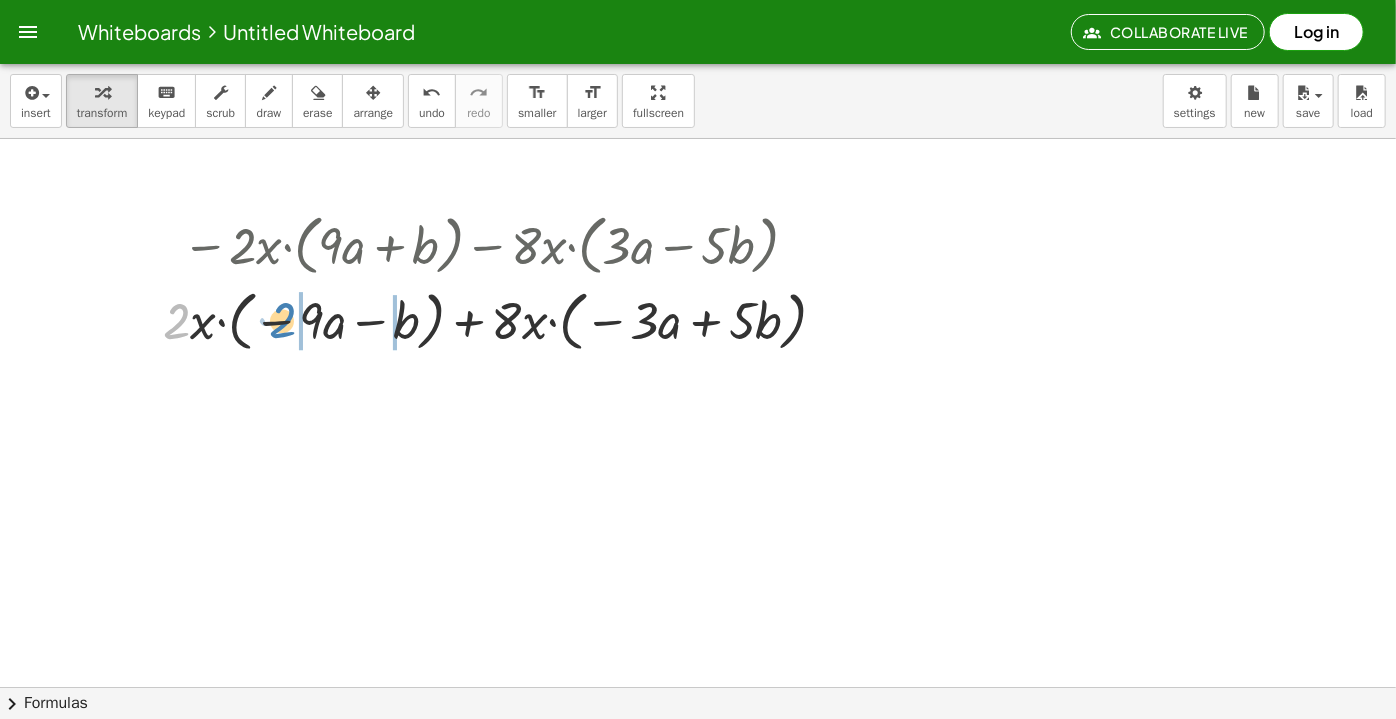 drag, startPoint x: 178, startPoint y: 338, endPoint x: 287, endPoint y: 336, distance: 109.01835 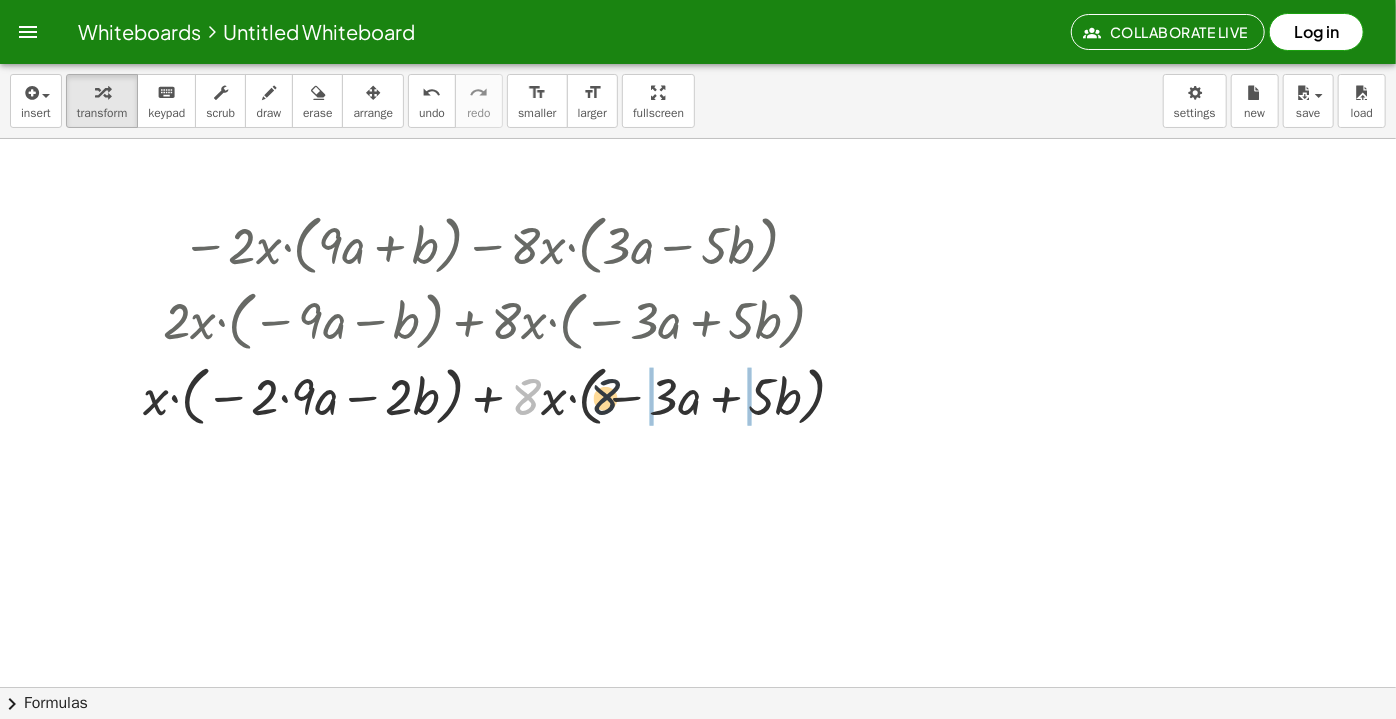 drag, startPoint x: 523, startPoint y: 403, endPoint x: 634, endPoint y: 409, distance: 111.16204 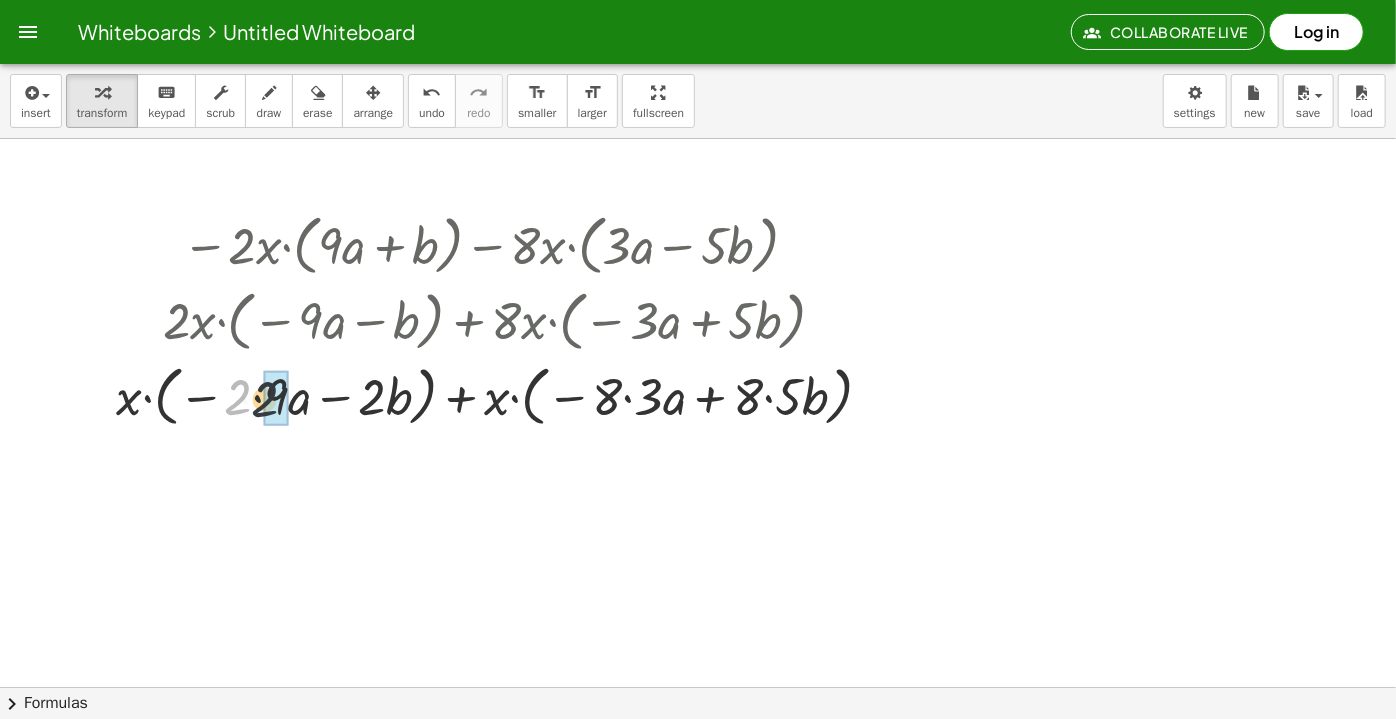 drag, startPoint x: 240, startPoint y: 394, endPoint x: 270, endPoint y: 396, distance: 30.066593 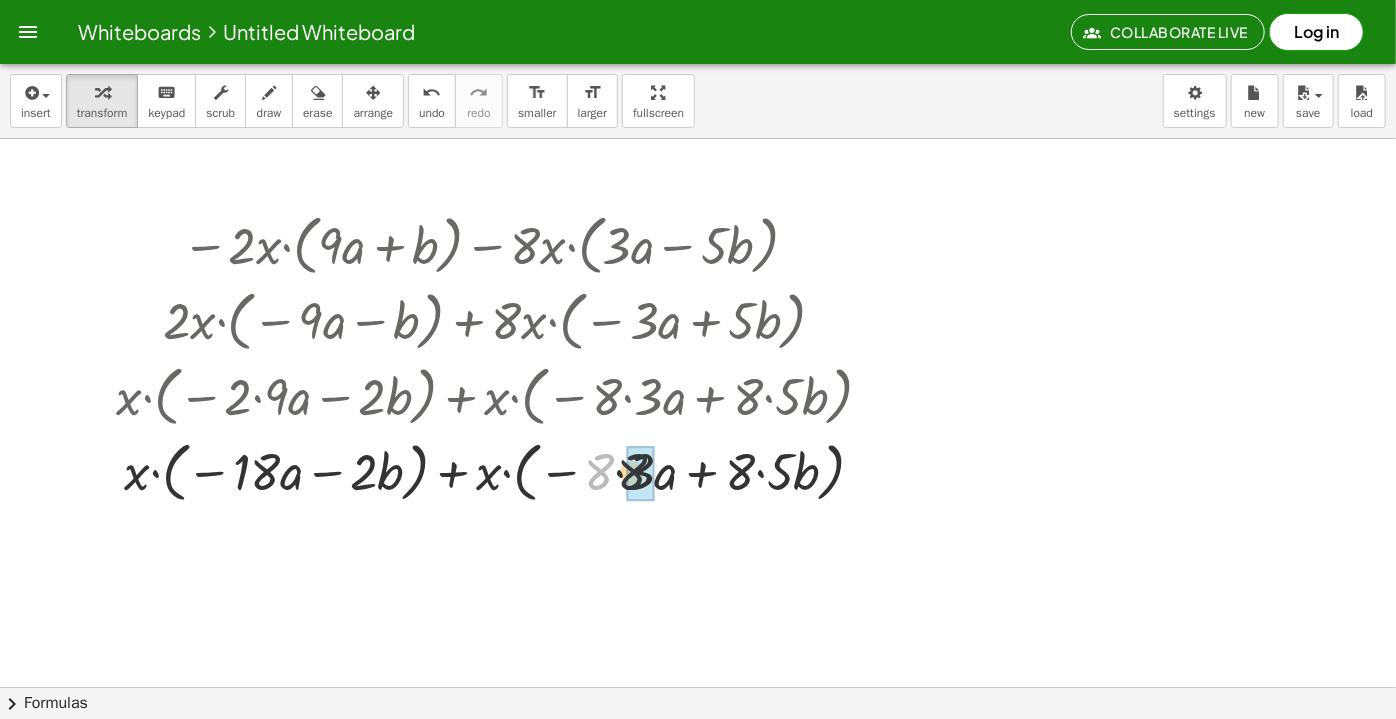 drag, startPoint x: 596, startPoint y: 467, endPoint x: 639, endPoint y: 467, distance: 43 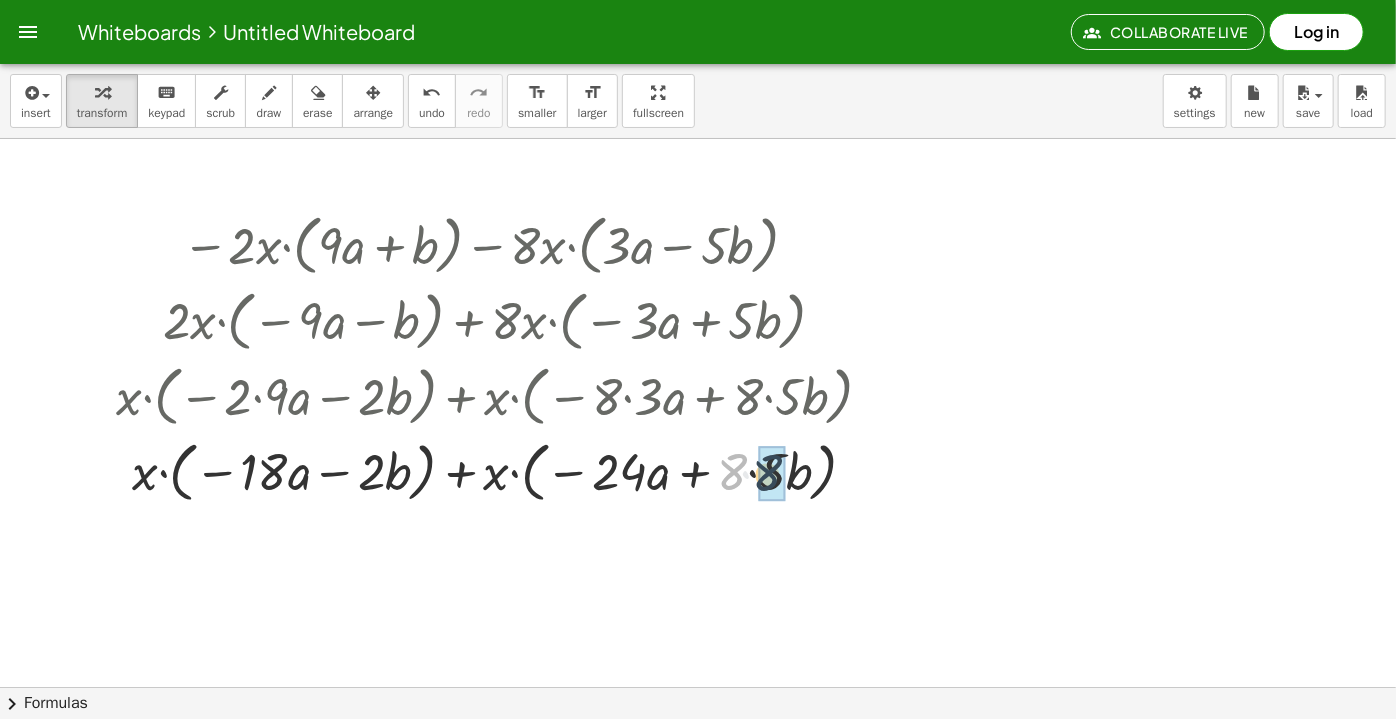 drag, startPoint x: 721, startPoint y: 468, endPoint x: 757, endPoint y: 469, distance: 36.013885 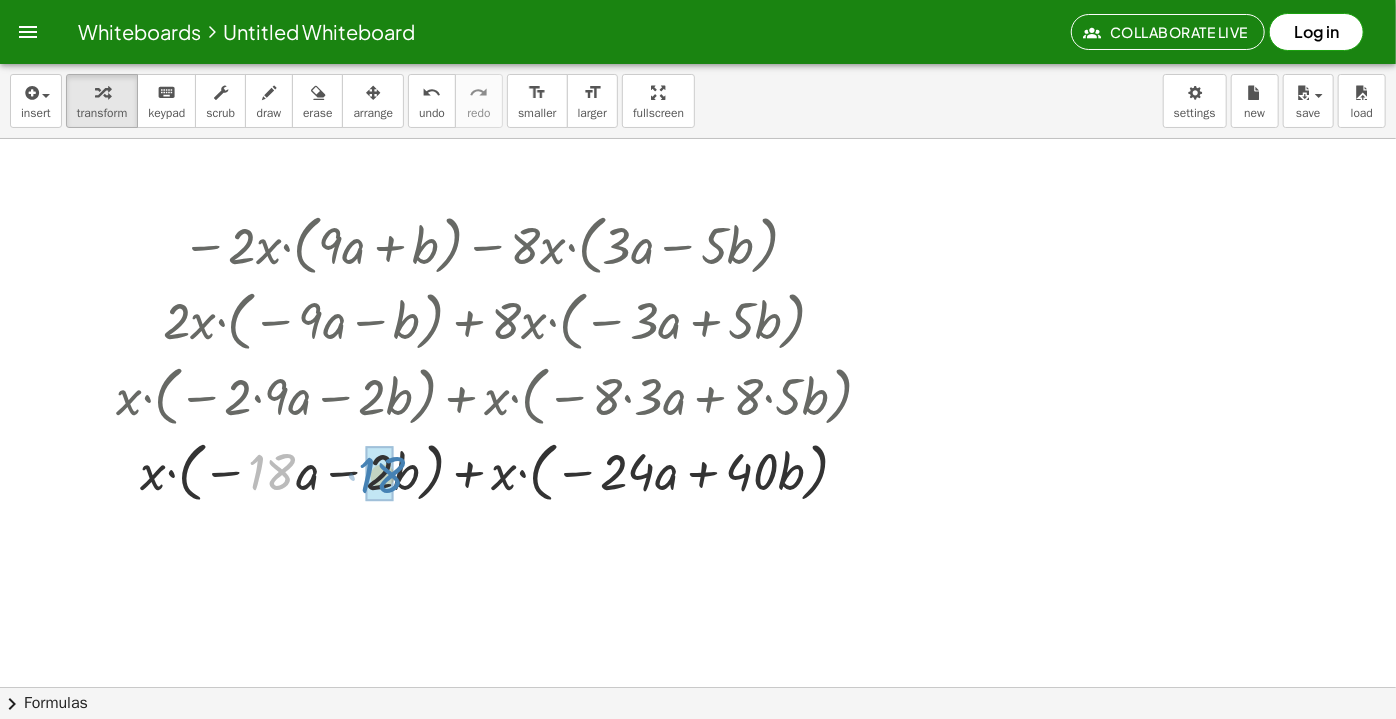 drag, startPoint x: 279, startPoint y: 472, endPoint x: 389, endPoint y: 473, distance: 110.00455 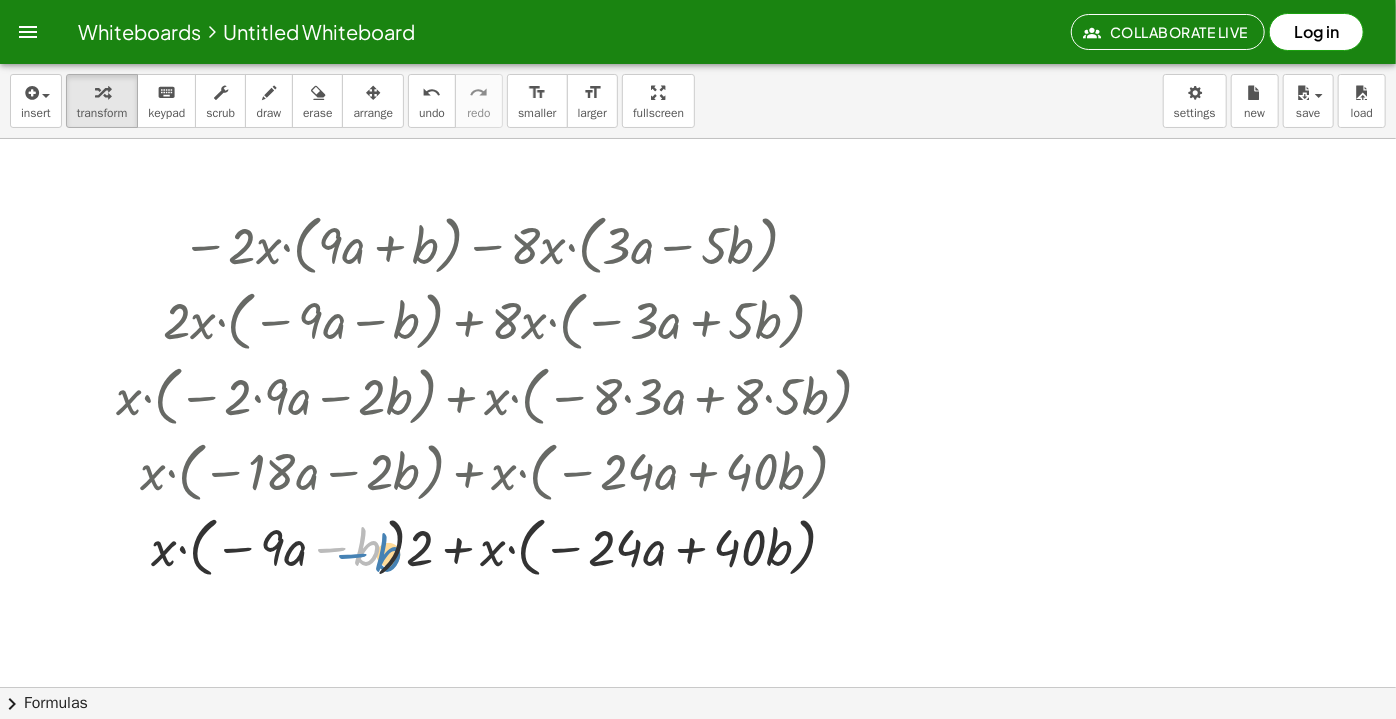 click at bounding box center [502, 546] 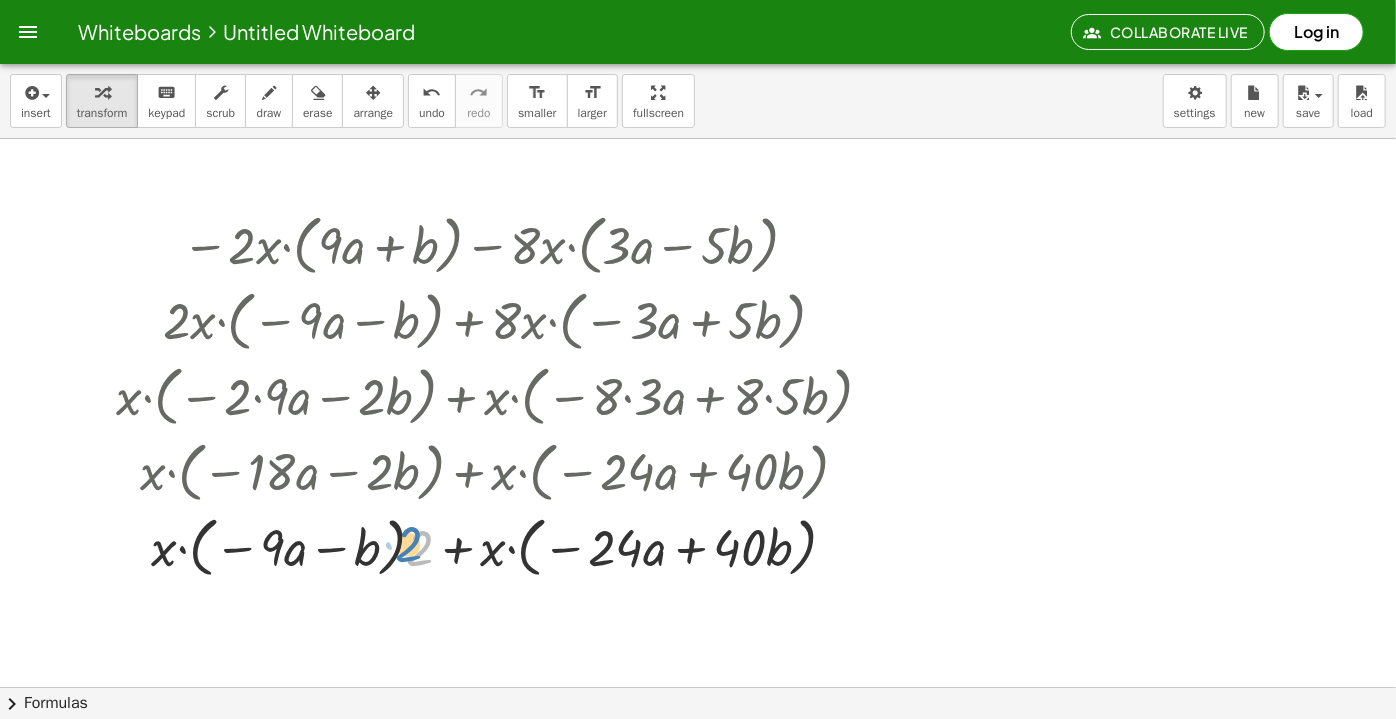 drag, startPoint x: 424, startPoint y: 555, endPoint x: 410, endPoint y: 550, distance: 14.866069 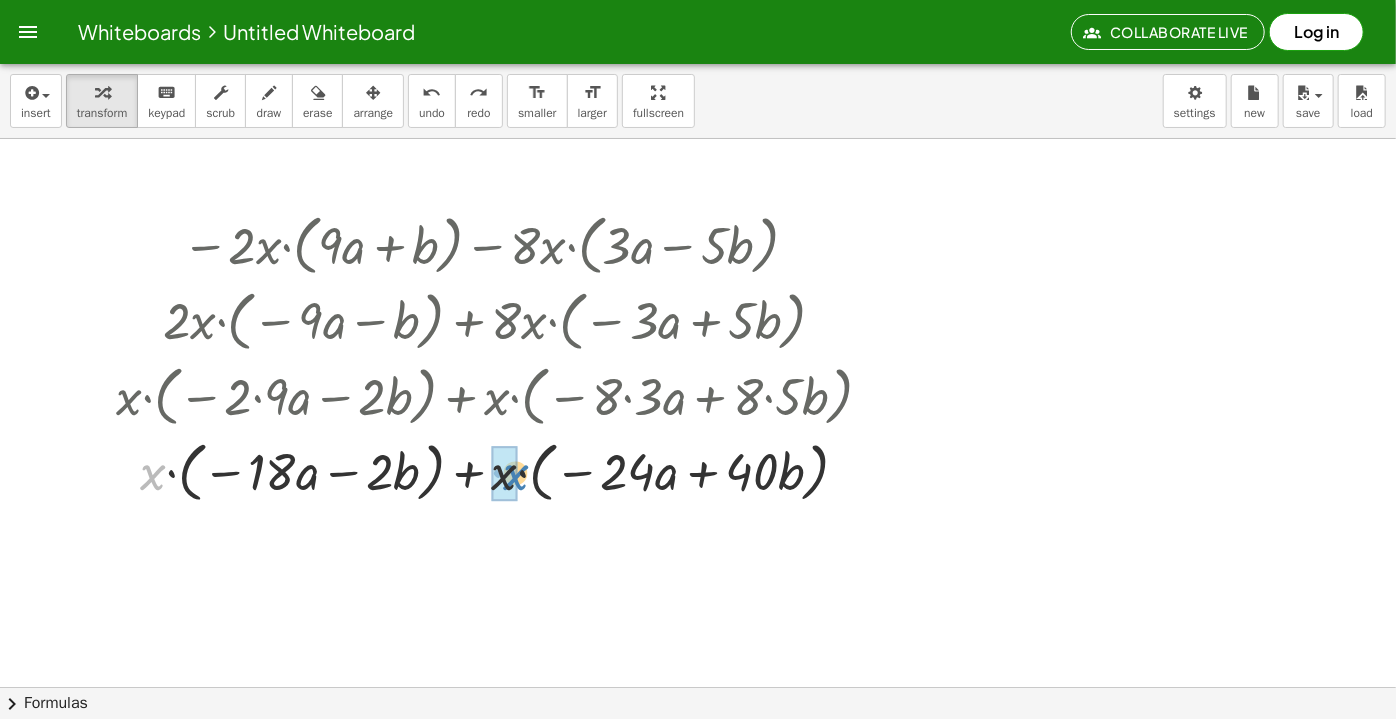 drag, startPoint x: 155, startPoint y: 484, endPoint x: 520, endPoint y: 484, distance: 365 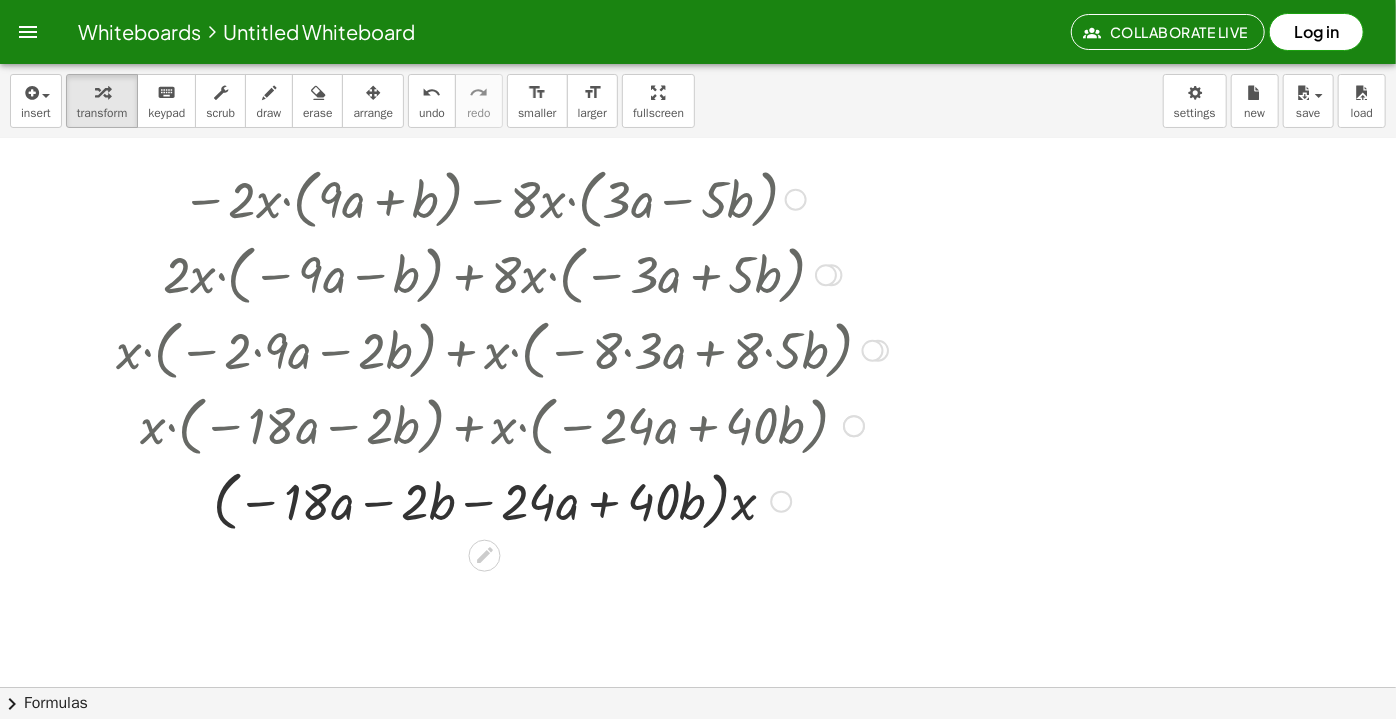 scroll, scrollTop: 90, scrollLeft: 0, axis: vertical 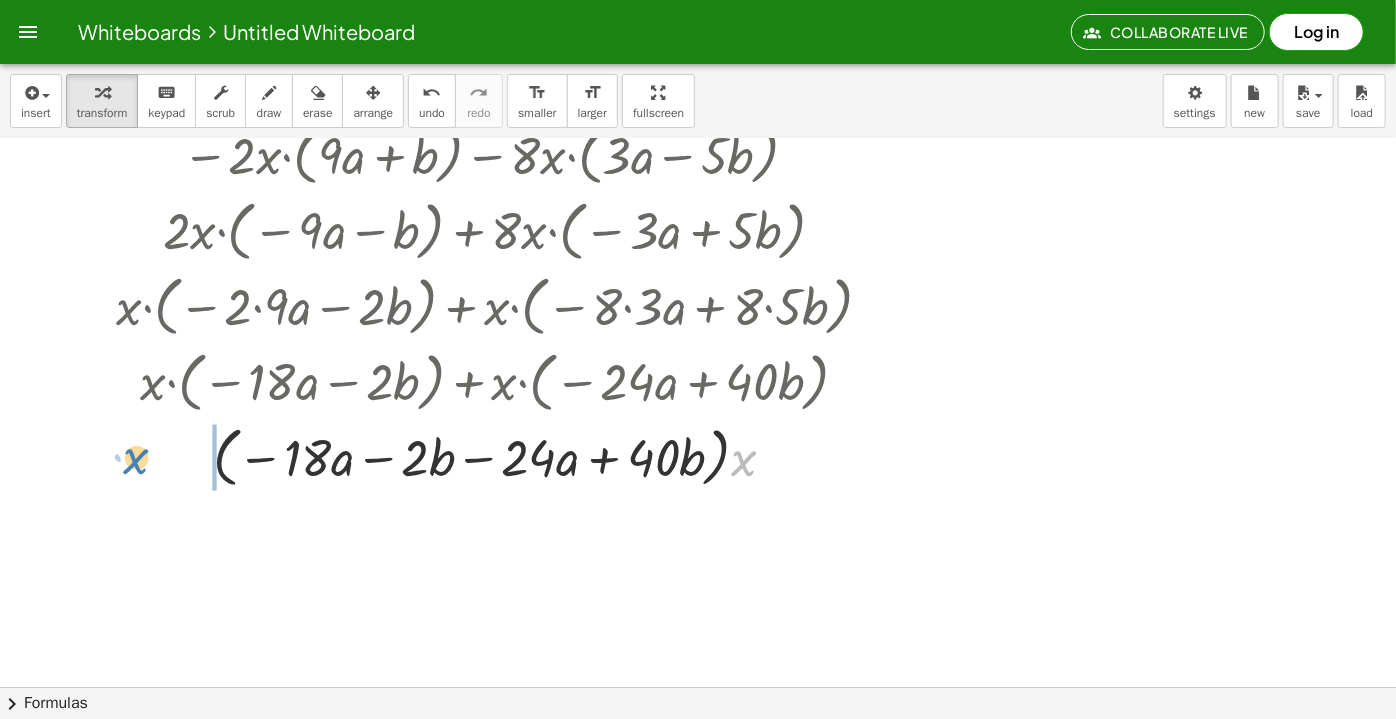 drag, startPoint x: 738, startPoint y: 472, endPoint x: 143, endPoint y: 466, distance: 595.0303 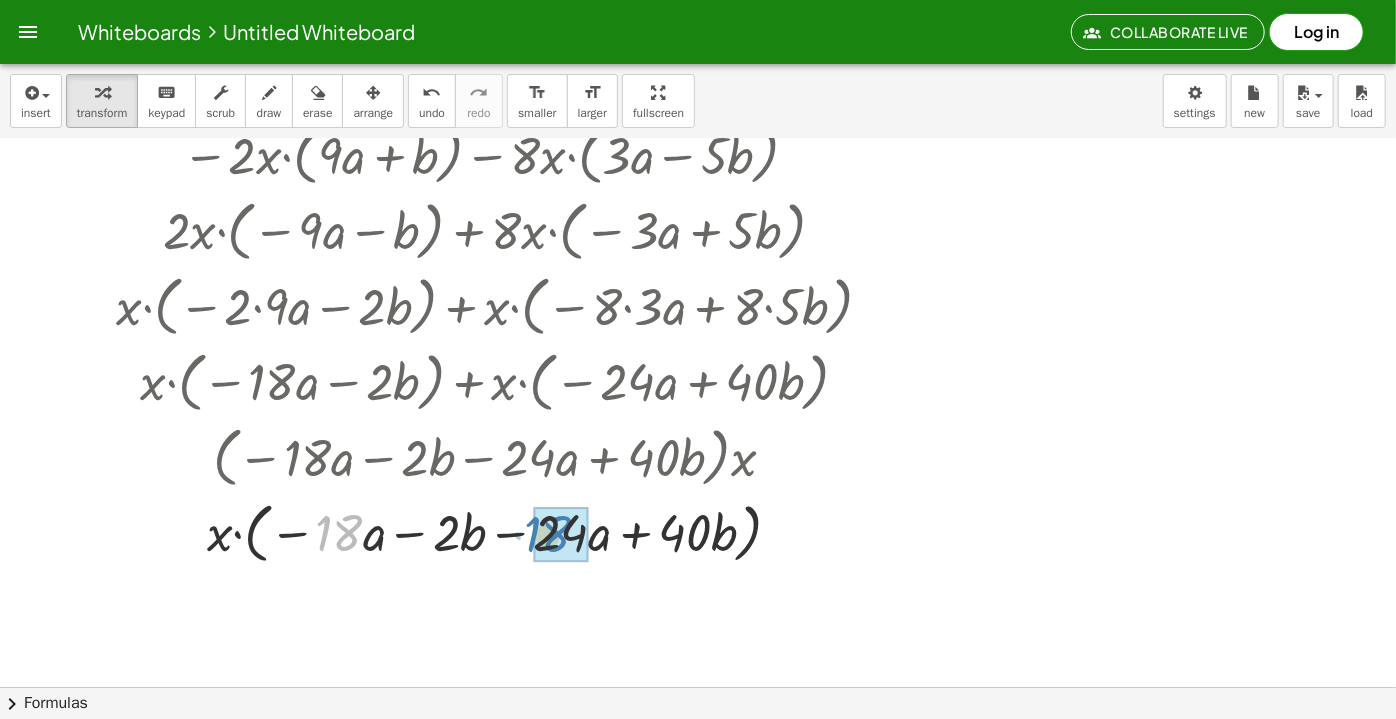 drag, startPoint x: 323, startPoint y: 529, endPoint x: 537, endPoint y: 530, distance: 214.00233 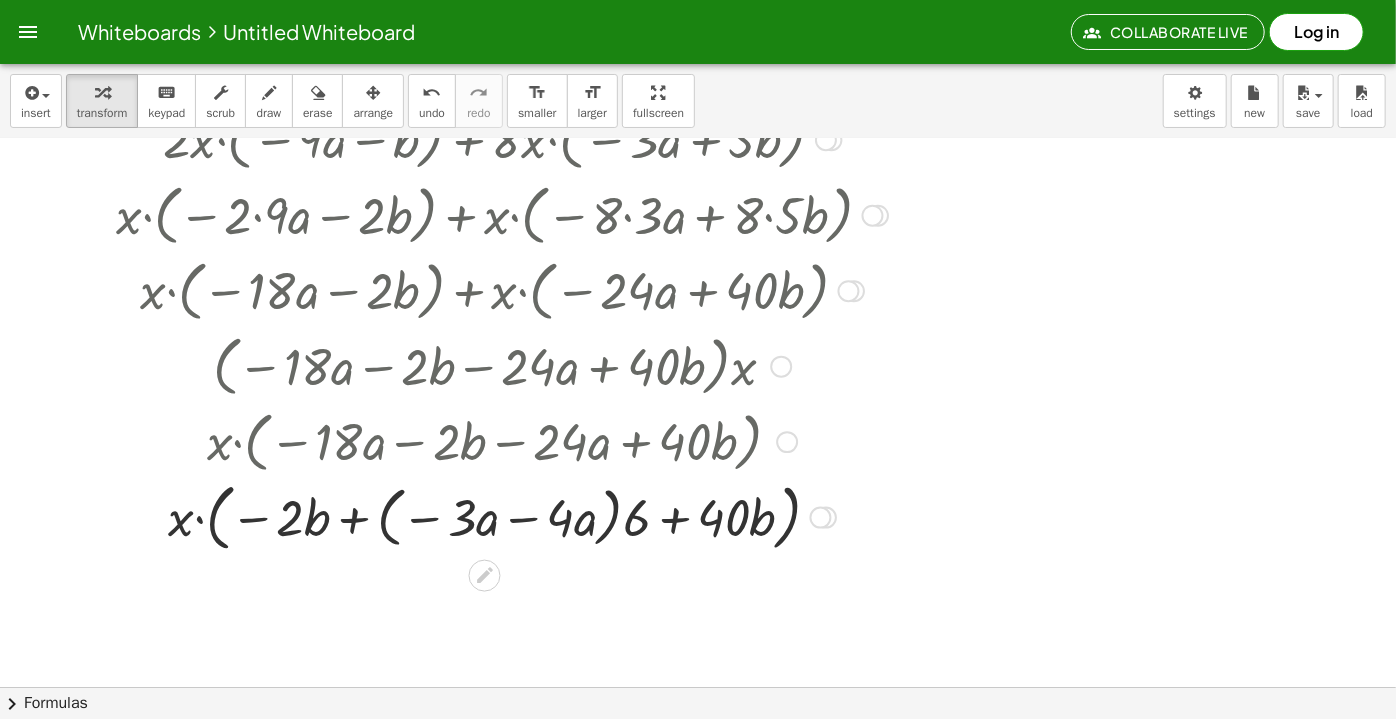 scroll, scrollTop: 272, scrollLeft: 0, axis: vertical 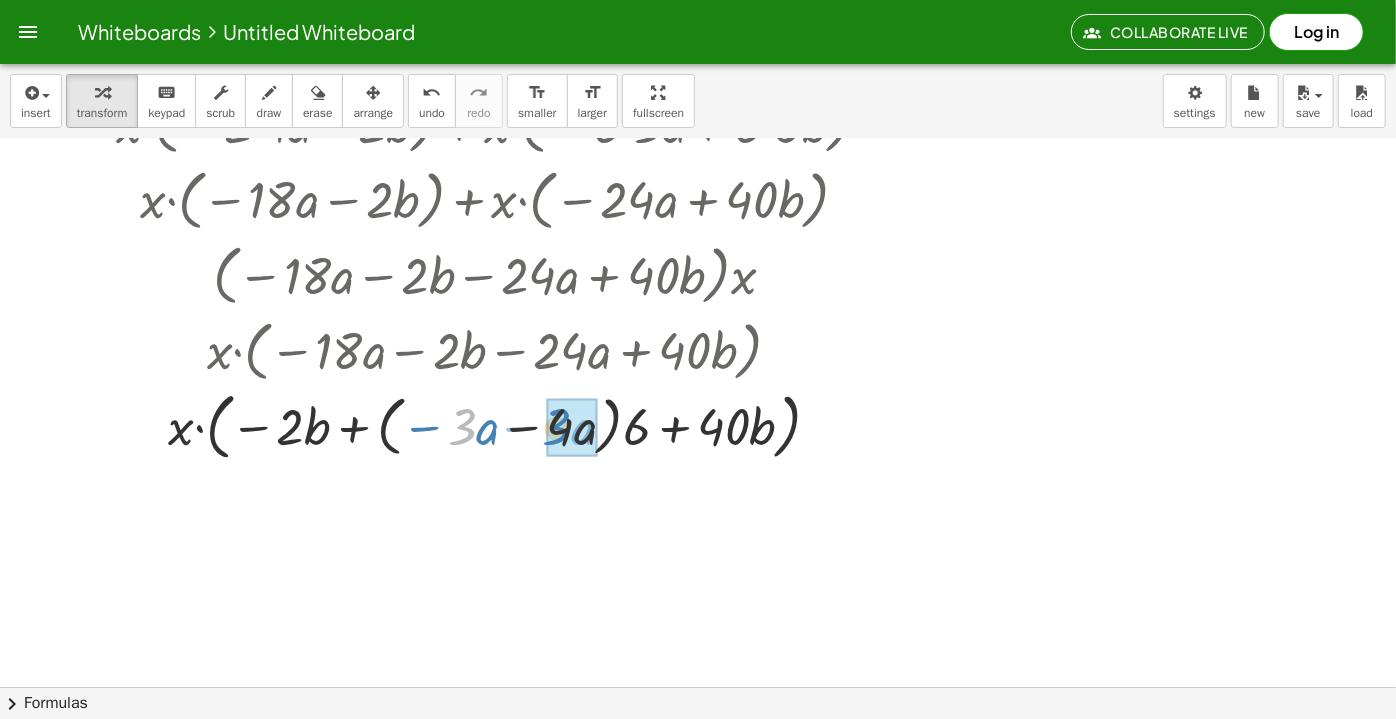 drag, startPoint x: 465, startPoint y: 428, endPoint x: 560, endPoint y: 428, distance: 95 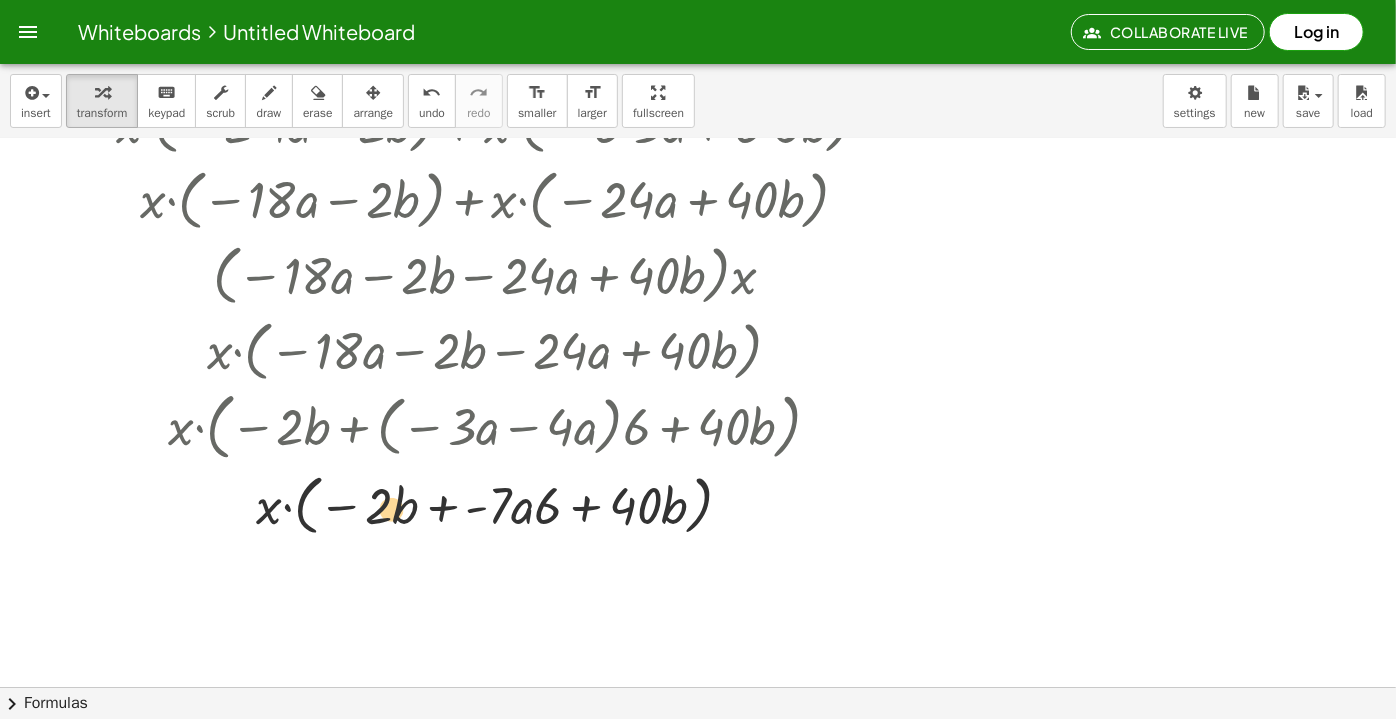 click at bounding box center [502, 504] 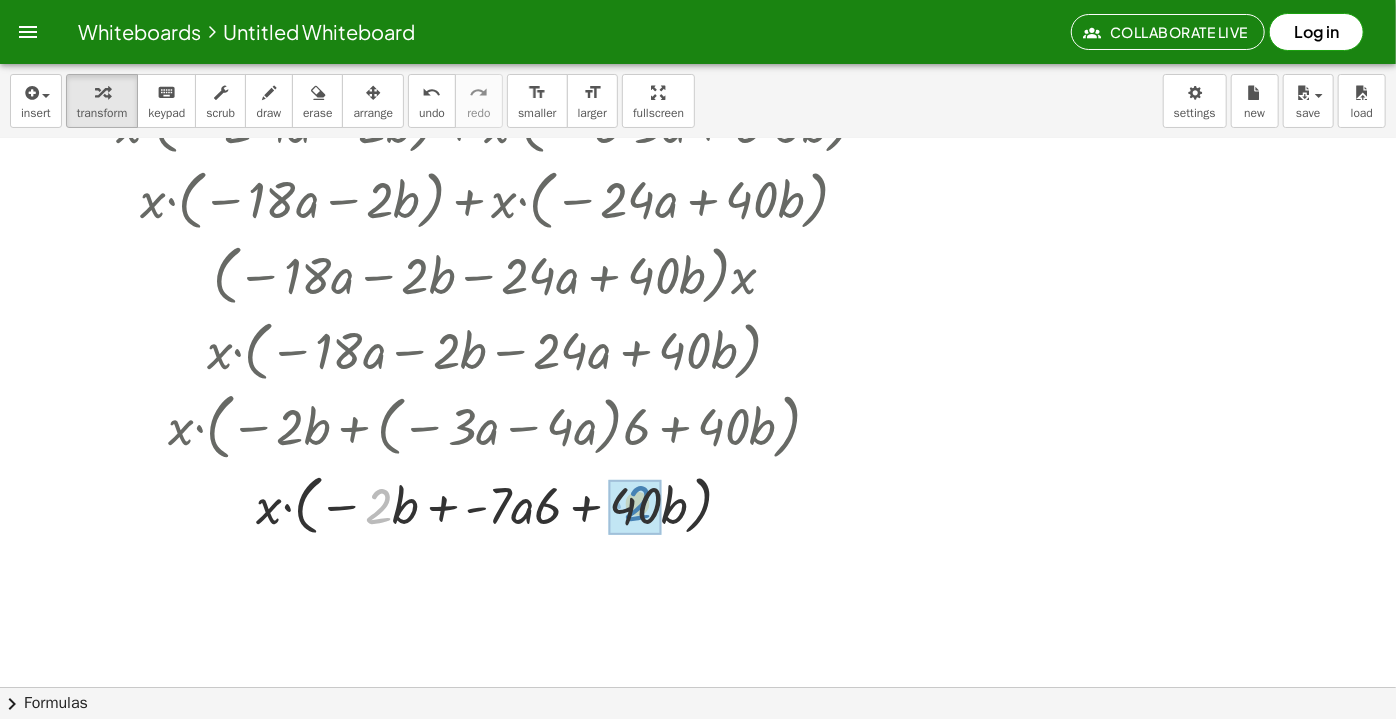 drag, startPoint x: 382, startPoint y: 503, endPoint x: 644, endPoint y: 500, distance: 262.01718 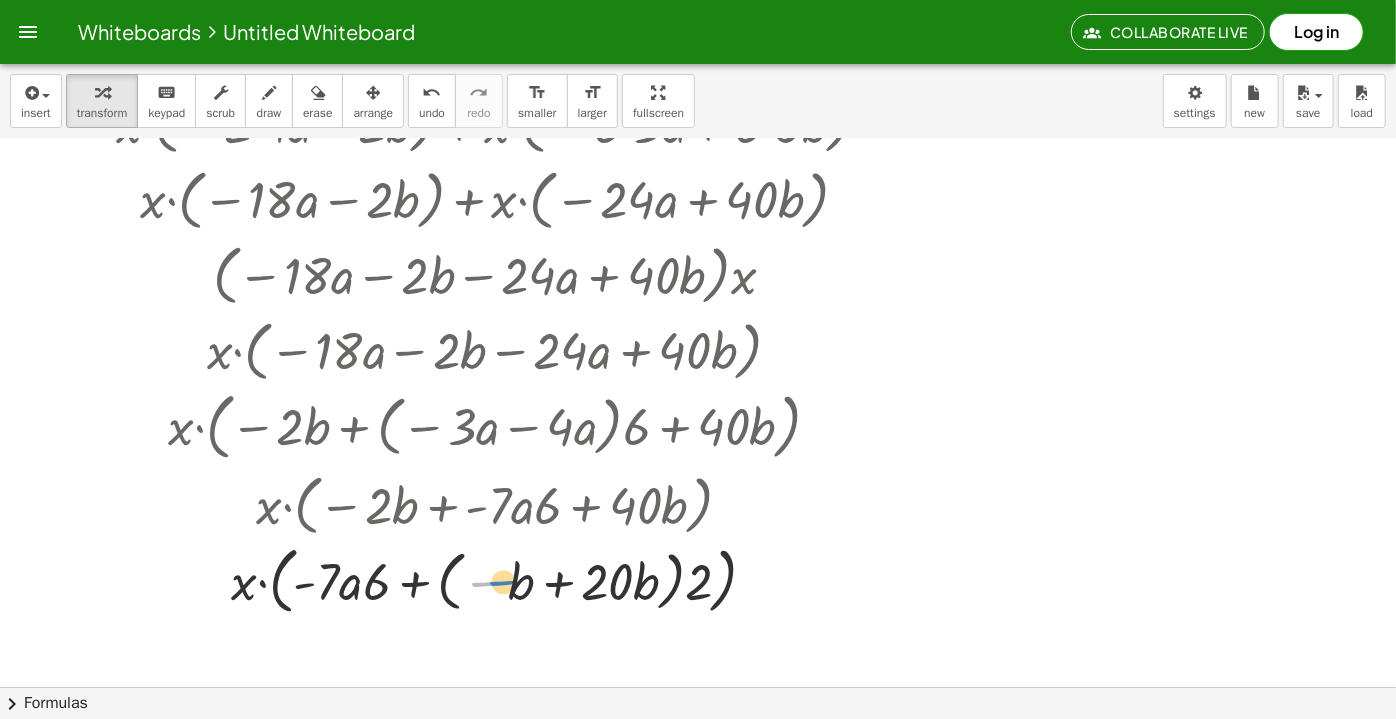 click at bounding box center (502, 579) 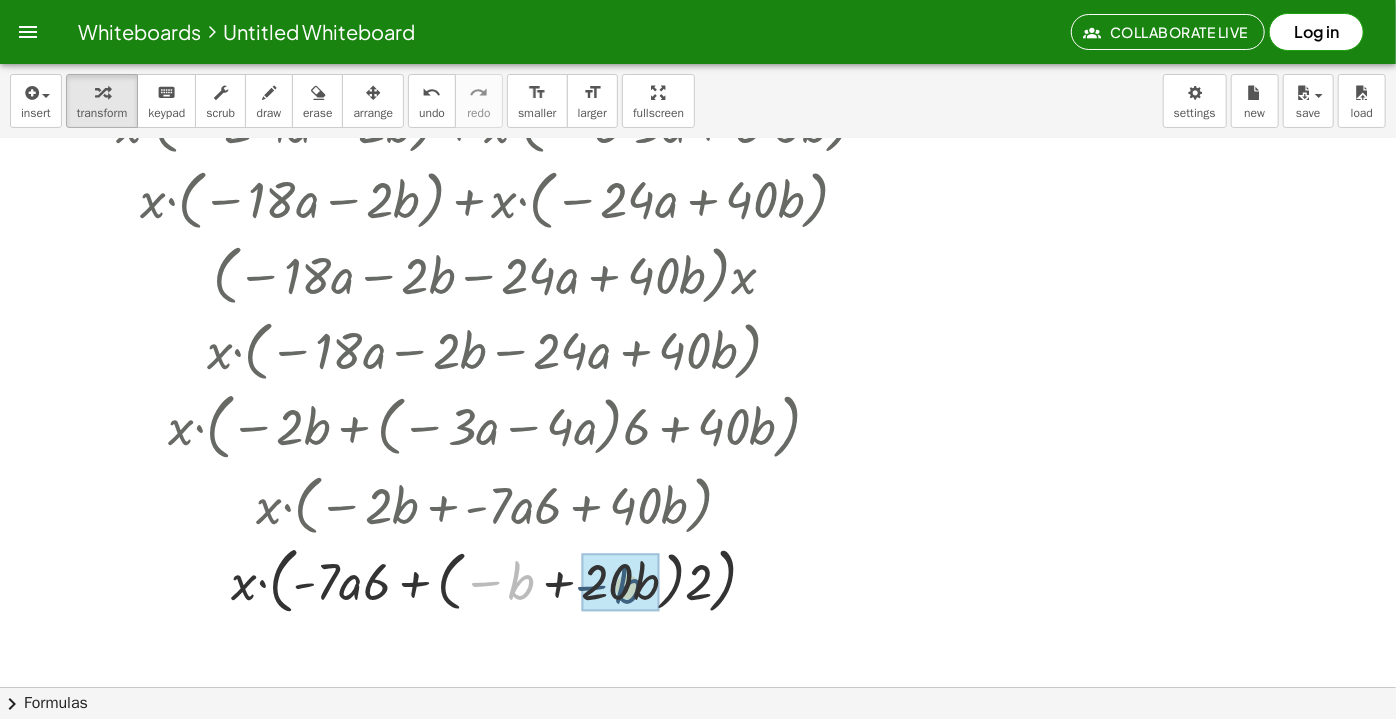 drag, startPoint x: 518, startPoint y: 583, endPoint x: 628, endPoint y: 588, distance: 110.11358 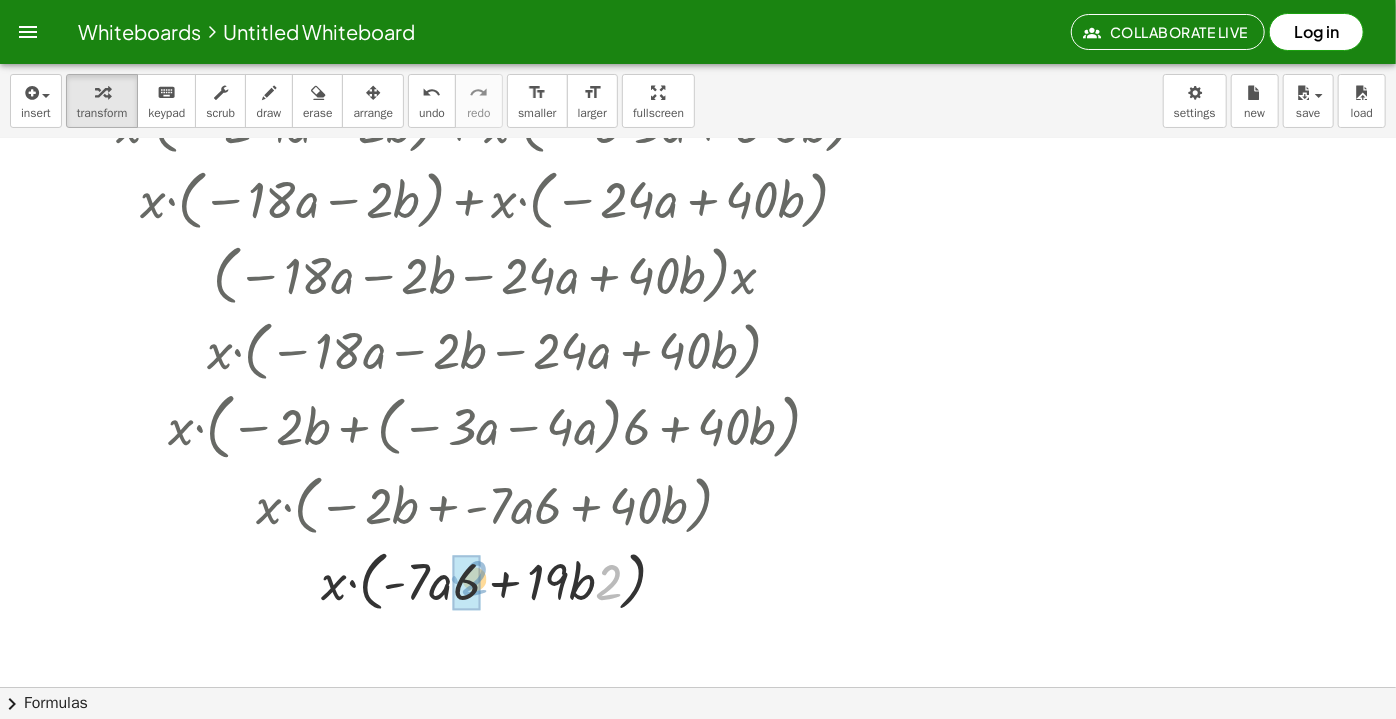 drag, startPoint x: 607, startPoint y: 580, endPoint x: 473, endPoint y: 577, distance: 134.03358 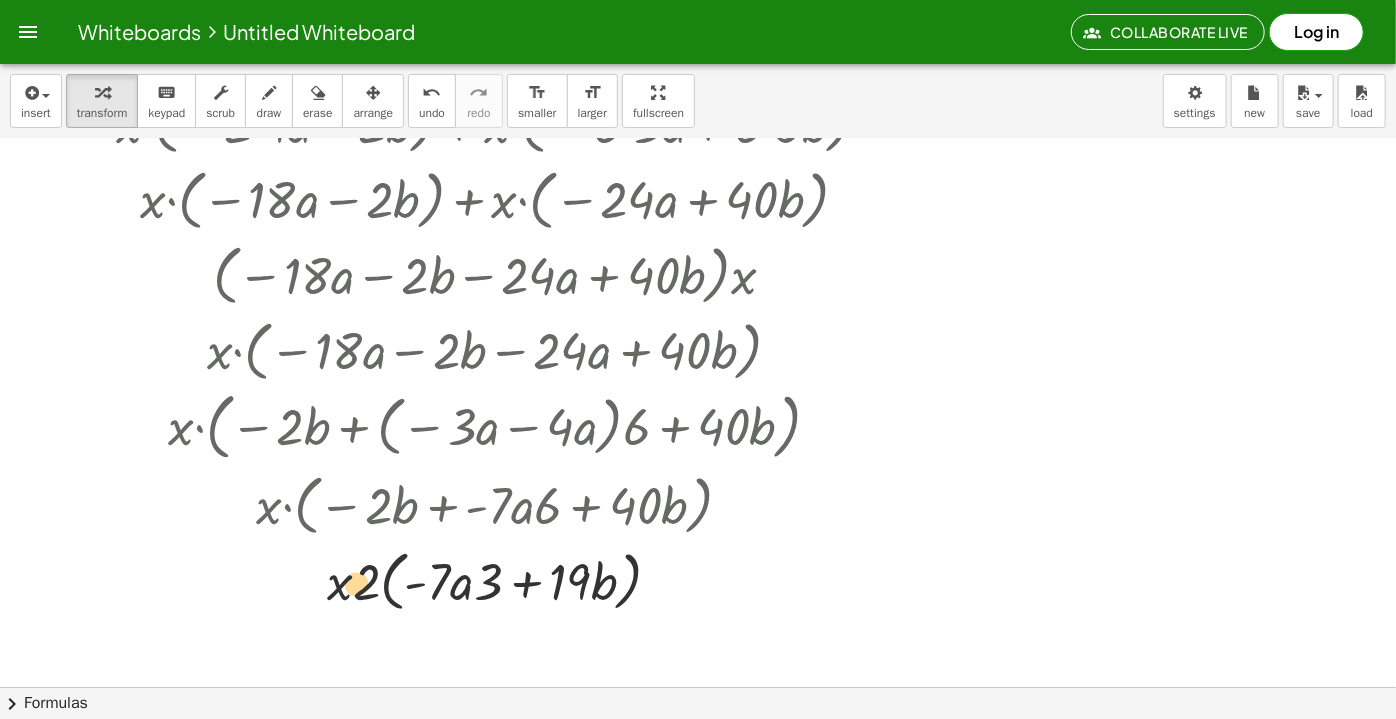 click at bounding box center [502, 580] 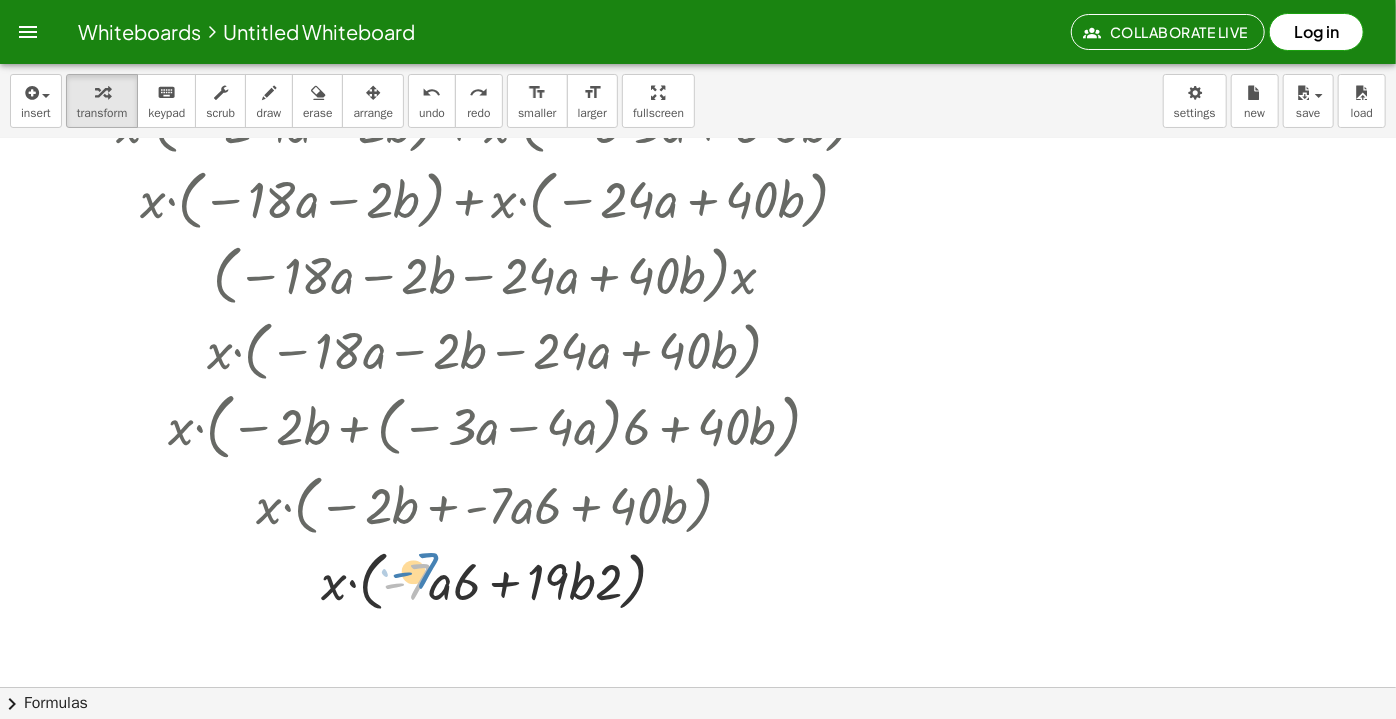 drag, startPoint x: 419, startPoint y: 586, endPoint x: 426, endPoint y: 575, distance: 13.038404 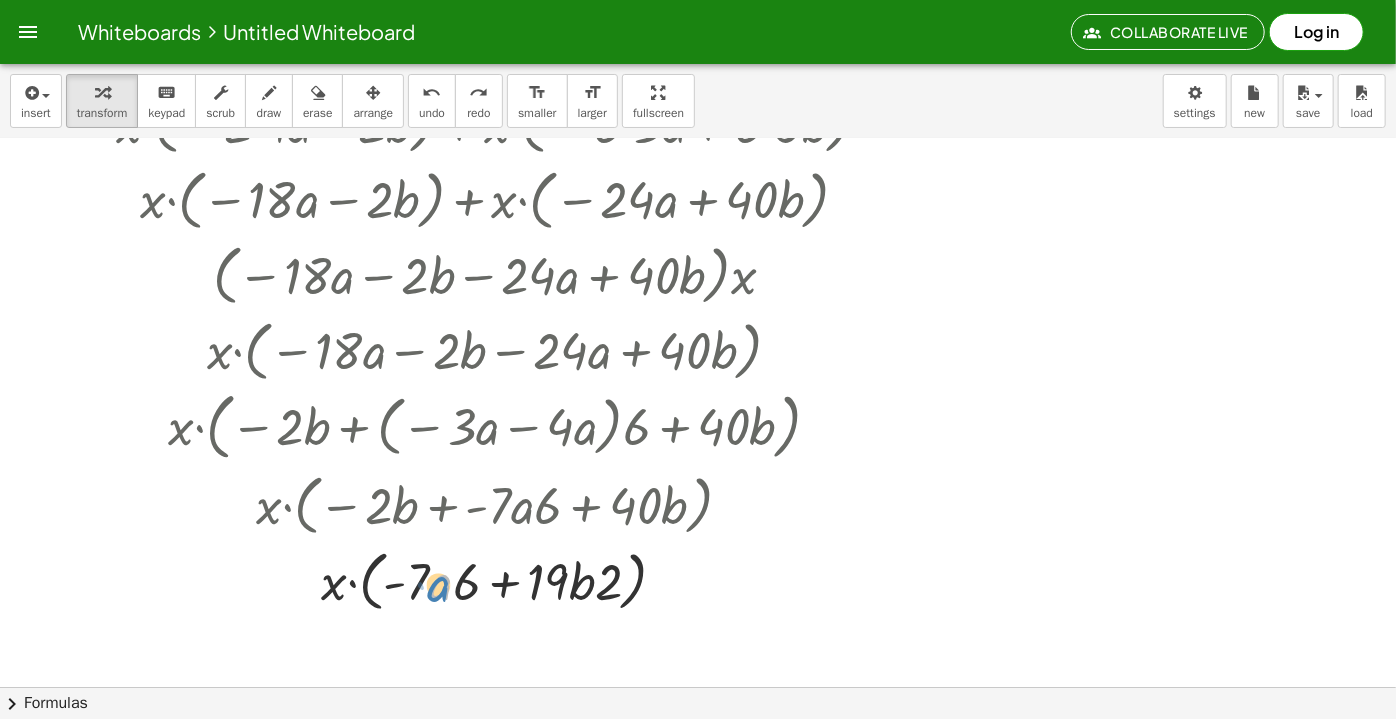click at bounding box center [502, 580] 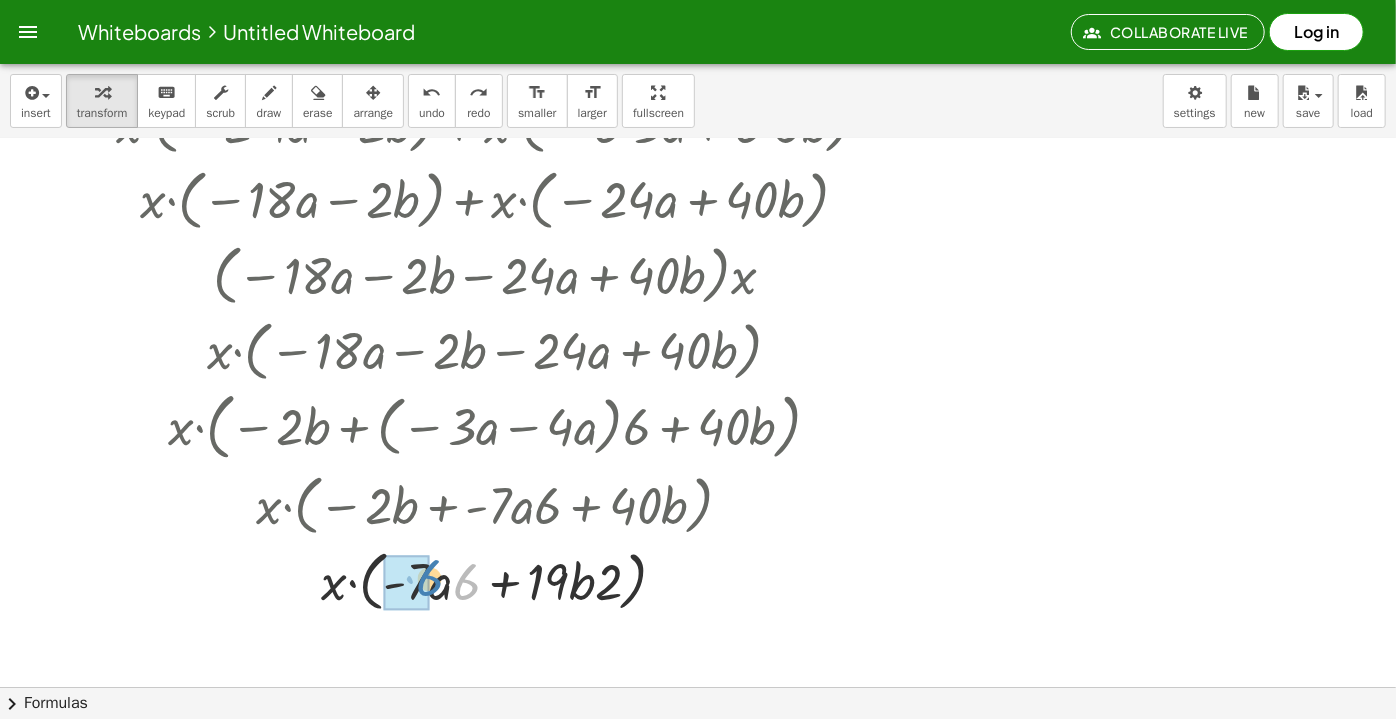 drag, startPoint x: 465, startPoint y: 582, endPoint x: 429, endPoint y: 578, distance: 36.221542 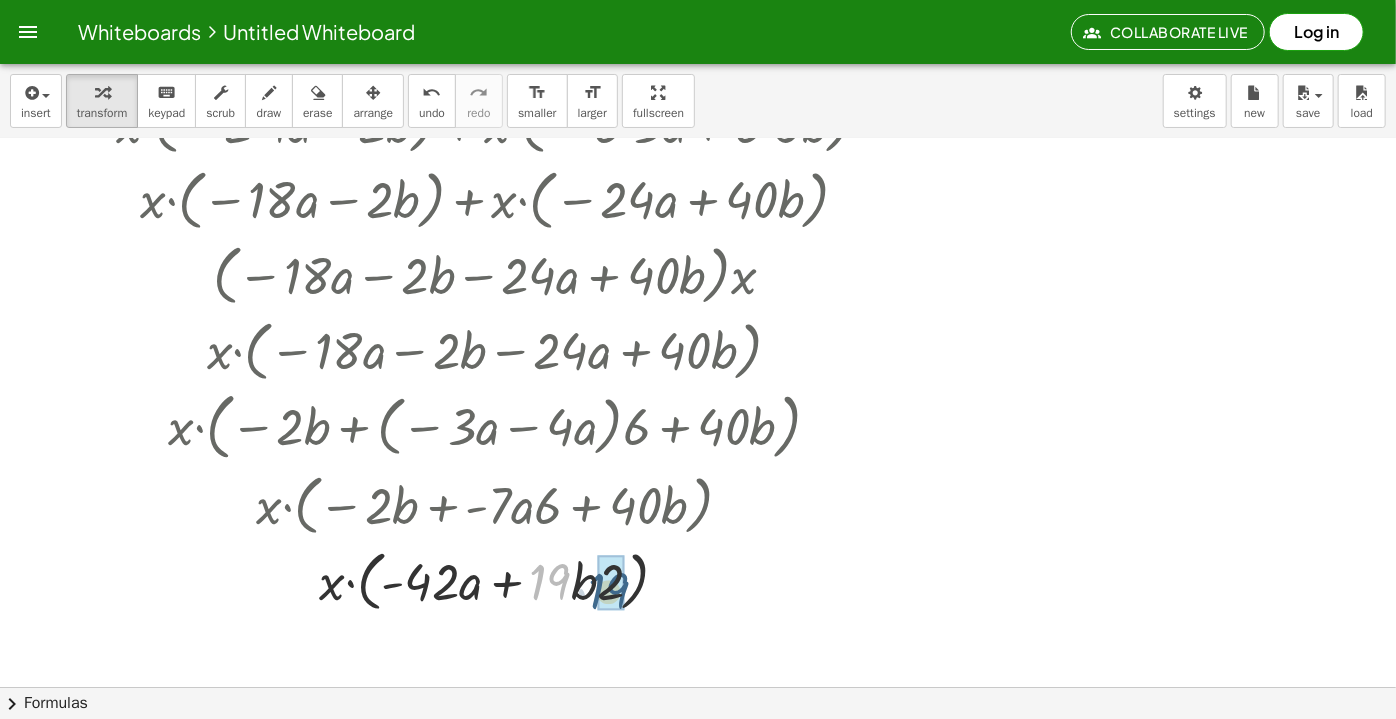 drag, startPoint x: 554, startPoint y: 579, endPoint x: 601, endPoint y: 586, distance: 47.518417 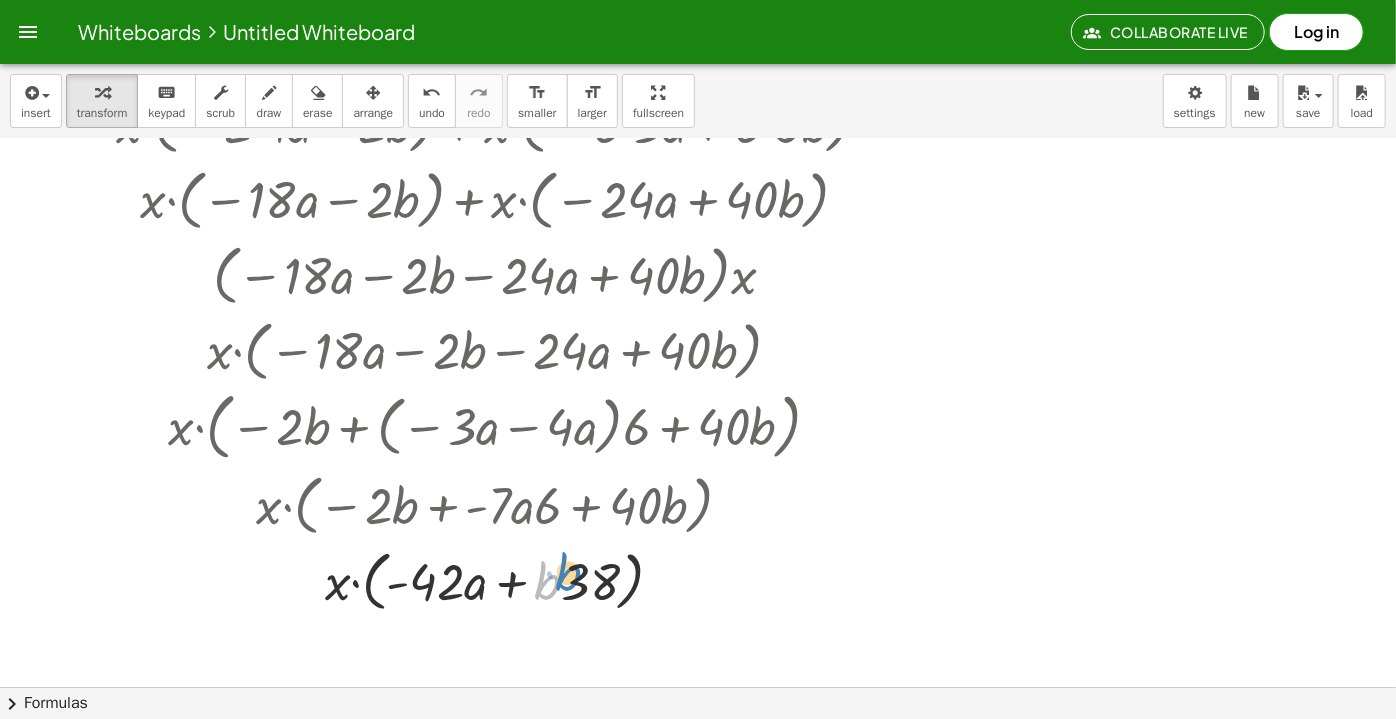 drag, startPoint x: 537, startPoint y: 586, endPoint x: 559, endPoint y: 577, distance: 23.769728 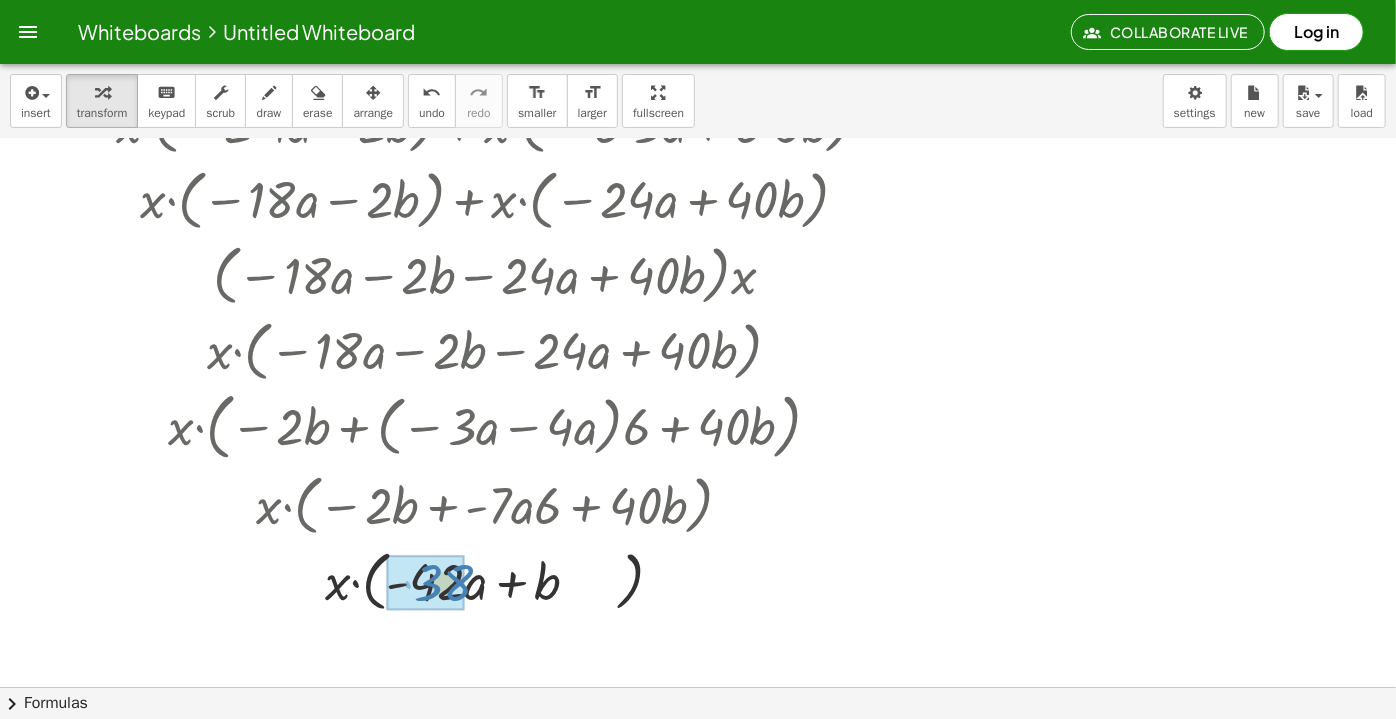 drag, startPoint x: 581, startPoint y: 577, endPoint x: 433, endPoint y: 578, distance: 148.00337 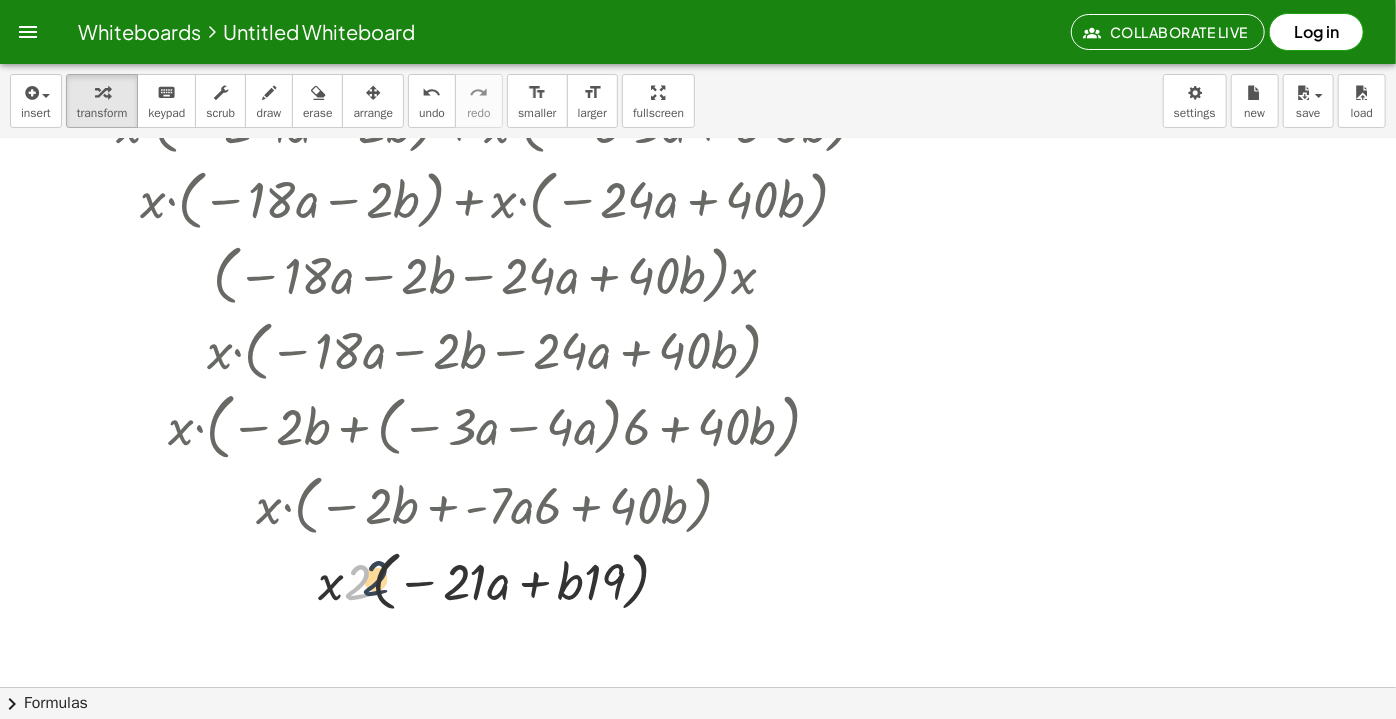 drag, startPoint x: 369, startPoint y: 588, endPoint x: 393, endPoint y: 583, distance: 24.5153 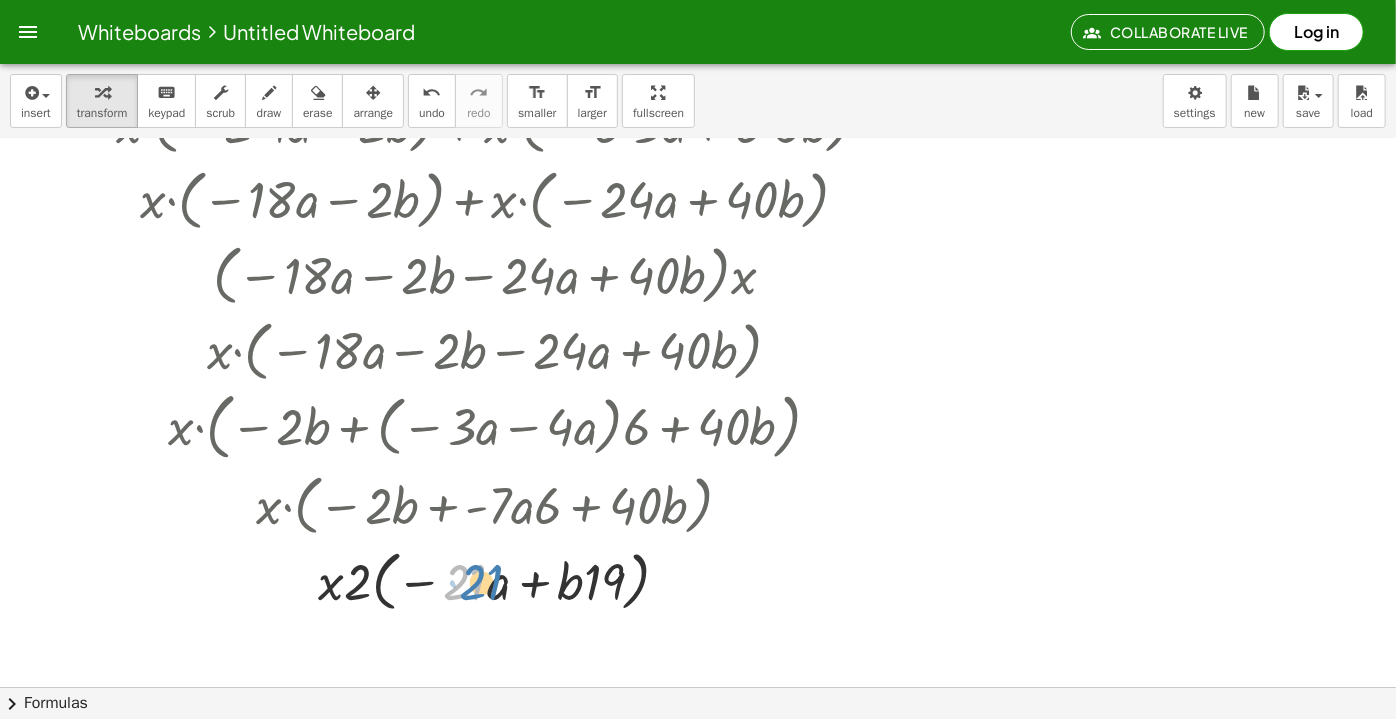 drag, startPoint x: 460, startPoint y: 583, endPoint x: 440, endPoint y: 580, distance: 20.22375 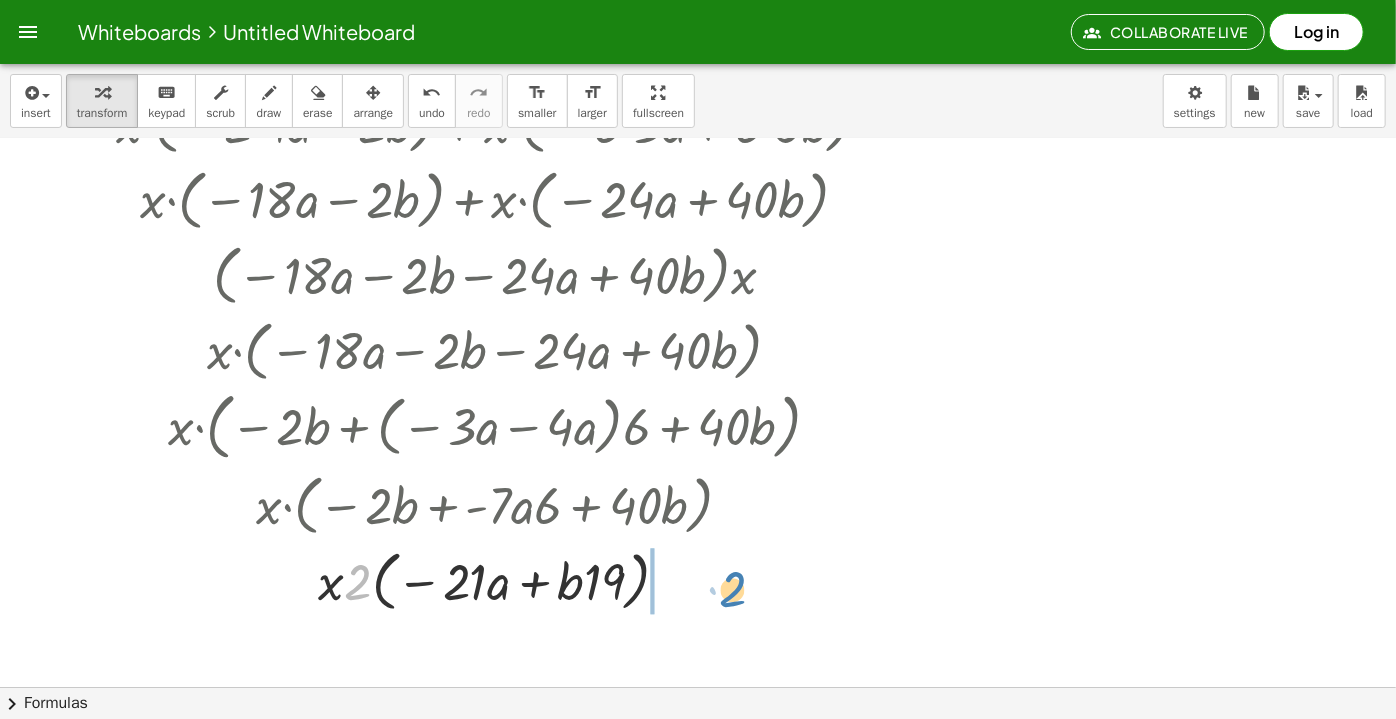 drag, startPoint x: 364, startPoint y: 572, endPoint x: 725, endPoint y: 574, distance: 361.00555 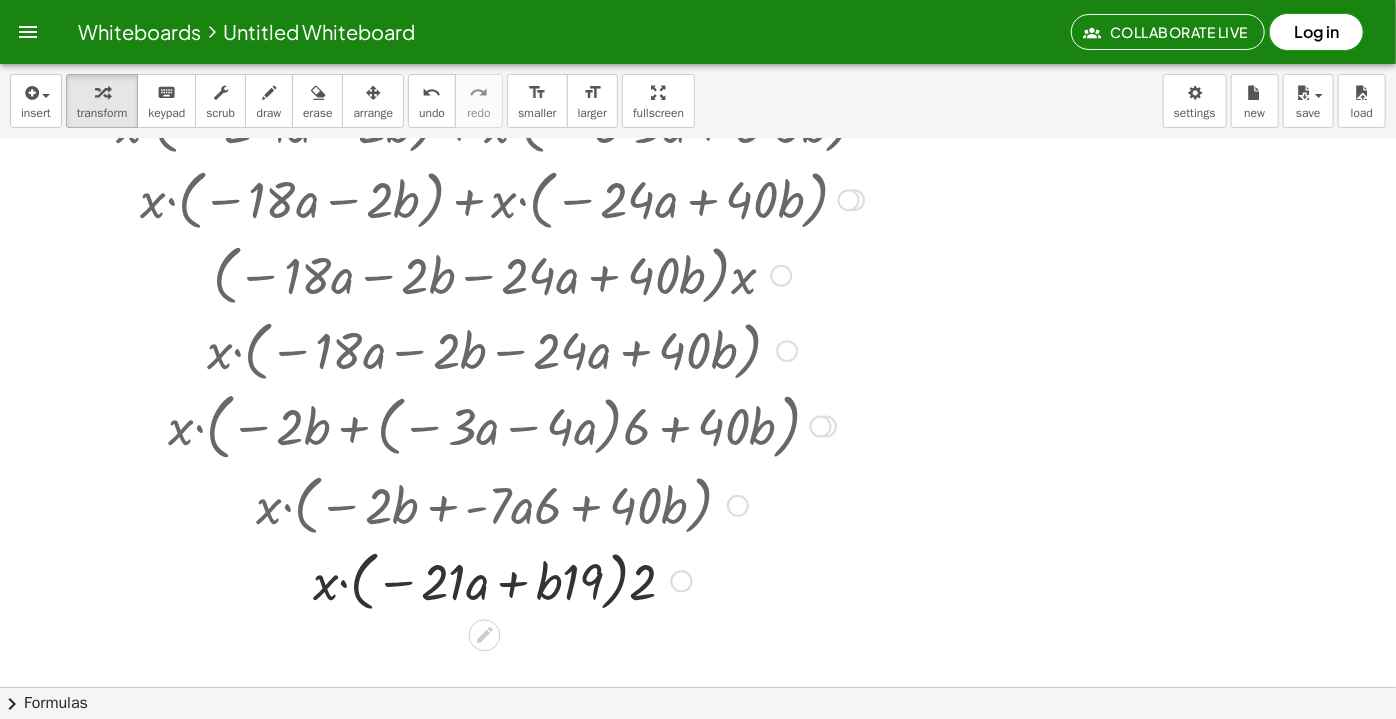 scroll, scrollTop: 363, scrollLeft: 0, axis: vertical 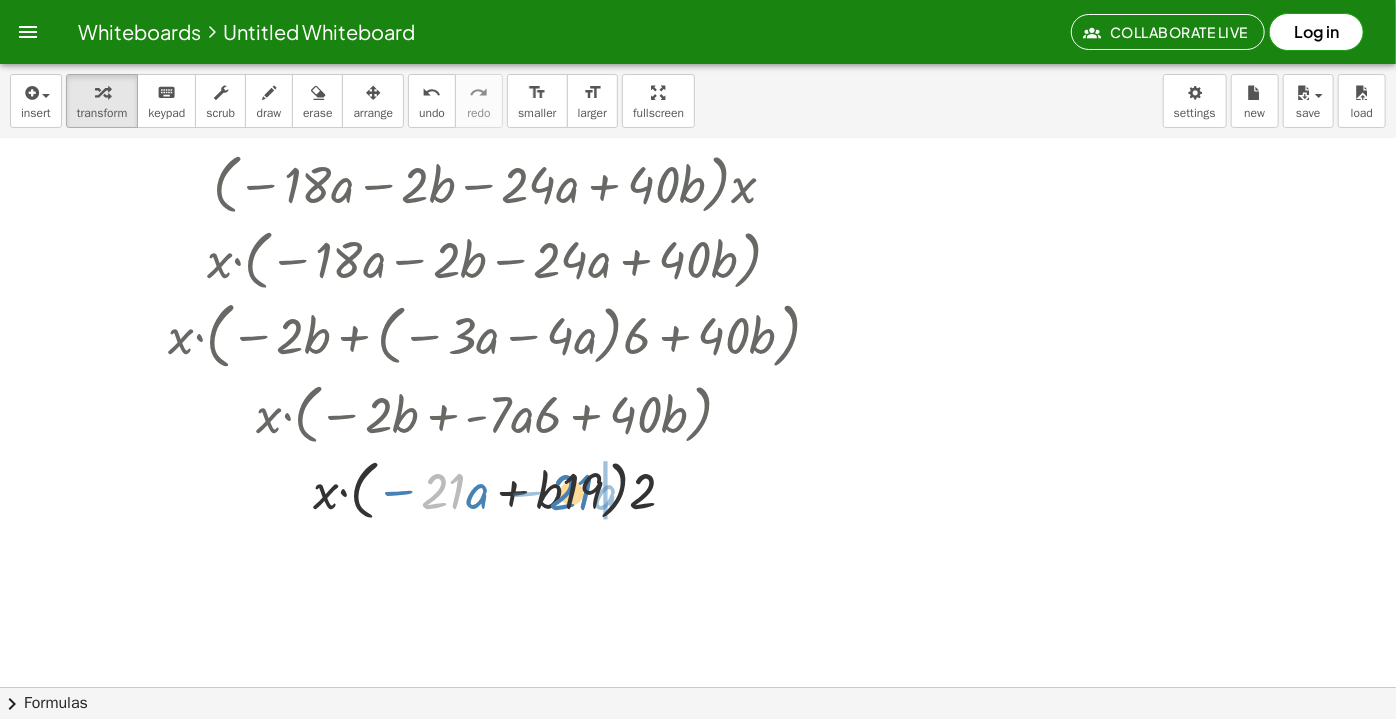 drag, startPoint x: 437, startPoint y: 491, endPoint x: 565, endPoint y: 492, distance: 128.0039 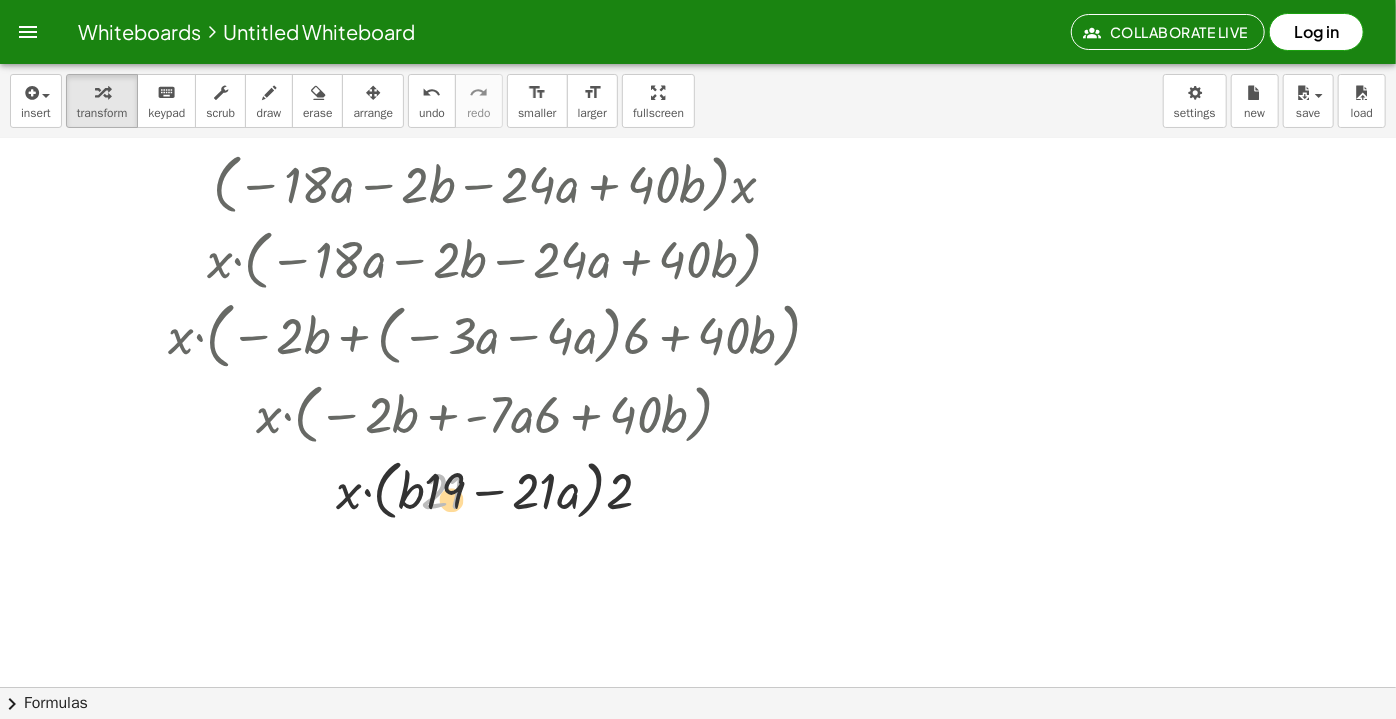 drag, startPoint x: 565, startPoint y: 492, endPoint x: 450, endPoint y: 500, distance: 115.27792 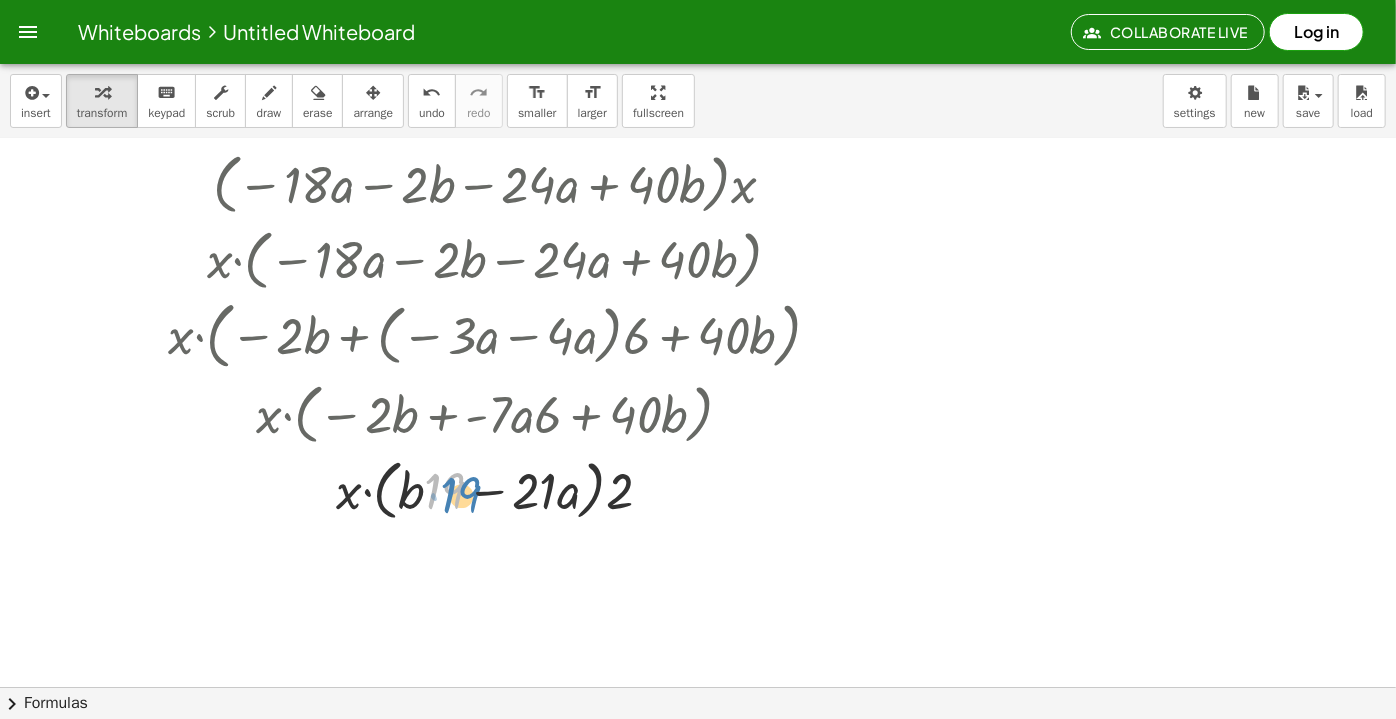 click at bounding box center (502, 489) 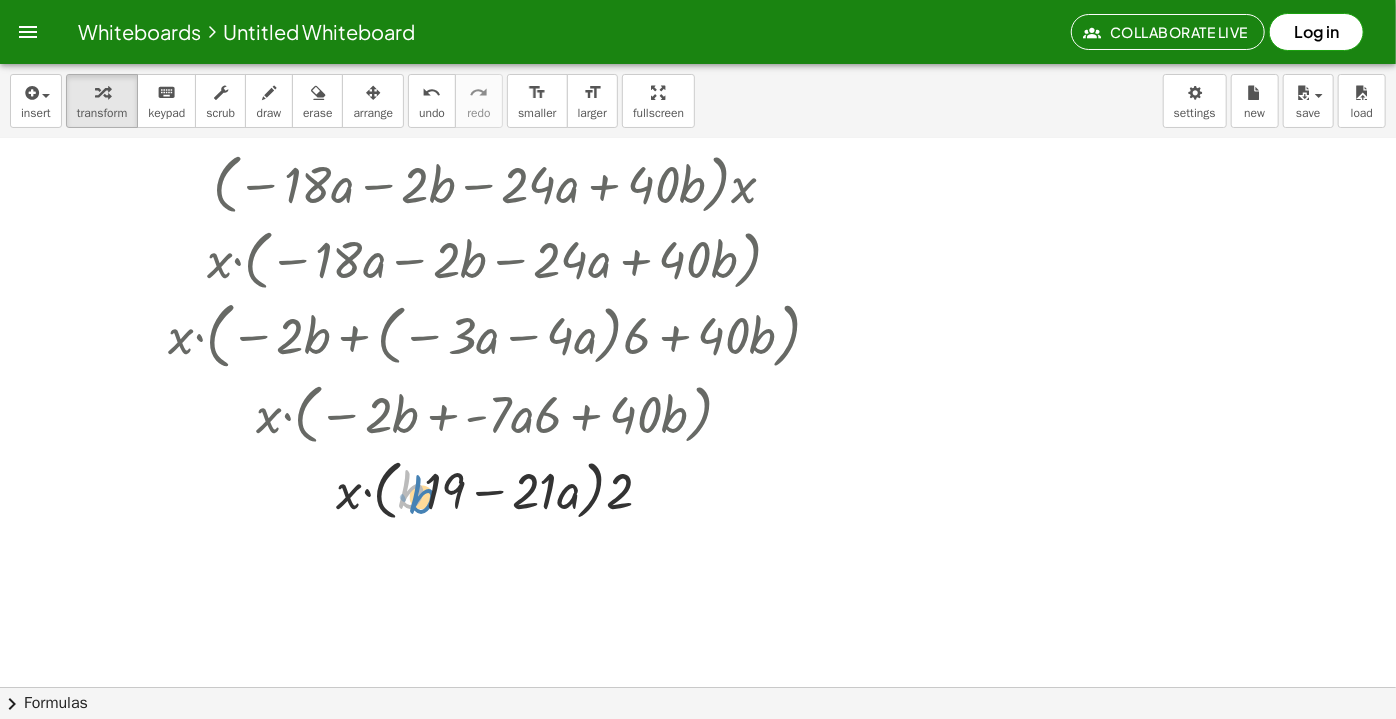 click at bounding box center (502, 489) 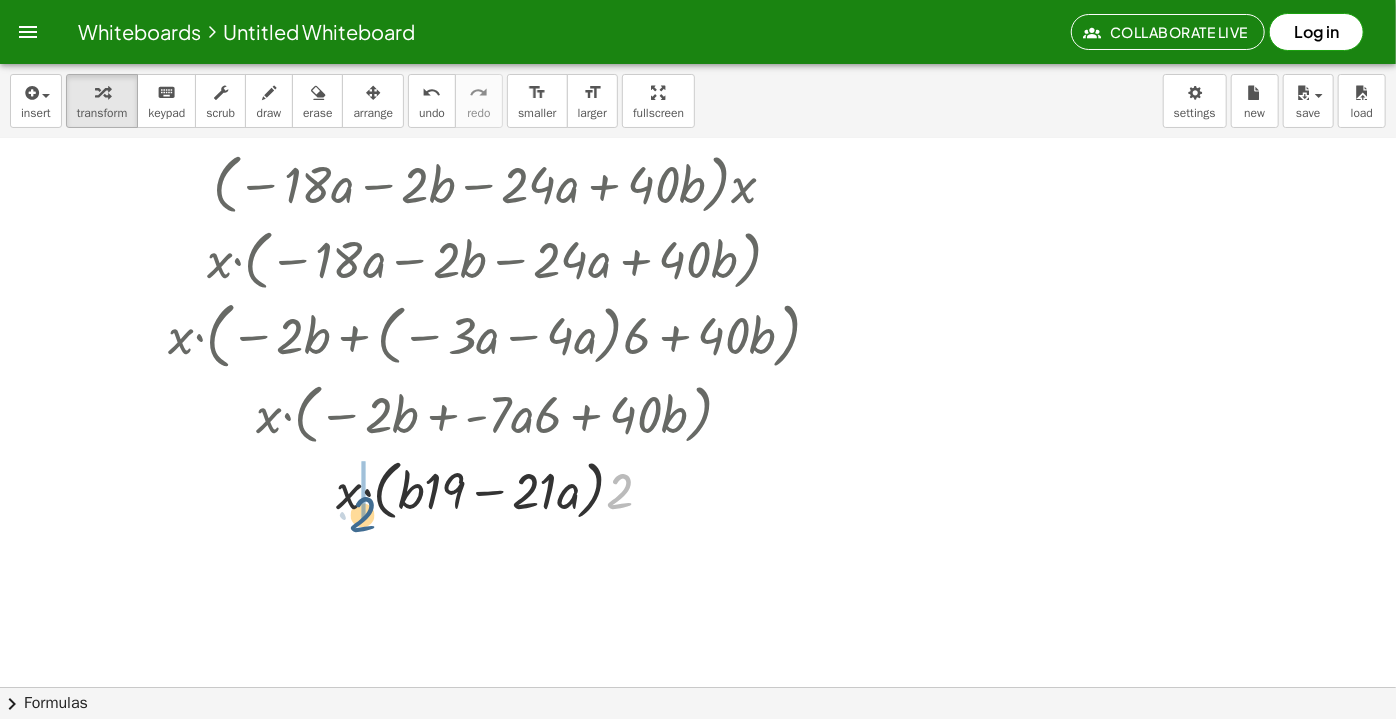 drag, startPoint x: 619, startPoint y: 494, endPoint x: 346, endPoint y: 508, distance: 273.35873 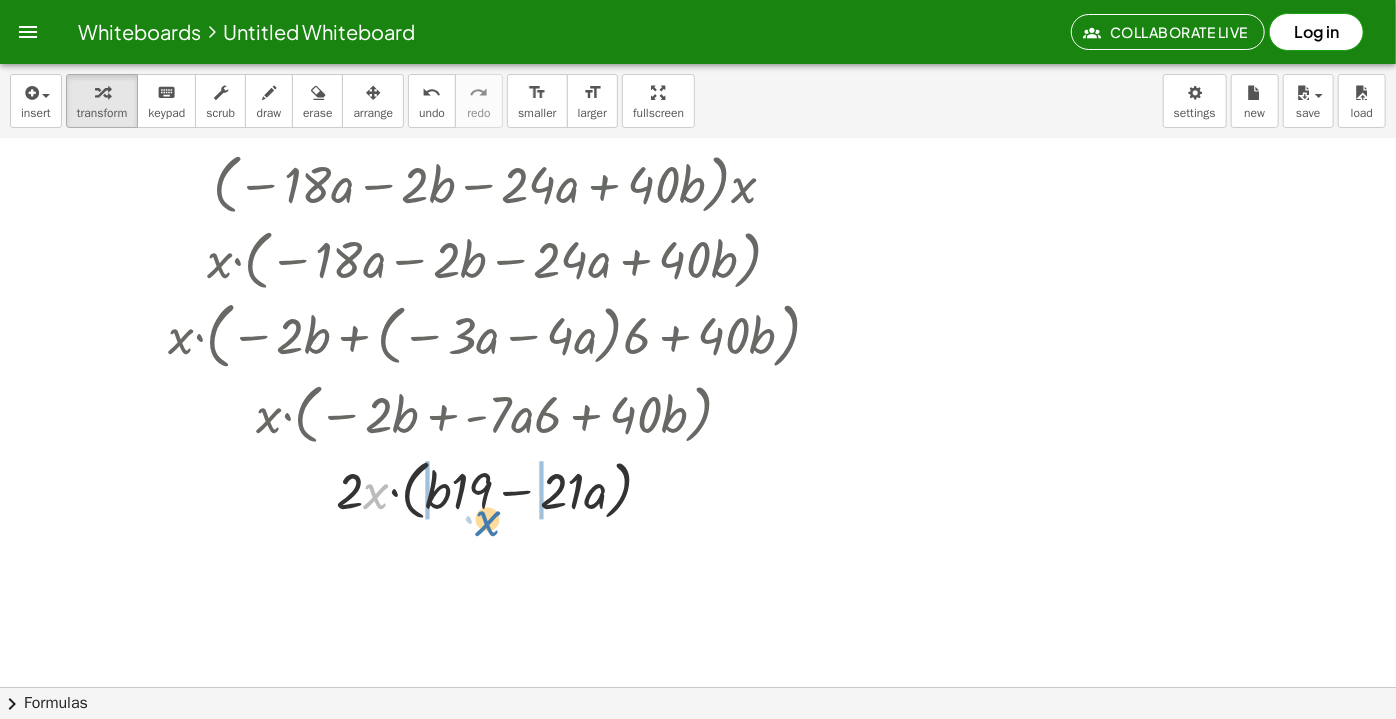 drag, startPoint x: 367, startPoint y: 495, endPoint x: 479, endPoint y: 522, distance: 115.2085 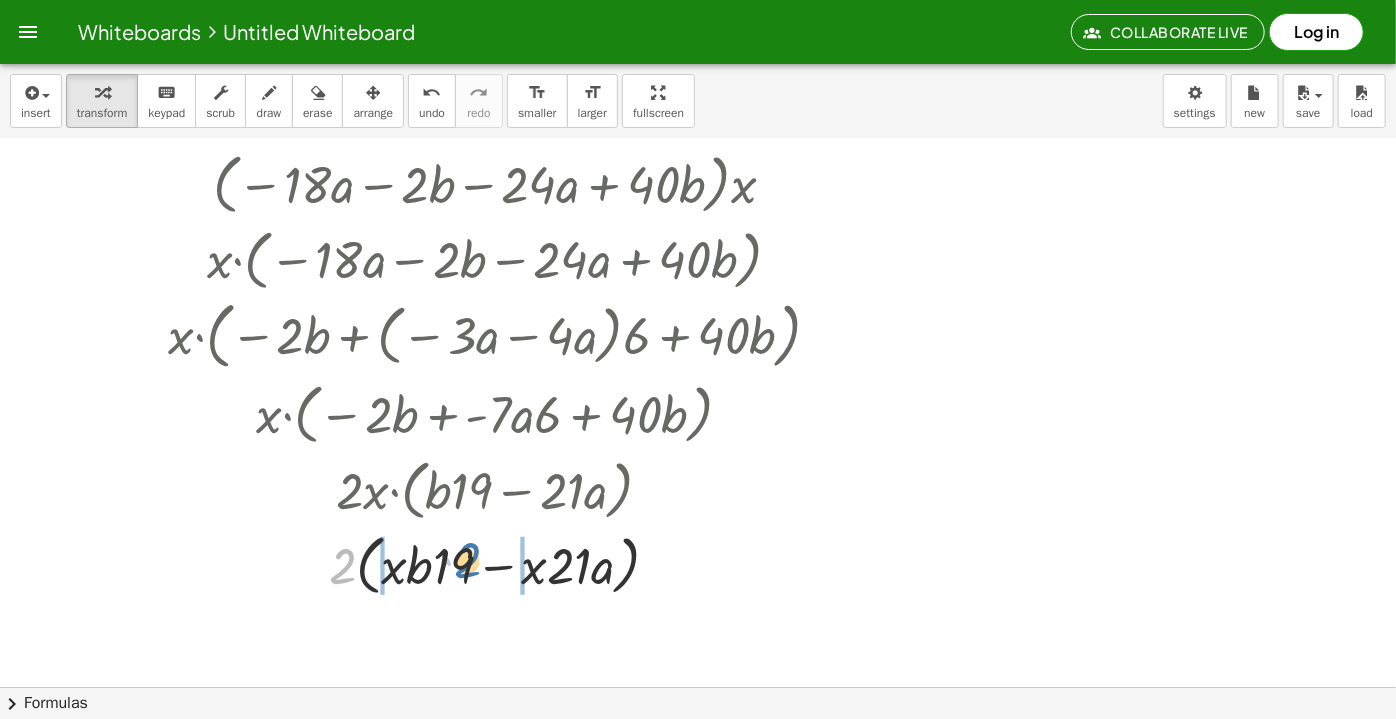 drag, startPoint x: 342, startPoint y: 570, endPoint x: 469, endPoint y: 567, distance: 127.03543 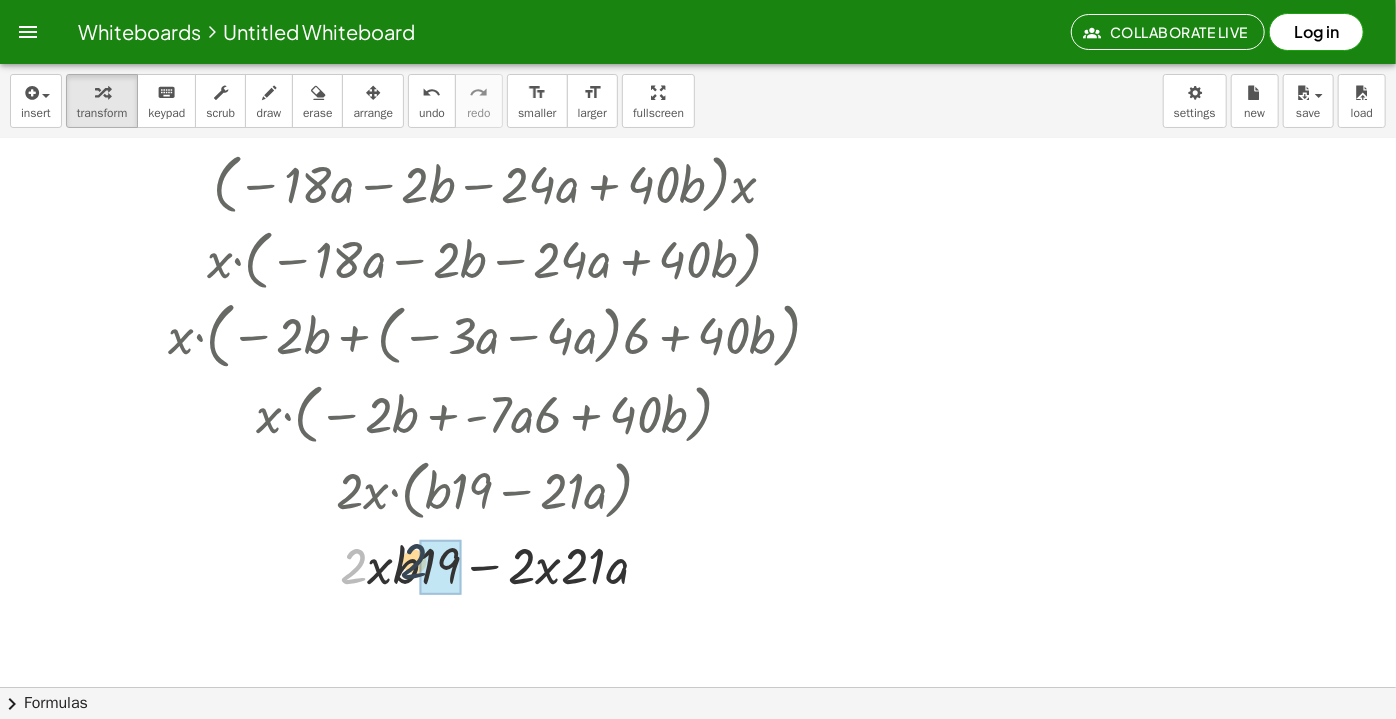 drag, startPoint x: 346, startPoint y: 568, endPoint x: 418, endPoint y: 562, distance: 72.249565 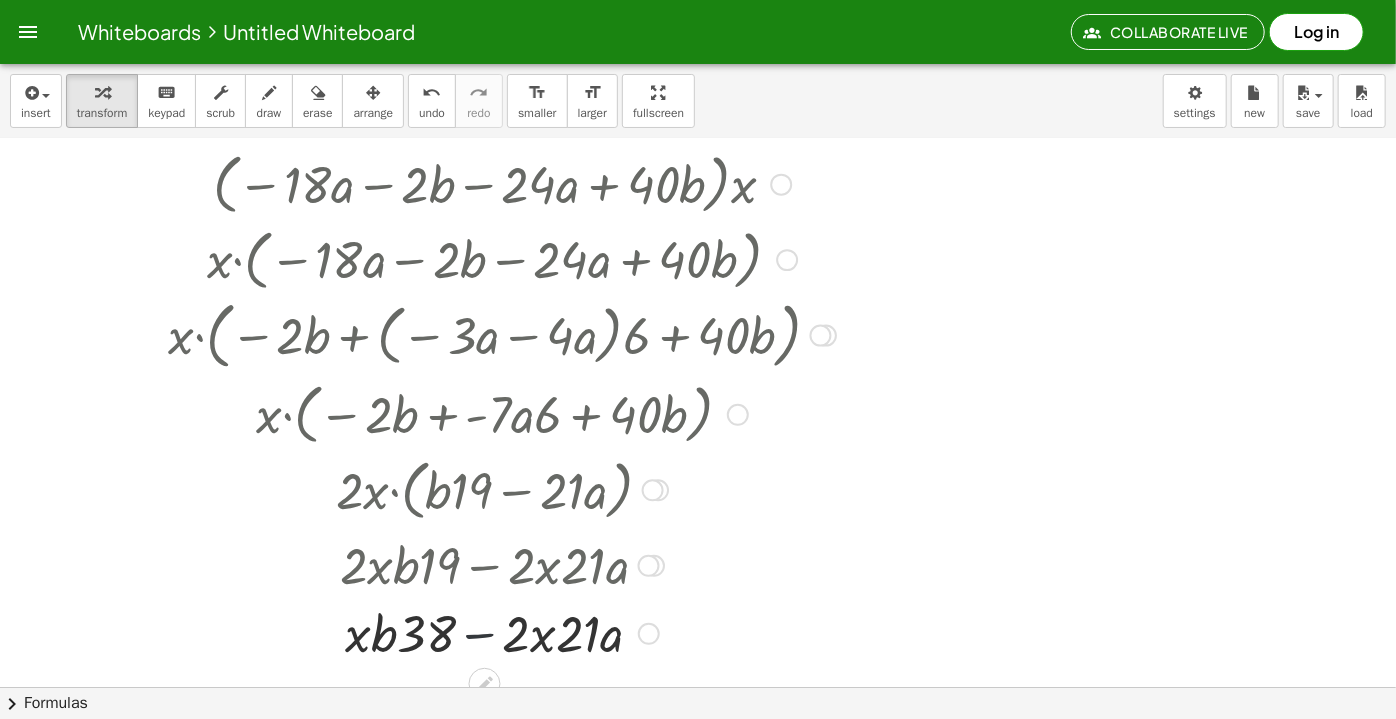 click on "− · 2 · x · ( + · 9 · a + b ) − · 8 · x · ( + · 3 · a − · 5 · b ) + · 2 · x · ( − · 9 · a − b ) − · 8 · x · ( + · 3 · a − · 5 · b ) + · 2 · x · ( − · 9 · a − b ) + · 8 · x · ( − · 3 · a + · 5 · b ) + · x · ( − · 2 · 9 · a − · 2 · b ) + · 8 · x · ( − · 3 · a + · 5 · b ) + · x · ( − · 2 · 9 · a − · 2 · b ) + · x · ( − · 8 · 3 · a + · 8 · 5 · b ) + · x · ( − · 18 · a − · 2 · b ) + · x · ( − · 8 · 3 · a + · 8 · 5 · b ) + · x · ( − · 18 · a − · 2 · b ) + · x · ( − · 24 · a + · 8 · 5 · b ) + · x · ( − · 18 · a − · 2 · b ) + · x · ( − · 24 · a + · 40 · b ) · ( − · 18 · a − · 2 · b − · 24 · a + · 40 · b ) · x · x · ( − · 18 · a − · 2 · b − · 24 · a + · 40 · b ) · x · ( − · 6 · 3 · a − · 2 · b − · 6 · 4 · a + · 40 · b ) · x · ( − · 2 · b + · ( − · 3 · a − · 4 · a ) · 6 + · 40 · b ) · x · ( − · 2" at bounding box center [485, -117] 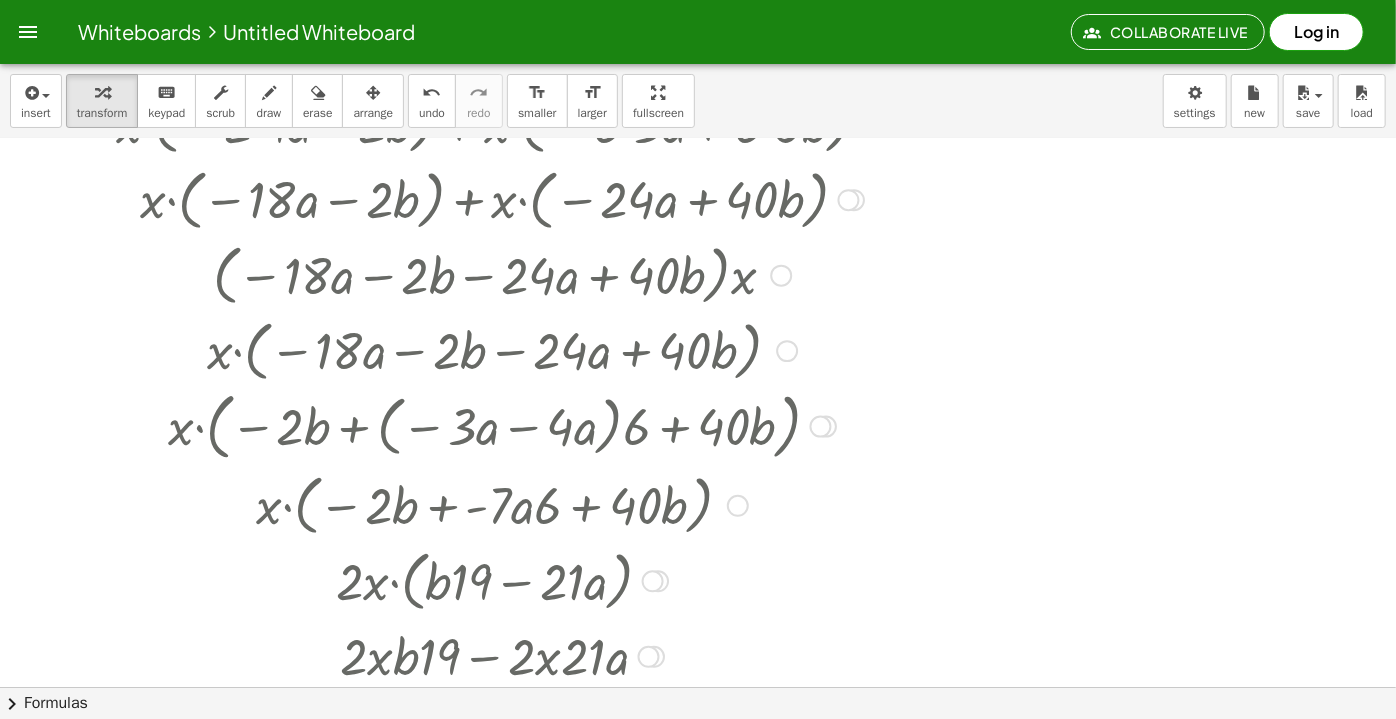 scroll, scrollTop: 545, scrollLeft: 0, axis: vertical 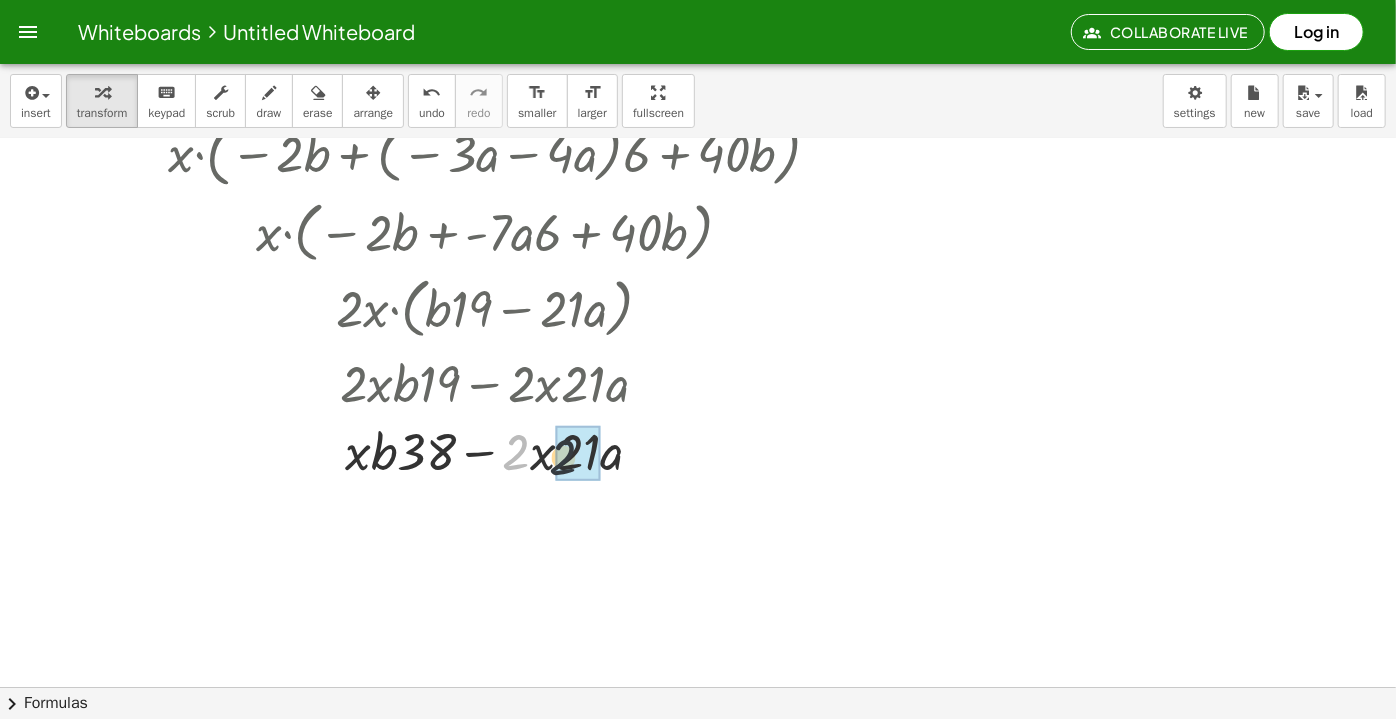 drag, startPoint x: 518, startPoint y: 446, endPoint x: 585, endPoint y: 452, distance: 67.26812 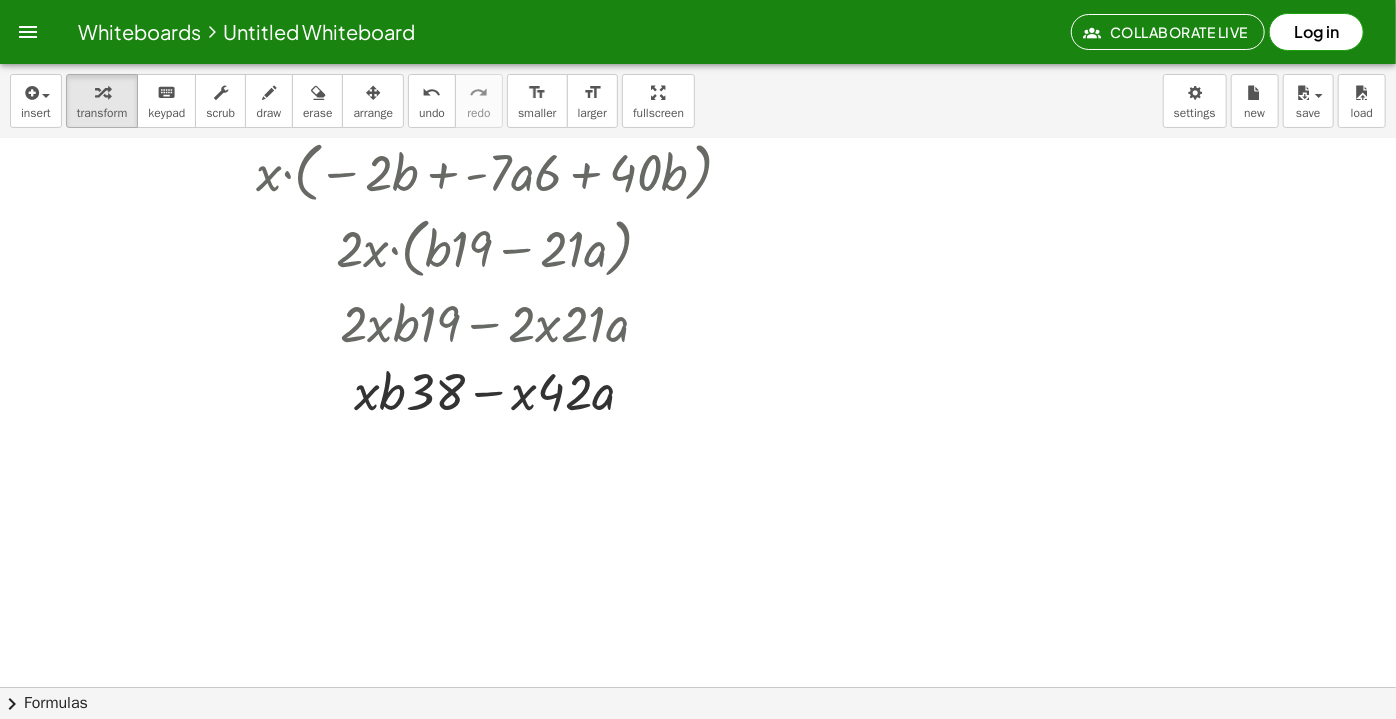 scroll, scrollTop: 636, scrollLeft: 0, axis: vertical 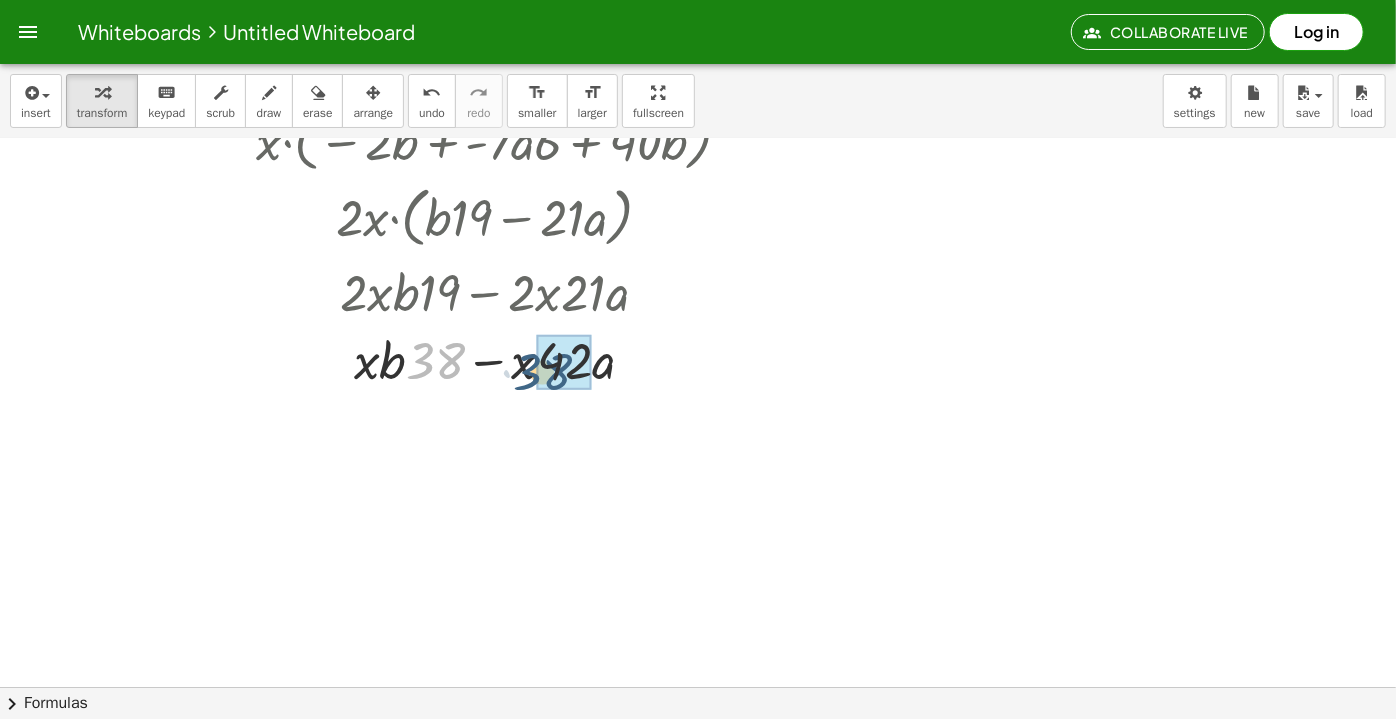 drag, startPoint x: 424, startPoint y: 351, endPoint x: 546, endPoint y: 360, distance: 122.33152 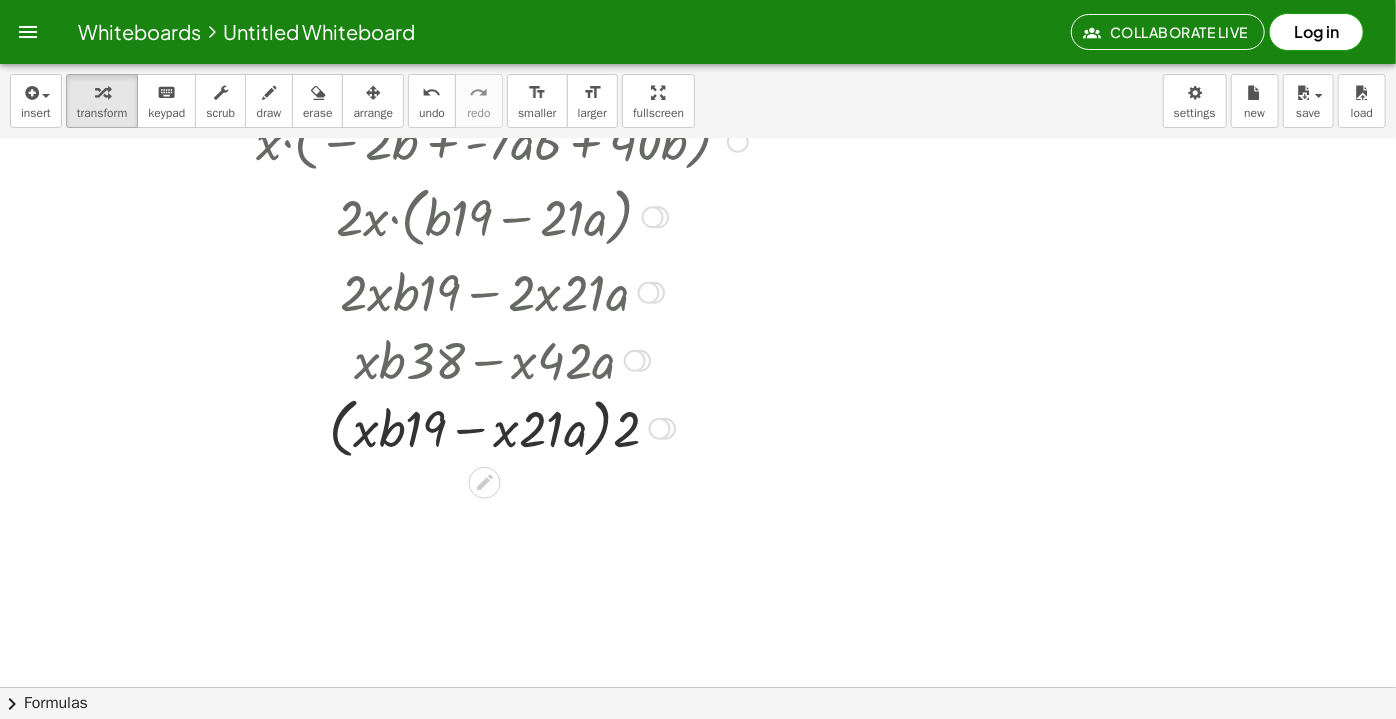 click at bounding box center [502, 427] 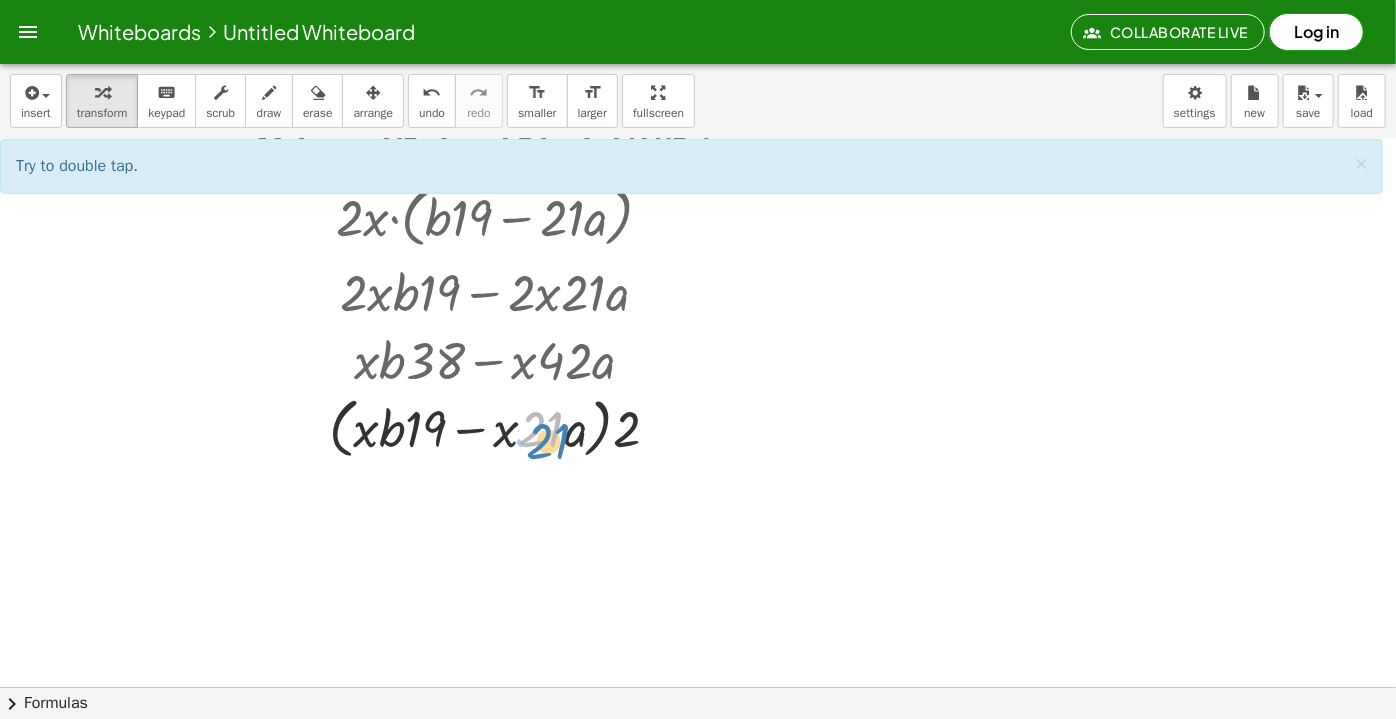 drag, startPoint x: 554, startPoint y: 422, endPoint x: 569, endPoint y: 431, distance: 17.492855 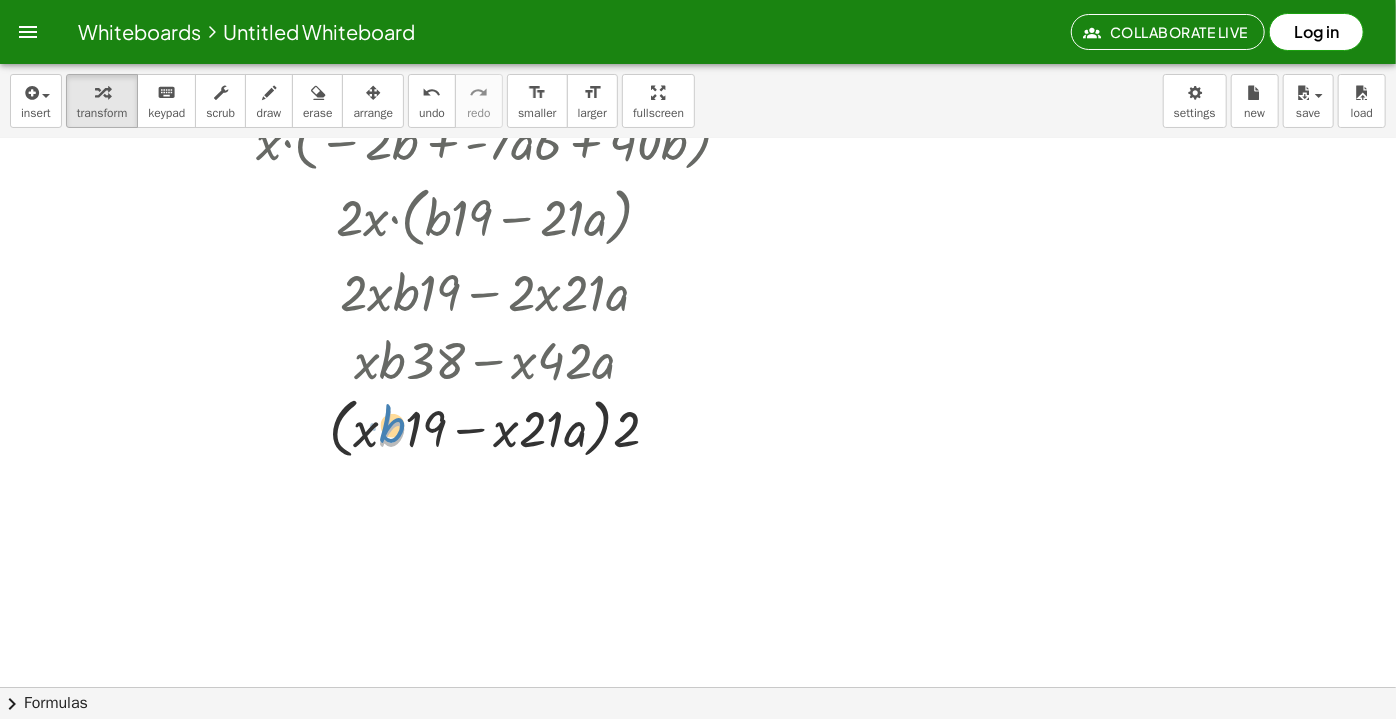 click at bounding box center (502, 427) 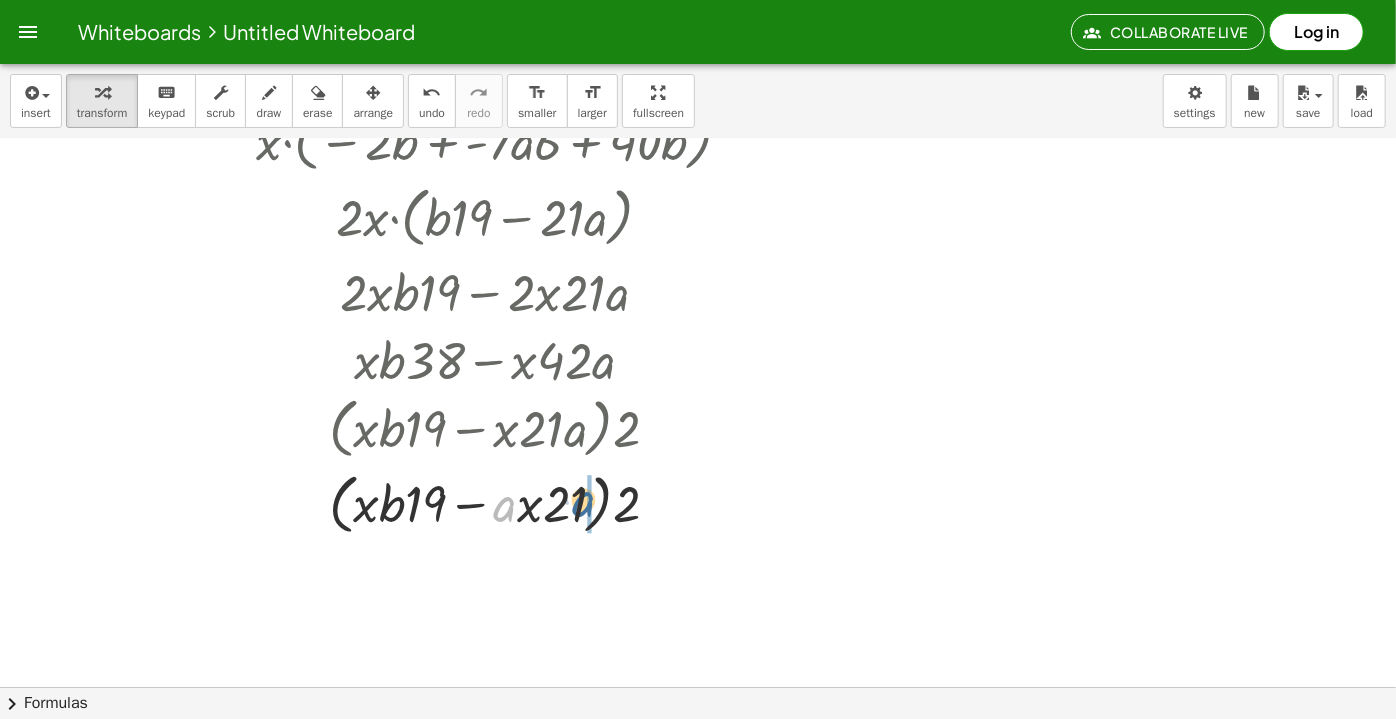 drag, startPoint x: 508, startPoint y: 500, endPoint x: 587, endPoint y: 494, distance: 79.22752 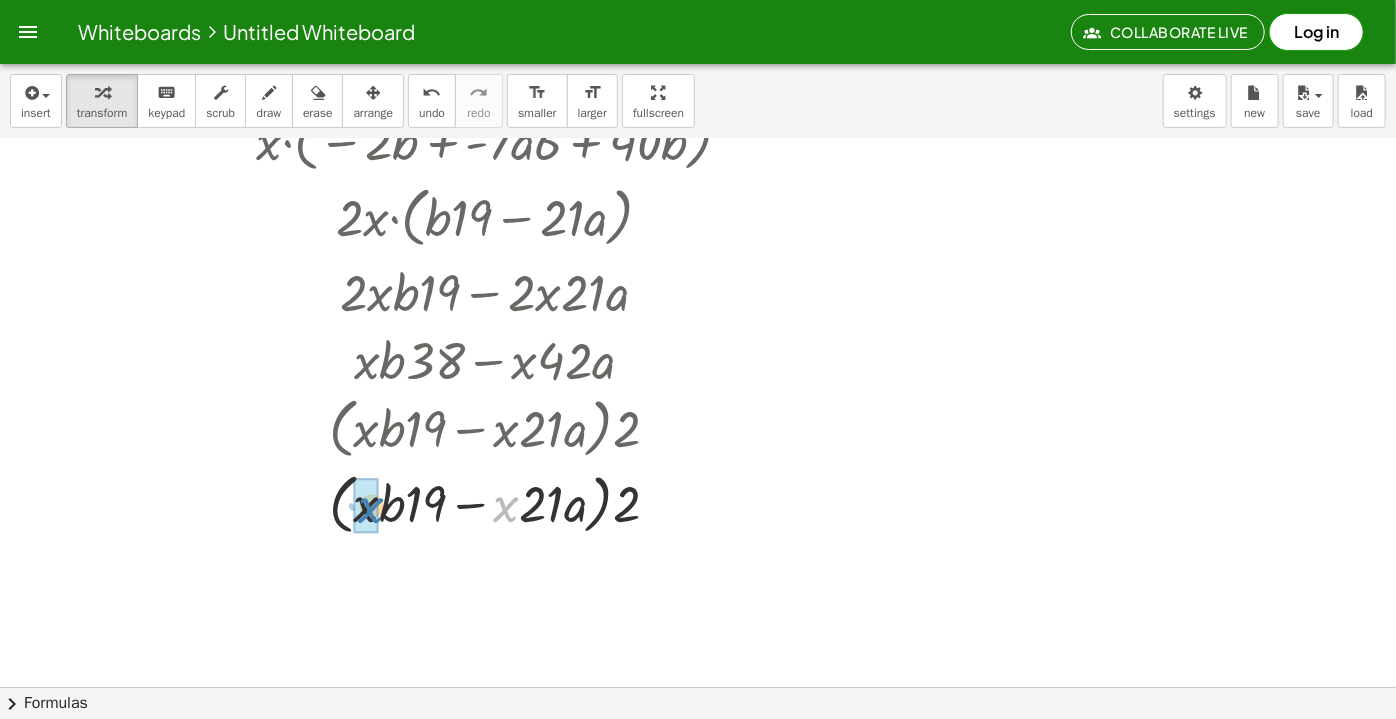 drag, startPoint x: 515, startPoint y: 509, endPoint x: 379, endPoint y: 510, distance: 136.00368 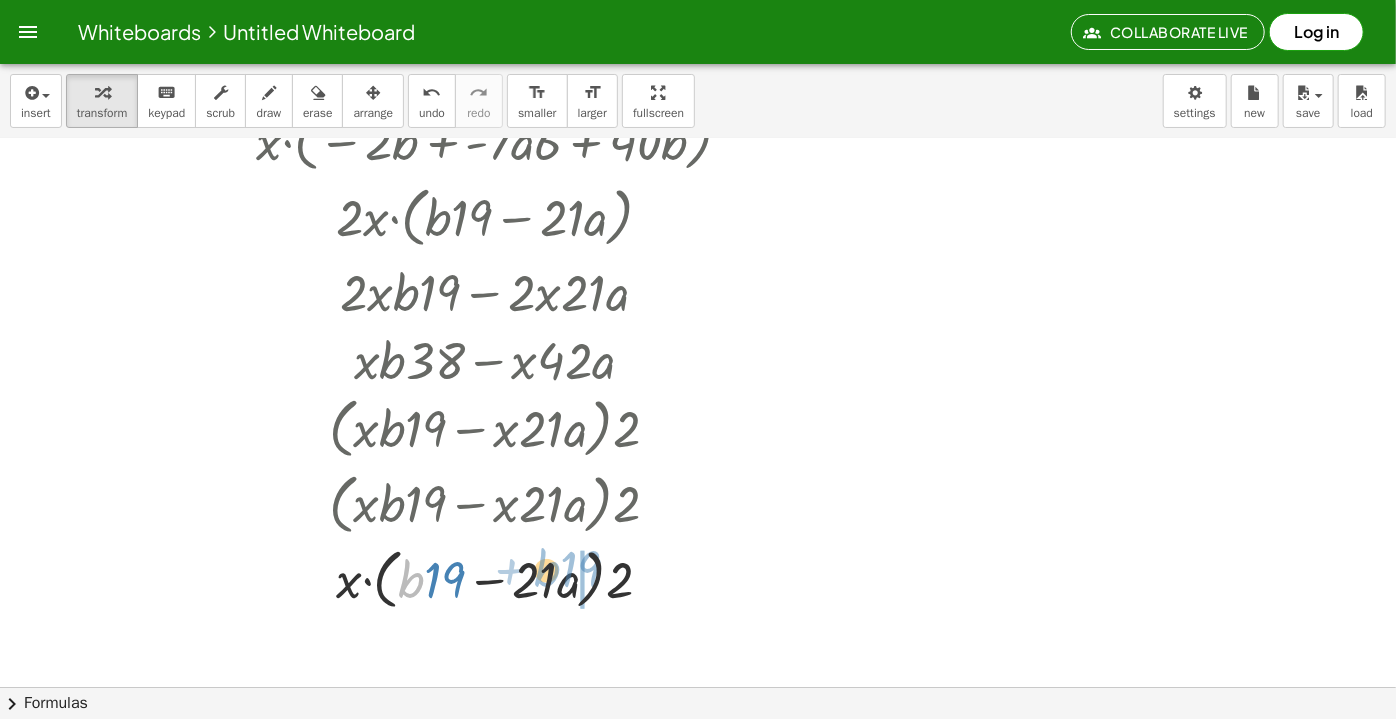 drag, startPoint x: 416, startPoint y: 586, endPoint x: 552, endPoint y: 575, distance: 136.44412 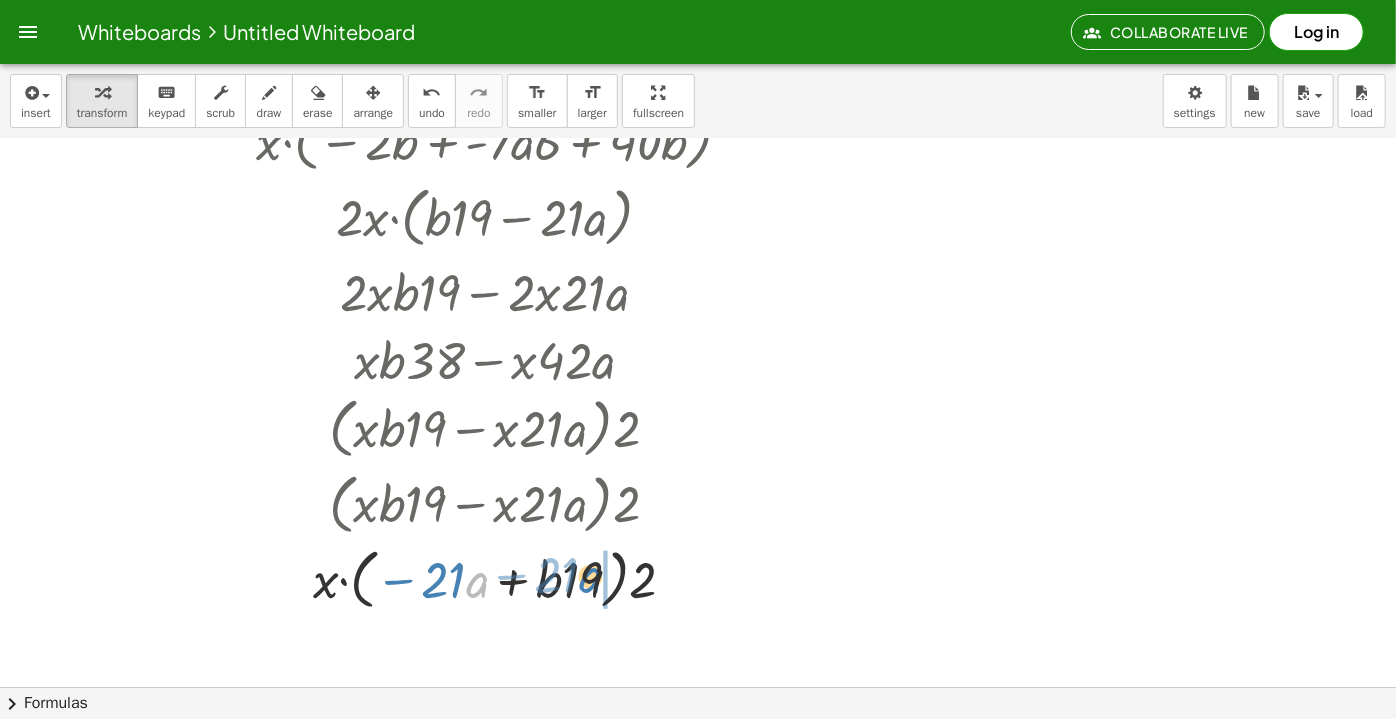 drag, startPoint x: 467, startPoint y: 588, endPoint x: 580, endPoint y: 583, distance: 113.110565 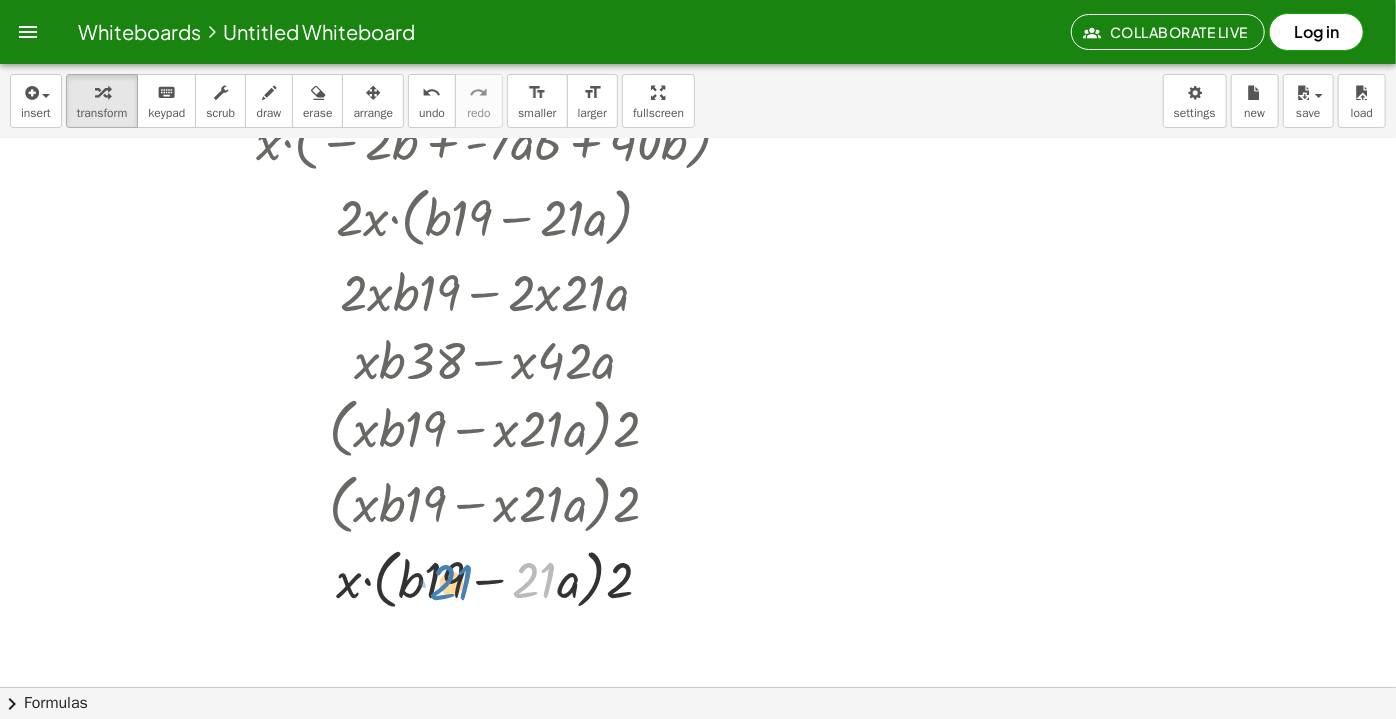 drag, startPoint x: 518, startPoint y: 574, endPoint x: 460, endPoint y: 586, distance: 59.22837 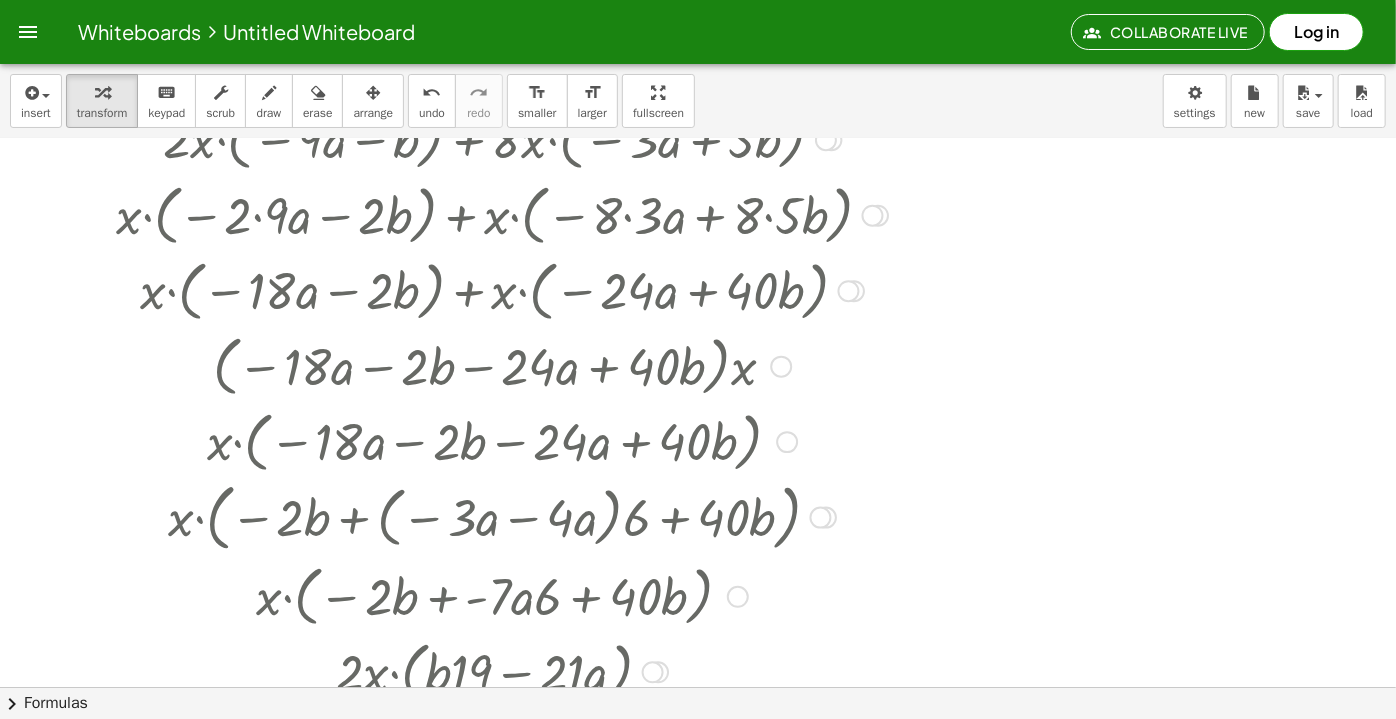 scroll, scrollTop: 0, scrollLeft: 0, axis: both 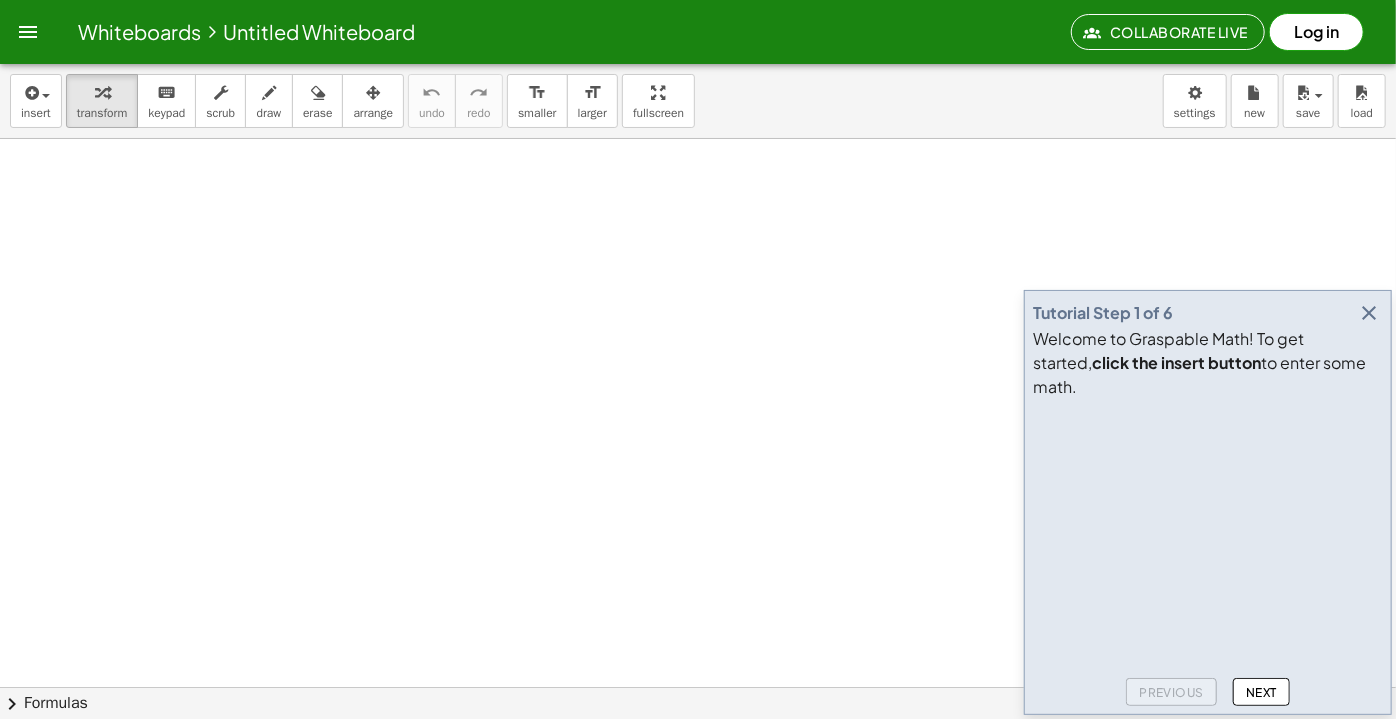 click at bounding box center (1369, 313) 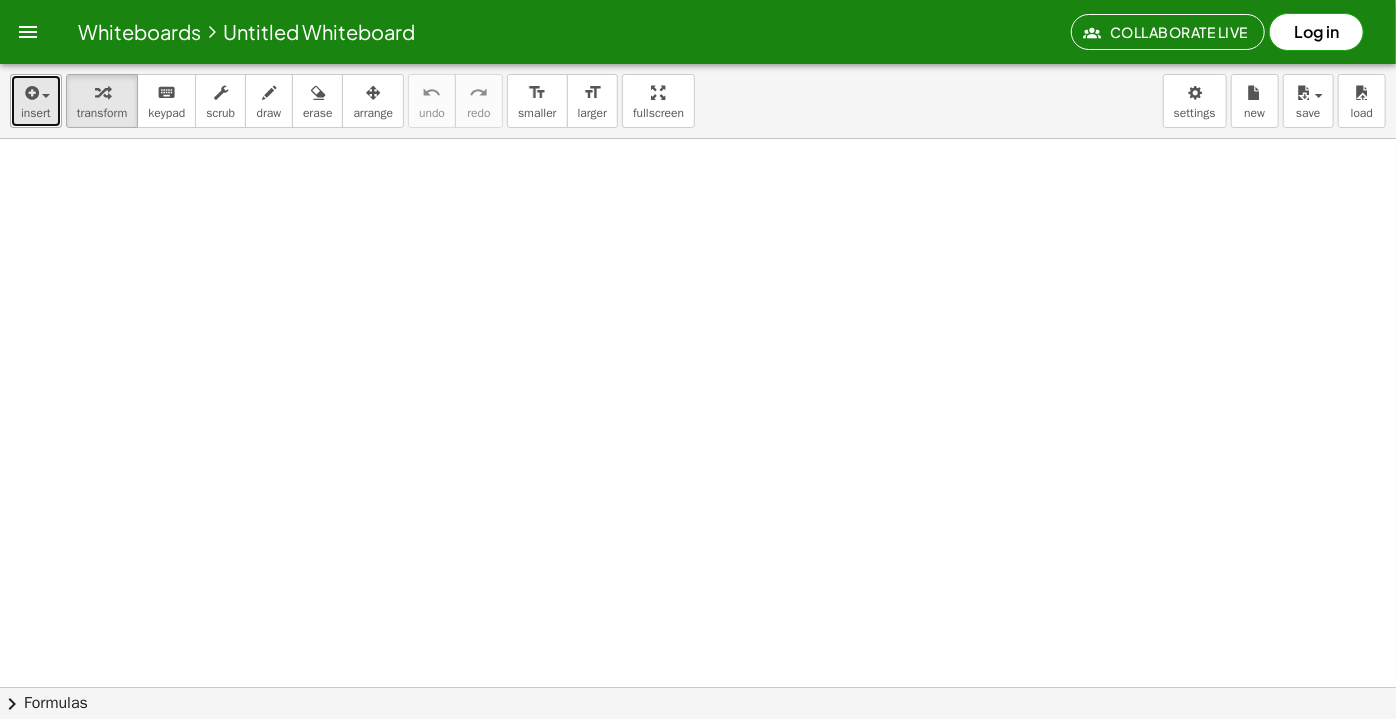 click on "insert" at bounding box center [36, 113] 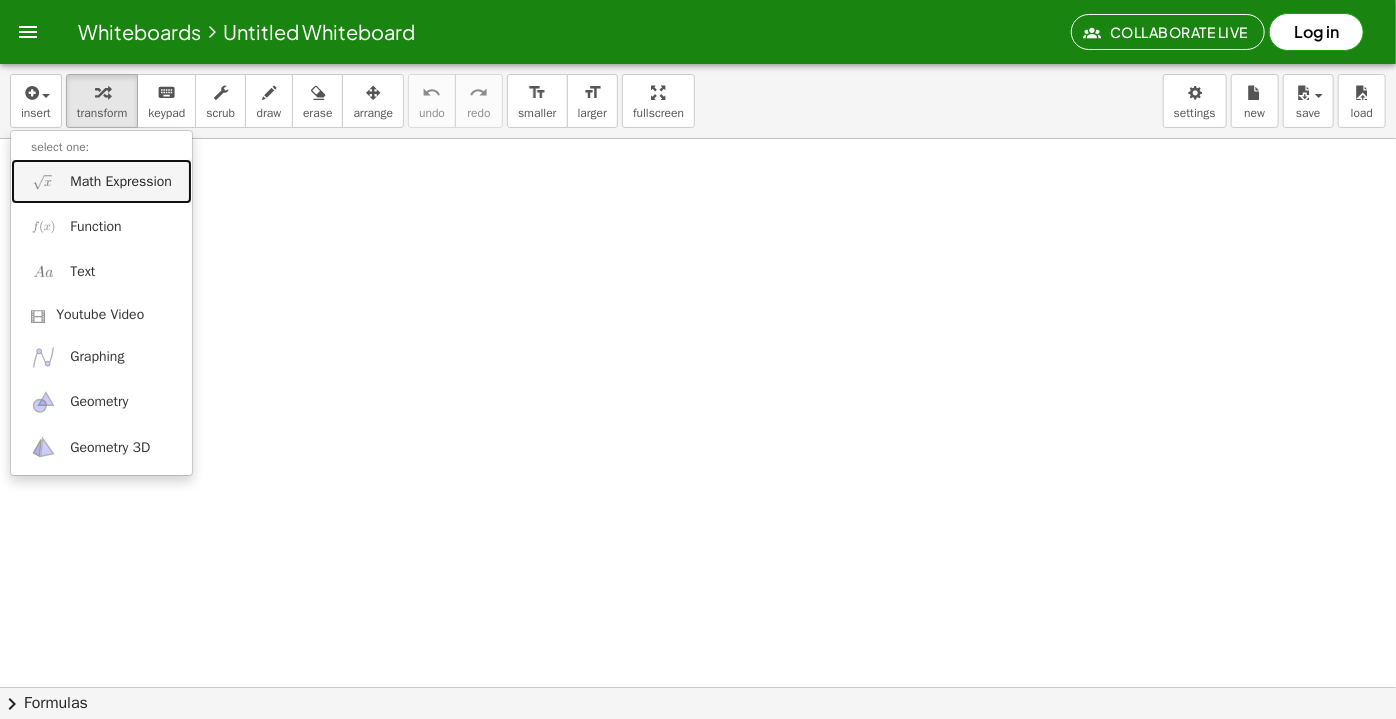 click on "Math Expression" at bounding box center [101, 181] 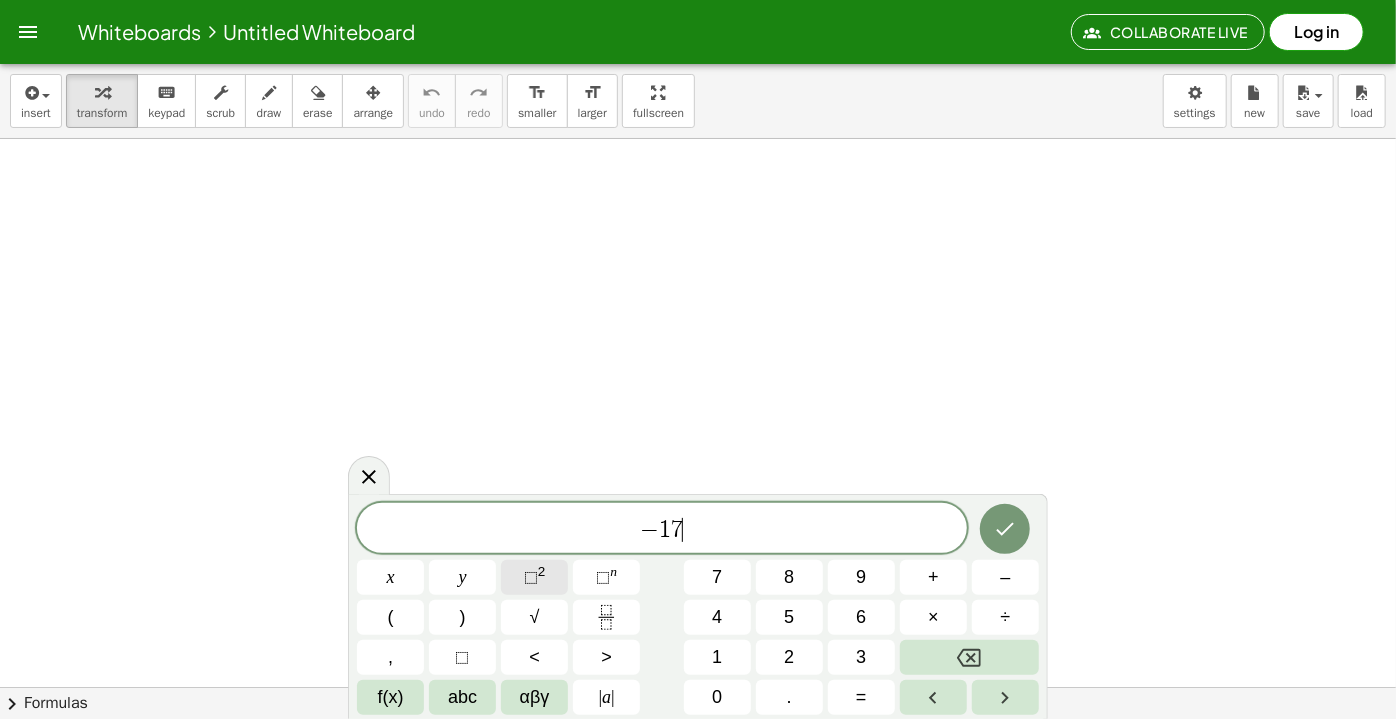 click on "⬚ 2" at bounding box center (534, 577) 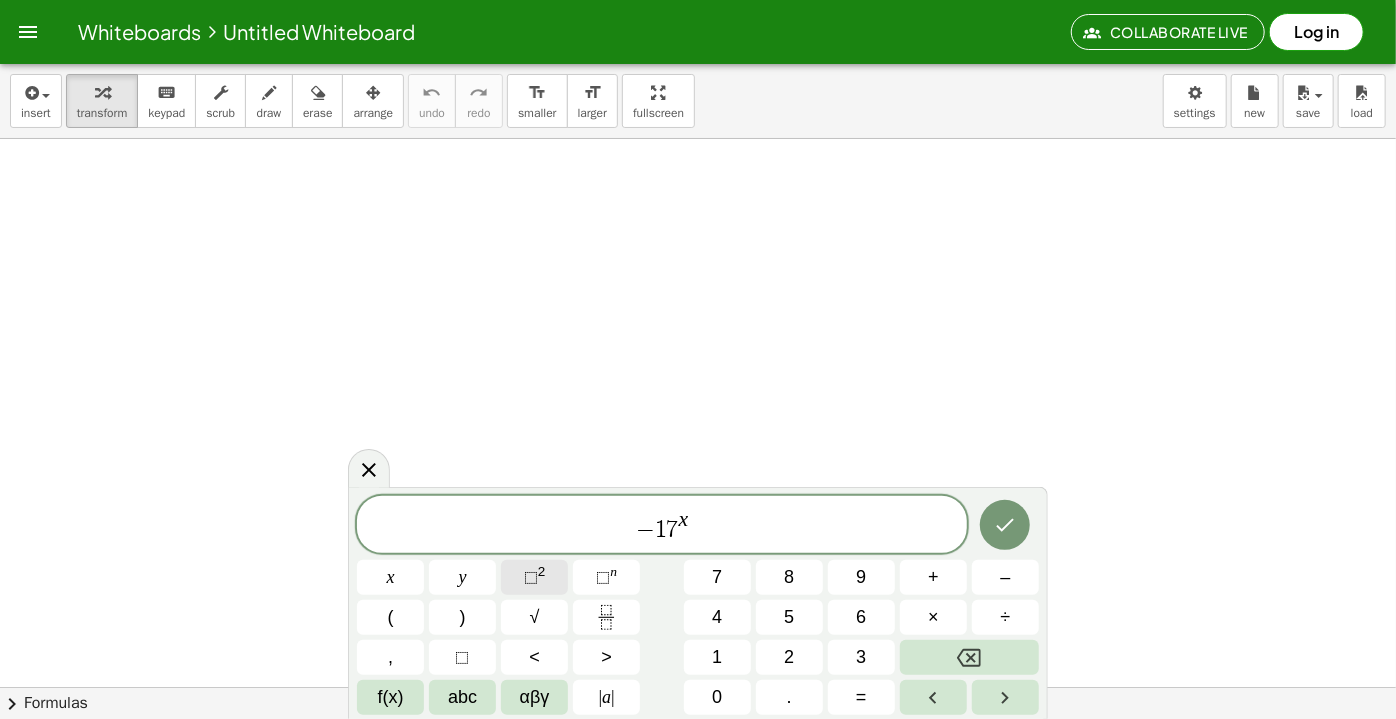 click on "2" at bounding box center (542, 571) 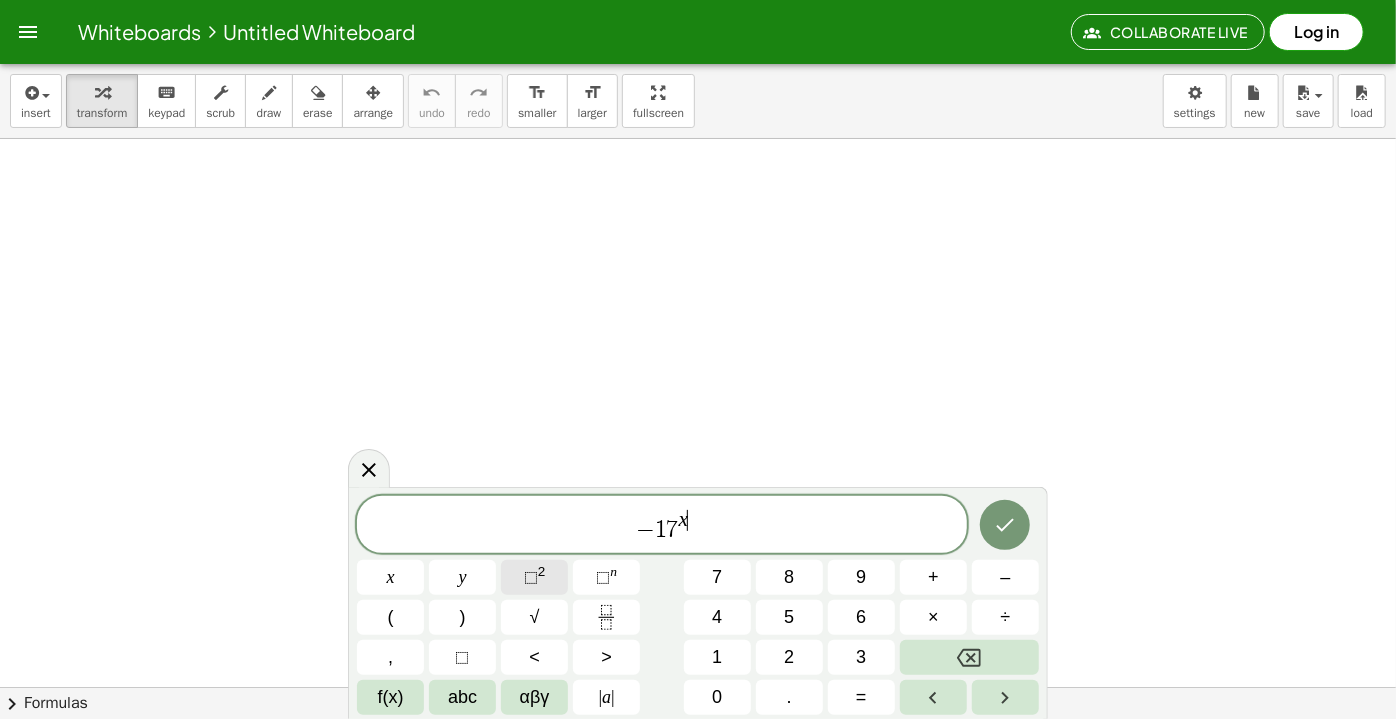 click on "⬚ 2" at bounding box center (534, 577) 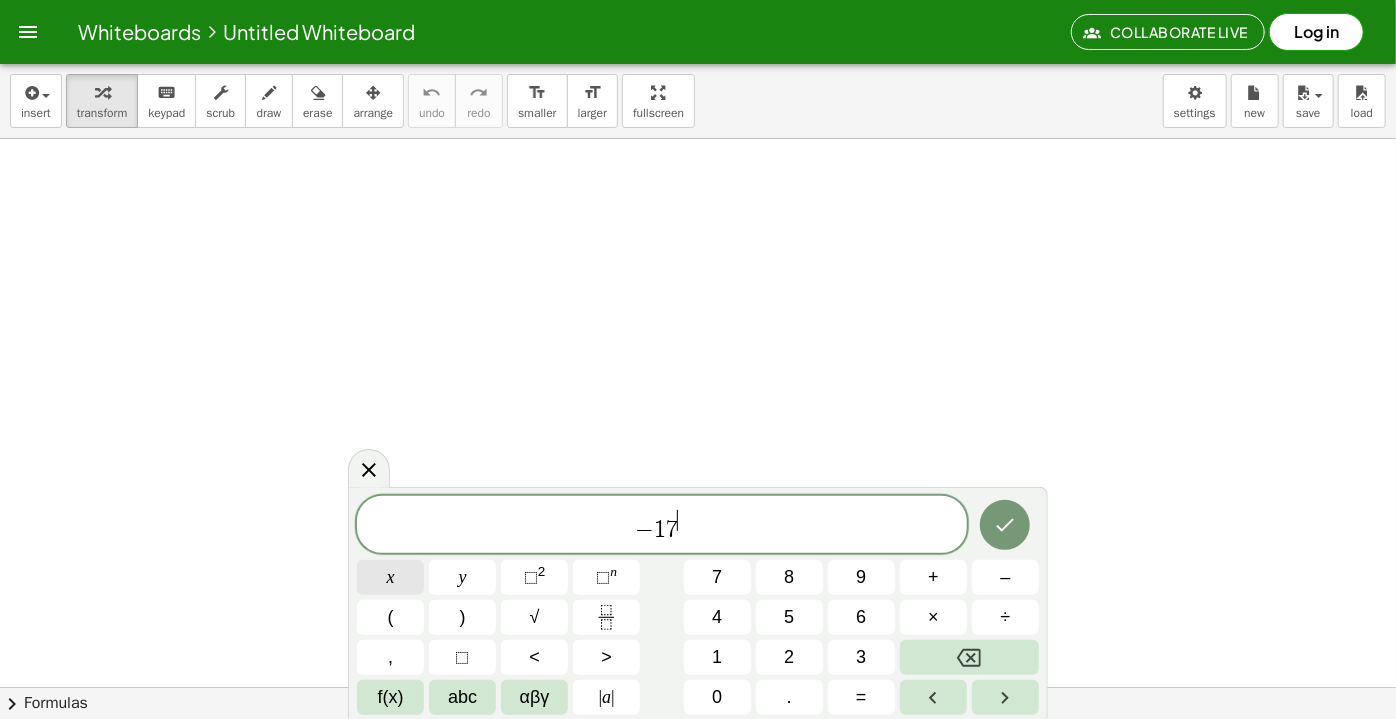 click on "x" at bounding box center [390, 577] 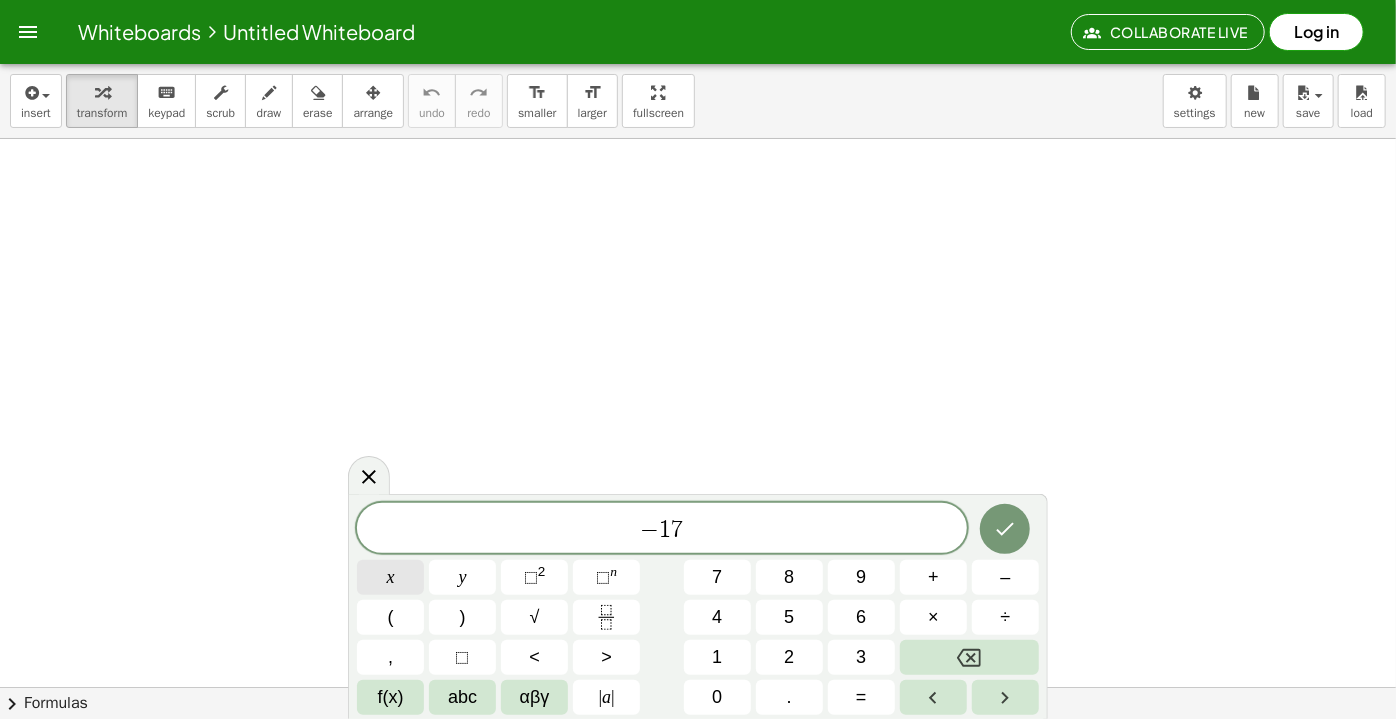 click on "x" at bounding box center (390, 577) 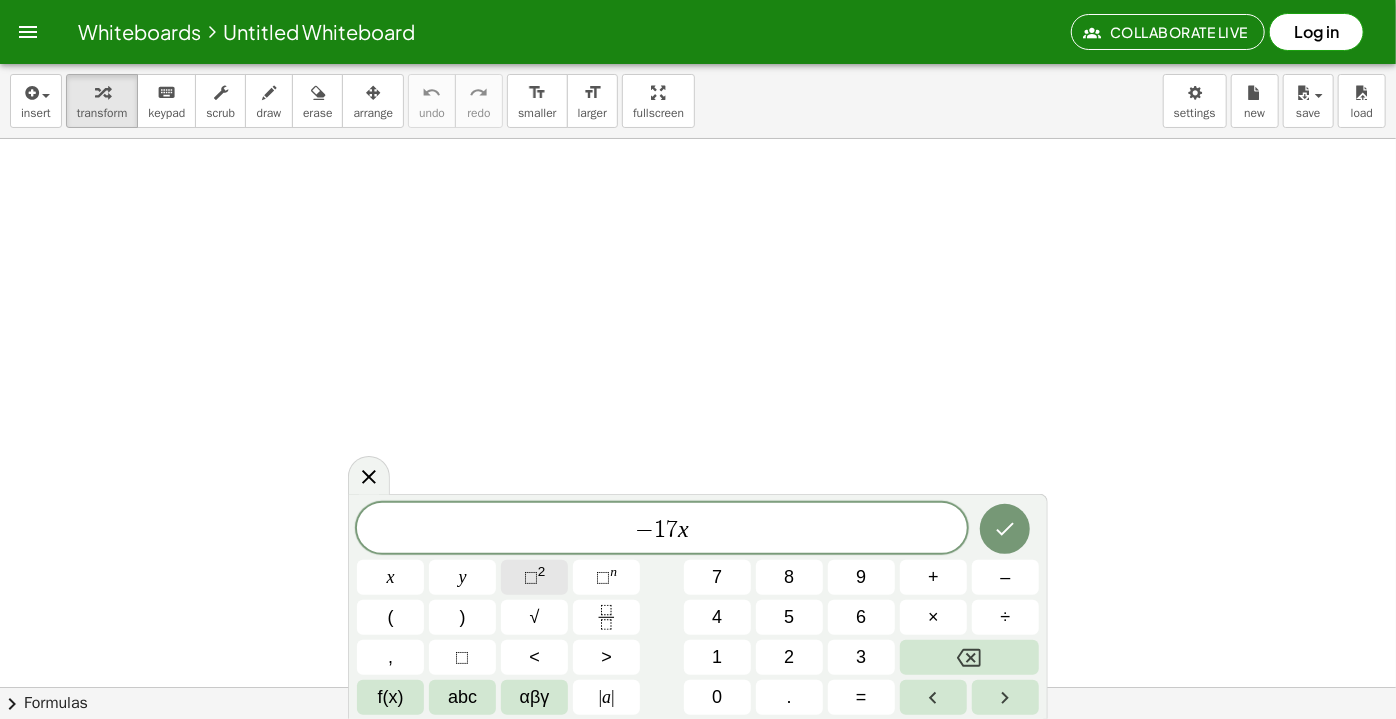 click on "⬚" at bounding box center (531, 577) 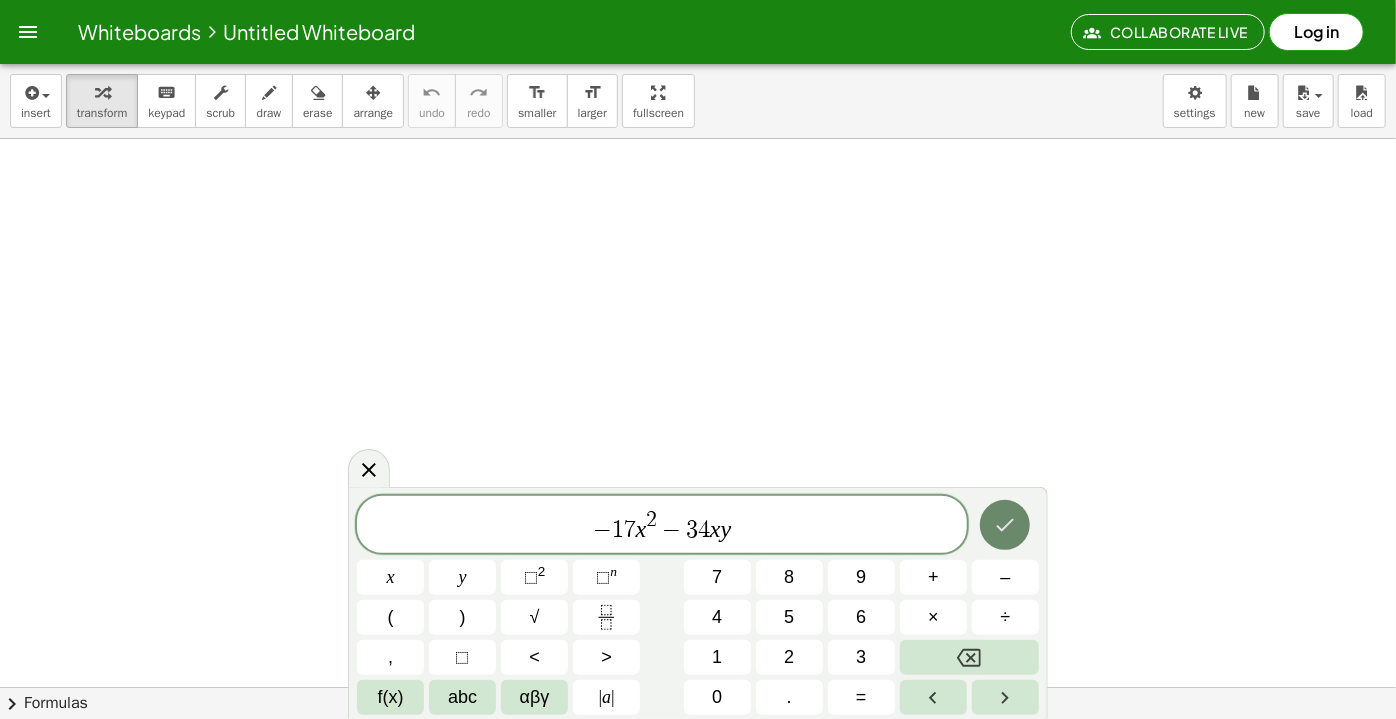 click 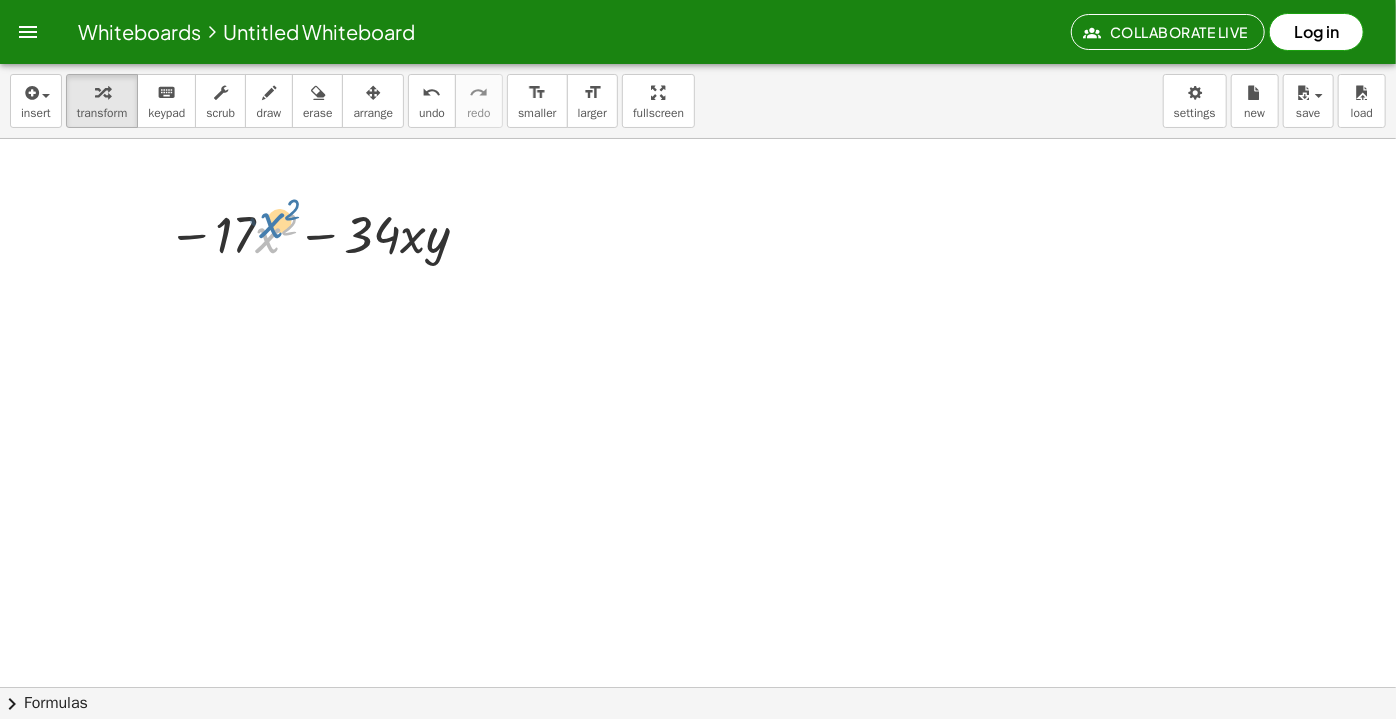 click at bounding box center (322, 233) 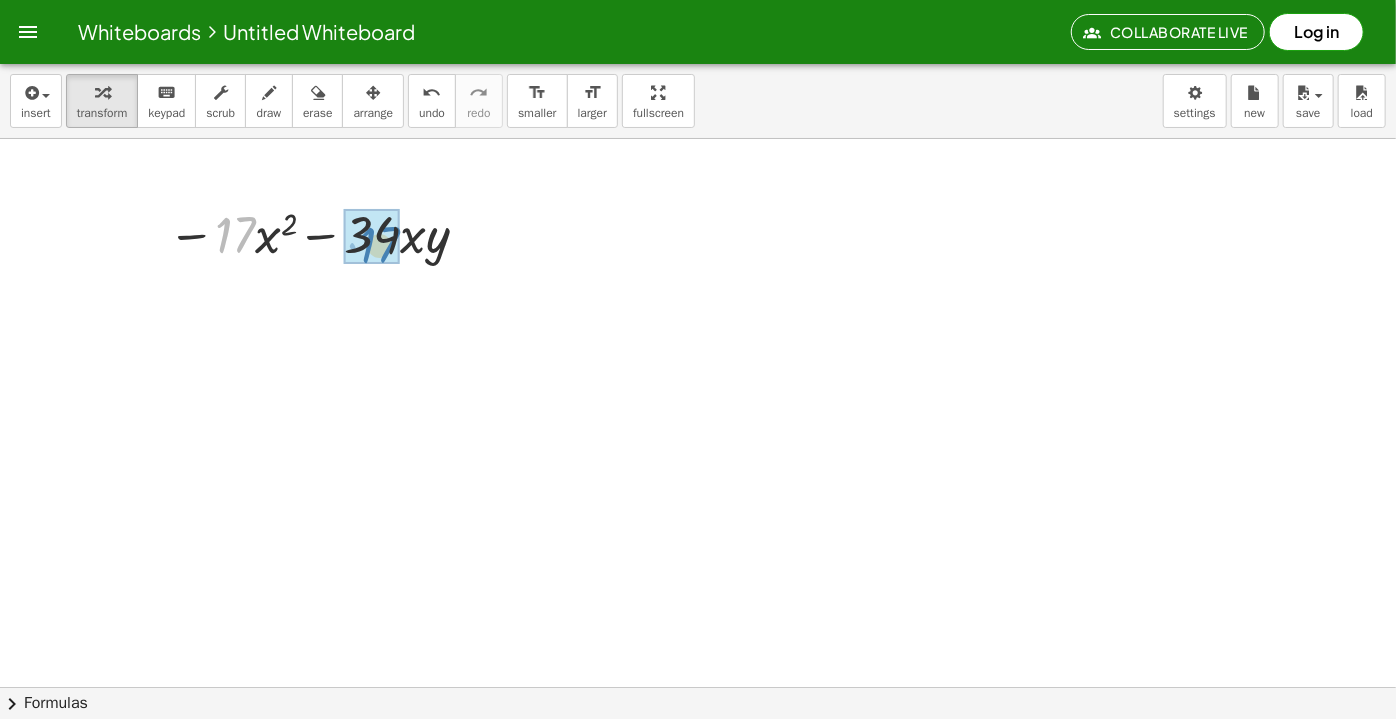 drag, startPoint x: 228, startPoint y: 236, endPoint x: 373, endPoint y: 246, distance: 145.34442 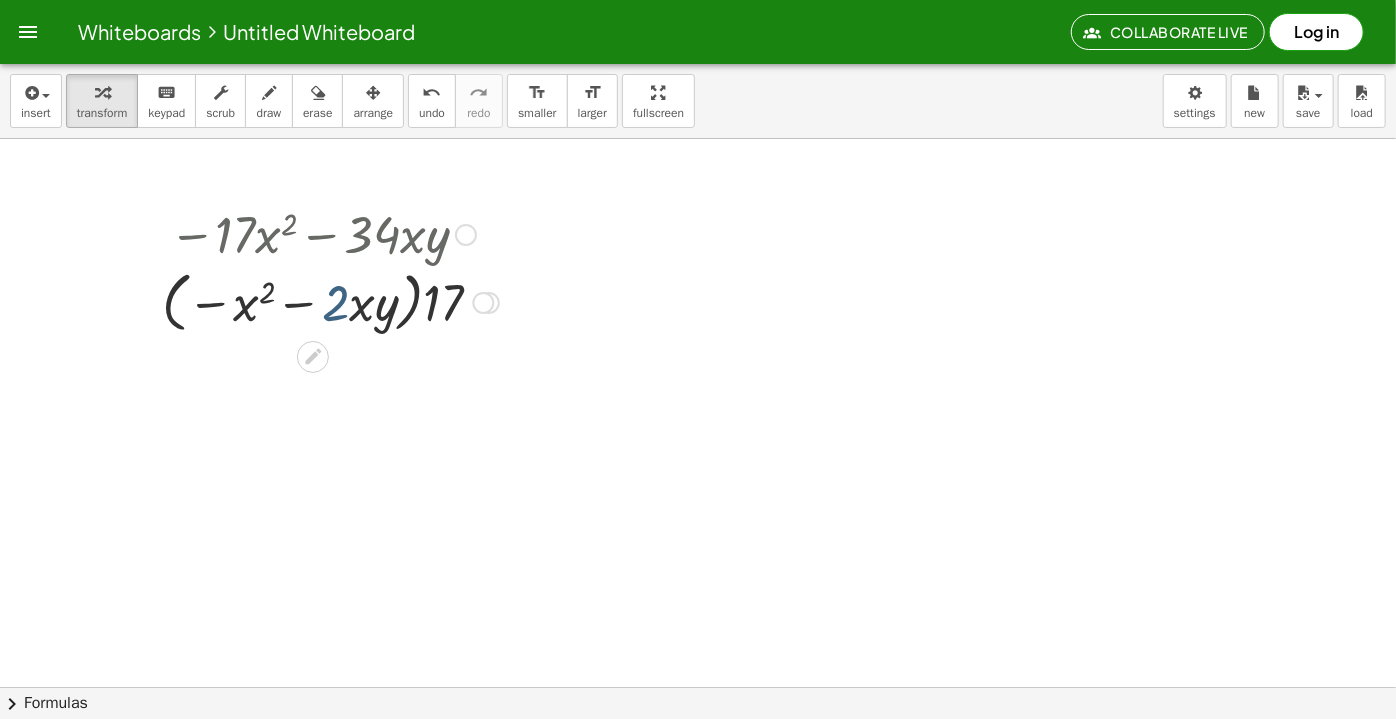 click at bounding box center (330, 301) 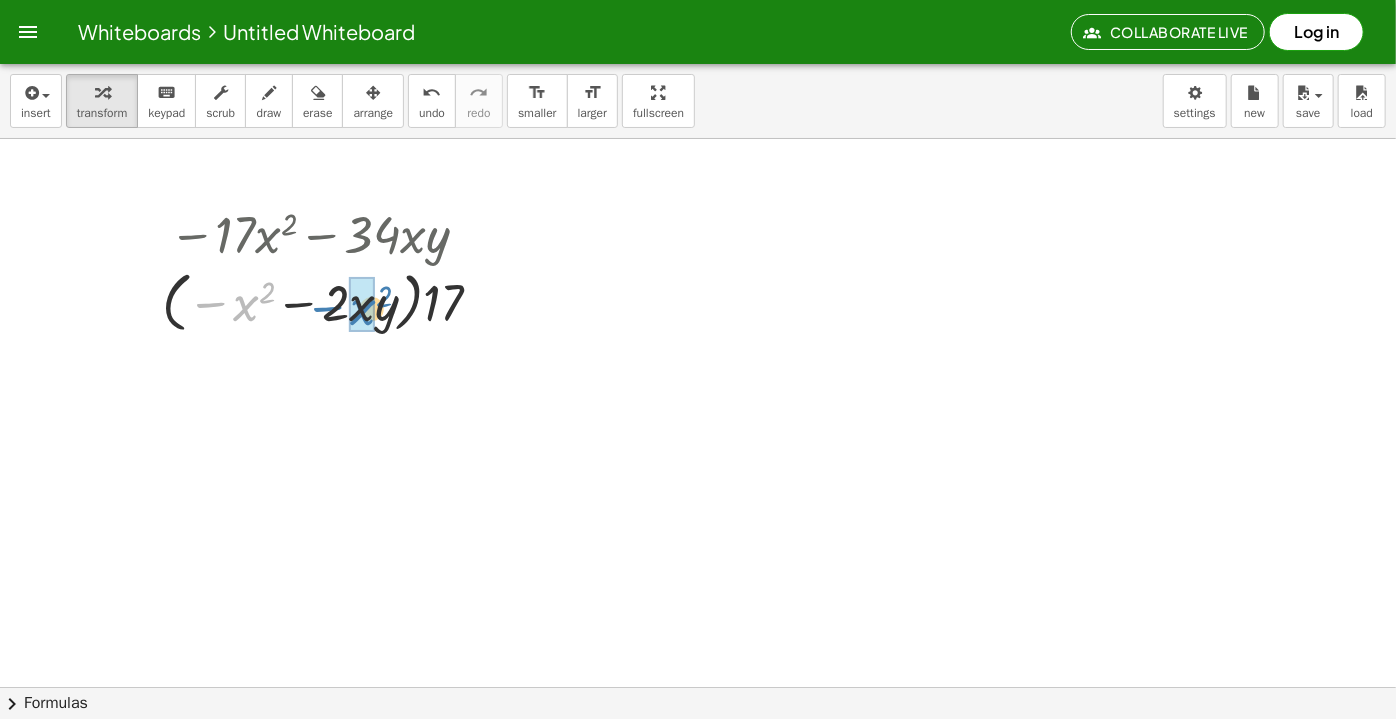 drag, startPoint x: 245, startPoint y: 303, endPoint x: 361, endPoint y: 307, distance: 116.06895 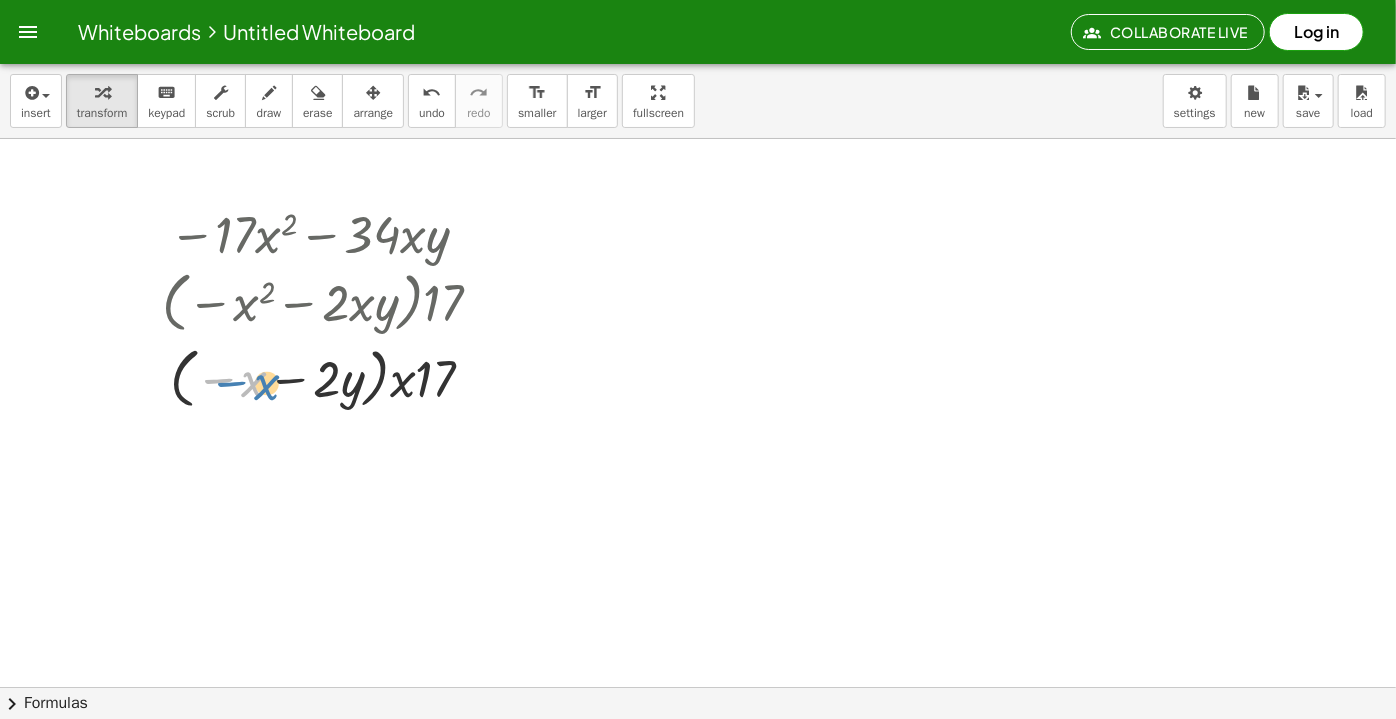 drag, startPoint x: 251, startPoint y: 380, endPoint x: 262, endPoint y: 384, distance: 11.7046995 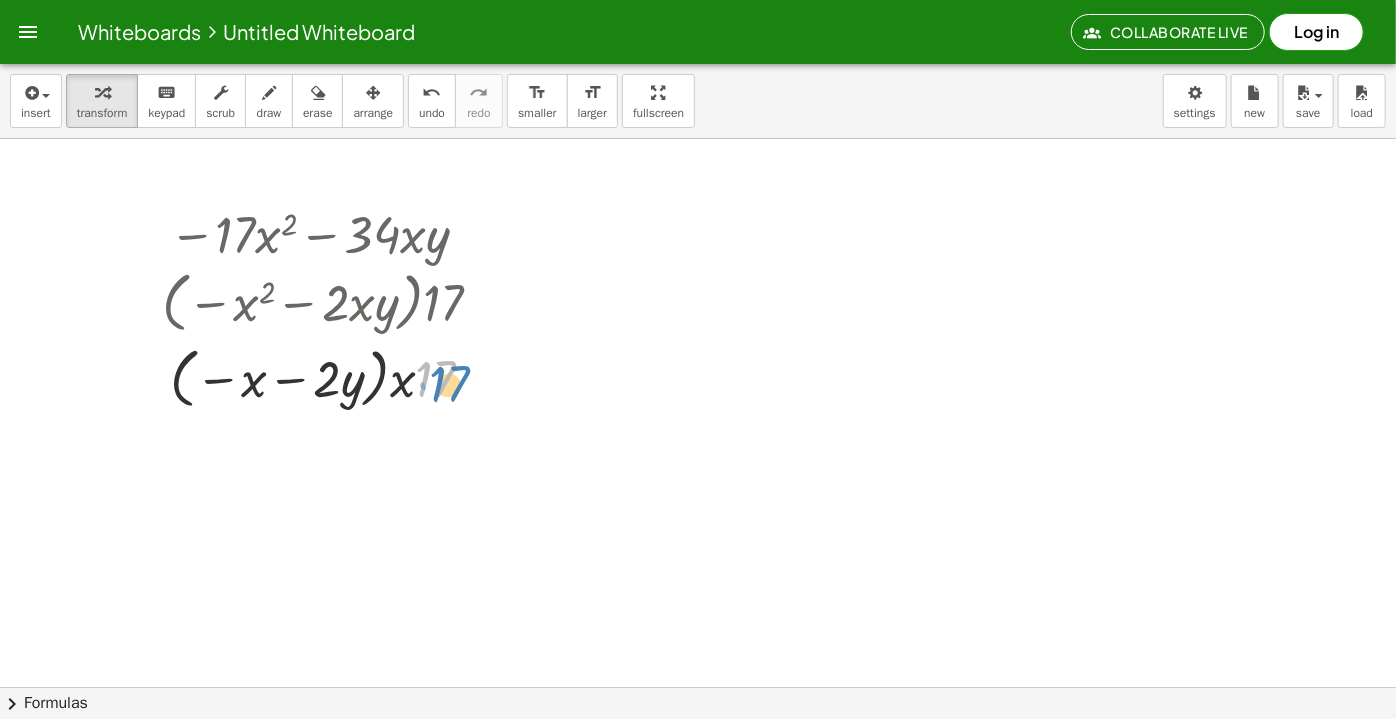 drag, startPoint x: 429, startPoint y: 375, endPoint x: 449, endPoint y: 380, distance: 20.615528 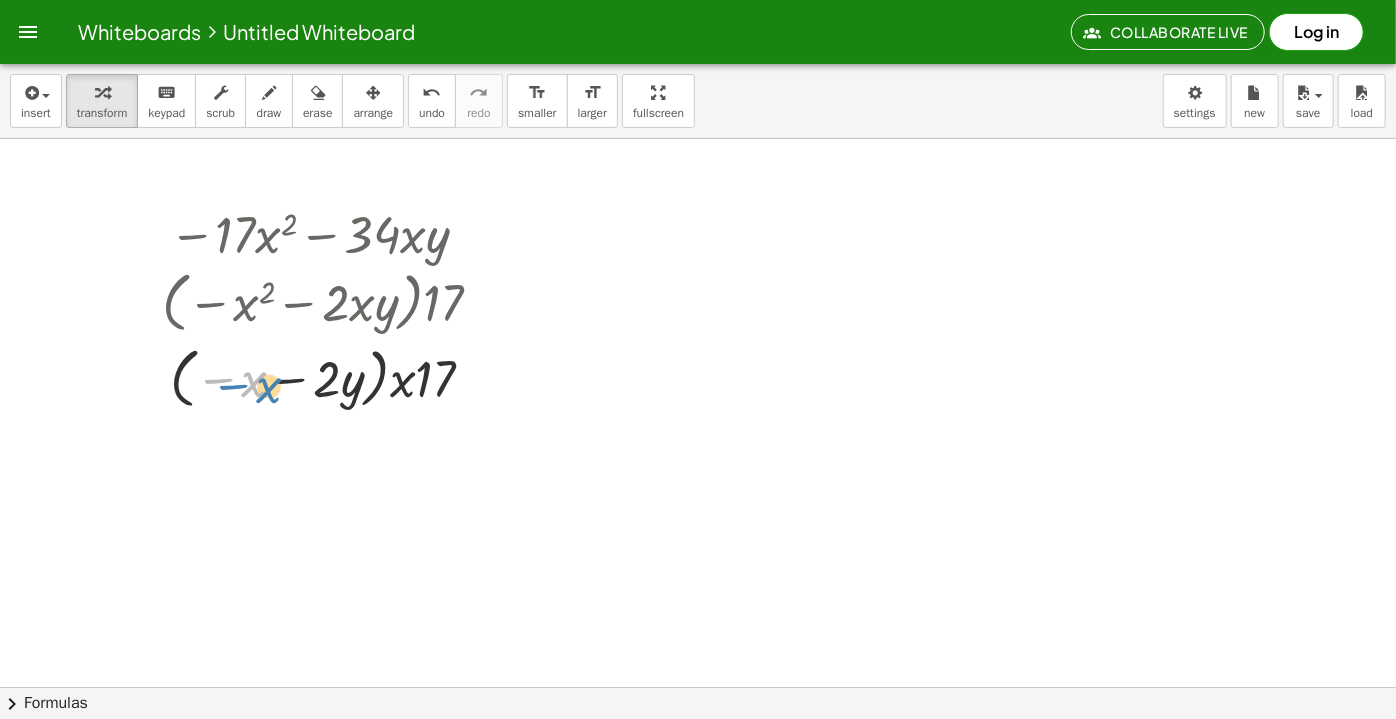 click at bounding box center [330, 377] 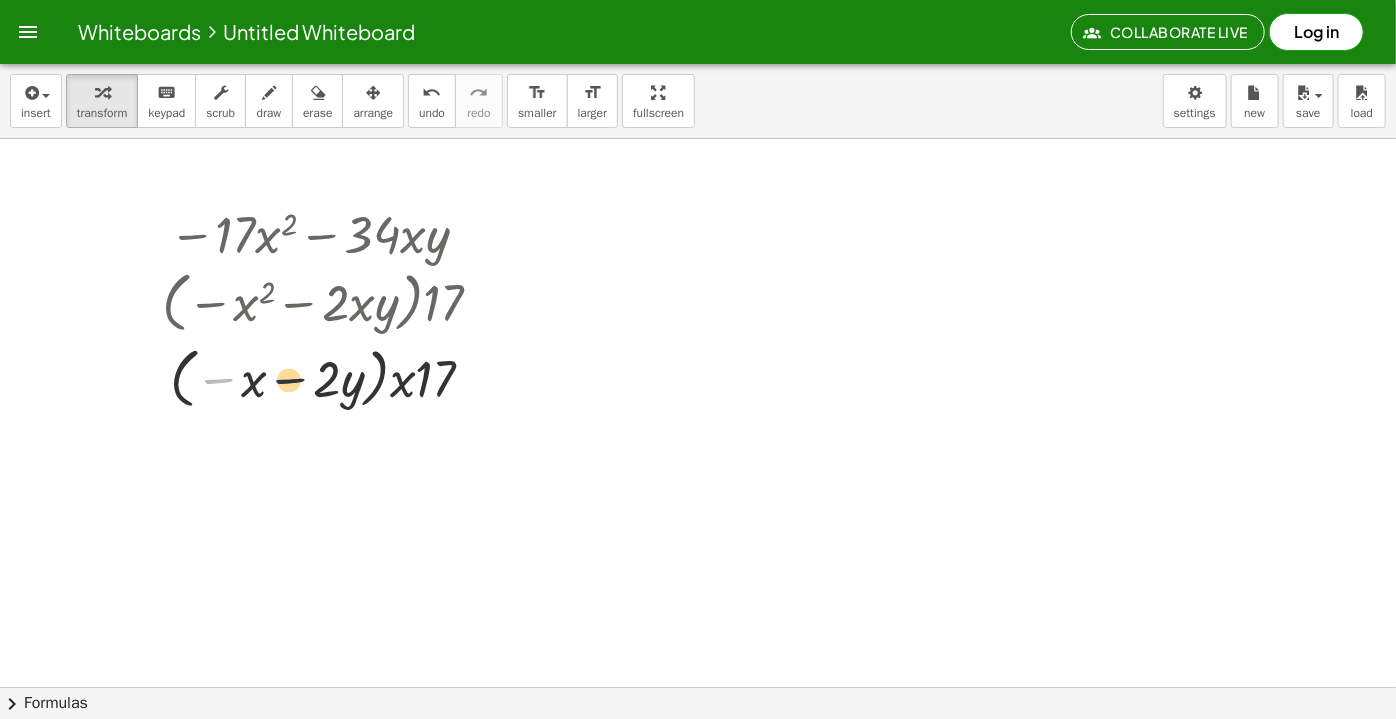 drag, startPoint x: 209, startPoint y: 377, endPoint x: 280, endPoint y: 377, distance: 71 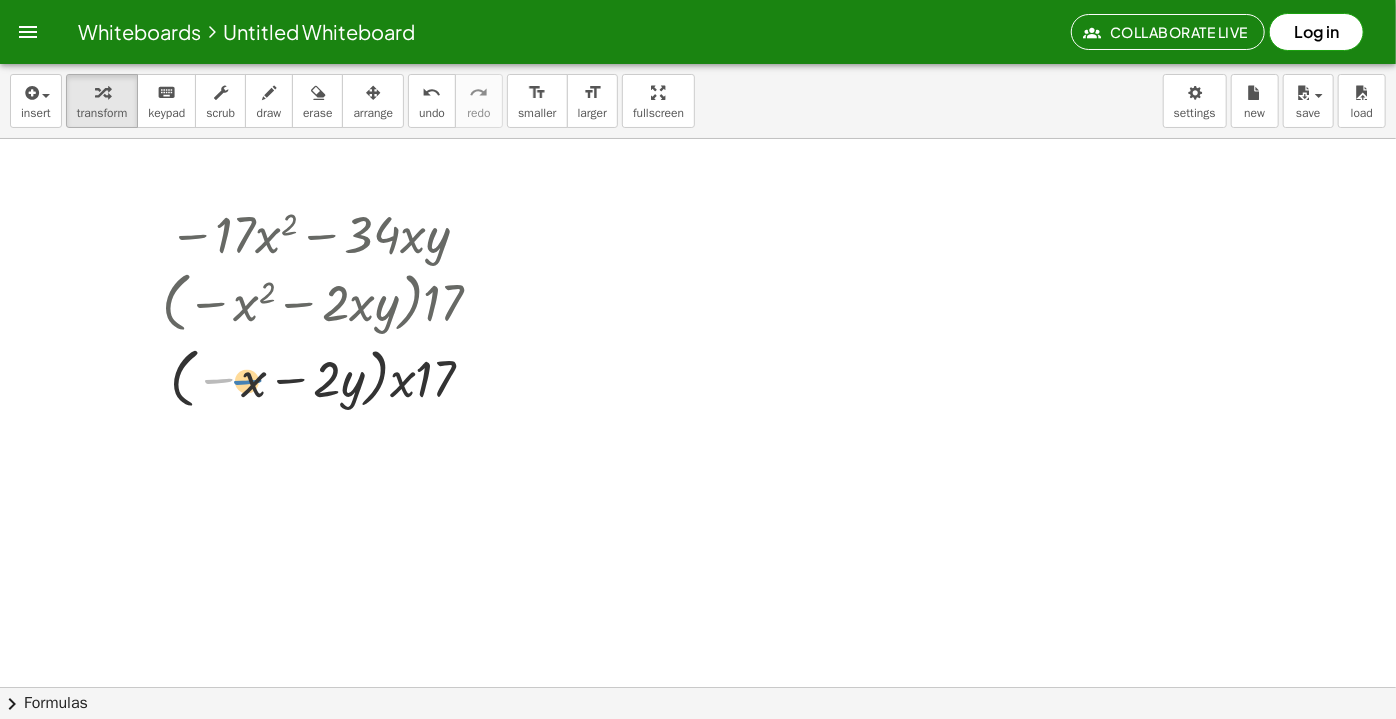 drag, startPoint x: 210, startPoint y: 381, endPoint x: 233, endPoint y: 381, distance: 23 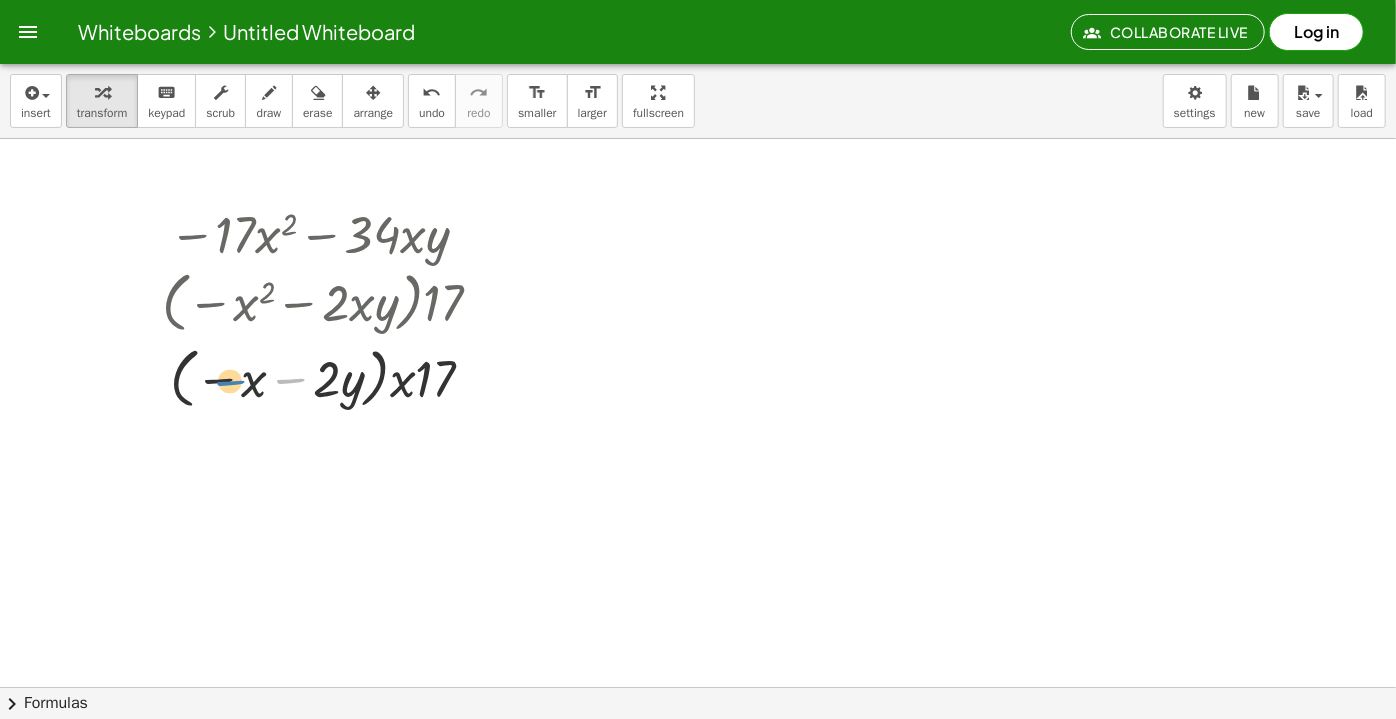 drag, startPoint x: 282, startPoint y: 380, endPoint x: 221, endPoint y: 381, distance: 61.008198 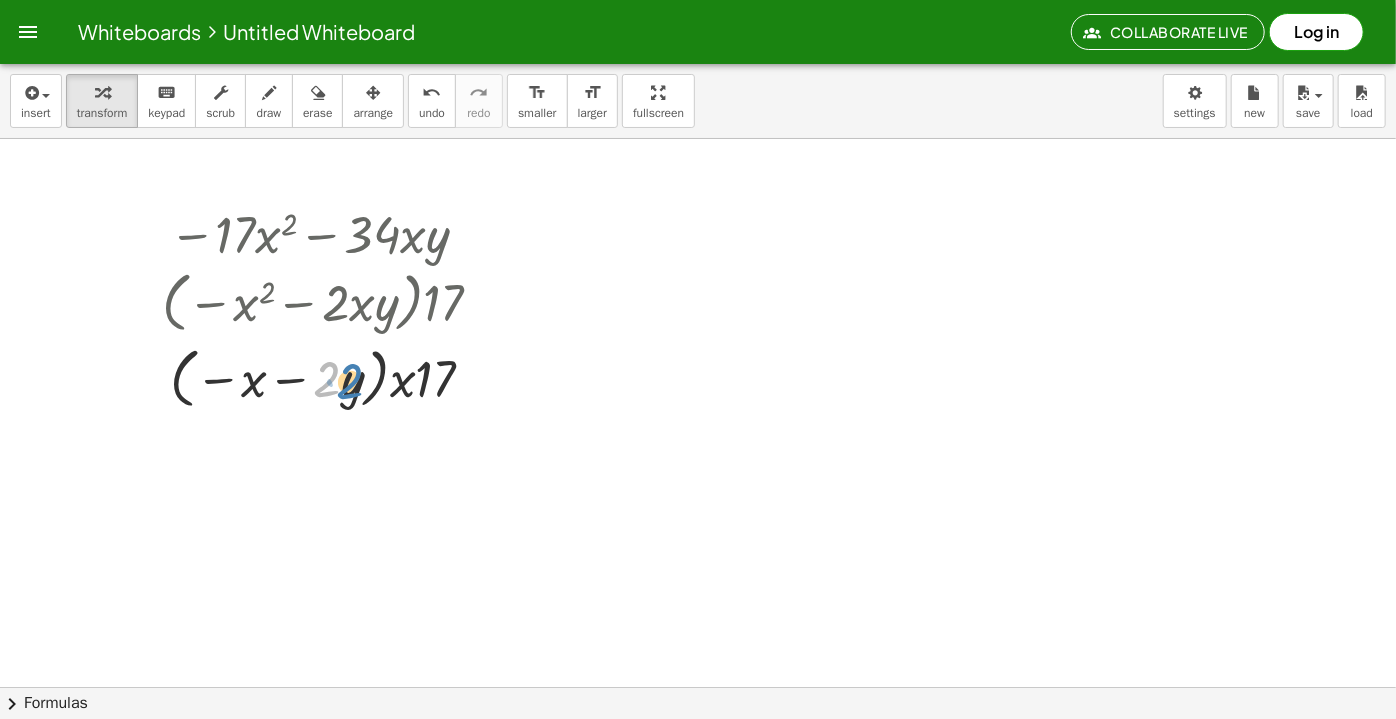 drag, startPoint x: 325, startPoint y: 367, endPoint x: 339, endPoint y: 367, distance: 14 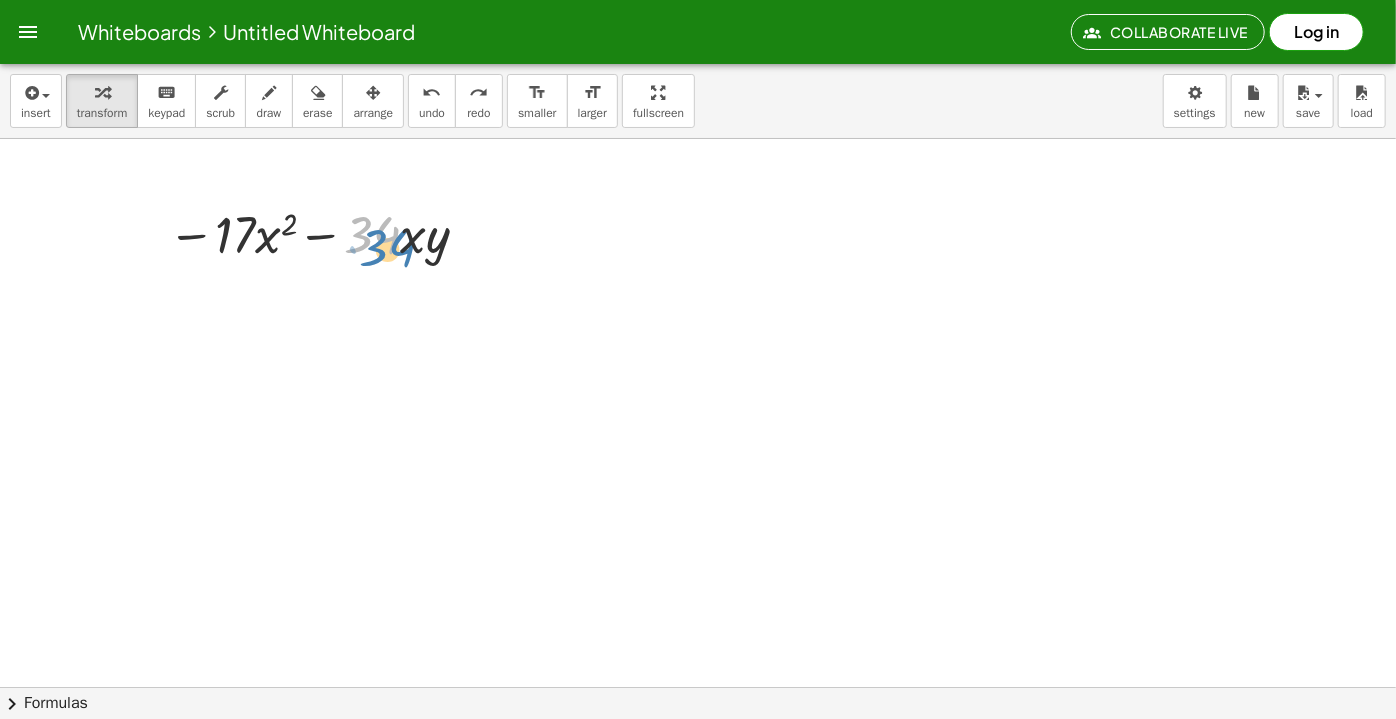 drag, startPoint x: 371, startPoint y: 228, endPoint x: 381, endPoint y: 236, distance: 12.806249 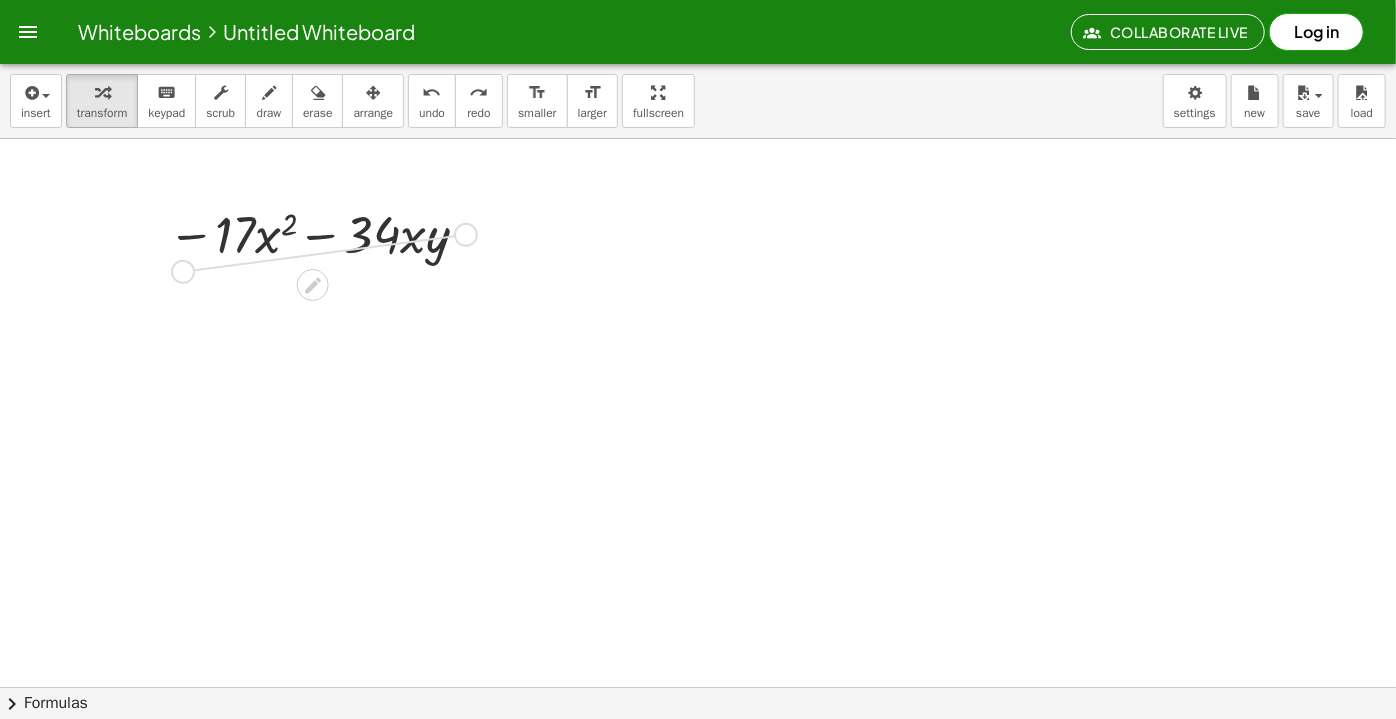 drag, startPoint x: 466, startPoint y: 237, endPoint x: 175, endPoint y: 284, distance: 294.7711 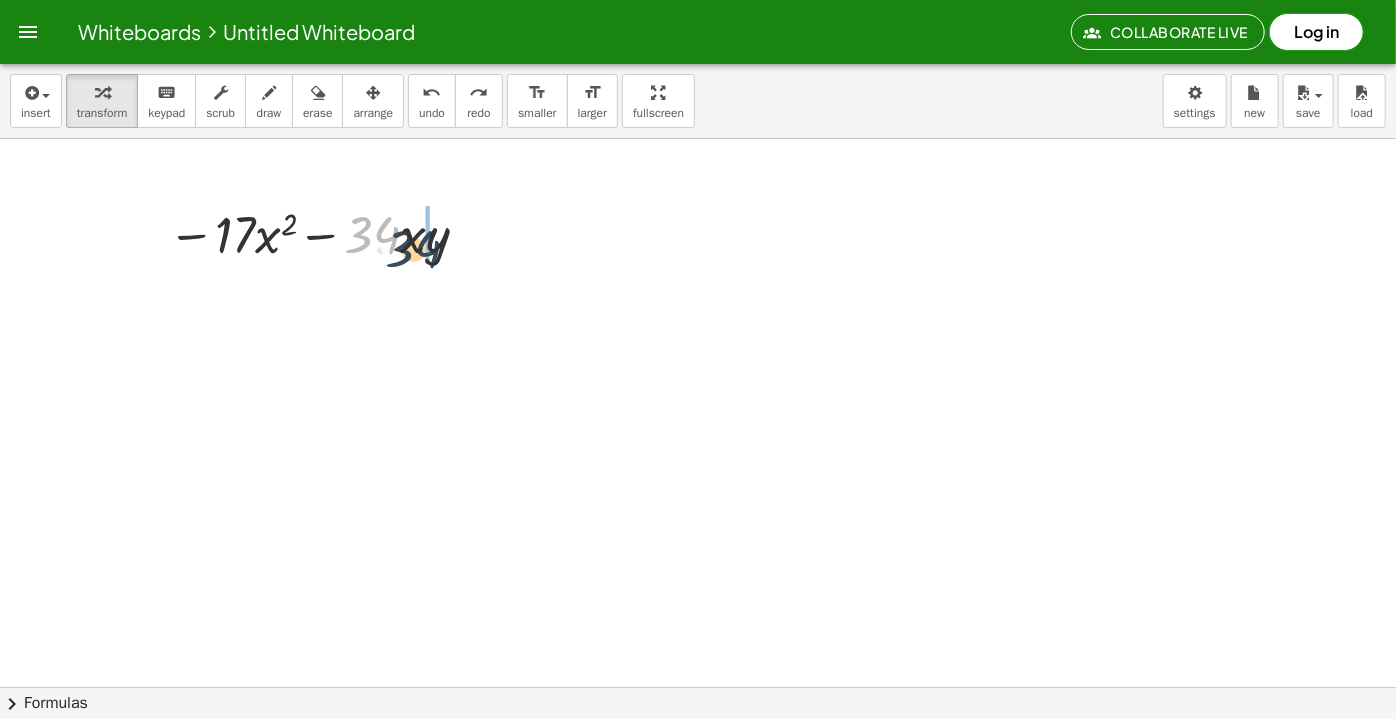 drag, startPoint x: 363, startPoint y: 228, endPoint x: 373, endPoint y: 231, distance: 10.440307 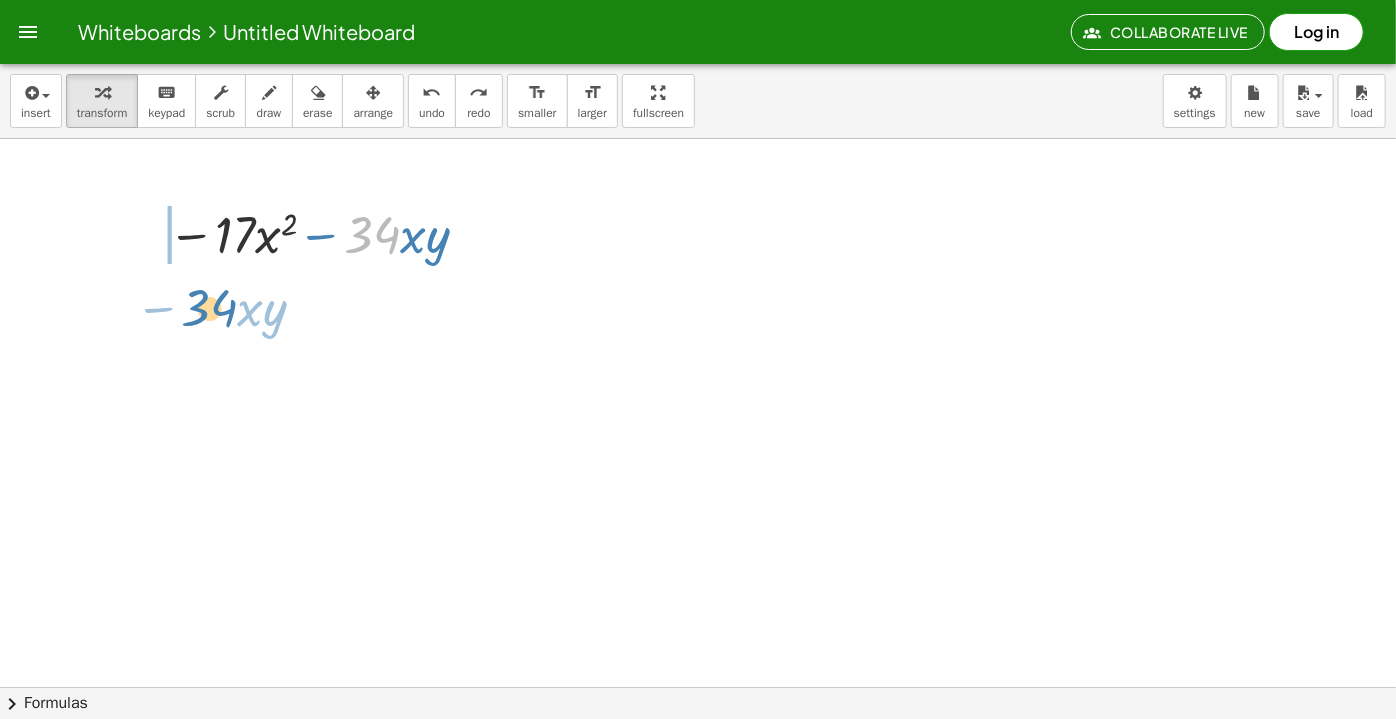 drag, startPoint x: 394, startPoint y: 230, endPoint x: 222, endPoint y: 300, distance: 185.69868 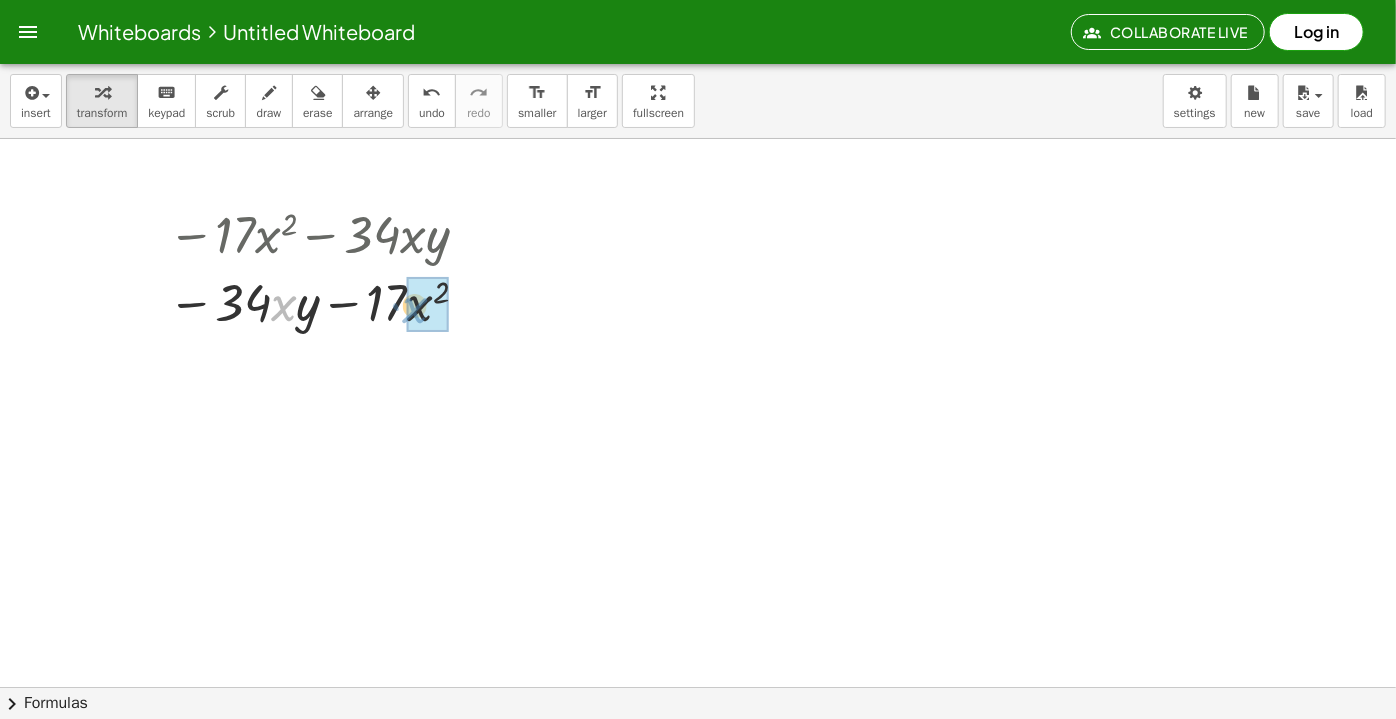 drag, startPoint x: 277, startPoint y: 309, endPoint x: 409, endPoint y: 311, distance: 132.01515 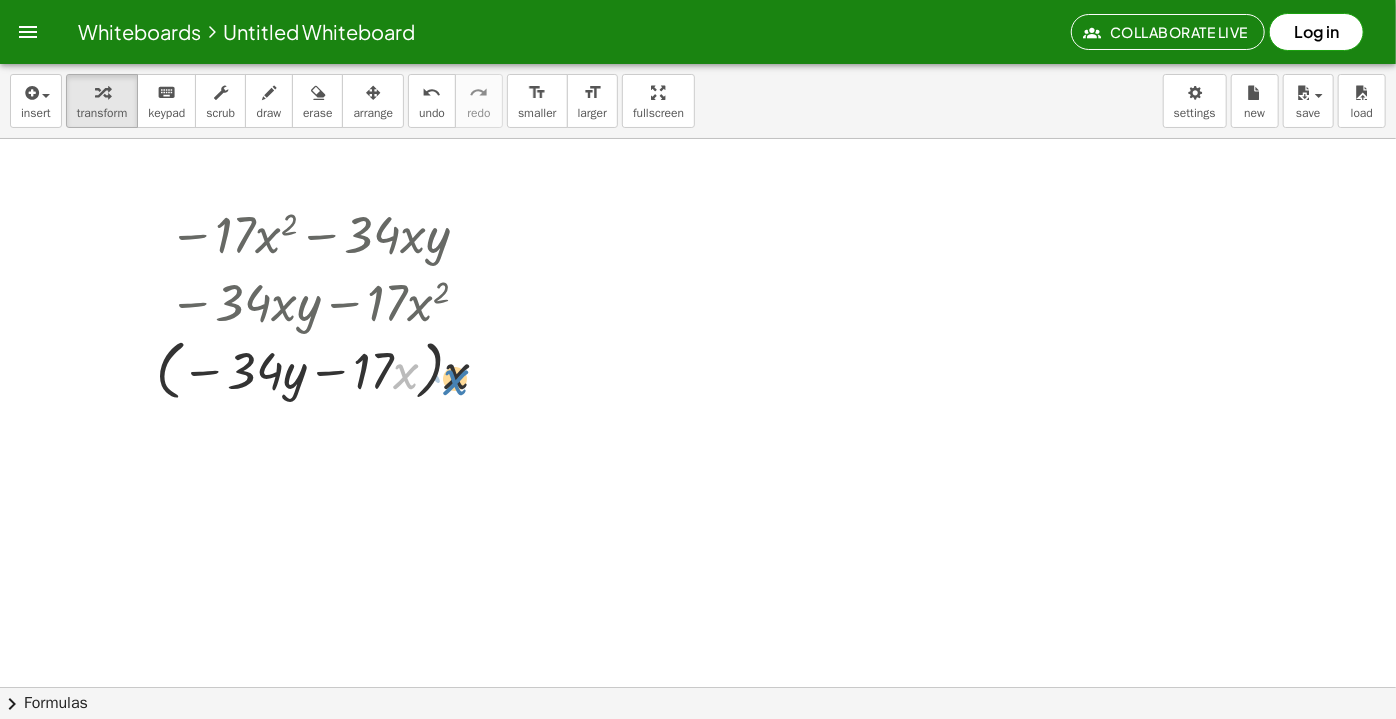 drag, startPoint x: 401, startPoint y: 375, endPoint x: 458, endPoint y: 380, distance: 57.21888 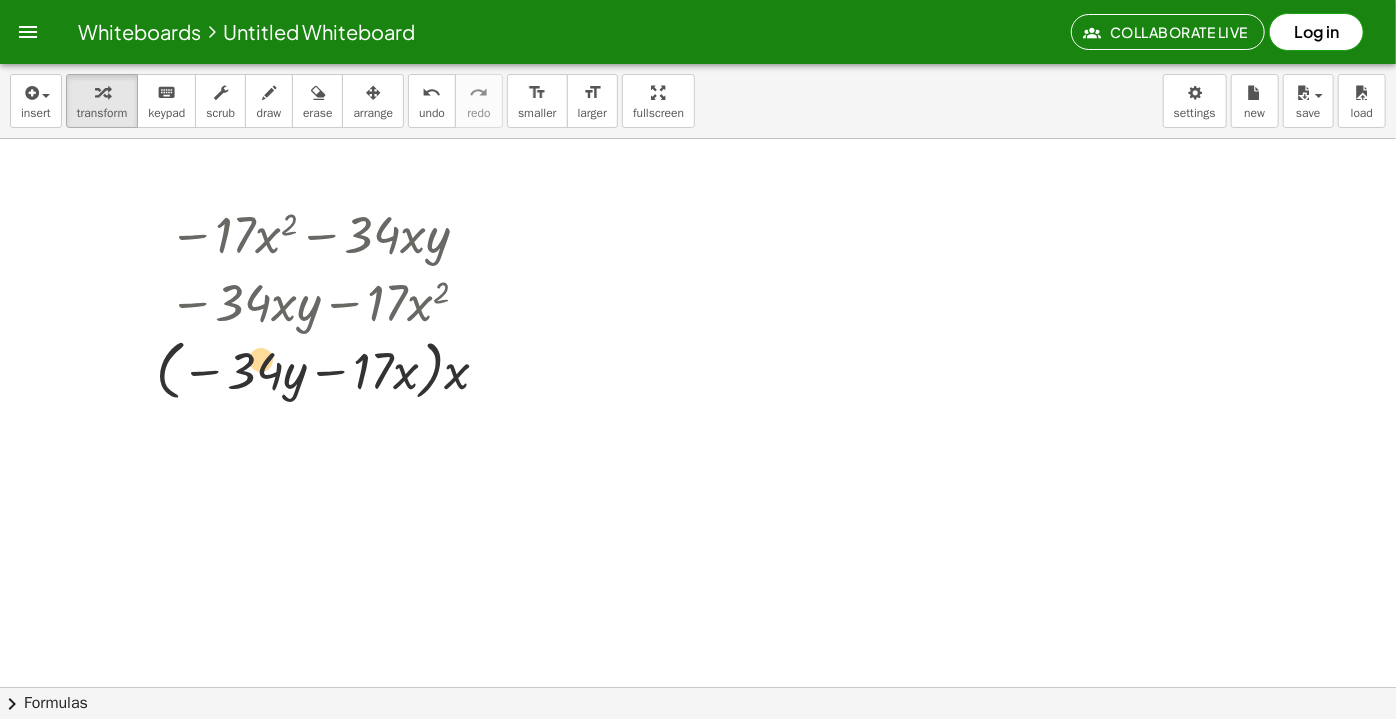 drag, startPoint x: 292, startPoint y: 372, endPoint x: 253, endPoint y: 359, distance: 41.109608 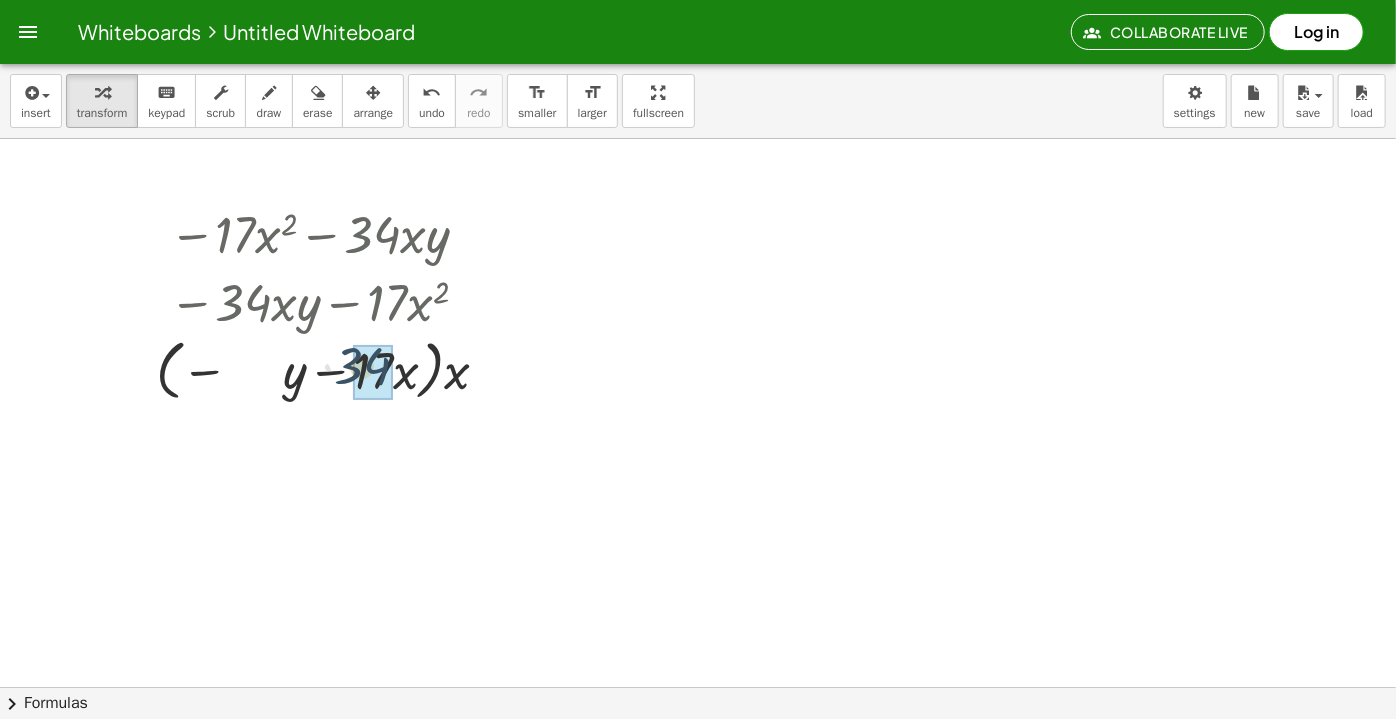 drag, startPoint x: 245, startPoint y: 369, endPoint x: 362, endPoint y: 362, distance: 117.20921 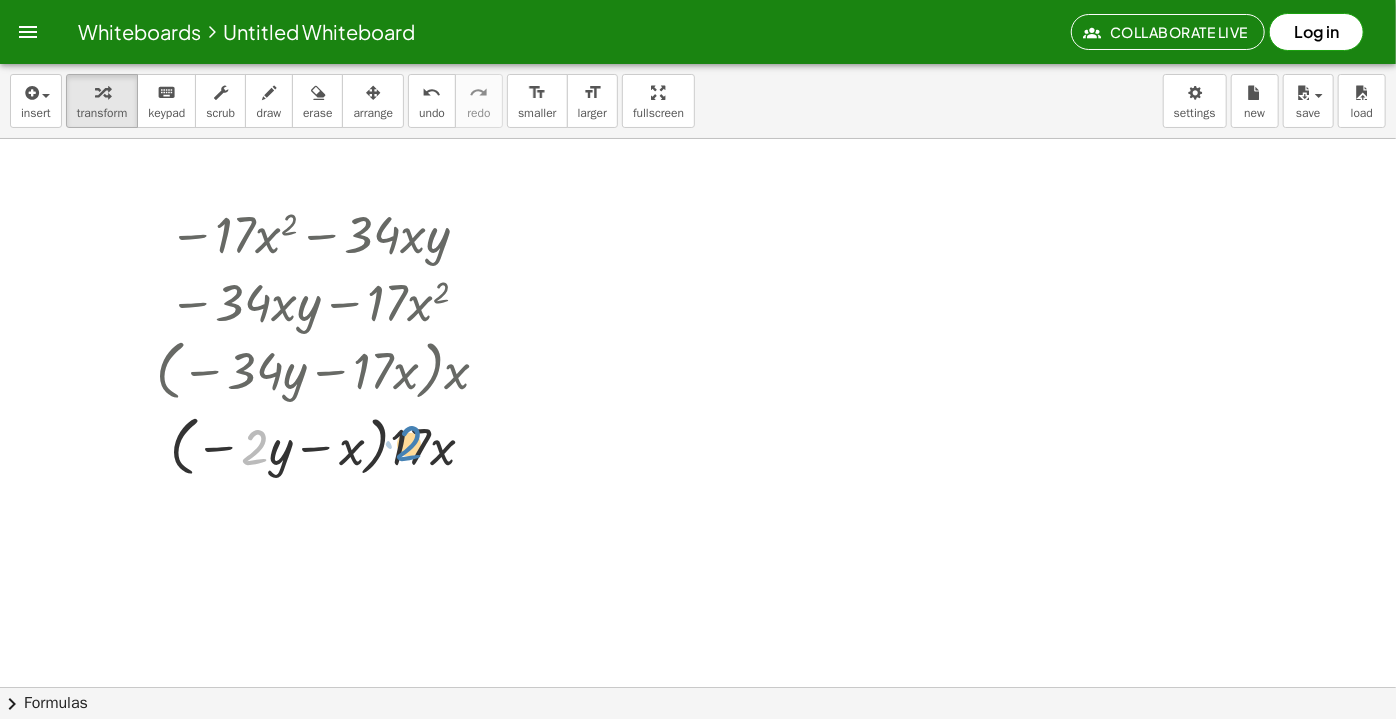 drag, startPoint x: 260, startPoint y: 447, endPoint x: 312, endPoint y: 438, distance: 52.773098 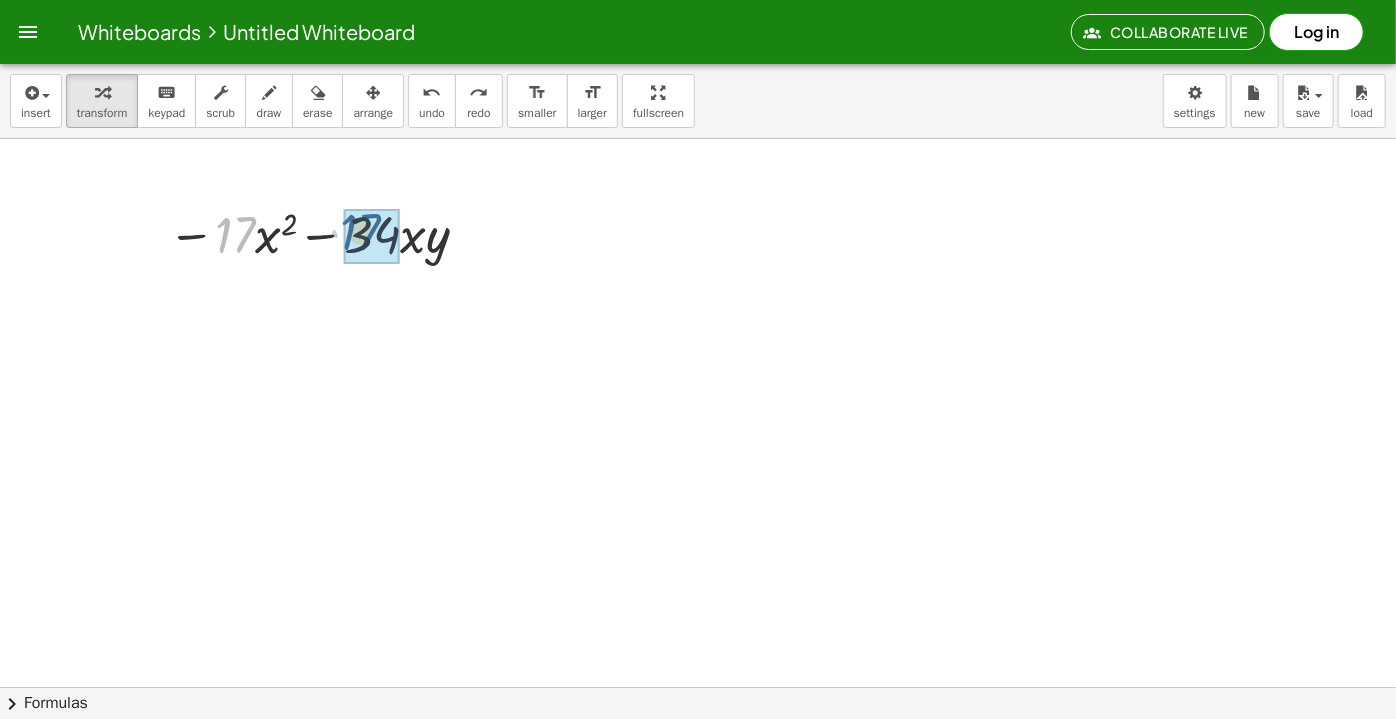 drag, startPoint x: 233, startPoint y: 228, endPoint x: 365, endPoint y: 223, distance: 132.09467 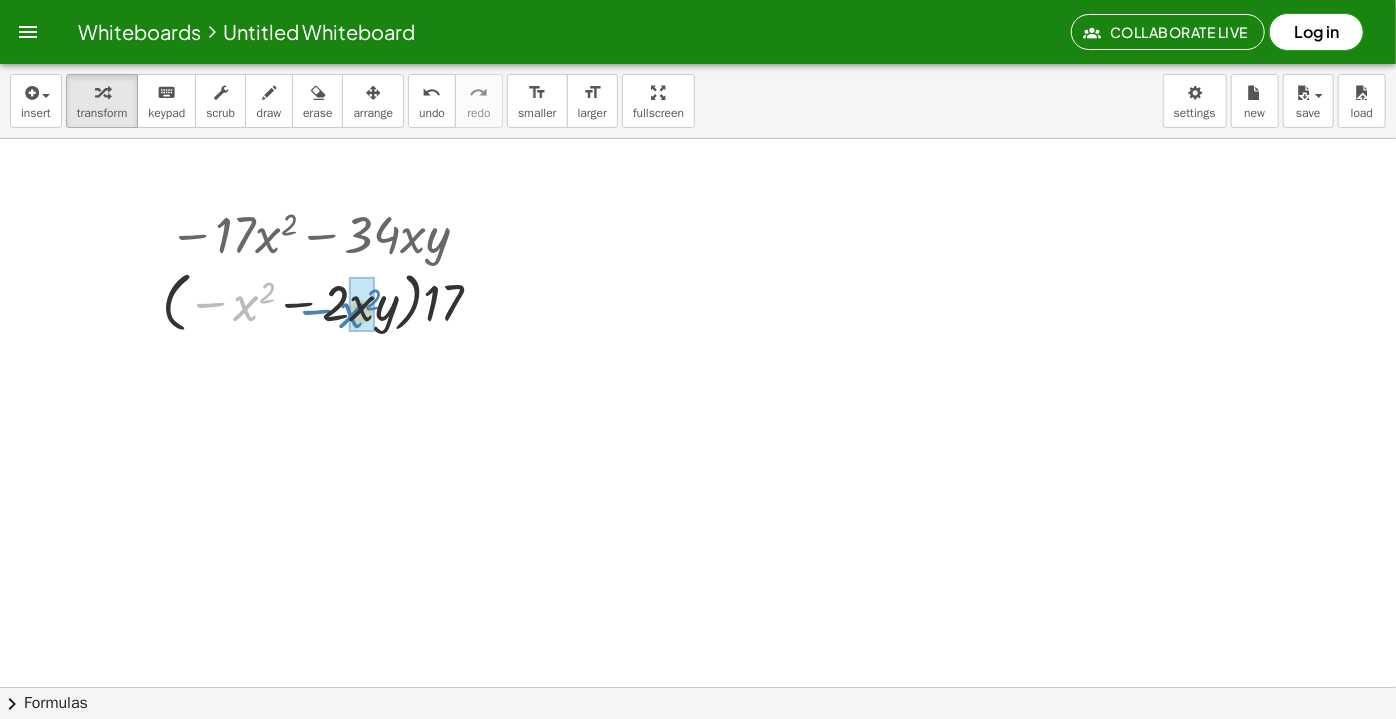 drag, startPoint x: 238, startPoint y: 304, endPoint x: 345, endPoint y: 312, distance: 107.298645 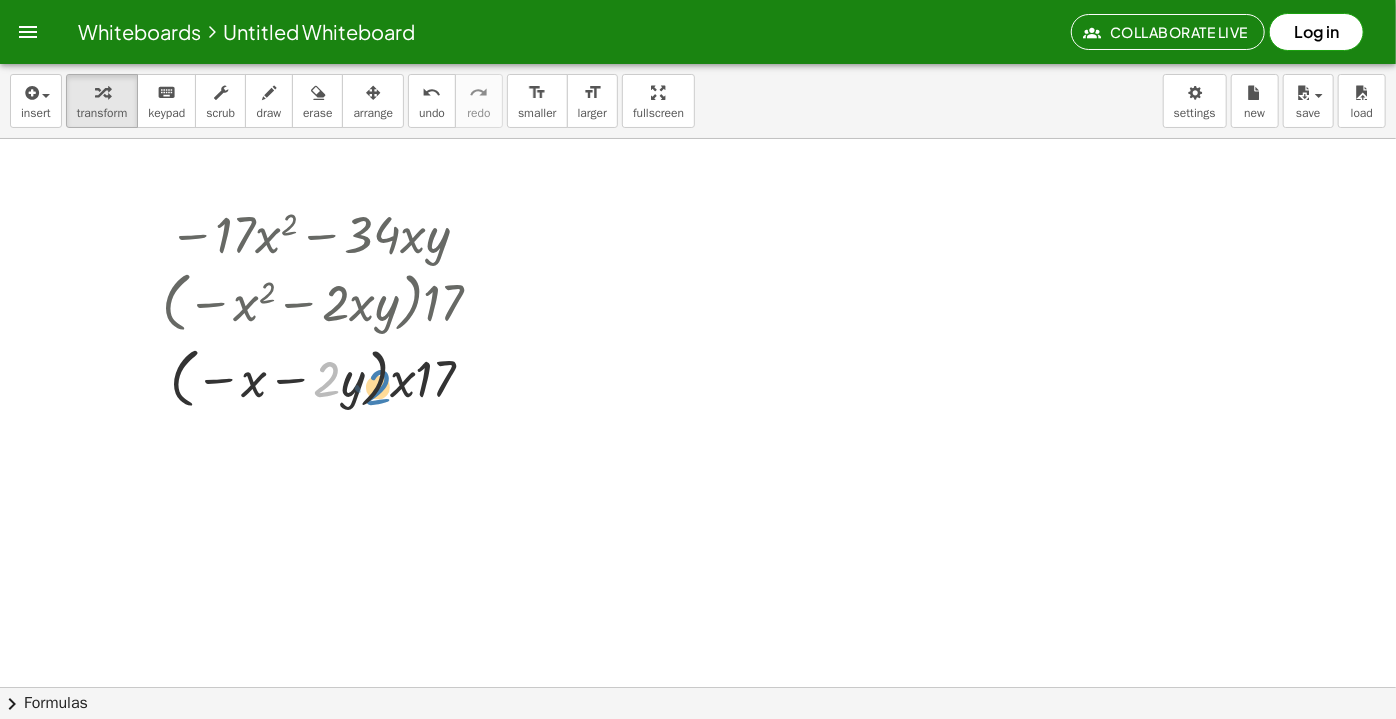 click at bounding box center [330, 377] 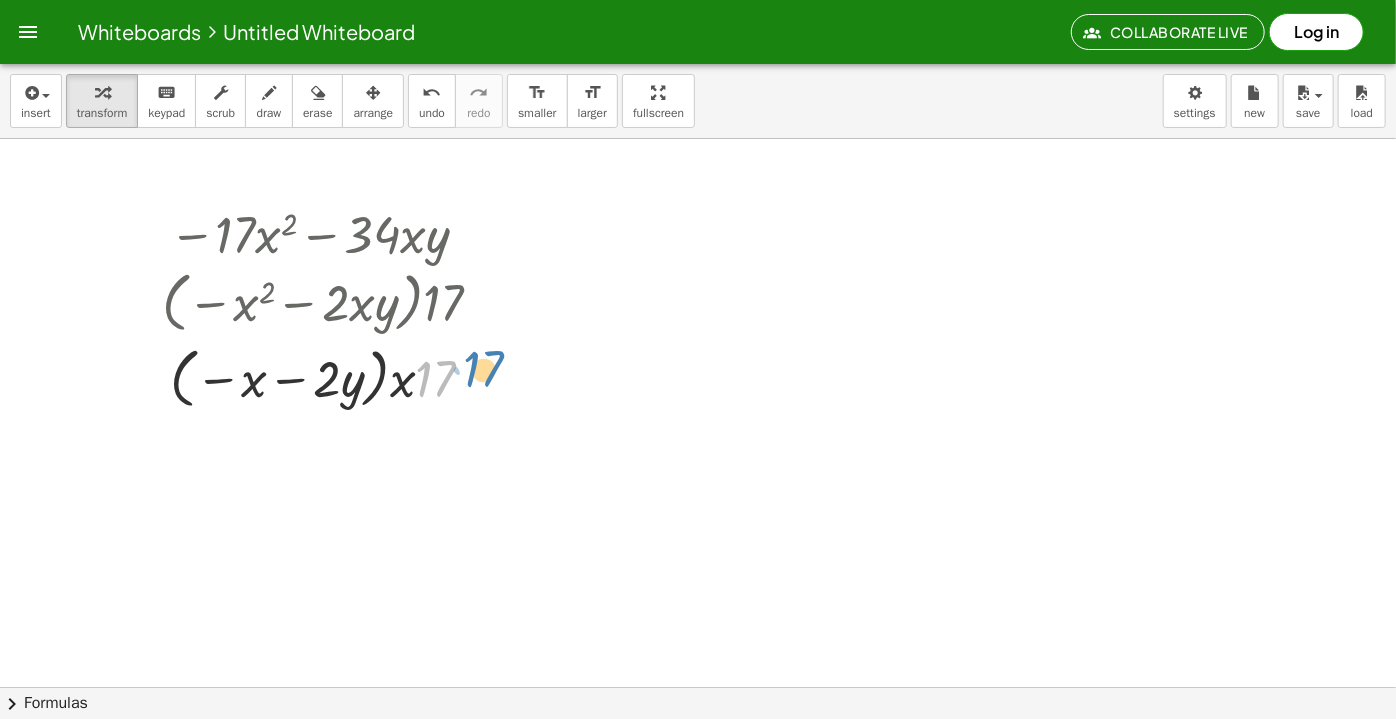 drag, startPoint x: 442, startPoint y: 379, endPoint x: 472, endPoint y: 380, distance: 30.016663 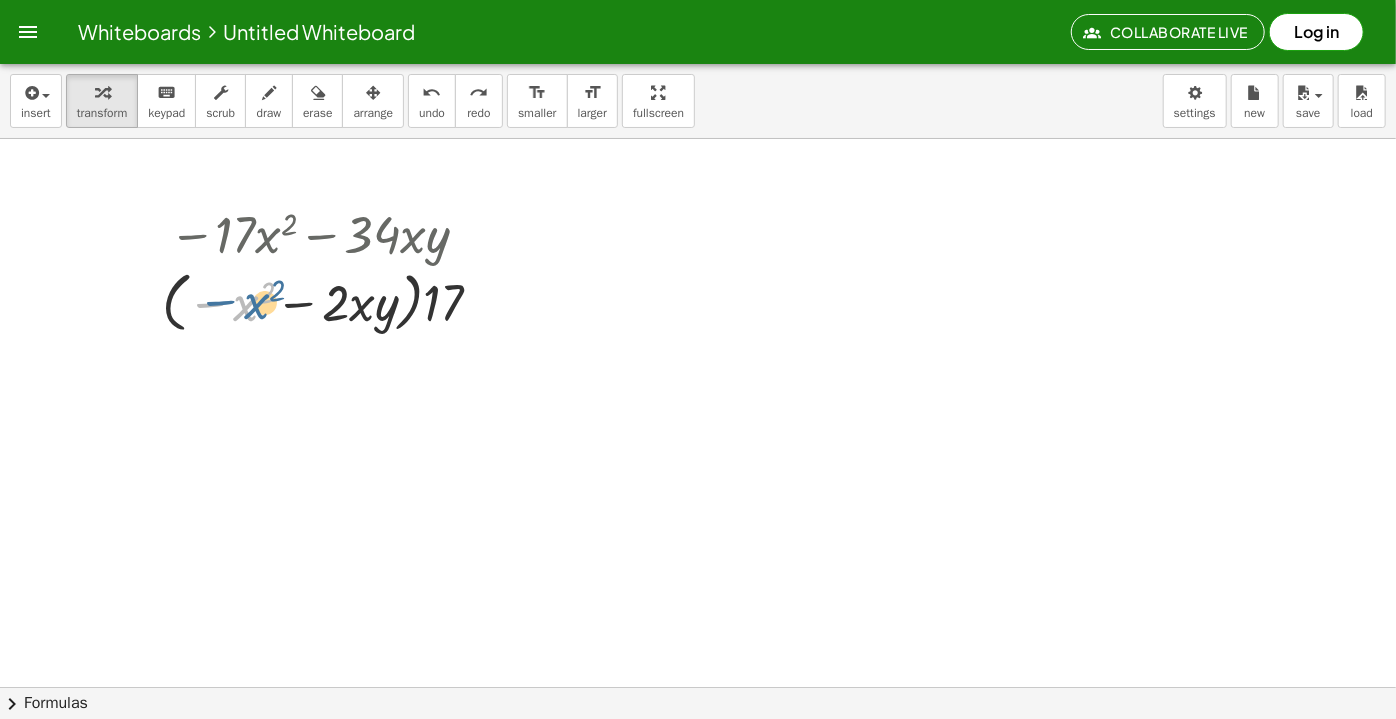 click at bounding box center [330, 301] 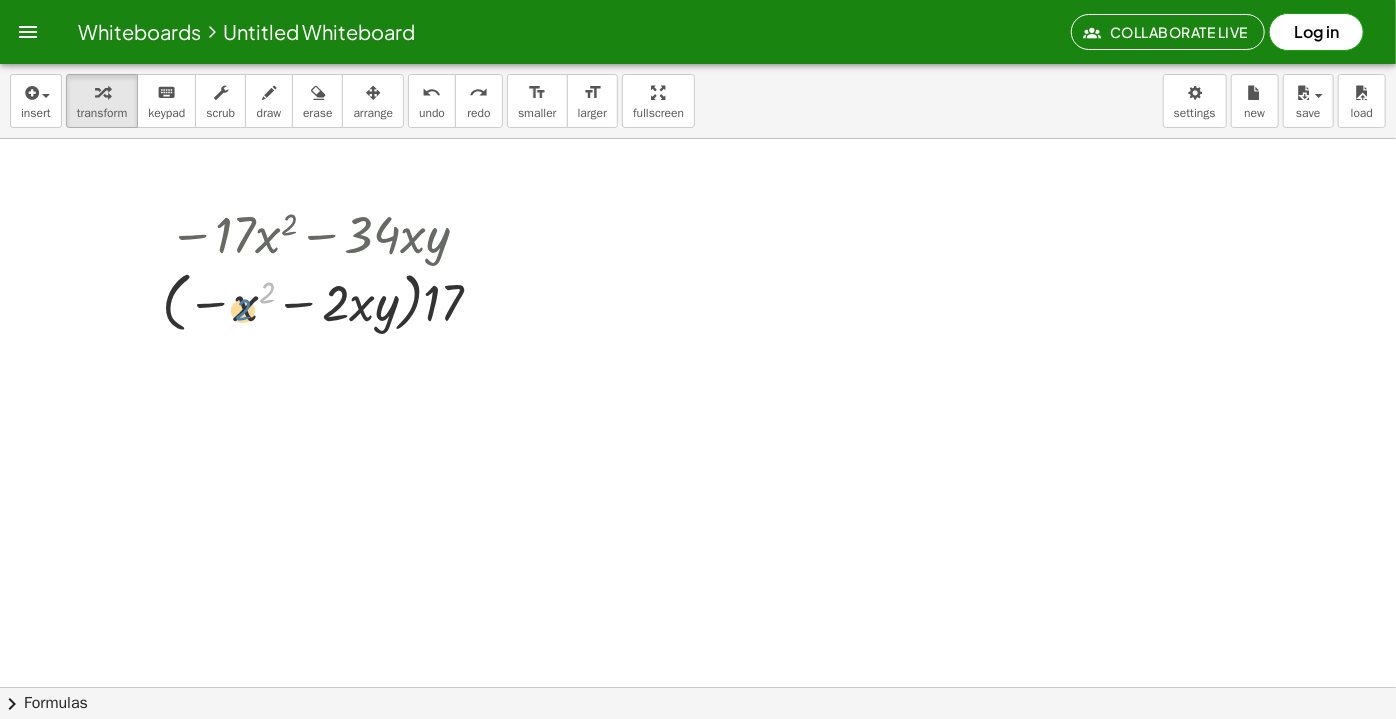 drag, startPoint x: 264, startPoint y: 294, endPoint x: 240, endPoint y: 311, distance: 29.410883 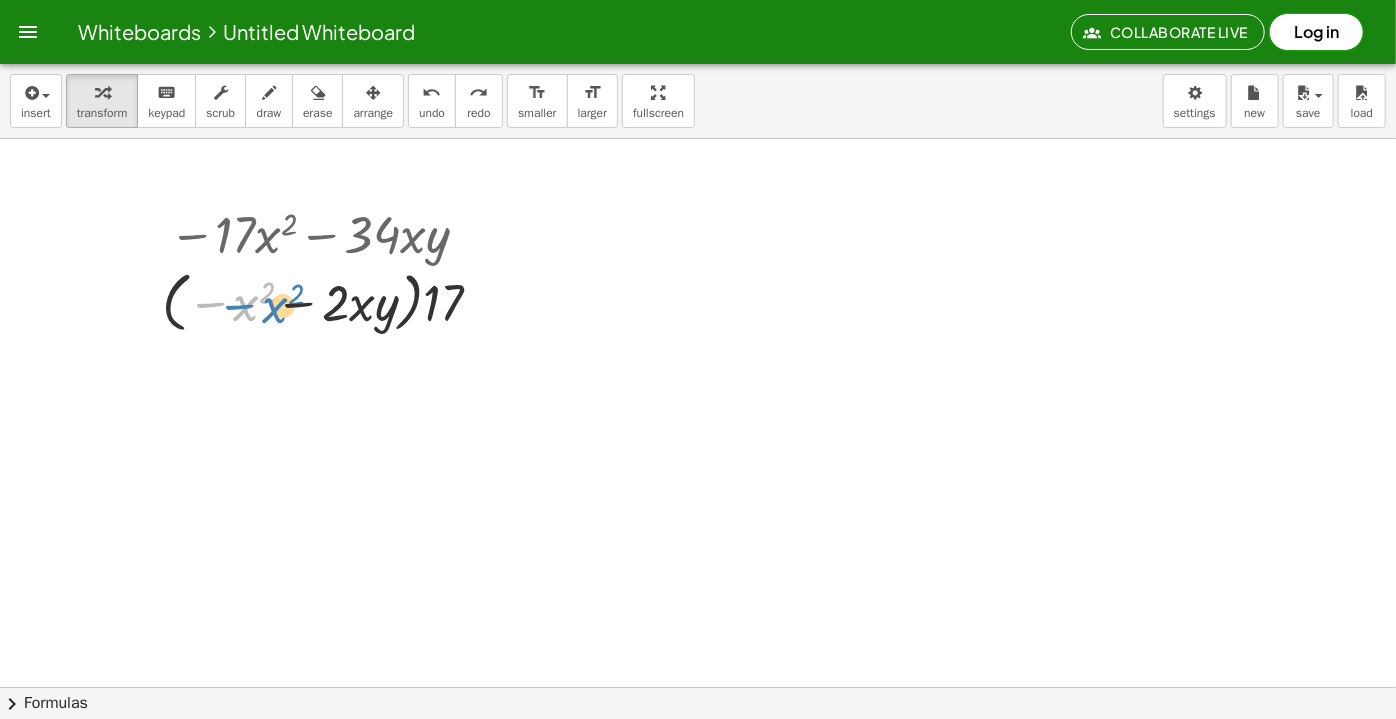 click at bounding box center [330, 301] 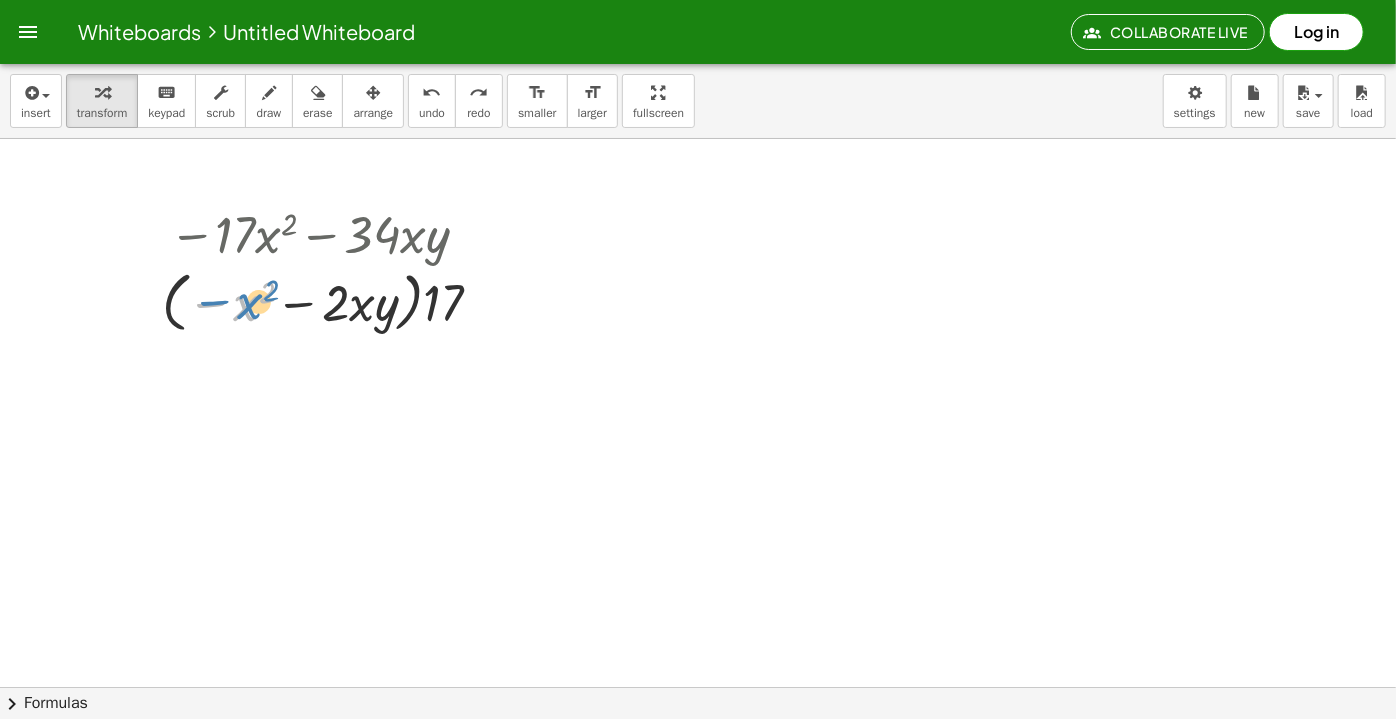 click at bounding box center [330, 301] 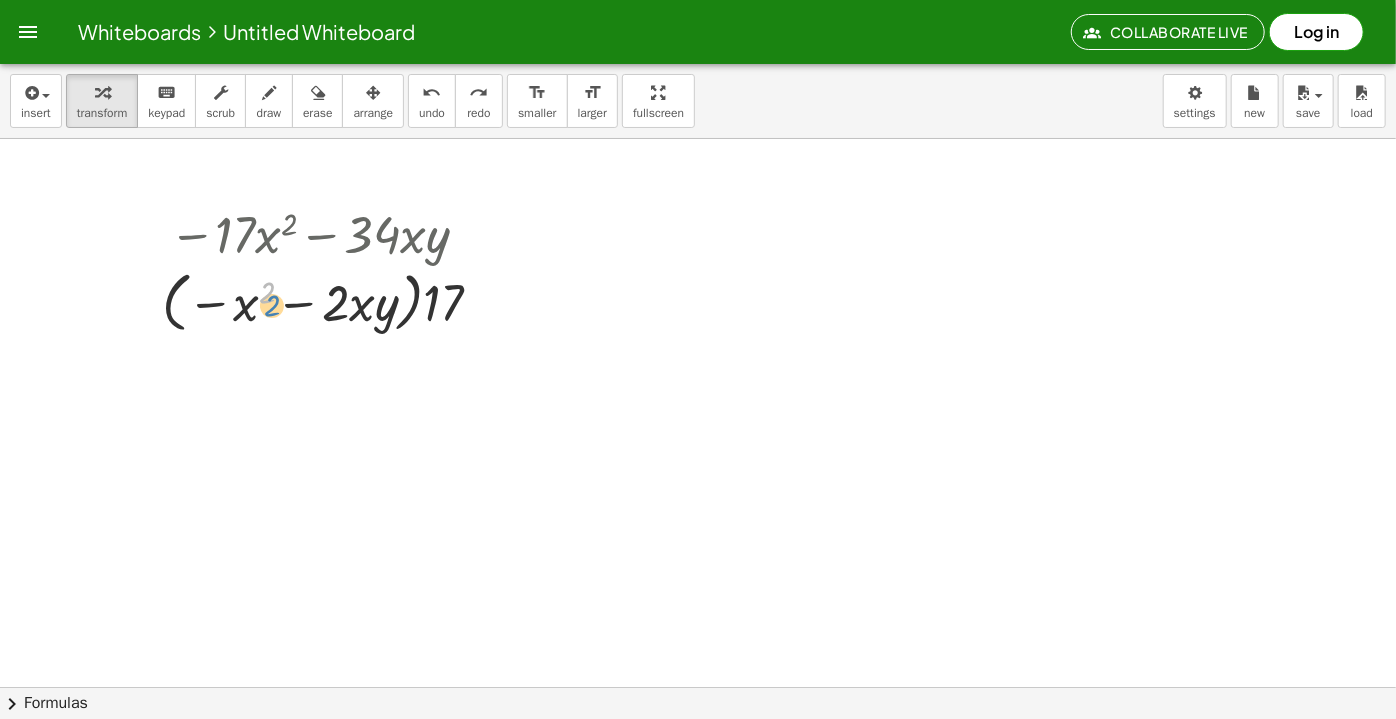 click at bounding box center [330, 301] 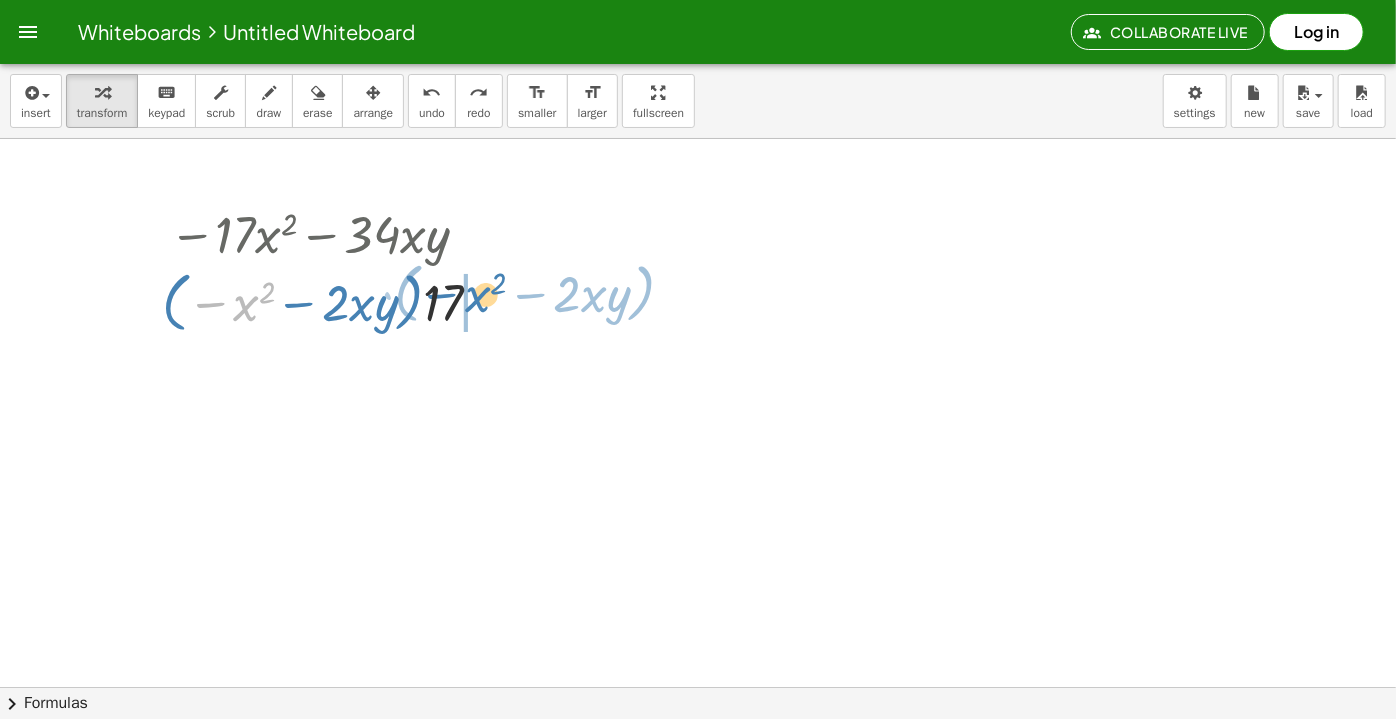 drag, startPoint x: 244, startPoint y: 313, endPoint x: 475, endPoint y: 304, distance: 231.17526 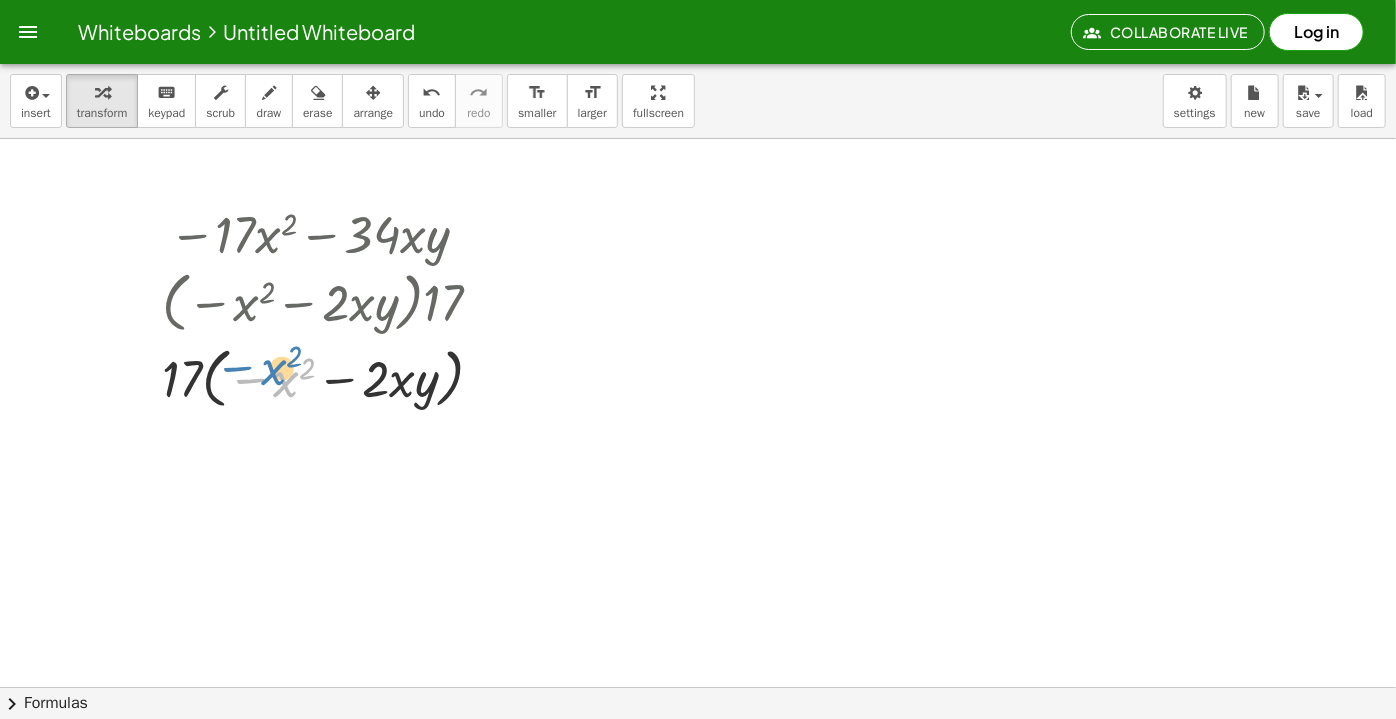 drag, startPoint x: 288, startPoint y: 397, endPoint x: 304, endPoint y: 383, distance: 21.260292 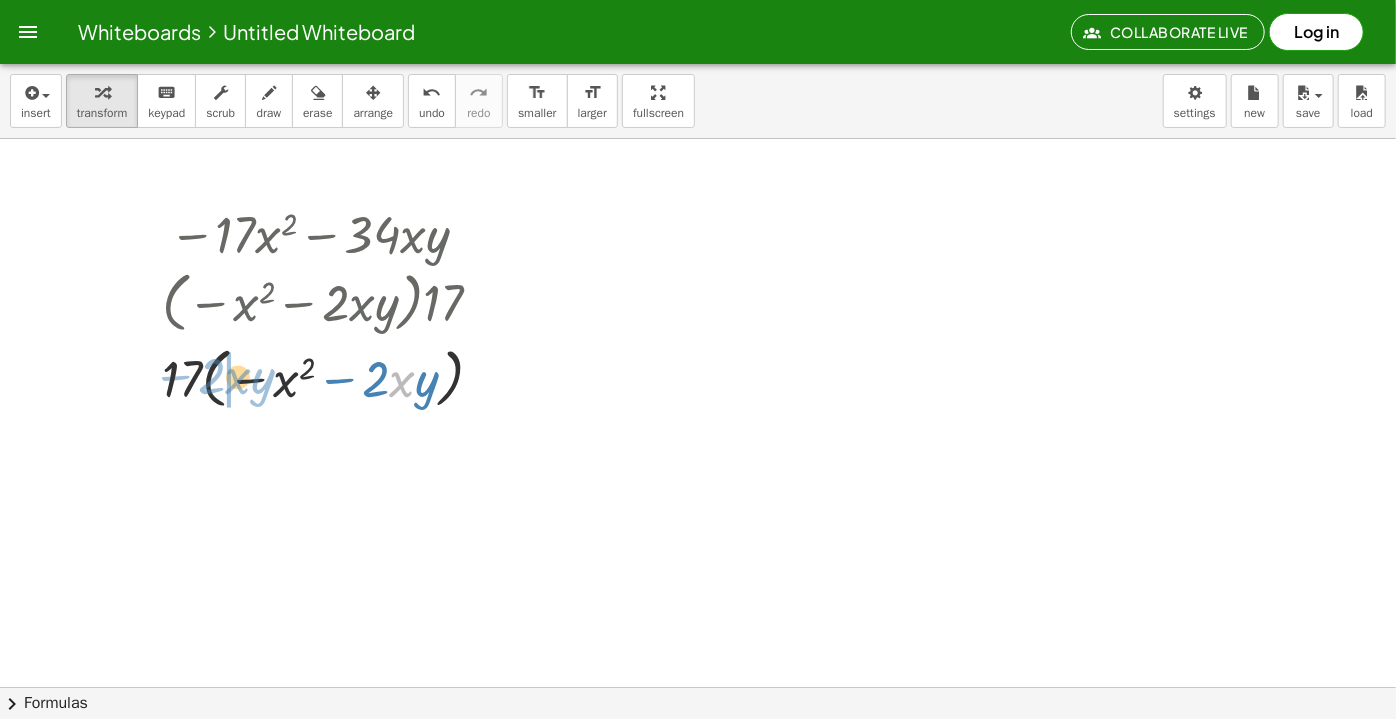drag, startPoint x: 405, startPoint y: 386, endPoint x: 242, endPoint y: 383, distance: 163.0276 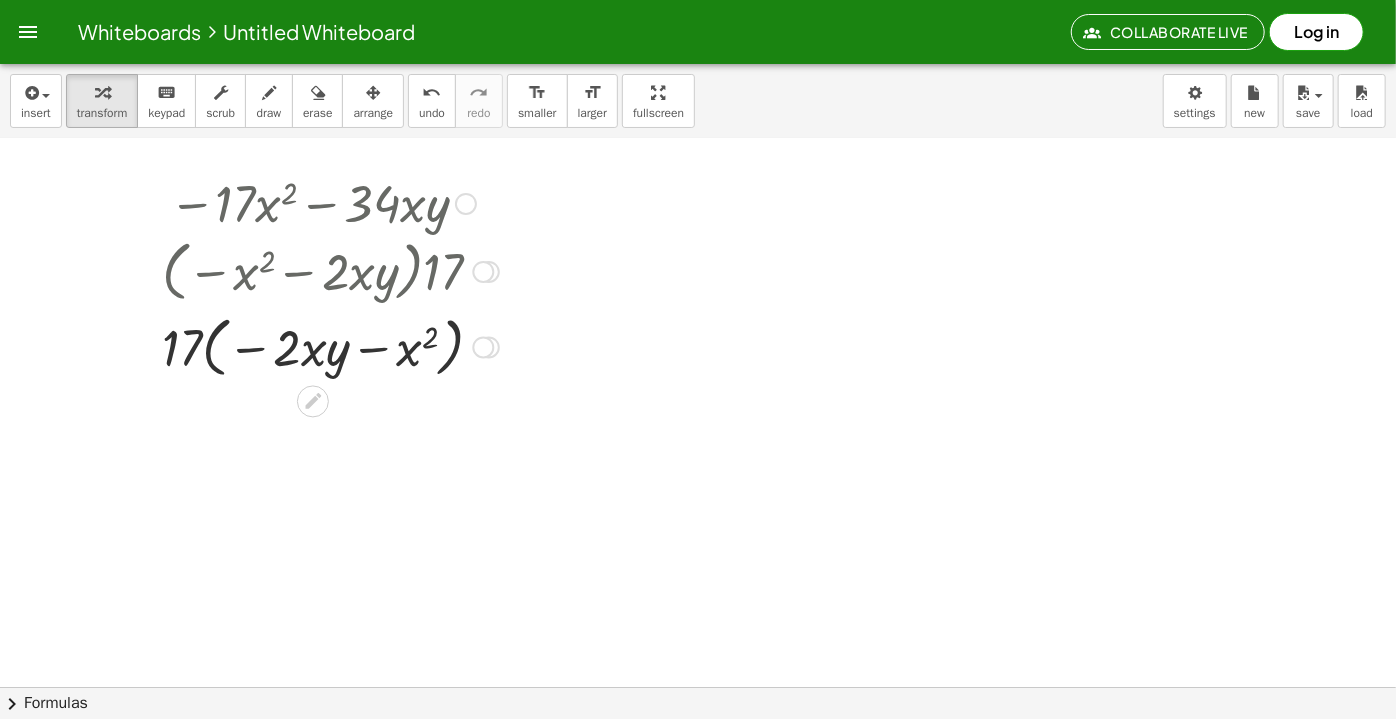 scroll, scrollTop: 0, scrollLeft: 0, axis: both 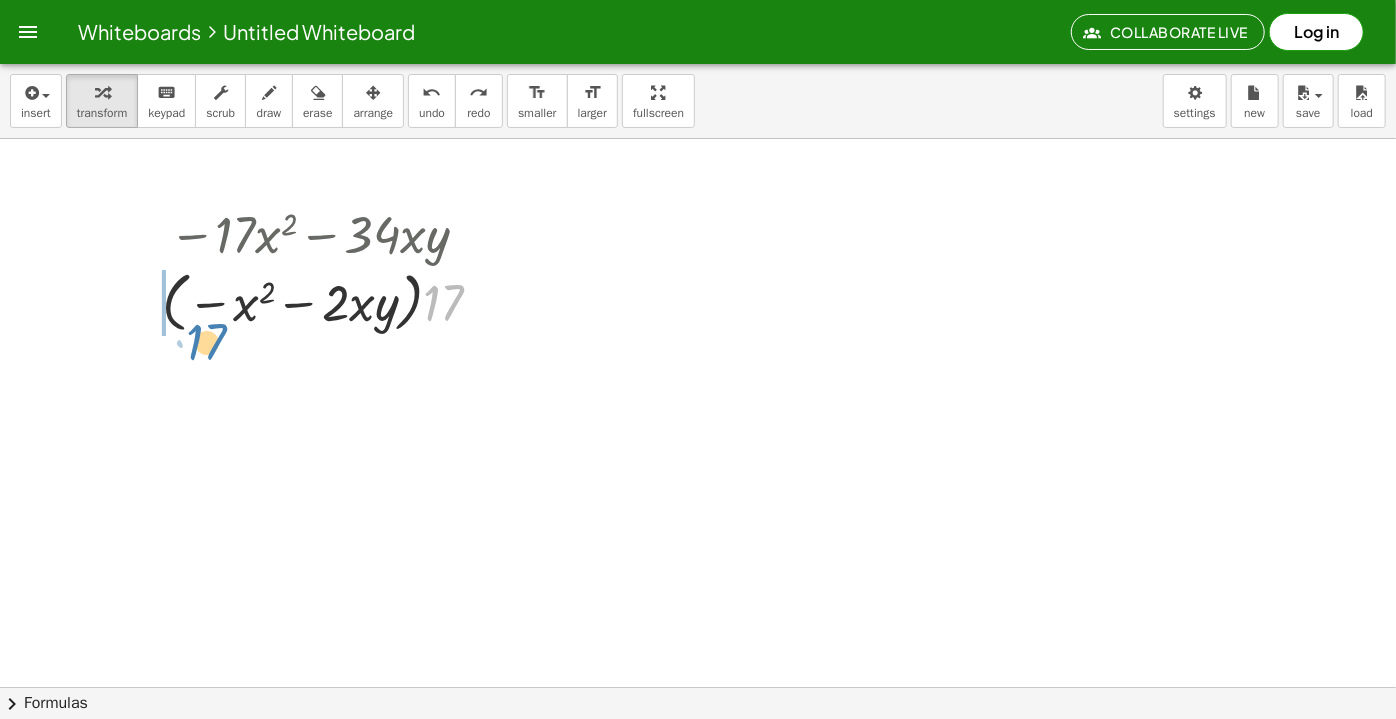 drag, startPoint x: 446, startPoint y: 316, endPoint x: 165, endPoint y: 346, distance: 282.5969 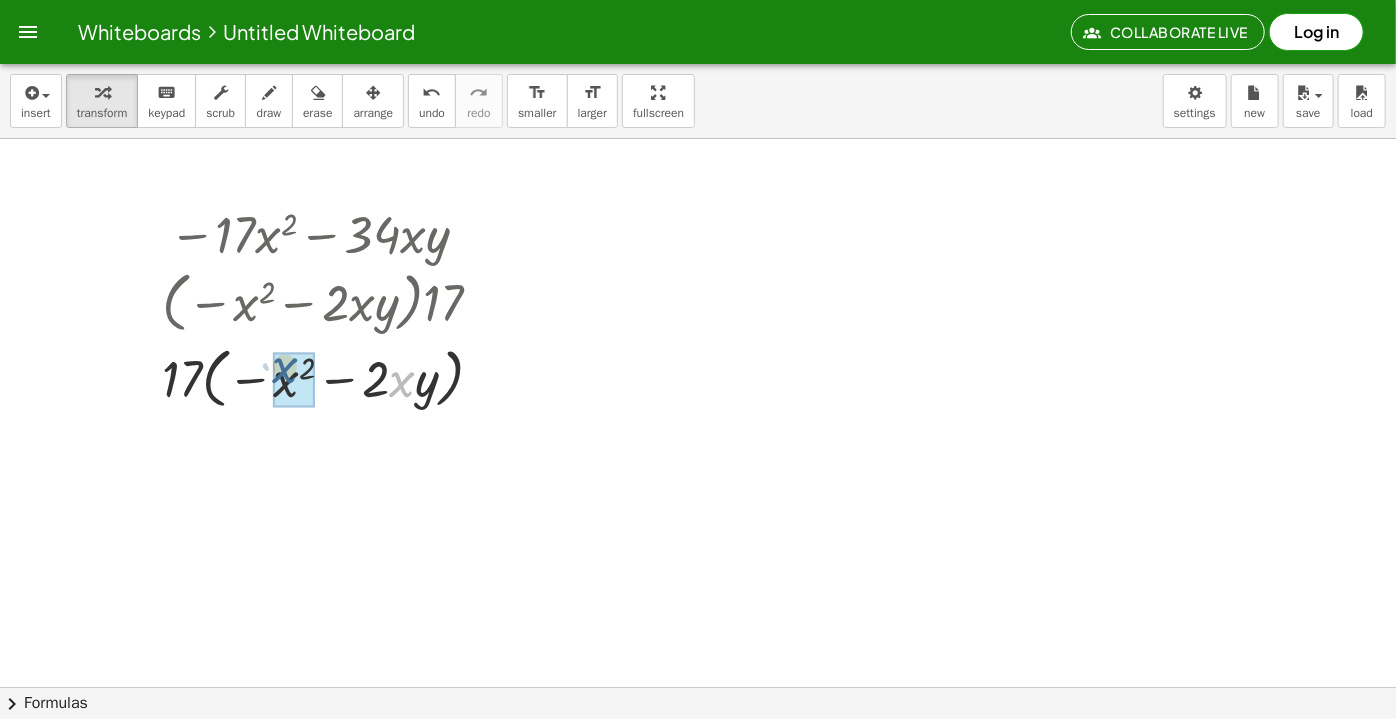 drag, startPoint x: 402, startPoint y: 374, endPoint x: 315, endPoint y: 375, distance: 87.005745 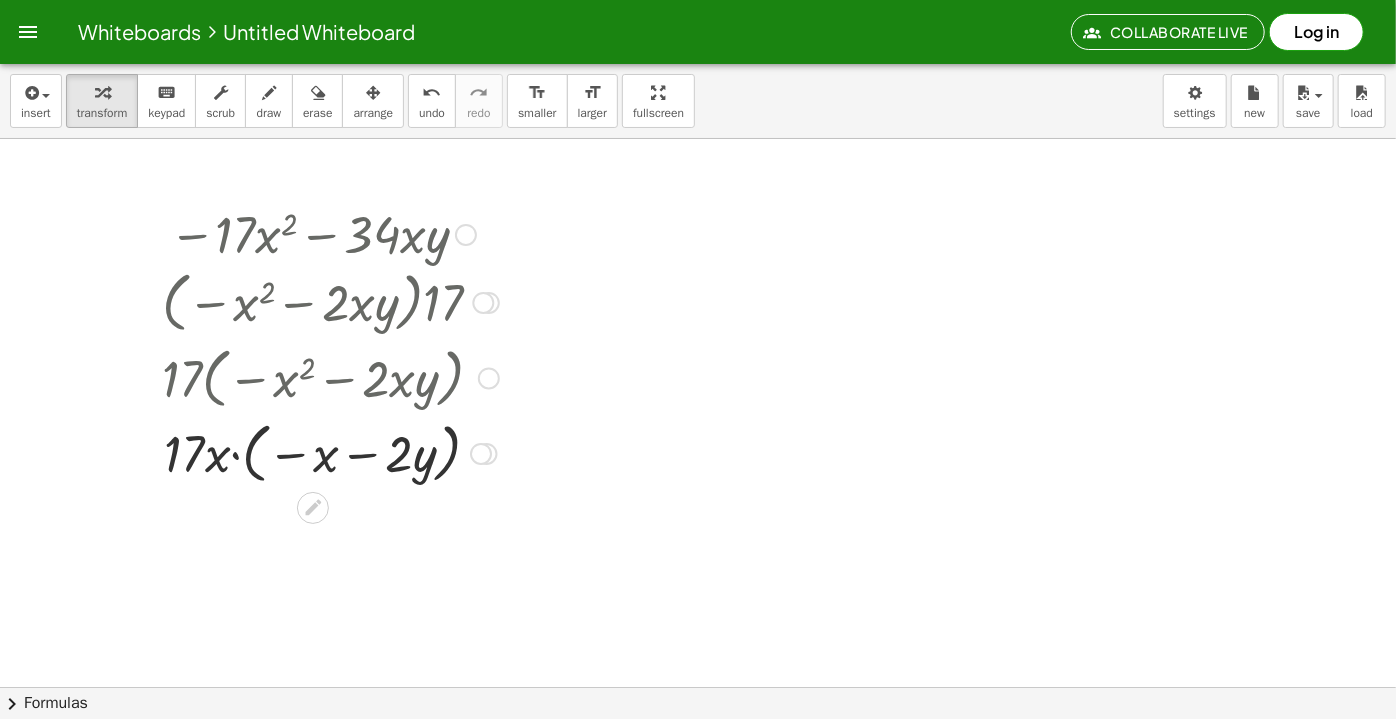 click at bounding box center [330, 452] 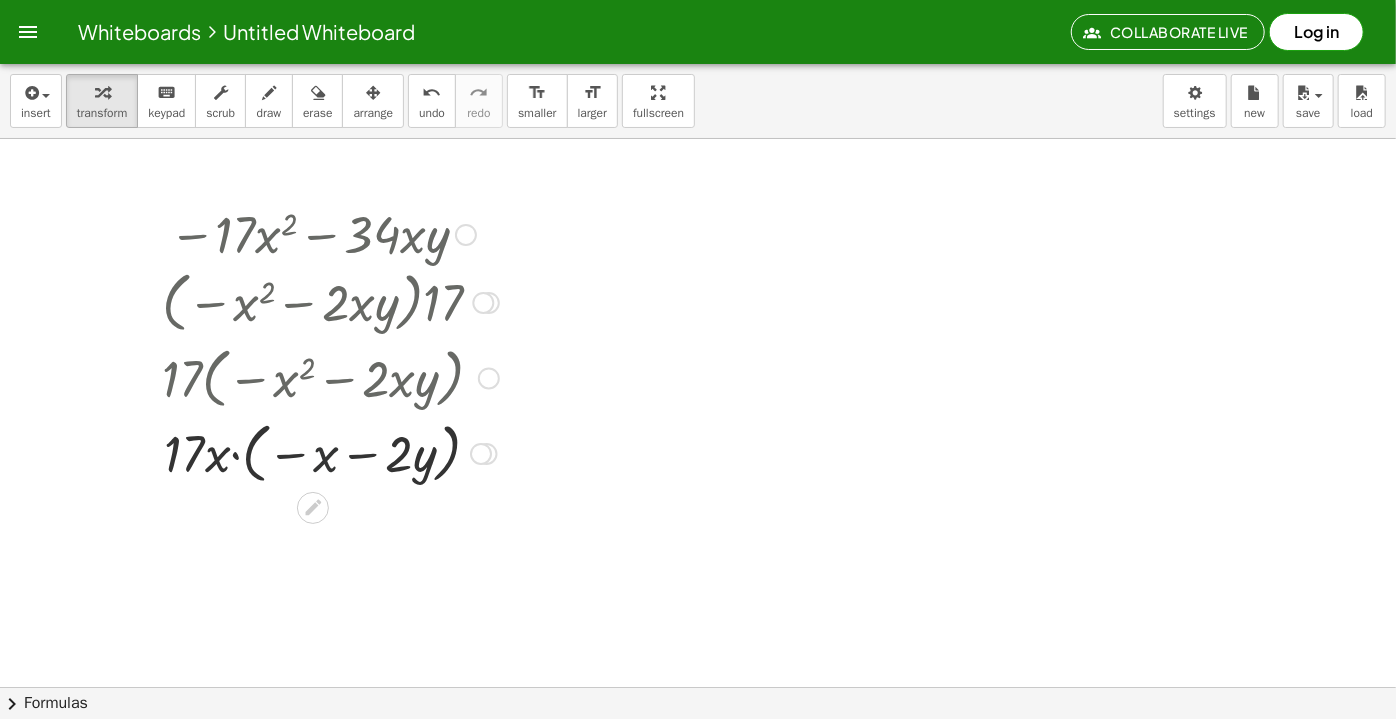 click at bounding box center [330, 452] 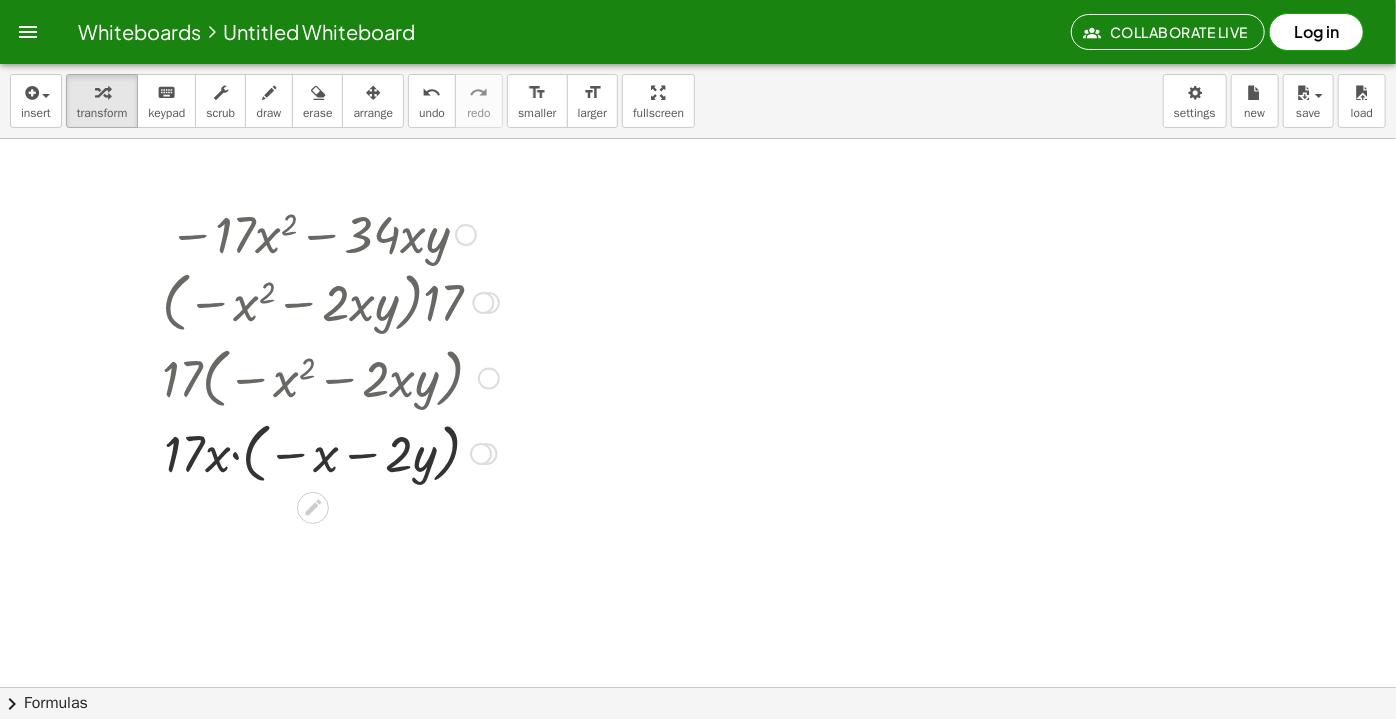 click at bounding box center [330, 452] 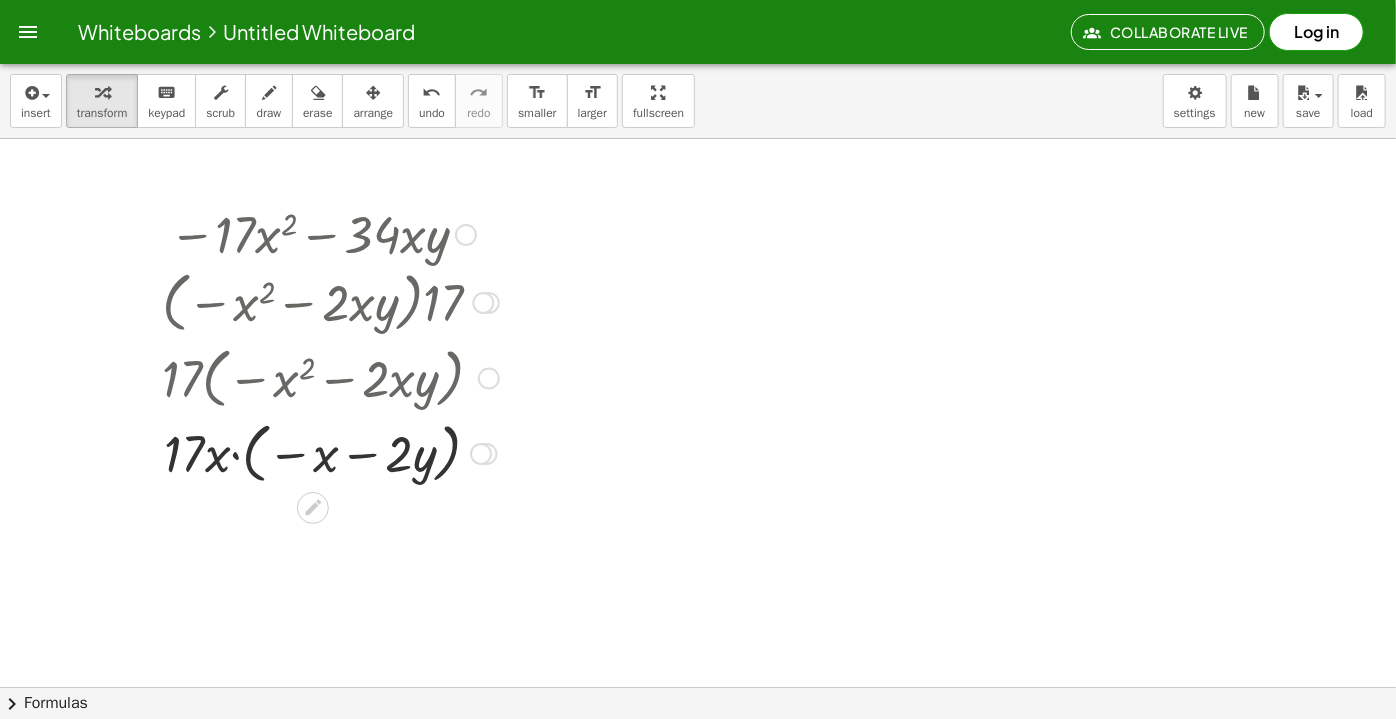 drag, startPoint x: 222, startPoint y: 455, endPoint x: 232, endPoint y: 460, distance: 11.18034 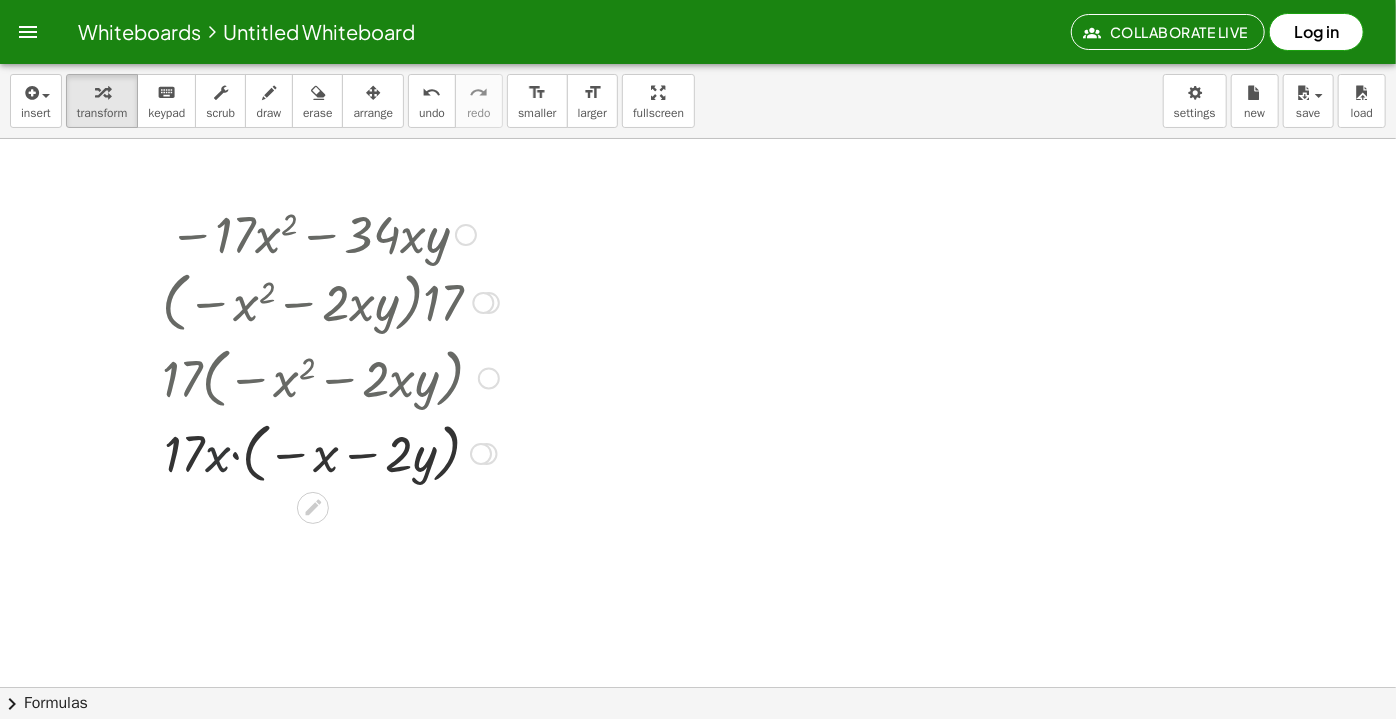 click at bounding box center [330, 452] 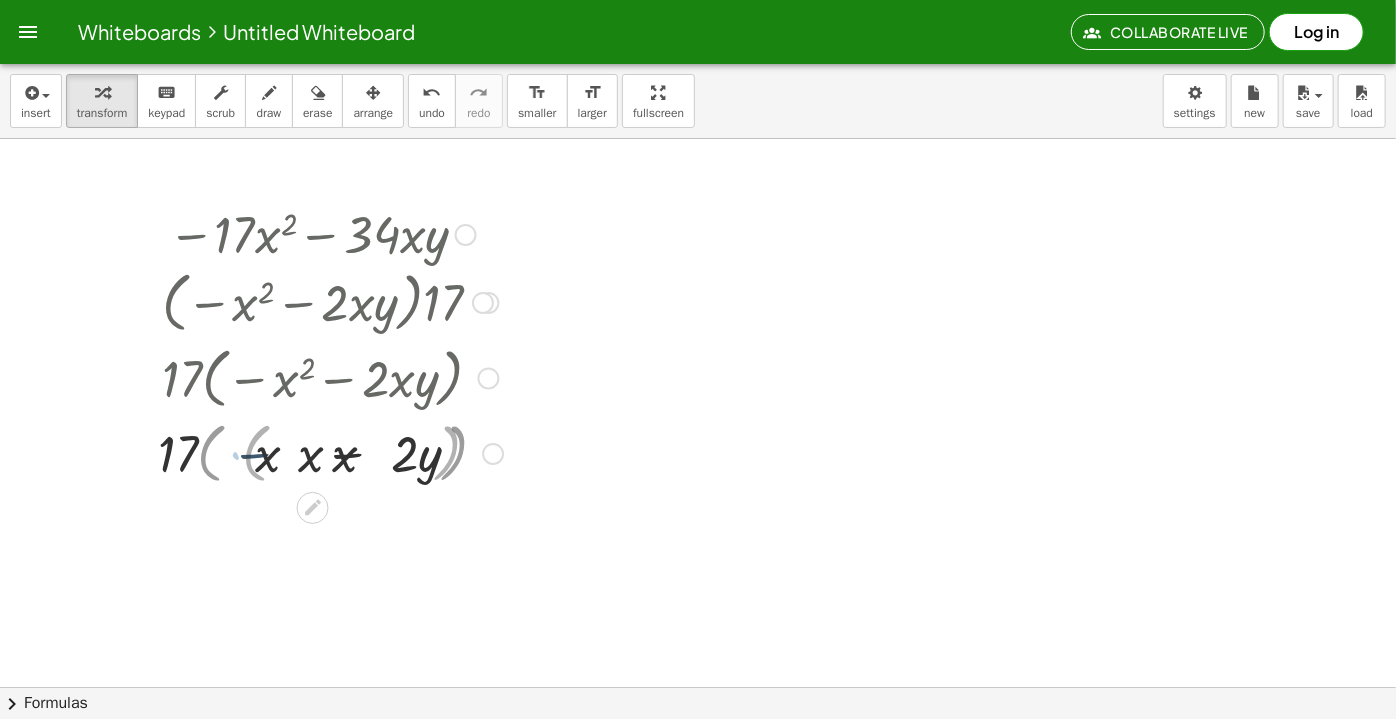 click at bounding box center [330, 452] 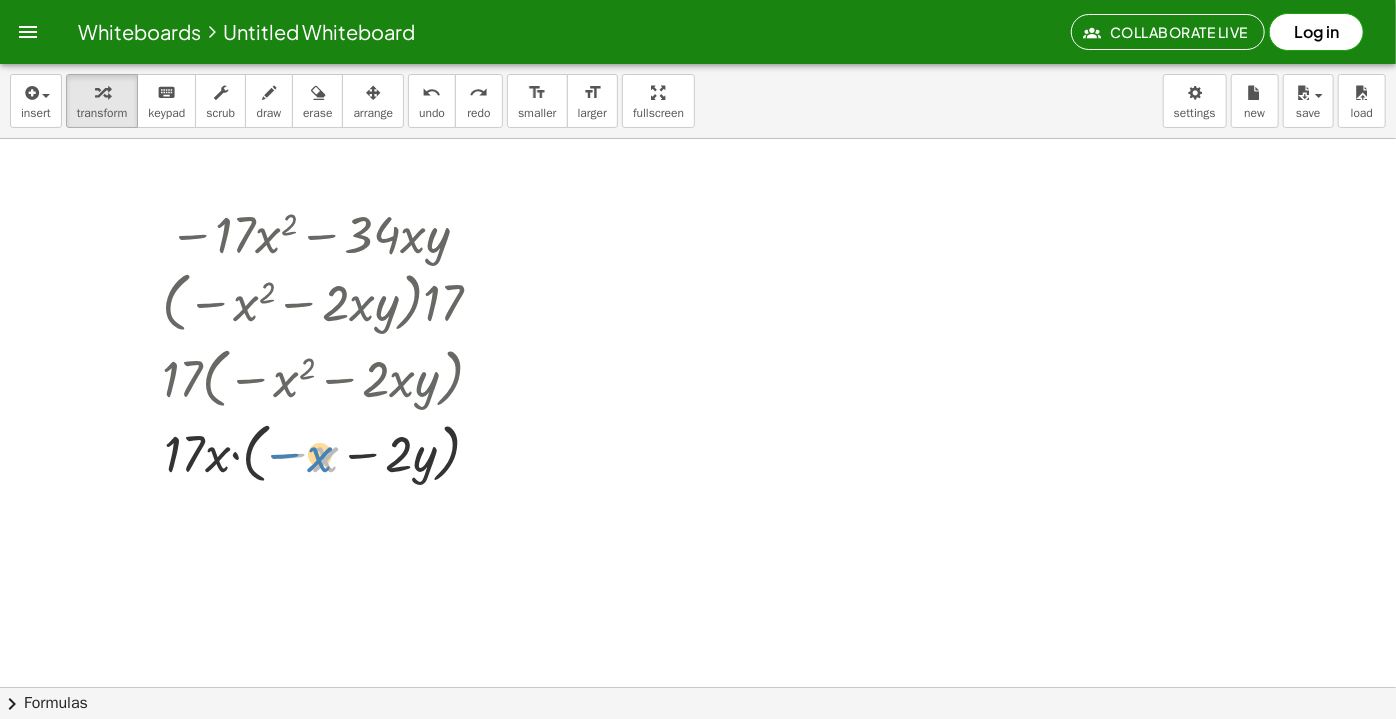 click at bounding box center [330, 452] 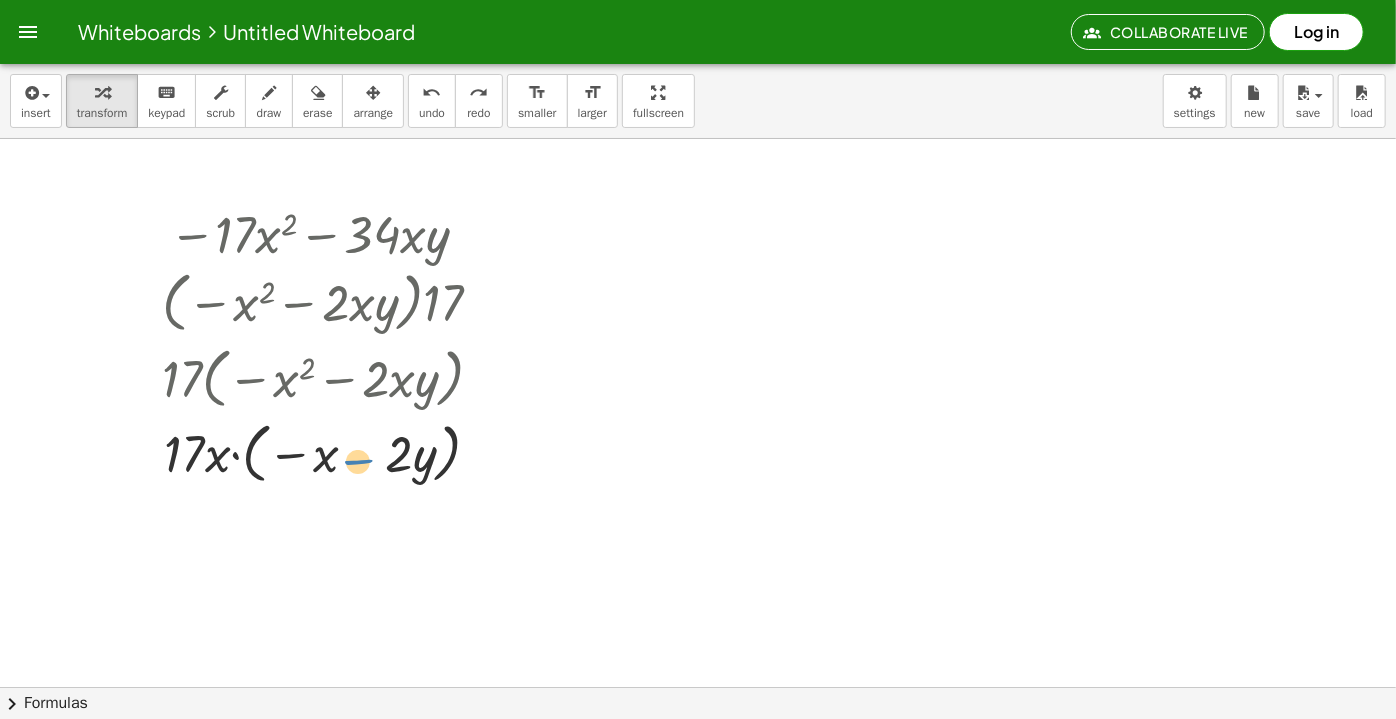 drag, startPoint x: 358, startPoint y: 468, endPoint x: 374, endPoint y: 460, distance: 17.888544 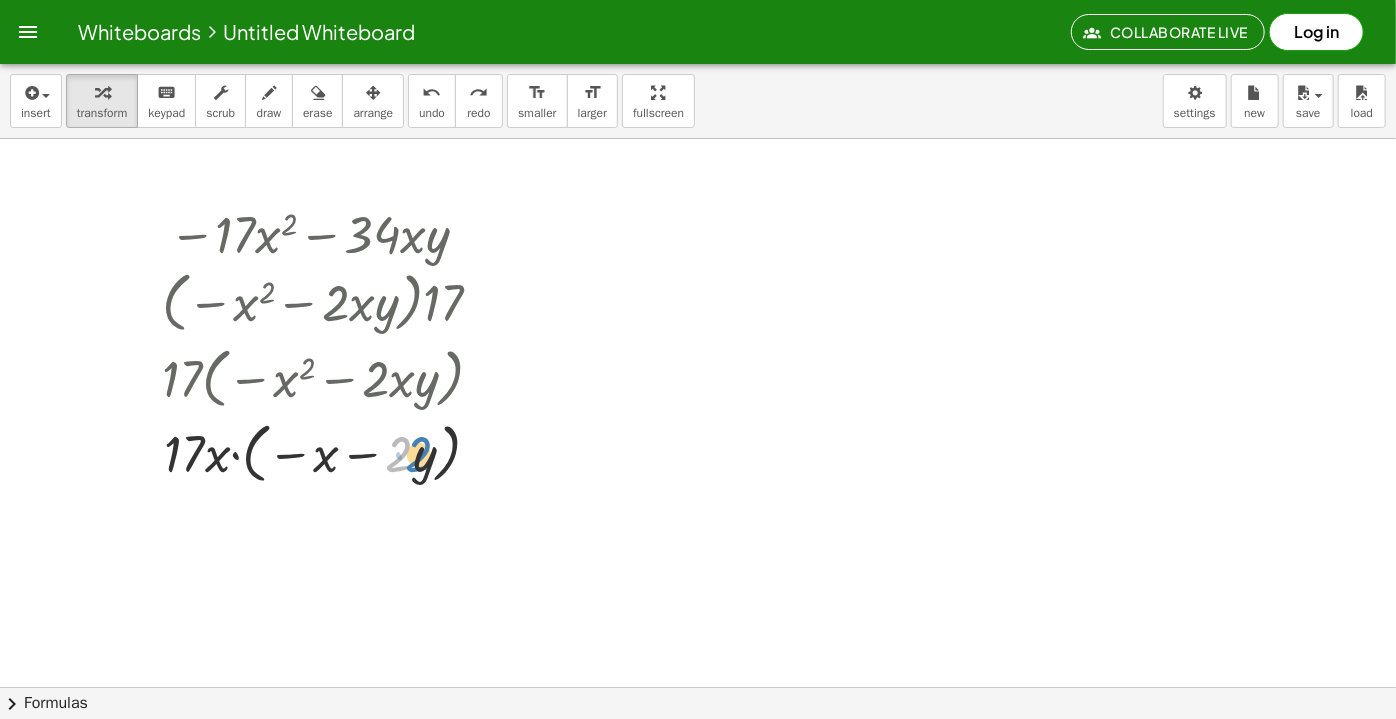 drag, startPoint x: 368, startPoint y: 465, endPoint x: 410, endPoint y: 436, distance: 51.0392 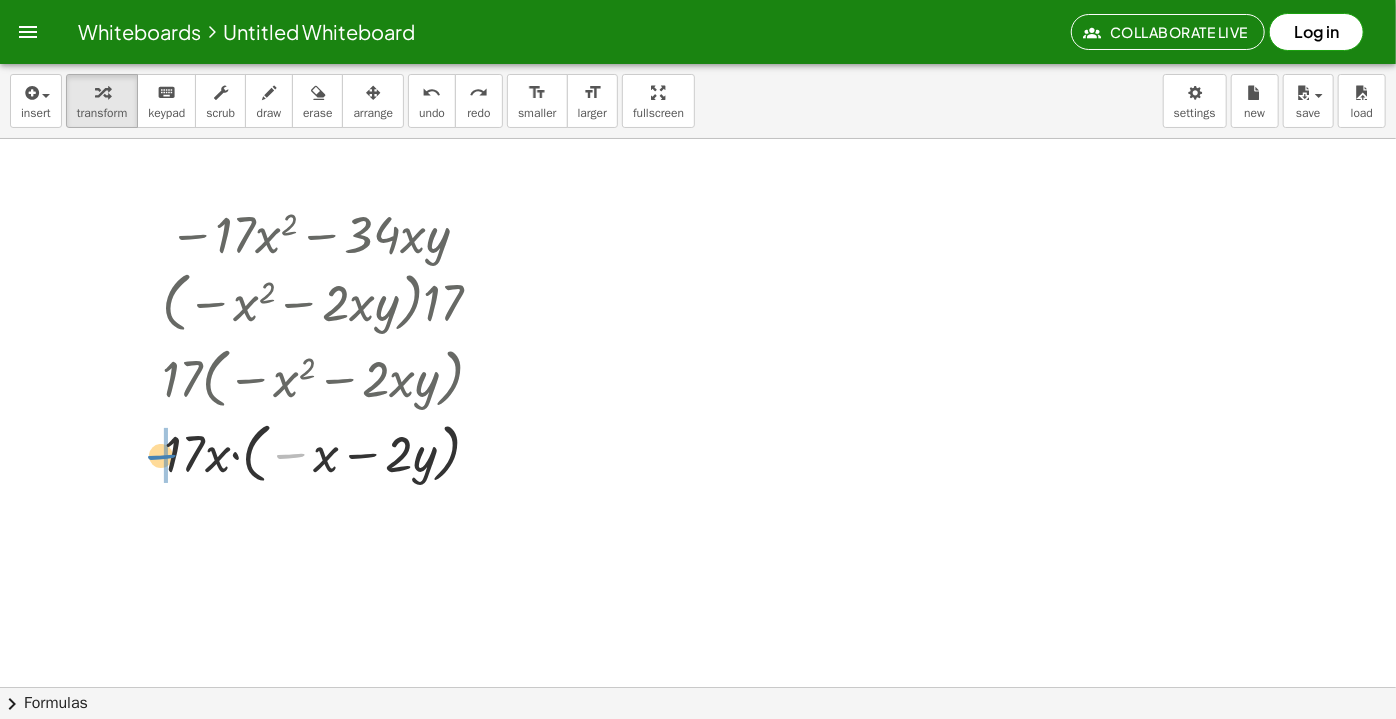 drag, startPoint x: 291, startPoint y: 452, endPoint x: 157, endPoint y: 451, distance: 134.00374 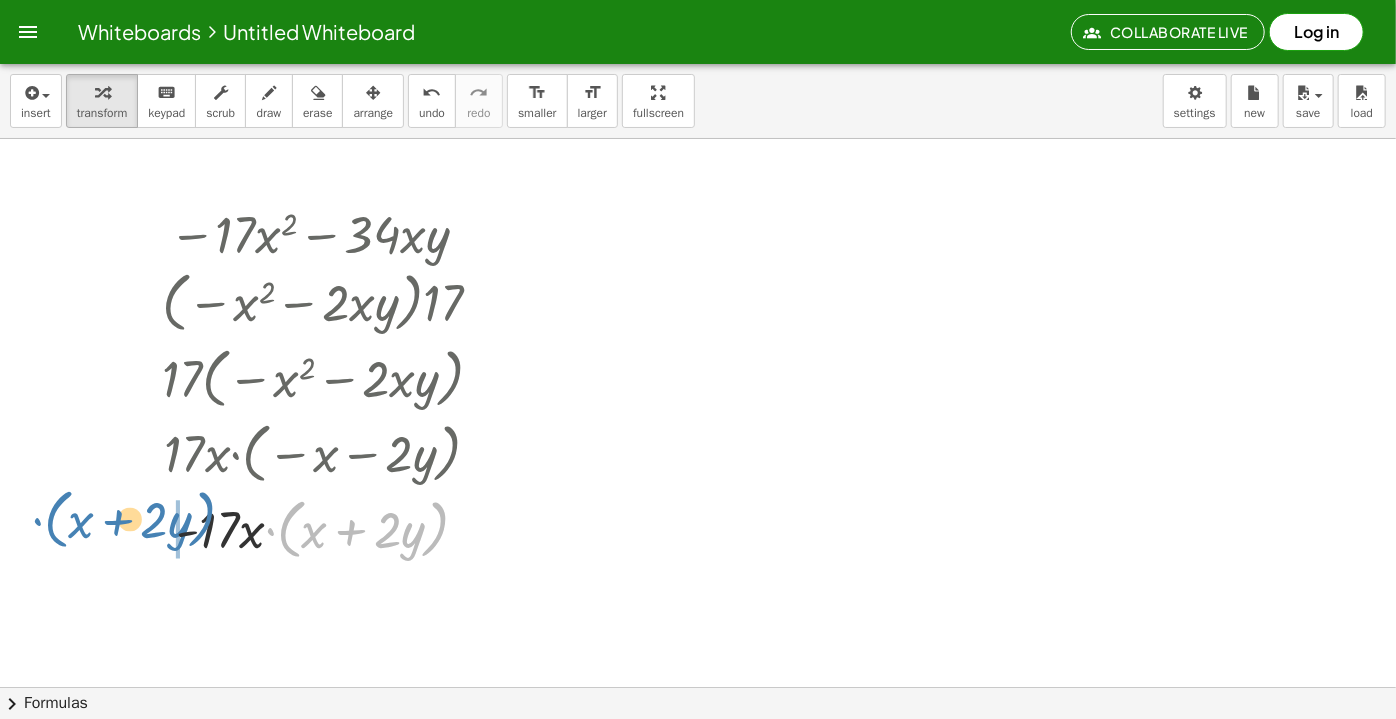 drag, startPoint x: 271, startPoint y: 533, endPoint x: 37, endPoint y: 527, distance: 234.0769 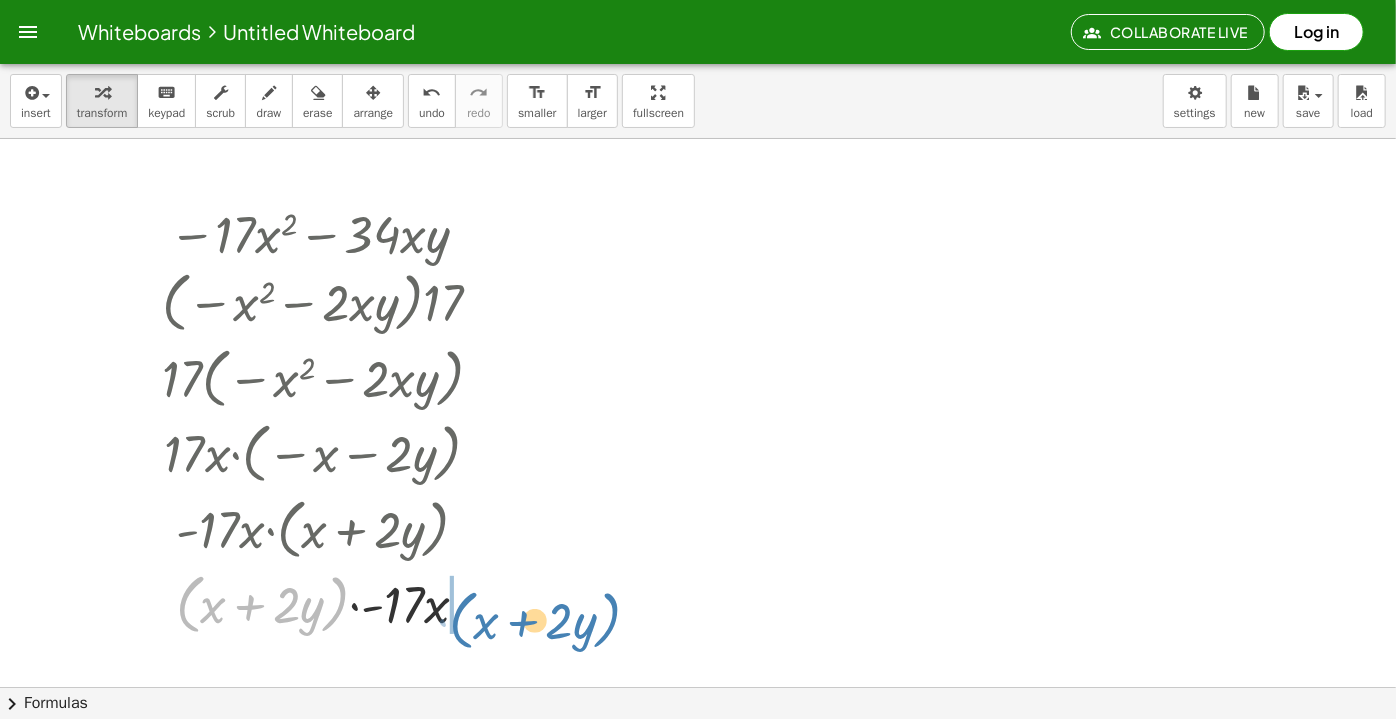 drag, startPoint x: 181, startPoint y: 610, endPoint x: 461, endPoint y: 608, distance: 280.00714 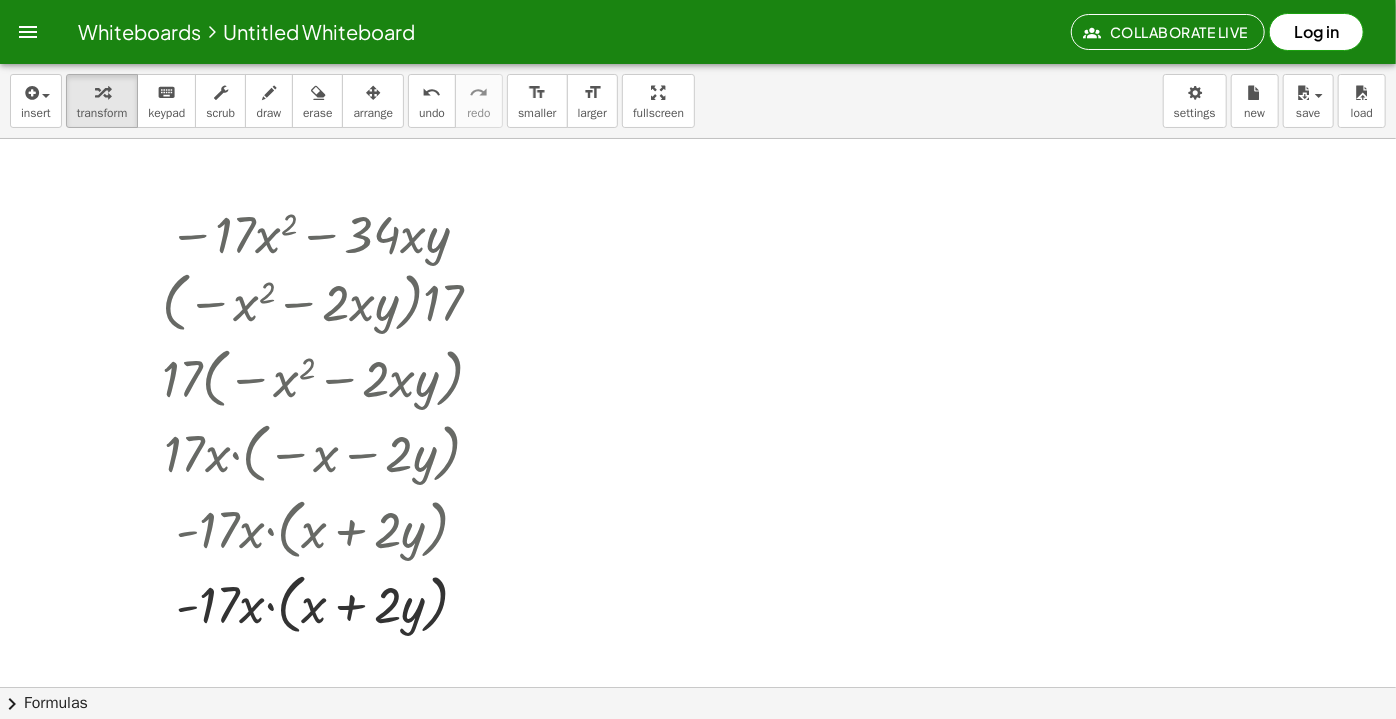 click at bounding box center [698, 687] 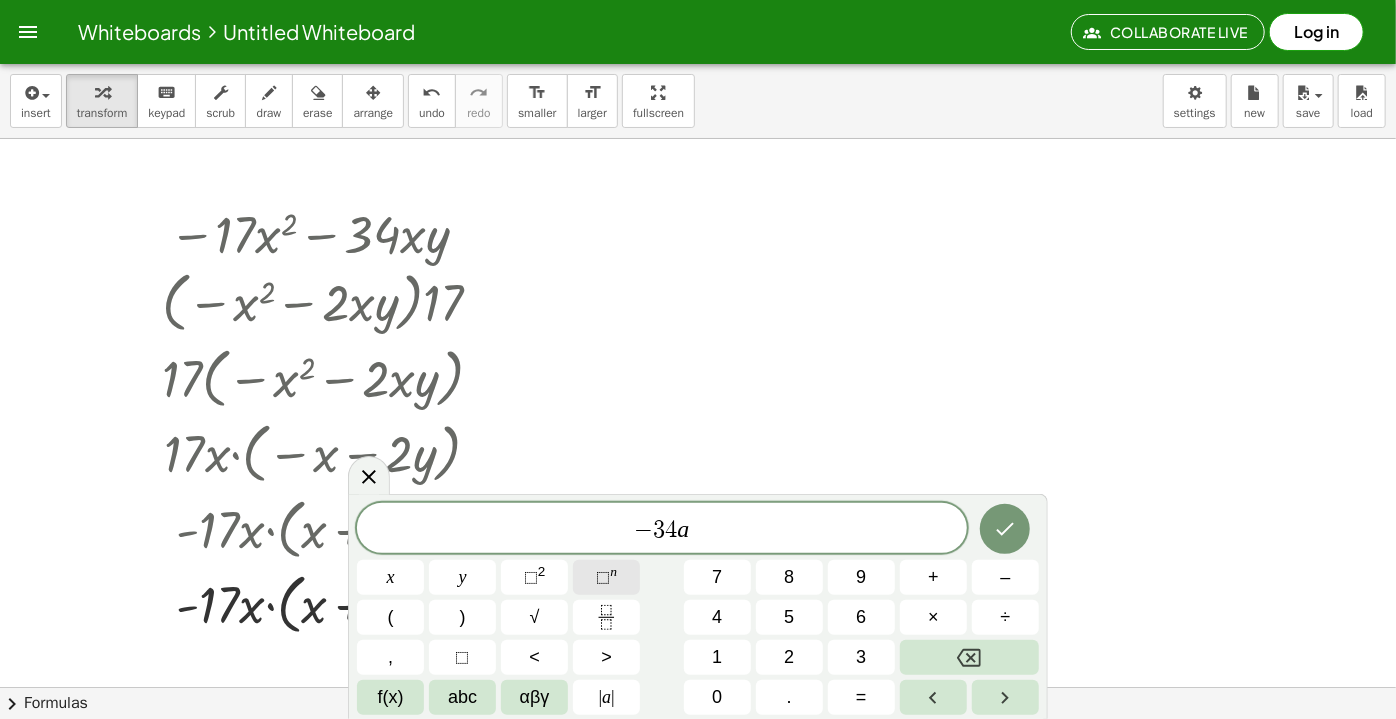 click on "n" at bounding box center (613, 571) 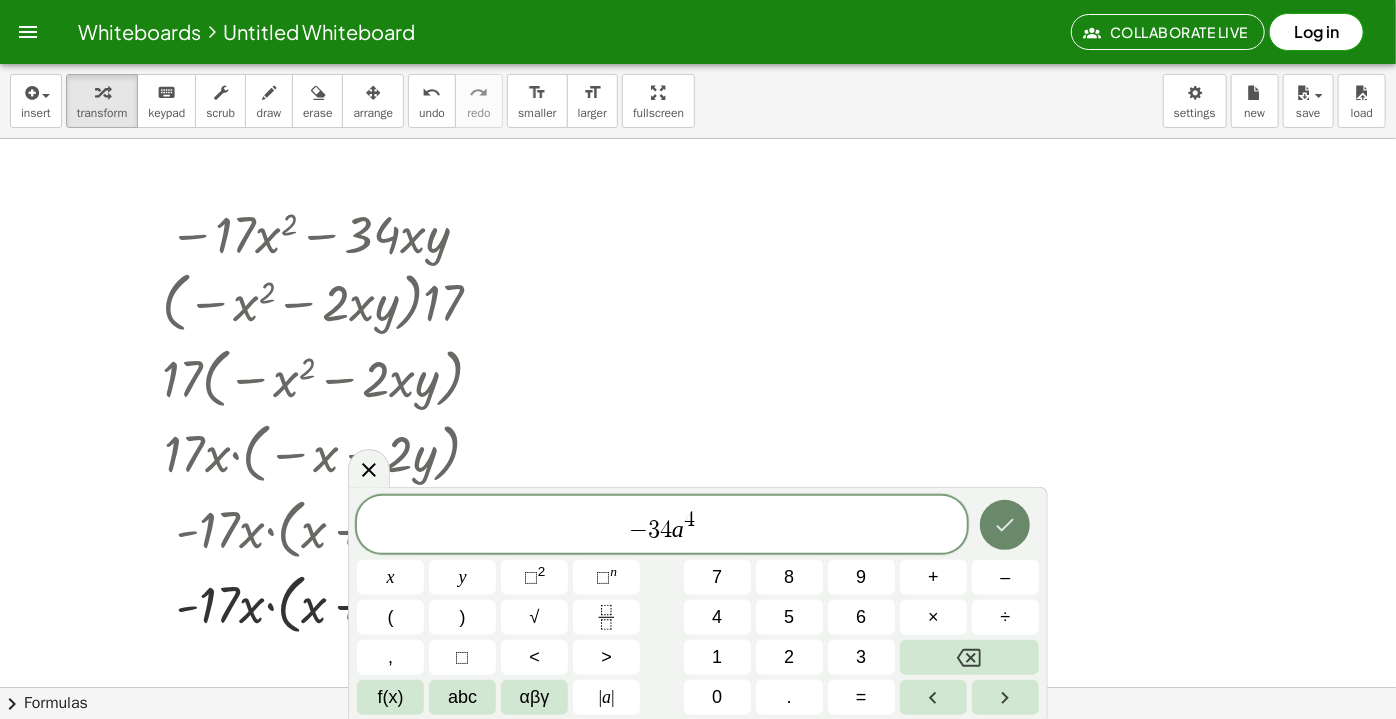 click 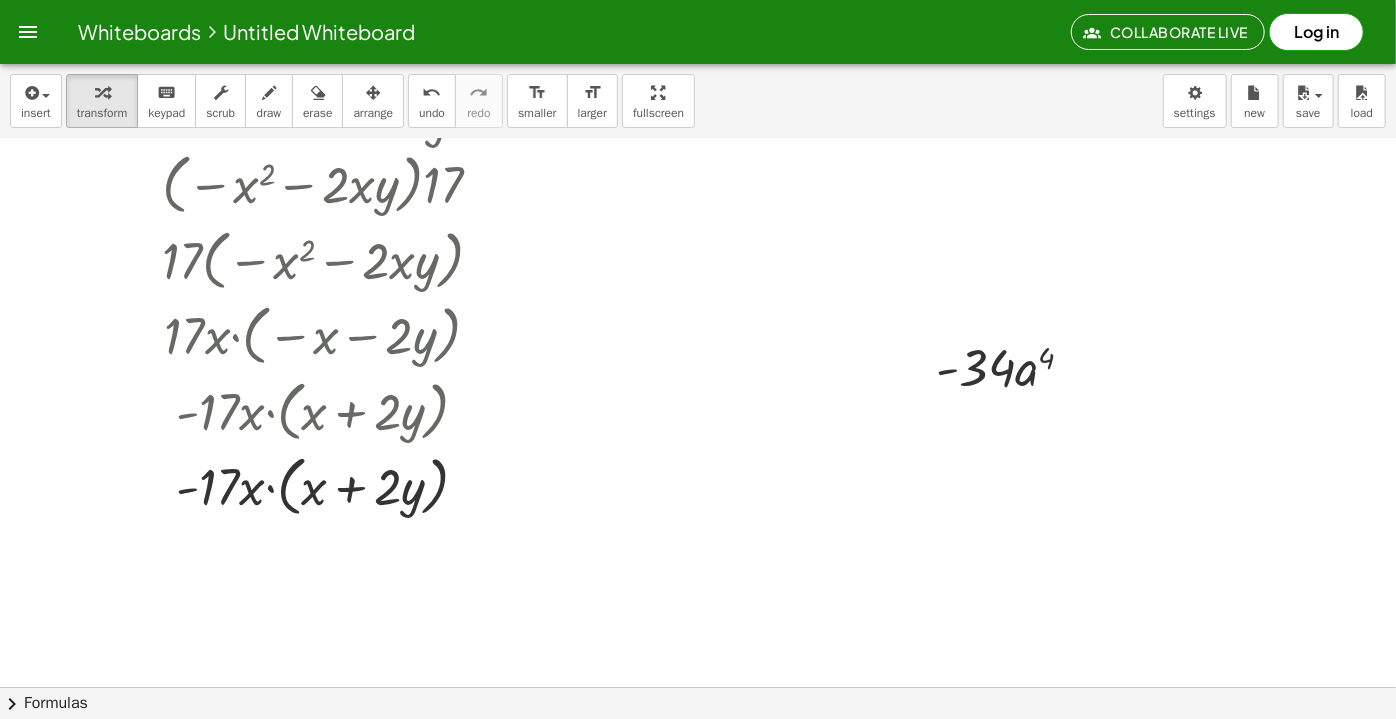 scroll, scrollTop: 0, scrollLeft: 0, axis: both 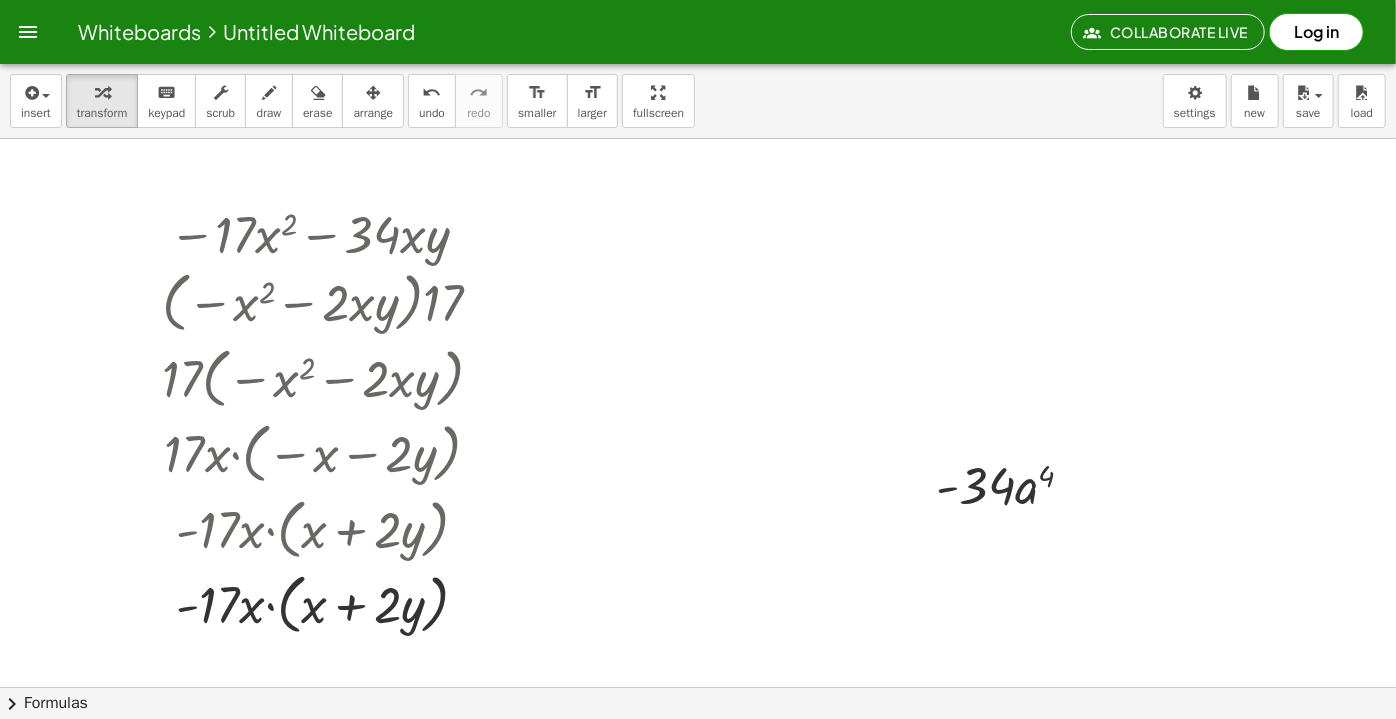 drag, startPoint x: 1186, startPoint y: 479, endPoint x: 1093, endPoint y: 480, distance: 93.00538 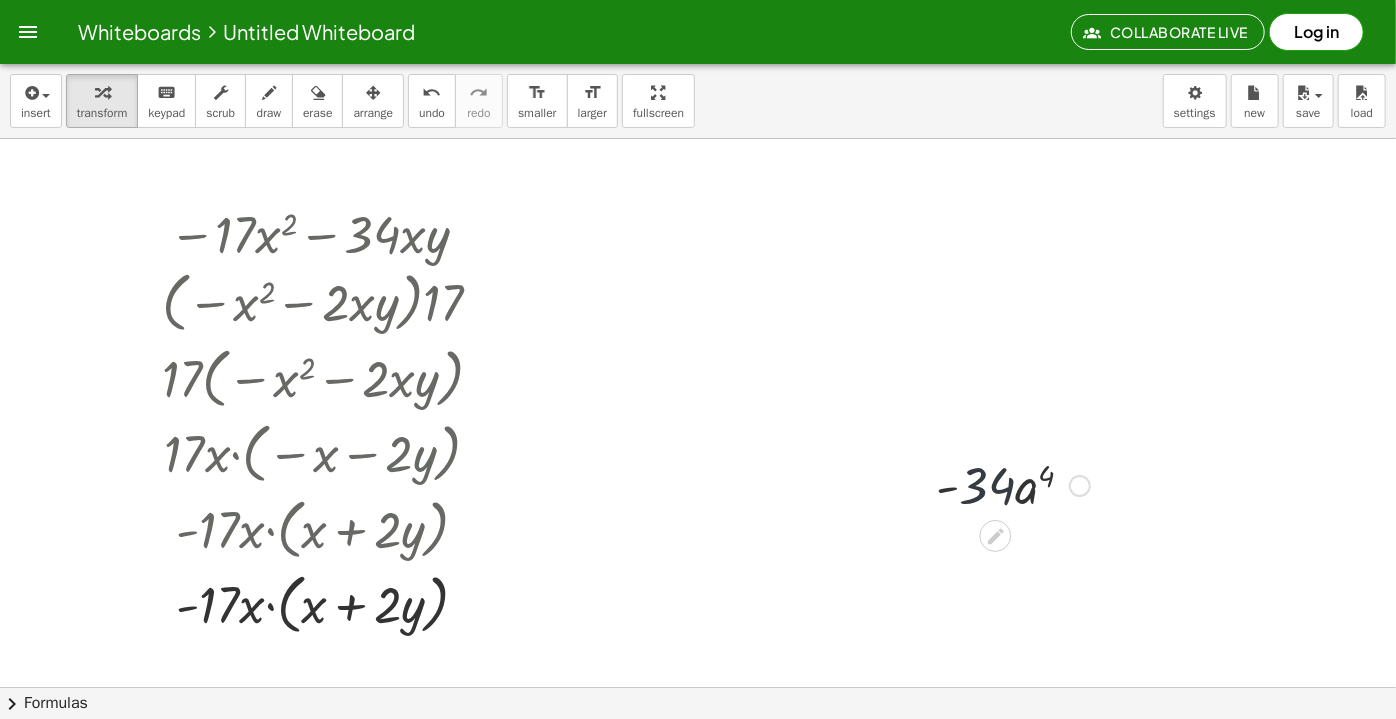 drag, startPoint x: 971, startPoint y: 485, endPoint x: 981, endPoint y: 484, distance: 10.049875 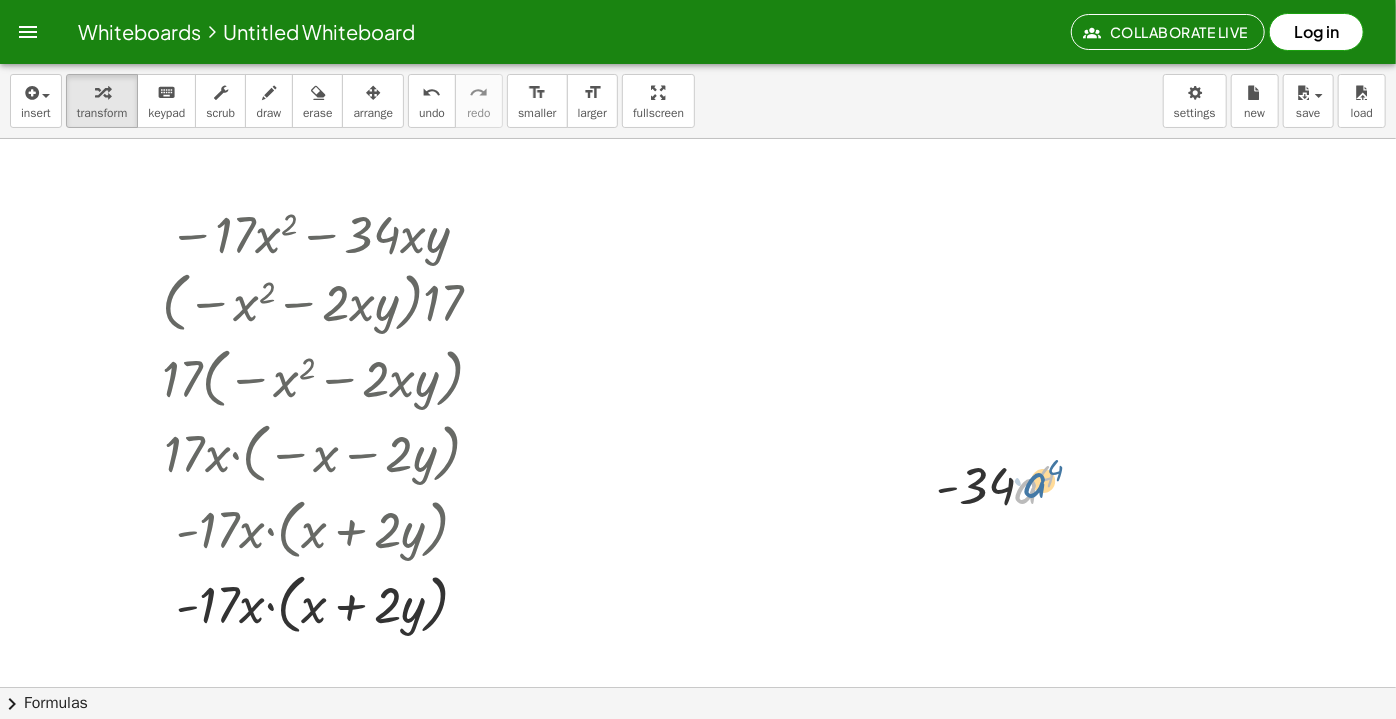 click at bounding box center (1013, 484) 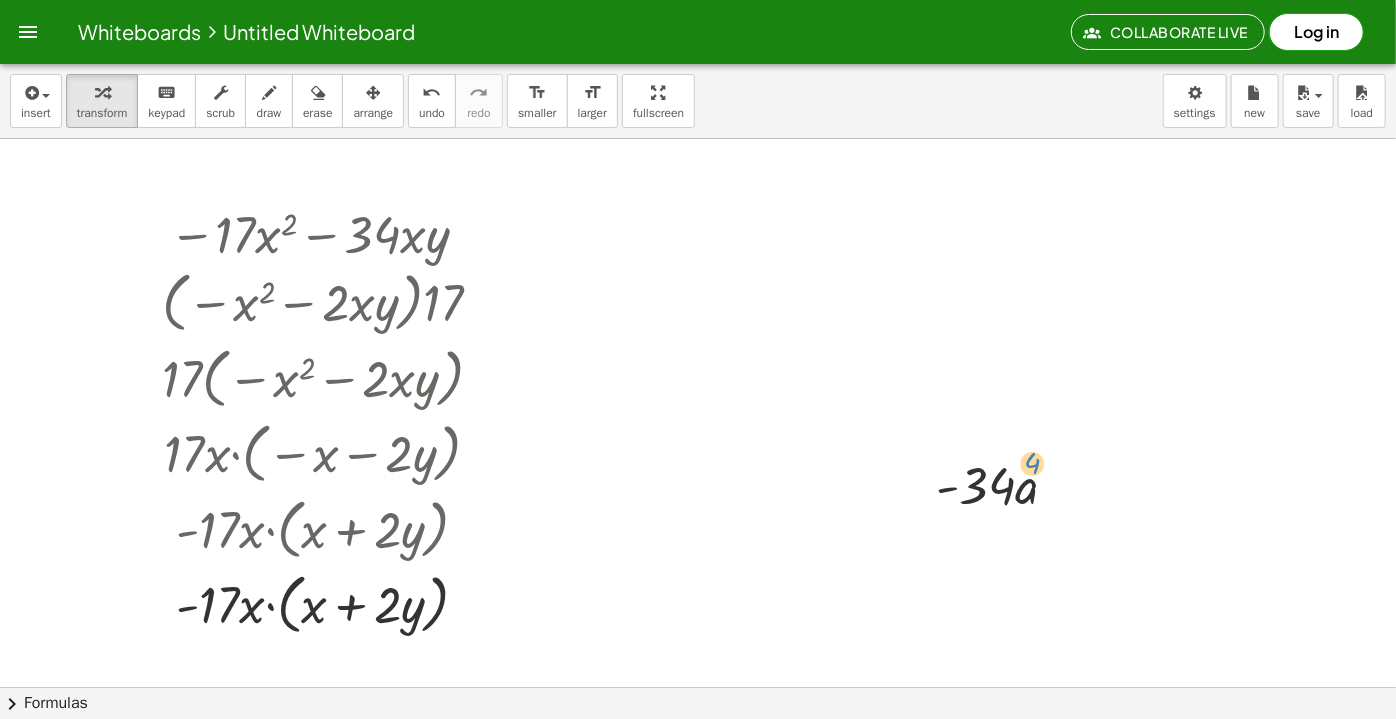 drag, startPoint x: 1045, startPoint y: 471, endPoint x: 1034, endPoint y: 456, distance: 18.601076 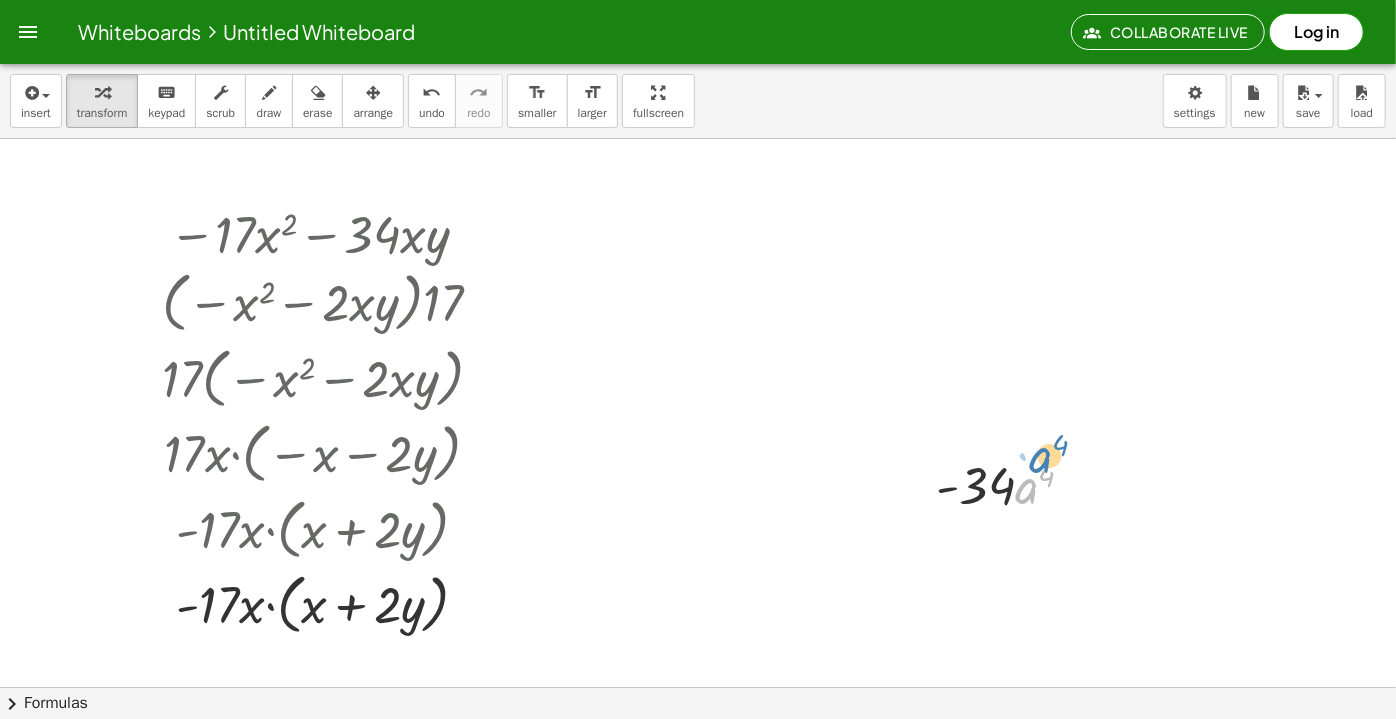 drag, startPoint x: 1012, startPoint y: 492, endPoint x: 1050, endPoint y: 455, distance: 53.037724 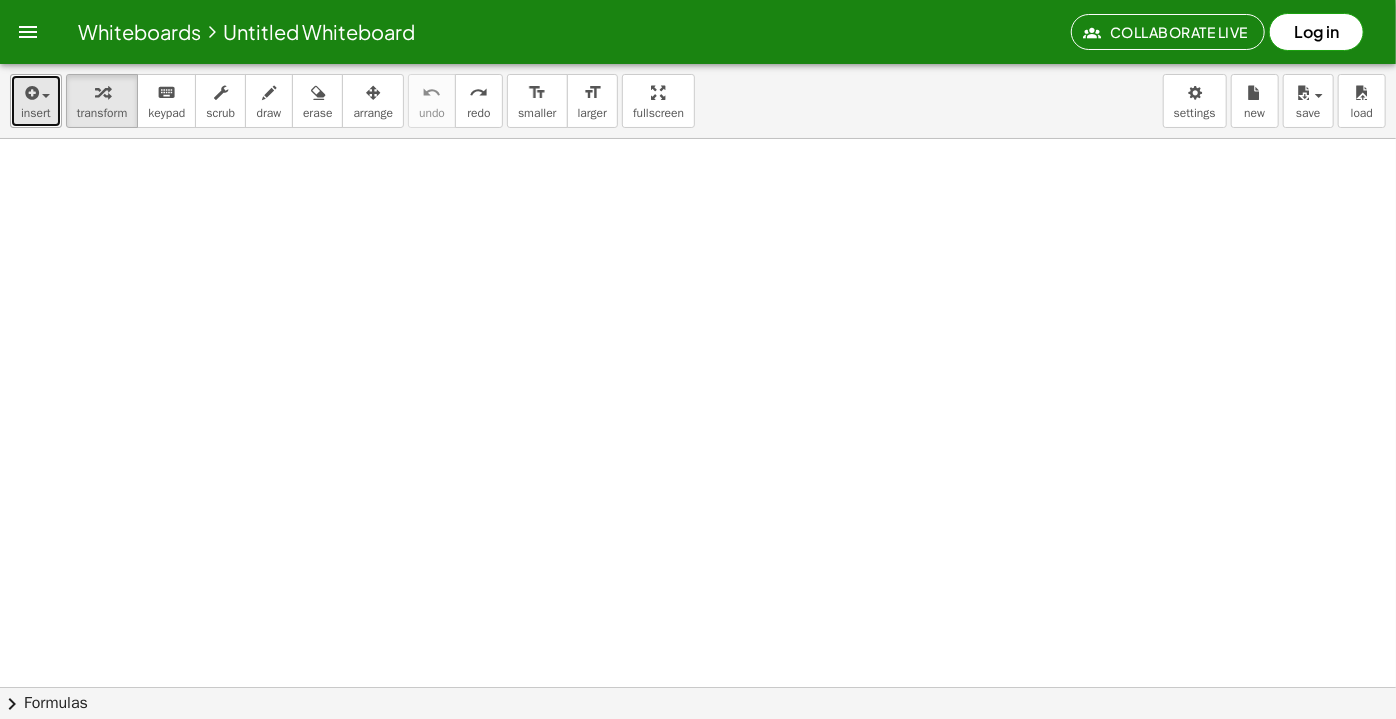 click on "insert" at bounding box center (36, 101) 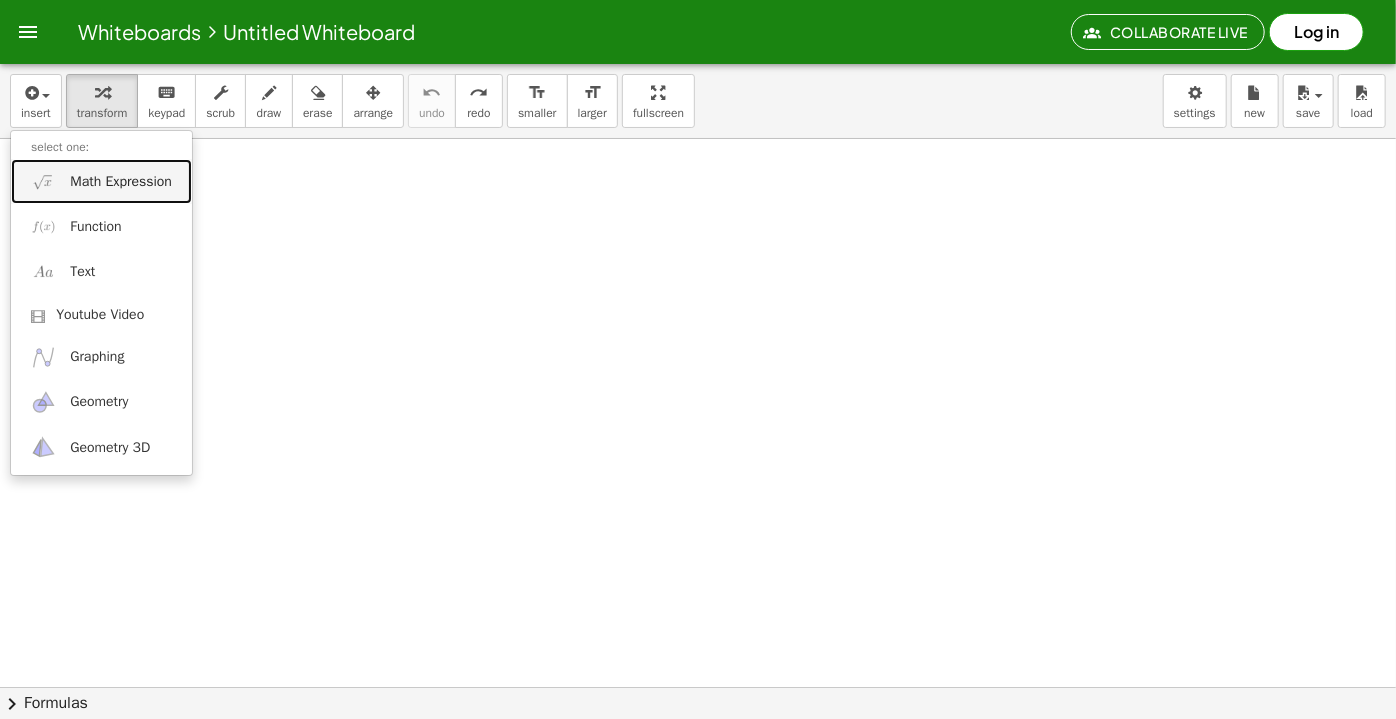 click on "Math Expression" at bounding box center [121, 182] 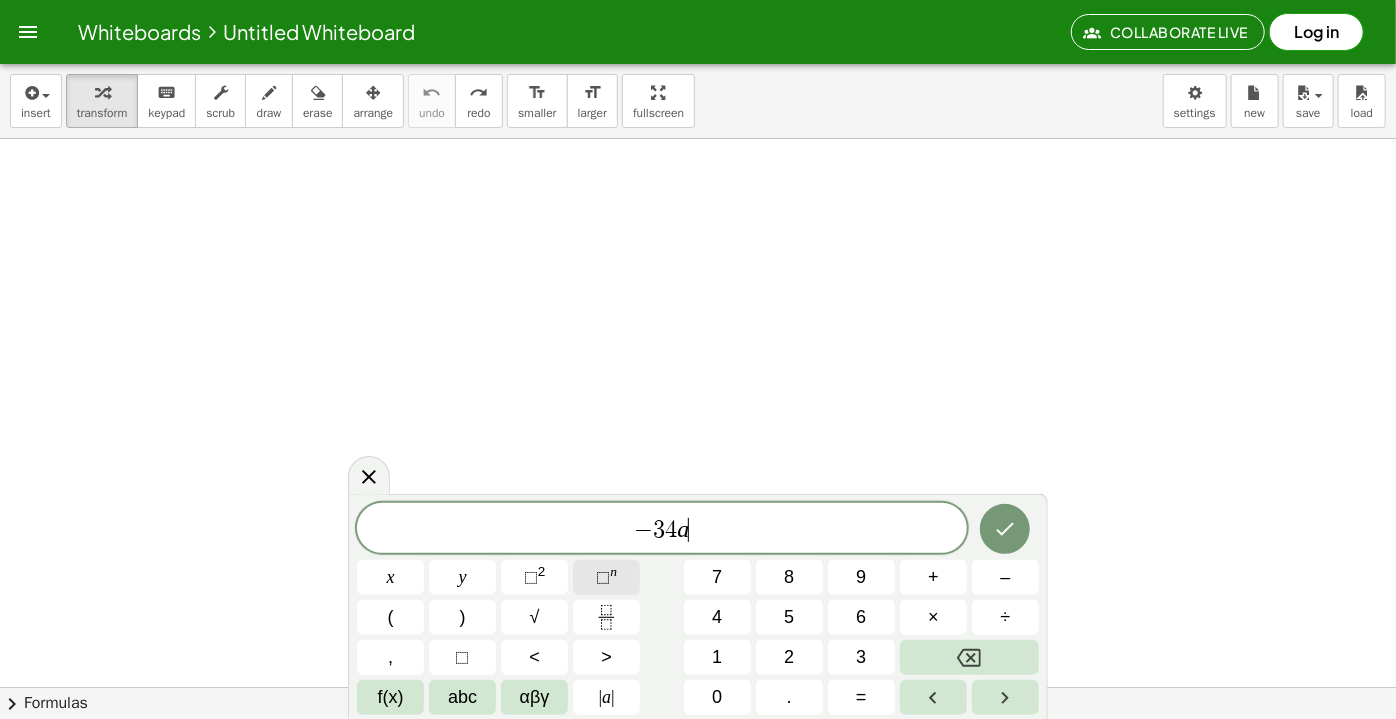 click on "⬚" at bounding box center [603, 577] 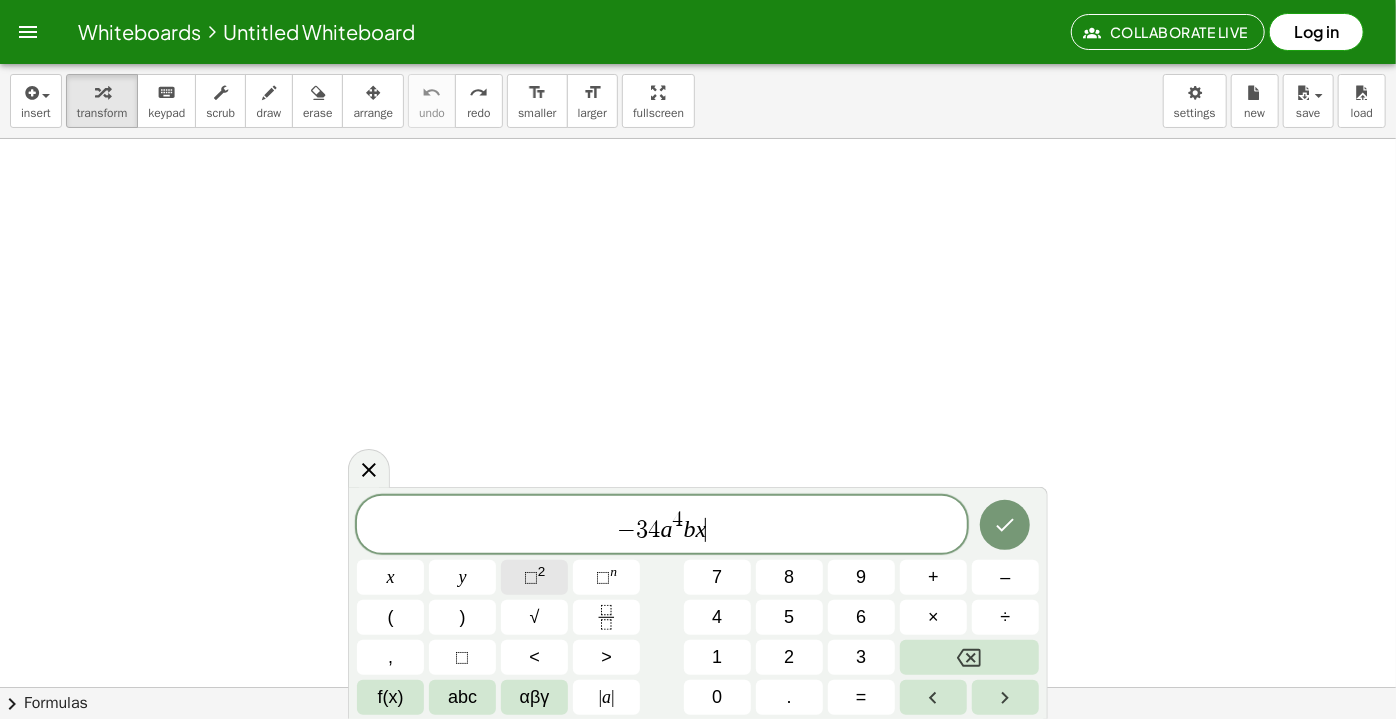 click on "⬚ 2" 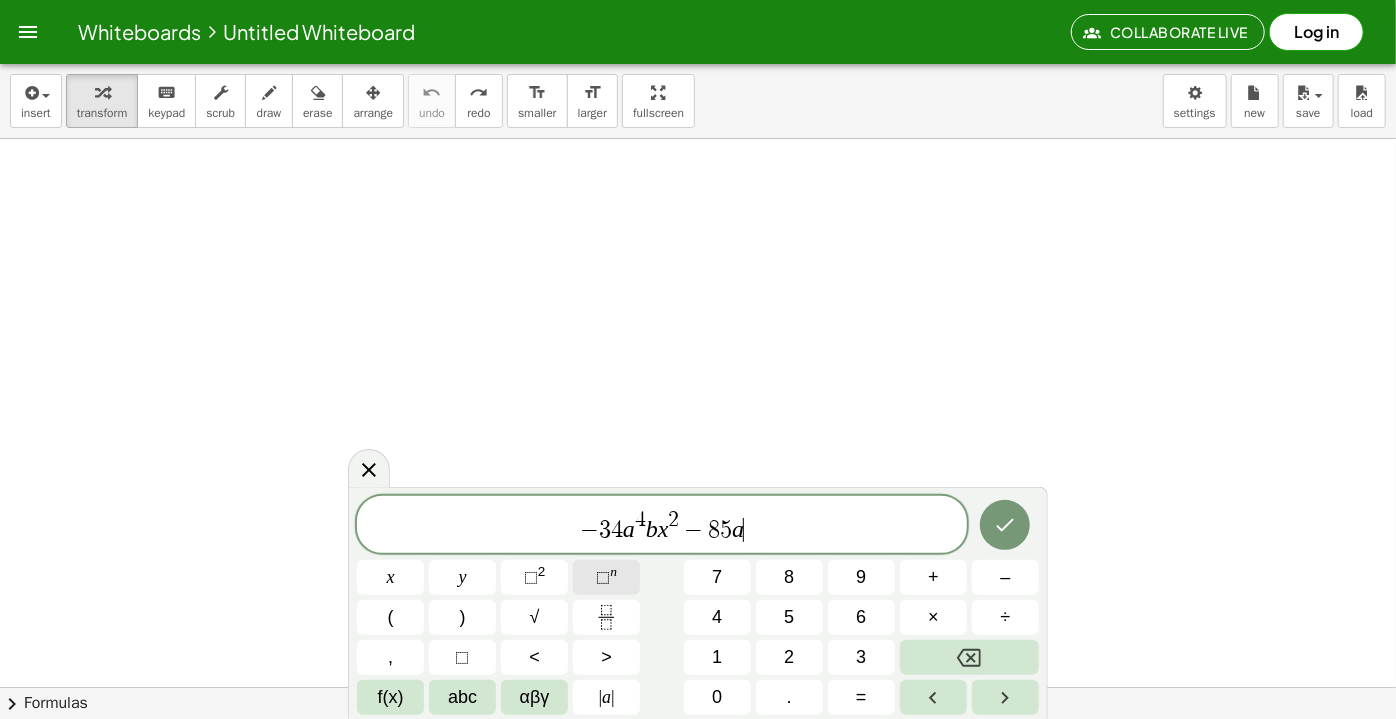 click on "⬚ n" at bounding box center (606, 577) 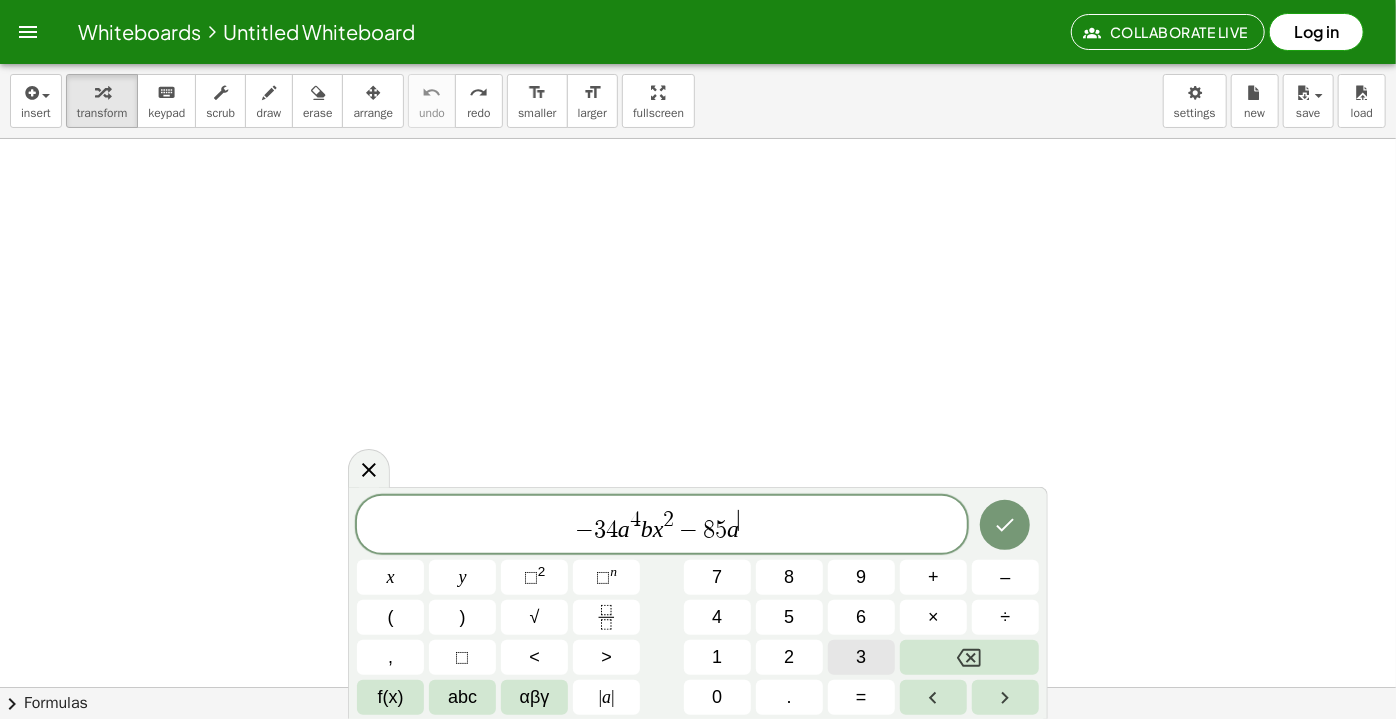 click on "3" at bounding box center (861, 657) 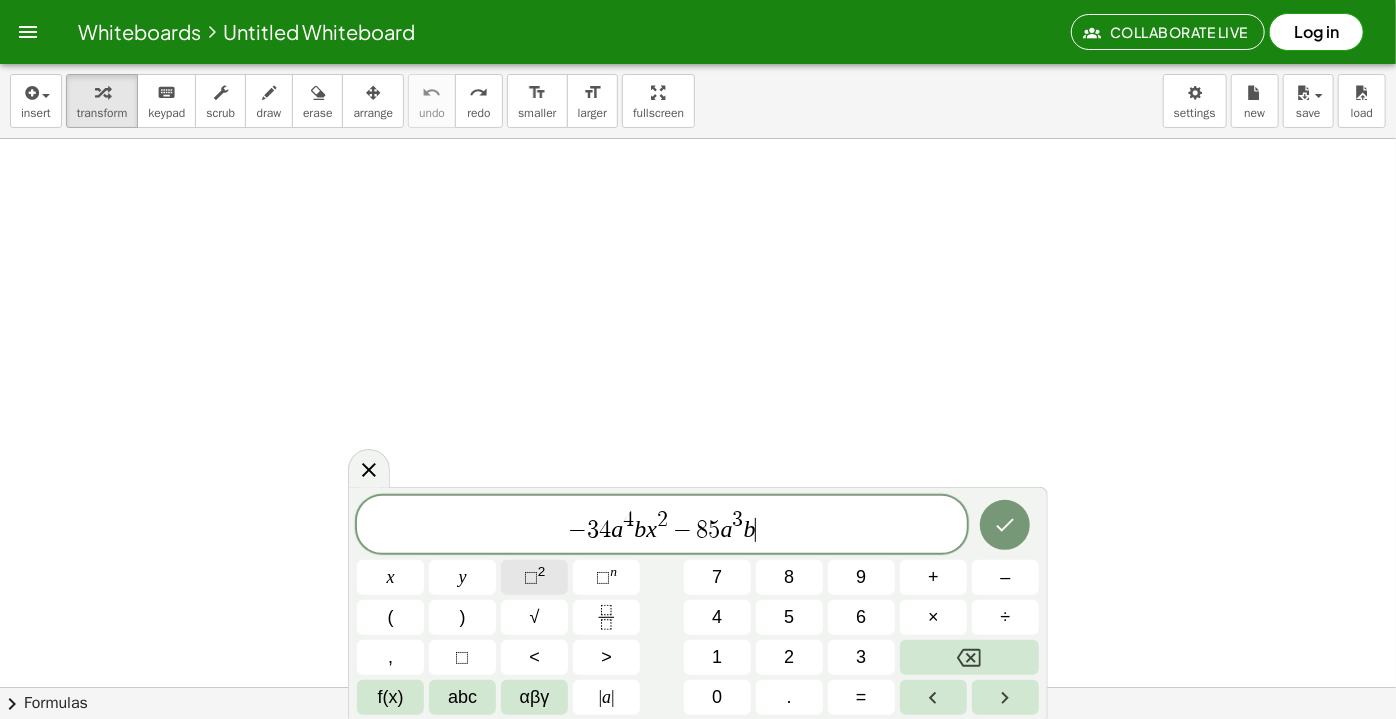 click on "⬚ 2" at bounding box center (534, 577) 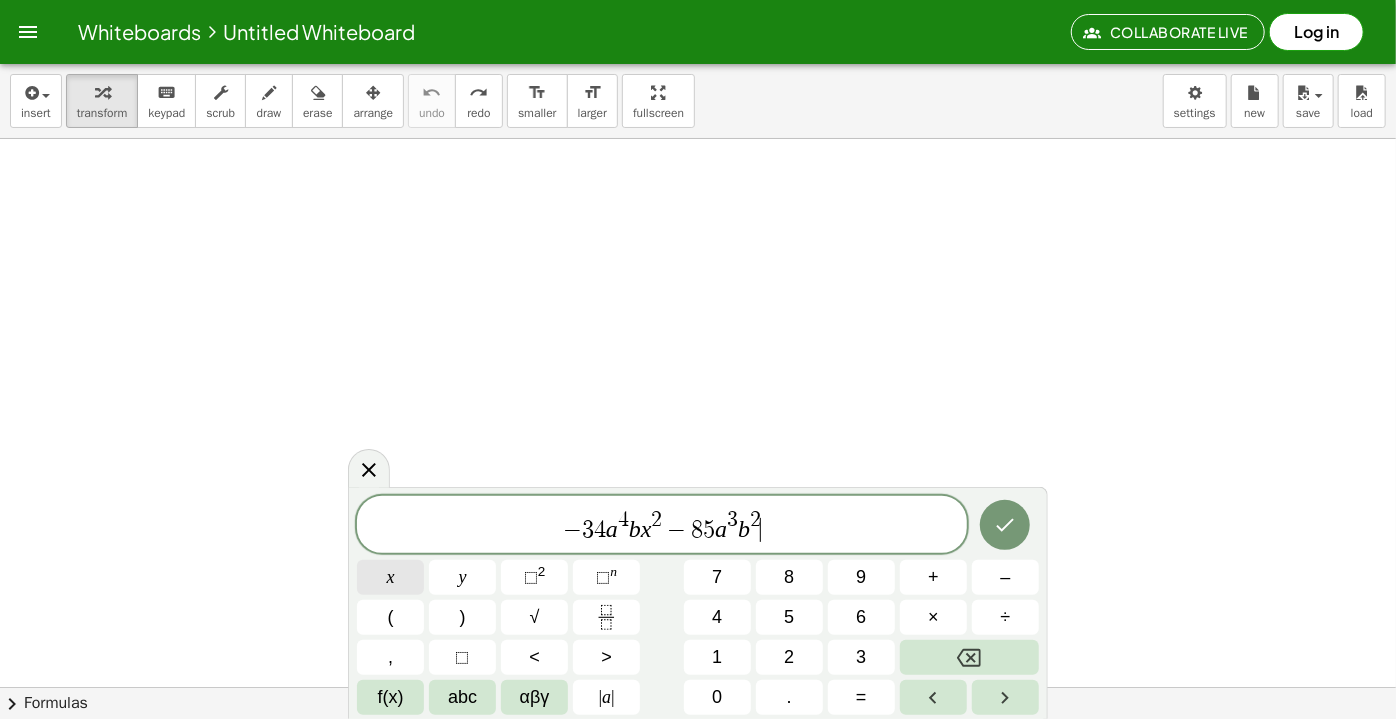 click on "x" at bounding box center (390, 577) 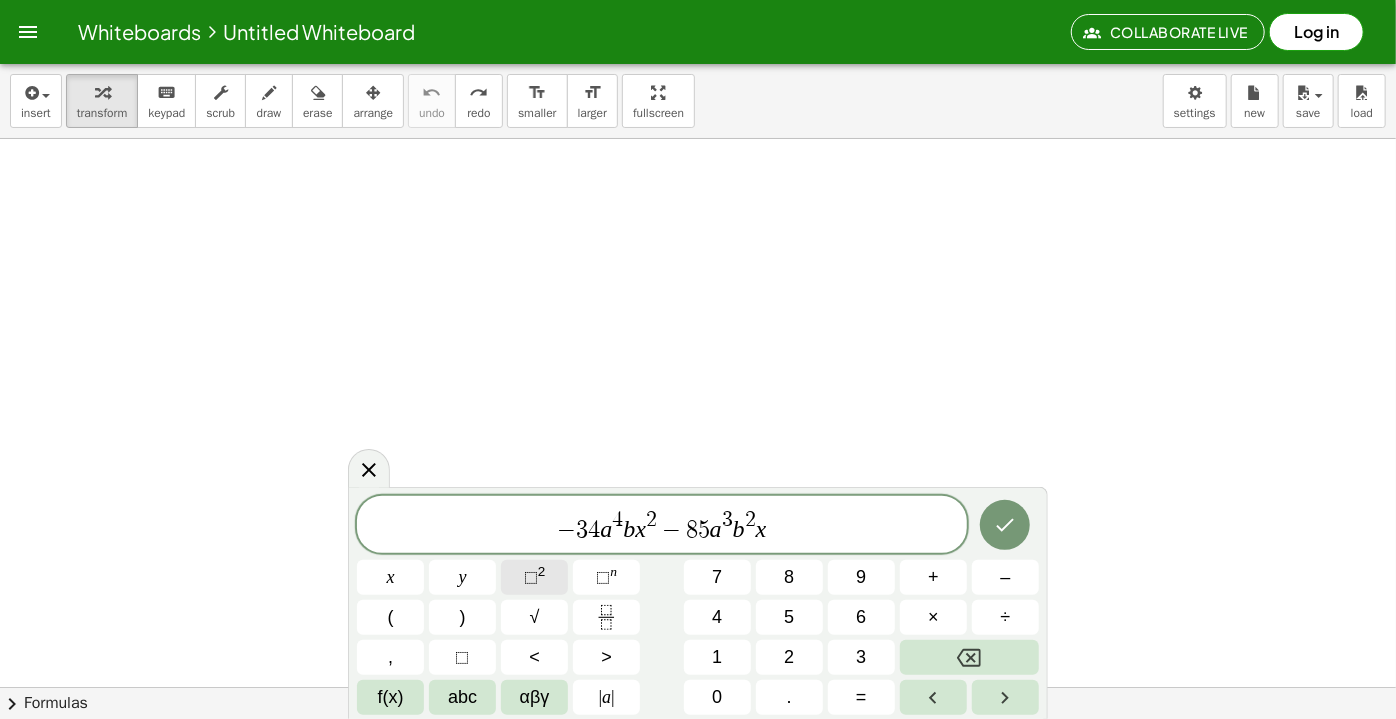 click on "⬚ 2" at bounding box center [534, 577] 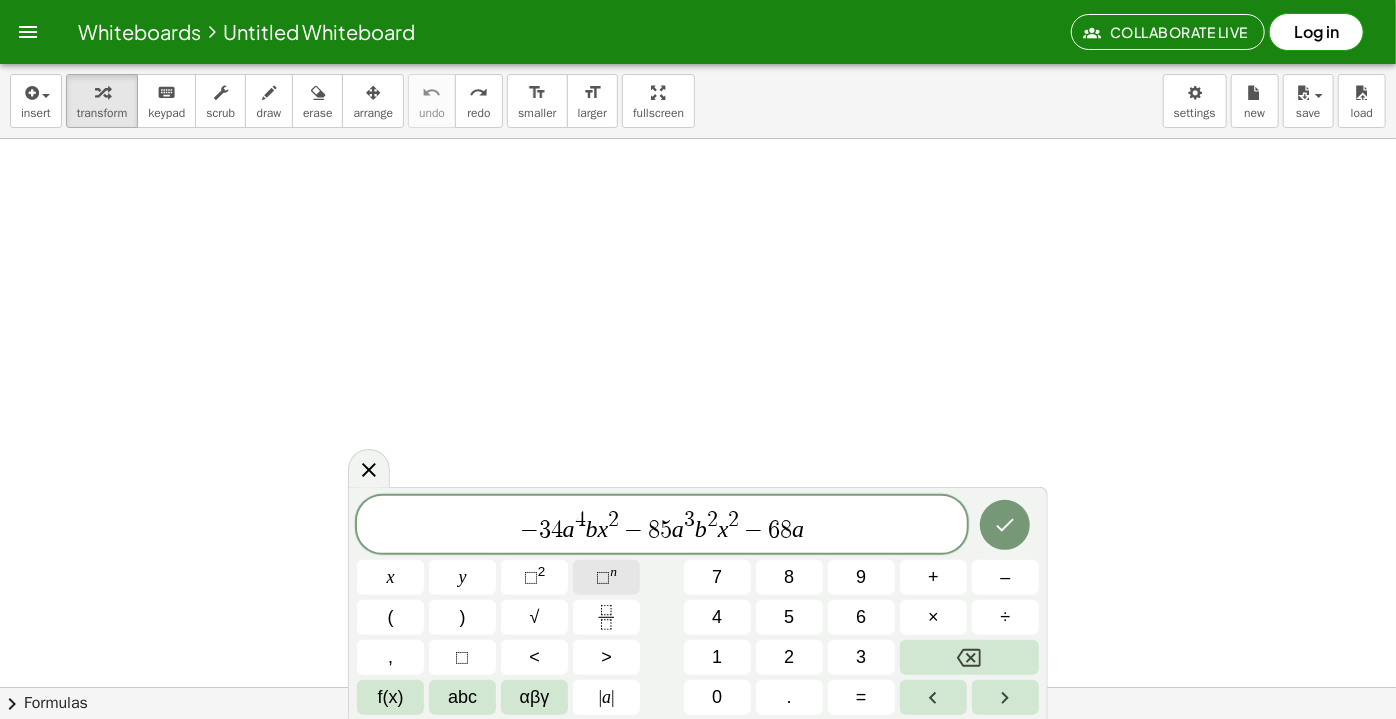 click on "⬚ n" at bounding box center (606, 577) 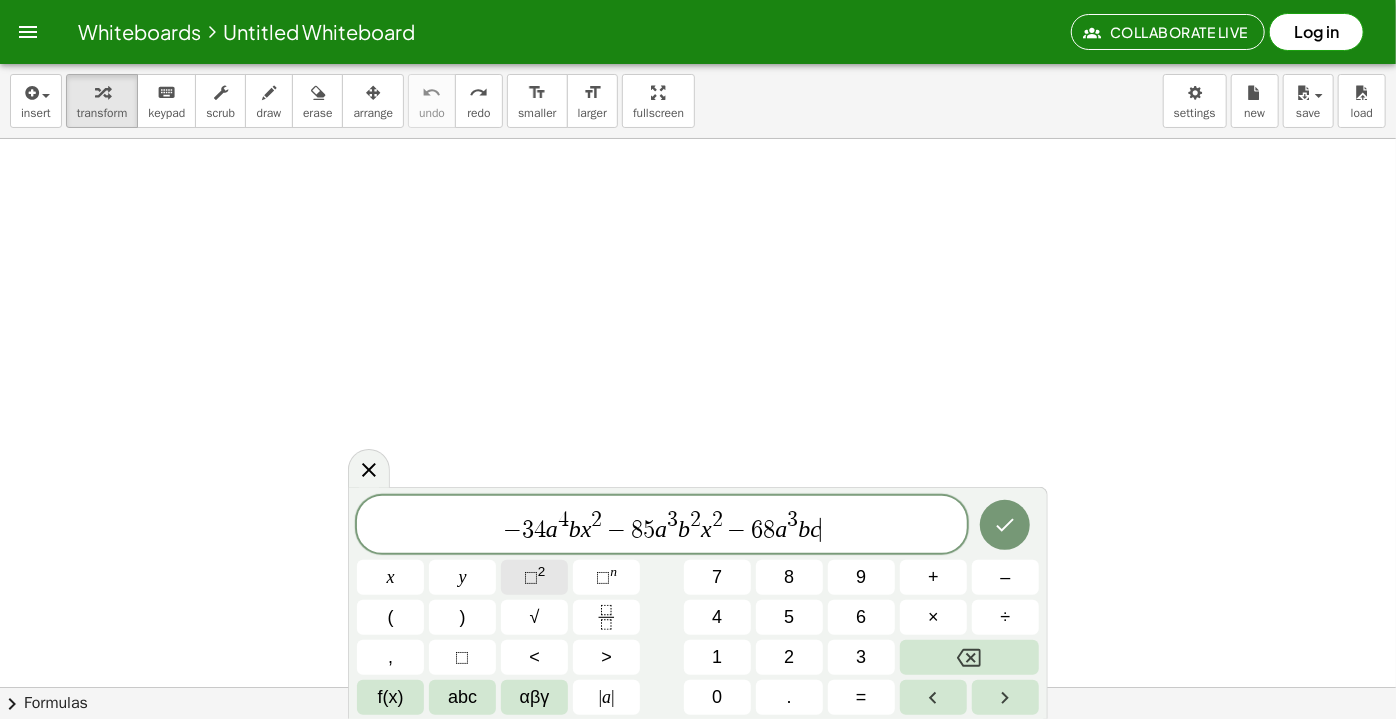 click on "⬚ 2" at bounding box center [534, 577] 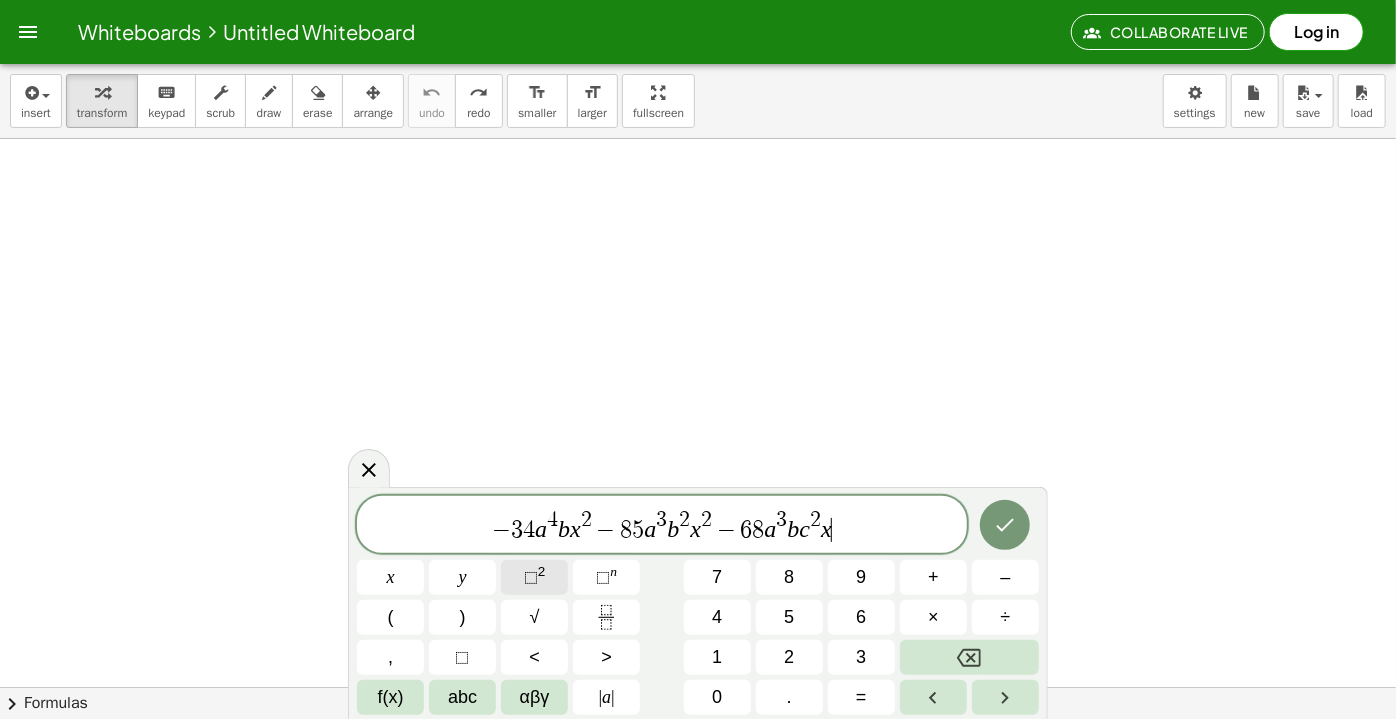 click on "⬚" at bounding box center (531, 577) 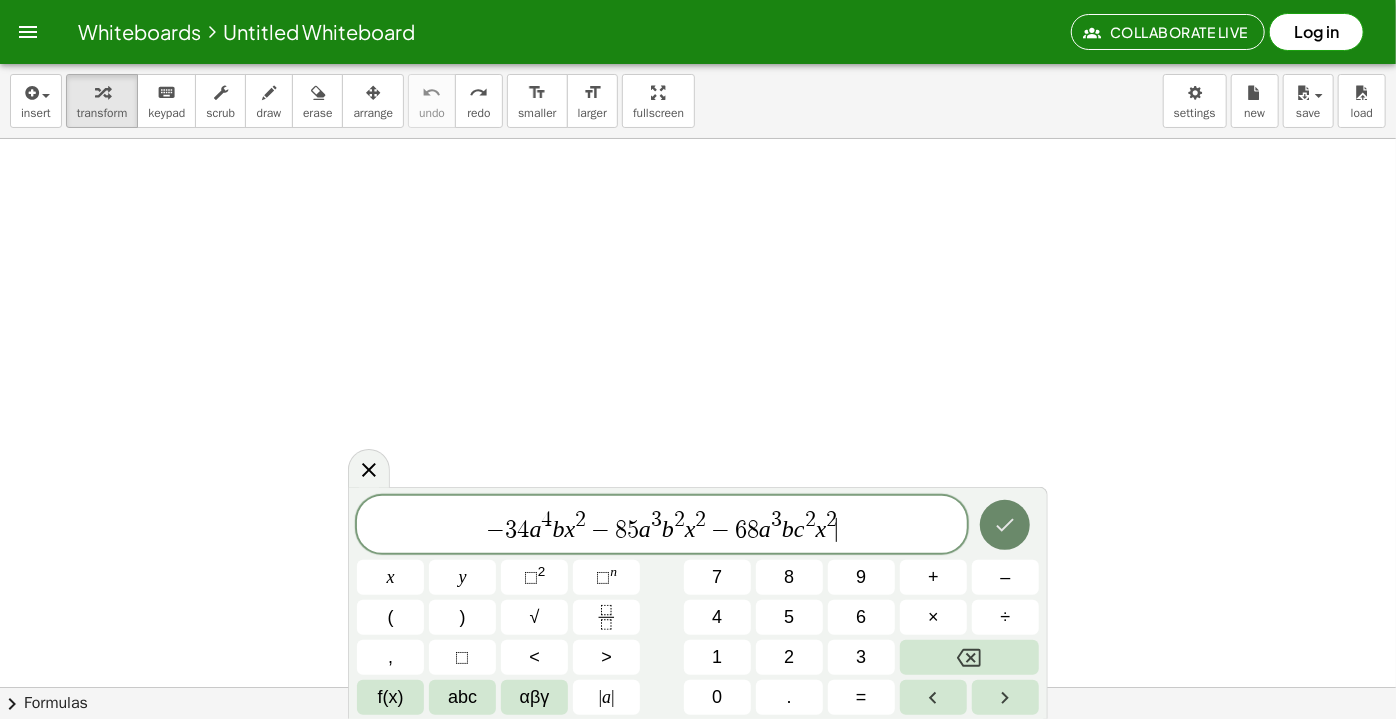 click 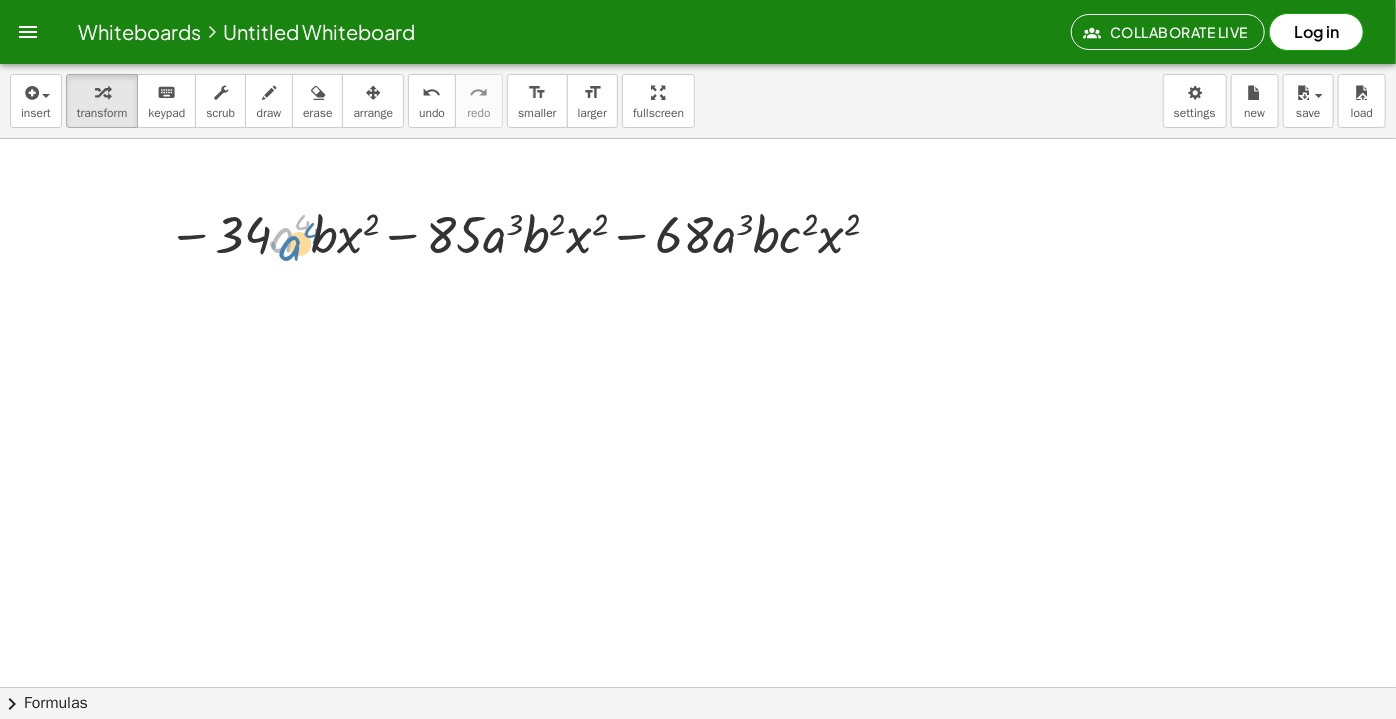 drag, startPoint x: 285, startPoint y: 239, endPoint x: 293, endPoint y: 247, distance: 11.313708 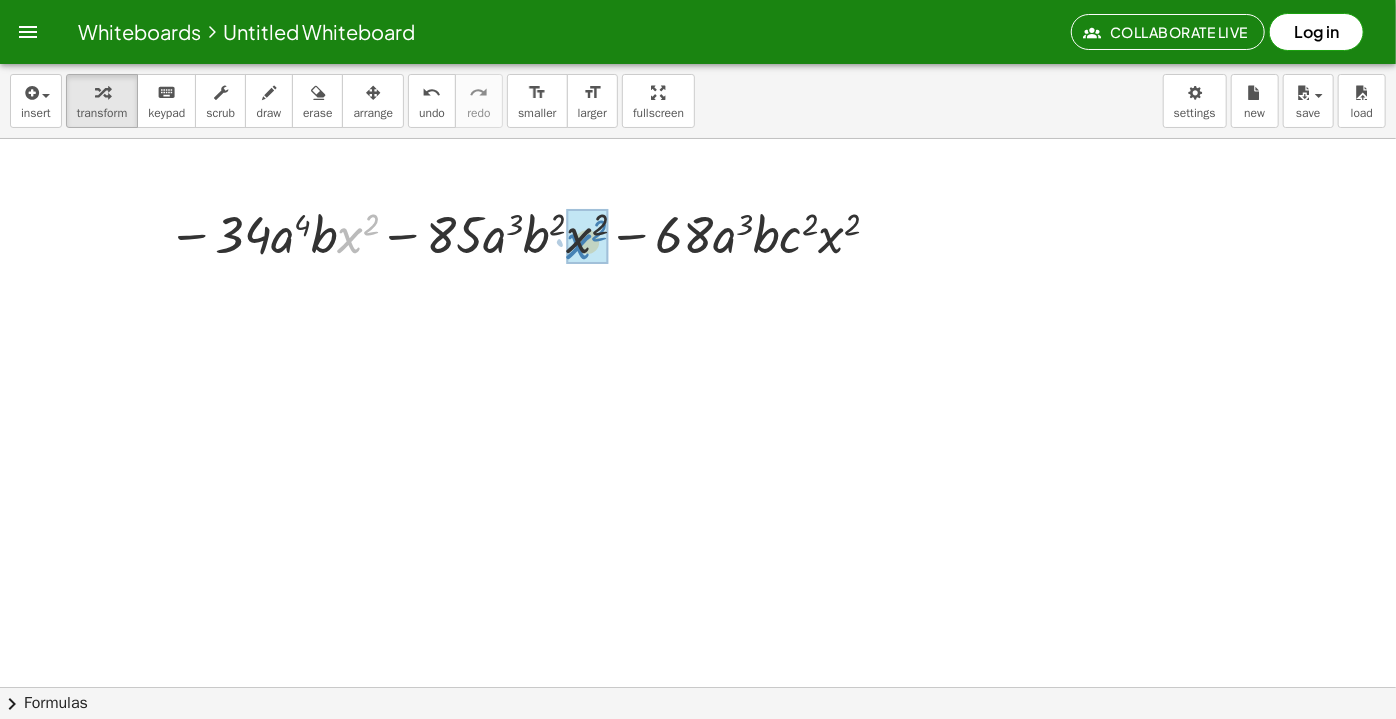 drag, startPoint x: 347, startPoint y: 233, endPoint x: 578, endPoint y: 239, distance: 231.07791 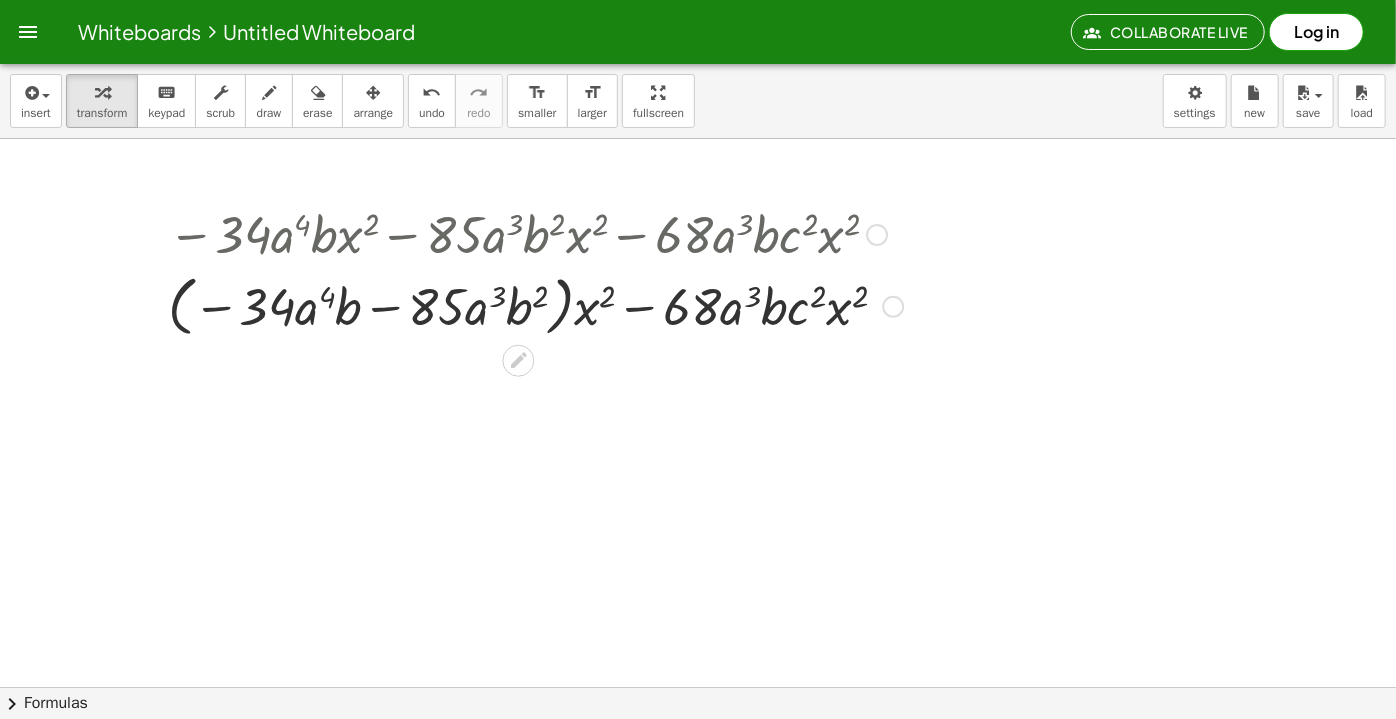 click at bounding box center [535, 233] 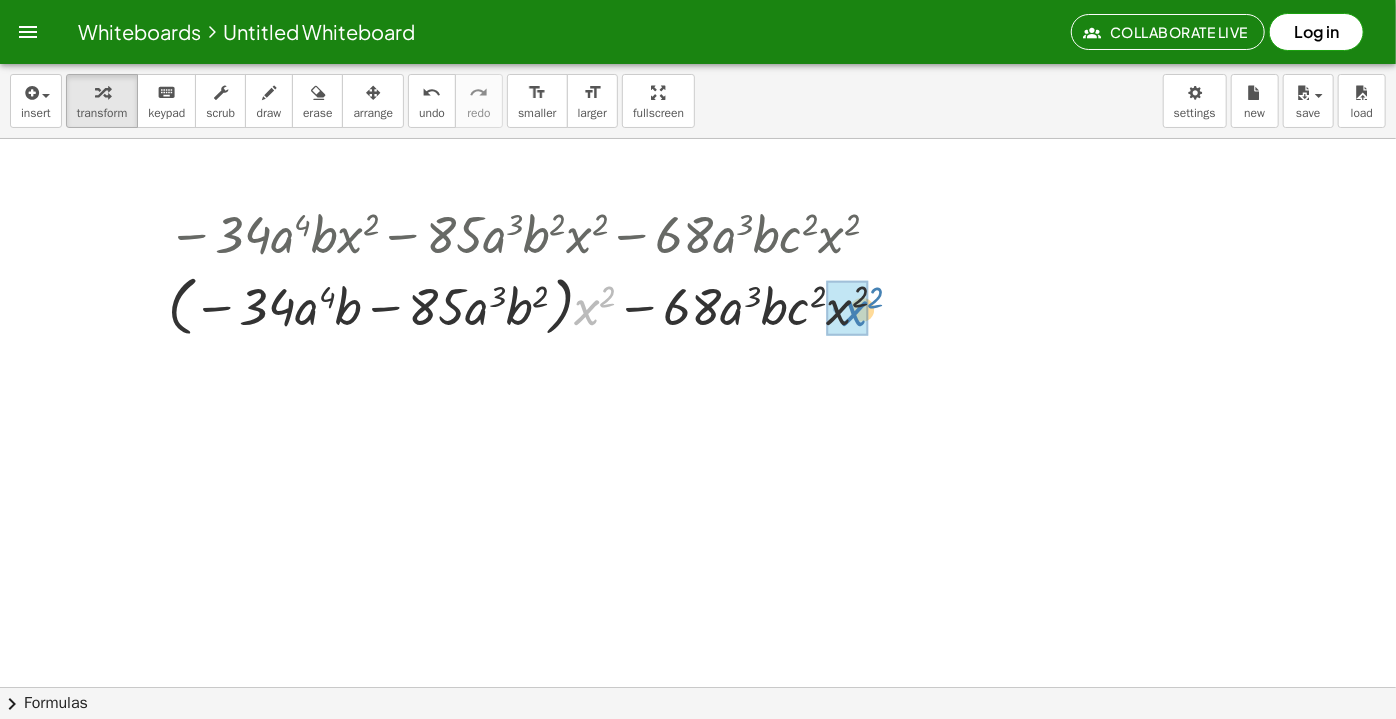drag, startPoint x: 589, startPoint y: 314, endPoint x: 858, endPoint y: 315, distance: 269.00186 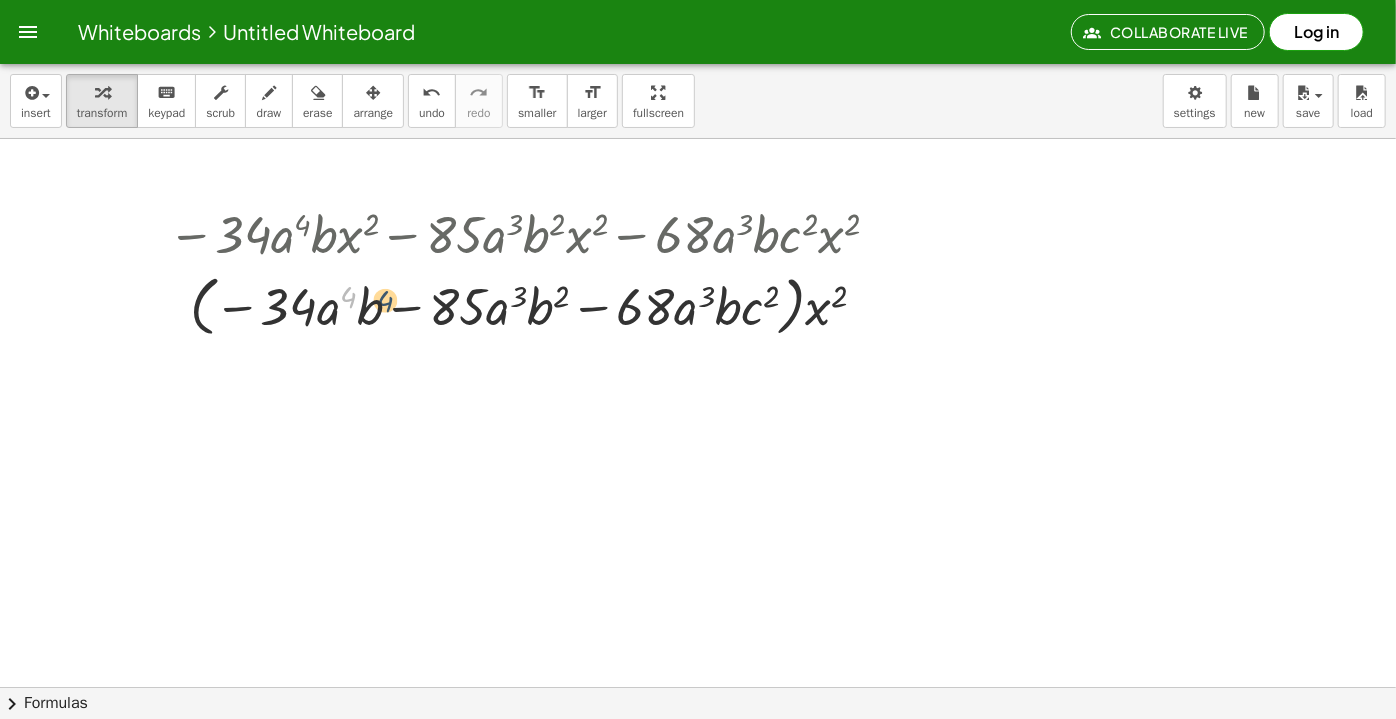 drag, startPoint x: 352, startPoint y: 311, endPoint x: 370, endPoint y: 310, distance: 18.027756 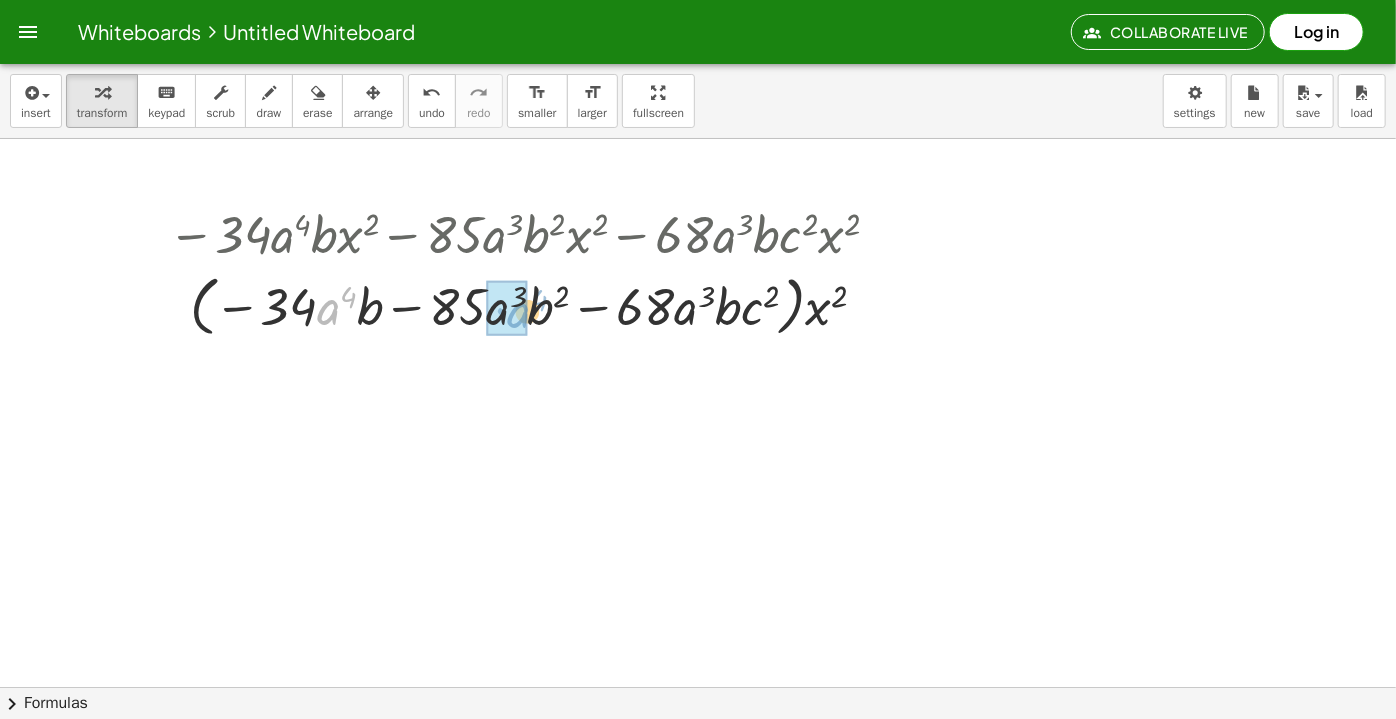 drag, startPoint x: 331, startPoint y: 311, endPoint x: 520, endPoint y: 314, distance: 189.0238 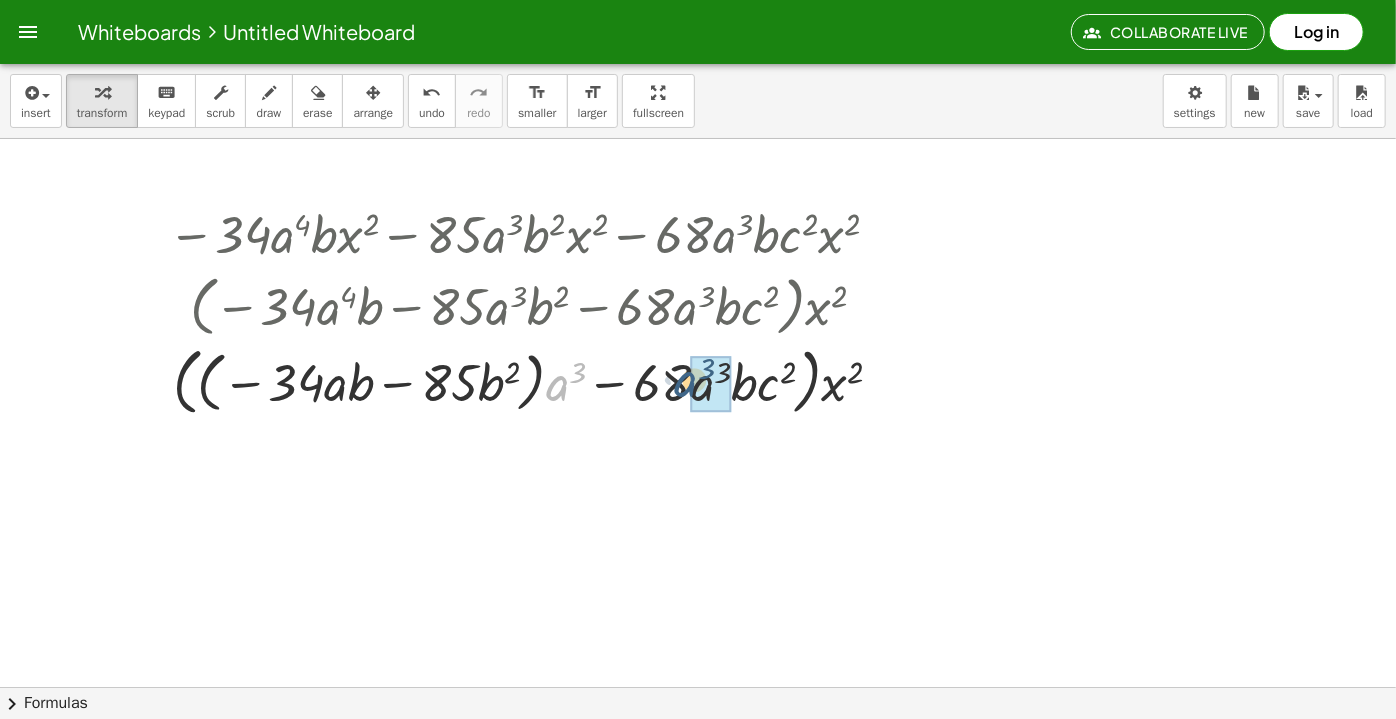 drag, startPoint x: 557, startPoint y: 378, endPoint x: 698, endPoint y: 375, distance: 141.0319 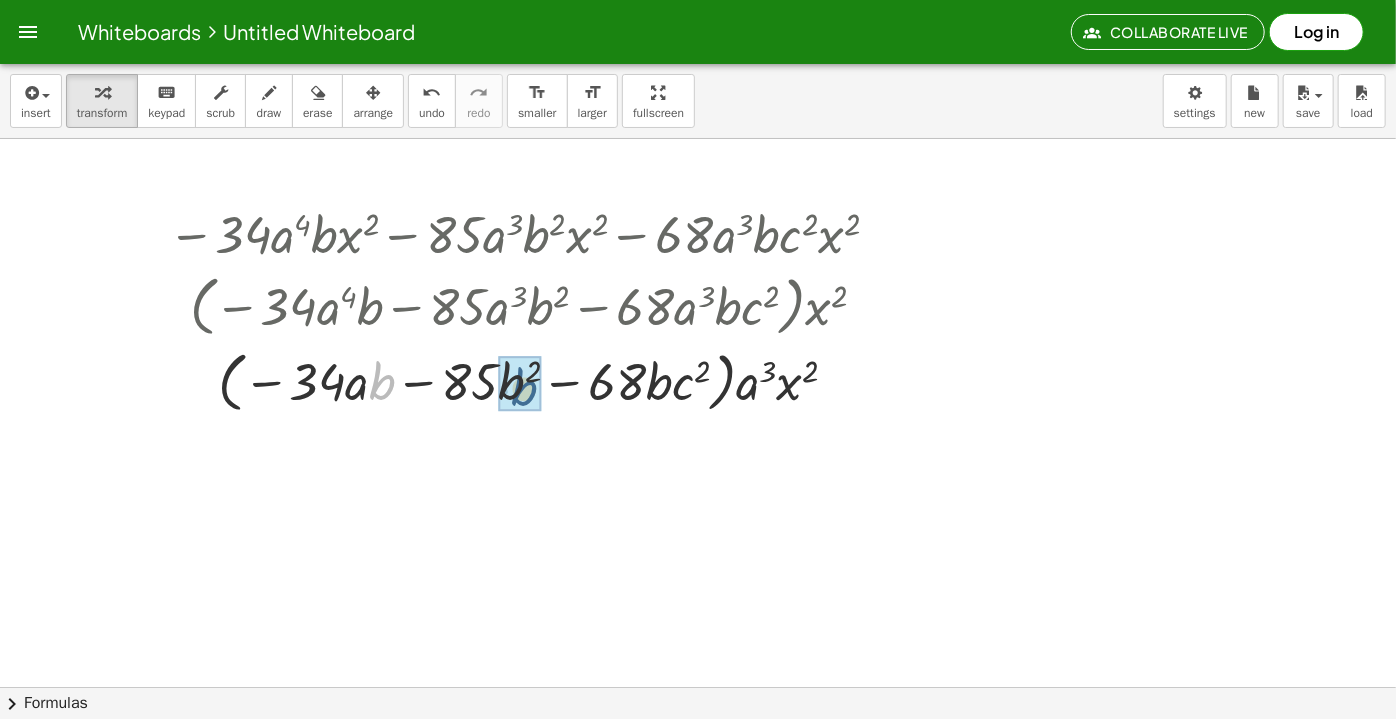 drag, startPoint x: 385, startPoint y: 380, endPoint x: 530, endPoint y: 386, distance: 145.12408 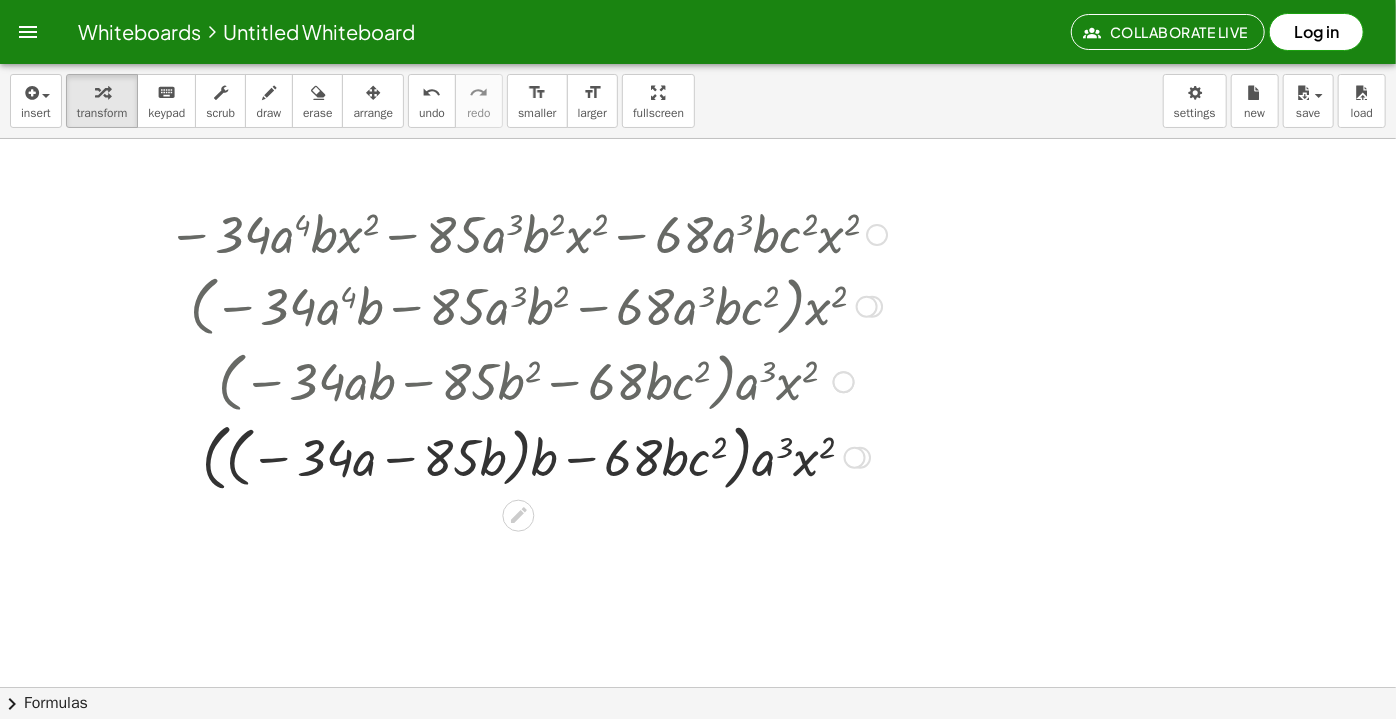 drag, startPoint x: 533, startPoint y: 387, endPoint x: 552, endPoint y: 404, distance: 25.495098 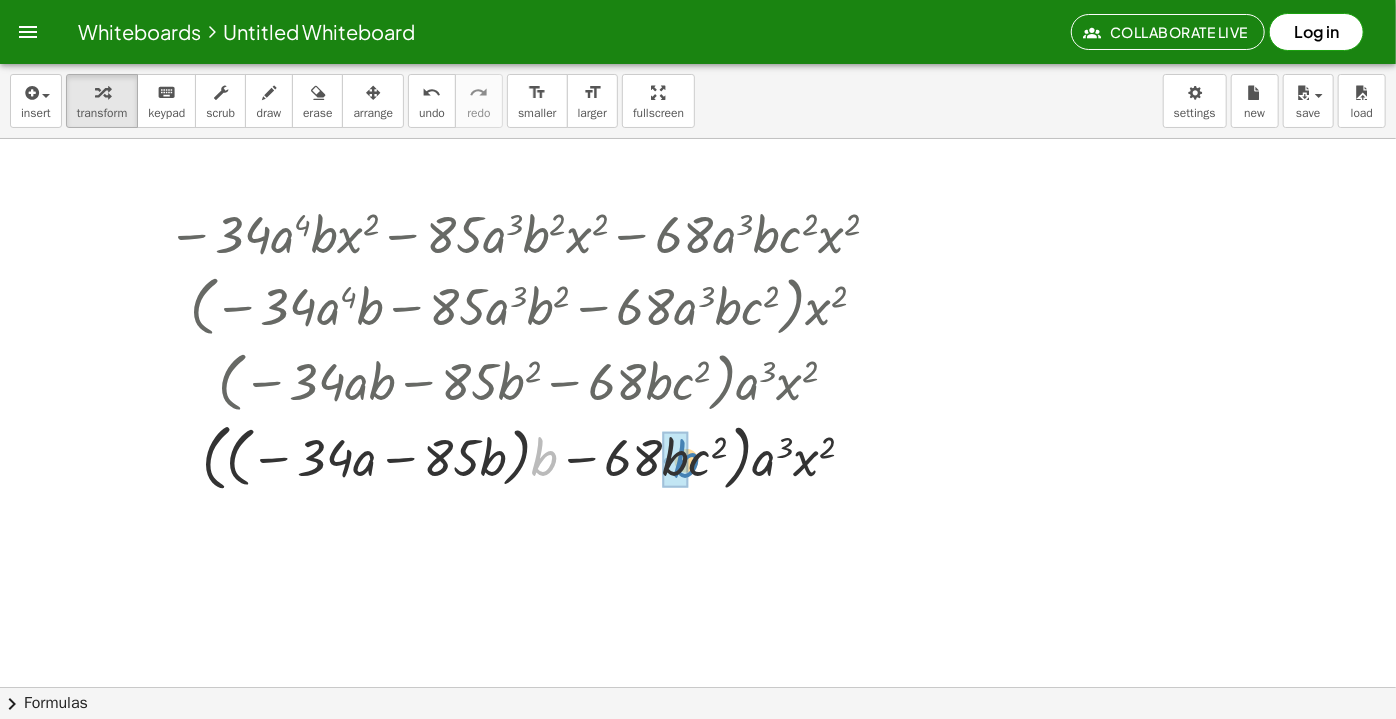 drag, startPoint x: 533, startPoint y: 457, endPoint x: 674, endPoint y: 460, distance: 141.0319 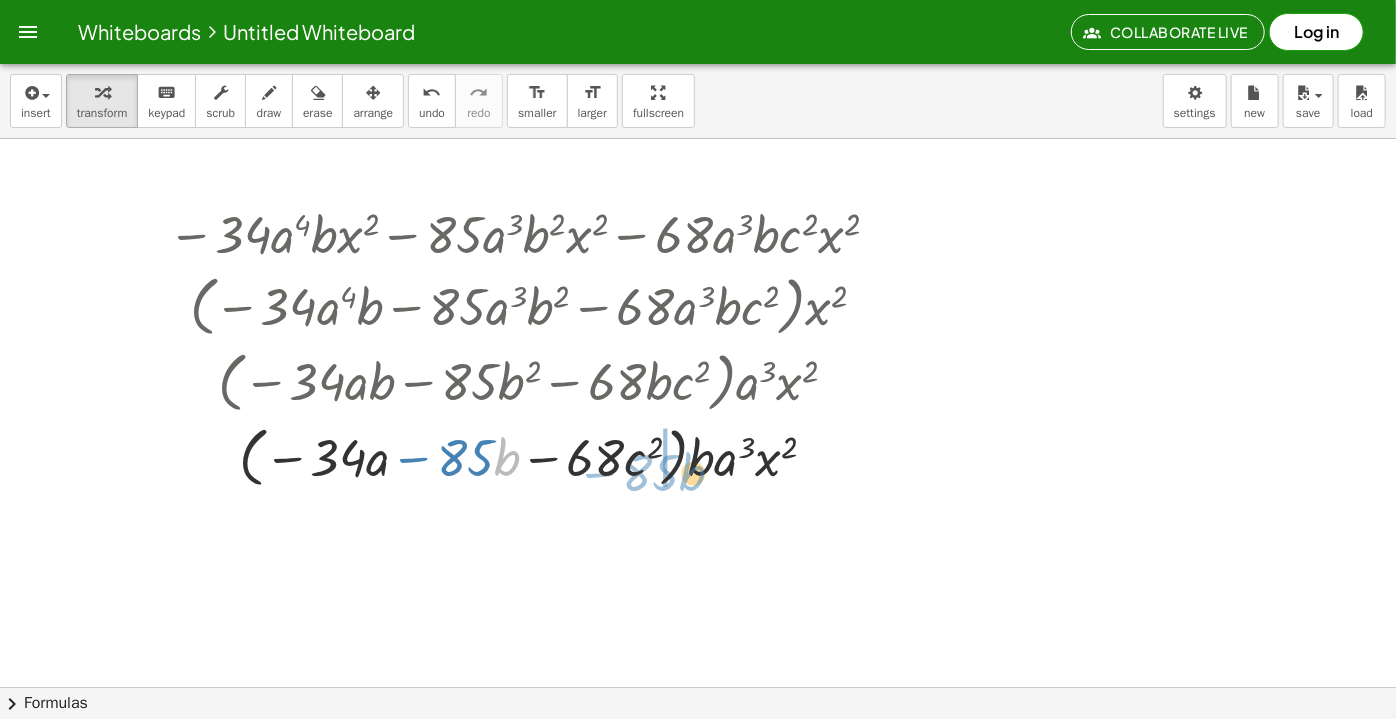 drag, startPoint x: 514, startPoint y: 453, endPoint x: 702, endPoint y: 465, distance: 188.38258 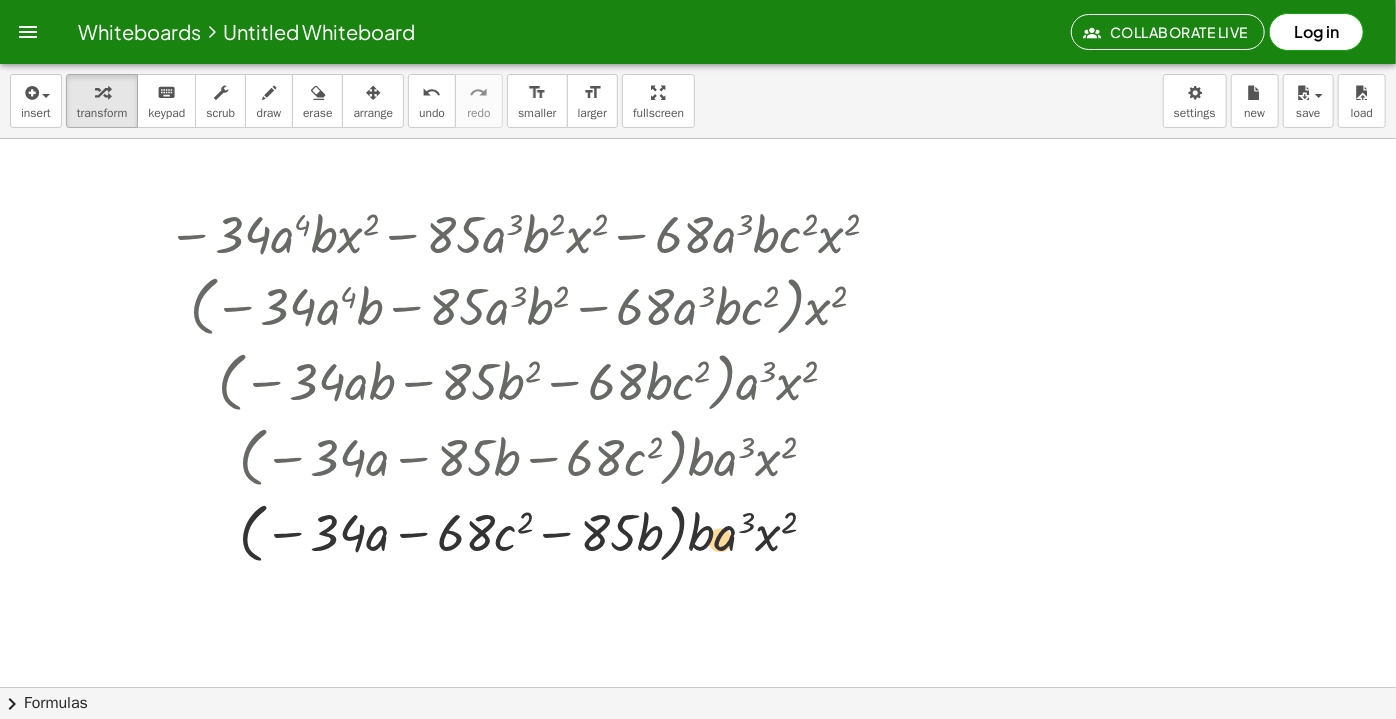 drag, startPoint x: 709, startPoint y: 543, endPoint x: 725, endPoint y: 548, distance: 16.763054 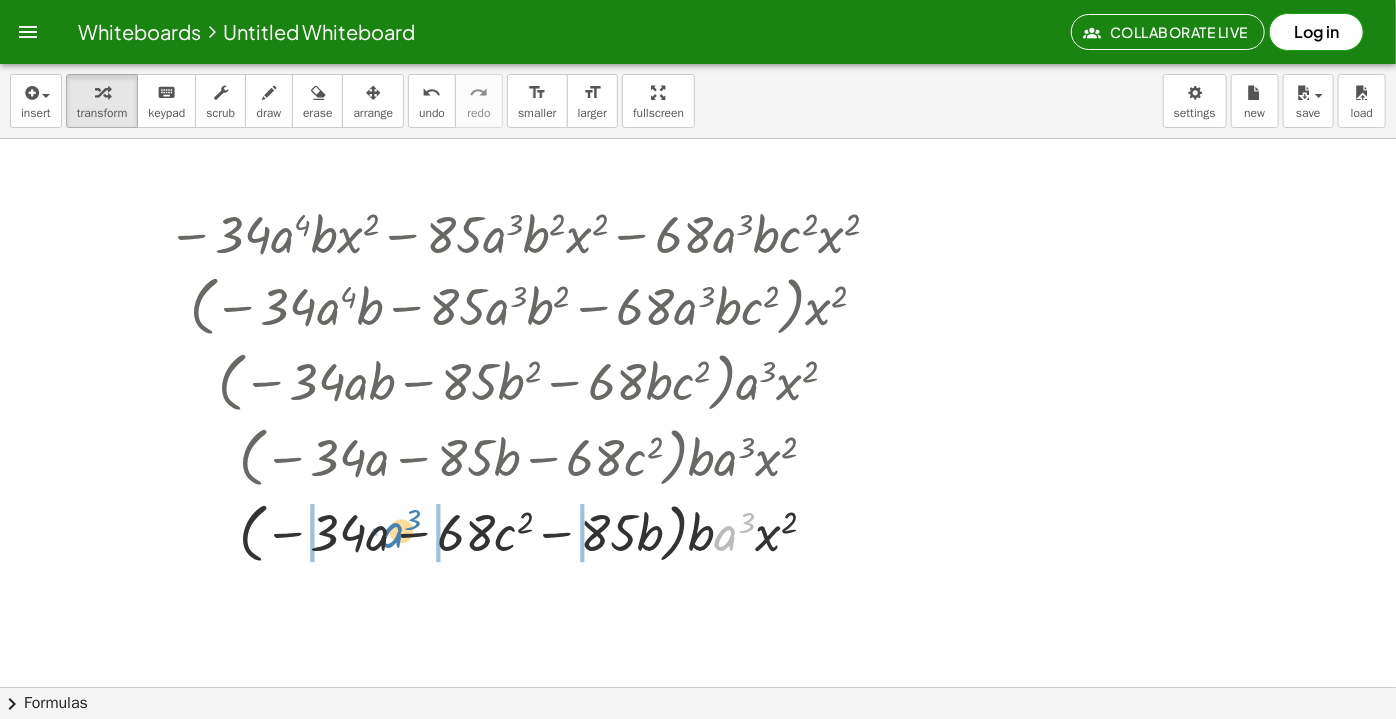 drag, startPoint x: 720, startPoint y: 541, endPoint x: 732, endPoint y: 519, distance: 25.059929 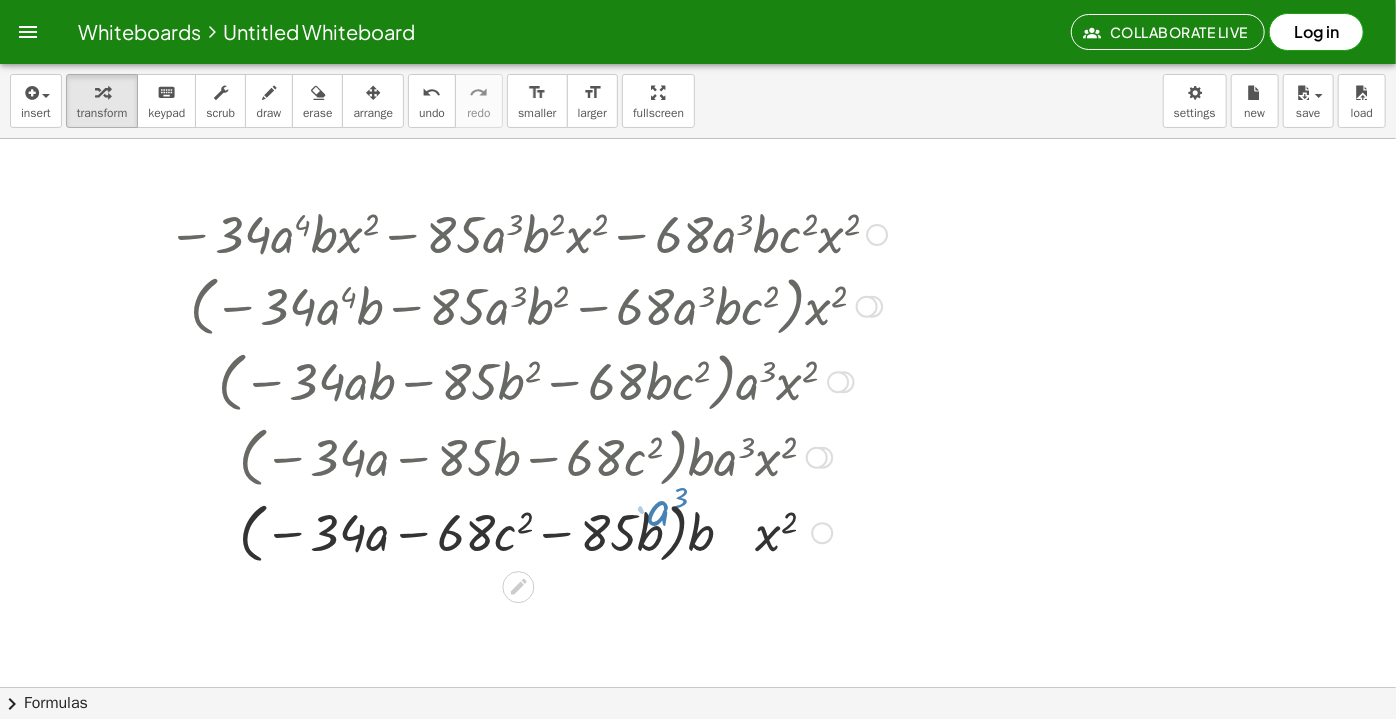 click at bounding box center [527, 532] 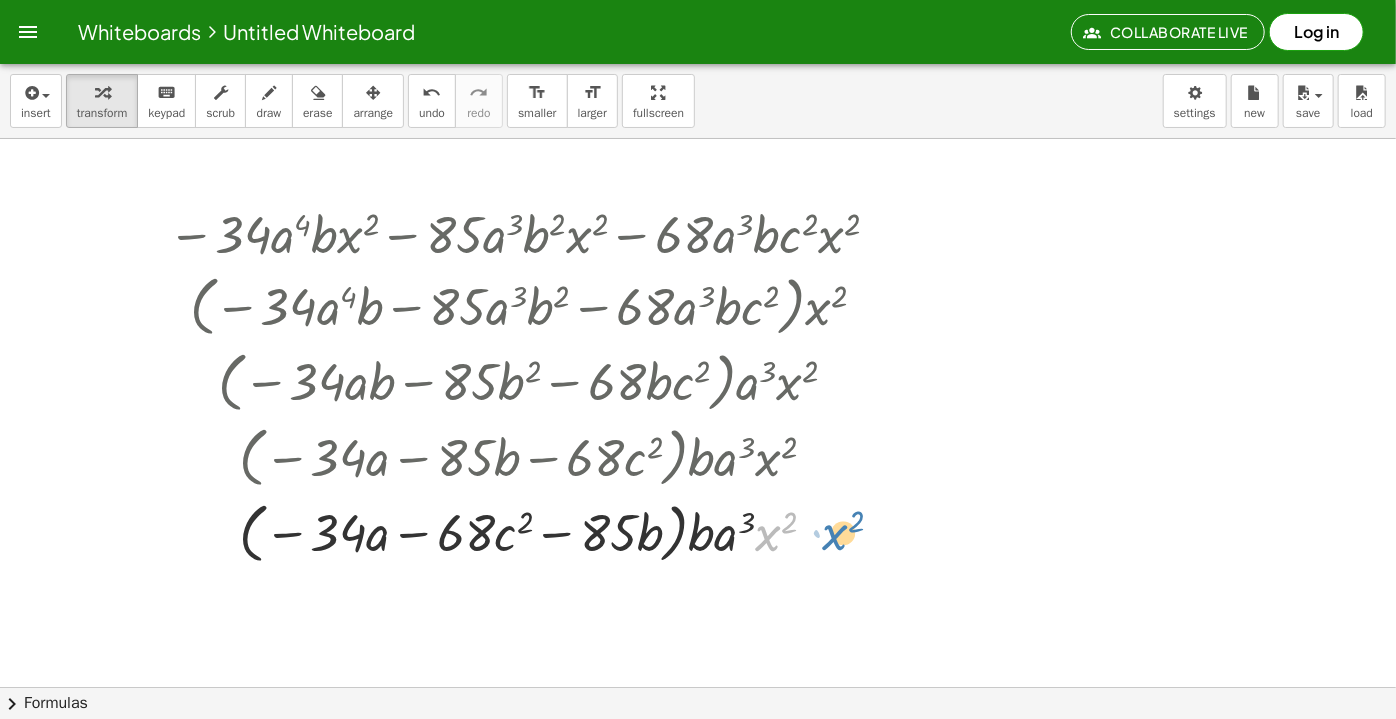 drag, startPoint x: 765, startPoint y: 545, endPoint x: 812, endPoint y: 538, distance: 47.518417 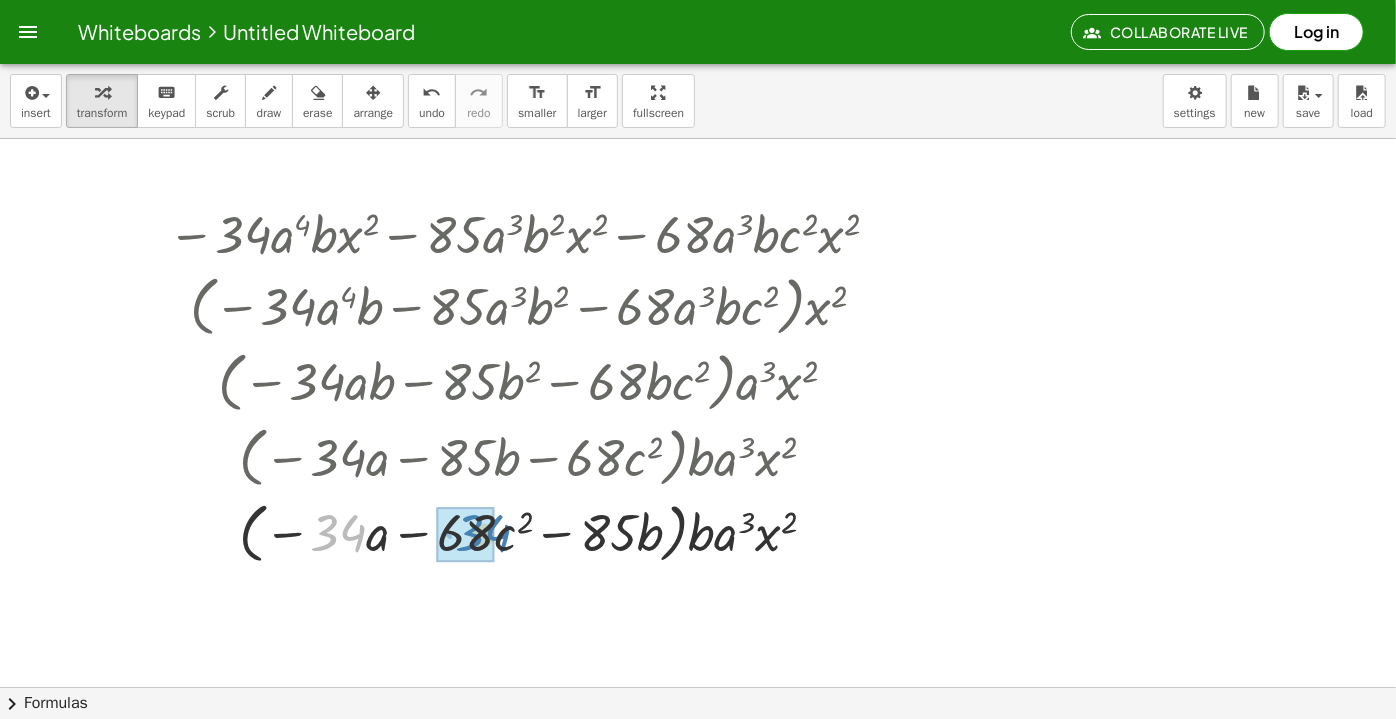 drag, startPoint x: 357, startPoint y: 538, endPoint x: 495, endPoint y: 535, distance: 138.03261 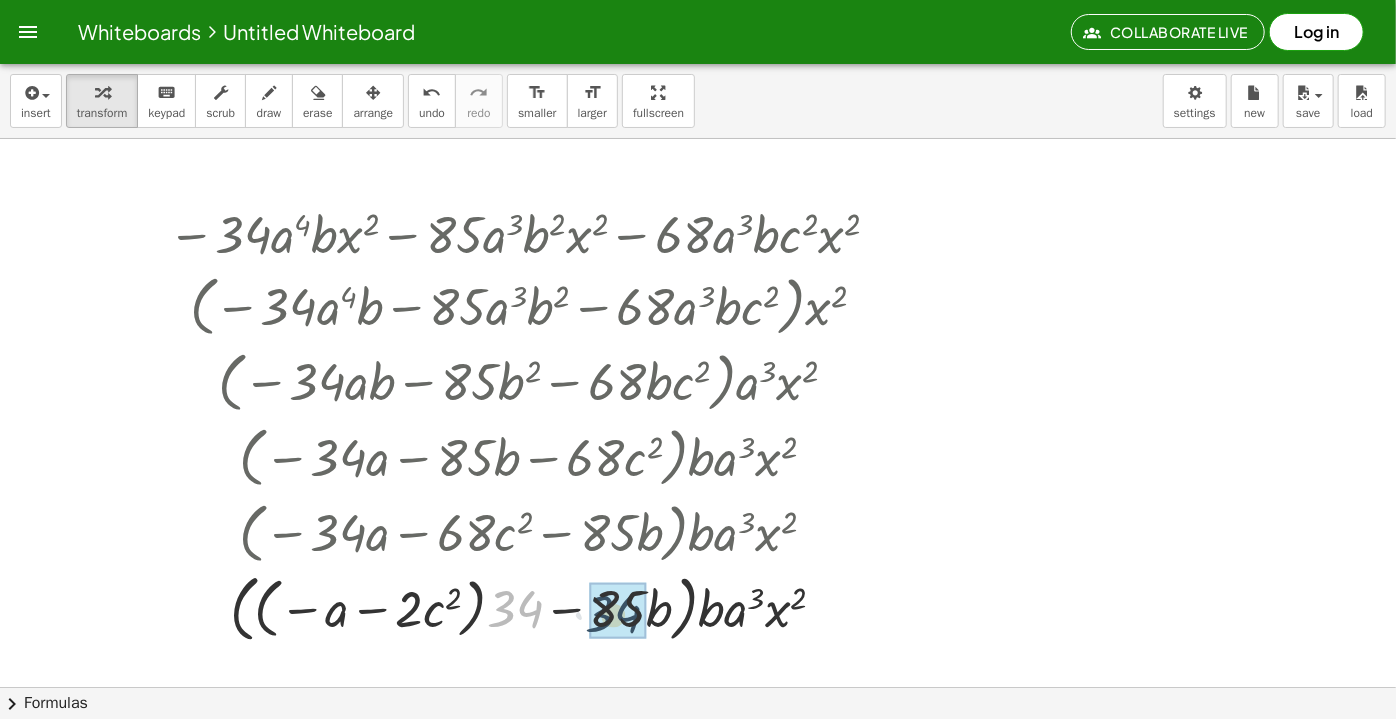 drag, startPoint x: 522, startPoint y: 612, endPoint x: 622, endPoint y: 617, distance: 100.12492 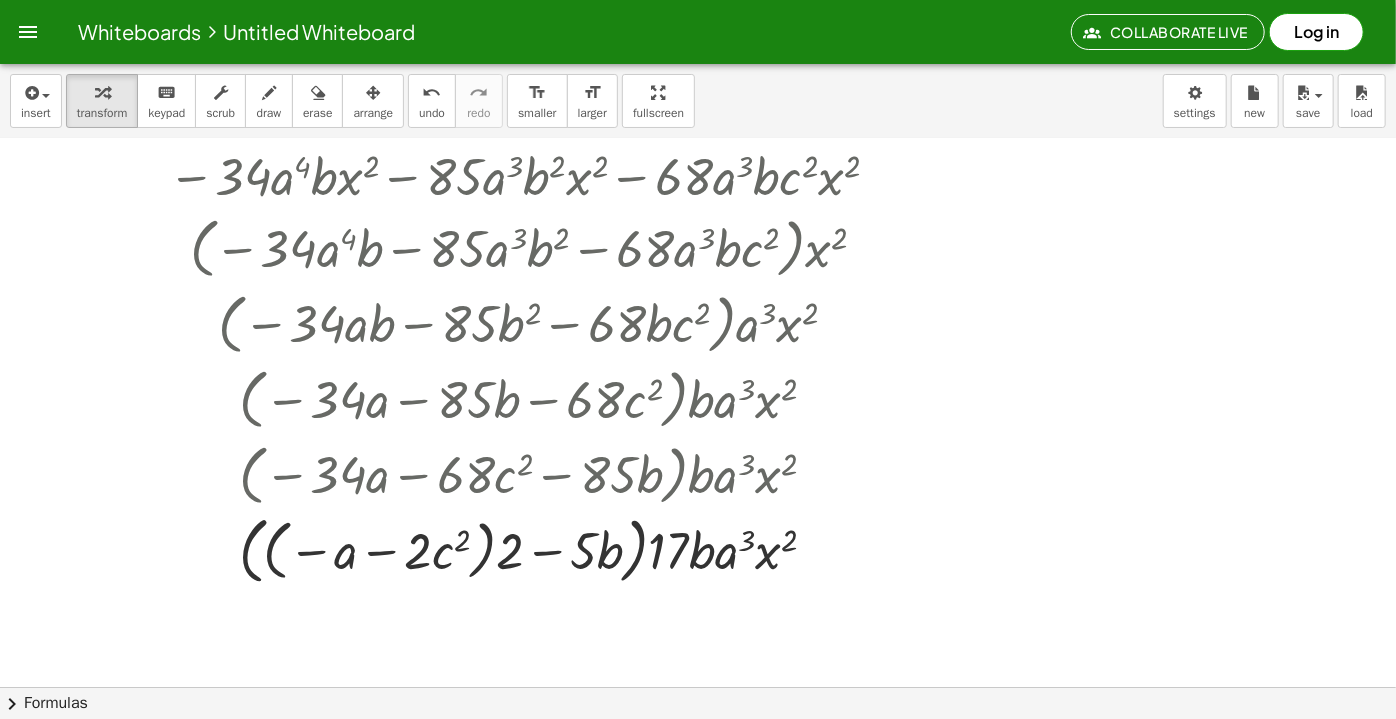 scroll, scrollTop: 90, scrollLeft: 0, axis: vertical 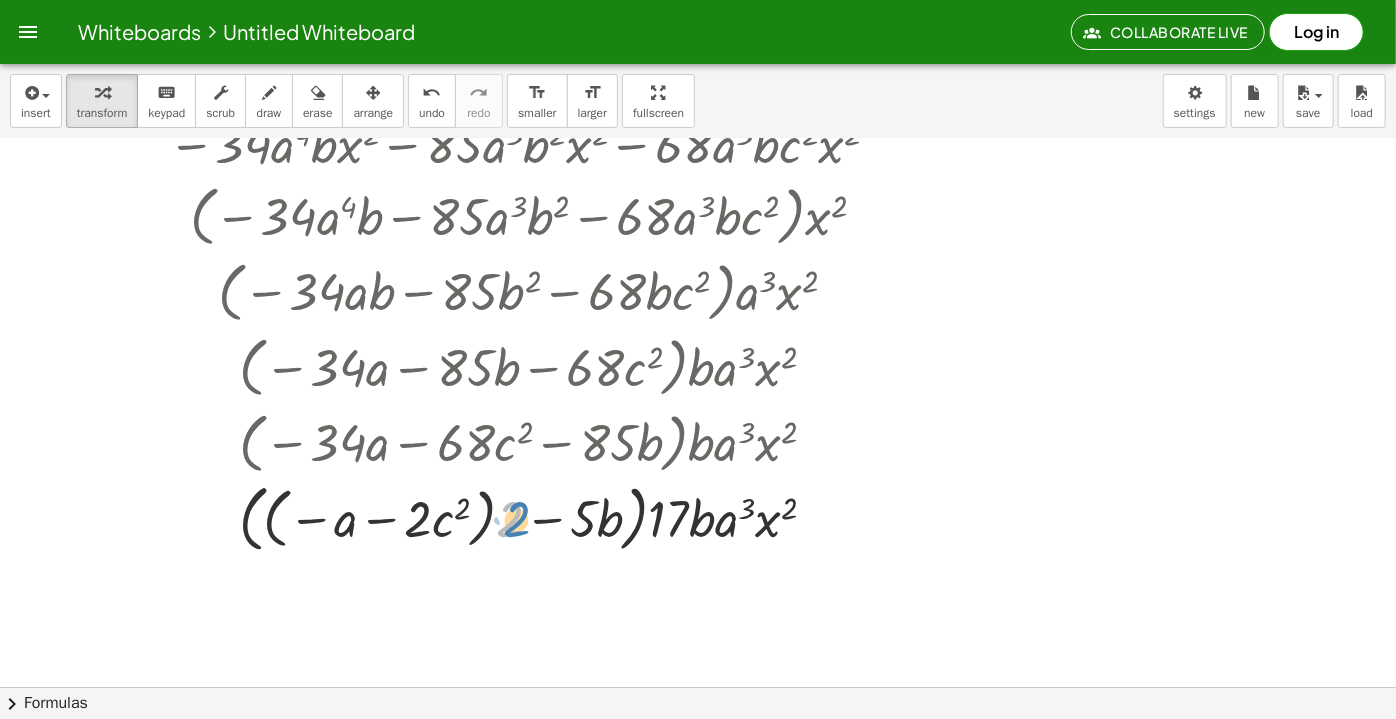 click at bounding box center (527, 516) 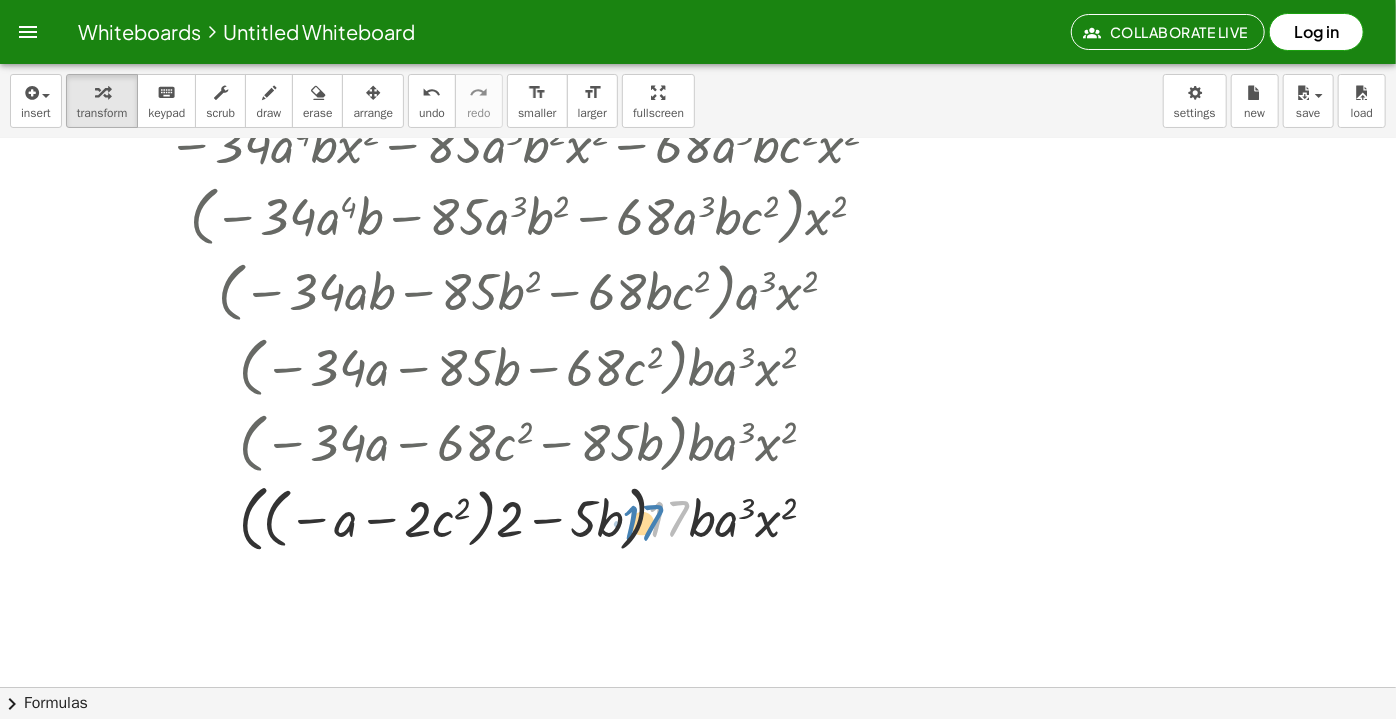 drag, startPoint x: 669, startPoint y: 516, endPoint x: 692, endPoint y: 520, distance: 23.345236 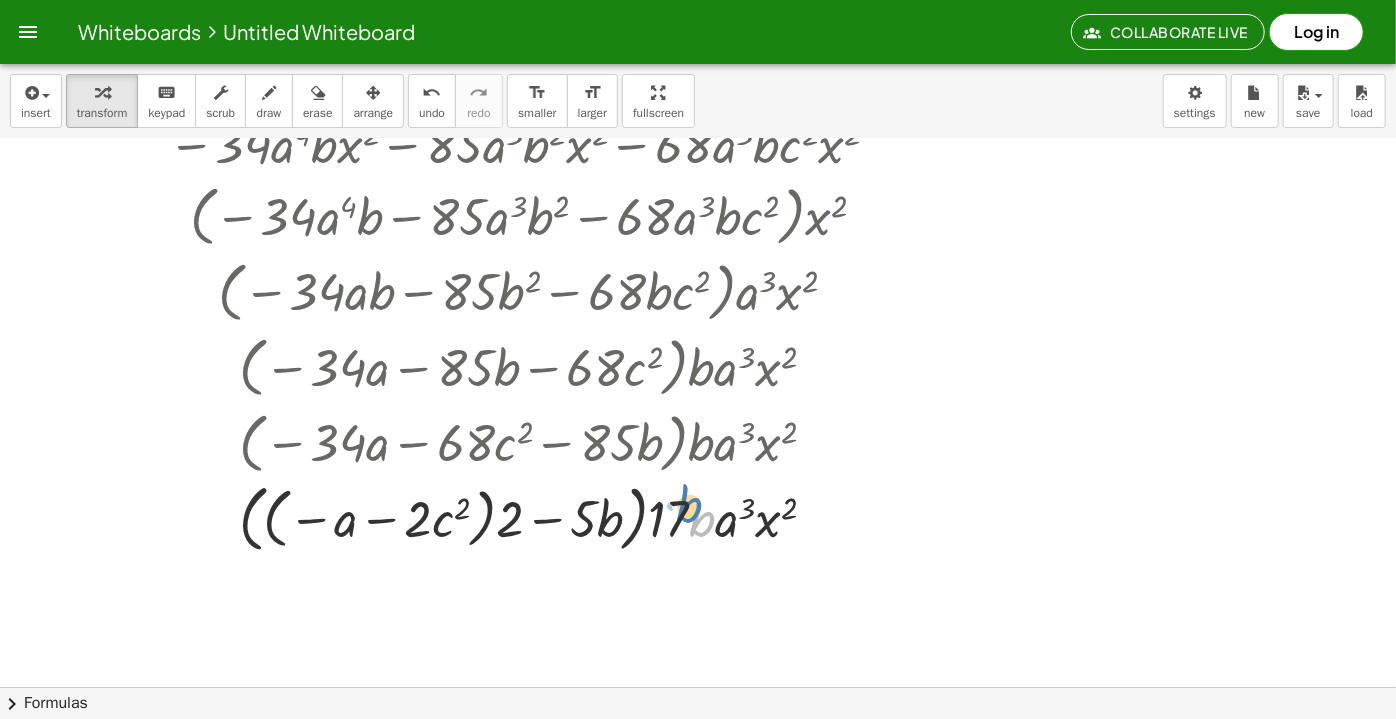 drag, startPoint x: 695, startPoint y: 528, endPoint x: 701, endPoint y: 509, distance: 19.924858 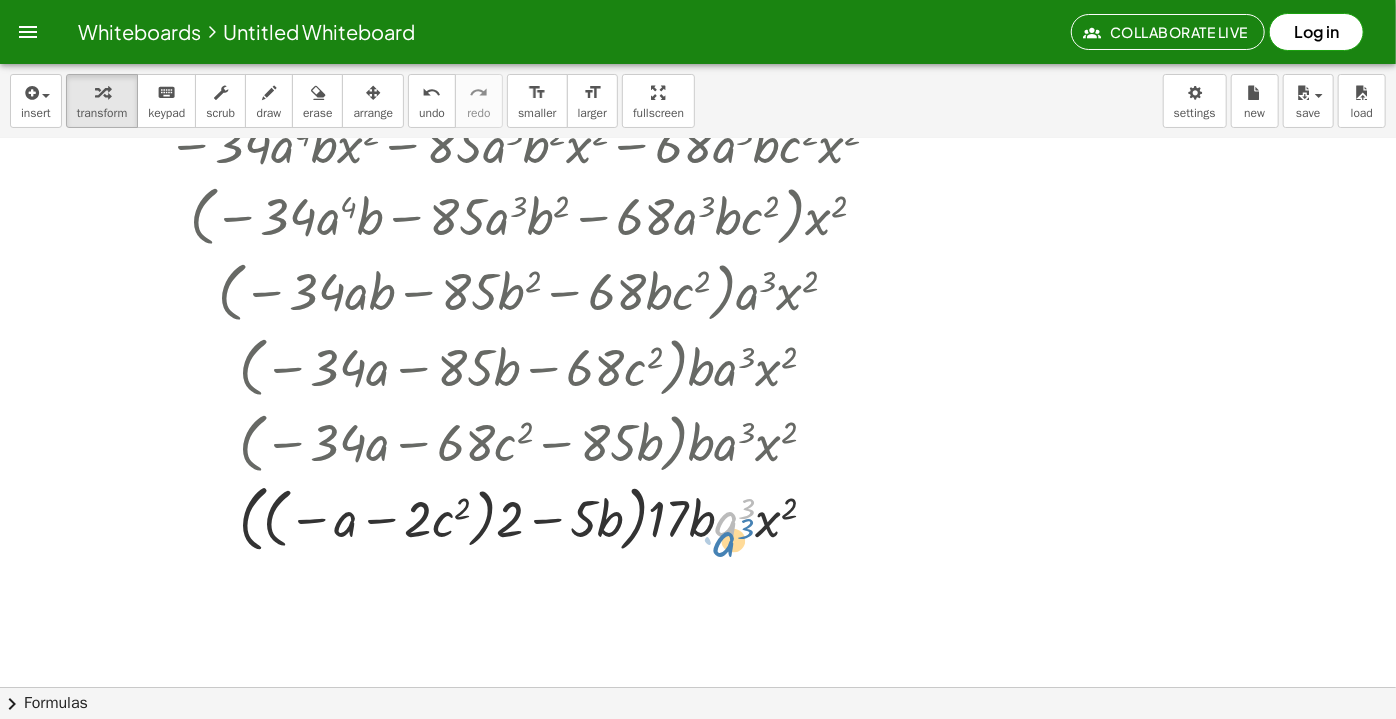 drag, startPoint x: 725, startPoint y: 525, endPoint x: 742, endPoint y: 540, distance: 22.671568 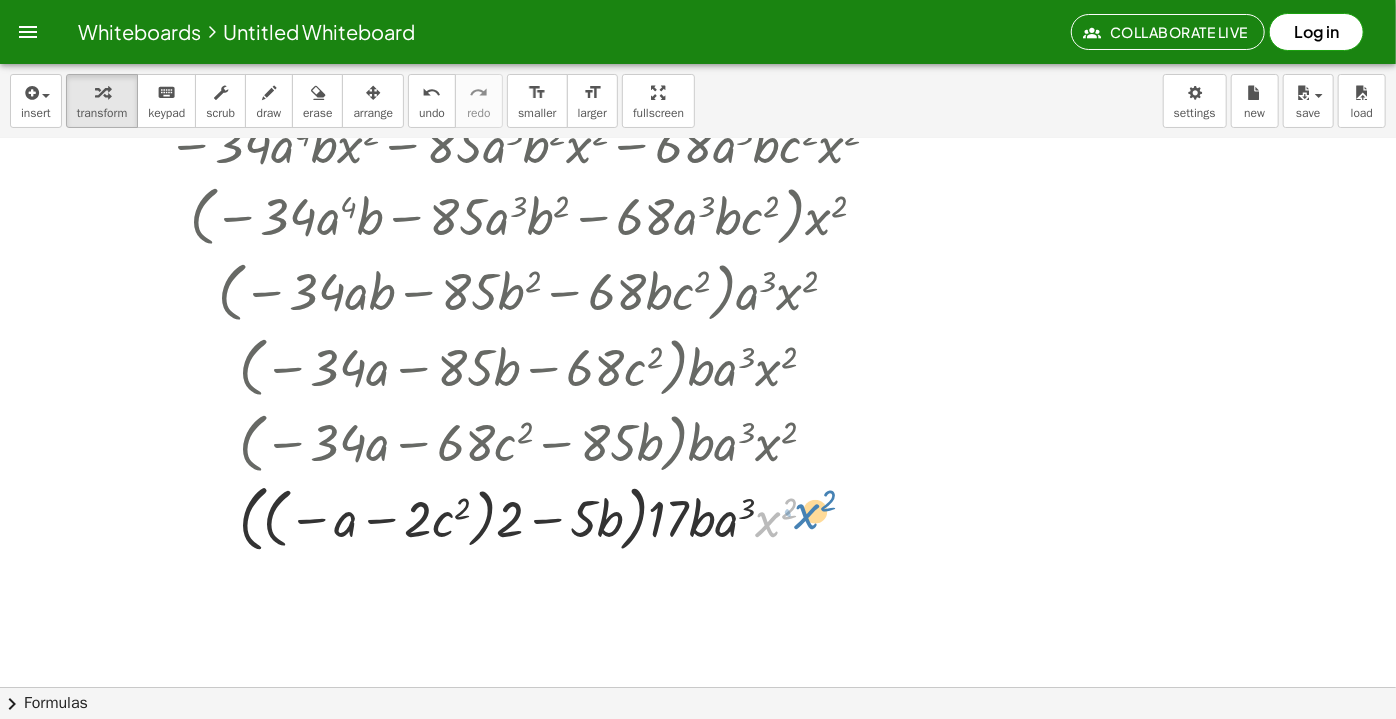 drag, startPoint x: 761, startPoint y: 527, endPoint x: 802, endPoint y: 523, distance: 41.19466 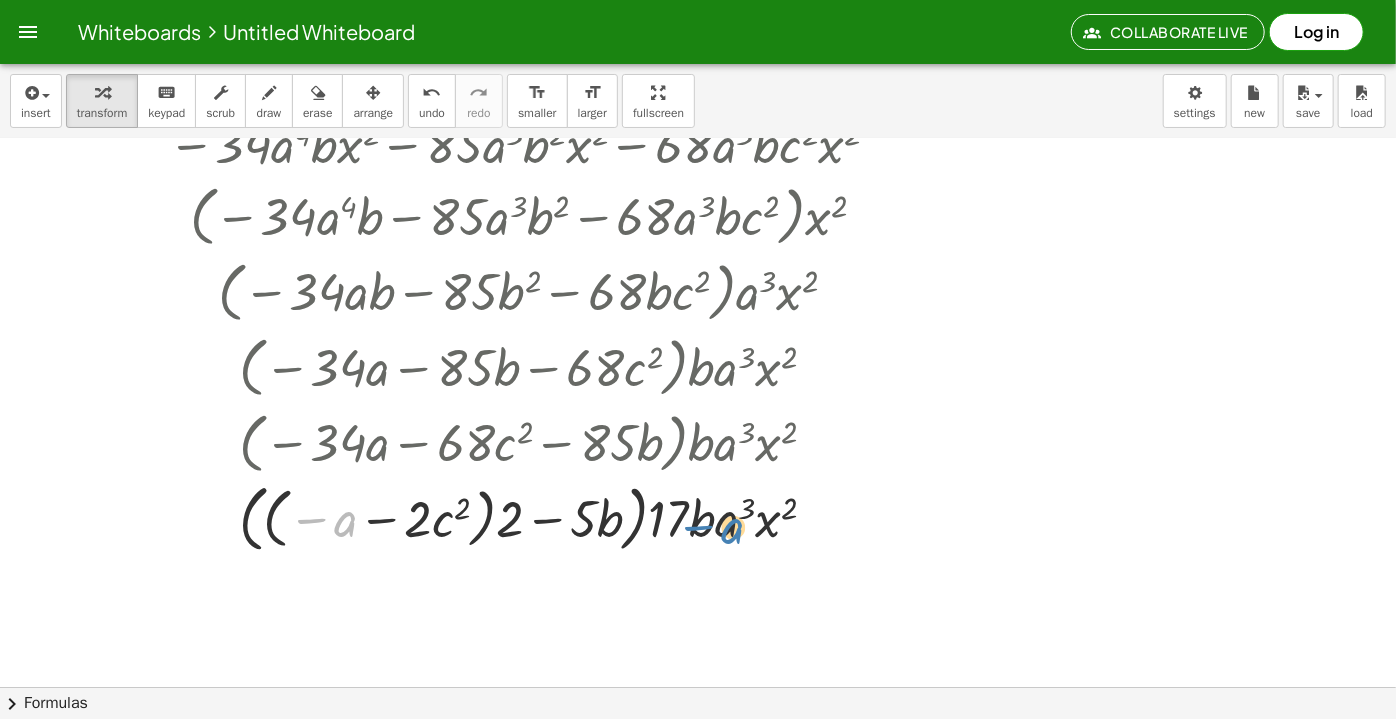 drag, startPoint x: 350, startPoint y: 526, endPoint x: 728, endPoint y: 524, distance: 378.00528 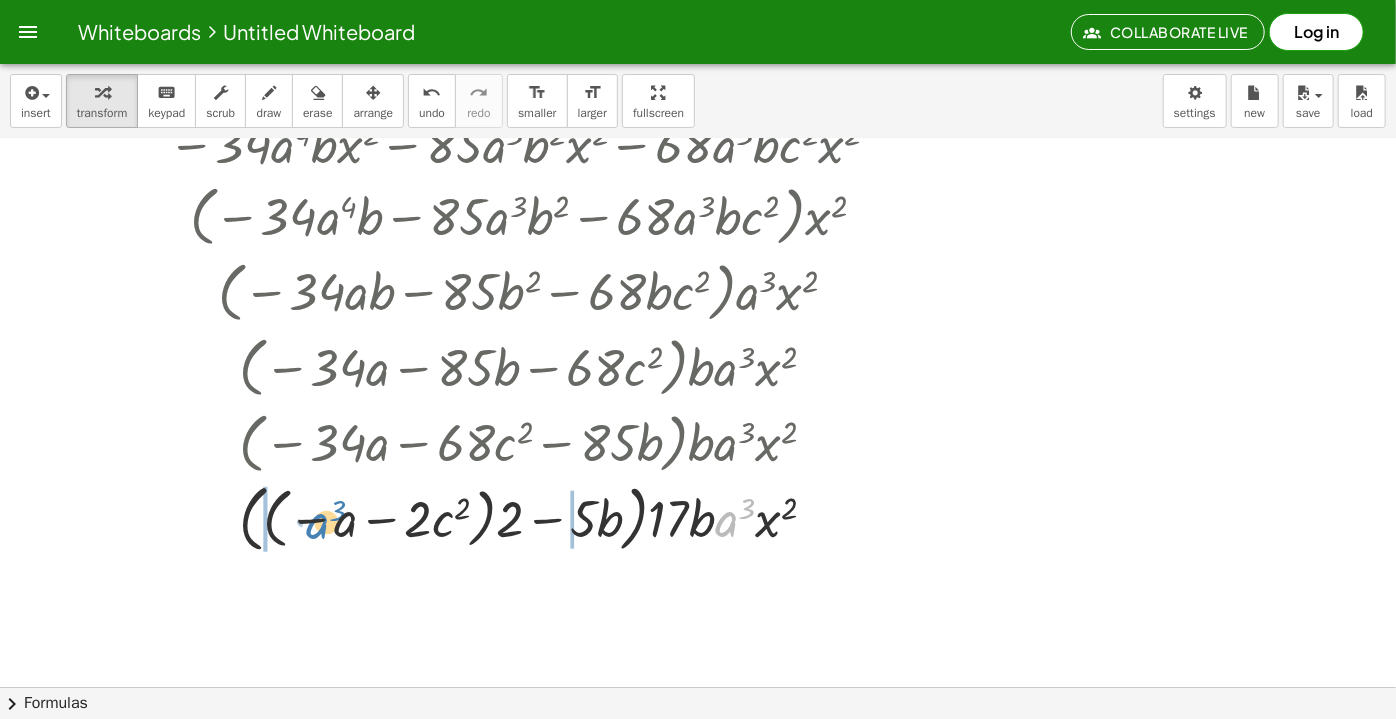 drag, startPoint x: 724, startPoint y: 522, endPoint x: 325, endPoint y: 523, distance: 399.00125 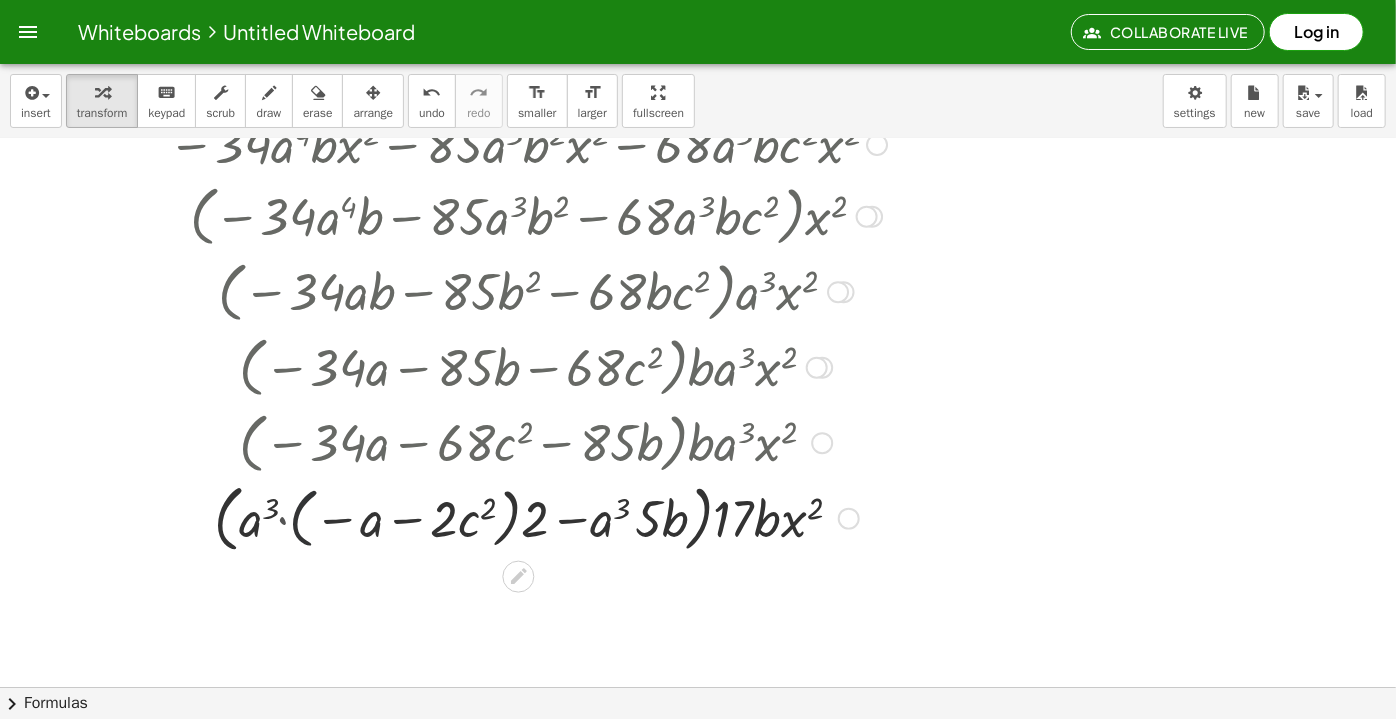click at bounding box center [527, 516] 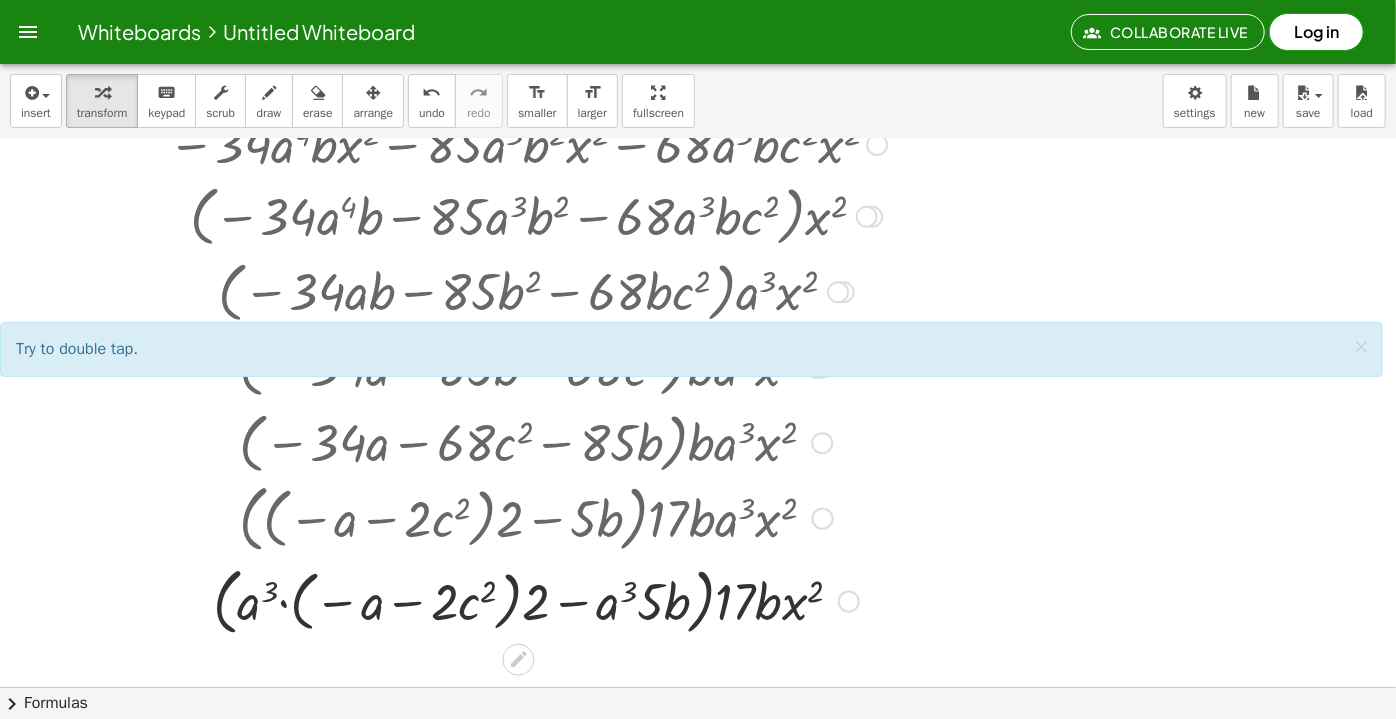 scroll, scrollTop: 272, scrollLeft: 0, axis: vertical 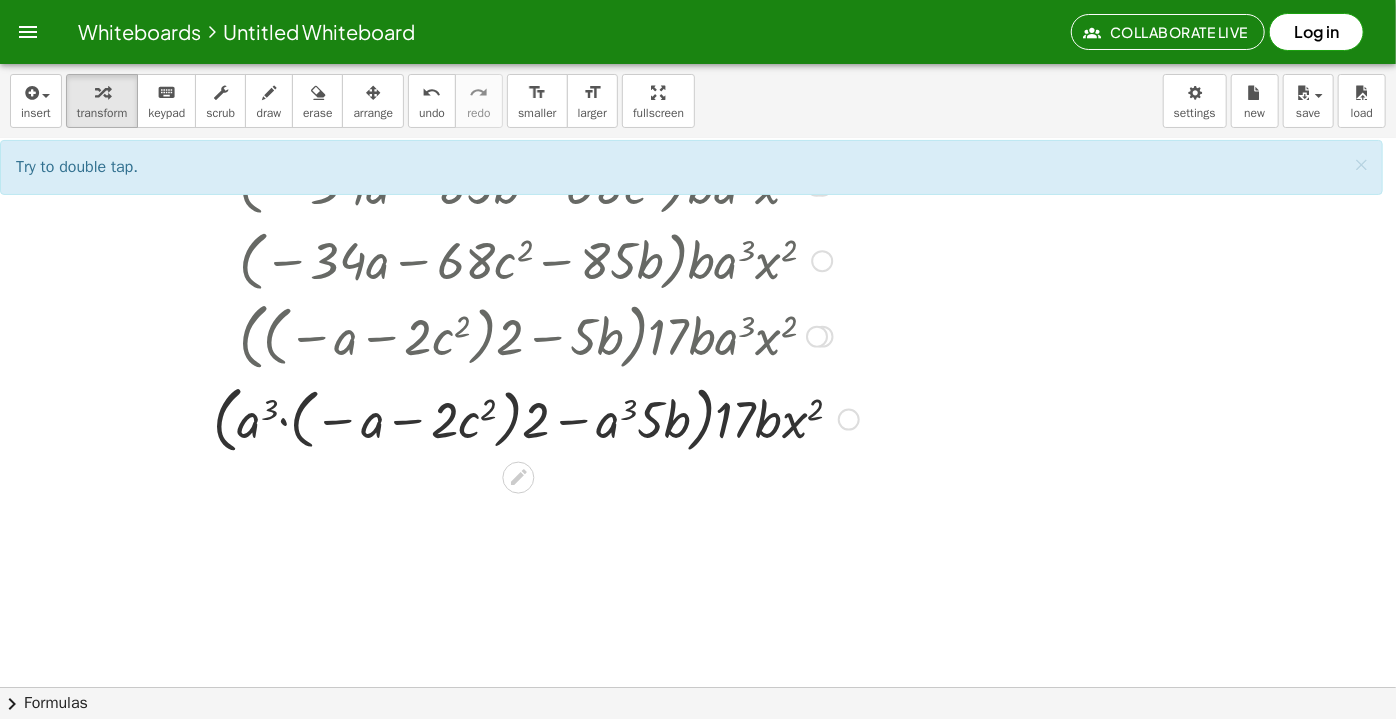 click at bounding box center [527, 417] 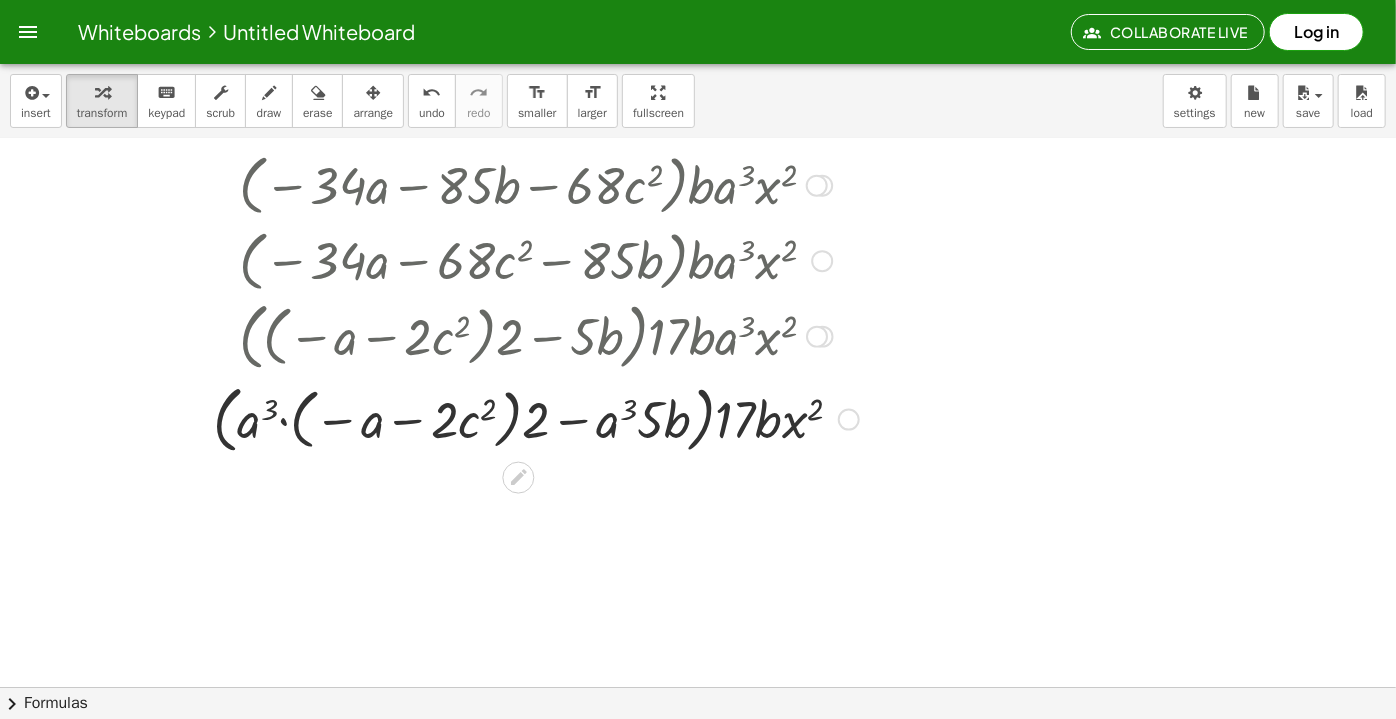 click at bounding box center (527, 417) 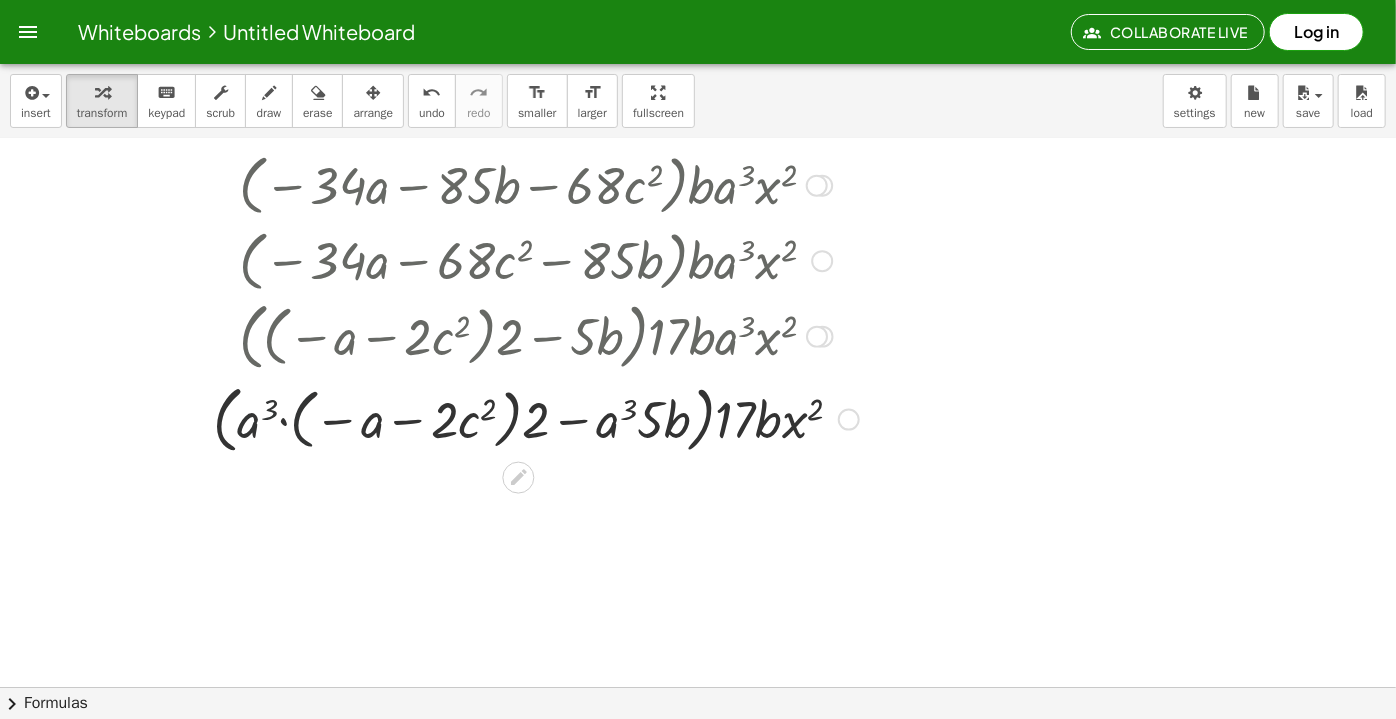 drag, startPoint x: 300, startPoint y: 417, endPoint x: 334, endPoint y: 419, distance: 34.058773 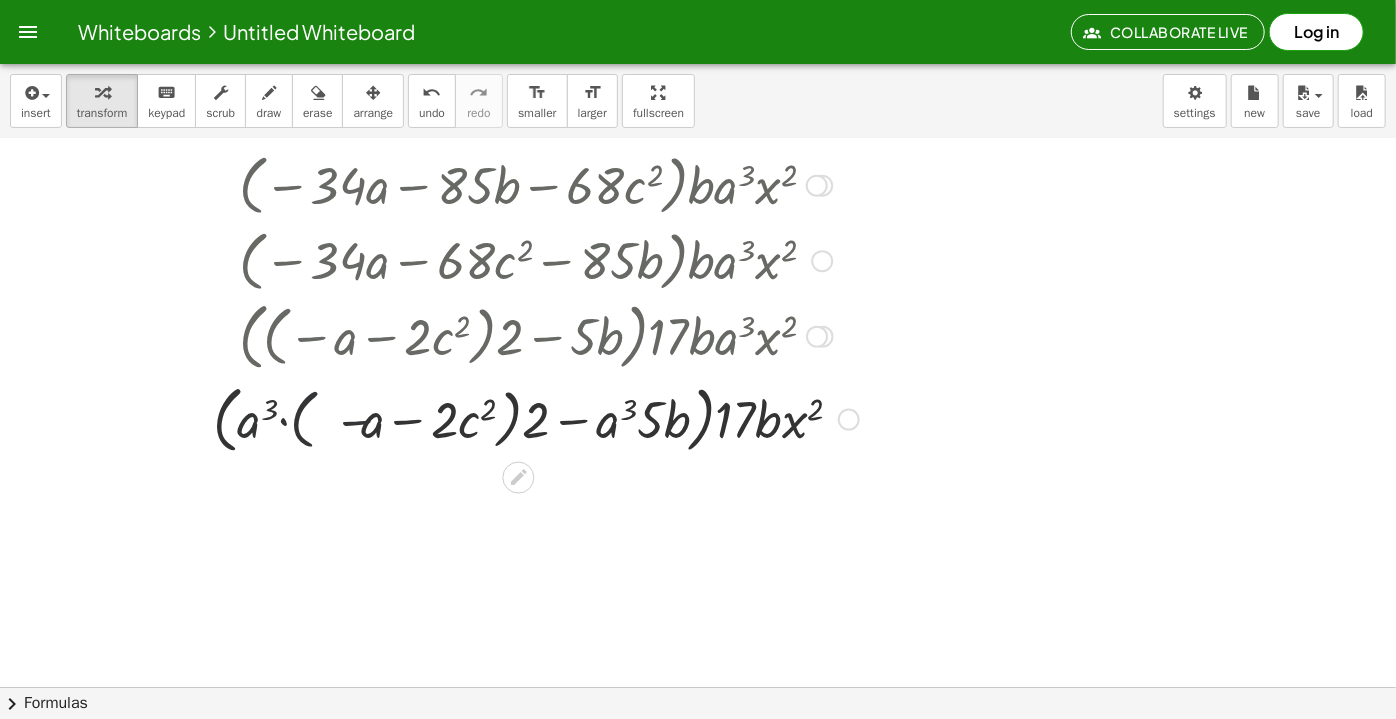 click at bounding box center [527, 417] 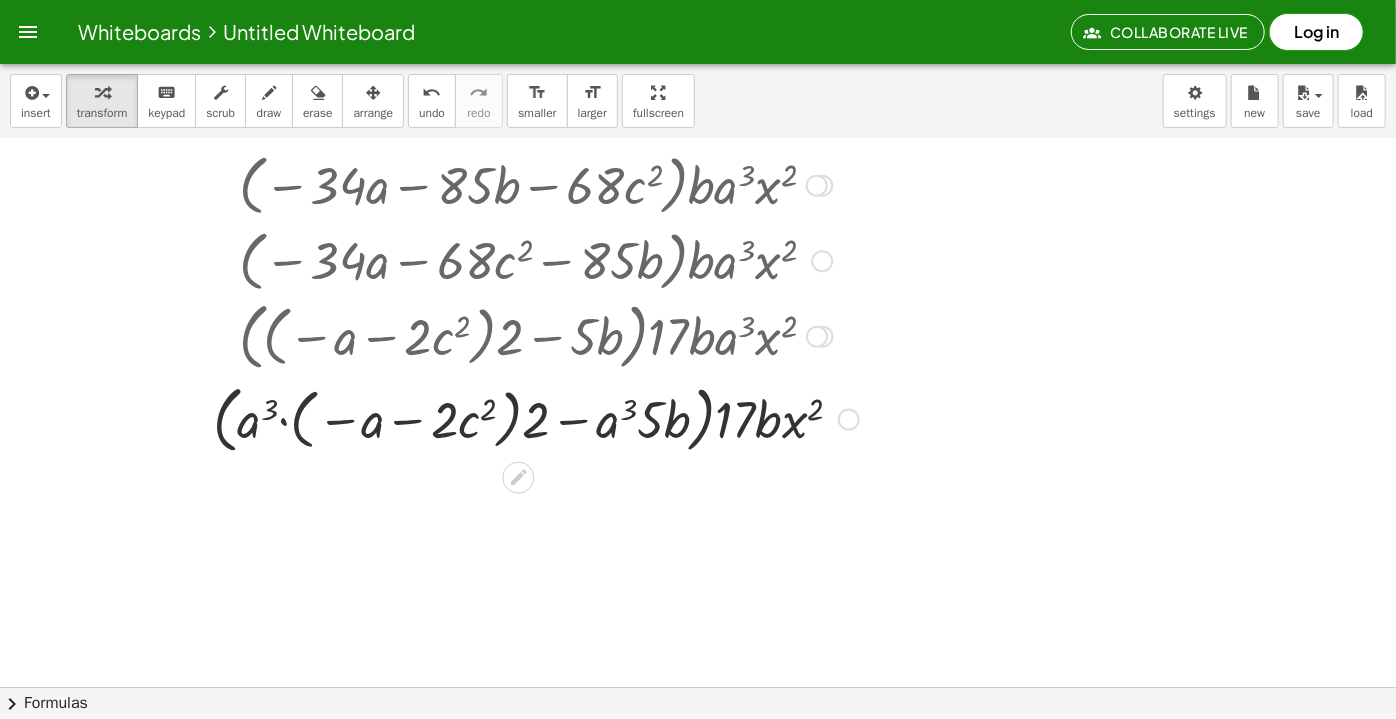 click at bounding box center (527, 417) 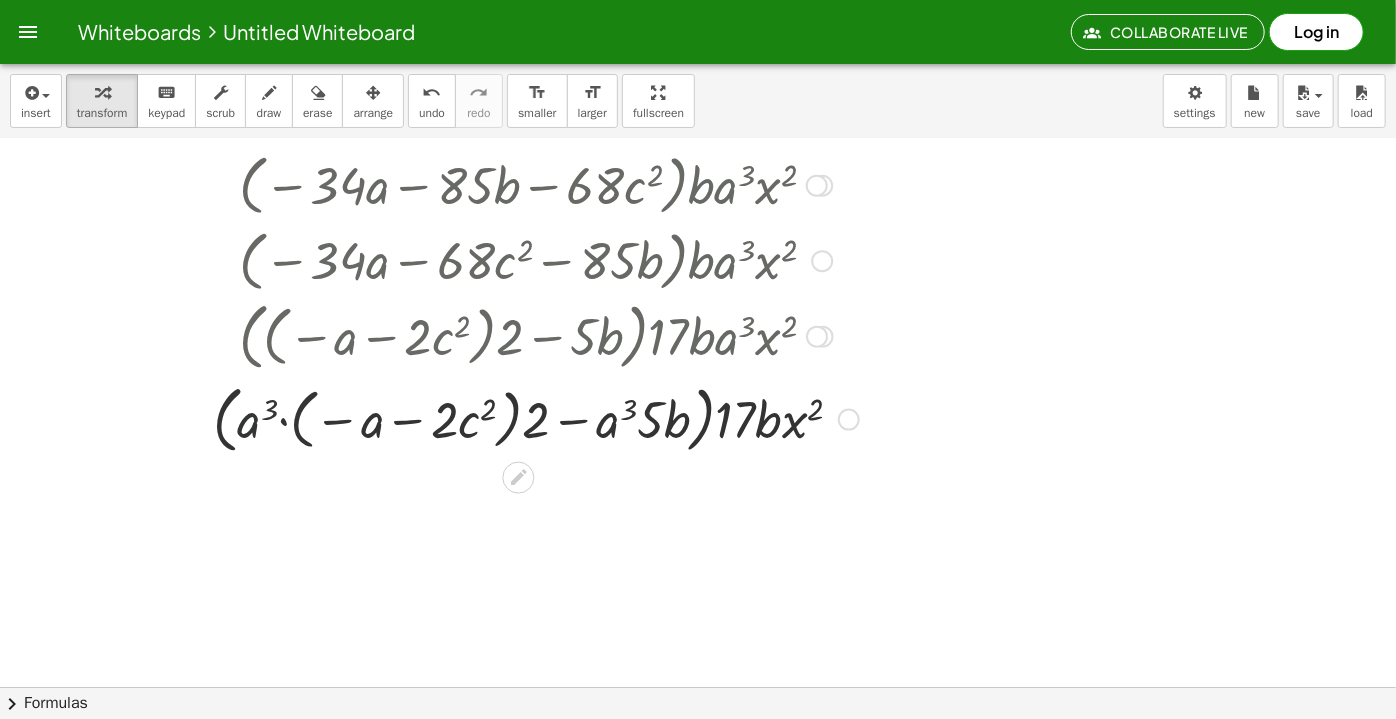 drag, startPoint x: 384, startPoint y: 424, endPoint x: 353, endPoint y: 432, distance: 32.01562 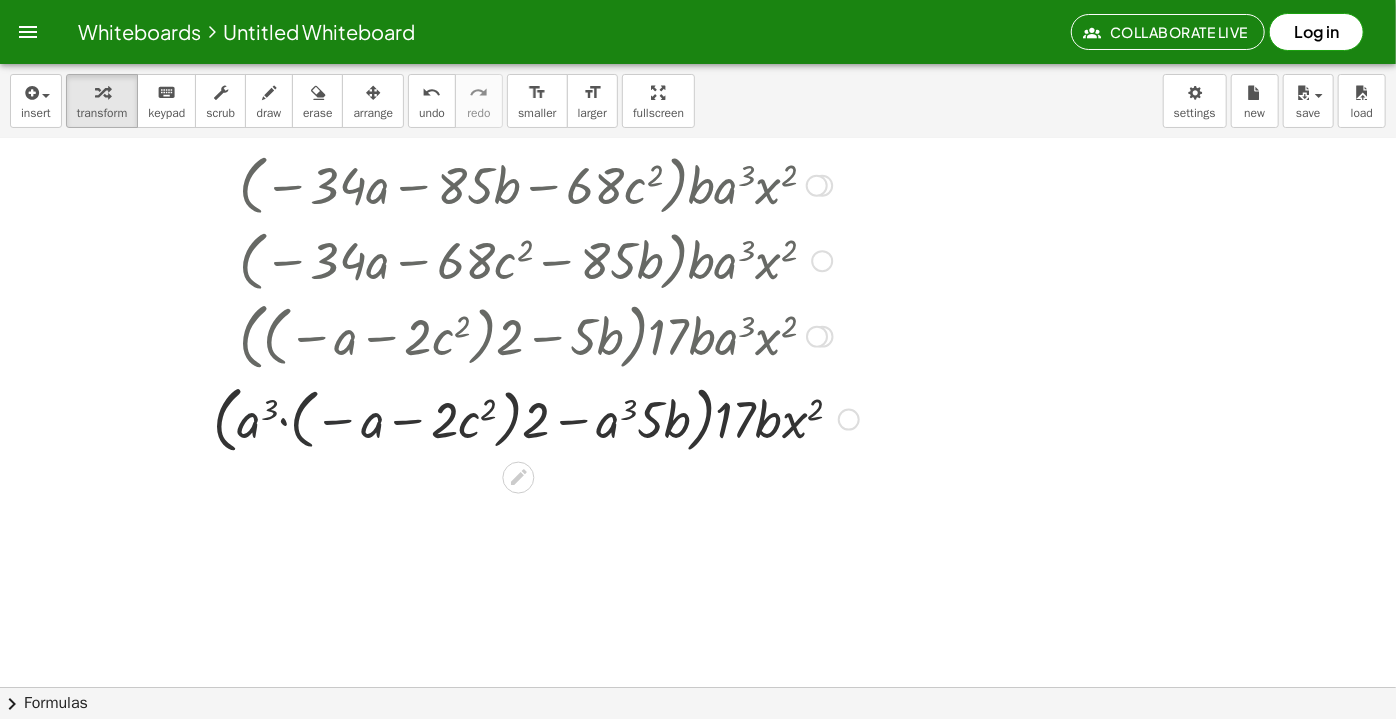 click at bounding box center [527, 417] 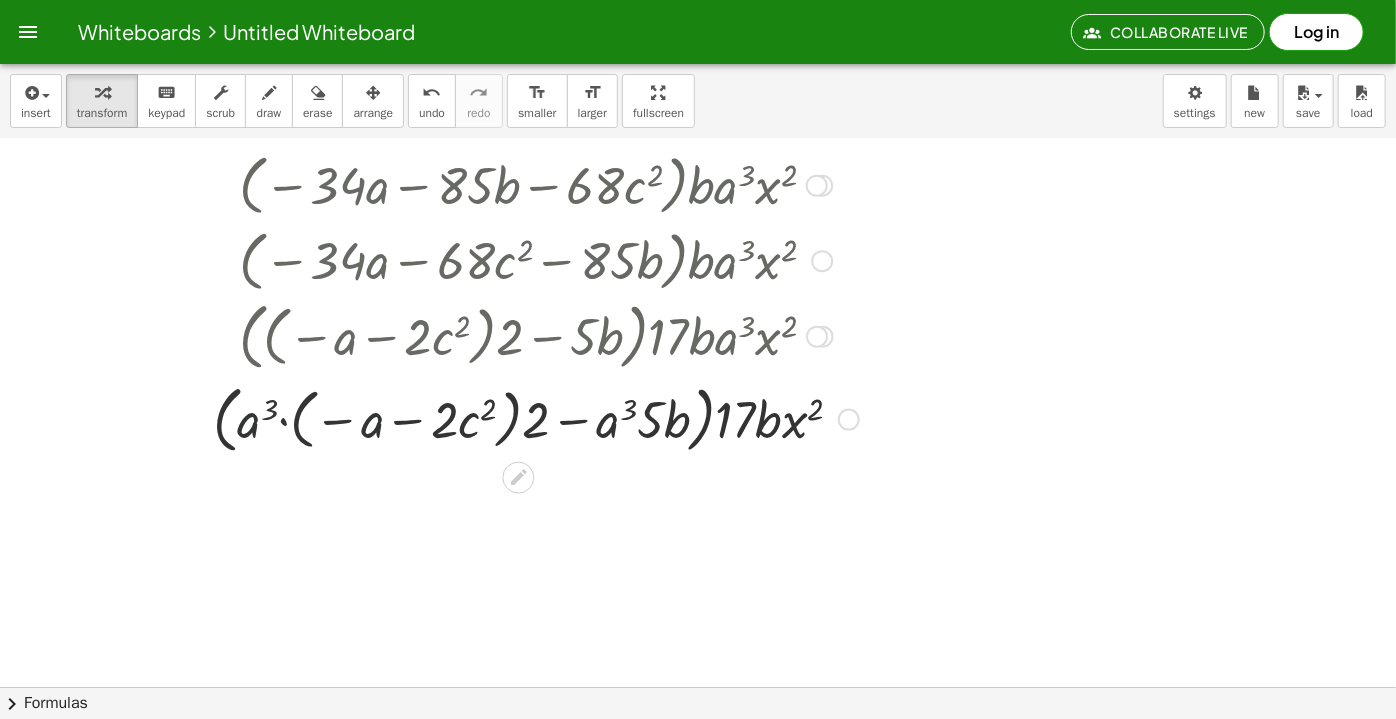 click at bounding box center [527, 417] 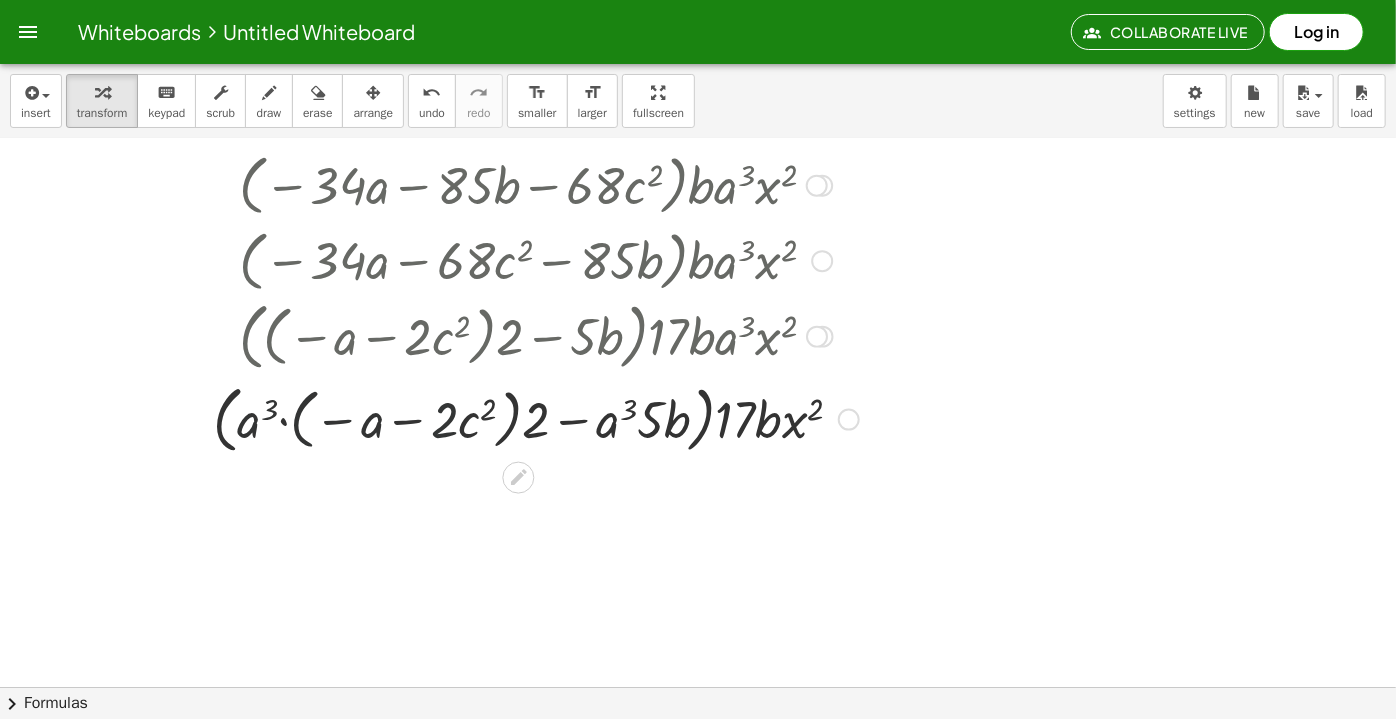 click at bounding box center (527, 417) 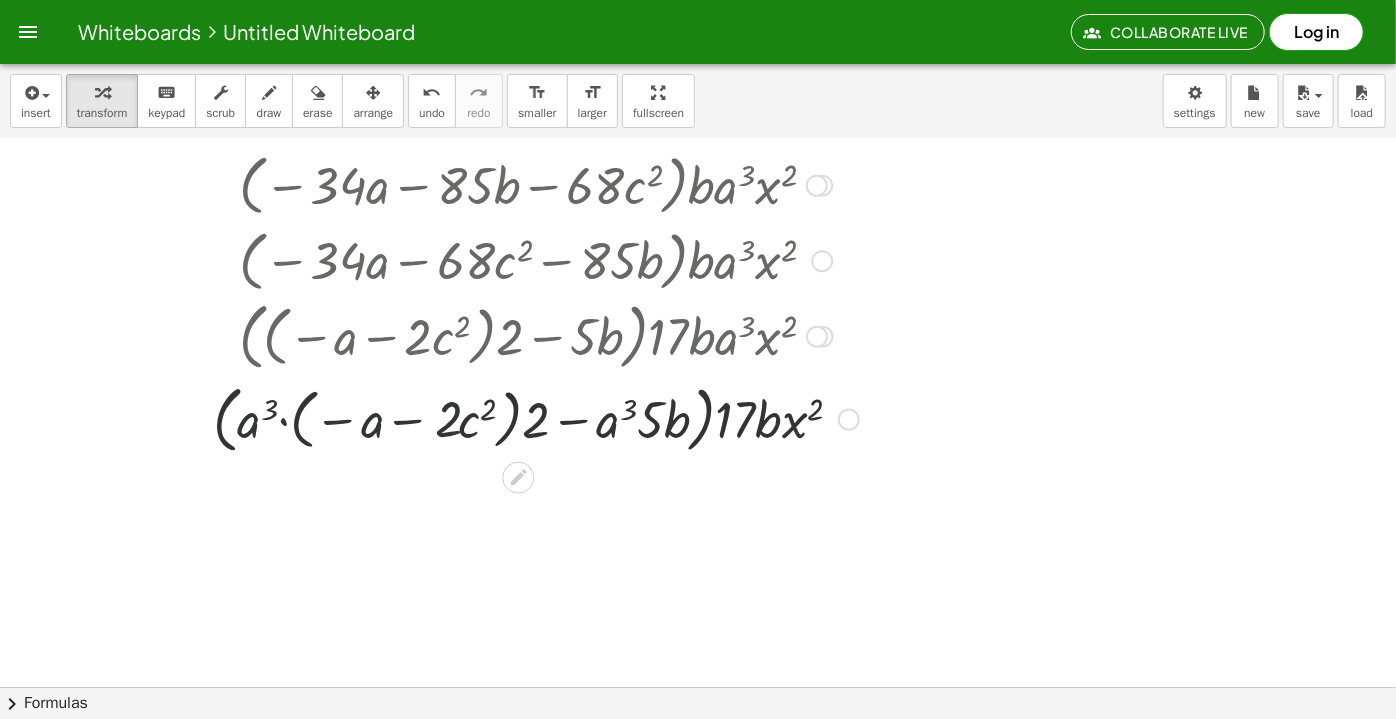 click at bounding box center [527, 417] 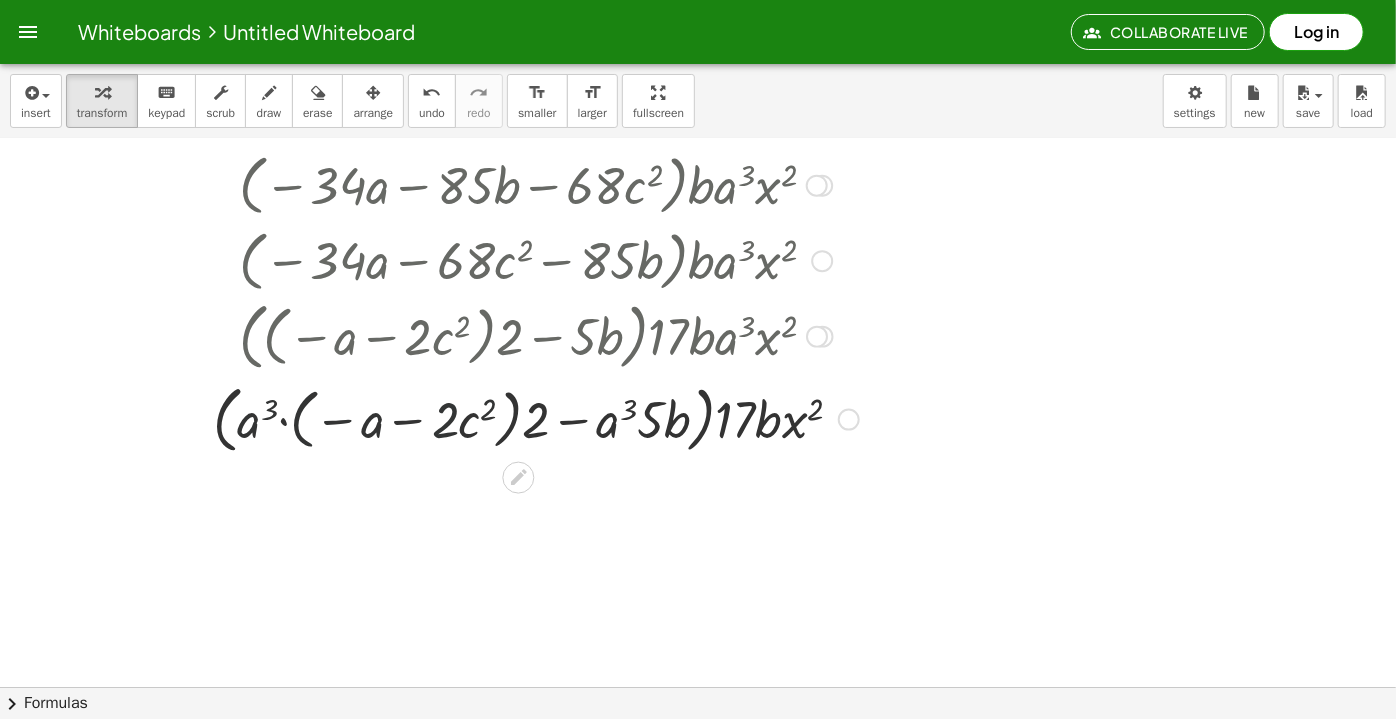 click at bounding box center (527, 417) 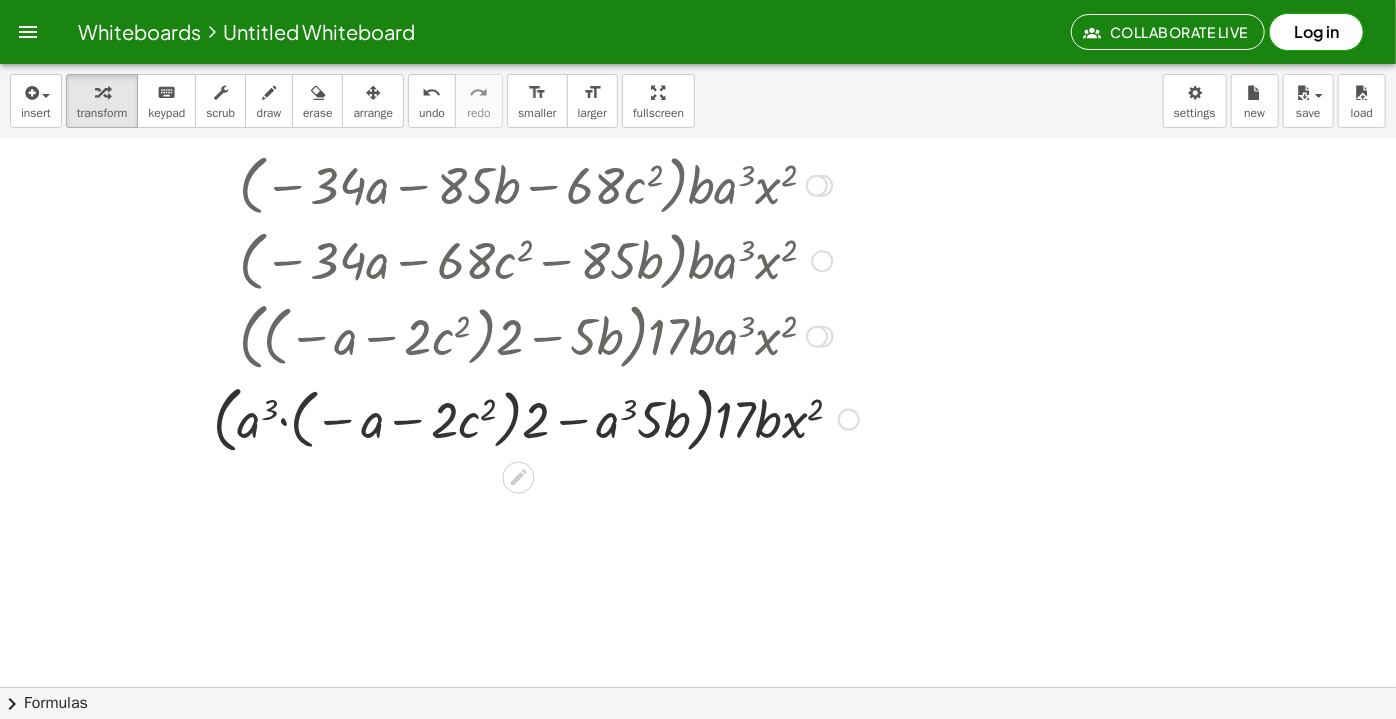 click at bounding box center [527, 417] 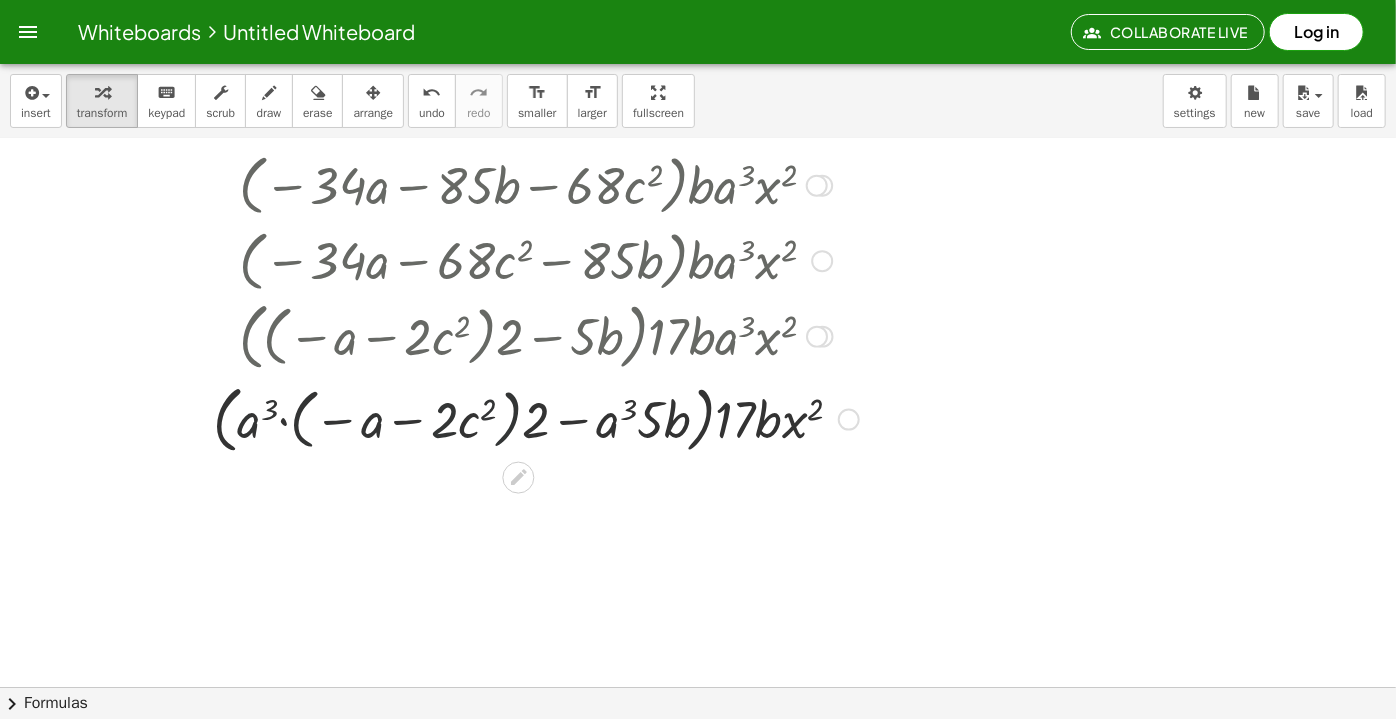 click at bounding box center (527, 417) 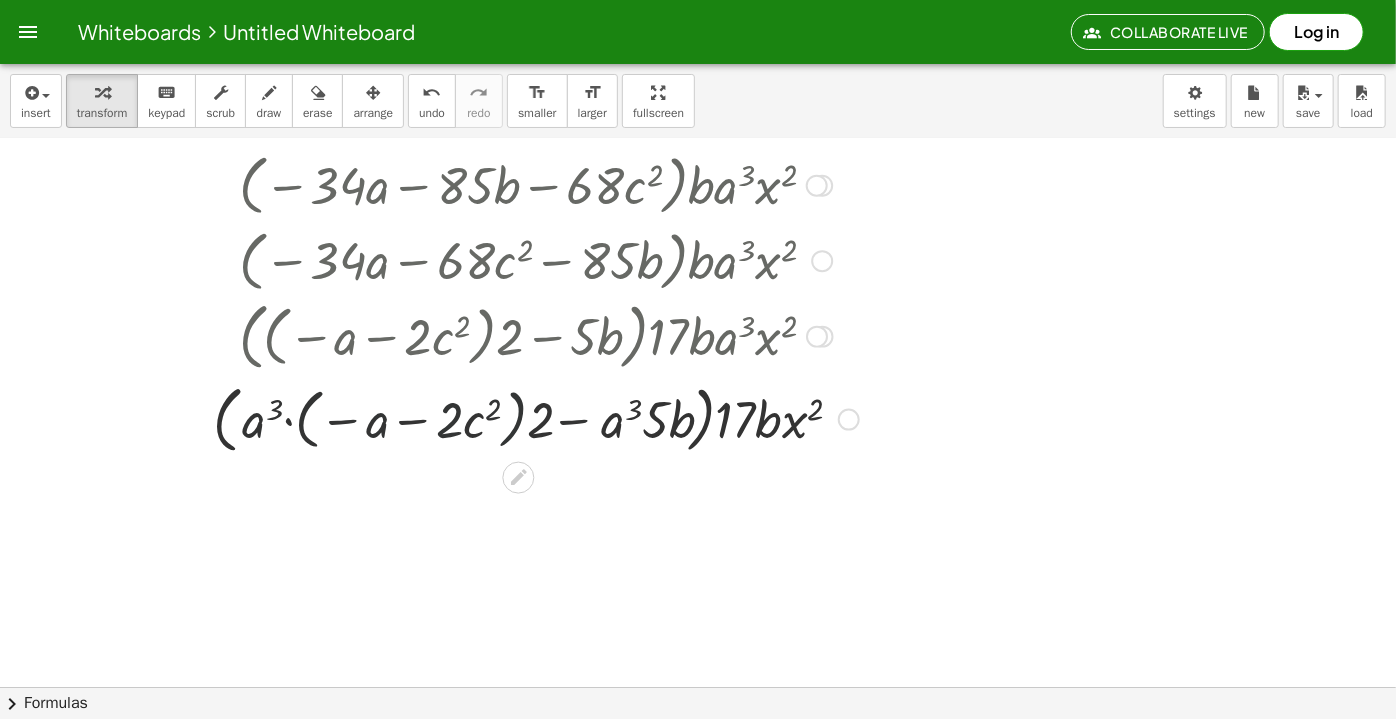 click at bounding box center (527, 417) 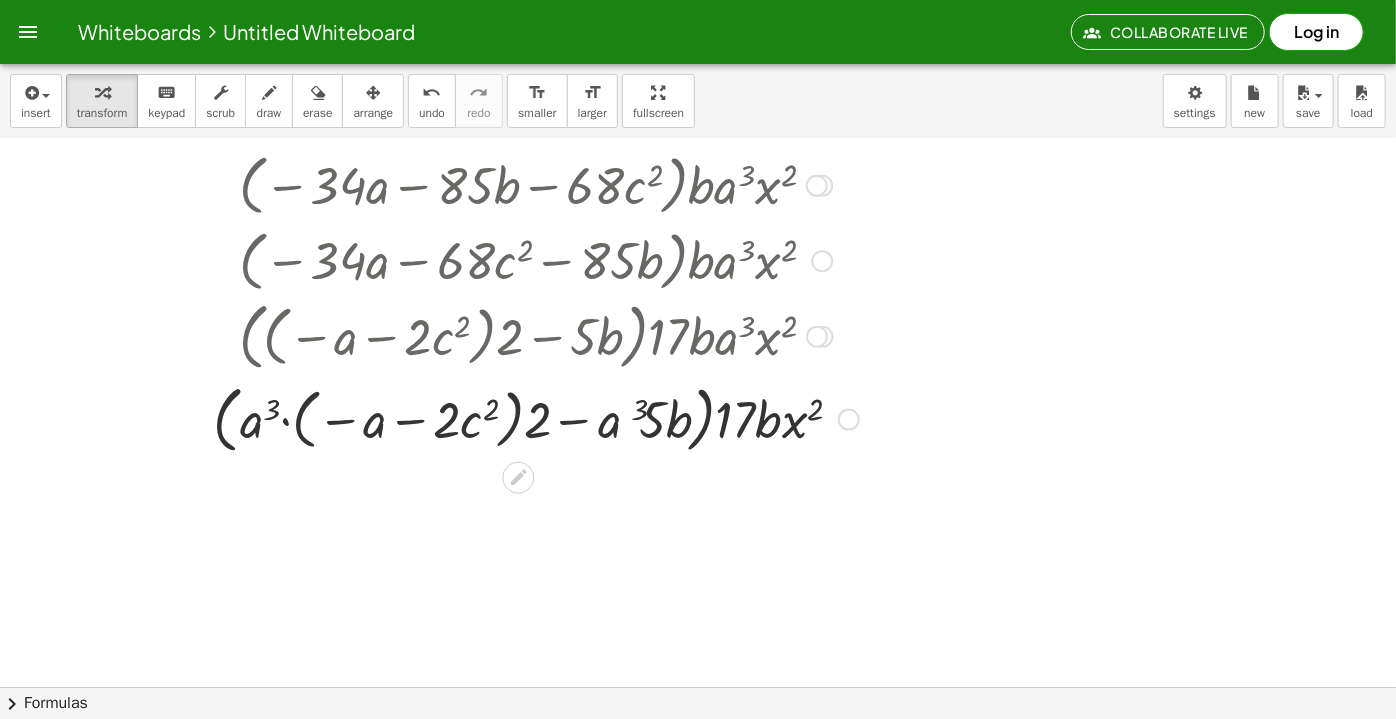 click at bounding box center (527, 417) 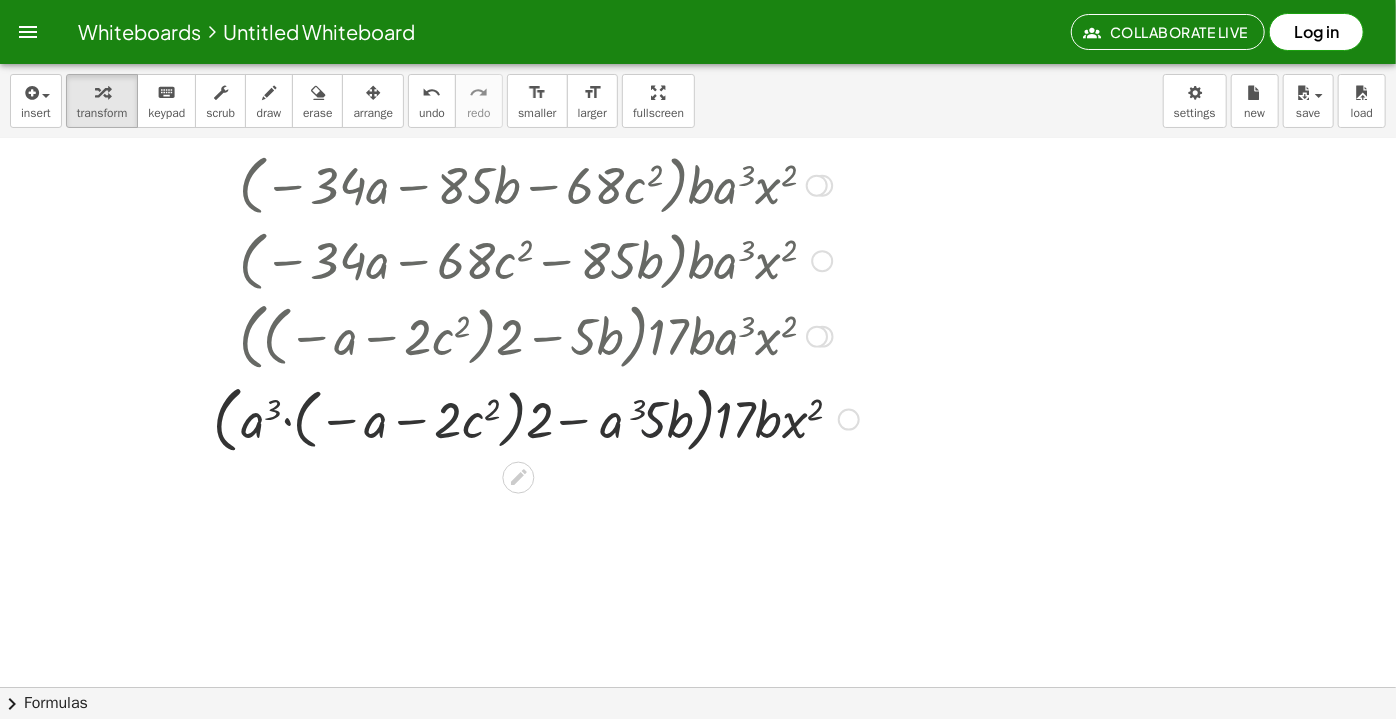 drag, startPoint x: 644, startPoint y: 426, endPoint x: 661, endPoint y: 422, distance: 17.464249 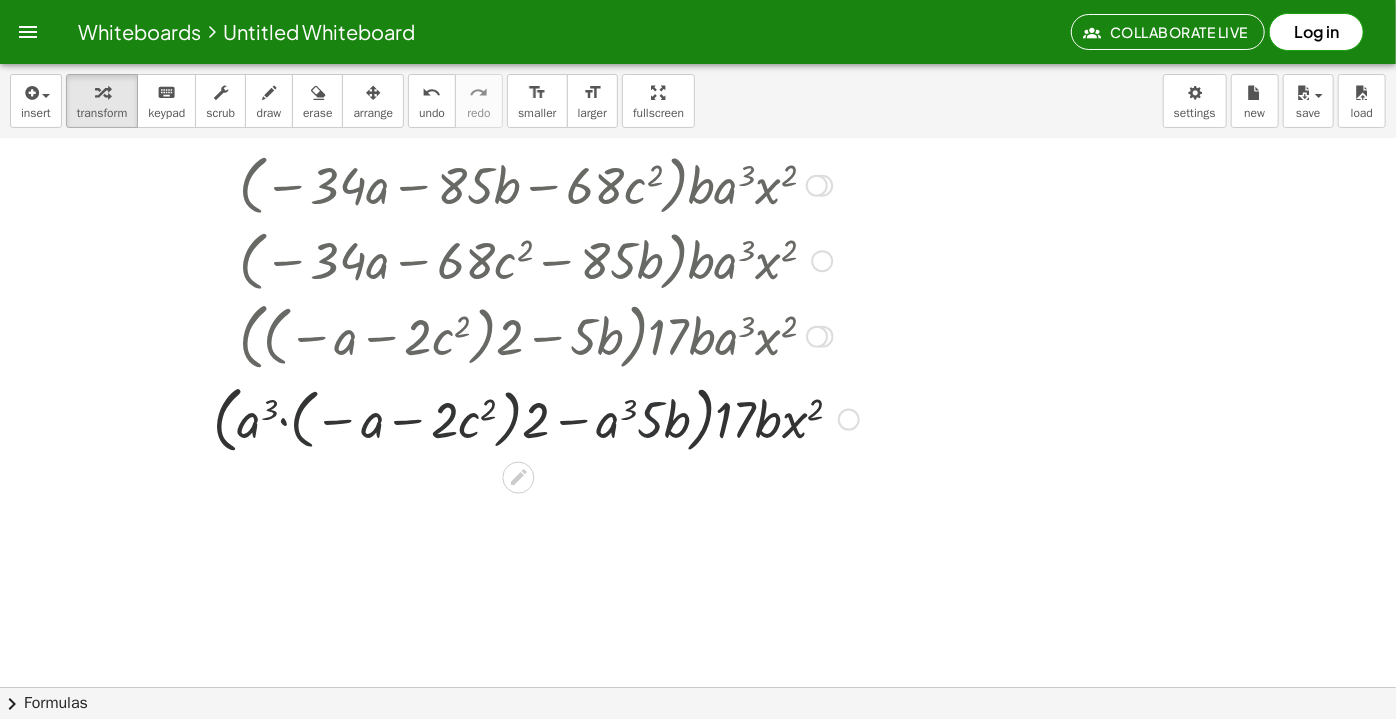 click at bounding box center (527, 417) 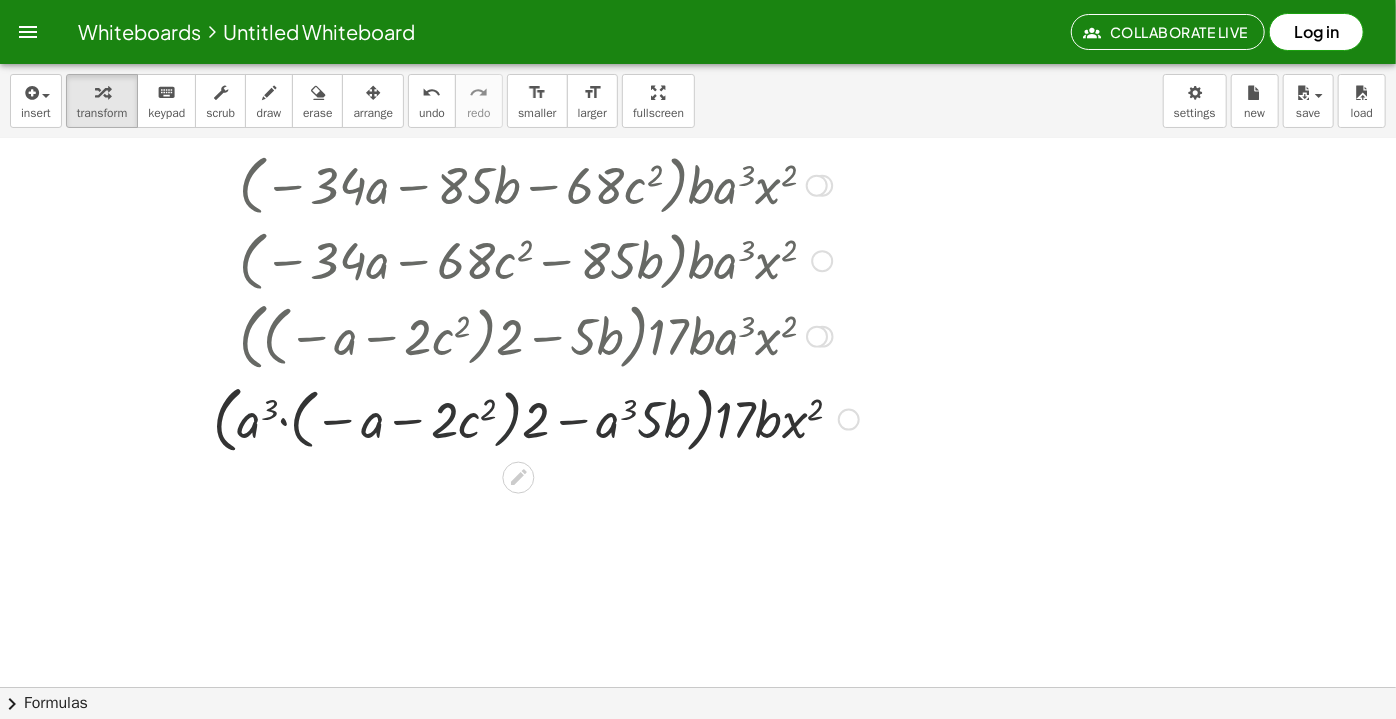 click at bounding box center (527, 417) 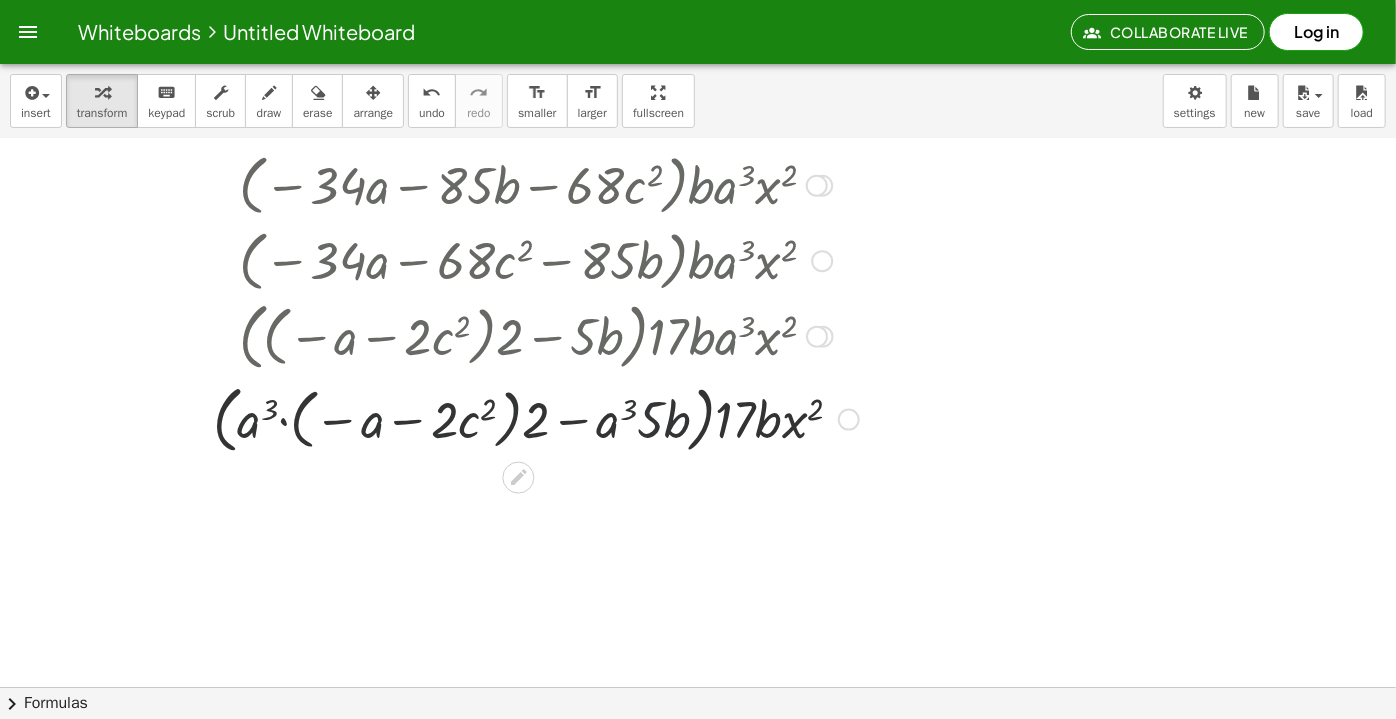 click at bounding box center (527, 417) 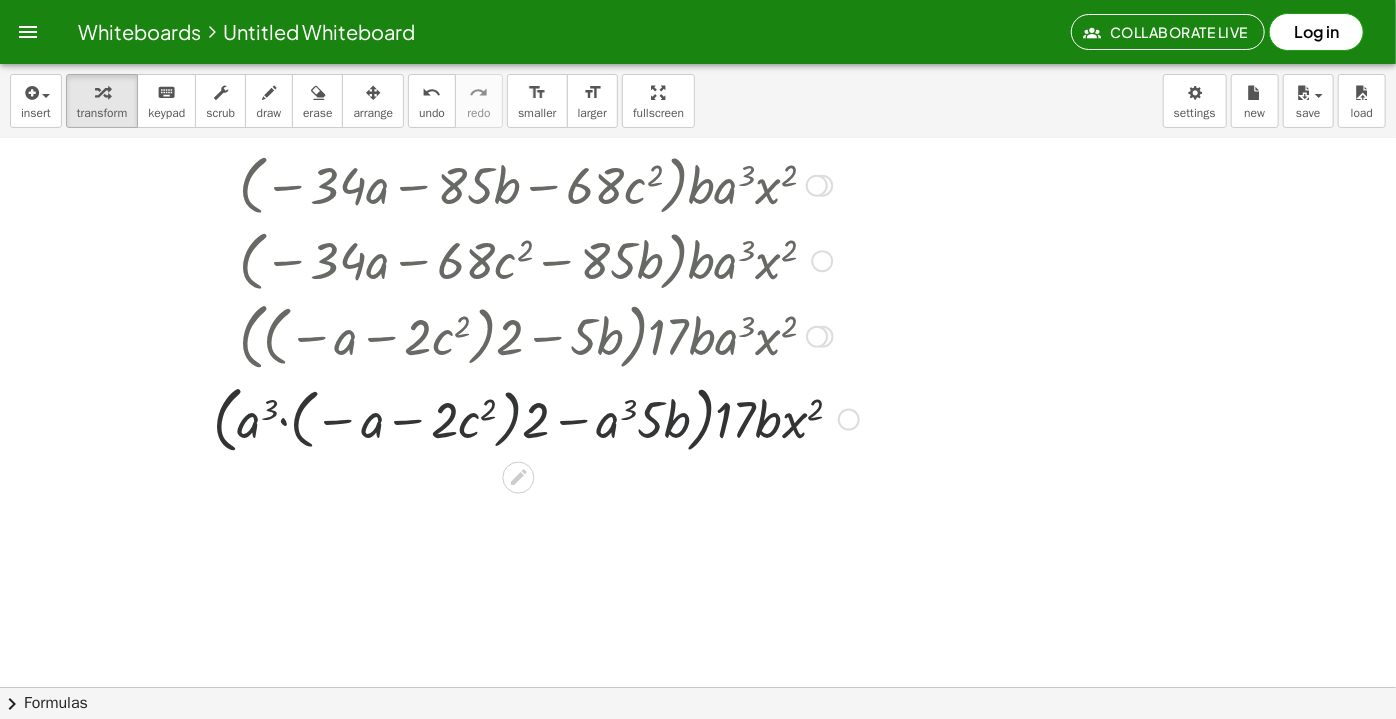 click at bounding box center (527, 417) 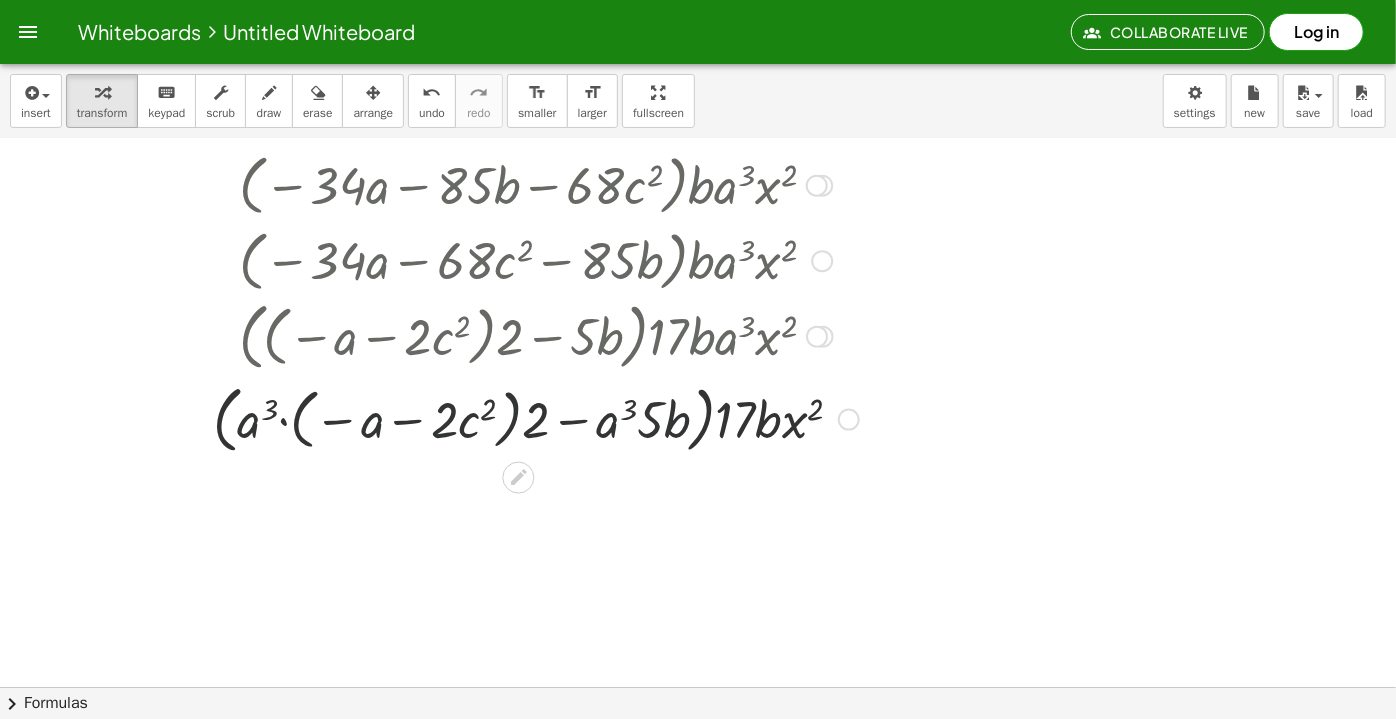 click at bounding box center [527, 417] 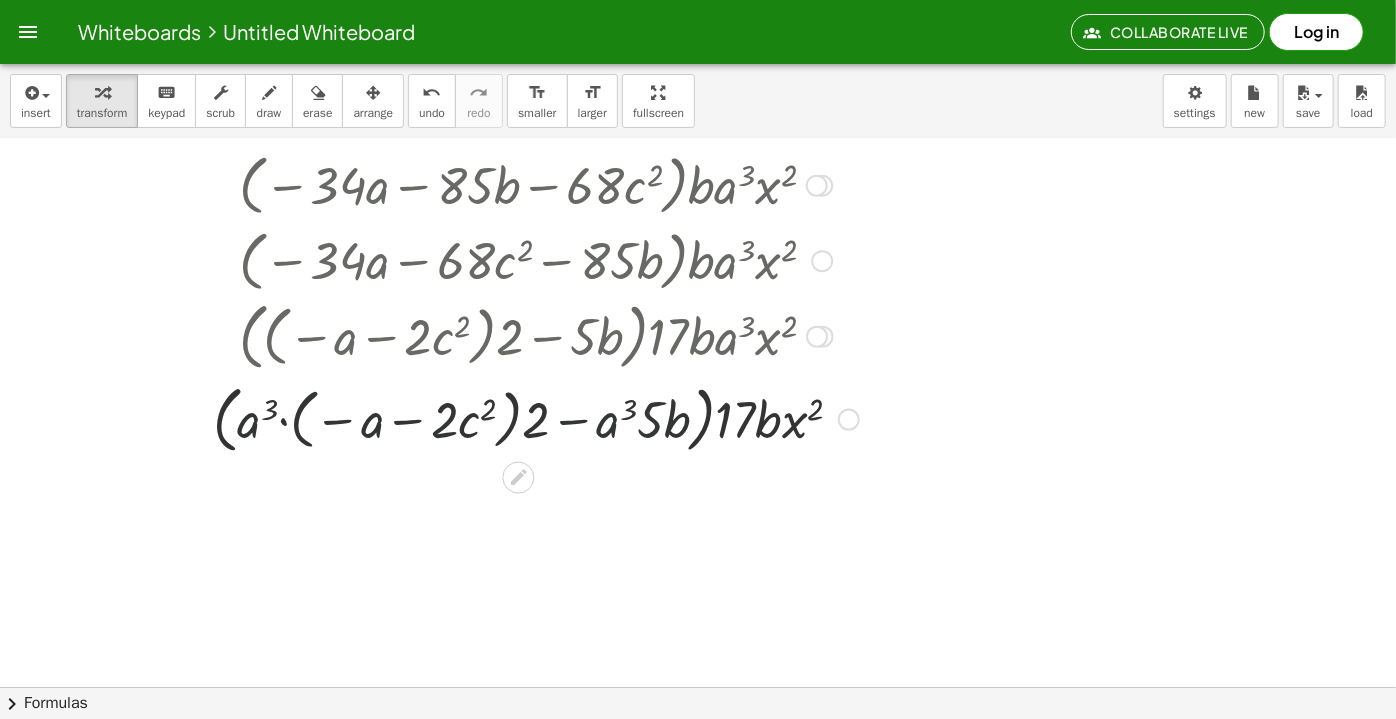 drag, startPoint x: 608, startPoint y: 427, endPoint x: 590, endPoint y: 430, distance: 18.248287 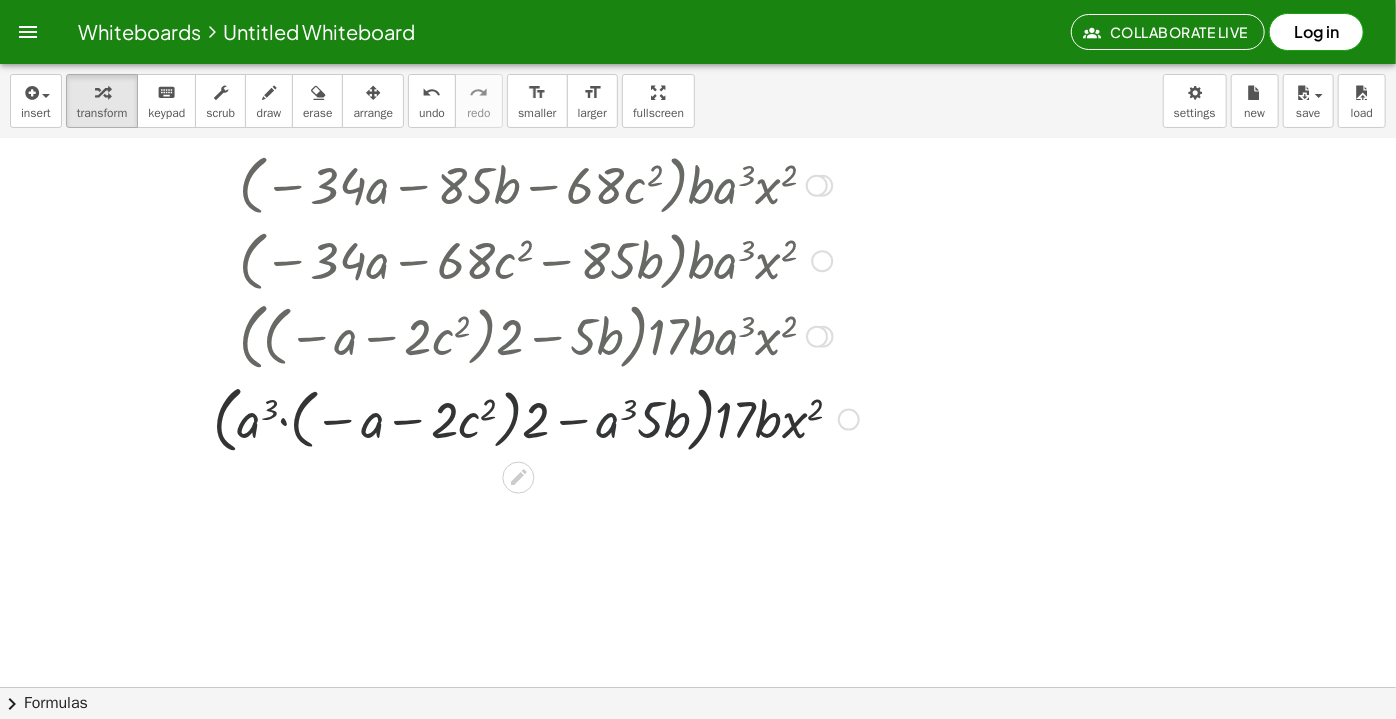 click at bounding box center (527, 417) 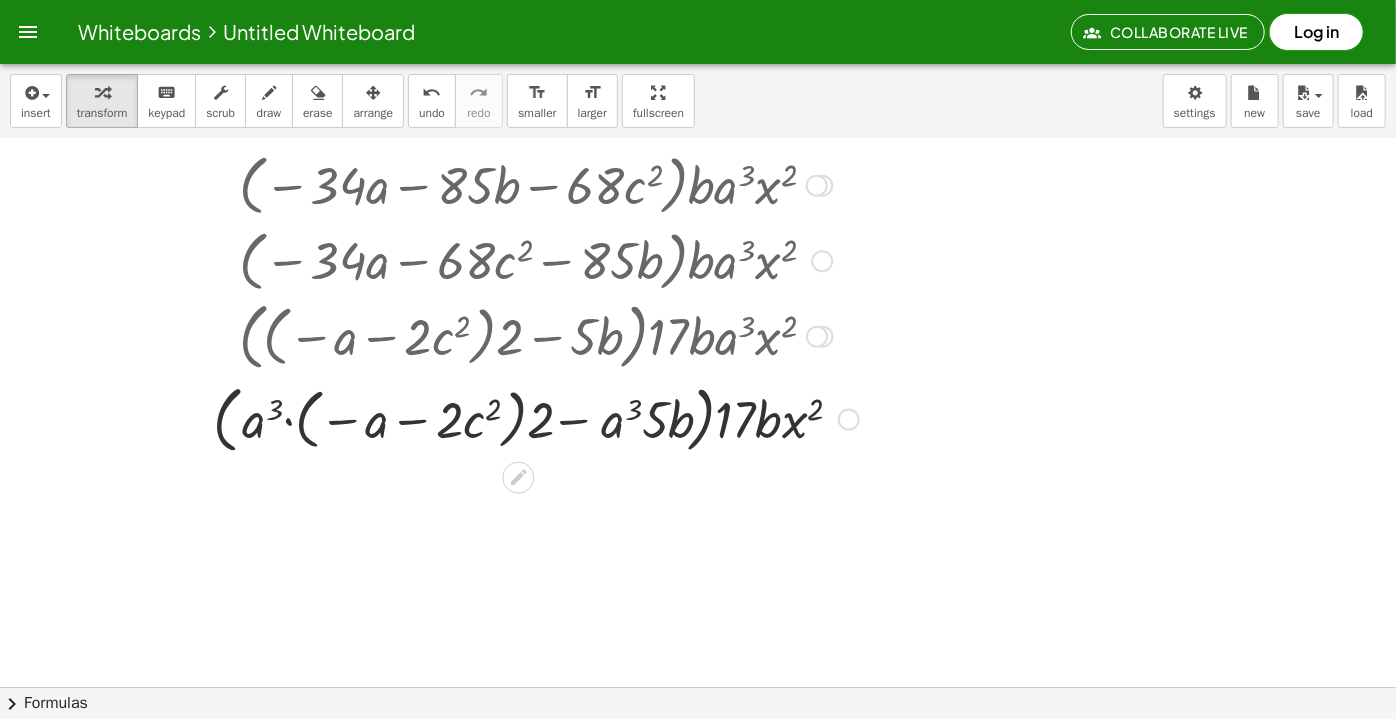 drag, startPoint x: 577, startPoint y: 426, endPoint x: 685, endPoint y: 423, distance: 108.04166 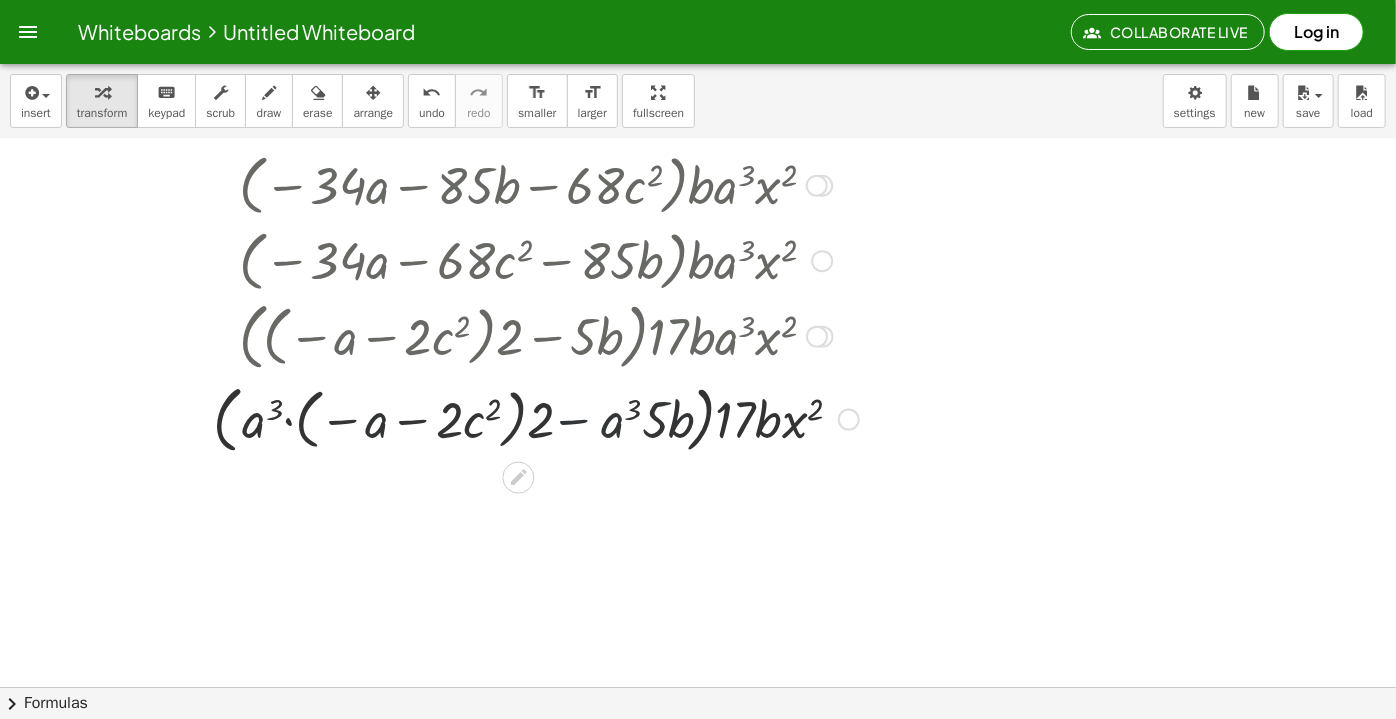 drag, startPoint x: 685, startPoint y: 423, endPoint x: 707, endPoint y: 421, distance: 22.090721 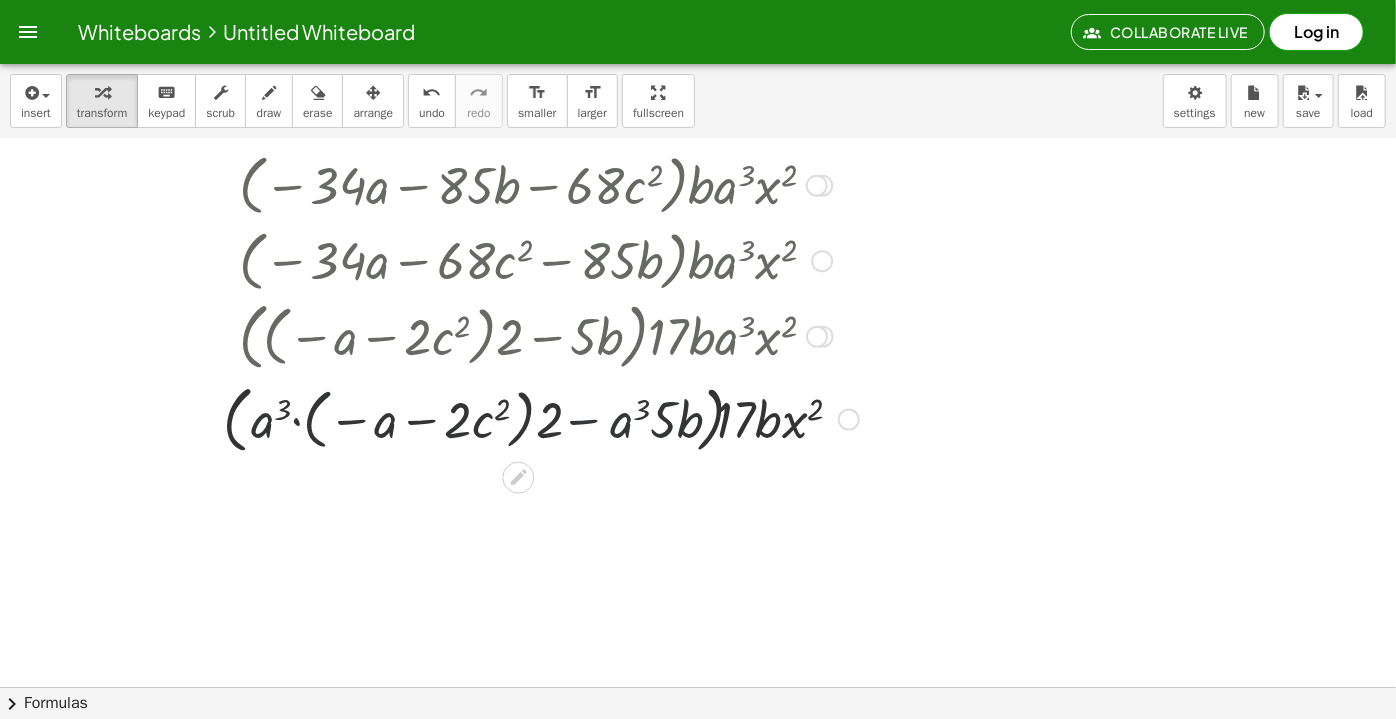 click at bounding box center [527, 417] 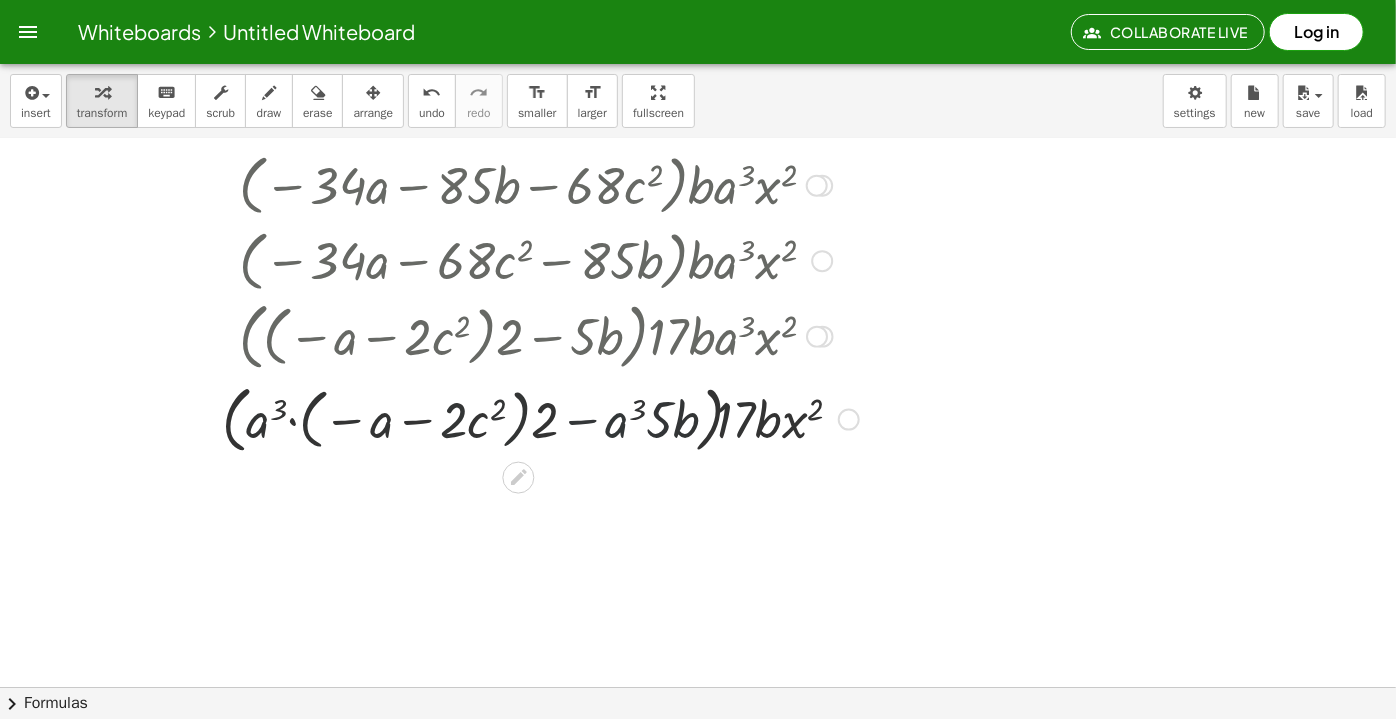 drag, startPoint x: 738, startPoint y: 422, endPoint x: 768, endPoint y: 420, distance: 30.066593 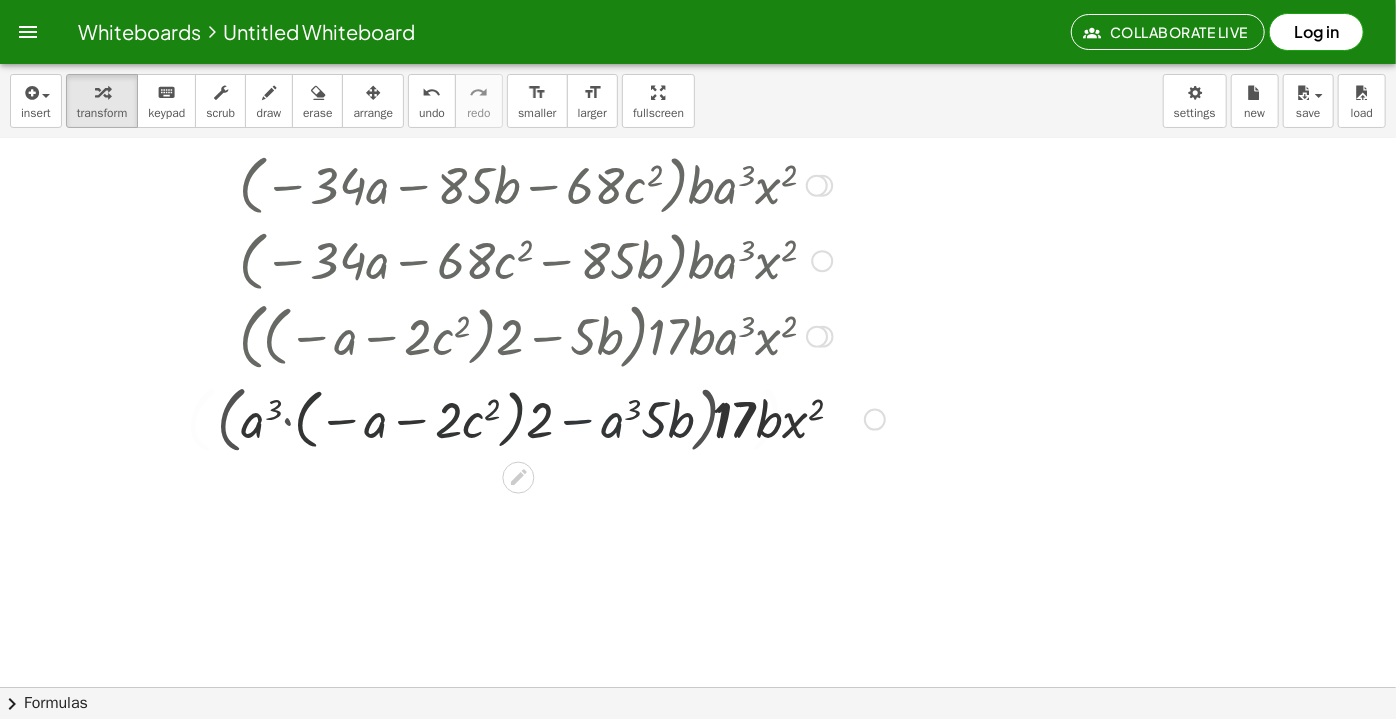 click at bounding box center (527, 417) 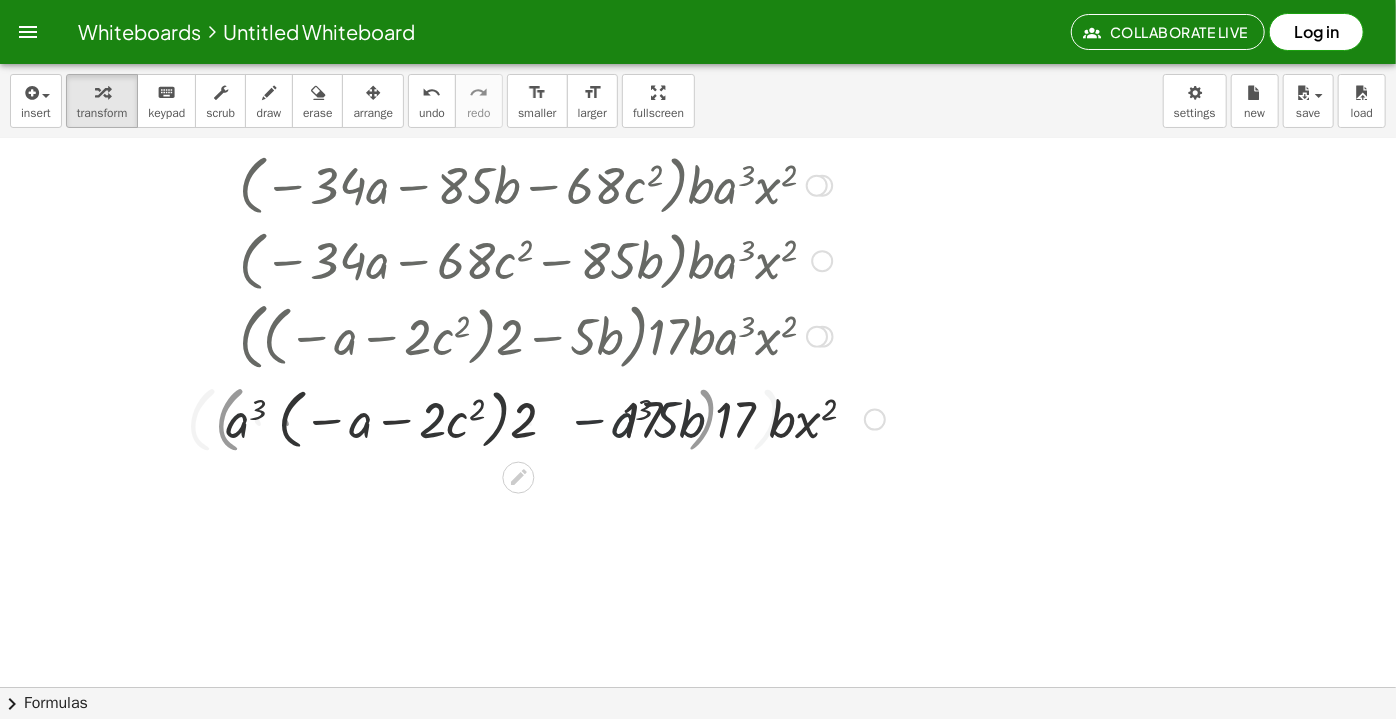 click at bounding box center [527, 417] 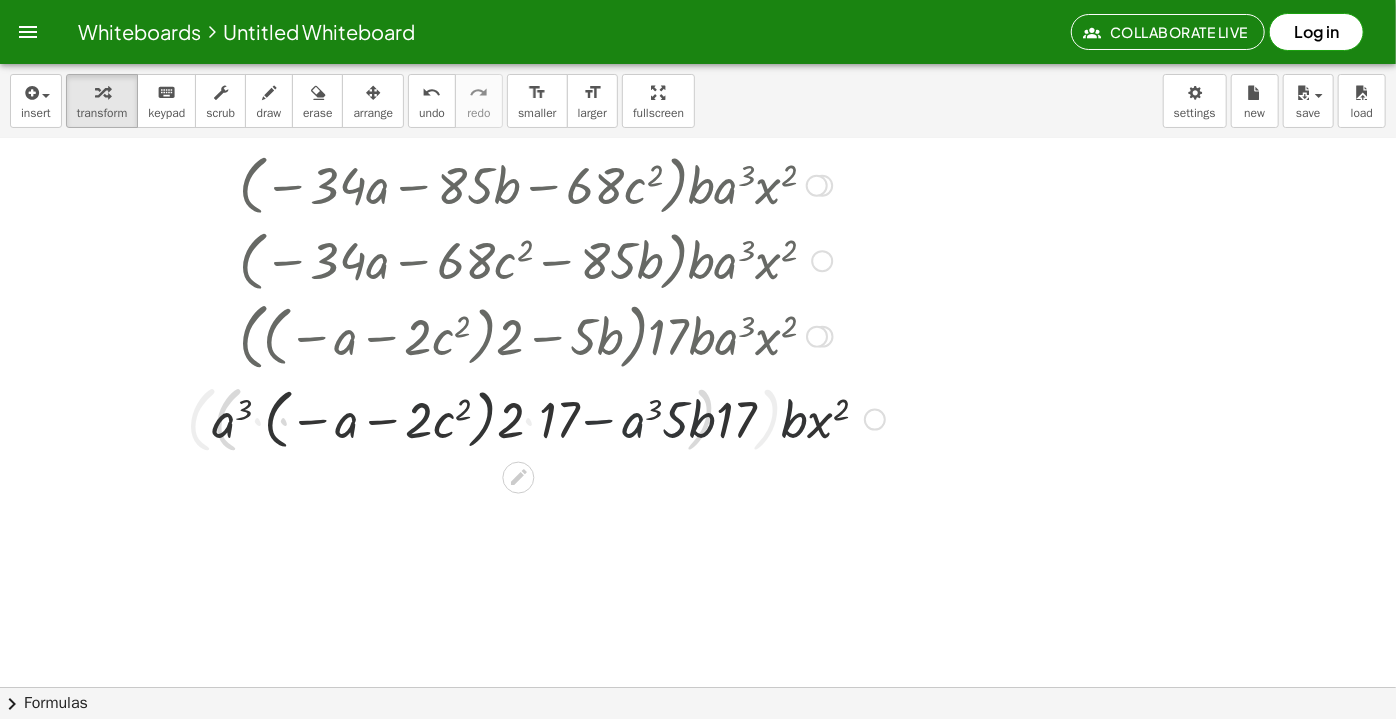 click at bounding box center (527, 417) 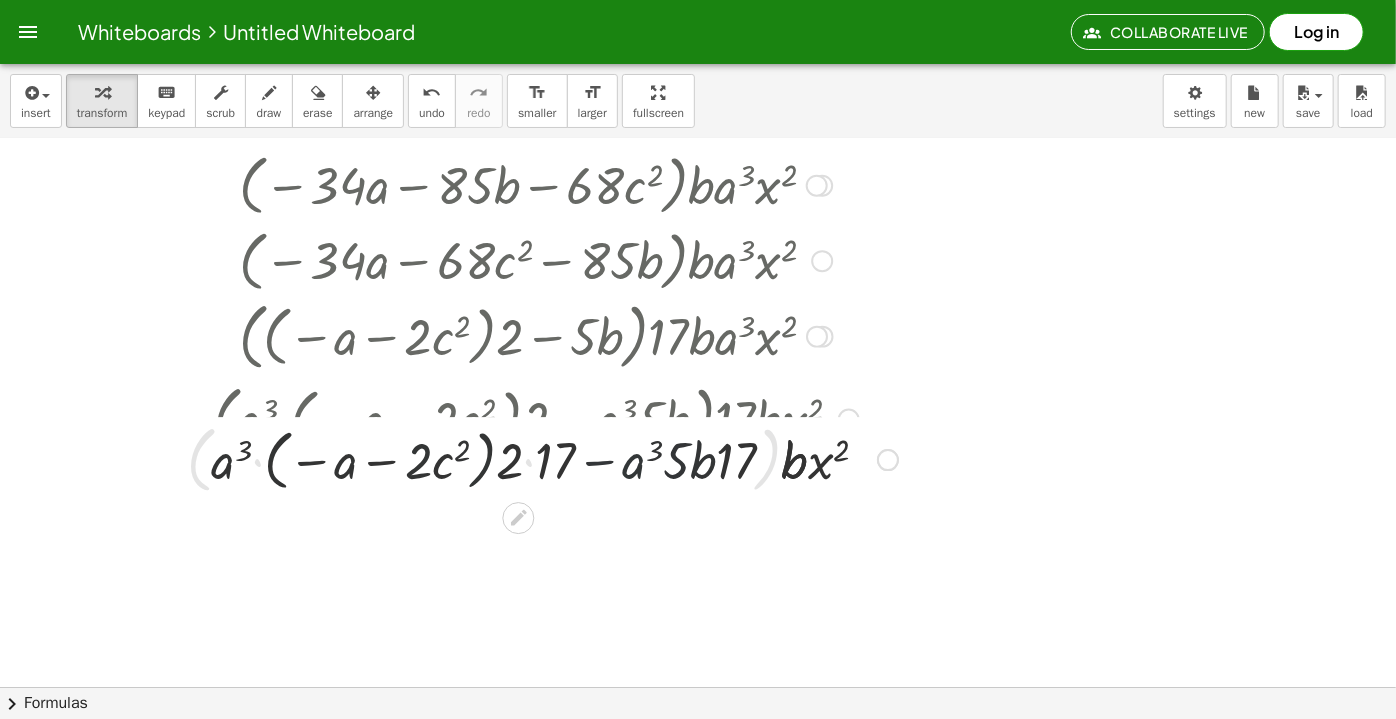 click on "− · 34 · a 4 · b · x 2 − · 85 · a 3 · b 2 · x 2 − · 68 · a 3 · b · c 2 · x 2 + · ( − · 34 · a 4 · b − · 85 · a 3 · b 2 ) · x 2 − · 68 · a 3 · b · c 2 · x 2 · ( − · 34 · a 4 · b − · 85 · a 3 · b 2 − · 68 · a 3 · b · c 2 ) · x 2 · ( − · 34 · a 3 · a · b − · 85 · a 3 · b 2 − · 68 · a 3 · b · c 2 ) · x 2 · ( + · ( − · 34 · a · b − · 85 · b 2 ) · a 3 − · 68 · a 3 · b · c 2 ) · x 2 · ( − · 34 · a · b − · 85 · b 2 − · 68 · b · c 2 ) · a 3 · x 2 · ( − · 34 · a · b − · 85 · b · b − · 68 · b · c 2 ) · a 3 · x 2 · ( + · ( − · 34 · a − · 85 · b ) · b − · 68 · b · c 2 ) · a 3 · x 2 · ( − · 34 · a − · 85 · b − · 68 · c 2 ) · b · a 3 · x 2 · ( − · 34 · a − · 68 · c 2 − · 85 · b ) · b · a 3 · x 2 · ( − · 34 · a − · 34 · 2 · c 2 − · 85 · b ) · b · a 3 · x 2 · ( + · ( − a − · 2 · c 2 ) · 34 − · 85 · b ) · b · a 3 · x 2" at bounding box center [518, -37] 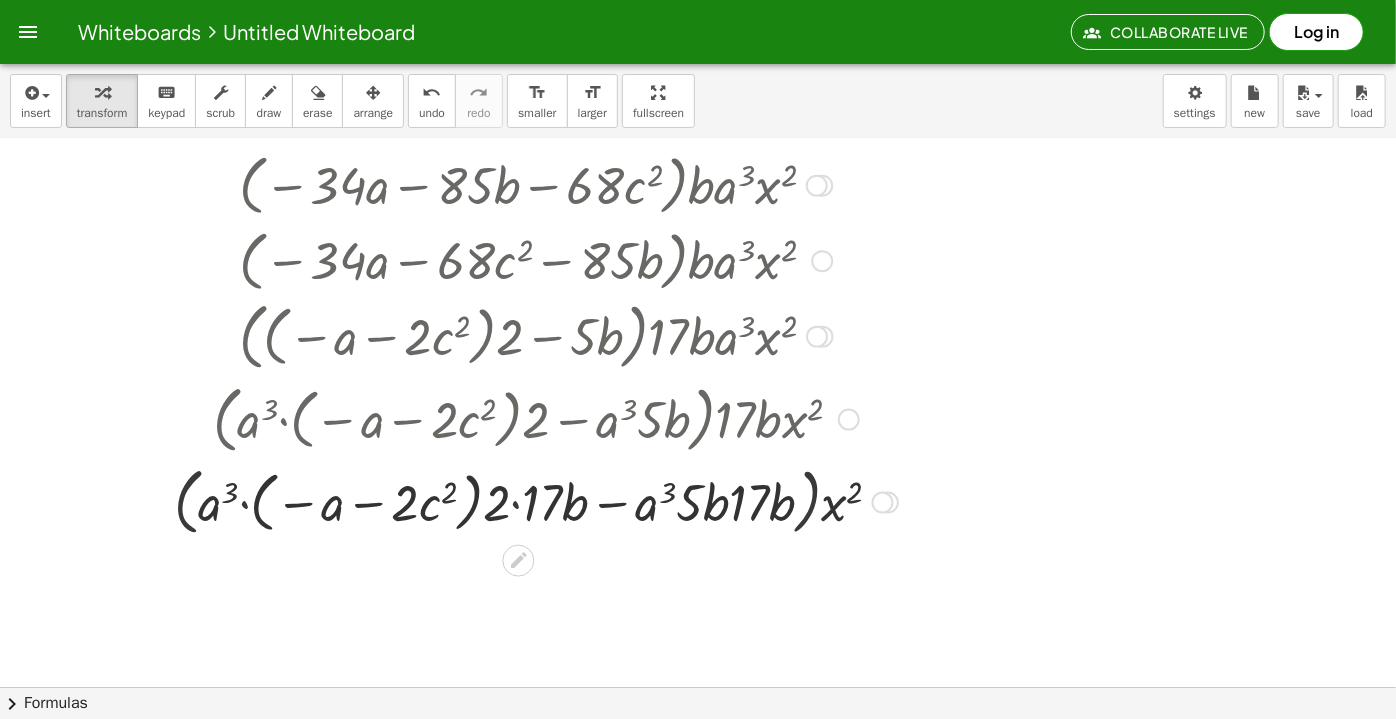 click at bounding box center (533, 500) 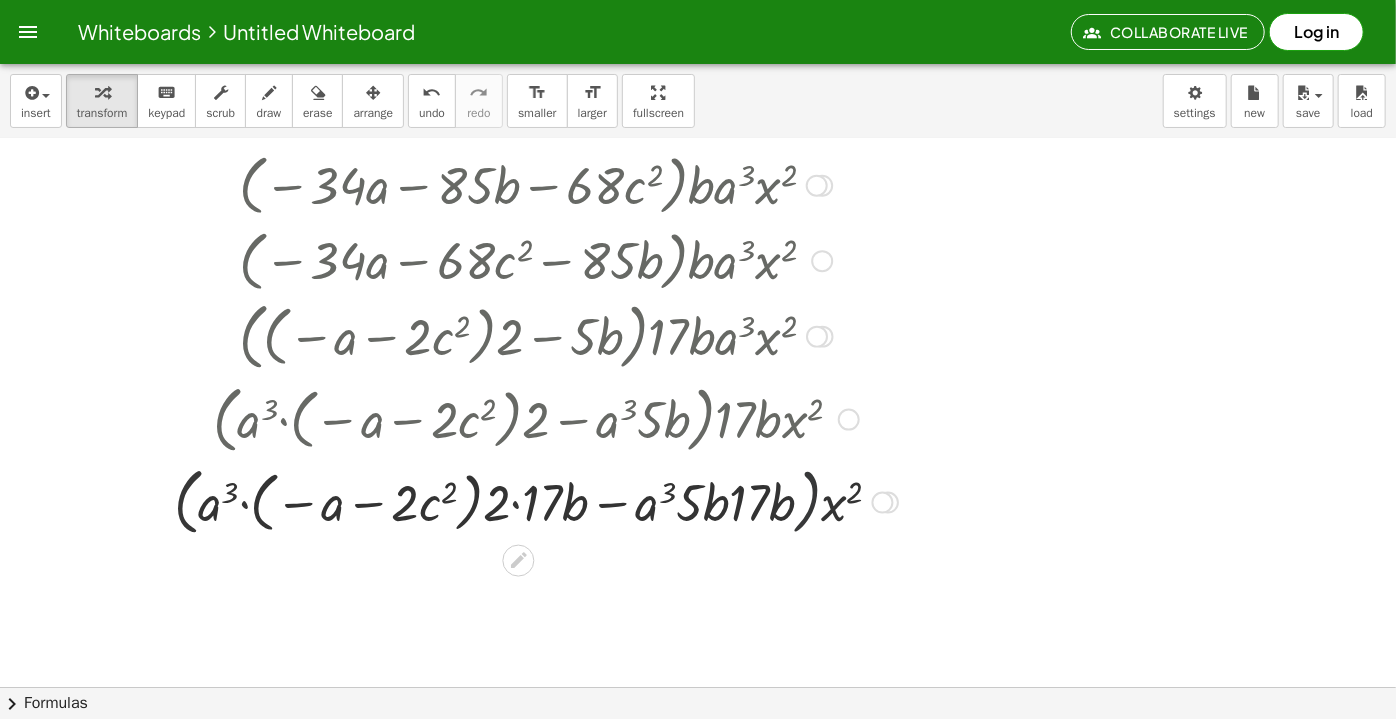 drag, startPoint x: 802, startPoint y: 503, endPoint x: 813, endPoint y: 501, distance: 11.18034 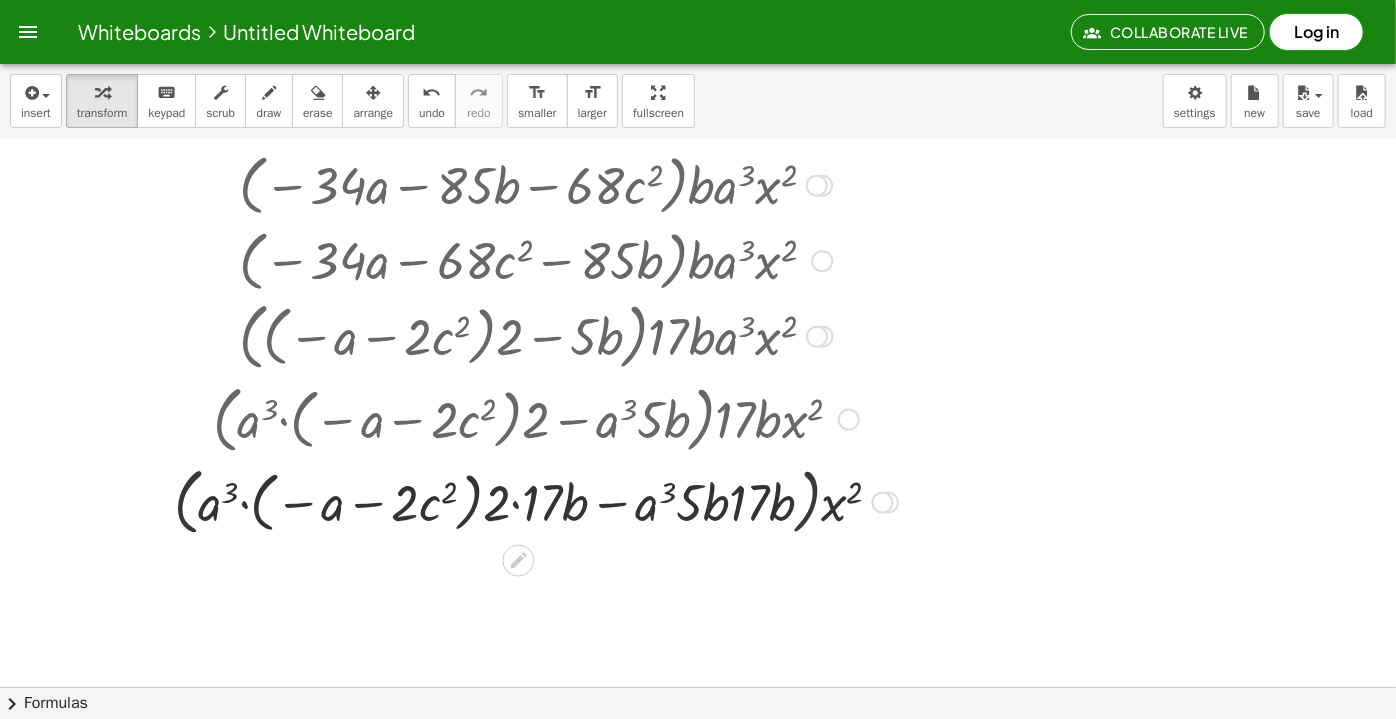 click at bounding box center [533, 500] 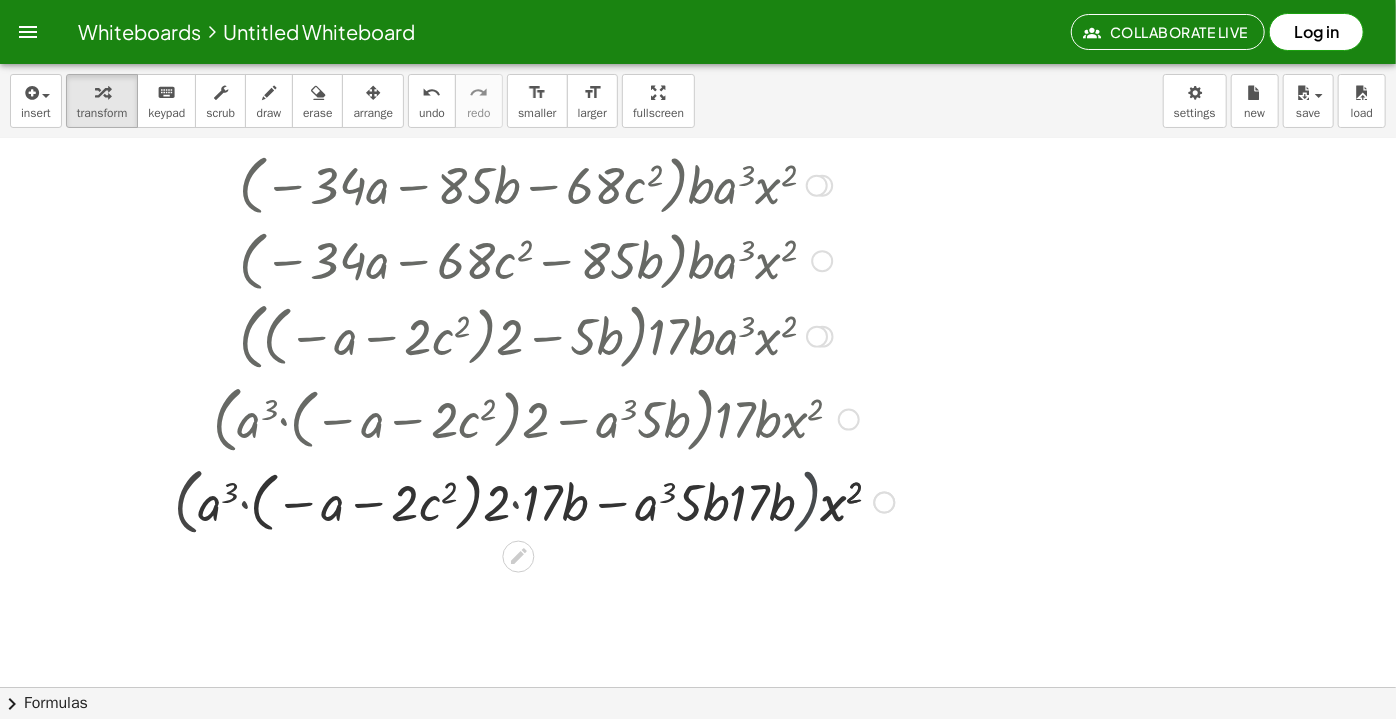click at bounding box center (531, 501) 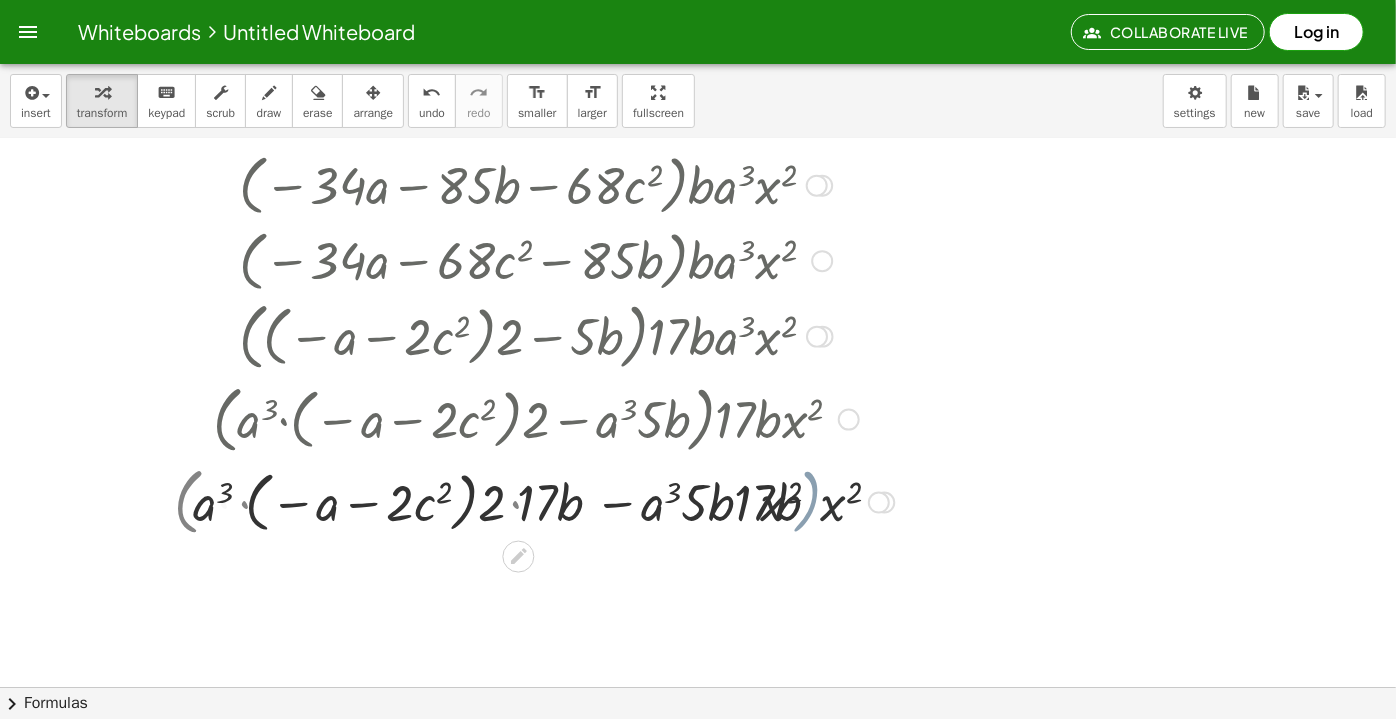 click at bounding box center (531, 501) 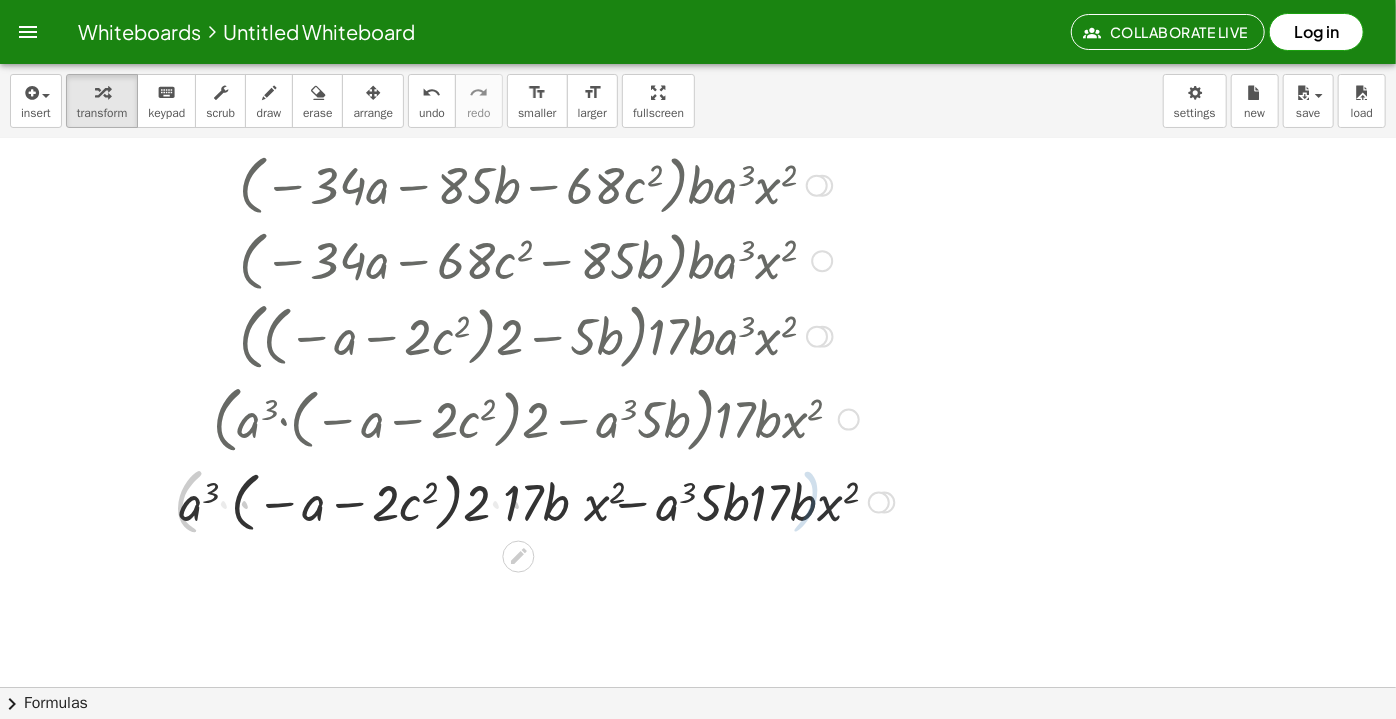 click at bounding box center (531, 501) 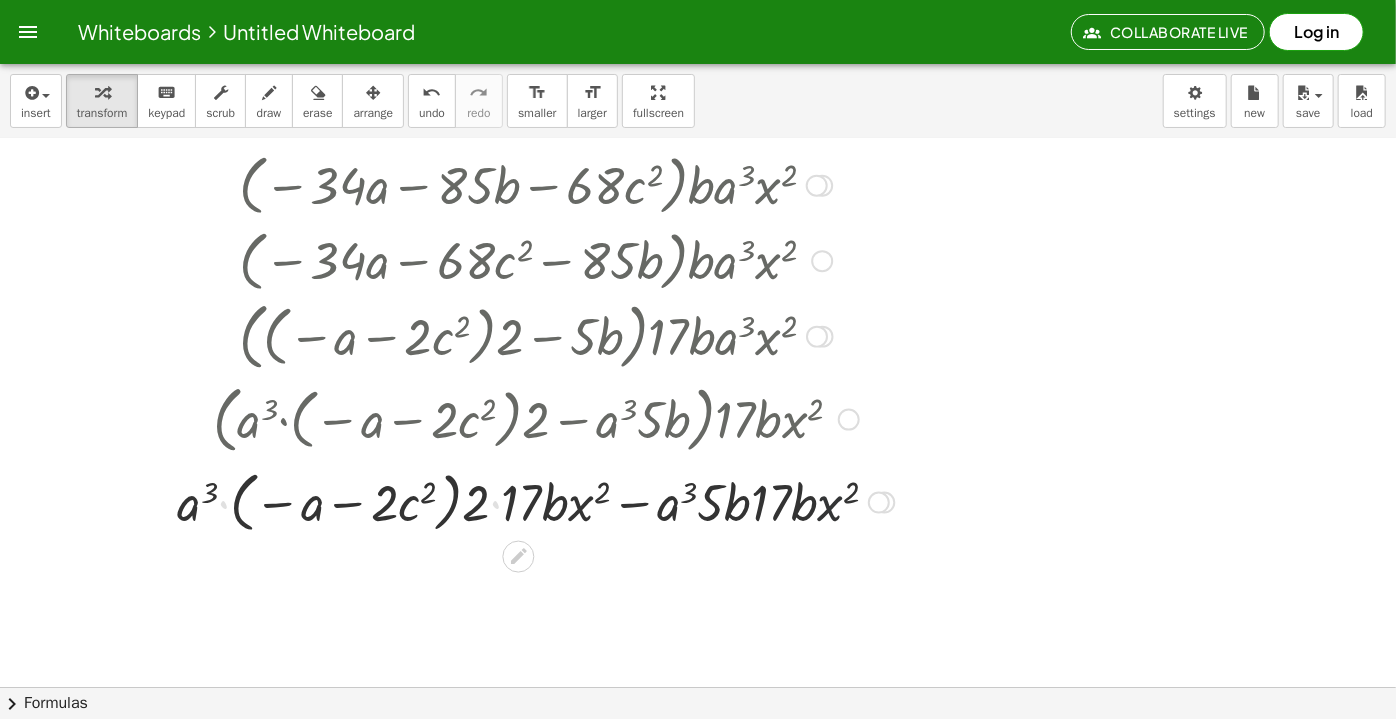 click at bounding box center [531, 501] 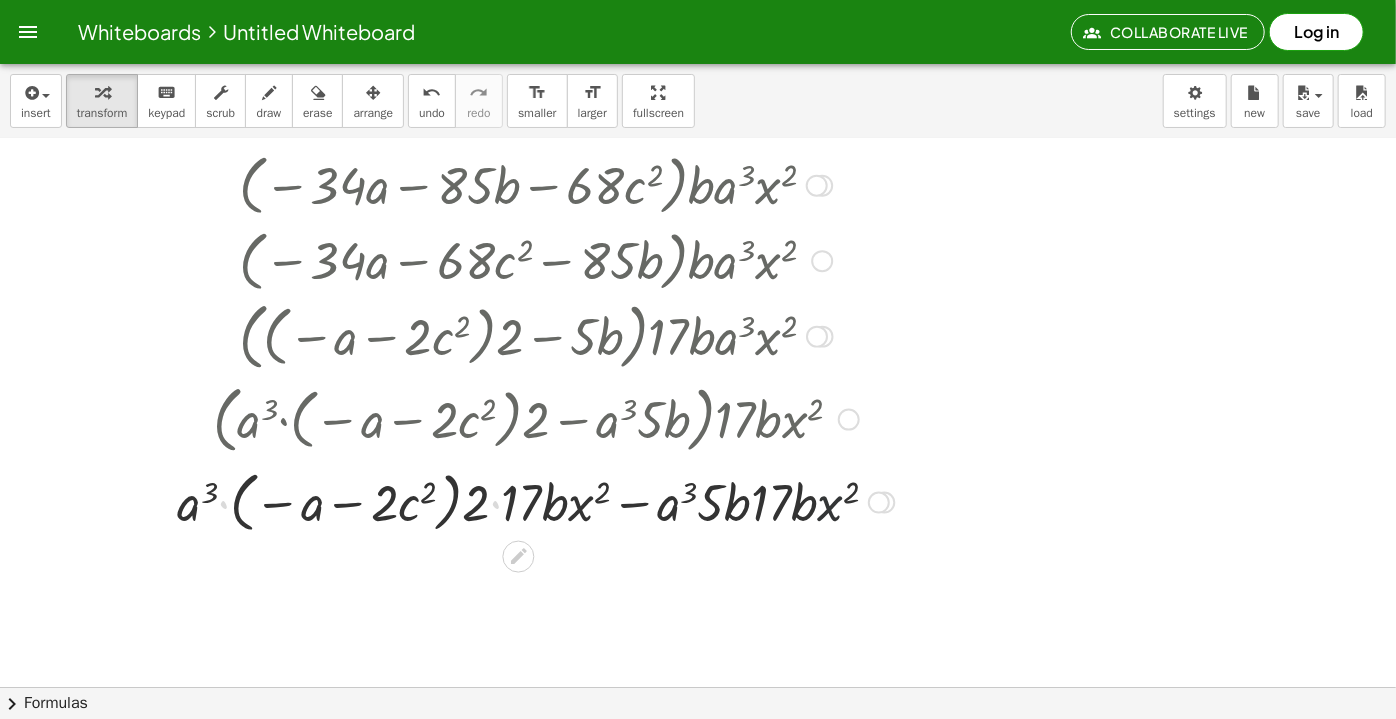click at bounding box center (531, 501) 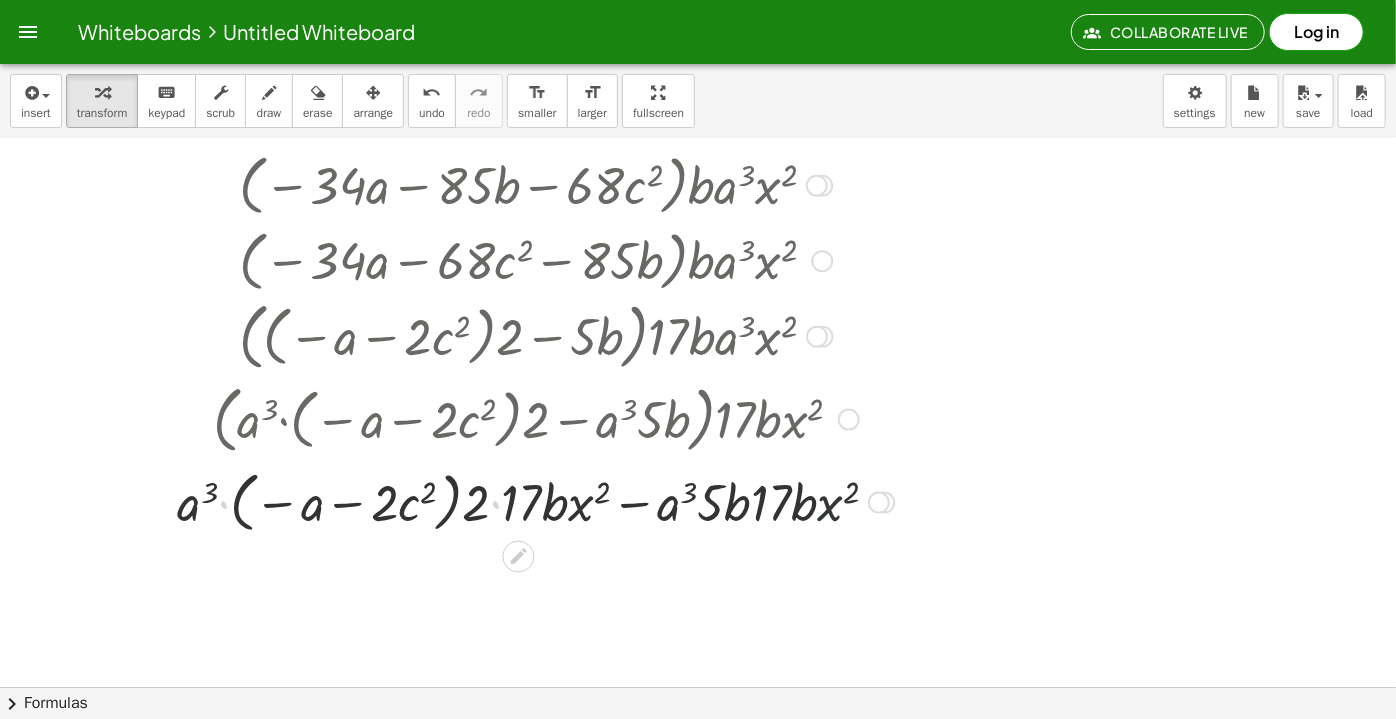 click at bounding box center (531, 501) 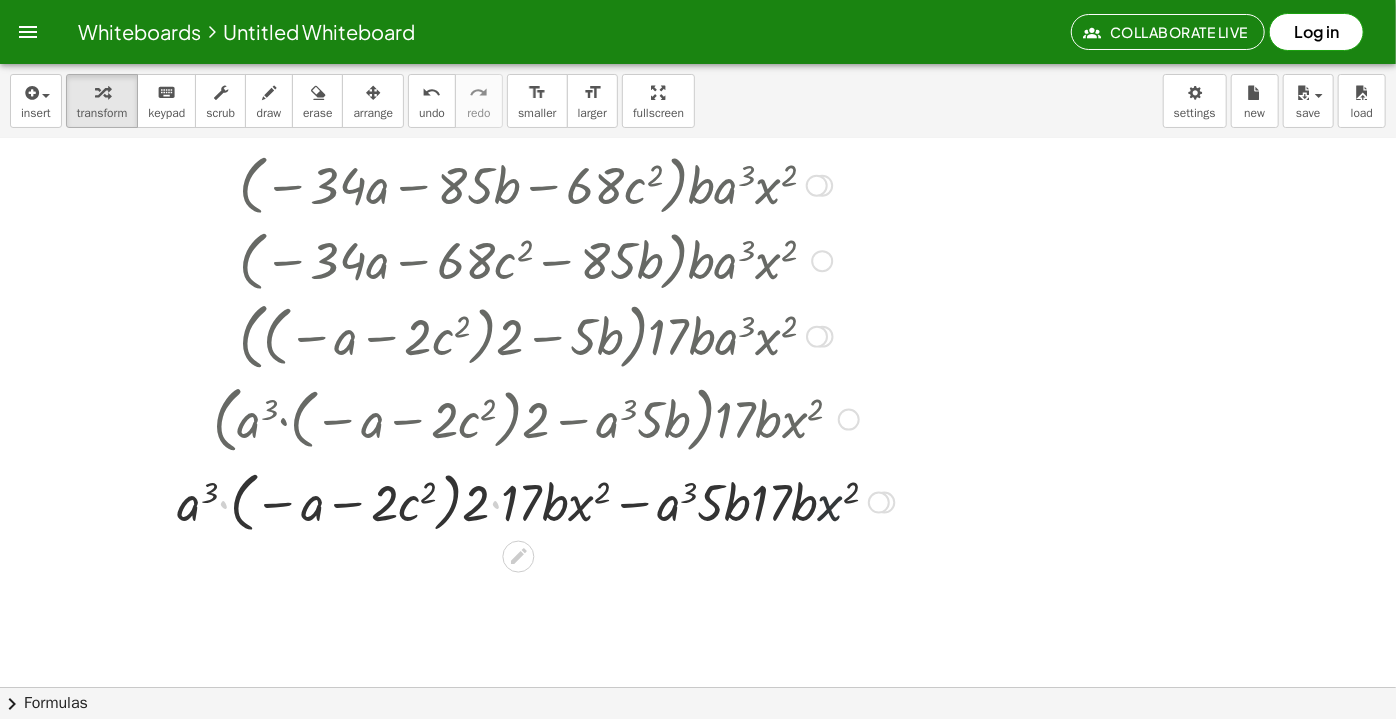 click at bounding box center (531, 501) 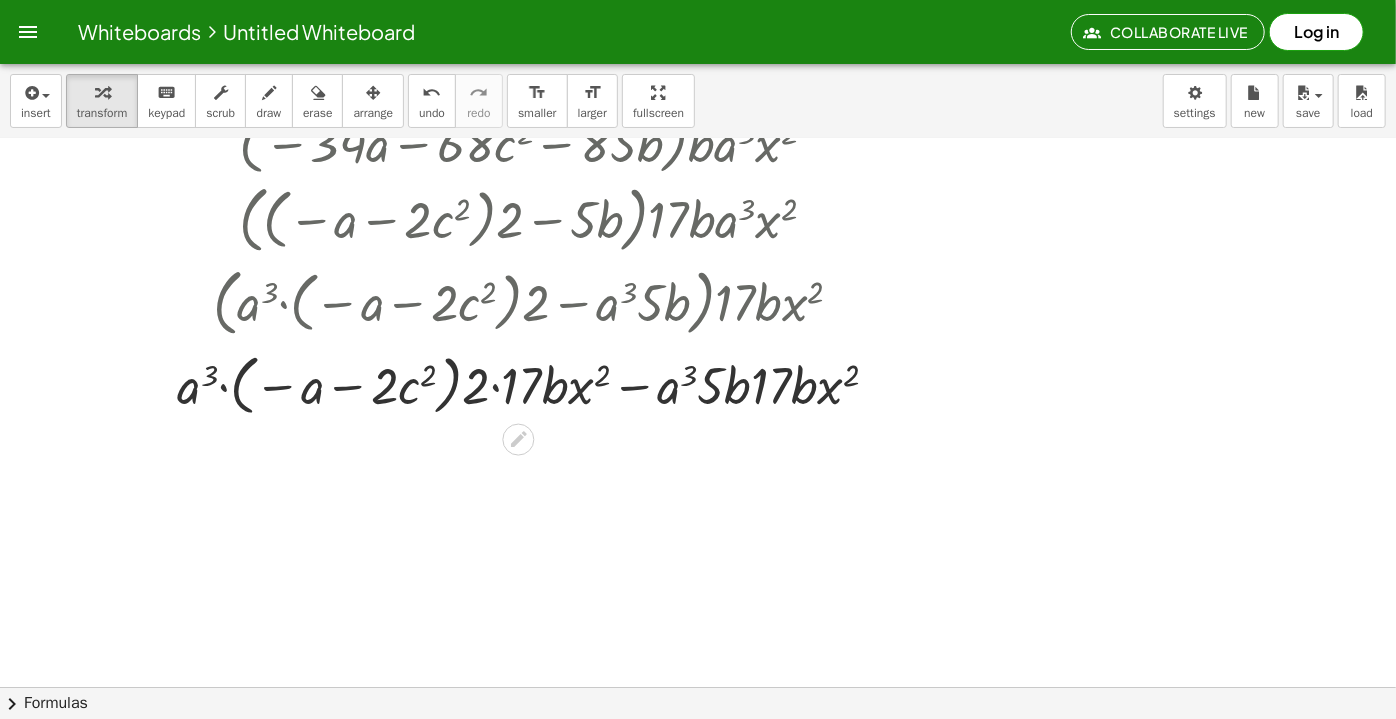scroll, scrollTop: 454, scrollLeft: 0, axis: vertical 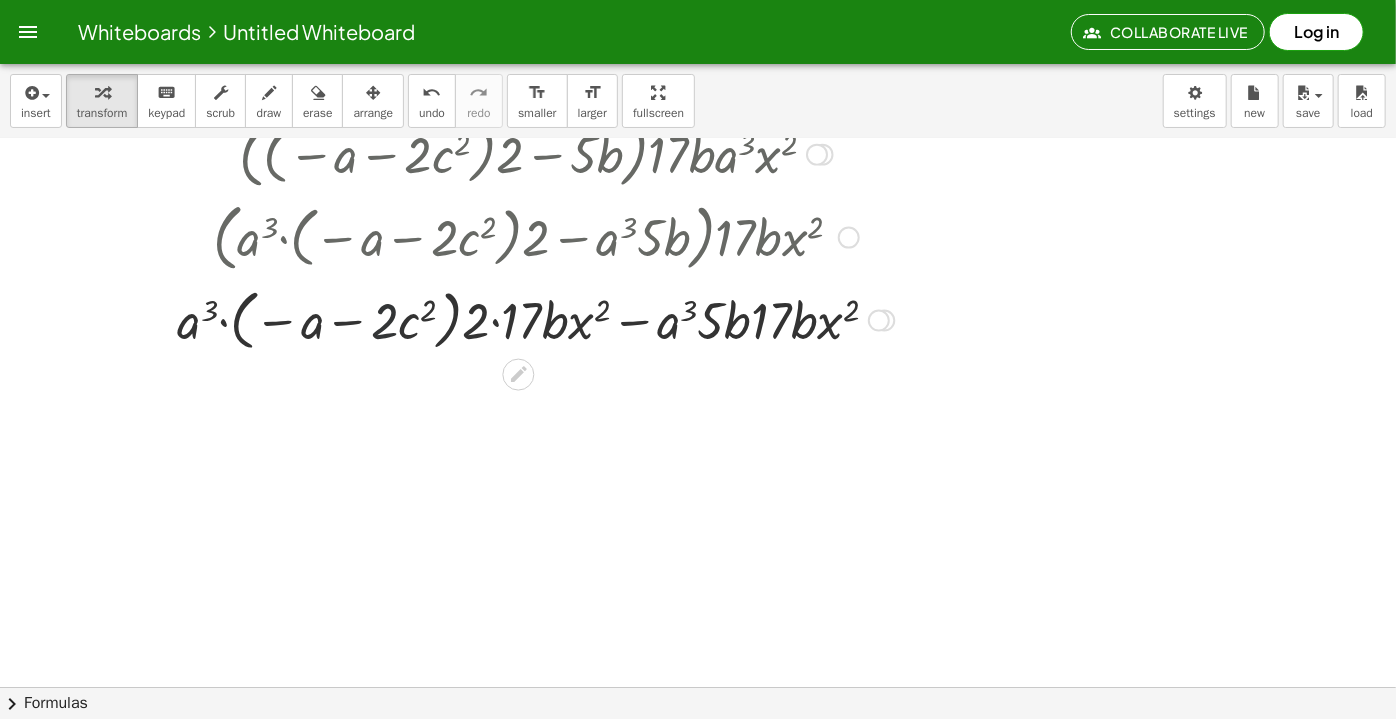 click at bounding box center (531, 319) 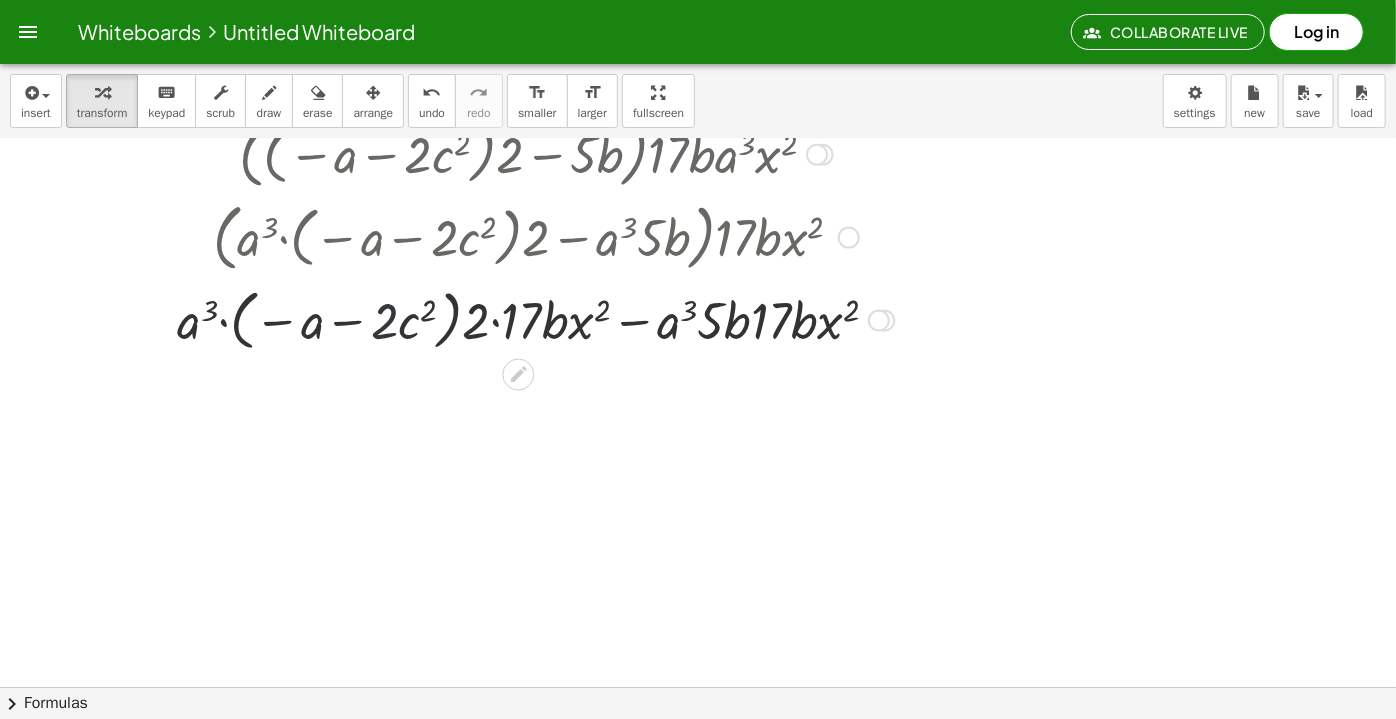 click at bounding box center (531, 319) 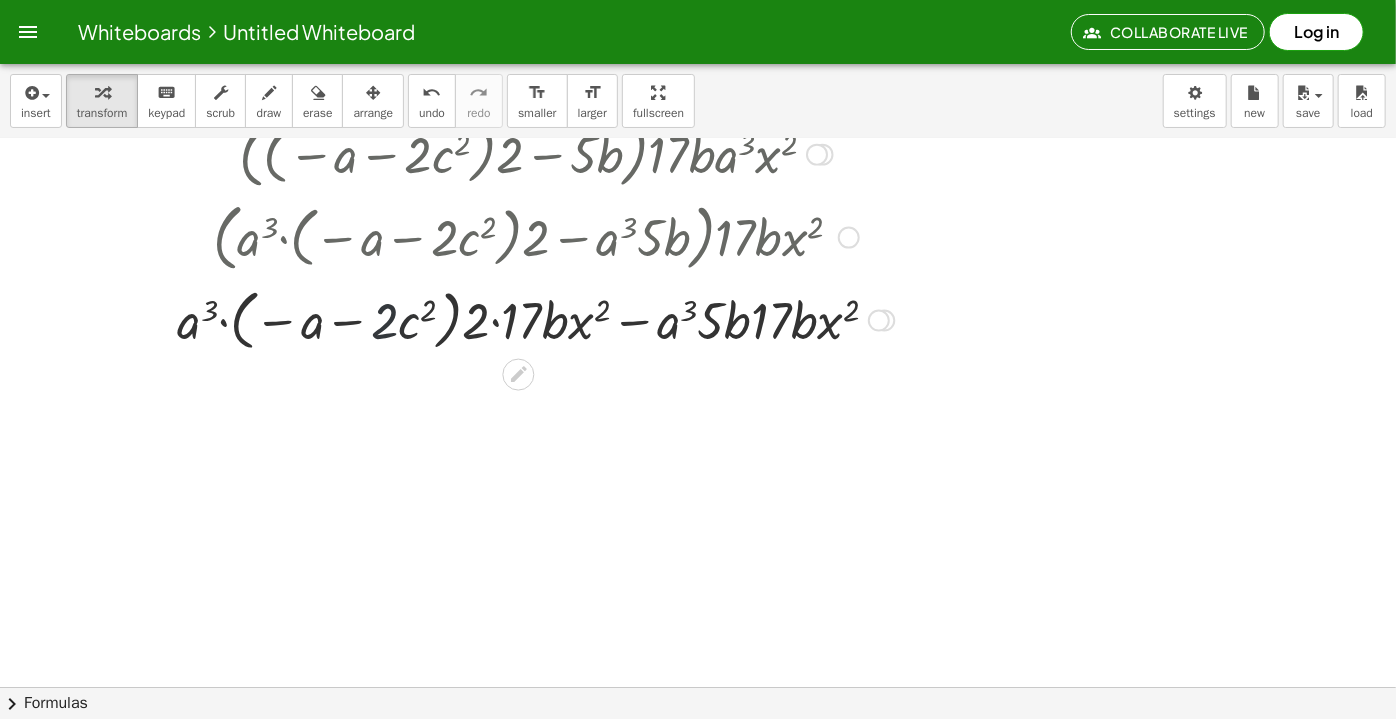 drag, startPoint x: 402, startPoint y: 325, endPoint x: 316, endPoint y: 337, distance: 86.833176 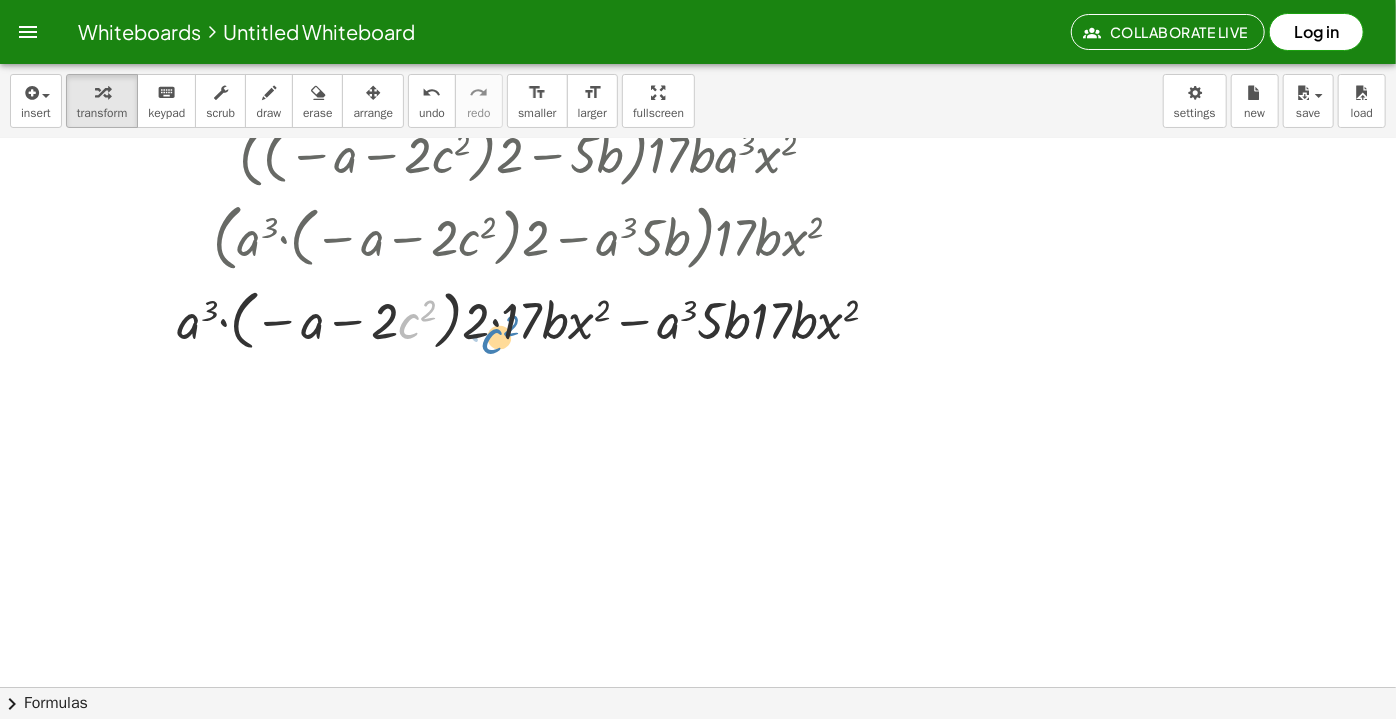 drag, startPoint x: 410, startPoint y: 328, endPoint x: 392, endPoint y: 343, distance: 23.43075 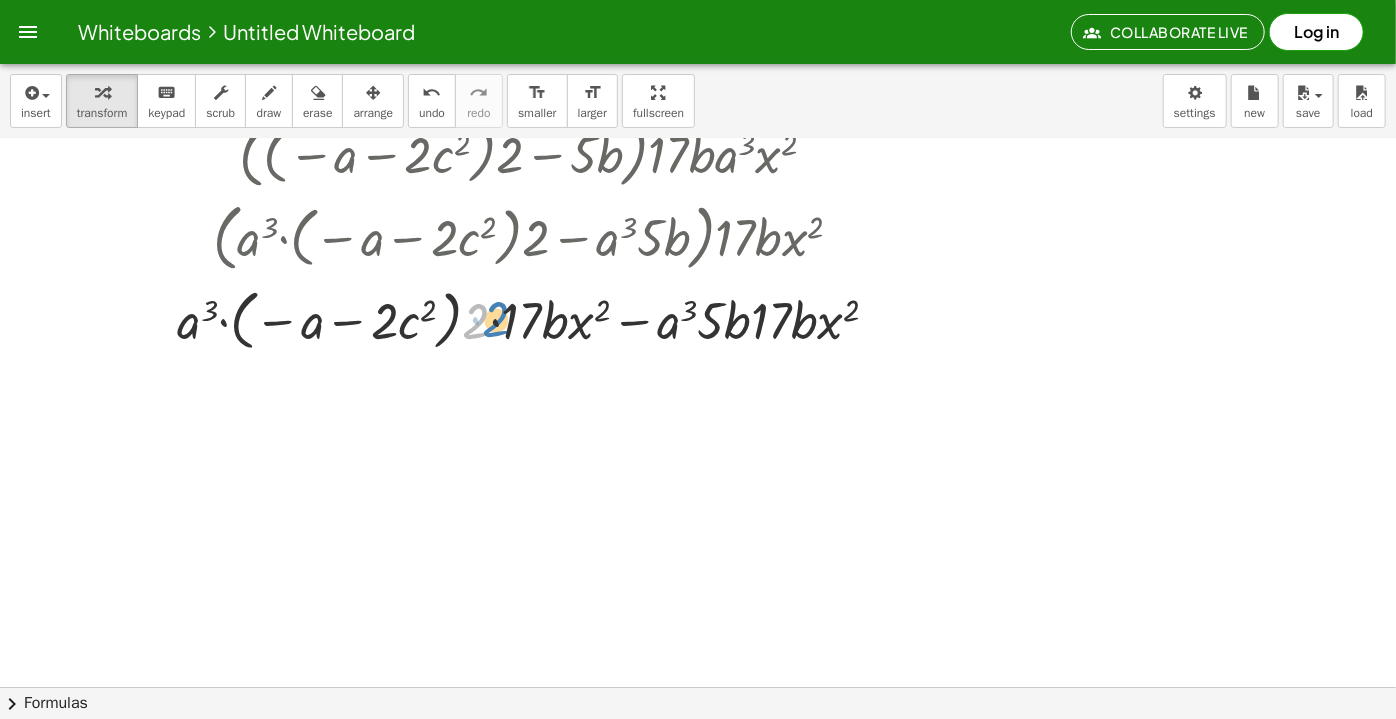 drag, startPoint x: 472, startPoint y: 320, endPoint x: 485, endPoint y: 324, distance: 13.601471 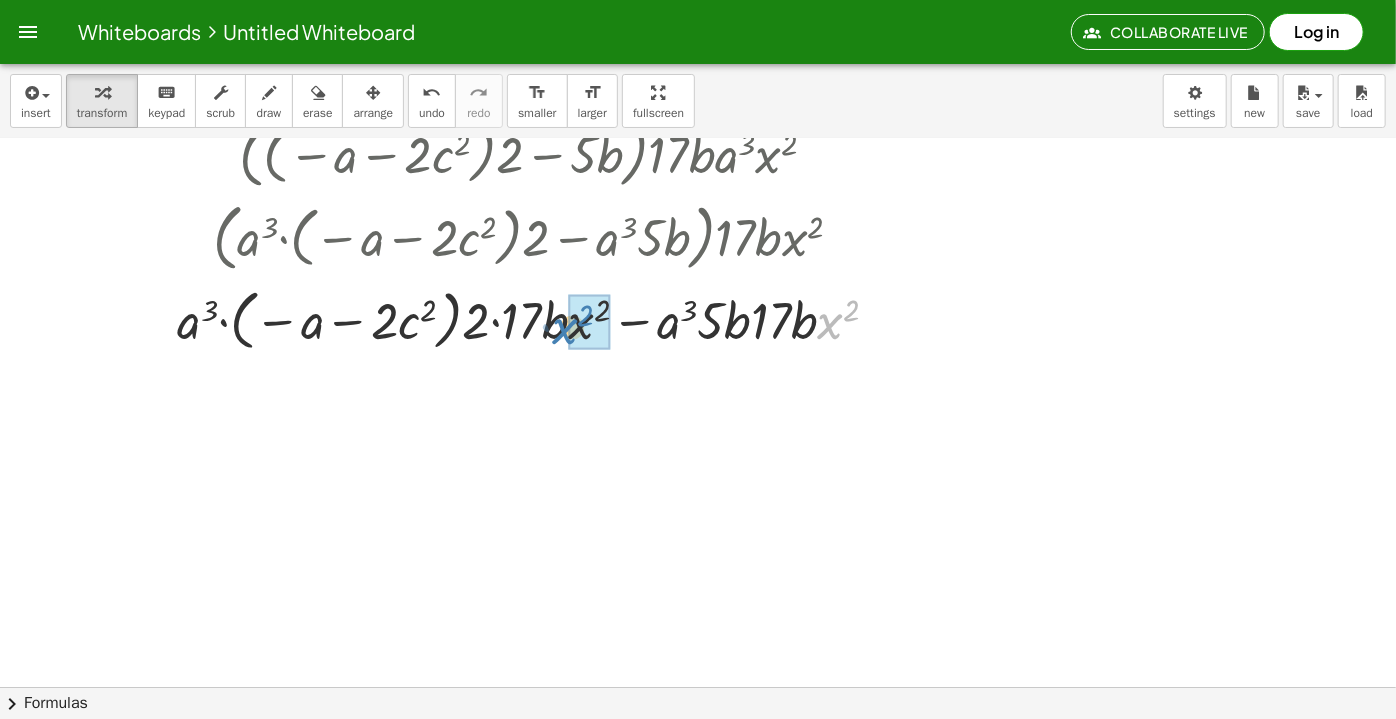 drag, startPoint x: 832, startPoint y: 322, endPoint x: 567, endPoint y: 327, distance: 265.04718 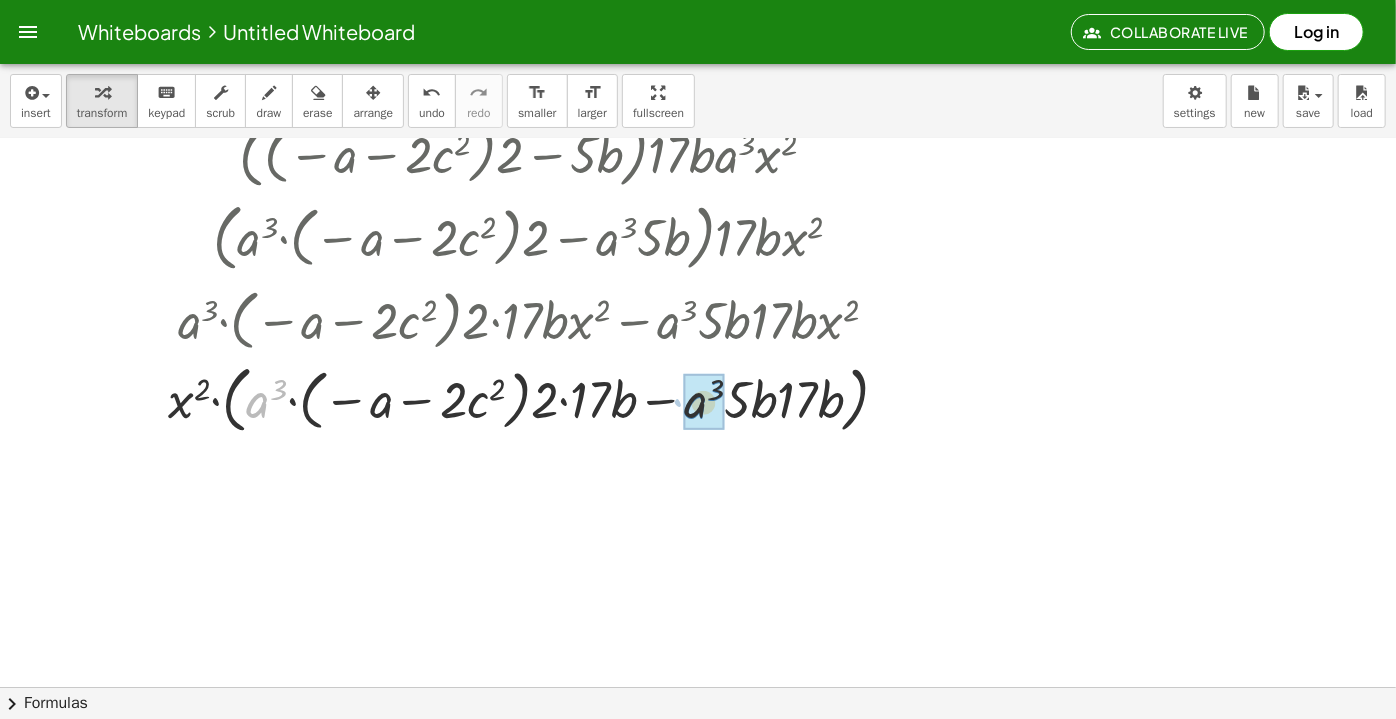 drag, startPoint x: 259, startPoint y: 410, endPoint x: 677, endPoint y: 408, distance: 418.0048 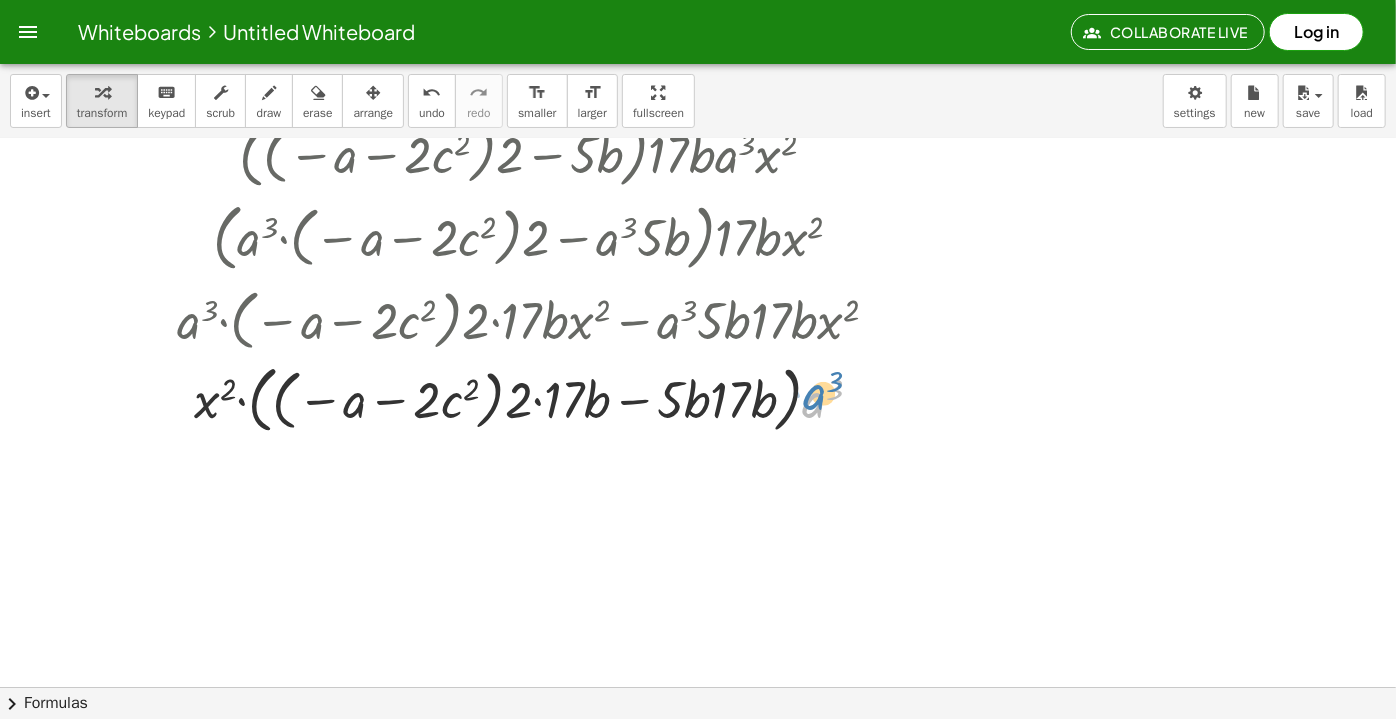 drag, startPoint x: 816, startPoint y: 406, endPoint x: 832, endPoint y: 403, distance: 16.27882 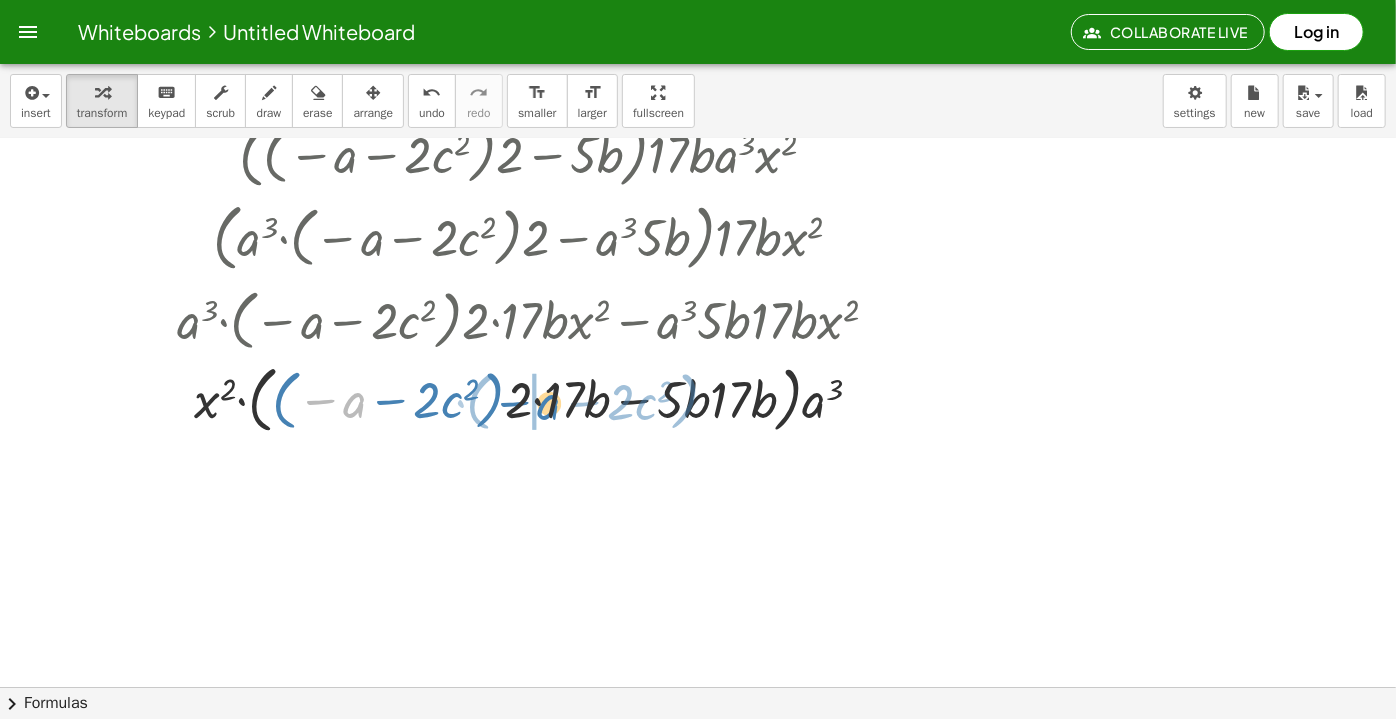 drag, startPoint x: 382, startPoint y: 400, endPoint x: 554, endPoint y: 399, distance: 172.00291 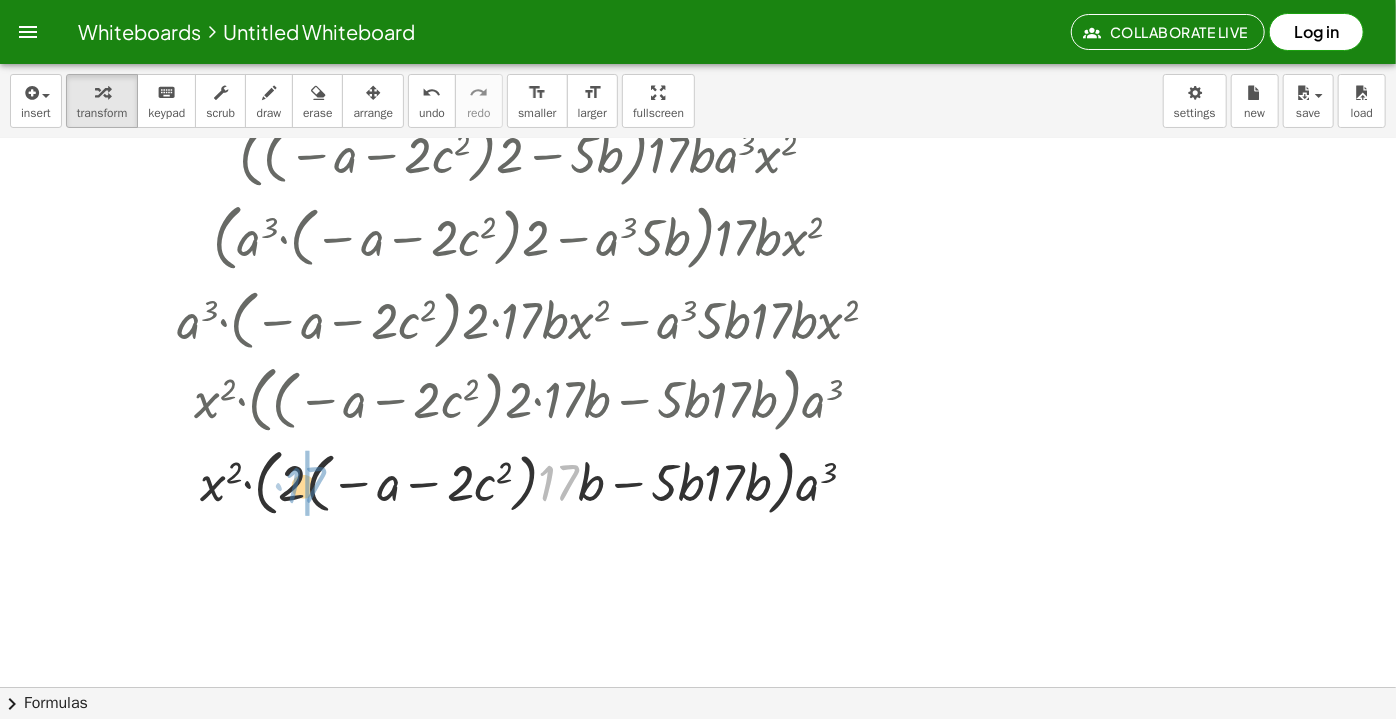 drag, startPoint x: 554, startPoint y: 486, endPoint x: 302, endPoint y: 492, distance: 252.07141 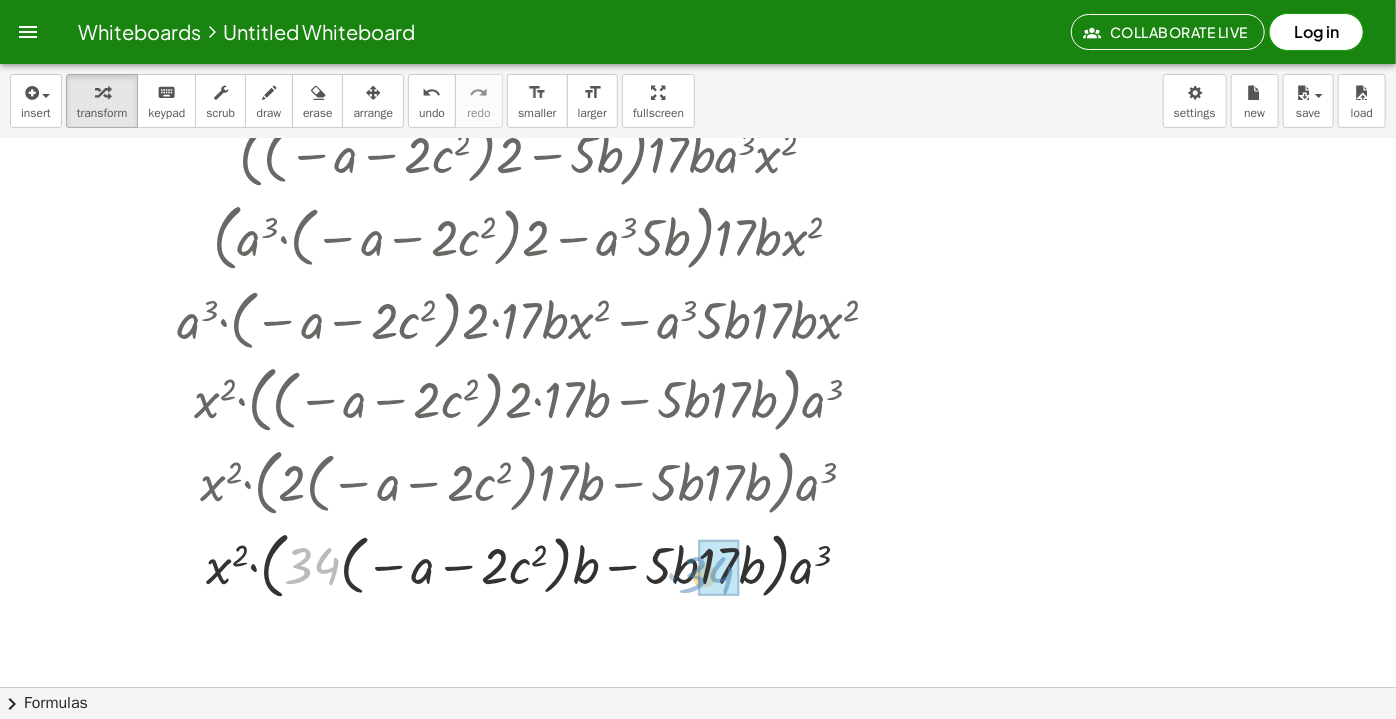 drag, startPoint x: 303, startPoint y: 572, endPoint x: 700, endPoint y: 580, distance: 397.0806 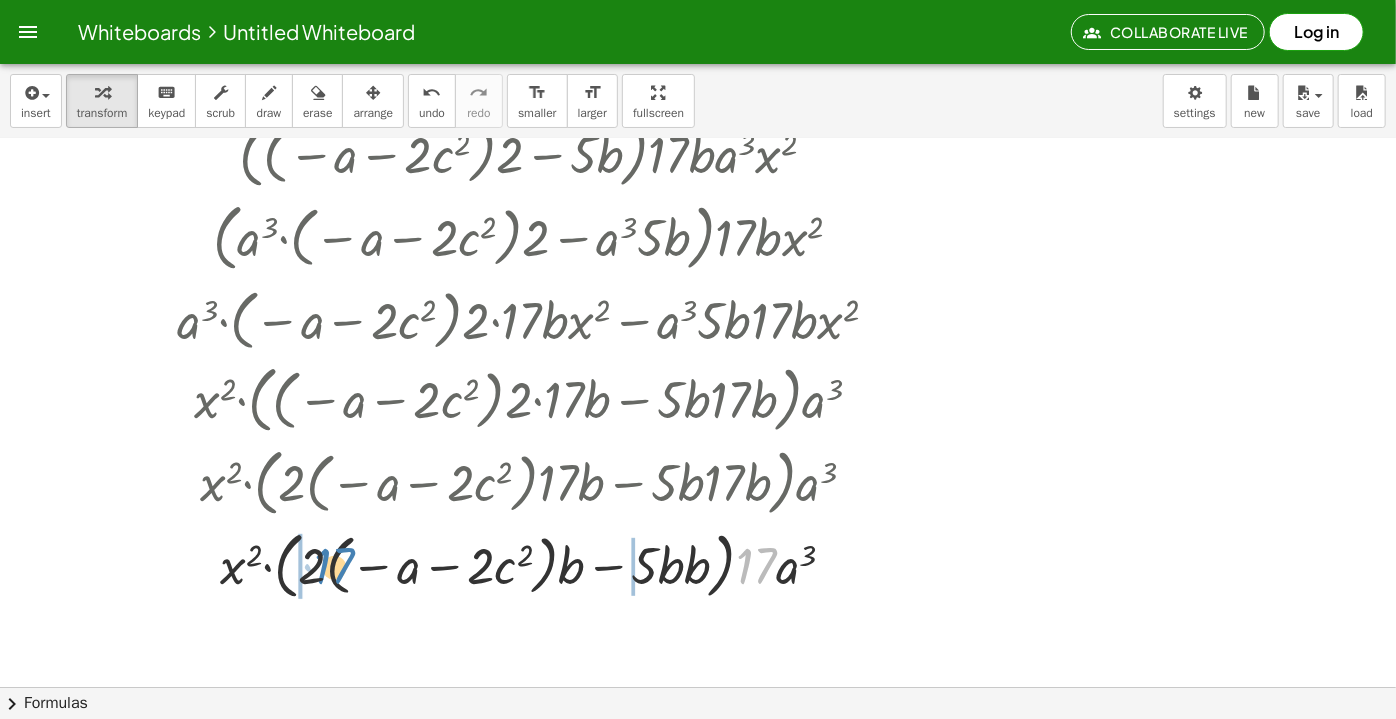 drag, startPoint x: 753, startPoint y: 570, endPoint x: 308, endPoint y: 570, distance: 445 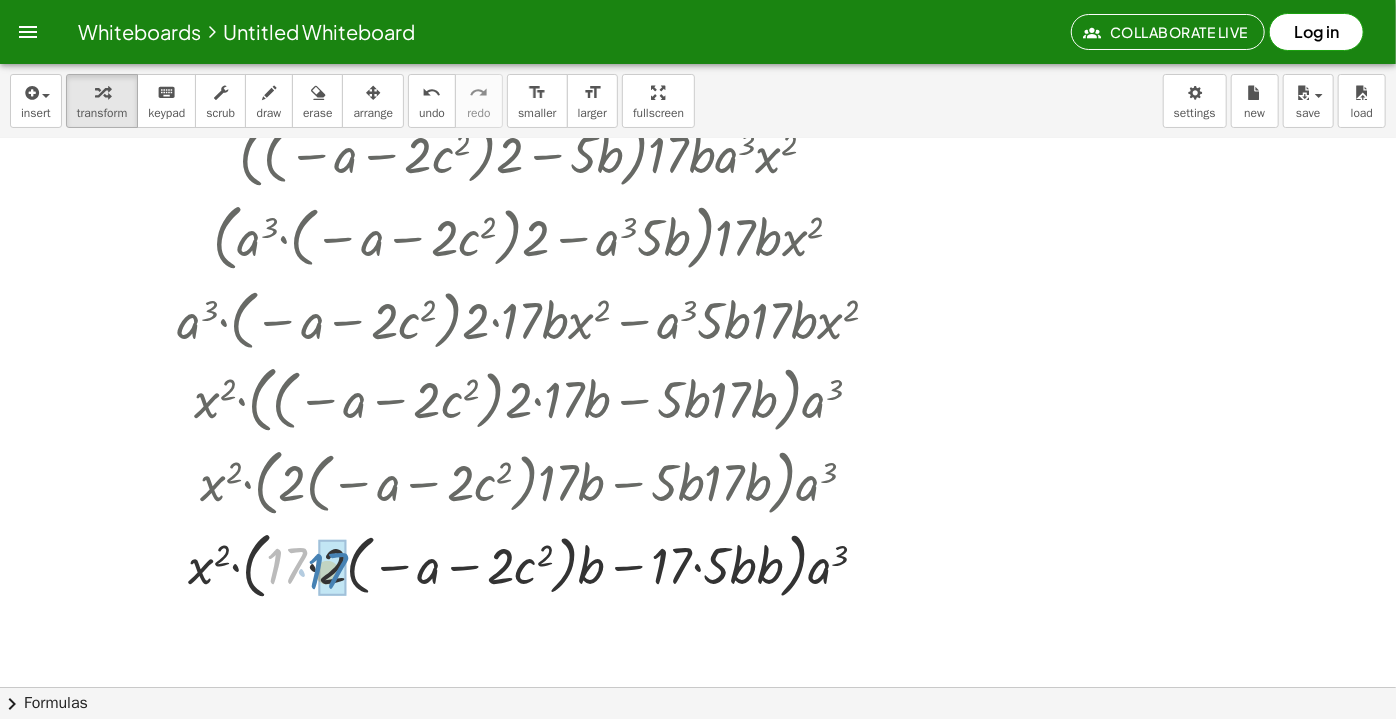 drag, startPoint x: 283, startPoint y: 565, endPoint x: 325, endPoint y: 570, distance: 42.296574 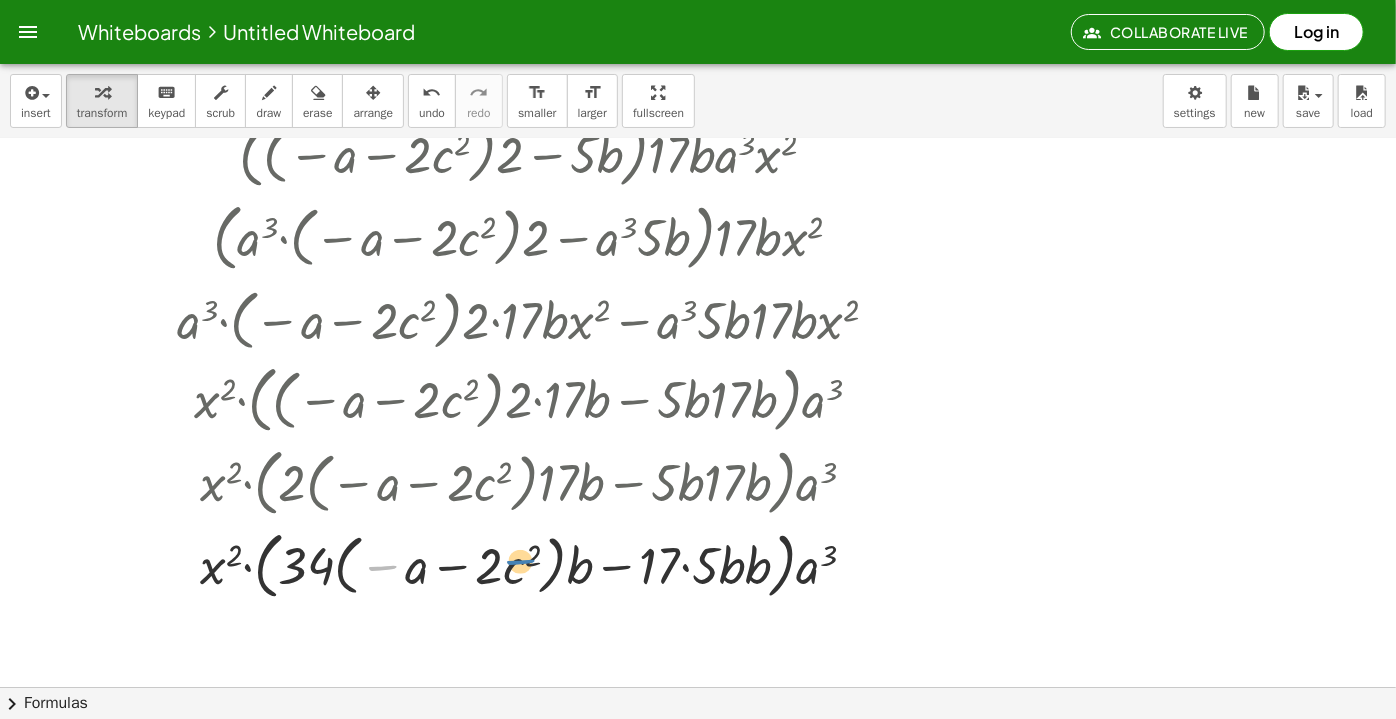 drag, startPoint x: 397, startPoint y: 570, endPoint x: 469, endPoint y: 569, distance: 72.00694 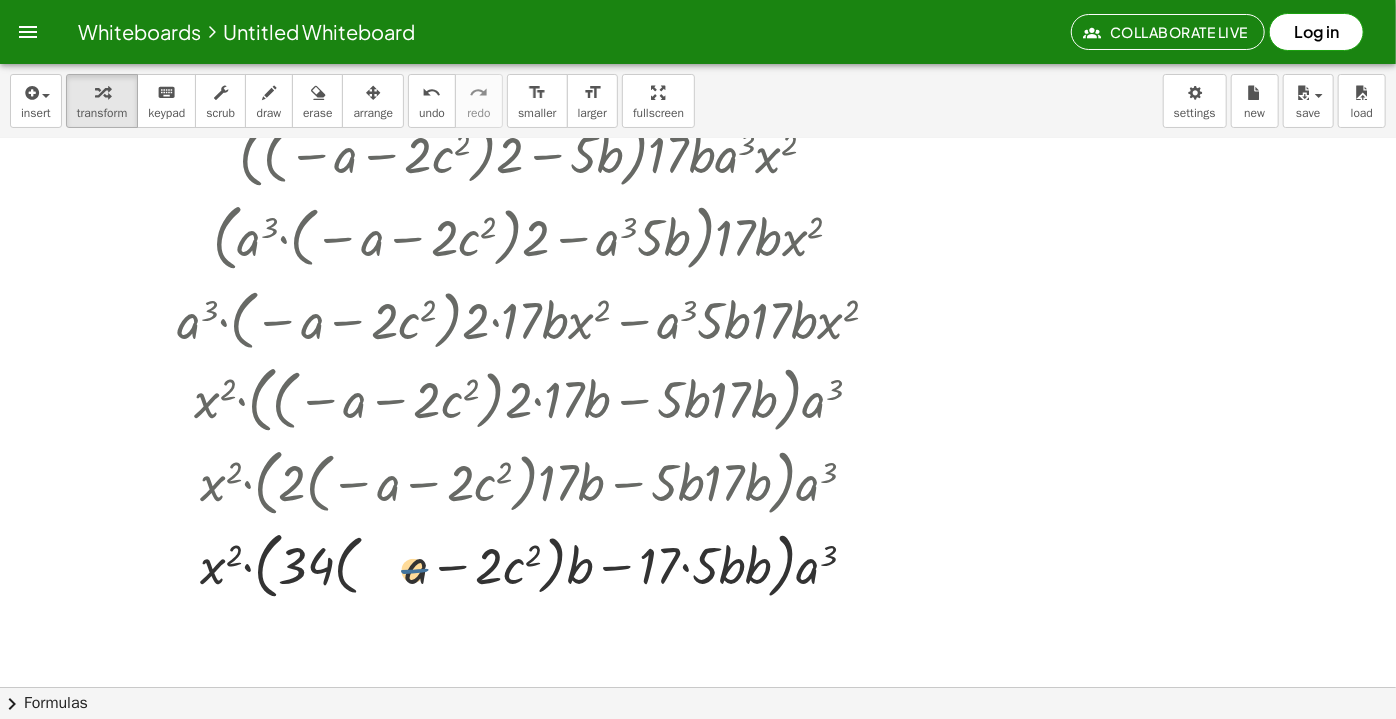 drag, startPoint x: 398, startPoint y: 573, endPoint x: 430, endPoint y: 577, distance: 32.24903 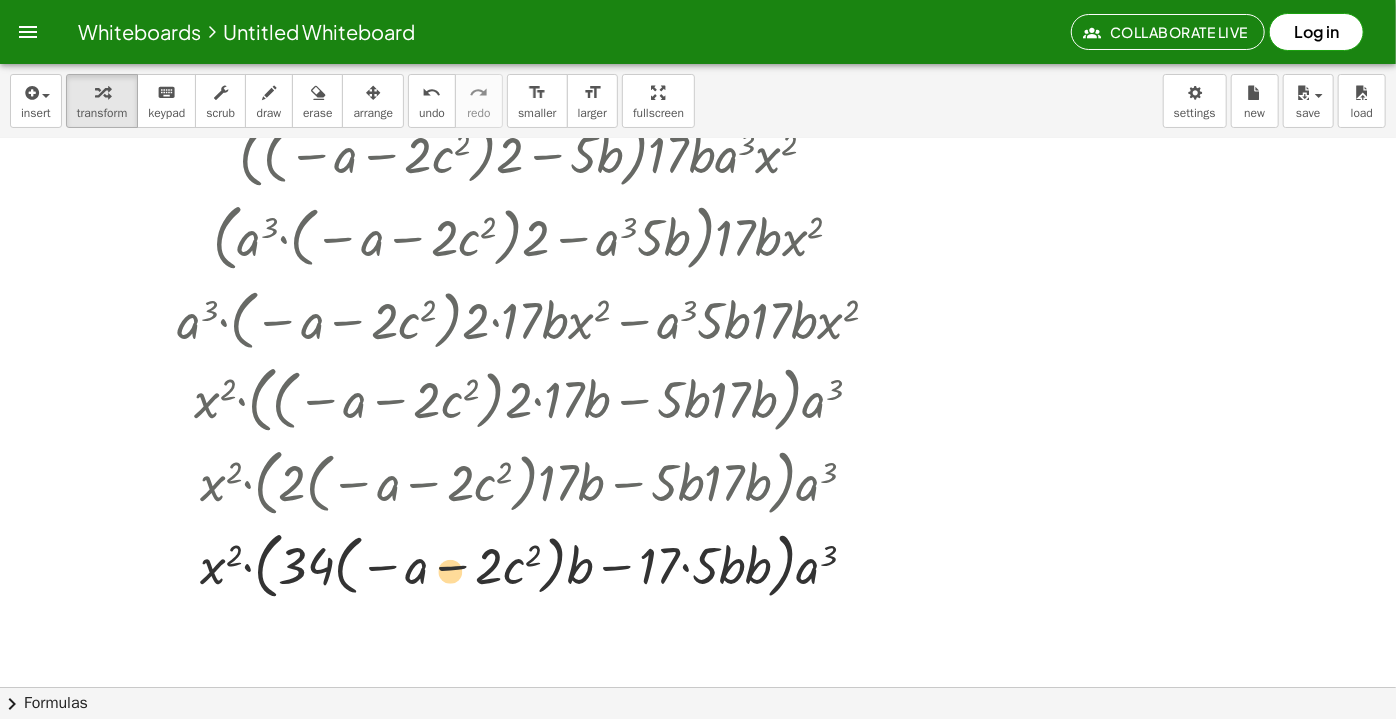 drag, startPoint x: 417, startPoint y: 572, endPoint x: 450, endPoint y: 576, distance: 33.24154 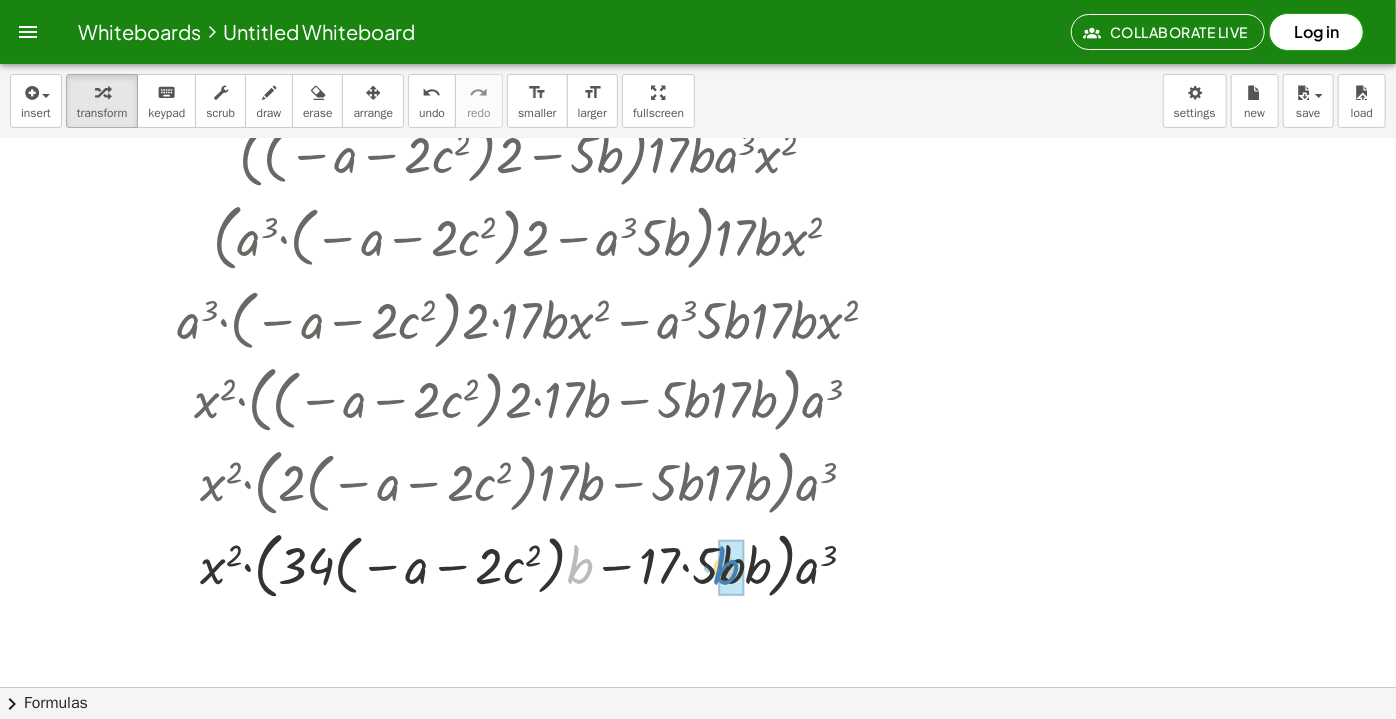 drag, startPoint x: 572, startPoint y: 570, endPoint x: 722, endPoint y: 571, distance: 150.00333 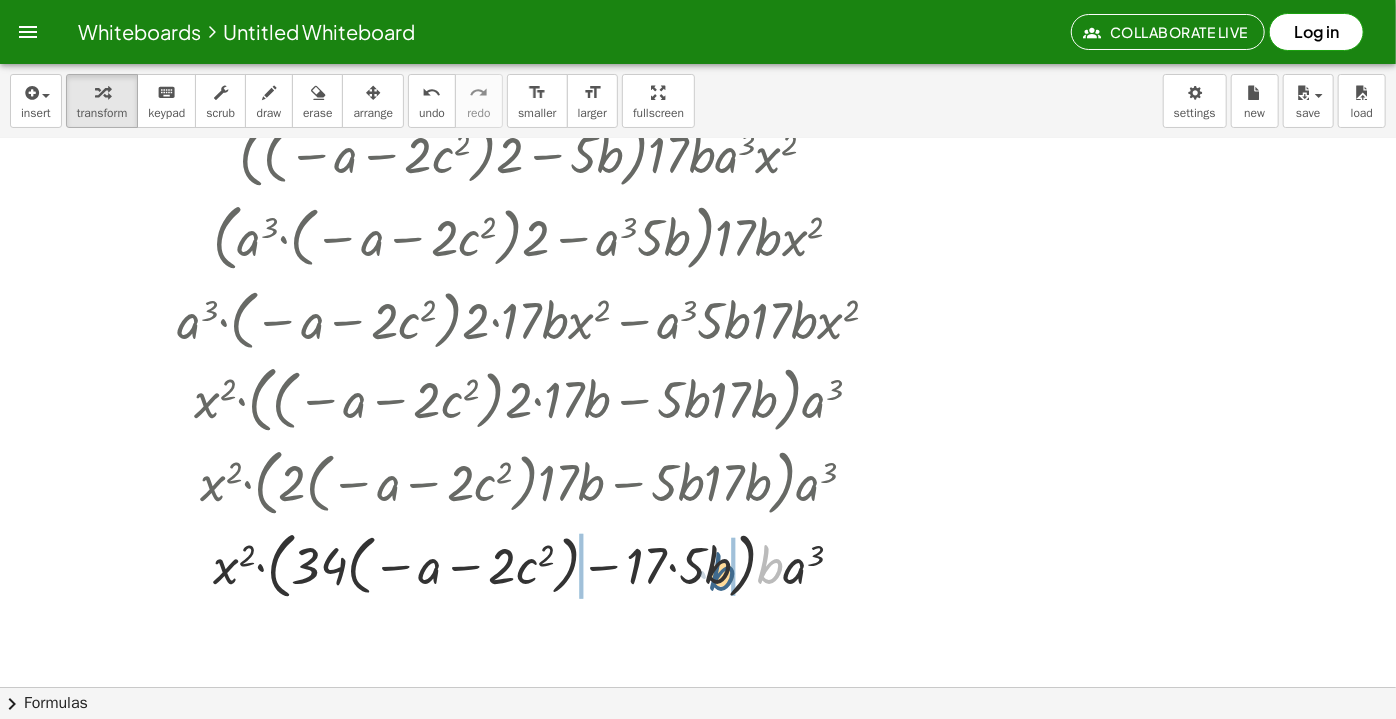 drag, startPoint x: 765, startPoint y: 568, endPoint x: 715, endPoint y: 572, distance: 50.159744 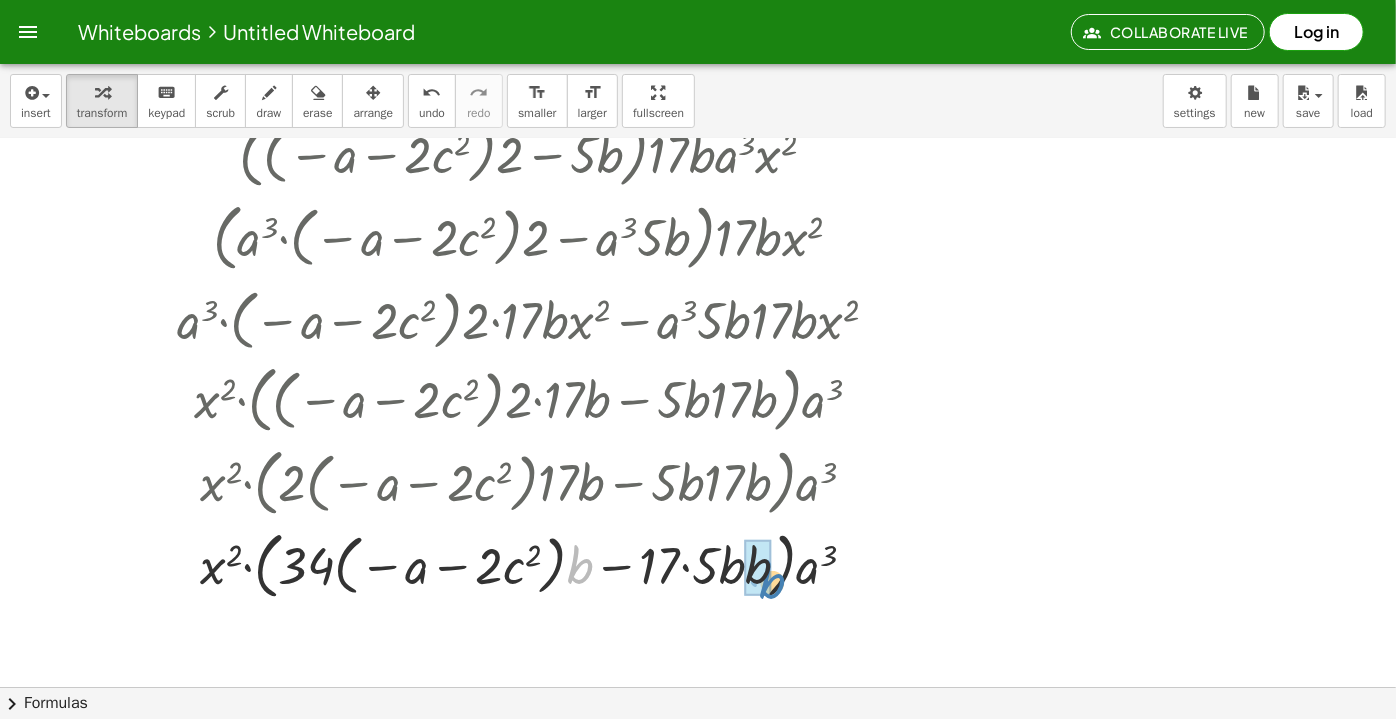 drag, startPoint x: 592, startPoint y: 576, endPoint x: 785, endPoint y: 591, distance: 193.58203 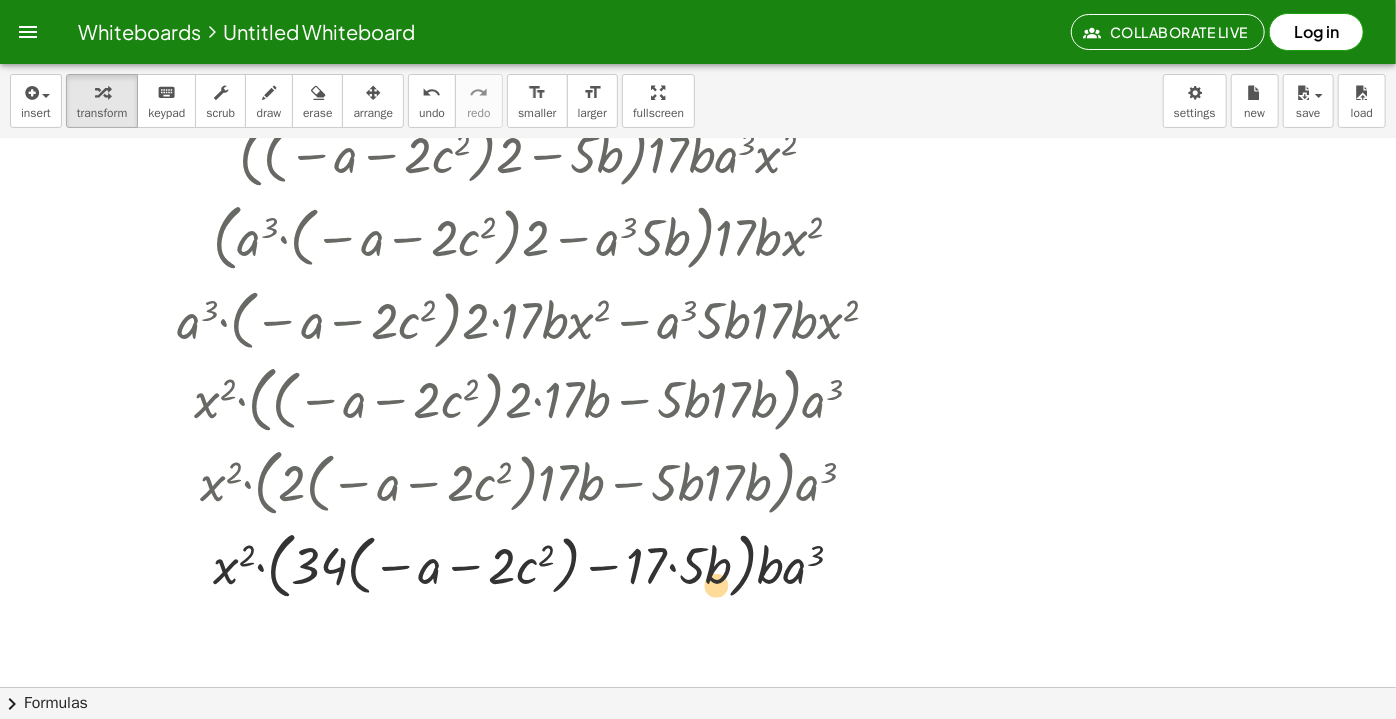drag, startPoint x: 721, startPoint y: 568, endPoint x: 720, endPoint y: 586, distance: 18.027756 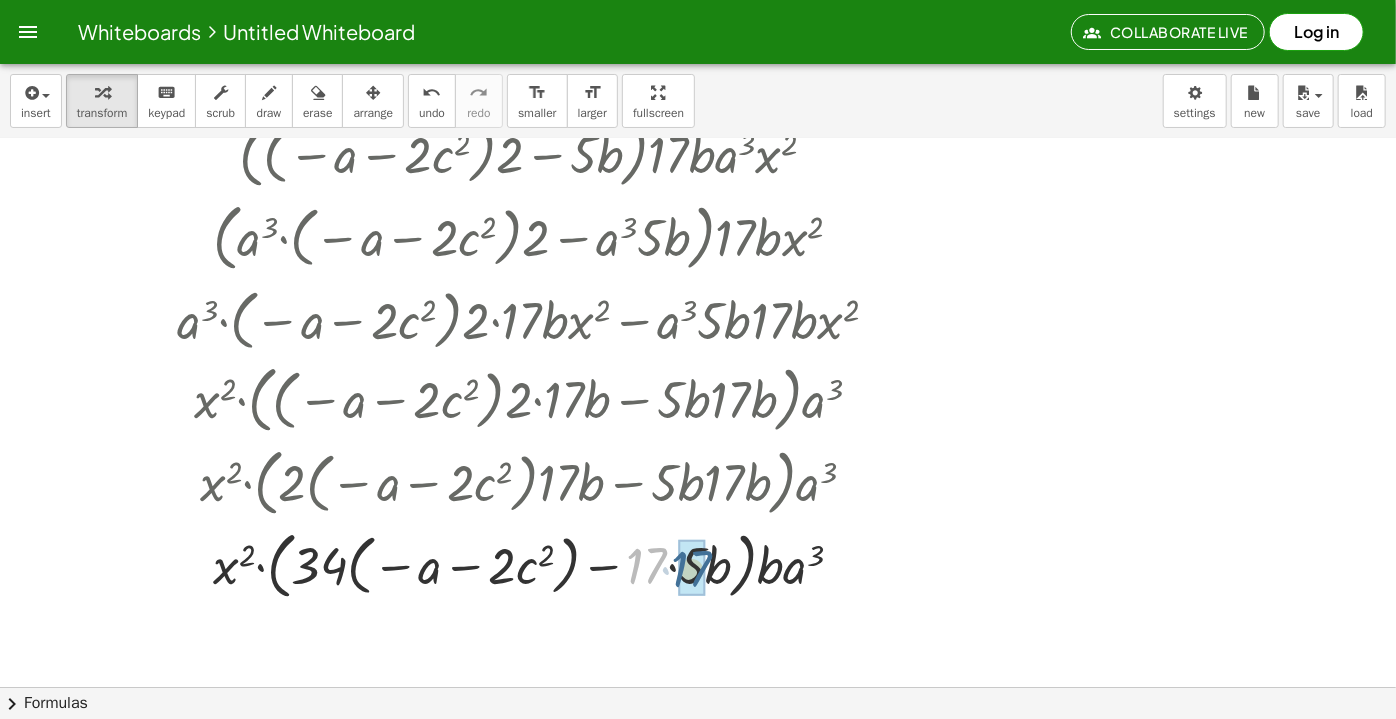 drag, startPoint x: 649, startPoint y: 569, endPoint x: 677, endPoint y: 572, distance: 28.160255 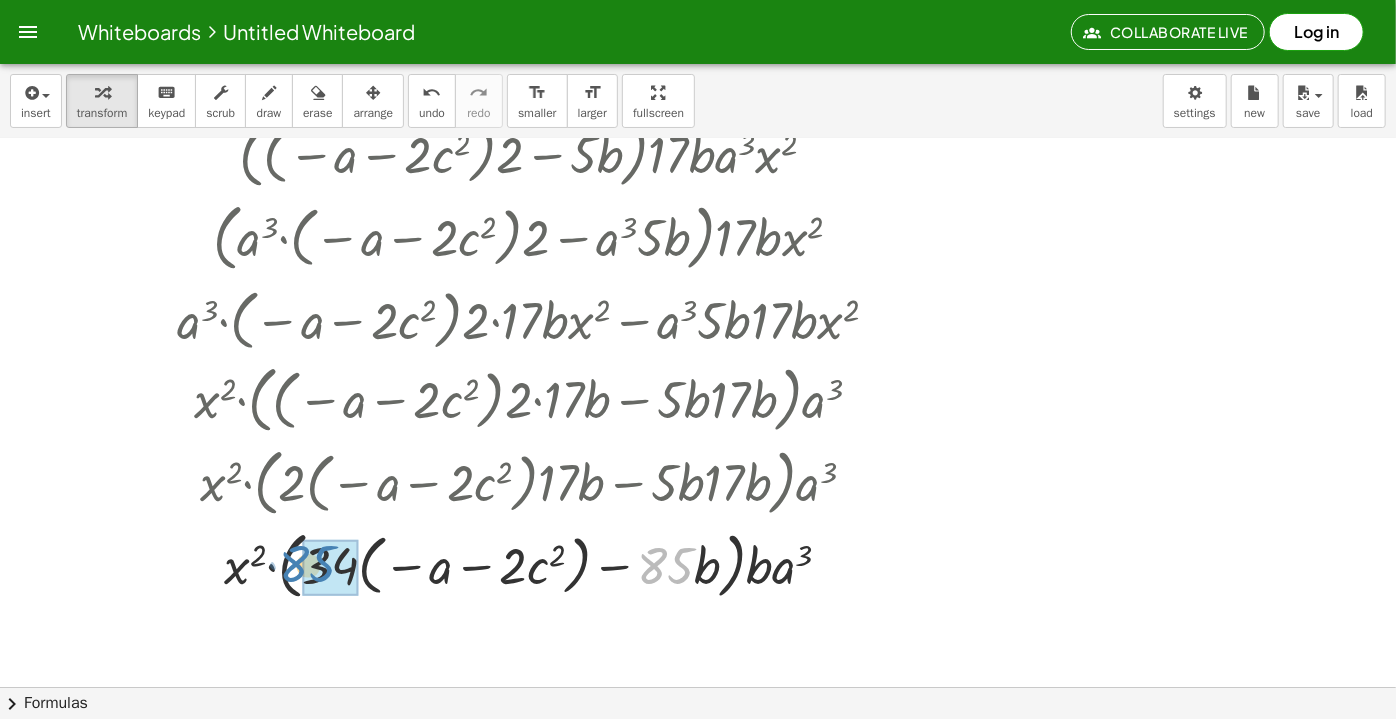 drag, startPoint x: 672, startPoint y: 570, endPoint x: 314, endPoint y: 568, distance: 358.00558 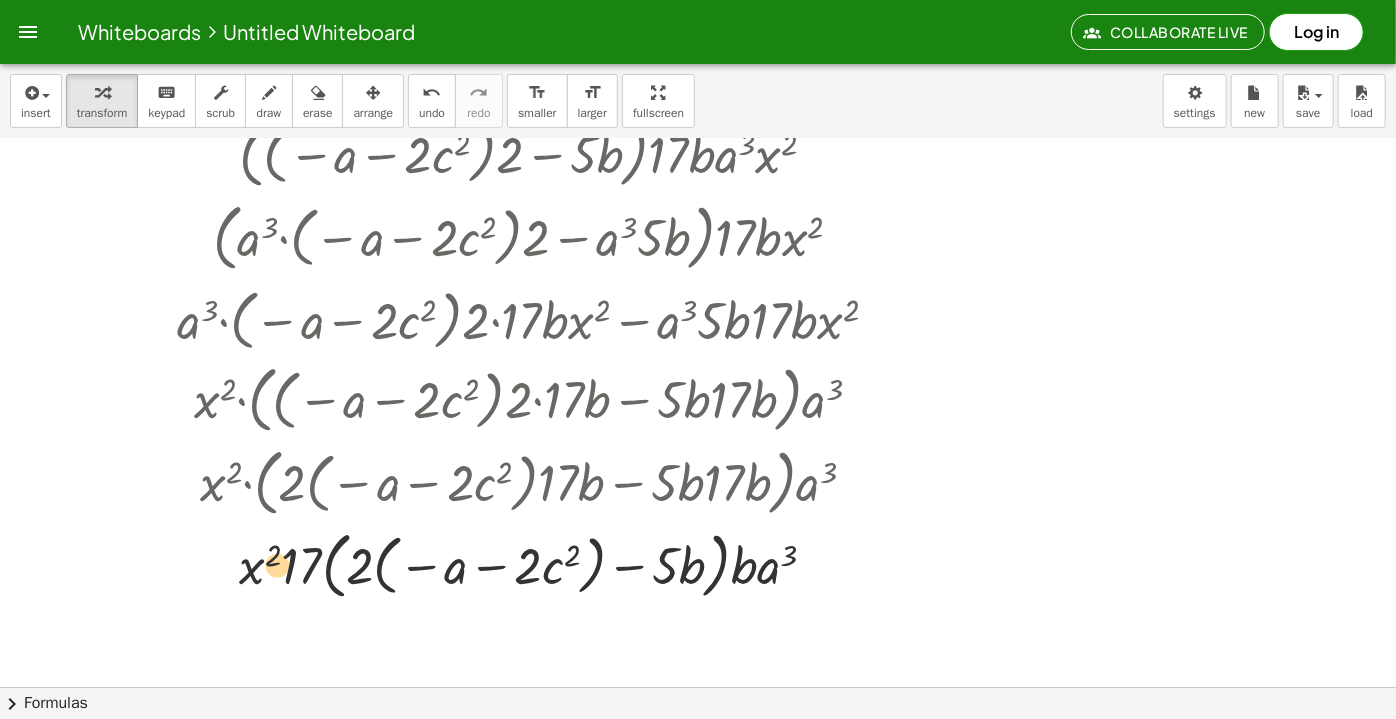 click at bounding box center [531, 564] 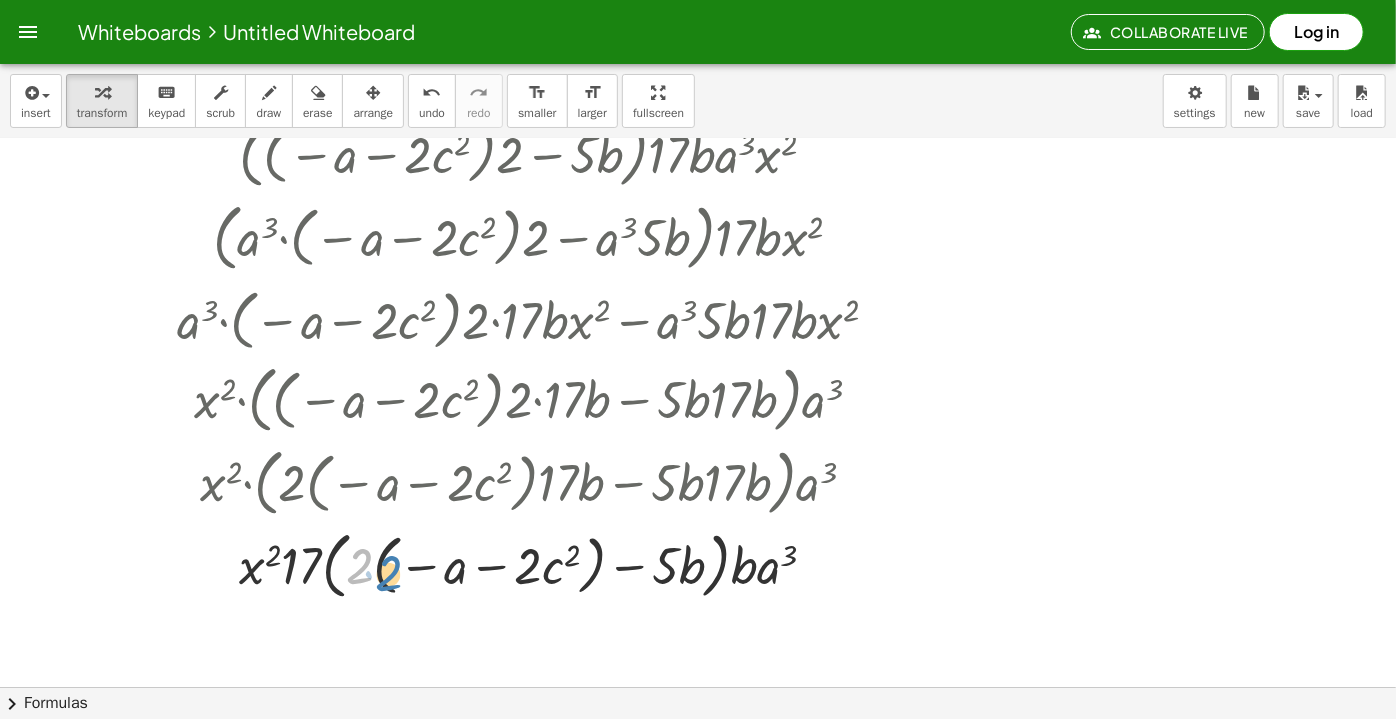 click at bounding box center [531, 564] 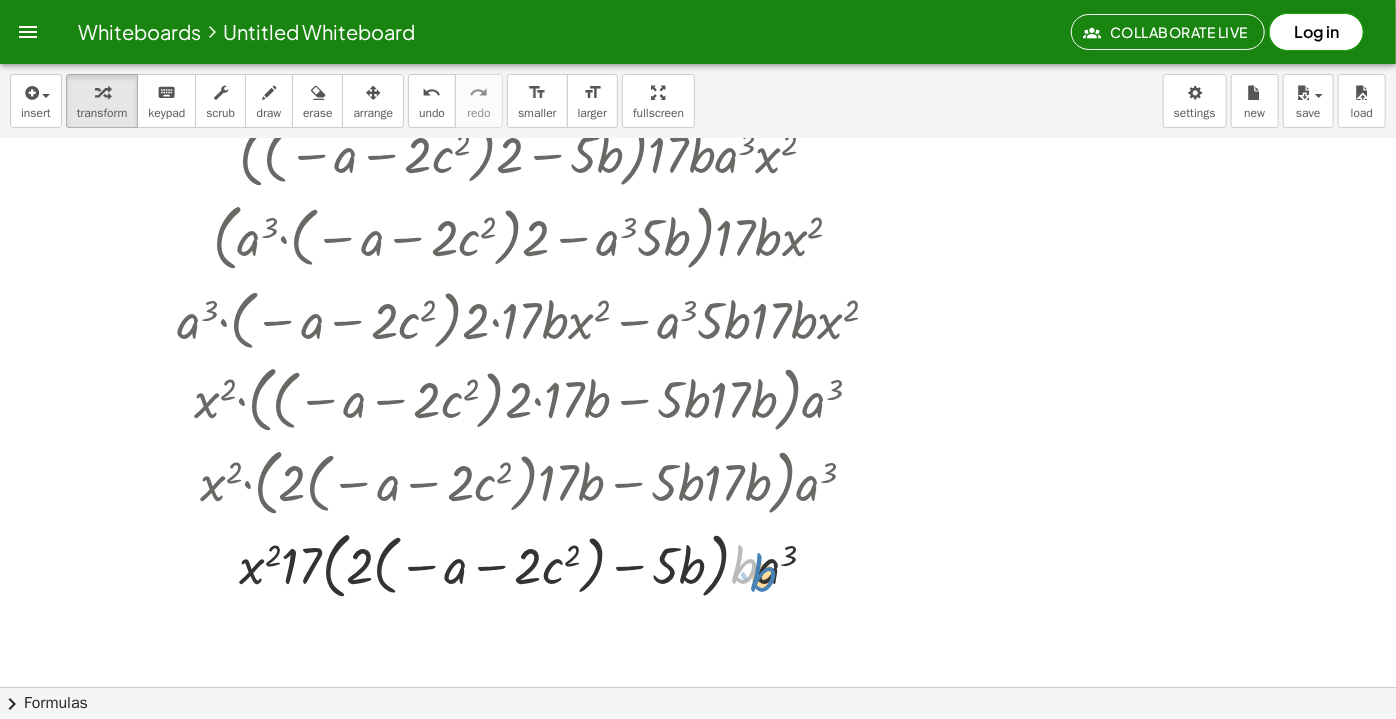 drag, startPoint x: 746, startPoint y: 570, endPoint x: 765, endPoint y: 578, distance: 20.615528 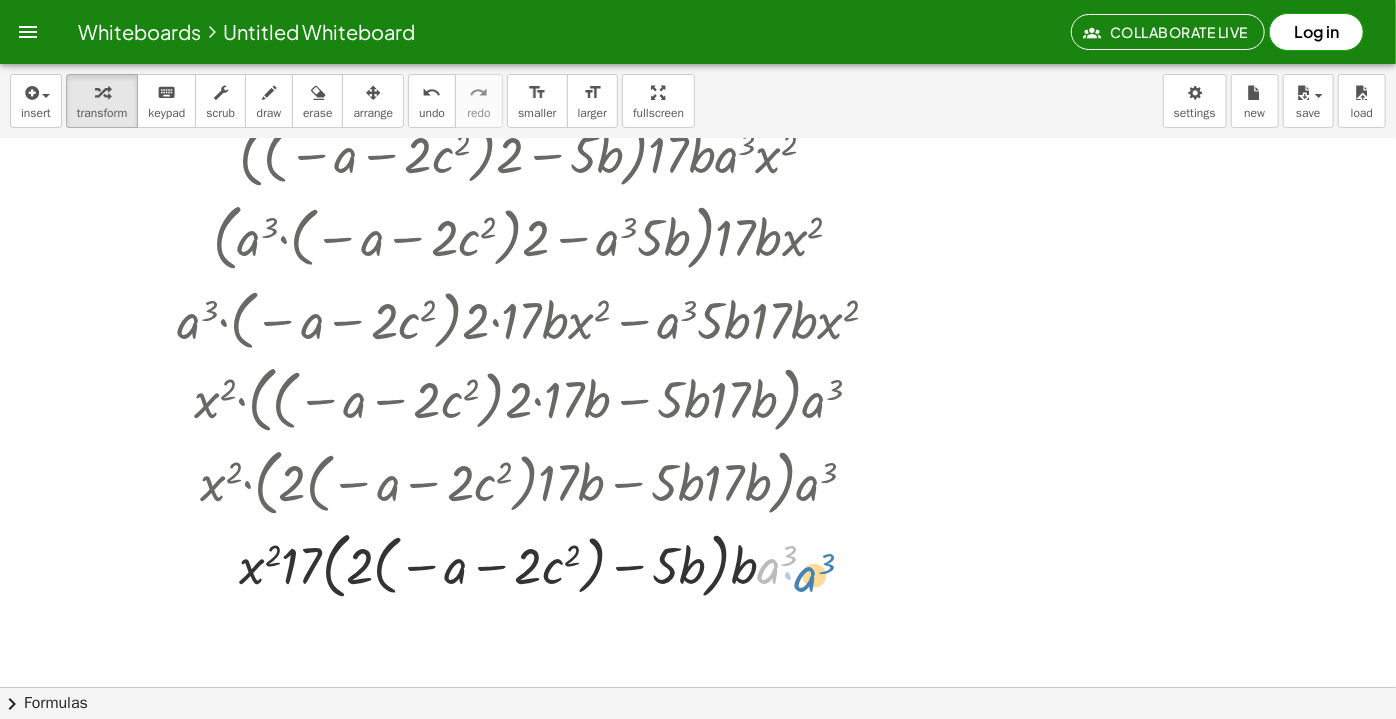 drag, startPoint x: 771, startPoint y: 570, endPoint x: 806, endPoint y: 576, distance: 35.510563 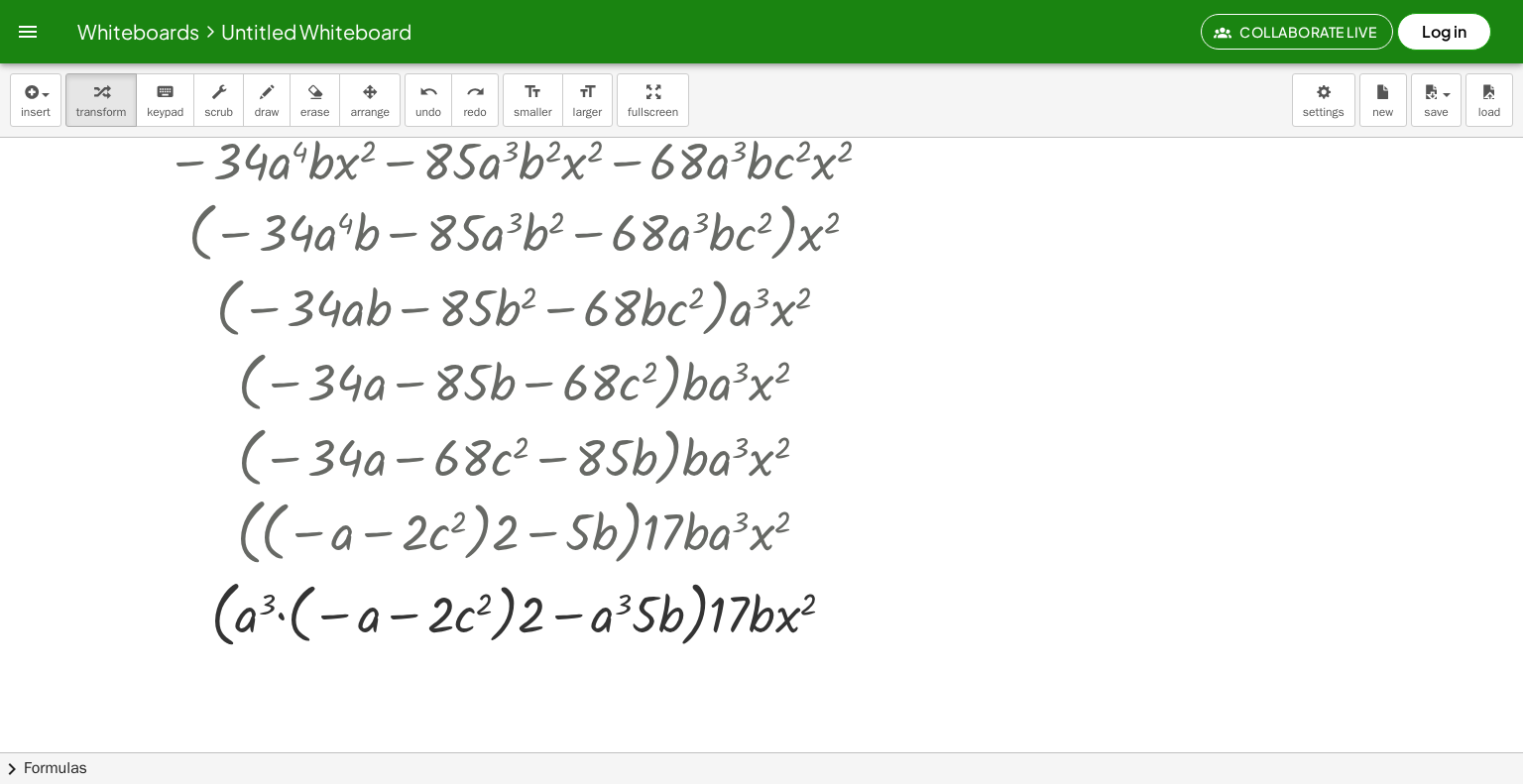 scroll, scrollTop: 0, scrollLeft: 0, axis: both 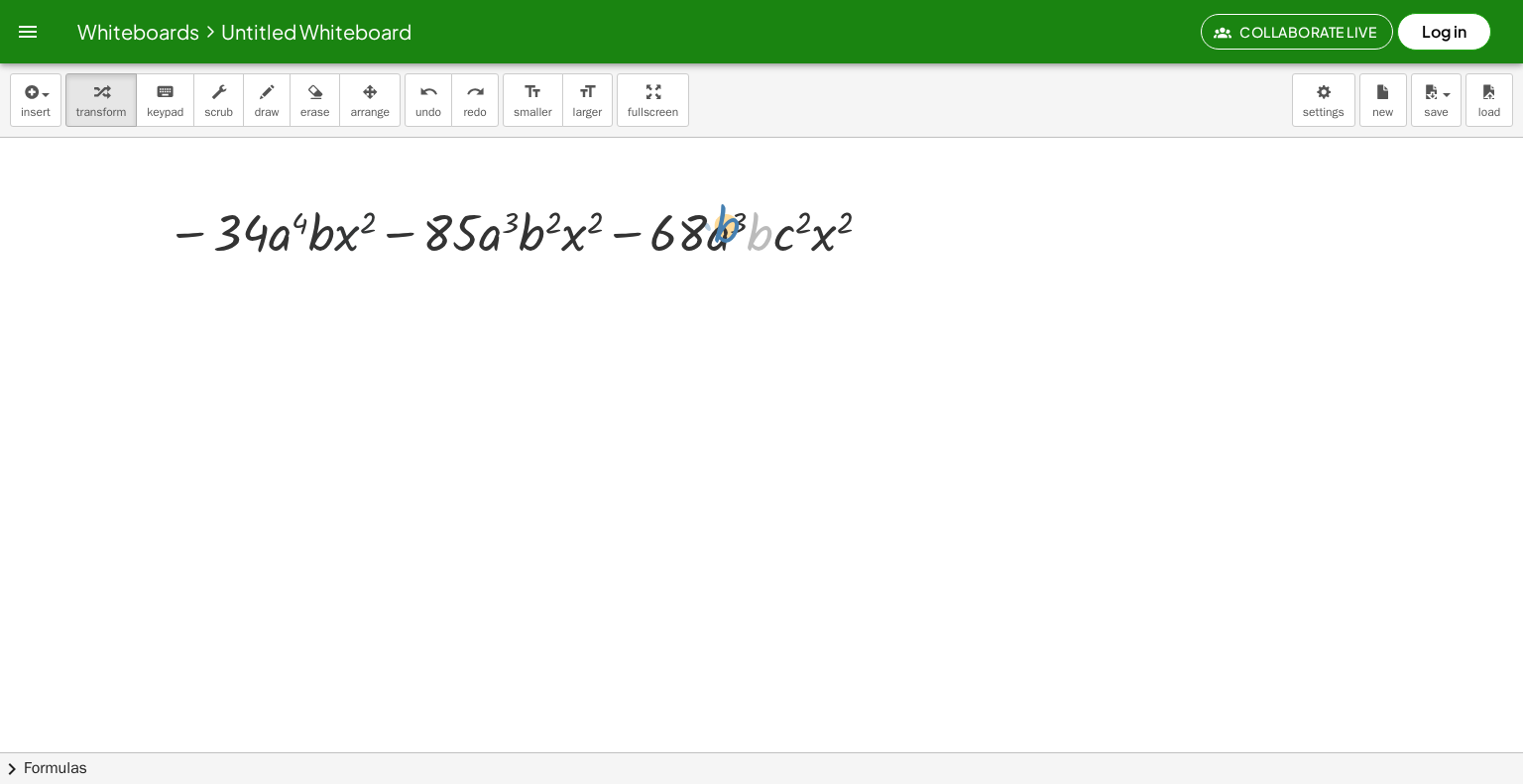 click at bounding box center (523, 231) 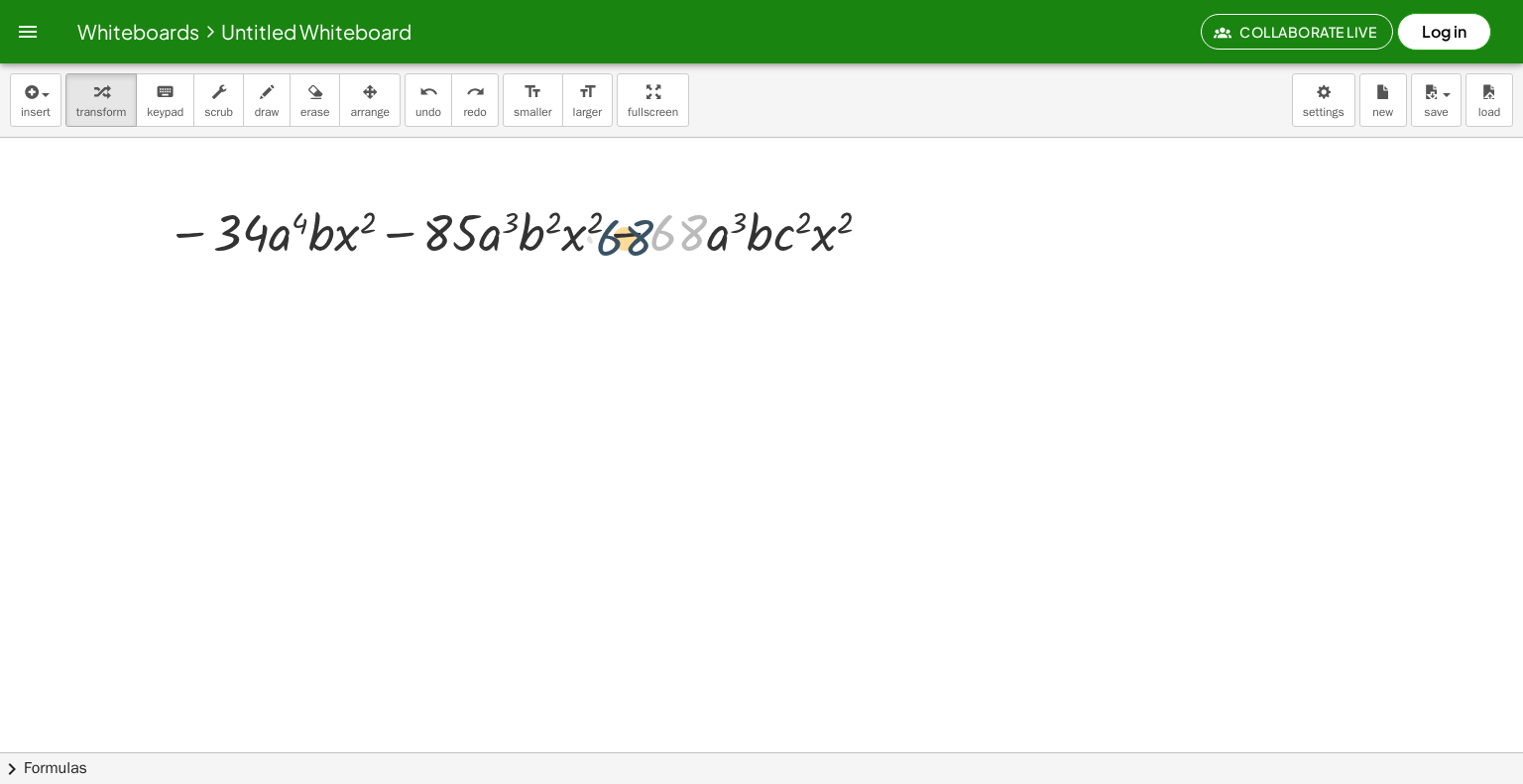 drag, startPoint x: 694, startPoint y: 248, endPoint x: 682, endPoint y: 249, distance: 12.0415946 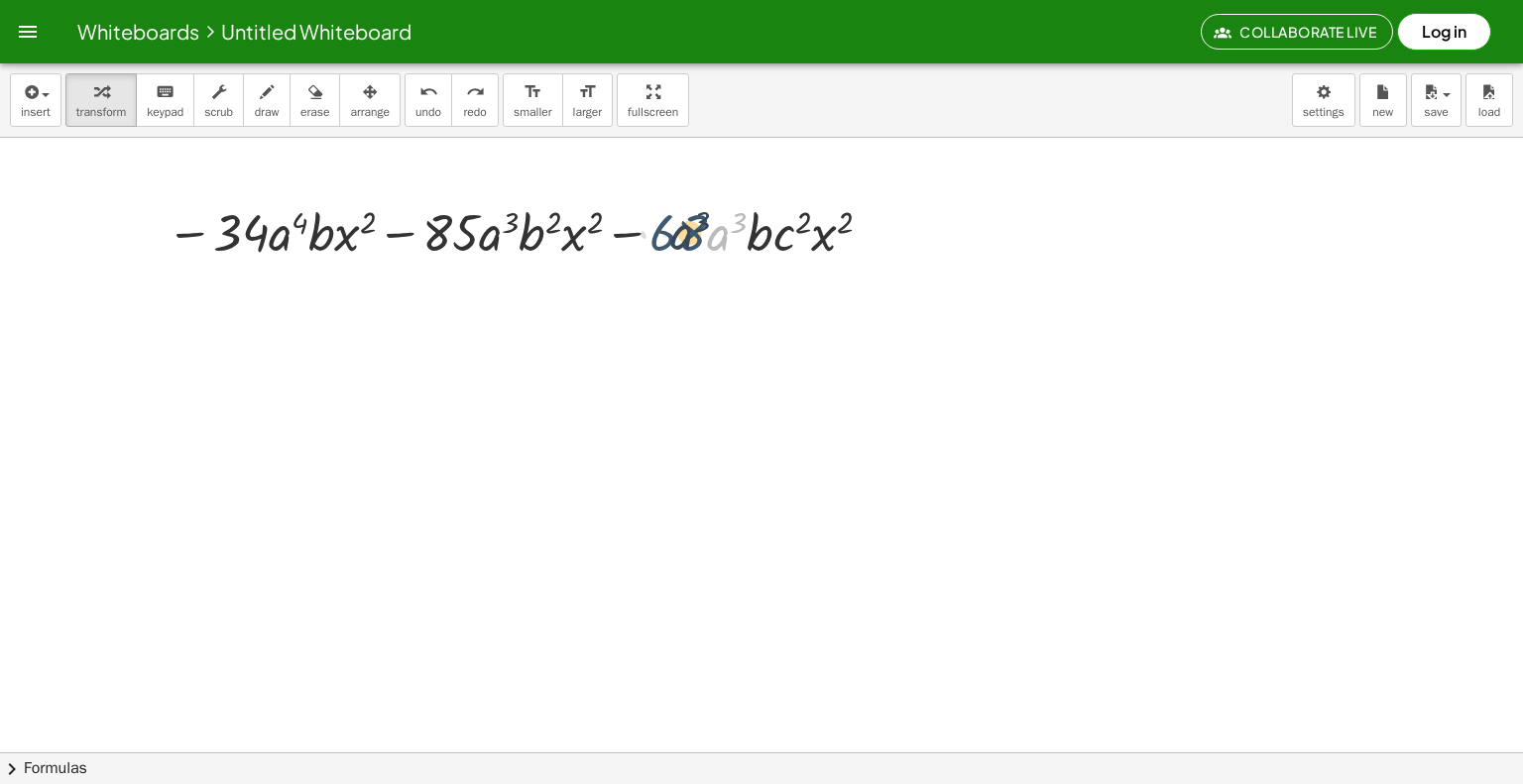 drag, startPoint x: 732, startPoint y: 263, endPoint x: 746, endPoint y: 264, distance: 14.035669 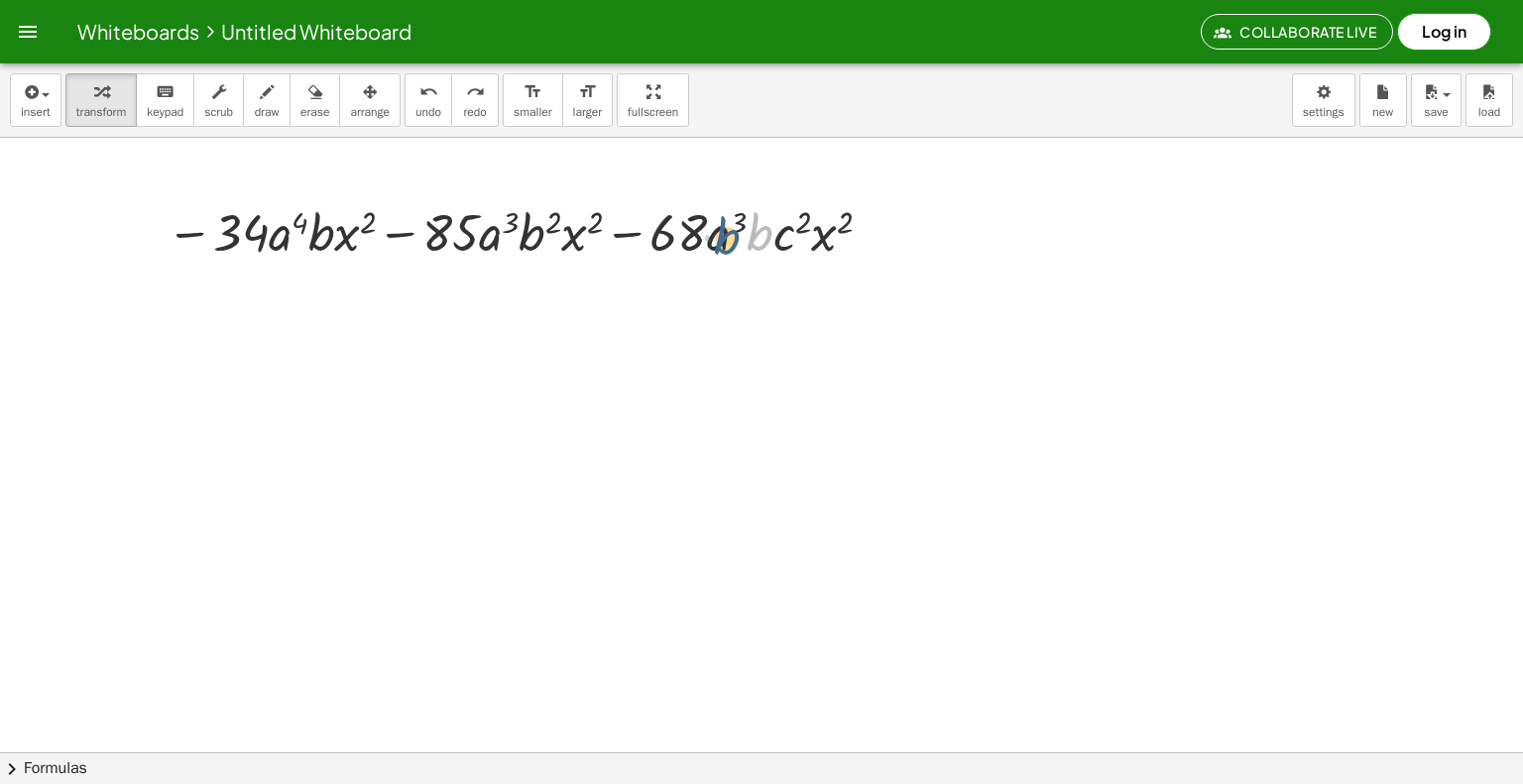 drag, startPoint x: 769, startPoint y: 209, endPoint x: 793, endPoint y: 205, distance: 24.33105 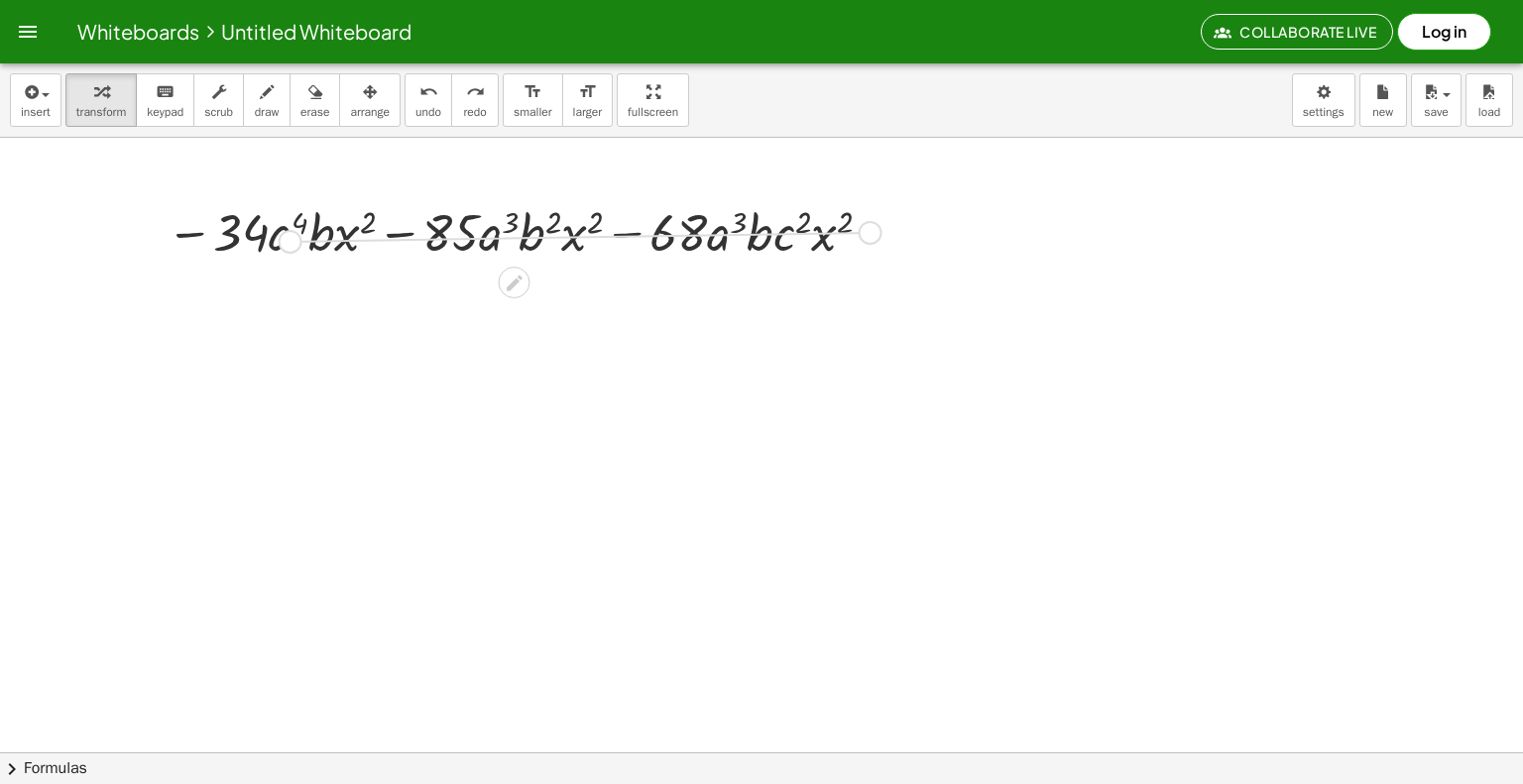 drag, startPoint x: 873, startPoint y: 226, endPoint x: 642, endPoint y: 333, distance: 254.57808 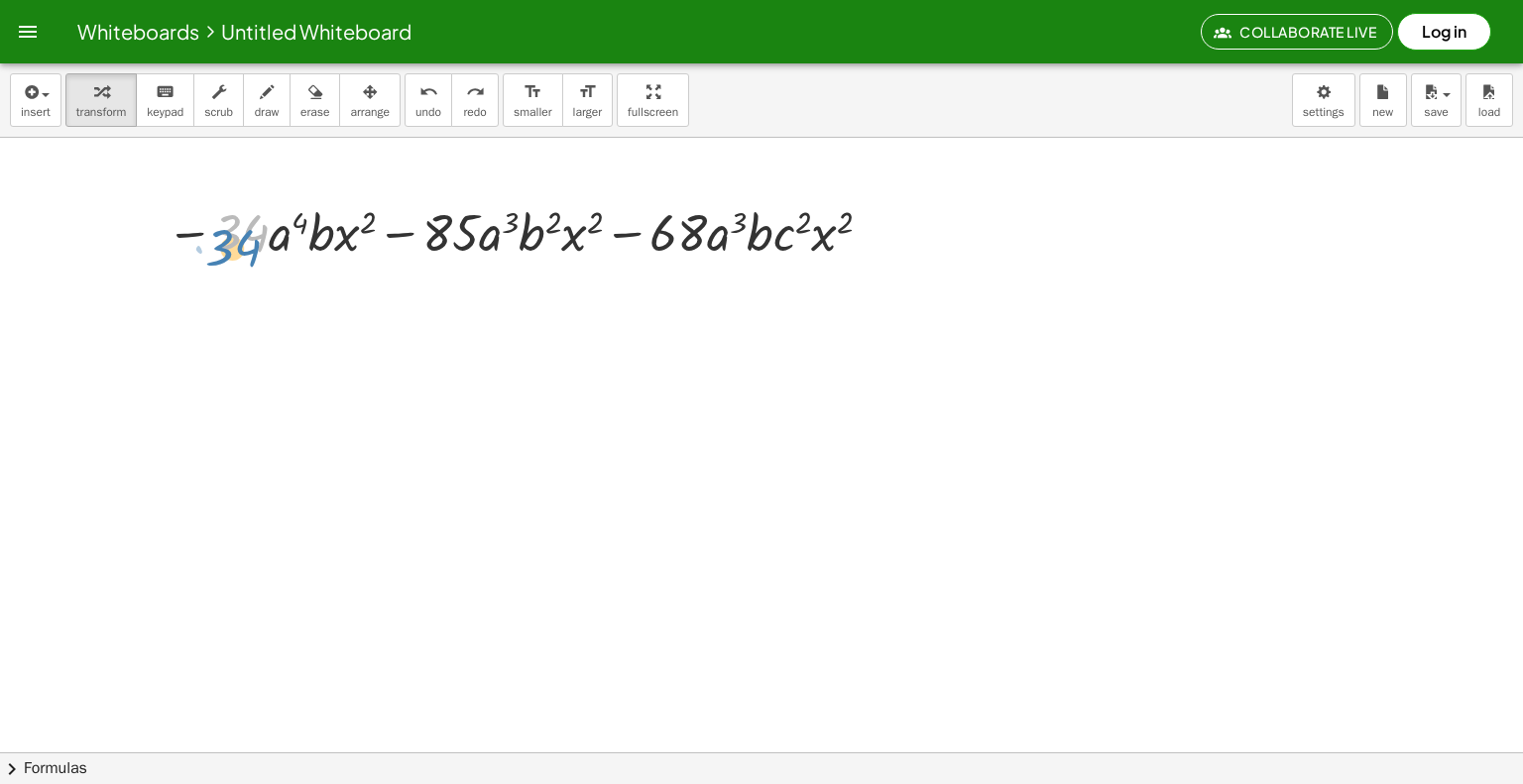drag, startPoint x: 223, startPoint y: 225, endPoint x: 214, endPoint y: 237, distance: 15 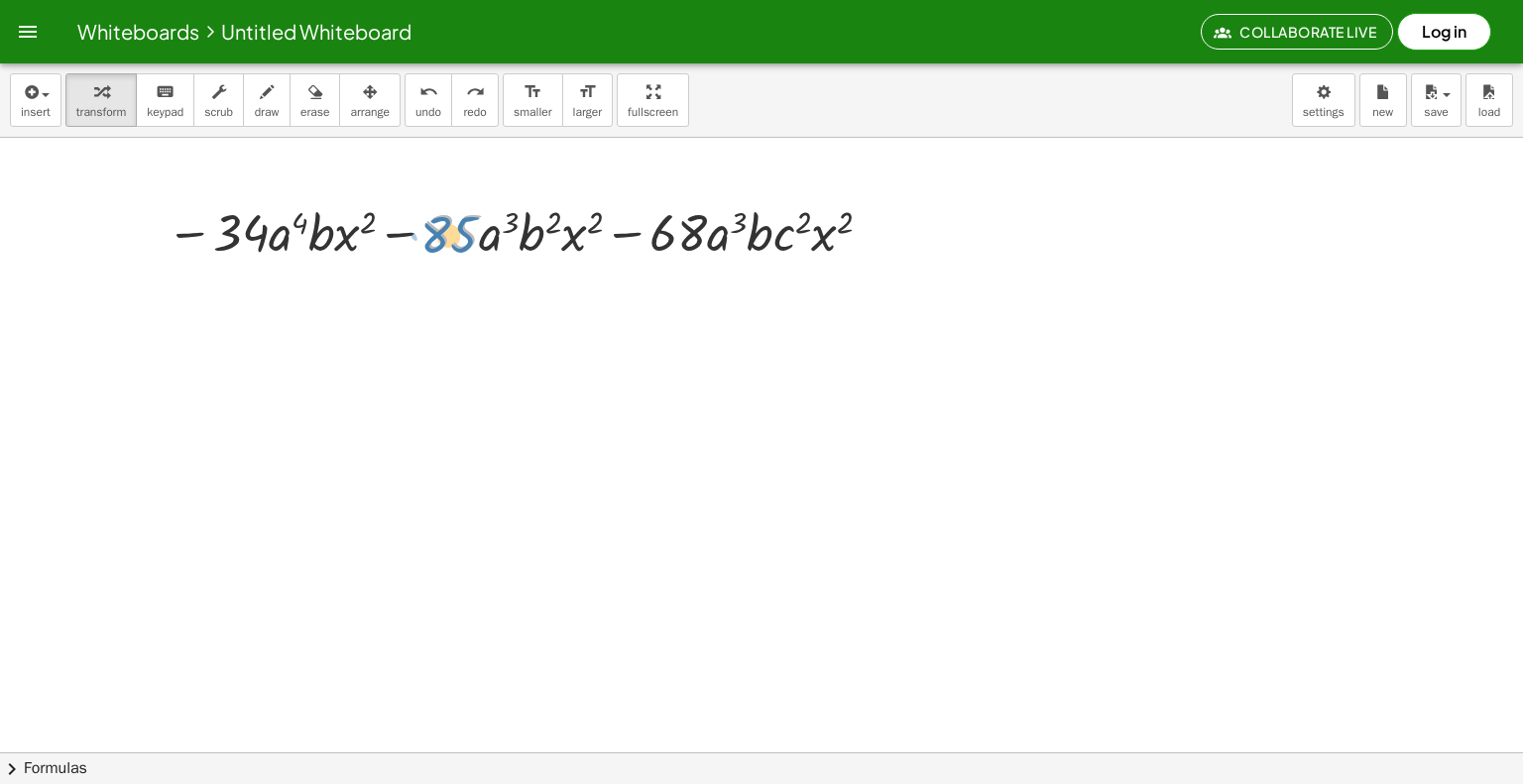 drag, startPoint x: 478, startPoint y: 238, endPoint x: 460, endPoint y: 240, distance: 18.11077 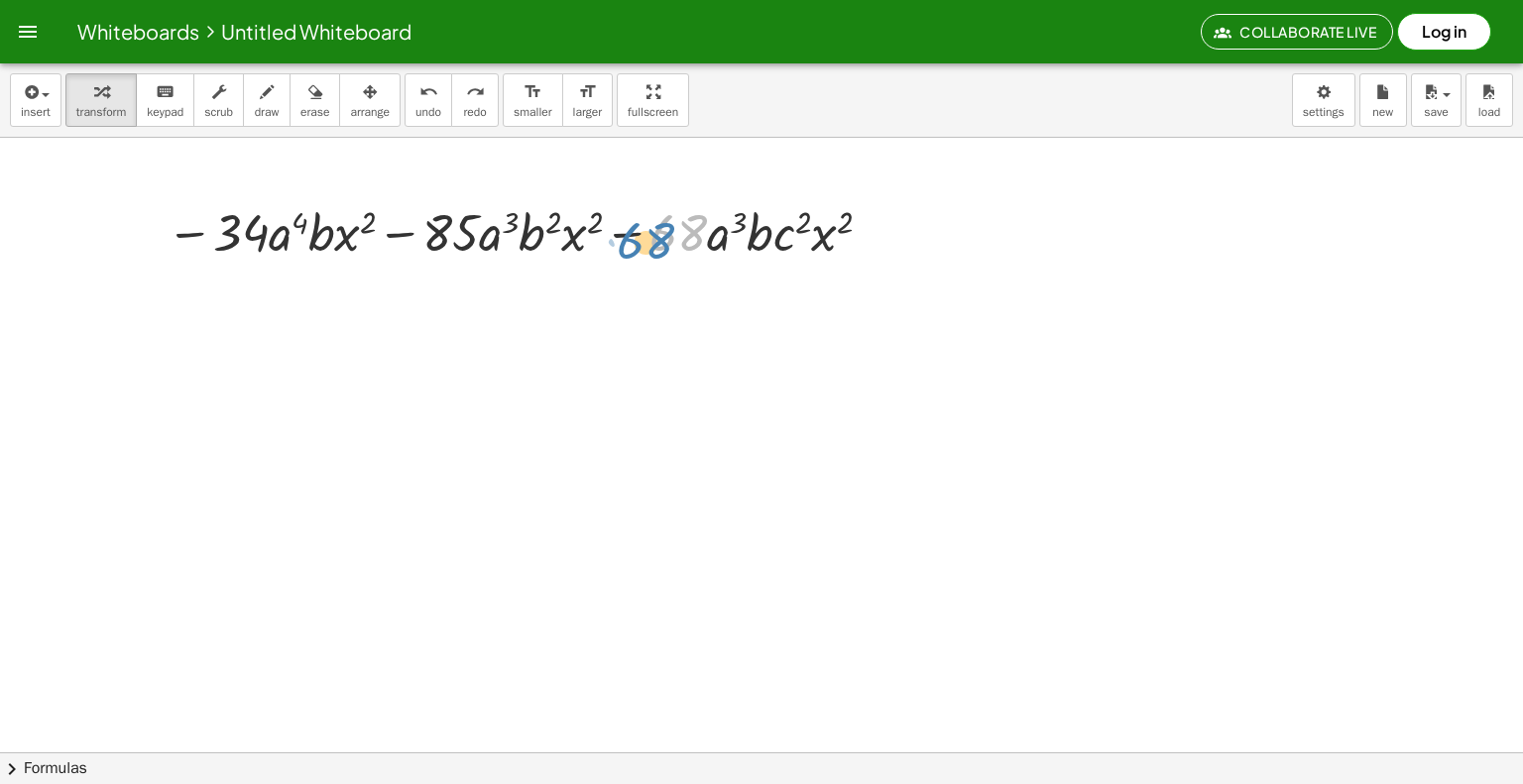 drag, startPoint x: 658, startPoint y: 245, endPoint x: 645, endPoint y: 247, distance: 13.152946 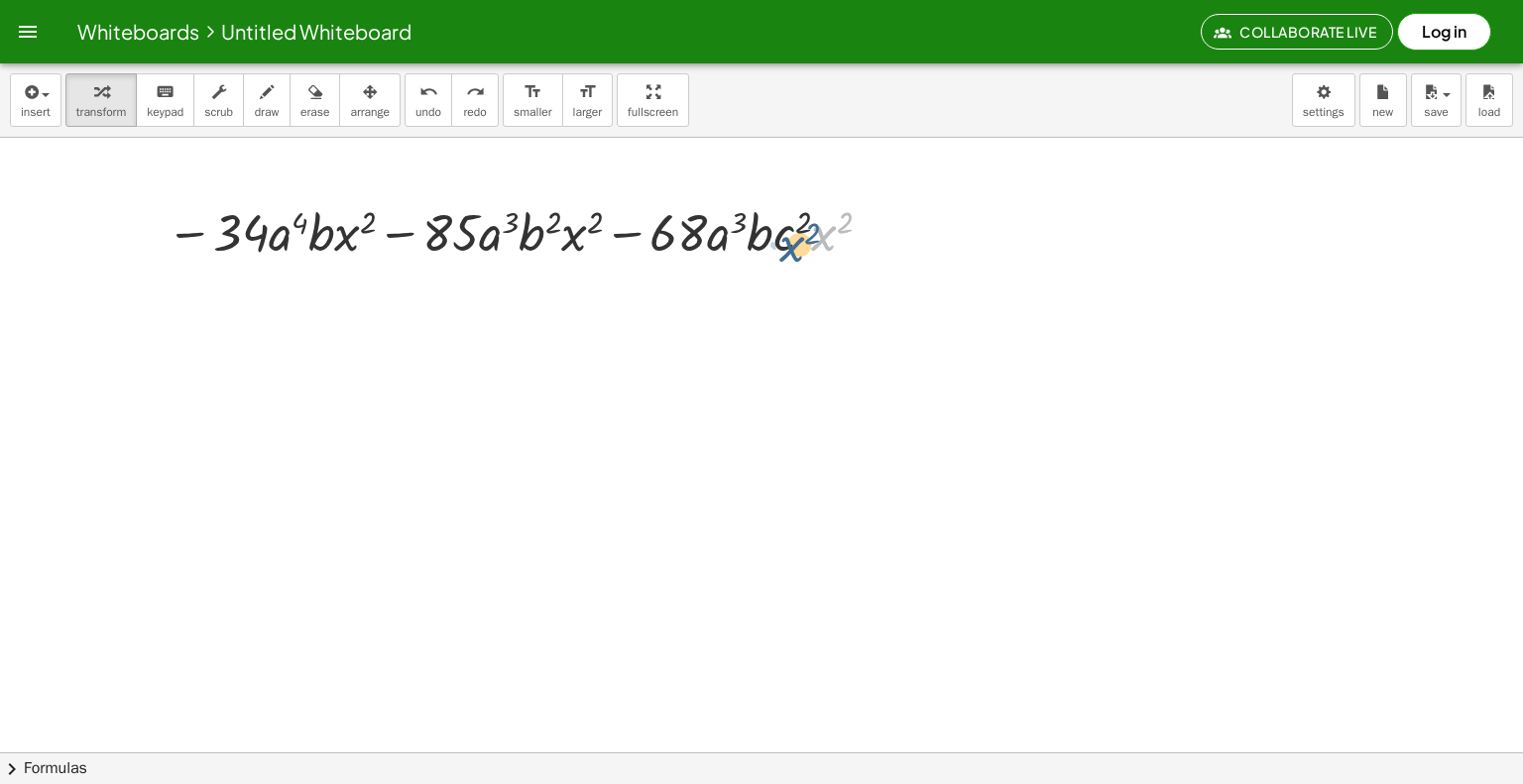 drag, startPoint x: 841, startPoint y: 244, endPoint x: 818, endPoint y: 238, distance: 23.769729 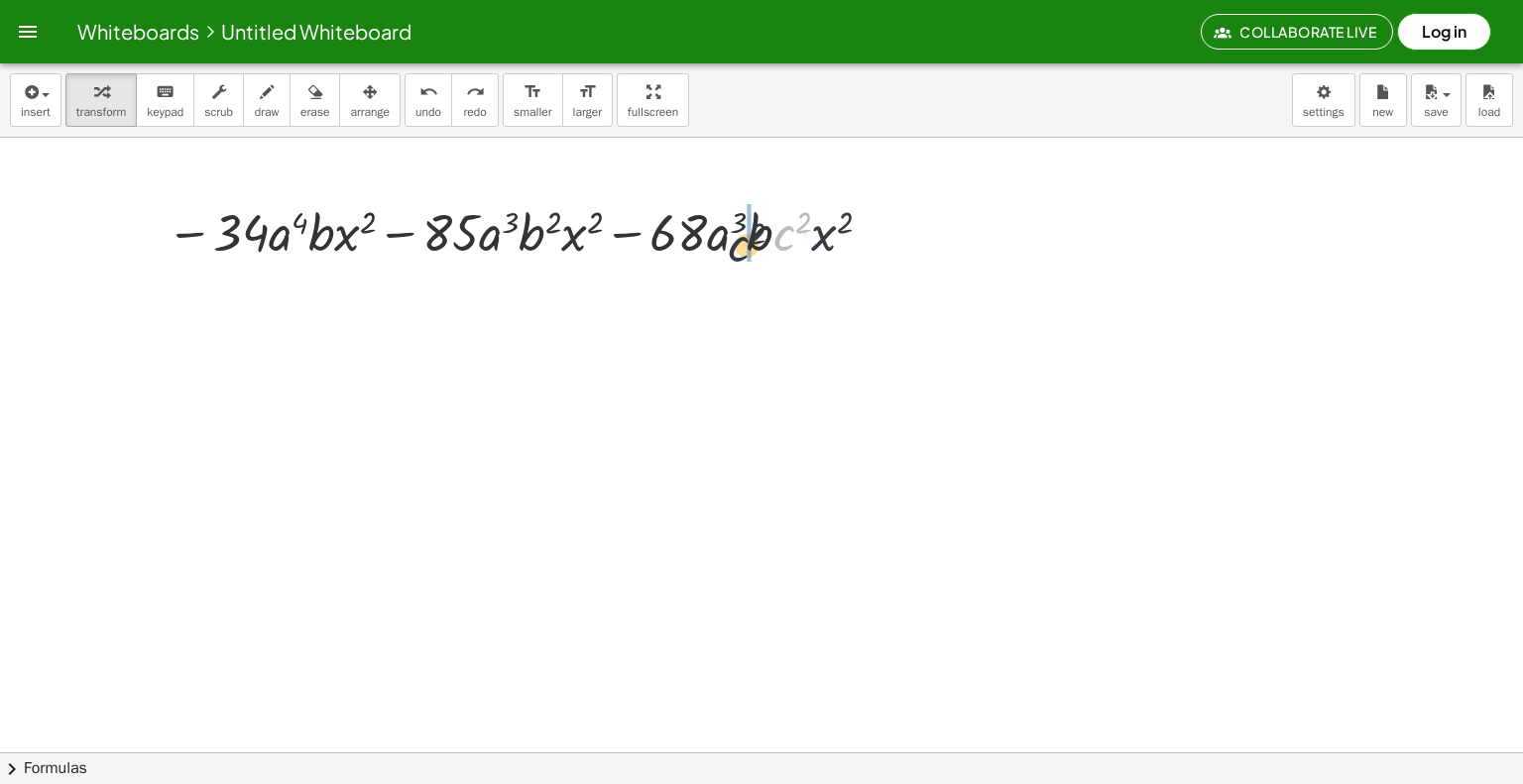 drag, startPoint x: 792, startPoint y: 240, endPoint x: 771, endPoint y: 244, distance: 21.377558 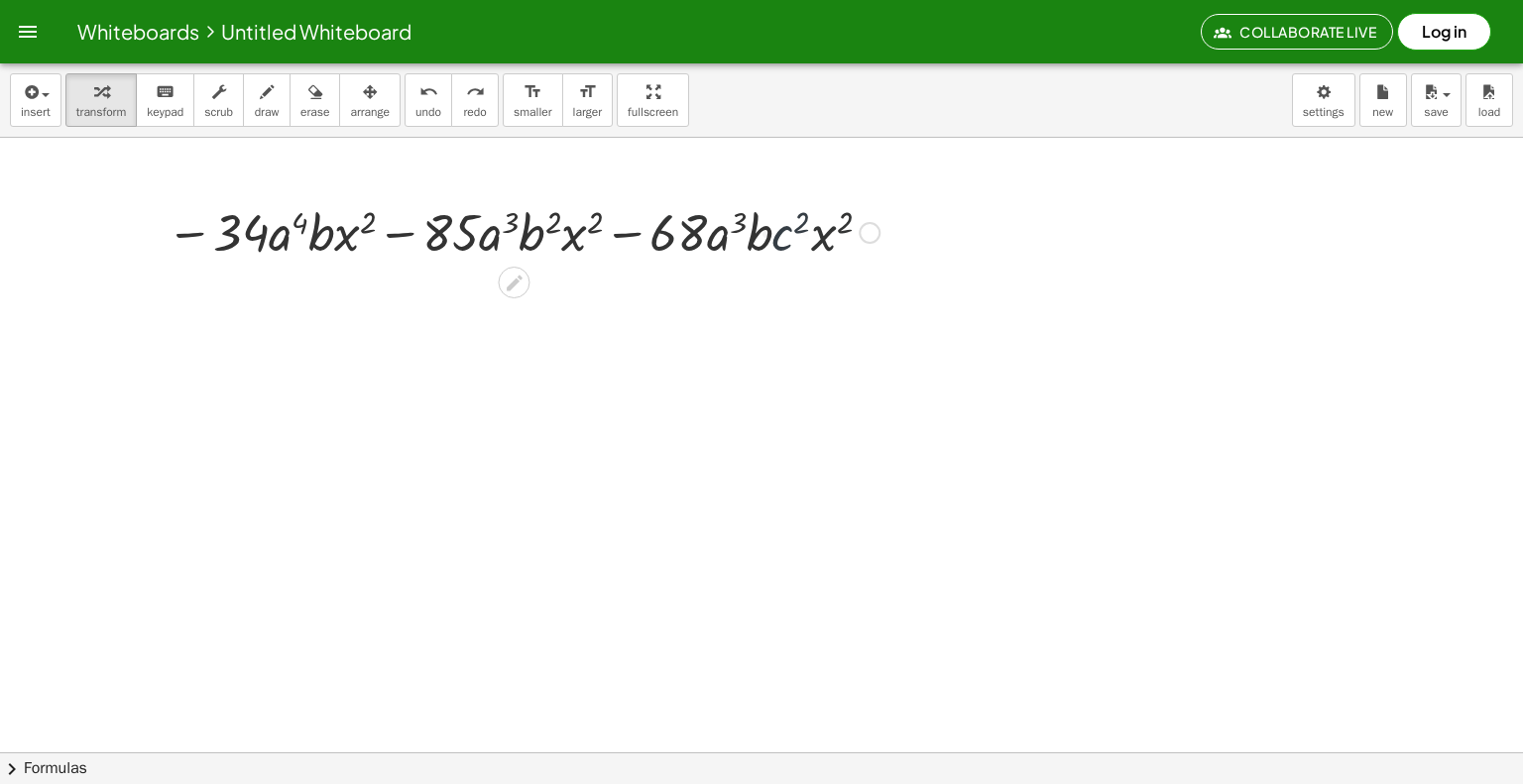 click at bounding box center (523, 231) 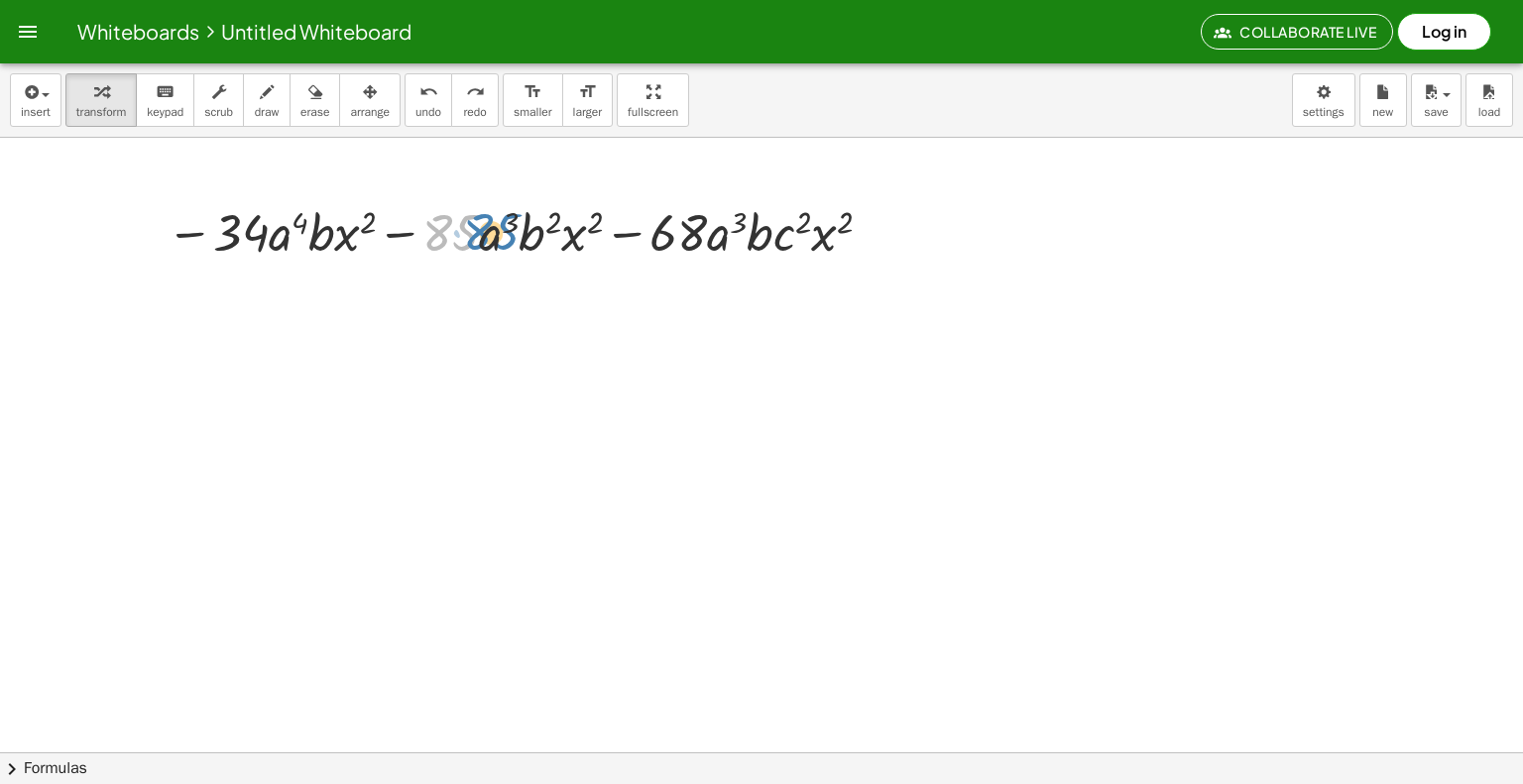 click at bounding box center (523, 231) 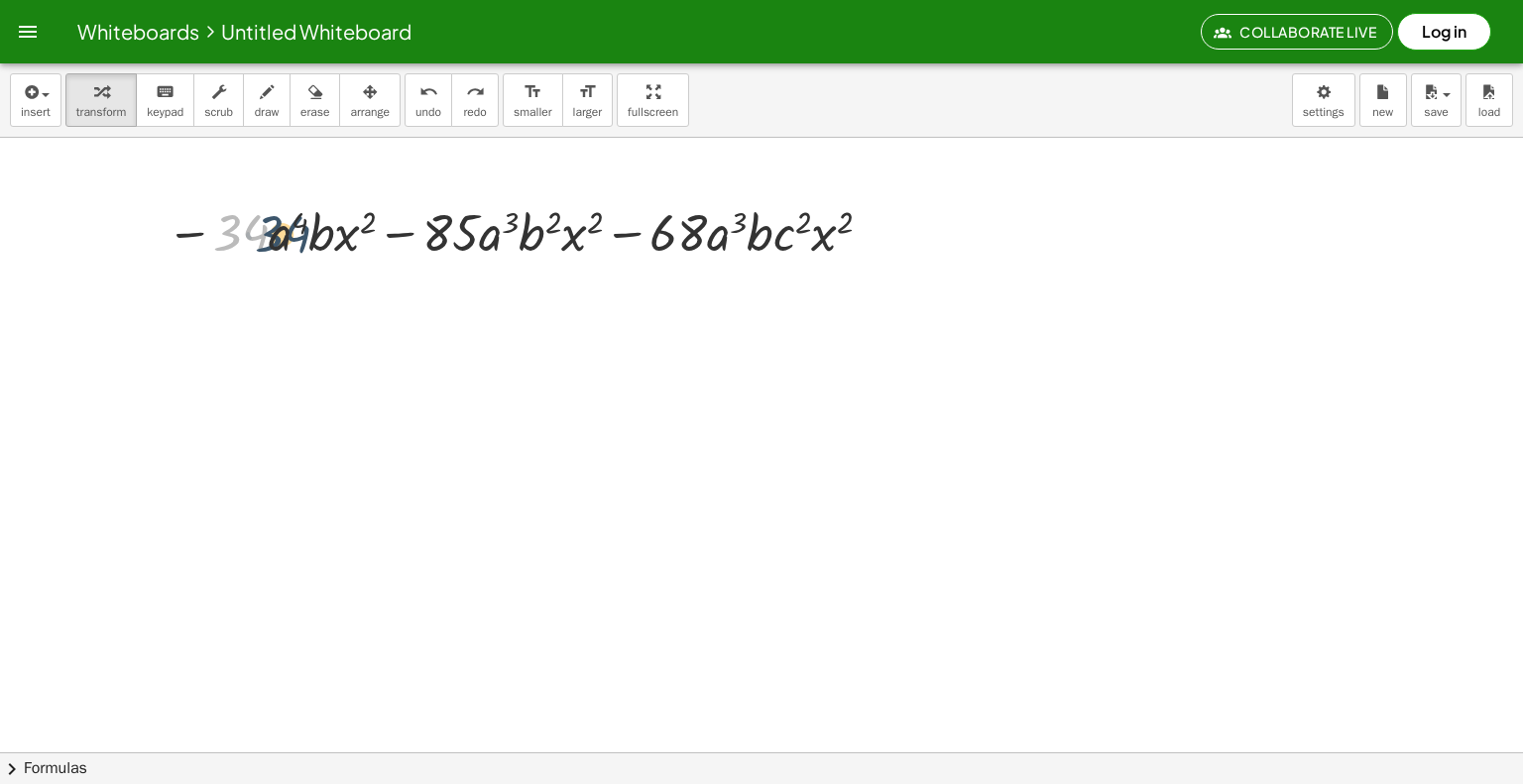 drag, startPoint x: 222, startPoint y: 241, endPoint x: 239, endPoint y: 242, distance: 17.029386 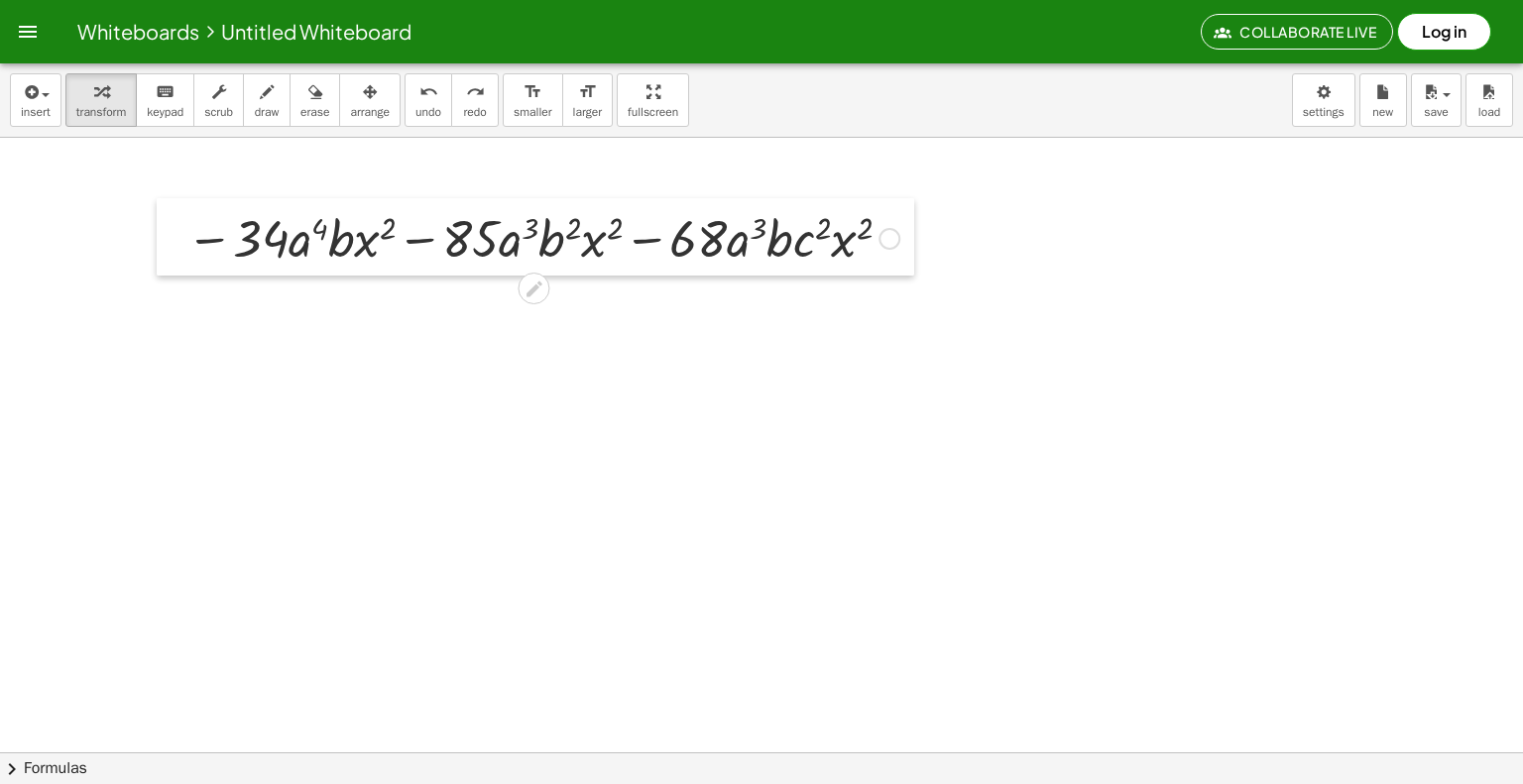 drag, startPoint x: 163, startPoint y: 235, endPoint x: 190, endPoint y: 241, distance: 27.658633 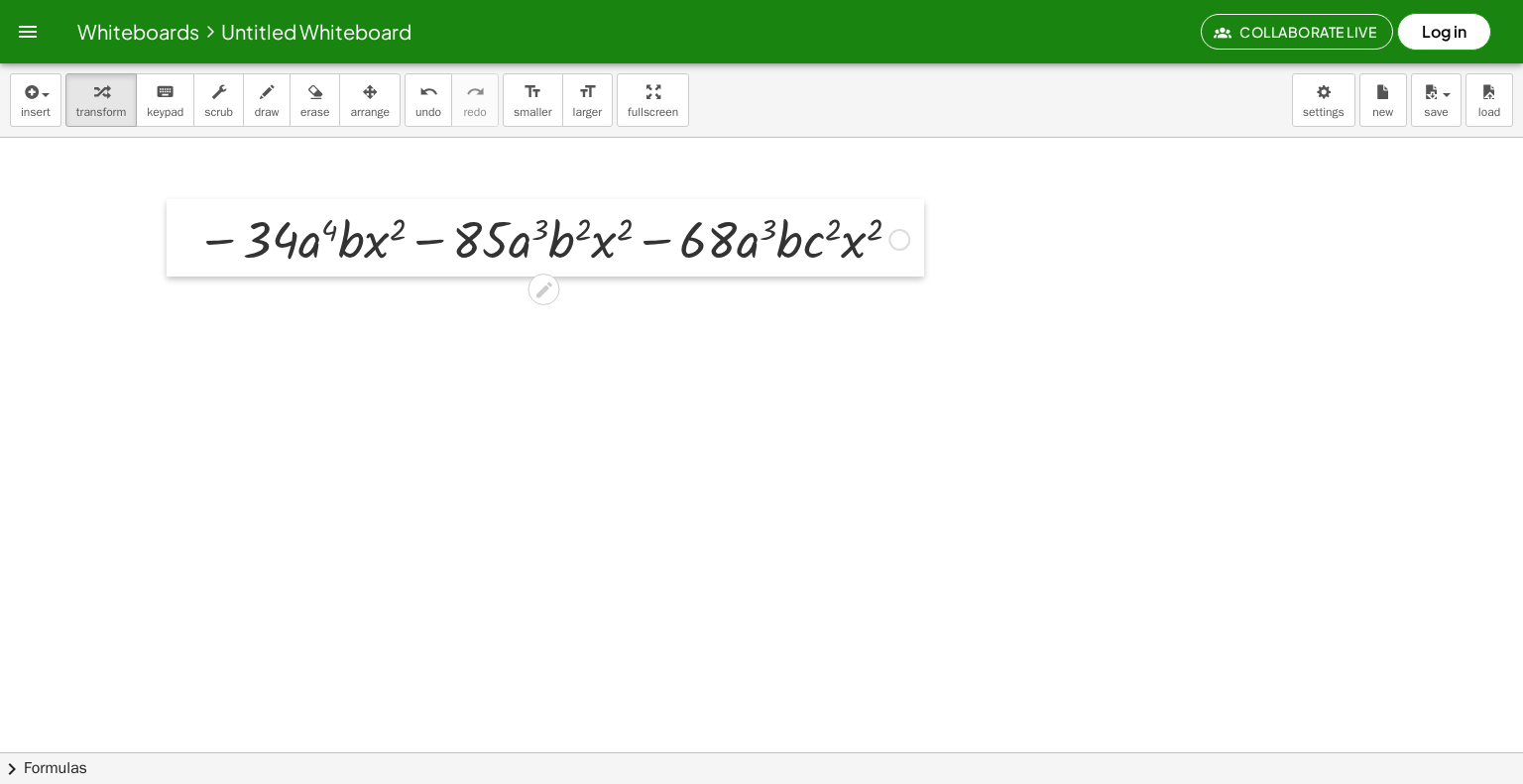 click at bounding box center (181, 238) 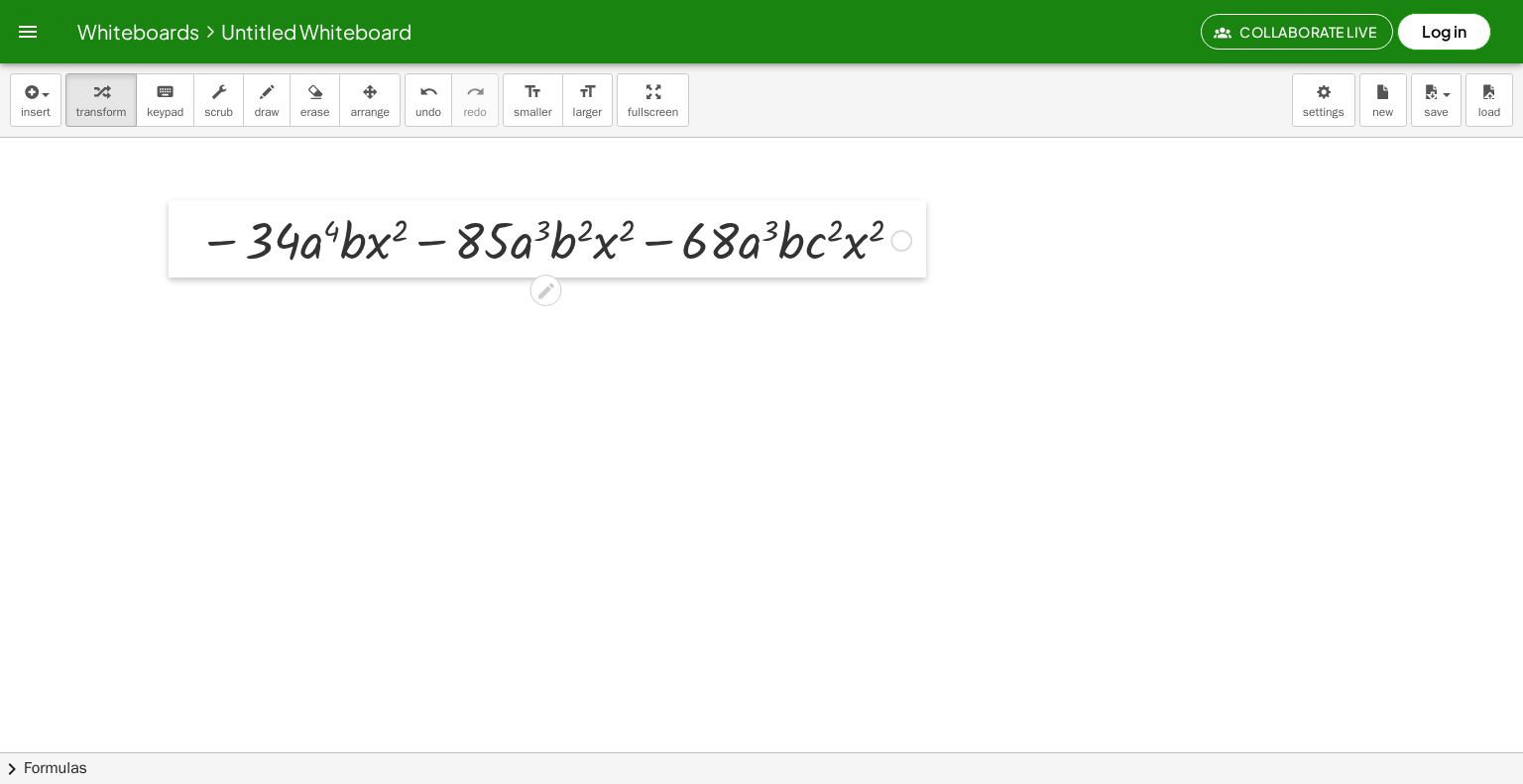 click at bounding box center [183, 239] 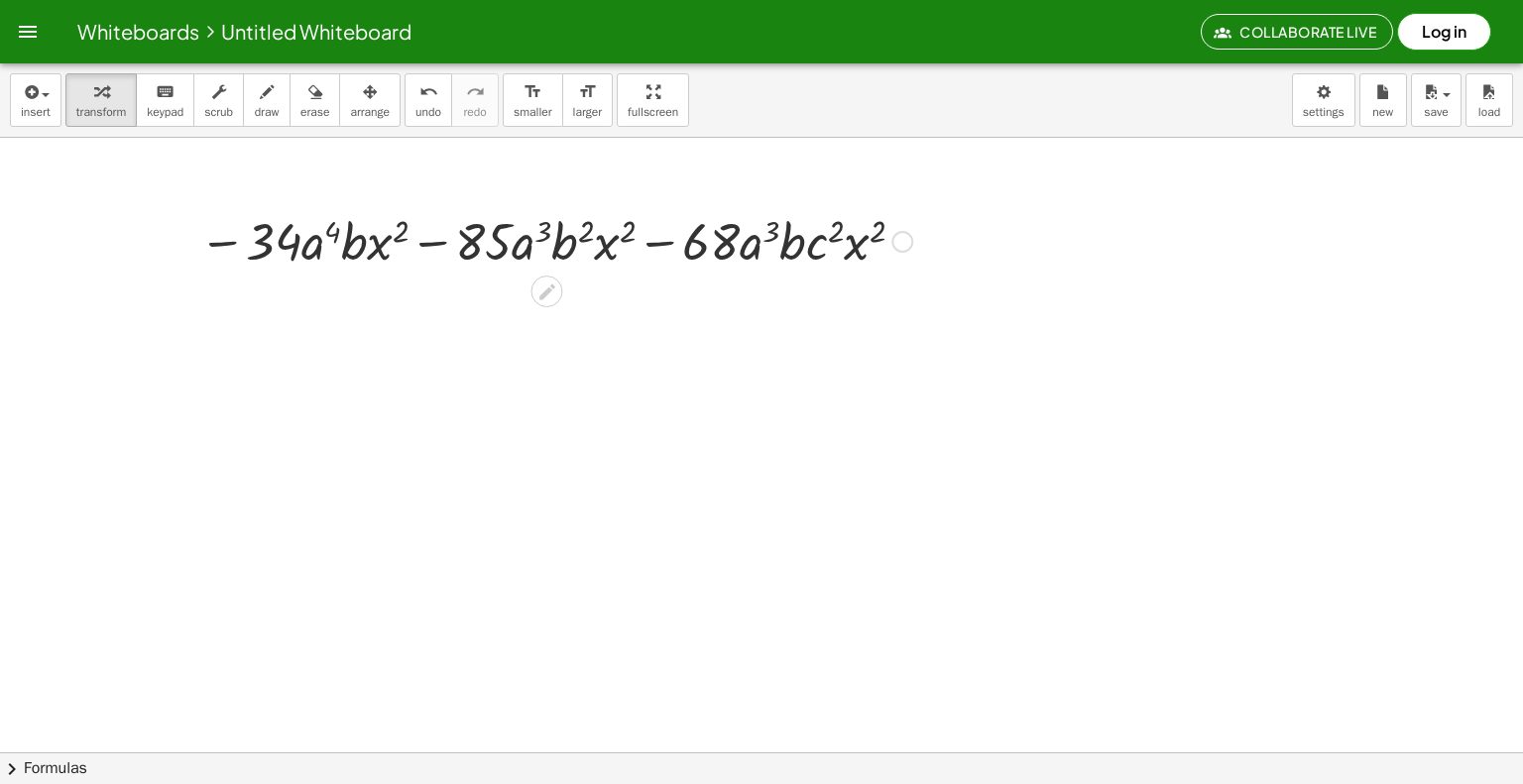 click at bounding box center (555, 240) 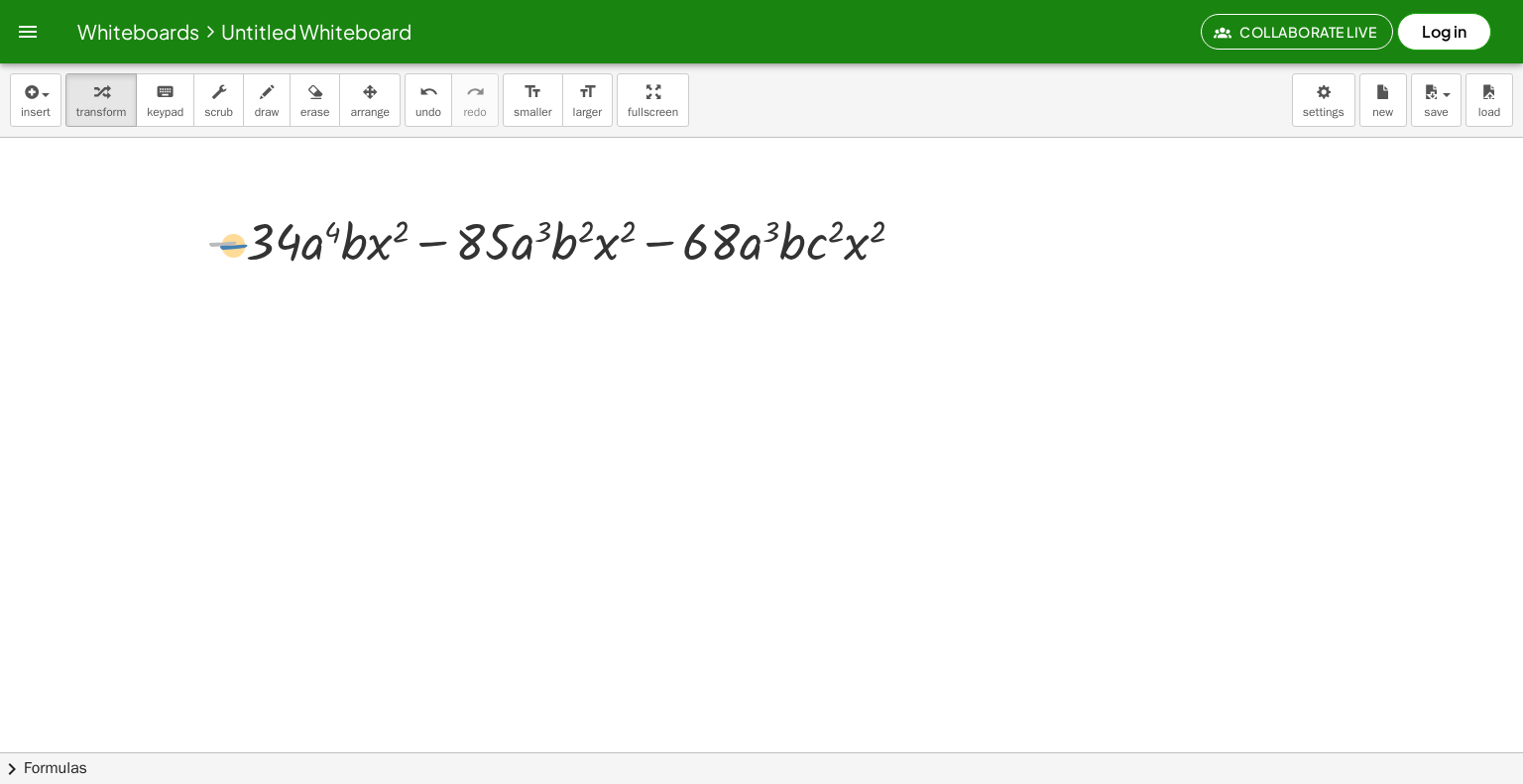click at bounding box center [555, 240] 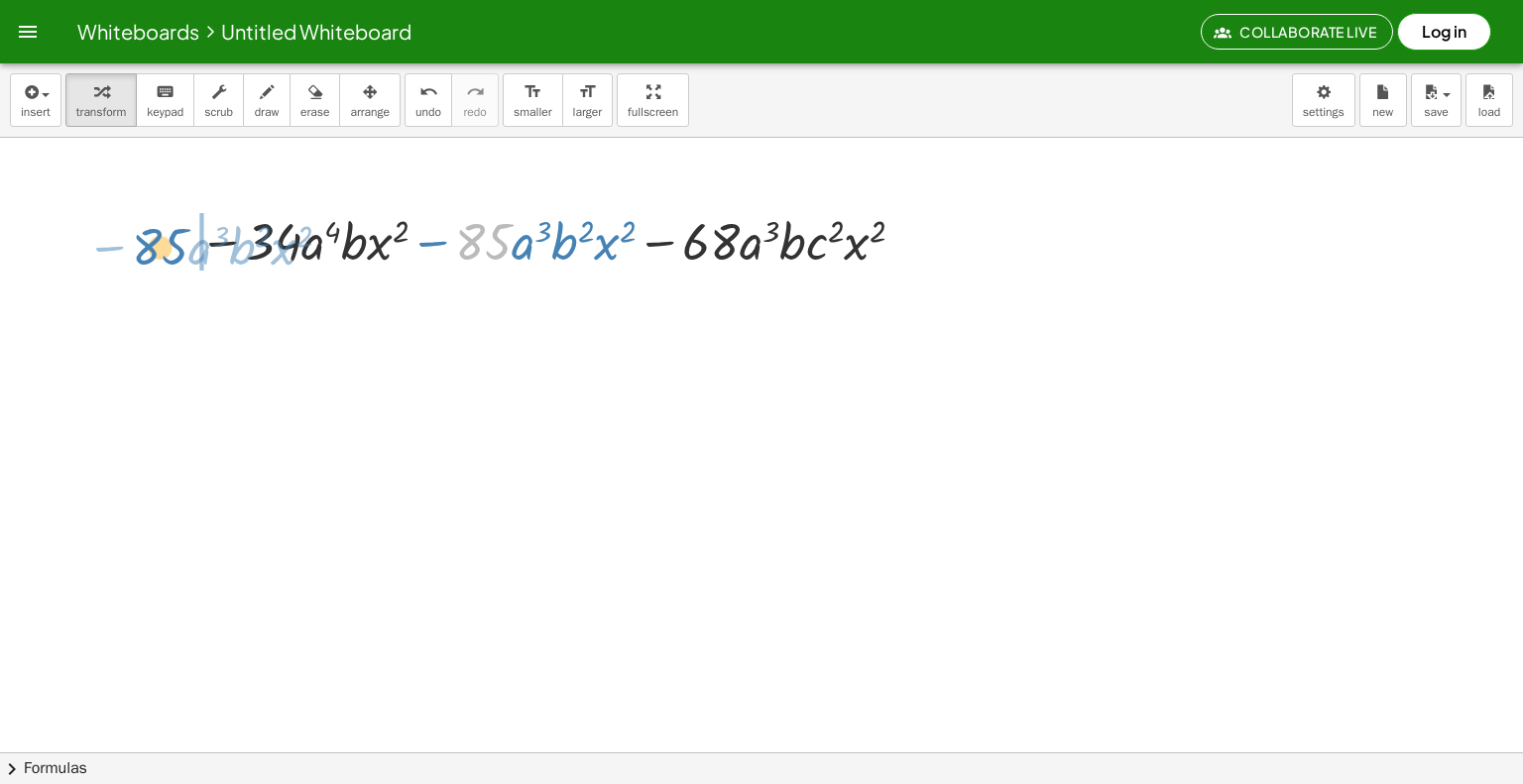 drag, startPoint x: 471, startPoint y: 248, endPoint x: 147, endPoint y: 253, distance: 324.03858 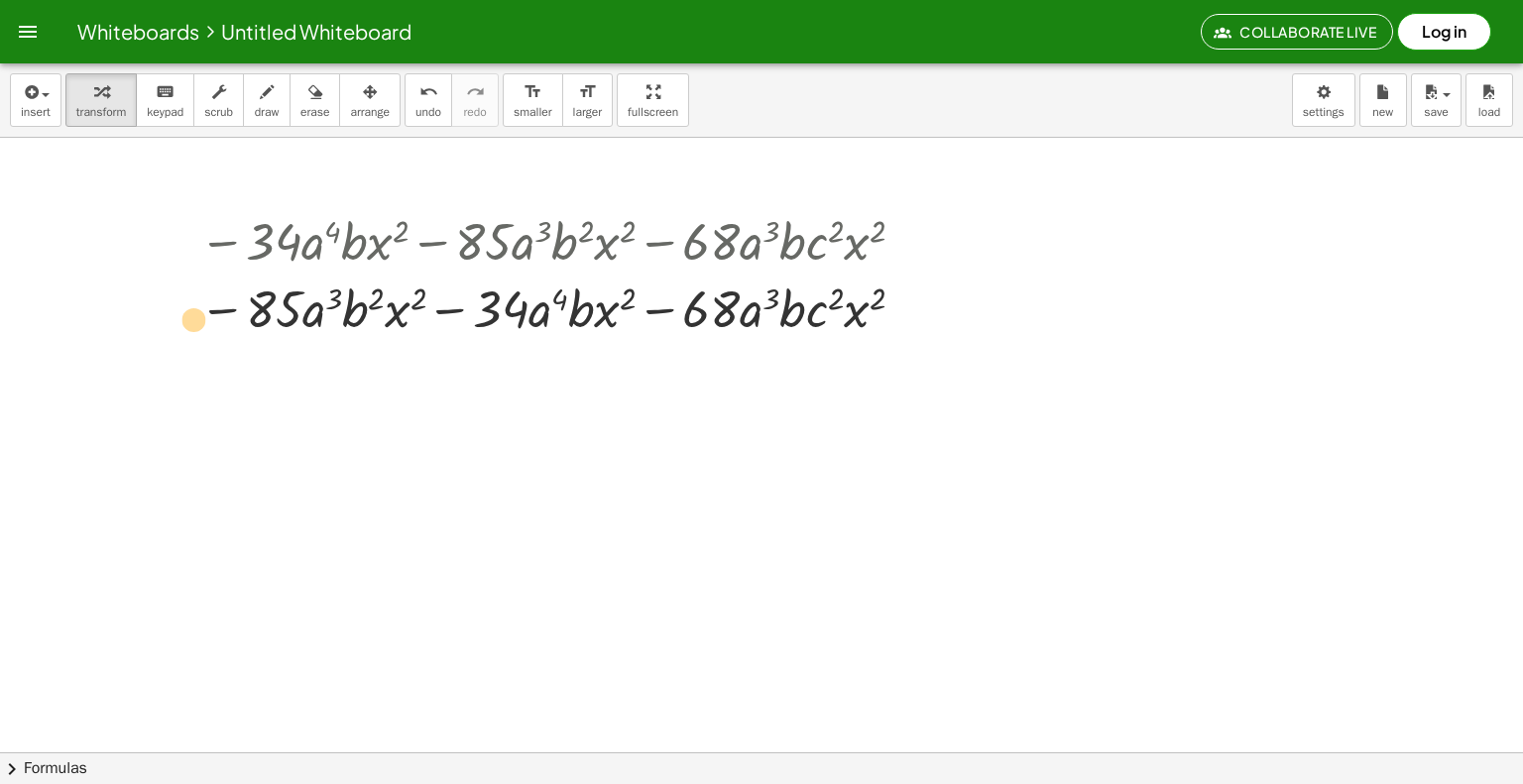 drag, startPoint x: 316, startPoint y: 314, endPoint x: 163, endPoint y: 308, distance: 153.1176 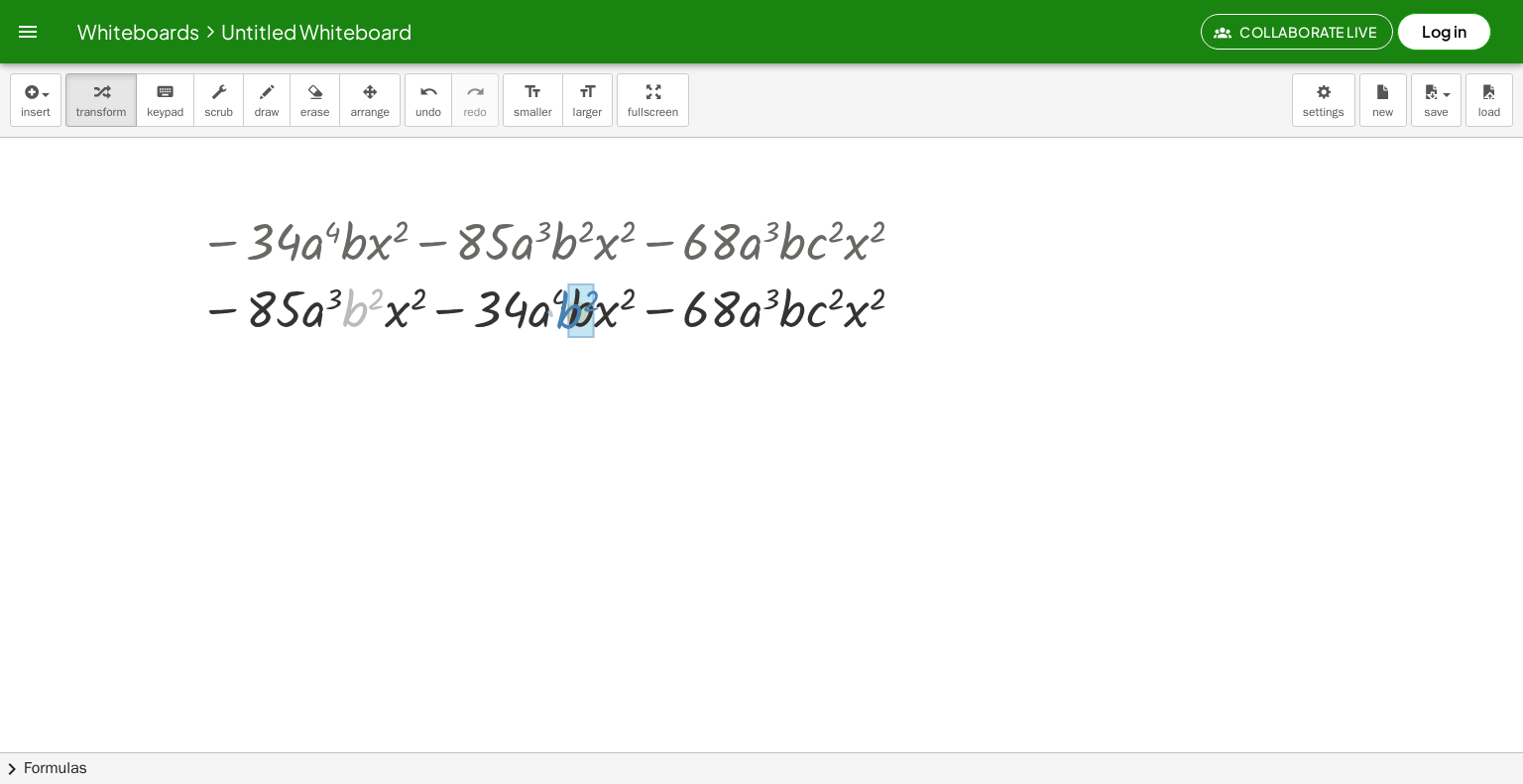 drag, startPoint x: 360, startPoint y: 313, endPoint x: 575, endPoint y: 316, distance: 215.02093 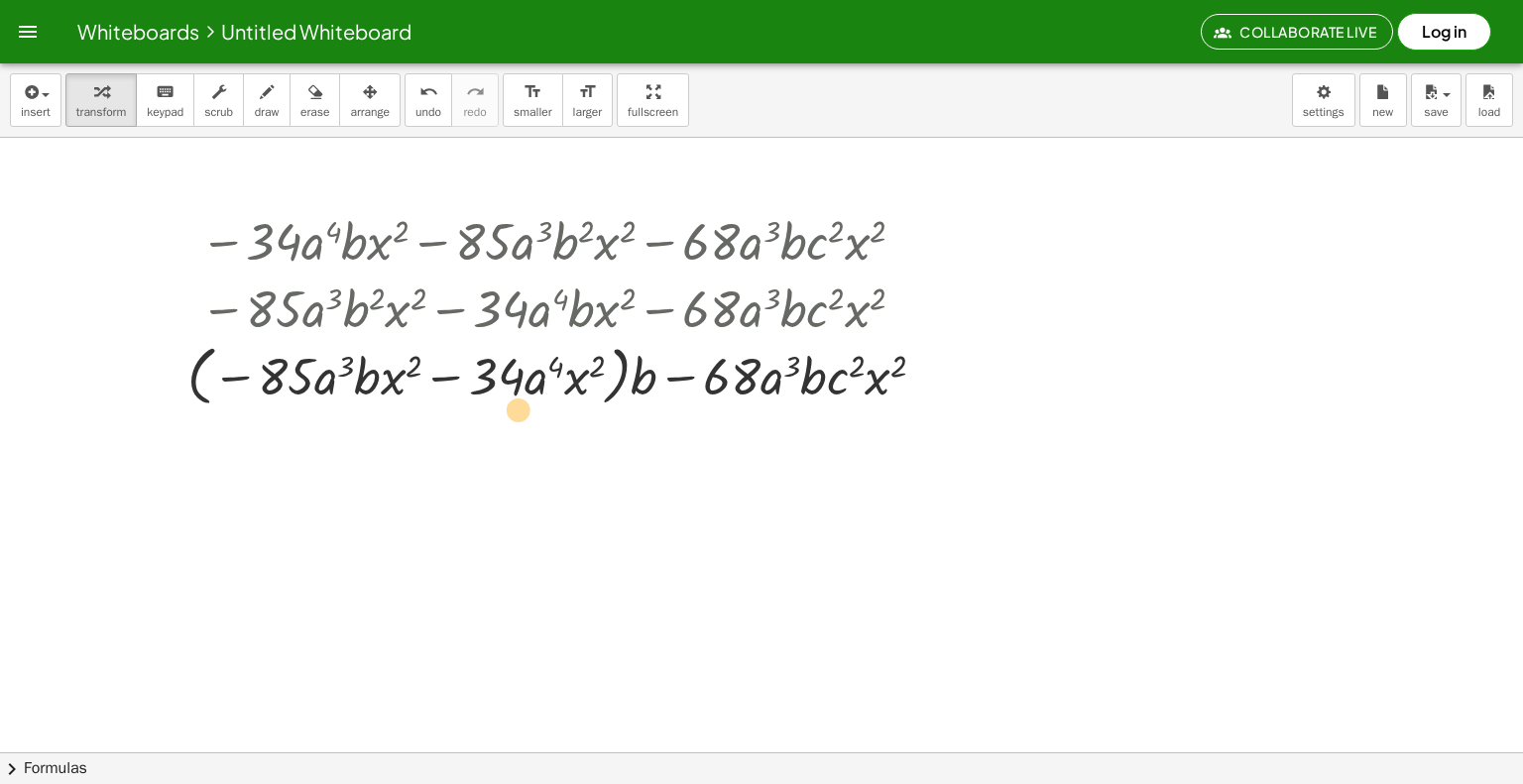 drag, startPoint x: 813, startPoint y: 312, endPoint x: 449, endPoint y: 314, distance: 364.00549 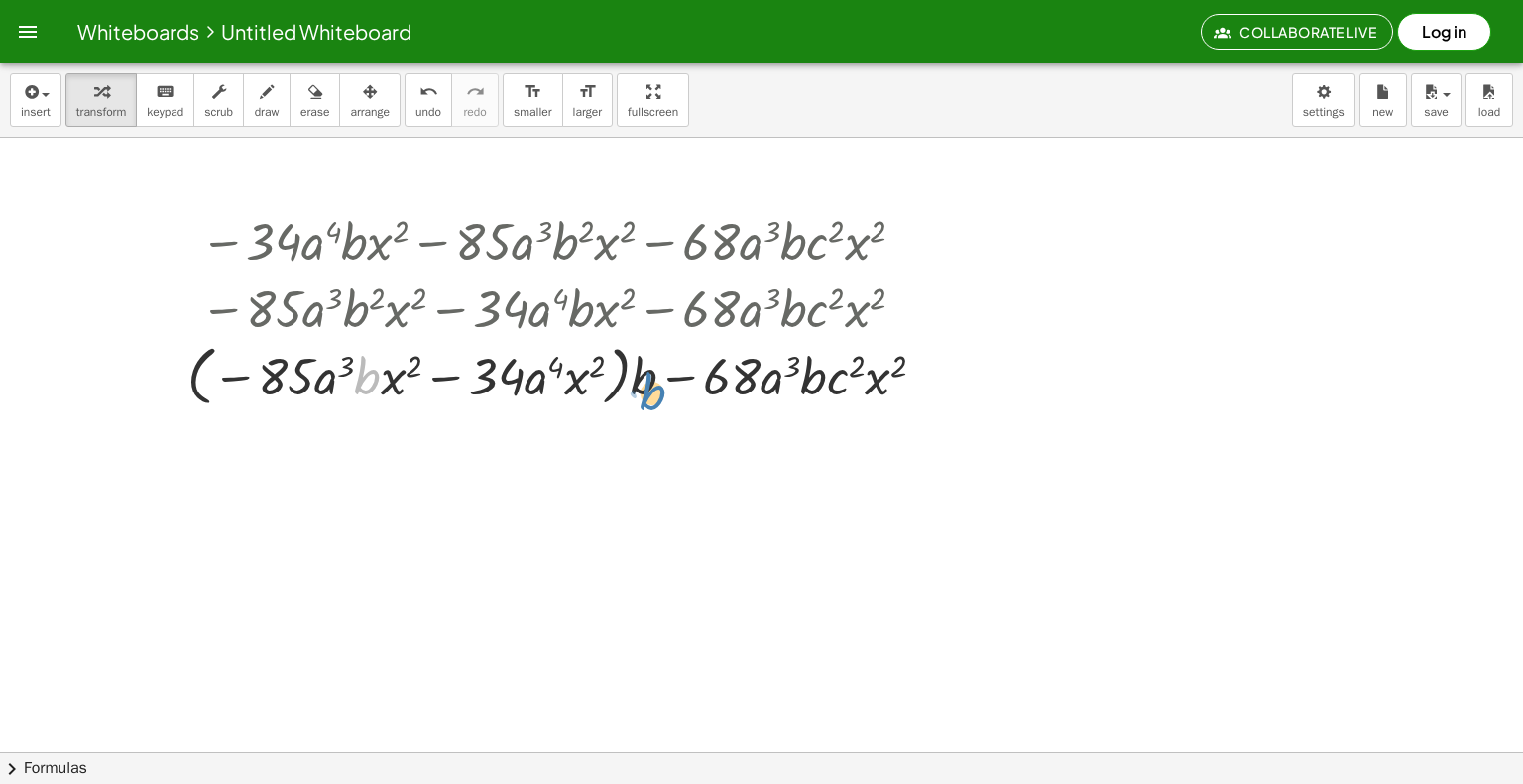 drag, startPoint x: 371, startPoint y: 373, endPoint x: 659, endPoint y: 389, distance: 288.4441 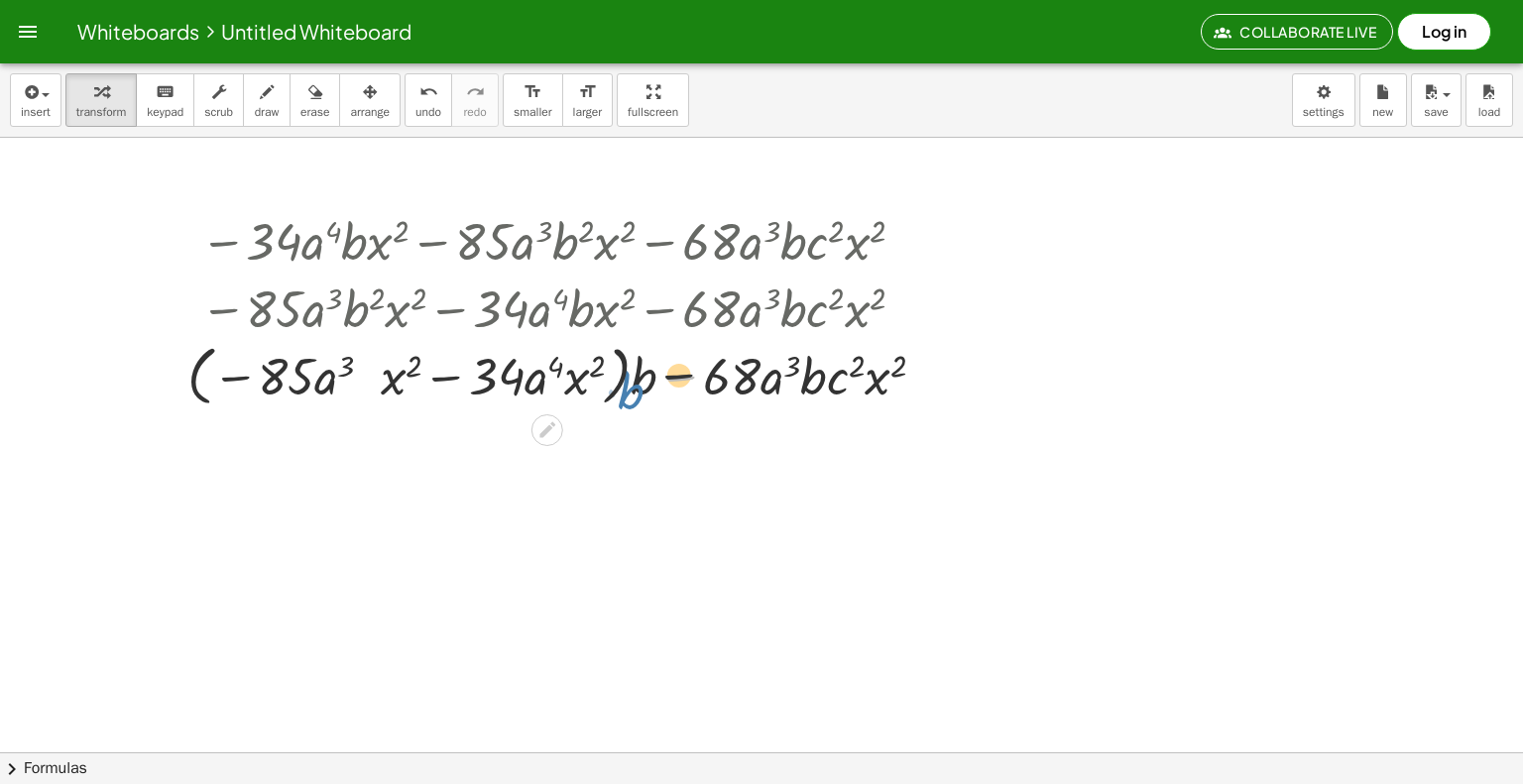 click at bounding box center (564, 375) 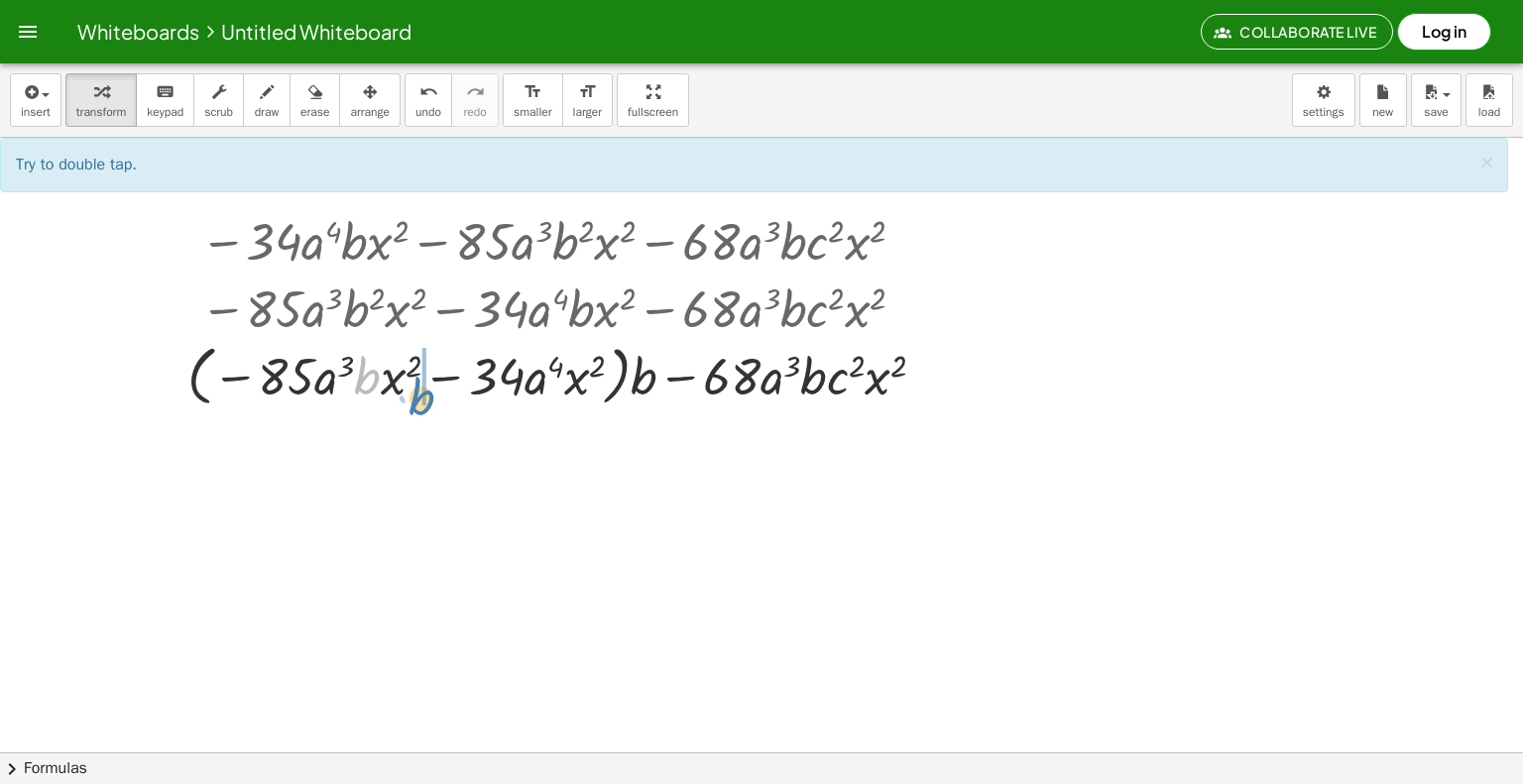 drag, startPoint x: 363, startPoint y: 378, endPoint x: 406, endPoint y: 377, distance: 43.011626 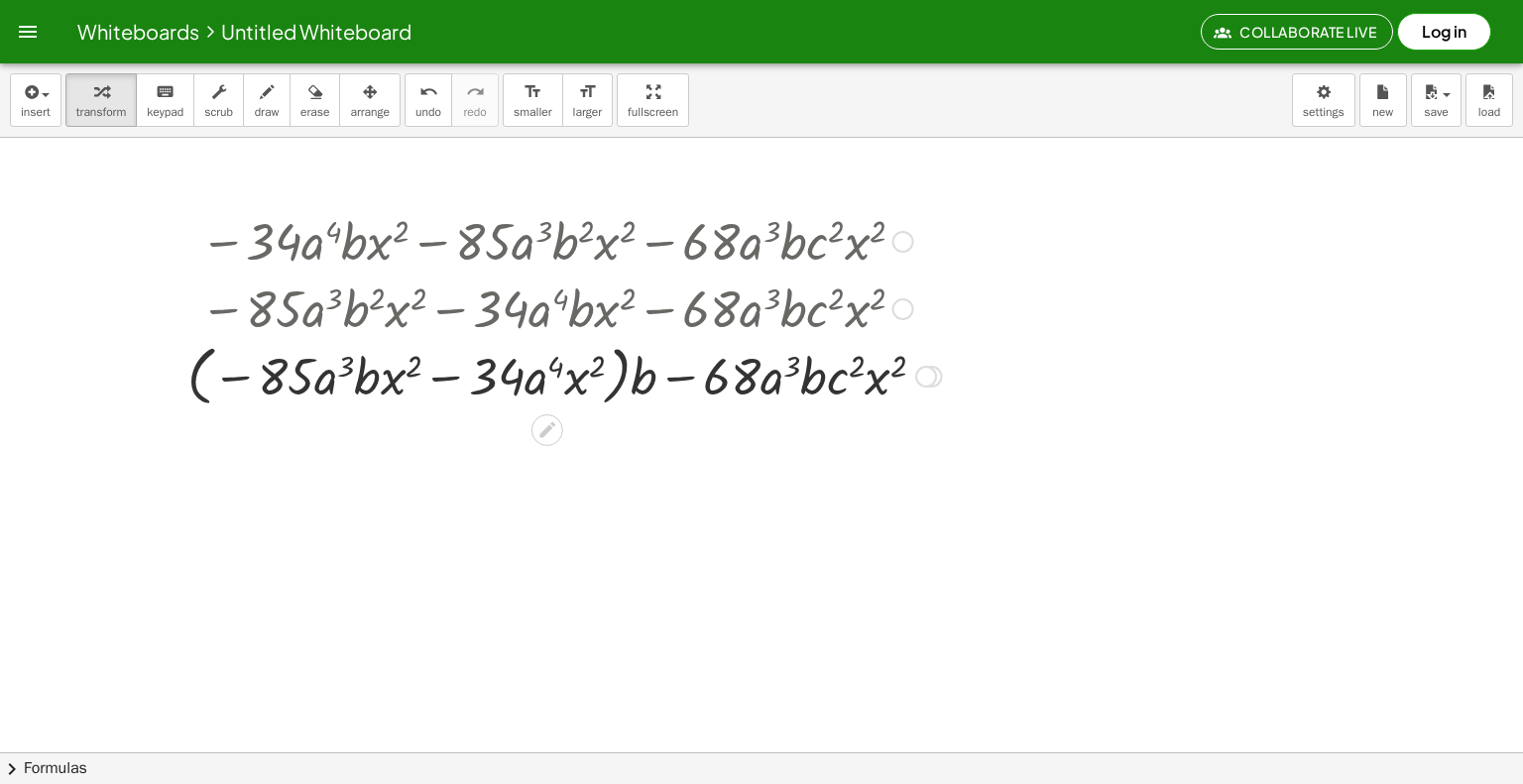 click at bounding box center [564, 375] 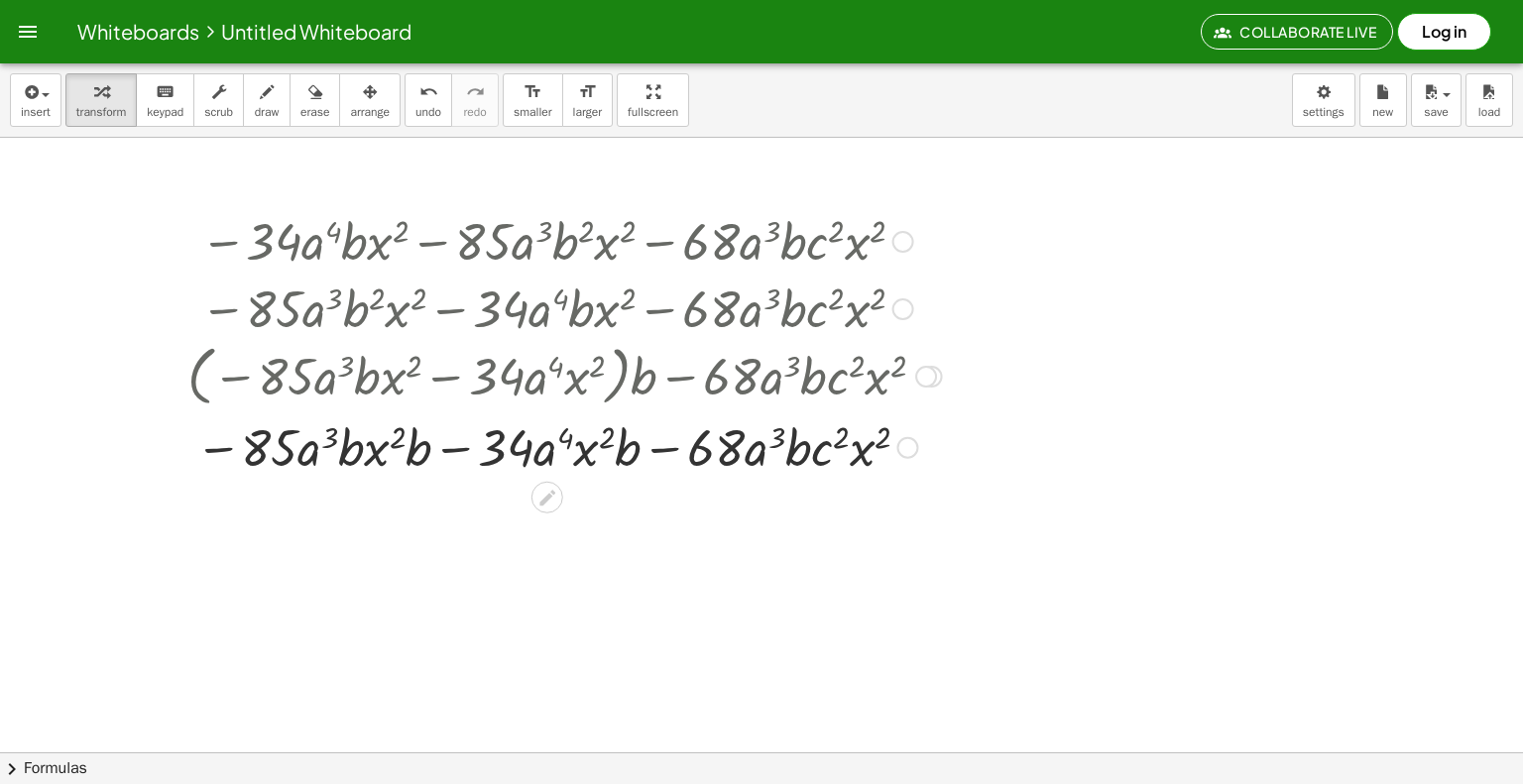 click at bounding box center (564, 446) 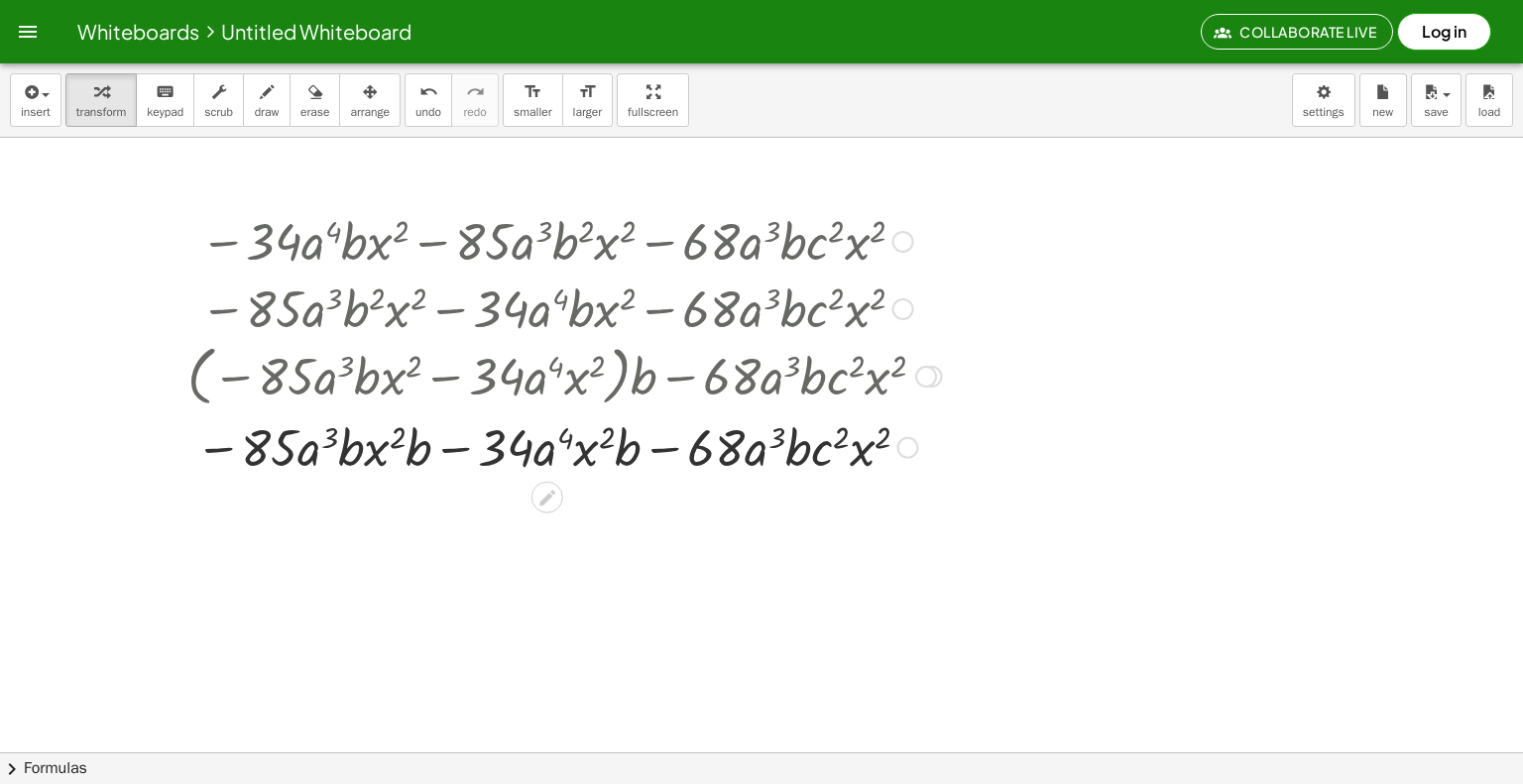 click at bounding box center [564, 446] 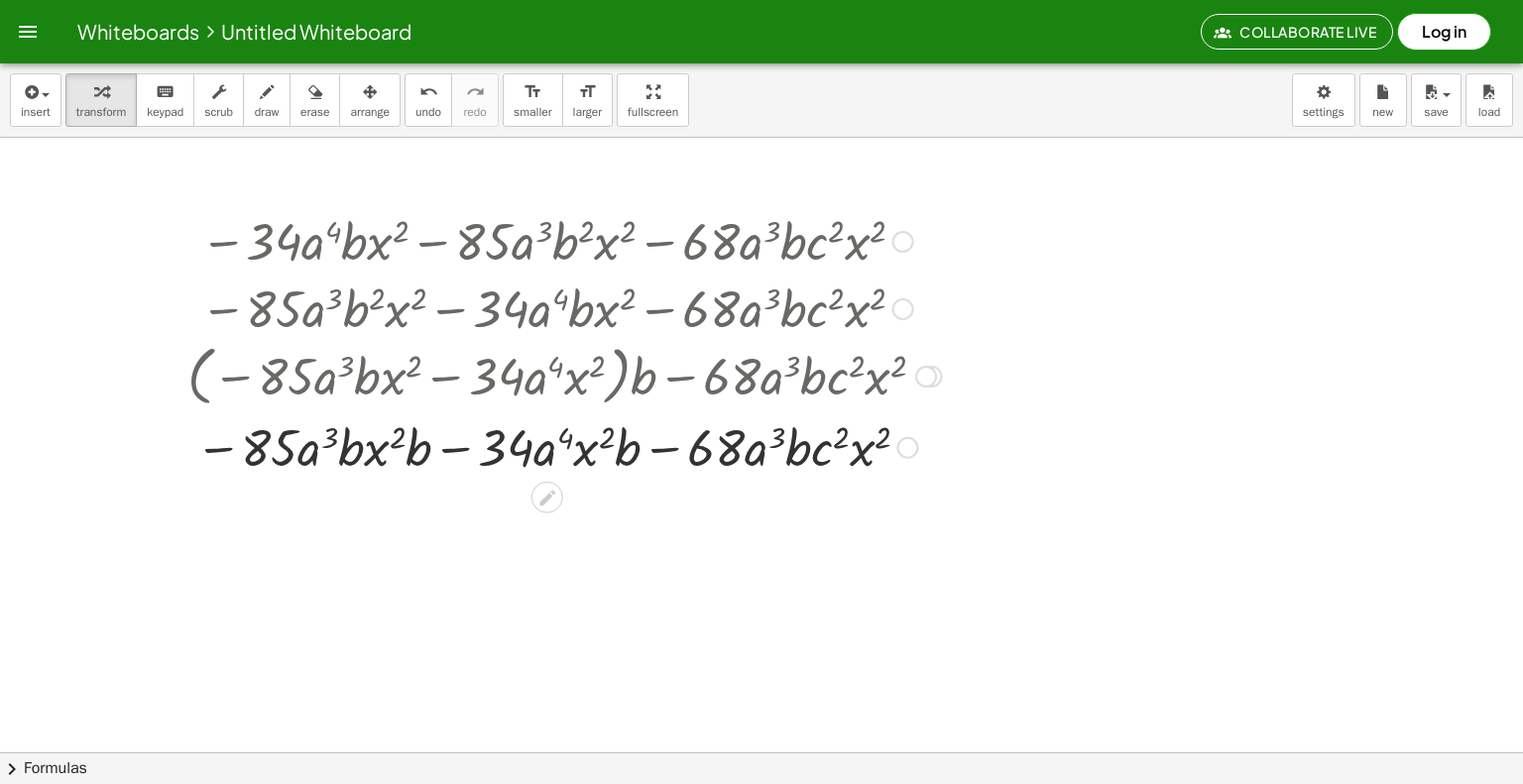 click at bounding box center [564, 446] 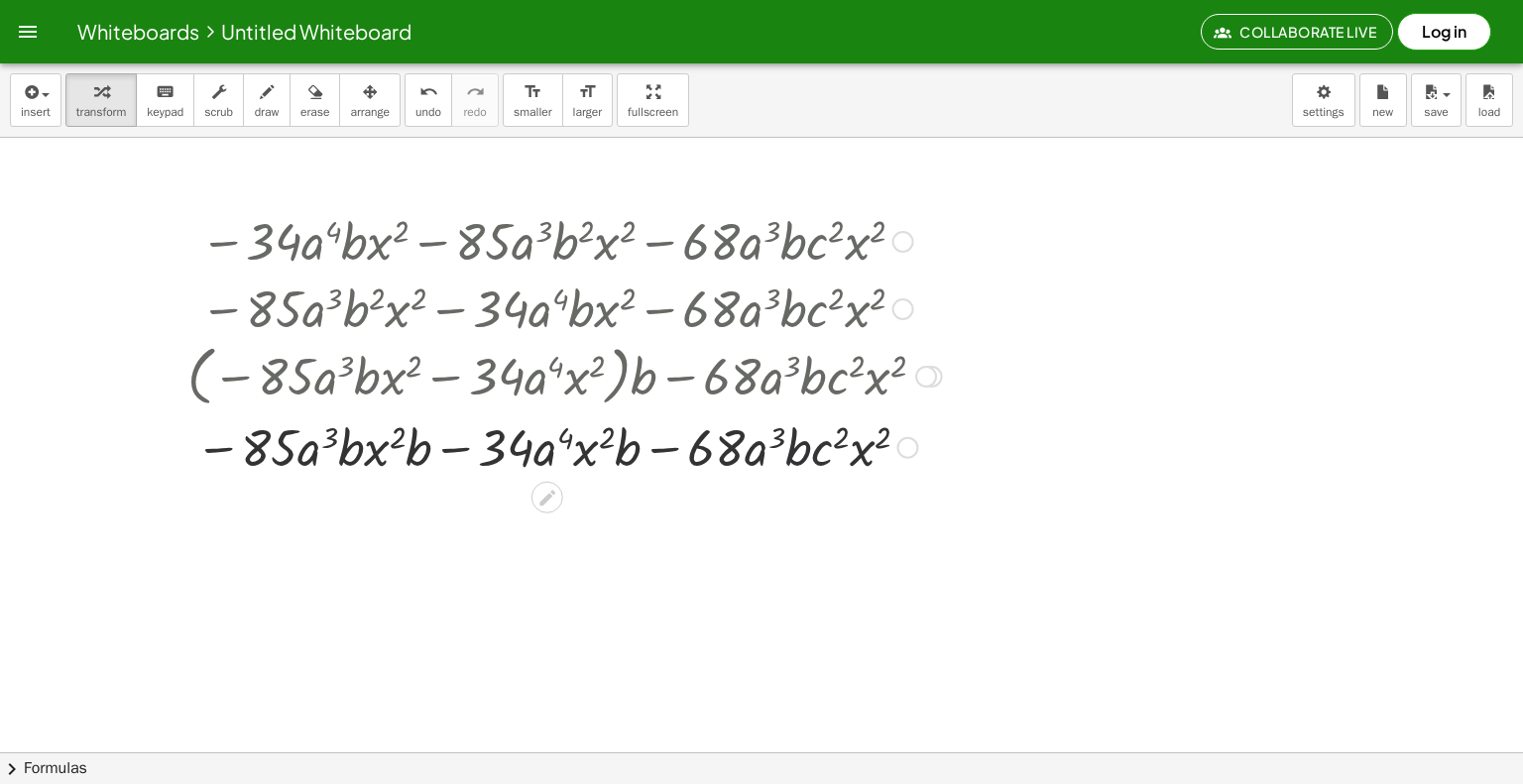 click at bounding box center [564, 446] 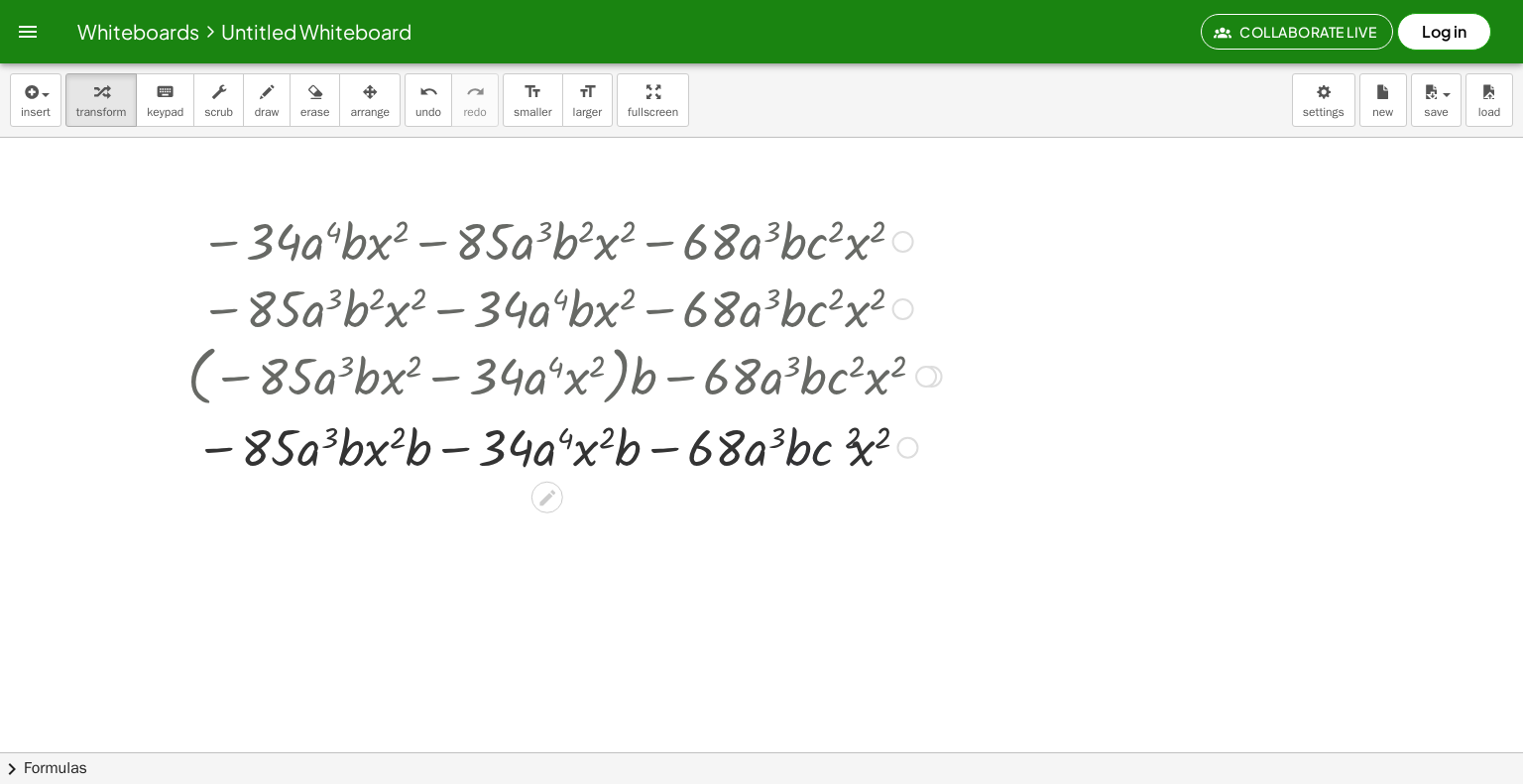 click at bounding box center (564, 446) 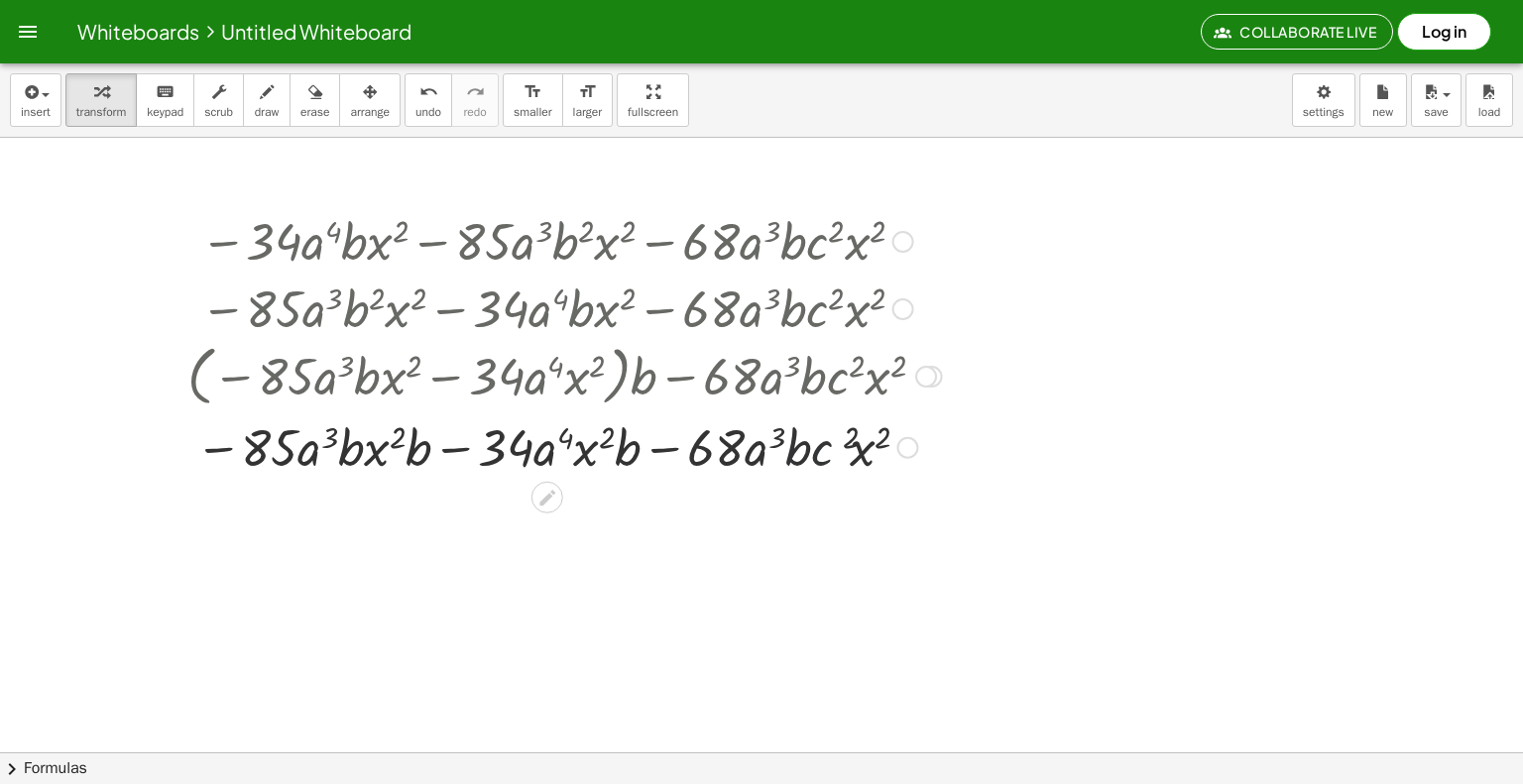 click at bounding box center (564, 446) 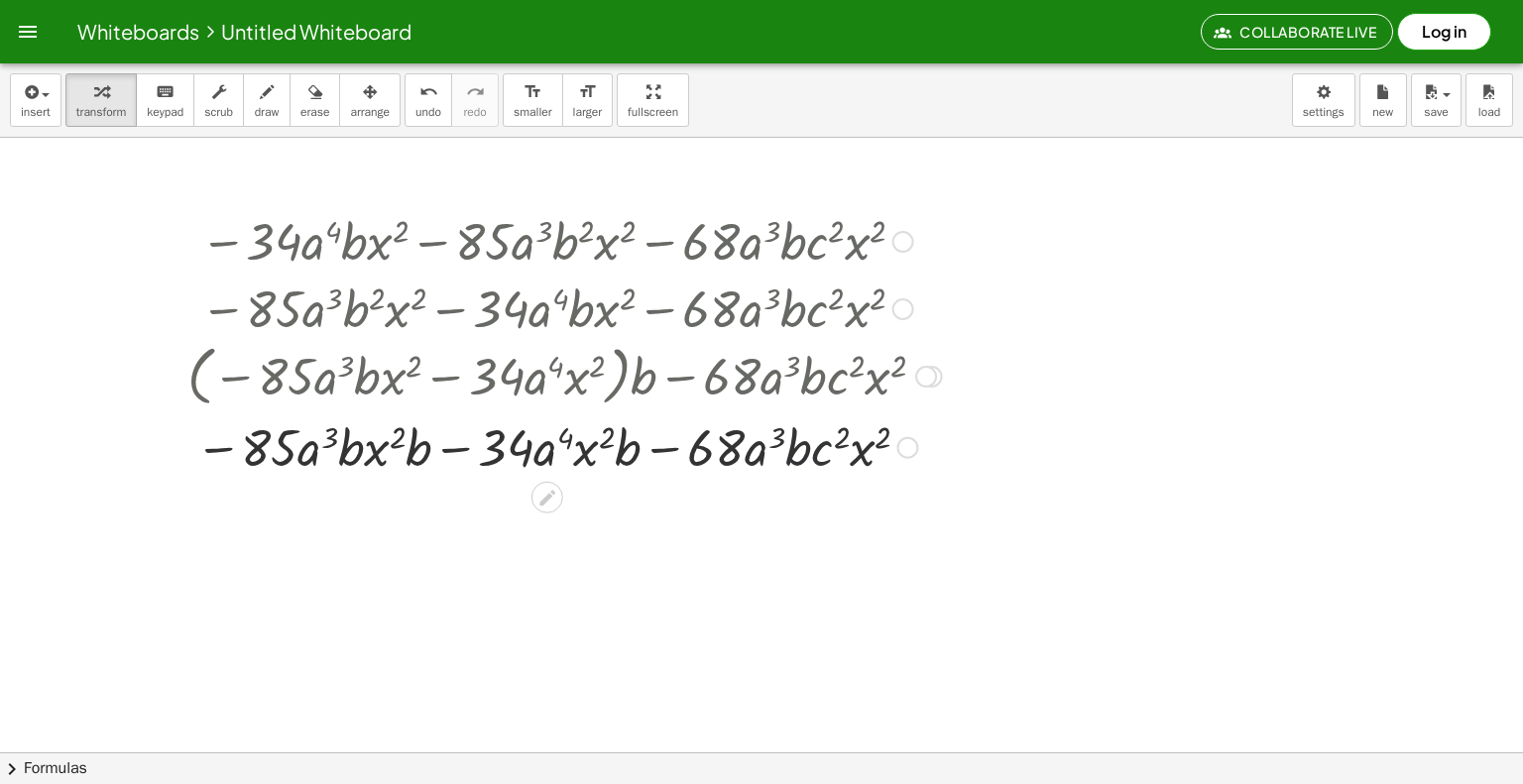 click at bounding box center (564, 446) 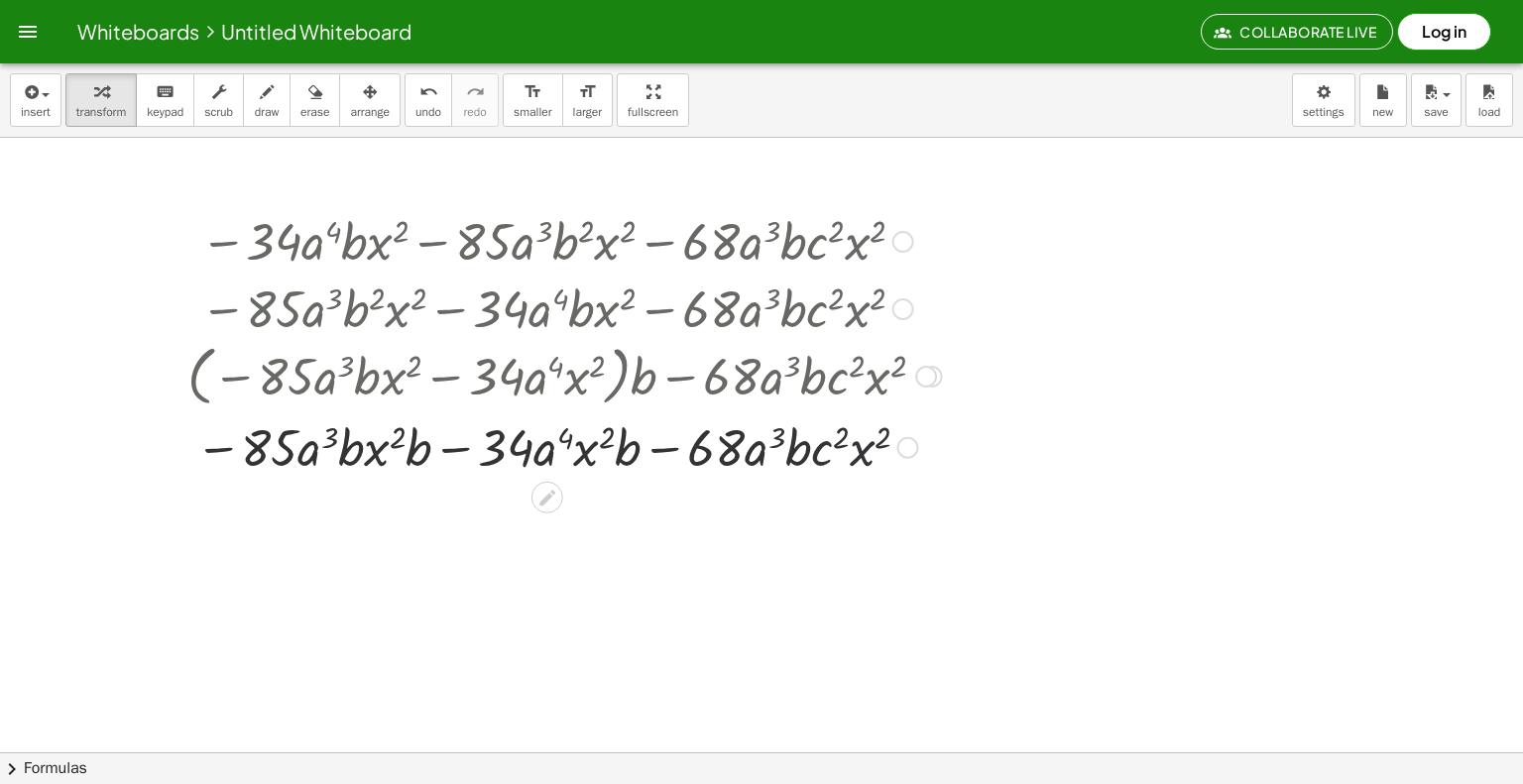 click at bounding box center (564, 446) 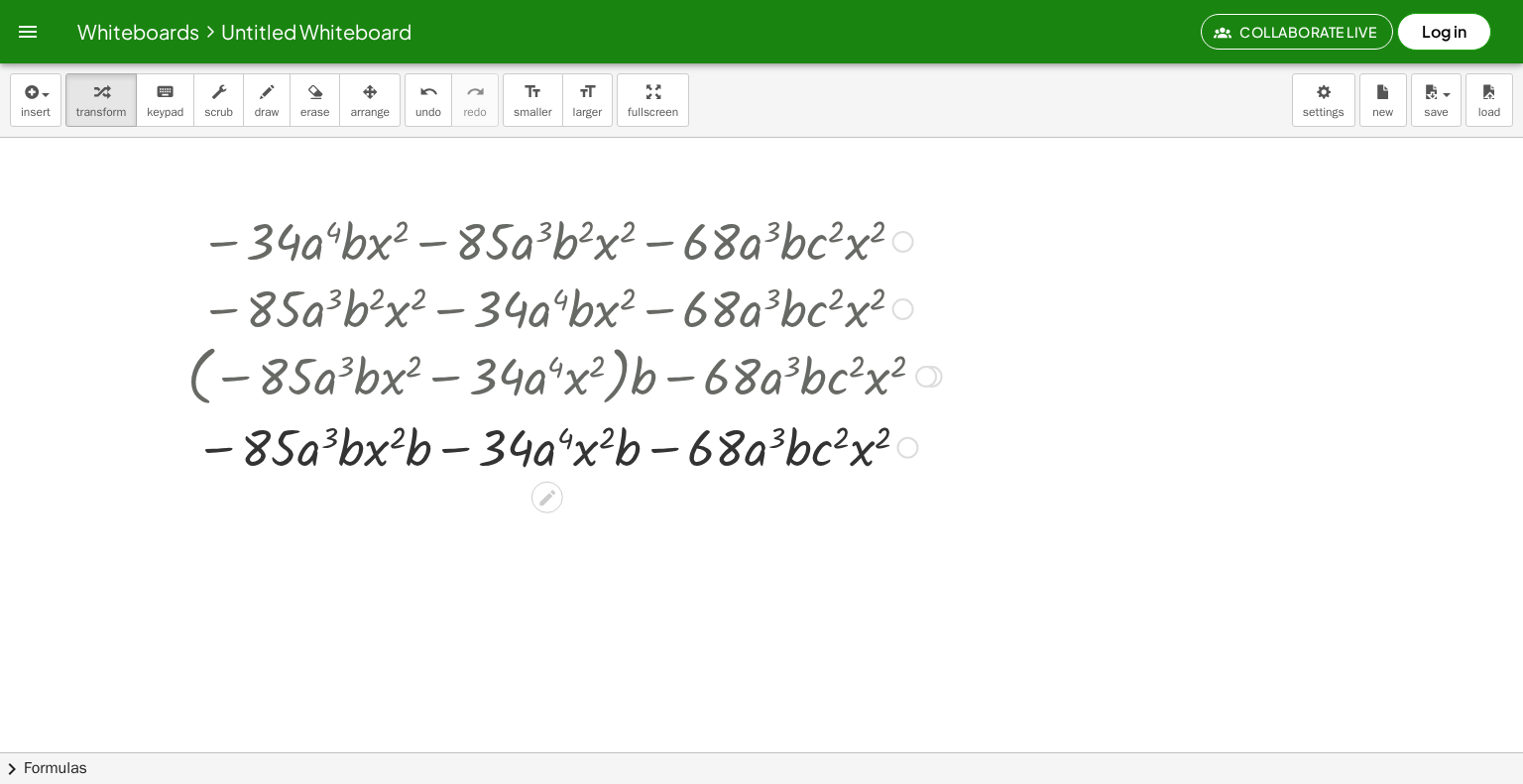 click at bounding box center [564, 446] 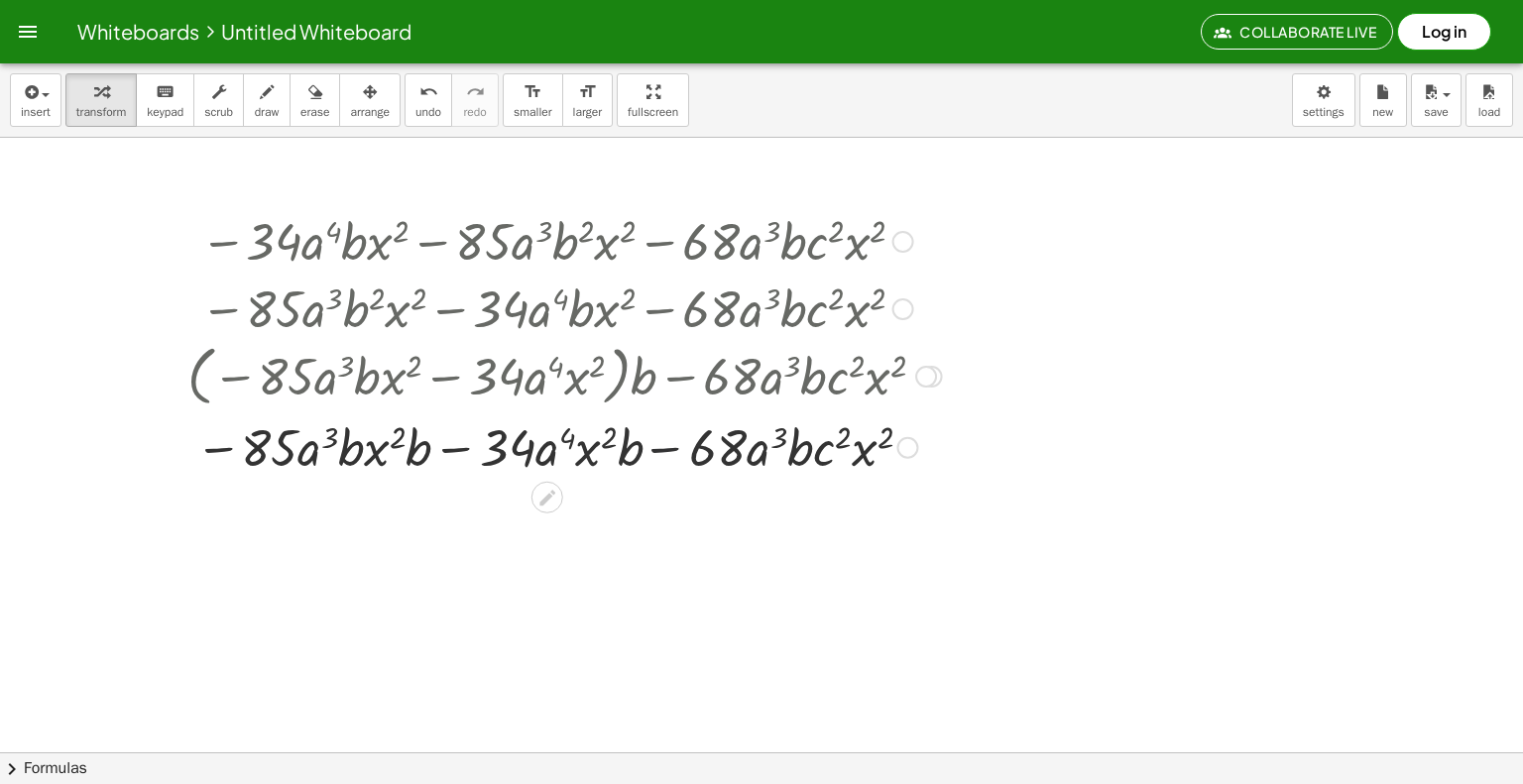 click at bounding box center [564, 446] 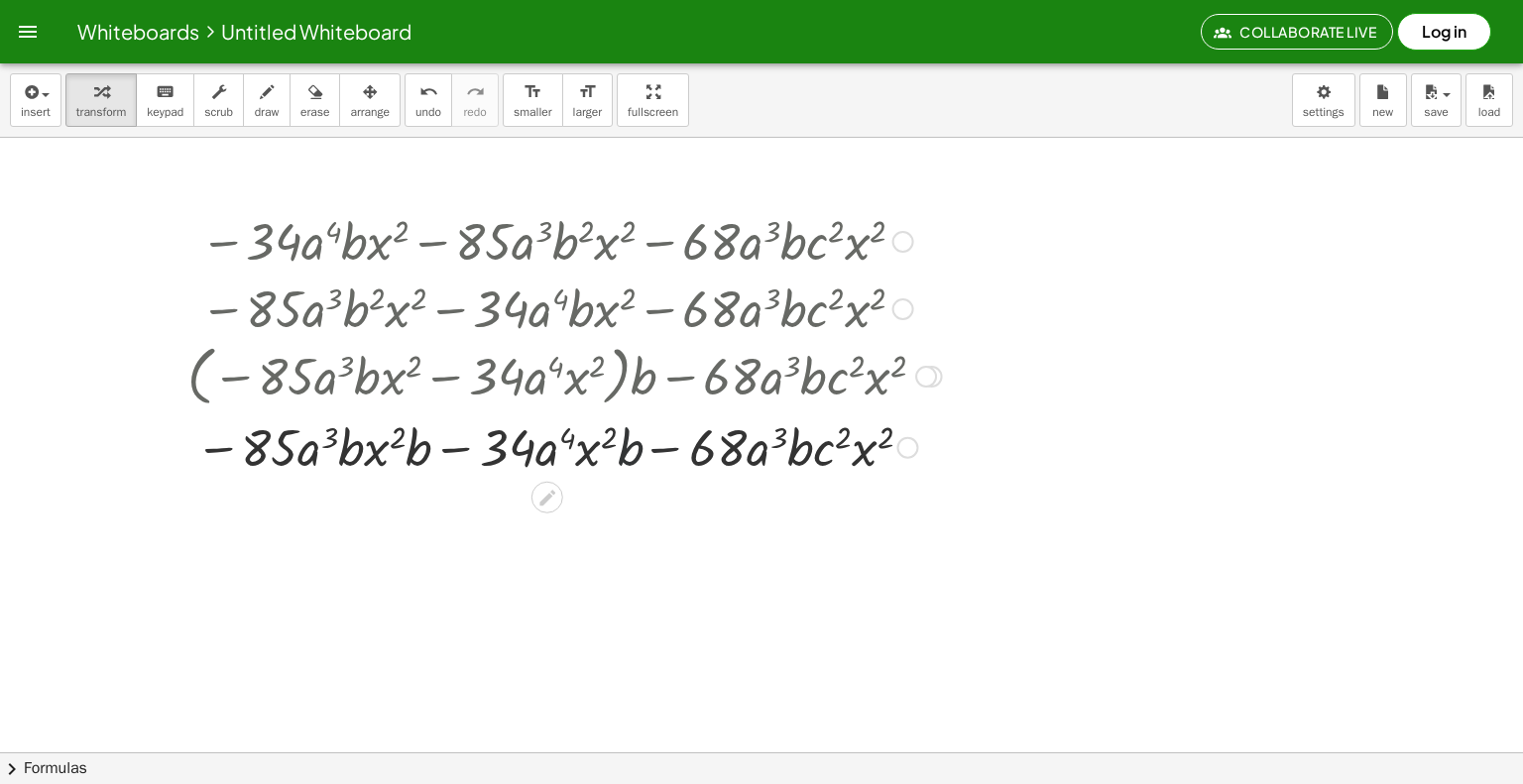 click at bounding box center (564, 446) 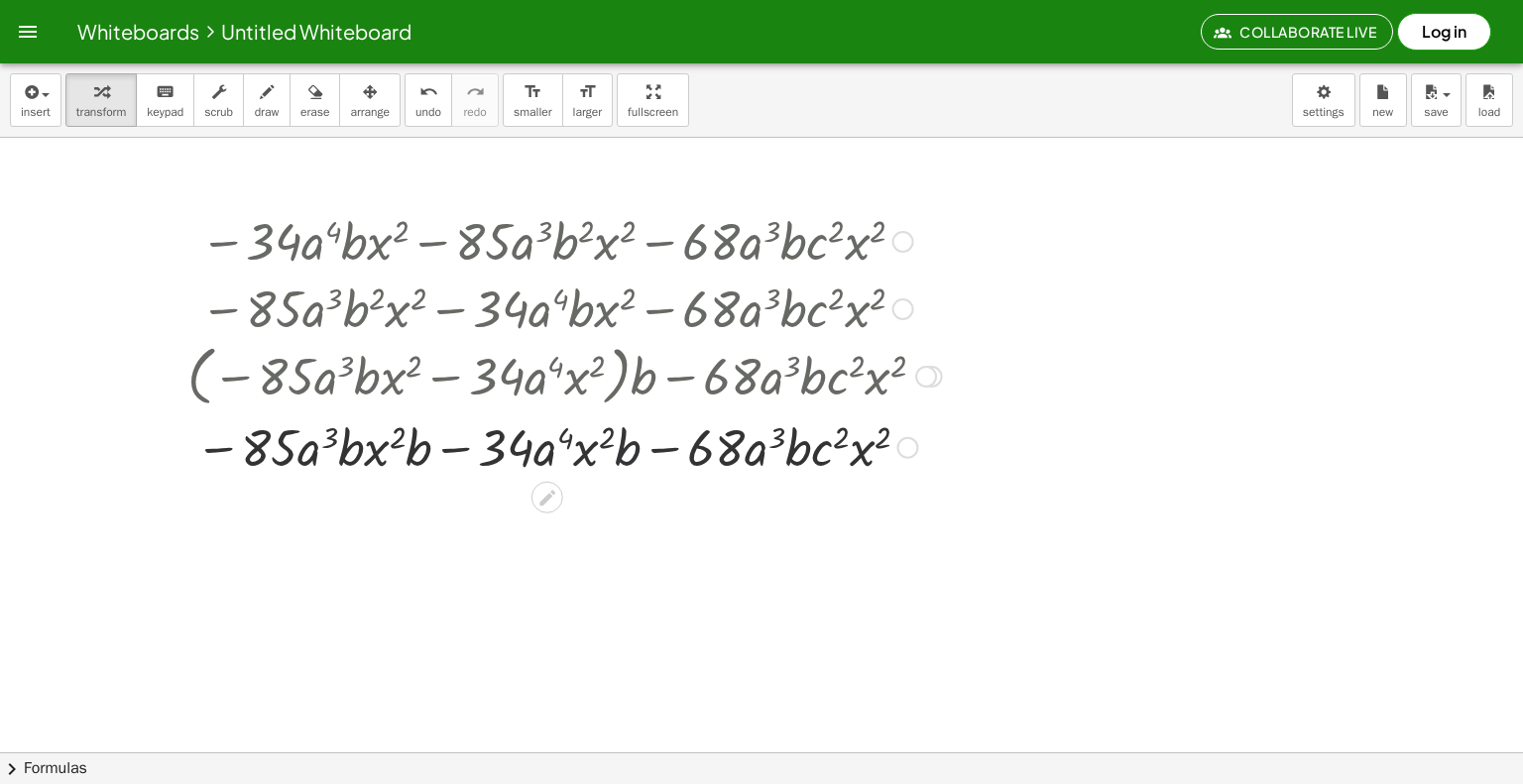 drag, startPoint x: 616, startPoint y: 459, endPoint x: 522, endPoint y: 449, distance: 94.530418 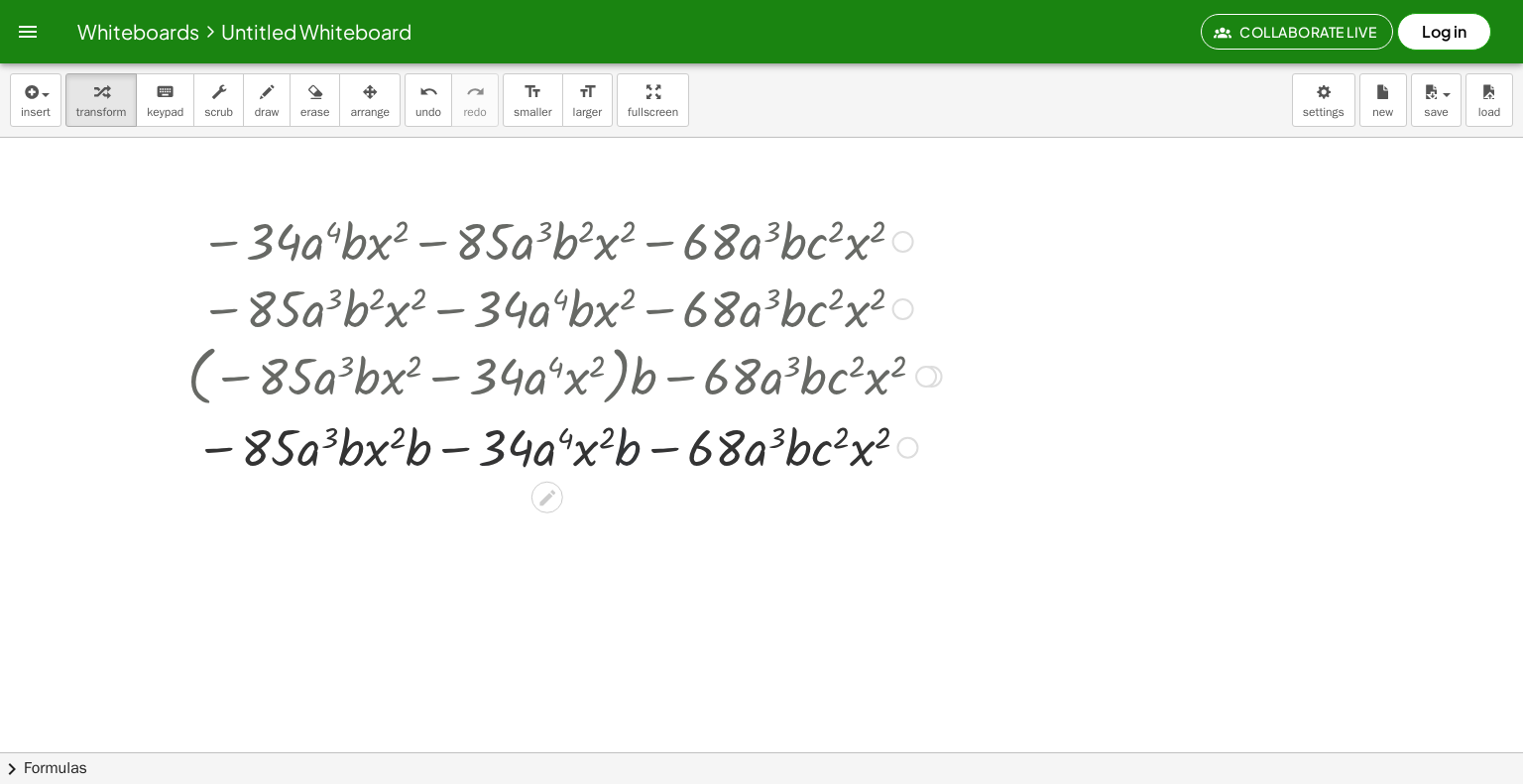 drag, startPoint x: 522, startPoint y: 449, endPoint x: 464, endPoint y: 448, distance: 58.00862 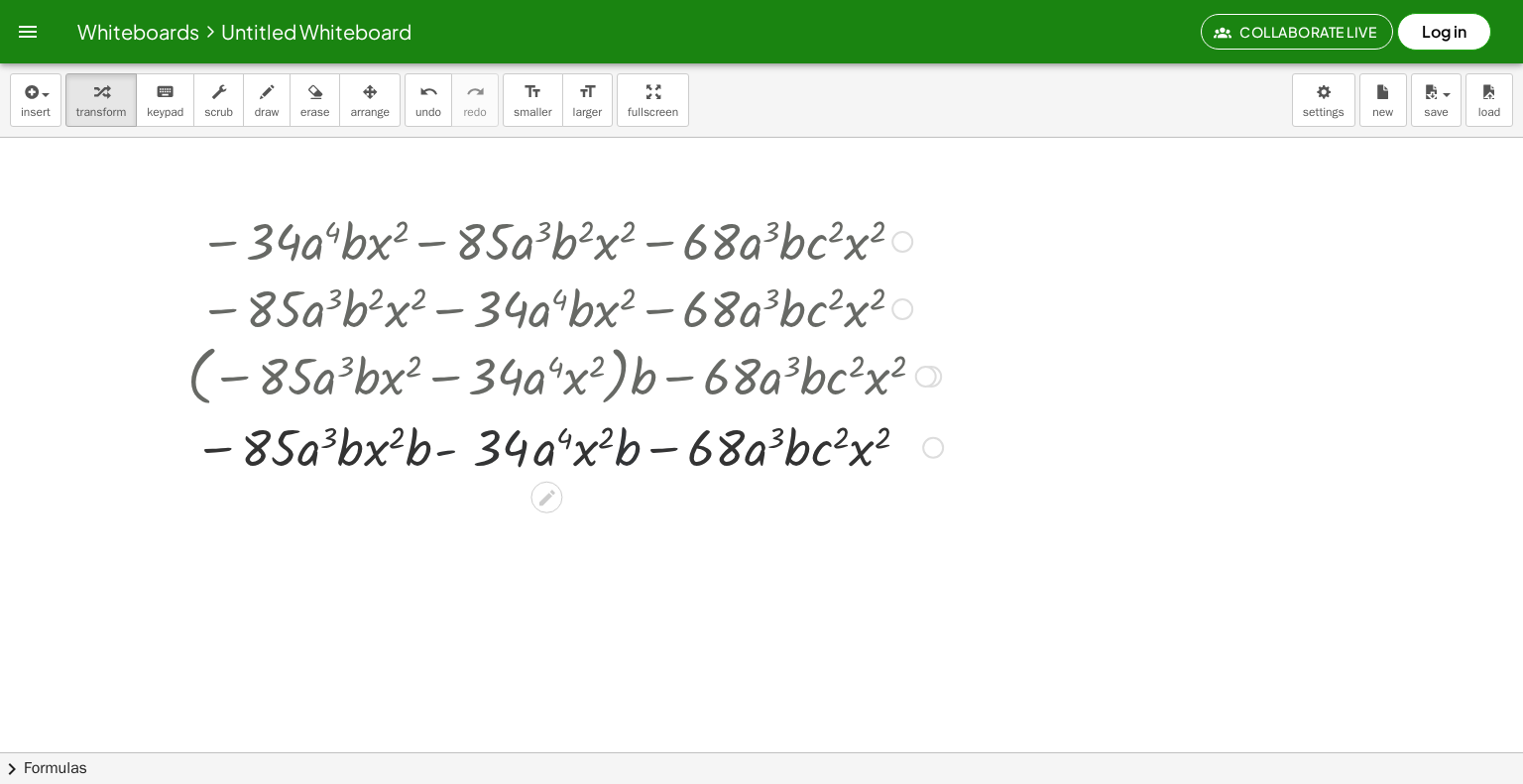 click at bounding box center [555, 446] 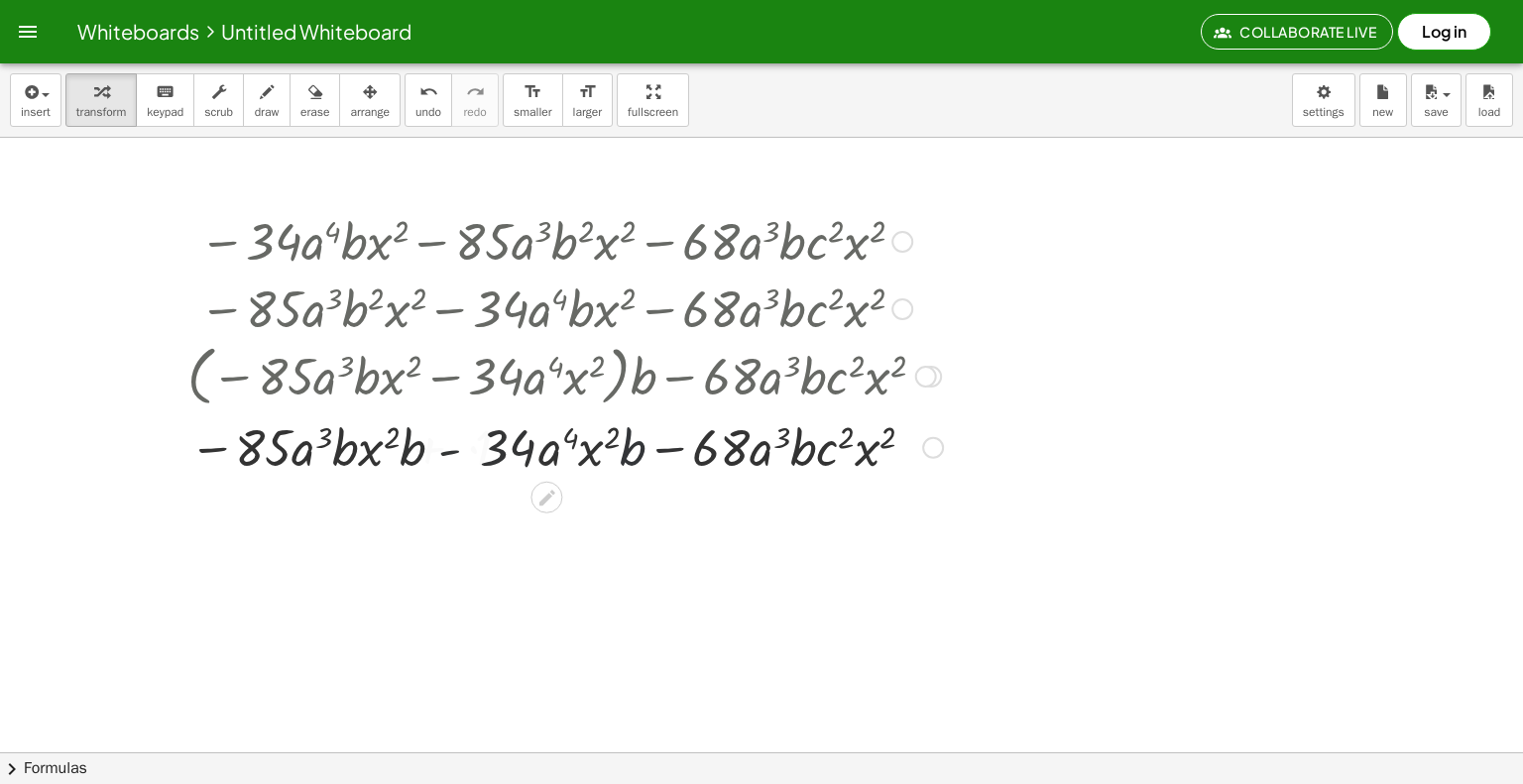 drag, startPoint x: 399, startPoint y: 455, endPoint x: 300, endPoint y: 448, distance: 99.24717 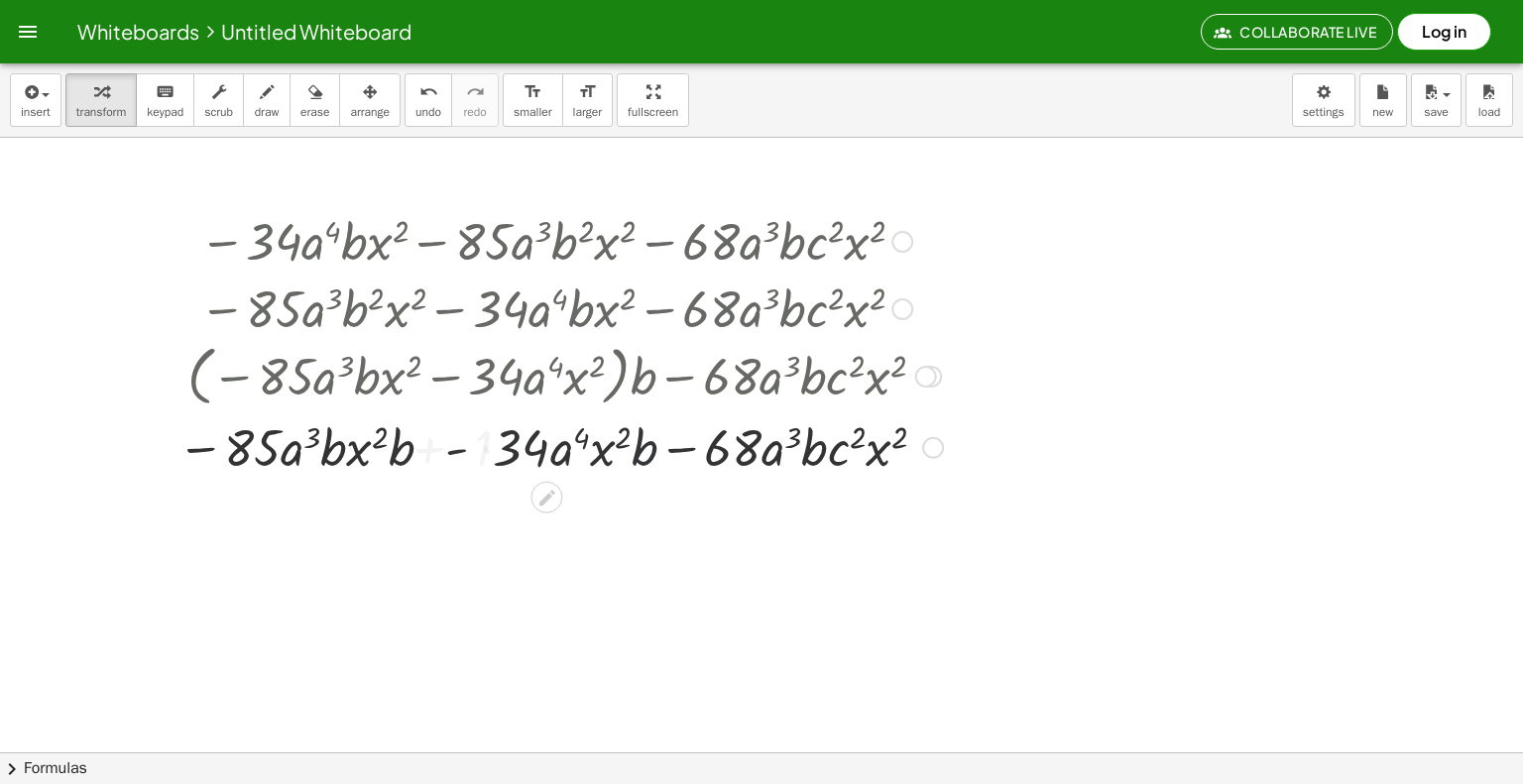 click at bounding box center [555, 446] 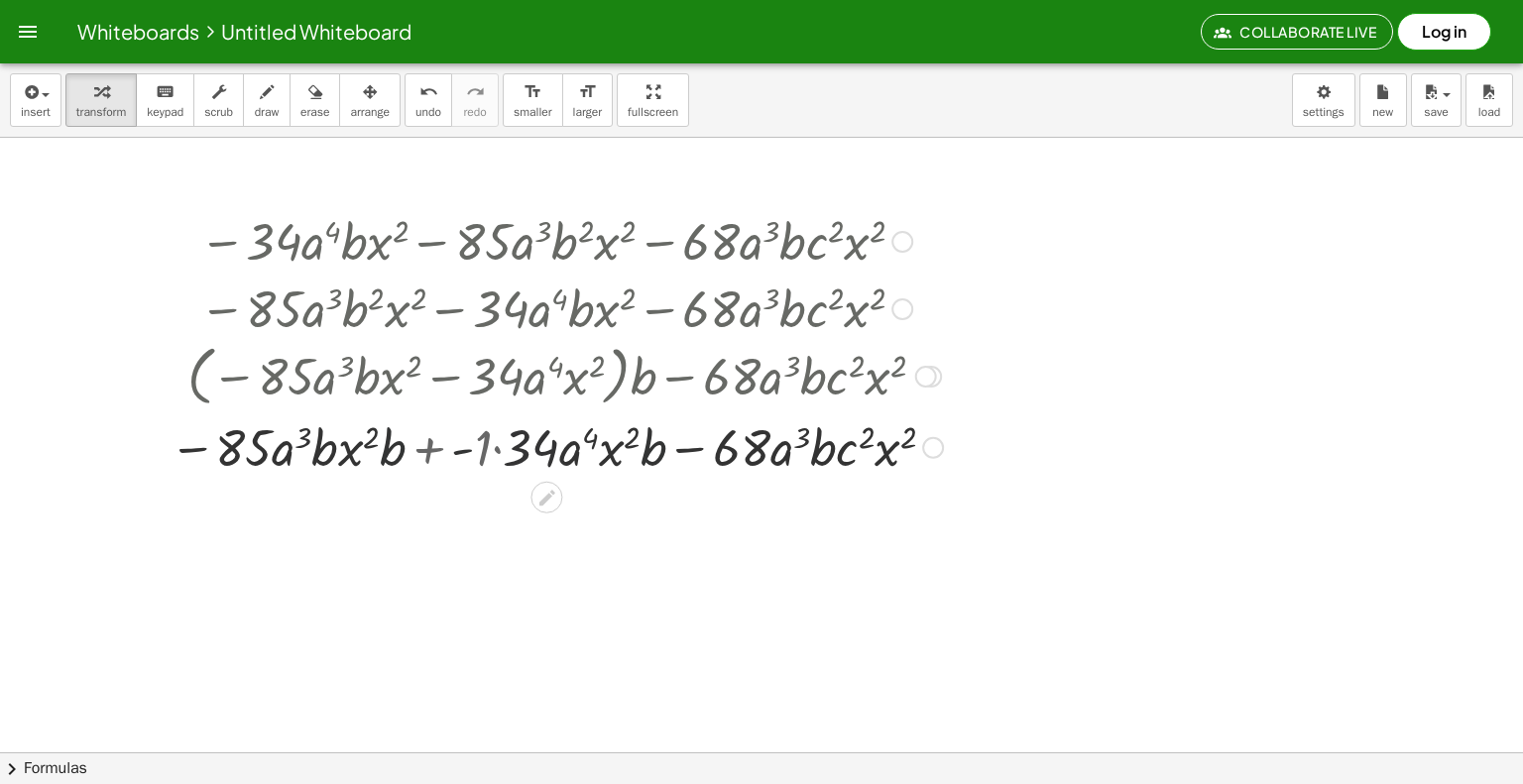 click at bounding box center [555, 446] 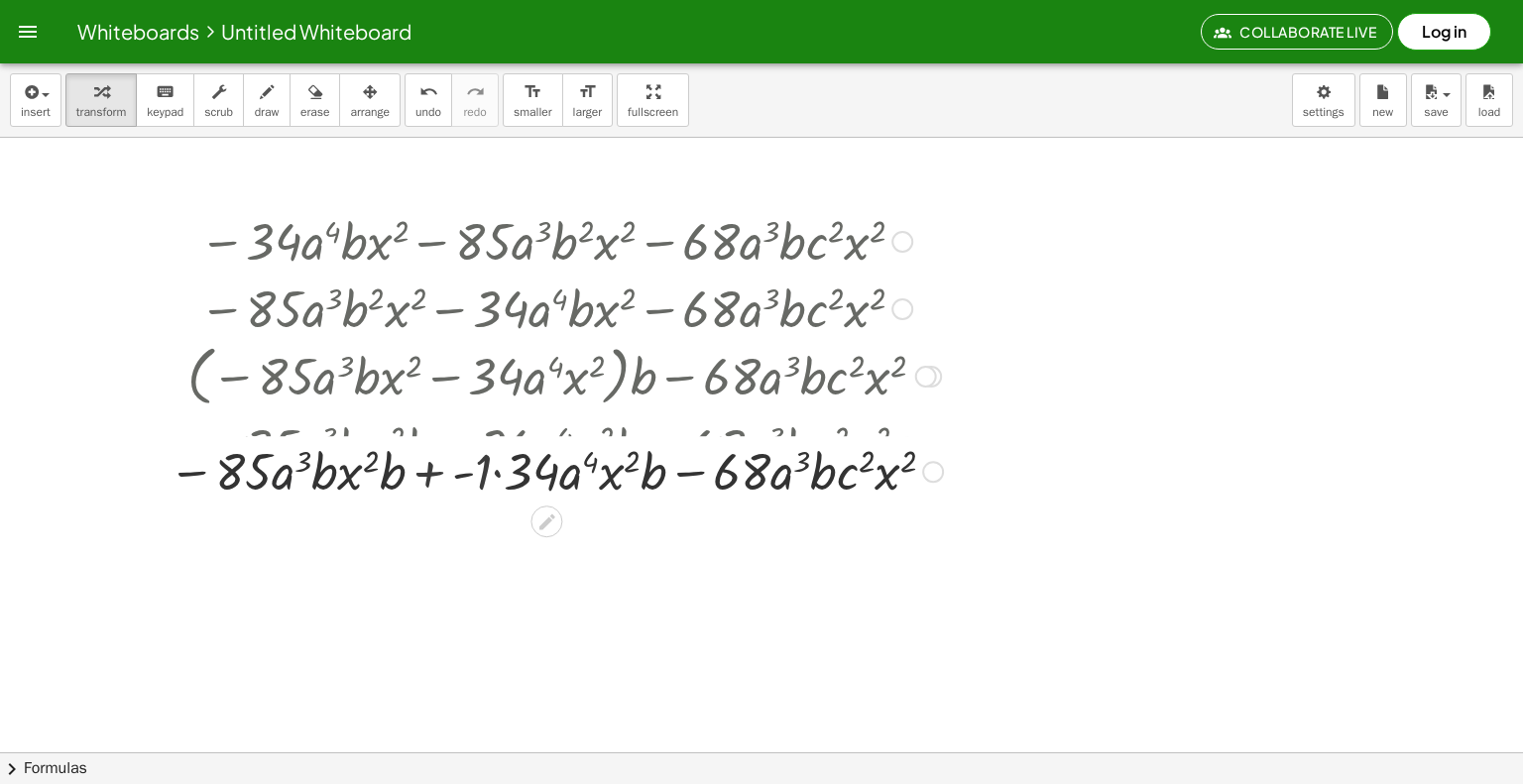 click on "− · 34 · a 4 · b · x 2 − · 85 · a 3 · b 2 · x 2 − · 68 · a 3 · b · c 2 · x 2 − · 85 · a 3 · b 2 · x 2 − · 34 · a 4 · b · x 2 − · 68 · a 3 · b · c 2 · x 2 − · 85 · a 3 · b · b · x 2 − · 34 · a 4 · b · x 2 − · 68 · a 3 · b · c 2 · x 2 + · ( − · 85 · a 3 · b · x 2 − · 34 · a 4 · x 2 ) · b − · 68 · a 3 · b · c 2 · x 2 − · 85 · a 3 · b · x 2 · b − · 34 · a 4 · x 2 · b − · 68 · a 3 · b · c 2 · x 2 - 34 a 4 x 2 85 a 3 x 2 − · 68 · a 3 · b · c 2 · x 2 b − · · · · · b · · · · b + · 1" at bounding box center [546, 242] 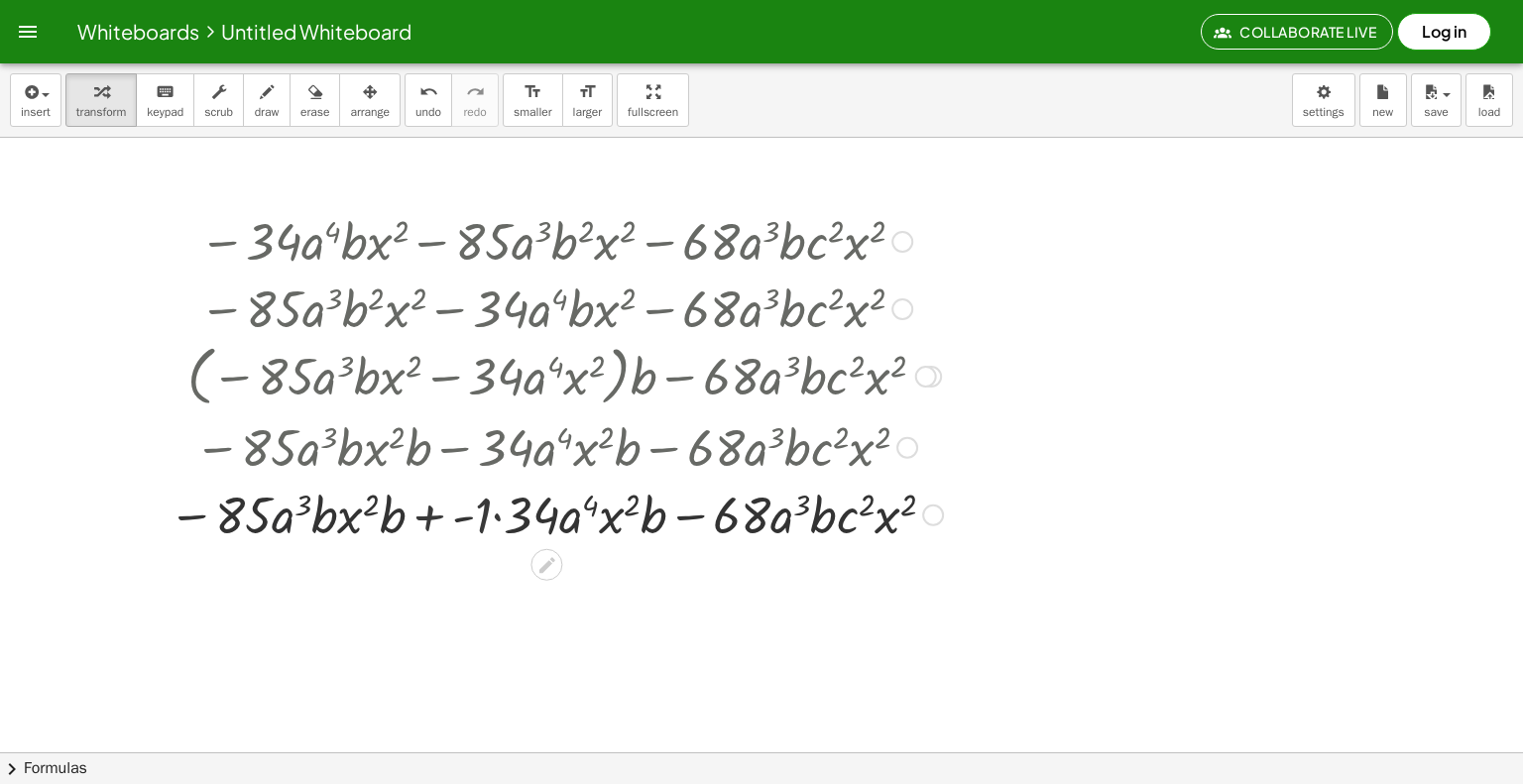 click at bounding box center (555, 513) 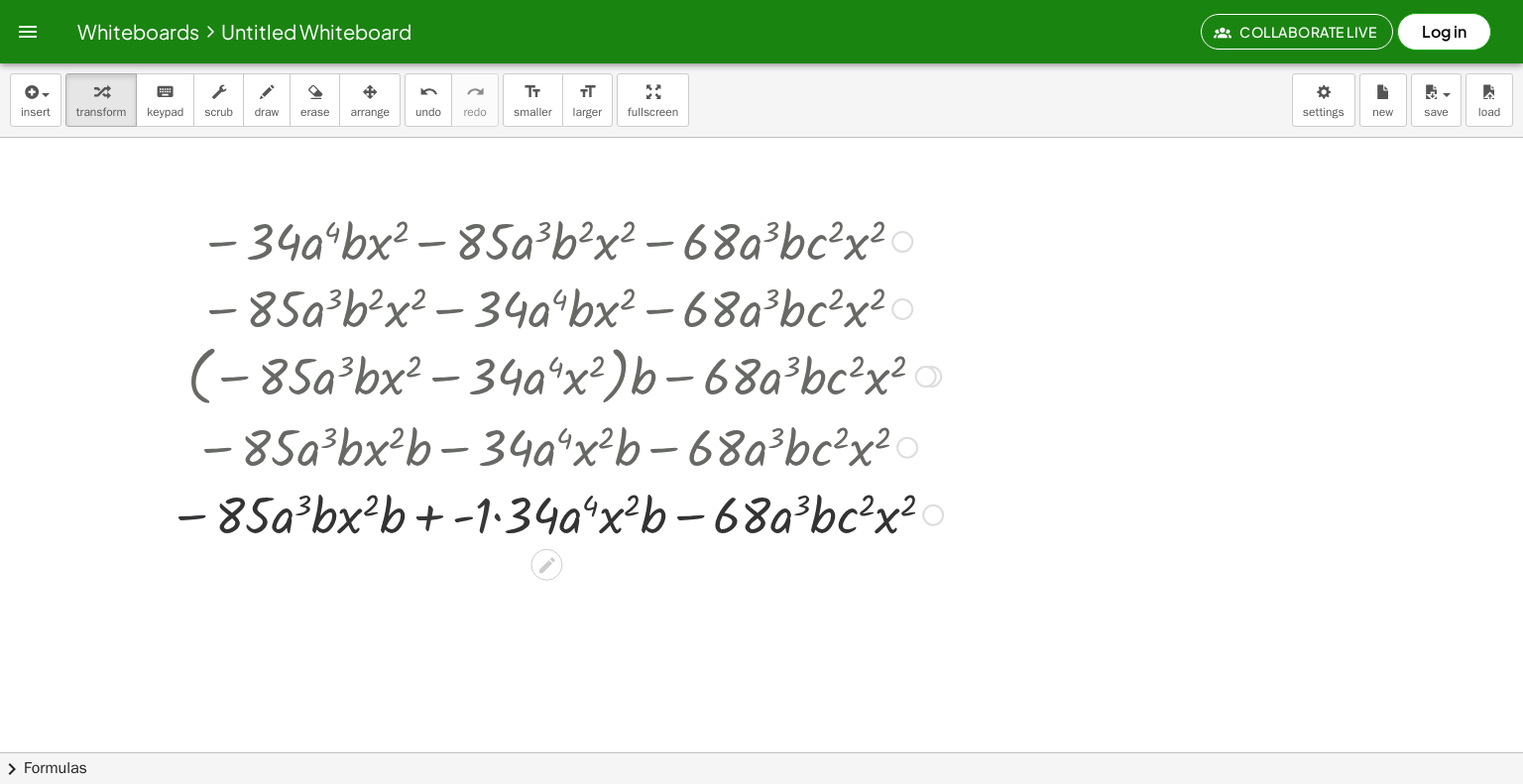 click at bounding box center [555, 513] 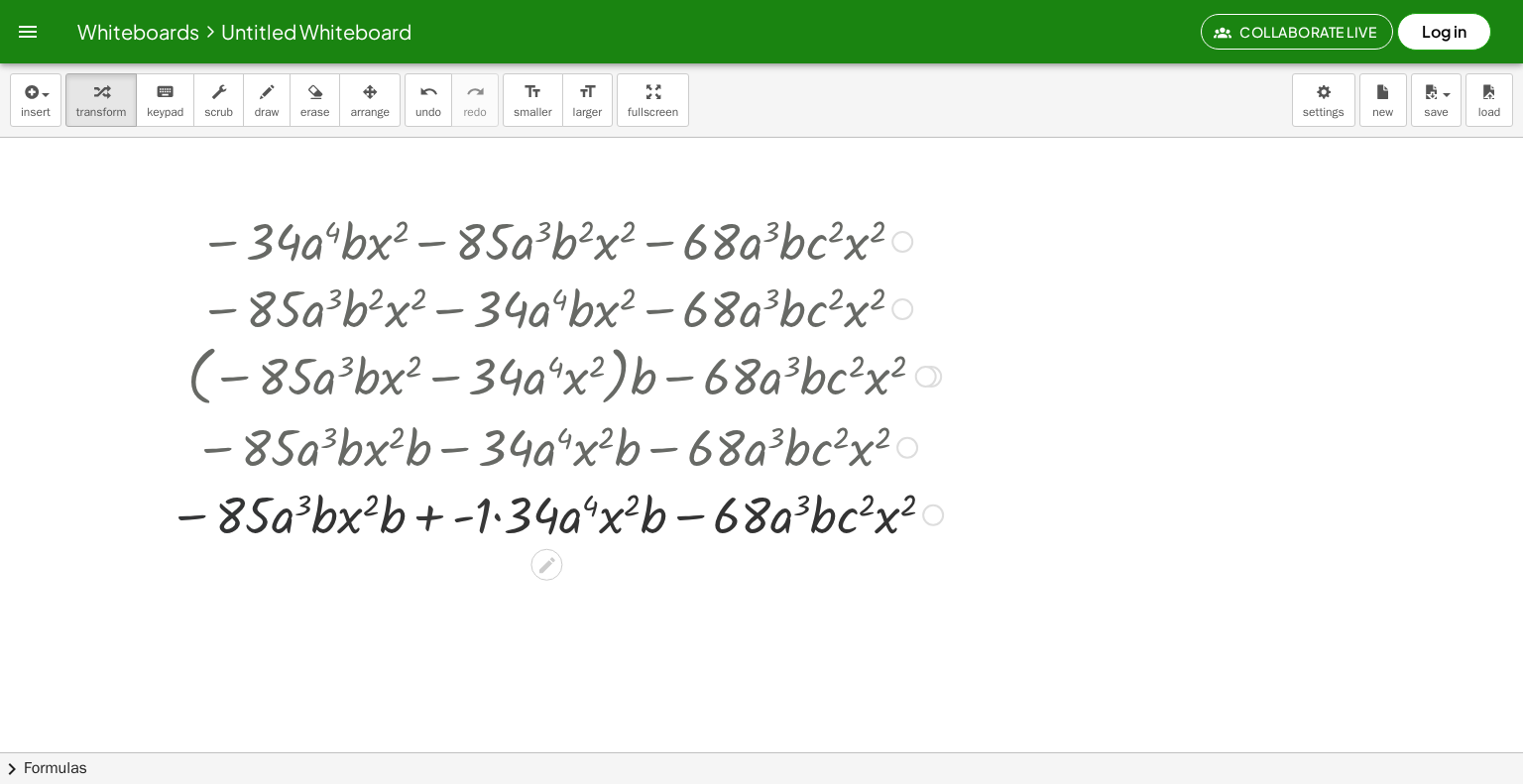 drag, startPoint x: 256, startPoint y: 526, endPoint x: 288, endPoint y: 525, distance: 32.01562 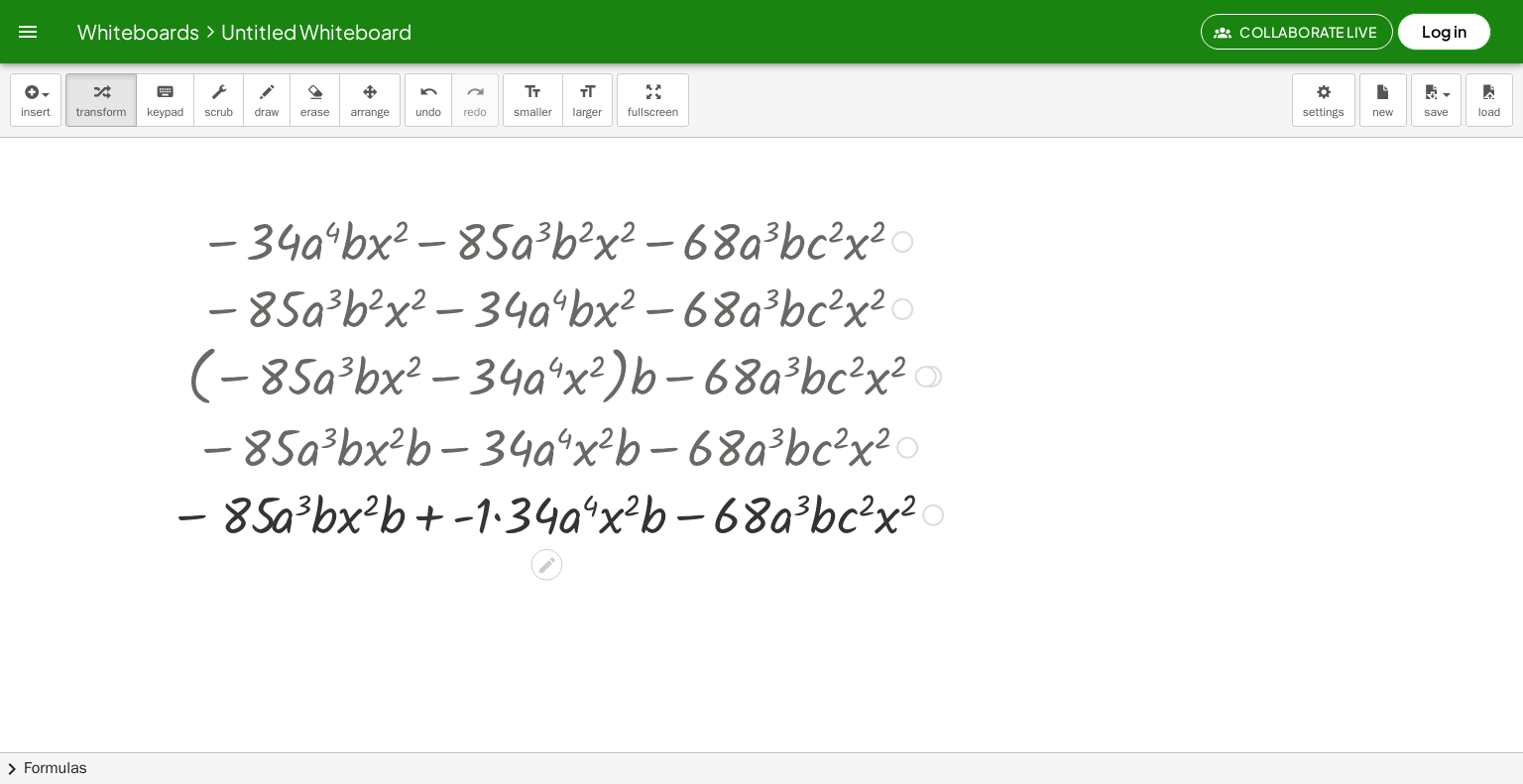 drag, startPoint x: 288, startPoint y: 525, endPoint x: 305, endPoint y: 525, distance: 17 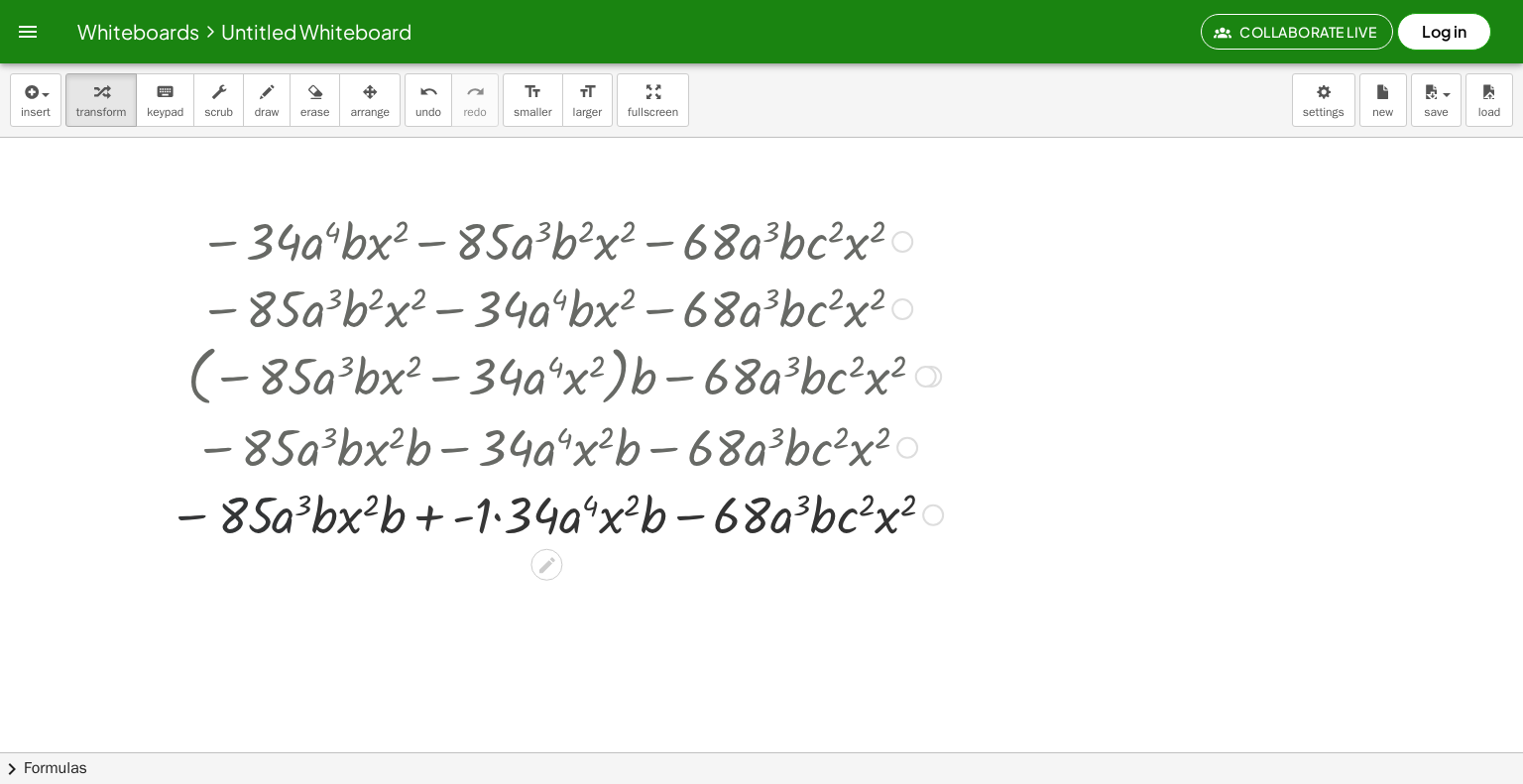 click at bounding box center (555, 513) 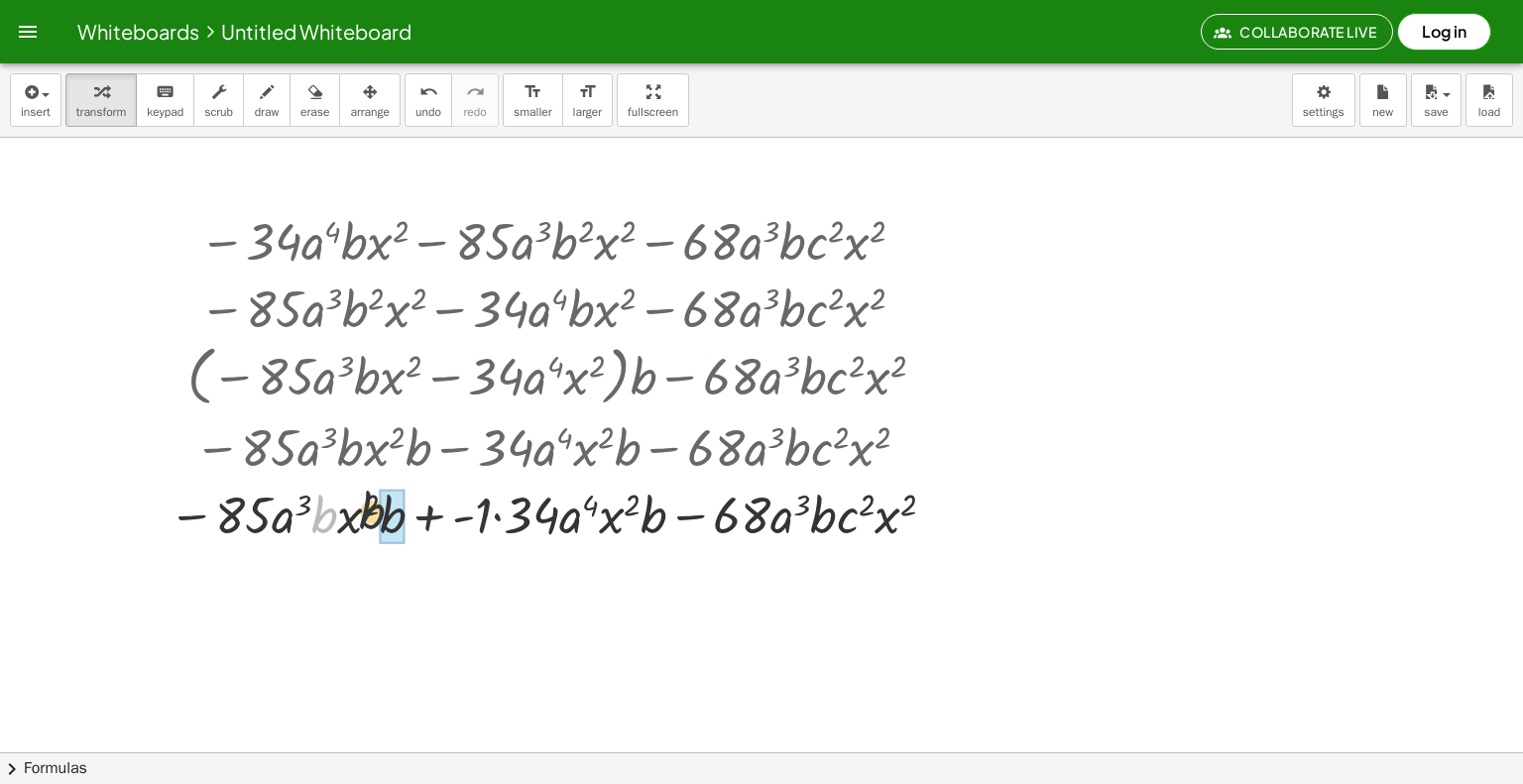 drag, startPoint x: 355, startPoint y: 525, endPoint x: 433, endPoint y: 522, distance: 78.05767 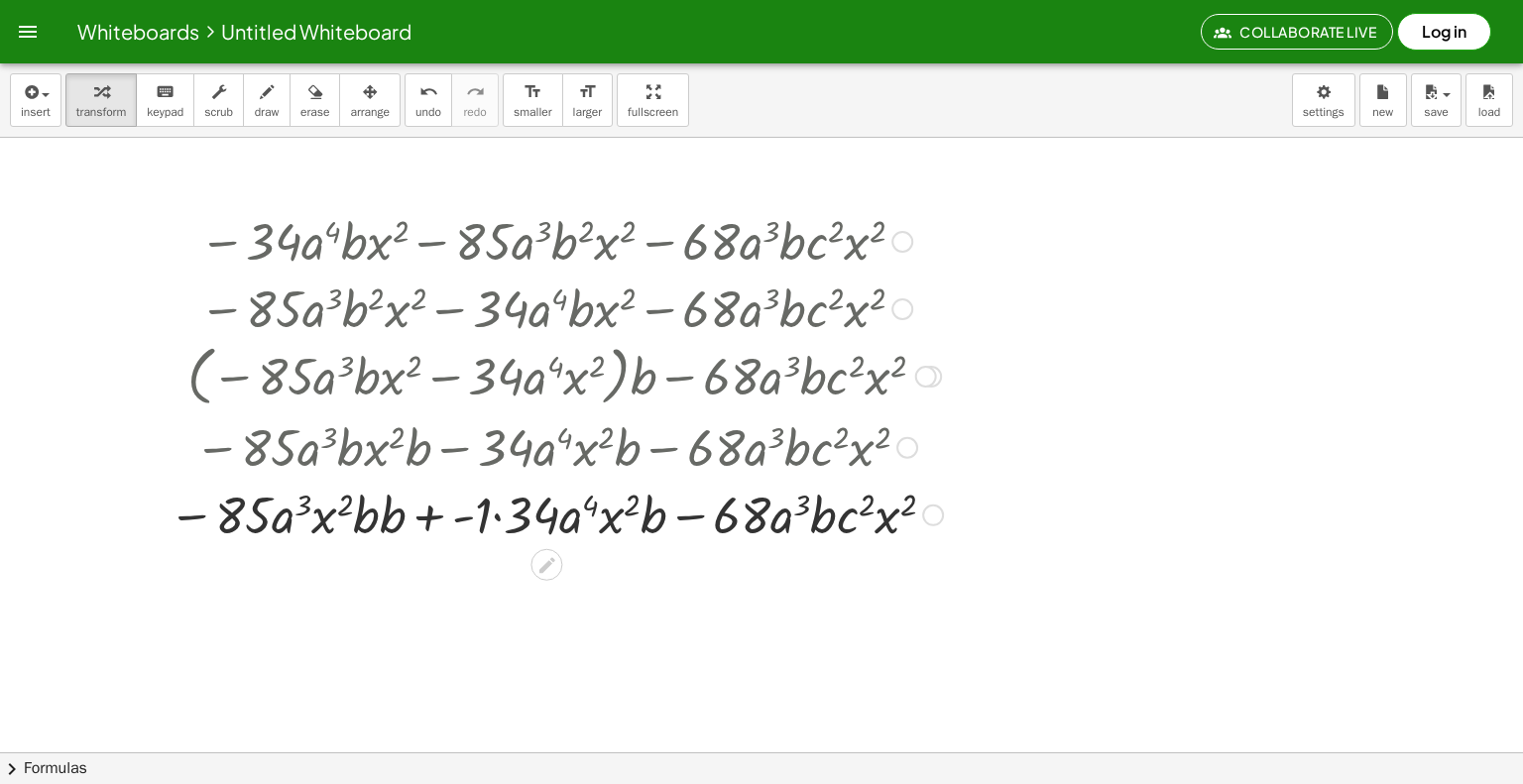 click on "− · 34 · a 4 · b · x 2 − · 85 · a 3 · b 2 · x 2 − · 68 · a 3 · b · c 2 · x 2 − · 85 · a 3 · b 2 · x 2 − · 34 · a 4 · b · x 2 − · 68 · a 3 · b · c 2 · x 2 − · 85 · a 3 · b · b · x 2 − · 34 · a 4 · b · x 2 − · 68 · a 3 · b · c 2 · x 2 + · ( − · 85 · a 3 · b · x 2 − · 34 · a 4 · x 2 ) · b − · 68 · a 3 · b · c 2 · x 2 − · 85 · a 3 · b · x 2 · b − · 34 · a 4 · x 2 · b − · 68 · a 3 · b · c 2 · x 2 − · 85 · a 3 · b · x 2 · b + · - 1 · 34 · a 4 · x 2 · b − · 68 · a 3 · b · c 2 · x 2 - 34 a 4 x 2 85 a 3 x 2 − · 68 · a 3 · b · c 2 · x 2 b − · · · · · b · · · · b + · 1" at bounding box center [546, 242] 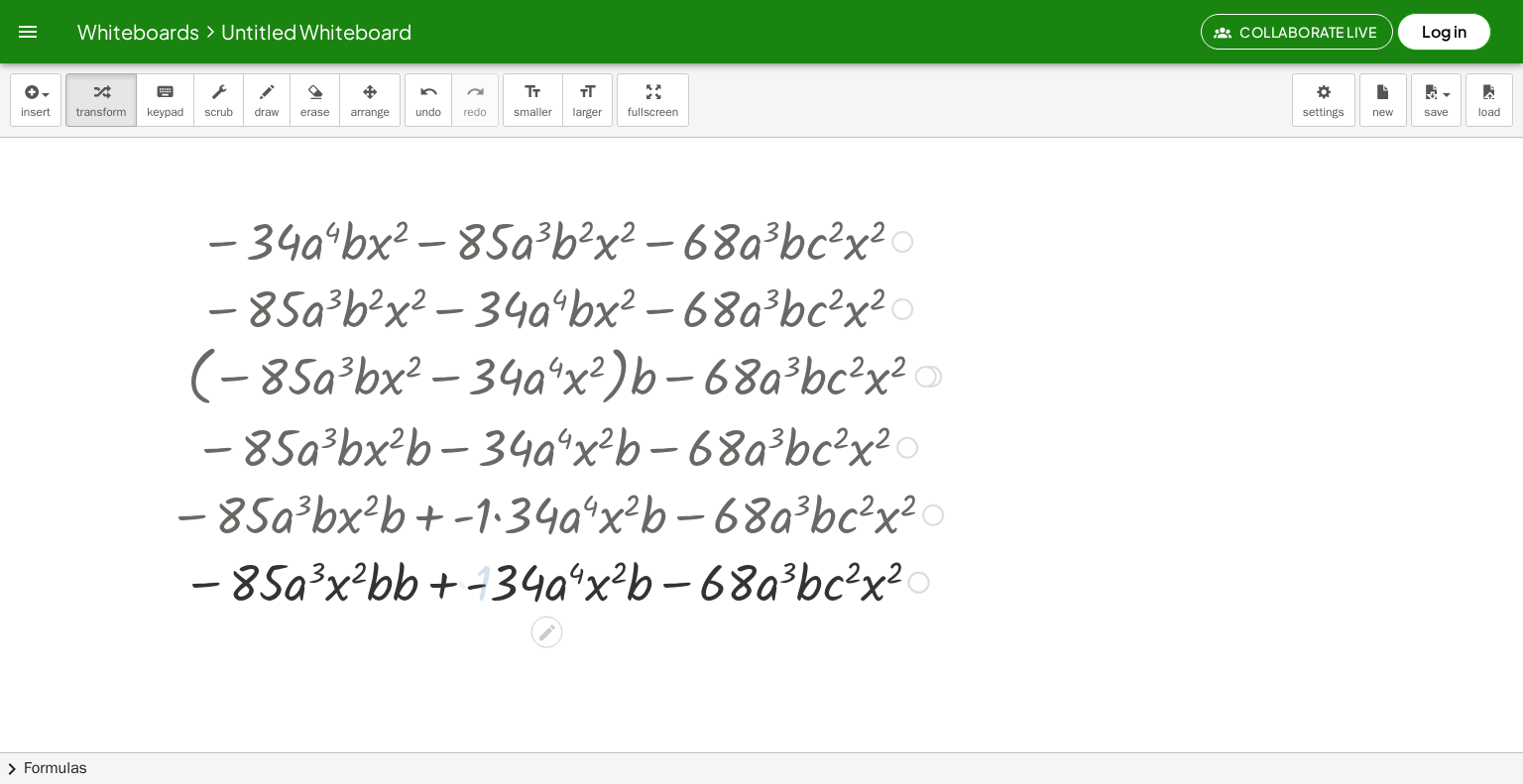 click at bounding box center (555, 581) 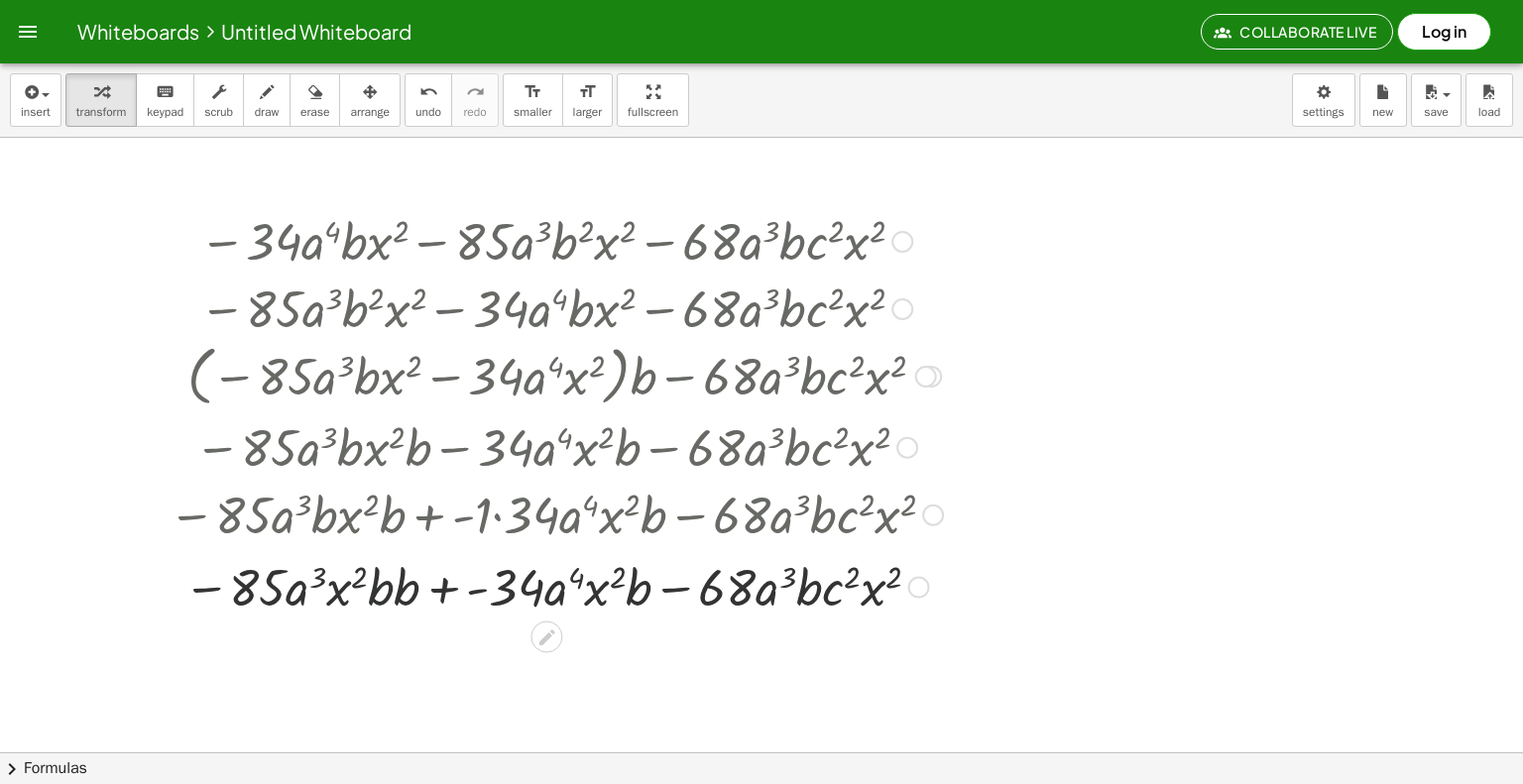 click on "− · 34 · a 4 · b · x 2 − · 85 · a 3 · b 2 · x 2 − · 68 · a 3 · b · c 2 · x 2 − · 85 · a 3 · b 2 · x 2 − · 34 · a 4 · b · x 2 − · 68 · a 3 · b · c 2 · x 2 − · 85 · a 3 · b · b · x 2 − · 34 · a 4 · b · x 2 − · 68 · a 3 · b · c 2 · x 2 + · ( − · 85 · a 3 · b · x 2 − · 34 · a 4 · x 2 ) · b − · 68 · a 3 · b · c 2 · x 2 − · 85 · a 3 · b · x 2 · b − · 34 · a 4 · x 2 · b − · 68 · a 3 · b · c 2 · x 2 − · 85 · a 3 · b · x 2 · b + · - 1 · 34 · a 4 · x 2 · b − · 68 · a 3 · b · c 2 · x 2 − · 85 · a 3 · x 2 · b · b + · - 1 · 34 · a 4 · x 2 · b − · 68 · a 3 · b · c 2 · x 2 - 34 a 4 x 2 85 a 3 x 2 − · 68 · a 3 · b · c 2 · x 2 b − · · · · · b · · · · b +" at bounding box center [546, 242] 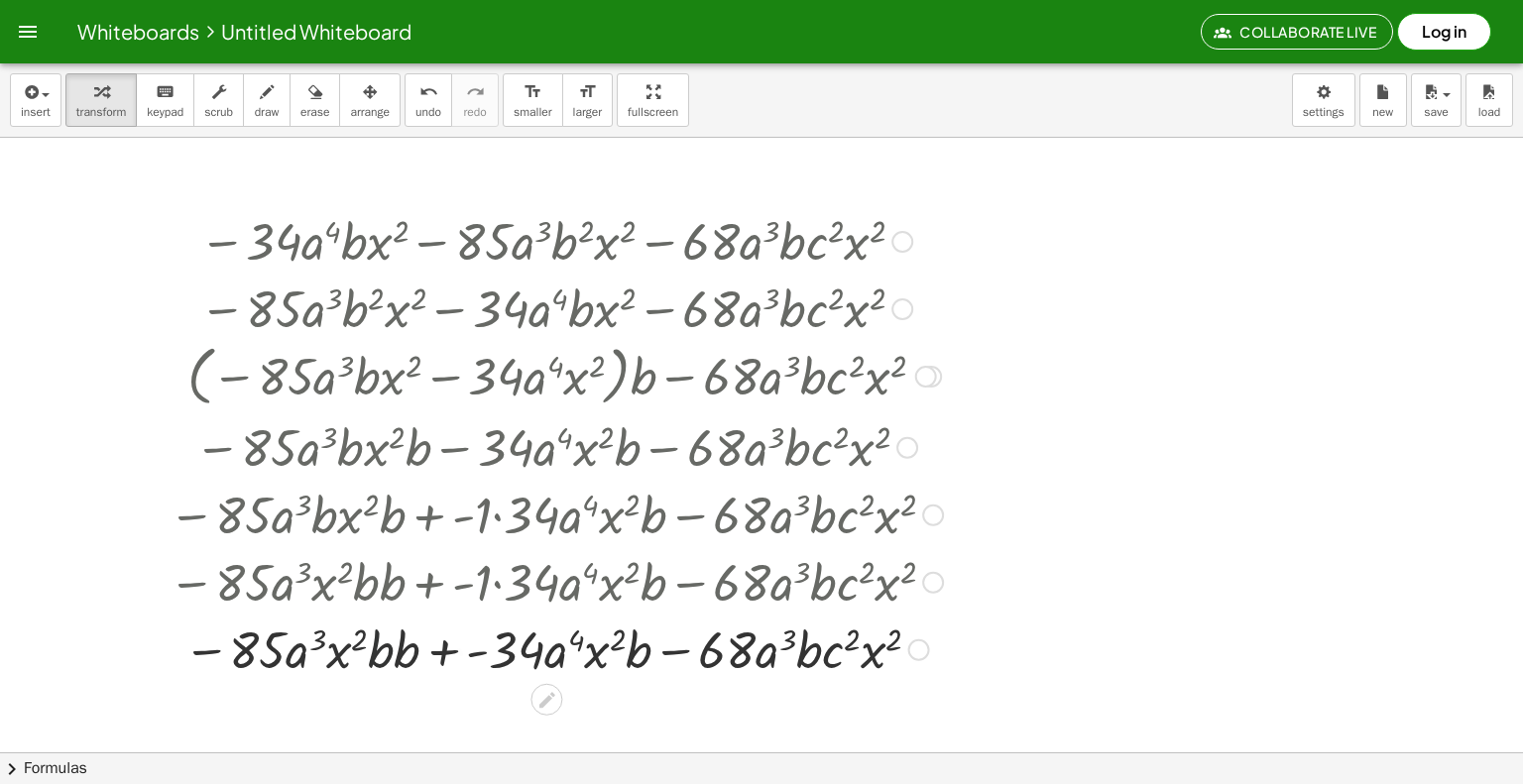 click at bounding box center (555, 648) 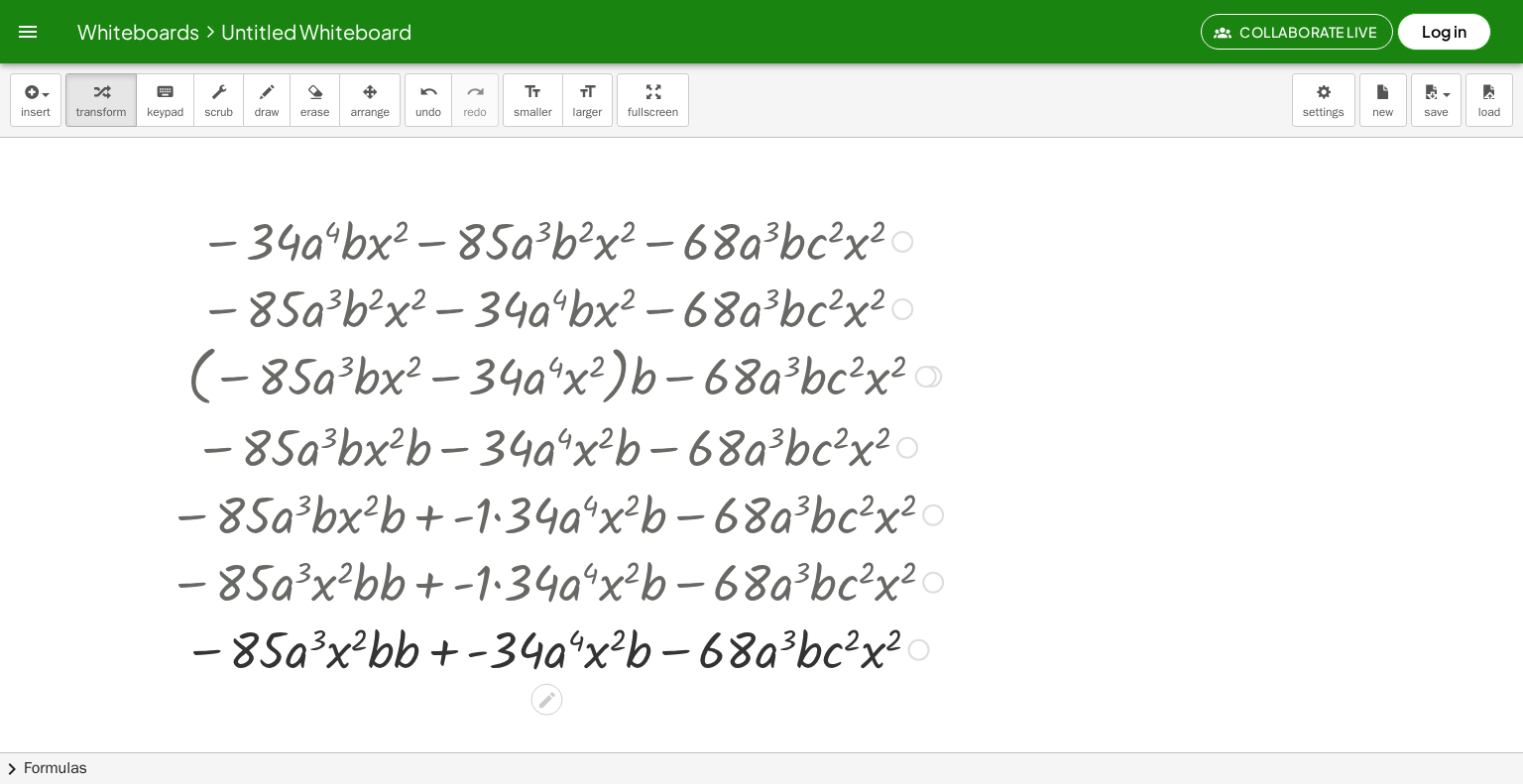 click at bounding box center (555, 648) 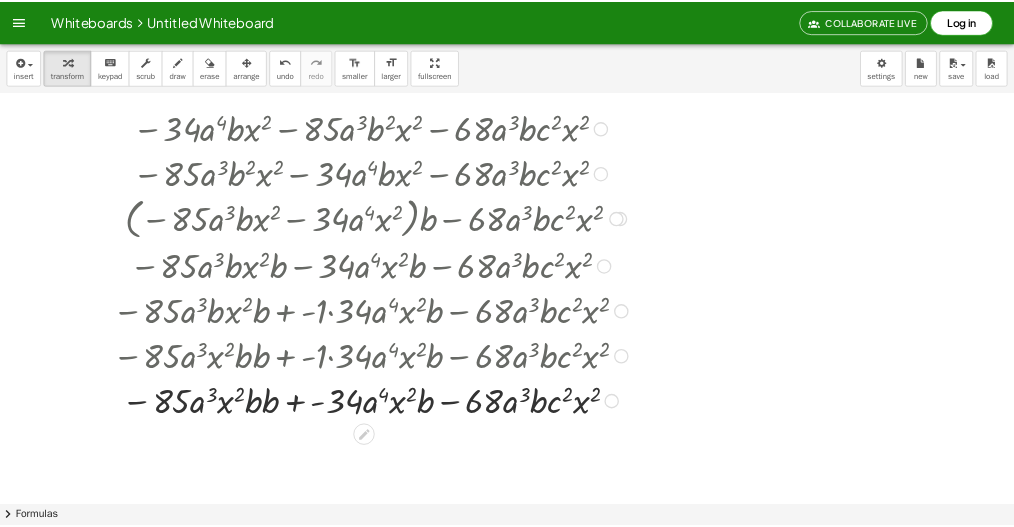 scroll, scrollTop: 100, scrollLeft: 0, axis: vertical 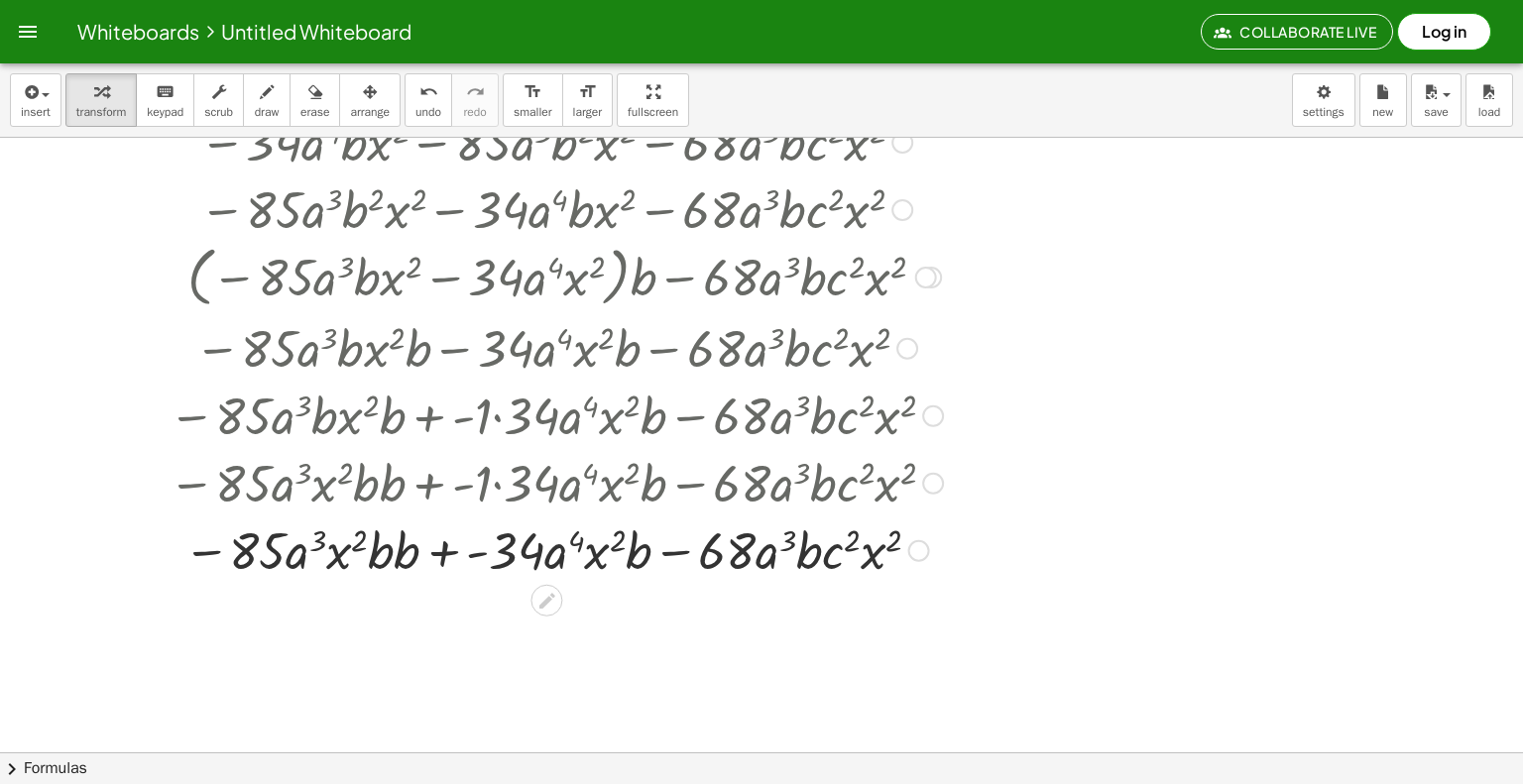 click at bounding box center (555, 549) 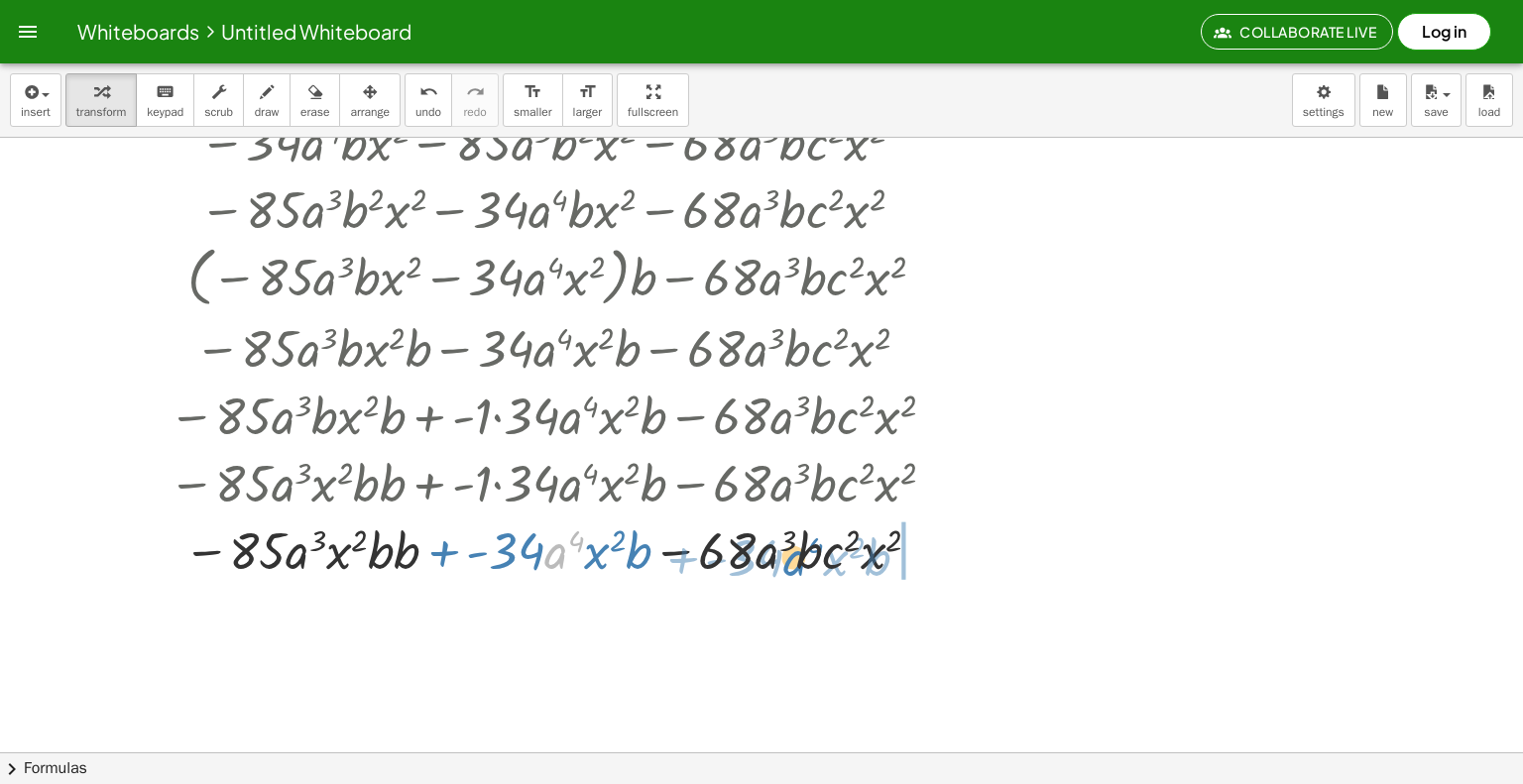drag, startPoint x: 566, startPoint y: 555, endPoint x: 805, endPoint y: 562, distance: 239.10249 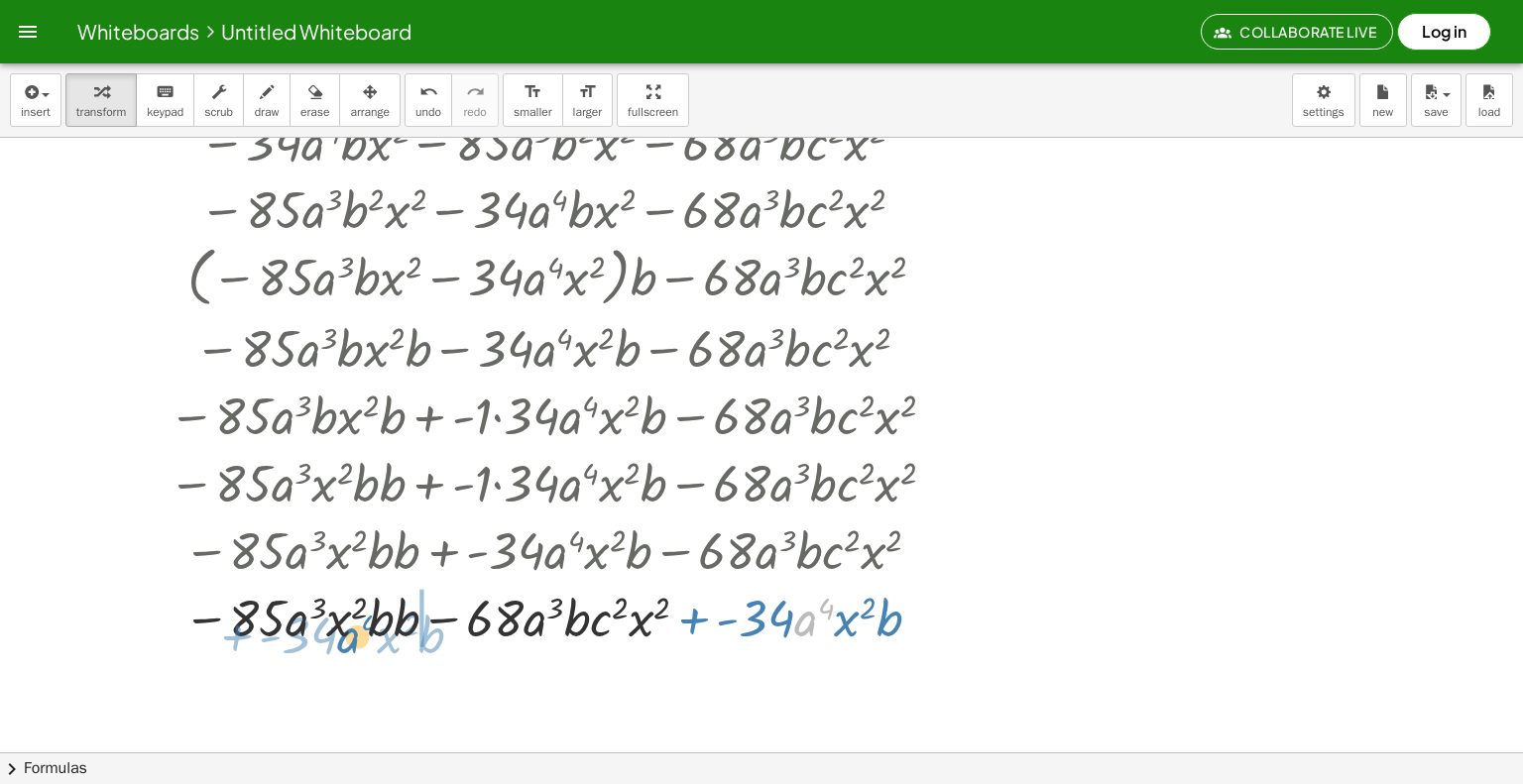 drag, startPoint x: 800, startPoint y: 557, endPoint x: 386, endPoint y: 559, distance: 414.0048 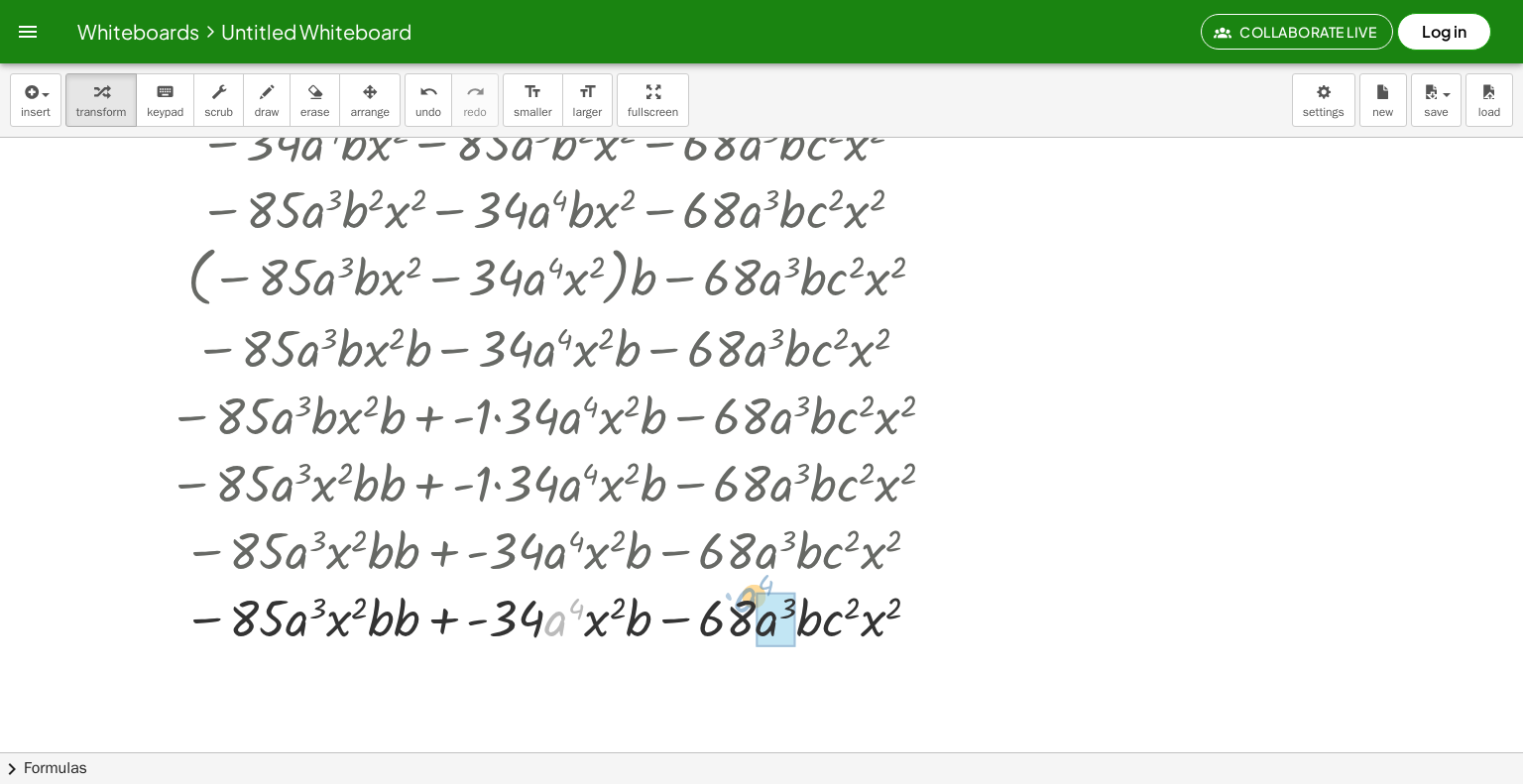 drag, startPoint x: 554, startPoint y: 634, endPoint x: 749, endPoint y: 612, distance: 196.2371 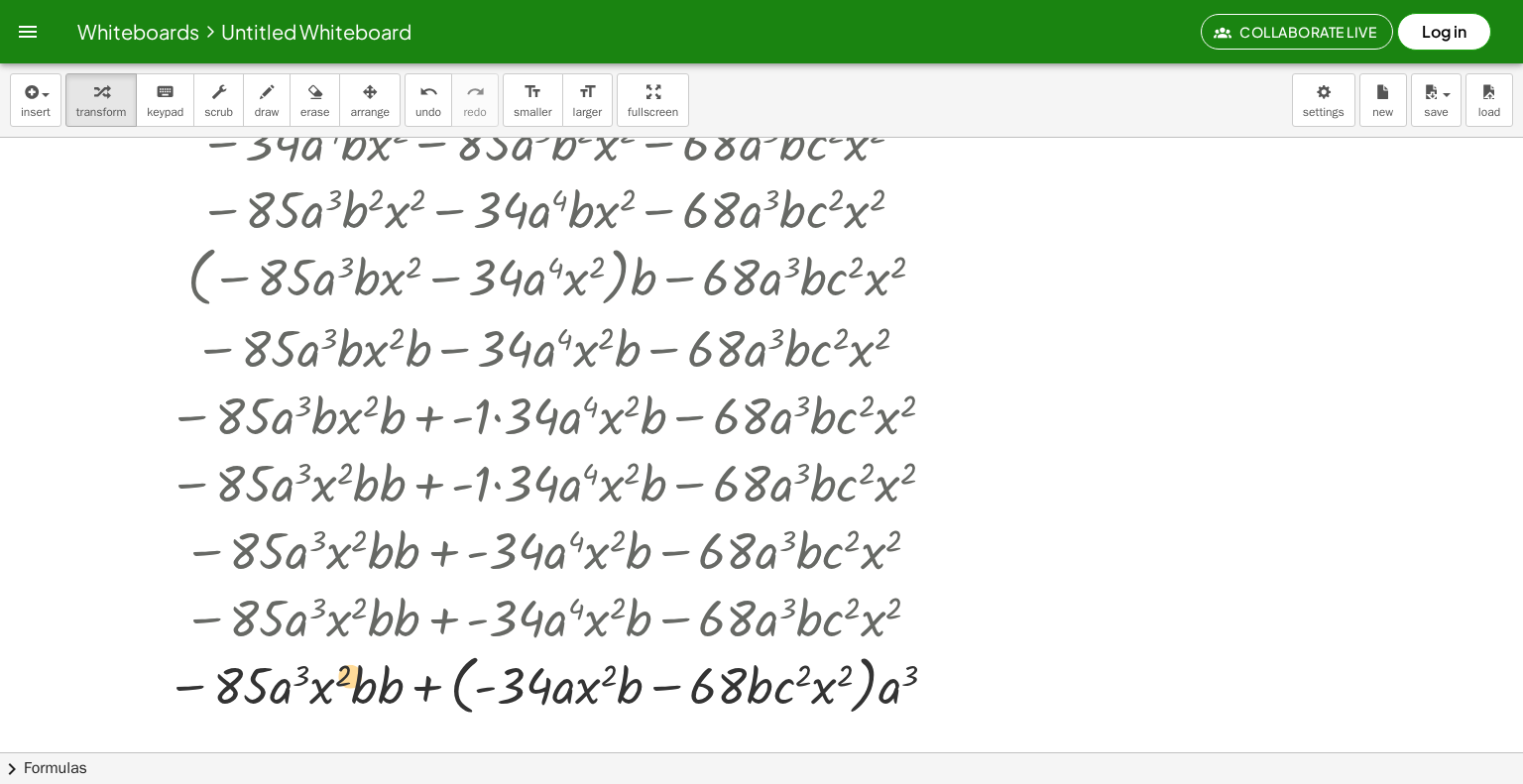 drag, startPoint x: 759, startPoint y: 699, endPoint x: 508, endPoint y: 680, distance: 251.7181 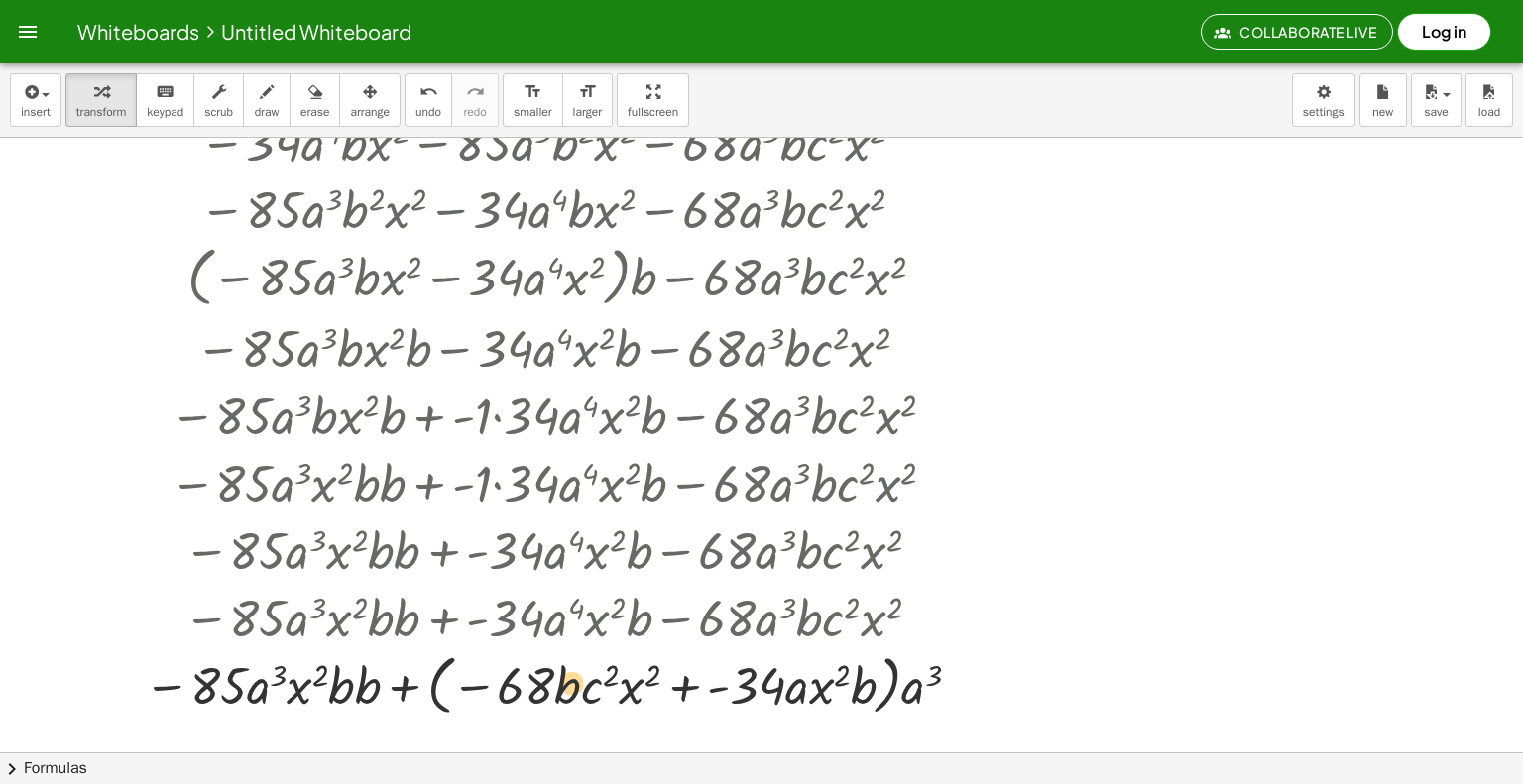 drag, startPoint x: 342, startPoint y: 694, endPoint x: 606, endPoint y: 637, distance: 270.0833 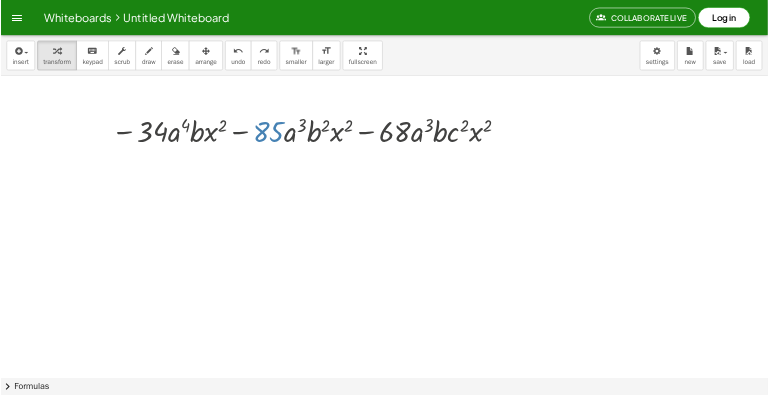 scroll, scrollTop: 0, scrollLeft: 0, axis: both 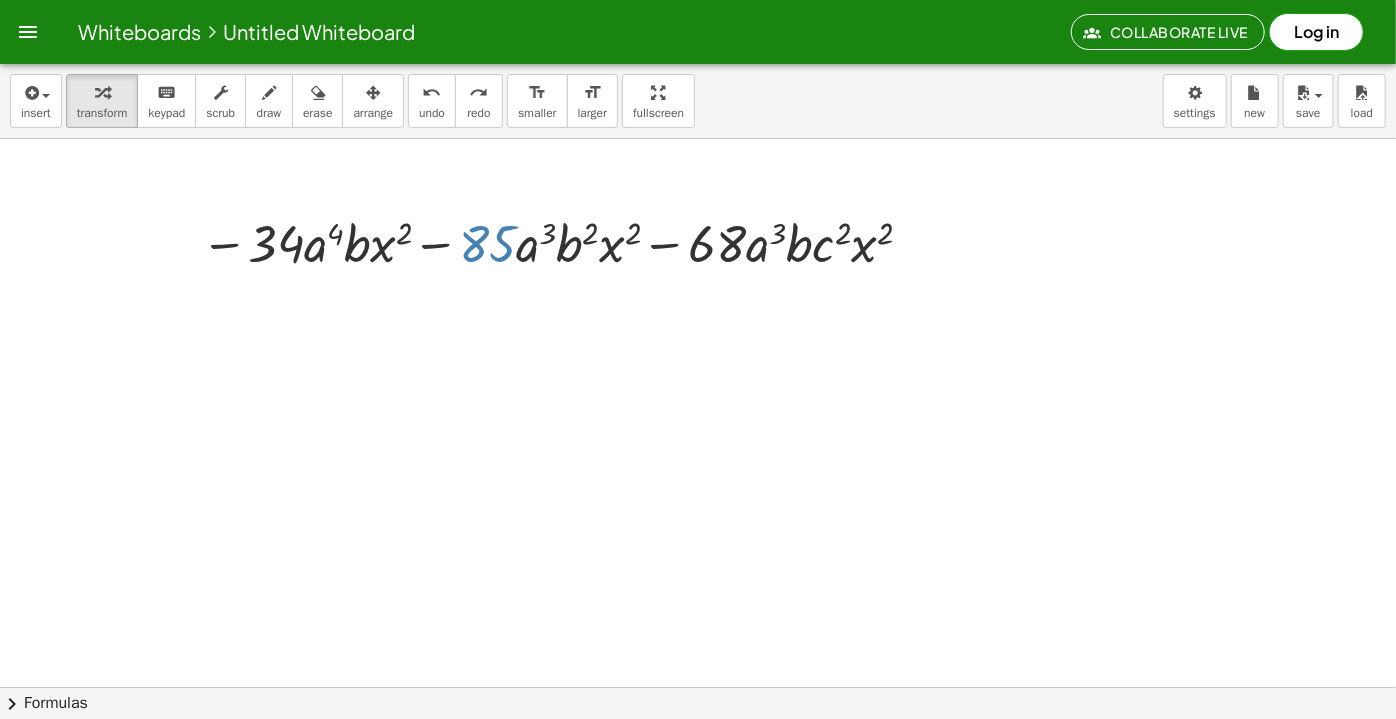click at bounding box center [698, 687] 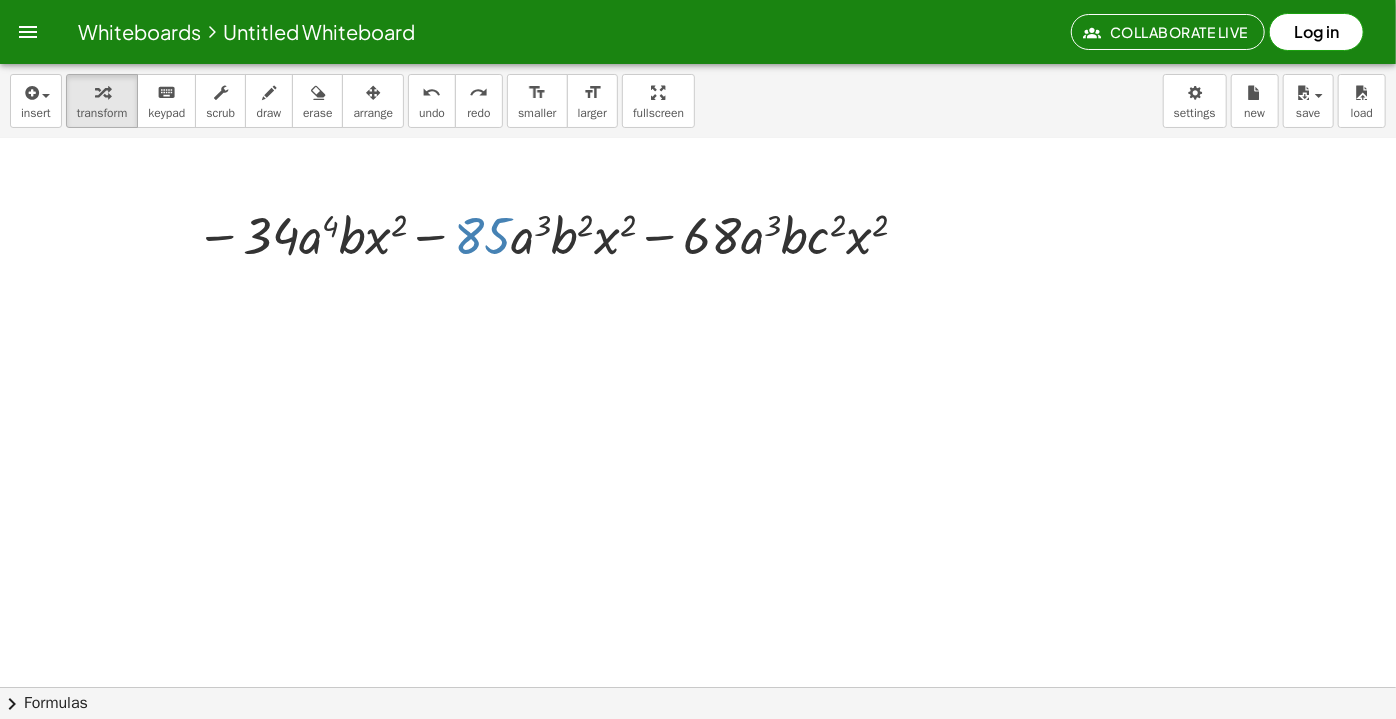 scroll, scrollTop: 0, scrollLeft: 0, axis: both 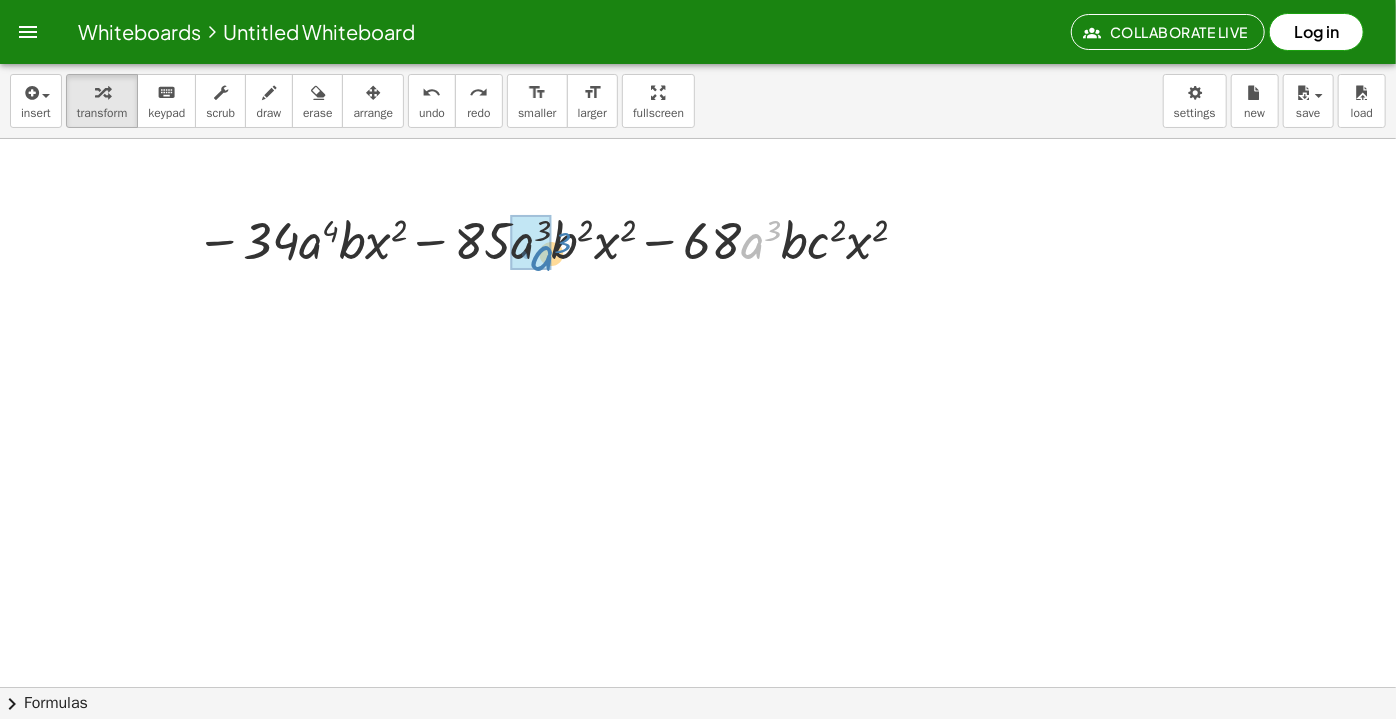 drag, startPoint x: 757, startPoint y: 254, endPoint x: 530, endPoint y: 271, distance: 227.63568 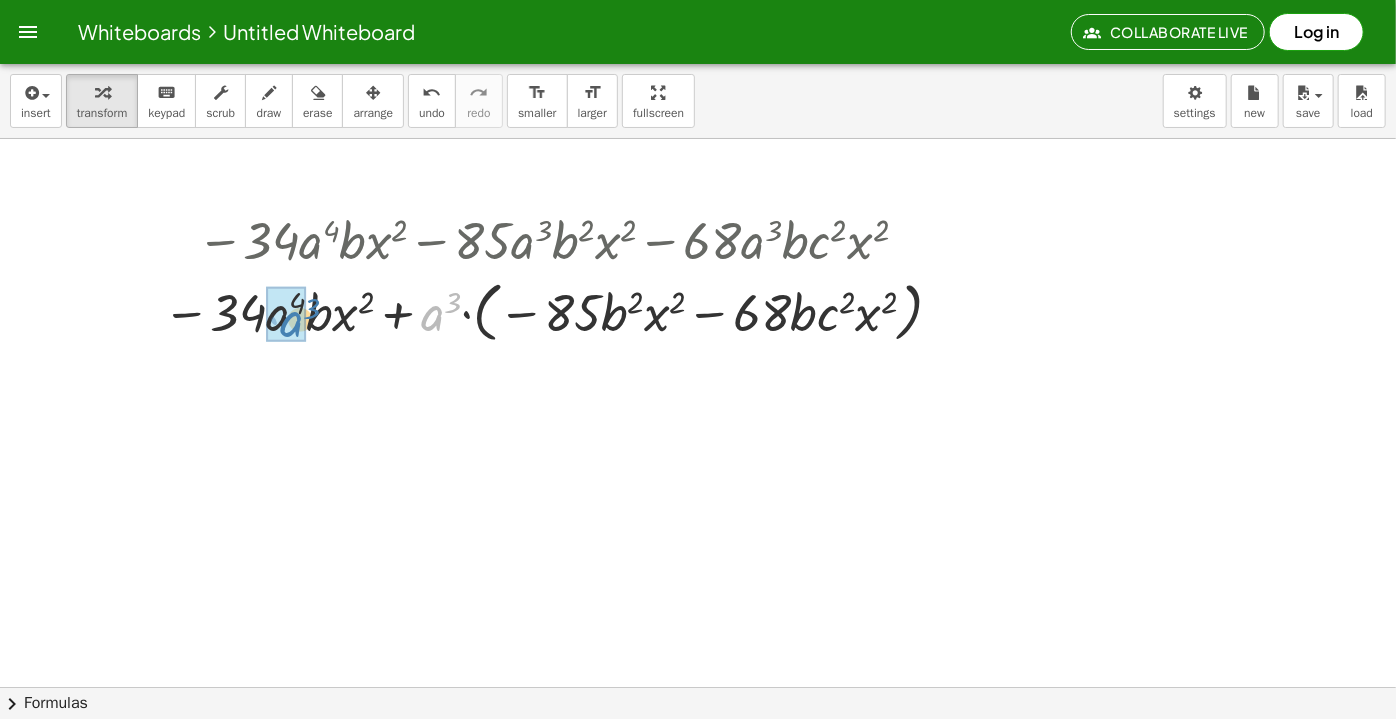 drag, startPoint x: 429, startPoint y: 315, endPoint x: 270, endPoint y: 316, distance: 159.00314 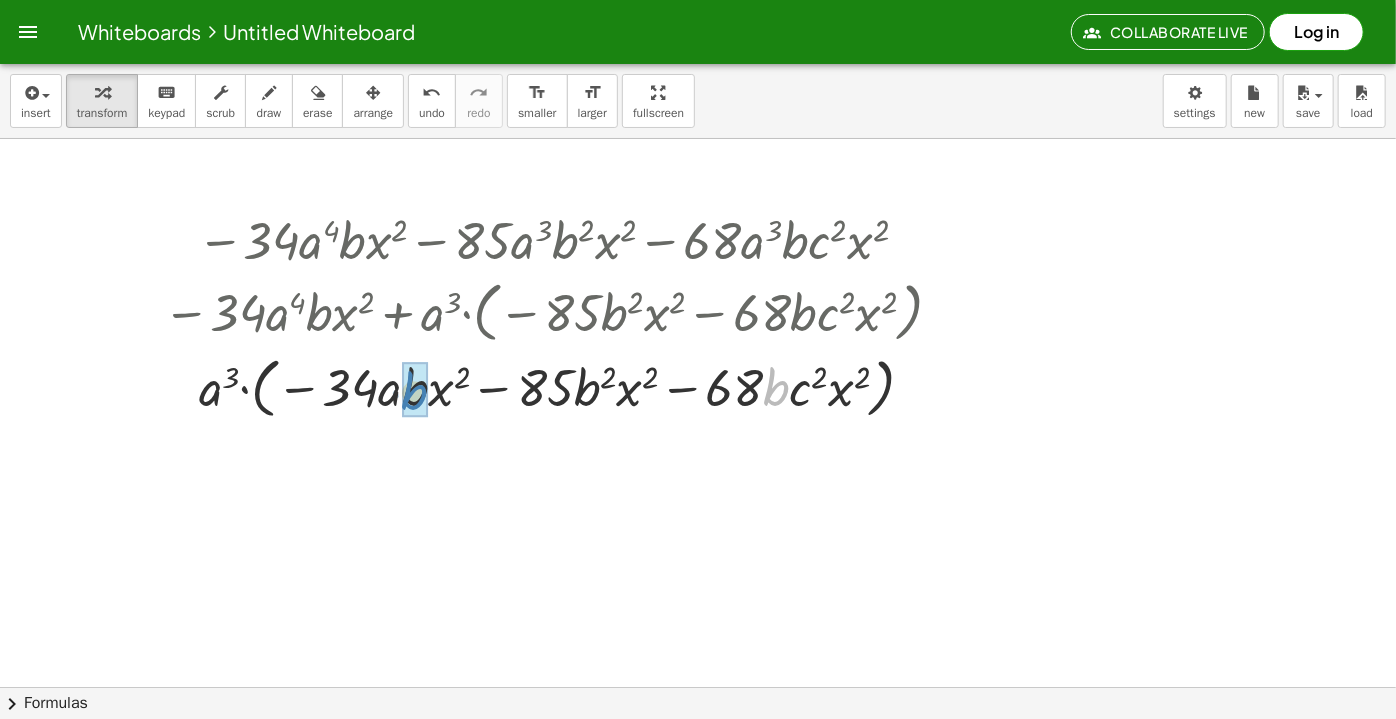 drag, startPoint x: 774, startPoint y: 394, endPoint x: 413, endPoint y: 397, distance: 361.01245 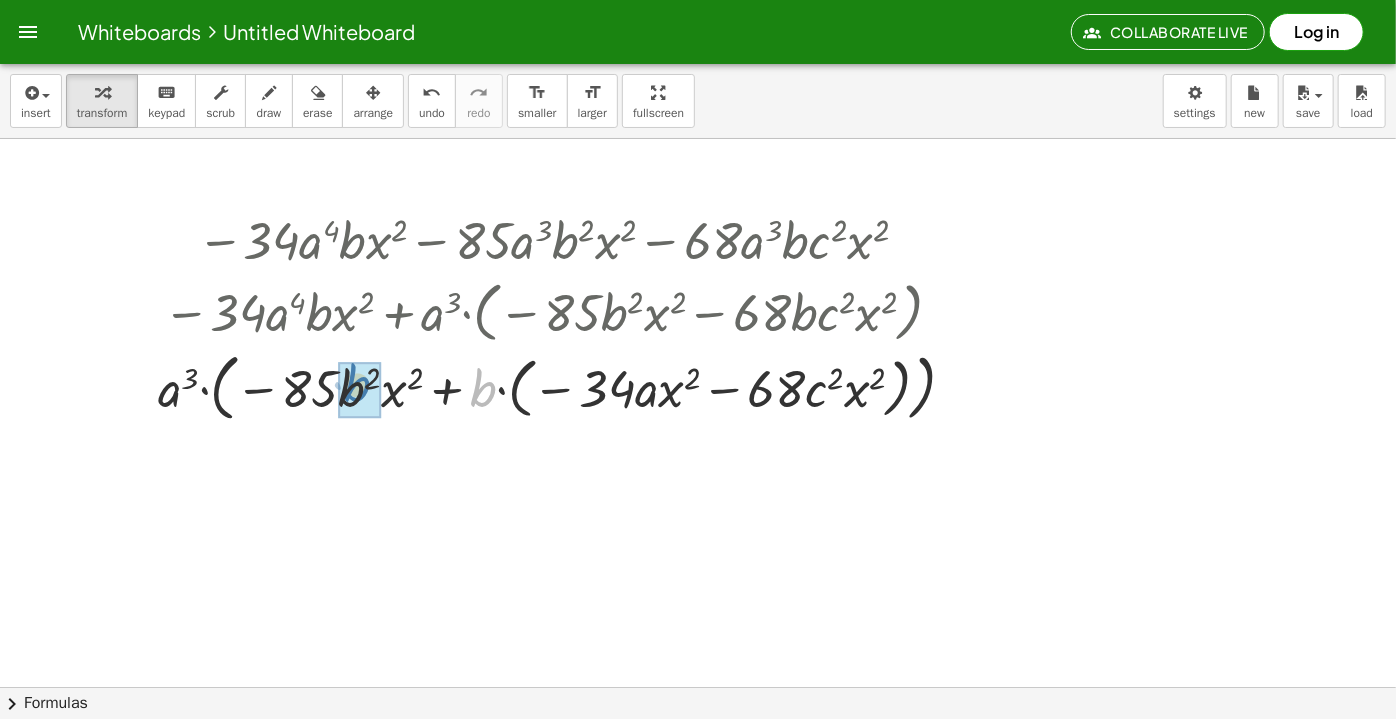 drag, startPoint x: 490, startPoint y: 403, endPoint x: 383, endPoint y: 412, distance: 107.37784 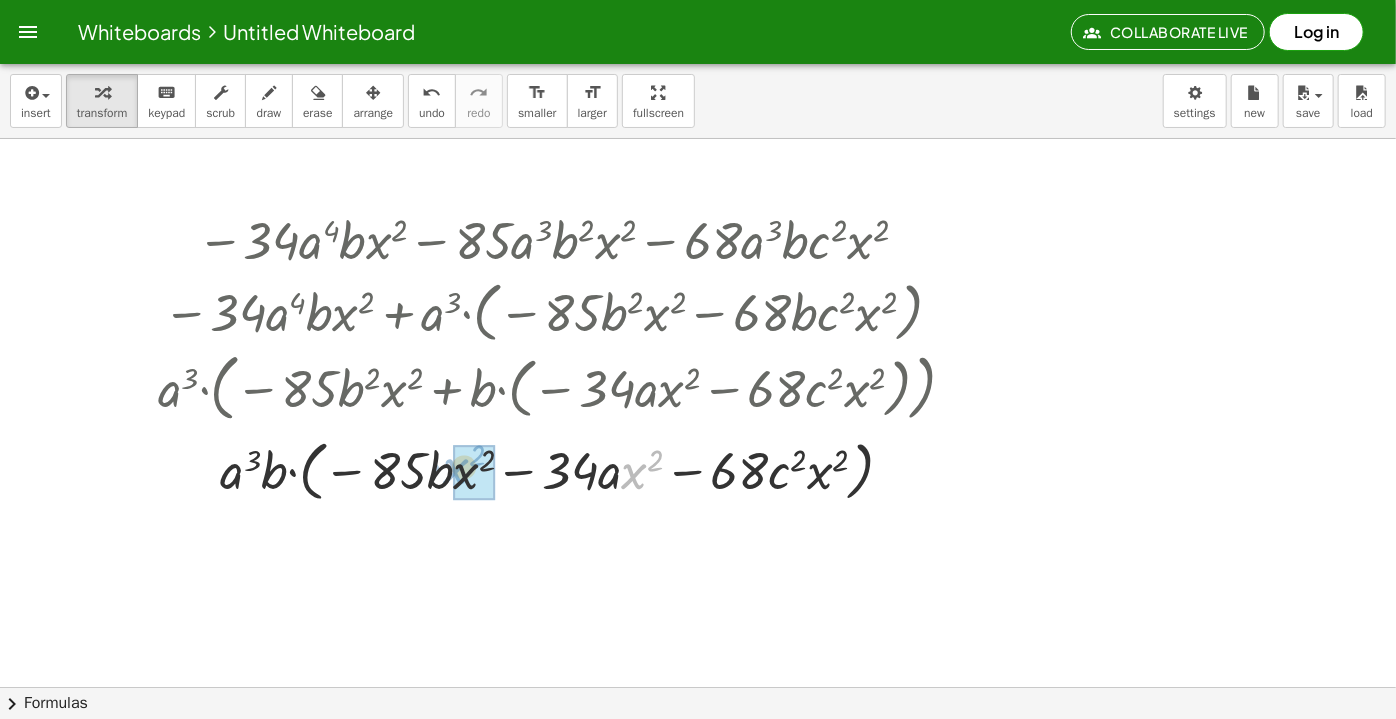 drag, startPoint x: 639, startPoint y: 474, endPoint x: 460, endPoint y: 468, distance: 179.10052 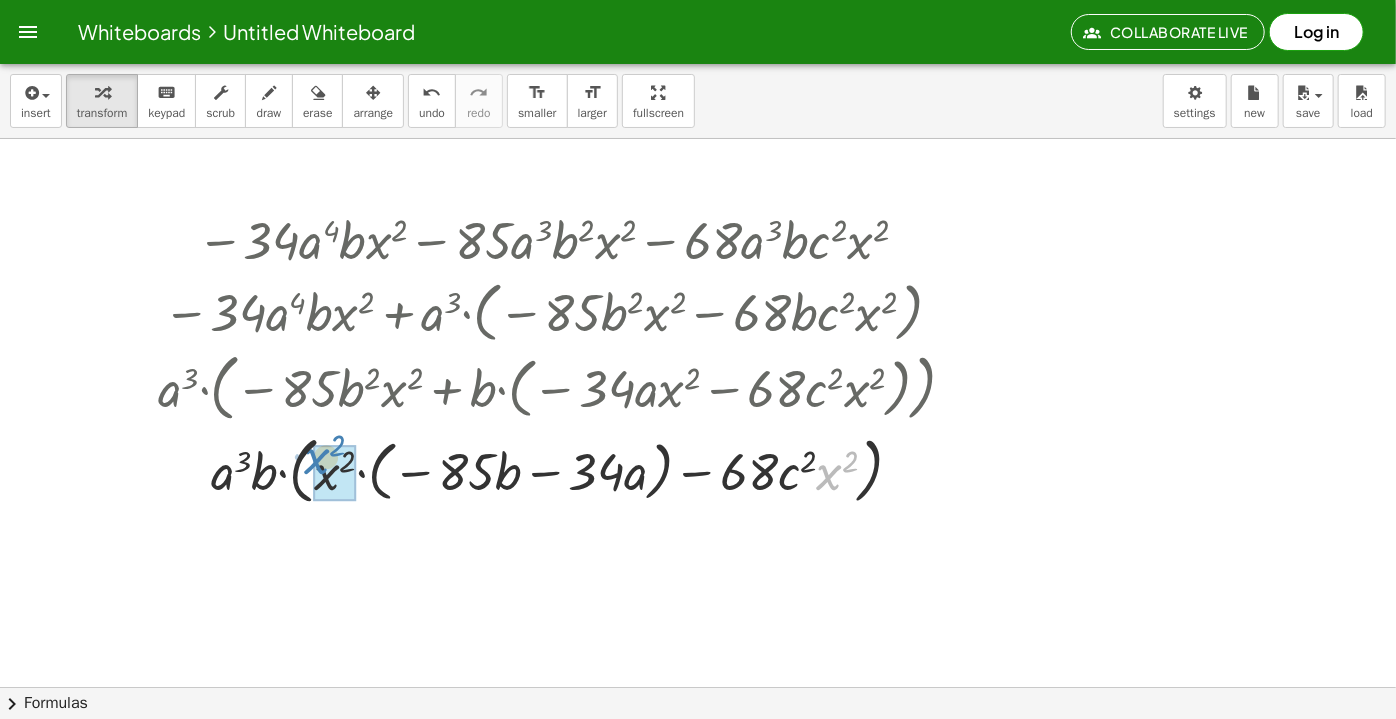drag, startPoint x: 837, startPoint y: 473, endPoint x: 321, endPoint y: 469, distance: 516.0155 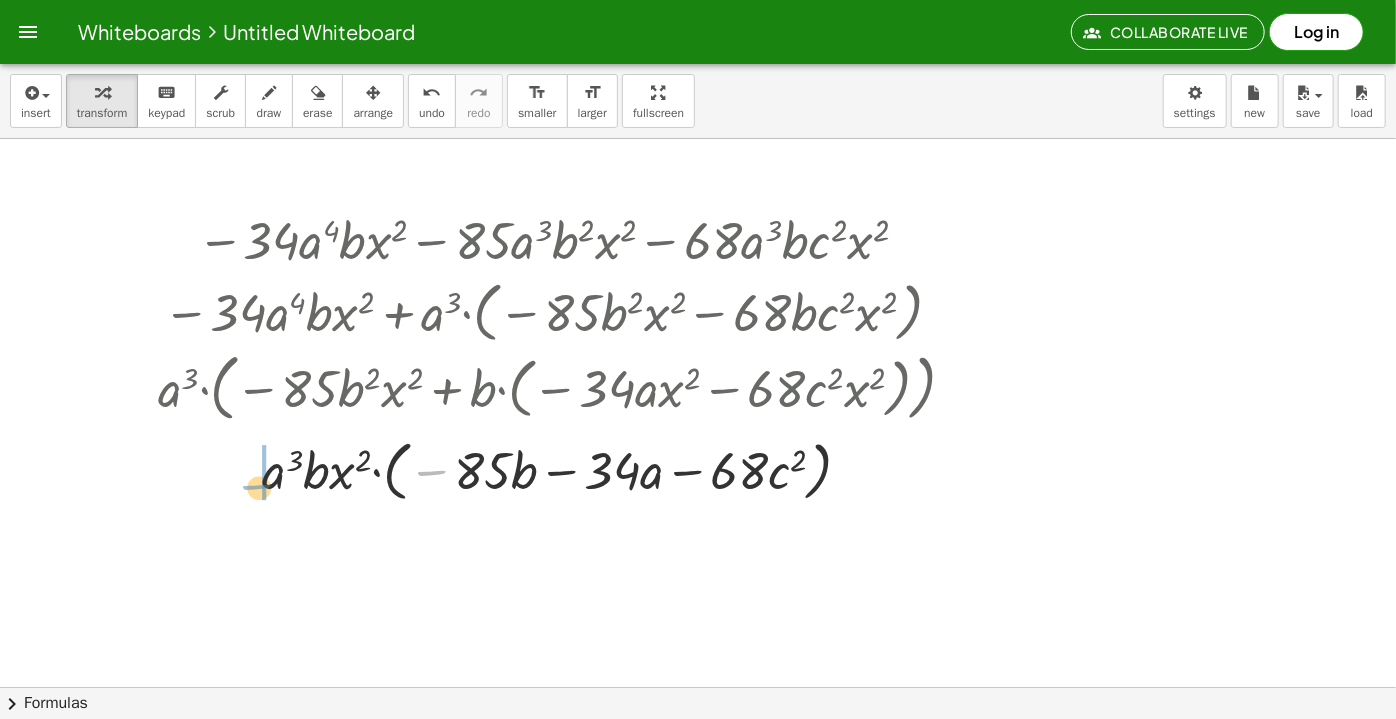 drag, startPoint x: 432, startPoint y: 473, endPoint x: 226, endPoint y: 461, distance: 206.34921 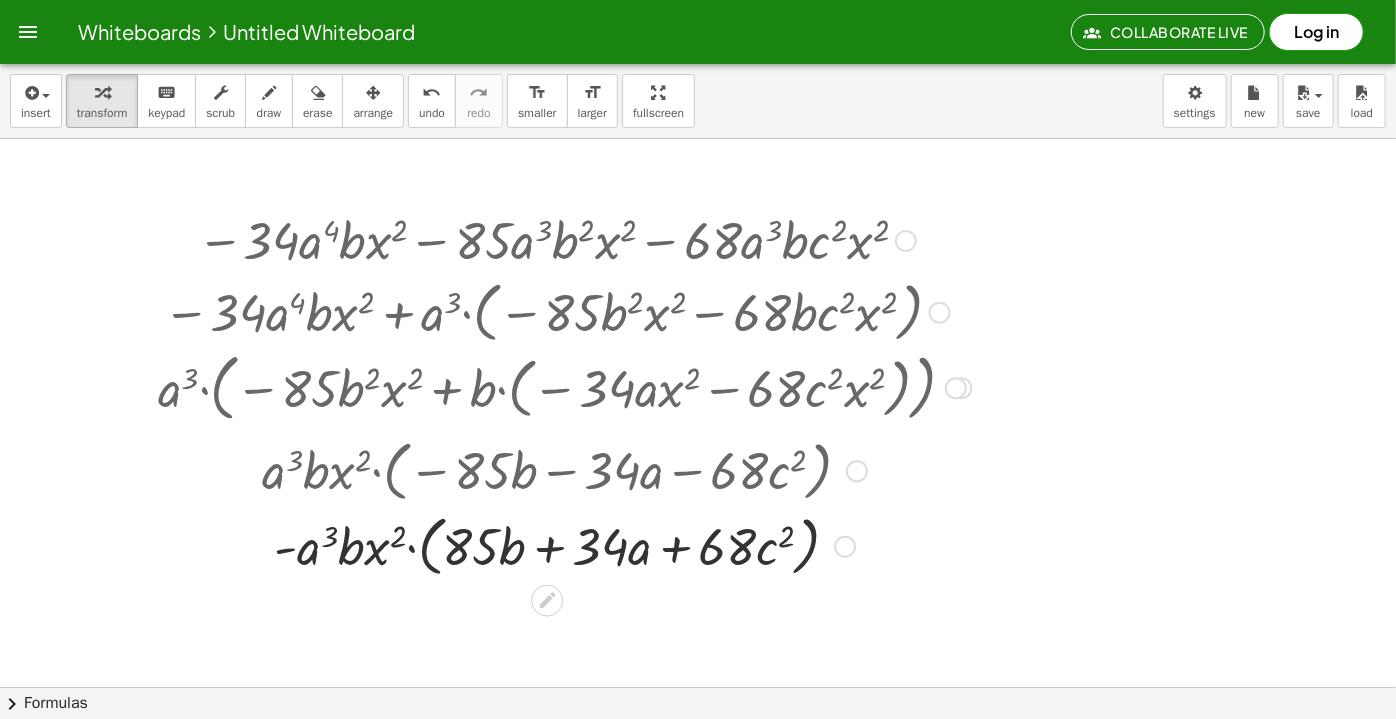 click at bounding box center (565, 545) 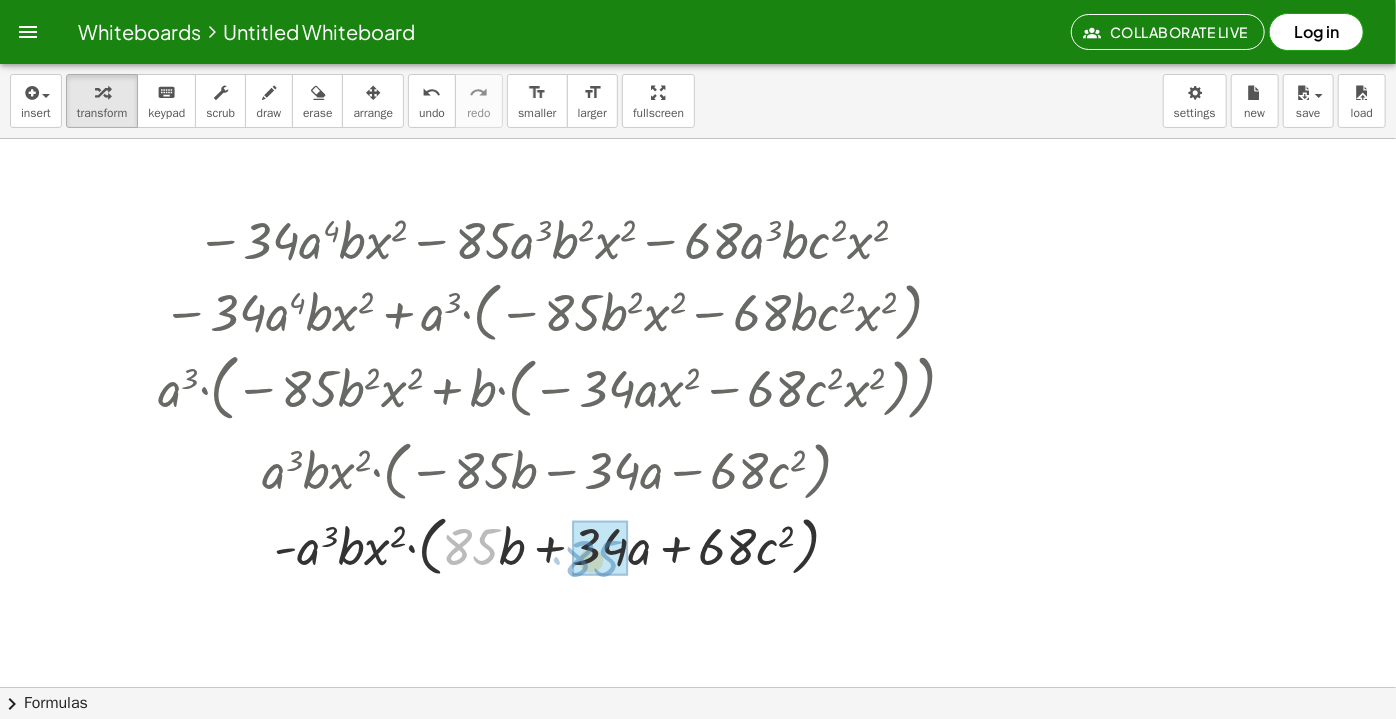 drag, startPoint x: 474, startPoint y: 548, endPoint x: 602, endPoint y: 569, distance: 129.71121 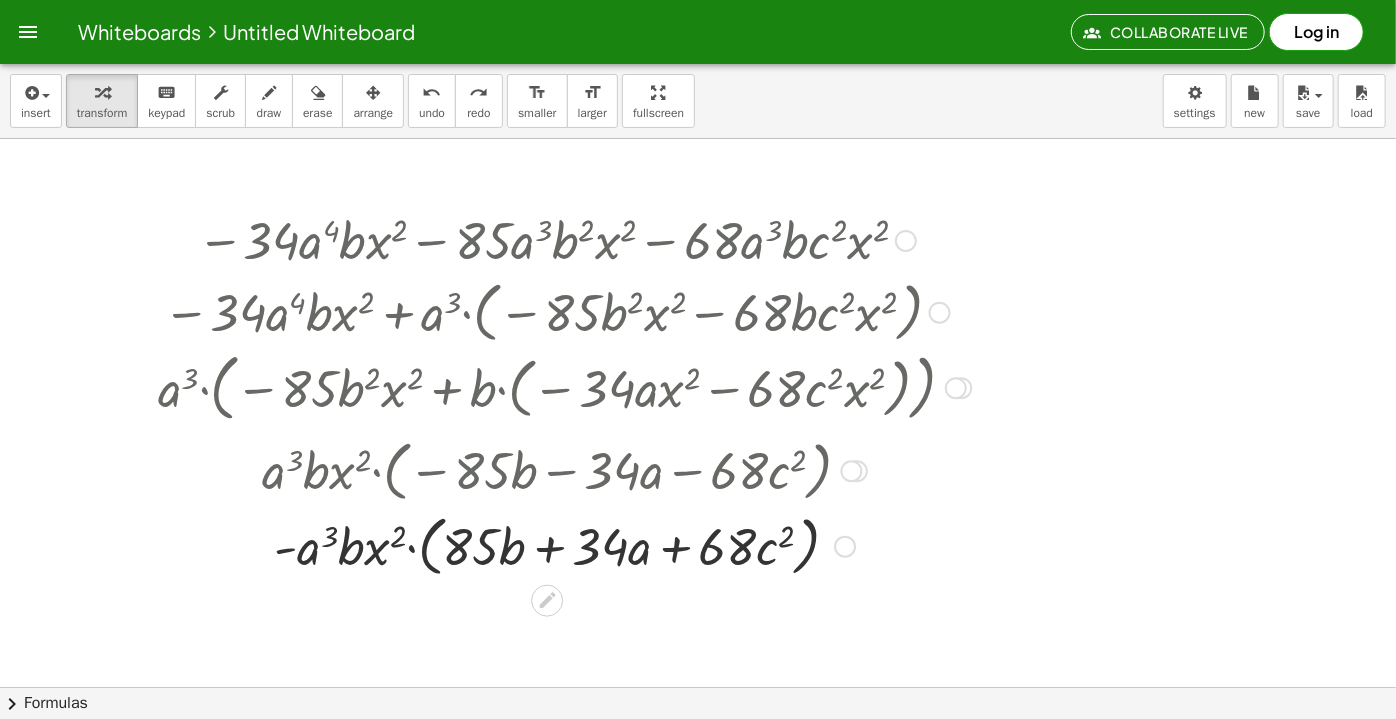 scroll, scrollTop: 90, scrollLeft: 0, axis: vertical 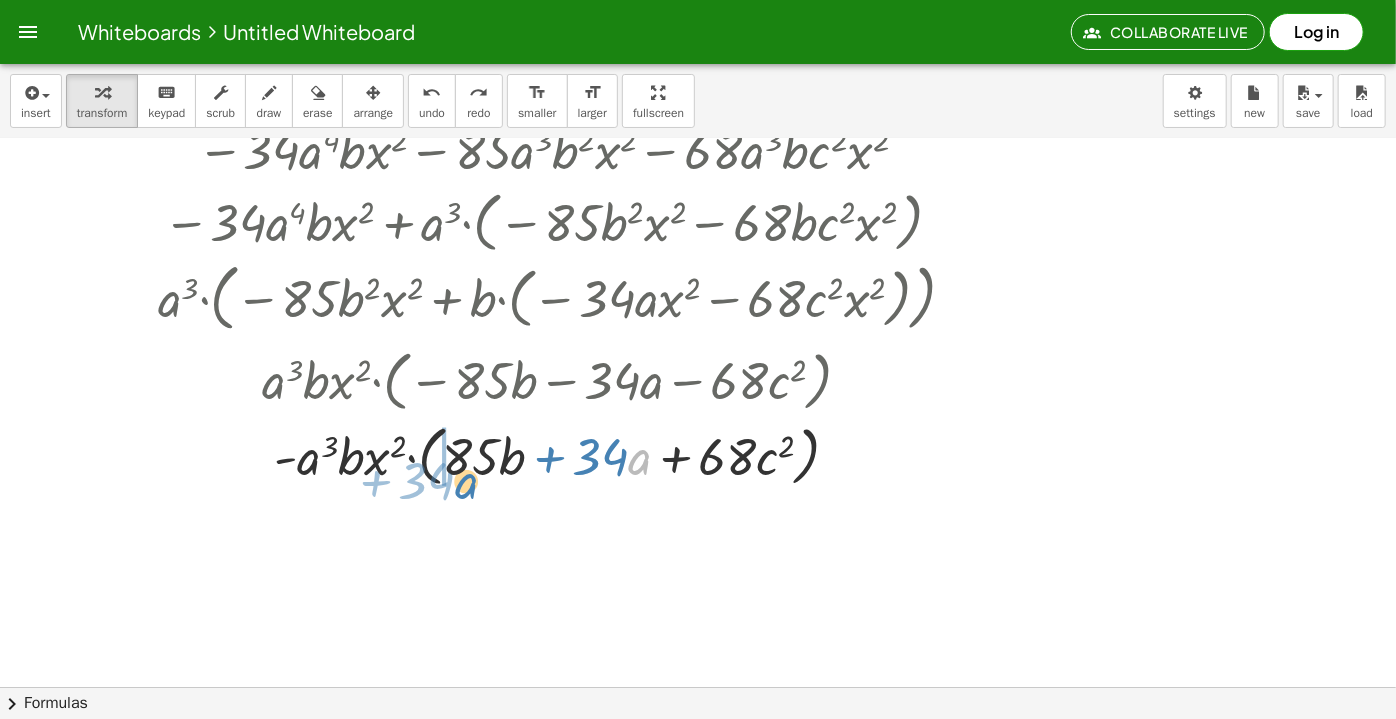drag, startPoint x: 634, startPoint y: 466, endPoint x: 446, endPoint y: 476, distance: 188.26576 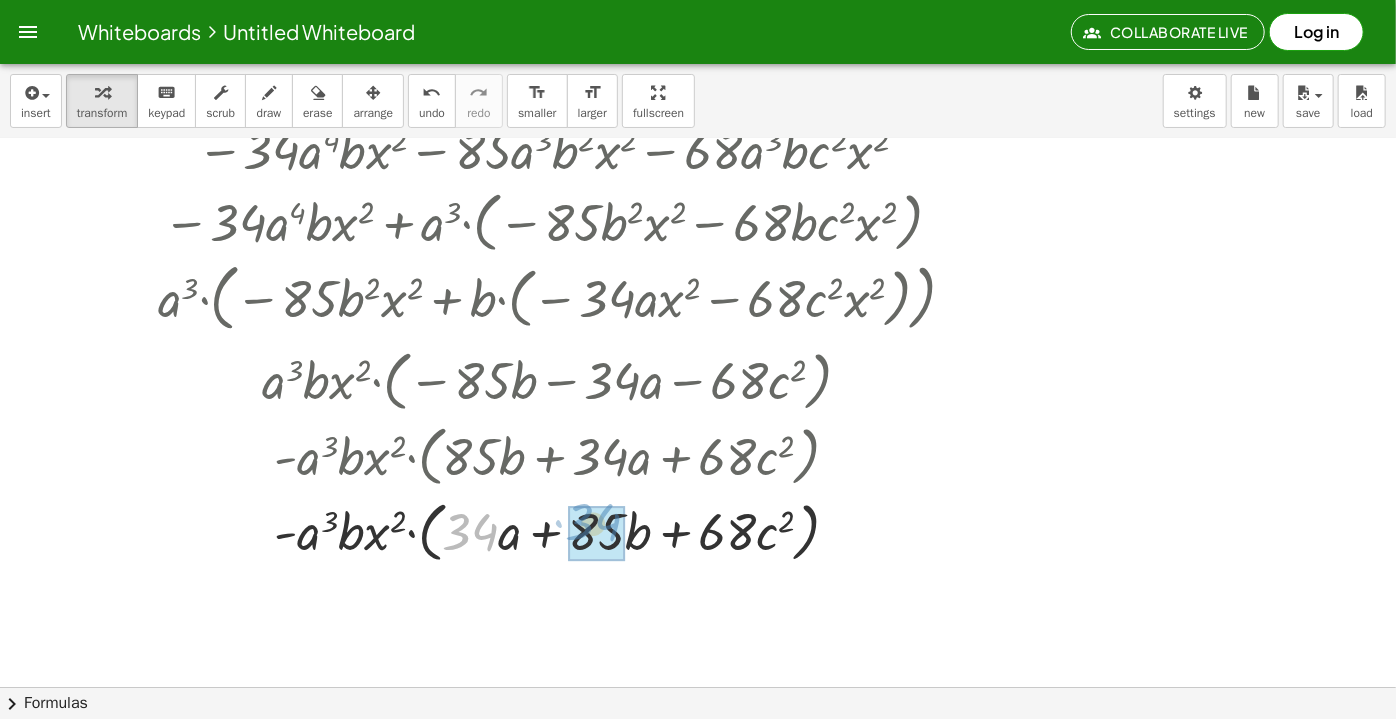 drag, startPoint x: 485, startPoint y: 534, endPoint x: 592, endPoint y: 522, distance: 107.67079 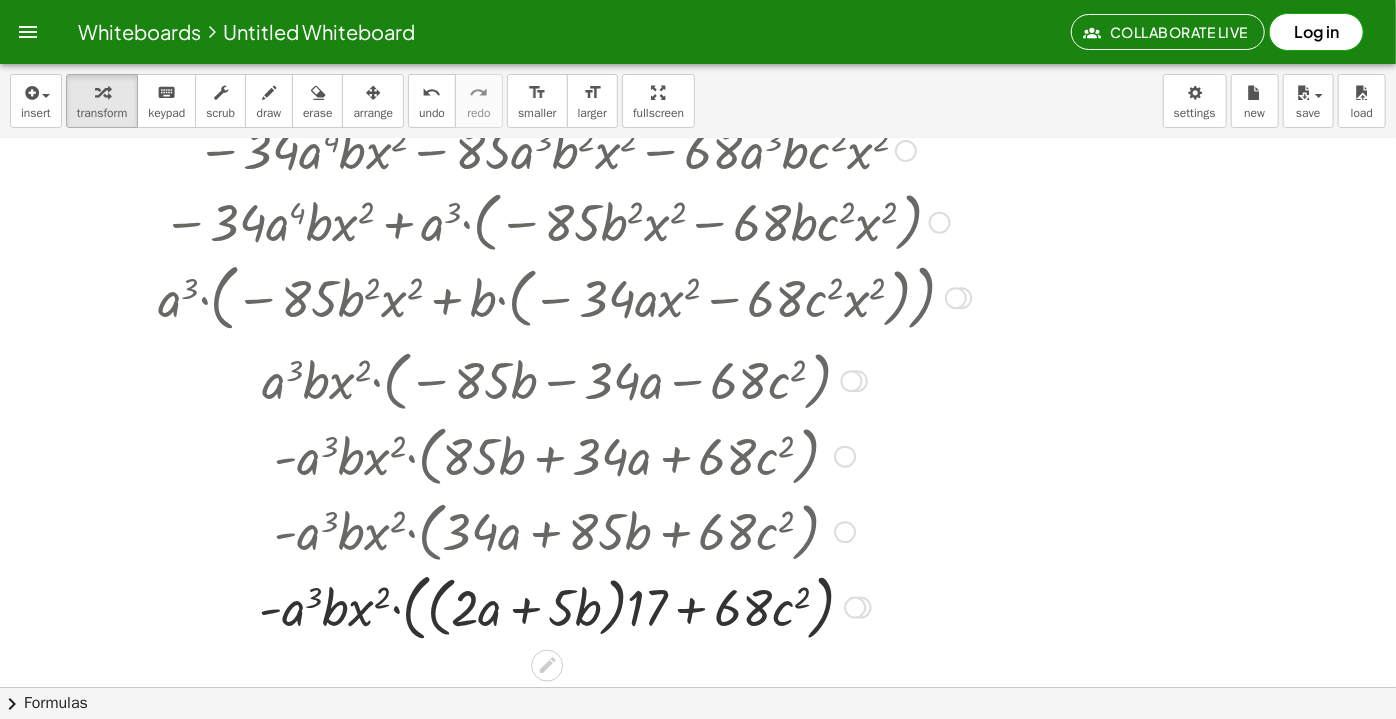 click at bounding box center [565, 605] 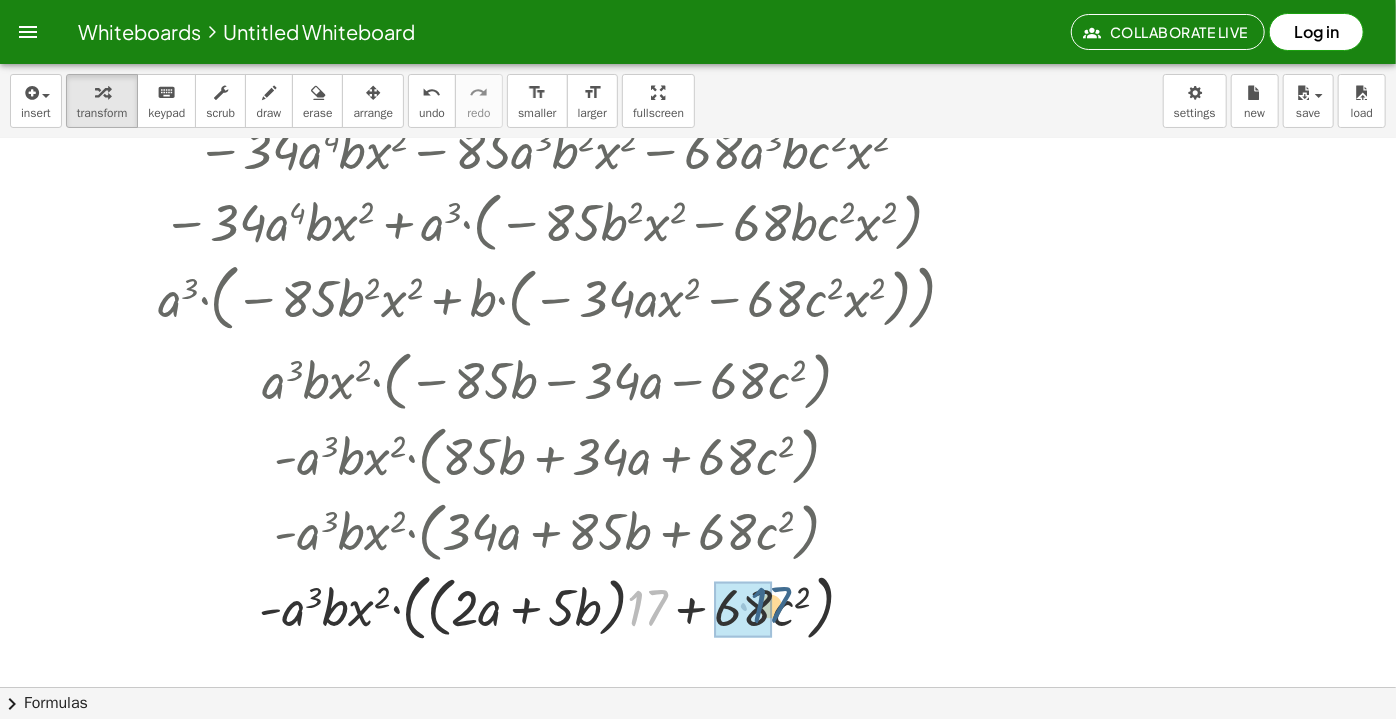 drag, startPoint x: 648, startPoint y: 610, endPoint x: 757, endPoint y: 612, distance: 109.01835 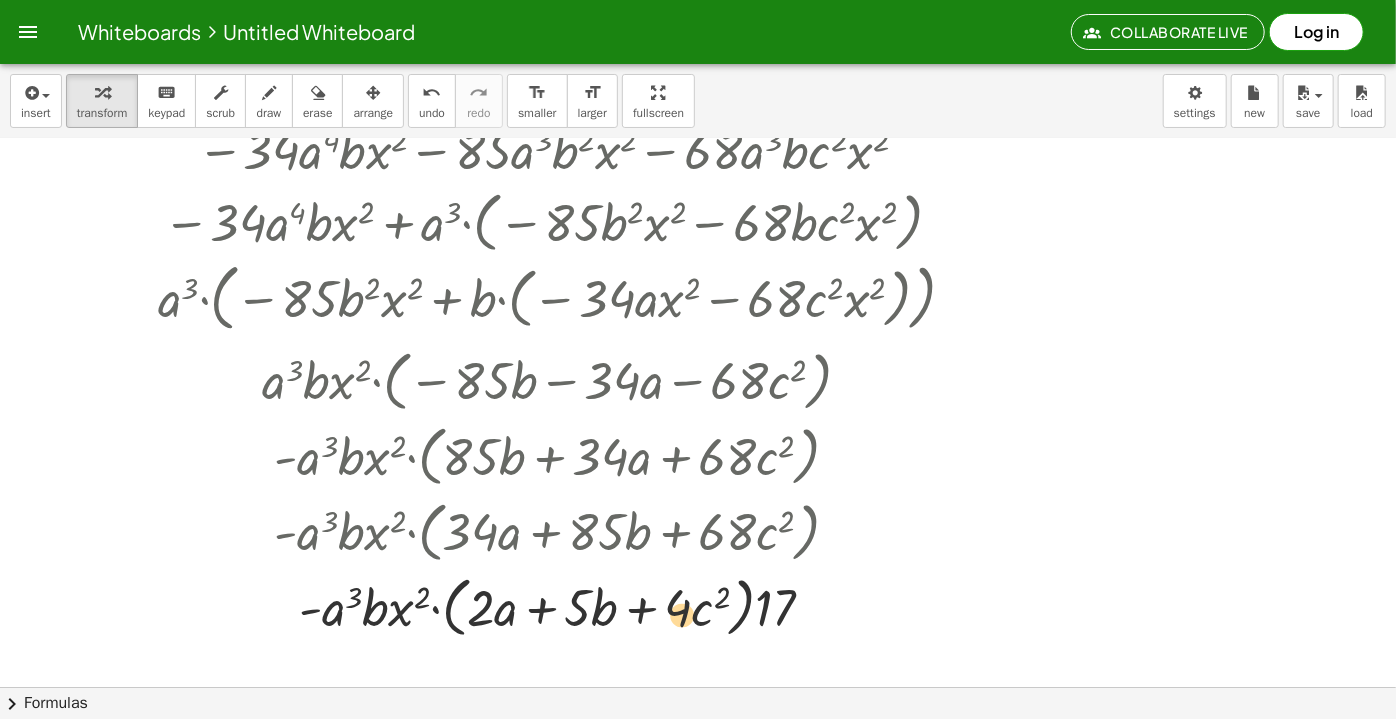 click at bounding box center (565, 606) 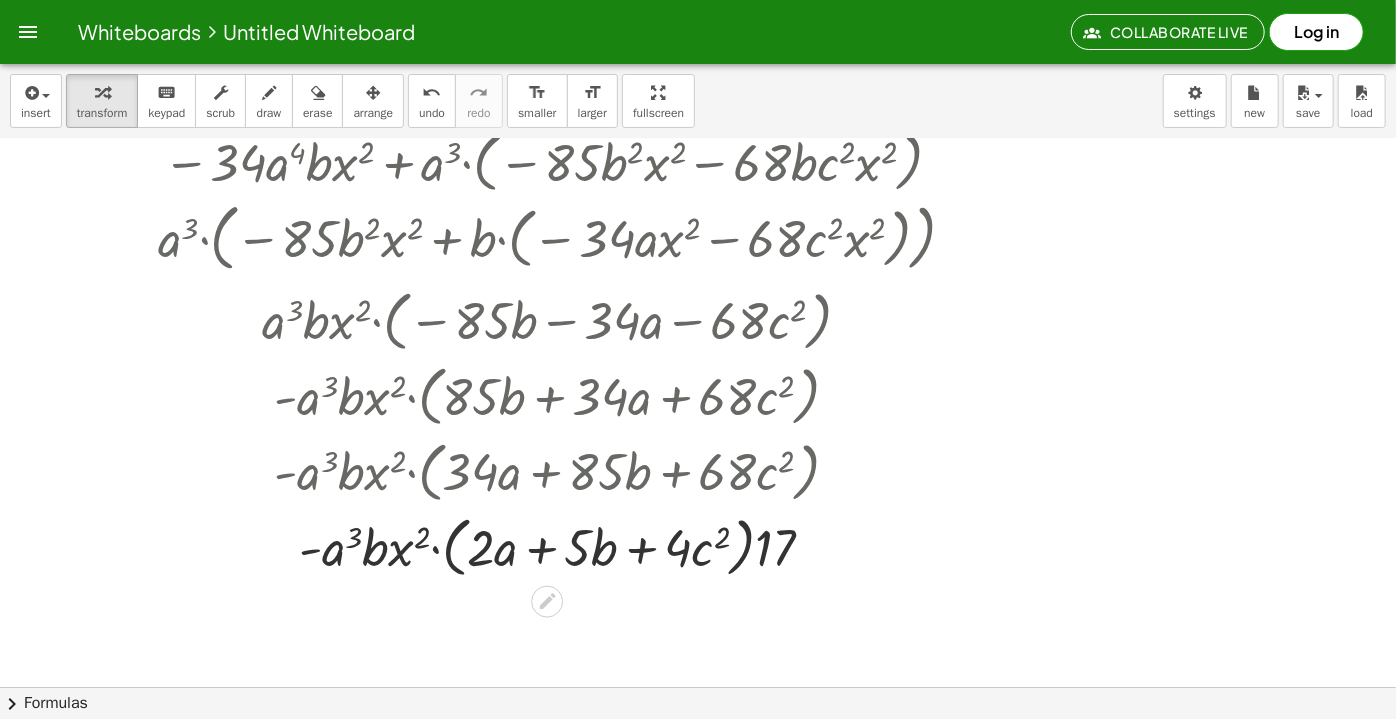 scroll, scrollTop: 181, scrollLeft: 0, axis: vertical 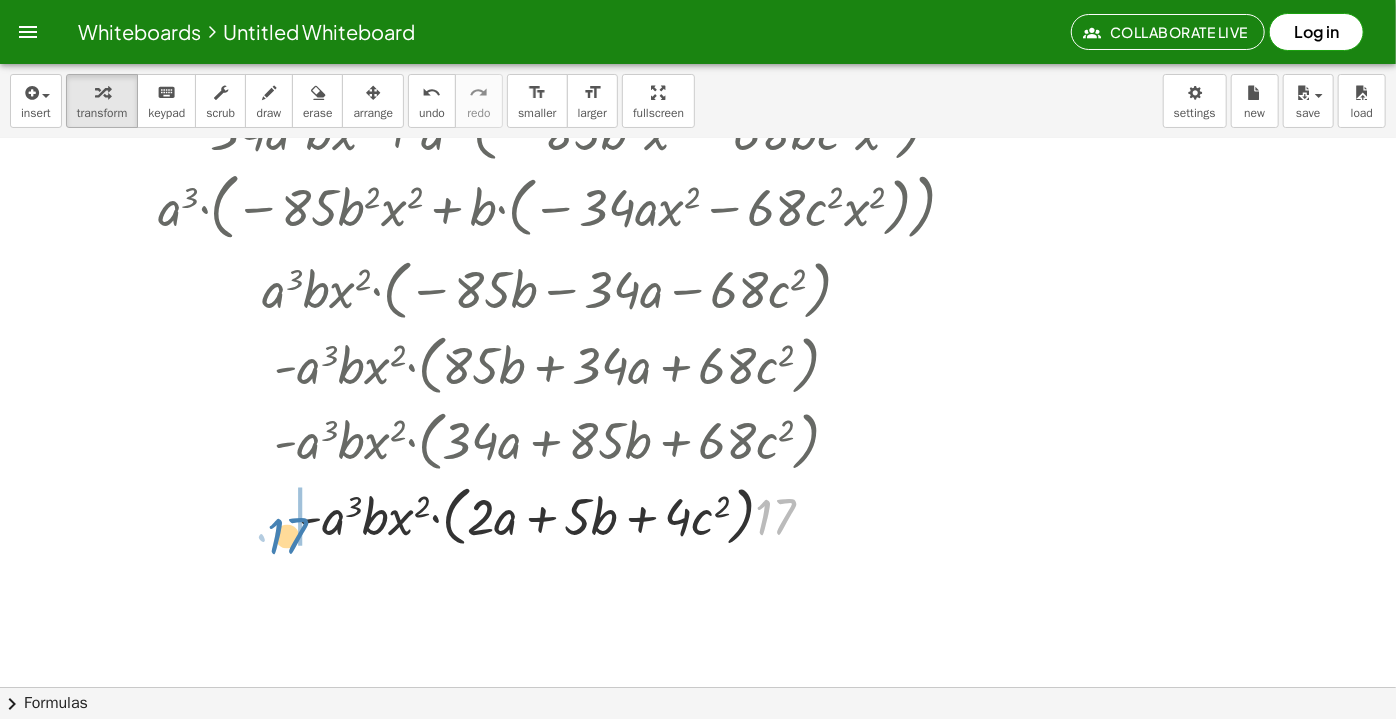 drag, startPoint x: 778, startPoint y: 523, endPoint x: 293, endPoint y: 523, distance: 485 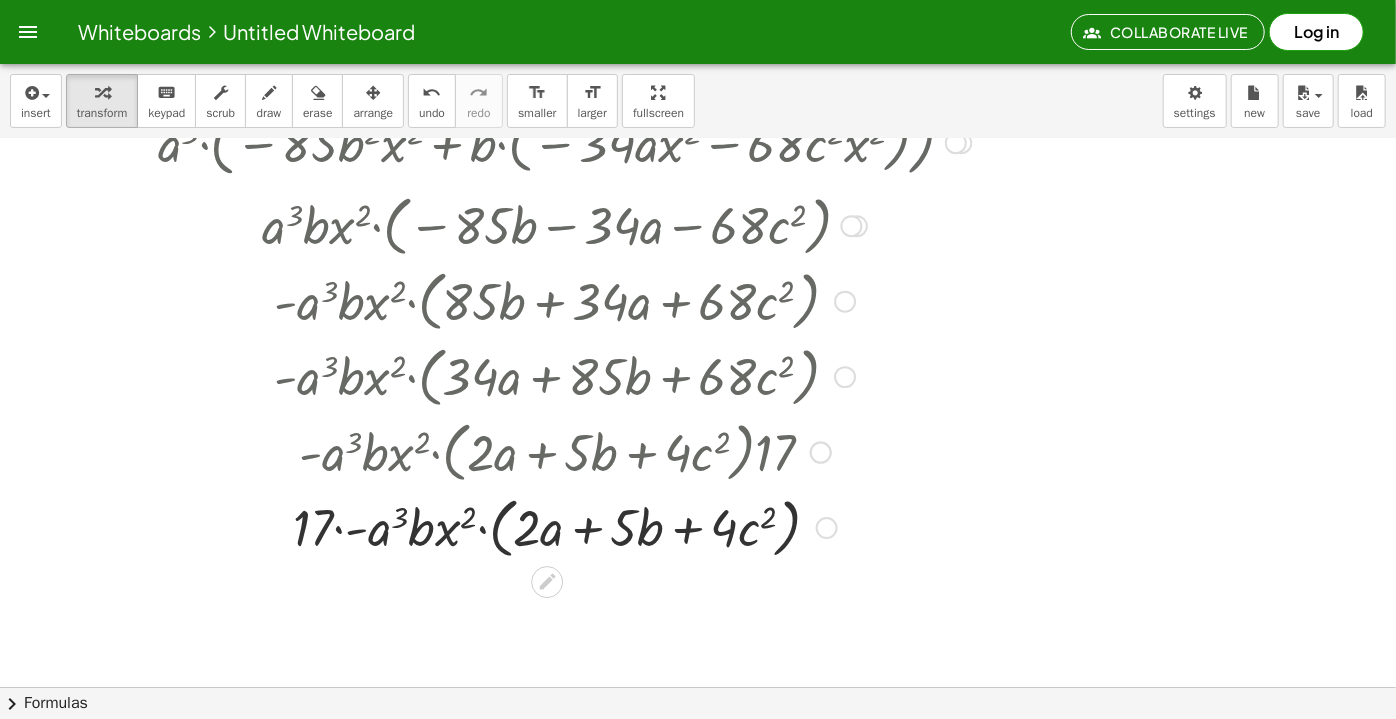 scroll, scrollTop: 272, scrollLeft: 0, axis: vertical 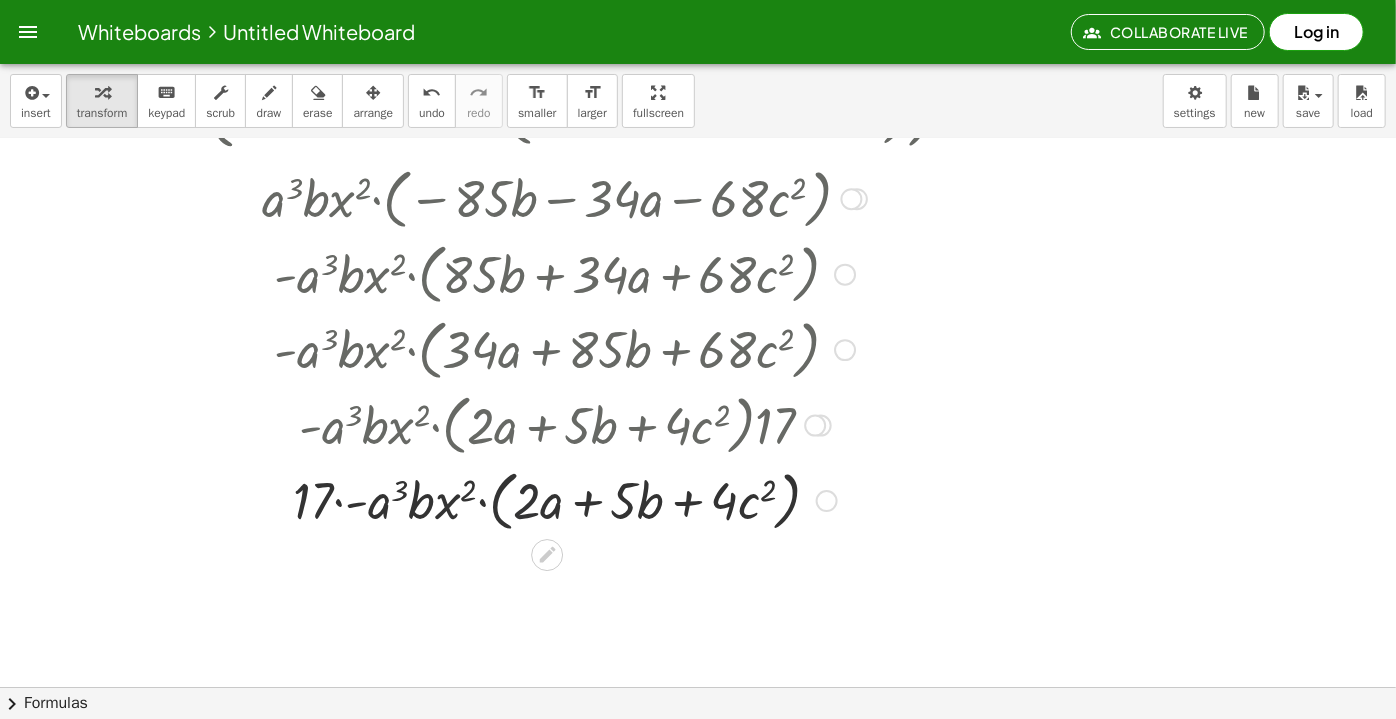 click at bounding box center (565, 500) 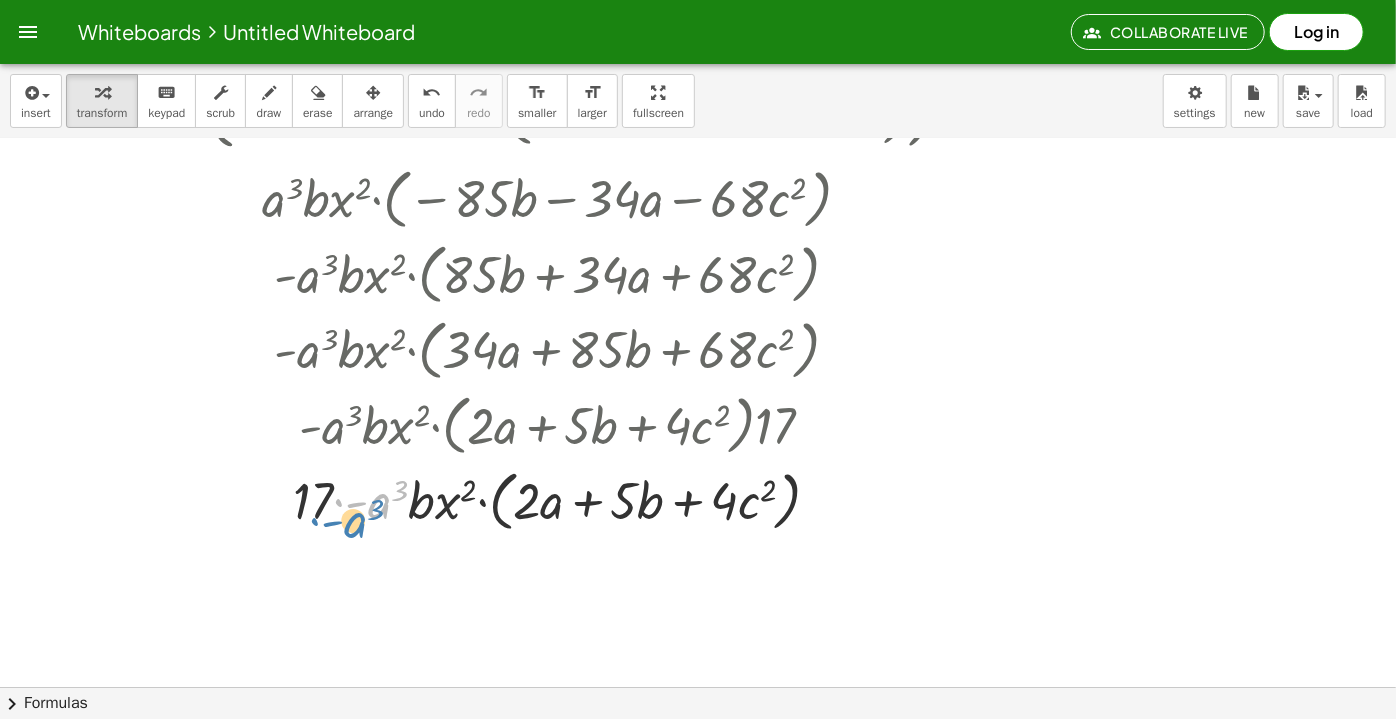 drag, startPoint x: 373, startPoint y: 508, endPoint x: 362, endPoint y: 516, distance: 13.601471 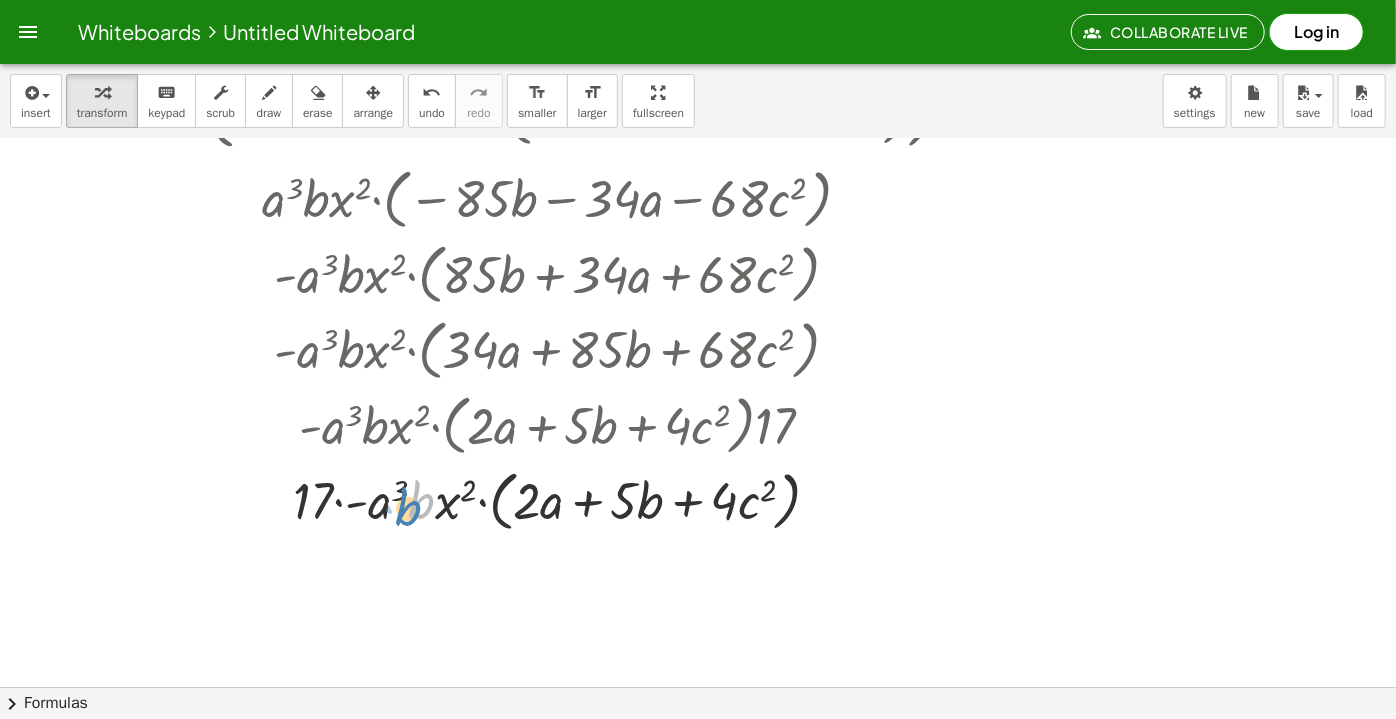 click at bounding box center [565, 500] 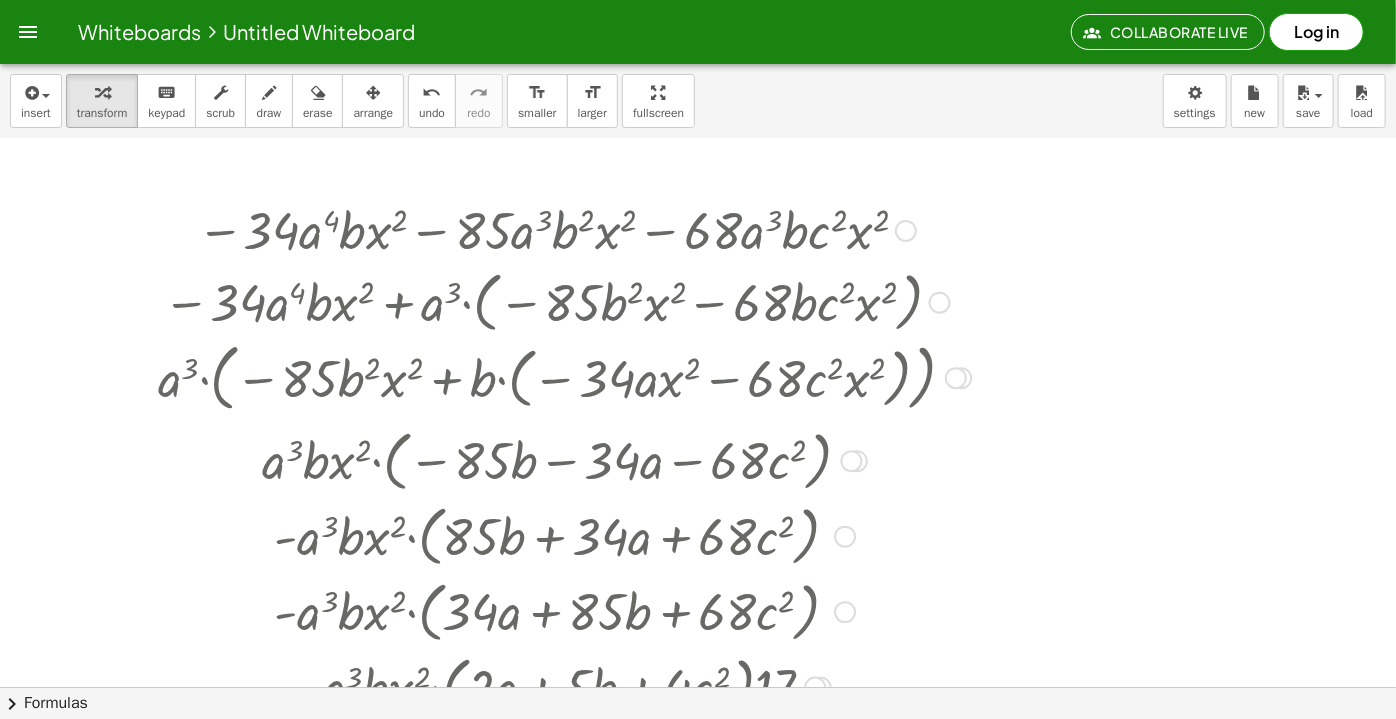scroll, scrollTop: 0, scrollLeft: 0, axis: both 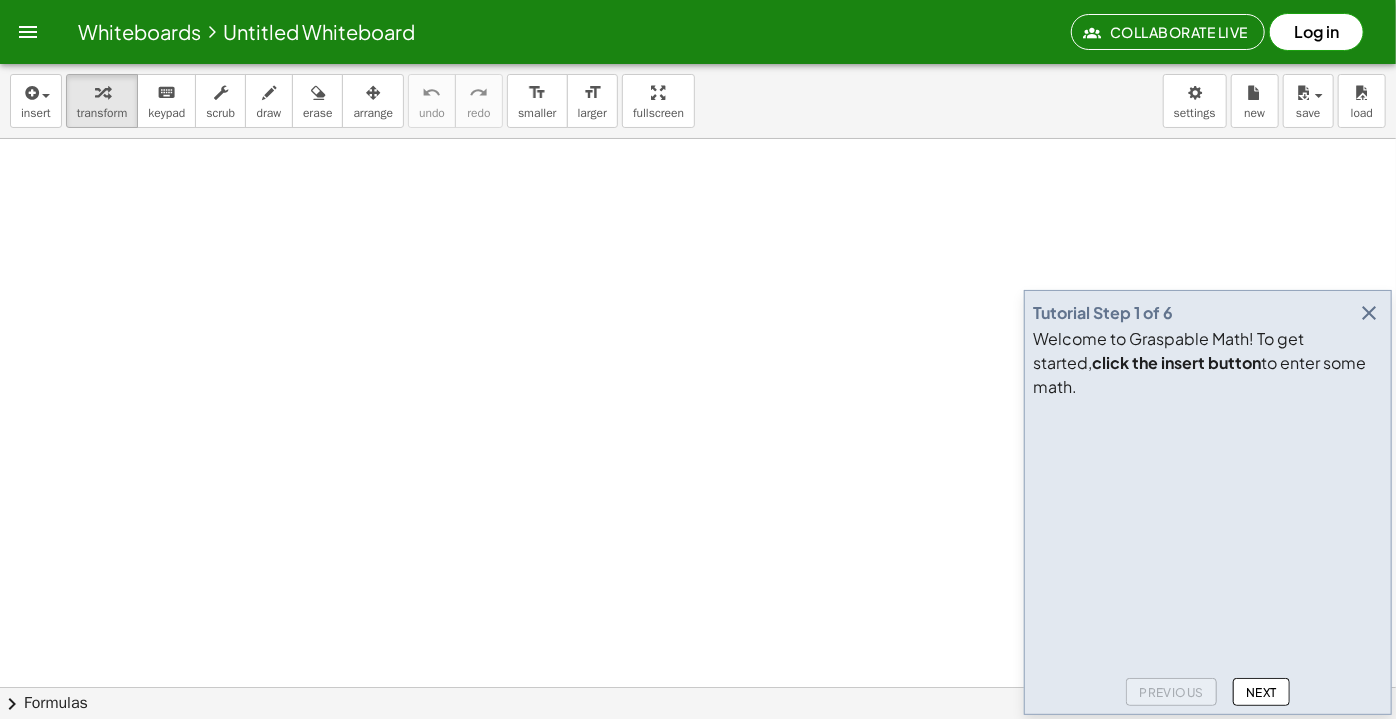 click at bounding box center (1369, 313) 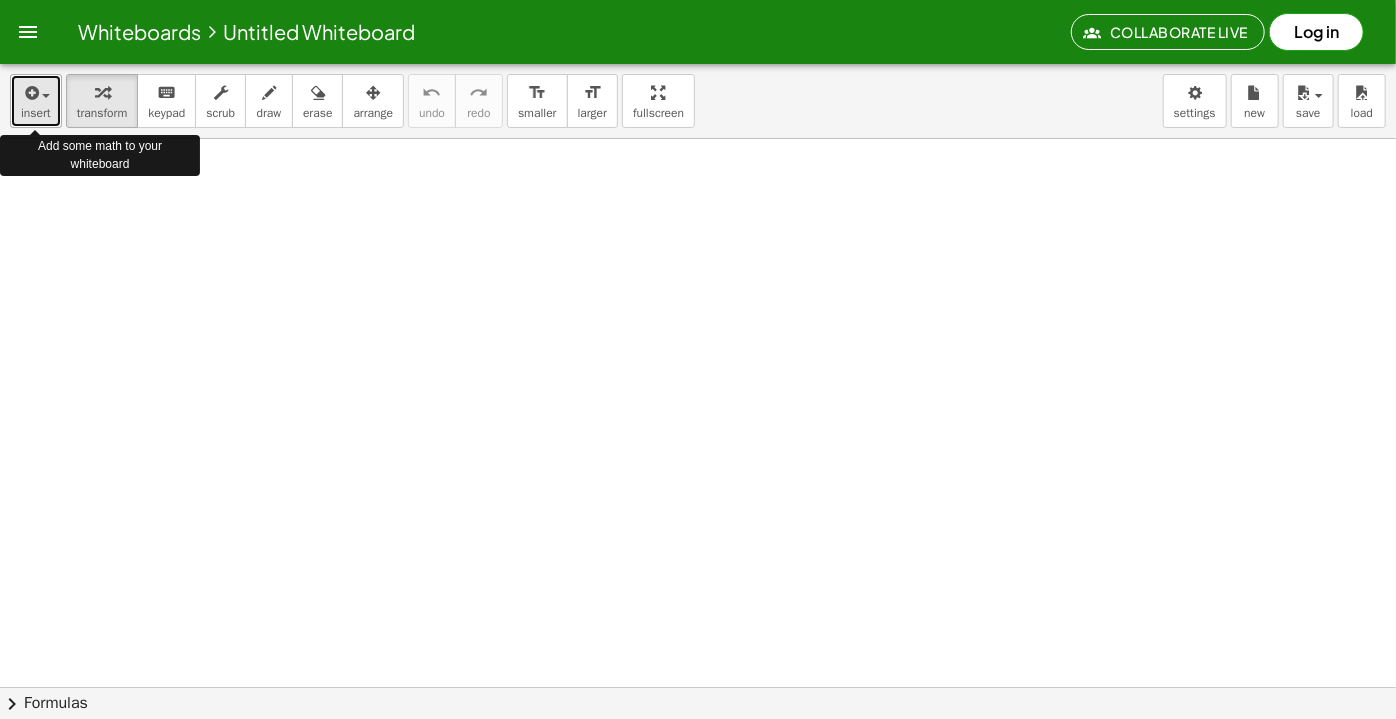 click on "insert" at bounding box center (36, 101) 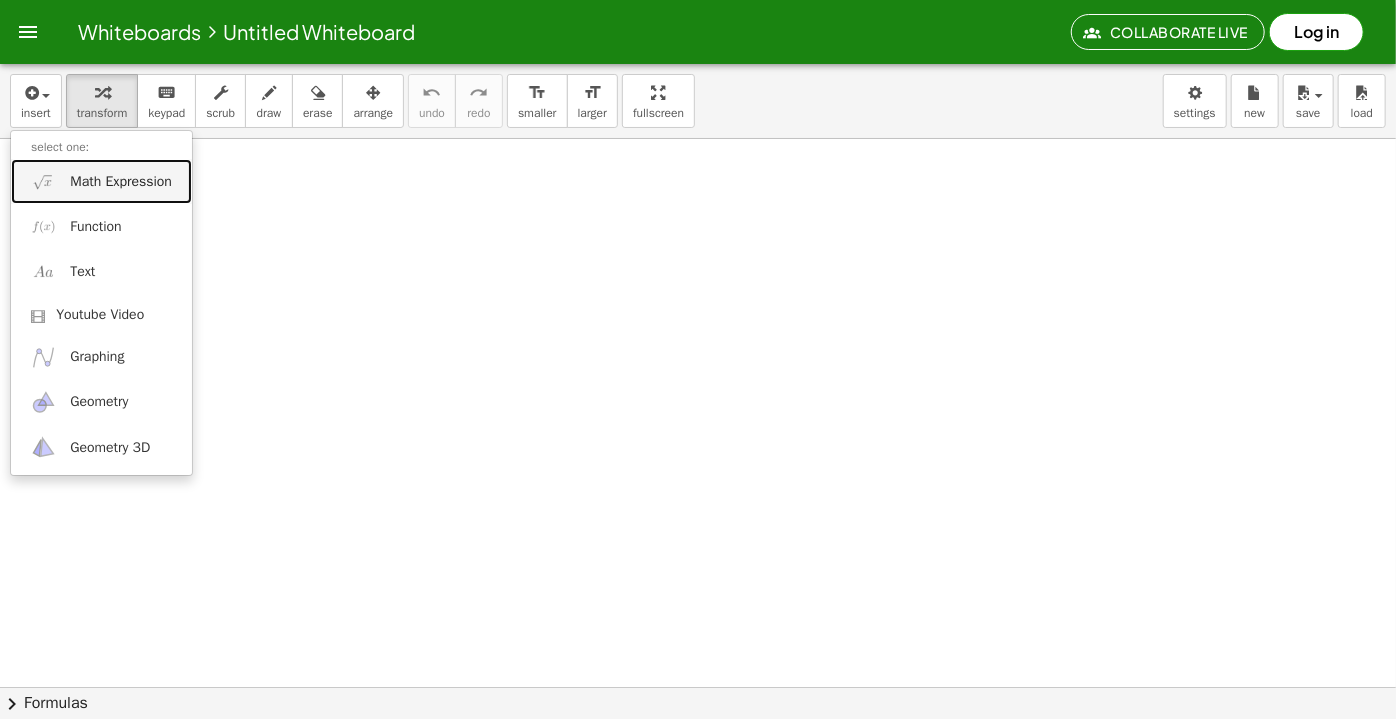 click on "Math Expression" at bounding box center (101, 181) 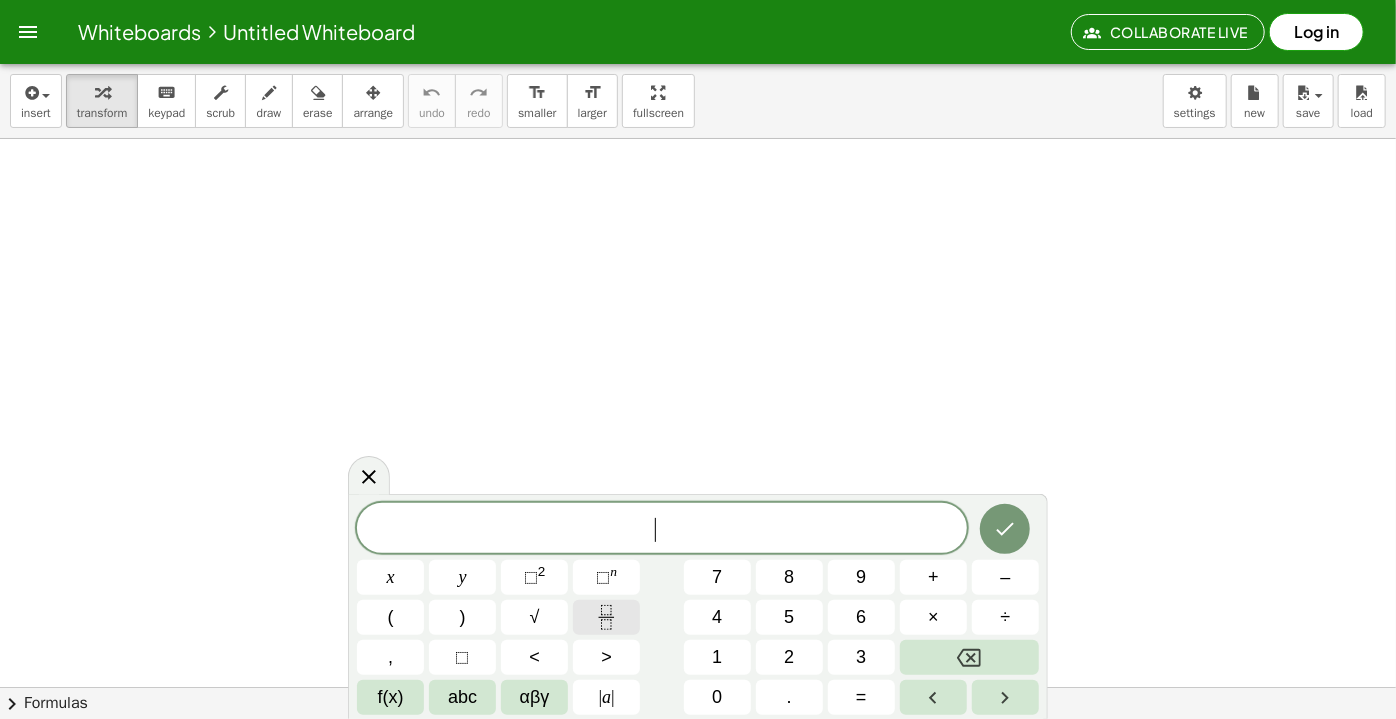 click 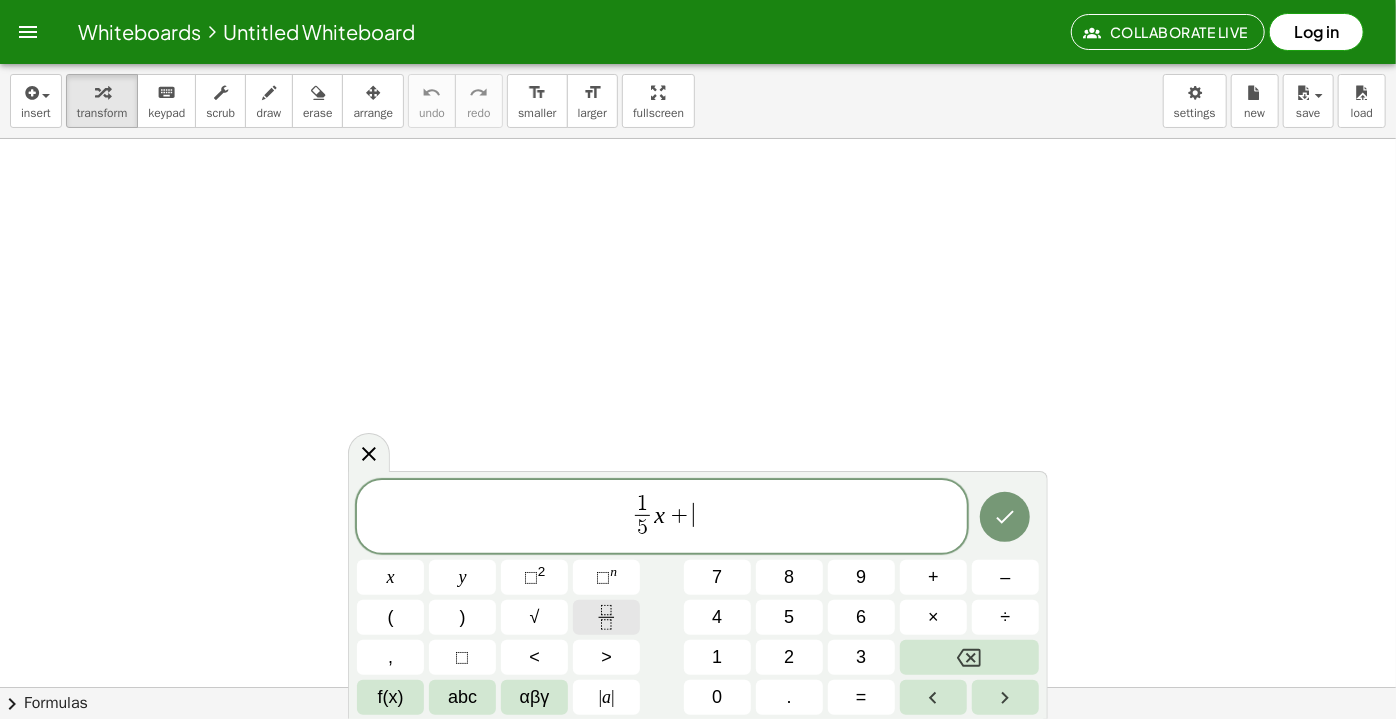 click at bounding box center (606, 617) 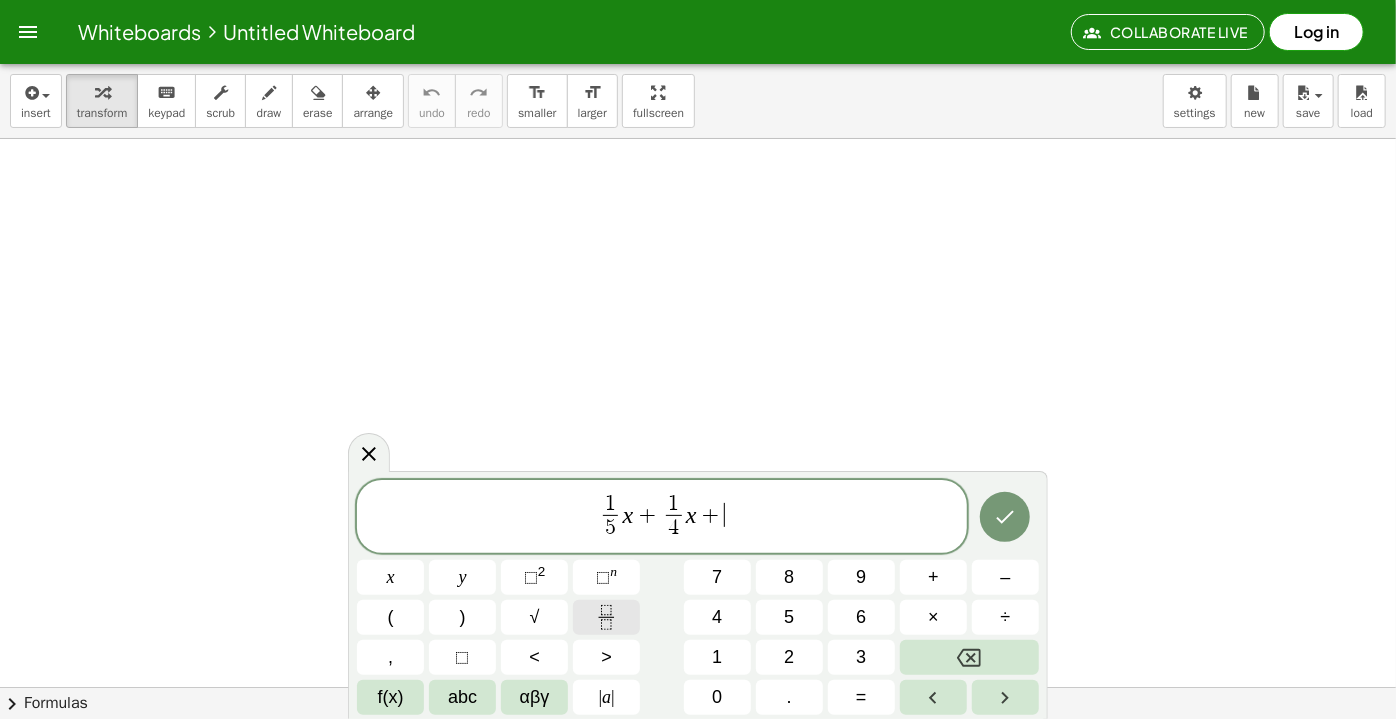 click 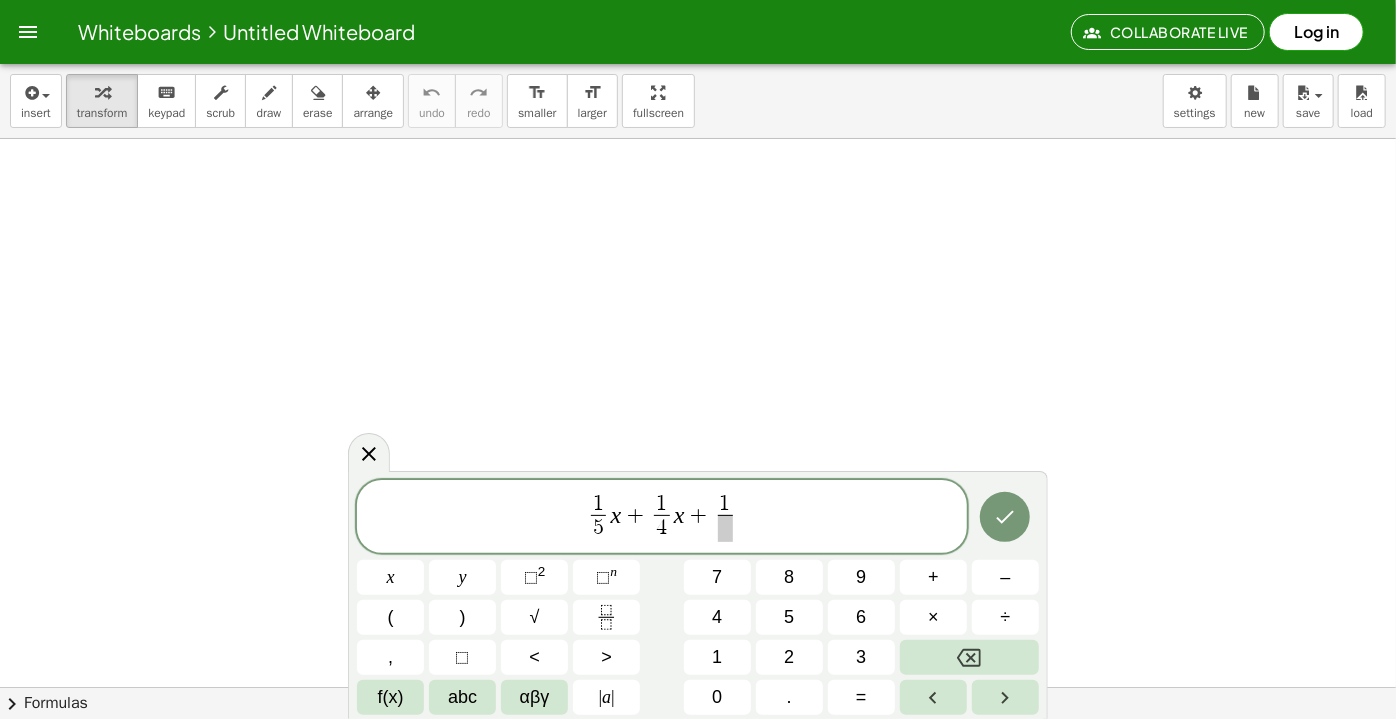click at bounding box center (725, 528) 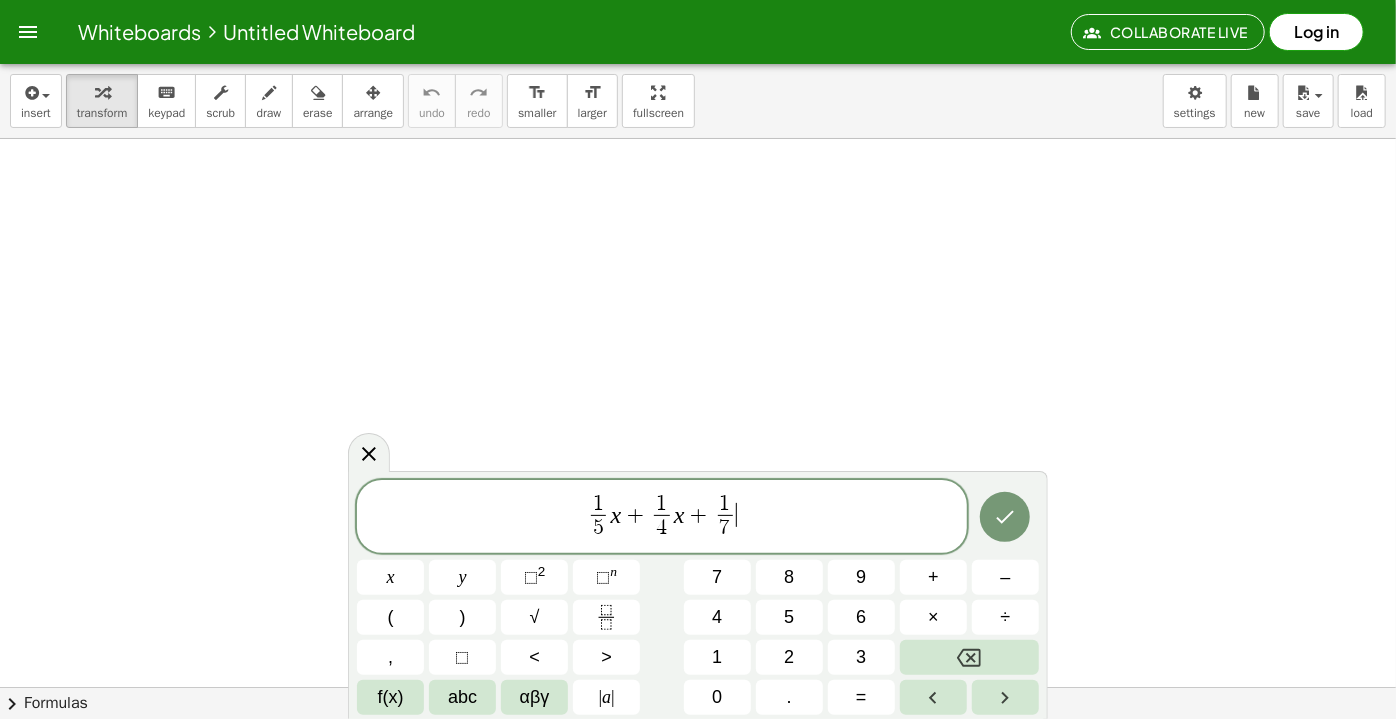 click on "1 5 ​ x + 1 4 ​ x + 1 7 ​ ​" at bounding box center (662, 518) 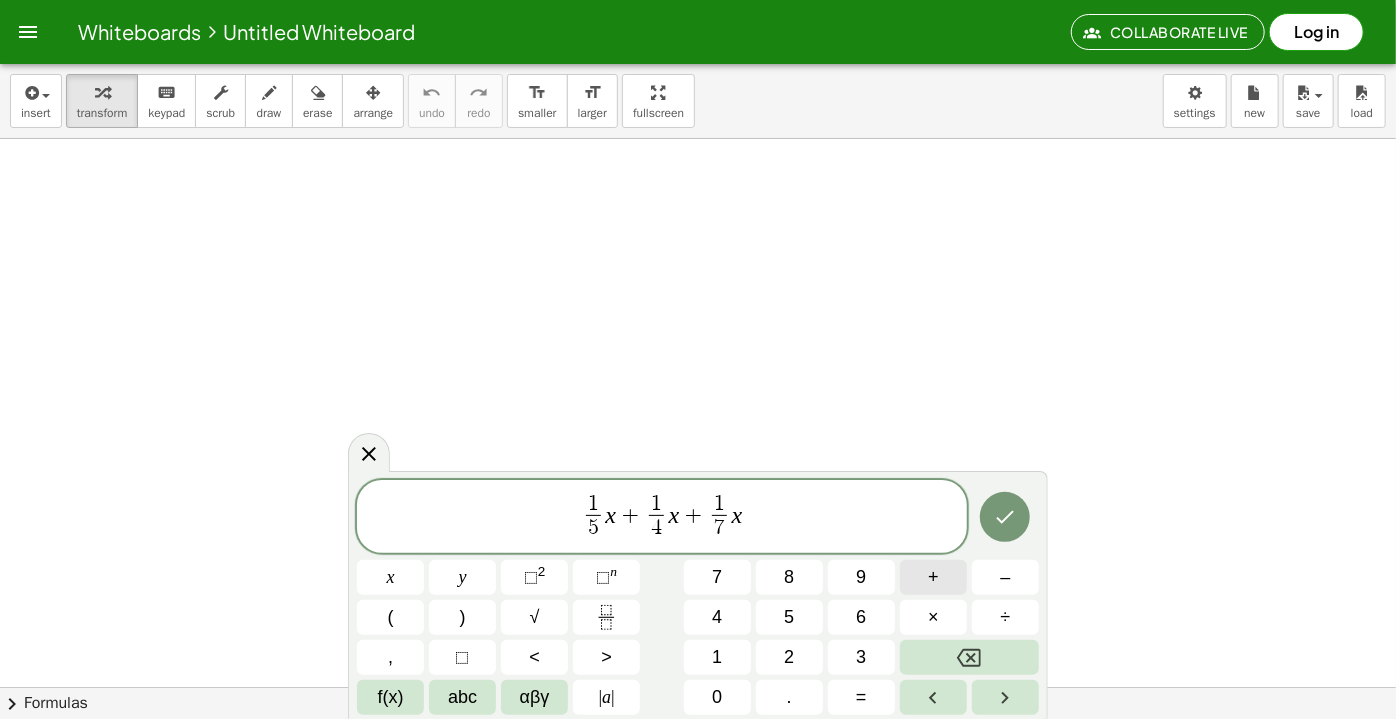 click on "+" at bounding box center (933, 577) 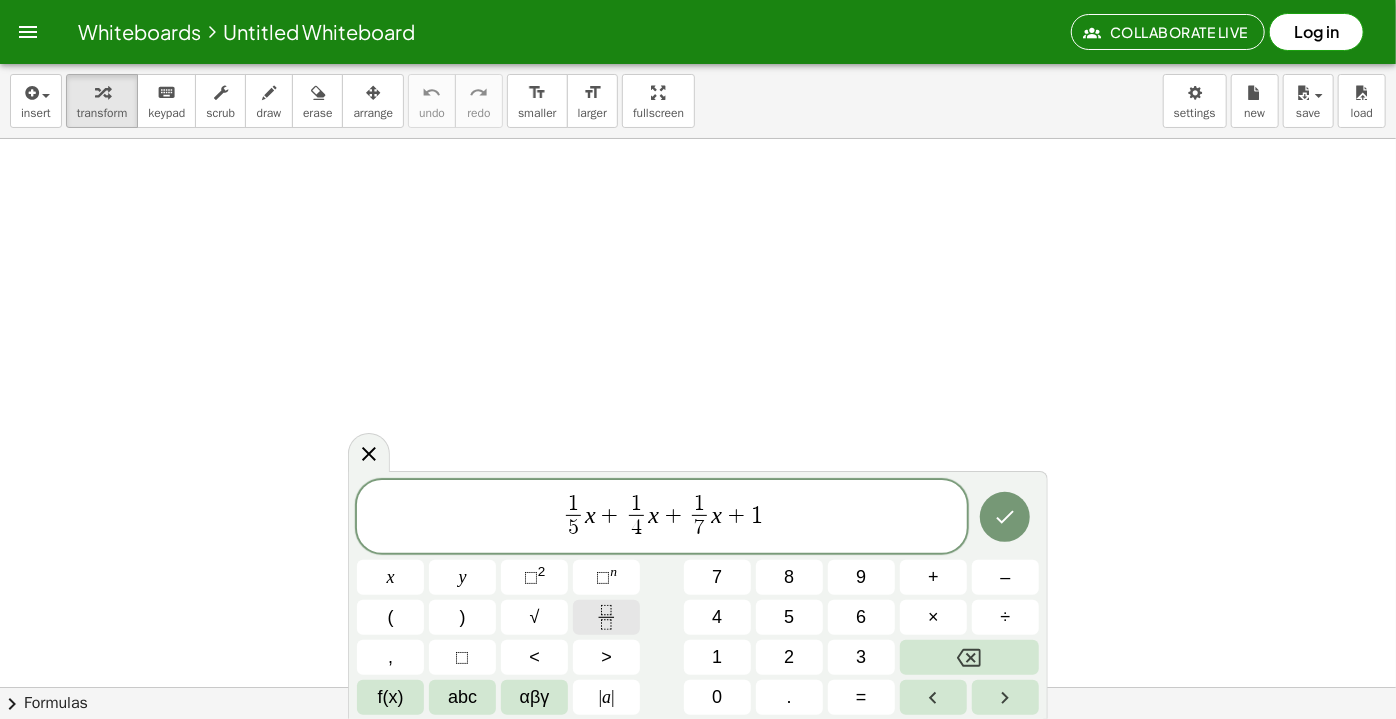 click at bounding box center [606, 617] 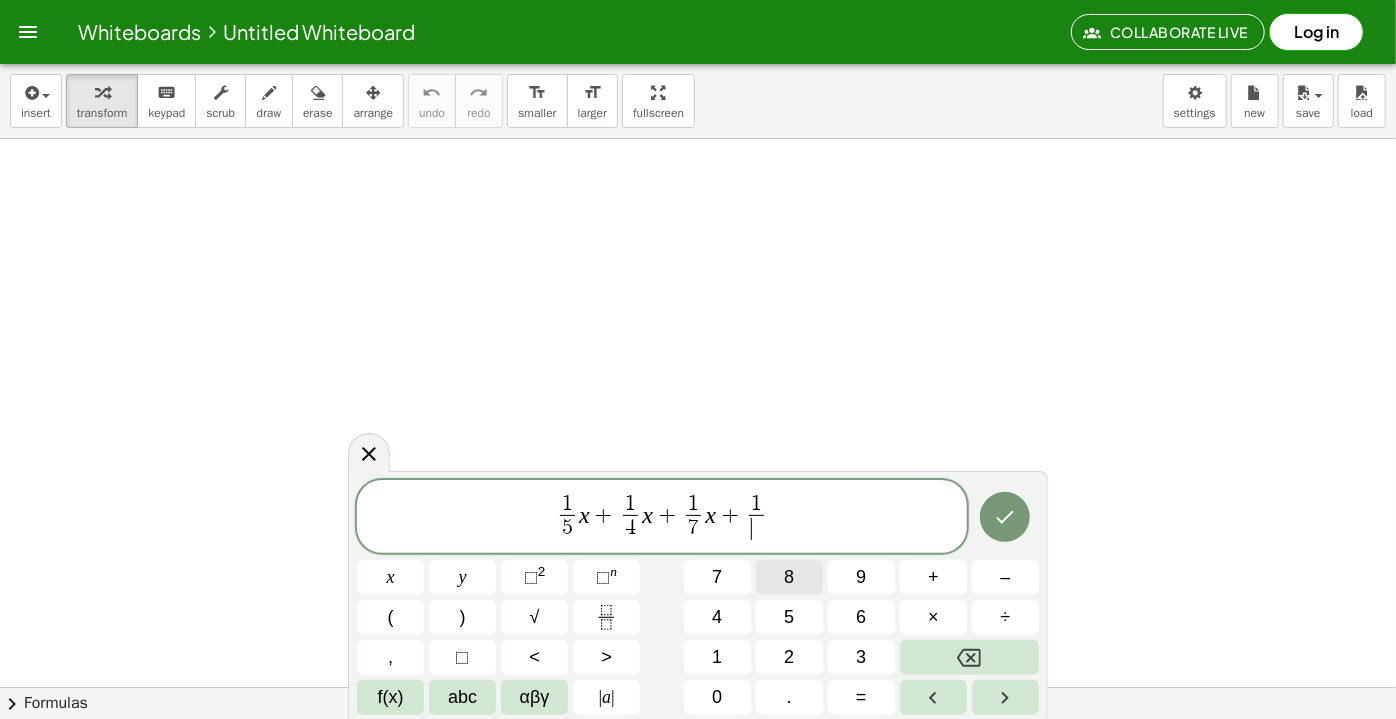 click on "8" at bounding box center [789, 577] 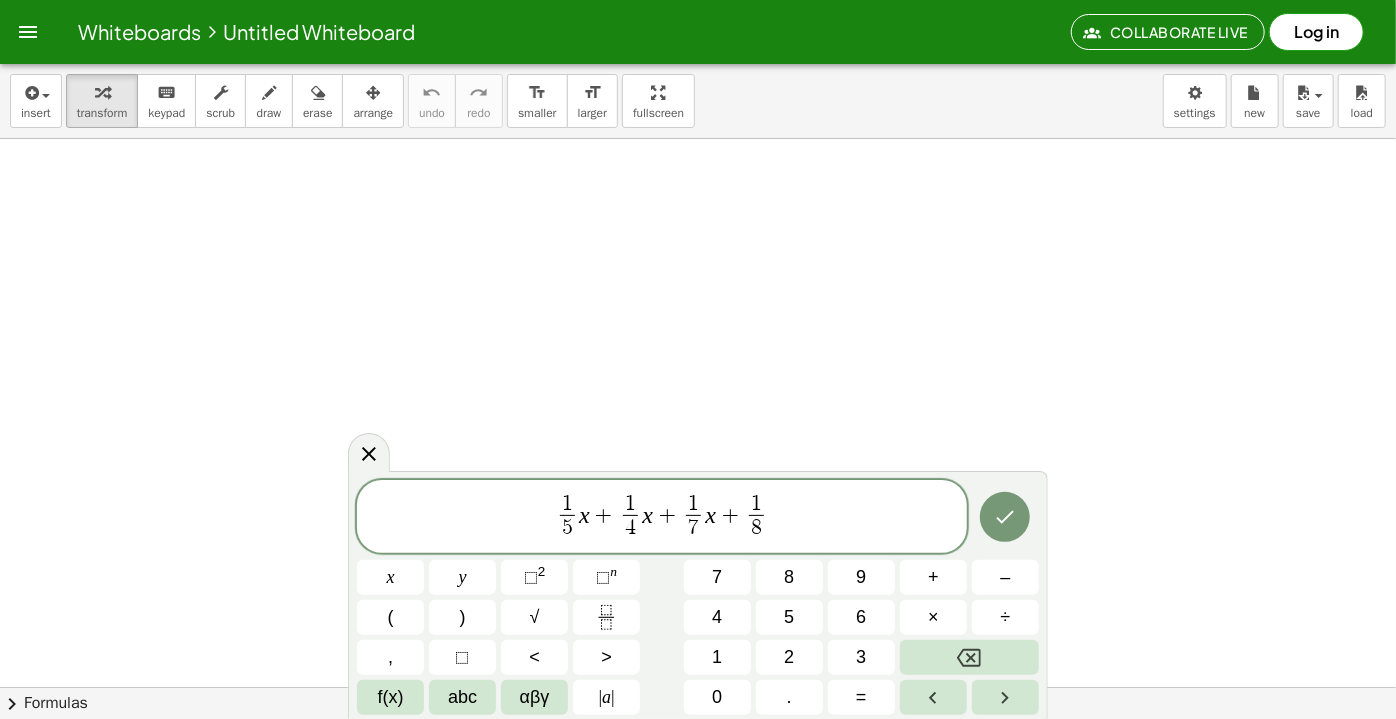 click on "1 5 ​ x + 1 4 ​ x + 1 7 ​ x + 1 8 ​ ​" at bounding box center [662, 518] 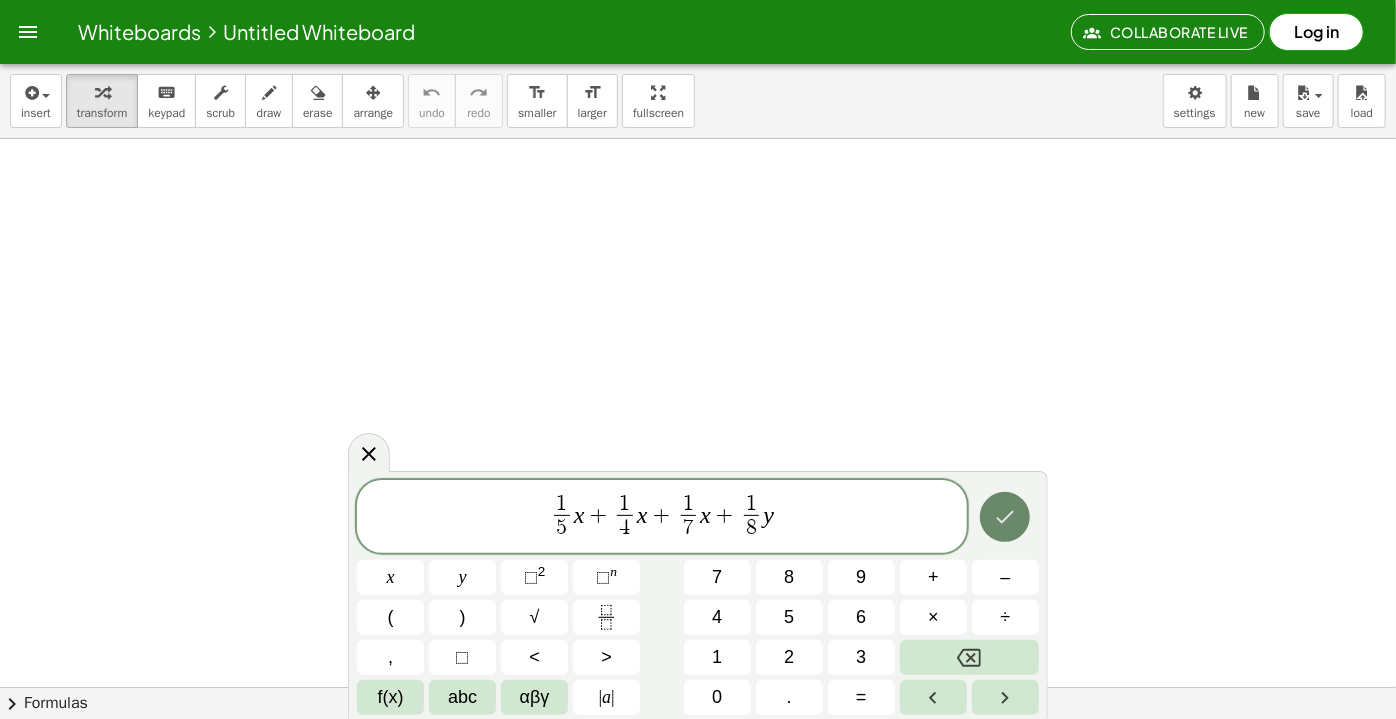 click 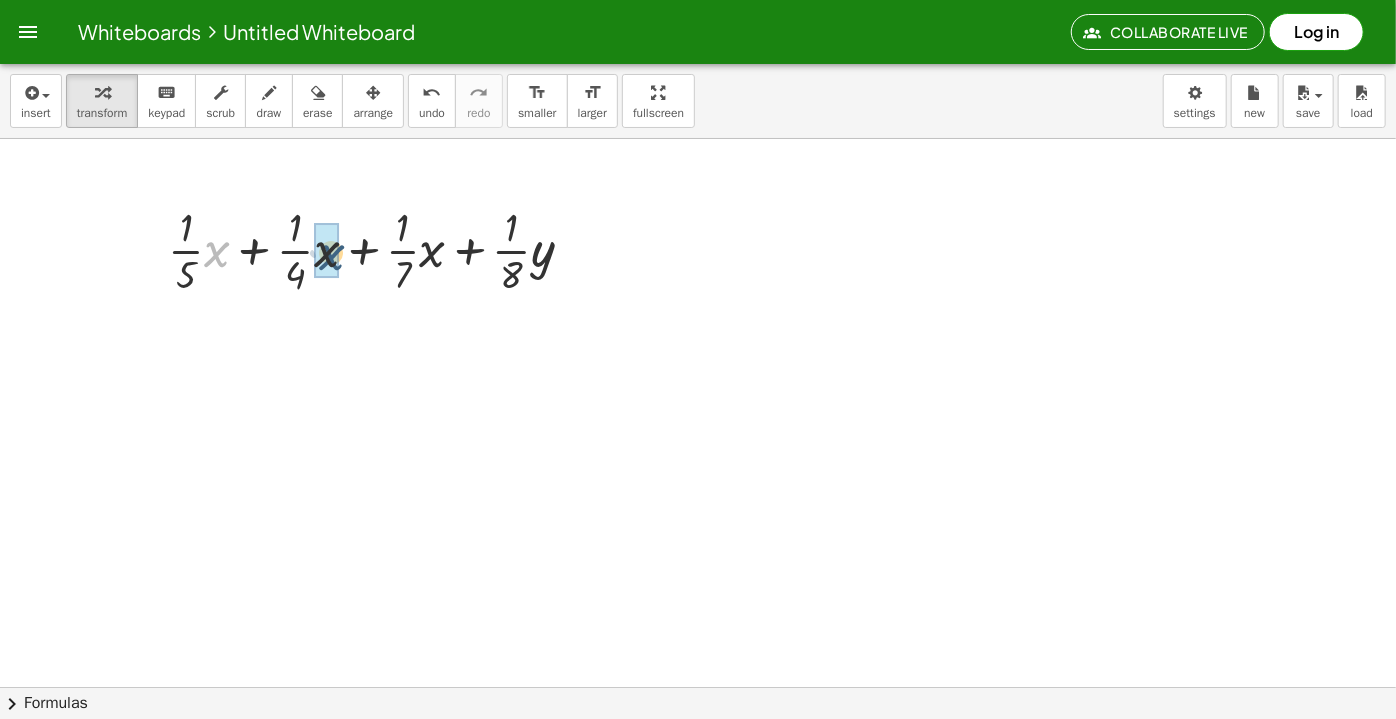 drag, startPoint x: 218, startPoint y: 260, endPoint x: 334, endPoint y: 263, distance: 116.03879 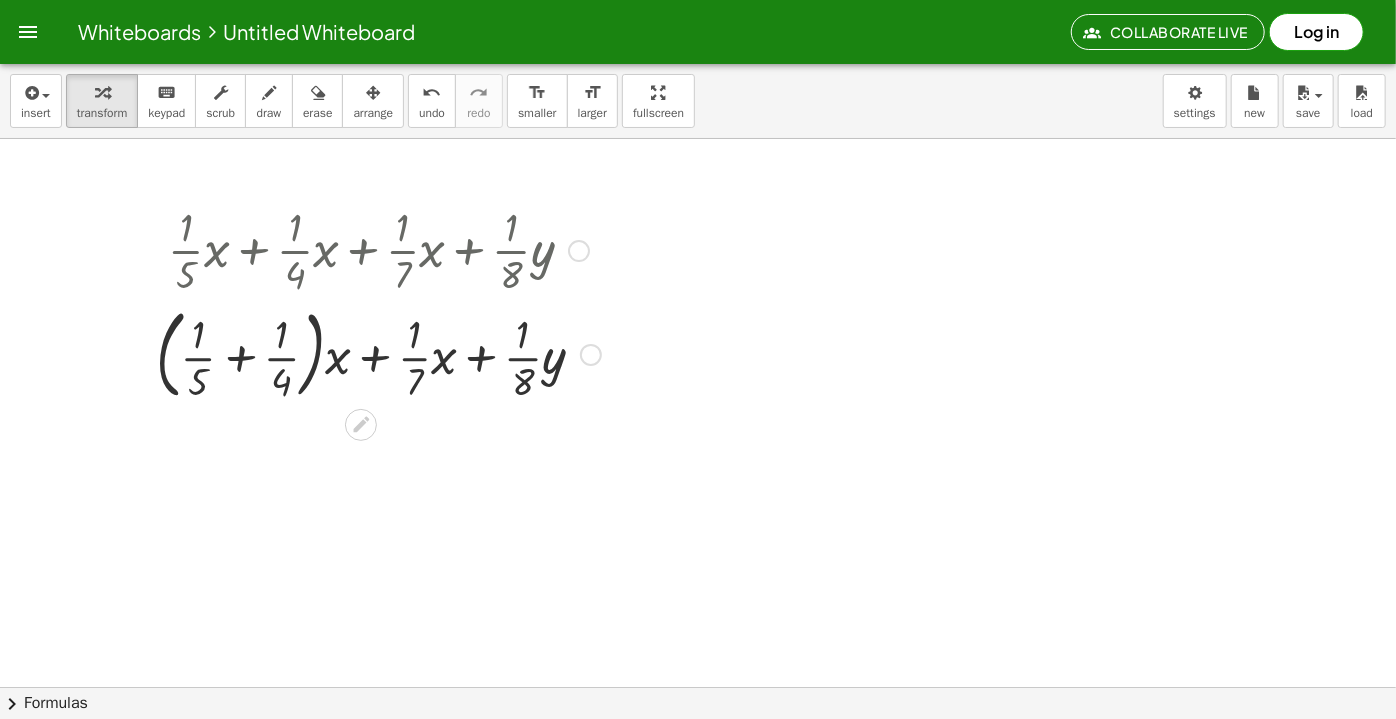 drag, startPoint x: 330, startPoint y: 263, endPoint x: 336, endPoint y: 289, distance: 26.683329 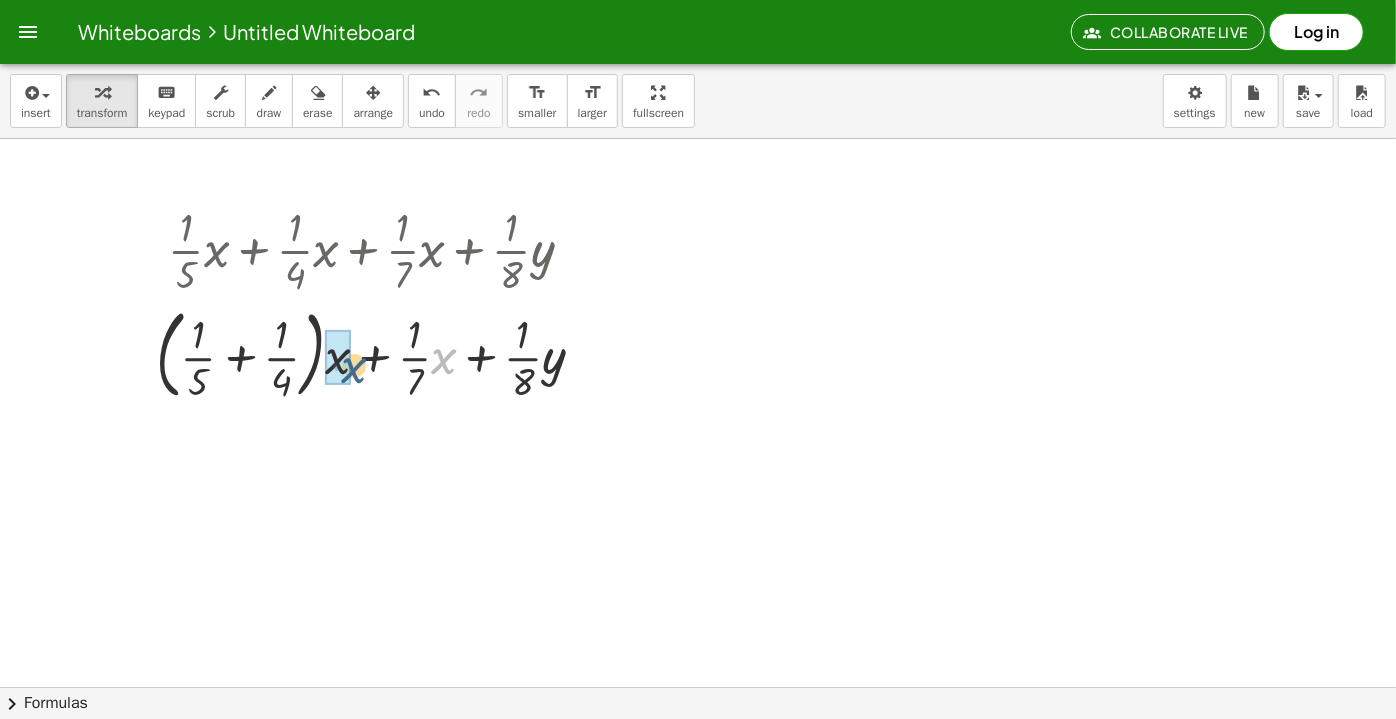 drag, startPoint x: 452, startPoint y: 365, endPoint x: 338, endPoint y: 372, distance: 114.21471 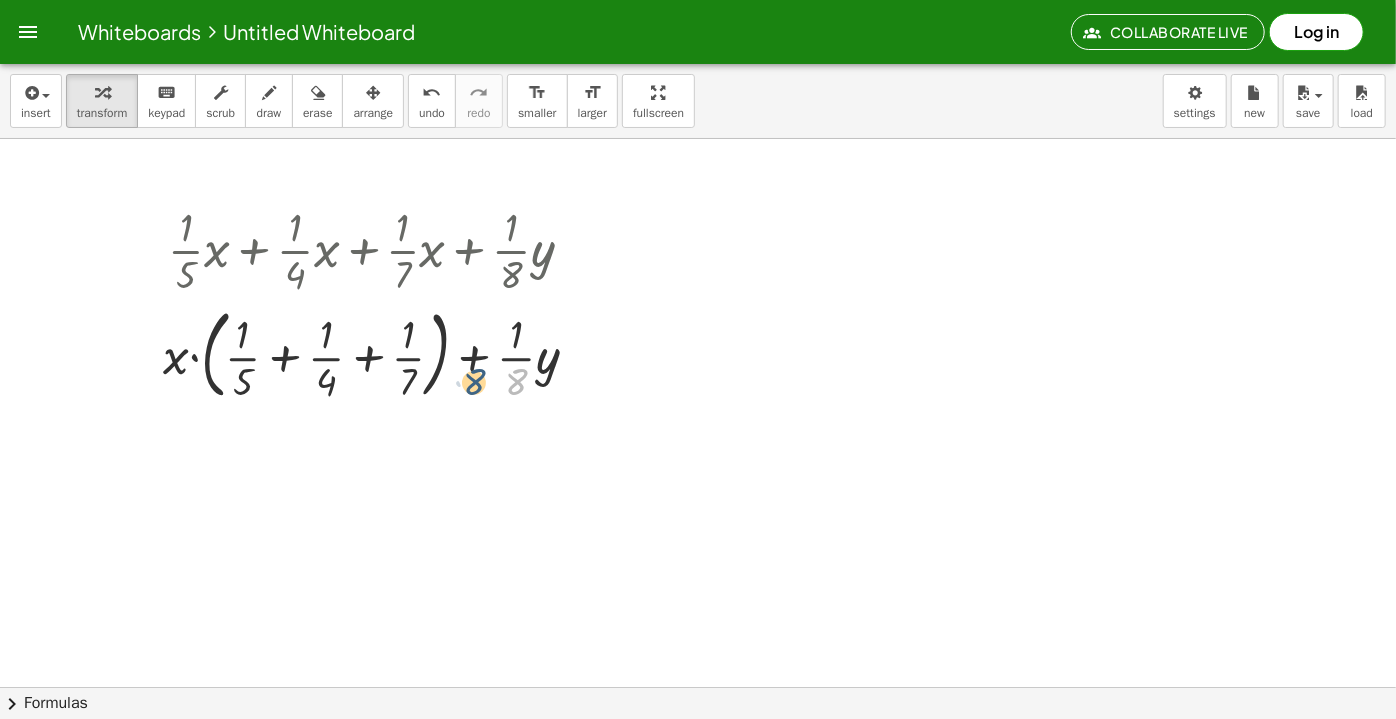 click at bounding box center [378, 353] 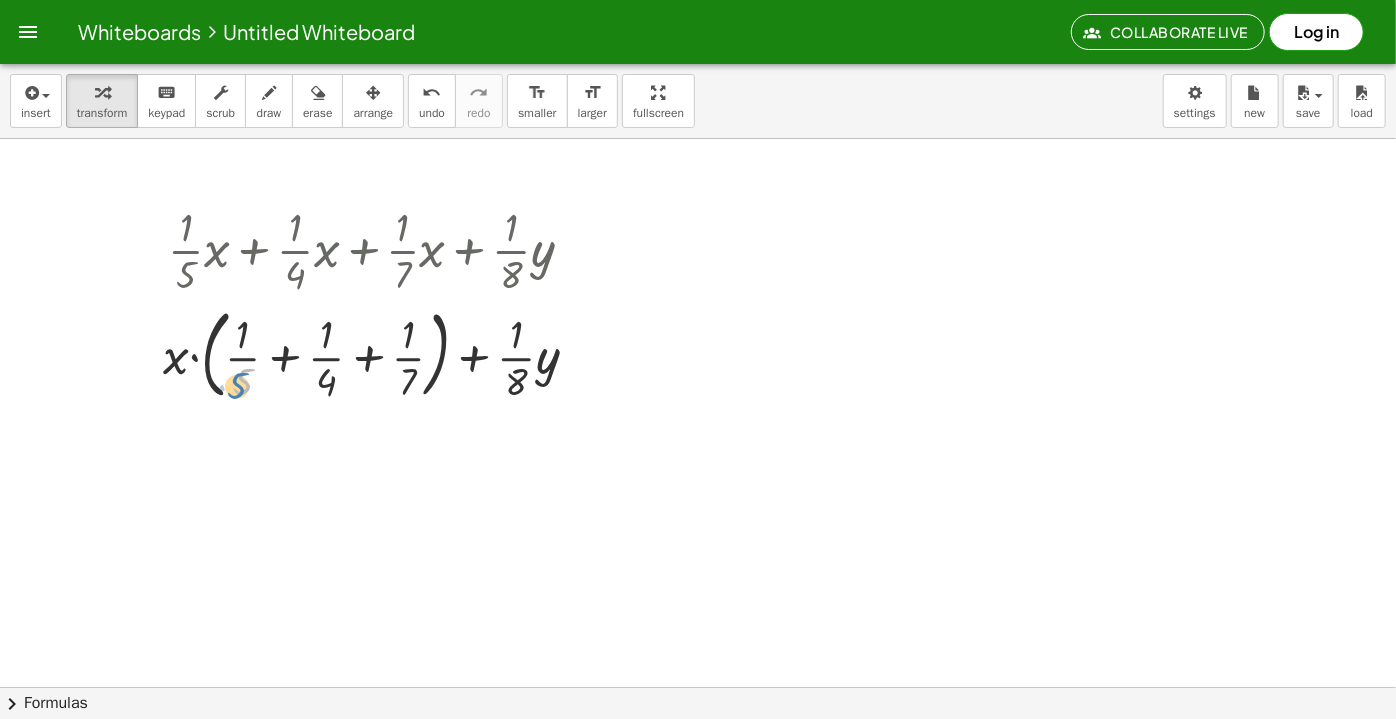 click at bounding box center (378, 353) 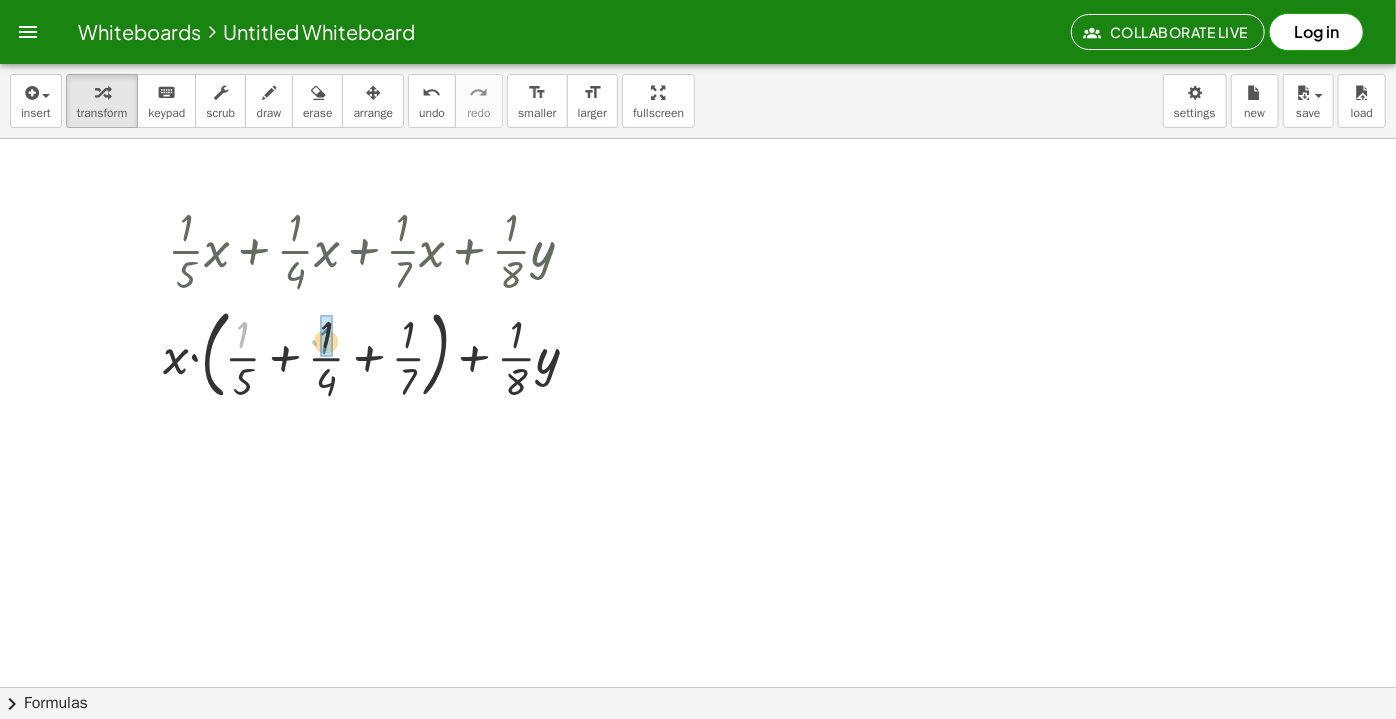 drag, startPoint x: 242, startPoint y: 345, endPoint x: 320, endPoint y: 351, distance: 78.23043 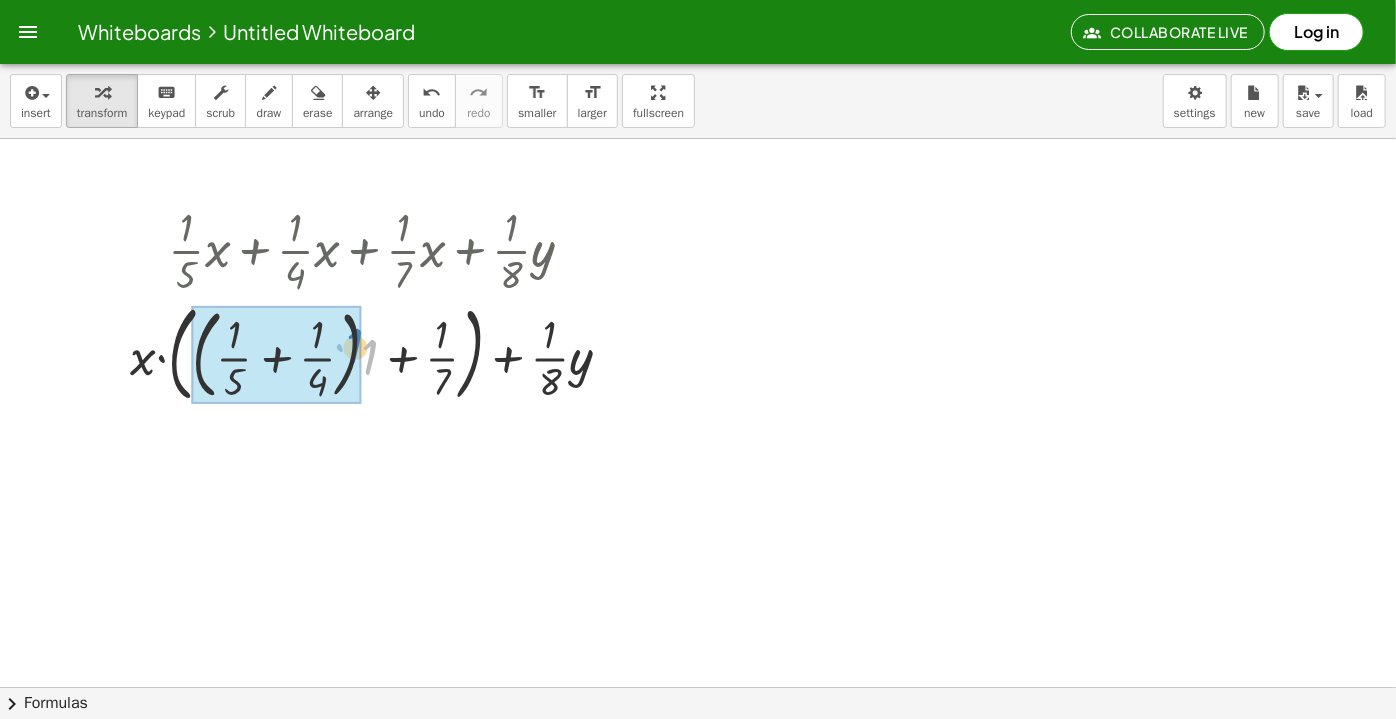 drag, startPoint x: 365, startPoint y: 359, endPoint x: 376, endPoint y: 356, distance: 11.401754 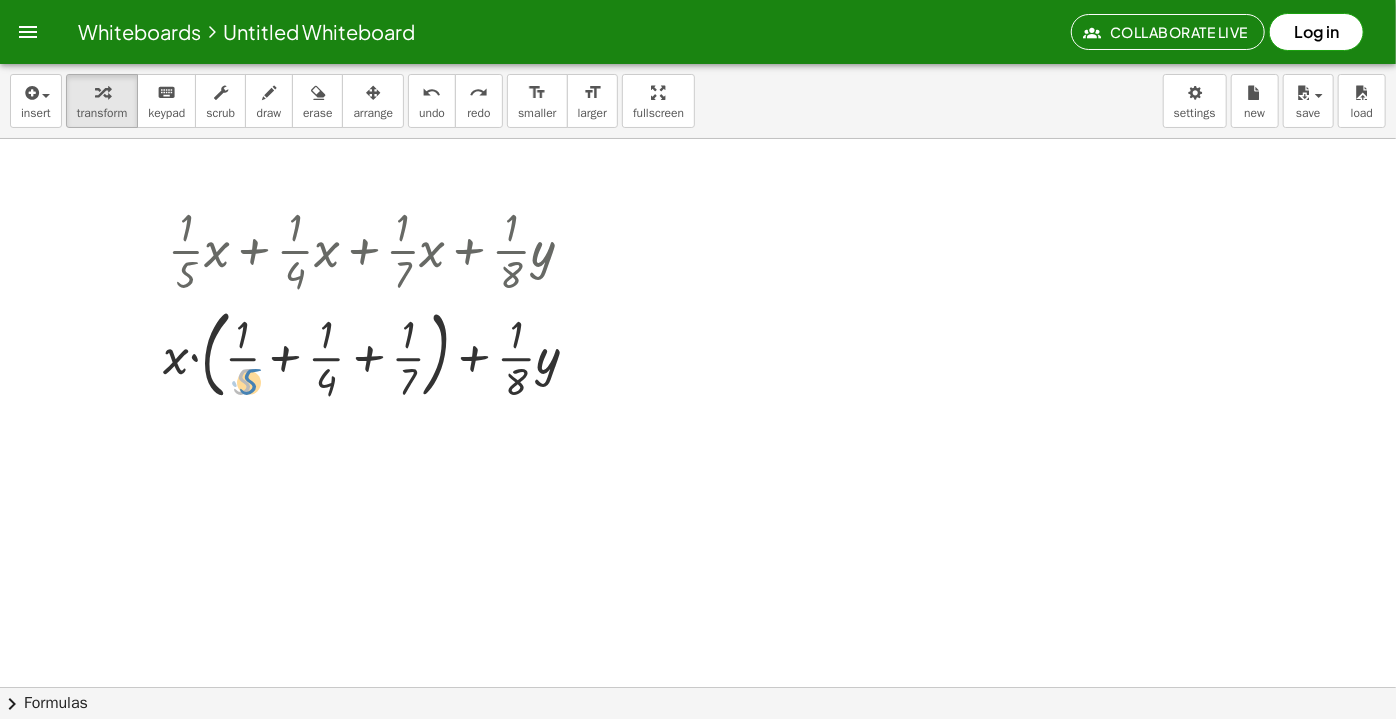click at bounding box center [378, 353] 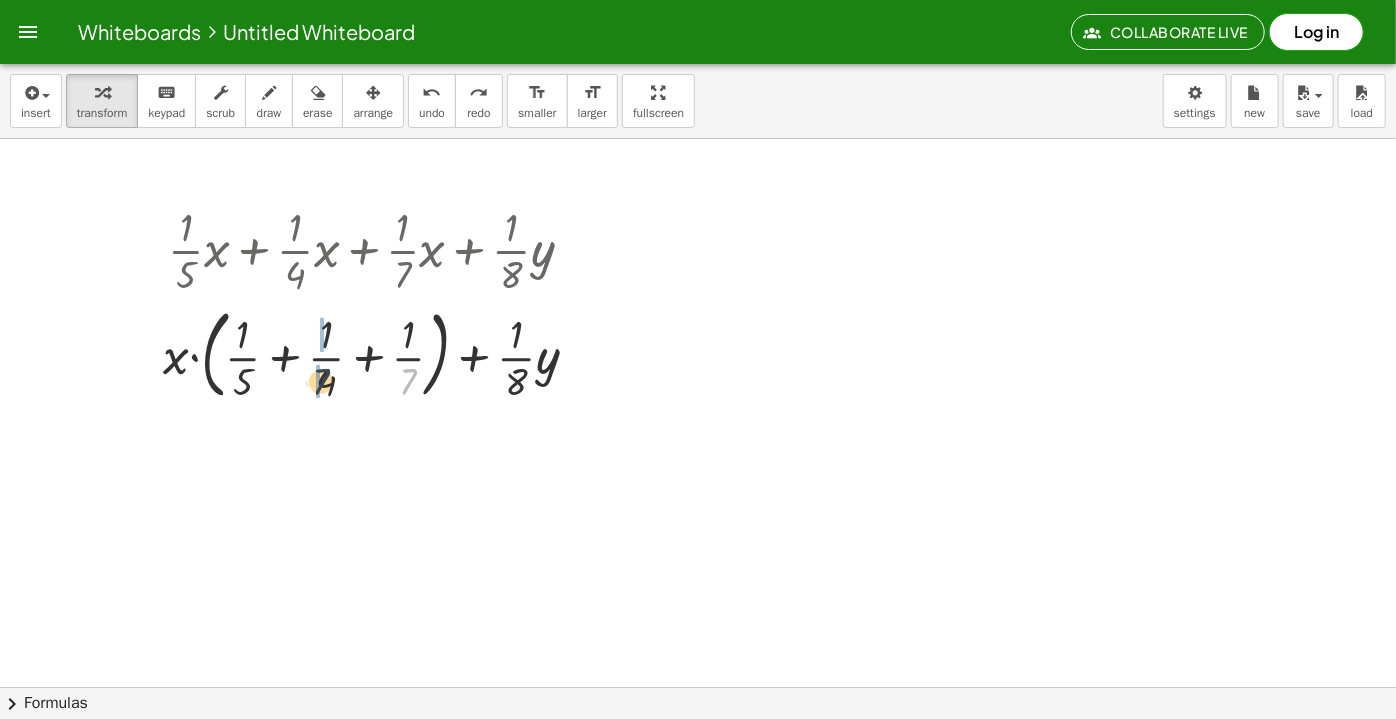 drag, startPoint x: 406, startPoint y: 385, endPoint x: 317, endPoint y: 384, distance: 89.005615 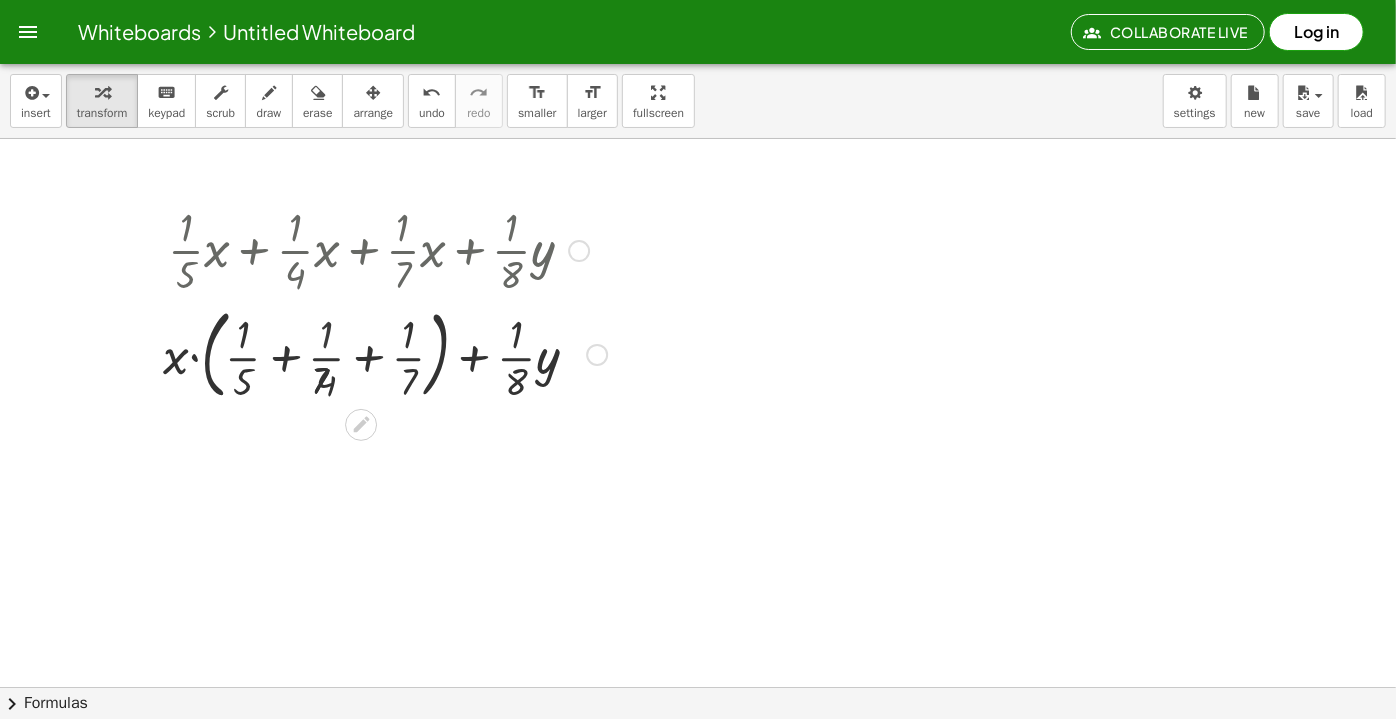 click at bounding box center [378, 353] 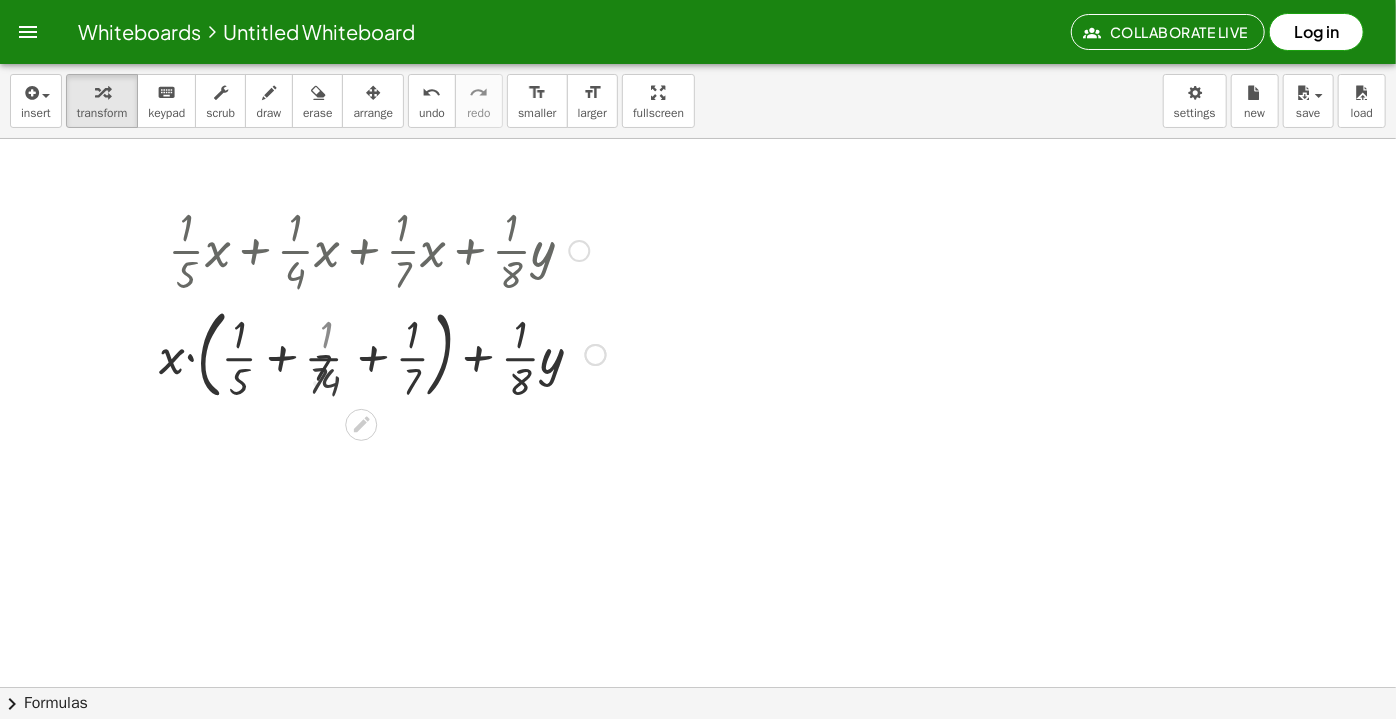 click at bounding box center [379, 353] 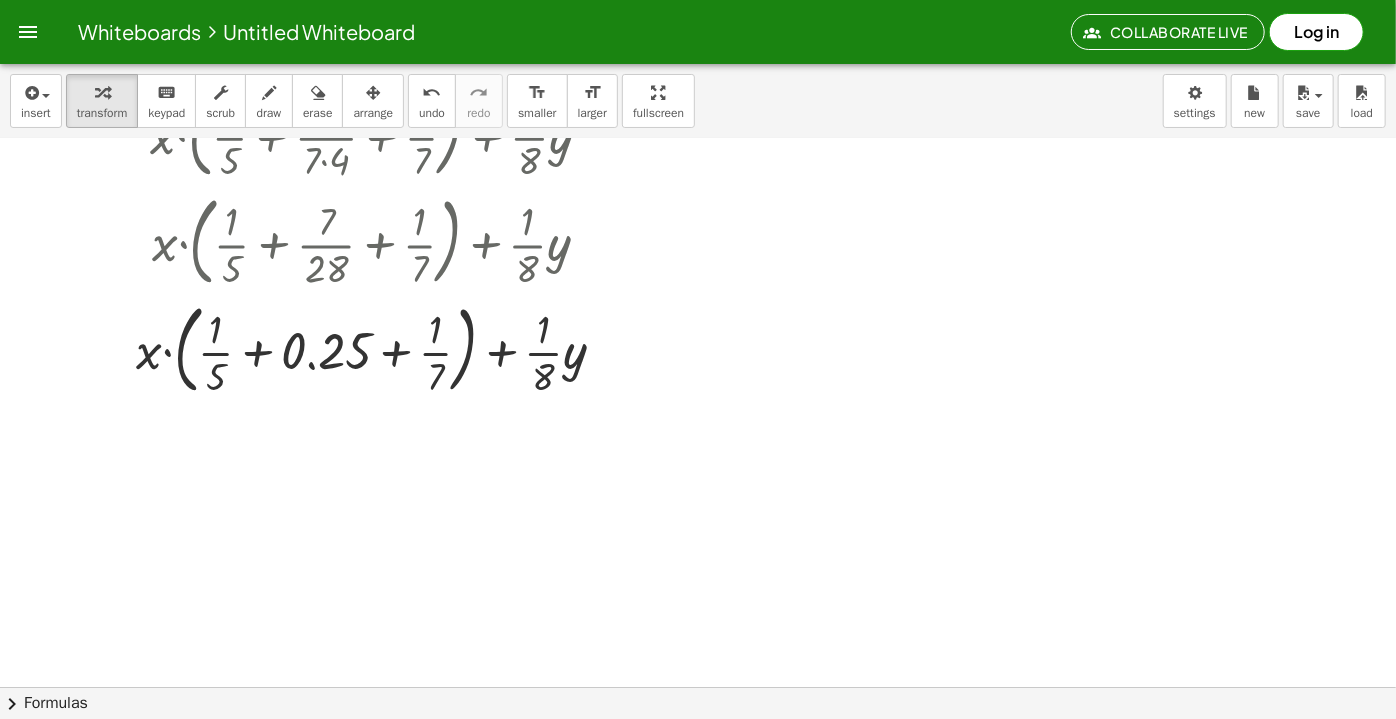 scroll, scrollTop: 363, scrollLeft: 0, axis: vertical 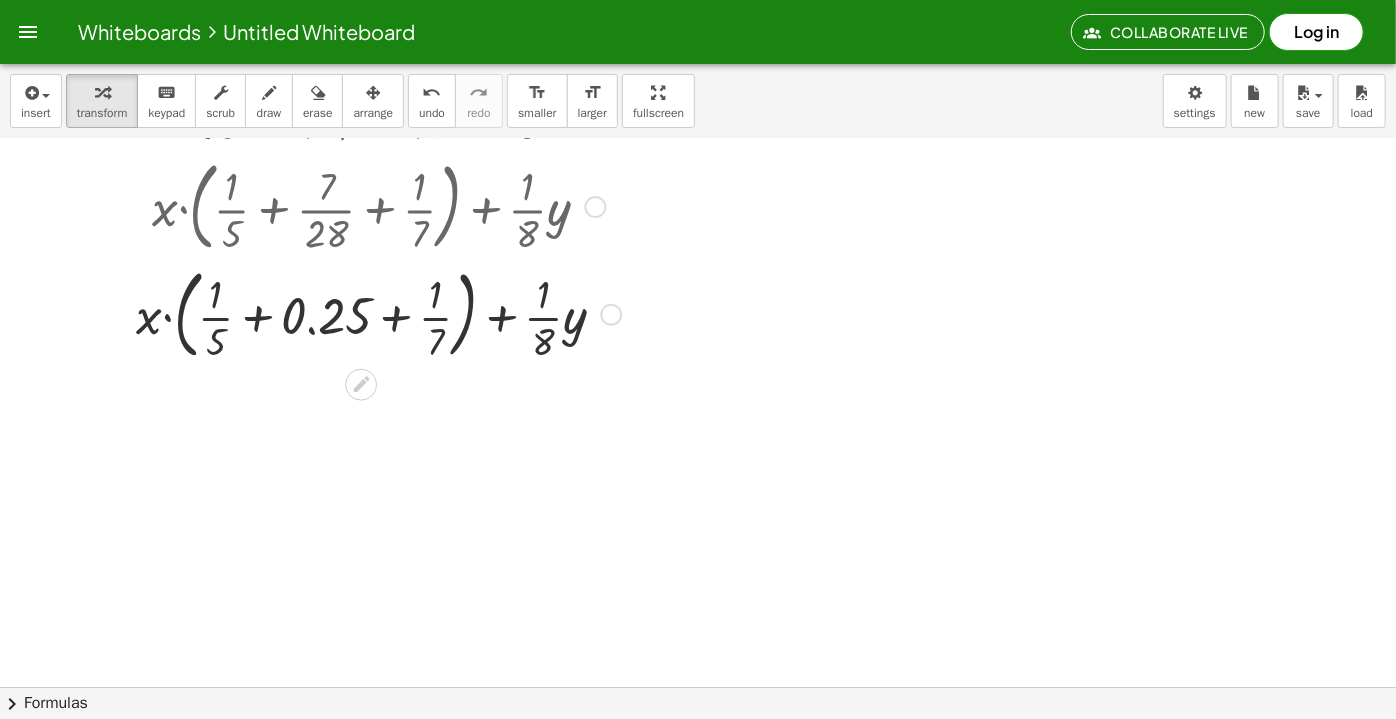 click at bounding box center (378, 313) 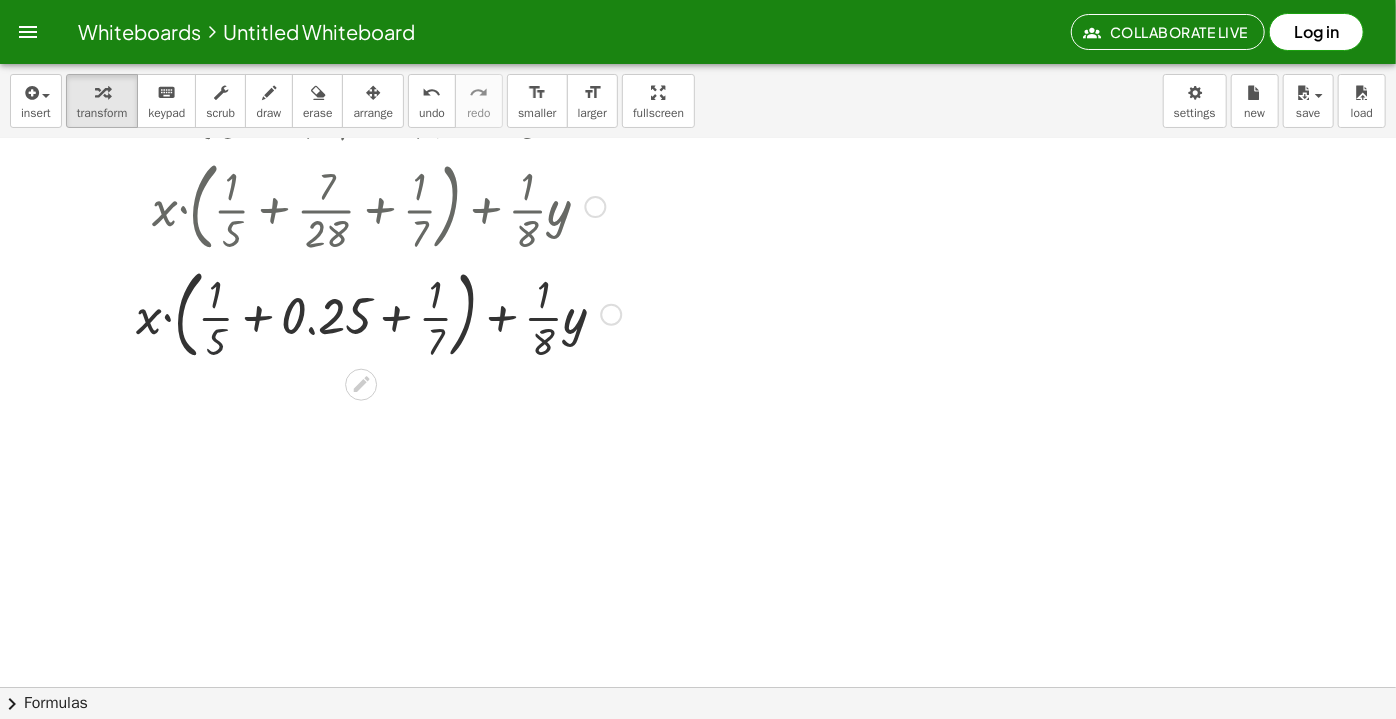 drag, startPoint x: 218, startPoint y: 348, endPoint x: 216, endPoint y: 362, distance: 14.142136 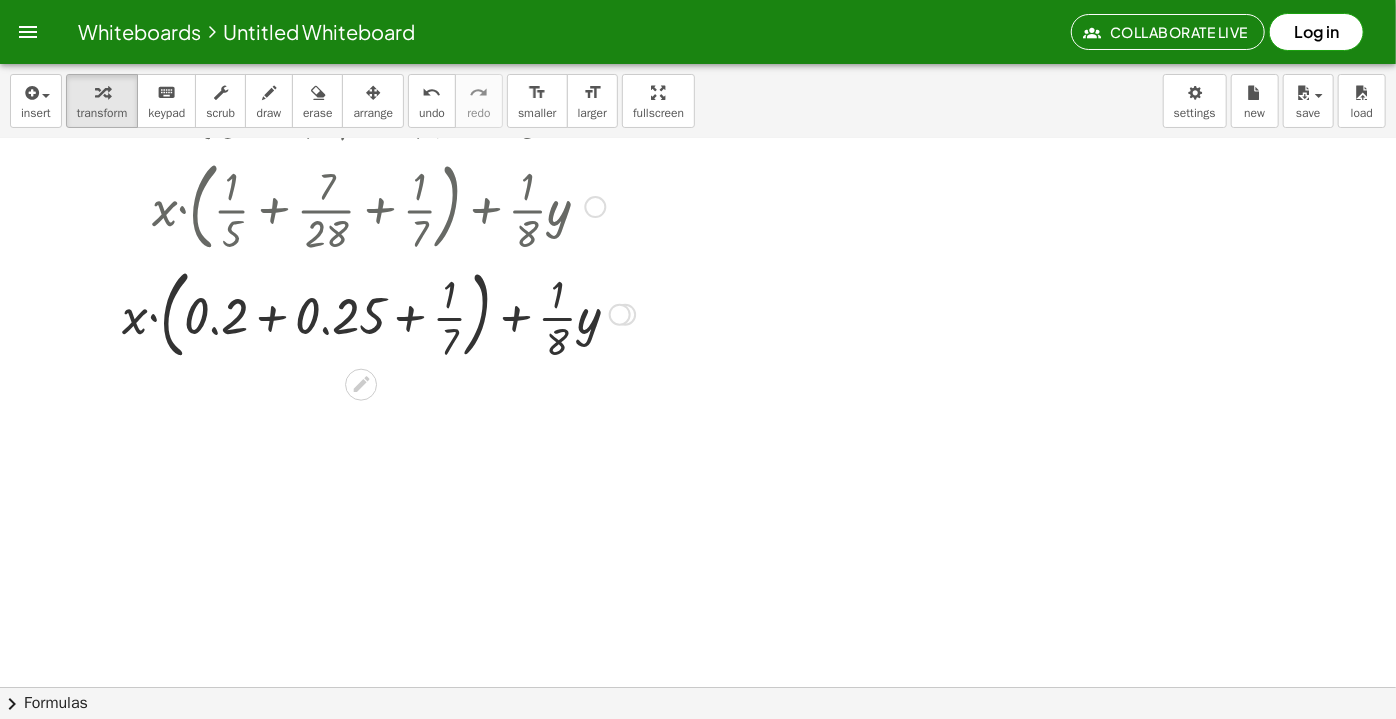 click at bounding box center (378, 313) 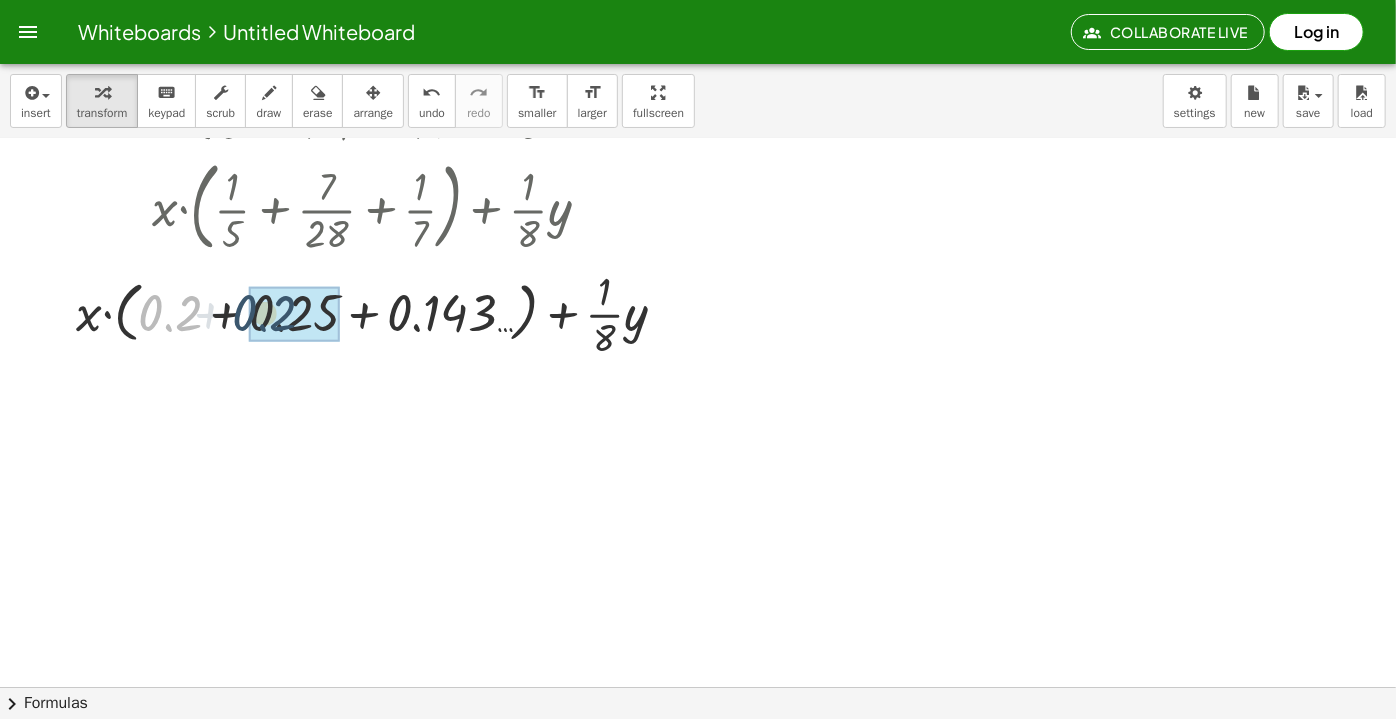 drag, startPoint x: 157, startPoint y: 318, endPoint x: 254, endPoint y: 318, distance: 97 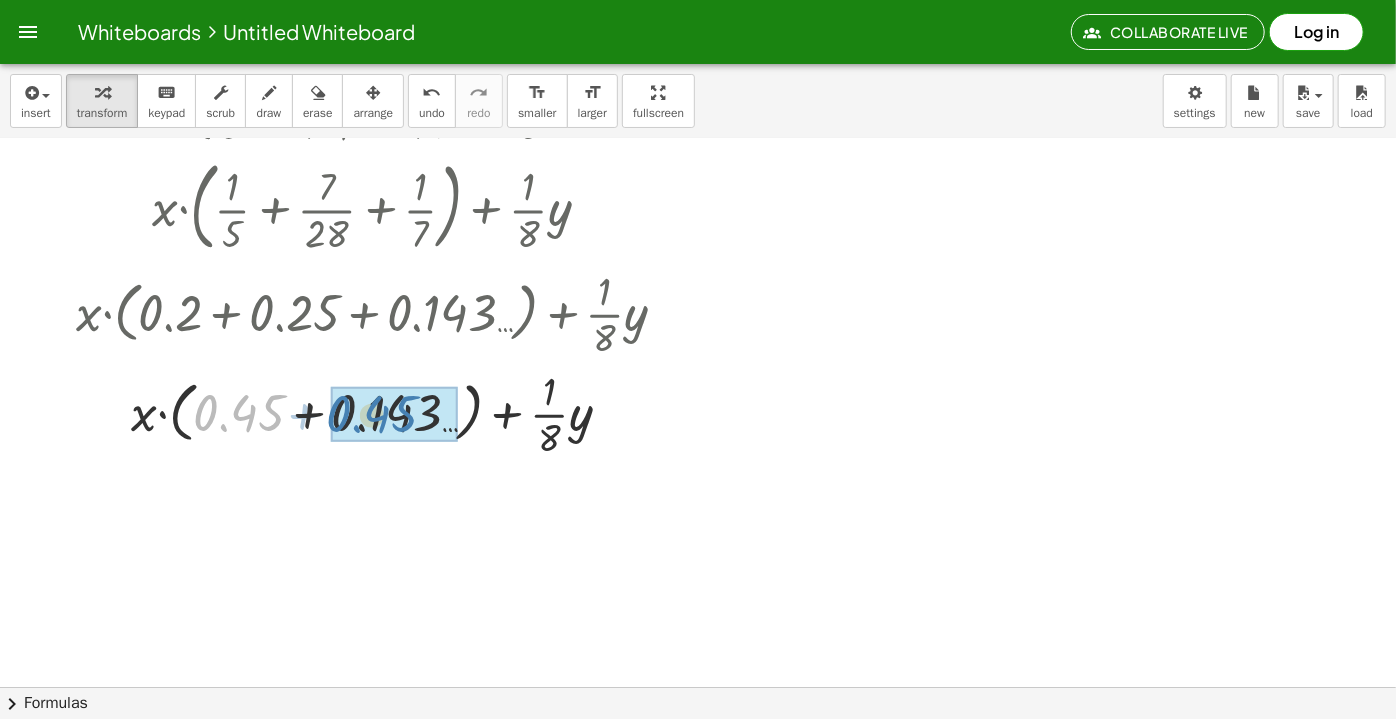 drag, startPoint x: 220, startPoint y: 315, endPoint x: 355, endPoint y: 315, distance: 135 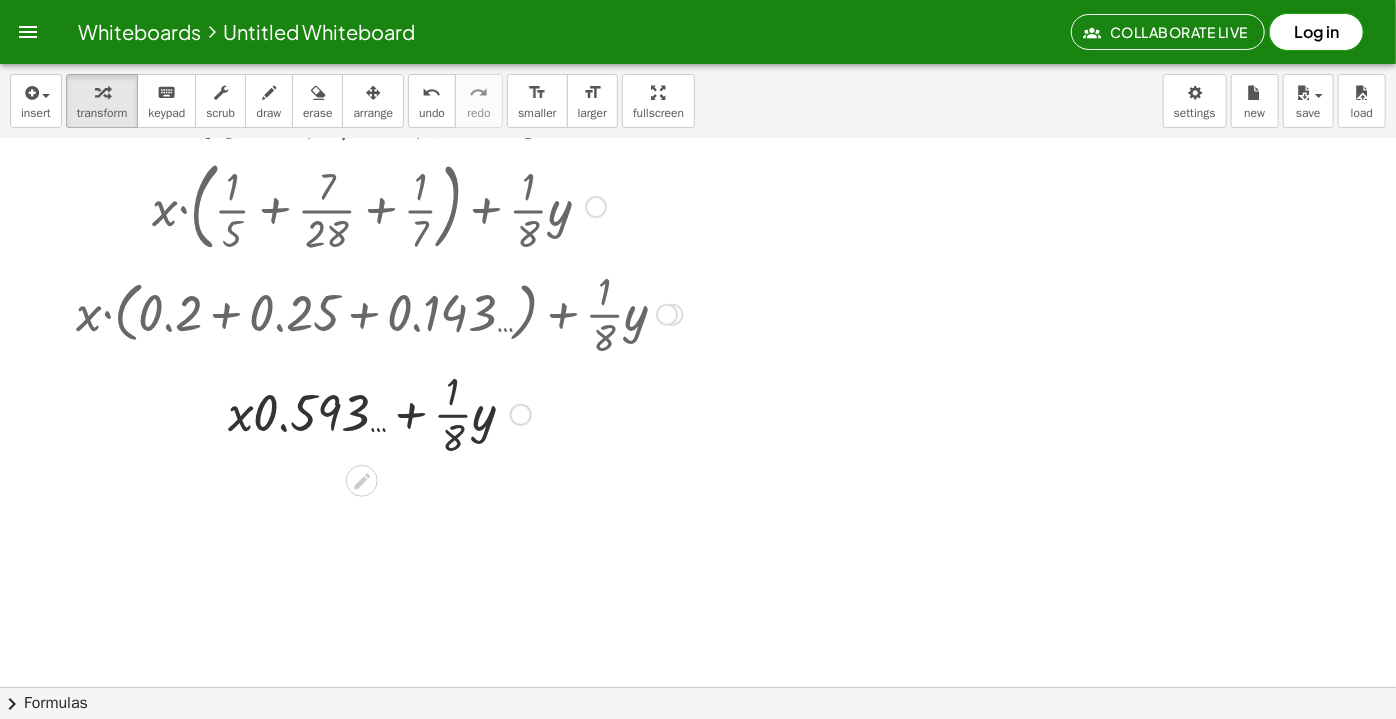 click at bounding box center [379, 413] 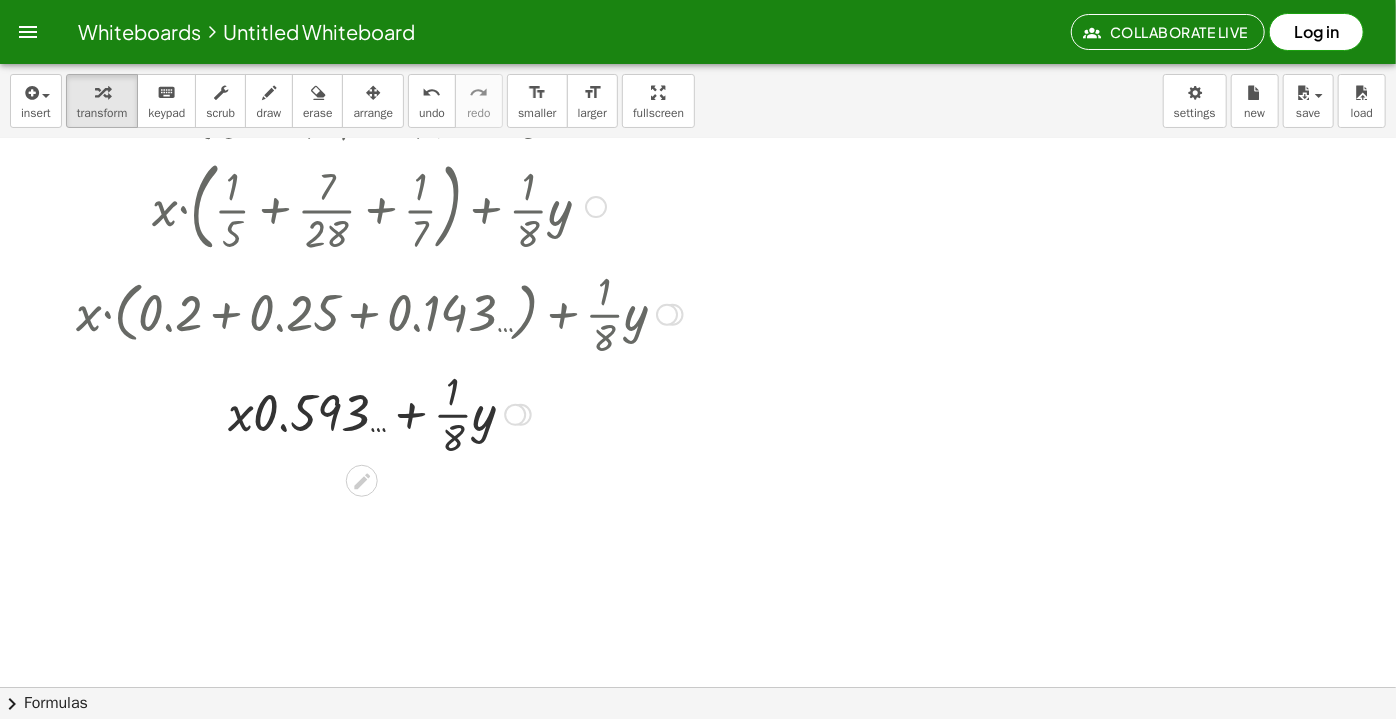 click at bounding box center (379, 413) 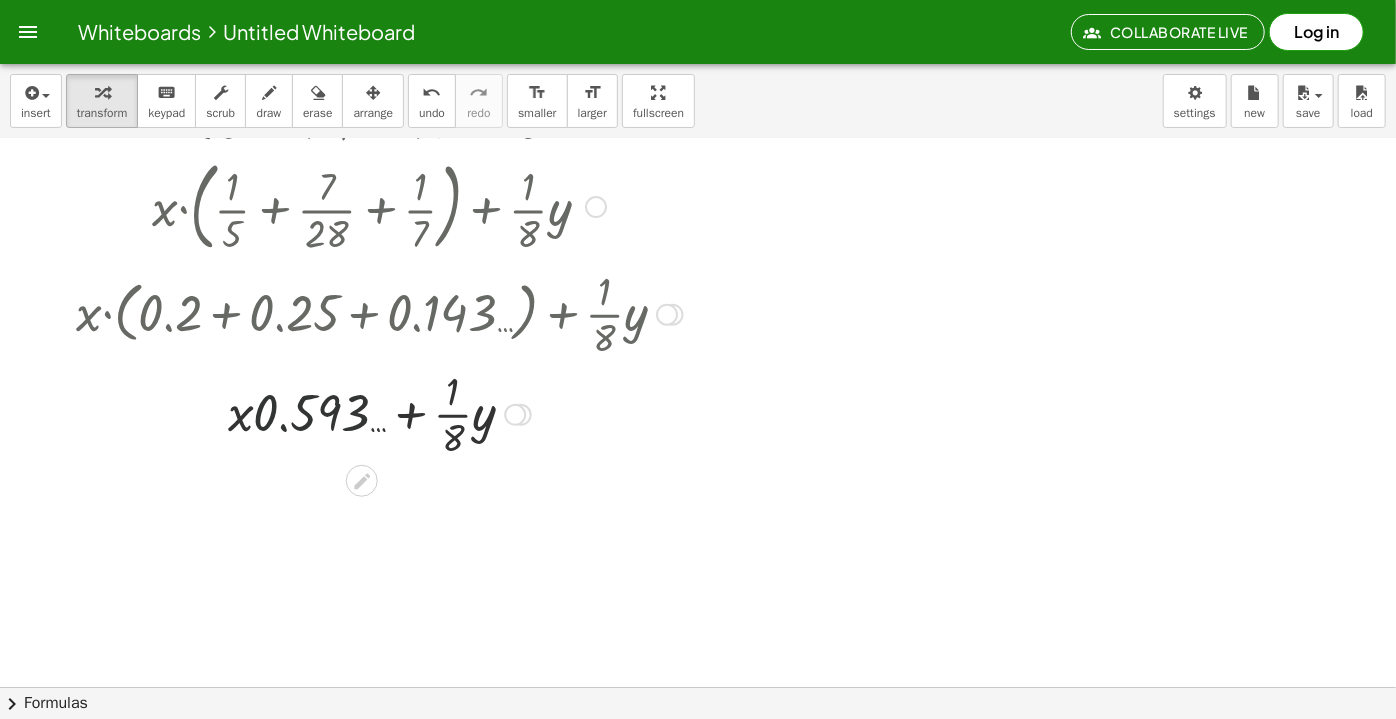 click at bounding box center [379, 413] 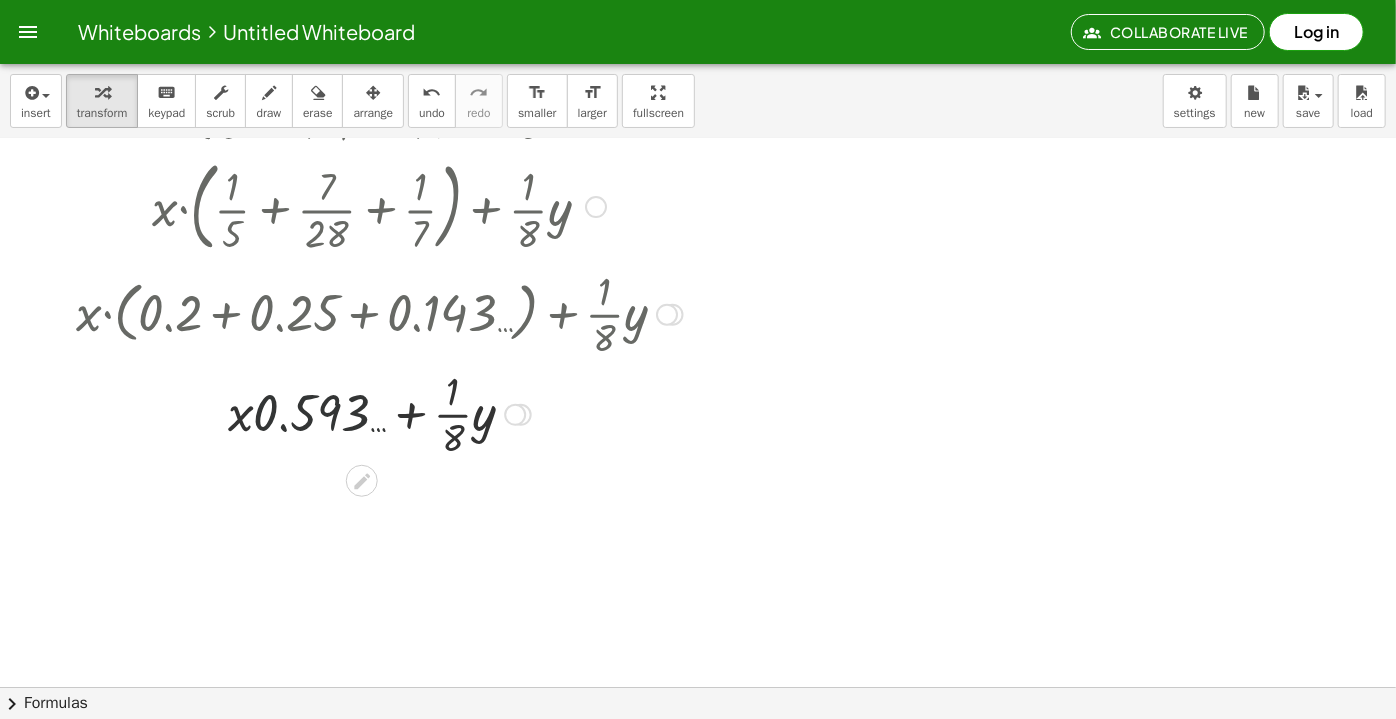 click at bounding box center (379, 413) 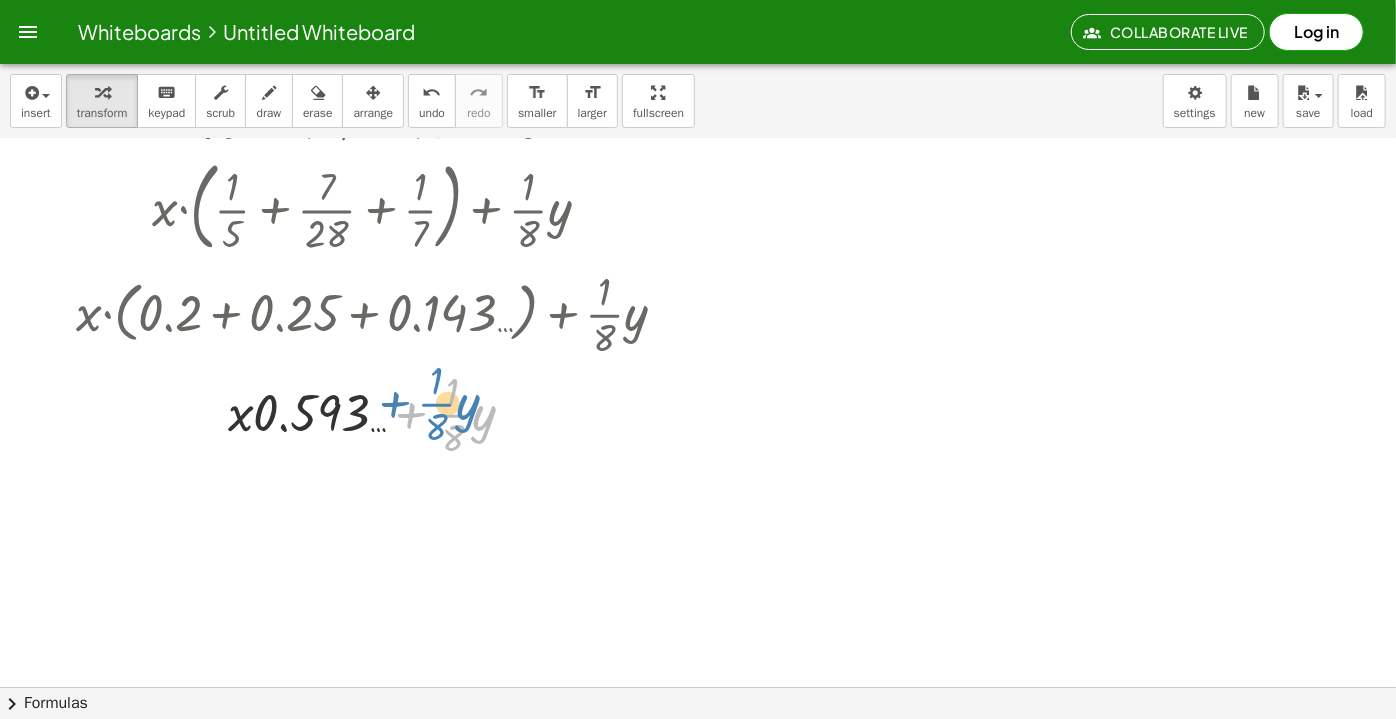 click at bounding box center [379, 413] 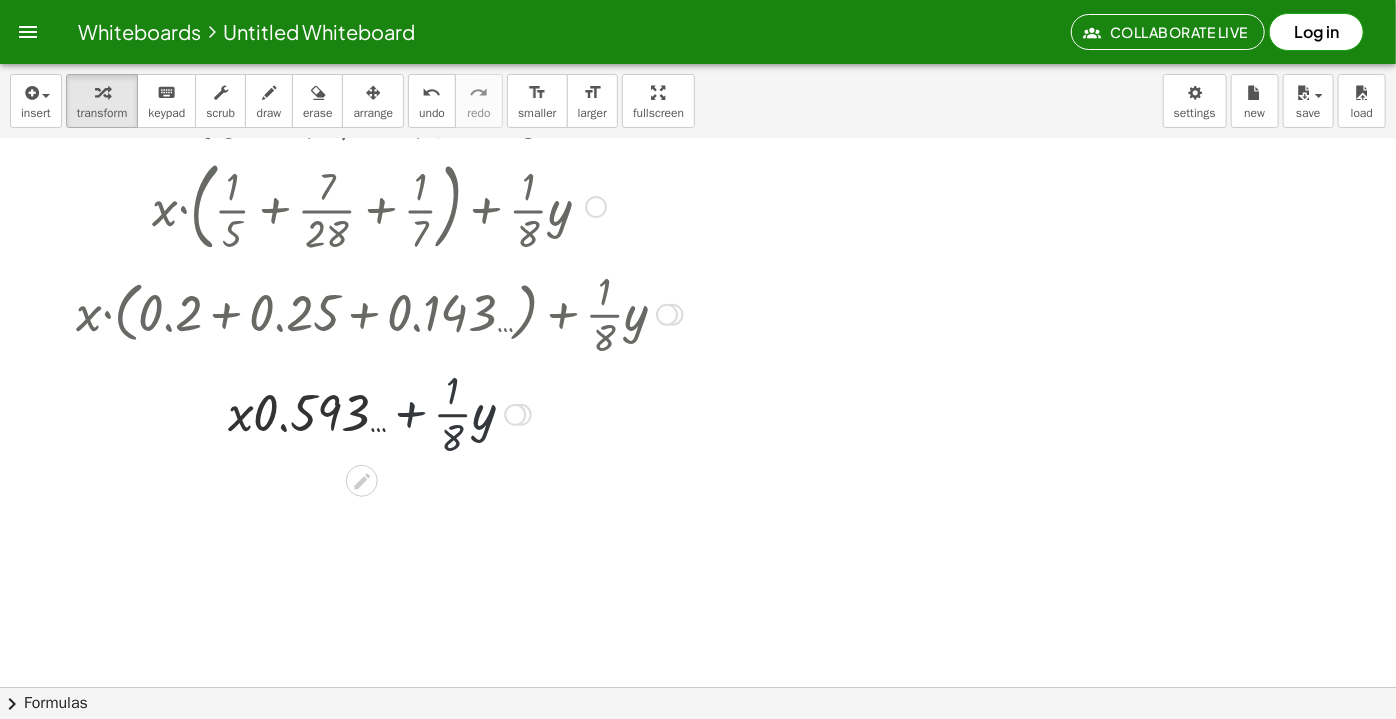 click at bounding box center (379, 413) 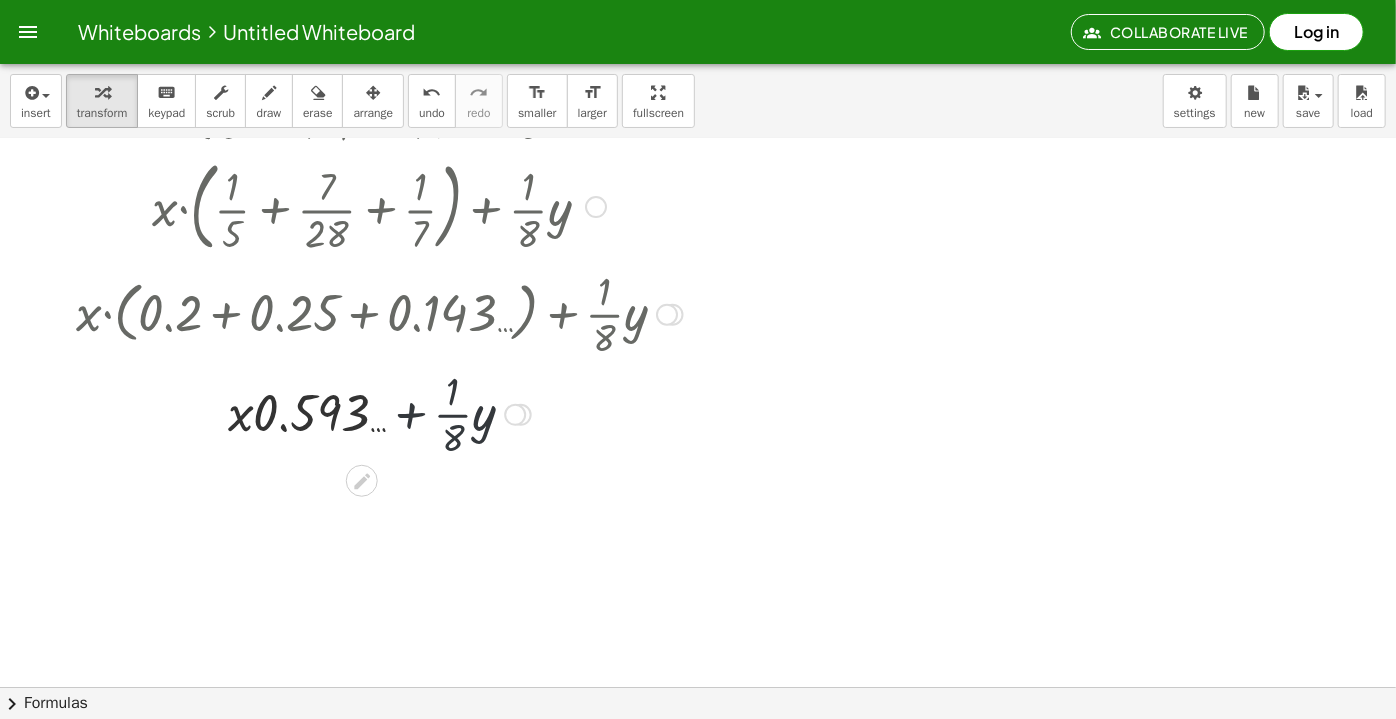 click at bounding box center (379, 413) 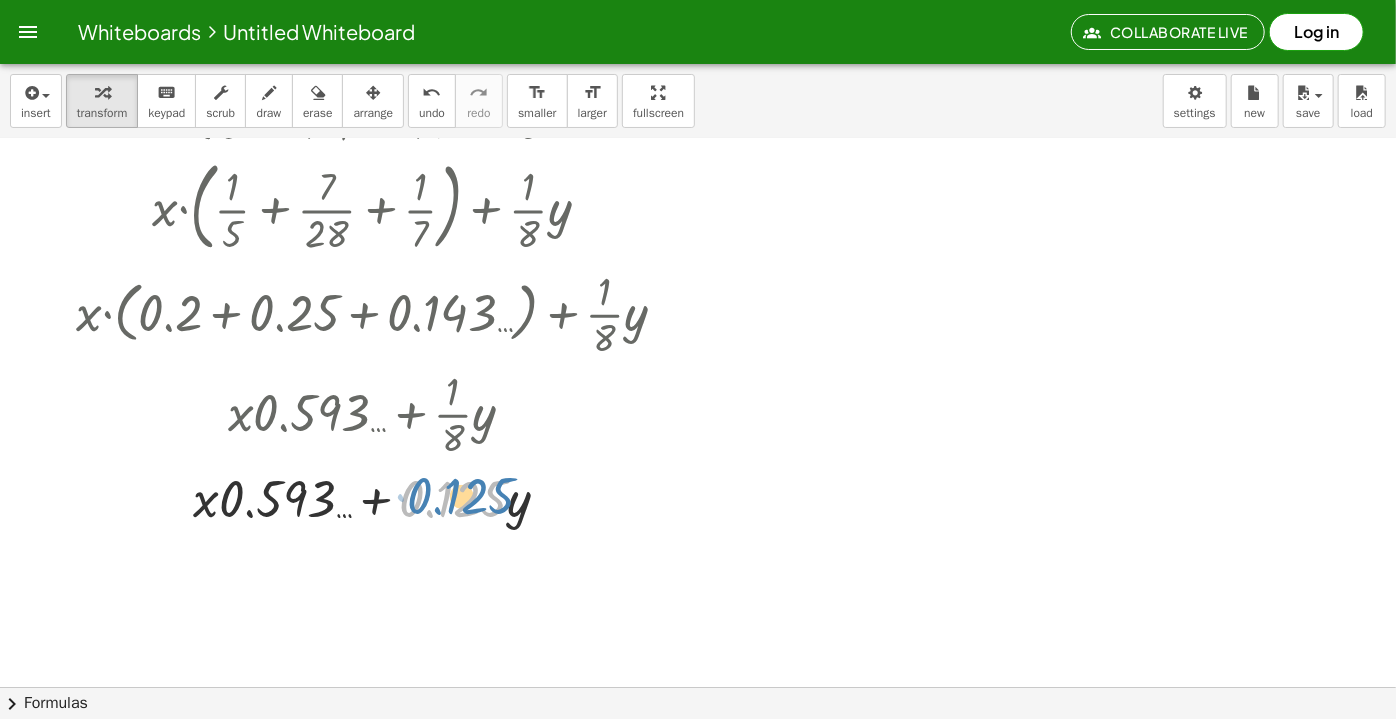 drag, startPoint x: 454, startPoint y: 495, endPoint x: 466, endPoint y: 492, distance: 12.369317 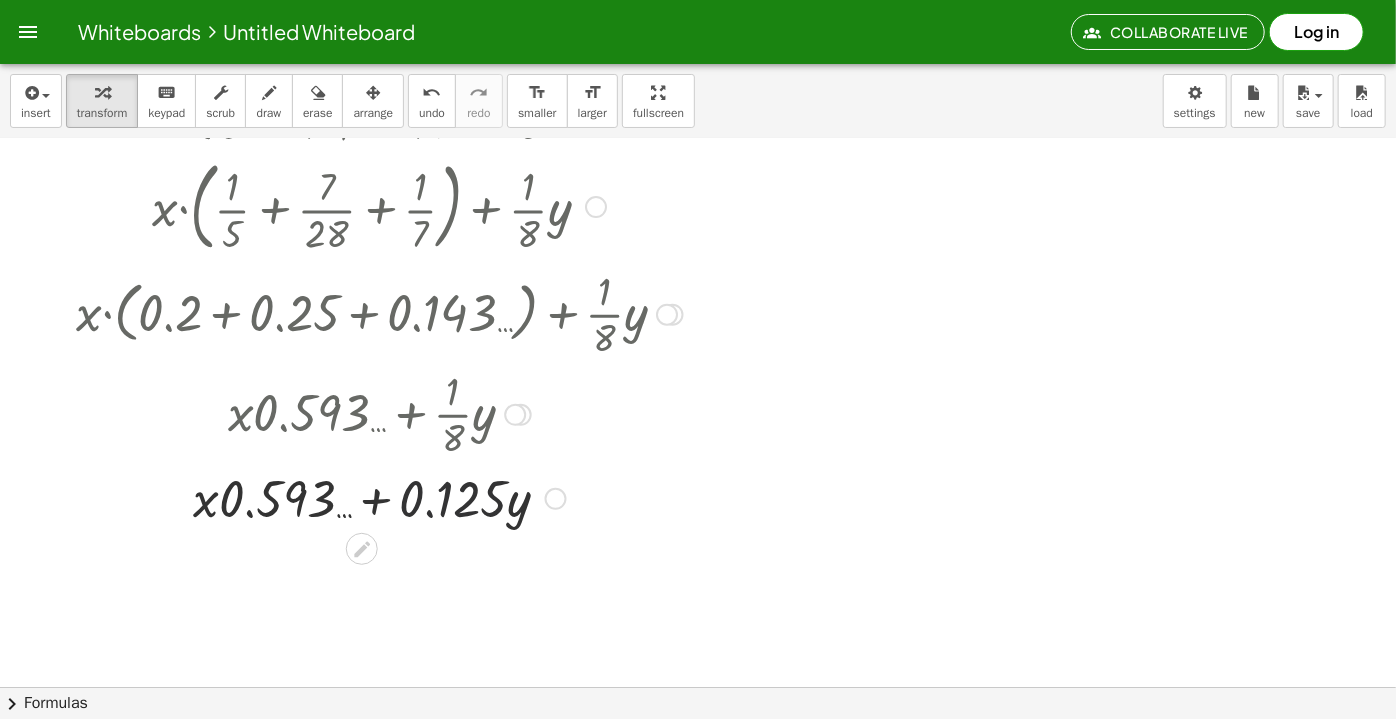 scroll, scrollTop: 454, scrollLeft: 0, axis: vertical 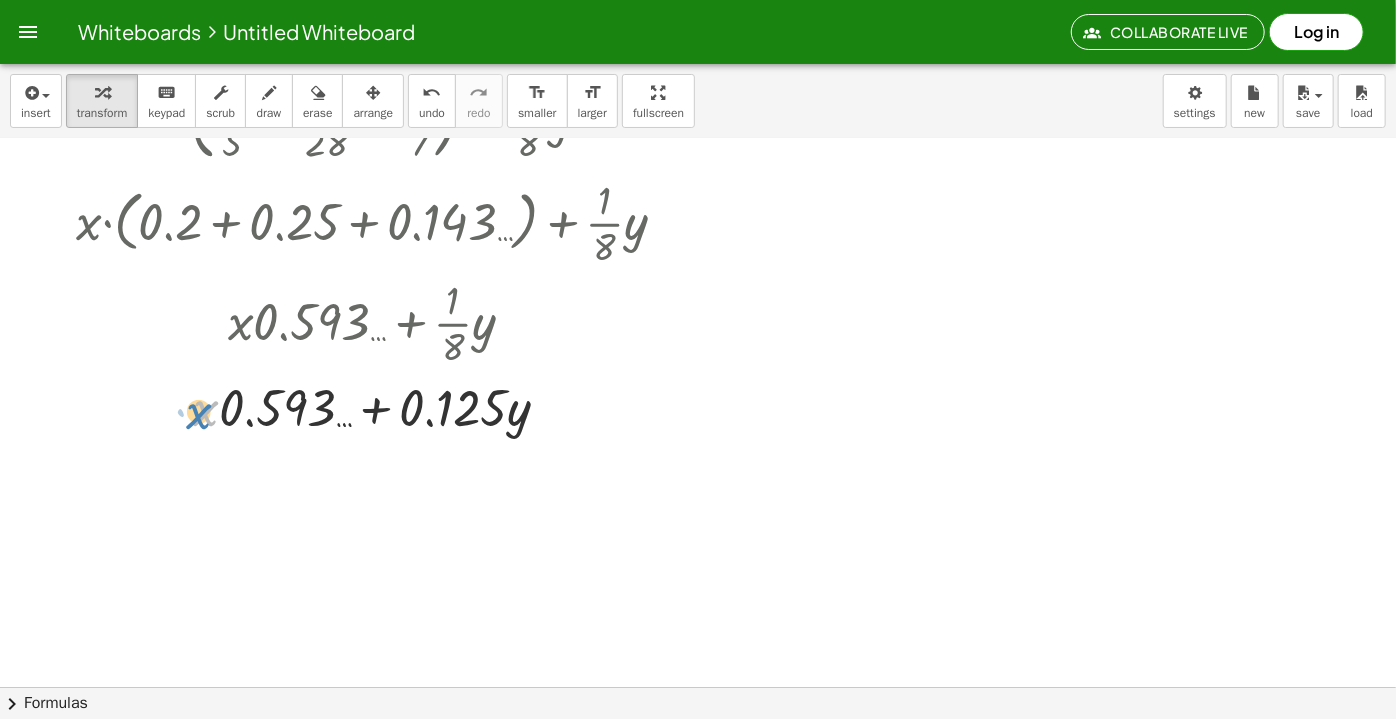 click at bounding box center (379, 406) 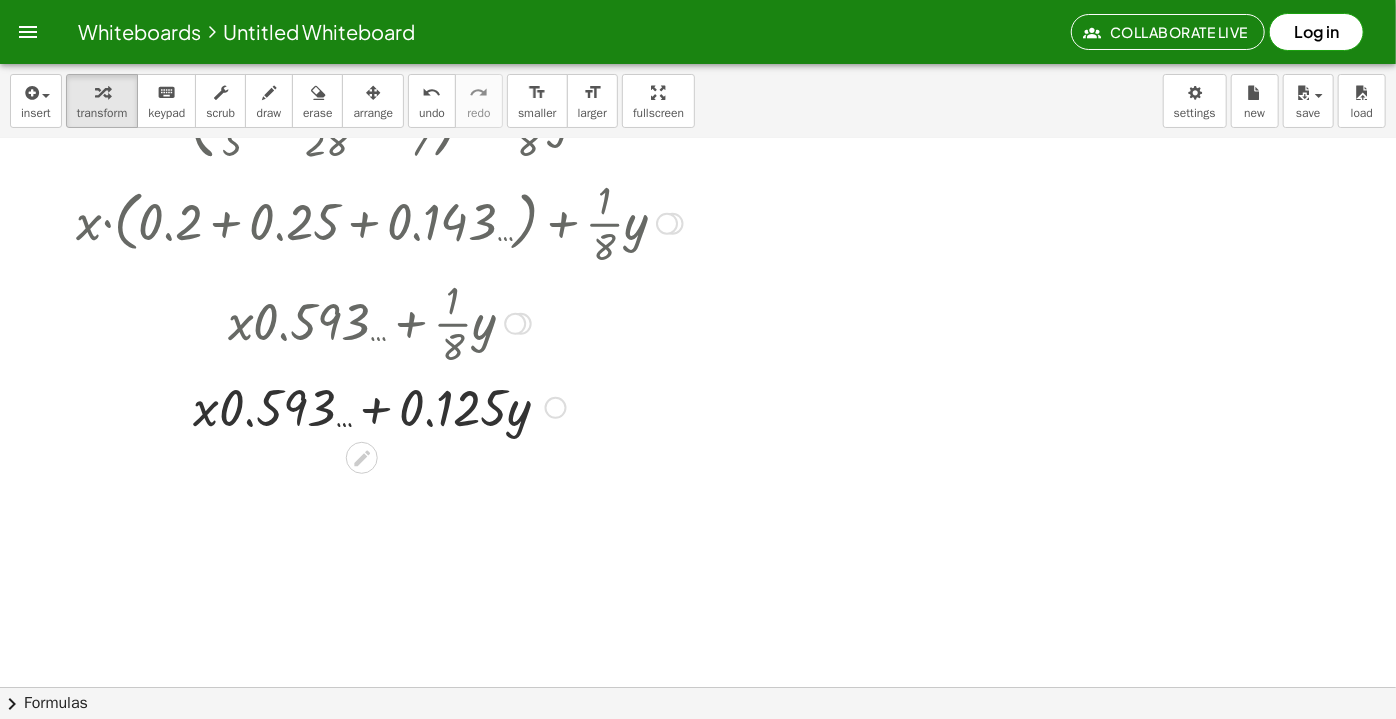 drag, startPoint x: 326, startPoint y: 387, endPoint x: 298, endPoint y: 418, distance: 41.773197 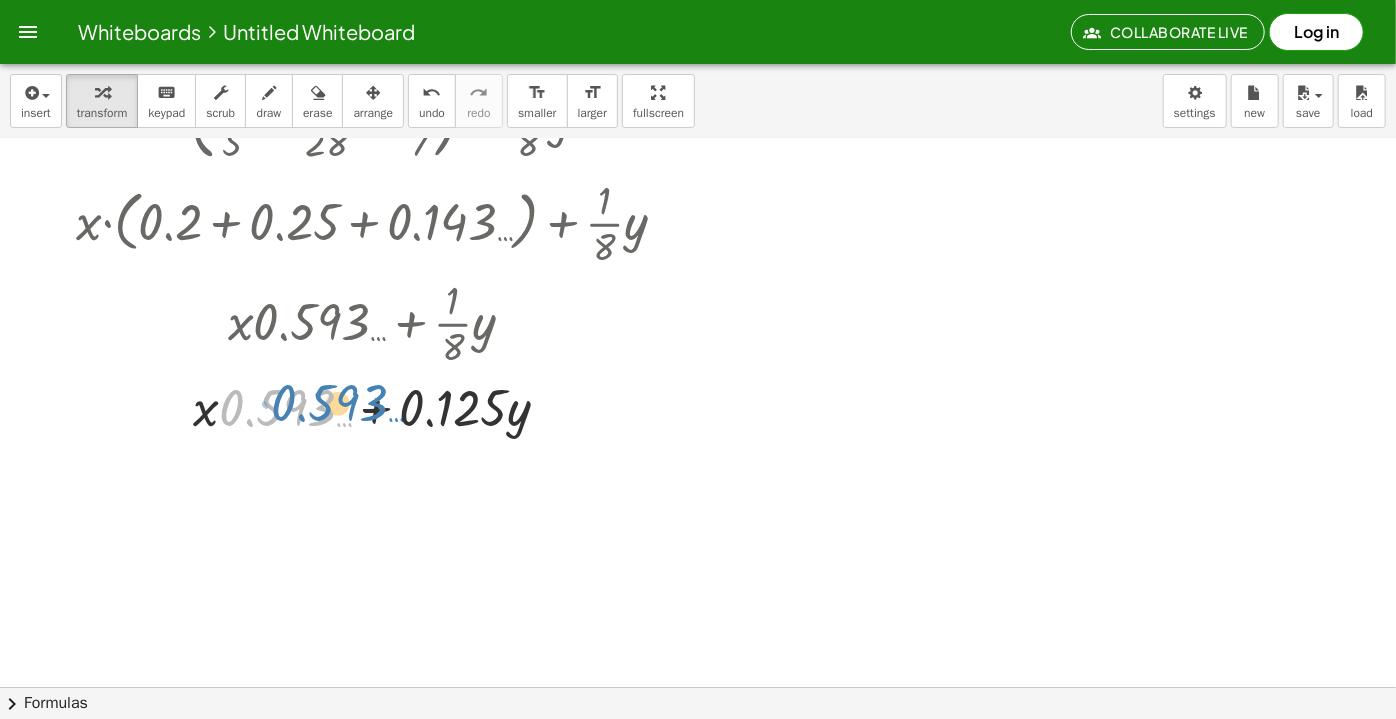 drag, startPoint x: 273, startPoint y: 412, endPoint x: 318, endPoint y: 399, distance: 46.840153 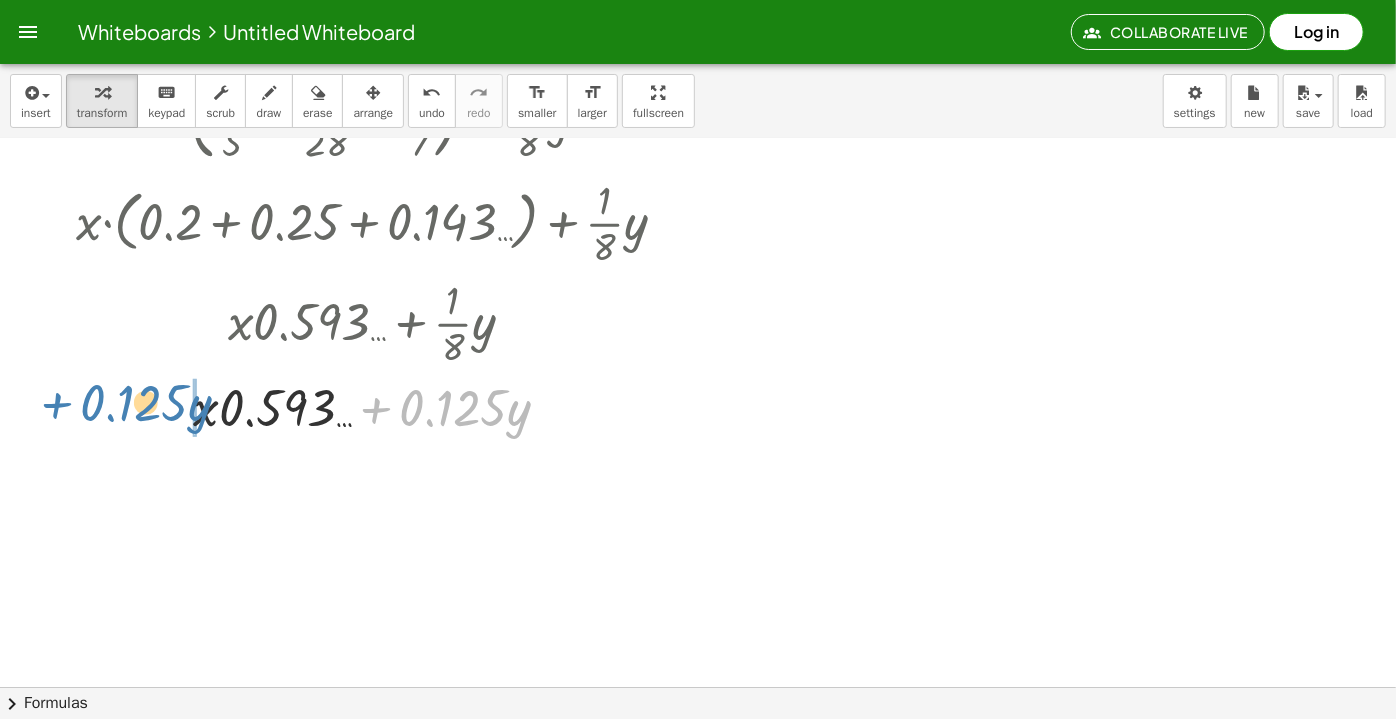 drag, startPoint x: 382, startPoint y: 411, endPoint x: 56, endPoint y: 405, distance: 326.0552 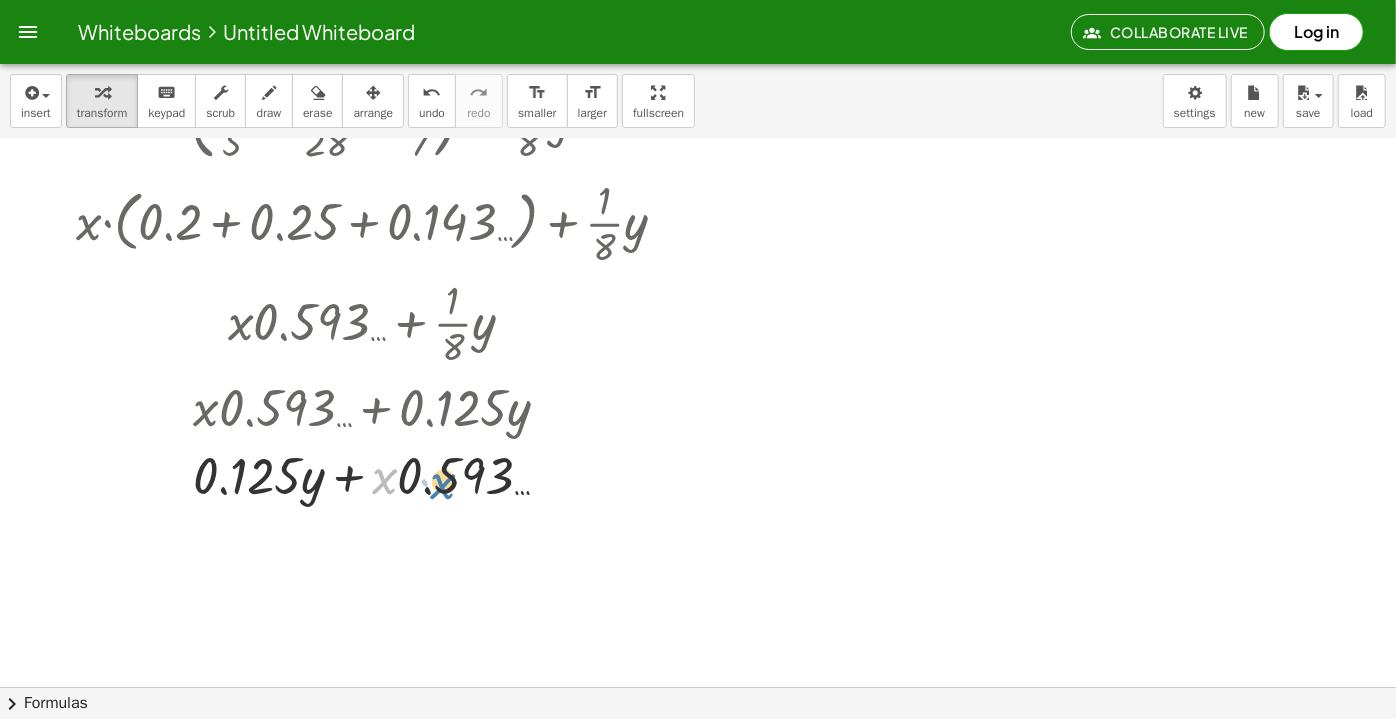 drag, startPoint x: 391, startPoint y: 482, endPoint x: 420, endPoint y: 485, distance: 29.15476 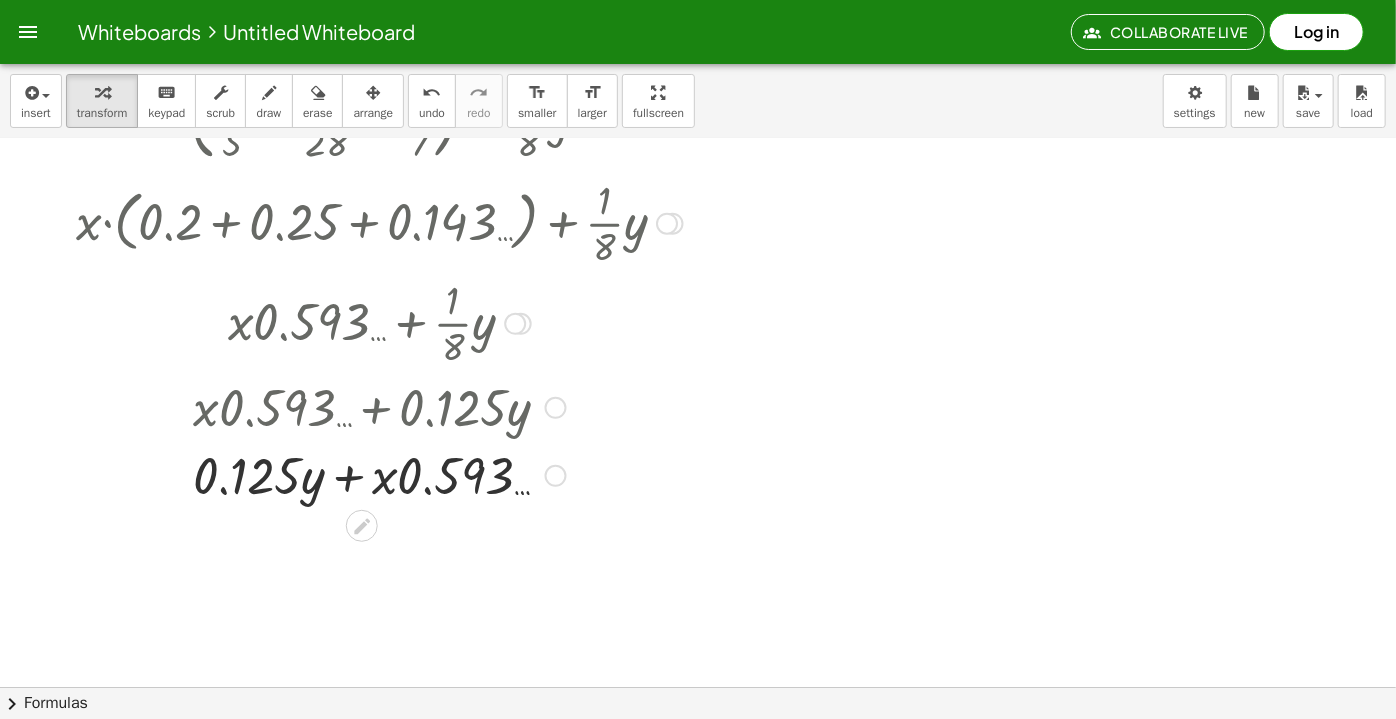 click 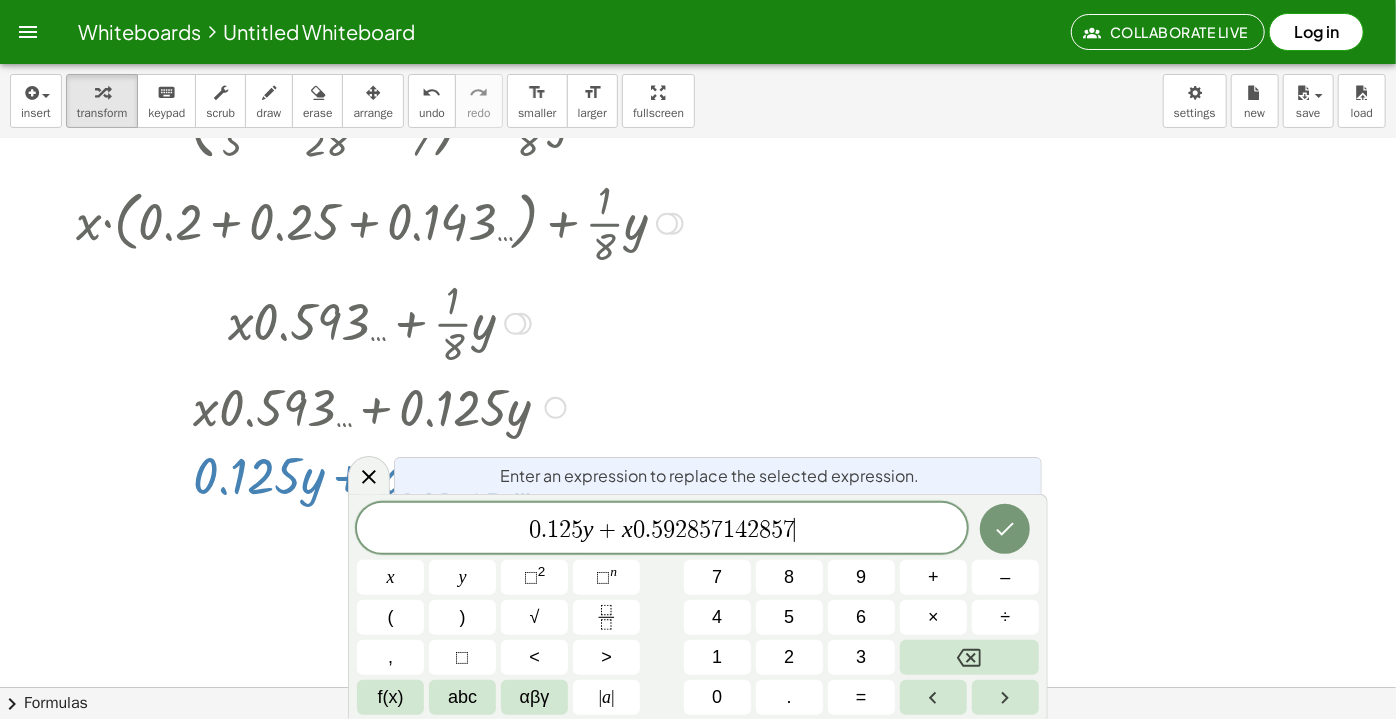 click on "0 . 1 2 5 y + x 0 . 5 9 2 8 5 7 1 4 2 8 5 7 ​" at bounding box center (662, 530) 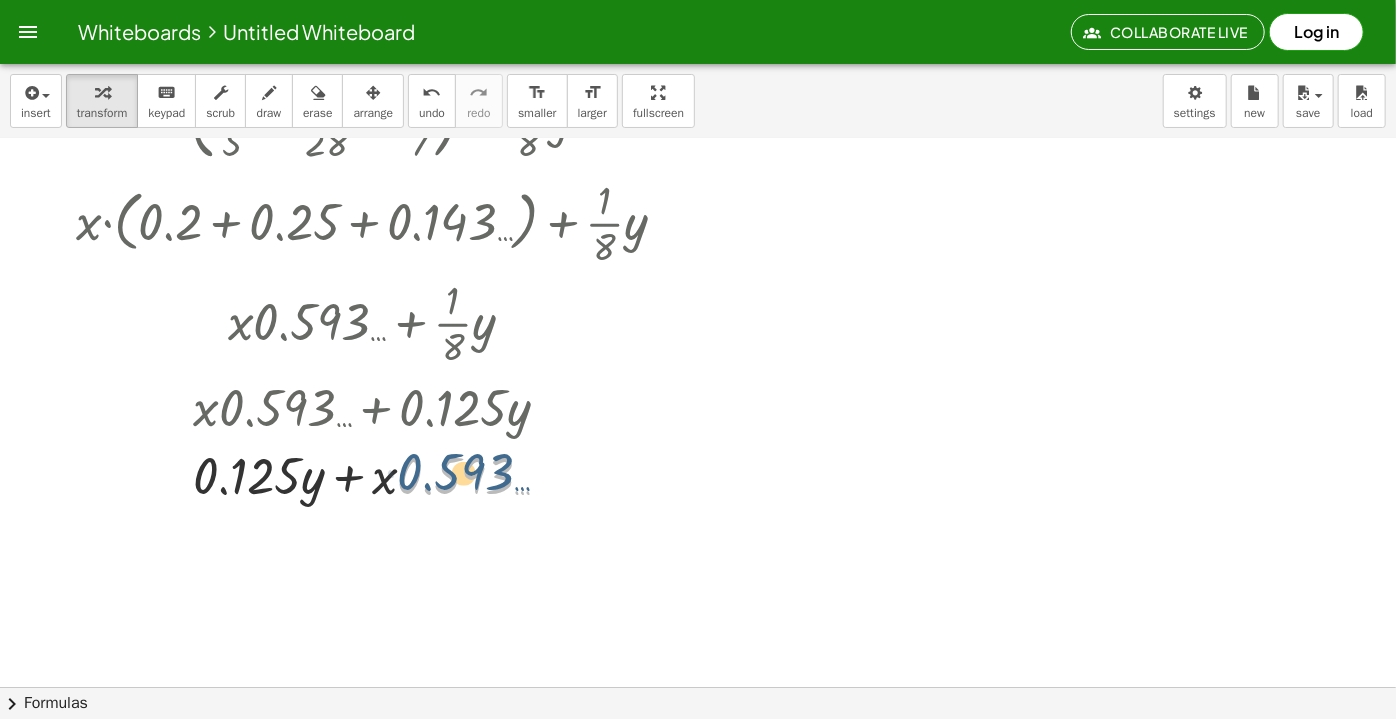 click at bounding box center (379, 474) 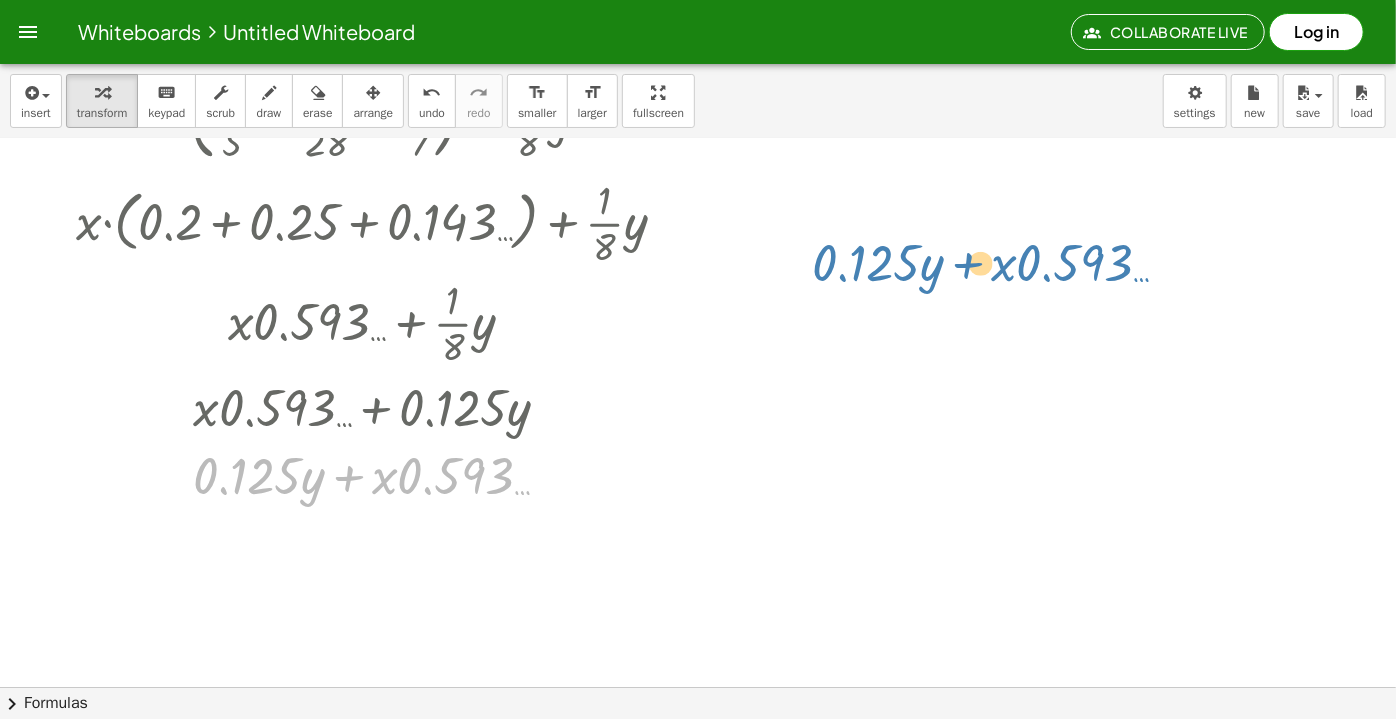 drag, startPoint x: 405, startPoint y: 479, endPoint x: 477, endPoint y: 577, distance: 121.60592 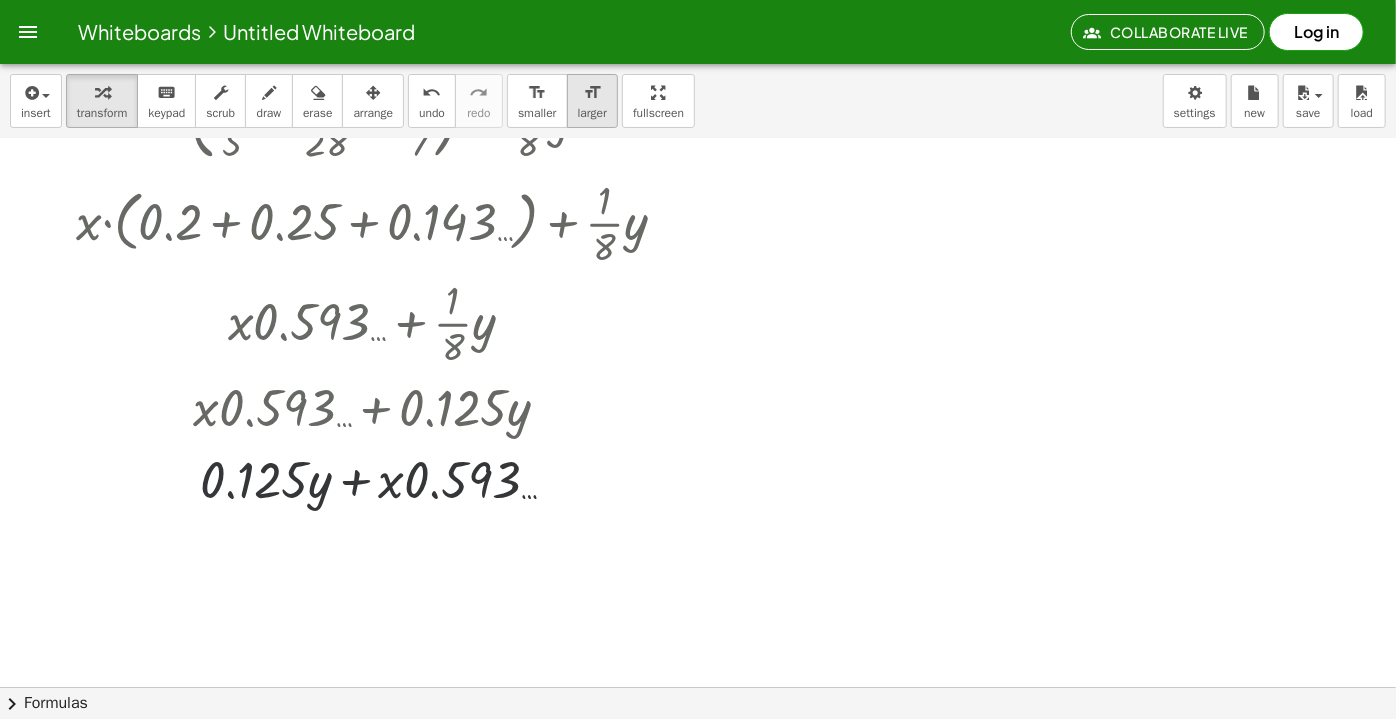click on "larger" at bounding box center [592, 113] 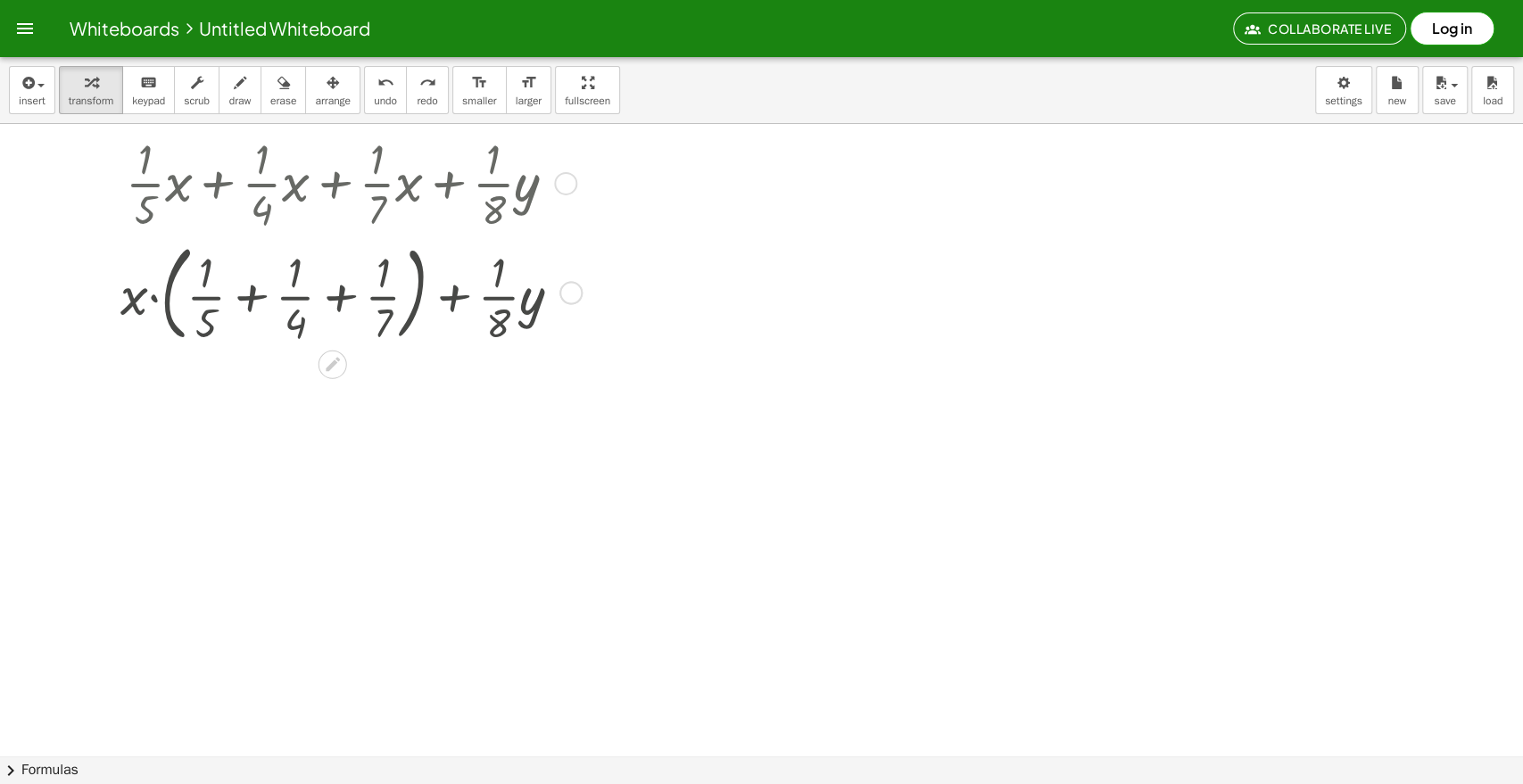 scroll, scrollTop: 0, scrollLeft: 0, axis: both 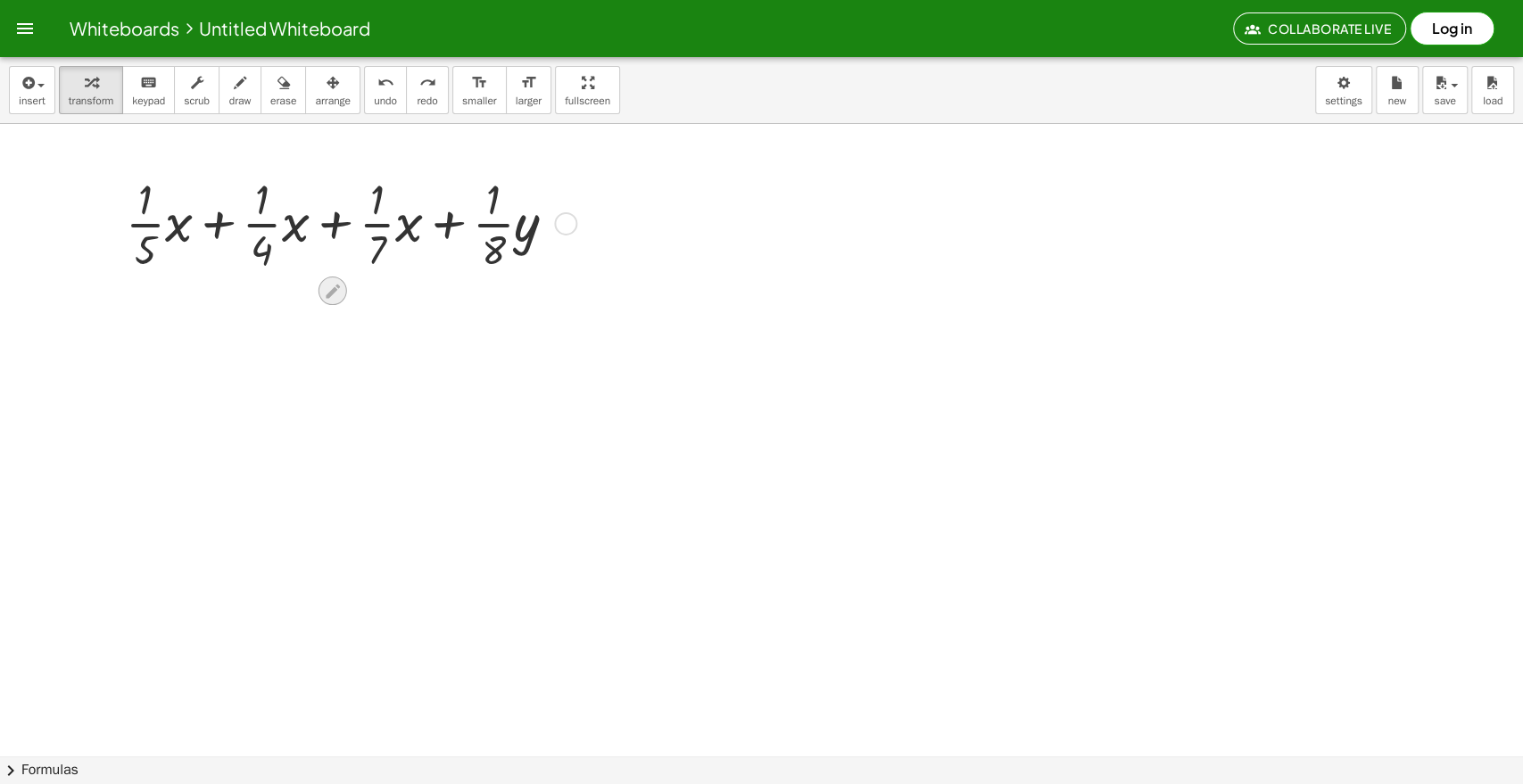 click 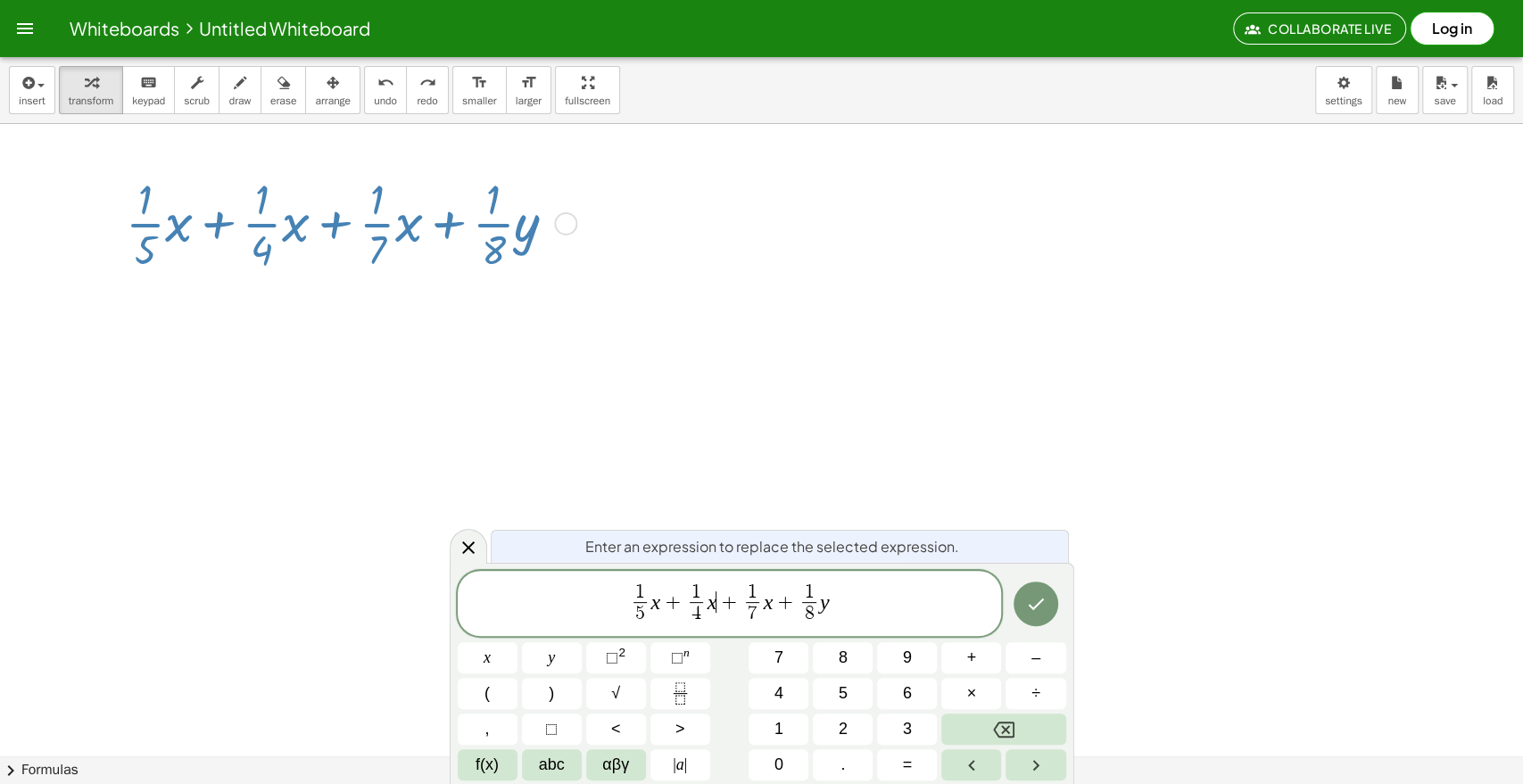 click on "+" at bounding box center [729, 602] 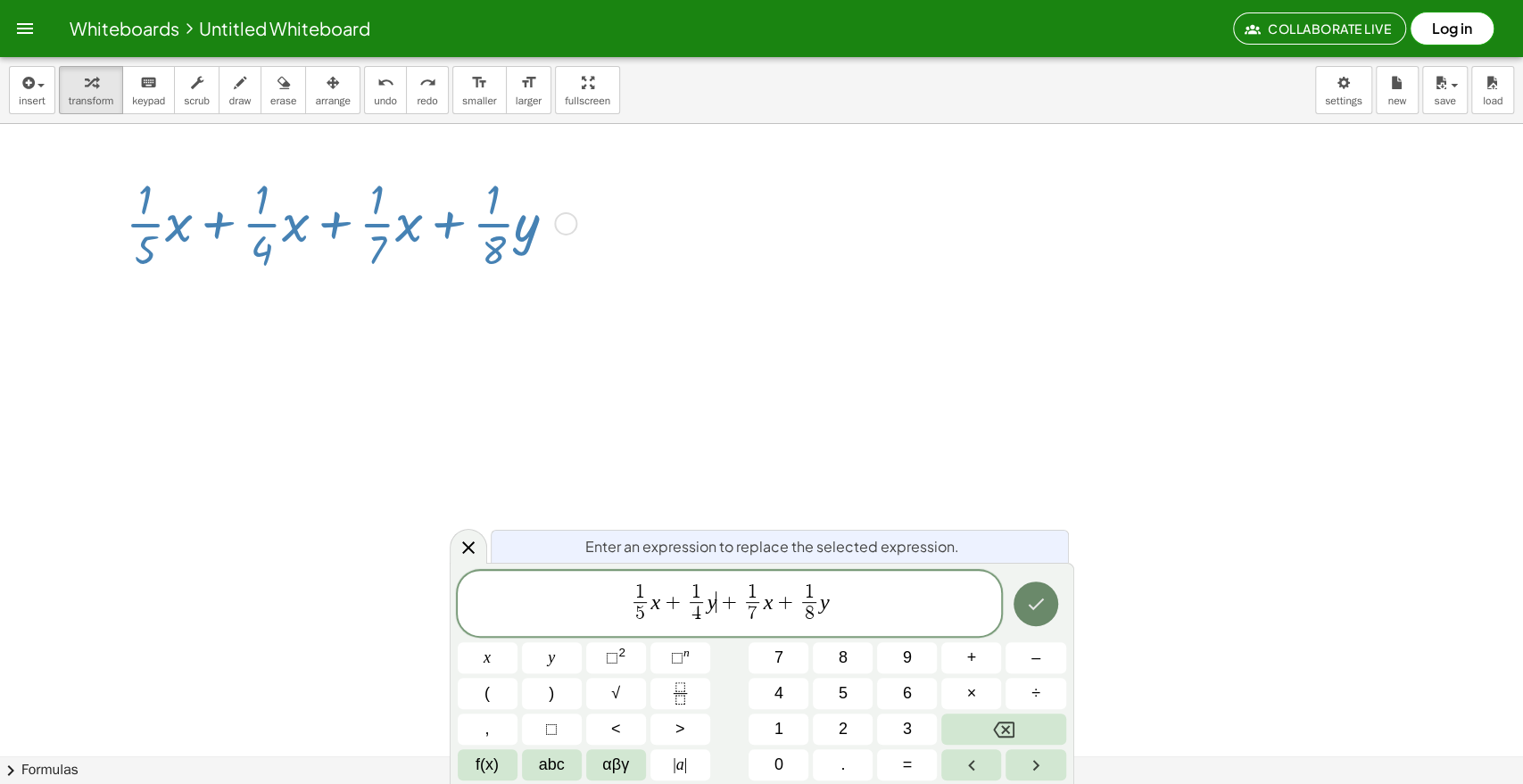 click at bounding box center [1036, 604] 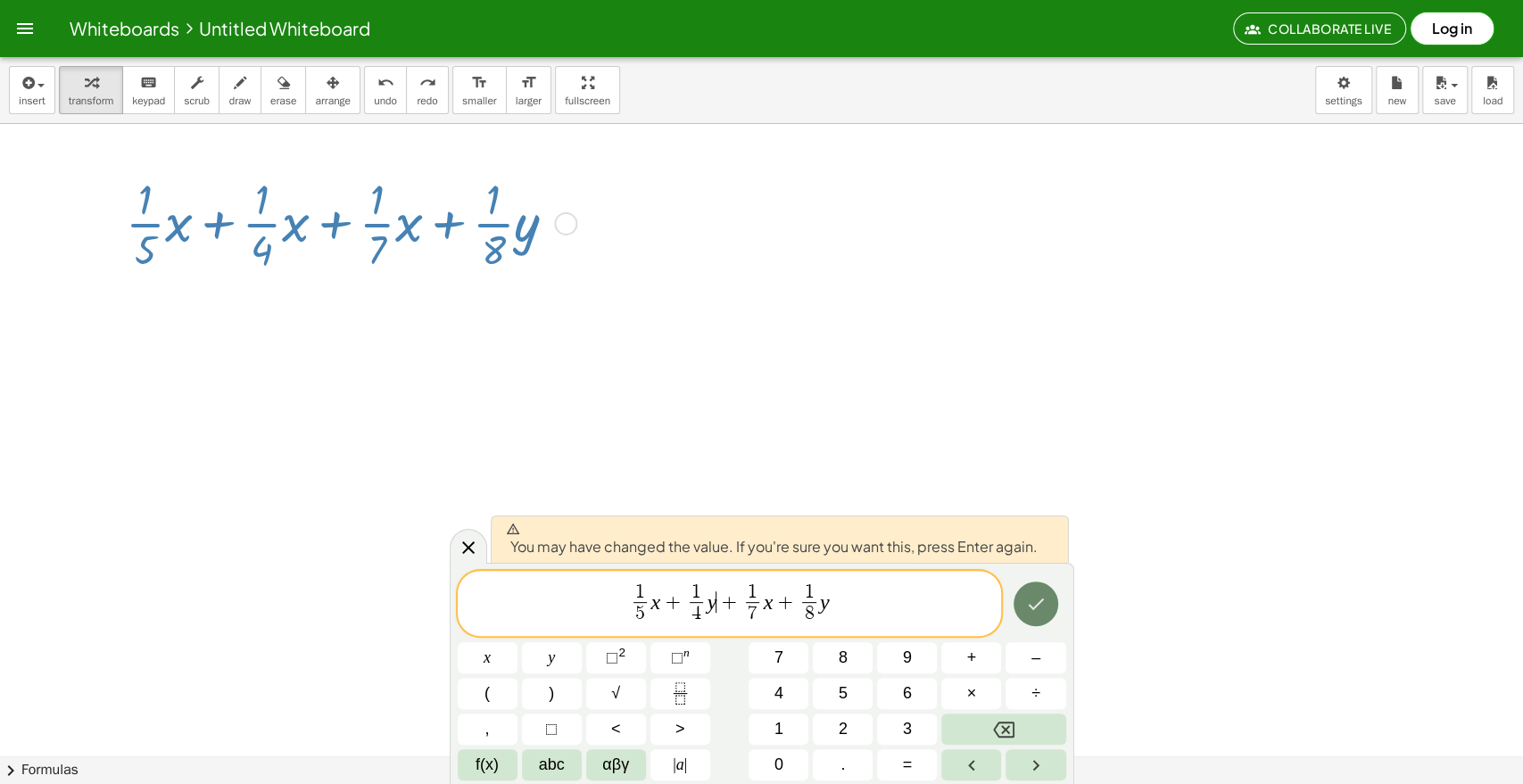 click 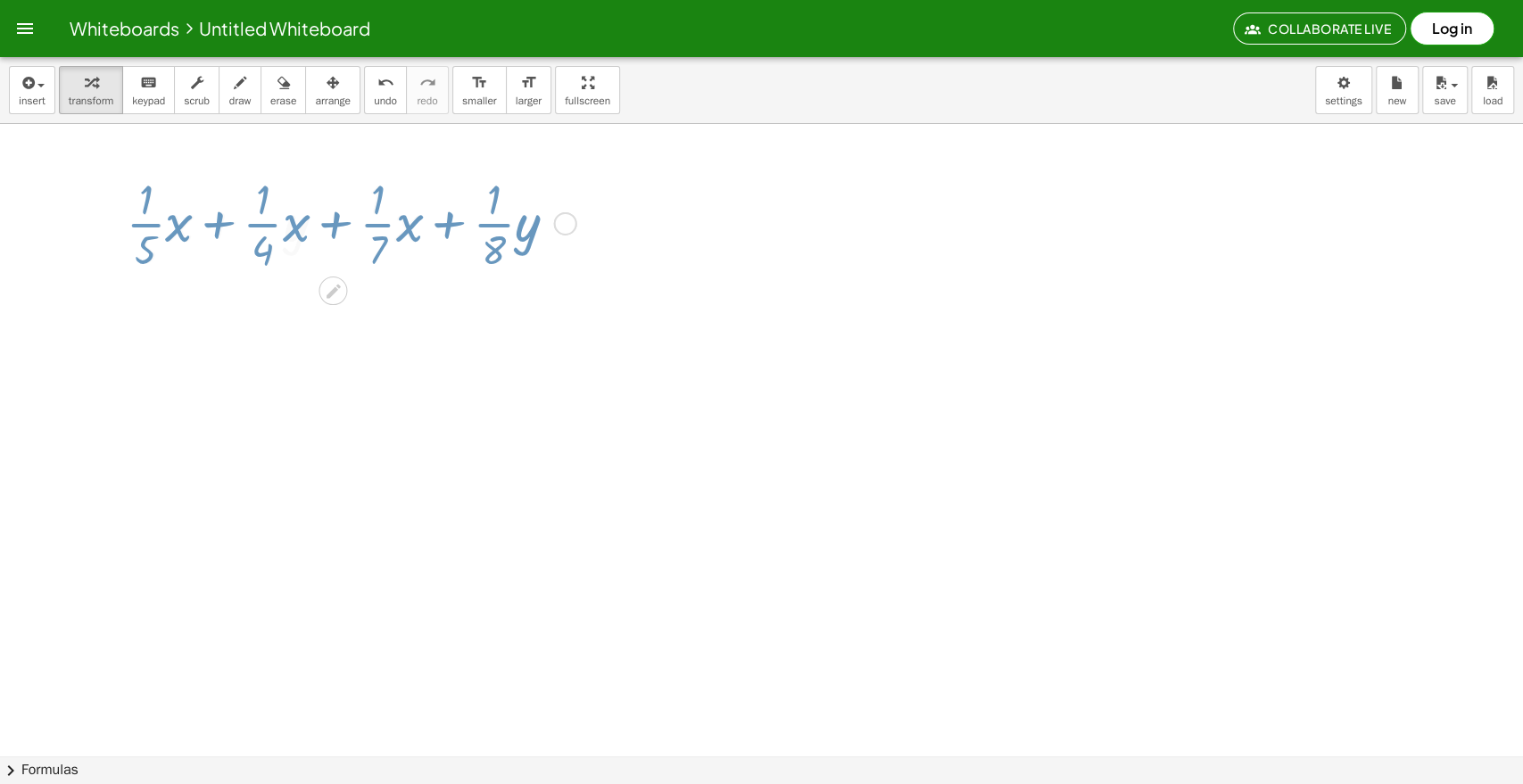 click at bounding box center [761, 755] 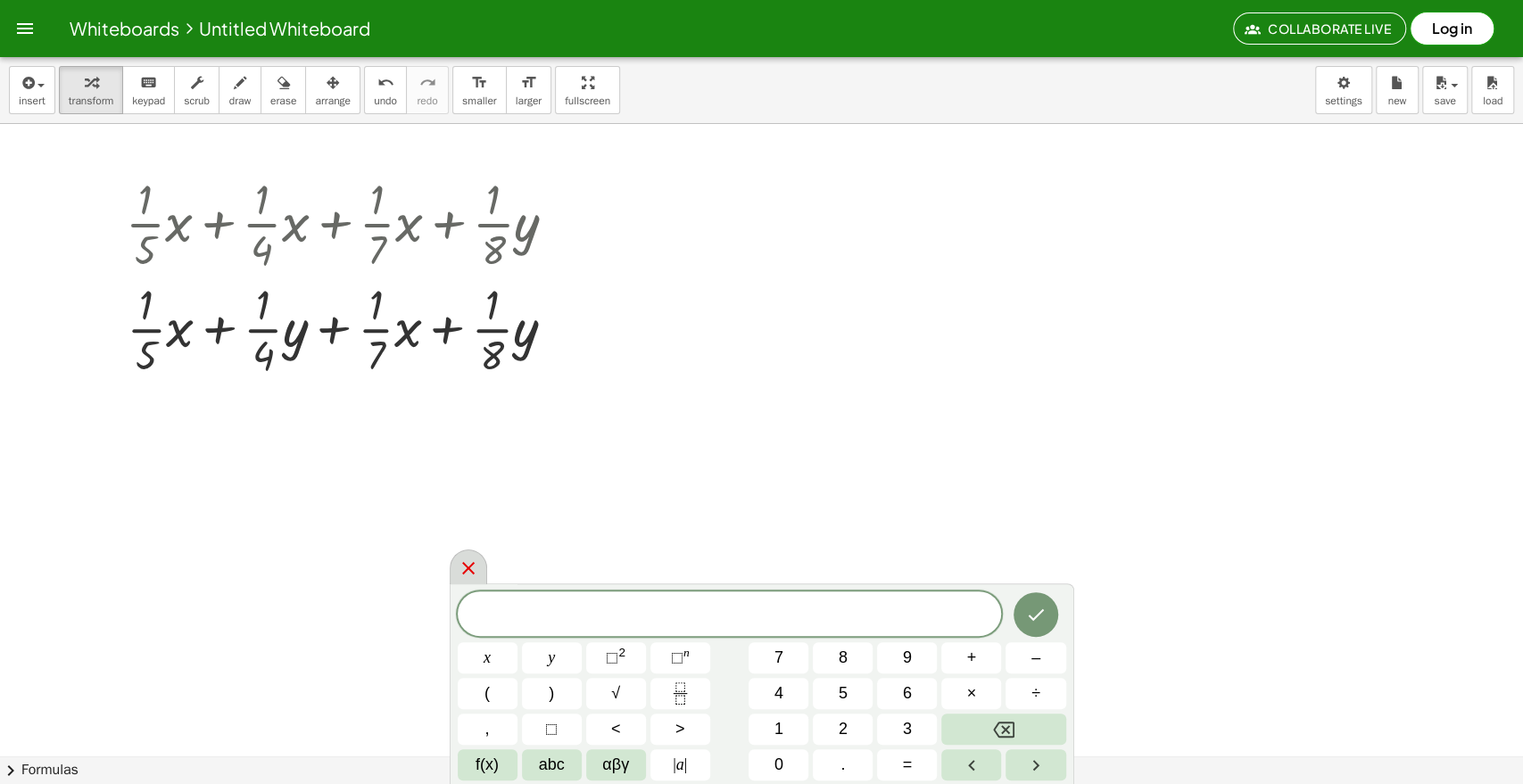click 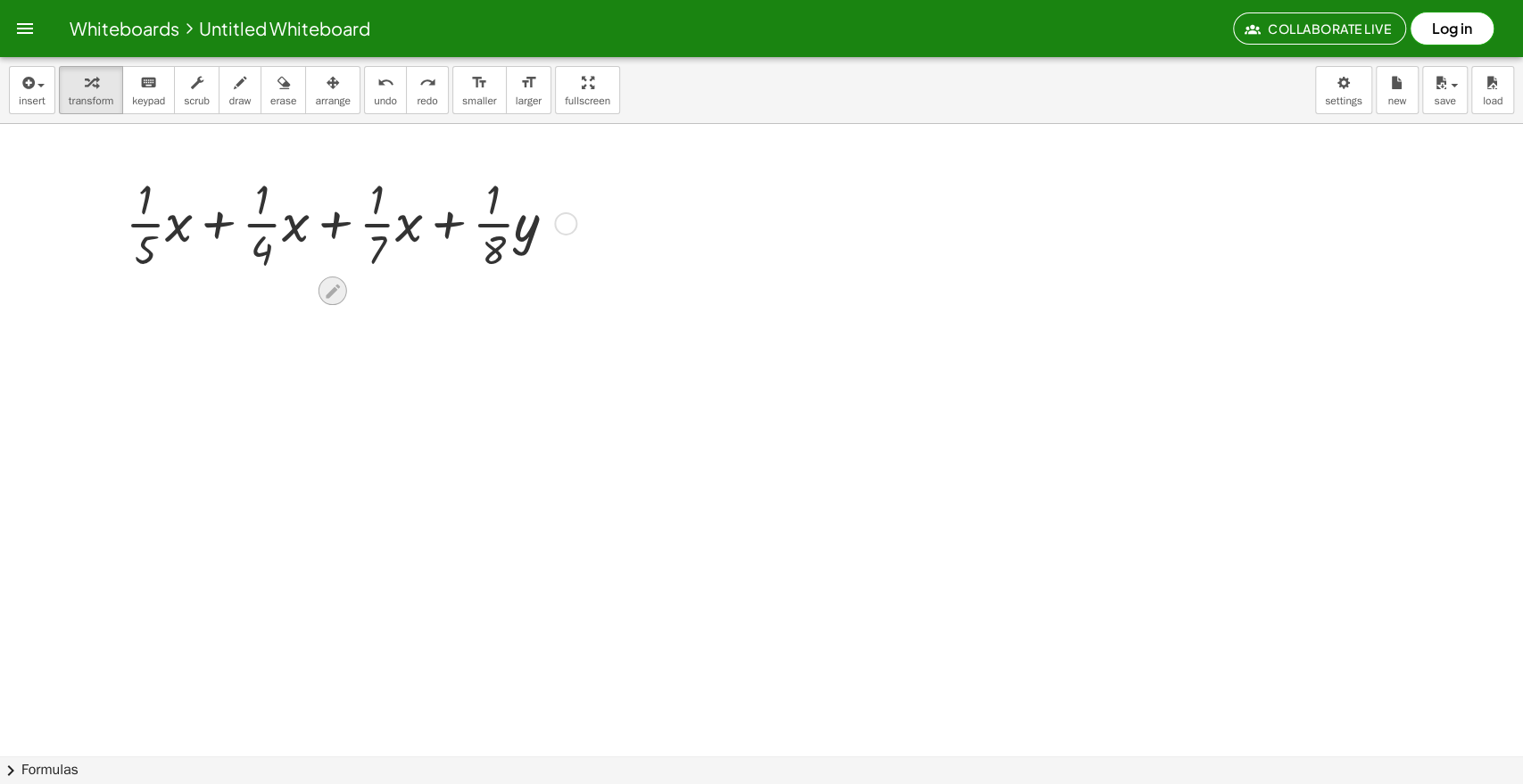 click at bounding box center (333, 291) 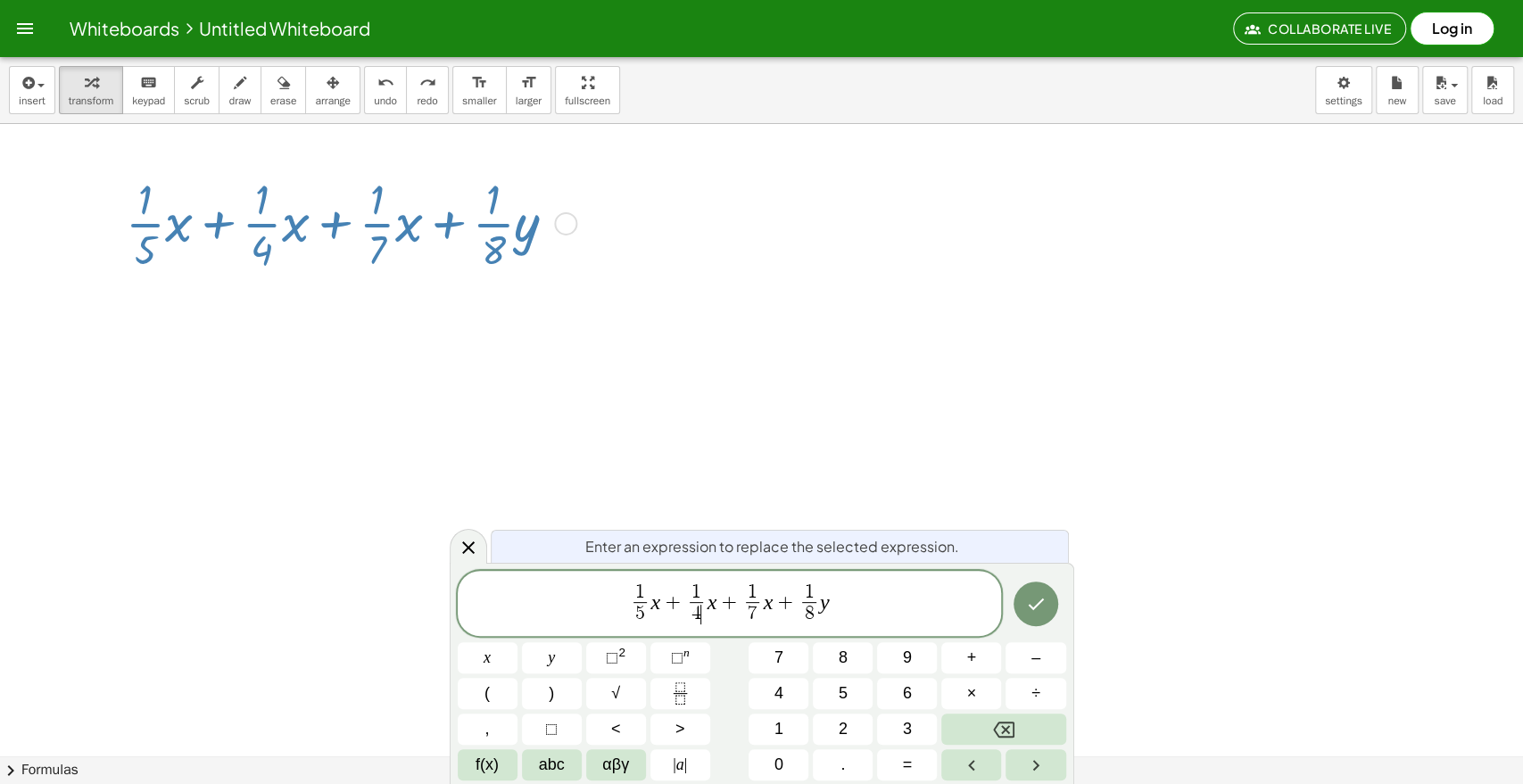 click on "+" at bounding box center [729, 602] 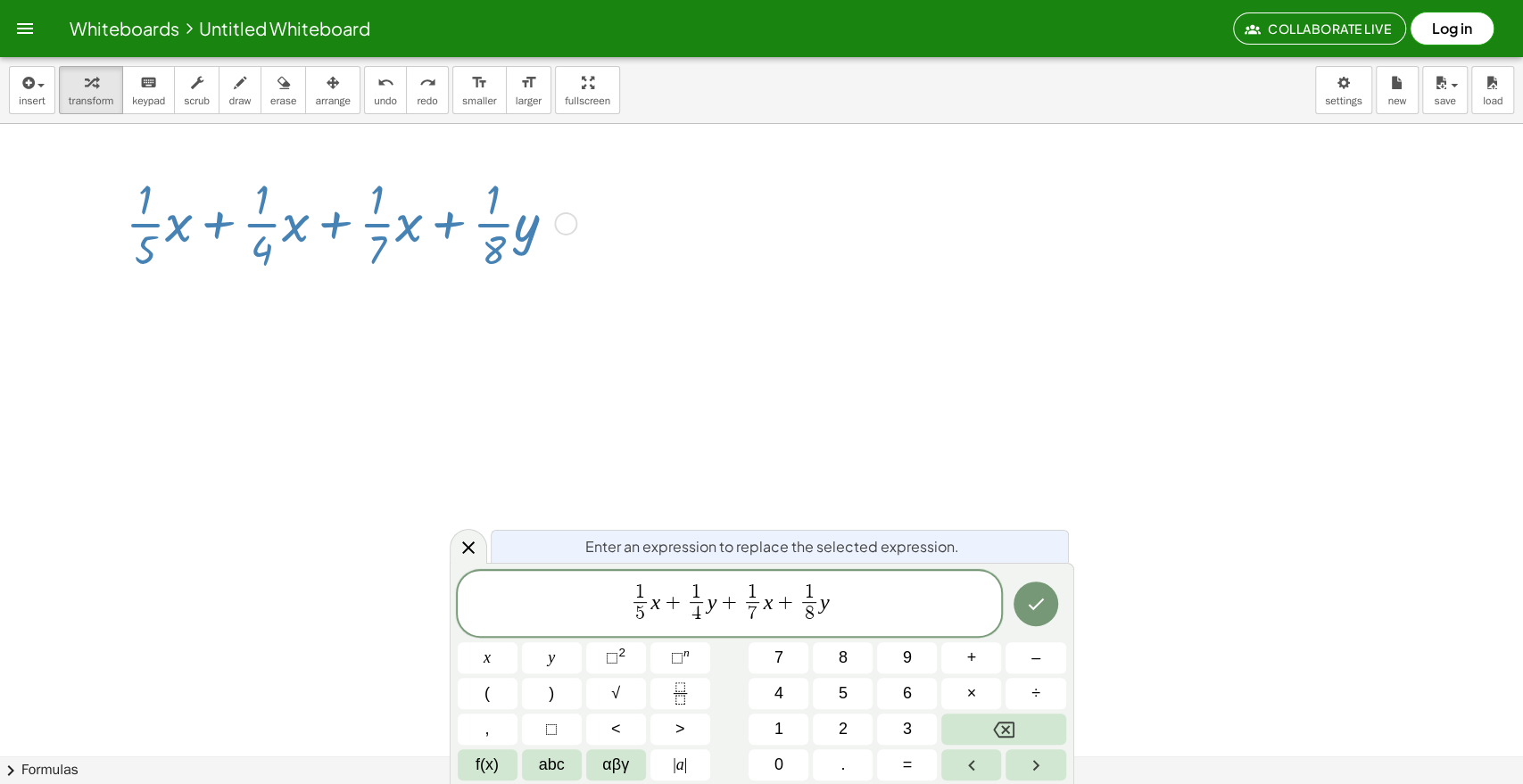 click 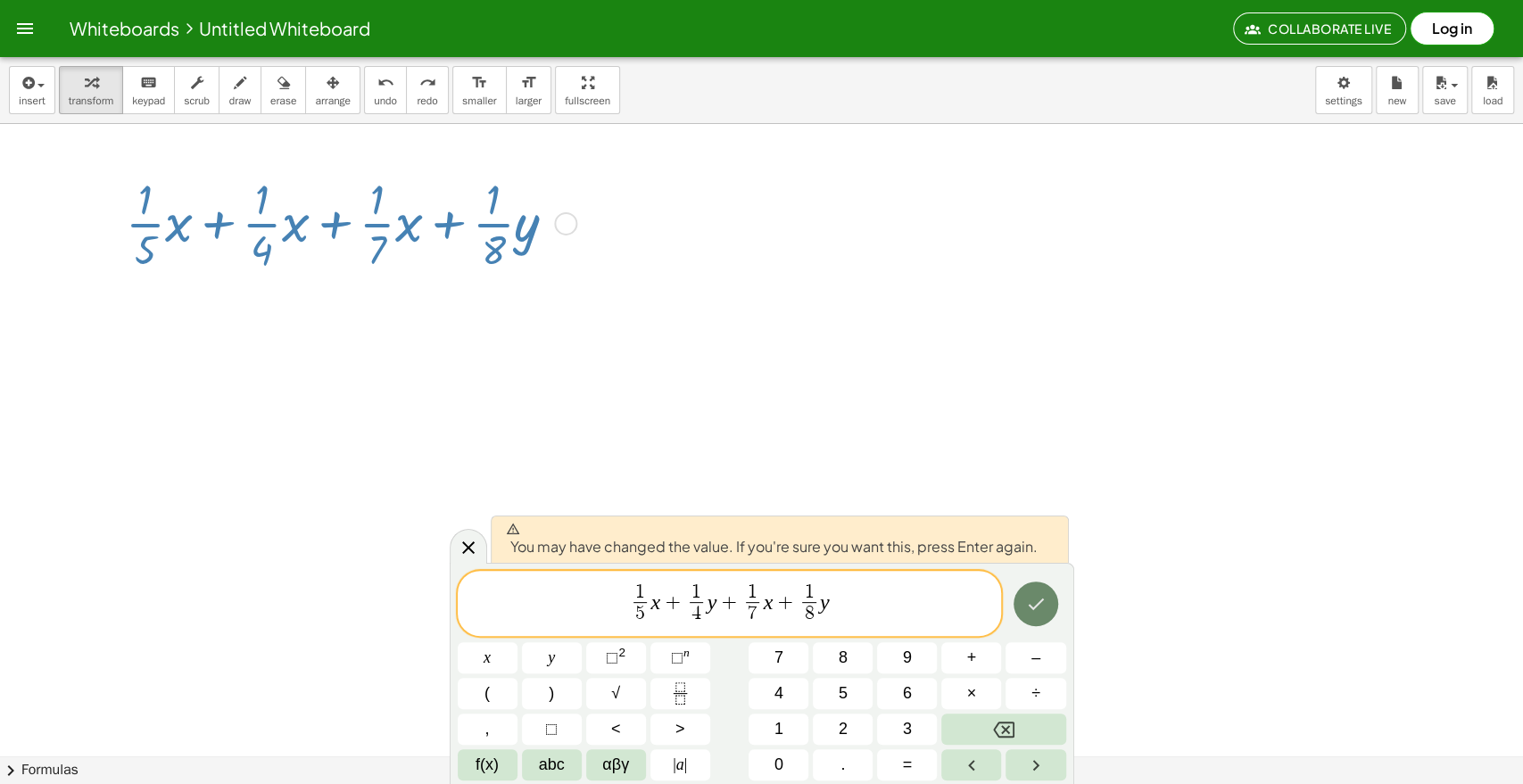 click 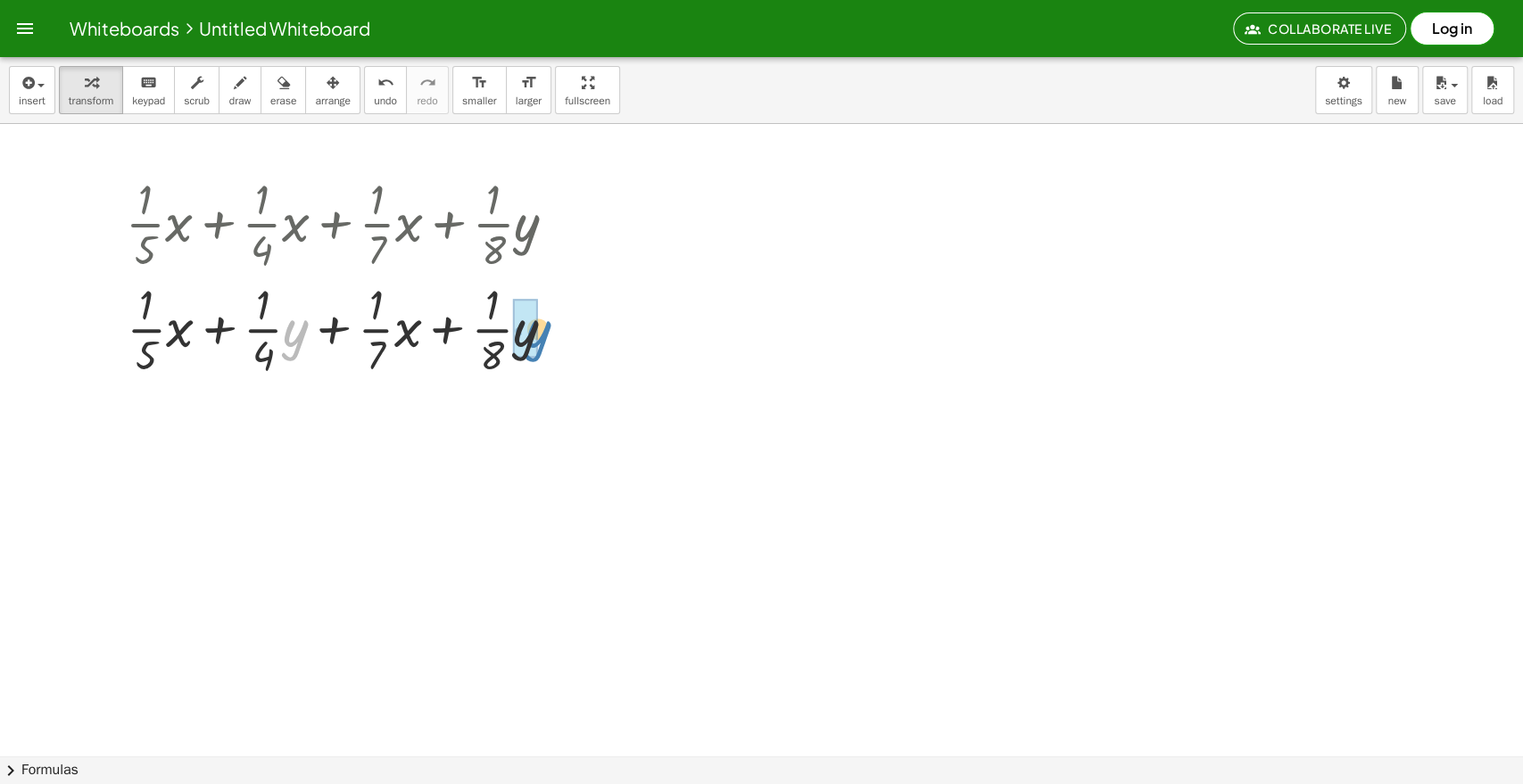 drag, startPoint x: 289, startPoint y: 335, endPoint x: 534, endPoint y: 336, distance: 245.00204 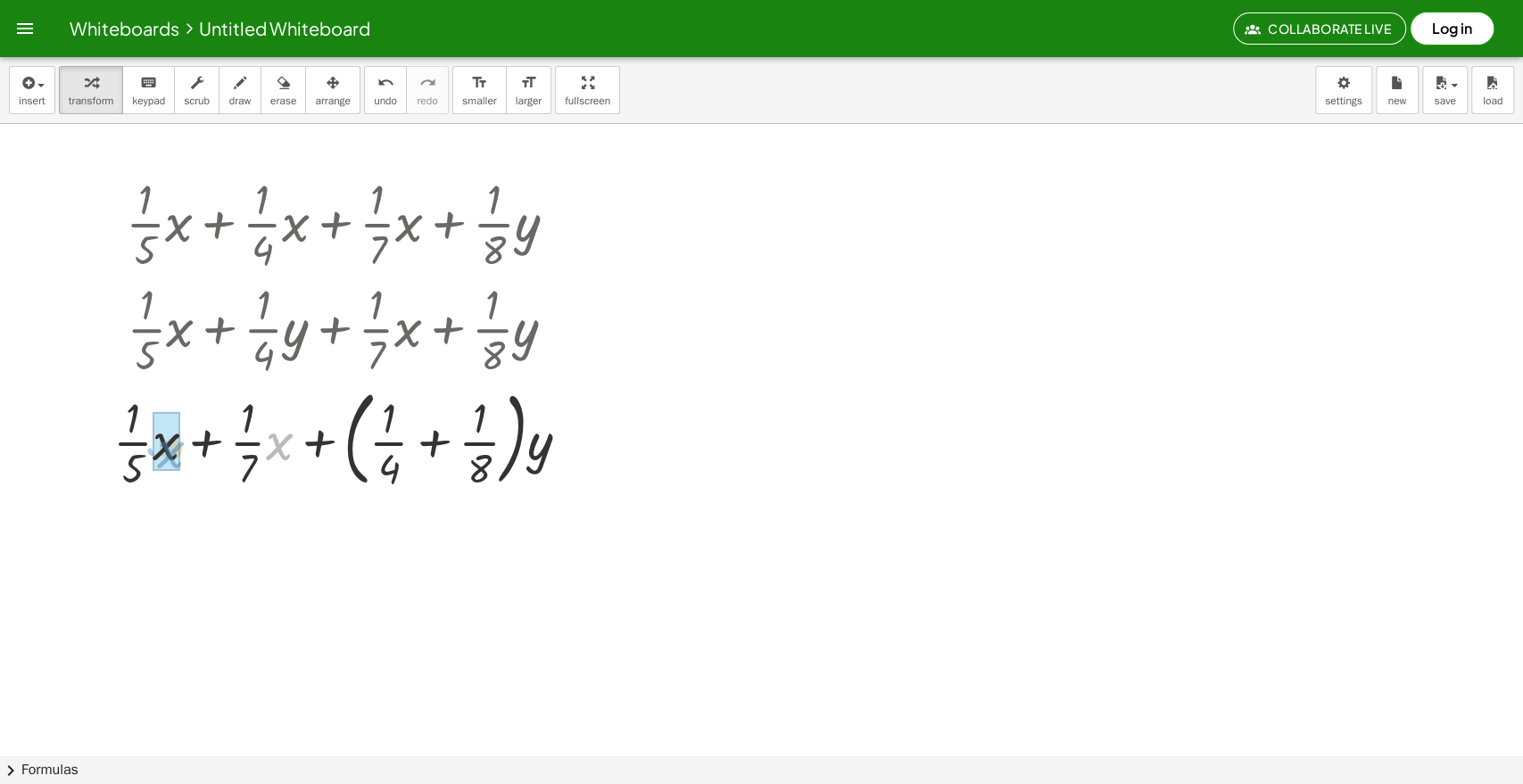 drag, startPoint x: 278, startPoint y: 439, endPoint x: 180, endPoint y: 448, distance: 98.4124 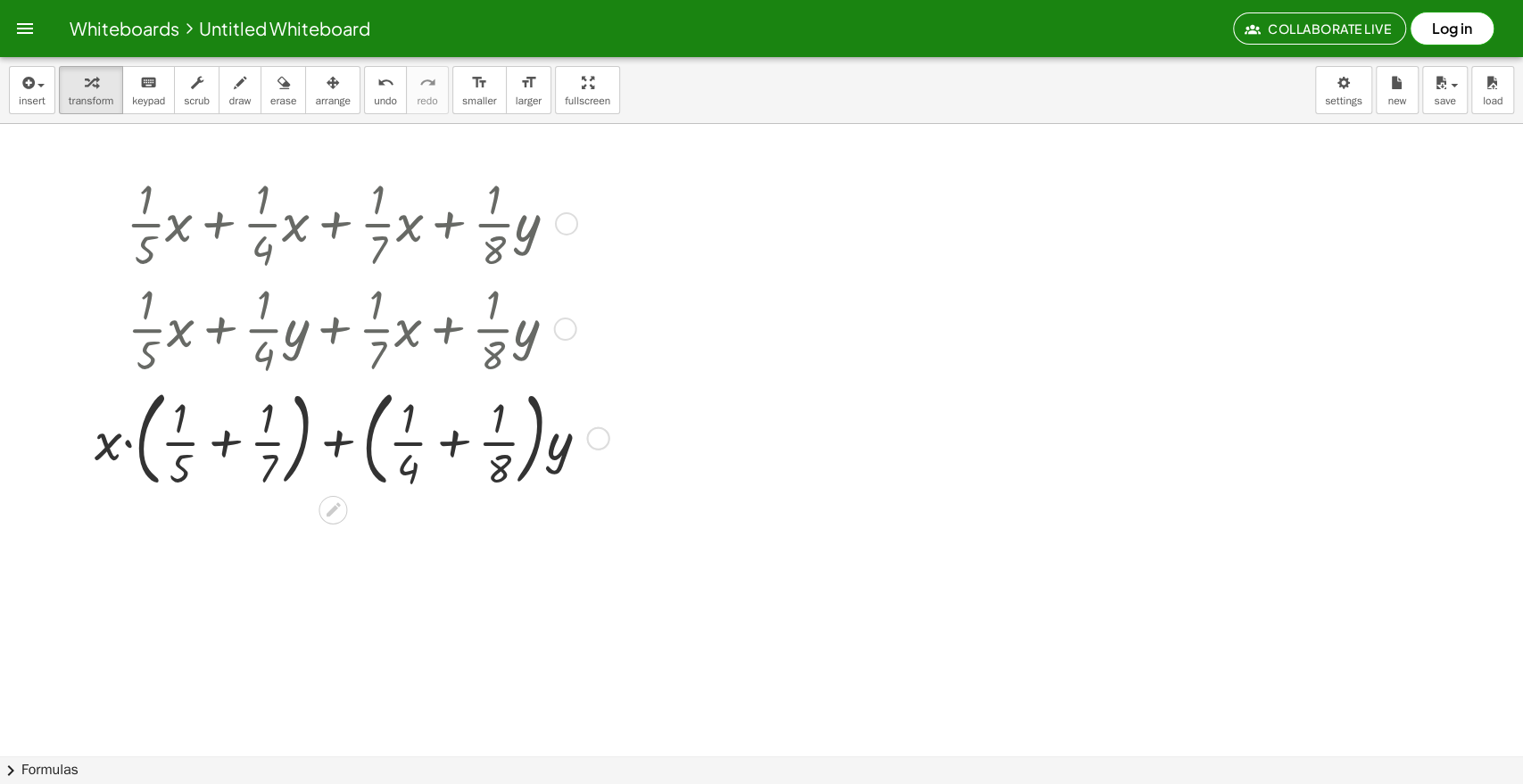 click at bounding box center (349, 436) 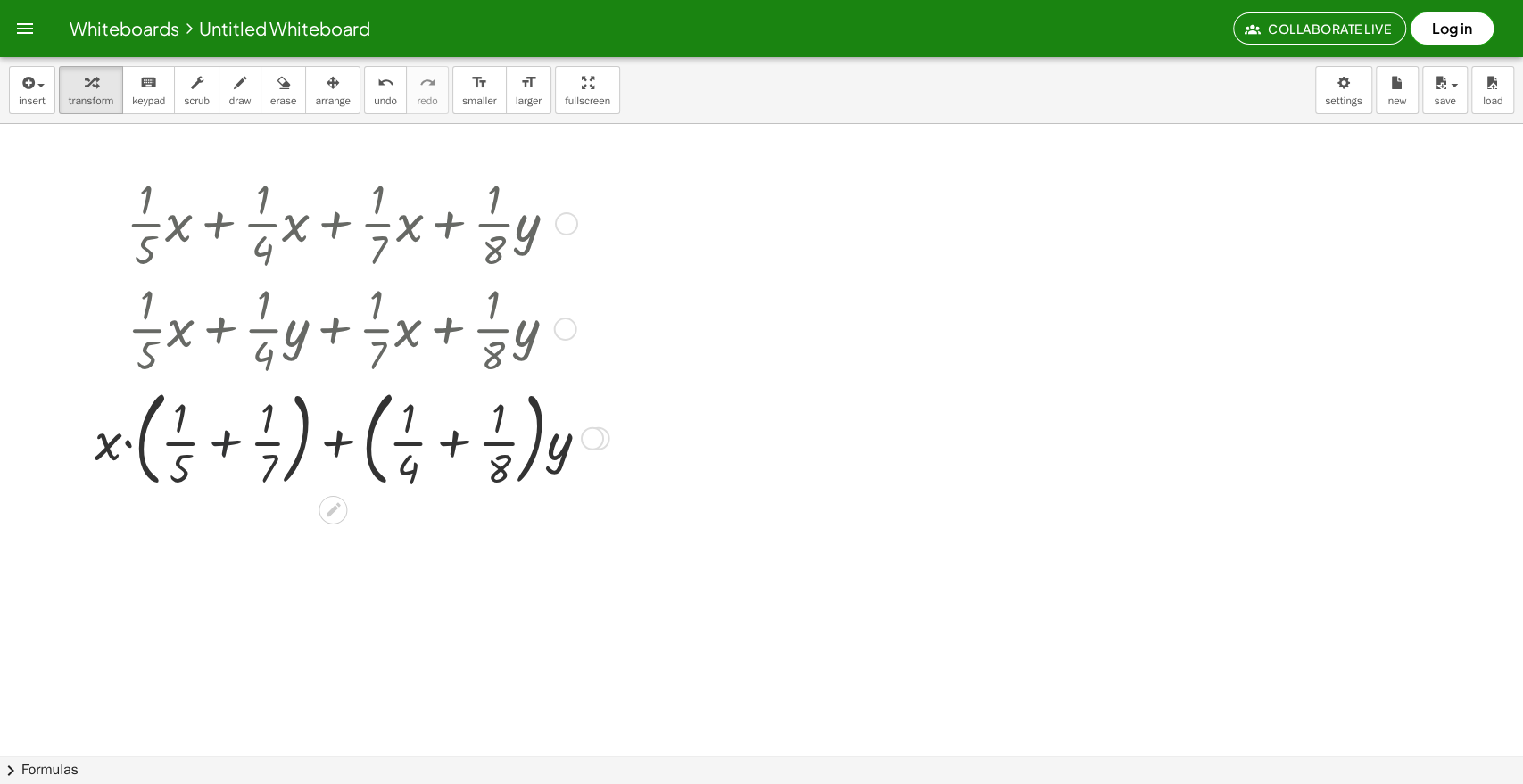 click at bounding box center (349, 436) 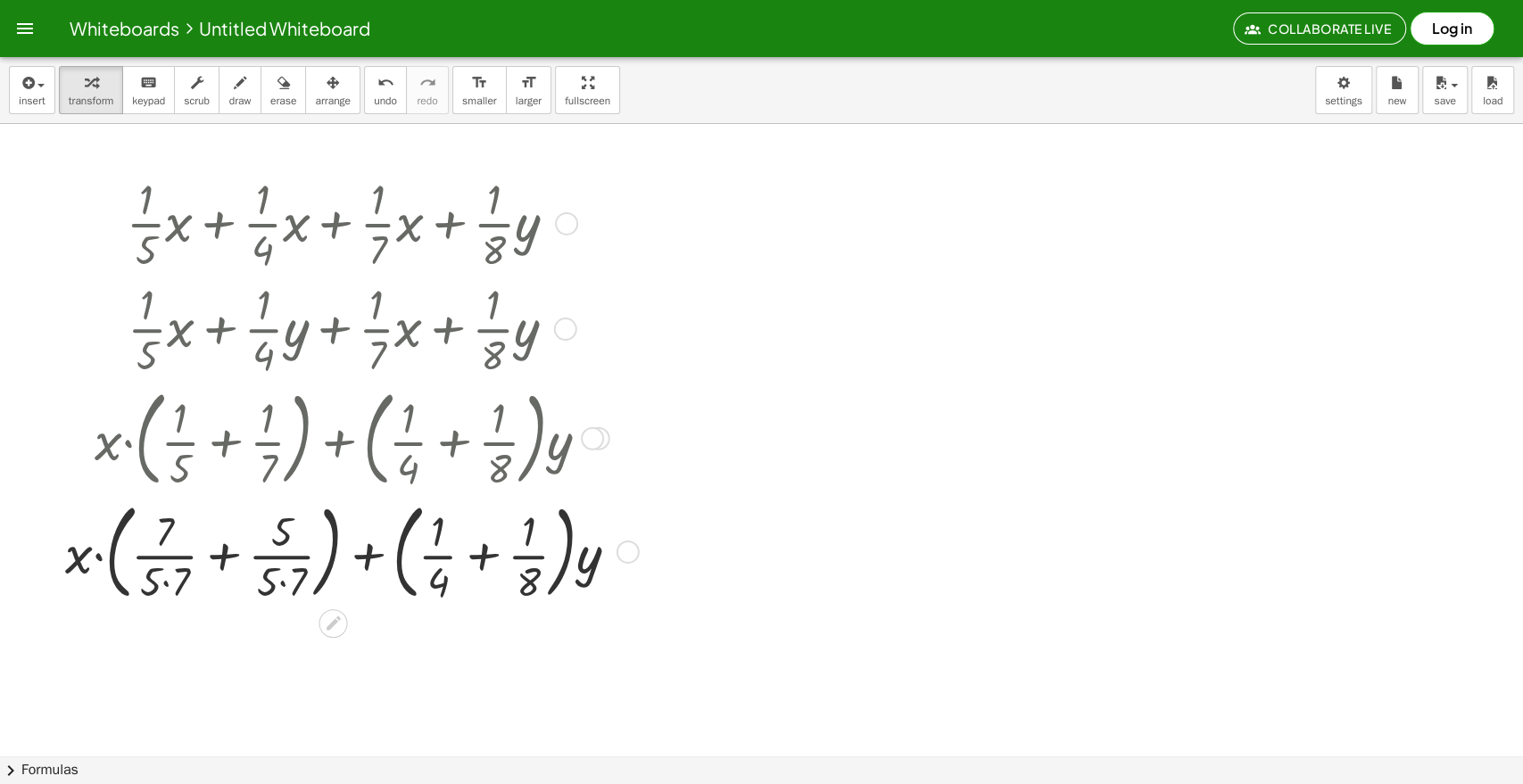 click at bounding box center (349, 549) 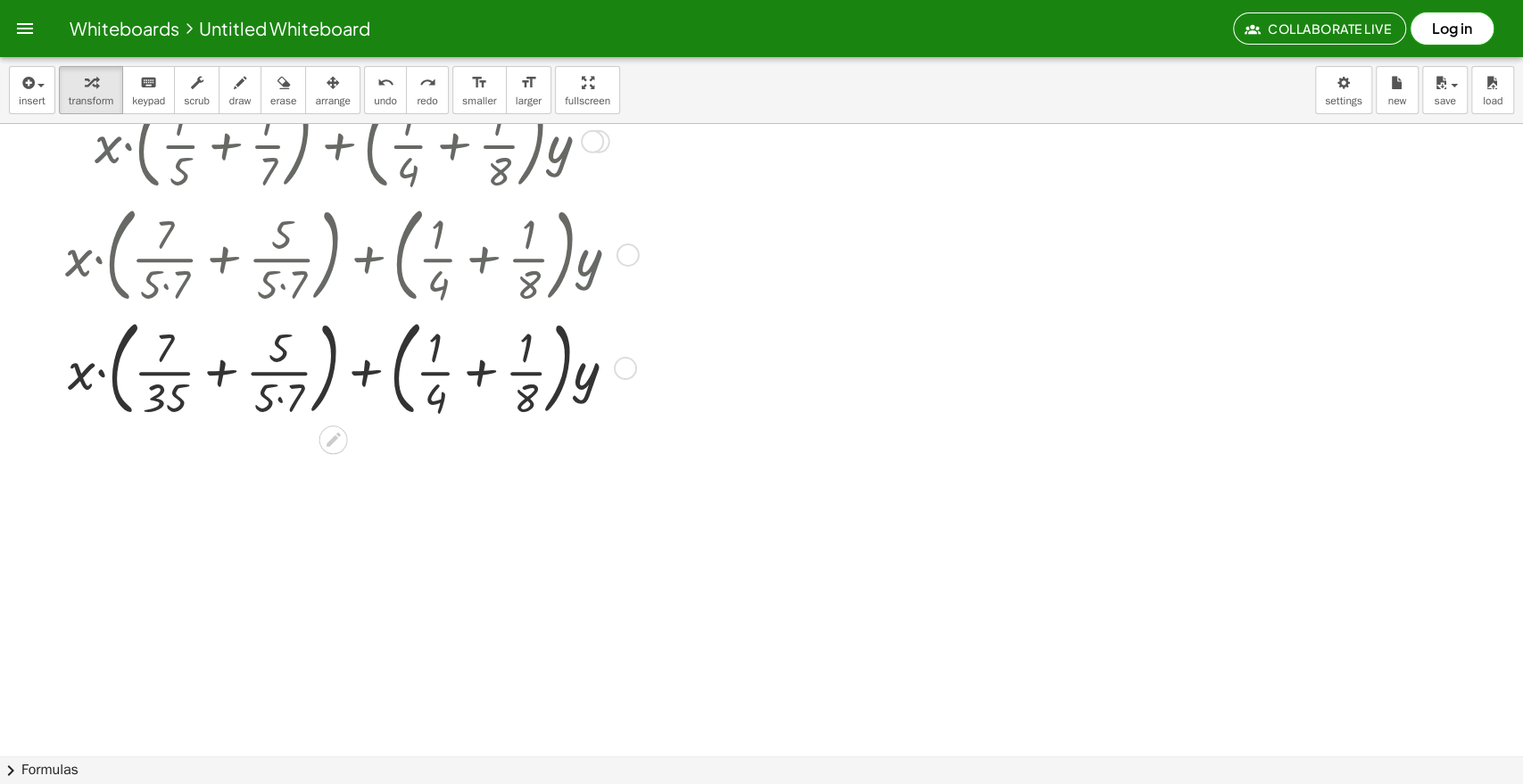 scroll, scrollTop: 198, scrollLeft: 0, axis: vertical 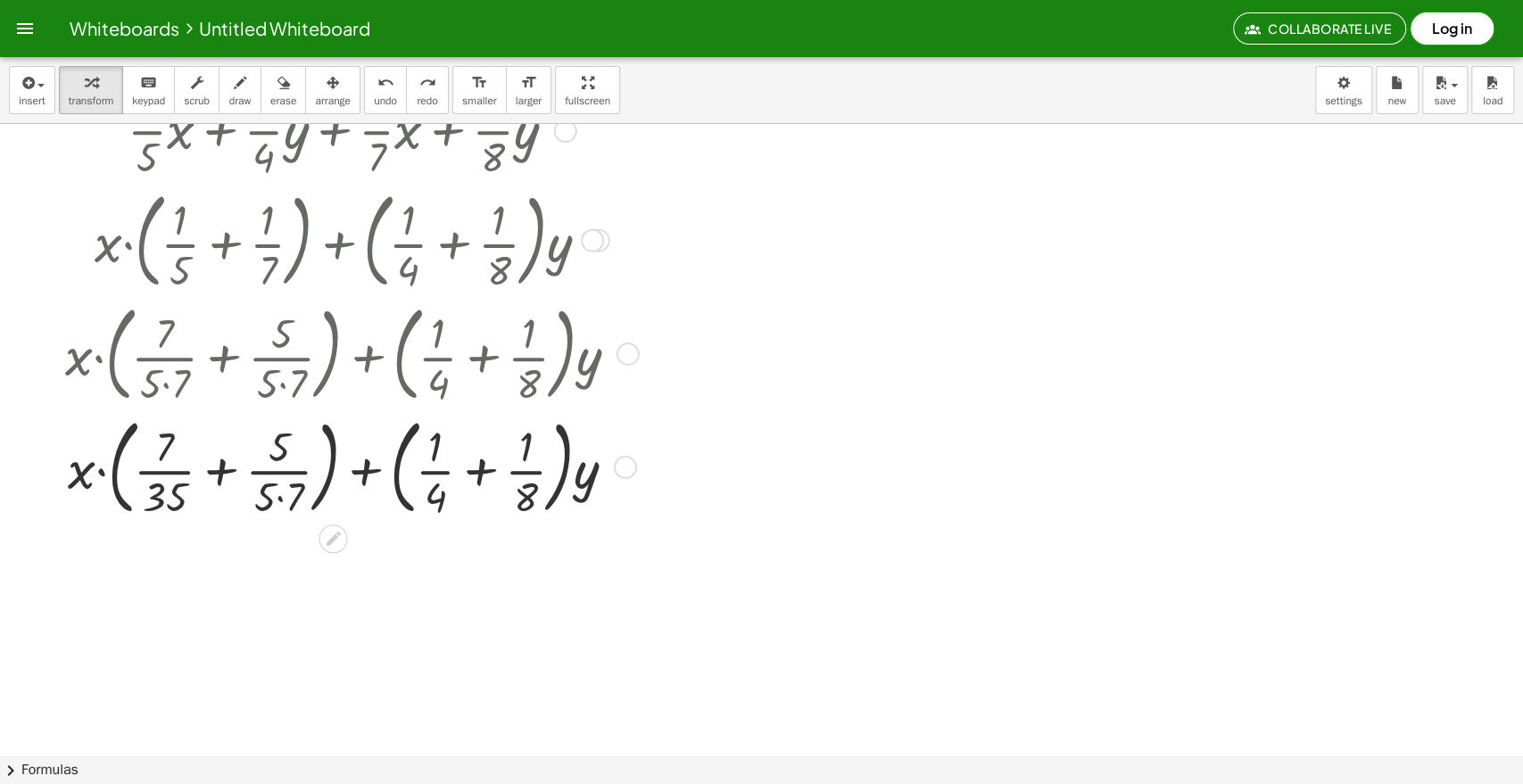 click at bounding box center (349, 466) 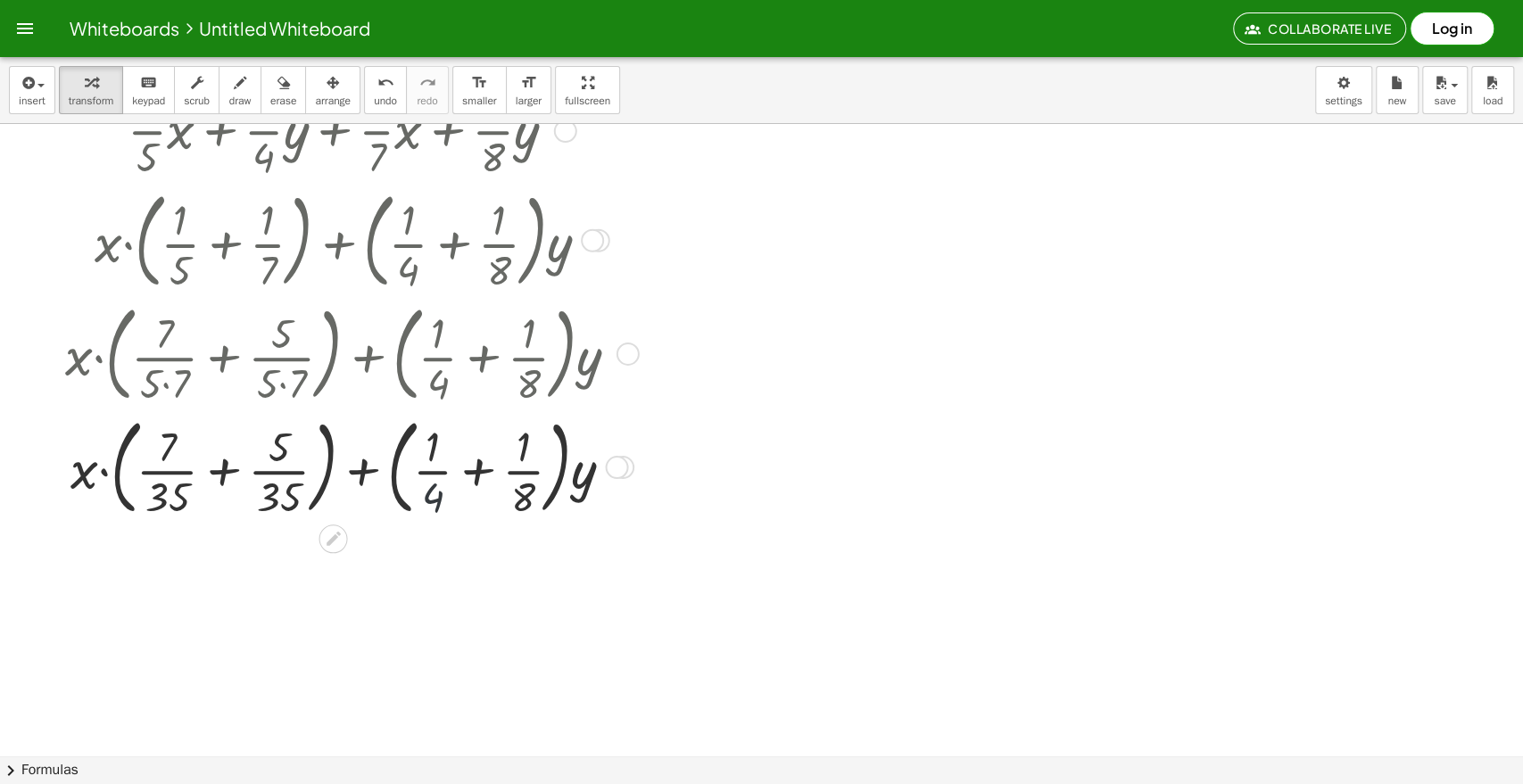 click at bounding box center (349, 466) 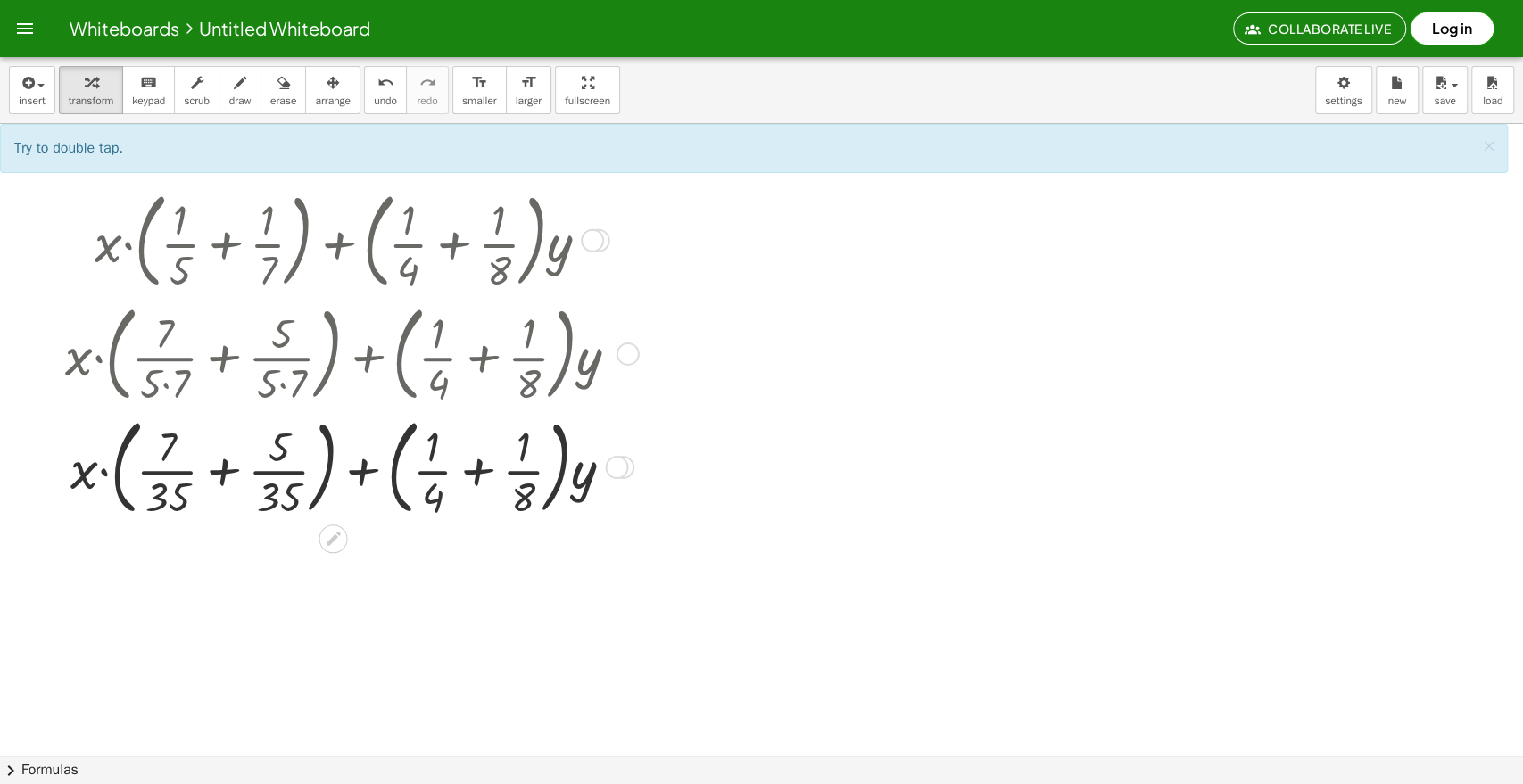 click at bounding box center (349, 466) 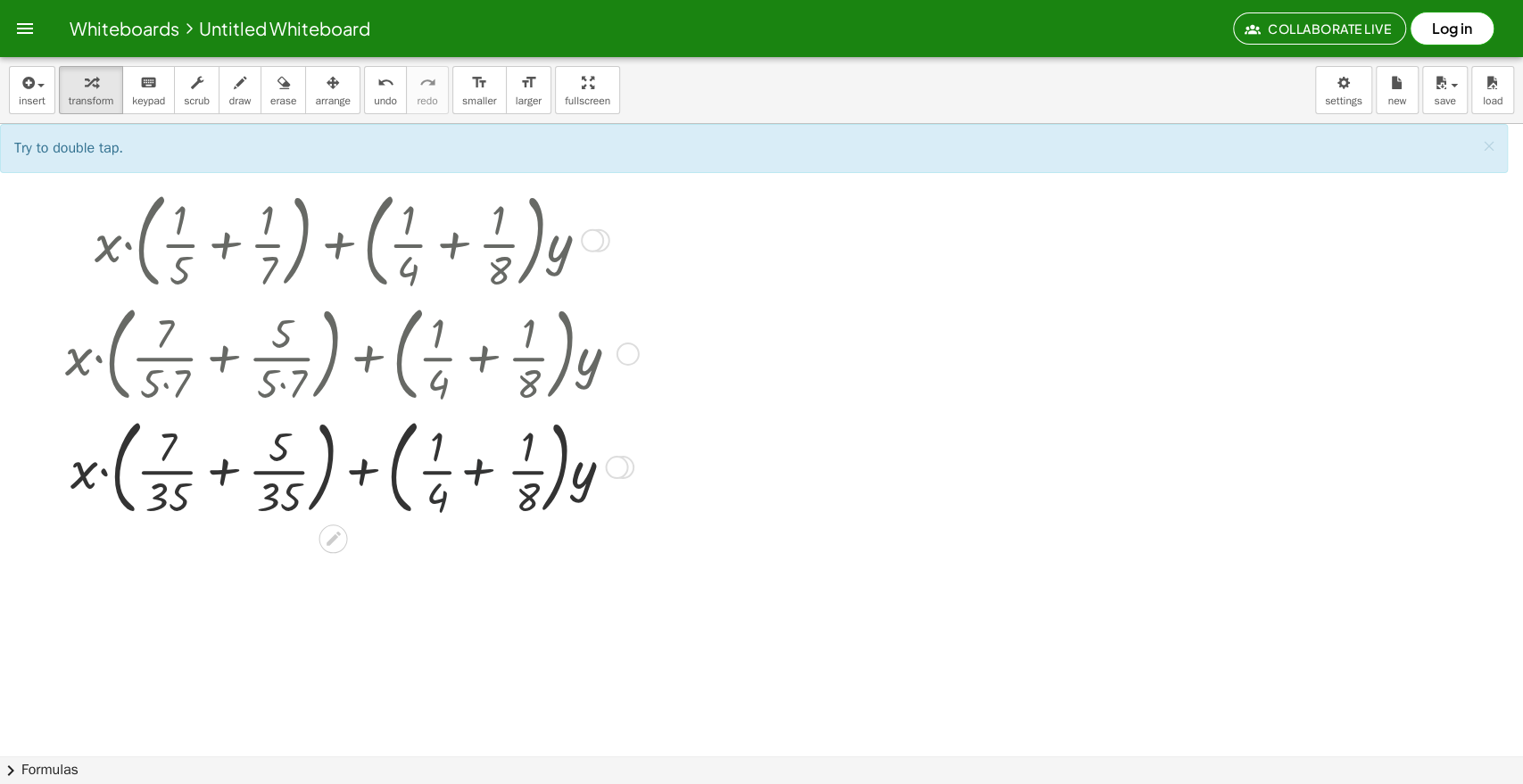 click at bounding box center [349, 466] 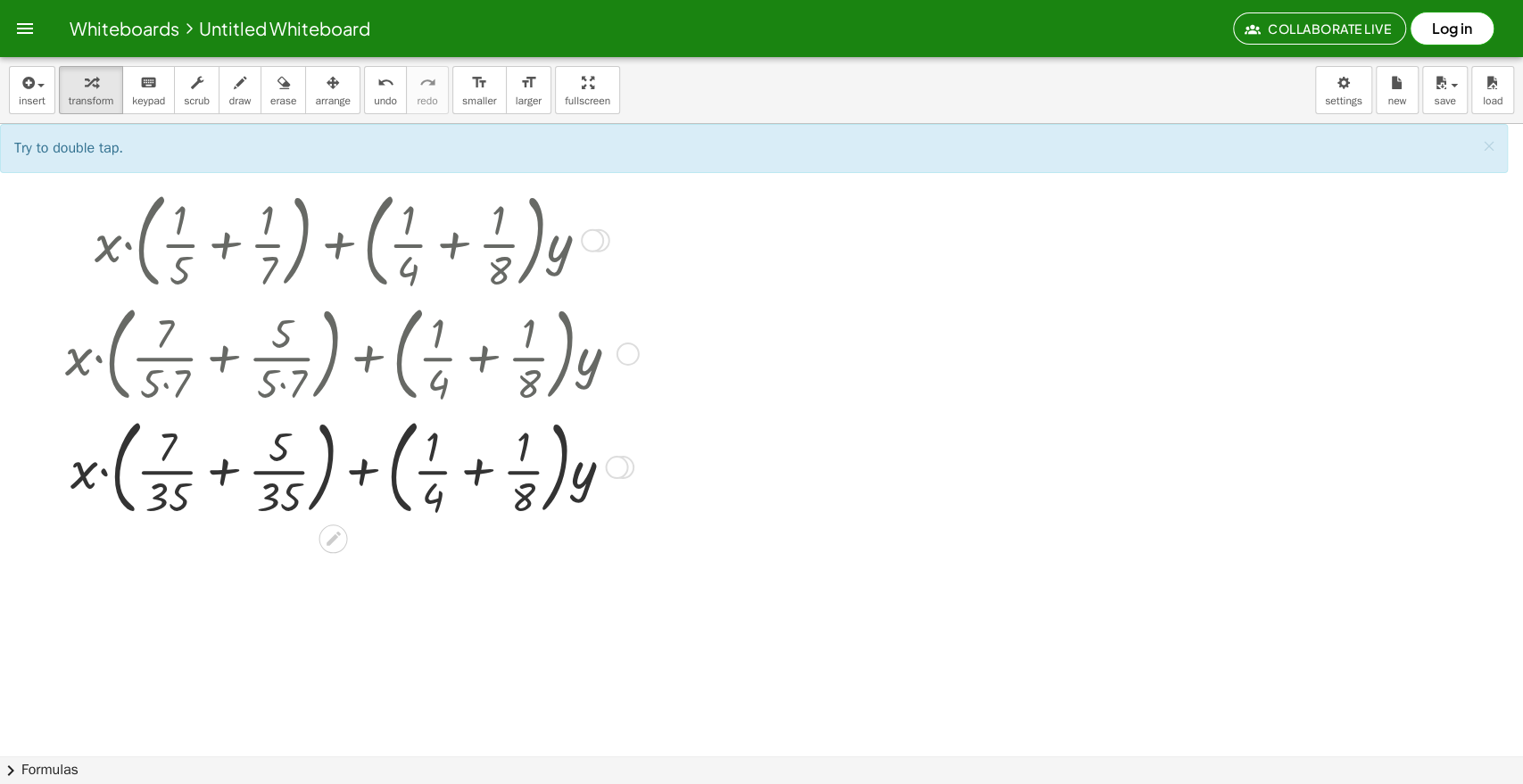 click at bounding box center (349, 466) 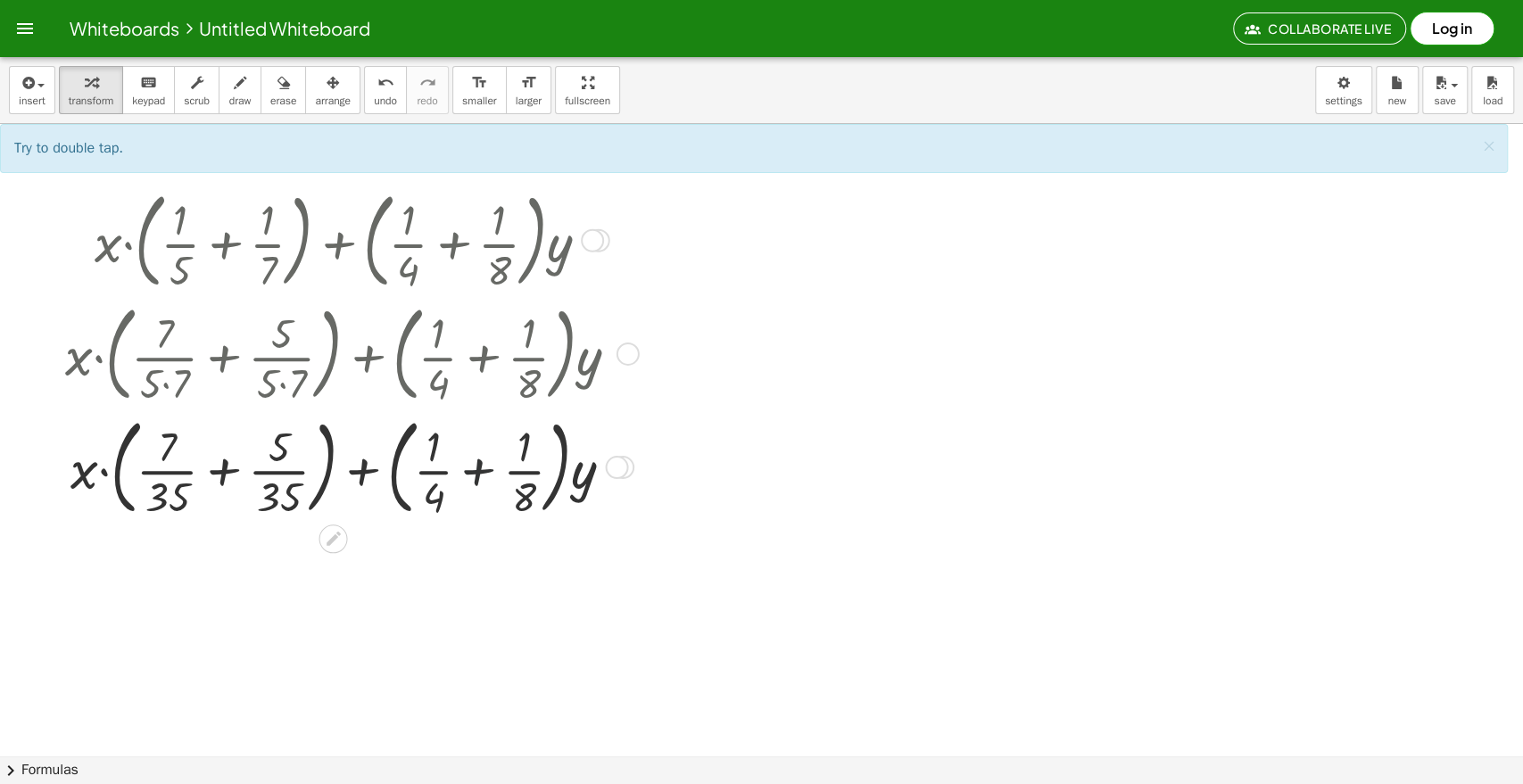 click at bounding box center [349, 466] 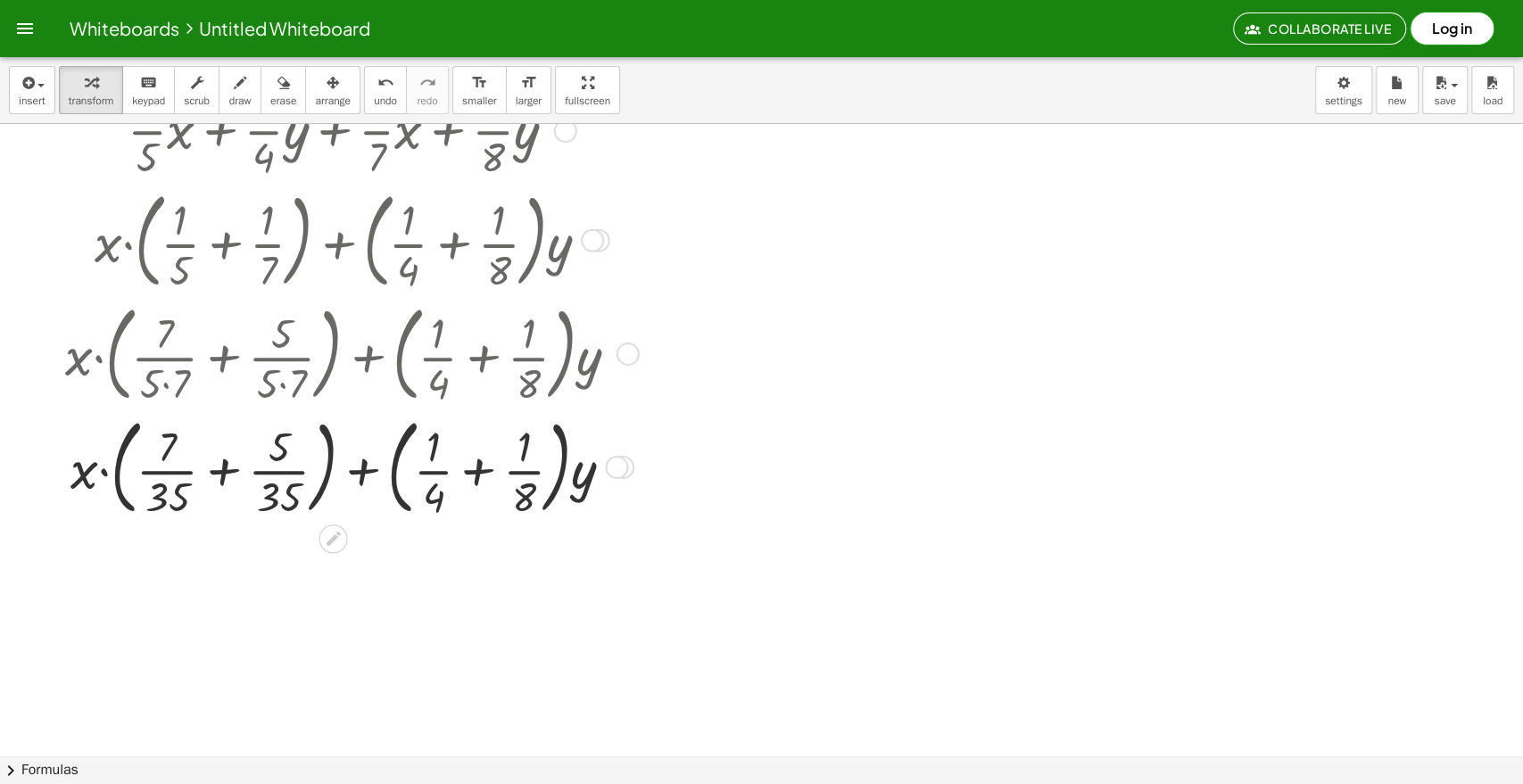 click at bounding box center (349, 466) 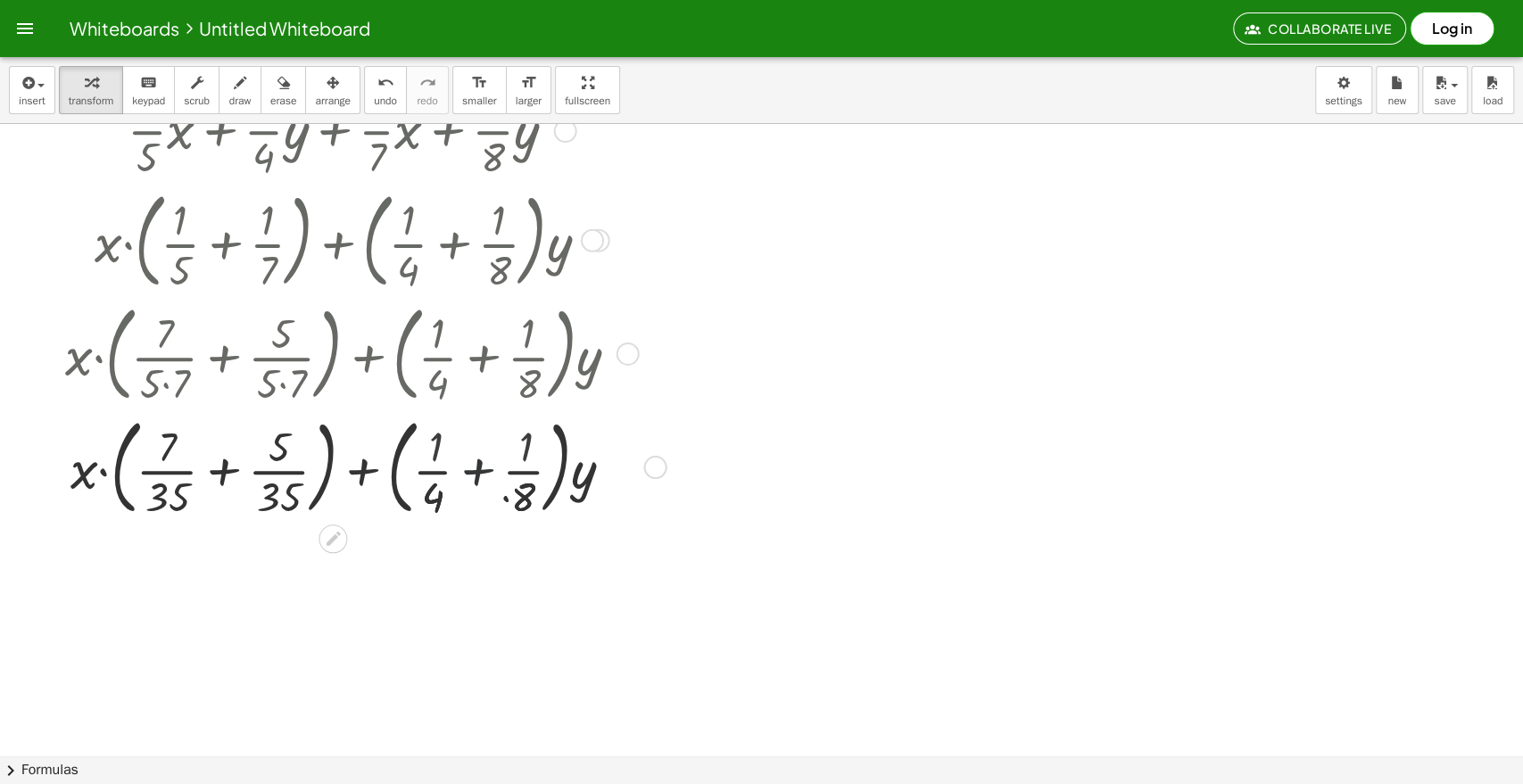 click at bounding box center [349, 466] 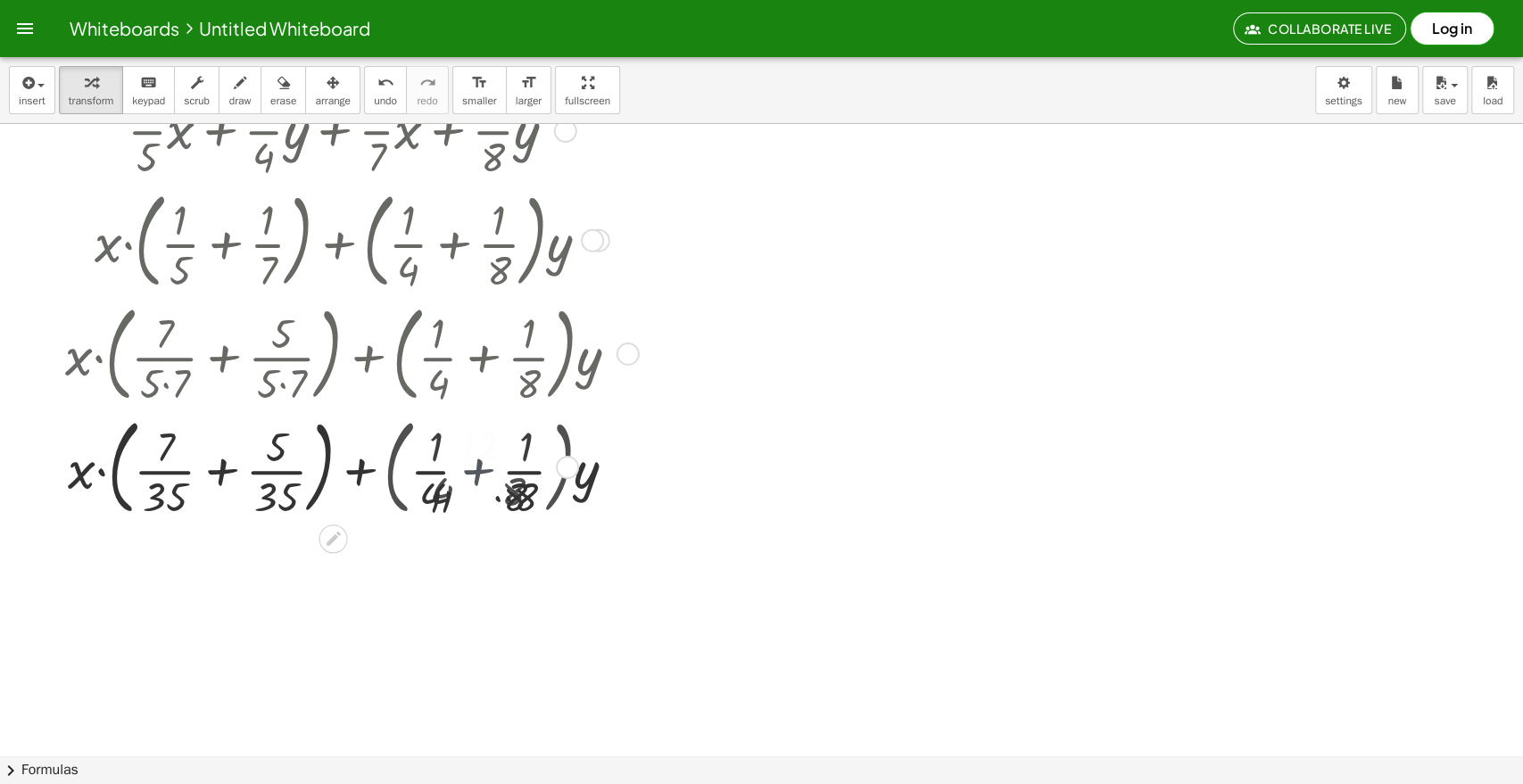 click at bounding box center [349, 466] 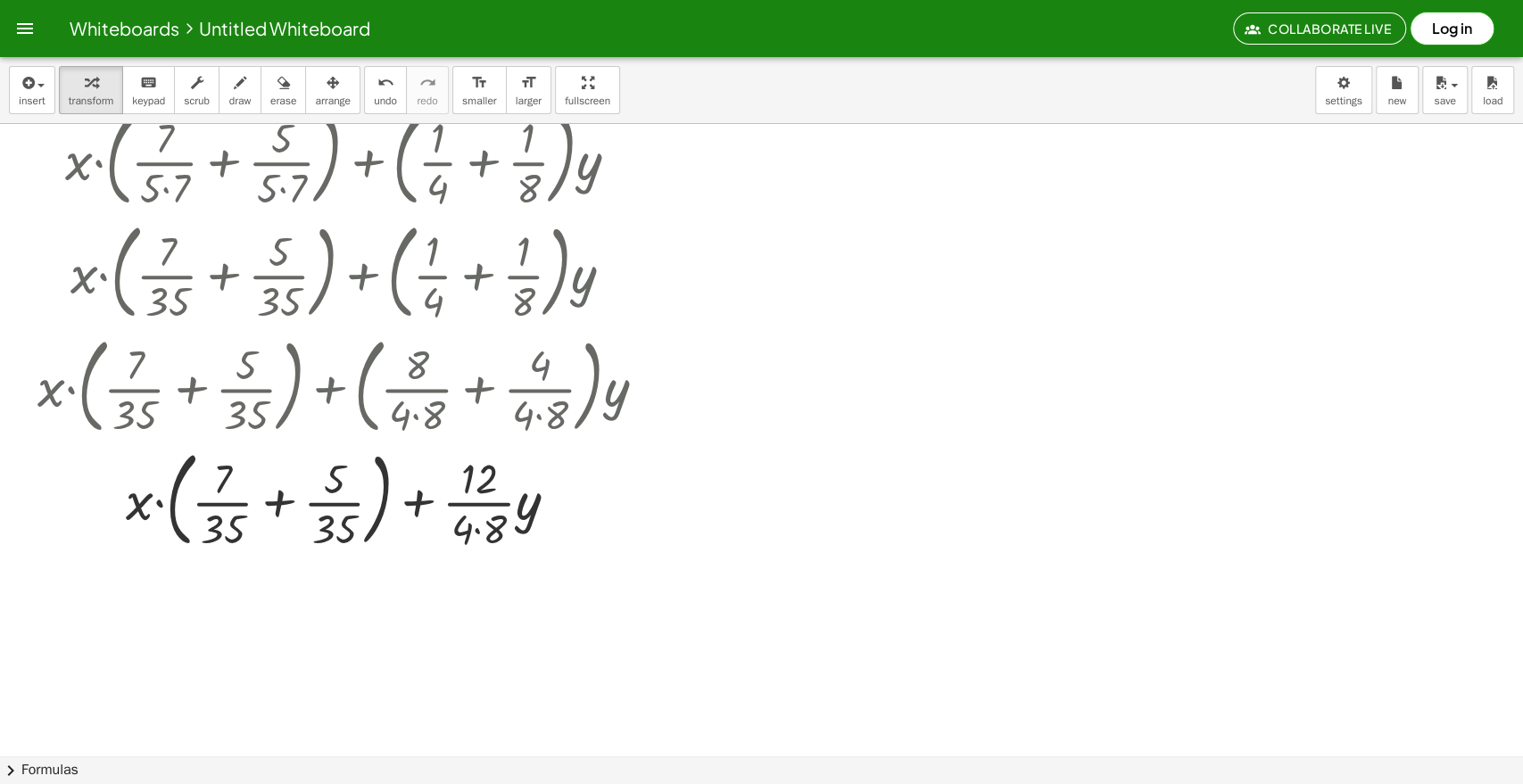 scroll, scrollTop: 396, scrollLeft: 0, axis: vertical 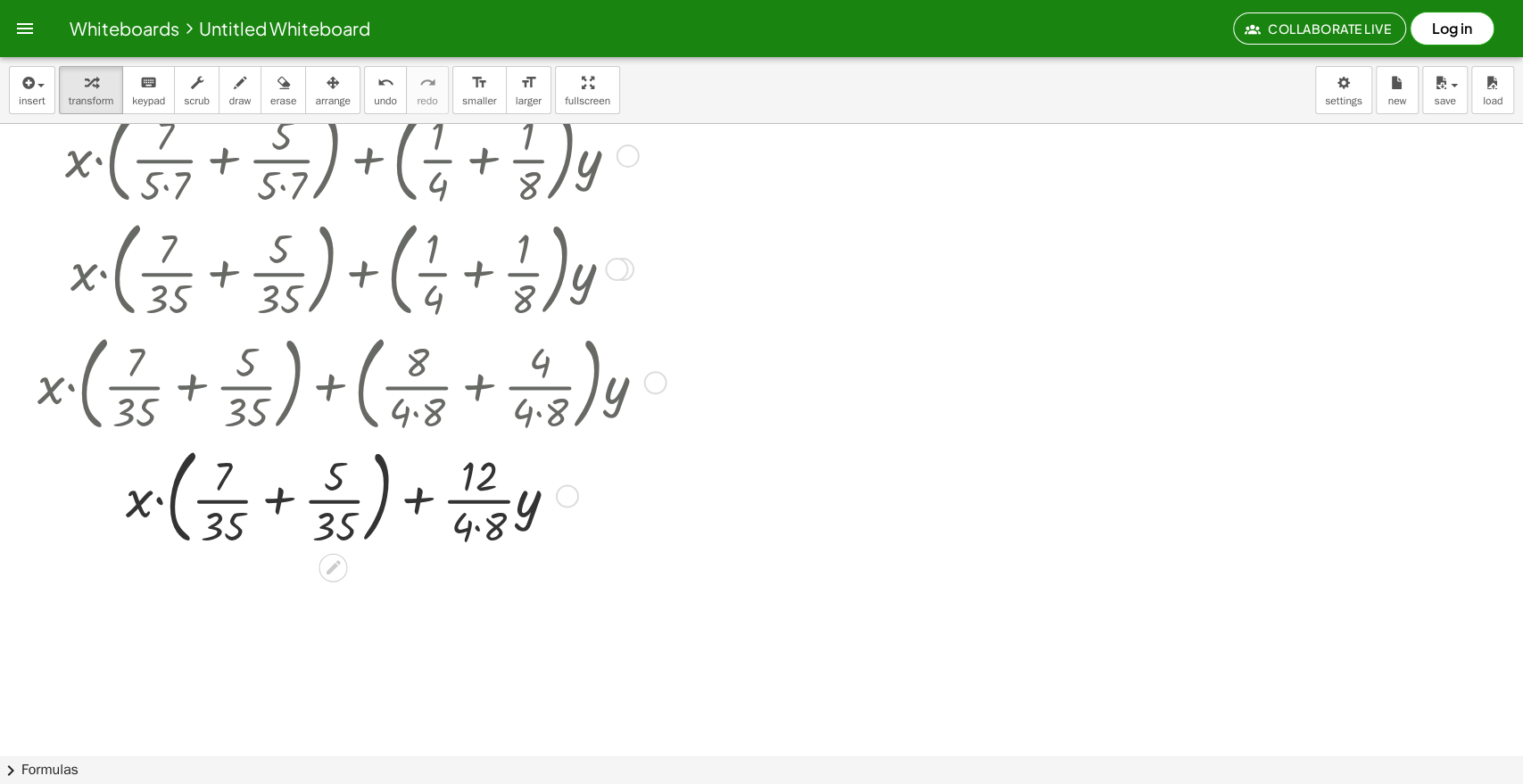 click at bounding box center [349, 494] 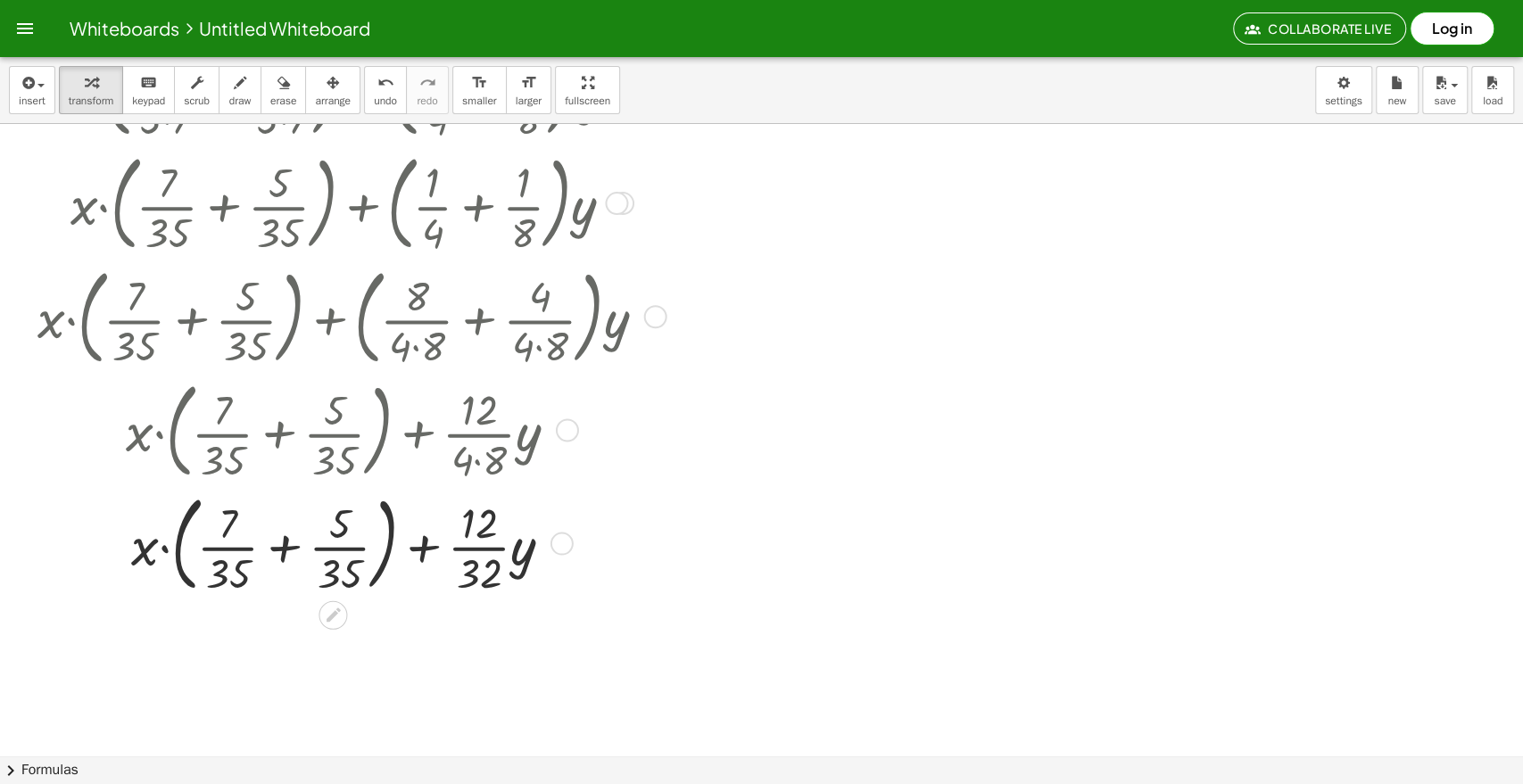 scroll, scrollTop: 495, scrollLeft: 0, axis: vertical 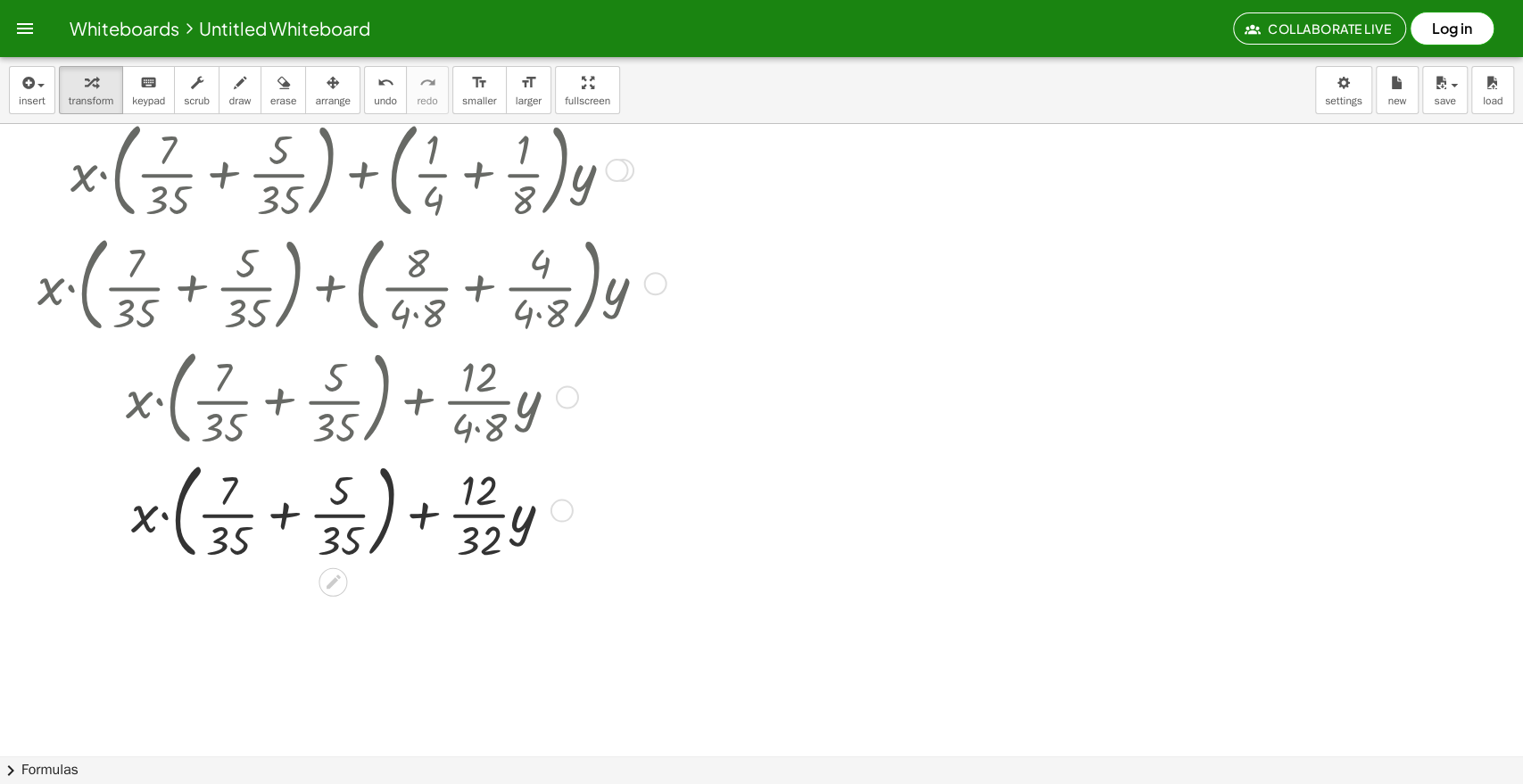 click at bounding box center (349, 508) 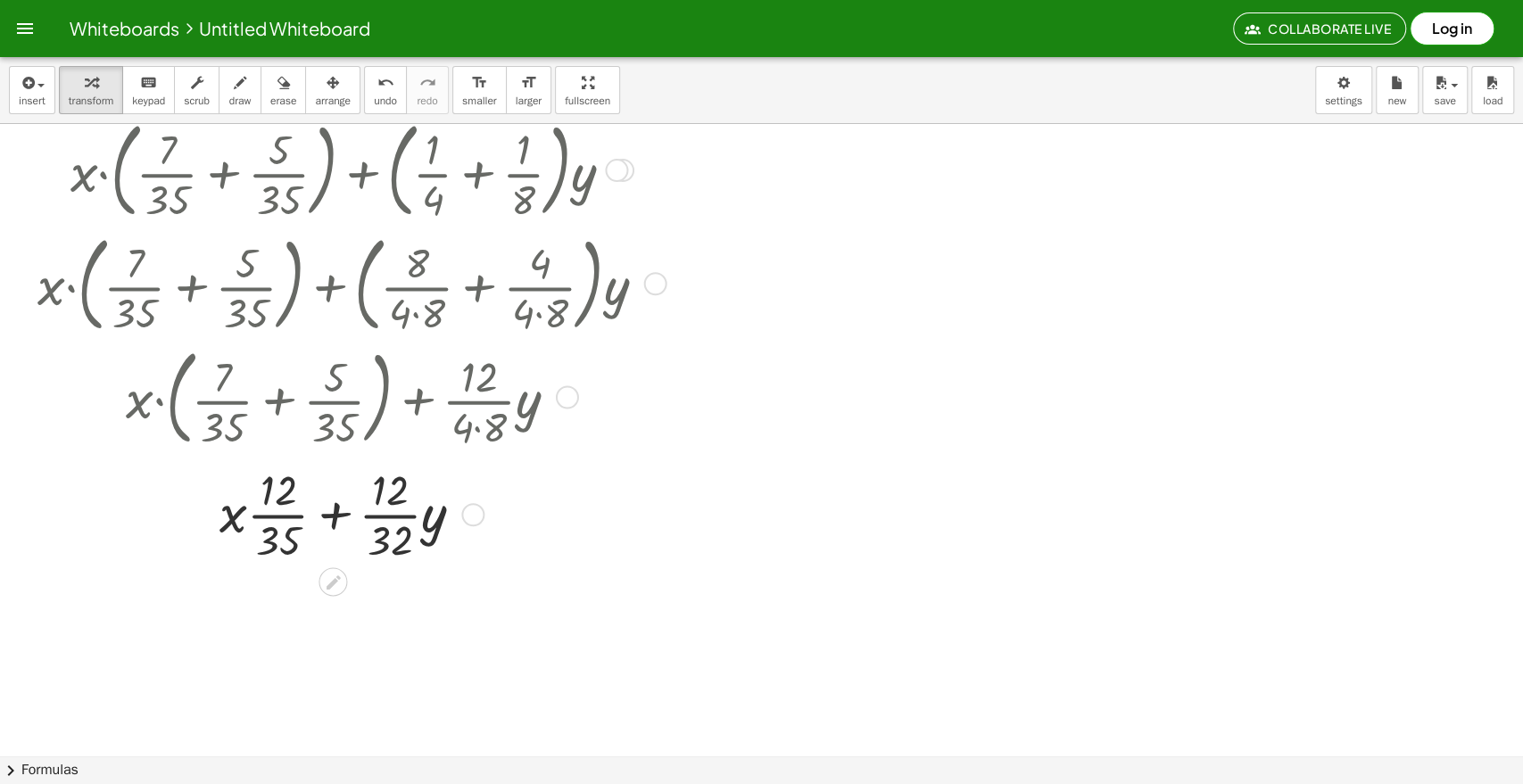 scroll, scrollTop: 594, scrollLeft: 0, axis: vertical 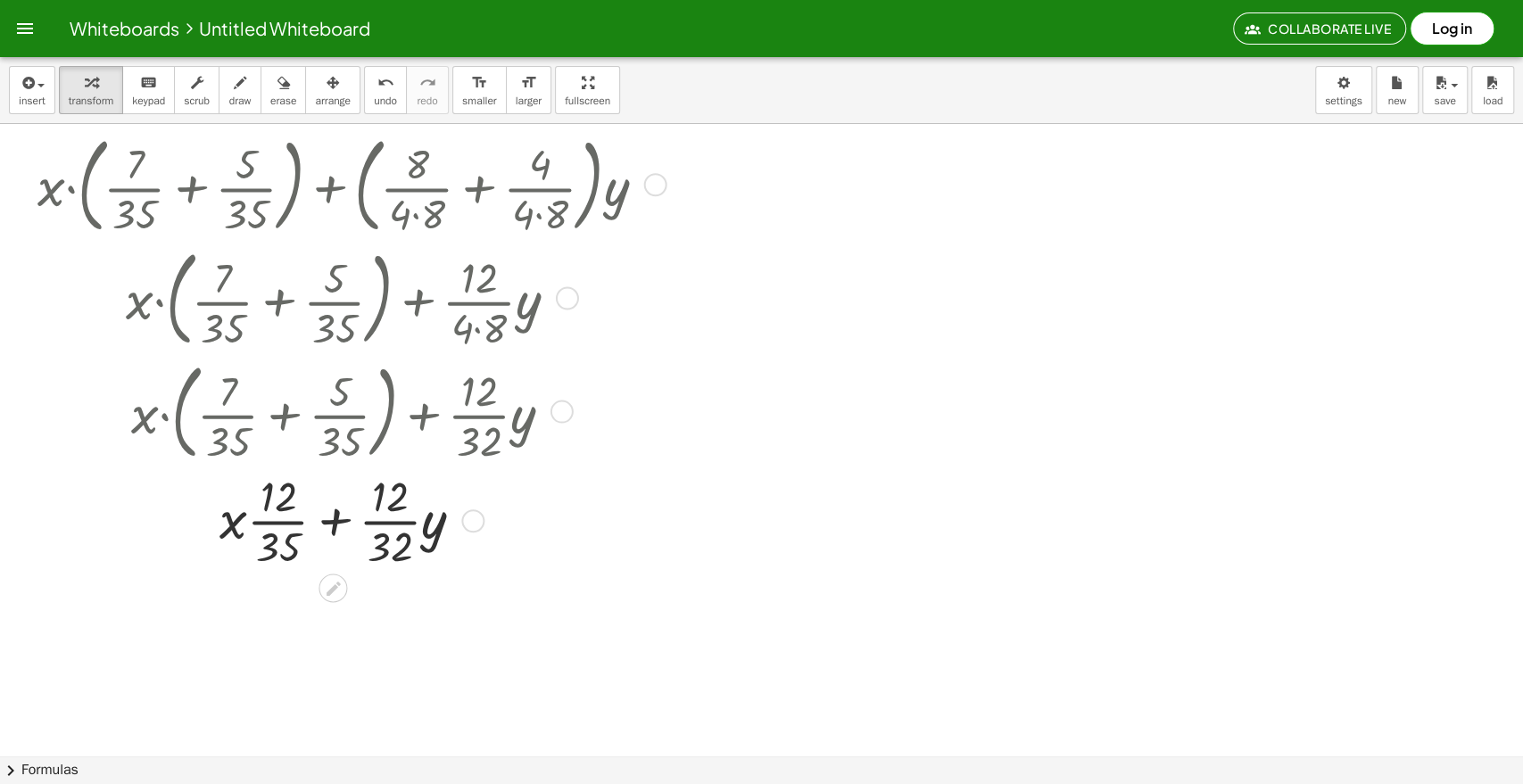 click at bounding box center (349, 519) 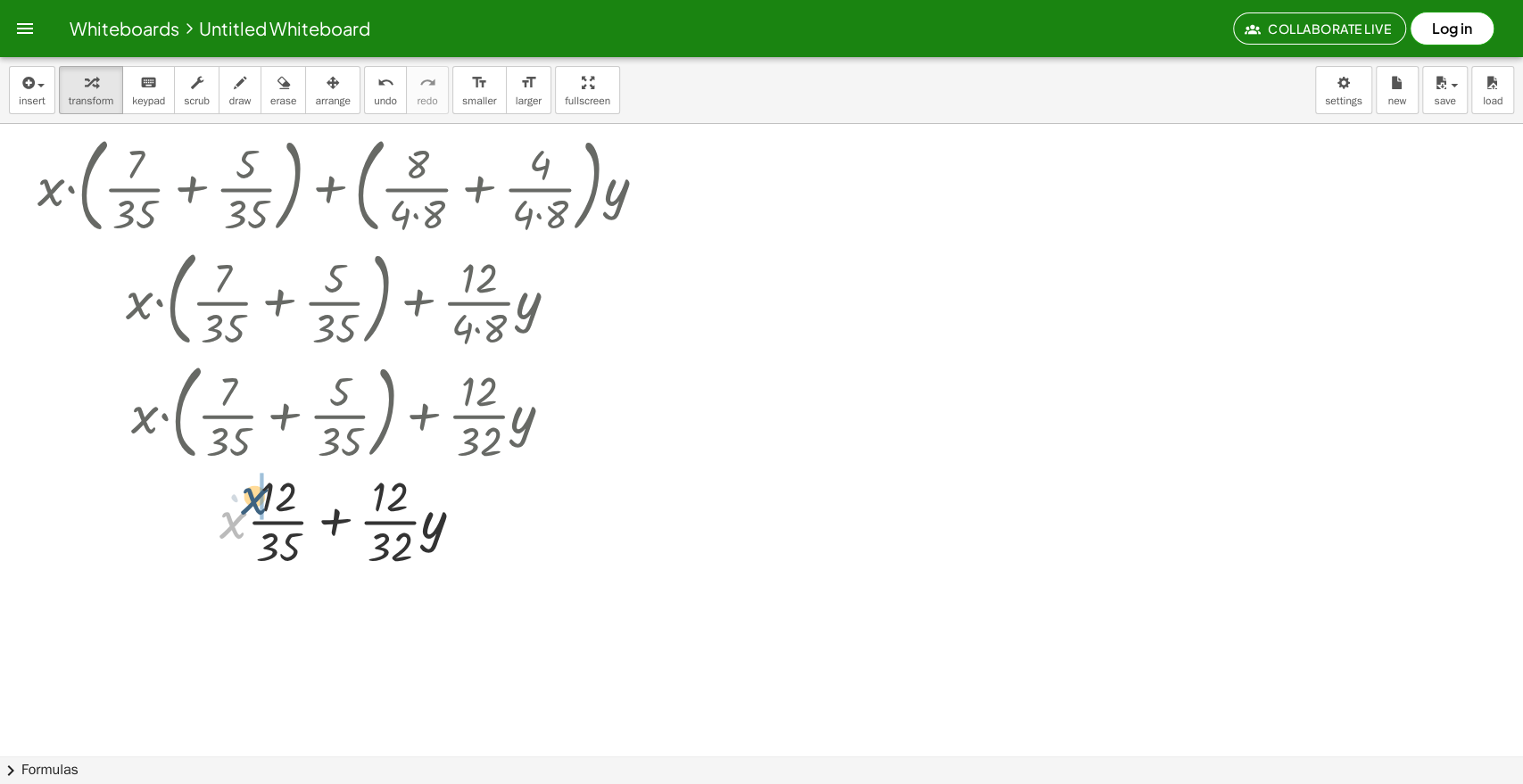 drag, startPoint x: 229, startPoint y: 527, endPoint x: 252, endPoint y: 502, distance: 33.970576 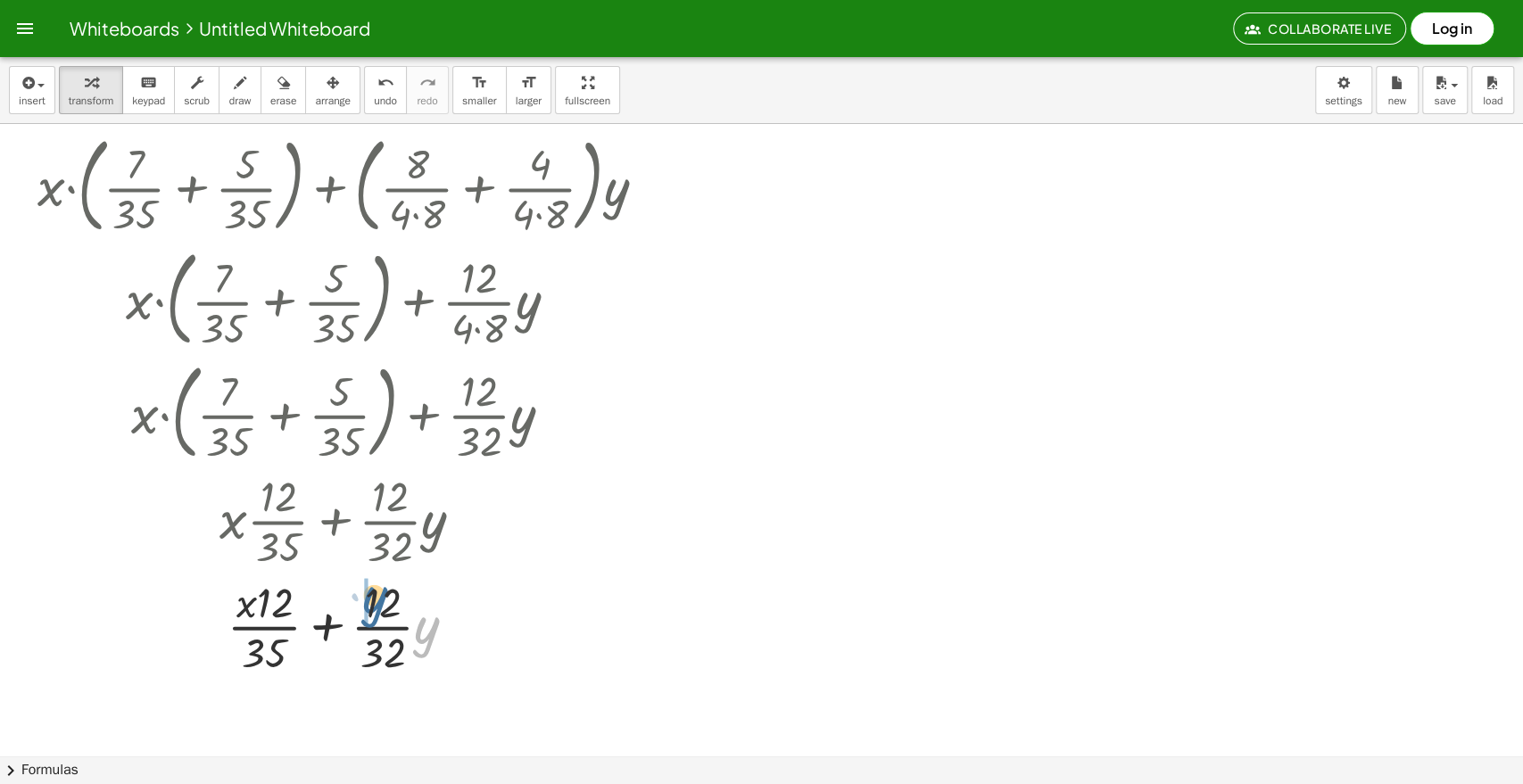drag, startPoint x: 426, startPoint y: 631, endPoint x: 377, endPoint y: 600, distance: 57.982756 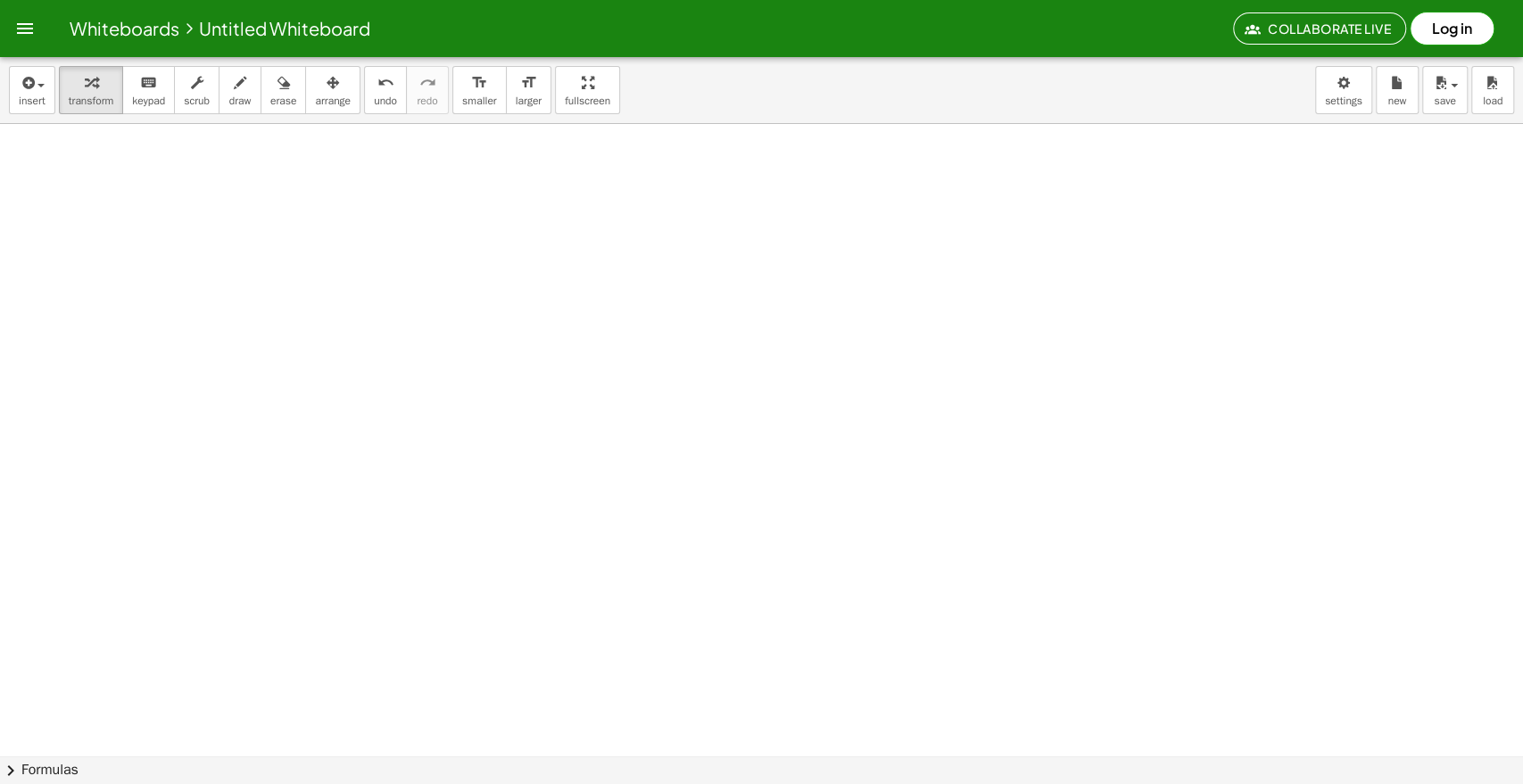 scroll, scrollTop: 1994, scrollLeft: 0, axis: vertical 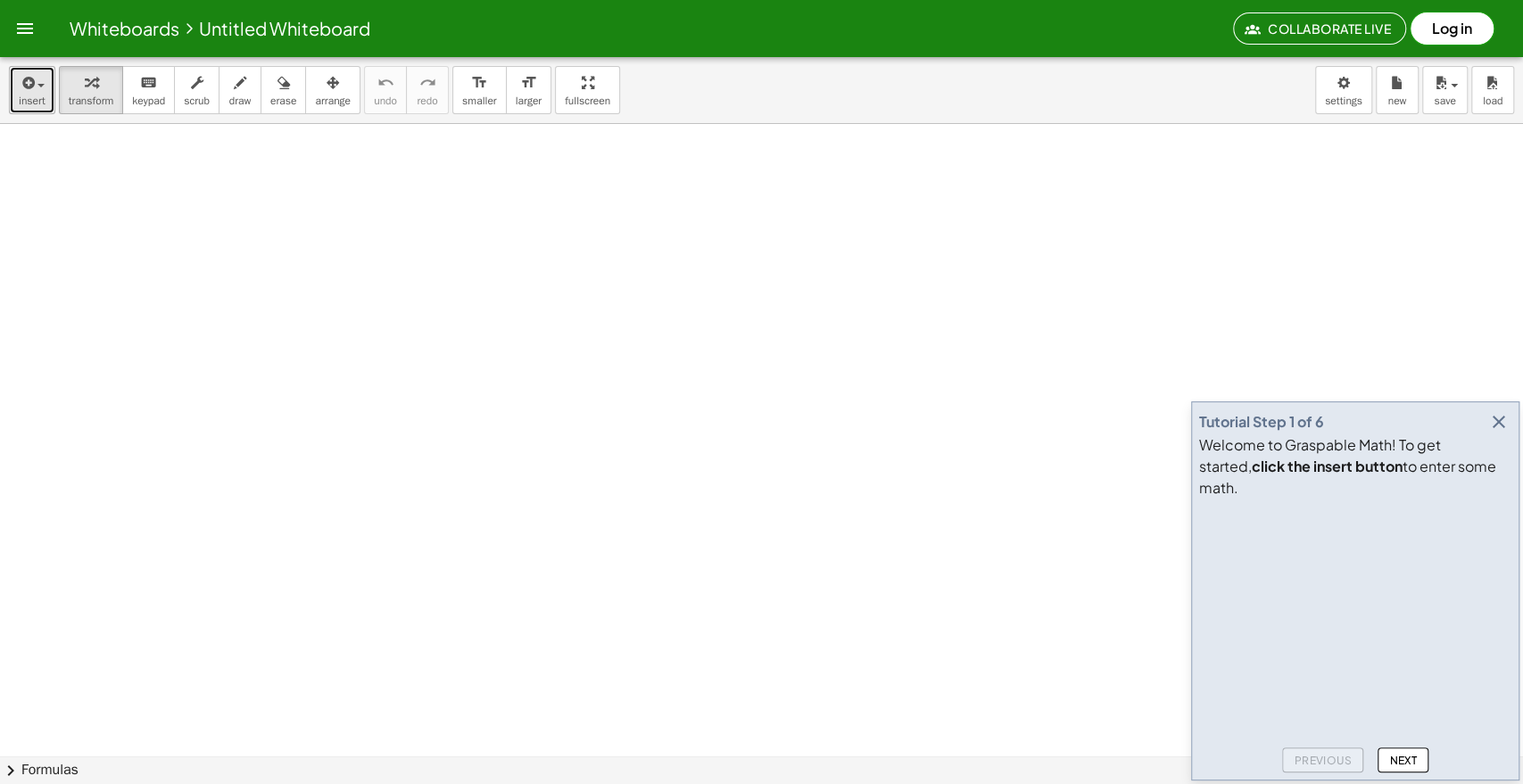 click on "insert" at bounding box center [32, 101] 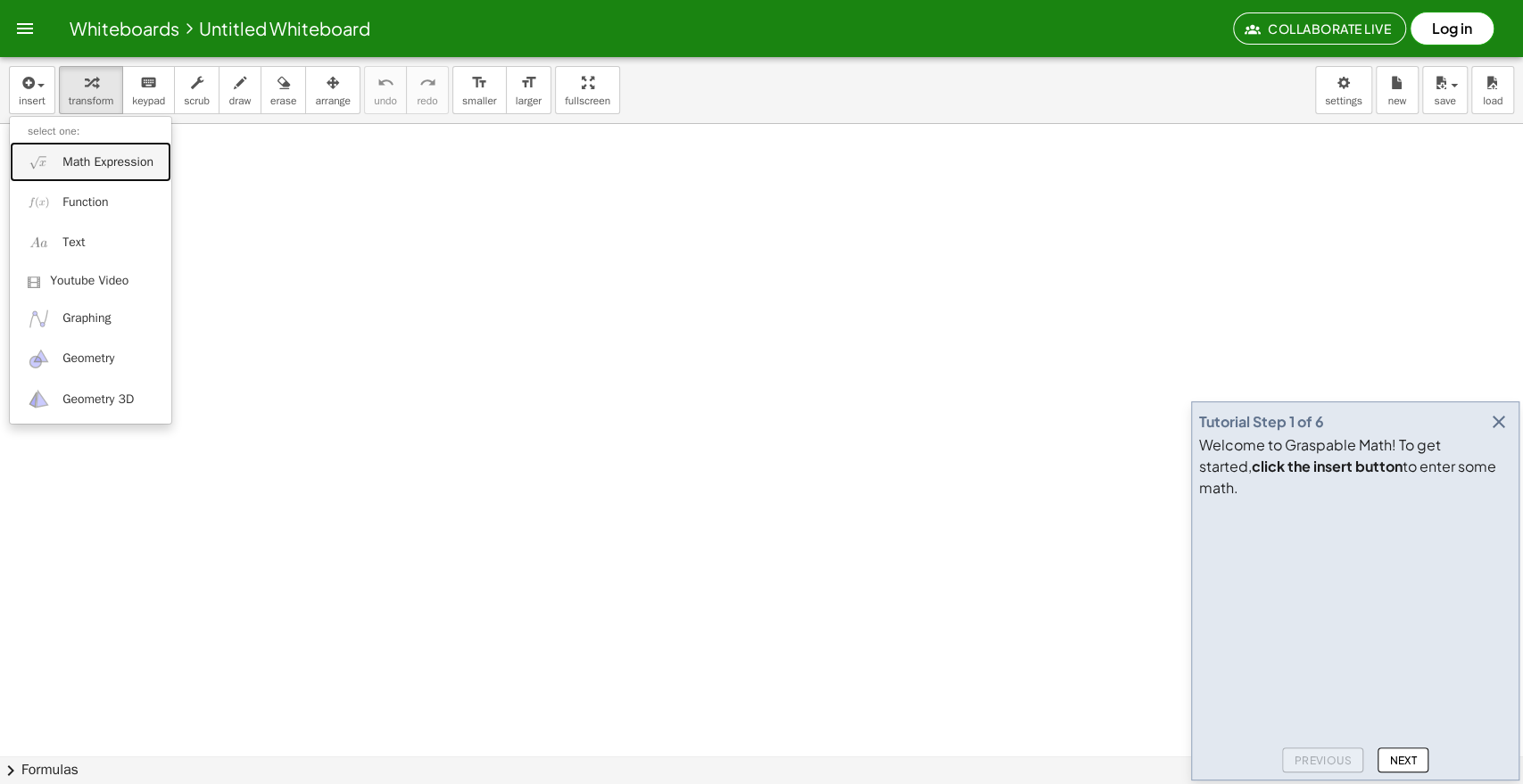 click on "Math Expression" at bounding box center [90, 161] 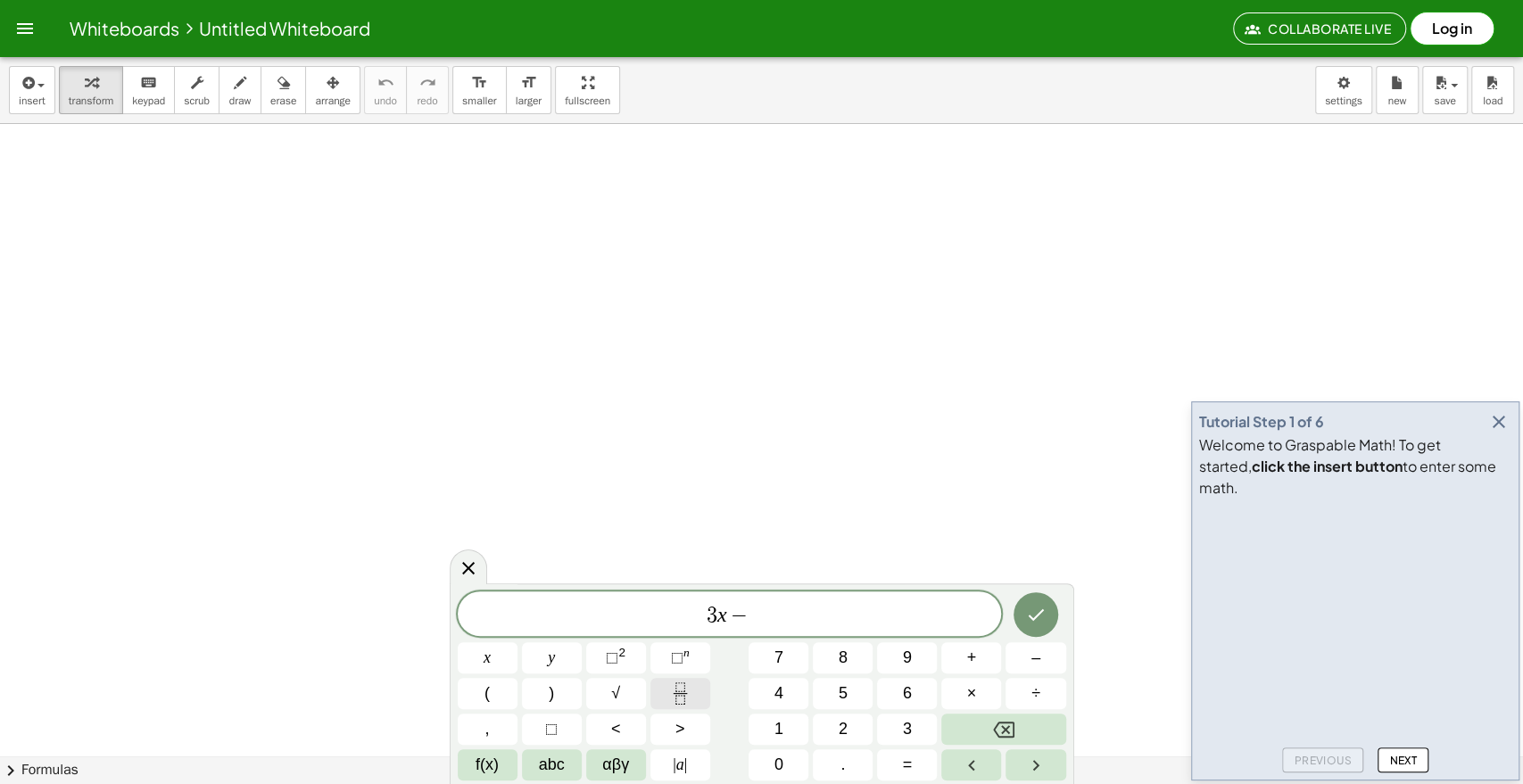click at bounding box center [680, 693] 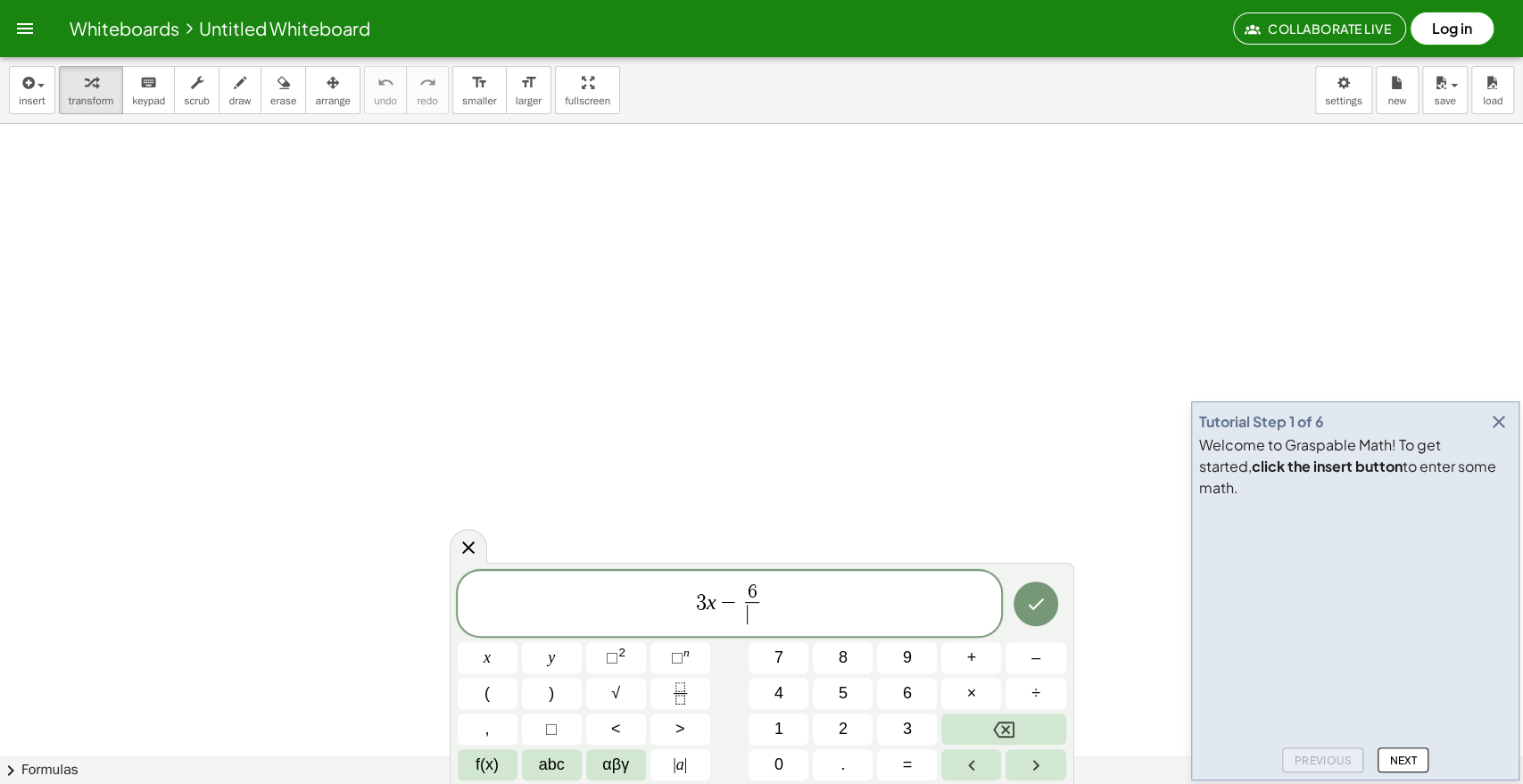 click on "​" at bounding box center (751, 614) 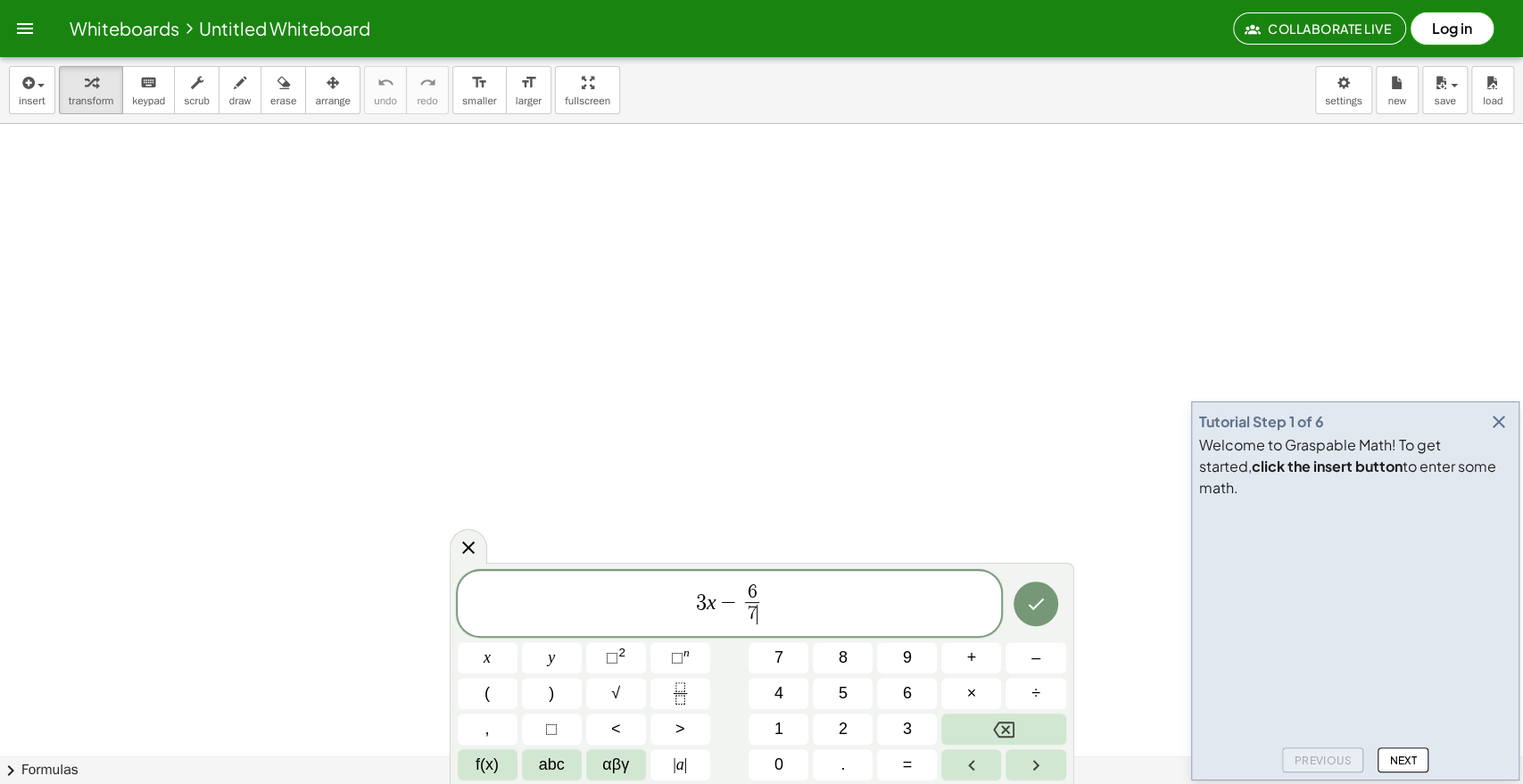 click on "3 x − 6 7 ​ ​" at bounding box center [730, 605] 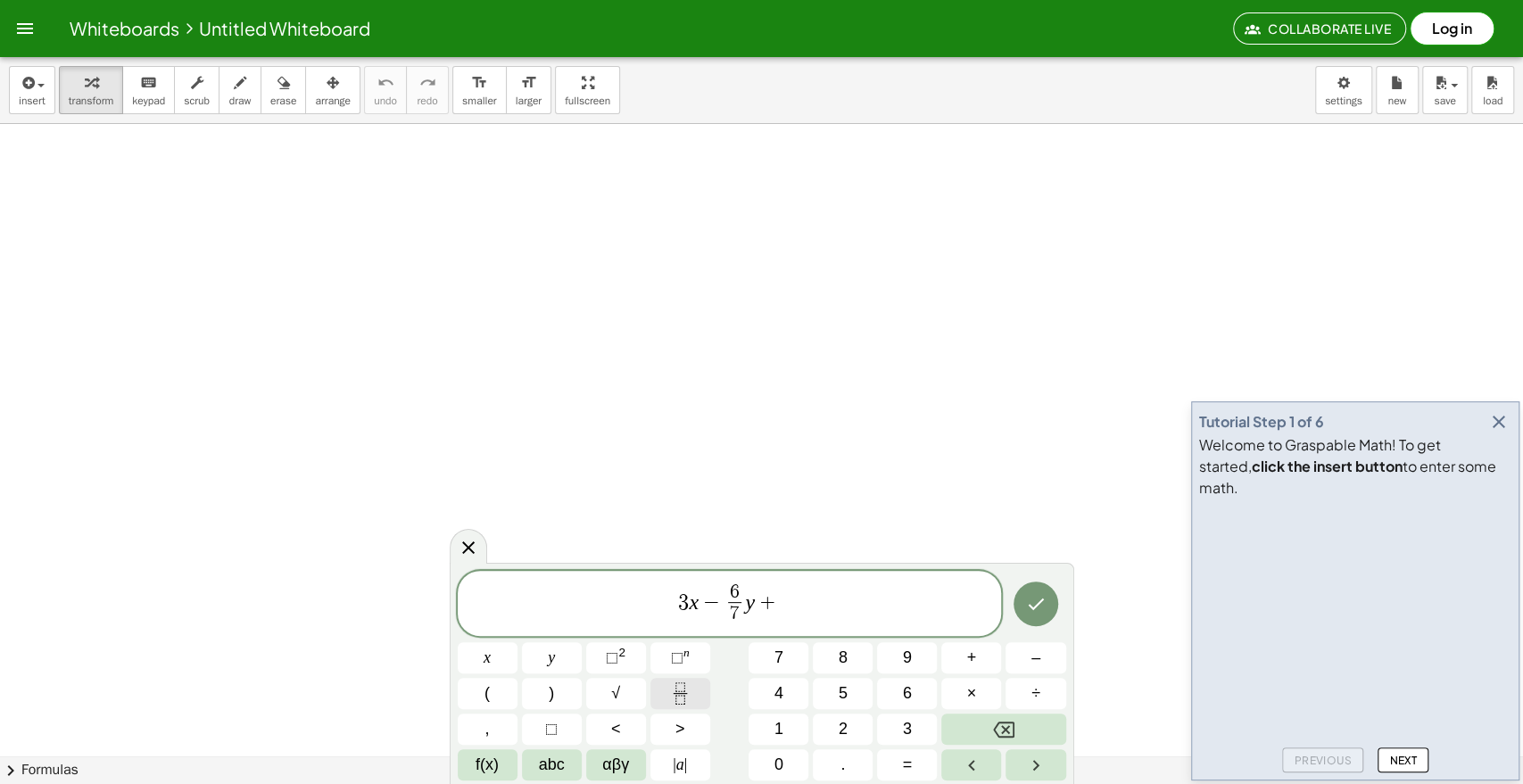 click at bounding box center [680, 693] 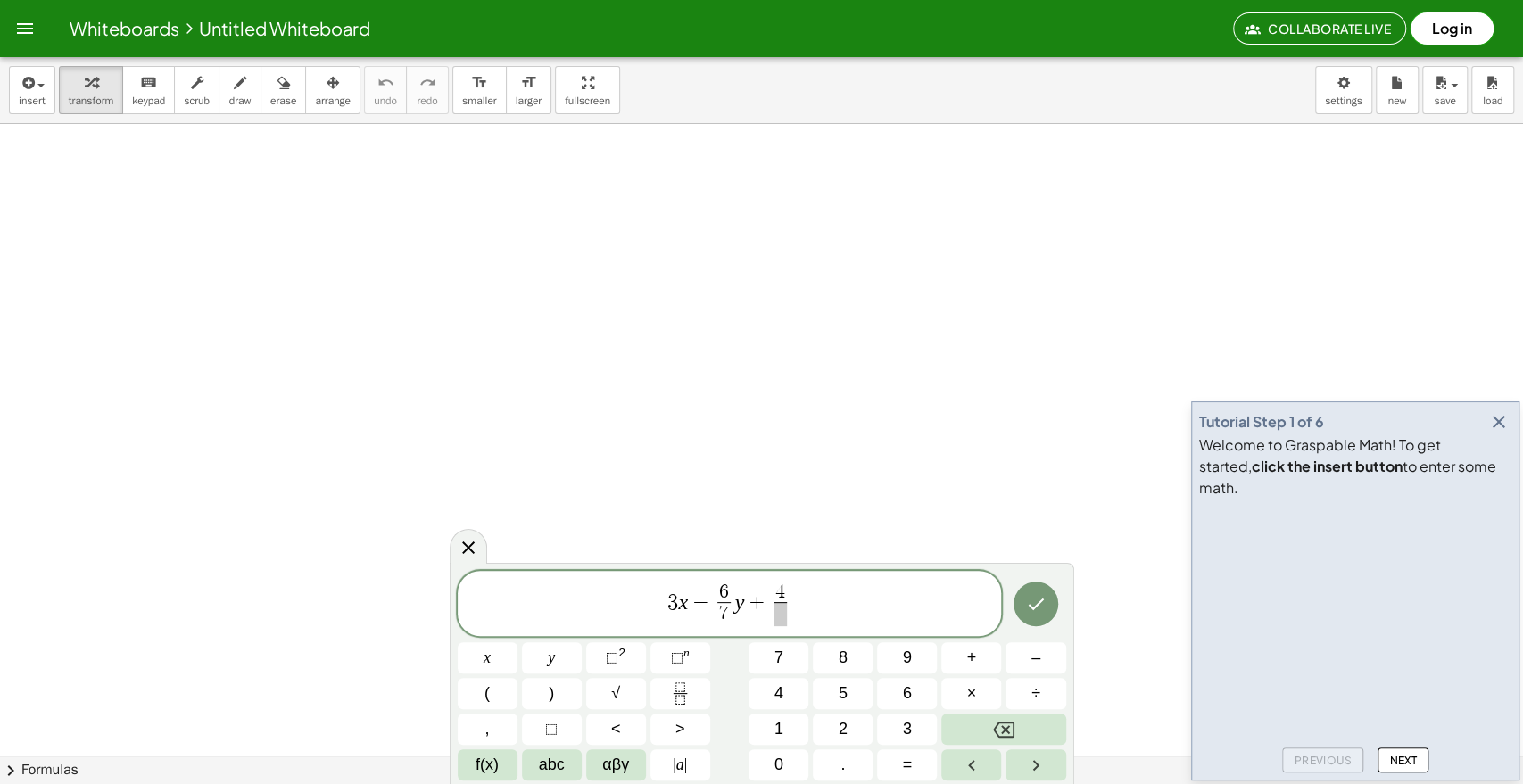 click at bounding box center [780, 614] 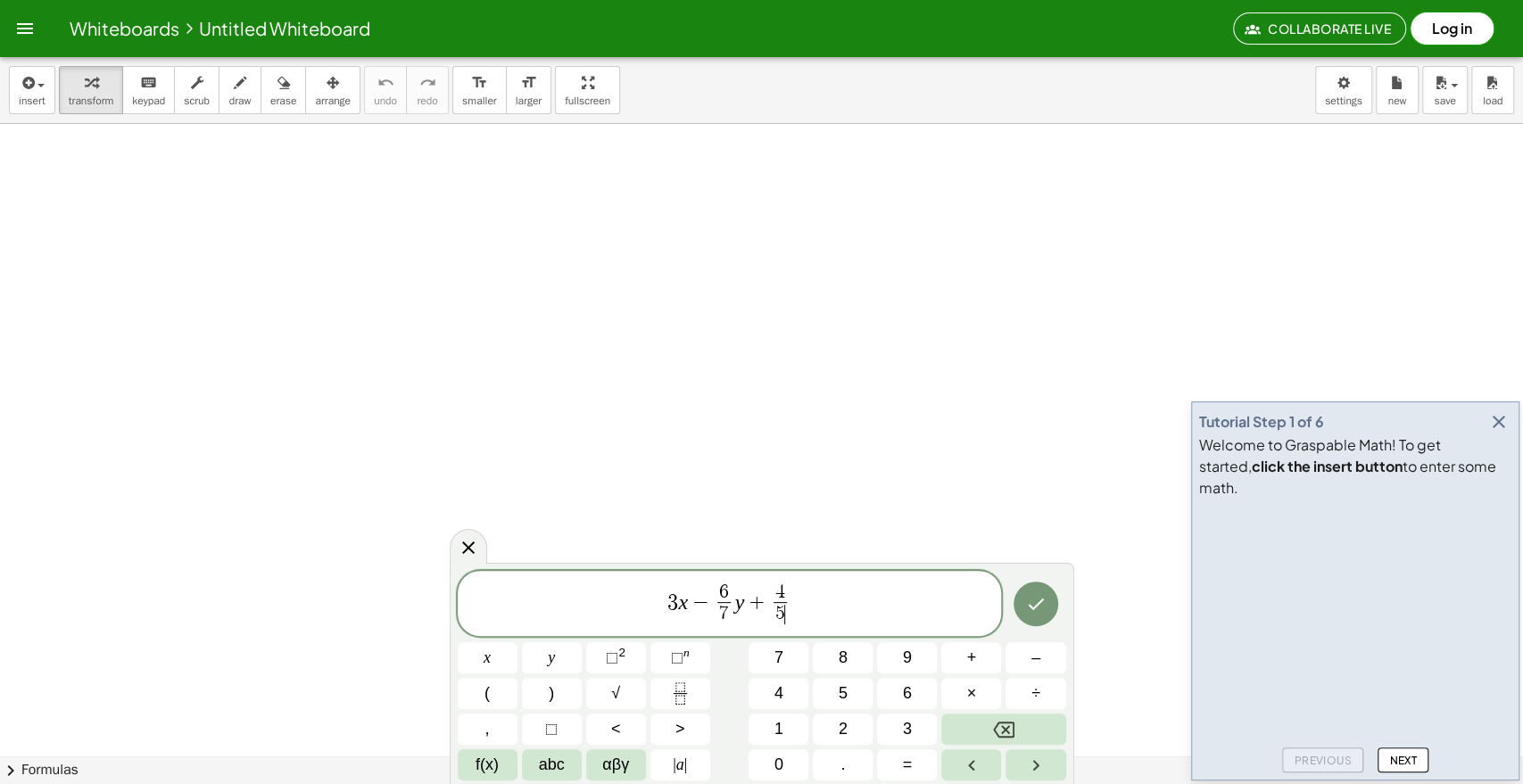 click on "3 x − 6 7 ​ y + 4 5 ​ ​" at bounding box center (730, 605) 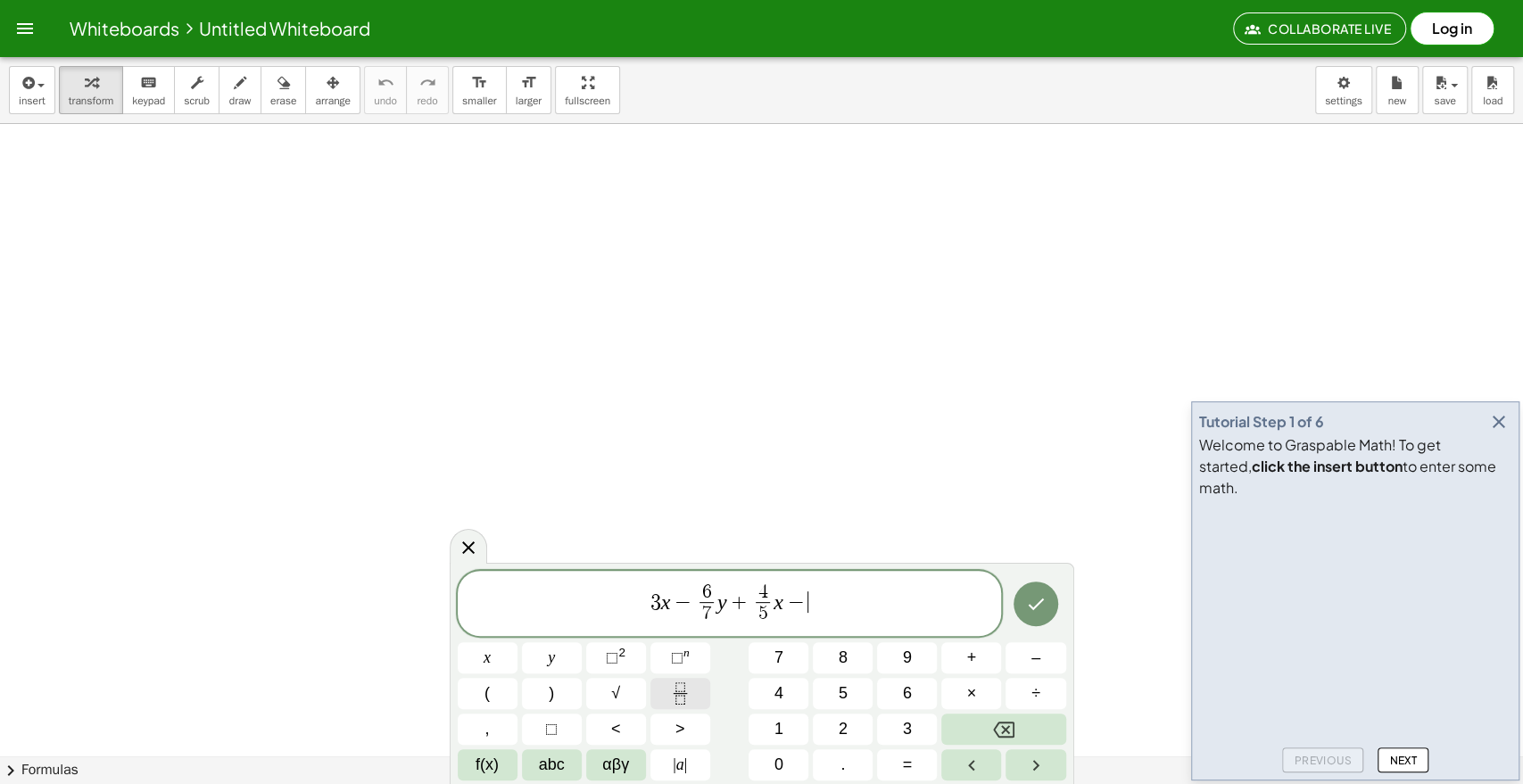 click 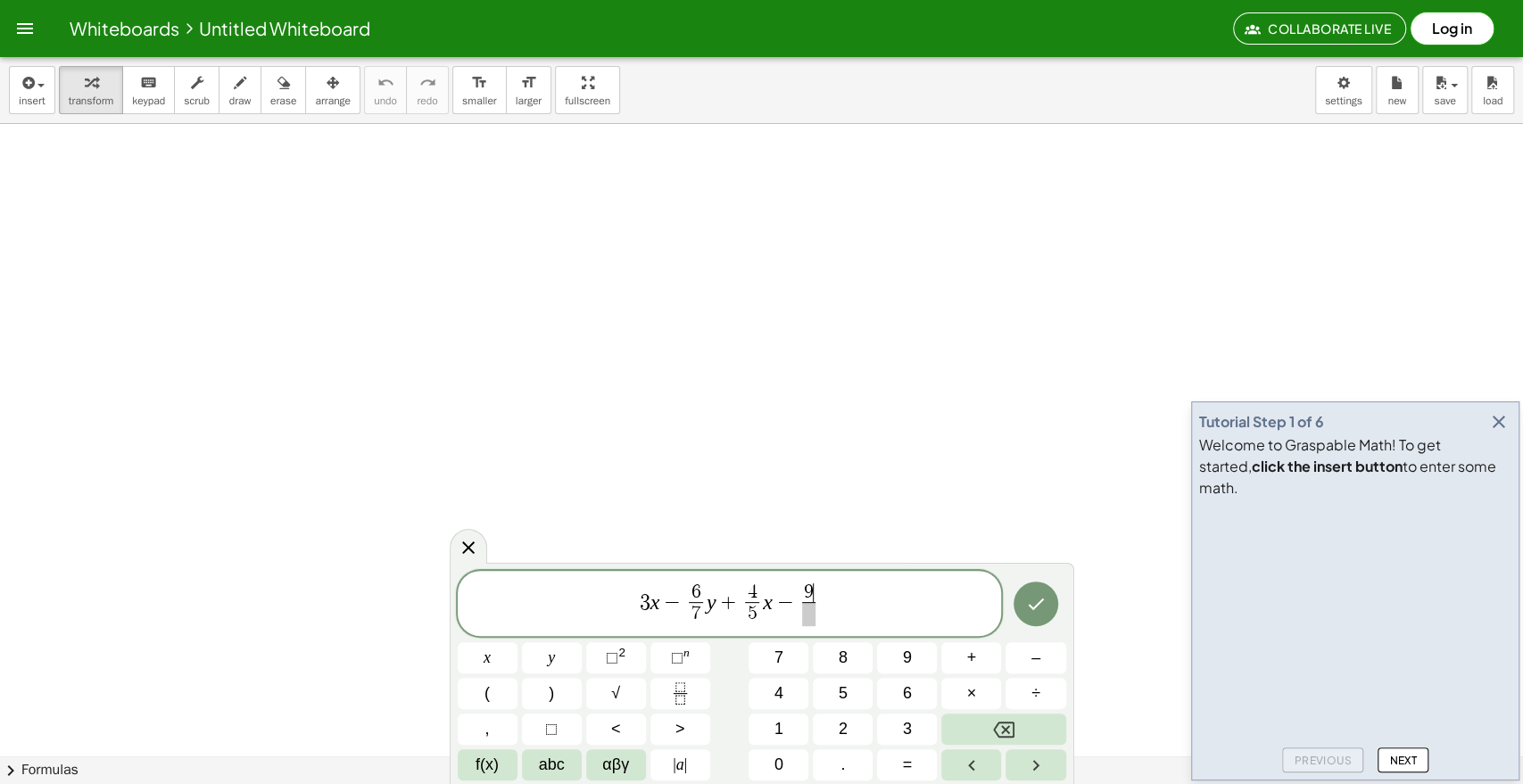 click at bounding box center (808, 614) 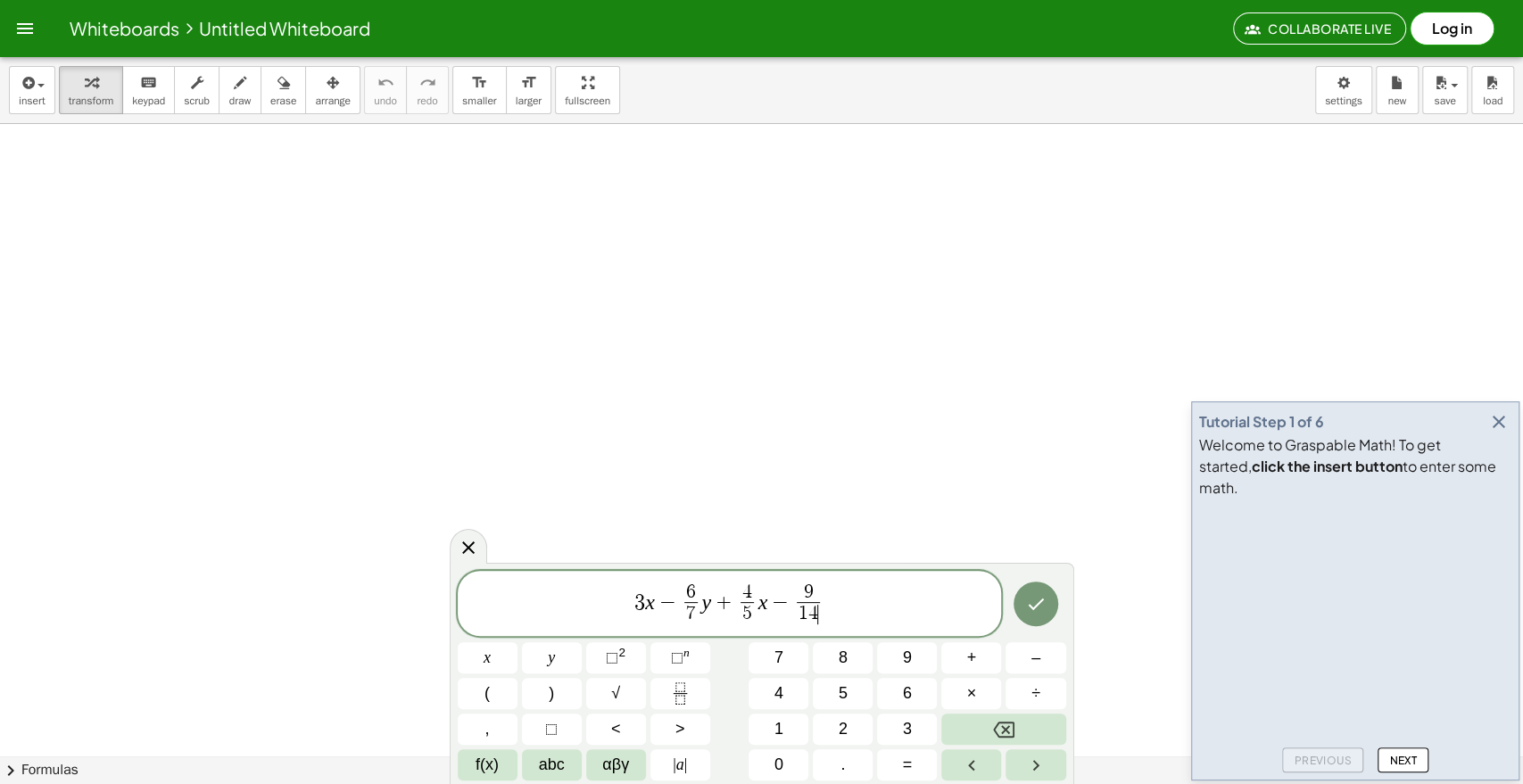 click on "3 x − 6 7 ​ y + 4 5 ​ x − 9 1 4 ​ ​" at bounding box center [730, 605] 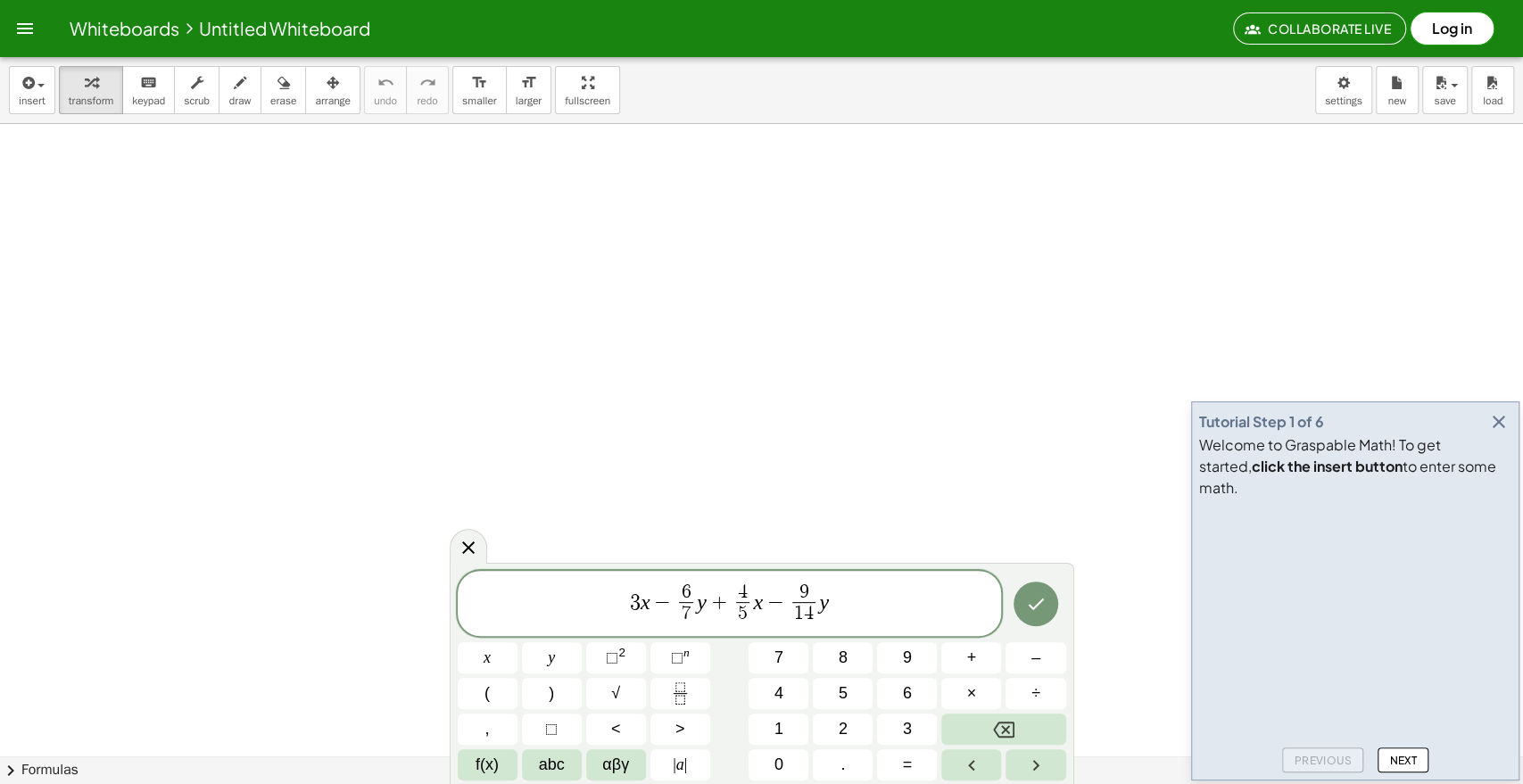 click 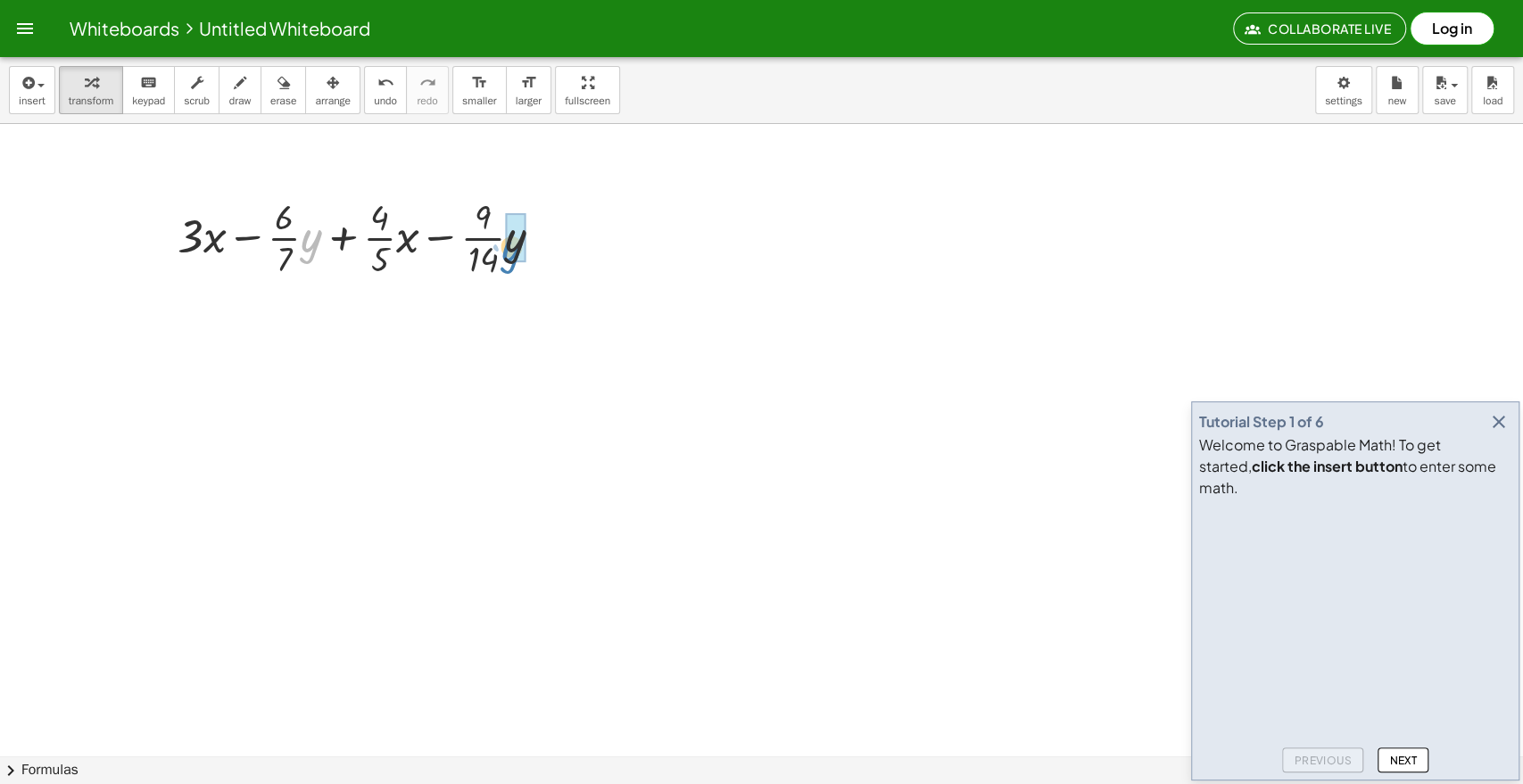 drag, startPoint x: 309, startPoint y: 240, endPoint x: 519, endPoint y: 251, distance: 210.2879 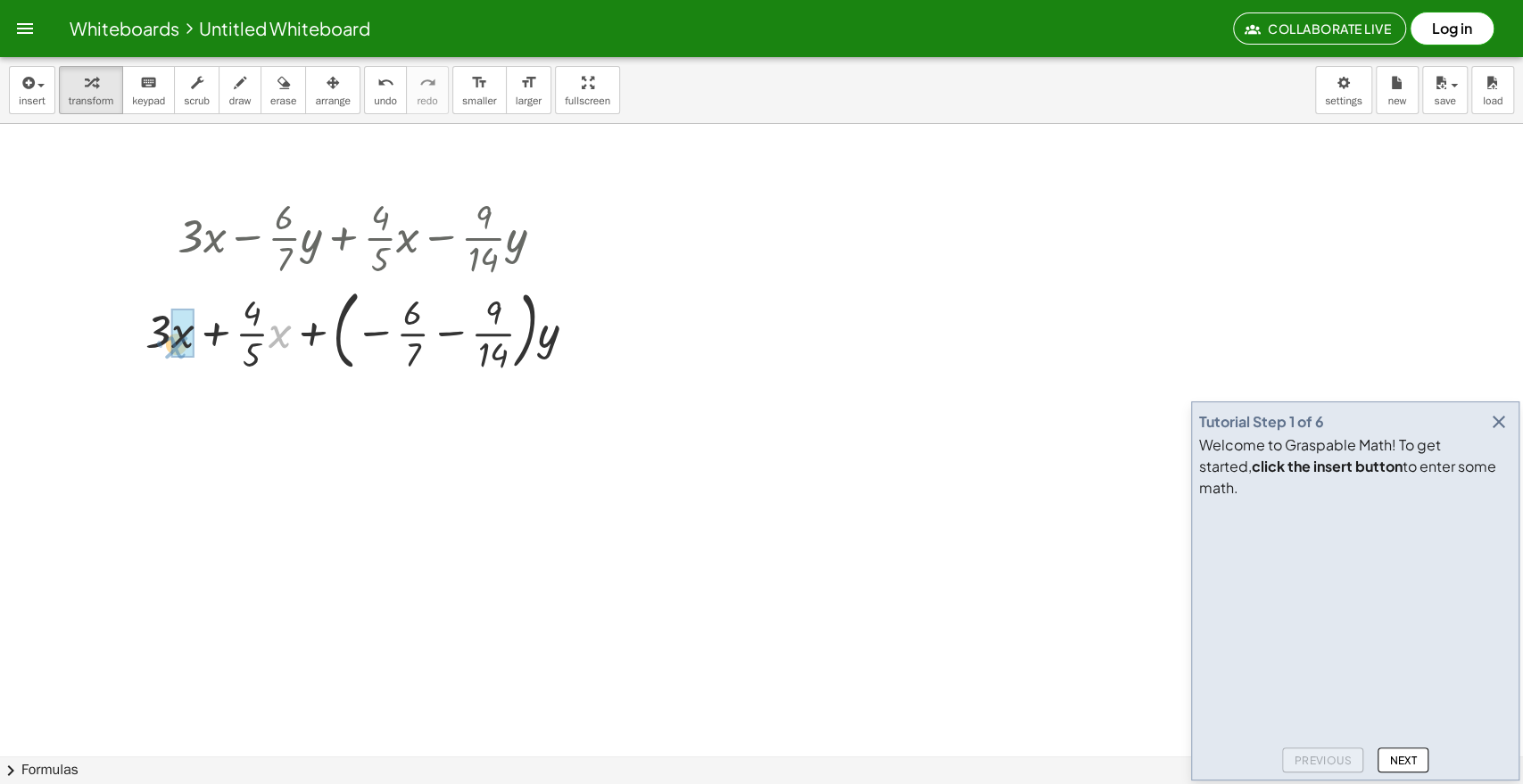 drag, startPoint x: 279, startPoint y: 337, endPoint x: 176, endPoint y: 348, distance: 103.58571 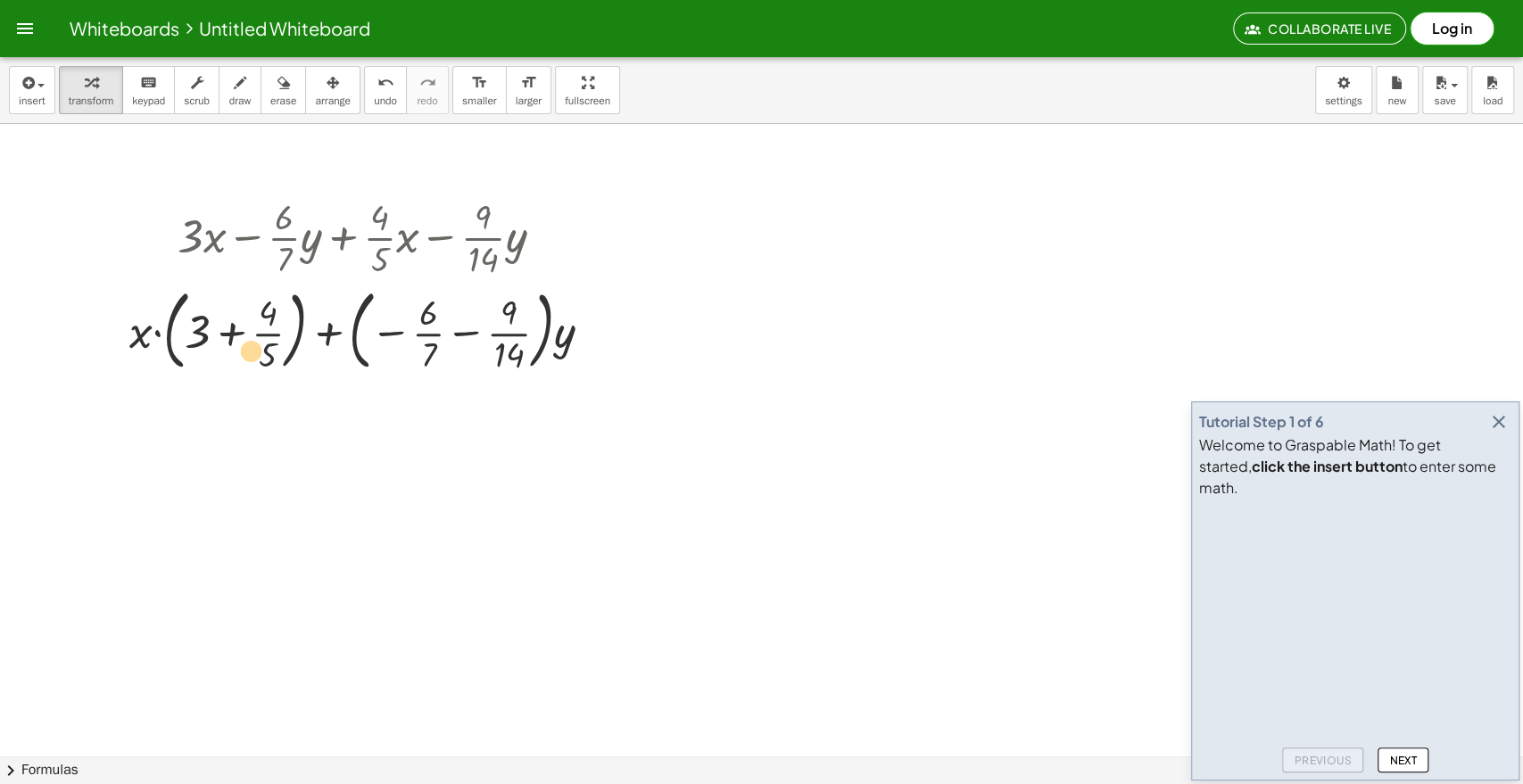 click at bounding box center (368, 329) 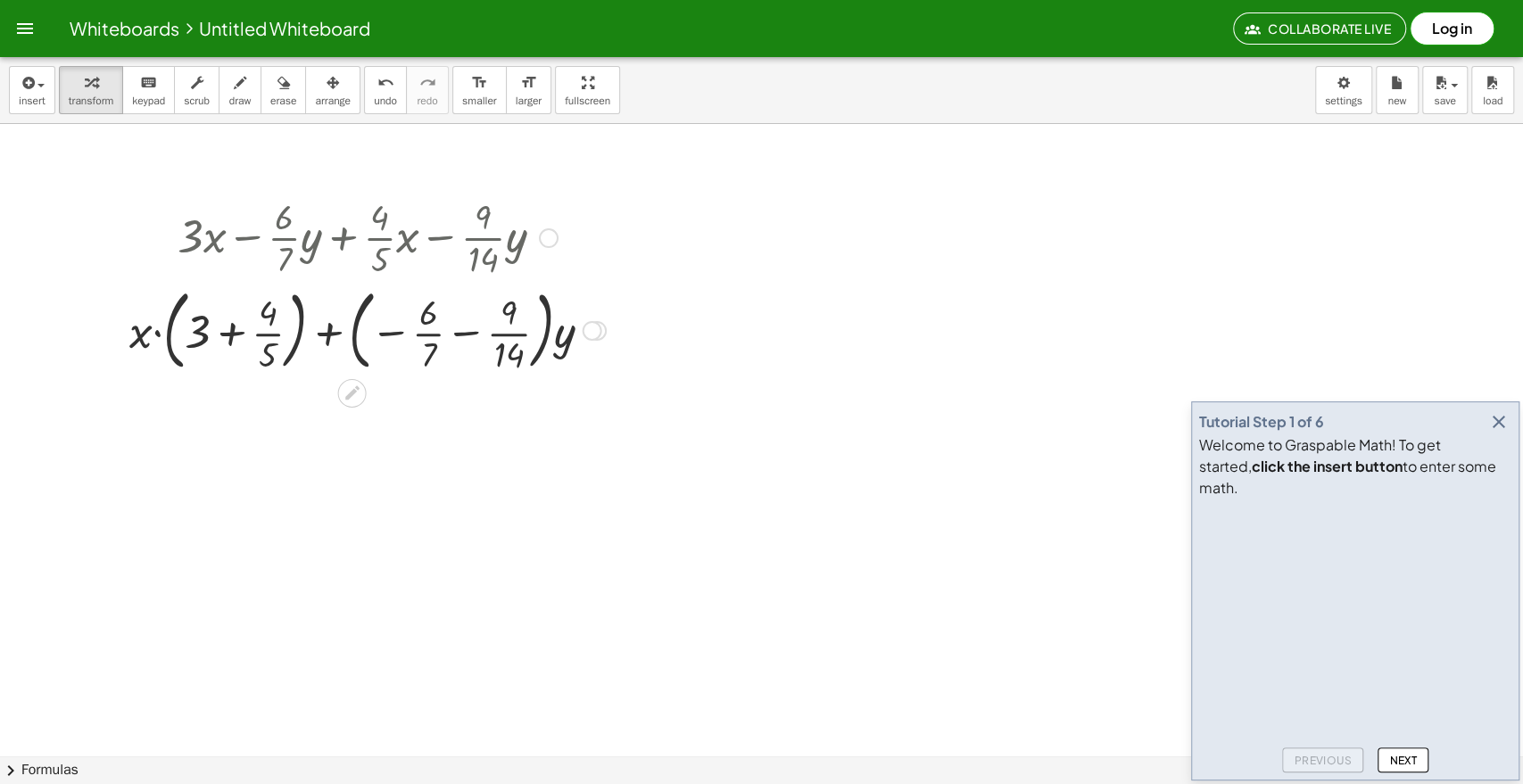 click at bounding box center (368, 329) 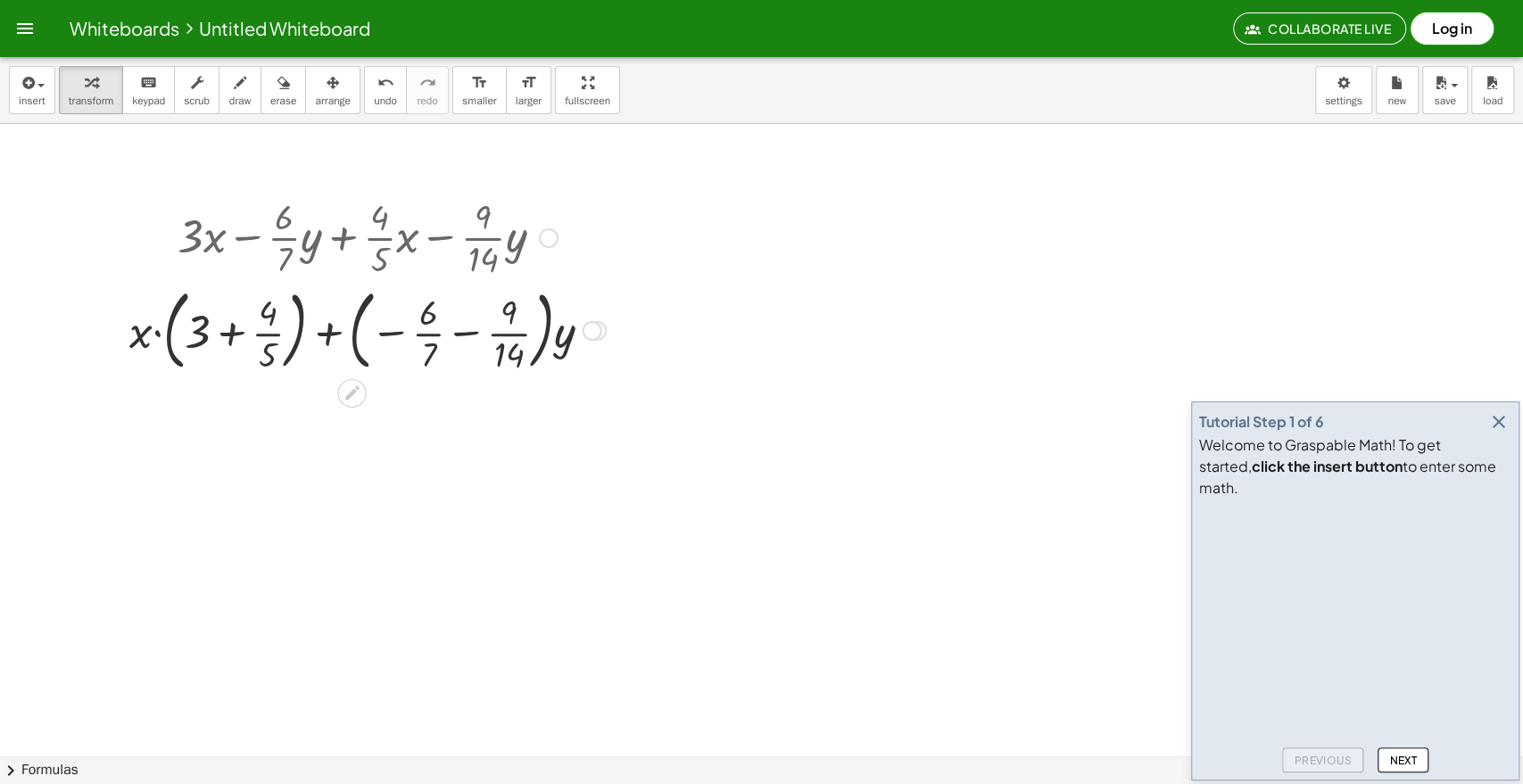 click at bounding box center (368, 329) 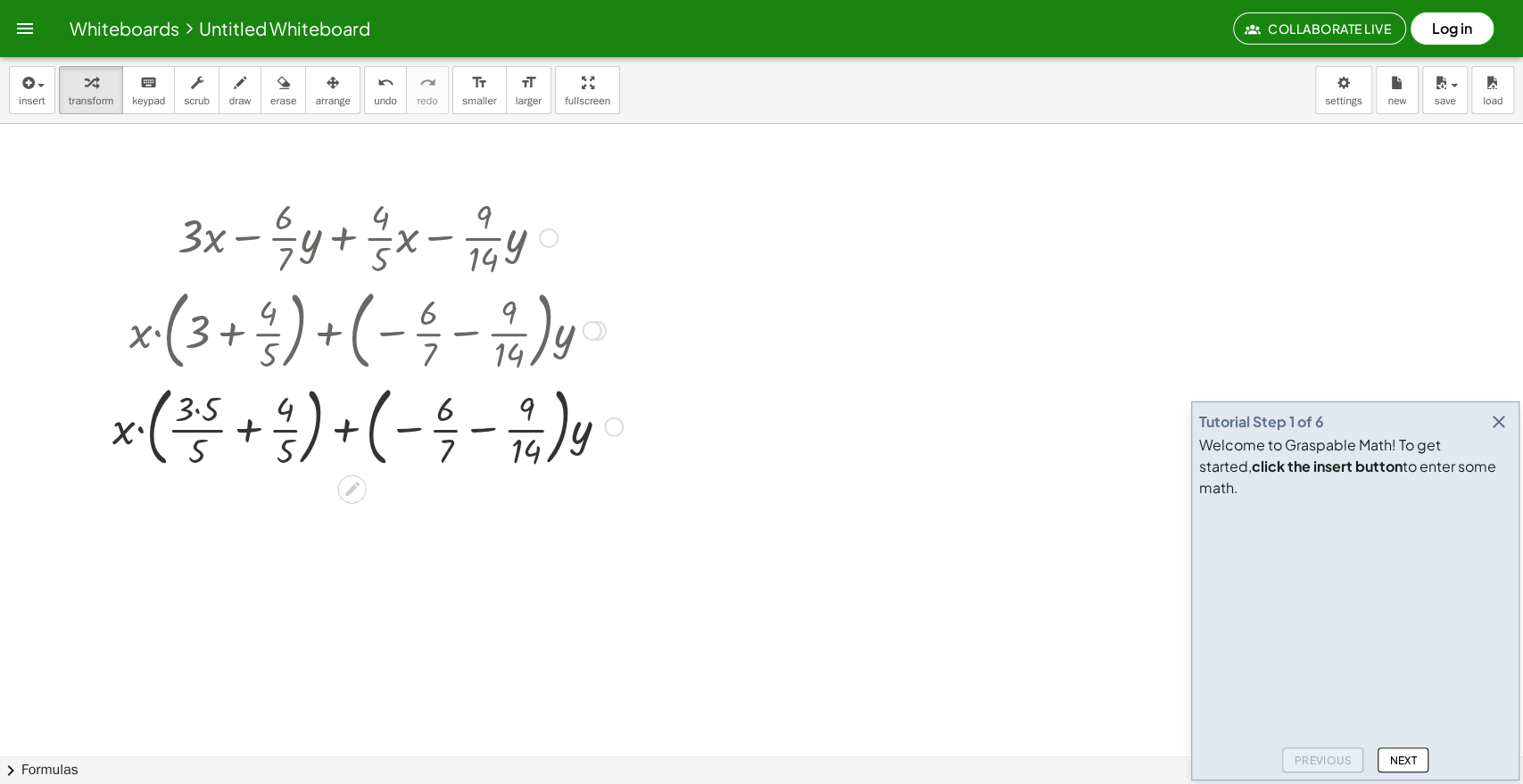 click at bounding box center [368, 425] 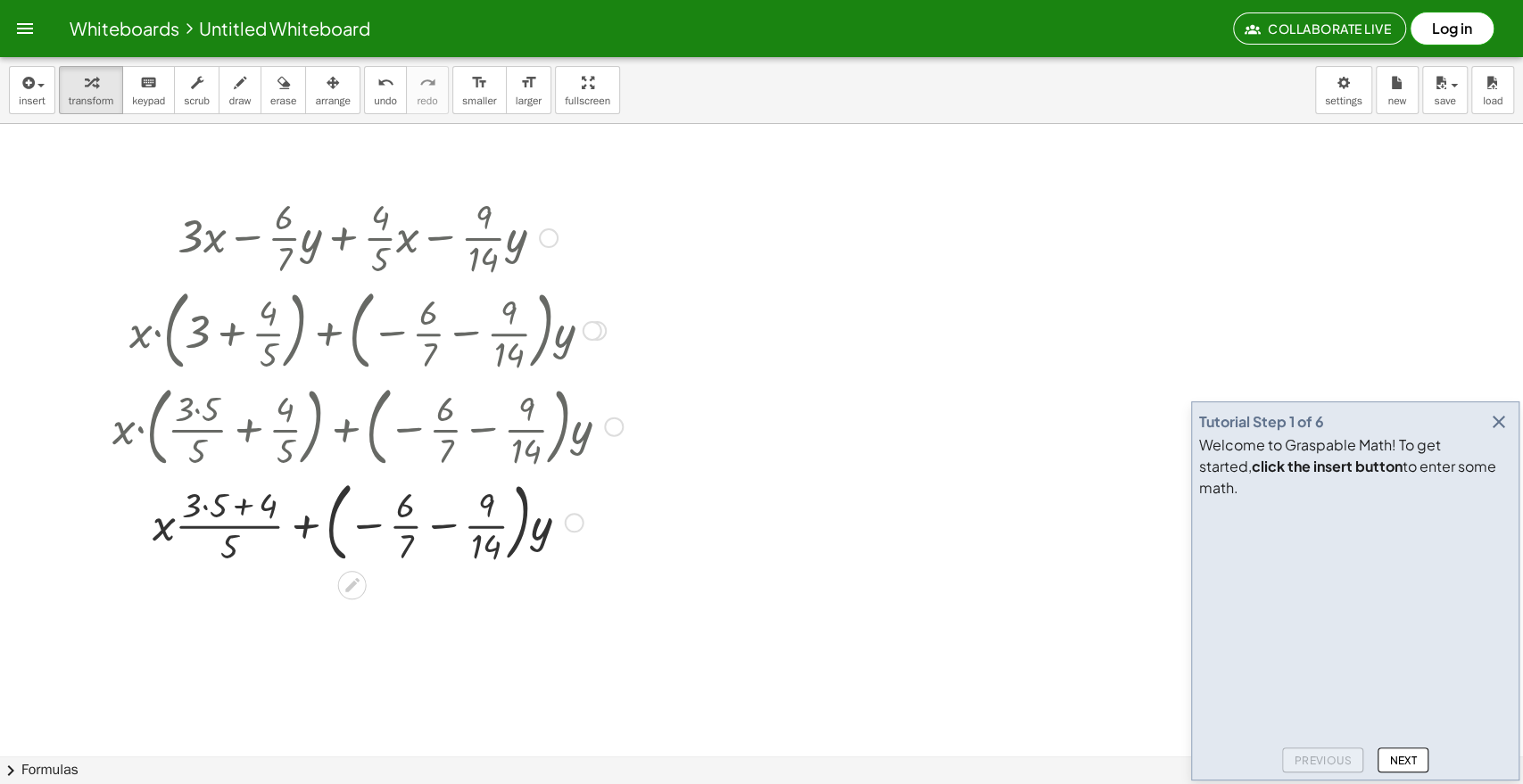 click at bounding box center [368, 521] 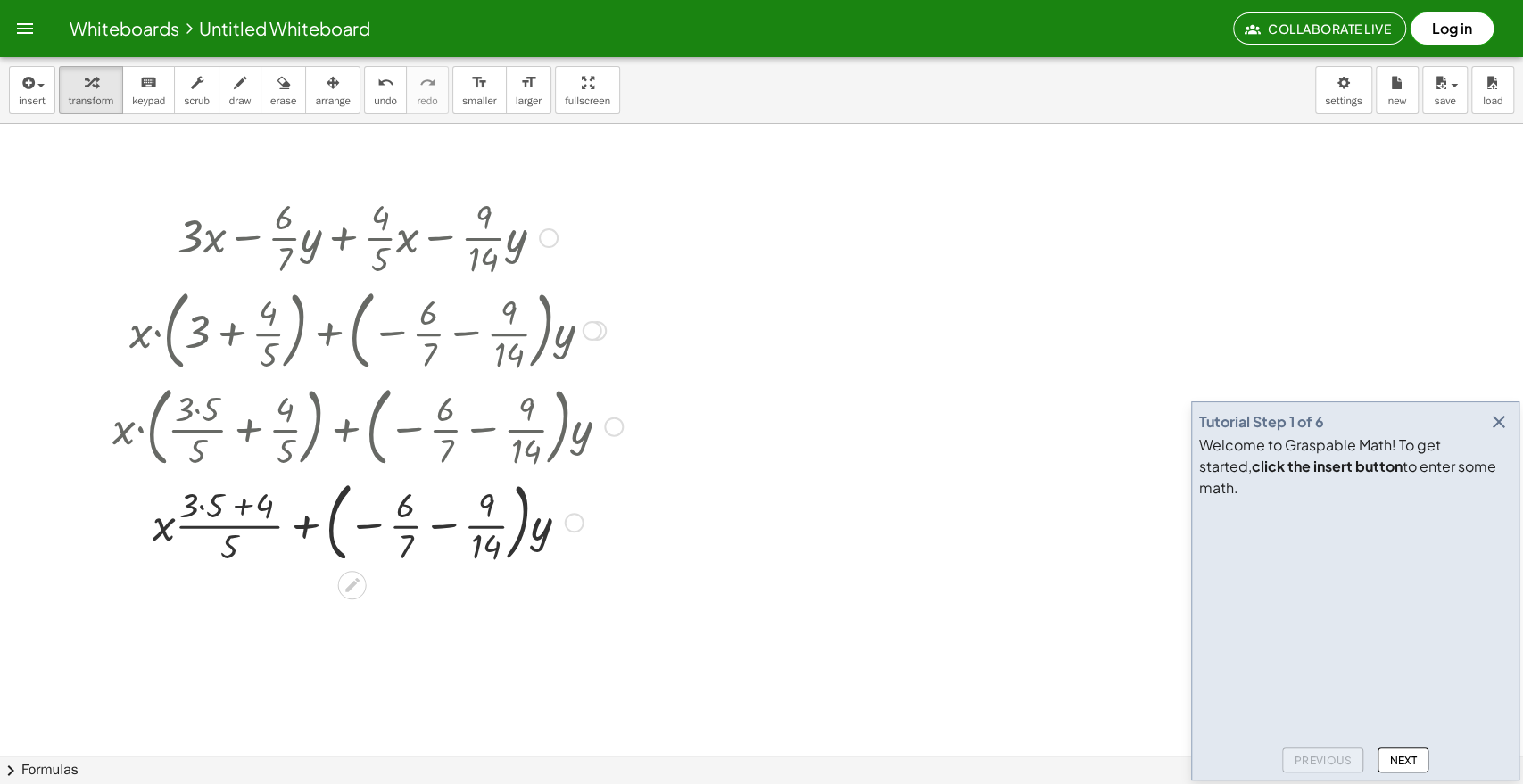 click at bounding box center [368, 521] 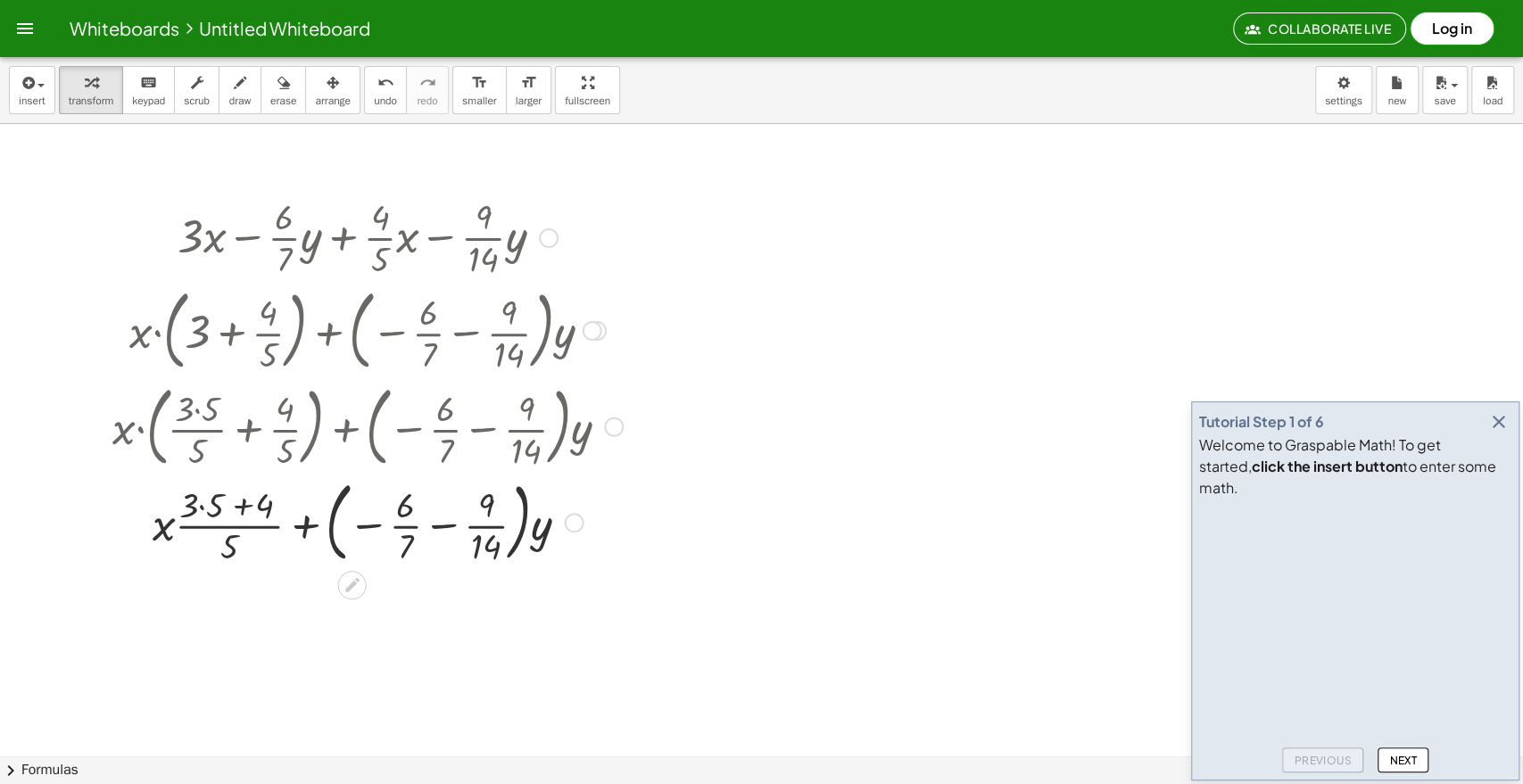 click at bounding box center [368, 521] 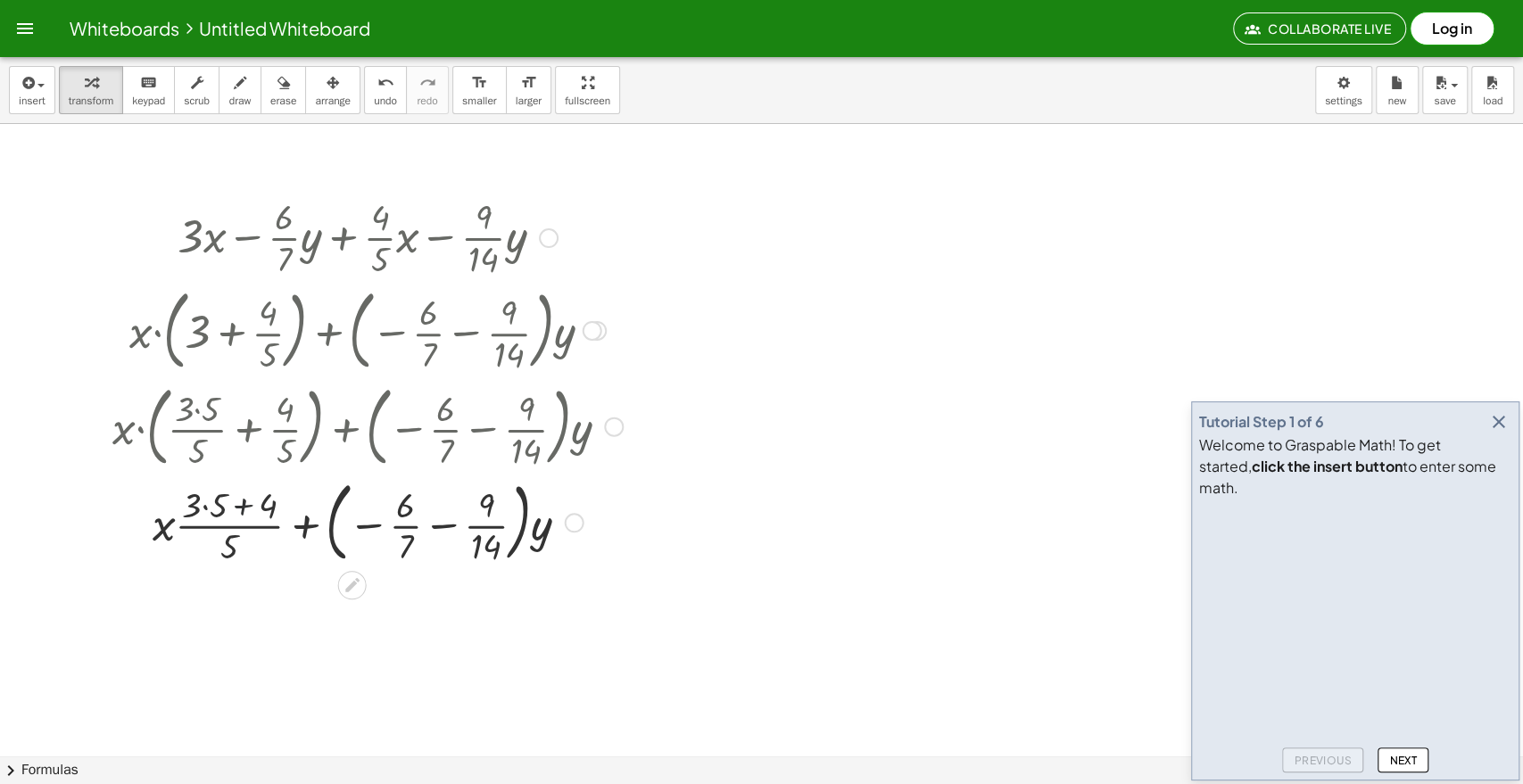 click at bounding box center [368, 521] 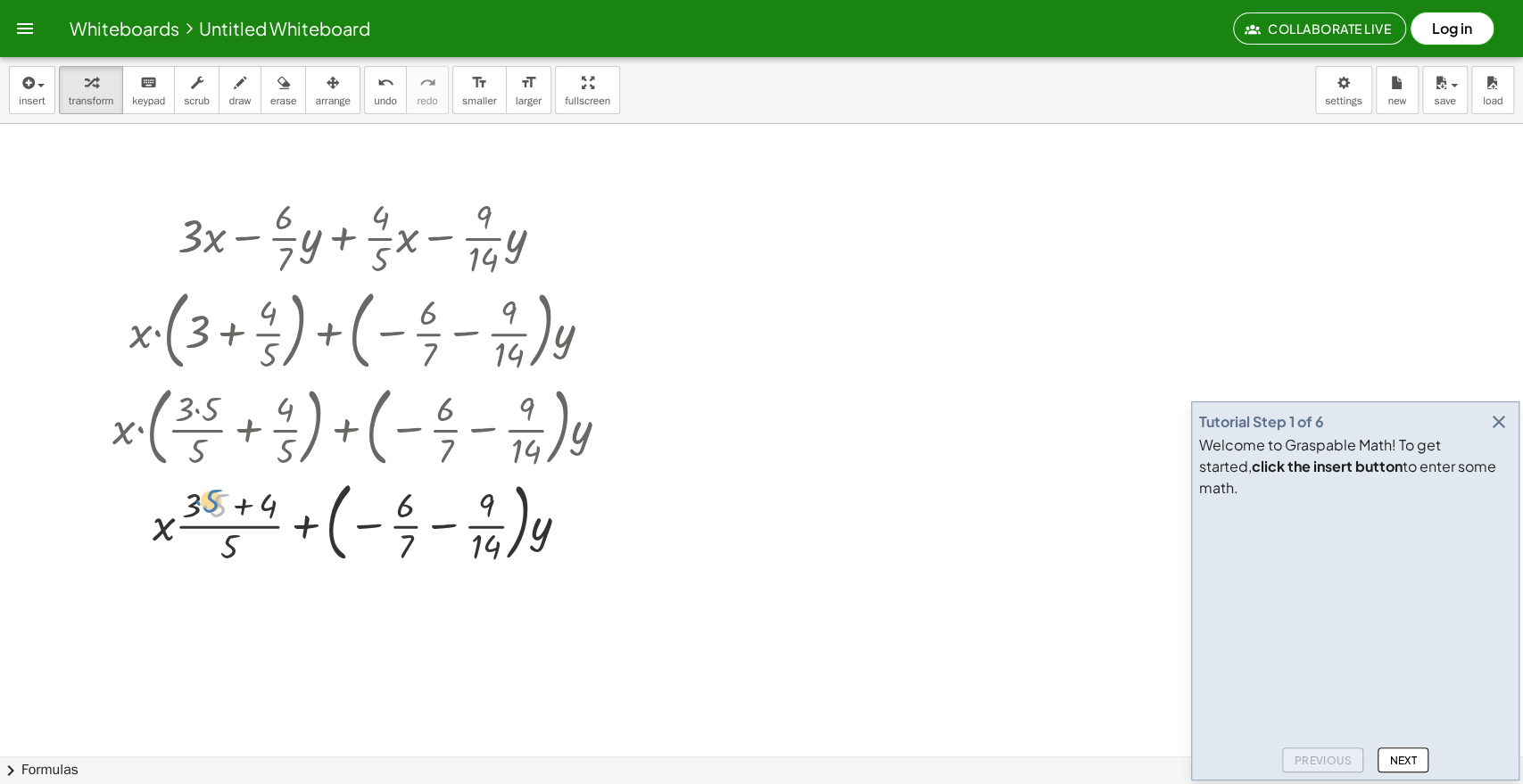 drag, startPoint x: 205, startPoint y: 507, endPoint x: 195, endPoint y: 504, distance: 10.440307 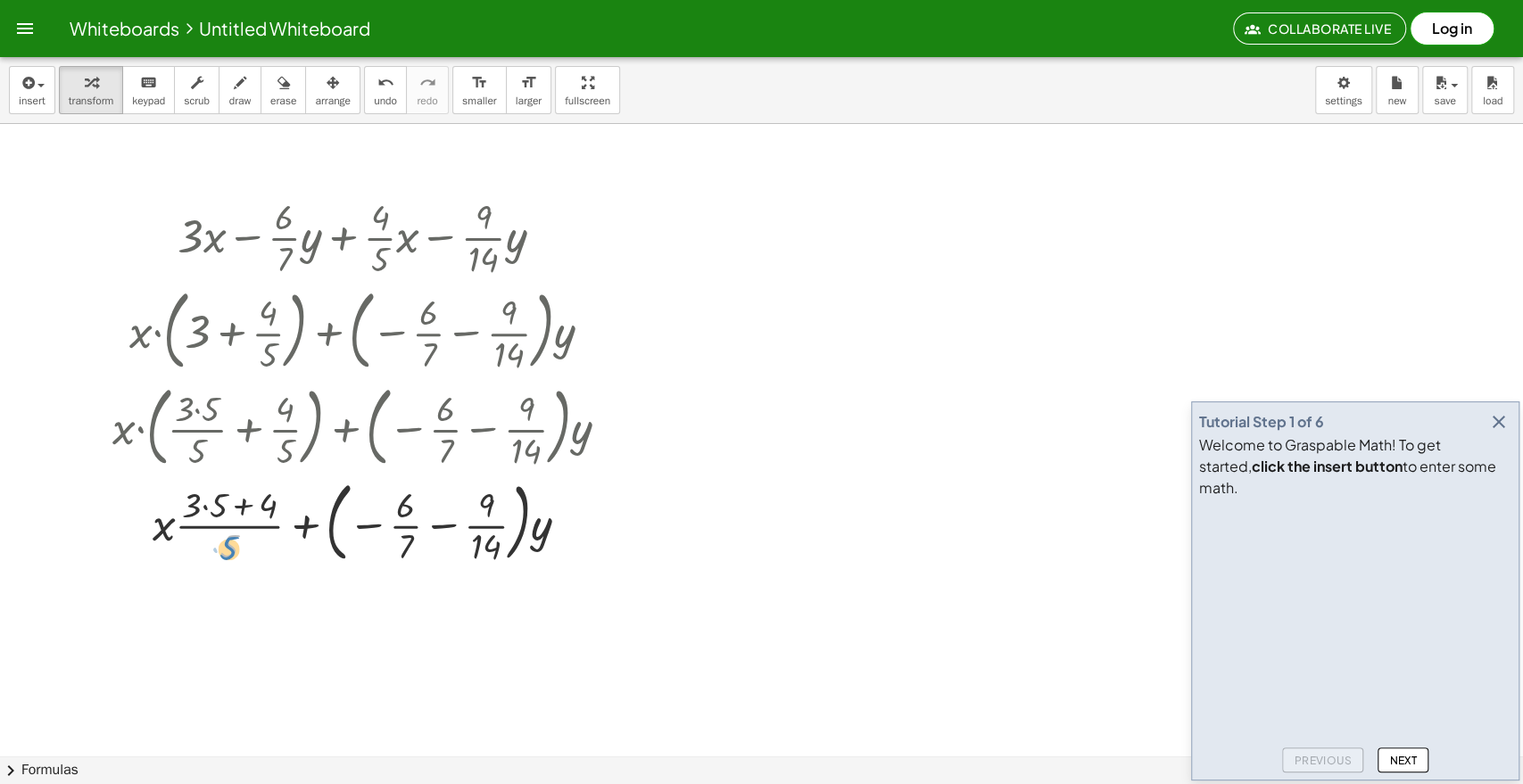 drag, startPoint x: 228, startPoint y: 550, endPoint x: 235, endPoint y: 557, distance: 9.899495 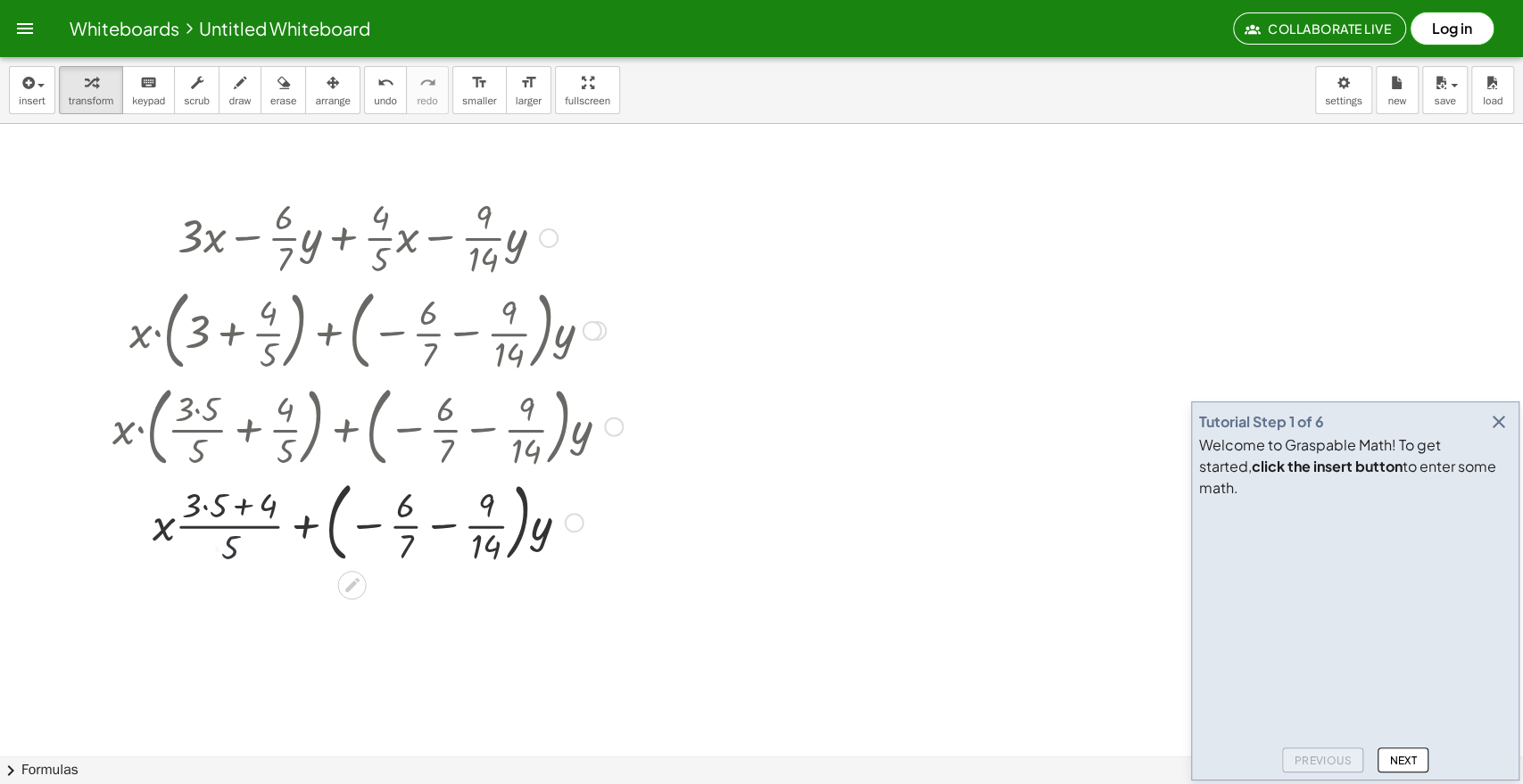 click at bounding box center [368, 521] 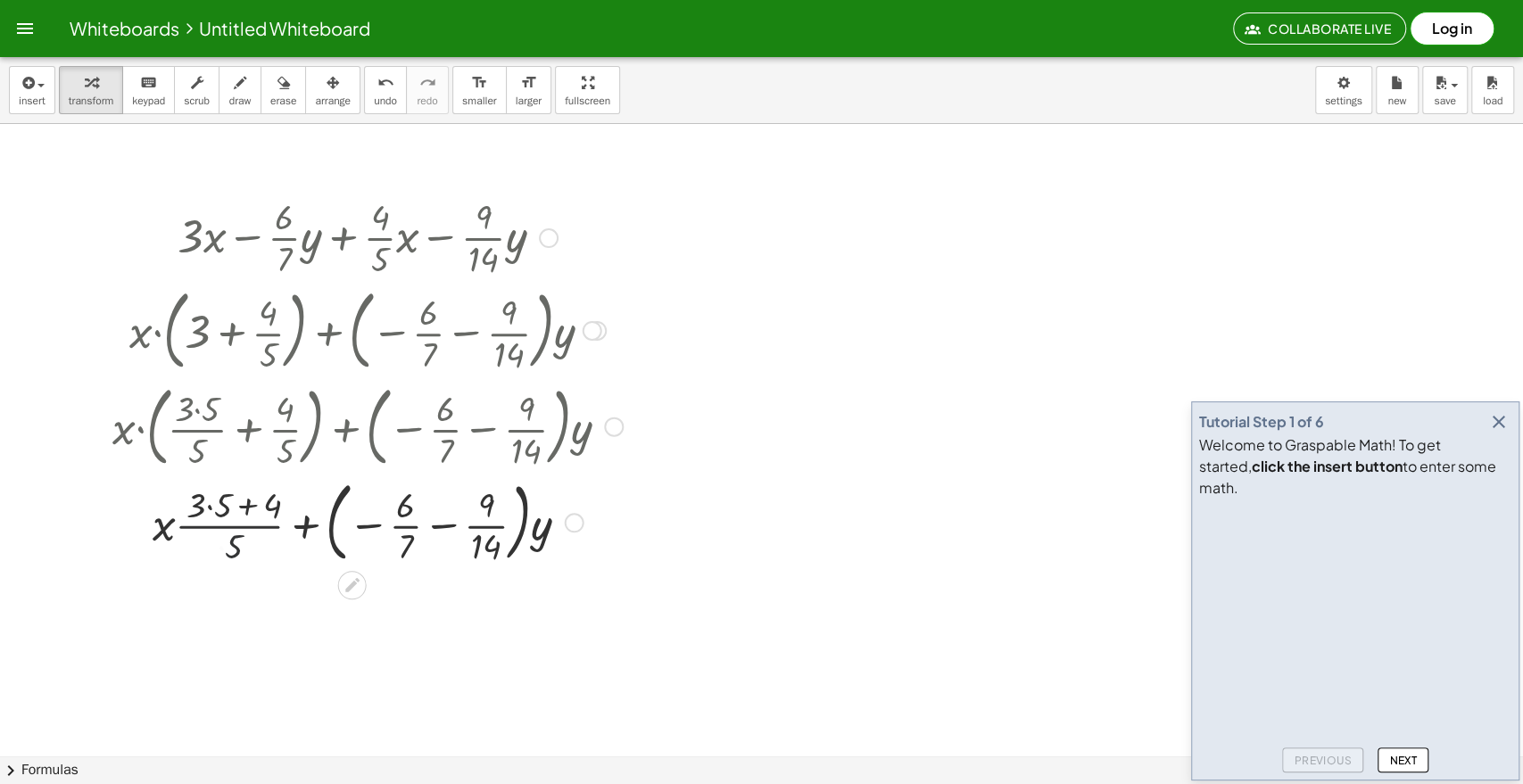 click at bounding box center [368, 521] 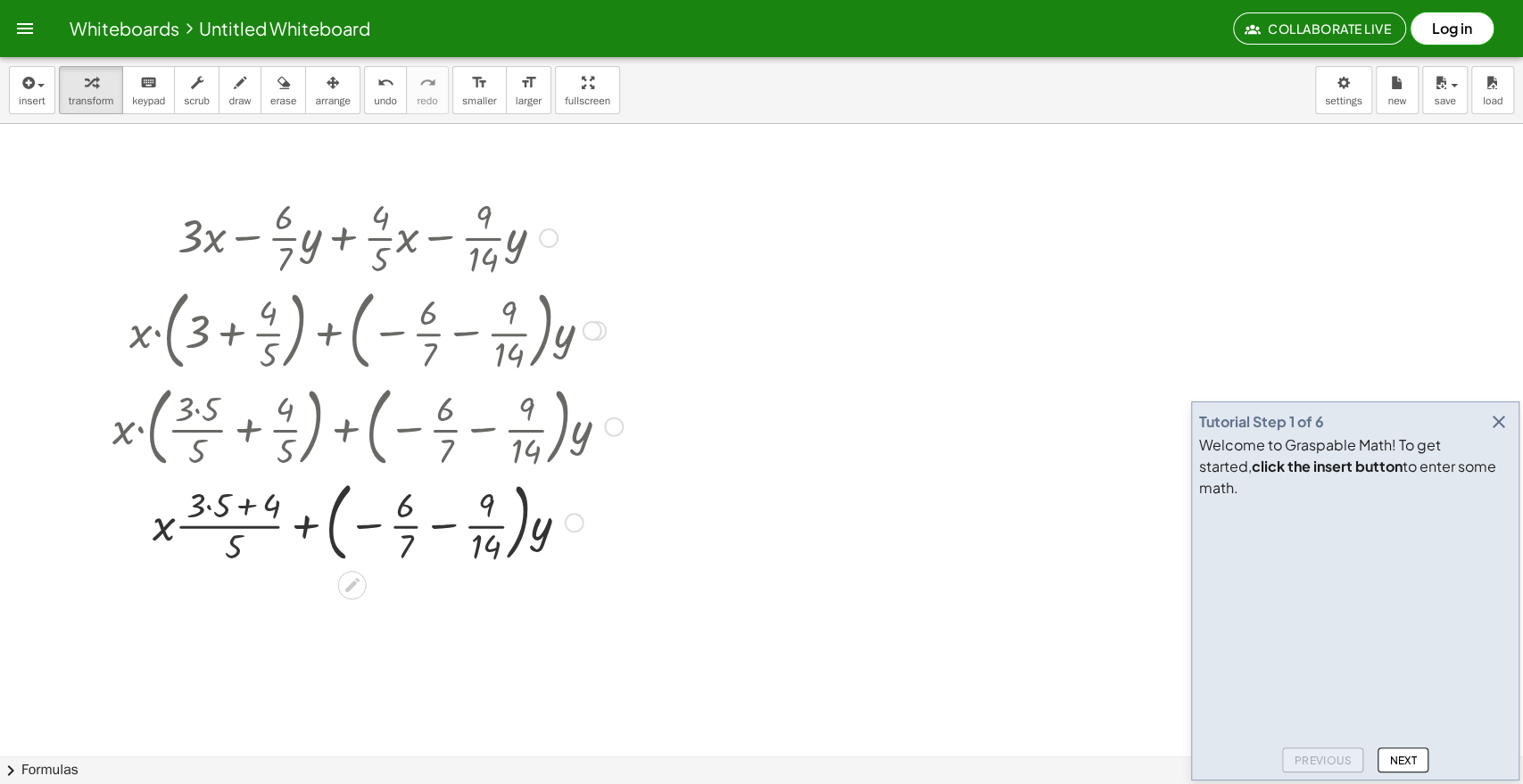 click at bounding box center (368, 521) 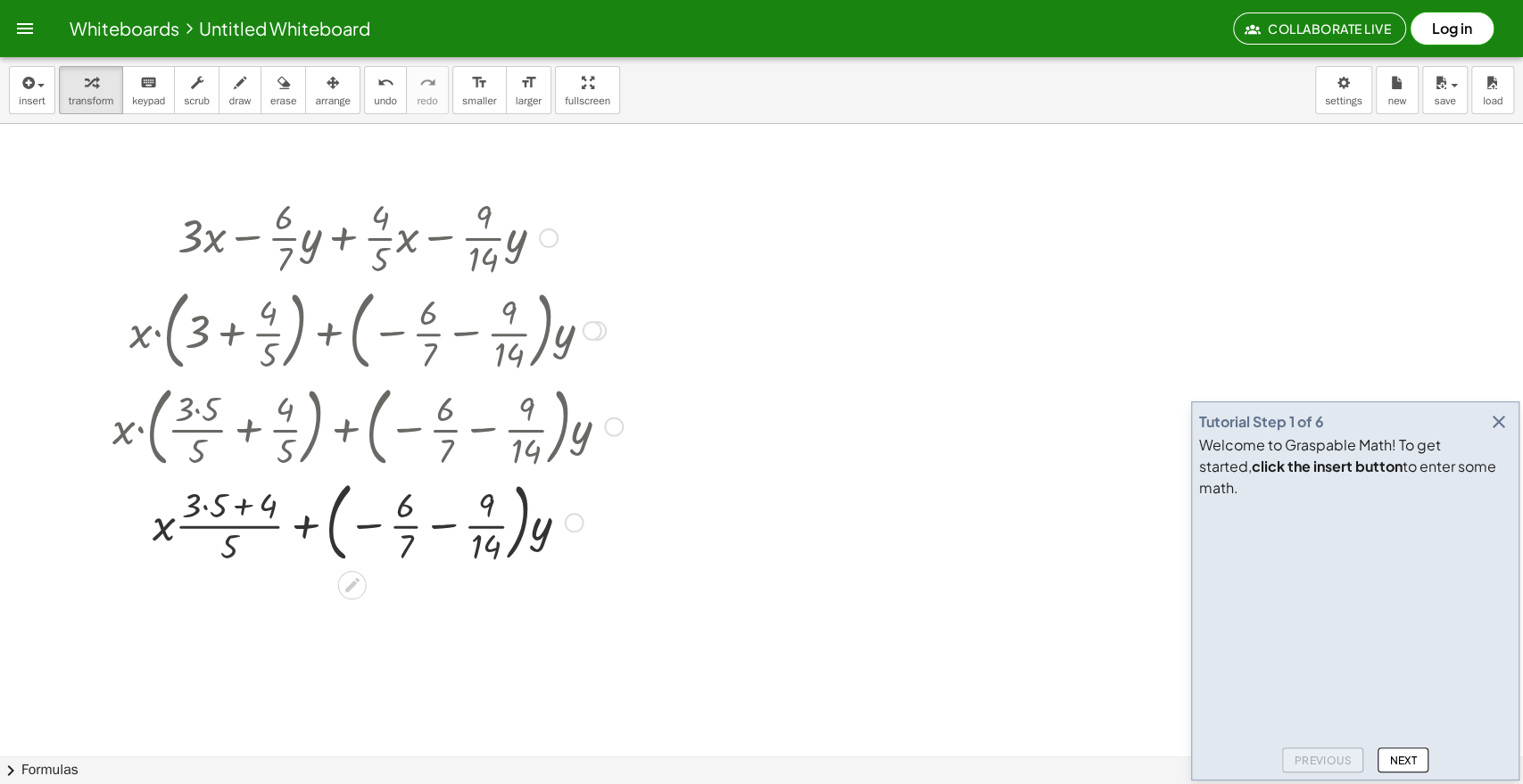 click at bounding box center [368, 521] 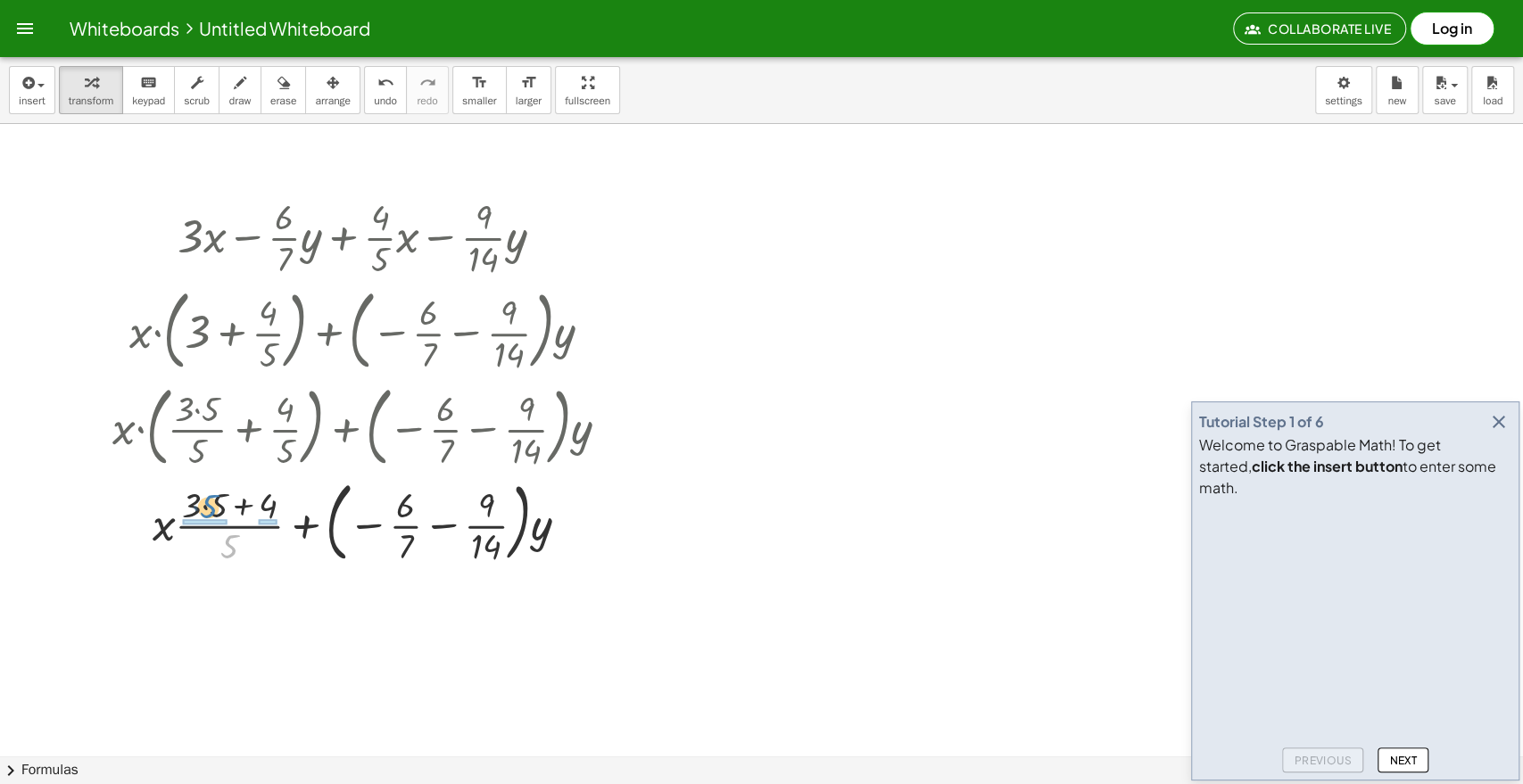 drag, startPoint x: 229, startPoint y: 562, endPoint x: 208, endPoint y: 522, distance: 45 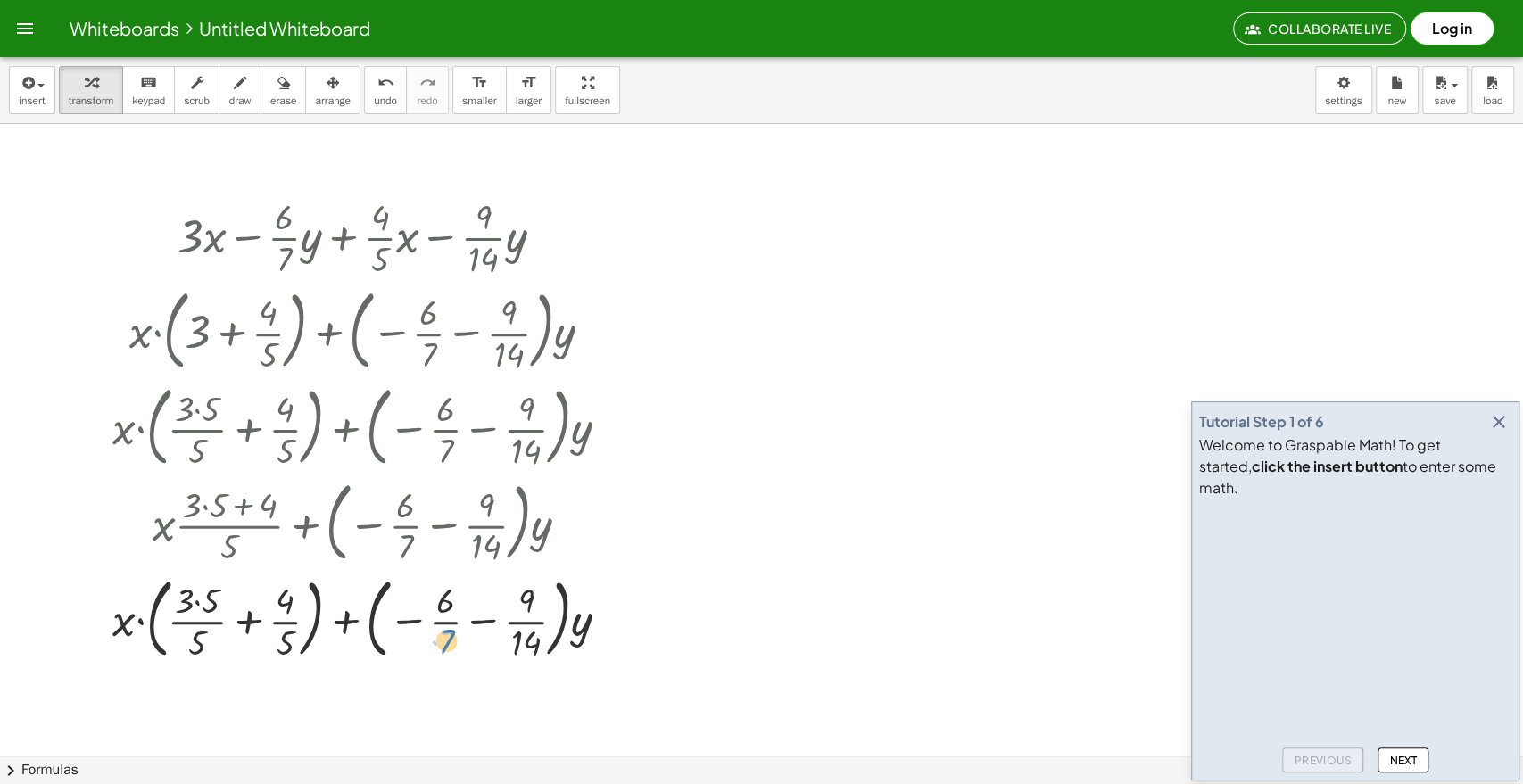 click at bounding box center (368, 617) 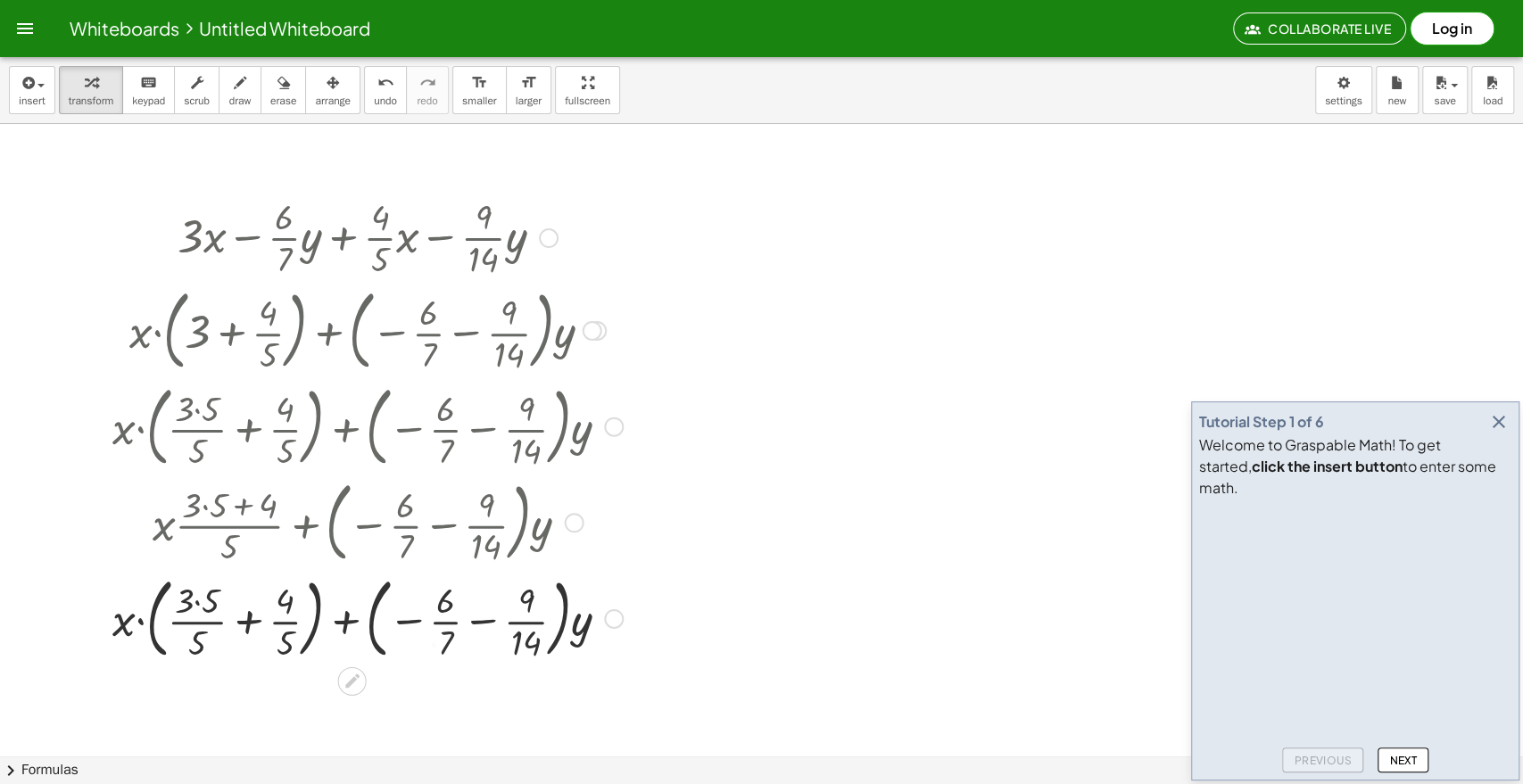 click at bounding box center [368, 617] 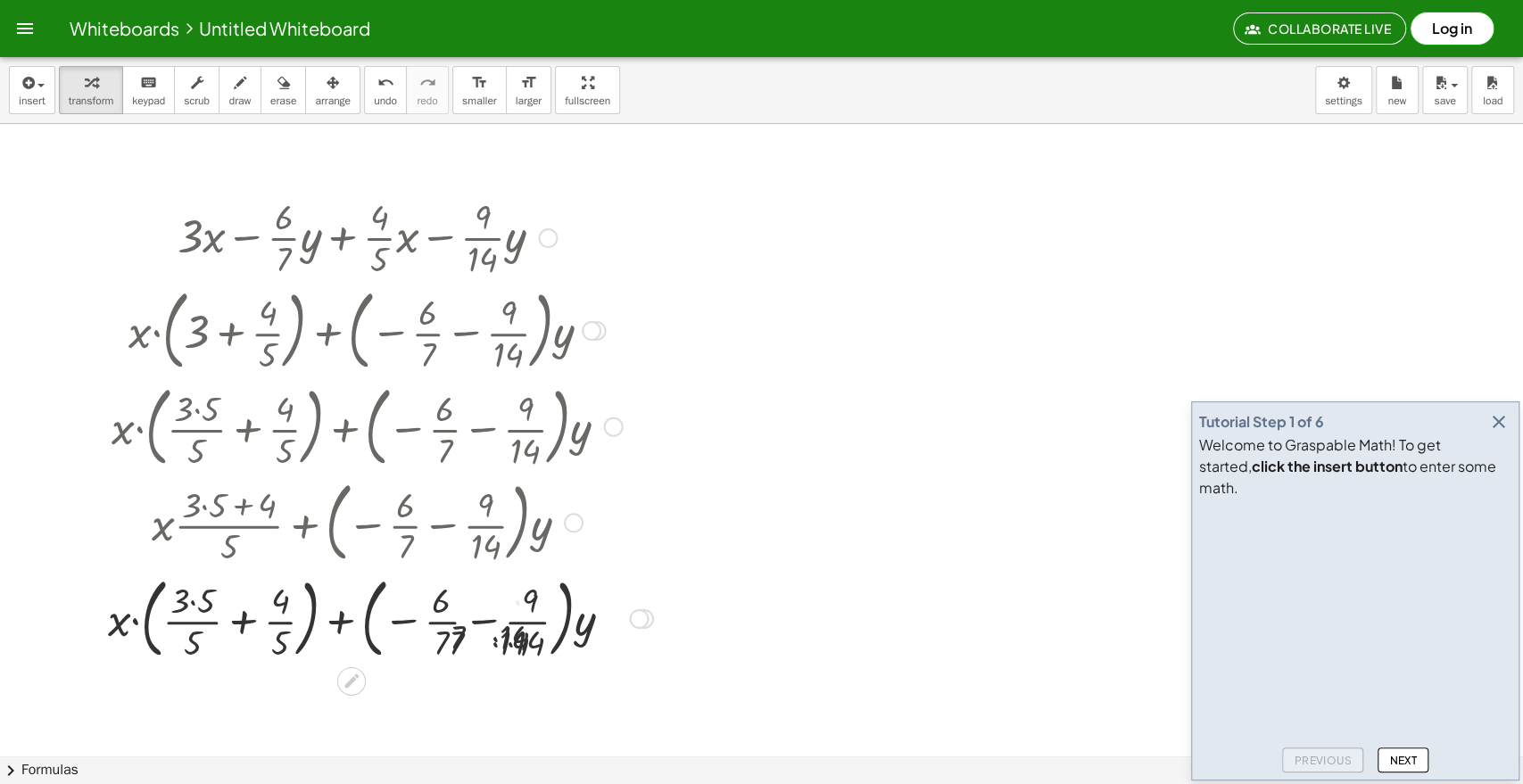 click at bounding box center (367, 617) 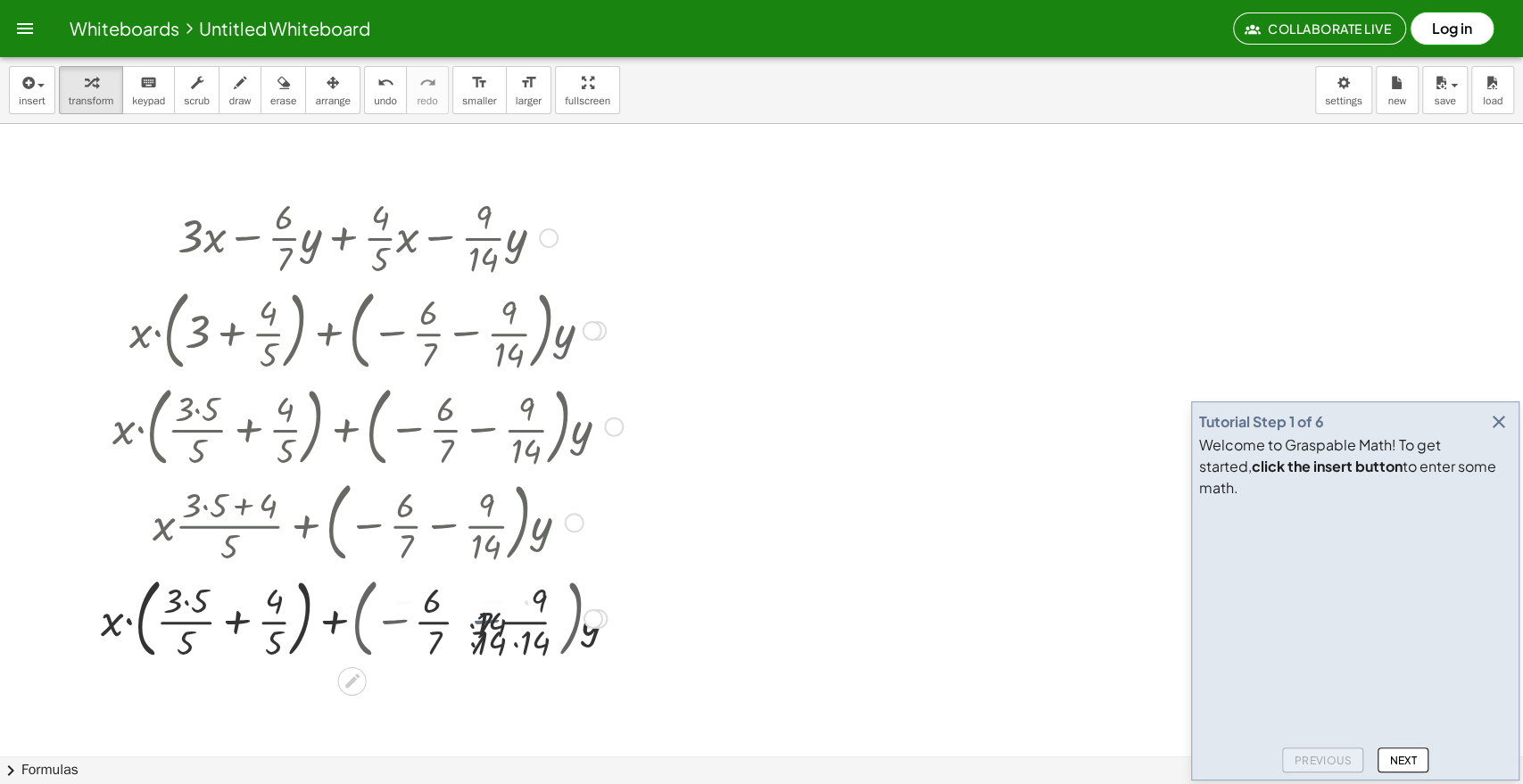 click at bounding box center (368, 617) 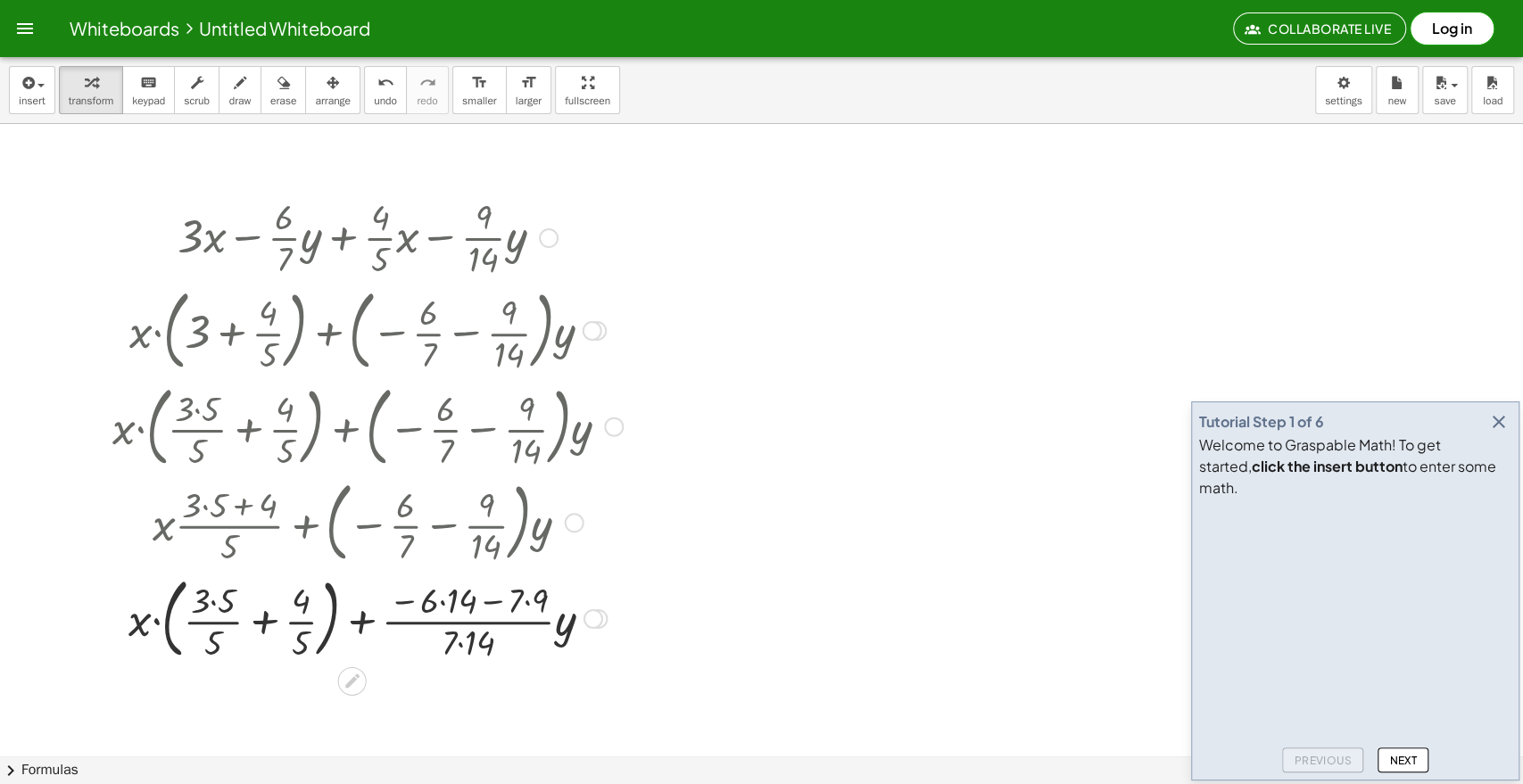 click at bounding box center [368, 617] 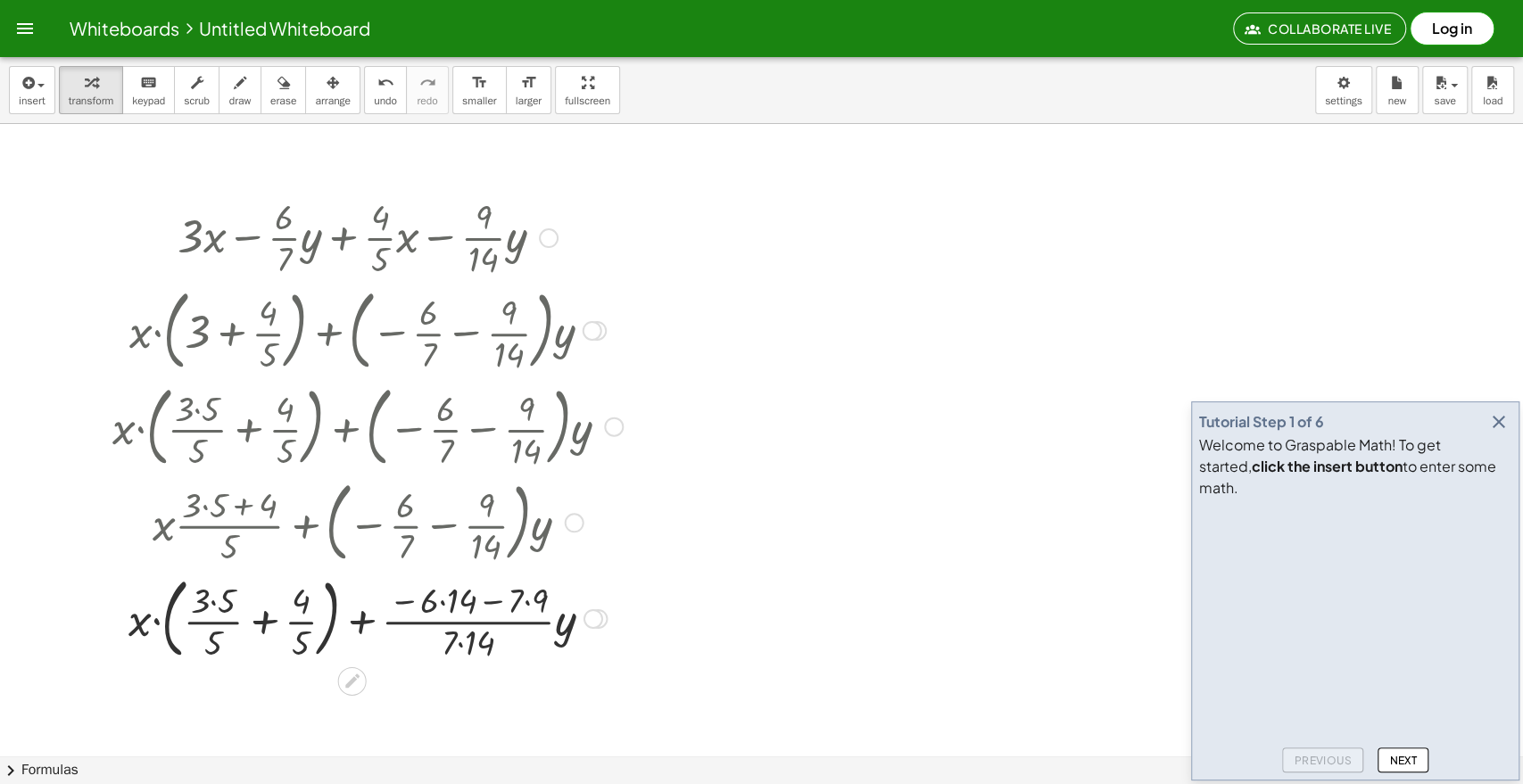 click at bounding box center [368, 617] 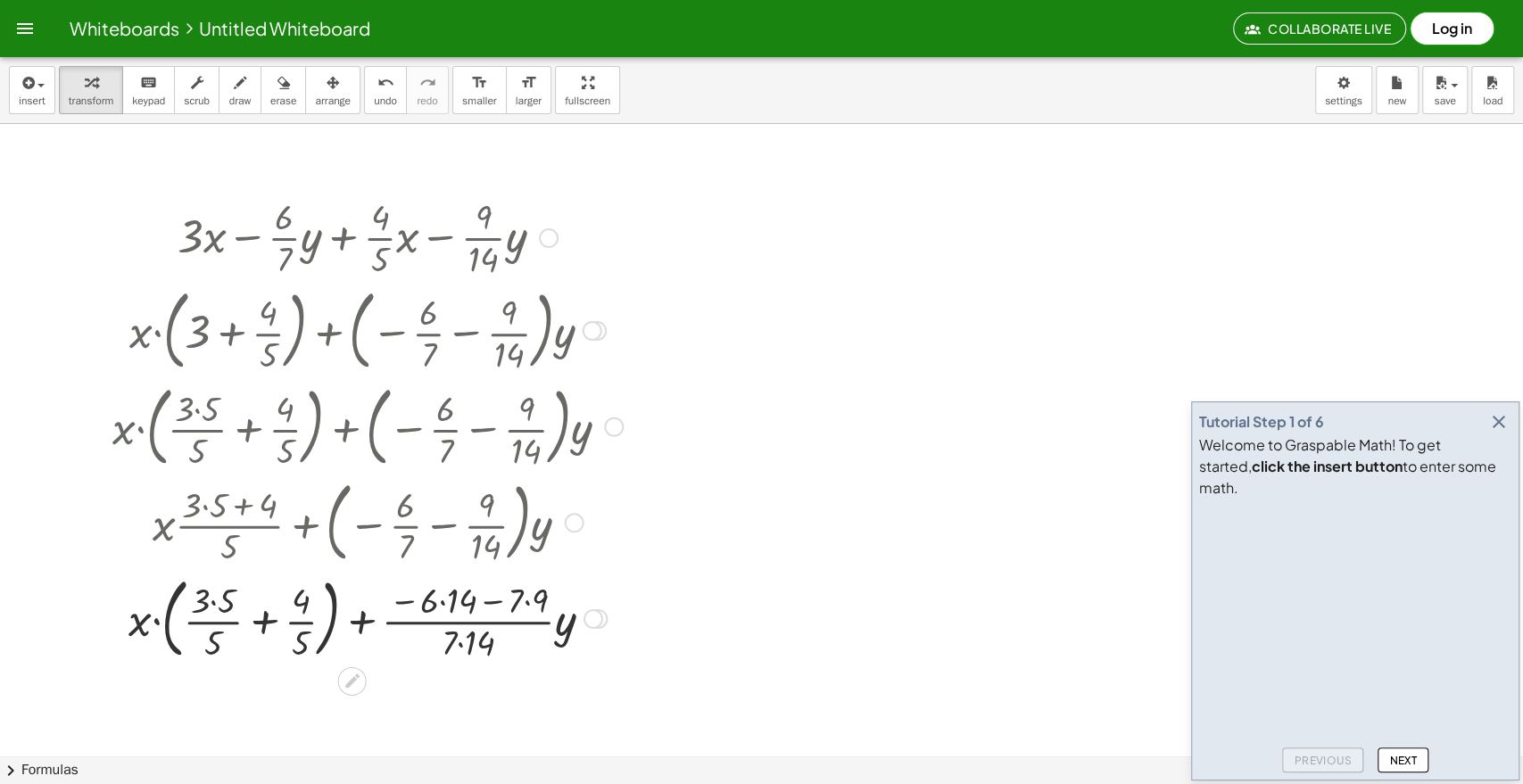 click at bounding box center (368, 617) 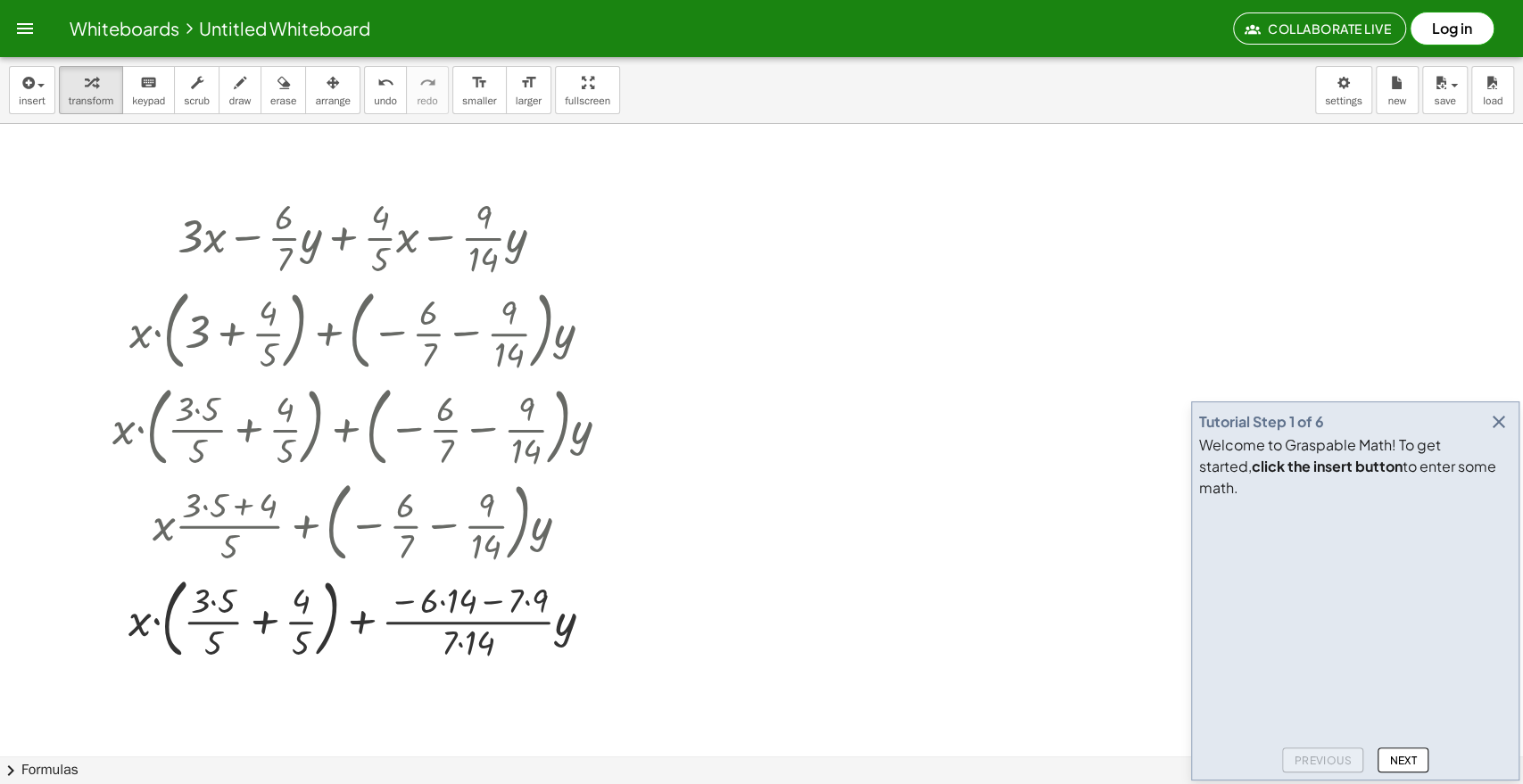 click at bounding box center (761, 813) 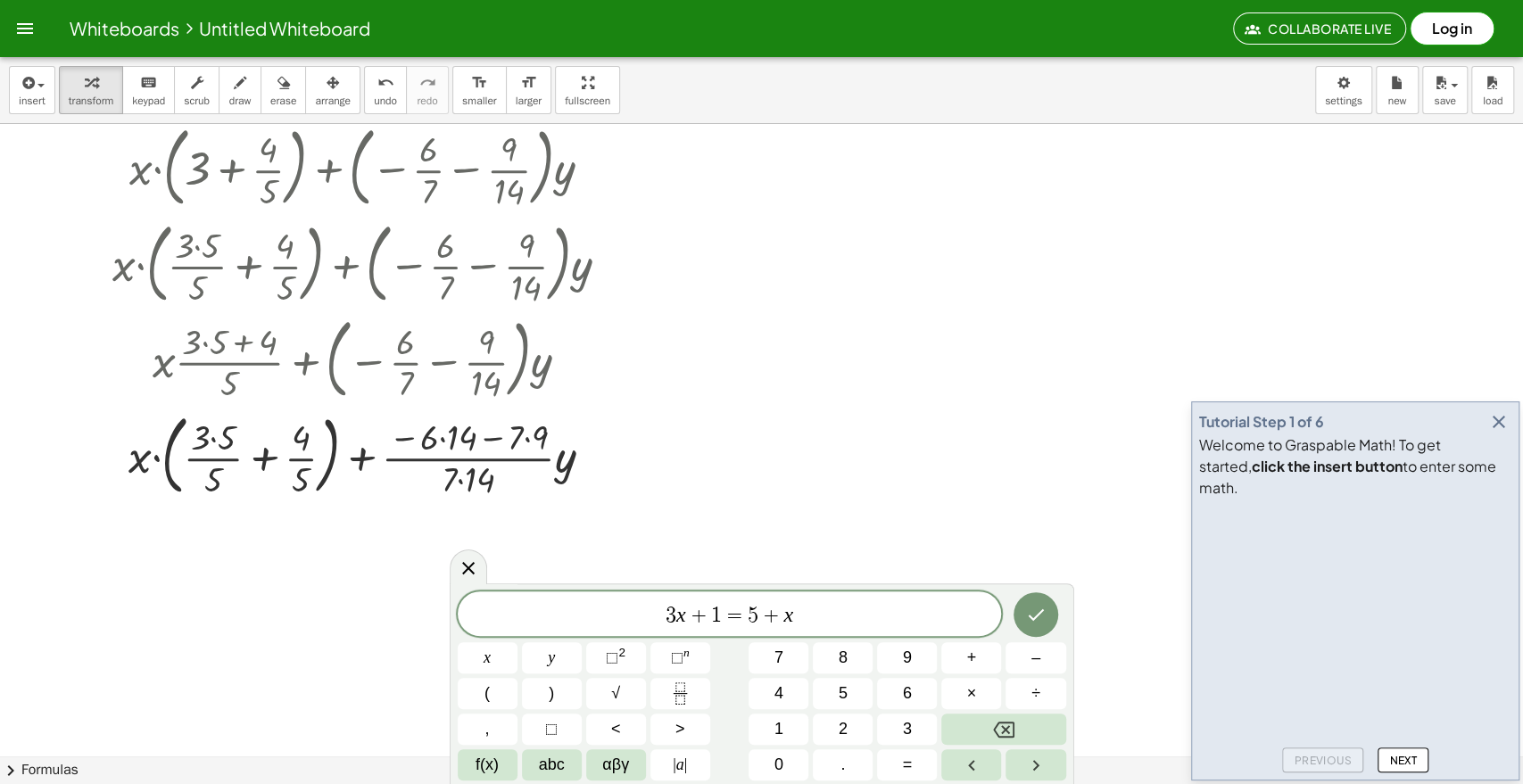 scroll, scrollTop: 198, scrollLeft: 0, axis: vertical 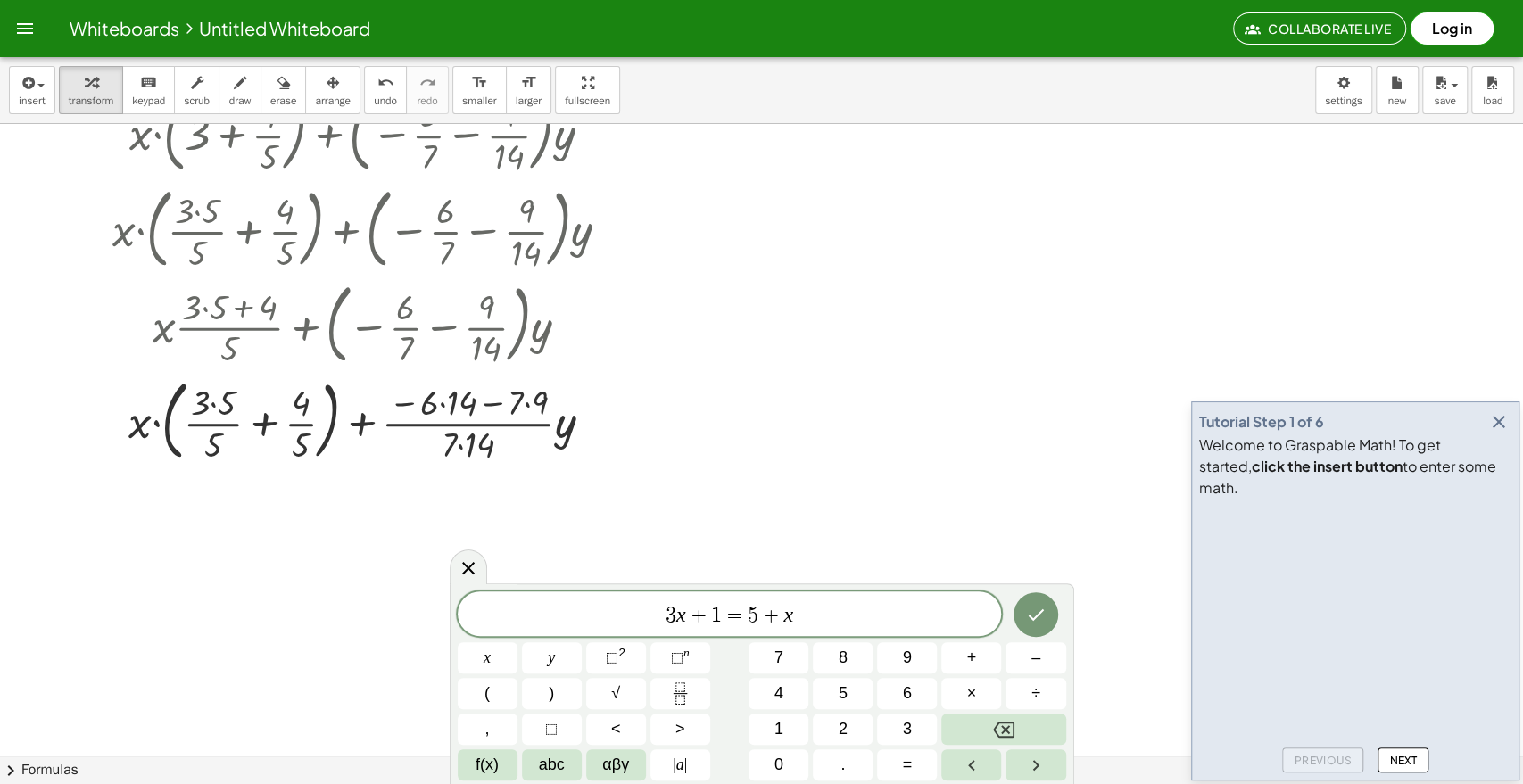 click at bounding box center (761, 615) 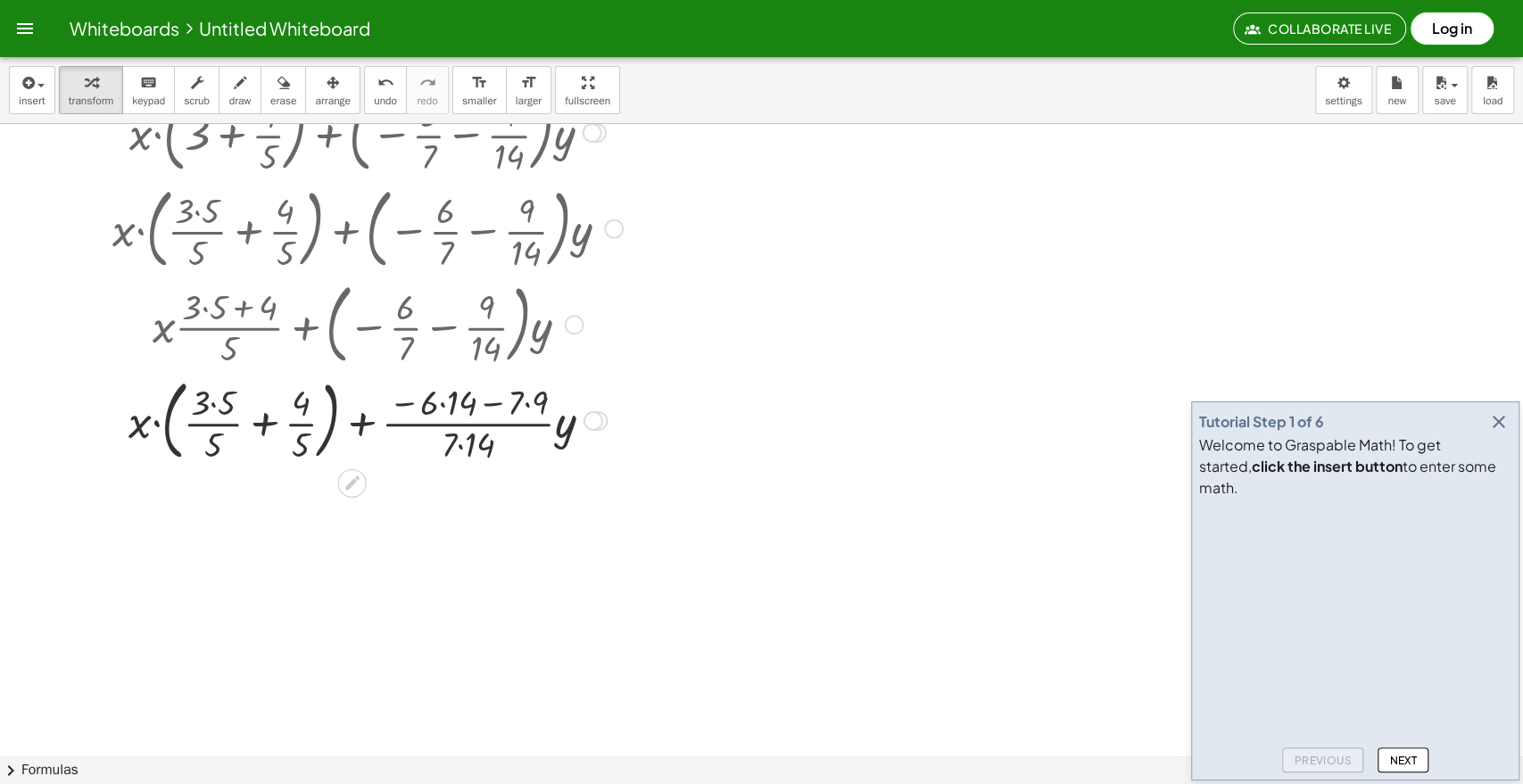 click at bounding box center [368, 419] 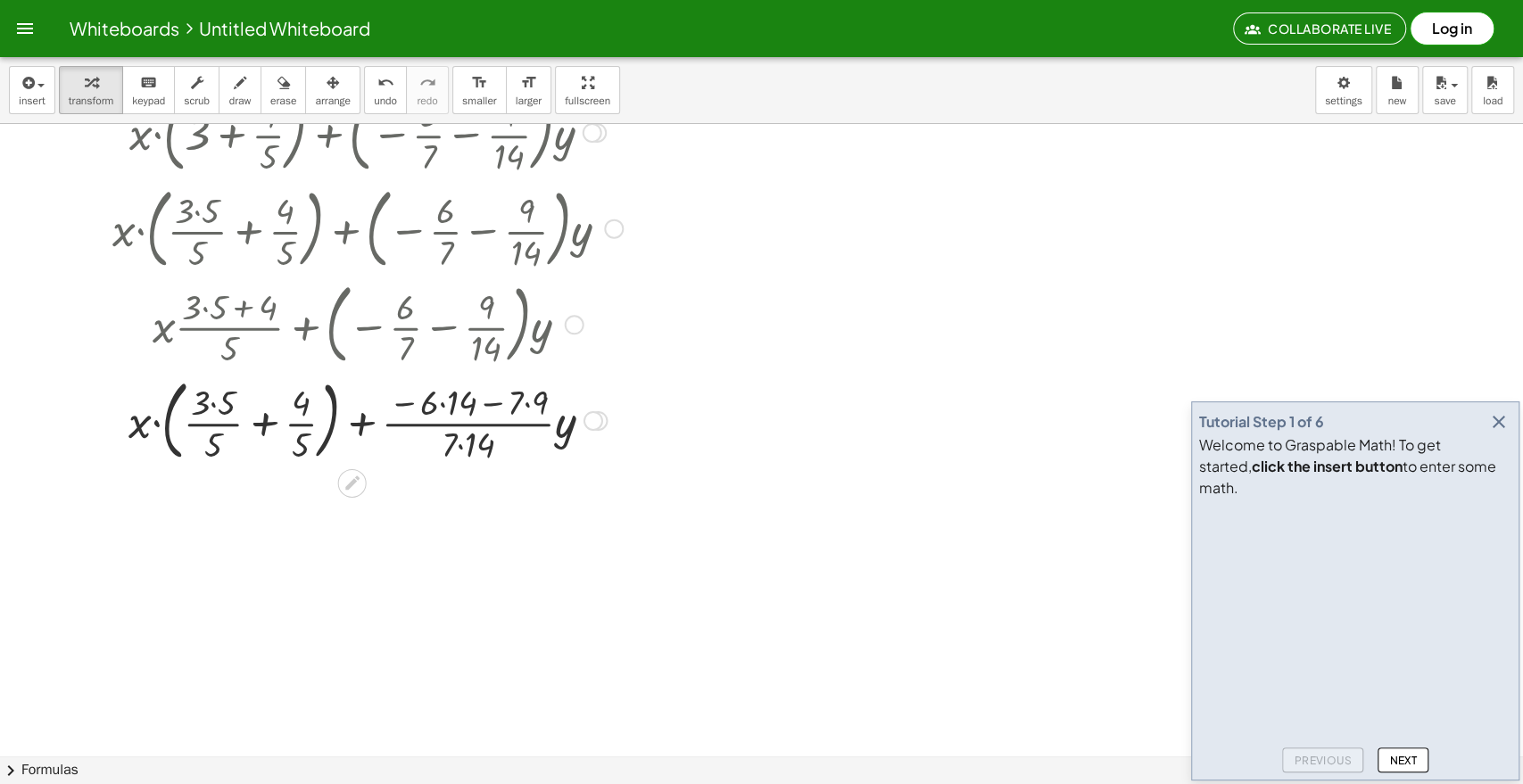 click at bounding box center (368, 419) 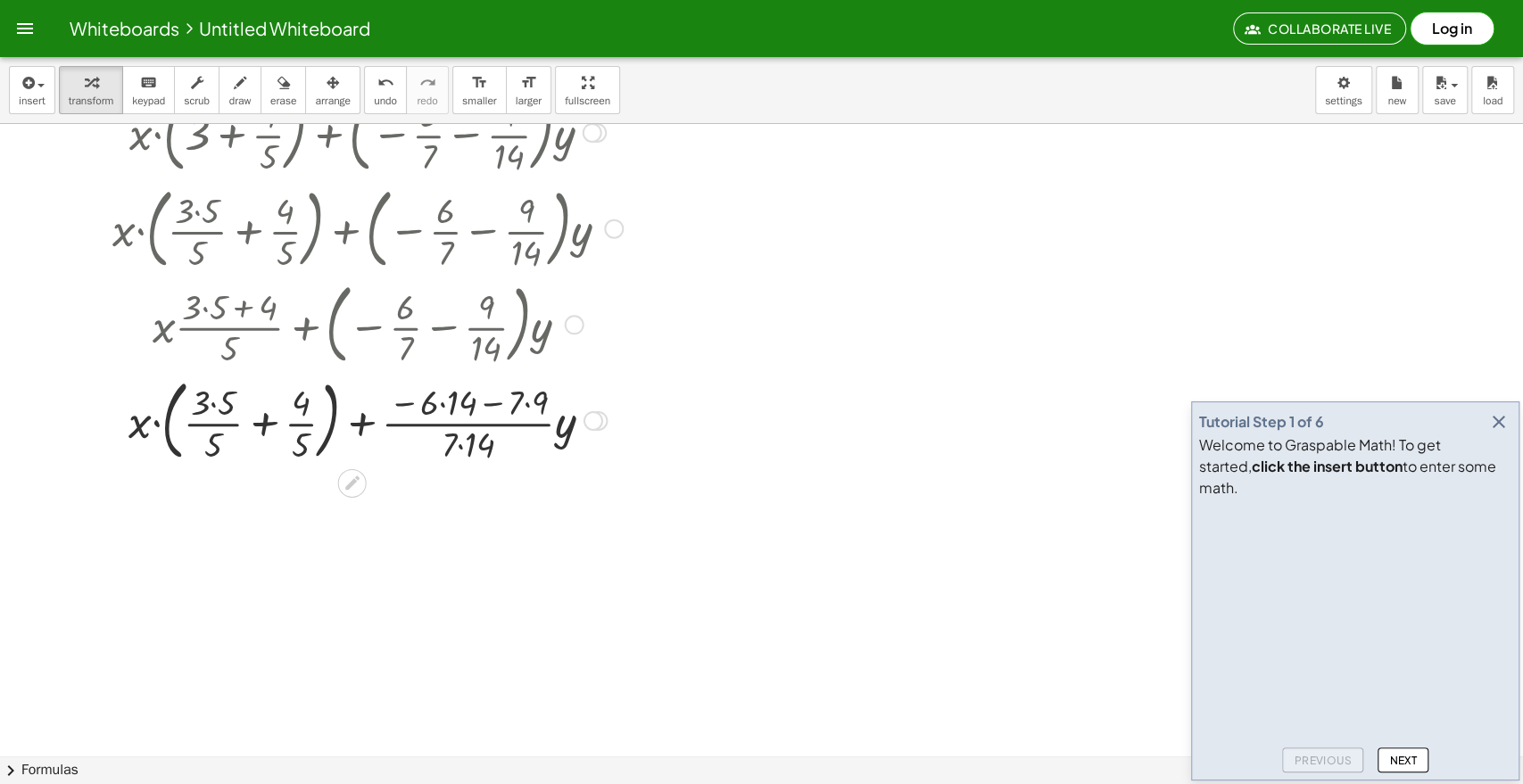 click at bounding box center [368, 419] 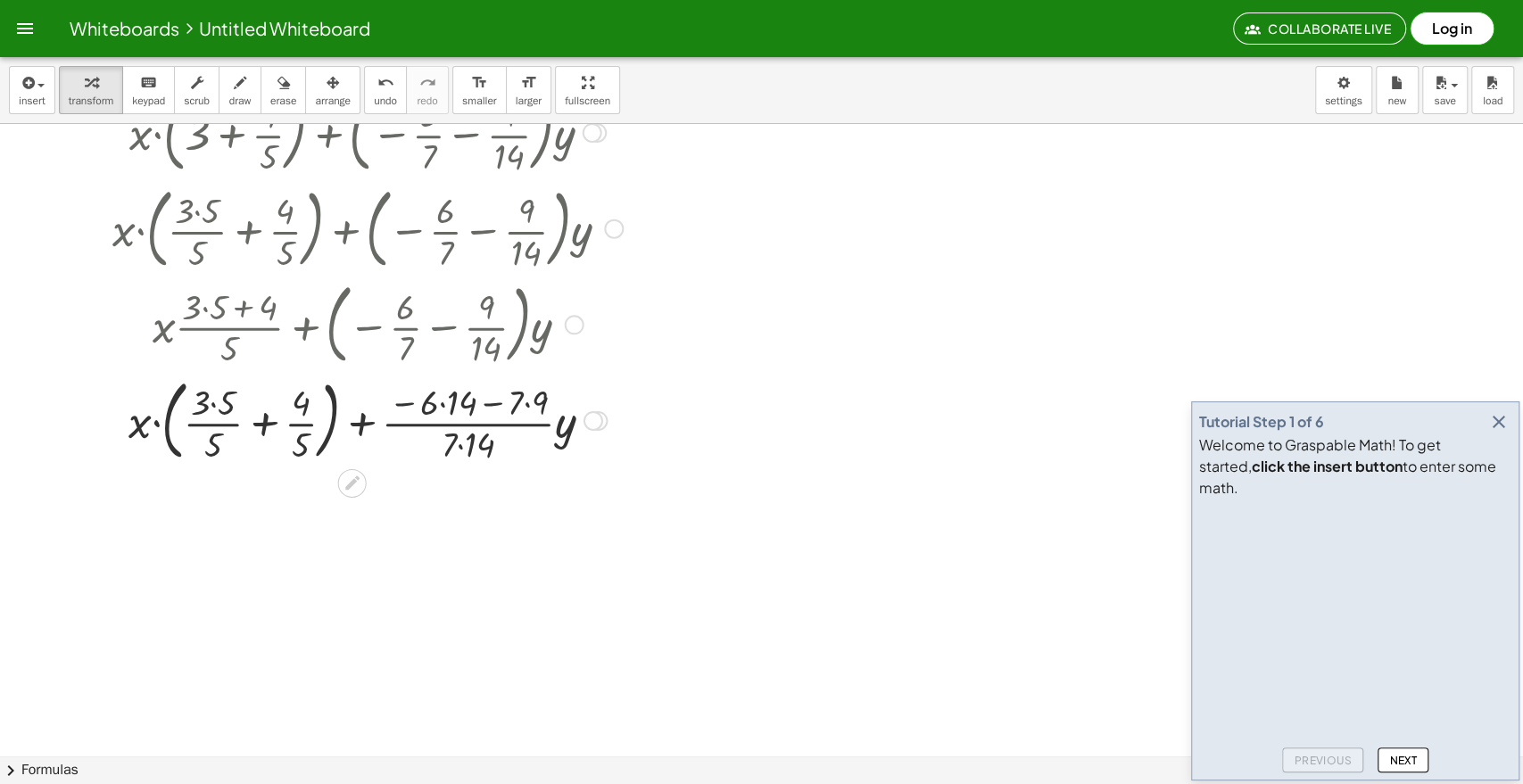 click at bounding box center [368, 419] 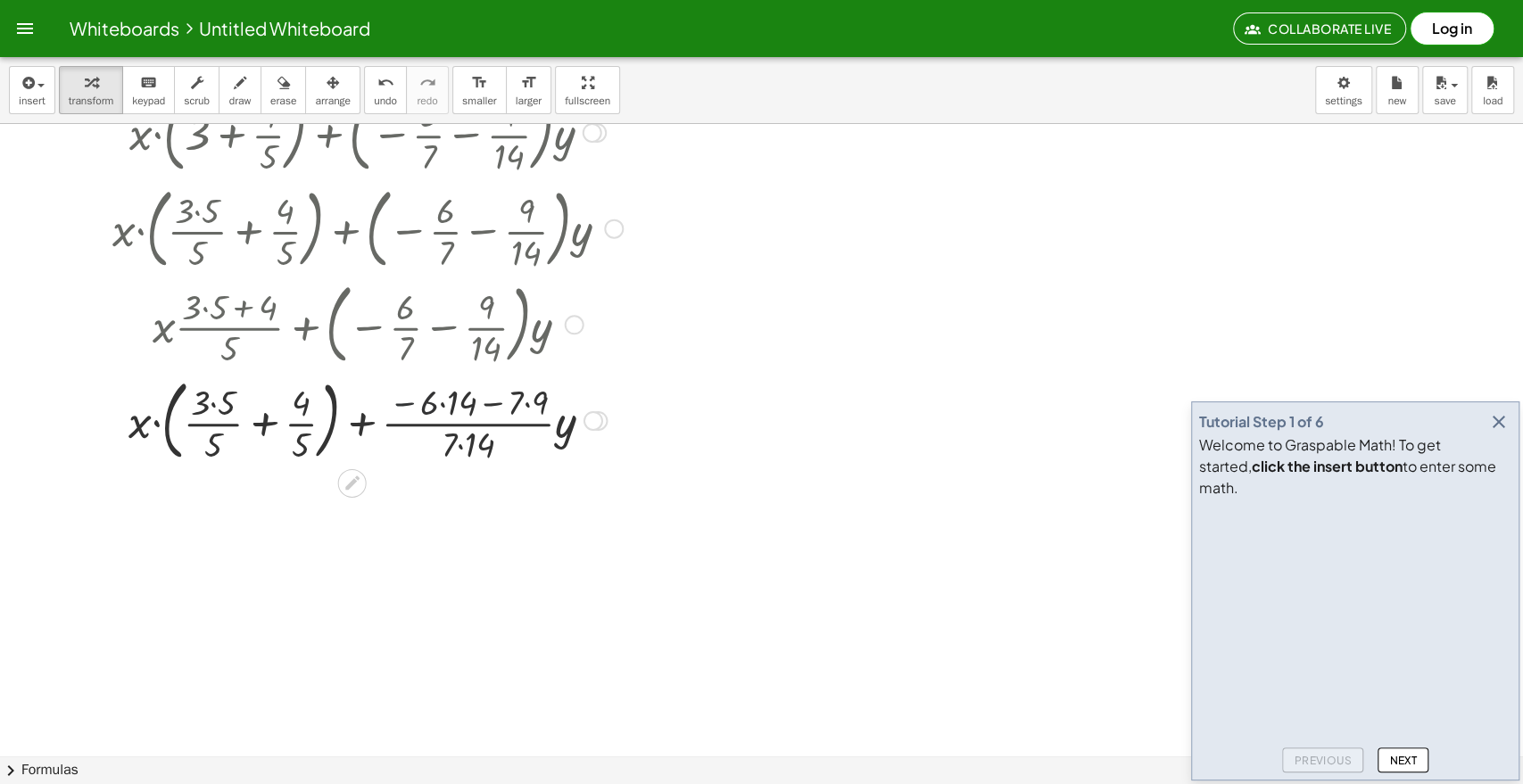 click at bounding box center (368, 419) 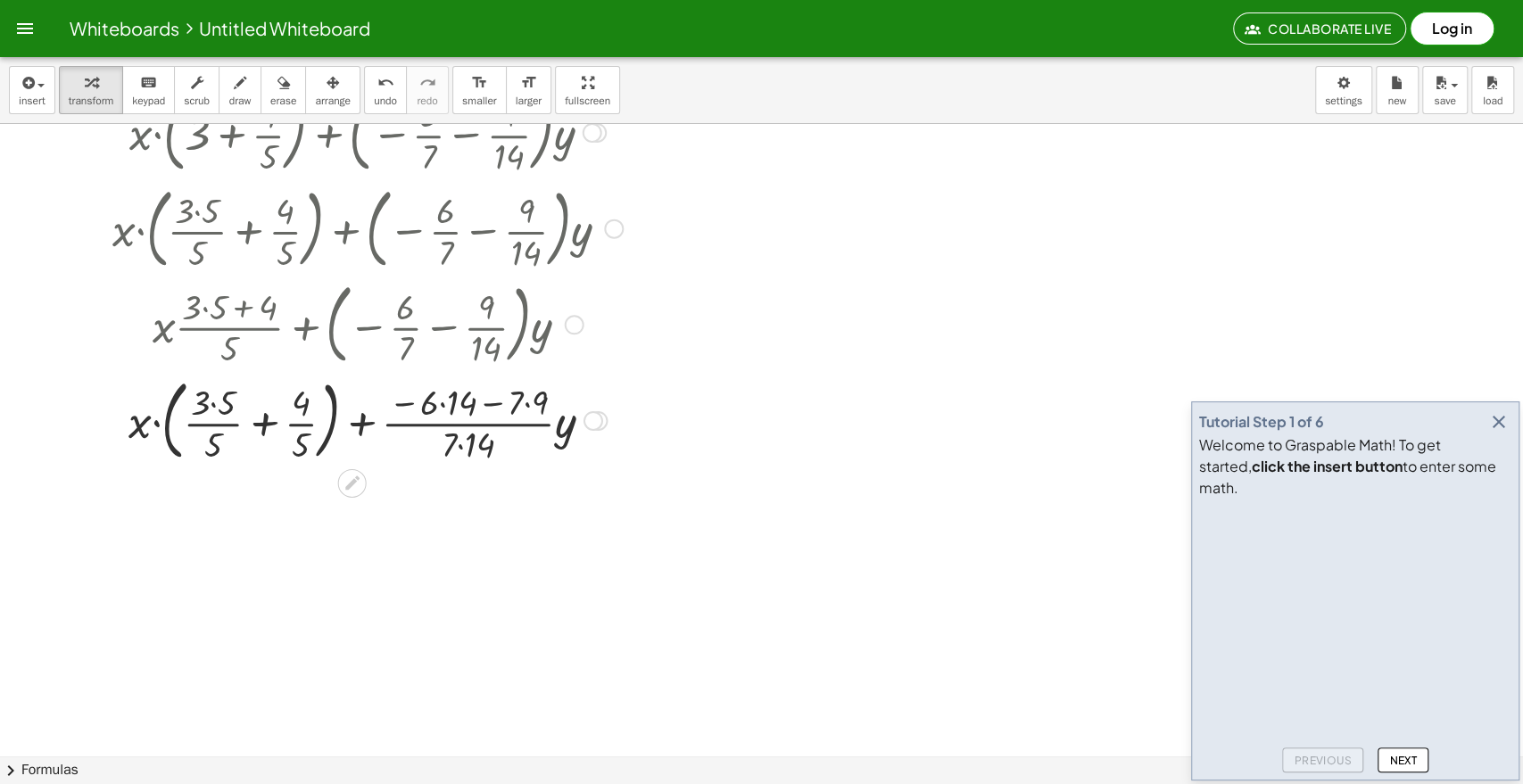 click at bounding box center (368, 419) 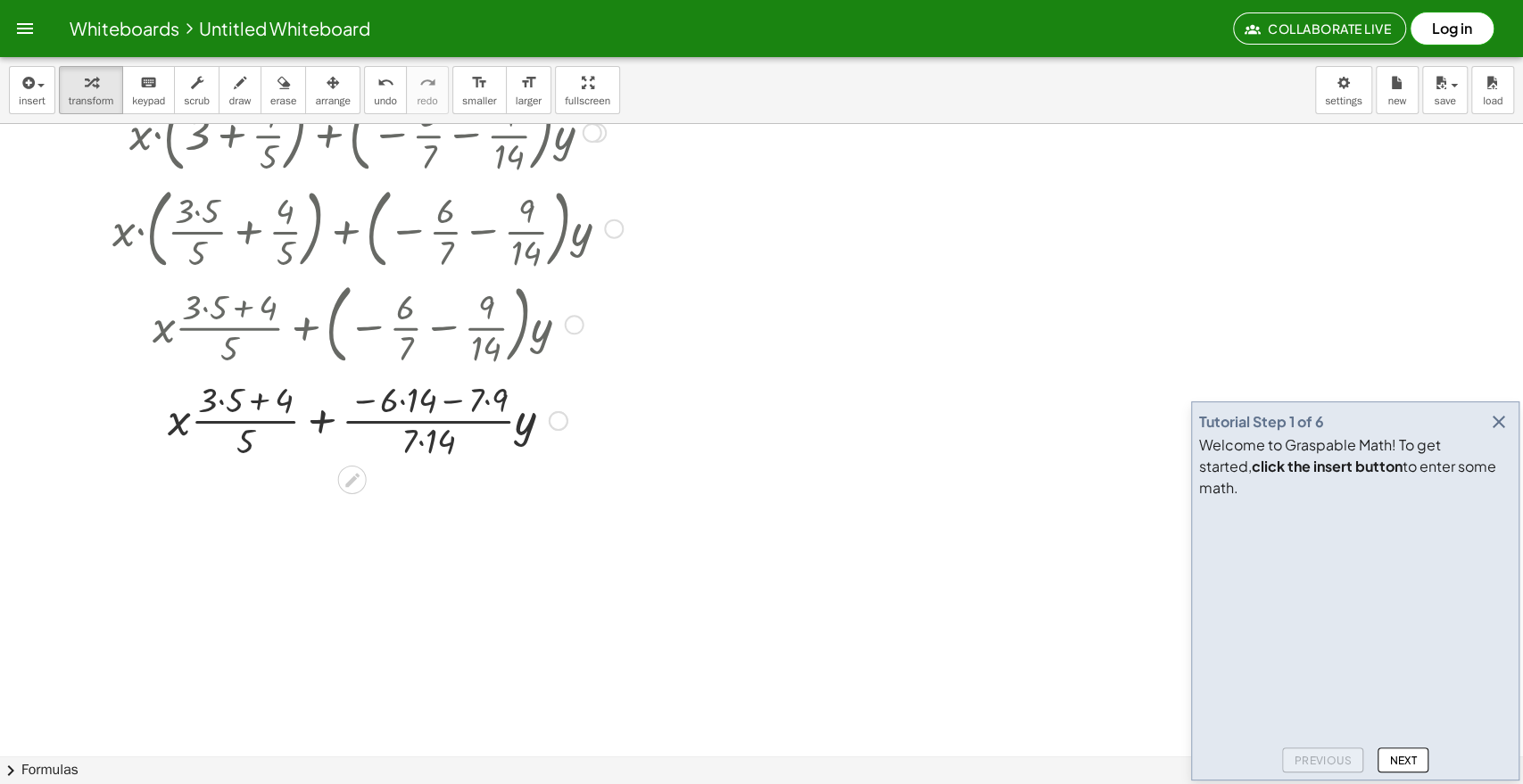 click at bounding box center (368, 419) 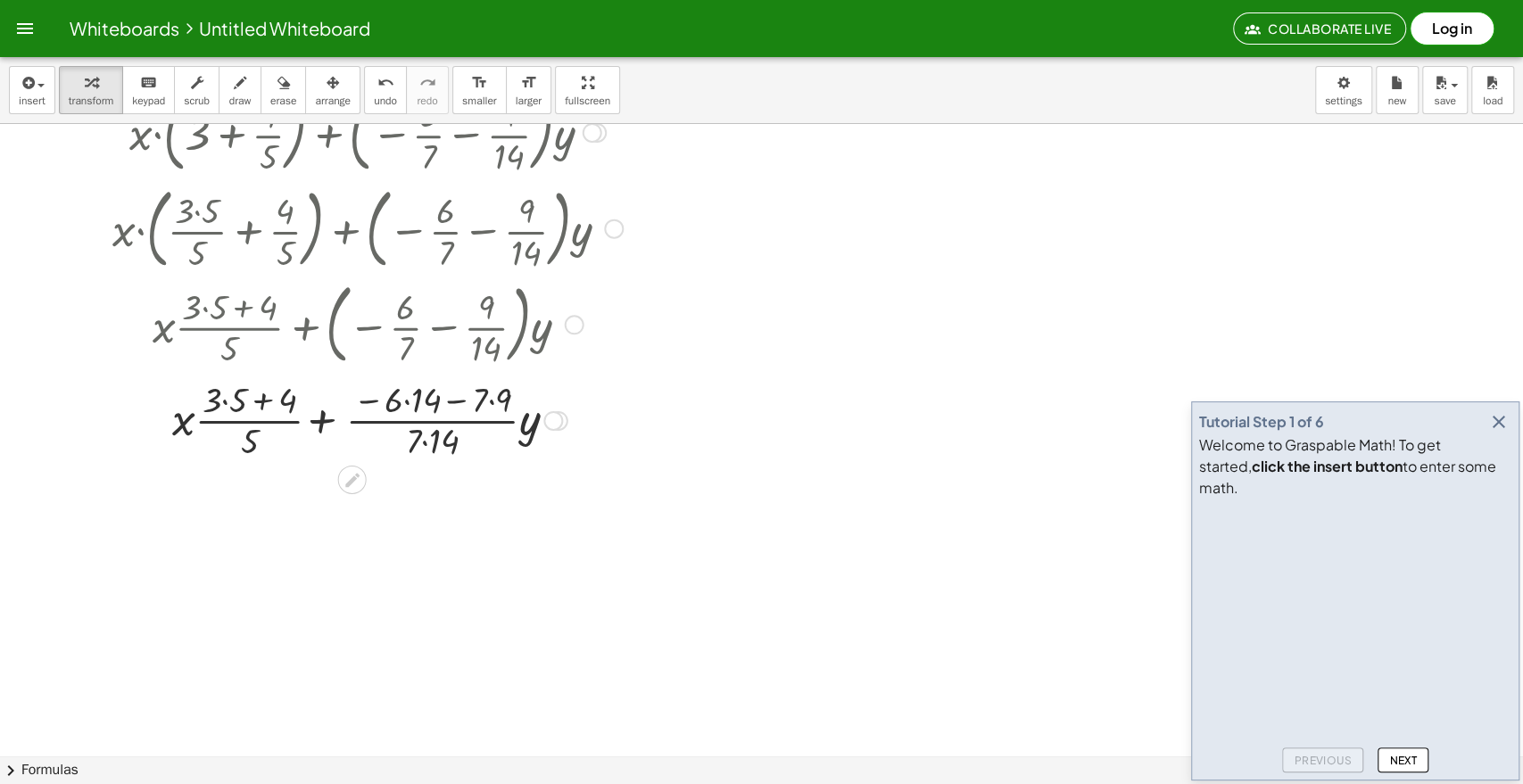 click at bounding box center [368, 419] 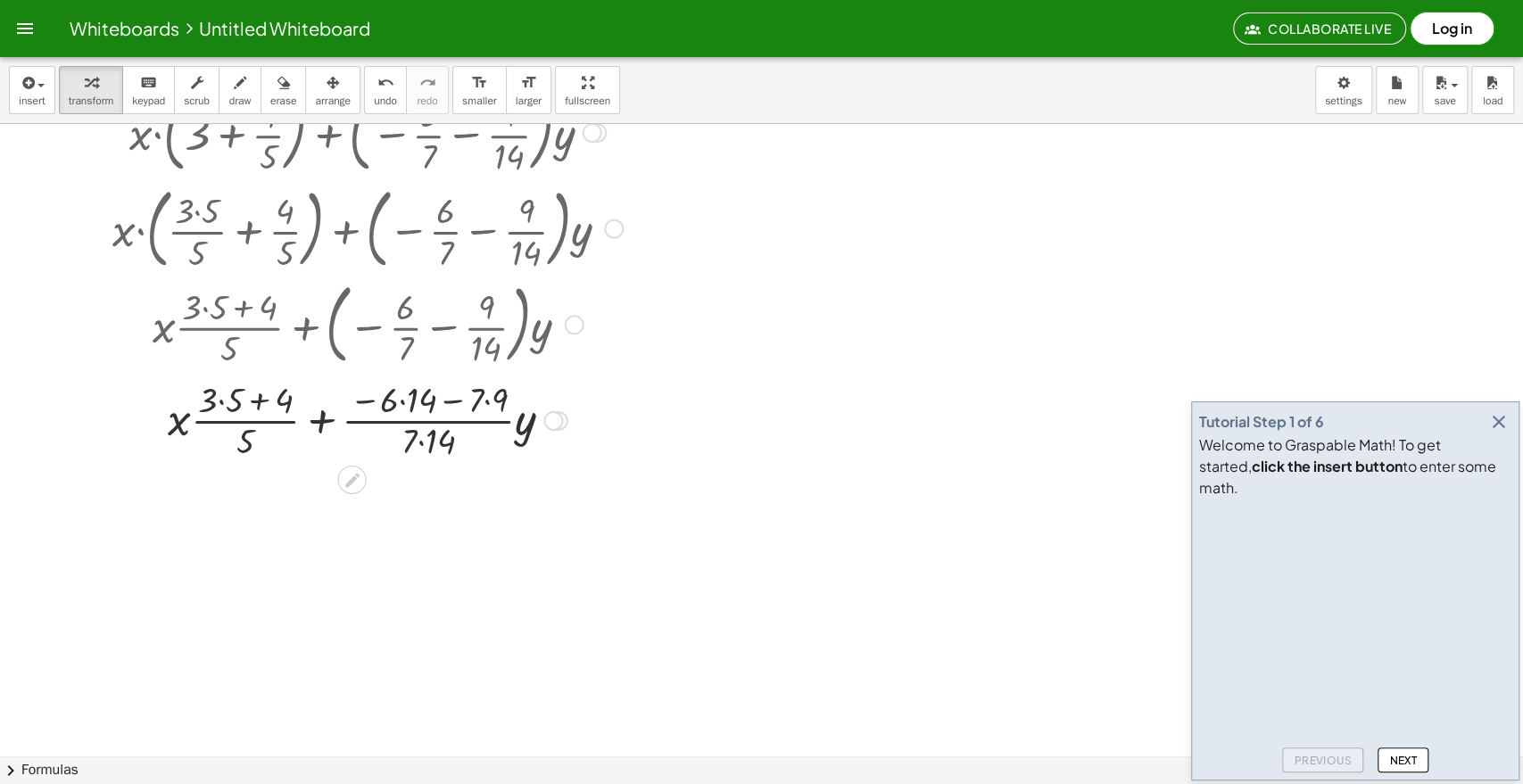 click at bounding box center [368, 419] 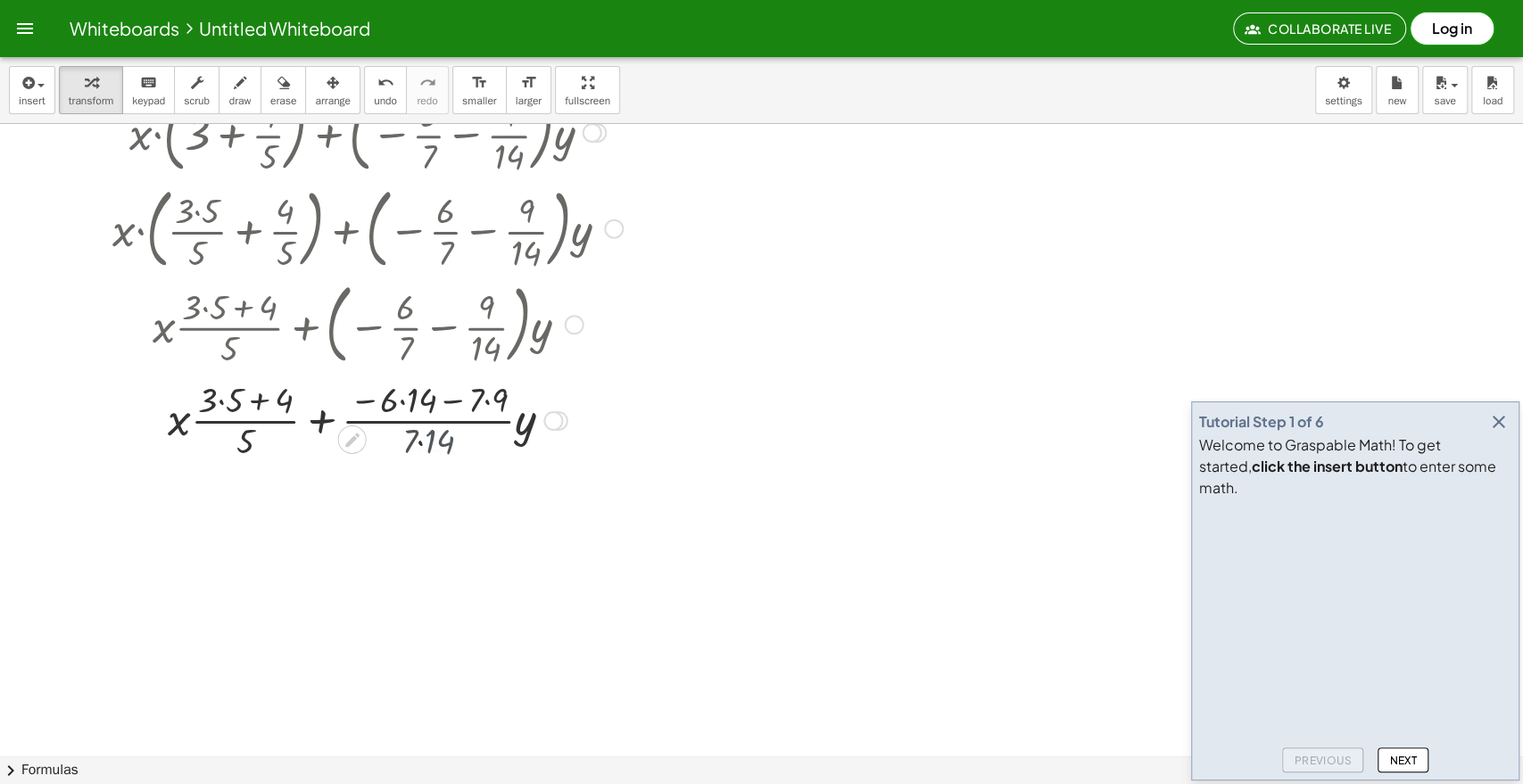 click at bounding box center [368, 419] 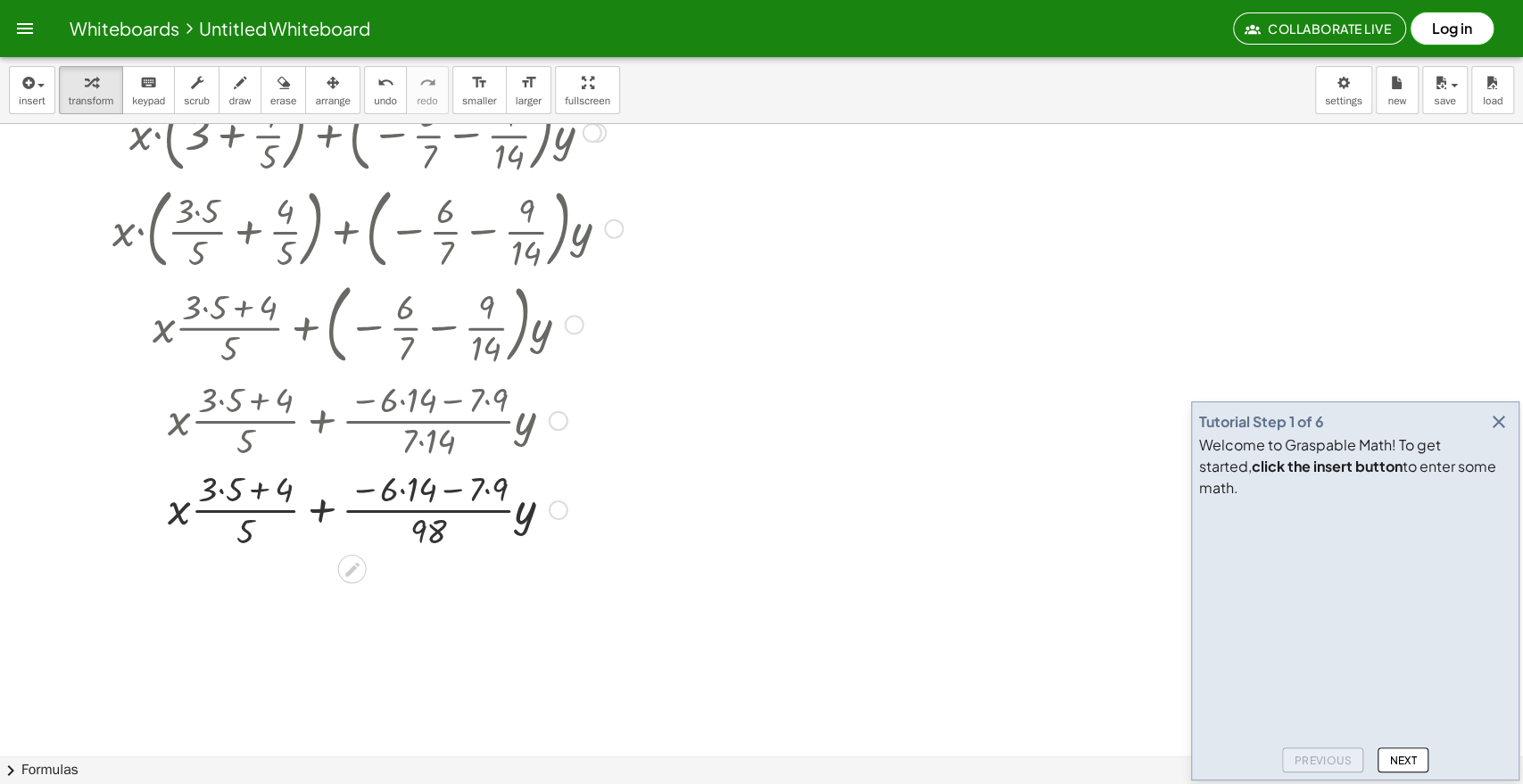 drag, startPoint x: 413, startPoint y: 494, endPoint x: 428, endPoint y: 494, distance: 15 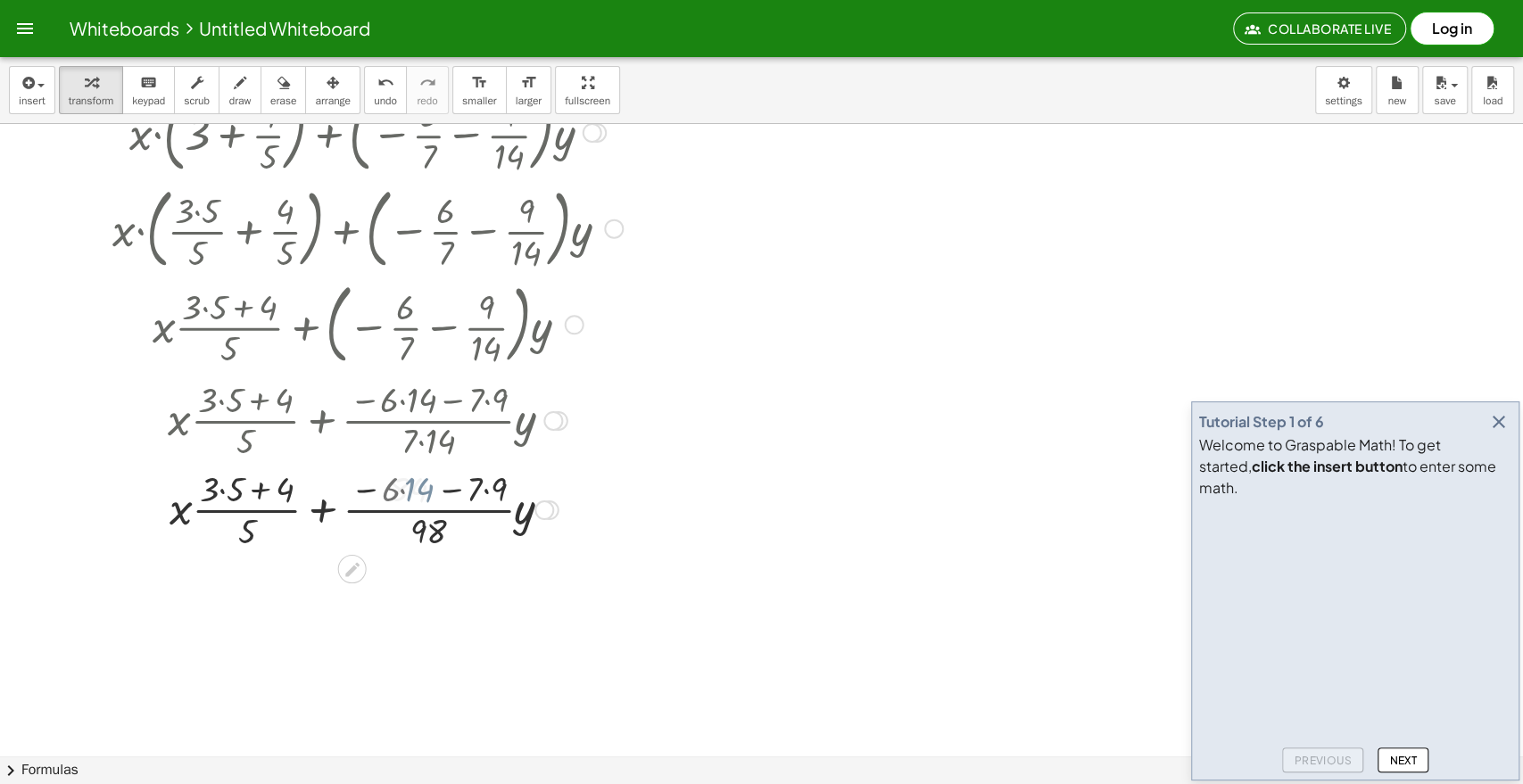 click at bounding box center [368, 508] 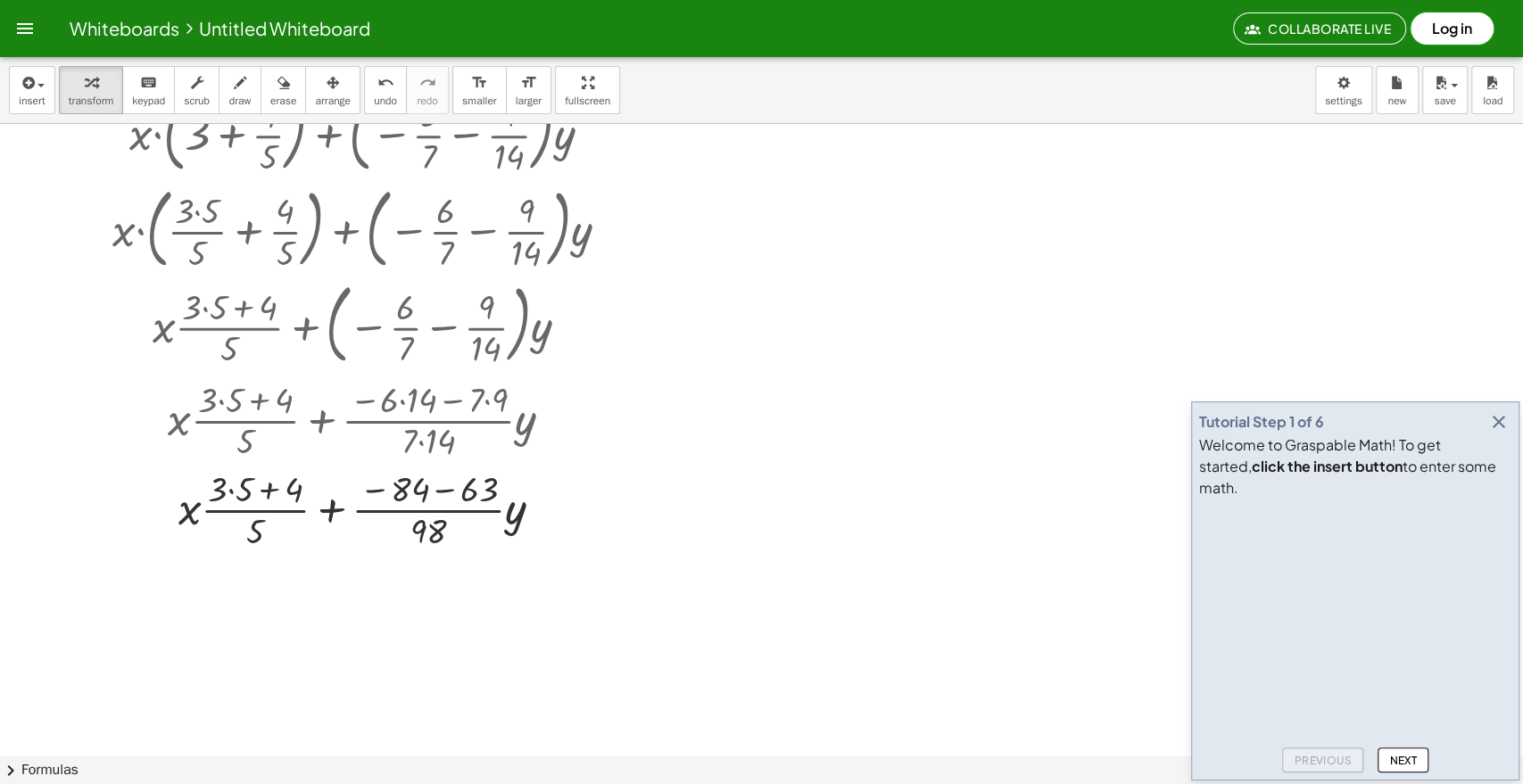 drag, startPoint x: 1310, startPoint y: 260, endPoint x: 1244, endPoint y: 313, distance: 84.64632 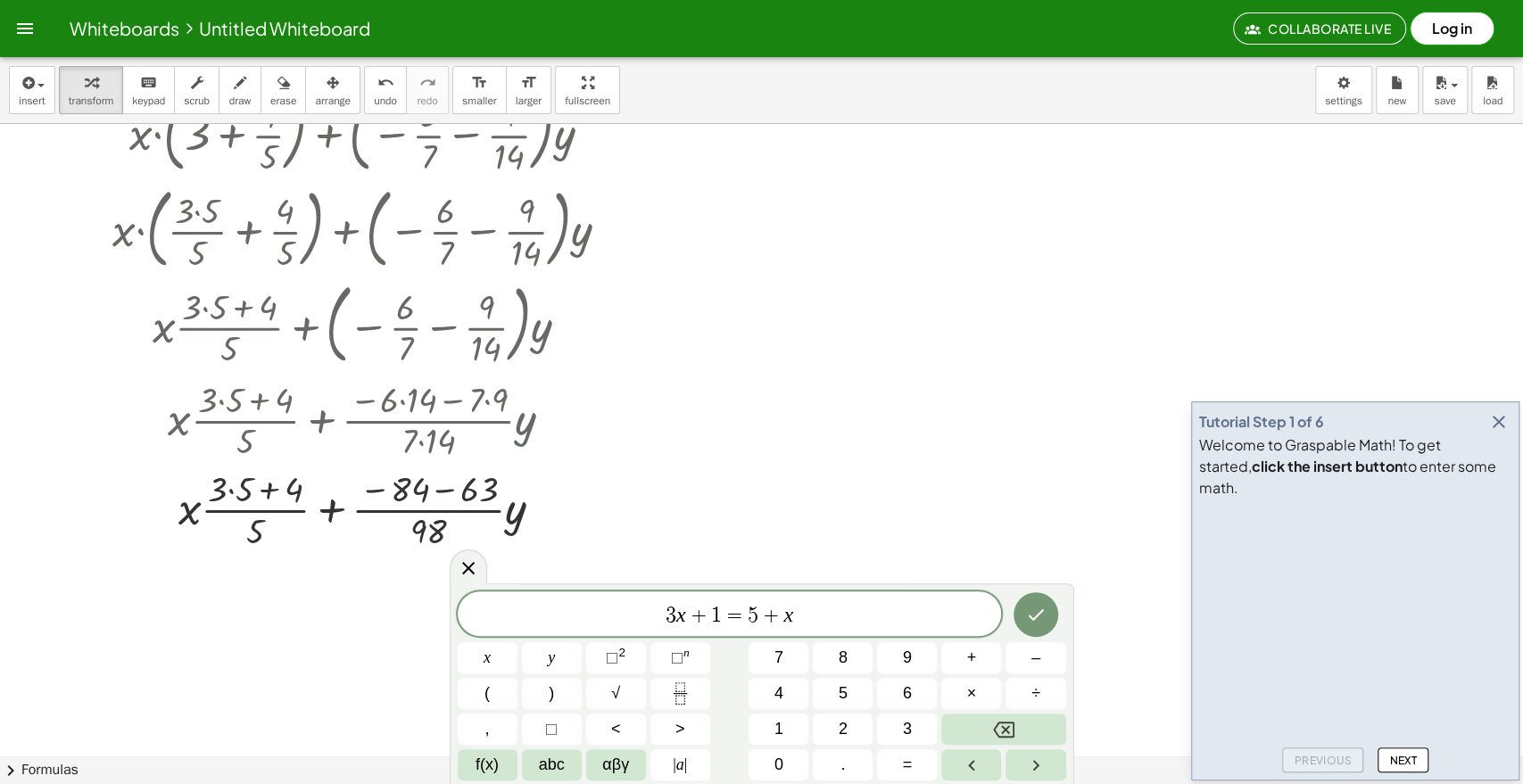click at bounding box center [1499, 422] 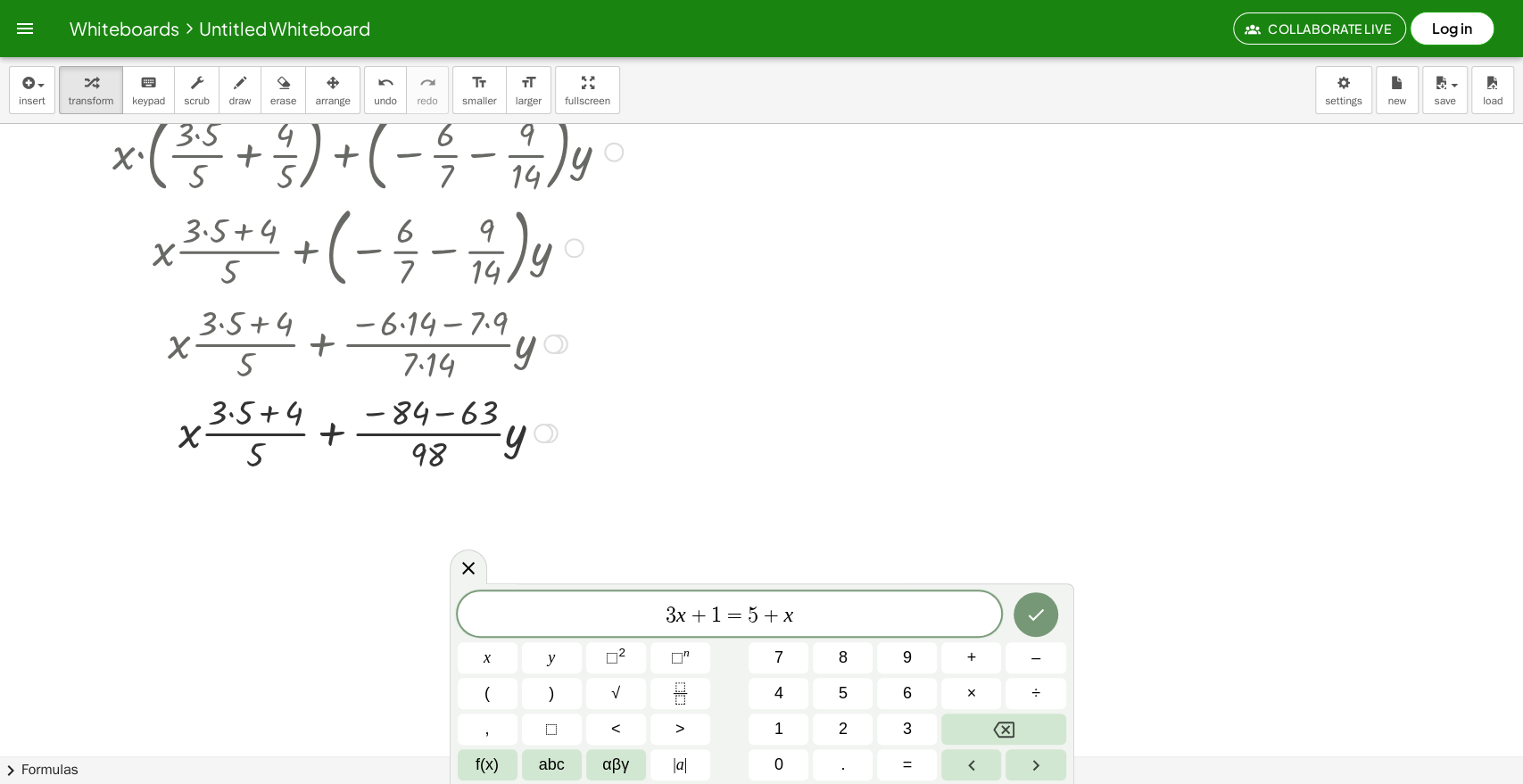 scroll, scrollTop: 297, scrollLeft: 0, axis: vertical 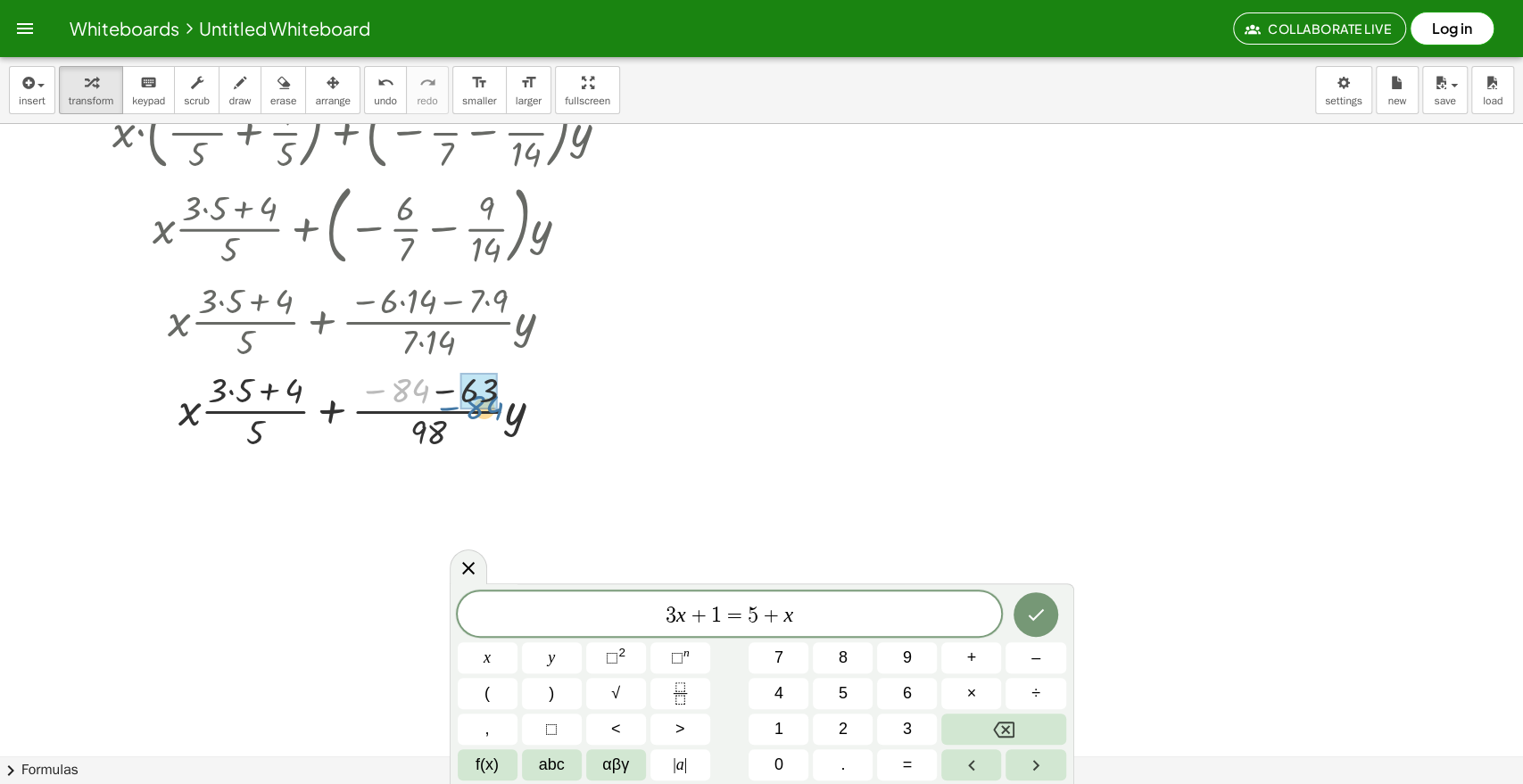 drag, startPoint x: 393, startPoint y: 399, endPoint x: 469, endPoint y: 412, distance: 77.103826 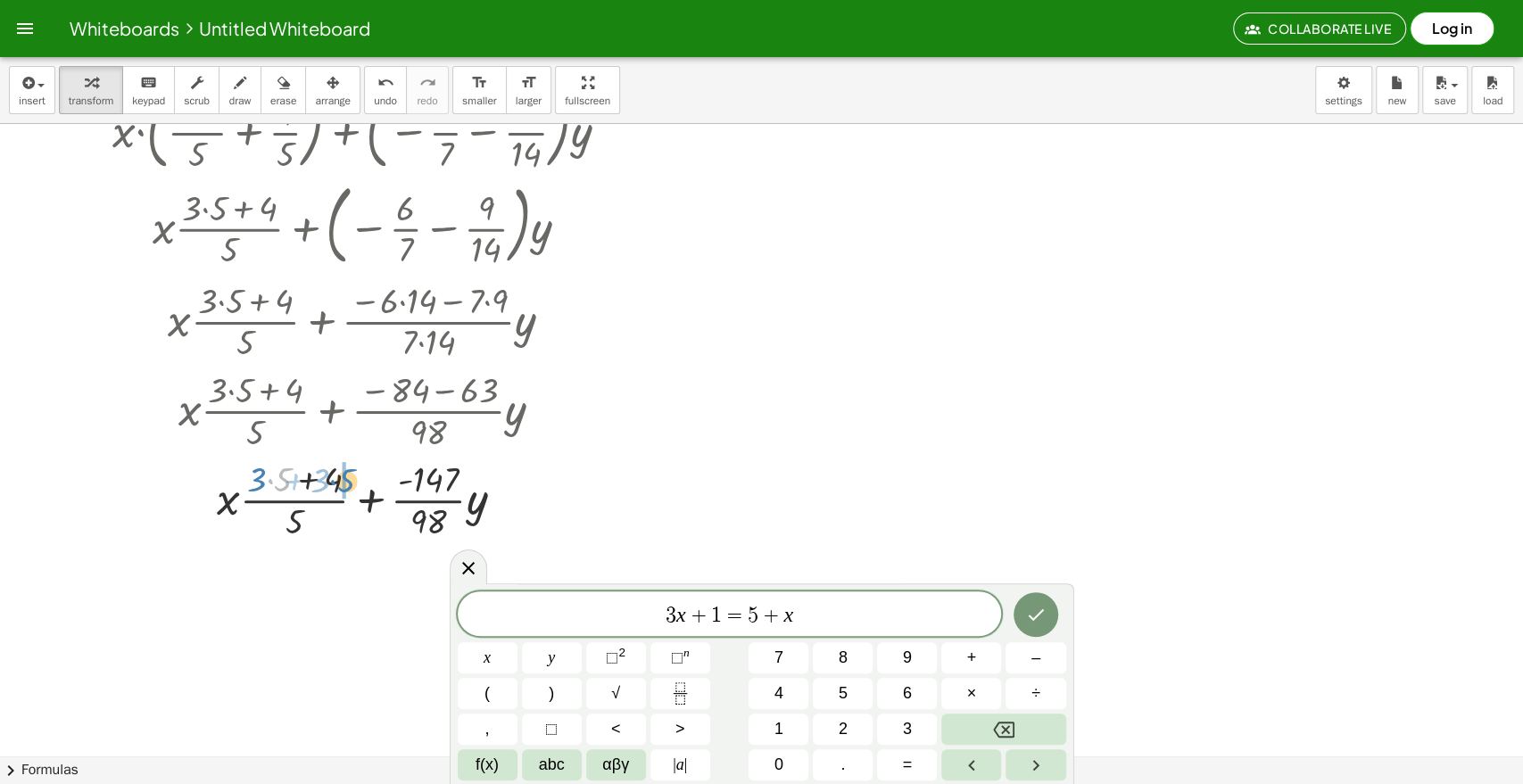 drag, startPoint x: 268, startPoint y: 471, endPoint x: 327, endPoint y: 476, distance: 59.21149 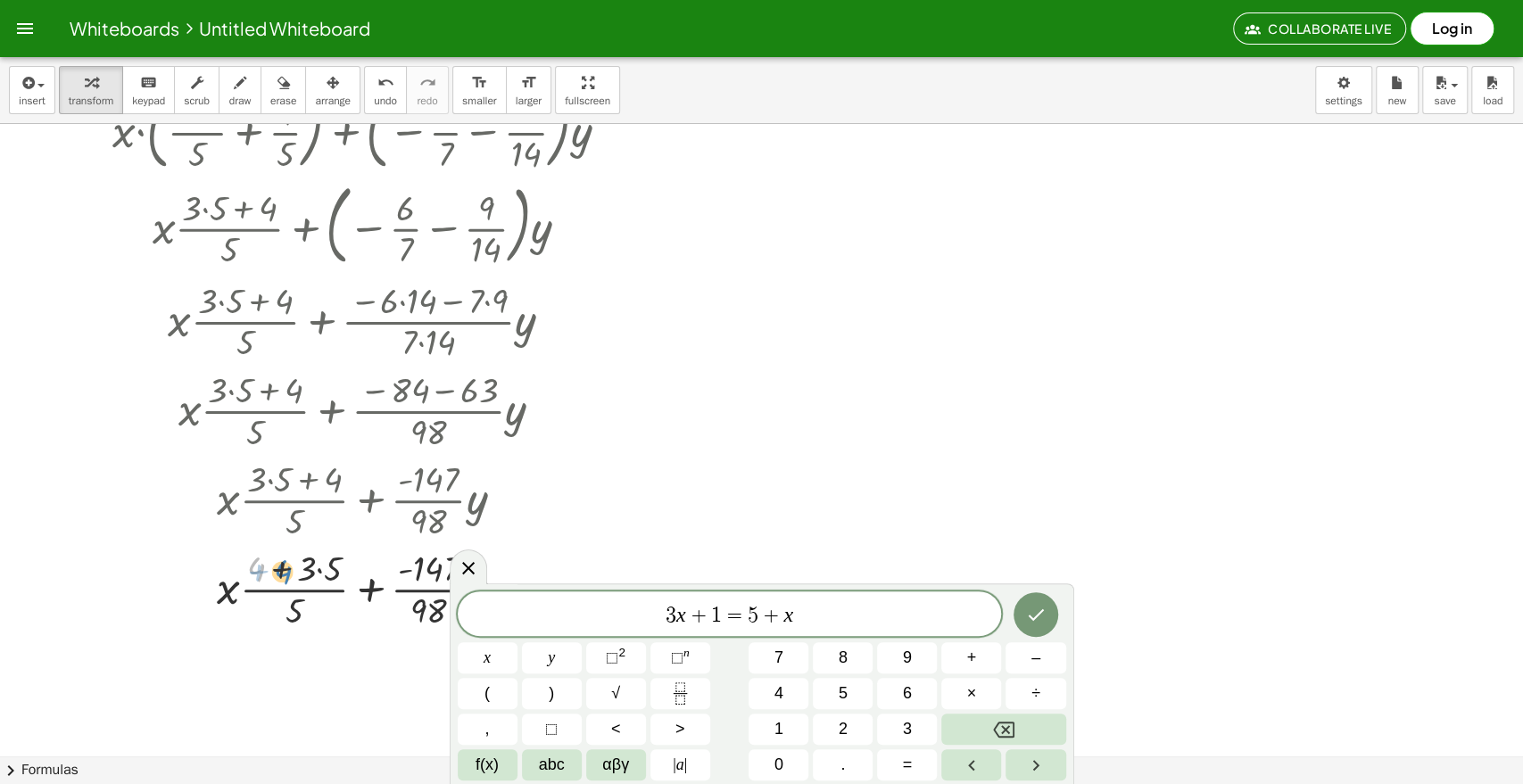 click at bounding box center (368, 588) 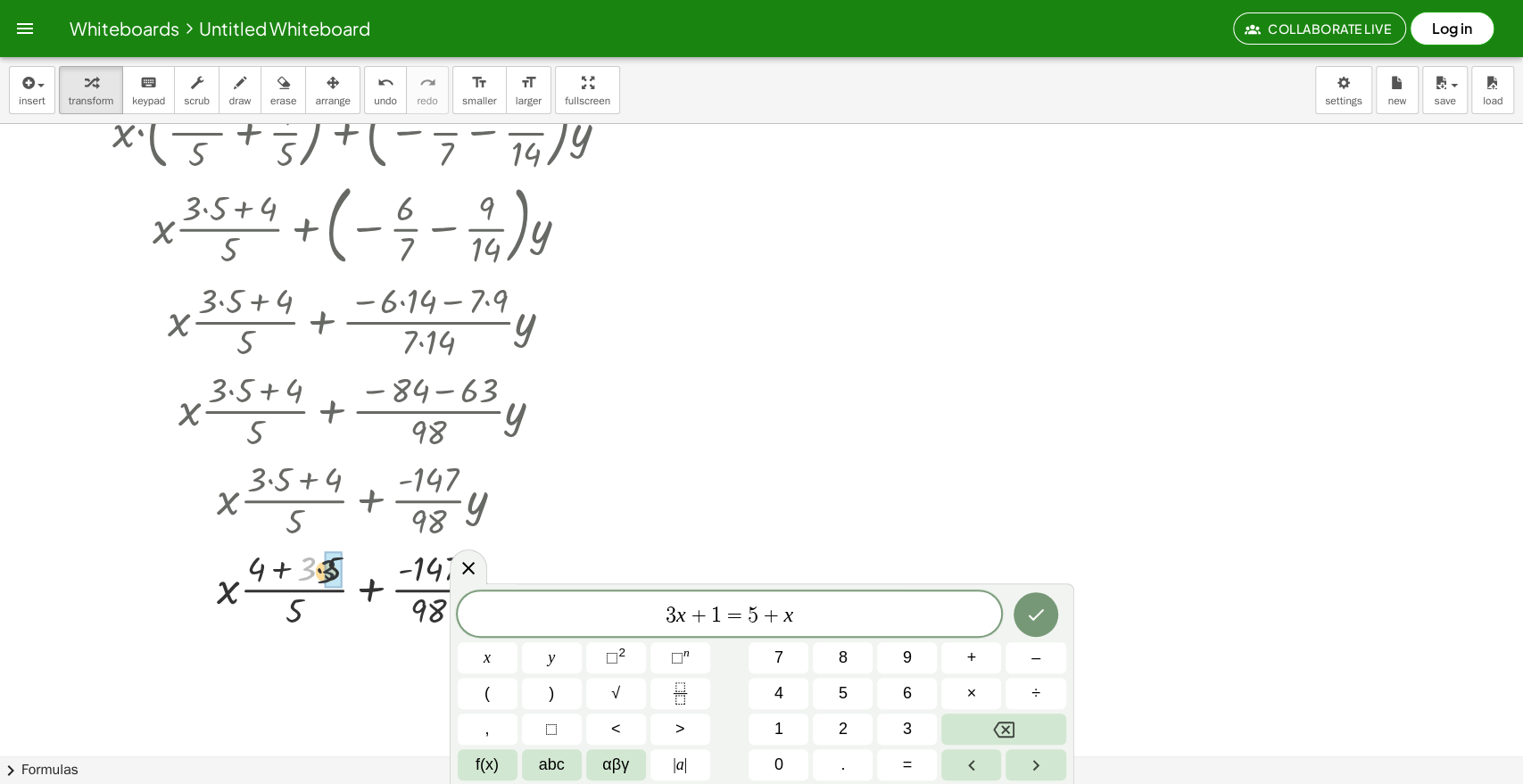 drag, startPoint x: 305, startPoint y: 565, endPoint x: 326, endPoint y: 568, distance: 21.213203 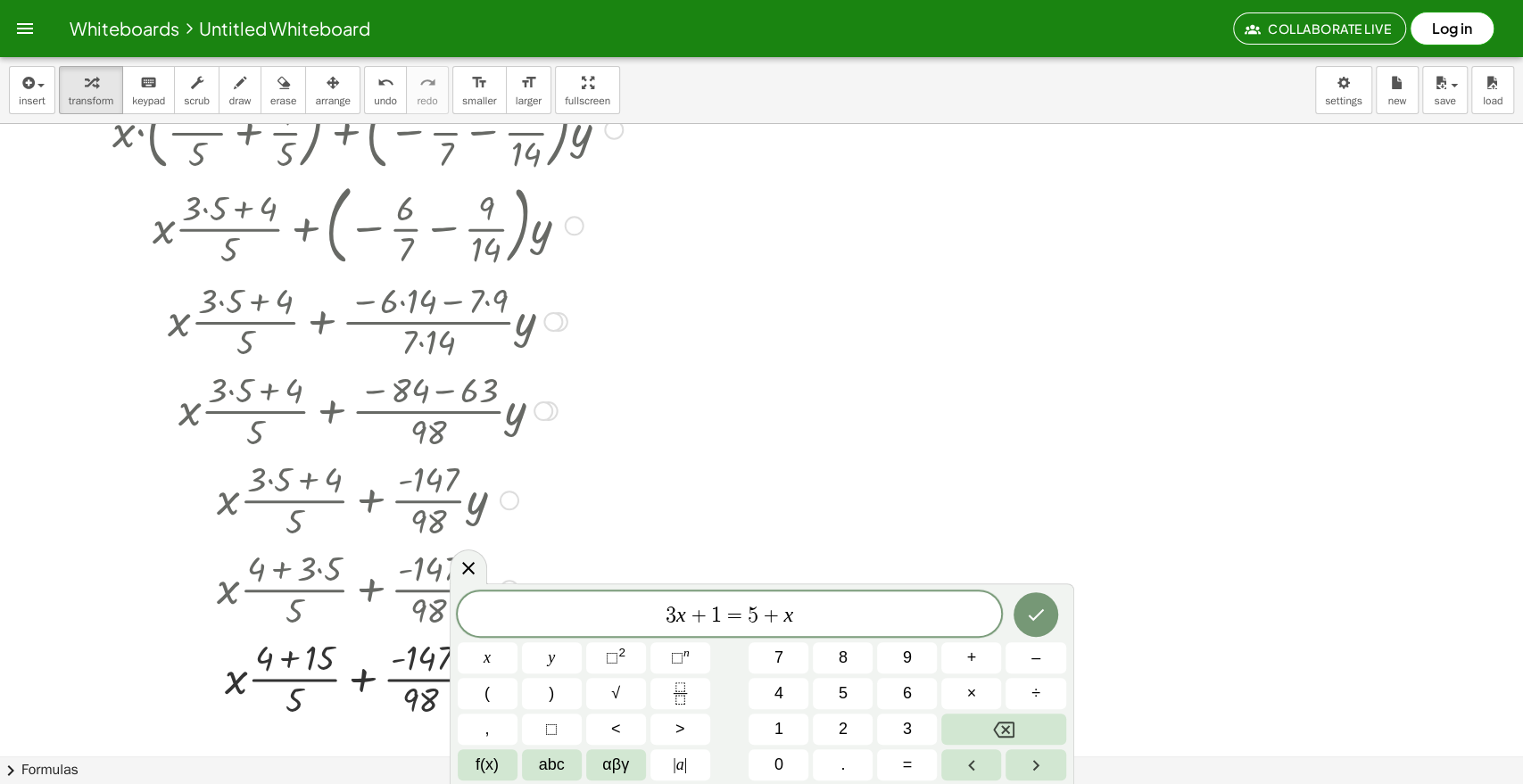 drag, startPoint x: 262, startPoint y: 568, endPoint x: 271, endPoint y: 578, distance: 13.453624 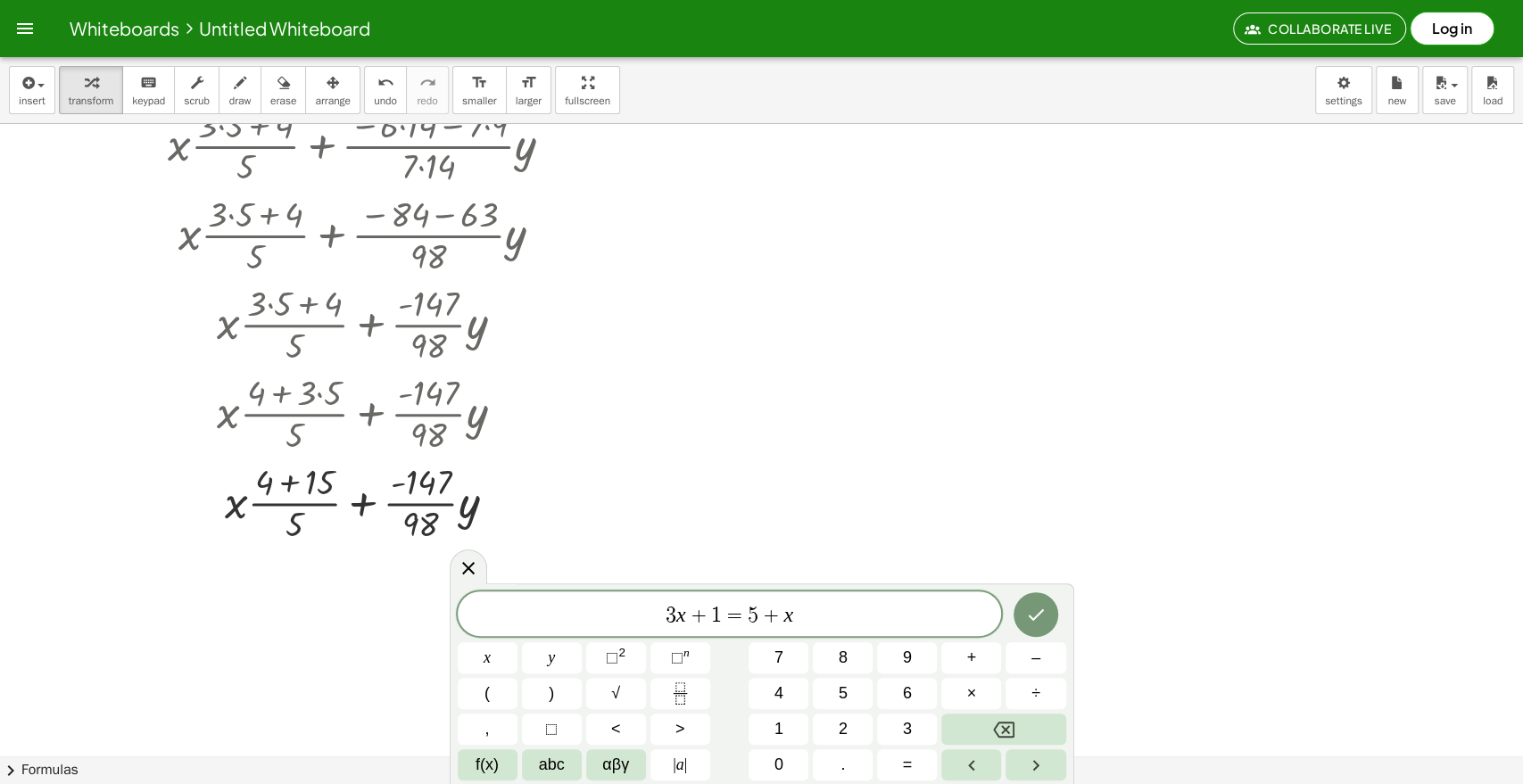 scroll, scrollTop: 495, scrollLeft: 0, axis: vertical 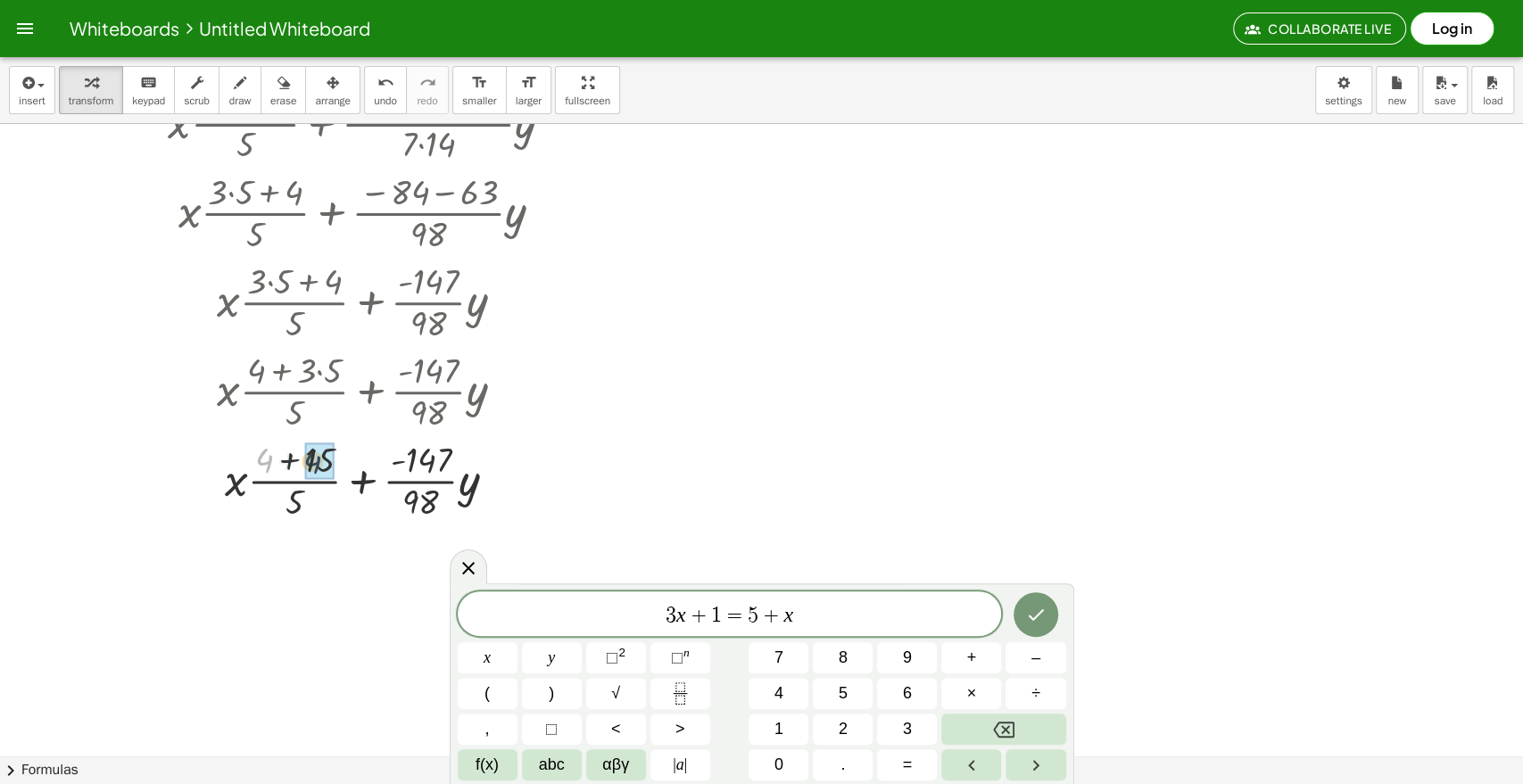drag, startPoint x: 267, startPoint y: 468, endPoint x: 319, endPoint y: 468, distance: 52 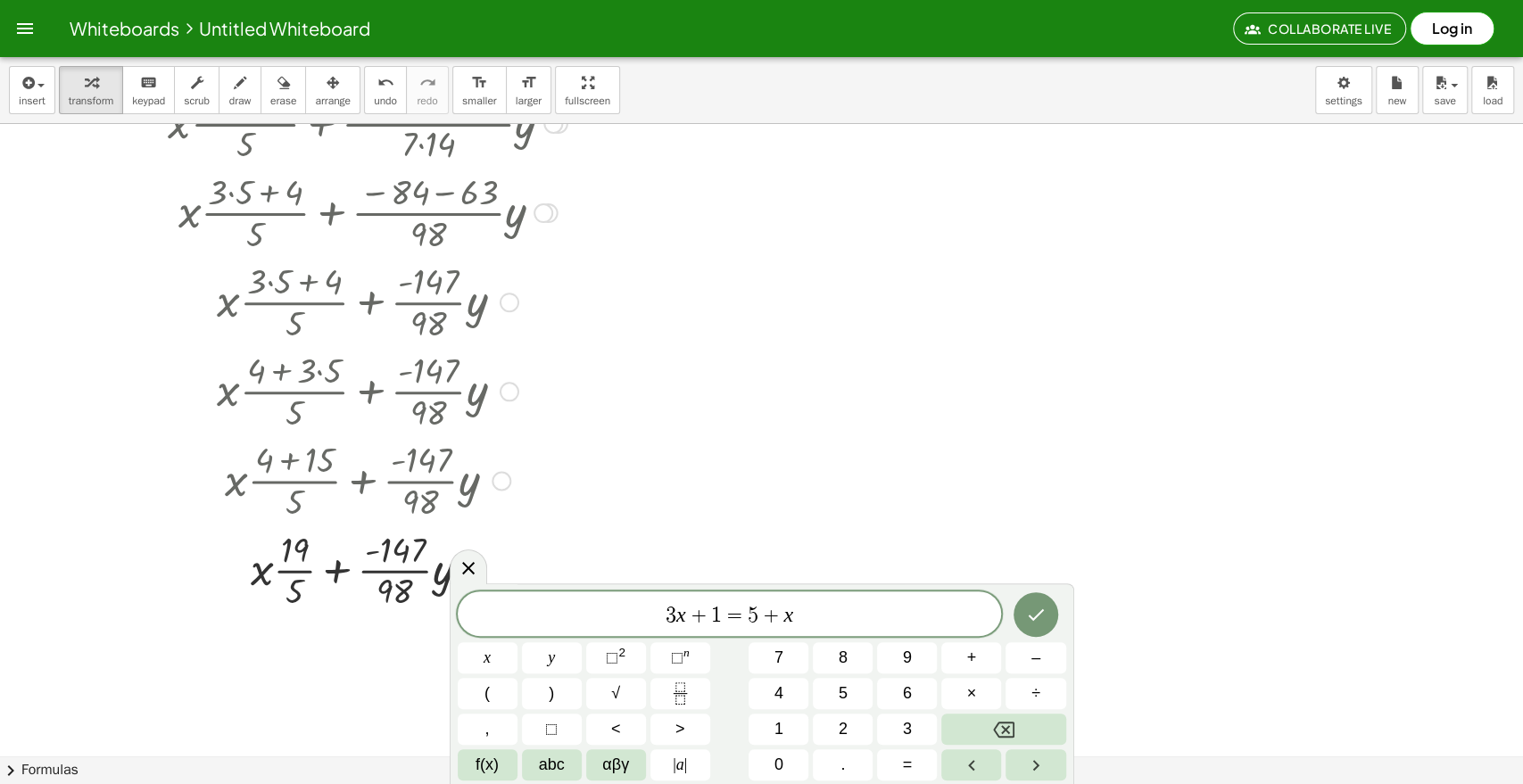 scroll, scrollTop: 594, scrollLeft: 0, axis: vertical 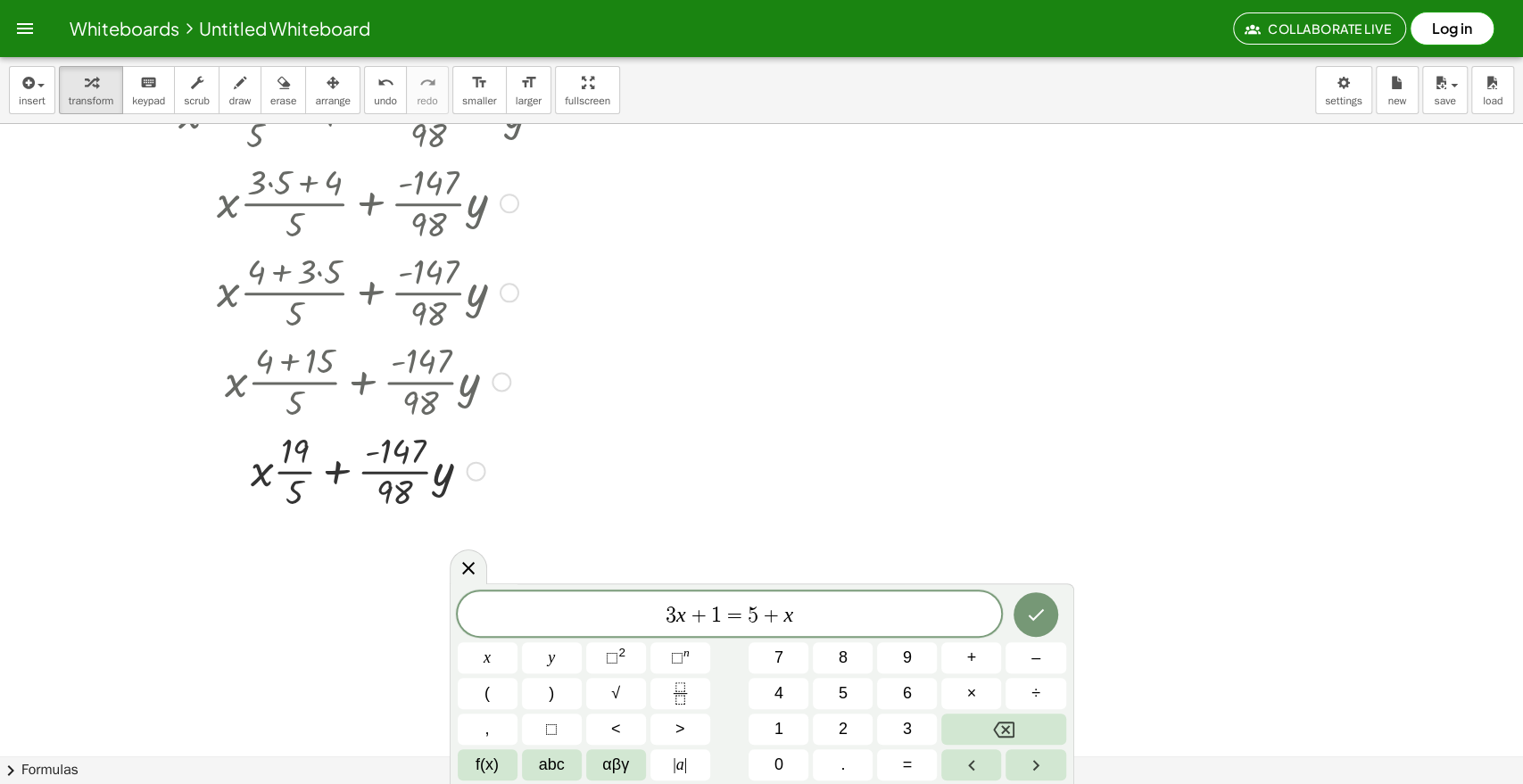 click at bounding box center (368, 469) 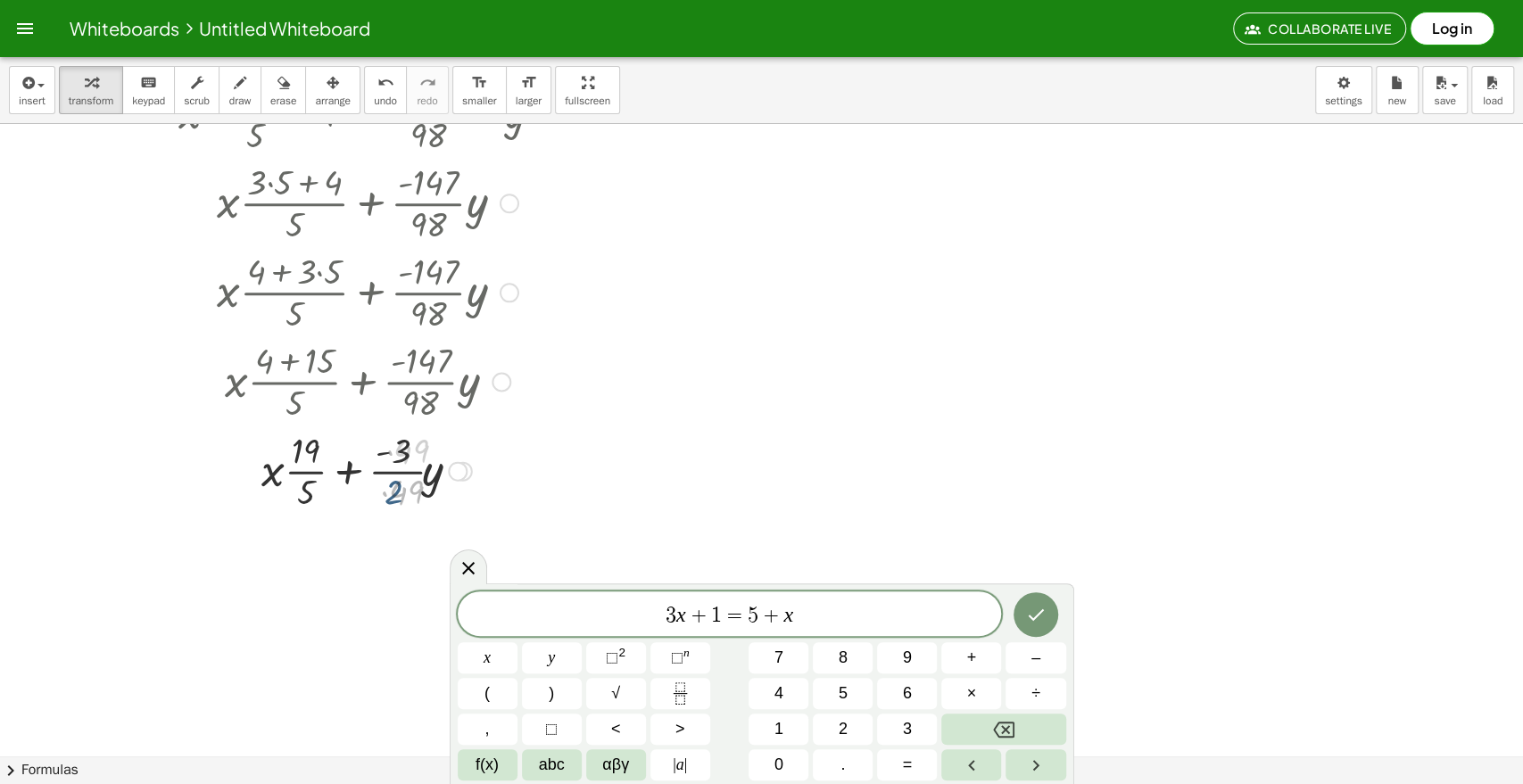 click at bounding box center (368, 469) 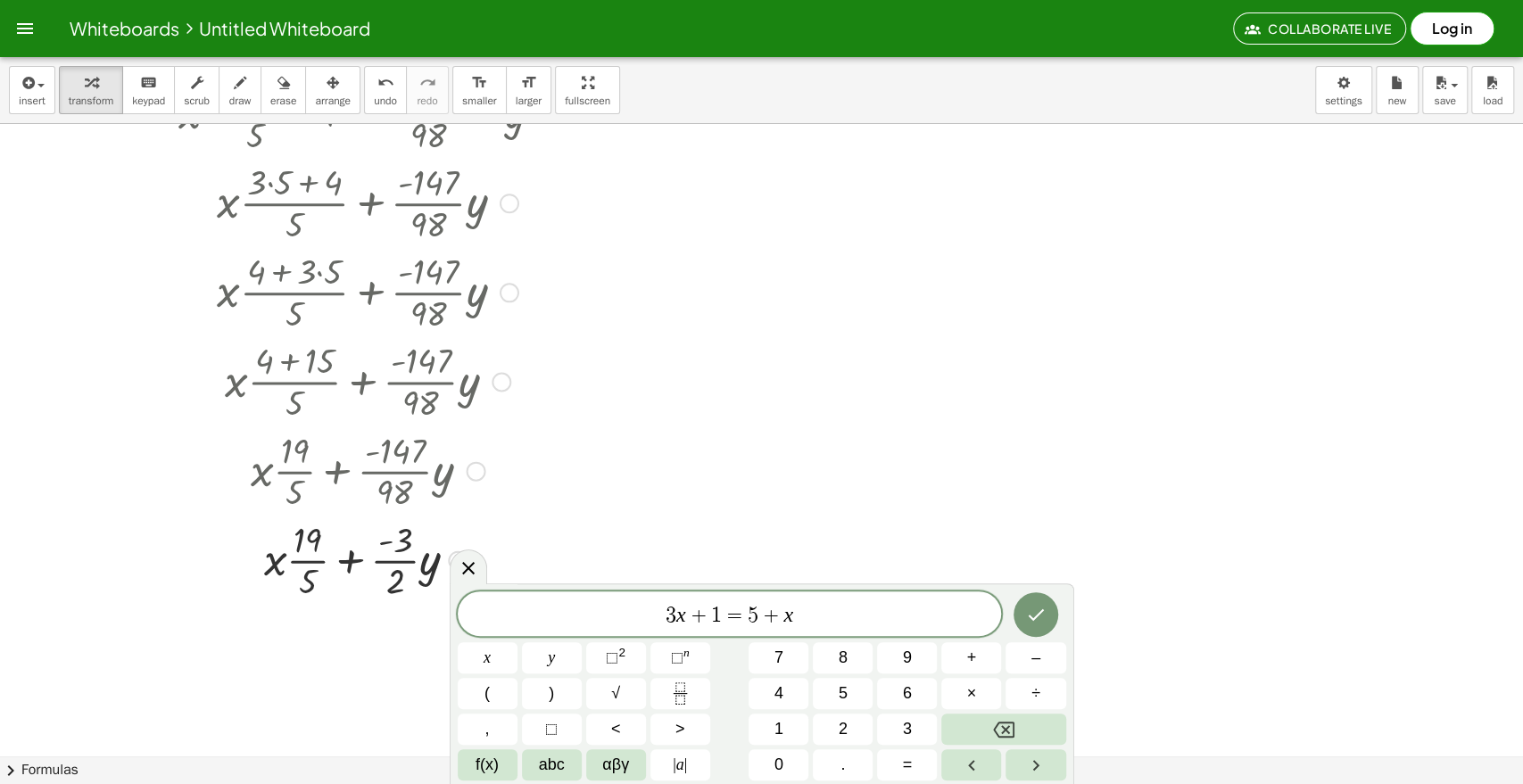 click at bounding box center [368, 559] 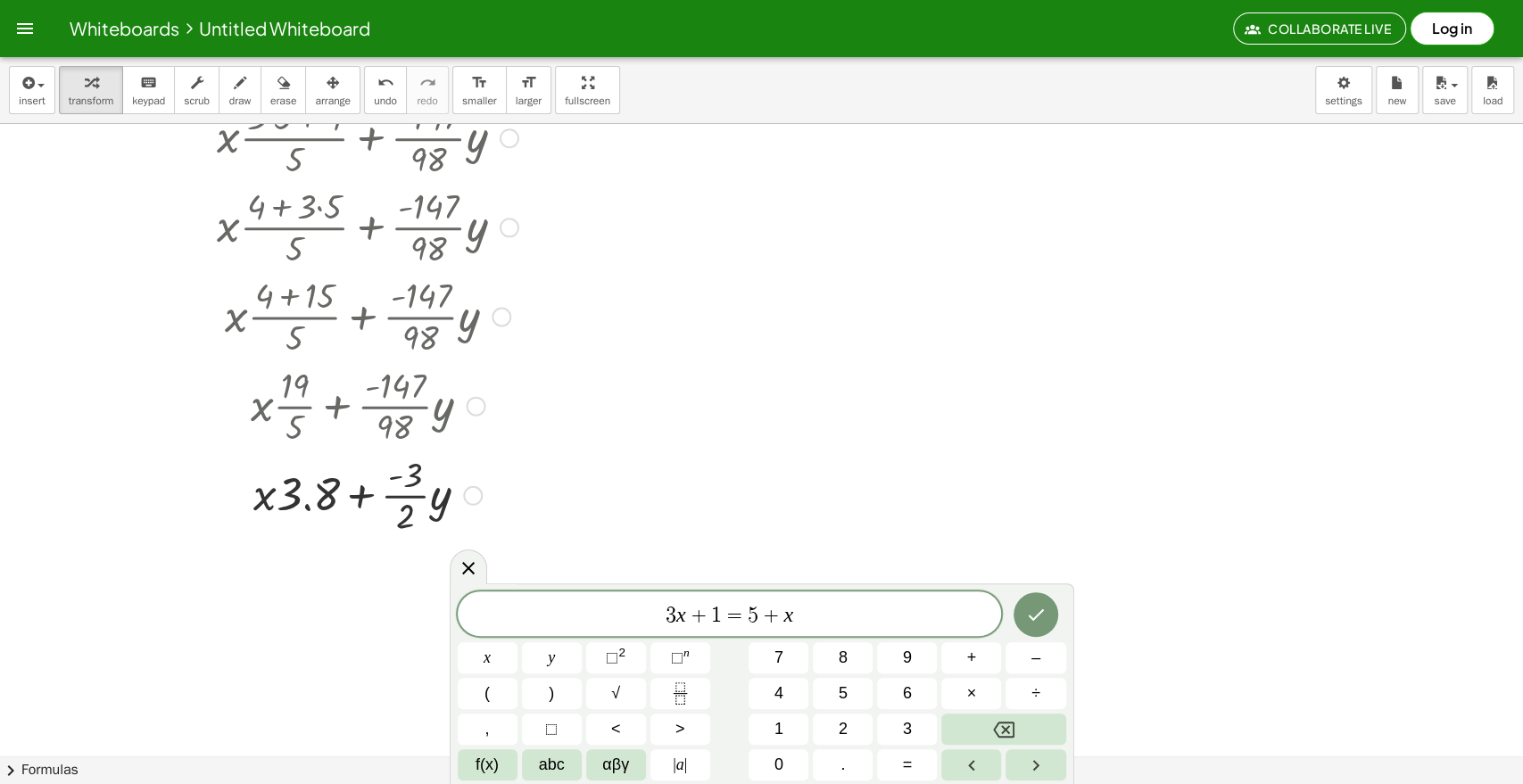 scroll, scrollTop: 693, scrollLeft: 0, axis: vertical 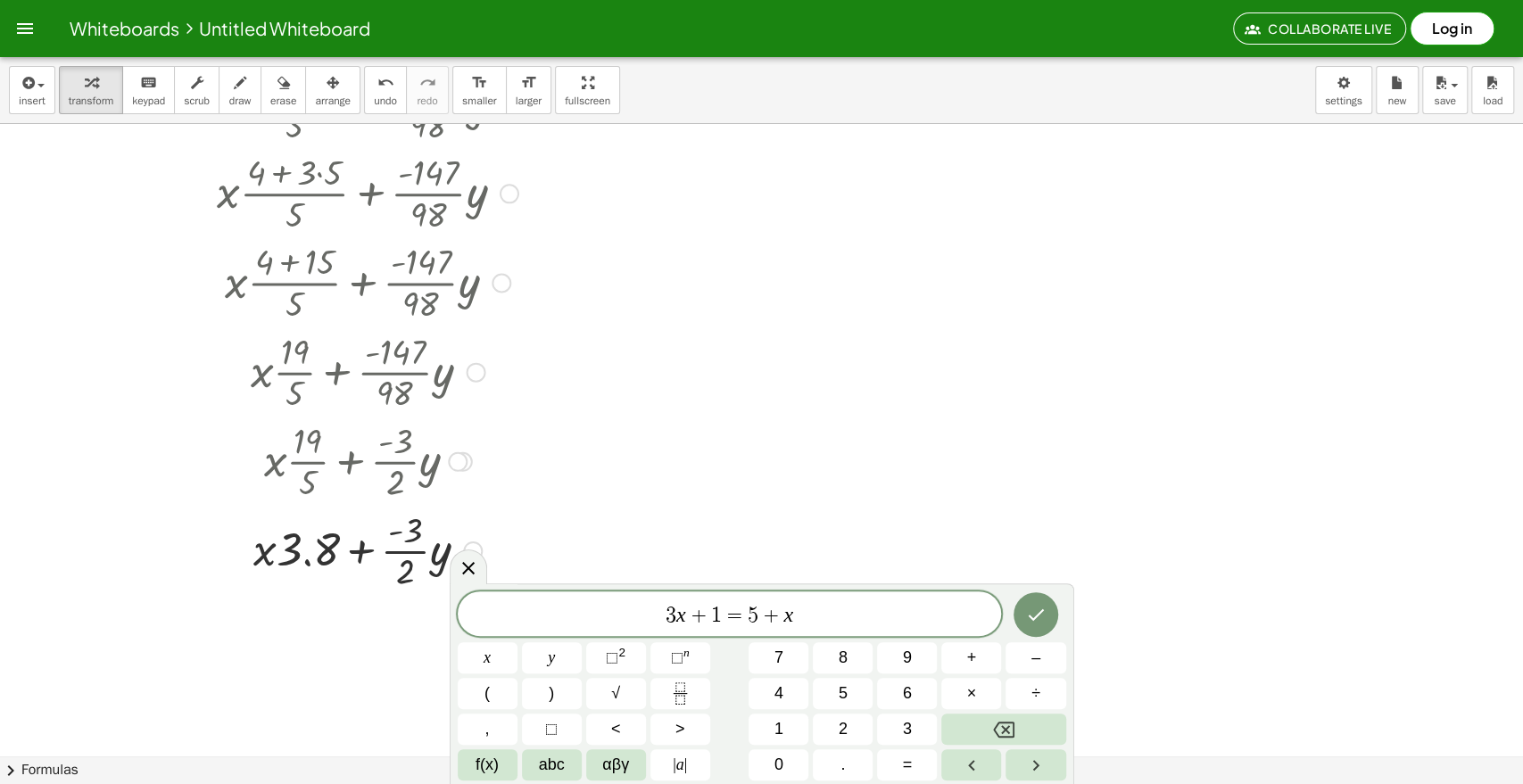 click at bounding box center [368, 549] 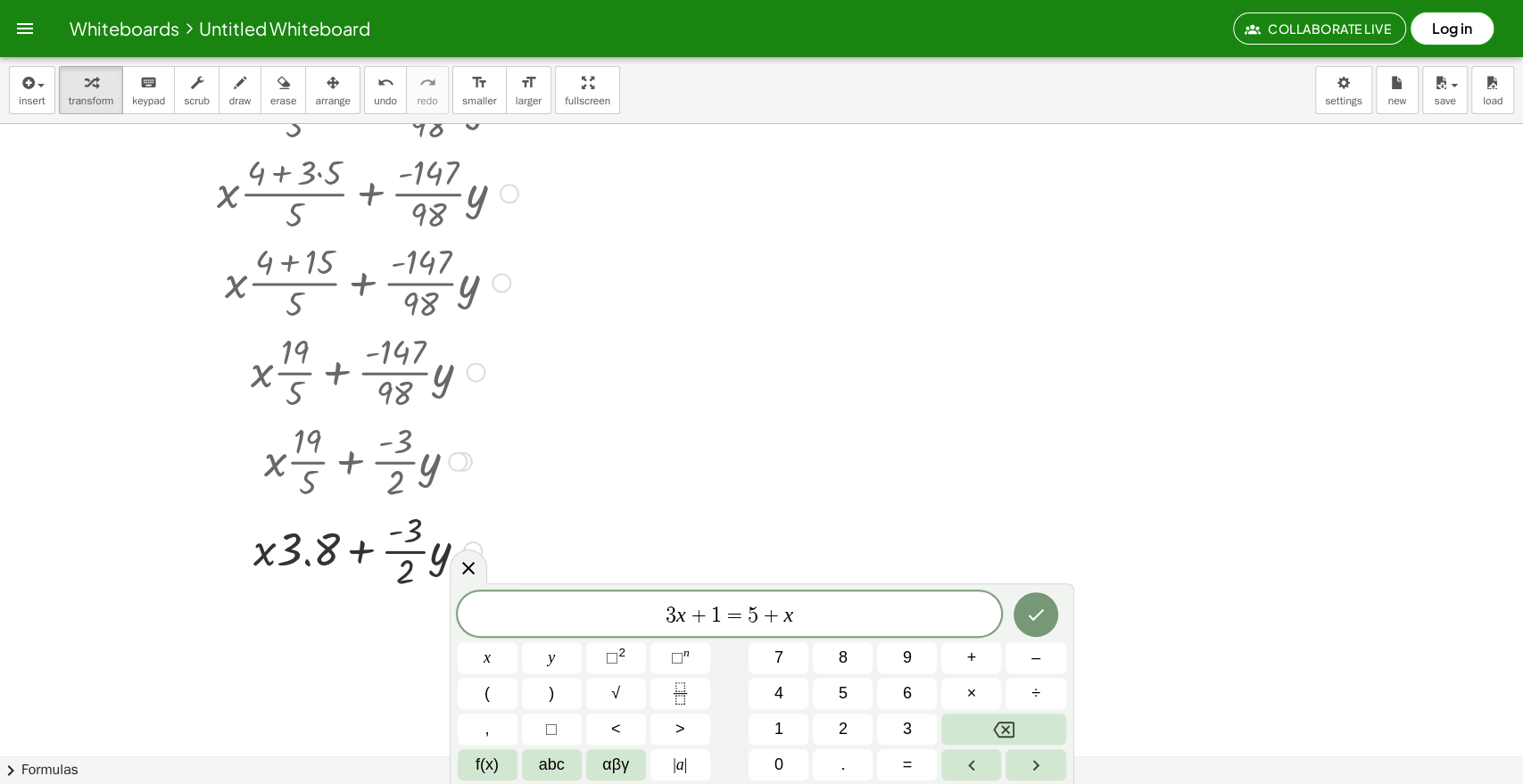 click at bounding box center (368, 549) 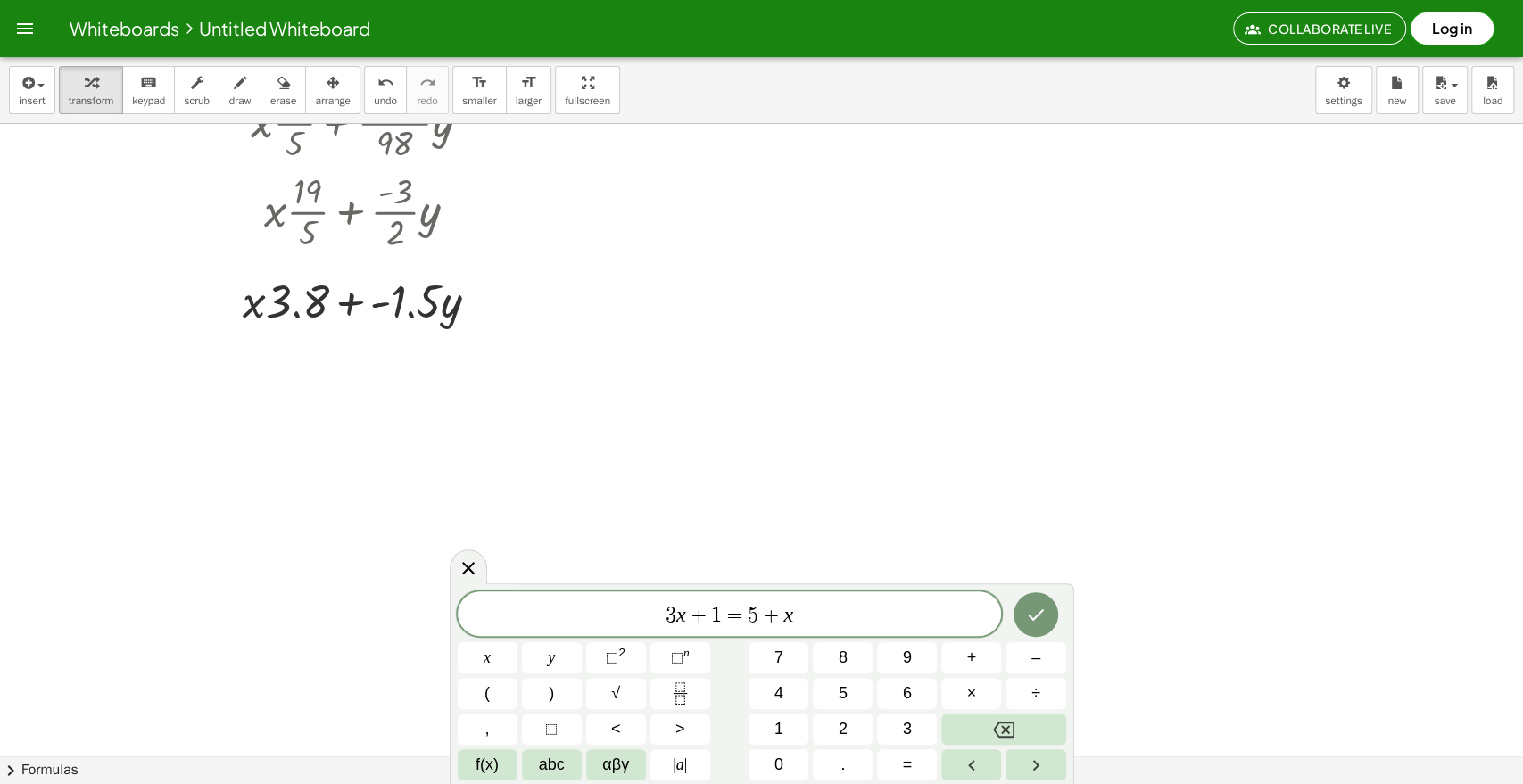 scroll, scrollTop: 944, scrollLeft: 0, axis: vertical 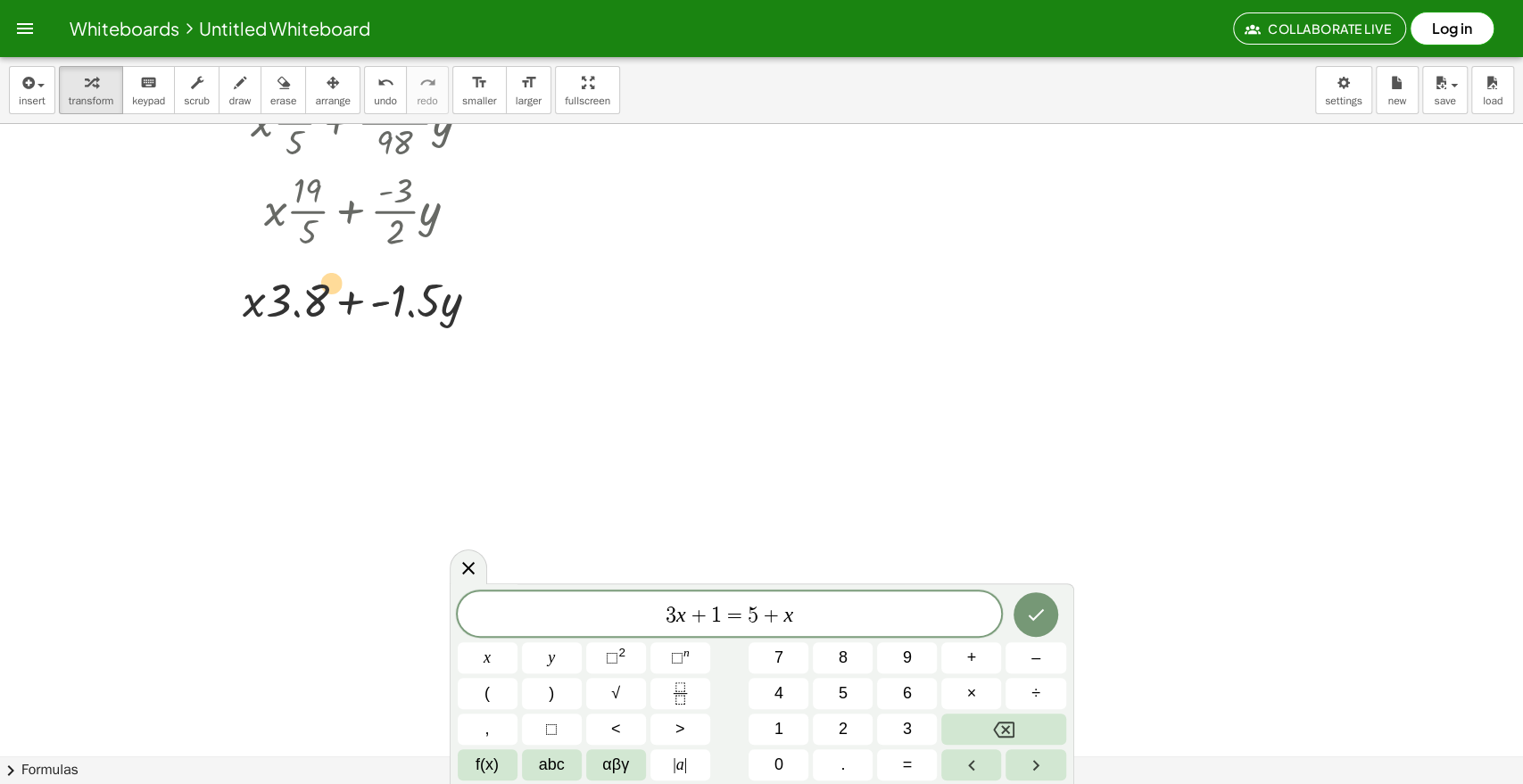 drag, startPoint x: 295, startPoint y: 301, endPoint x: 306, endPoint y: 298, distance: 11.401754 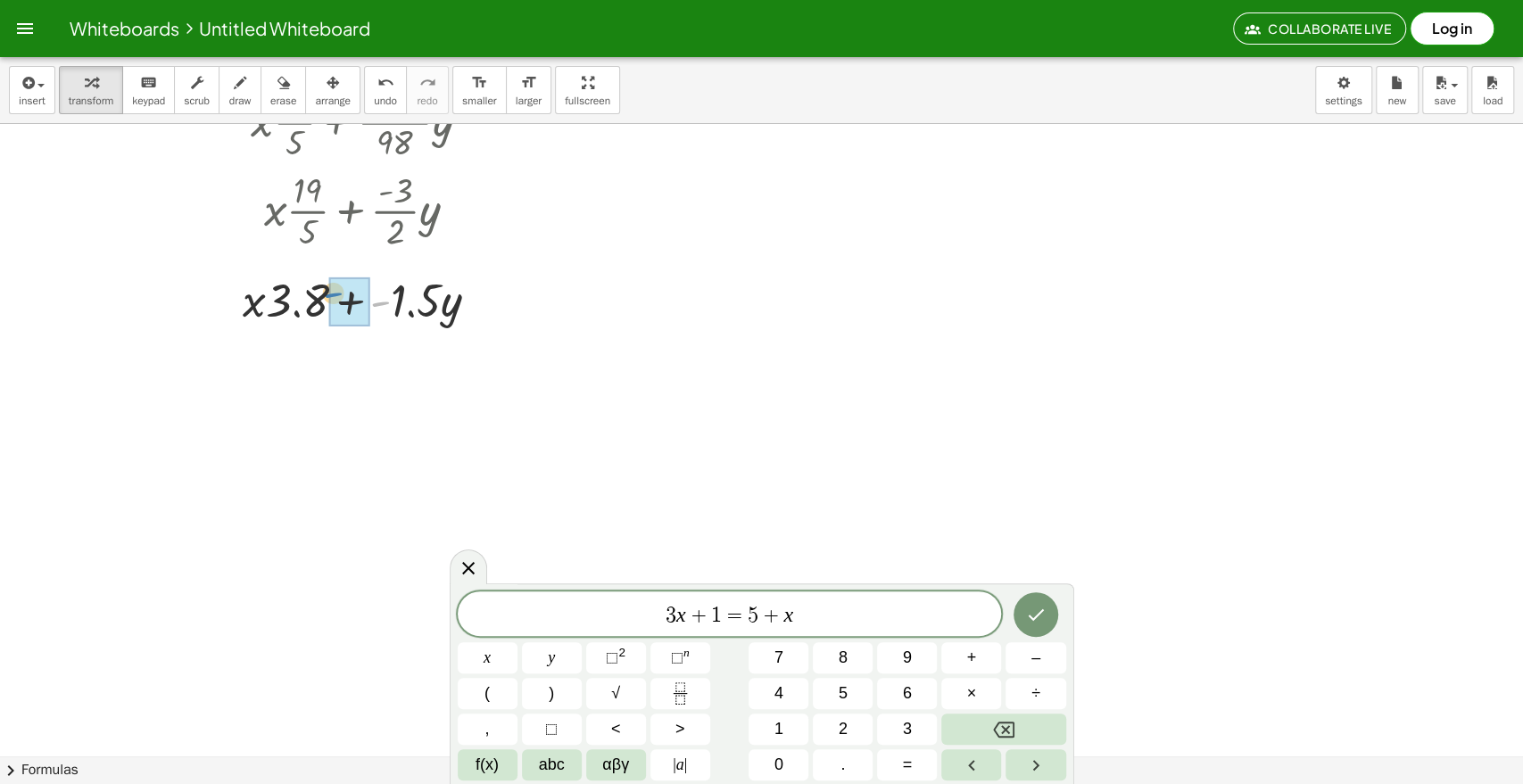 drag, startPoint x: 374, startPoint y: 305, endPoint x: 328, endPoint y: 297, distance: 46.69047 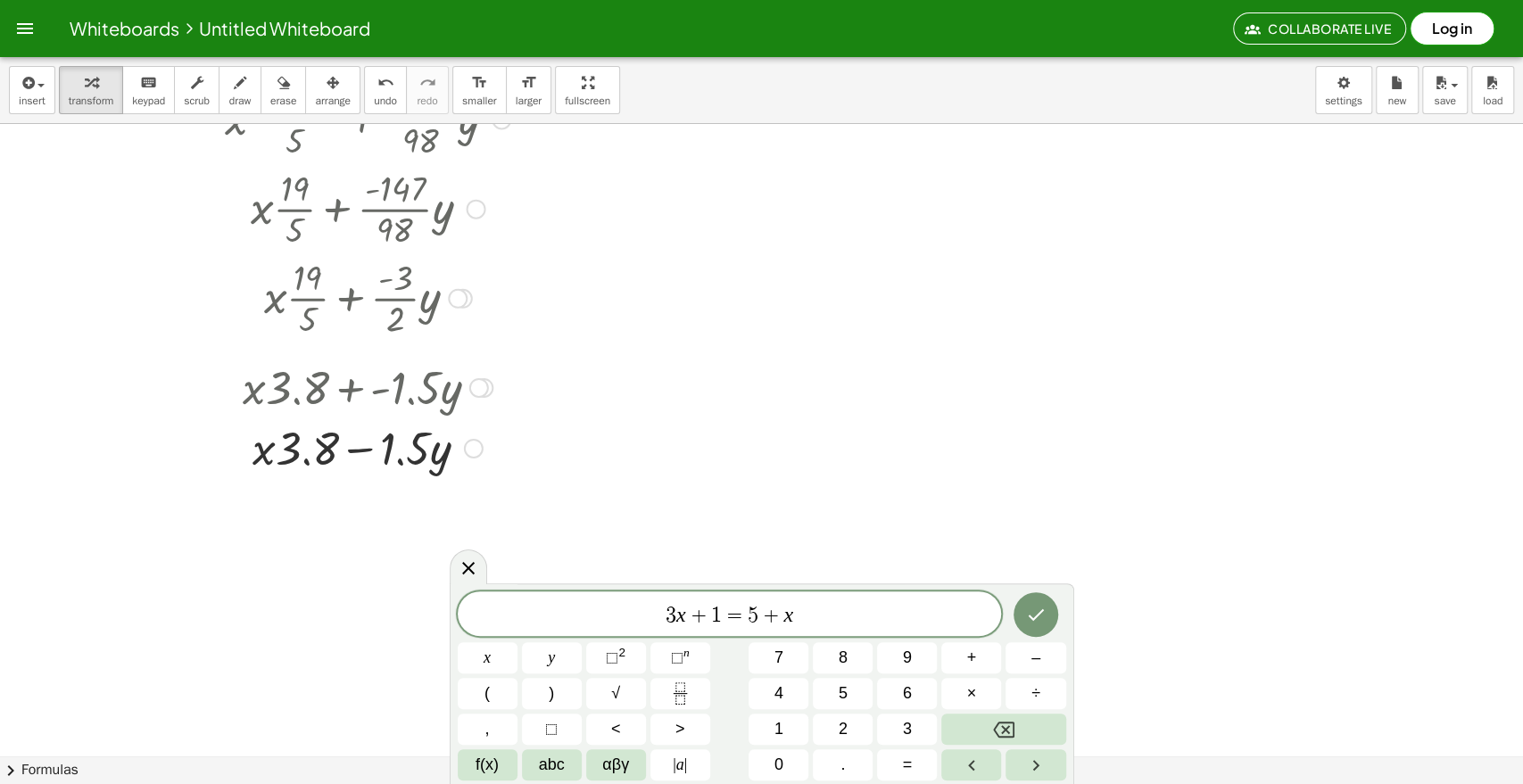 scroll, scrollTop: 1027, scrollLeft: 0, axis: vertical 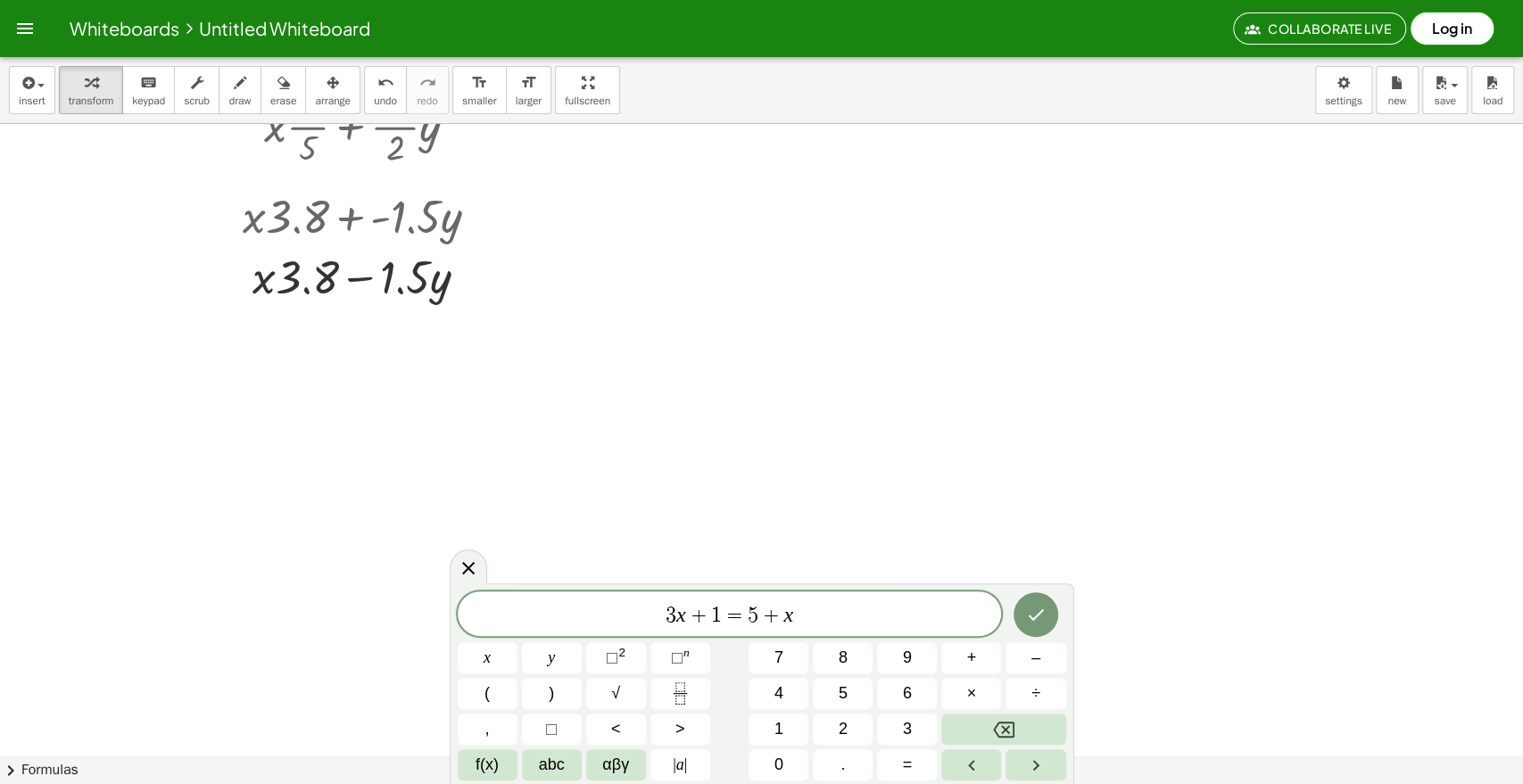drag, startPoint x: 1086, startPoint y: 227, endPoint x: 1143, endPoint y: 220, distance: 57.428216 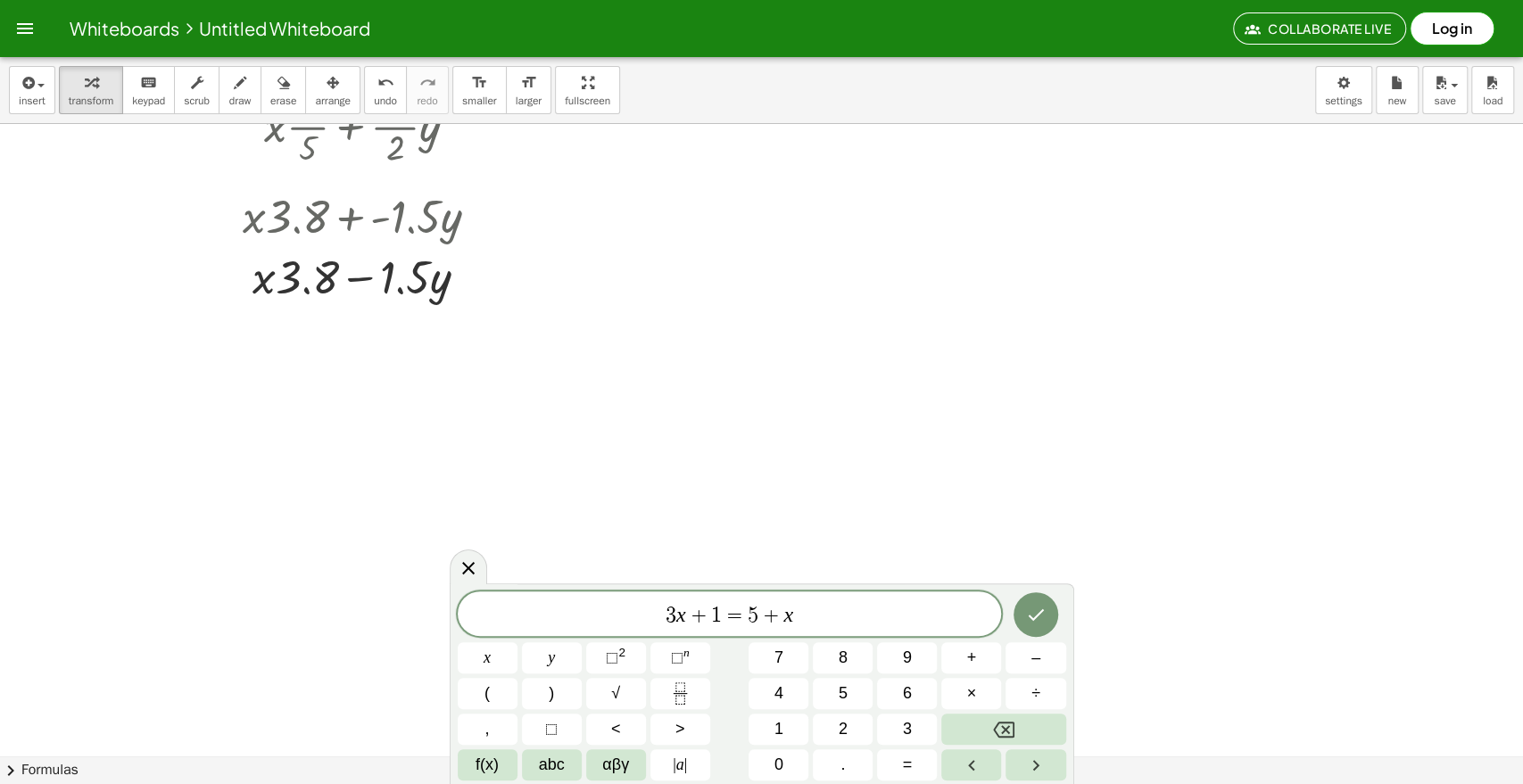 click at bounding box center (761, 44) 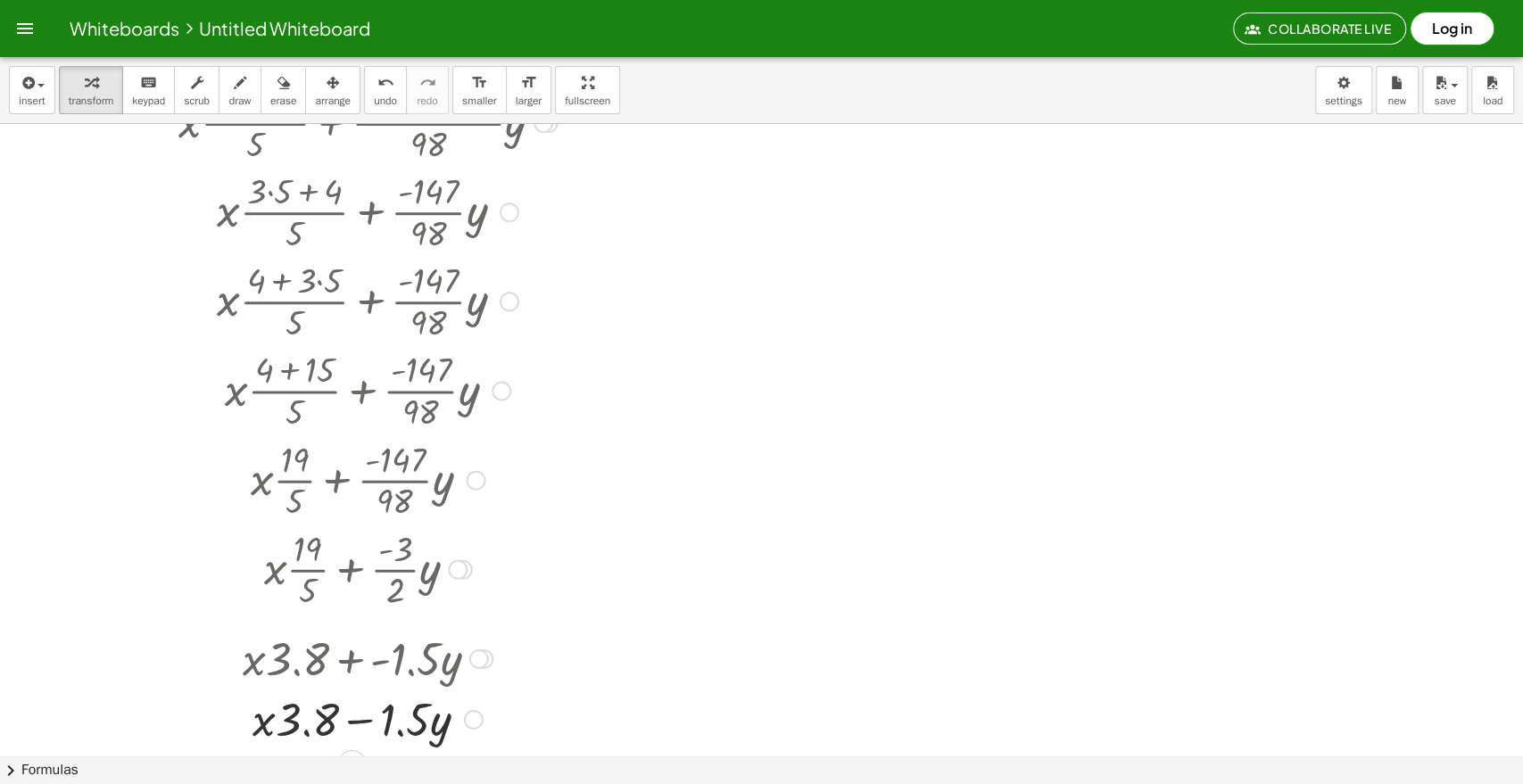 scroll, scrollTop: 631, scrollLeft: 0, axis: vertical 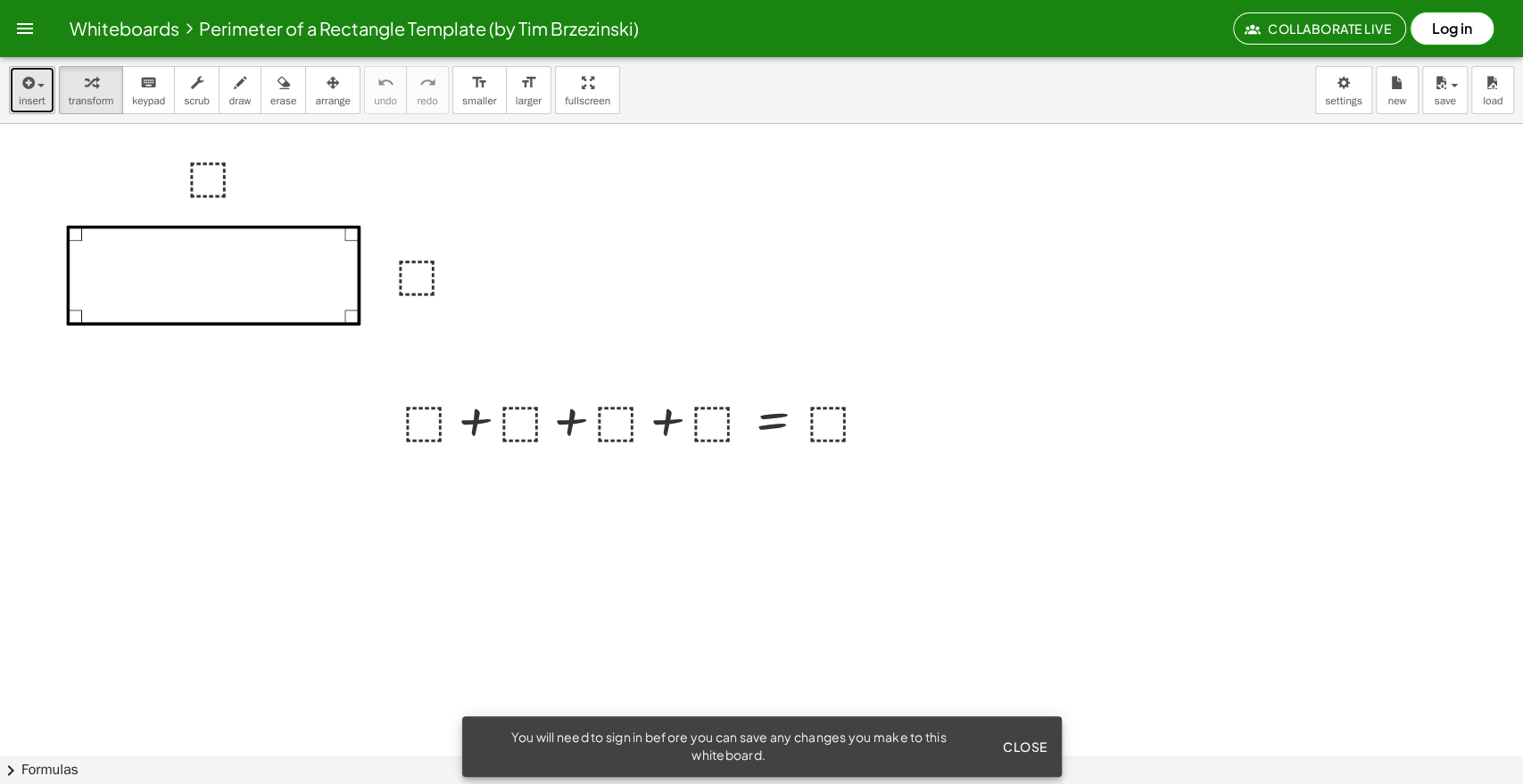 click on "insert" at bounding box center (32, 90) 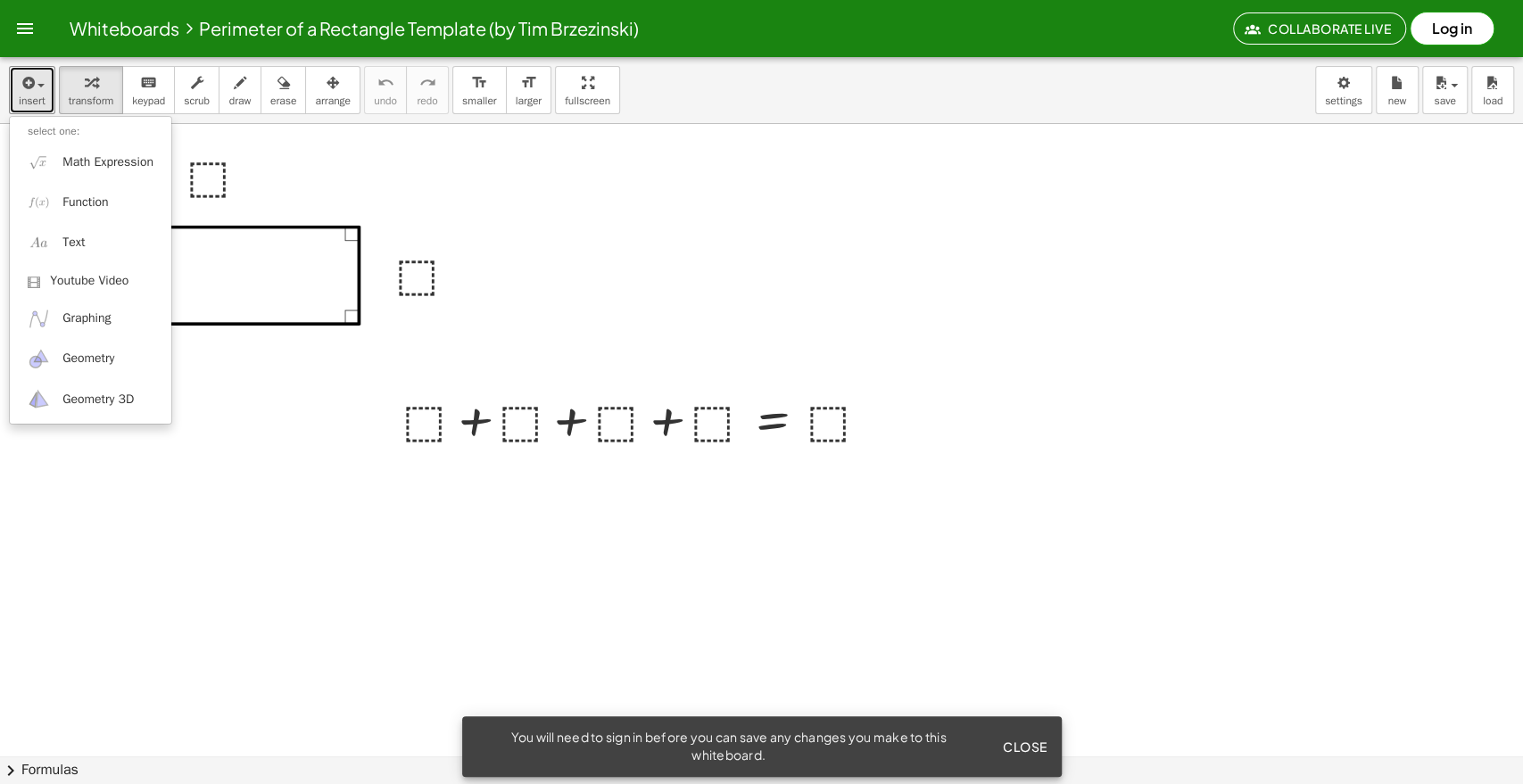 click at bounding box center [761, 813] 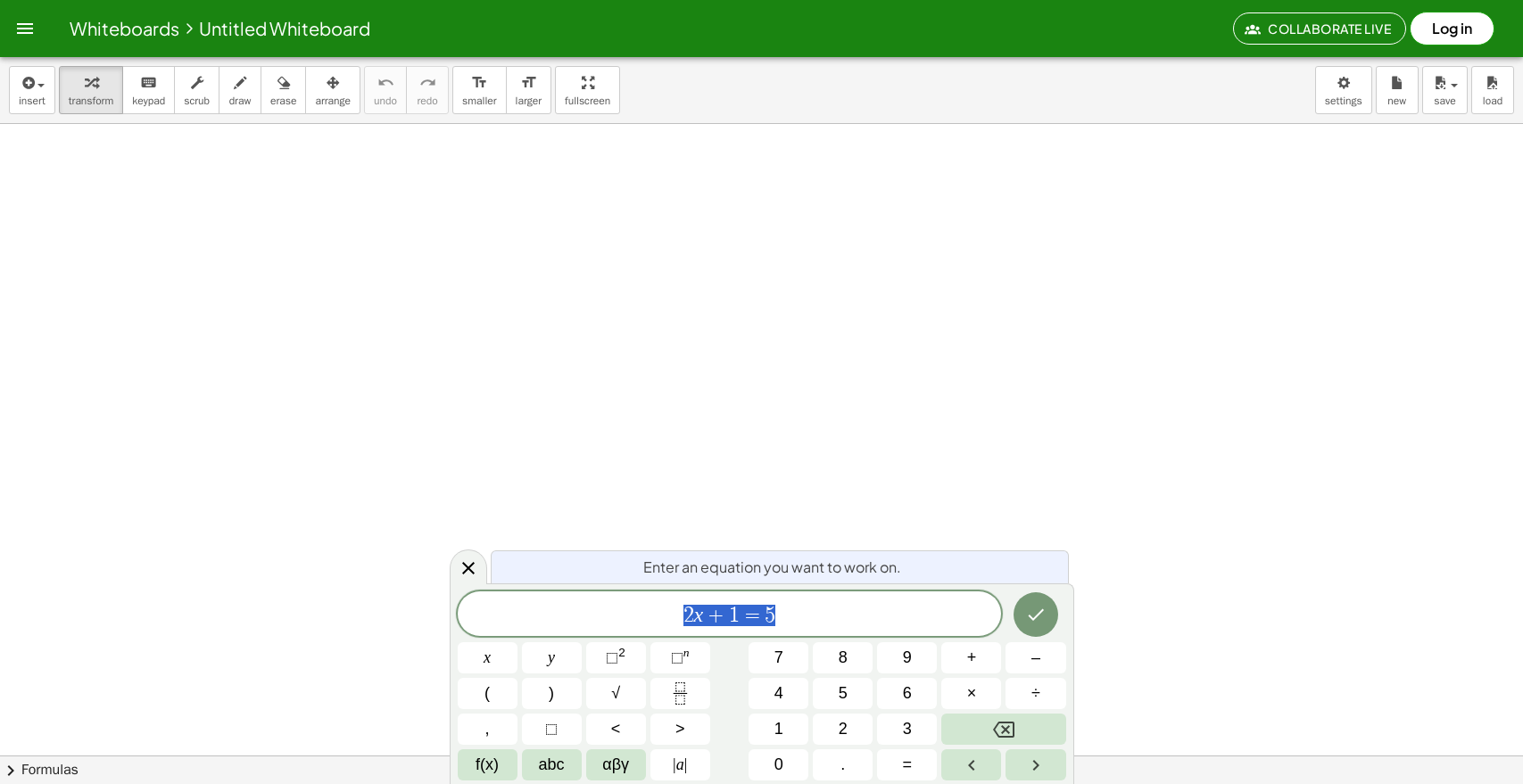 scroll, scrollTop: 0, scrollLeft: 0, axis: both 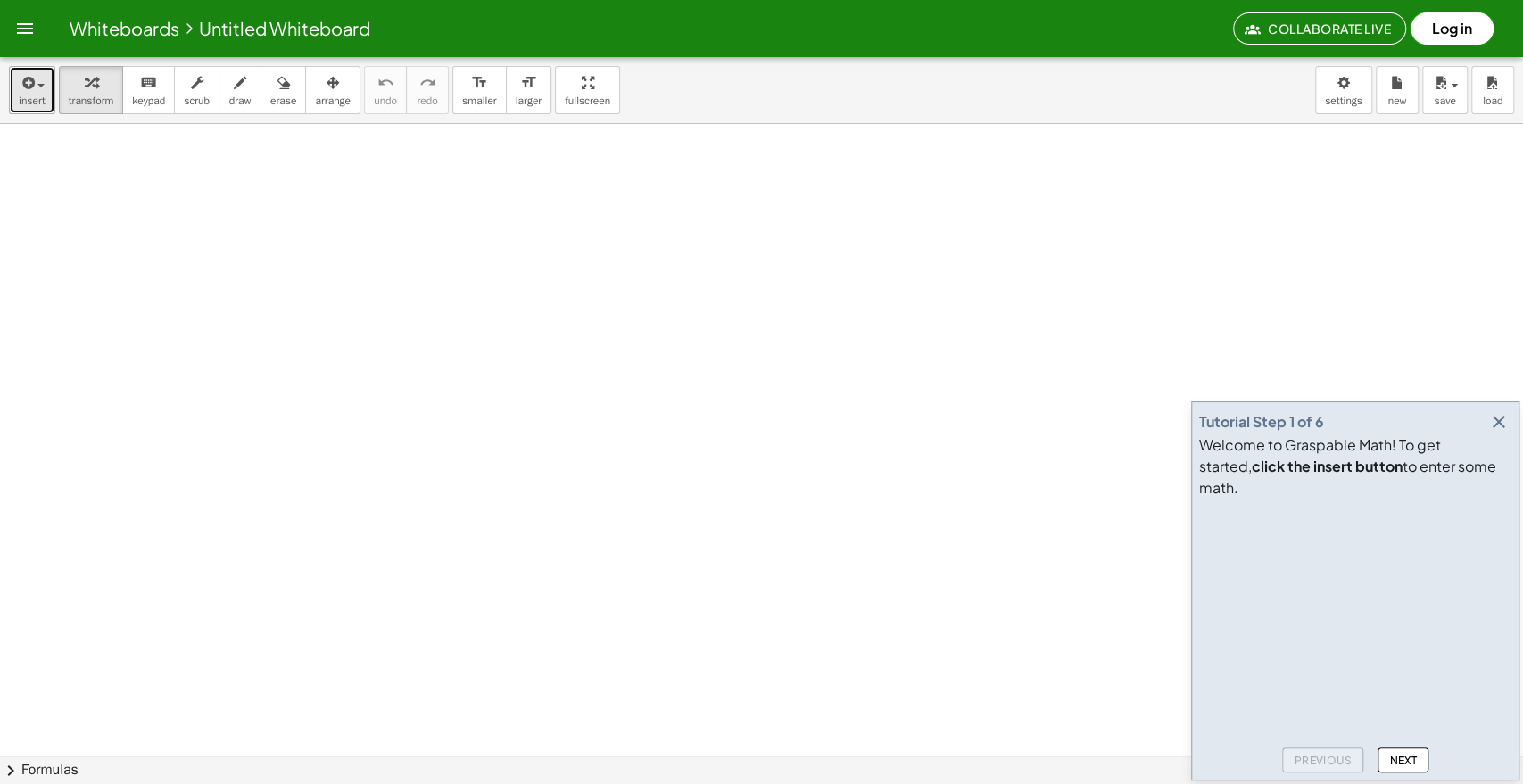 click at bounding box center (27, 83) 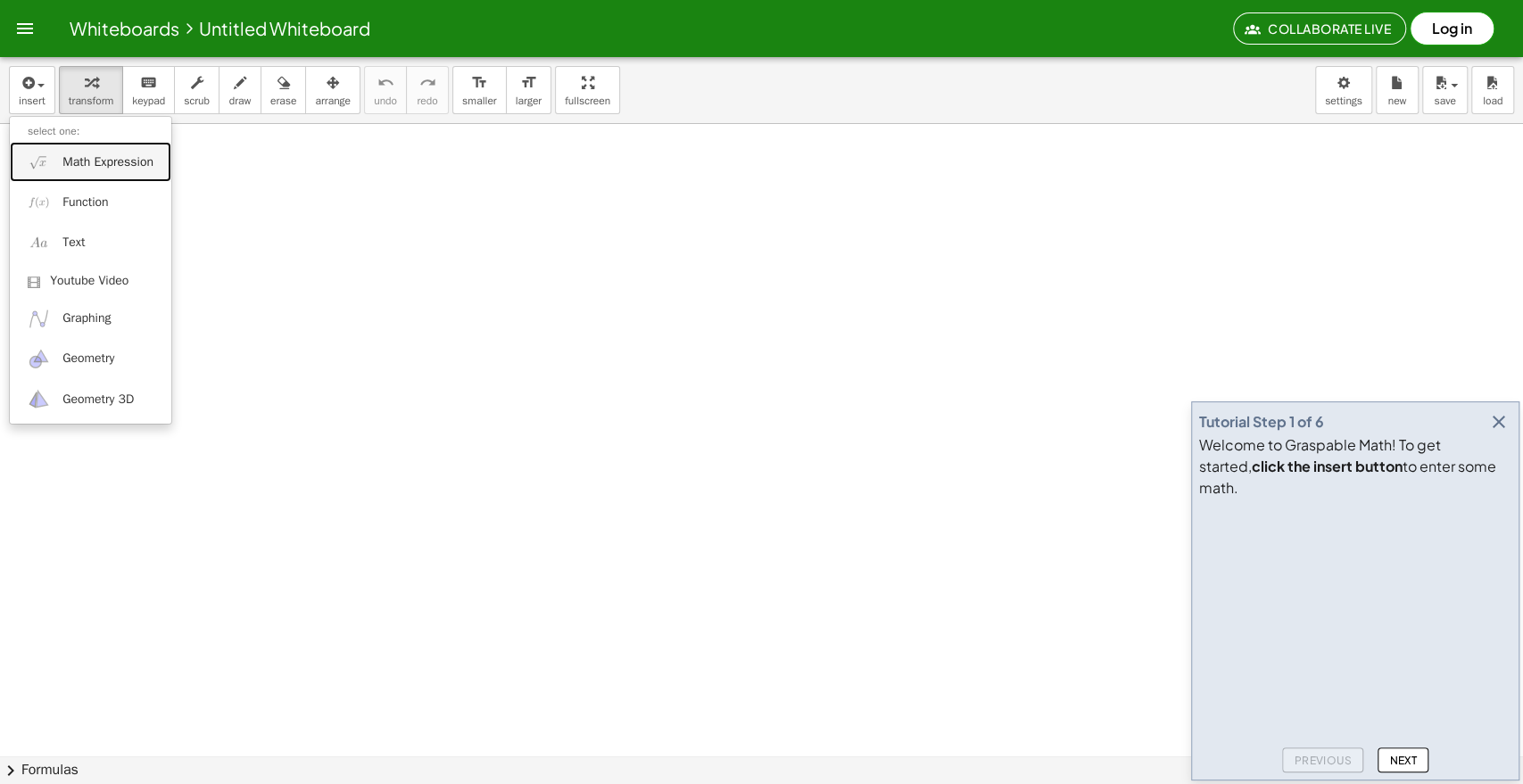click on "Math Expression" at bounding box center (108, 162) 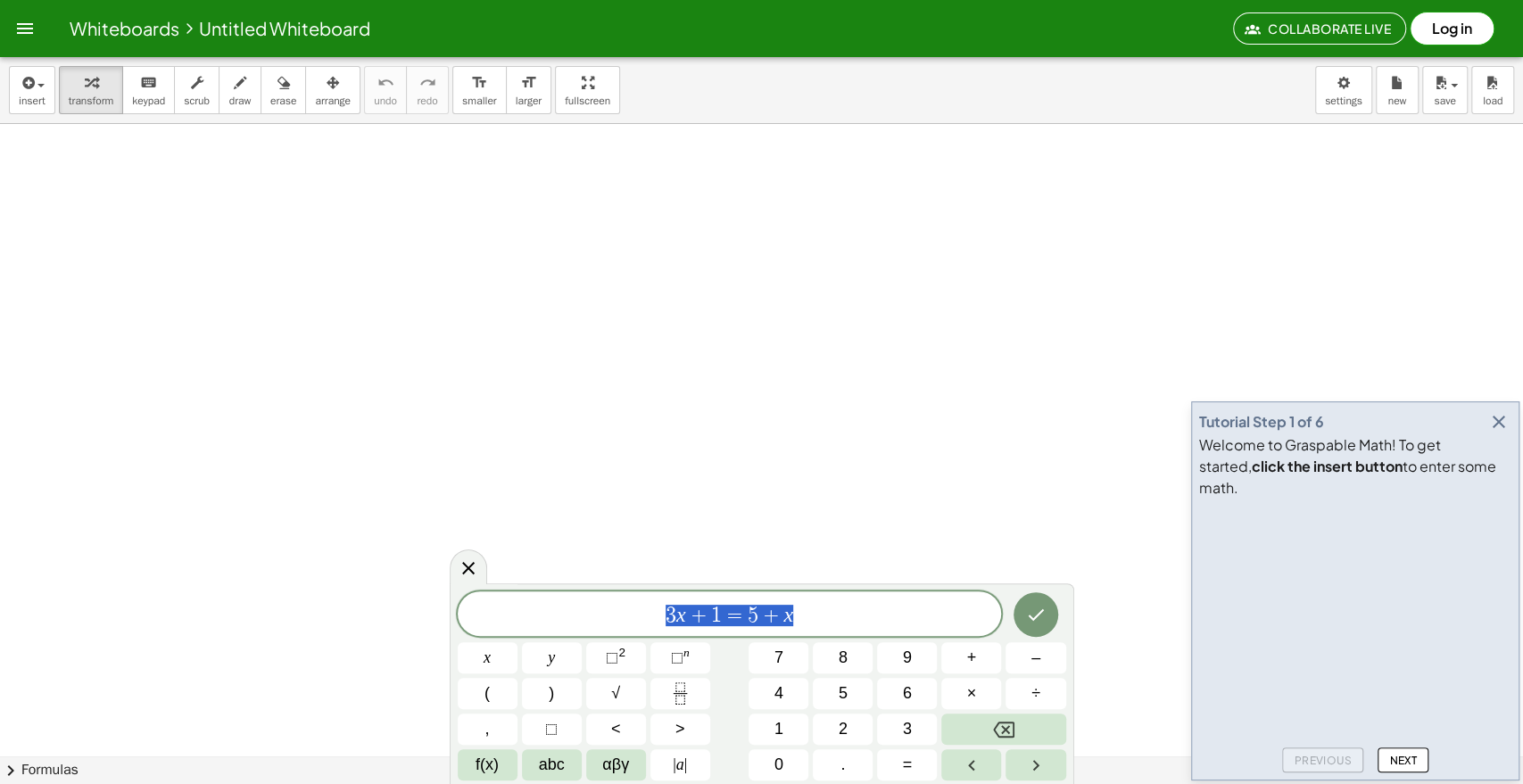 drag, startPoint x: 879, startPoint y: 619, endPoint x: 439, endPoint y: 641, distance: 440.54966 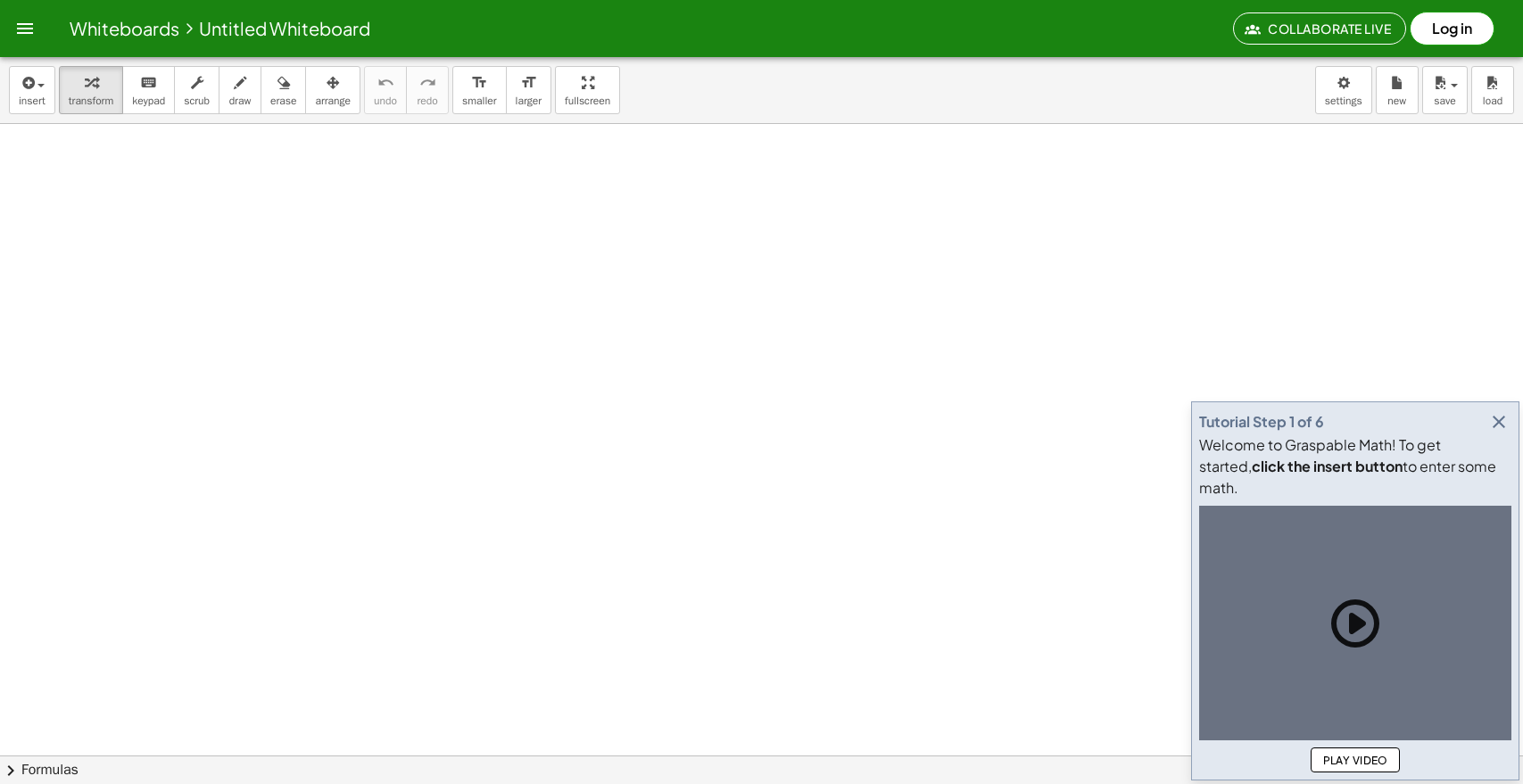 scroll, scrollTop: 0, scrollLeft: 0, axis: both 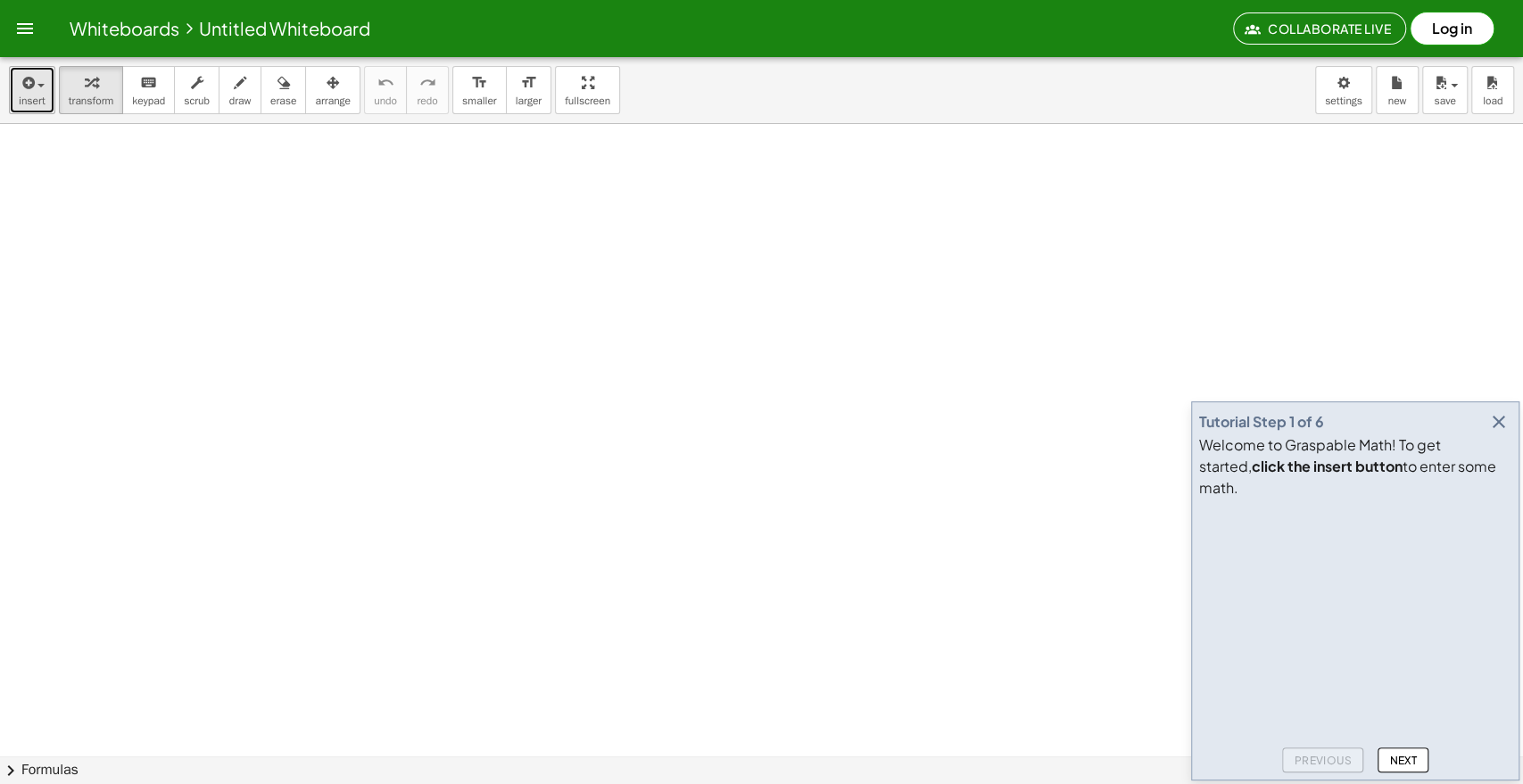 click at bounding box center (27, 83) 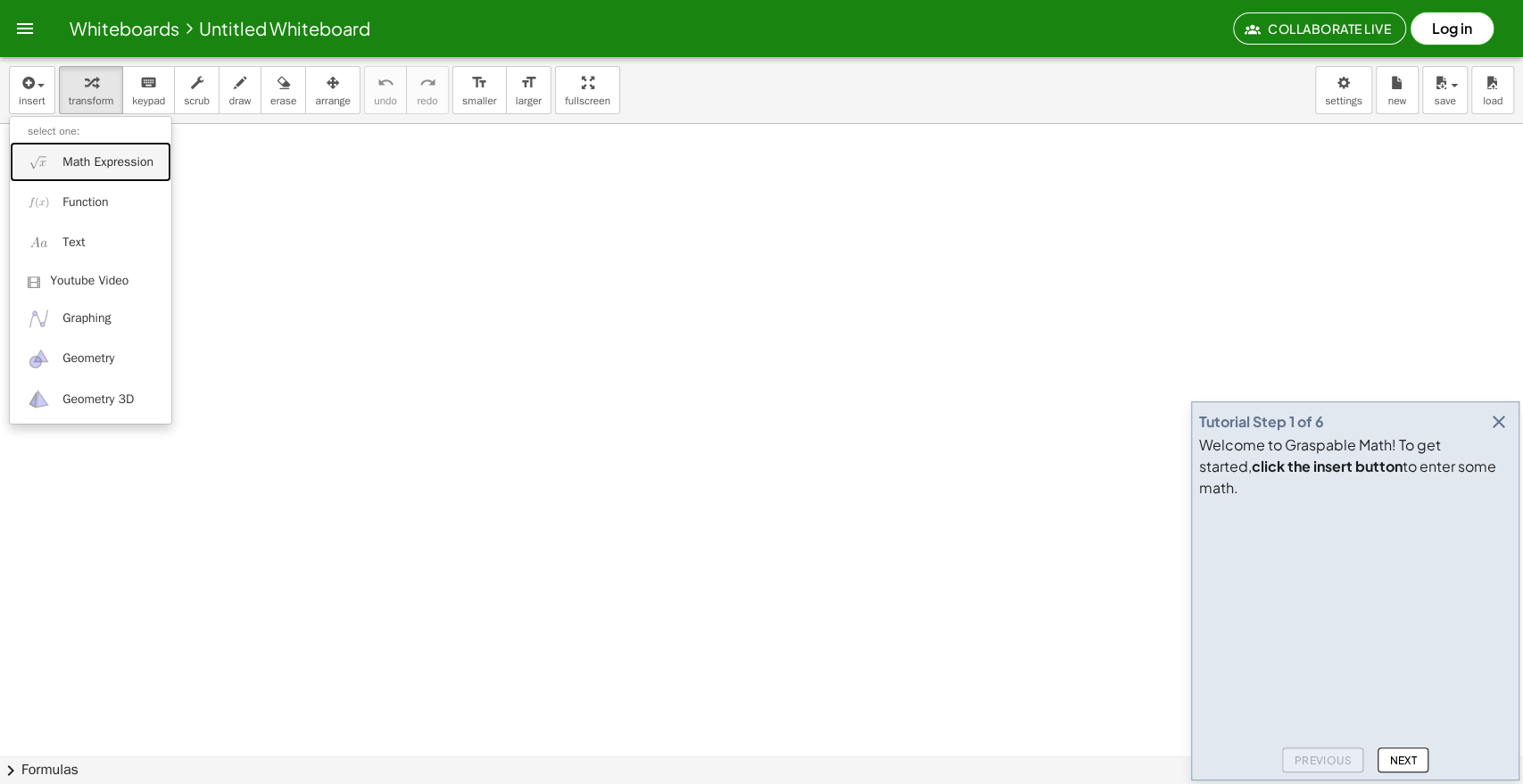 click on "Math Expression" at bounding box center (108, 162) 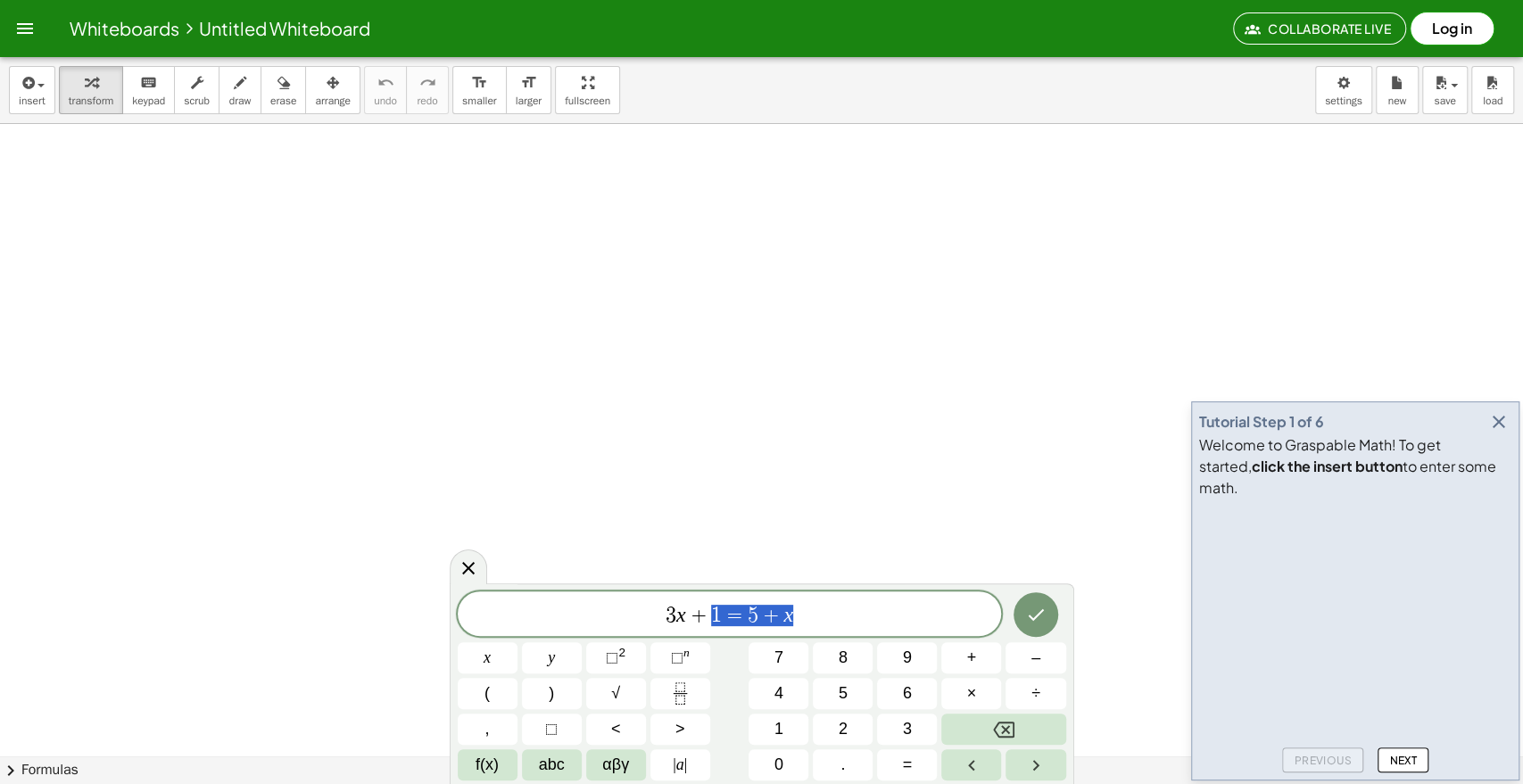 drag, startPoint x: 785, startPoint y: 604, endPoint x: 542, endPoint y: 612, distance: 243.13165 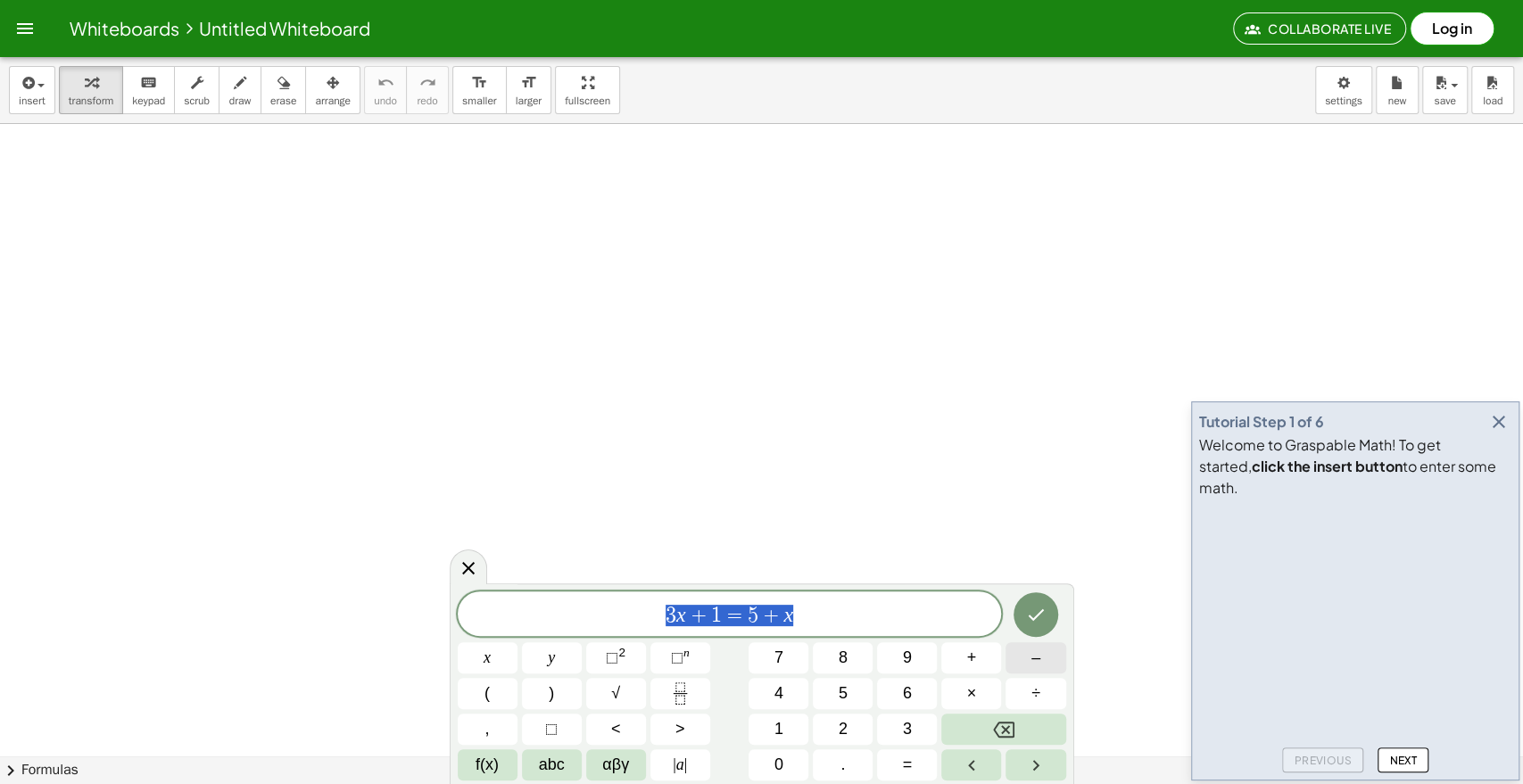 click on "–" at bounding box center (1035, 657) 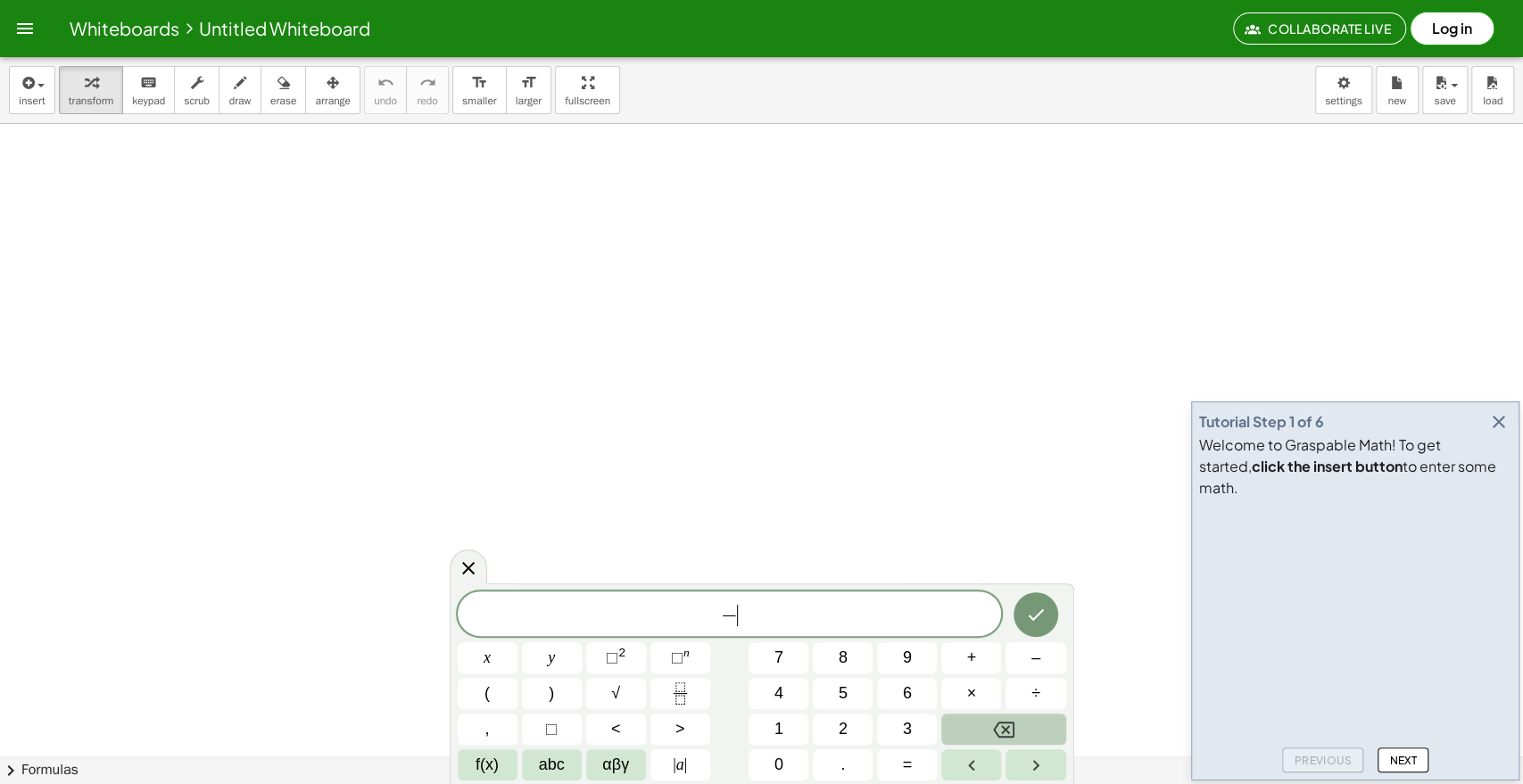 click at bounding box center (1003, 729) 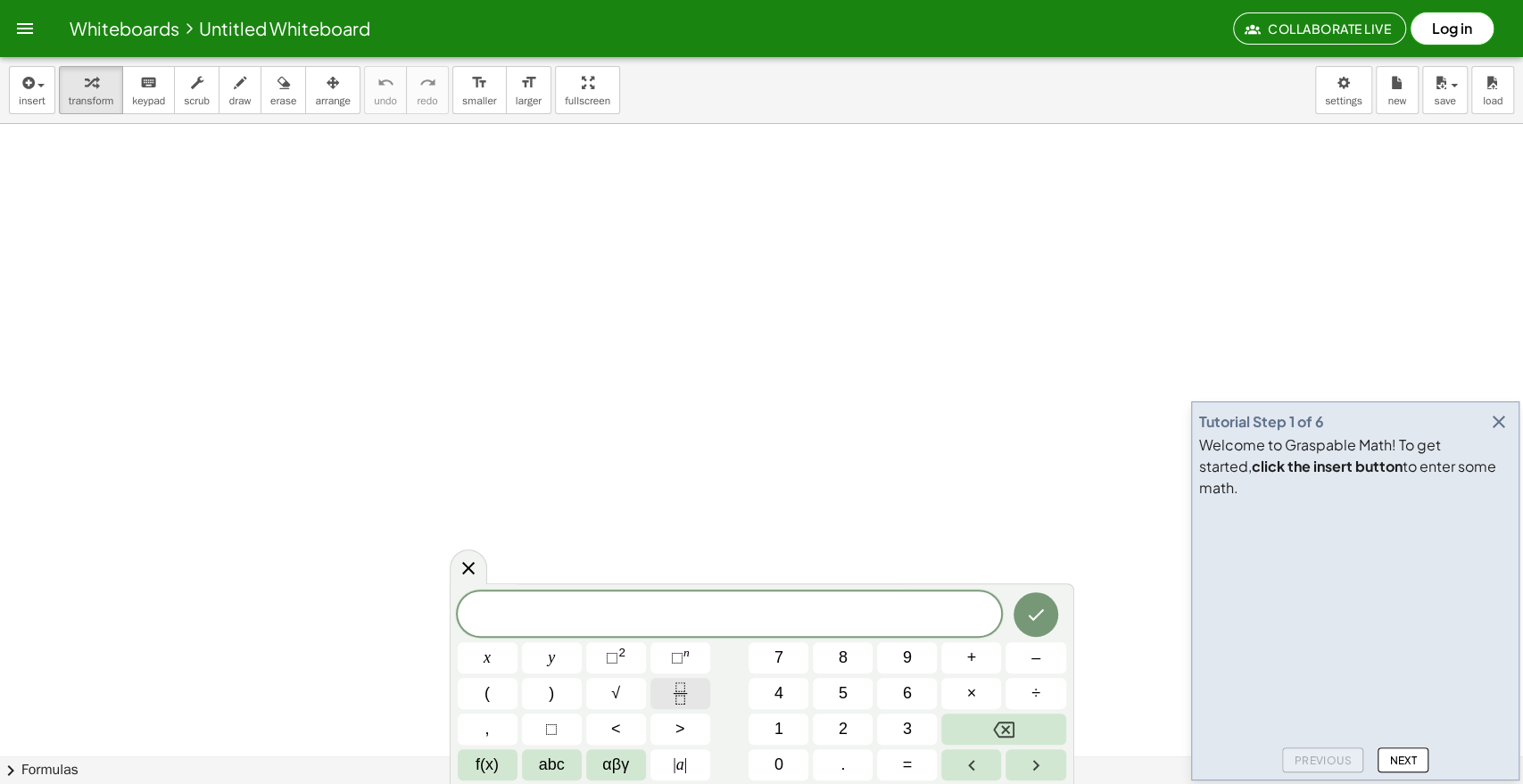 click 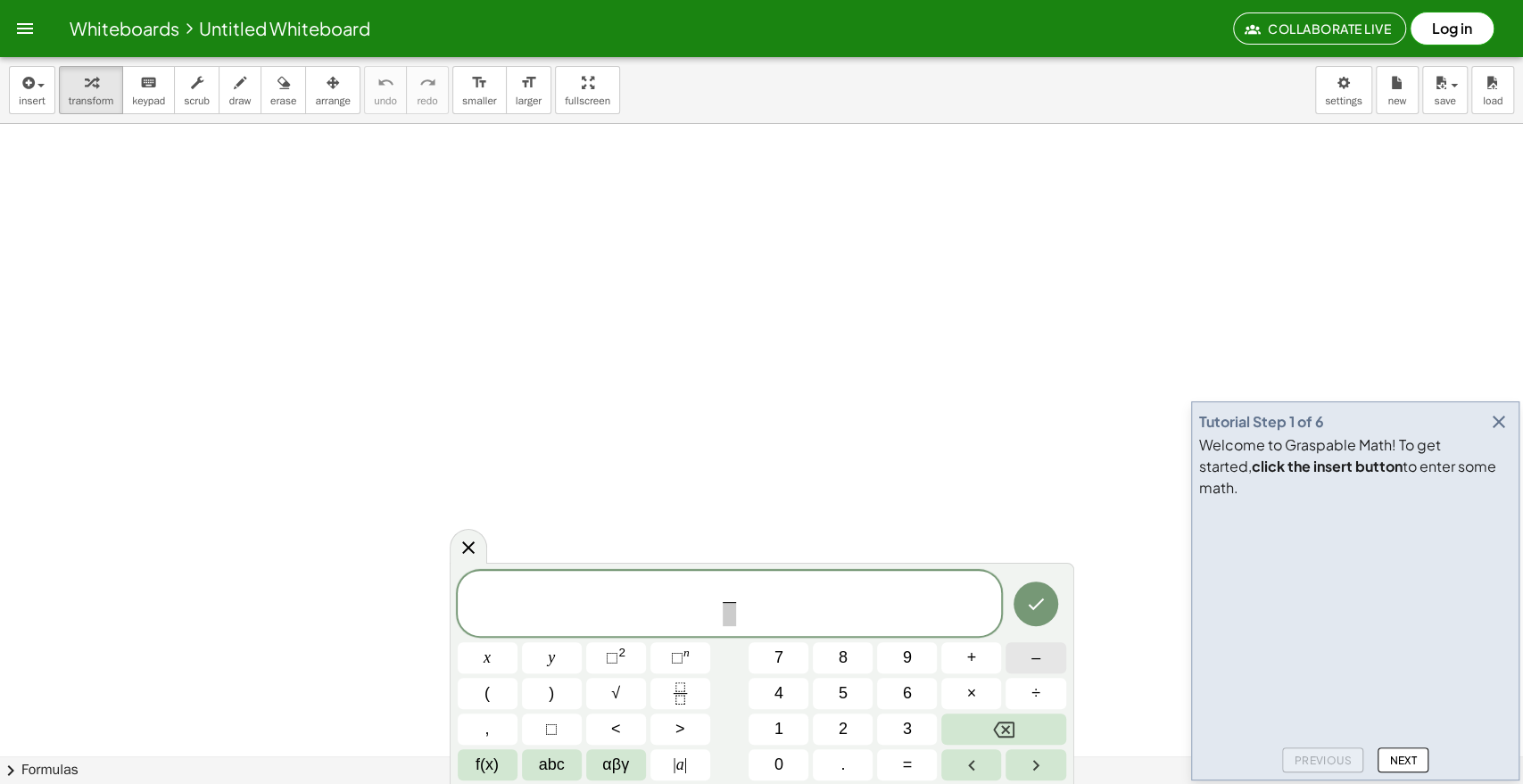 click on "–" at bounding box center (1035, 657) 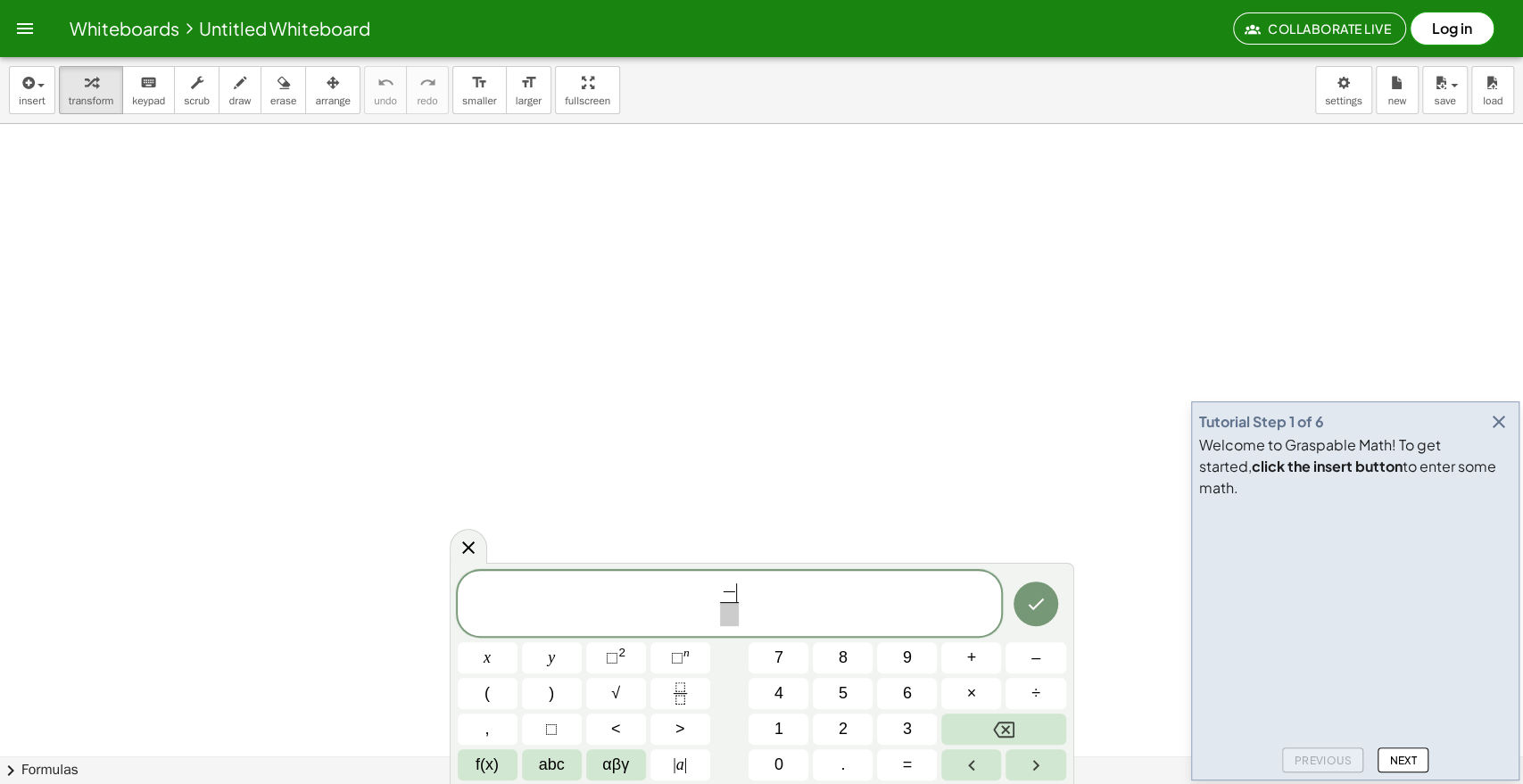 click at bounding box center [761, 813] 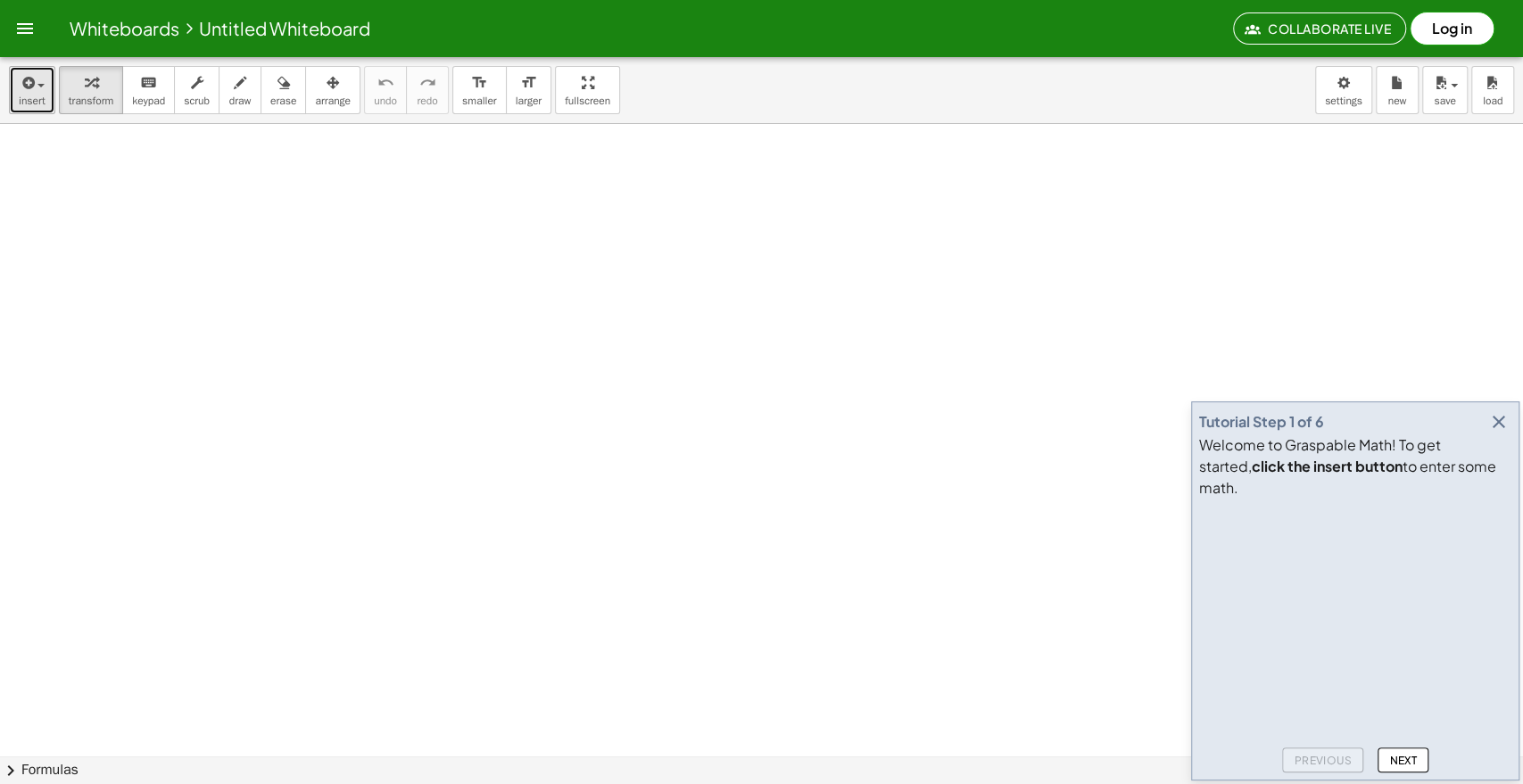 click at bounding box center [27, 83] 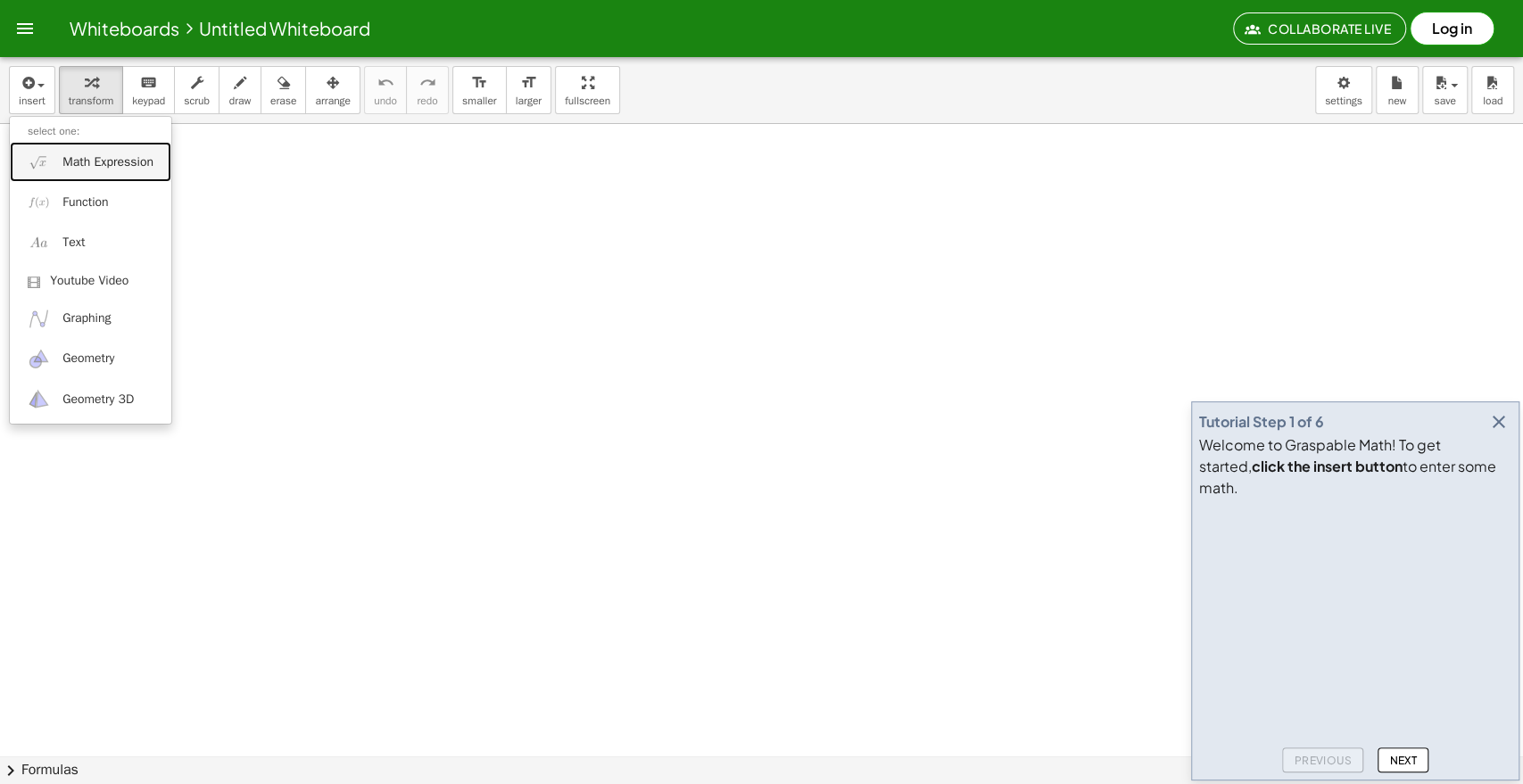 click on "Math Expression" at bounding box center (108, 162) 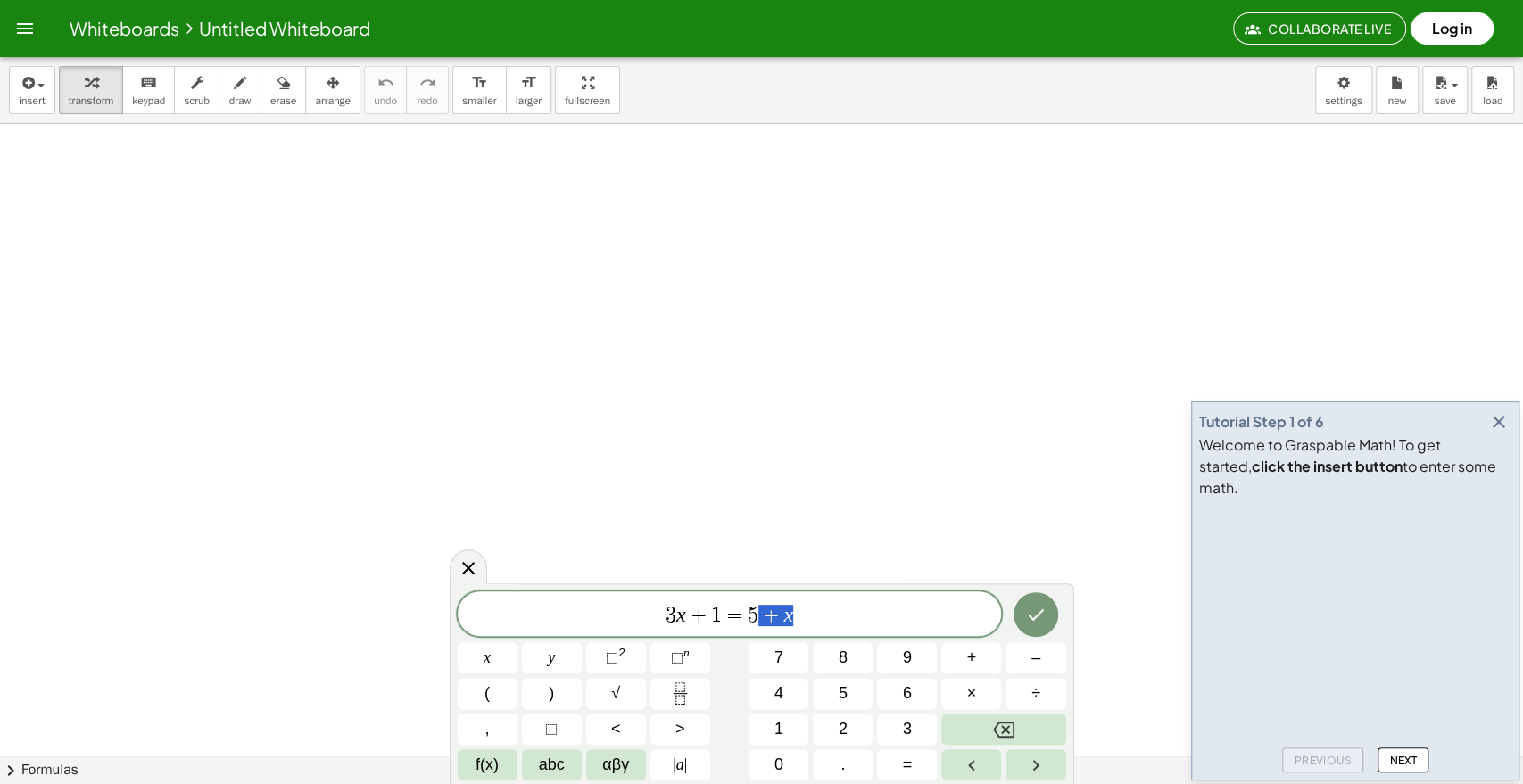 drag, startPoint x: 849, startPoint y: 623, endPoint x: 377, endPoint y: 579, distance: 474.04641 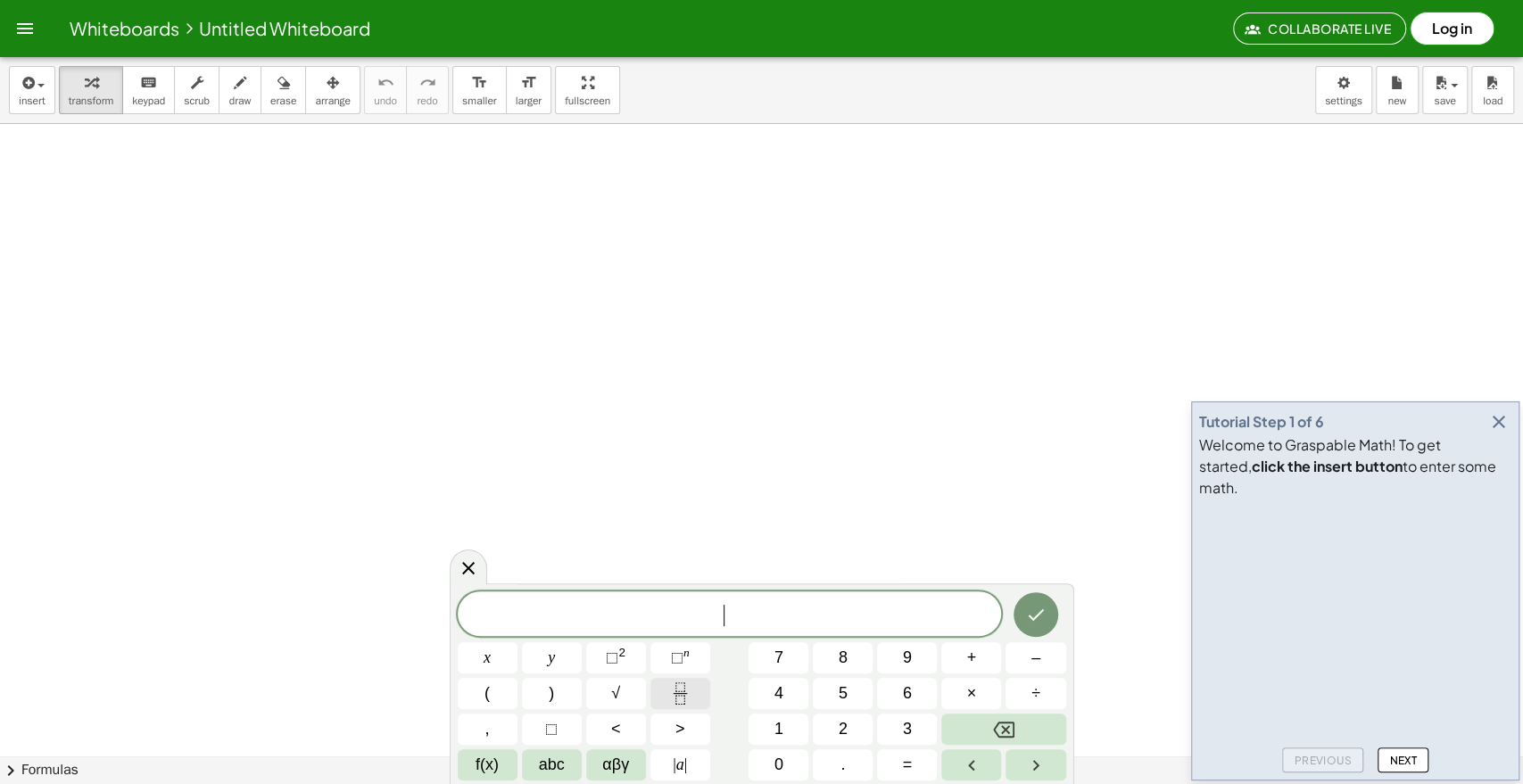 click 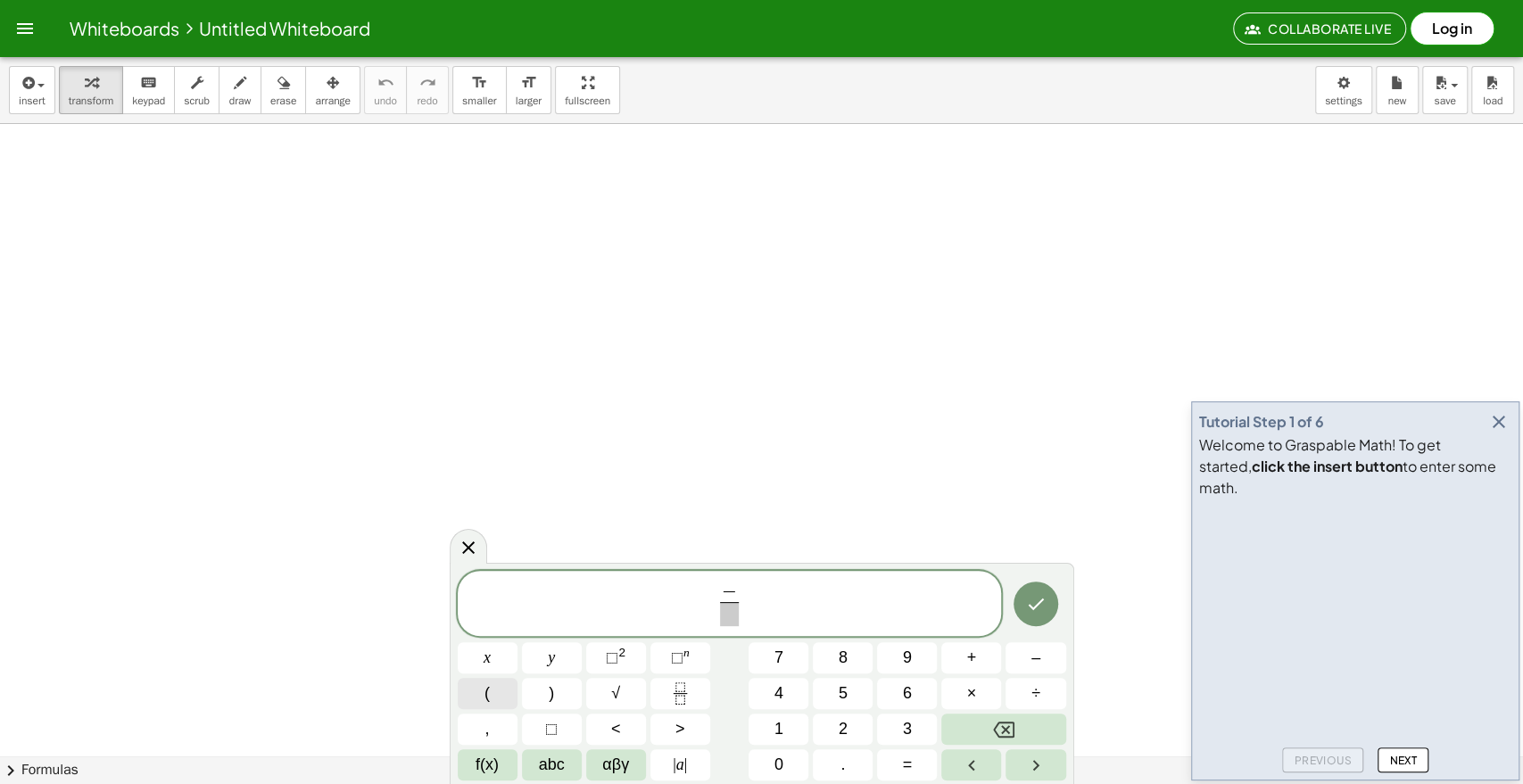 click on "(" at bounding box center [487, 693] 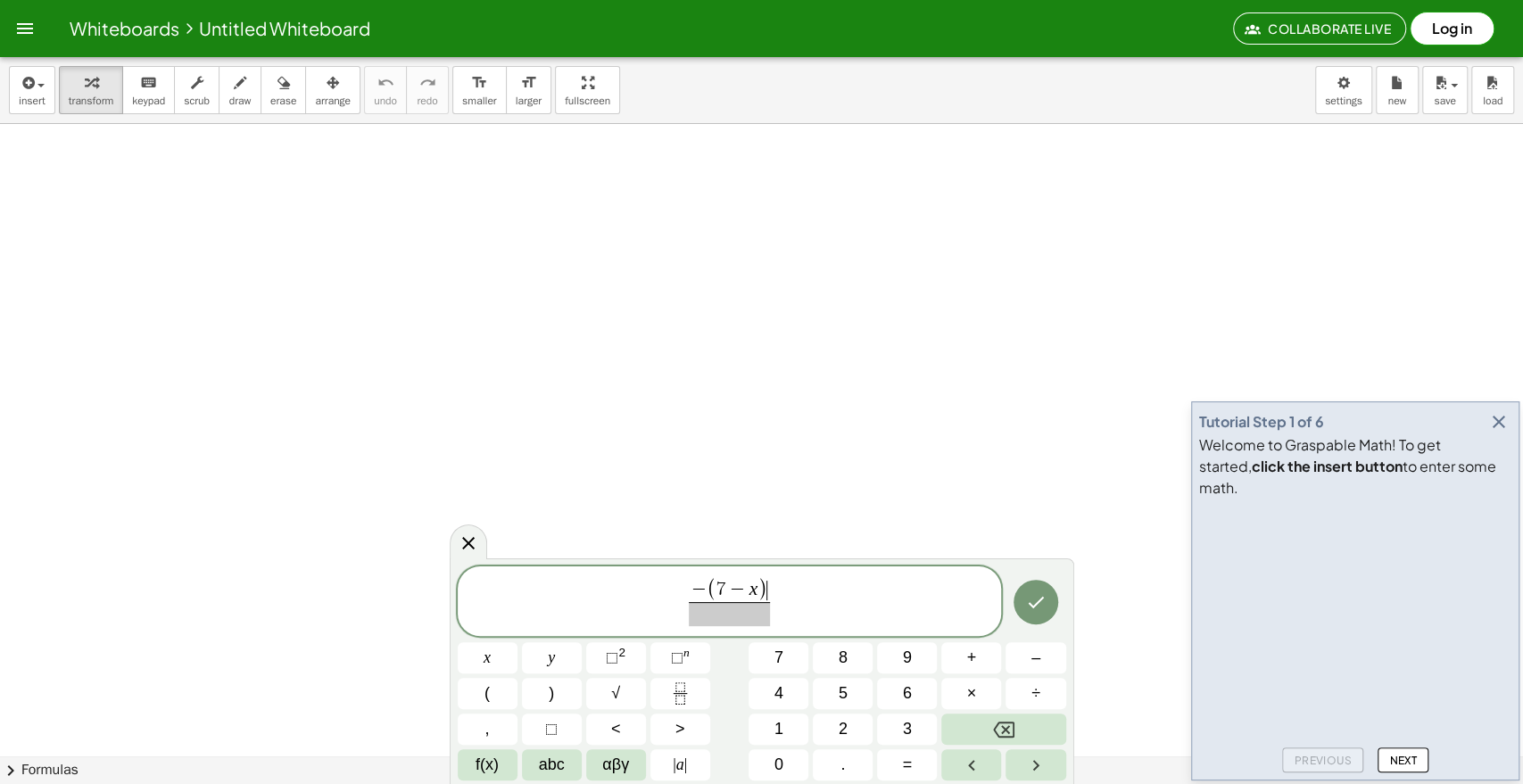 click at bounding box center (729, 614) 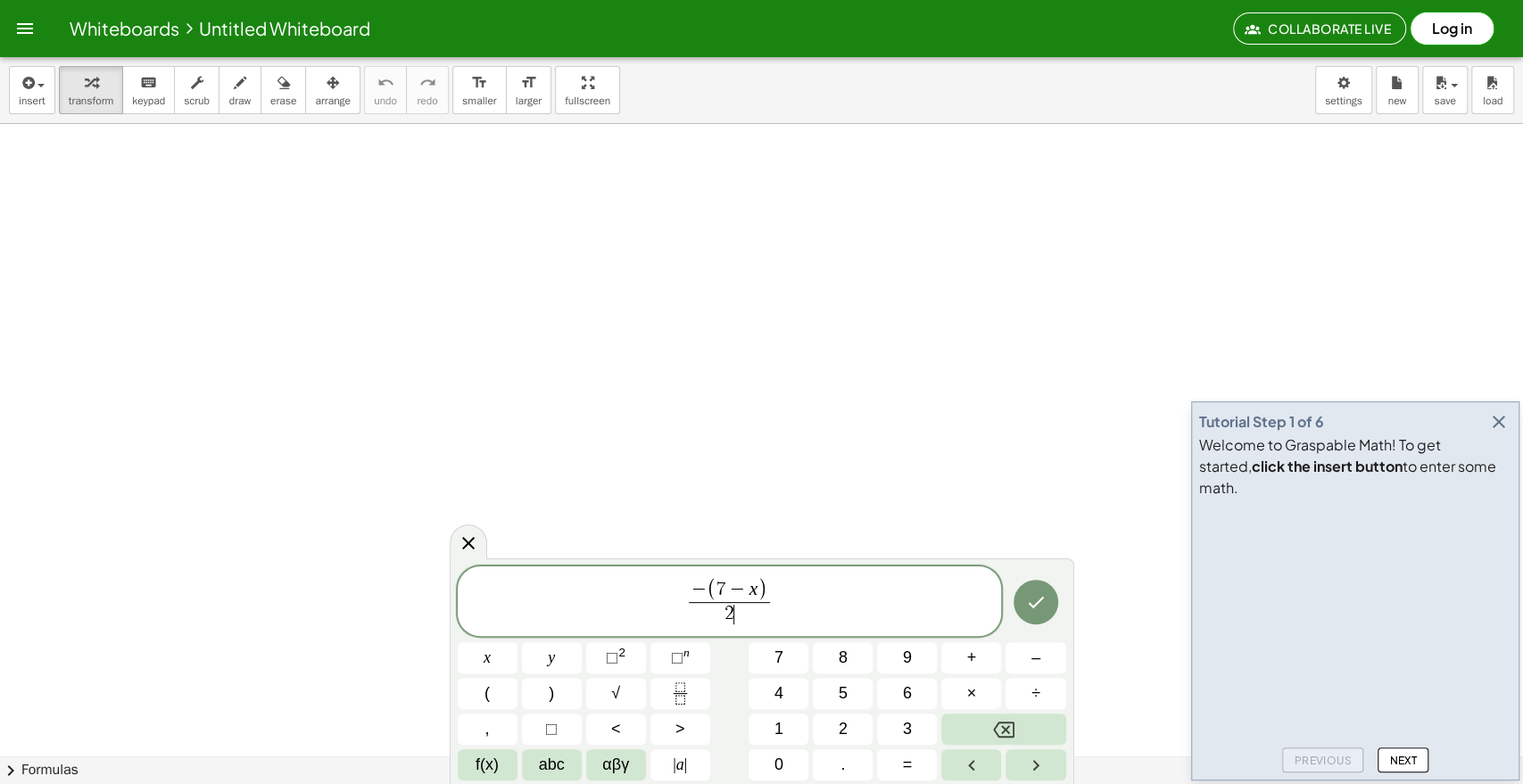 click on "− ( 7 − x ) 2 ​ ​" at bounding box center [730, 602] 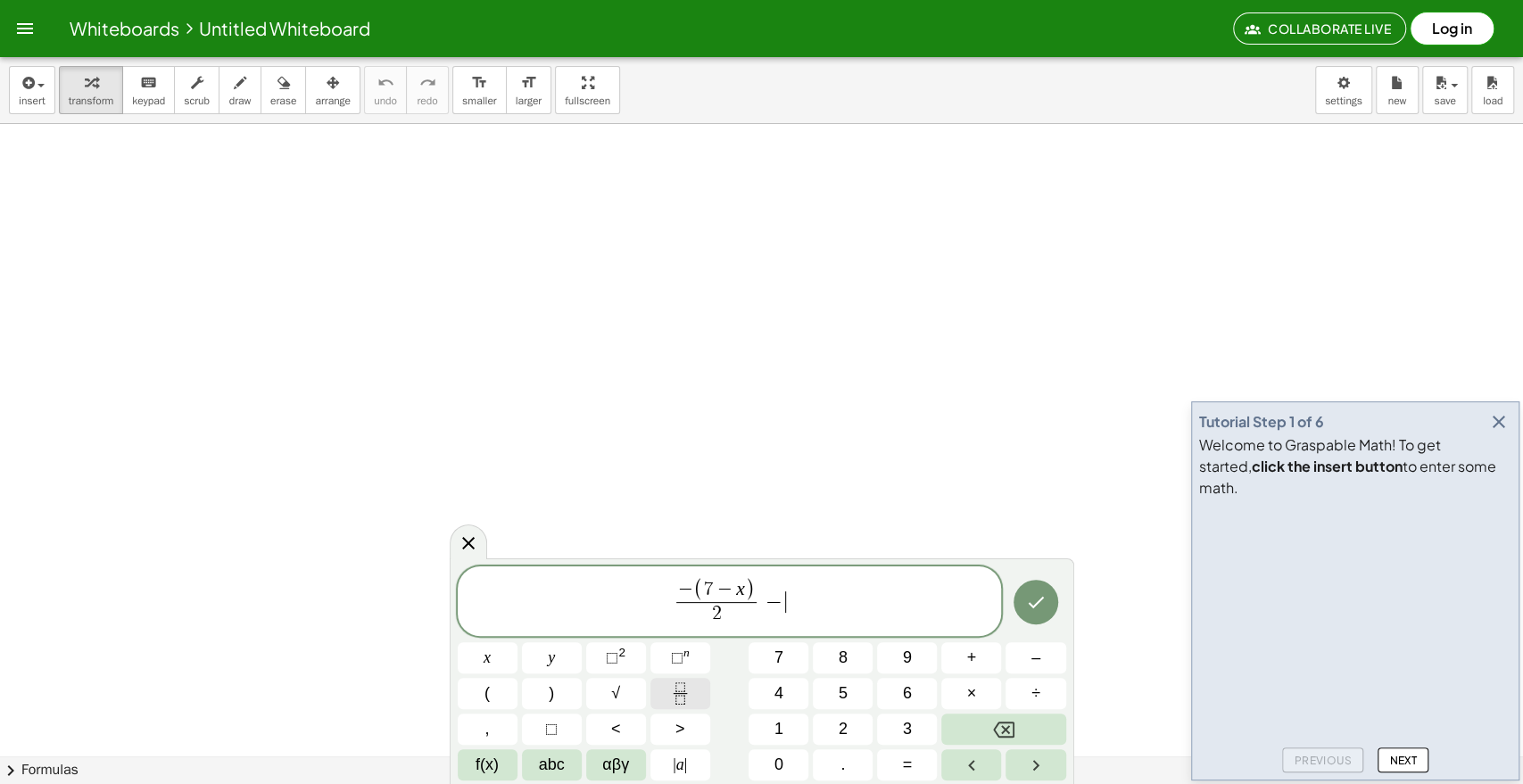 click 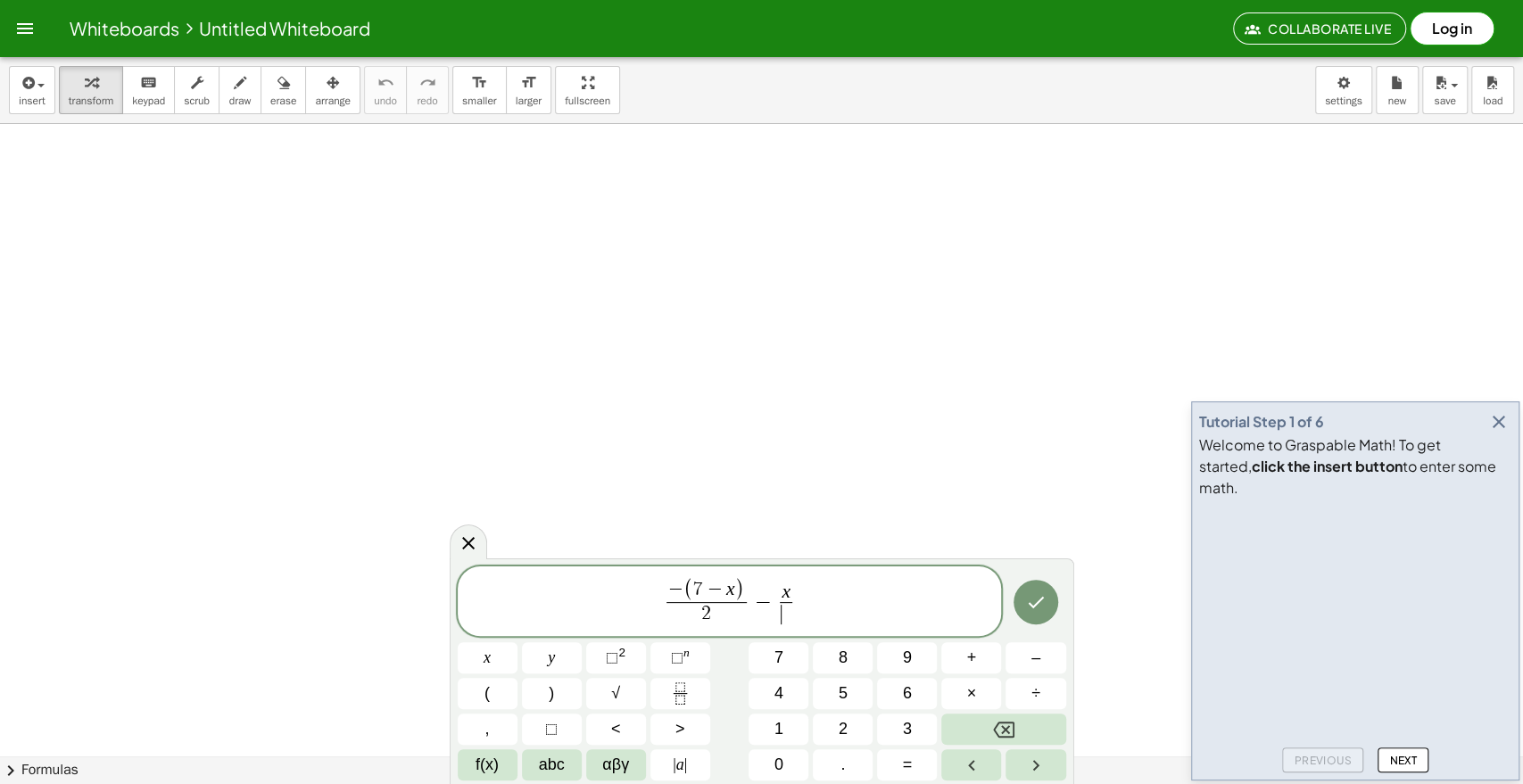 click on "​" at bounding box center (786, 614) 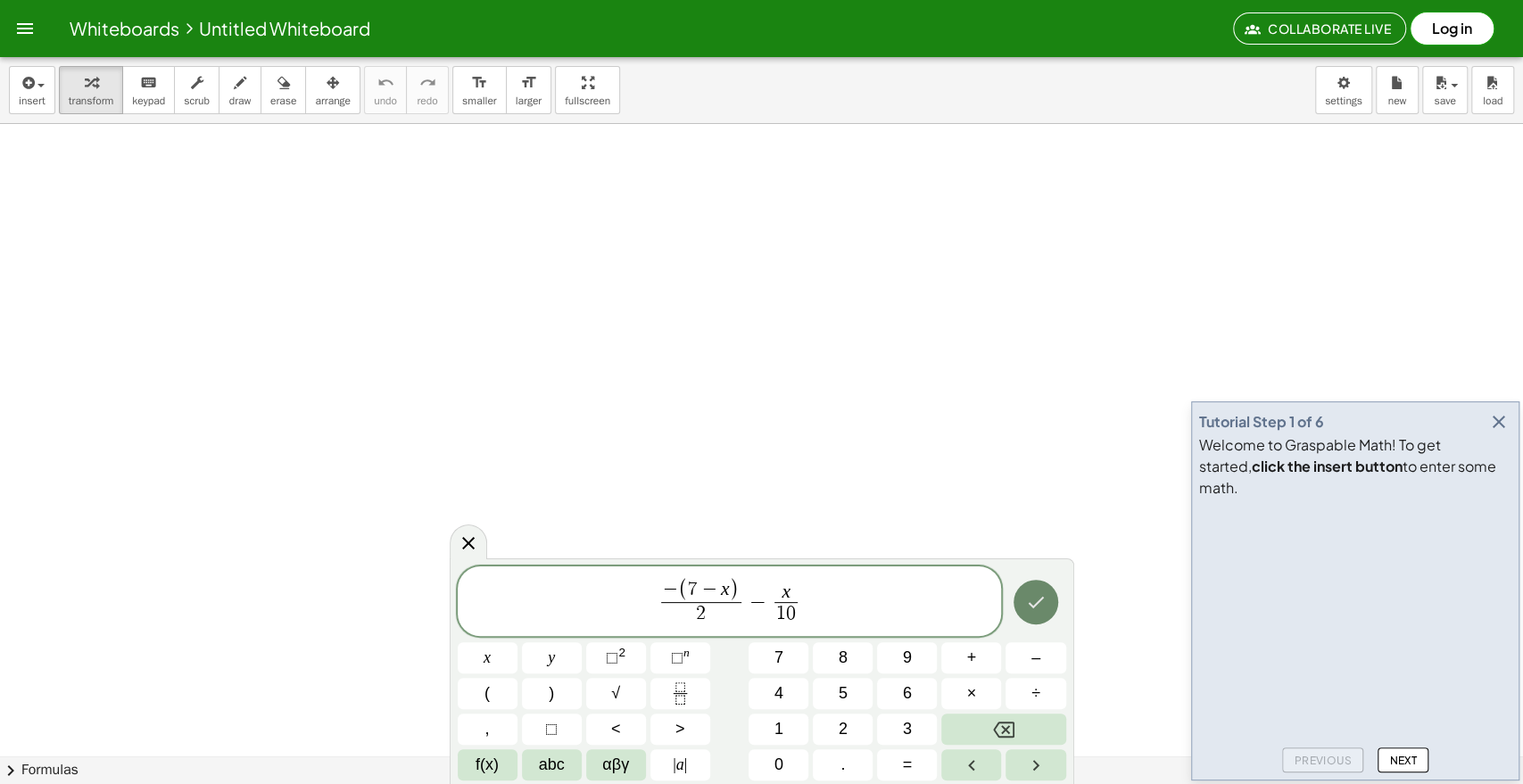 click 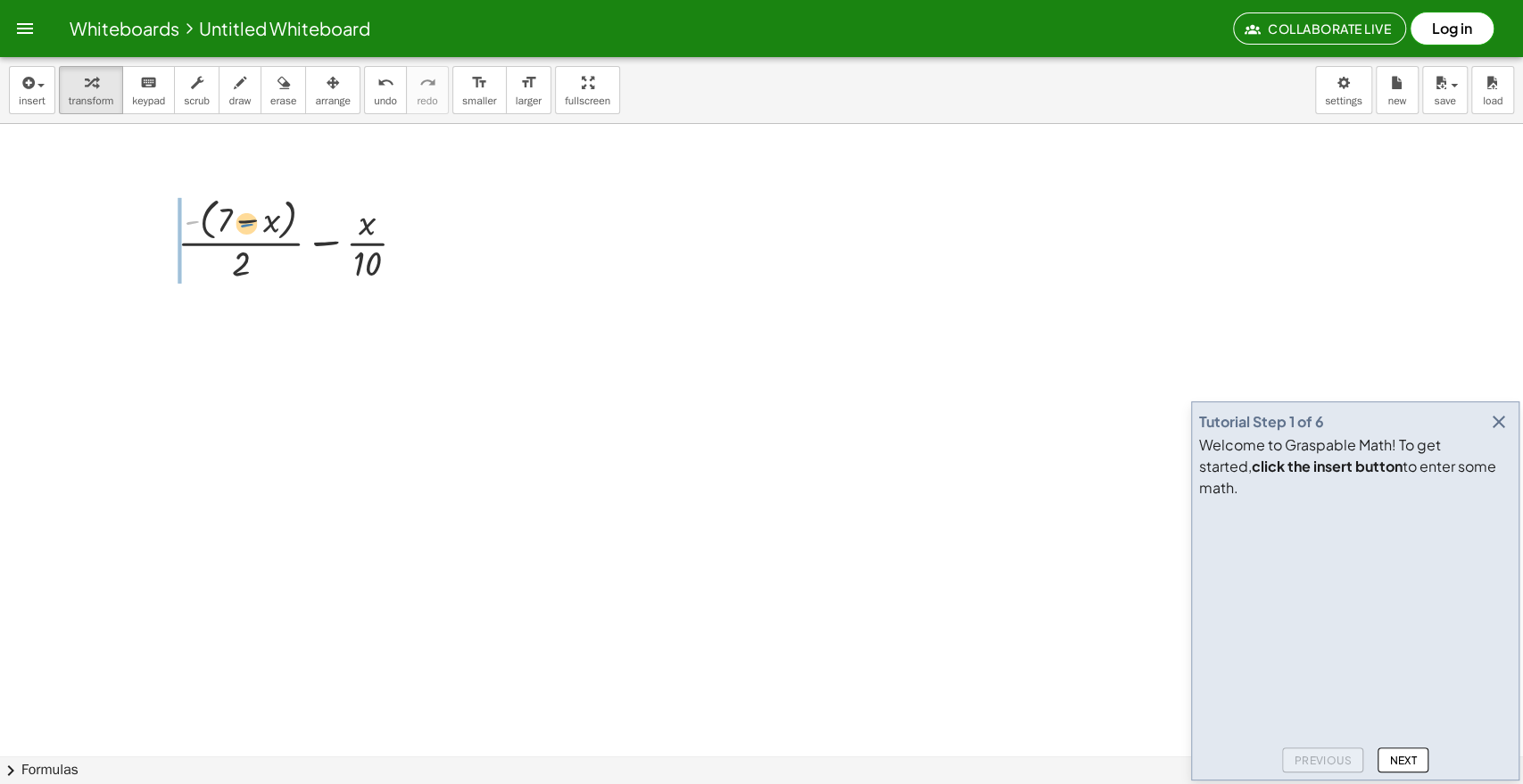 drag, startPoint x: 190, startPoint y: 221, endPoint x: 249, endPoint y: 221, distance: 59 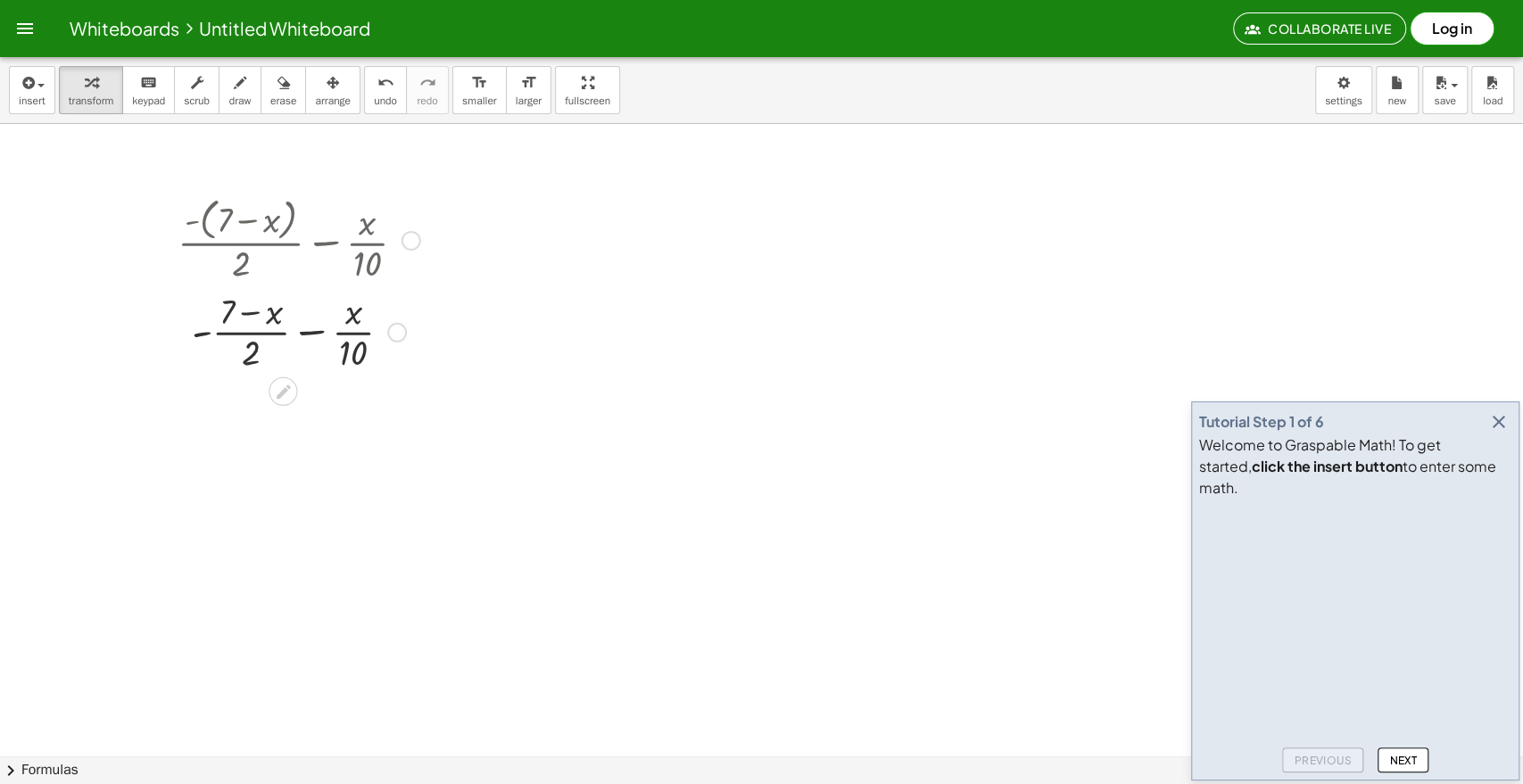 click at bounding box center (299, 331) 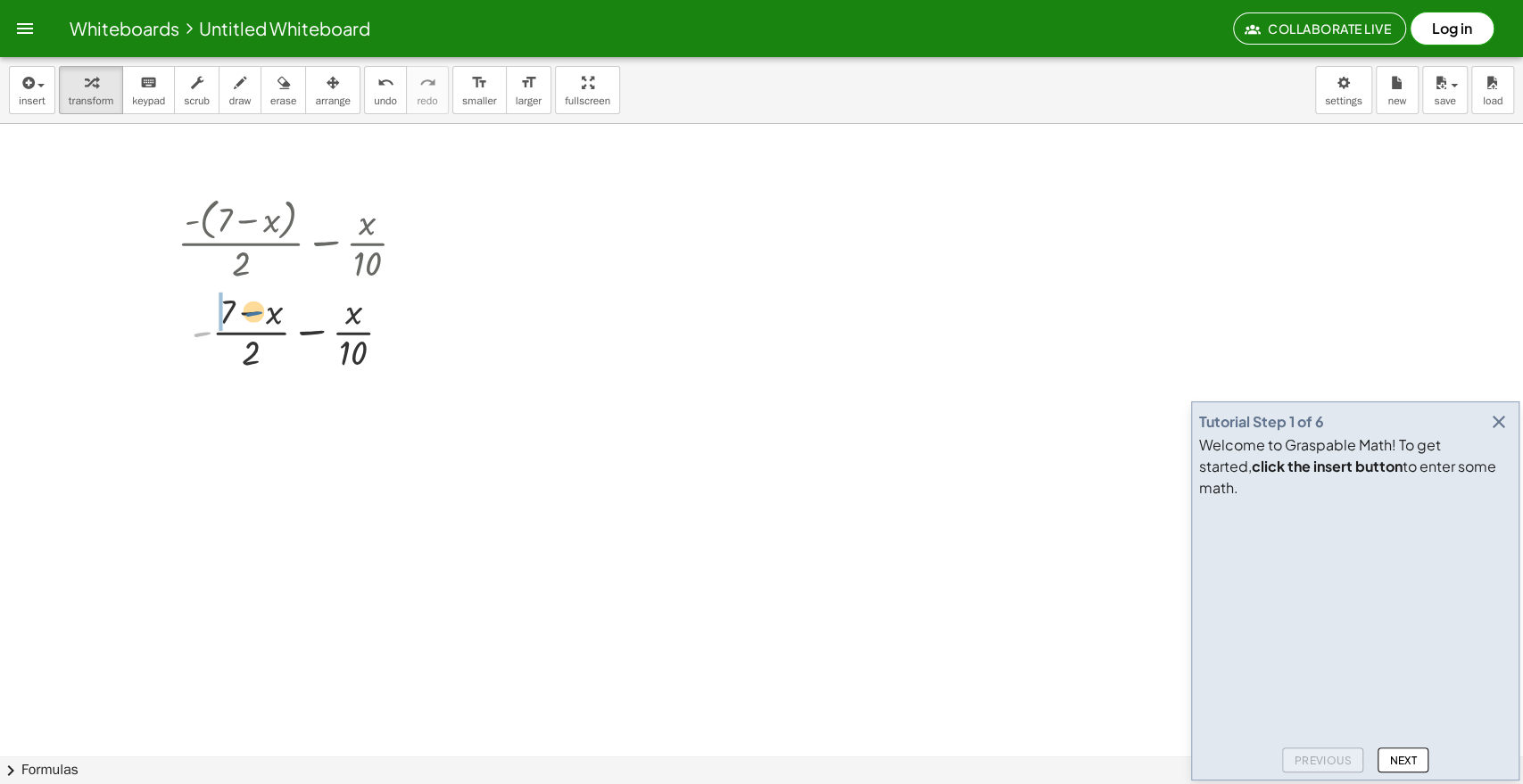 drag, startPoint x: 197, startPoint y: 333, endPoint x: 250, endPoint y: 312, distance: 57.008771 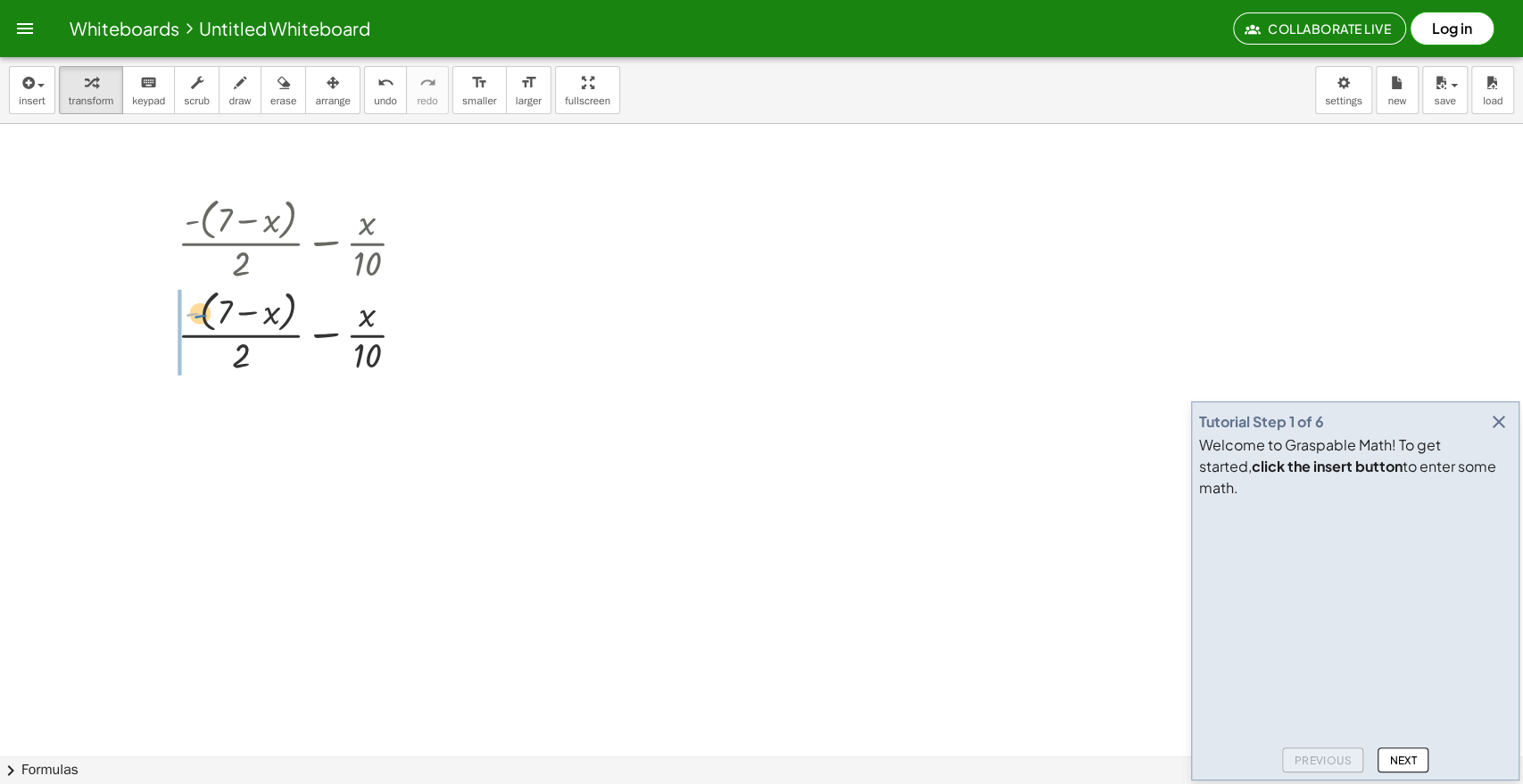 click at bounding box center [299, 331] 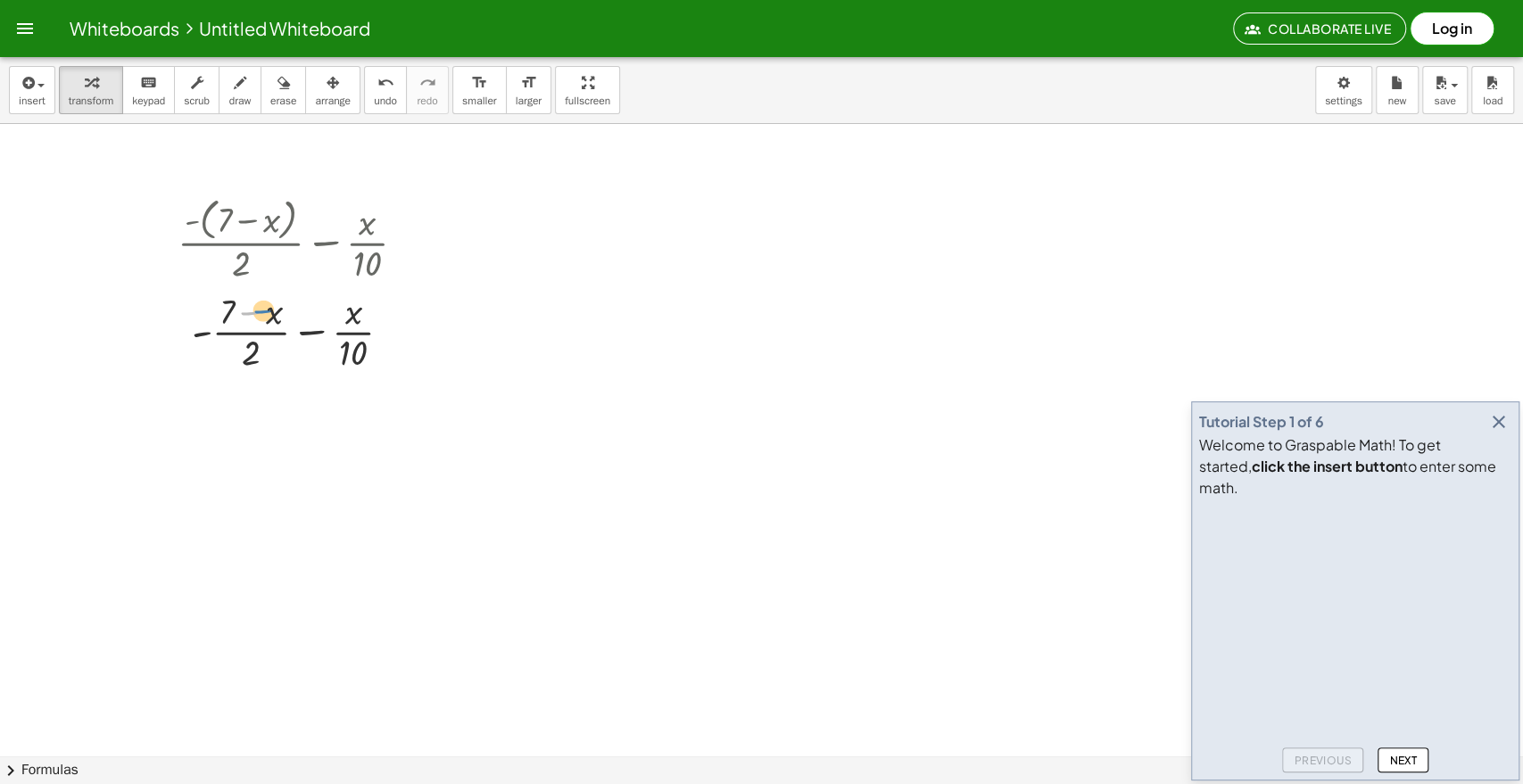 click at bounding box center (299, 331) 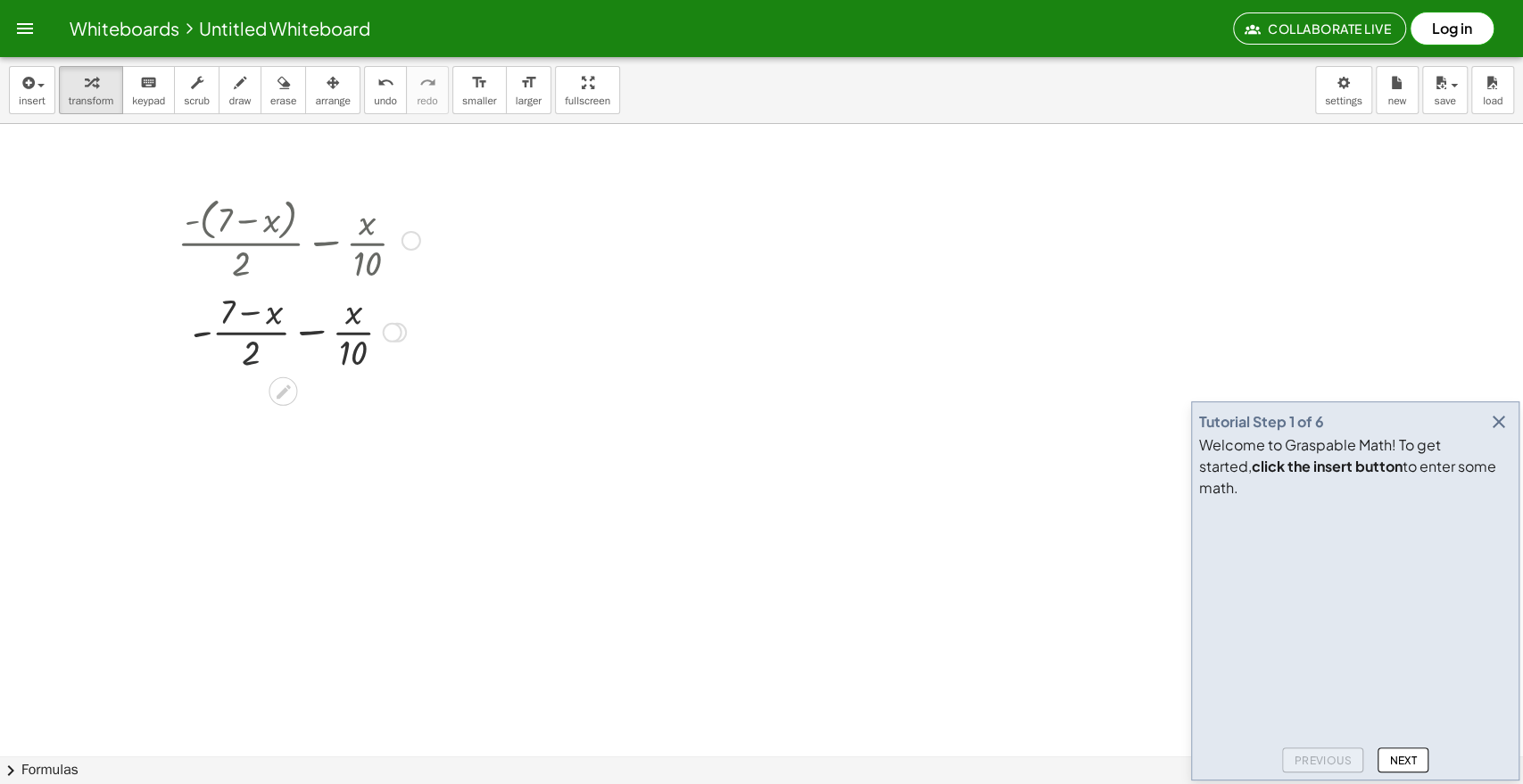 click at bounding box center (299, 331) 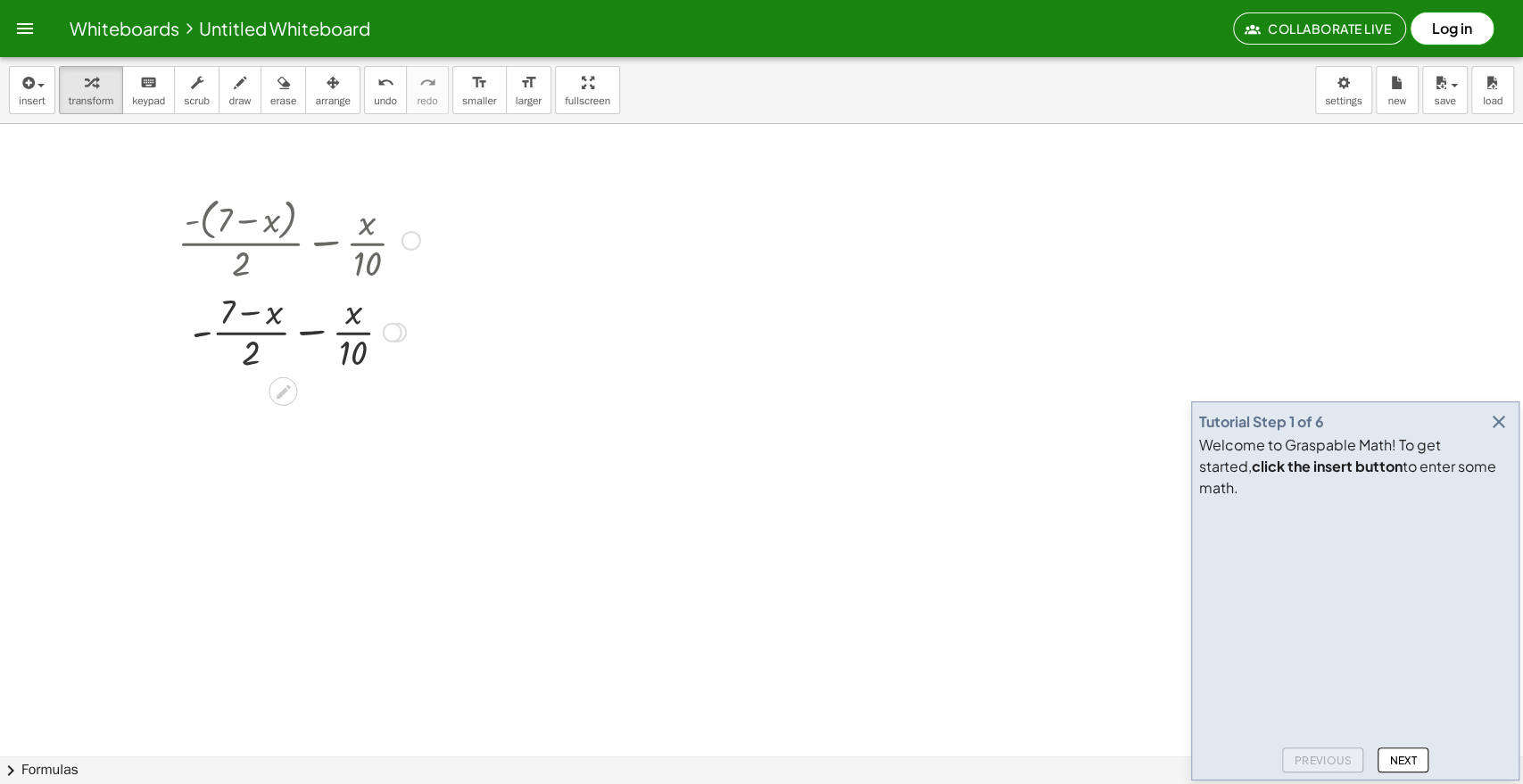 drag, startPoint x: 245, startPoint y: 321, endPoint x: 255, endPoint y: 314, distance: 12.206556 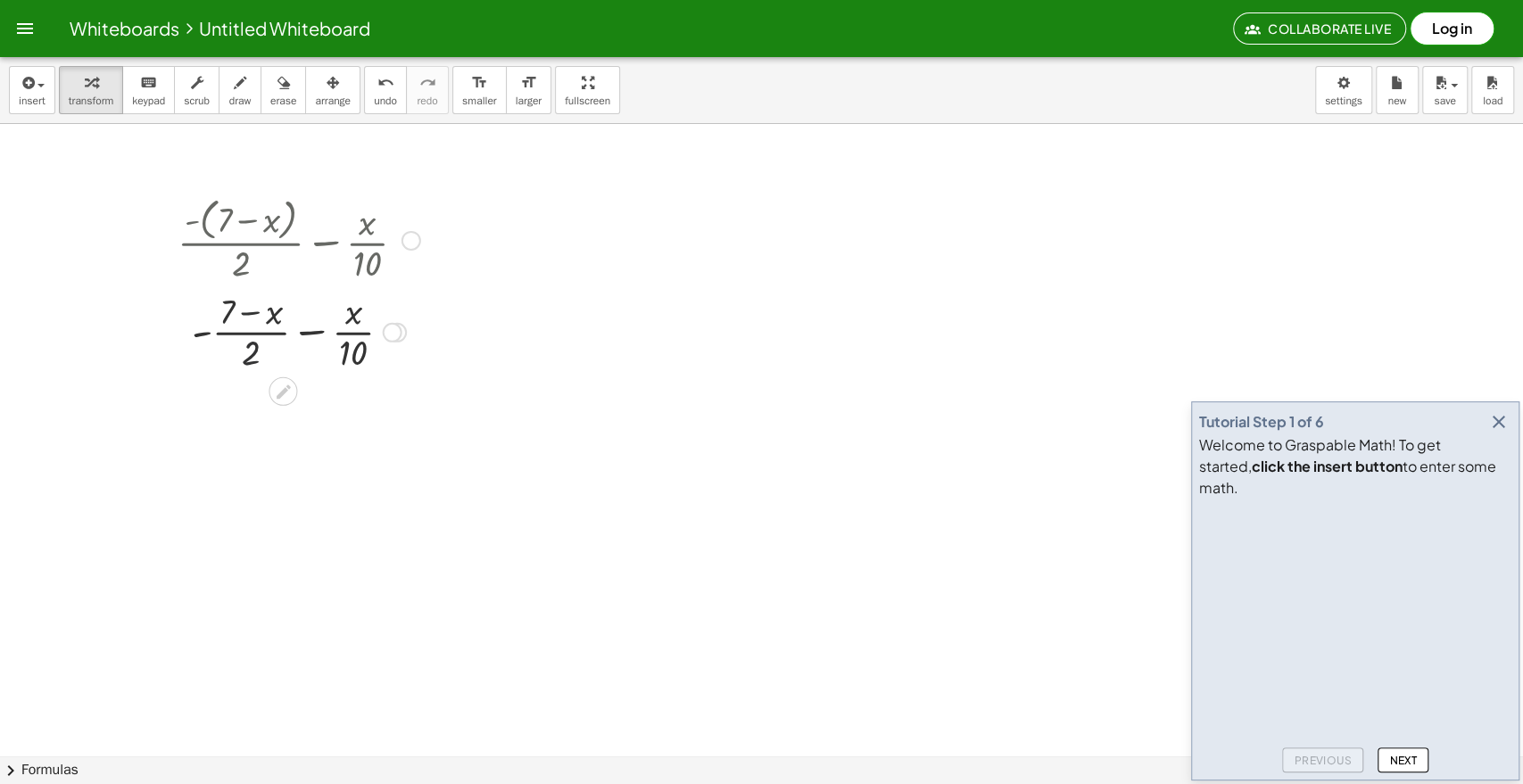 click at bounding box center (299, 331) 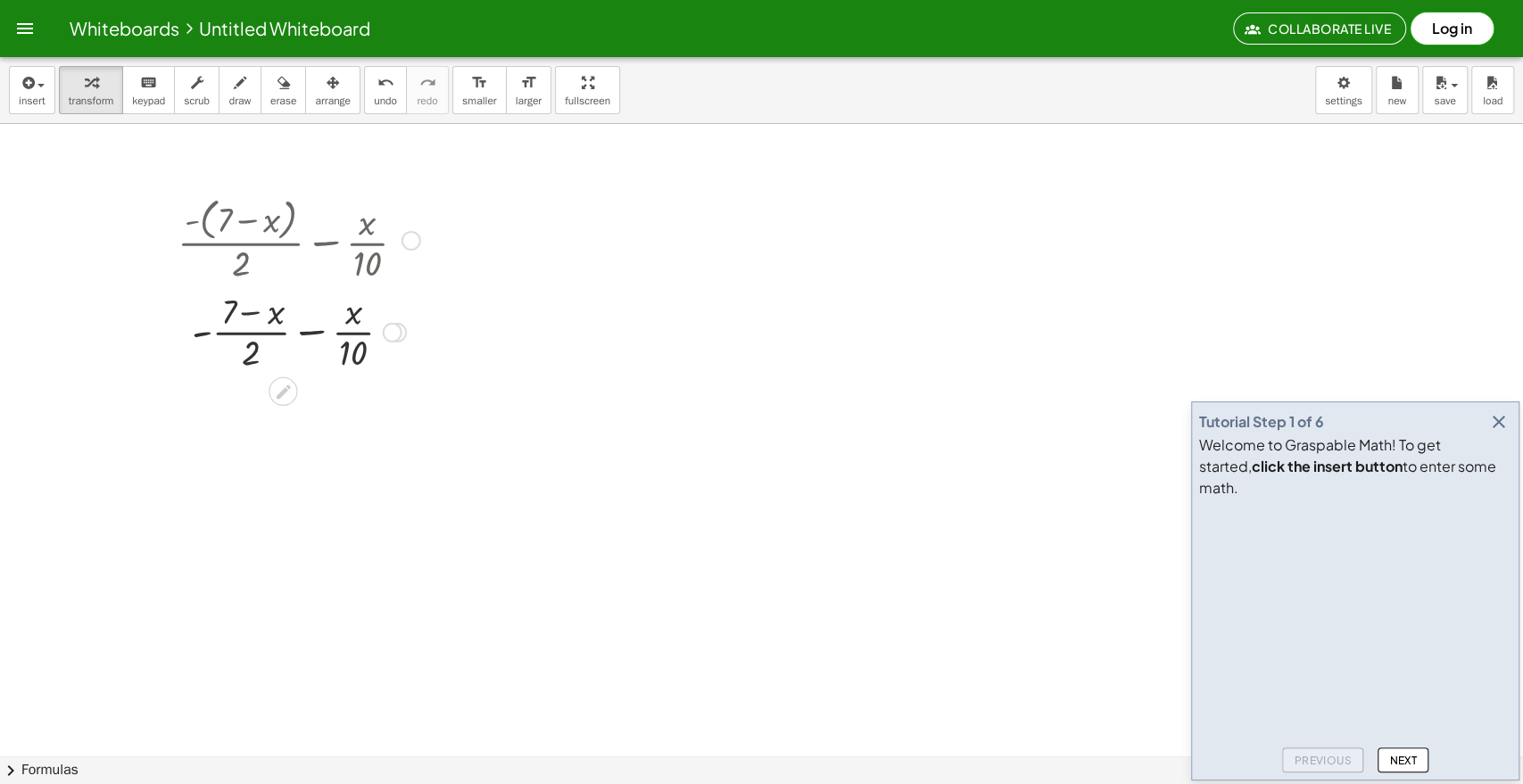 click at bounding box center (299, 331) 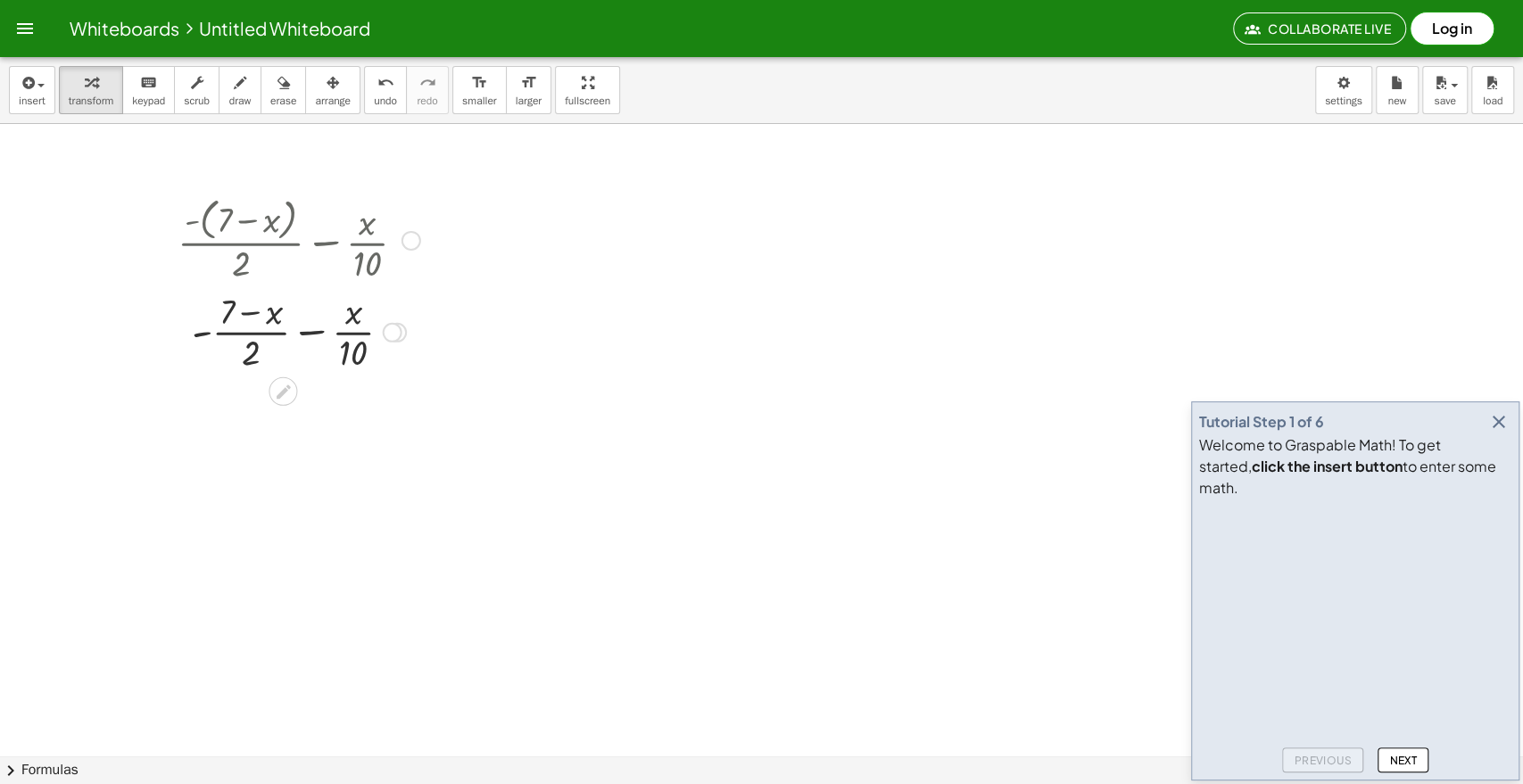 drag, startPoint x: 203, startPoint y: 343, endPoint x: 208, endPoint y: 334, distance: 10.29563 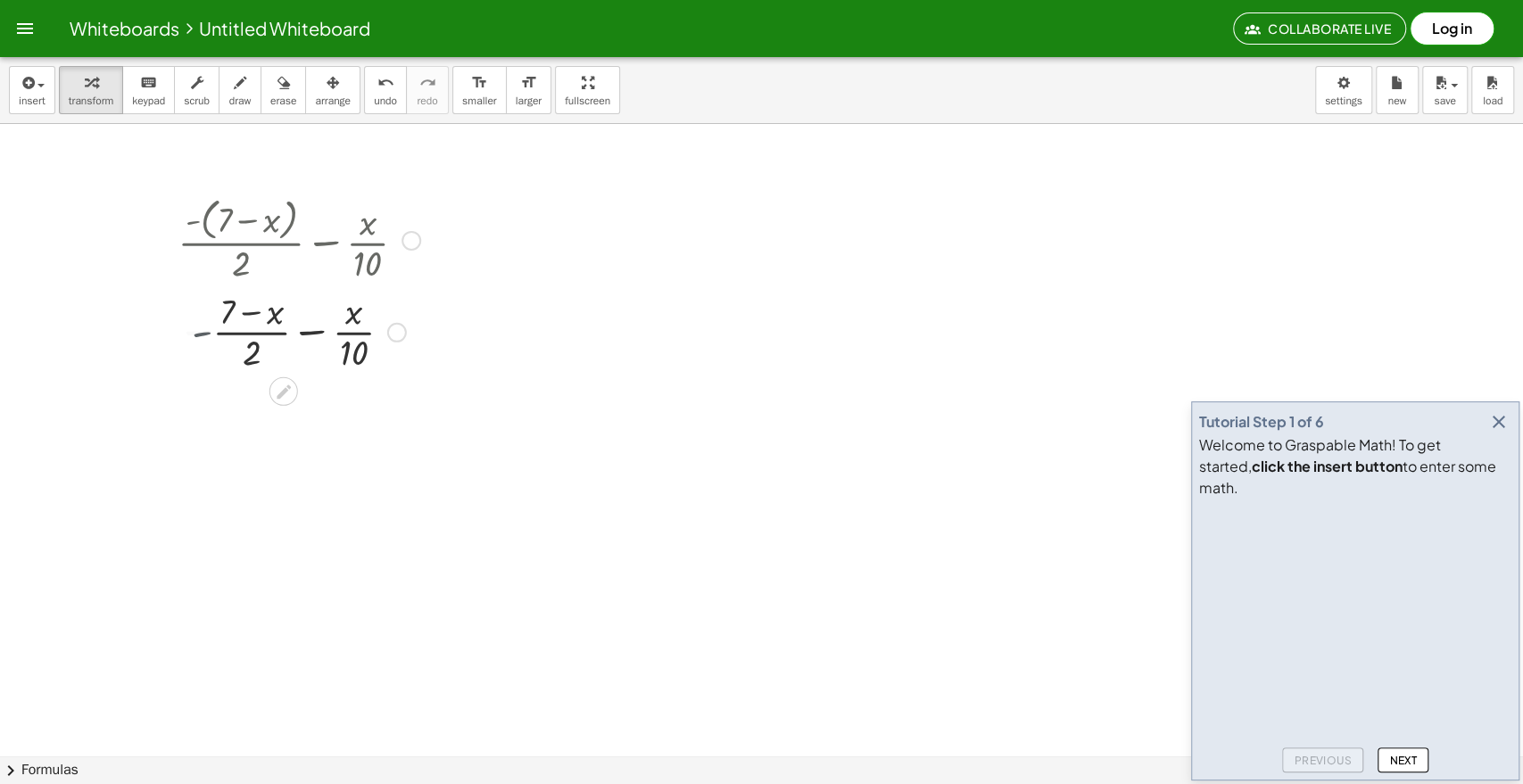 click at bounding box center (299, 331) 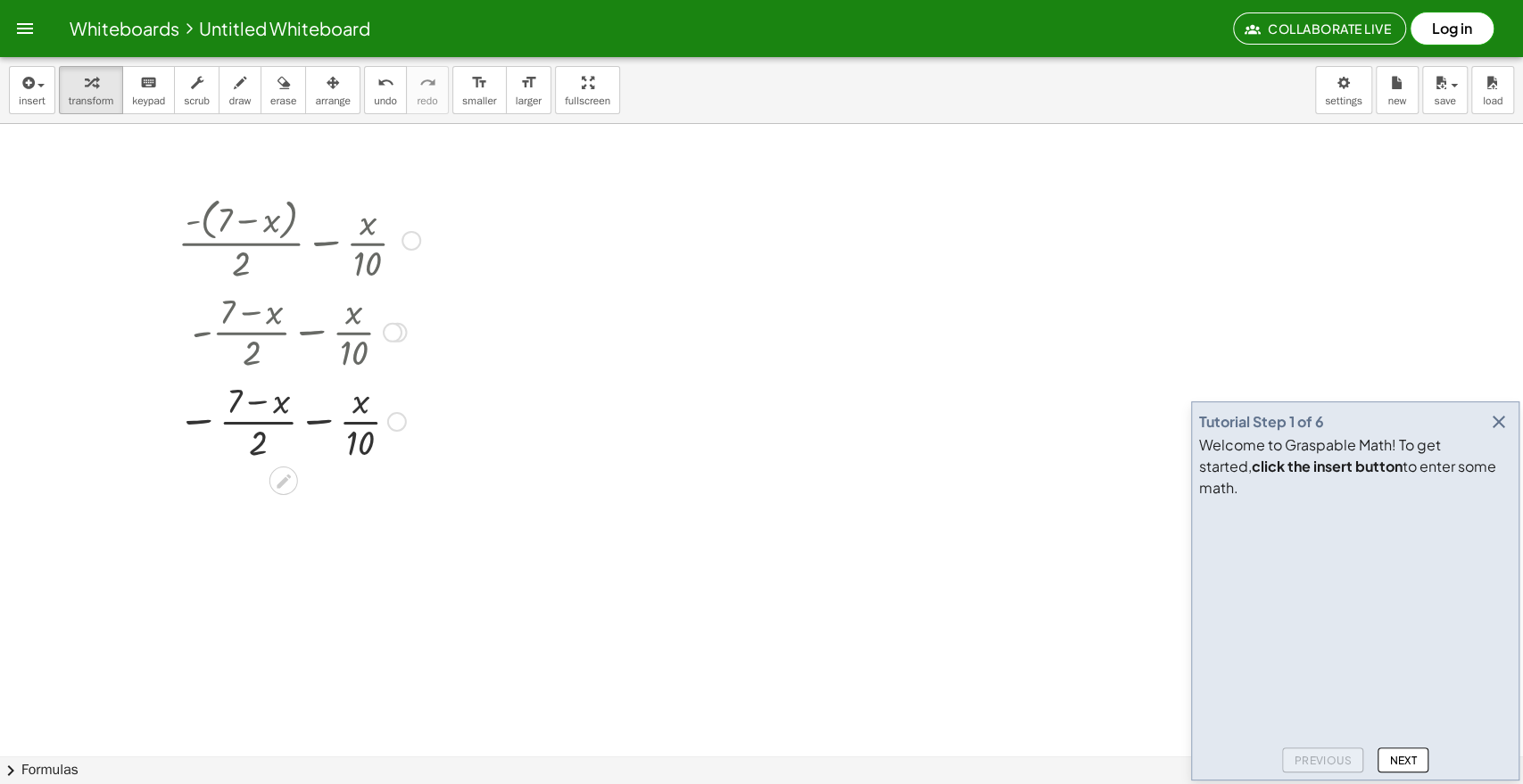 click at bounding box center [299, 420] 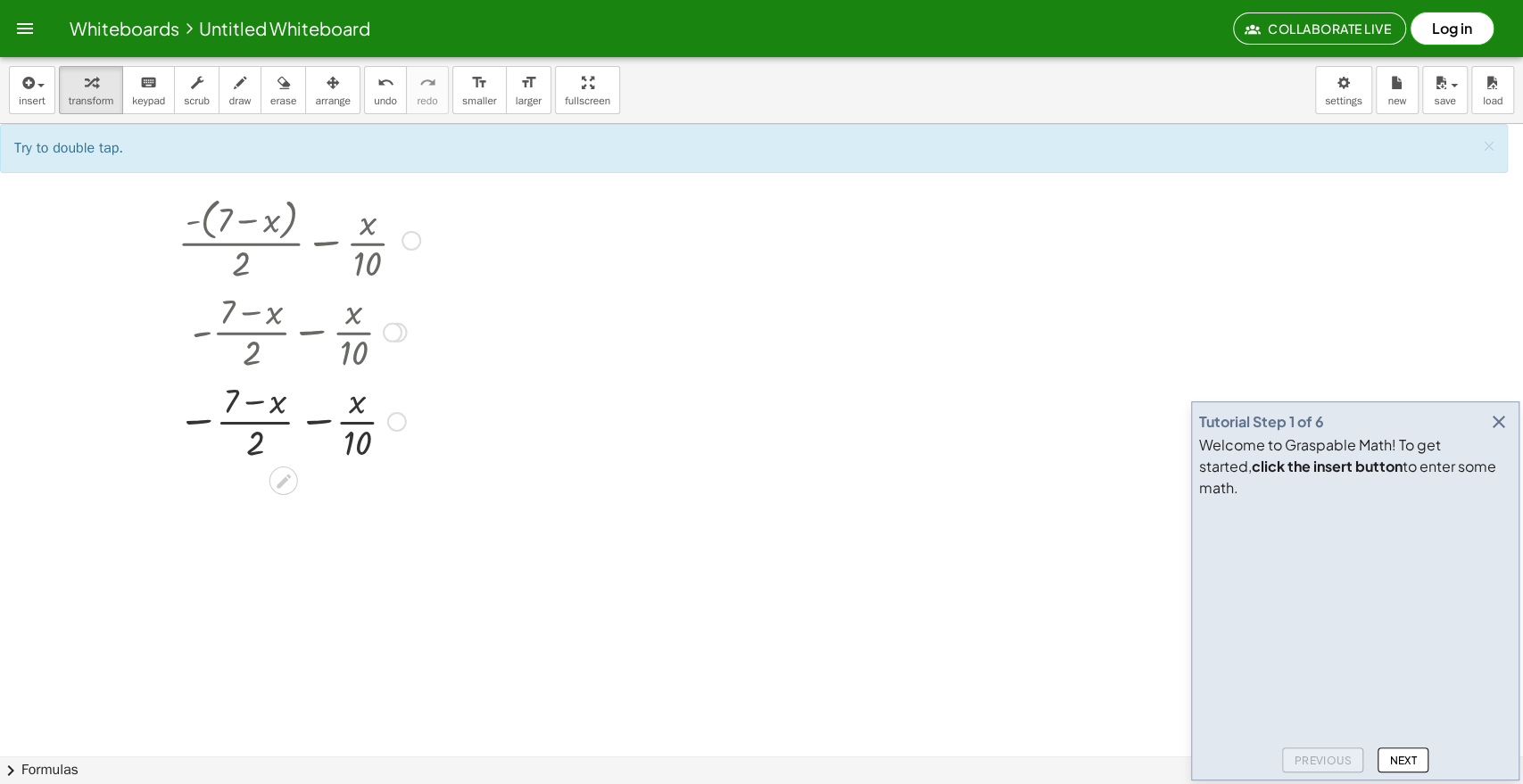 click at bounding box center [299, 420] 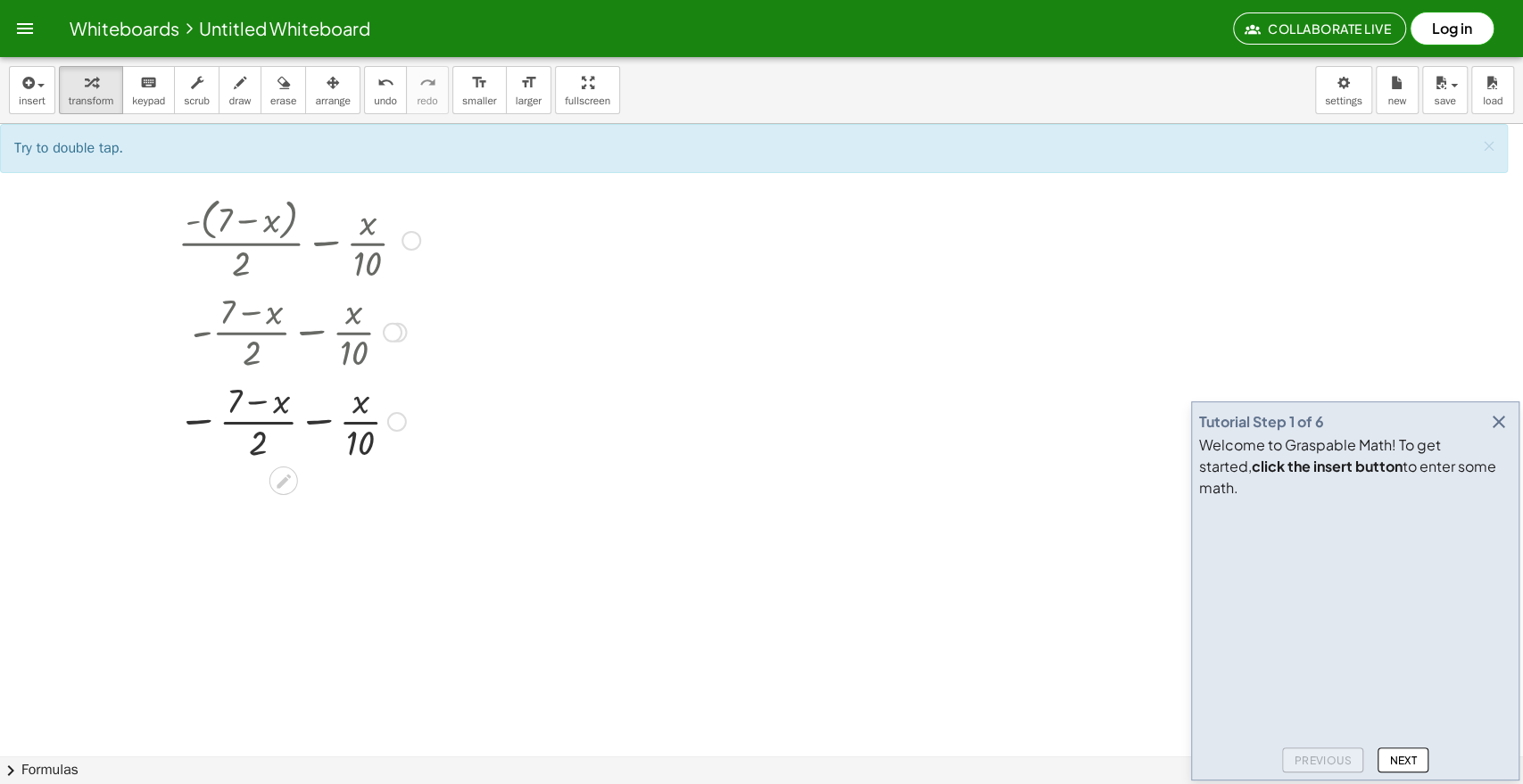 click at bounding box center [299, 420] 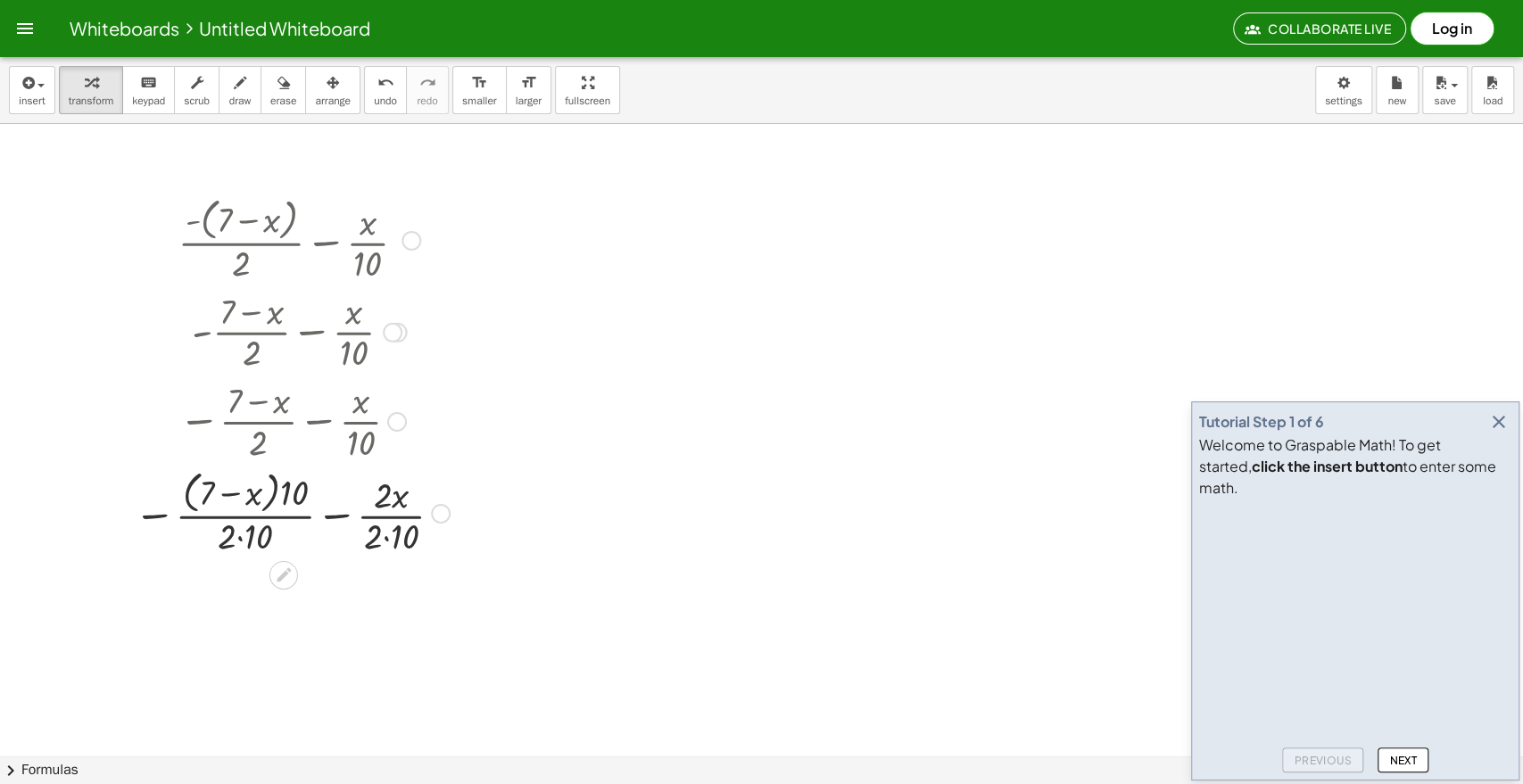 click at bounding box center (292, 512) 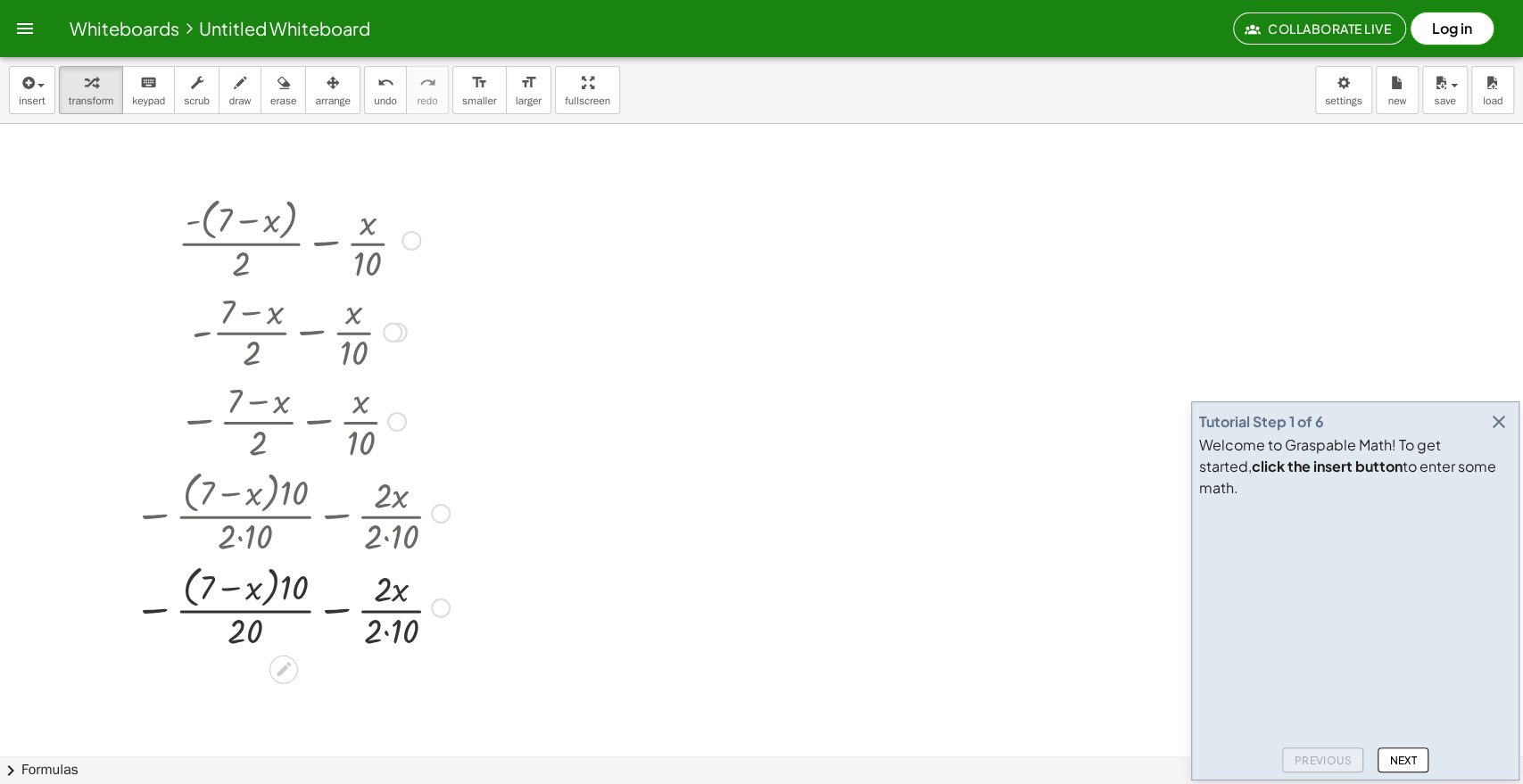 click at bounding box center (292, 607) 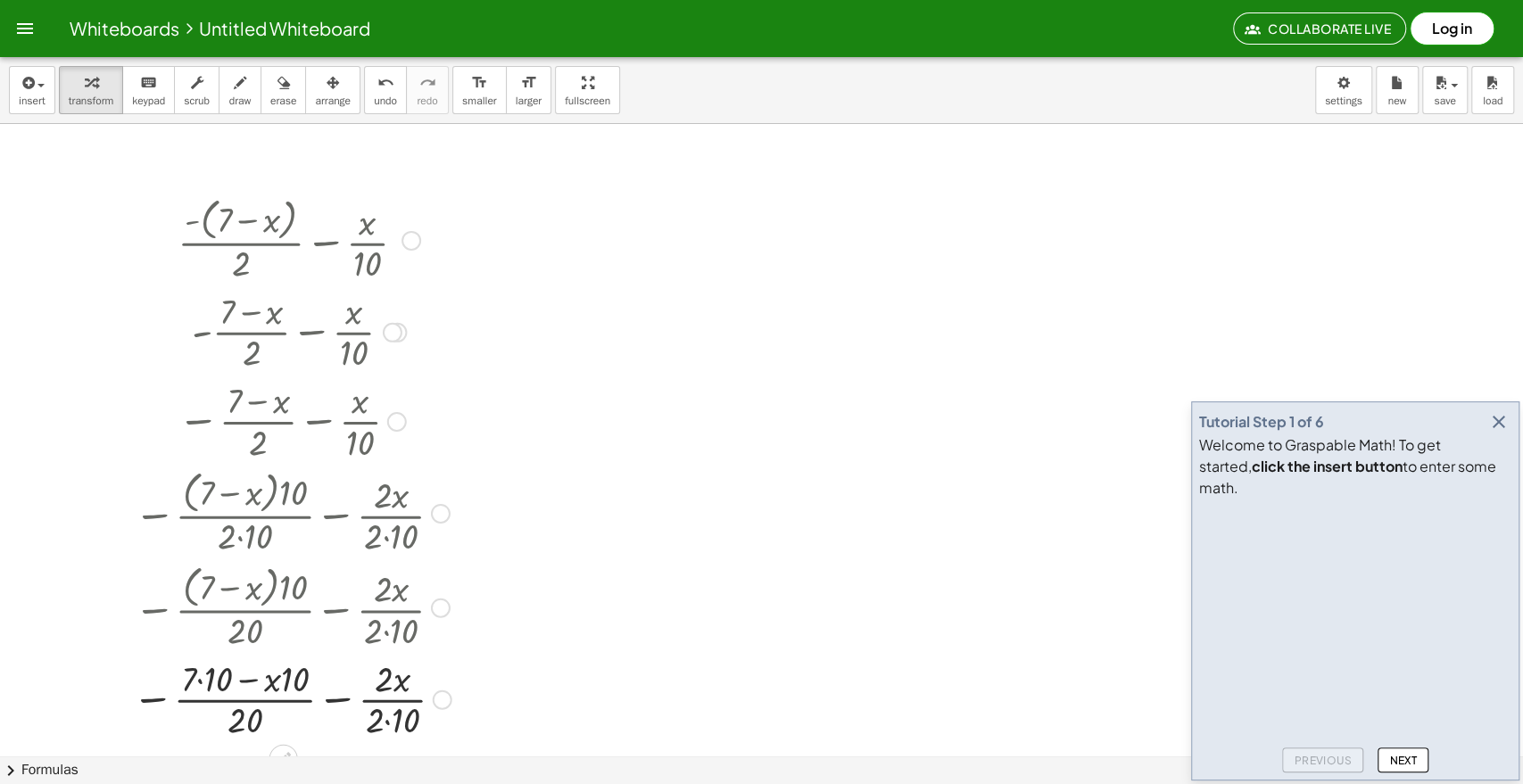 click at bounding box center [292, 698] 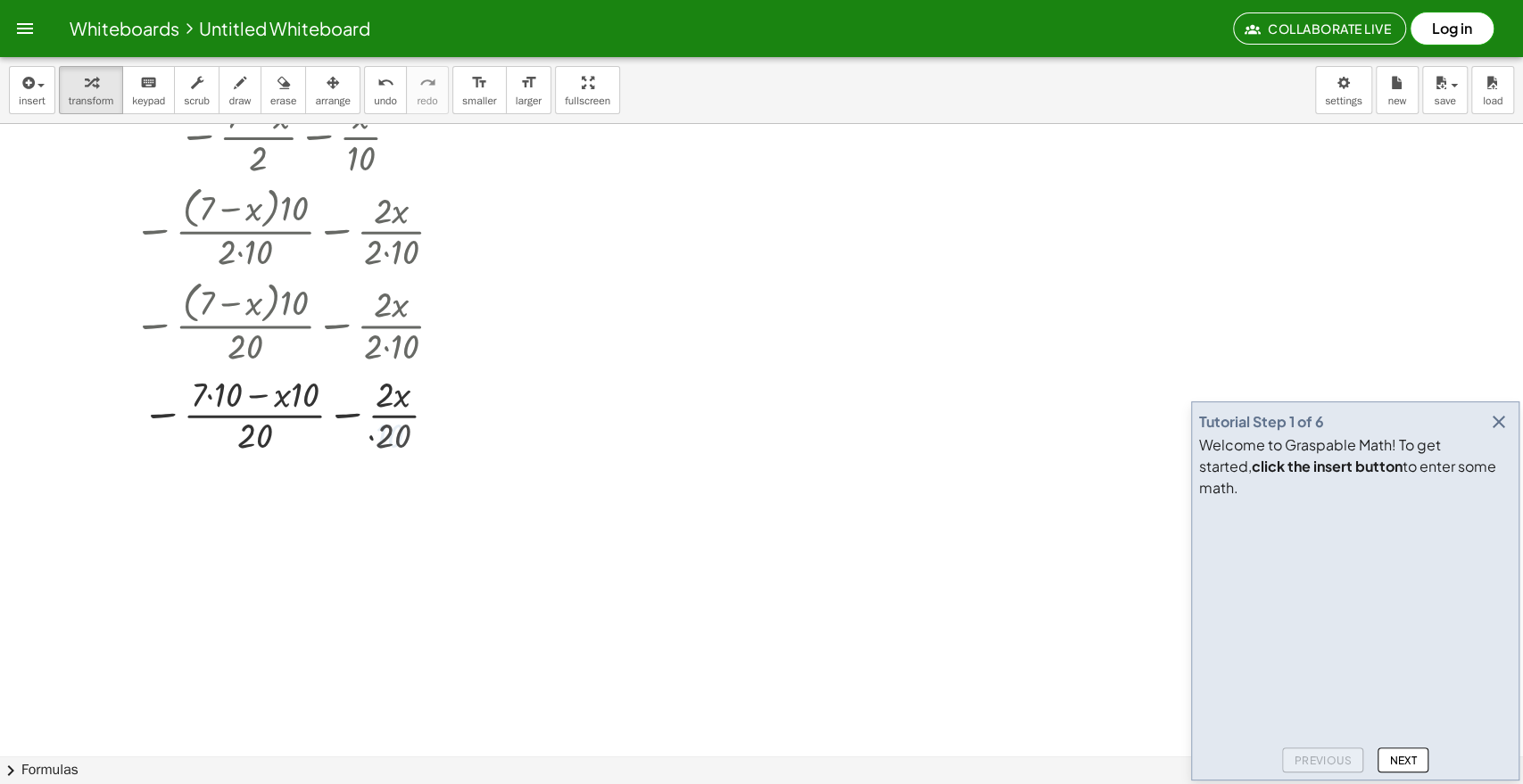 scroll, scrollTop: 297, scrollLeft: 0, axis: vertical 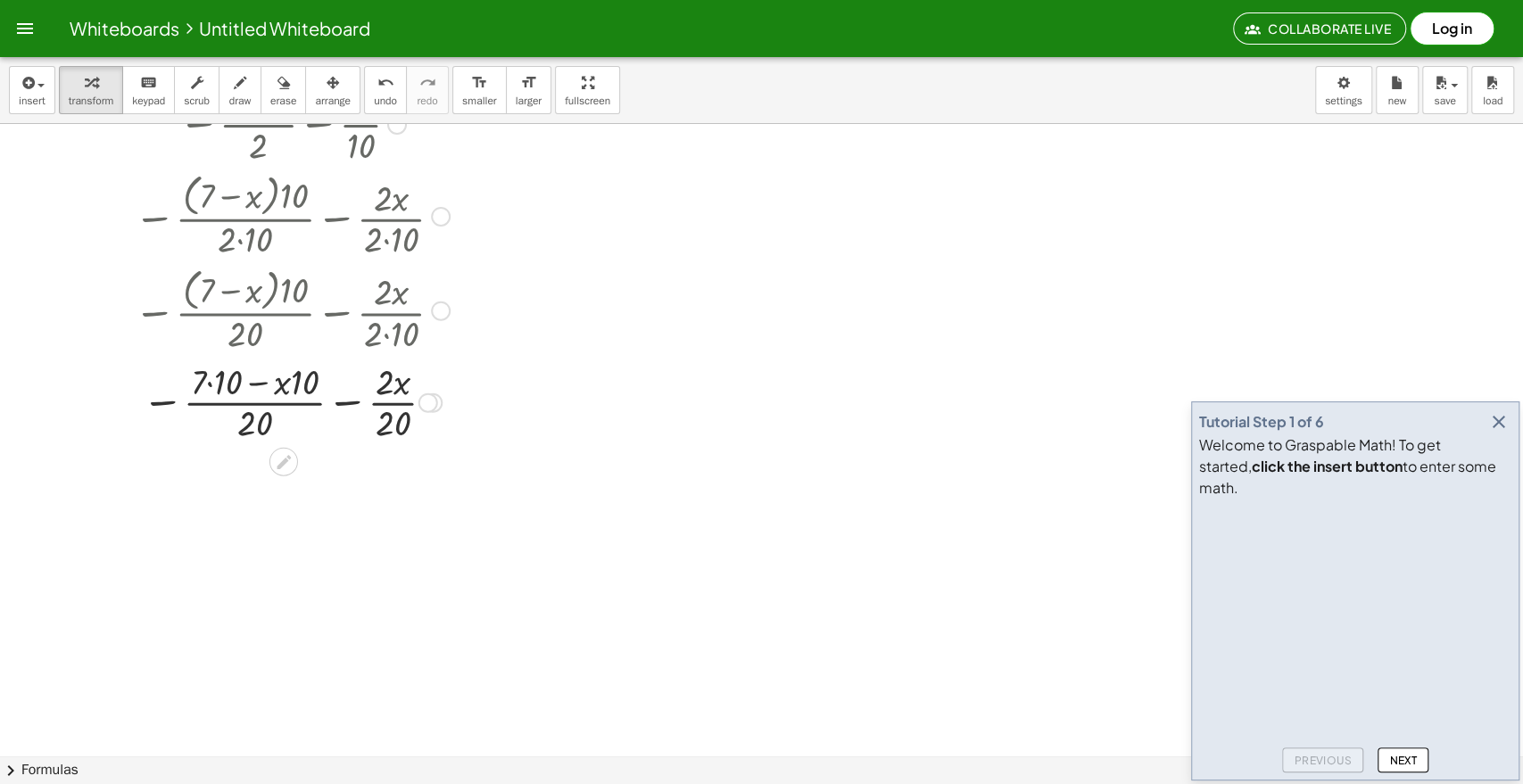 click at bounding box center (292, 401) 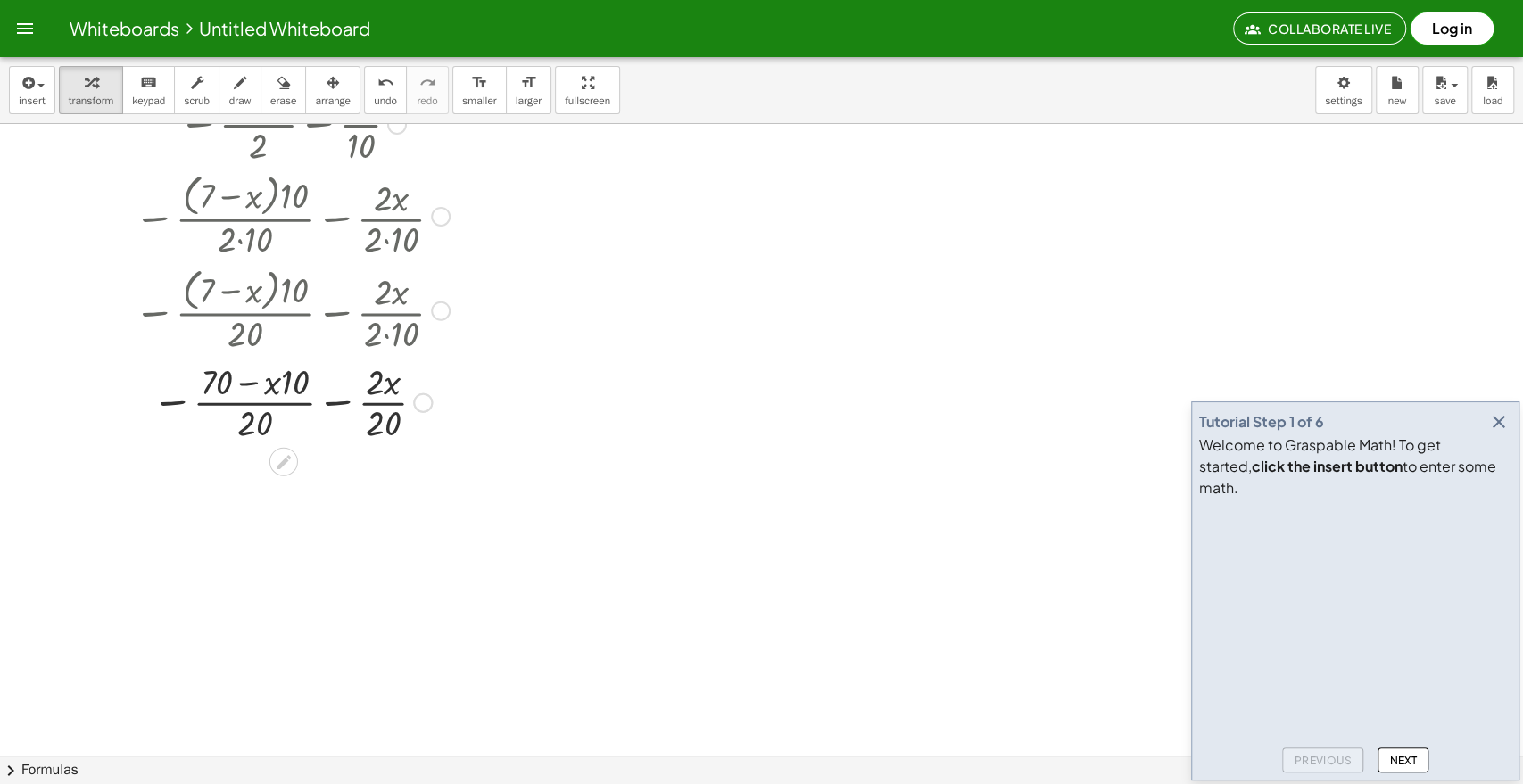 click at bounding box center (292, 401) 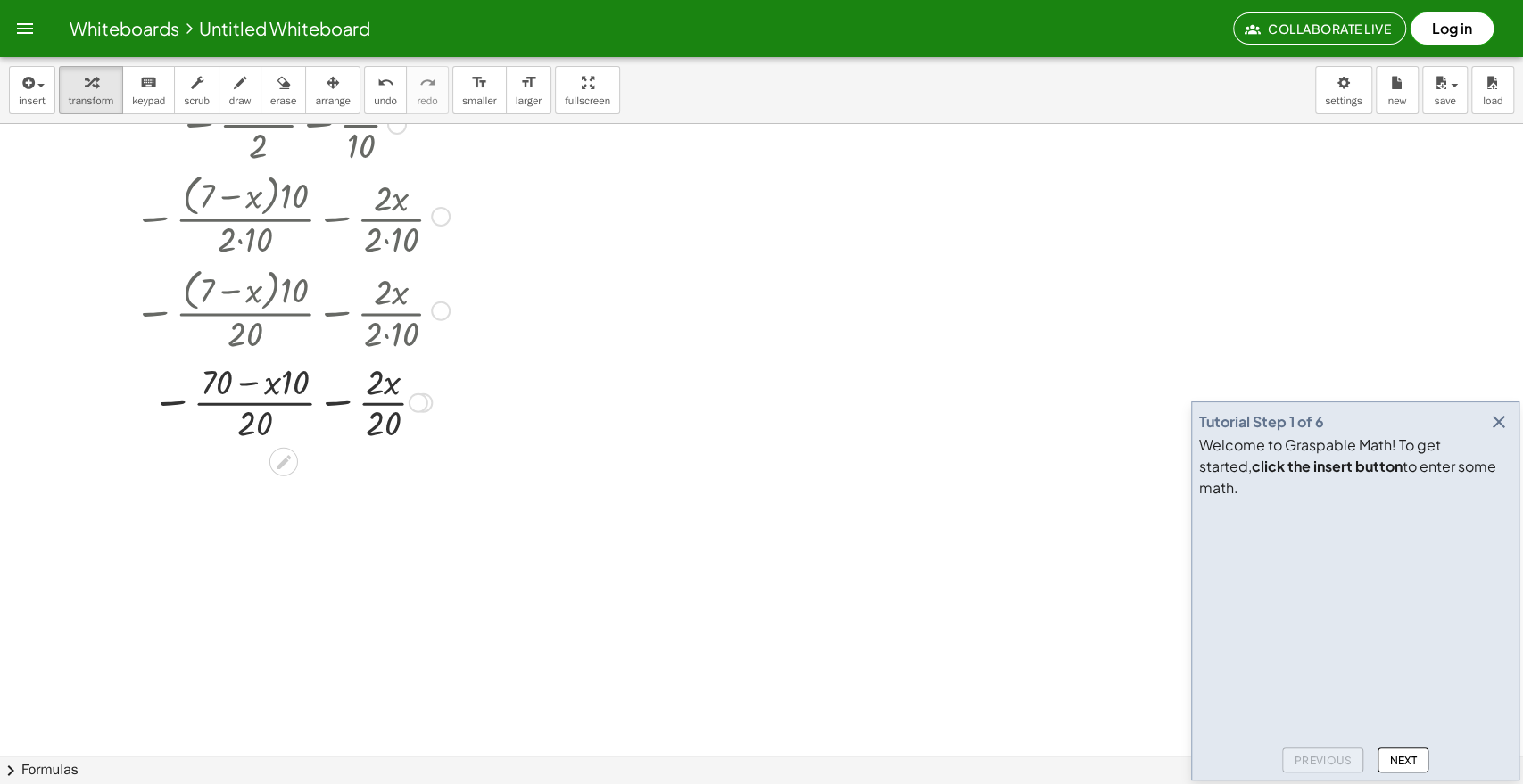 click at bounding box center [292, 401] 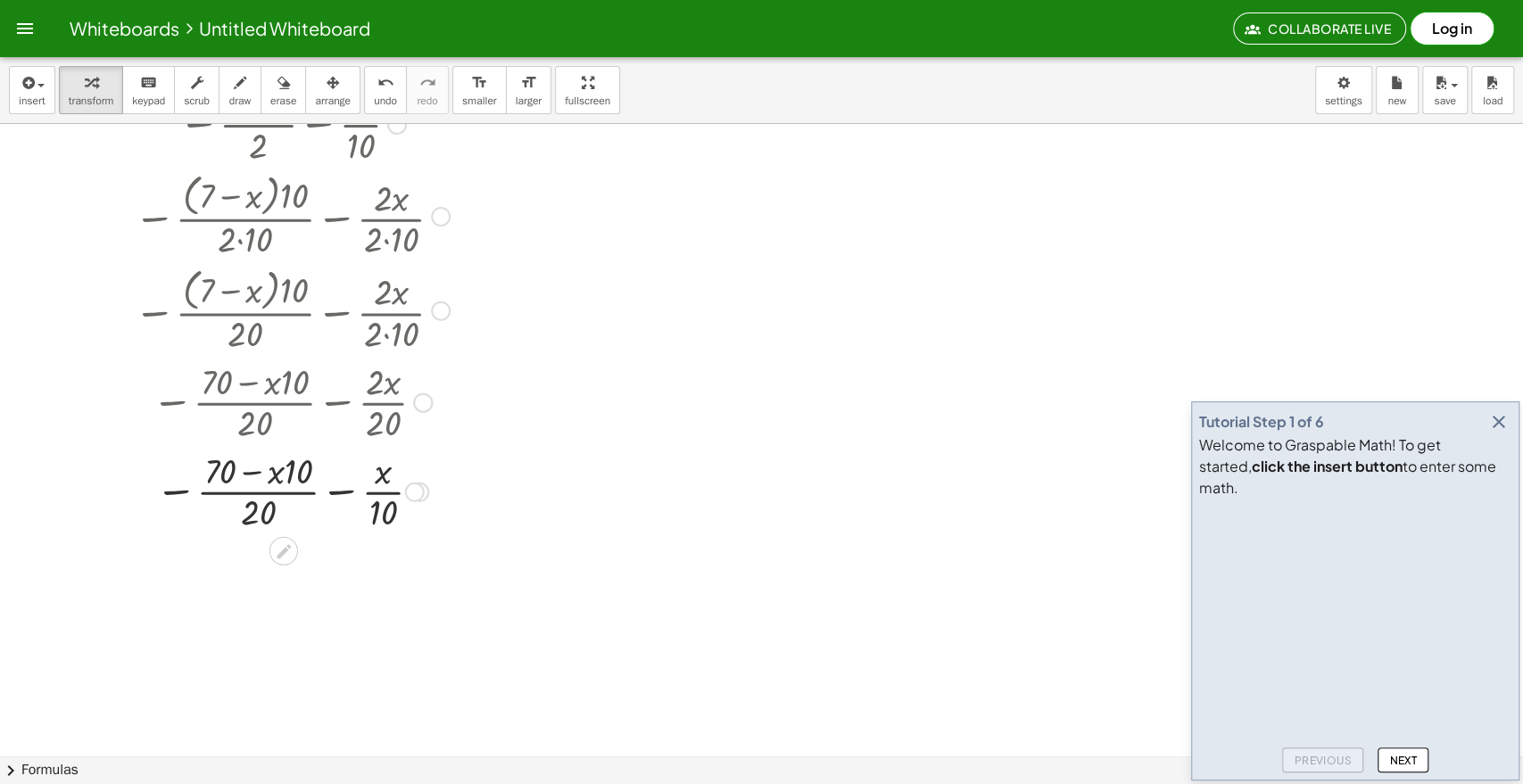 click at bounding box center [292, 491] 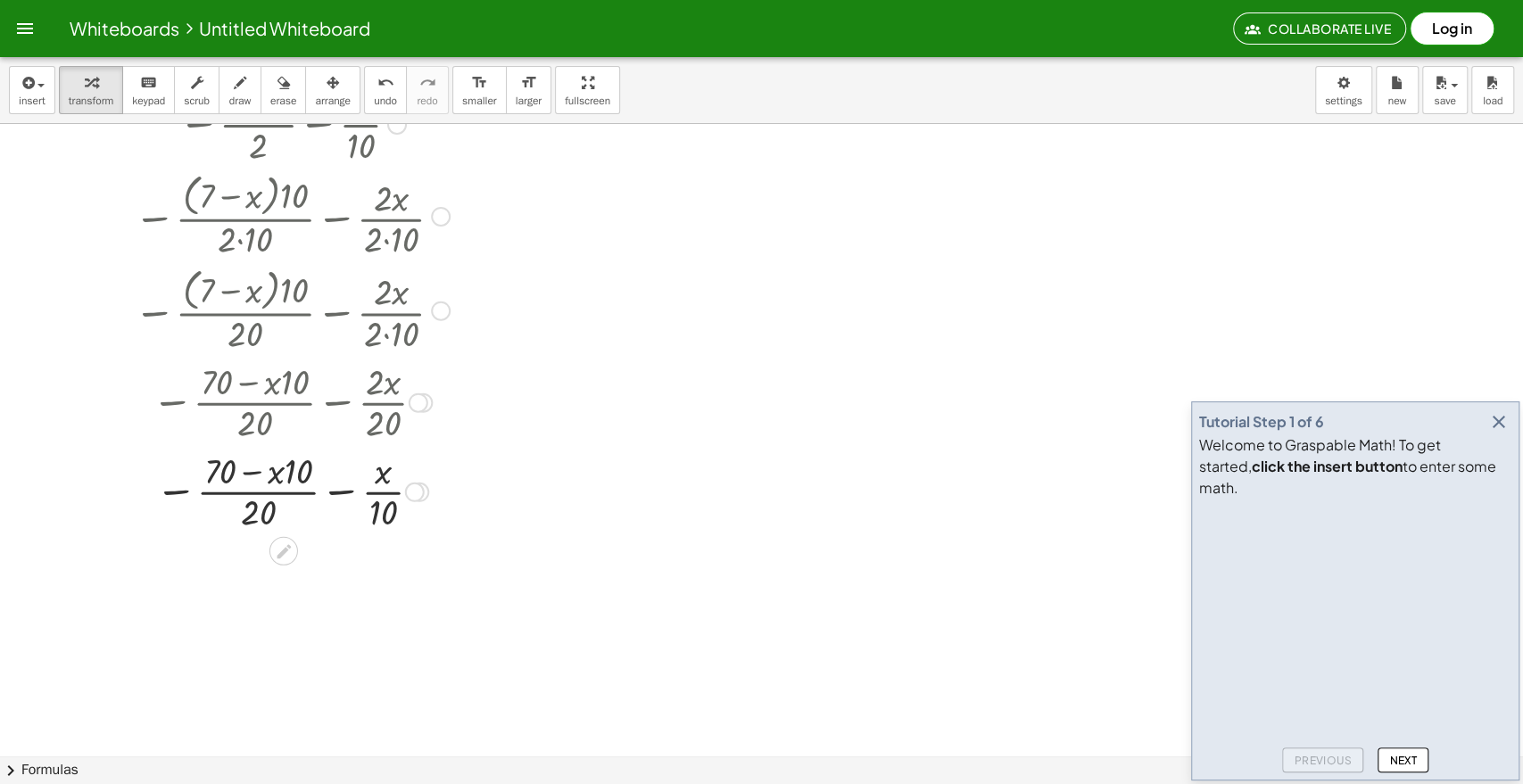 drag, startPoint x: 207, startPoint y: 472, endPoint x: 219, endPoint y: 471, distance: 12.041595 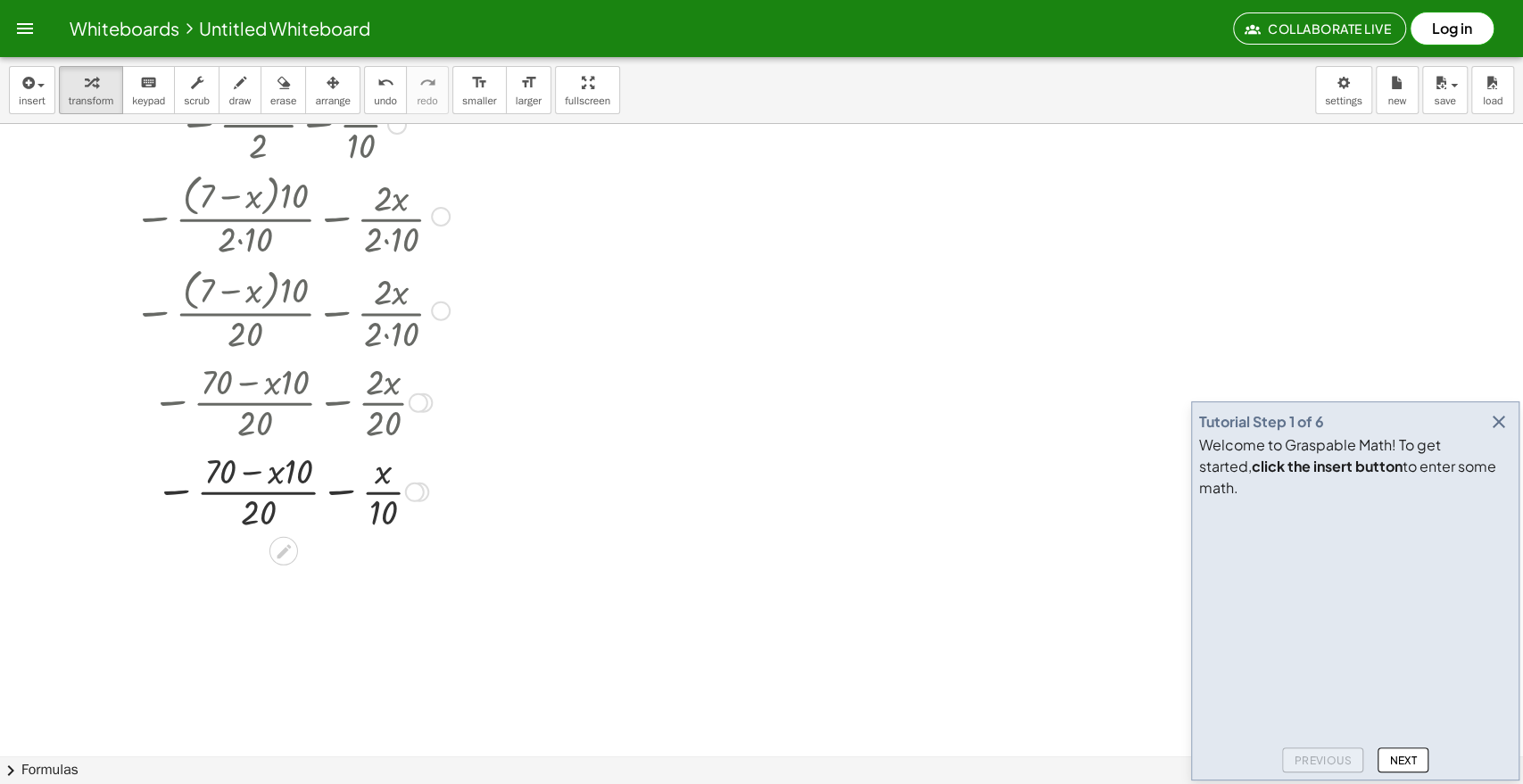 click at bounding box center (292, 491) 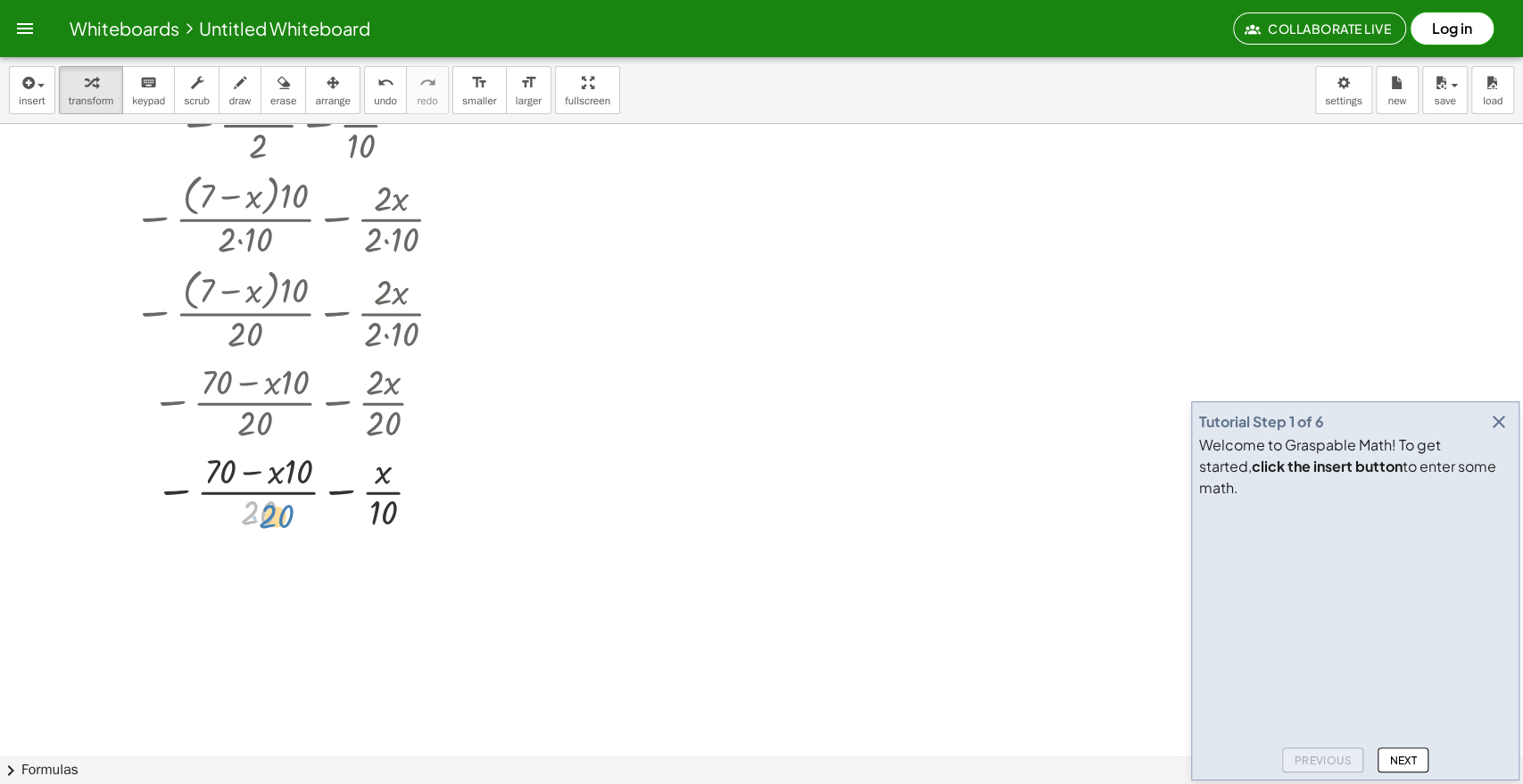 click at bounding box center (292, 491) 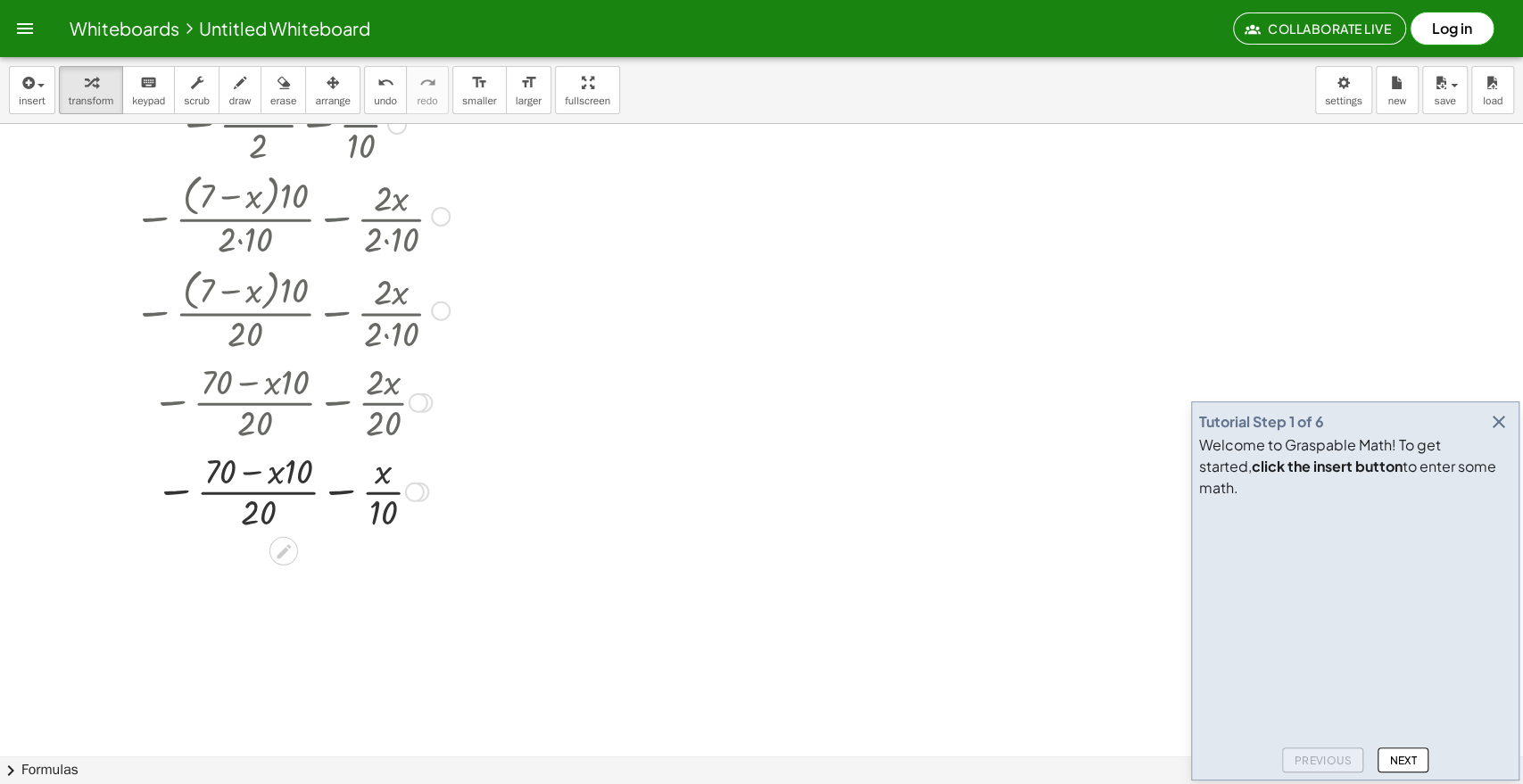click at bounding box center [292, 491] 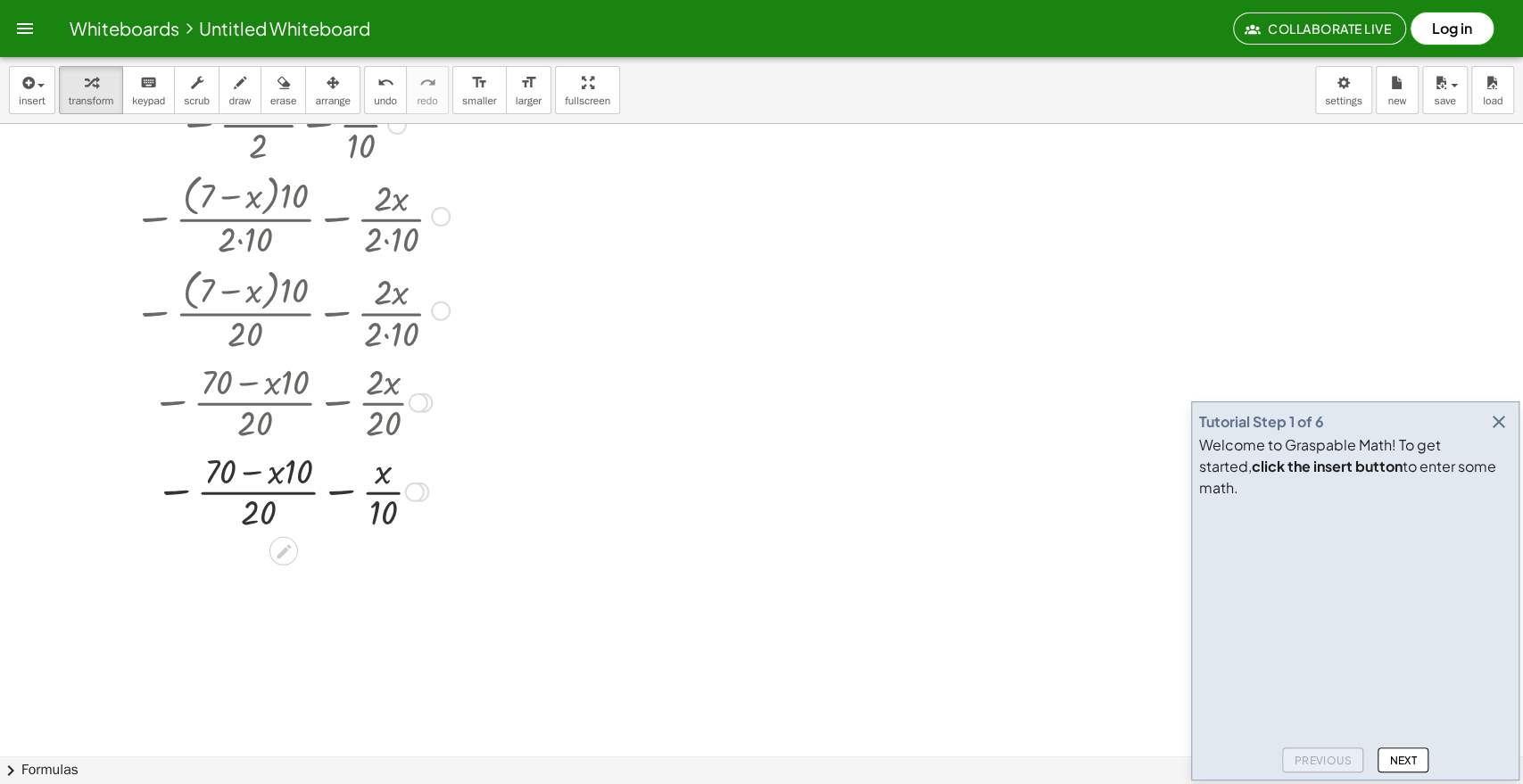 click at bounding box center [292, 491] 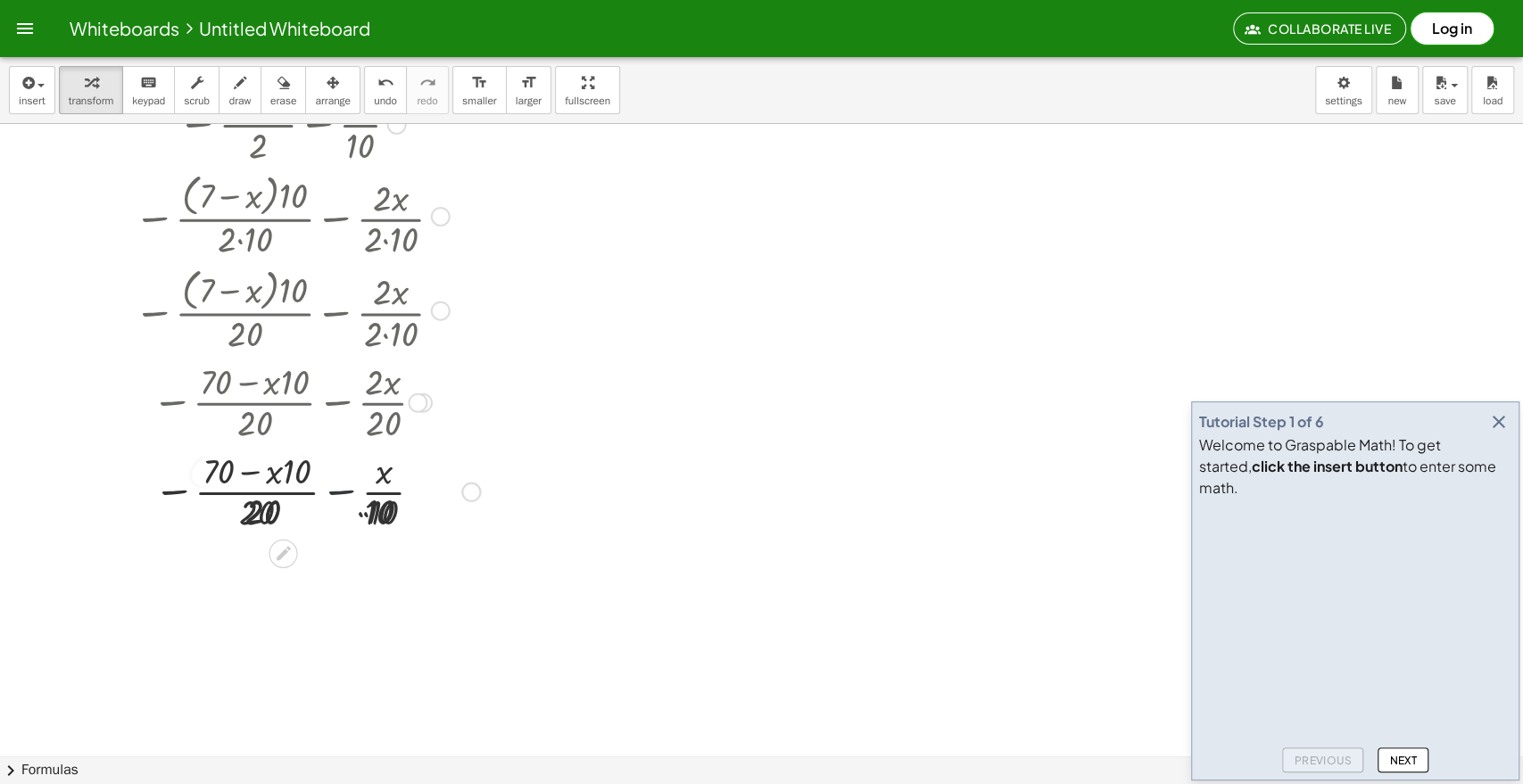 click at bounding box center (291, 491) 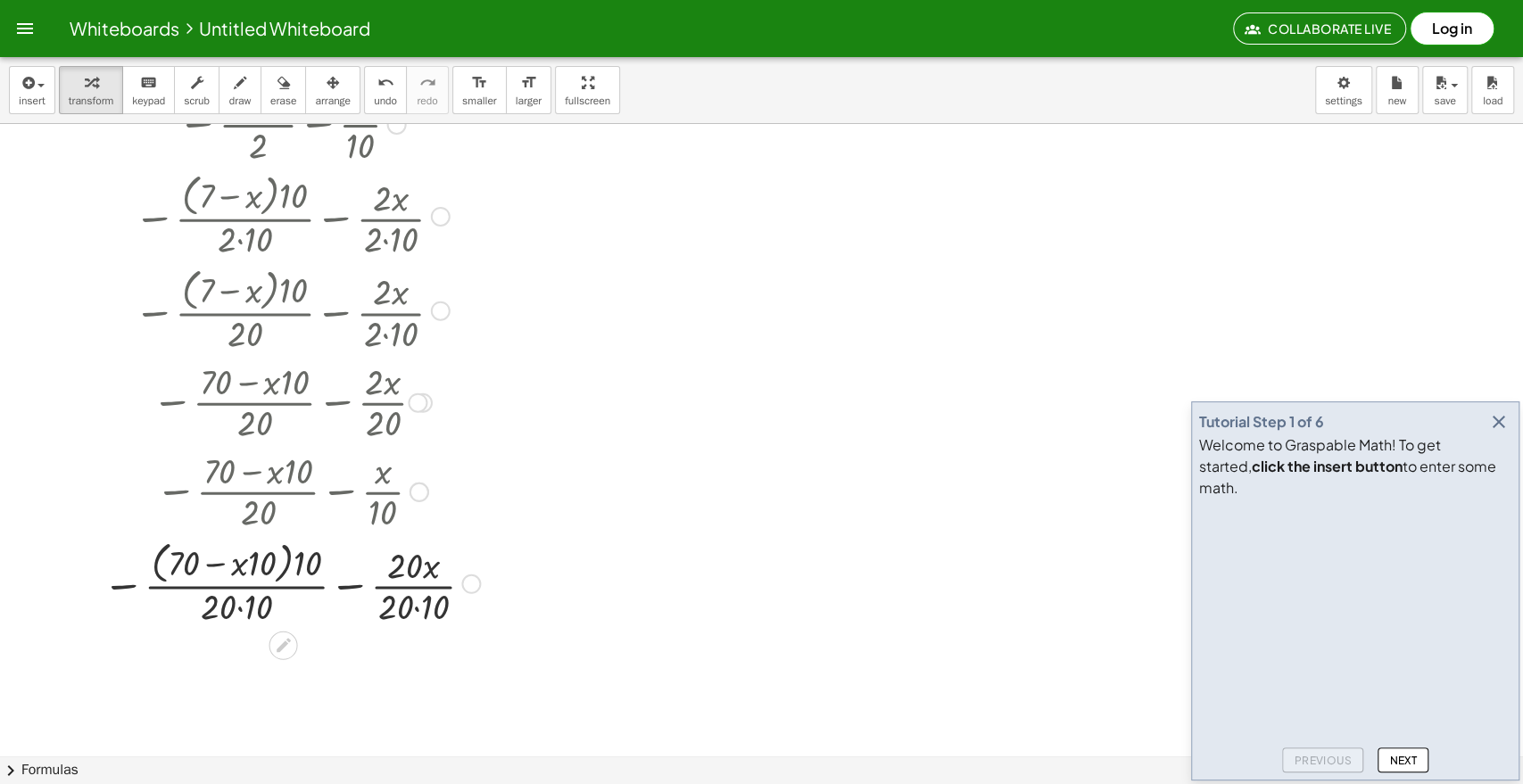 click at bounding box center [291, 582] 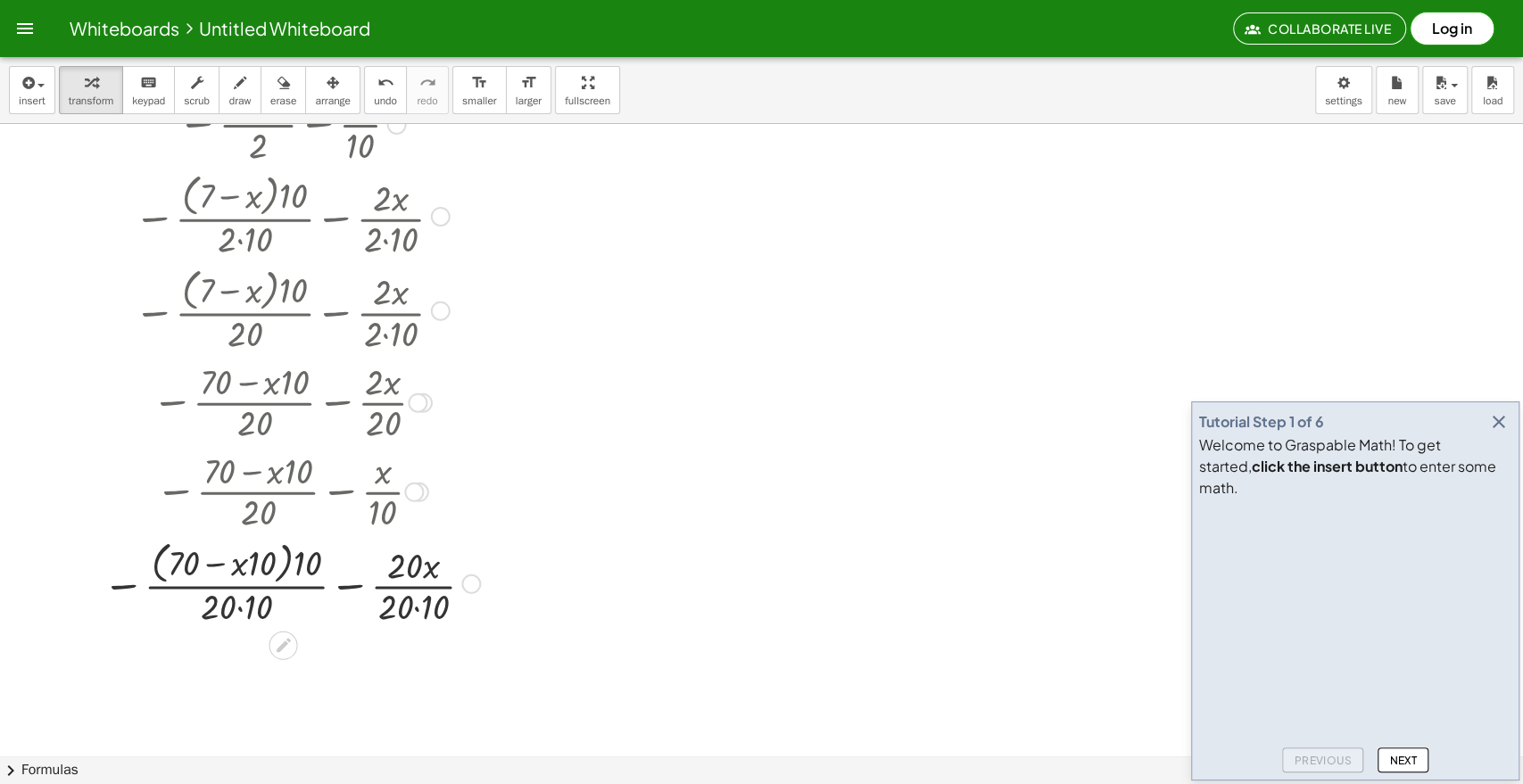 click at bounding box center [291, 582] 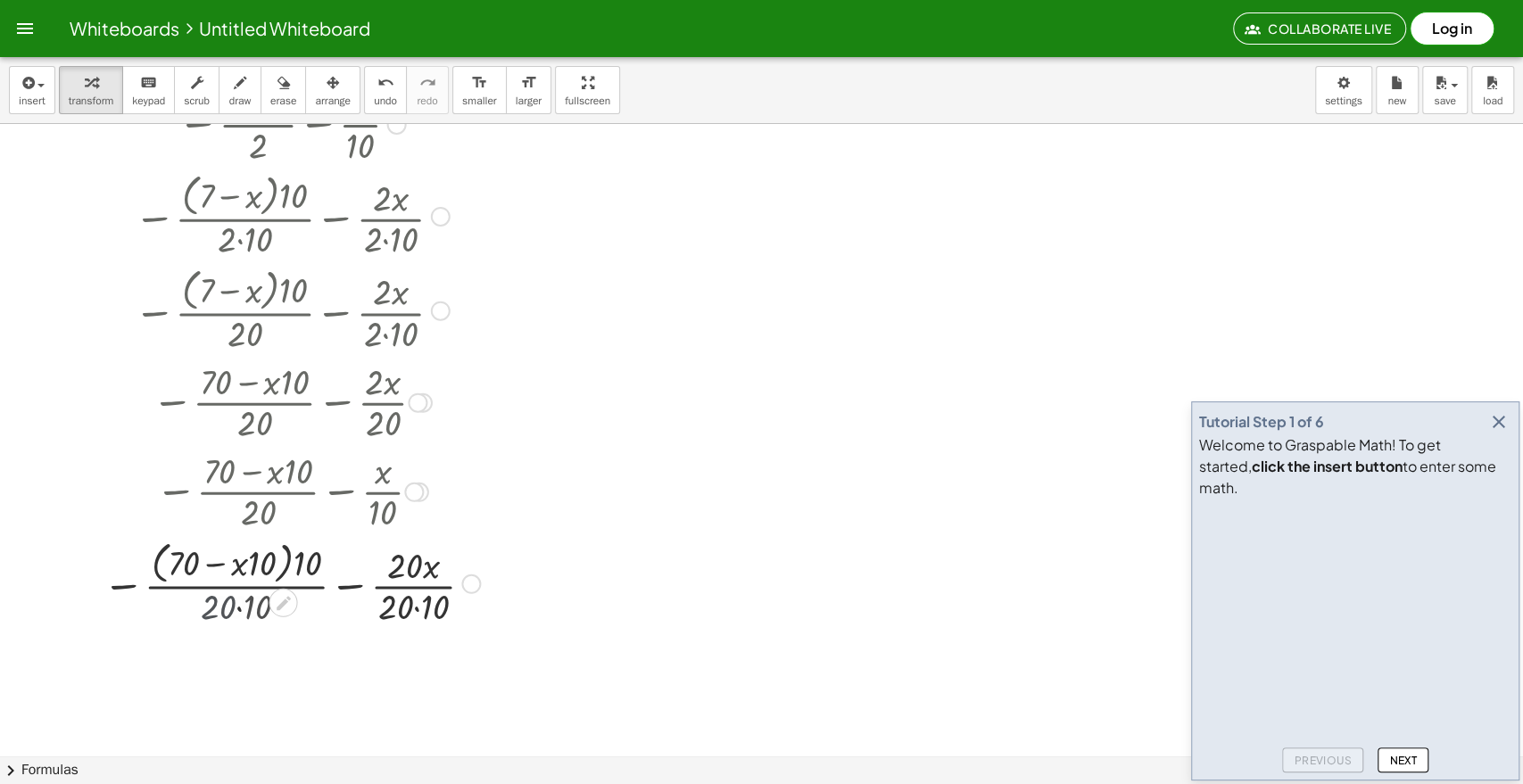 click at bounding box center [291, 582] 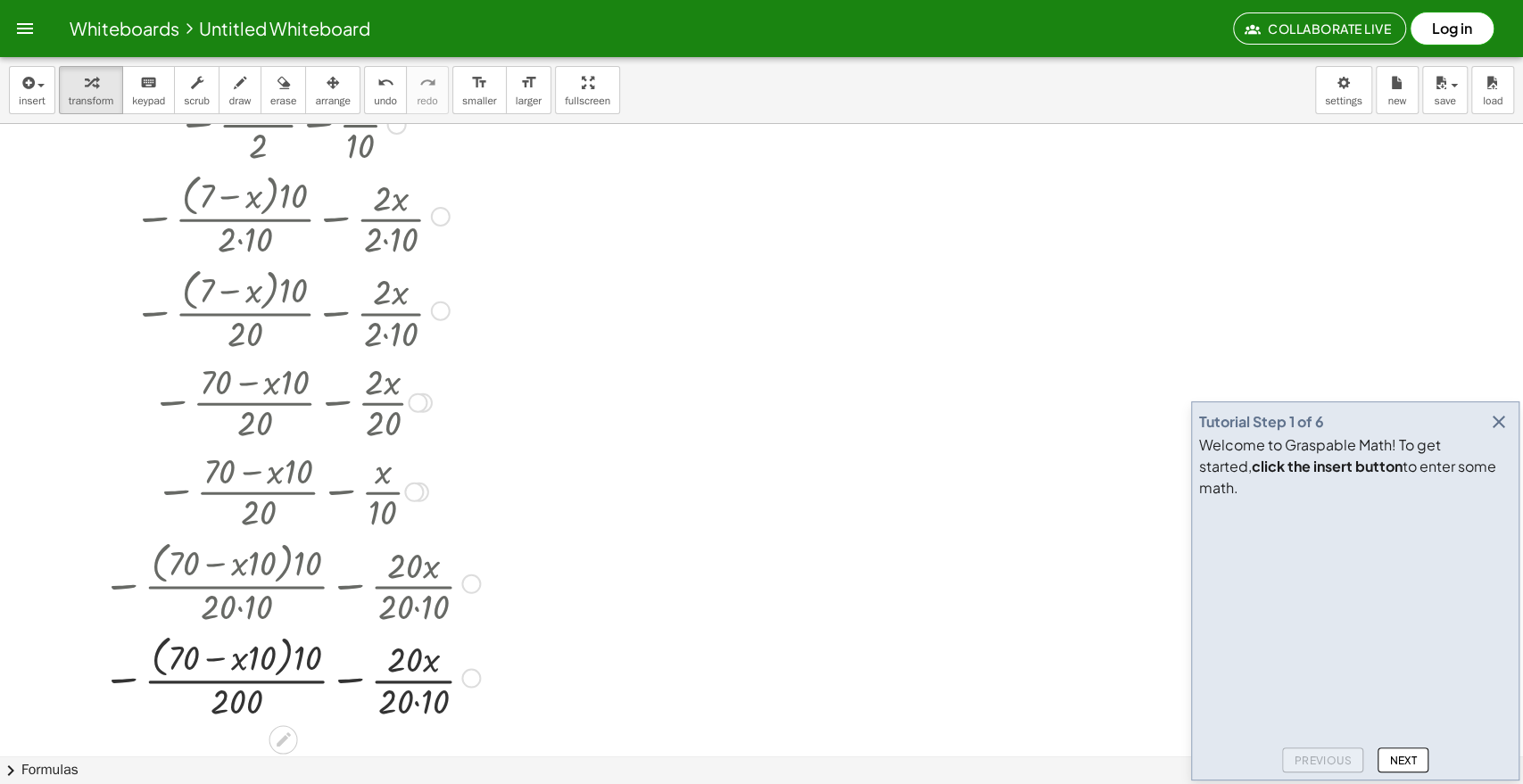 click at bounding box center [291, 677] 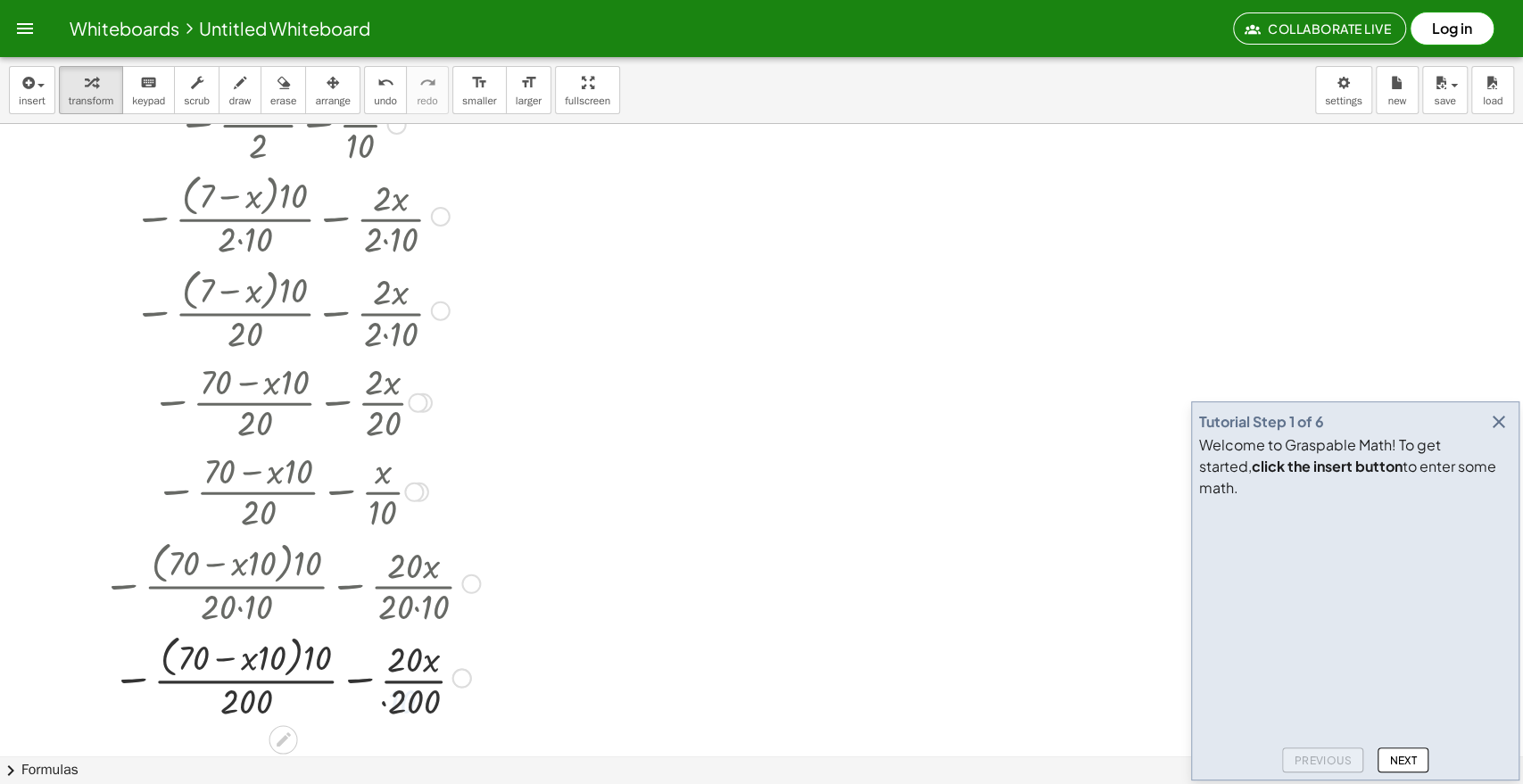 click at bounding box center (291, 677) 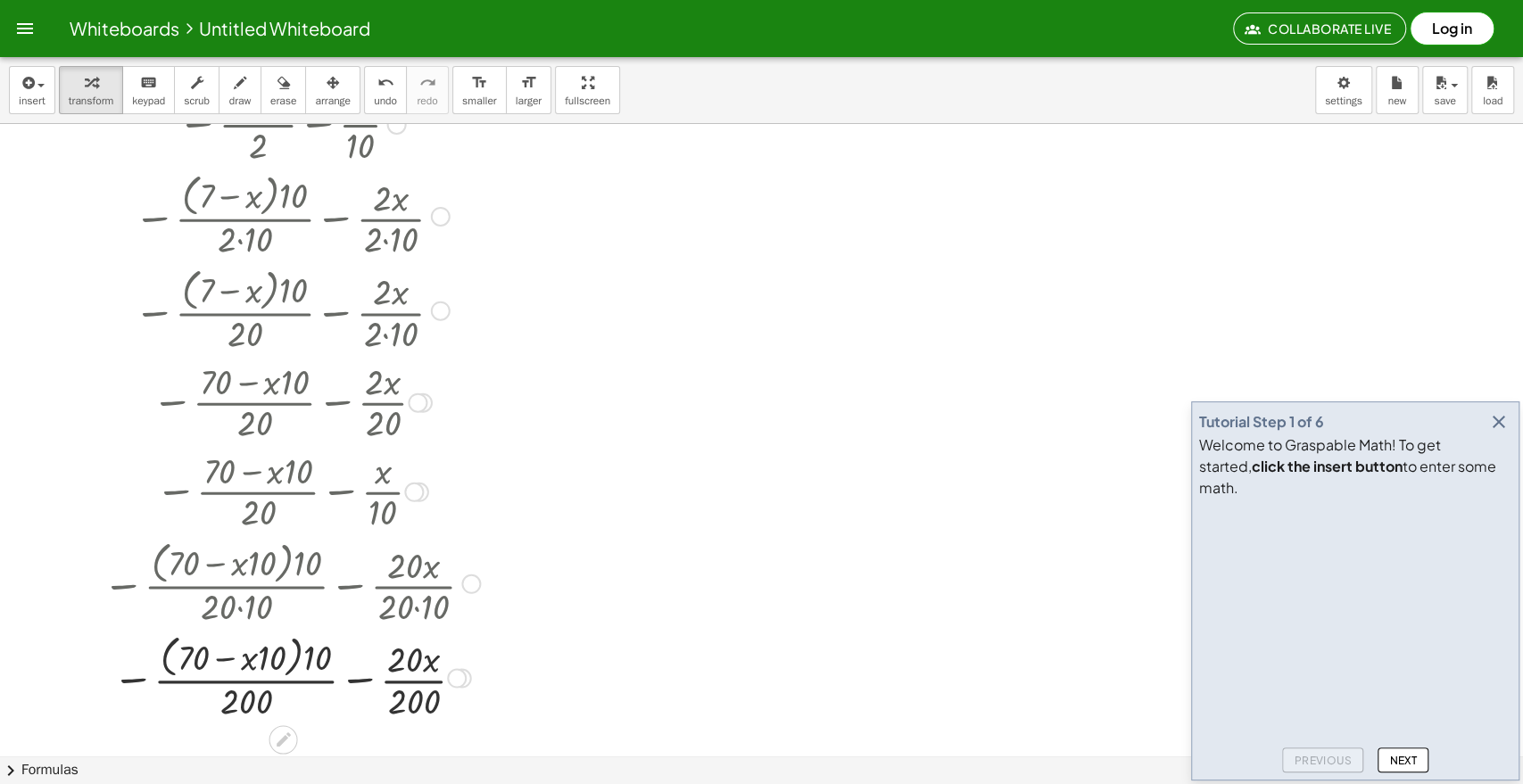 click at bounding box center (291, 677) 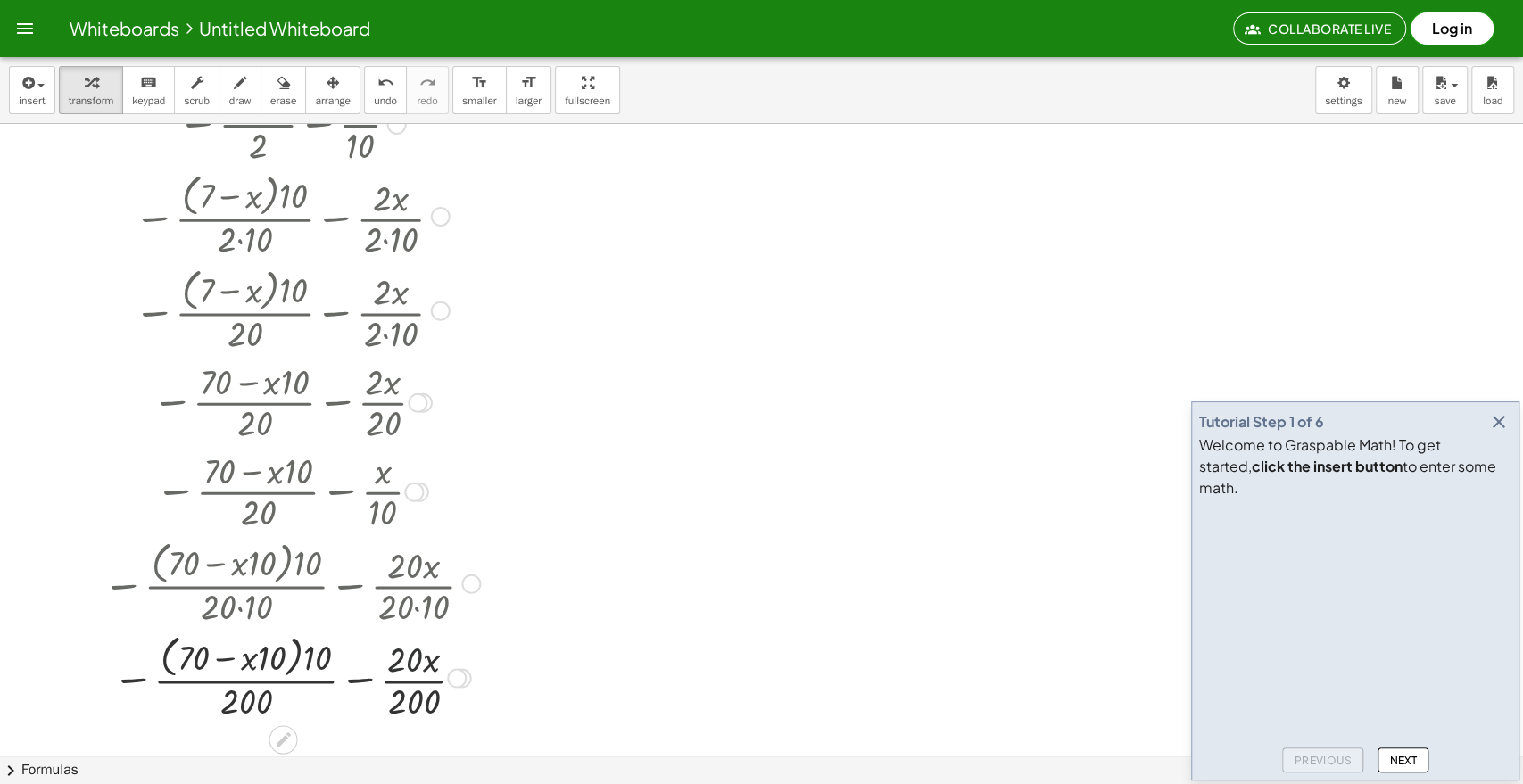 click at bounding box center (291, 677) 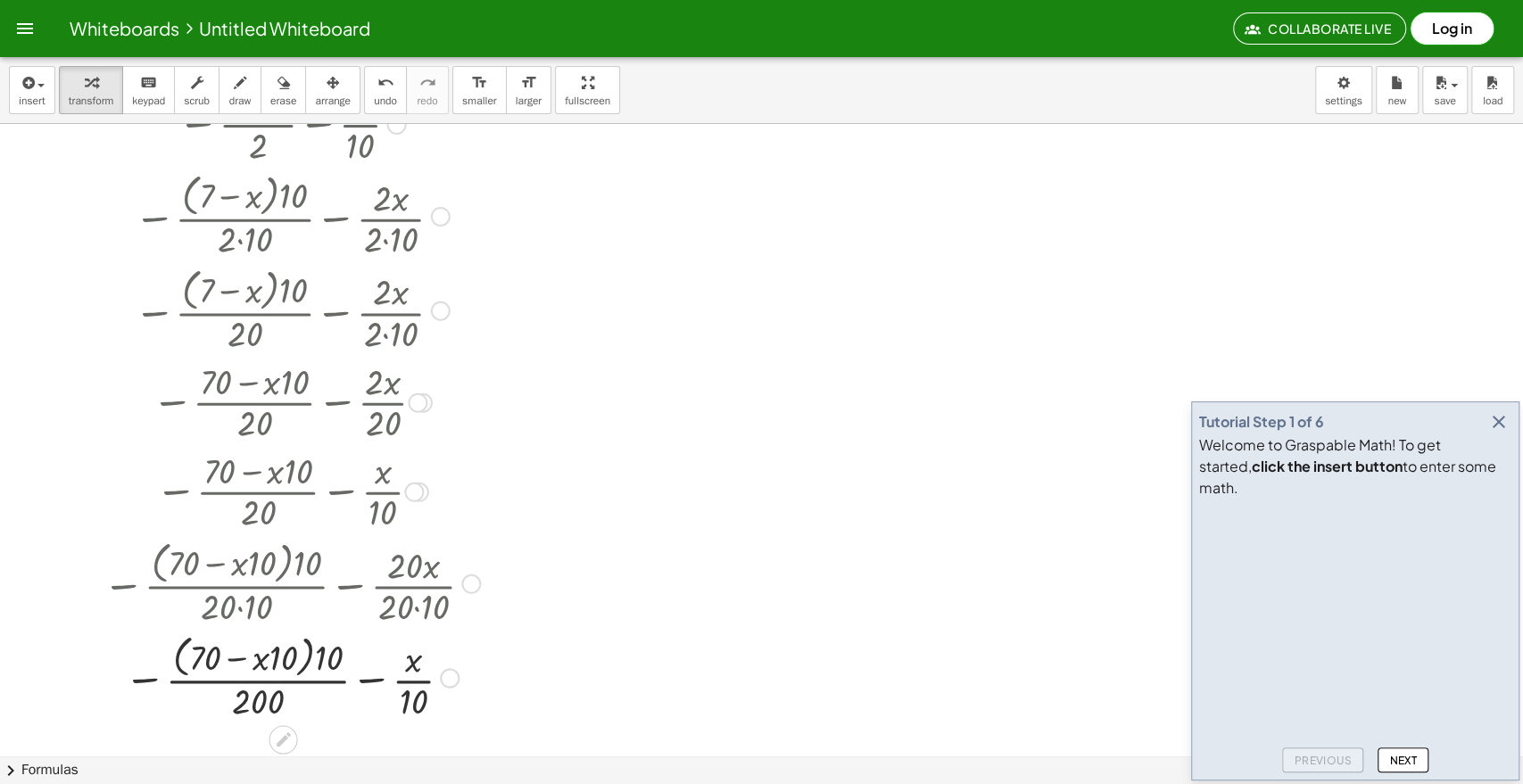 click at bounding box center [291, 677] 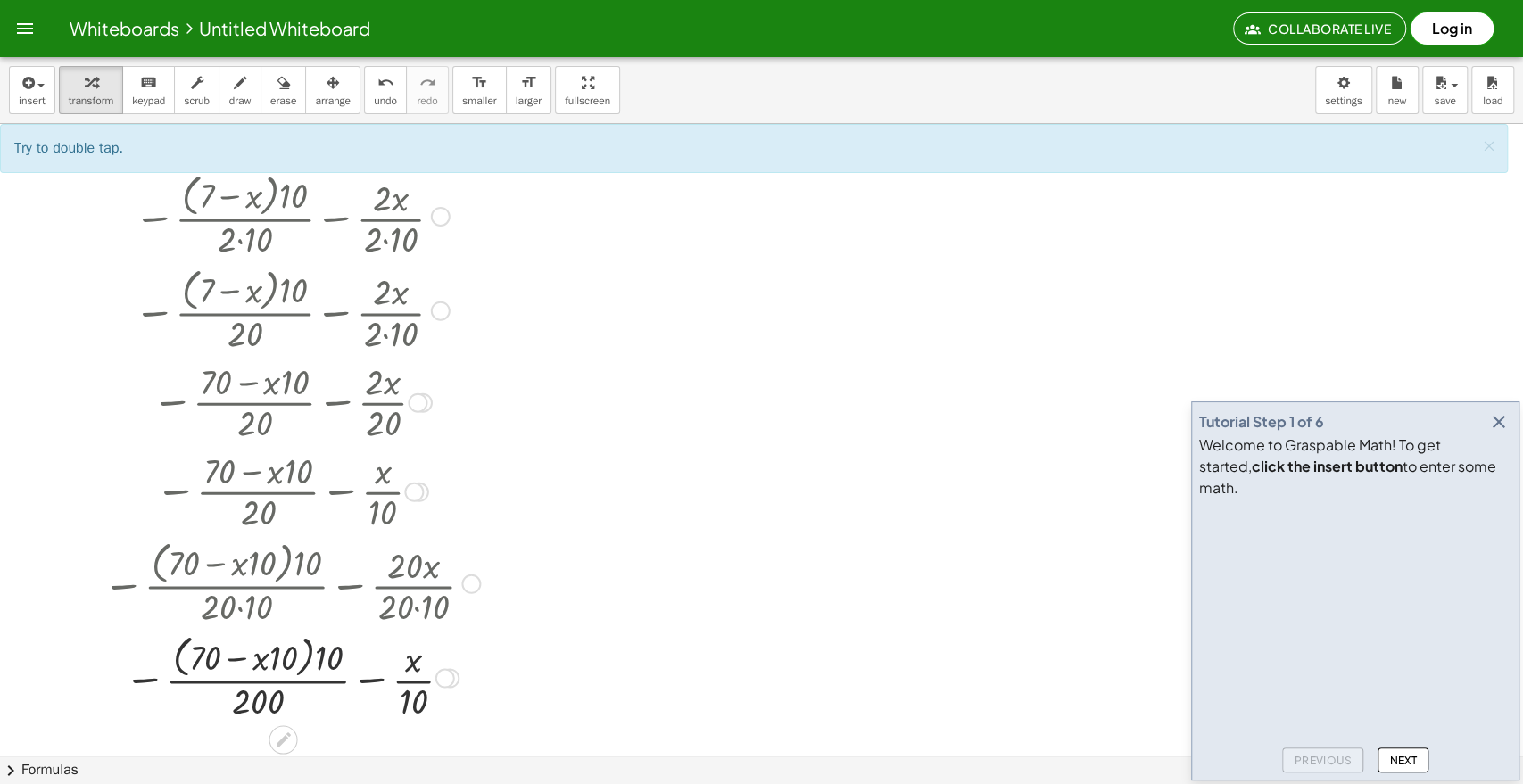 click at bounding box center [291, 677] 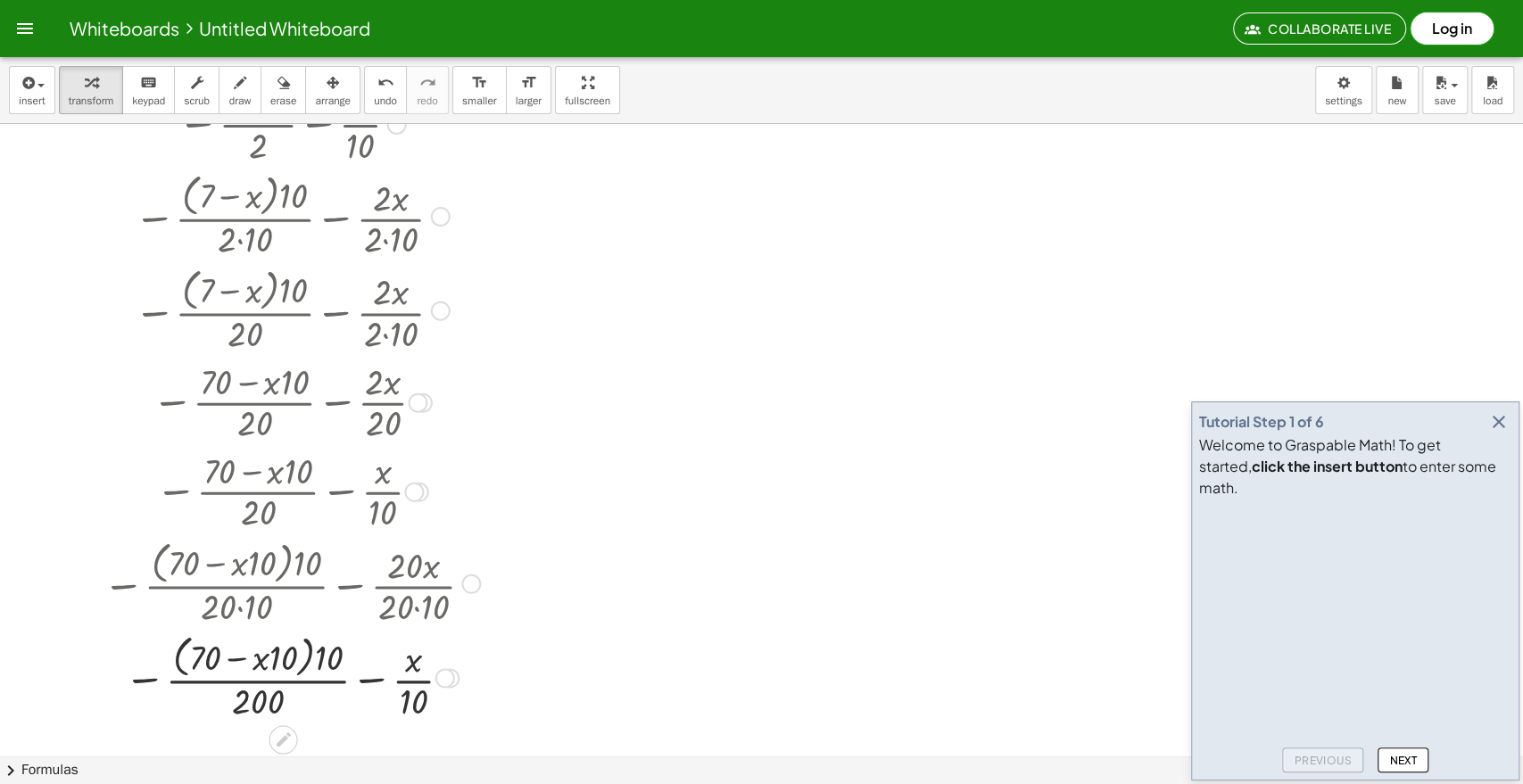 click at bounding box center (291, 677) 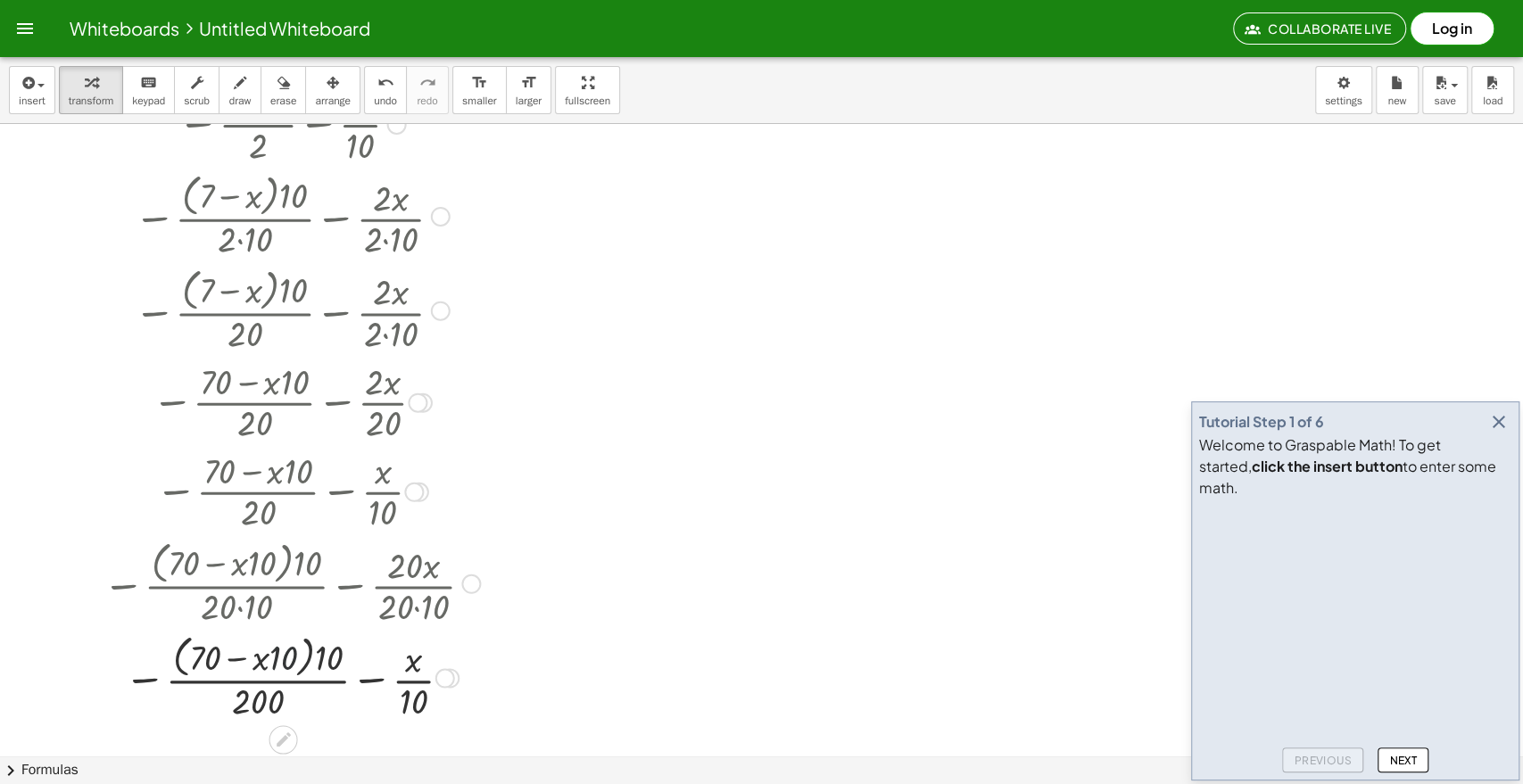 click at bounding box center (291, 677) 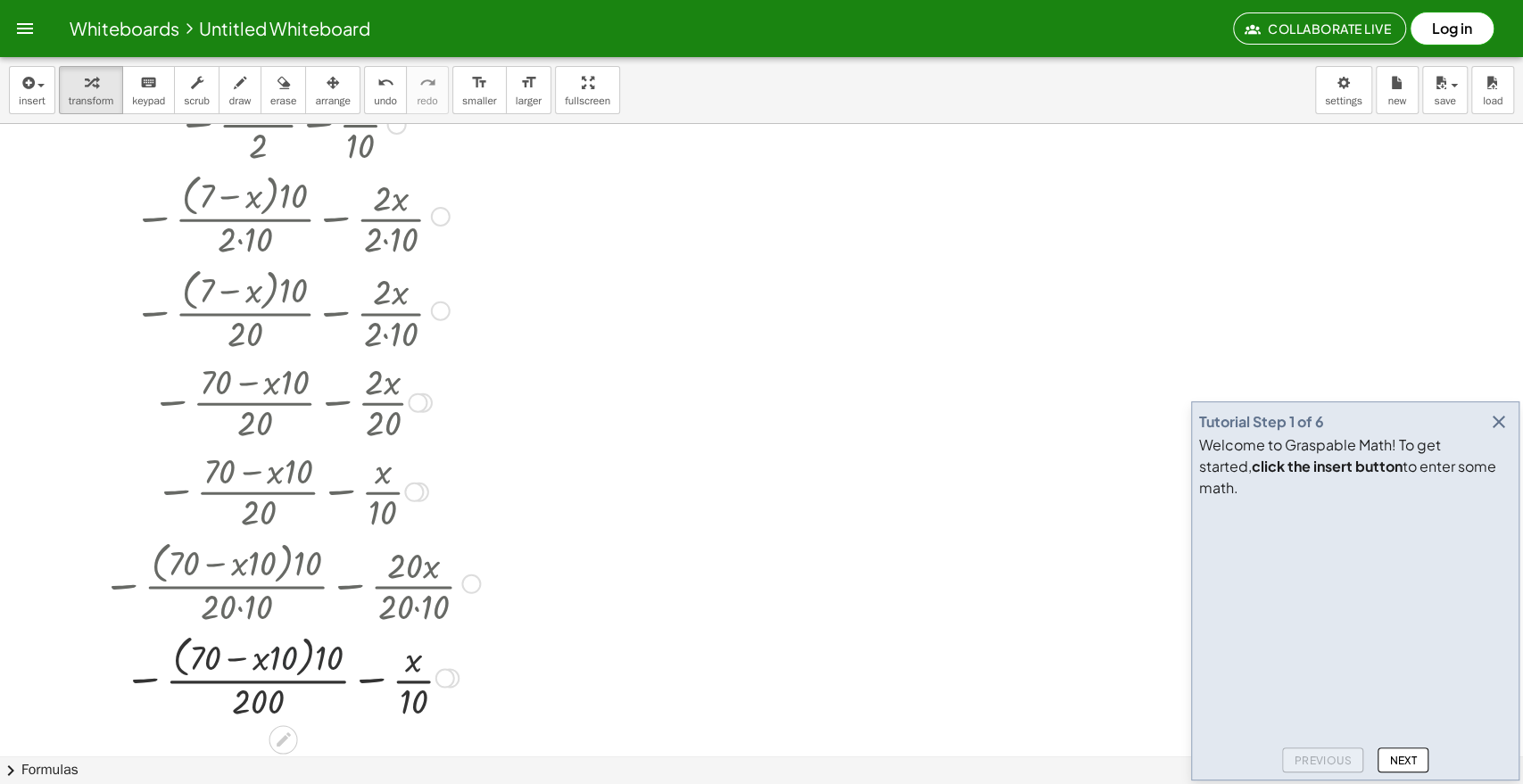 click at bounding box center [291, 677] 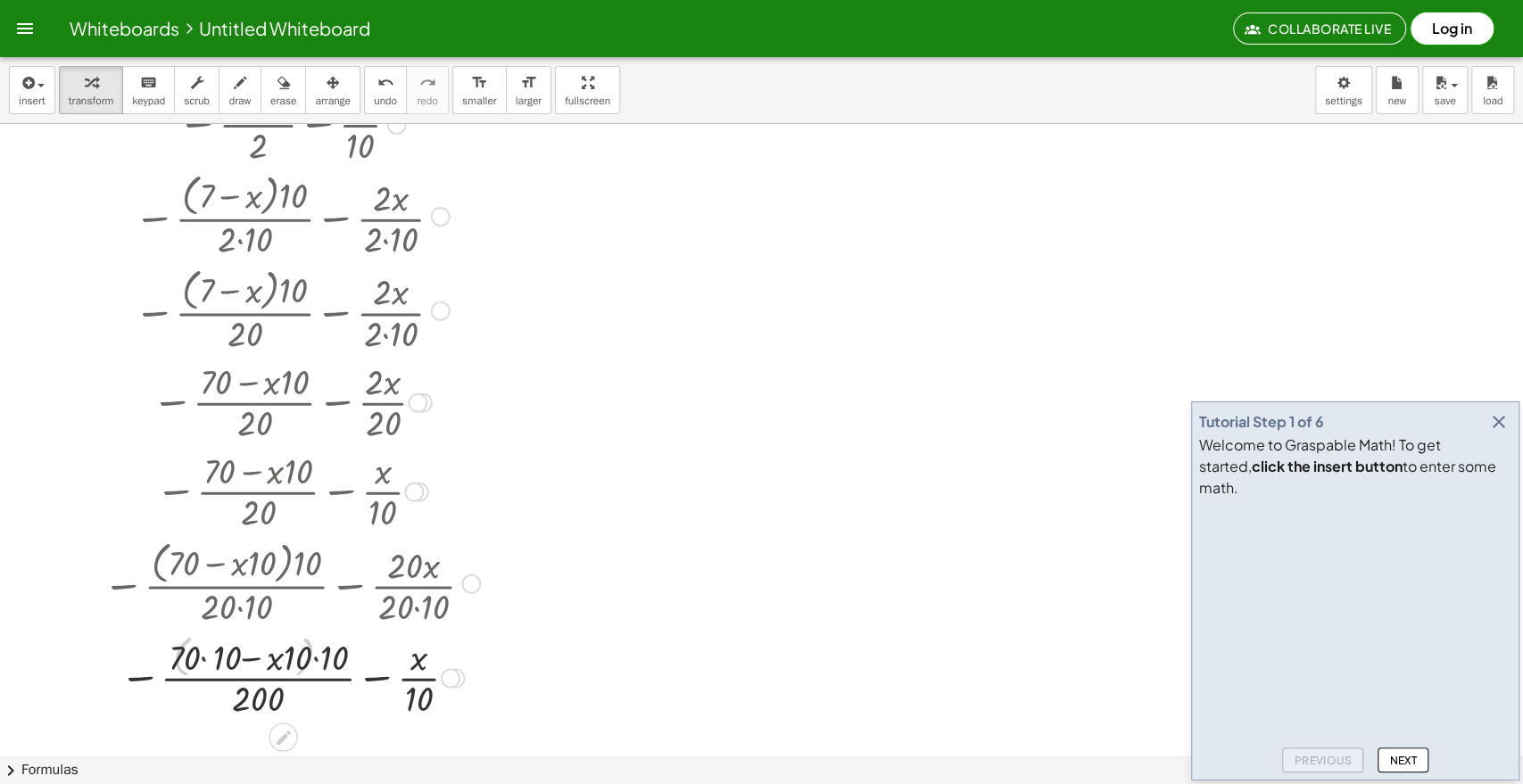 click at bounding box center (291, 676) 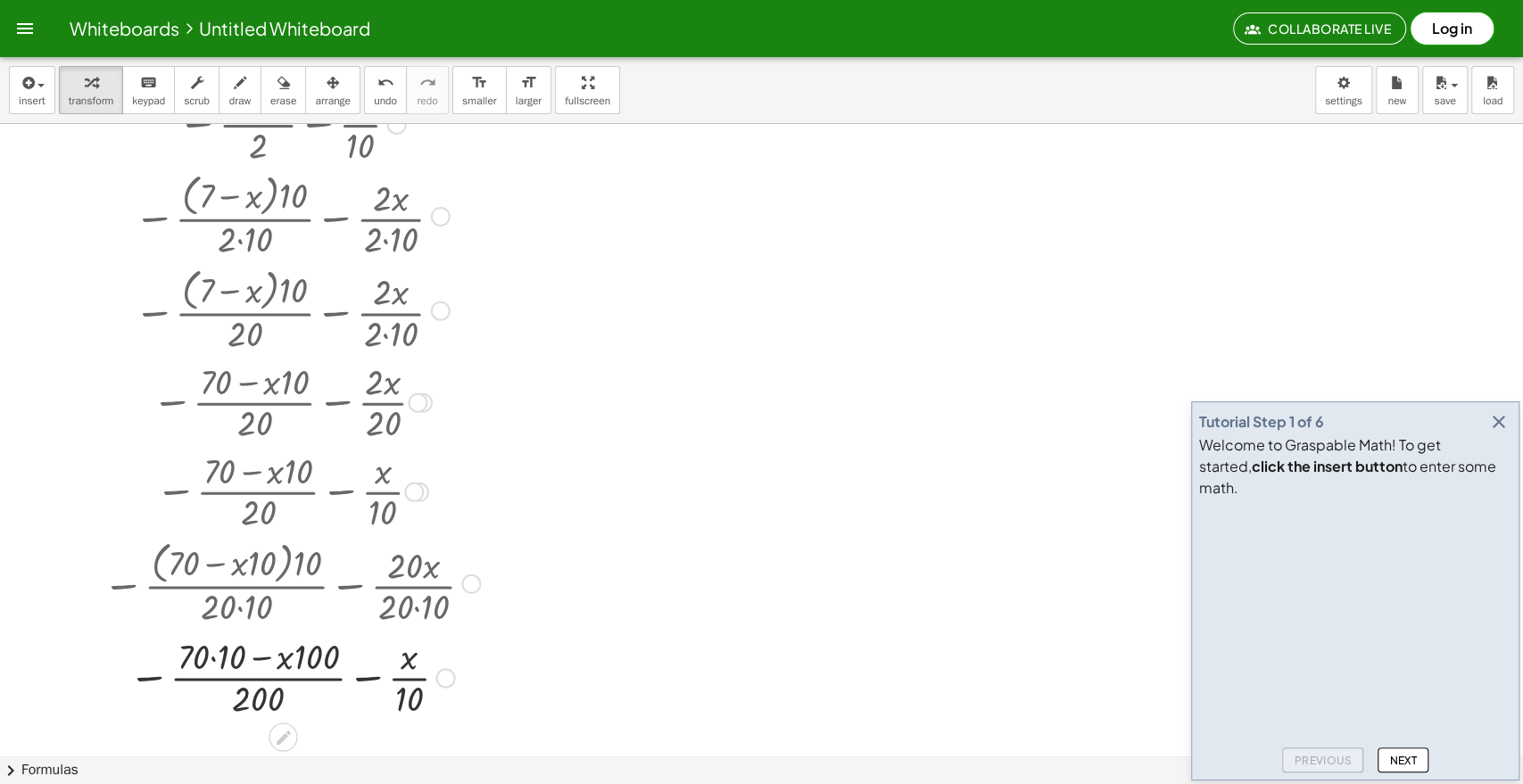 click at bounding box center [291, 676] 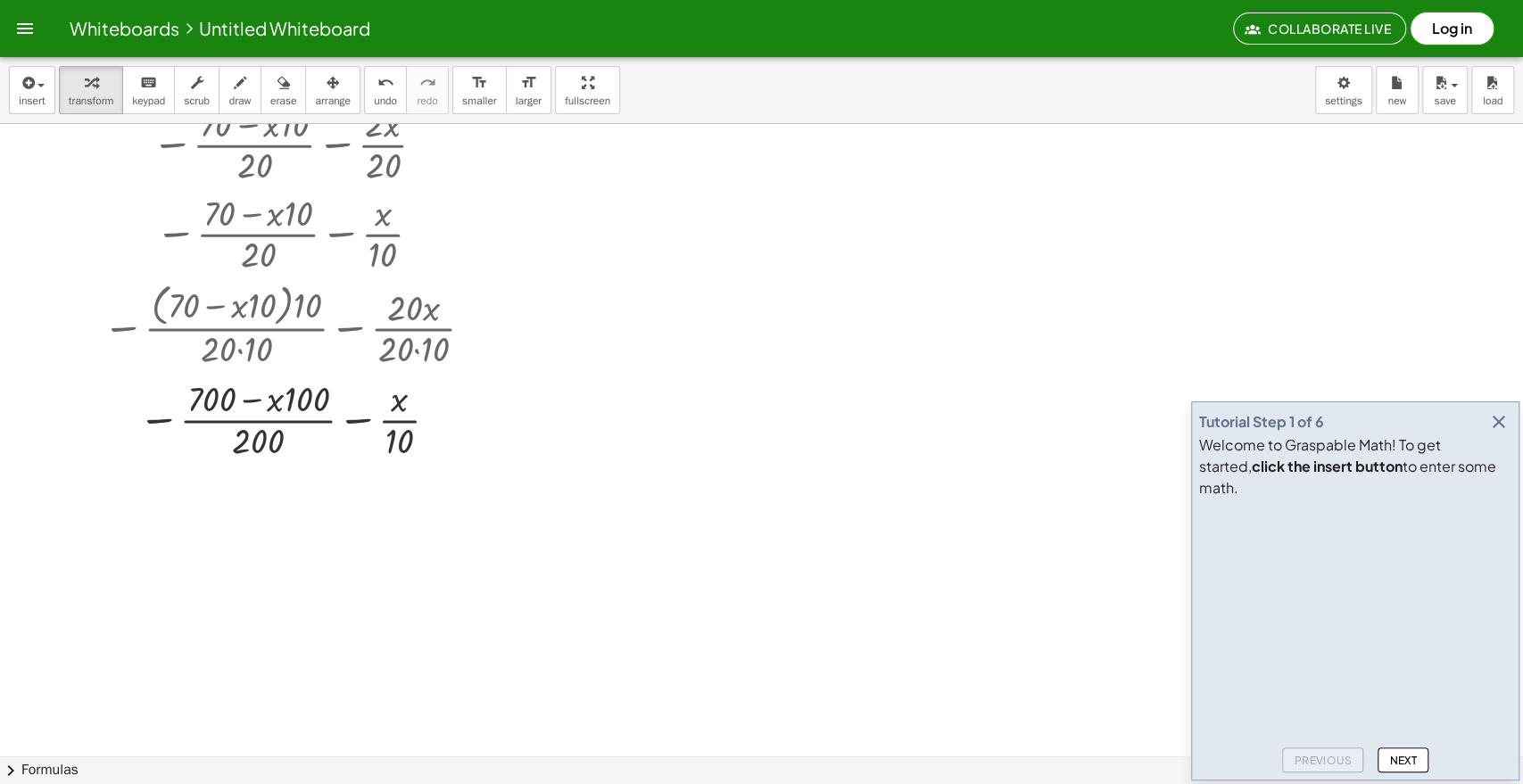scroll, scrollTop: 594, scrollLeft: 0, axis: vertical 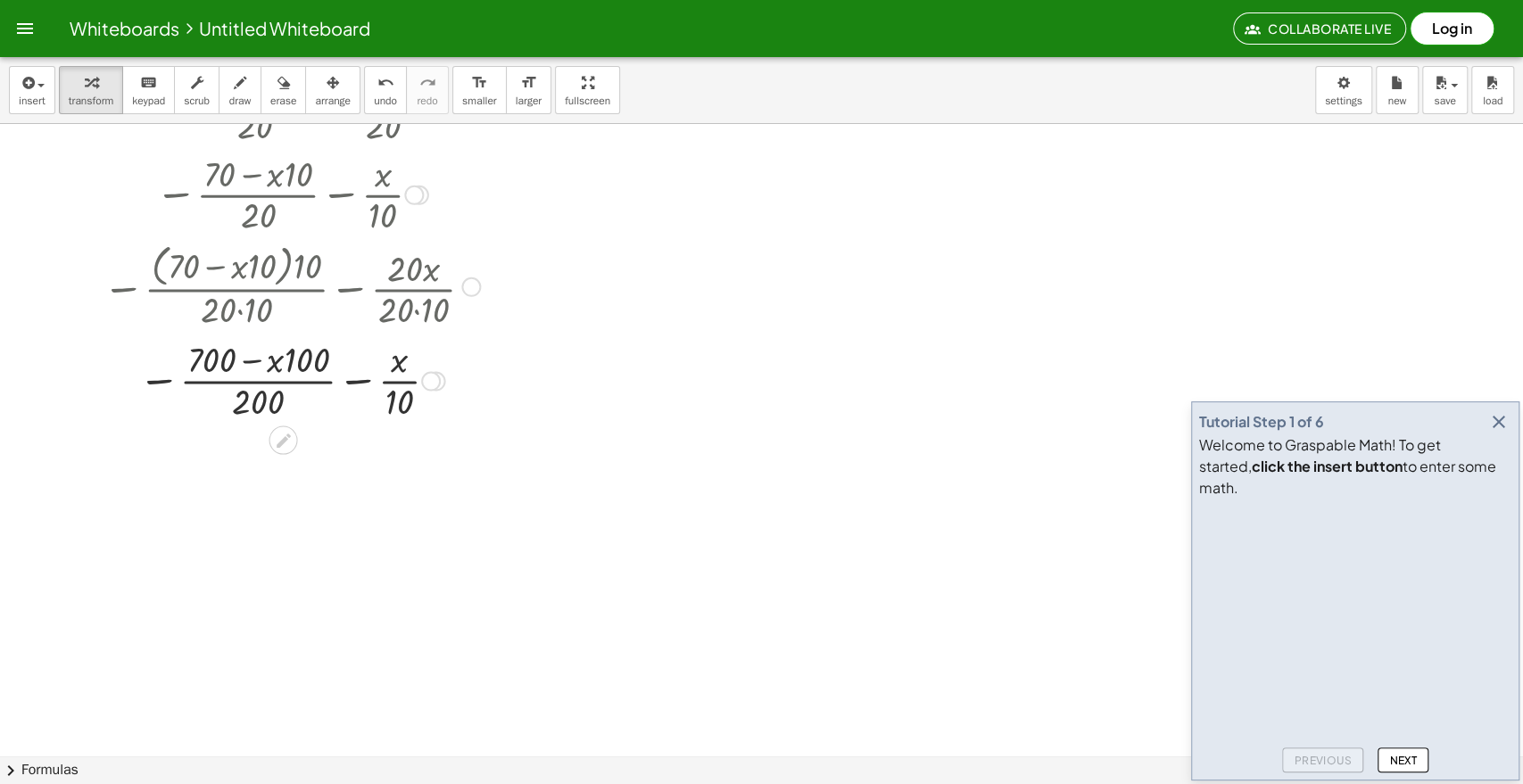 click at bounding box center (291, 379) 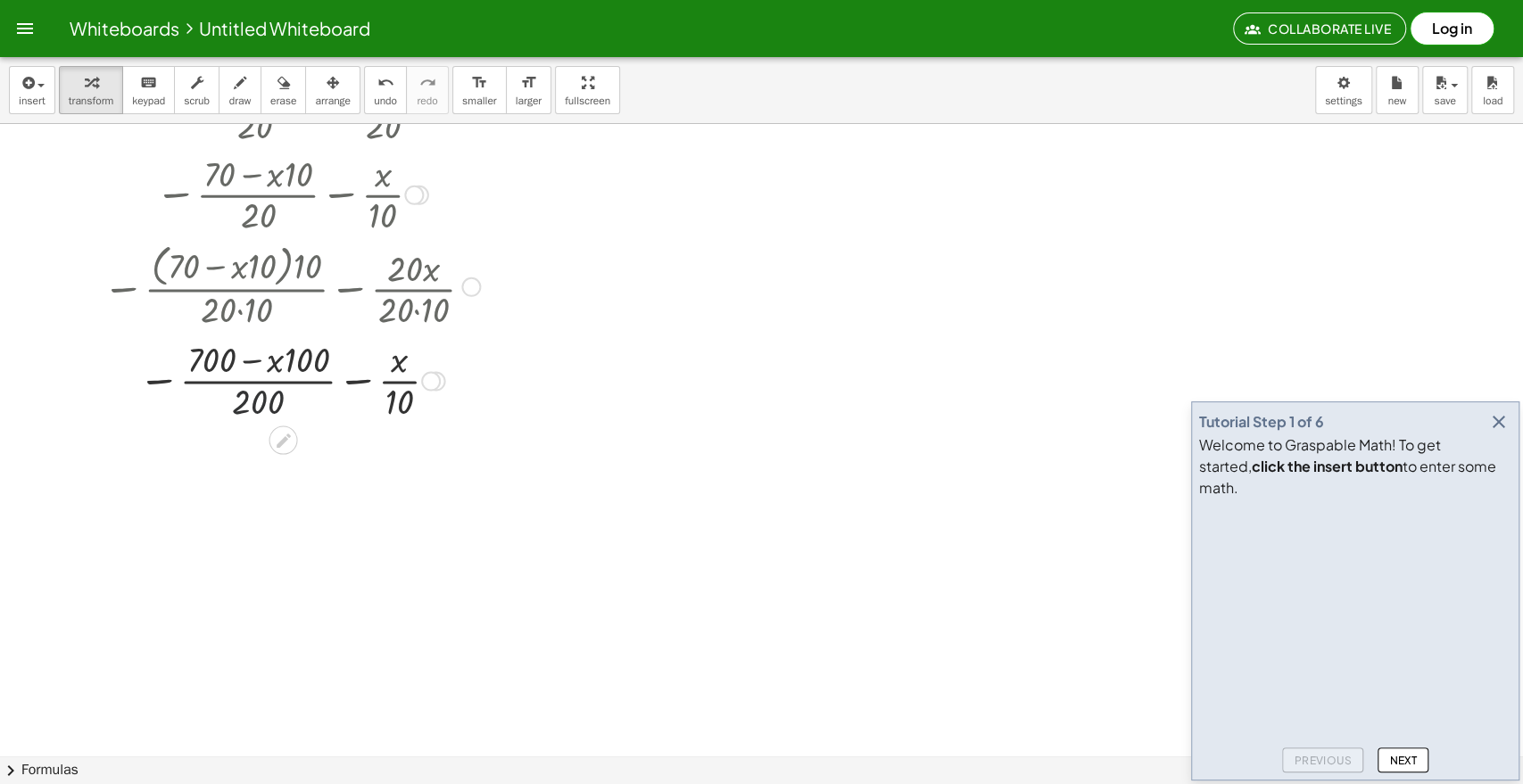 click at bounding box center [291, 379] 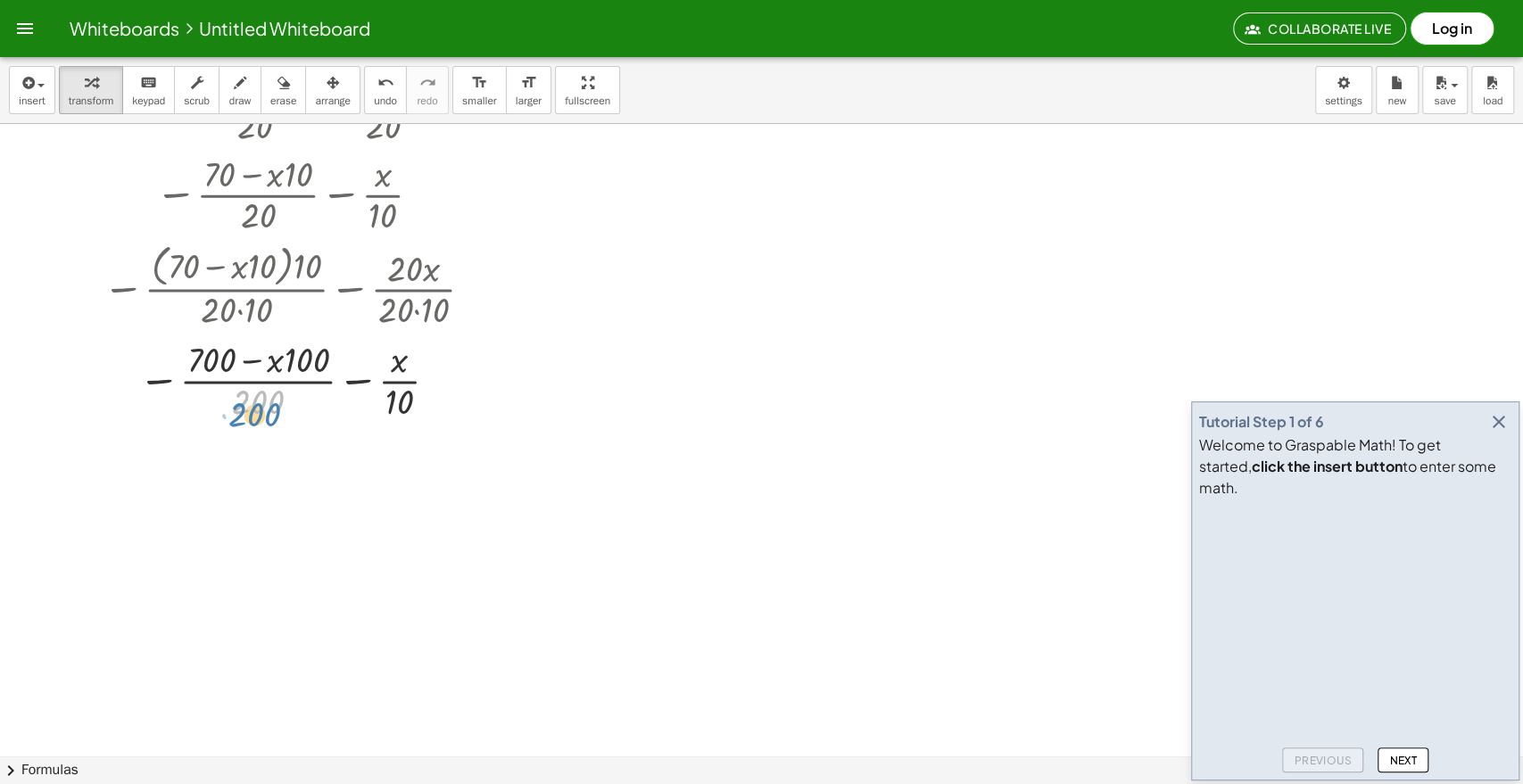 drag, startPoint x: 264, startPoint y: 398, endPoint x: 264, endPoint y: 416, distance: 18 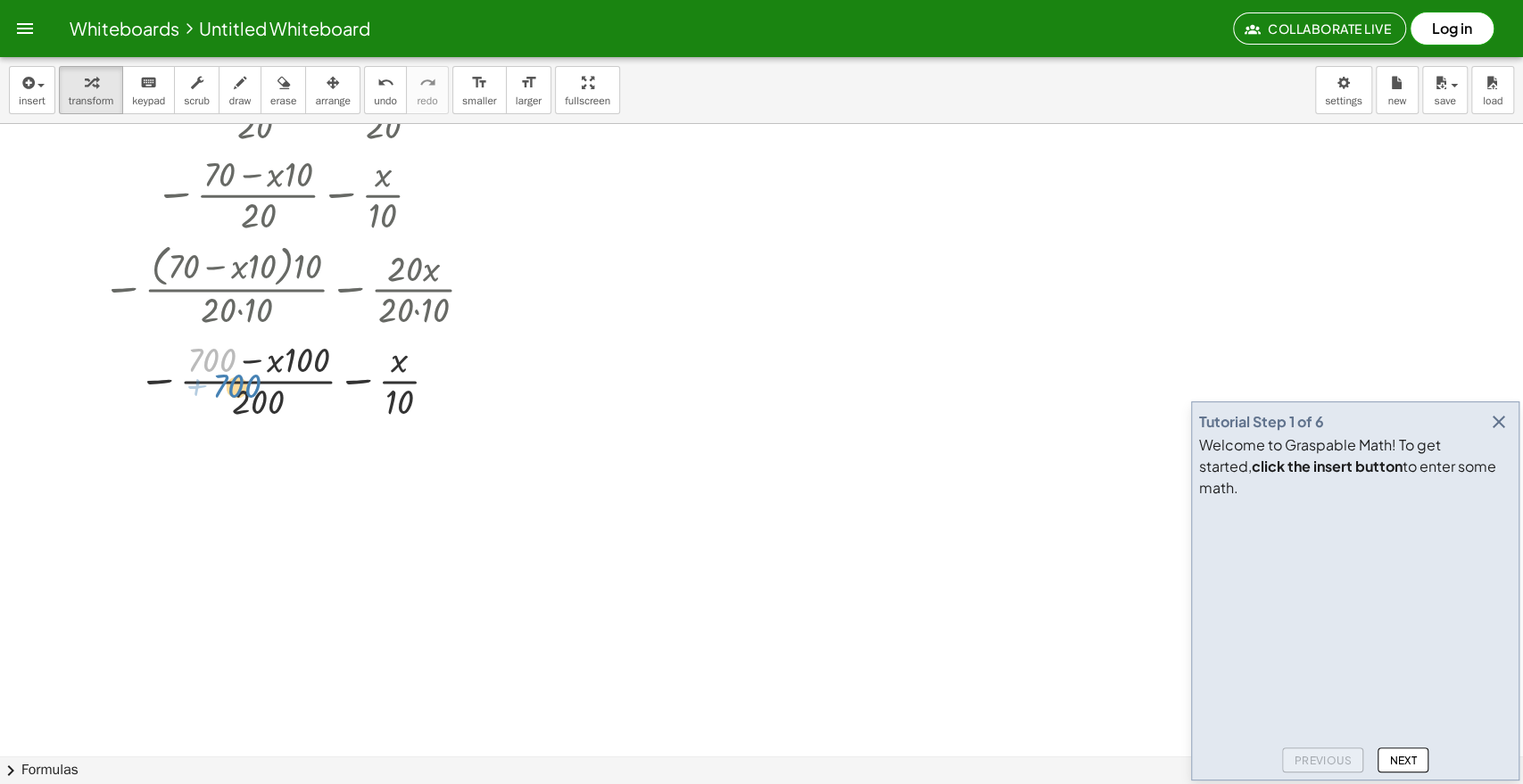 drag, startPoint x: 219, startPoint y: 364, endPoint x: 242, endPoint y: 358, distance: 23.769729 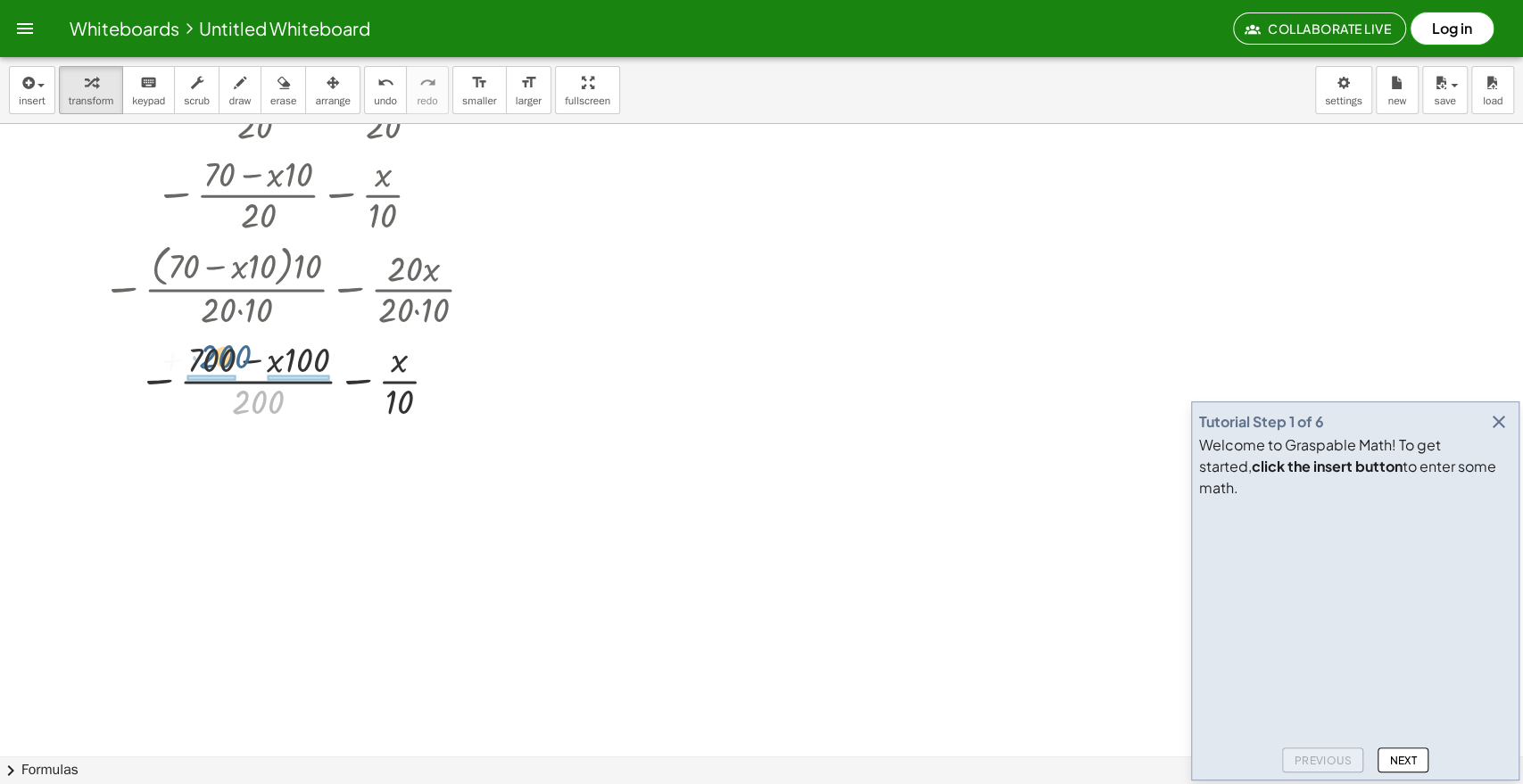 drag, startPoint x: 265, startPoint y: 397, endPoint x: 228, endPoint y: 351, distance: 59.03389 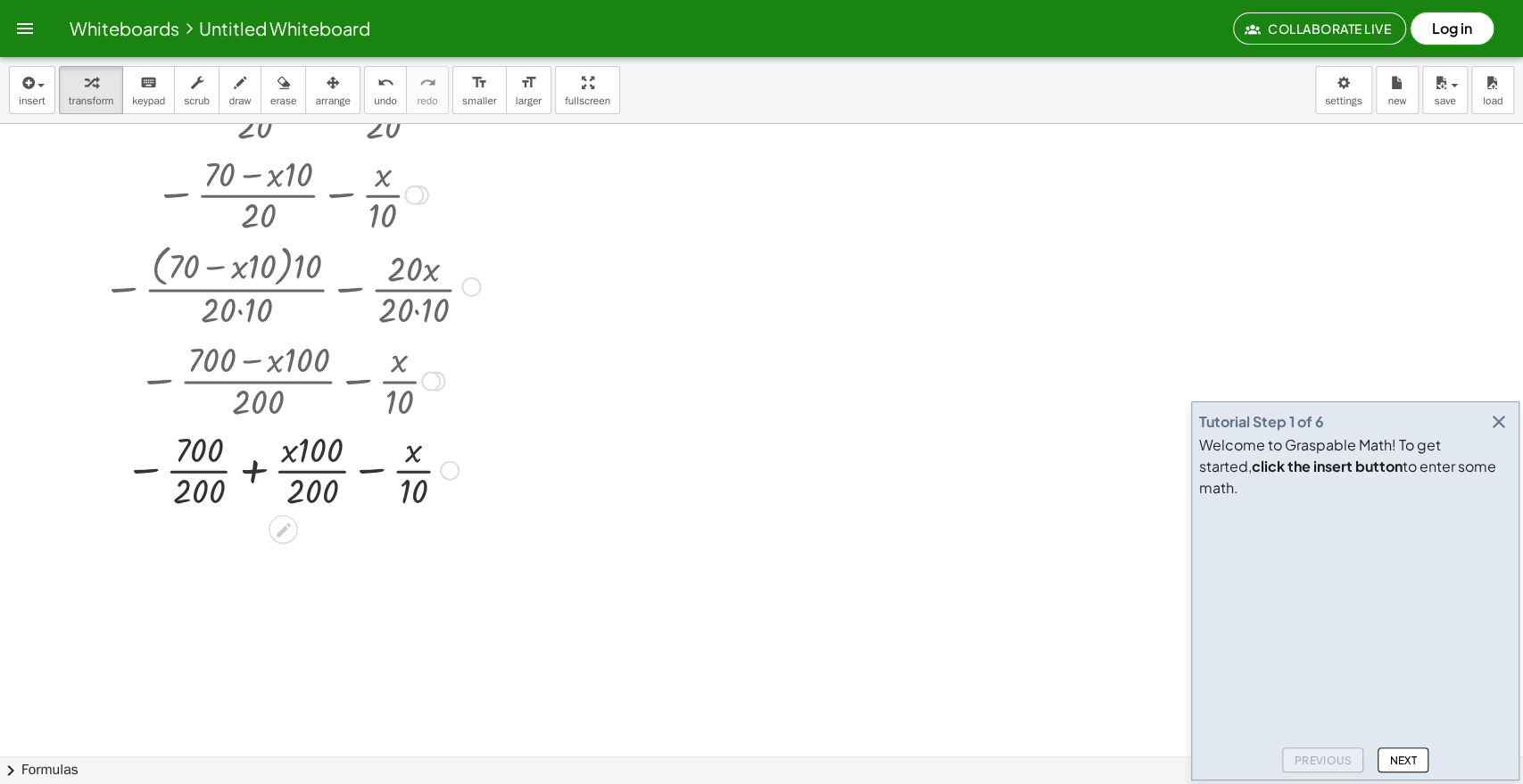 click at bounding box center (291, 468) 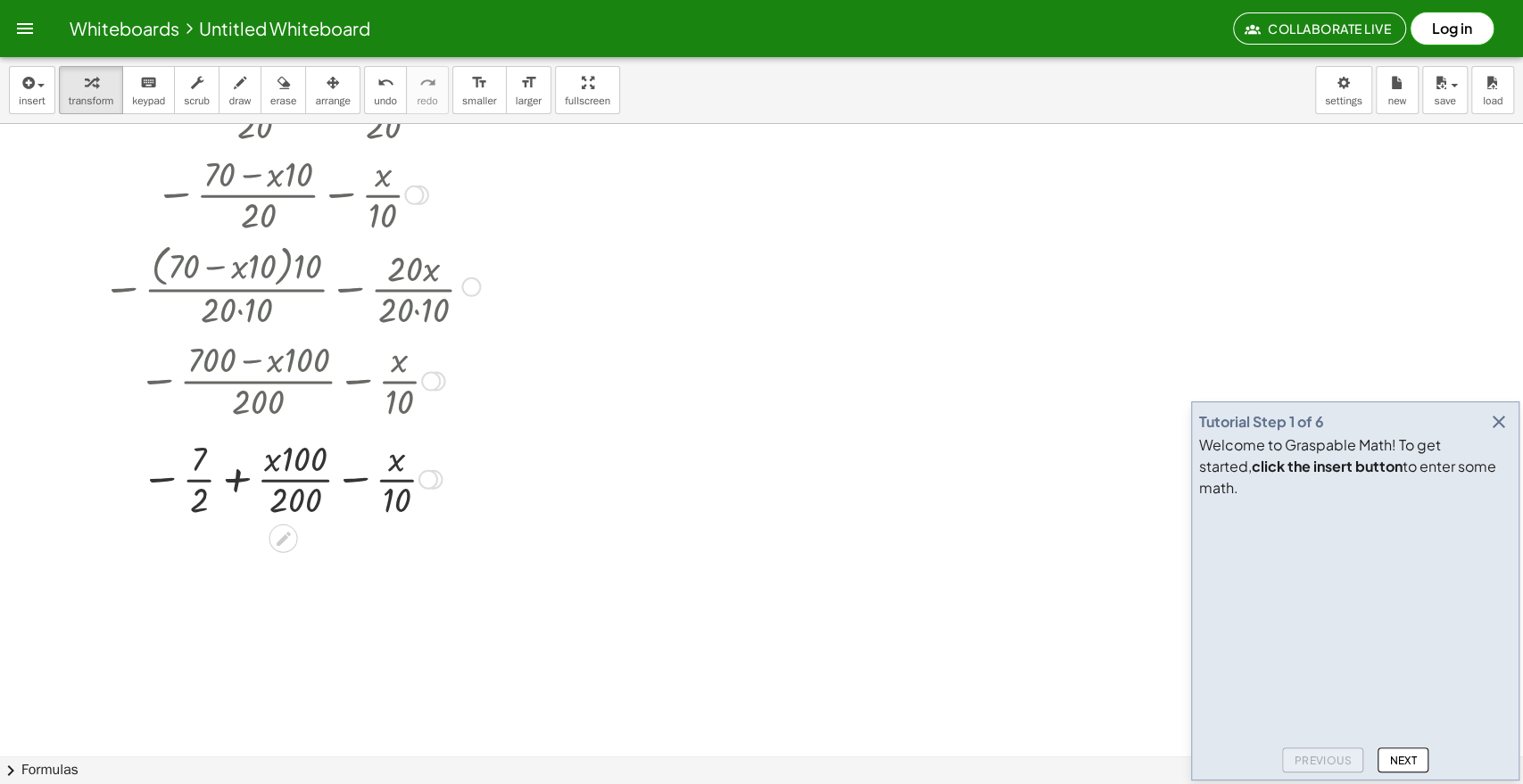 click on "+ · - ( + 7 − x ) · 2 − · x · 10 + - · ( + 7 − x ) · 2 − · x · 10 + · - ( + 7 − x ) · 2 − · x · 10 + - · ( + 7 − x ) · 2 − · x · 10 − · ( + 7 − x ) · 2 − · x · 10 − · ( + 7 − x ) · 10 · 2 · 10 − · 2 · x · 2 · 10 − · ( + 7 − x ) · 10 · 20 − · 2 · x · 2 · 10 − · ( + · 7 · 10 − · x · 10 ) · 20 − · 2 · x · 2 · 10 − · ( + · 7 · 10 − · x · 10 ) · 20 − · 2 · x · 20 − · ( + 70 − · x · 10 ) · 20 − · 2 · x · 20 − · ( + 70 − · x · 10 ) · 20 − · 2 · x · 10 · 2 − · ( + 70 − · x · 10 ) · 20 − · x · 10 − · ( + 70 − · x · 10 ) · 10 · 20 · 10 − · 20 · x · 20 · 10 − · ( + 70 − · x · 10 ) · 10 · 200 − · 20 · x · 20 · 10 − · ( + 70 − · x · 10 ) · 10 · 200 − · 20 · x · 200 − · ( + 70 − · x · 10 ) · 10 · 200 − · 20 · x · 10 · 20 − · ( + 70 − · x · 10 ) · 10 · 200 − · x · 10 − · ( + · 70 · 10 − · x · 10 · 10 ) ·" at bounding box center (283, -353) 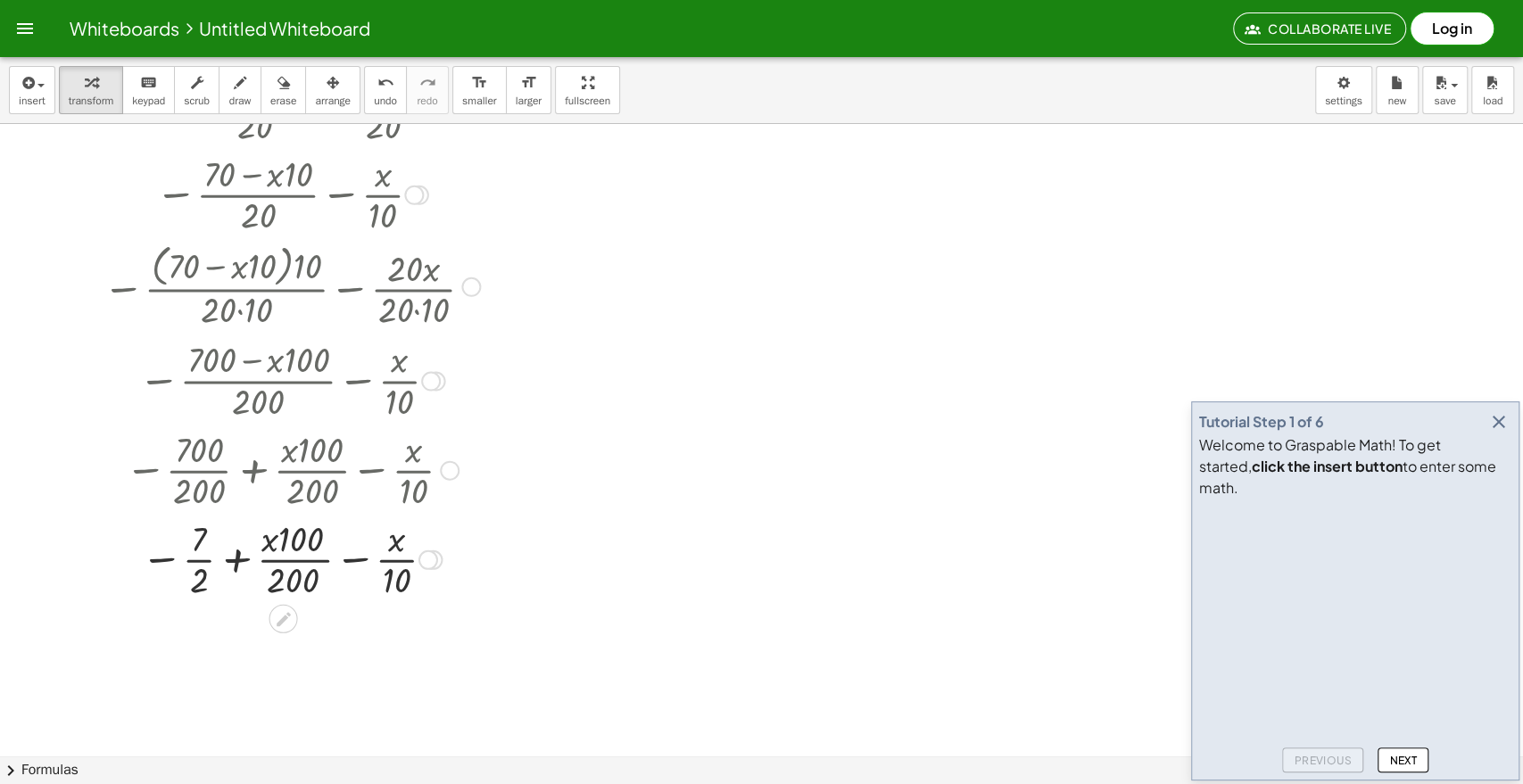 click at bounding box center [291, 558] 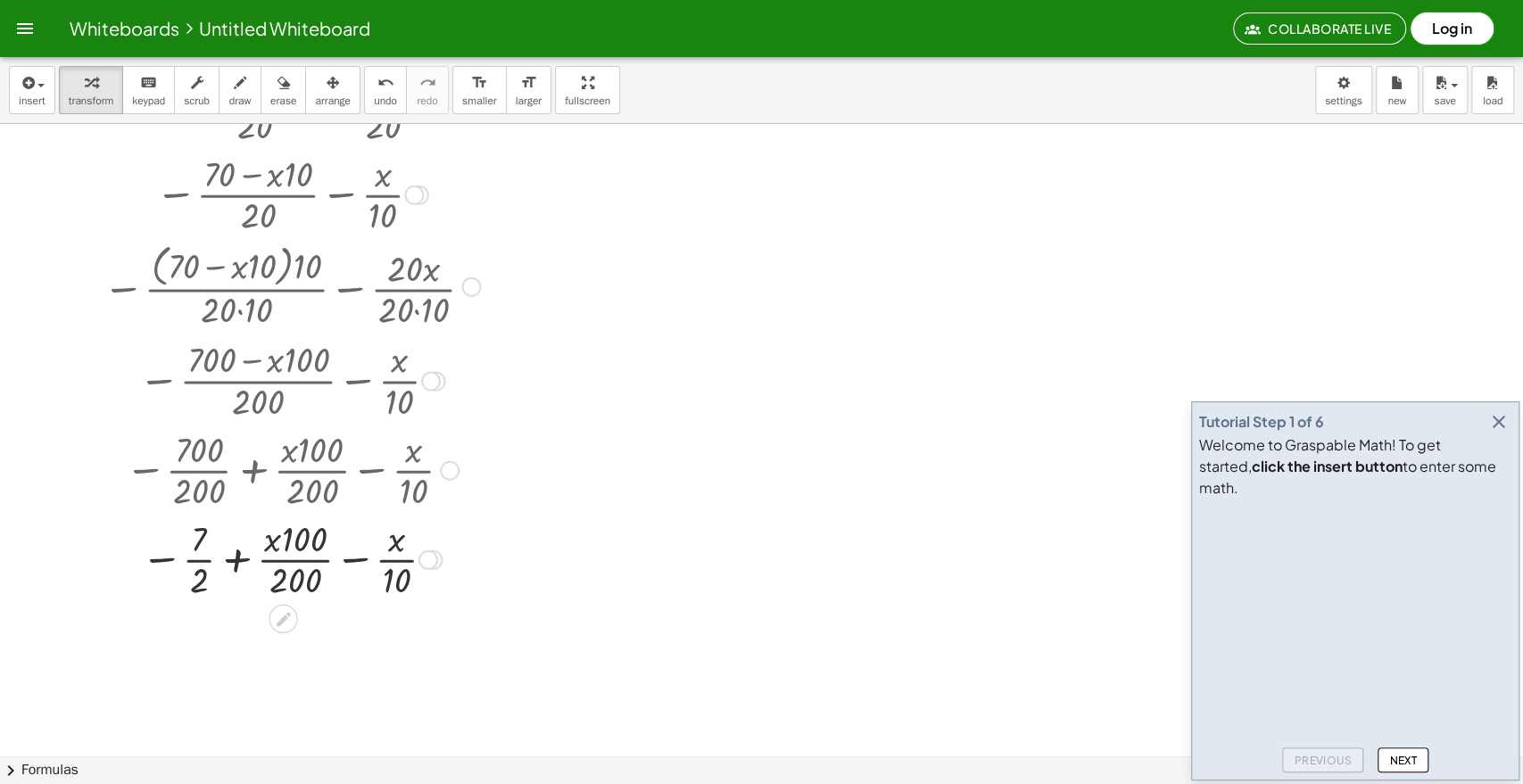 click at bounding box center [291, 558] 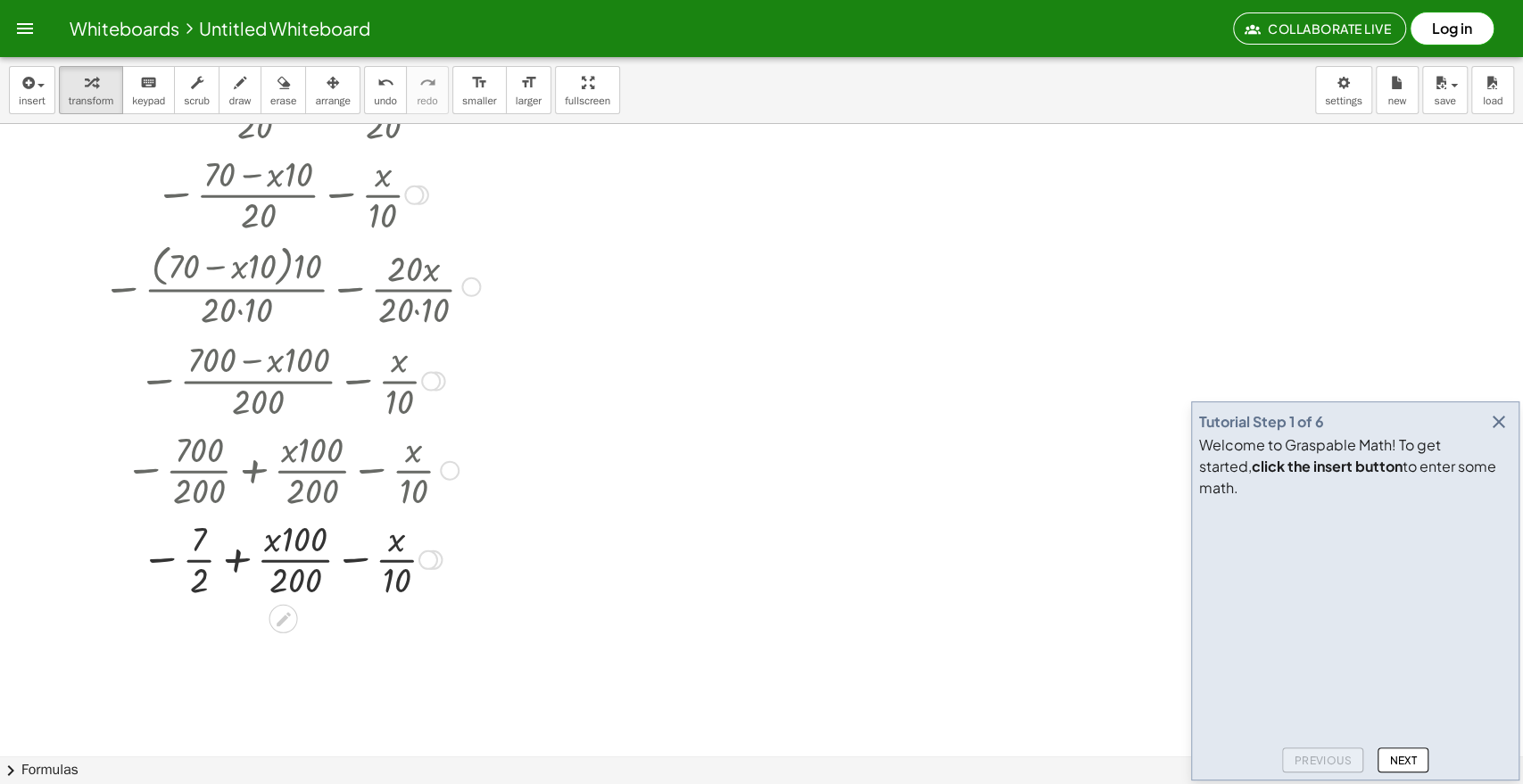 click at bounding box center (291, 558) 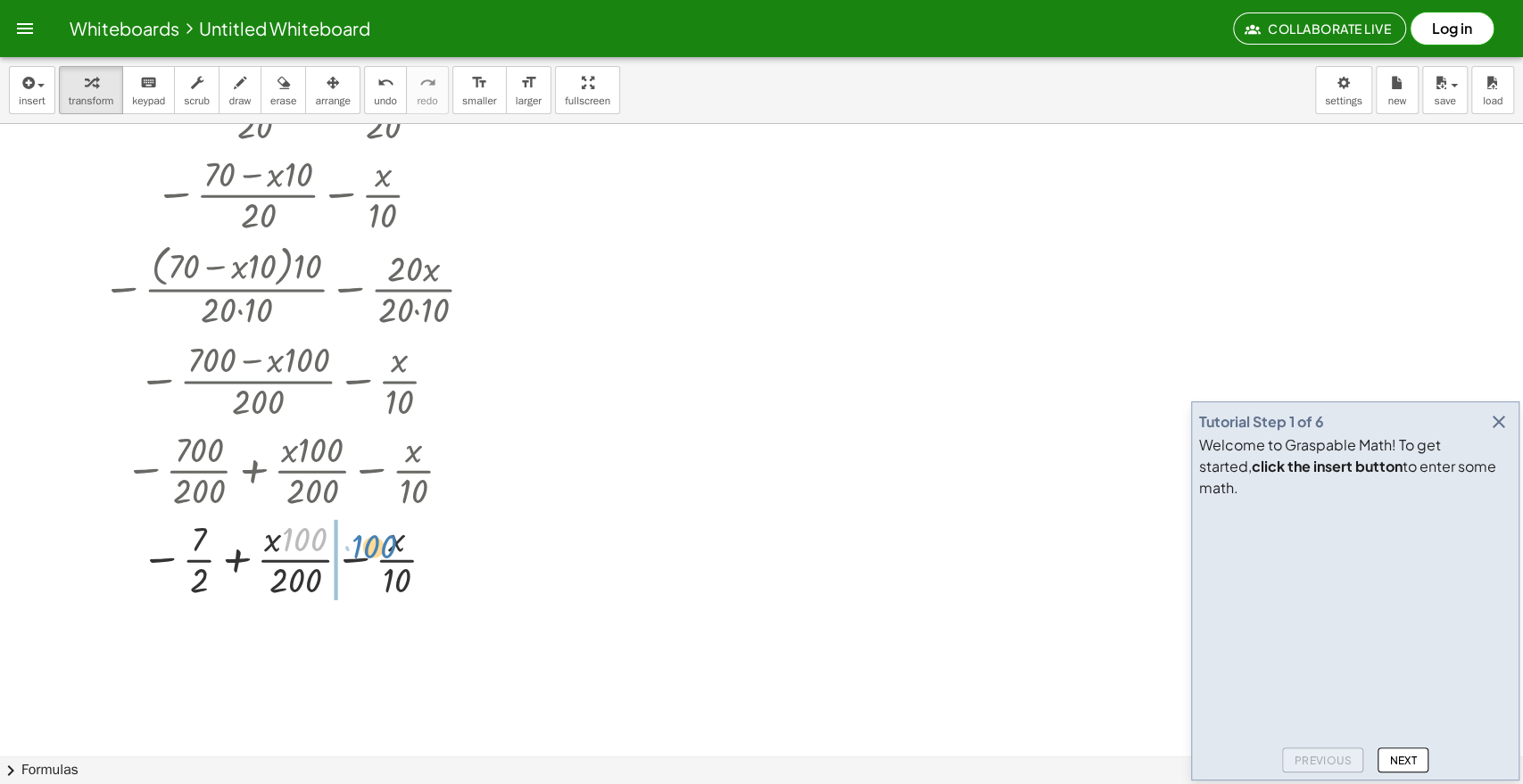 drag, startPoint x: 310, startPoint y: 541, endPoint x: 326, endPoint y: 541, distance: 16 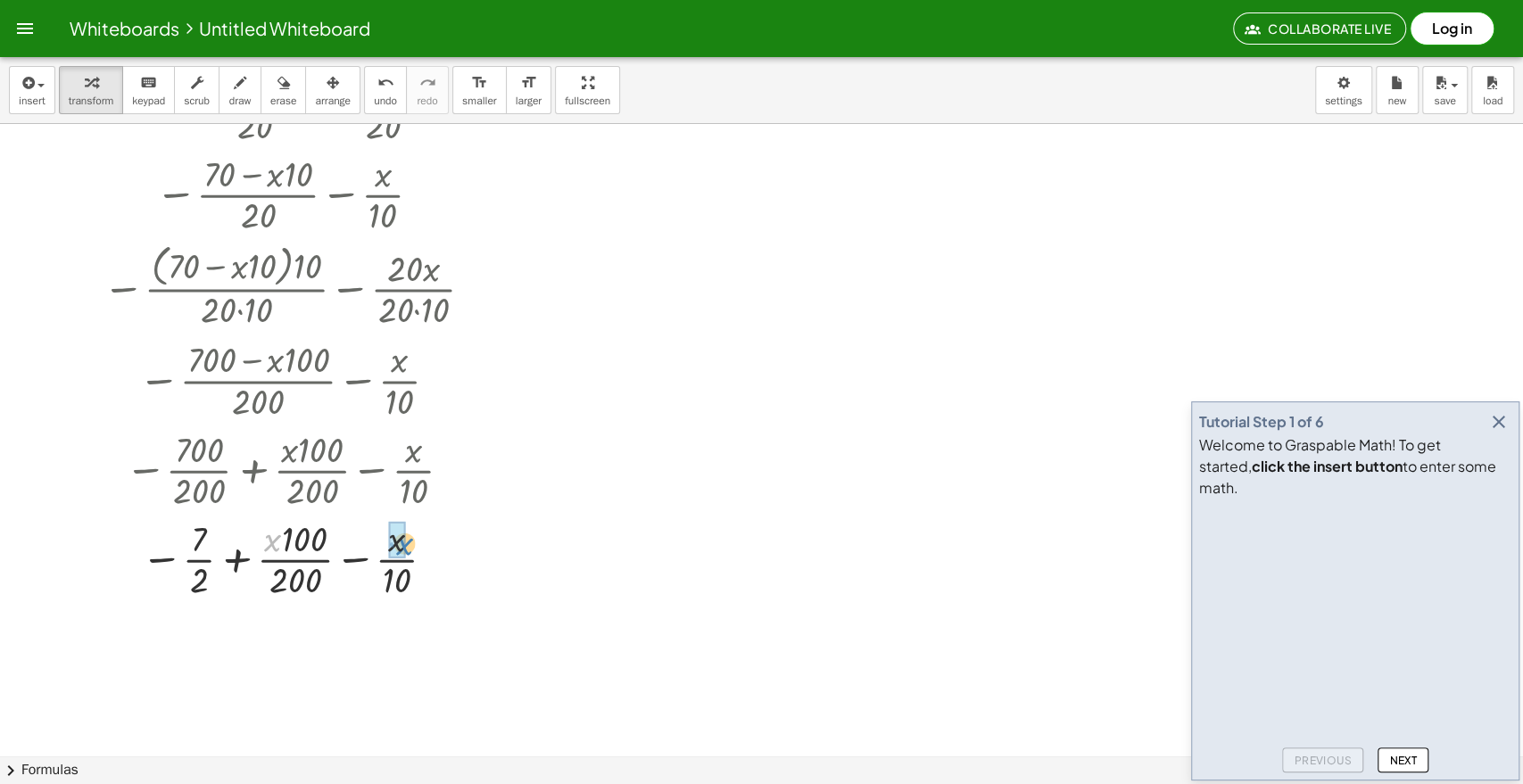 drag, startPoint x: 277, startPoint y: 541, endPoint x: 411, endPoint y: 546, distance: 134.09325 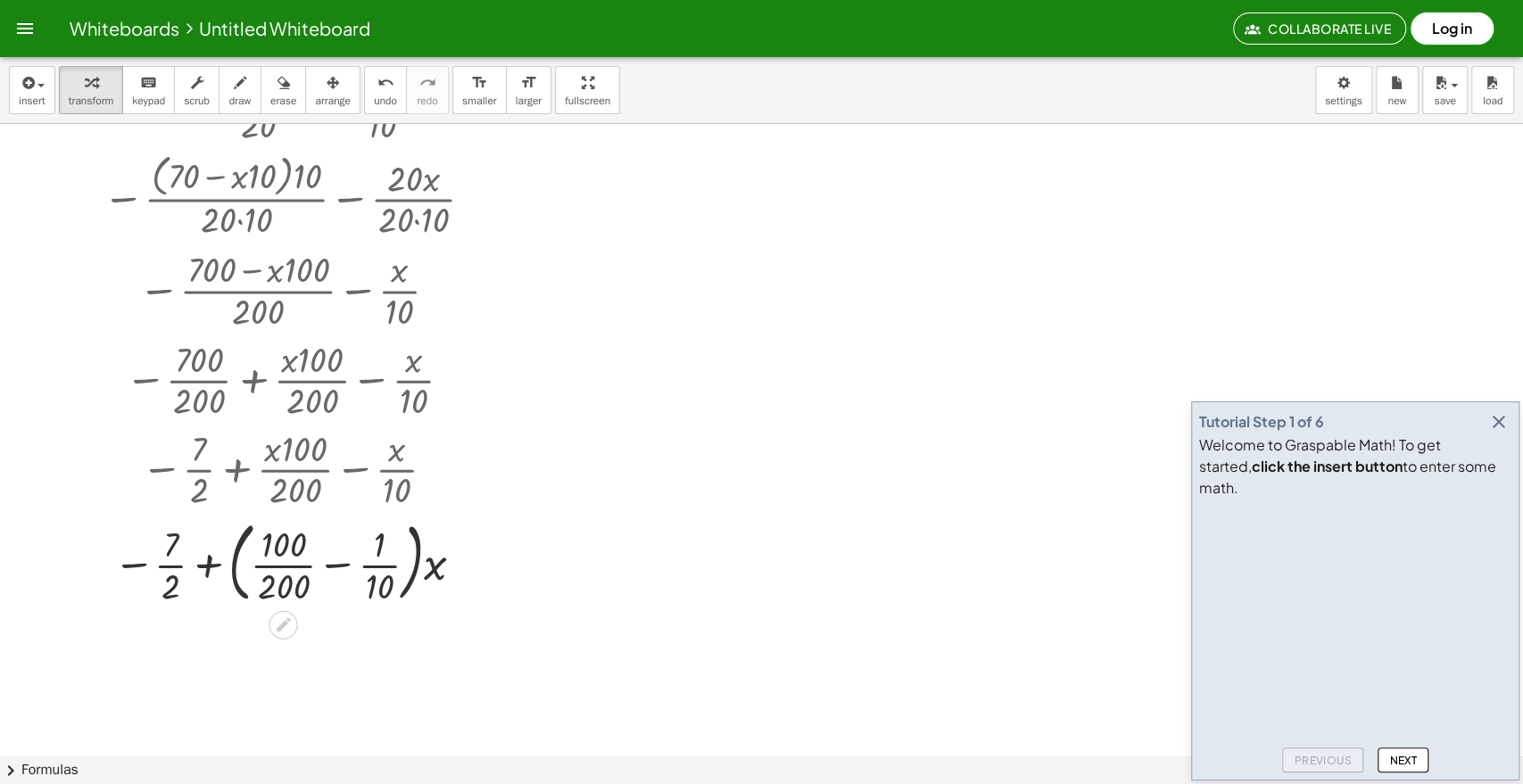 scroll, scrollTop: 746, scrollLeft: 0, axis: vertical 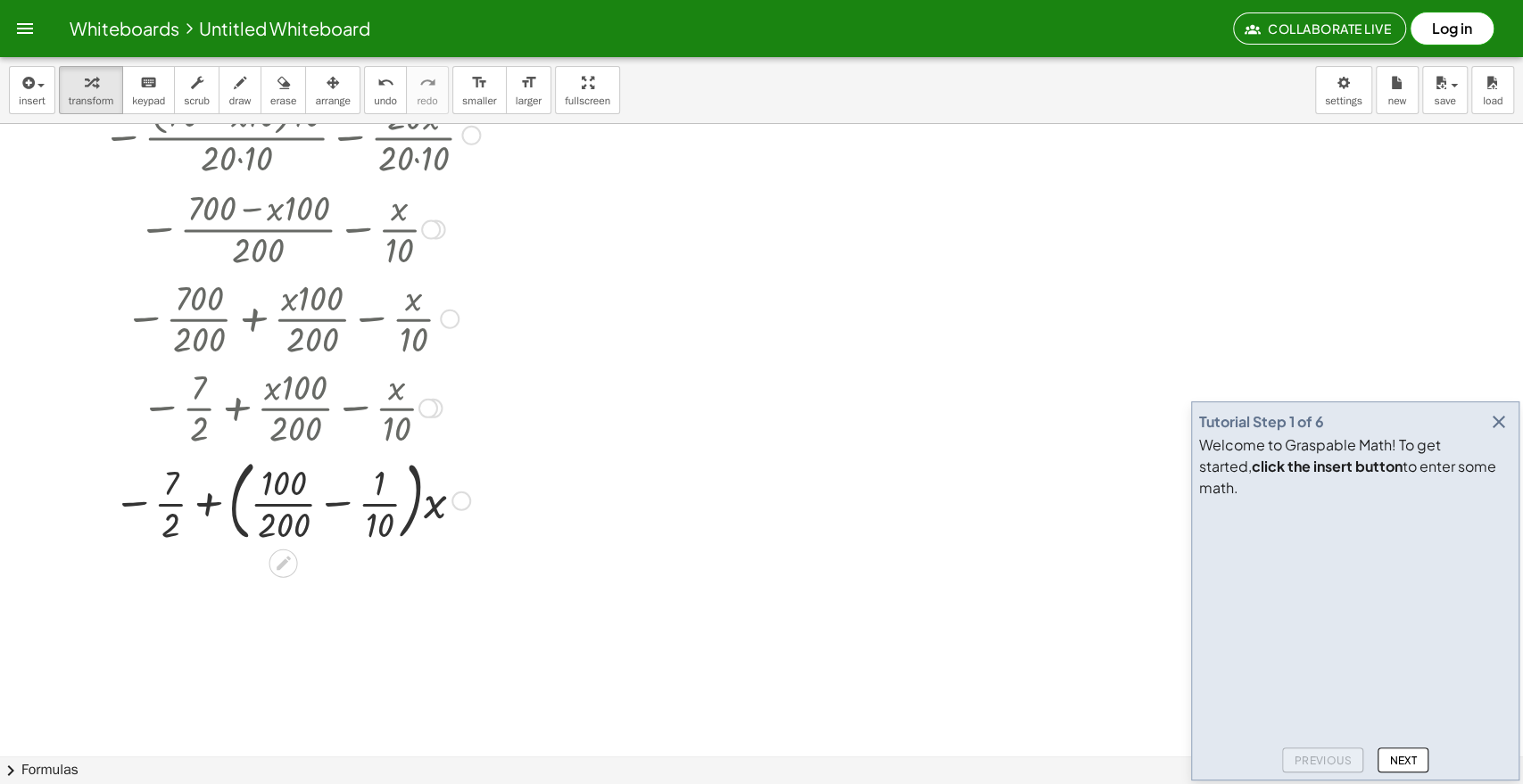 click at bounding box center [291, 499] 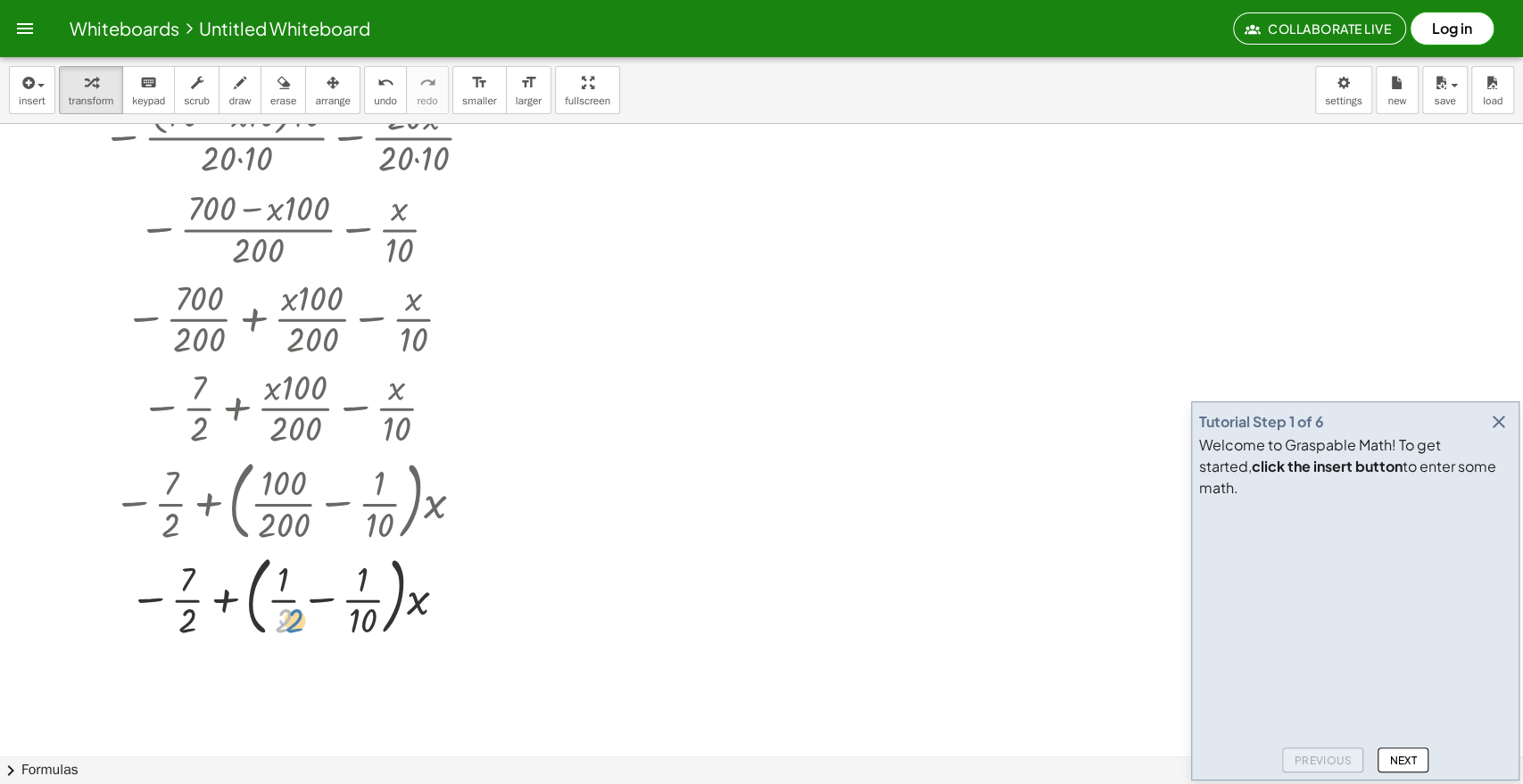 click at bounding box center [291, 595] 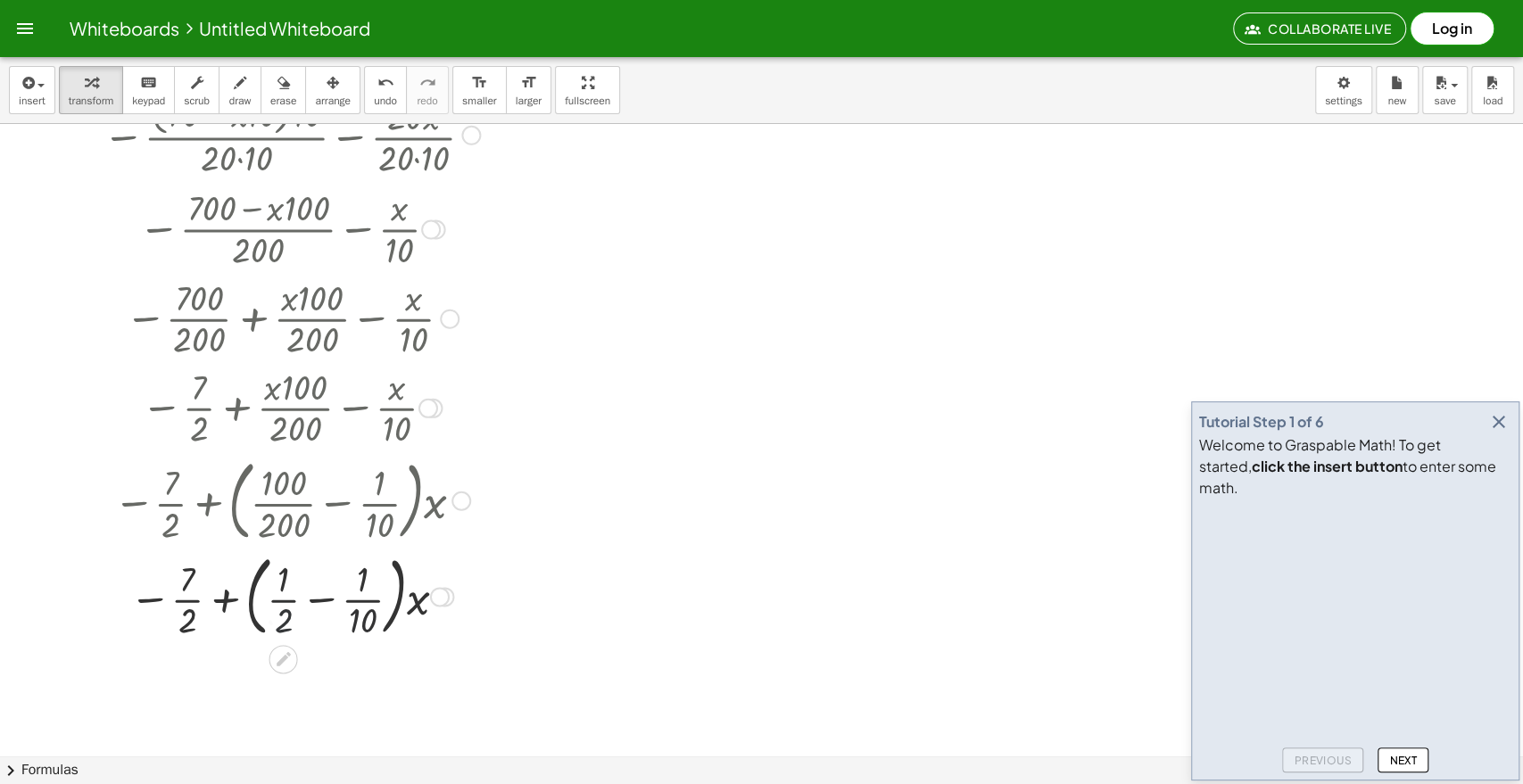 click at bounding box center [291, 595] 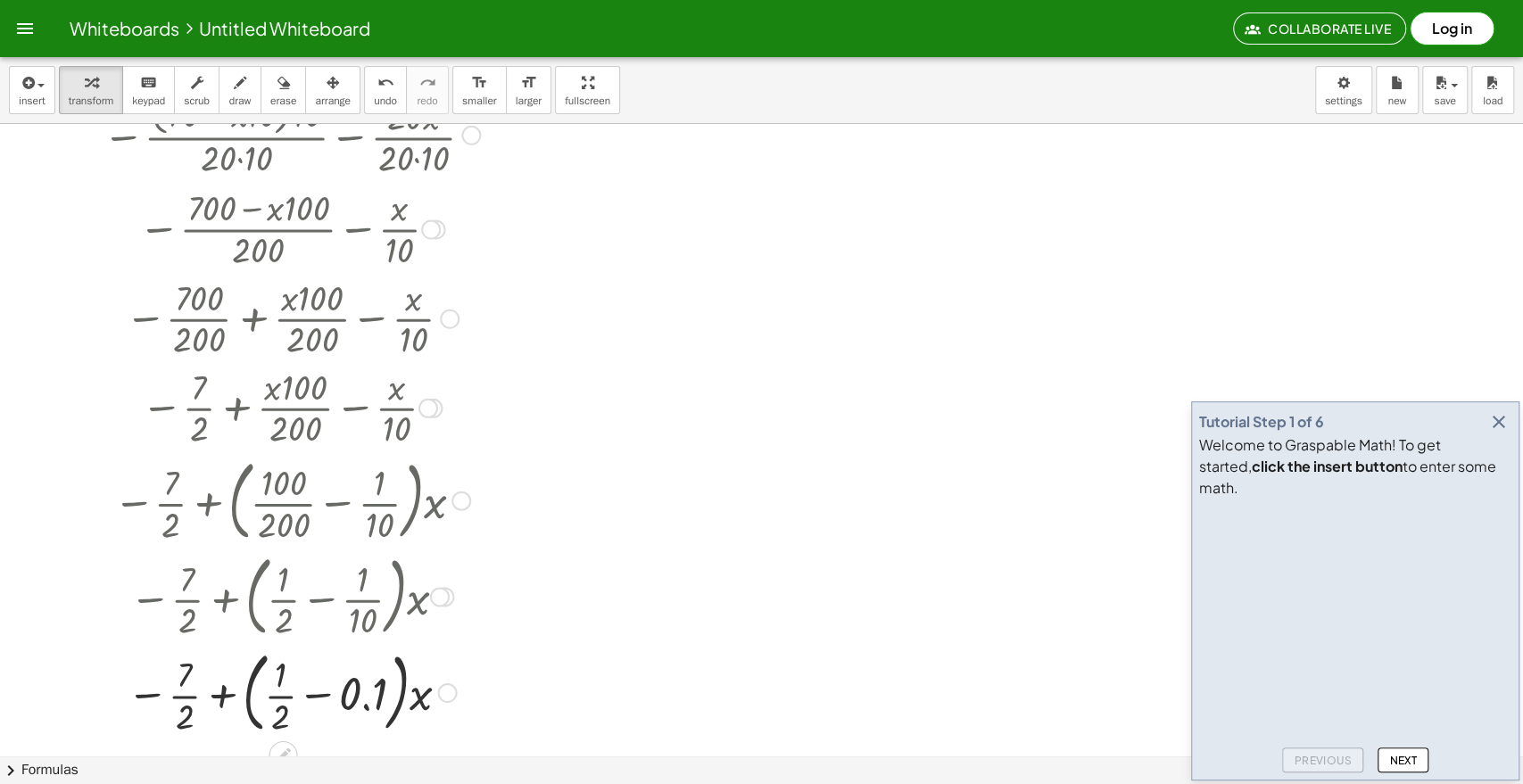 click at bounding box center [291, 691] 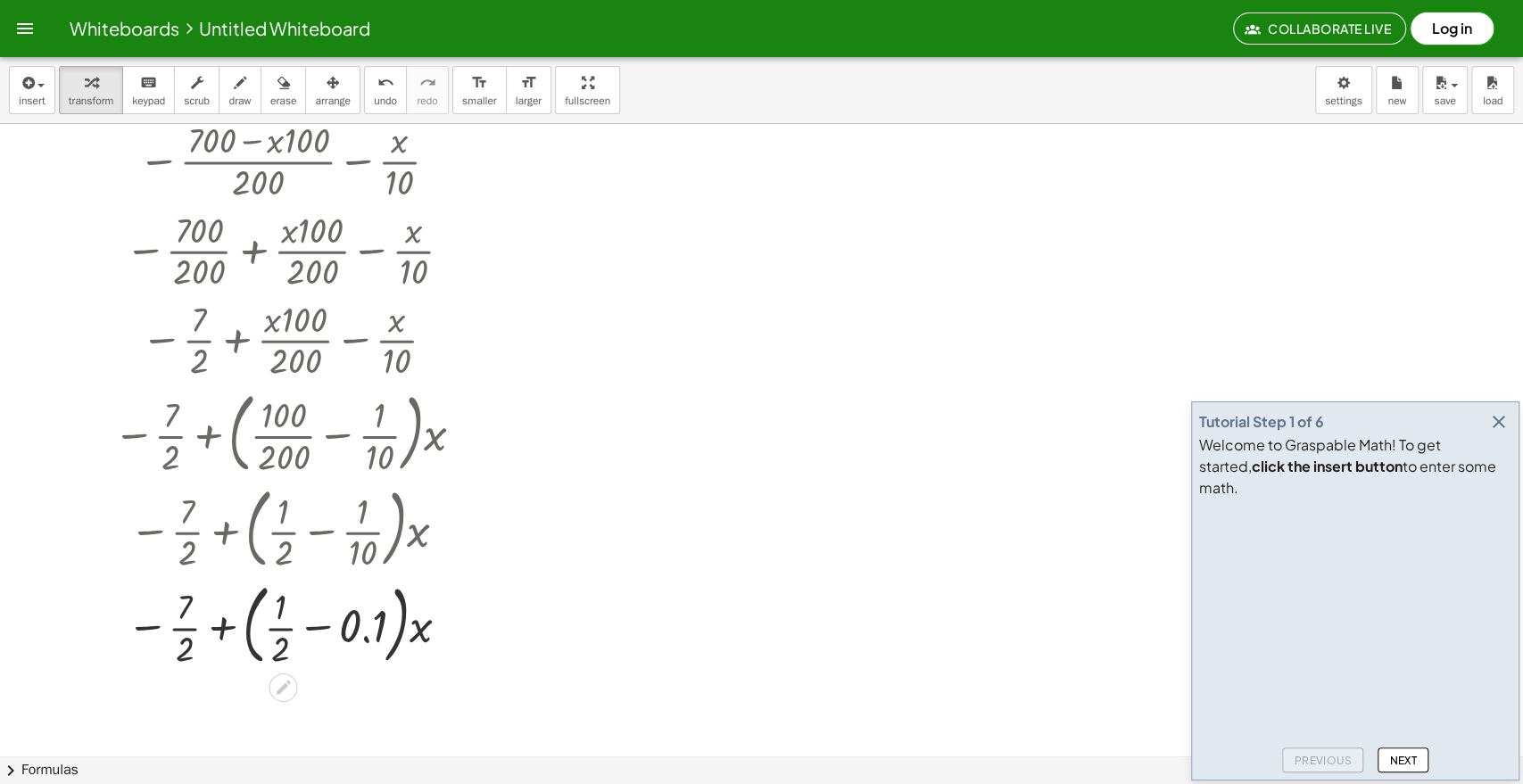 scroll, scrollTop: 845, scrollLeft: 0, axis: vertical 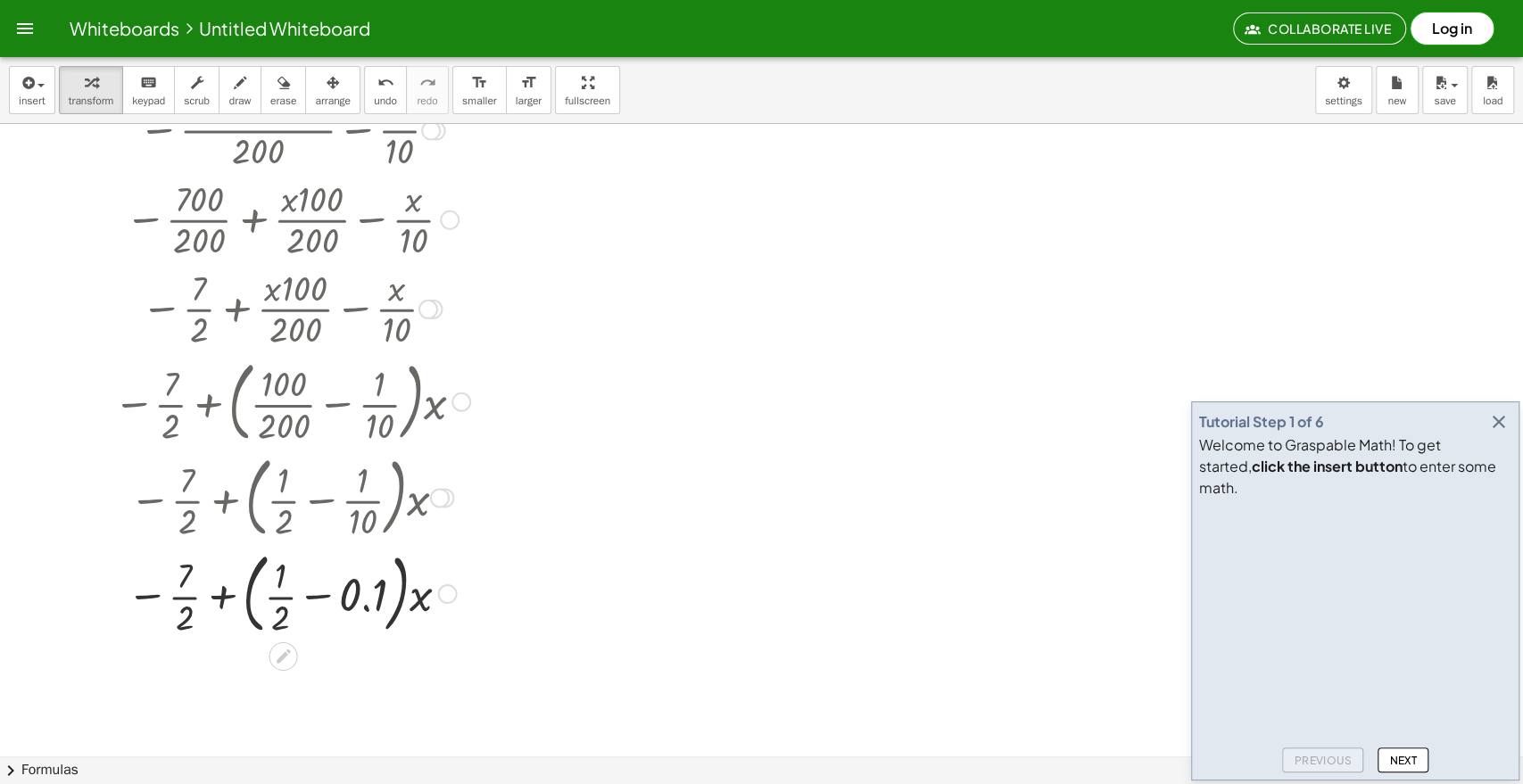 click at bounding box center [291, 592] 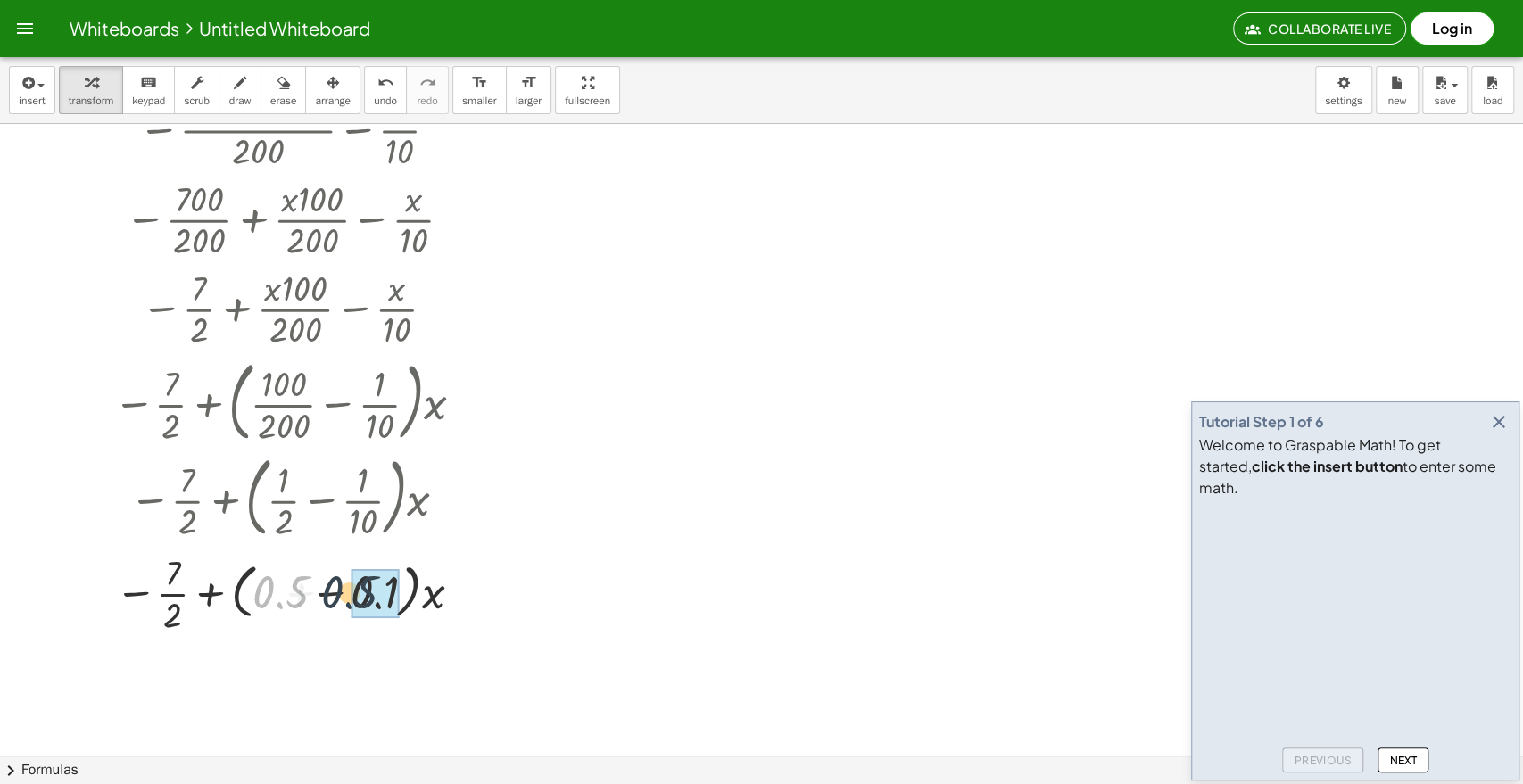 drag, startPoint x: 284, startPoint y: 592, endPoint x: 366, endPoint y: 592, distance: 82 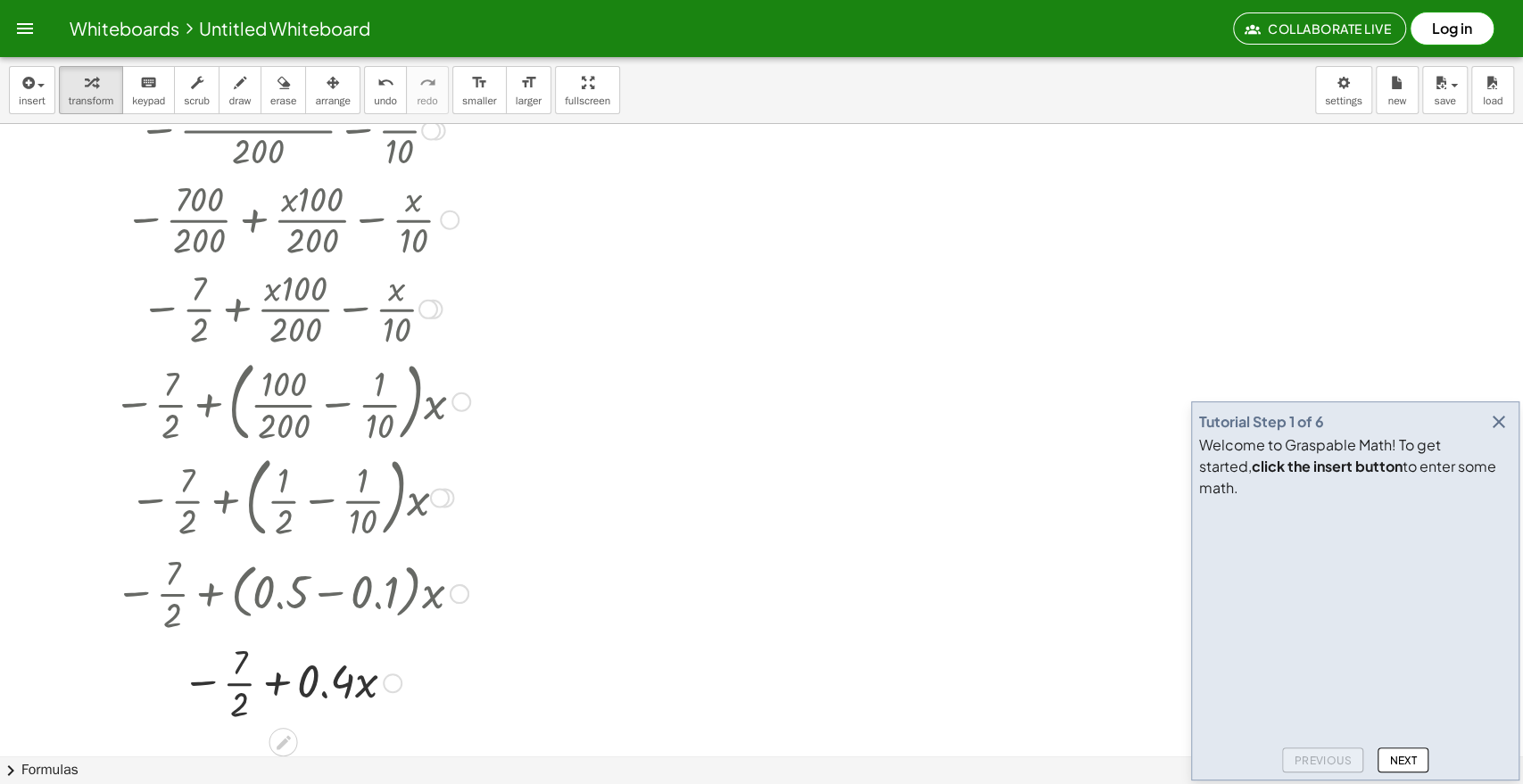 click at bounding box center (291, 681) 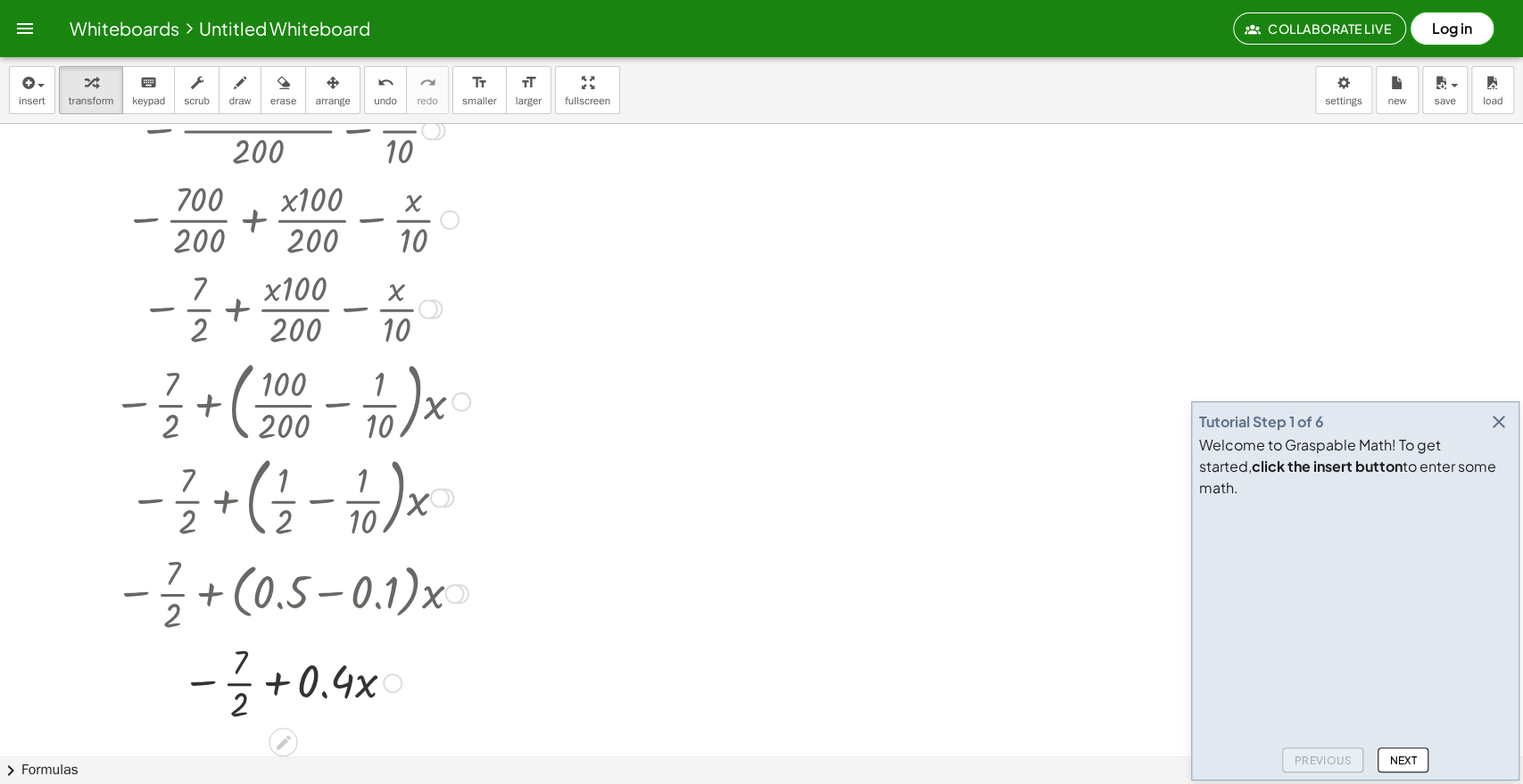 click at bounding box center [291, 681] 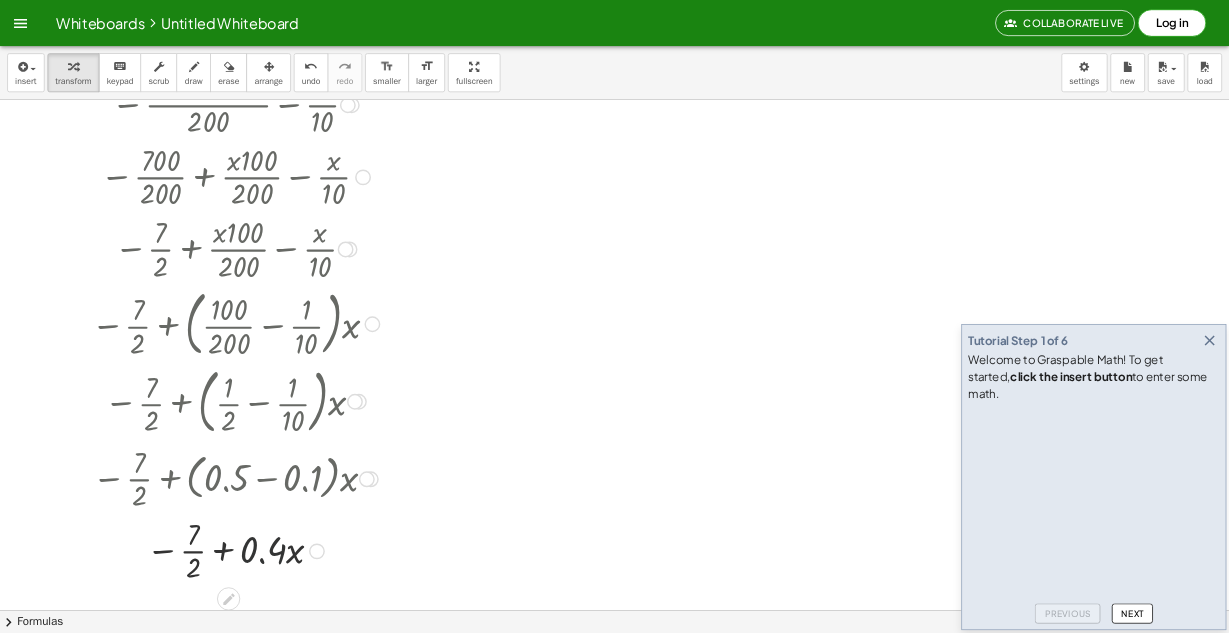 scroll, scrollTop: 1280, scrollLeft: 0, axis: vertical 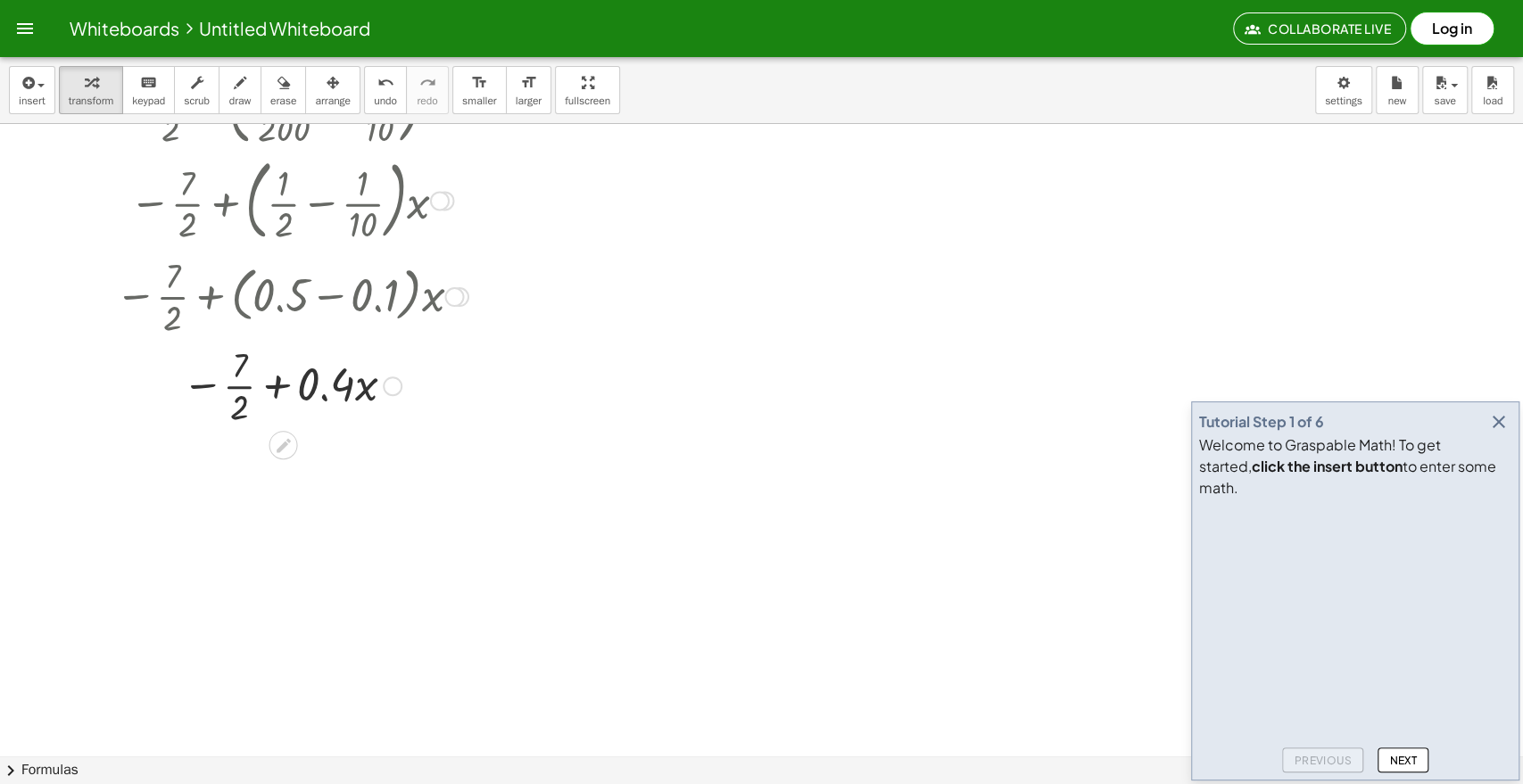 click at bounding box center [291, 384] 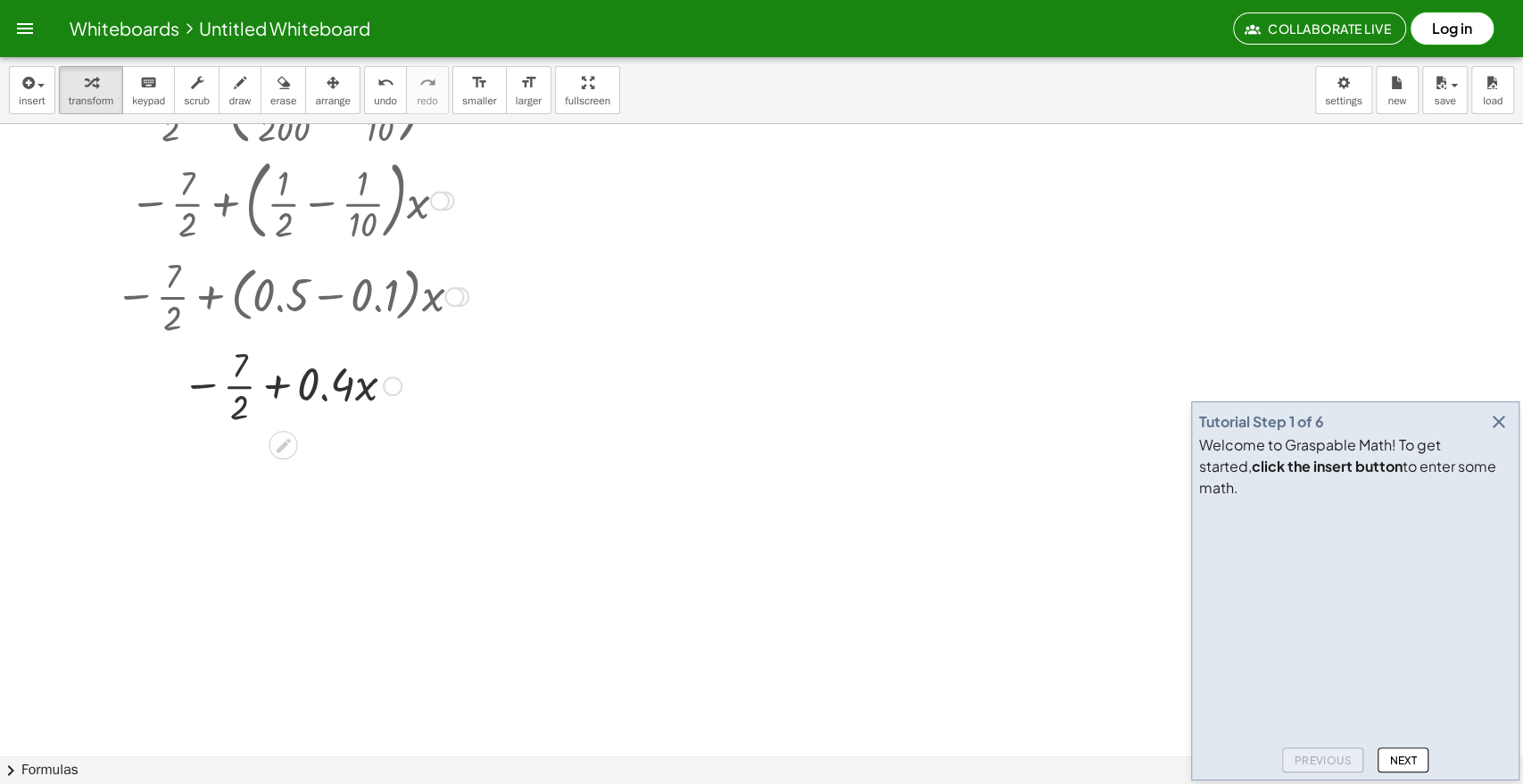 click at bounding box center (291, 384) 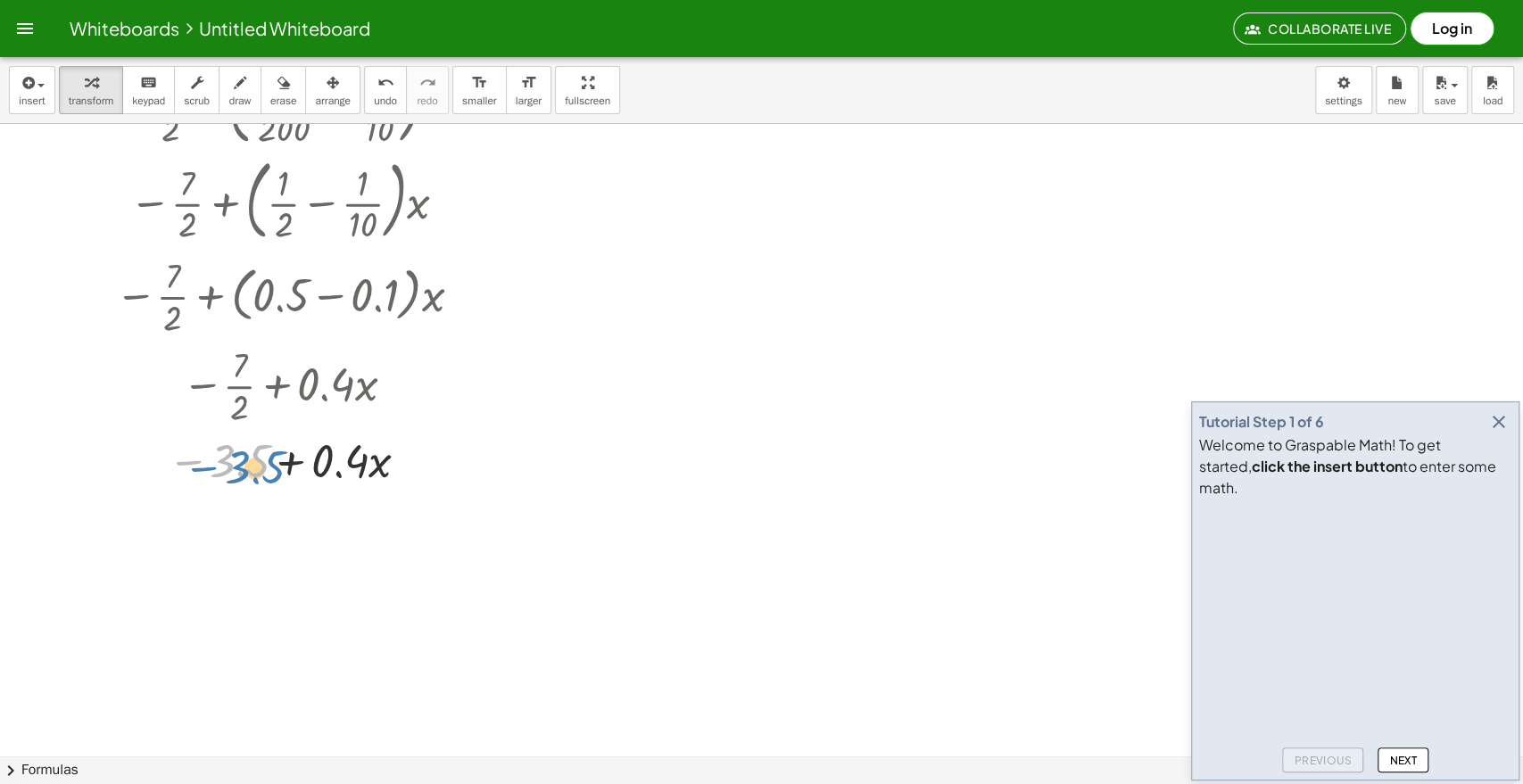 drag, startPoint x: 243, startPoint y: 456, endPoint x: 266, endPoint y: 444, distance: 25.942244 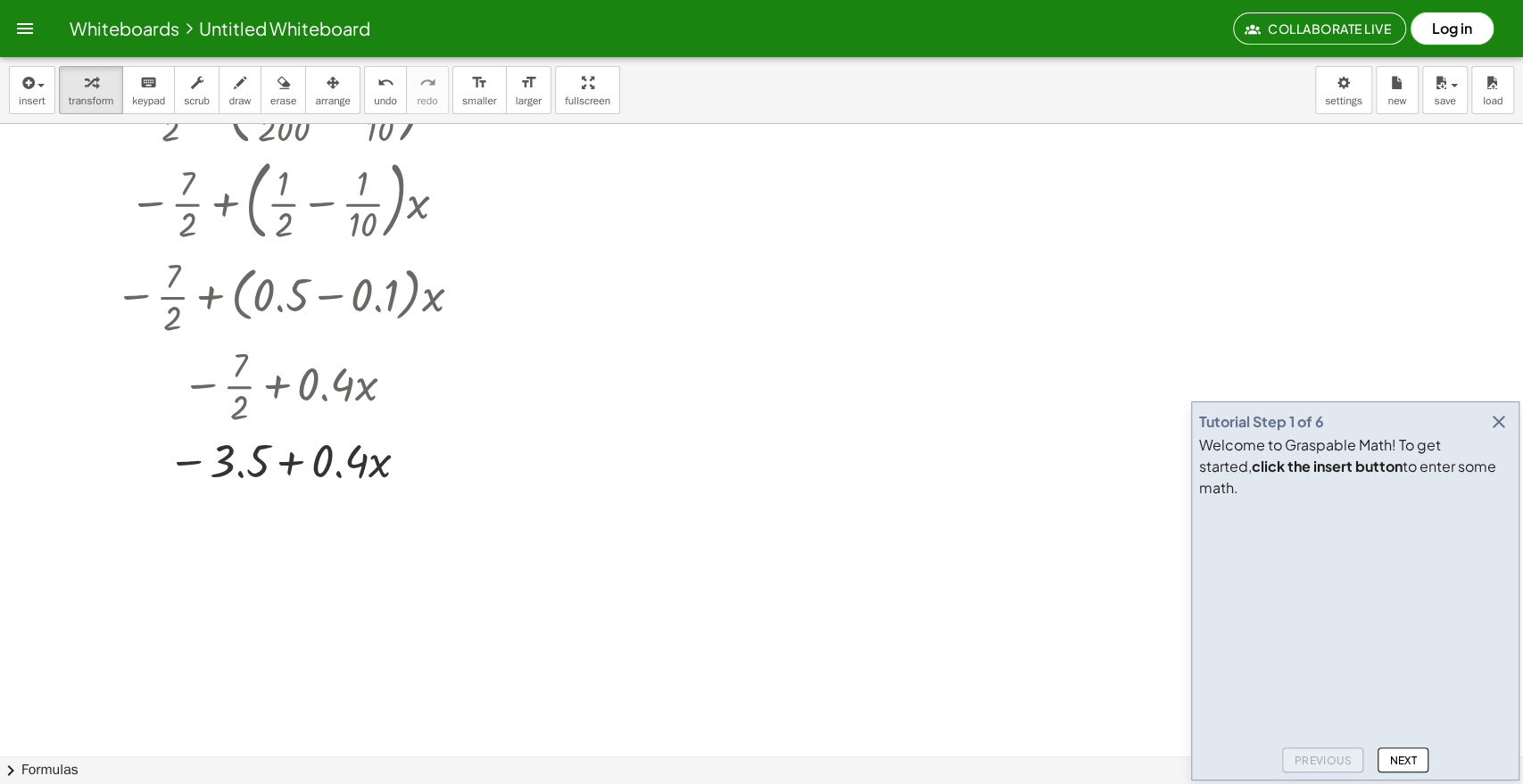 click at bounding box center [1499, 422] 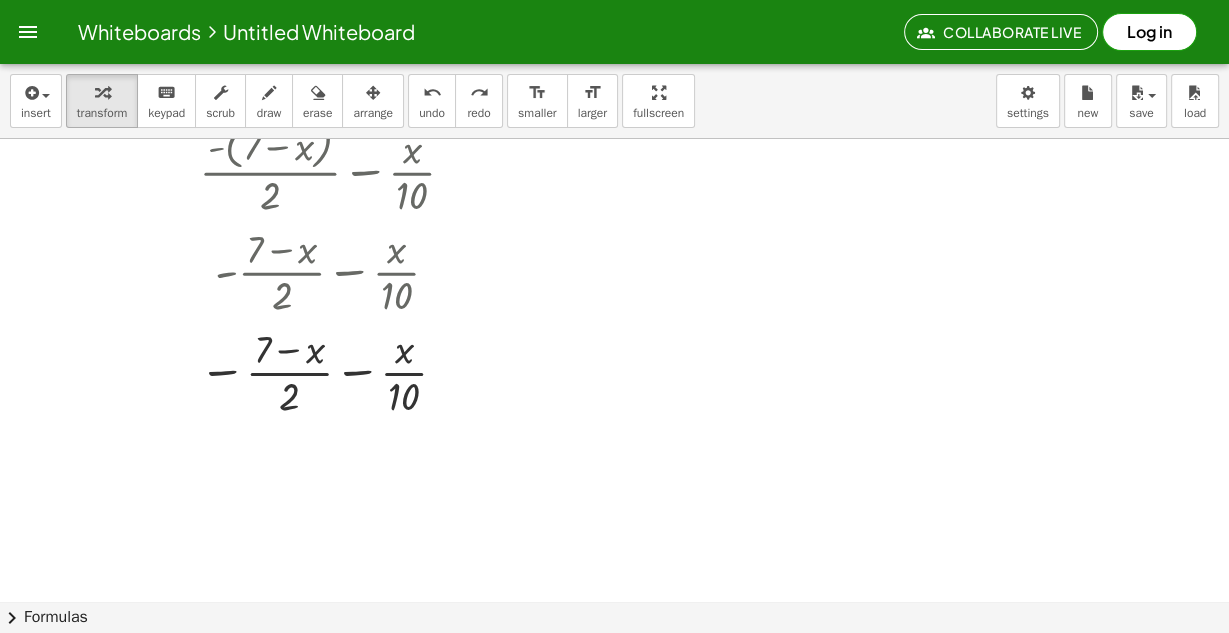 scroll, scrollTop: 0, scrollLeft: 0, axis: both 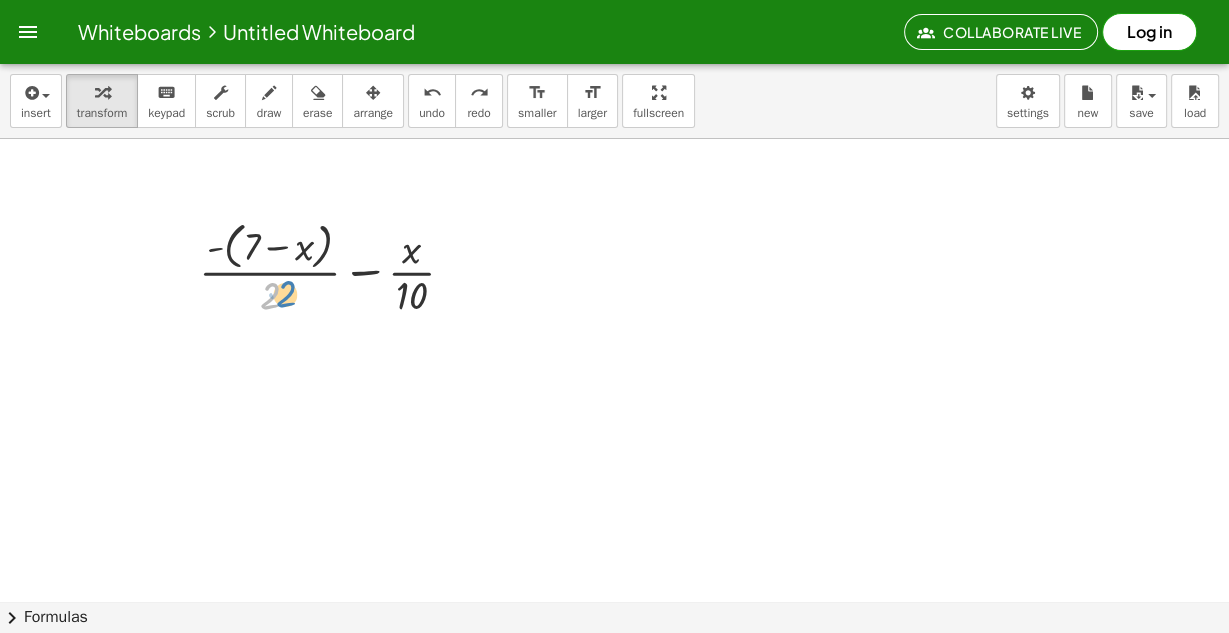 click at bounding box center [335, 268] 